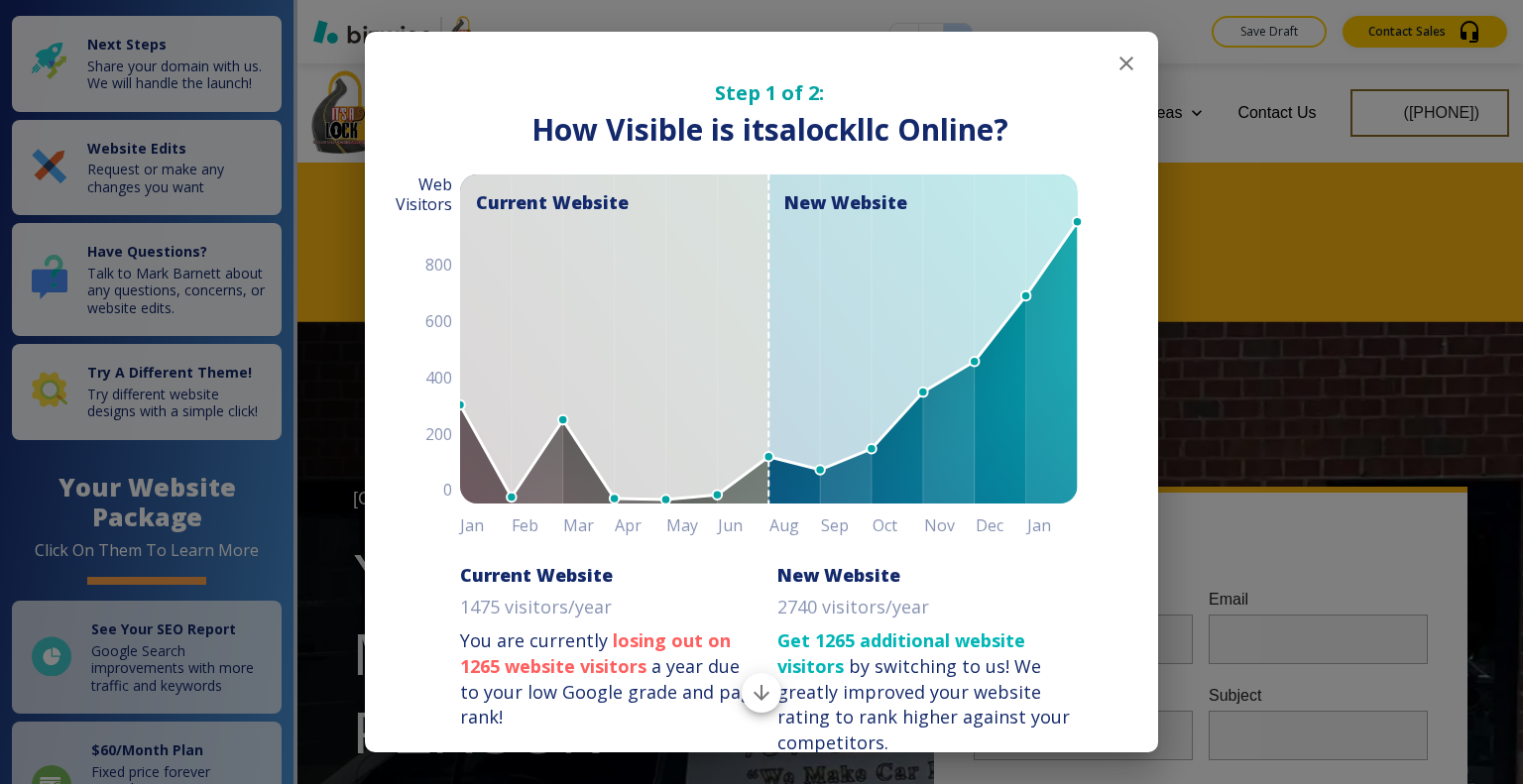 scroll, scrollTop: 0, scrollLeft: 0, axis: both 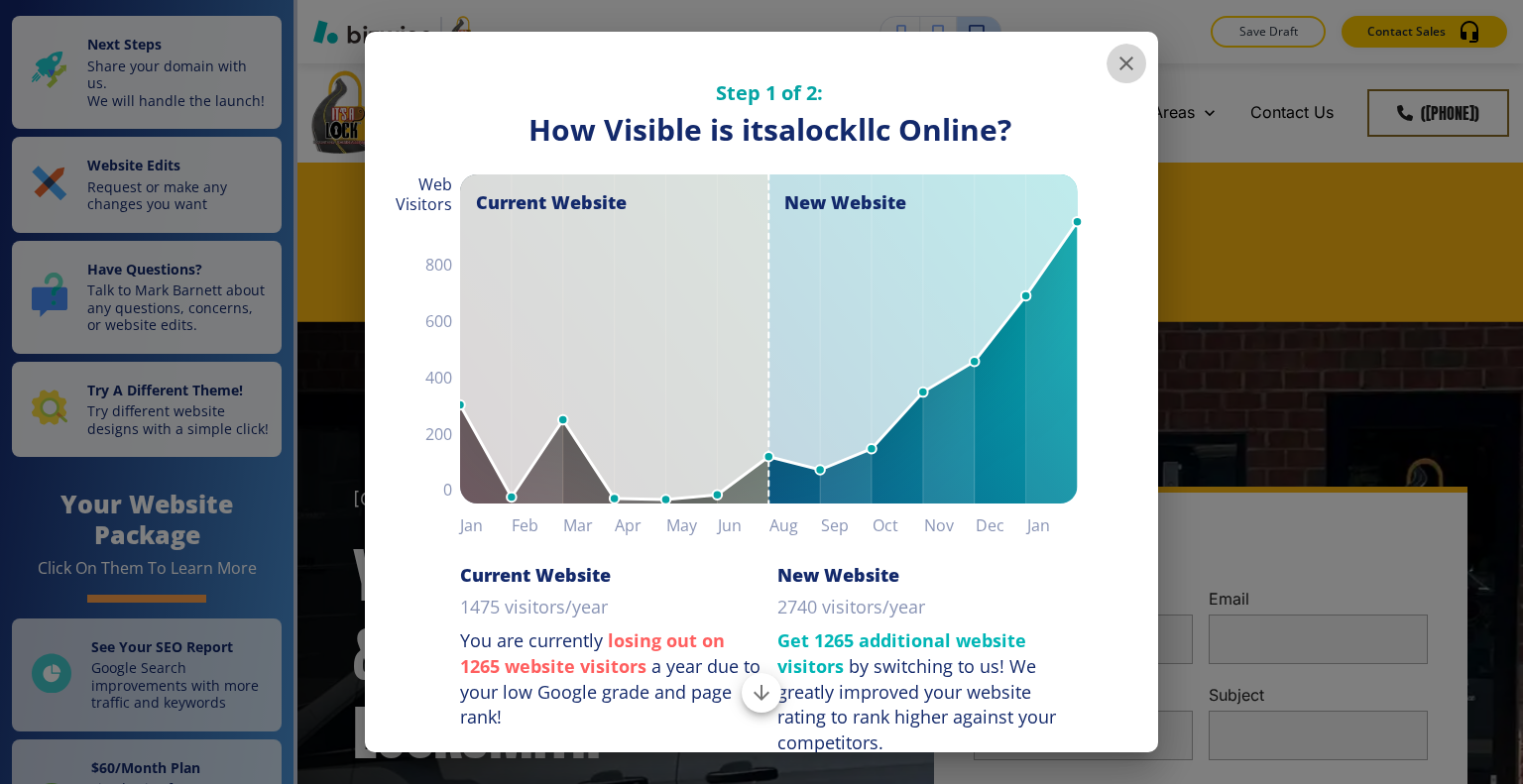 click 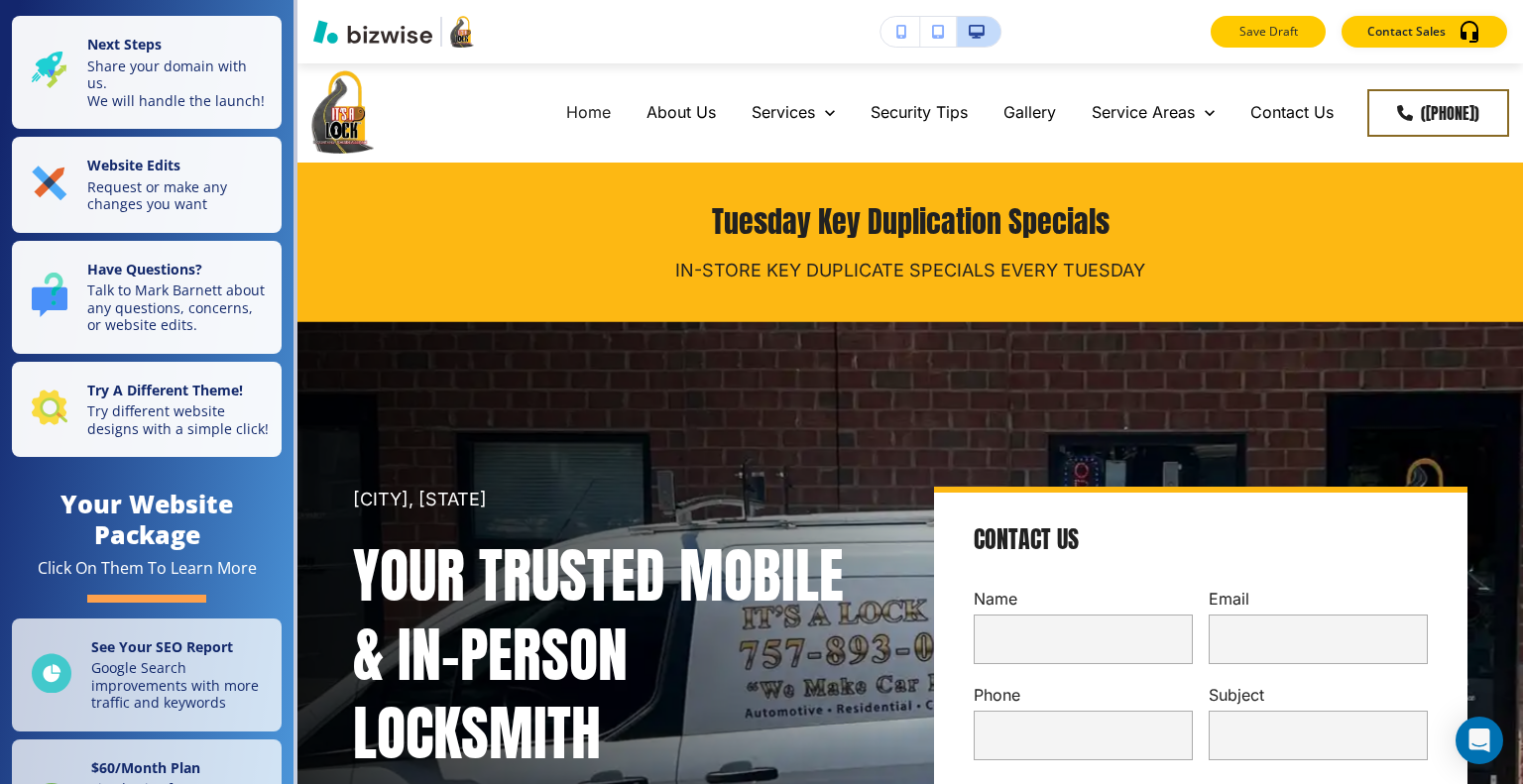 click on "Save Draft" at bounding box center [1268, 32] 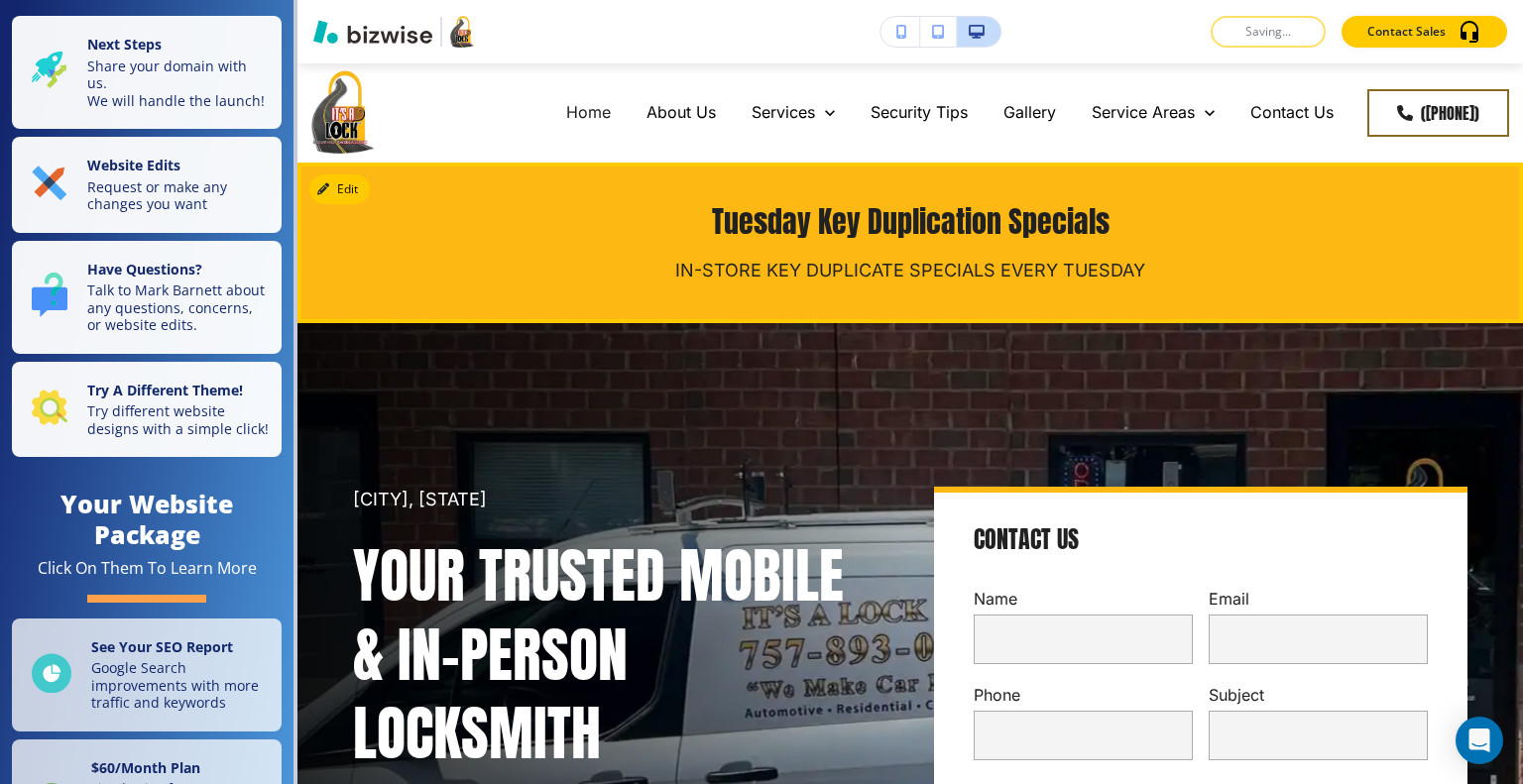 scroll, scrollTop: 99, scrollLeft: 0, axis: vertical 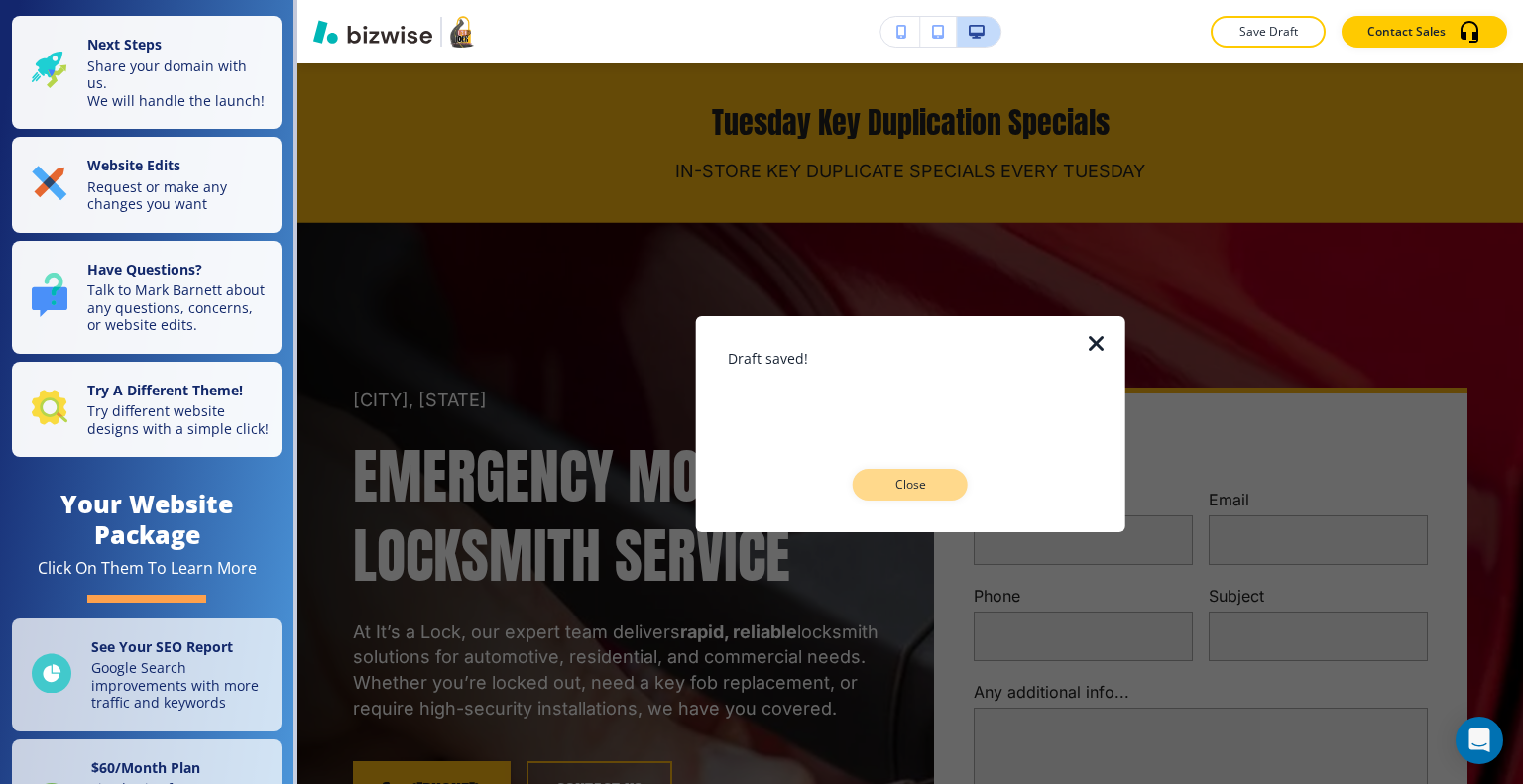 click on "Close" at bounding box center (910, 485) 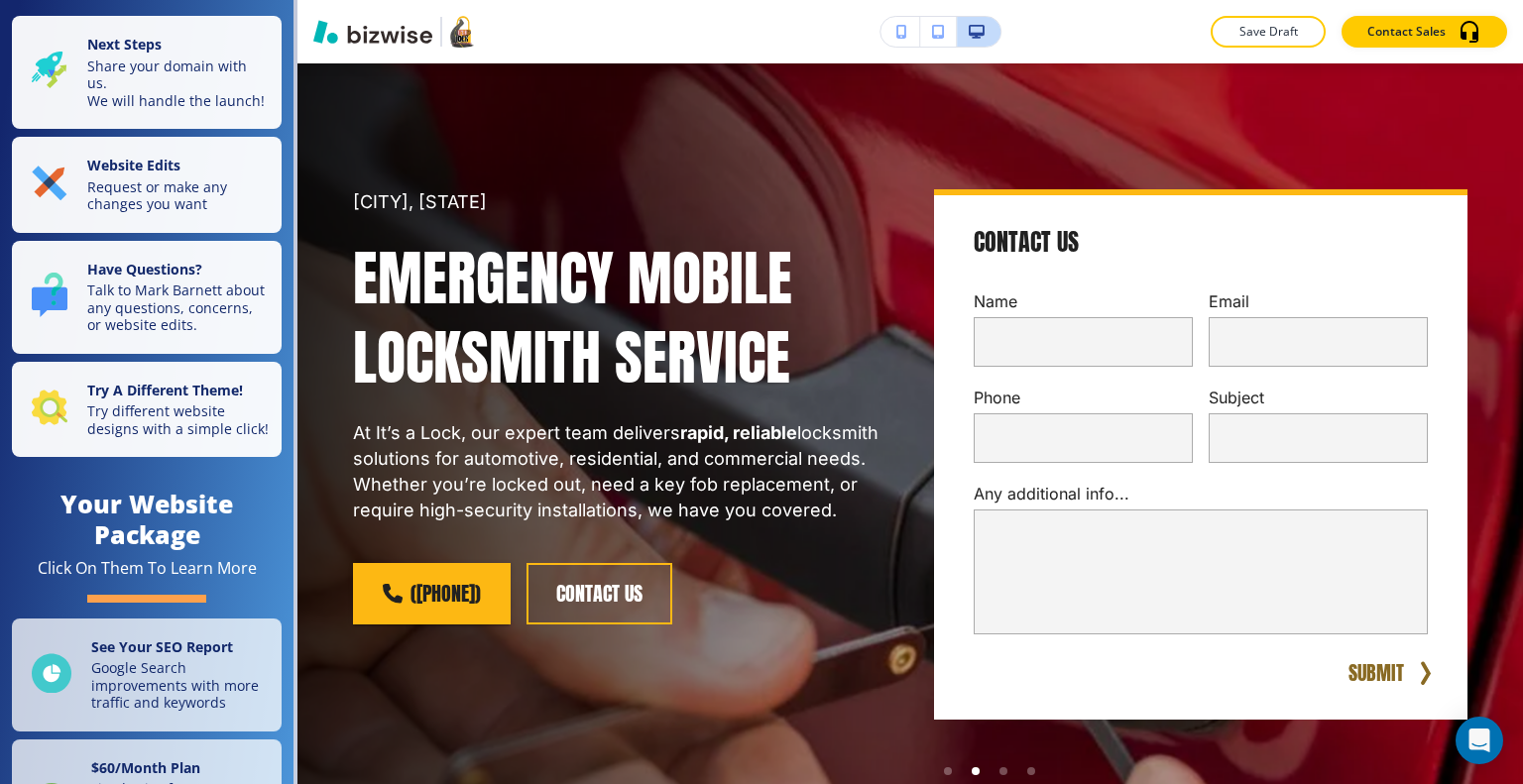 scroll, scrollTop: 0, scrollLeft: 0, axis: both 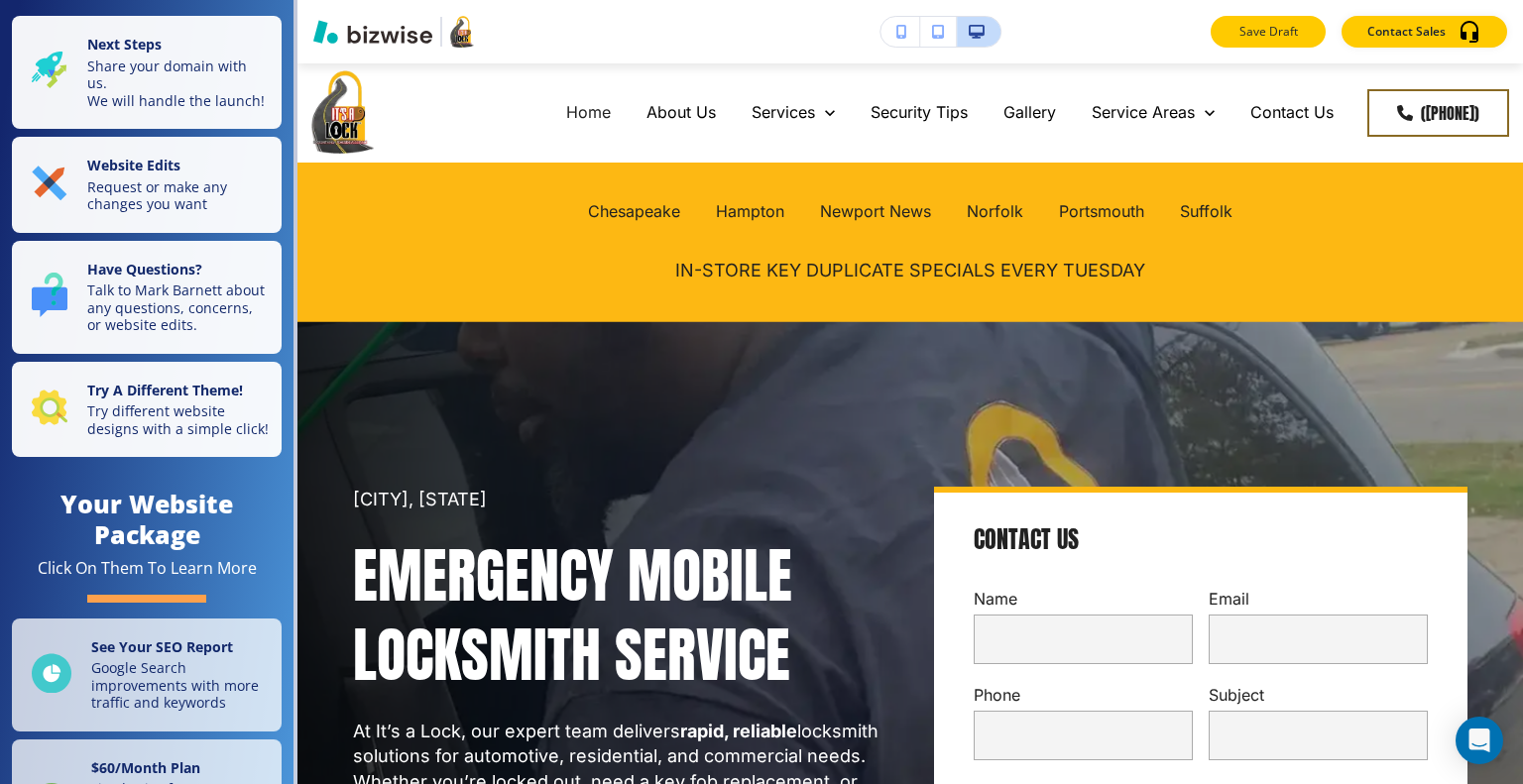 click on "Save Draft" at bounding box center [1268, 32] 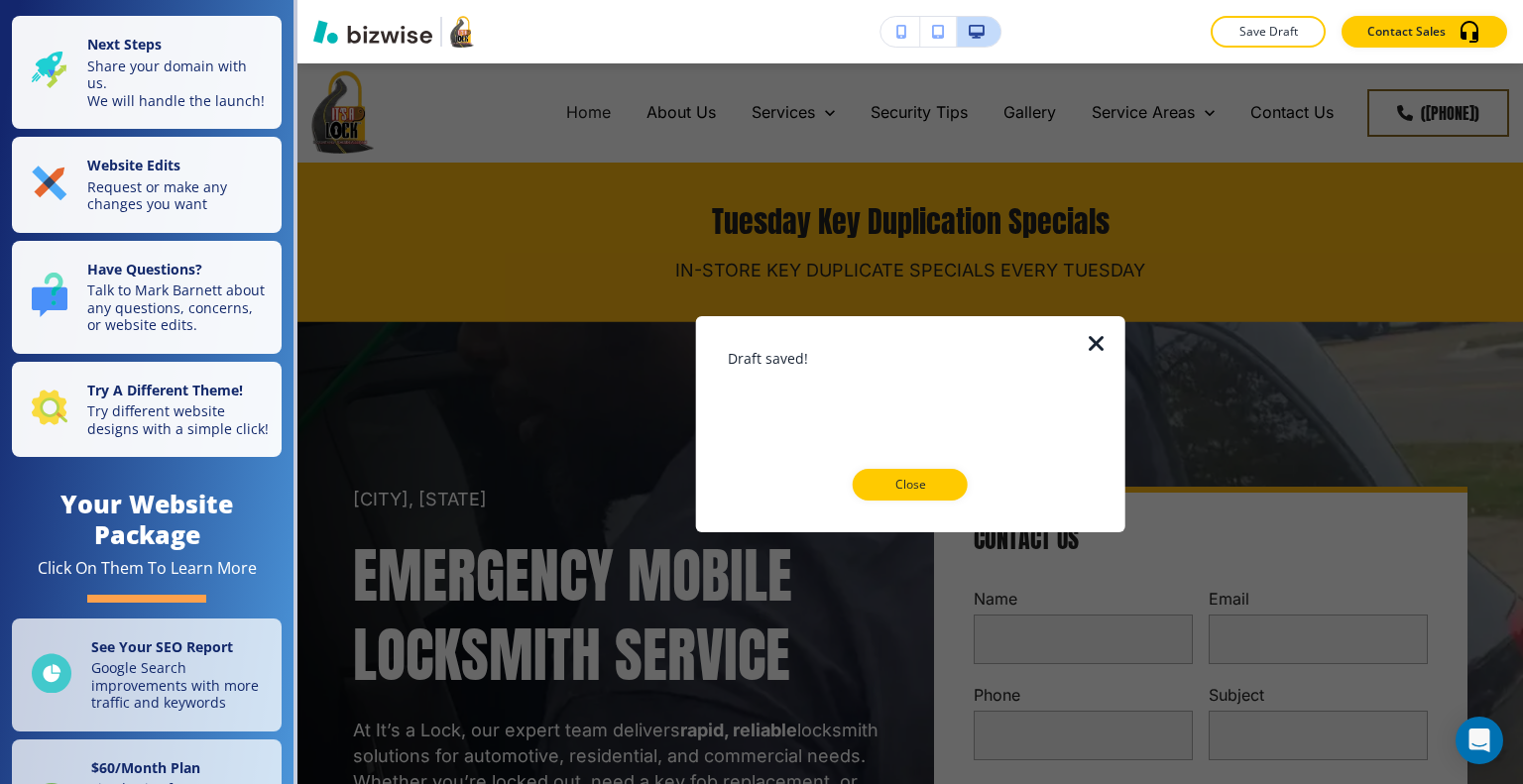 click at bounding box center [1097, 343] 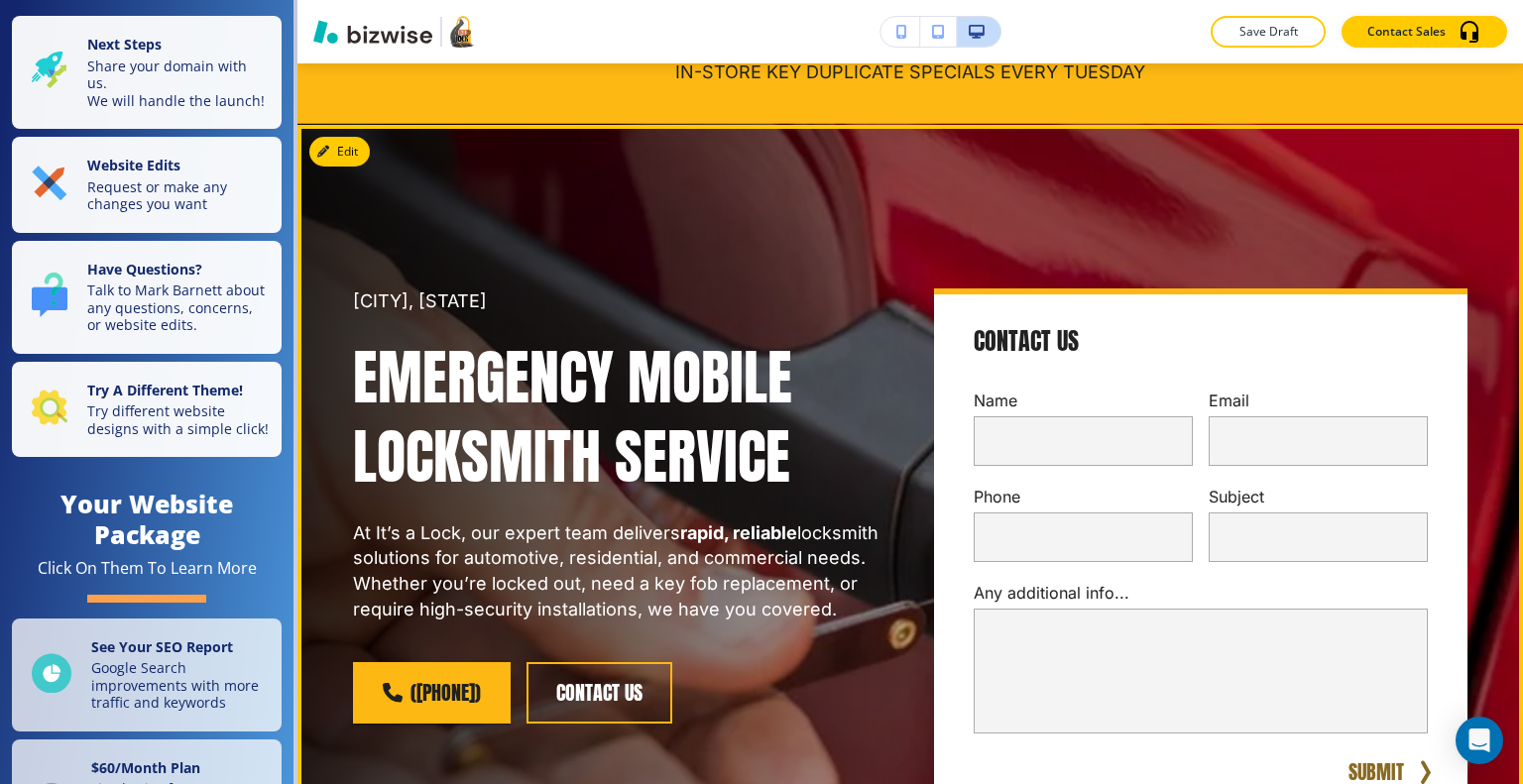 scroll, scrollTop: 0, scrollLeft: 0, axis: both 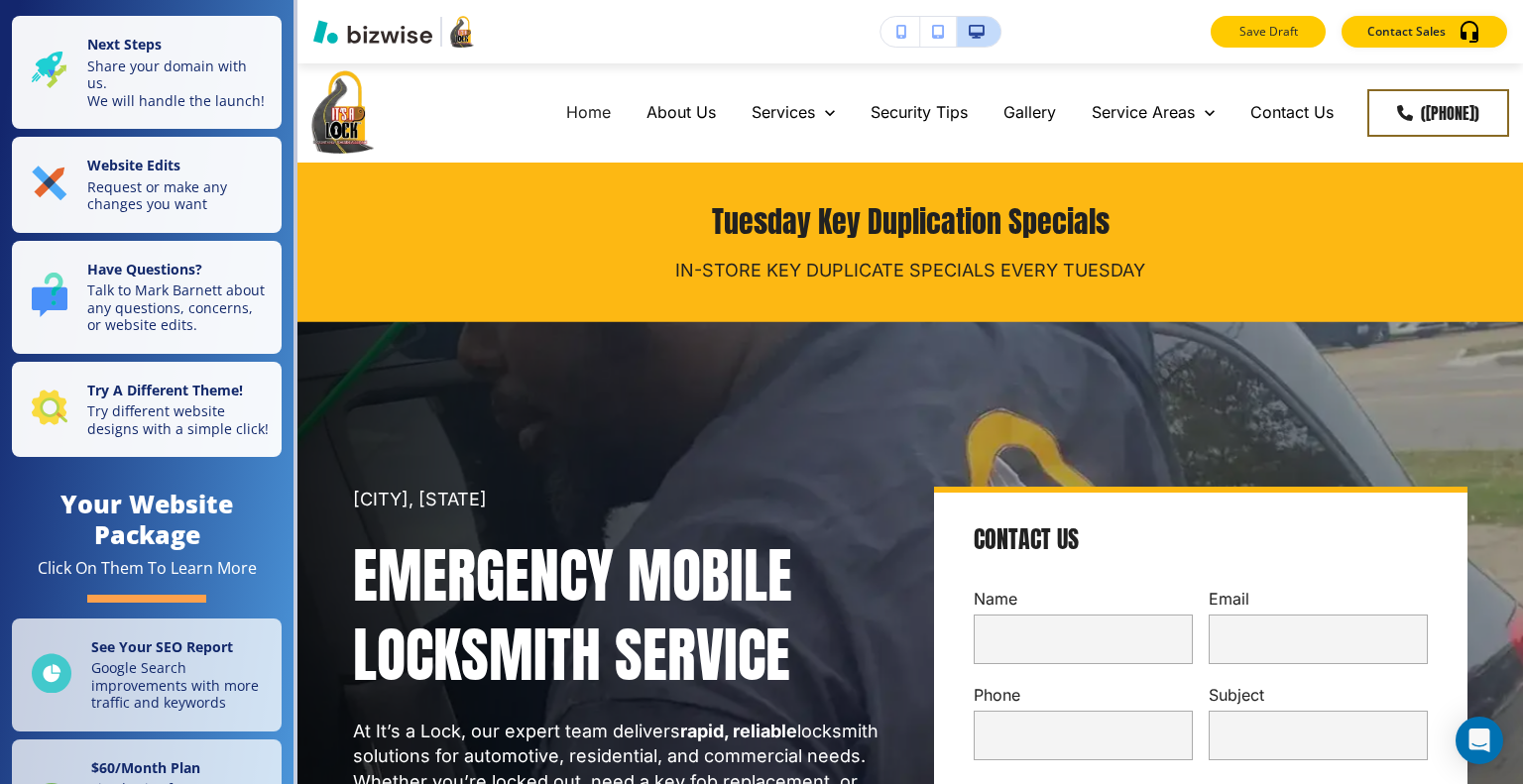 click on "Save Draft" at bounding box center (1268, 32) 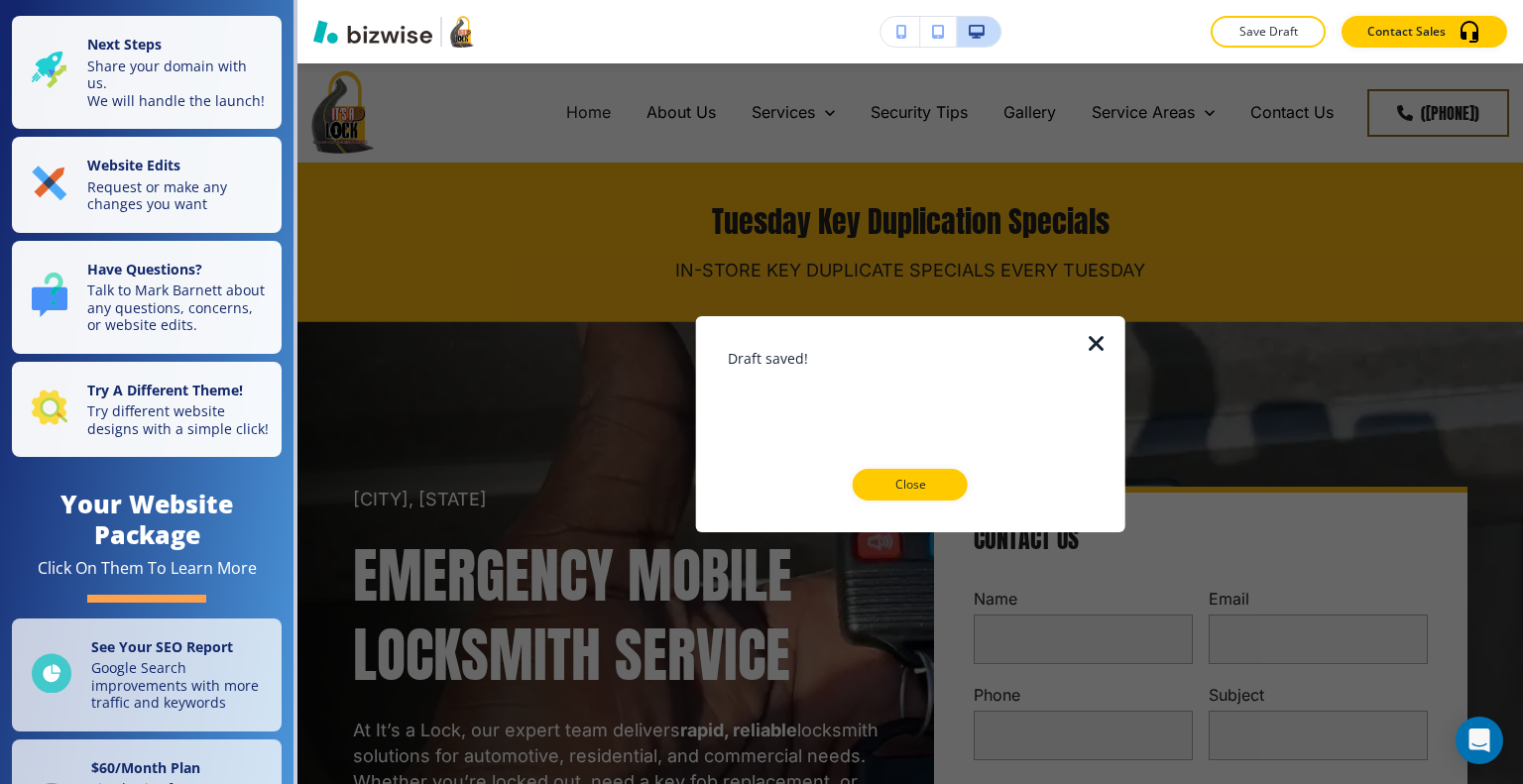 click at bounding box center (1097, 343) 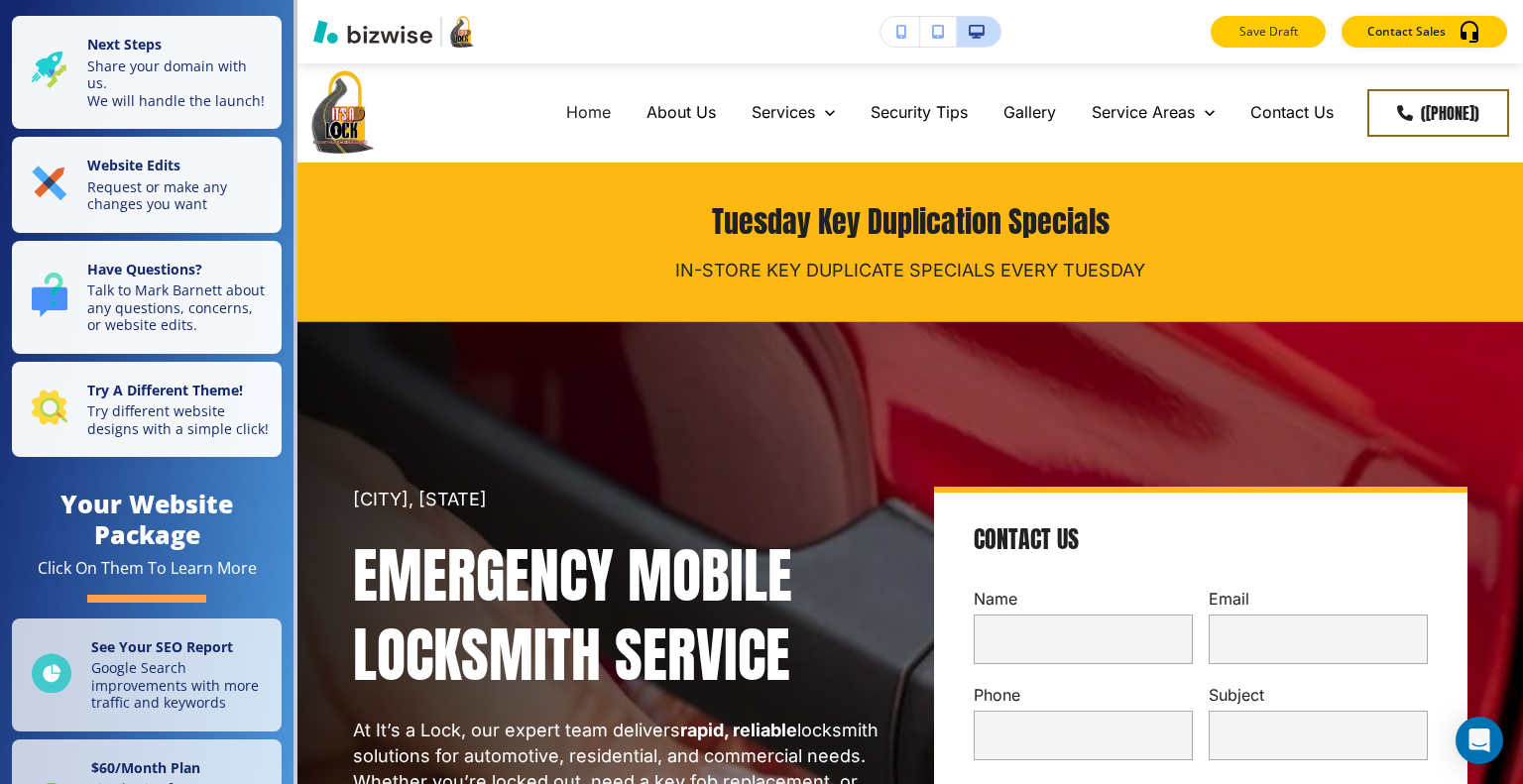 click on "Save Draft" at bounding box center (1268, 32) 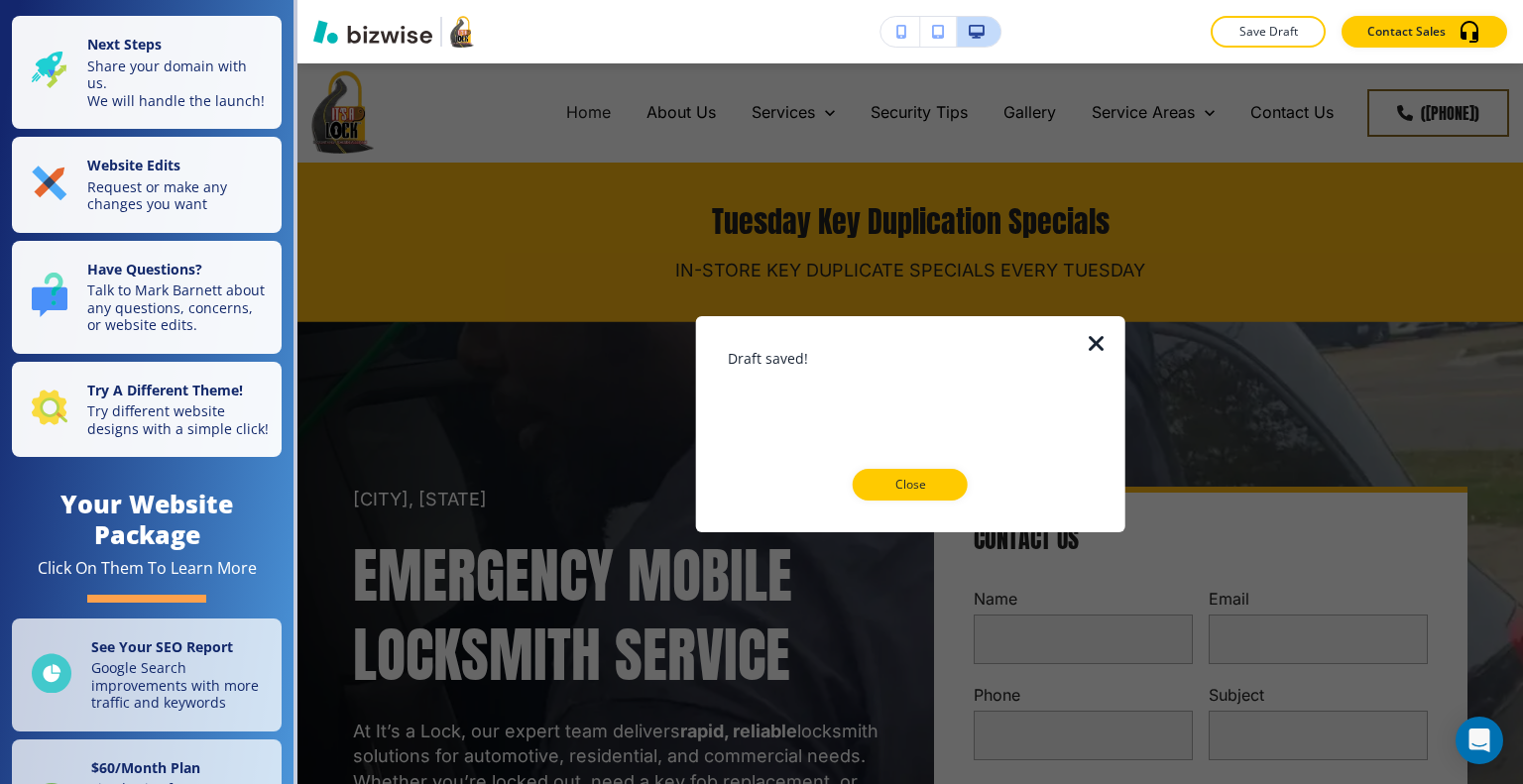 click on "Close" at bounding box center (910, 485) 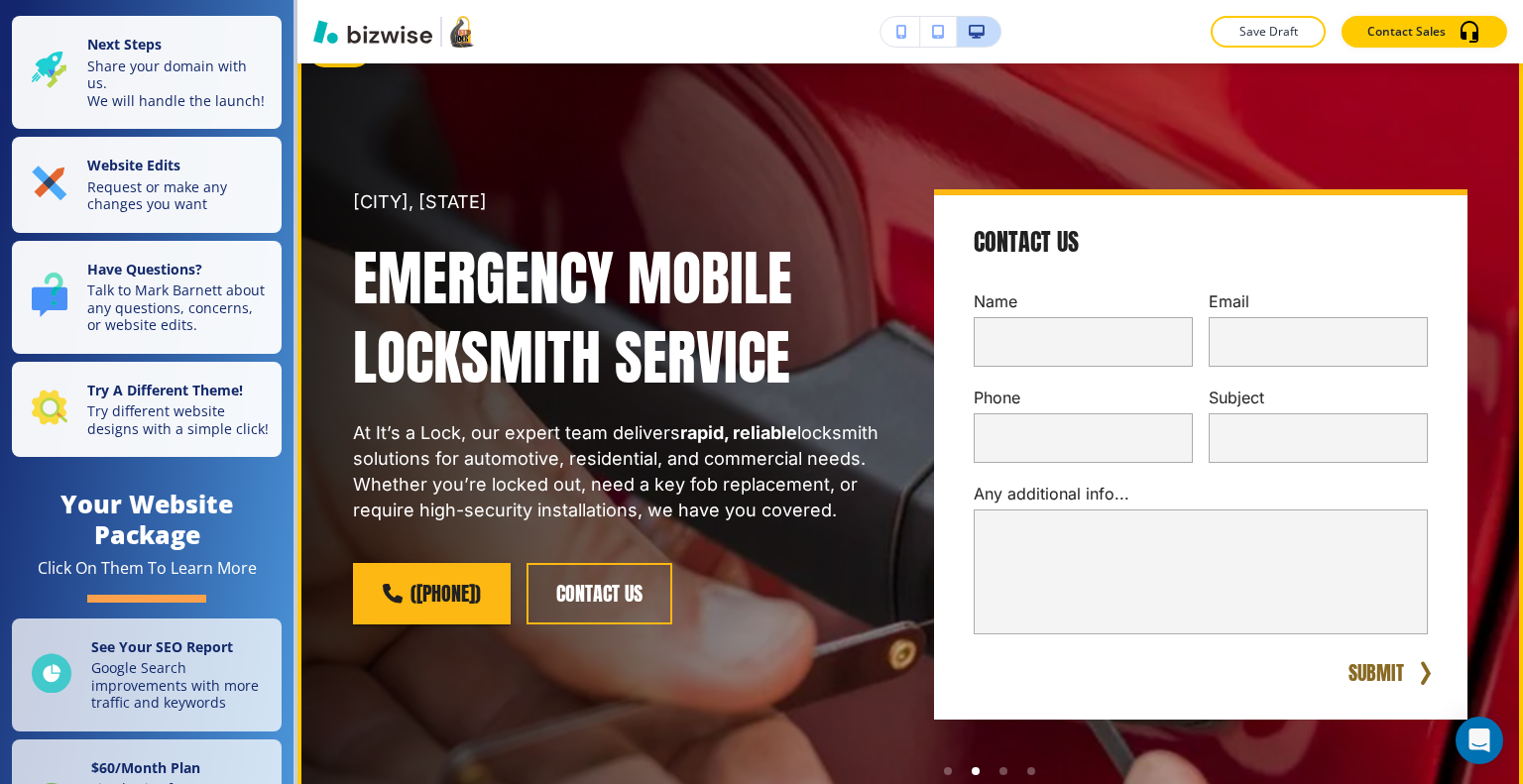 scroll, scrollTop: 0, scrollLeft: 0, axis: both 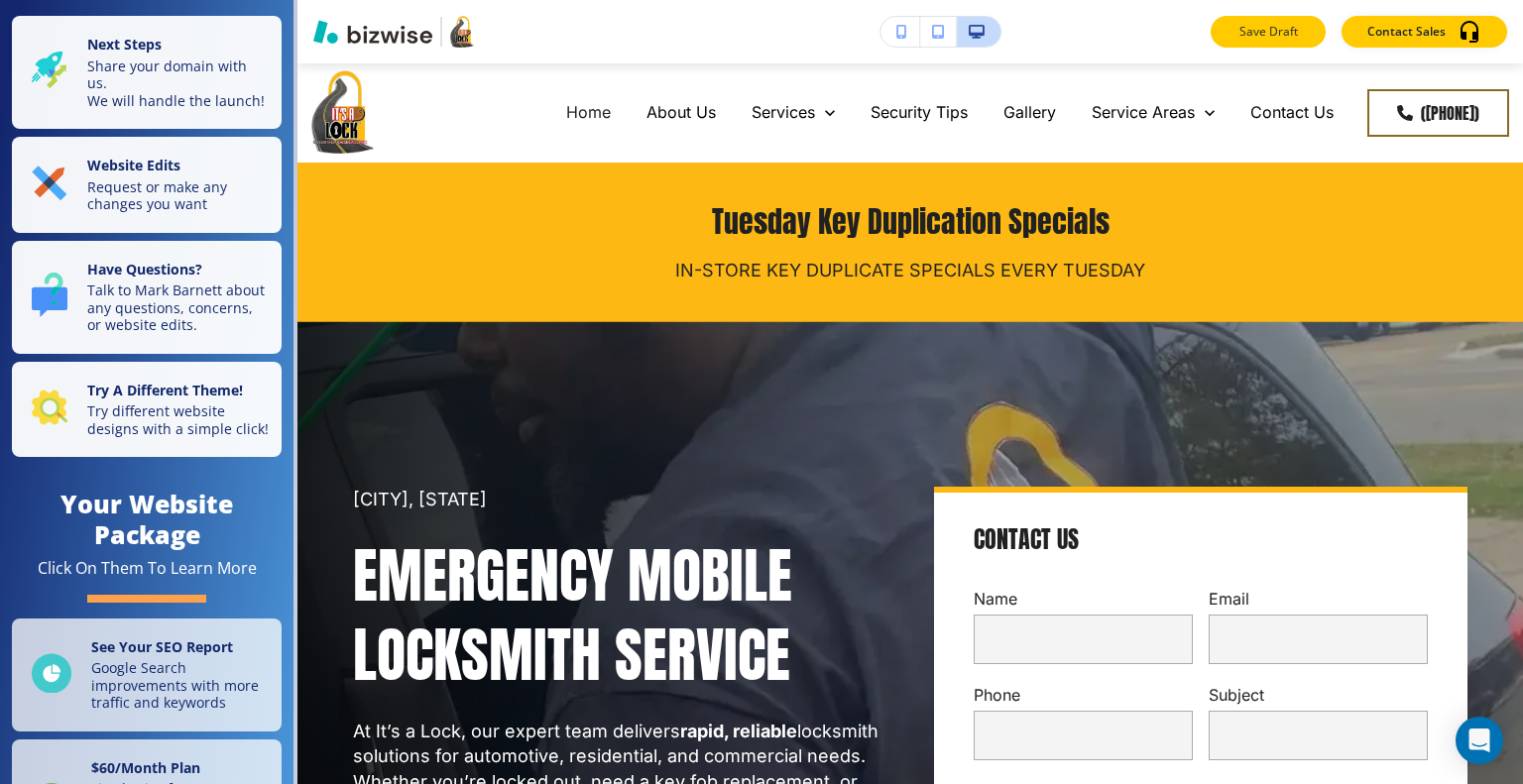 click on "Save Draft" at bounding box center [1268, 32] 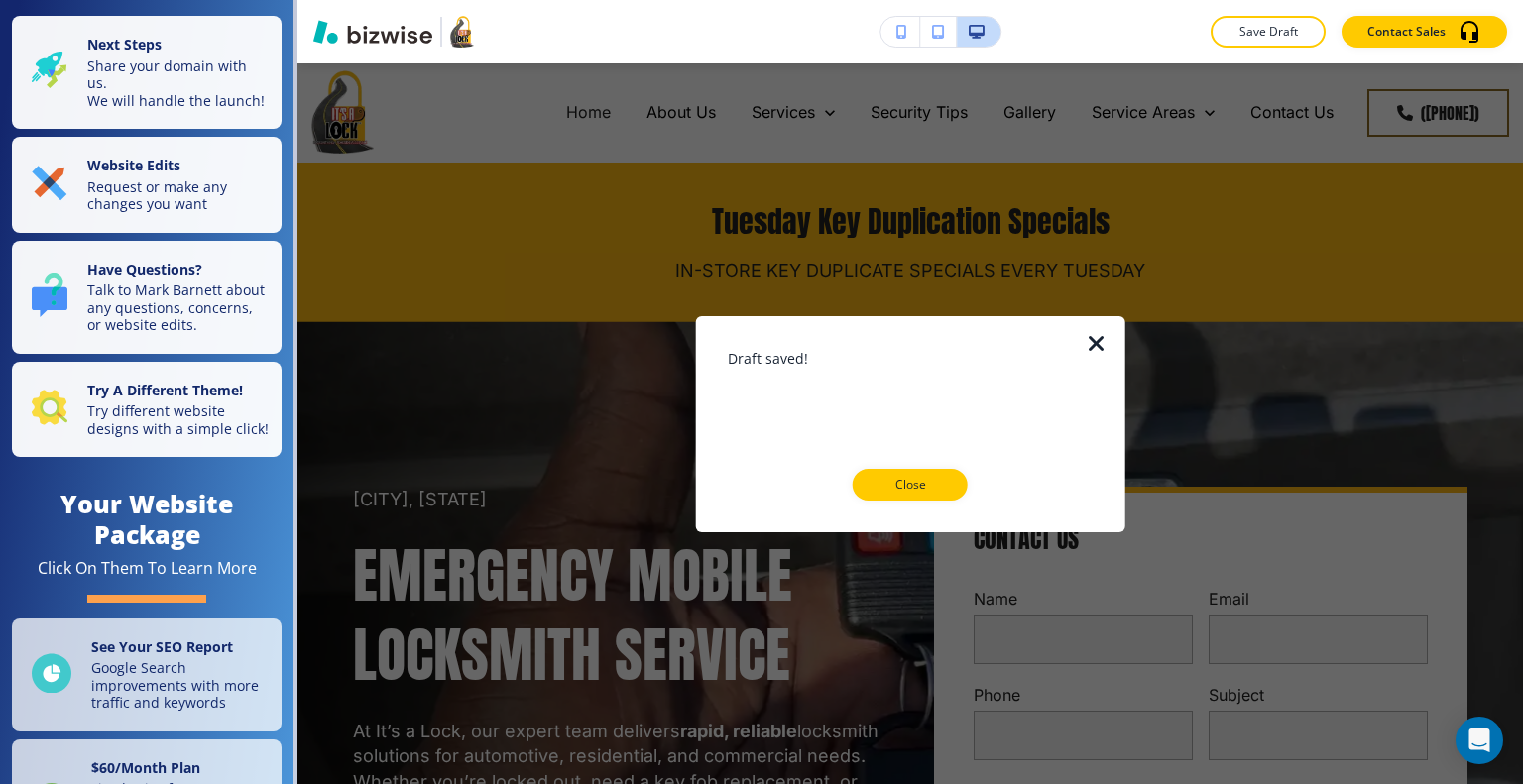 click at bounding box center (1097, 343) 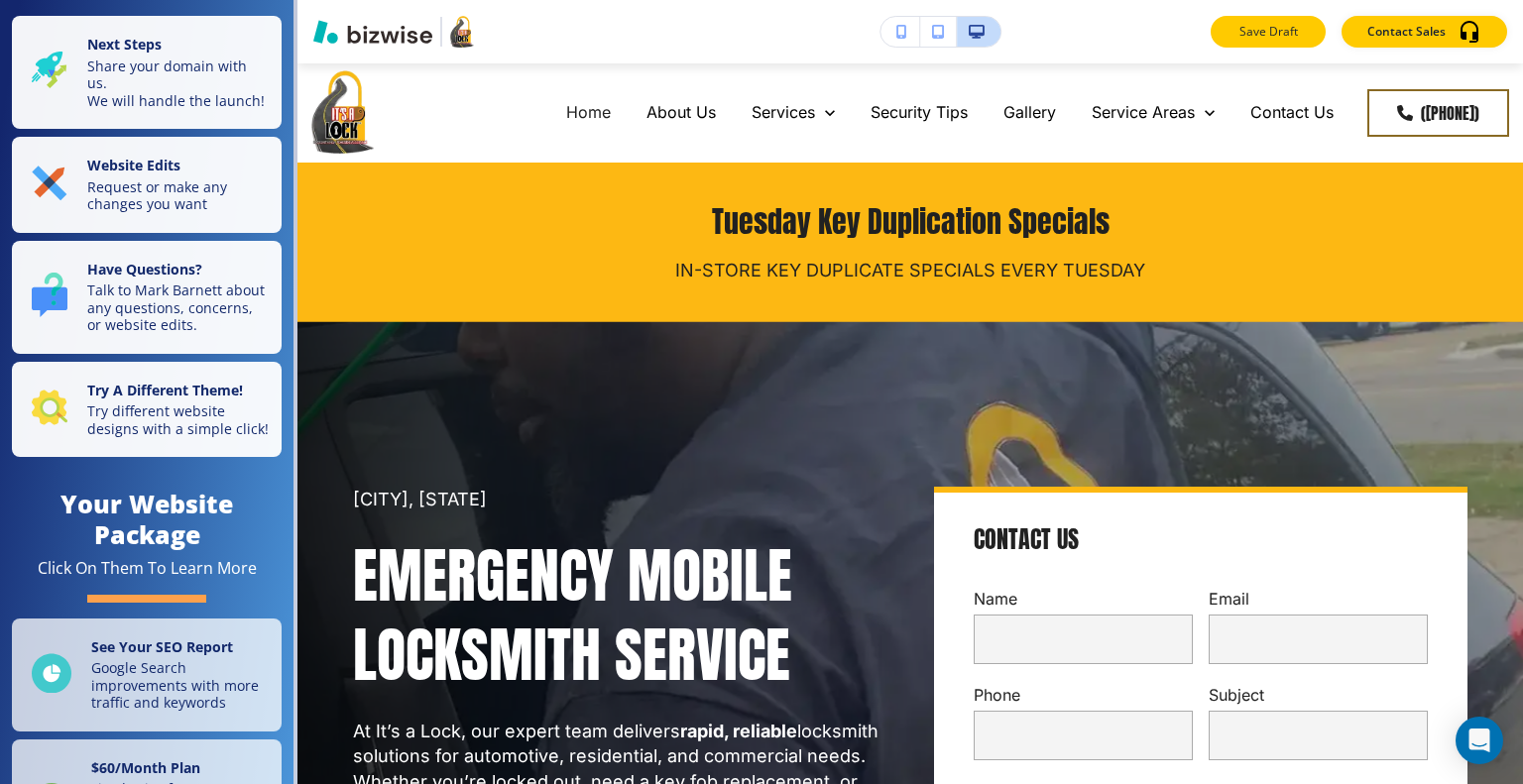 click on "Save Draft" at bounding box center [1268, 32] 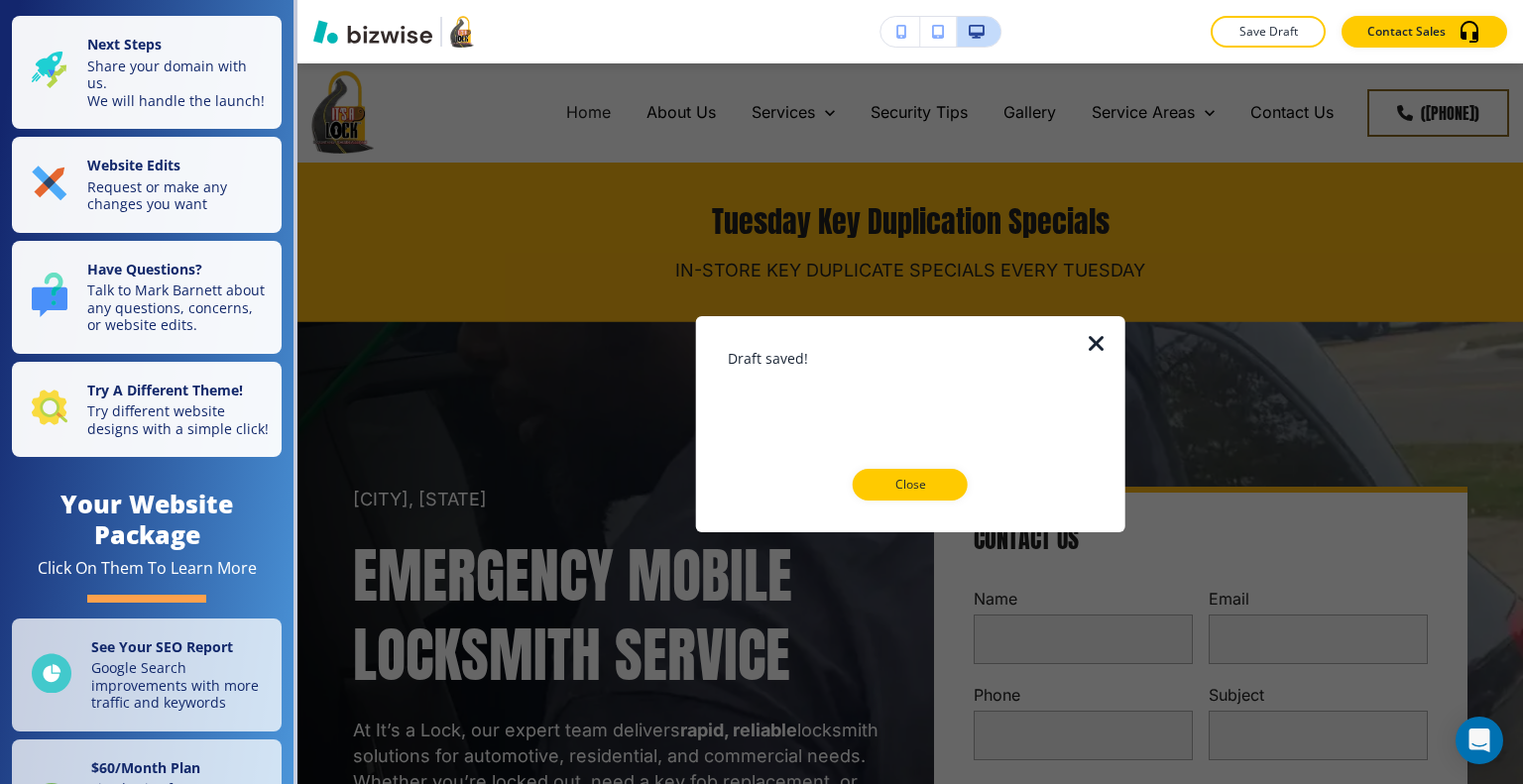 click at bounding box center (1097, 343) 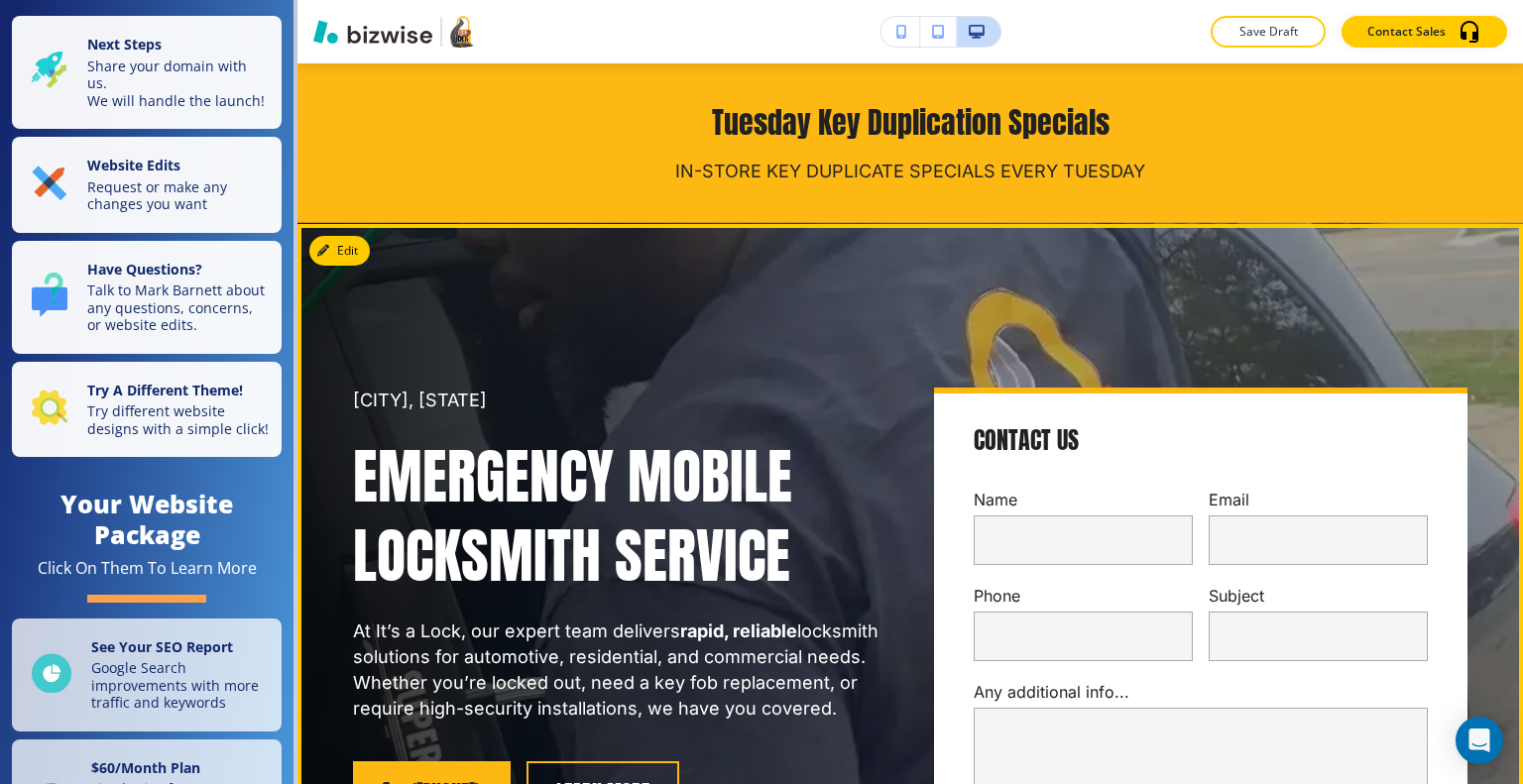 scroll, scrollTop: 0, scrollLeft: 0, axis: both 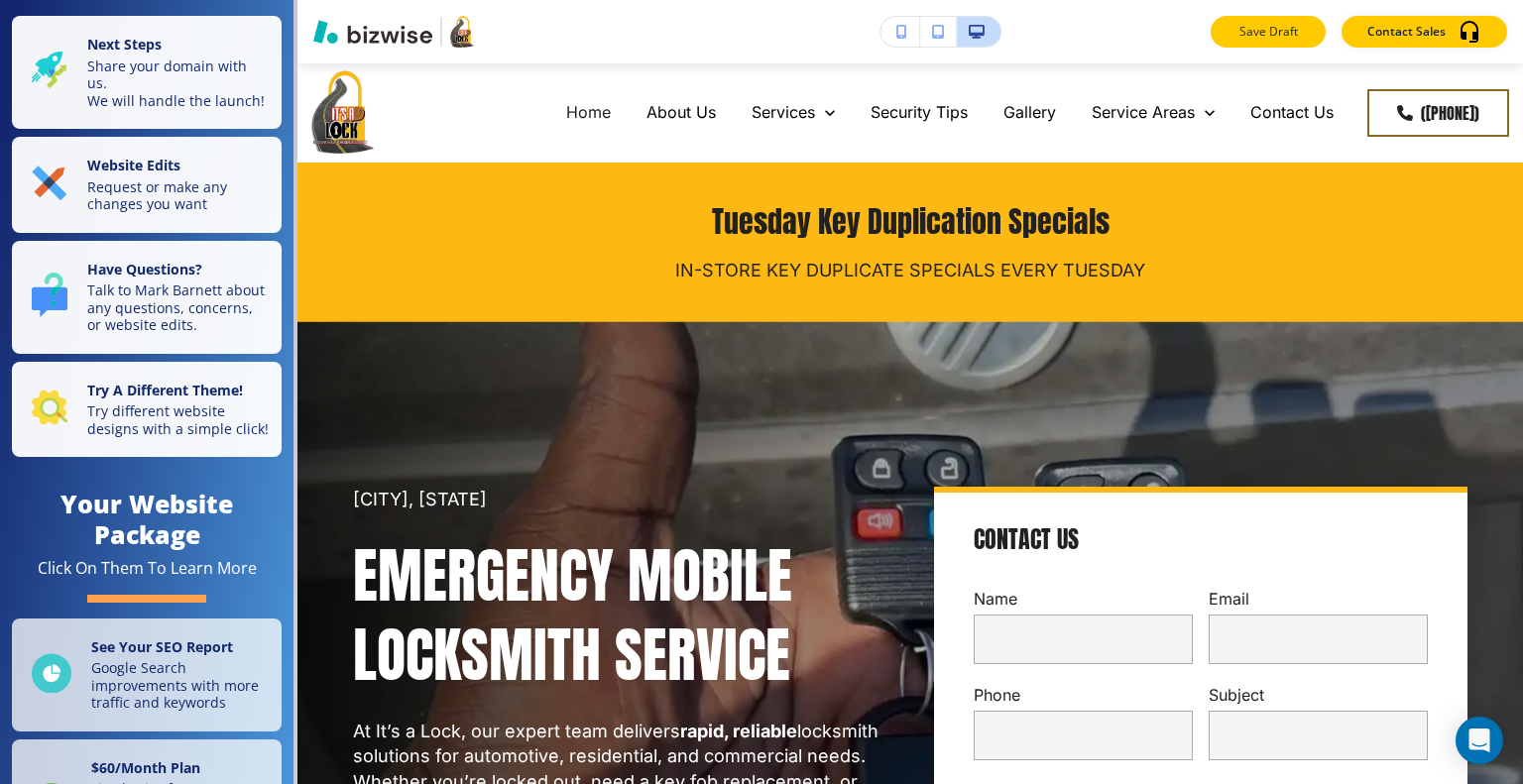 click on "Save Draft" at bounding box center (1268, 32) 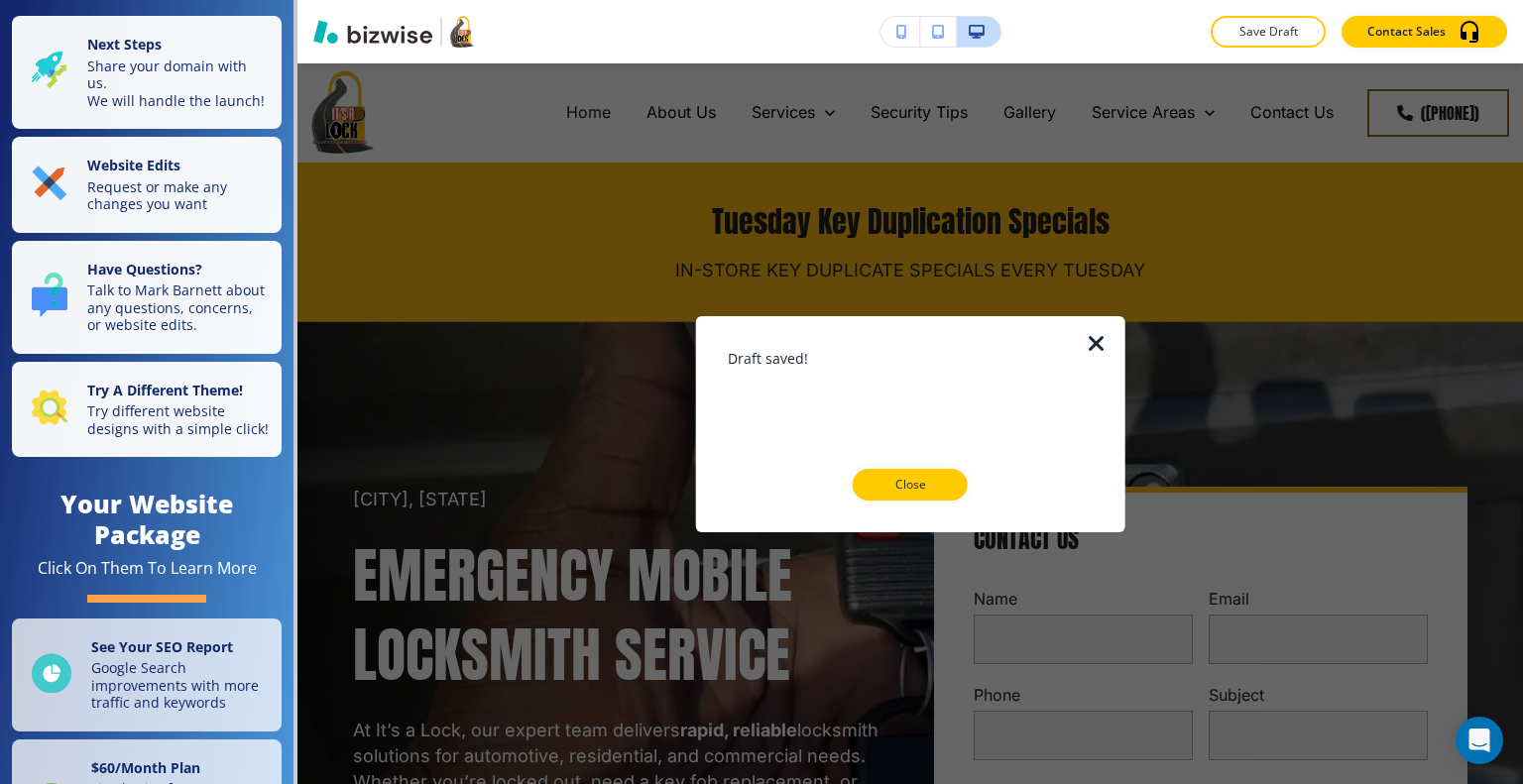click on "Close" at bounding box center [910, 485] 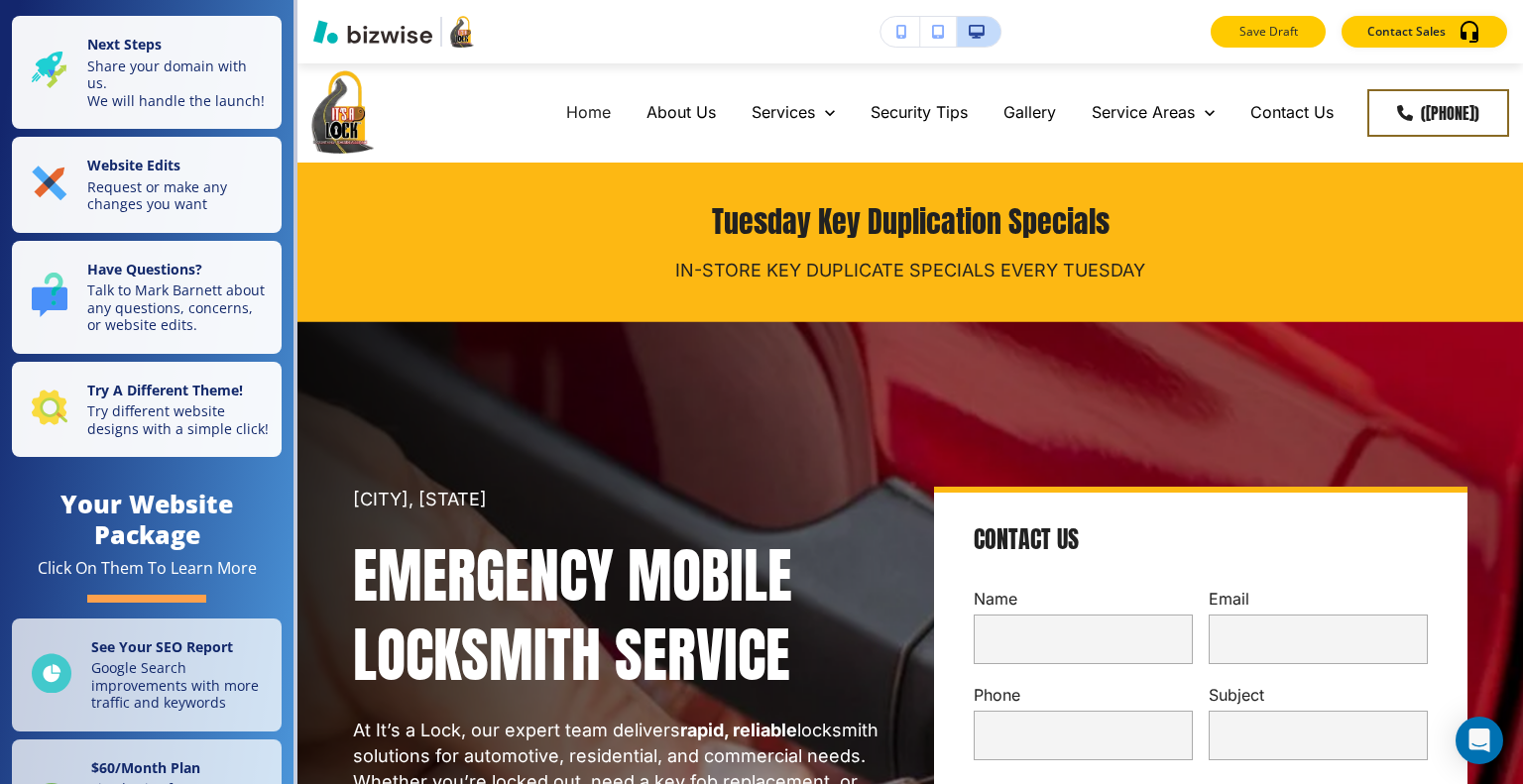 click on "Save Draft" at bounding box center (1268, 32) 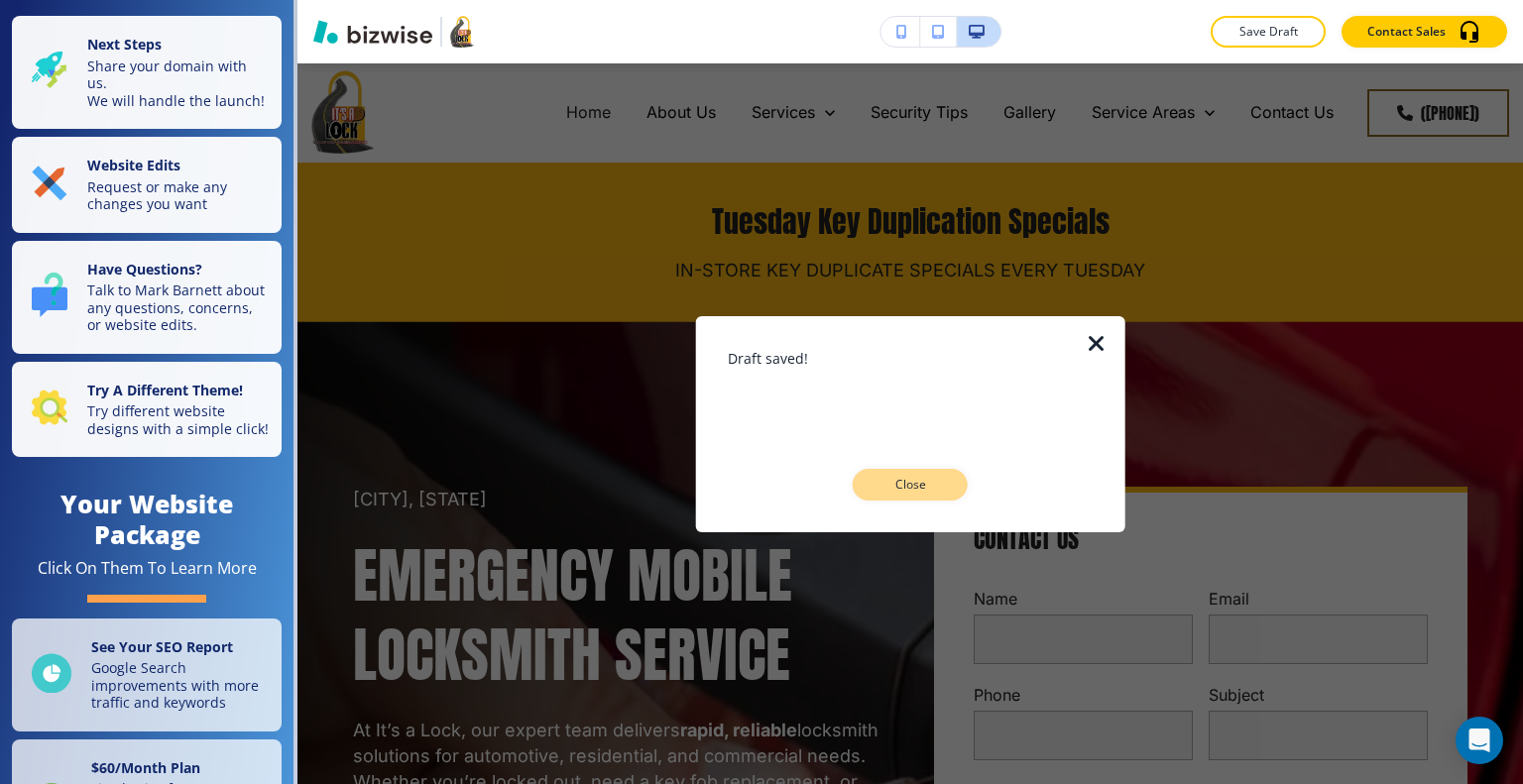 click on "Close" at bounding box center [910, 485] 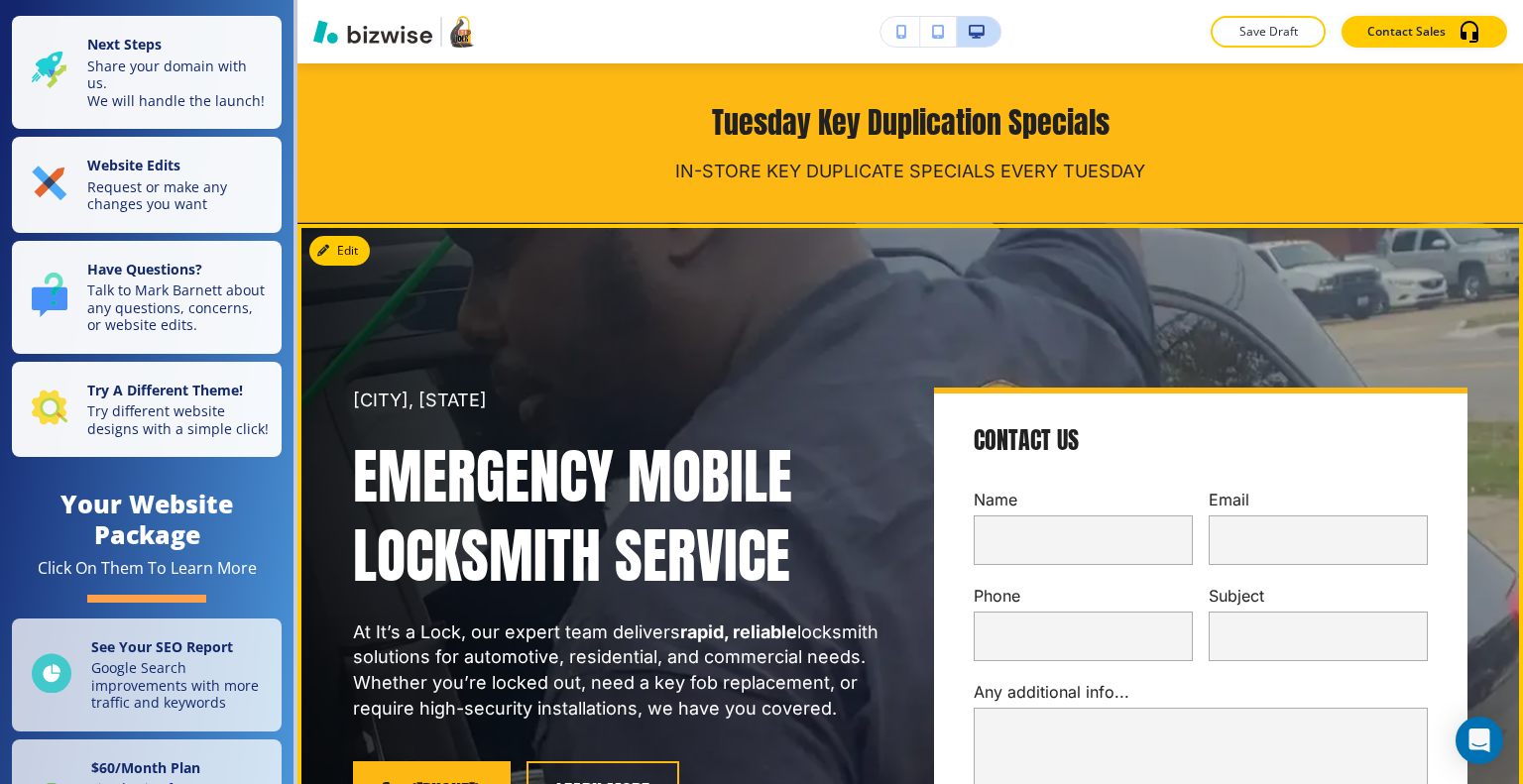 scroll, scrollTop: 0, scrollLeft: 0, axis: both 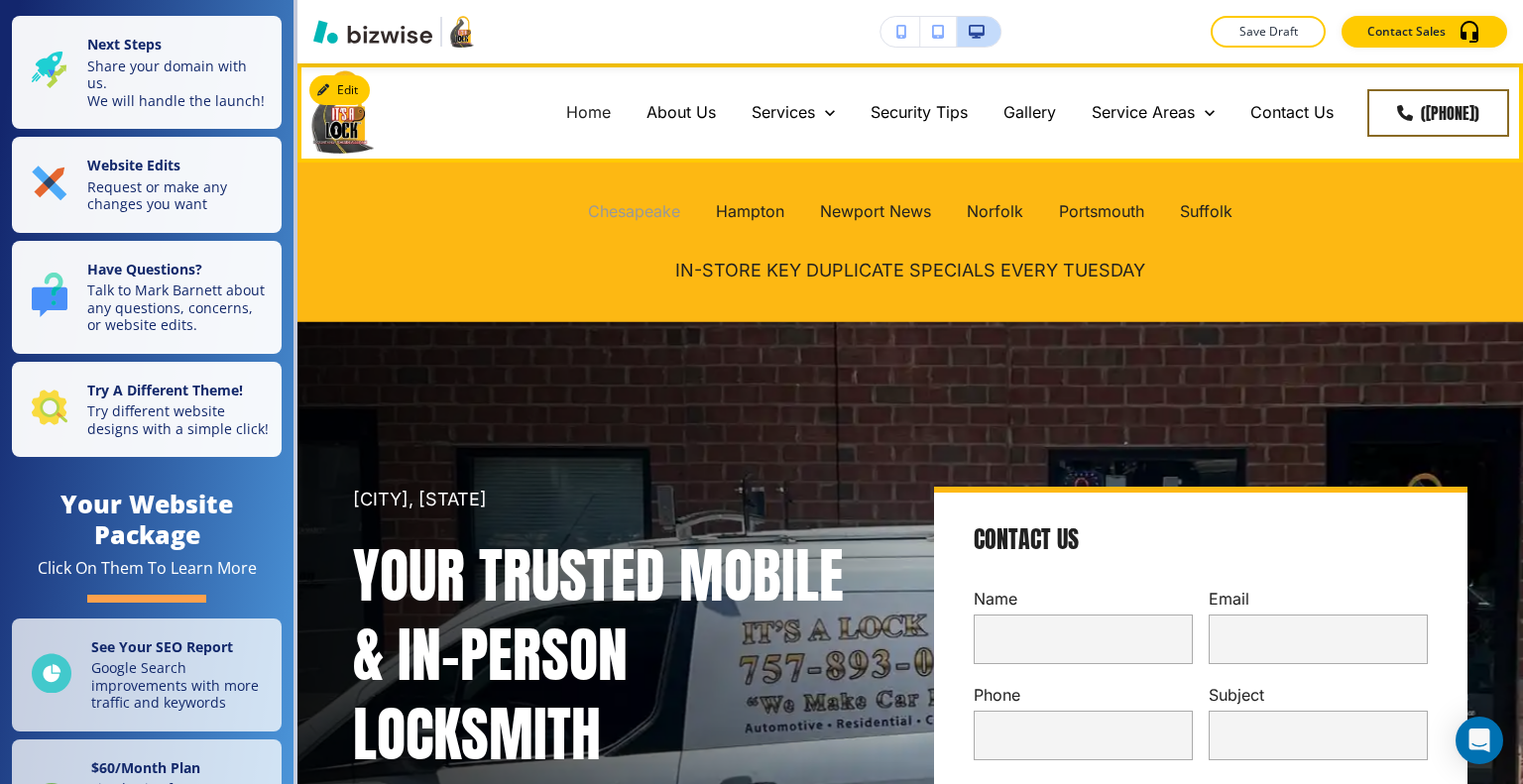 click on "Chesapeake" at bounding box center [634, 211] 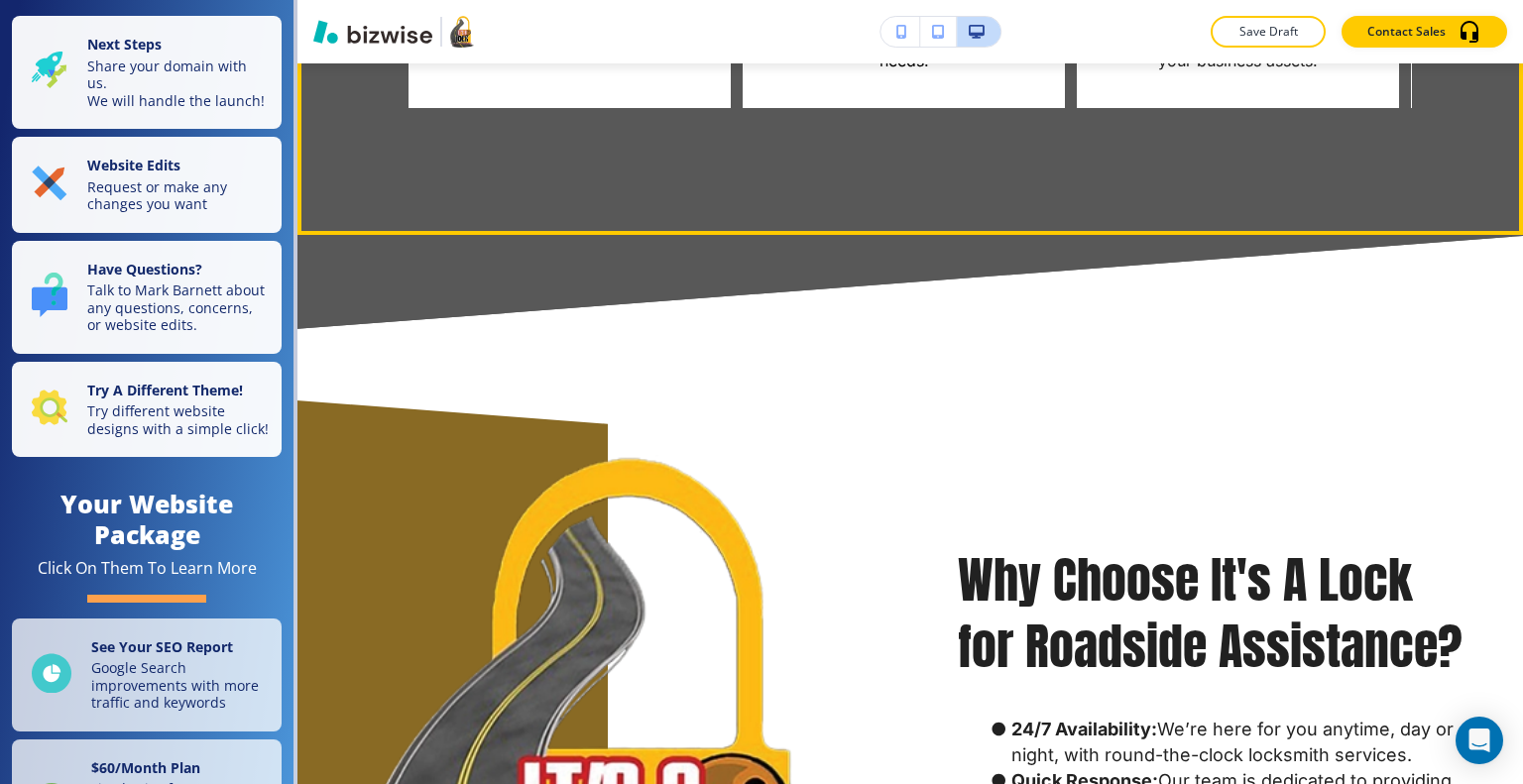 scroll, scrollTop: 2081, scrollLeft: 0, axis: vertical 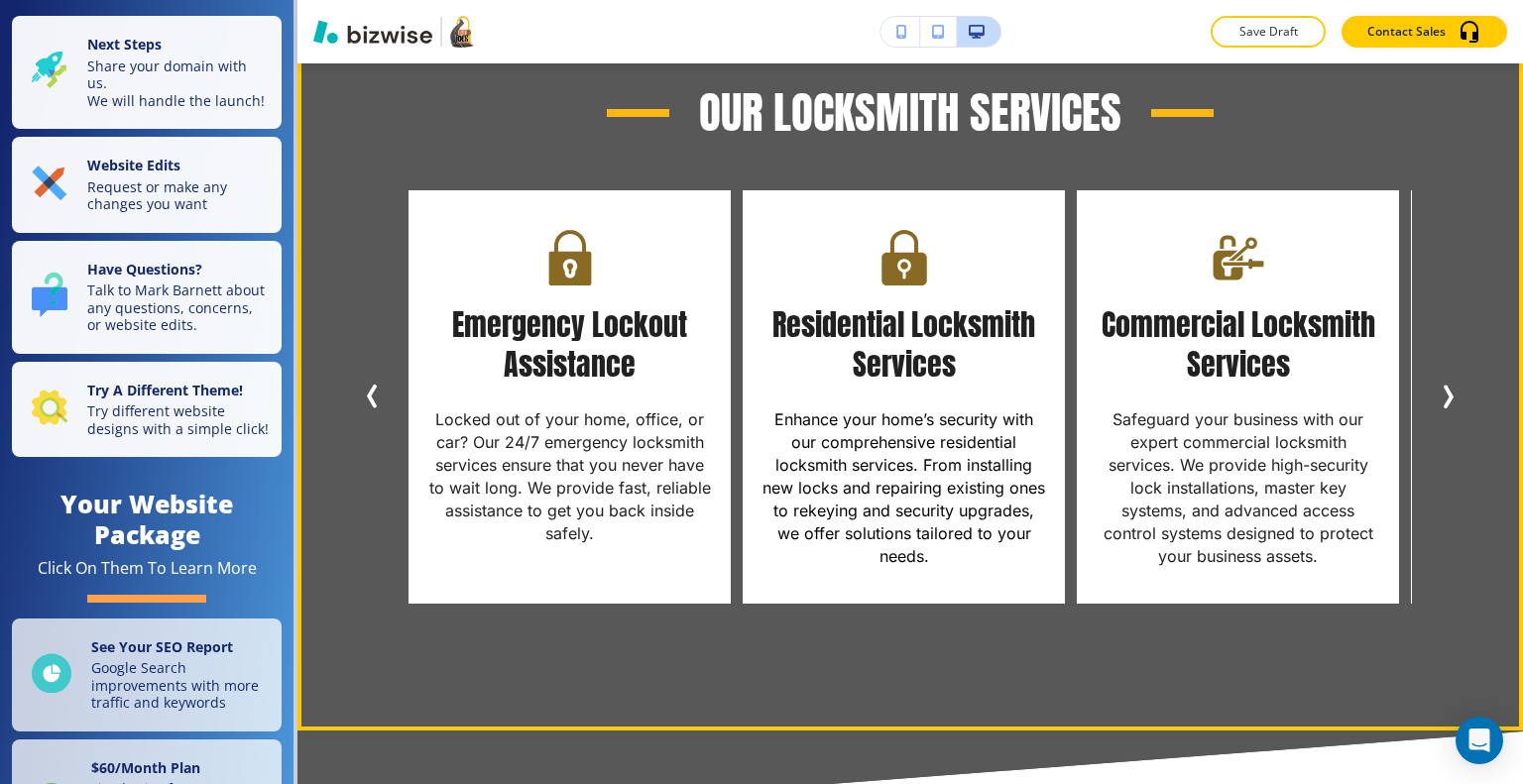 click on "Automotive Locksmith Services Dealing with a car lockout or need a new car key? Our automotive locksmith services include unlocking vehicles, key replacements, and ignition repairs, ensuring you’re never left stranded. Key Cutting and Duplication Need spare keys? Our precise key cutting and duplication services ensure you always have an extra set for your home, business, or vehicle. Lock Installation and Repair Whether you need new locks installed or existing ones repaired, our experienced technicians deliver efficient and reliable service to keep your property secure. Emergency Lockout Assistance Locked out of your home, office, or car? Our 24/7 emergency locksmith services ensure that you never have to wait long. We provide fast, reliable assistance to get you back inside safely. Residential Locksmith Services Commercial Locksmith Services Automotive Locksmith Services Key Cutting and Duplication Lock Installation and Repair Emergency Lockout Assistance Residential Locksmith Services" at bounding box center (910, 396) 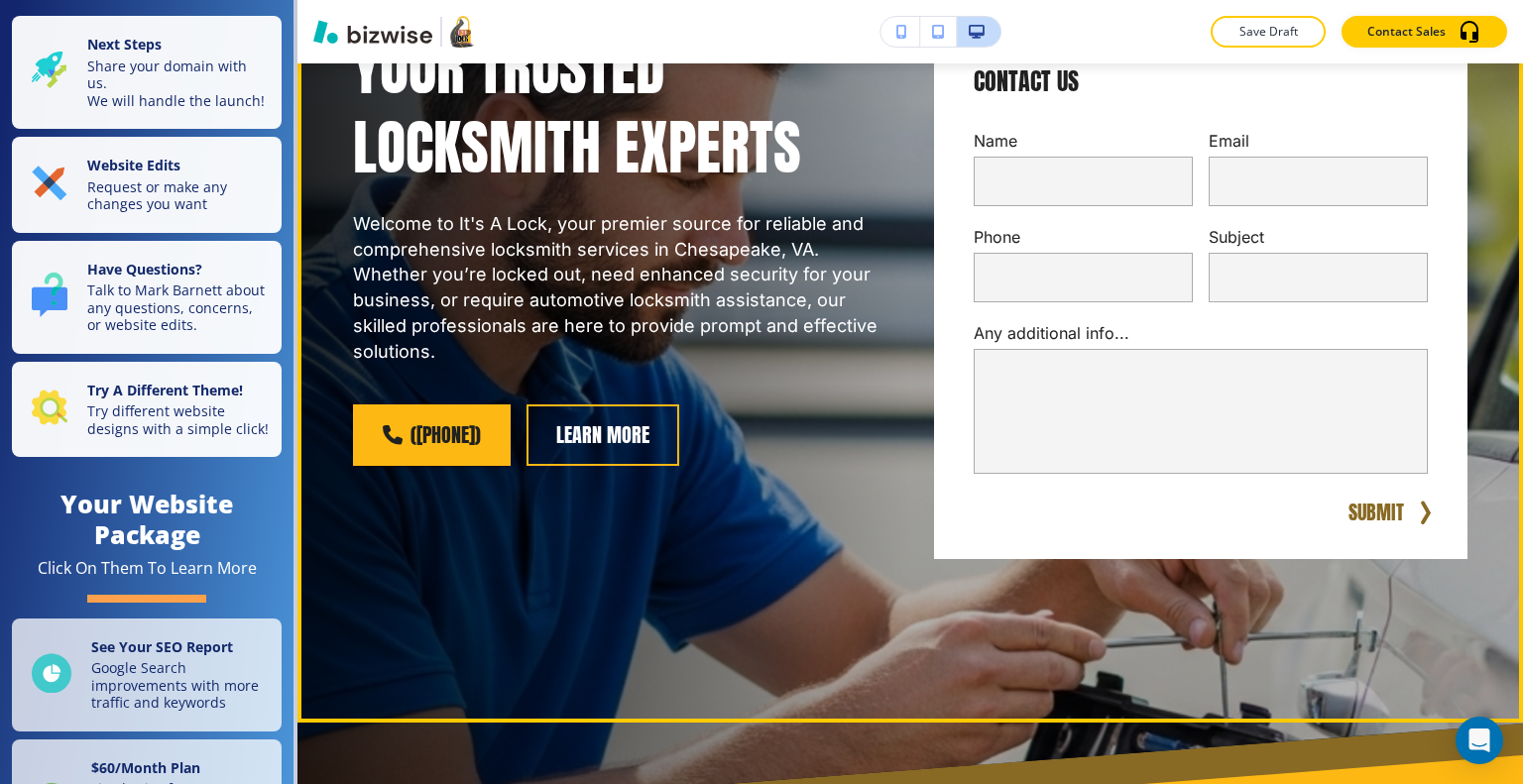 scroll, scrollTop: 0, scrollLeft: 0, axis: both 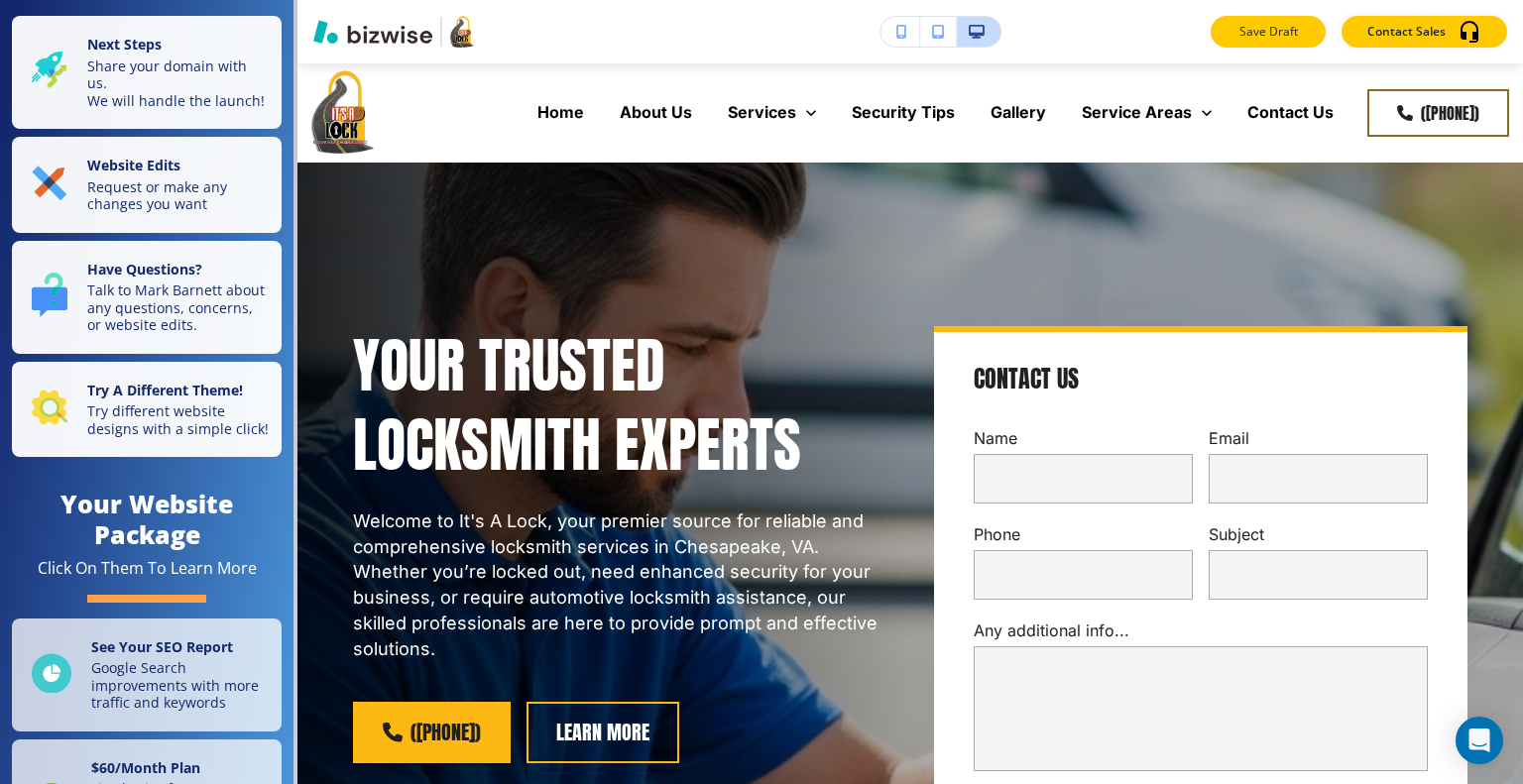 click on "Save Draft" at bounding box center (1268, 32) 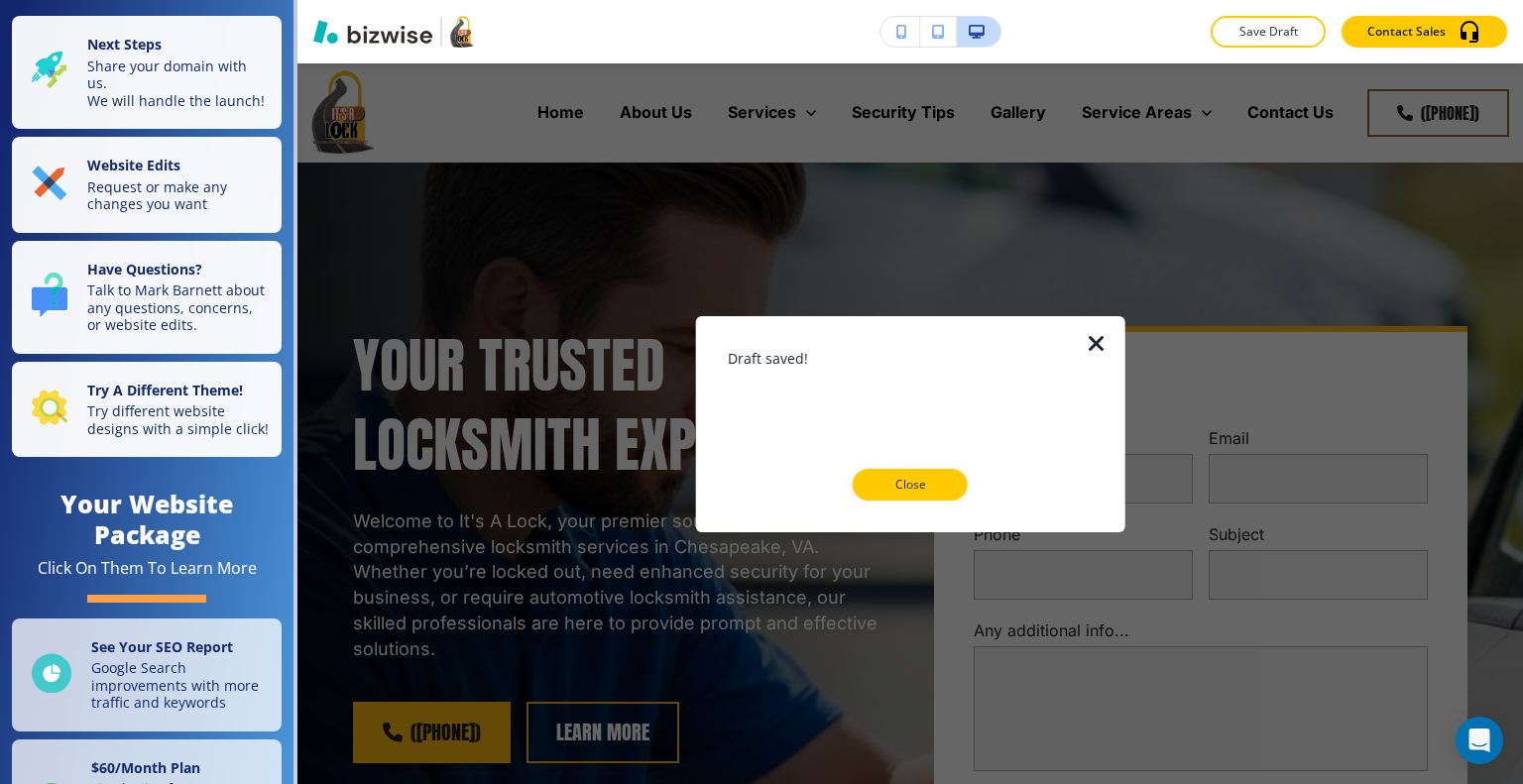 click at bounding box center [1097, 343] 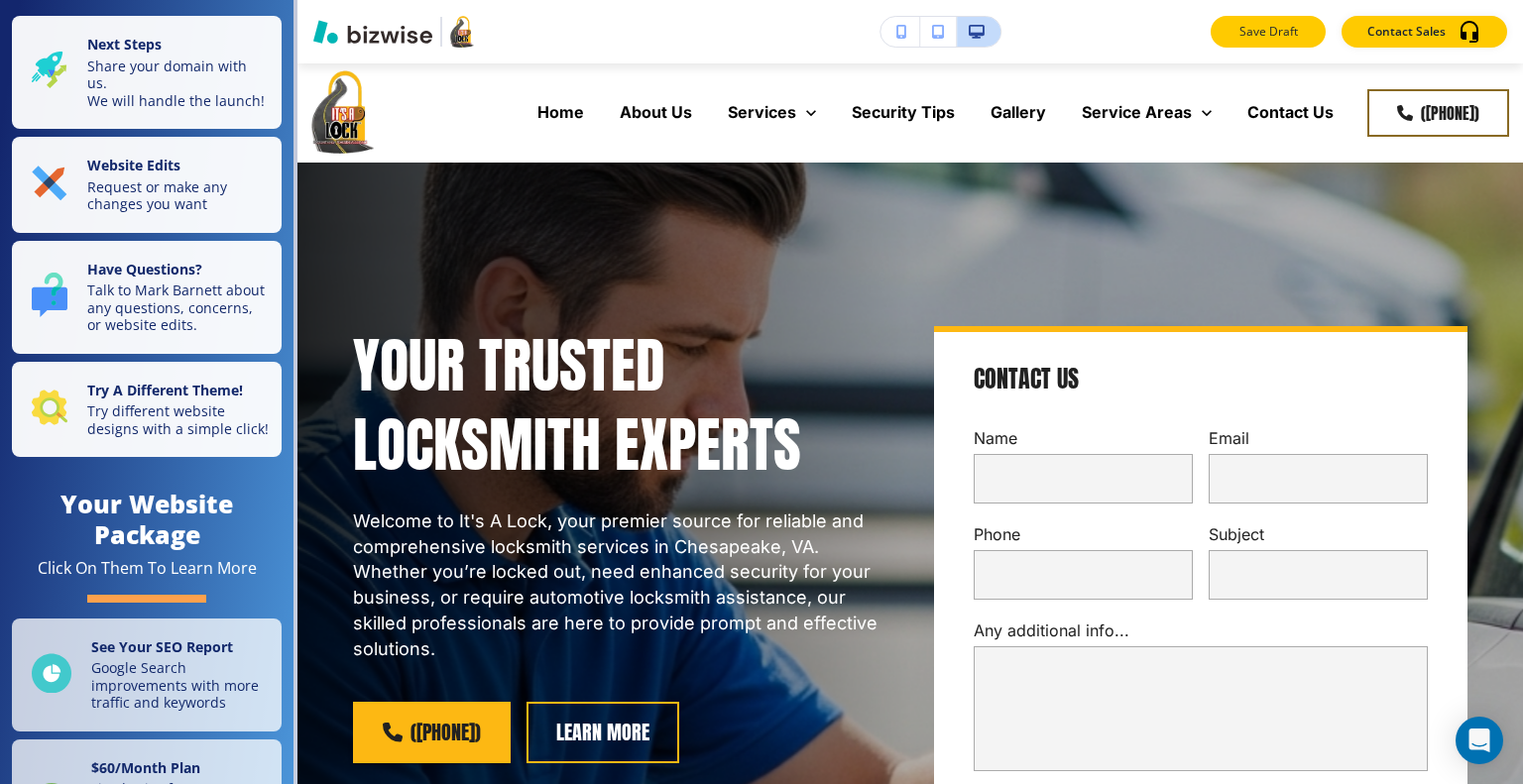 click on "Save Draft" at bounding box center (1268, 32) 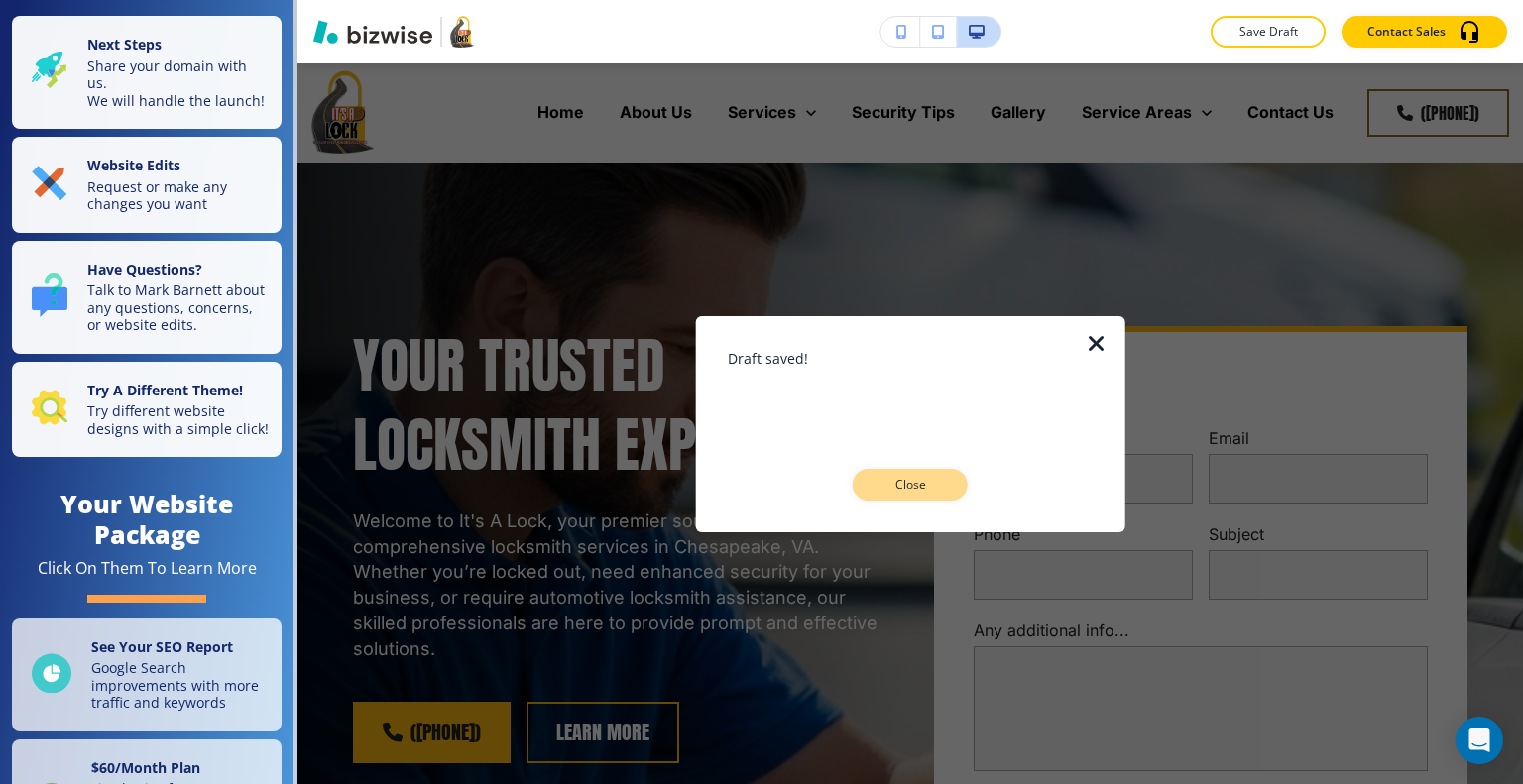 click on "Close" at bounding box center (910, 485) 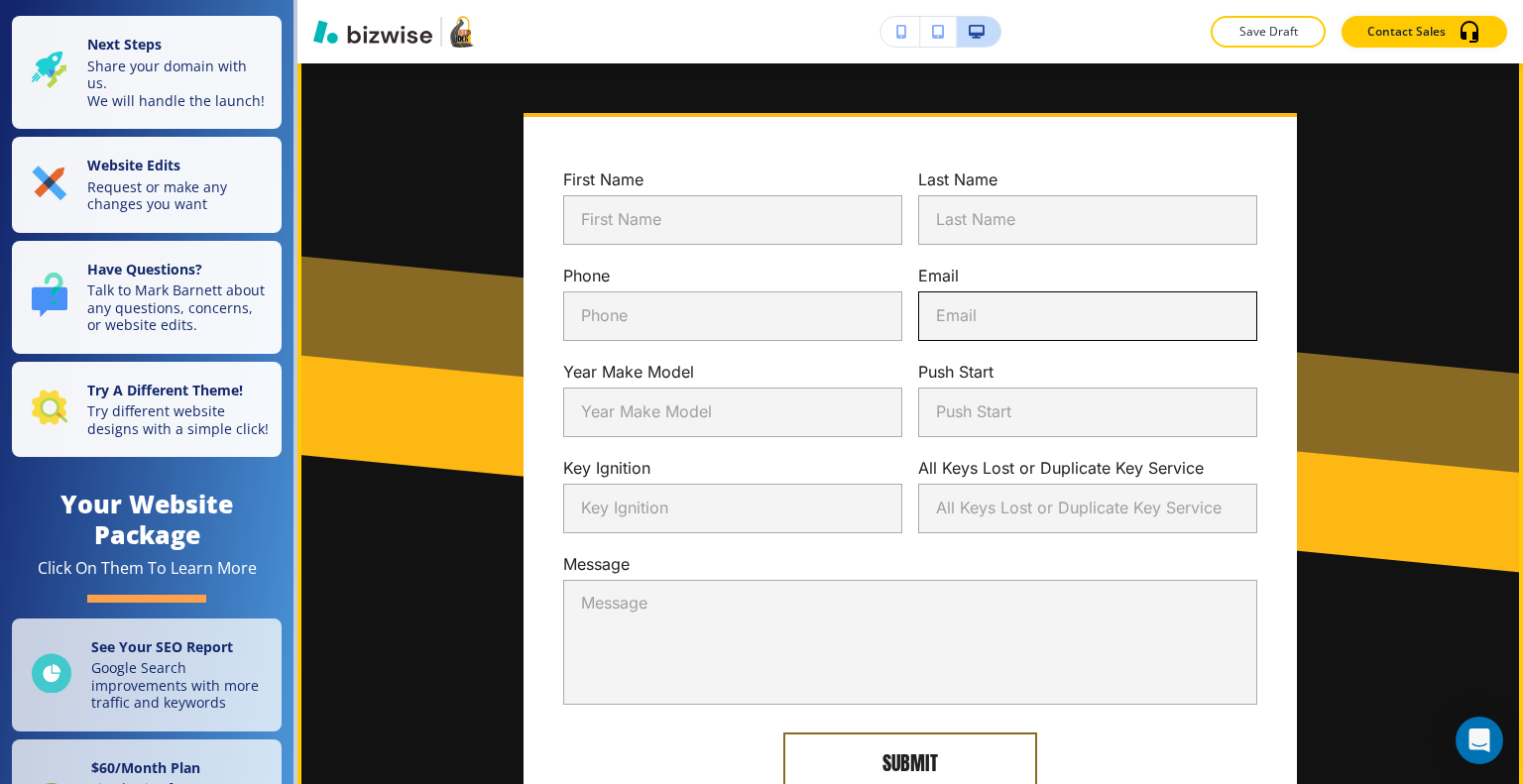 scroll, scrollTop: 4262, scrollLeft: 0, axis: vertical 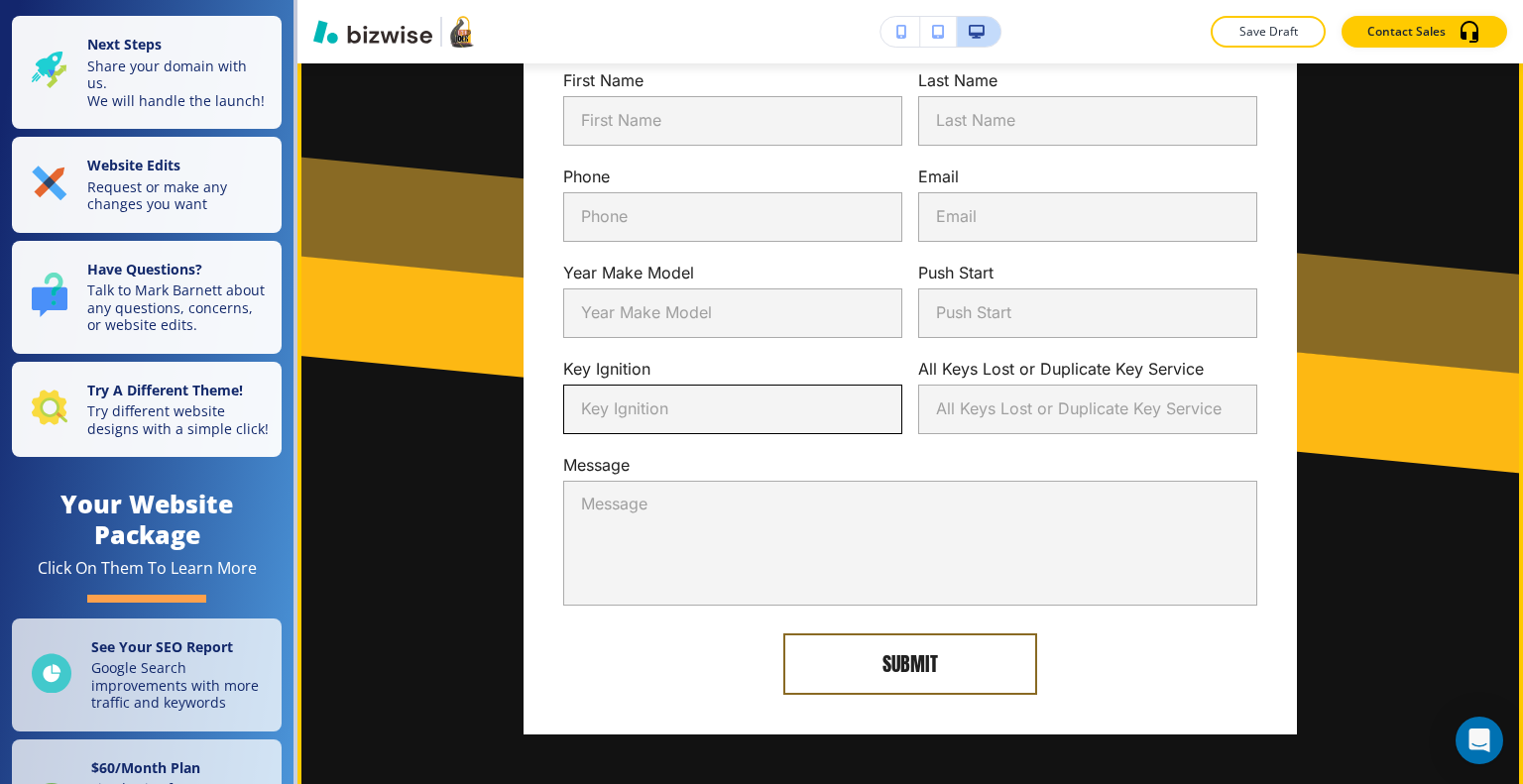 click on "Key Ignition" at bounding box center (733, 409) 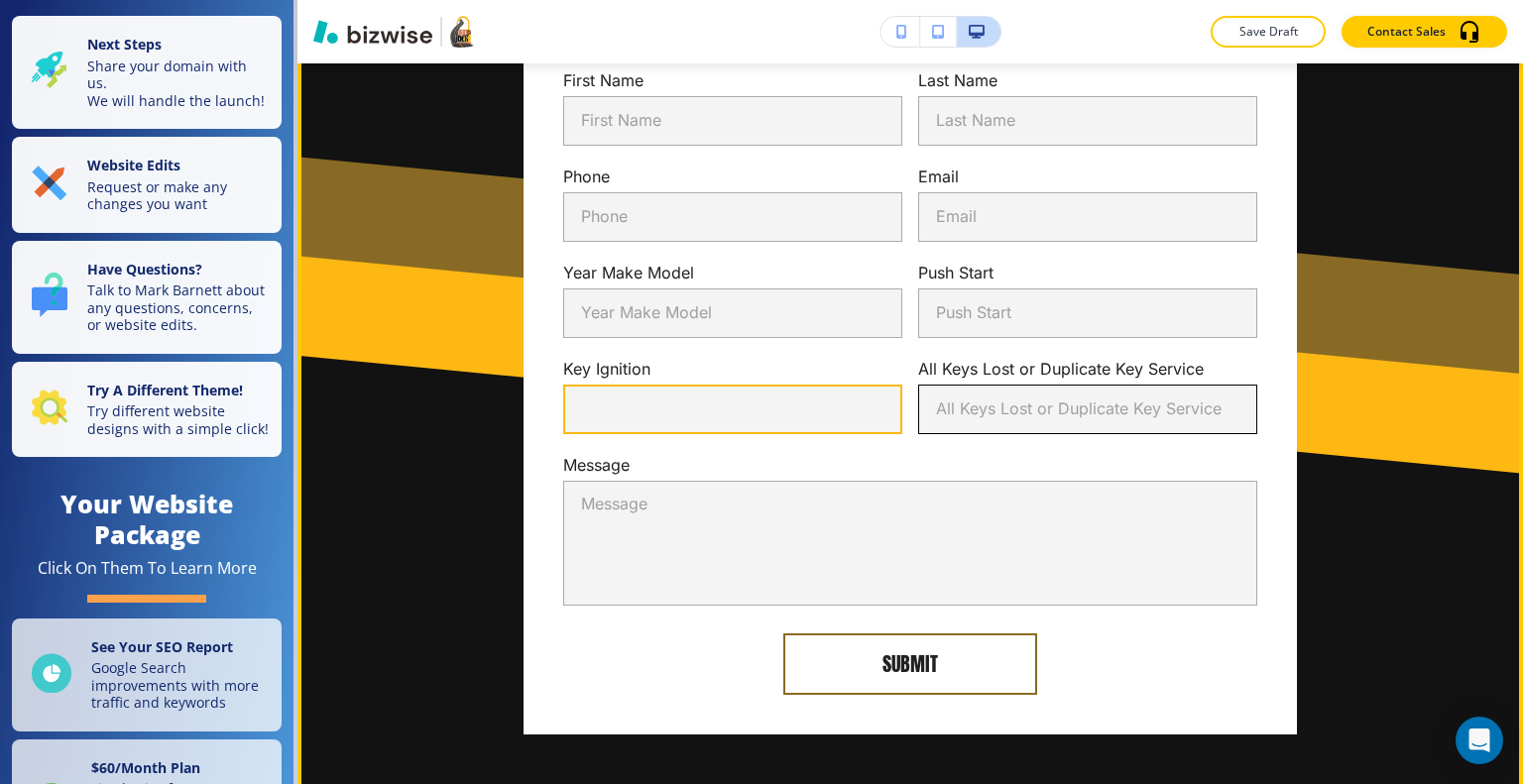 click on "All Keys Lost or Duplicate Key Service" at bounding box center (1088, 409) 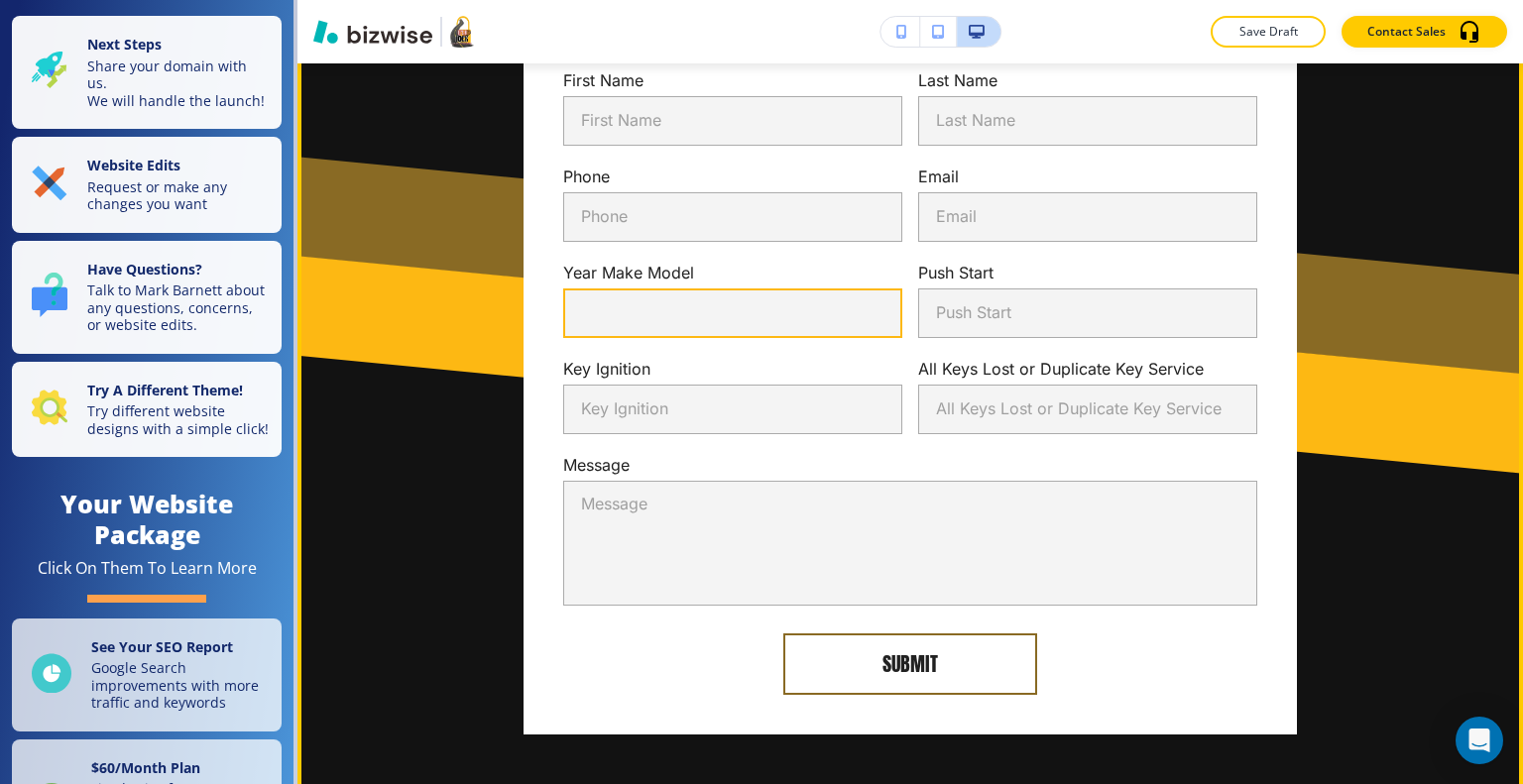 click on "Year Make Model" at bounding box center (733, 313) 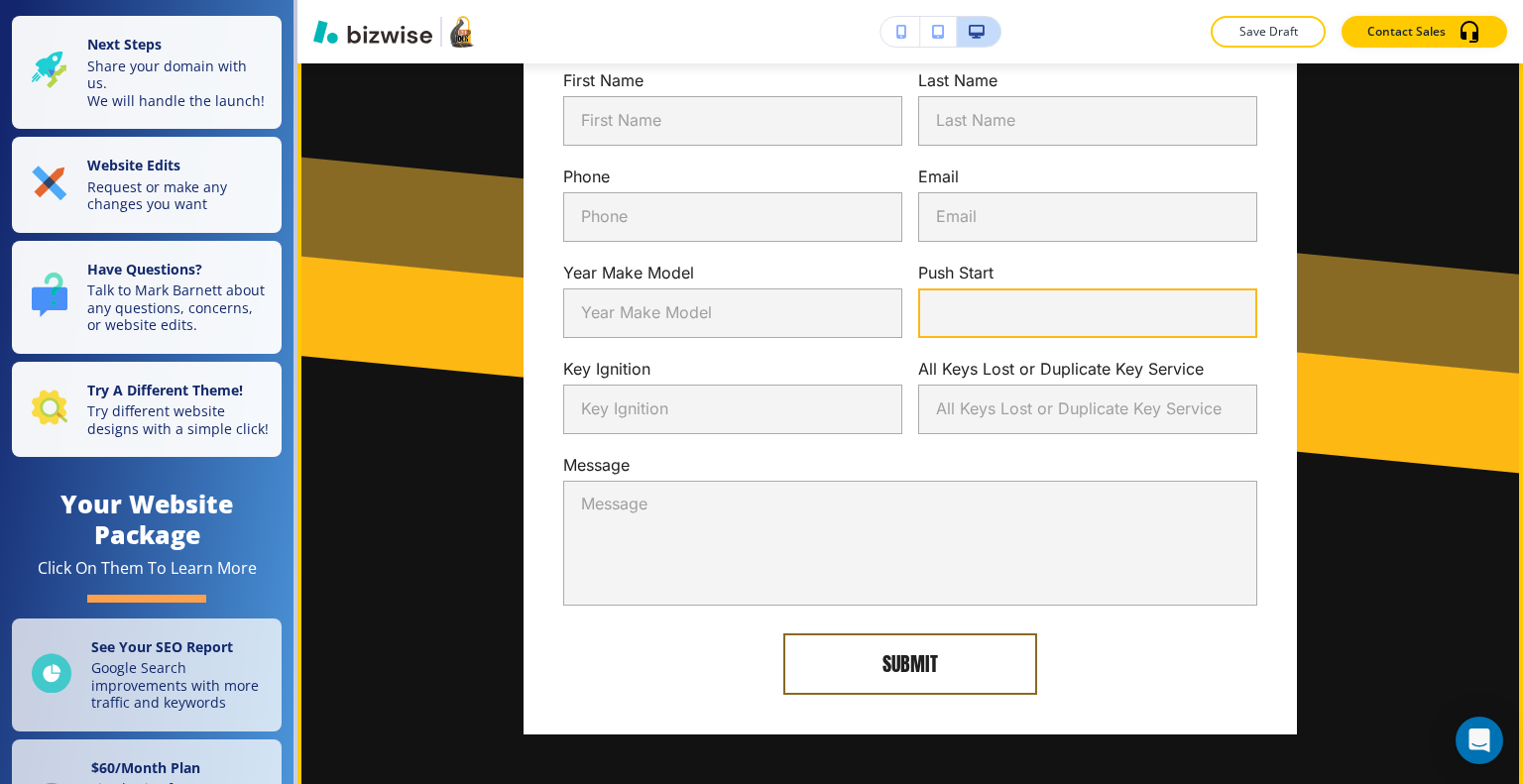 click on "Push Start" at bounding box center (1088, 313) 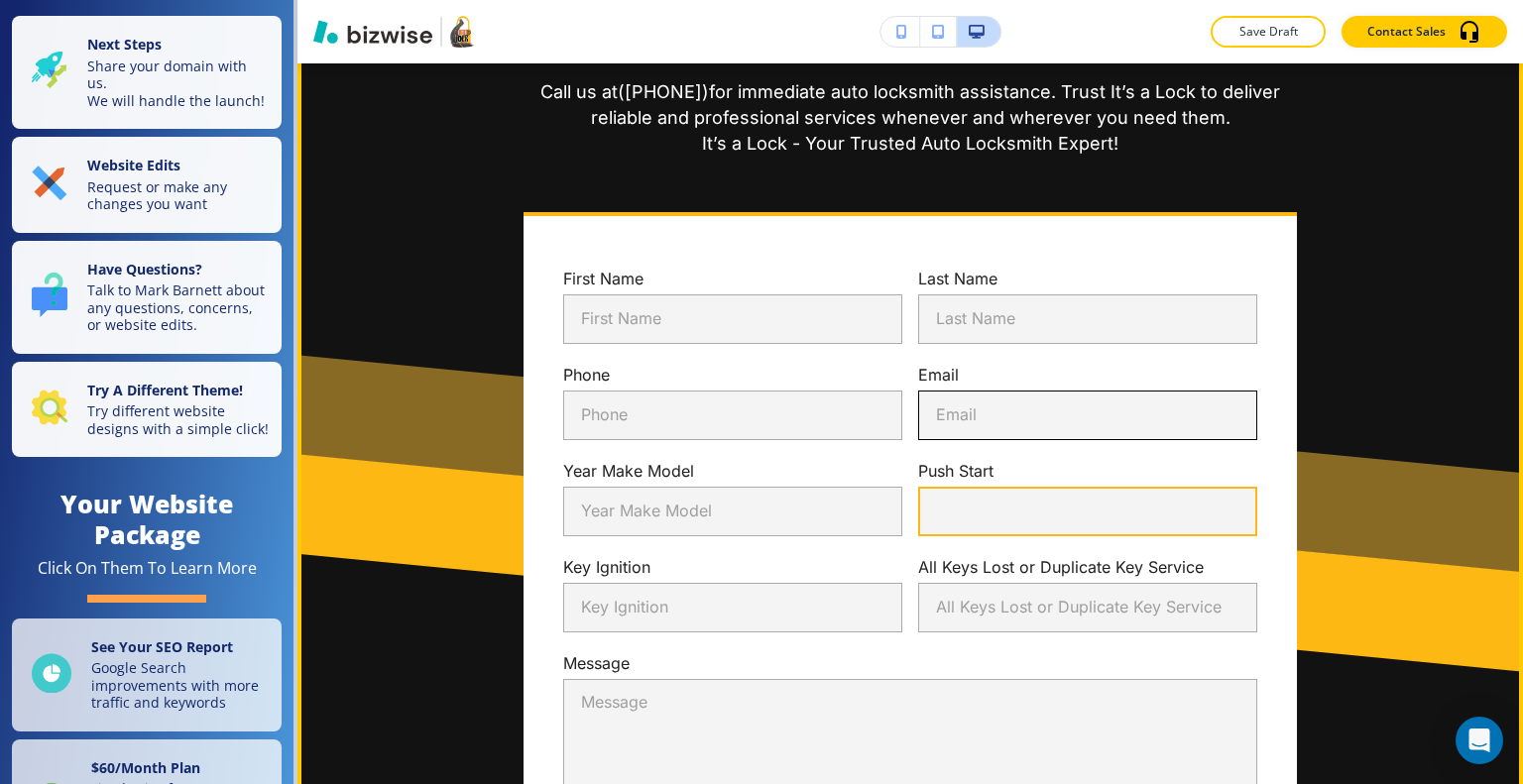 scroll, scrollTop: 4262, scrollLeft: 0, axis: vertical 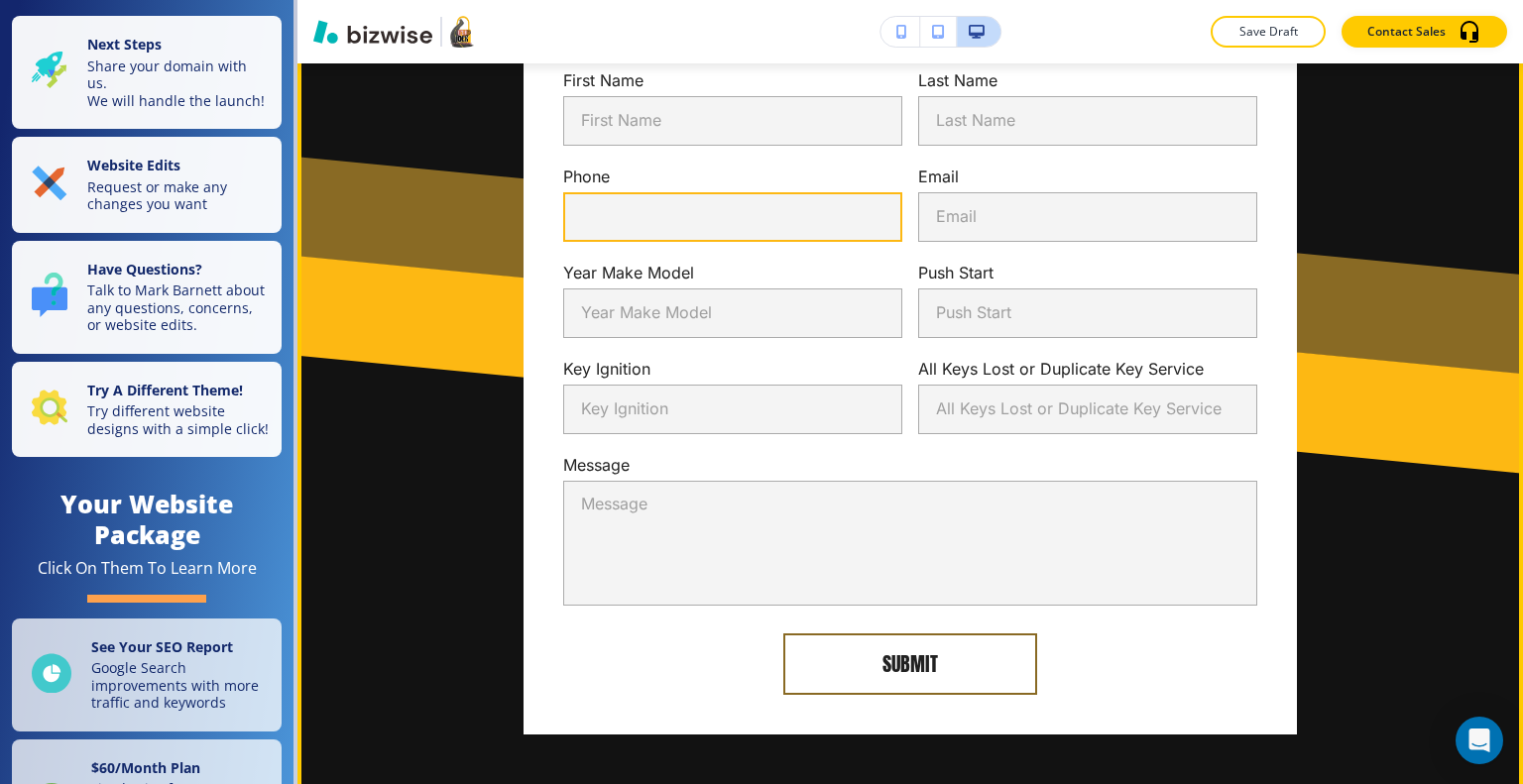 click on "Phone" at bounding box center [733, 217] 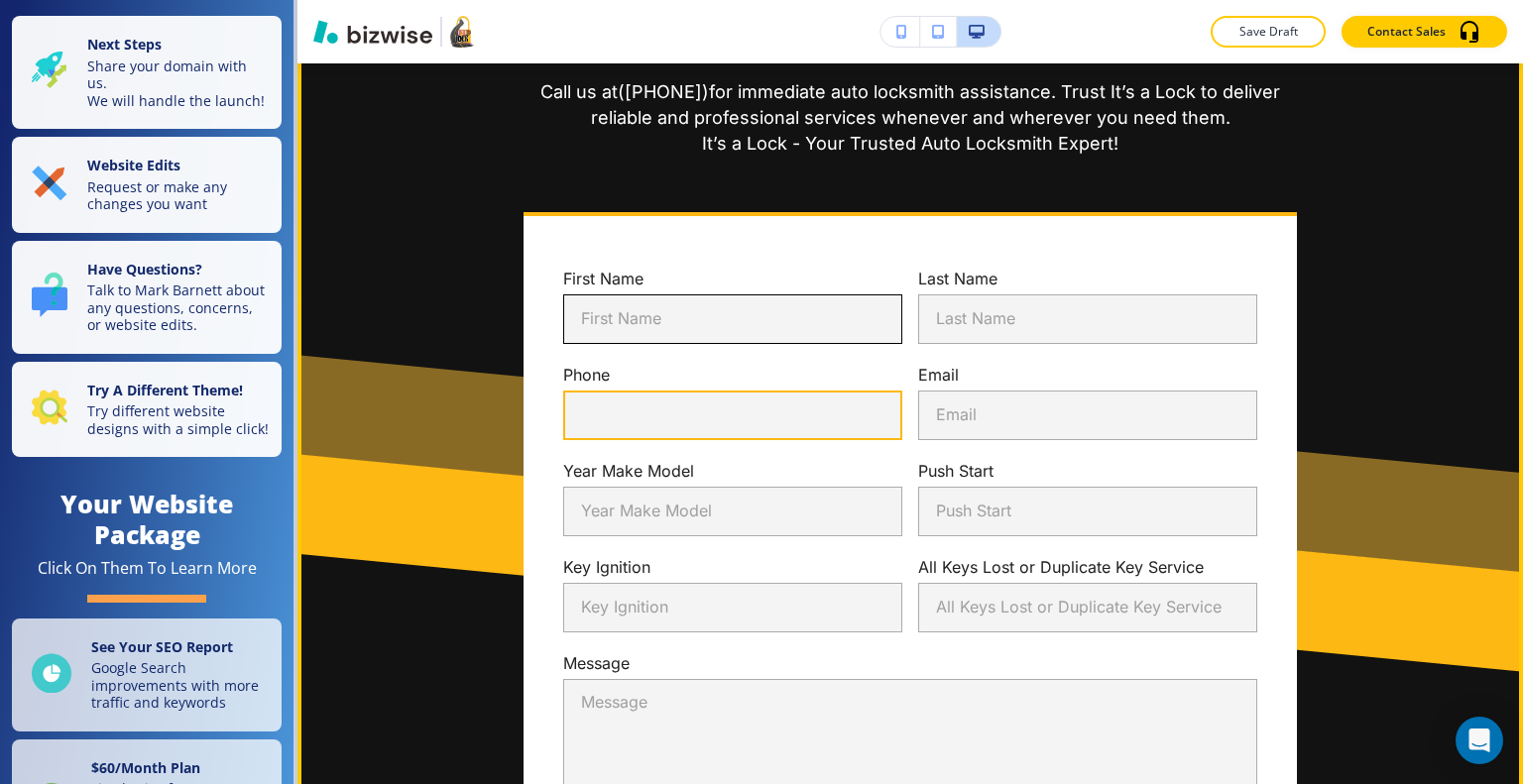 click on "First Name" at bounding box center [733, 319] 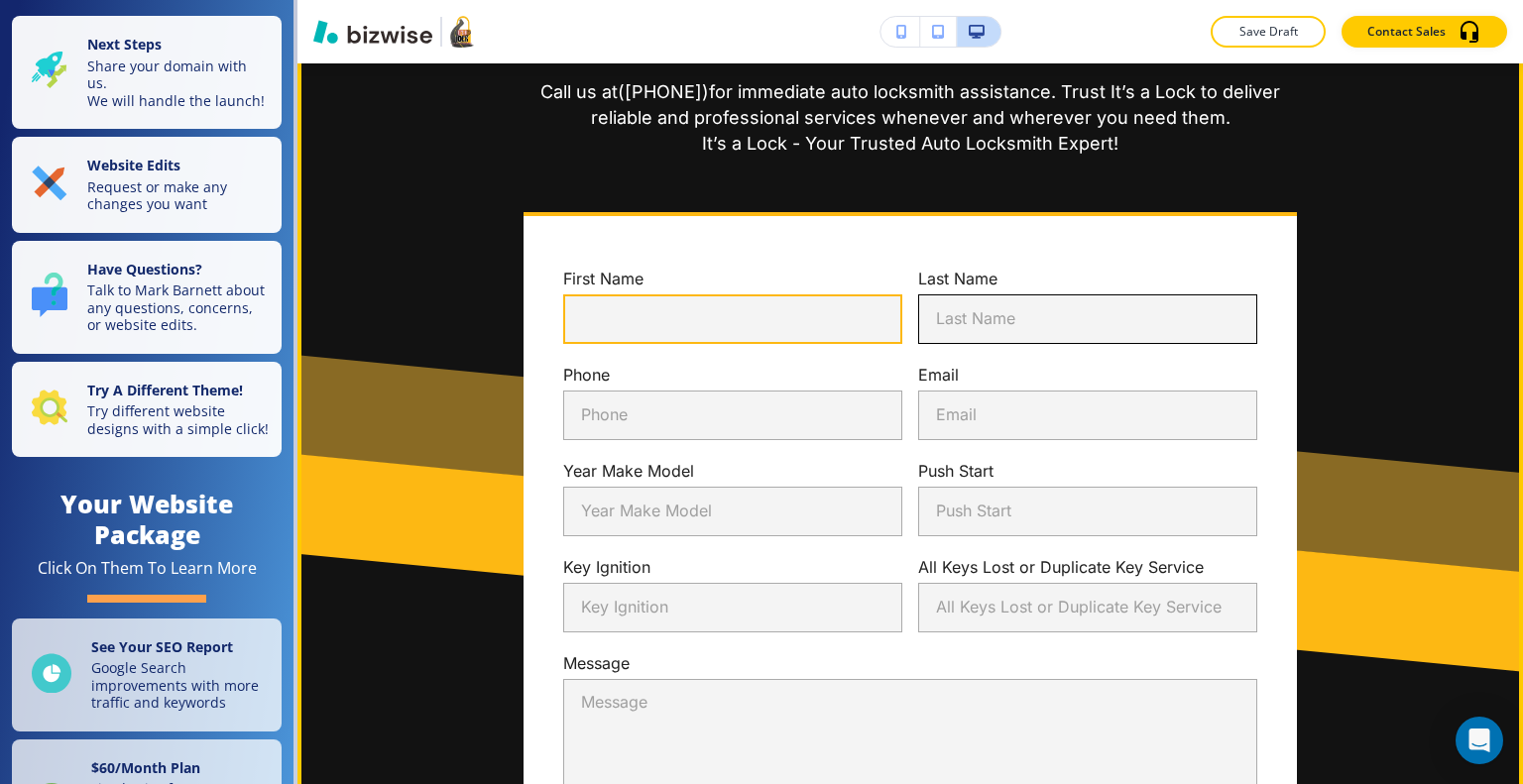click on "Last Name" at bounding box center [1088, 319] 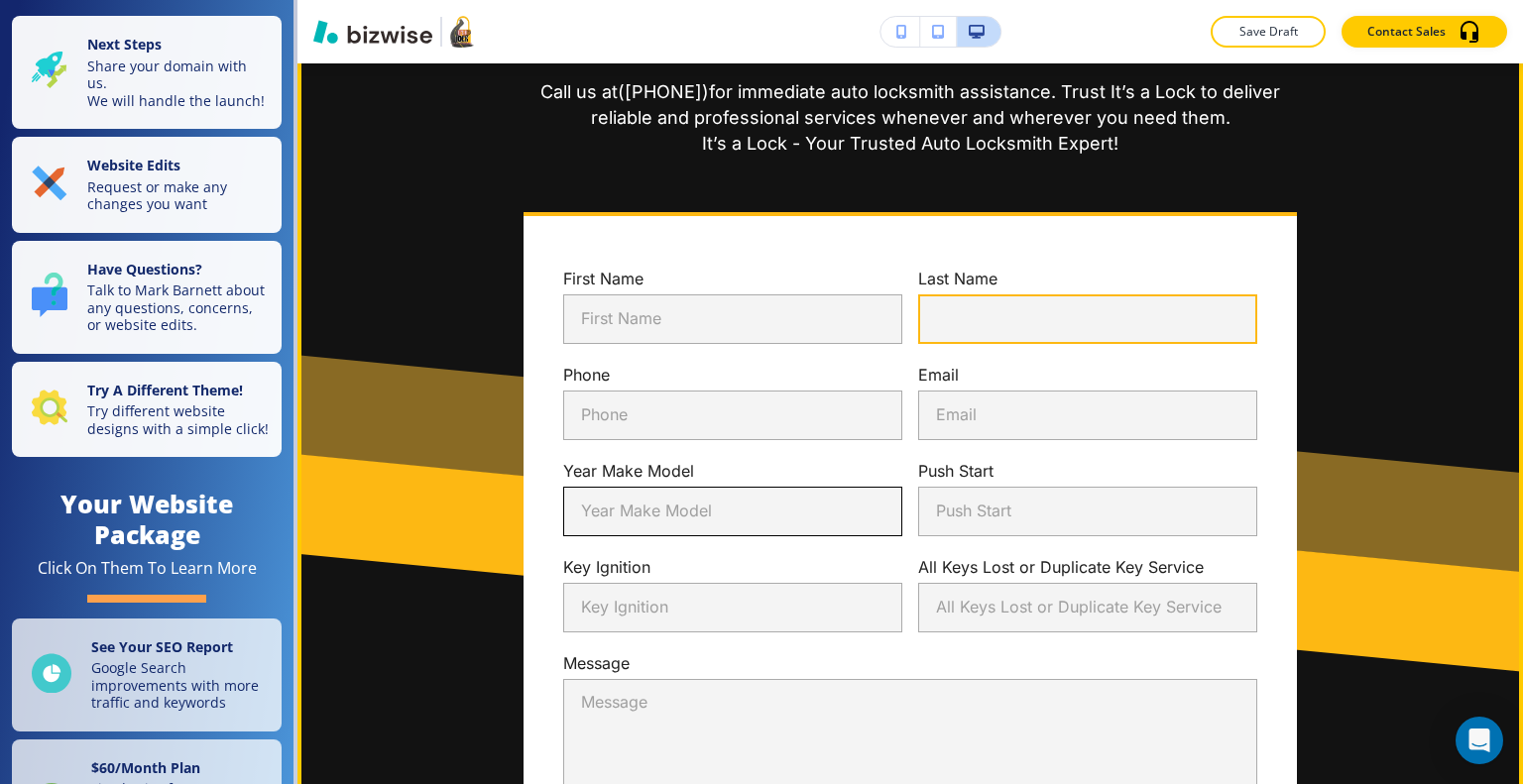scroll, scrollTop: 4163, scrollLeft: 0, axis: vertical 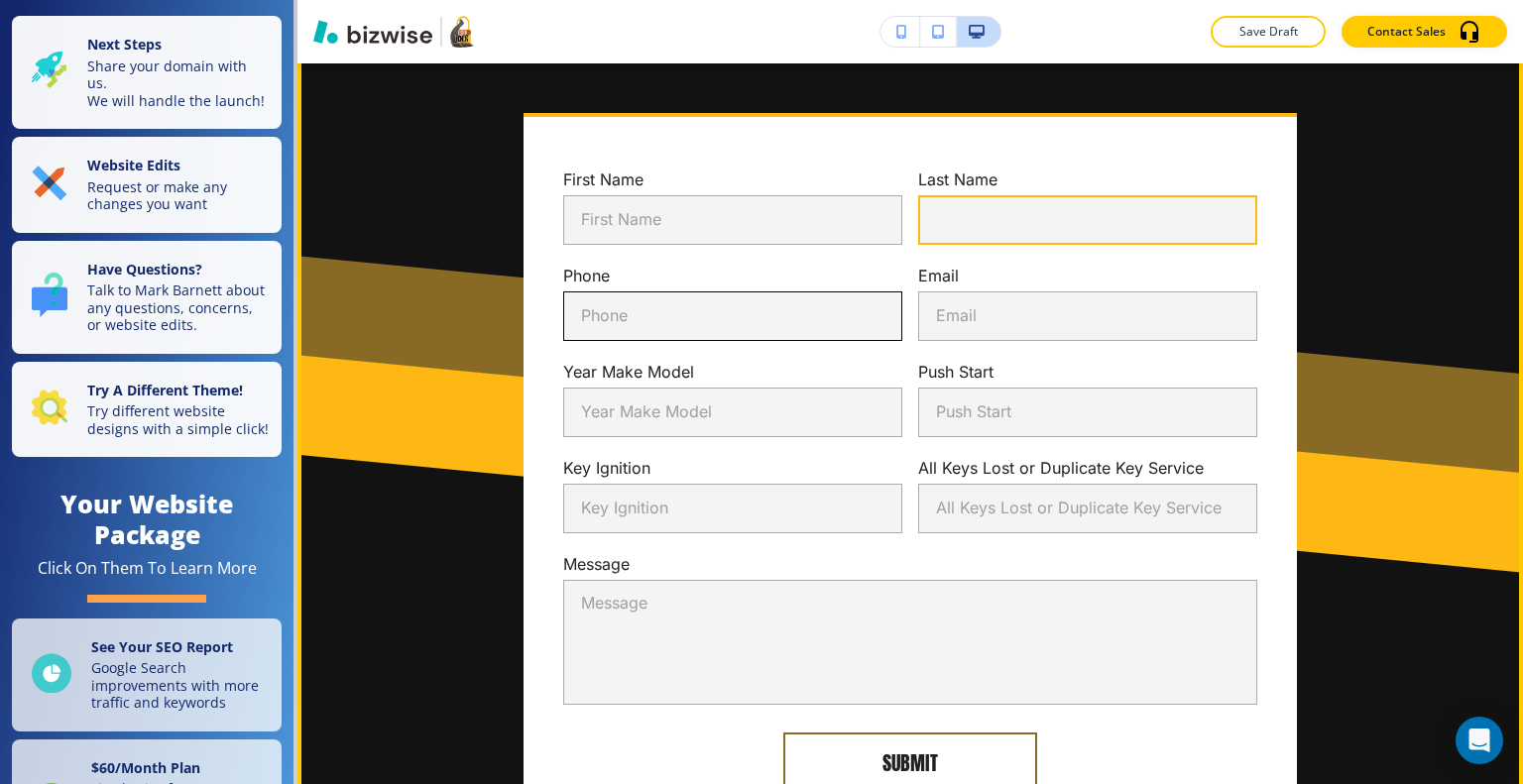 click on "Phone" at bounding box center [733, 316] 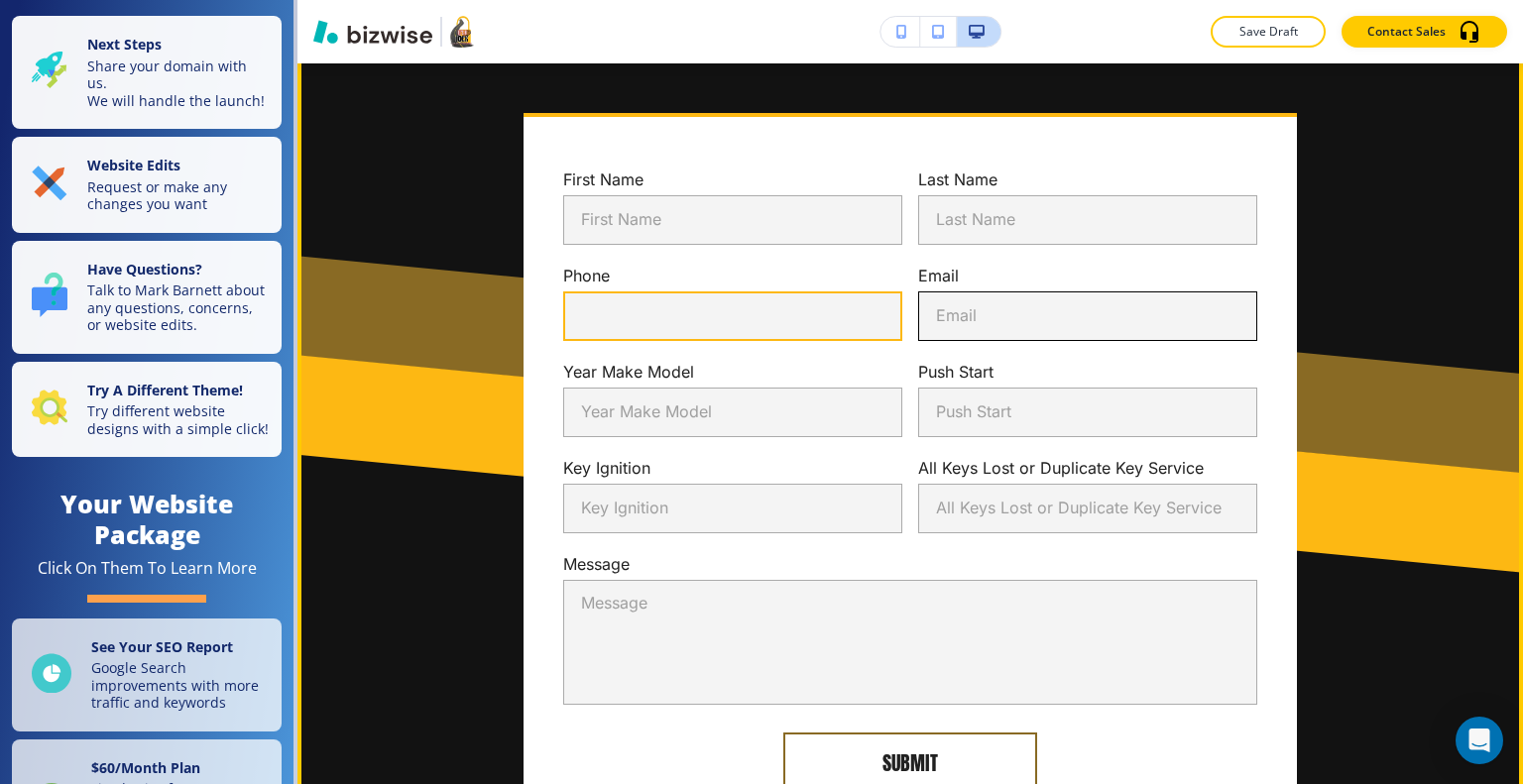 click on "Email" at bounding box center [1088, 316] 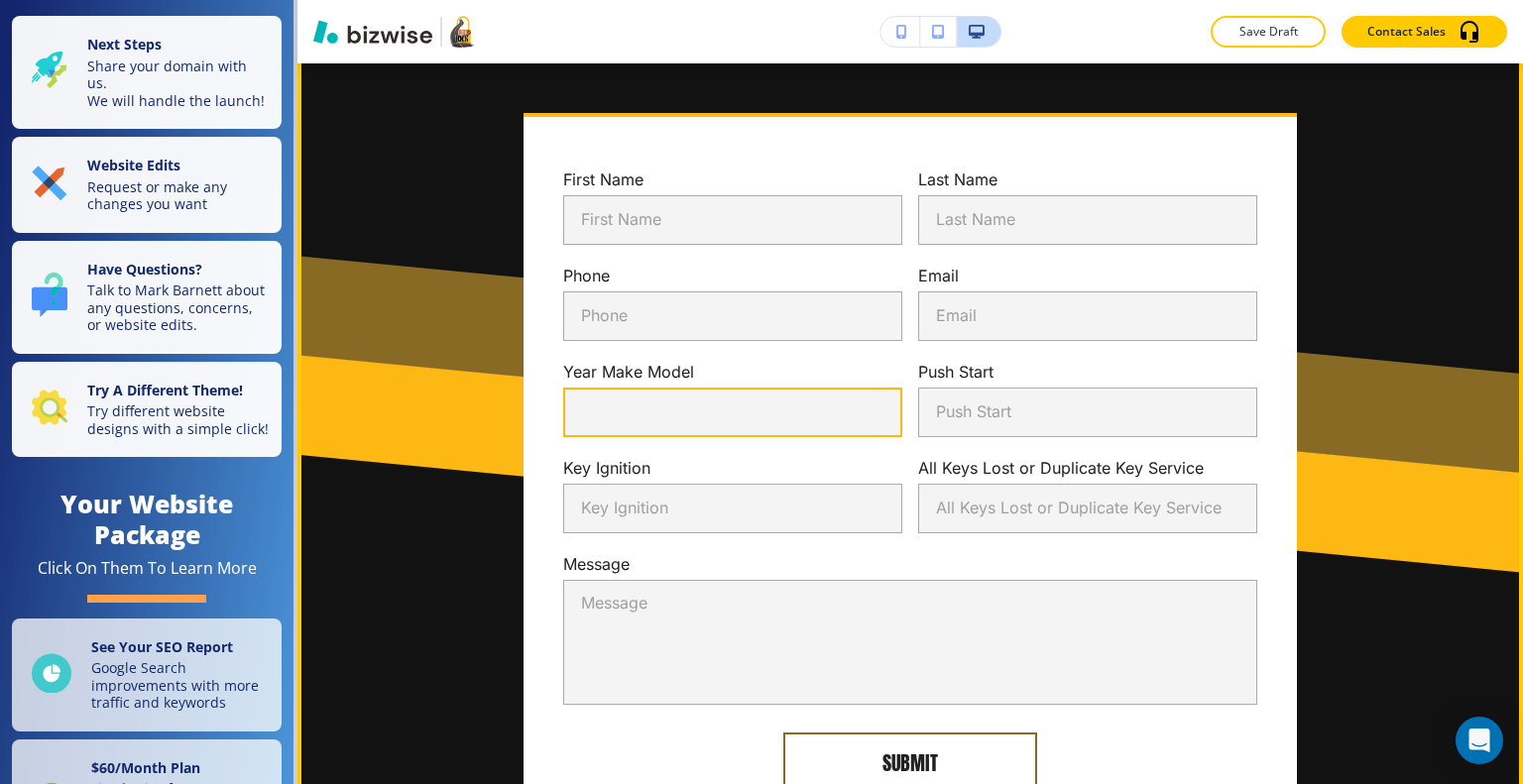 click on "Year Make Model" at bounding box center [733, 412] 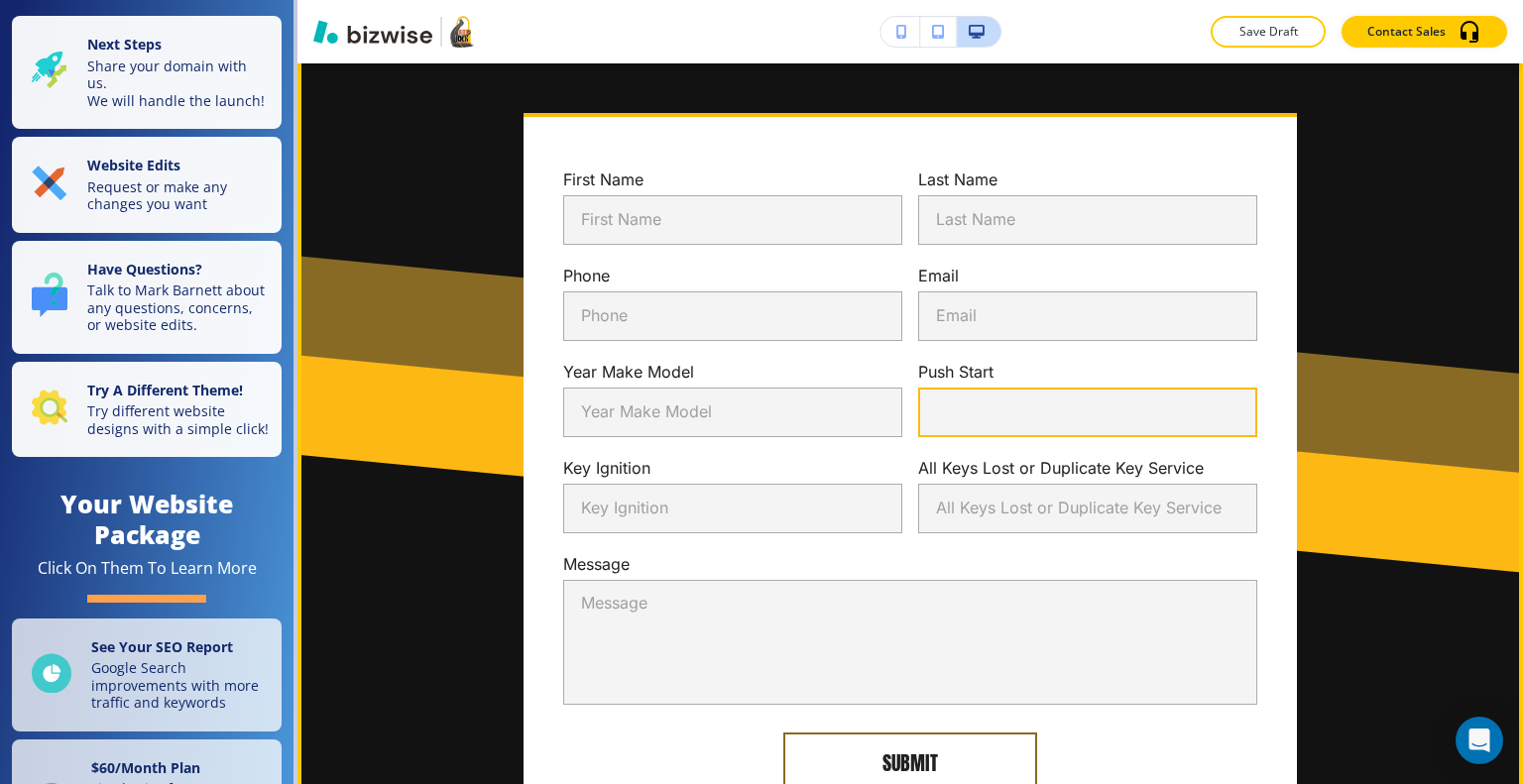 click on "Push Start" at bounding box center (1088, 412) 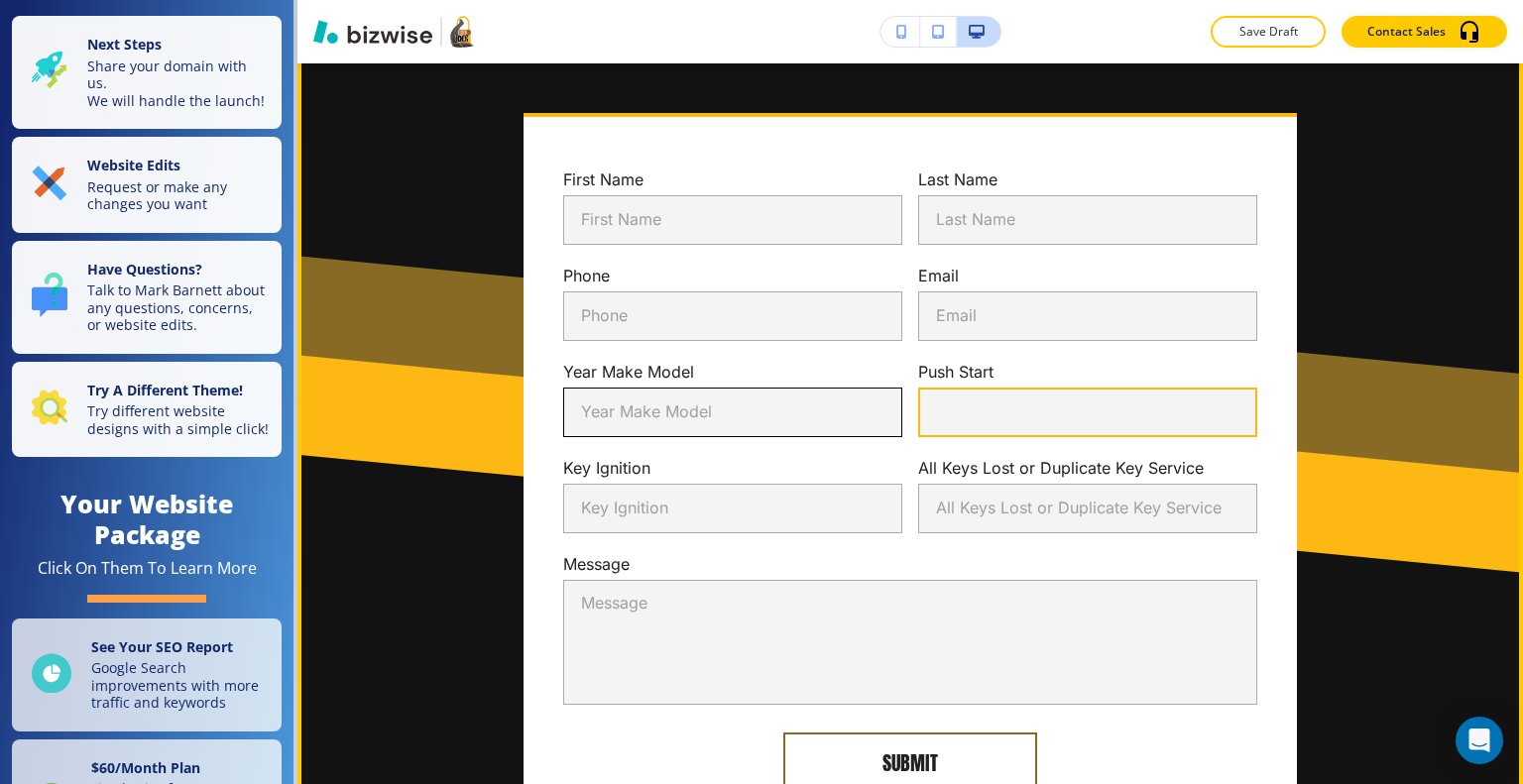 click on "Year Make Model" at bounding box center [733, 412] 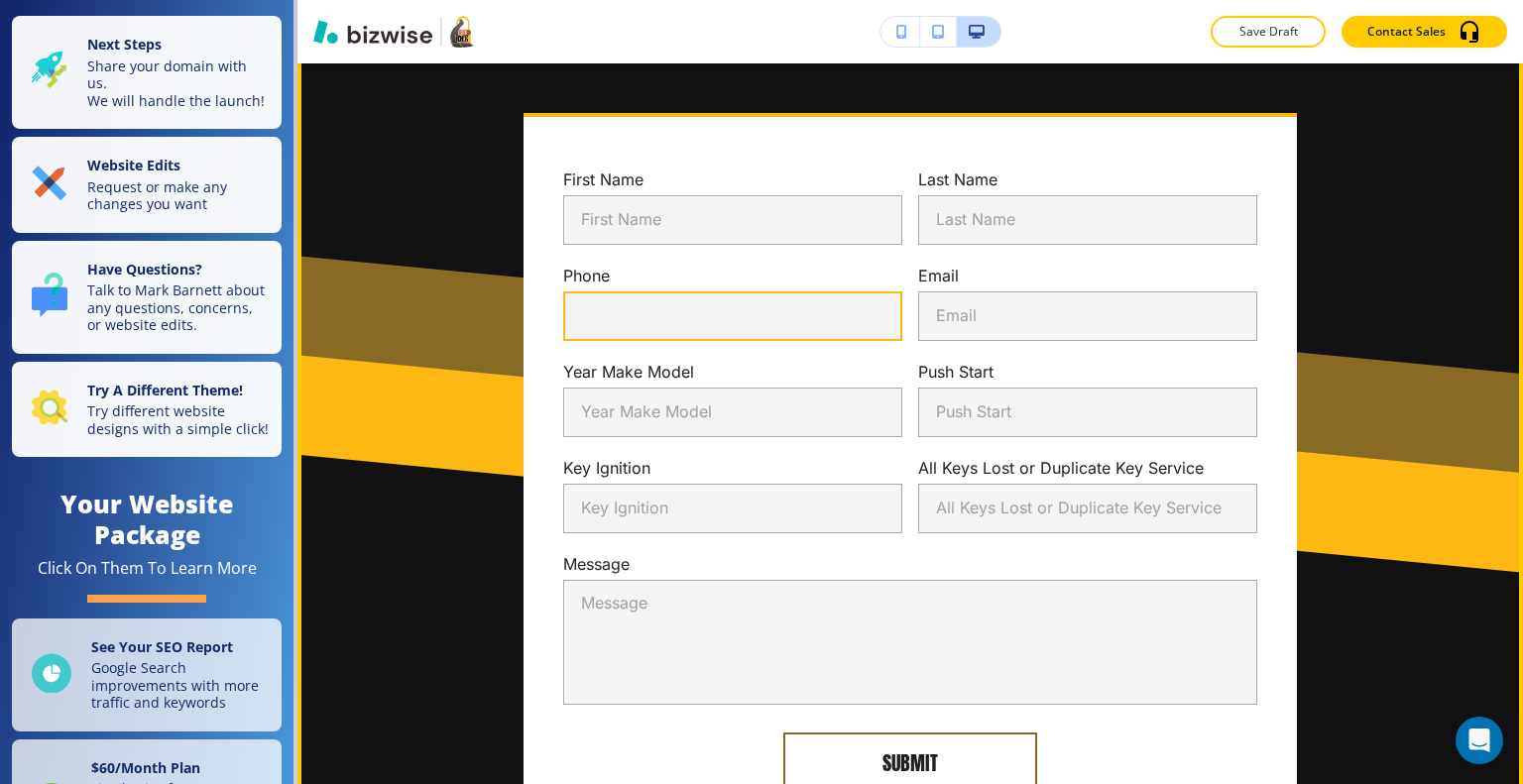 drag, startPoint x: 857, startPoint y: 300, endPoint x: 871, endPoint y: 301, distance: 14.035669 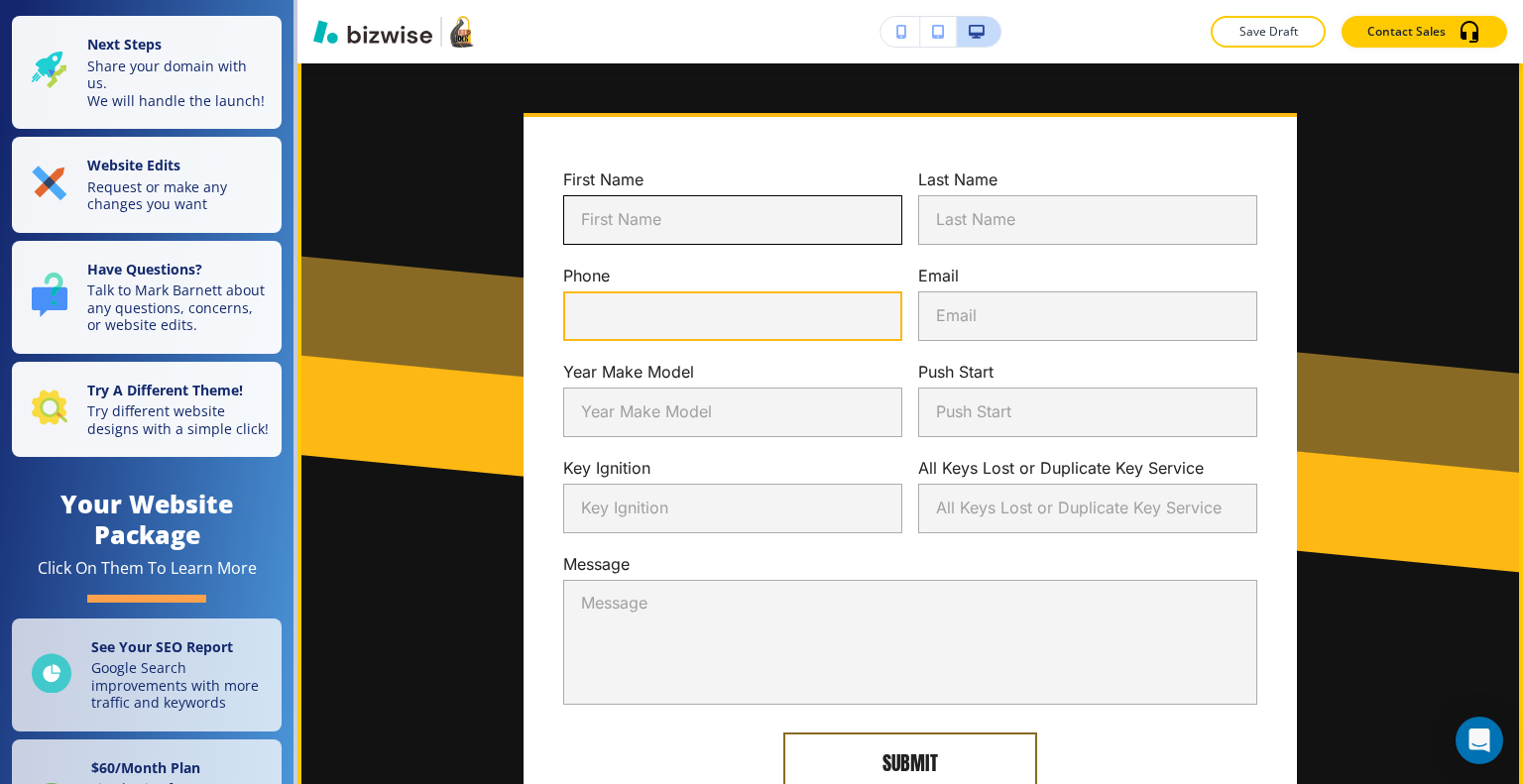 click on "First Name" at bounding box center [733, 220] 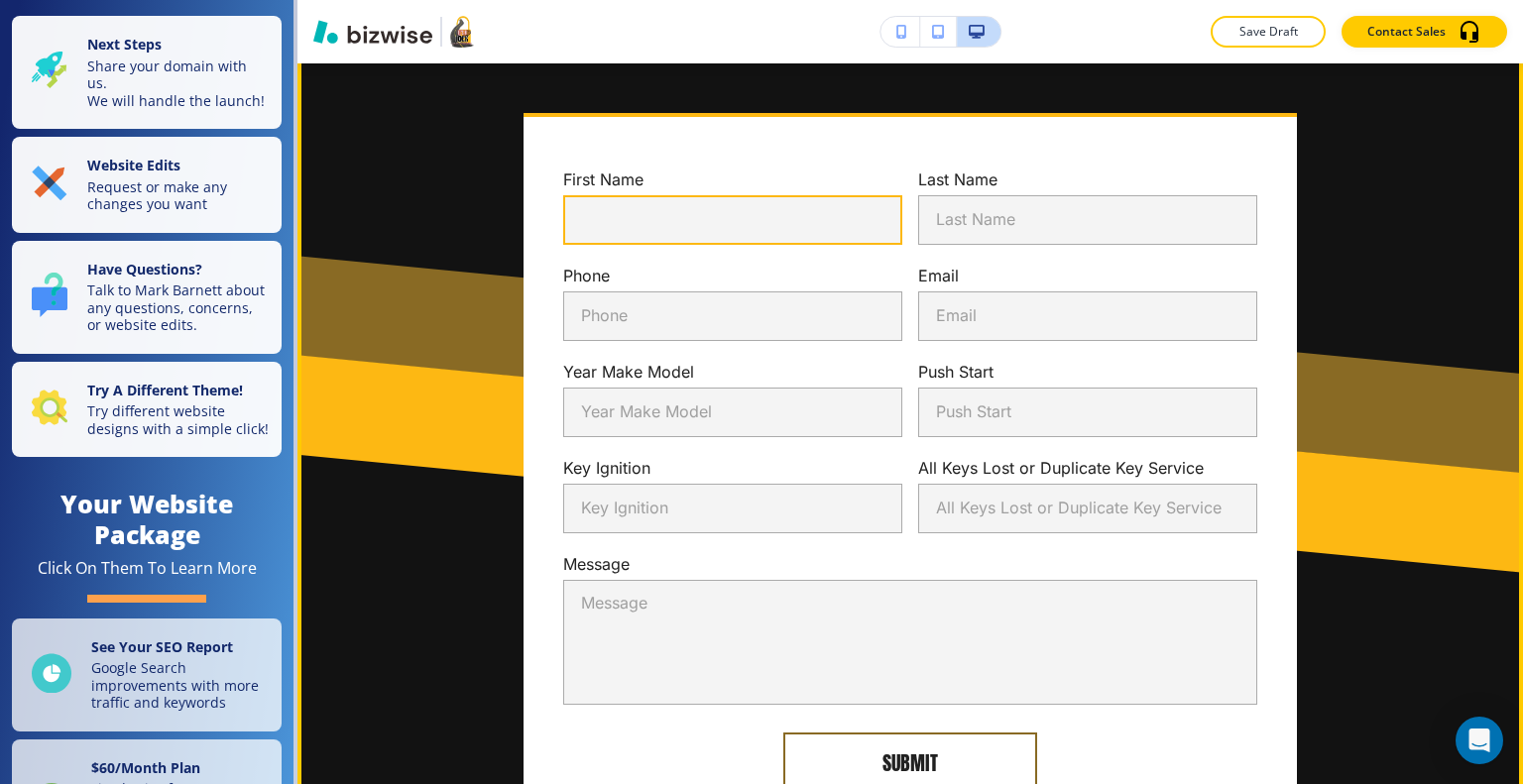 click on "First Name" at bounding box center [733, 220] 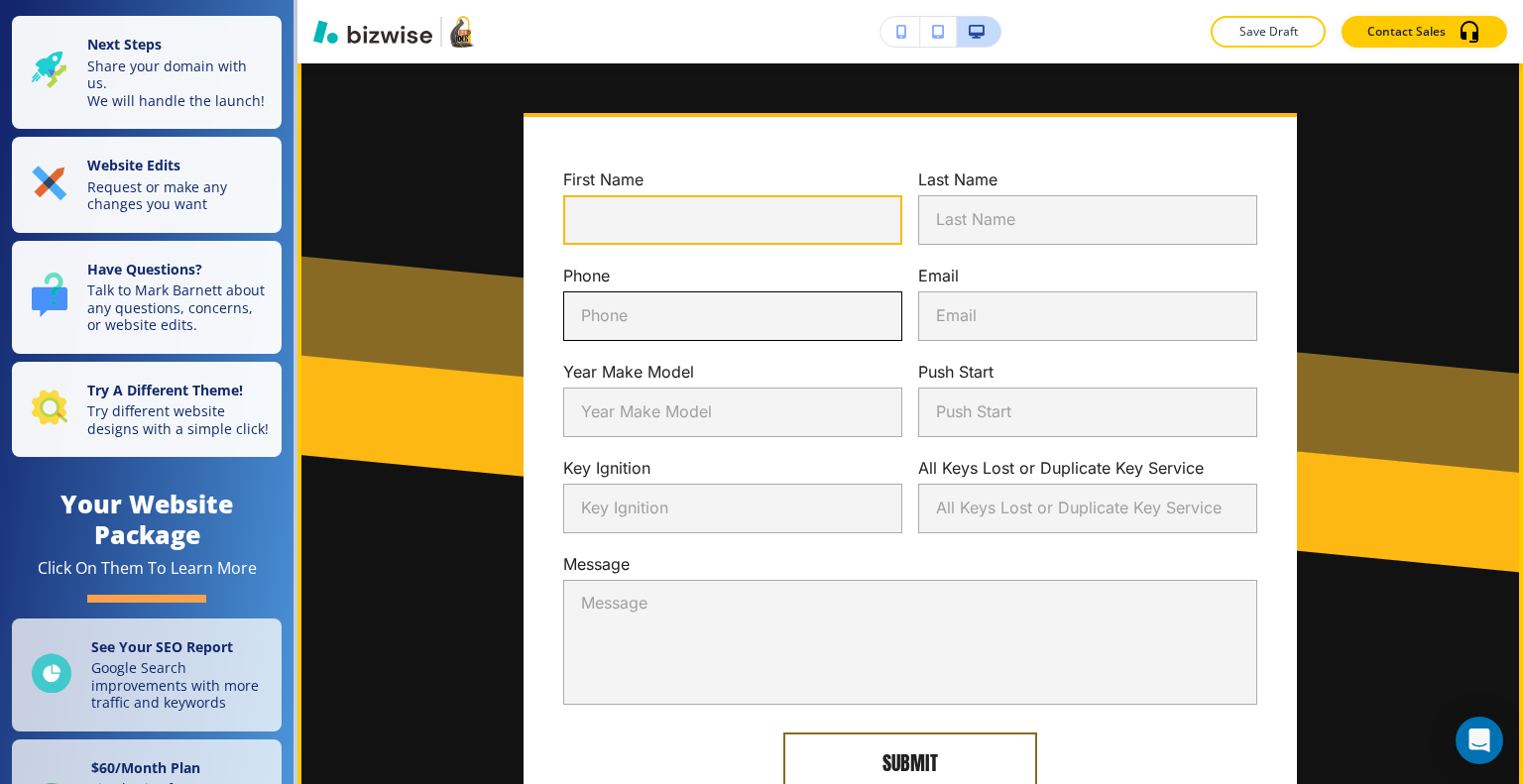 click on "Phone" at bounding box center [733, 316] 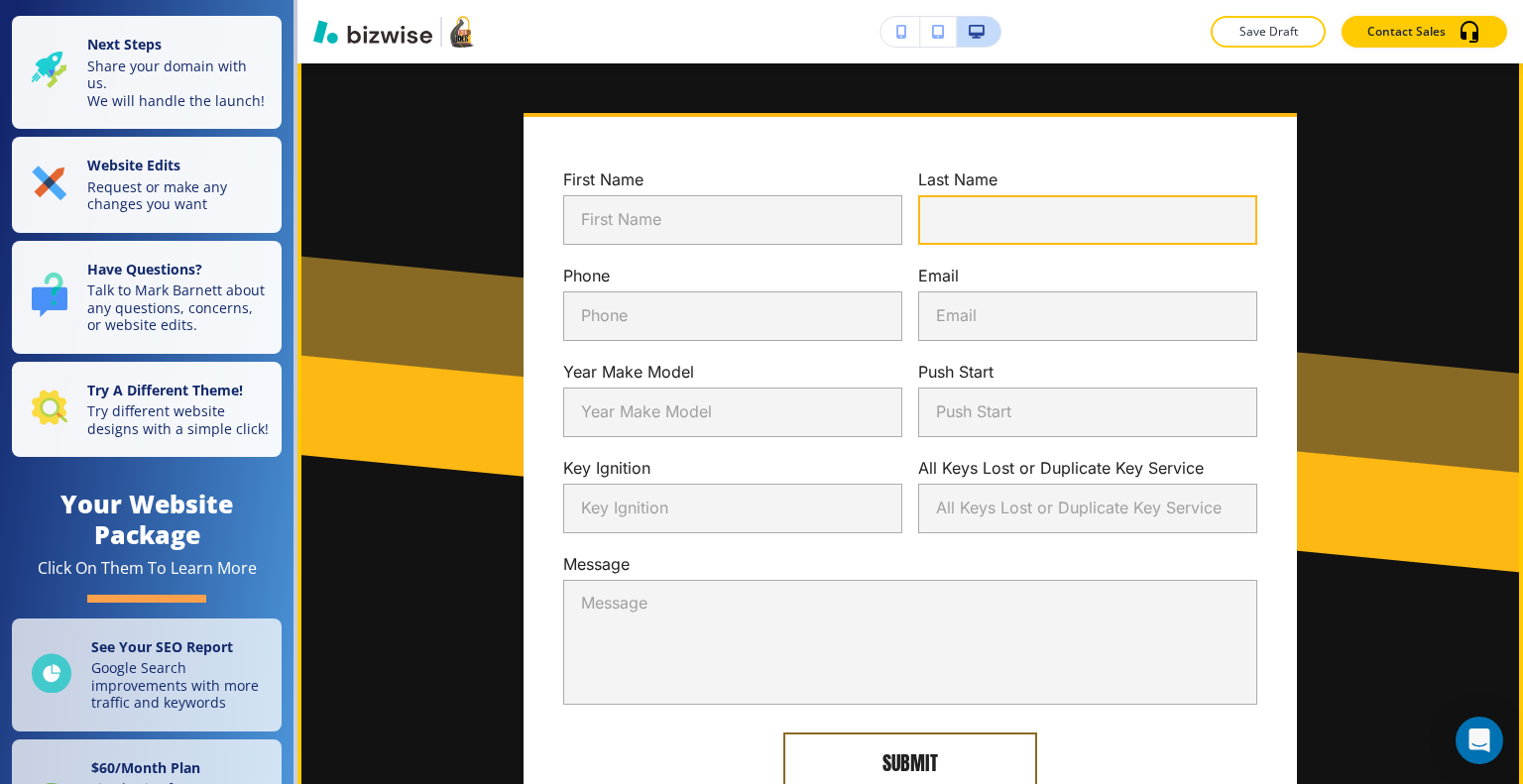 drag, startPoint x: 946, startPoint y: 206, endPoint x: 946, endPoint y: 259, distance: 53 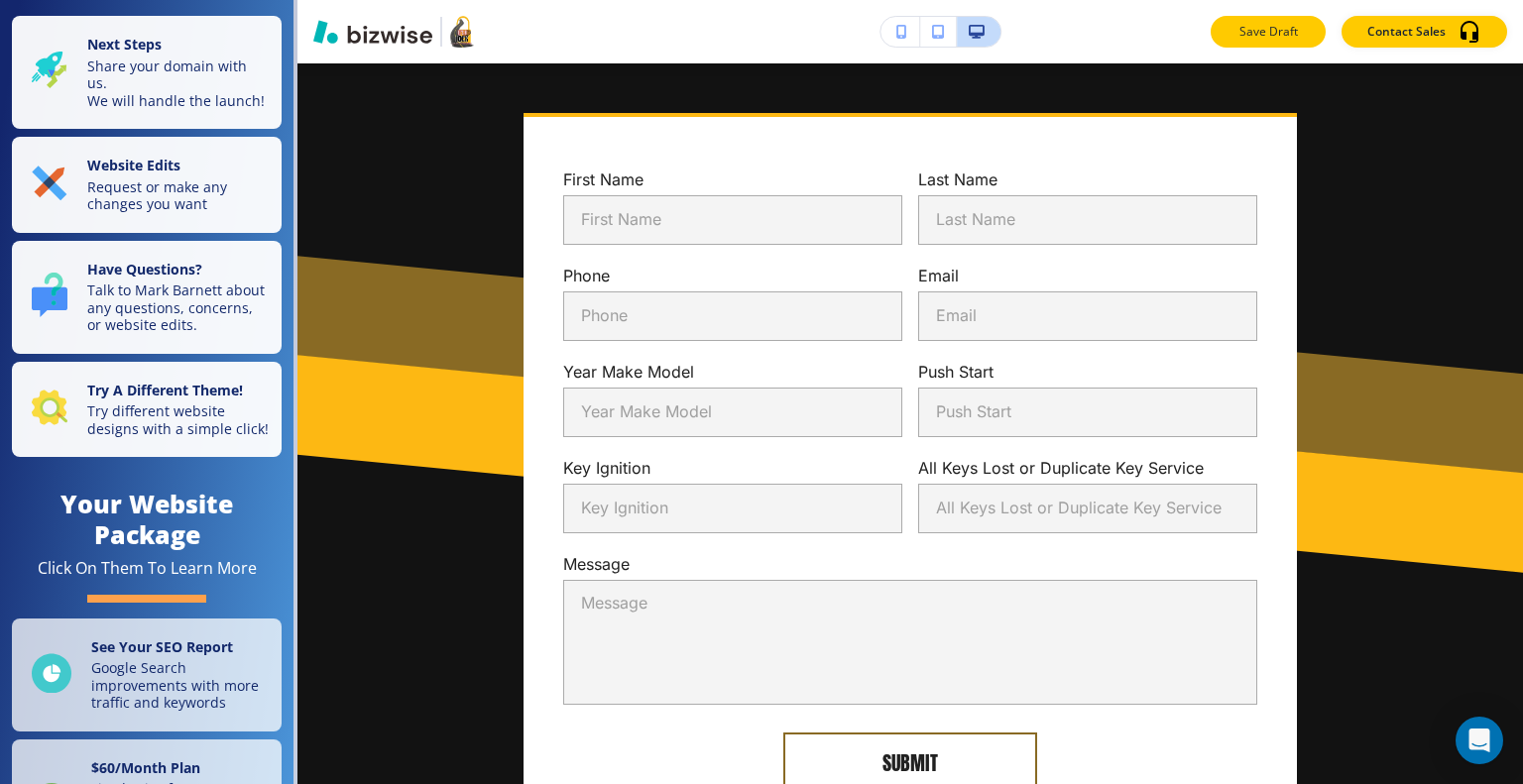 click on "Save Draft" at bounding box center [1268, 32] 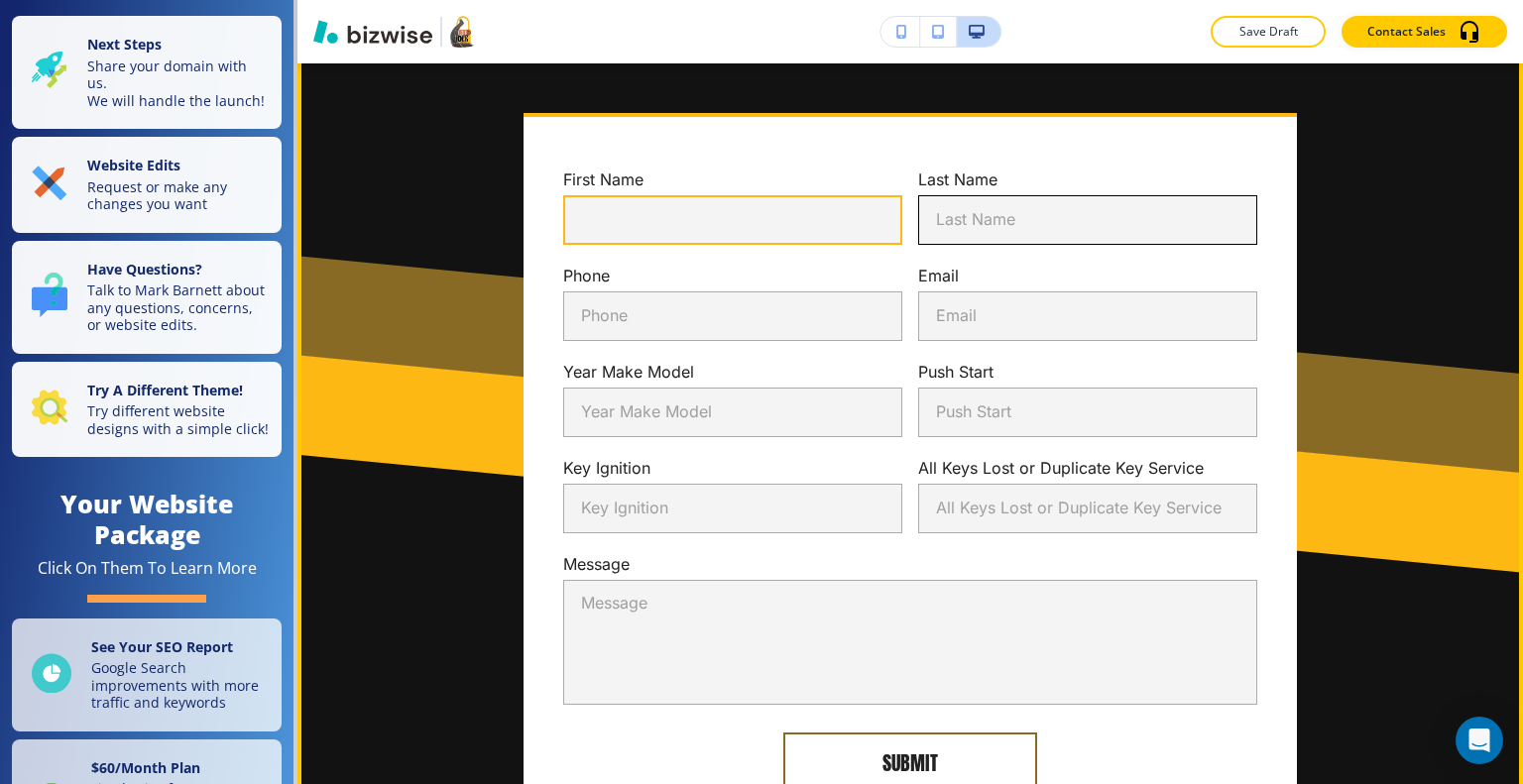 click on "Last Name" at bounding box center (1088, 220) 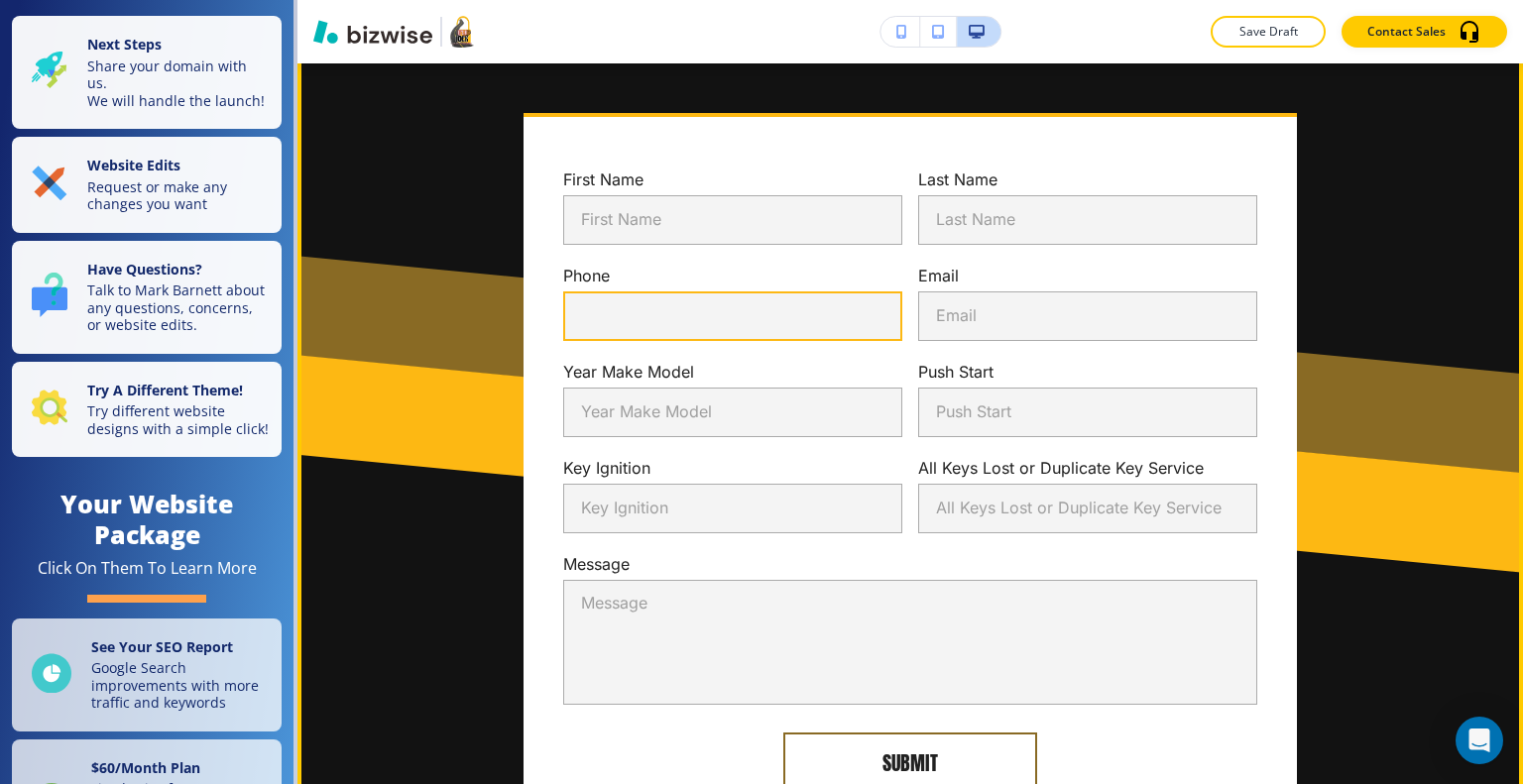click on "Phone" at bounding box center [733, 316] 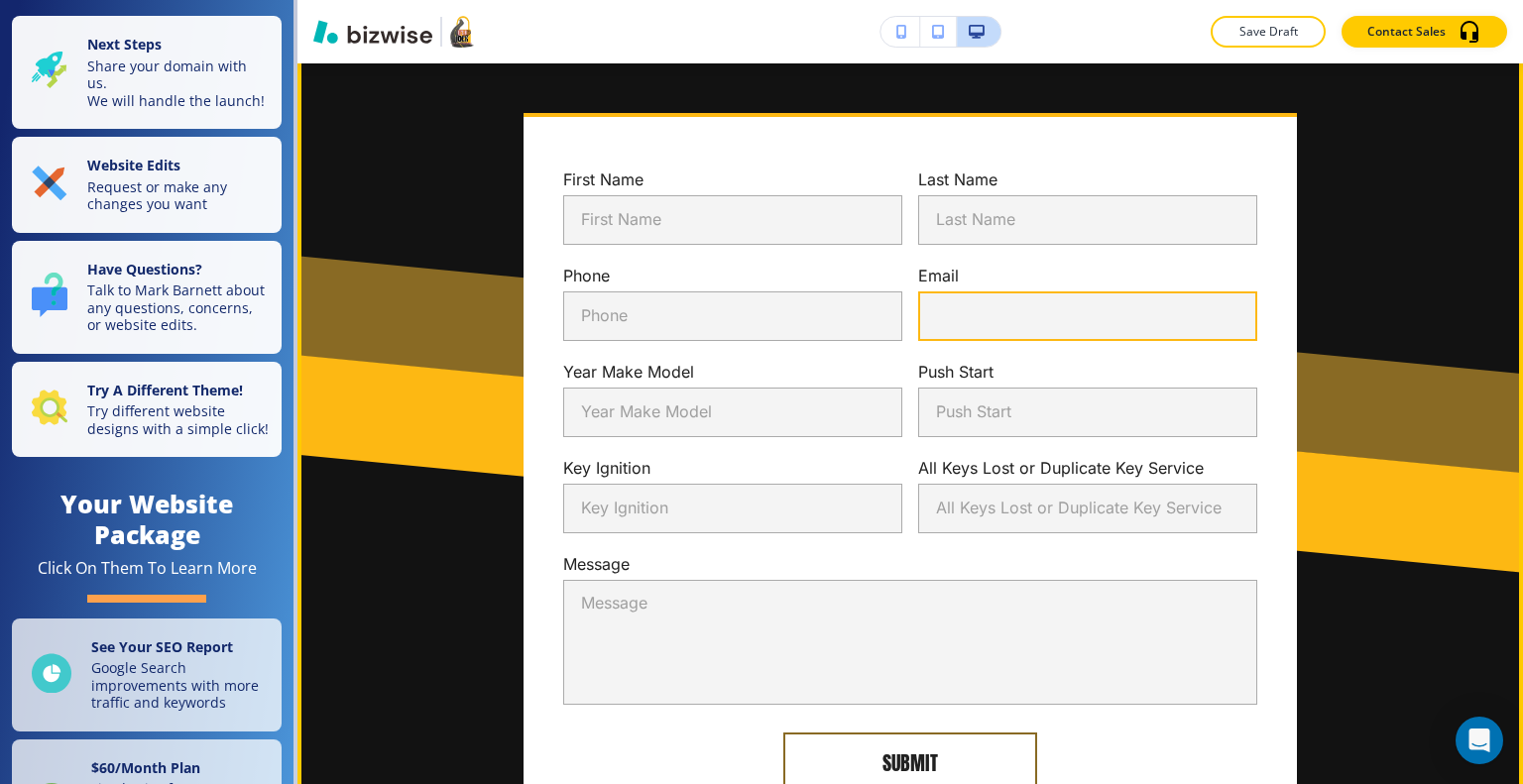 click on "Email" at bounding box center (1088, 316) 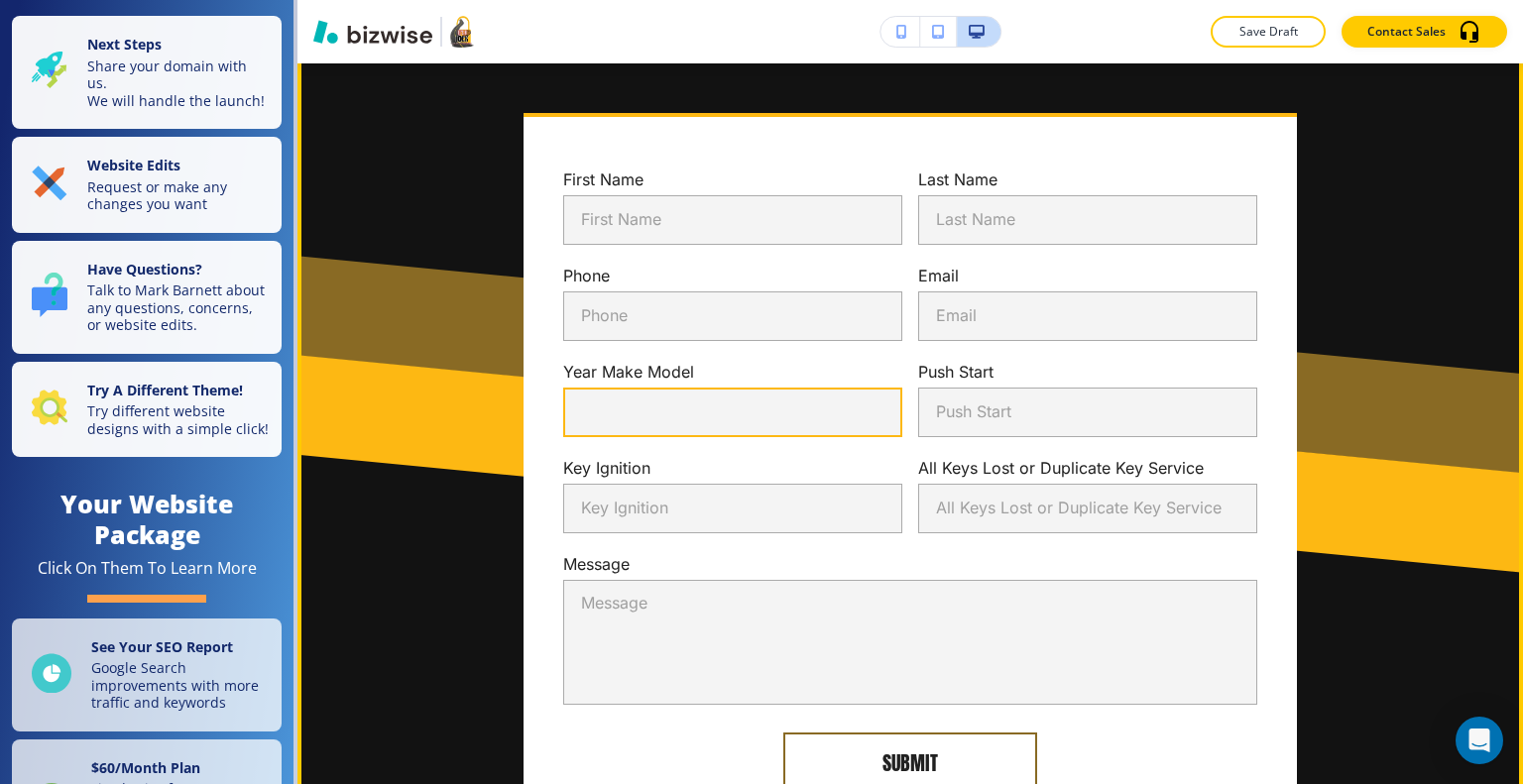 click on "Year Make Model" at bounding box center (733, 412) 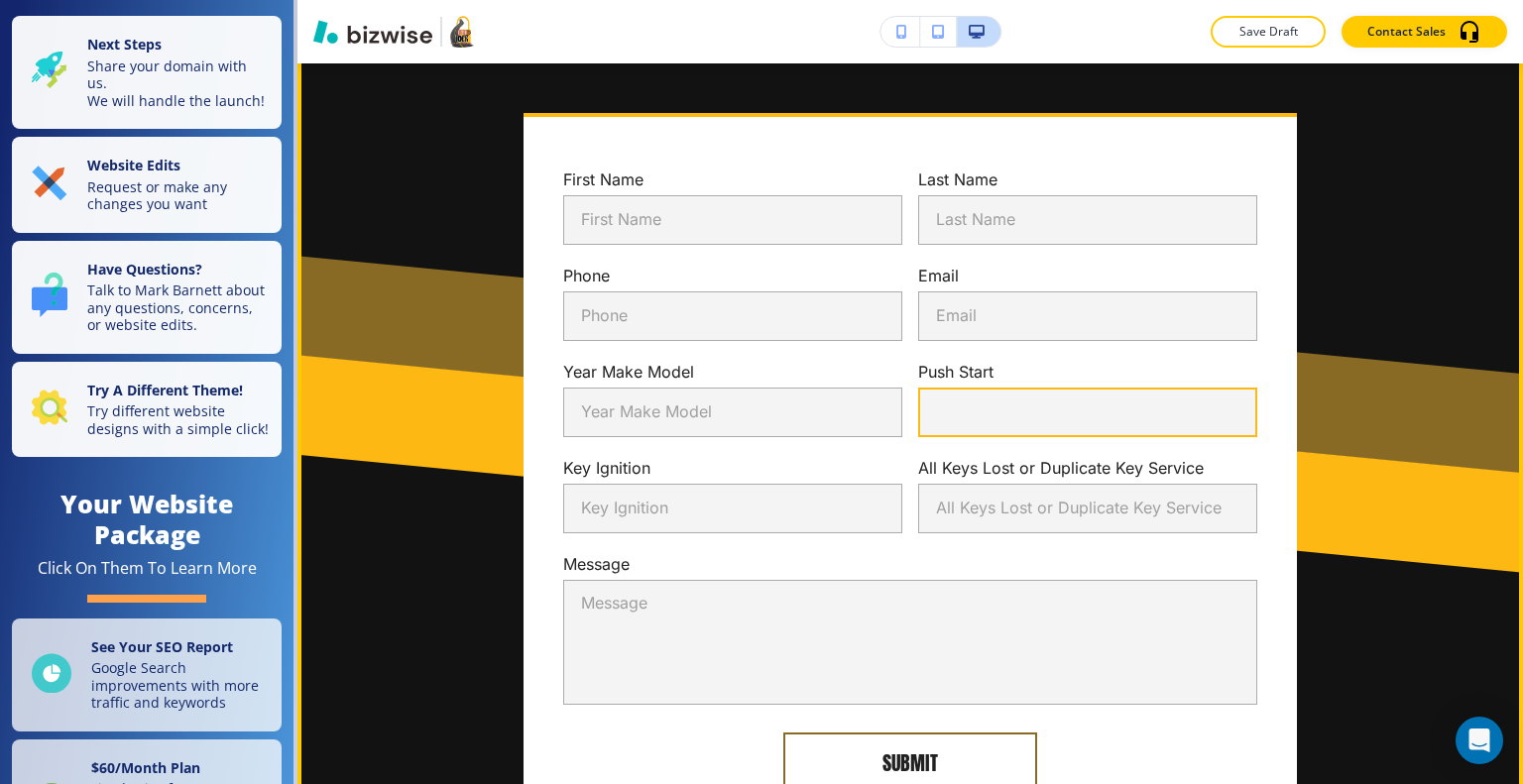 drag, startPoint x: 980, startPoint y: 407, endPoint x: 1008, endPoint y: 419, distance: 30.46309 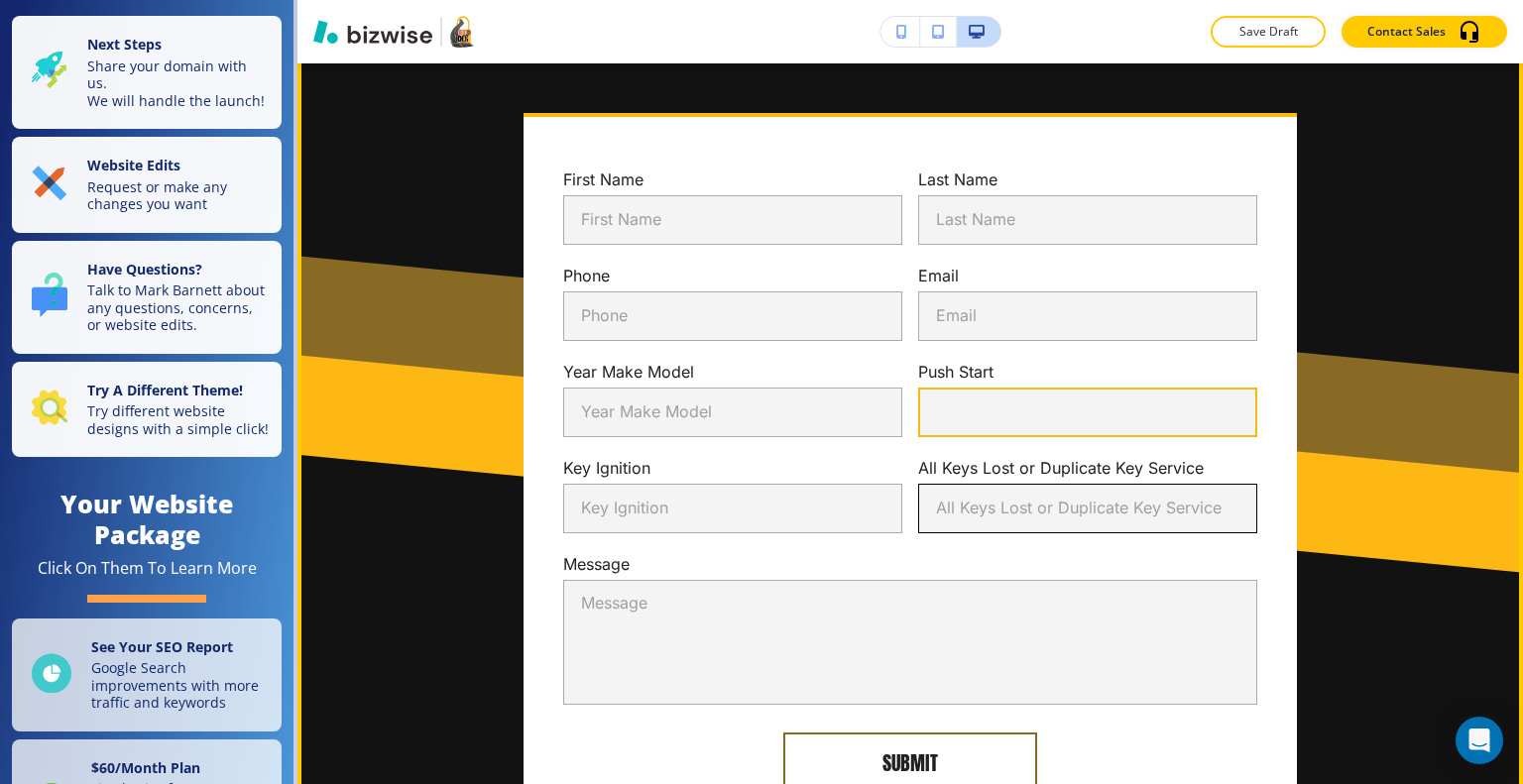 scroll, scrollTop: 4262, scrollLeft: 0, axis: vertical 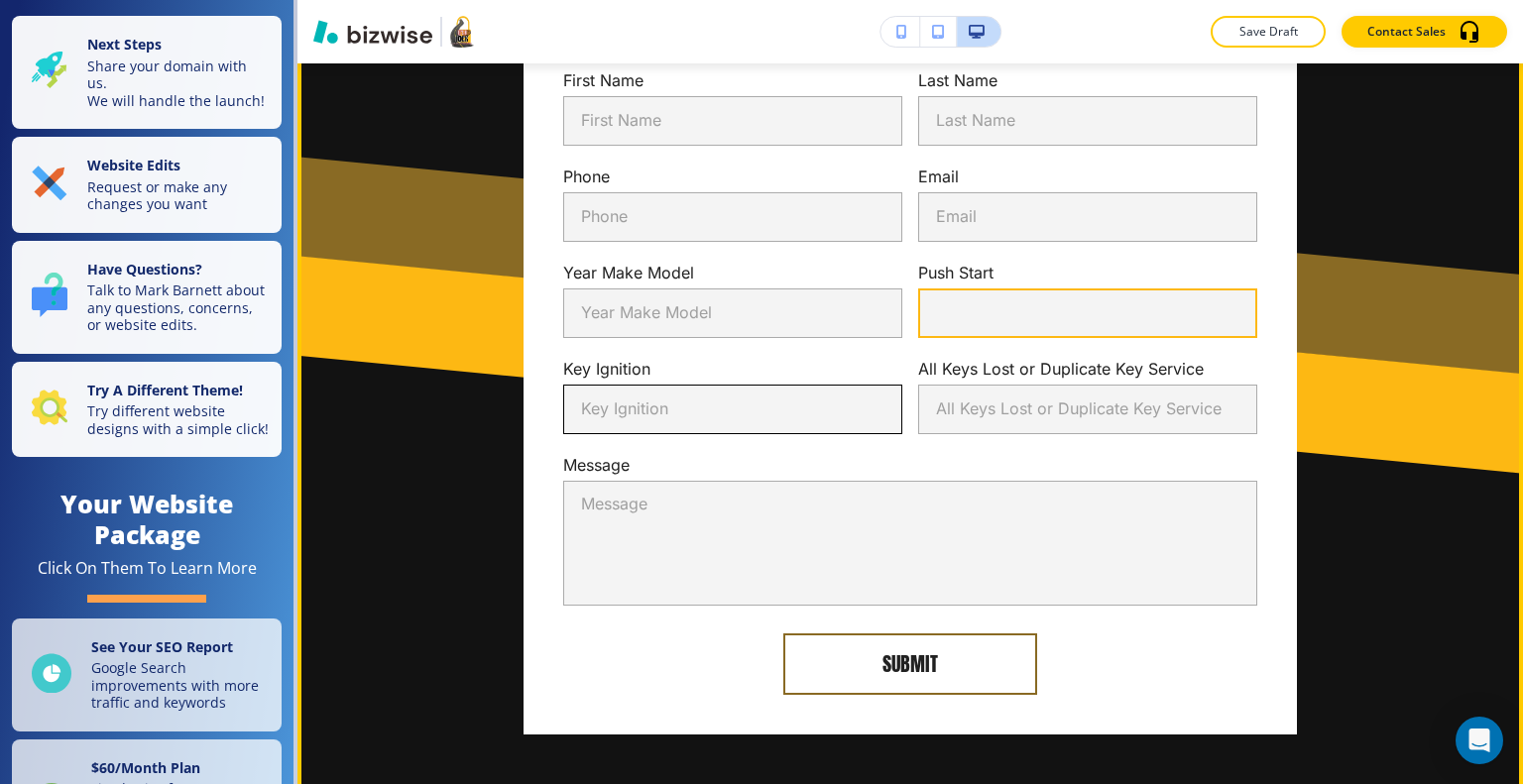click on "Key Ignition" at bounding box center (733, 409) 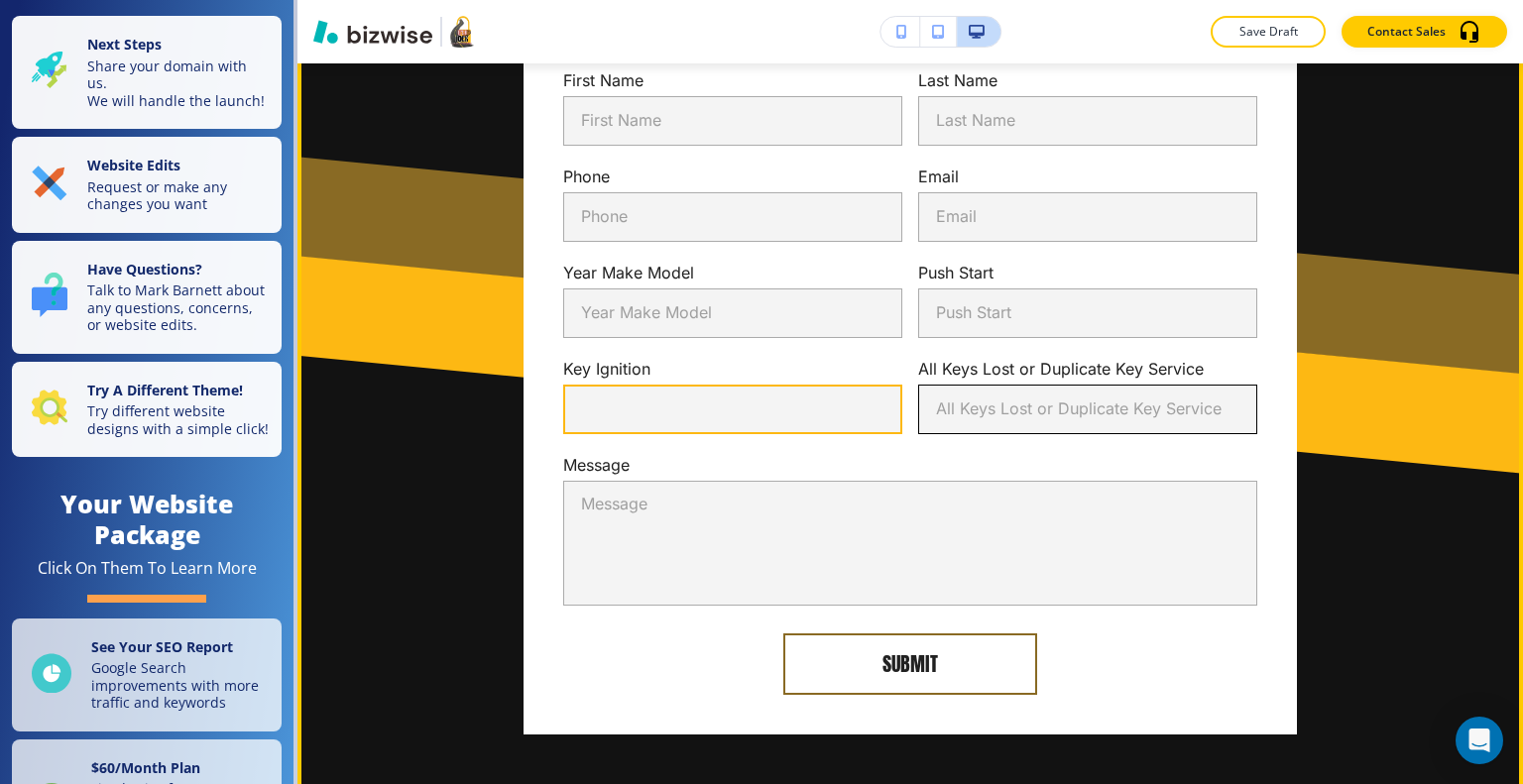 click on "All Keys Lost or Duplicate Key Service" at bounding box center (1088, 409) 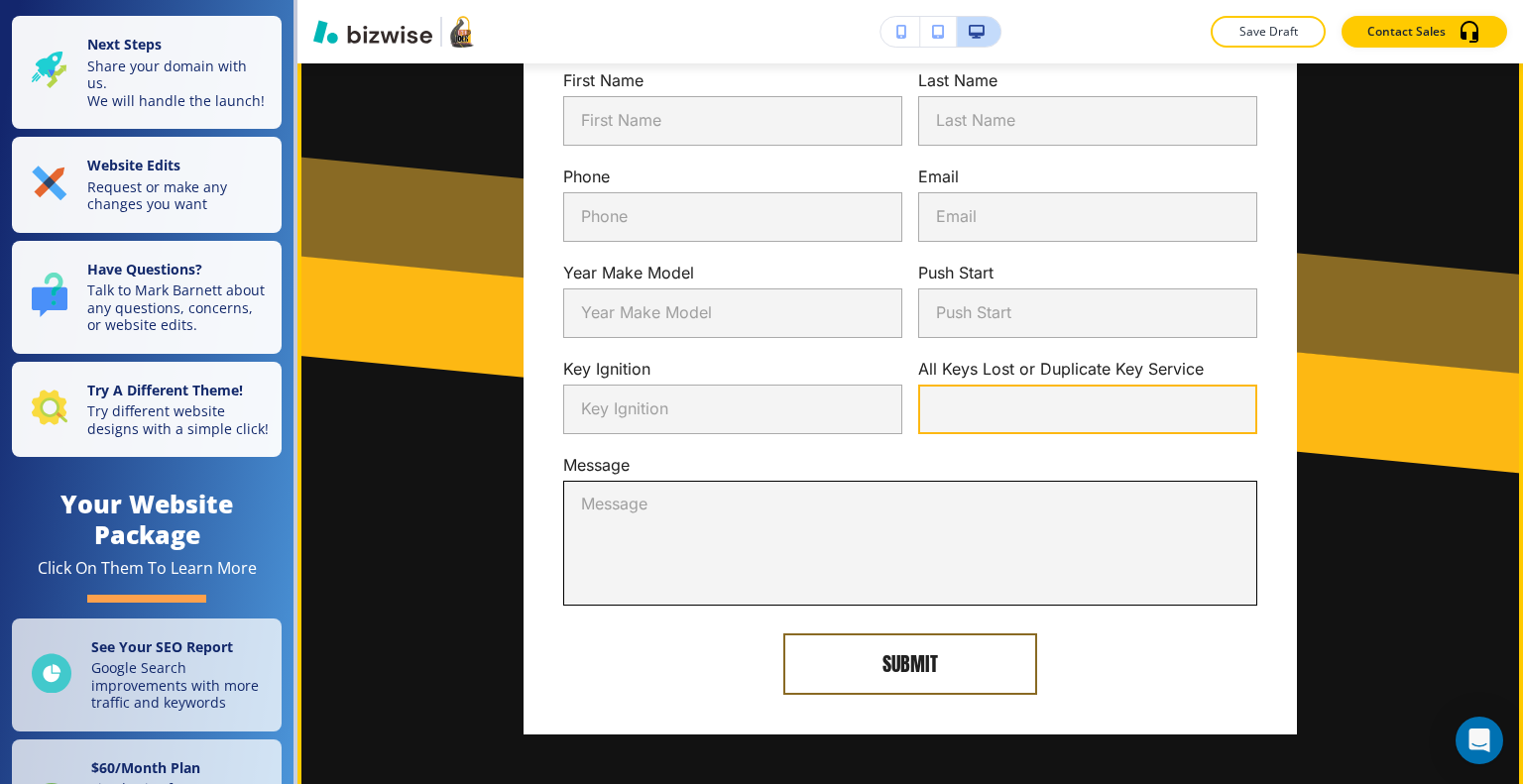 click on "Message" at bounding box center [910, 543] 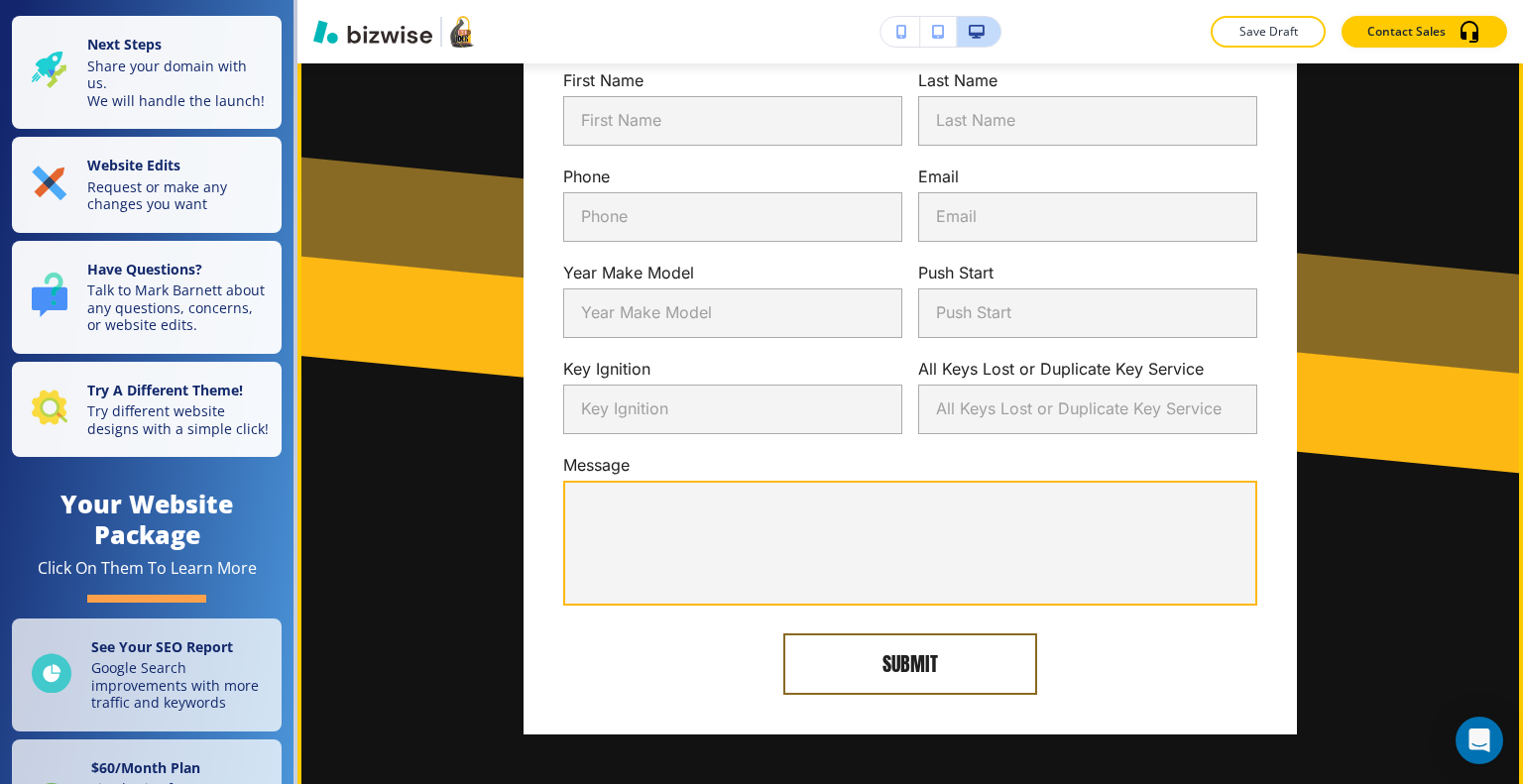 click on "All Keys Lost or Duplicate Key Service All Keys Lost or Duplicate Key Service All Keys Lost or Duplicate Key Service" at bounding box center [1080, 386] 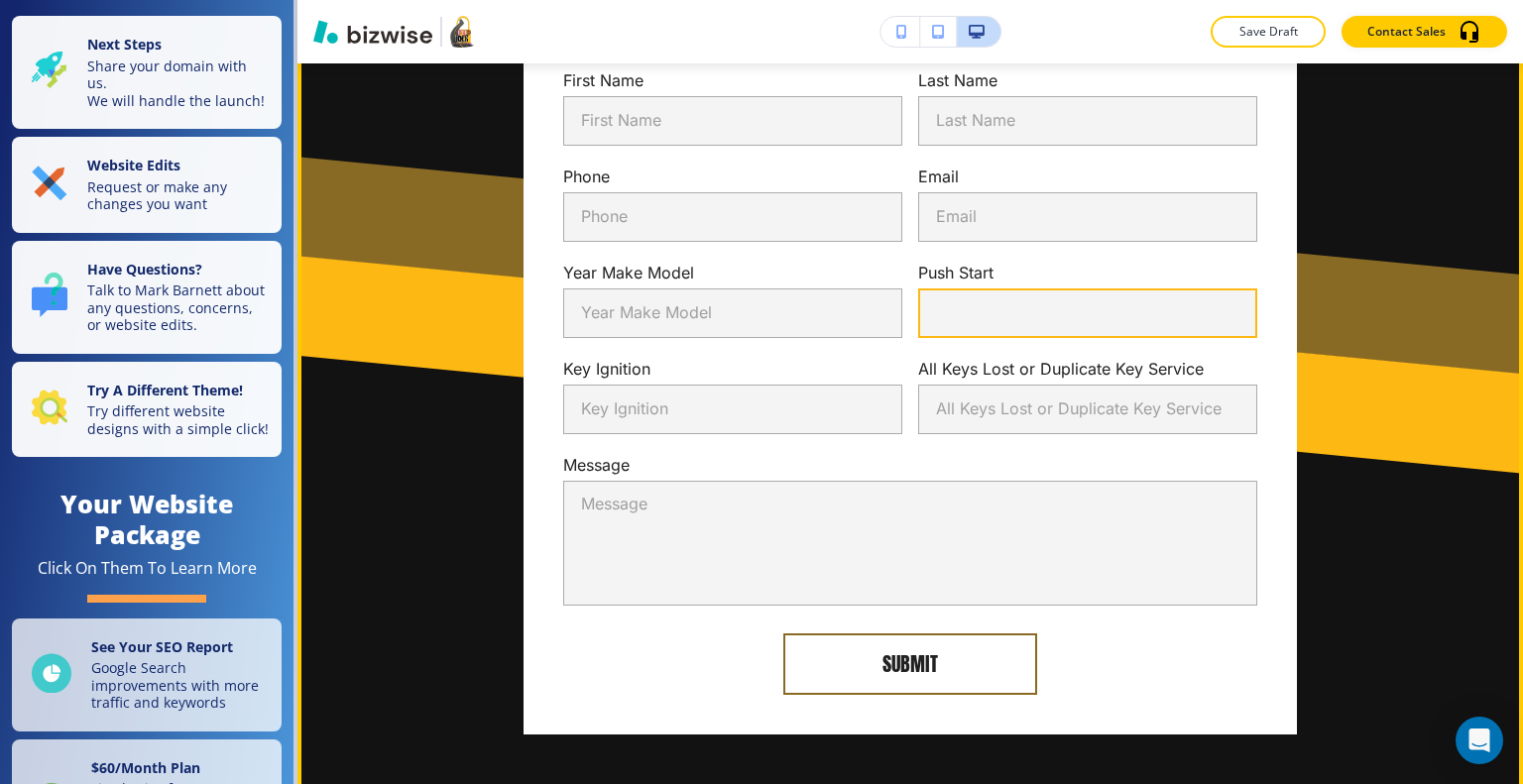 click on "Push Start" at bounding box center (1088, 313) 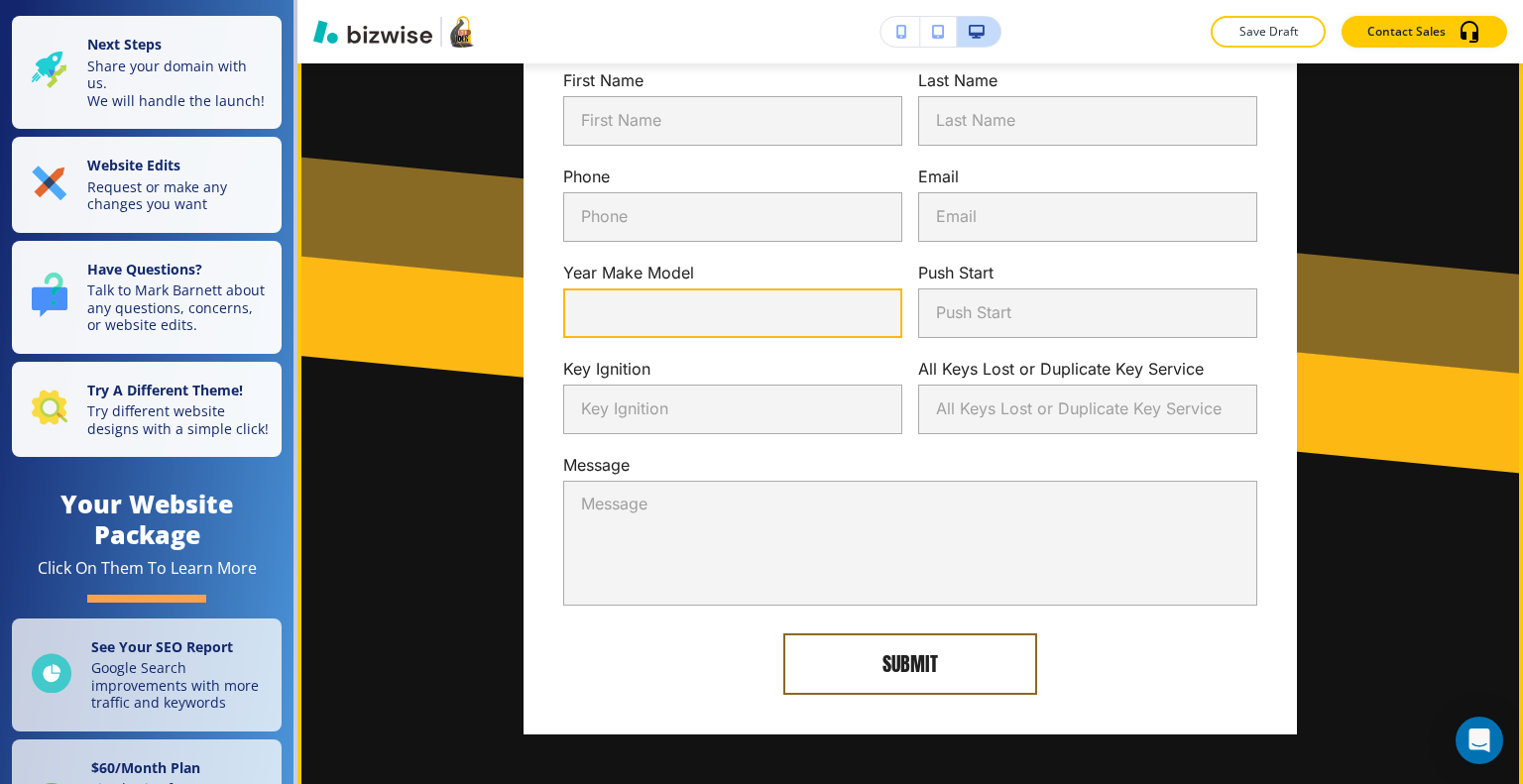 click on "Year Make Model" at bounding box center (733, 313) 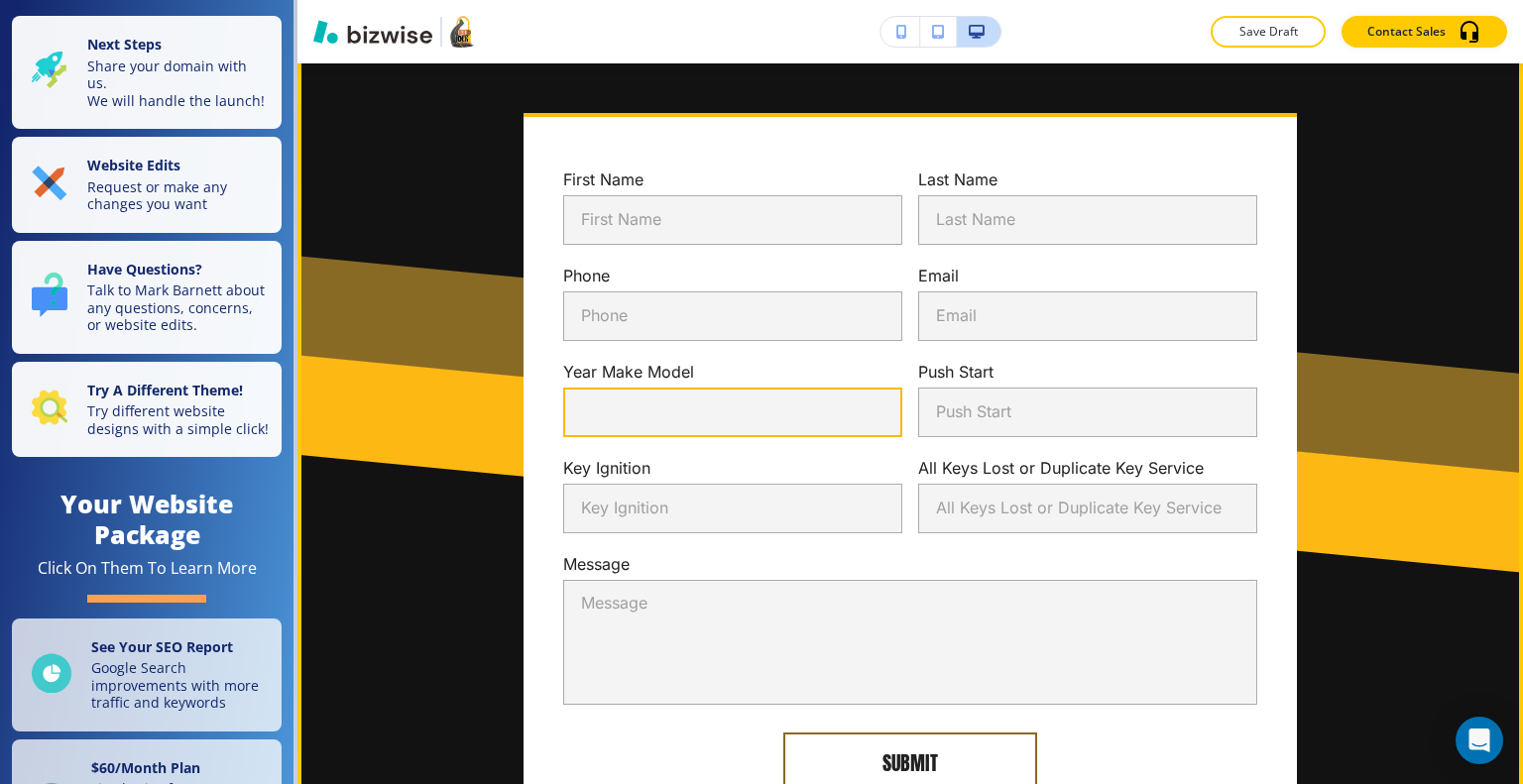 scroll, scrollTop: 3965, scrollLeft: 0, axis: vertical 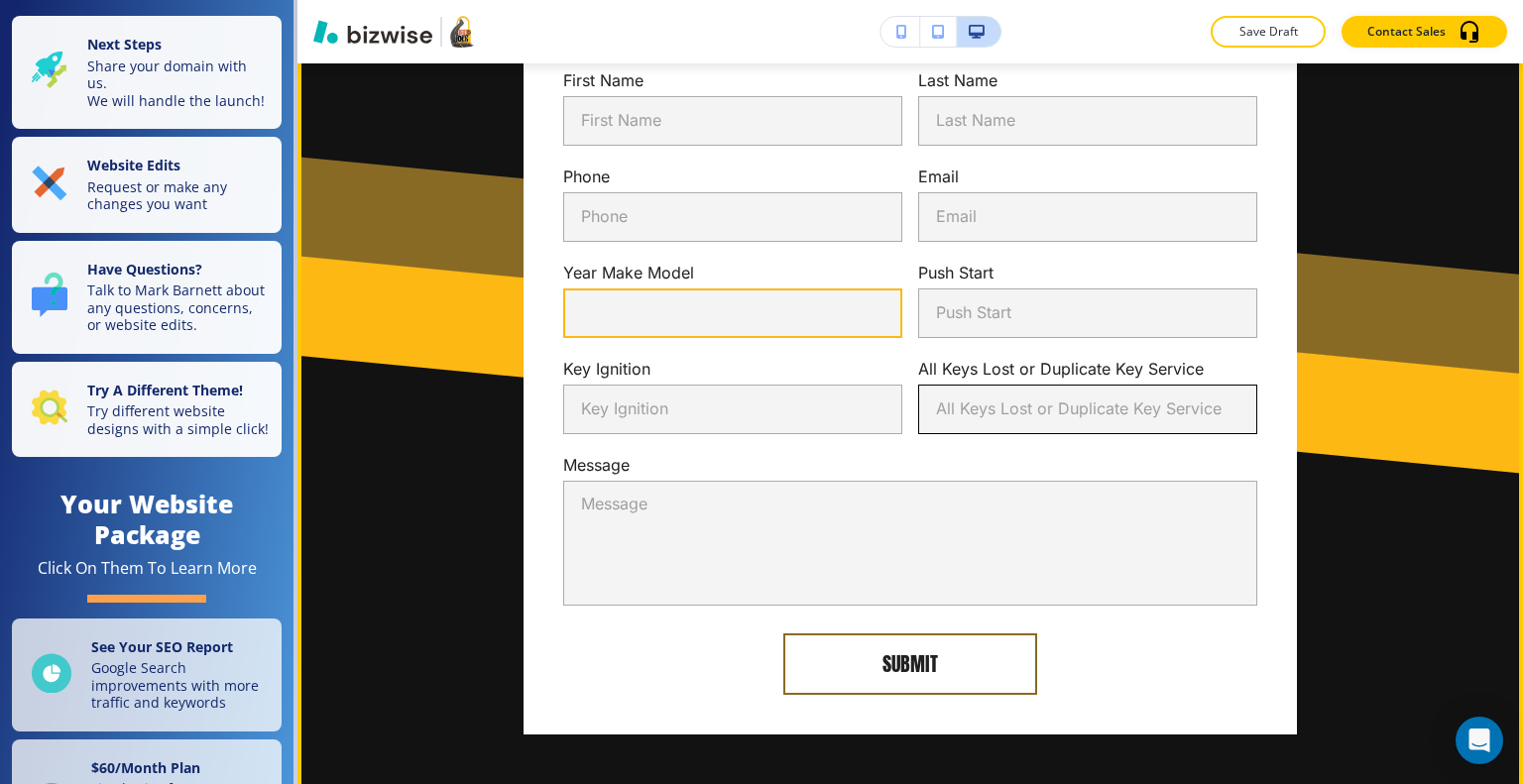 click on "All Keys Lost or Duplicate Key Service" at bounding box center [1088, 409] 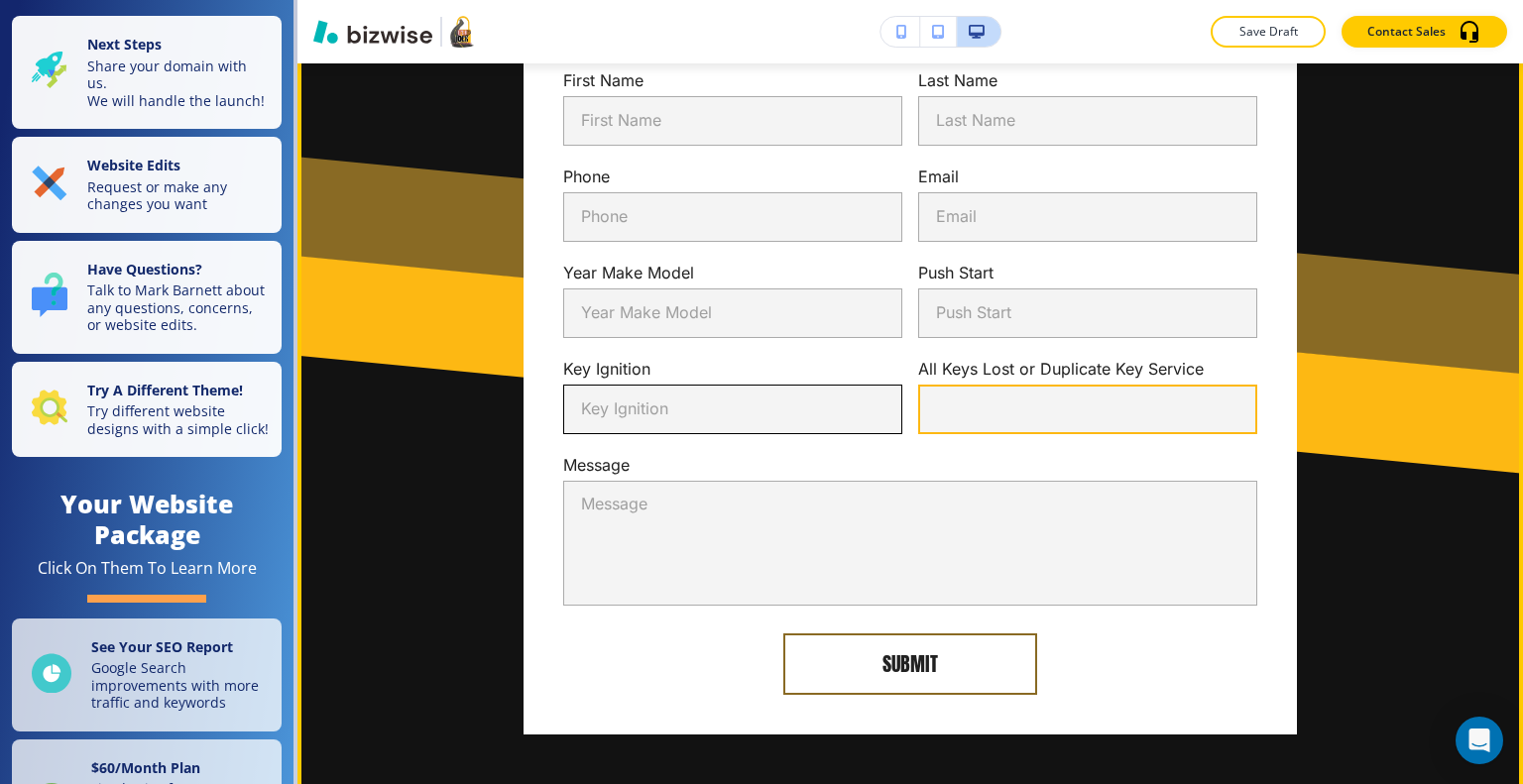 click on "Key Ignition" at bounding box center [733, 409] 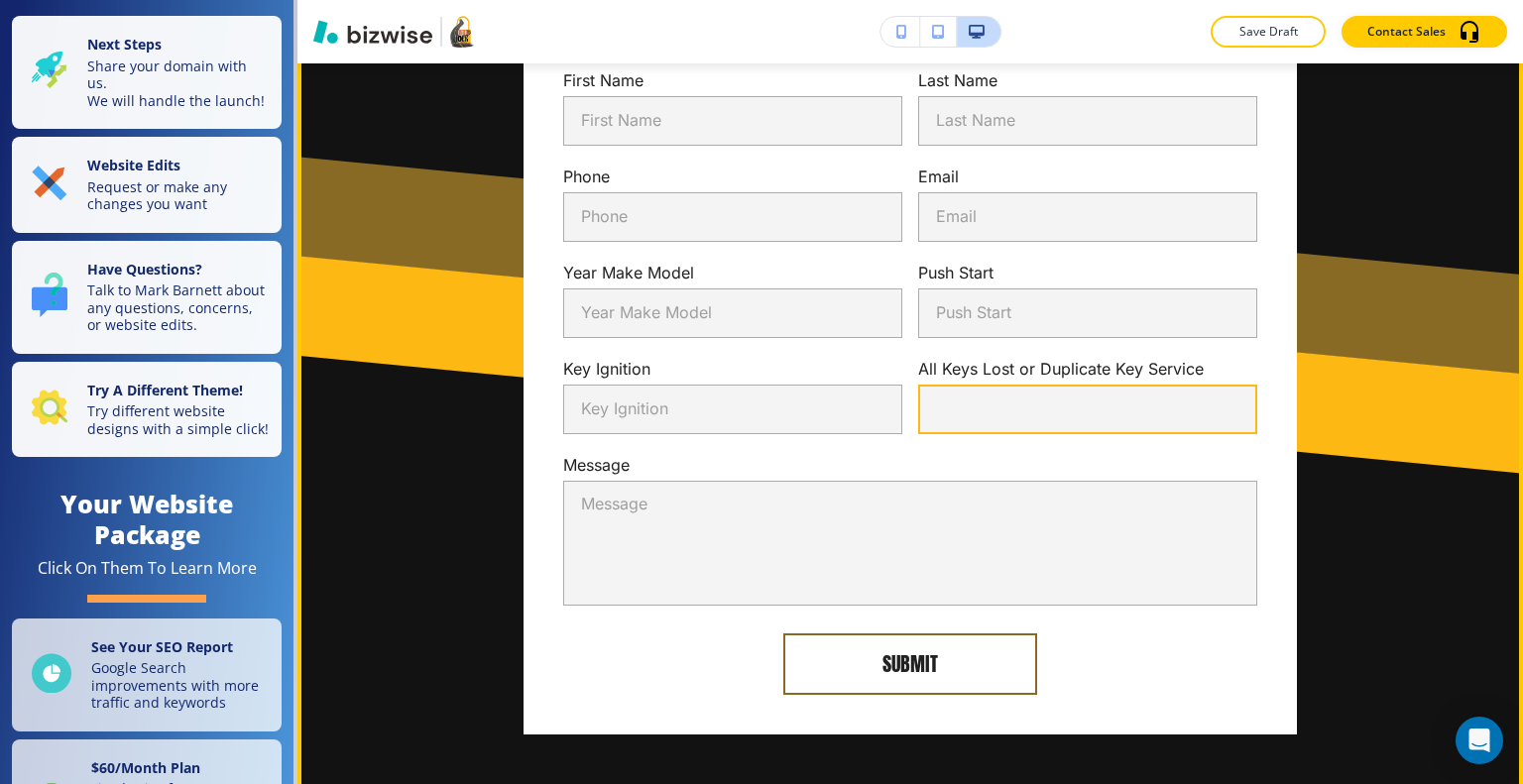 click on "All Keys Lost or Duplicate Key Service" at bounding box center (1088, 409) 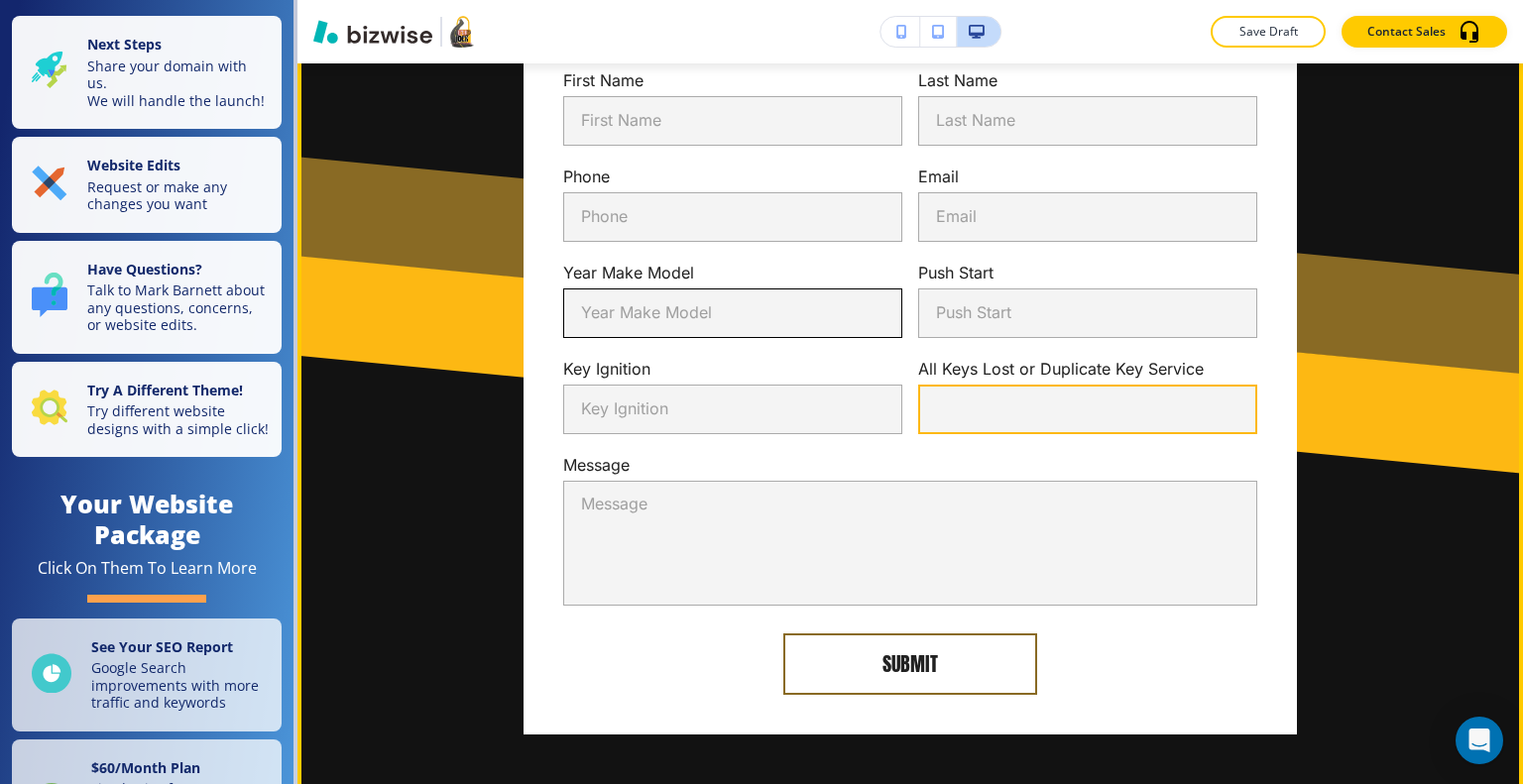 click on "Year Make Model" at bounding box center [733, 313] 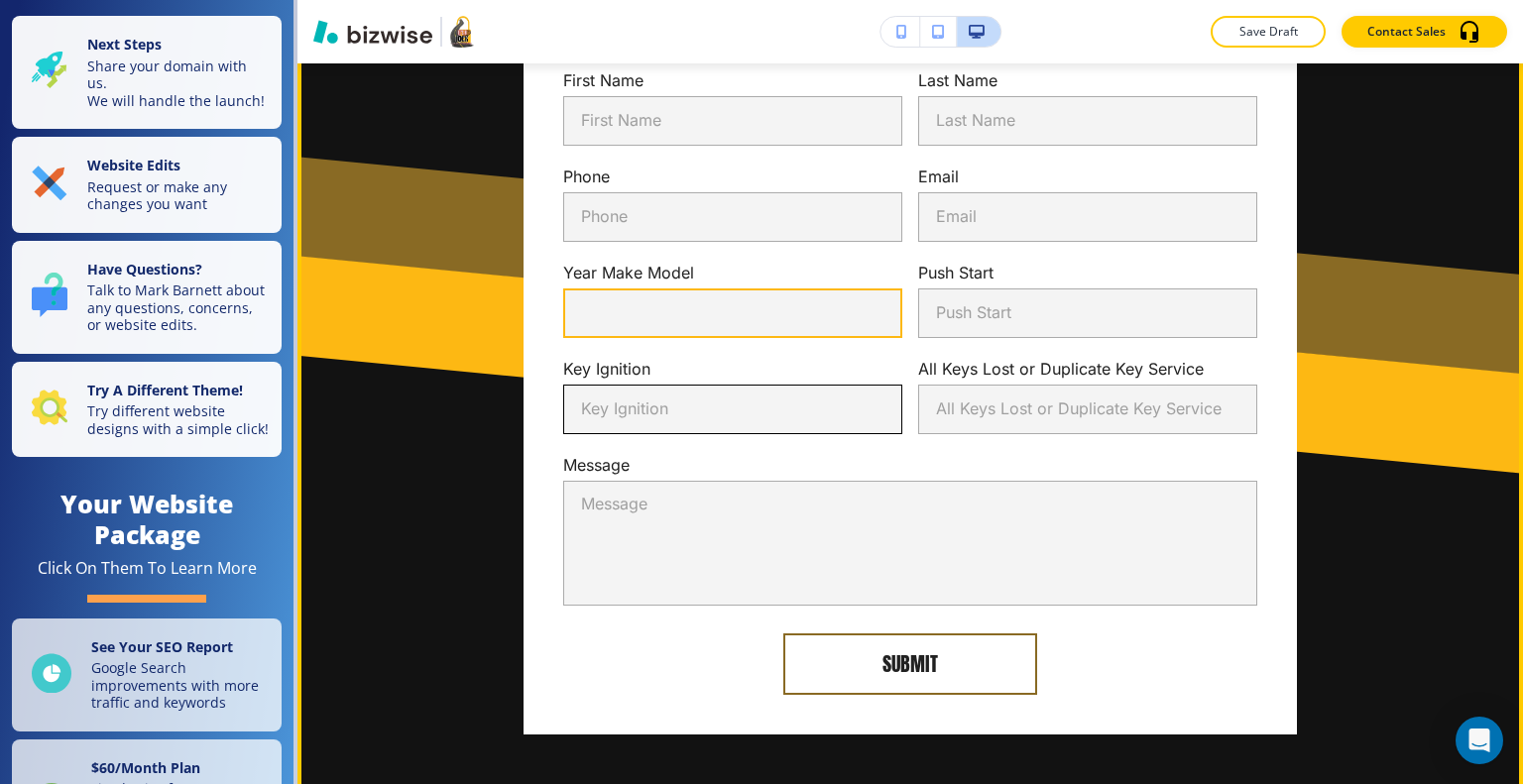 click on "Key Ignition" at bounding box center (733, 409) 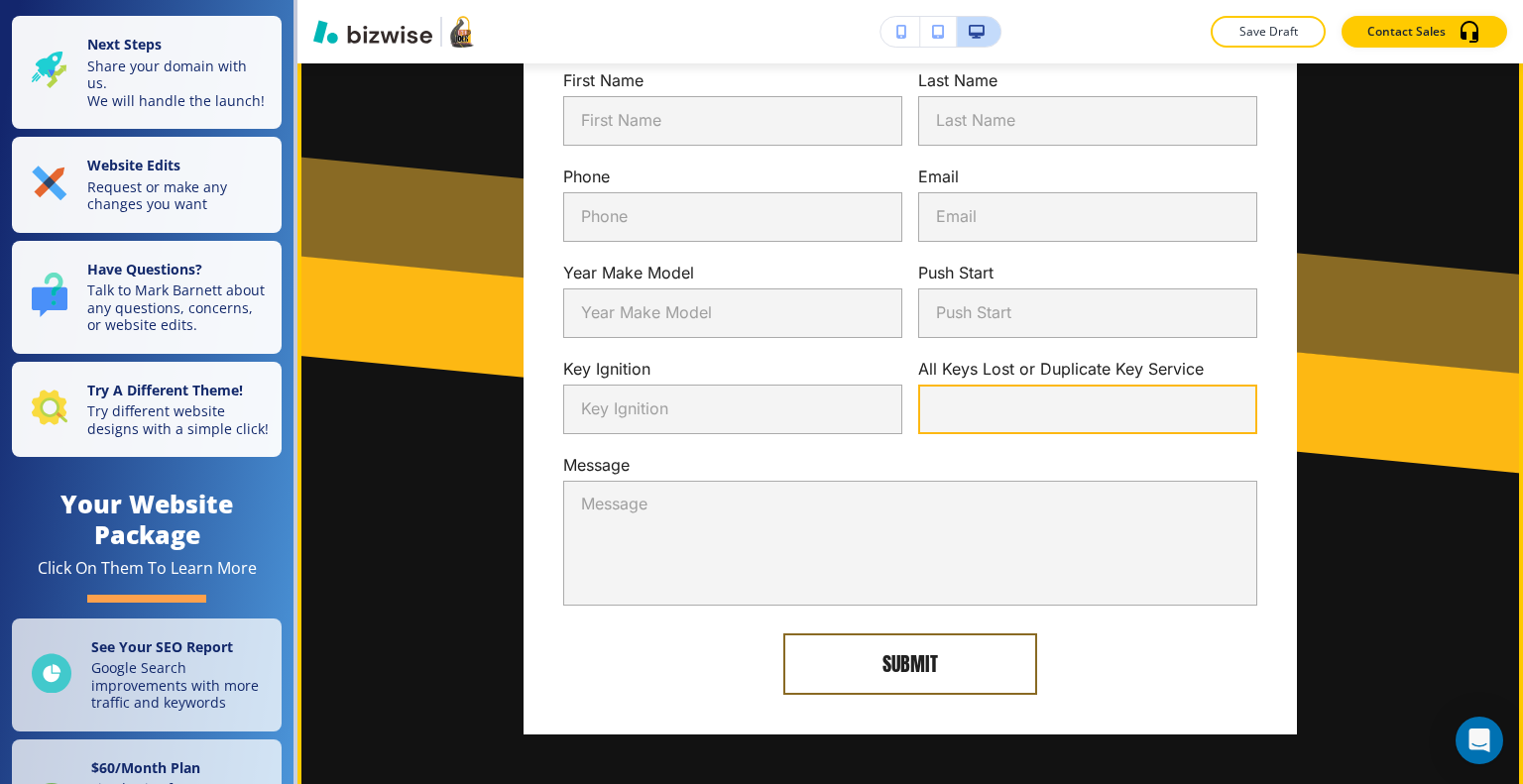 click on "All Keys Lost or Duplicate Key Service" at bounding box center (1088, 409) 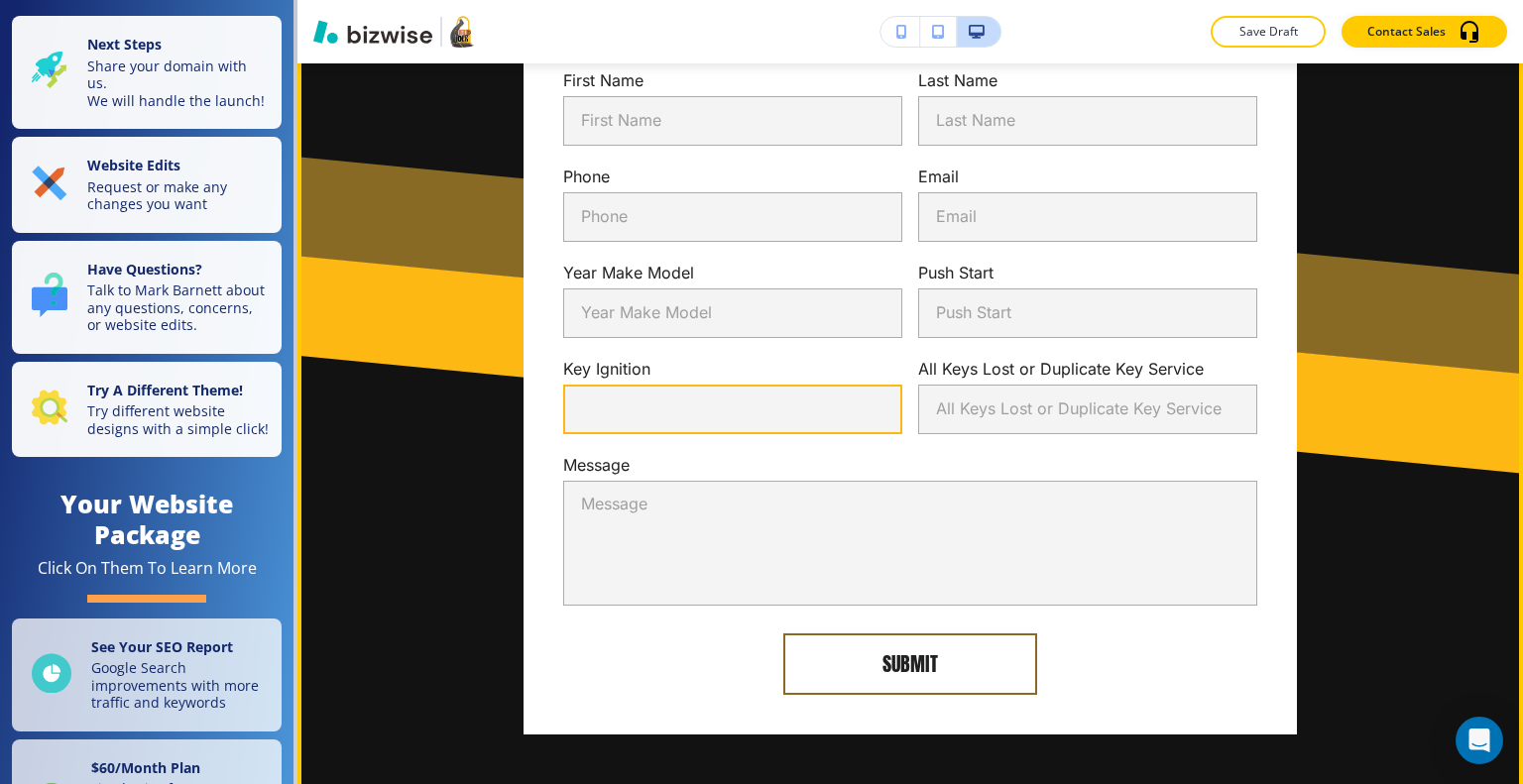 click on "Key Ignition" at bounding box center [733, 409] 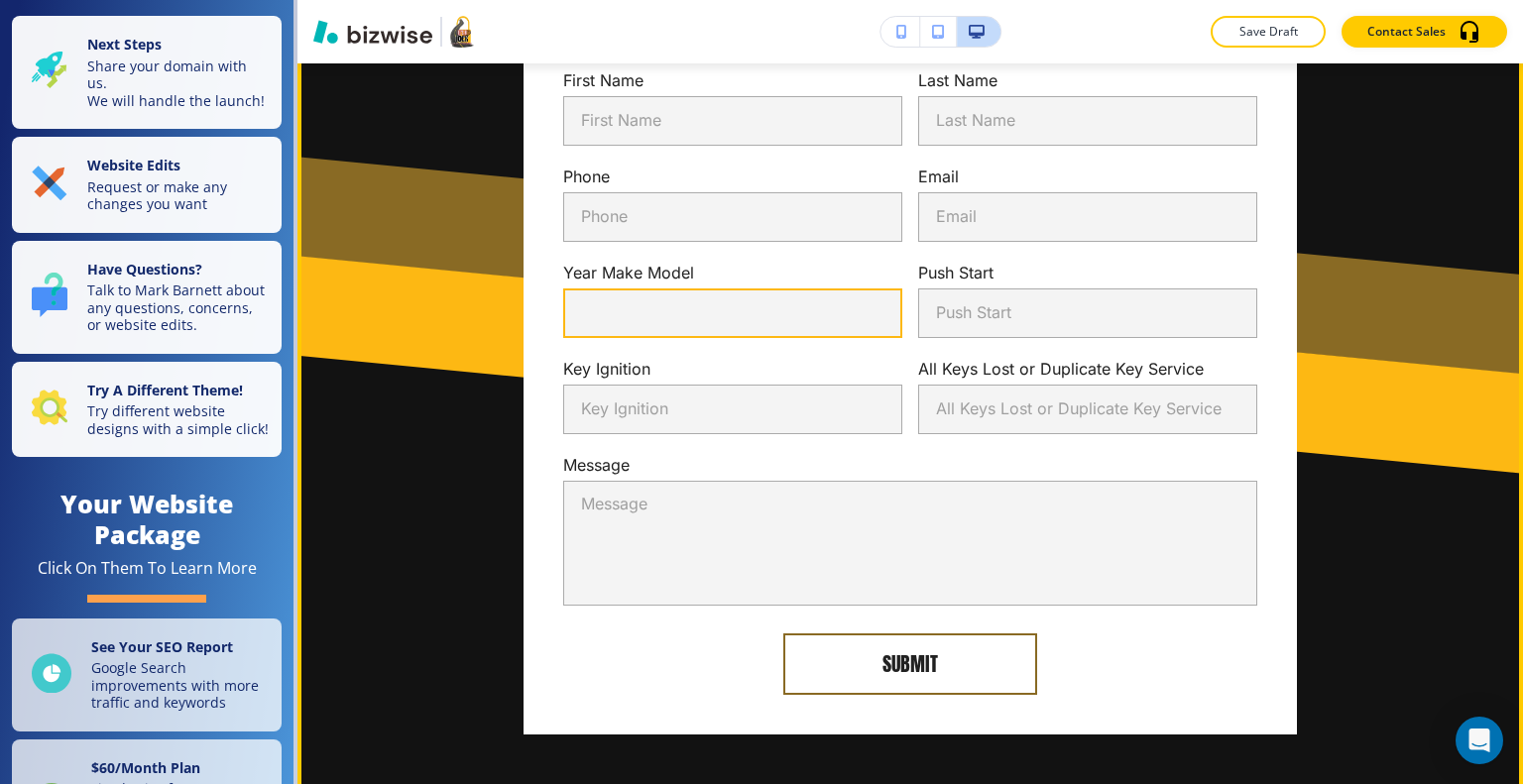 click on "Year Make Model" at bounding box center (733, 313) 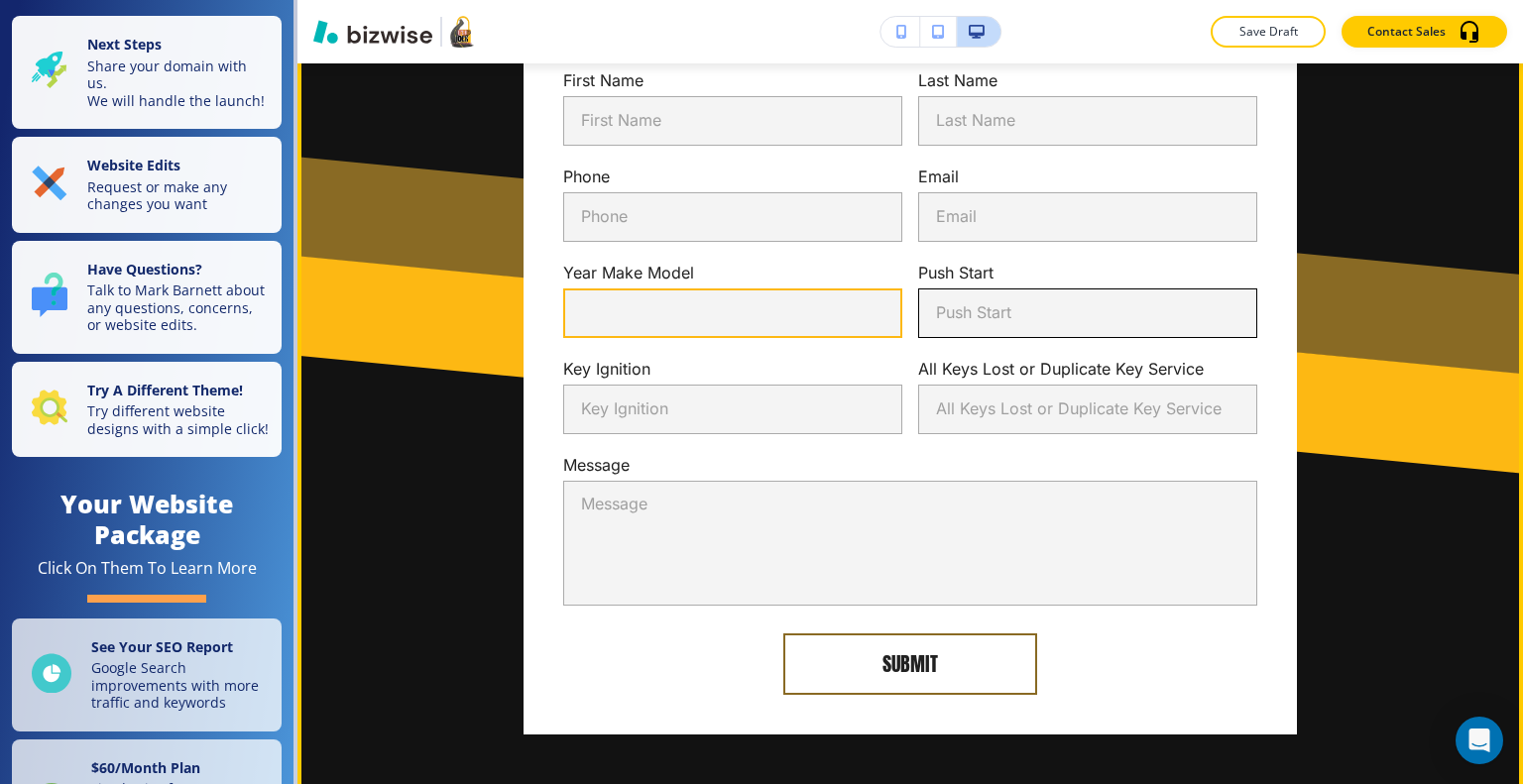 click on "Push Start" at bounding box center (1088, 313) 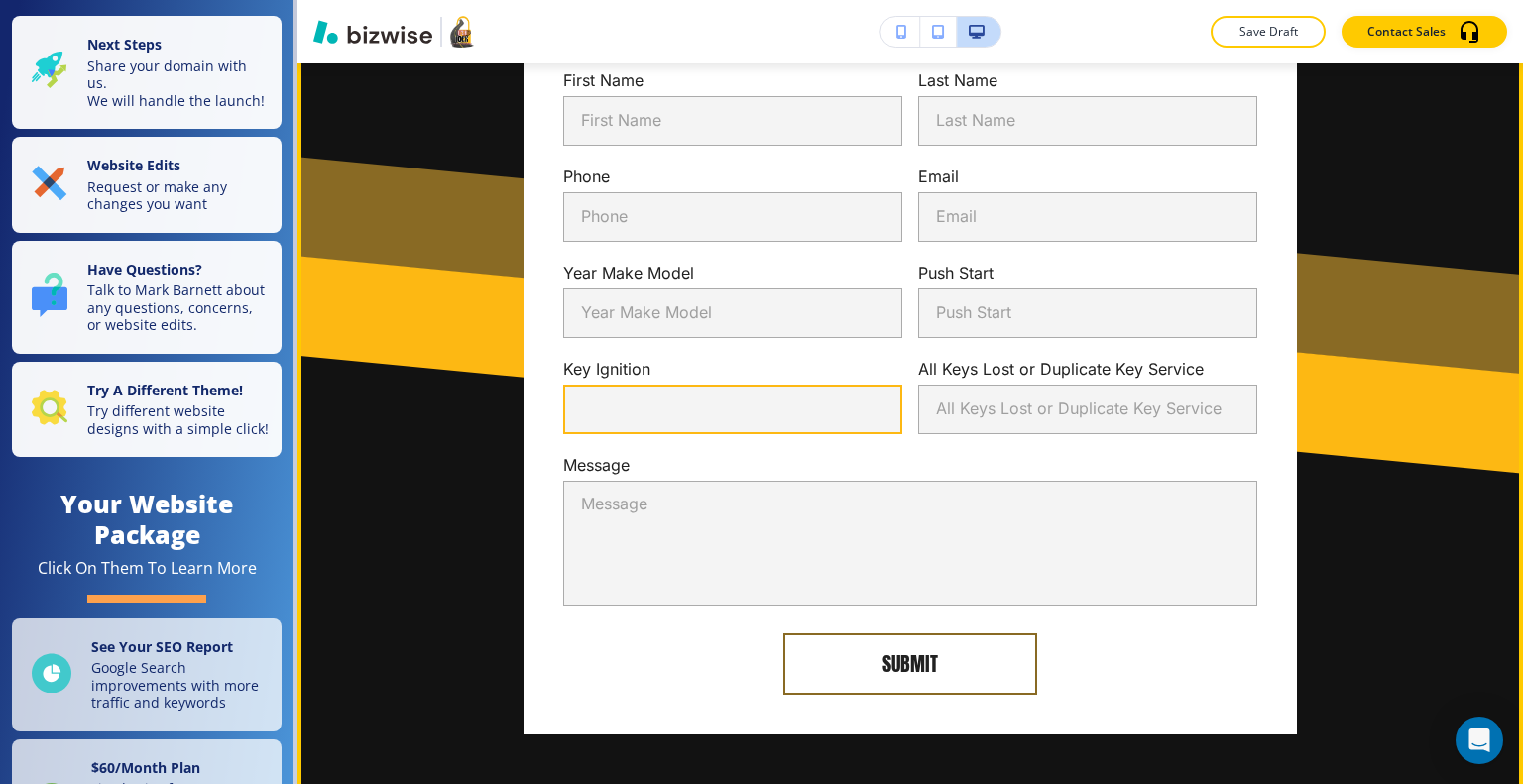 click on "Key Ignition" at bounding box center [733, 409] 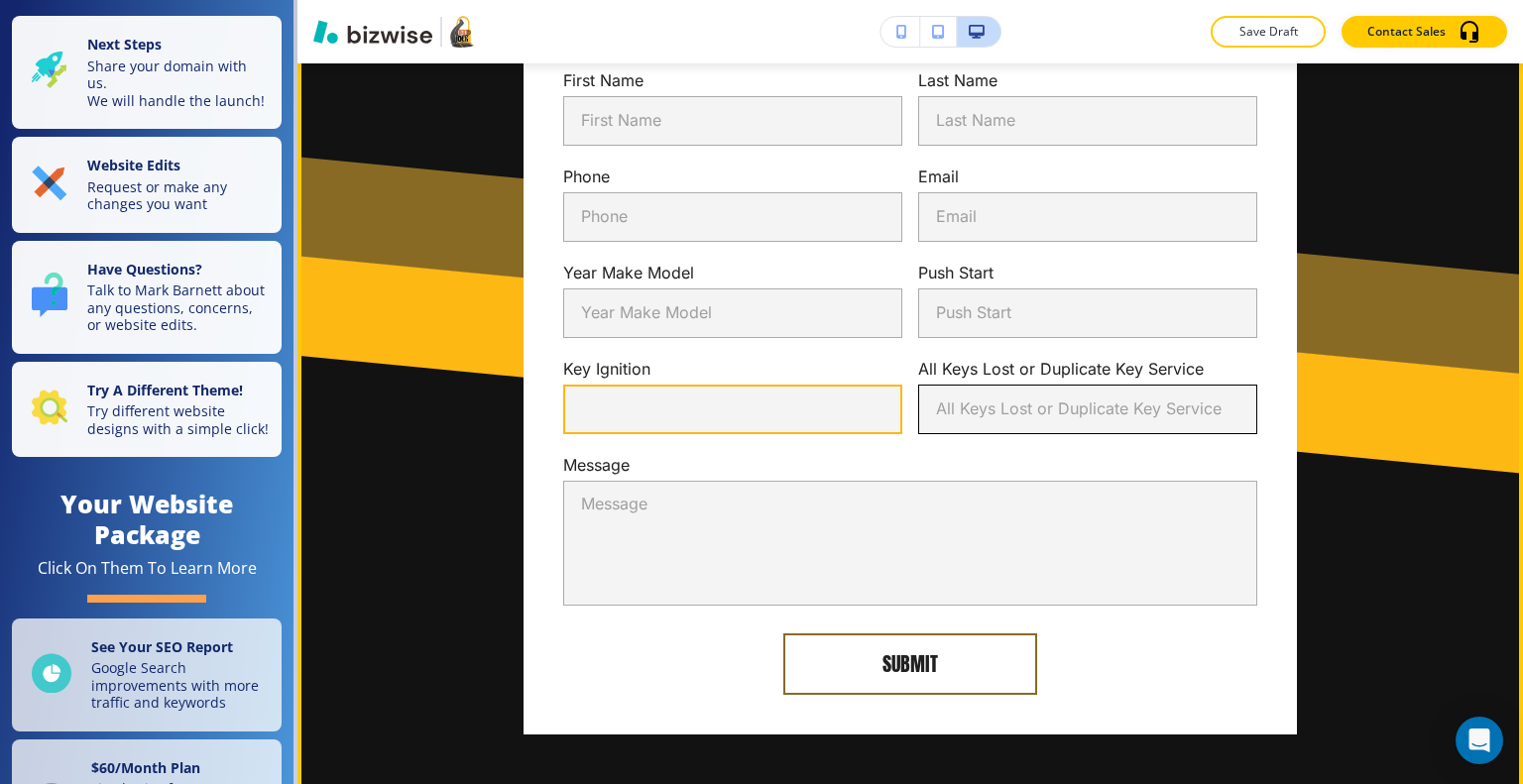 click on "All Keys Lost or Duplicate Key Service" at bounding box center [1088, 409] 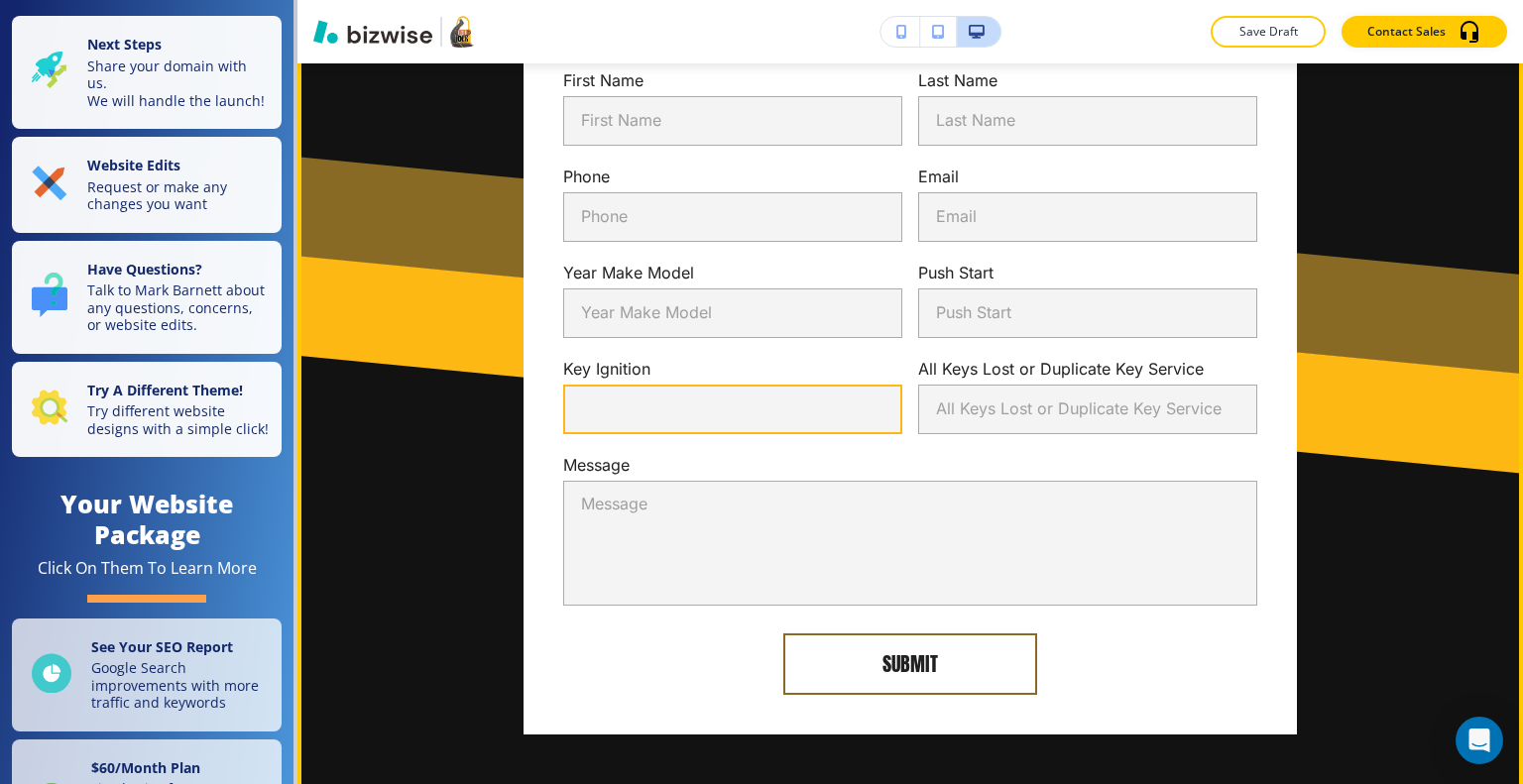 click on "Key Ignition" at bounding box center [733, 409] 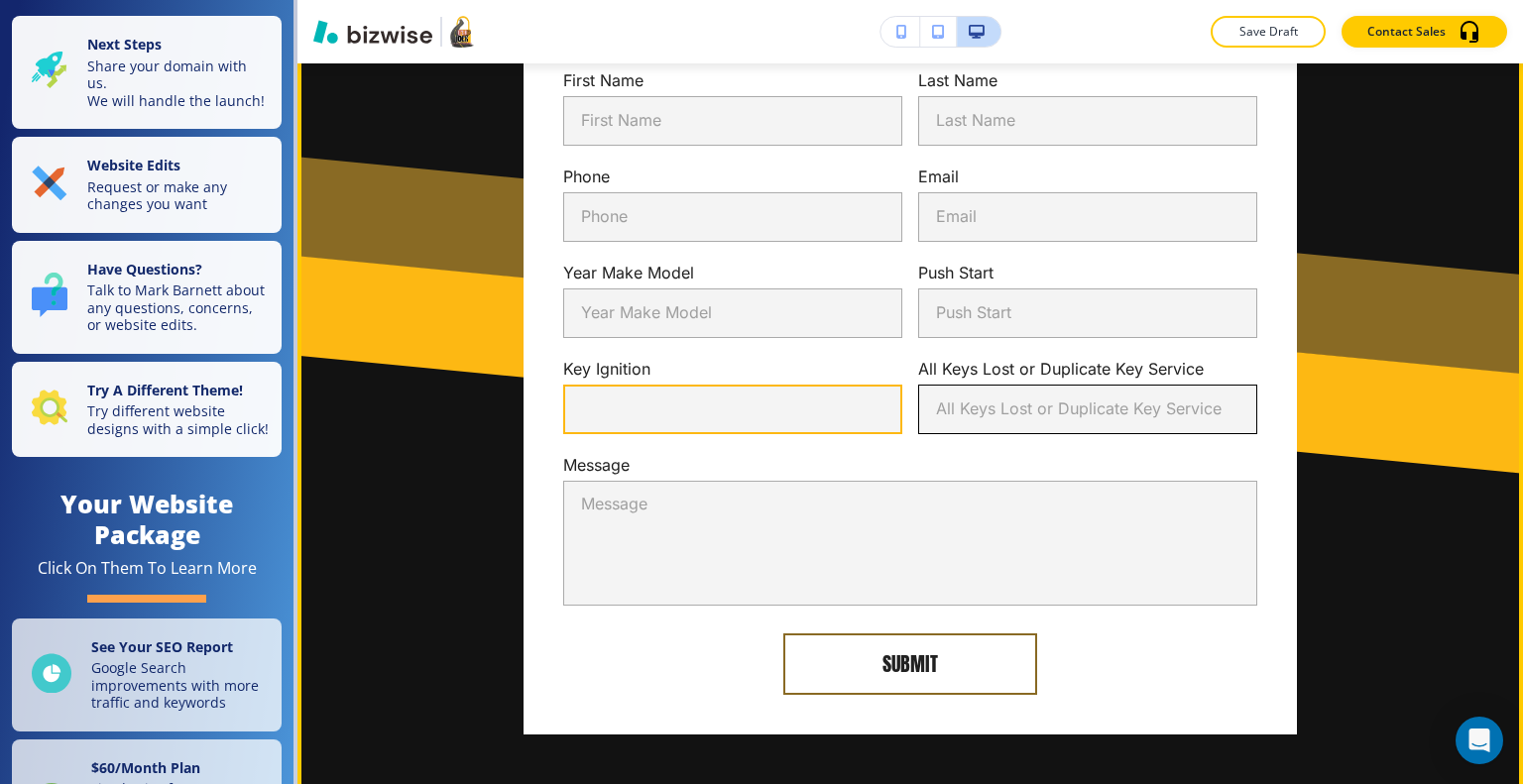 click on "All Keys Lost or Duplicate Key Service" at bounding box center [1088, 409] 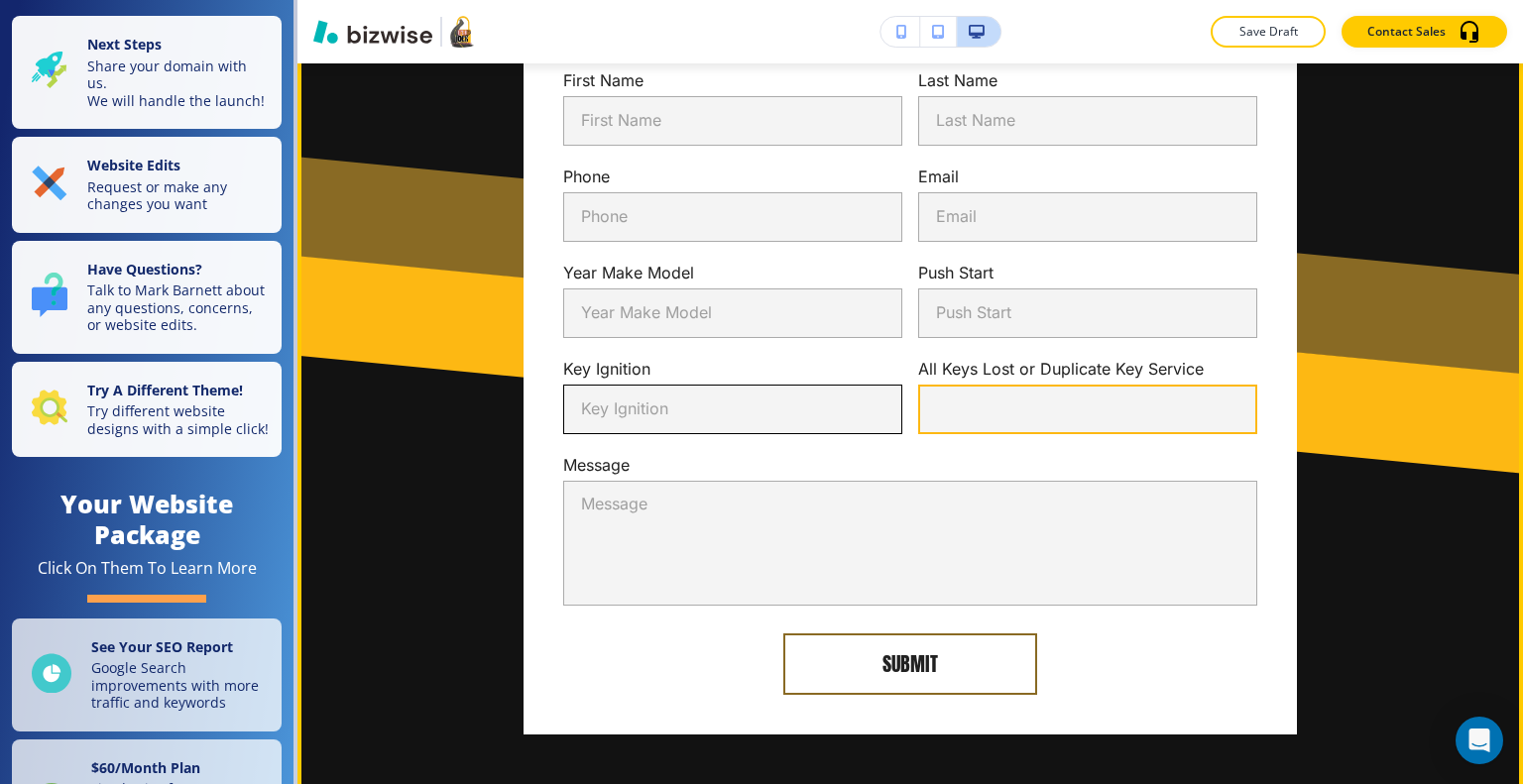 click on "Key Ignition" at bounding box center (733, 409) 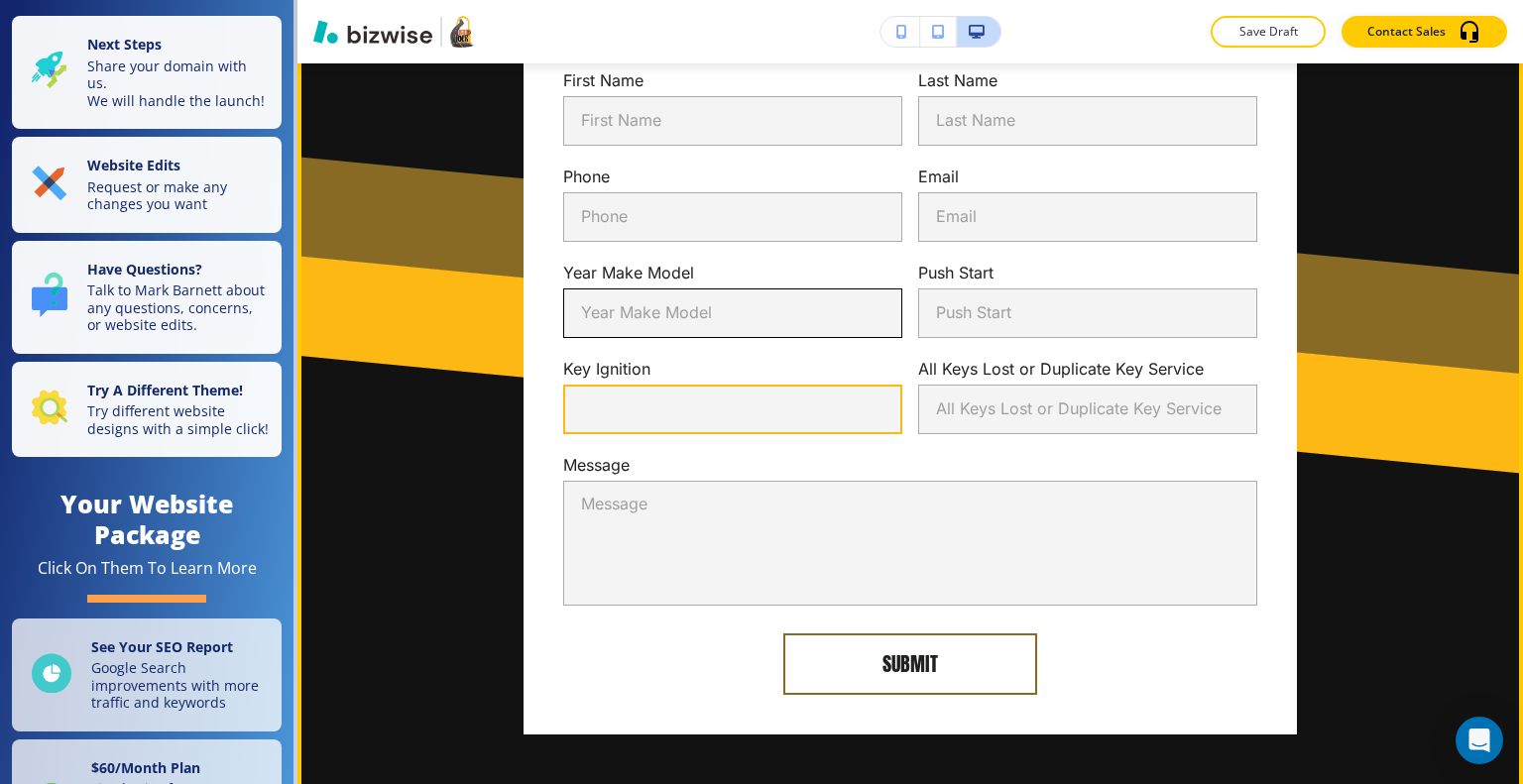 click on "Year Make Model" at bounding box center (733, 313) 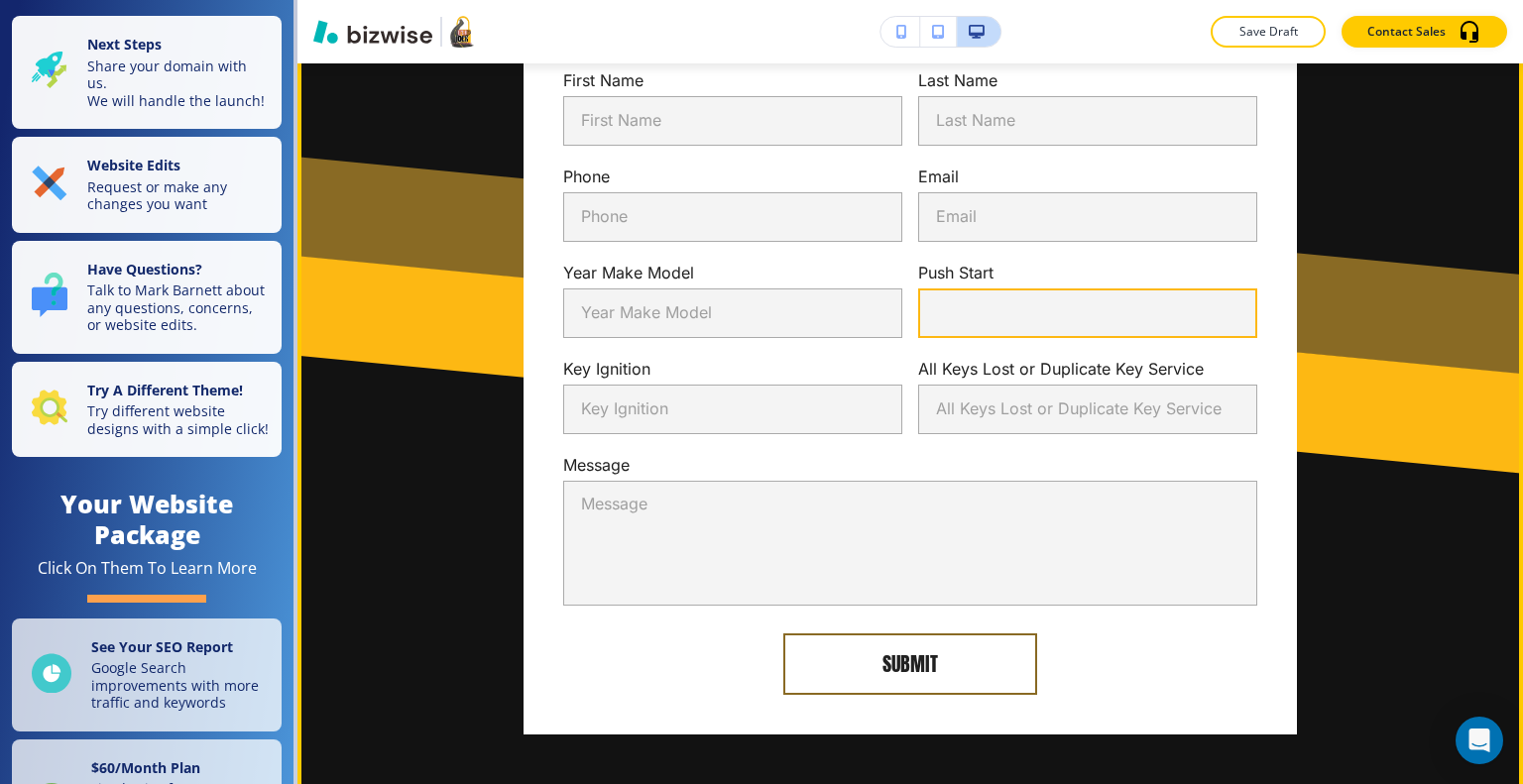 click on "Push Start" at bounding box center [1088, 313] 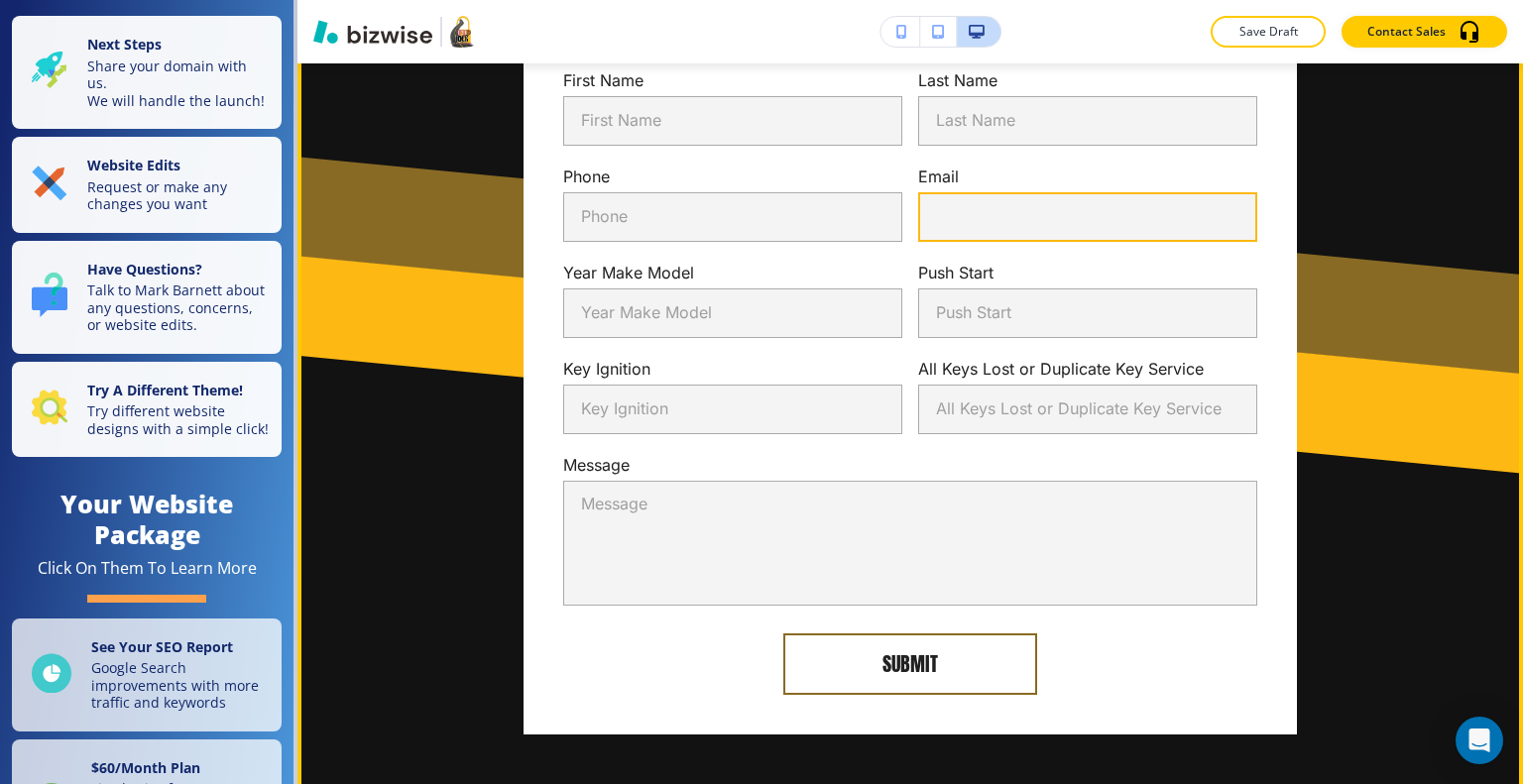 click on "Email" at bounding box center [1088, 217] 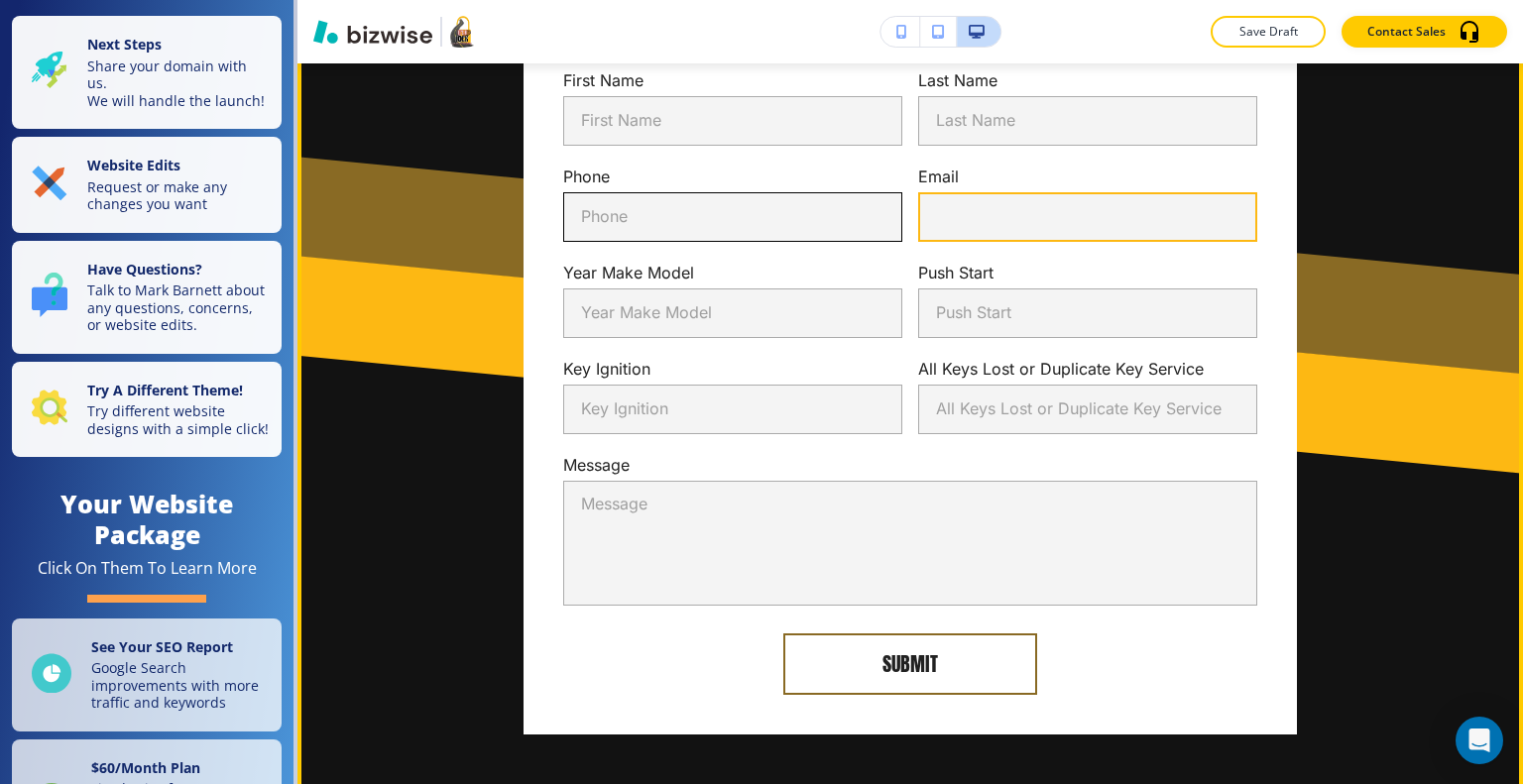 click on "Phone" at bounding box center (733, 217) 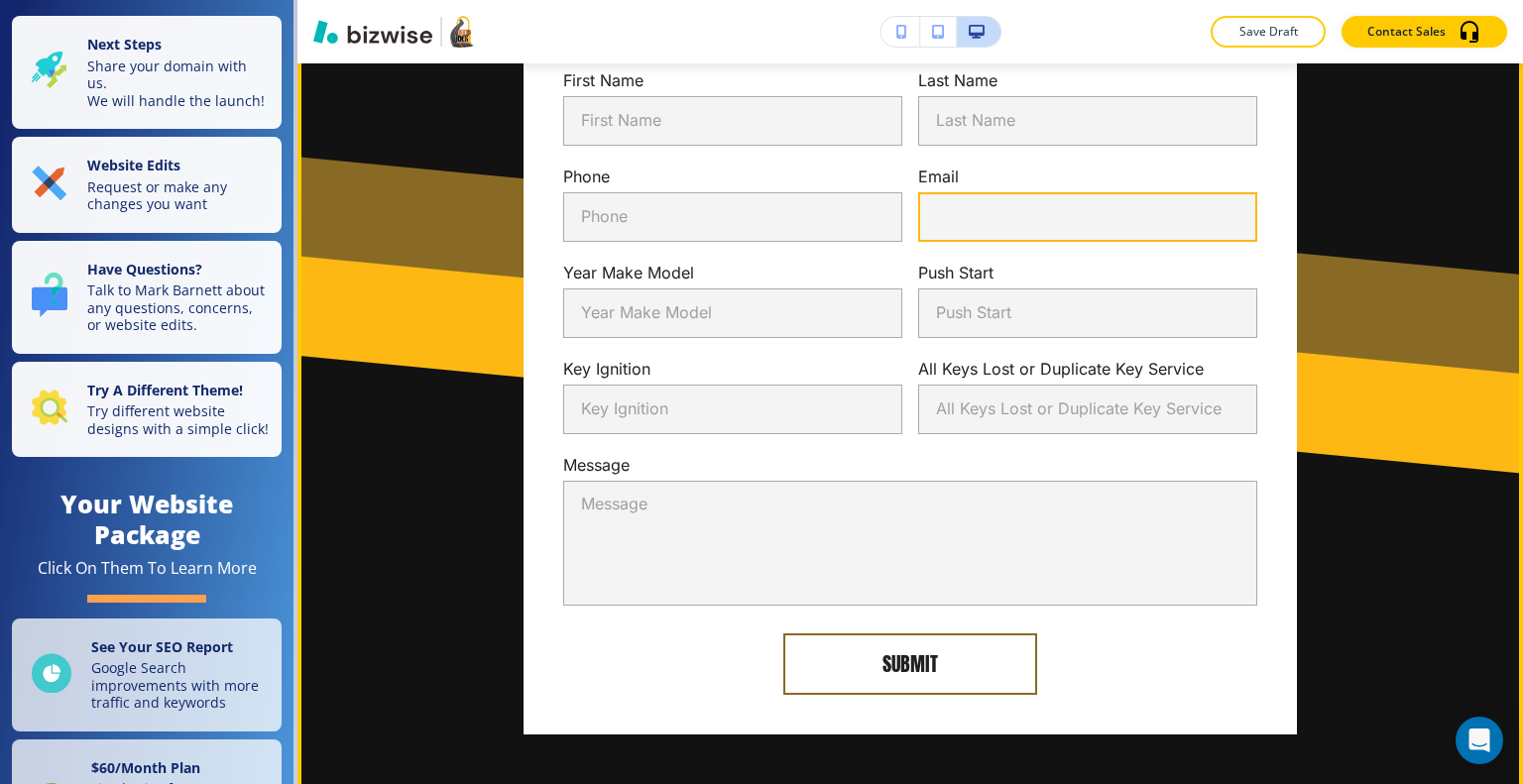 click on "Email" at bounding box center (1088, 217) 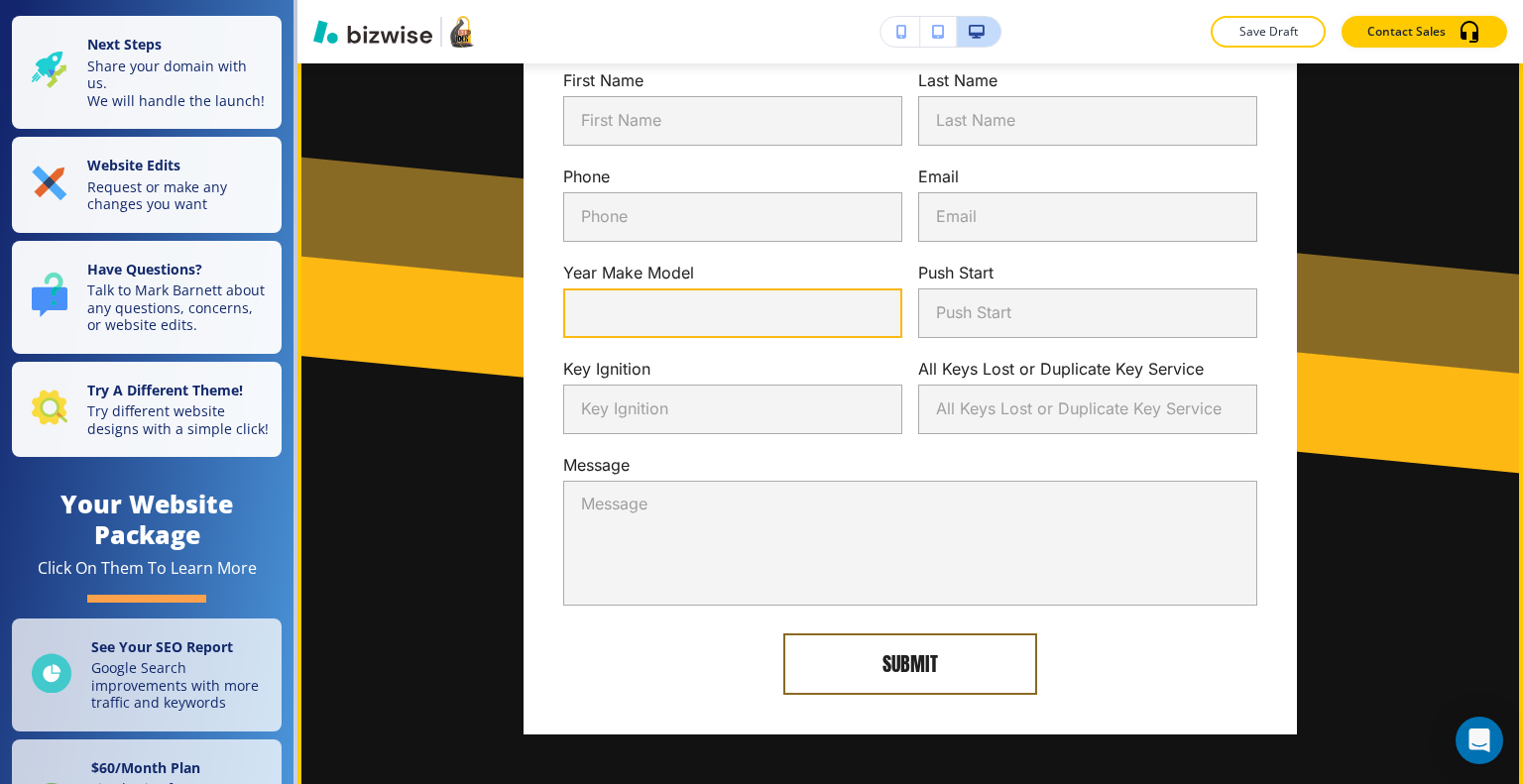 click on "Year Make Model" at bounding box center [733, 313] 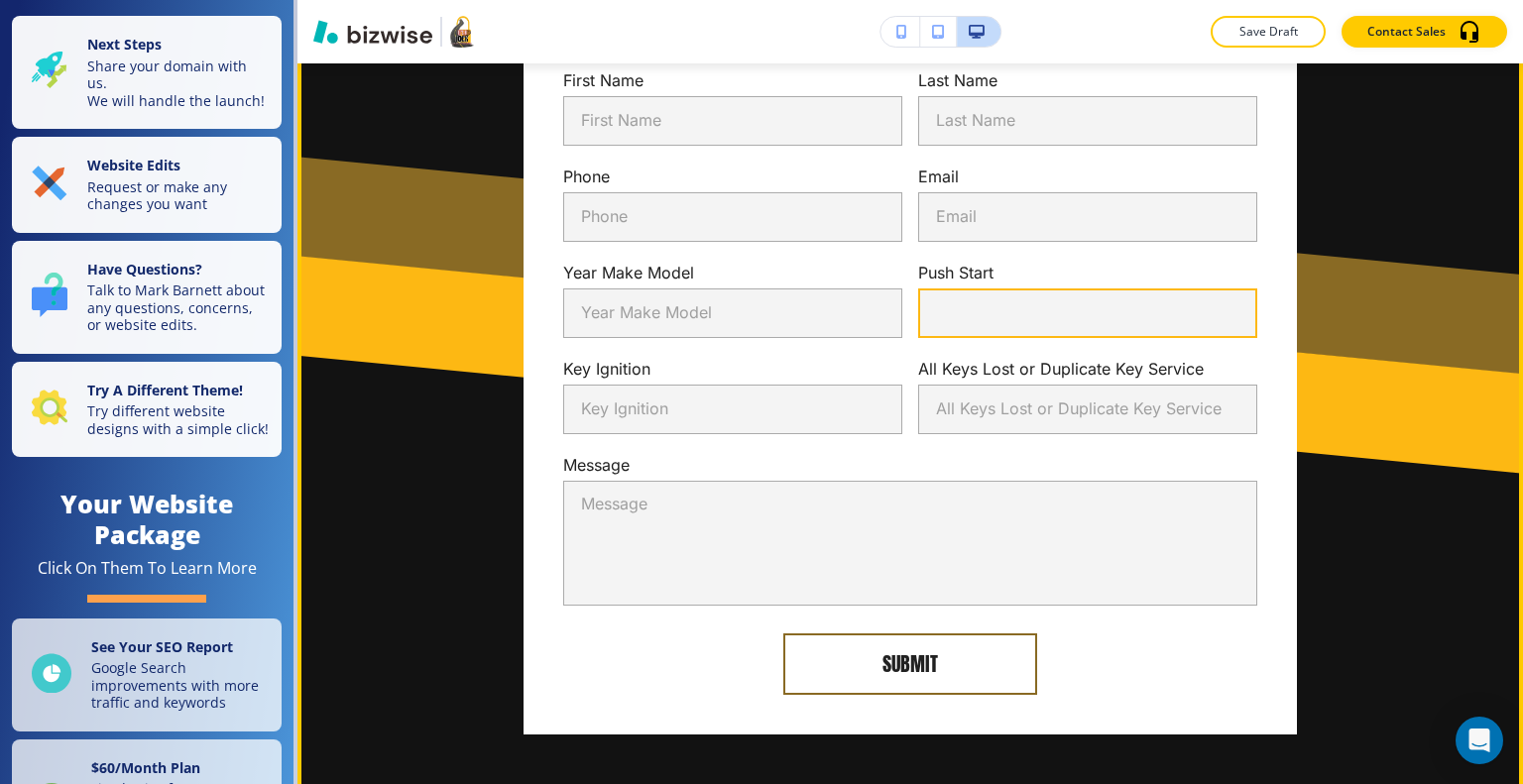 click on "Push Start" at bounding box center (1088, 313) 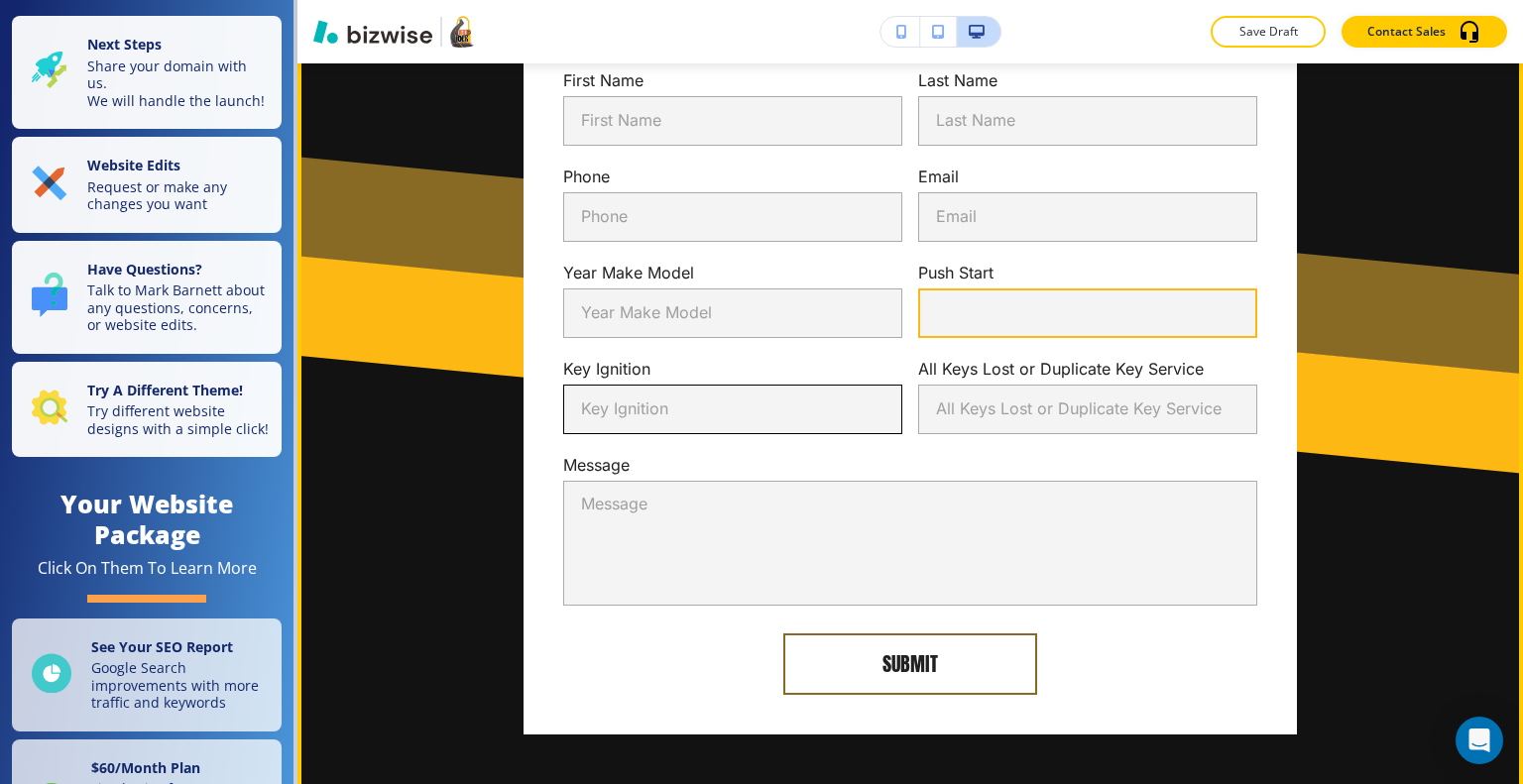 click on "Key Ignition" at bounding box center (733, 409) 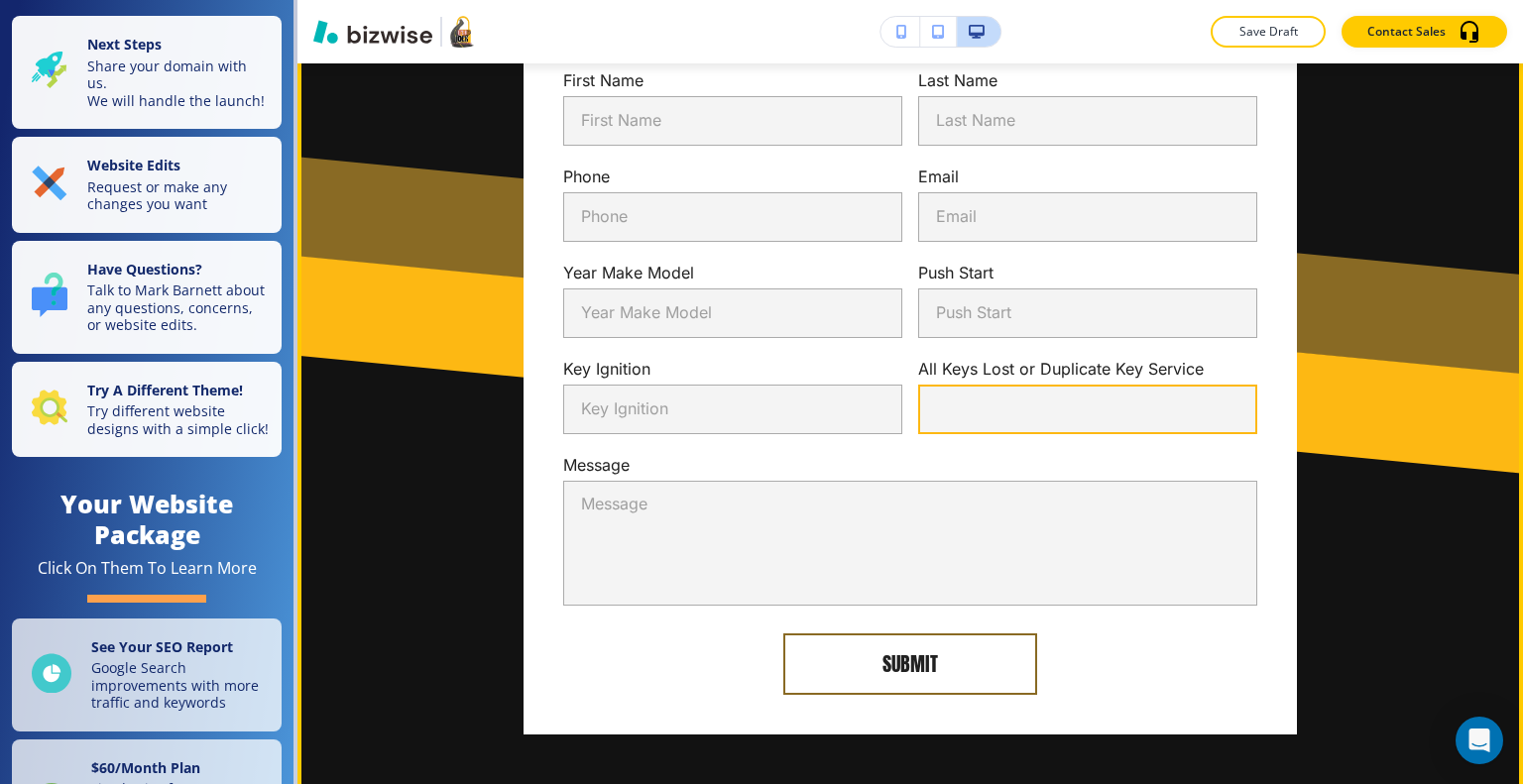 click on "All Keys Lost or Duplicate Key Service" at bounding box center [1088, 409] 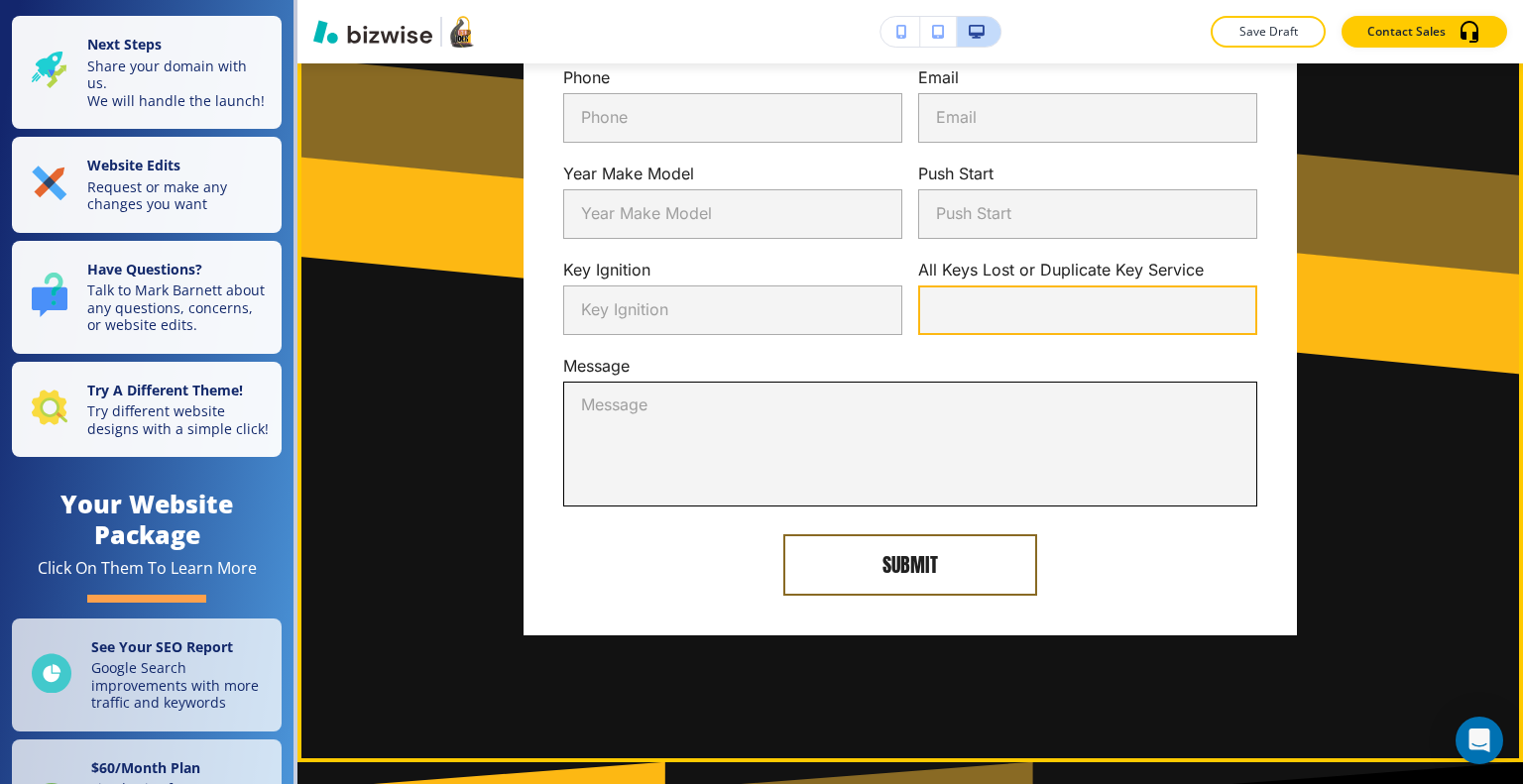 scroll, scrollTop: 4460, scrollLeft: 0, axis: vertical 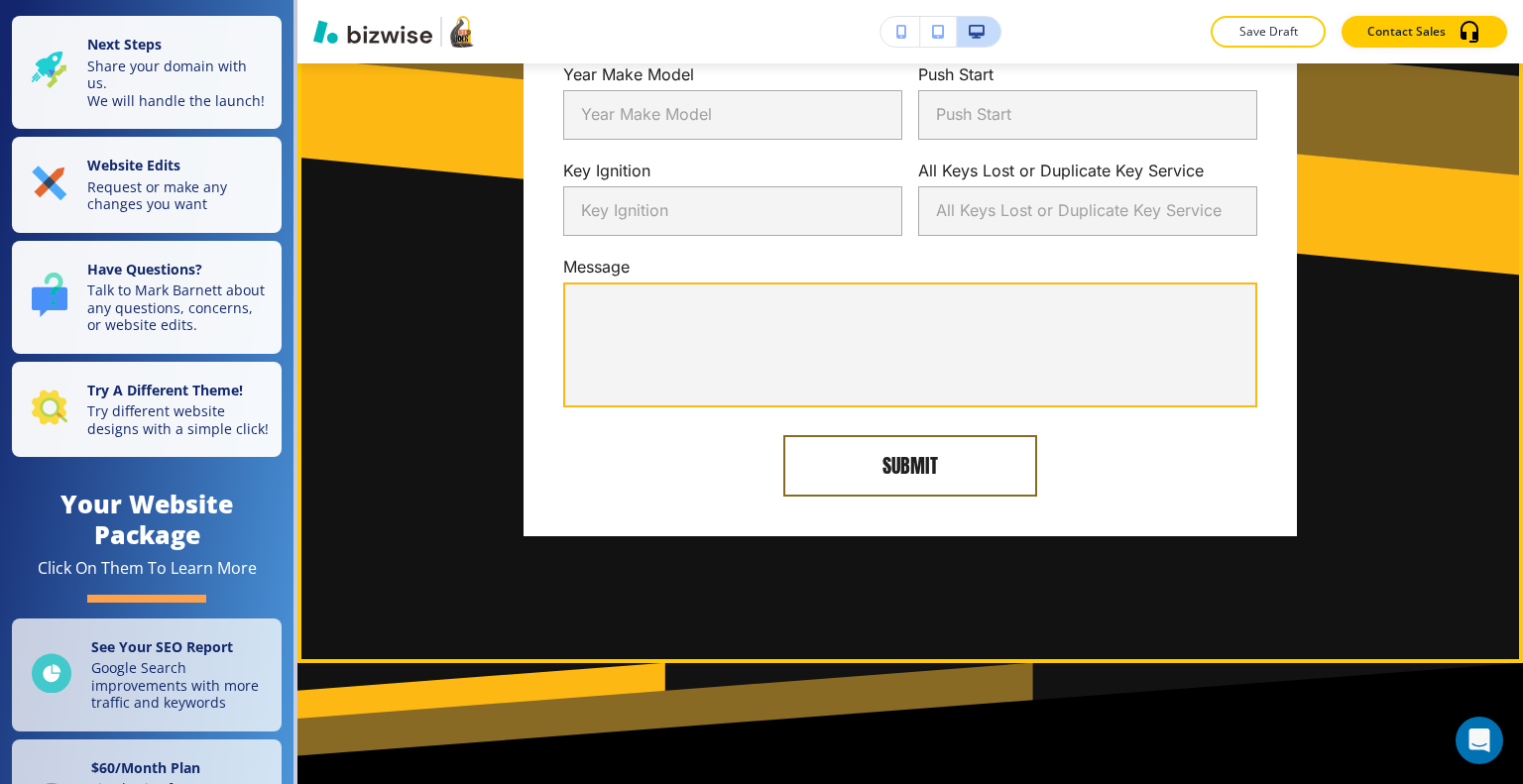click on "Message" at bounding box center (910, 345) 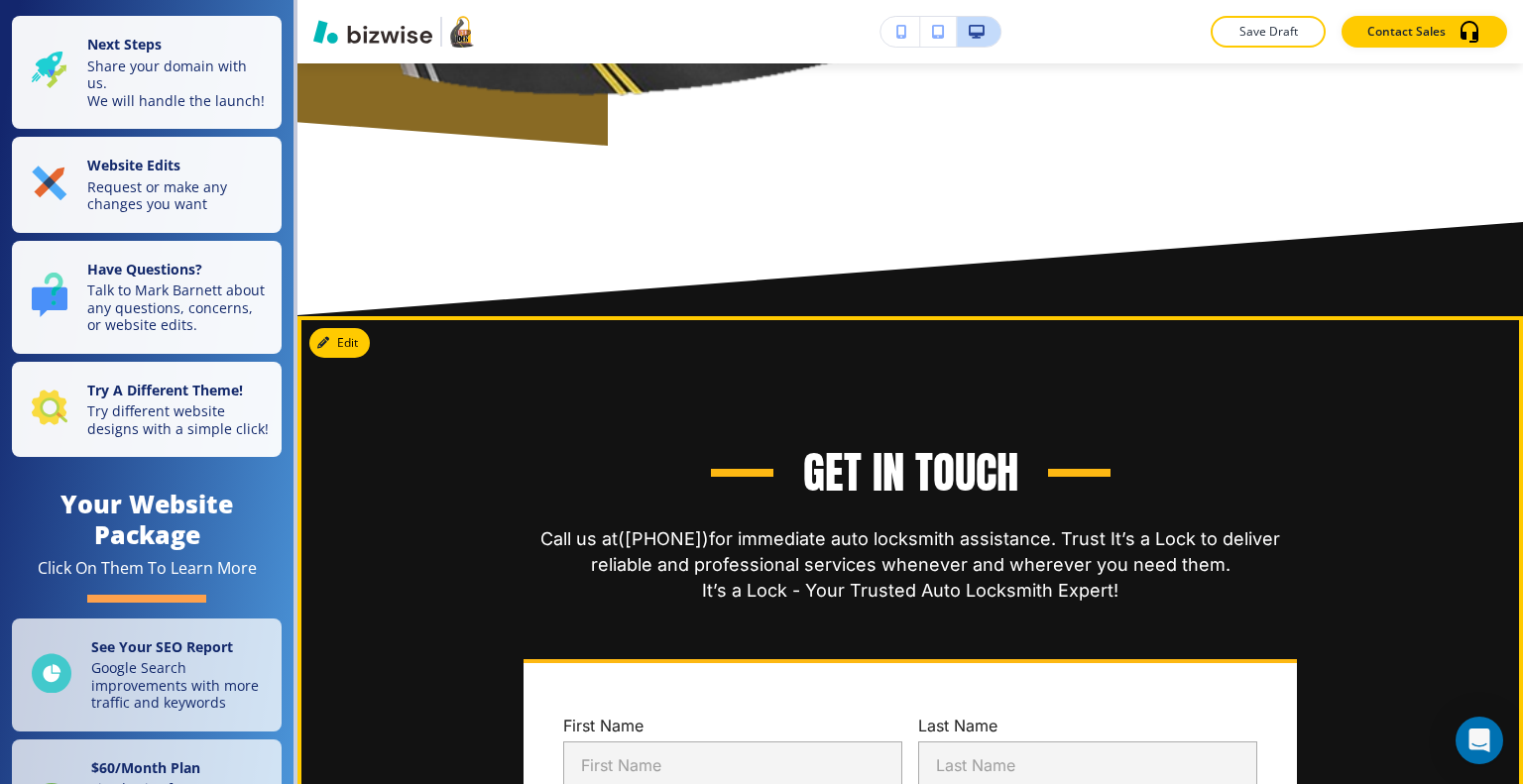 scroll, scrollTop: 3220, scrollLeft: 0, axis: vertical 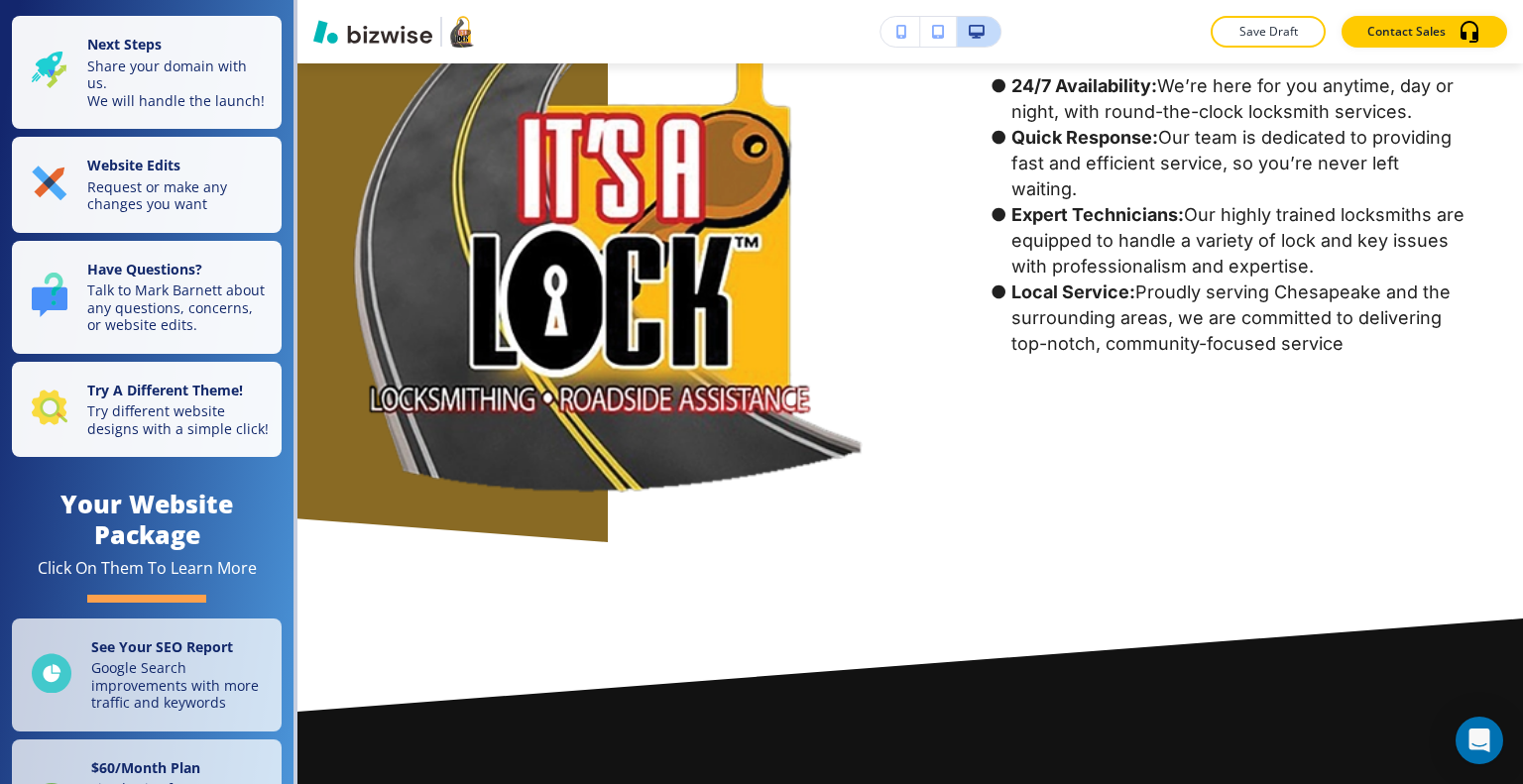 click on "Save Draft" at bounding box center [1268, 32] 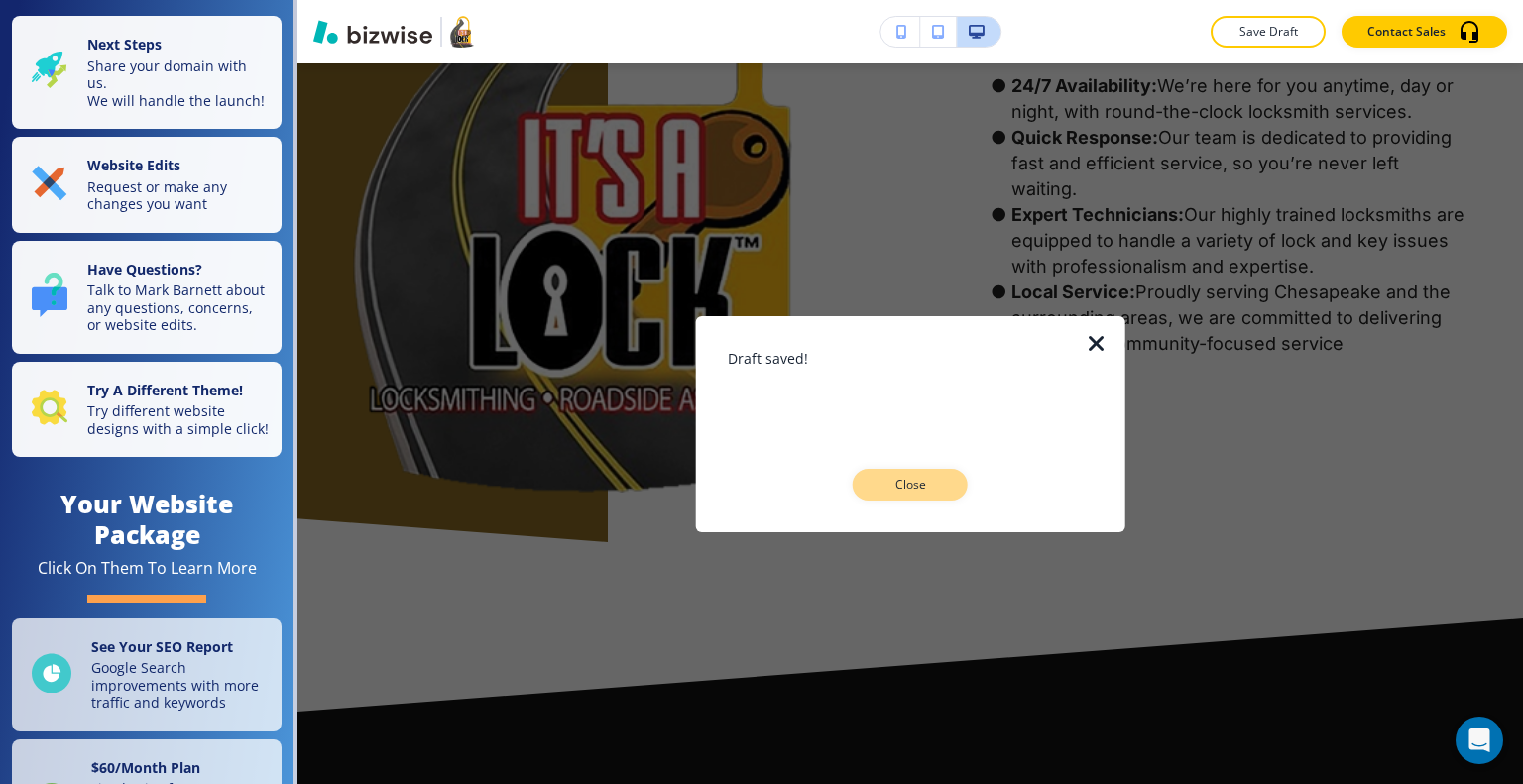 click on "Close" at bounding box center [910, 485] 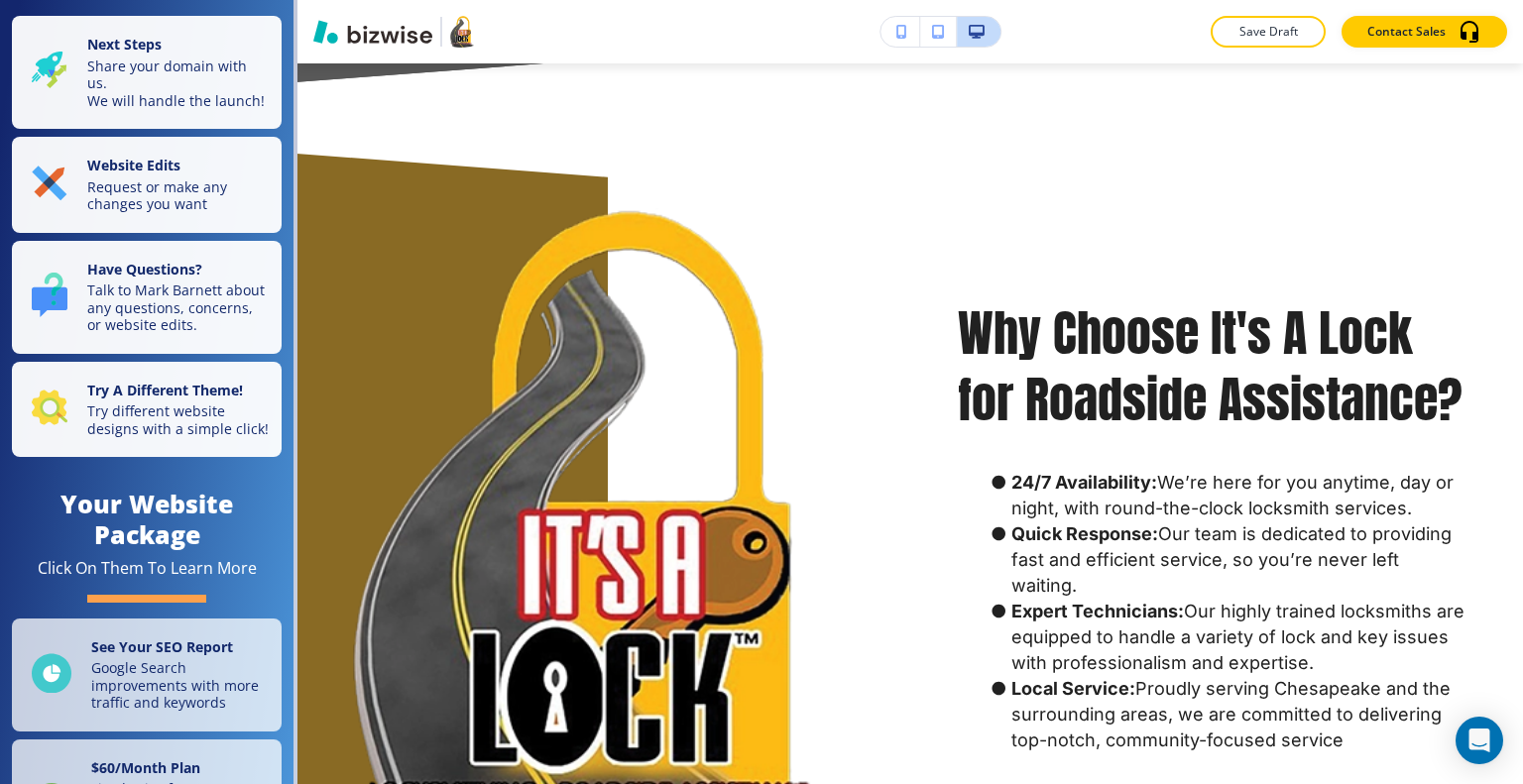 scroll, scrollTop: 2626, scrollLeft: 0, axis: vertical 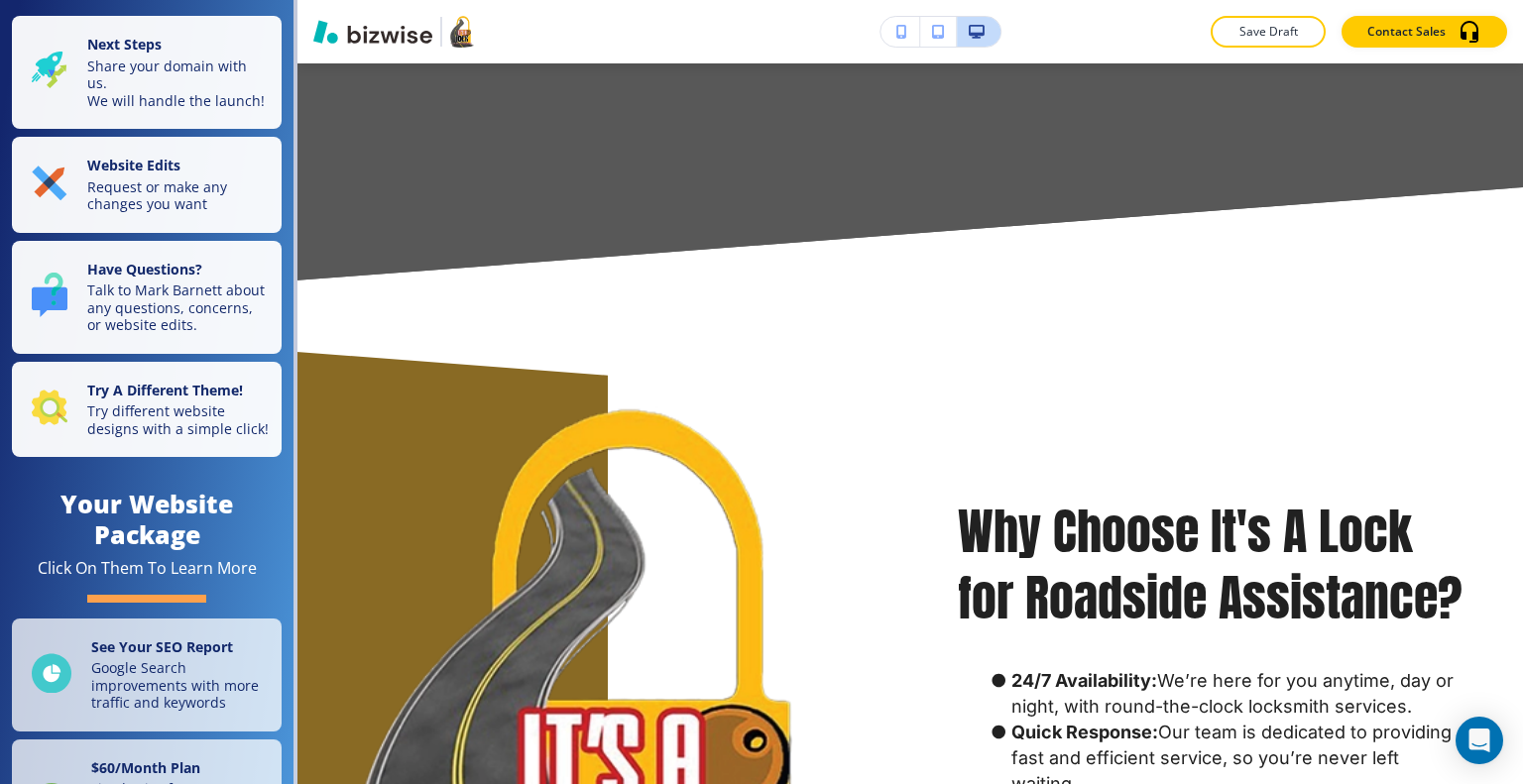 click on "Save Draft" at bounding box center (1268, 32) 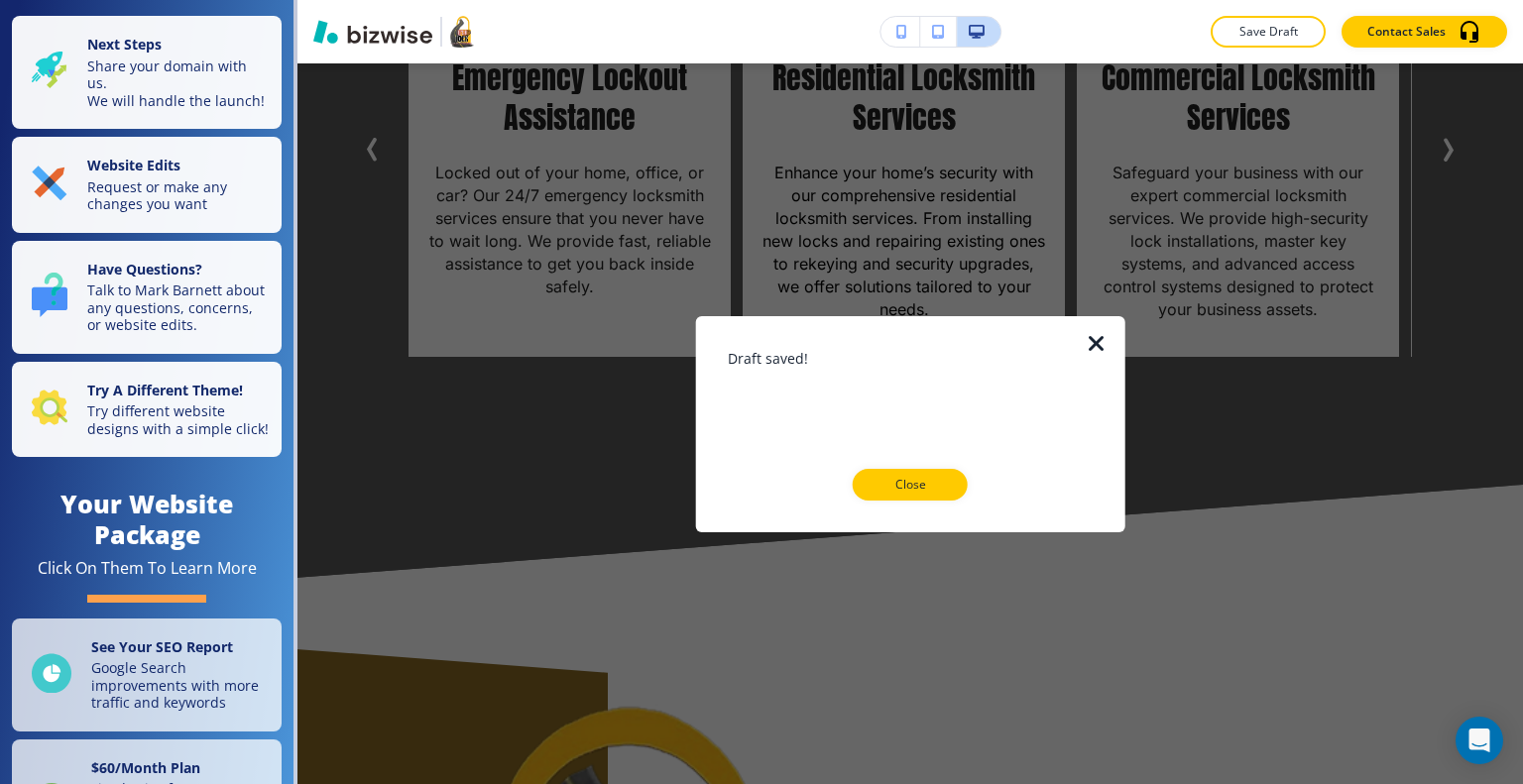 scroll, scrollTop: 1932, scrollLeft: 0, axis: vertical 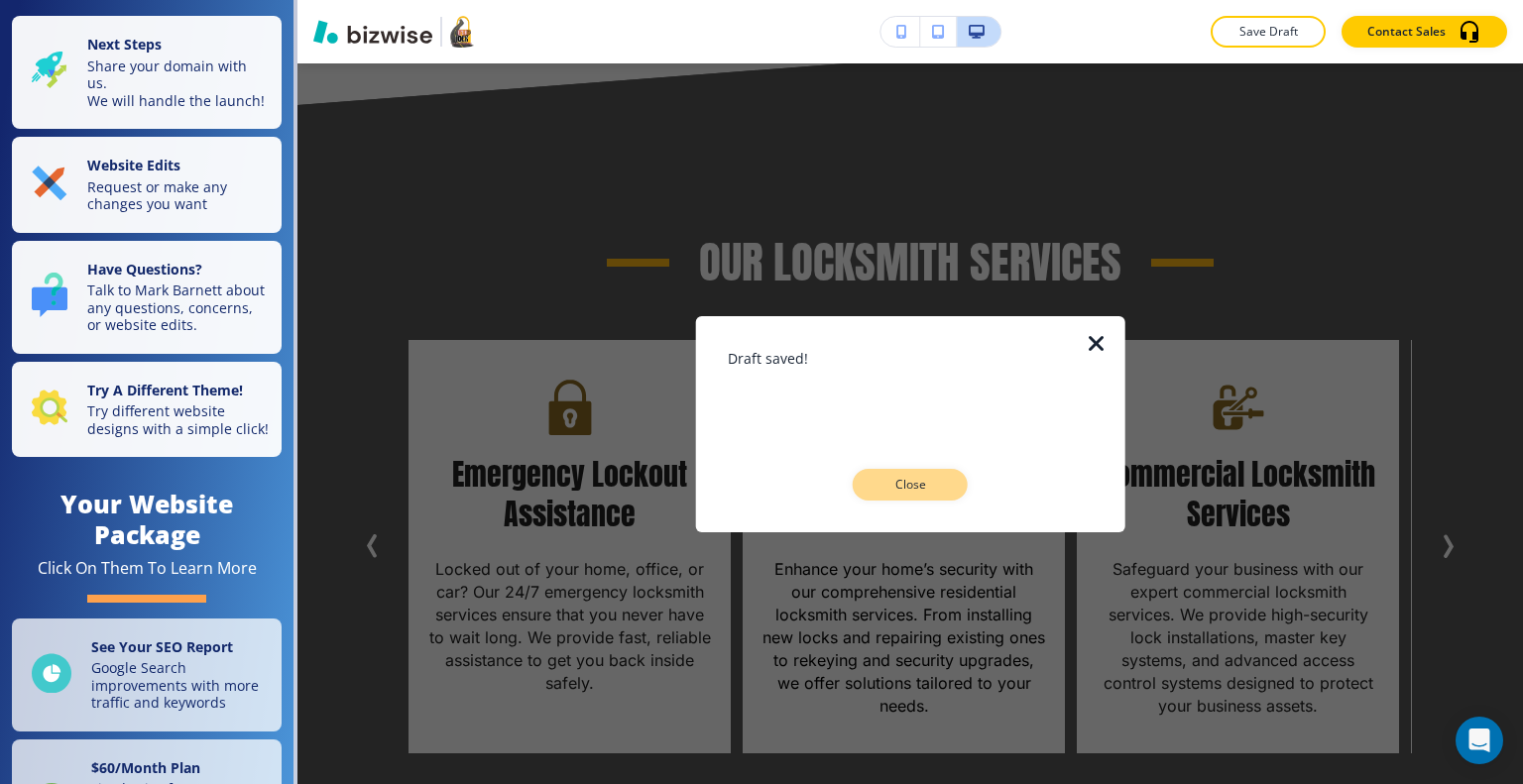 click on "Close" at bounding box center (910, 485) 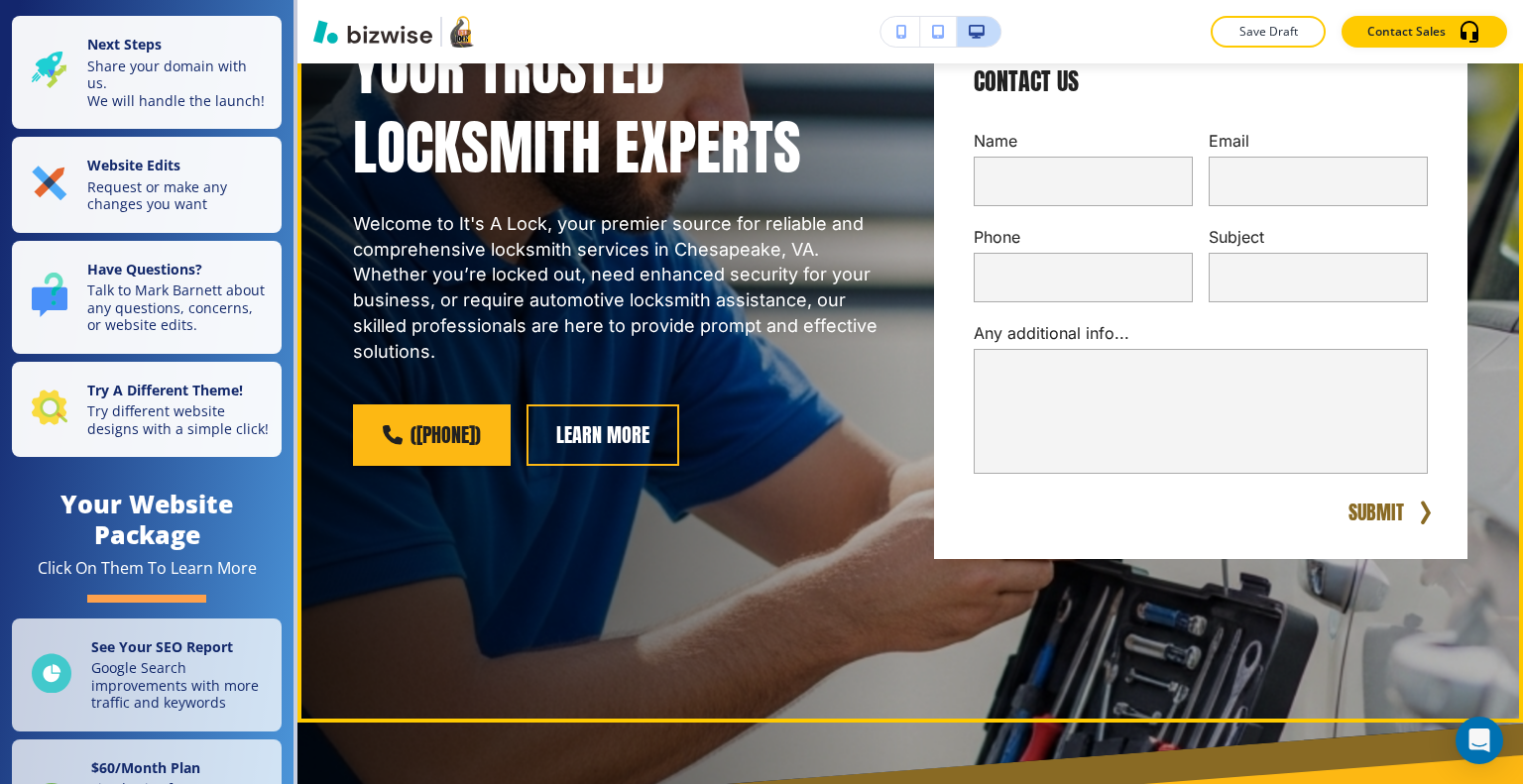 scroll, scrollTop: 0, scrollLeft: 0, axis: both 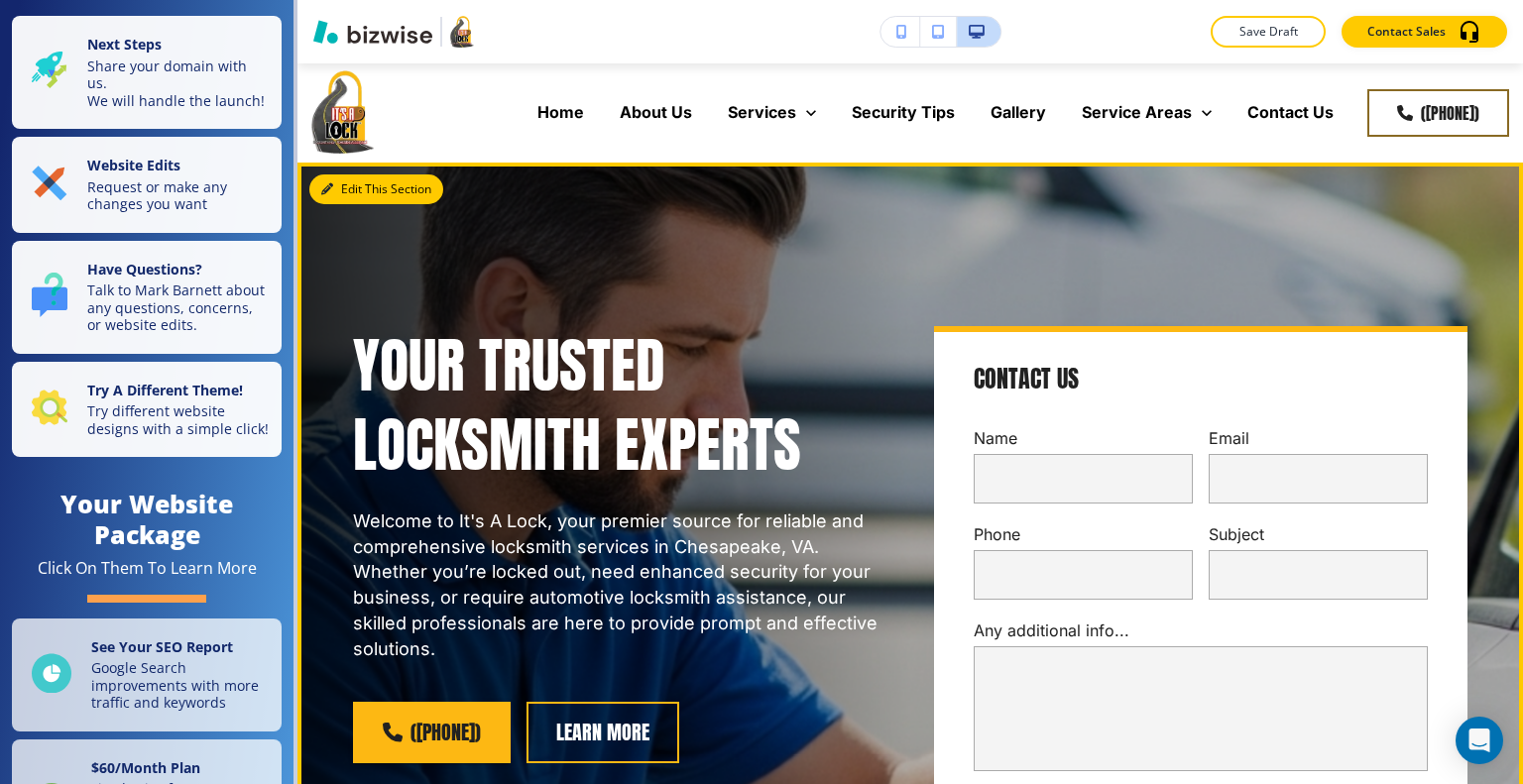 click on "Edit This Section" at bounding box center [376, 189] 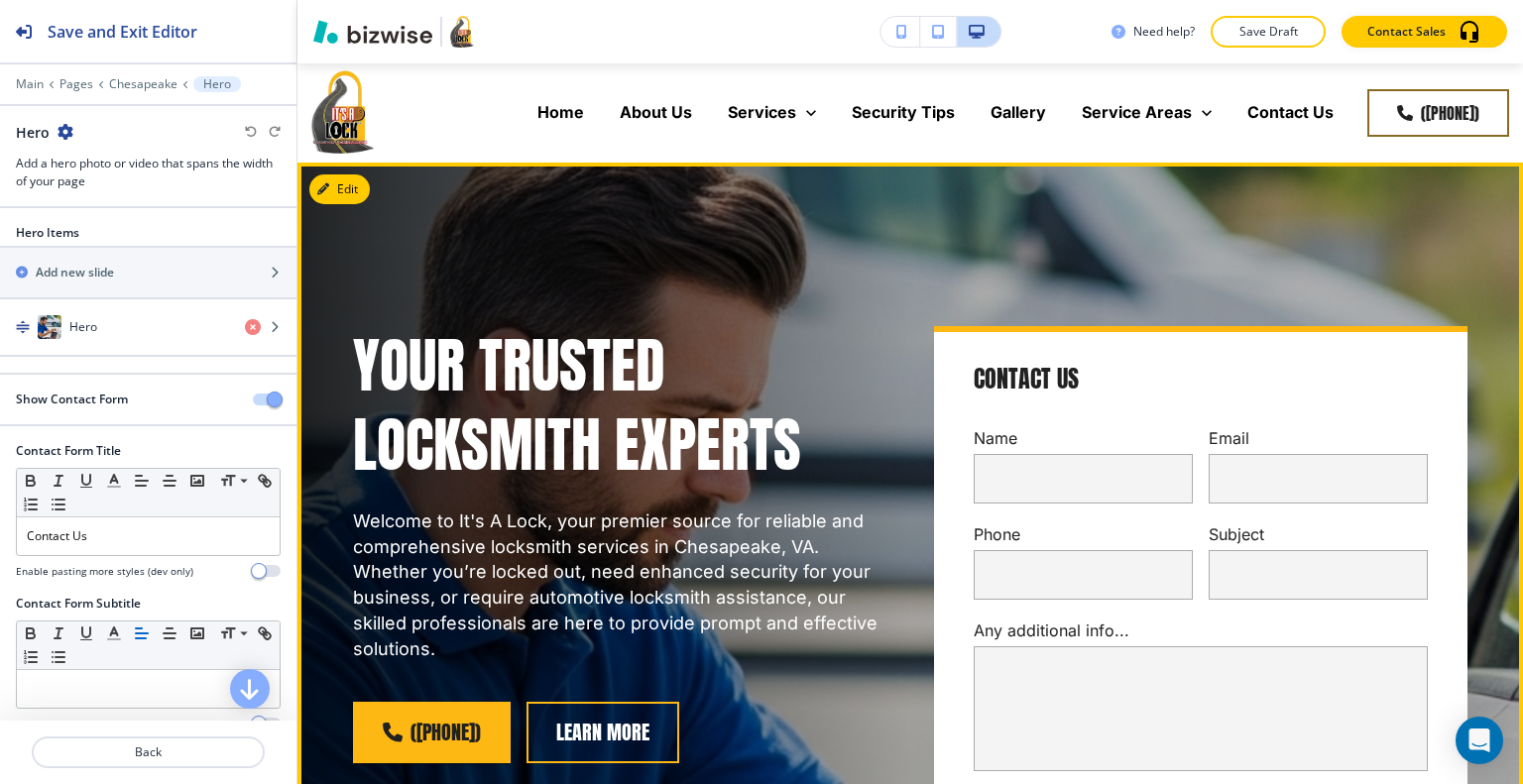 scroll, scrollTop: 99, scrollLeft: 0, axis: vertical 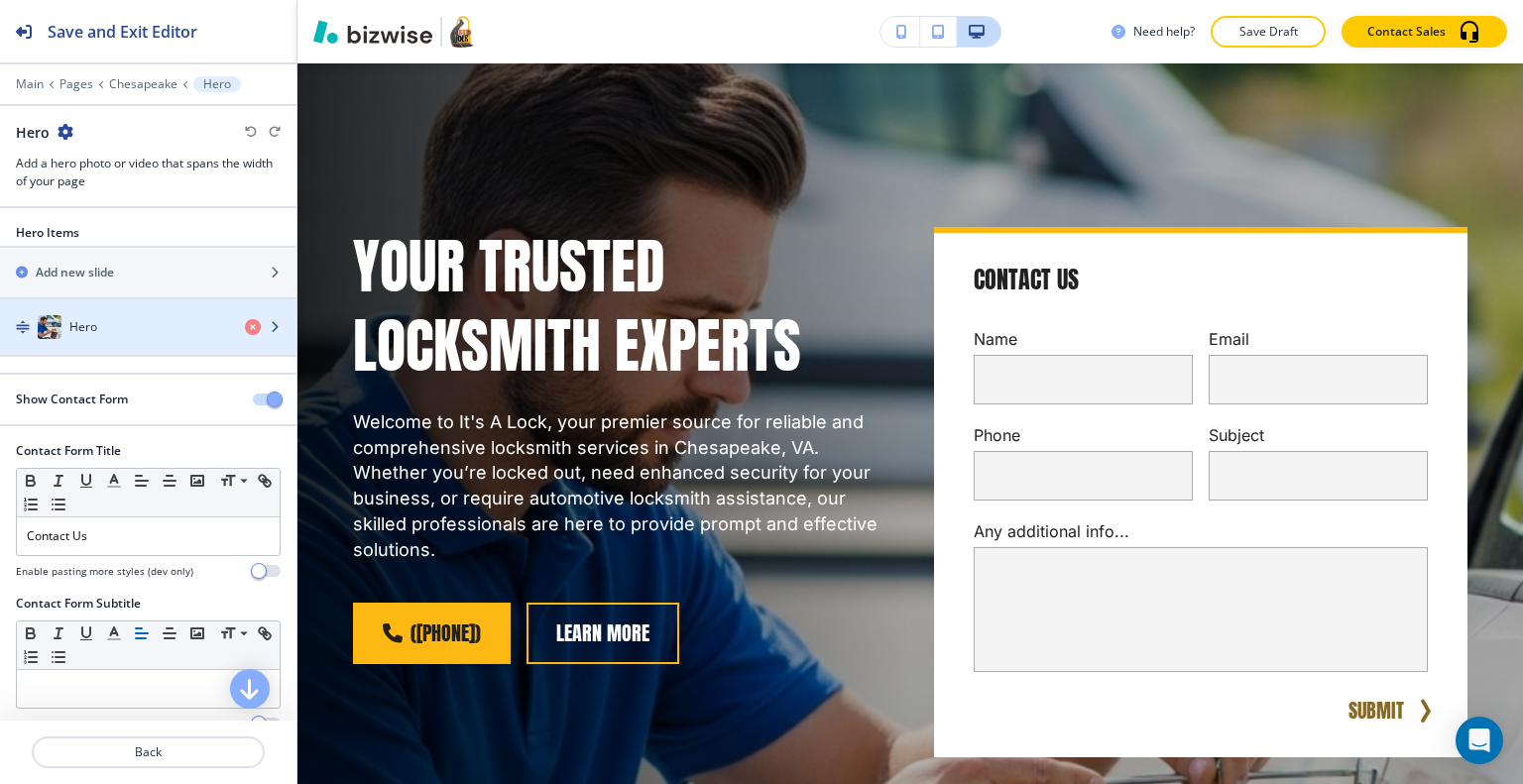 click on "Hero" at bounding box center (114, 327) 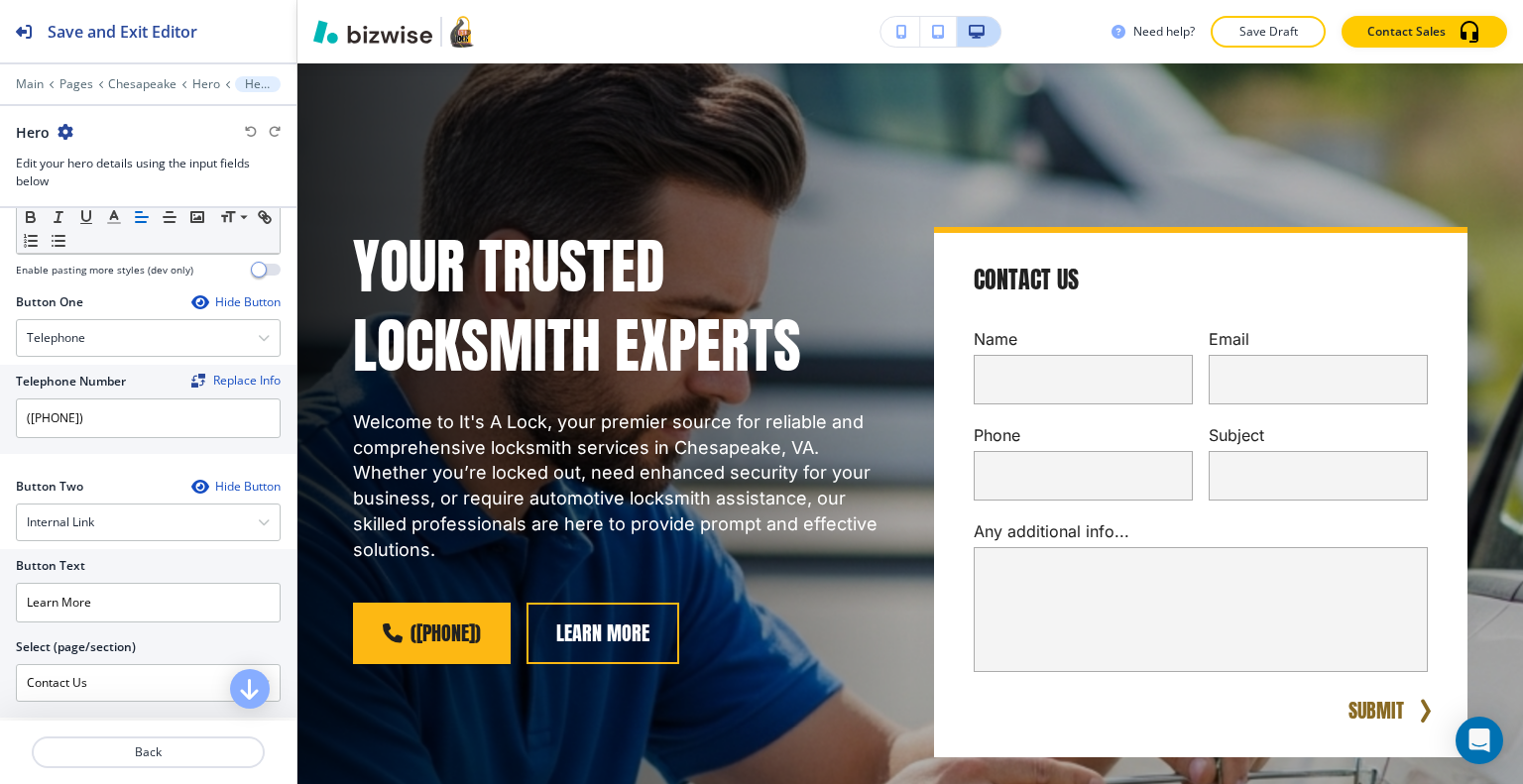 scroll, scrollTop: 991, scrollLeft: 0, axis: vertical 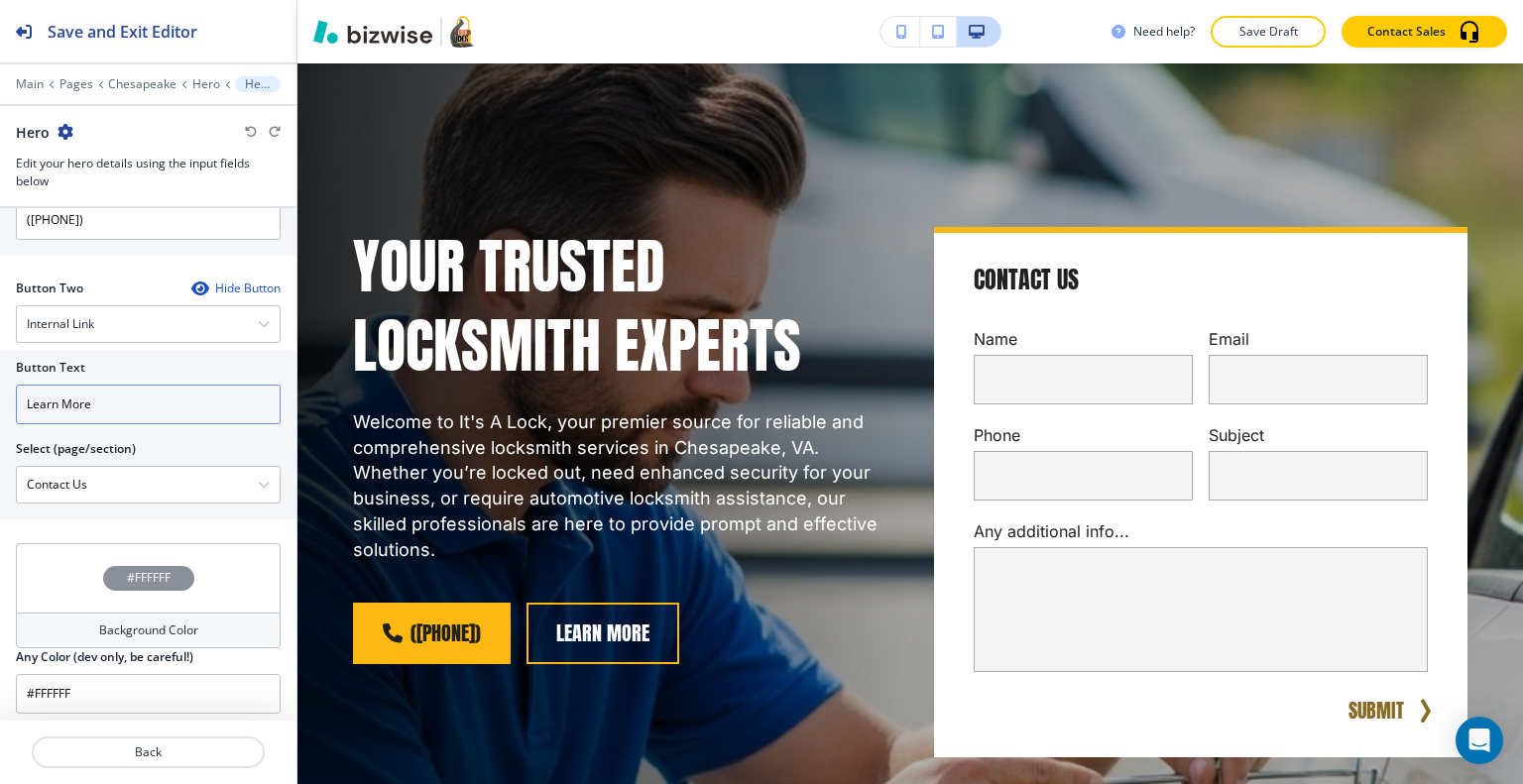 click on "Learn More" at bounding box center [148, 404] 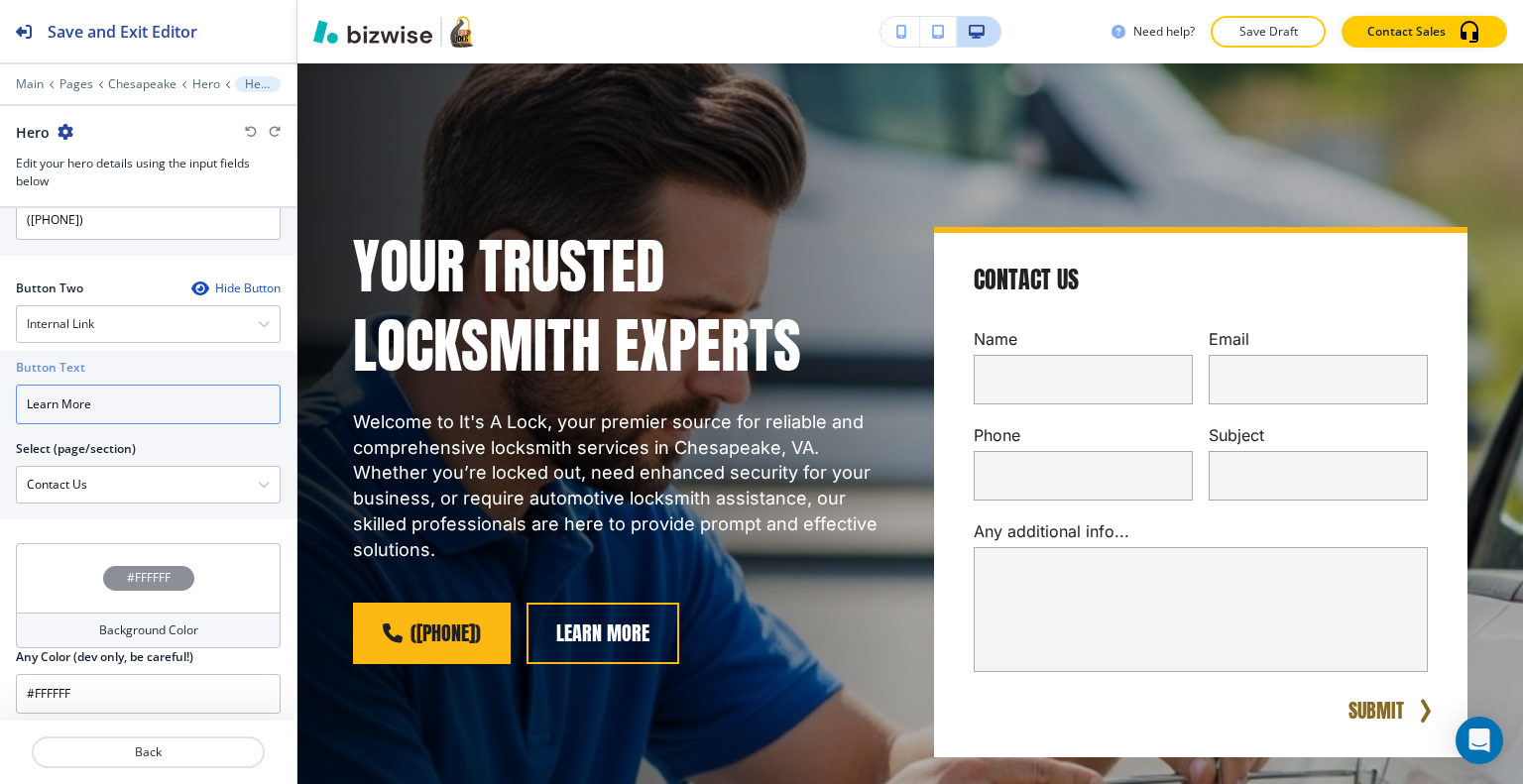 drag, startPoint x: 190, startPoint y: 398, endPoint x: 2, endPoint y: 411, distance: 188.44893 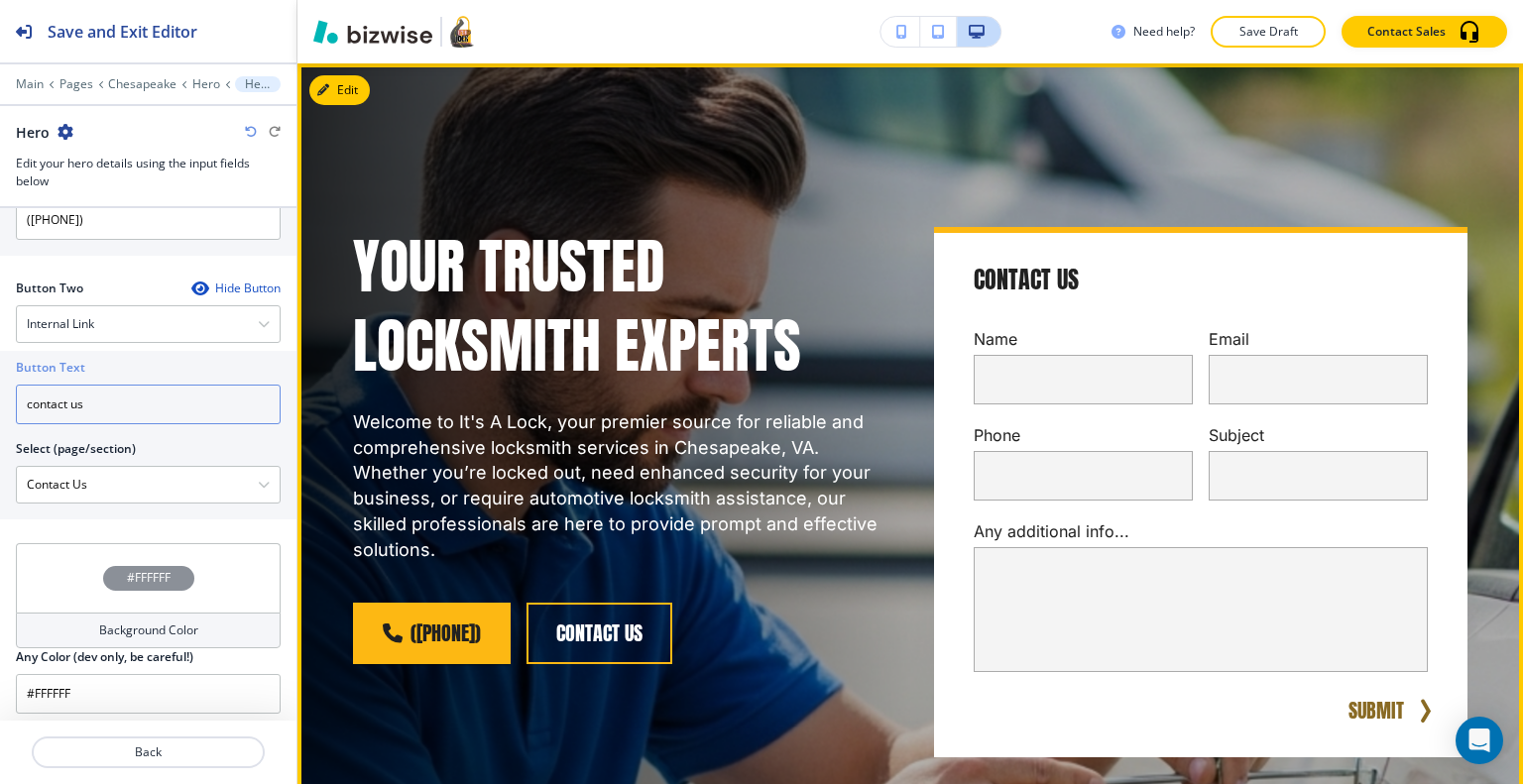 type on "contact us" 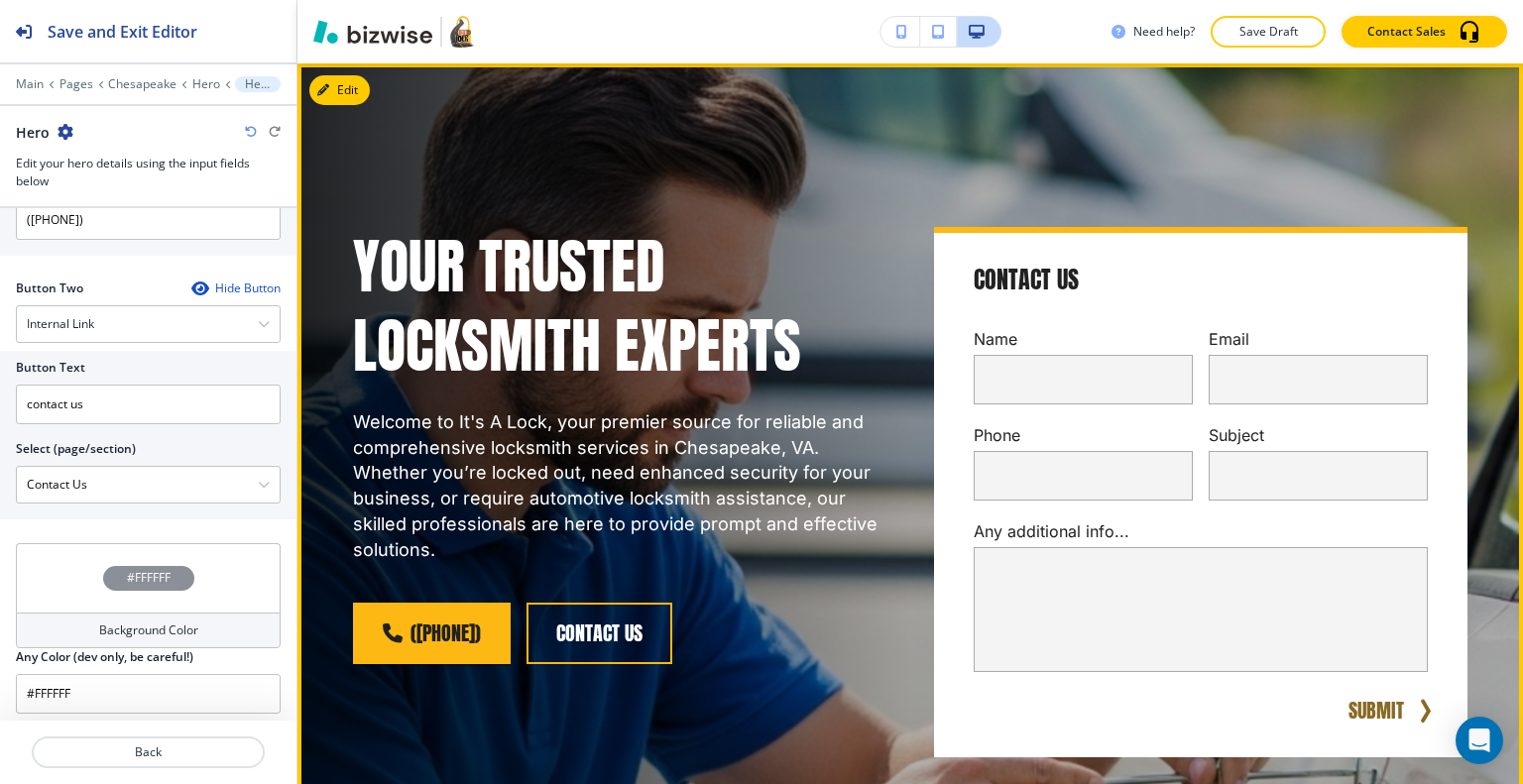 drag, startPoint x: 479, startPoint y: 717, endPoint x: 479, endPoint y: 728, distance: 11 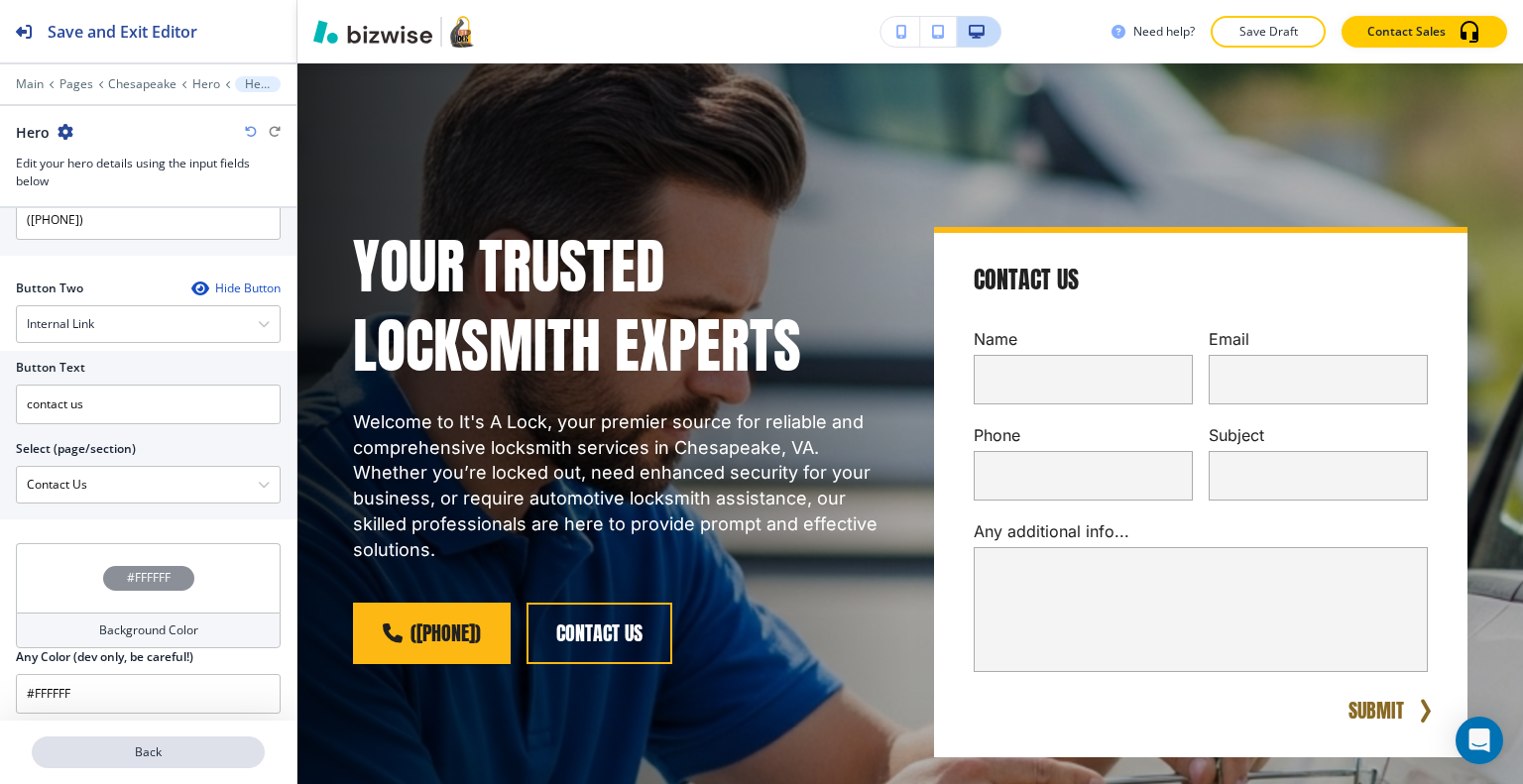 click on "Back" at bounding box center (148, 752) 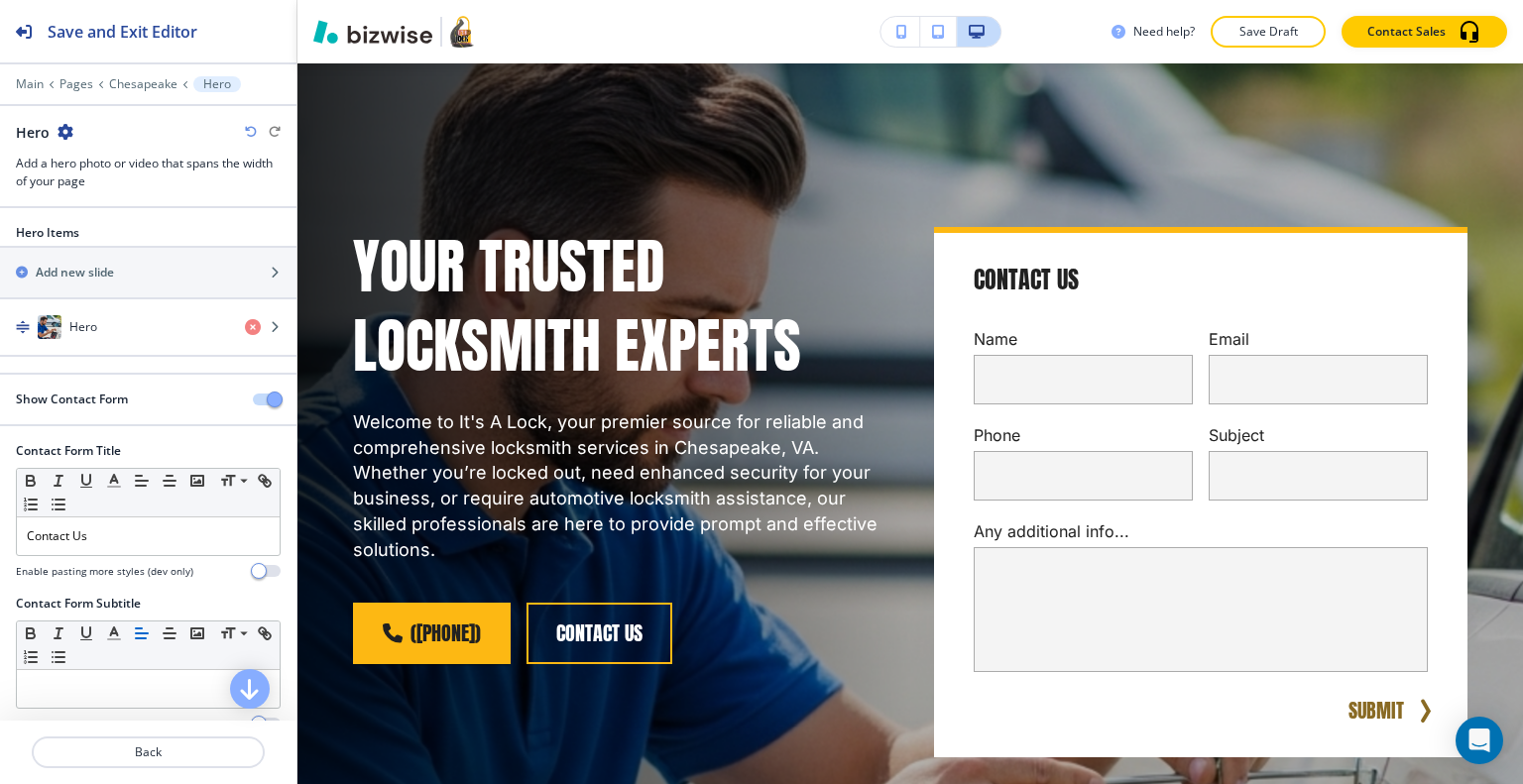 click on "Need help? Save Draft Contact Sales" at bounding box center [910, 32] 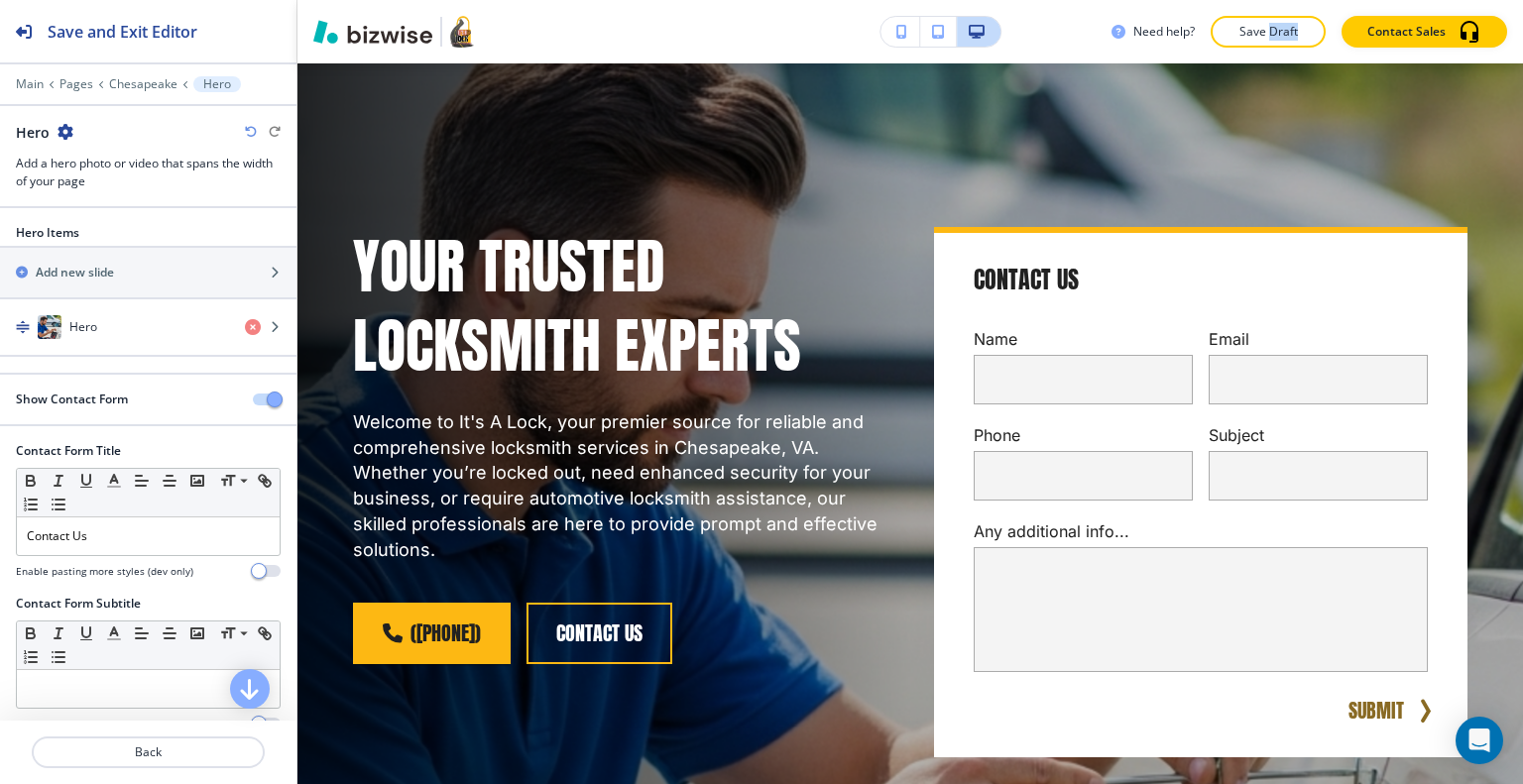 click on "Need help? Save Draft Contact Sales" at bounding box center (910, 32) 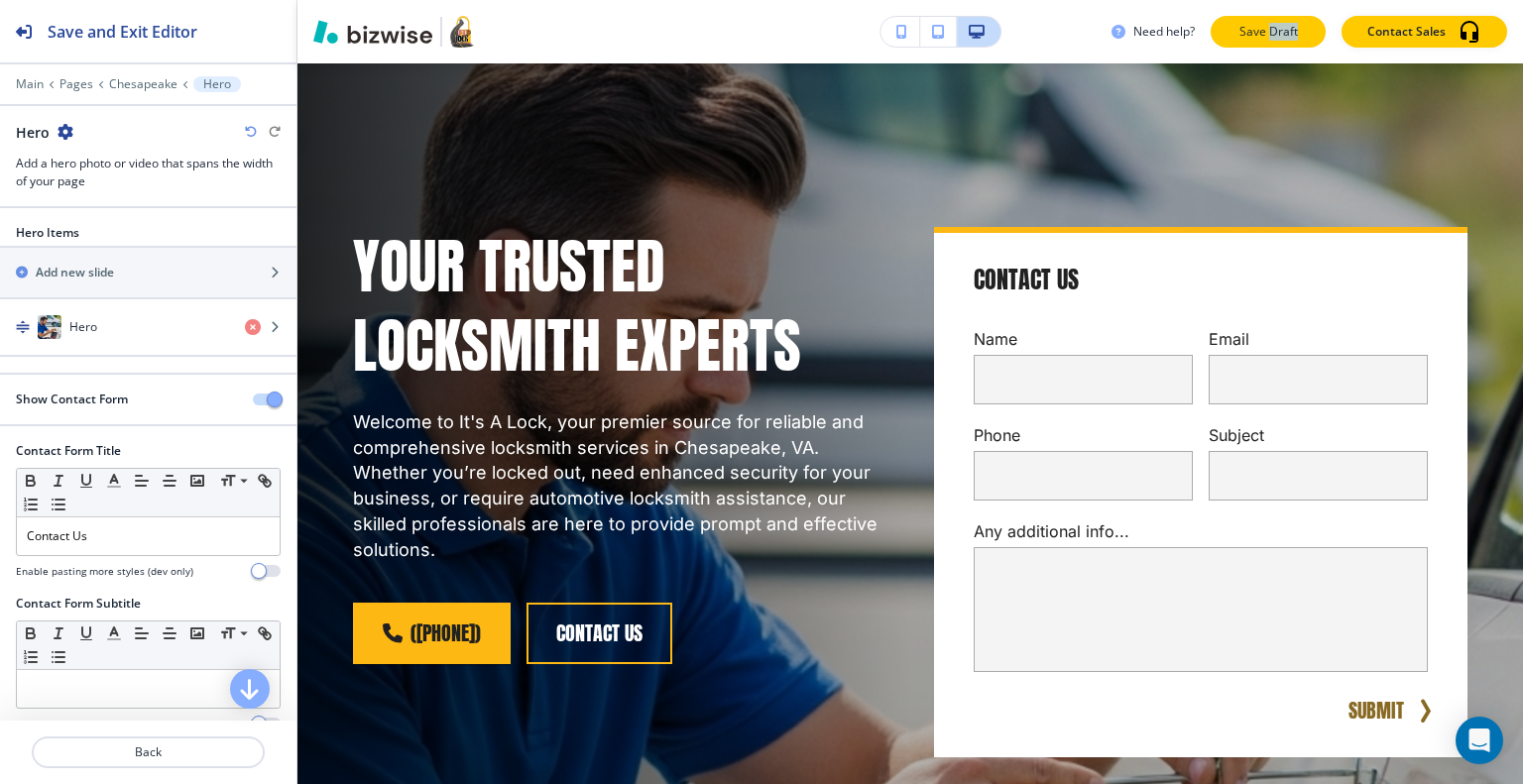 click on "Save Draft" at bounding box center (1268, 32) 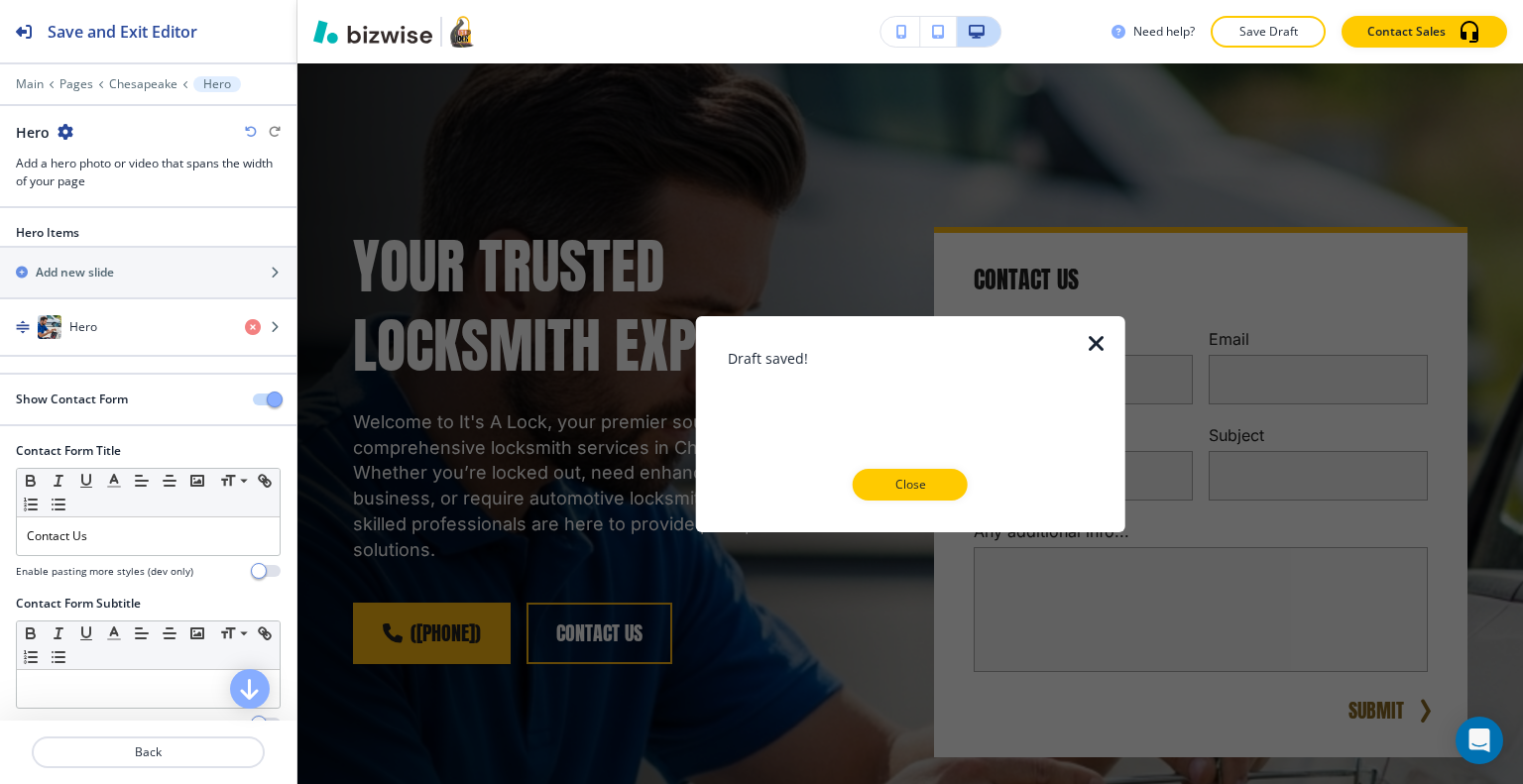click on "Draft saved! Close" at bounding box center [910, 423] 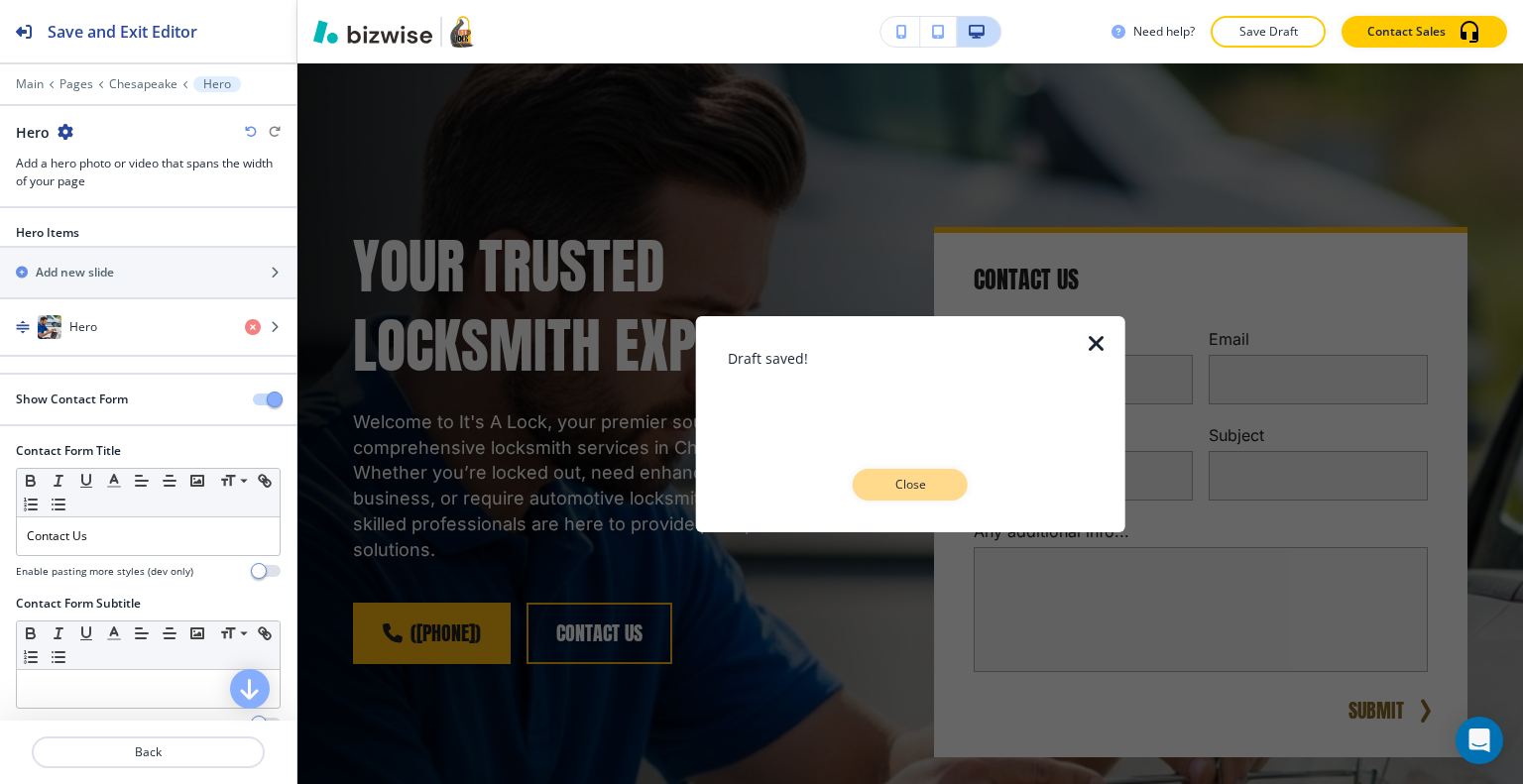 click on "Close" at bounding box center [910, 485] 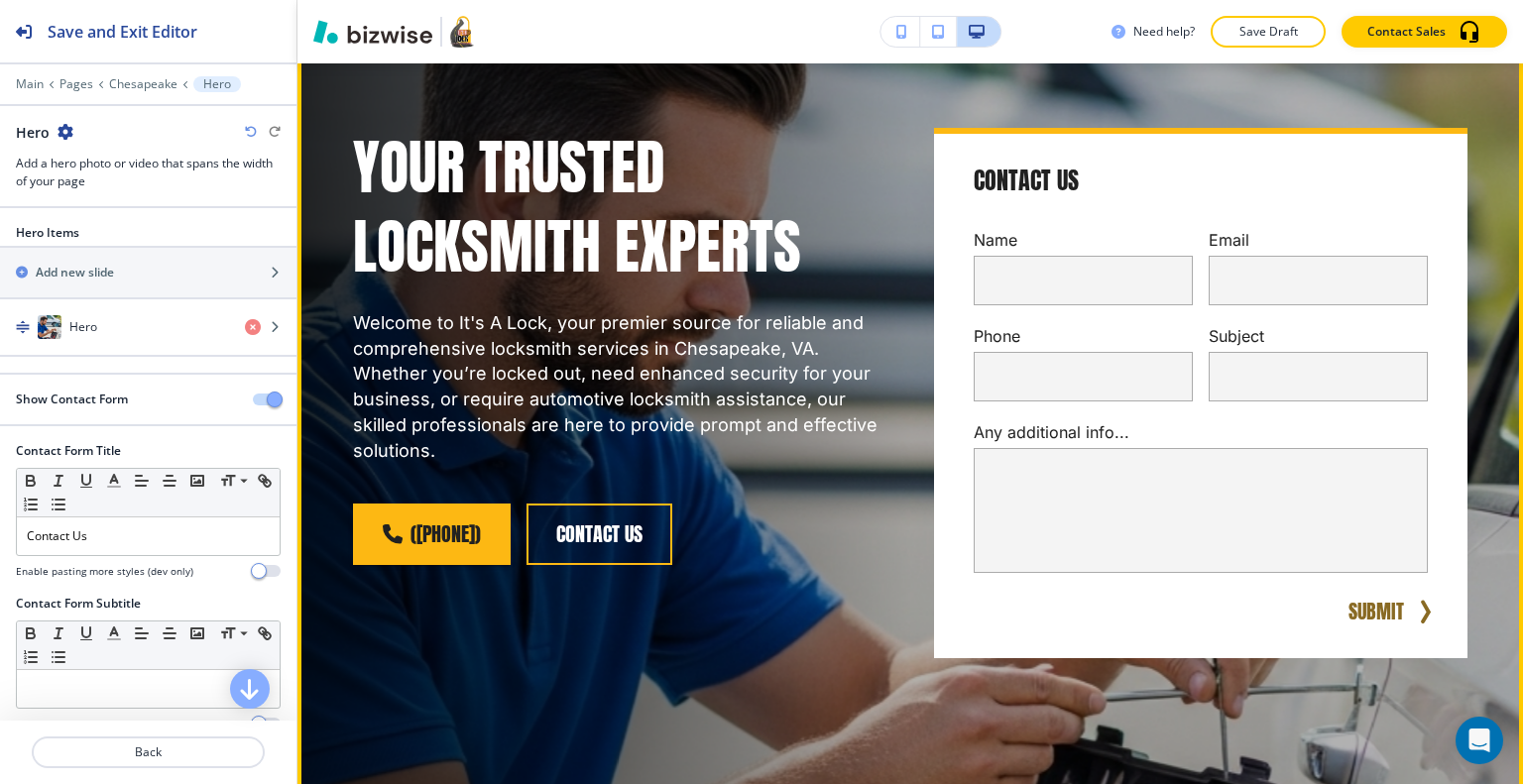 scroll, scrollTop: 297, scrollLeft: 0, axis: vertical 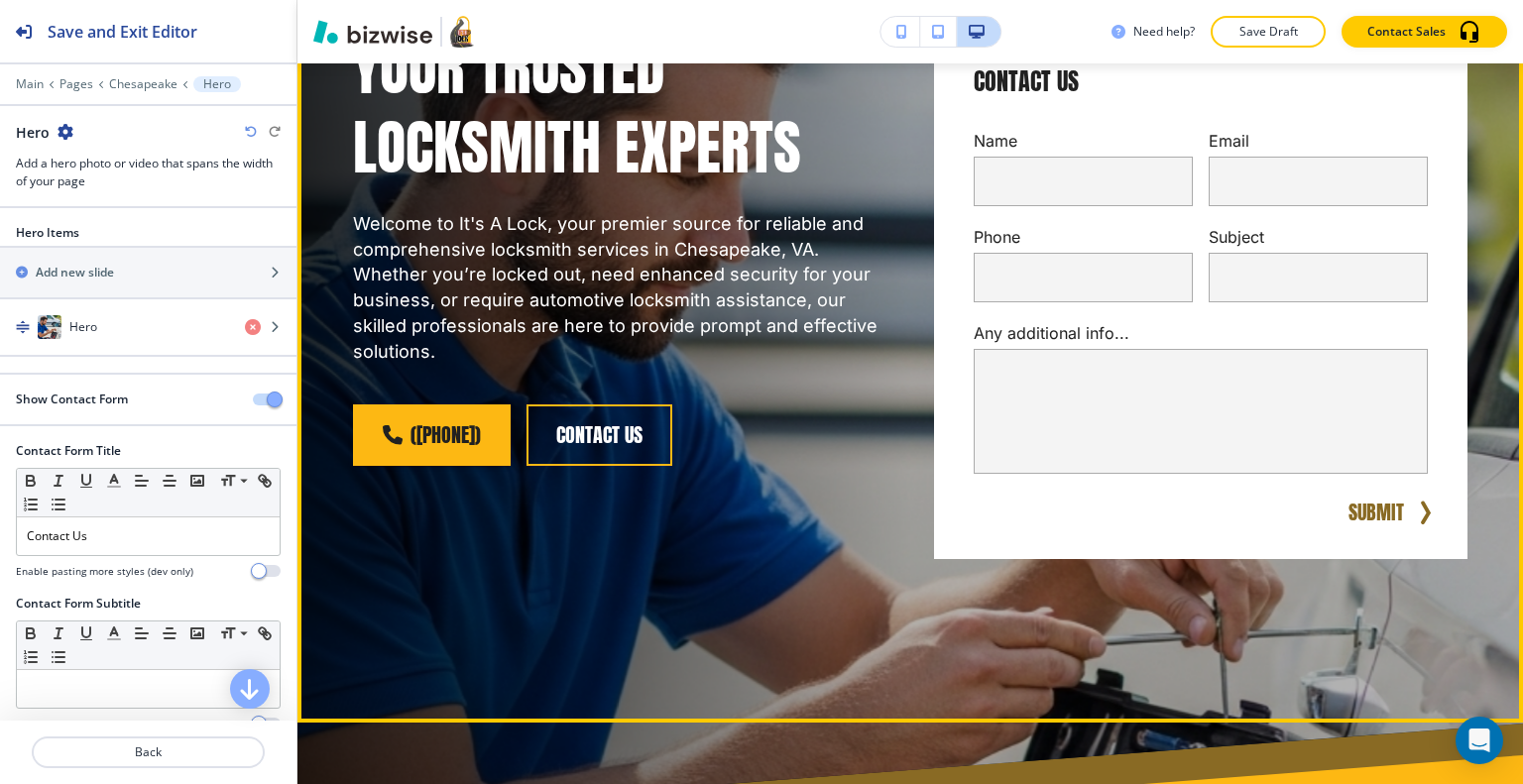 click on "(757) 893-0101 contact us" at bounding box center (620, 435) 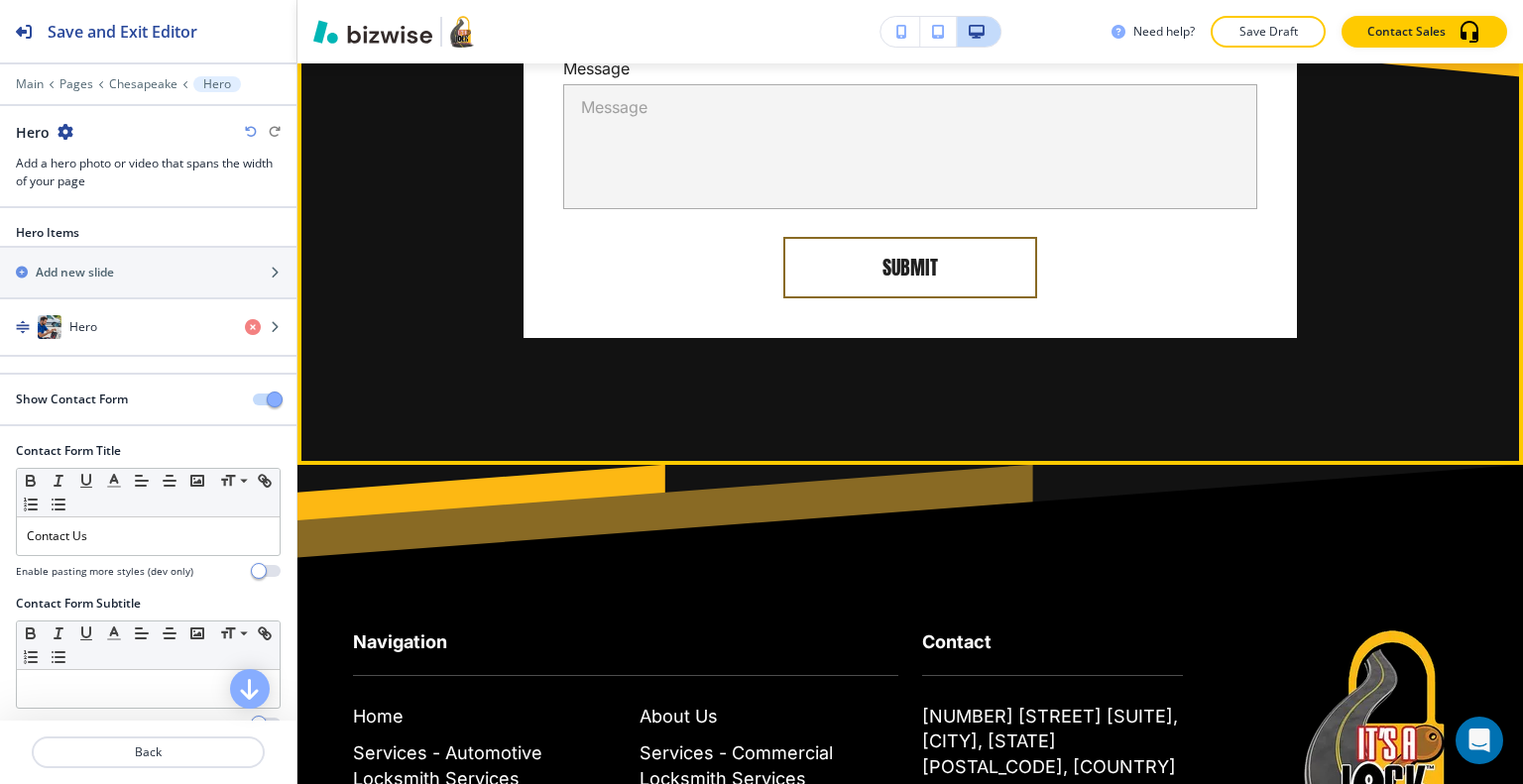 scroll, scrollTop: 5004, scrollLeft: 0, axis: vertical 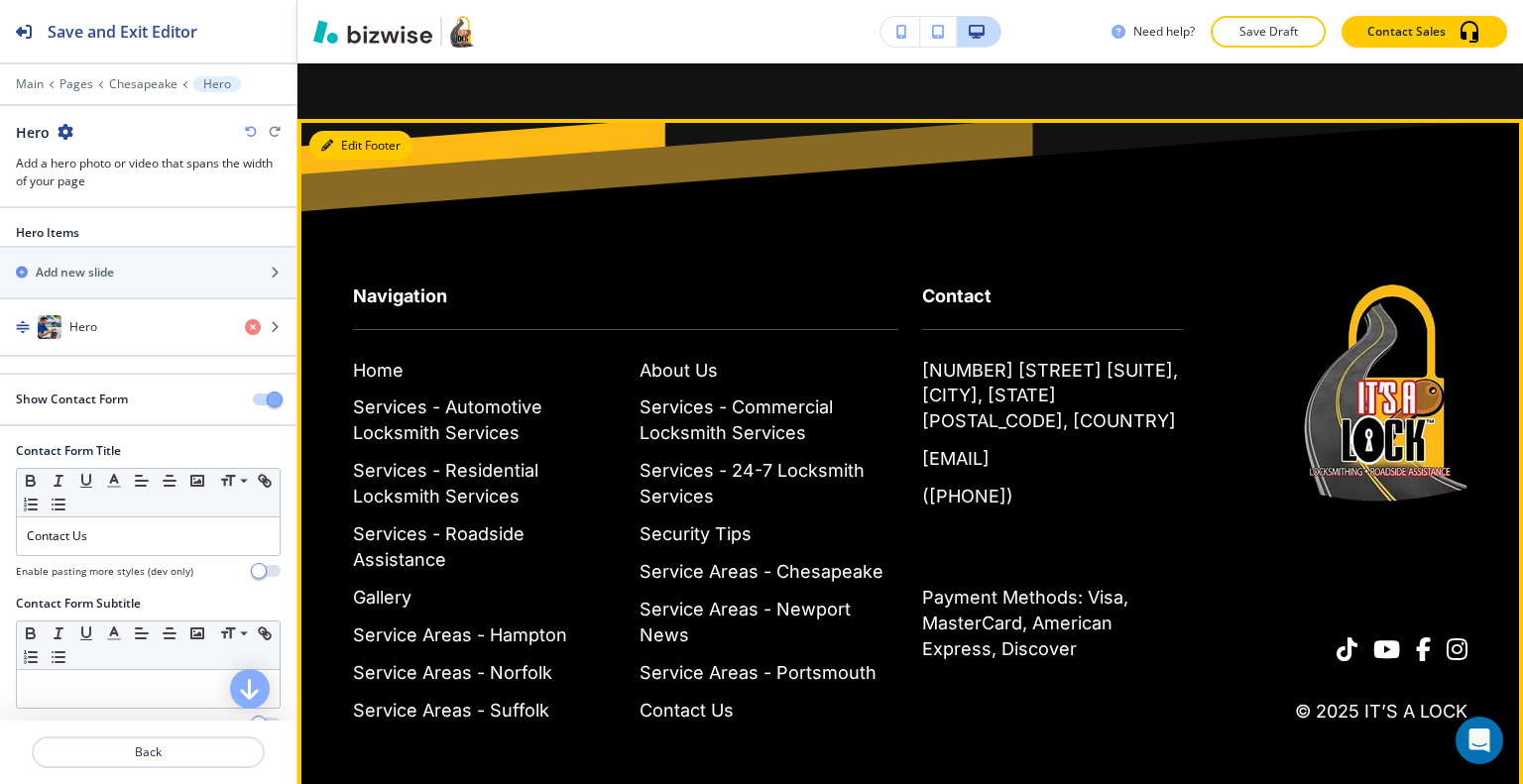click on "Edit Footer" at bounding box center [361, 146] 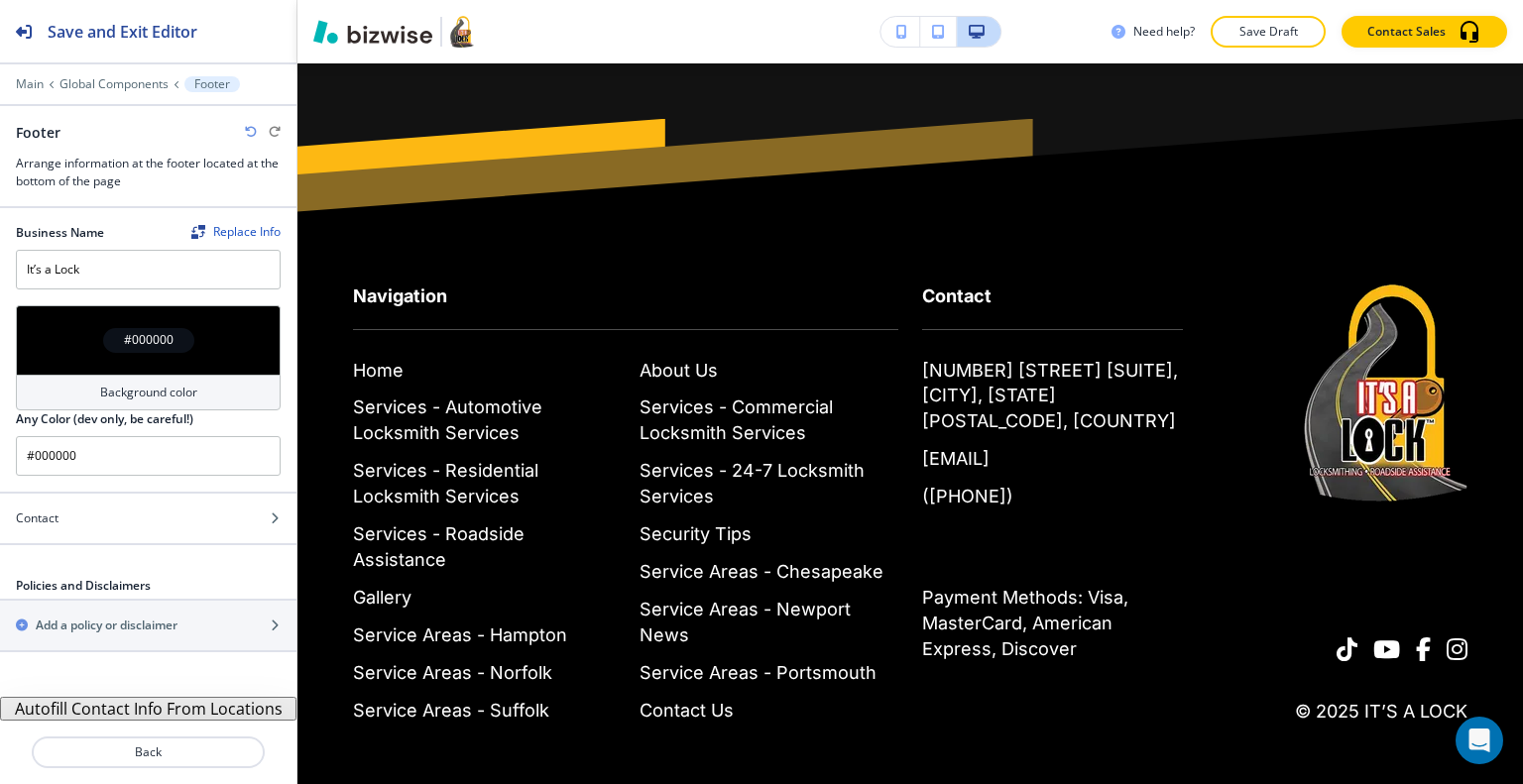 click on "#000000" at bounding box center [148, 340] 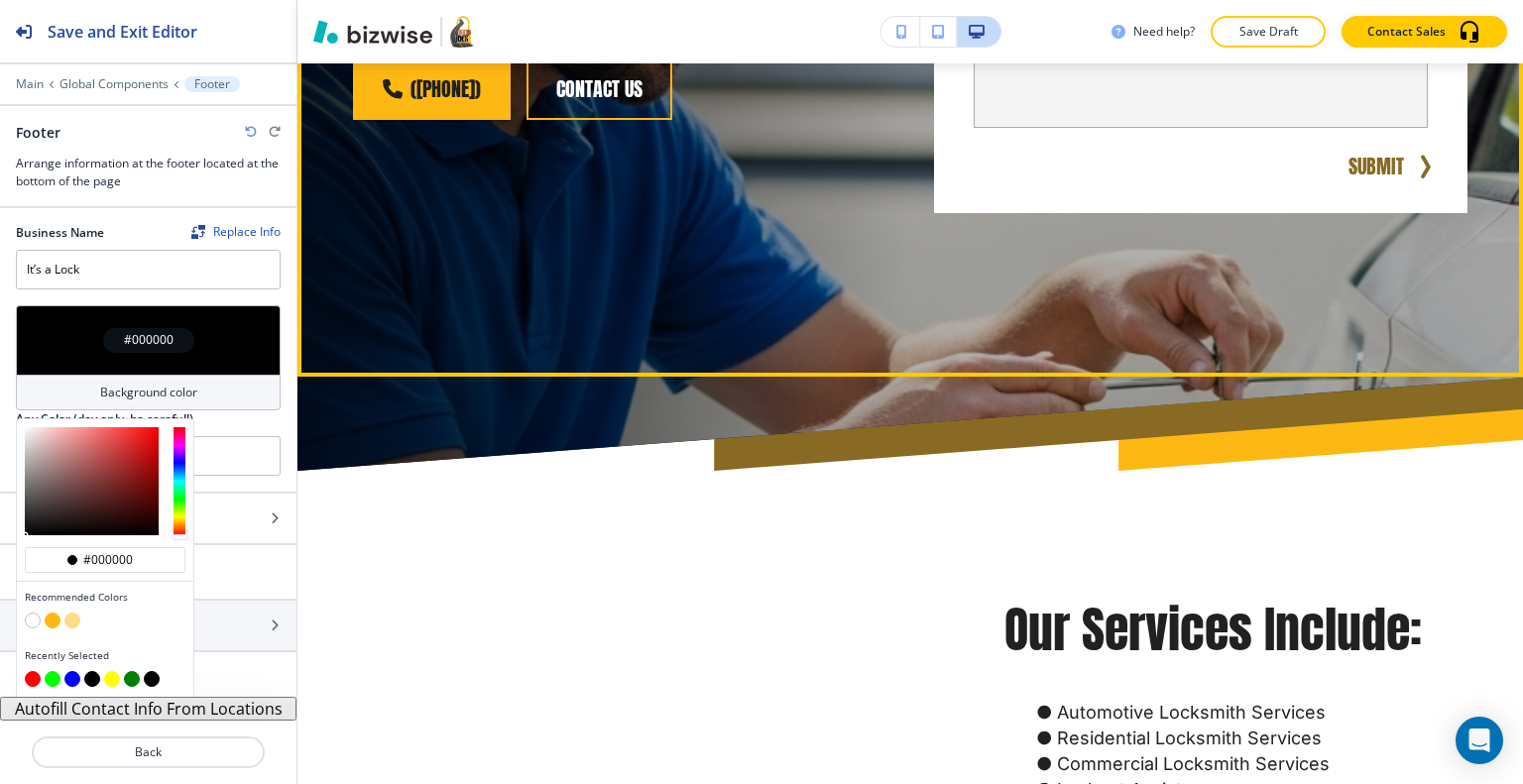 scroll, scrollTop: 346, scrollLeft: 0, axis: vertical 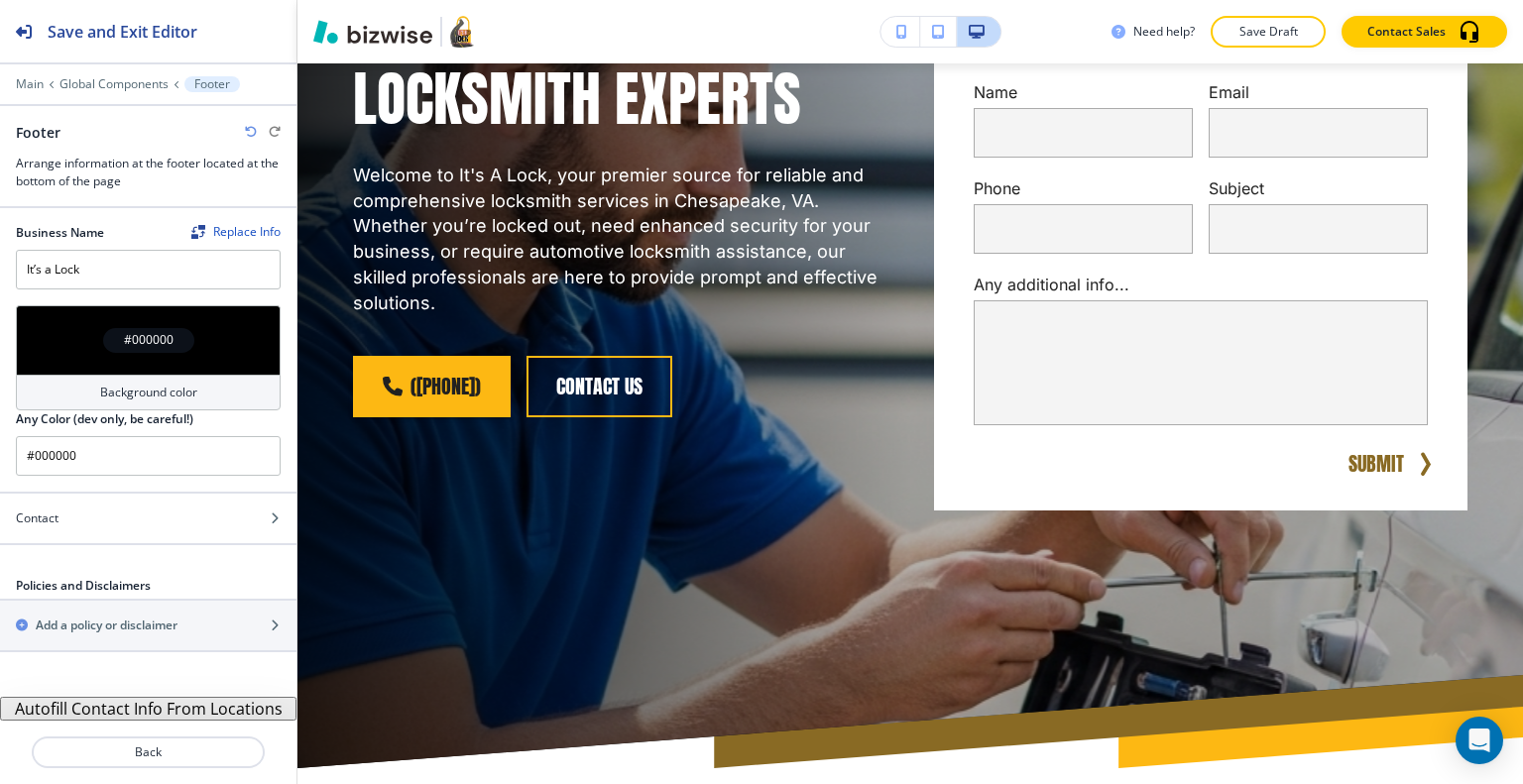 click on "Need help? Save Draft Contact Sales" at bounding box center (910, 32) 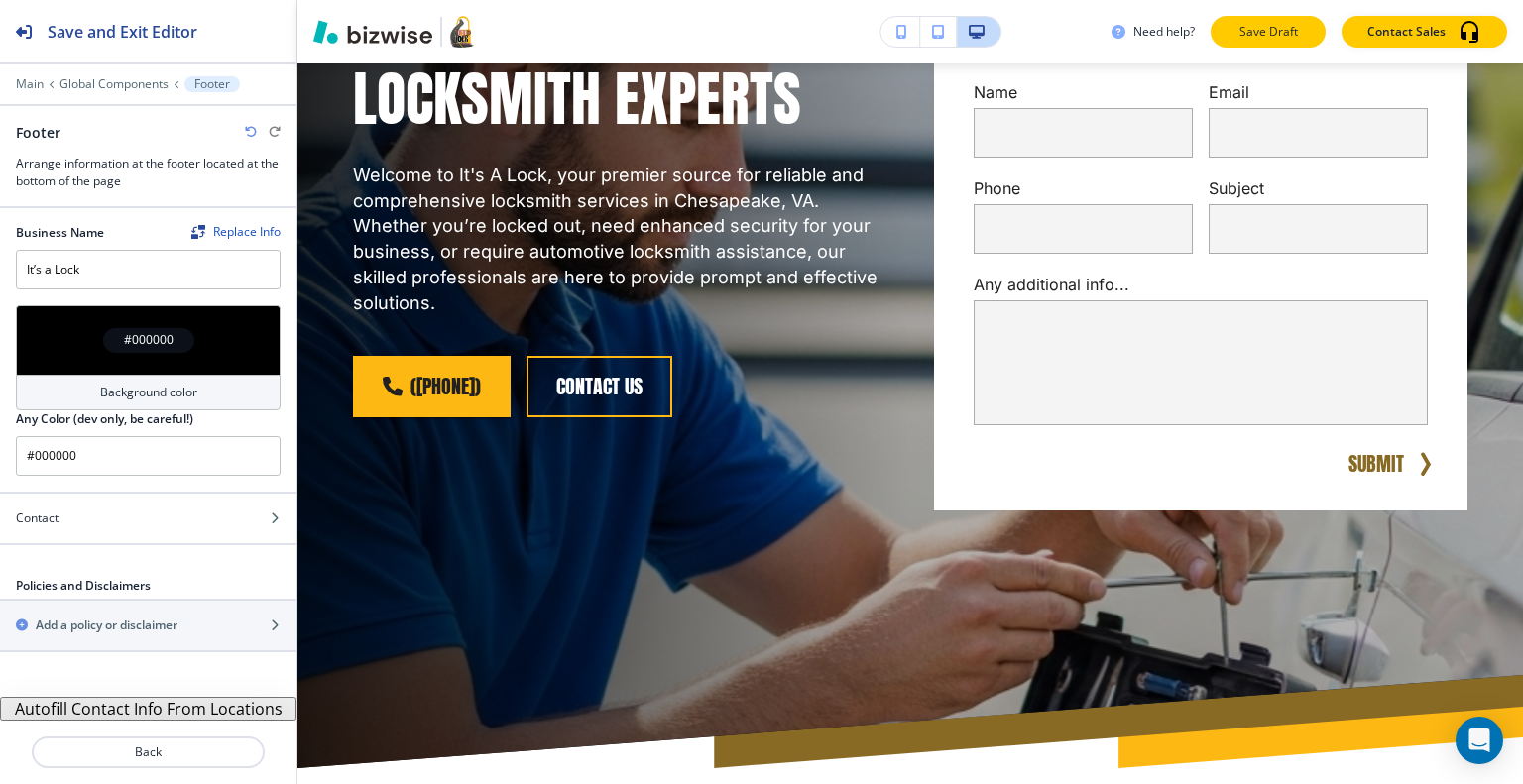 click on "Save Draft" at bounding box center (1268, 32) 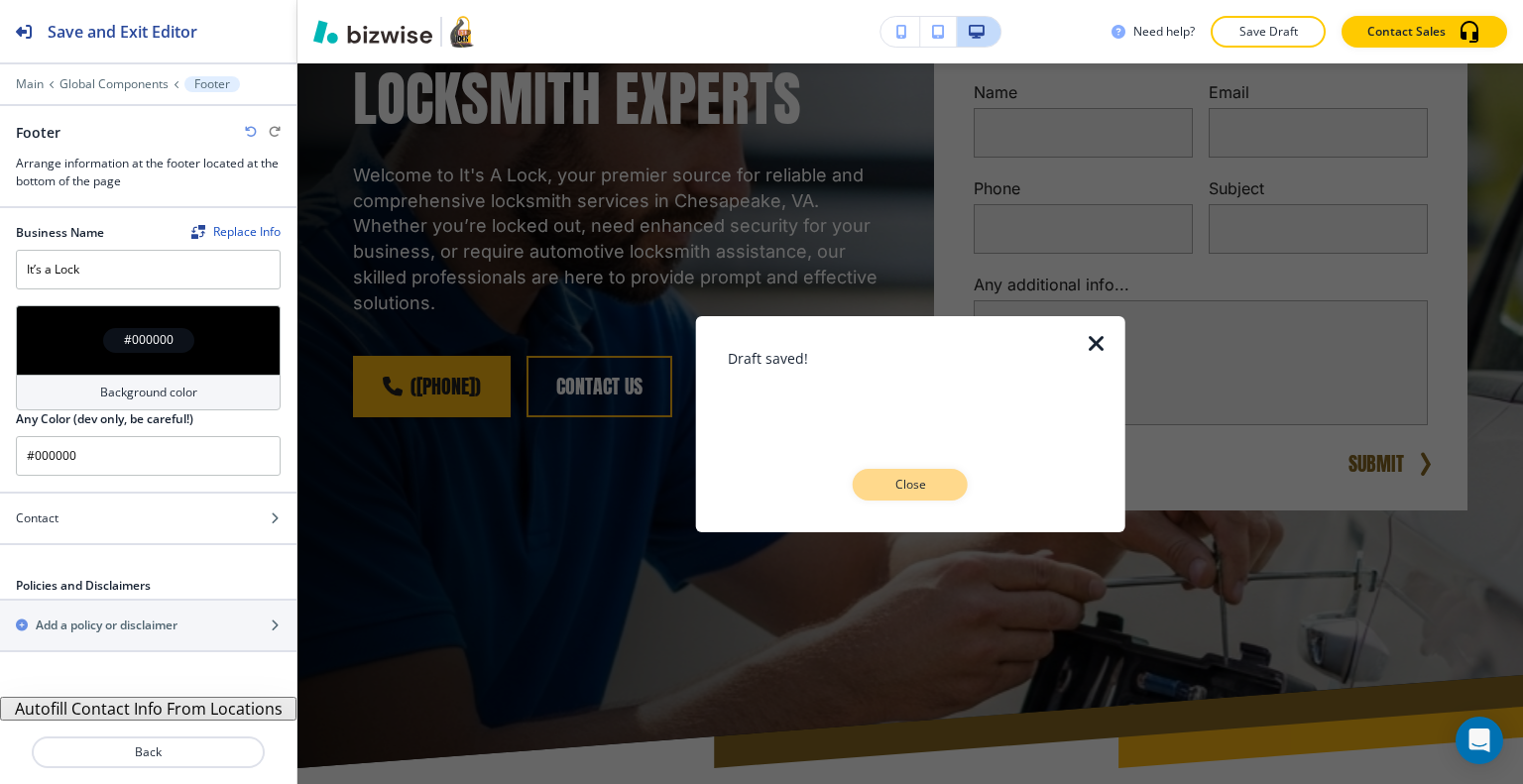 click on "Close" at bounding box center [910, 485] 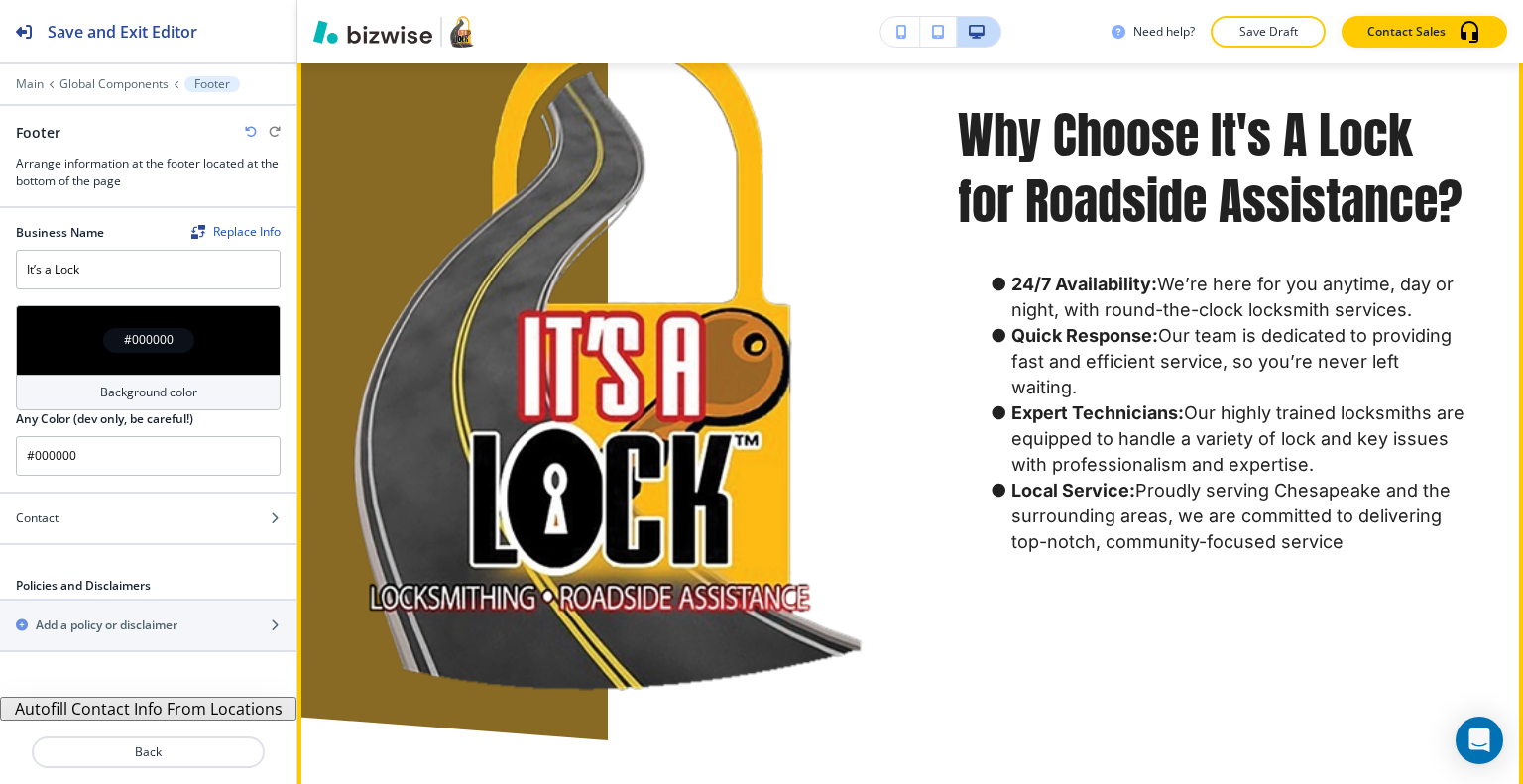 scroll, scrollTop: 2526, scrollLeft: 0, axis: vertical 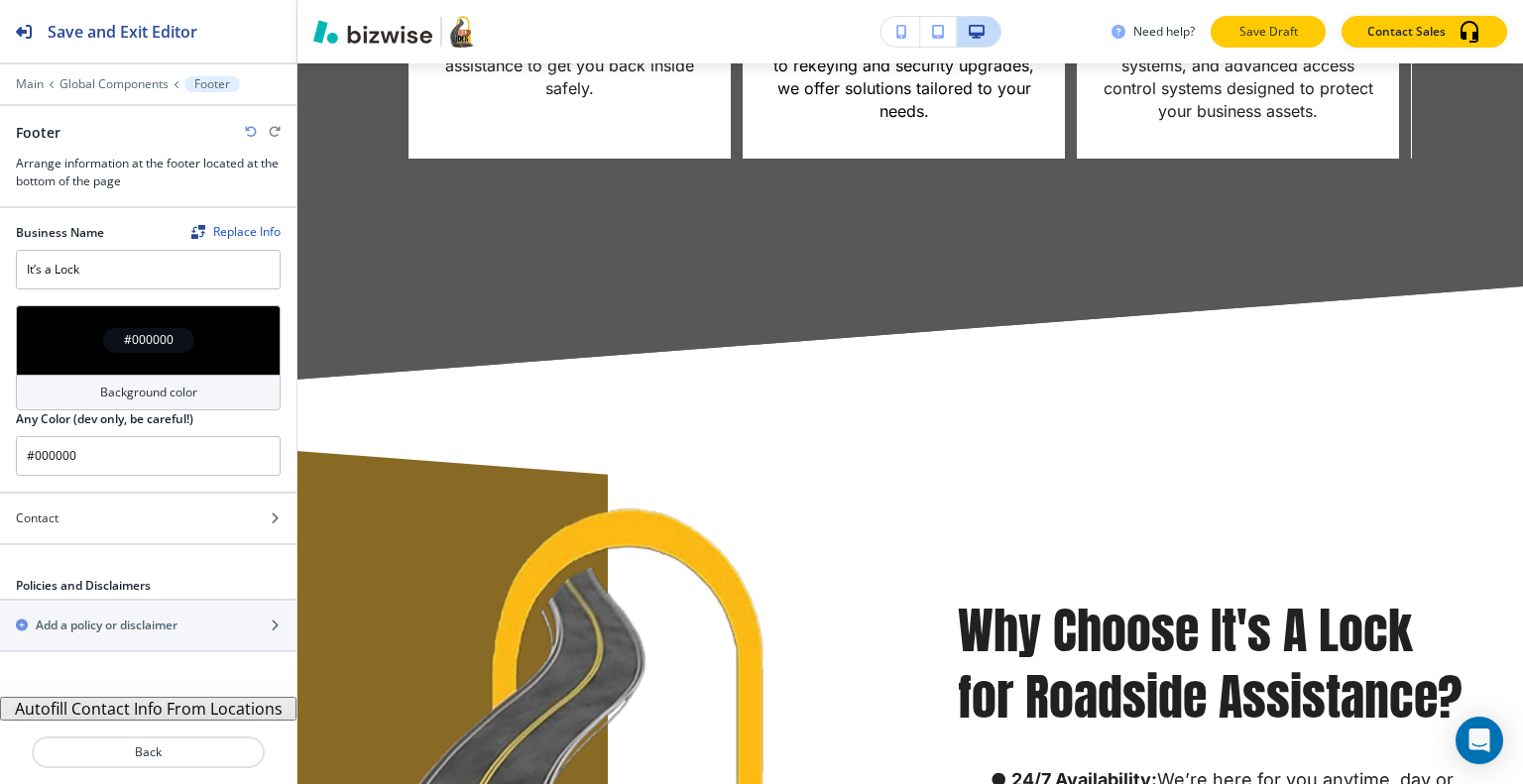 click on "Save Draft" at bounding box center [1268, 32] 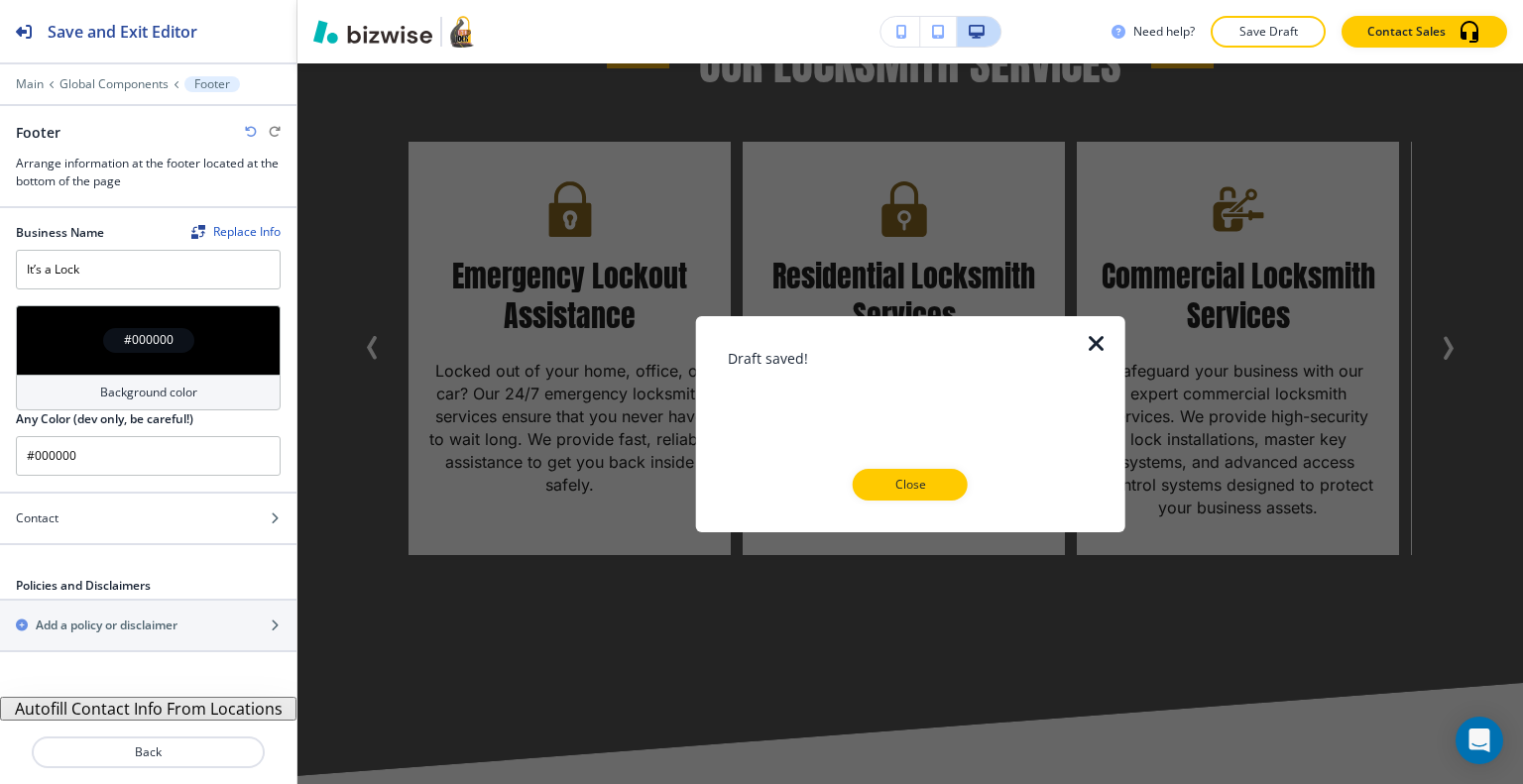 scroll, scrollTop: 2031, scrollLeft: 0, axis: vertical 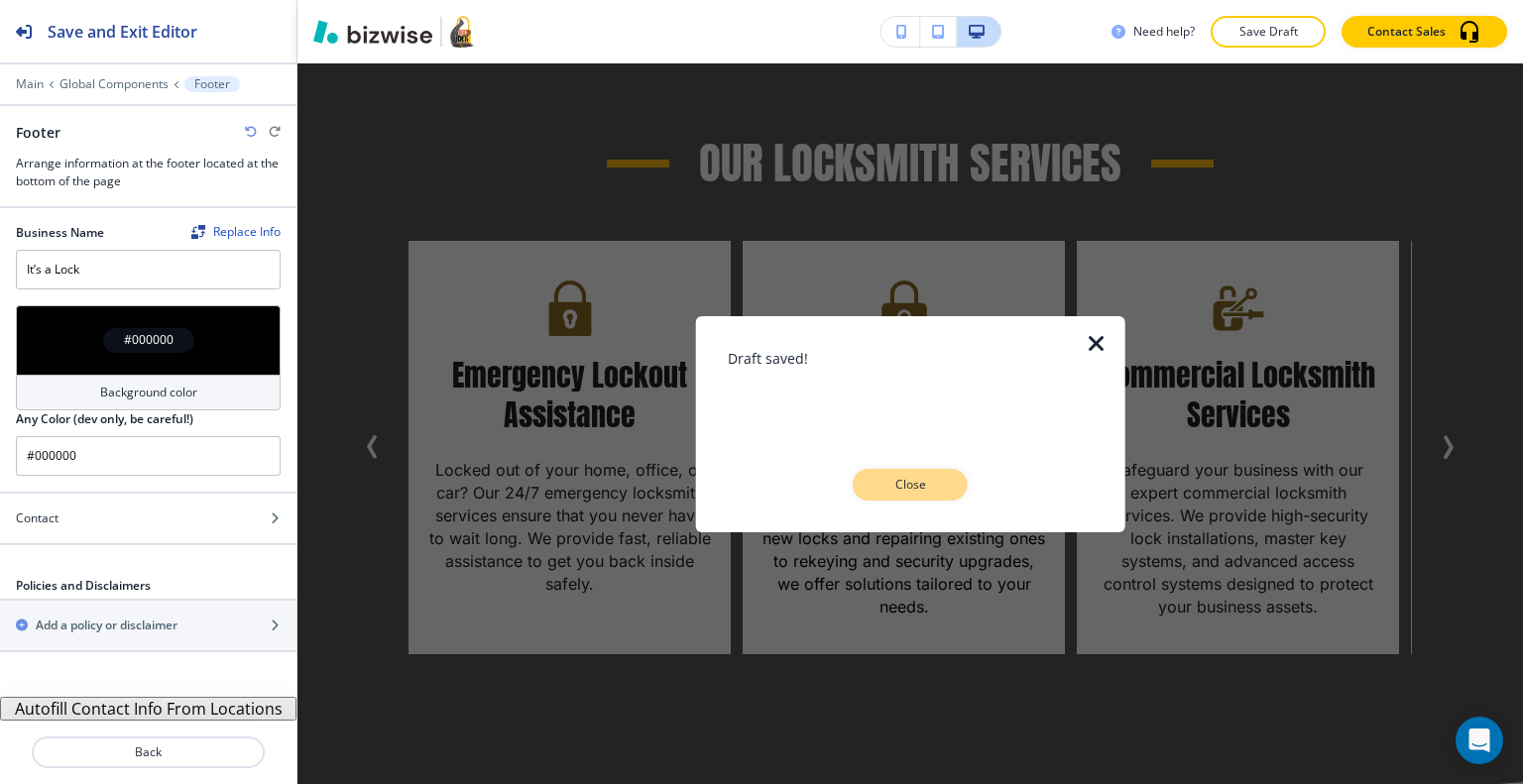 click on "Close" at bounding box center [910, 485] 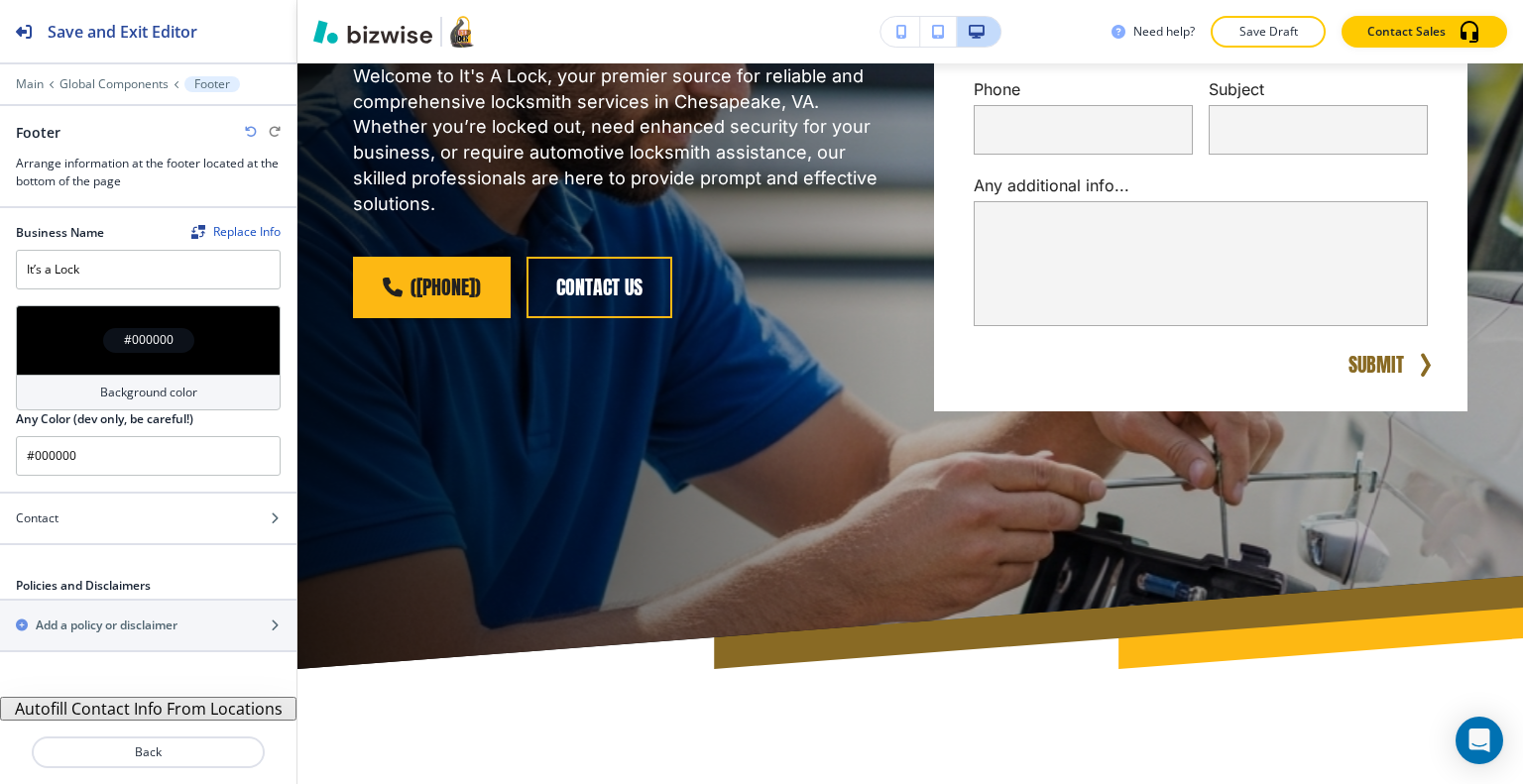 scroll, scrollTop: 247, scrollLeft: 0, axis: vertical 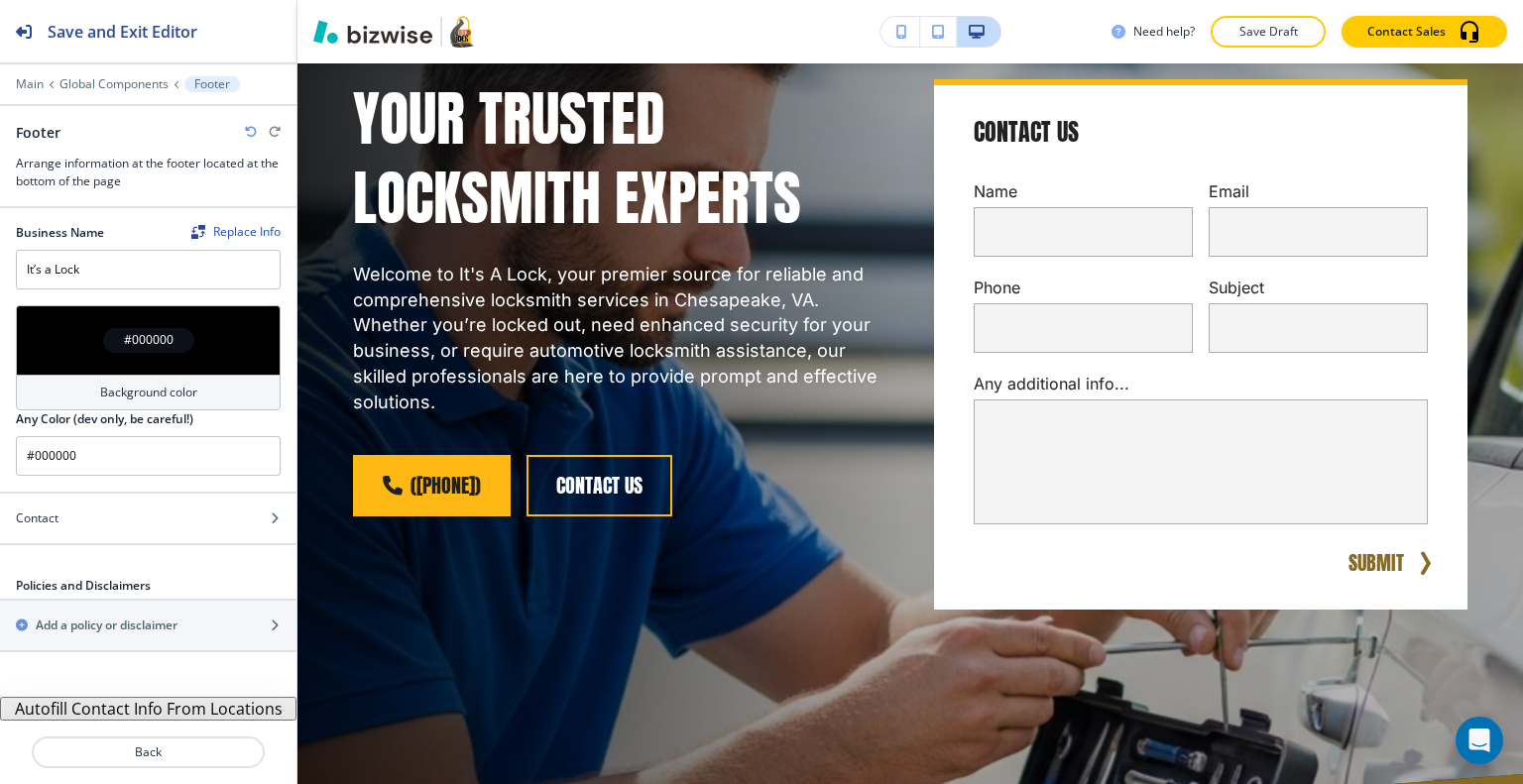 click on "Save Draft" at bounding box center [1268, 32] 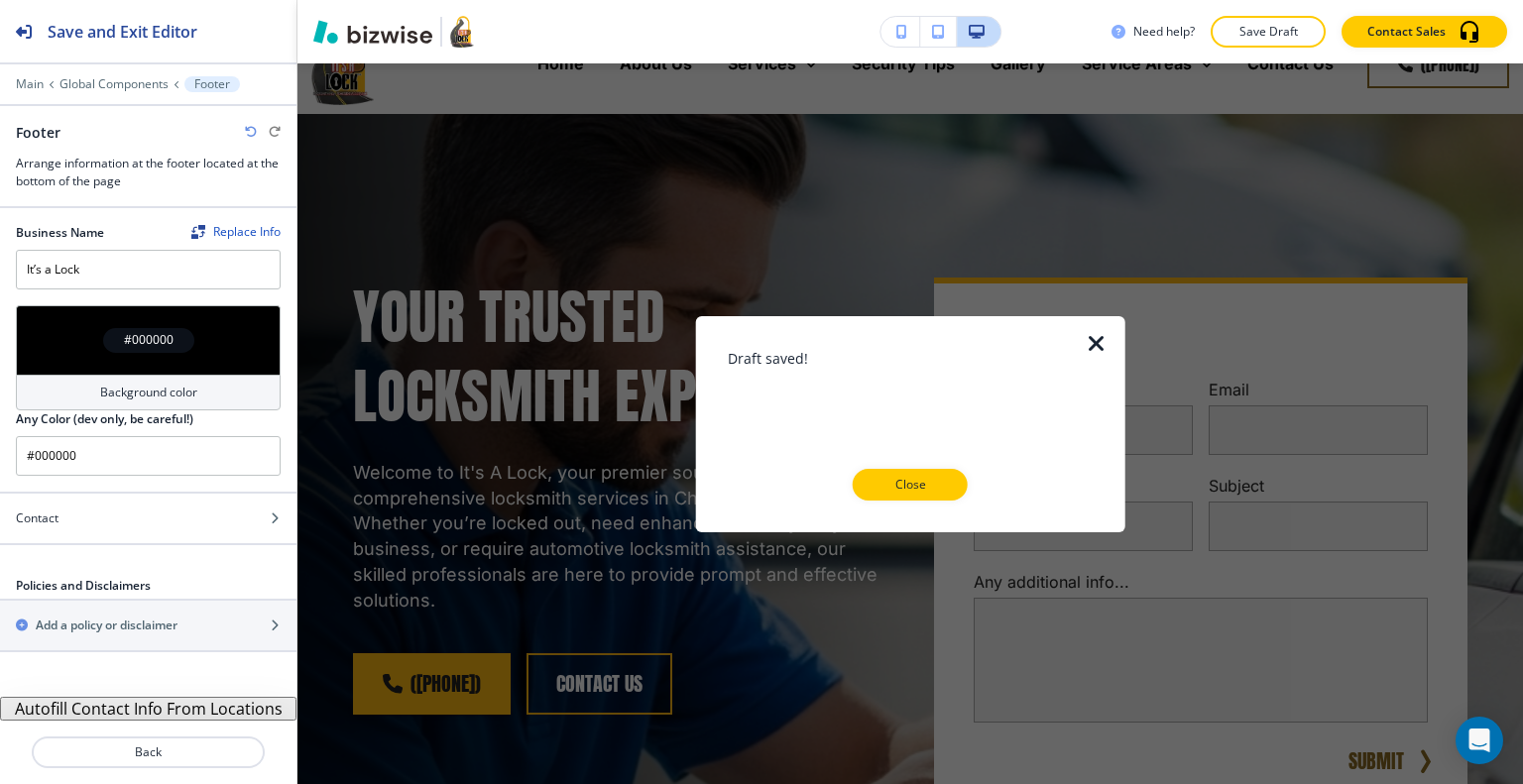 scroll, scrollTop: 0, scrollLeft: 0, axis: both 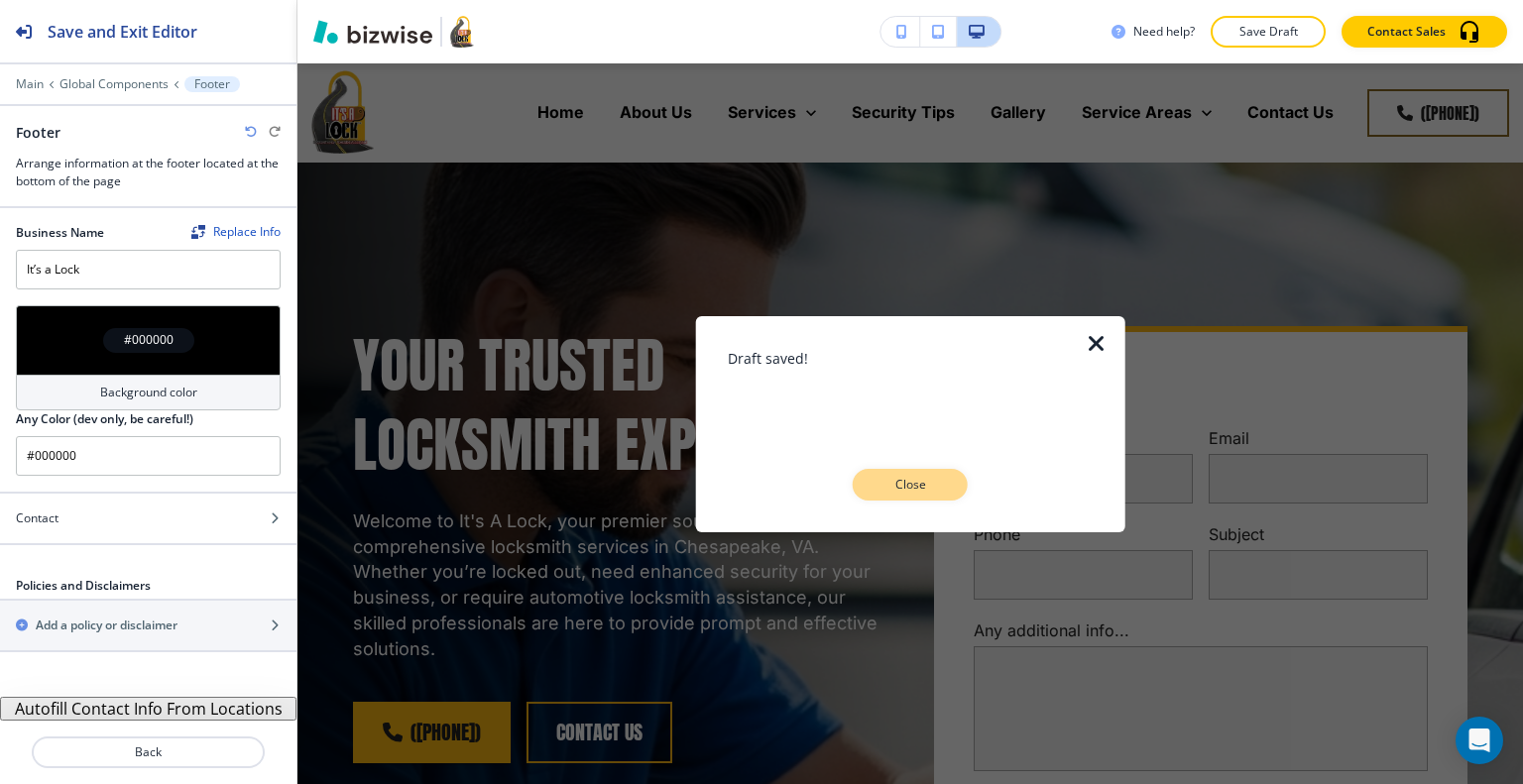 click on "Close" at bounding box center (910, 485) 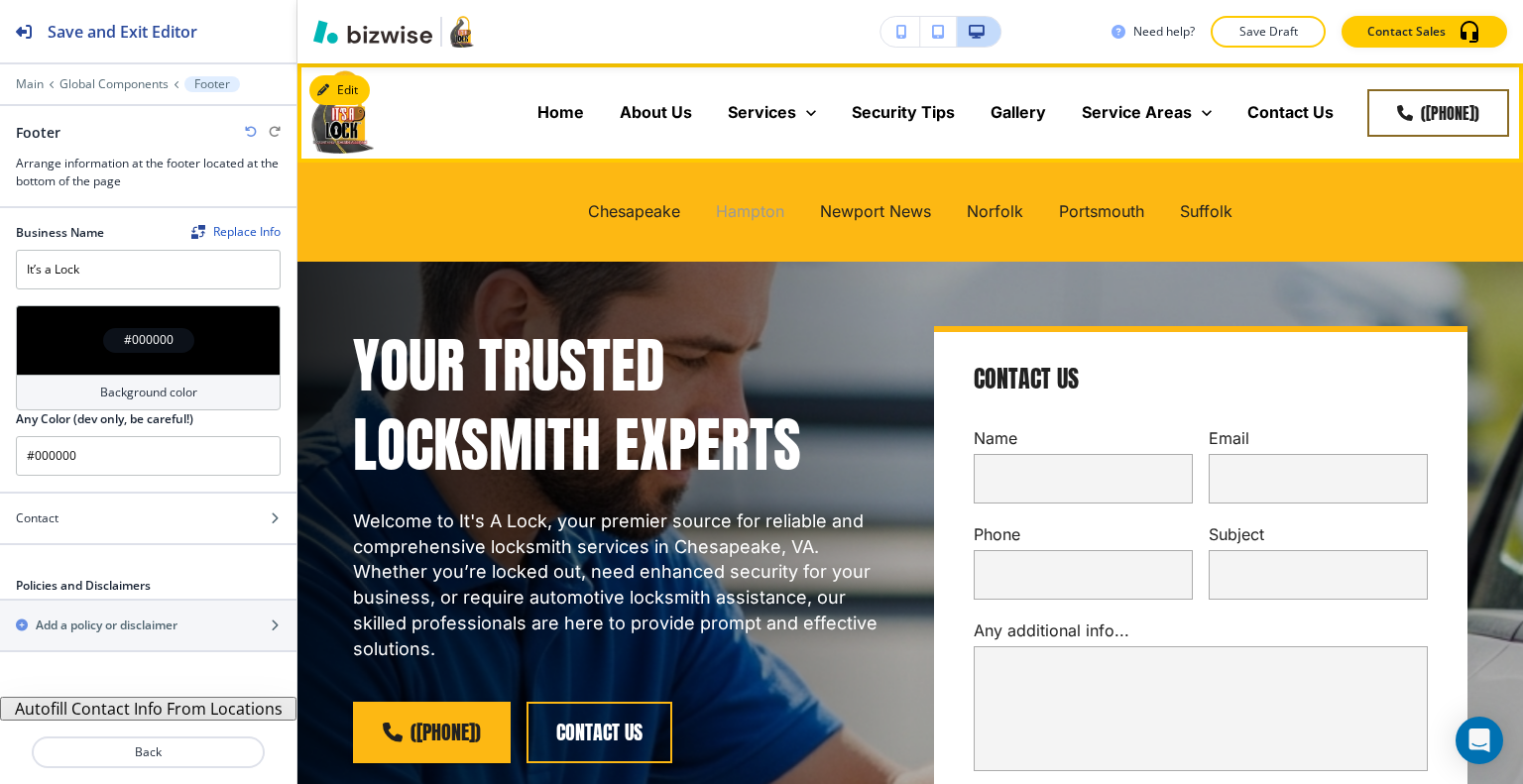 click on "Hampton" at bounding box center [750, 211] 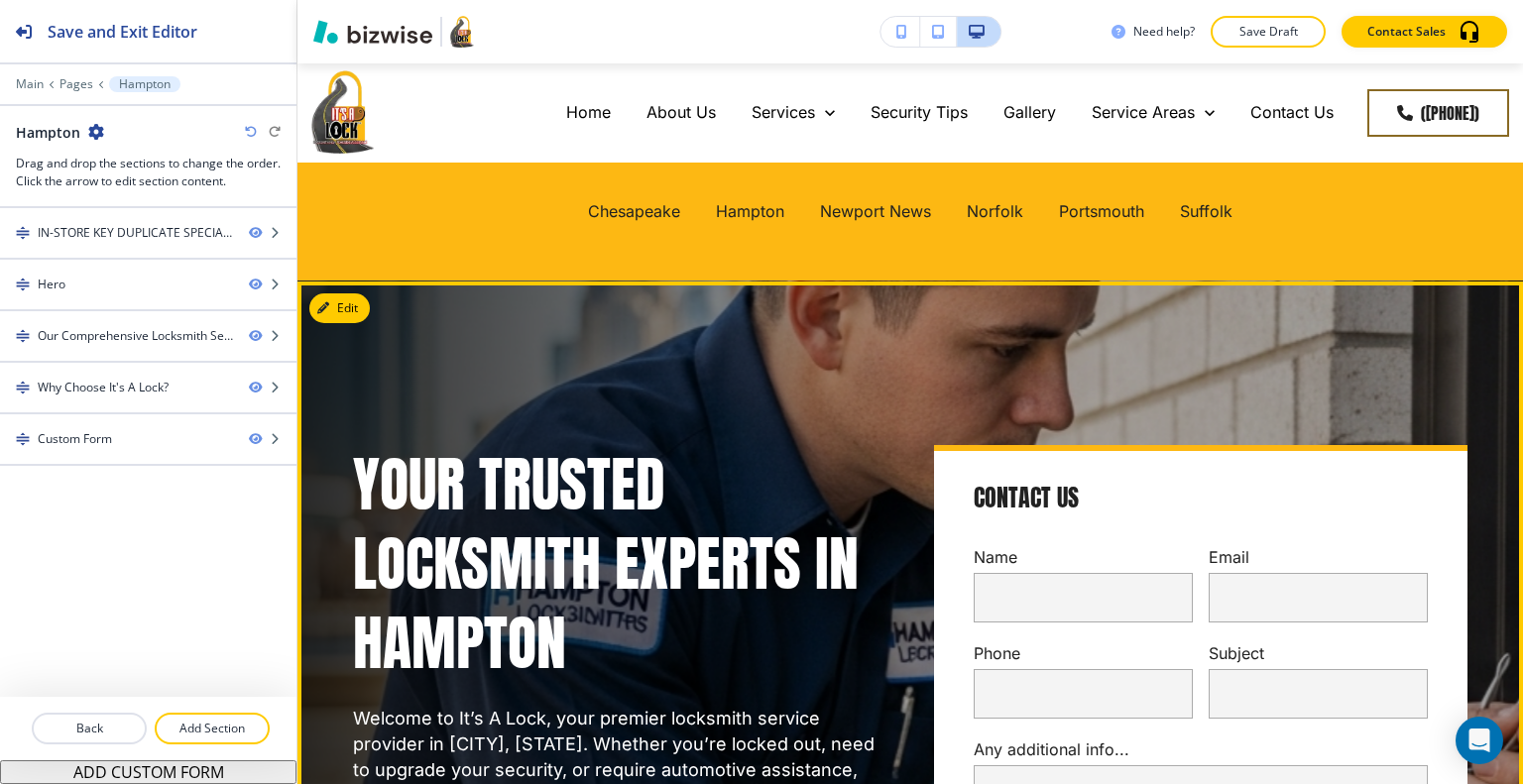 click on "Your Trusted Locksmith Experts in Hampton Welcome to It’s A Lock, your premier locksmith service provider in Hampton, VA. Whether you’re locked out, need to upgrade your security, or require automotive assistance, our skilled team delivers prompt, reliable service. Our comprehensive offerings include automotive, residential, and commercial locksmith solutions, key duplication, and 24/7 emergency lockout support. (757) 893-0101 Learn More Contact Us Name Email Phone Subject Any additional info... x SUBMIT" at bounding box center [886, 692] 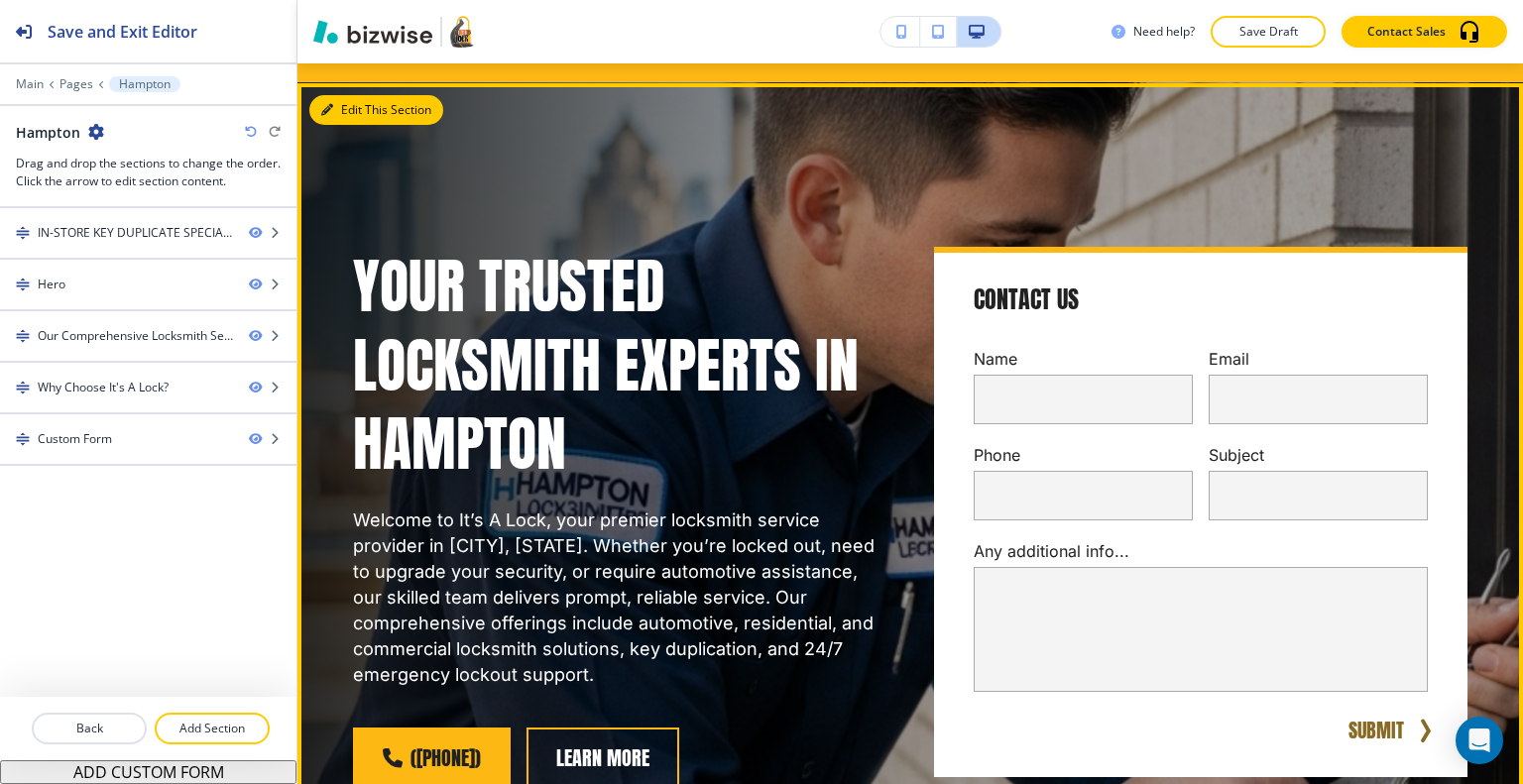 click on "Edit This Section" at bounding box center [376, 110] 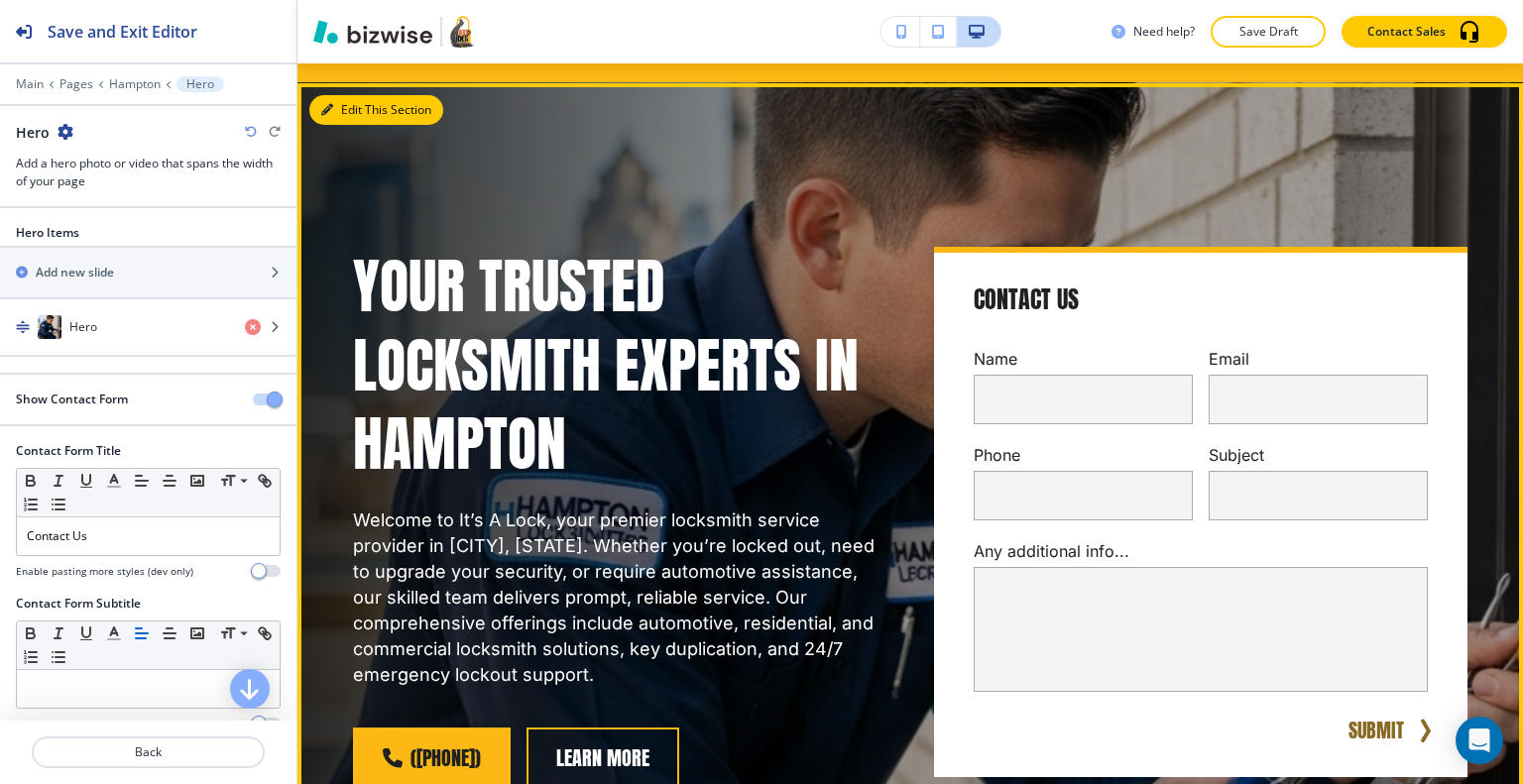scroll, scrollTop: 218, scrollLeft: 0, axis: vertical 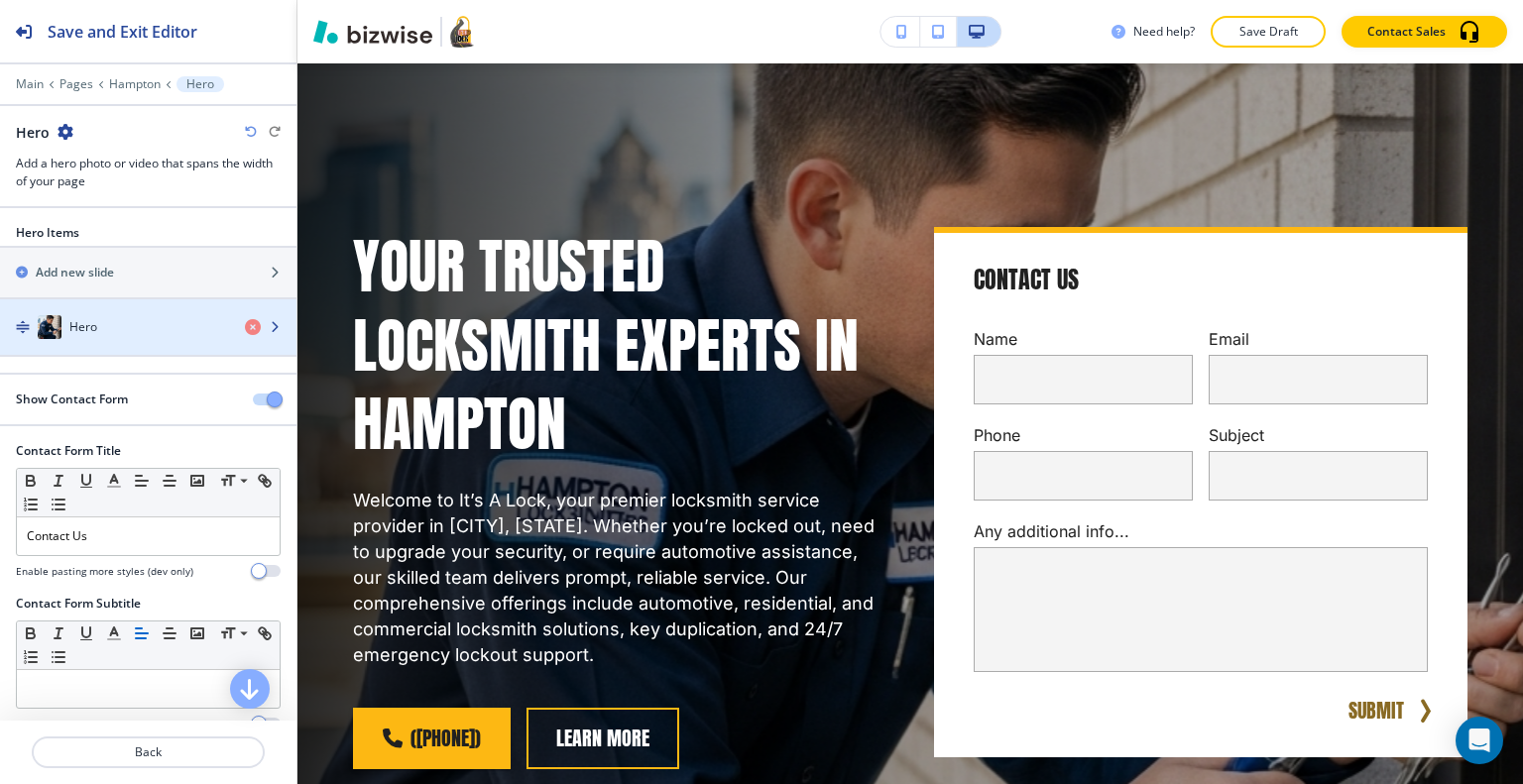 click on "Hero" at bounding box center [114, 327] 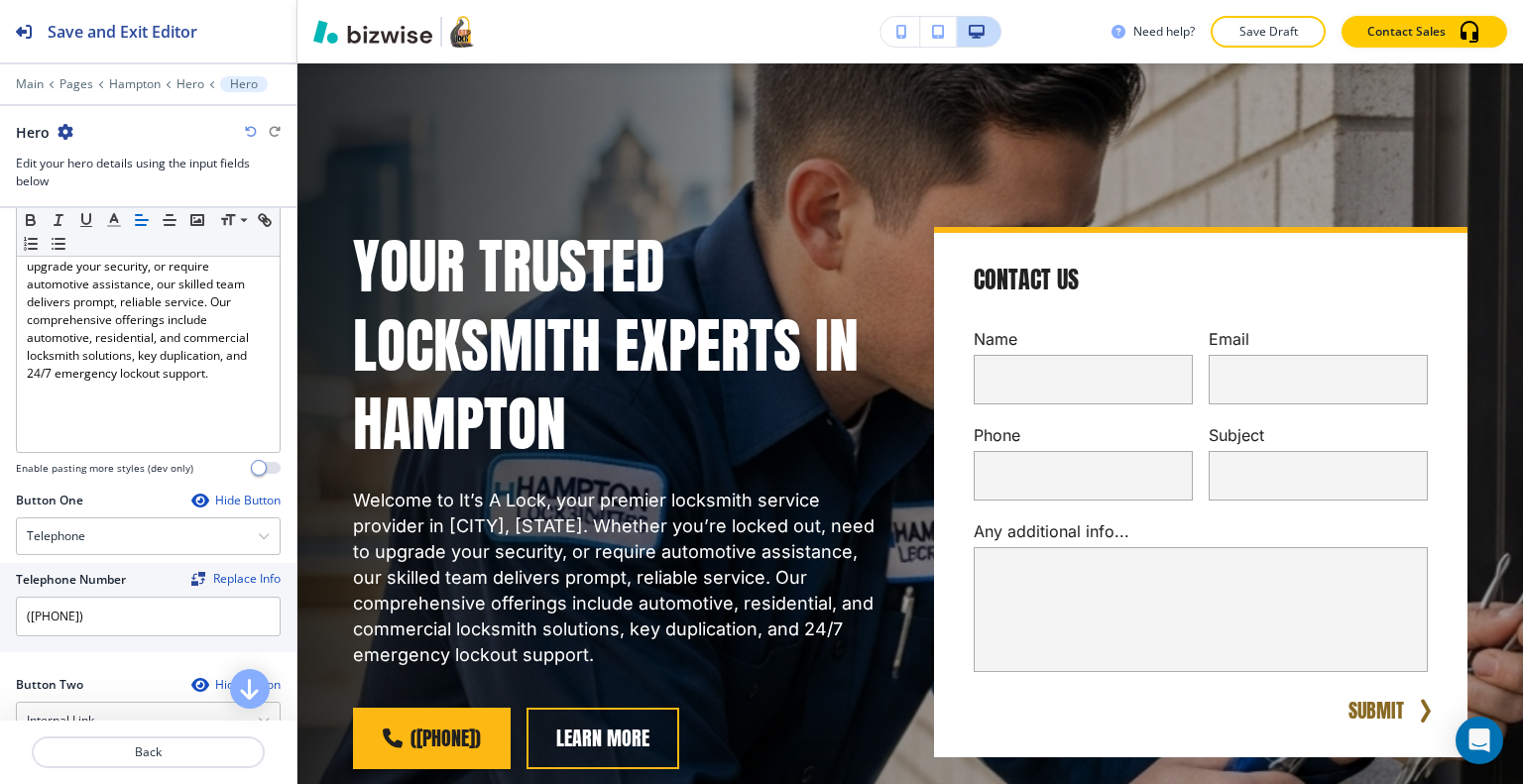scroll, scrollTop: 991, scrollLeft: 0, axis: vertical 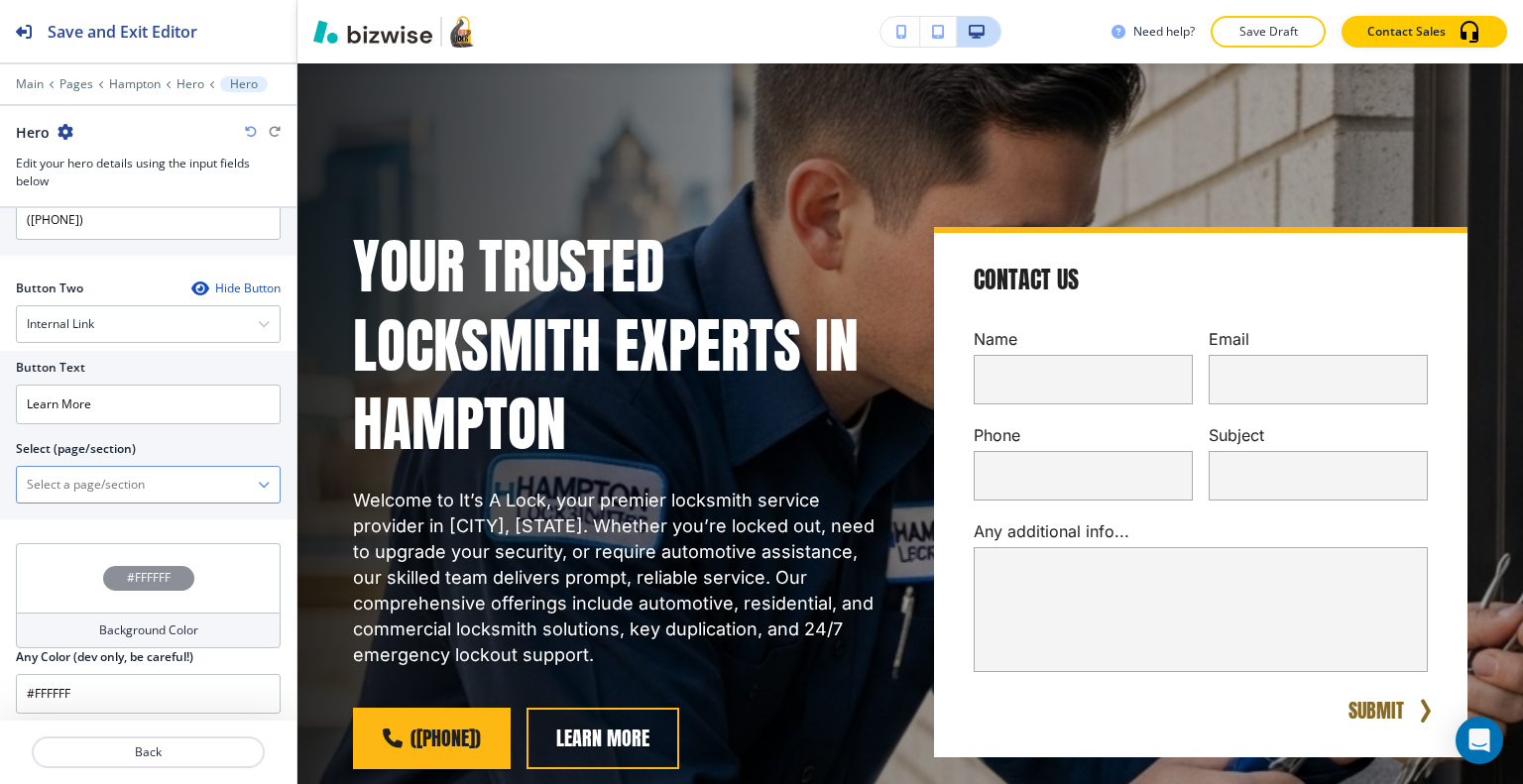 click at bounding box center [137, 485] 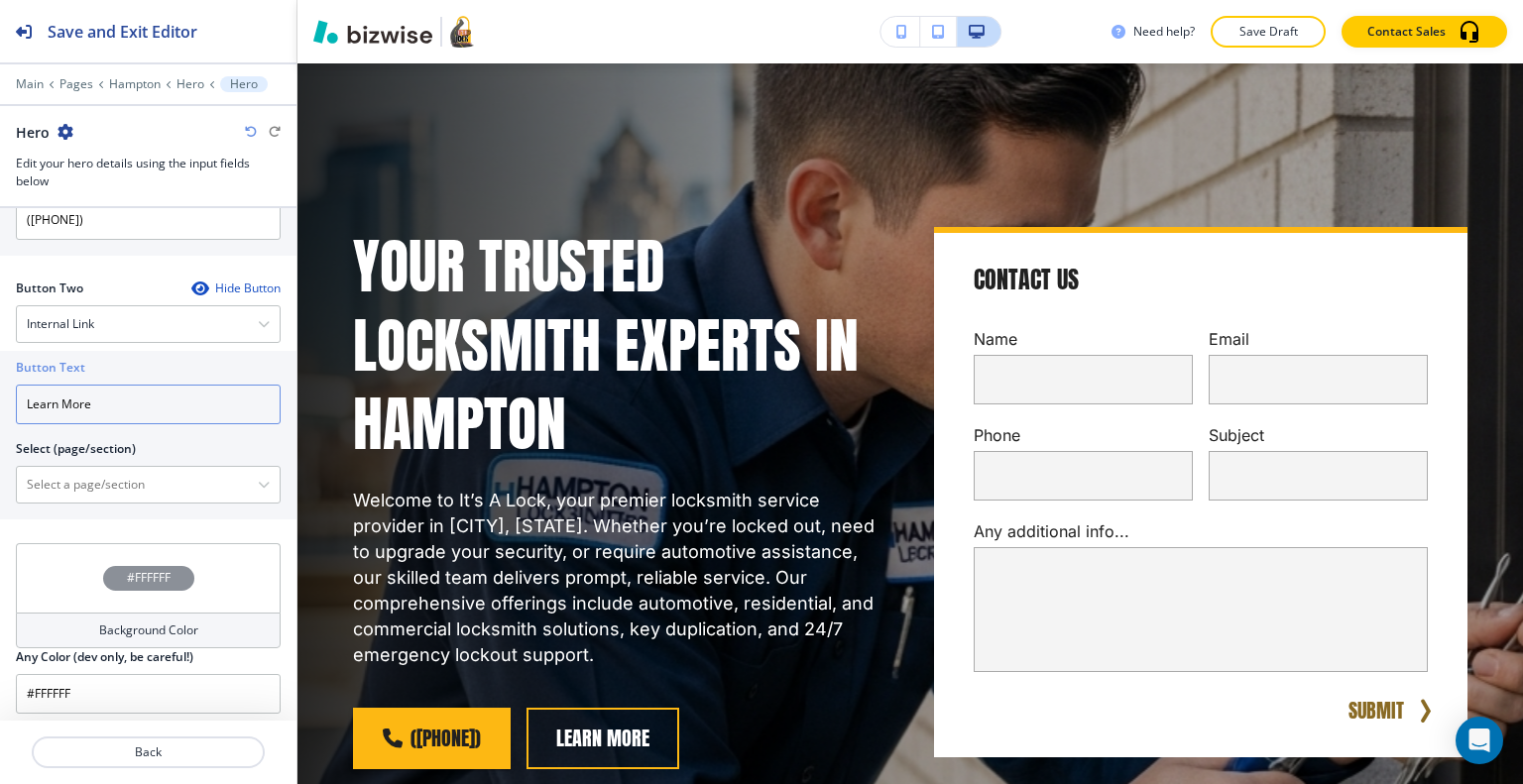 drag, startPoint x: 112, startPoint y: 435, endPoint x: 0, endPoint y: 481, distance: 121.0785 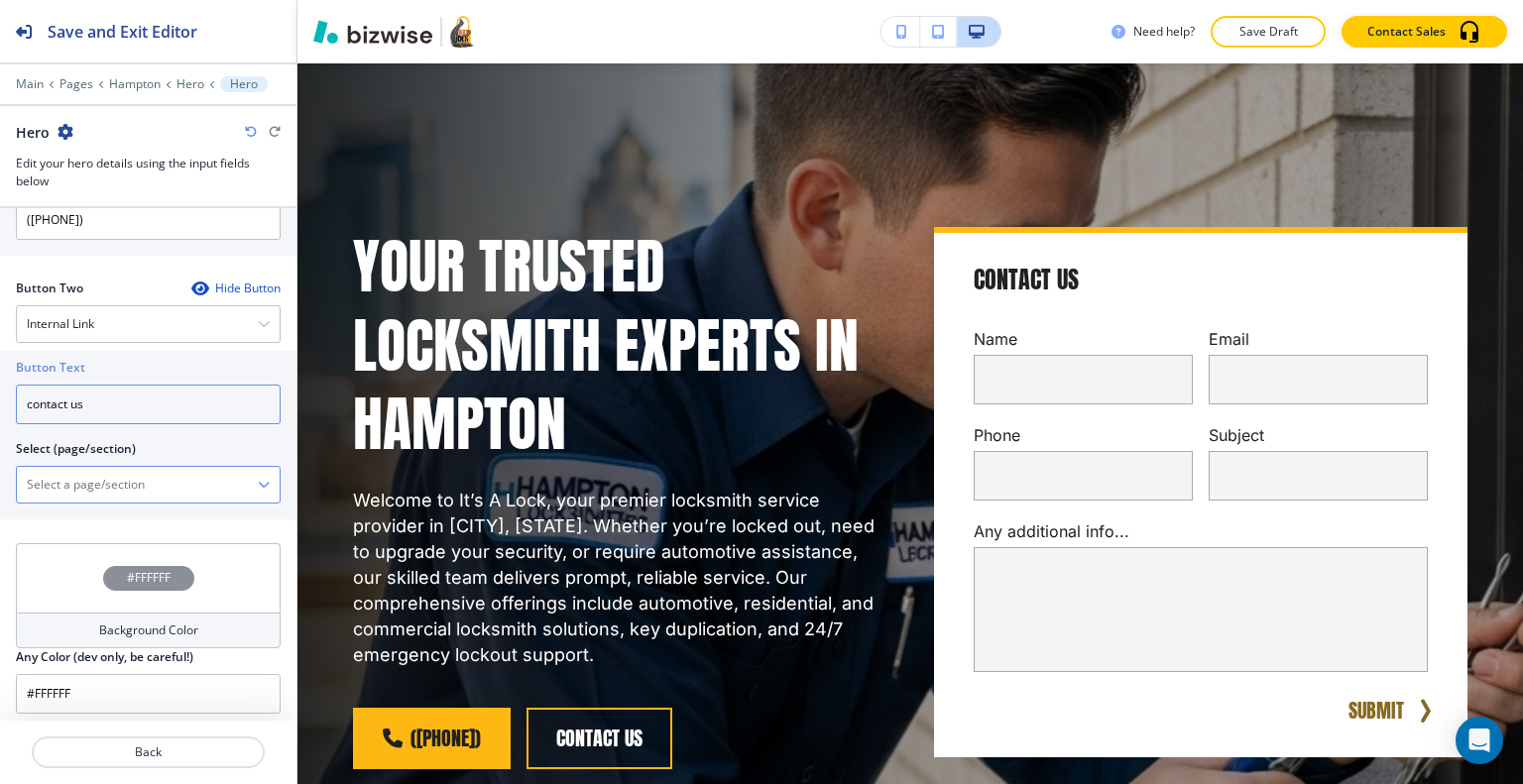 type on "contact us" 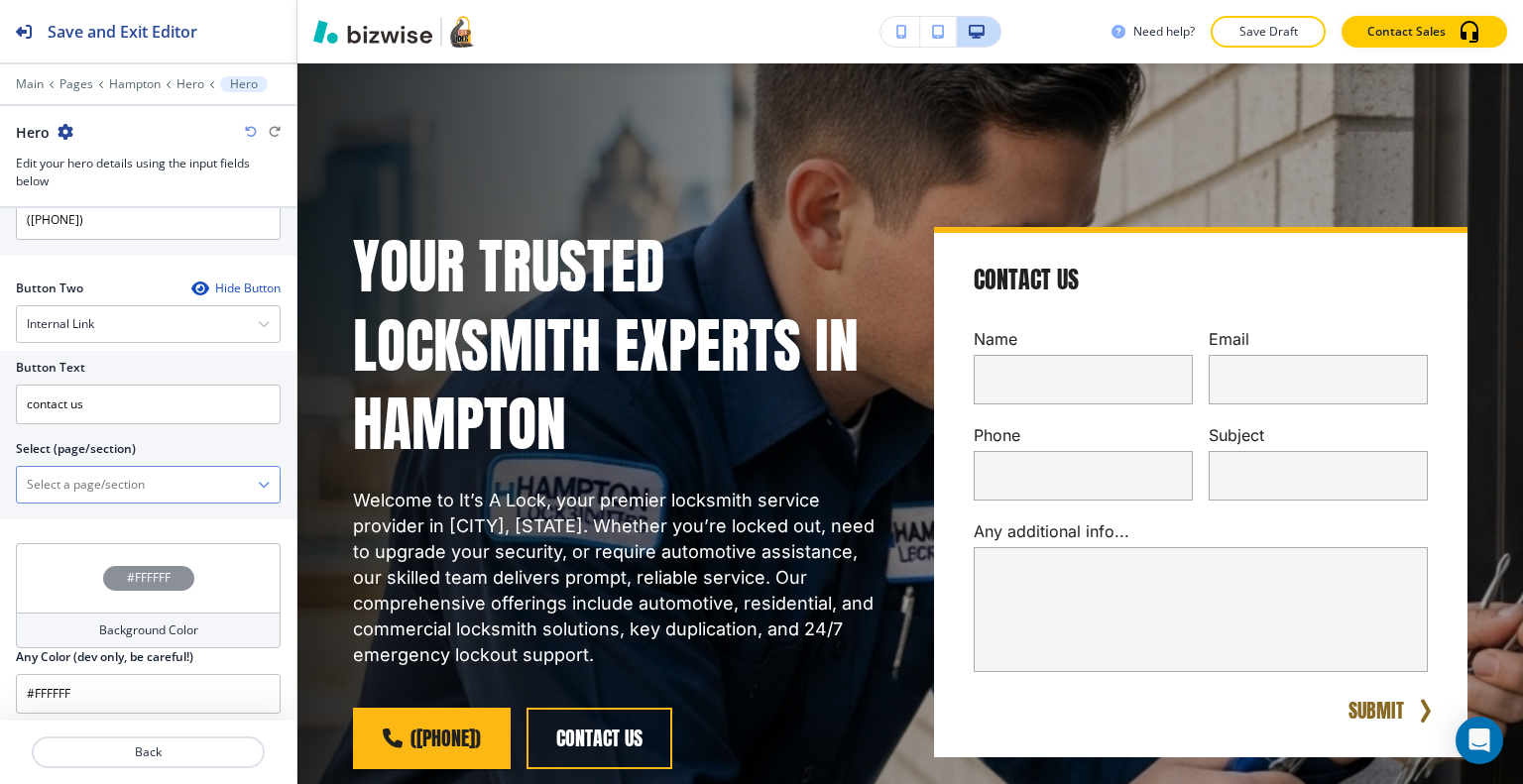 click at bounding box center (137, 485) 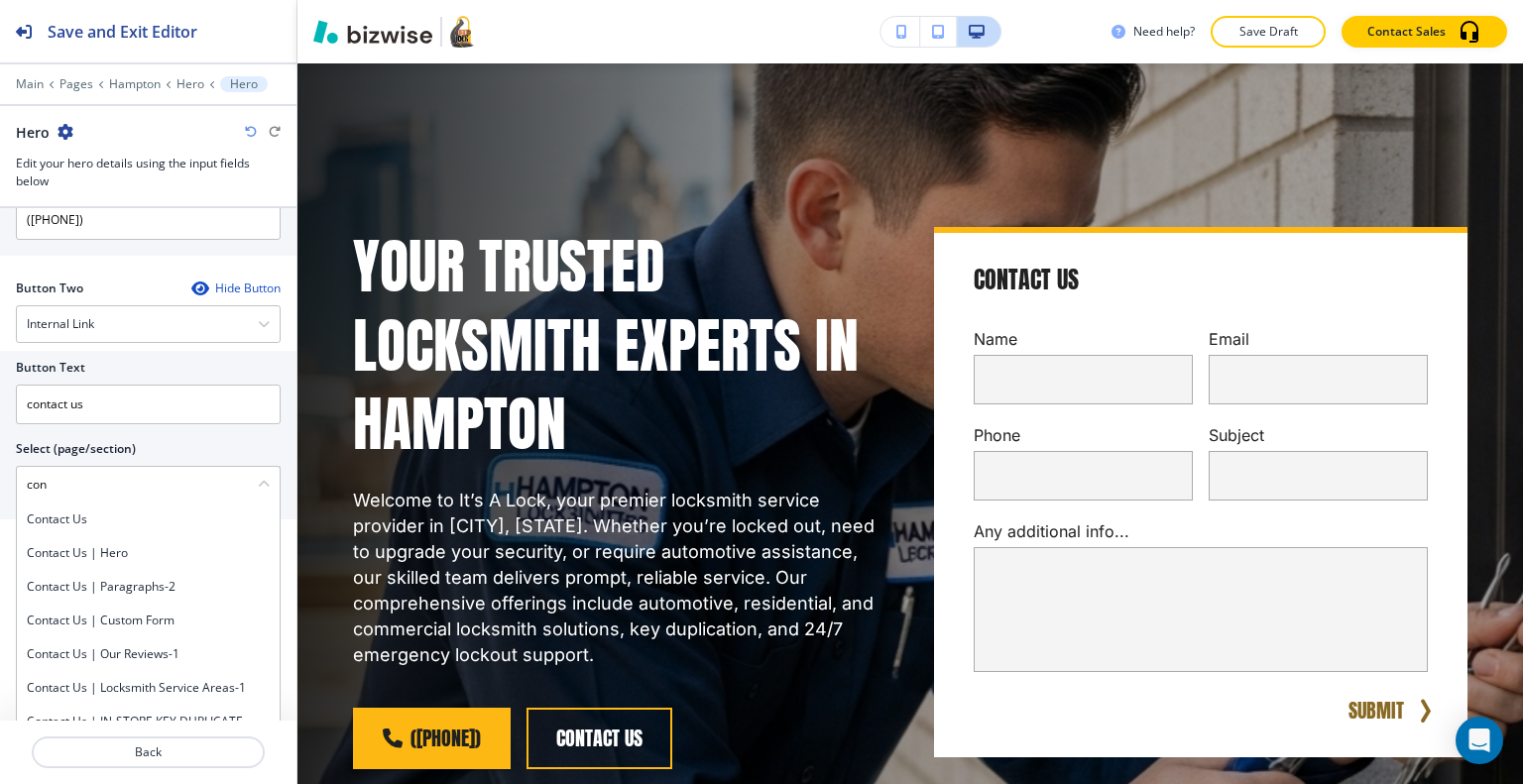 click on "Contact Us" at bounding box center (148, 519) 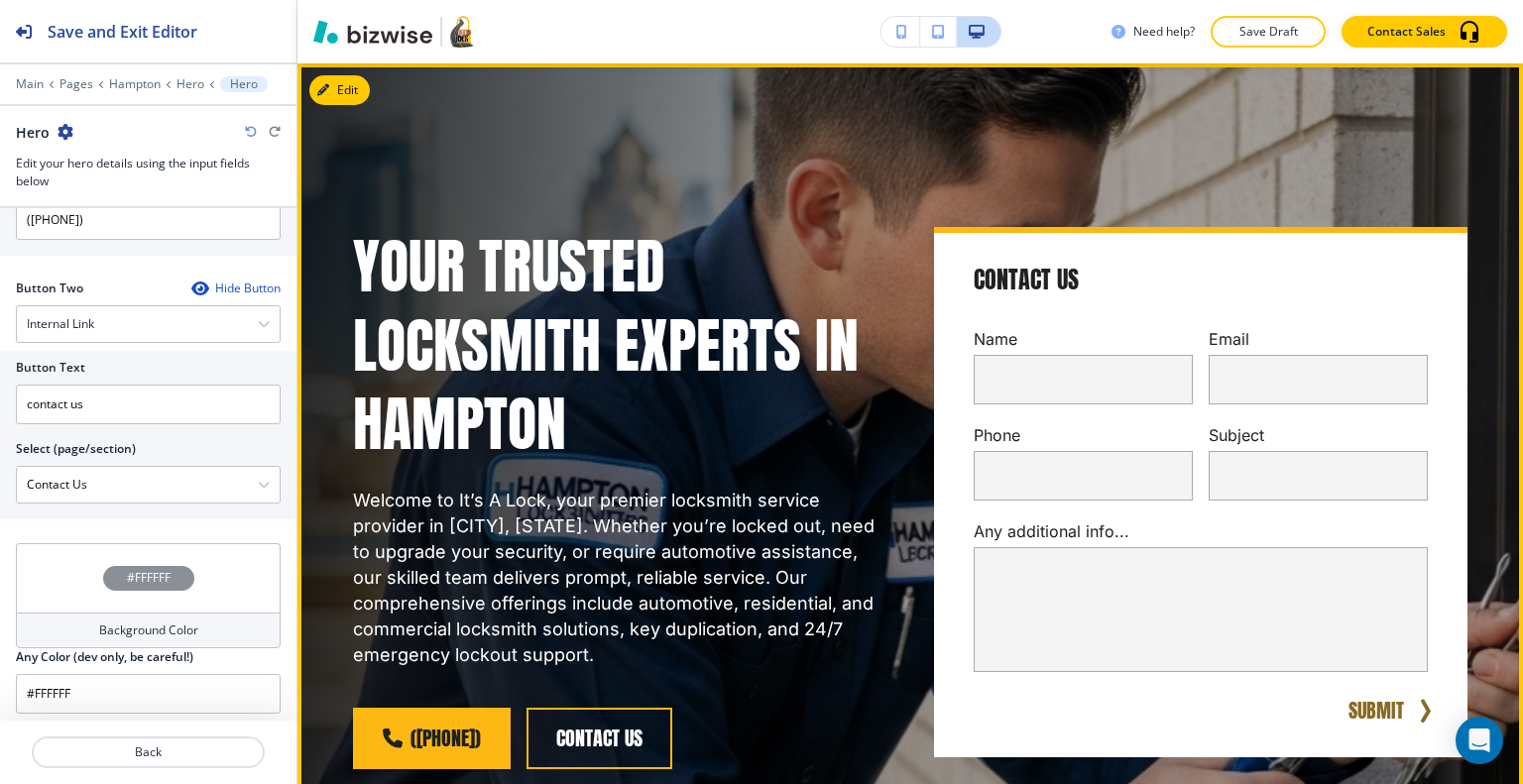 scroll, scrollTop: 0, scrollLeft: 0, axis: both 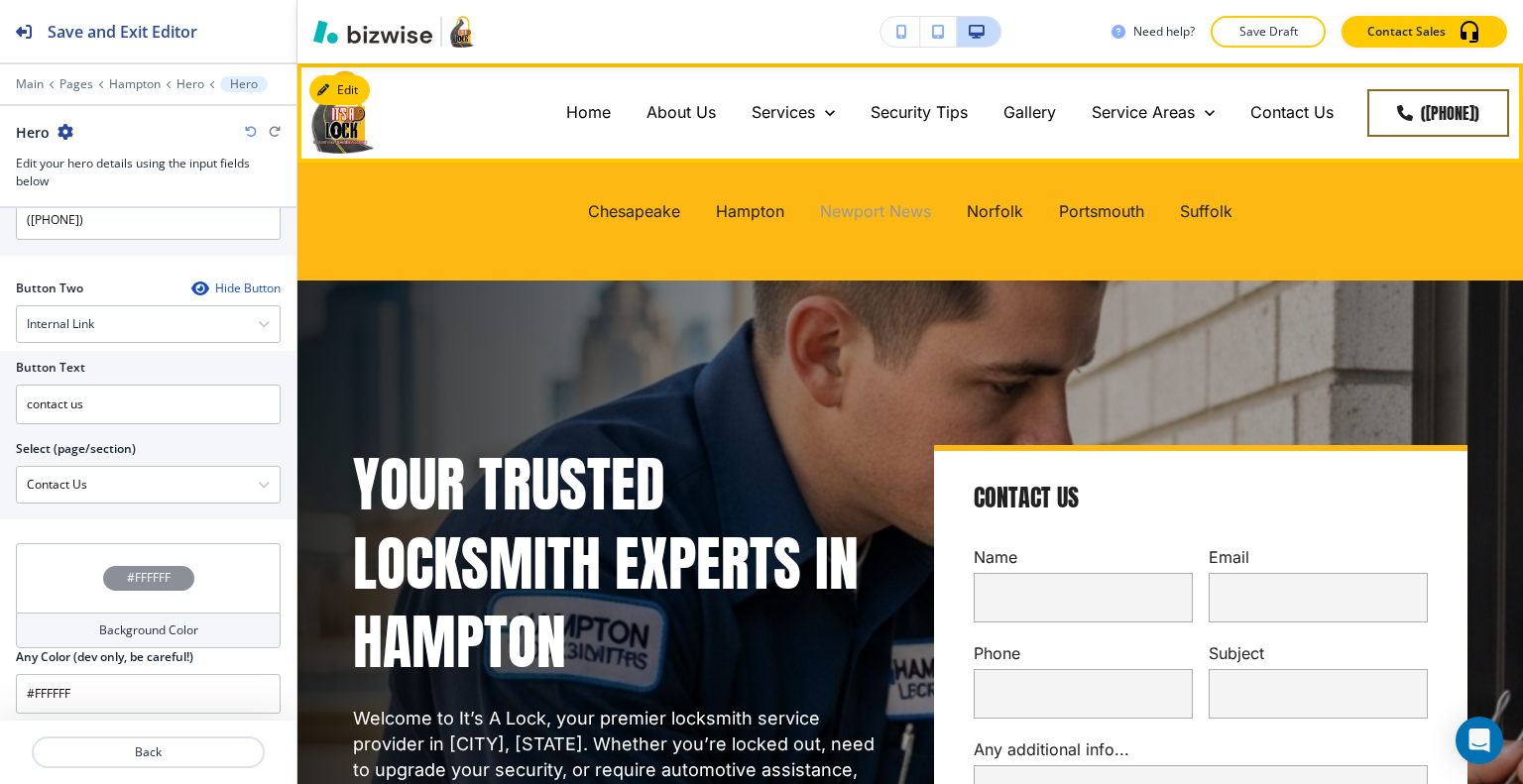 click on "Newport News" at bounding box center [876, 211] 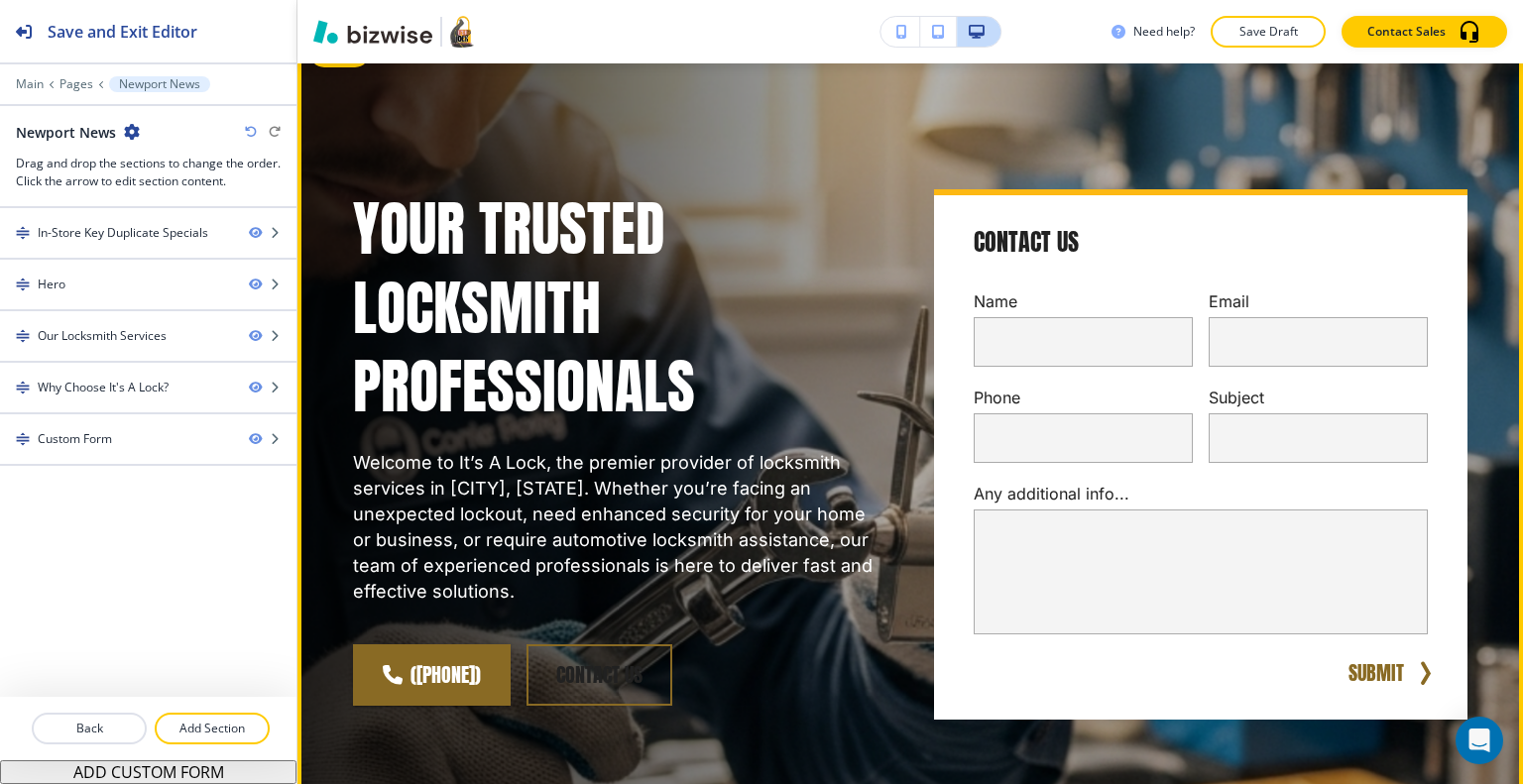 scroll, scrollTop: 99, scrollLeft: 0, axis: vertical 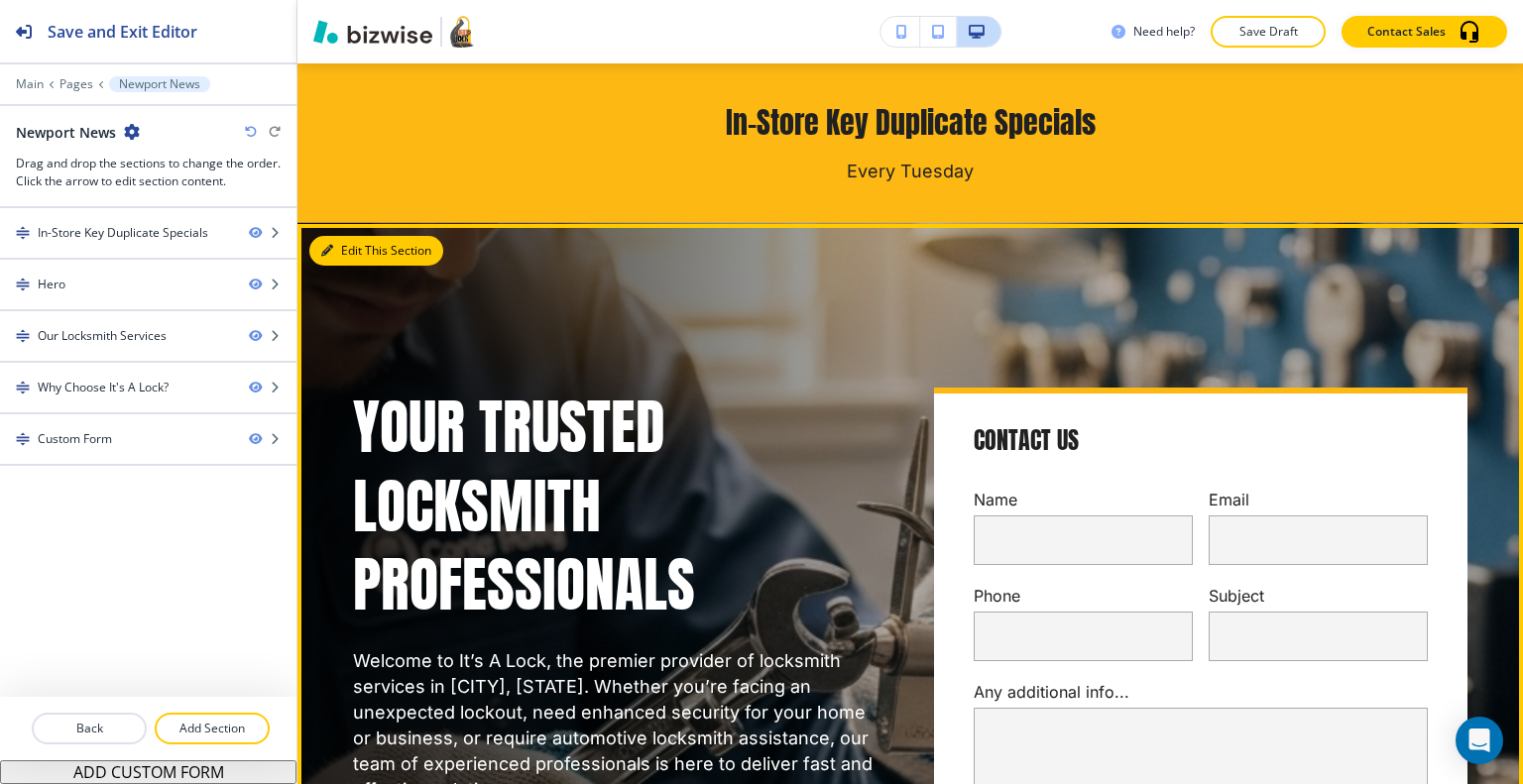 click on "Edit This Section" at bounding box center [376, 251] 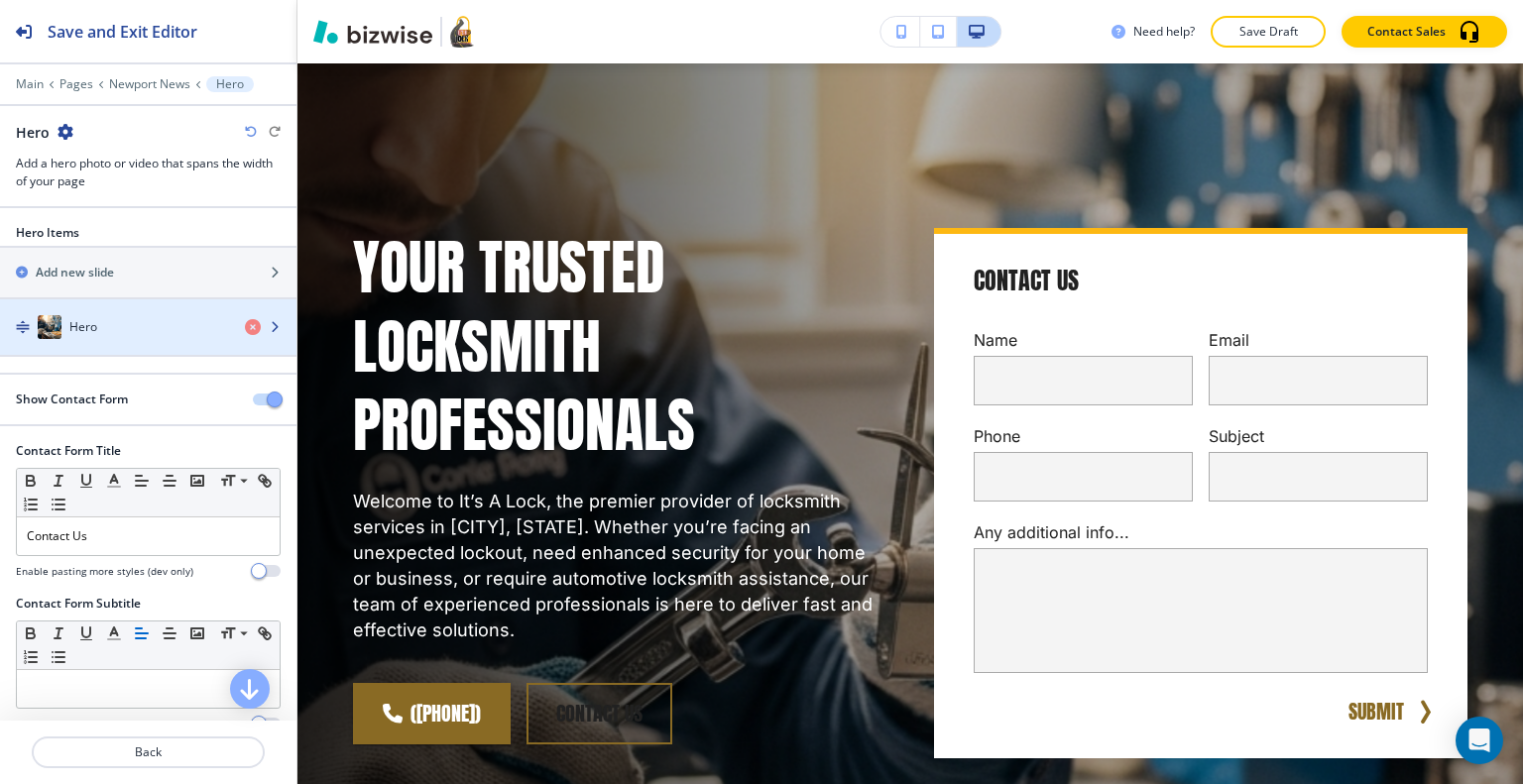 click on "Hero" at bounding box center [114, 327] 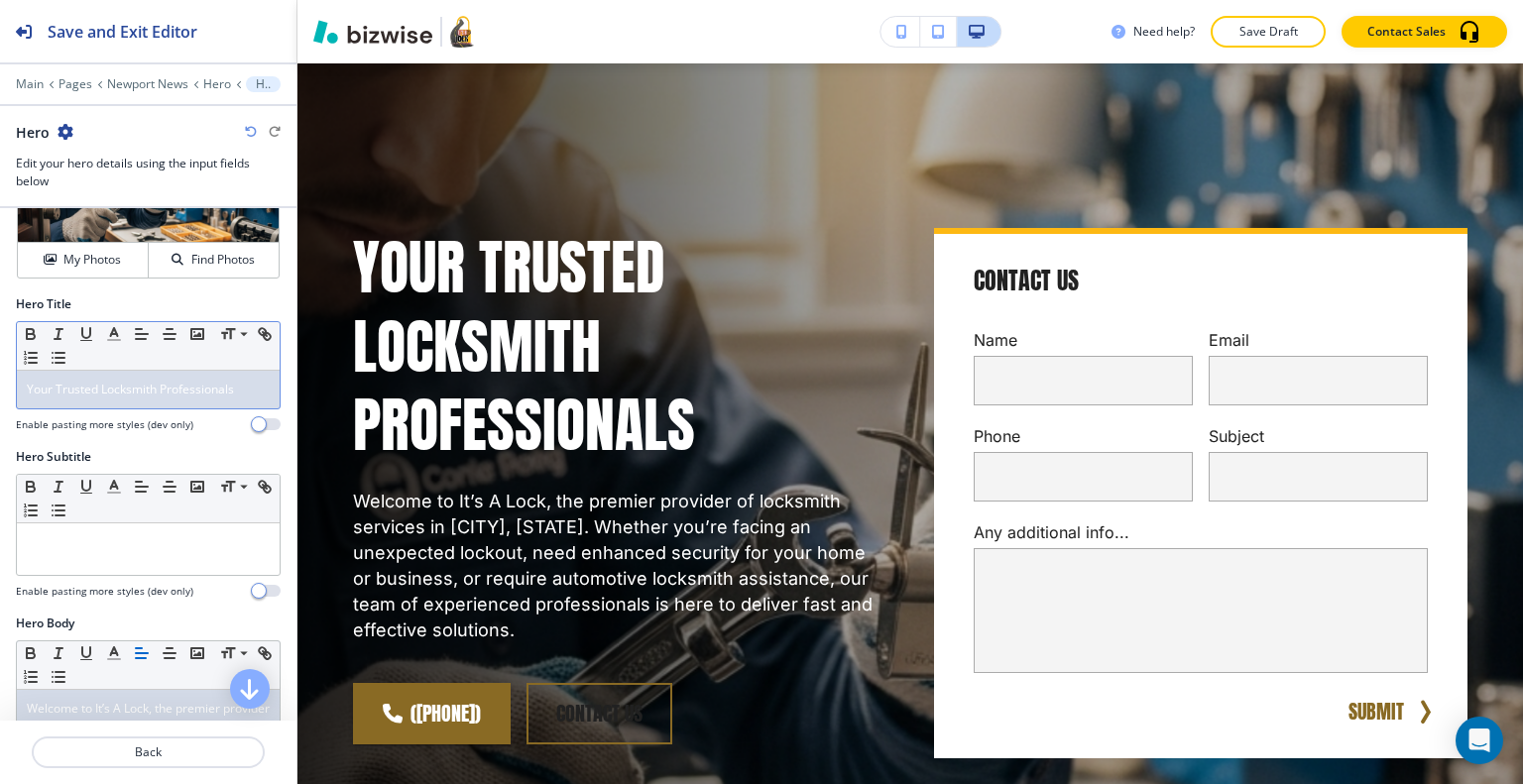 scroll, scrollTop: 0, scrollLeft: 0, axis: both 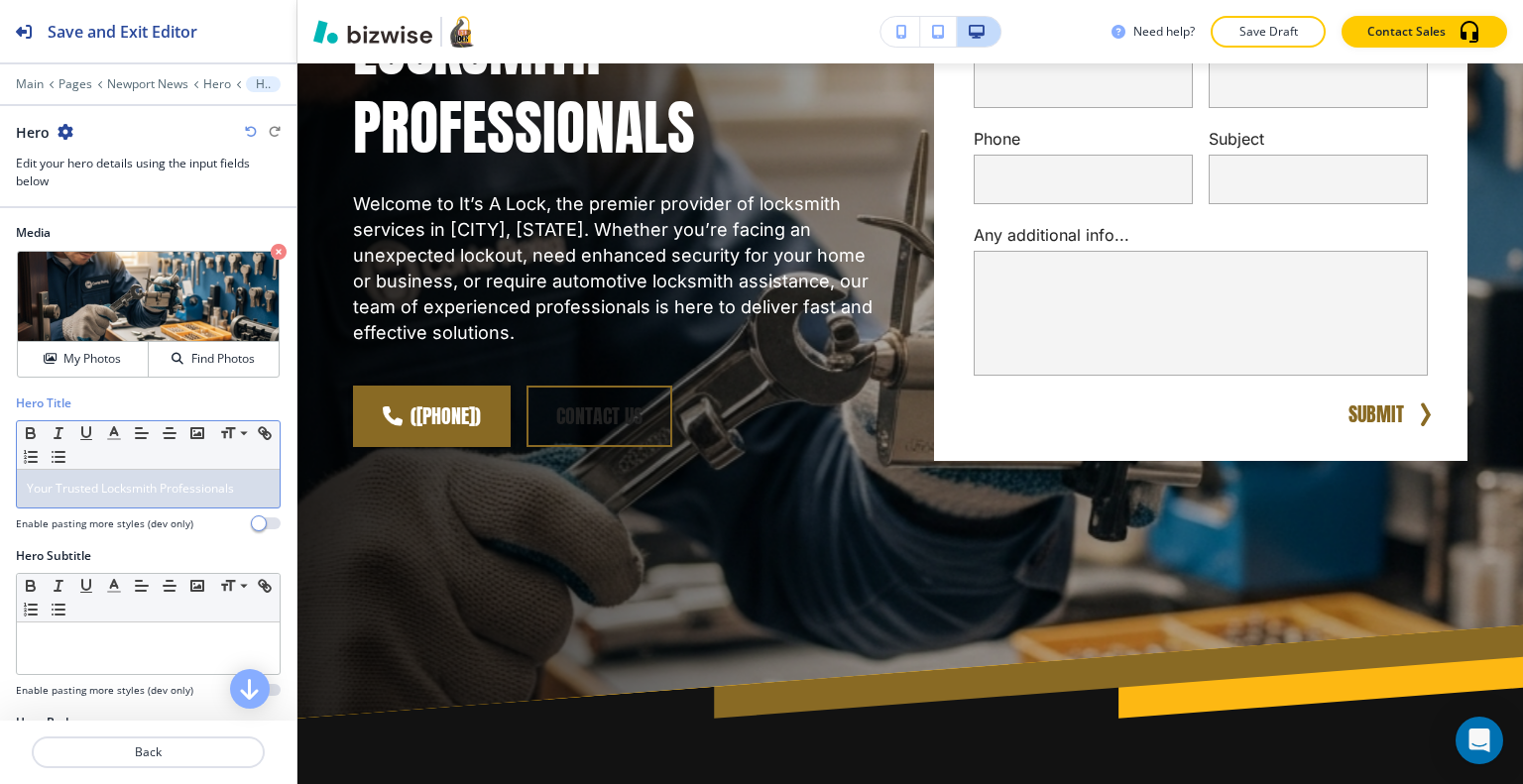 click on "Your Trusted Locksmith Professionals" at bounding box center [130, 488] 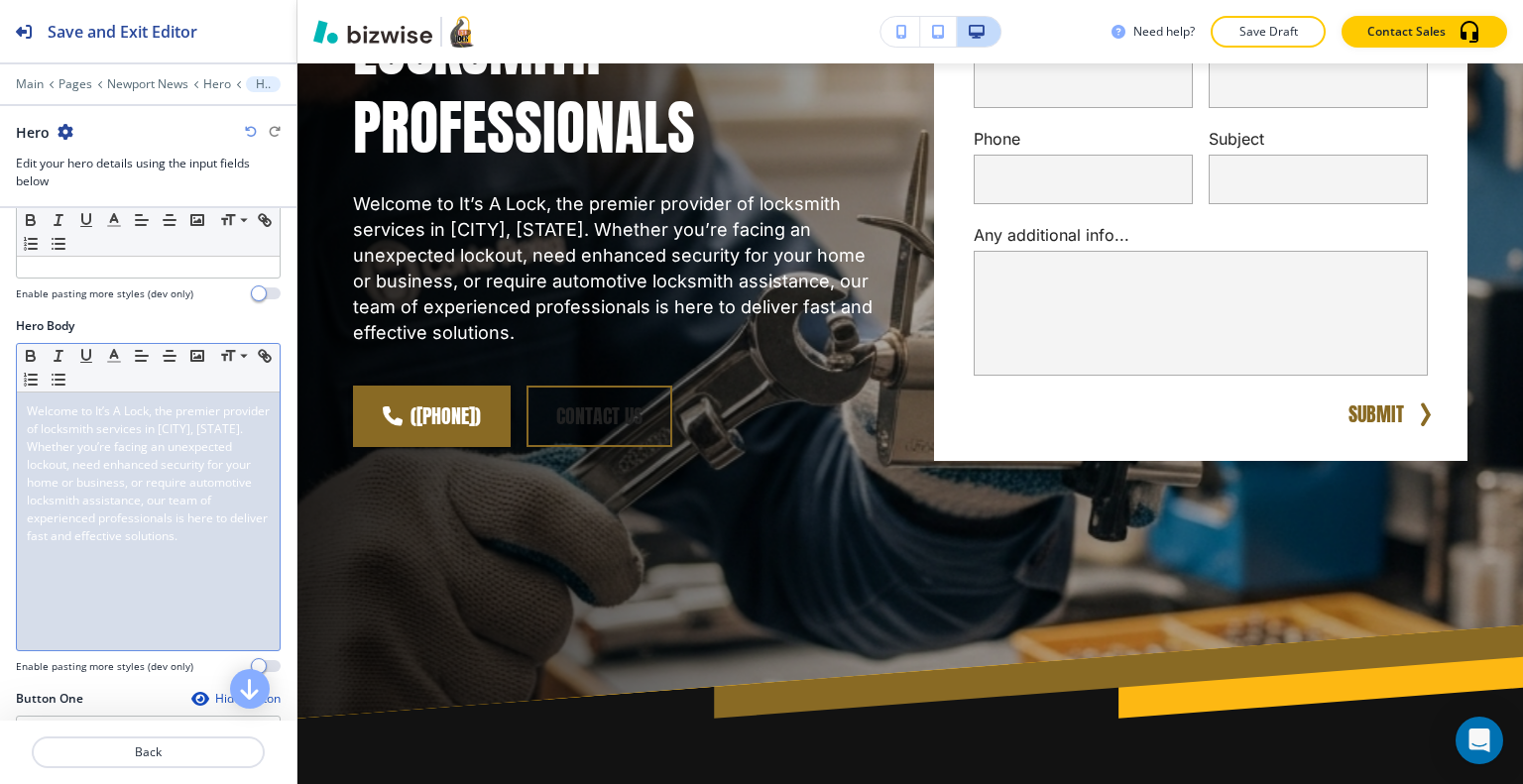 scroll, scrollTop: 297, scrollLeft: 0, axis: vertical 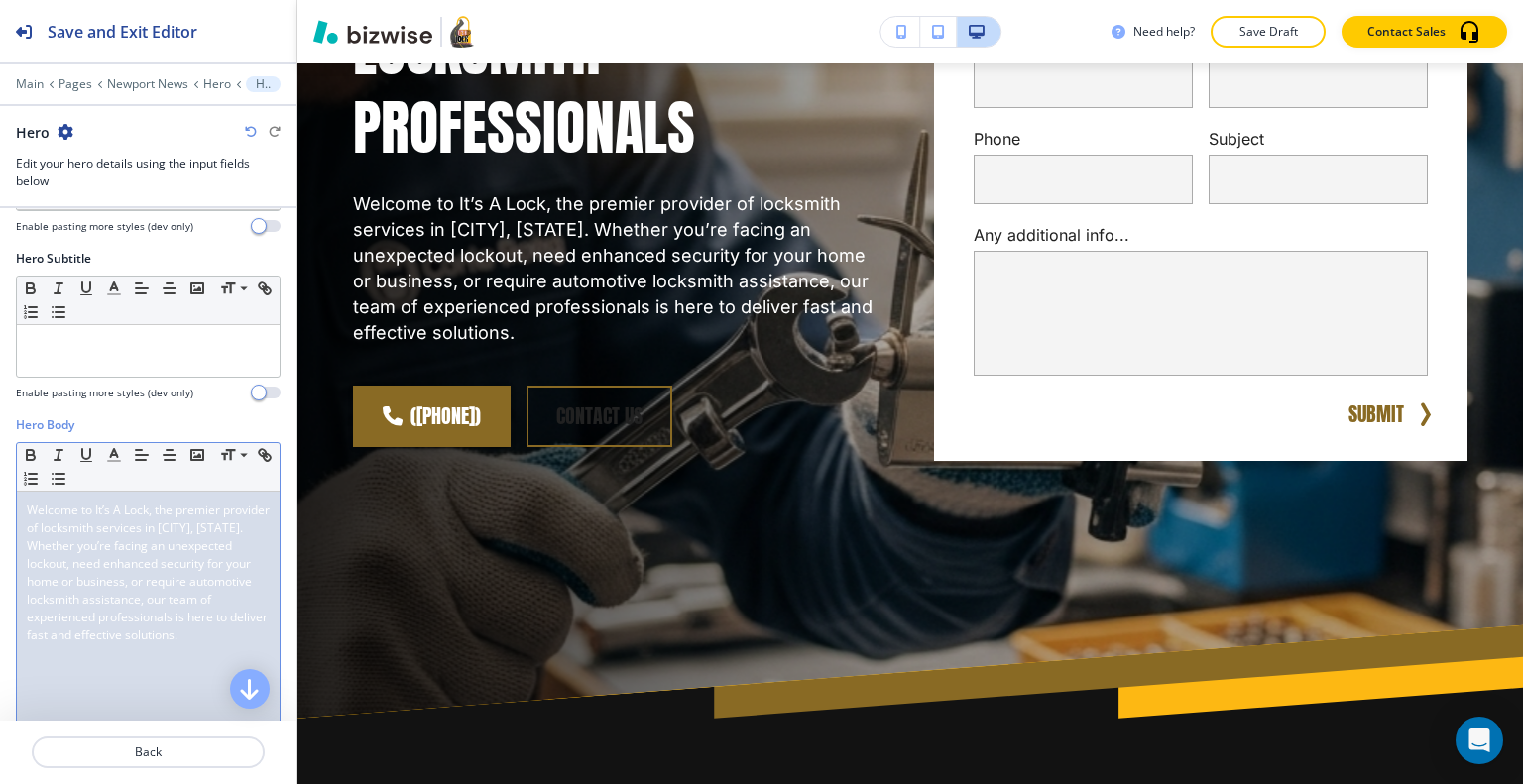 drag, startPoint x: 233, startPoint y: 649, endPoint x: 0, endPoint y: 441, distance: 312.3348 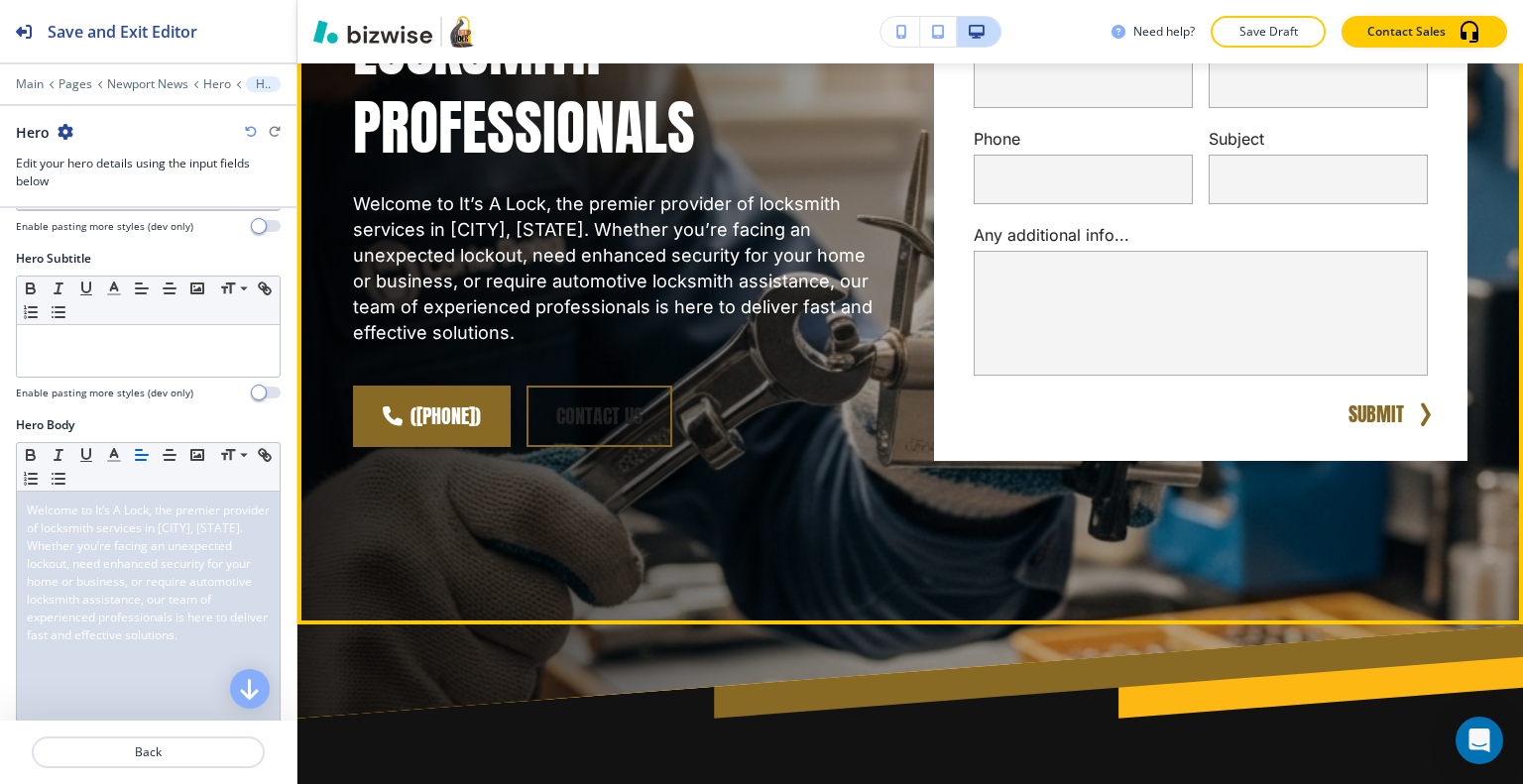 click on "Your Trusted Locksmith Professionals Welcome to It’s A Lock, the premier provider of locksmith services in Newport News, VA. Whether you’re facing an unexpected lockout, need enhanced security for your home or business, or require automotive locksmith assistance, our team of experienced professionals is here to deliver fast and effective solutions. (757) 893-0101 Contact Us Contact Us Name Email Phone Subject Any additional info... x SUBMIT" at bounding box center (886, 171) 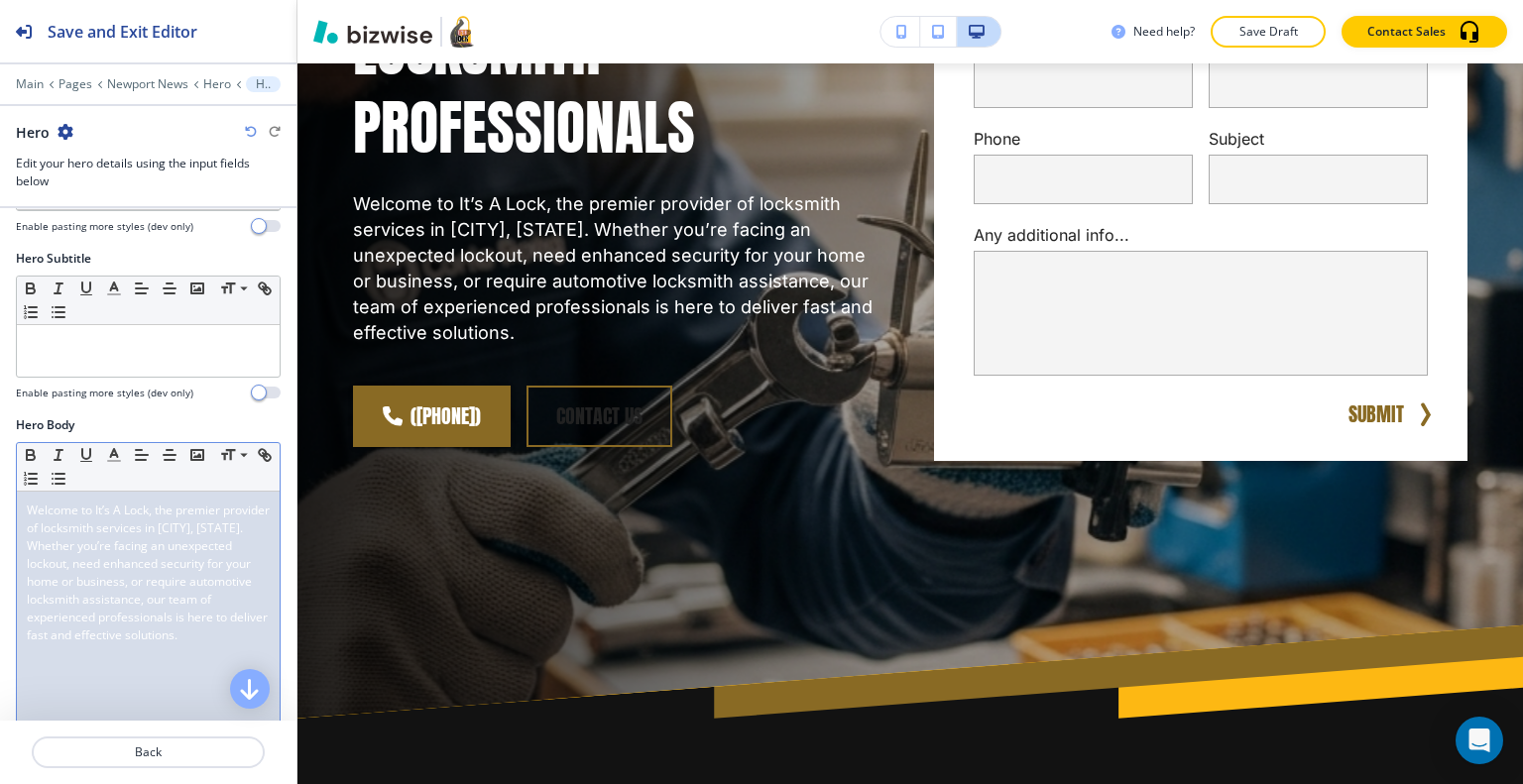 click on "Welcome to It’s A Lock, the premier provider of locksmith services in Newport News, VA. Whether you’re facing an unexpected lockout, need enhanced security for your home or business, or require automotive locksmith assistance, our team of experienced professionals is here to deliver fast and effective solutions." at bounding box center [148, 573] 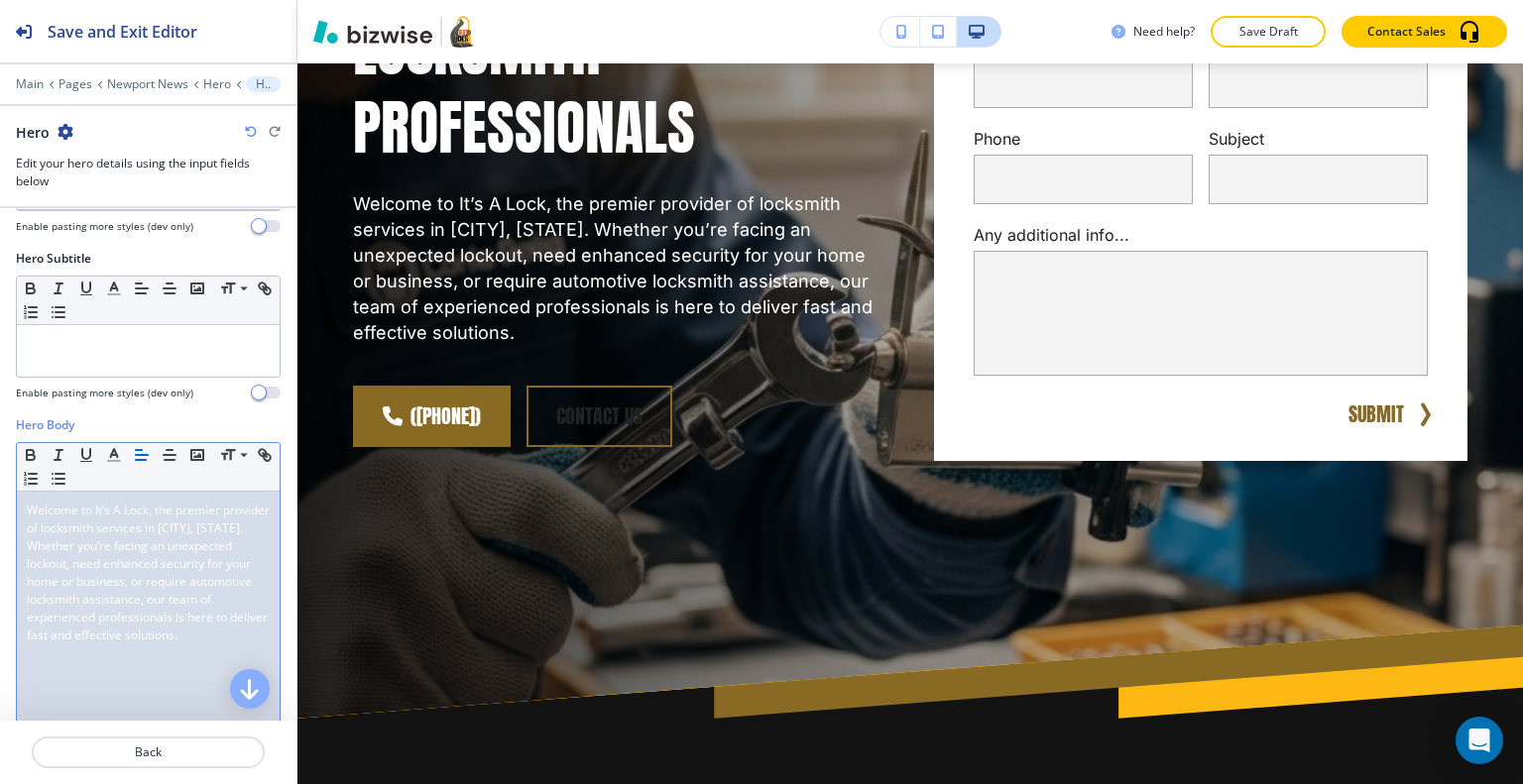 drag, startPoint x: 227, startPoint y: 654, endPoint x: 0, endPoint y: 477, distance: 287.85066 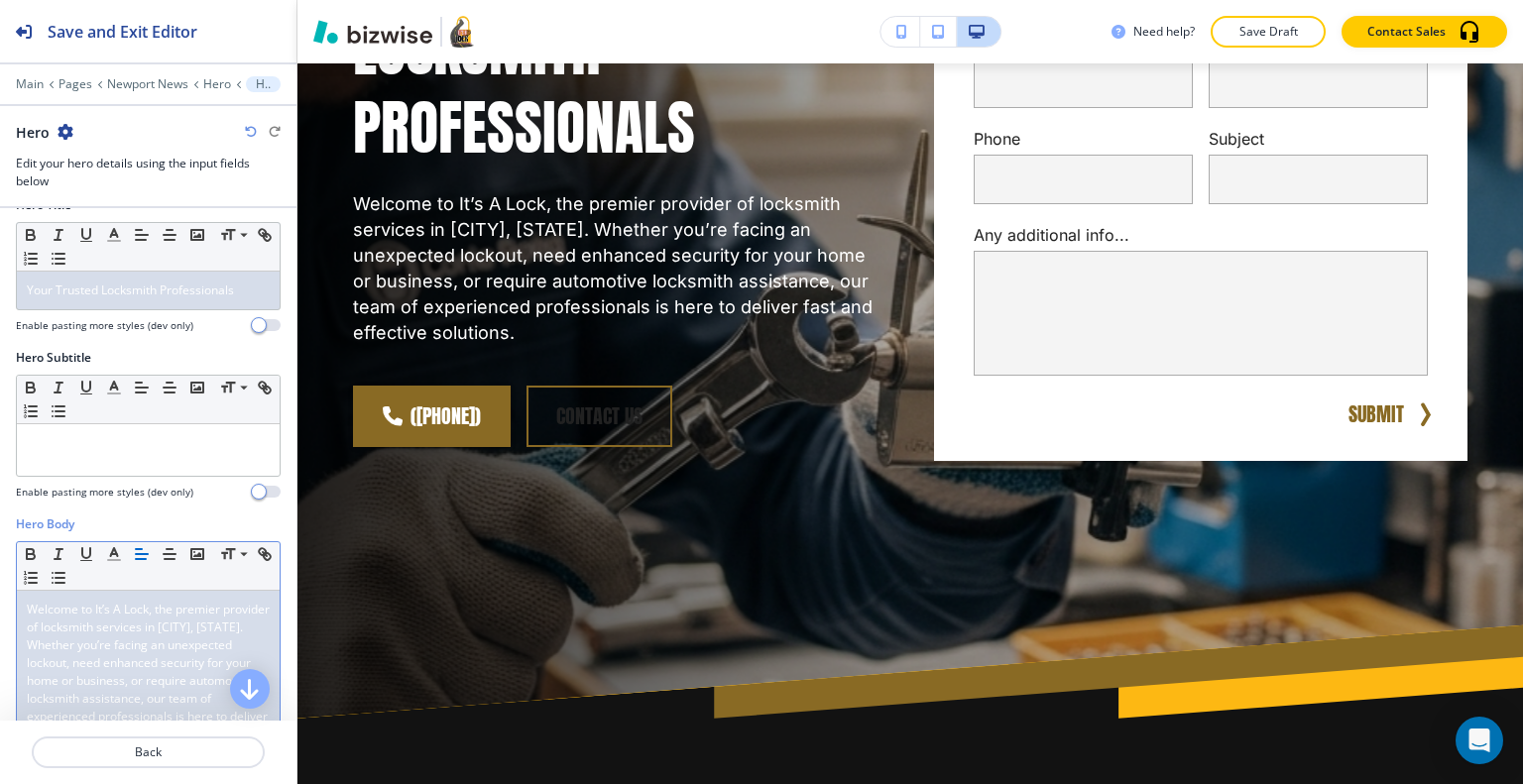 scroll, scrollTop: 396, scrollLeft: 0, axis: vertical 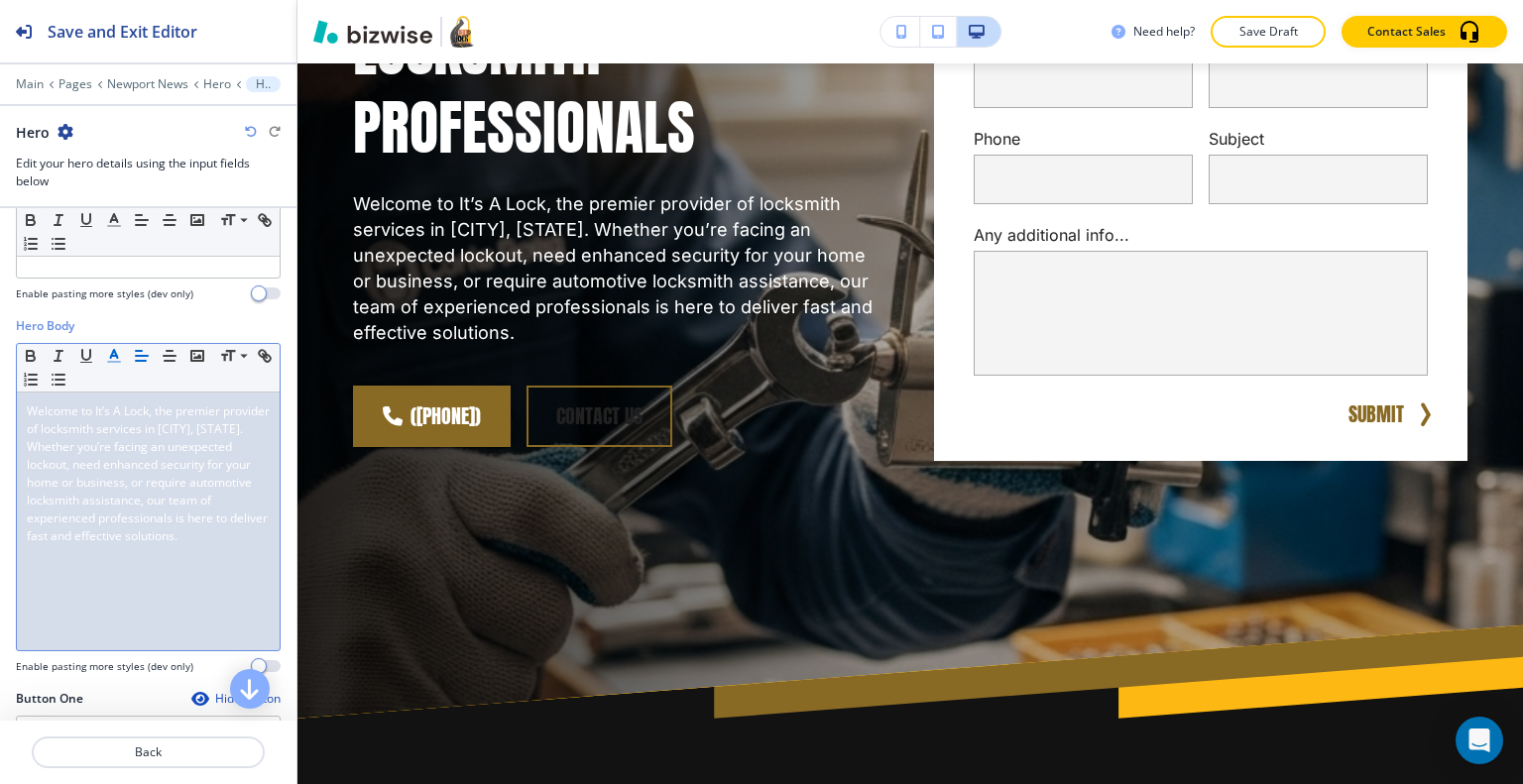 click 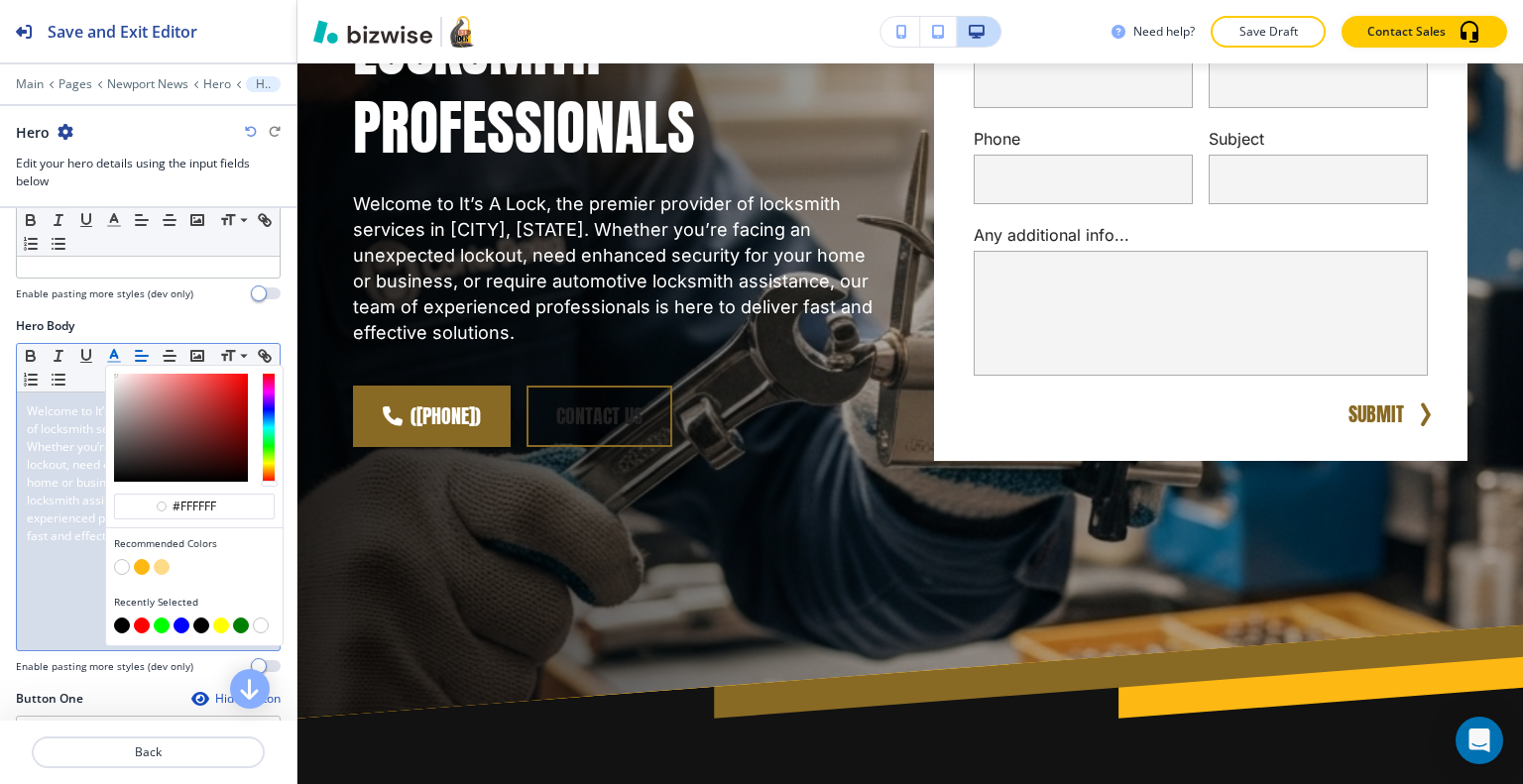 click at bounding box center (122, 567) 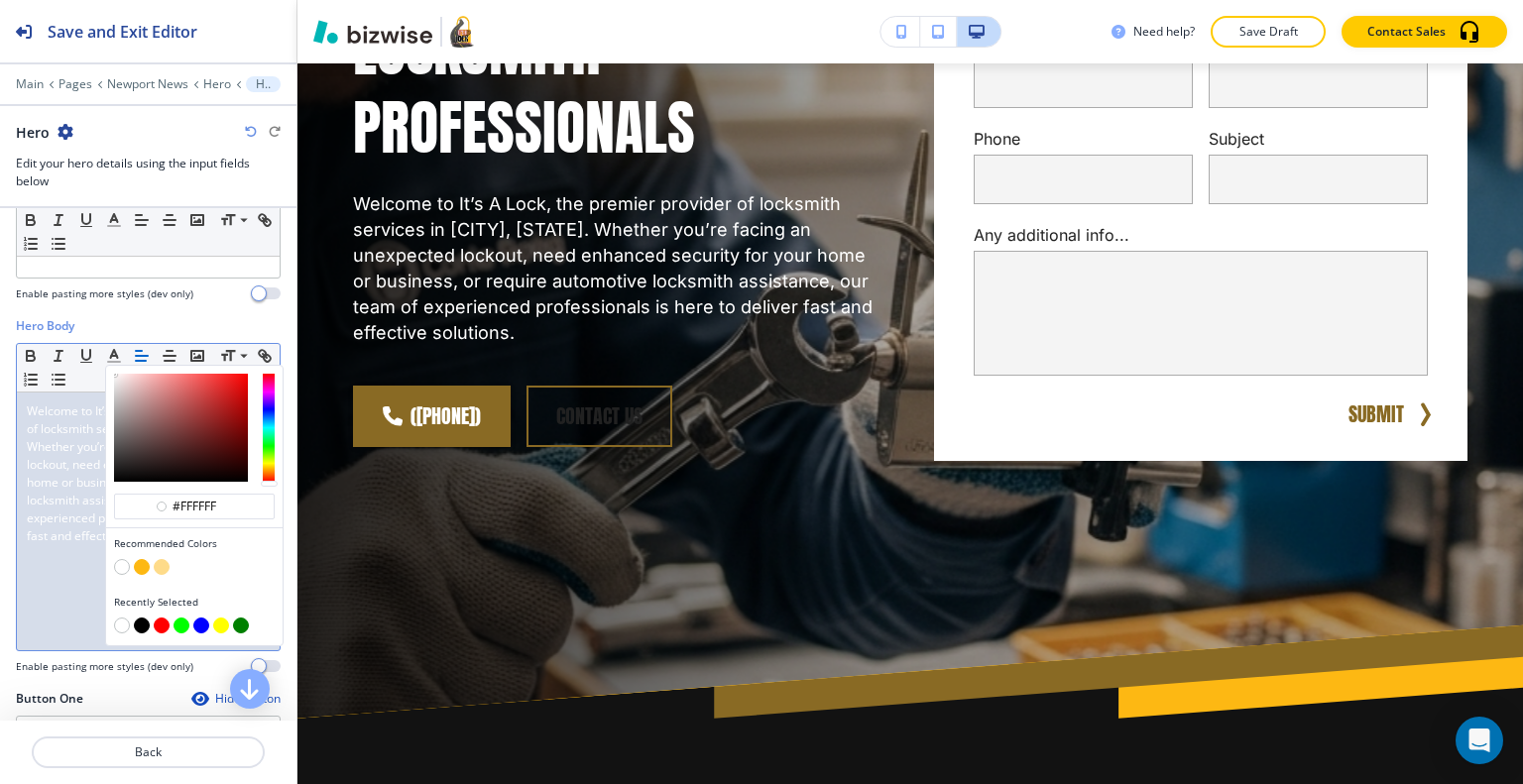 click on "Welcome to It’s A Lock, the premier provider of locksmith services in Newport News, VA. Whether you’re facing an unexpected lockout, need enhanced security for your home or business, or require automotive locksmith assistance, our team of experienced professionals is here to deliver fast and effective solutions." at bounding box center [148, 521] 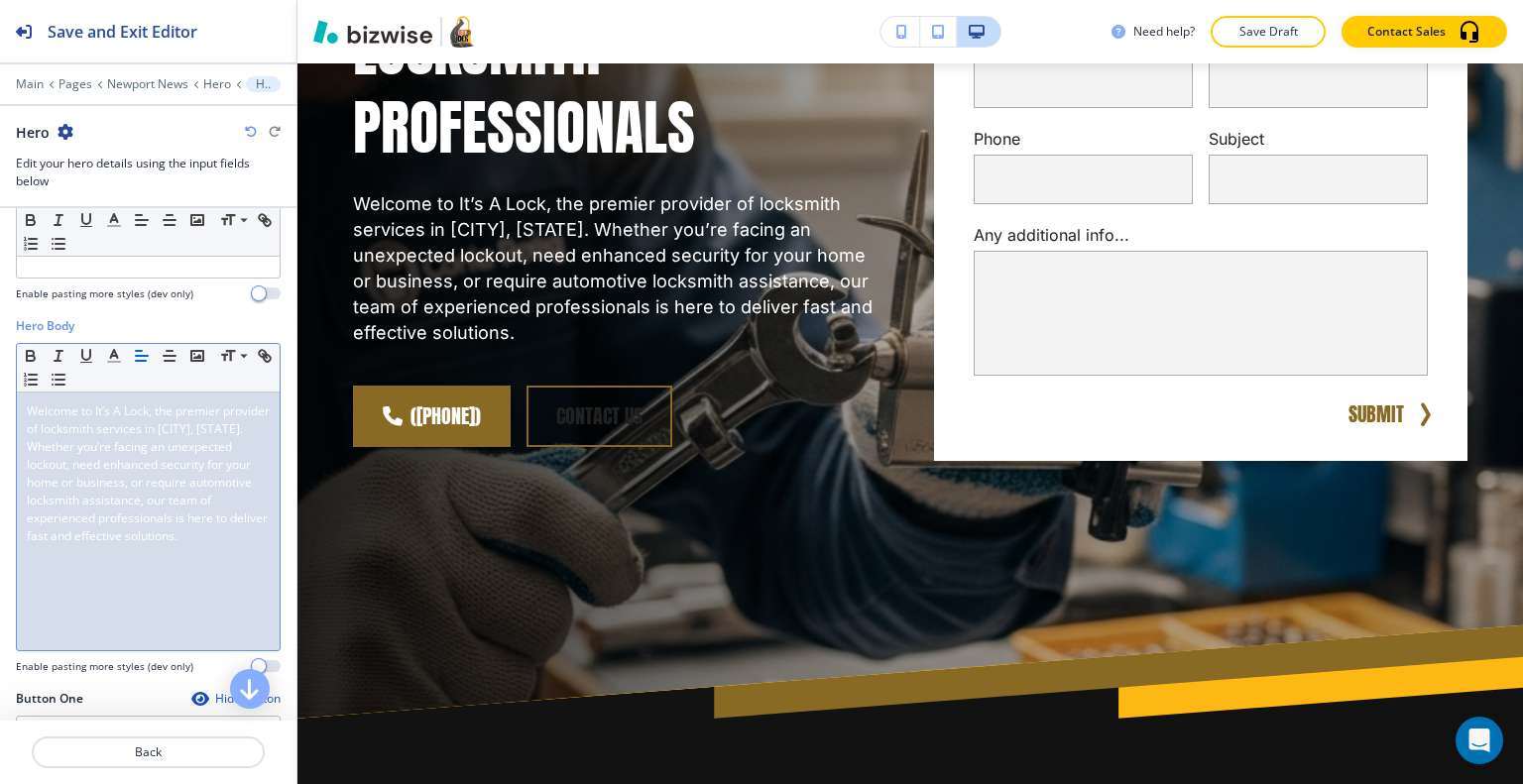 scroll, scrollTop: 0, scrollLeft: 0, axis: both 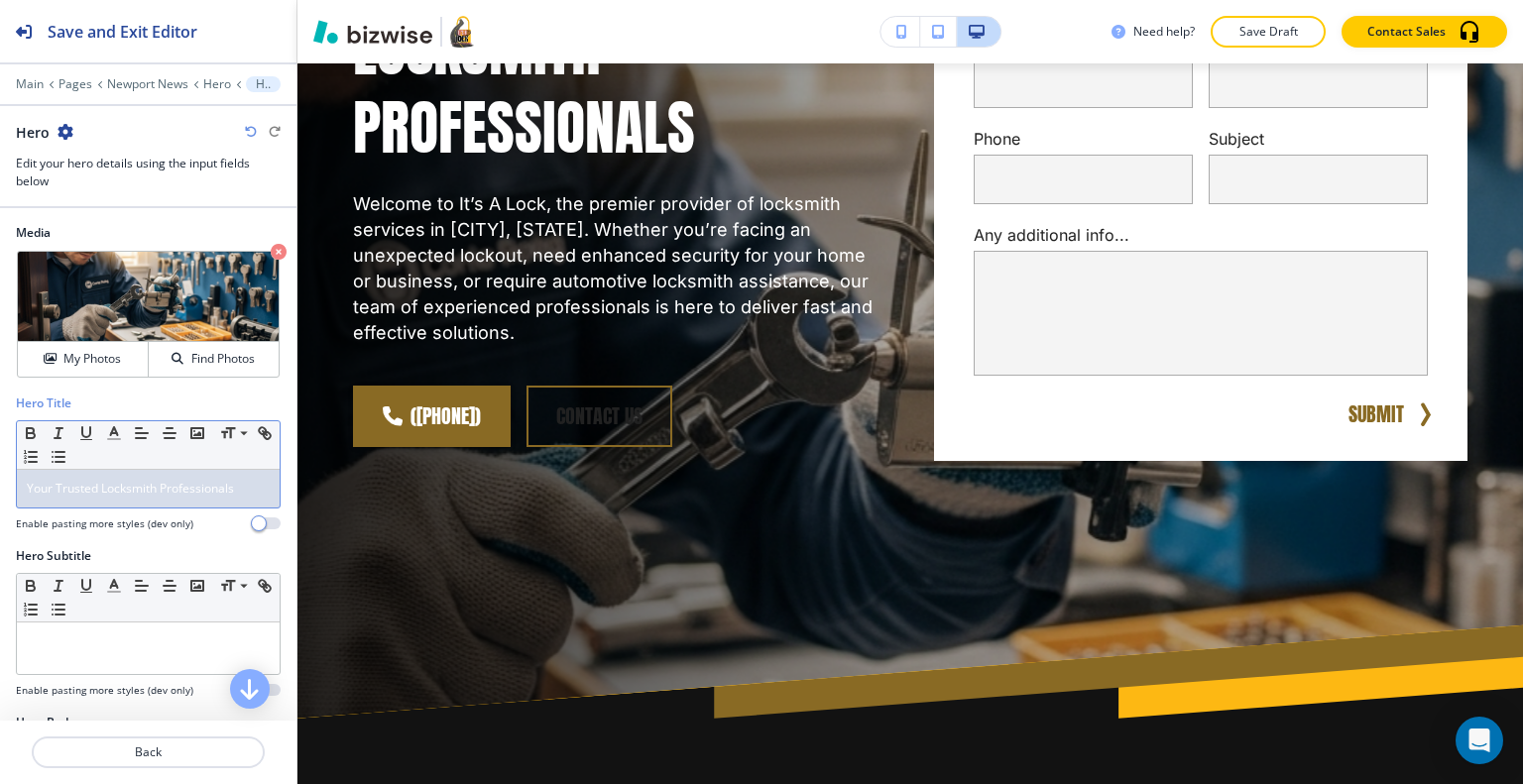click on "Your Trusted Locksmith Professionals" at bounding box center [130, 488] 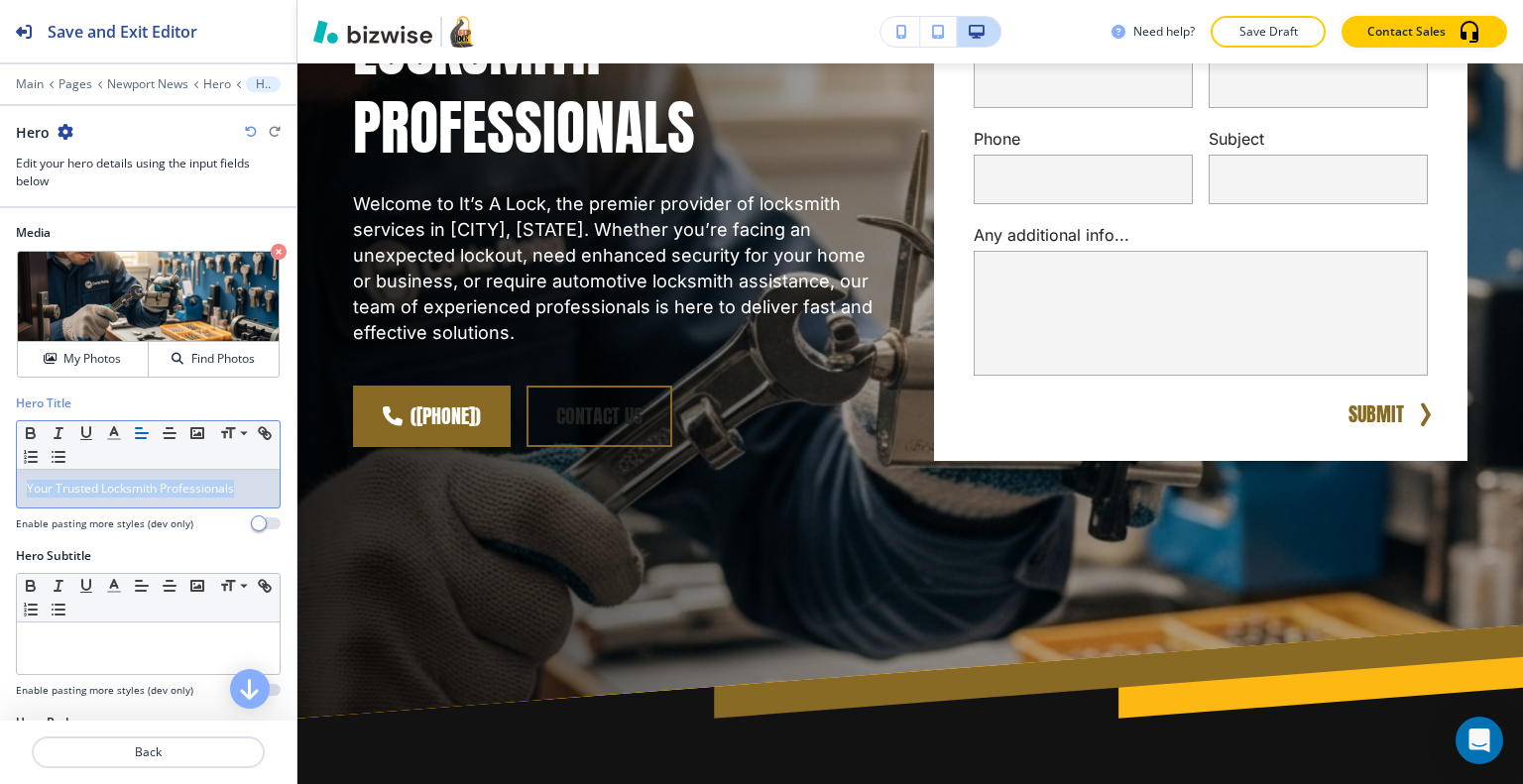 drag, startPoint x: 249, startPoint y: 490, endPoint x: 0, endPoint y: 482, distance: 249.12848 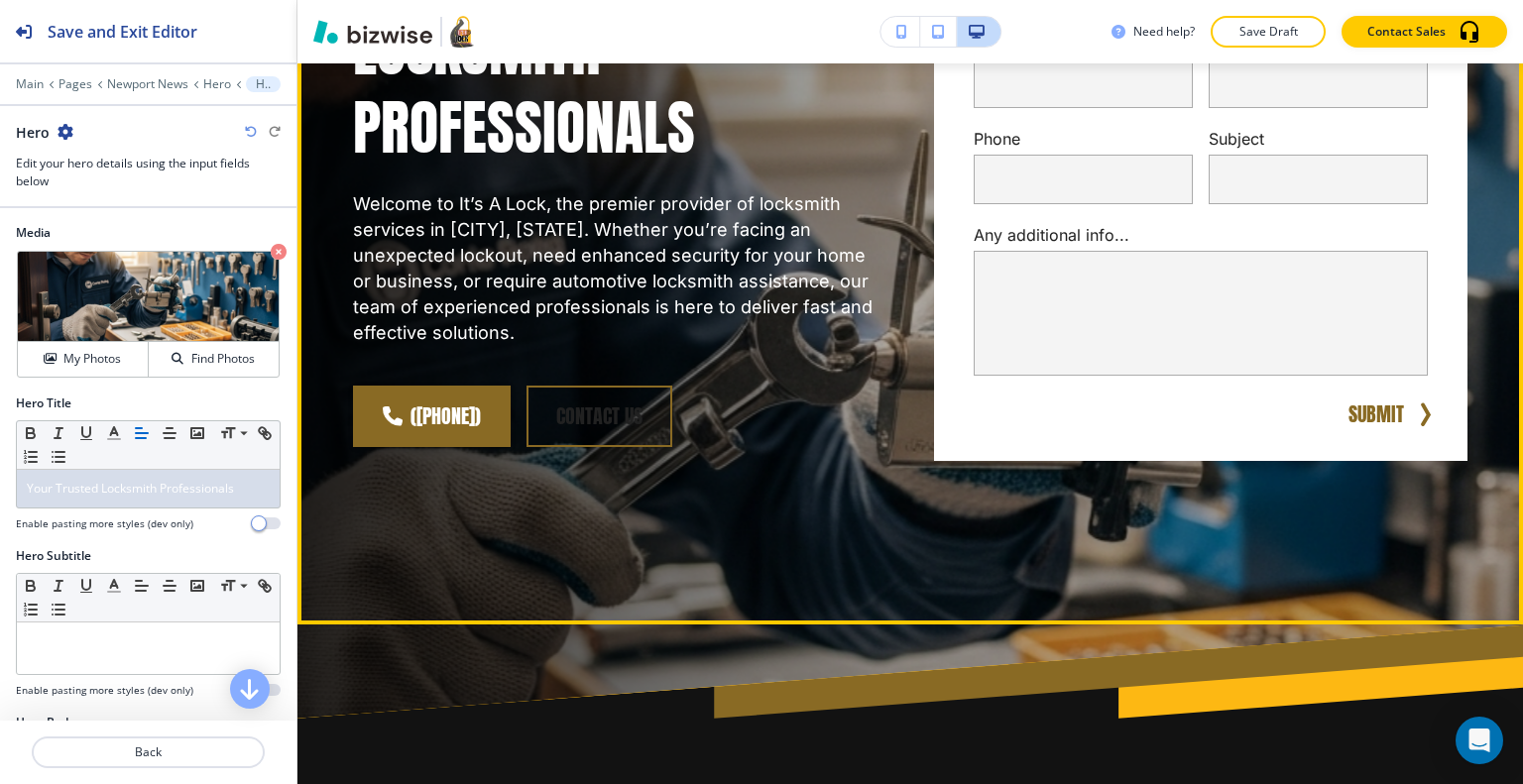 click on "Your Trusted Locksmith Professionals Welcome to It’s A Lock, the premier provider of locksmith services in Newport News, VA. Whether you’re facing an unexpected lockout, need enhanced security for your home or business, or require automotive locksmith assistance, our team of experienced professionals is here to deliver fast and effective solutions. (757) 893-0101 Contact Us Contact Us Name Email Phone Subject Any additional info... x SUBMIT" at bounding box center [886, 171] 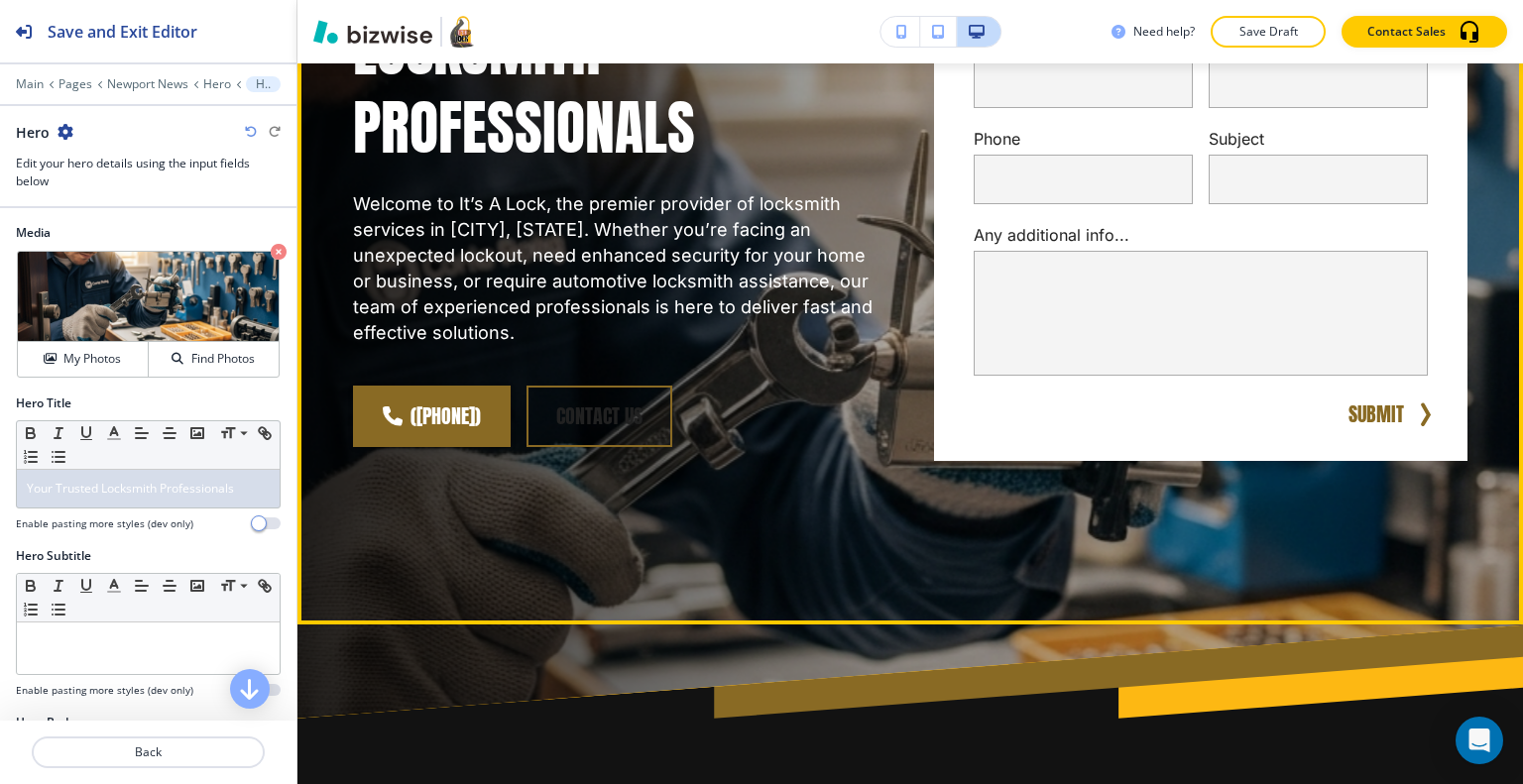 scroll, scrollTop: 160, scrollLeft: 0, axis: vertical 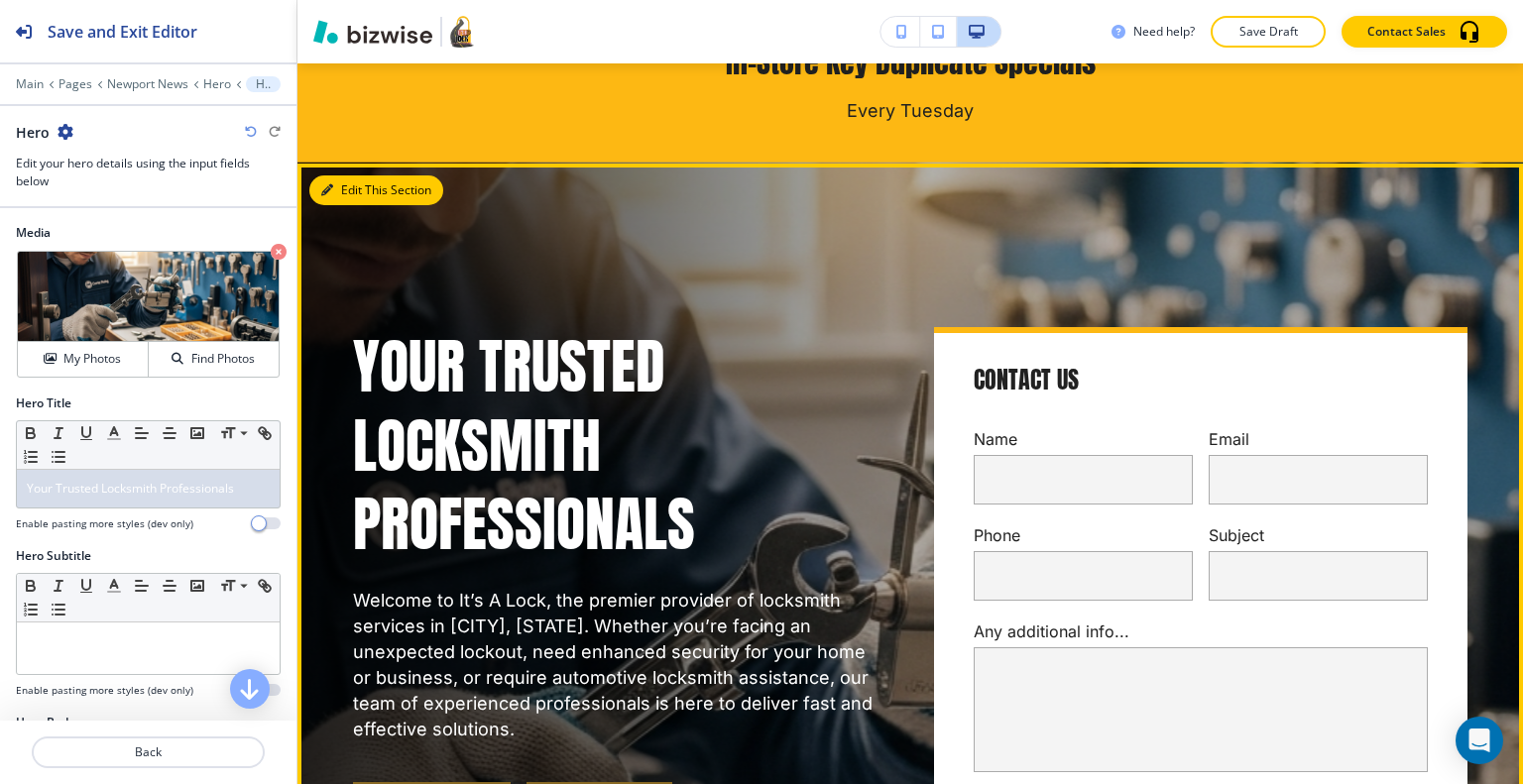 click on "Edit This Section" at bounding box center (376, 190) 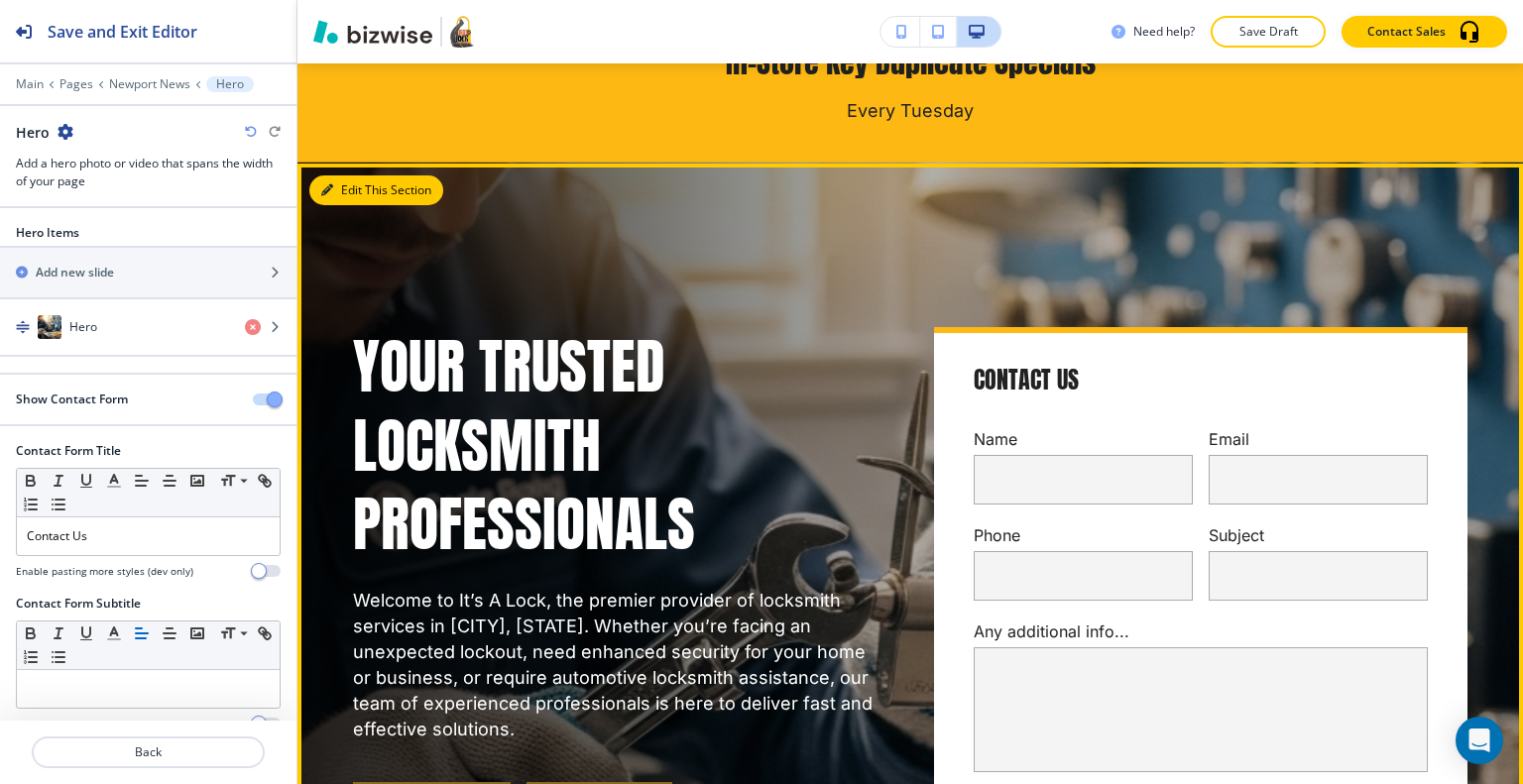 scroll, scrollTop: 259, scrollLeft: 0, axis: vertical 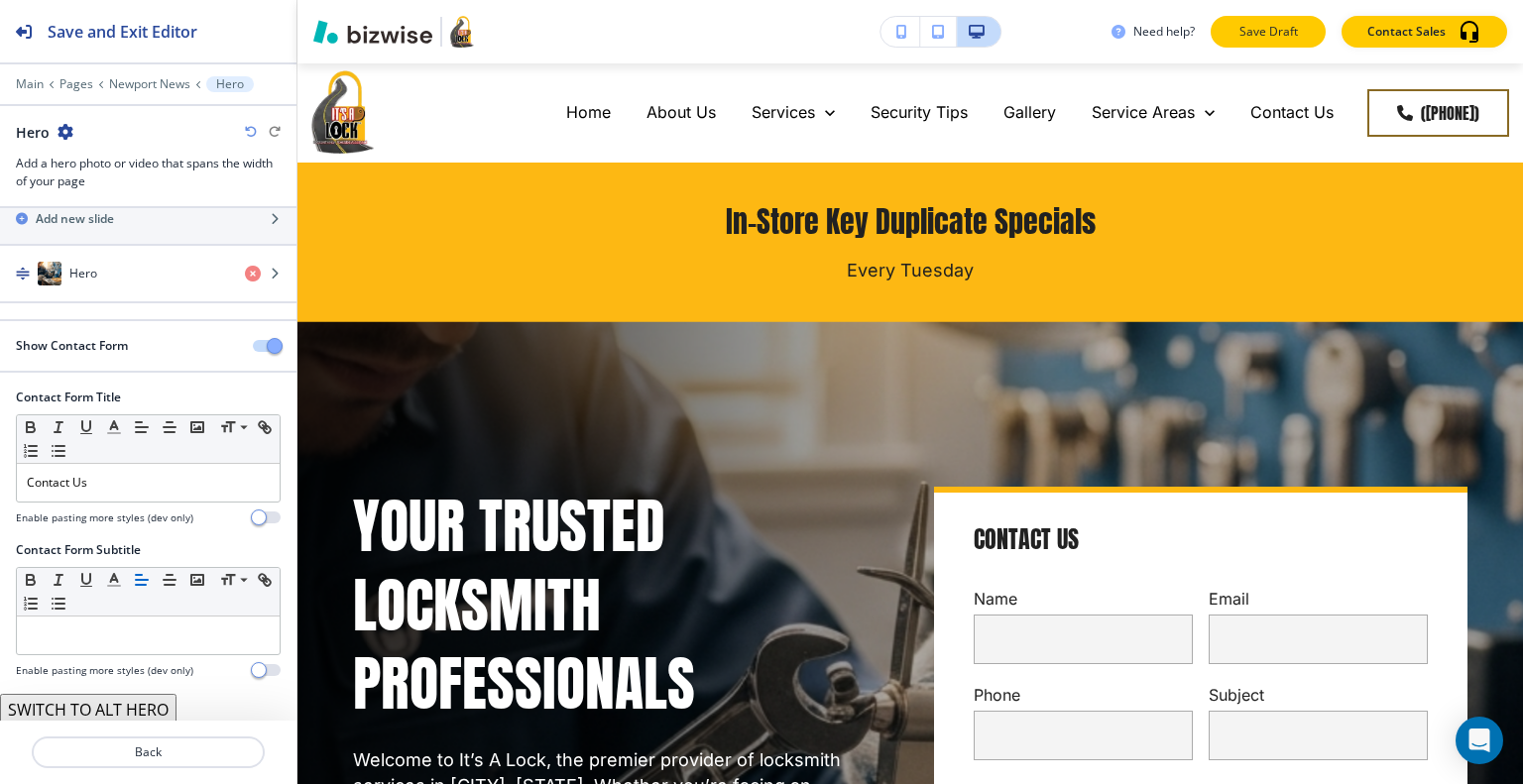 click on "Save Draft" at bounding box center [1268, 32] 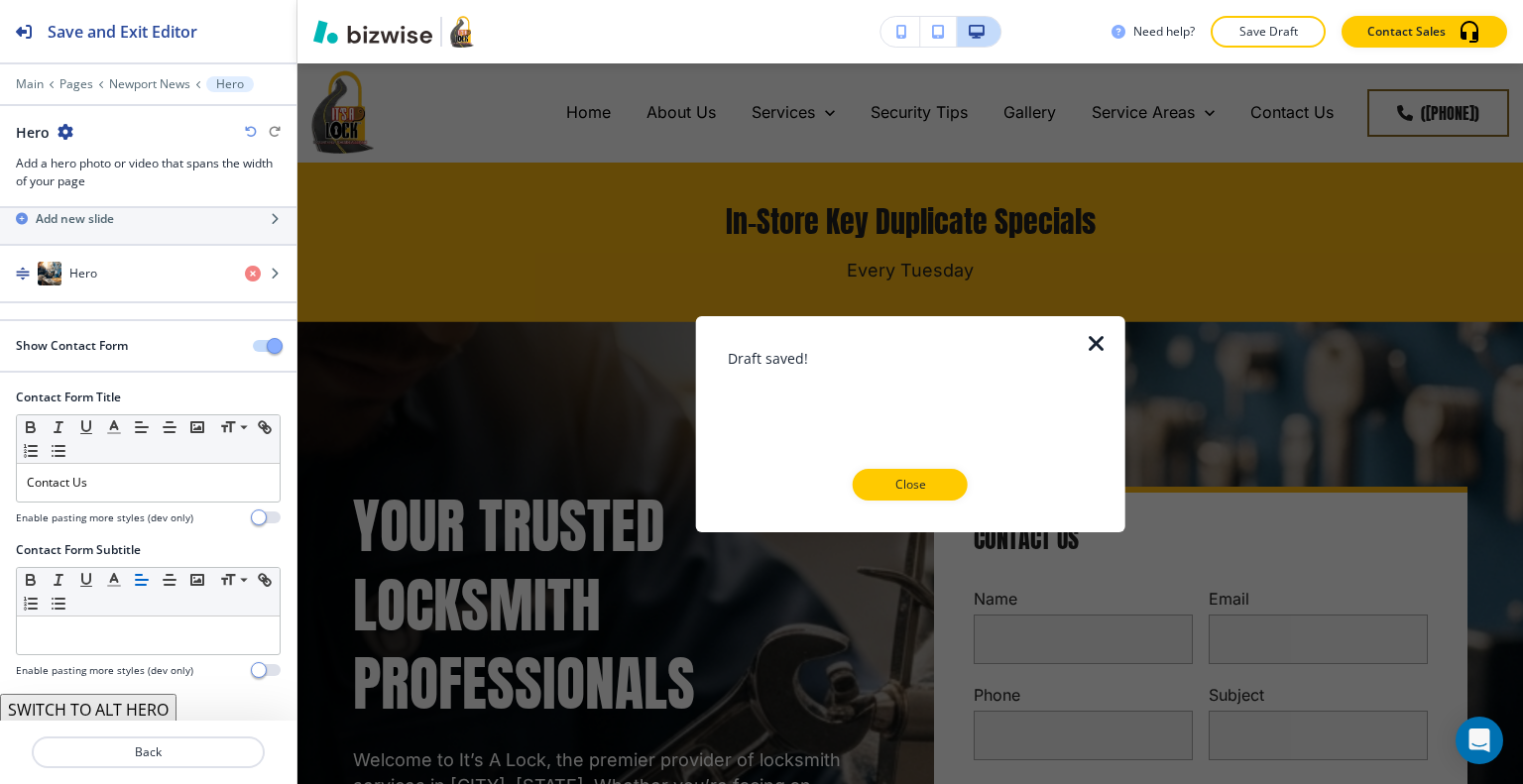 click on "Close" at bounding box center [910, 485] 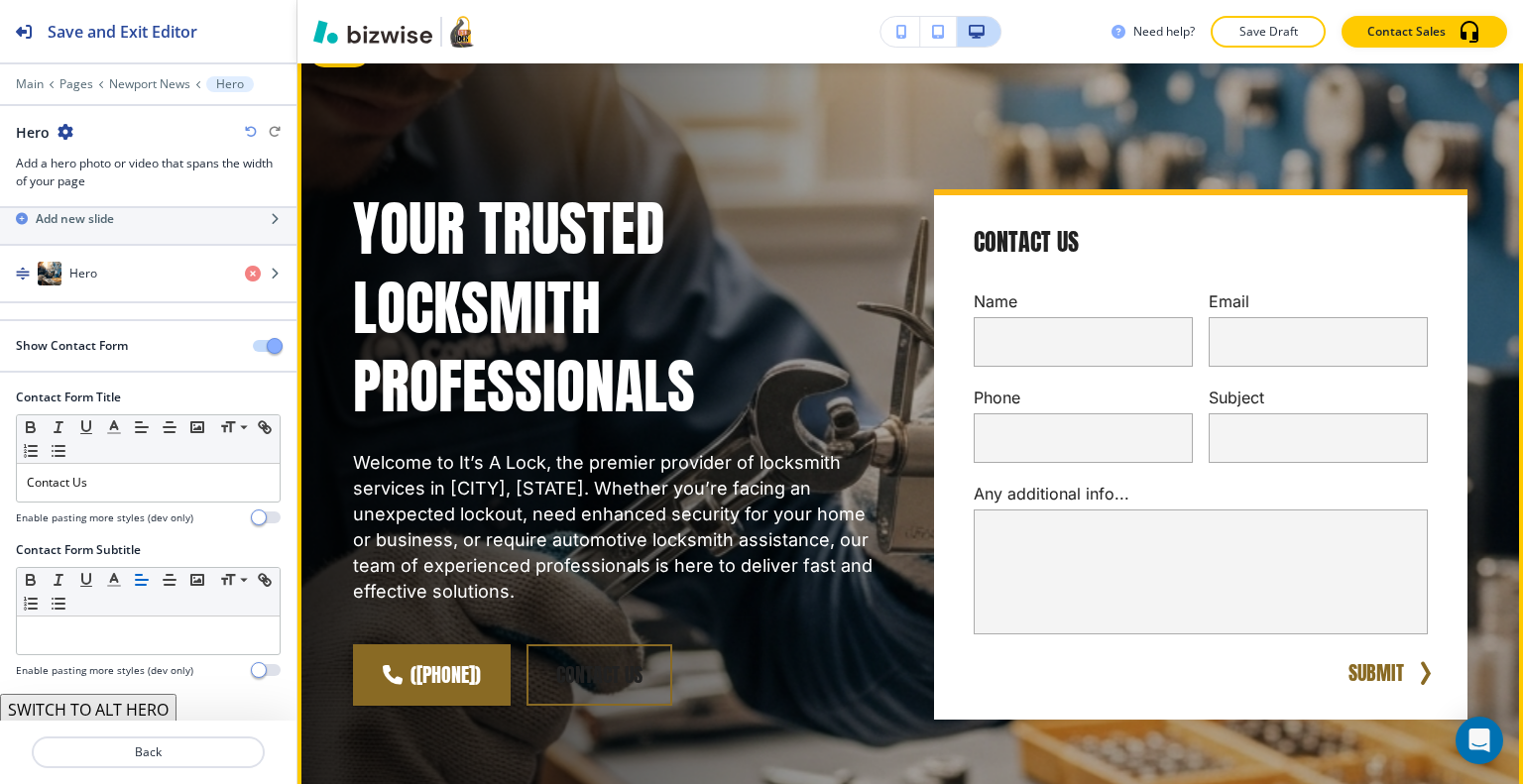 scroll, scrollTop: 0, scrollLeft: 0, axis: both 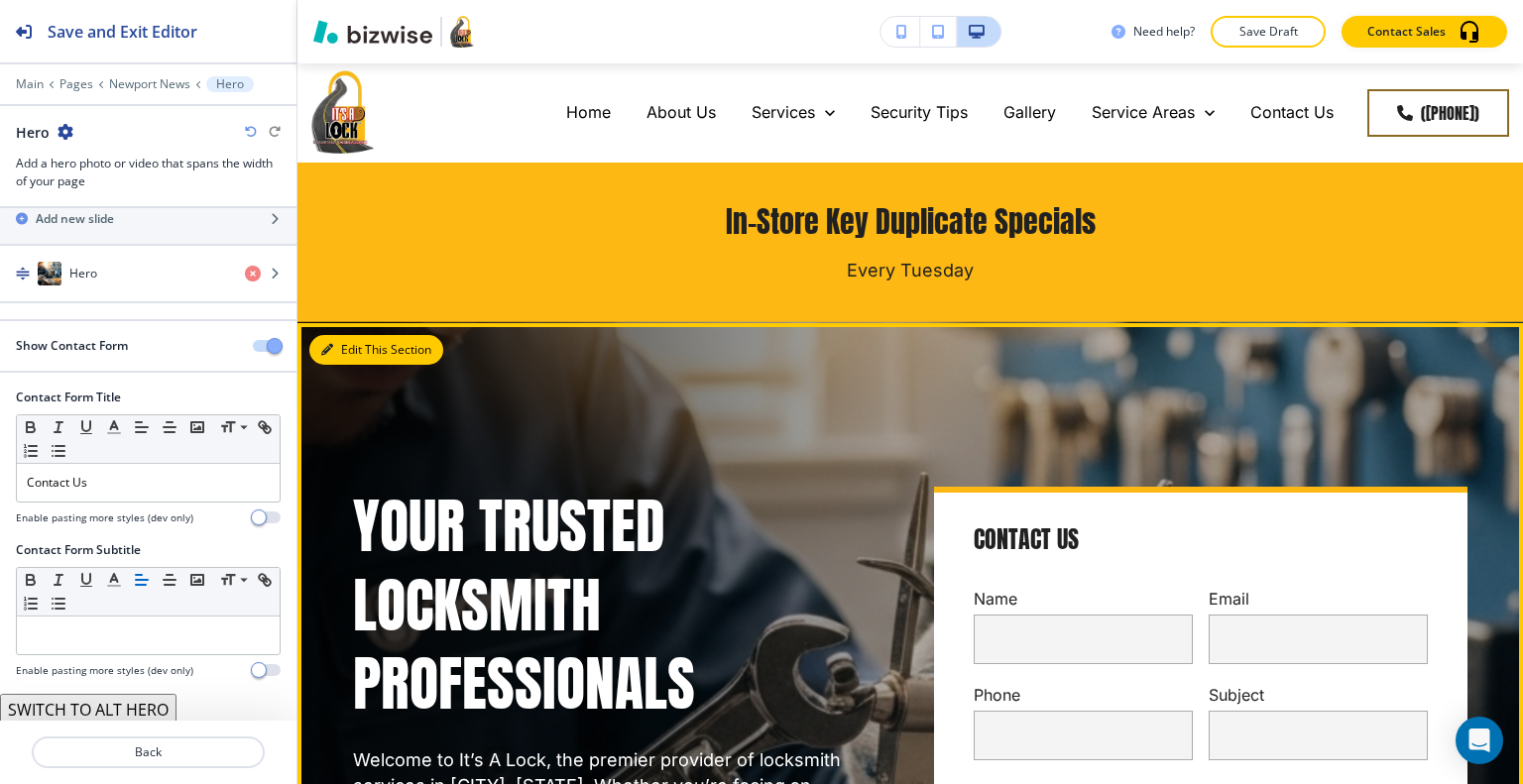 click on "Edit This Section" at bounding box center (376, 350) 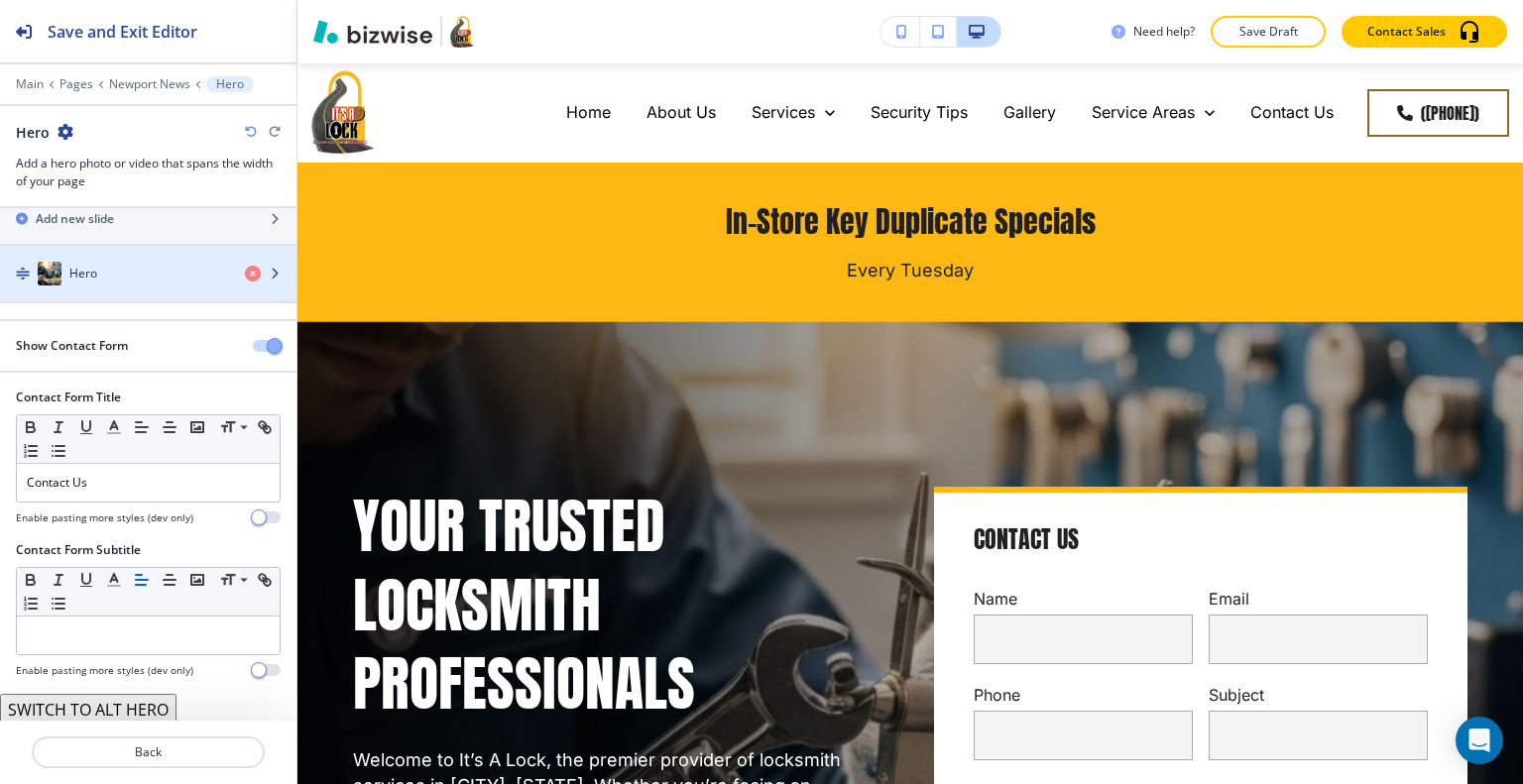click on "Hero" at bounding box center (114, 274) 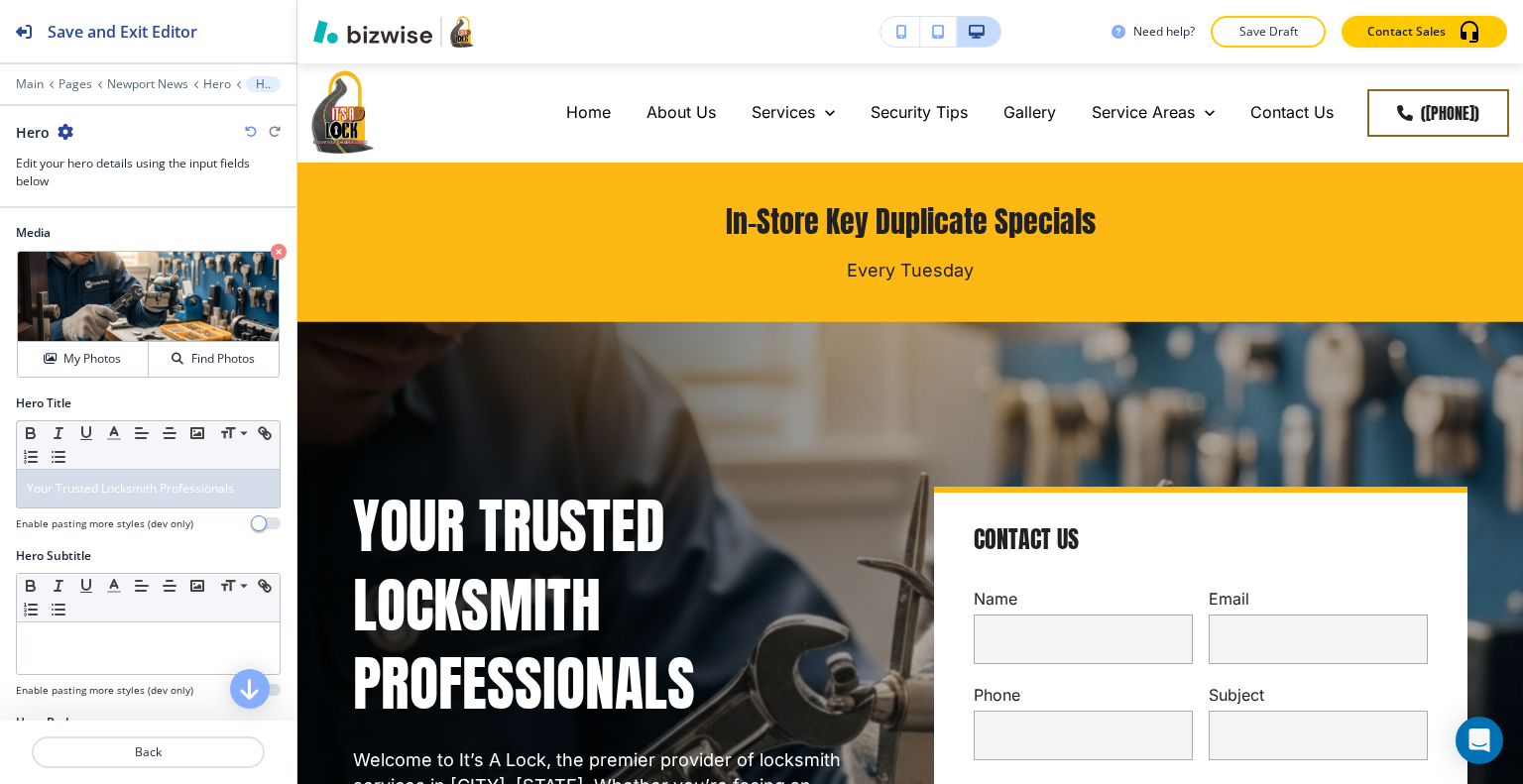 scroll, scrollTop: 496, scrollLeft: 0, axis: vertical 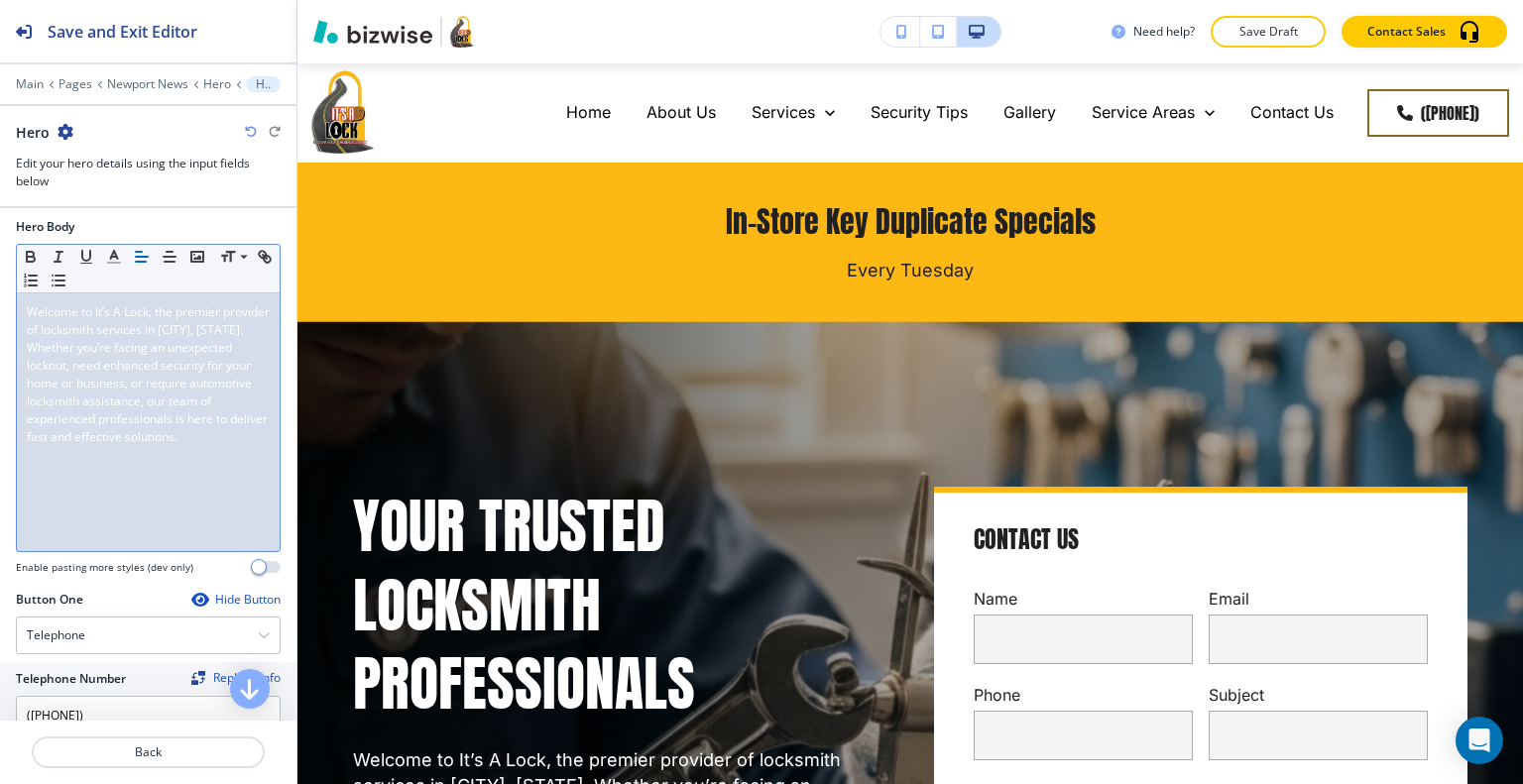 click on "Welcome to It’s A Lock, the premier provider of locksmith services in Newport News, VA. Whether you’re facing an unexpected lockout, need enhanced security for your home or business, or require automotive locksmith assistance, our team of experienced professionals is here to deliver fast and effective solutions." at bounding box center (148, 422) 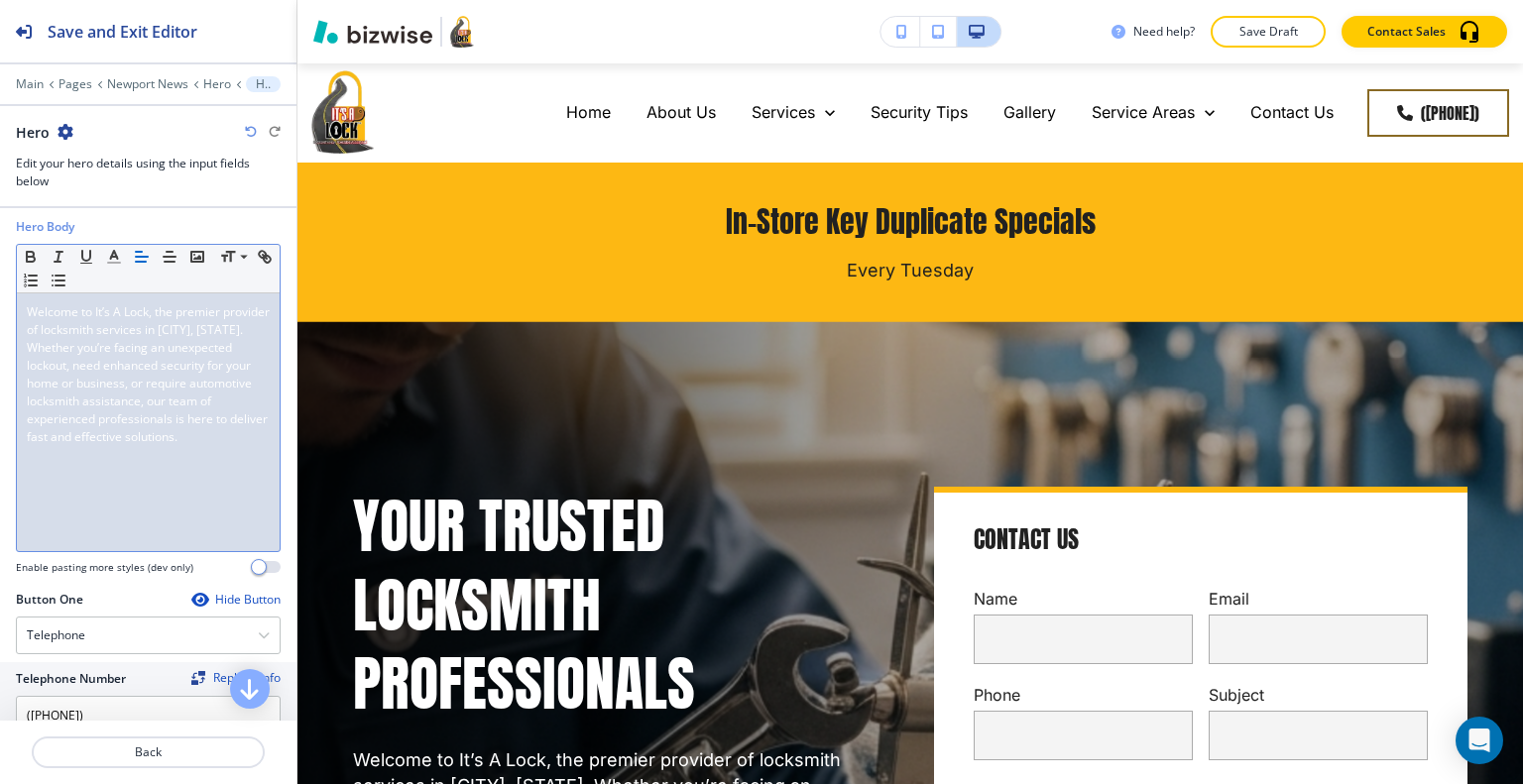 click on "Need help? Save Draft Contact Sales" at bounding box center [910, 32] 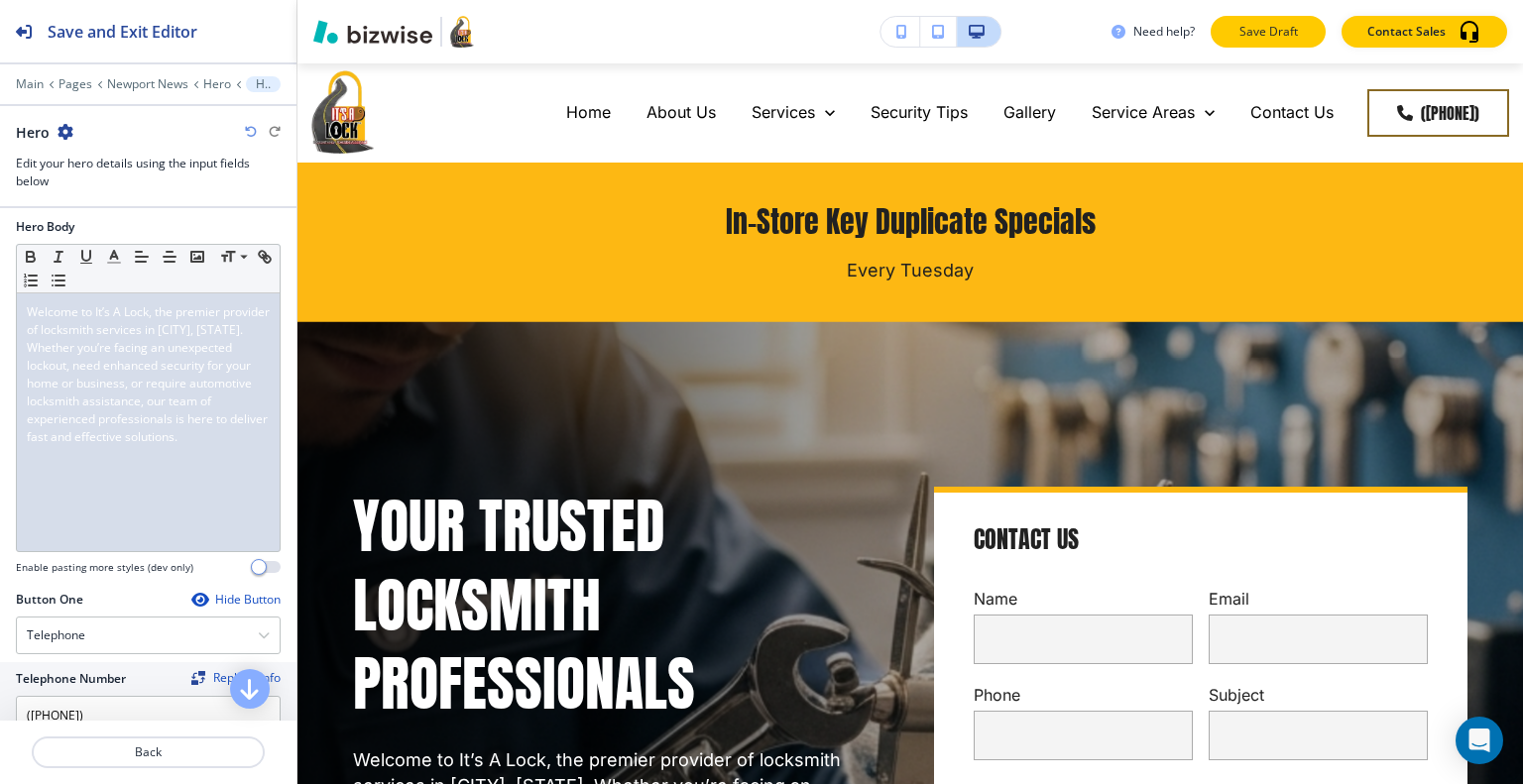 click on "Save Draft" at bounding box center (1268, 32) 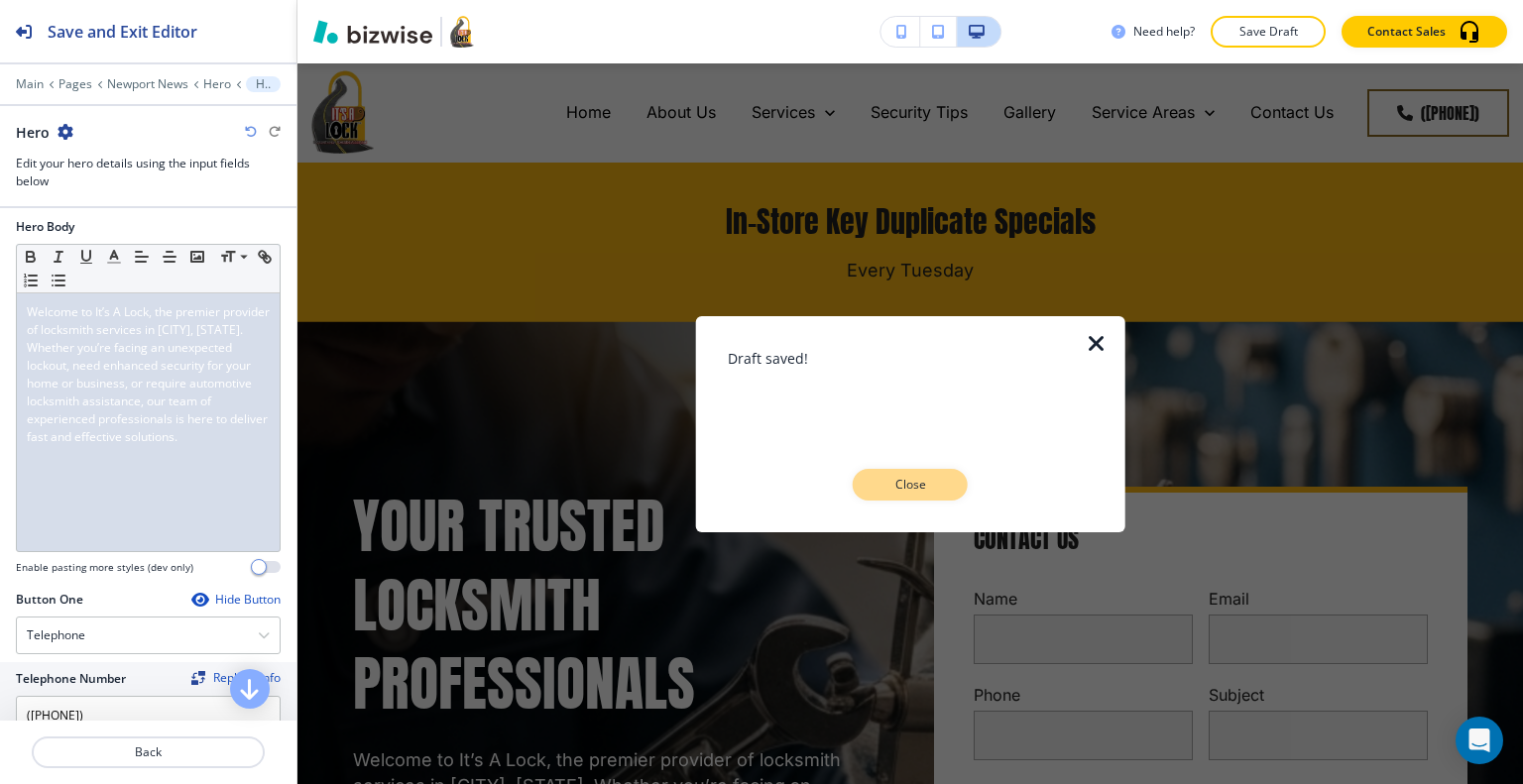 click on "Close" at bounding box center [910, 485] 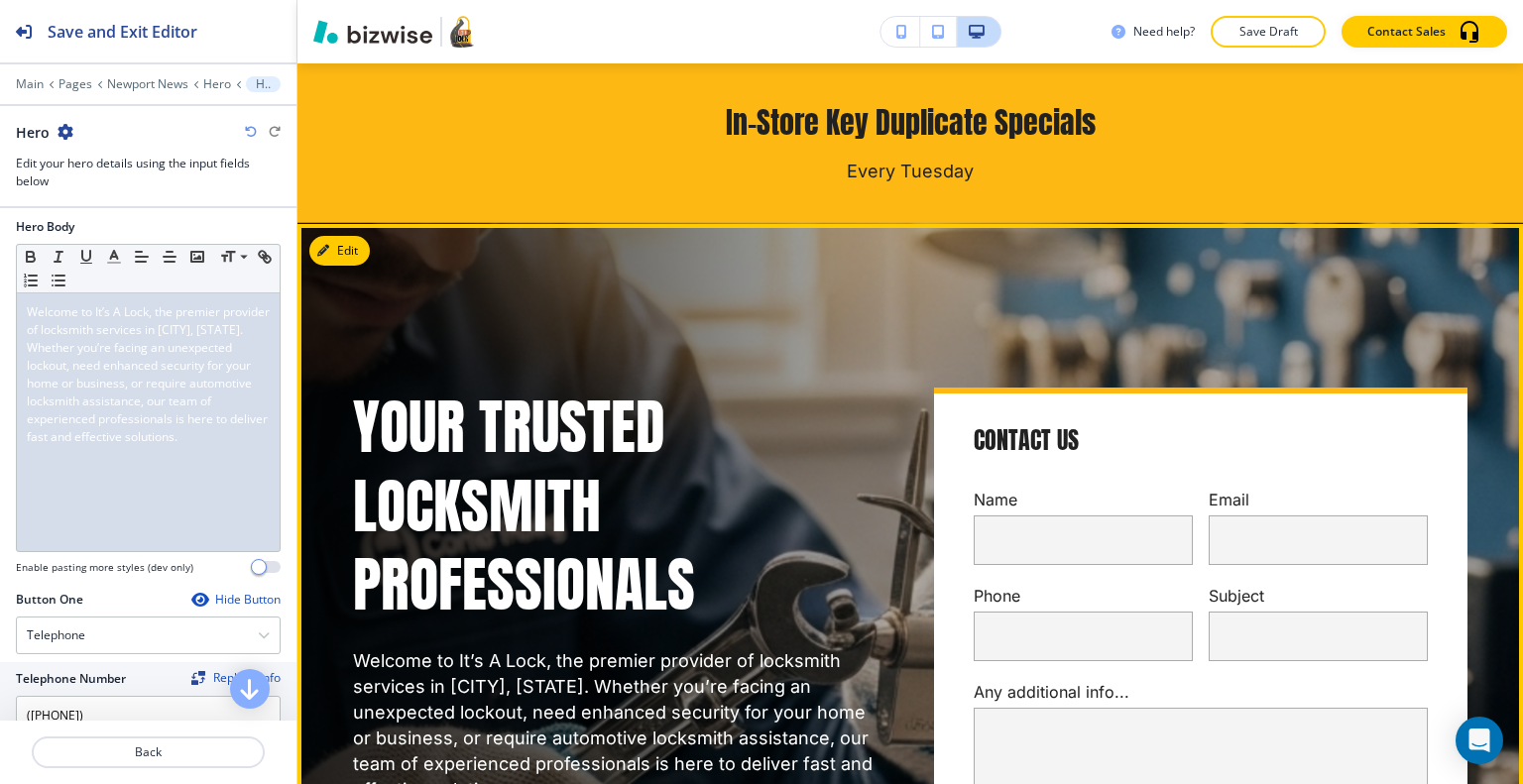 scroll, scrollTop: 0, scrollLeft: 0, axis: both 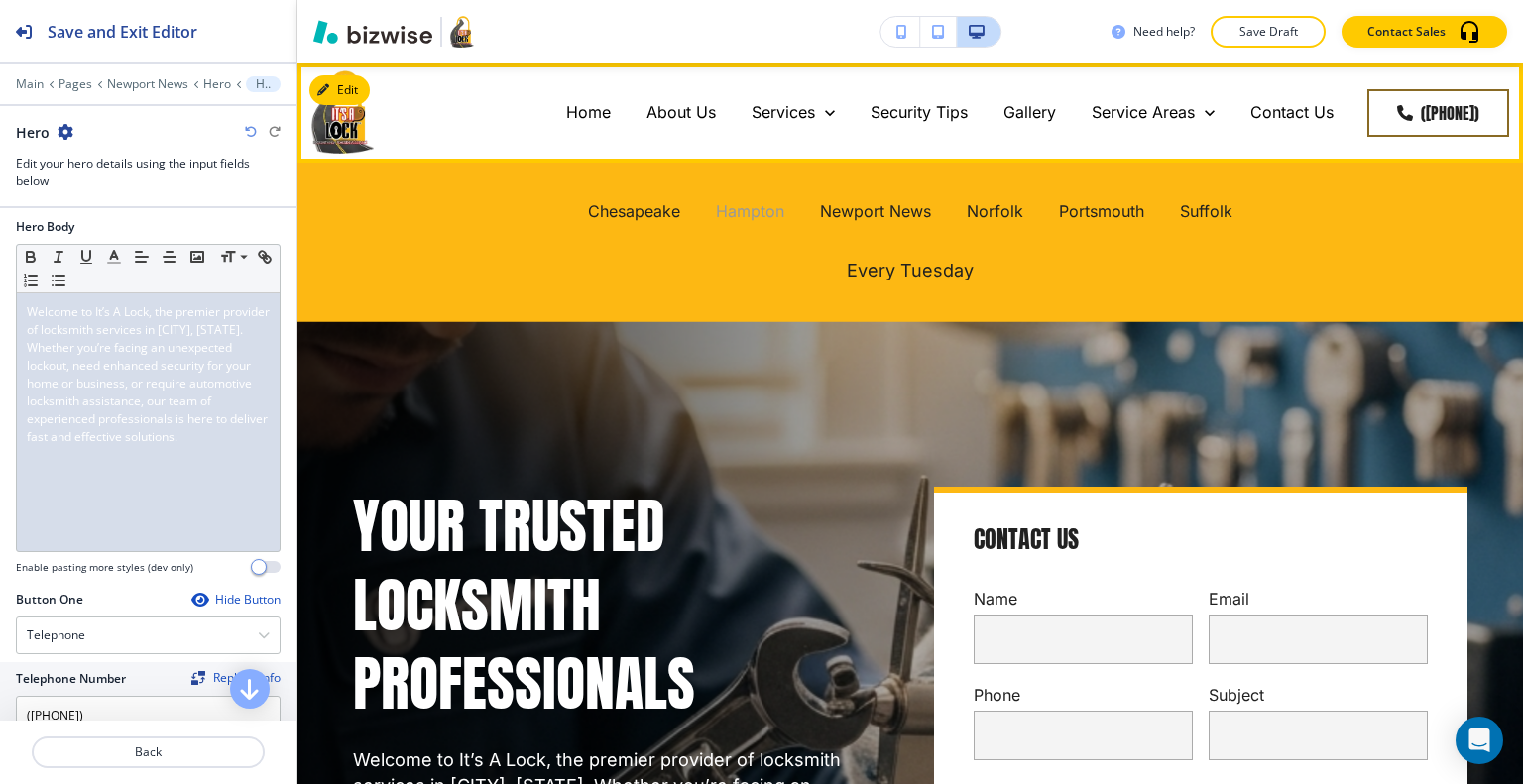 click on "Hampton" at bounding box center (750, 211) 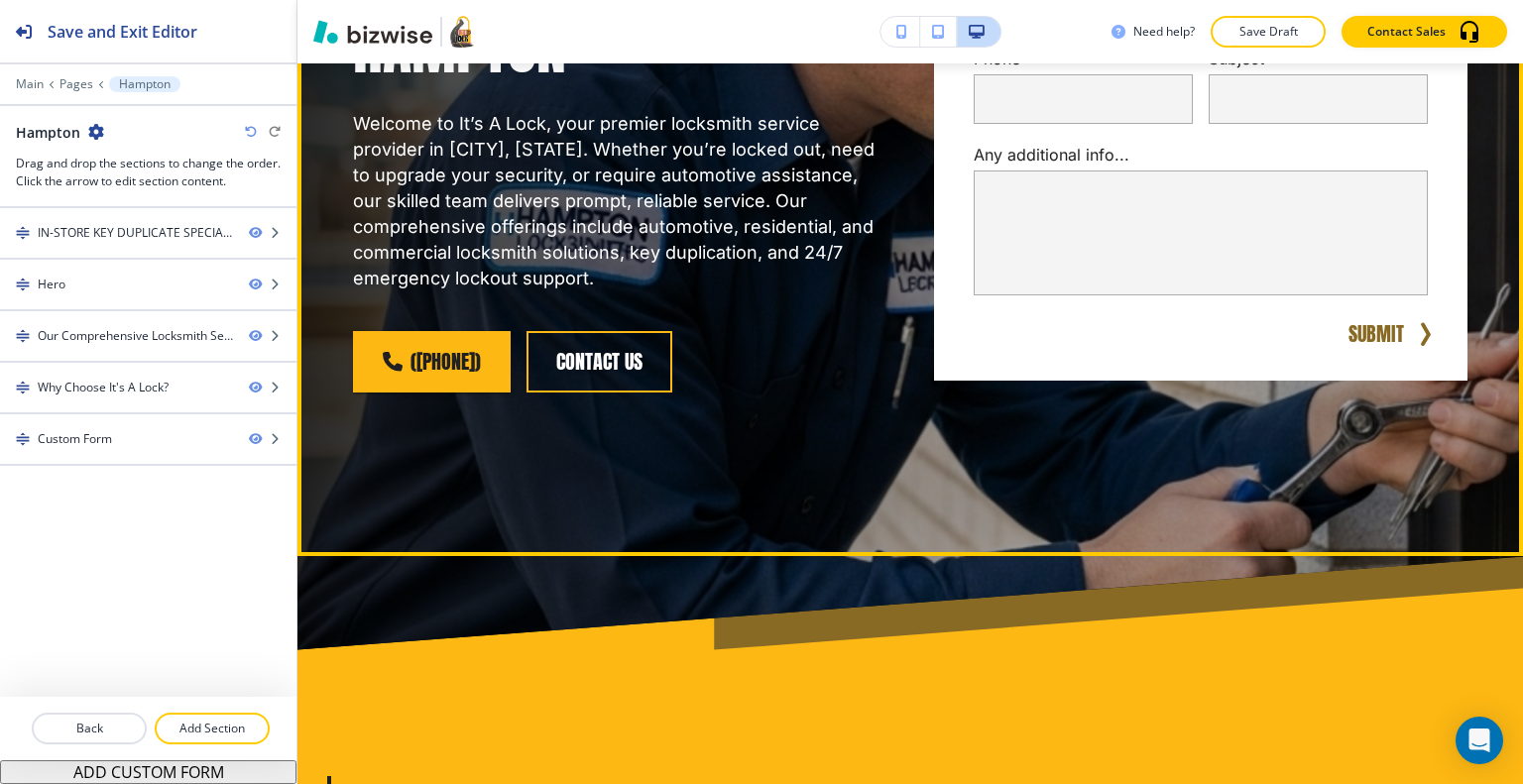 scroll, scrollTop: 1090, scrollLeft: 0, axis: vertical 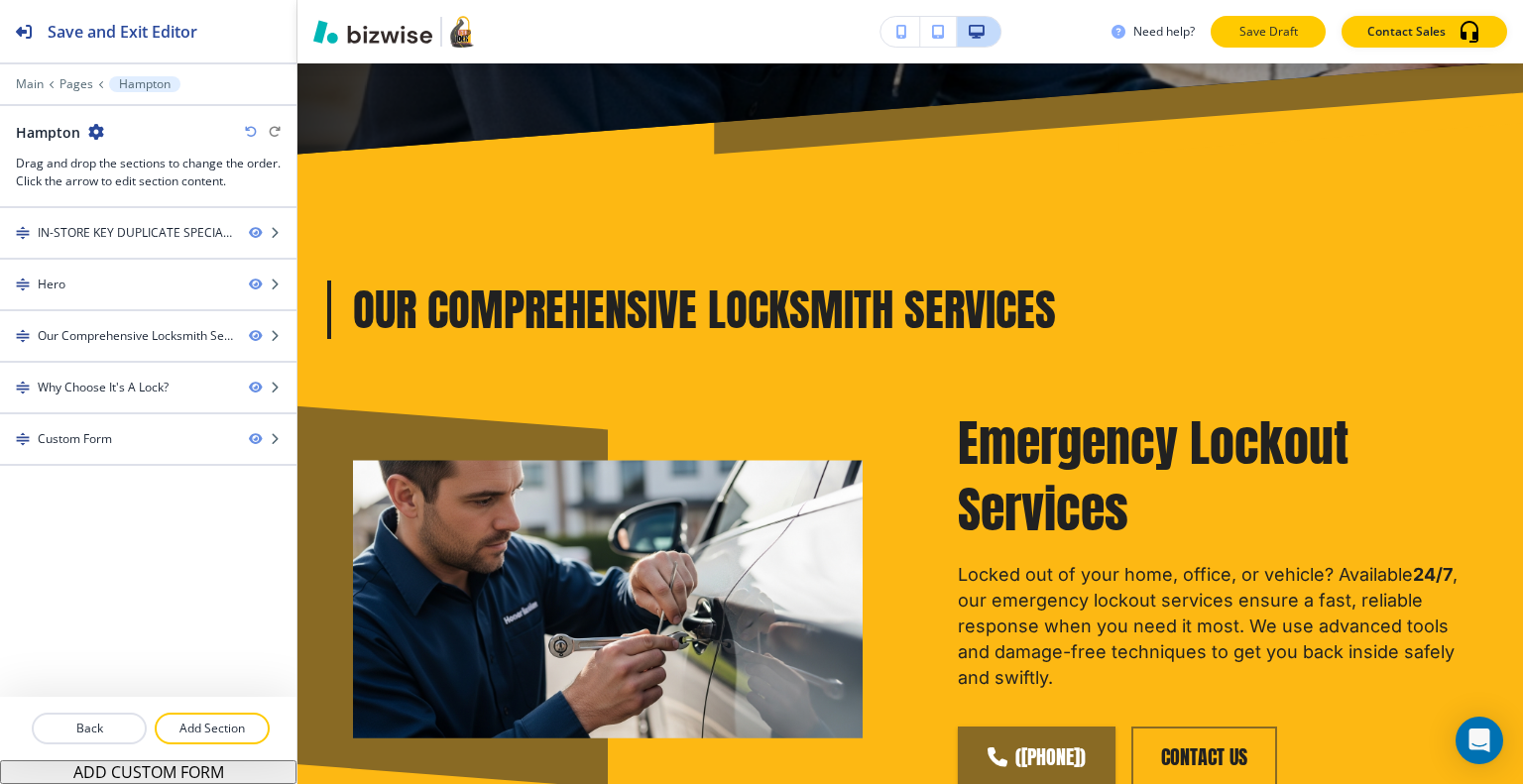 click on "Save Draft" at bounding box center [1268, 32] 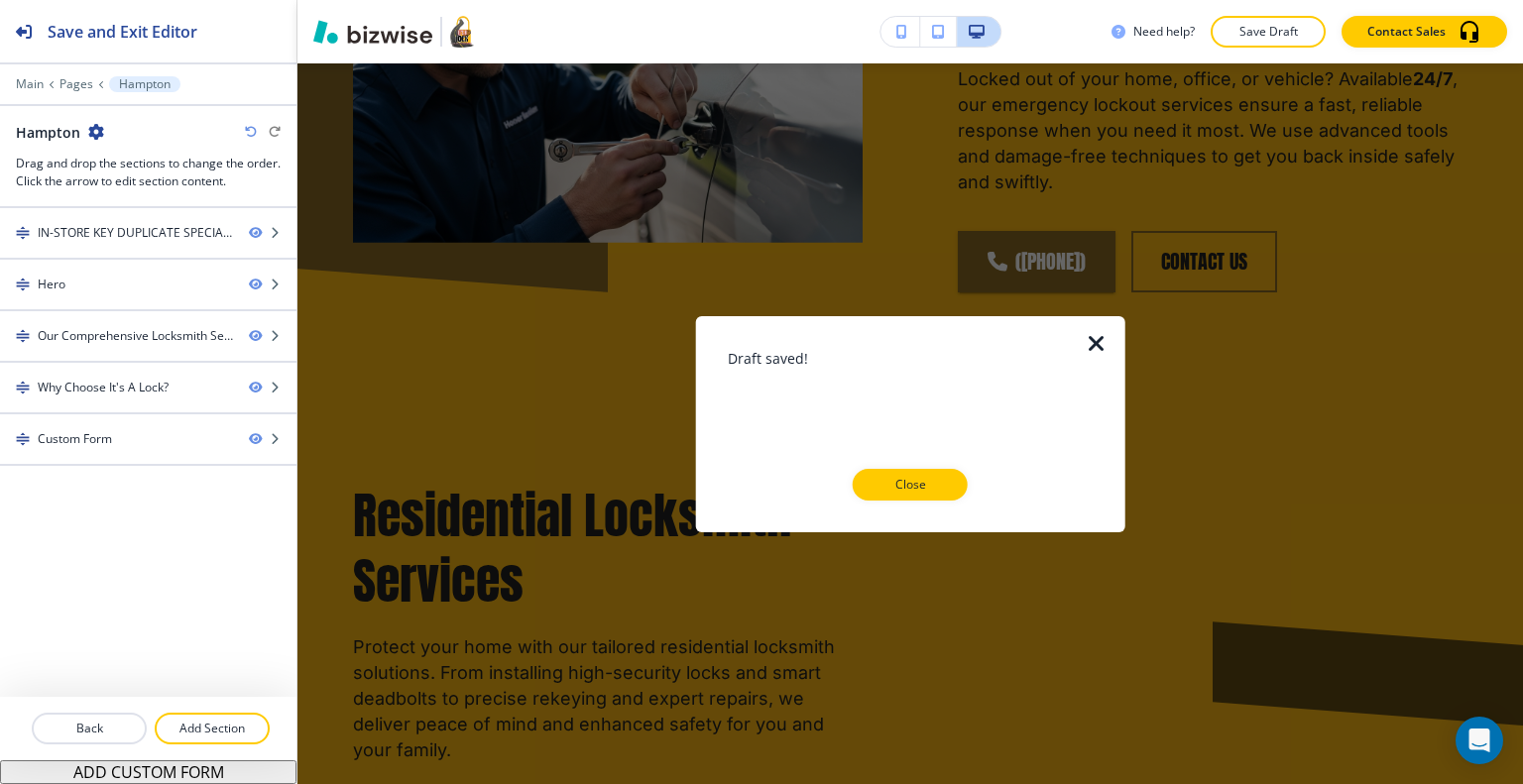 scroll, scrollTop: 1883, scrollLeft: 0, axis: vertical 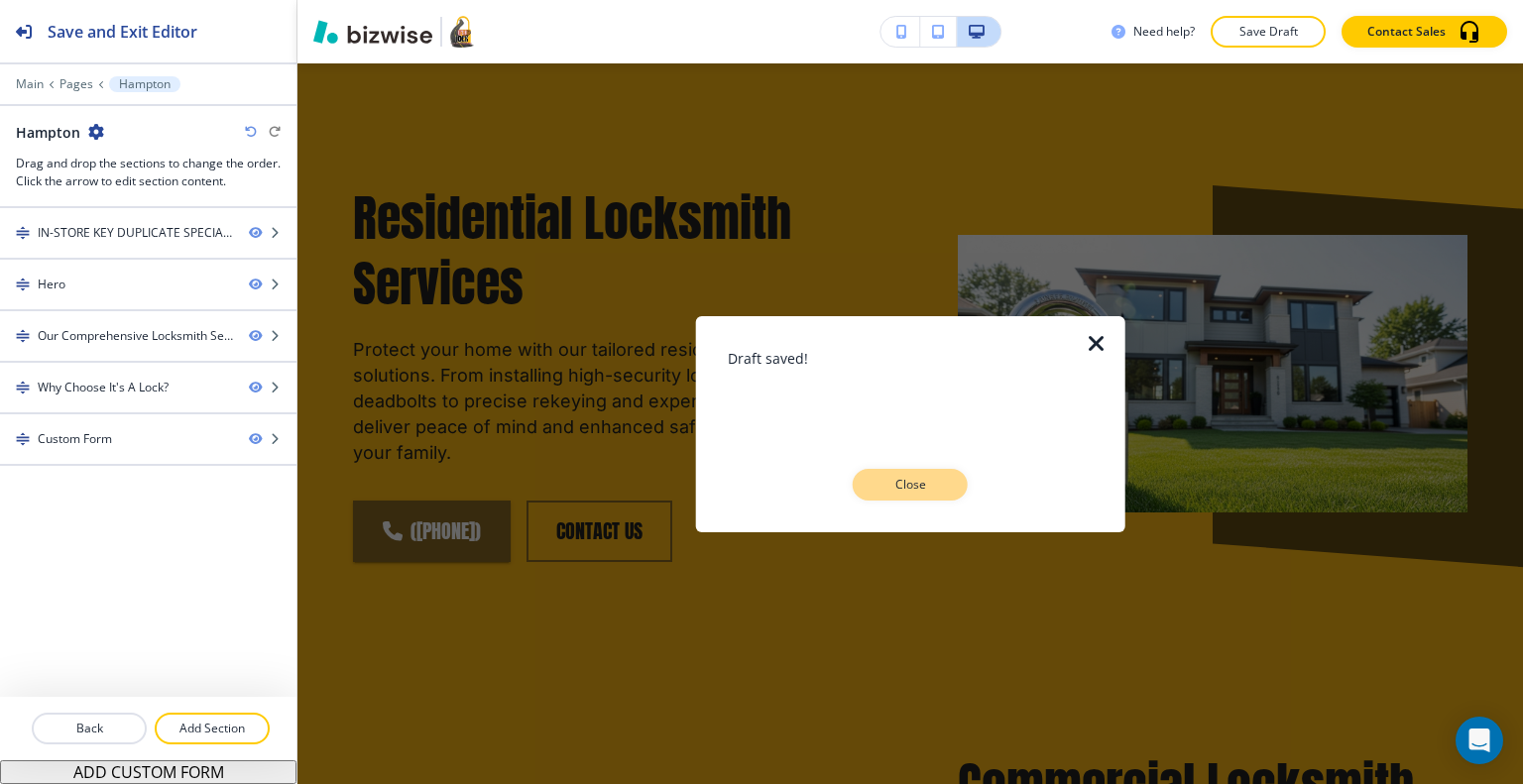 click on "Close" at bounding box center [910, 485] 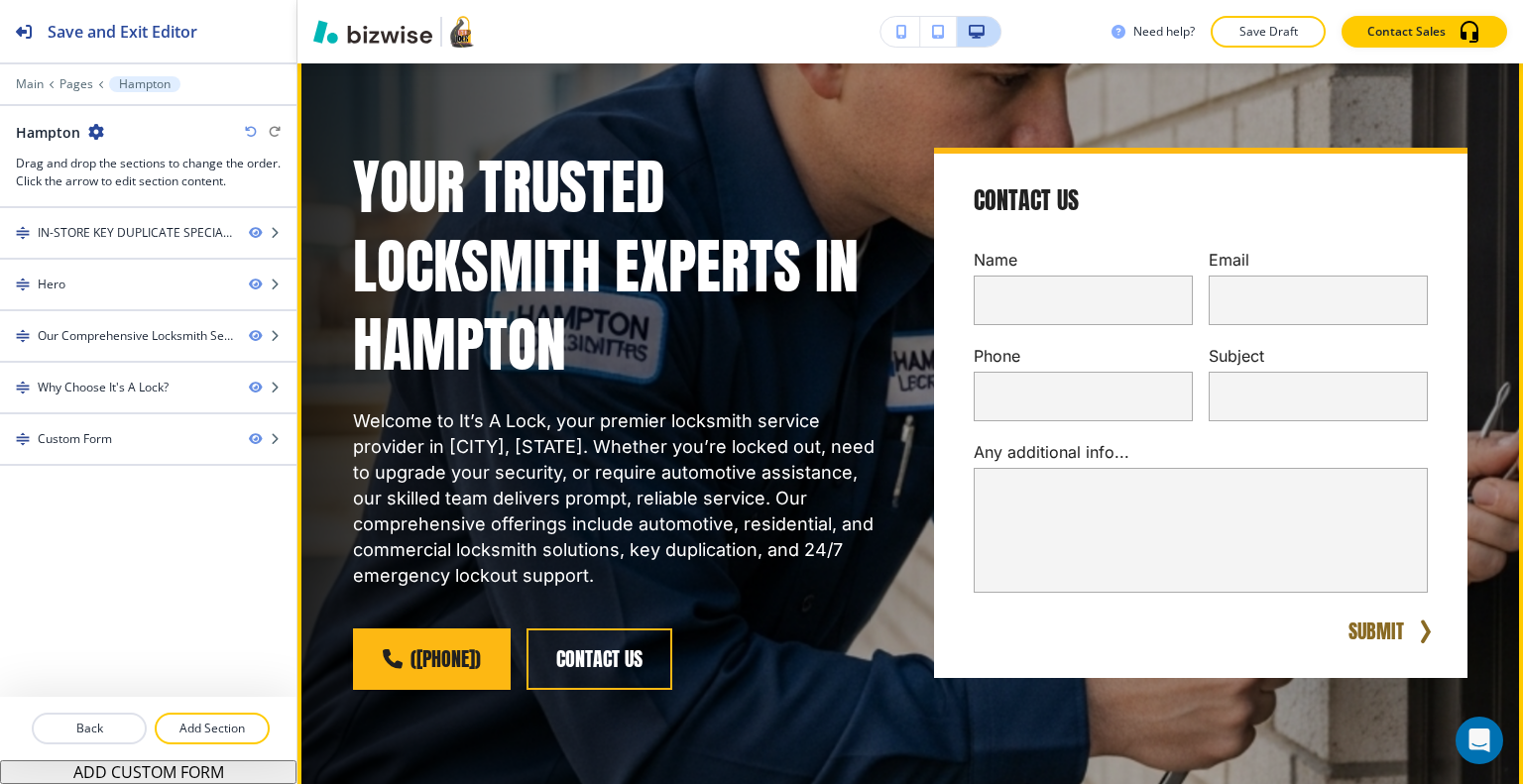 scroll, scrollTop: 0, scrollLeft: 0, axis: both 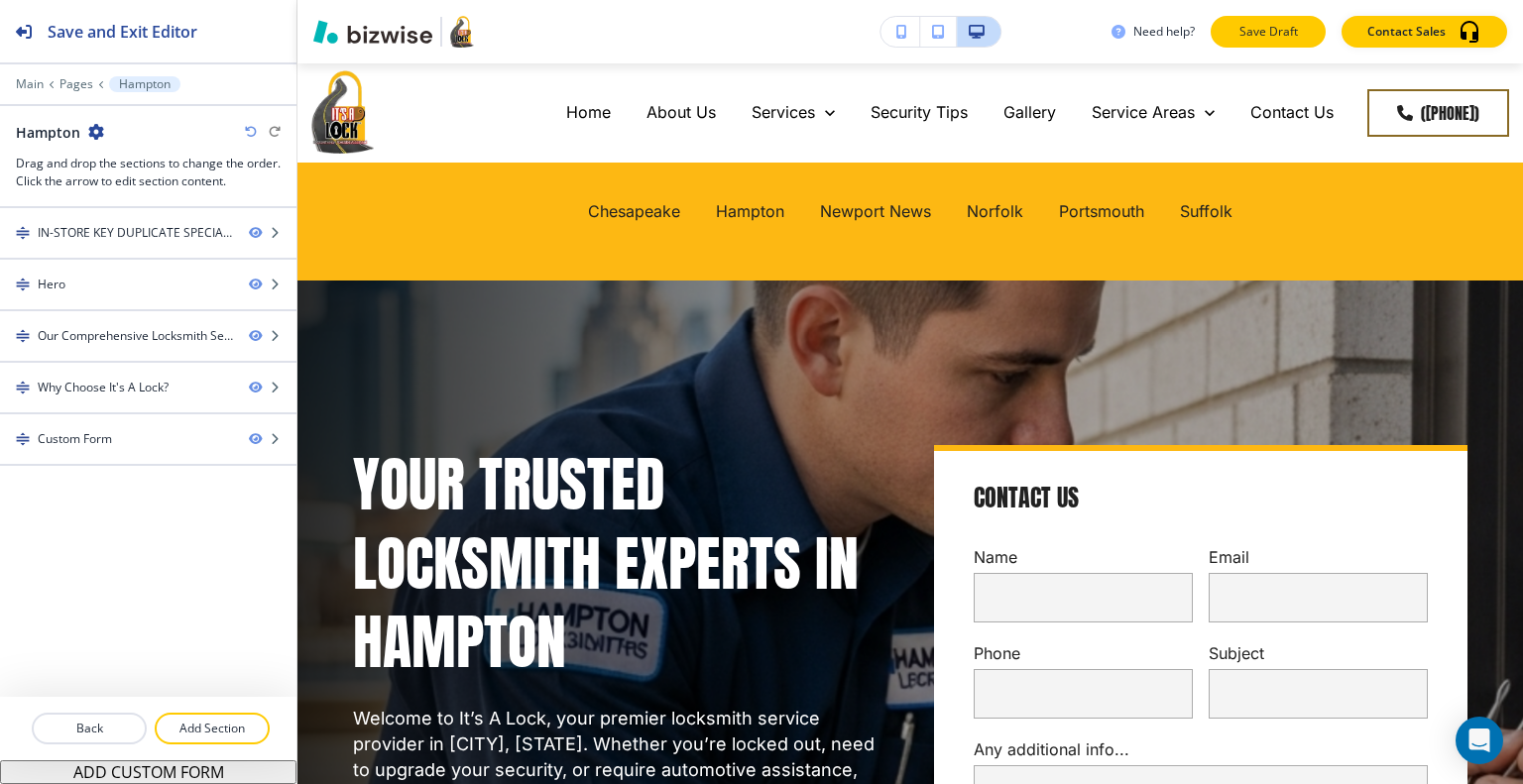 click on "Save Draft" at bounding box center [1268, 32] 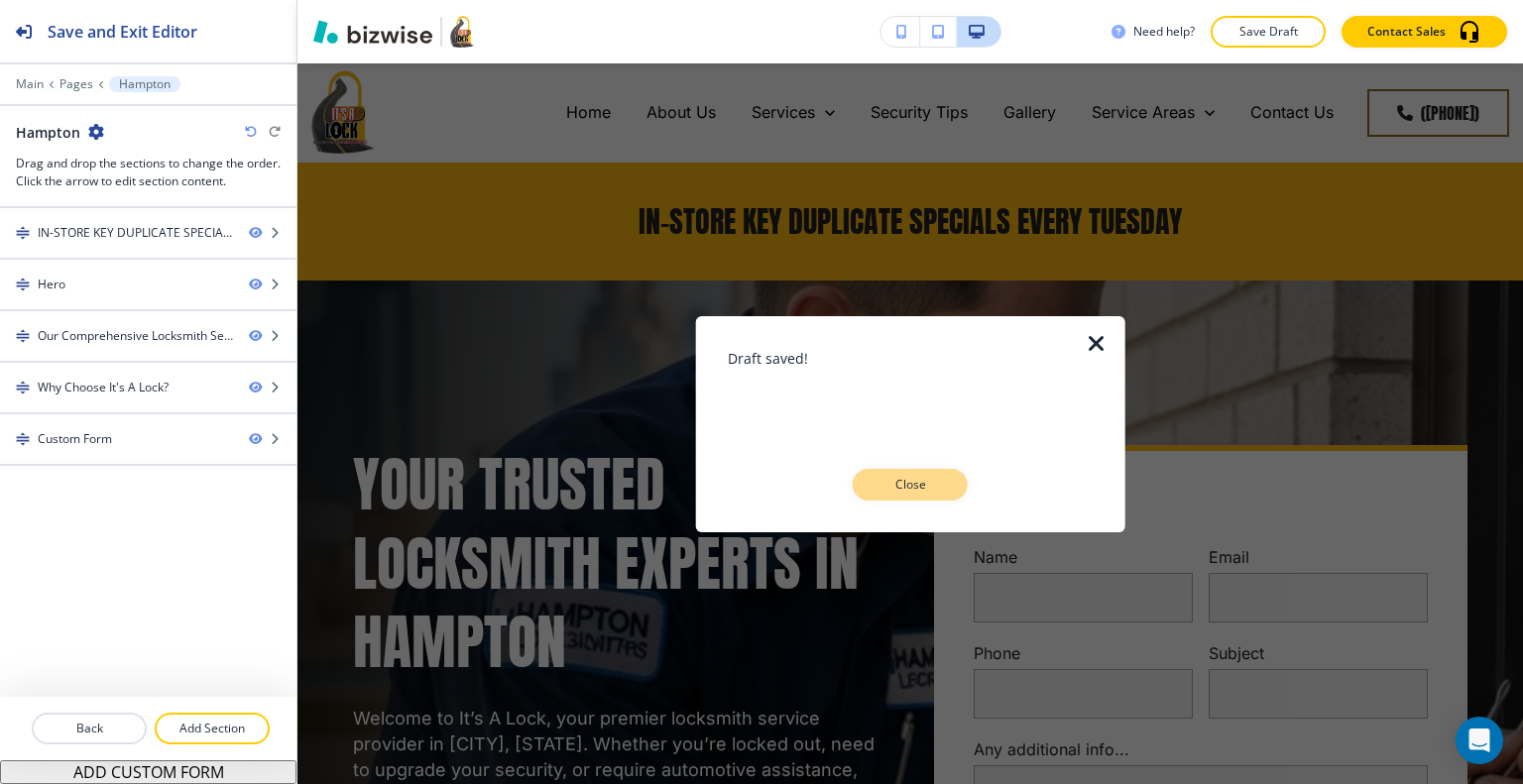 click on "Close" at bounding box center [910, 485] 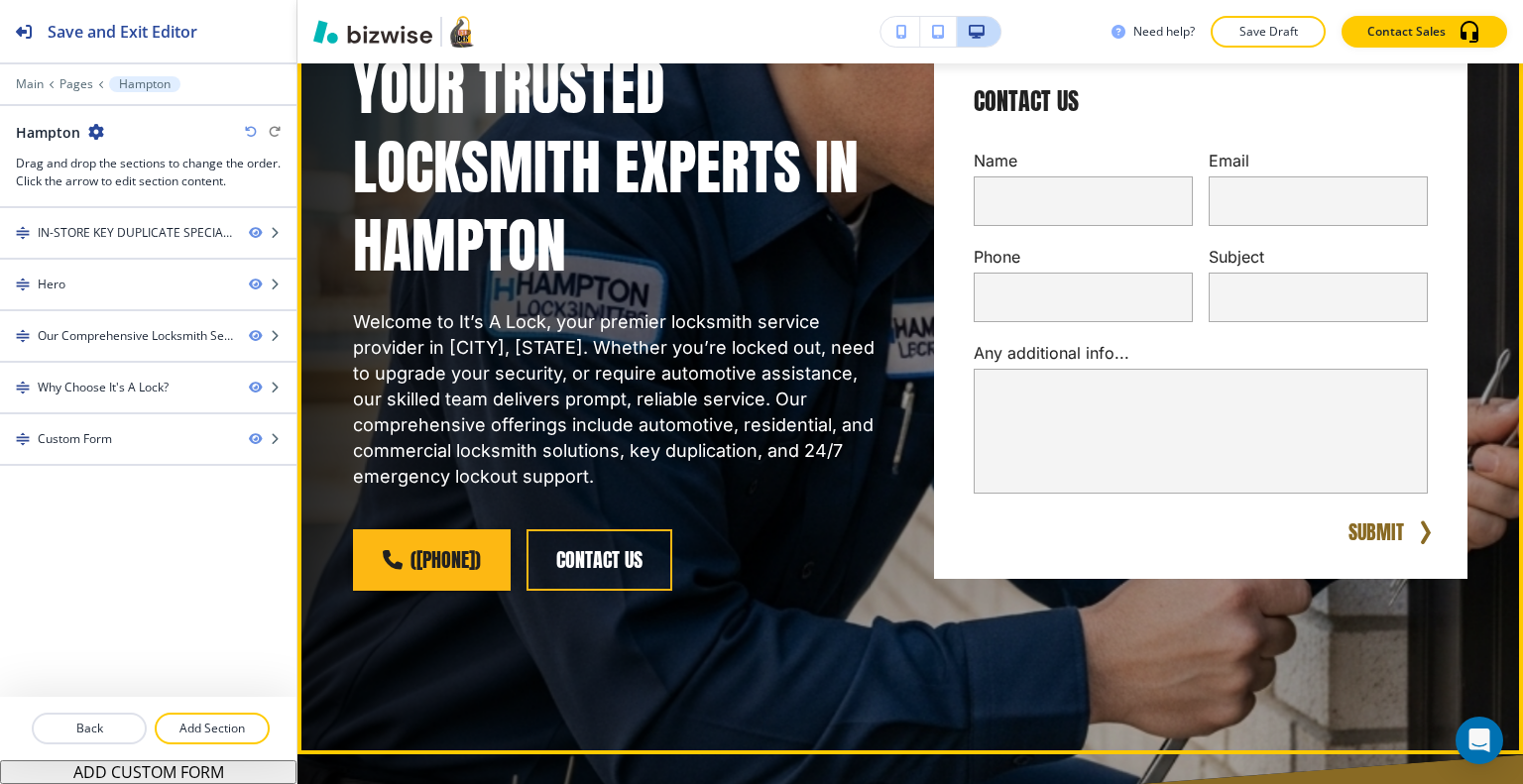 scroll, scrollTop: 0, scrollLeft: 0, axis: both 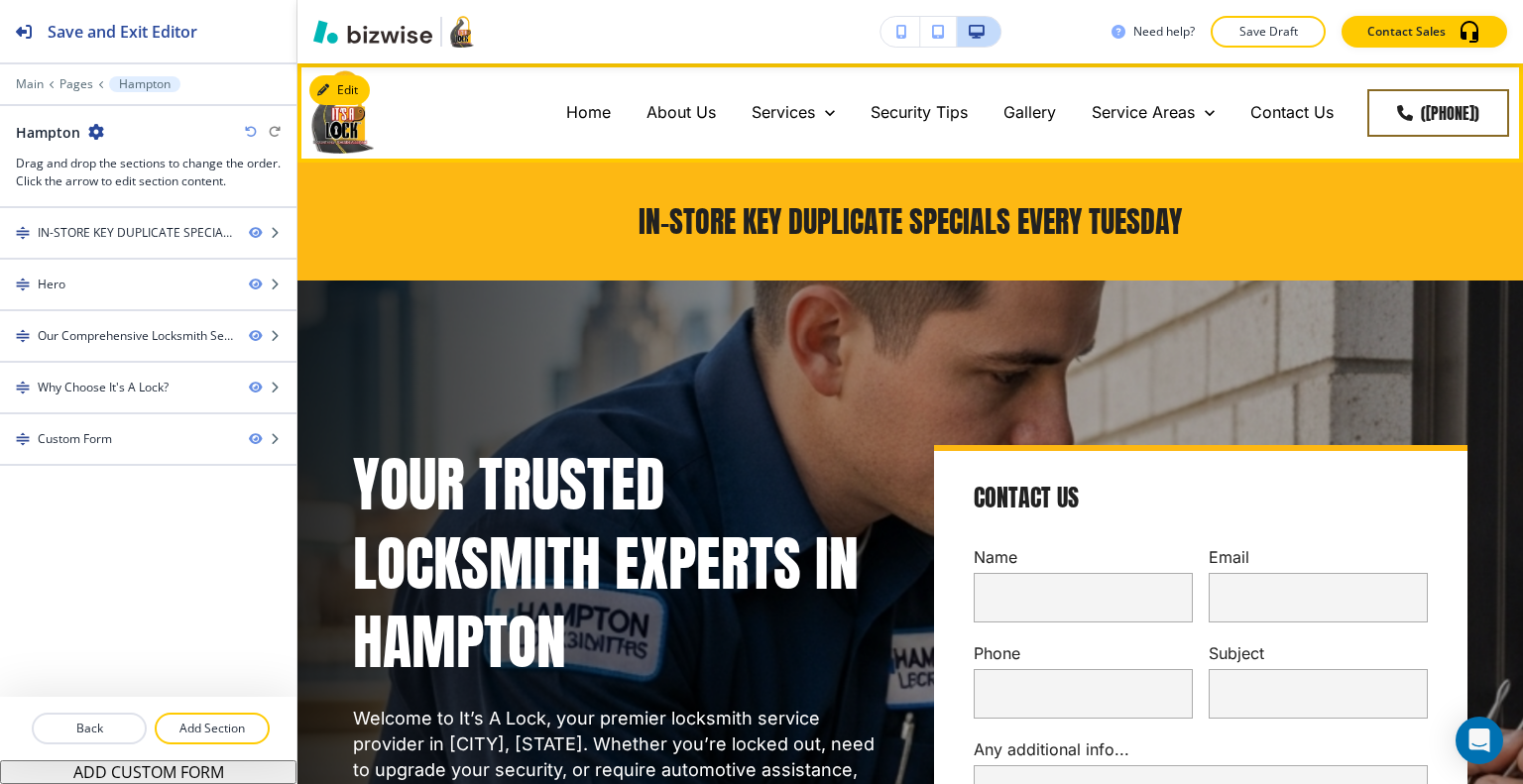 click on "Service Areas Chesapeake Hampton Newport News Norfolk Portsmouth Suffolk" at bounding box center [1153, 113] 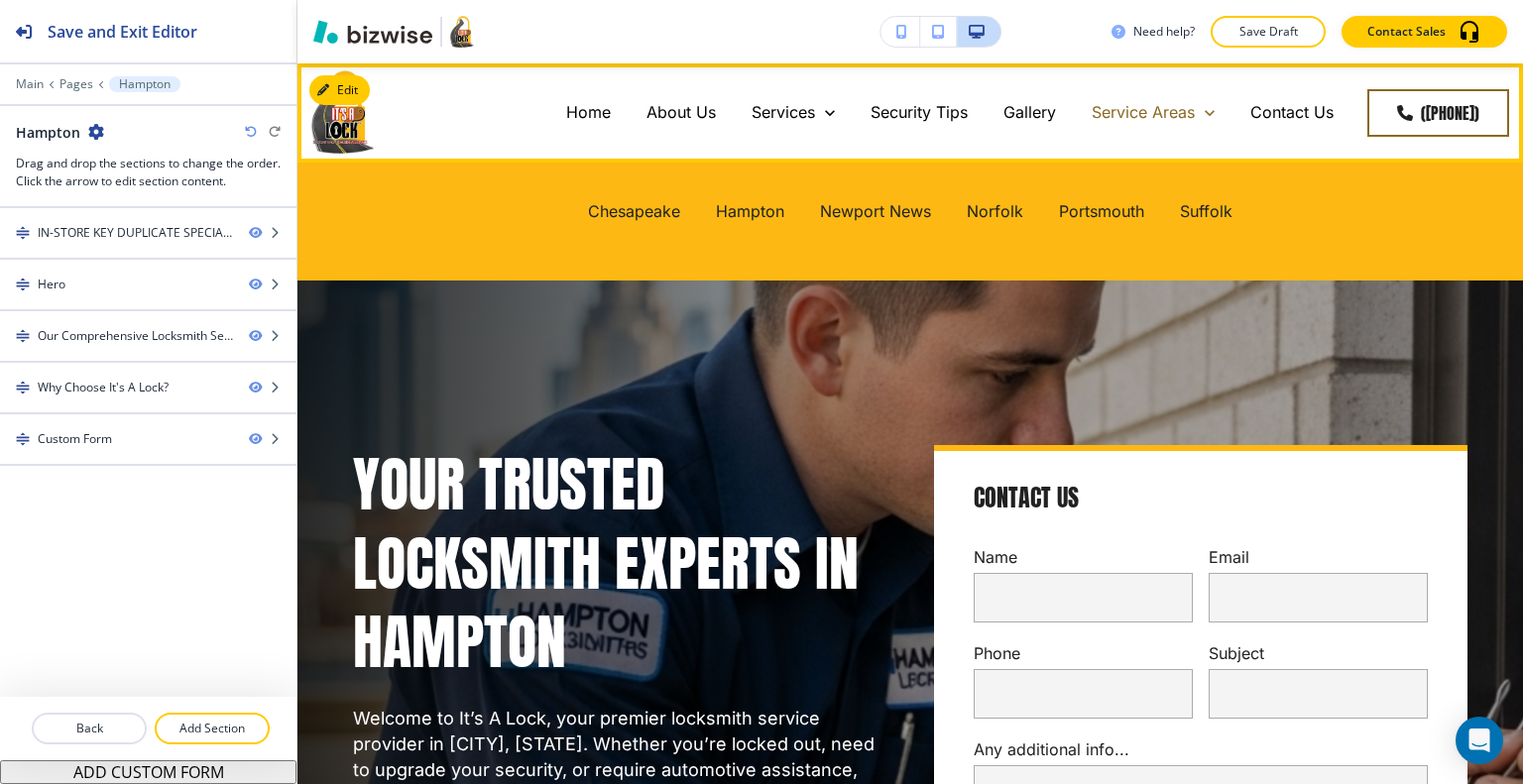 click 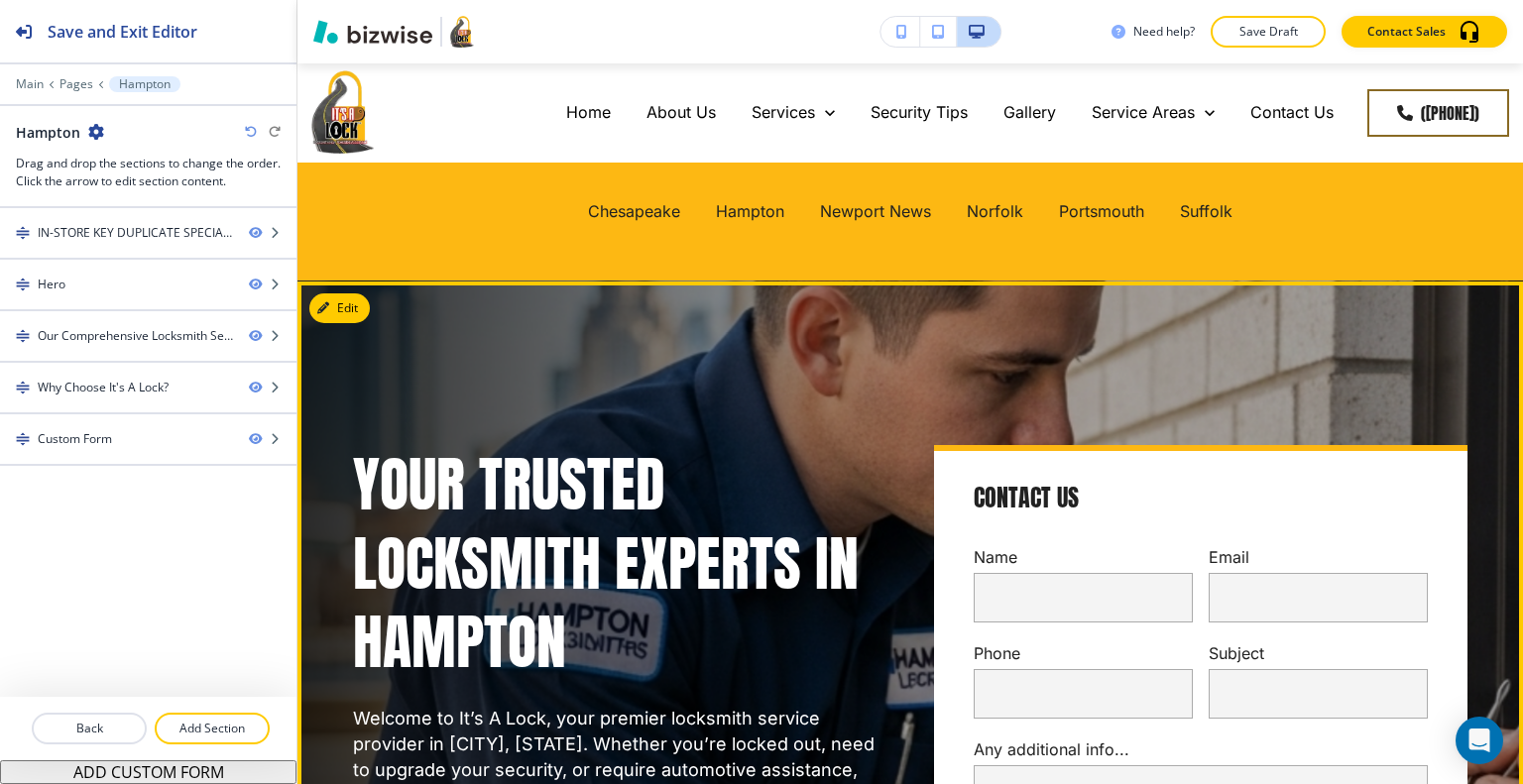 click on "Your Trusted Locksmith Experts in Hampton Welcome to It’s A Lock, your premier locksmith service provider in Hampton, VA. Whether you’re locked out, need to upgrade your security, or require automotive assistance, our skilled team delivers prompt, reliable service. Our comprehensive offerings include automotive, residential, and commercial locksmith solutions, key duplication, and 24/7 emergency lockout support. (757) 893-0101 contact us Contact Us Name Email Phone Subject Any additional info... x SUBMIT" at bounding box center (886, 692) 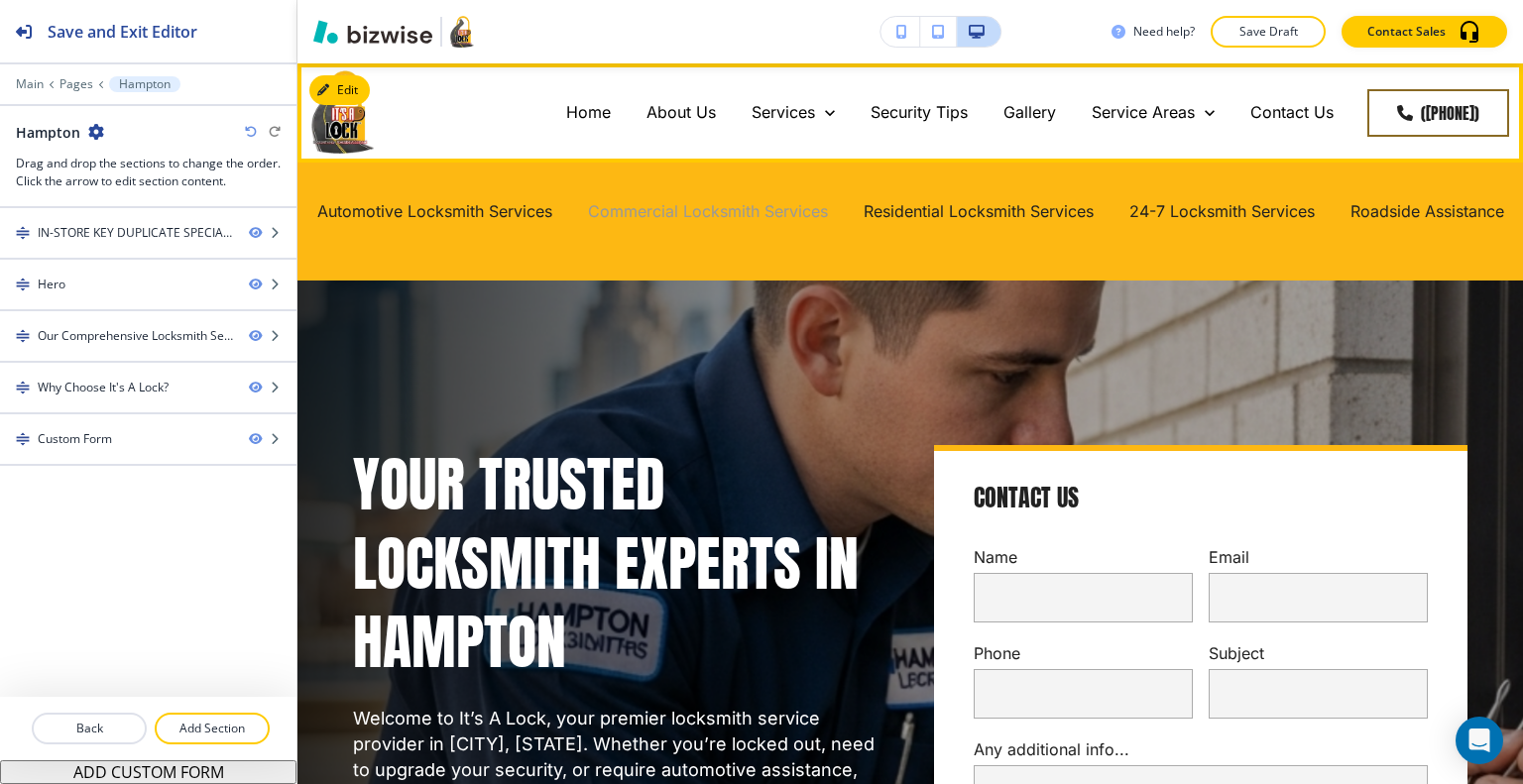 click on "Commercial Locksmith Services" at bounding box center [708, 211] 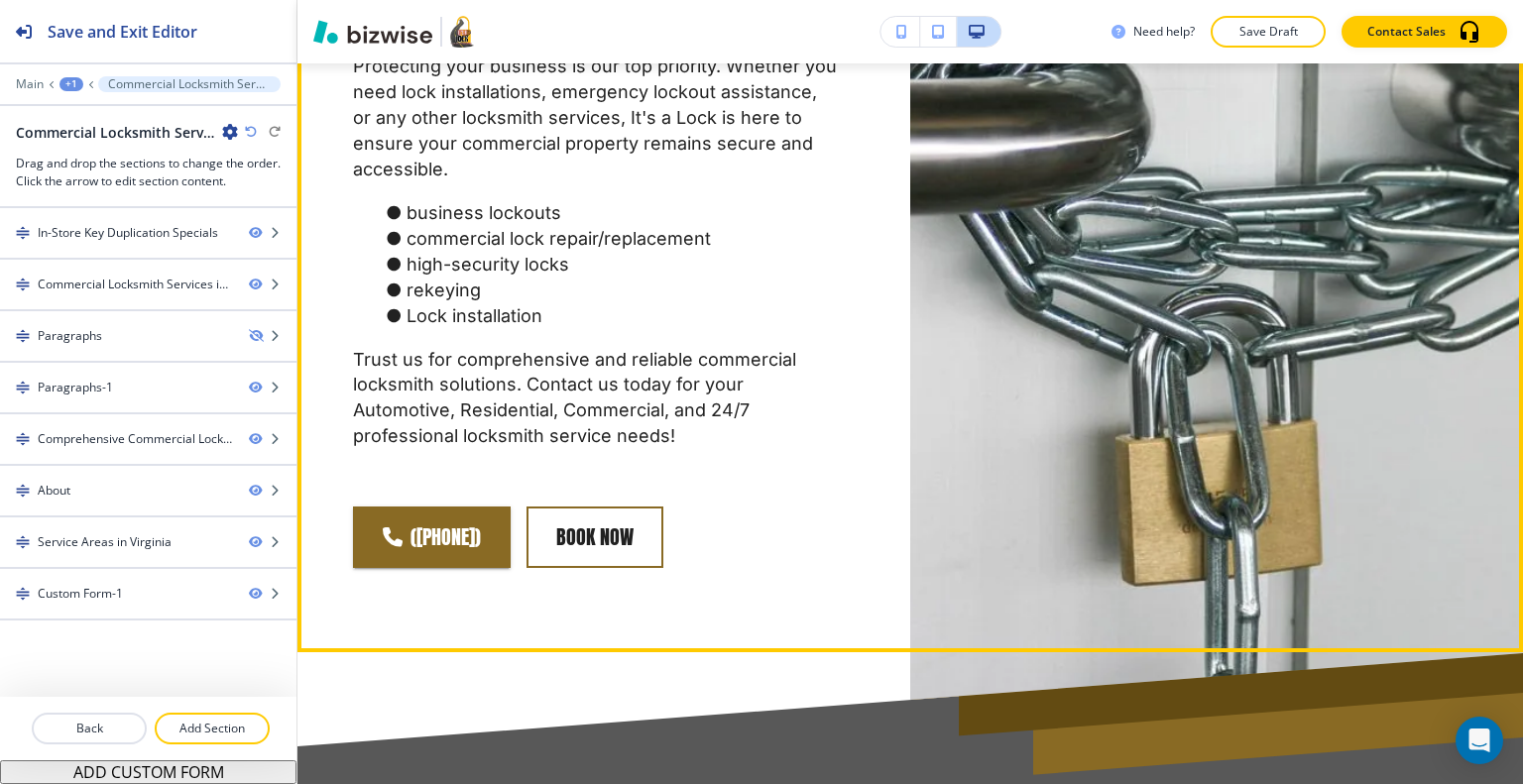 scroll, scrollTop: 0, scrollLeft: 0, axis: both 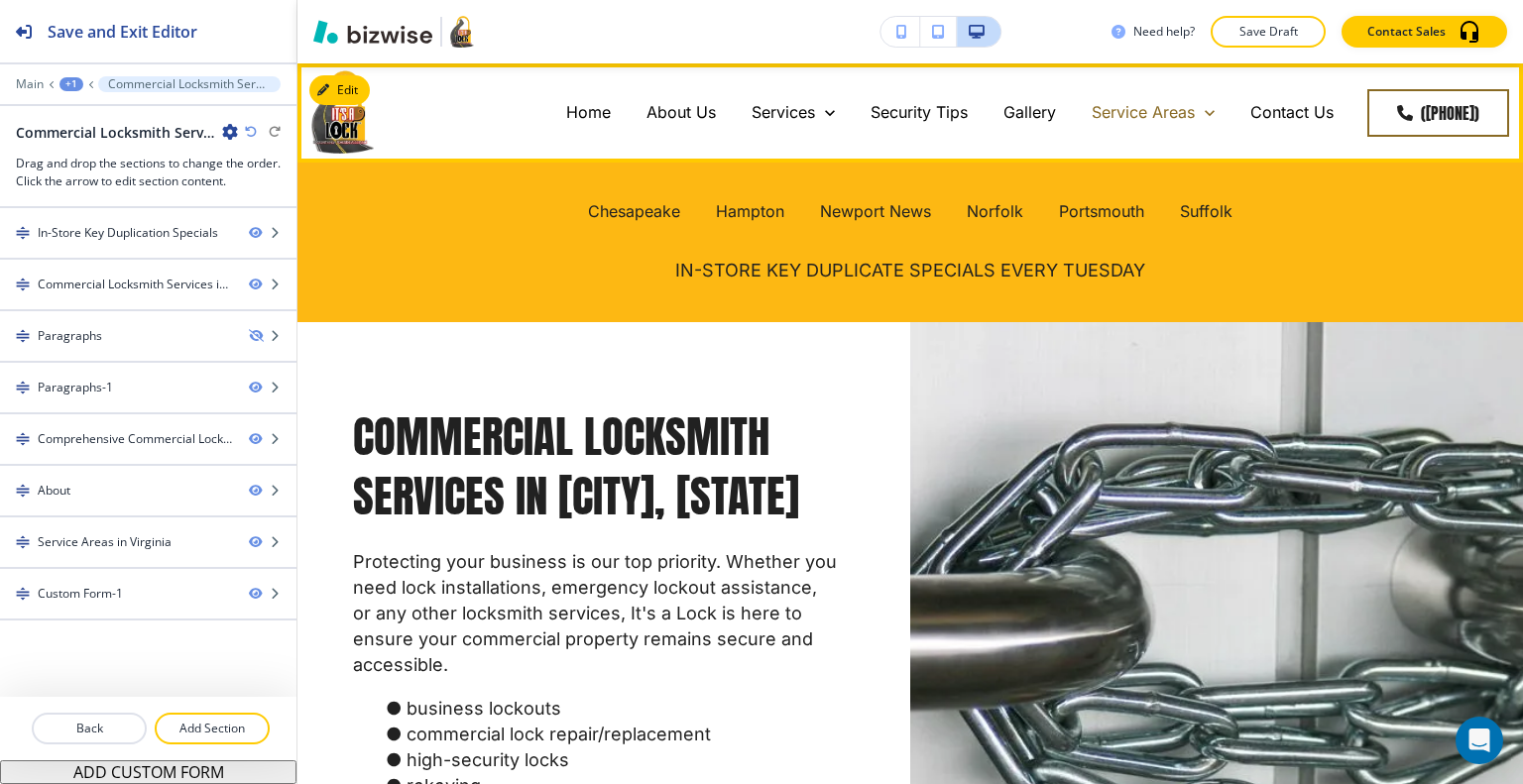 click on "Service Areas" at bounding box center (1143, 112) 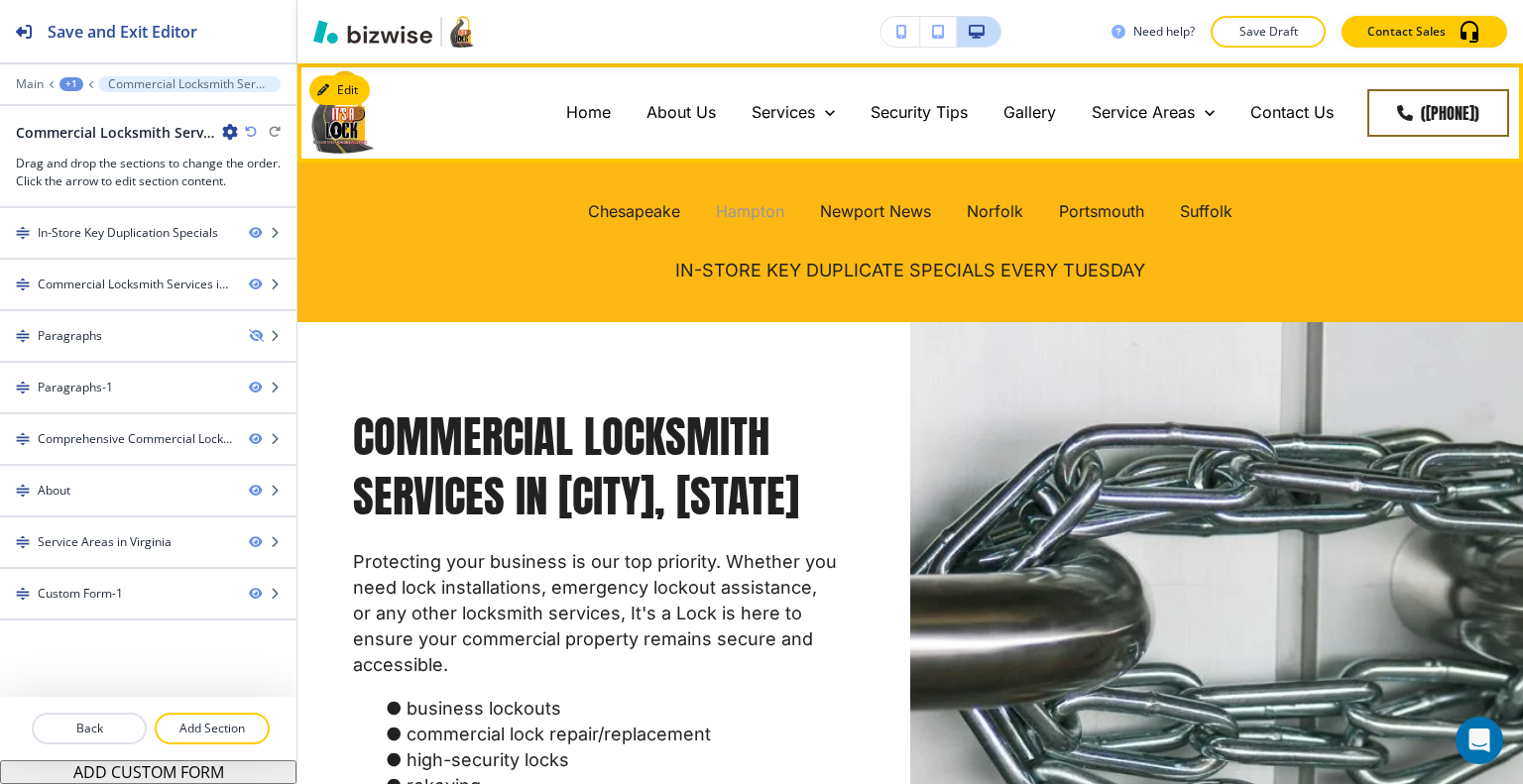 click on "Hampton" at bounding box center (750, 211) 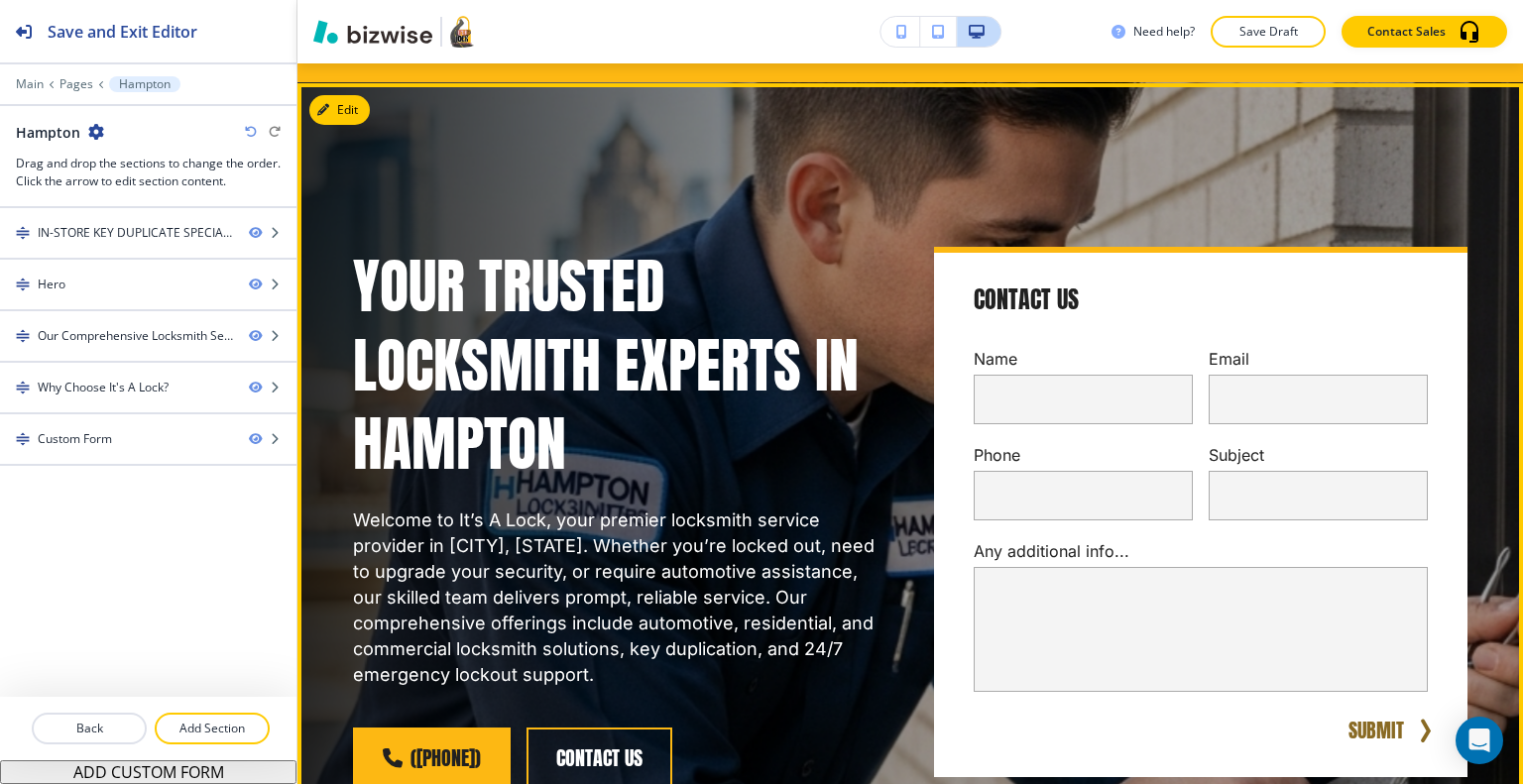 scroll, scrollTop: 0, scrollLeft: 0, axis: both 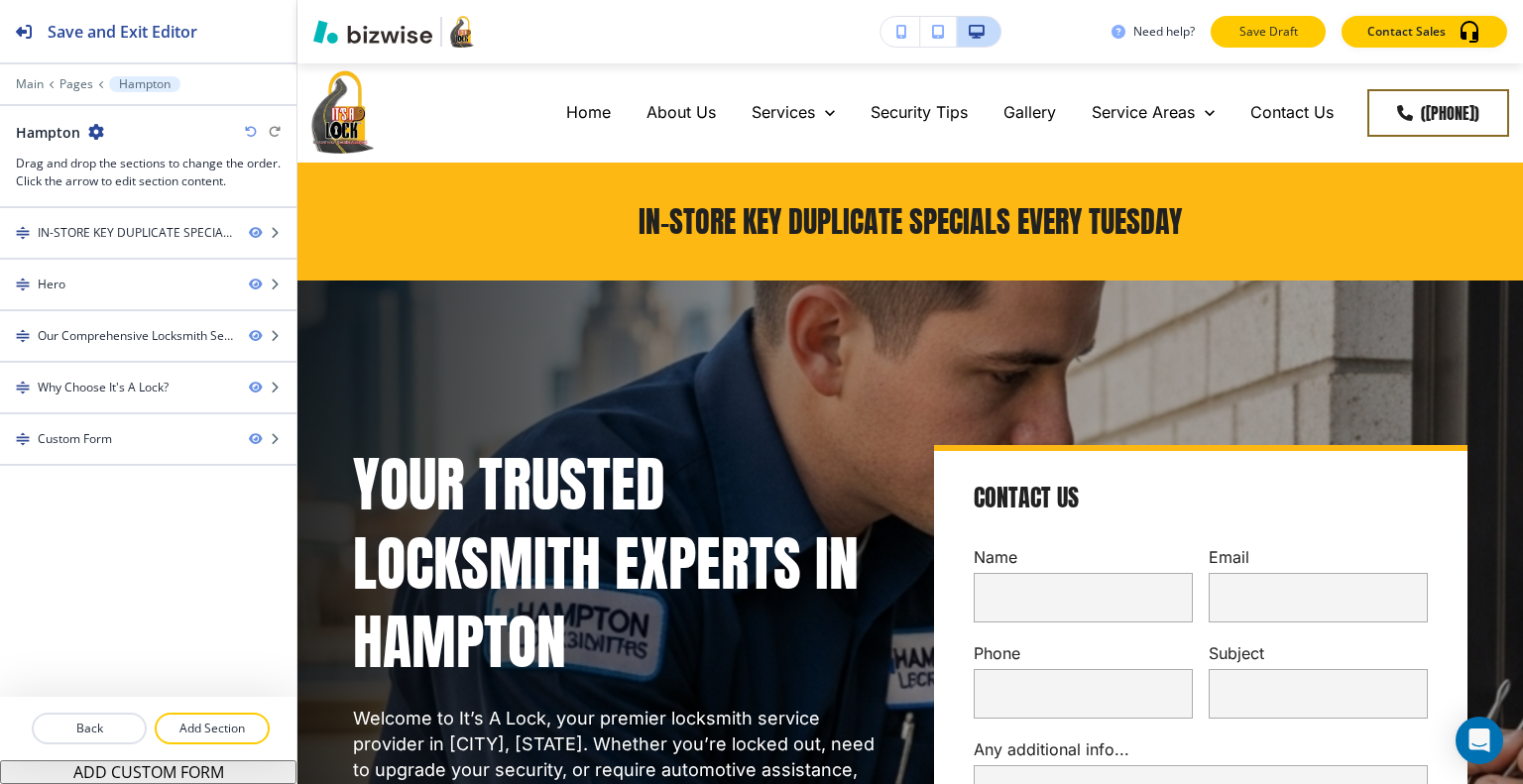 click on "Save Draft" at bounding box center (1268, 32) 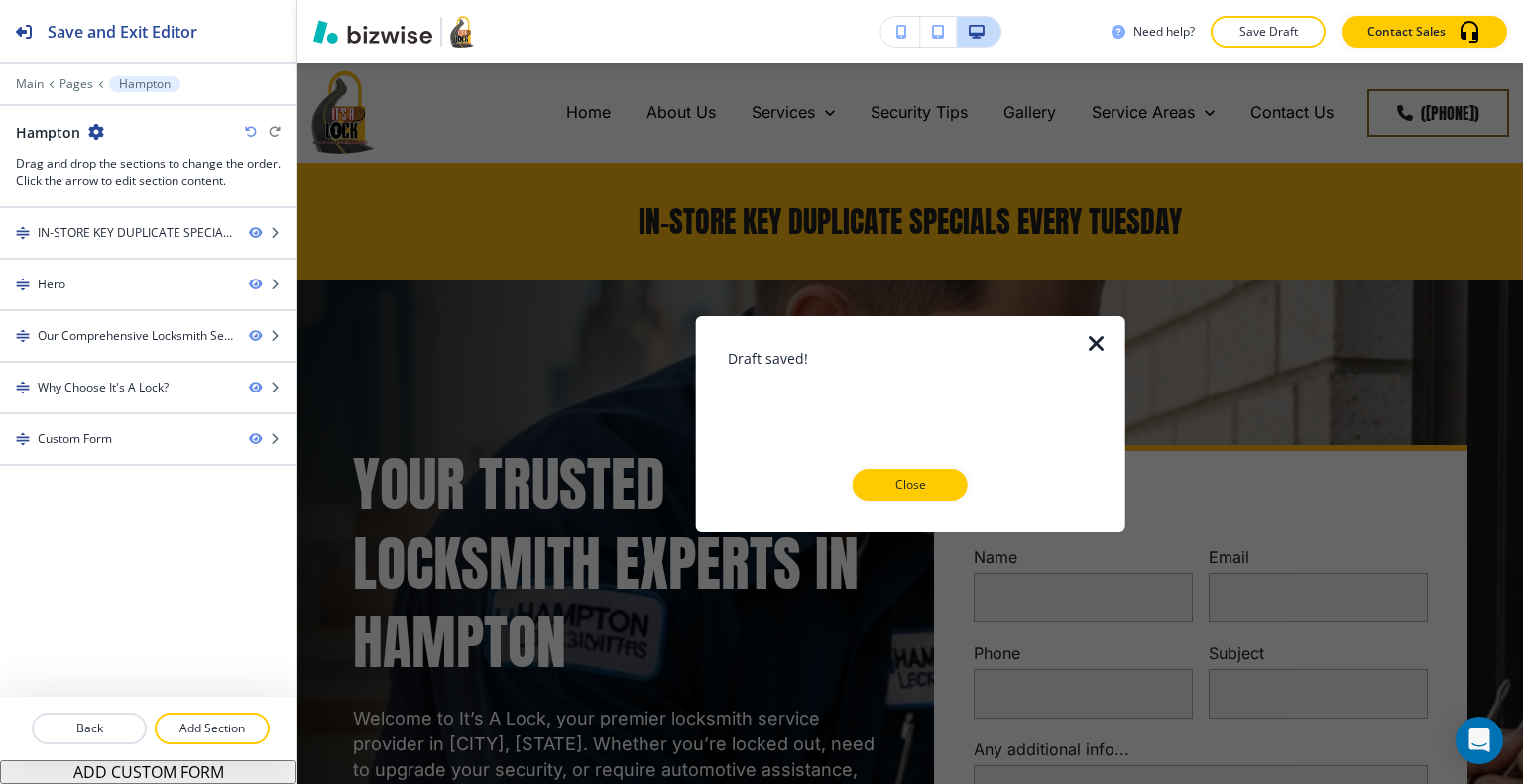click at bounding box center [1097, 343] 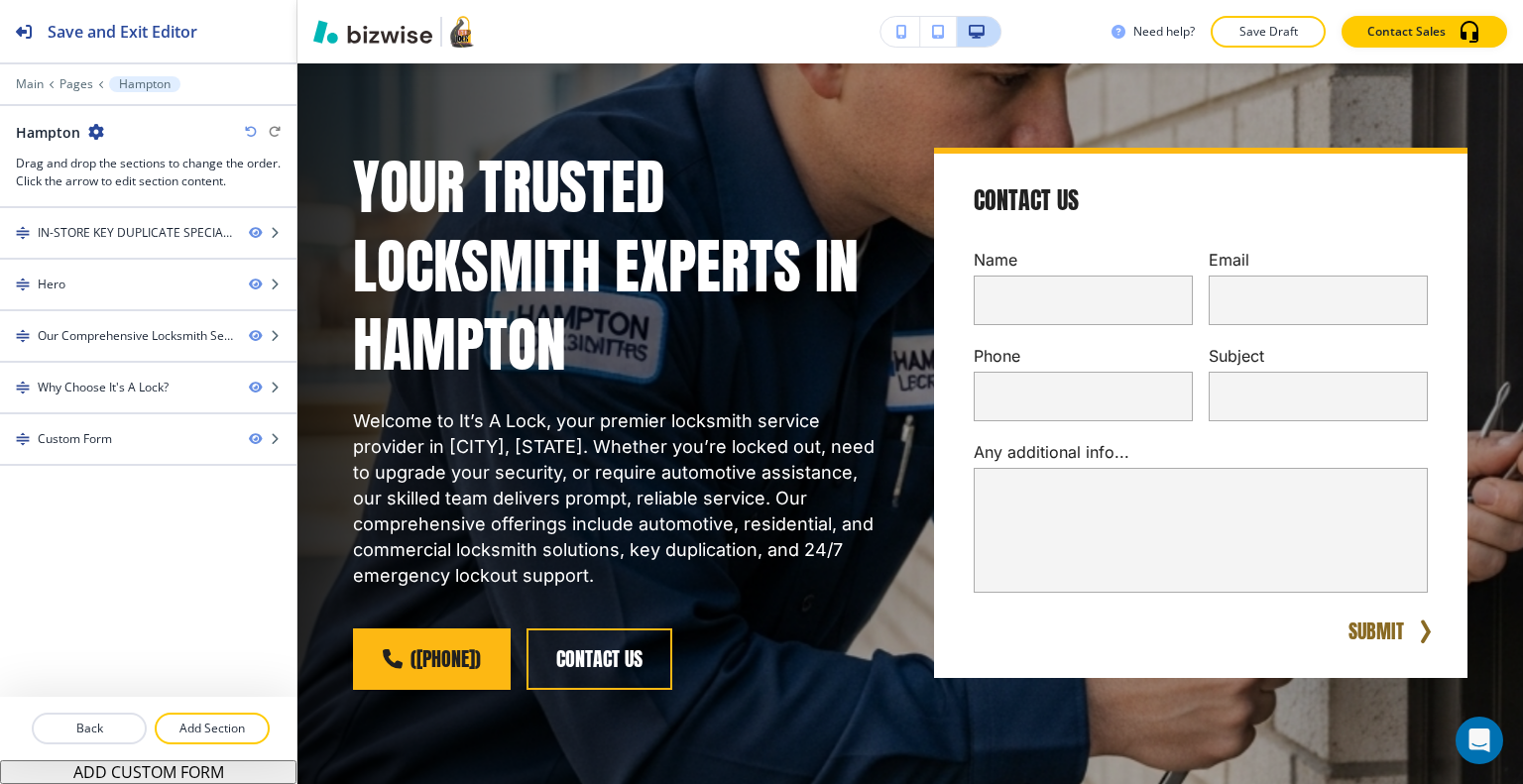 scroll, scrollTop: 0, scrollLeft: 0, axis: both 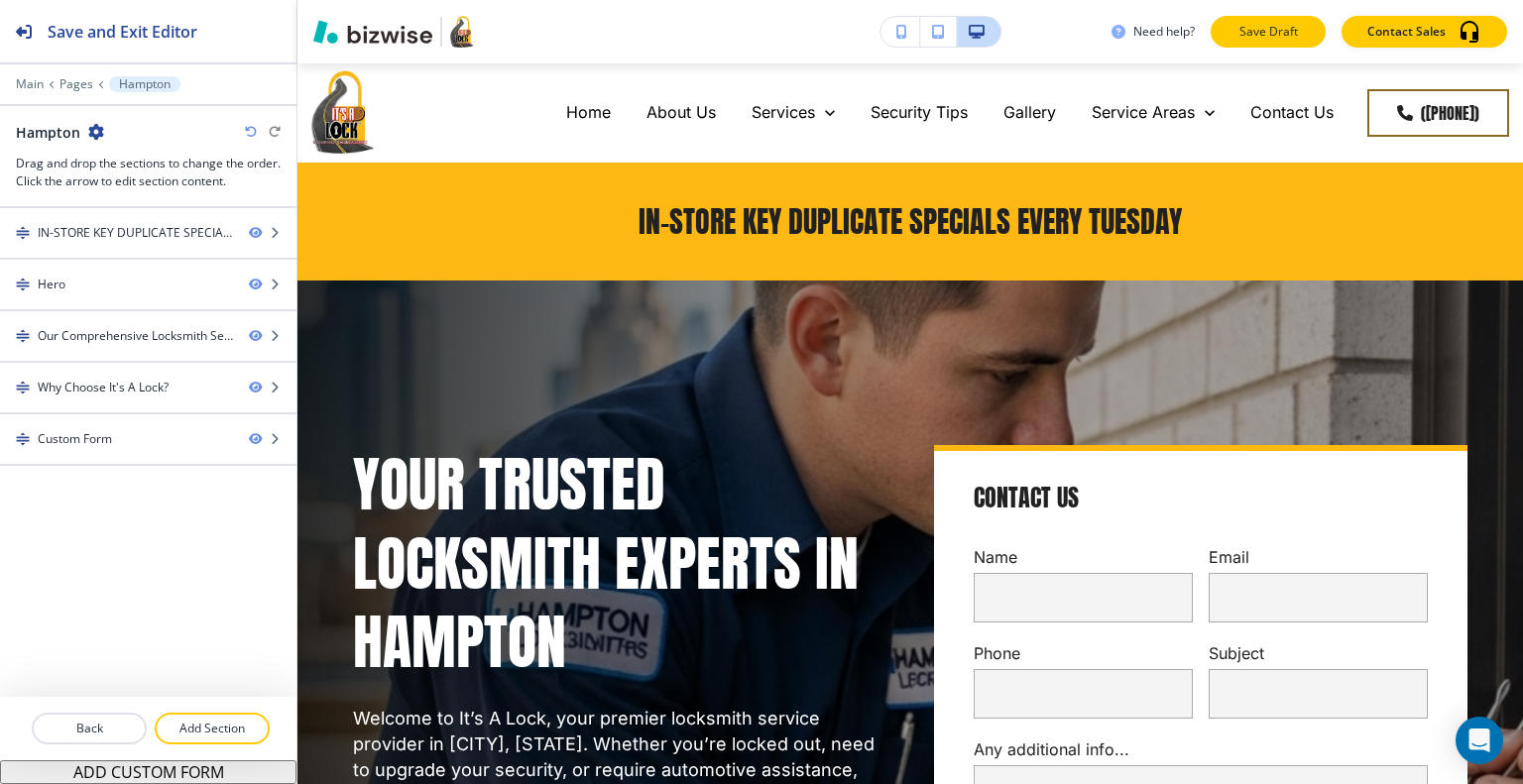 click on "Save Draft" at bounding box center (1268, 32) 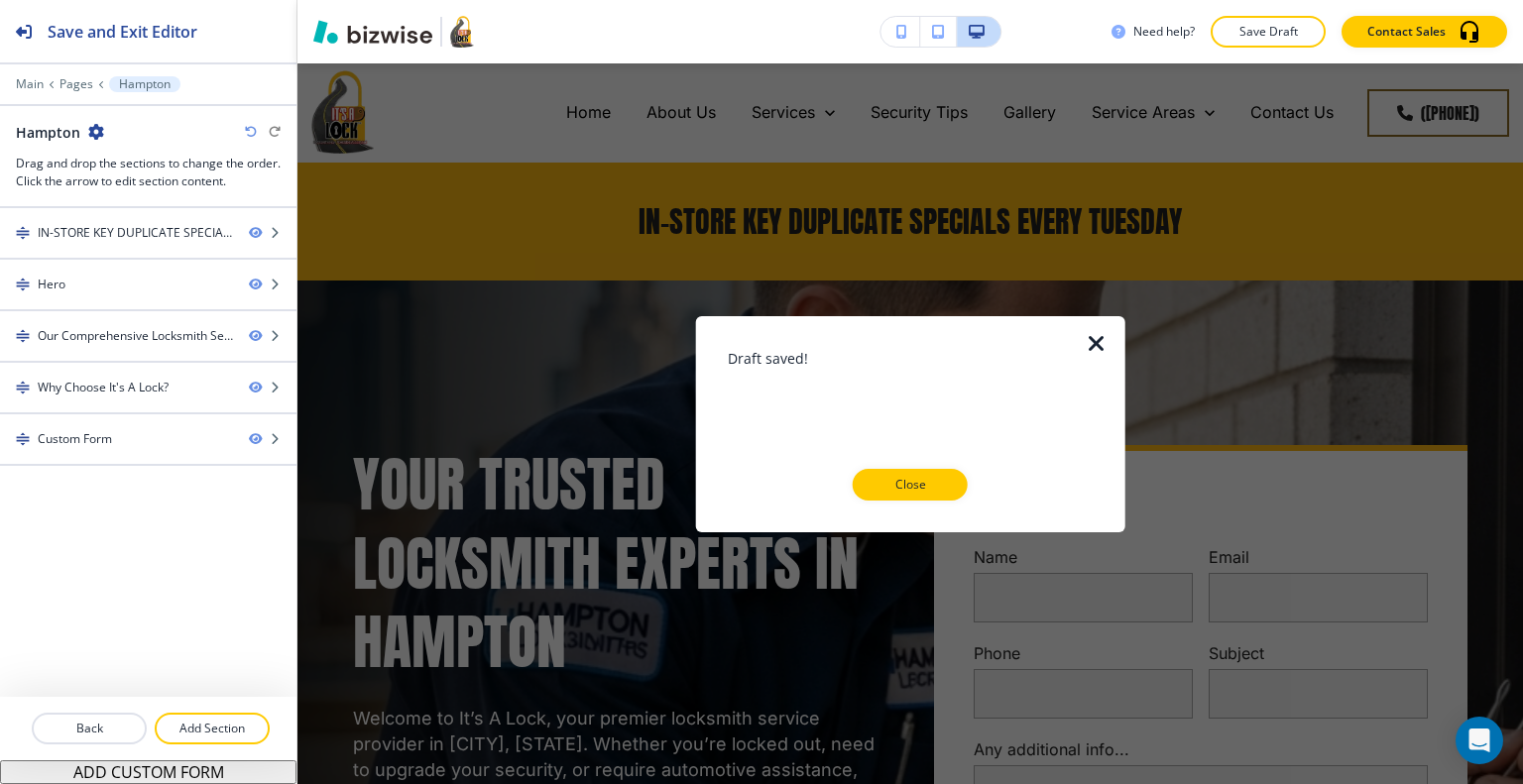 click on "Close" at bounding box center [910, 485] 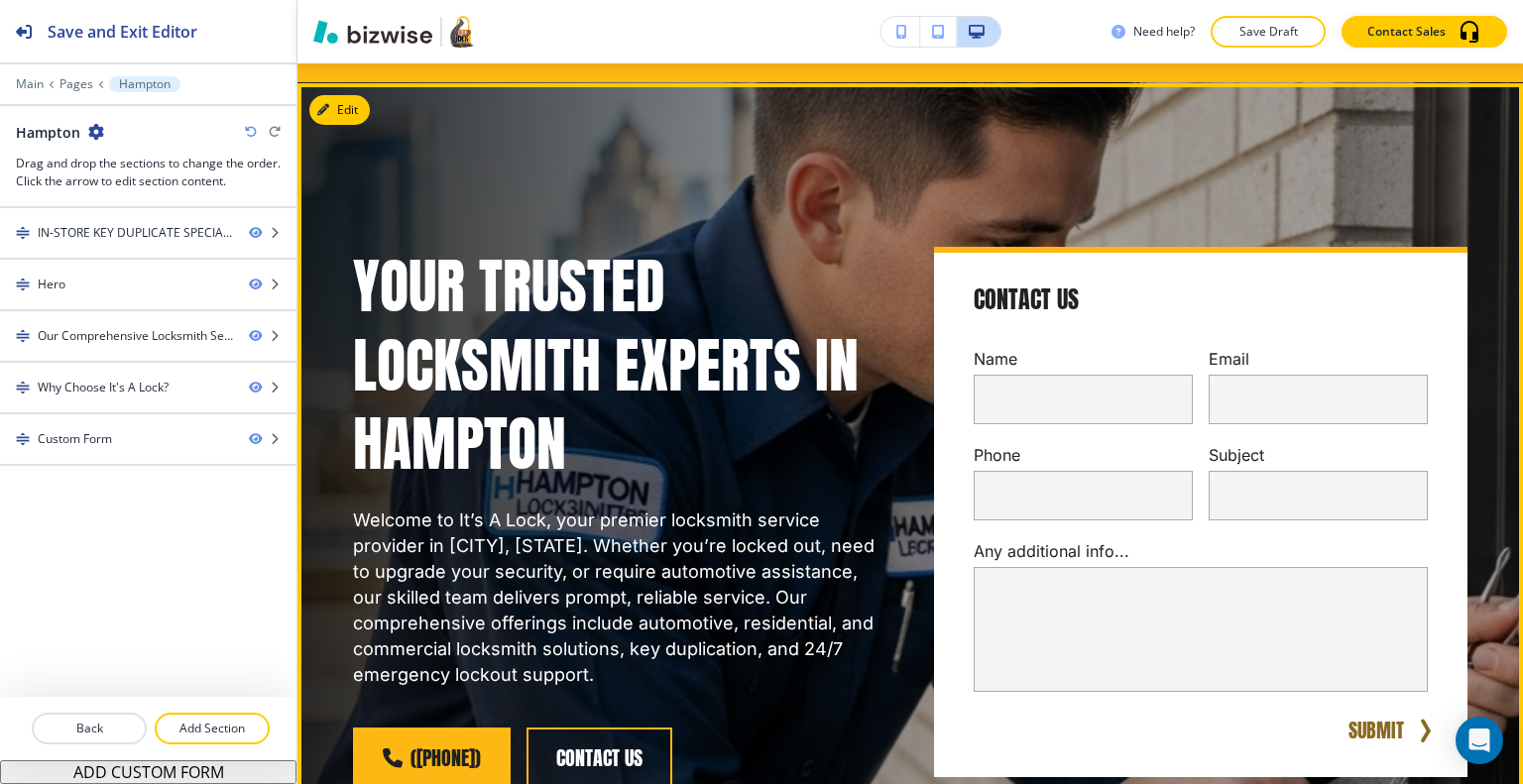 scroll, scrollTop: 0, scrollLeft: 0, axis: both 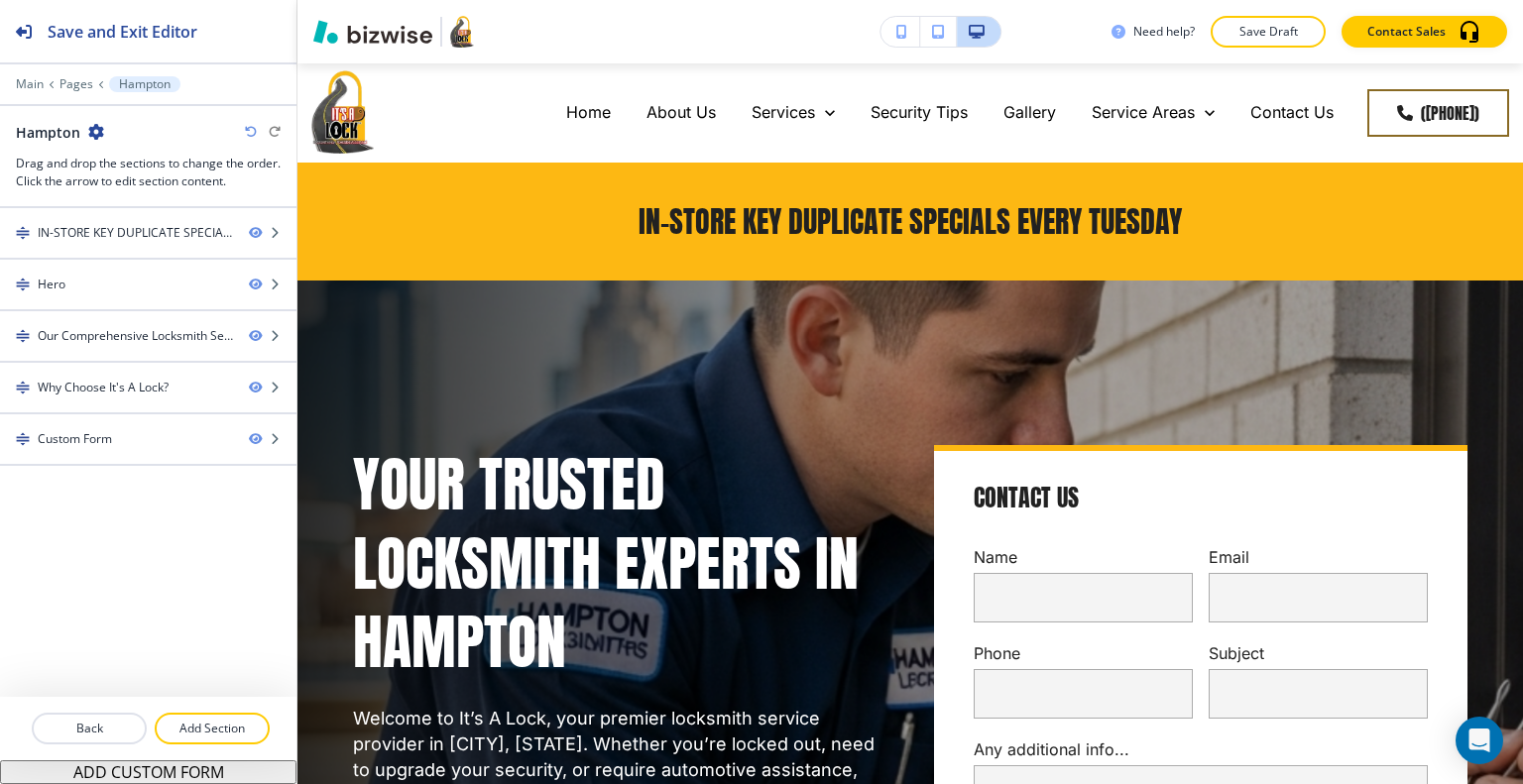 click on "Save Draft" at bounding box center (1268, 32) 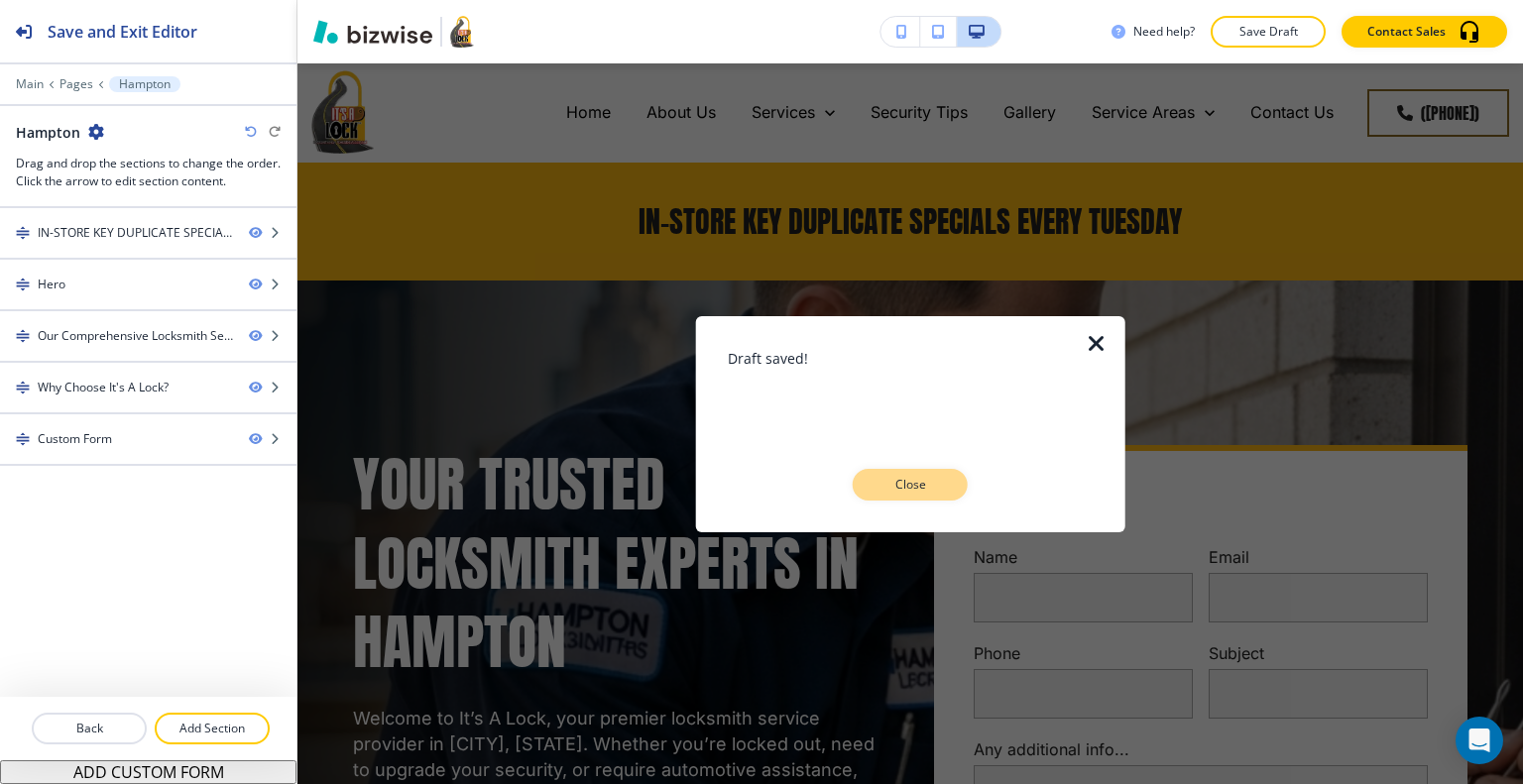 click on "Close" at bounding box center [910, 485] 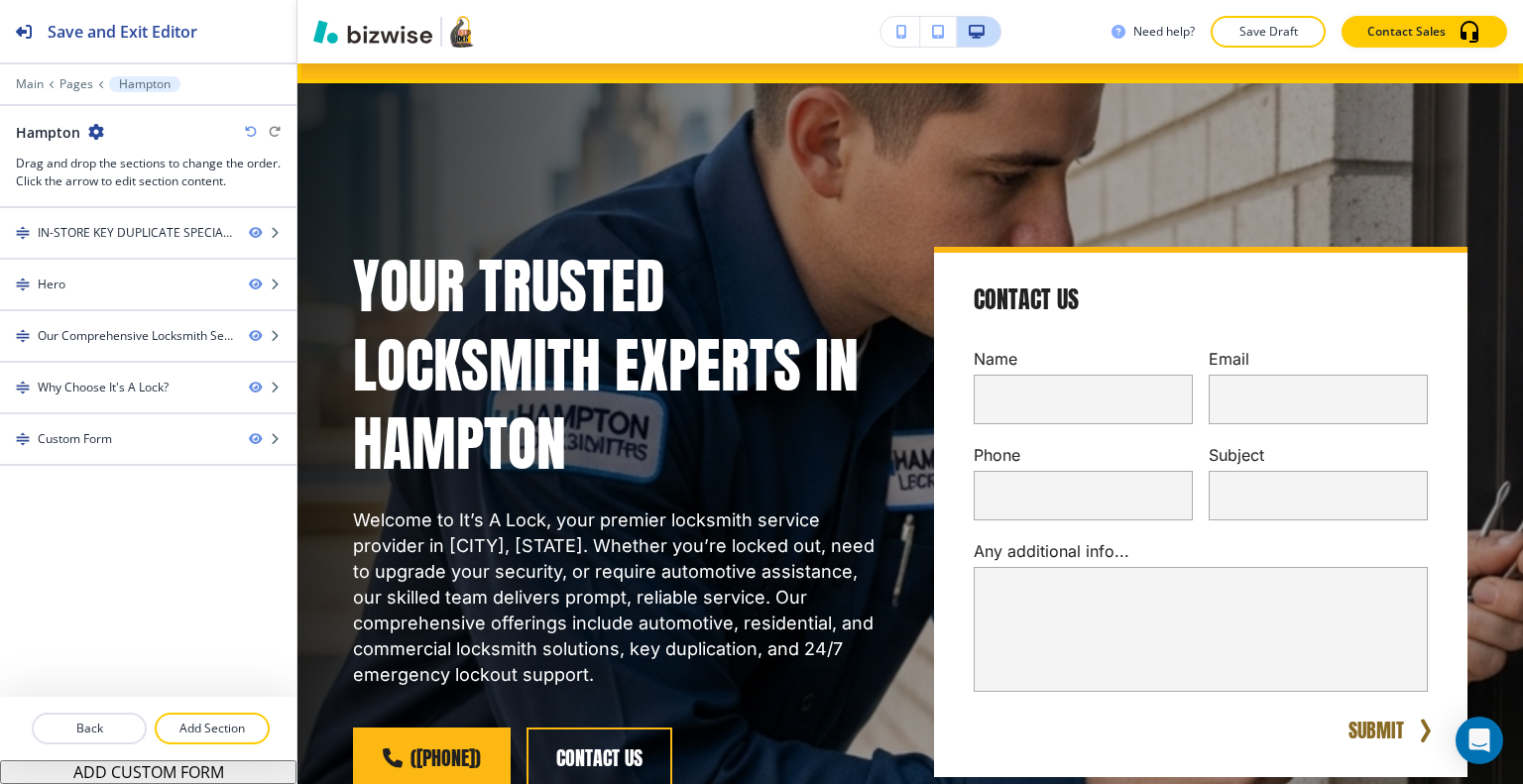 scroll, scrollTop: 0, scrollLeft: 0, axis: both 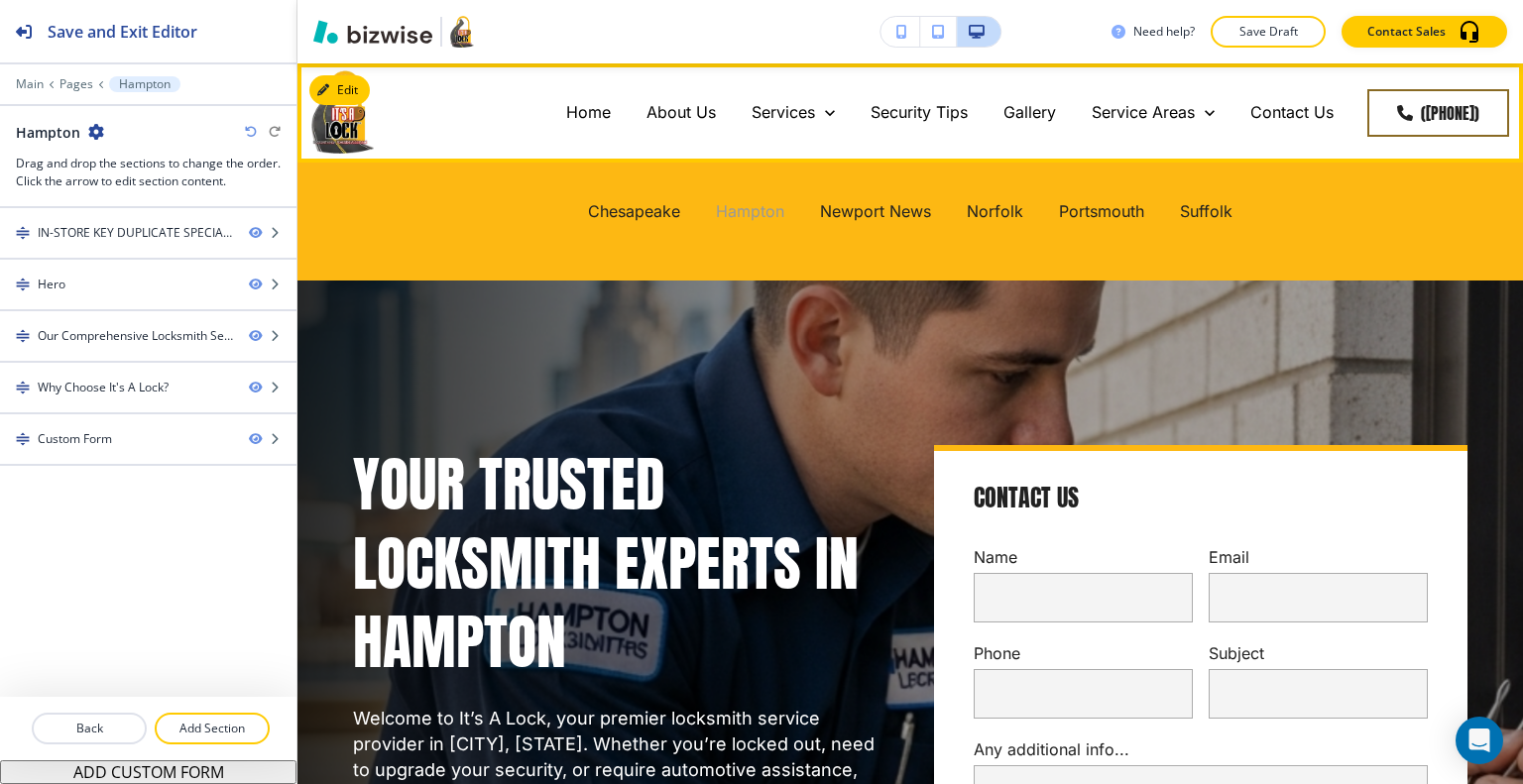 click on "Hampton" at bounding box center [750, 211] 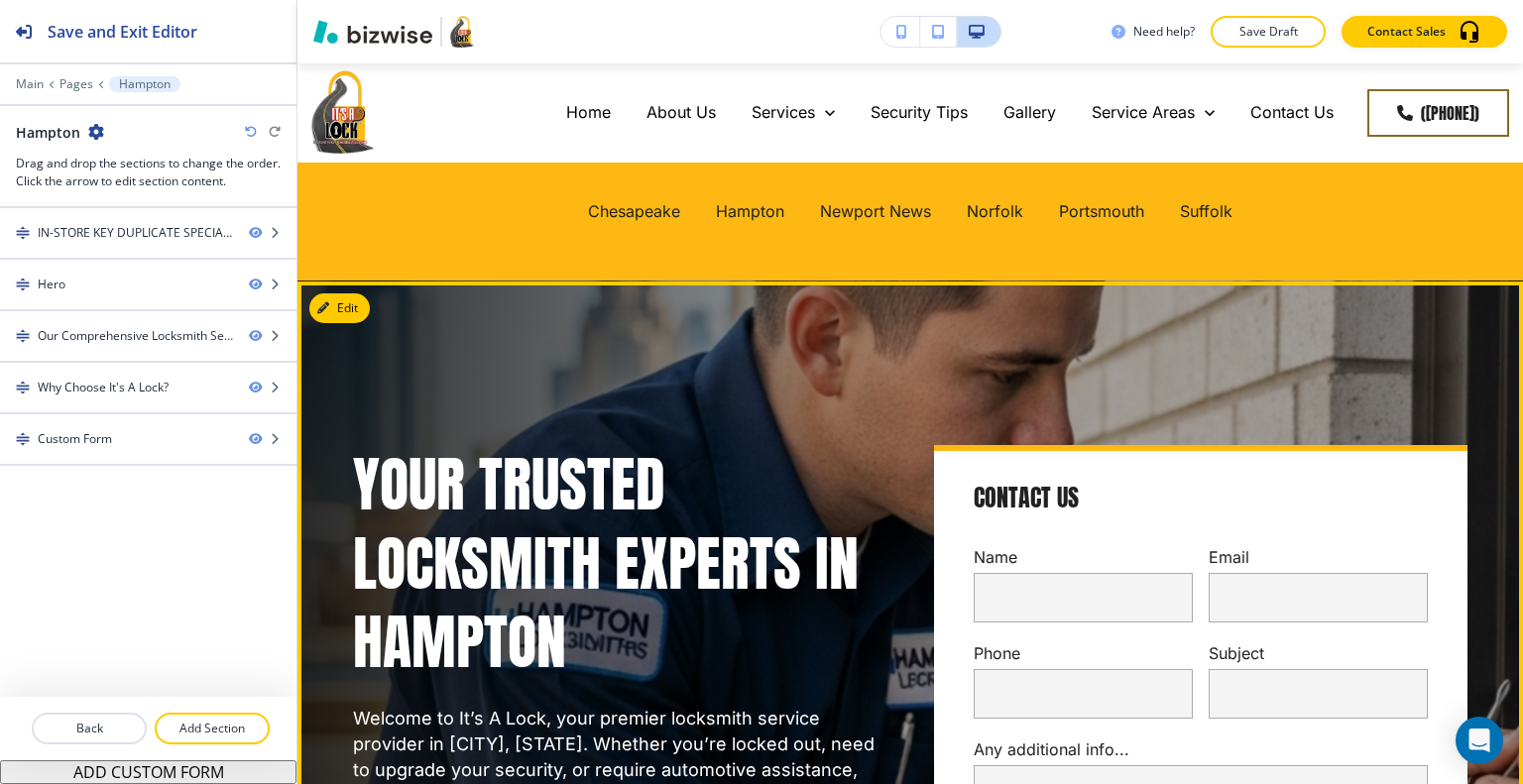 click on "Your Trusted Locksmith Experts in Hampton Welcome to It’s A Lock, your premier locksmith service provider in Hampton, VA. Whether you’re locked out, need to upgrade your security, or require automotive assistance, our skilled team delivers prompt, reliable service. Our comprehensive offerings include automotive, residential, and commercial locksmith solutions, key duplication, and 24/7 emergency lockout support. (757) 893-0101 contact us Contact Us Name Email Phone Subject Any additional info... x SUBMIT" at bounding box center (886, 692) 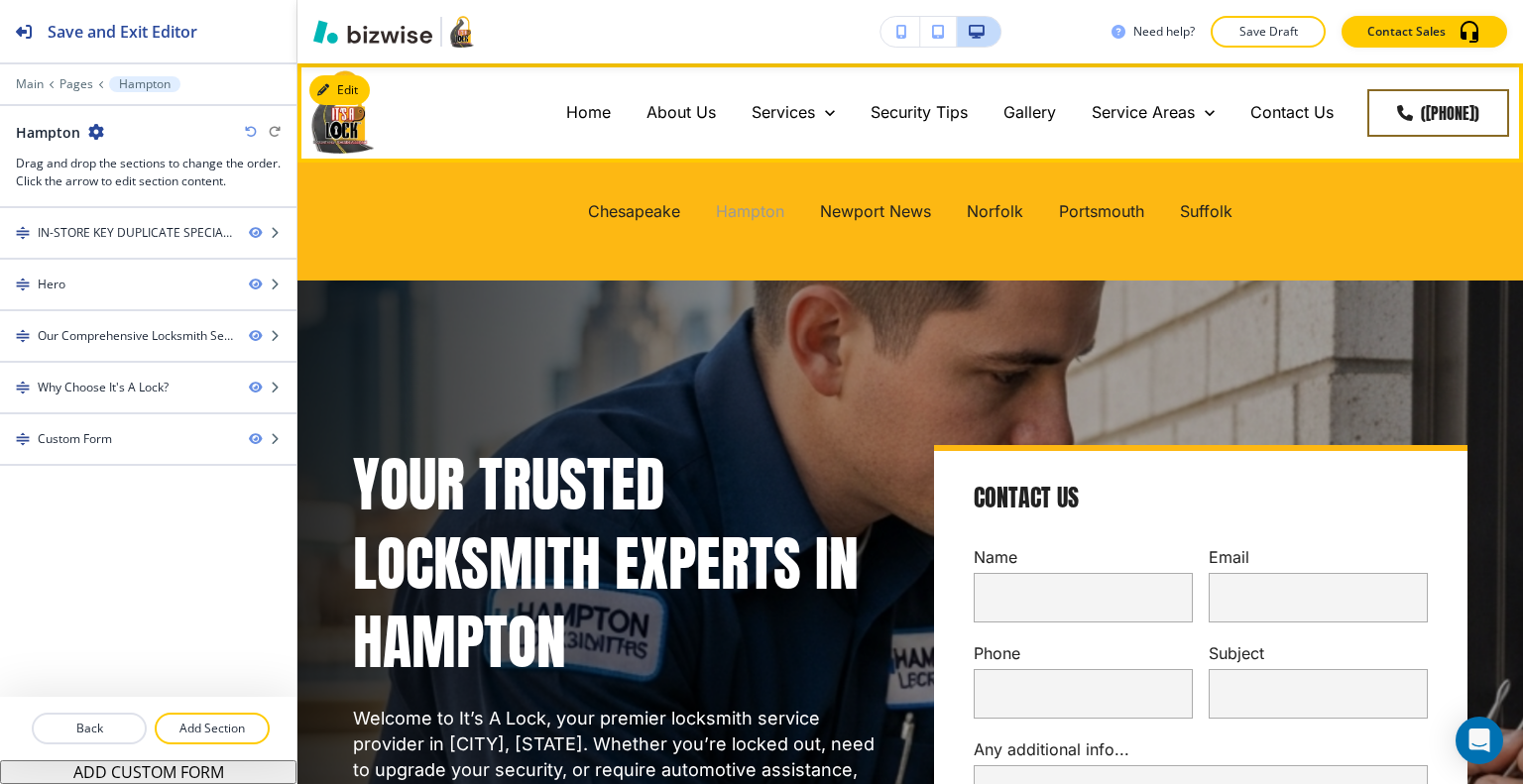 click on "Hampton" at bounding box center [750, 211] 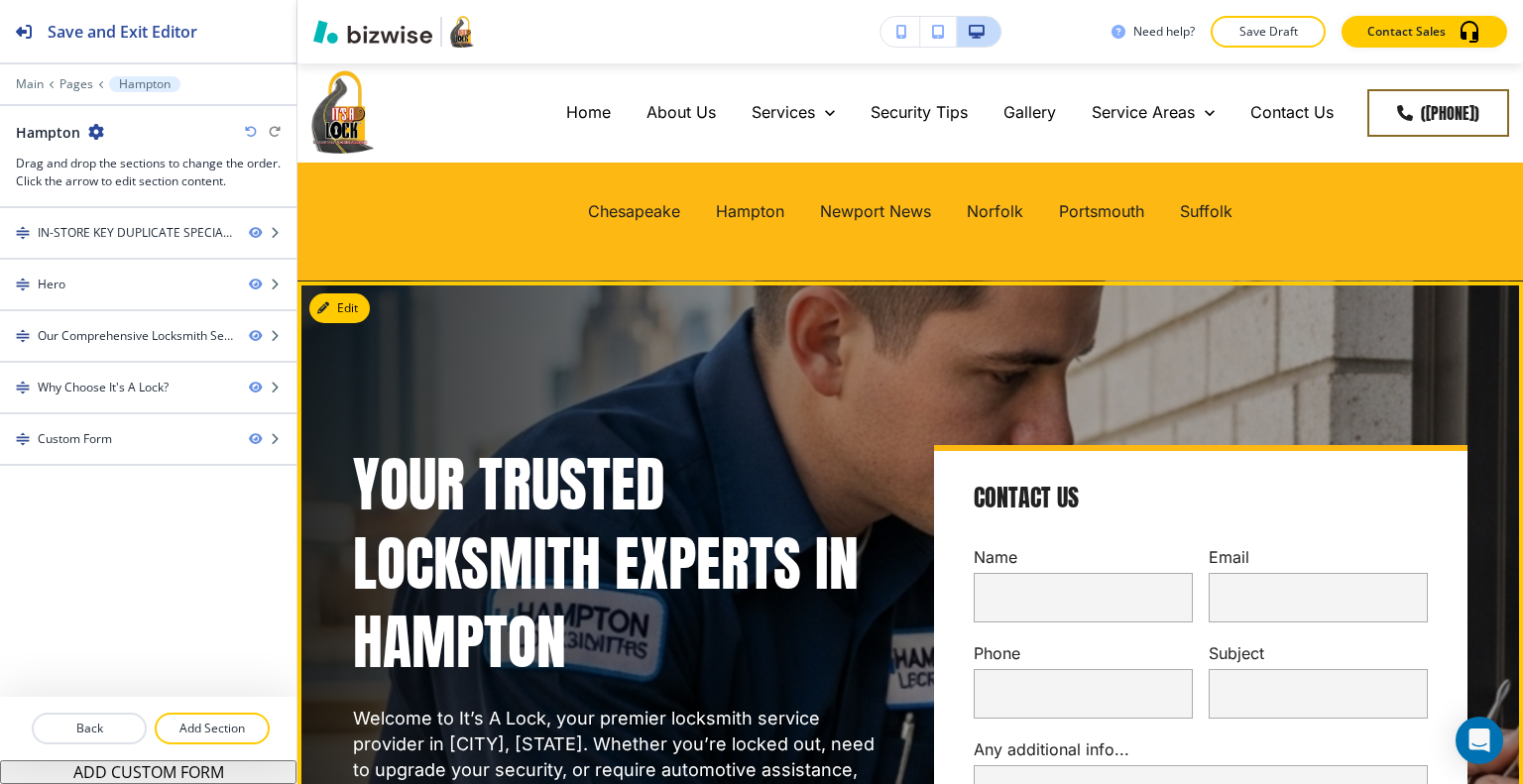 click on "Your Trusted Locksmith Experts in Hampton Welcome to It’s A Lock, your premier locksmith service provider in Hampton, VA. Whether you’re locked out, need to upgrade your security, or require automotive assistance, our skilled team delivers prompt, reliable service. Our comprehensive offerings include automotive, residential, and commercial locksmith solutions, key duplication, and 24/7 emergency lockout support. (757) 893-0101 contact us Contact Us Name Email Phone Subject Any additional info... x SUBMIT" at bounding box center [886, 692] 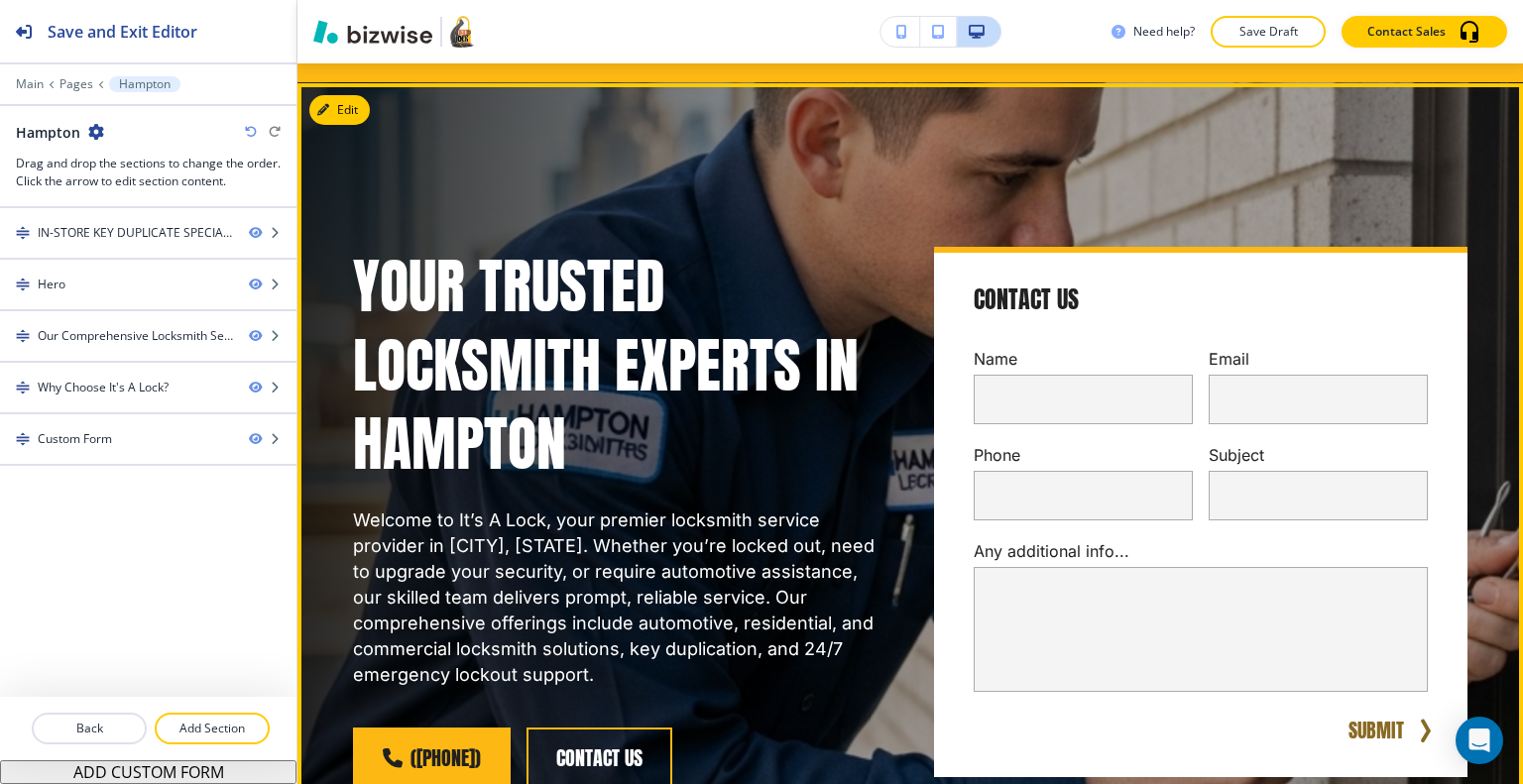 scroll, scrollTop: 0, scrollLeft: 0, axis: both 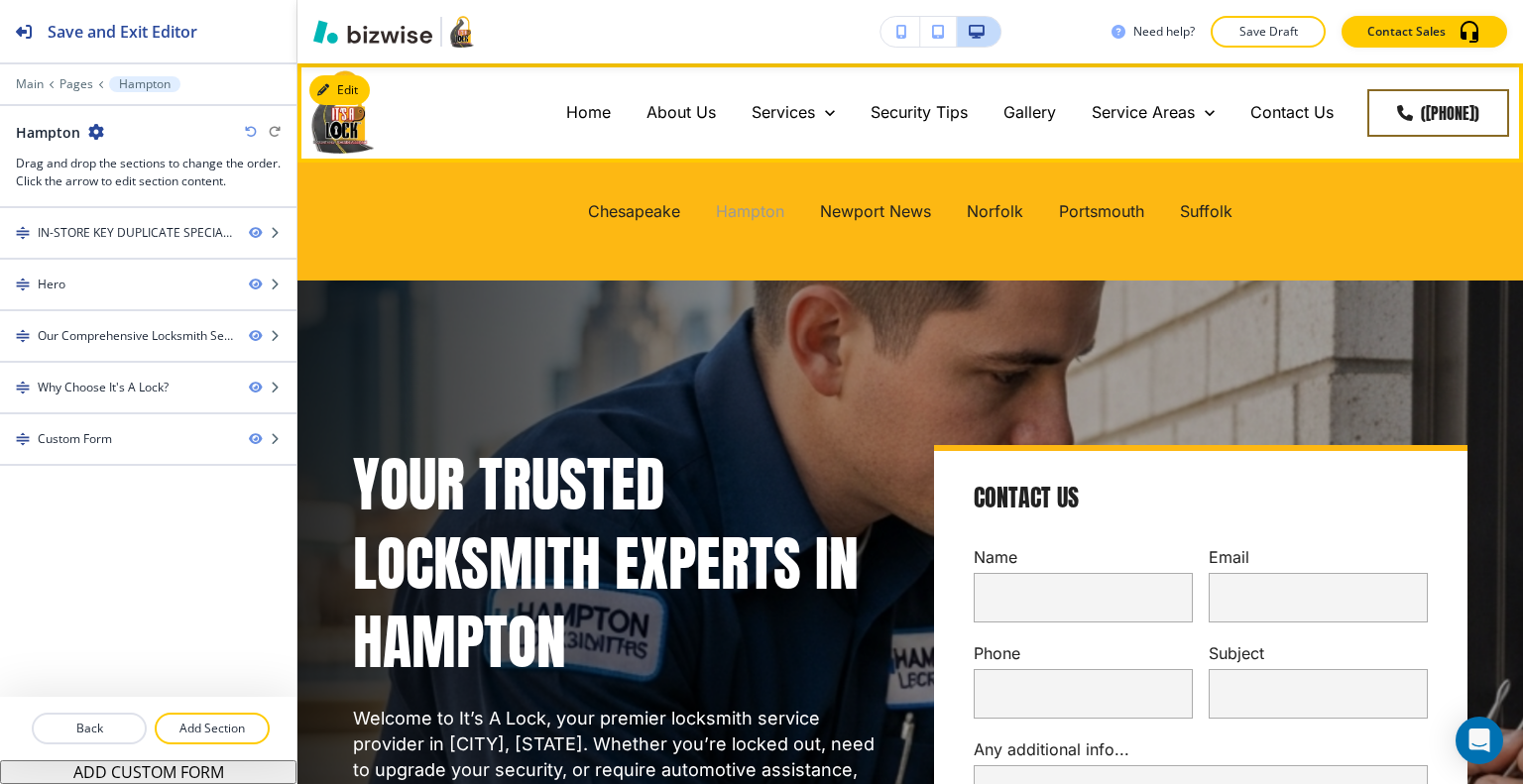 click on "Hampton" at bounding box center (750, 211) 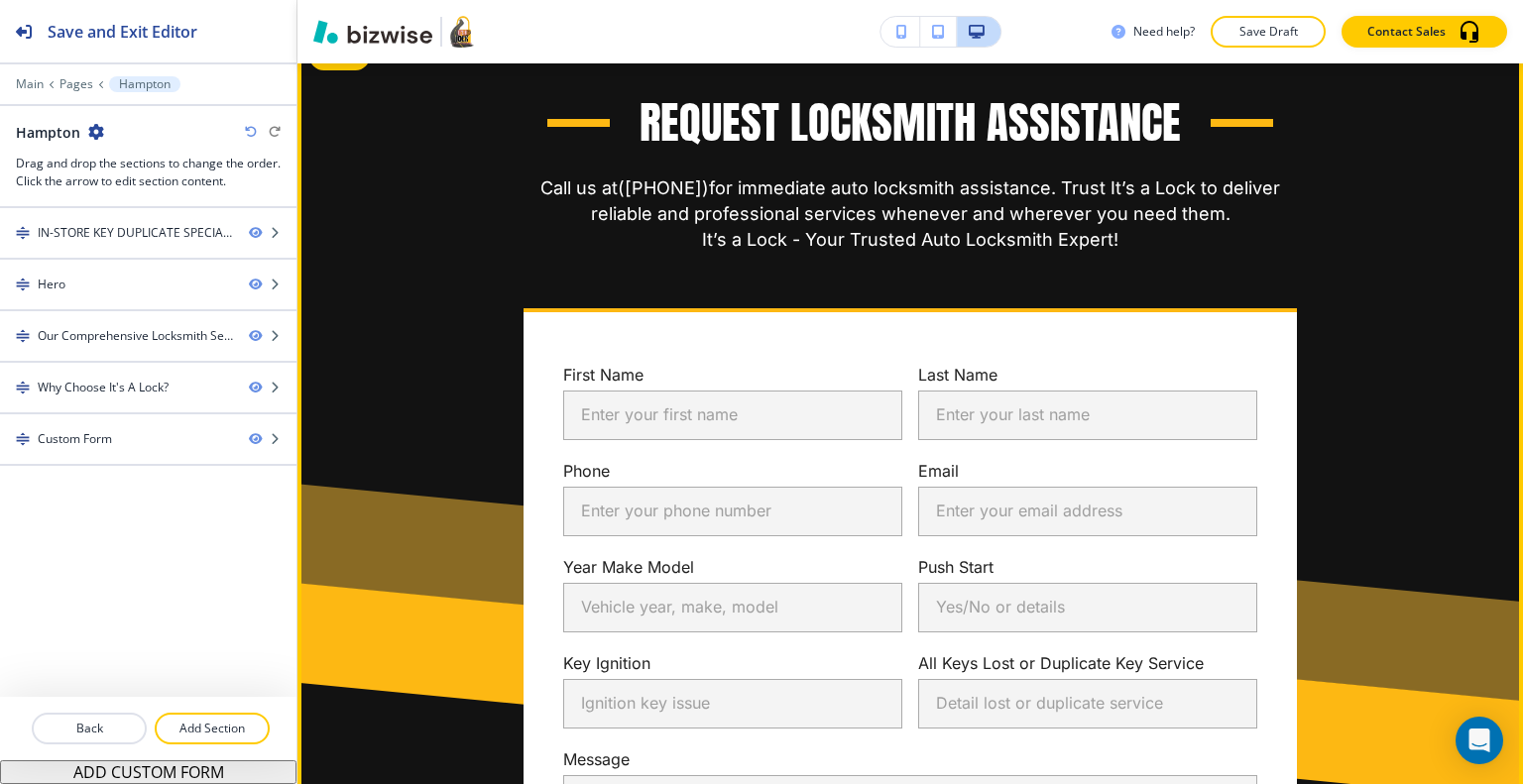 scroll, scrollTop: 4460, scrollLeft: 0, axis: vertical 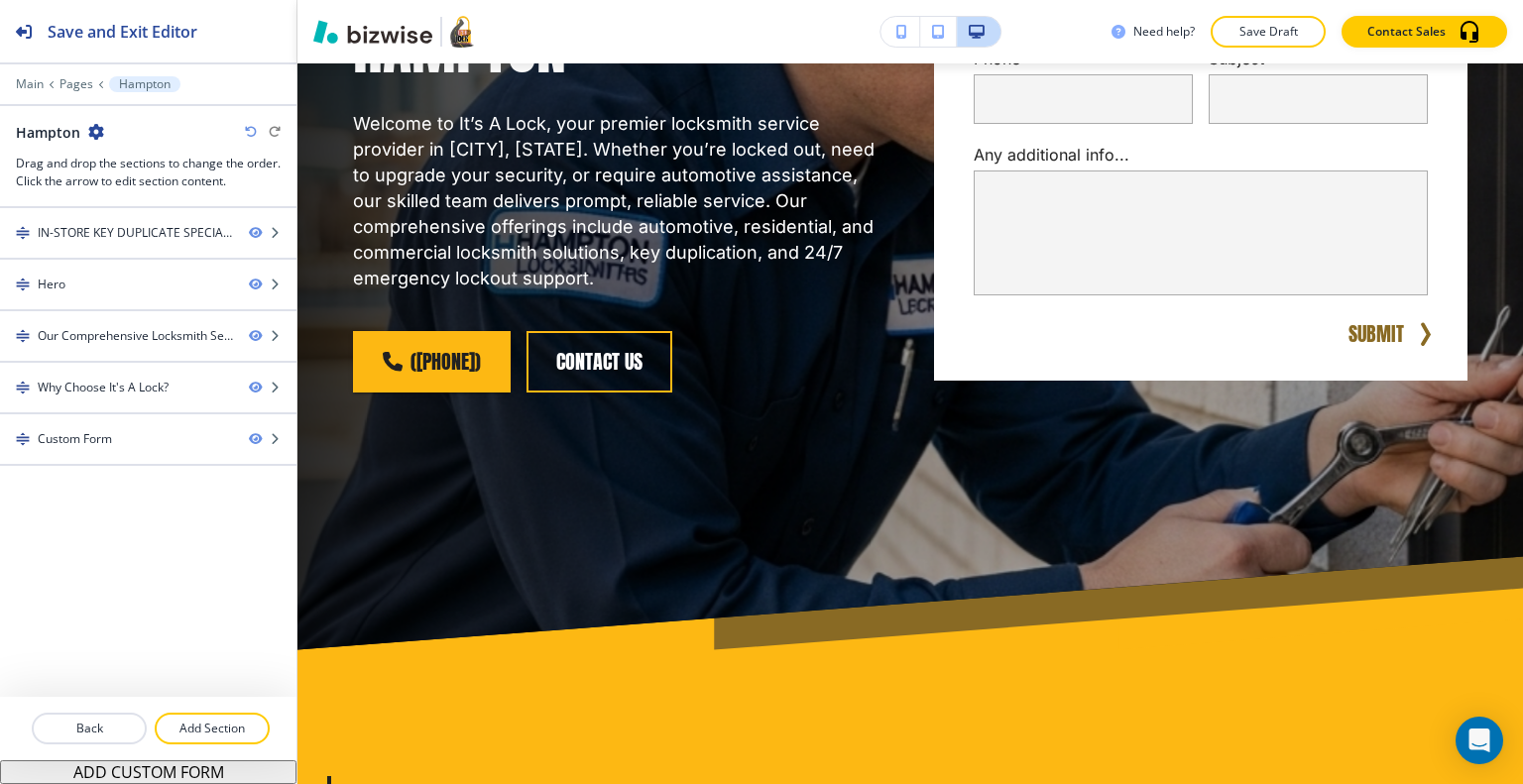 click at bounding box center (148, 752) 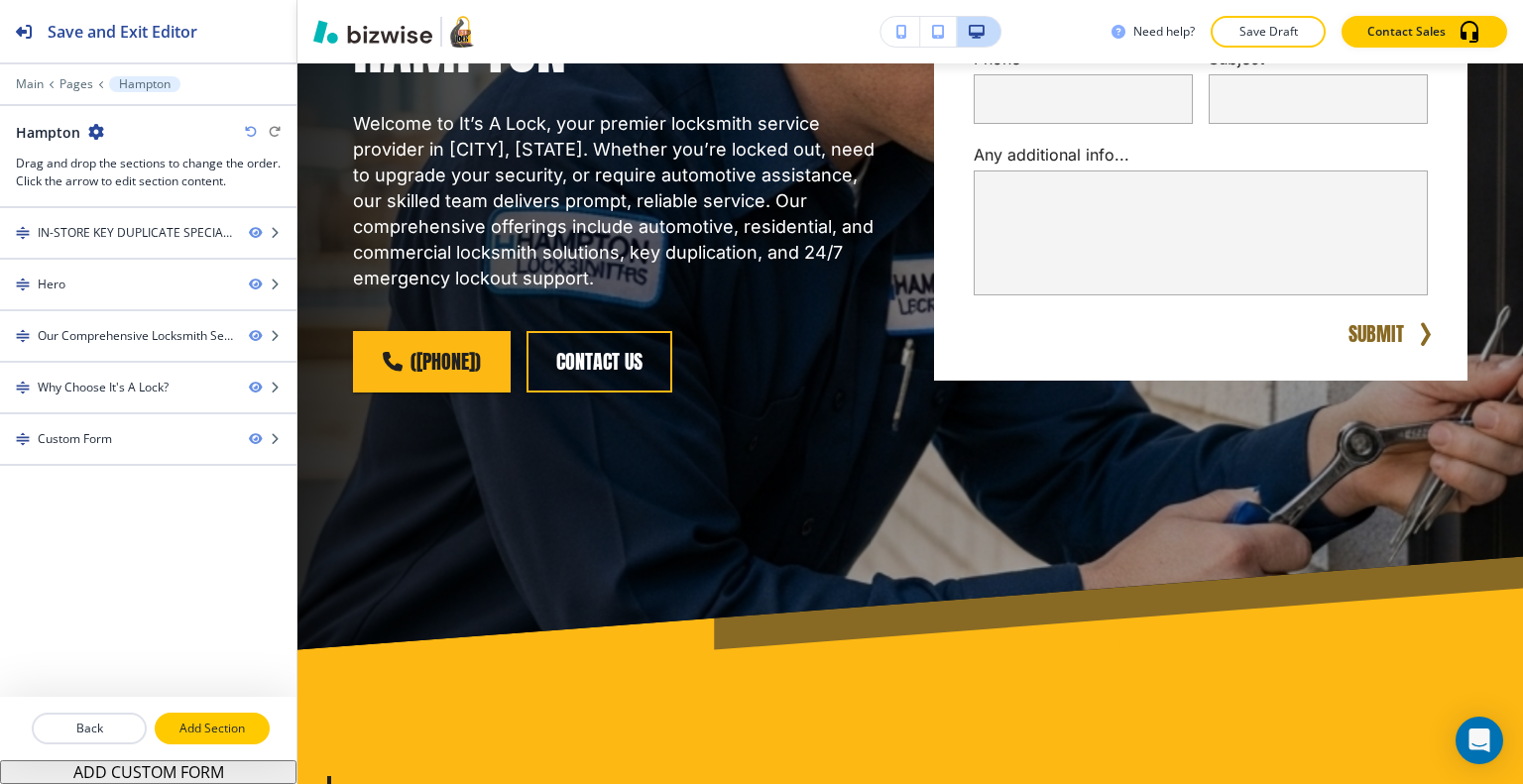 click on "Add Section" at bounding box center [212, 728] 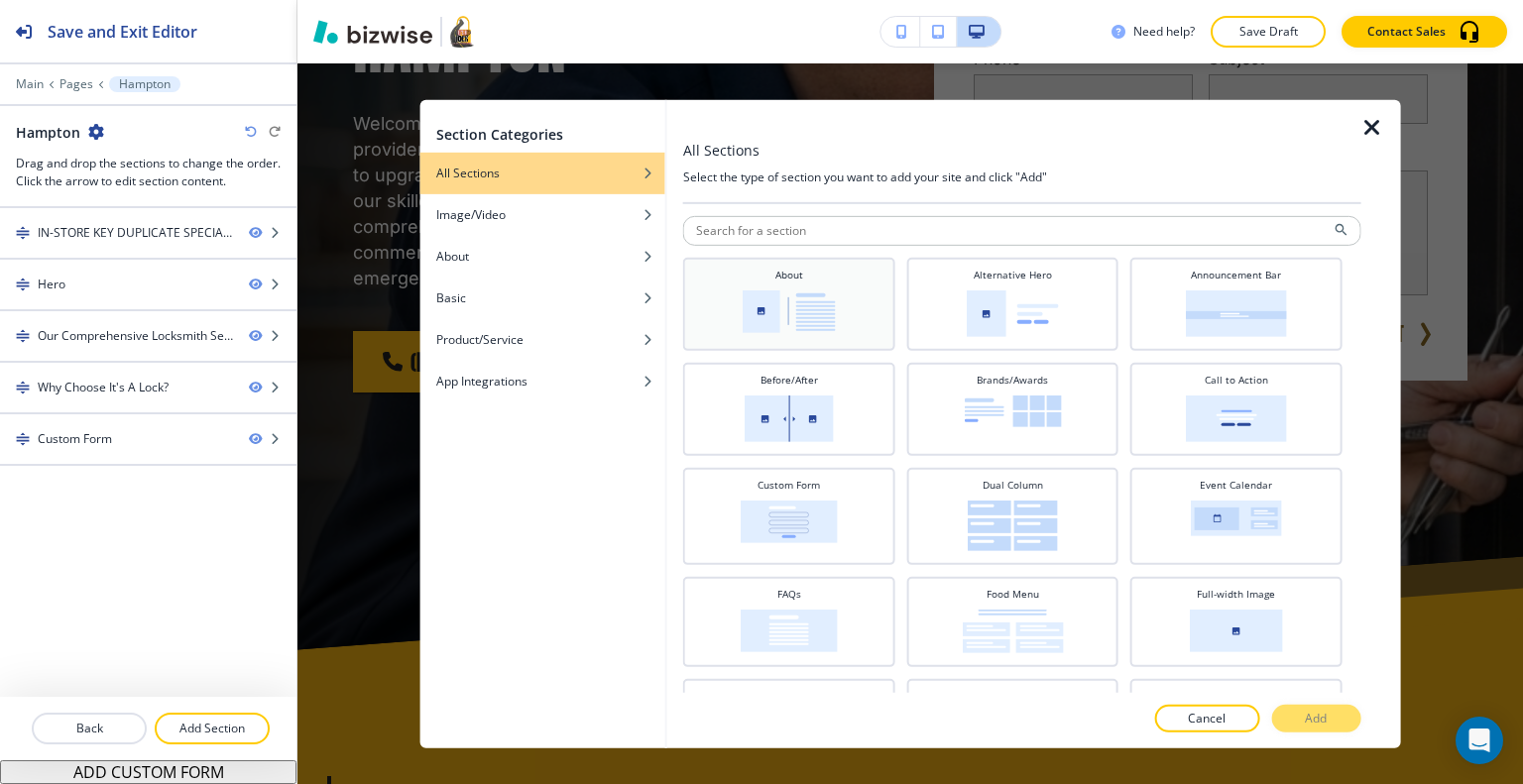 click at bounding box center [789, 310] 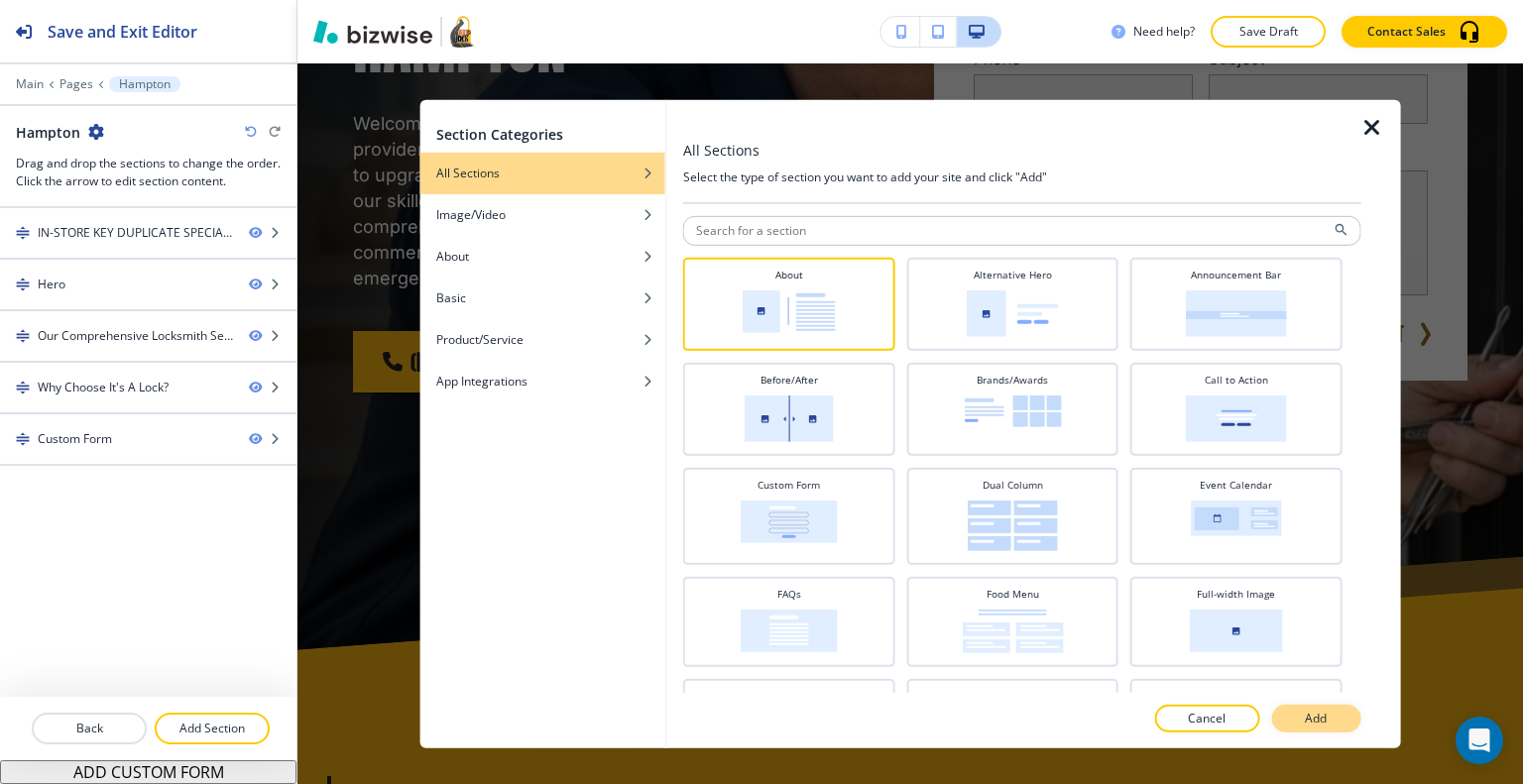 click on "Add" at bounding box center (1316, 719) 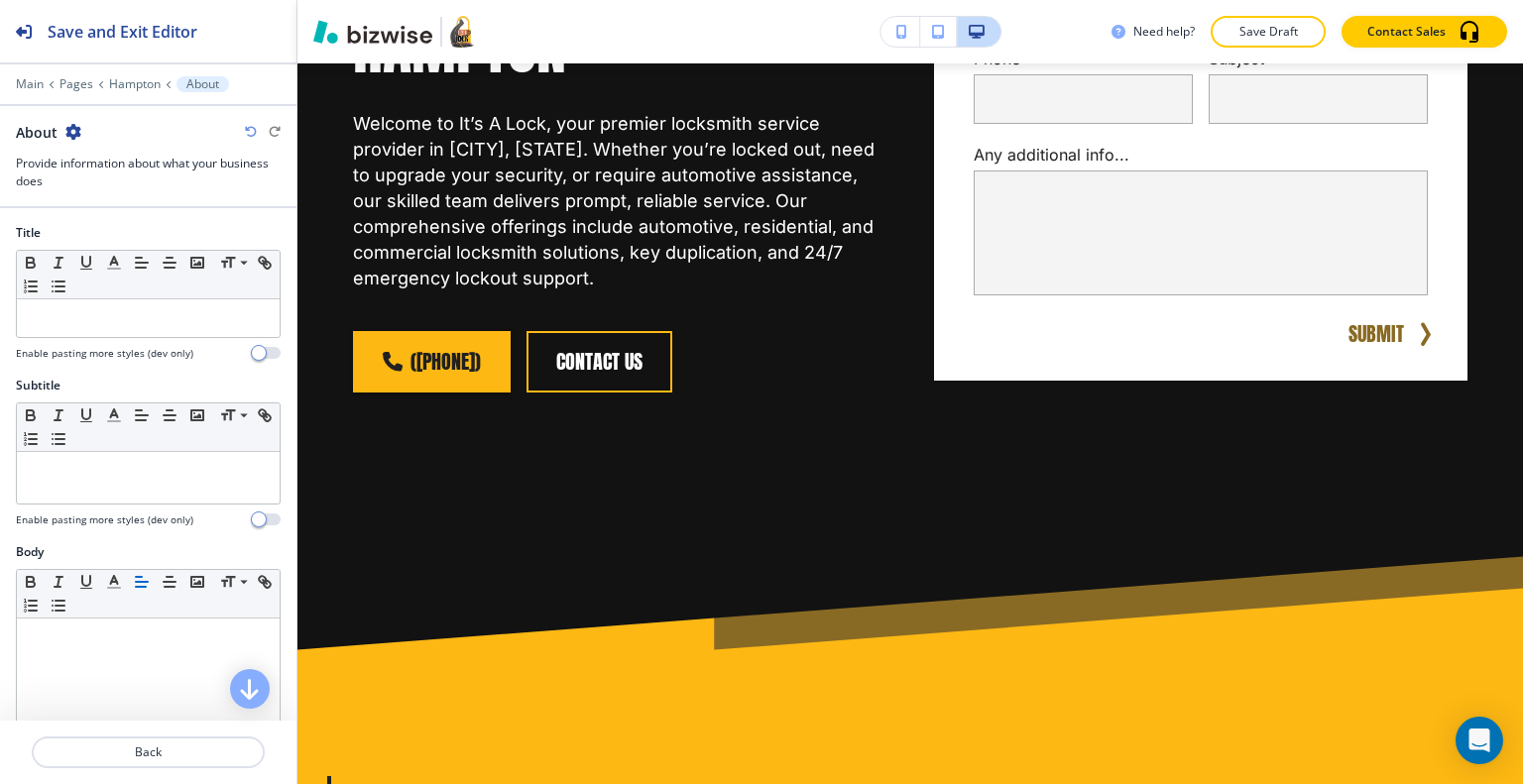 scroll, scrollTop: 5245, scrollLeft: 0, axis: vertical 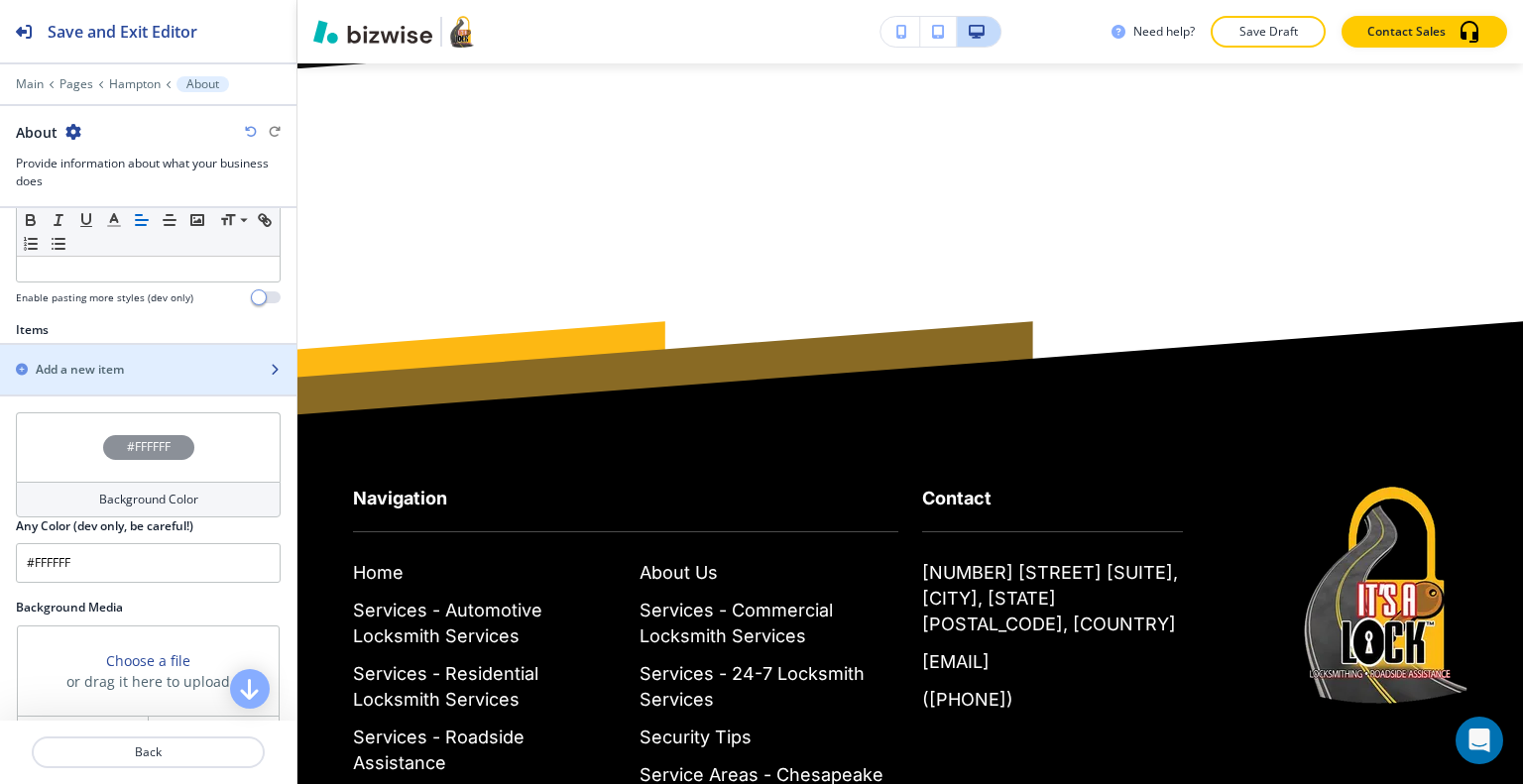 click at bounding box center (148, 387) 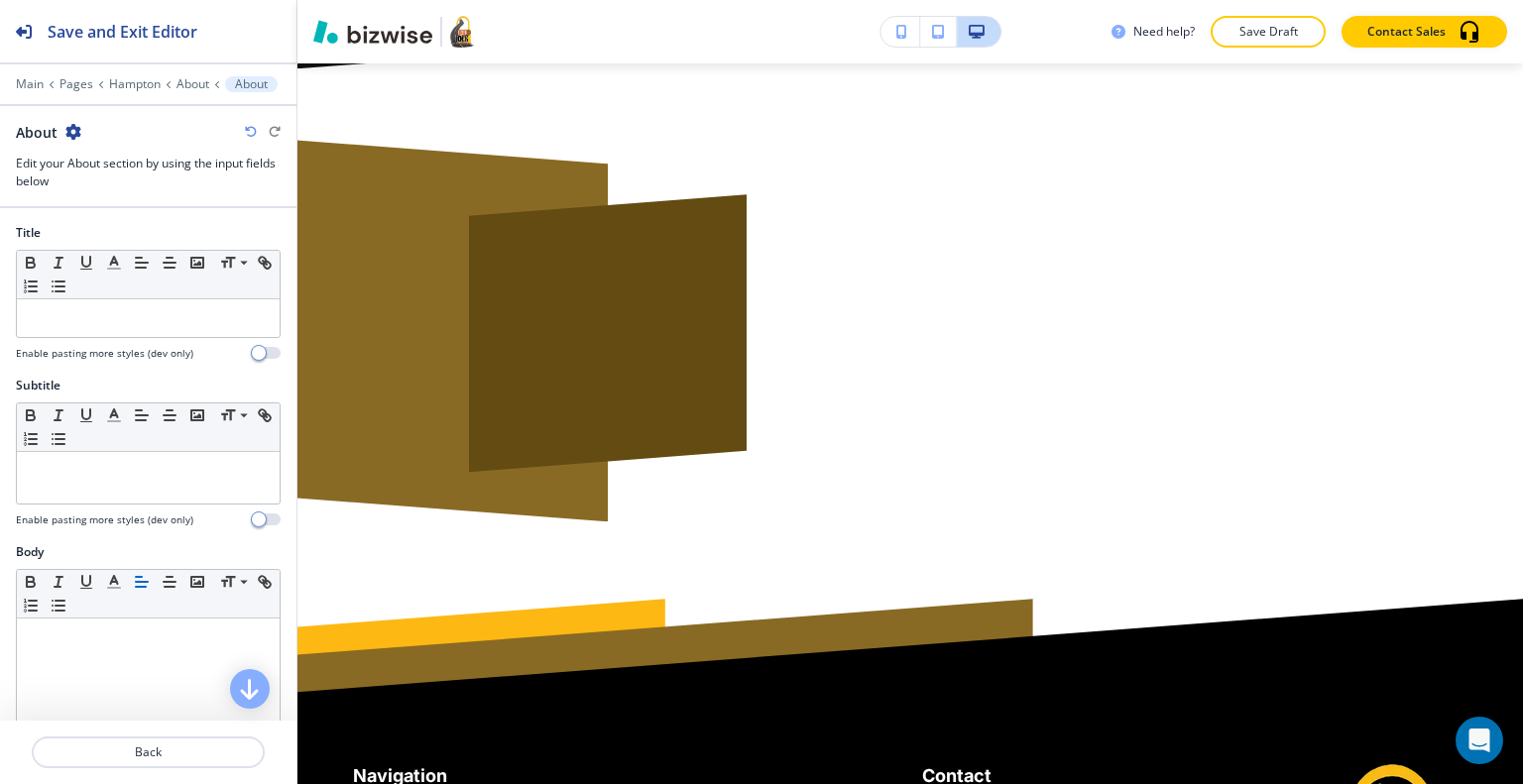scroll, scrollTop: 5416, scrollLeft: 0, axis: vertical 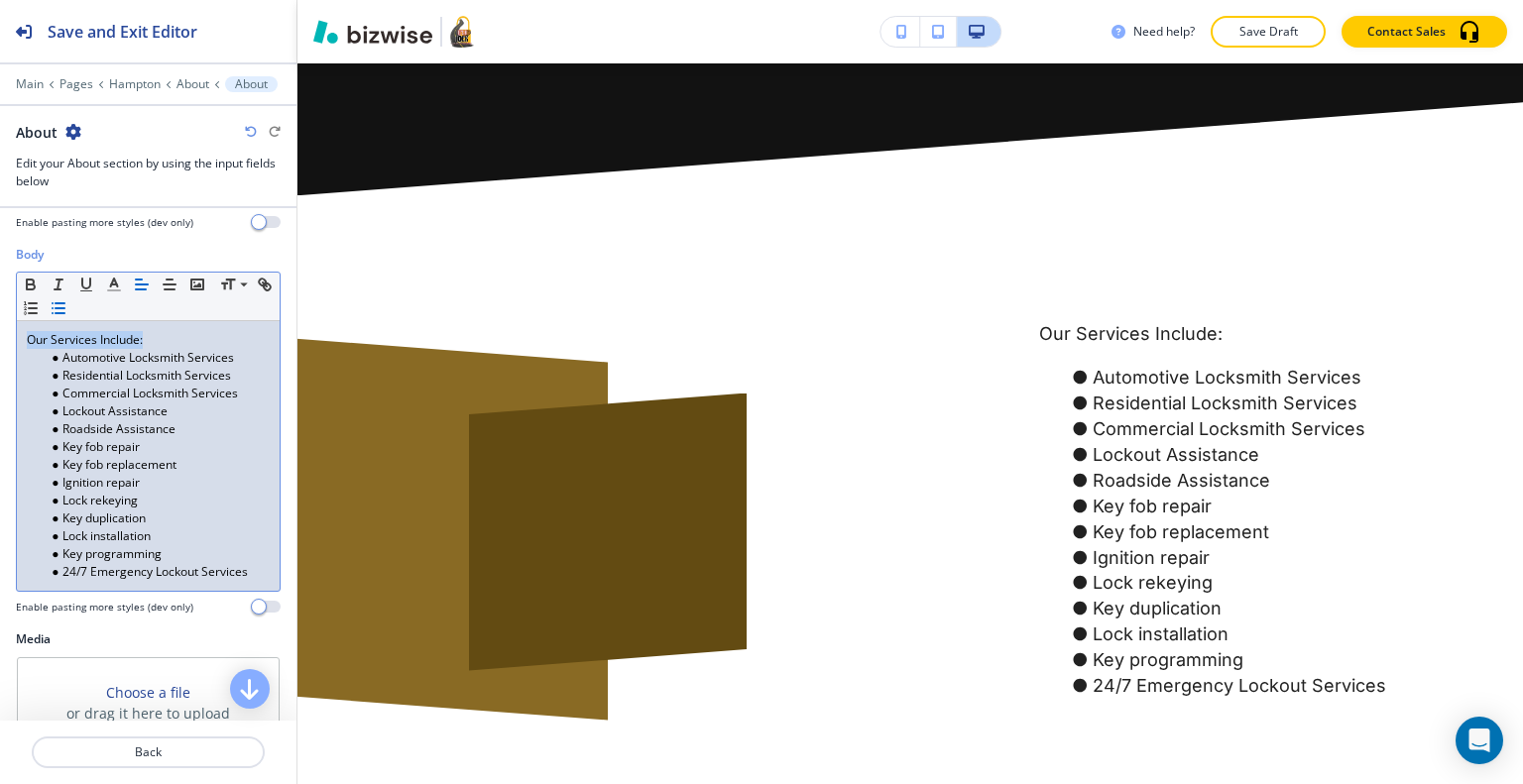drag, startPoint x: 163, startPoint y: 341, endPoint x: 0, endPoint y: 324, distance: 163.88411 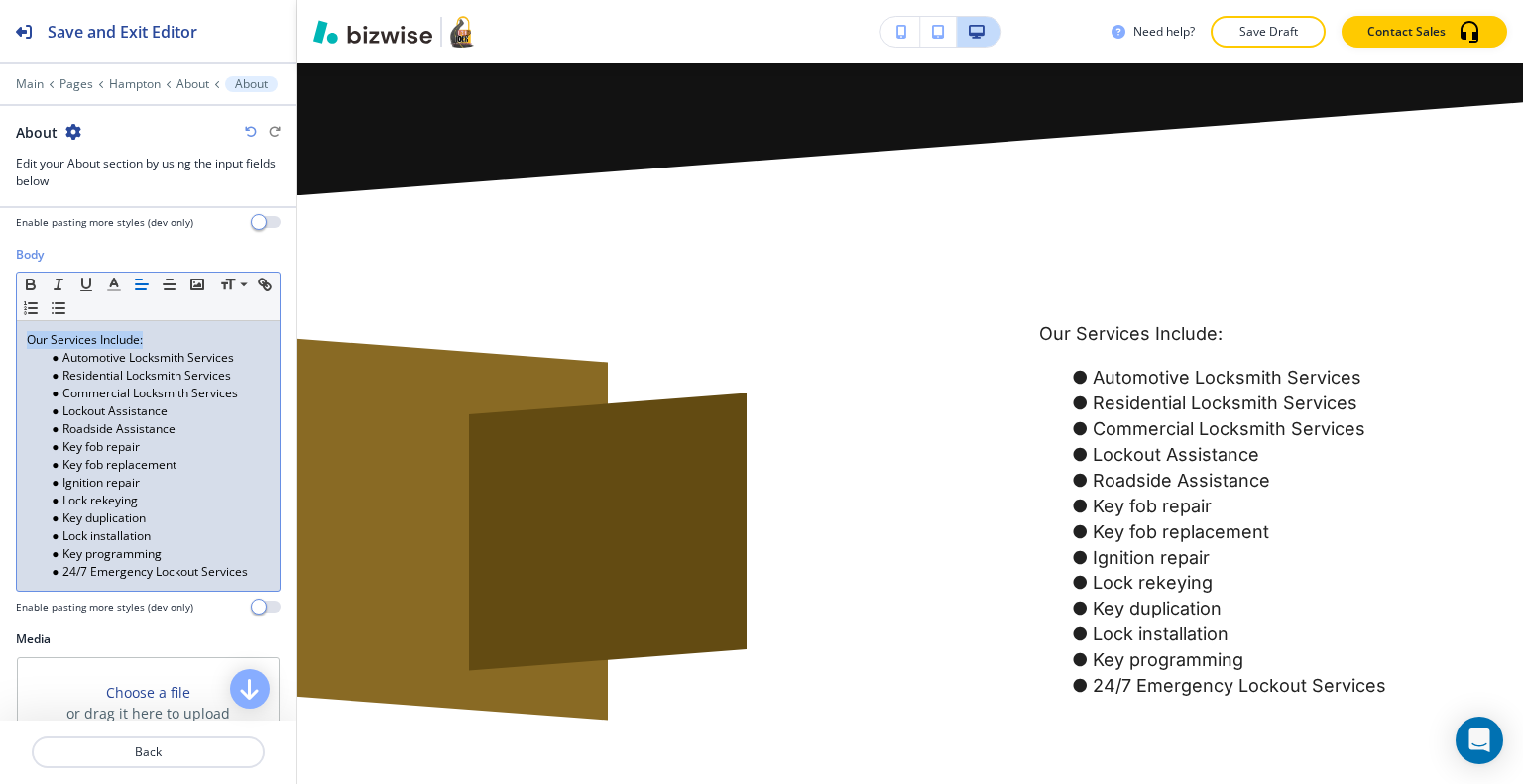 copy on "Our Services Include:" 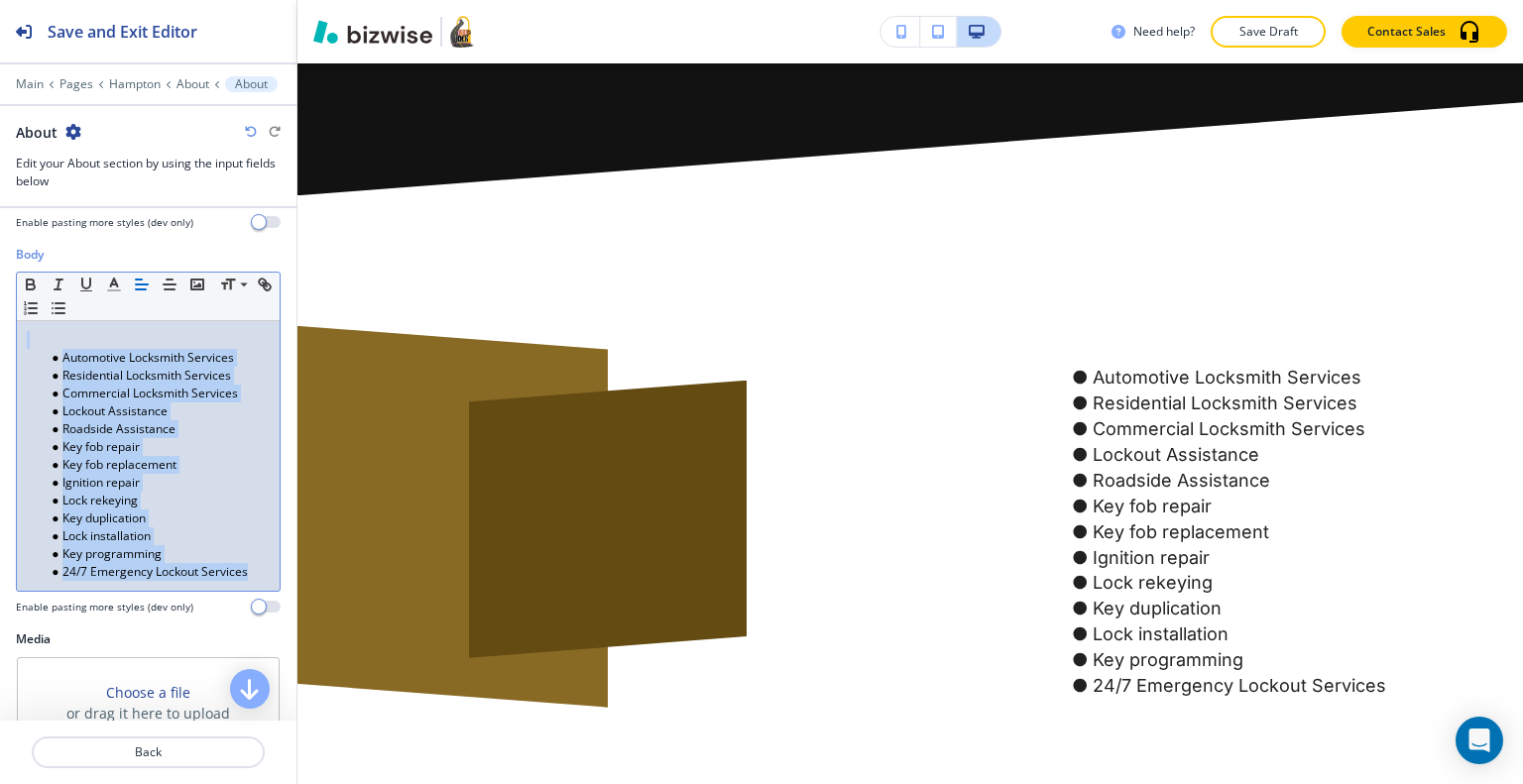 drag, startPoint x: 254, startPoint y: 571, endPoint x: 0, endPoint y: 303, distance: 369.2425 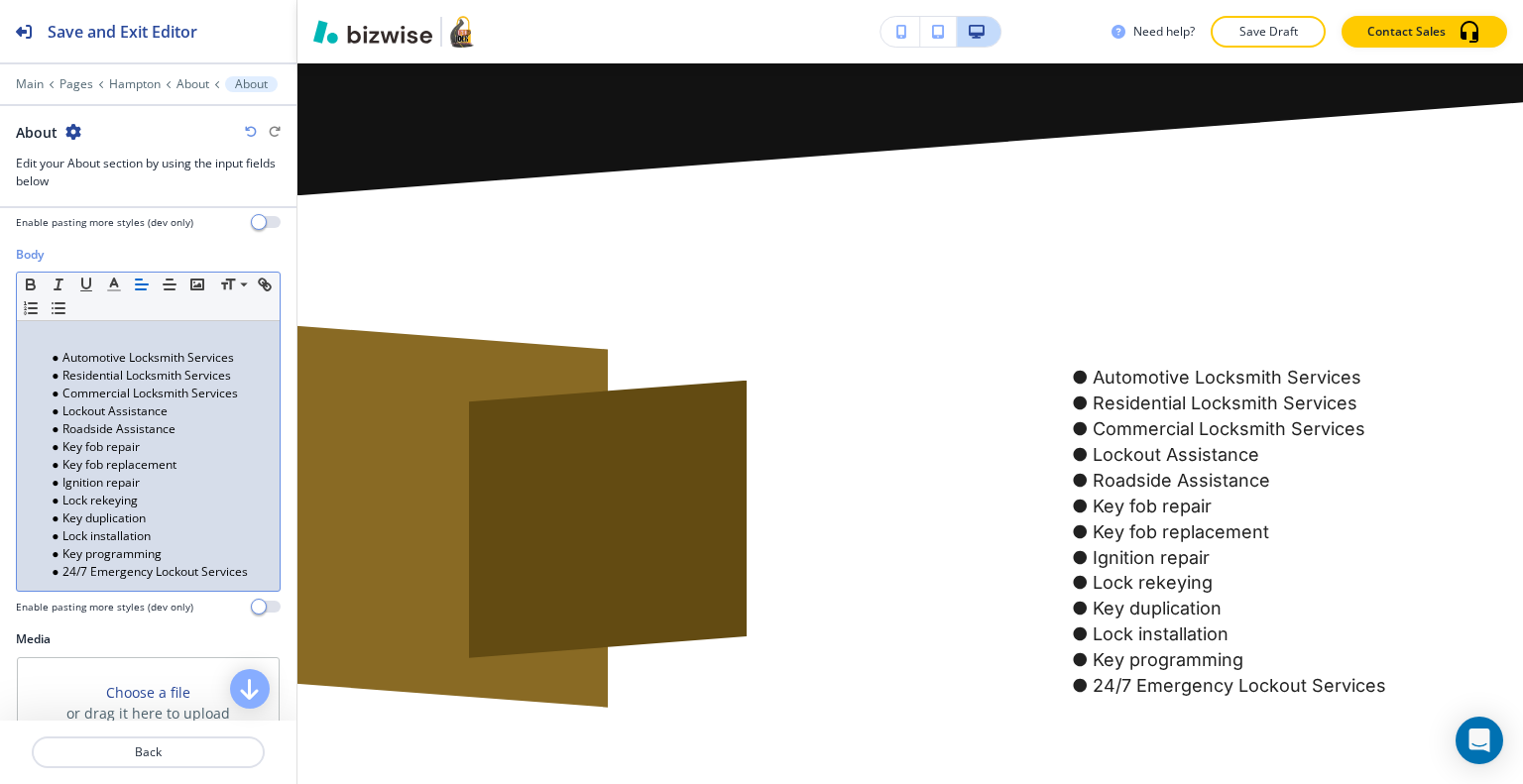 click on "Automotive Locksmith Services" at bounding box center [157, 358] 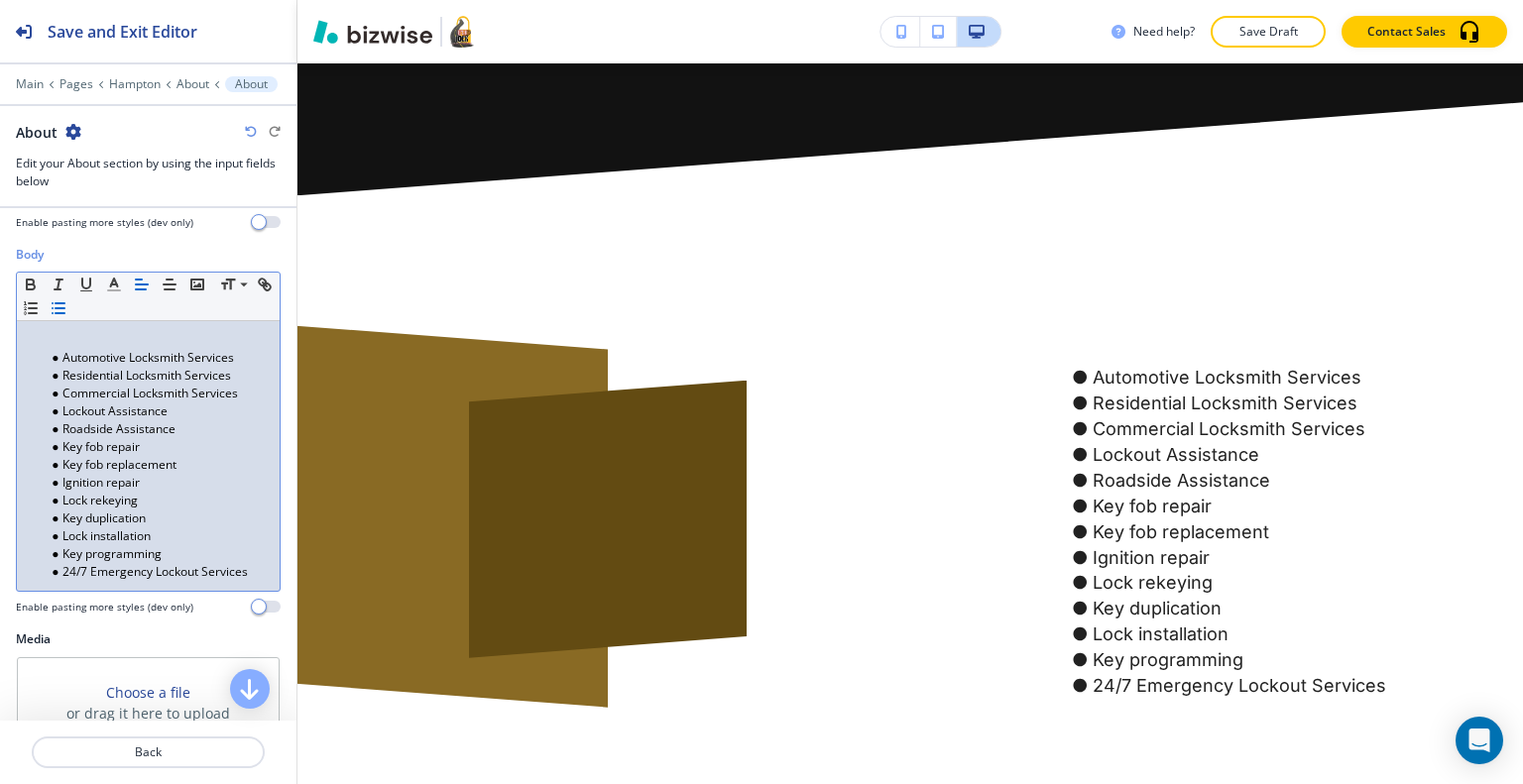click at bounding box center [148, 340] 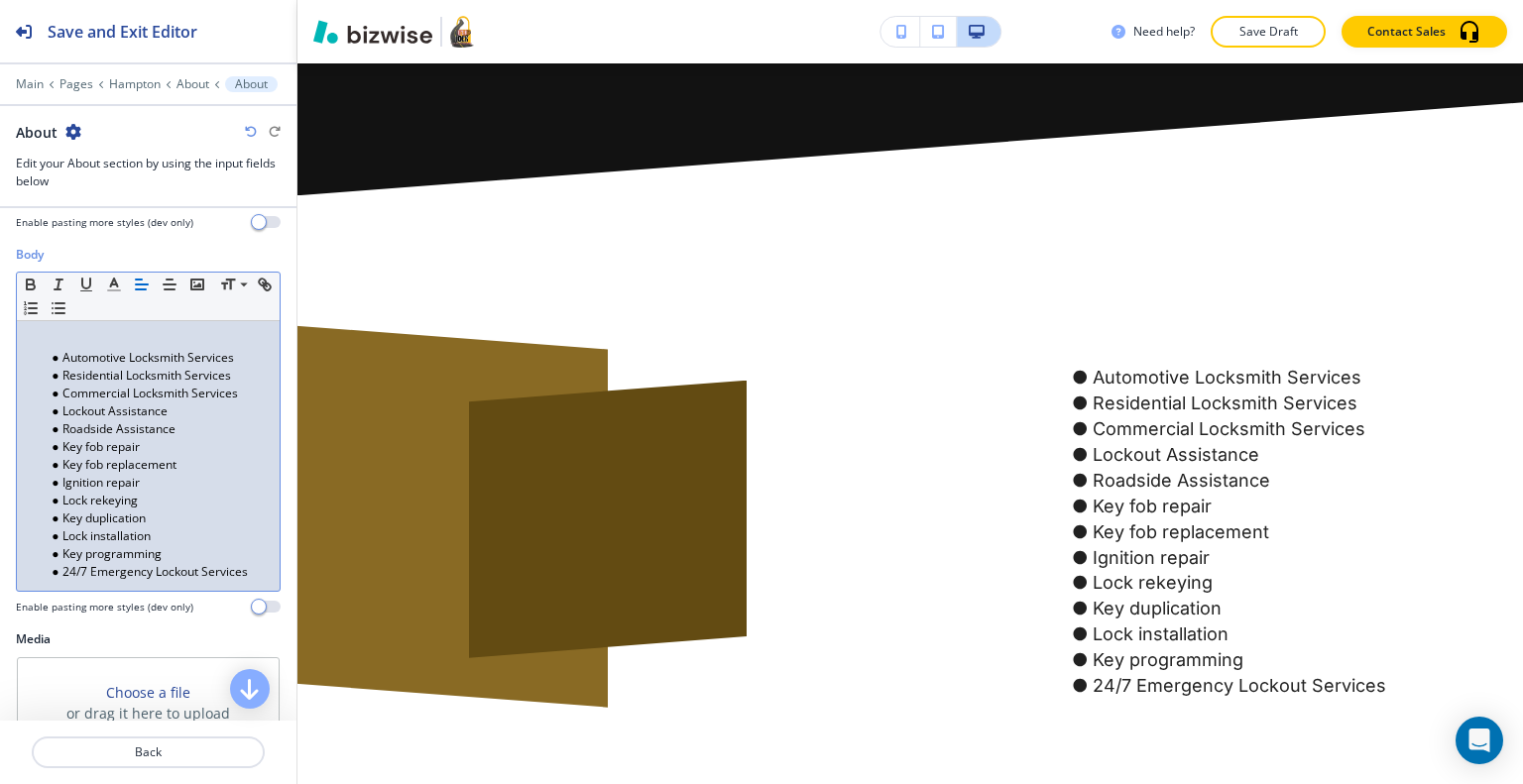 click on "Automotive Locksmith Services" at bounding box center [157, 358] 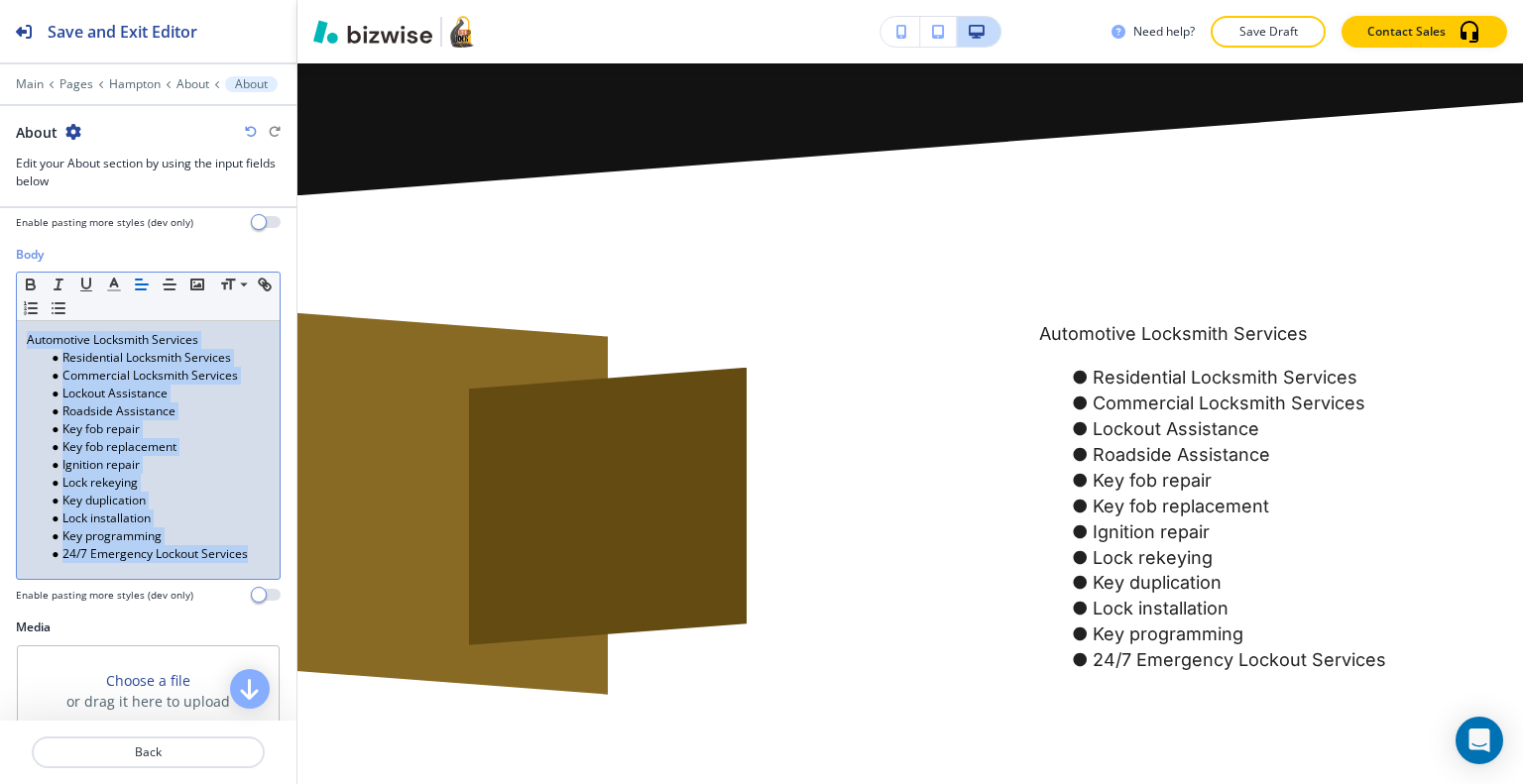 drag, startPoint x: 256, startPoint y: 558, endPoint x: 0, endPoint y: 328, distance: 344.14532 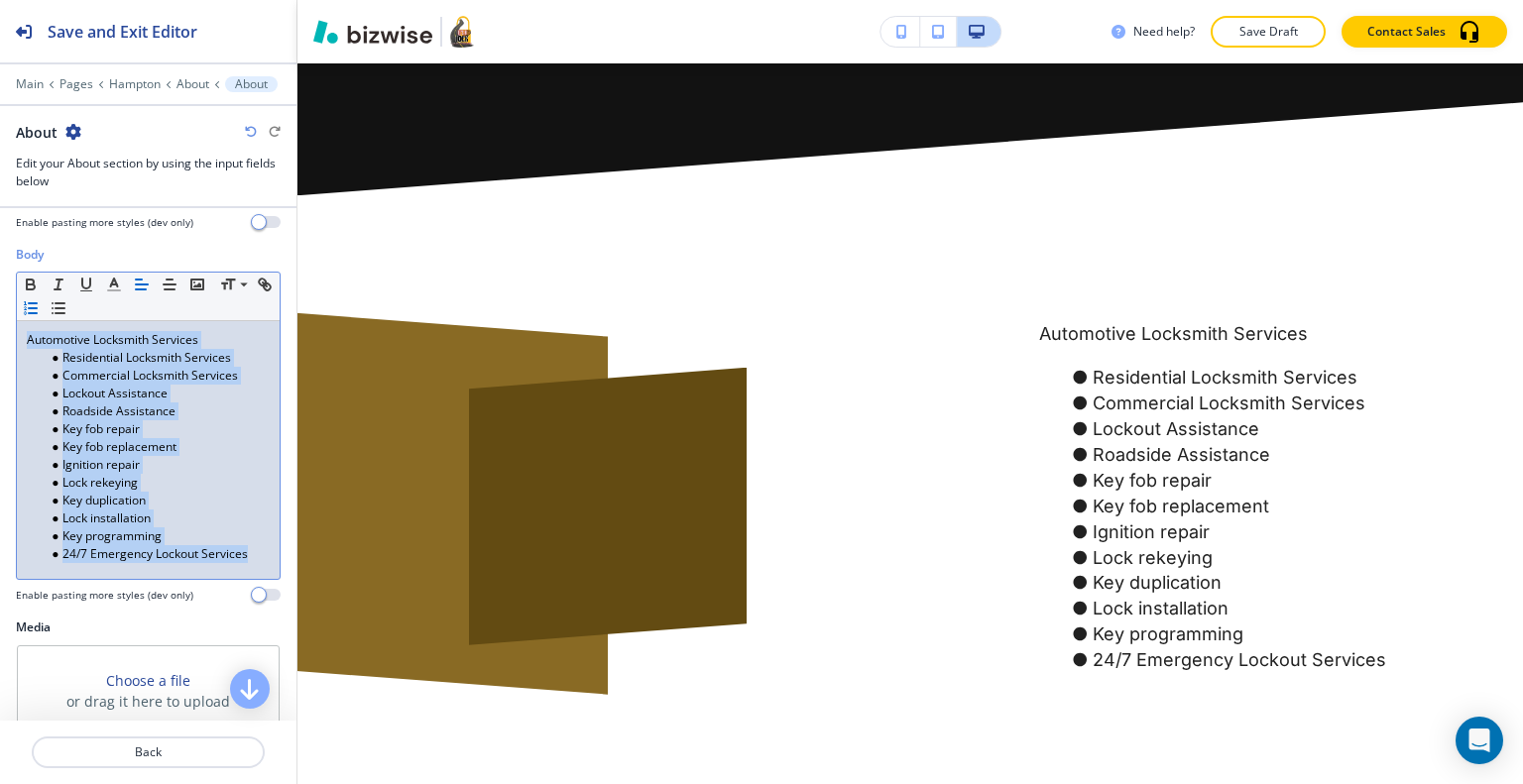 click 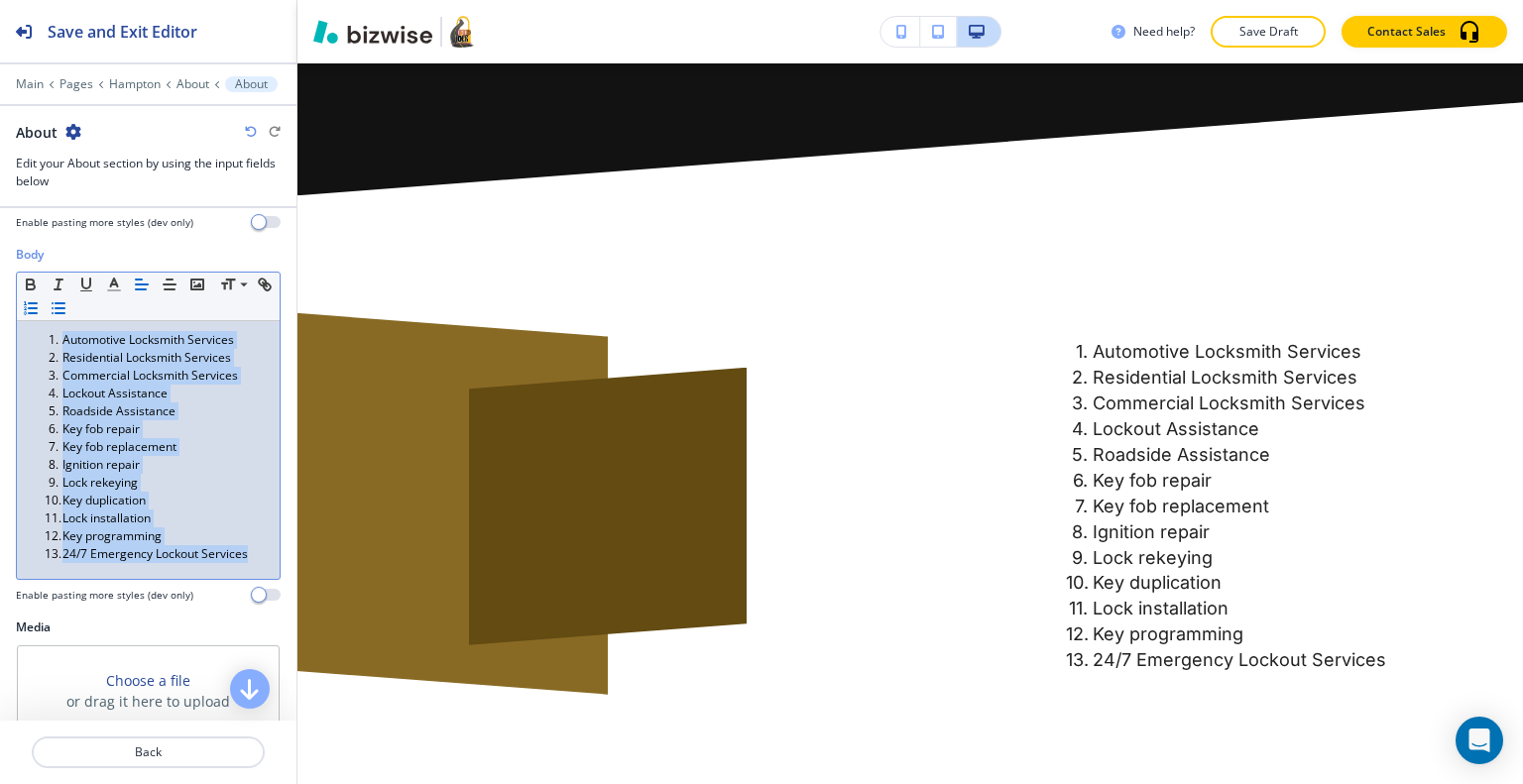 click 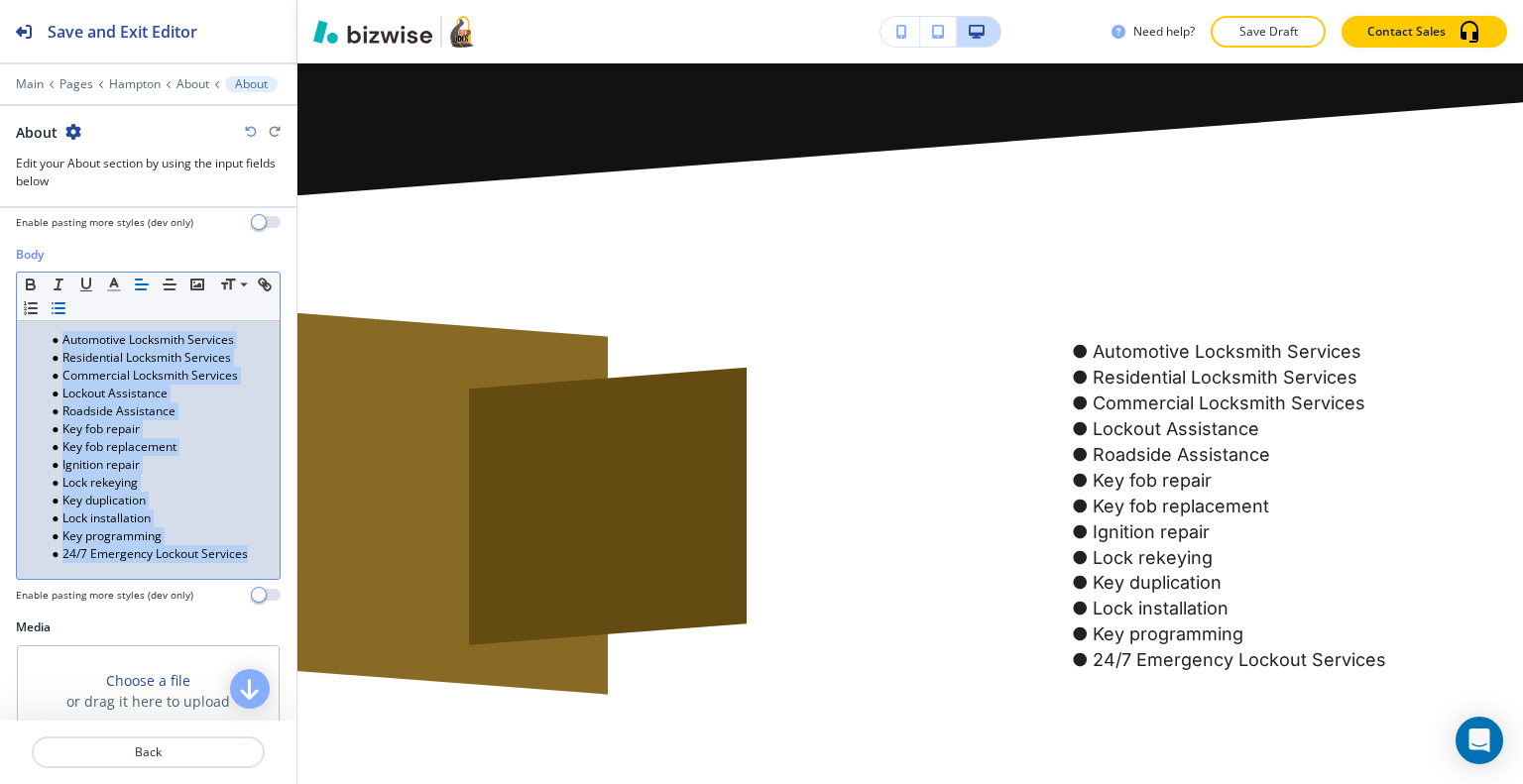 scroll, scrollTop: 0, scrollLeft: 0, axis: both 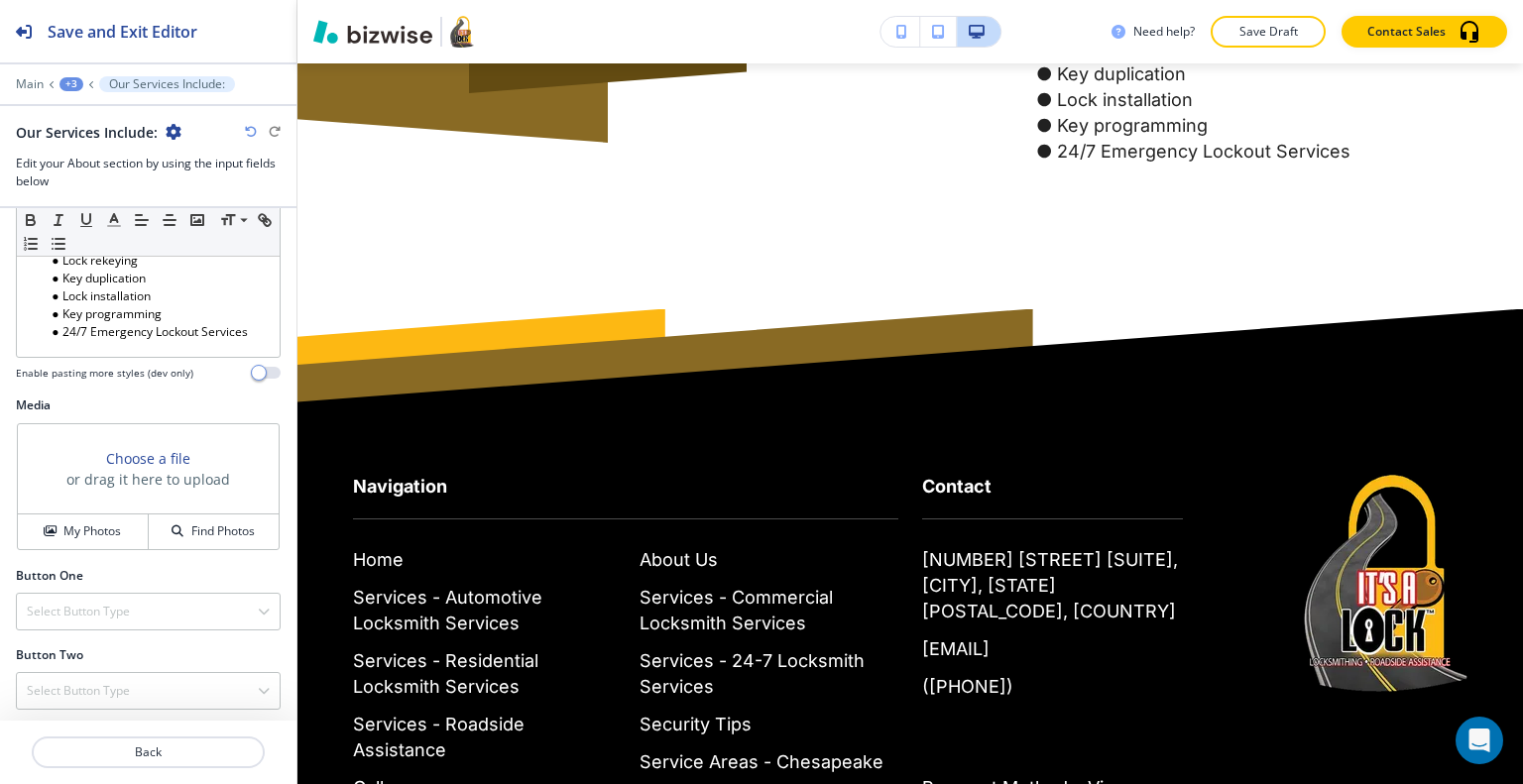 click on "Choose a file or drag it here to upload My Photos Find Photos" at bounding box center [148, 487] 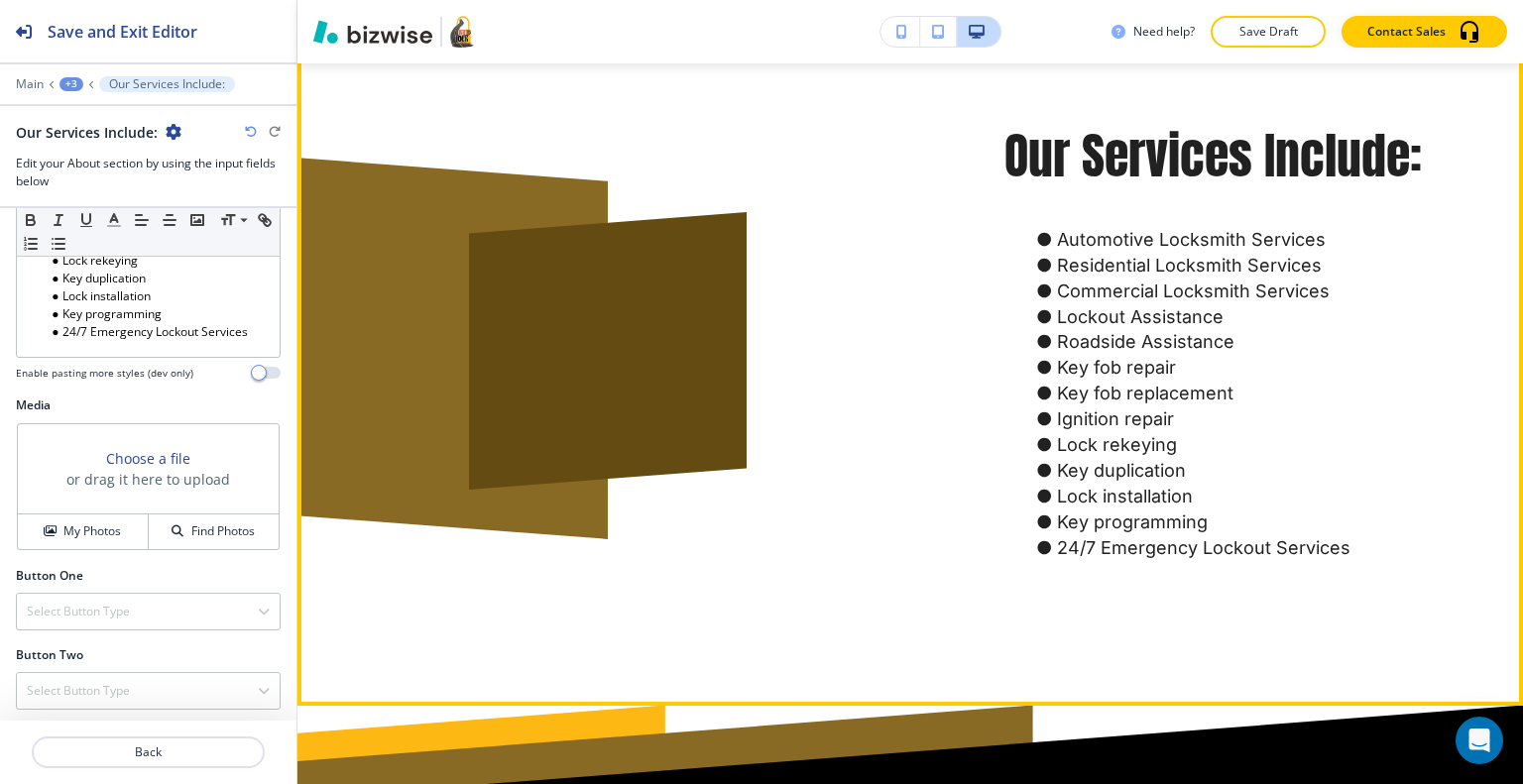 scroll, scrollTop: 5118, scrollLeft: 0, axis: vertical 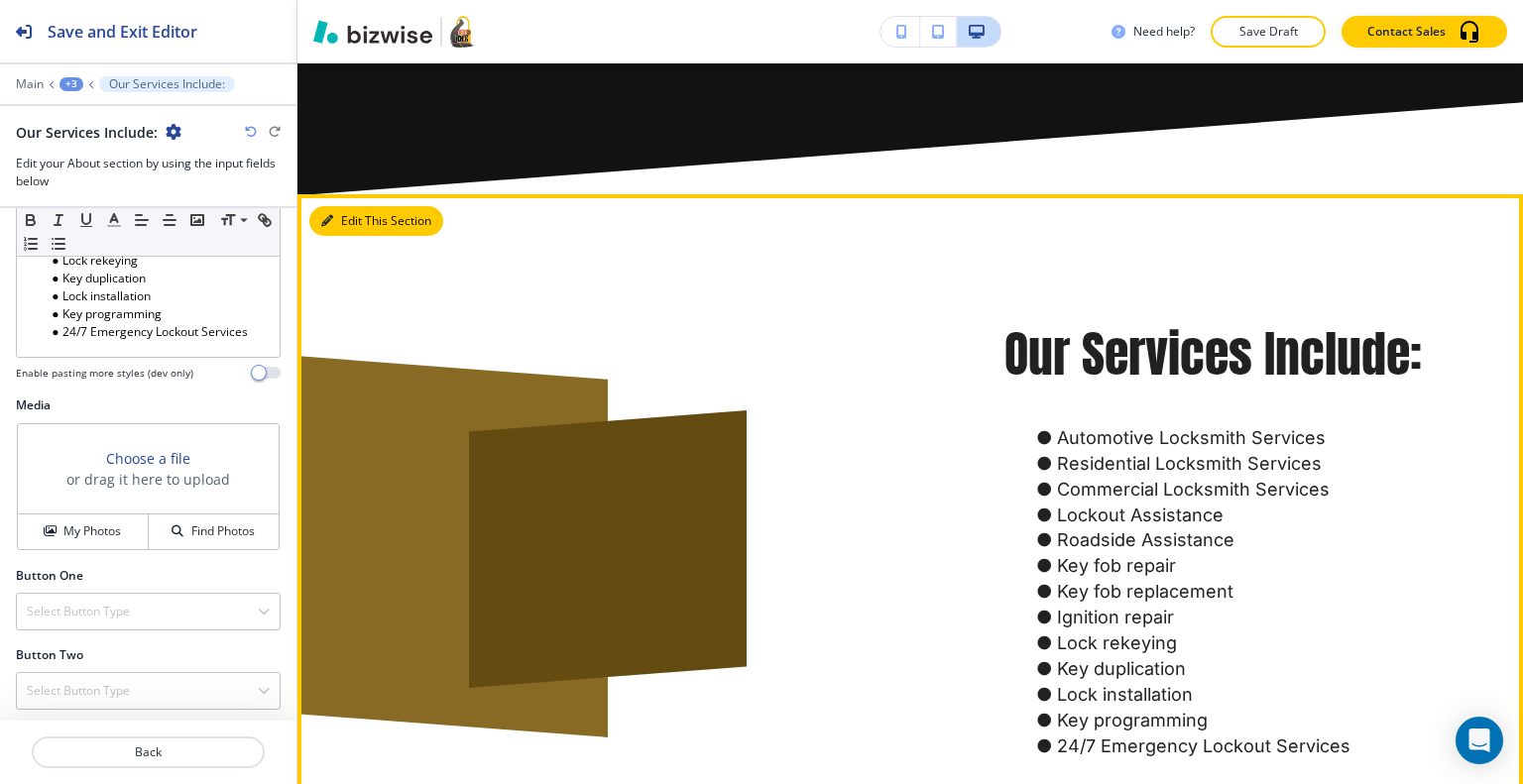 click on "Edit This Section" at bounding box center (376, 221) 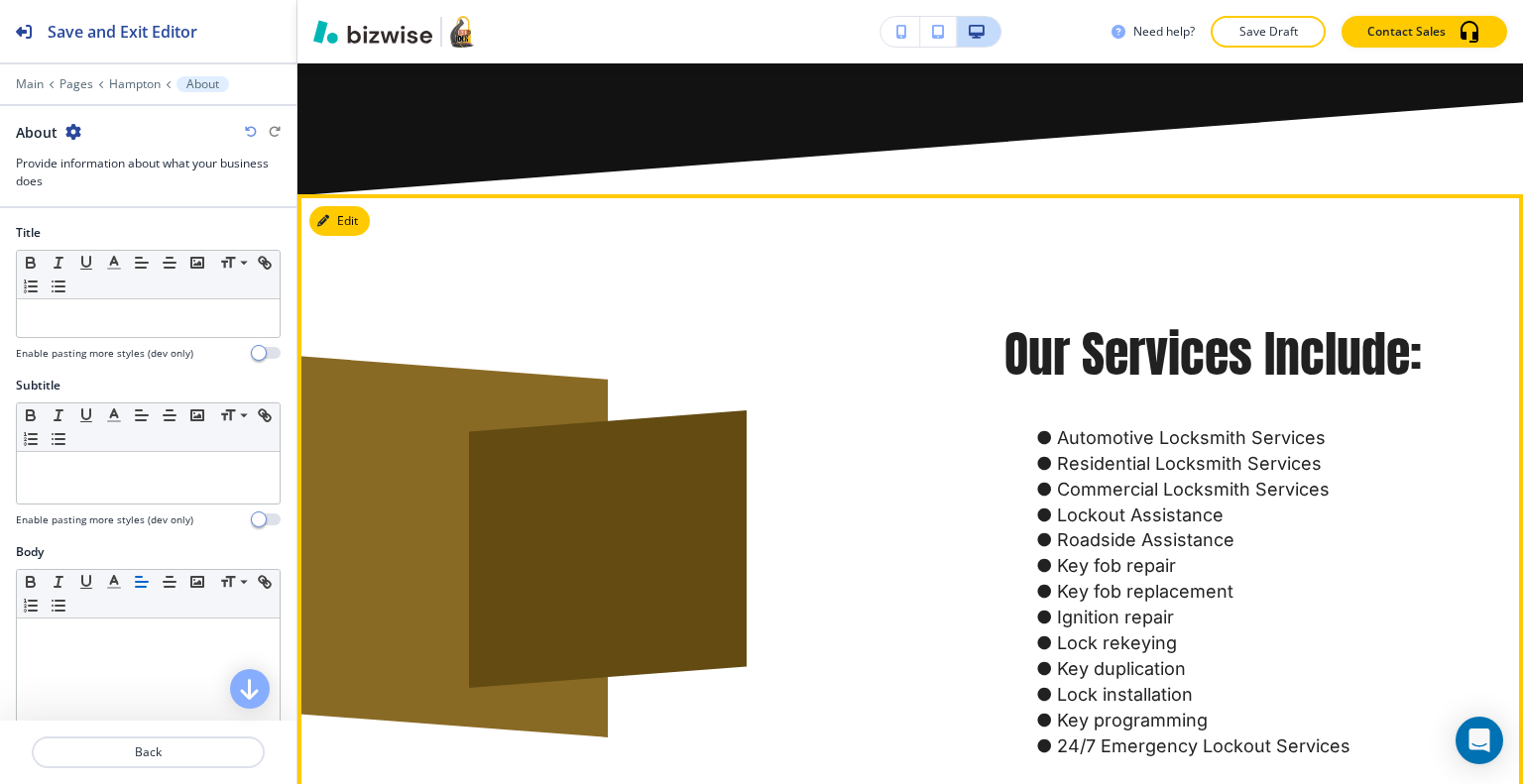 scroll, scrollTop: 5245, scrollLeft: 0, axis: vertical 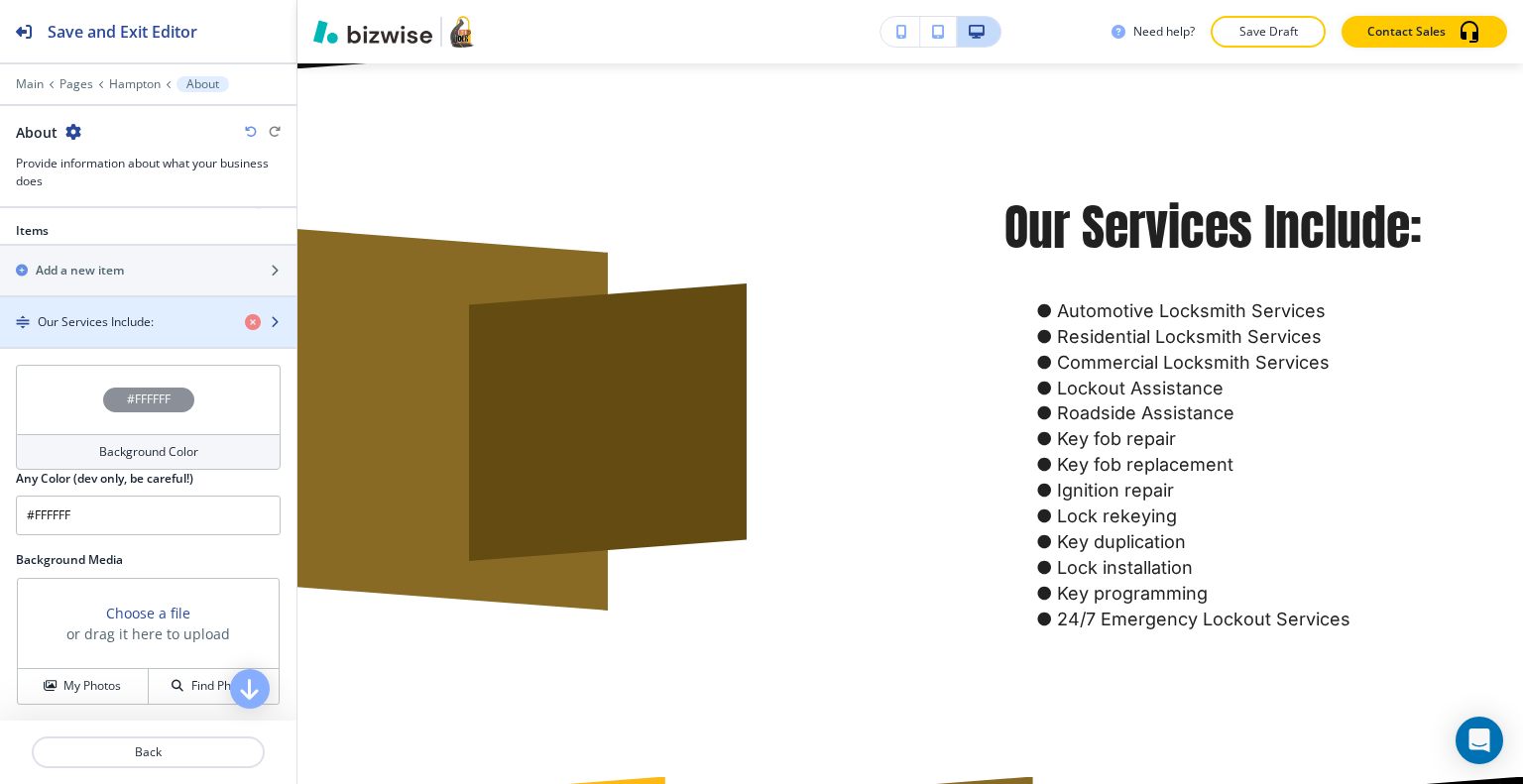 click on "Our Services Include:" at bounding box center [95, 322] 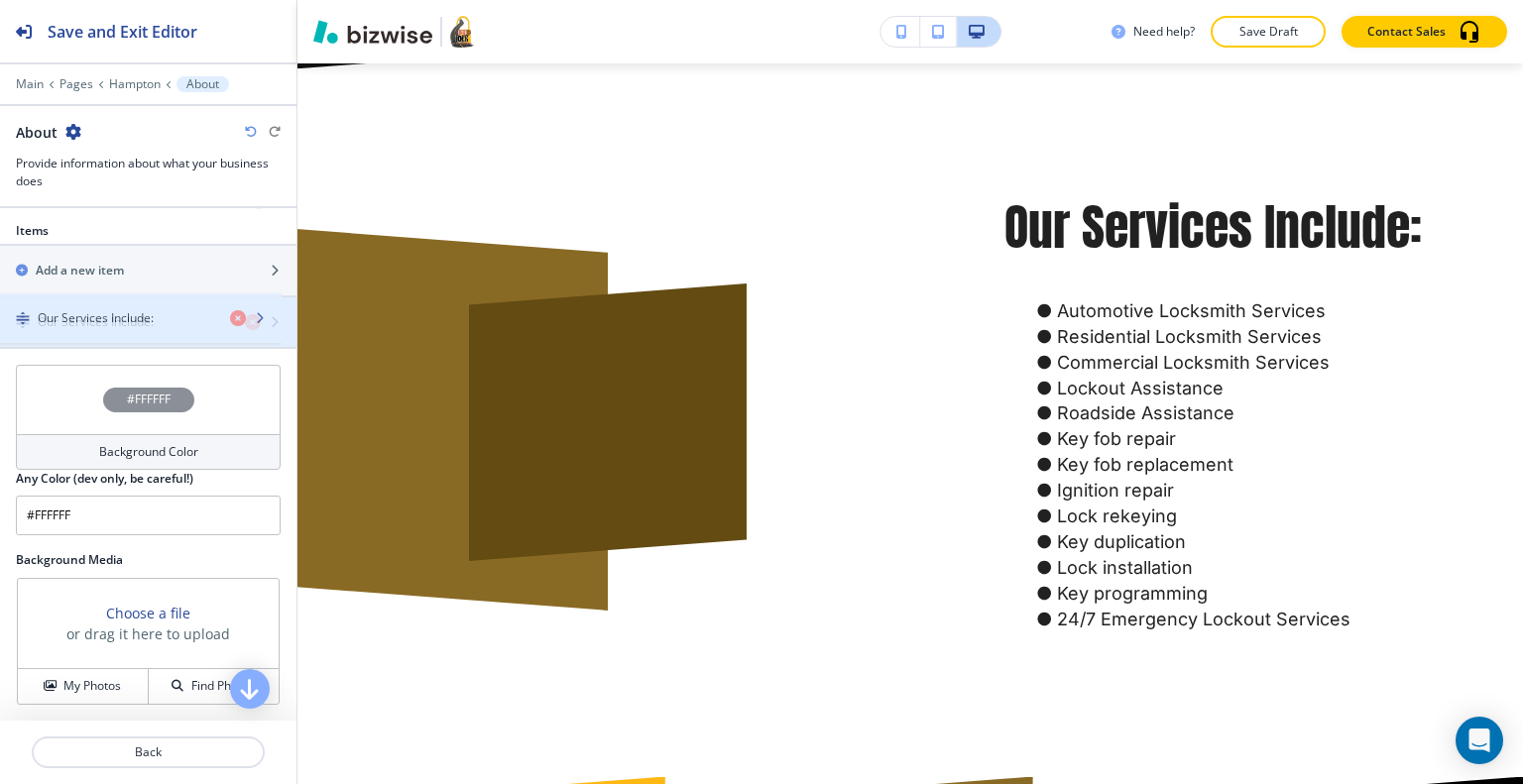 click on "Our Services Include:" at bounding box center (95, 322) 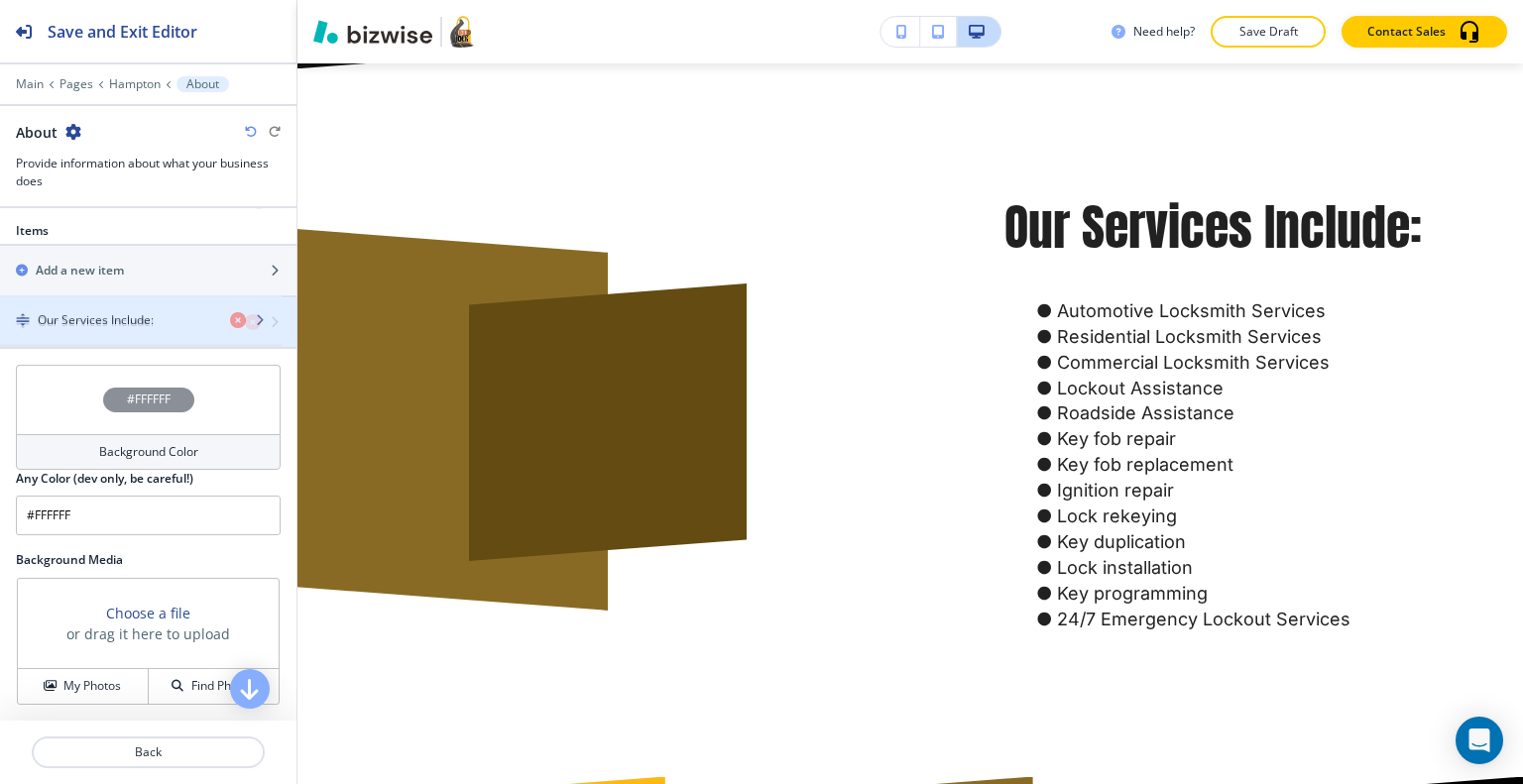 click at bounding box center [148, 339] 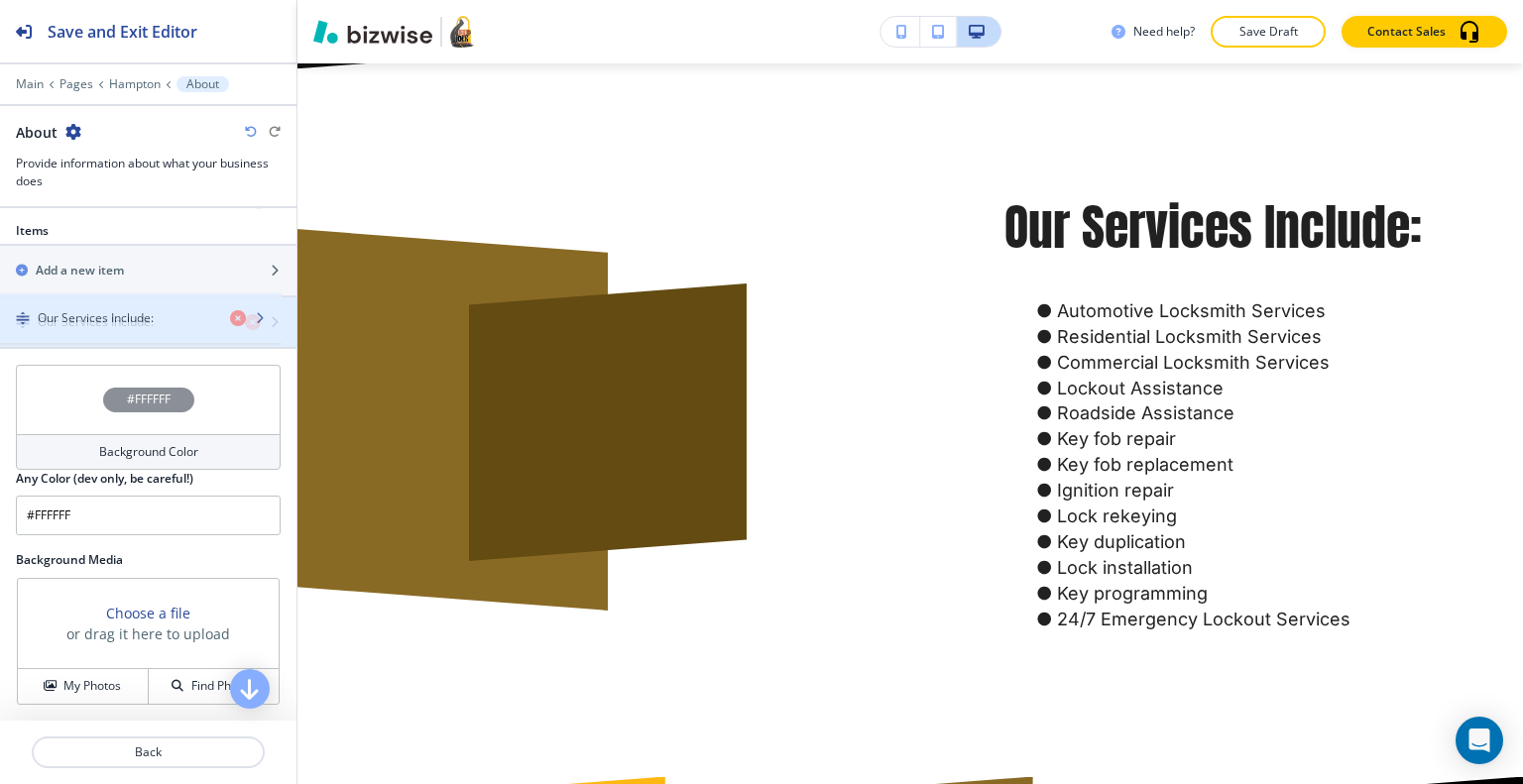 click on "Our Services Include:" at bounding box center [95, 322] 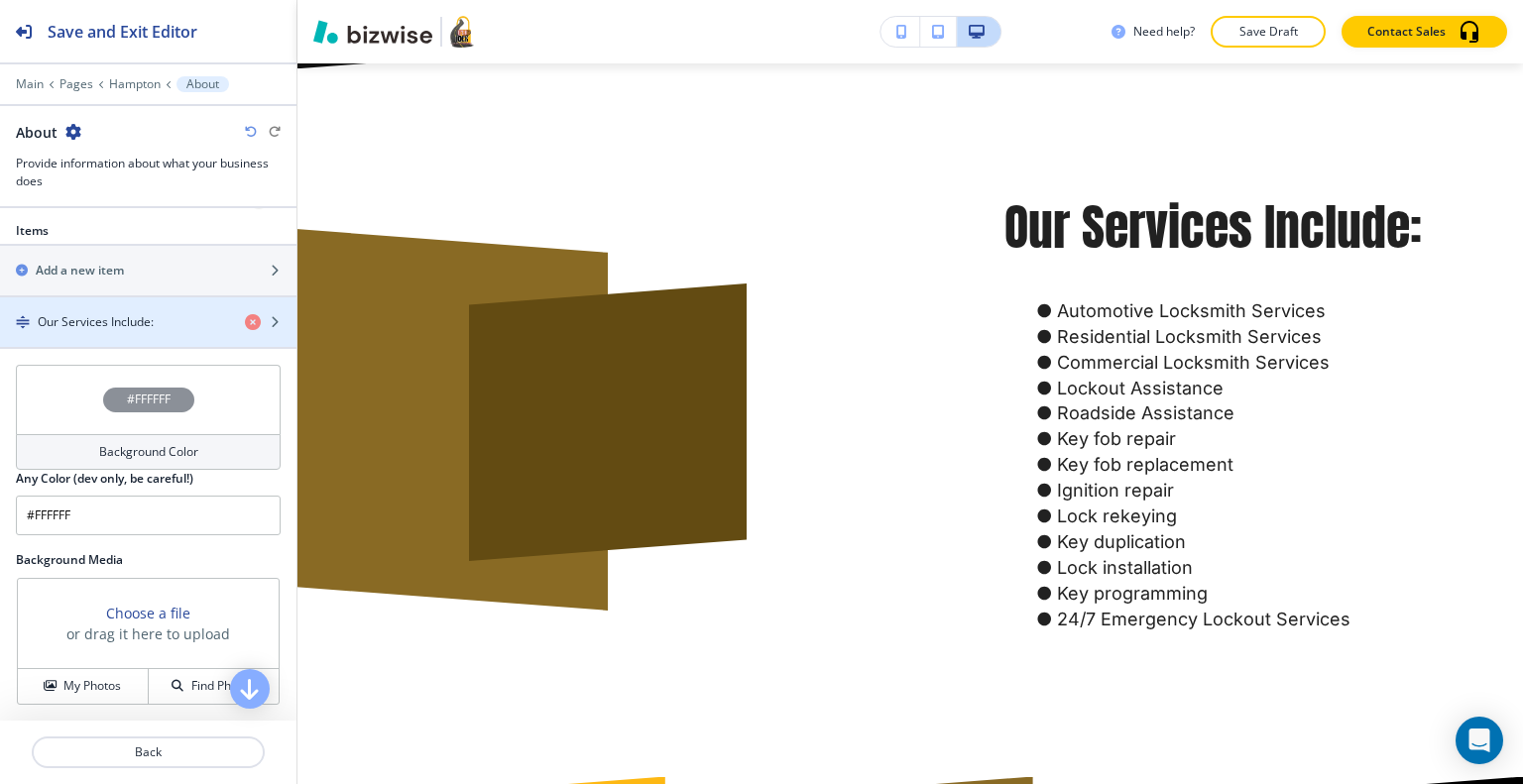 scroll, scrollTop: 825, scrollLeft: 0, axis: vertical 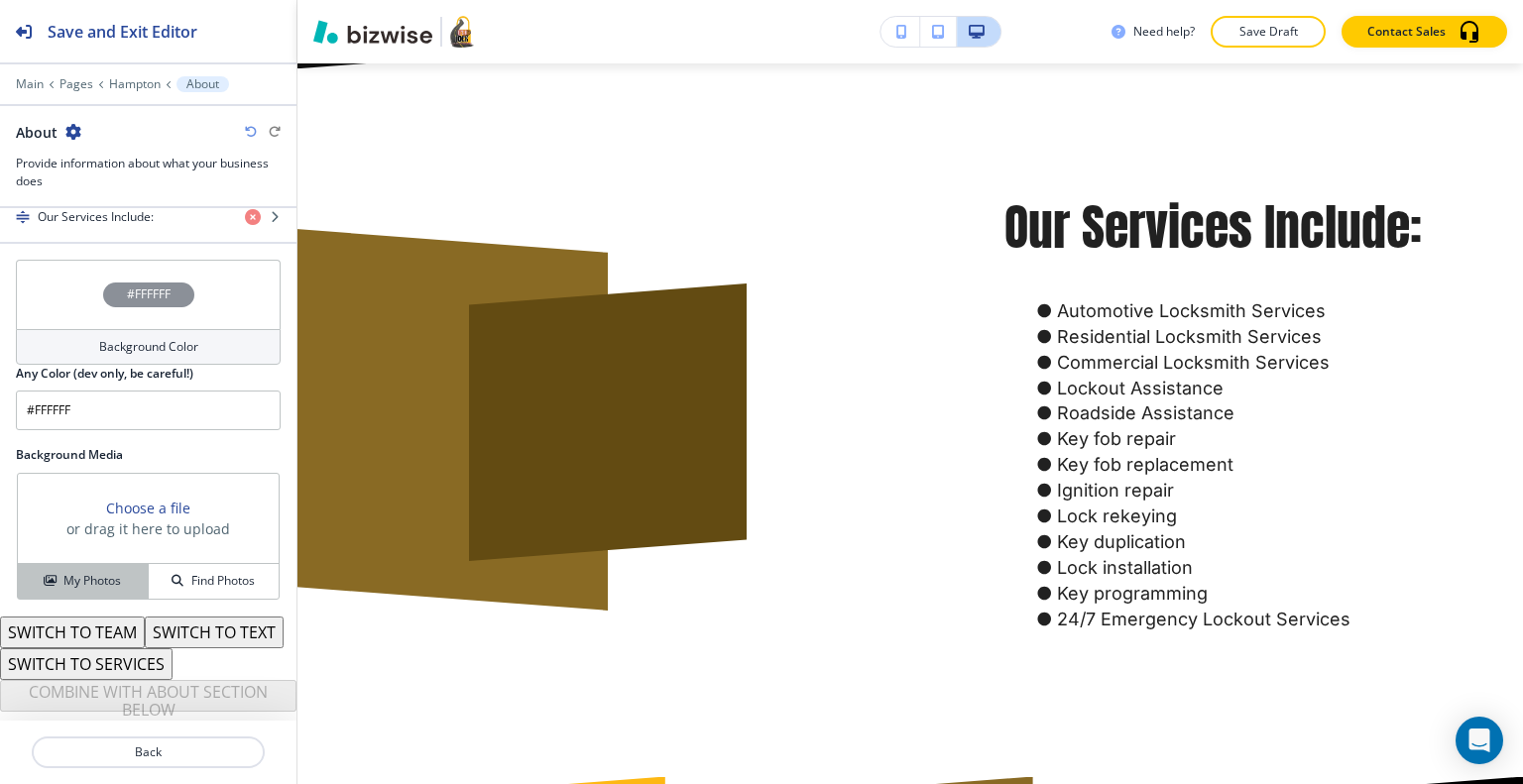 click on "My Photos" at bounding box center [92, 581] 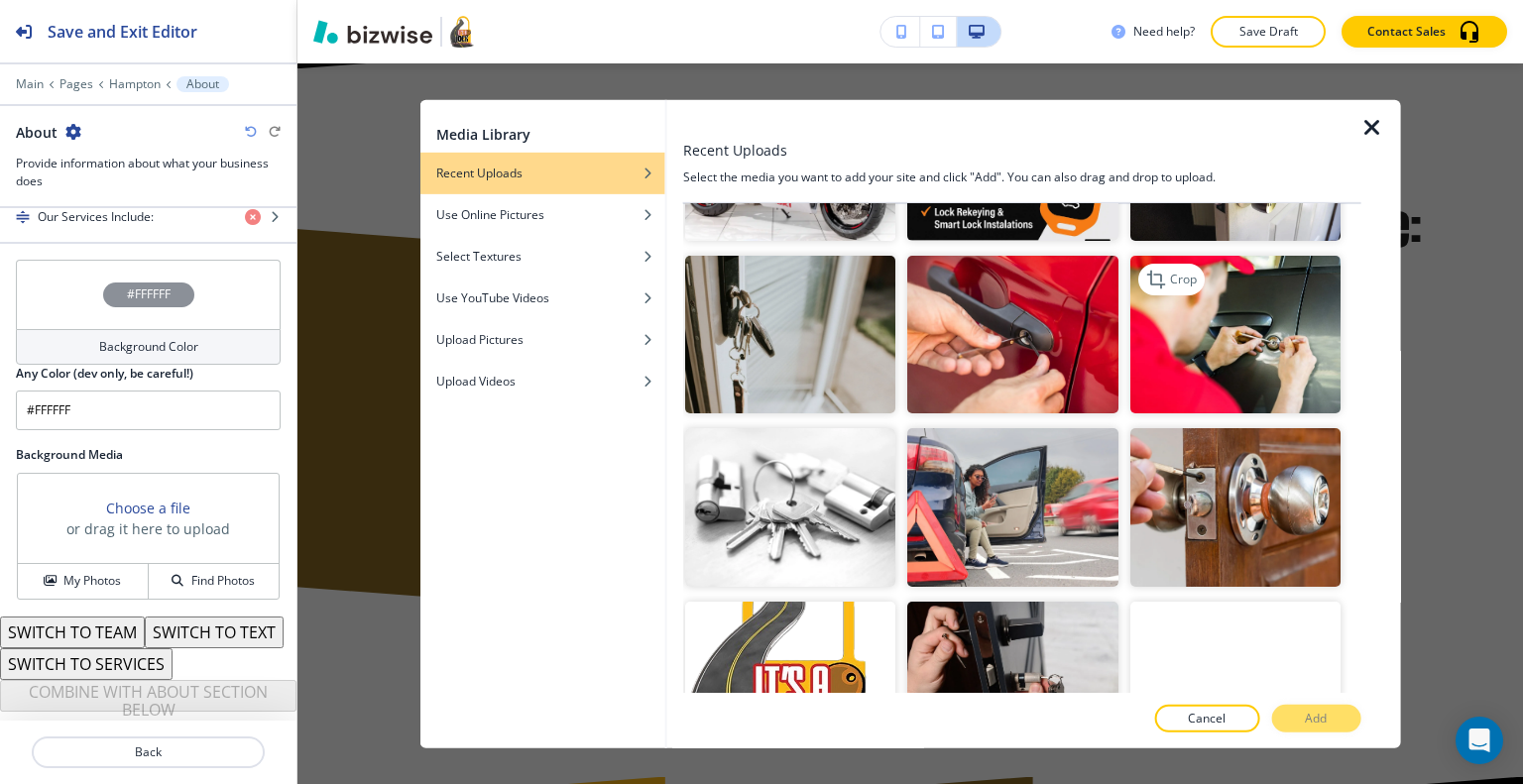 scroll, scrollTop: 2280, scrollLeft: 0, axis: vertical 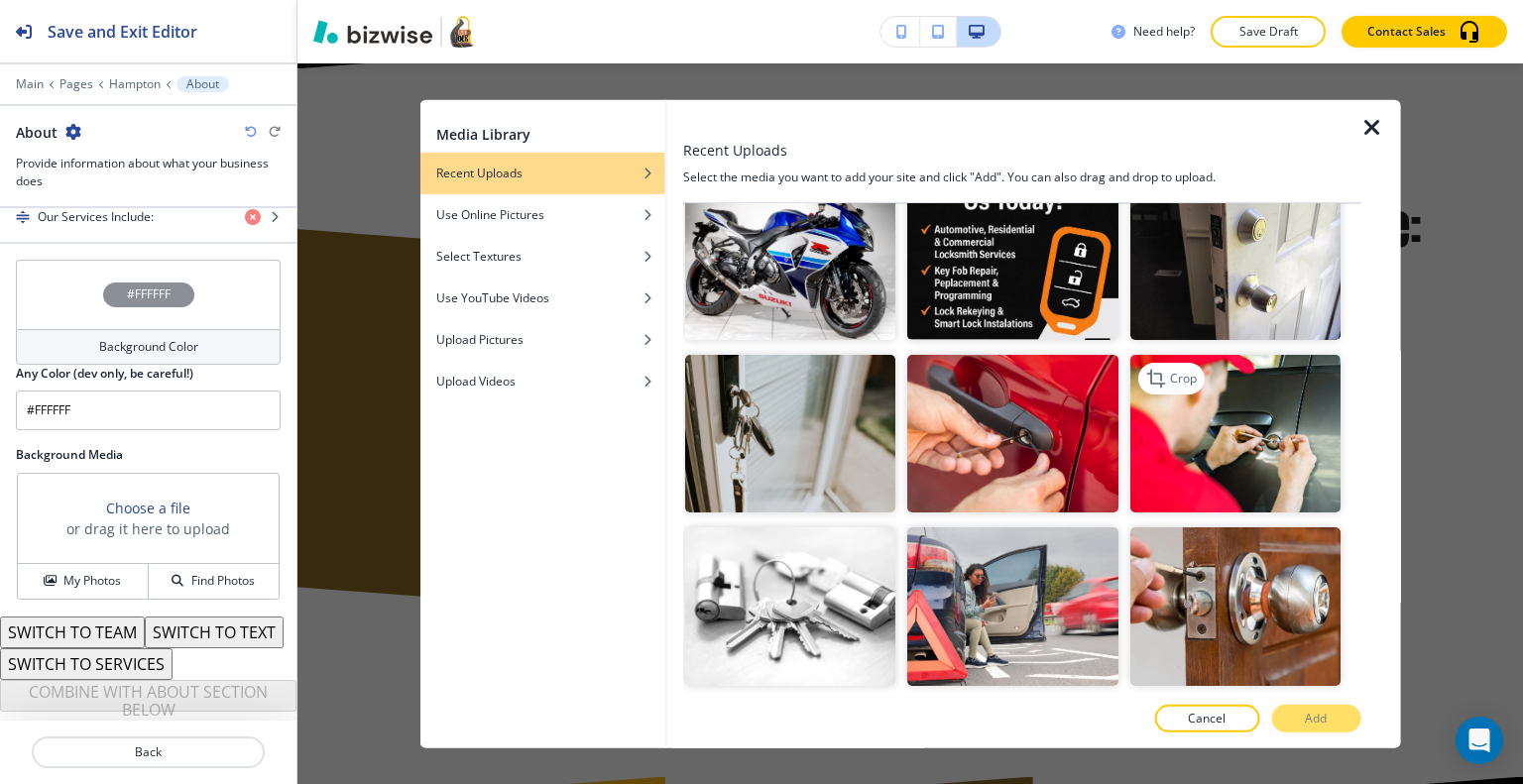click at bounding box center [1234, 433] 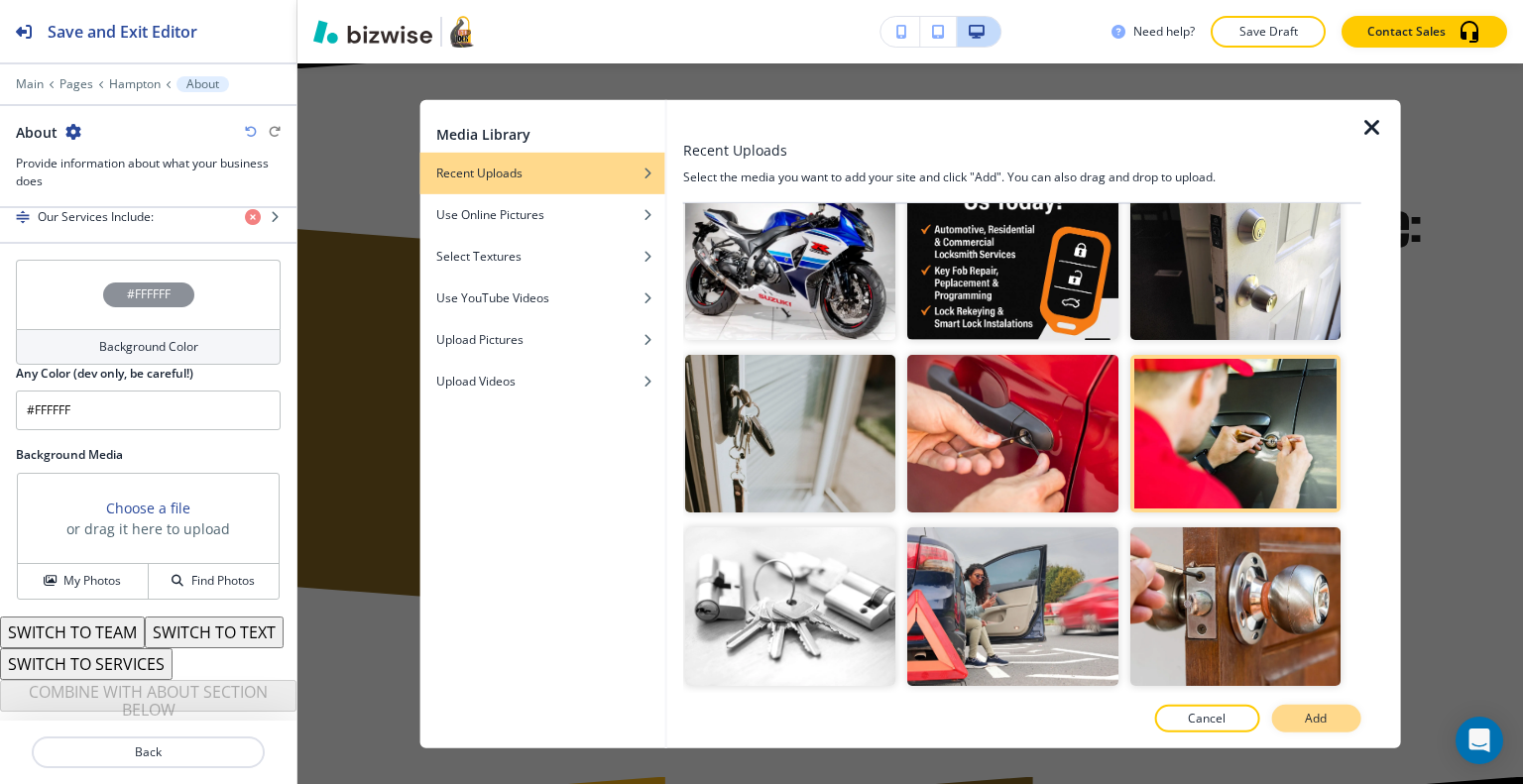 click on "Add" at bounding box center (1316, 719) 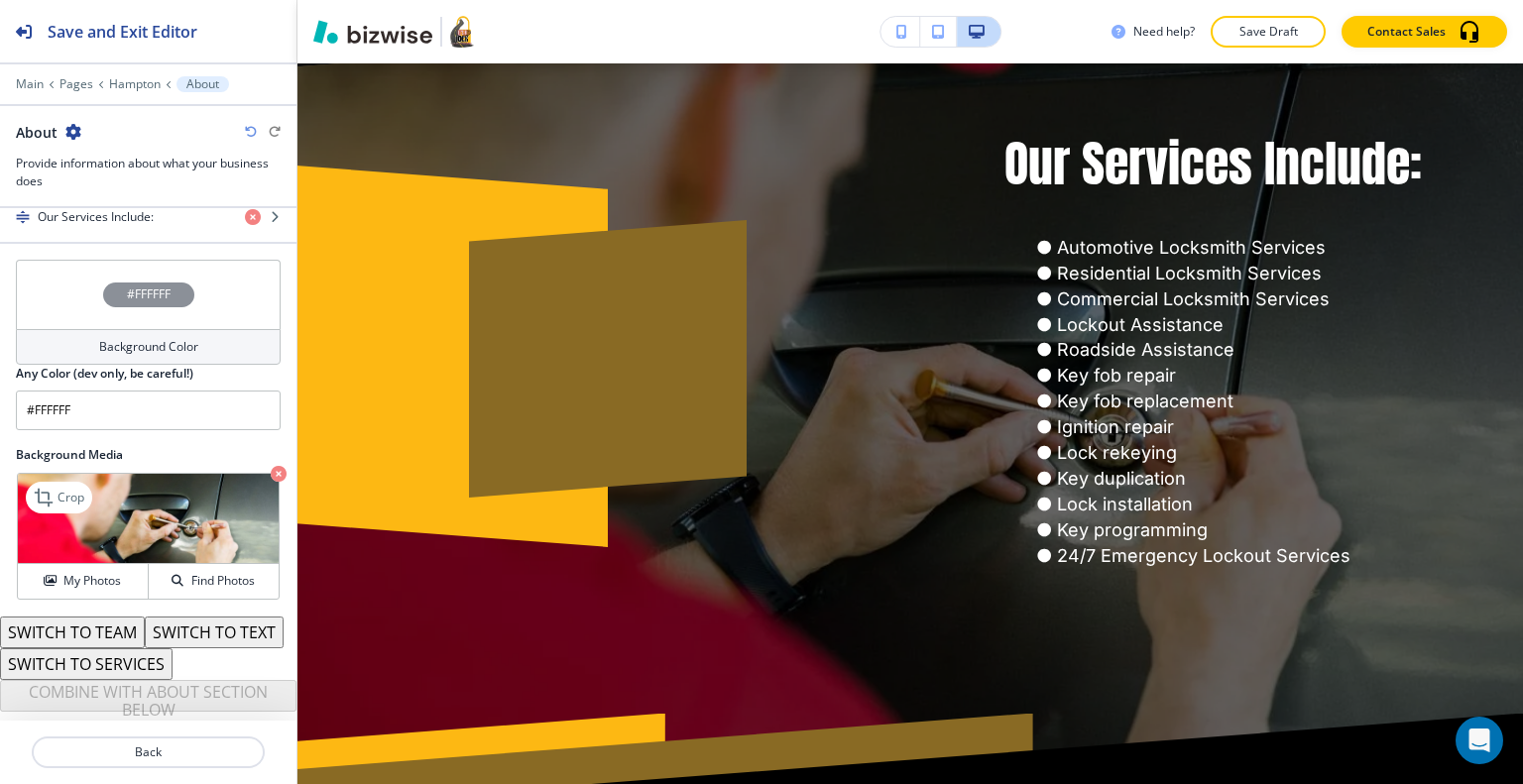click at bounding box center [279, 474] 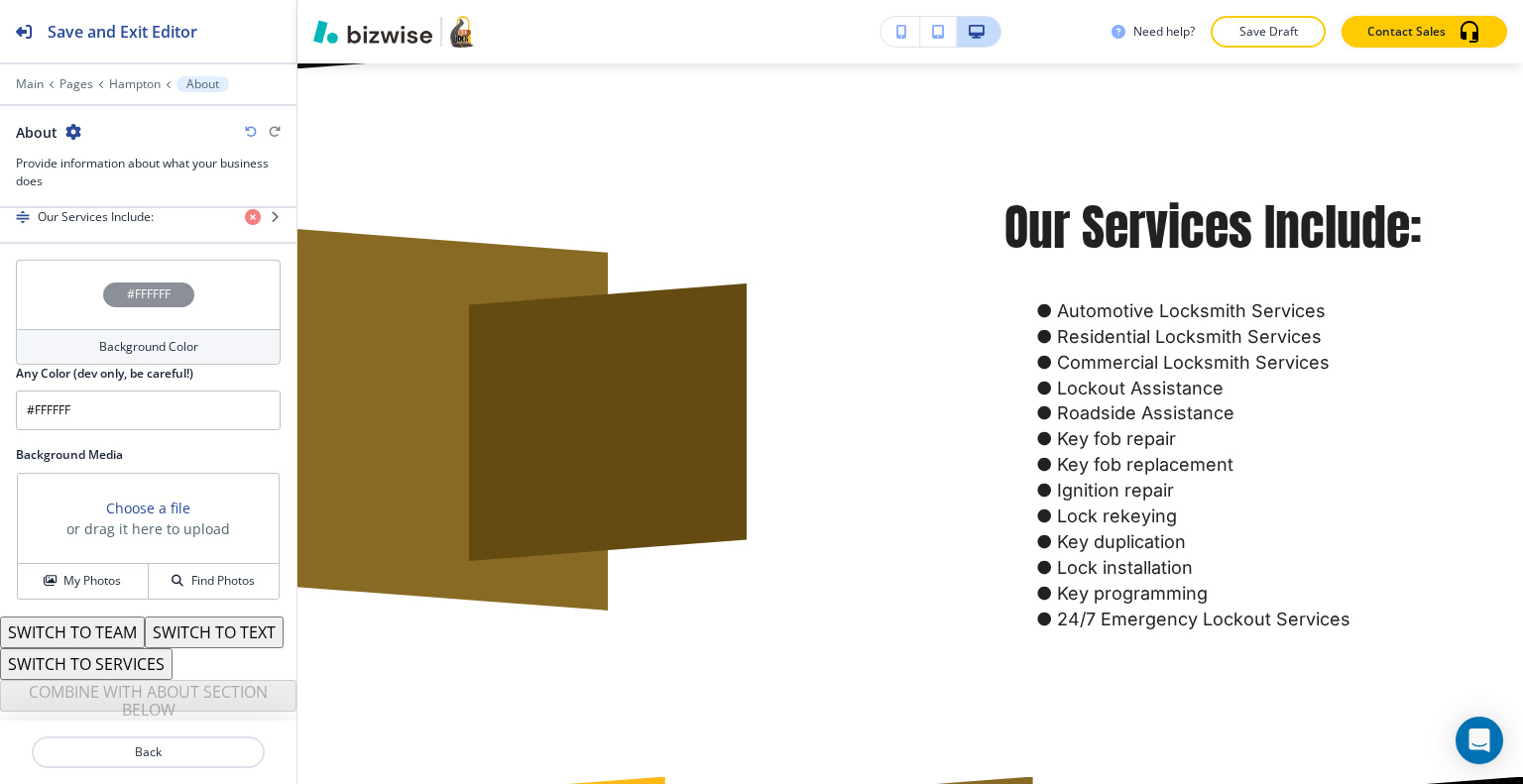 scroll, scrollTop: 527, scrollLeft: 0, axis: vertical 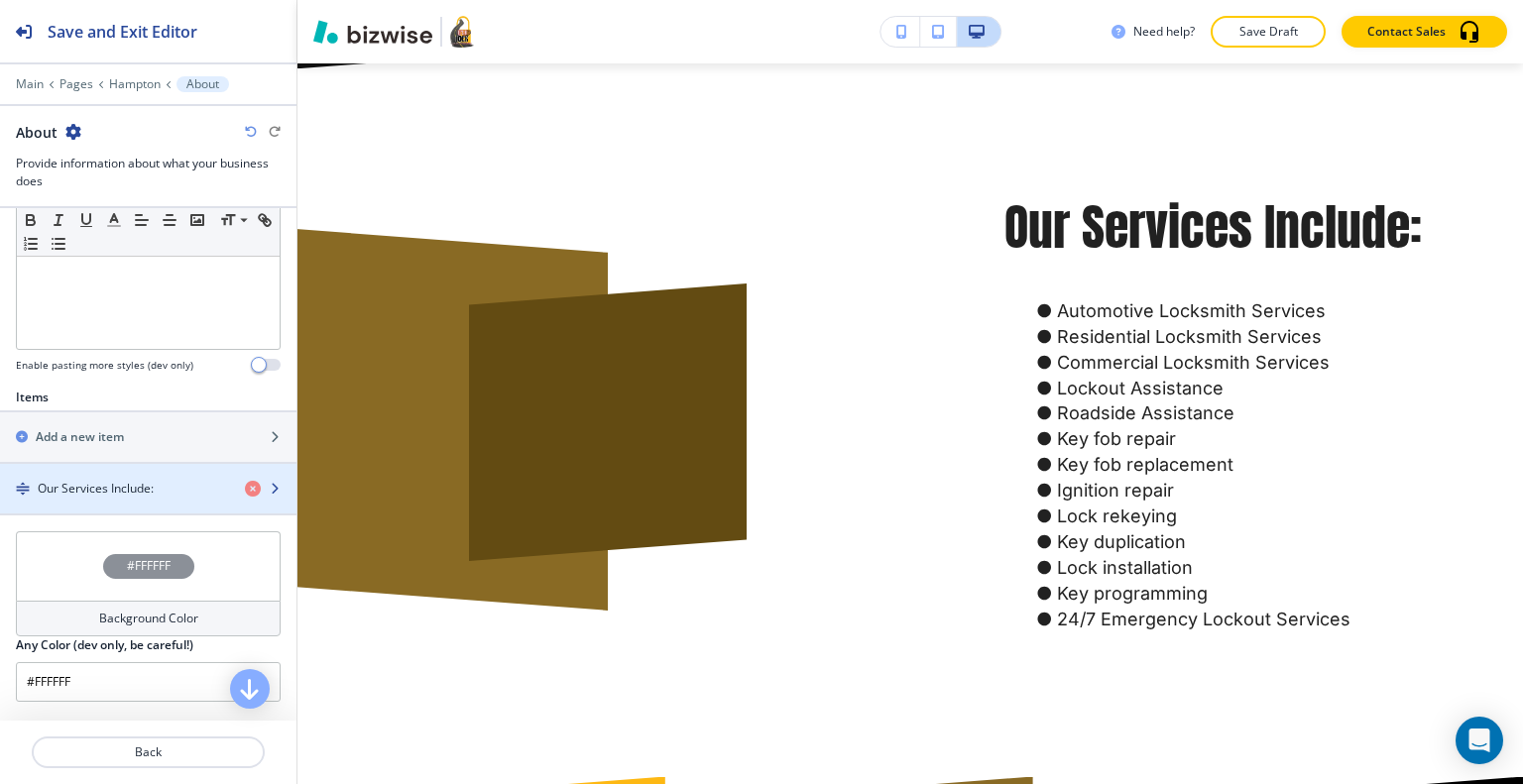 click on "Our Services Include:" at bounding box center (95, 489) 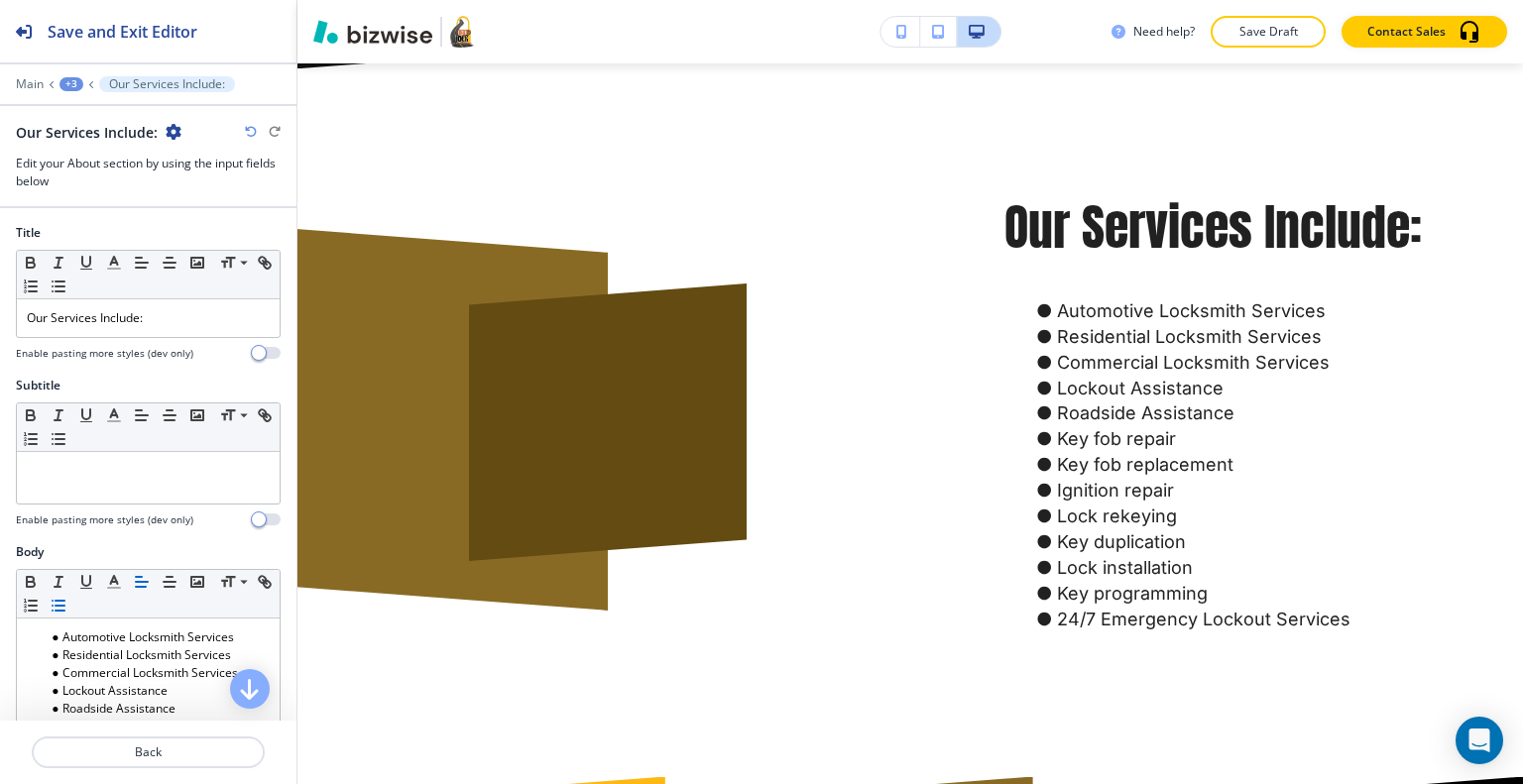 scroll, scrollTop: 5277, scrollLeft: 0, axis: vertical 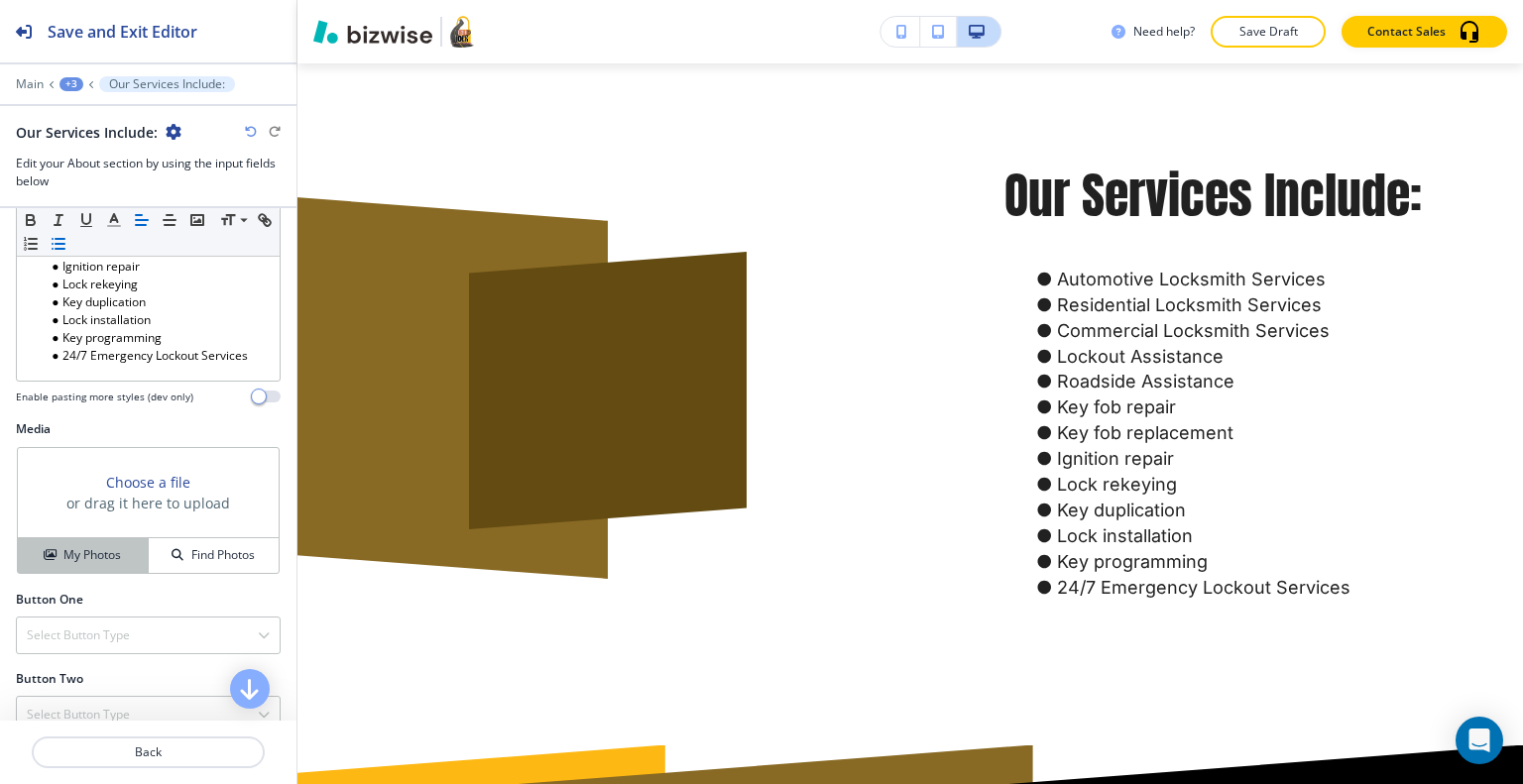 click on "My Photos" at bounding box center [92, 555] 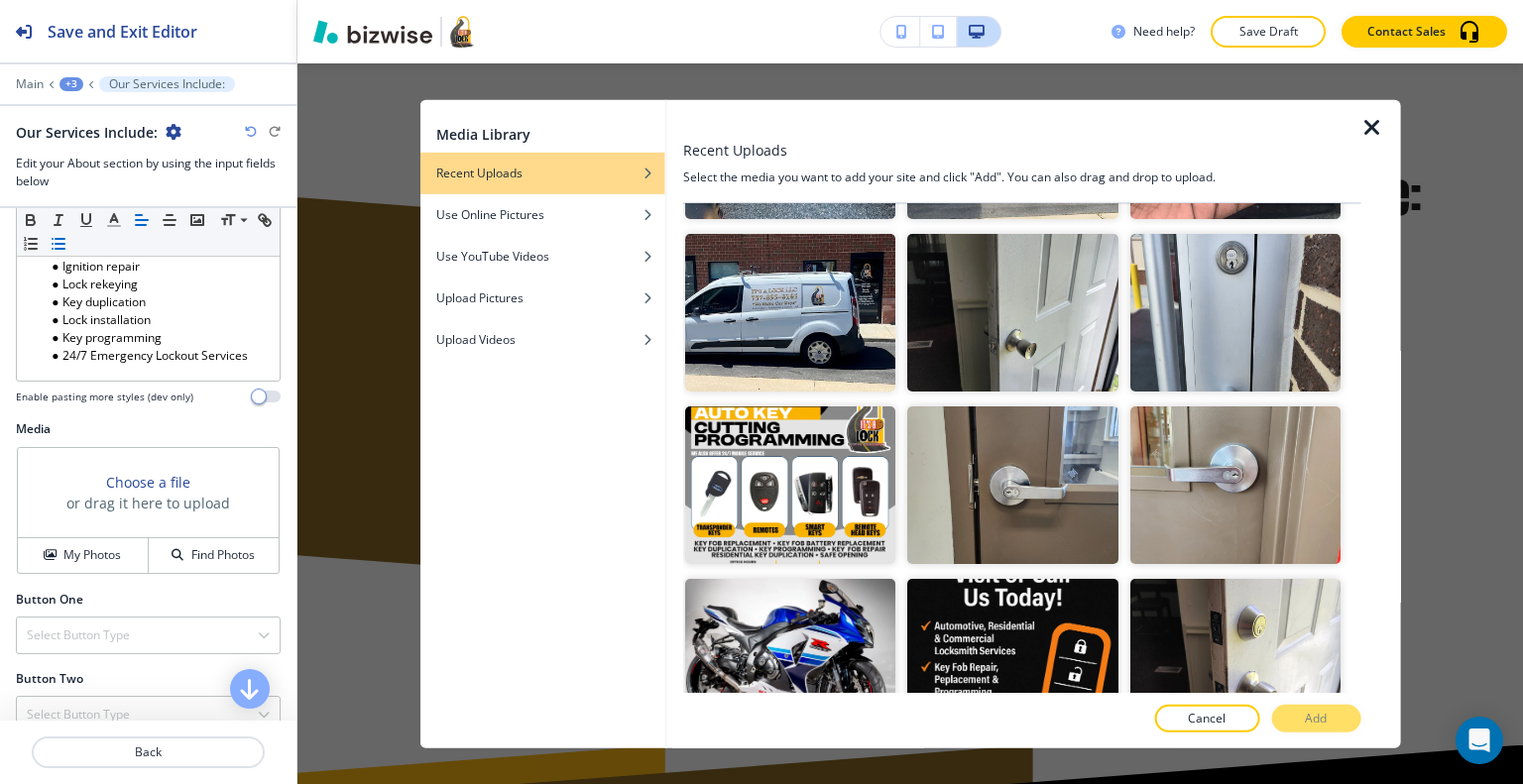 scroll, scrollTop: 2280, scrollLeft: 0, axis: vertical 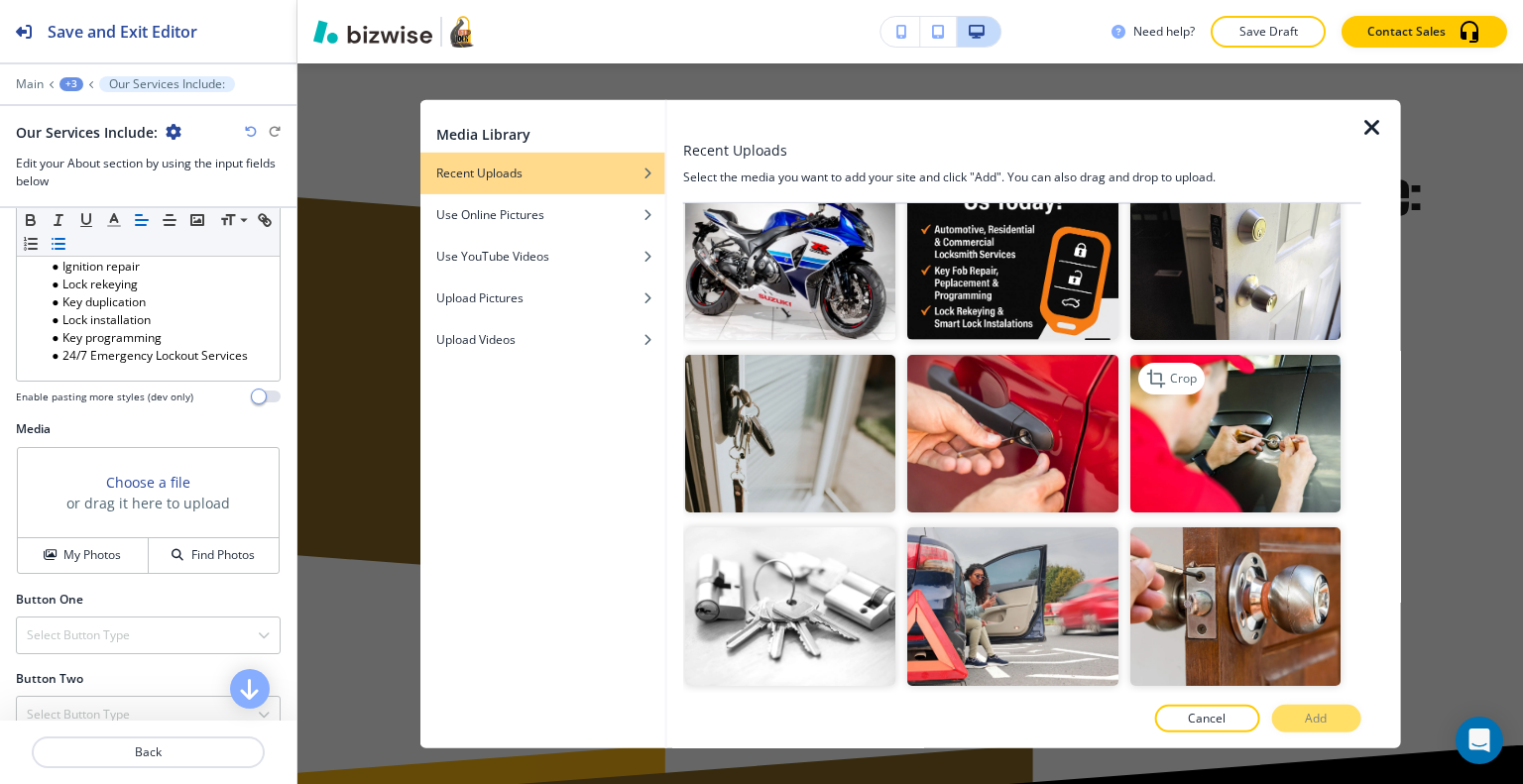 click at bounding box center (1234, 433) 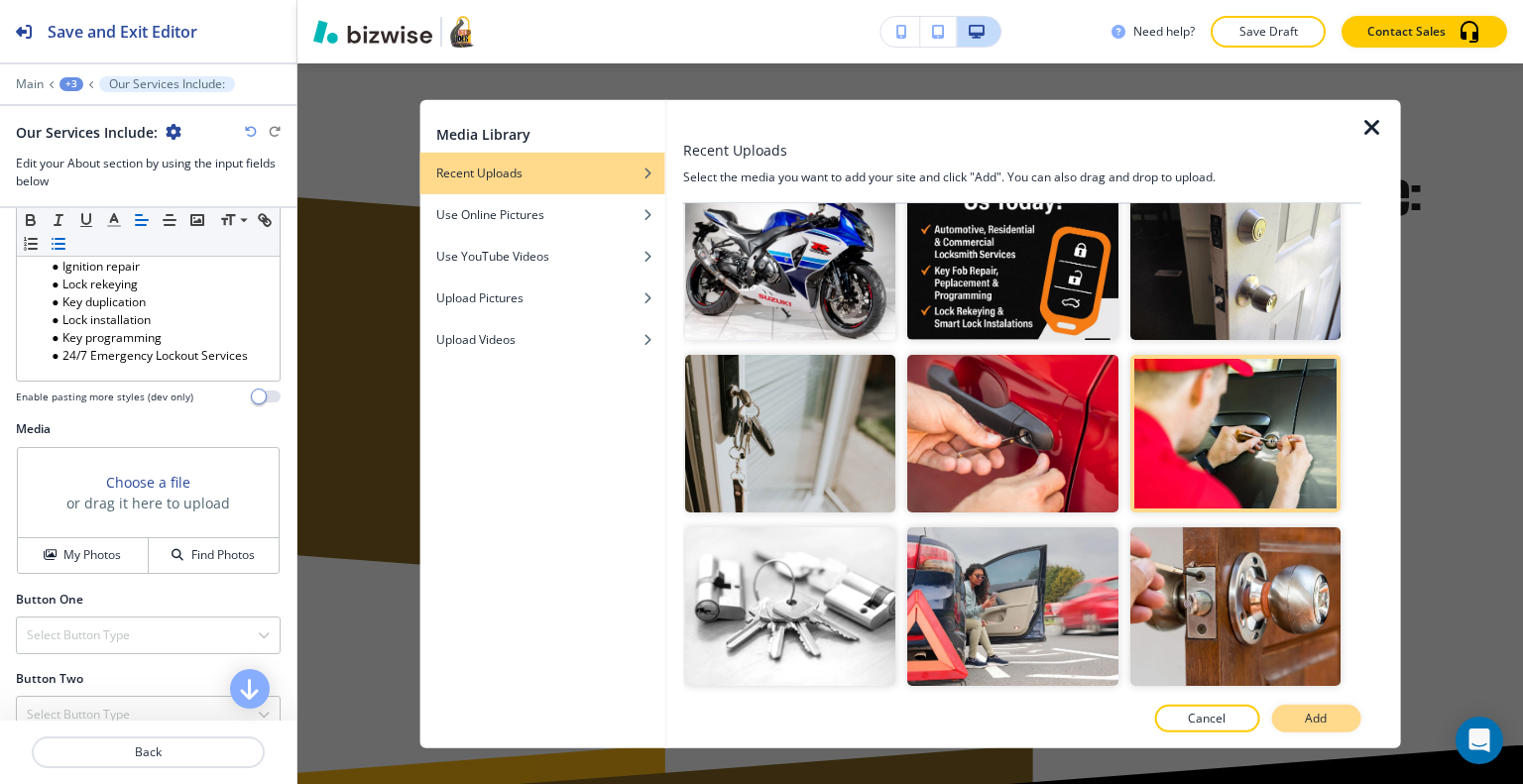 click on "Add" at bounding box center (1316, 719) 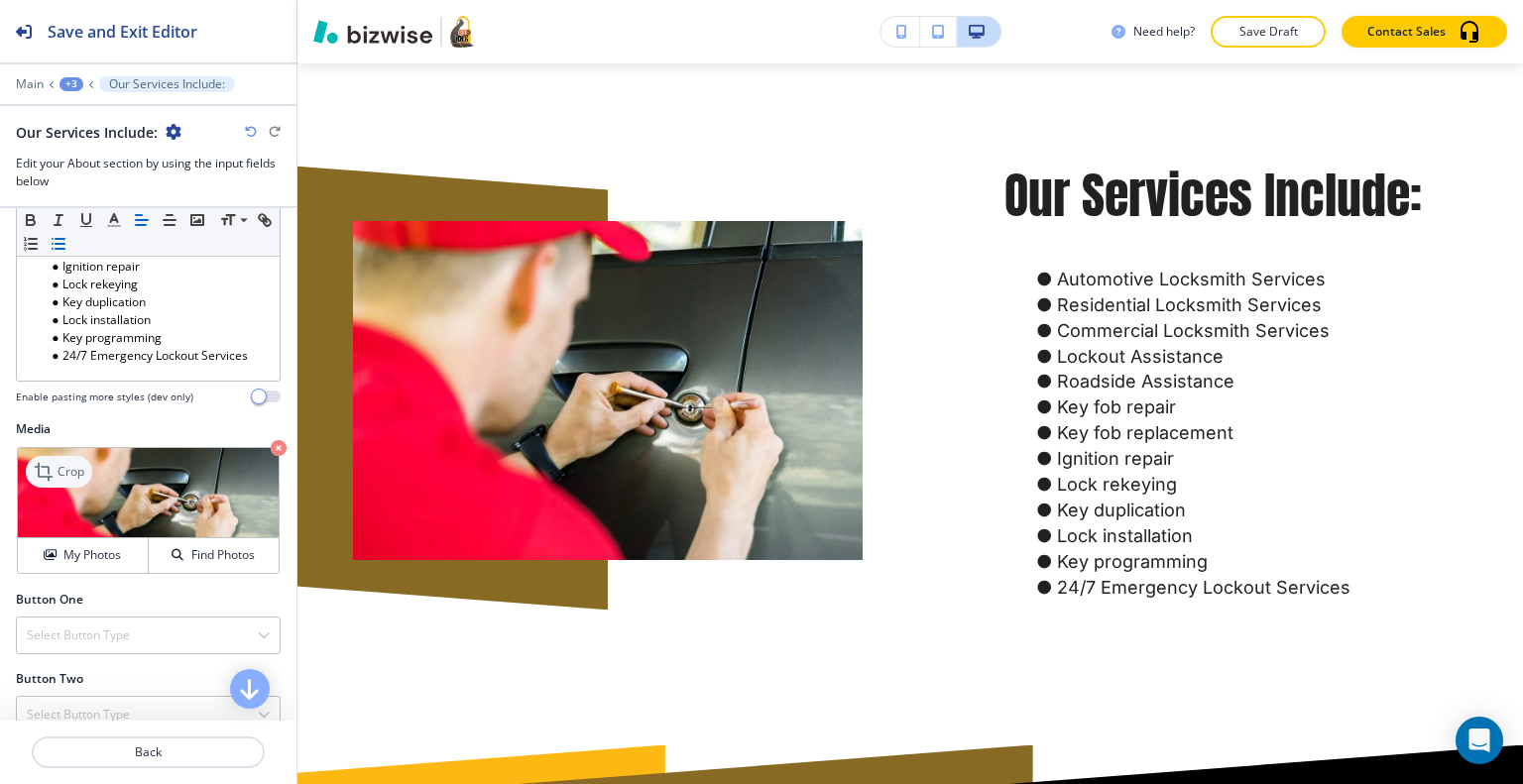 click 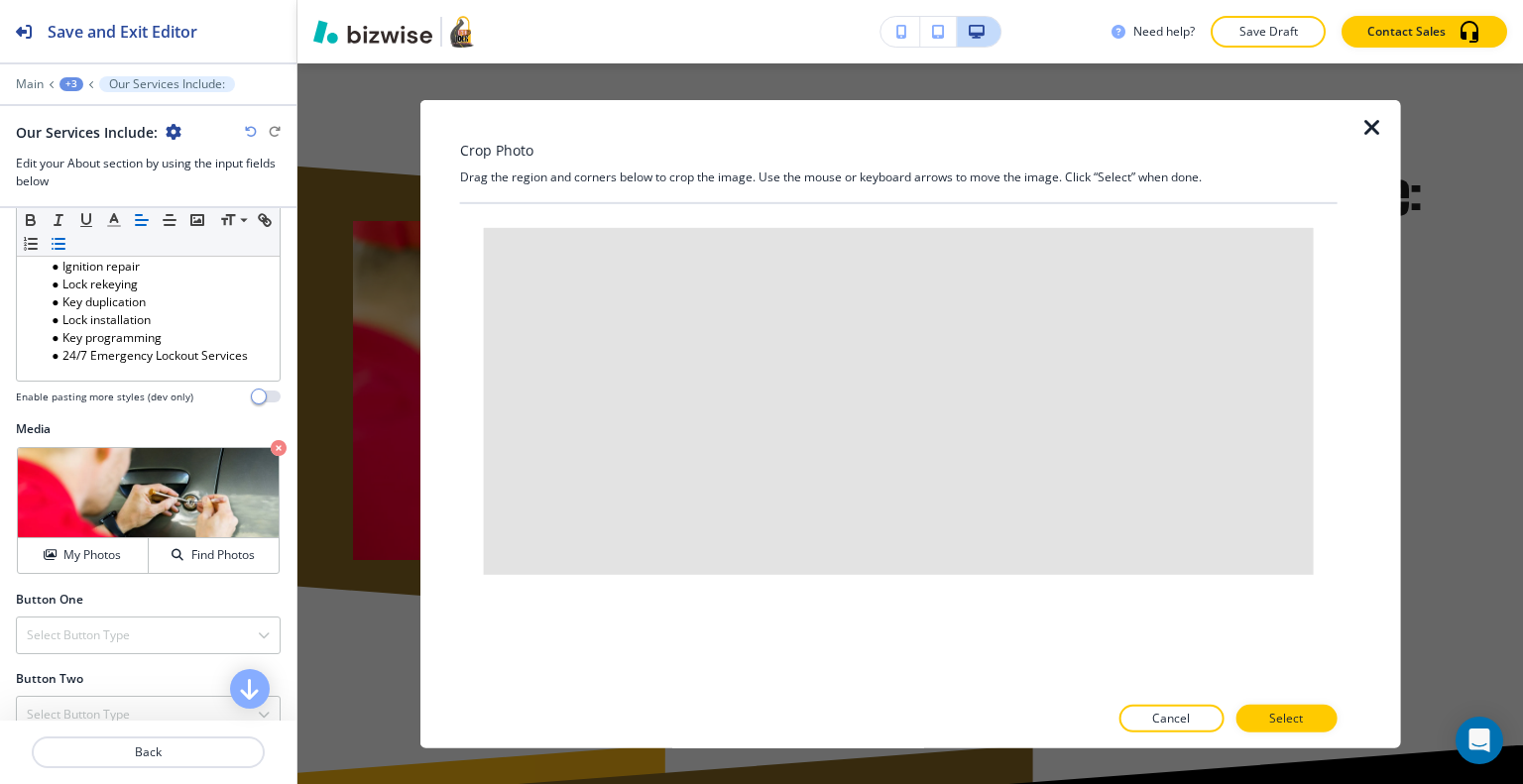 scroll, scrollTop: 5376, scrollLeft: 0, axis: vertical 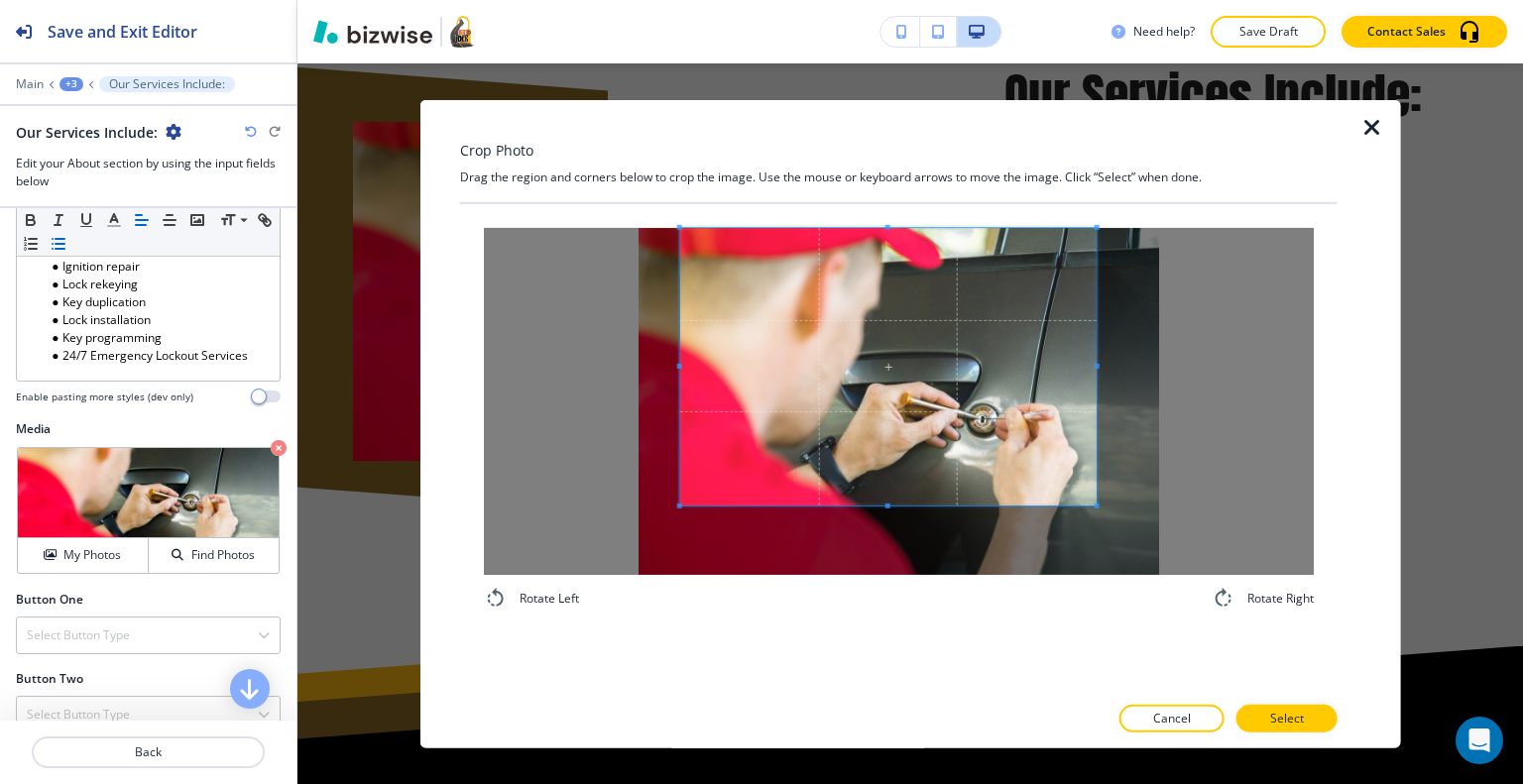 click at bounding box center [888, 366] 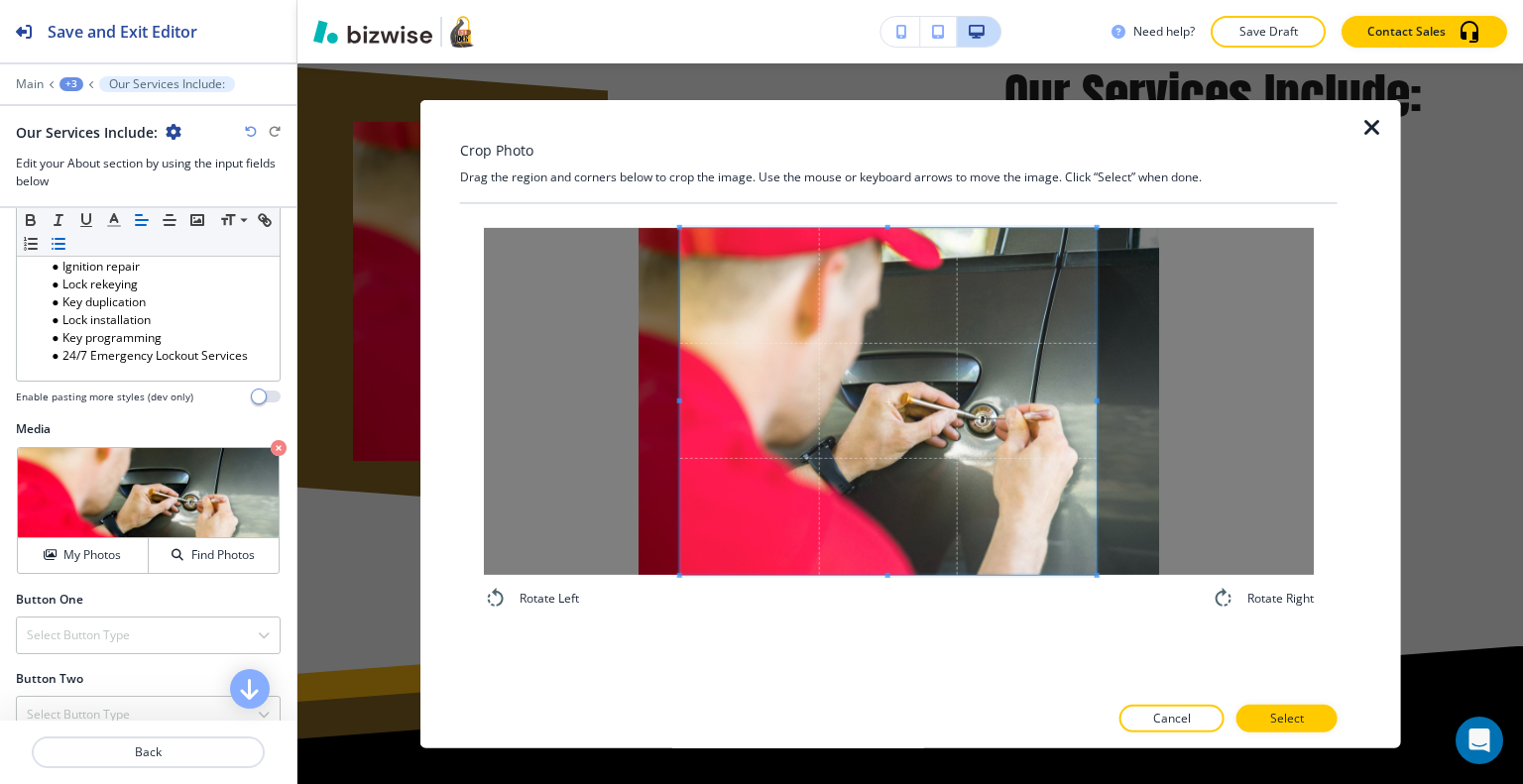 click on "Rotate Left Rotate Right" at bounding box center [898, 418] 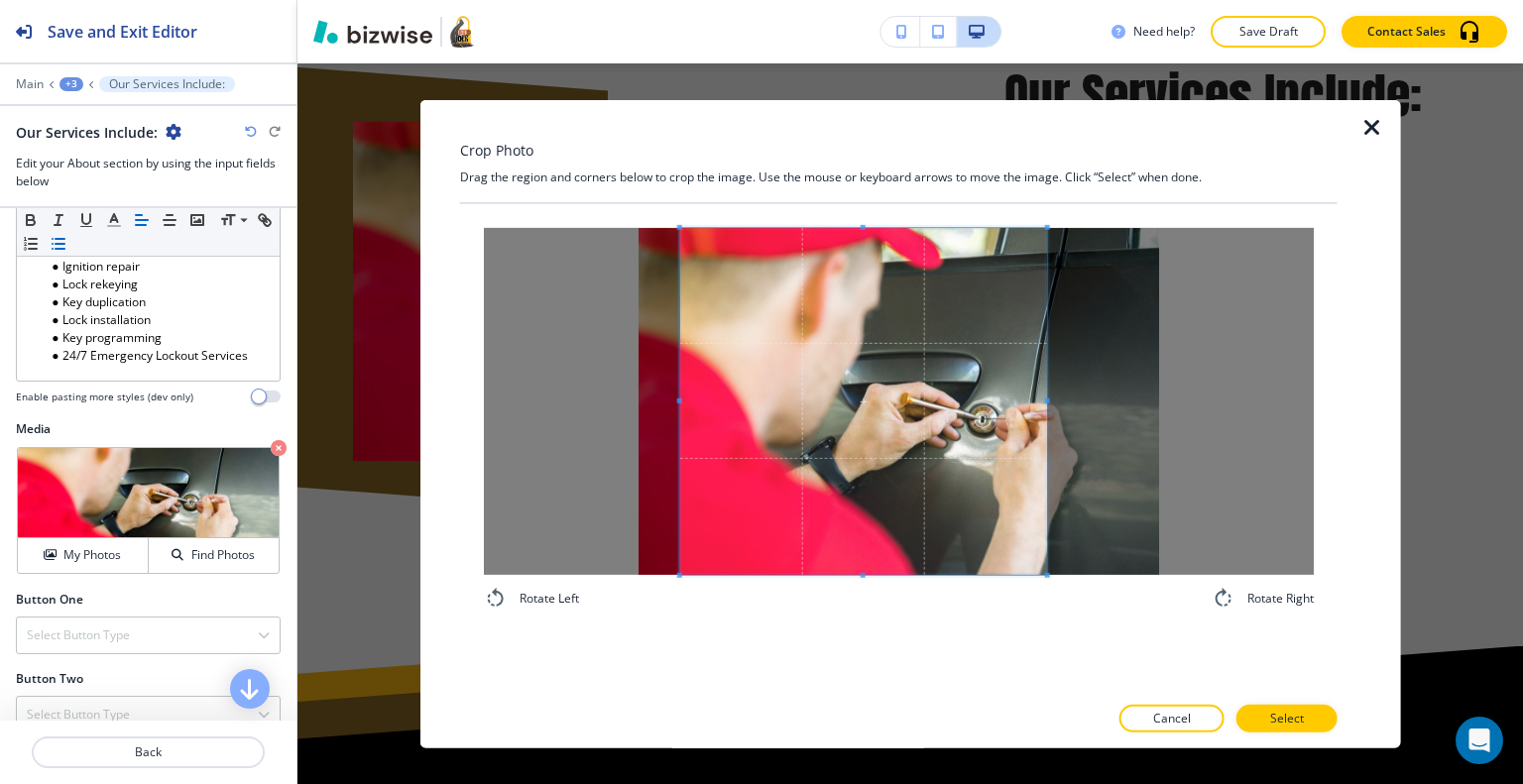 click at bounding box center [864, 400] 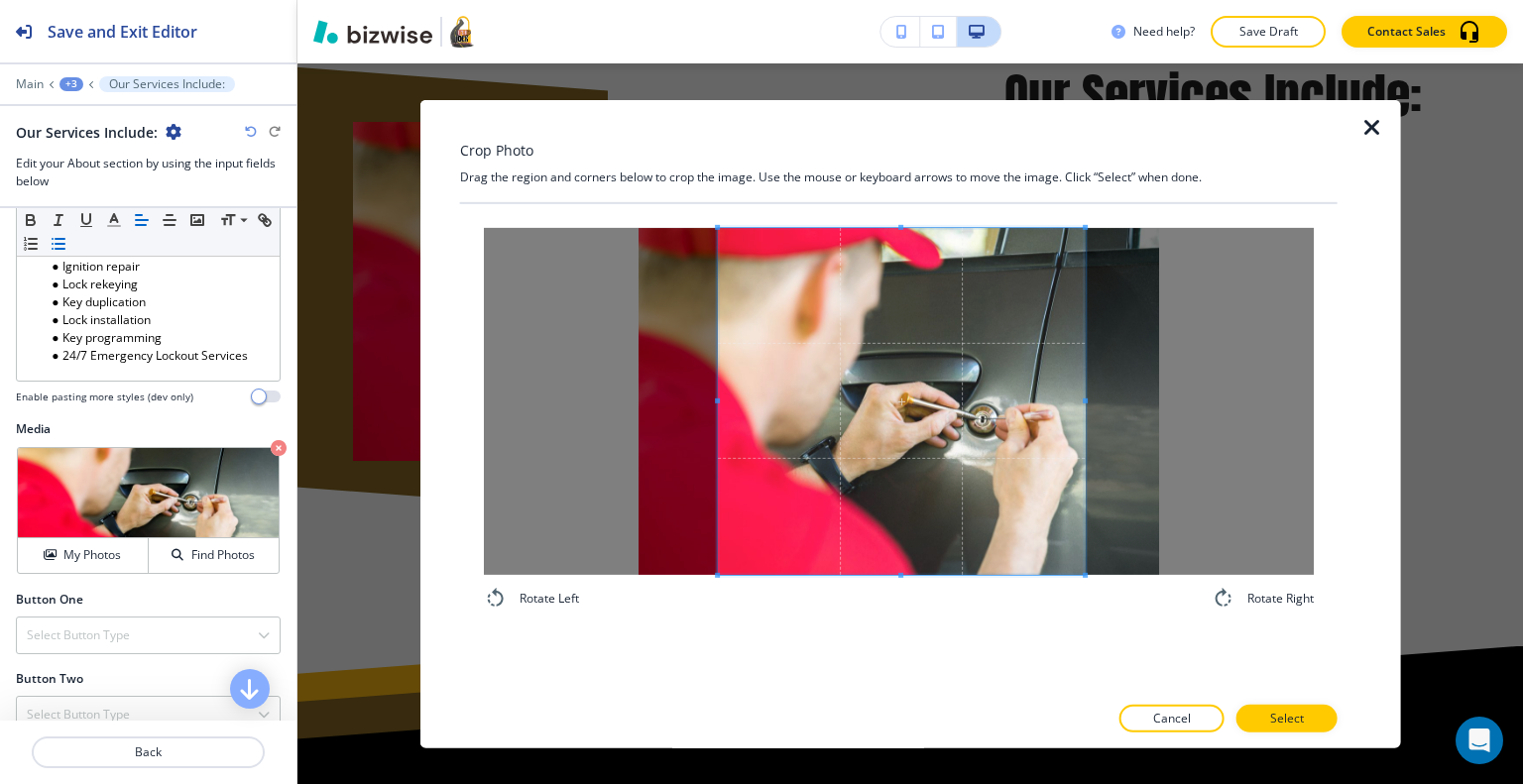 click at bounding box center [901, 400] 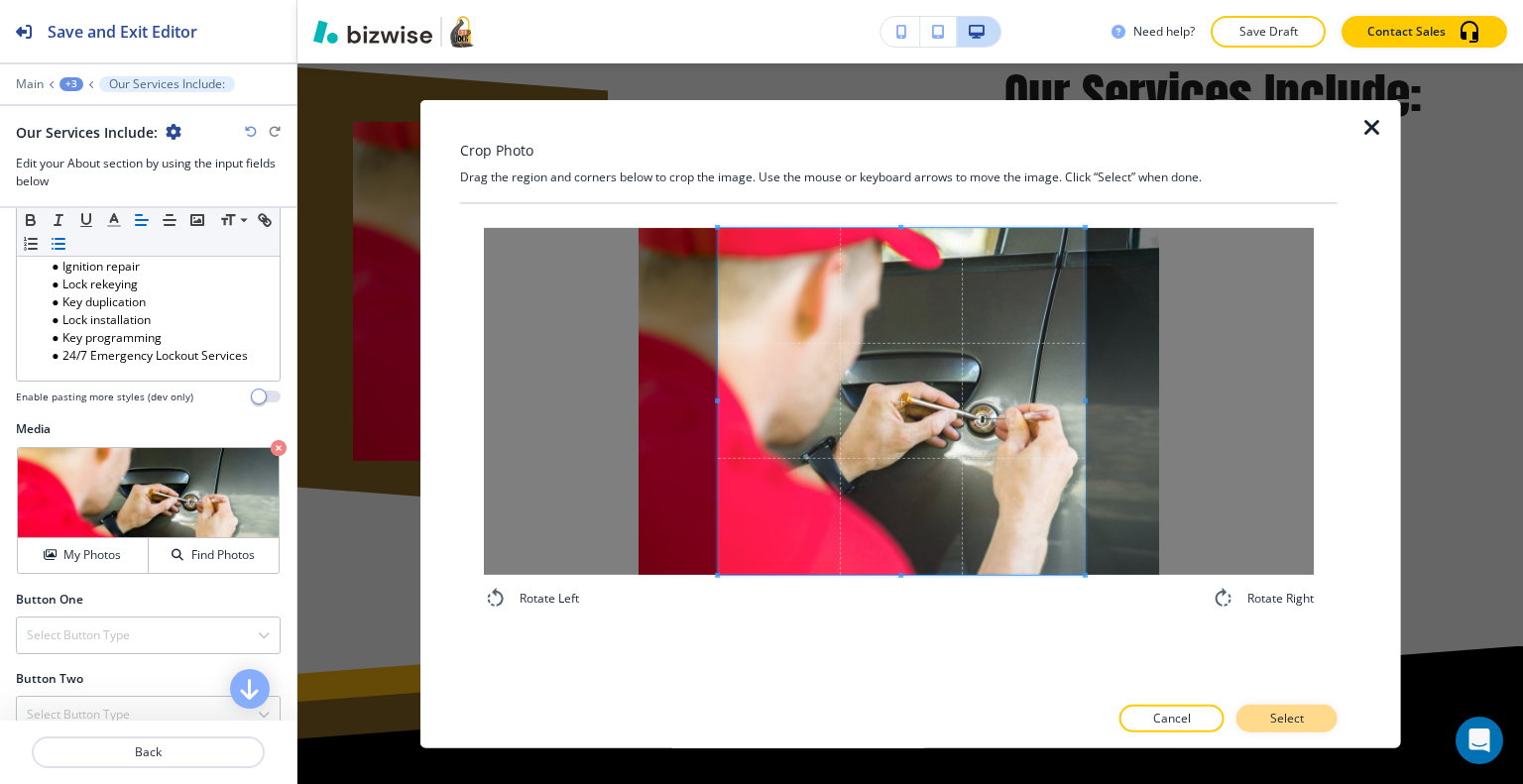 click on "Select" at bounding box center (1287, 719) 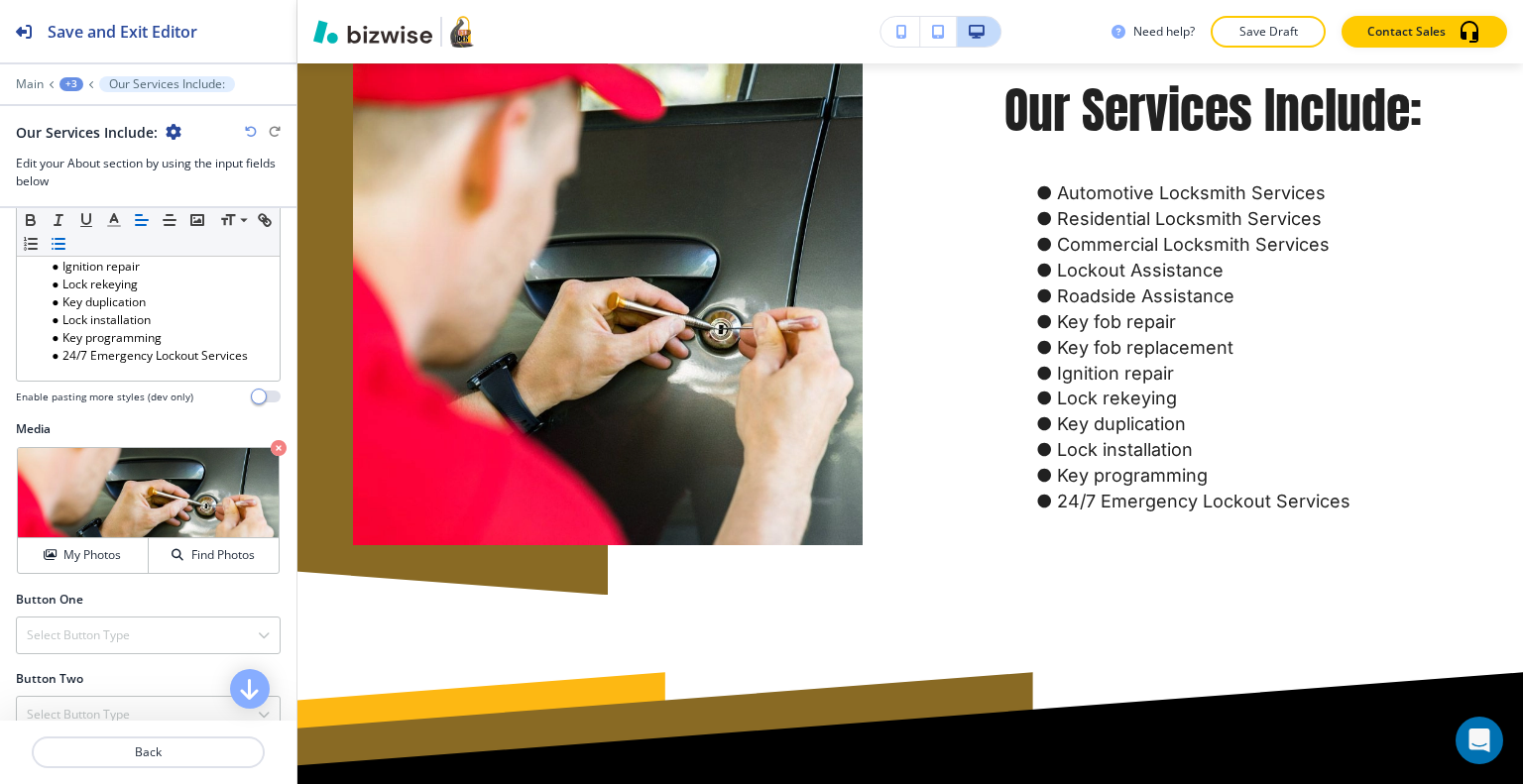 click on "Need help? Save Draft Contact Sales" at bounding box center (910, 32) 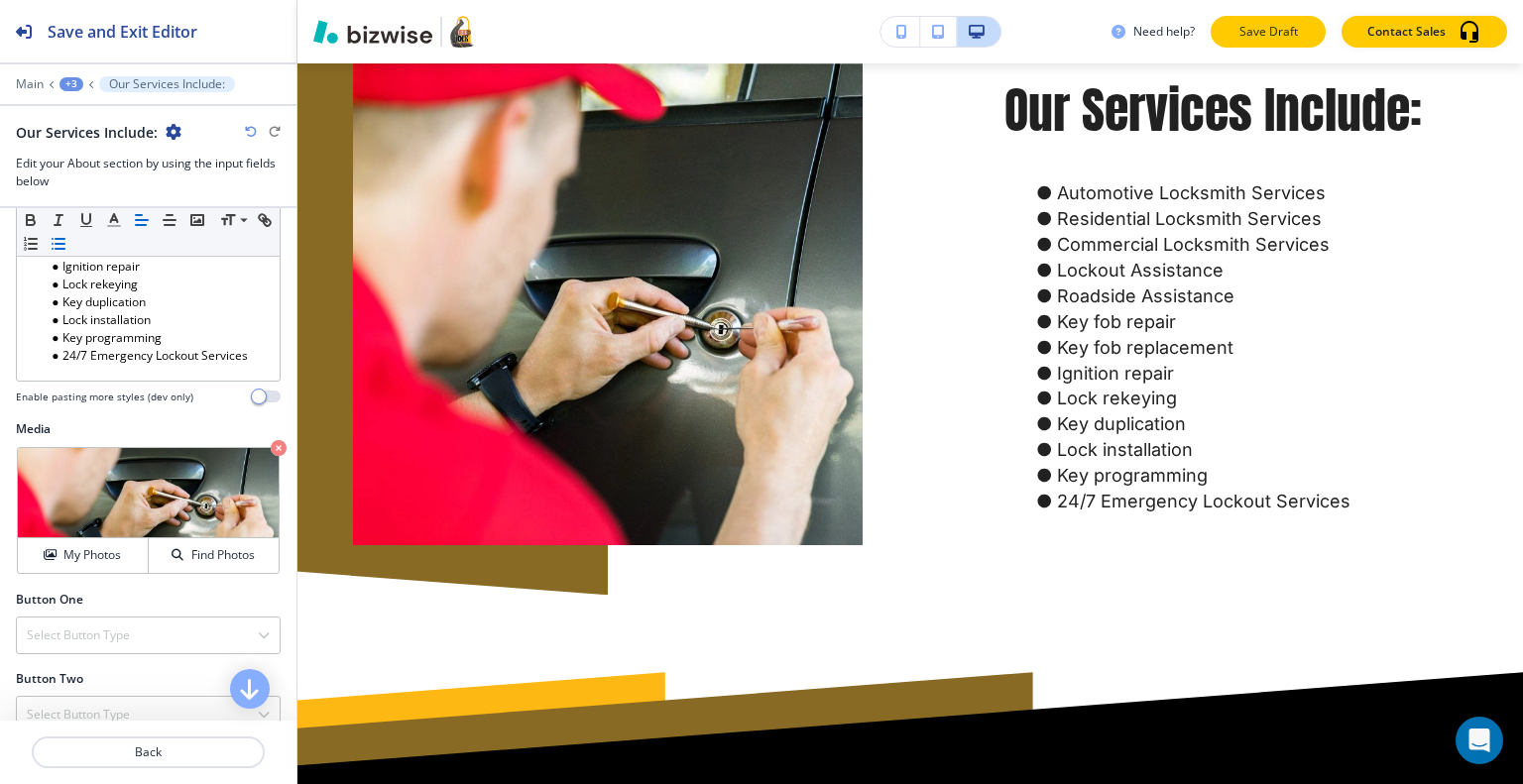 click on "Save Draft" at bounding box center (1268, 32) 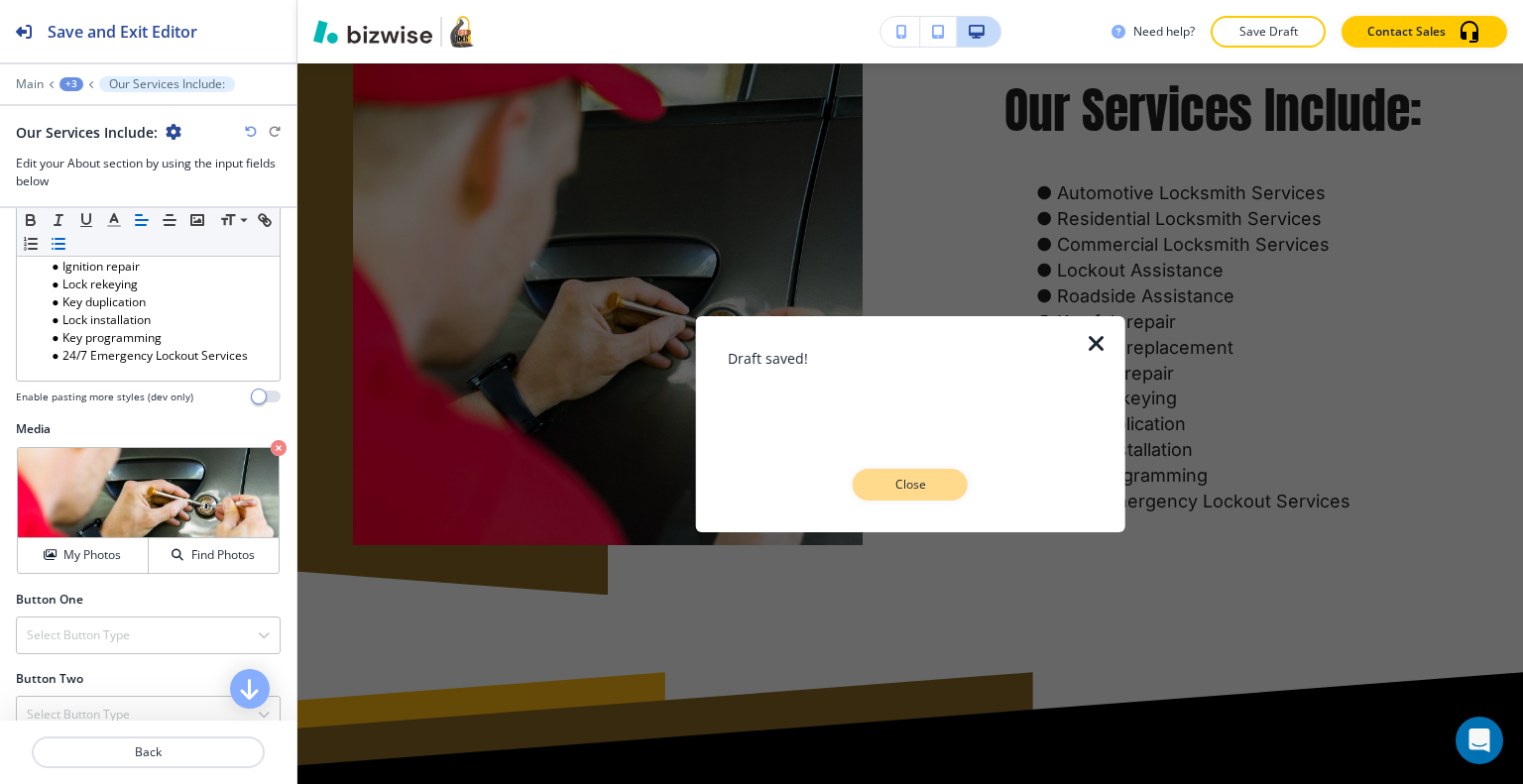 click on "Close" at bounding box center [910, 485] 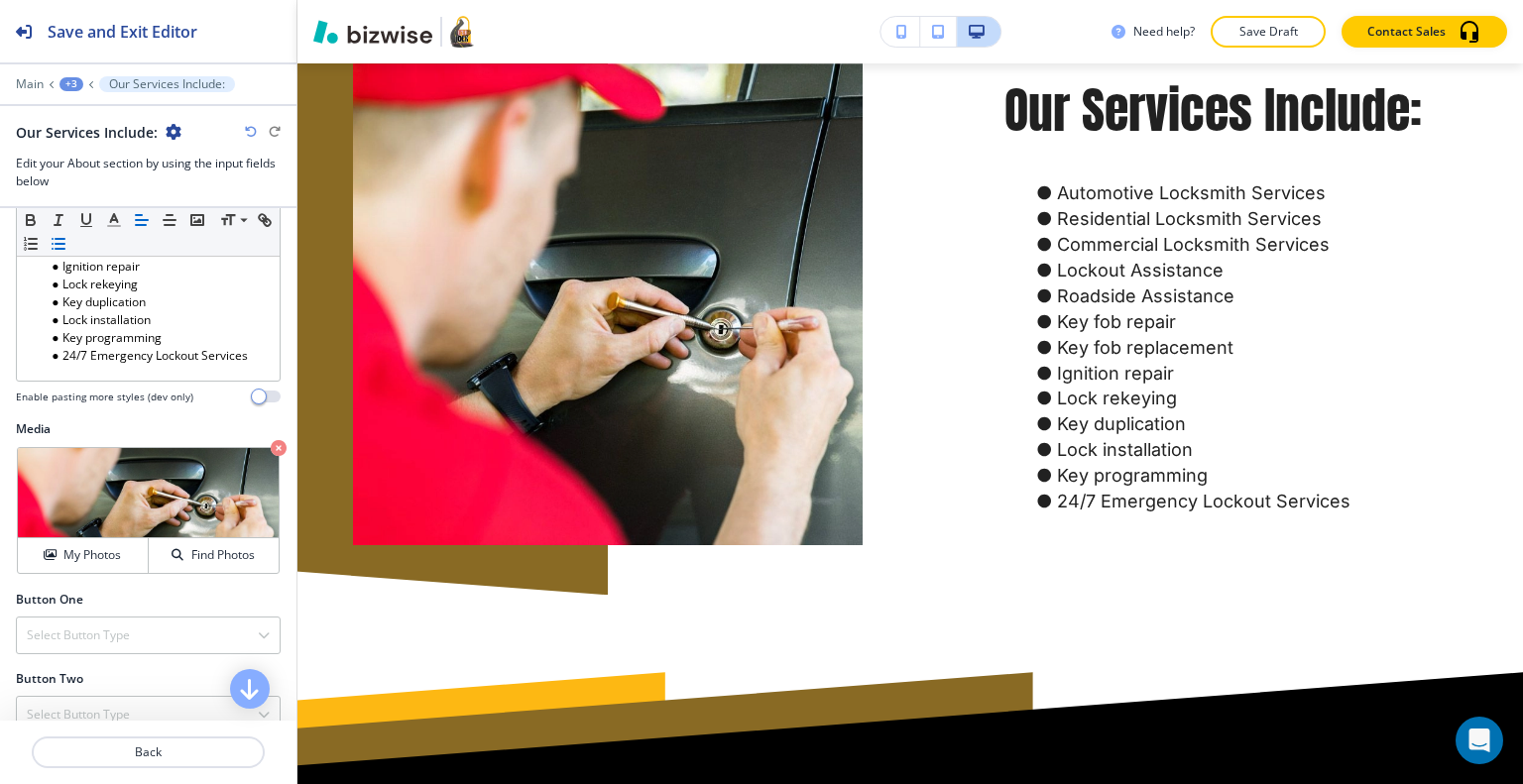 scroll, scrollTop: 4980, scrollLeft: 0, axis: vertical 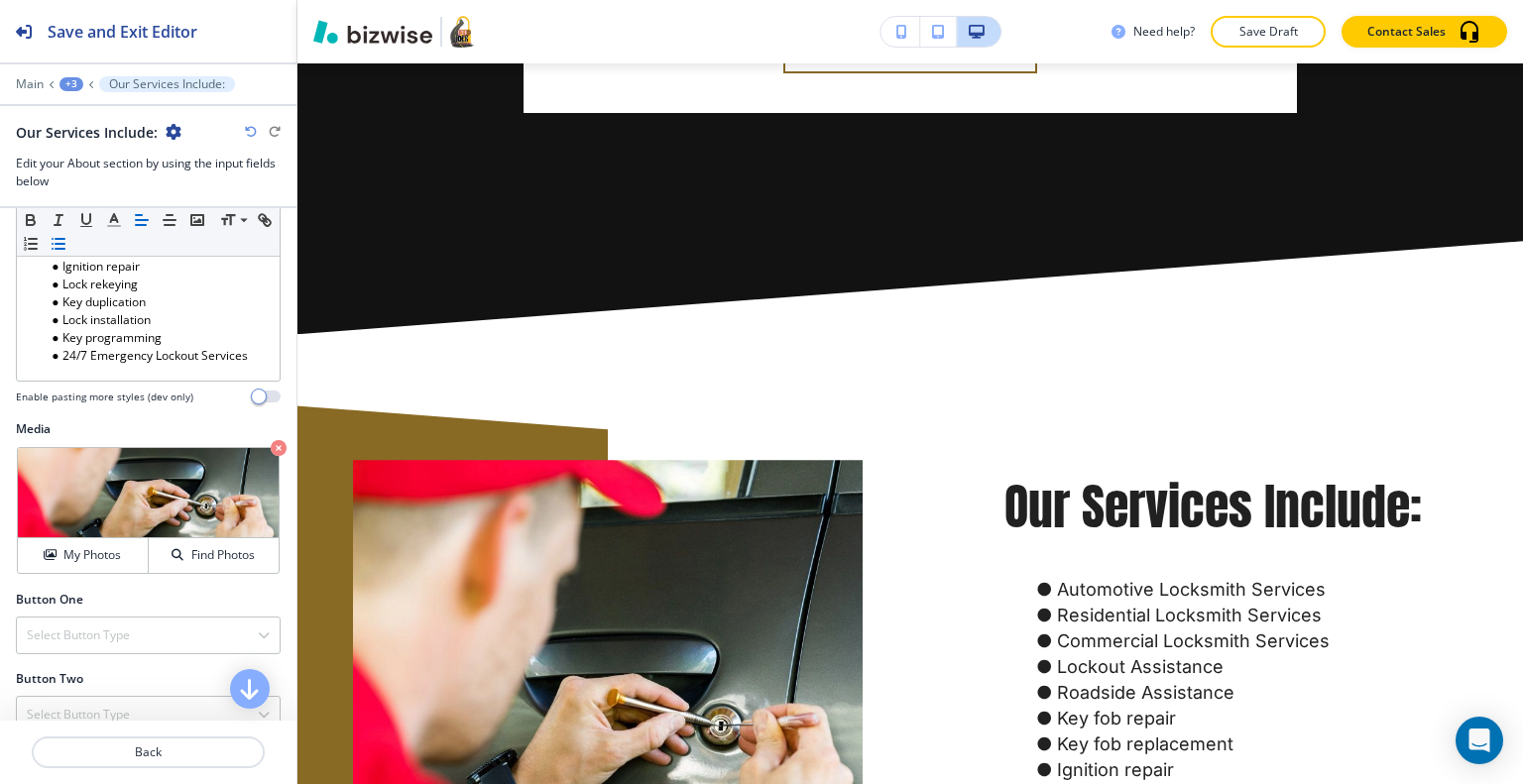 click on "+3" at bounding box center (71, 84) 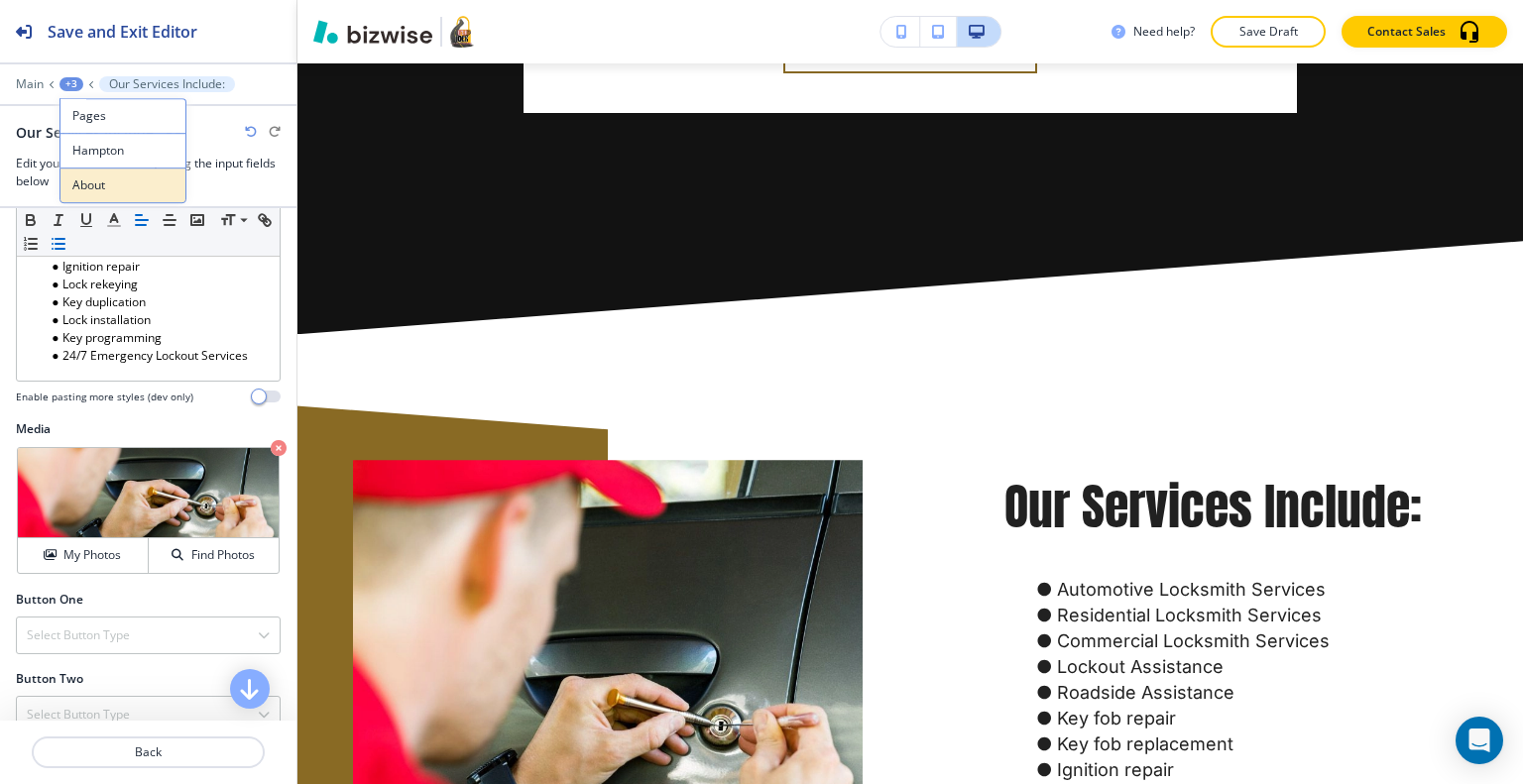 click on "About" at bounding box center (123, 185) 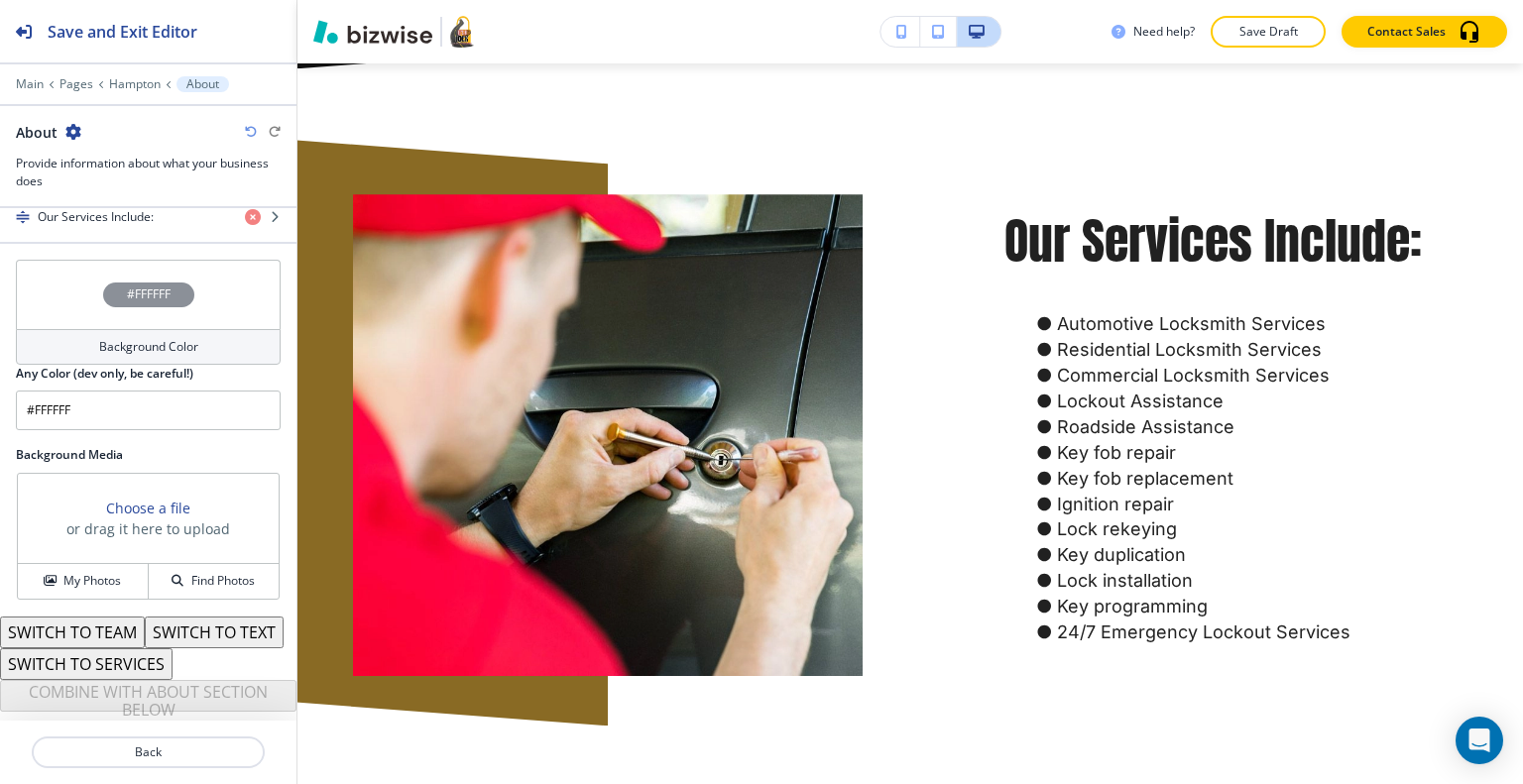scroll, scrollTop: 428, scrollLeft: 0, axis: vertical 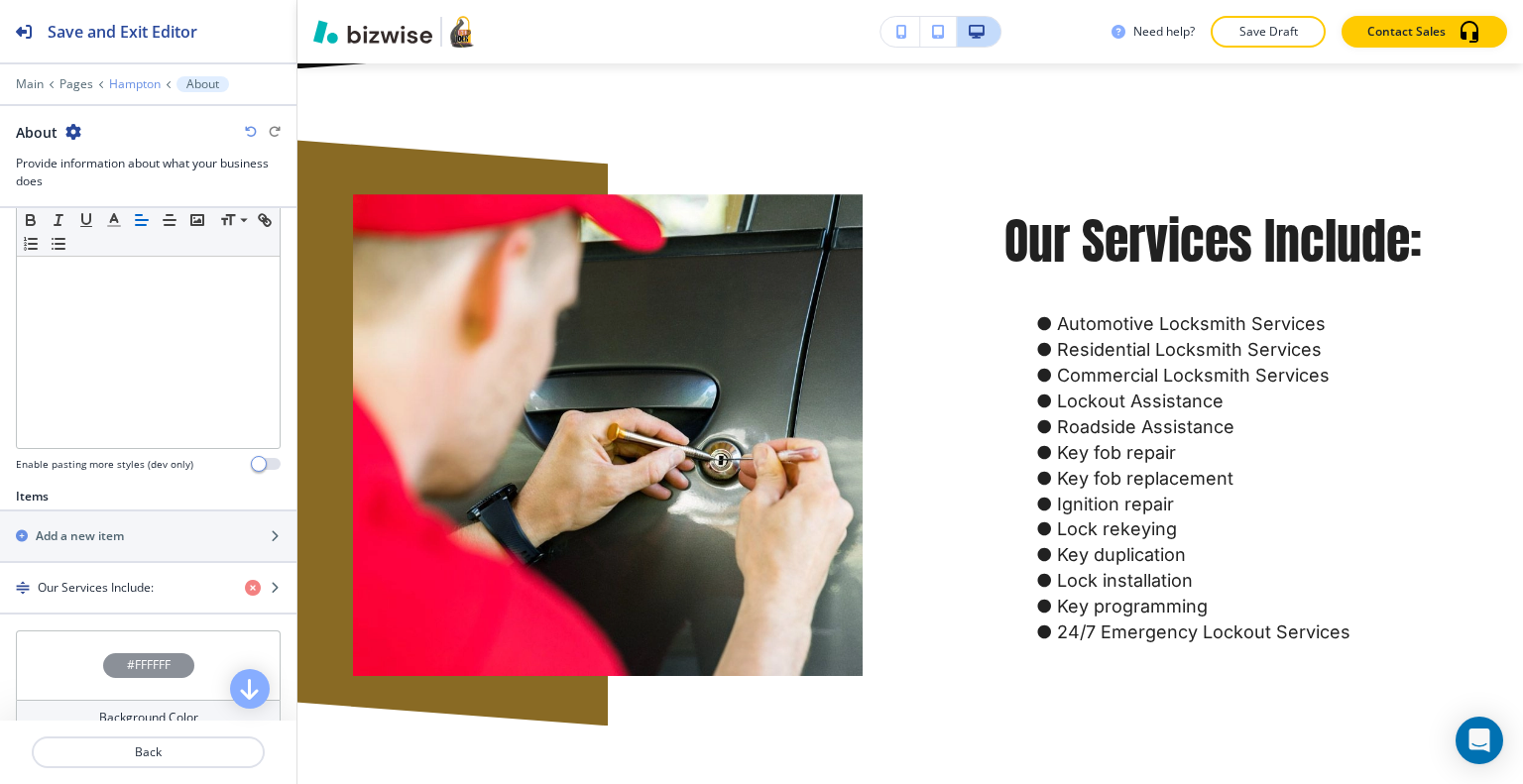 click on "Hampton" at bounding box center [135, 84] 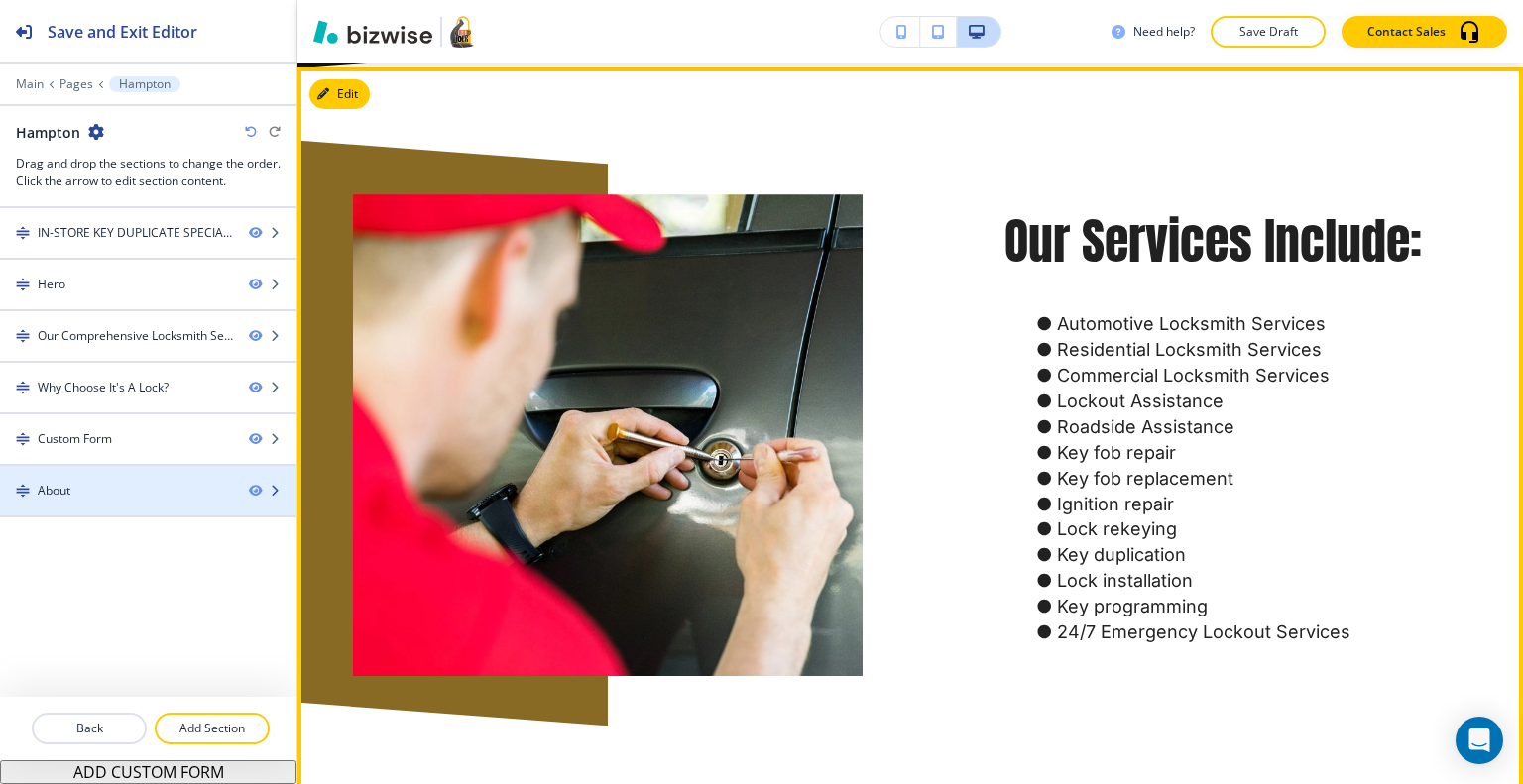 type 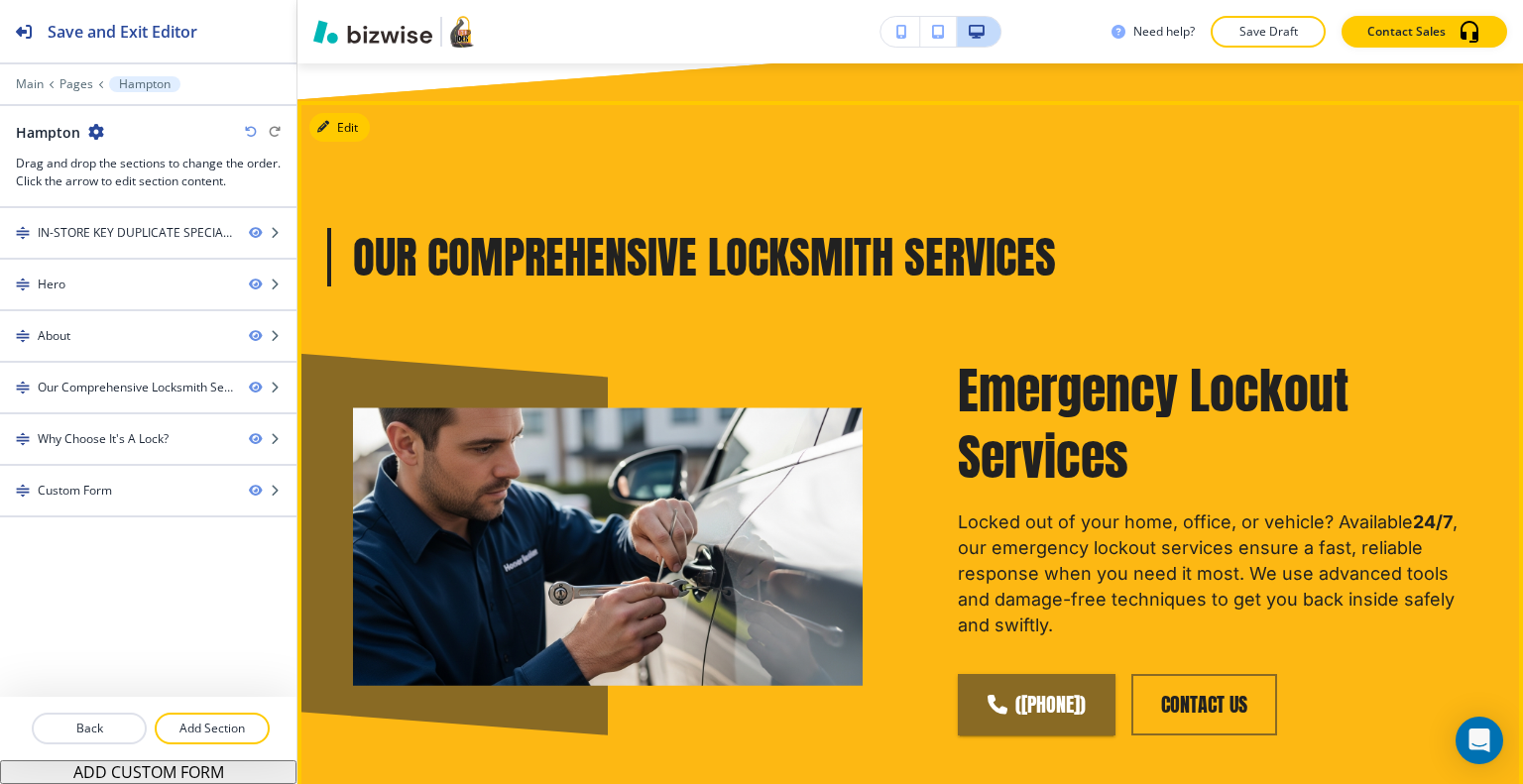 scroll, scrollTop: 1773, scrollLeft: 0, axis: vertical 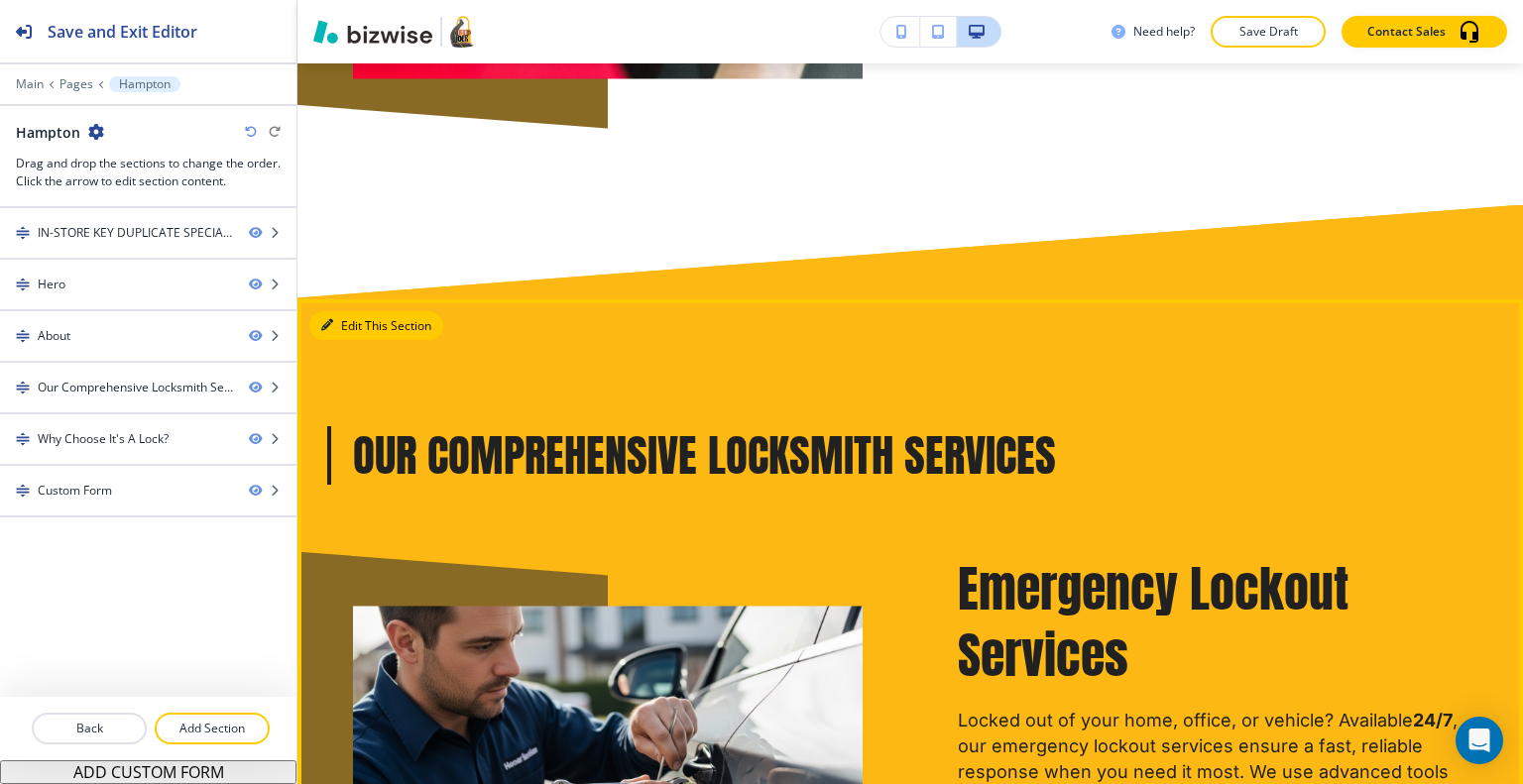 click on "Edit This Section" at bounding box center [376, 326] 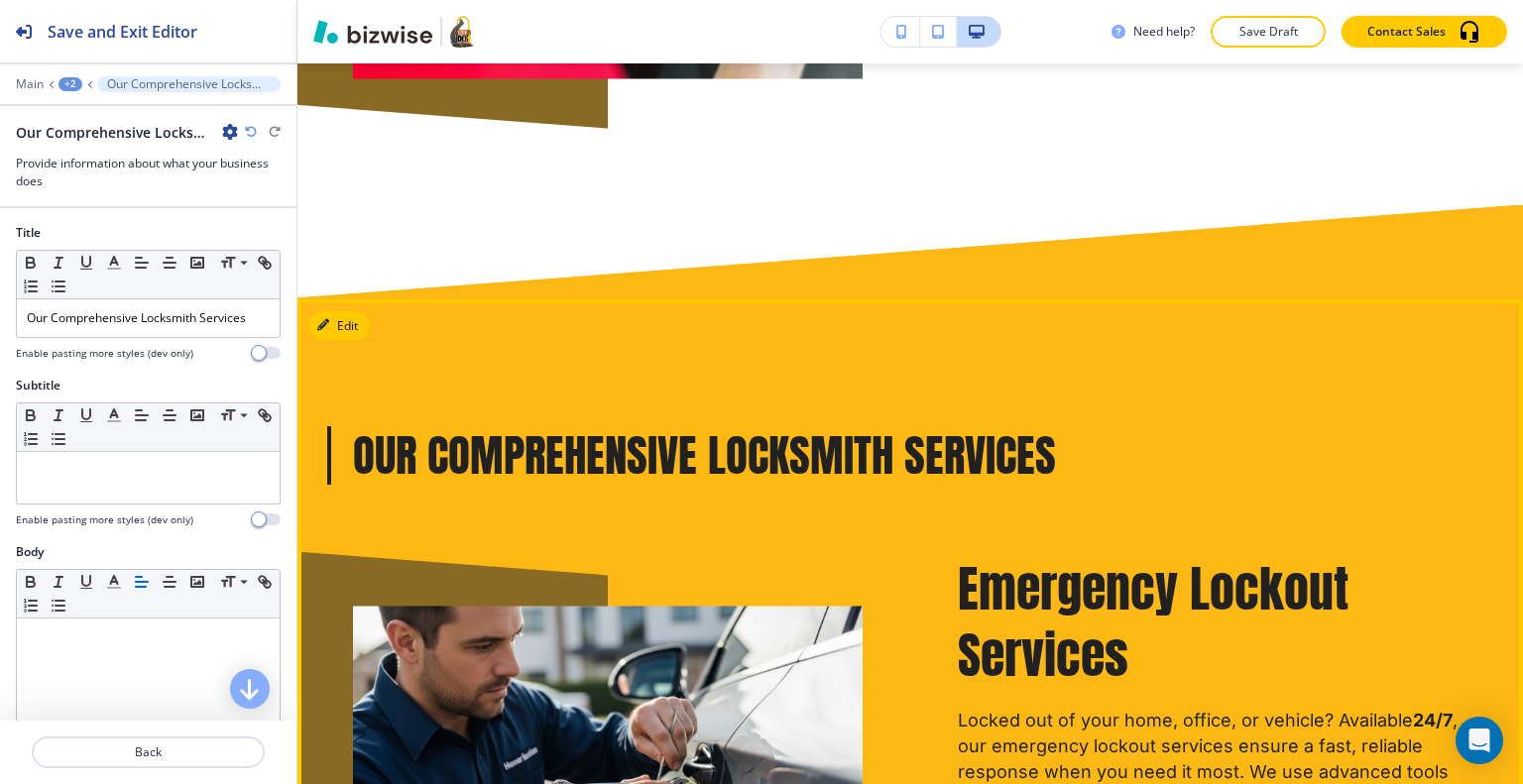 scroll, scrollTop: 2000, scrollLeft: 0, axis: vertical 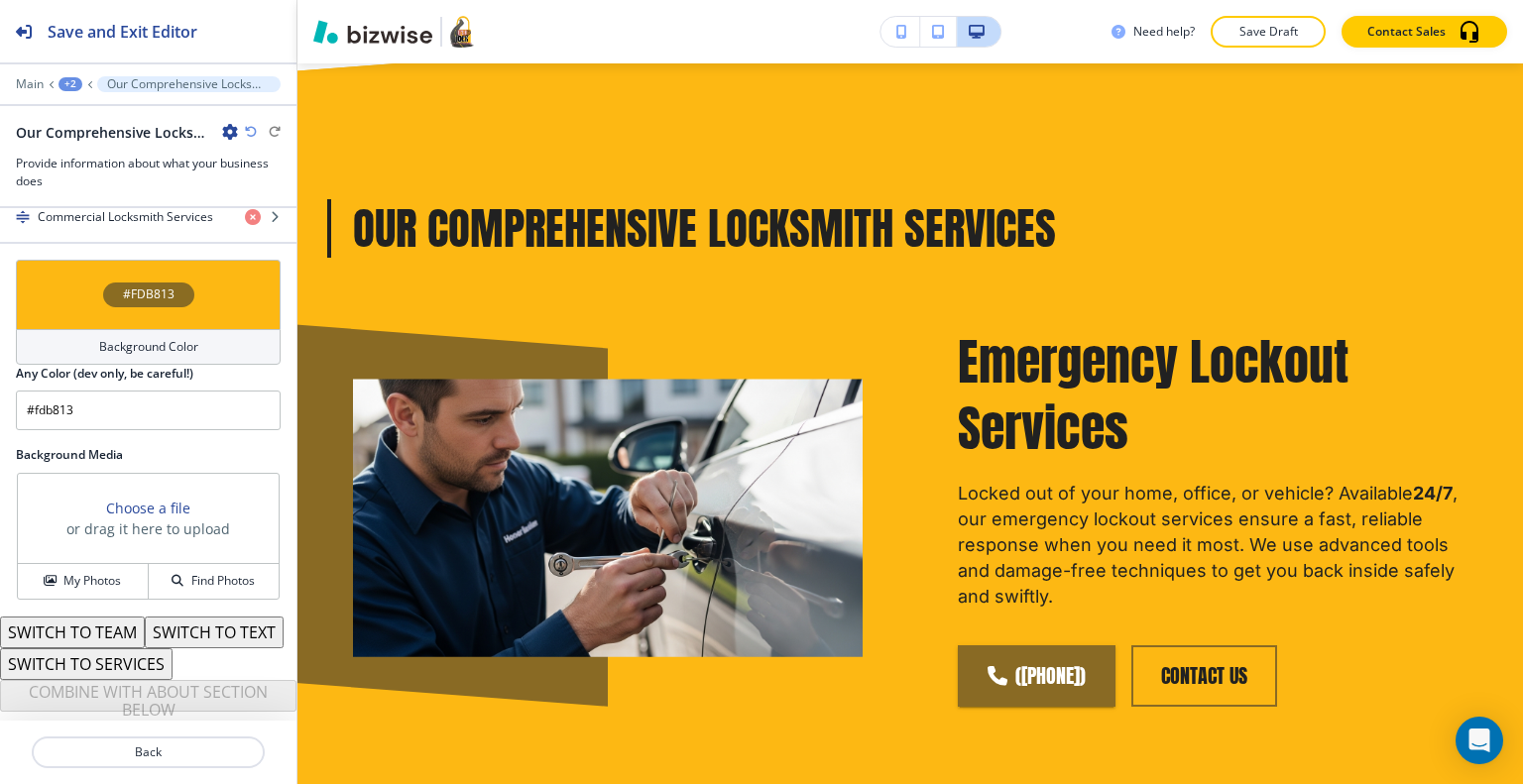 click on "SWITCH TO SERVICES" at bounding box center [86, 664] 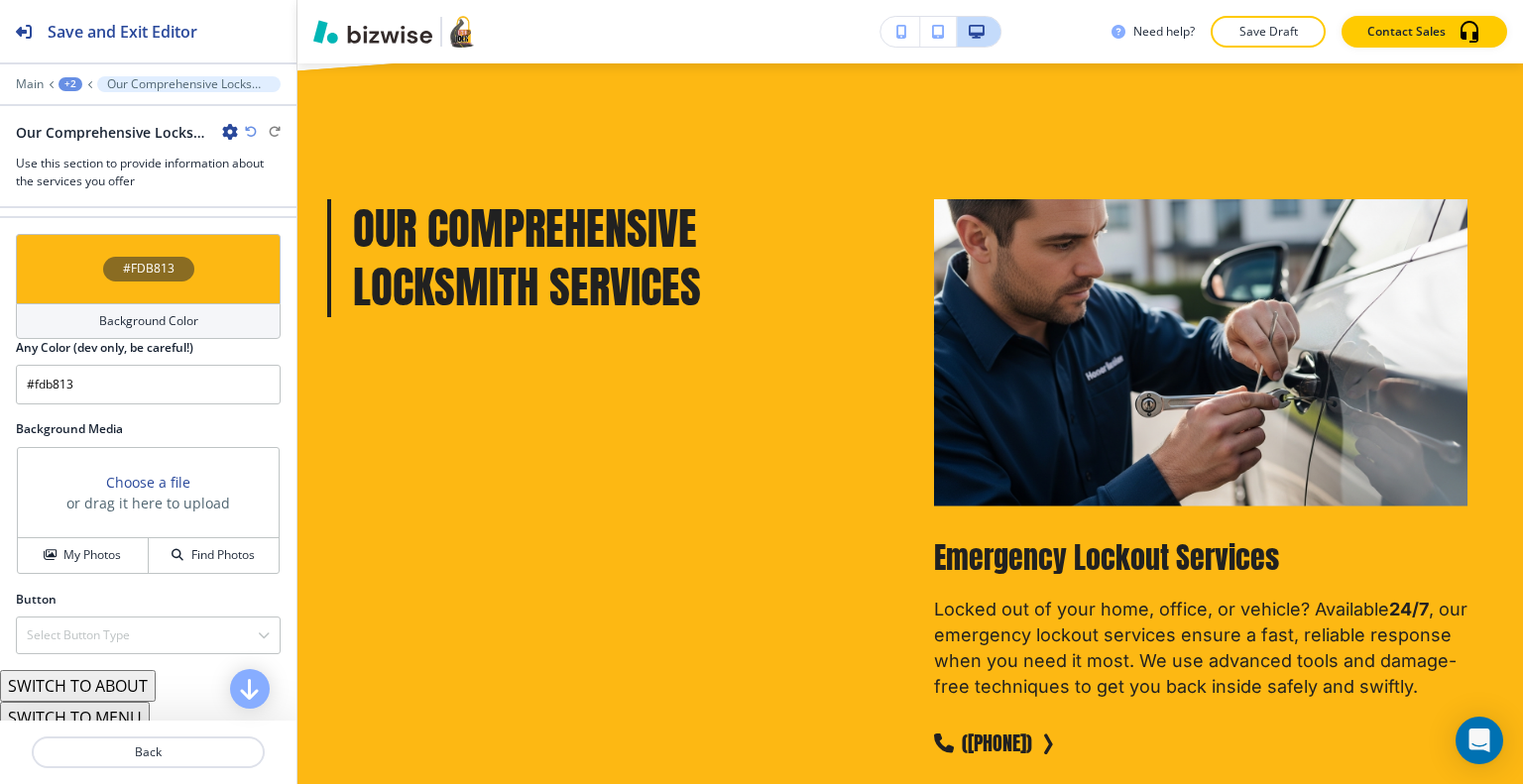 scroll, scrollTop: 1092, scrollLeft: 0, axis: vertical 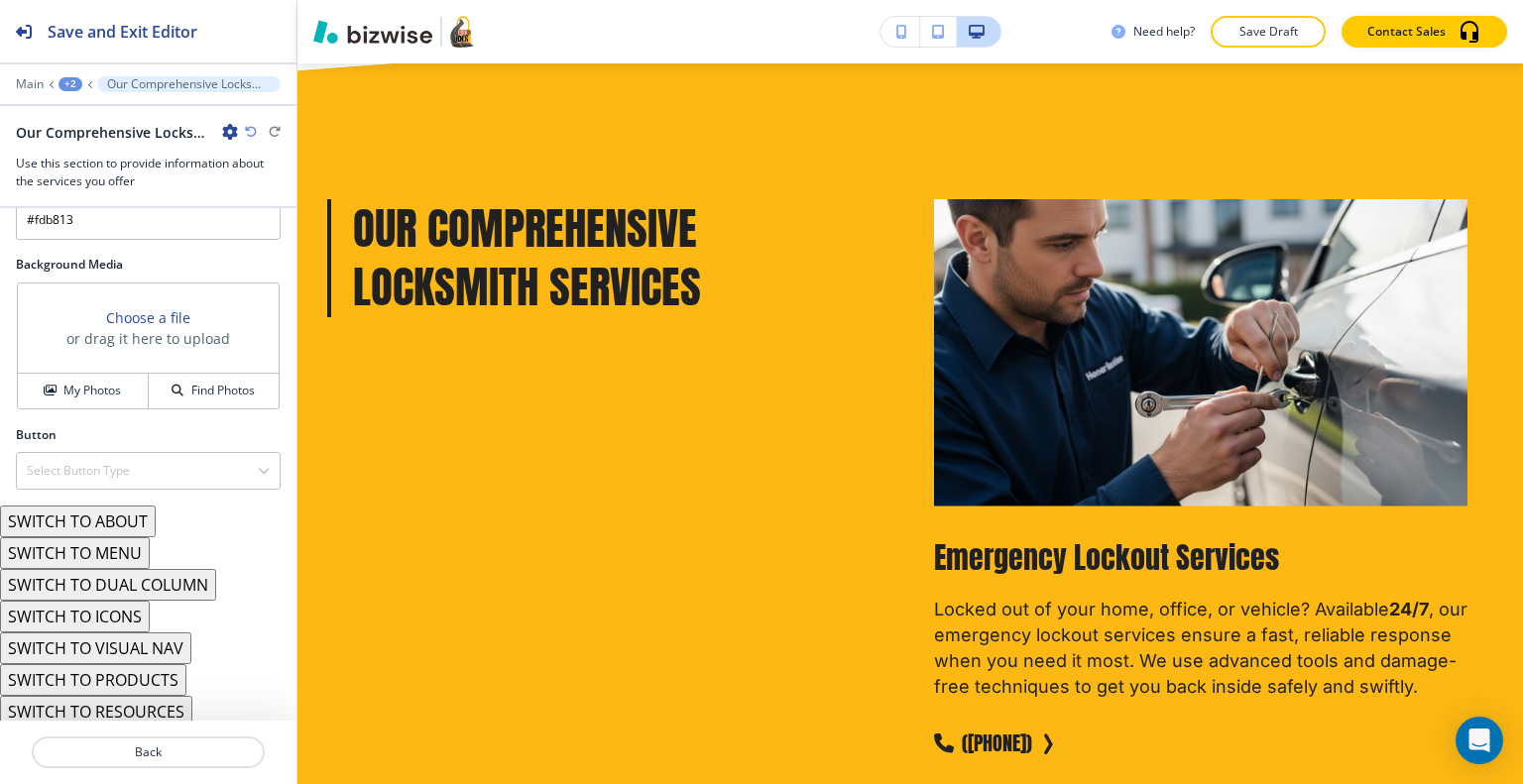 click on "SWITCH TO ICONS" at bounding box center [74, 616] 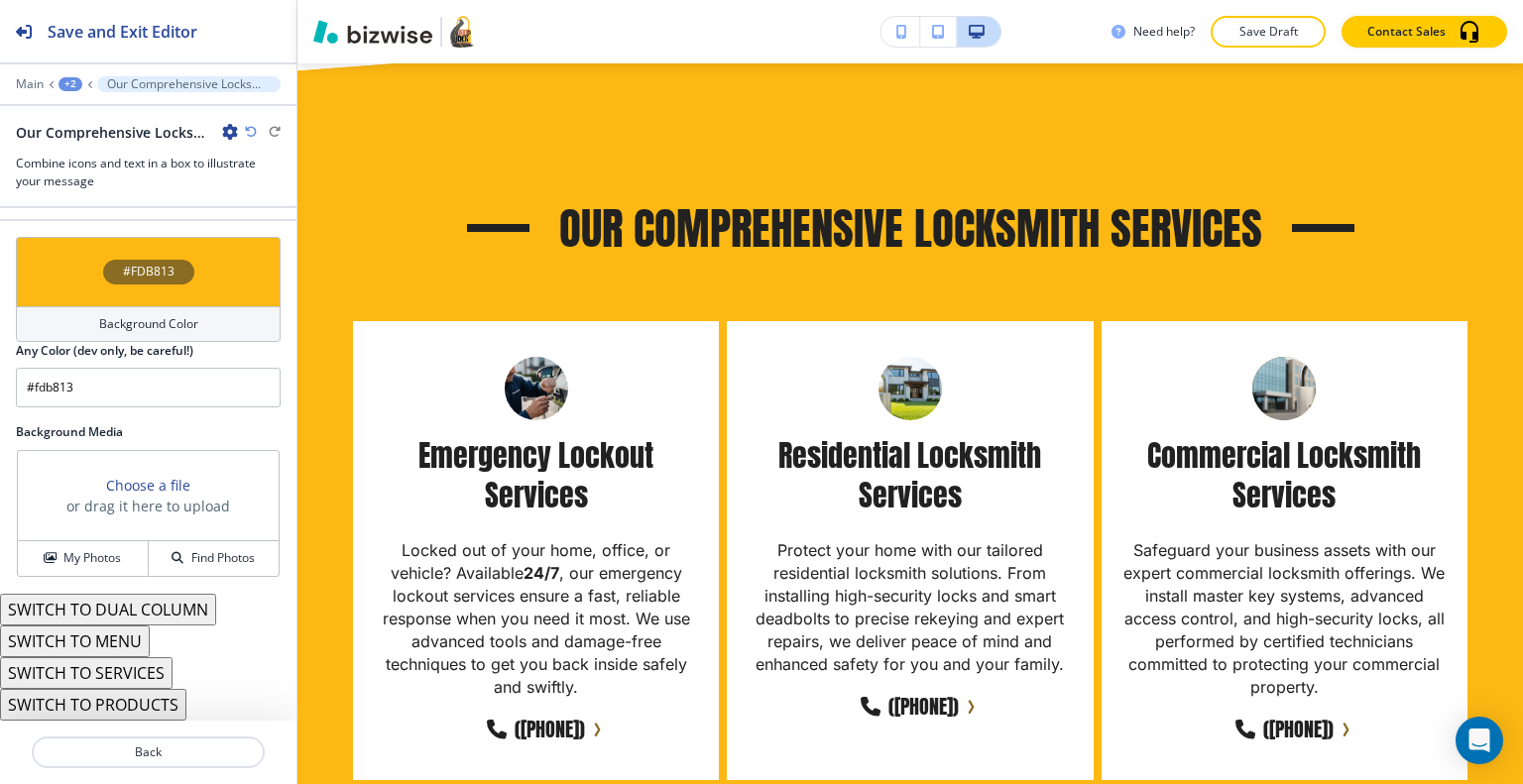 scroll, scrollTop: 1076, scrollLeft: 0, axis: vertical 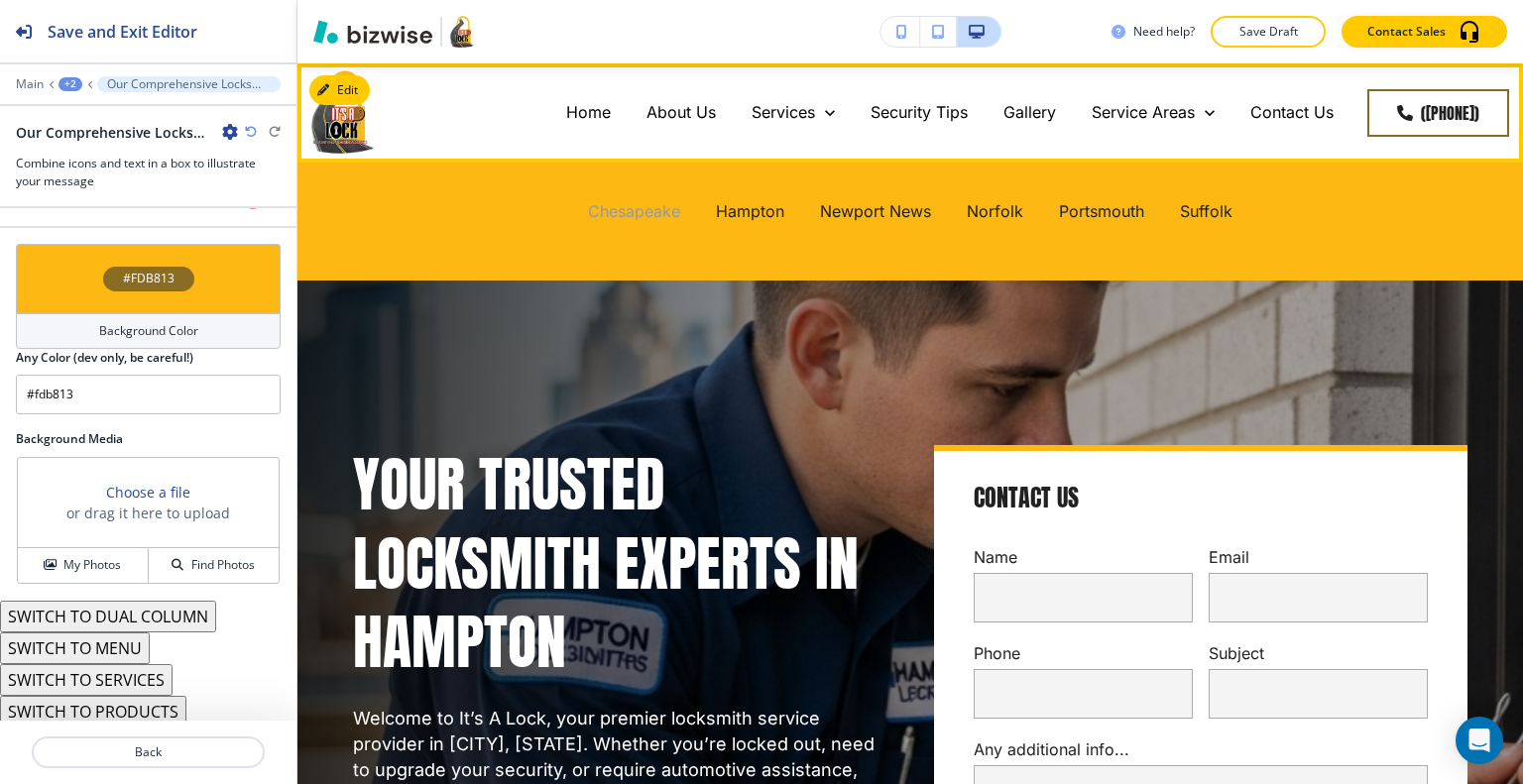 click on "Chesapeake" at bounding box center [634, 211] 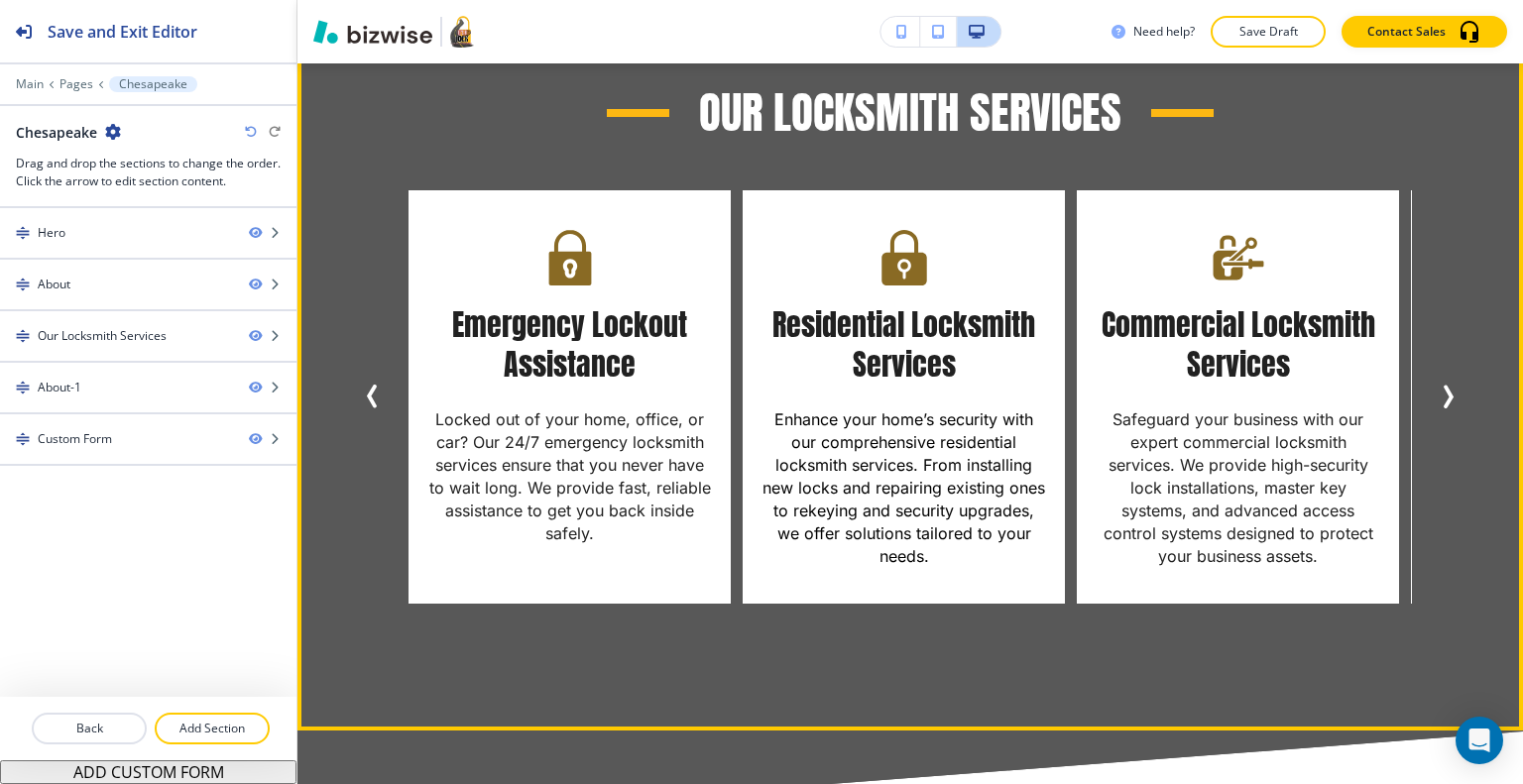 scroll, scrollTop: 1982, scrollLeft: 0, axis: vertical 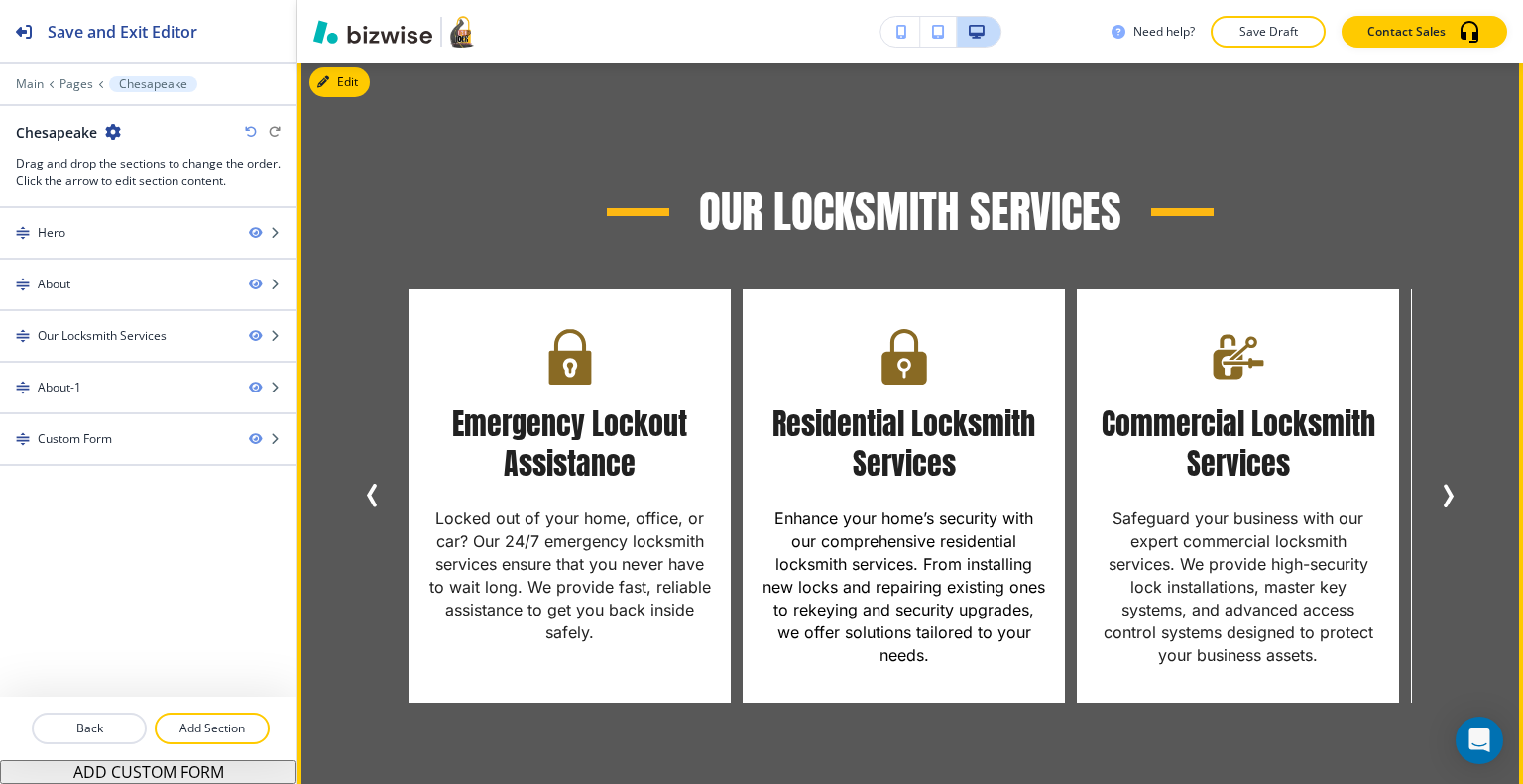 click 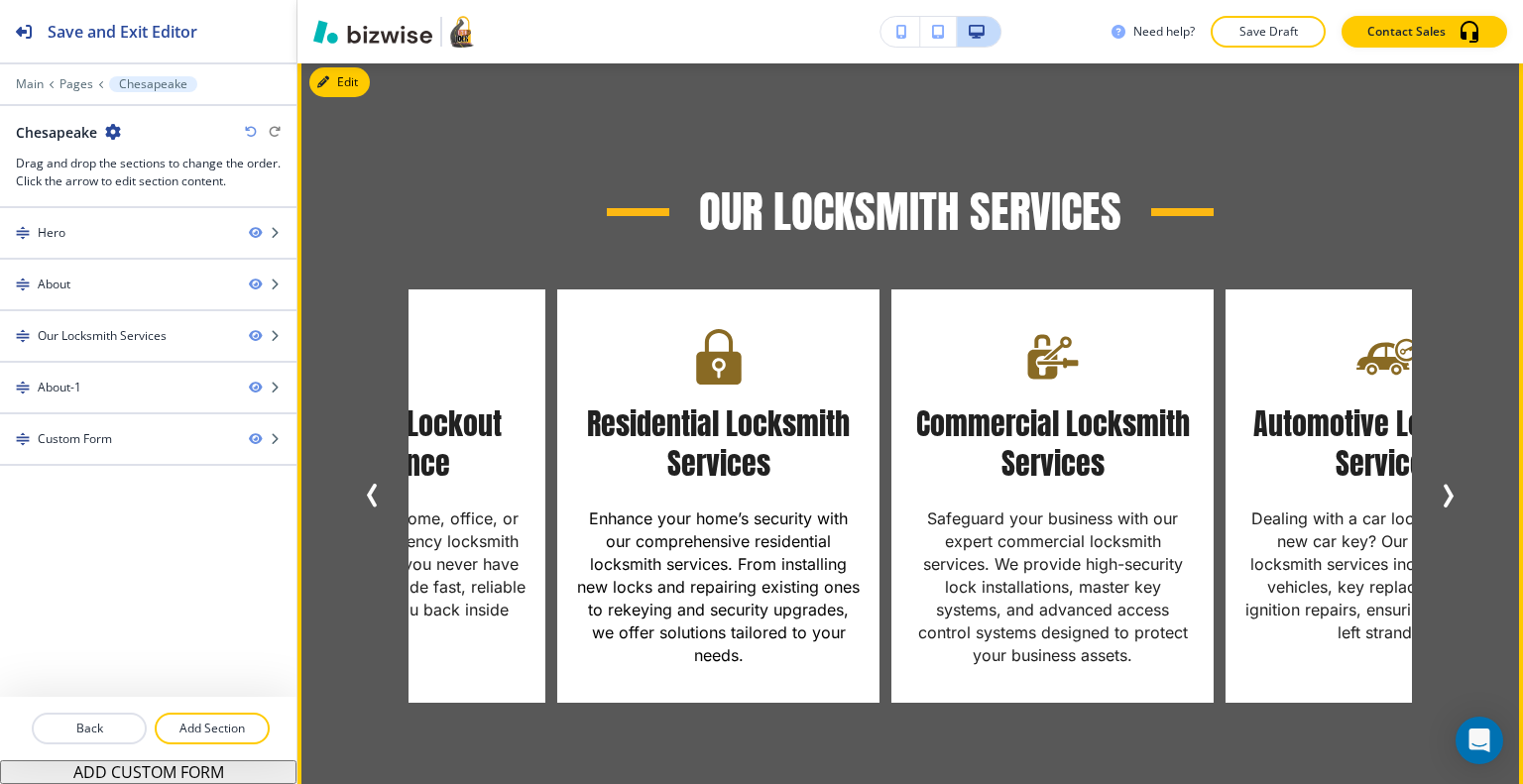 click 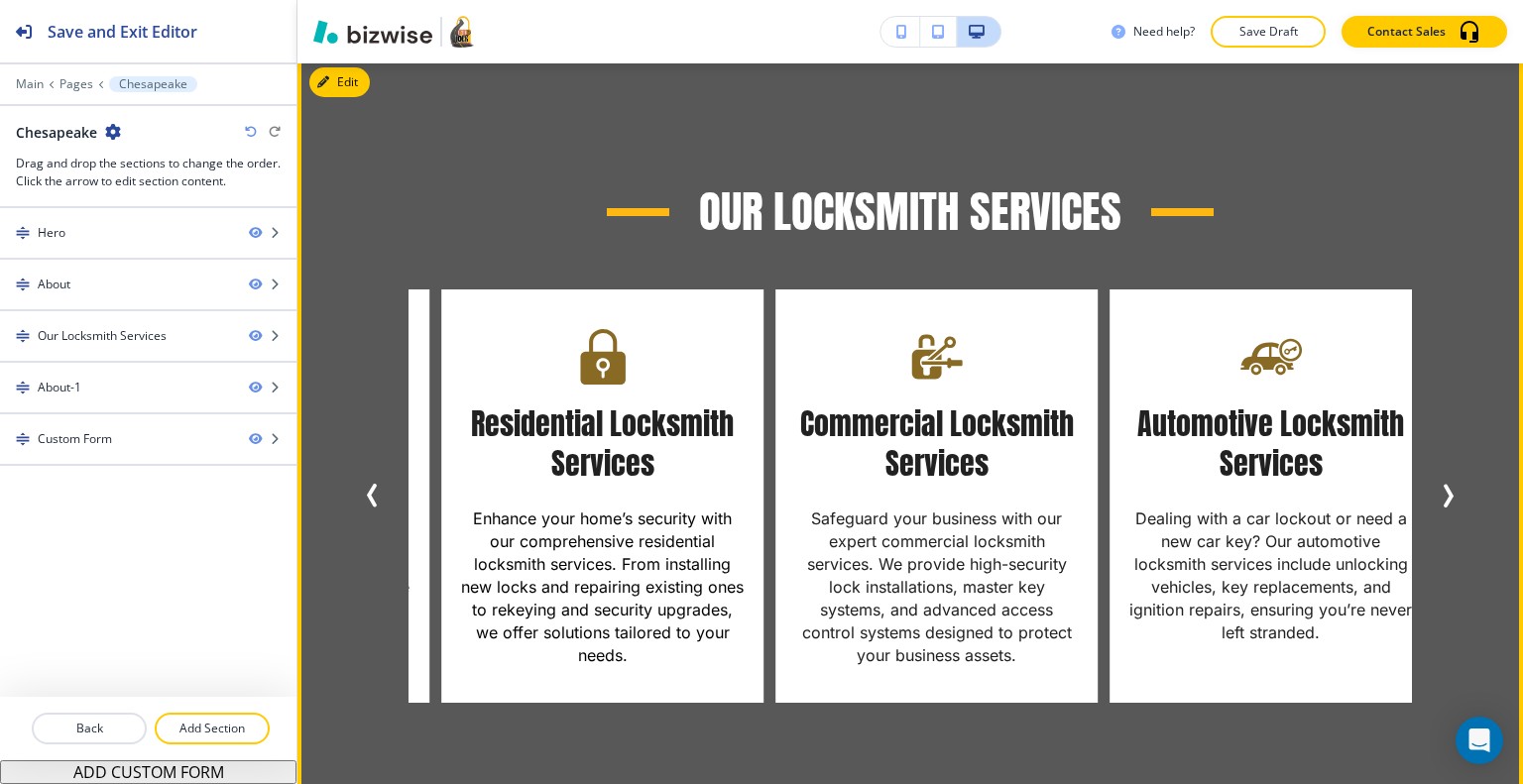 click 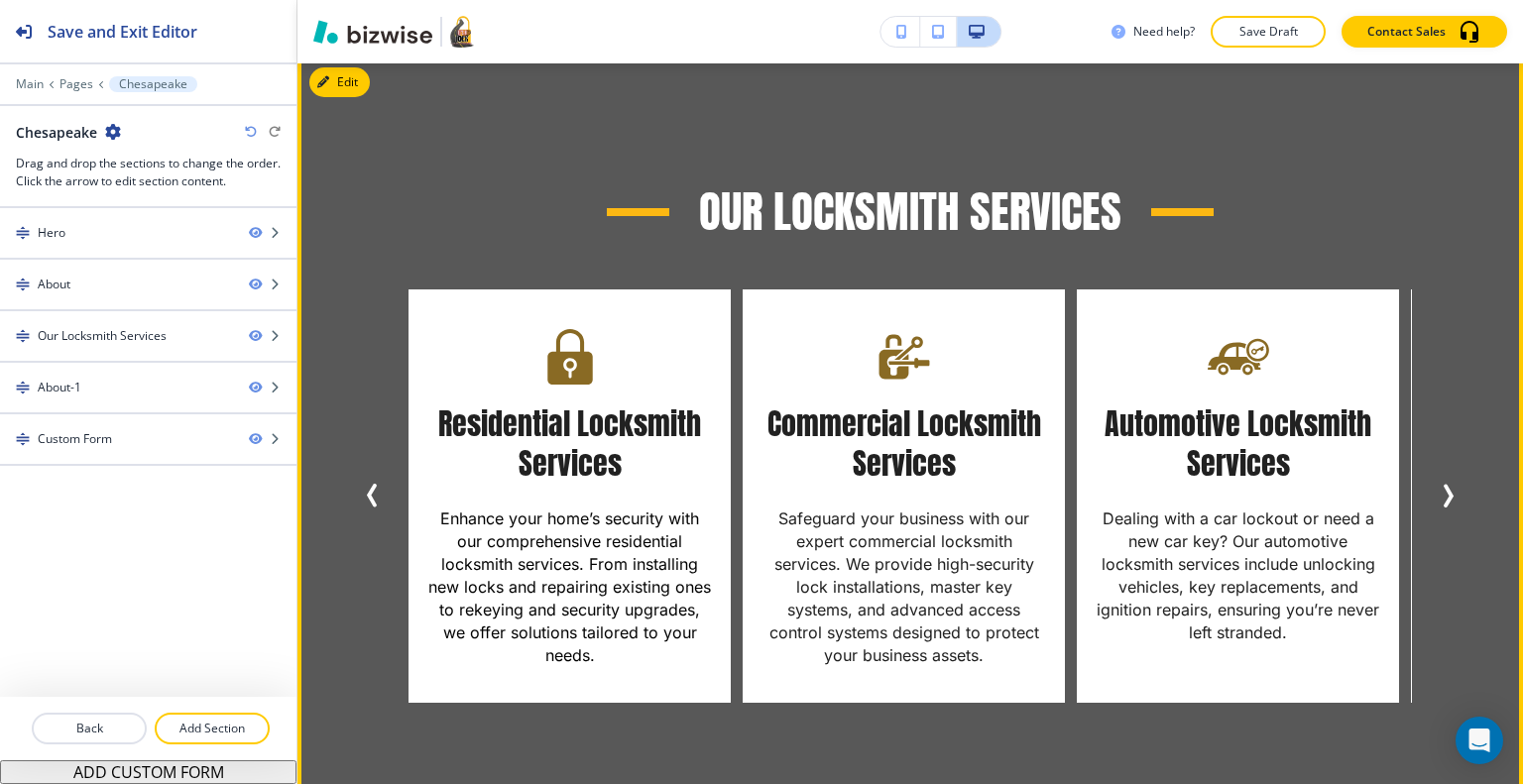 click 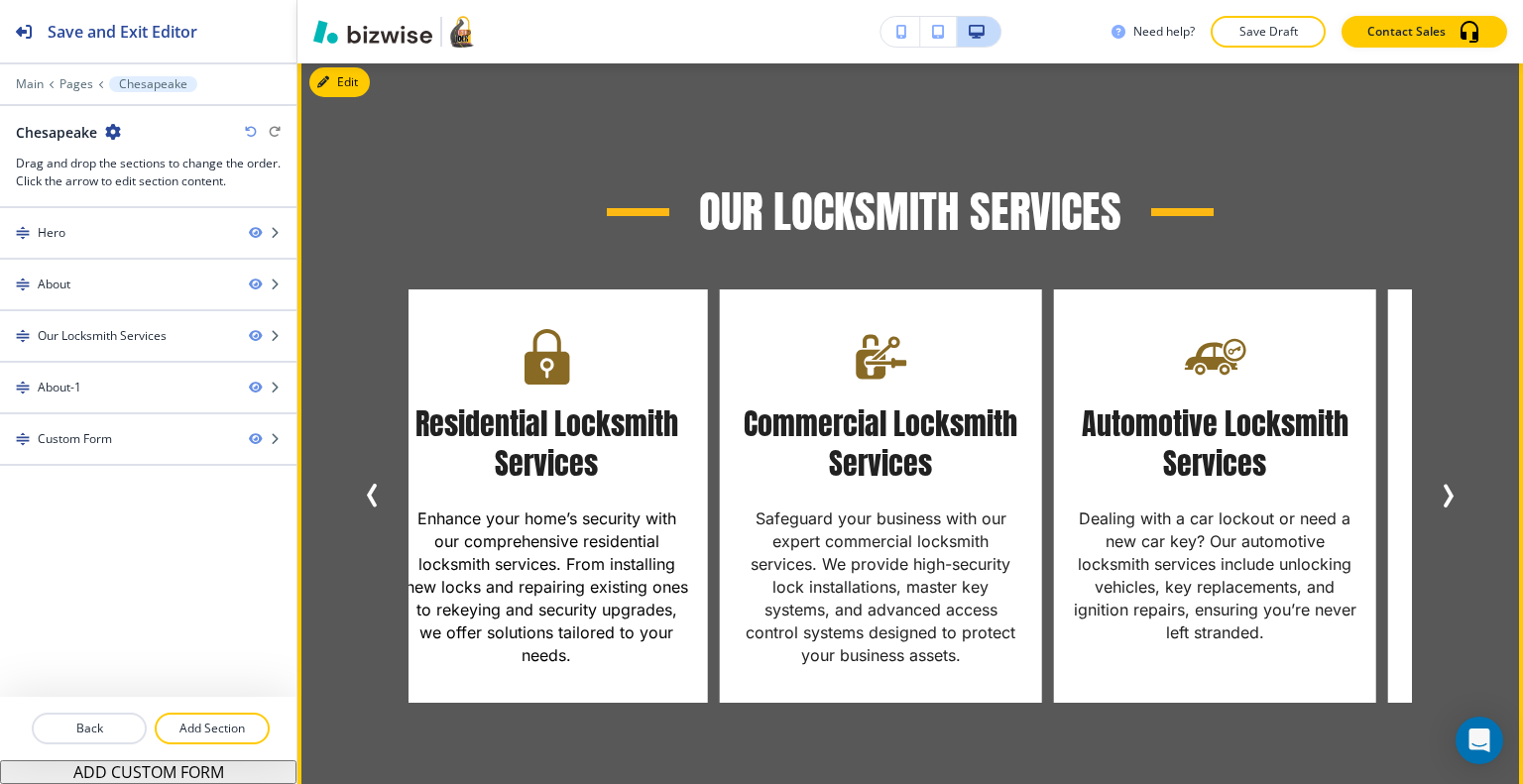 click 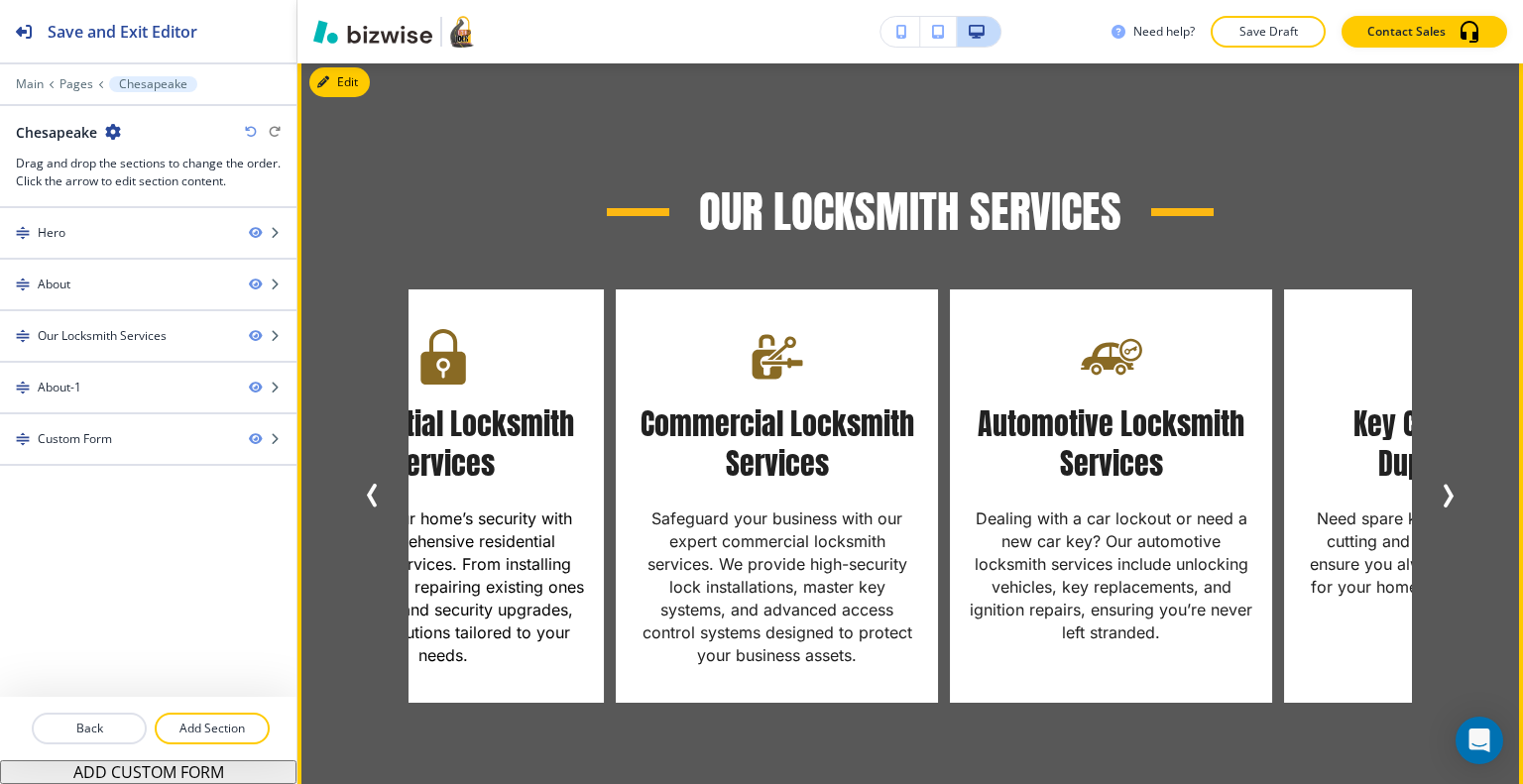 click 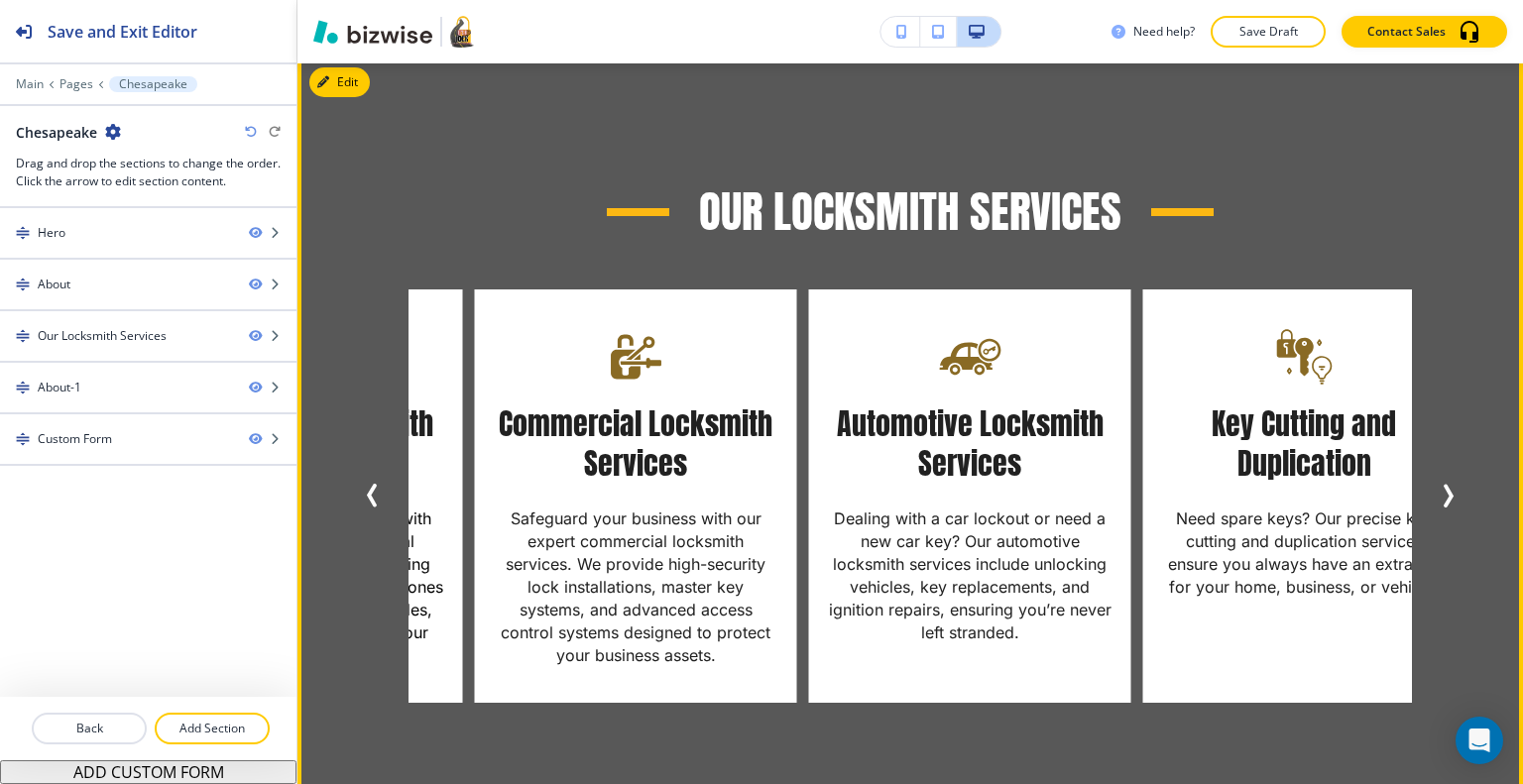 click 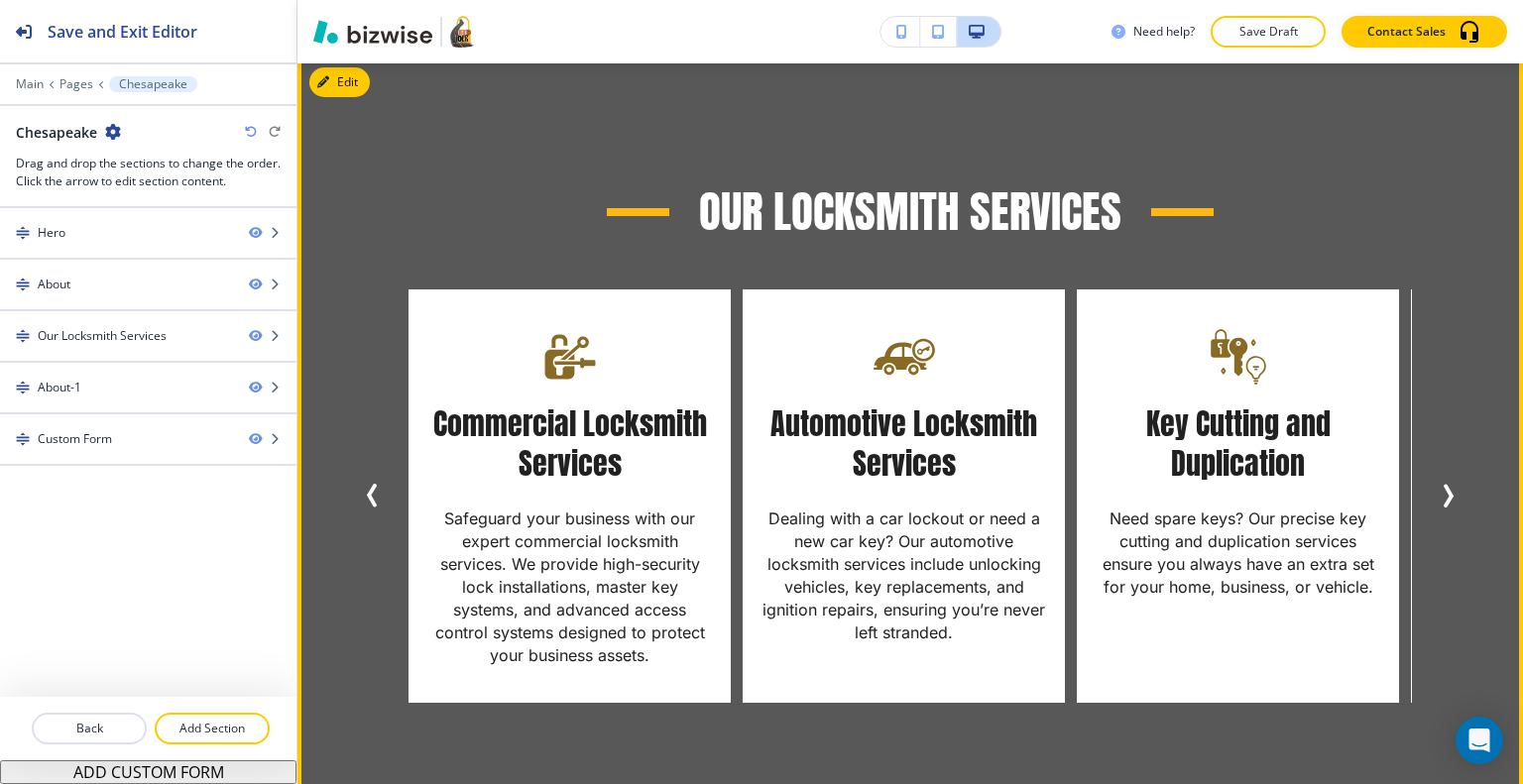 scroll, scrollTop: 1685, scrollLeft: 0, axis: vertical 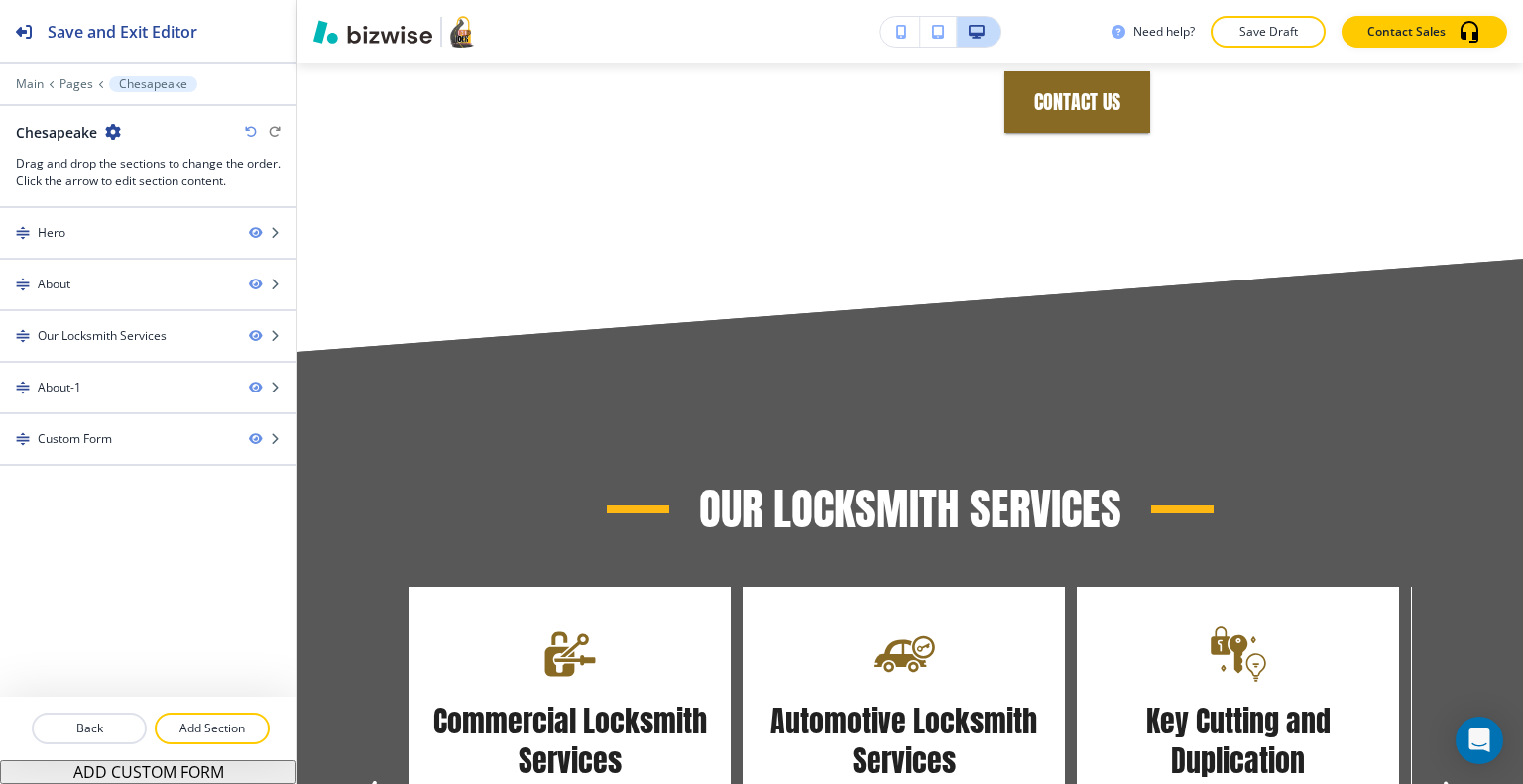 click on "Edit Our Locksmith Services Automotive Locksmith Services Dealing with a car lockout or need a new car key? Our automotive locksmith services include unlocking vehicles, key replacements, and ignition repairs, ensuring you’re never left stranded. Key Cutting and Duplication Need spare keys? Our precise key cutting and duplication services ensure you always have an extra set for your home, business, or vehicle. Lock Installation and Repair Whether you need new locks installed or existing ones repaired, our experienced technicians deliver efficient and reliable service to keep your property secure. Emergency Lockout Assistance Locked out of your home, office, or car? Our 24/7 emergency locksmith services ensure that you never have to wait long. We provide fast, reliable assistance to get you back inside safely. Residential Locksmith Services Commercial Locksmith Services Automotive Locksmith Services Key Cutting and Duplication Lock Installation and Repair Emergency Lockout Assistance" at bounding box center [910, 739] 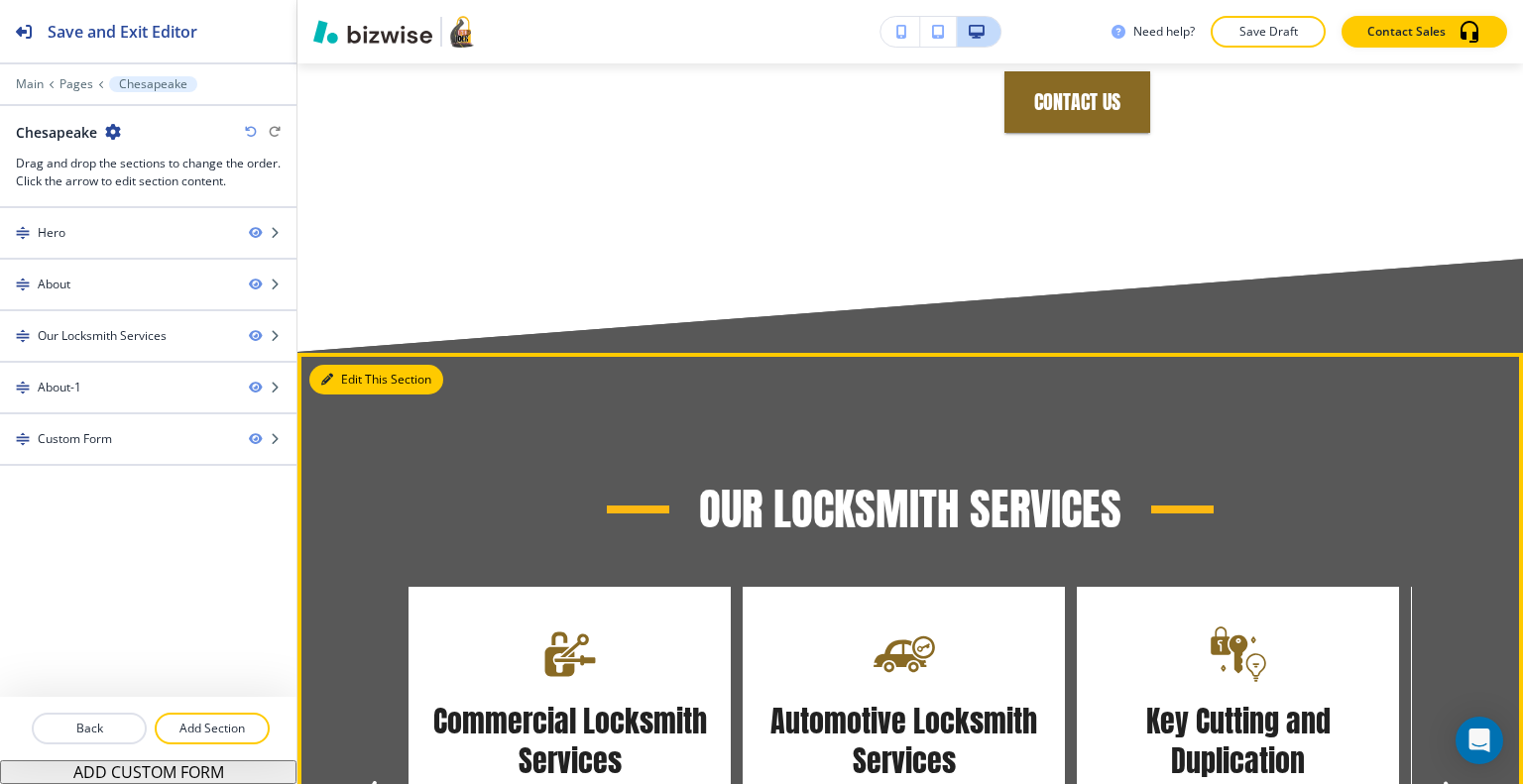 click on "Edit This Section" at bounding box center (376, 380) 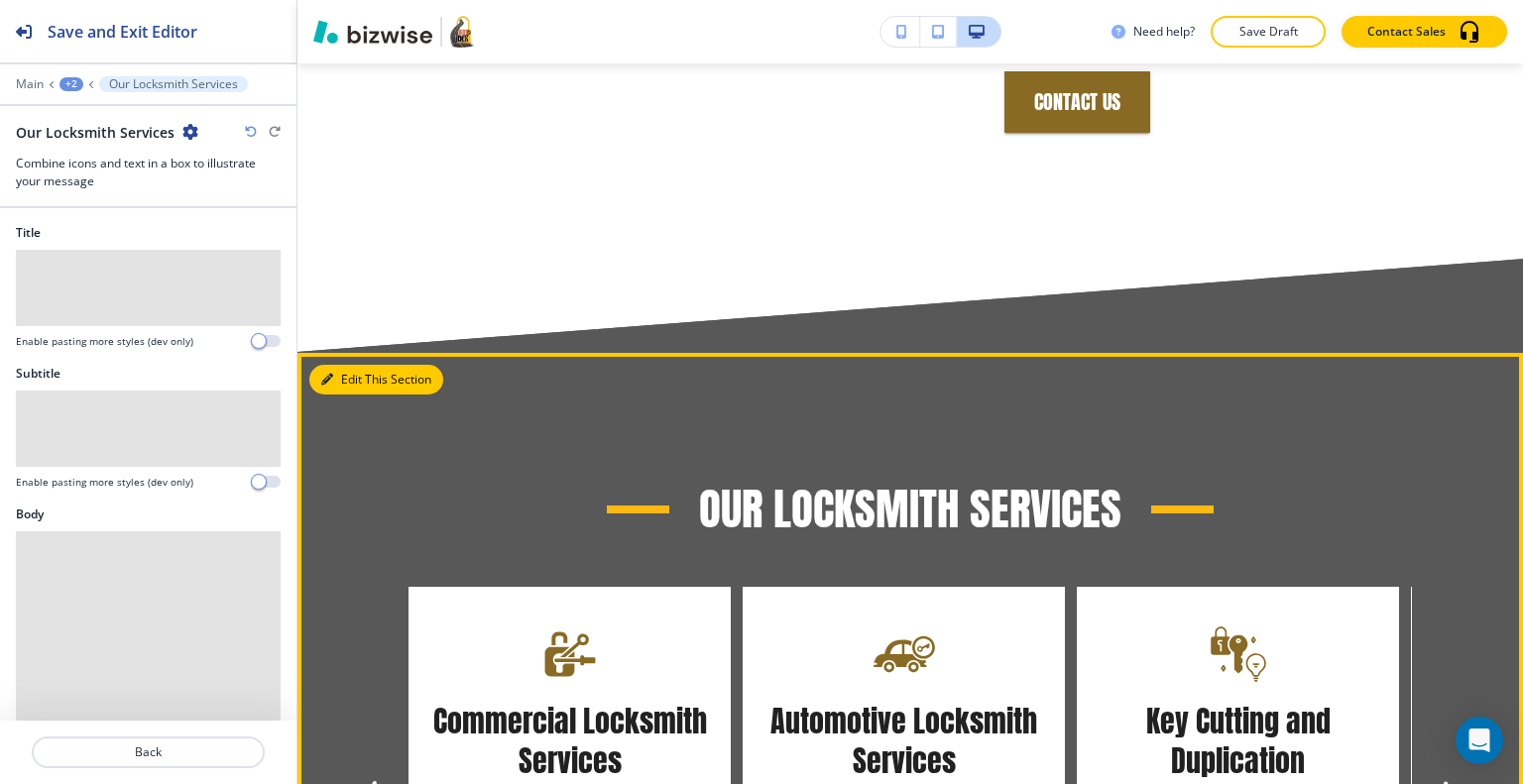 scroll, scrollTop: 1973, scrollLeft: 0, axis: vertical 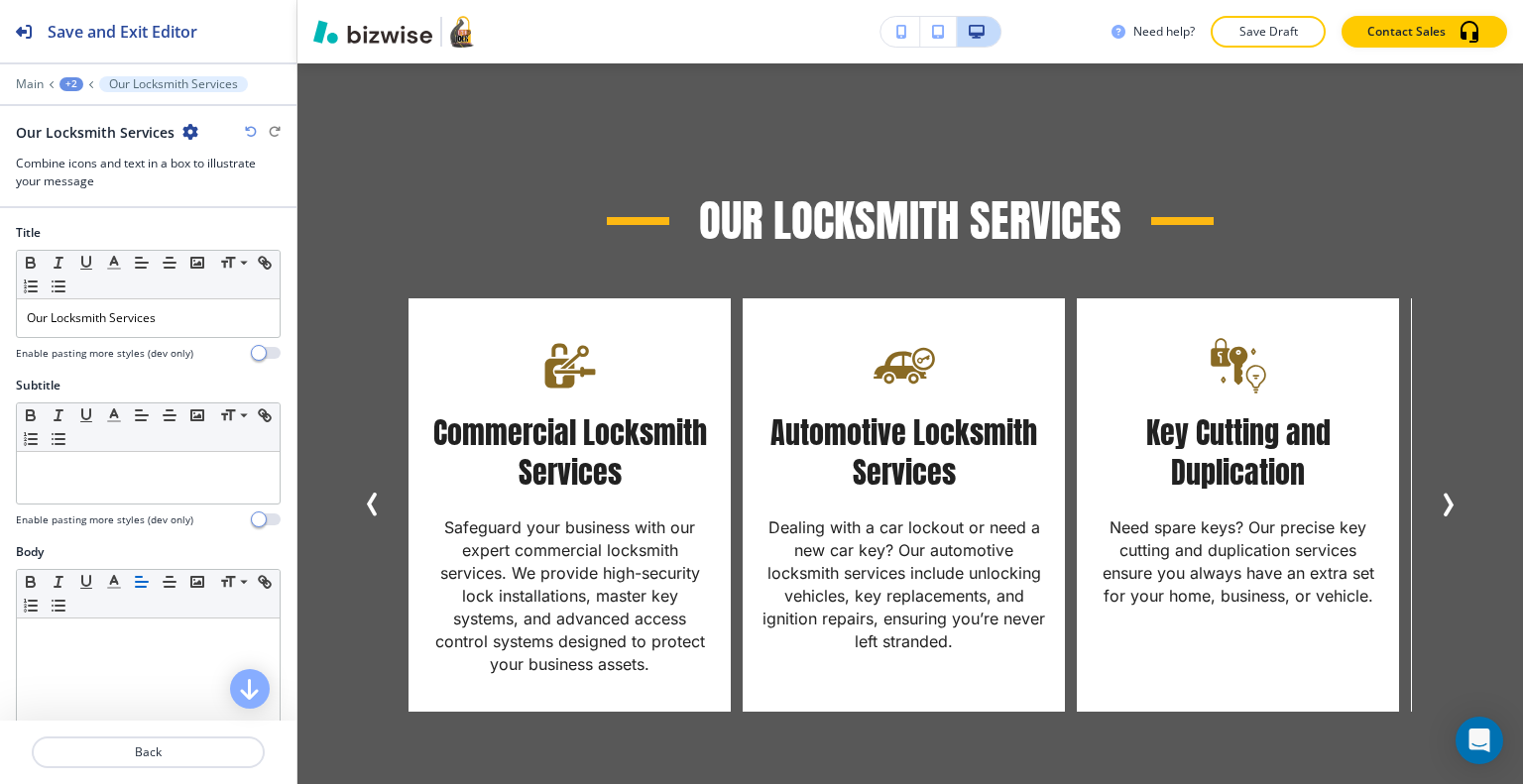 click at bounding box center (190, 132) 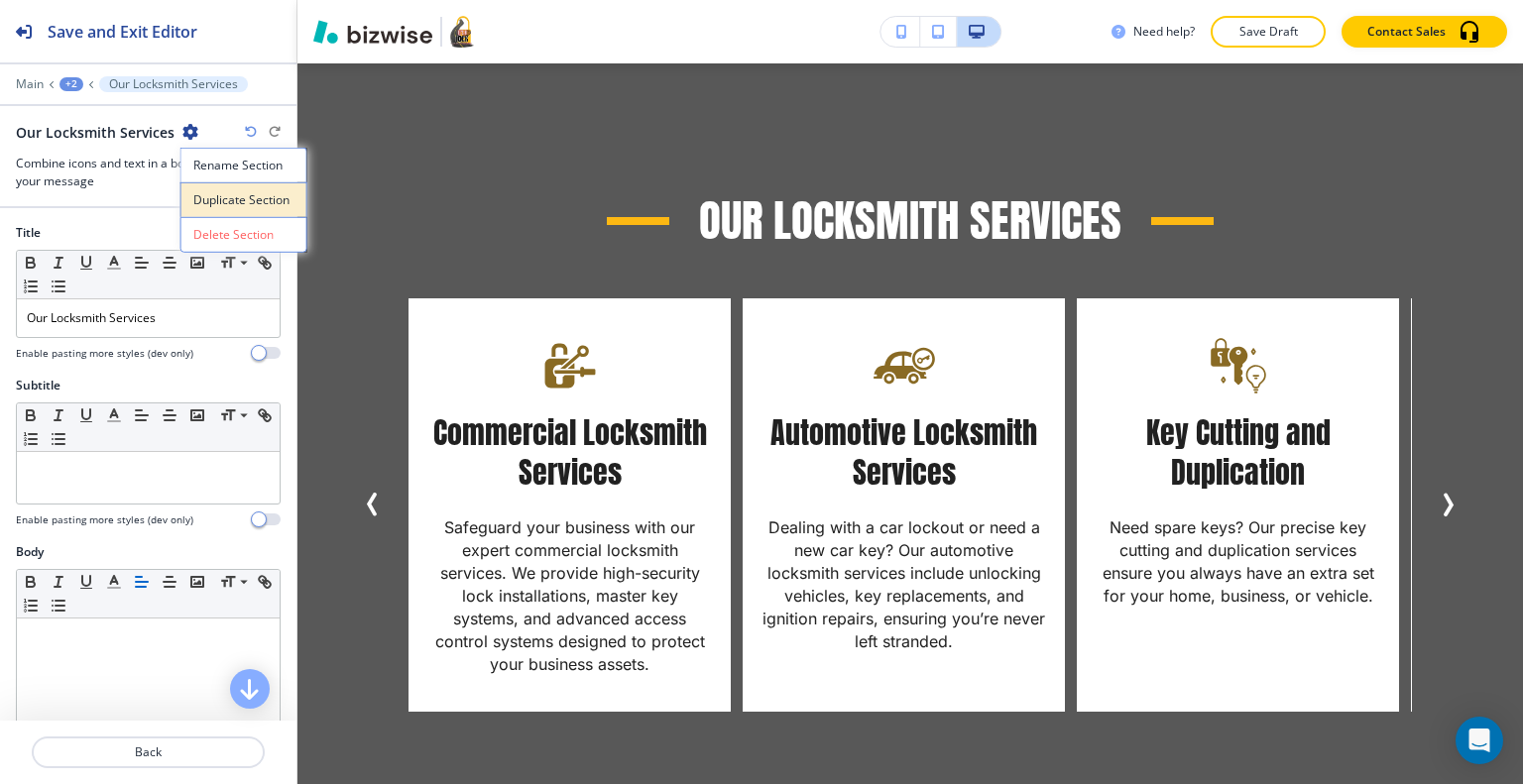click on "Duplicate Section" at bounding box center (244, 200) 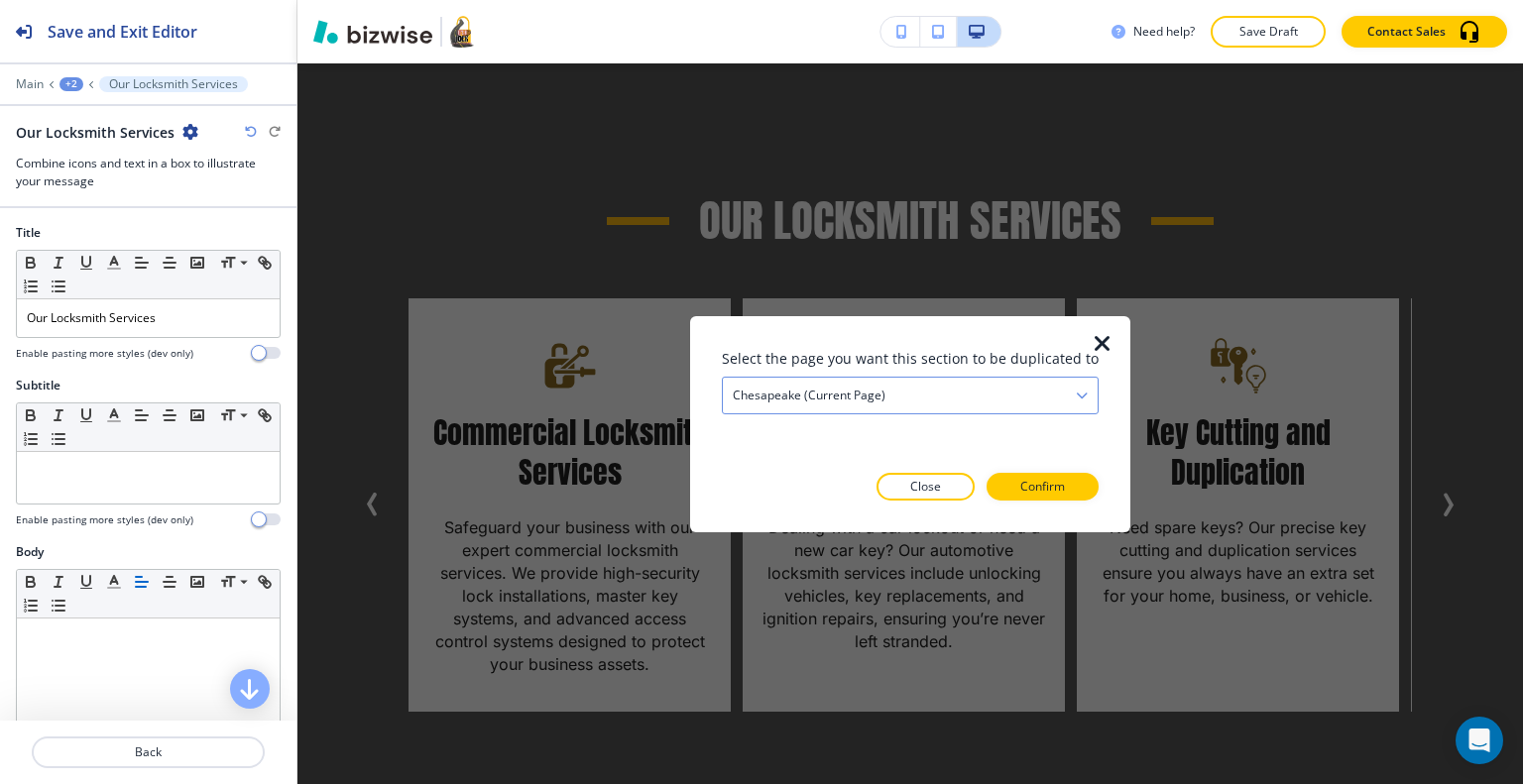 click on "Chesapeake (current page)" at bounding box center [910, 394] 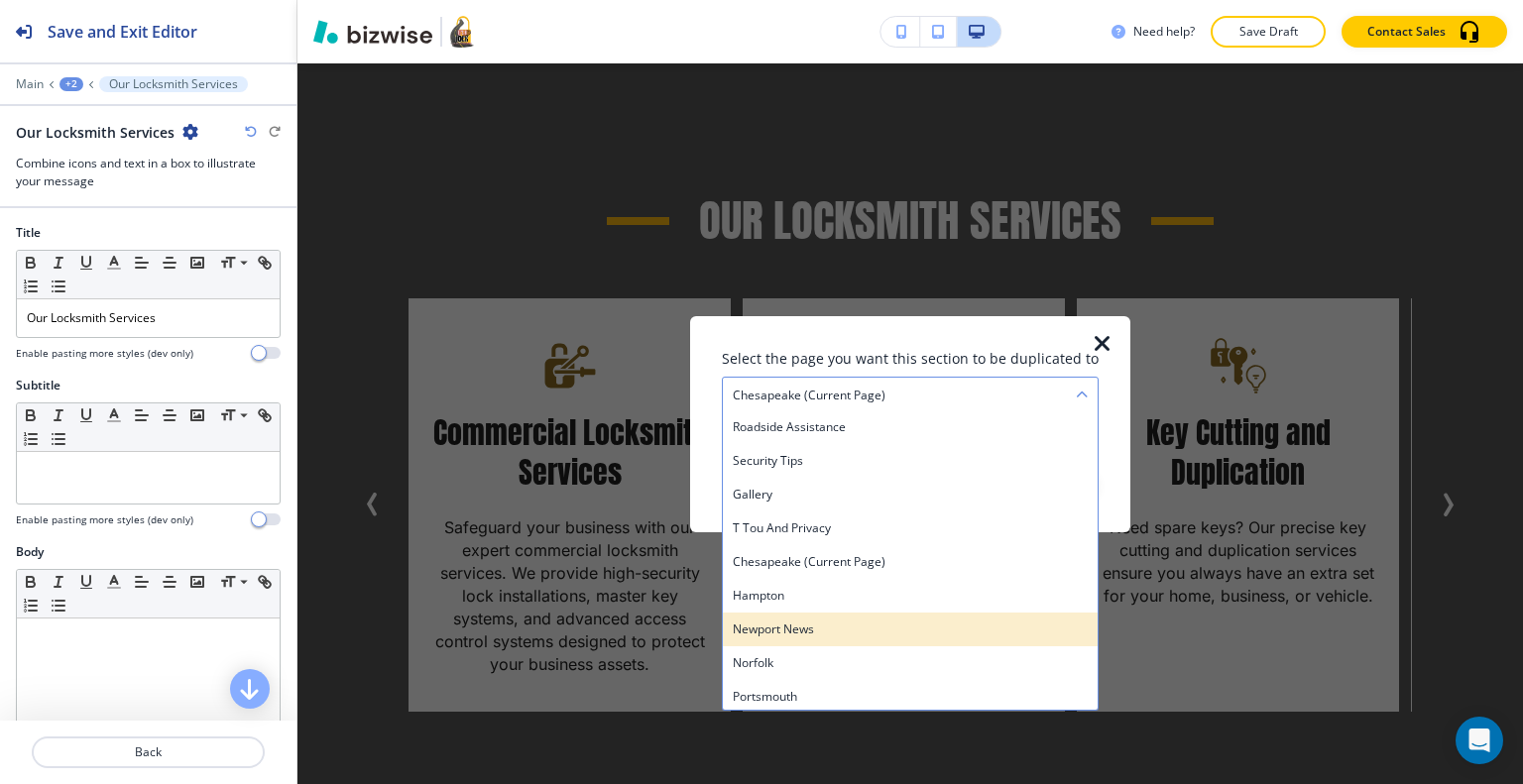 scroll, scrollTop: 309, scrollLeft: 0, axis: vertical 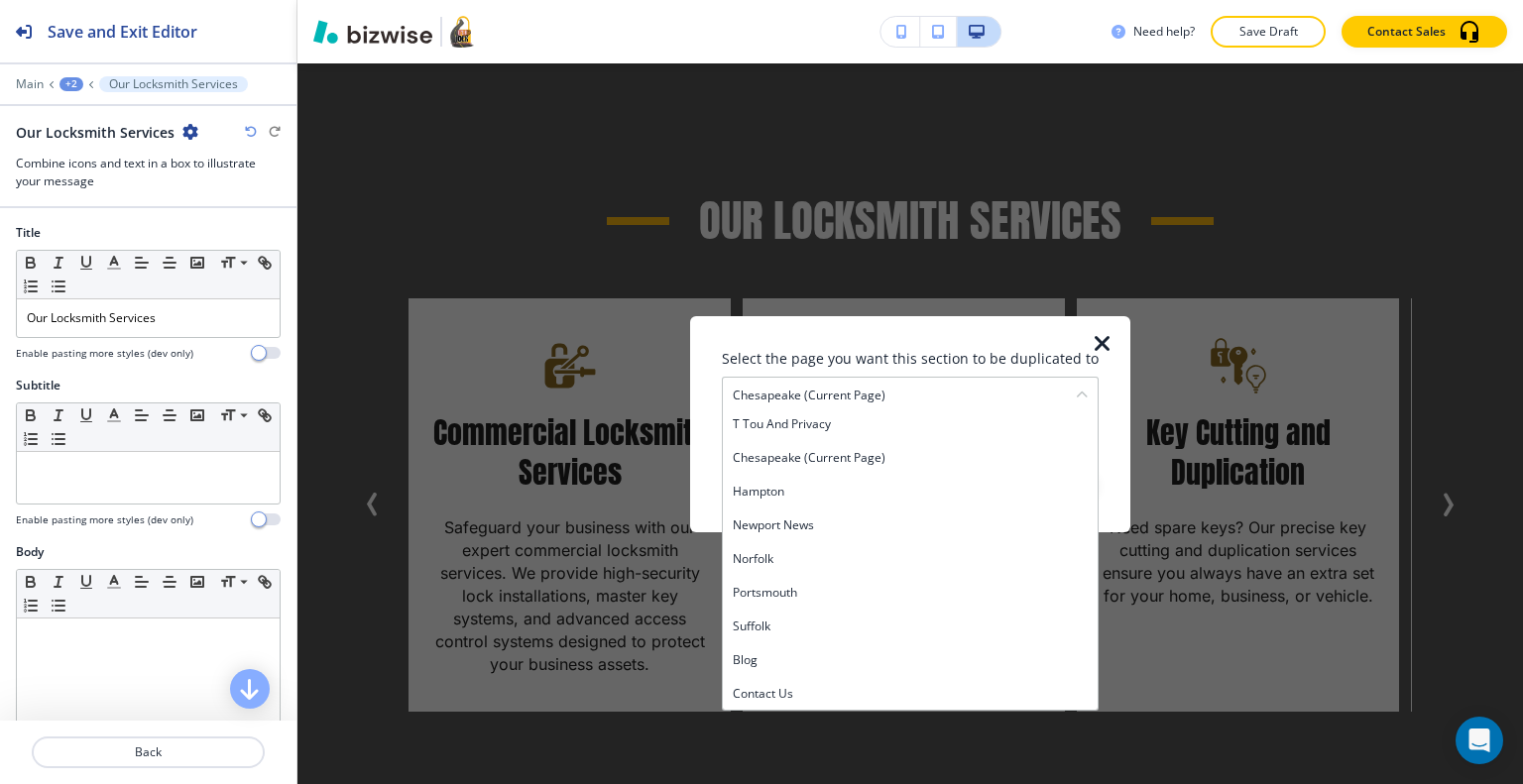 click on "Hampton" at bounding box center (910, 491) 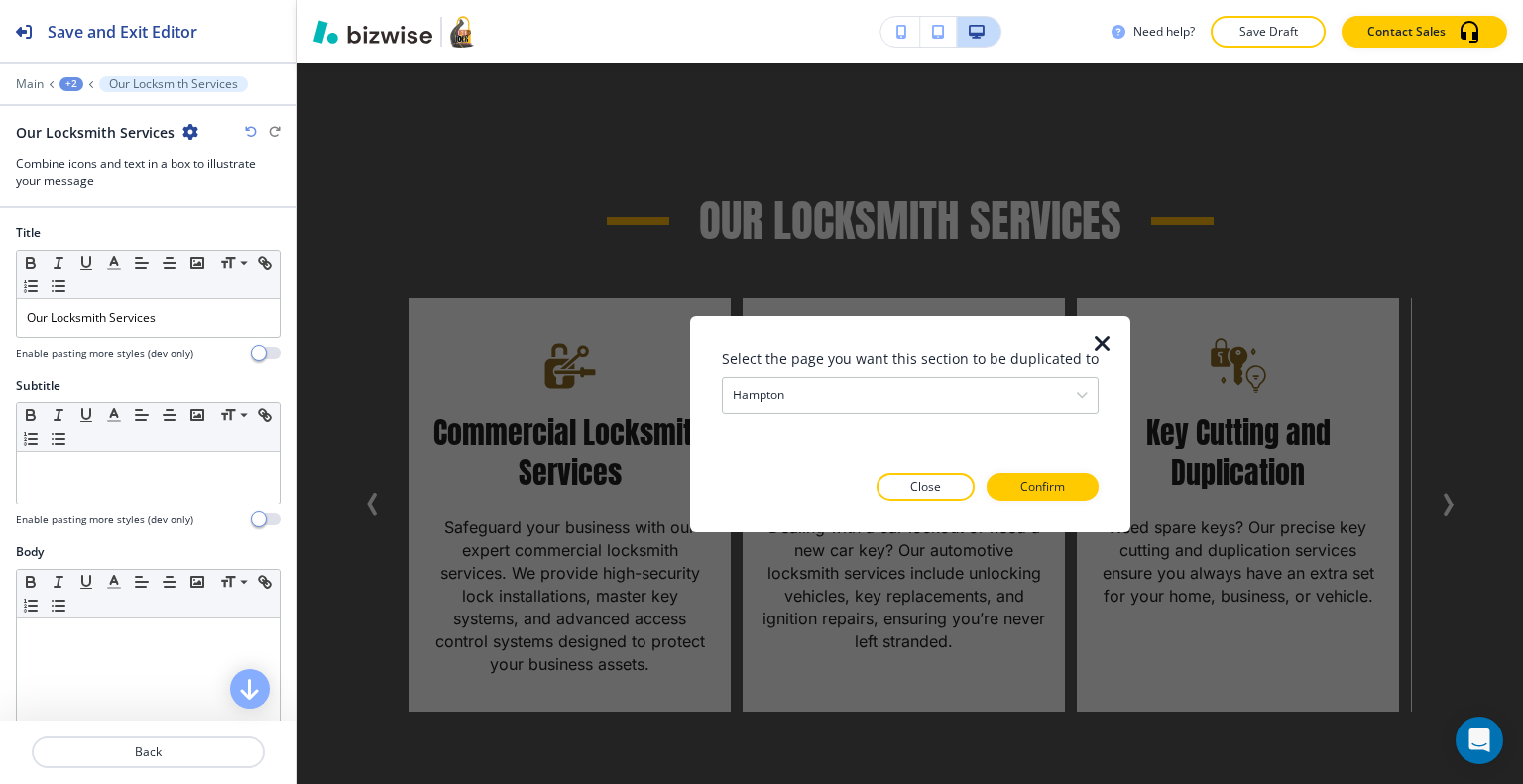 click on "Select the page you want this section to be duplicated to Hampton Home About Us Automotive Locksmith Services Commercial Locksmith Services Residential Locksmith Services 24-7 Locksmith Services Roadside Assistance Security Tips Gallery T Tou And Privacy Chesapeake (current page) Hampton Newport News Norfolk Portsmouth Suffolk Blog Contact Us Close Confirm" at bounding box center [910, 423] 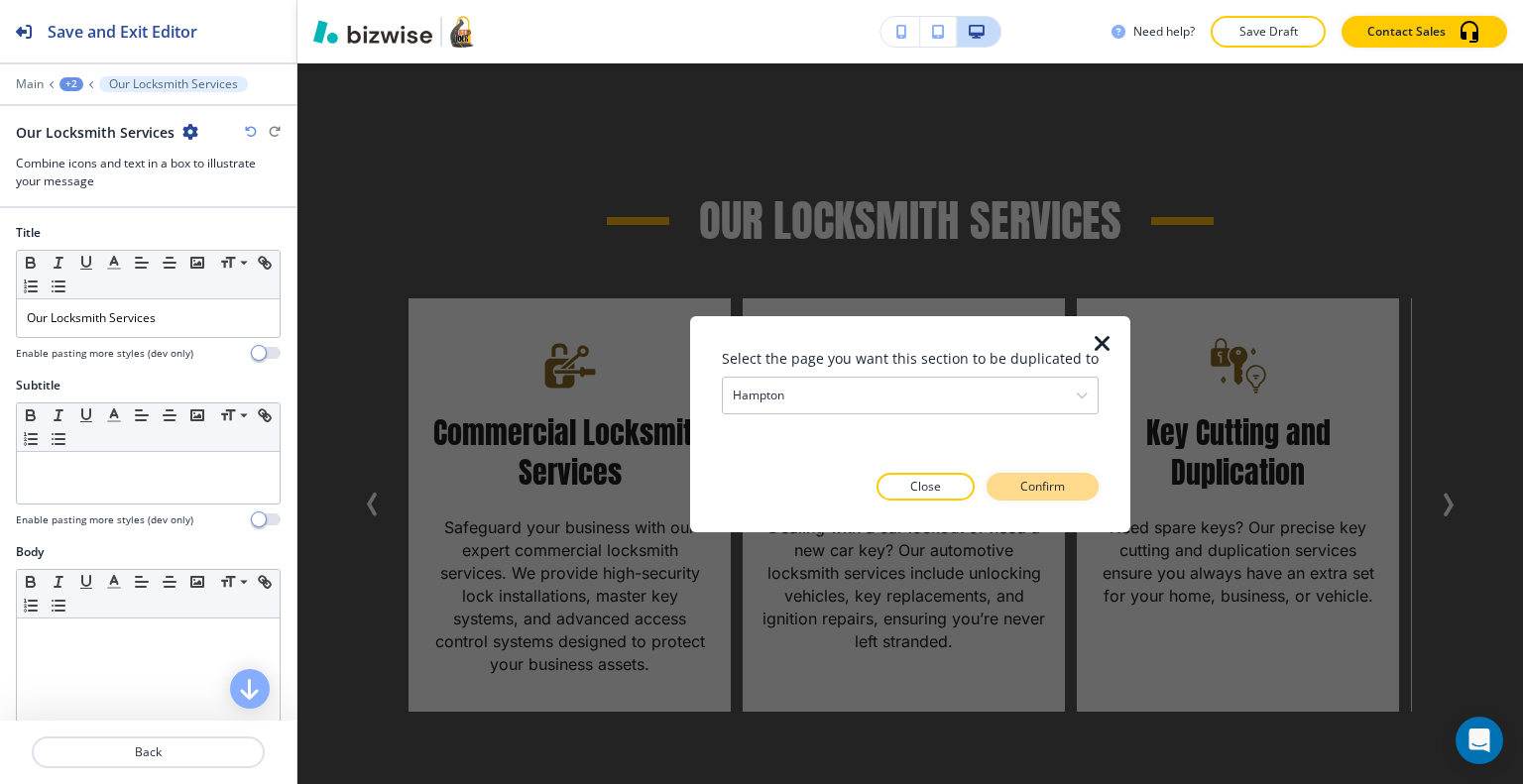 click on "Confirm" at bounding box center [1042, 487] 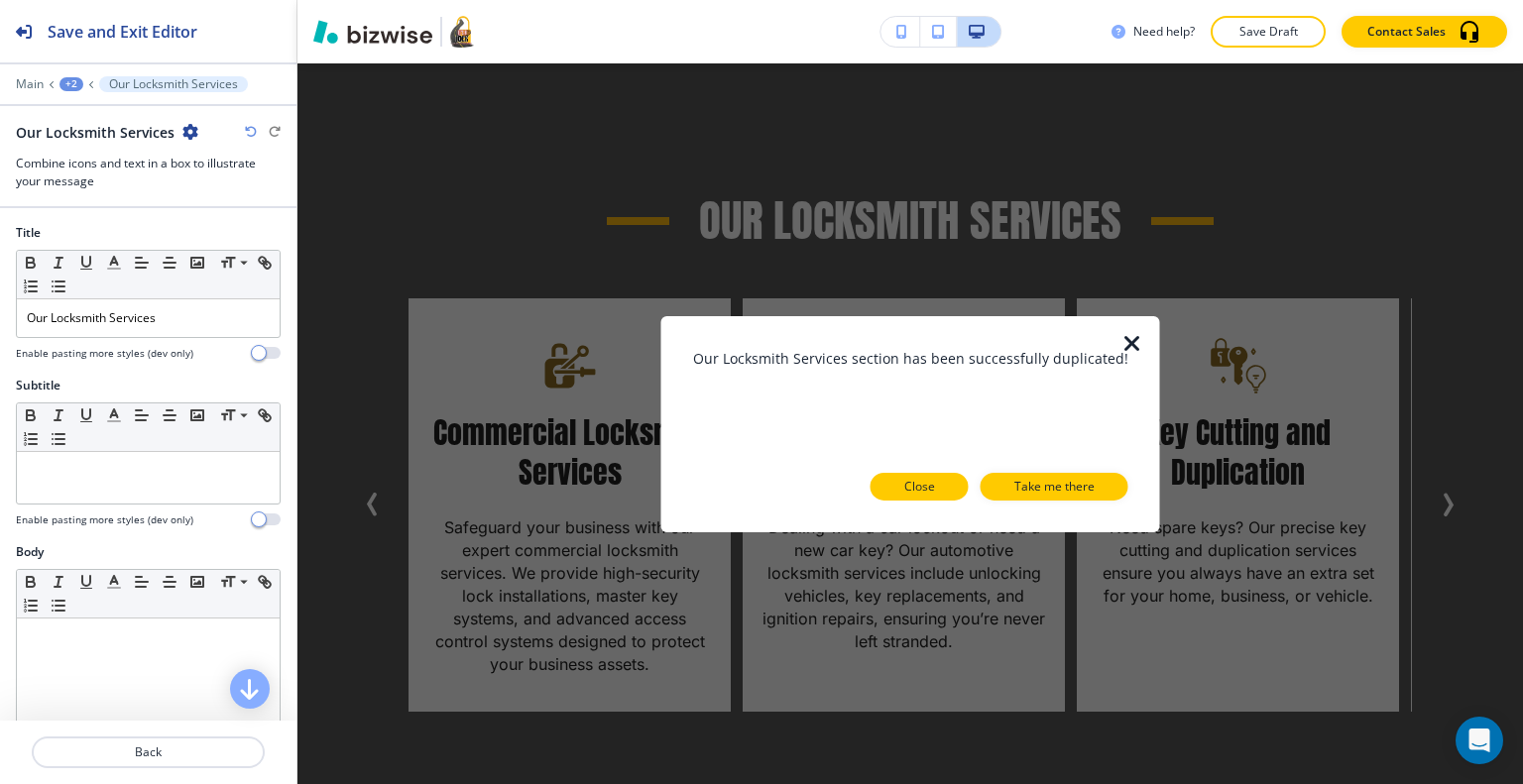click on "Close" at bounding box center [919, 487] 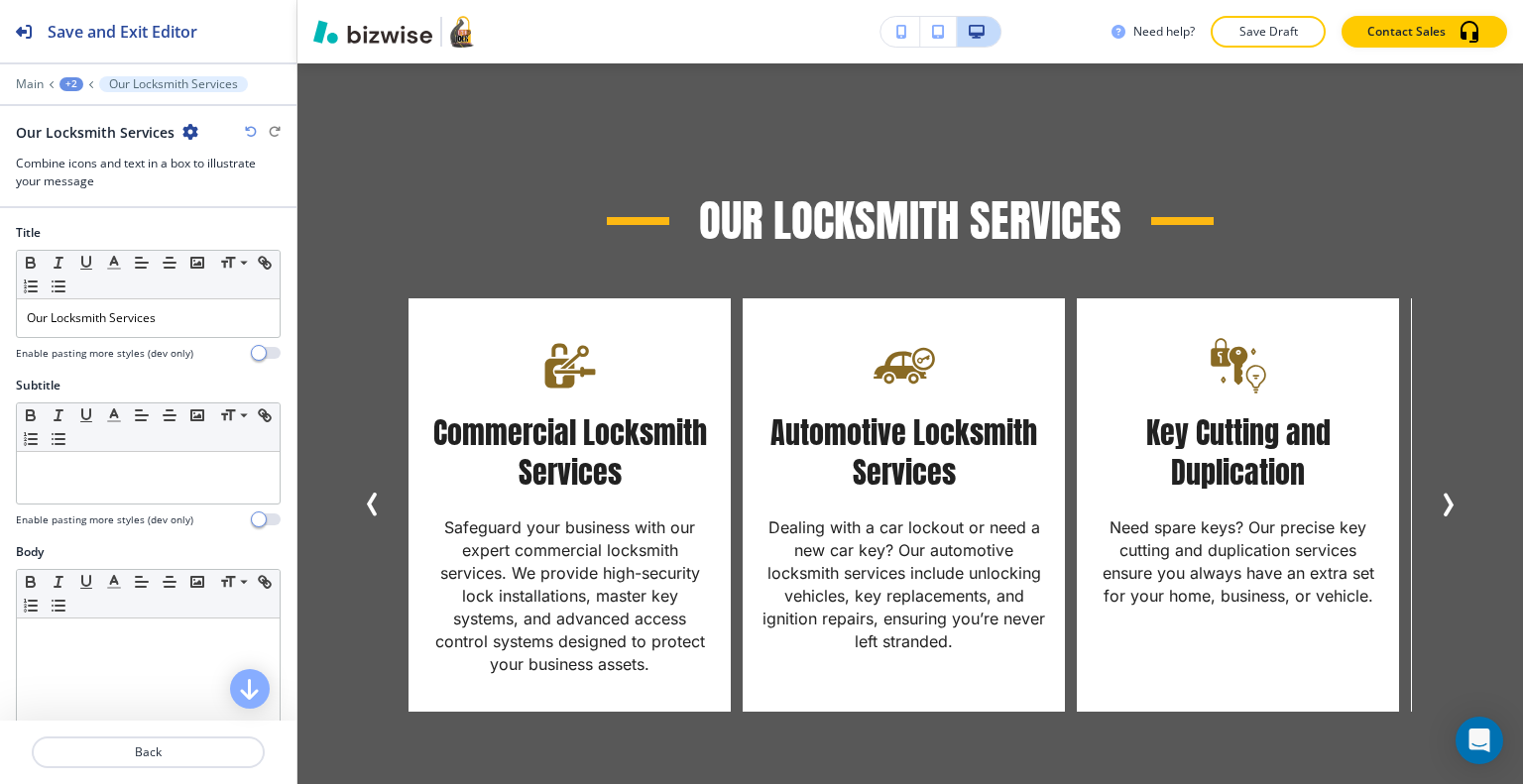 scroll, scrollTop: 1577, scrollLeft: 0, axis: vertical 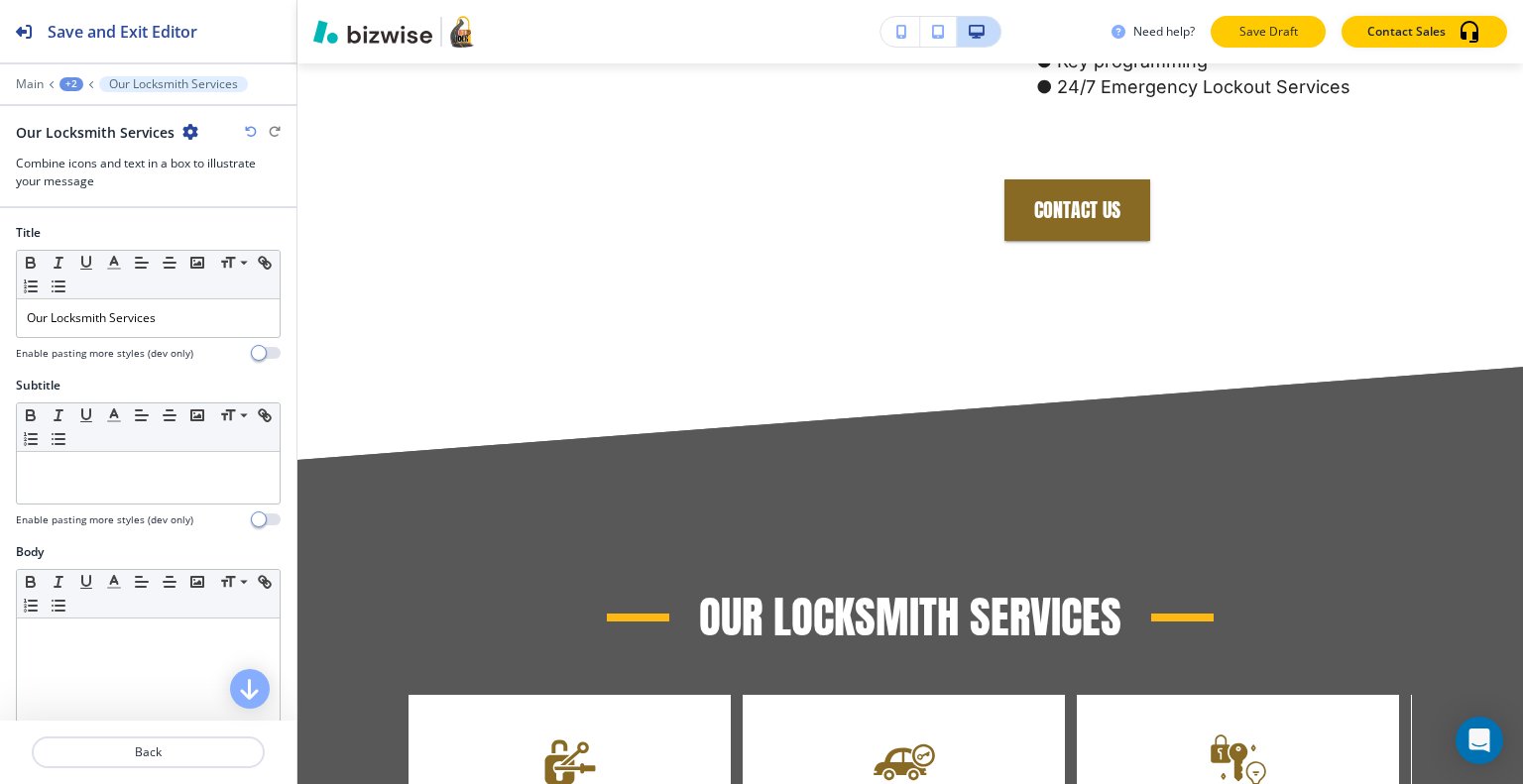 click on "Save Draft" at bounding box center (1268, 32) 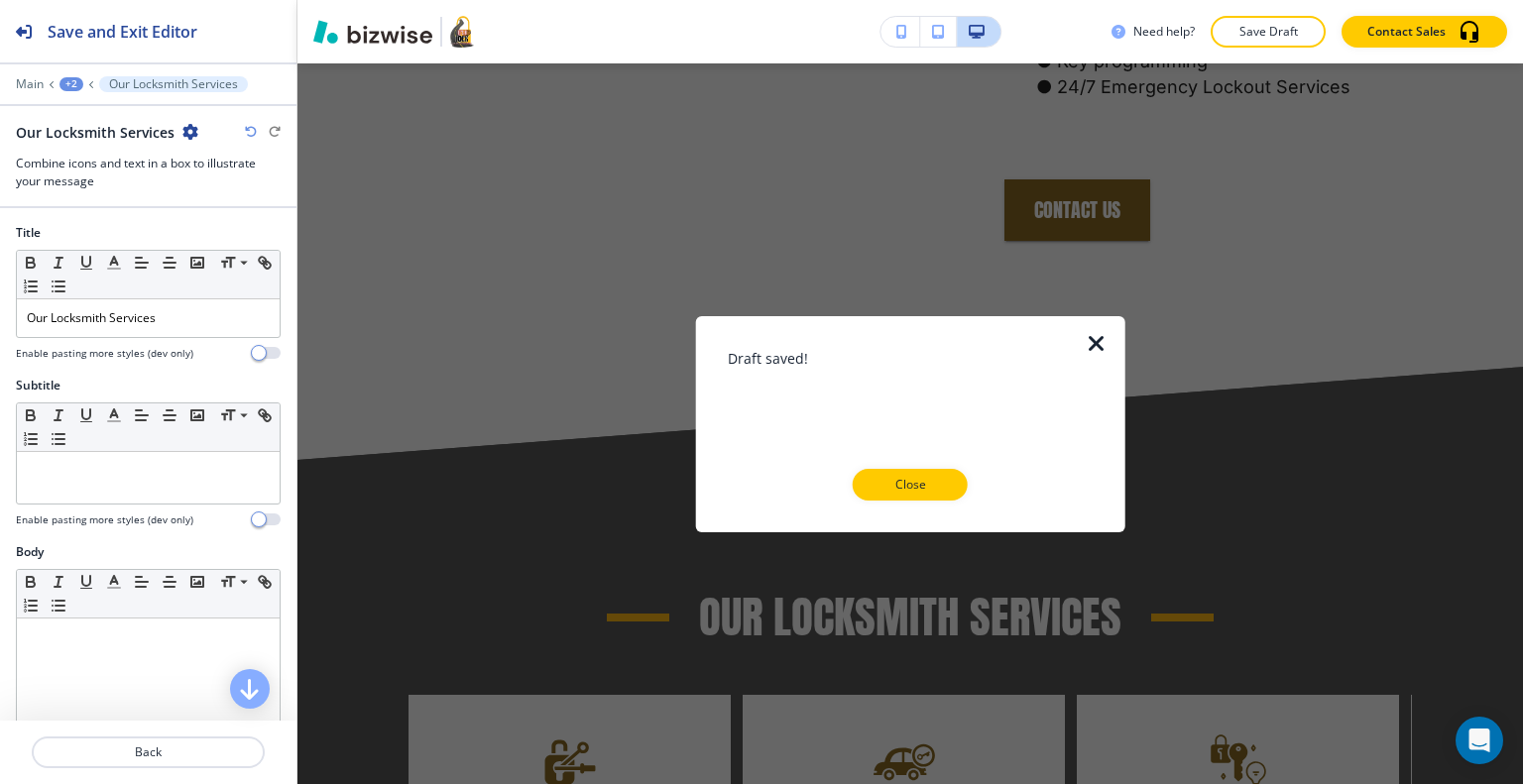 click on "Close" at bounding box center (910, 485) 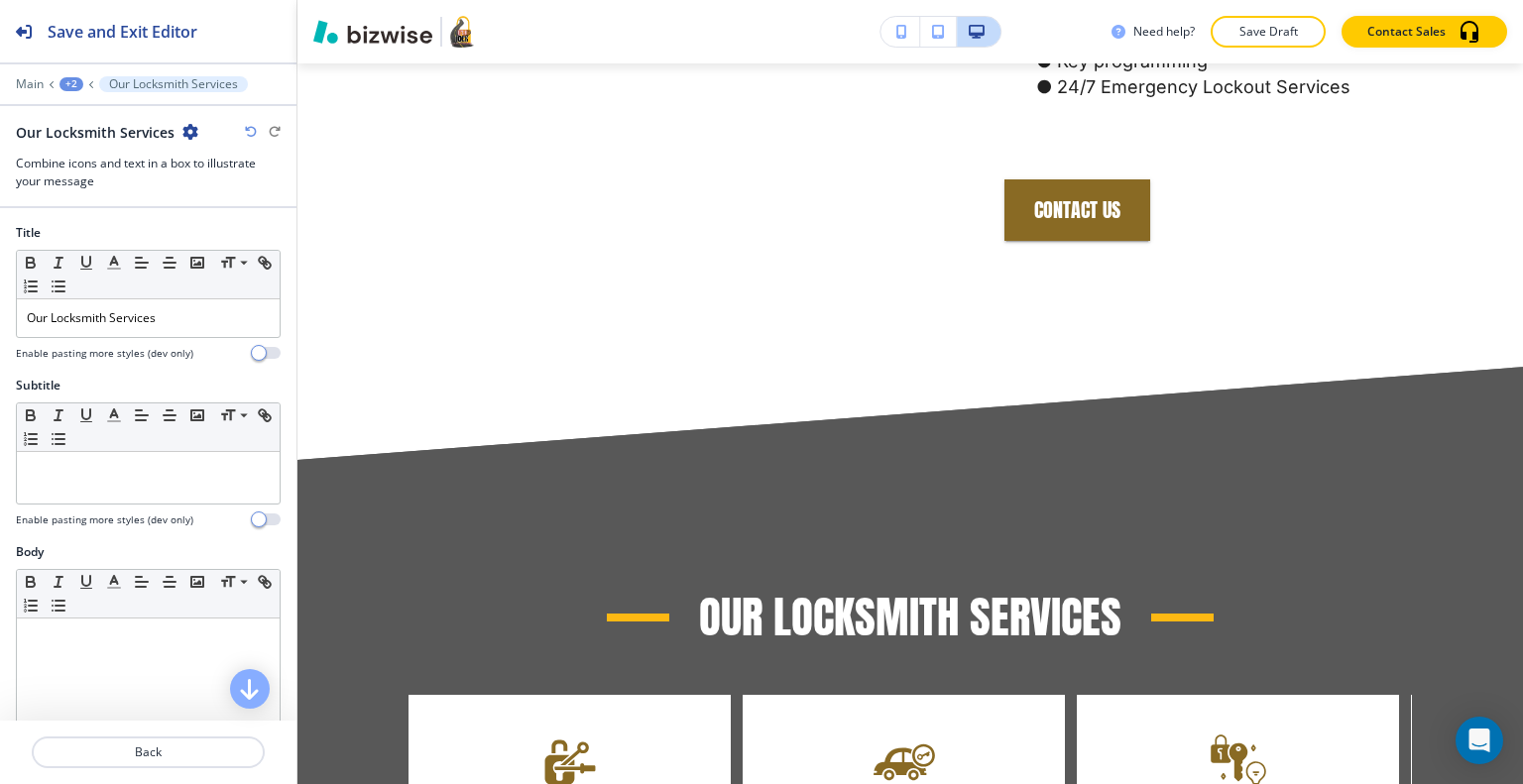 click on "+2" at bounding box center [71, 84] 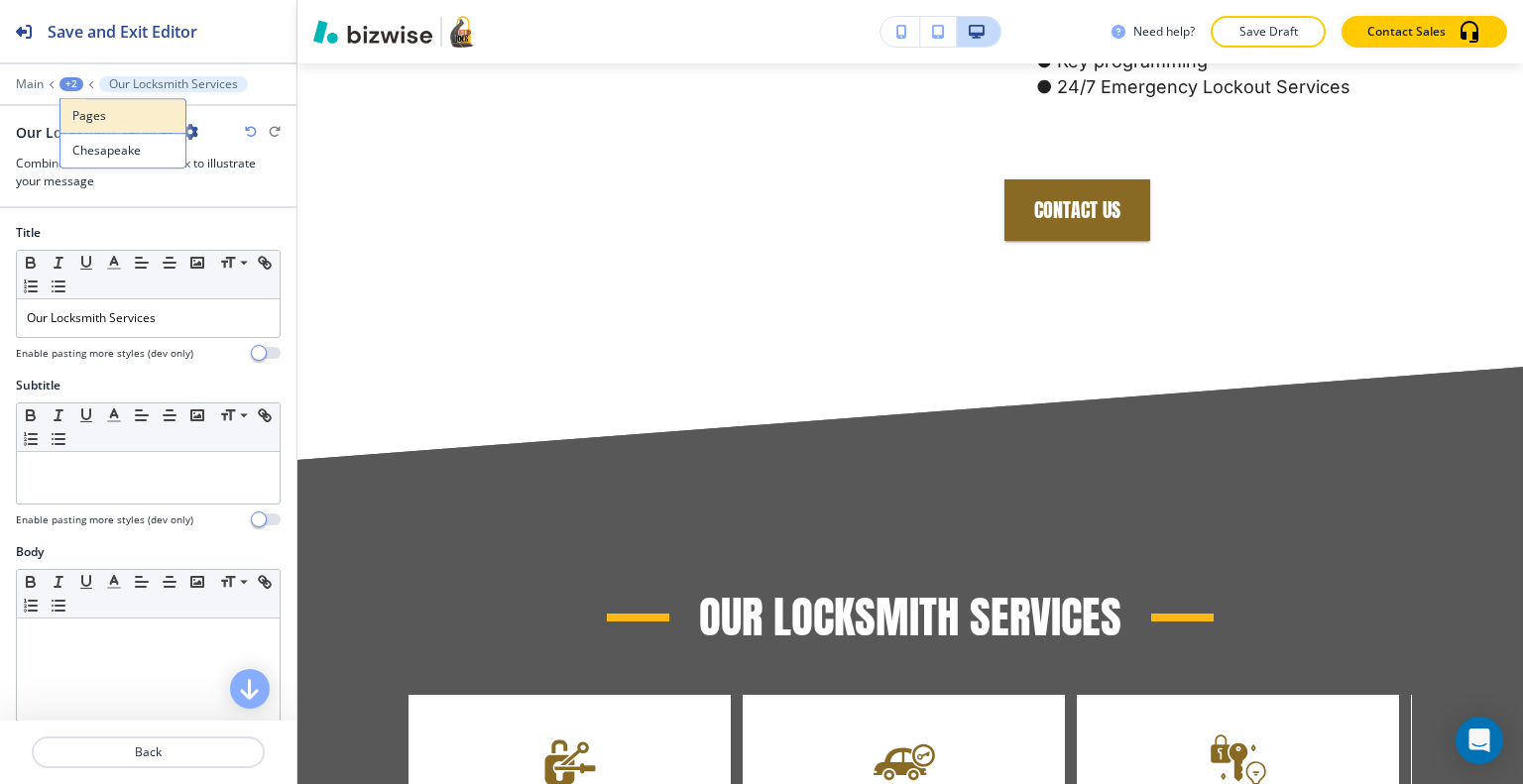 click on "Pages" at bounding box center (123, 116) 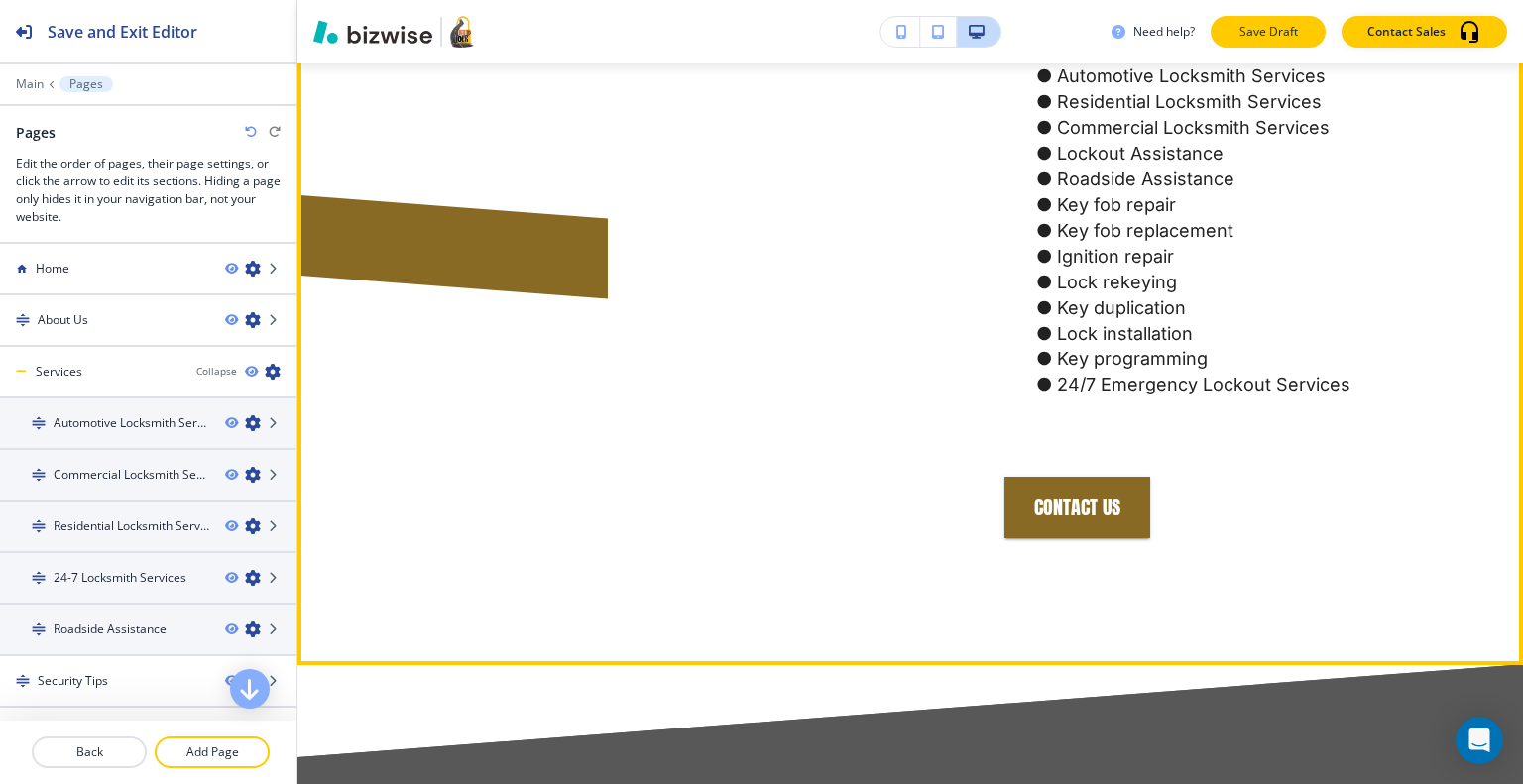 scroll, scrollTop: 1180, scrollLeft: 0, axis: vertical 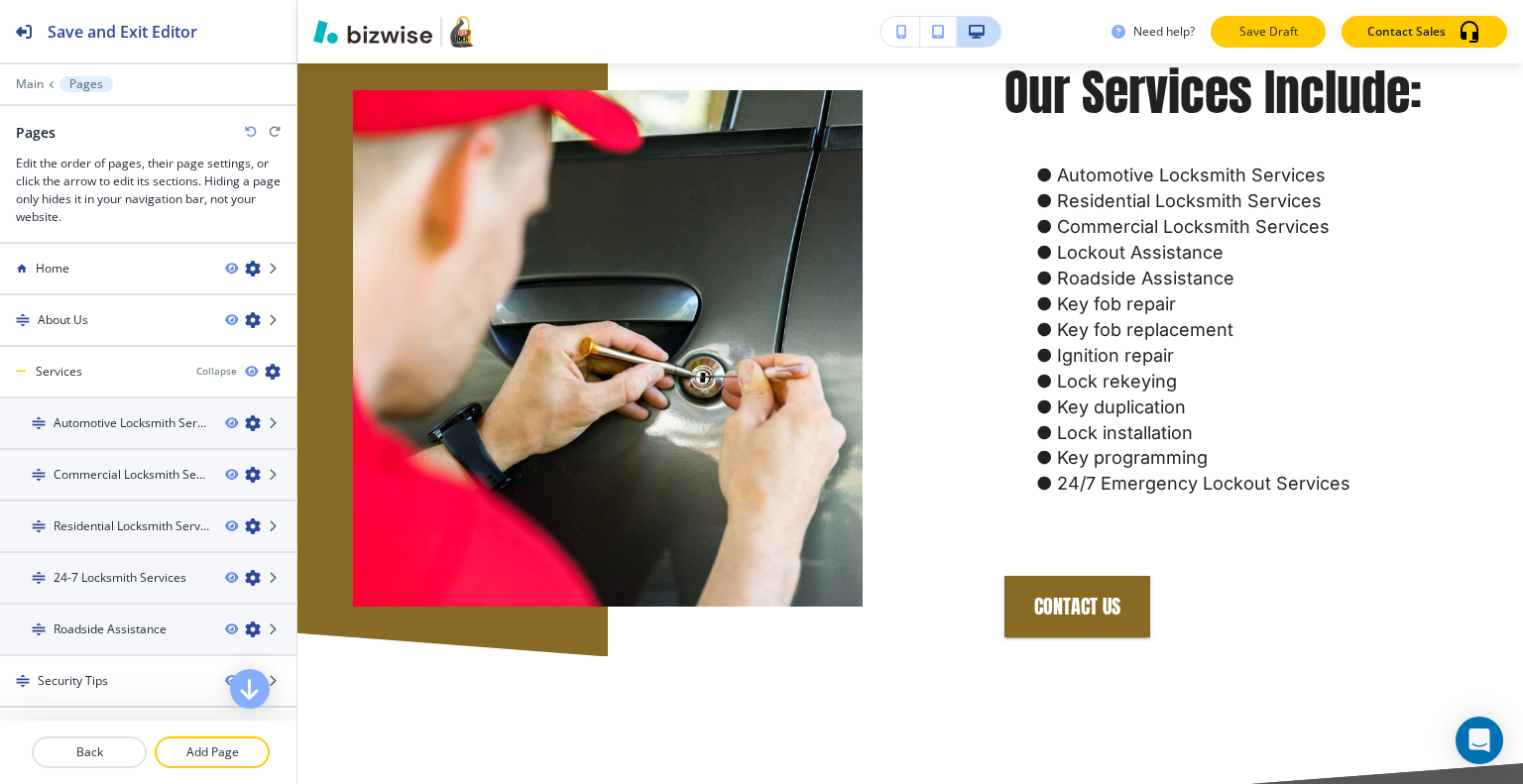 click on "Save Draft" at bounding box center [1268, 32] 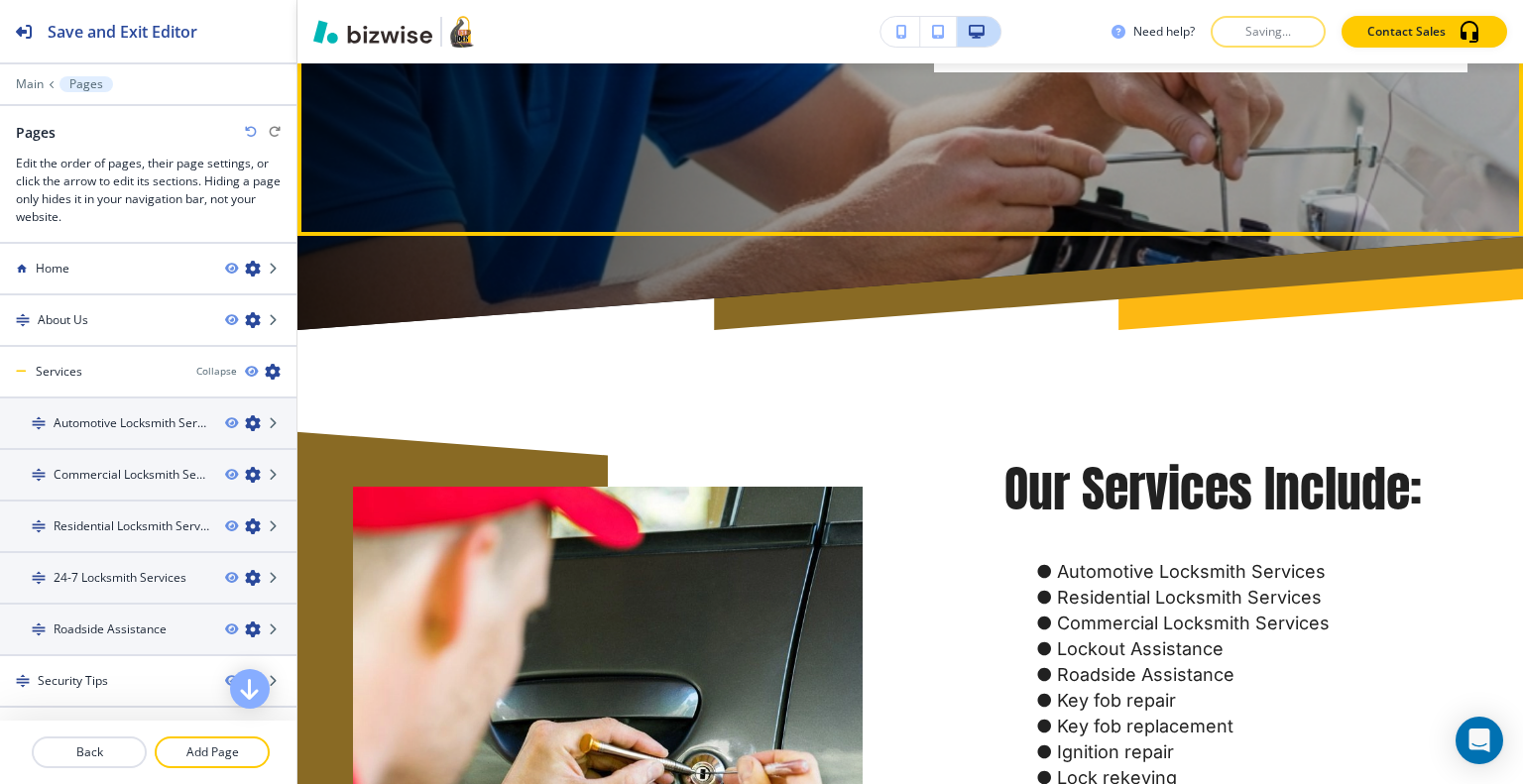 scroll, scrollTop: 288, scrollLeft: 0, axis: vertical 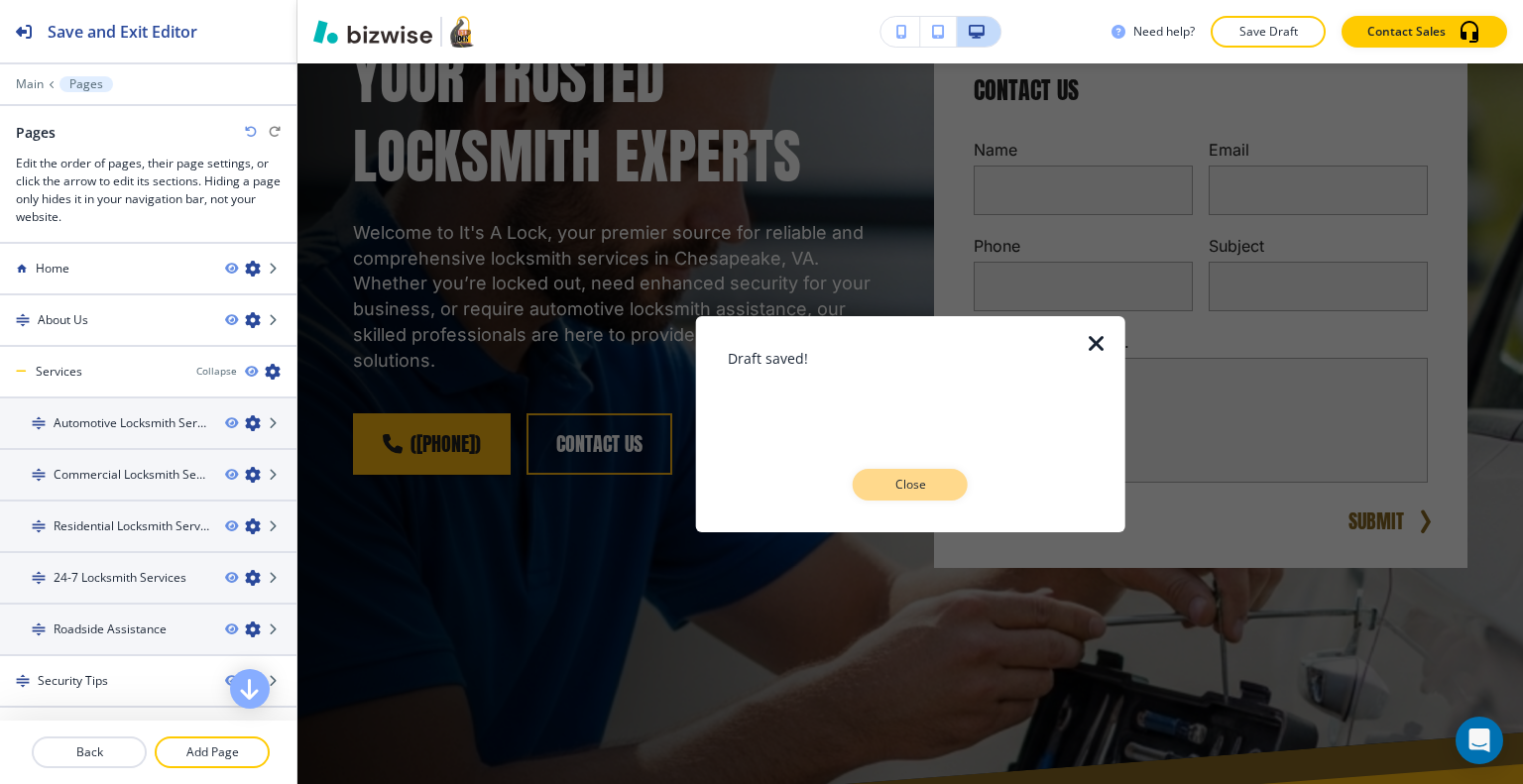 click on "Close" at bounding box center (910, 485) 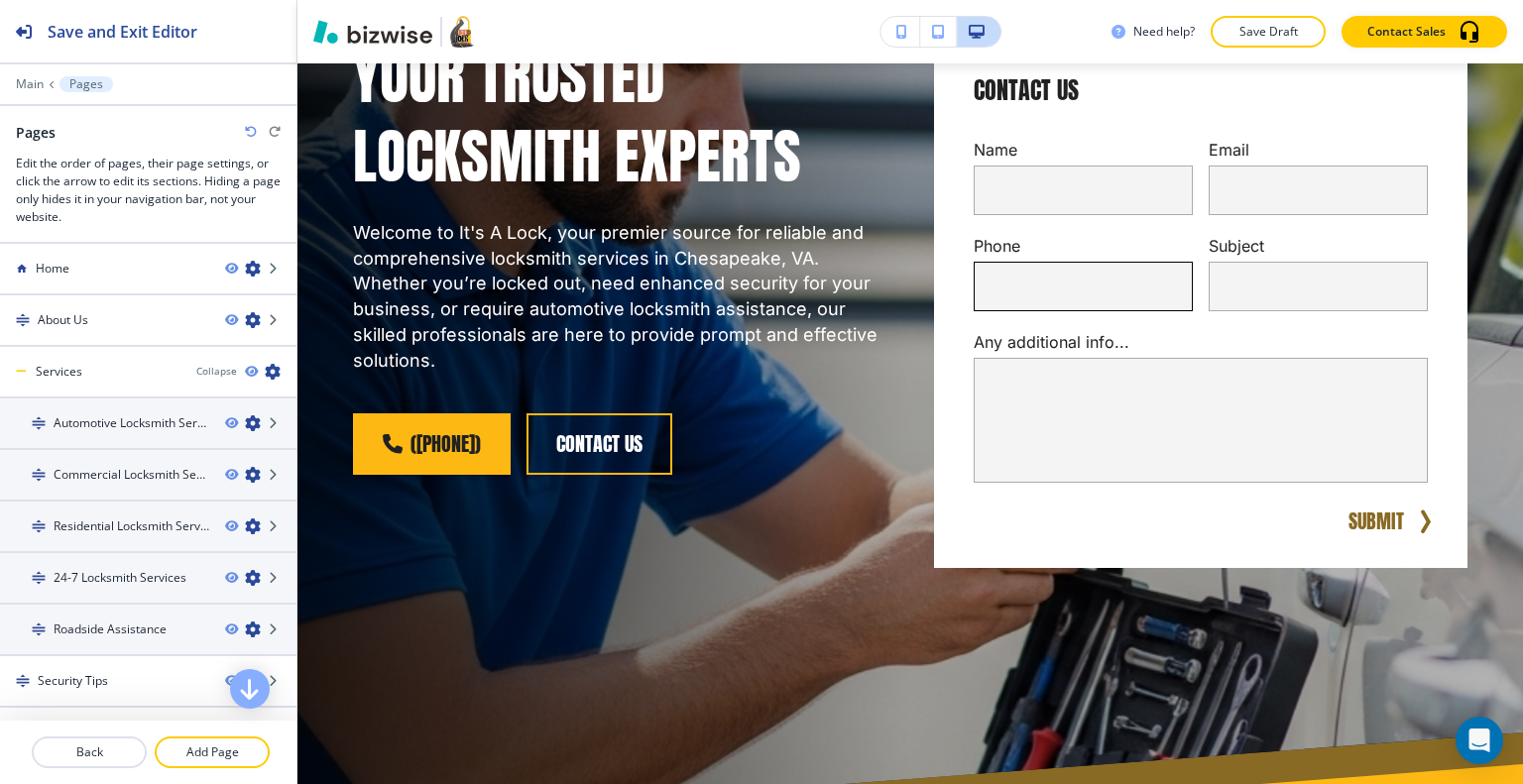 scroll, scrollTop: 0, scrollLeft: 0, axis: both 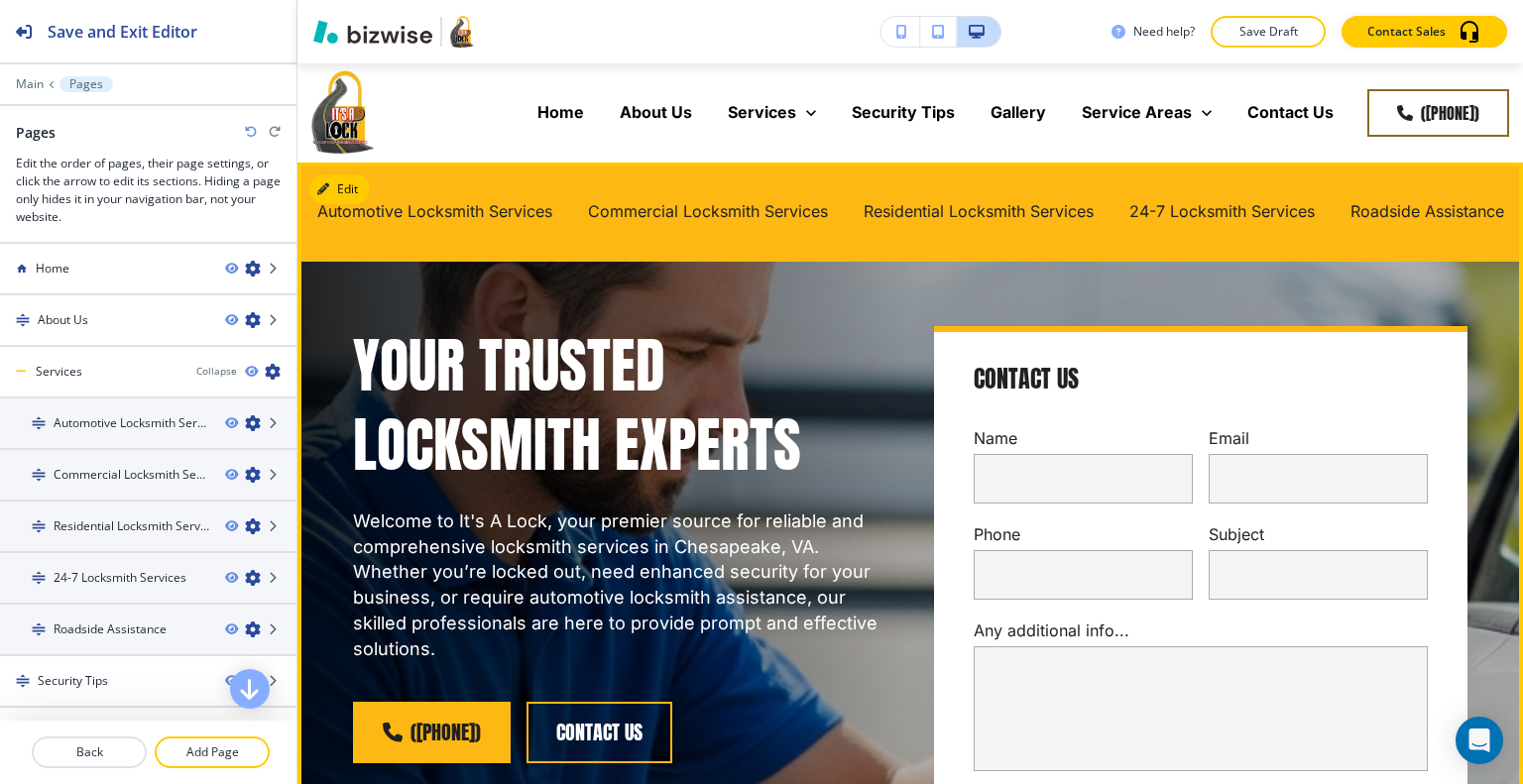 click on "Your Trusted Locksmith Experts" at bounding box center (620, 405) 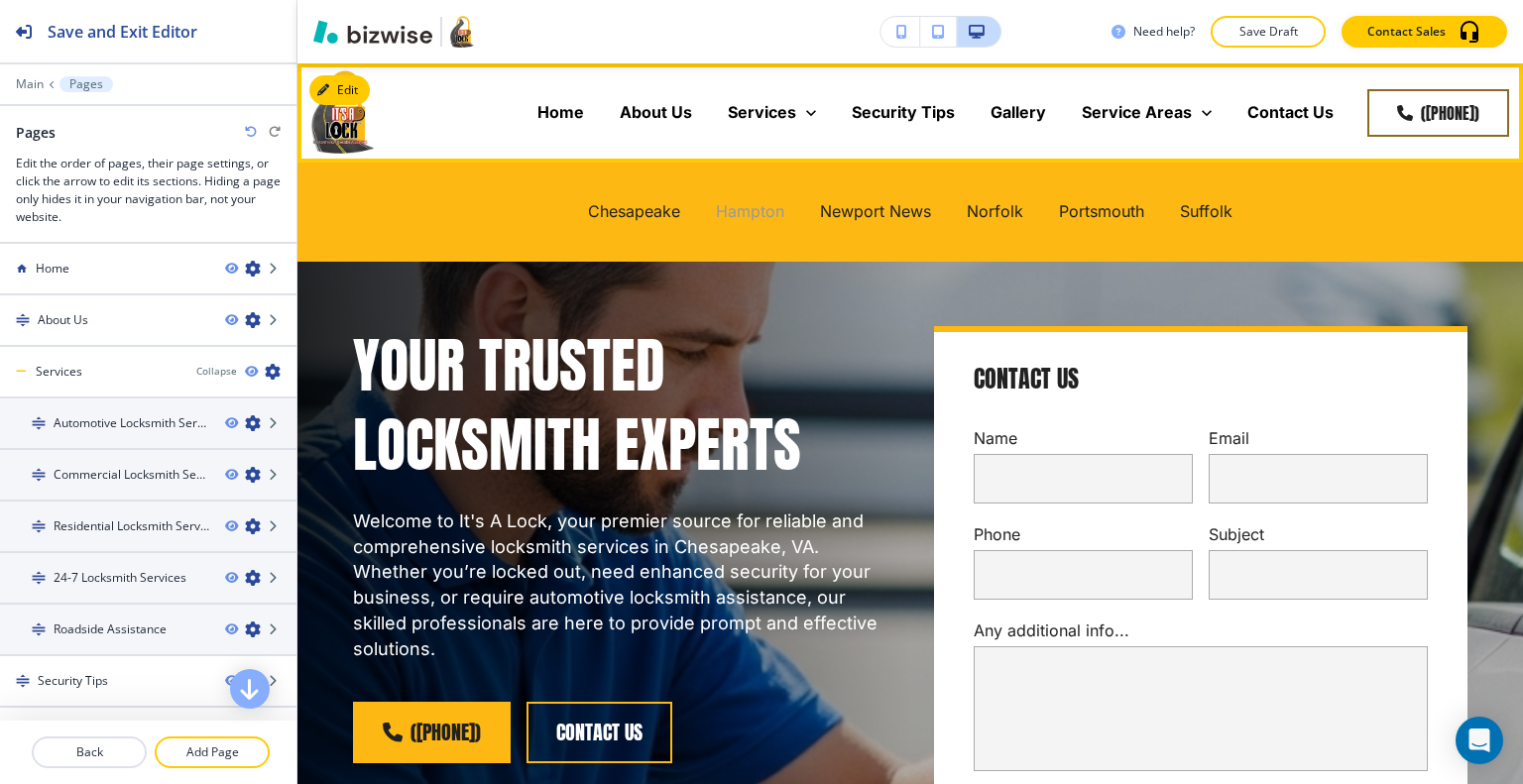click on "Hampton" at bounding box center [750, 211] 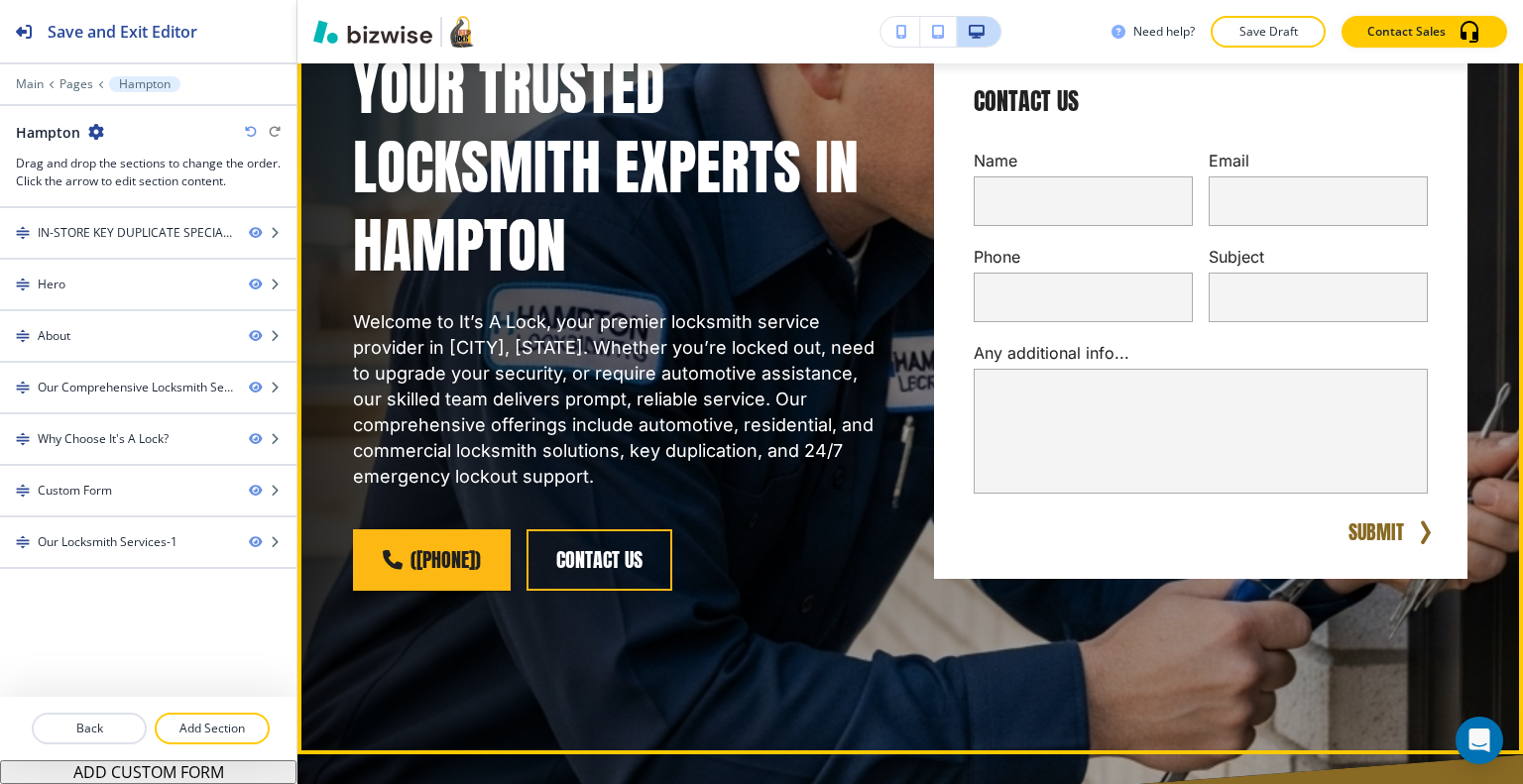 scroll, scrollTop: 99, scrollLeft: 0, axis: vertical 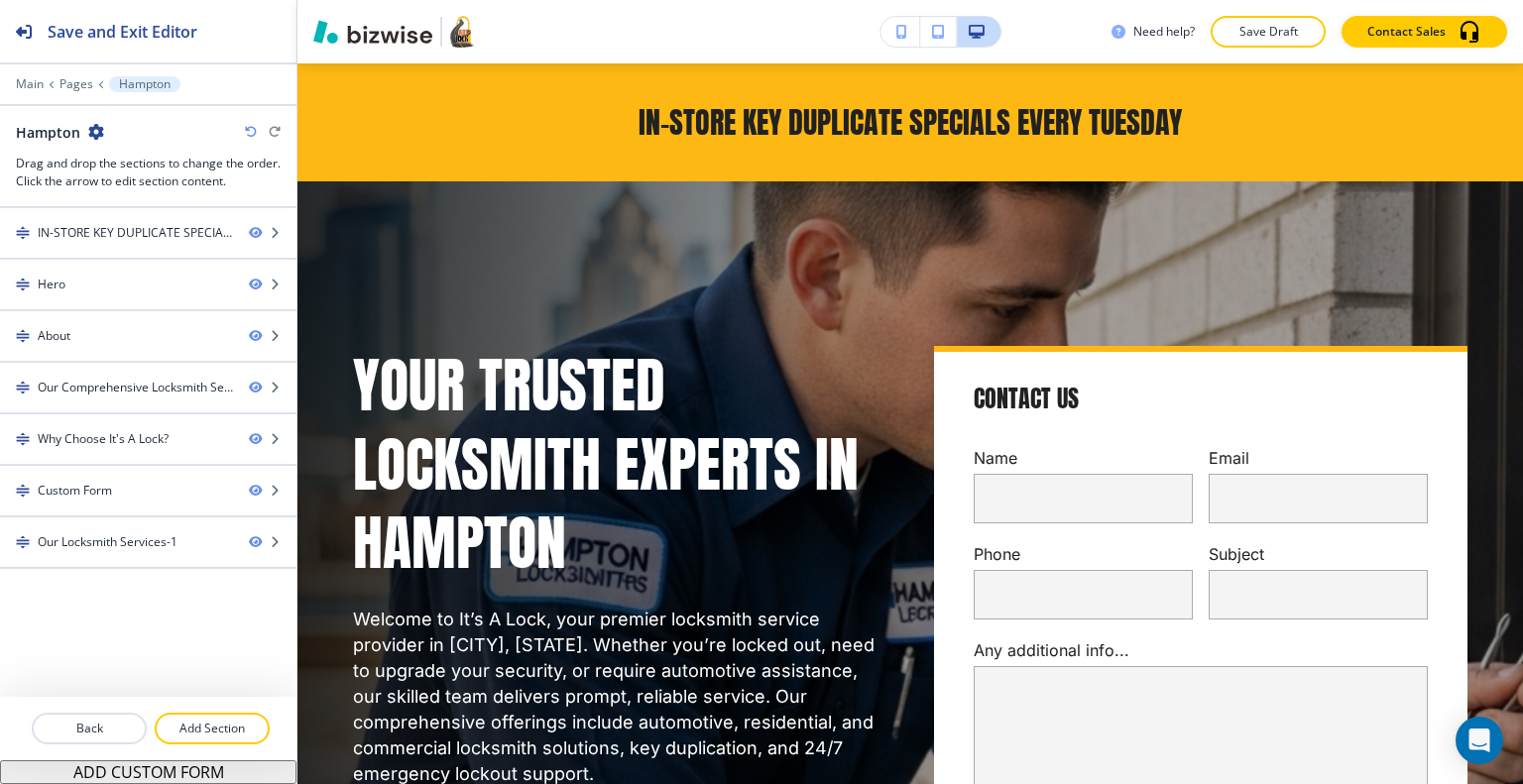 click on "Save Draft" at bounding box center [1268, 32] 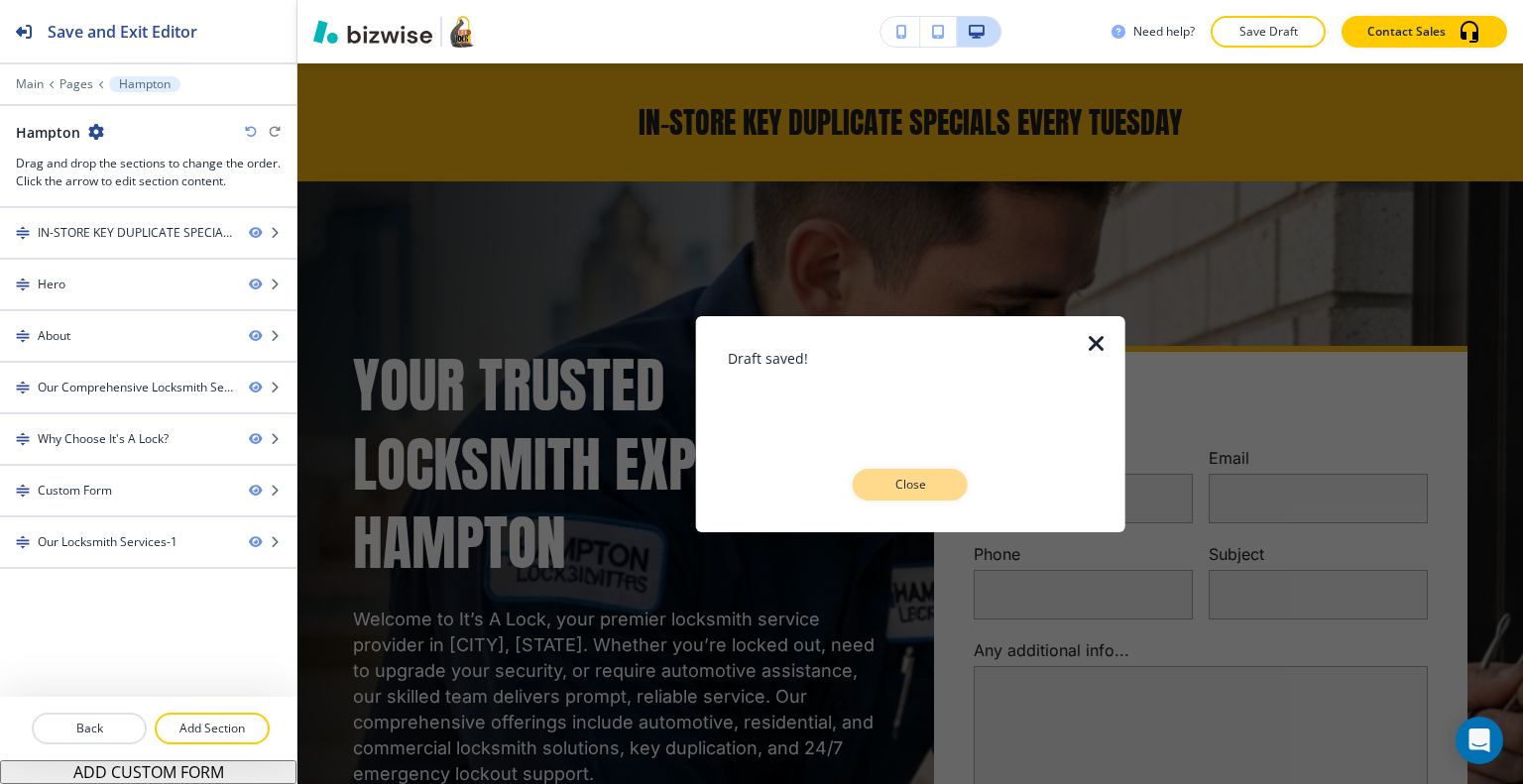 click on "Close" at bounding box center [910, 485] 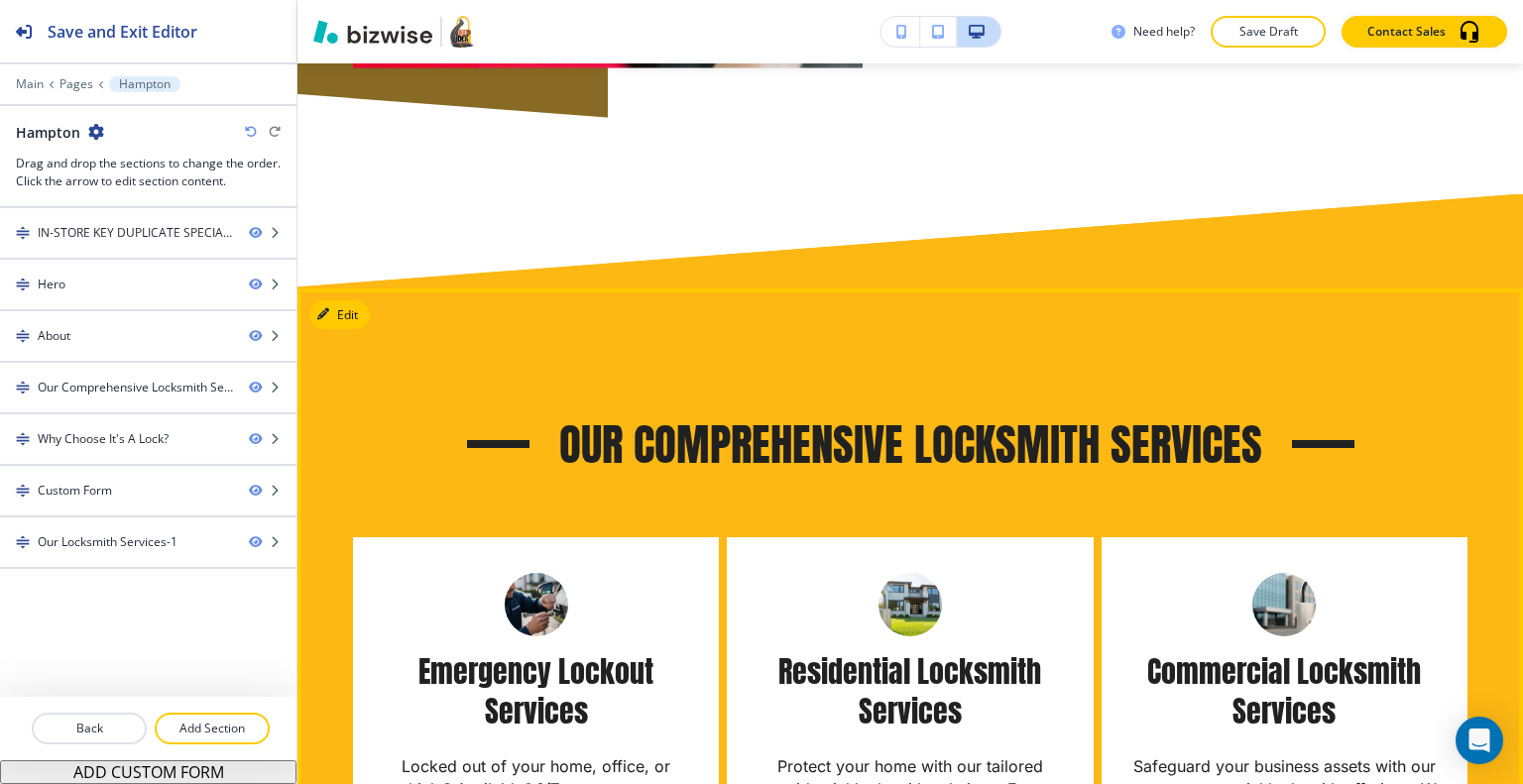 scroll, scrollTop: 2478, scrollLeft: 0, axis: vertical 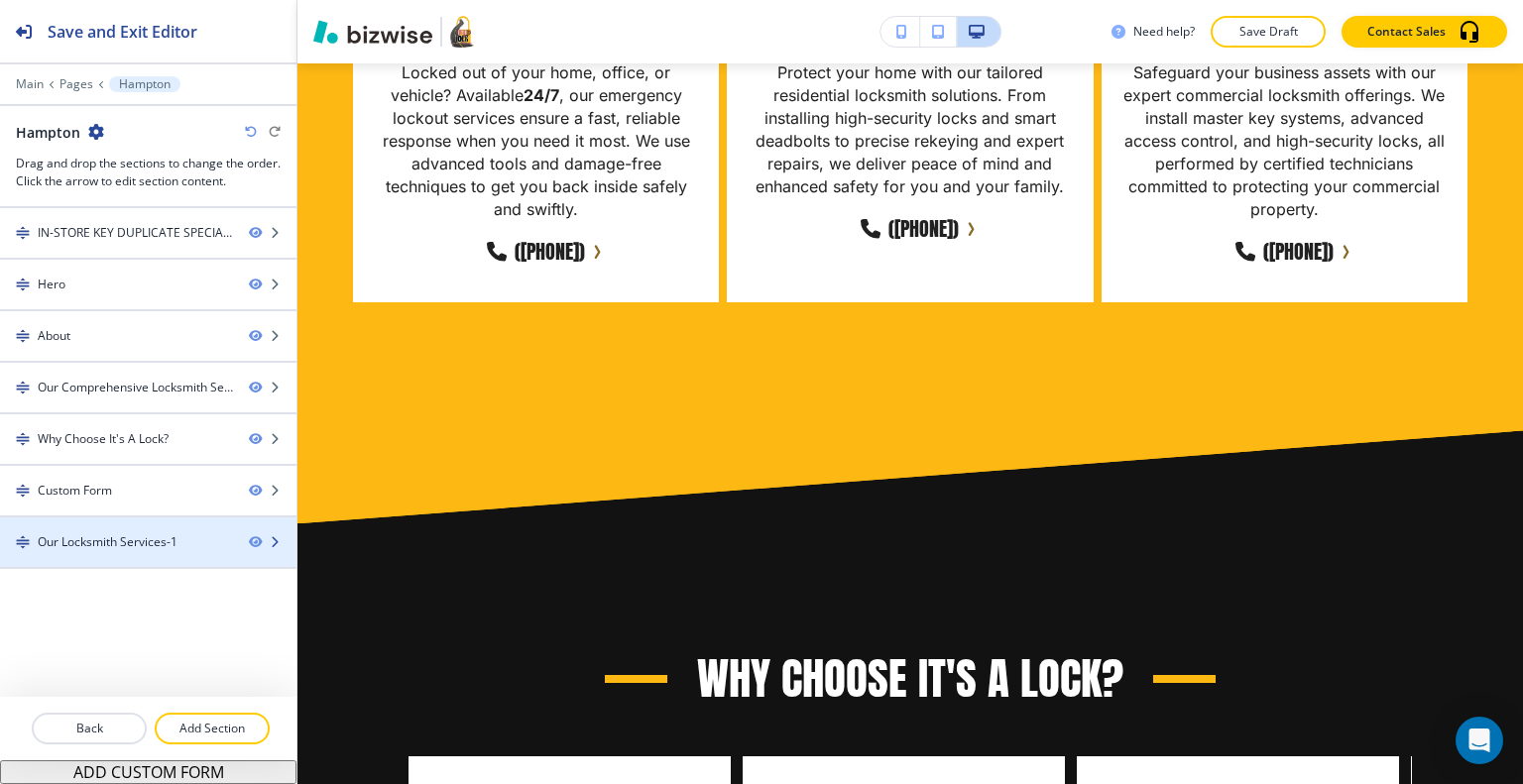 type 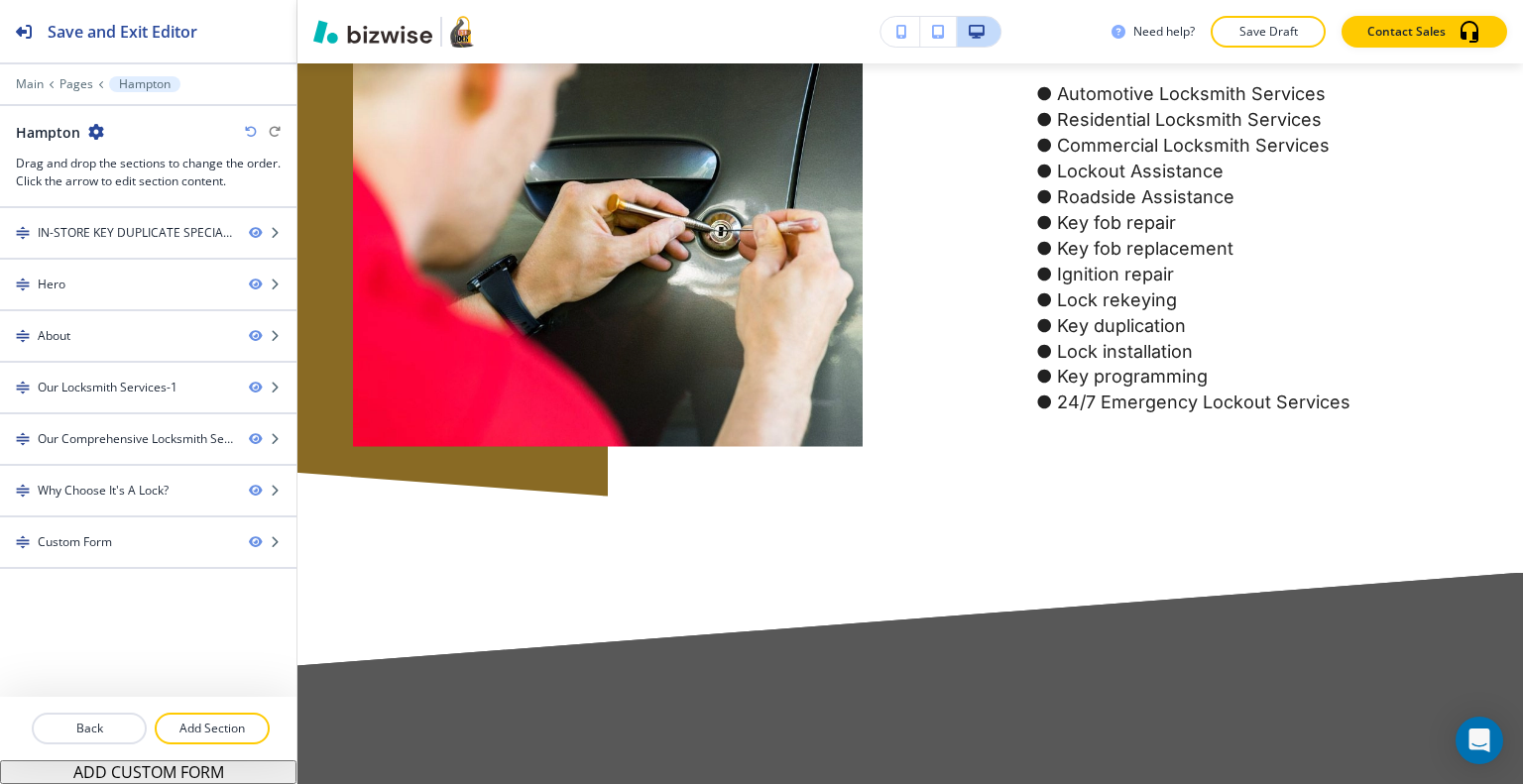 scroll, scrollTop: 1901, scrollLeft: 0, axis: vertical 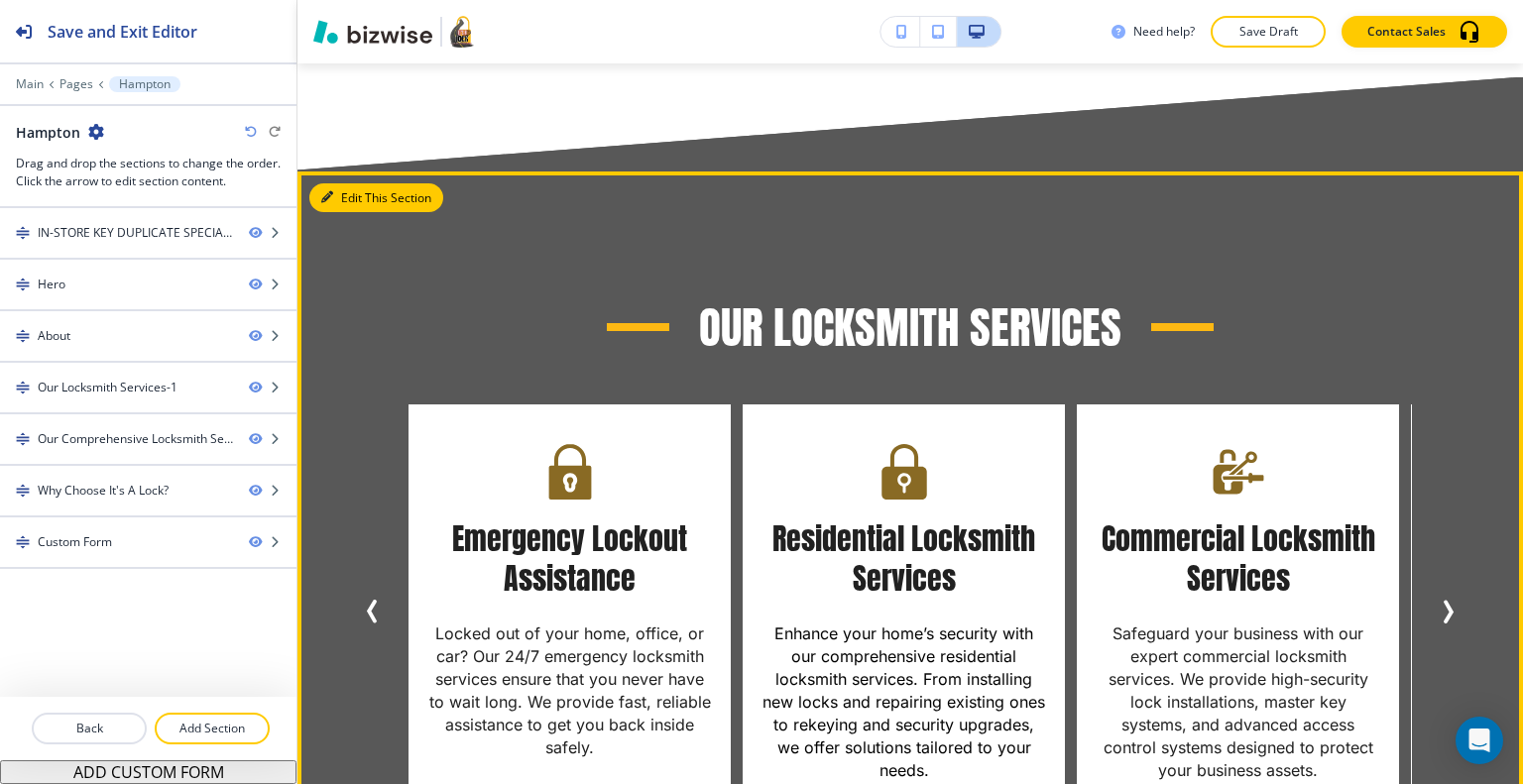 click at bounding box center (327, 197) 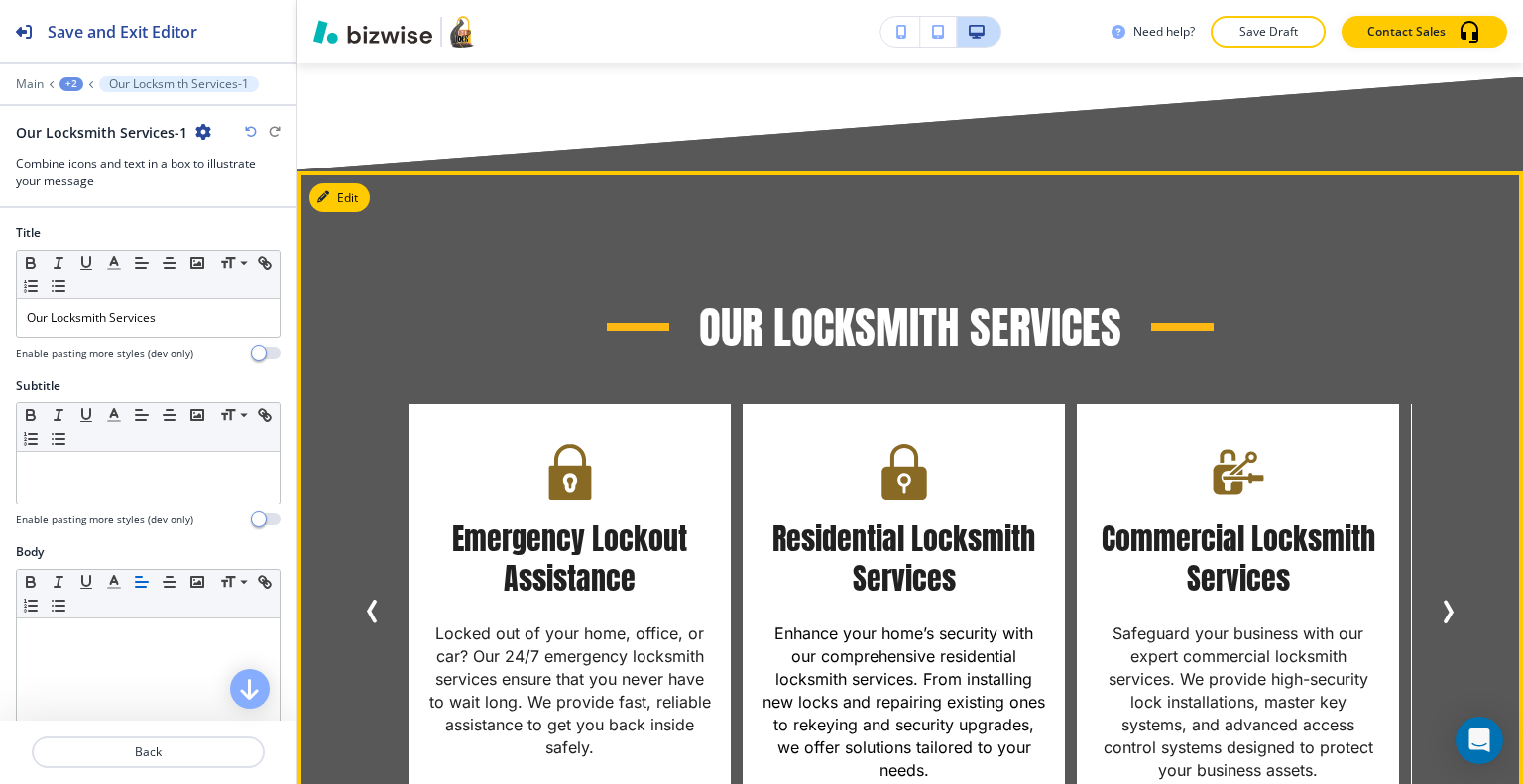 scroll, scrollTop: 2000, scrollLeft: 0, axis: vertical 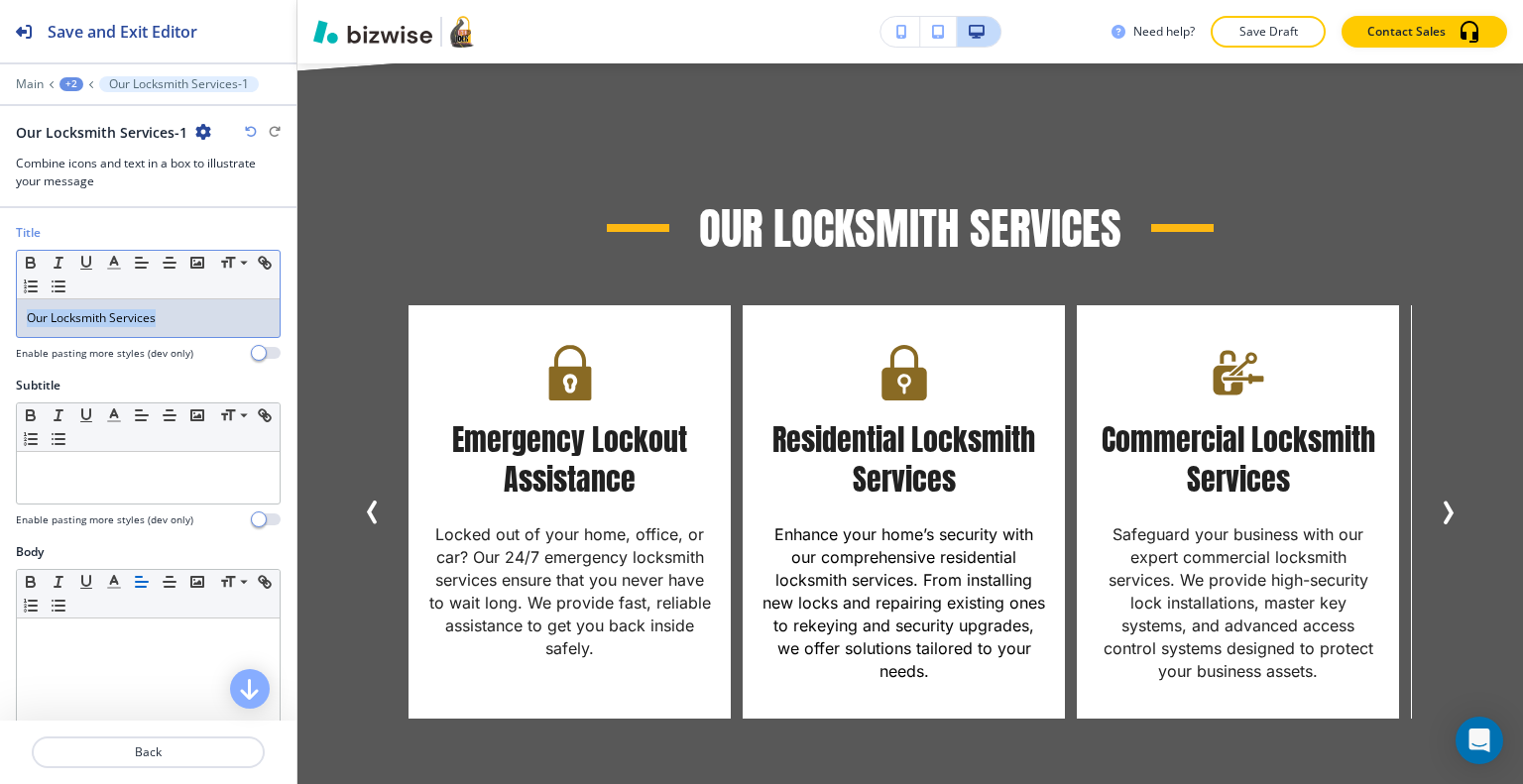 drag, startPoint x: 190, startPoint y: 307, endPoint x: 0, endPoint y: 312, distance: 190.0658 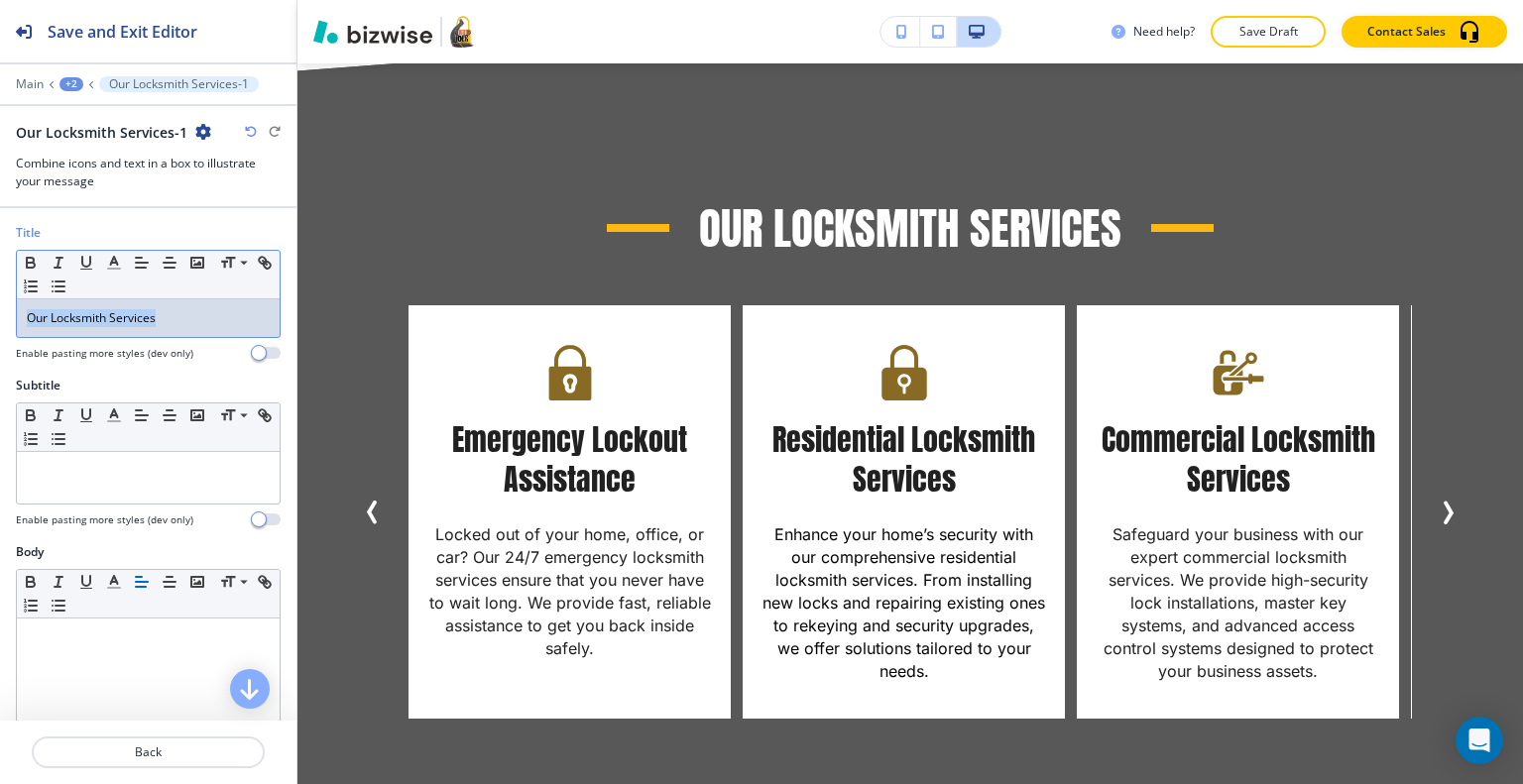 click on "Title                                                   Small Normal Large Huge                                       Our Locksmith Services Enable pasting more styles (dev only)" at bounding box center (148, 300) 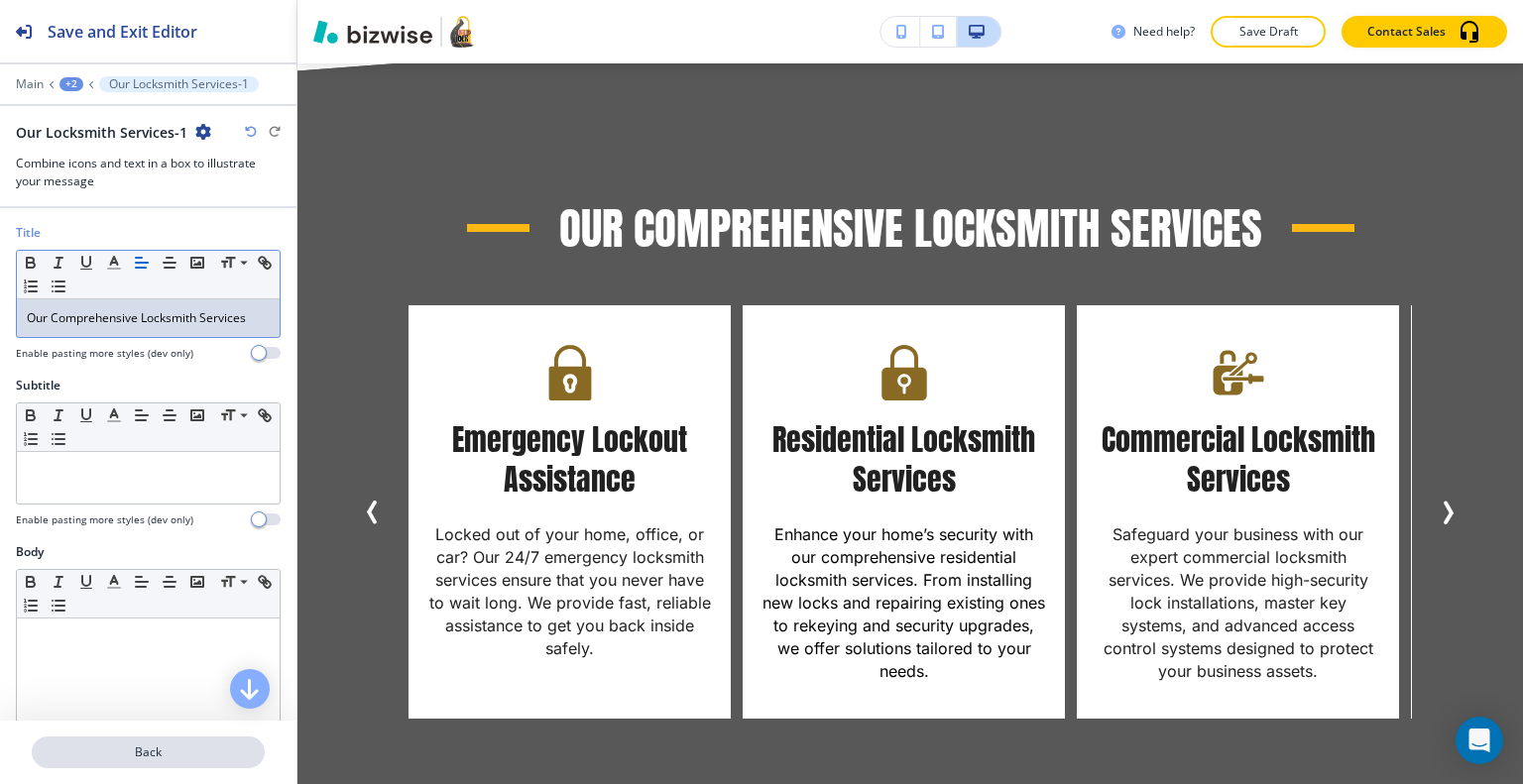 click on "Back" at bounding box center (148, 752) 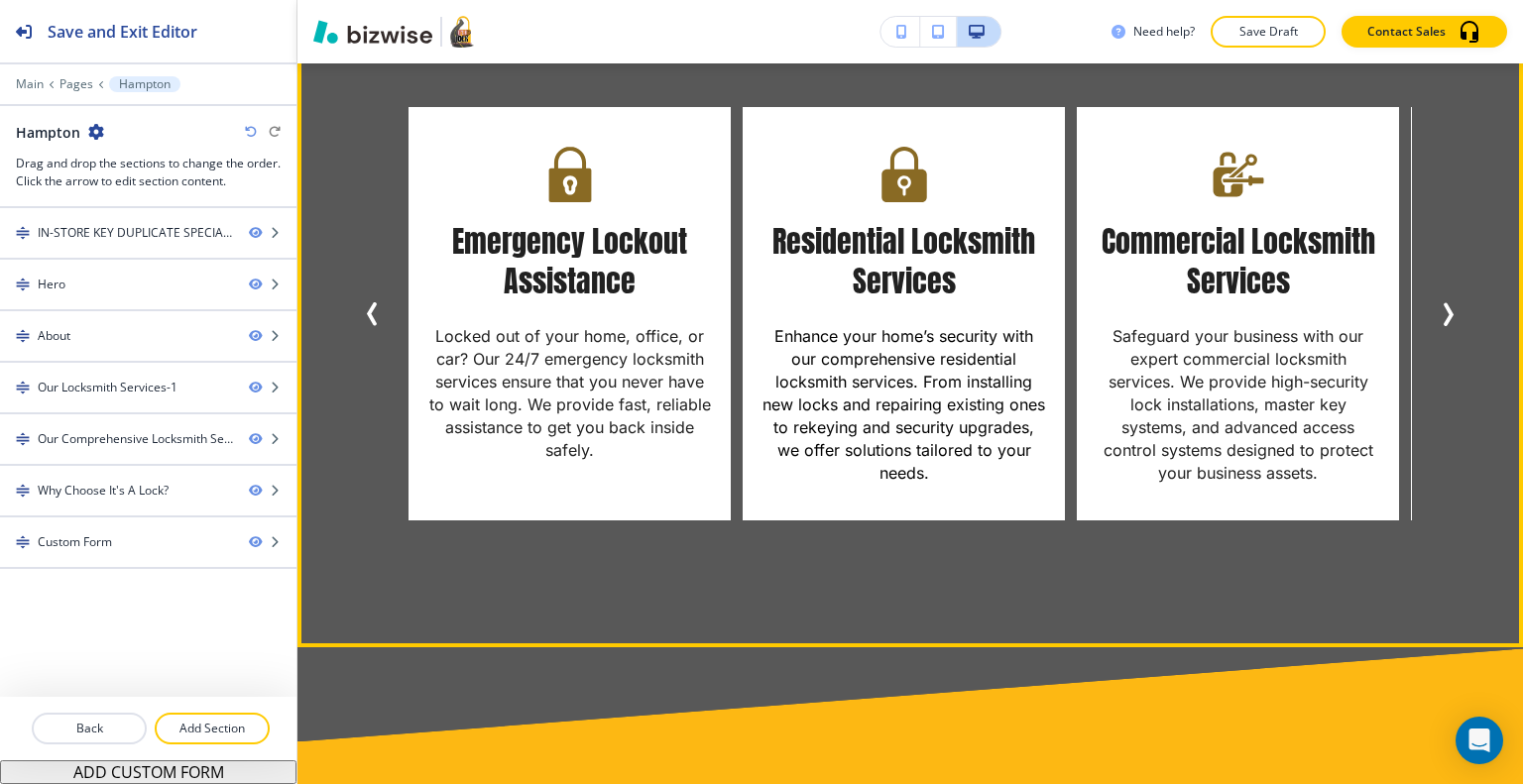 scroll, scrollTop: 2099, scrollLeft: 0, axis: vertical 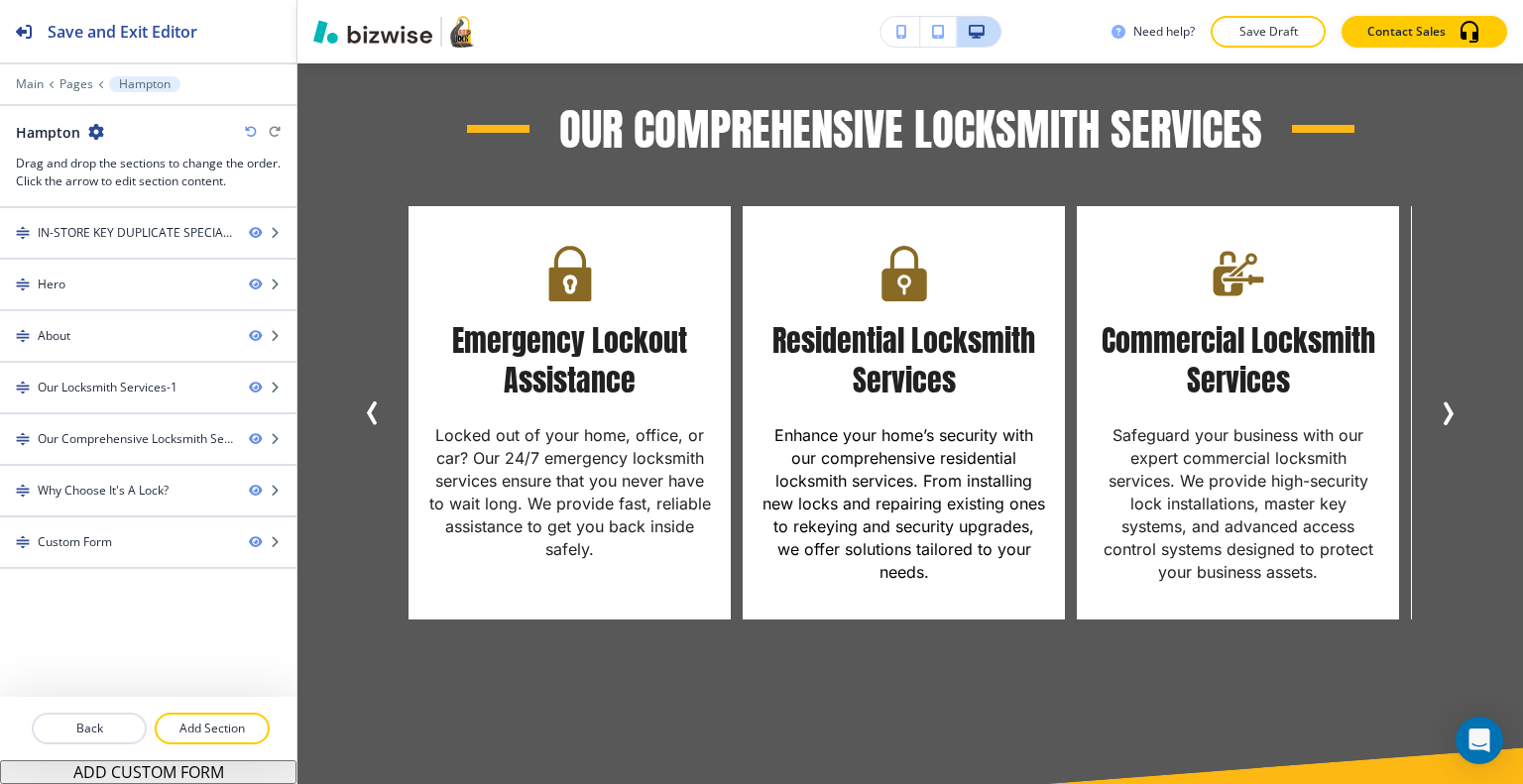 click on "Need help? Save Draft Contact Sales" at bounding box center (910, 32) 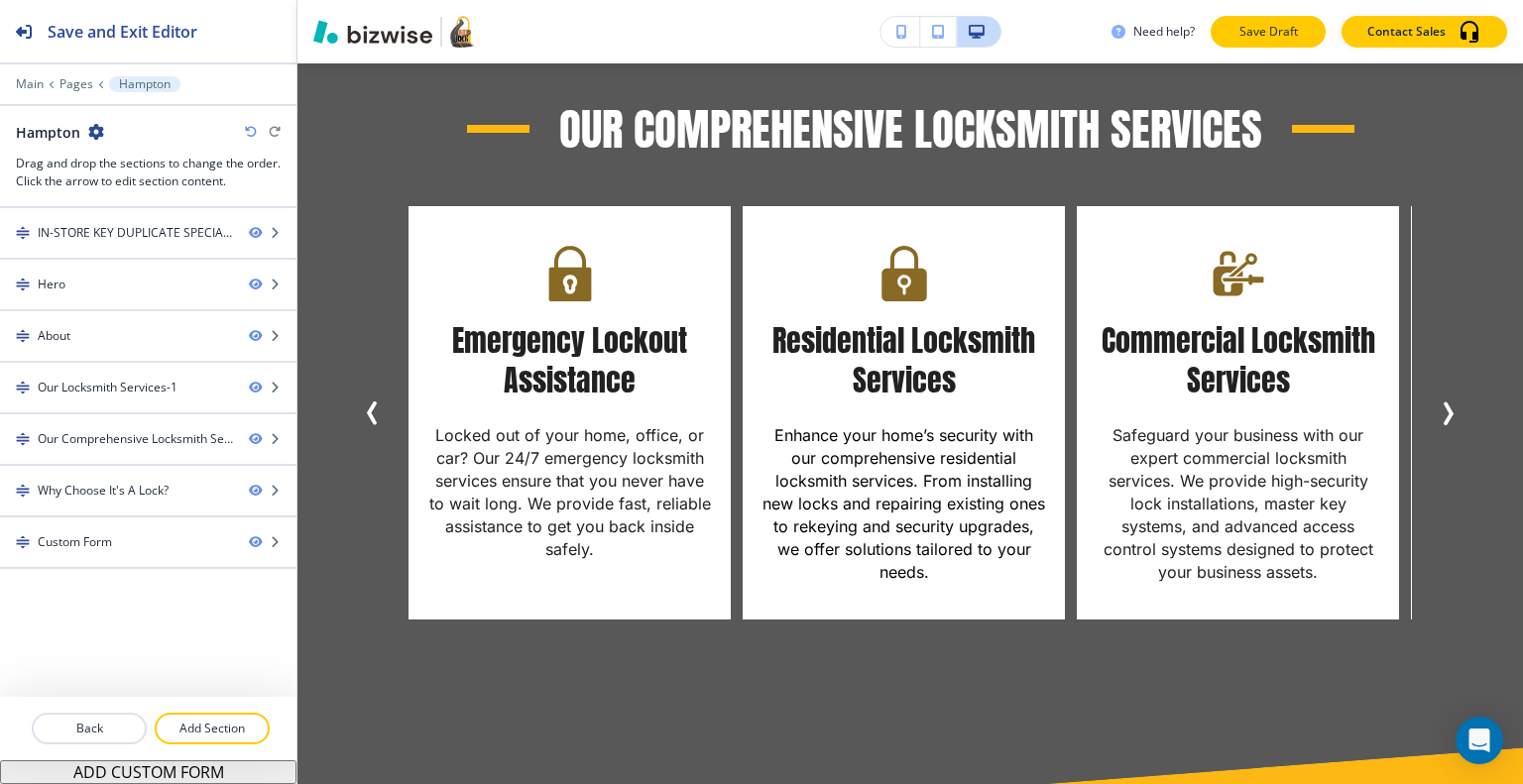 click on "Save Draft" at bounding box center [1268, 32] 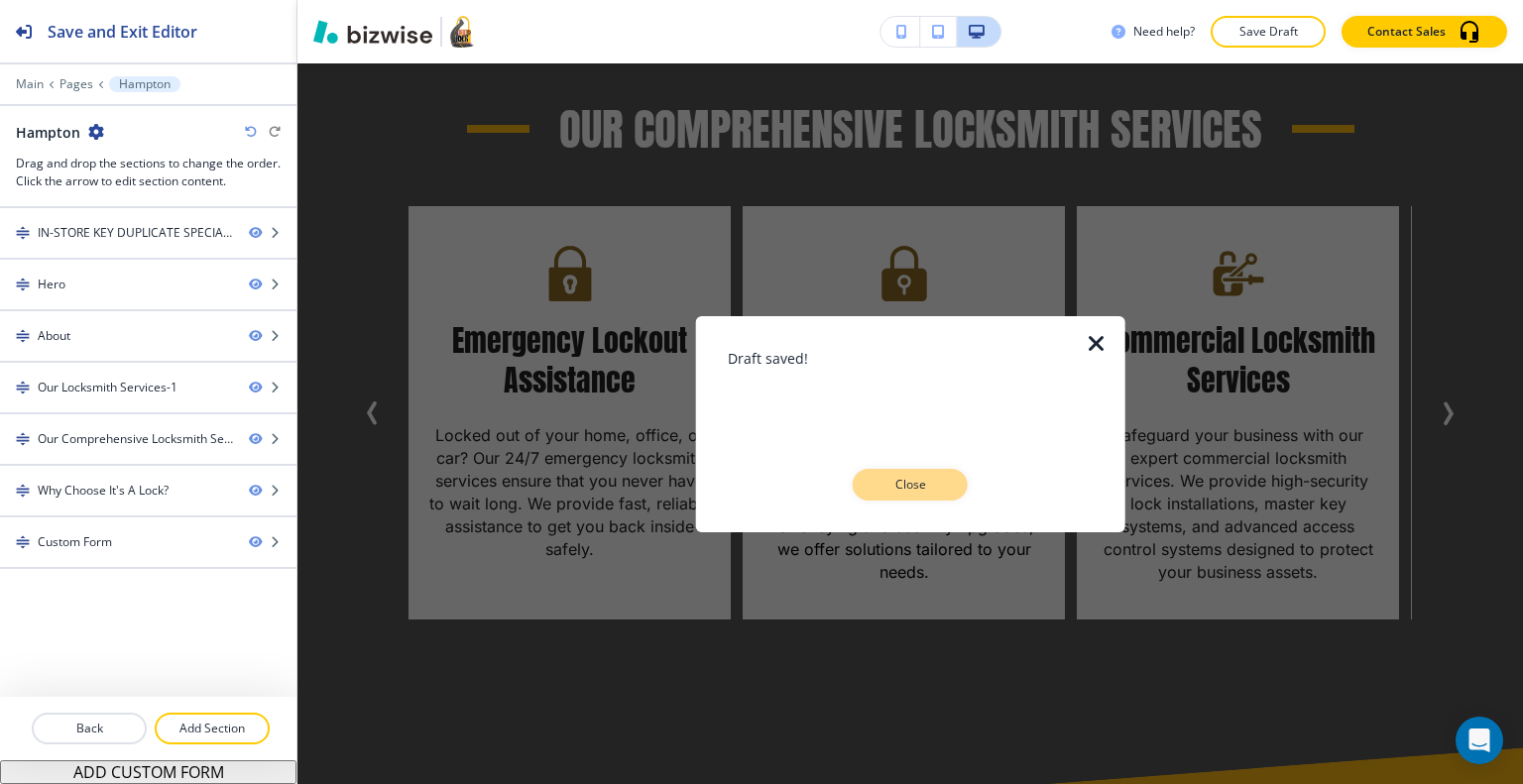 click on "Close" at bounding box center [910, 485] 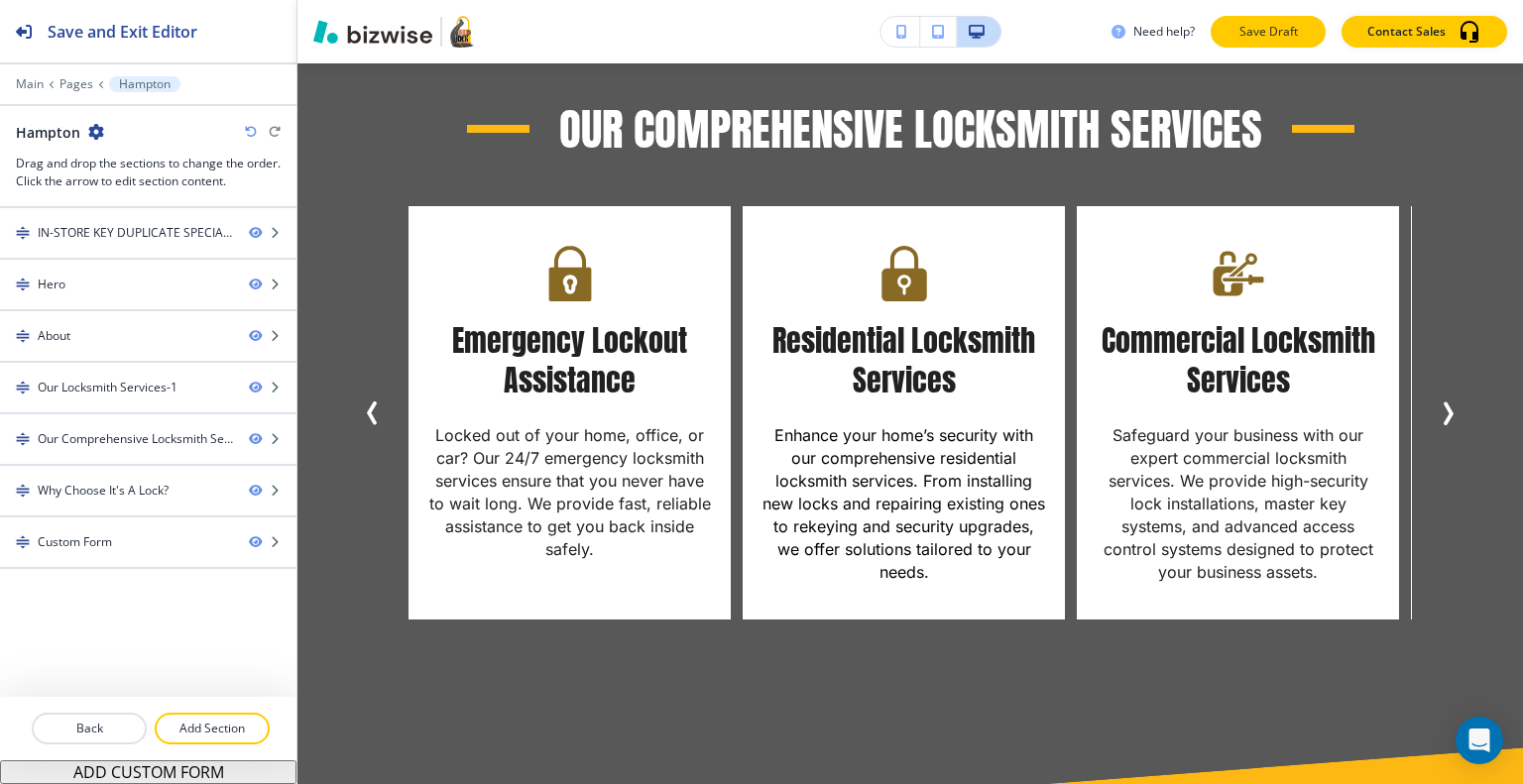click on "Save Draft" at bounding box center (1268, 32) 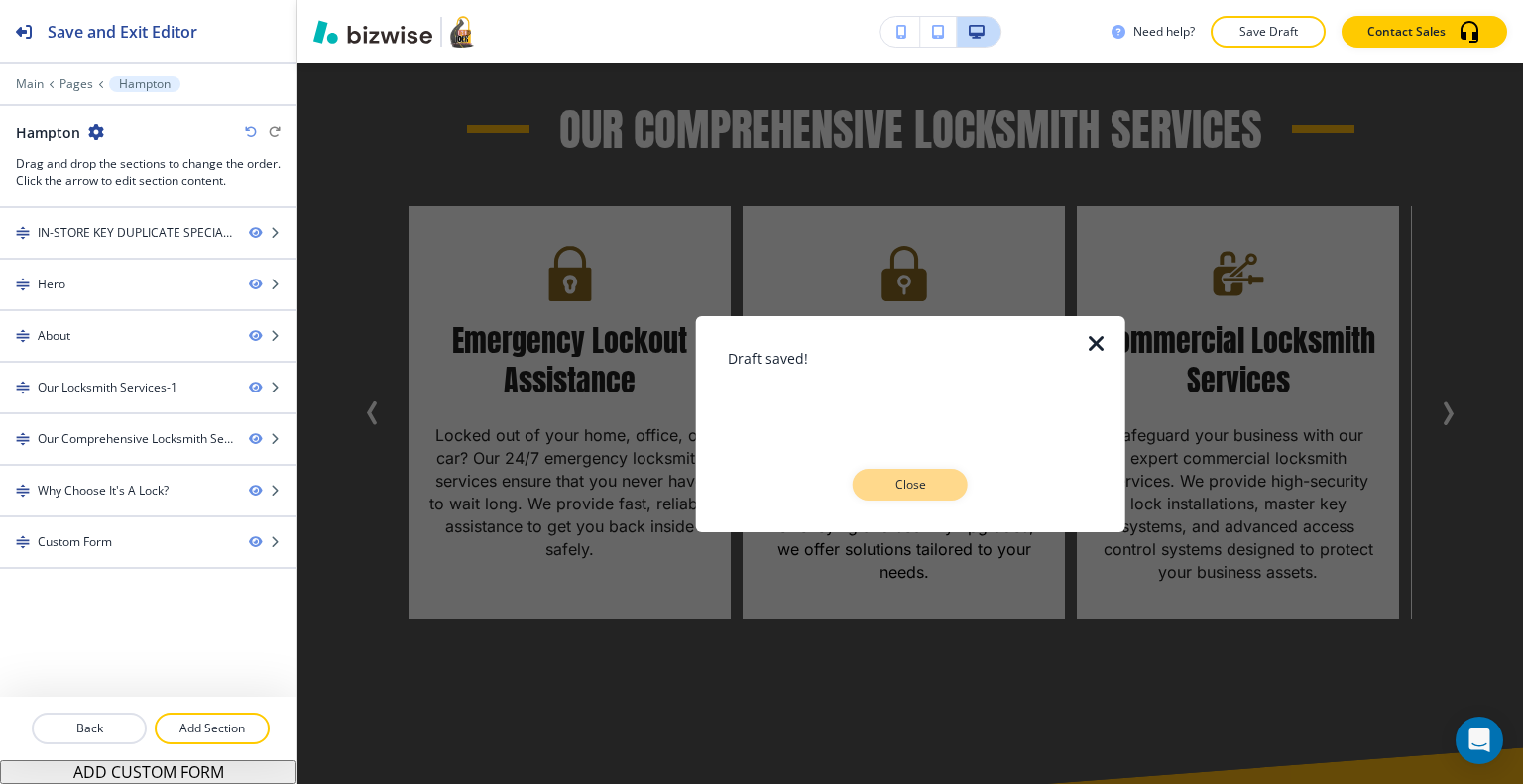 click on "Close" at bounding box center (910, 485) 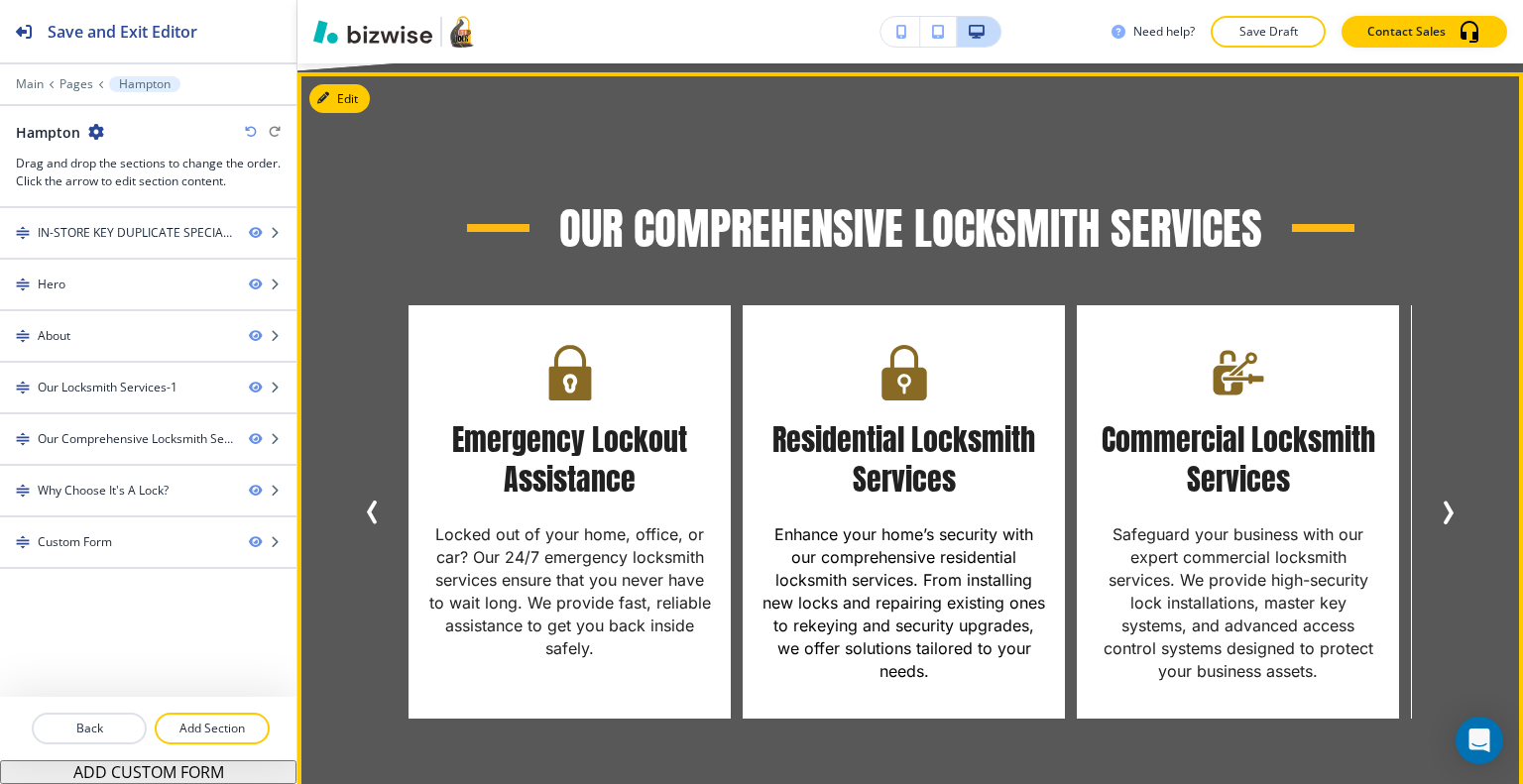scroll, scrollTop: 1901, scrollLeft: 0, axis: vertical 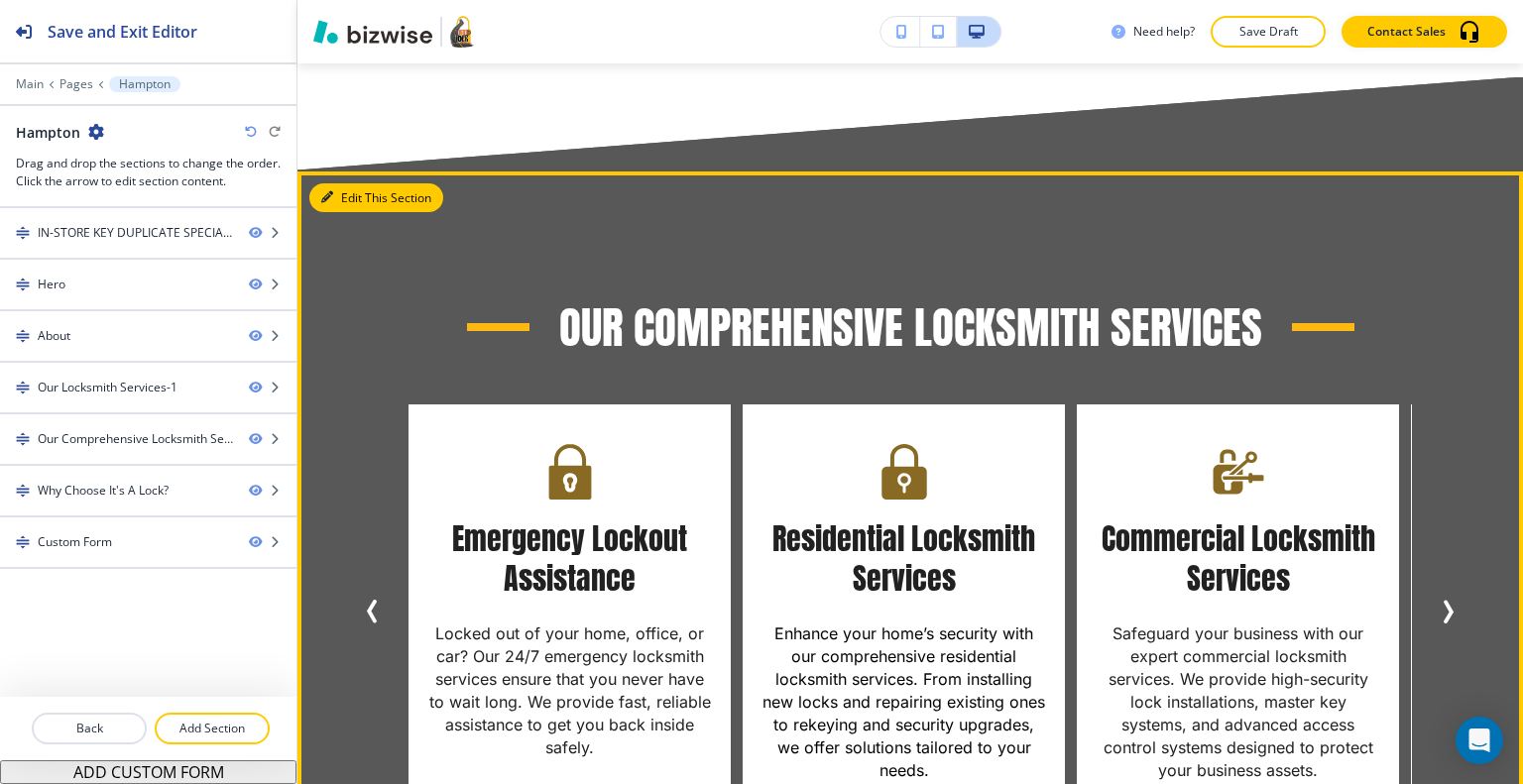 click on "Edit This Section" at bounding box center [376, 198] 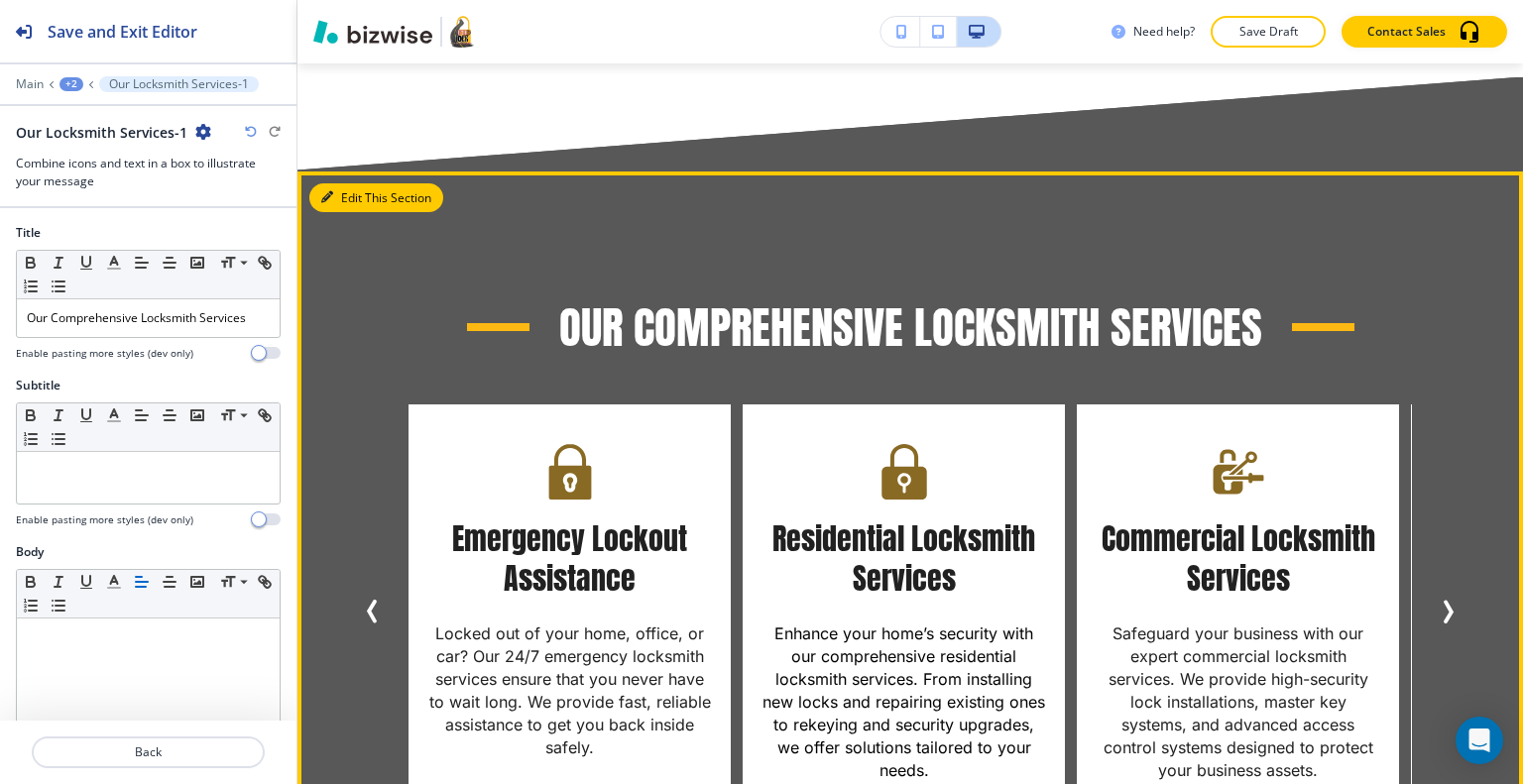 scroll, scrollTop: 2000, scrollLeft: 0, axis: vertical 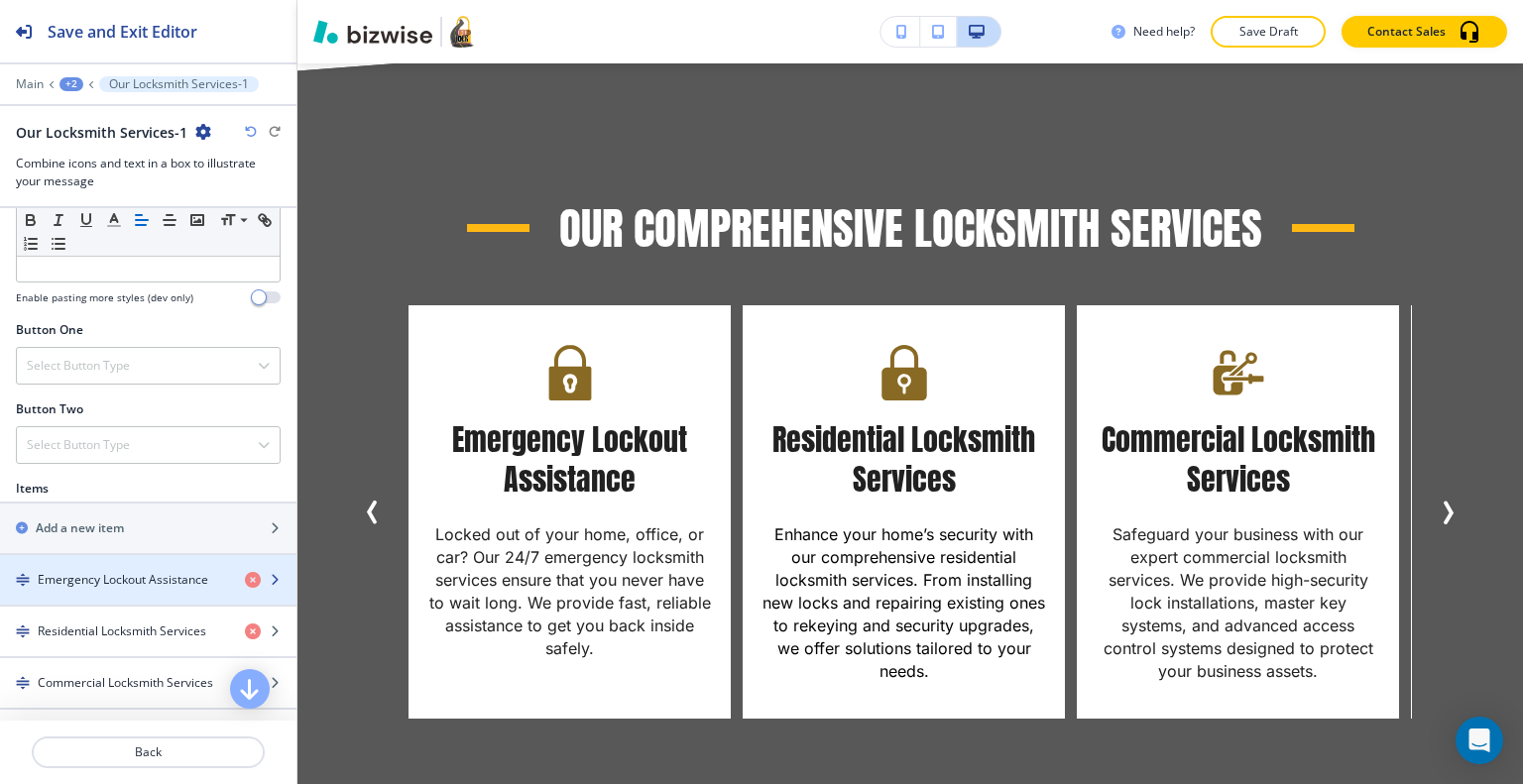 click at bounding box center (148, 563) 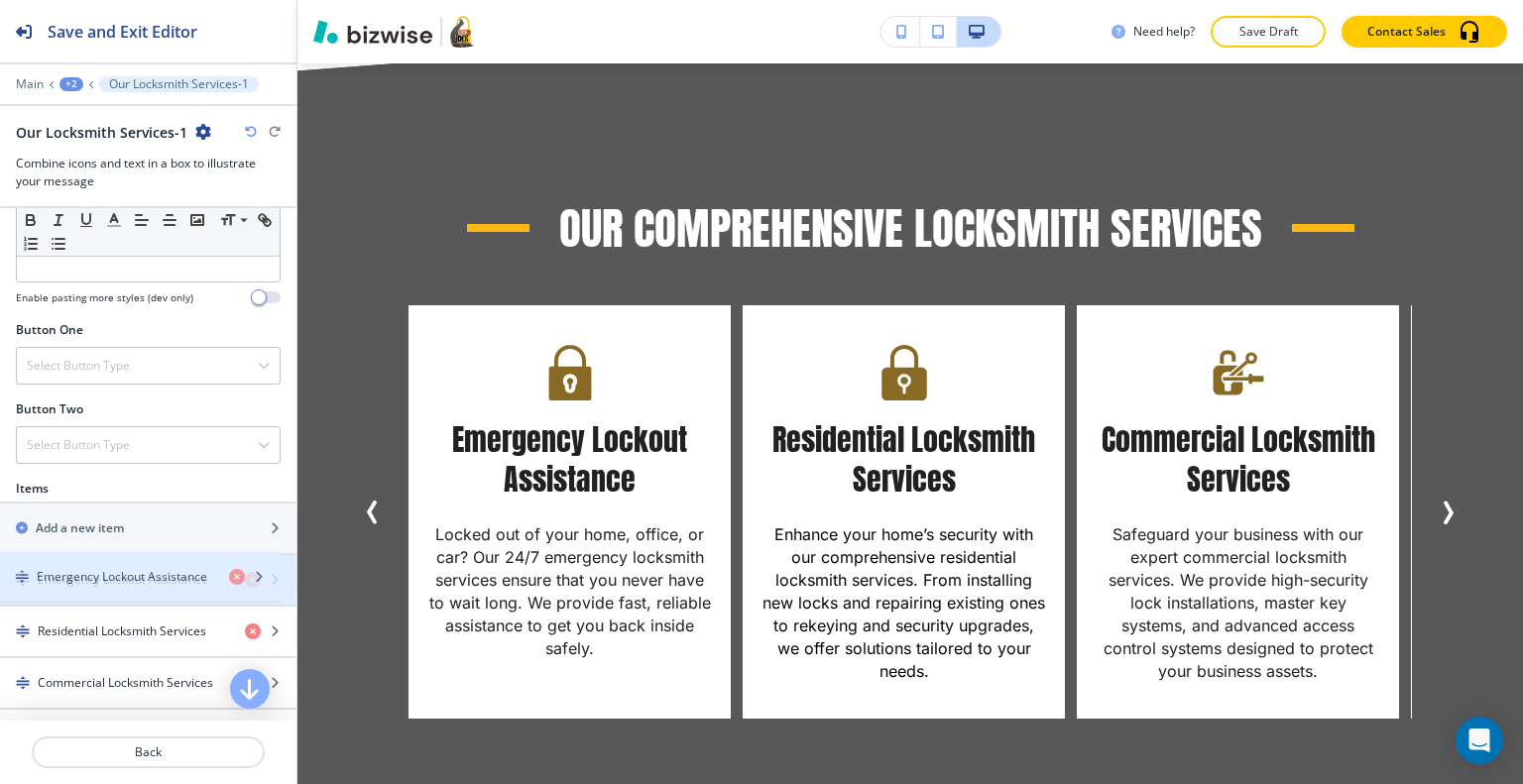 click at bounding box center (148, 563) 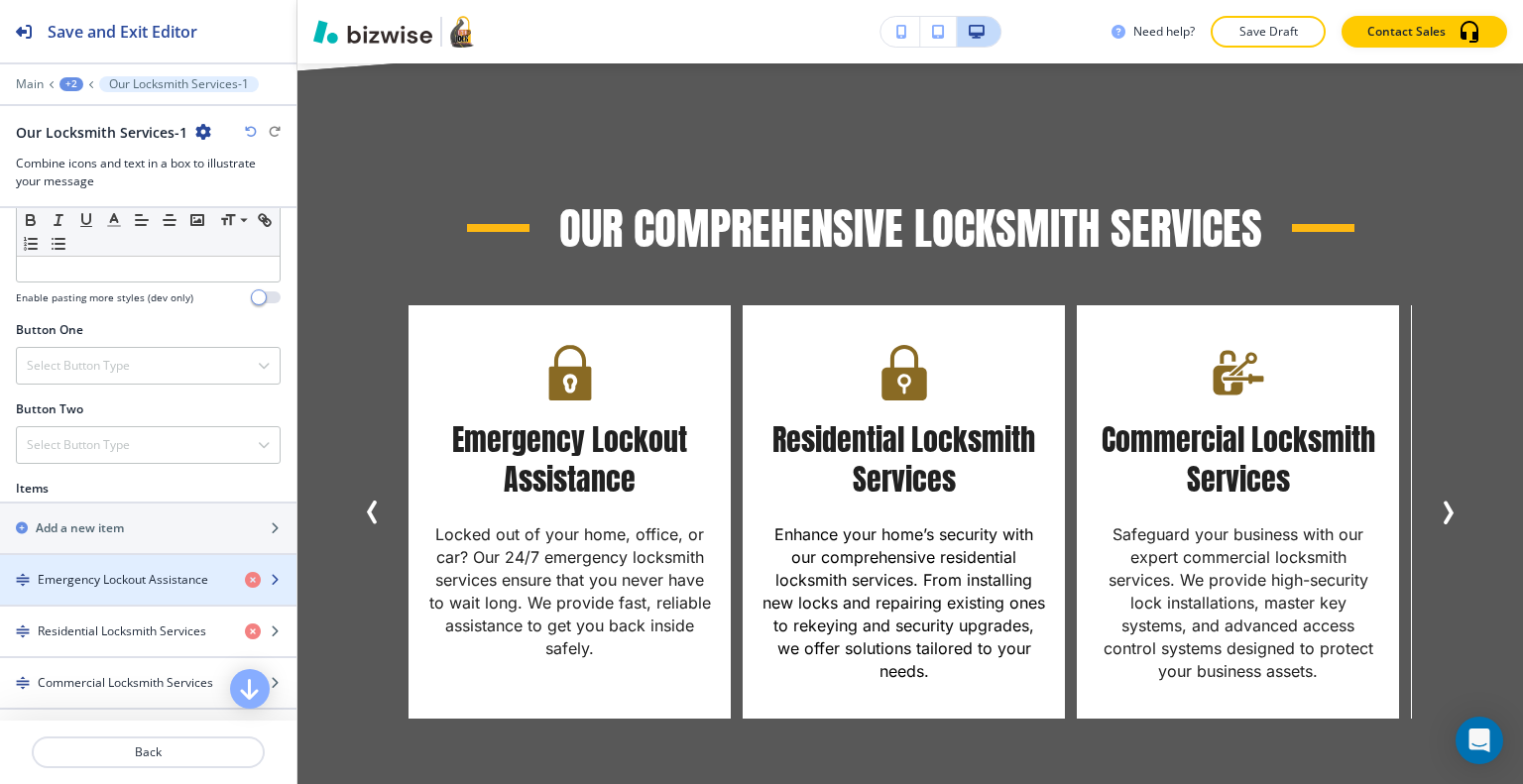 click on "Emergency Lockout Assistance" at bounding box center [123, 580] 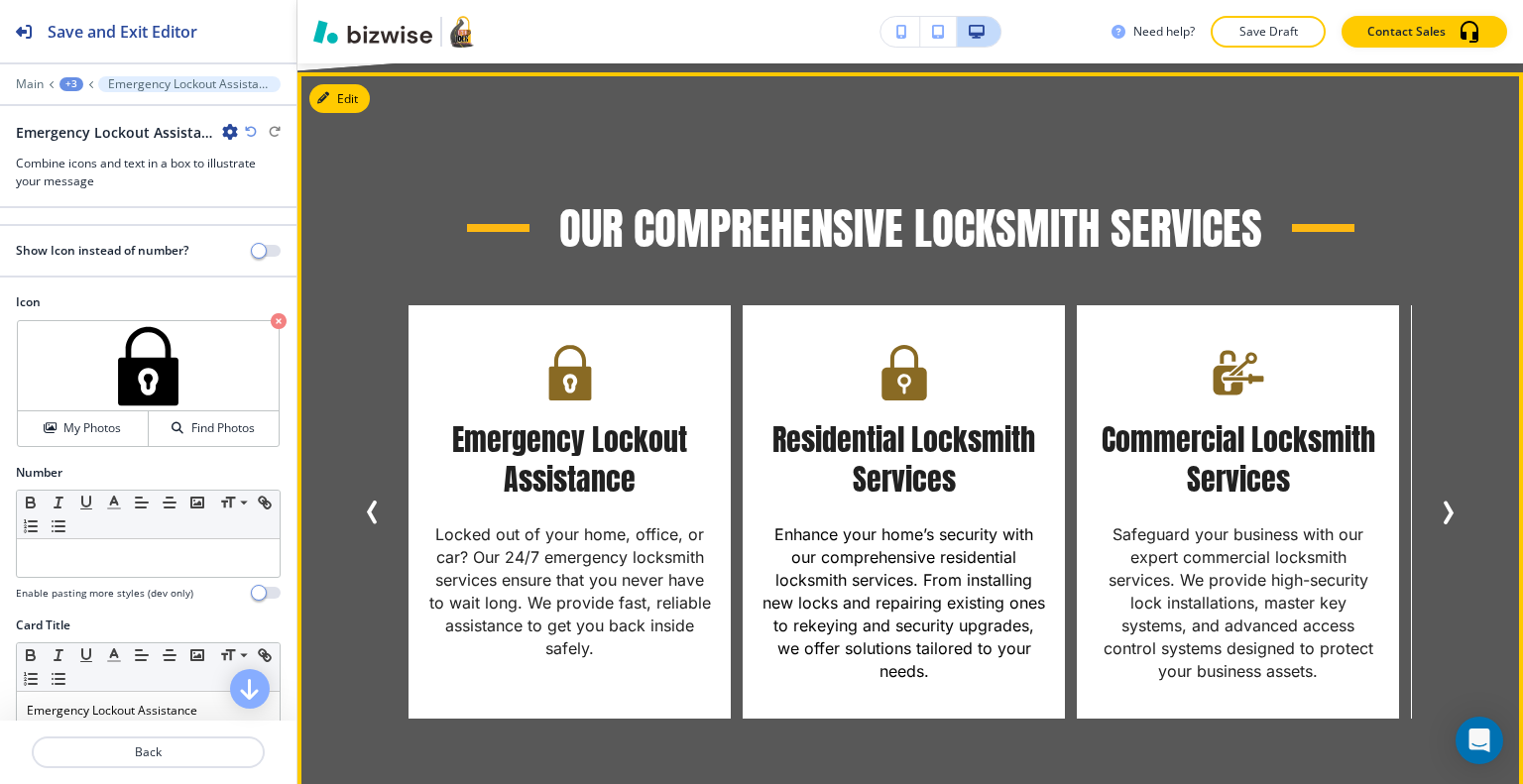 click 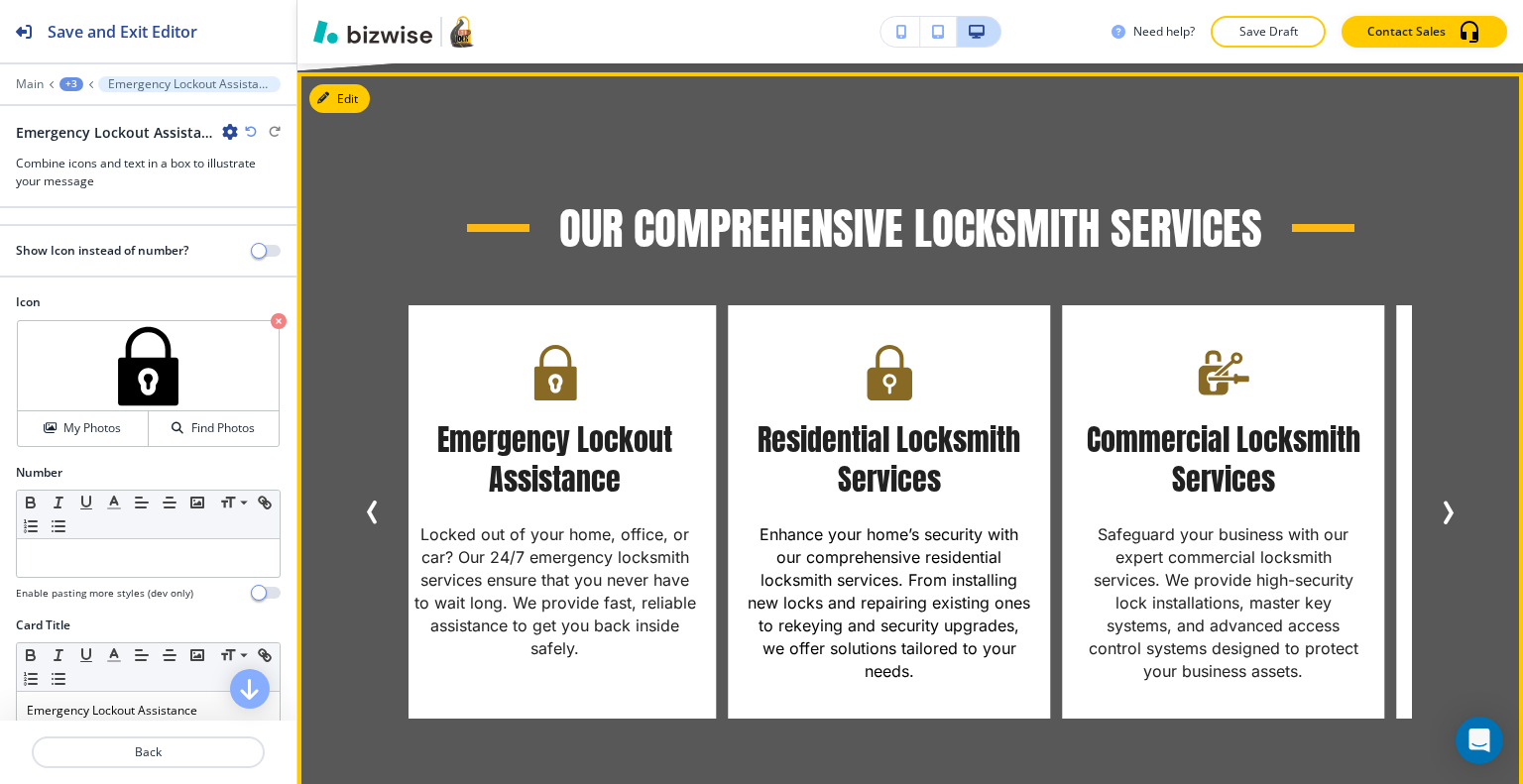 click 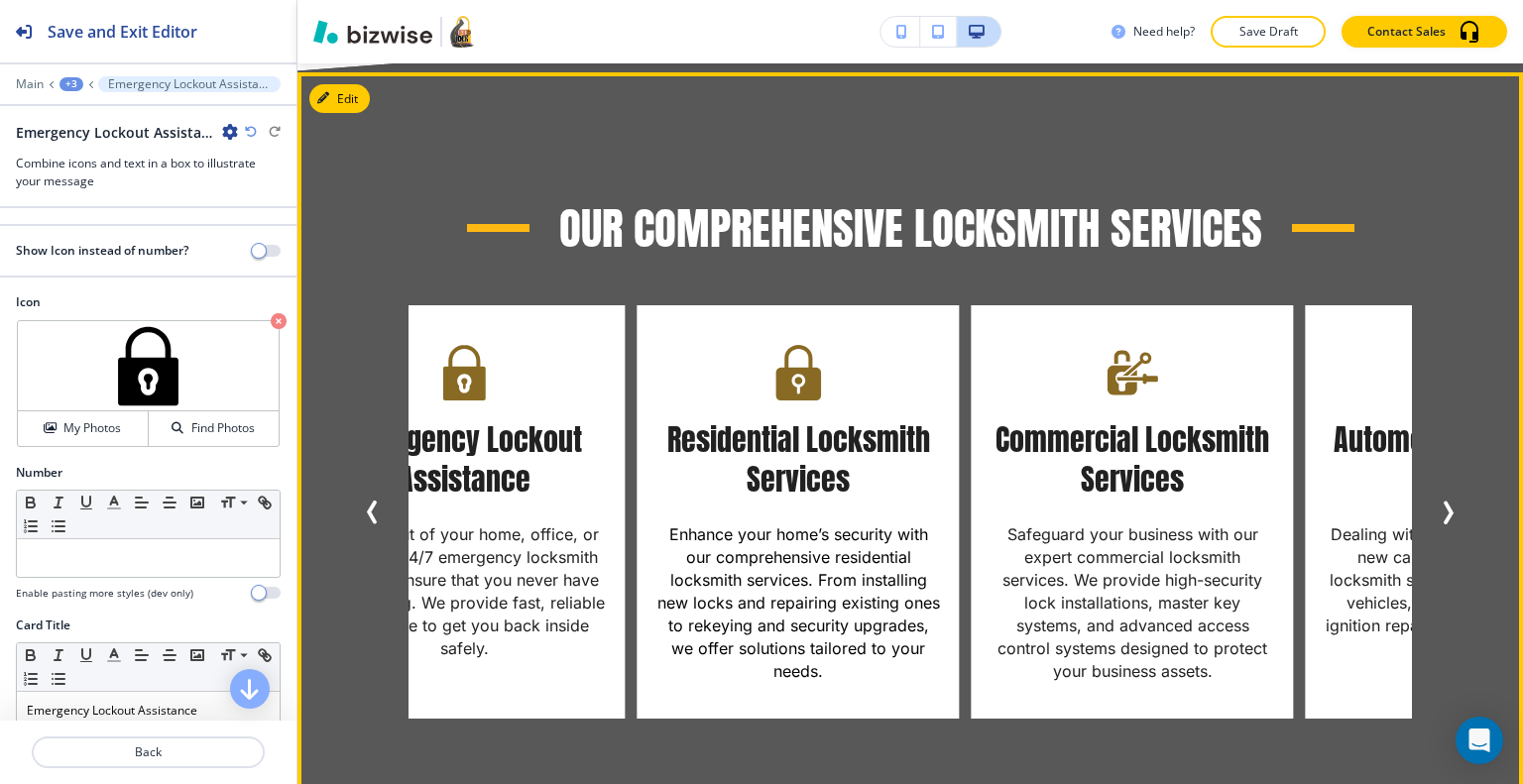 click 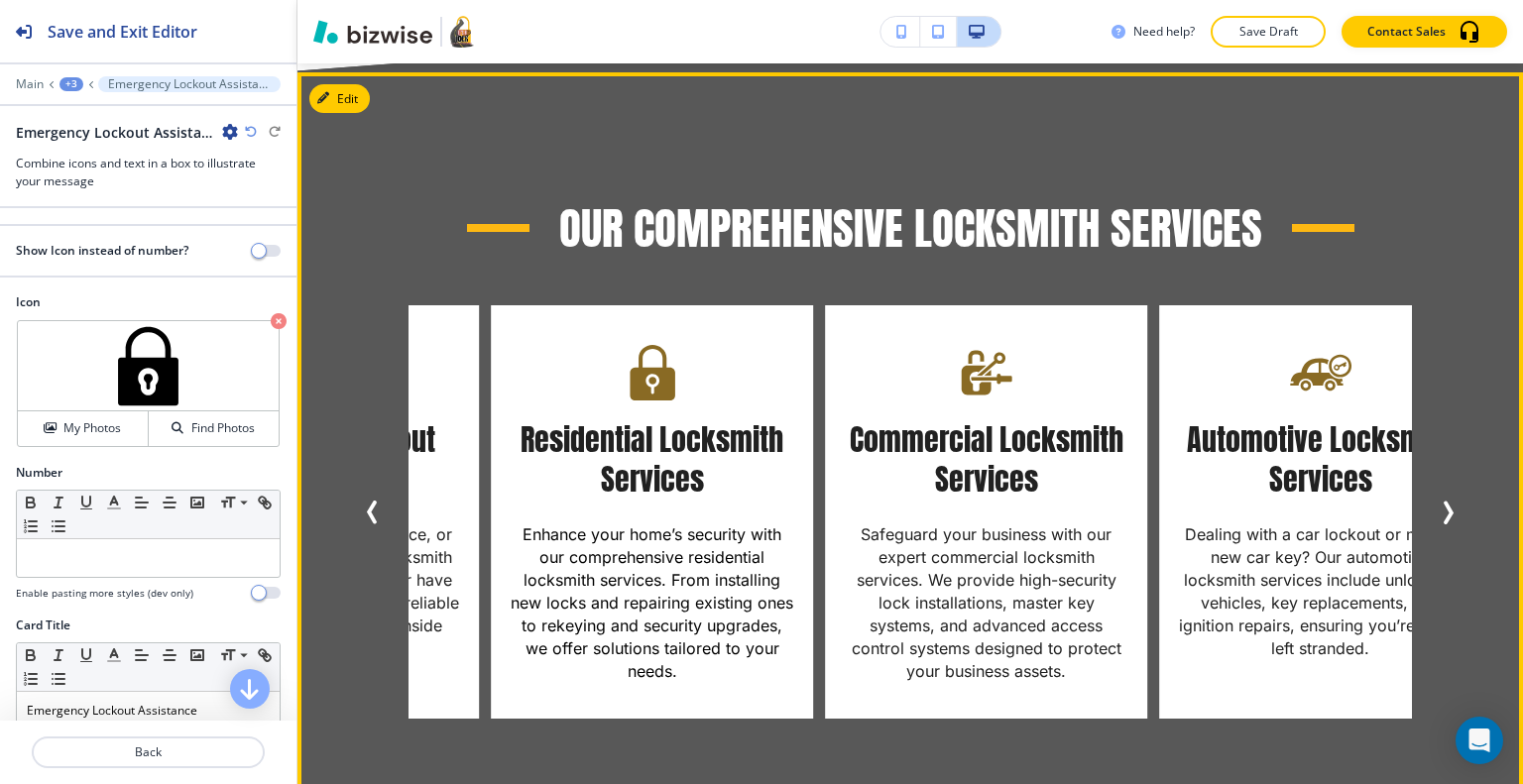 click 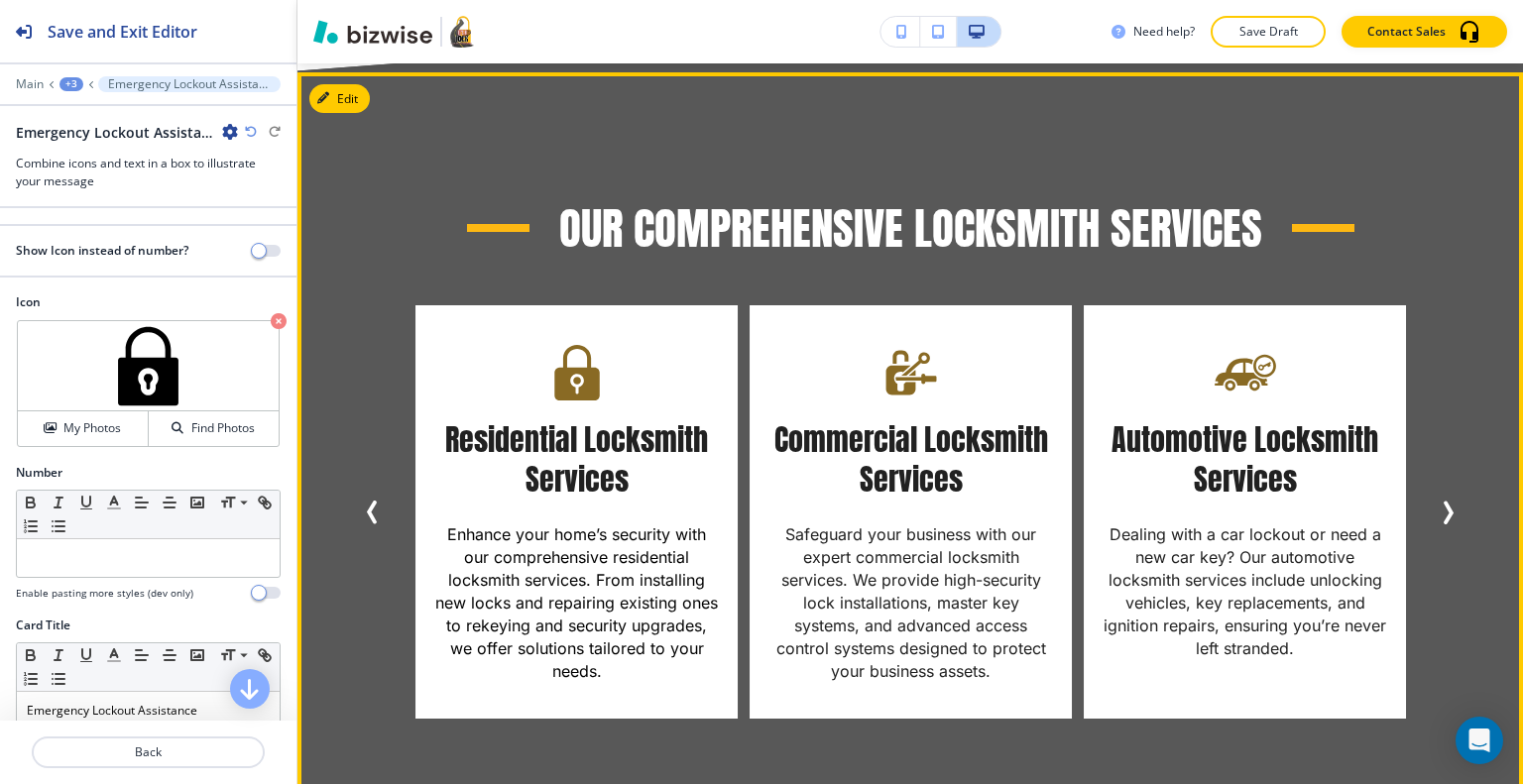 click 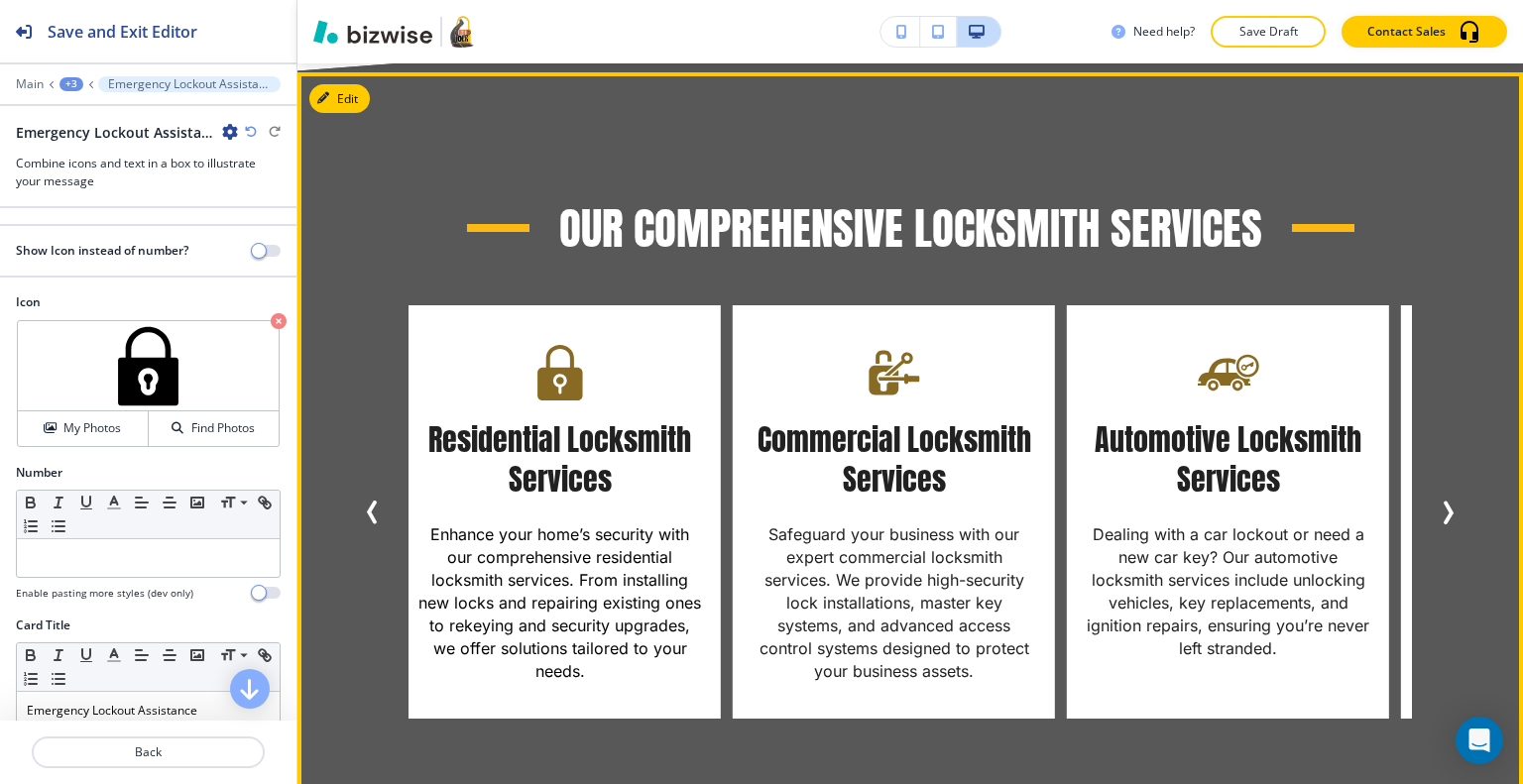 click 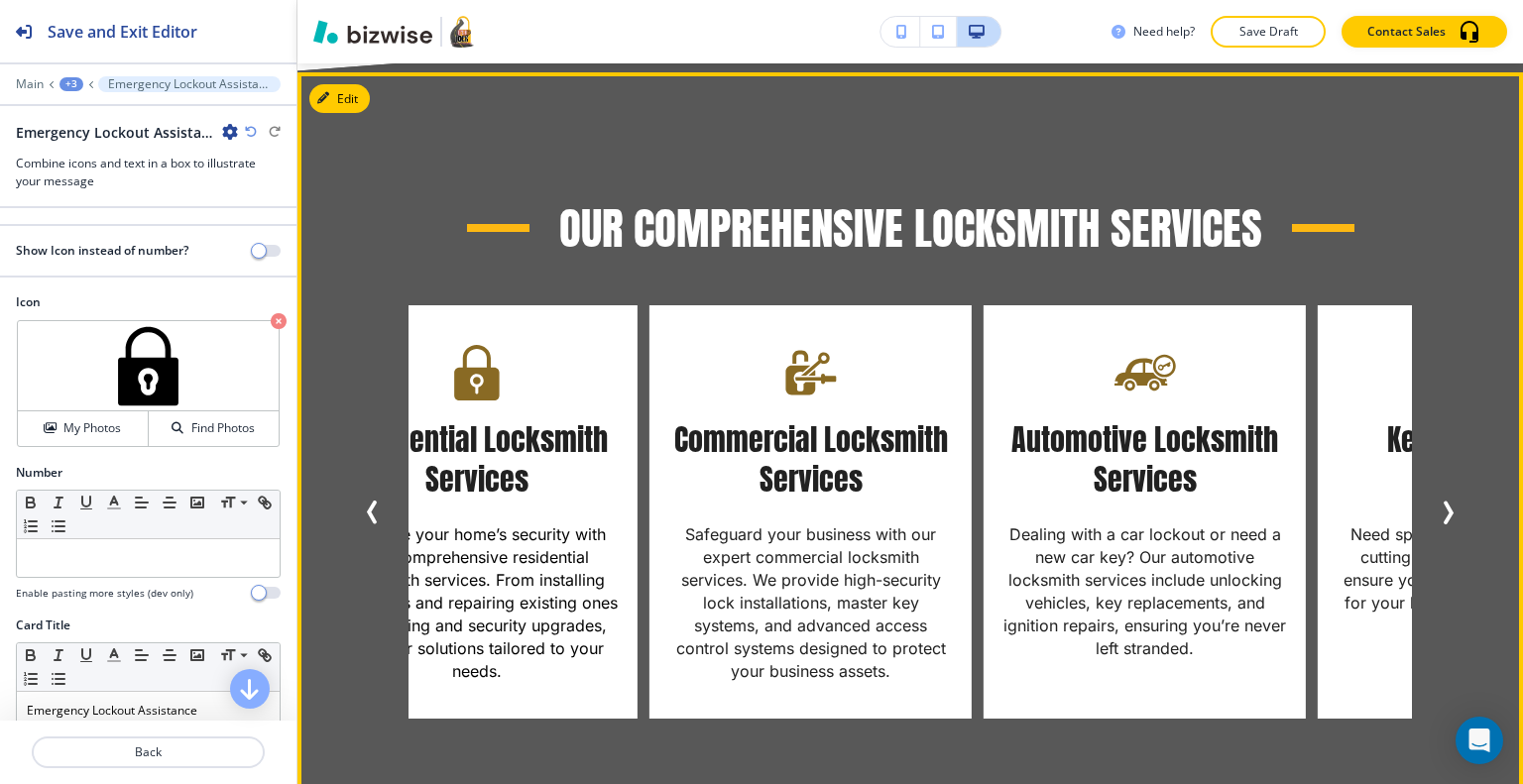 click 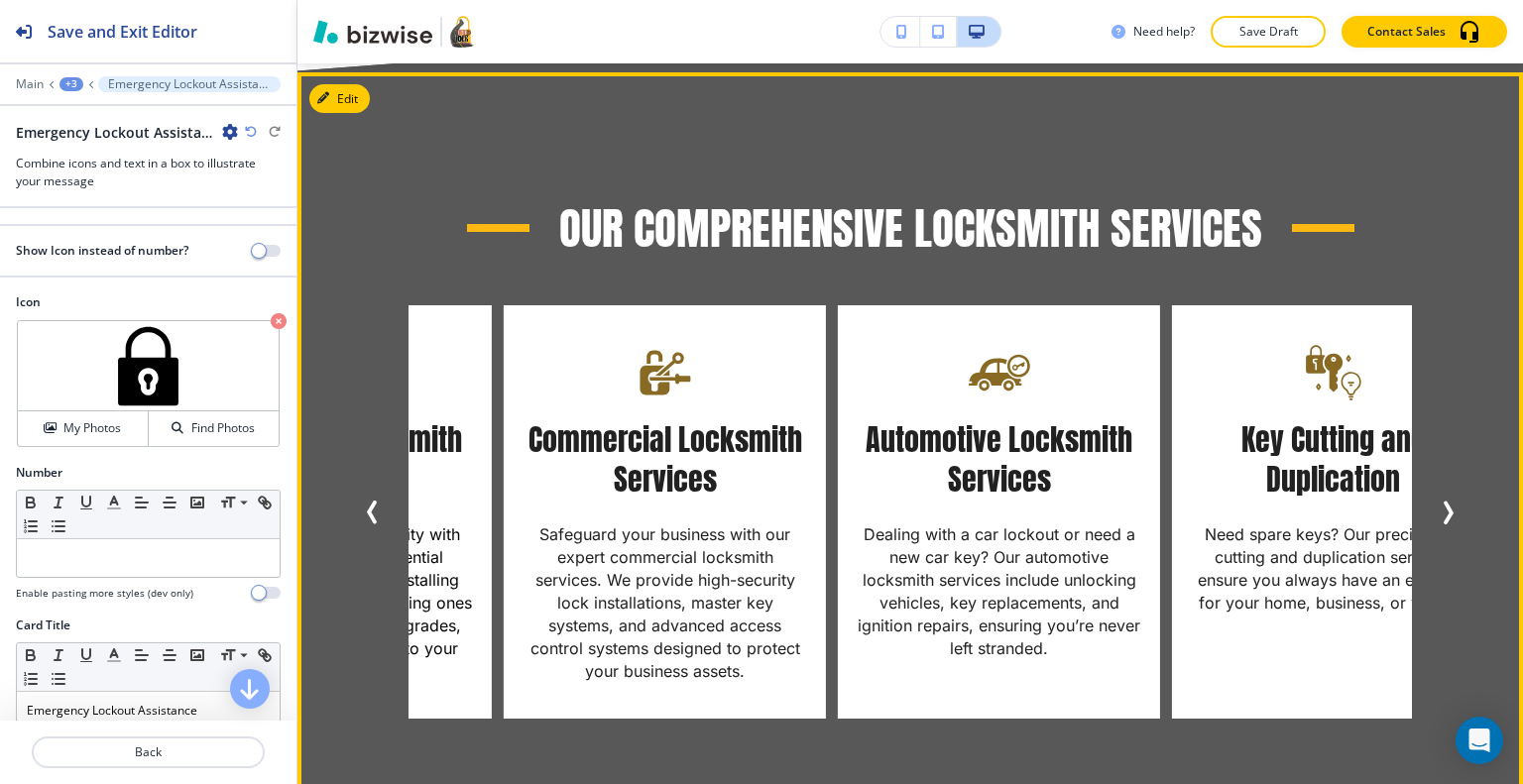 click 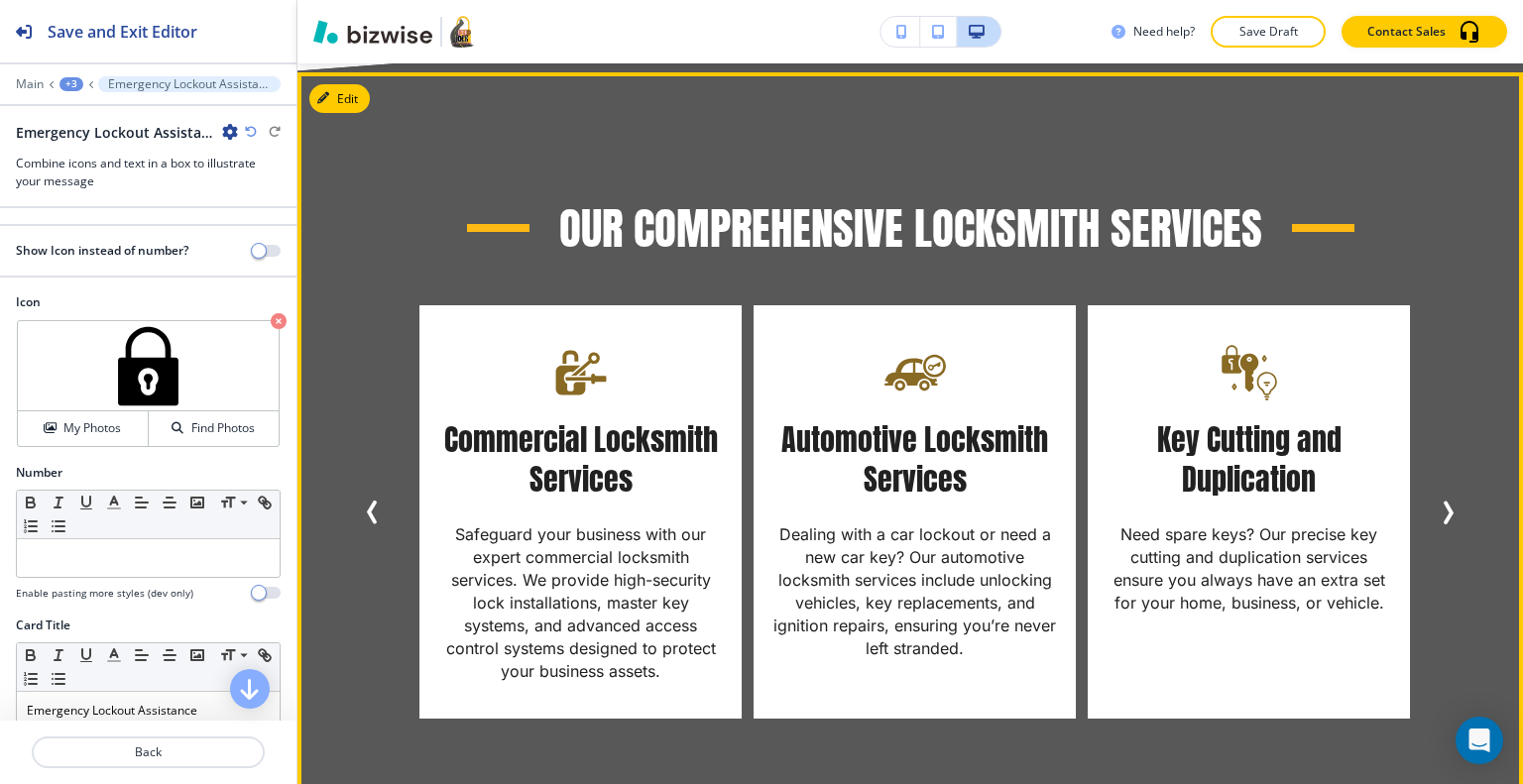 click 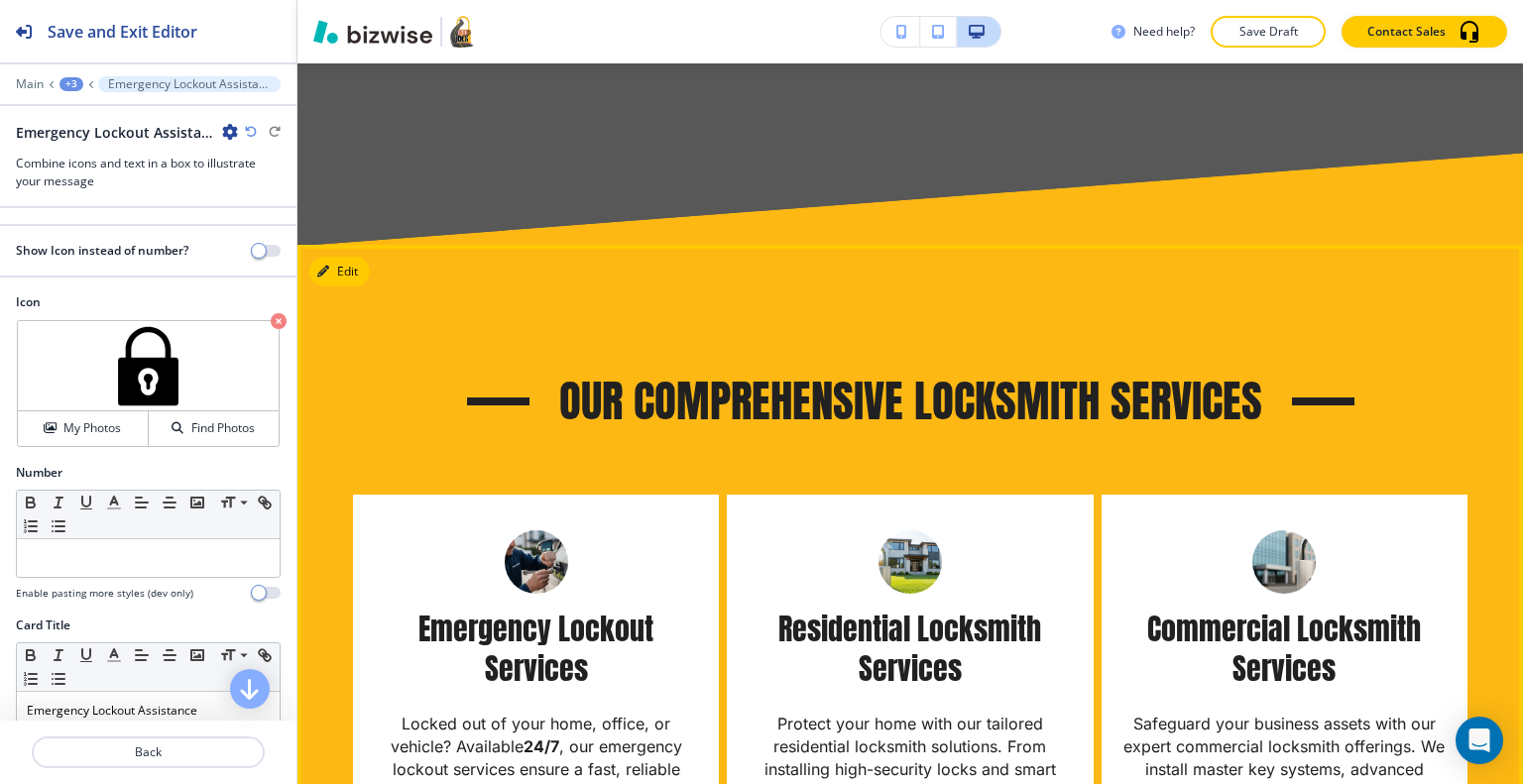 scroll, scrollTop: 2892, scrollLeft: 0, axis: vertical 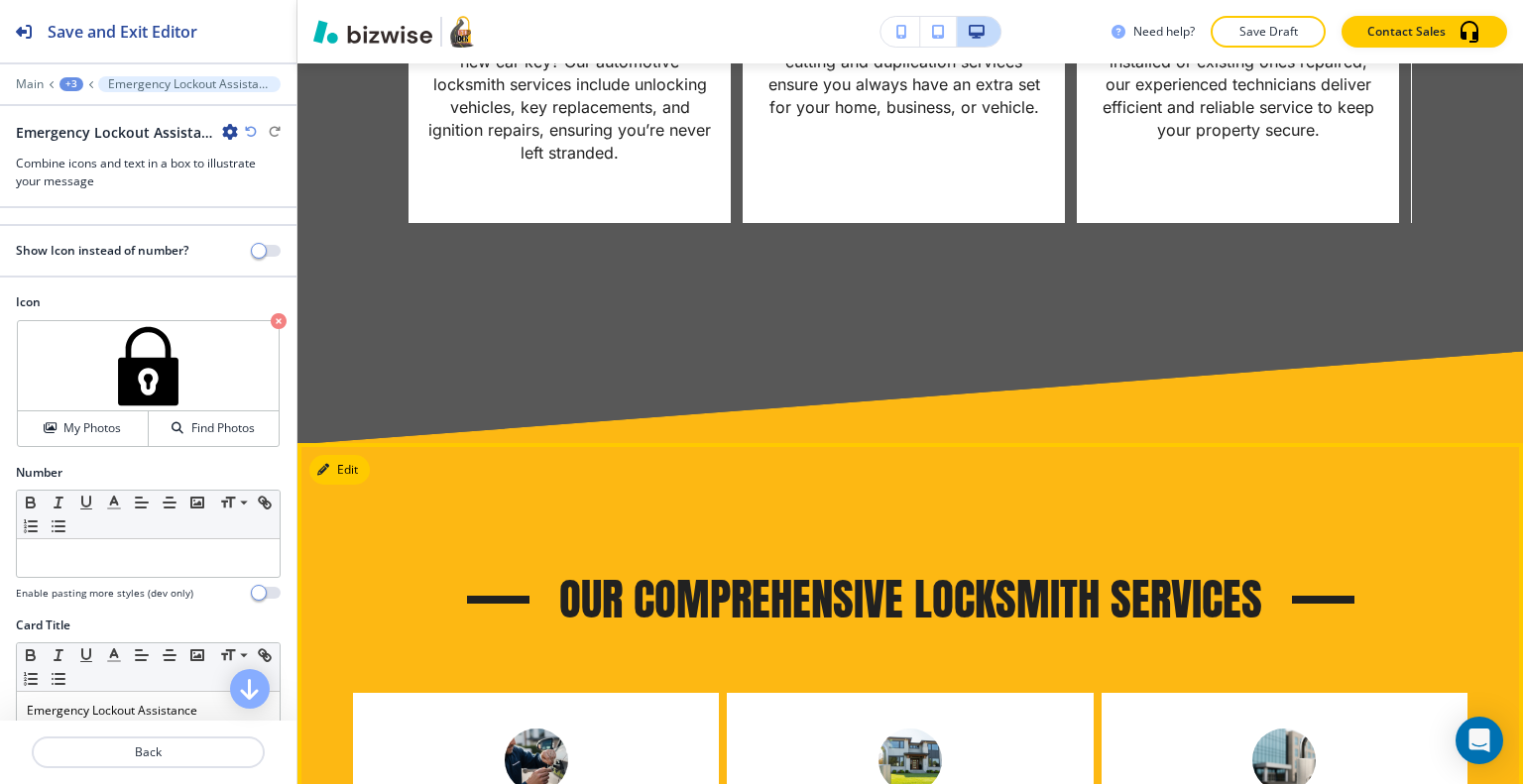 click on "Our Comprehensive Locksmith Services Emergency Lockout Services Locked out of your home, office, or vehicle? Available  24/7 , our emergency lockout services ensure a fast, reliable response when you need it most. We use advanced tools and damage-free techniques to get you back inside safely and swiftly. (757) 893-0101 Residential Locksmith Services Protect your home with our tailored residential locksmith solutions. From installing high-security locks and smart deadbolts to precise rekeying and expert repairs, we deliver peace of mind and enhanced safety for you and your family. (757) 893-0101 Commercial Locksmith Services Safeguard your business assets with our expert commercial locksmith offerings. We install master key systems, advanced access control, and high-security locks, all performed by certified technicians committed to protecting your commercial property. (757) 893-0101" at bounding box center (910, 860) 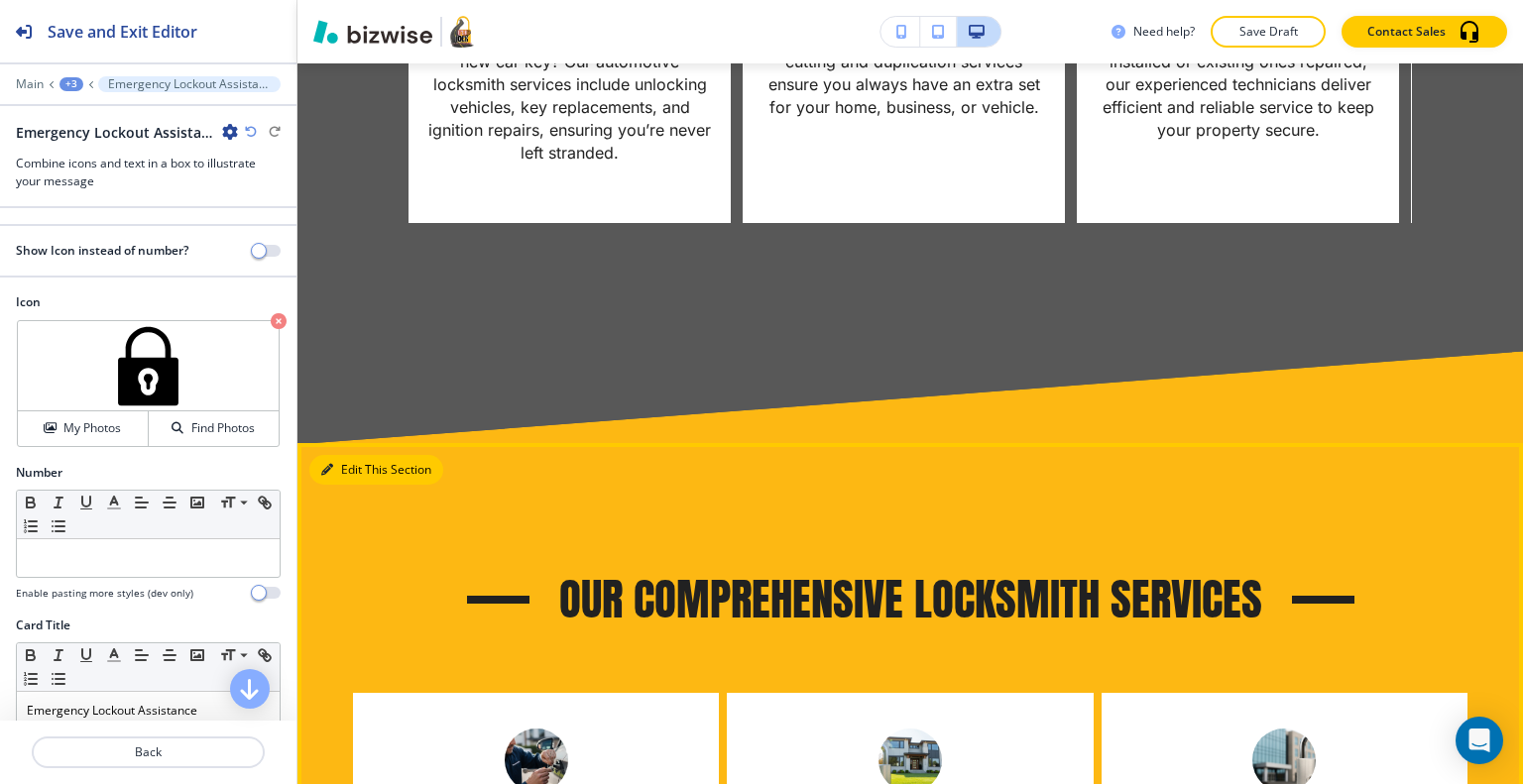 click on "Edit This Section" at bounding box center (376, 470) 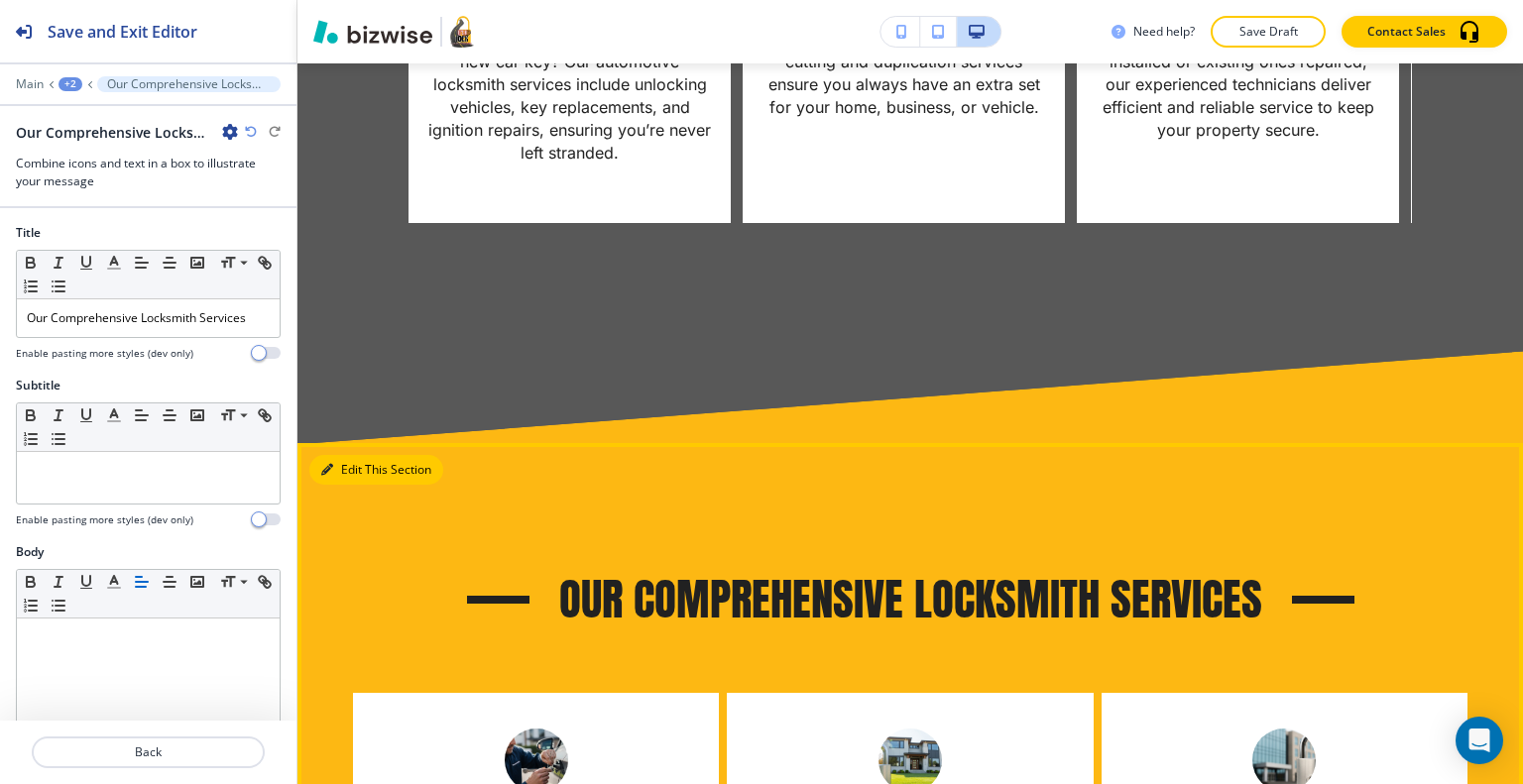 scroll, scrollTop: 2867, scrollLeft: 0, axis: vertical 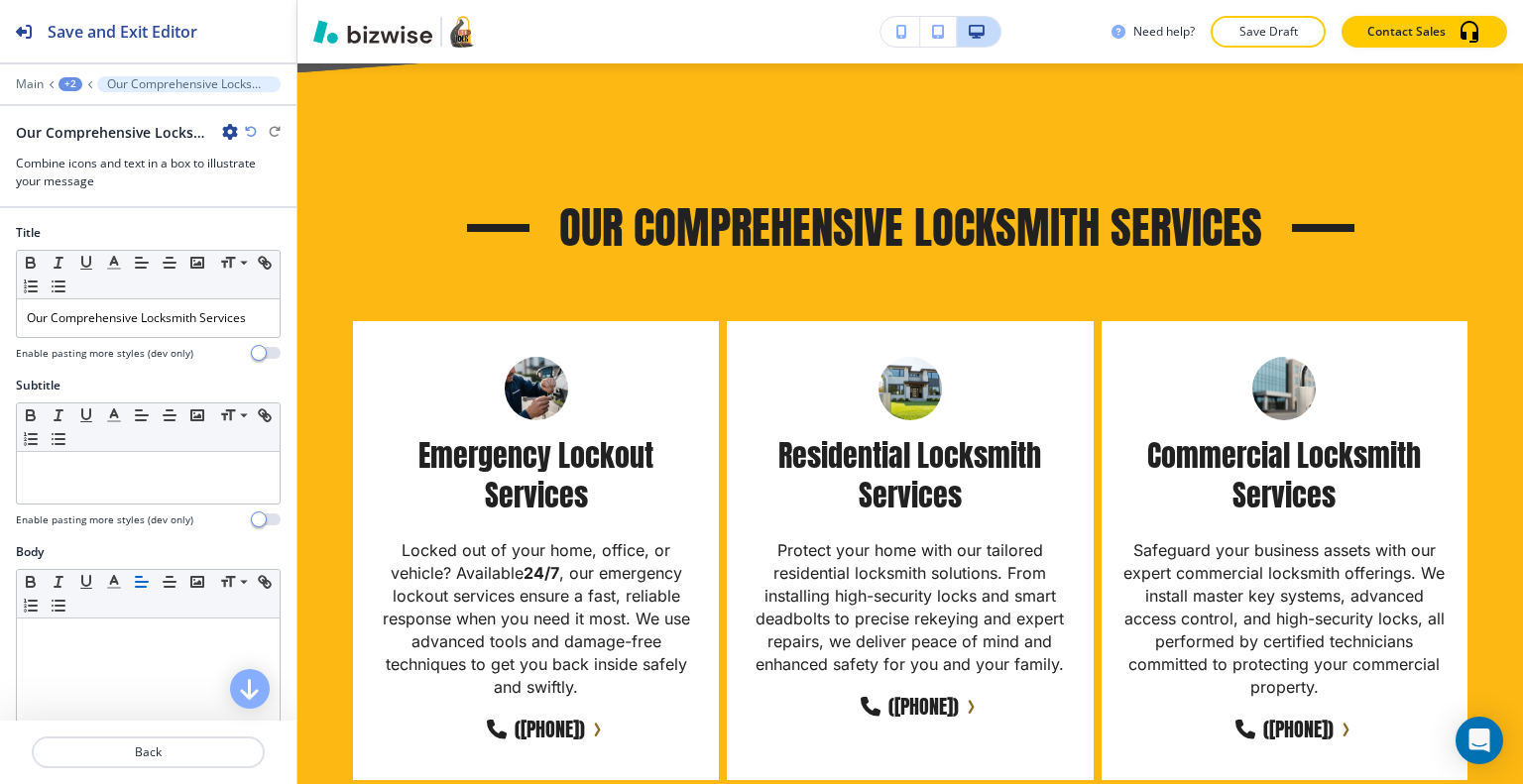 click on "Our Comprehensive Locksmith Services Combine icons and text in a box to illustrate your message" at bounding box center [148, 156] 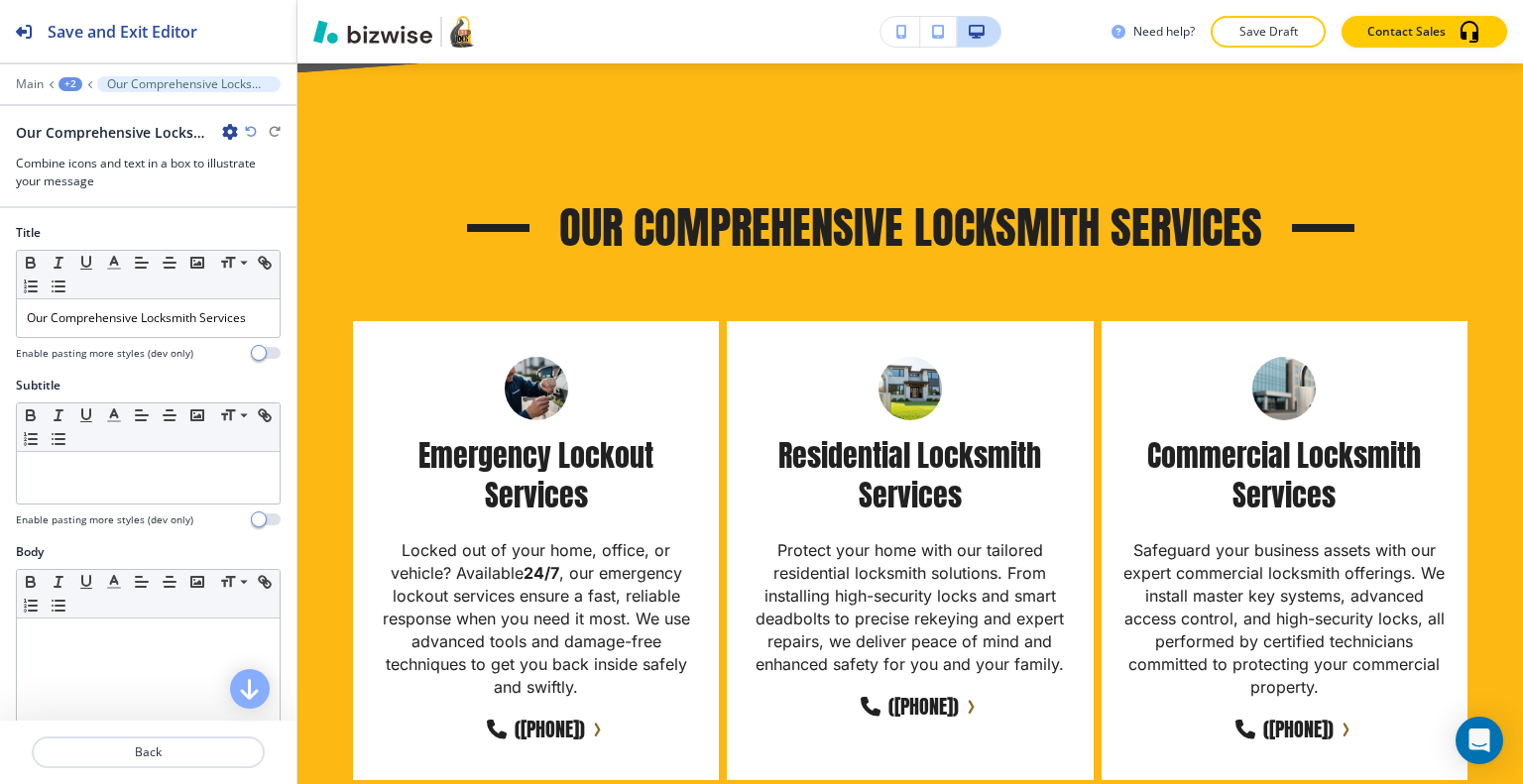 click at bounding box center [230, 132] 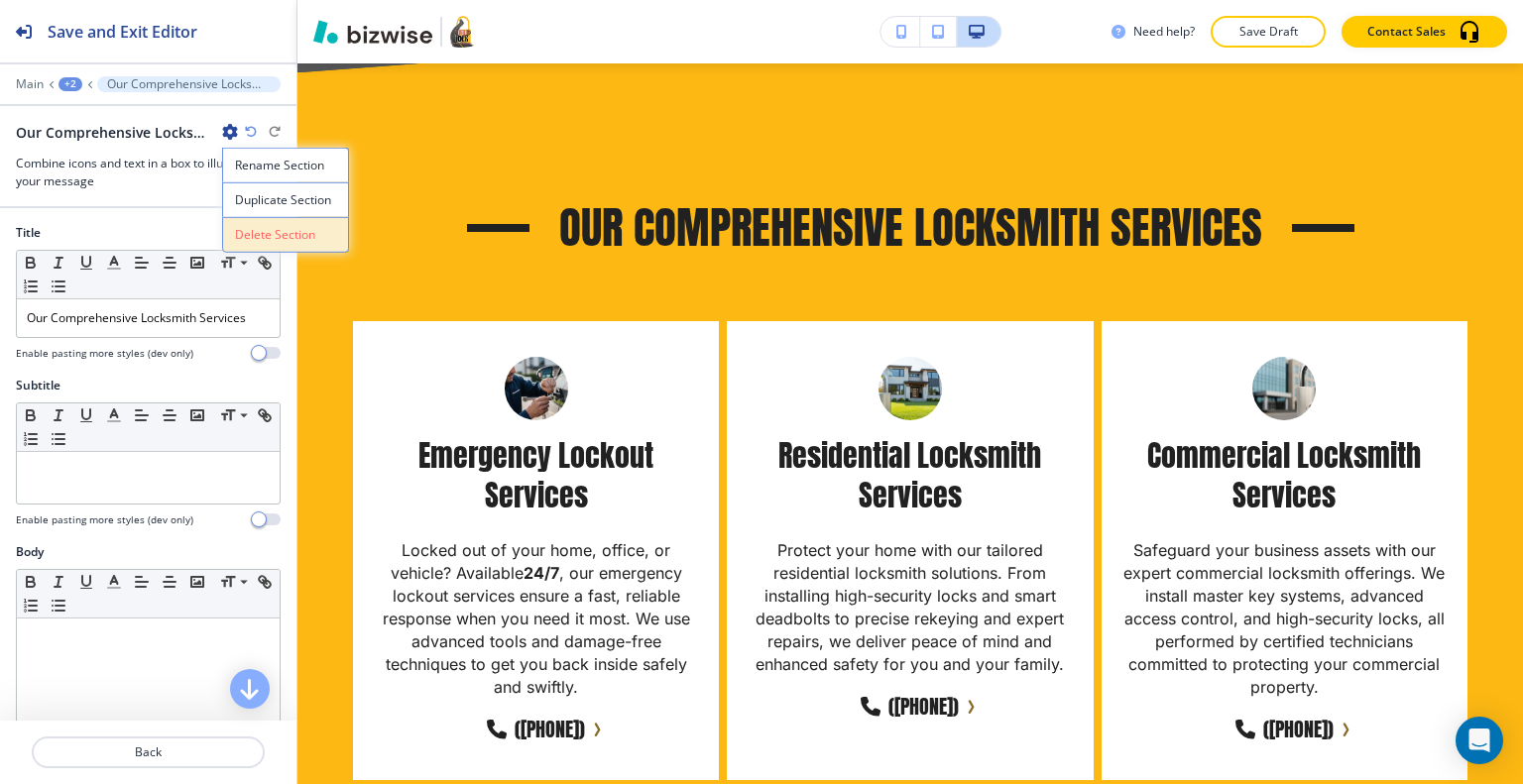 click on "Delete Section" at bounding box center (286, 235) 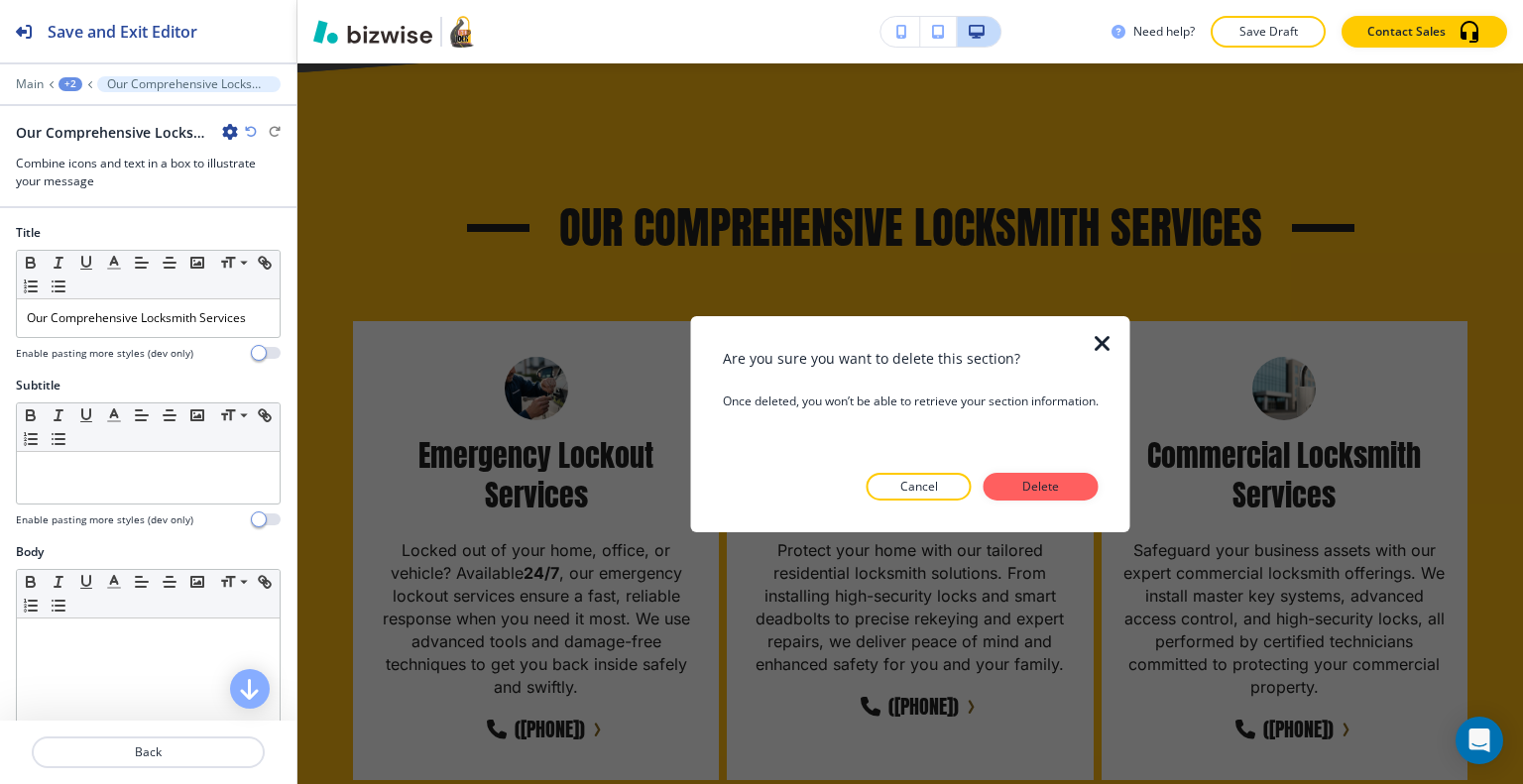 click at bounding box center [1114, 423] 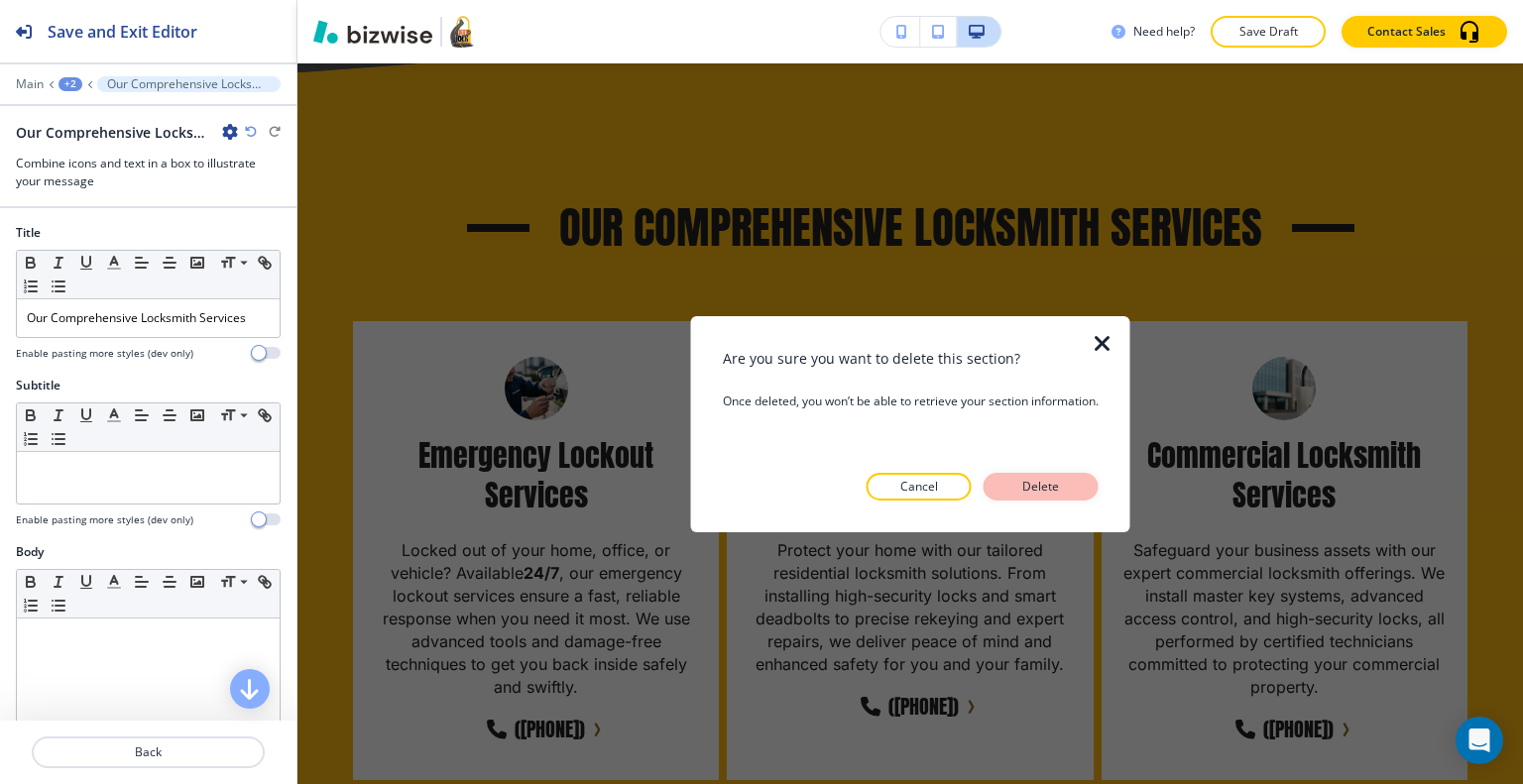 click on "Delete" at bounding box center [1041, 487] 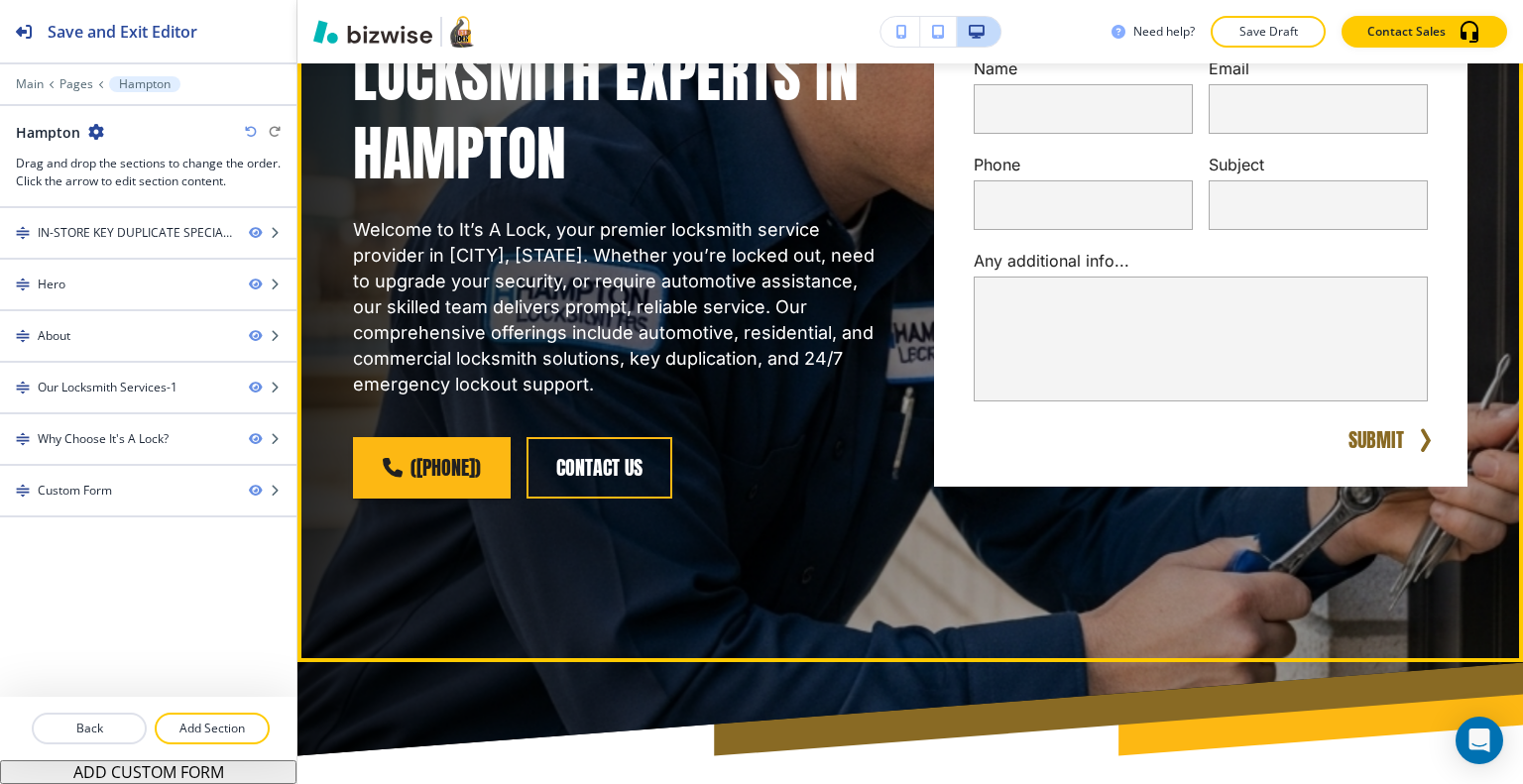 scroll, scrollTop: 0, scrollLeft: 0, axis: both 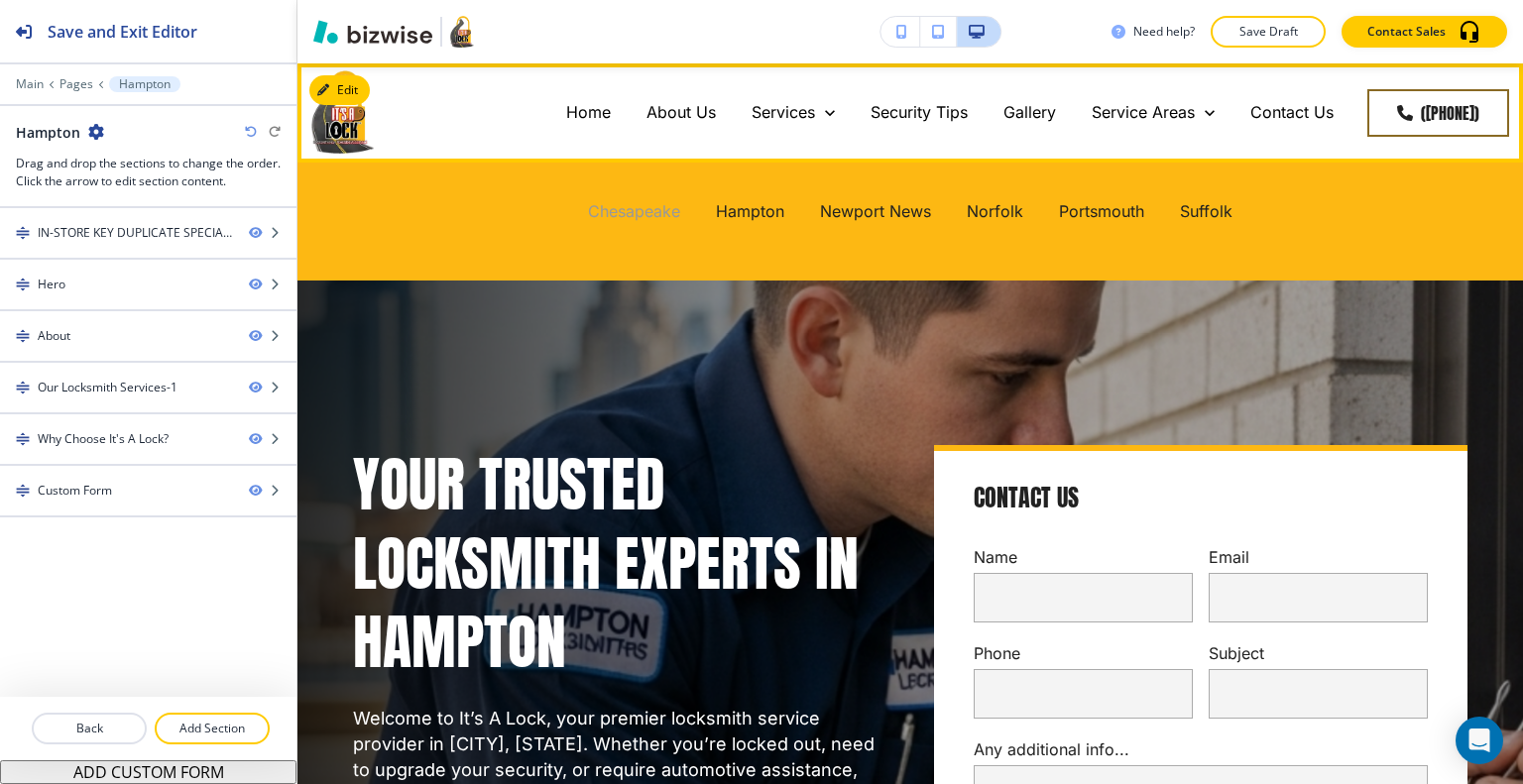 click on "Chesapeake" at bounding box center [634, 211] 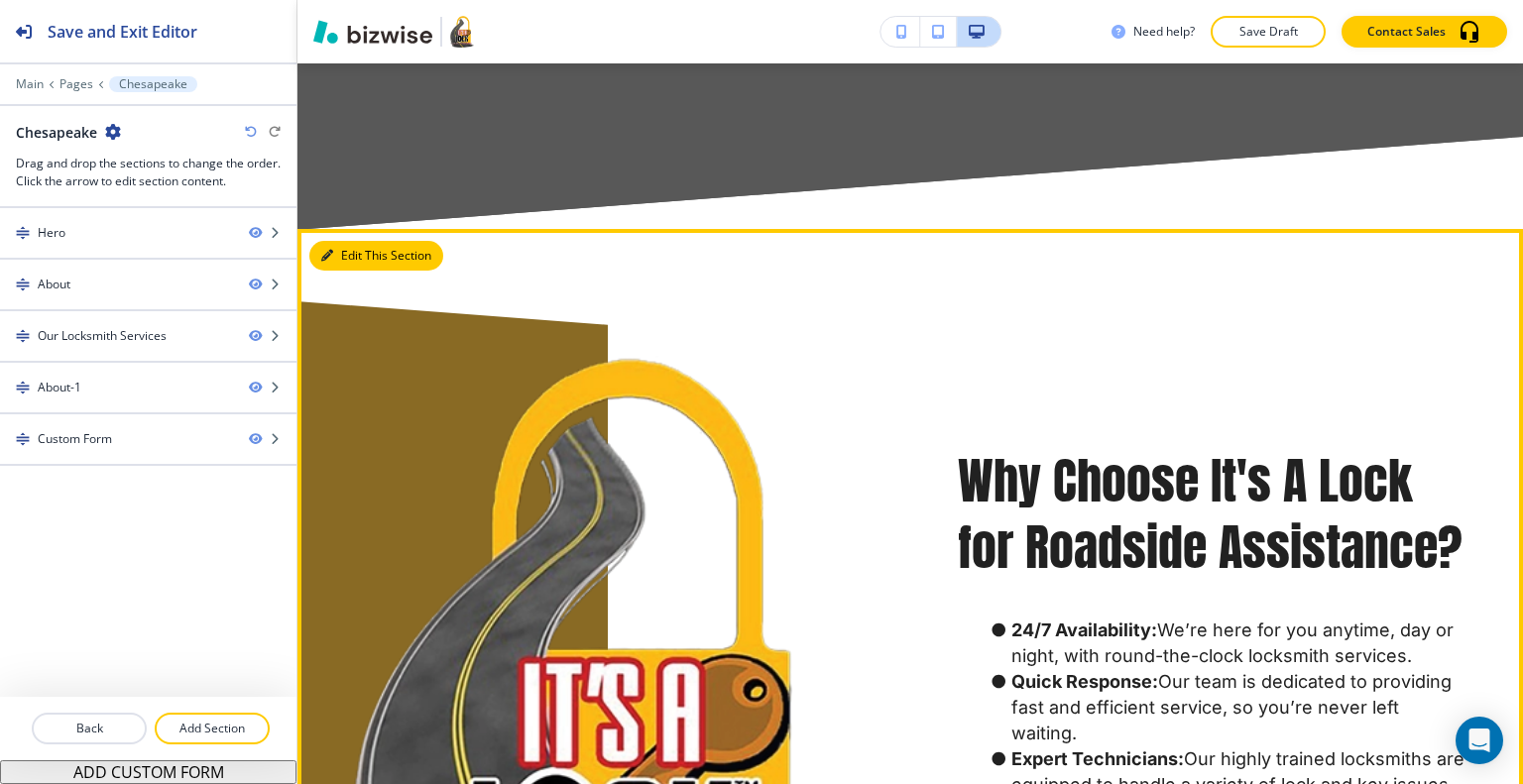 click on "Edit This Section" at bounding box center [376, 256] 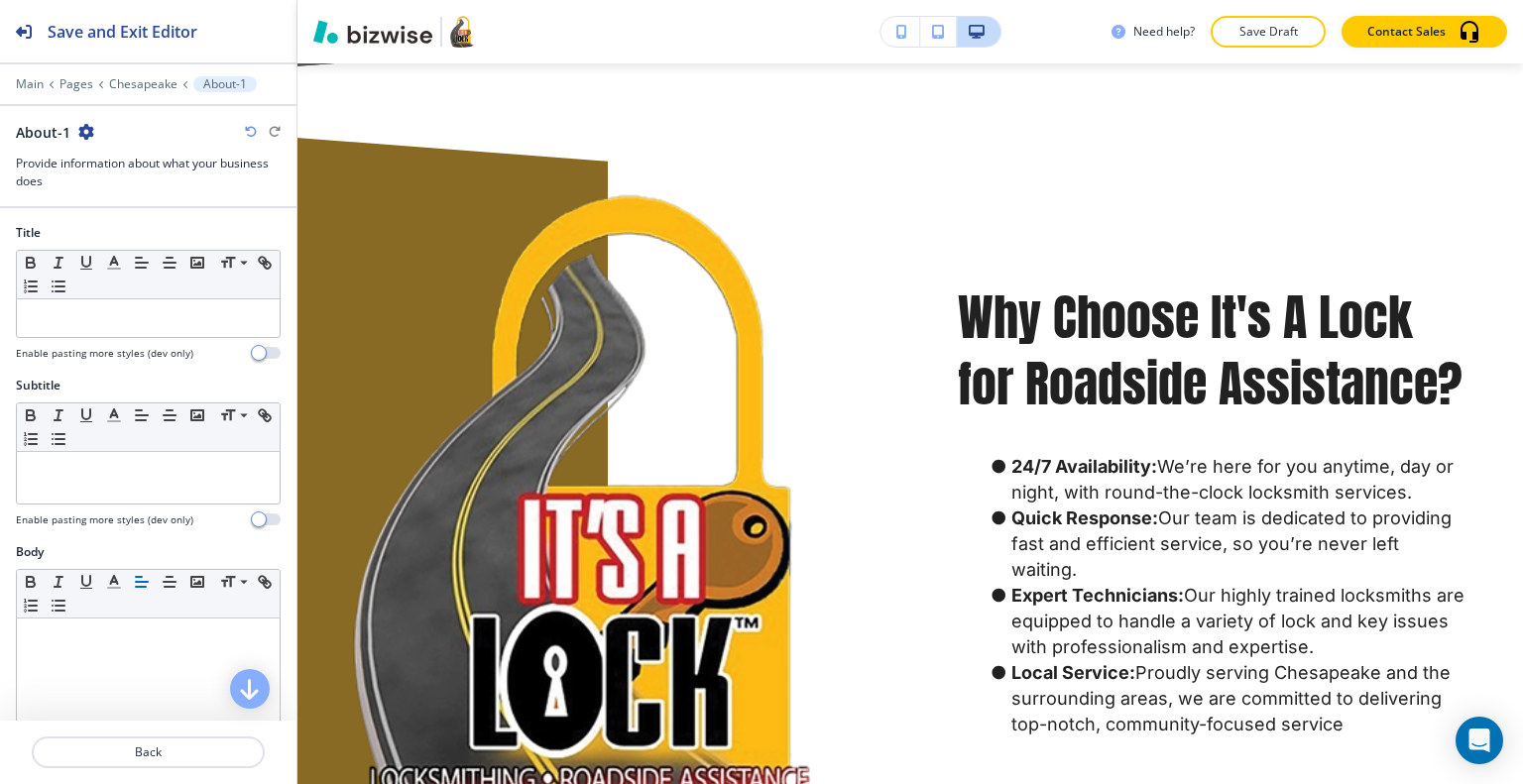 click at bounding box center [86, 132] 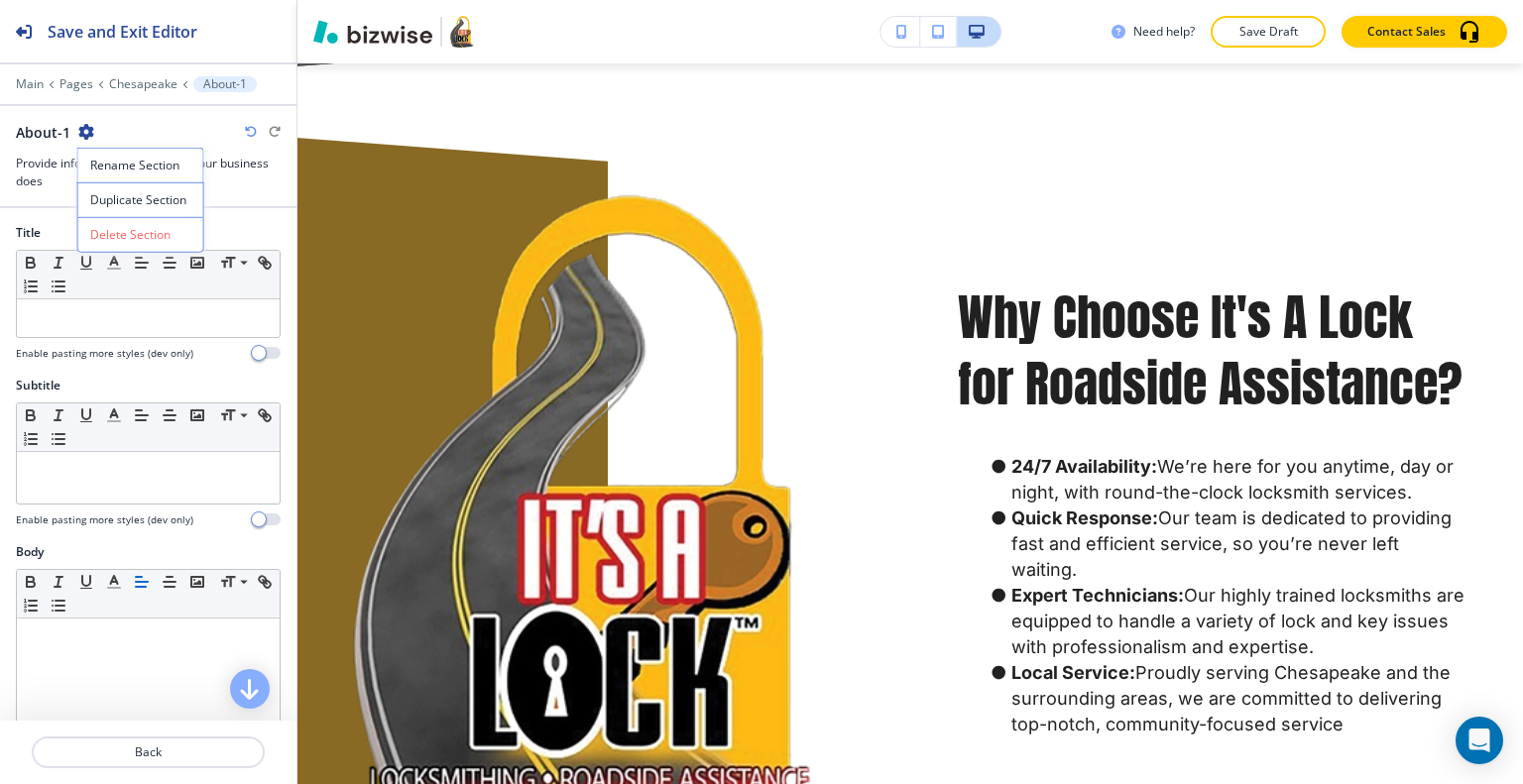 drag, startPoint x: 133, startPoint y: 201, endPoint x: 147, endPoint y: 201, distance: 14 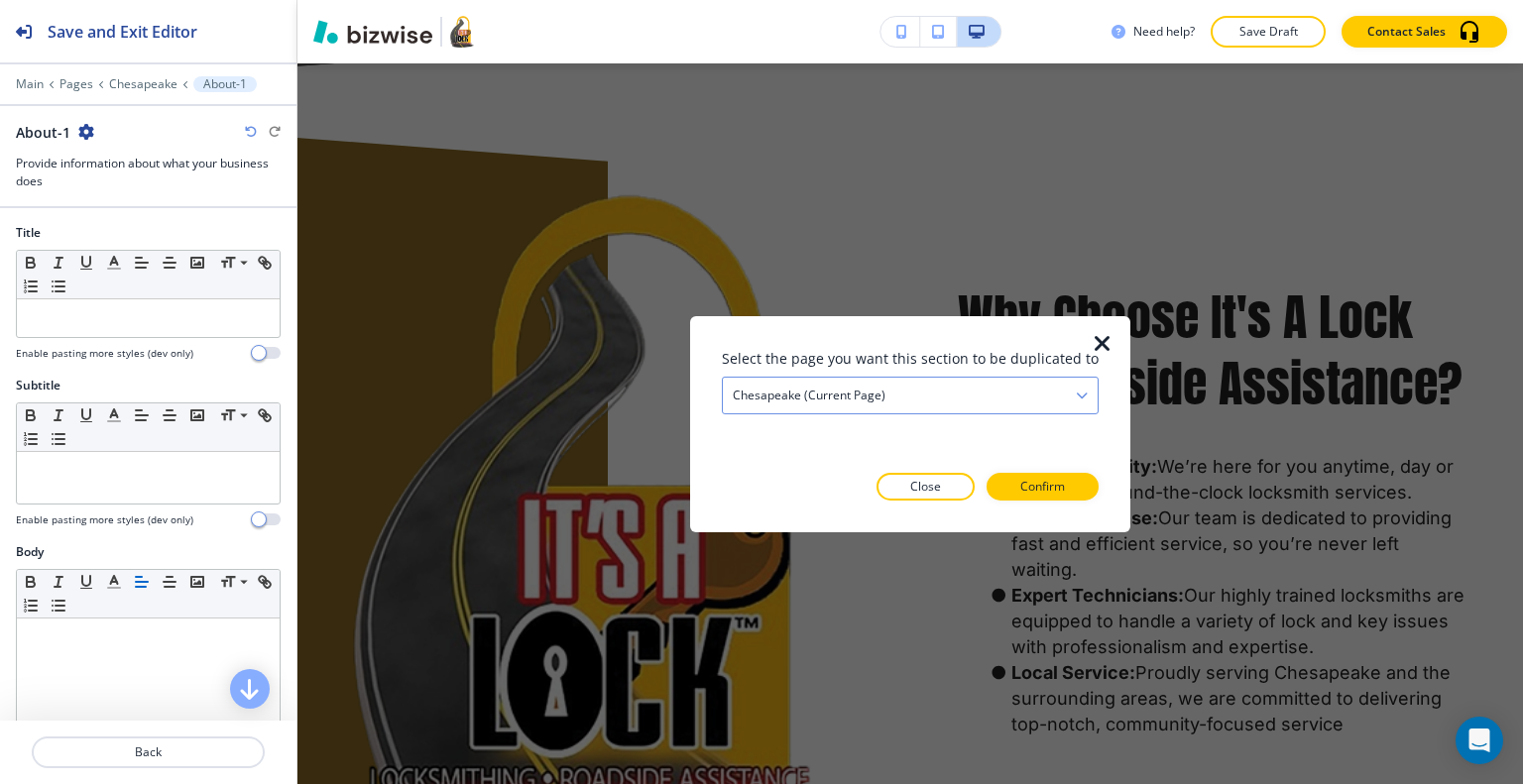 click on "Chesapeake (current page)" at bounding box center (910, 394) 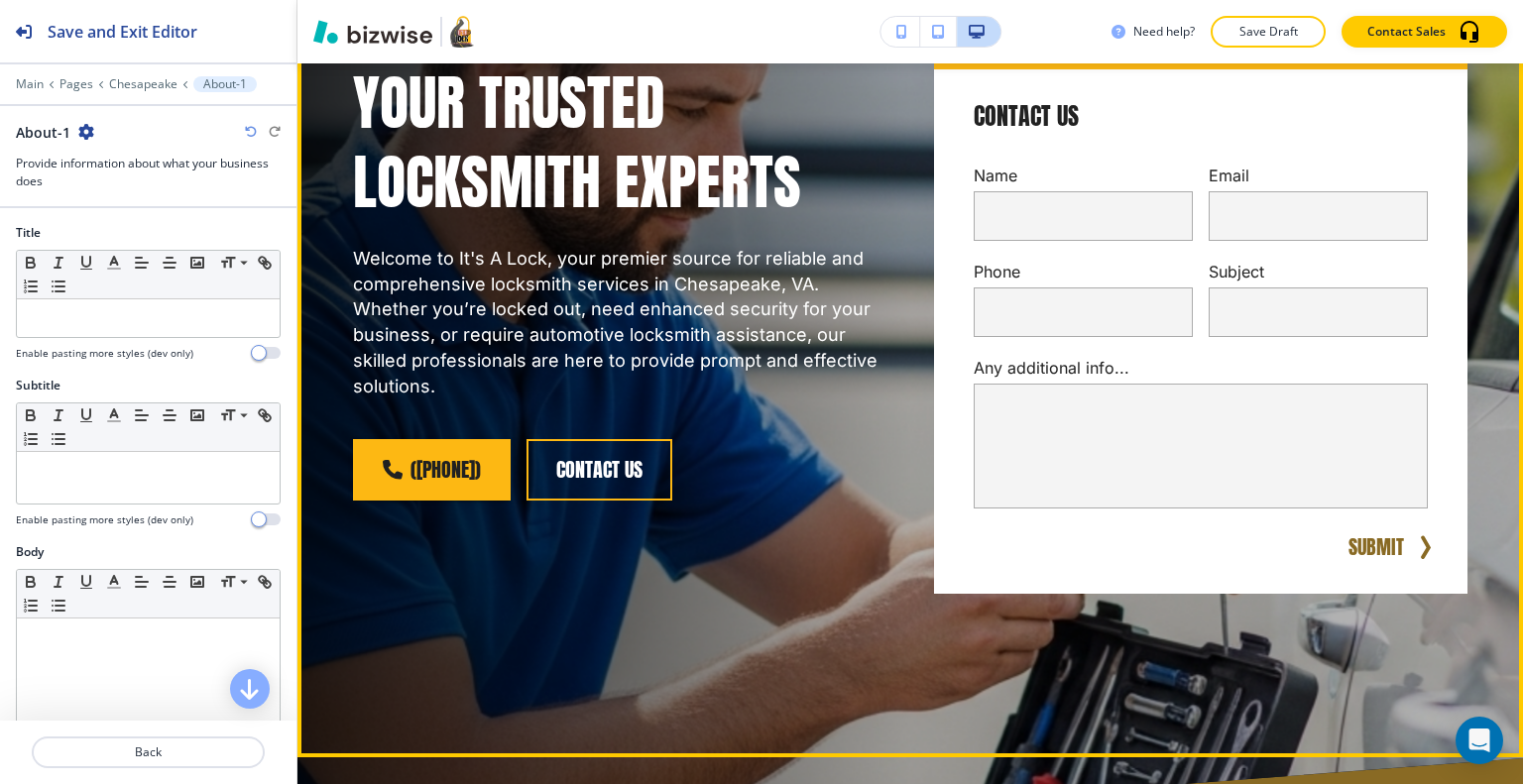 scroll, scrollTop: 0, scrollLeft: 0, axis: both 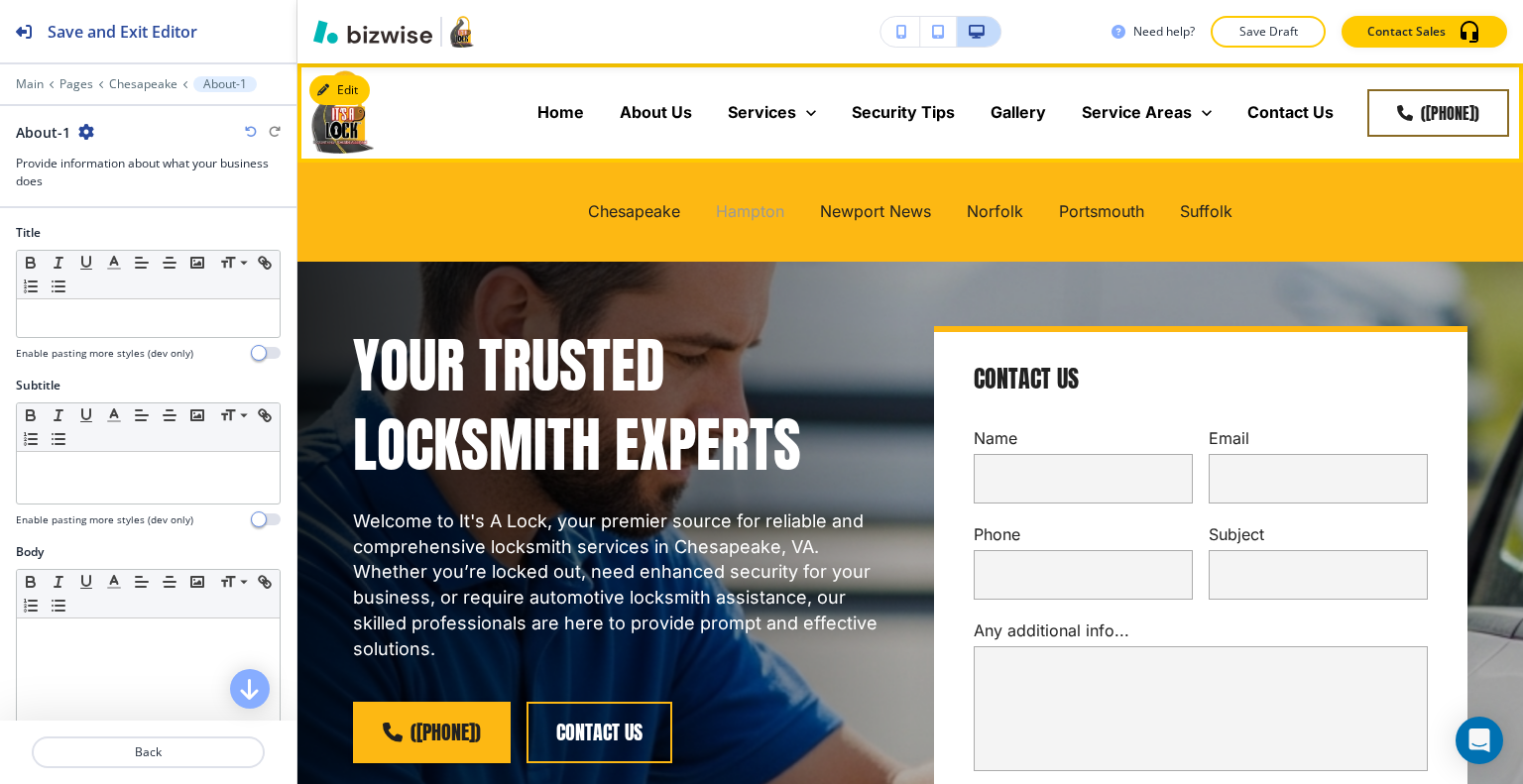 click on "Hampton" at bounding box center (750, 211) 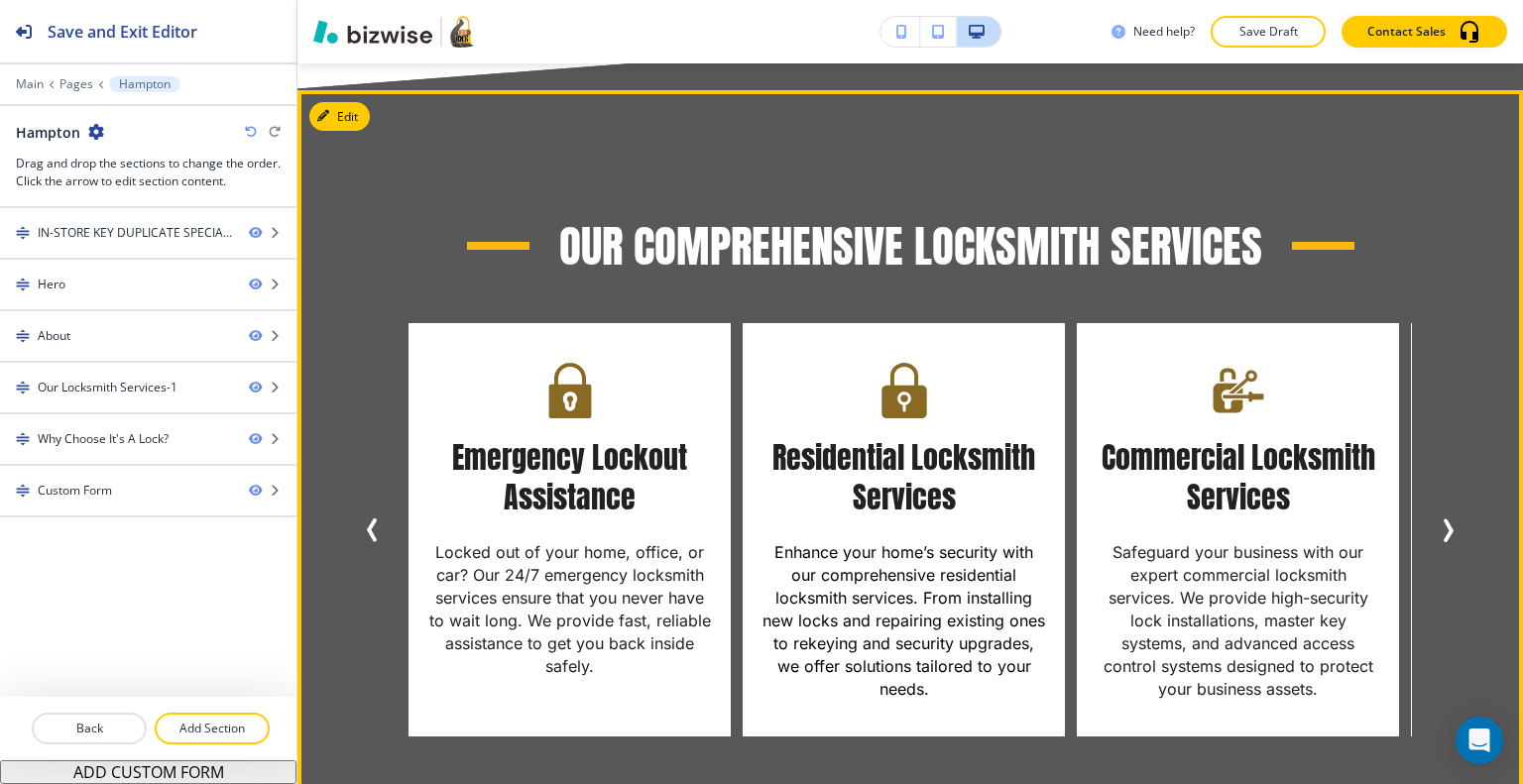 scroll, scrollTop: 2577, scrollLeft: 0, axis: vertical 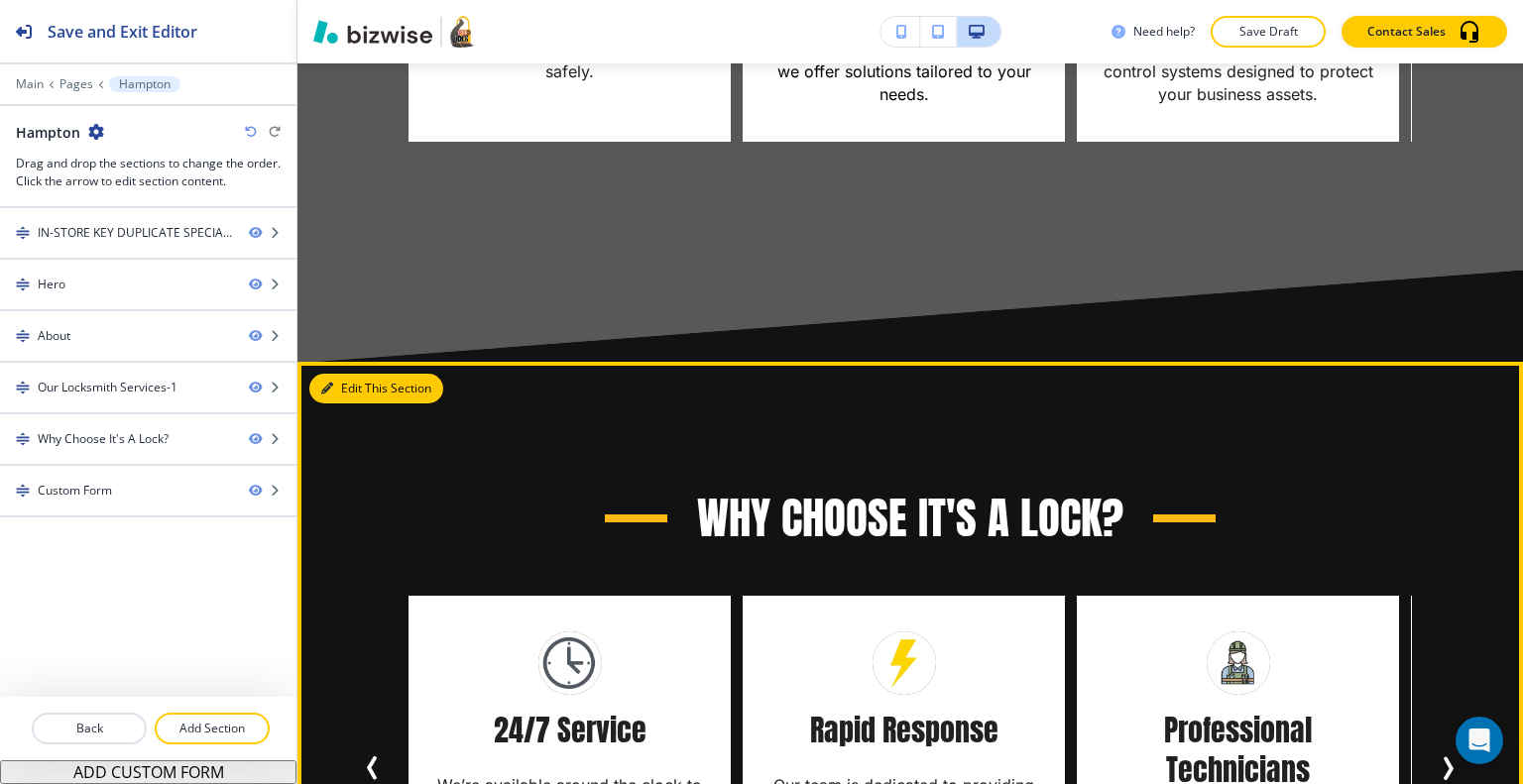 click on "Edit This Section" at bounding box center [376, 389] 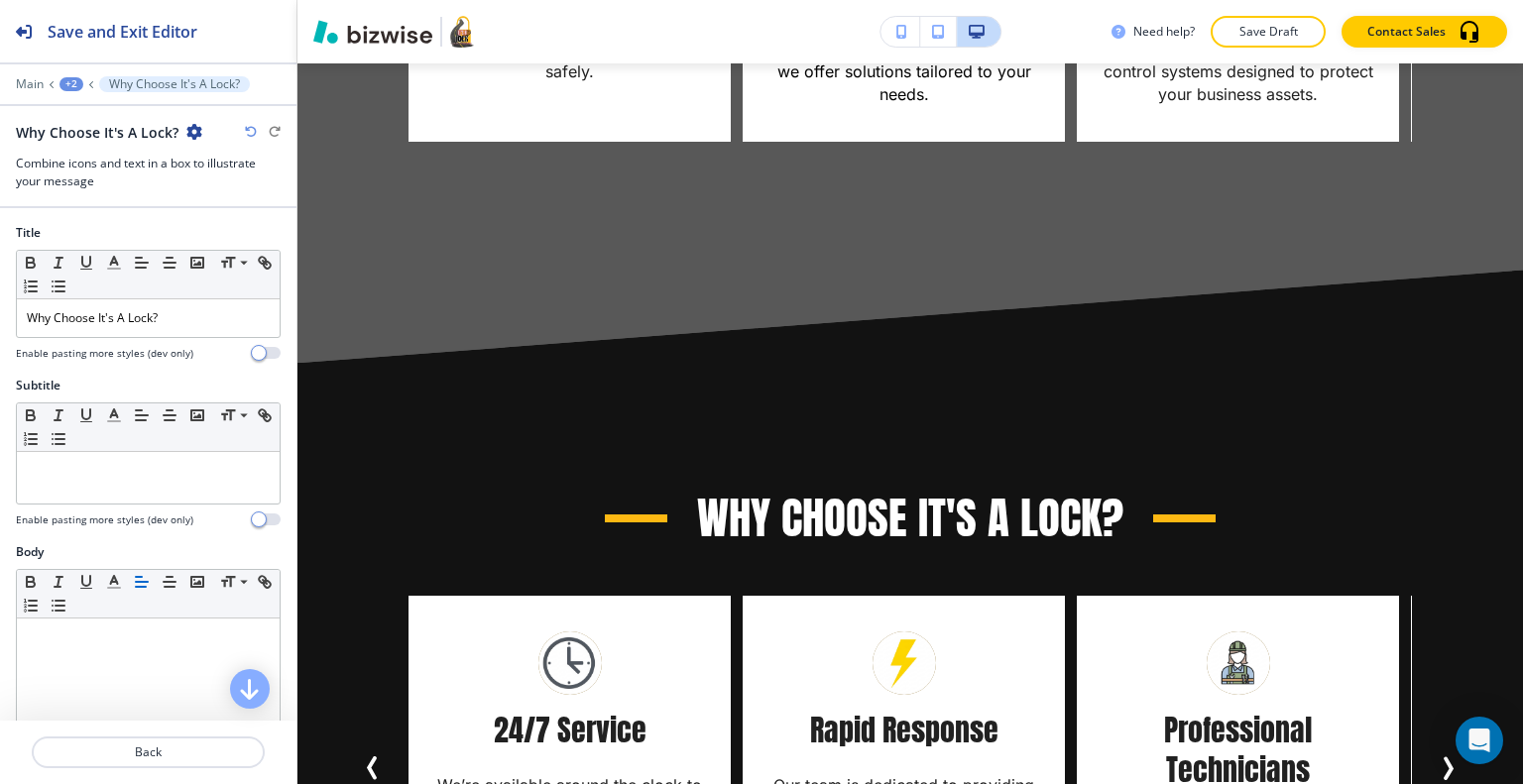 scroll, scrollTop: 2867, scrollLeft: 0, axis: vertical 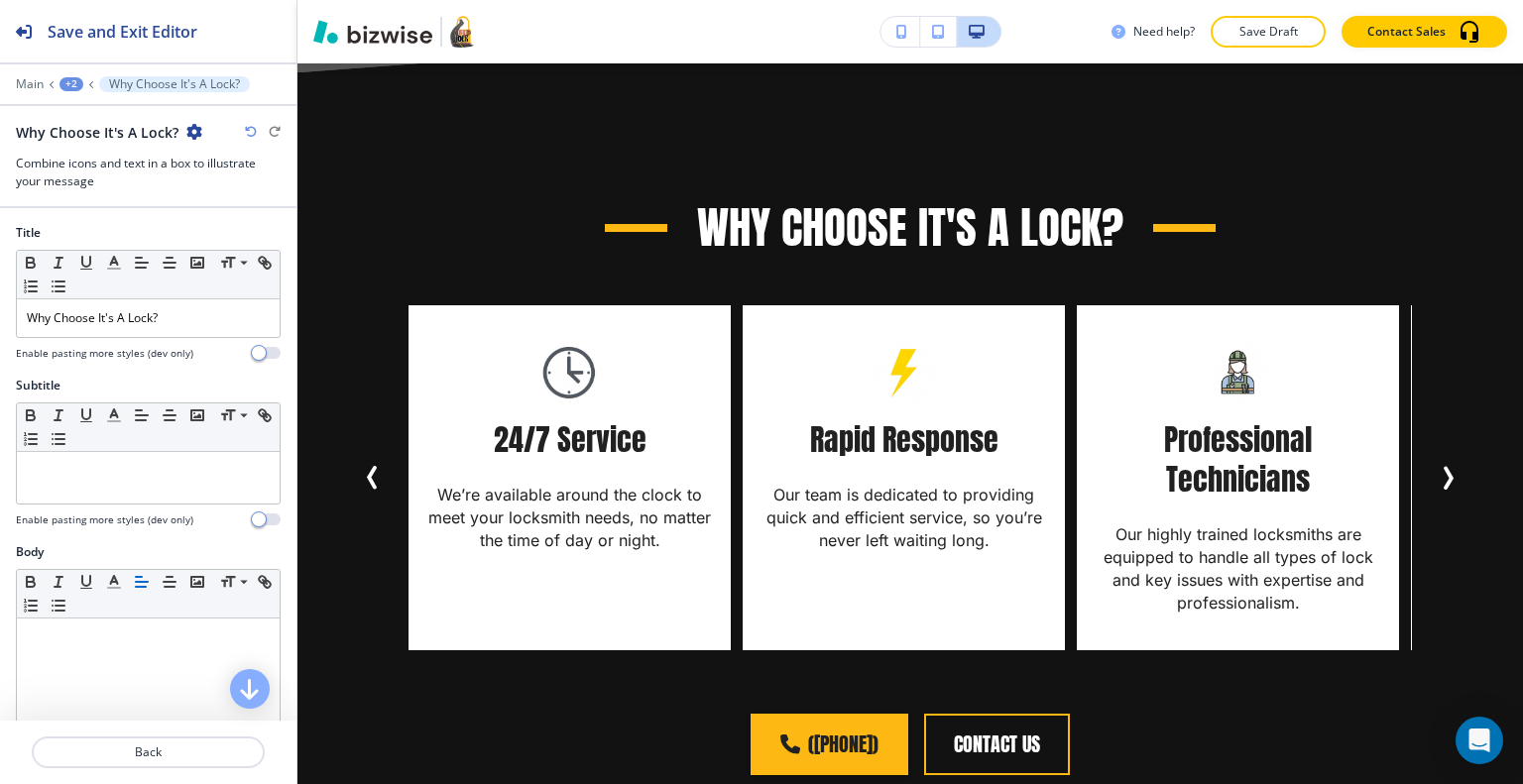 click at bounding box center (194, 132) 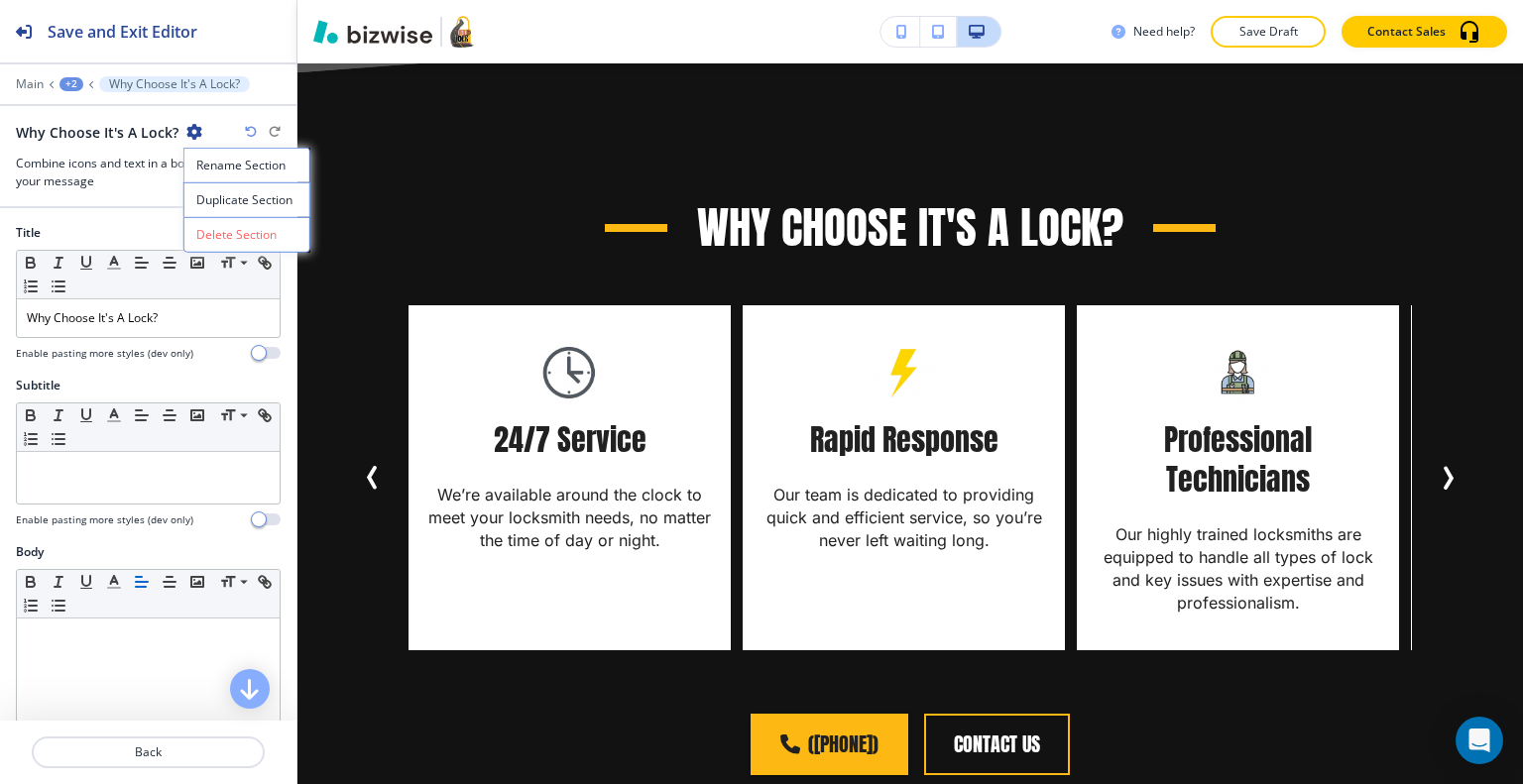click on "Delete Section" at bounding box center (247, 235) 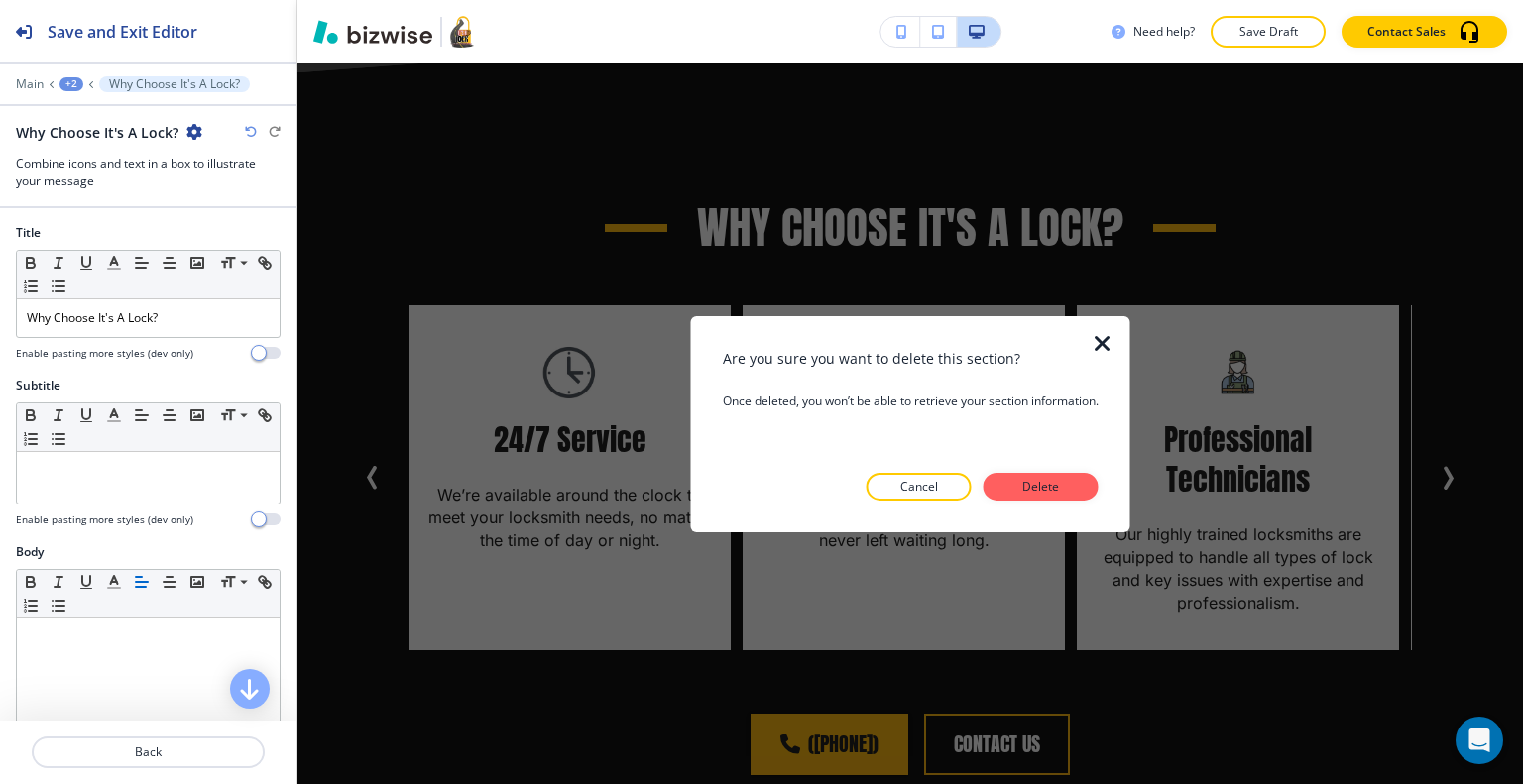 drag, startPoint x: 1061, startPoint y: 473, endPoint x: 1062, endPoint y: 484, distance: 11.045361 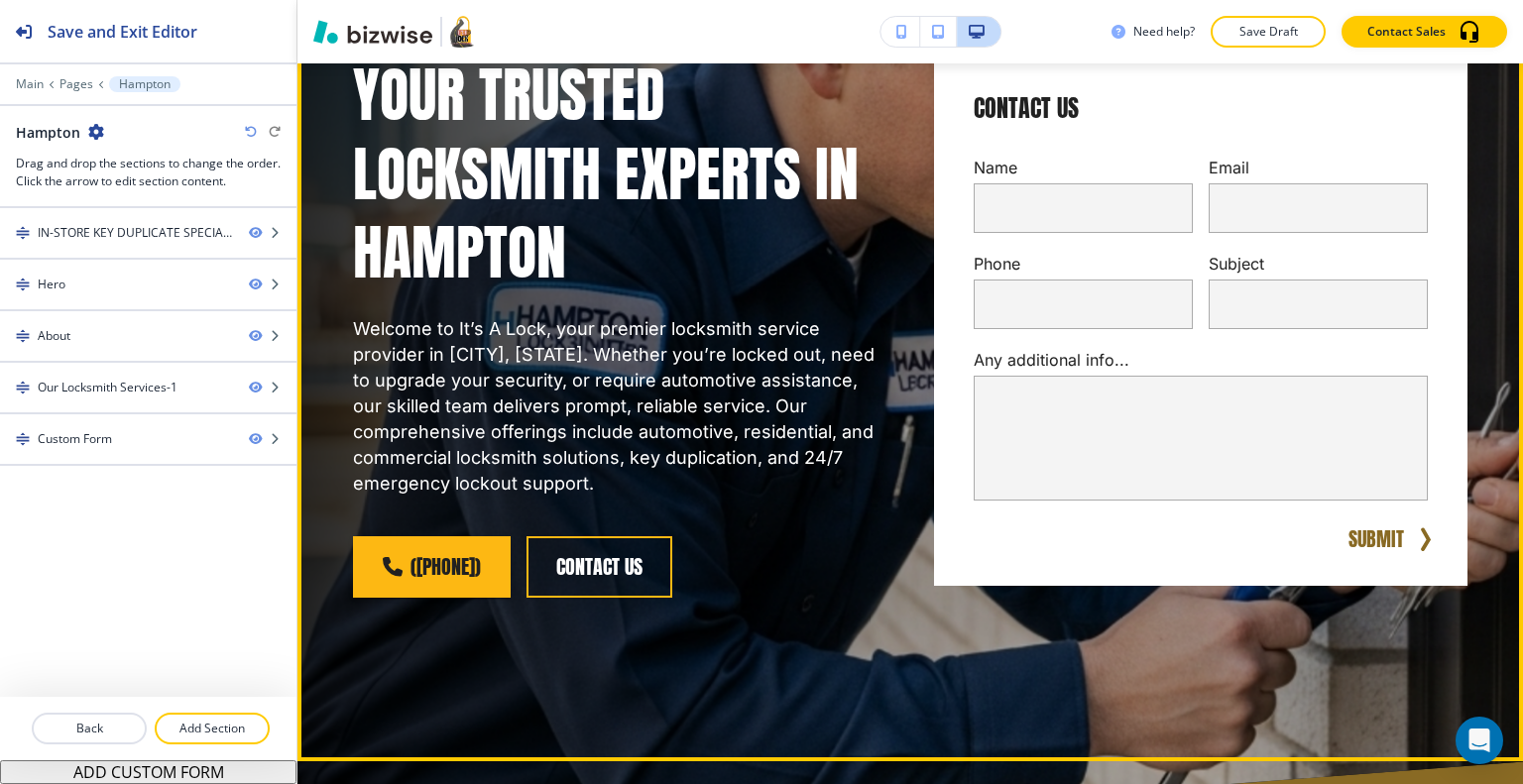 scroll, scrollTop: 0, scrollLeft: 0, axis: both 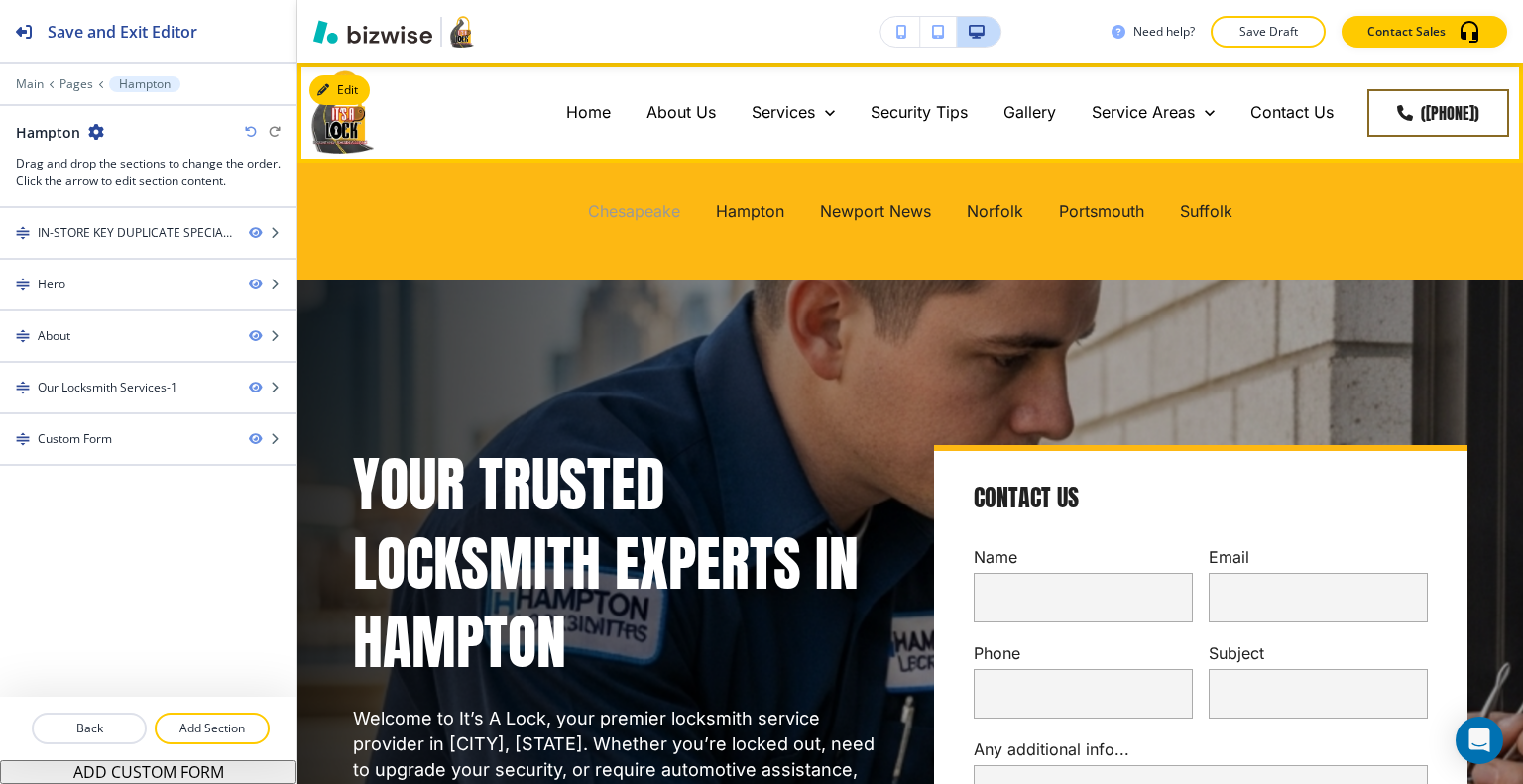 click on "Chesapeake" at bounding box center (634, 211) 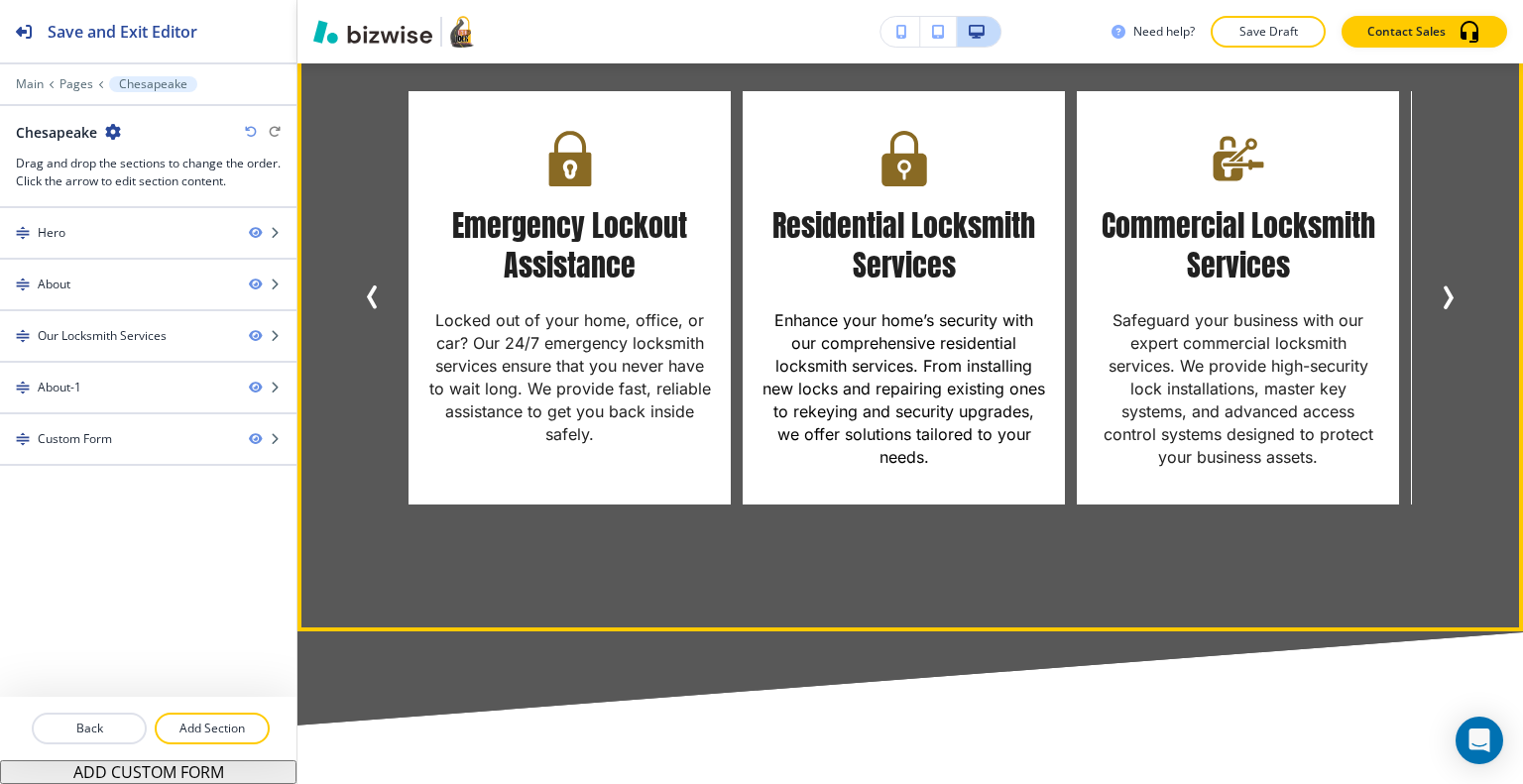 scroll, scrollTop: 2775, scrollLeft: 0, axis: vertical 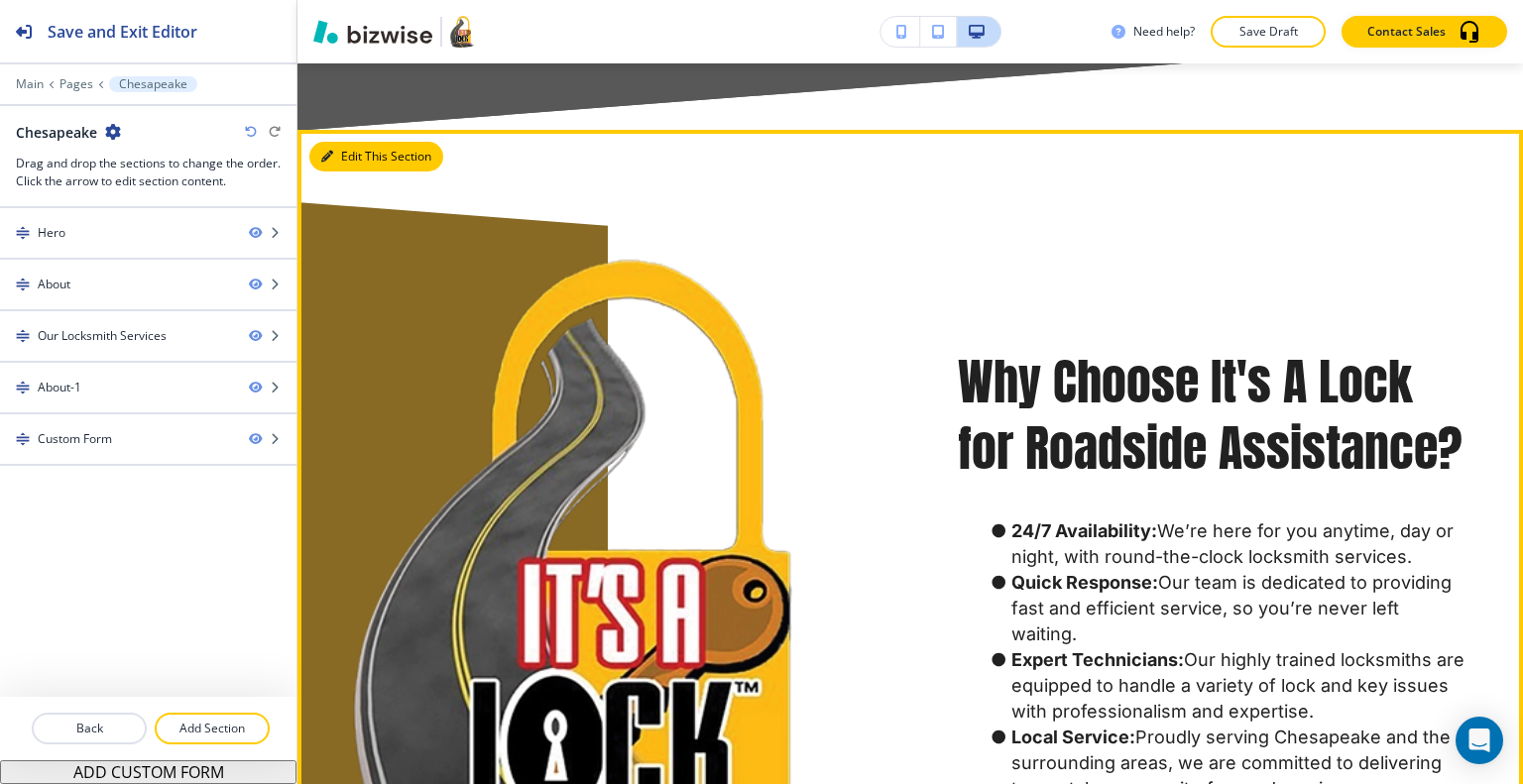 click on "Edit This Section" at bounding box center [376, 157] 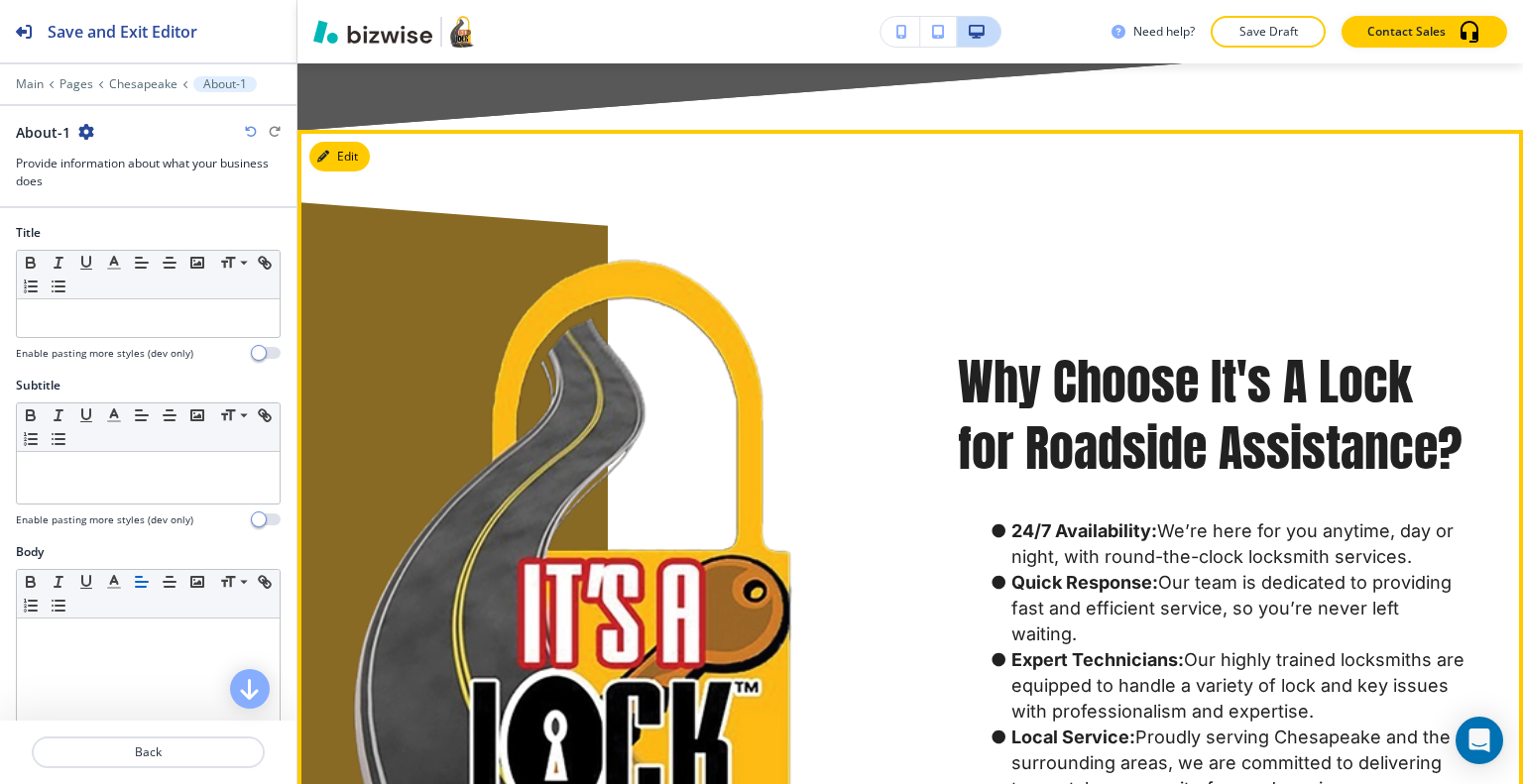 scroll, scrollTop: 2840, scrollLeft: 0, axis: vertical 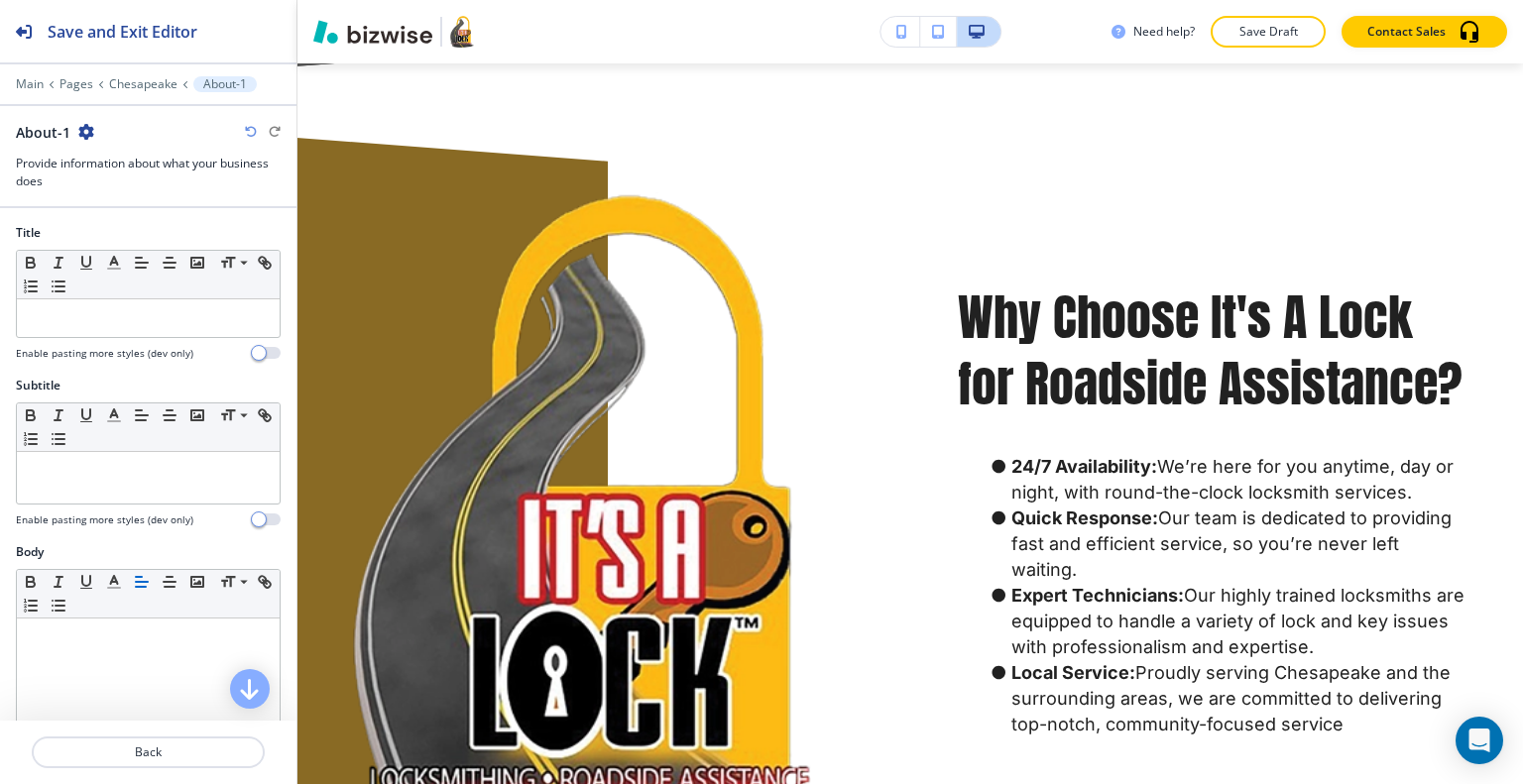 click at bounding box center [86, 132] 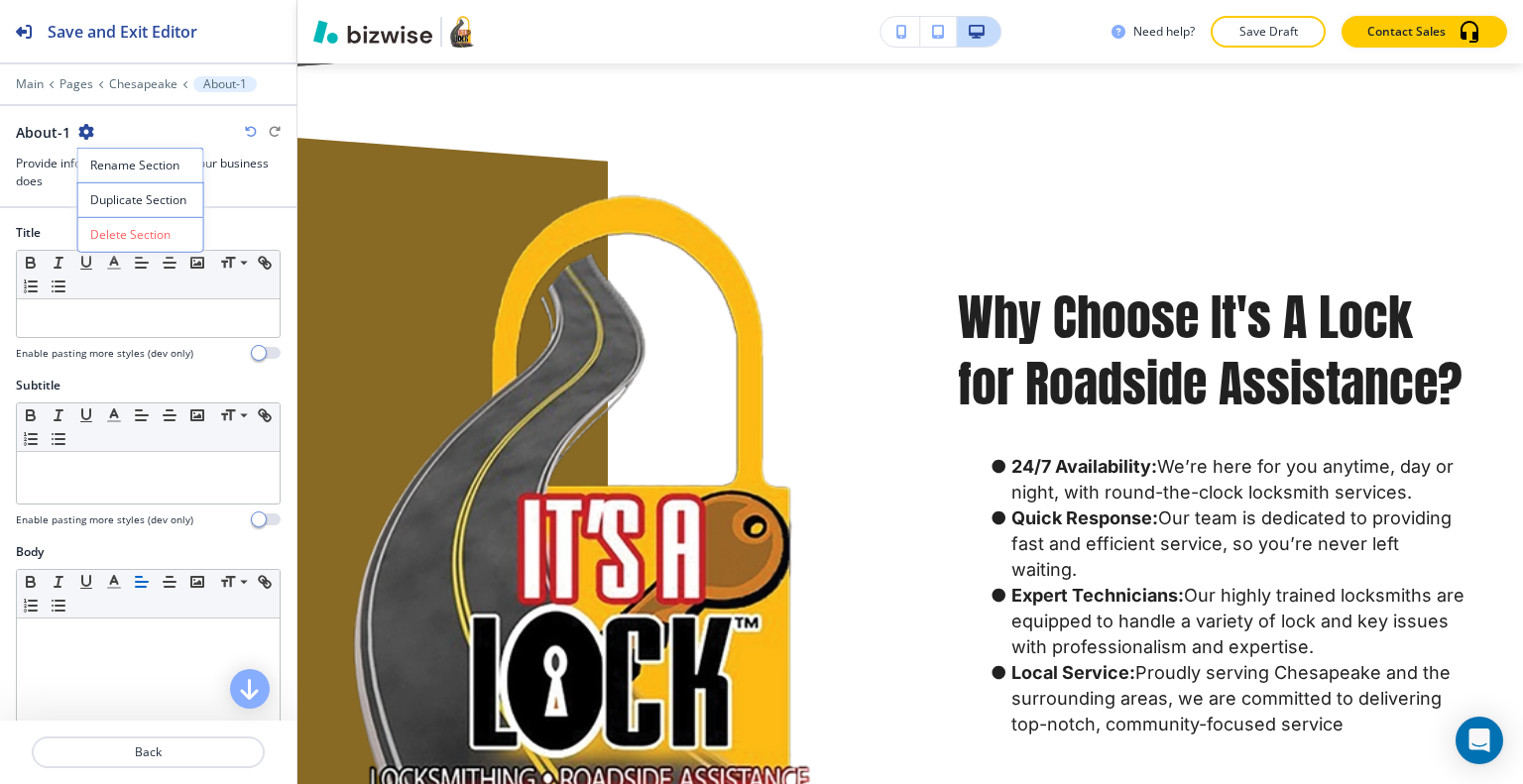 drag, startPoint x: 119, startPoint y: 199, endPoint x: 175, endPoint y: 218, distance: 59.135438 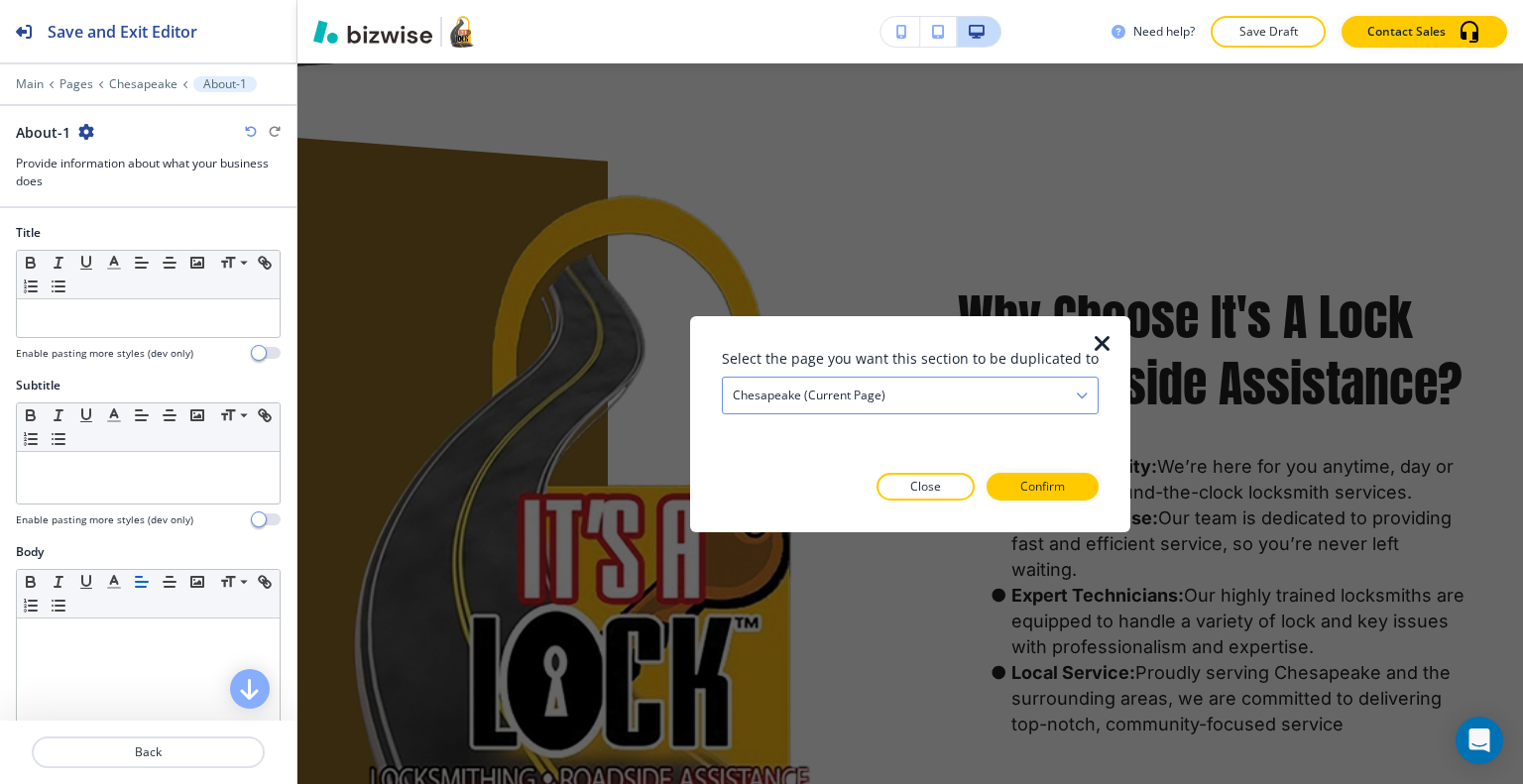 click on "Chesapeake (current page)" at bounding box center (910, 394) 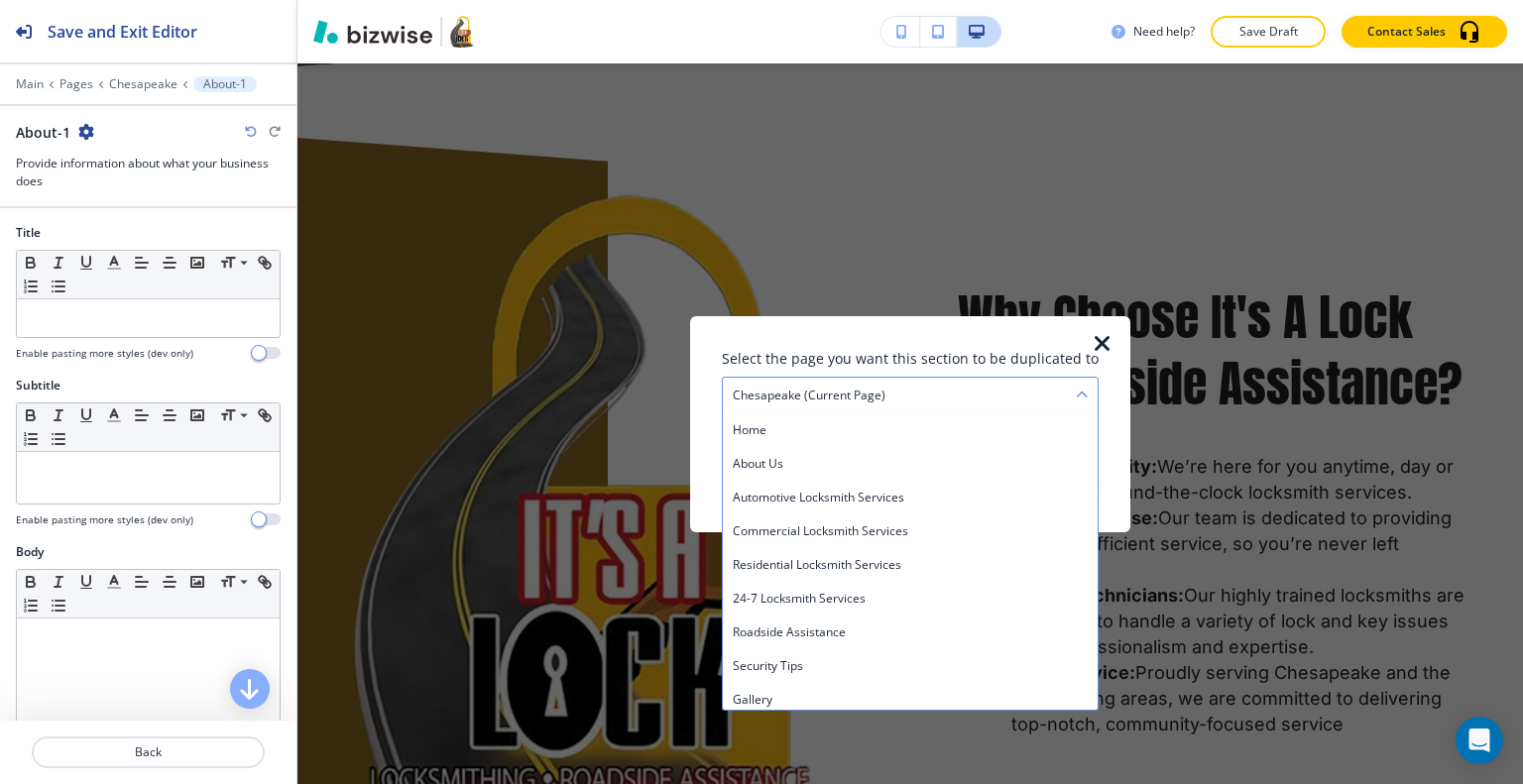 scroll, scrollTop: 205, scrollLeft: 0, axis: vertical 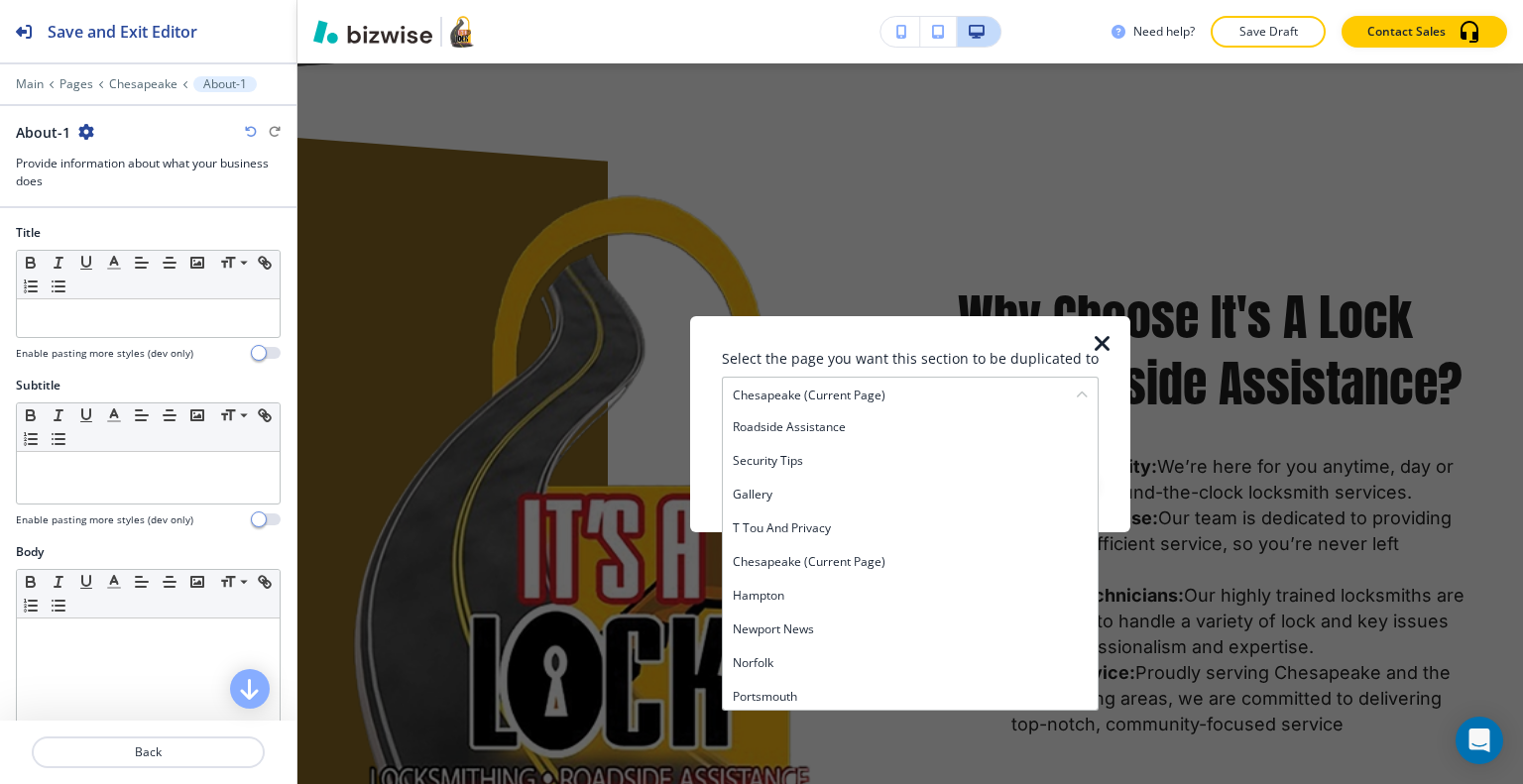 click on "Hampton" at bounding box center (910, 595) 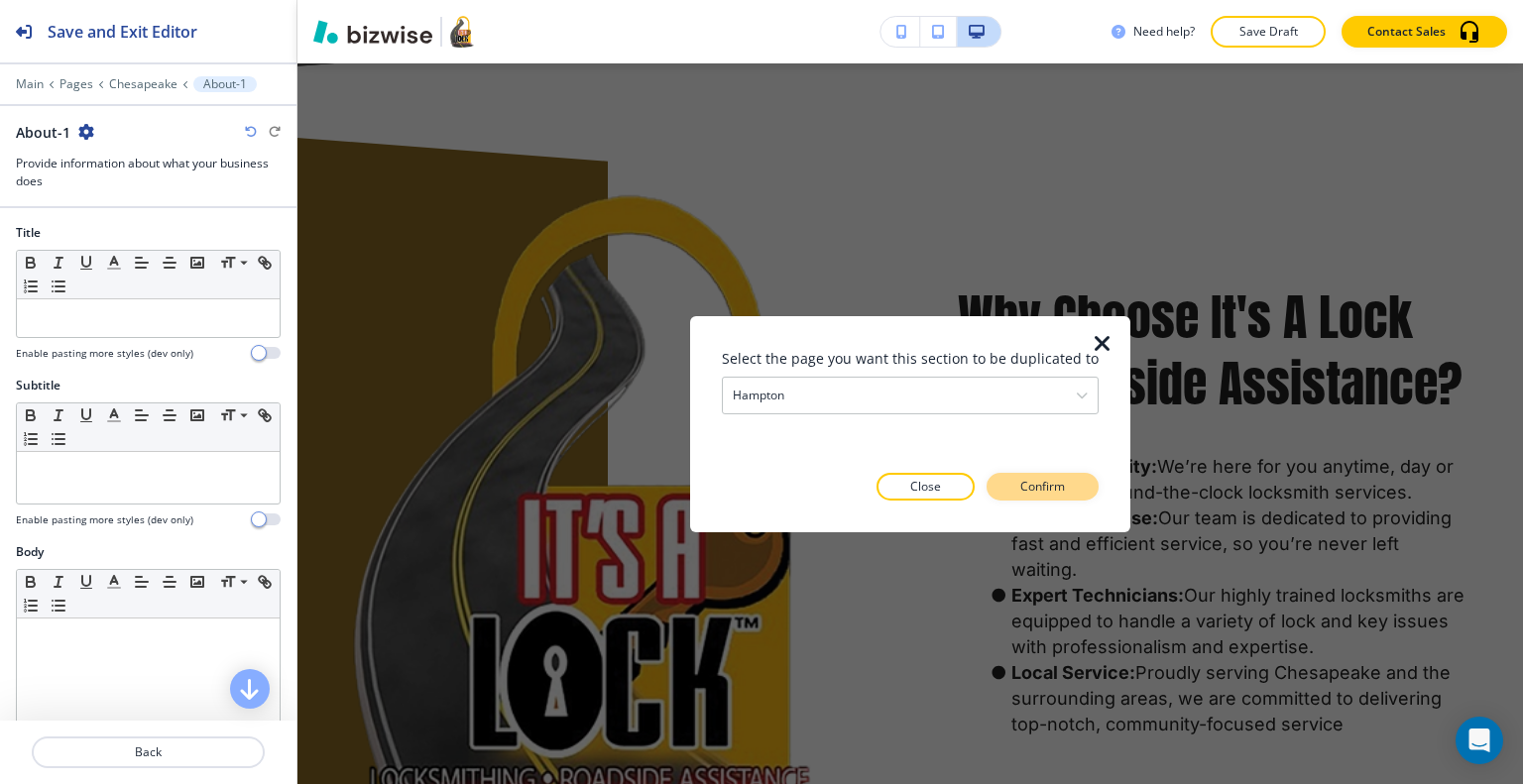 click on "Confirm" at bounding box center (1042, 487) 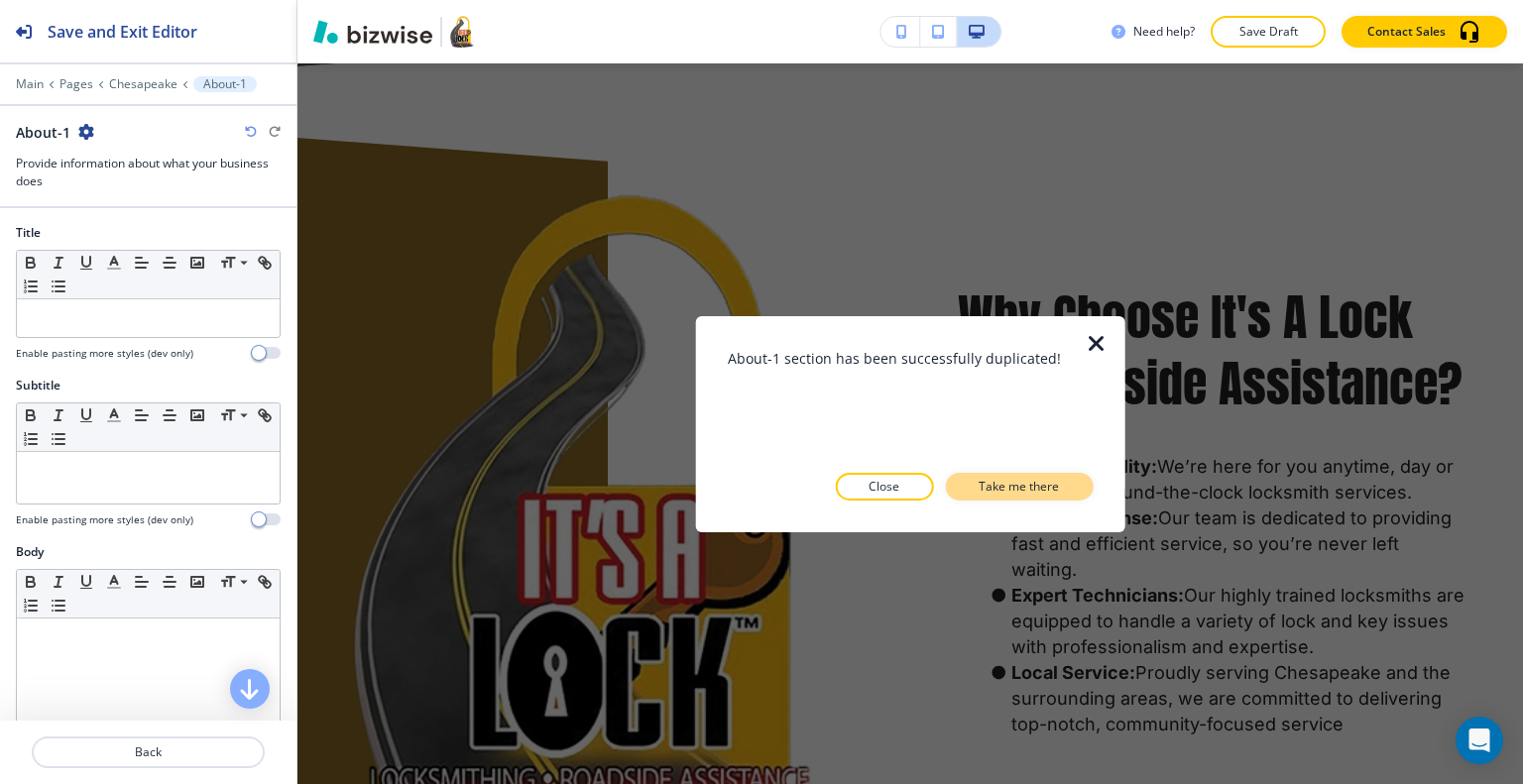click on "Take me there" at bounding box center (1018, 487) 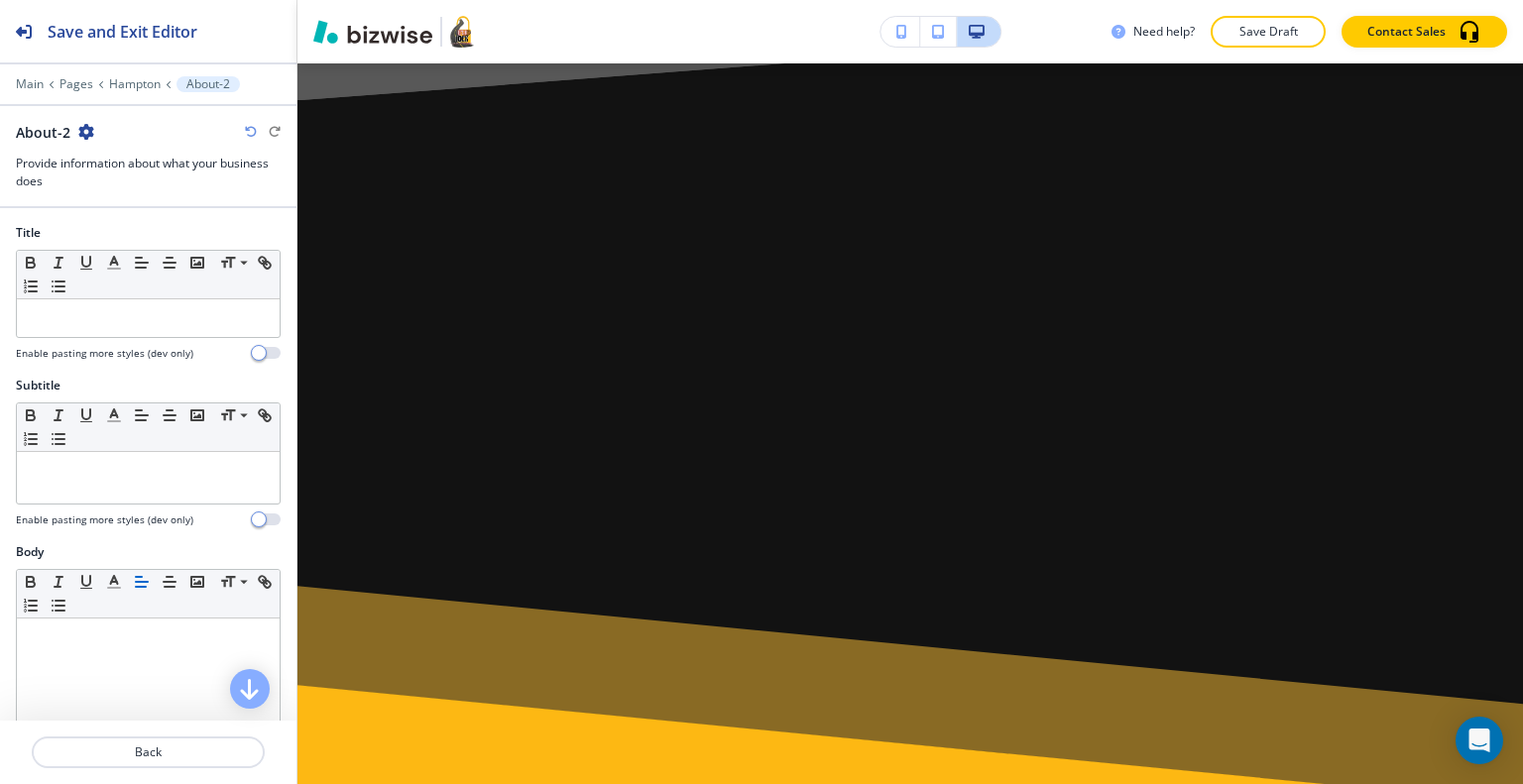 scroll, scrollTop: 4150, scrollLeft: 0, axis: vertical 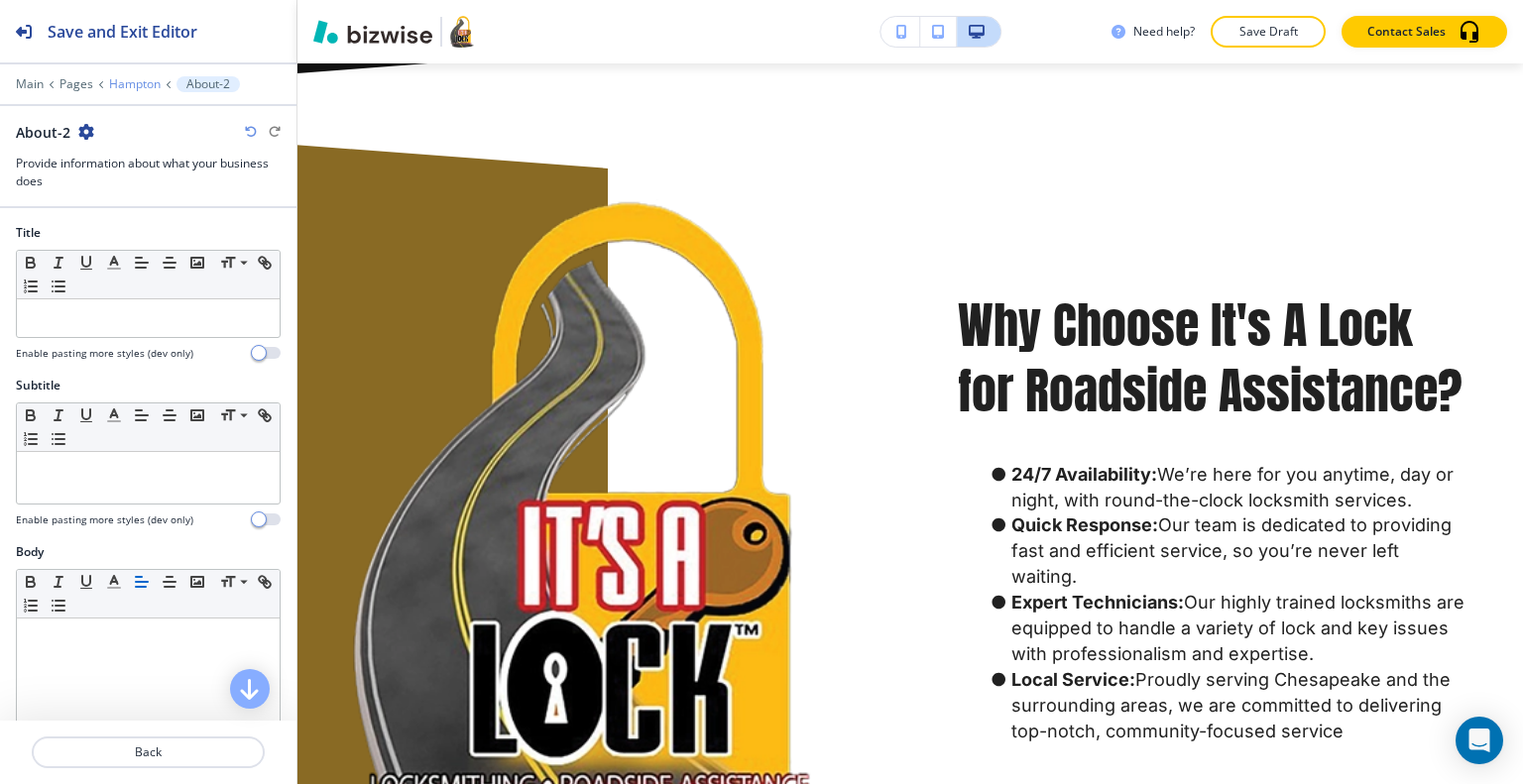 click on "Hampton" at bounding box center [135, 84] 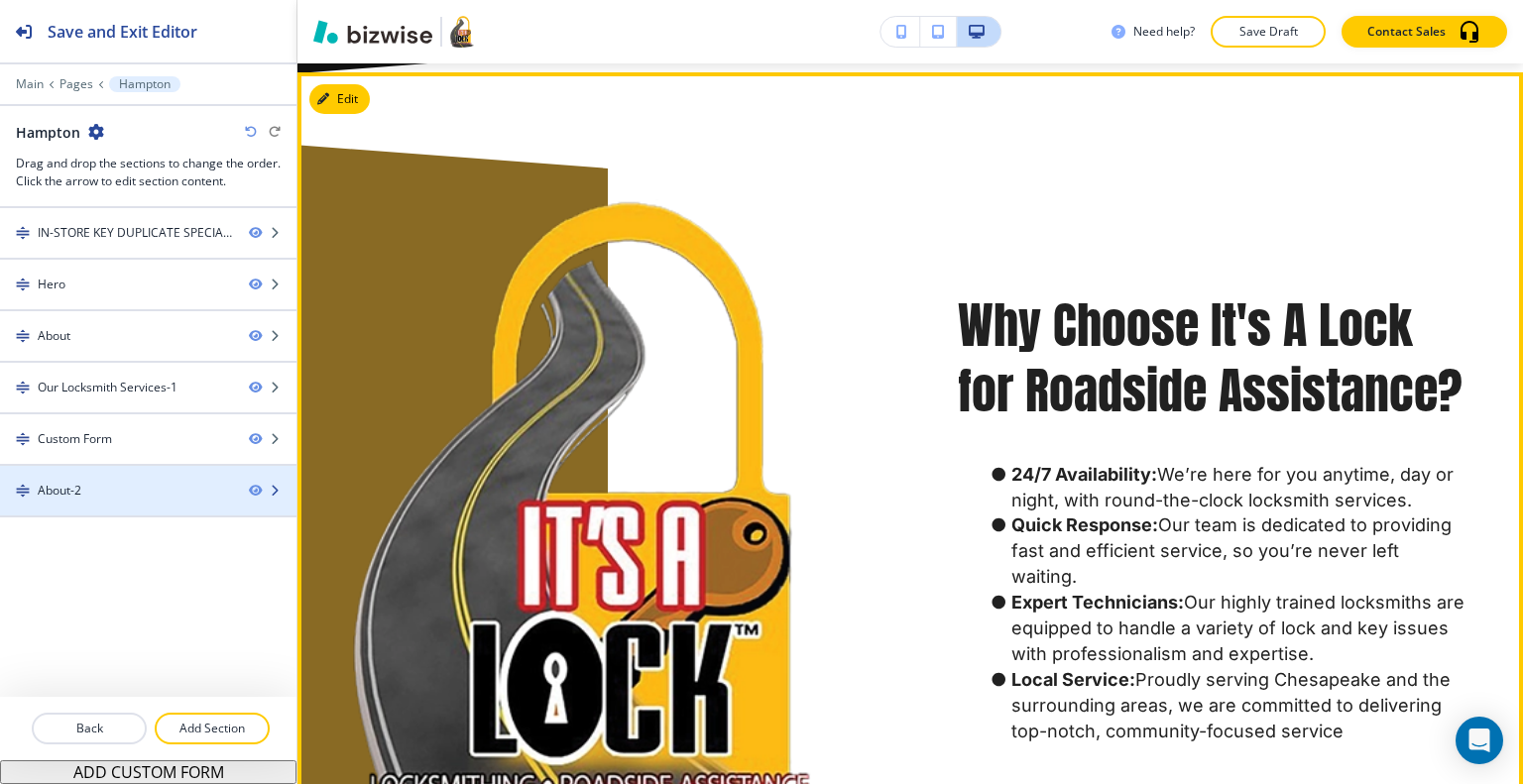 type 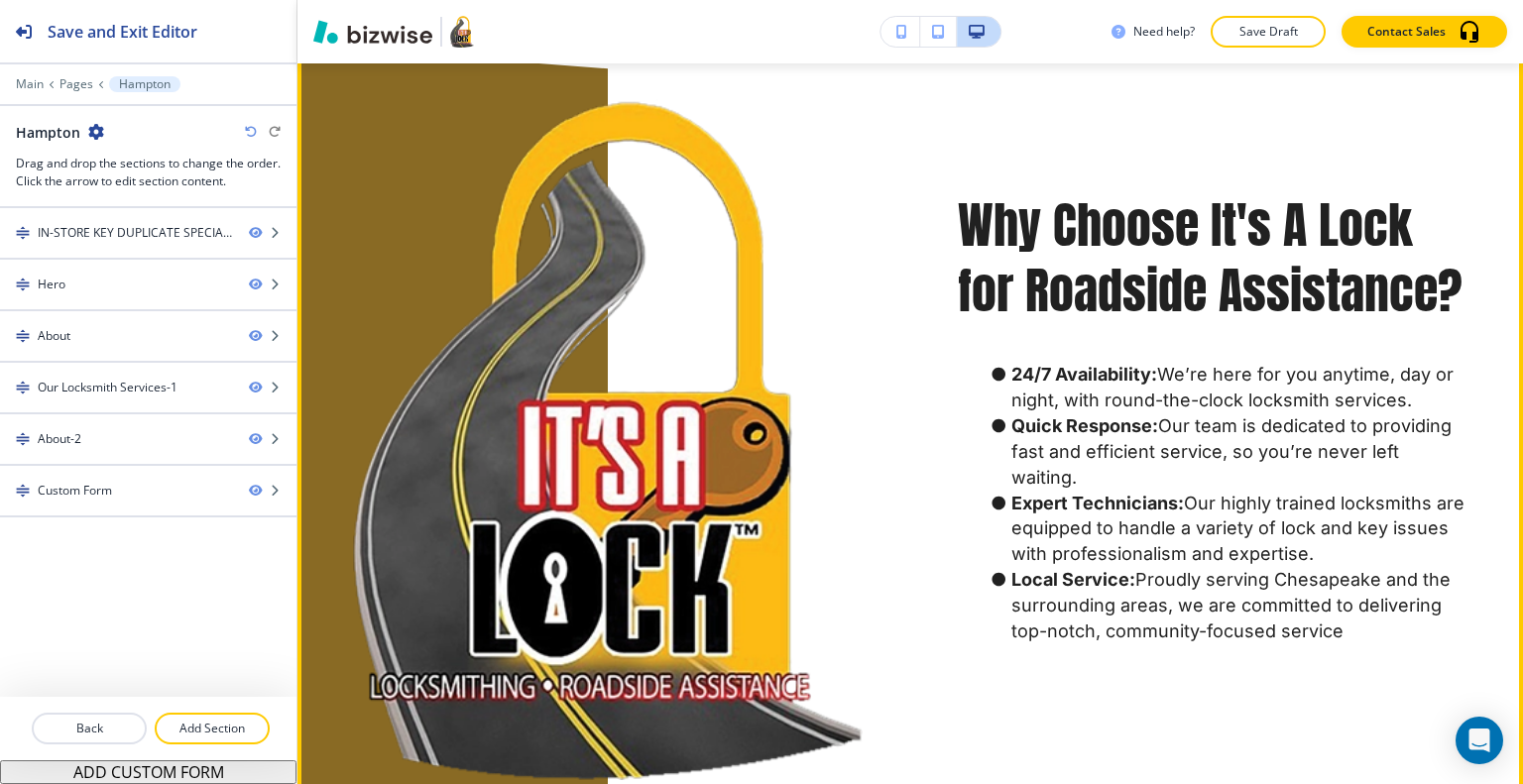 scroll, scrollTop: 2570, scrollLeft: 0, axis: vertical 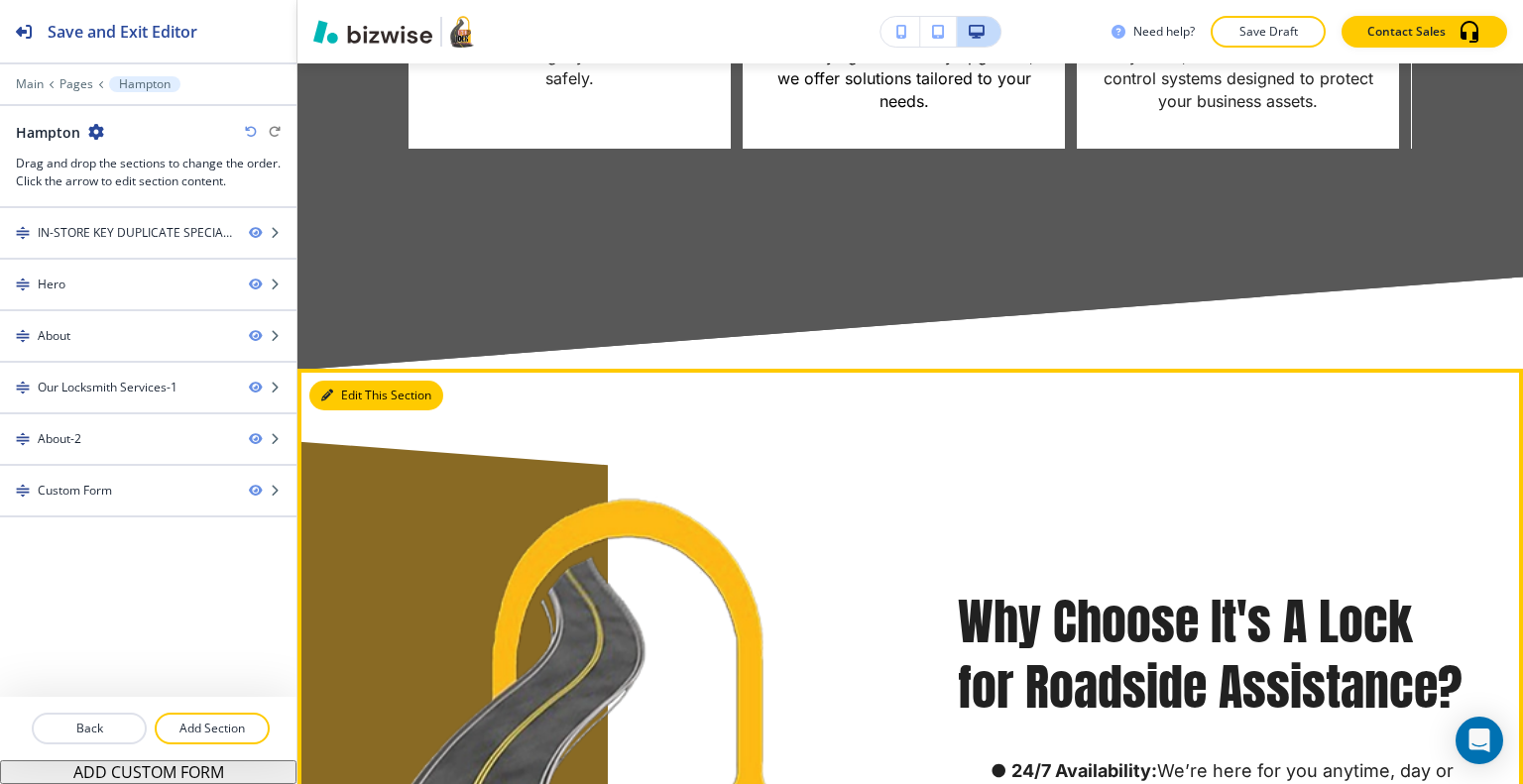 click on "Edit This Section" at bounding box center (376, 395) 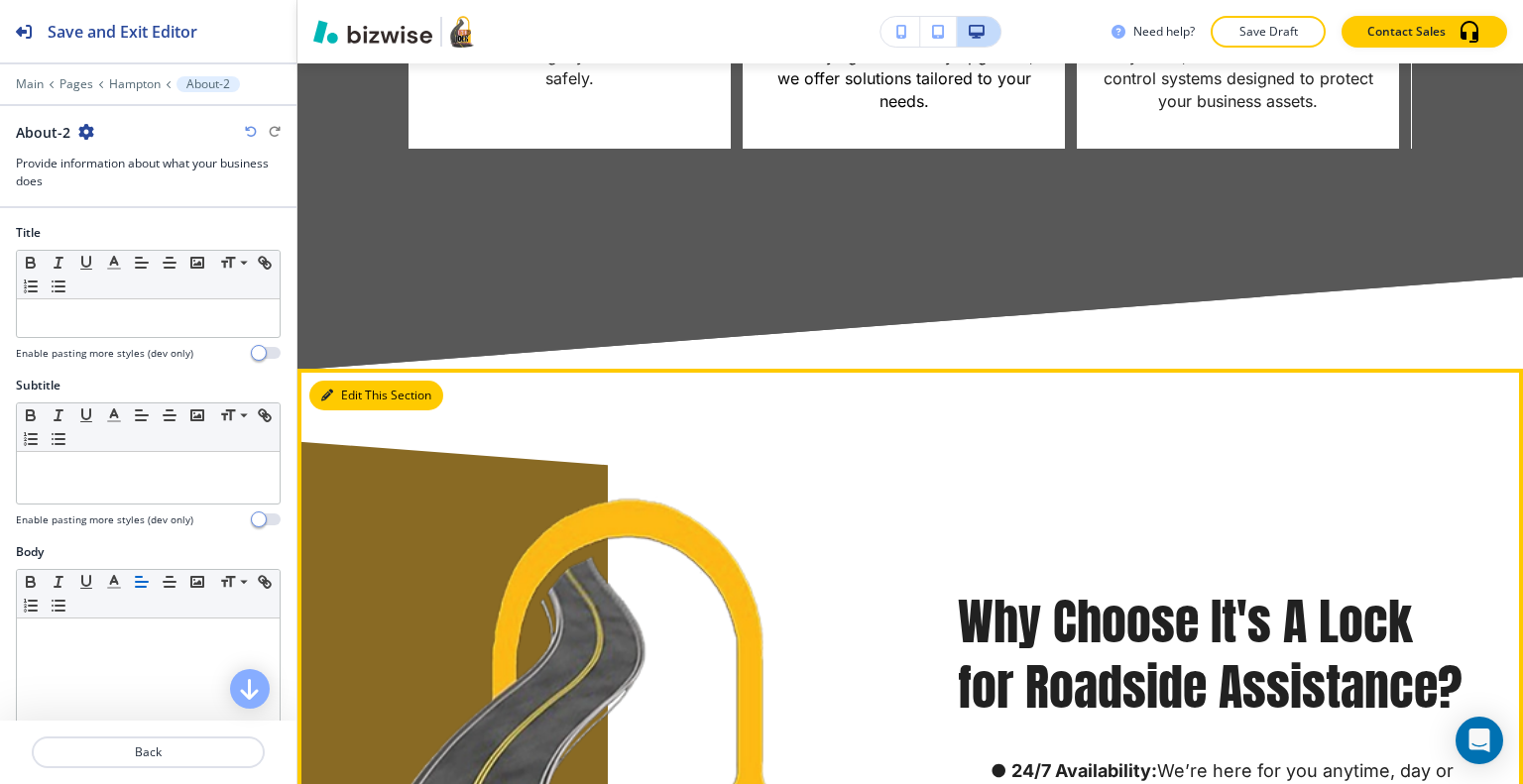 scroll, scrollTop: 2867, scrollLeft: 0, axis: vertical 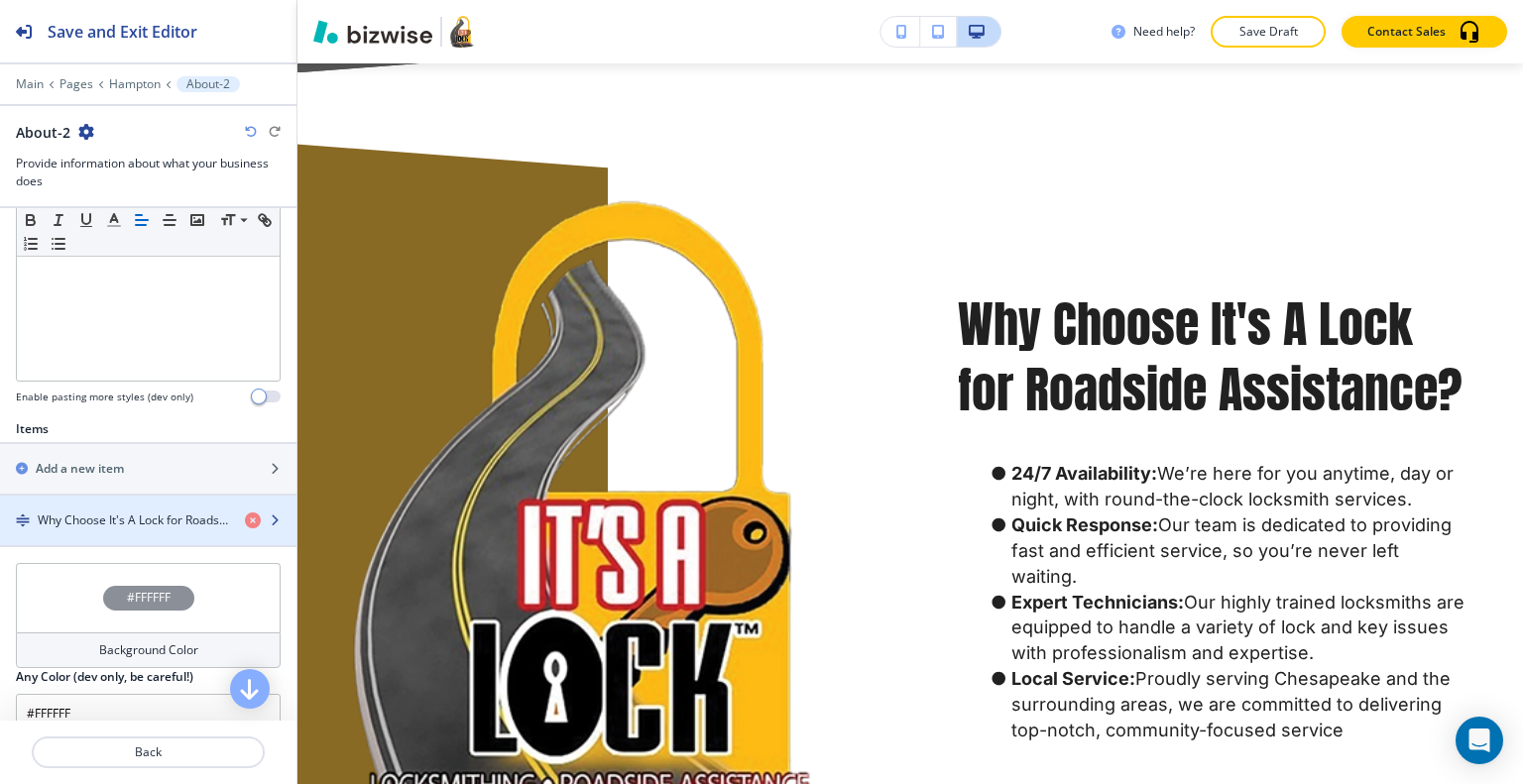 click at bounding box center (148, 537) 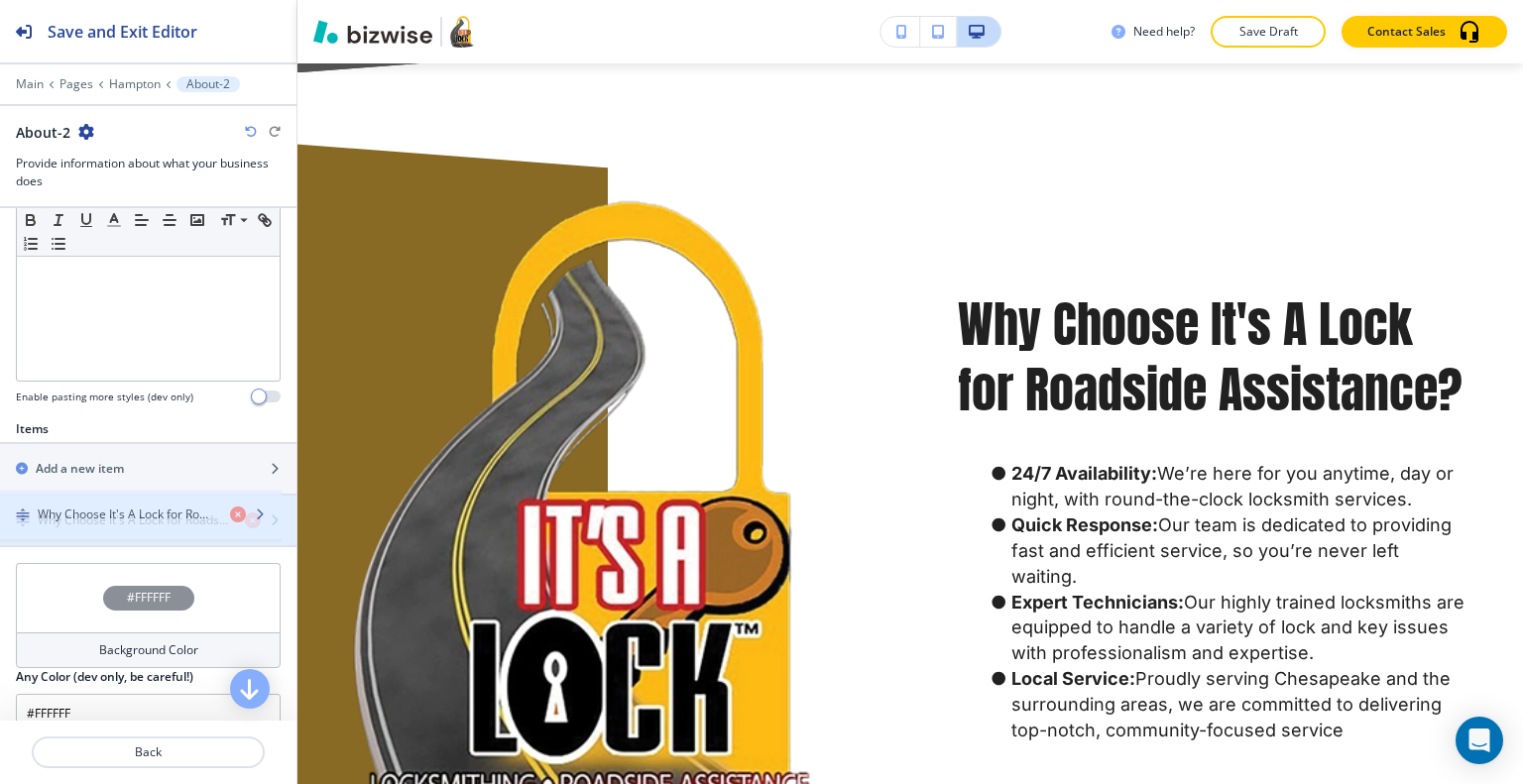 click on "Why Choose It's A Lock for Roadside Assistance?" at bounding box center [133, 520] 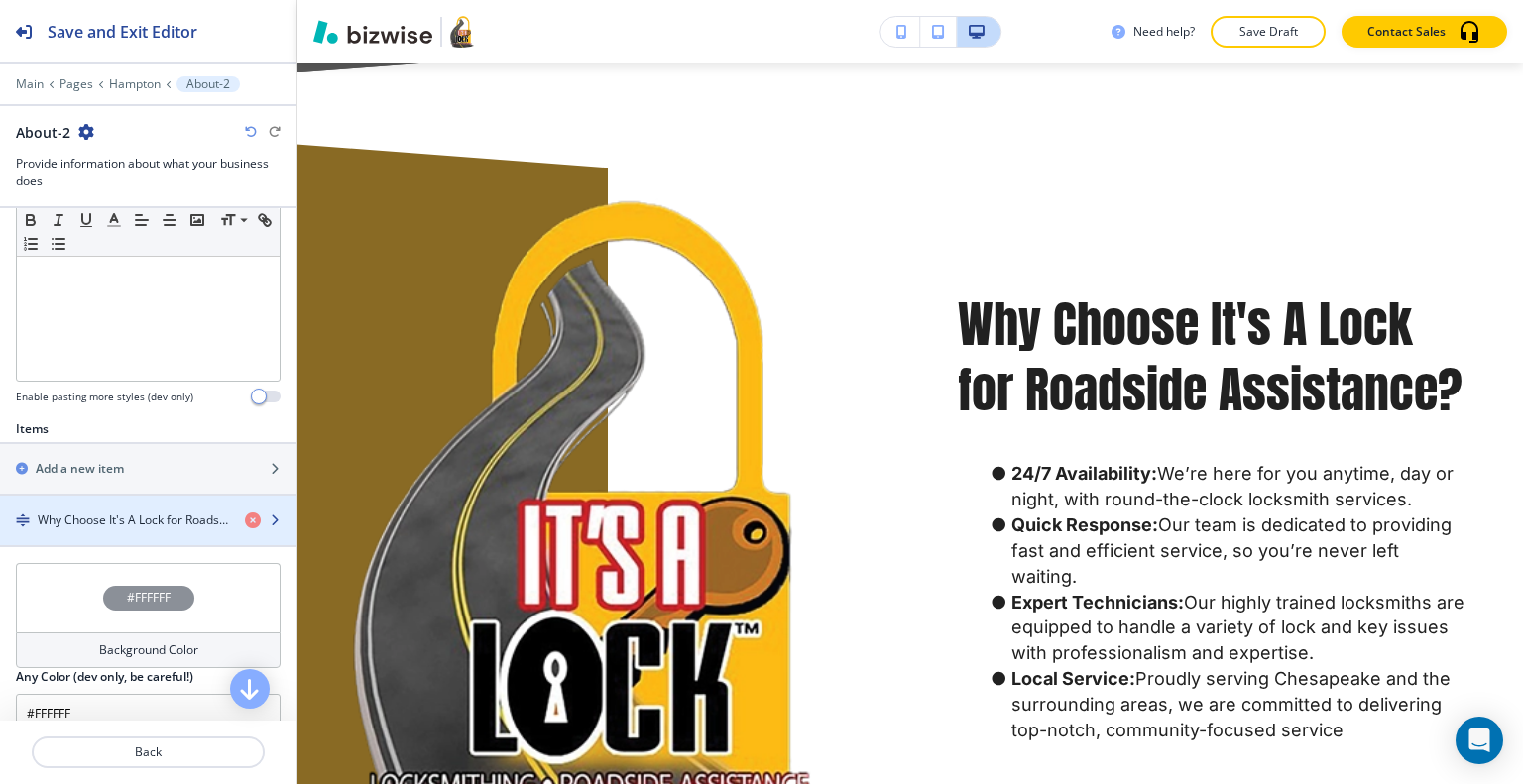 click on "Why Choose It's A Lock for Roadside Assistance?" at bounding box center (133, 520) 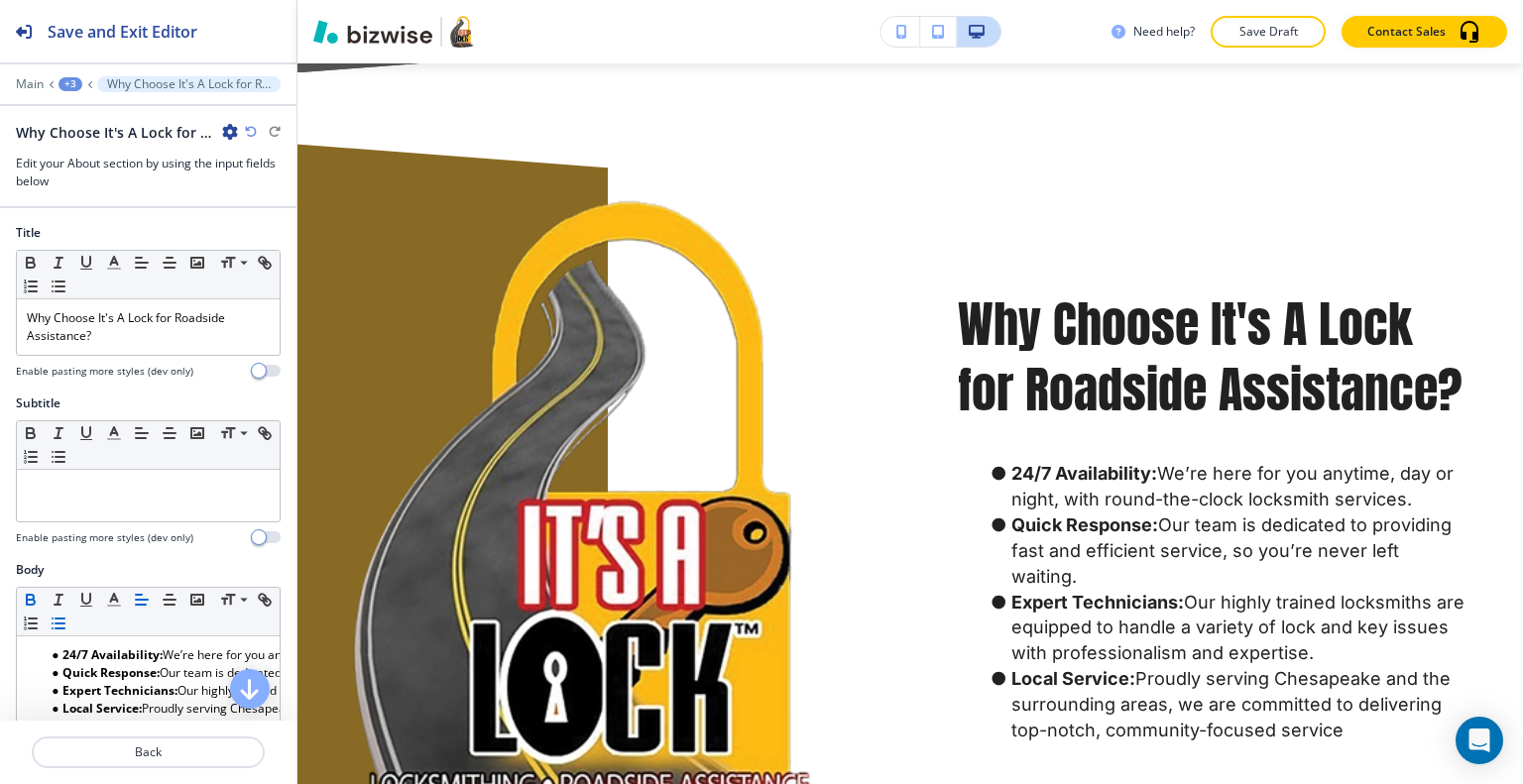 scroll, scrollTop: 2899, scrollLeft: 0, axis: vertical 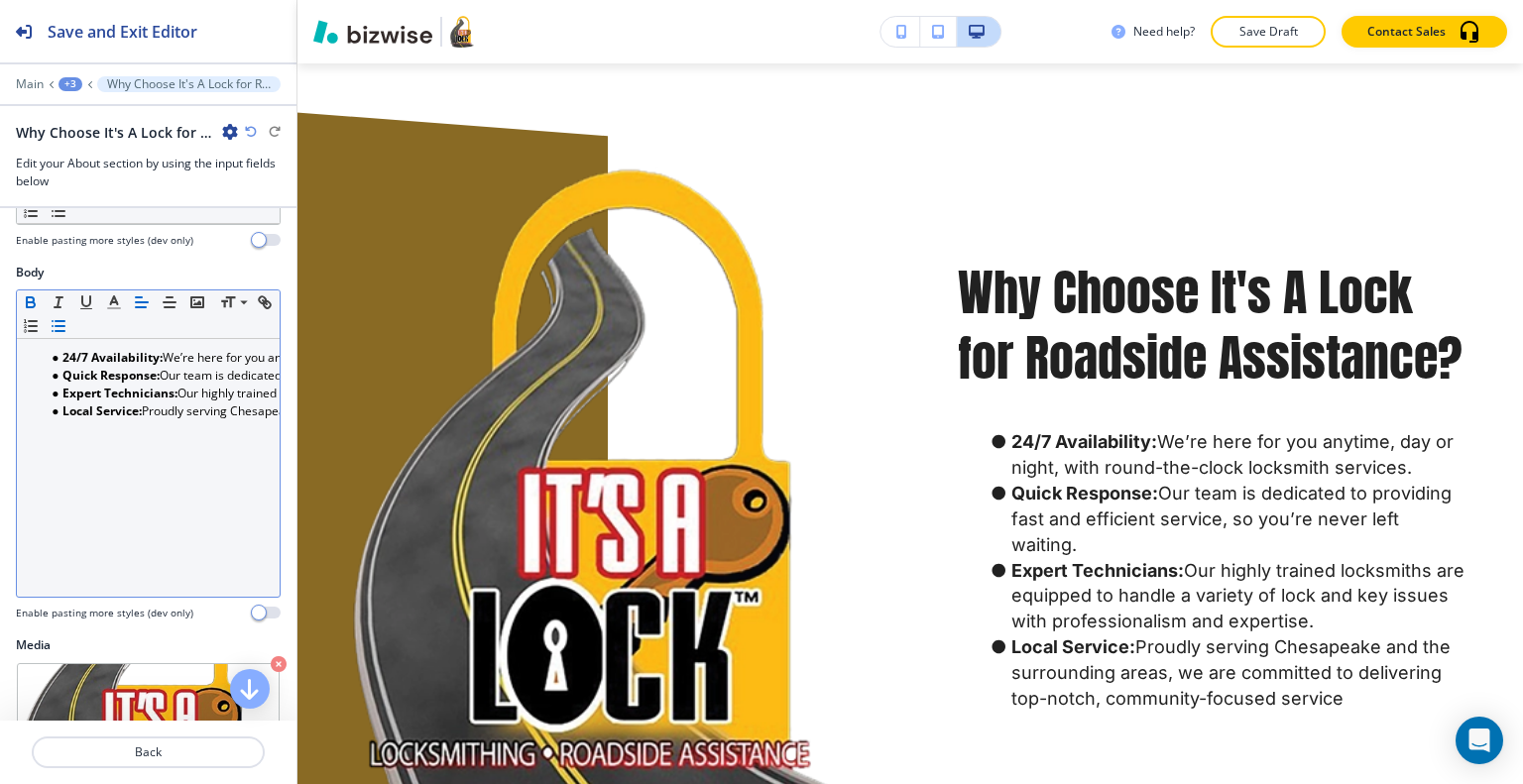 click on "24/7 Availability:  We’re here for you anytime, day or night, with round-the-clock locksmith services. Quick Response:  Our team is dedicated to providing fast and efficient service, so you’re never left waiting. Expert Technicians:  Our highly trained locksmiths are equipped to handle a variety of lock and key issues with professionalism and expertise. Local Service:  Proudly serving Chesapeake and the surrounding areas, we are committed to delivering top-notch, community-focused service" at bounding box center [148, 468] 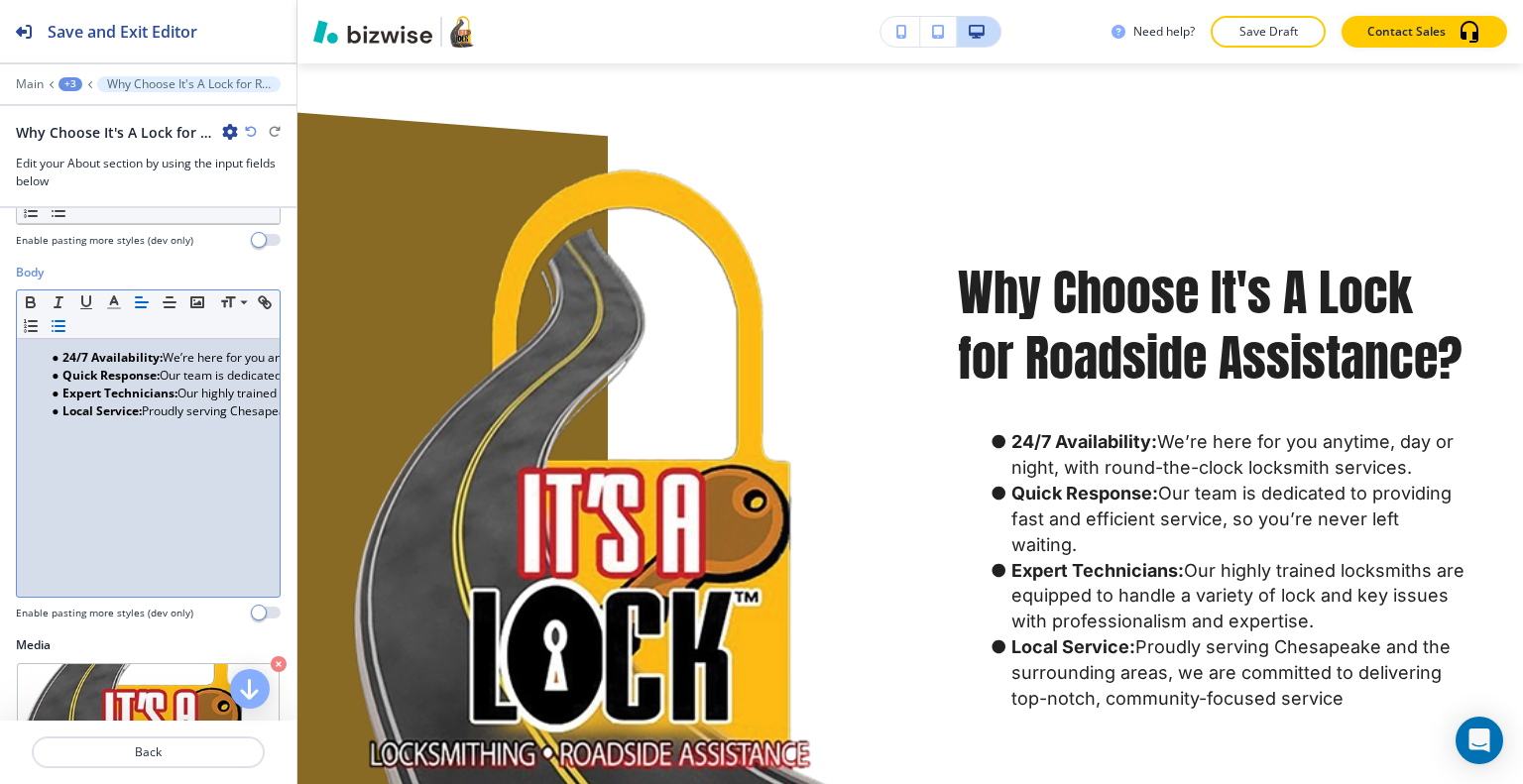 click on "Local Service:" at bounding box center (102, 410) 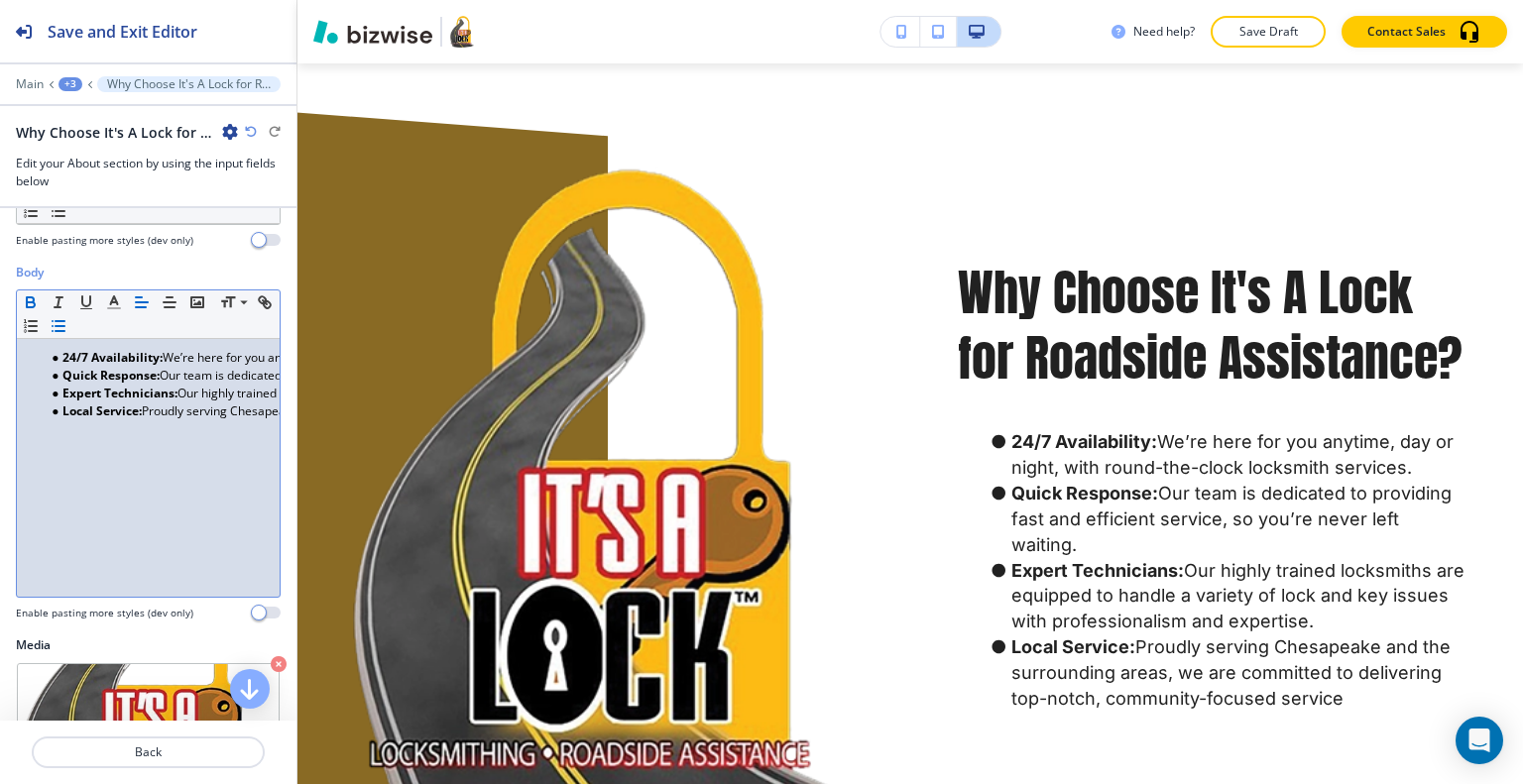 type 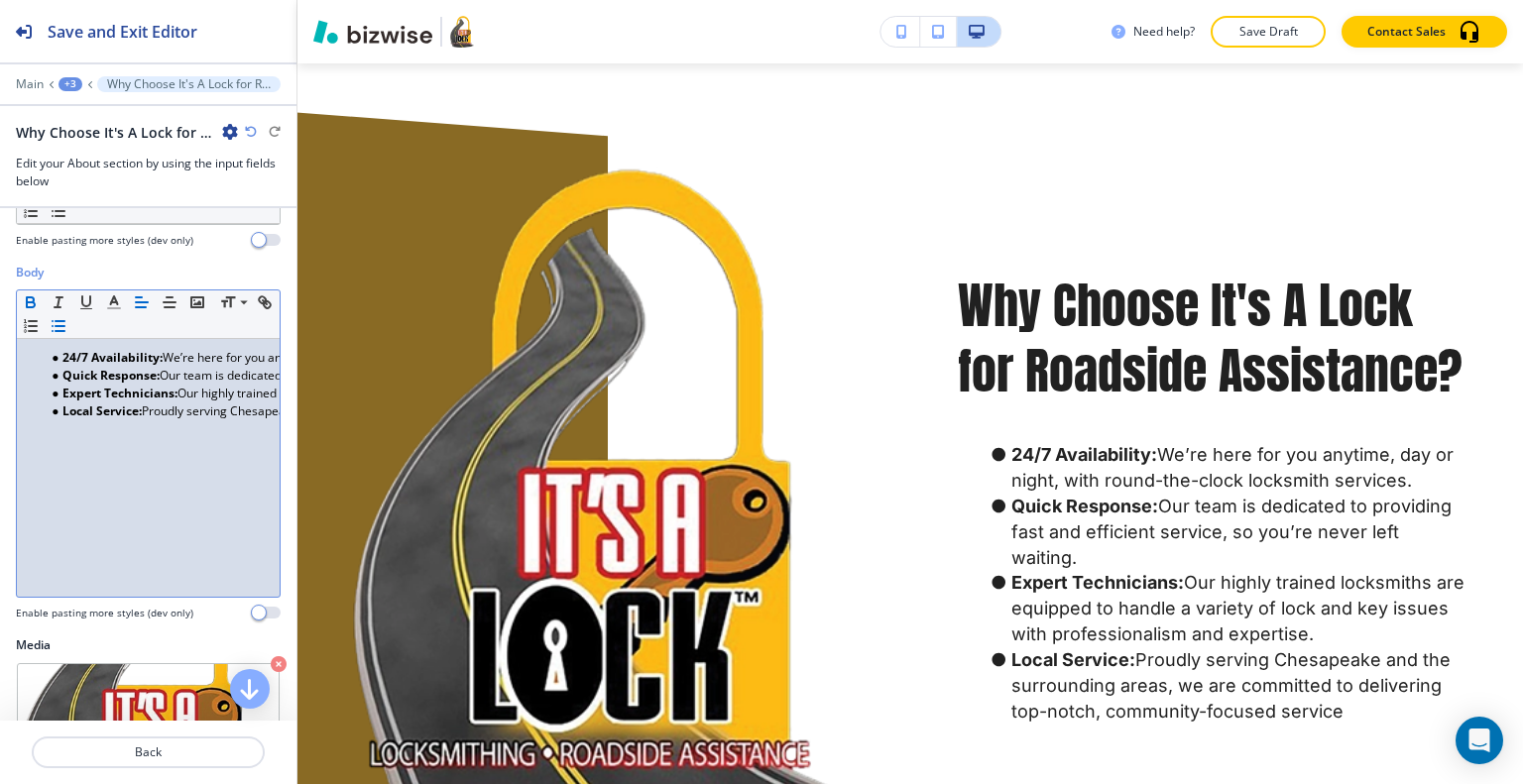 click on "Local Service:" at bounding box center (102, 410) 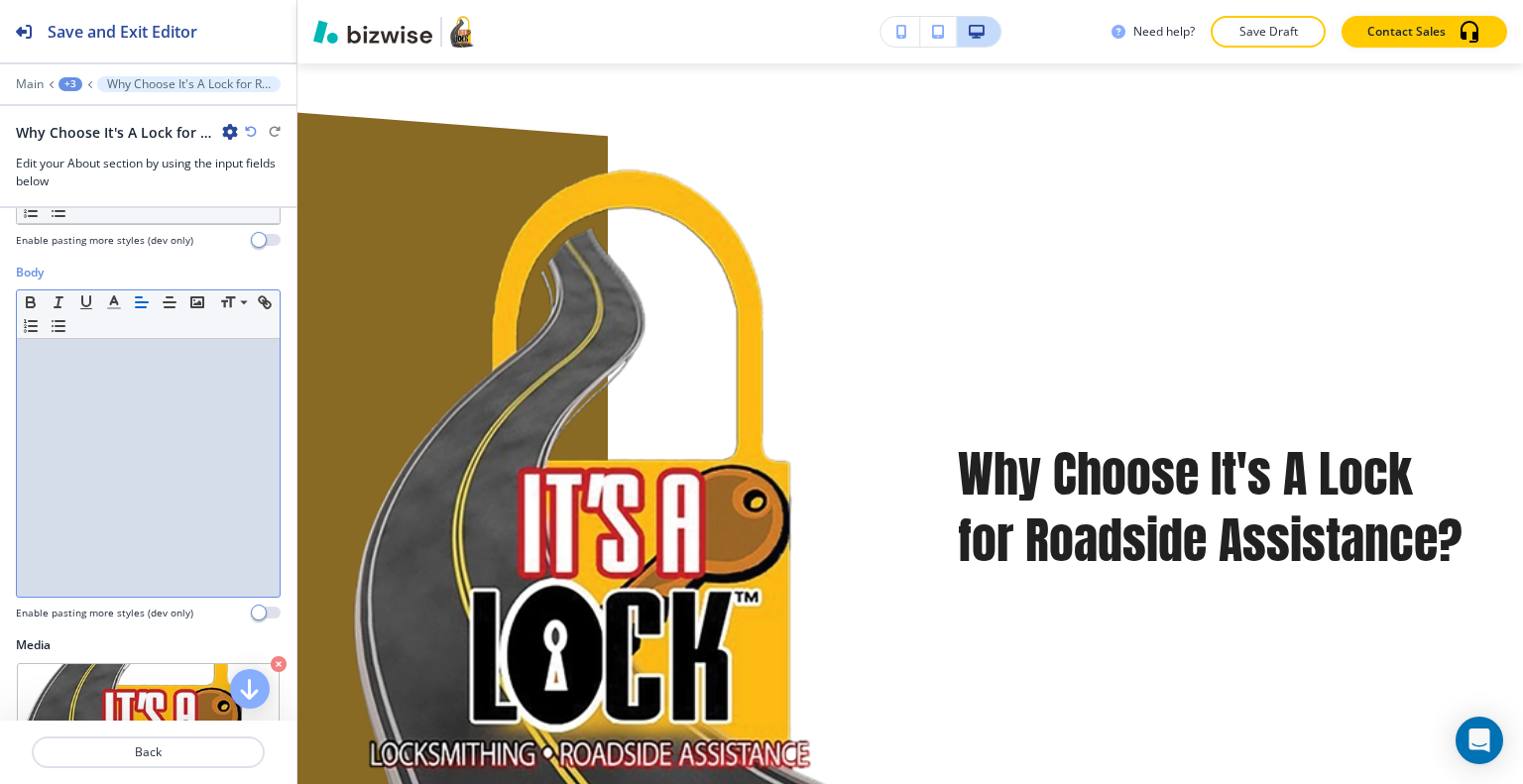 scroll, scrollTop: 0, scrollLeft: 0, axis: both 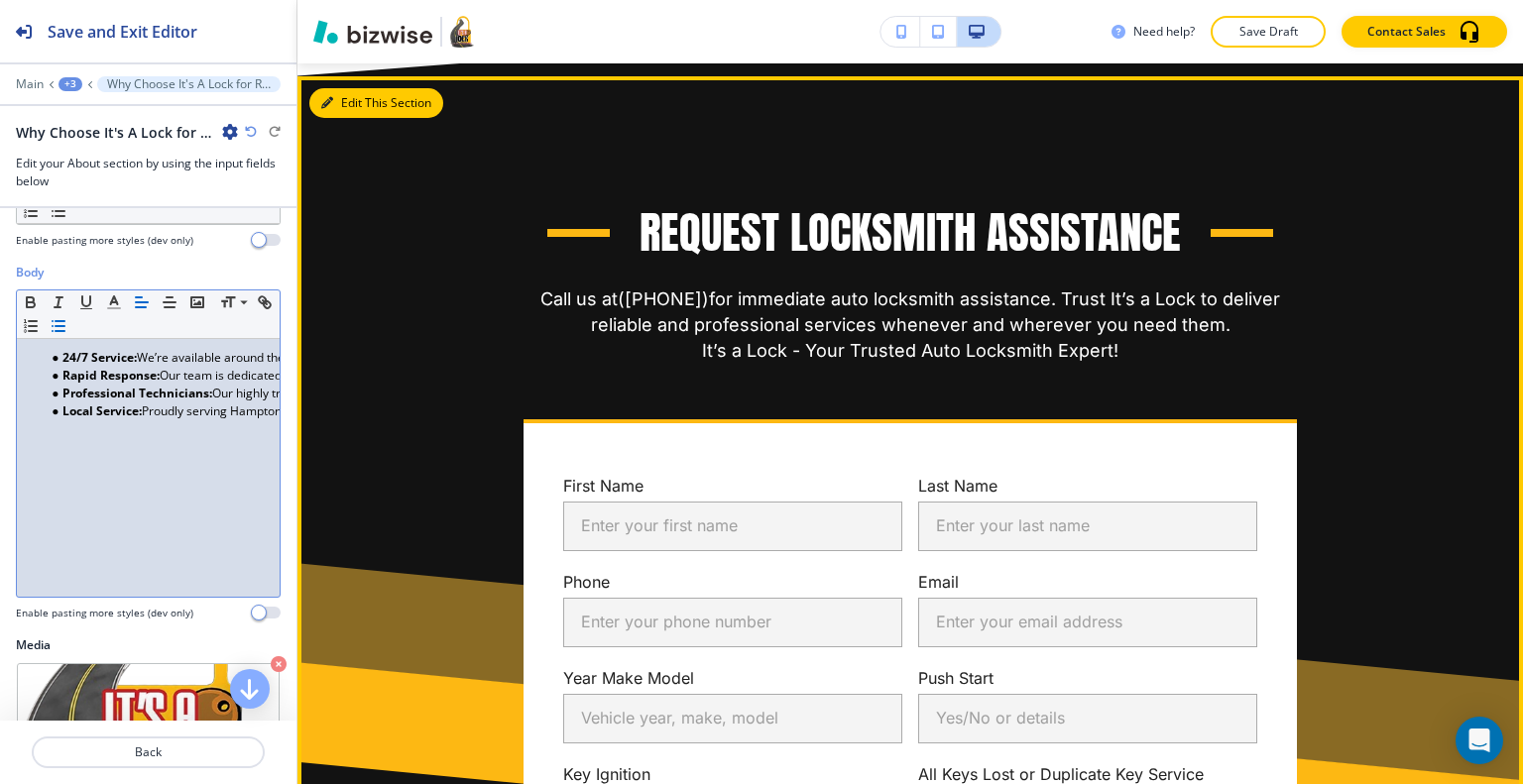 click on "Edit This Section" at bounding box center (376, 103) 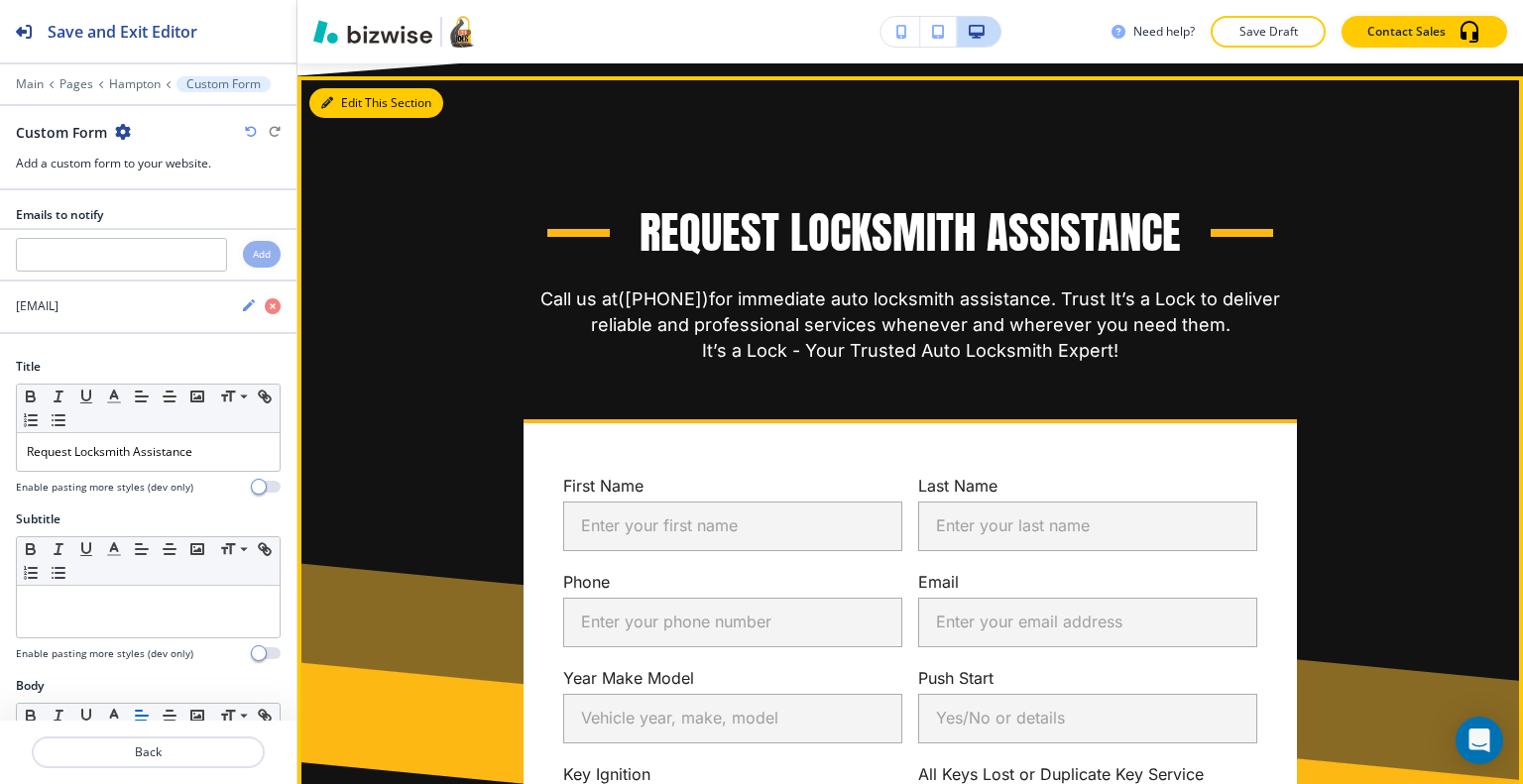 scroll, scrollTop: 3885, scrollLeft: 0, axis: vertical 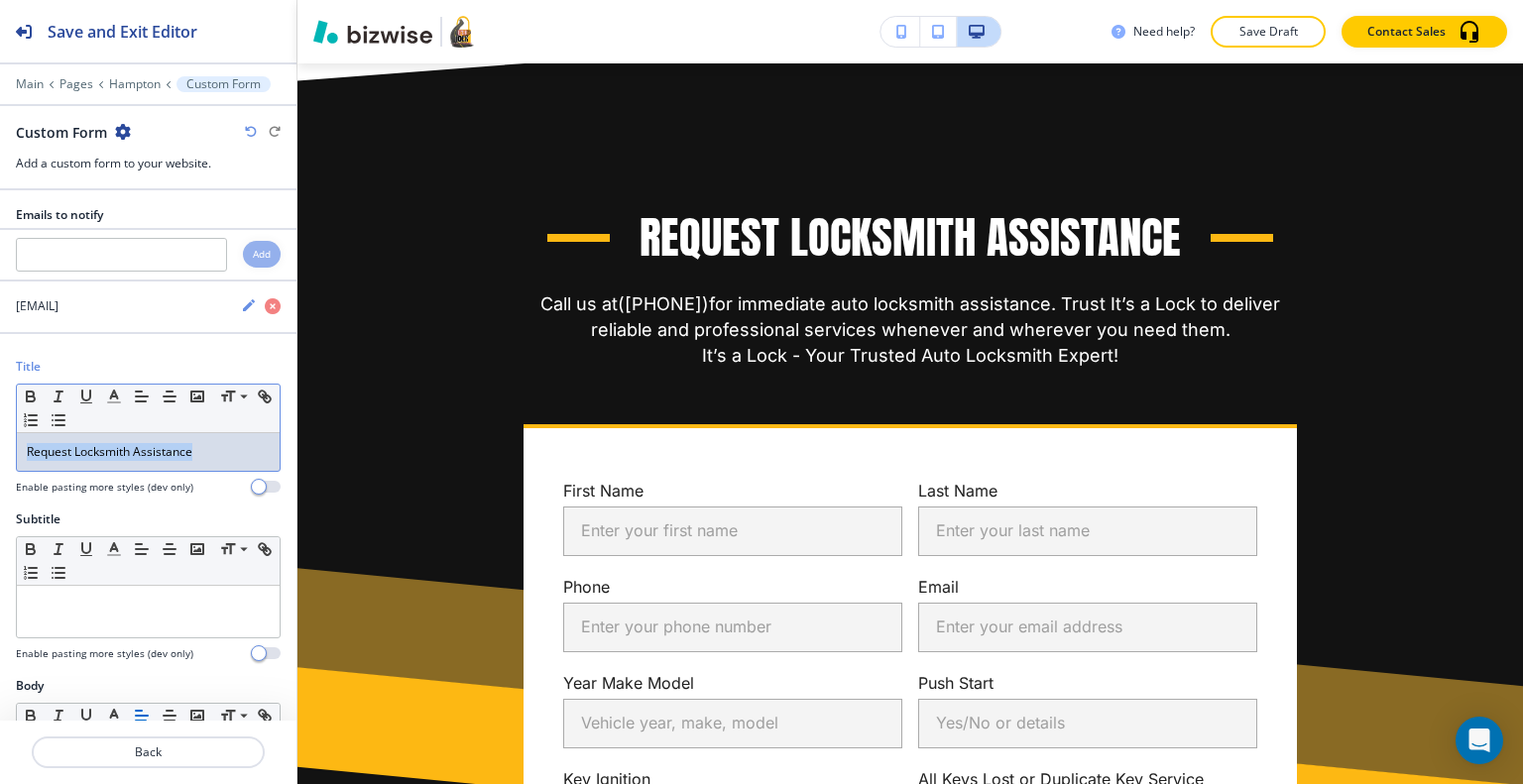 drag, startPoint x: 193, startPoint y: 449, endPoint x: 22, endPoint y: 450, distance: 171.00292 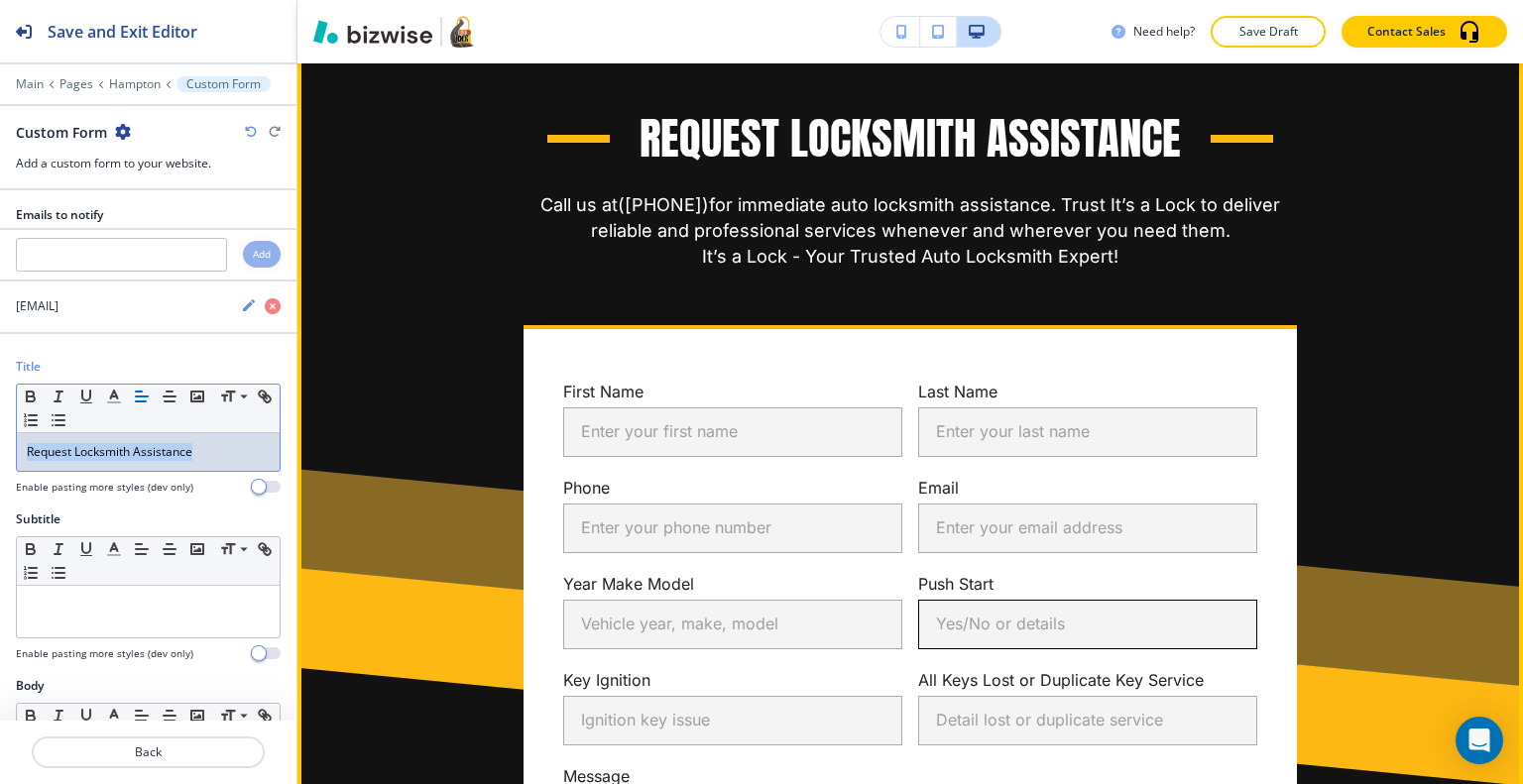 scroll, scrollTop: 4084, scrollLeft: 0, axis: vertical 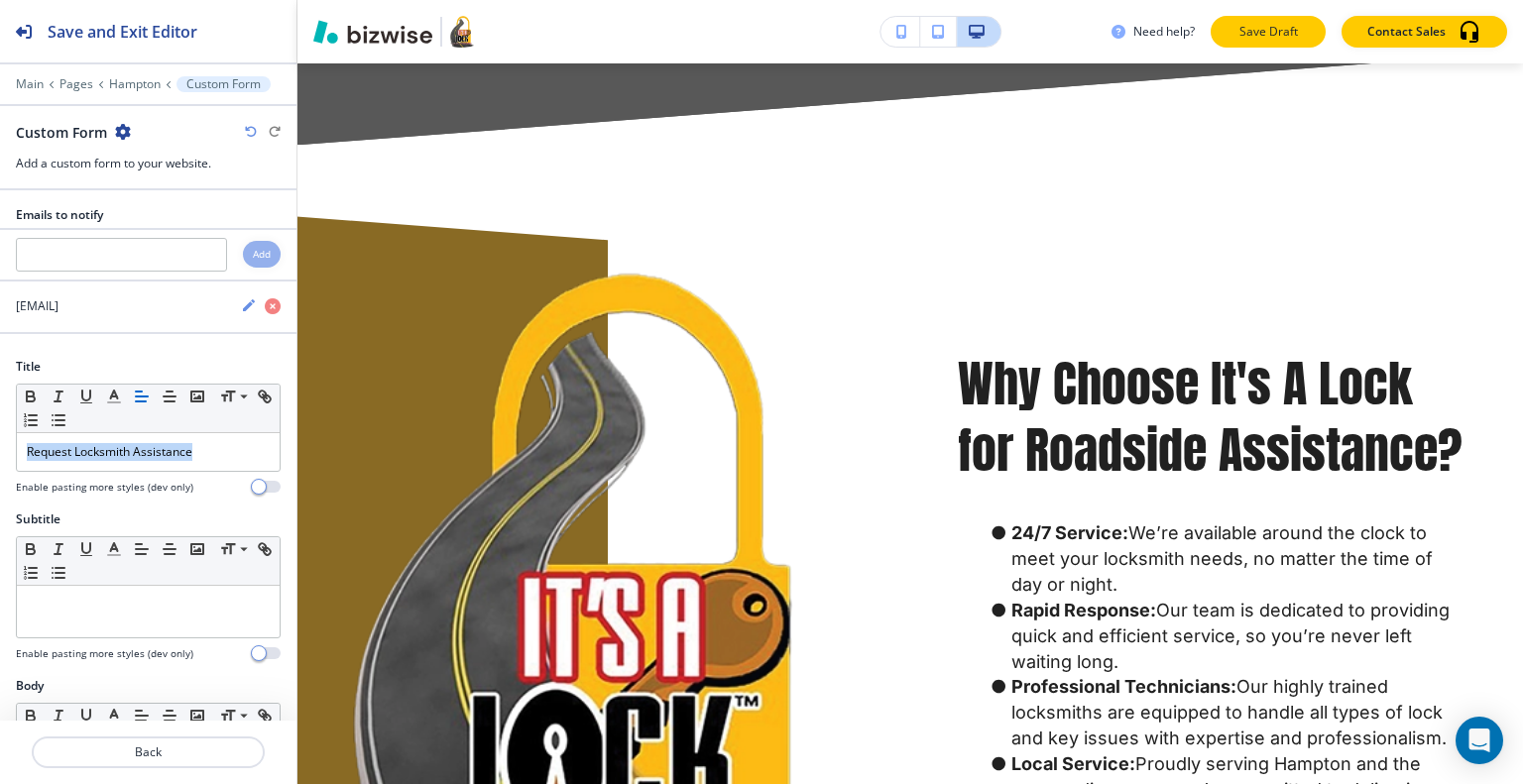 click on "Save Draft" at bounding box center [1268, 32] 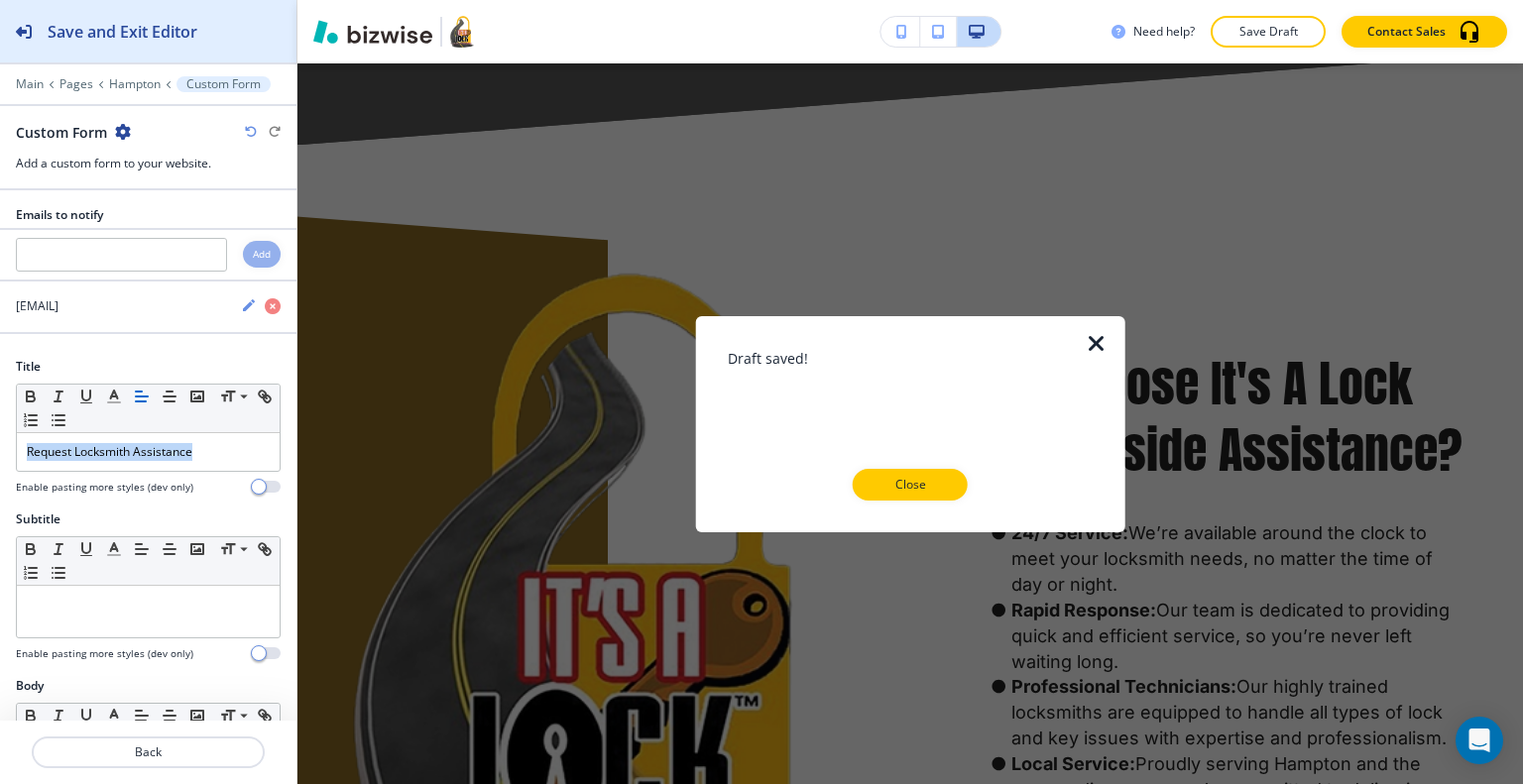 click on "Save and Exit Editor" at bounding box center [148, 31] 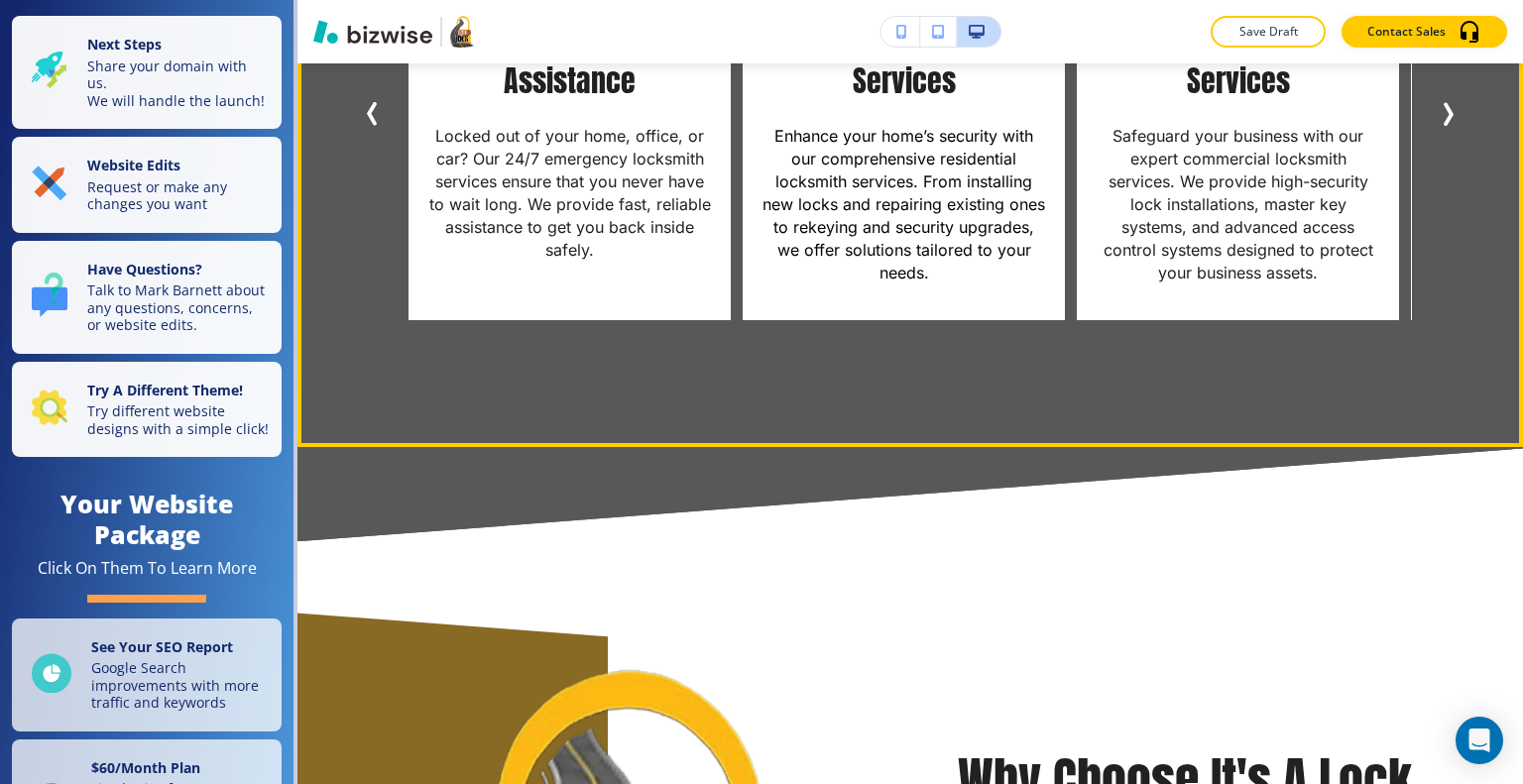 scroll, scrollTop: 2002, scrollLeft: 0, axis: vertical 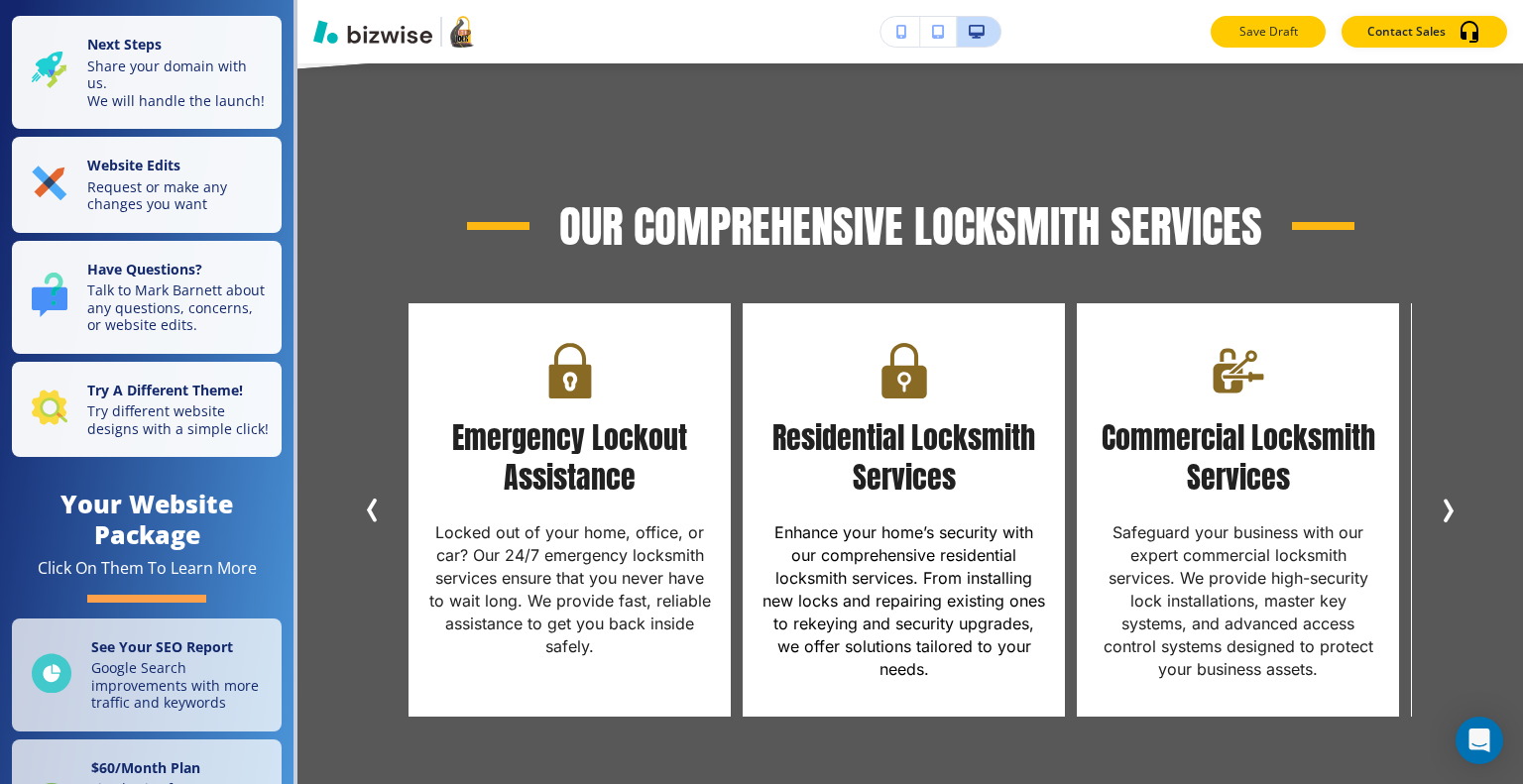 click on "Save Draft" at bounding box center (1268, 32) 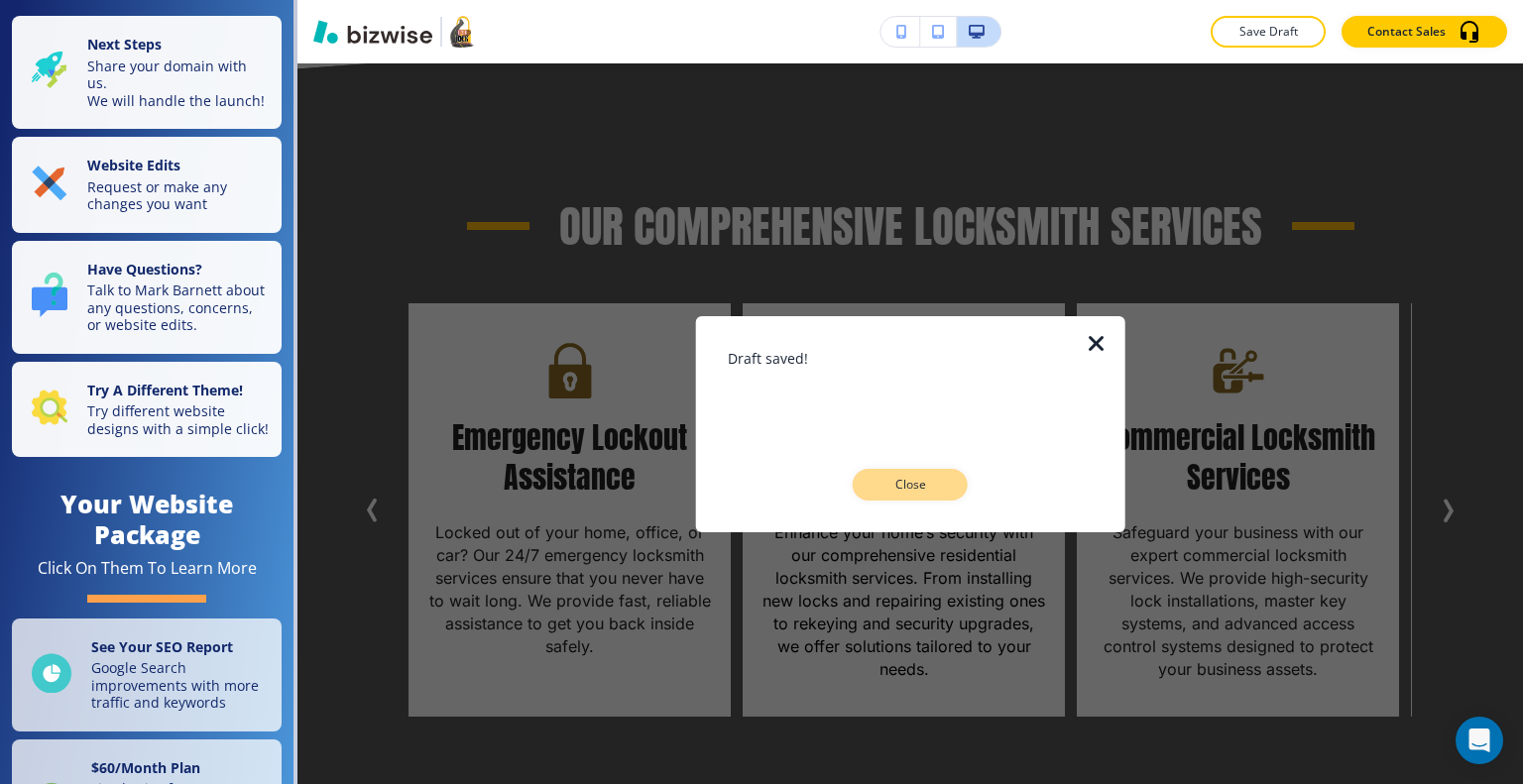 click on "Close" at bounding box center [910, 485] 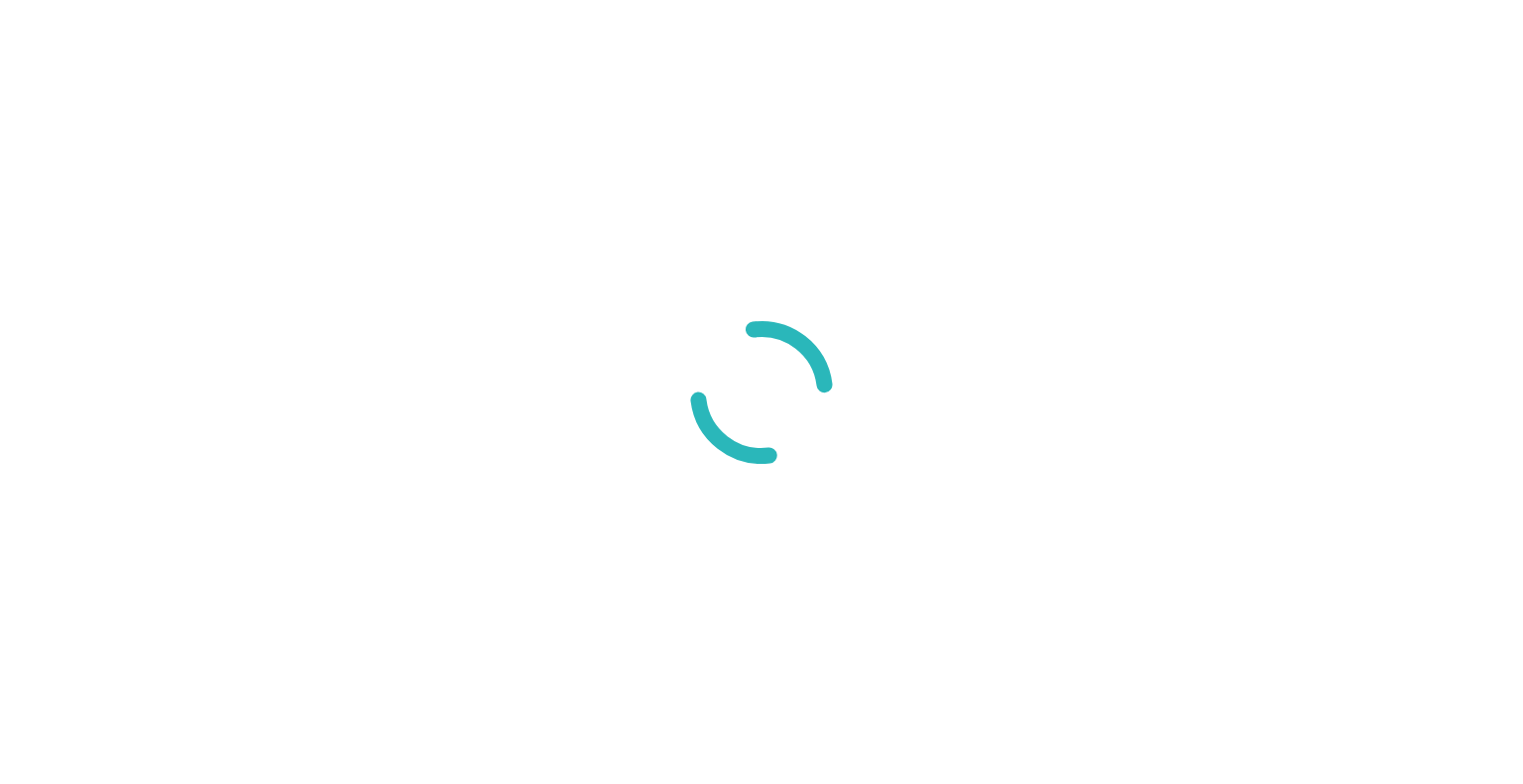 scroll, scrollTop: 0, scrollLeft: 0, axis: both 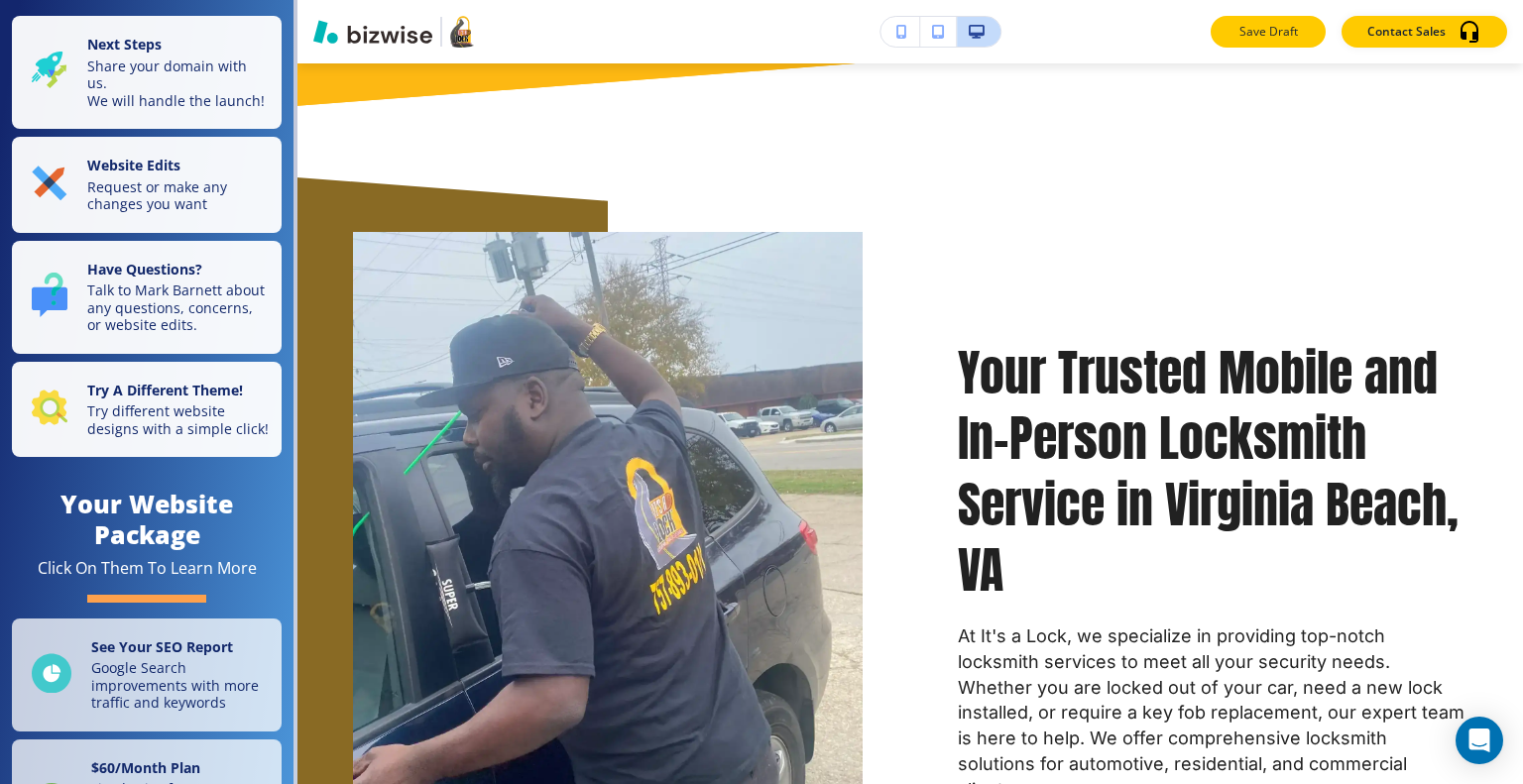 click on "Save Draft" at bounding box center (1268, 32) 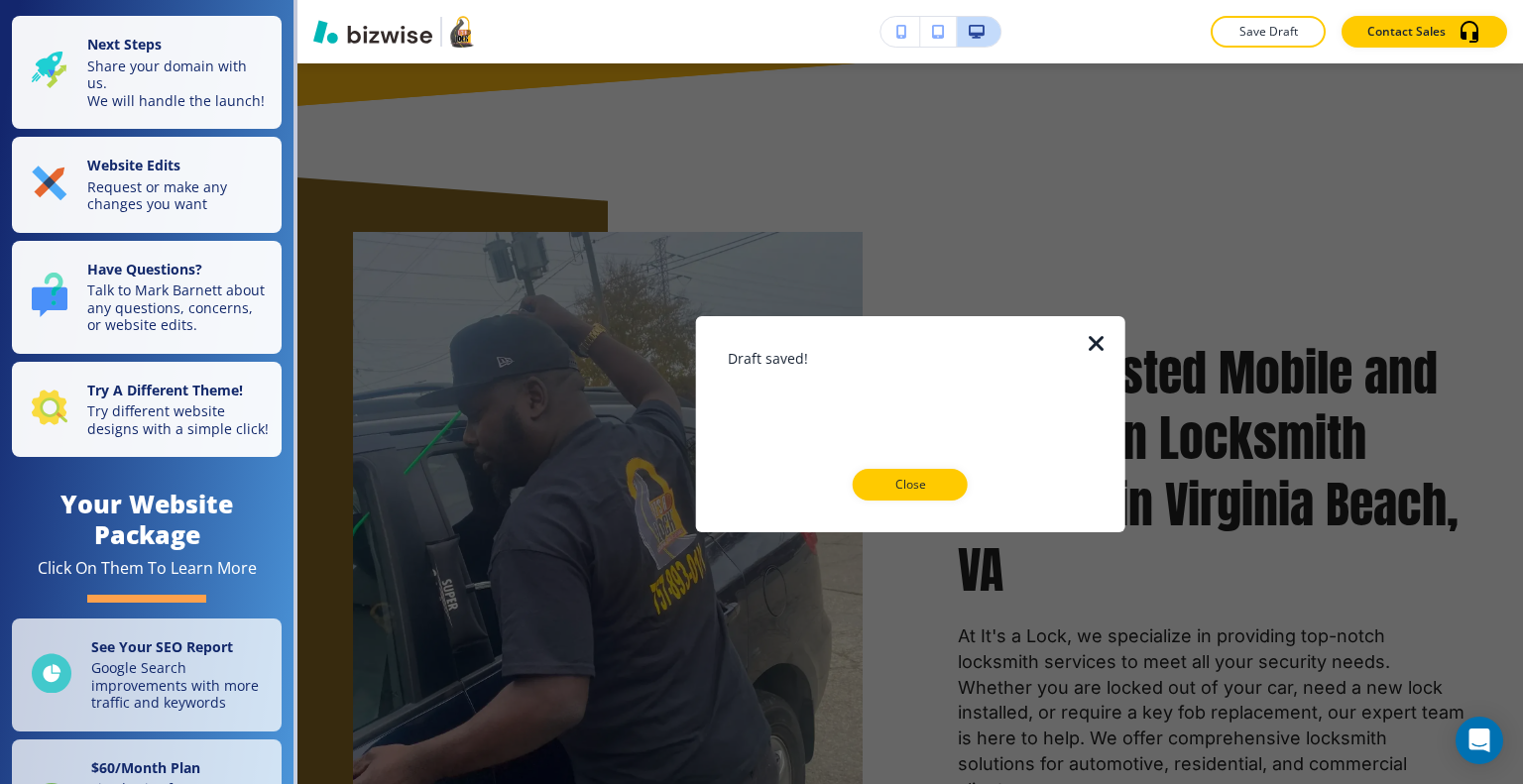 scroll, scrollTop: 991, scrollLeft: 0, axis: vertical 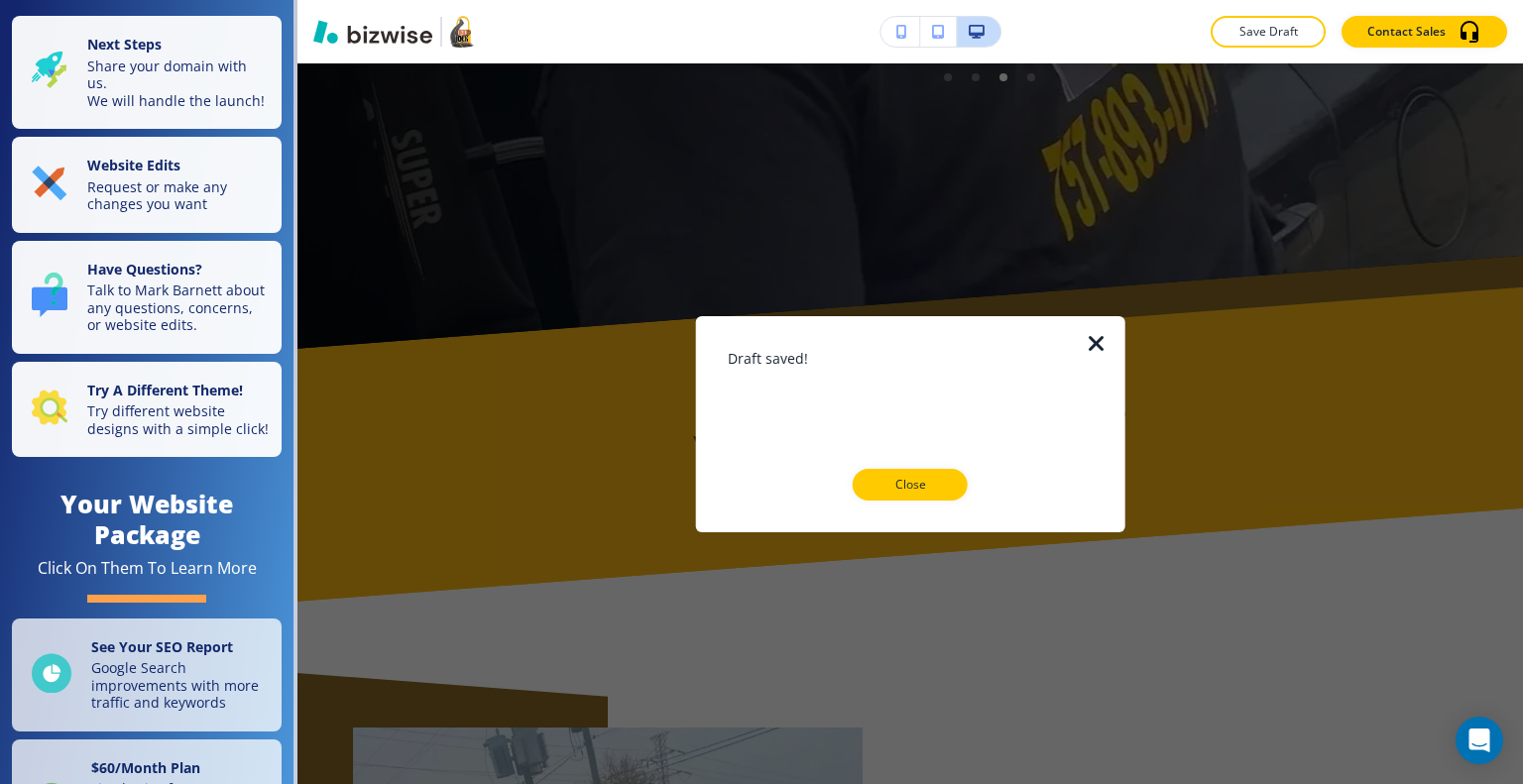click at bounding box center [1097, 343] 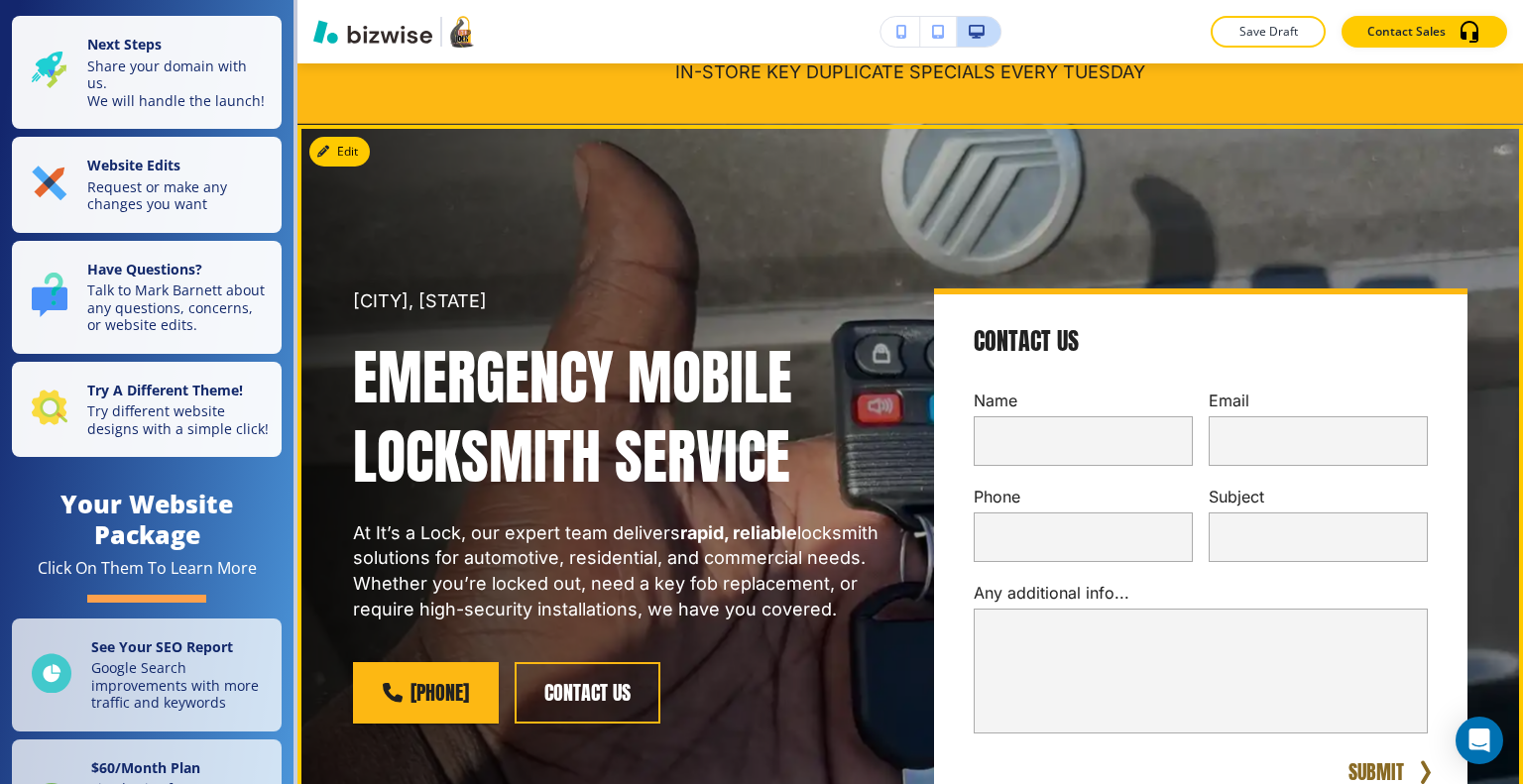 scroll, scrollTop: 0, scrollLeft: 0, axis: both 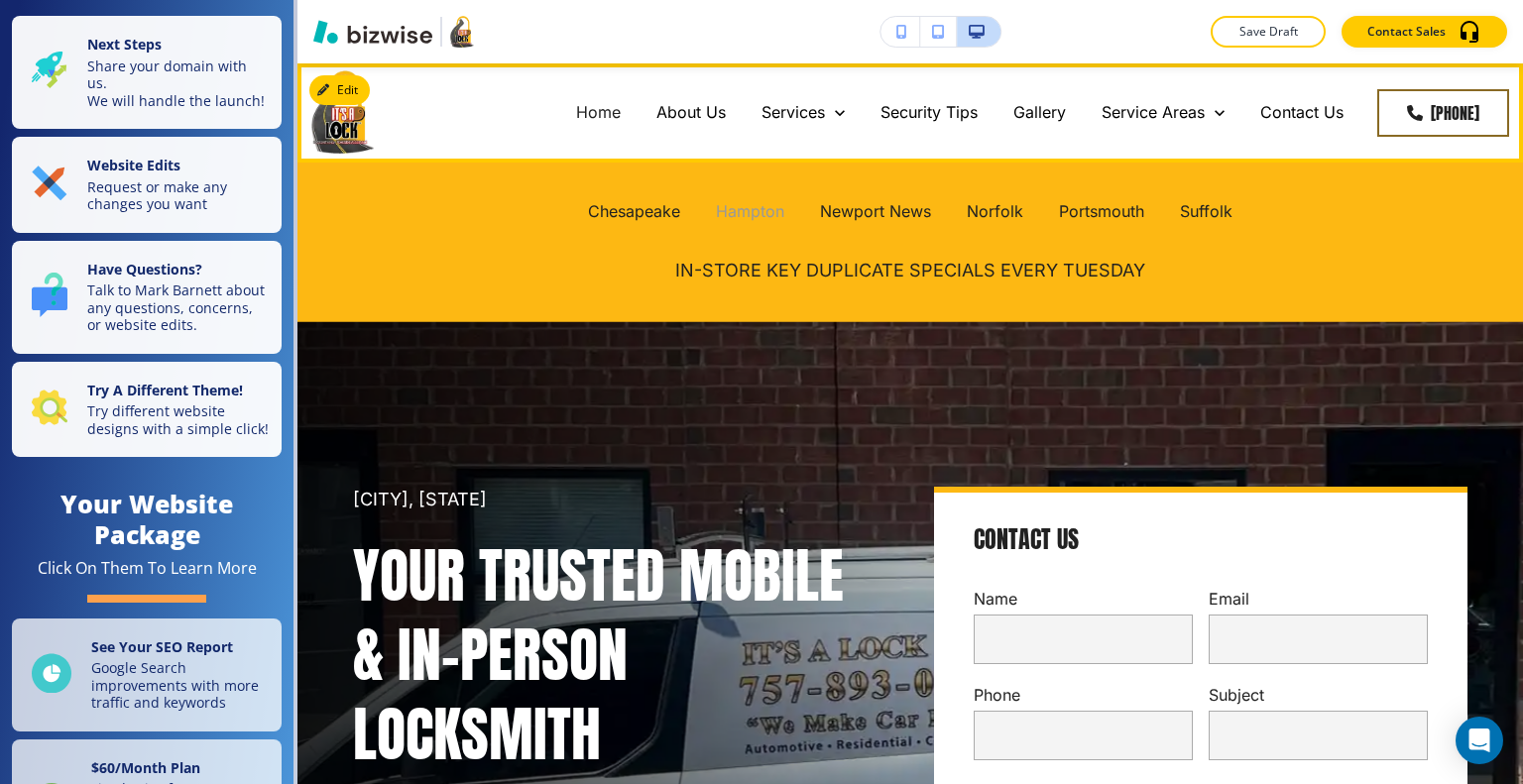click on "Hampton" at bounding box center (750, 211) 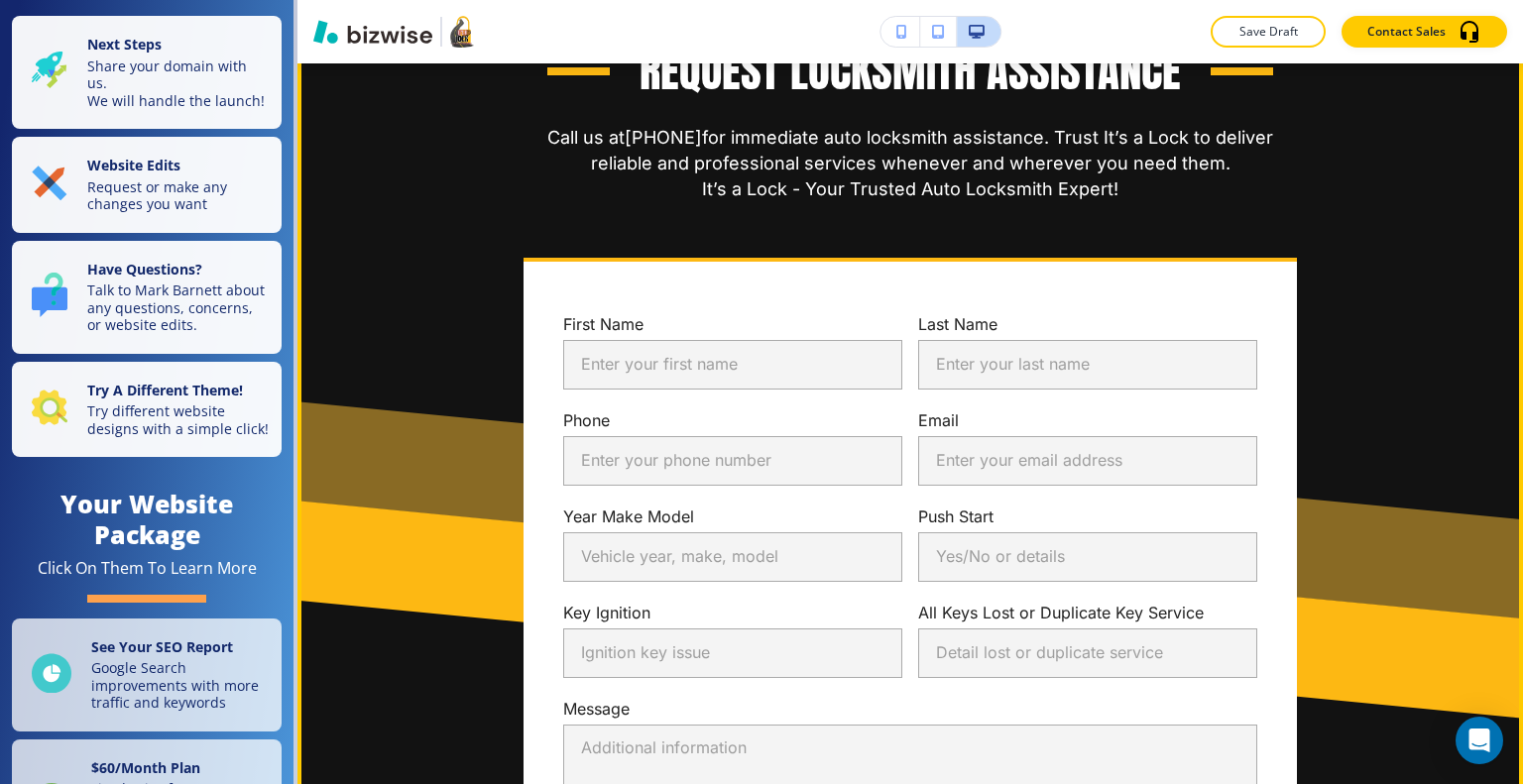 scroll, scrollTop: 4559, scrollLeft: 0, axis: vertical 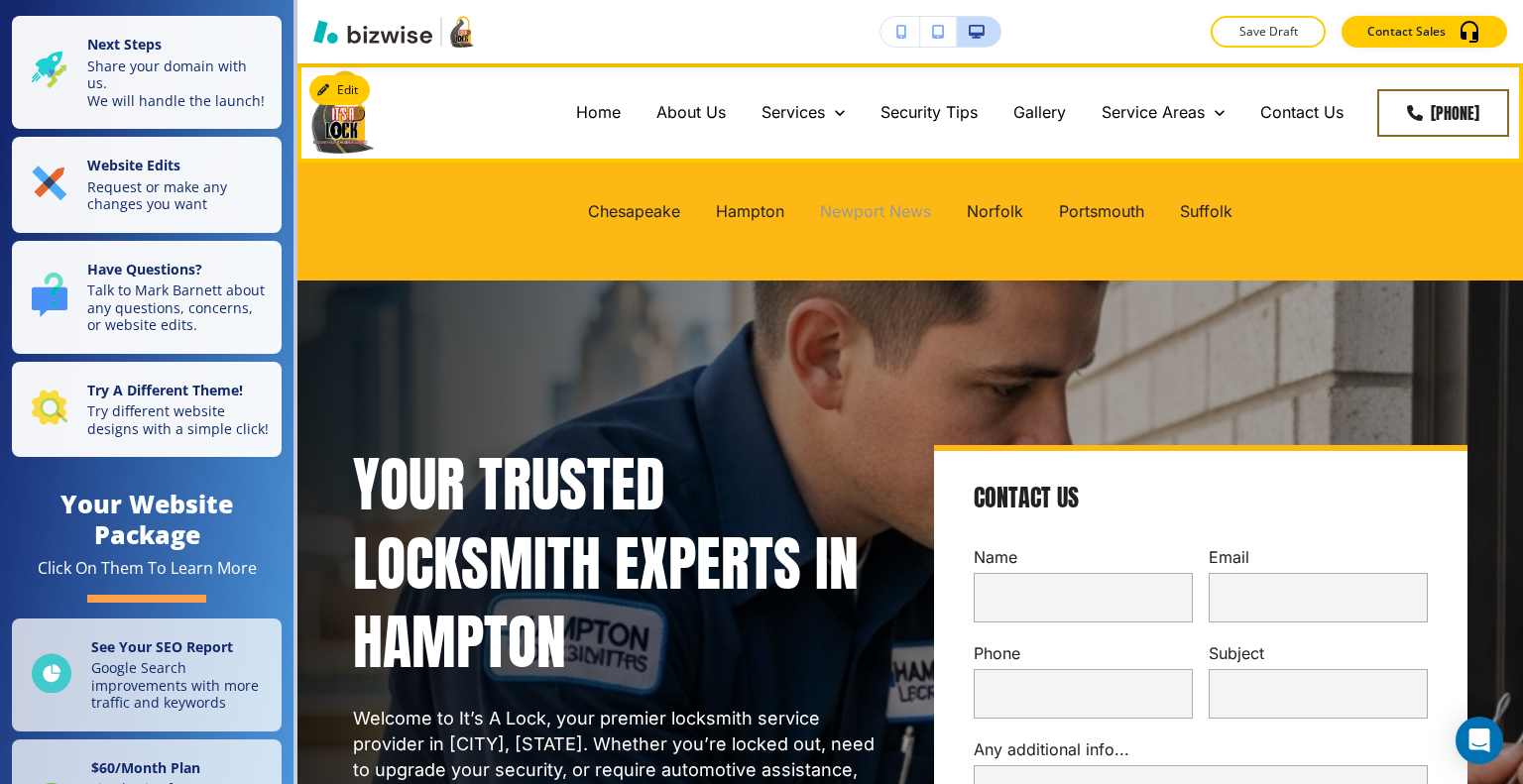 click on "Newport News" at bounding box center (876, 211) 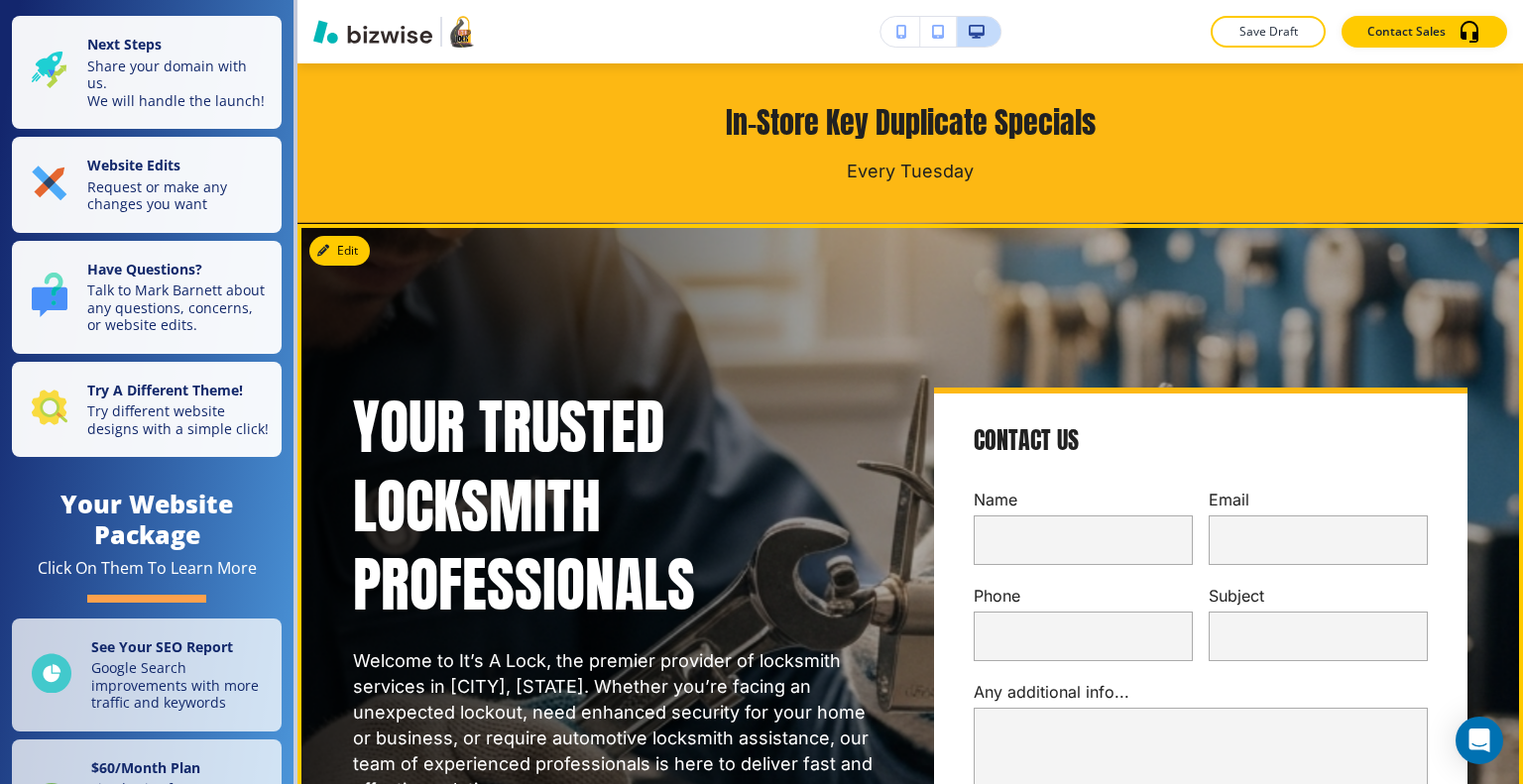 scroll, scrollTop: 0, scrollLeft: 0, axis: both 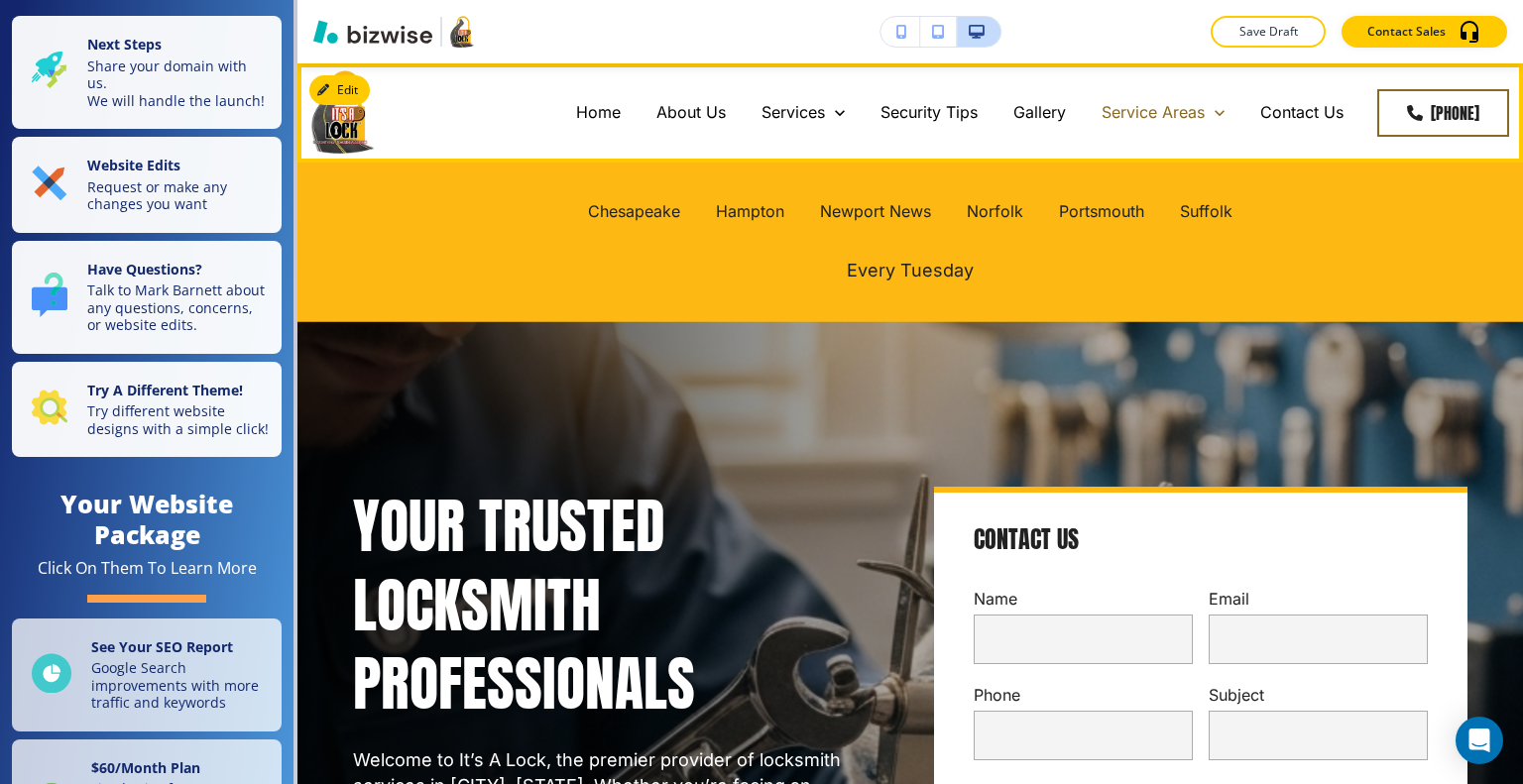 click on "Service Areas" at bounding box center [1153, 112] 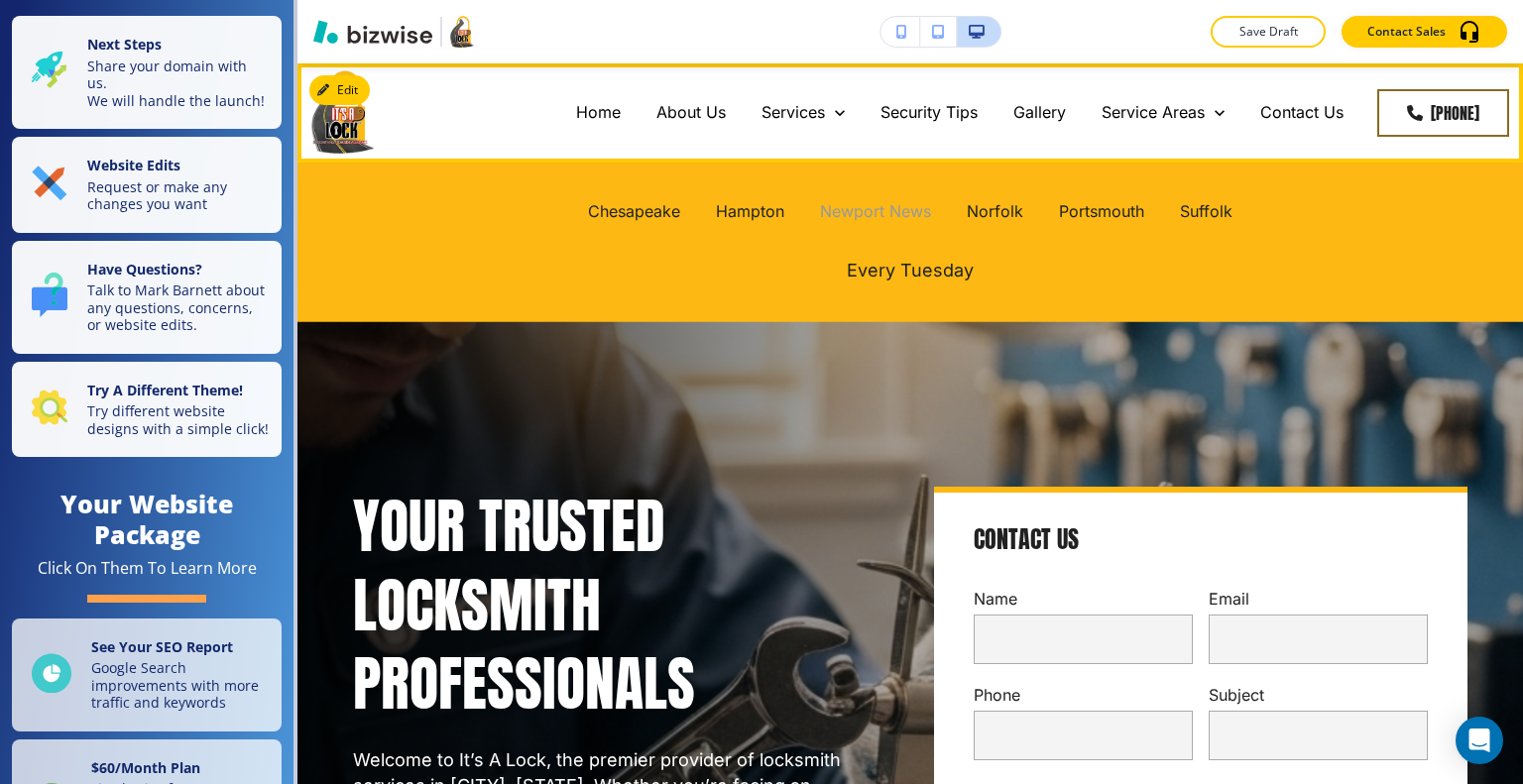 click on "Newport News" at bounding box center (876, 211) 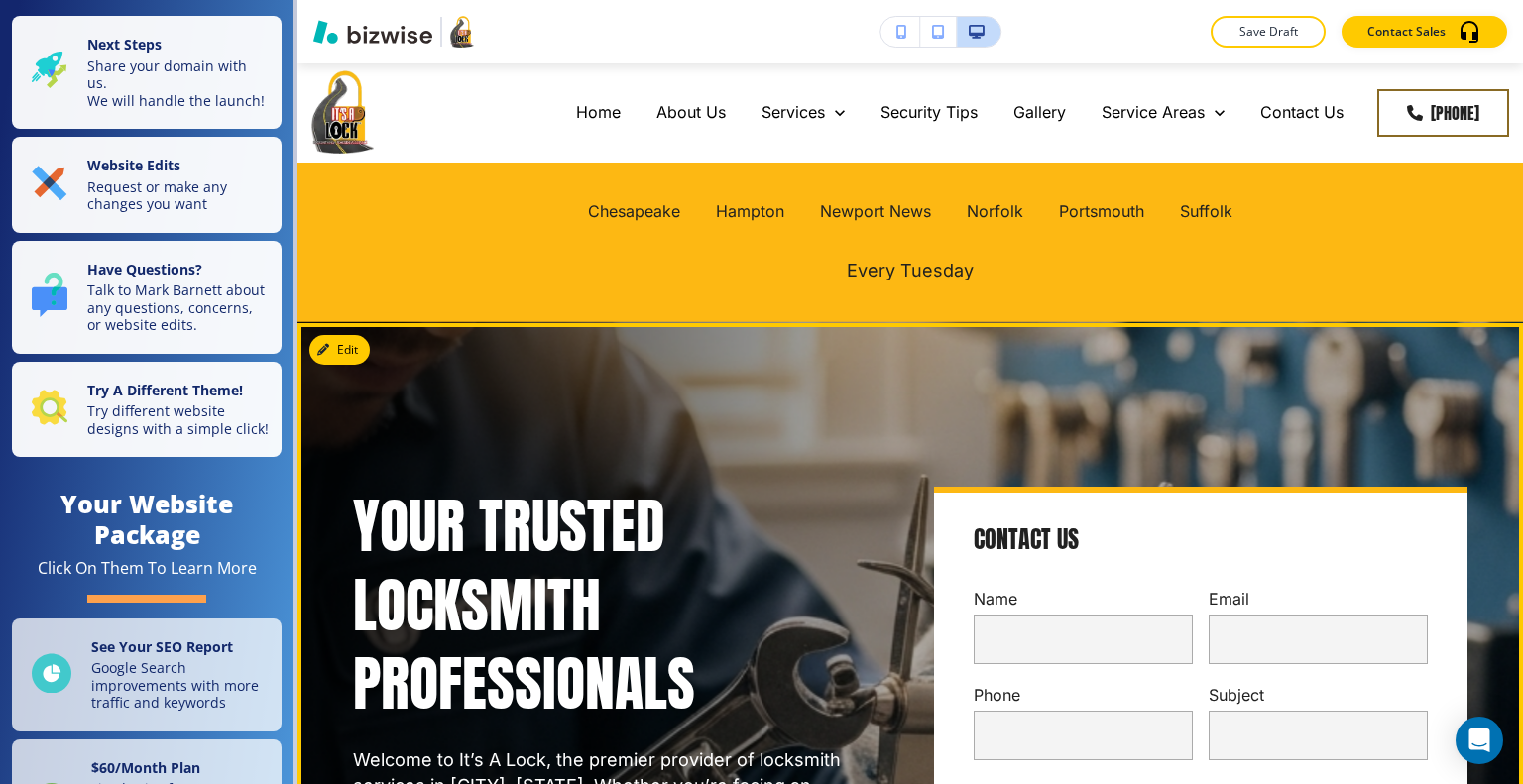 click on "Your Trusted Locksmith Professionals Welcome to It’s A Lock, the premier provider of locksmith services in Newport News, VA. Whether you’re facing an unexpected lockout, need enhanced security for your home or business, or require automotive locksmith assistance, our team of experienced professionals is here to deliver fast and effective solutions. (757) 893-0101 Contact Us Contact Us Name Email Phone Subject Any additional info... x SUBMIT" at bounding box center (886, 728) 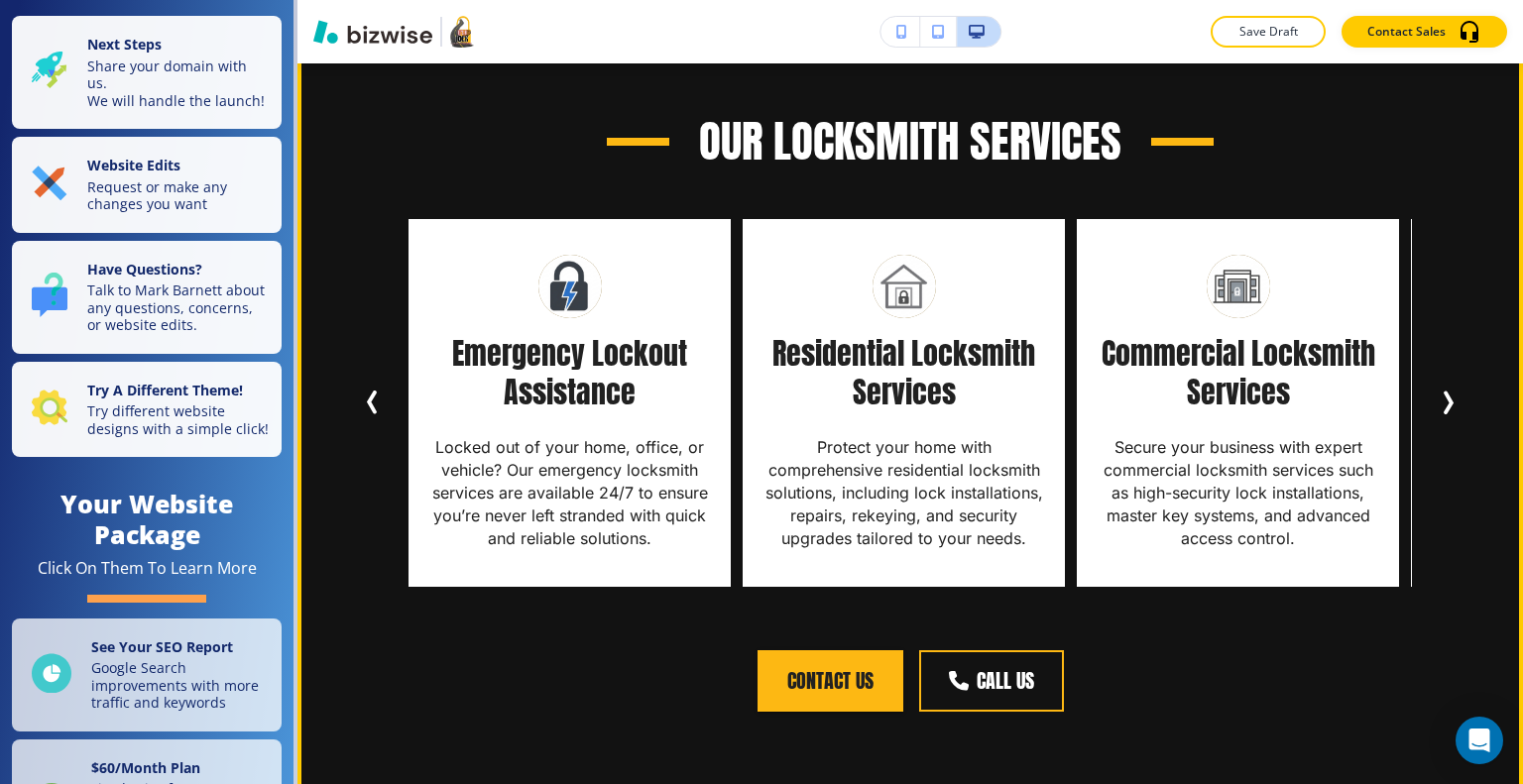 scroll, scrollTop: 1784, scrollLeft: 0, axis: vertical 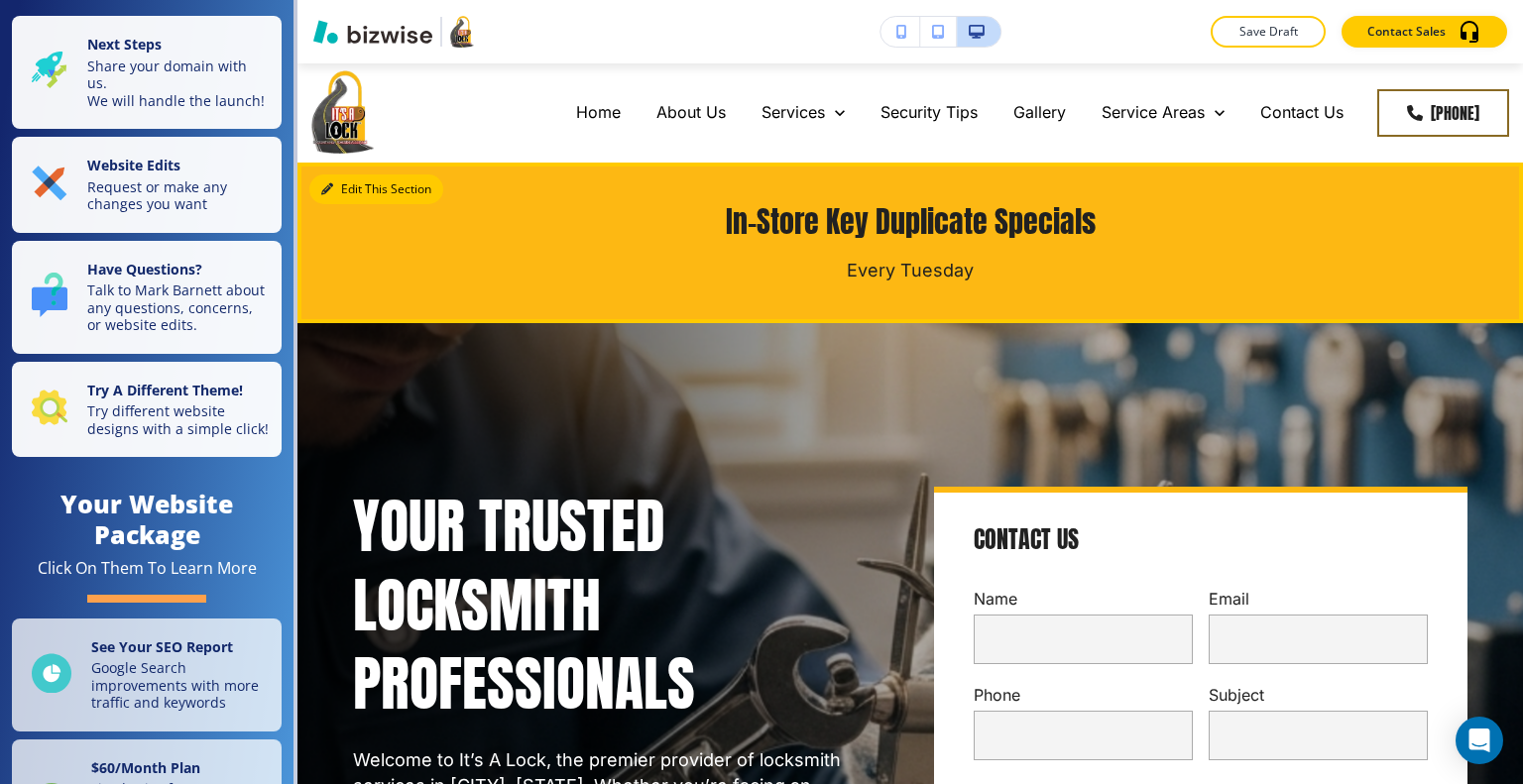 click on "Edit This Section" at bounding box center [376, 189] 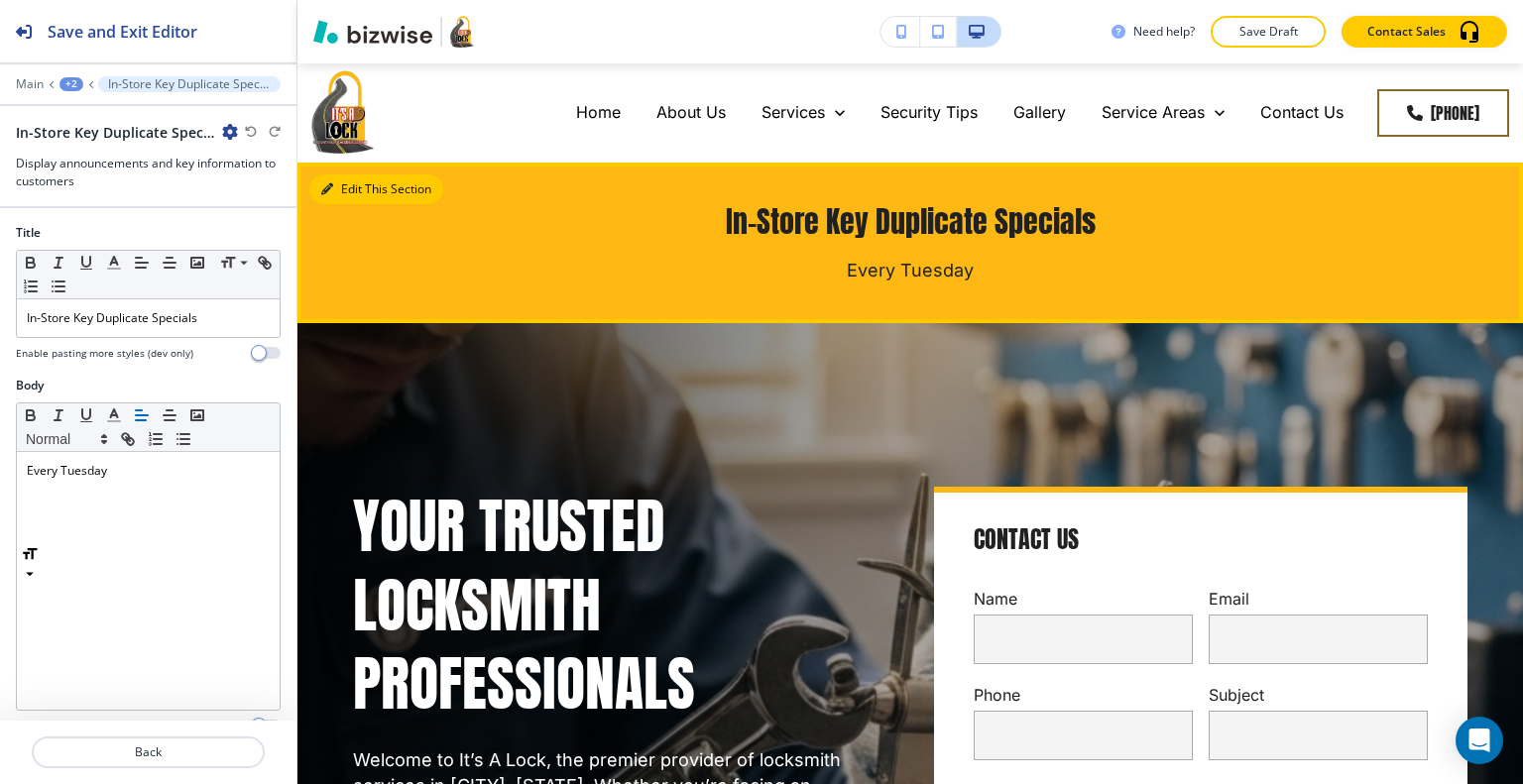 scroll, scrollTop: 99, scrollLeft: 0, axis: vertical 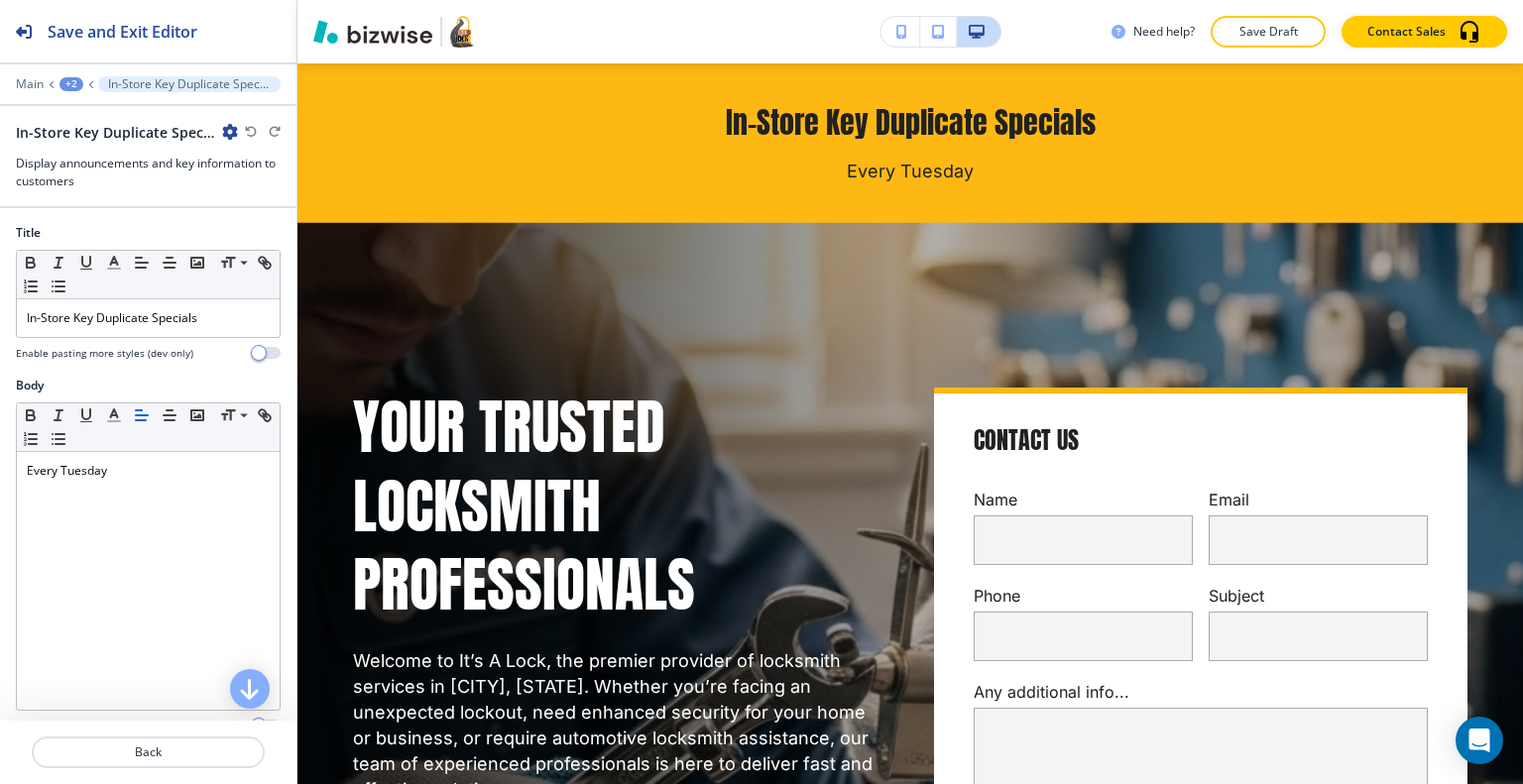 click on "+2" at bounding box center [71, 84] 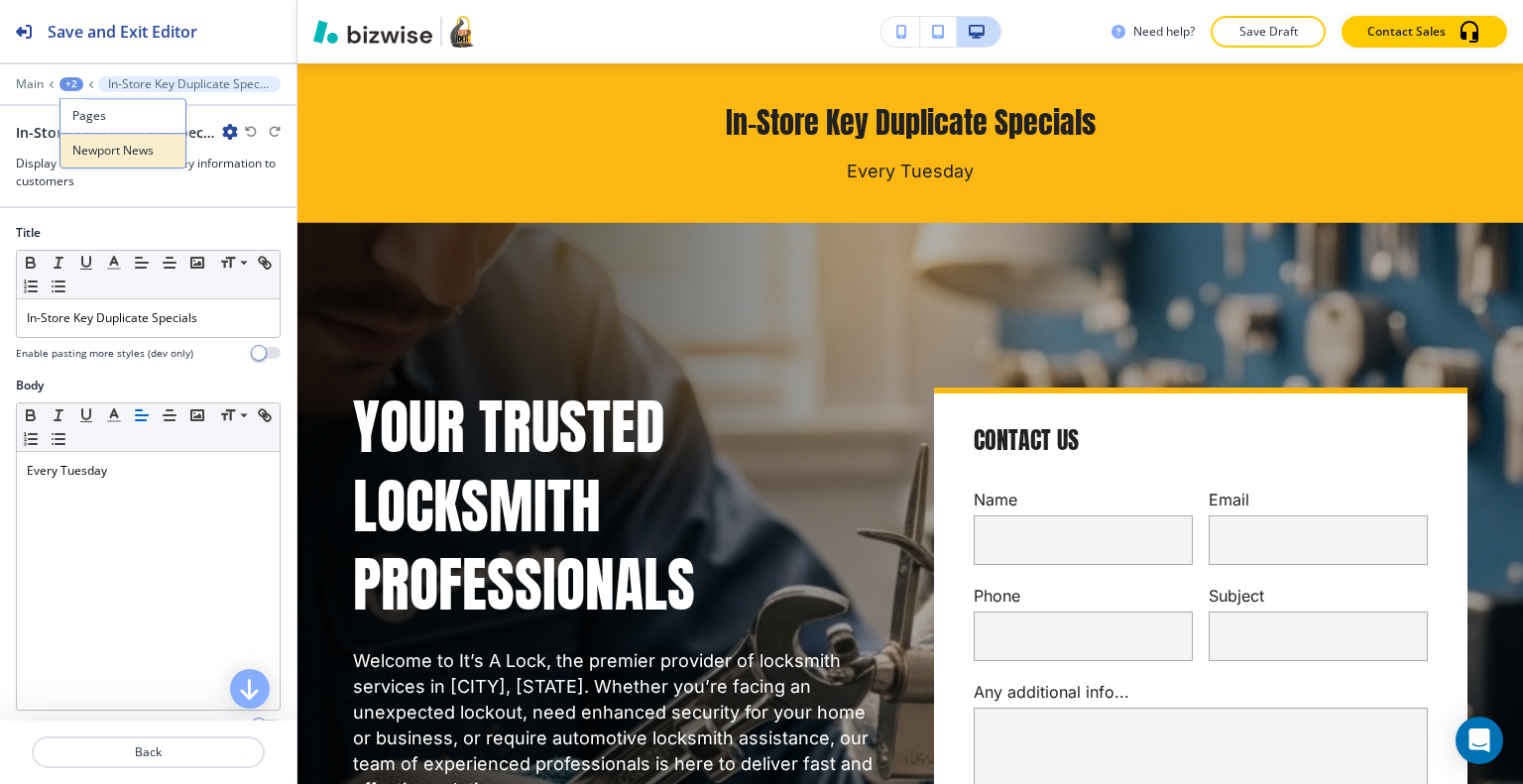 click on "Newport News" at bounding box center (123, 151) 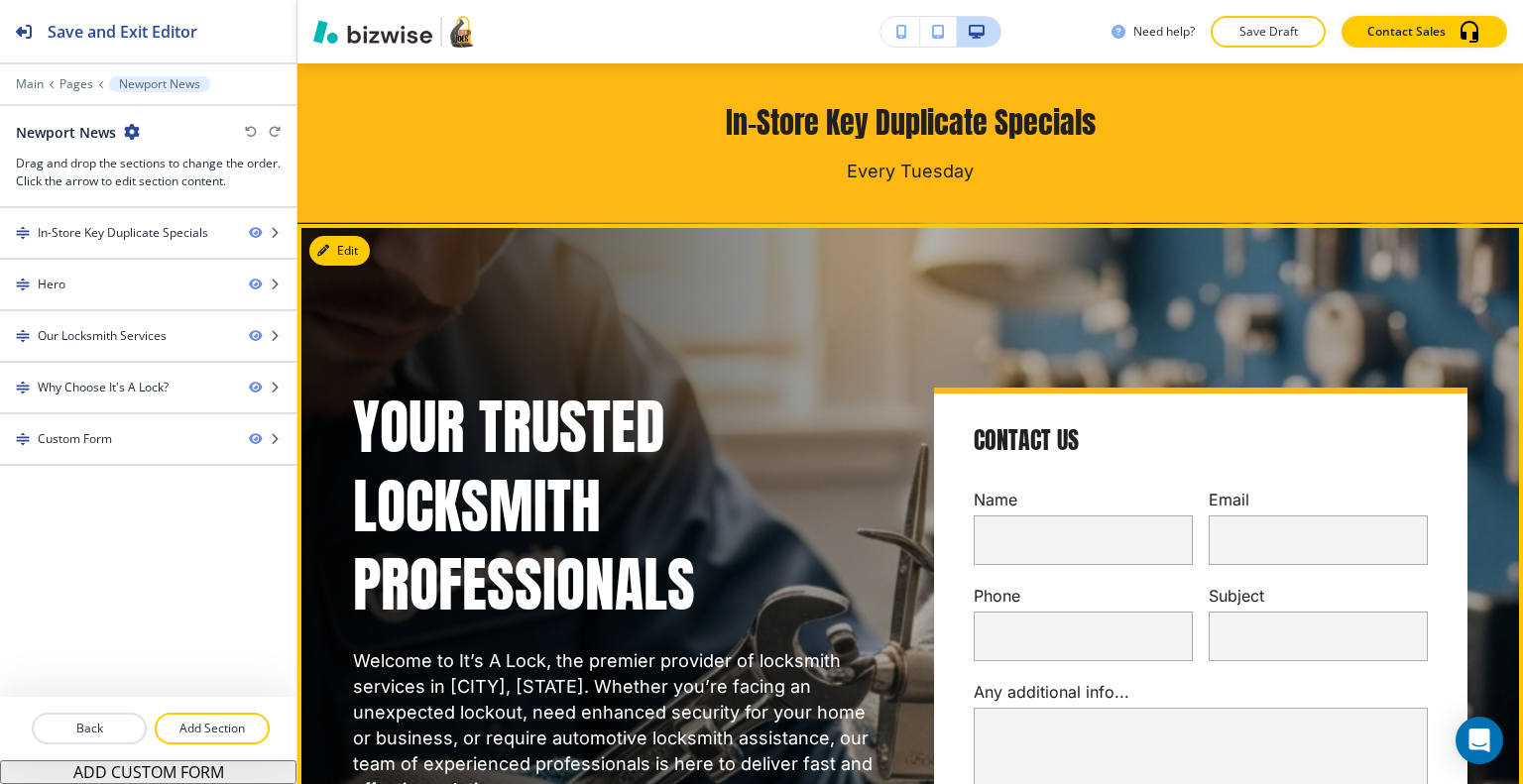 scroll, scrollTop: 0, scrollLeft: 0, axis: both 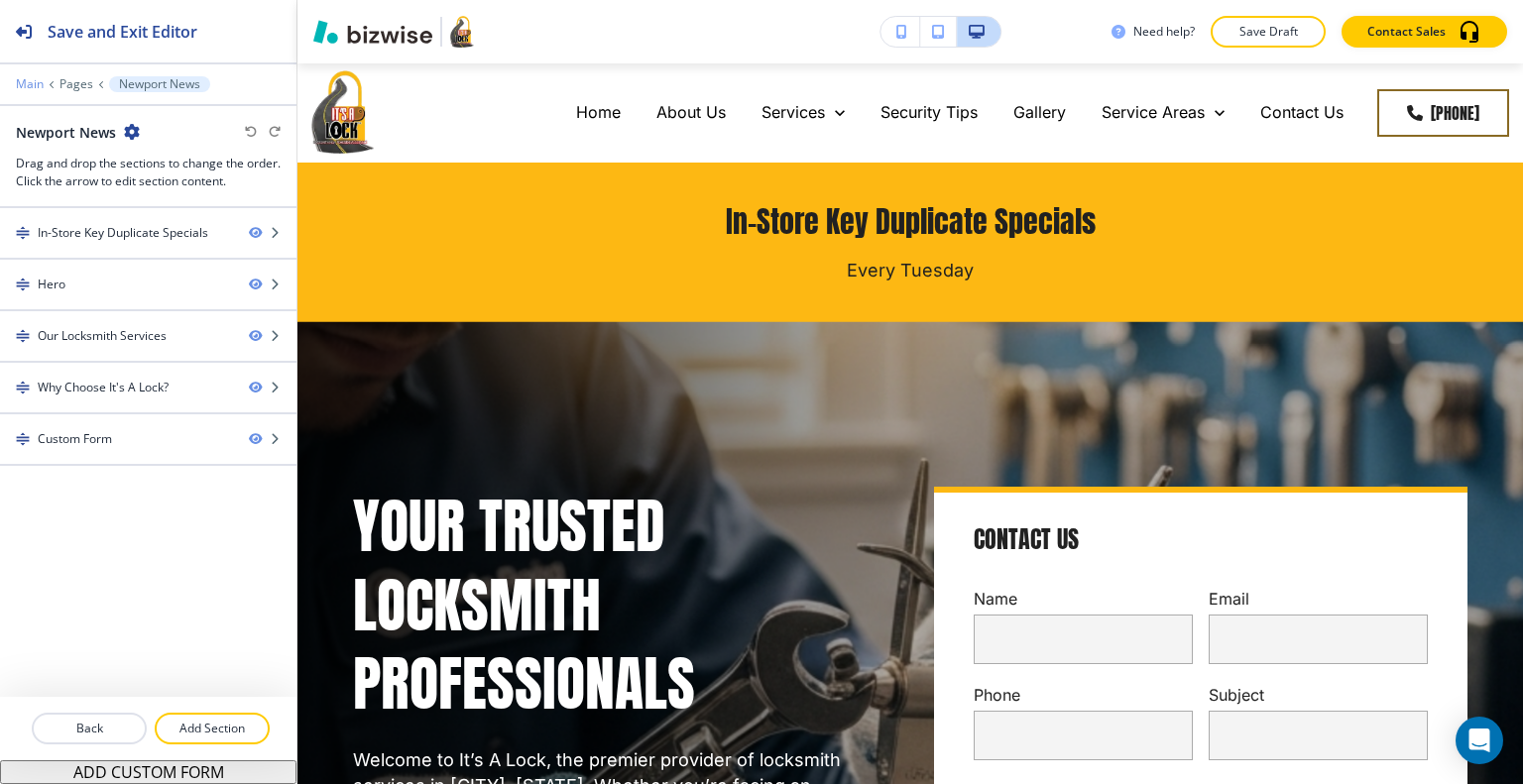 click on "Main" at bounding box center (30, 84) 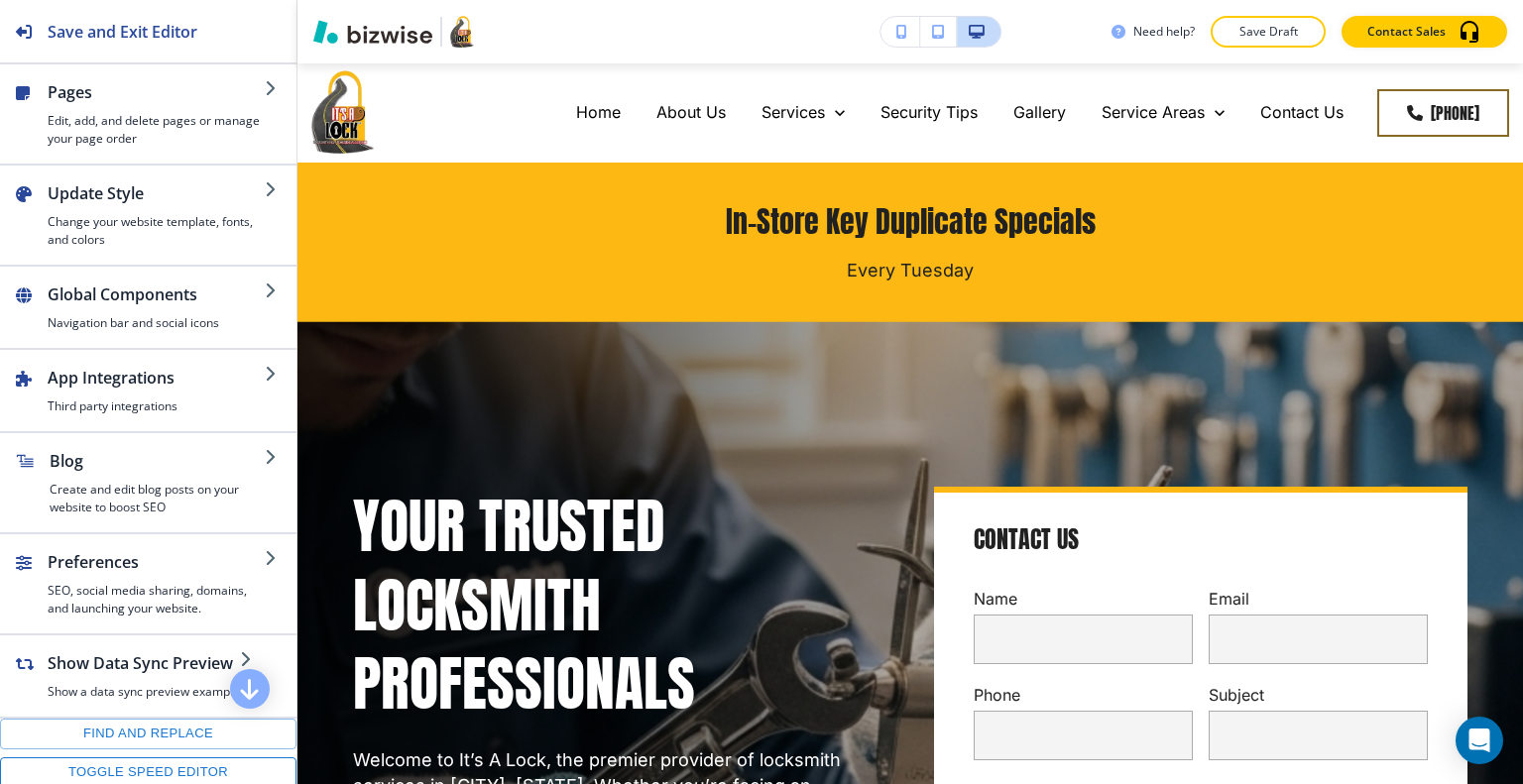 scroll, scrollTop: 198, scrollLeft: 0, axis: vertical 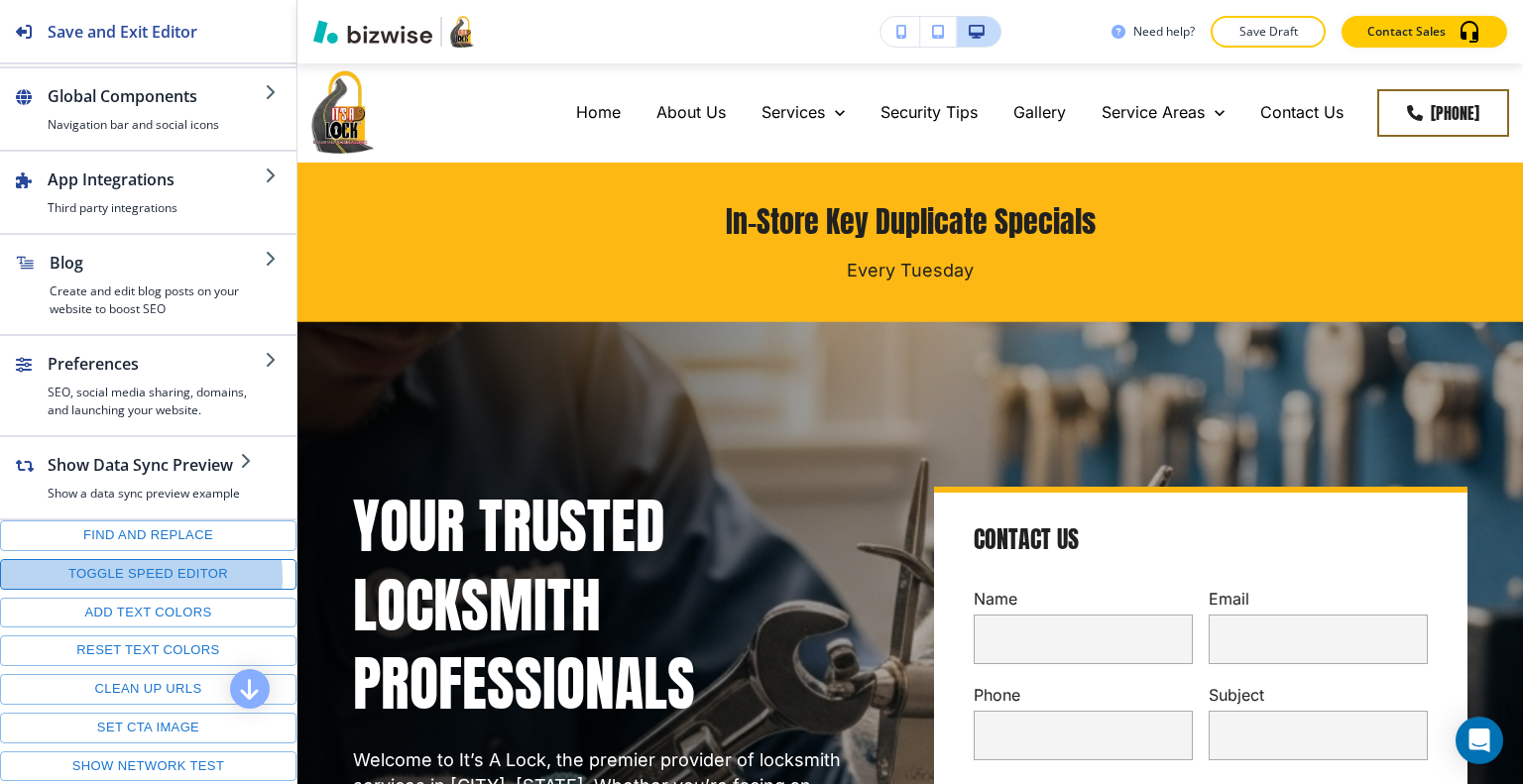 click on "Toggle speed editor" at bounding box center [148, 574] 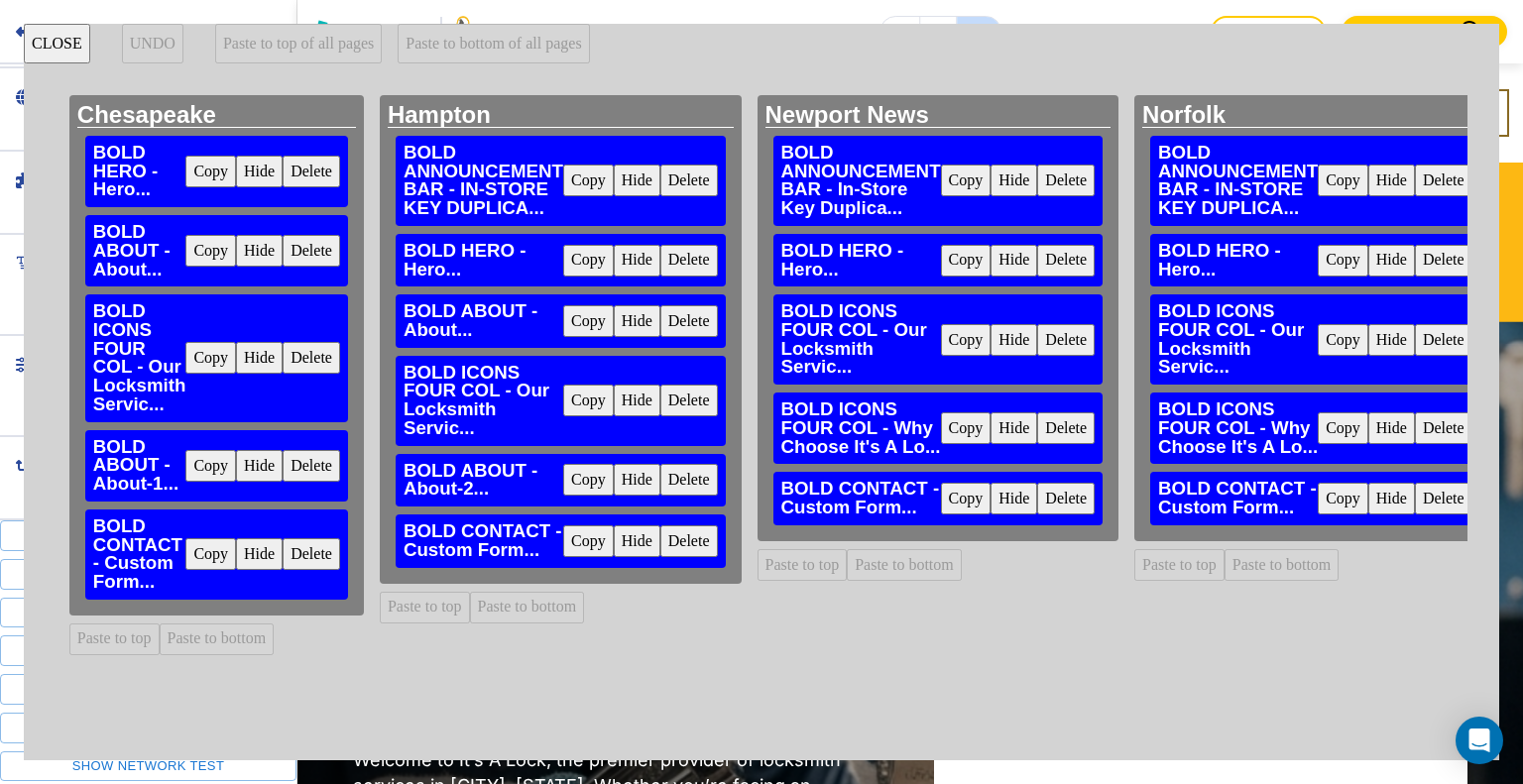 scroll, scrollTop: 0, scrollLeft: 4203, axis: horizontal 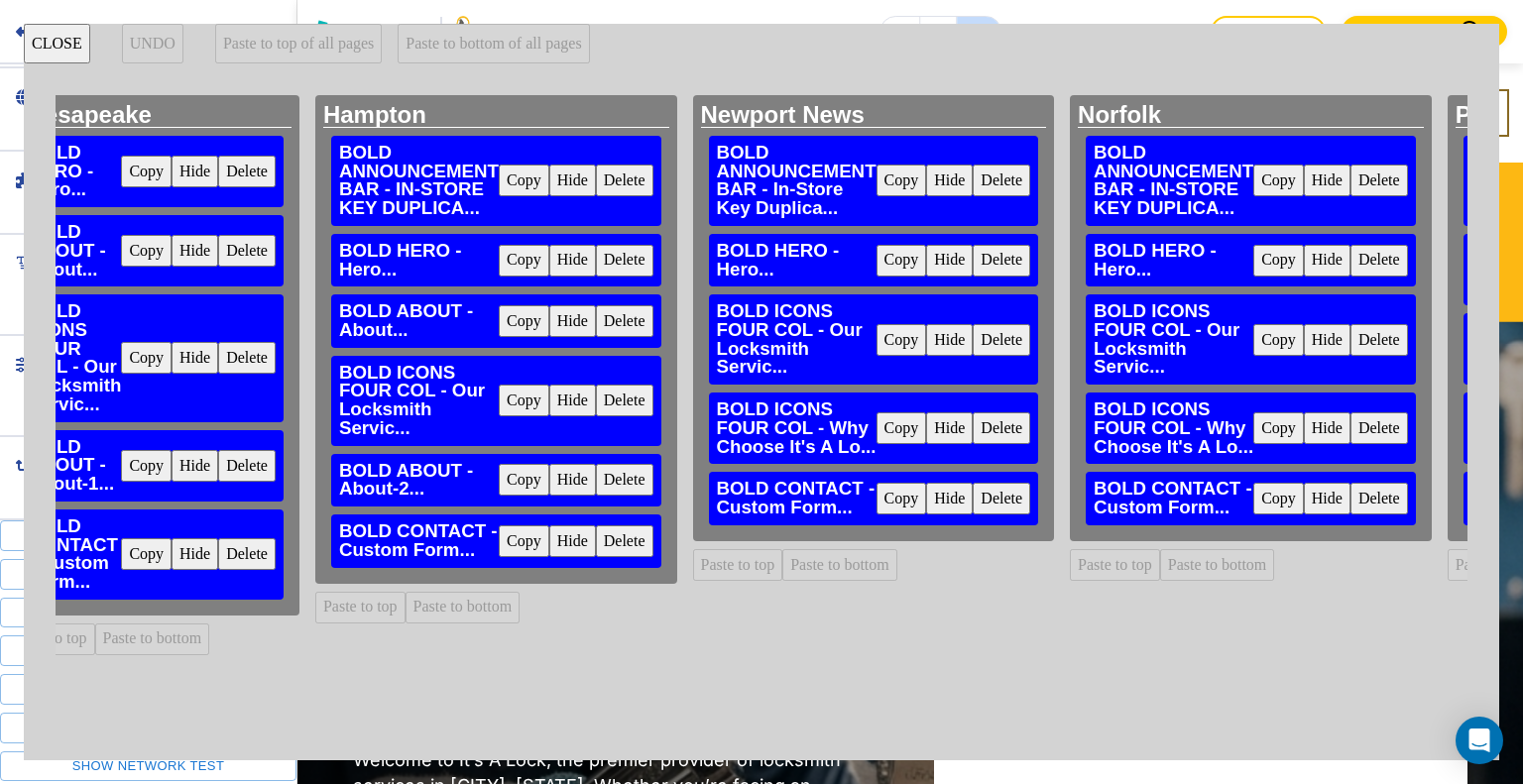 click on "Copy" at bounding box center (524, 321) 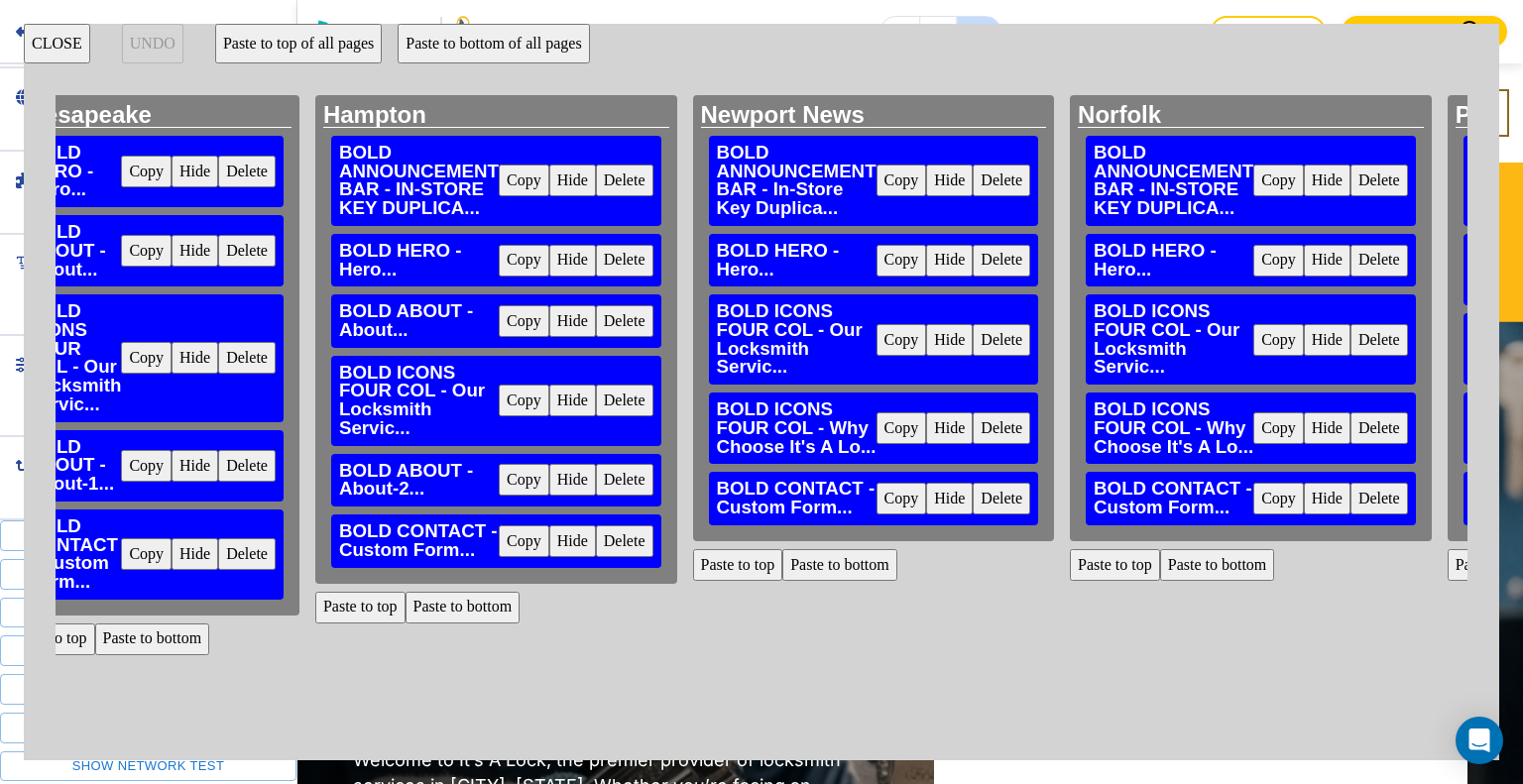 click on "Paste to bottom" at bounding box center (840, 565) 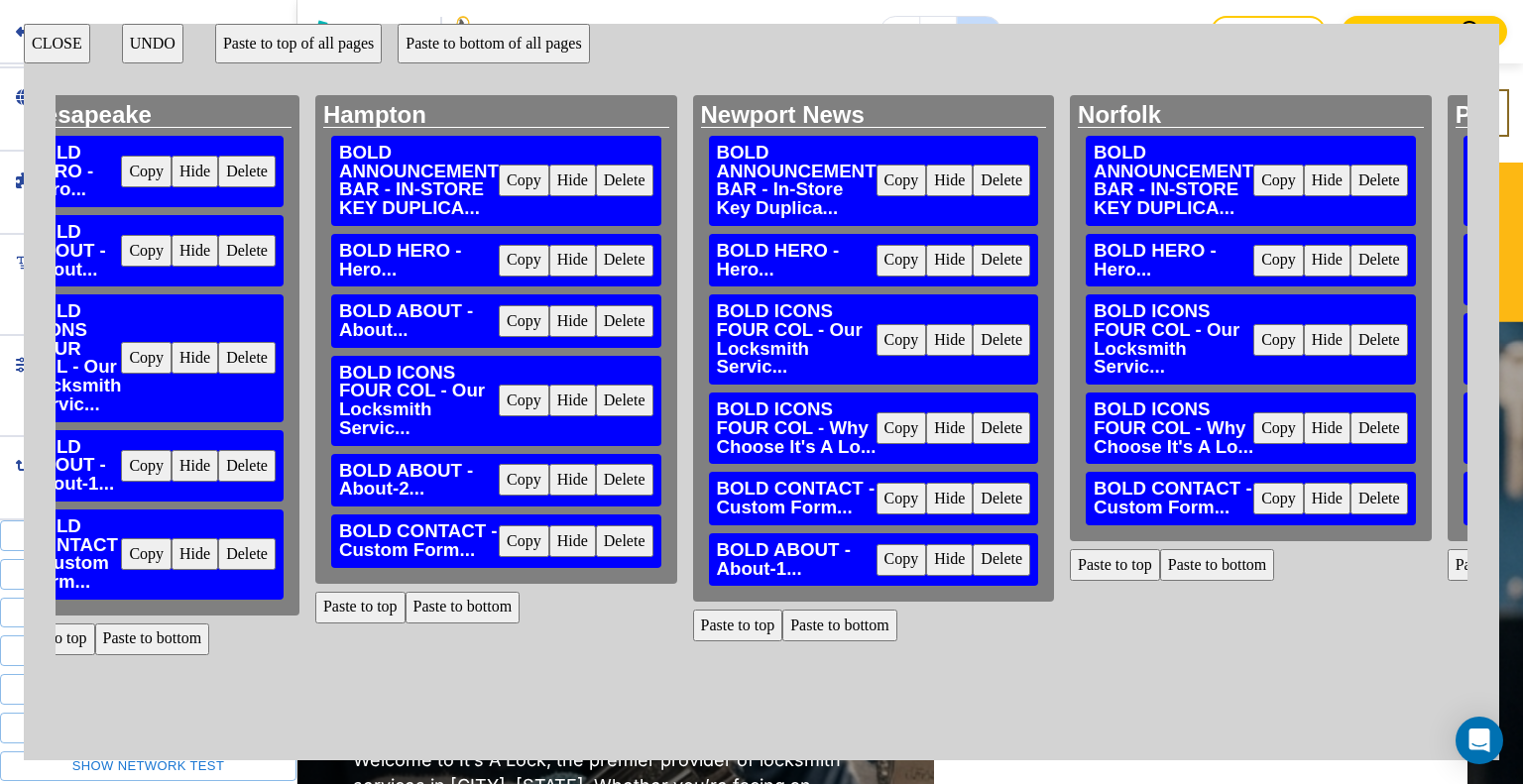 click on "Copy" at bounding box center (524, 400) 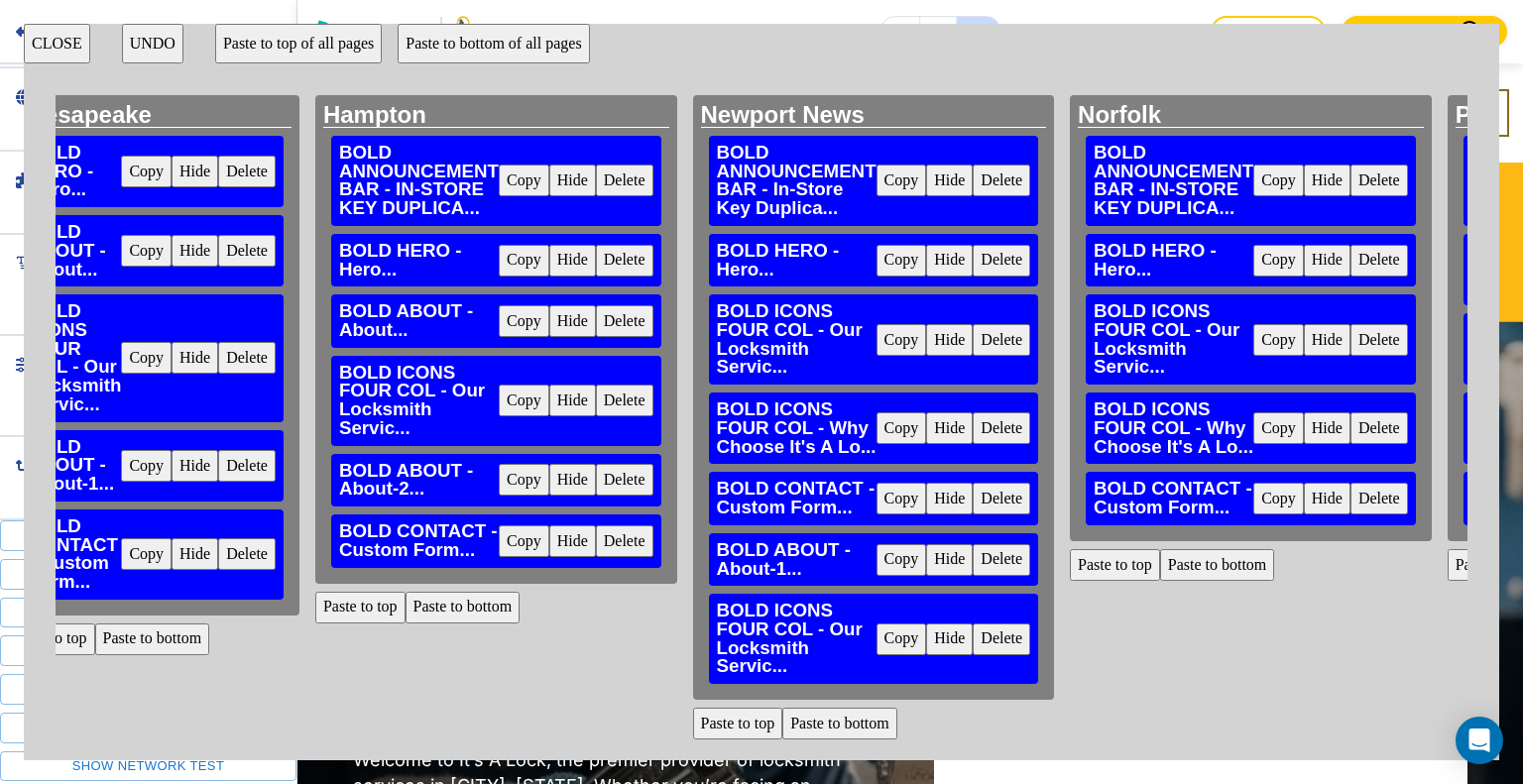 scroll, scrollTop: 99, scrollLeft: 4203, axis: both 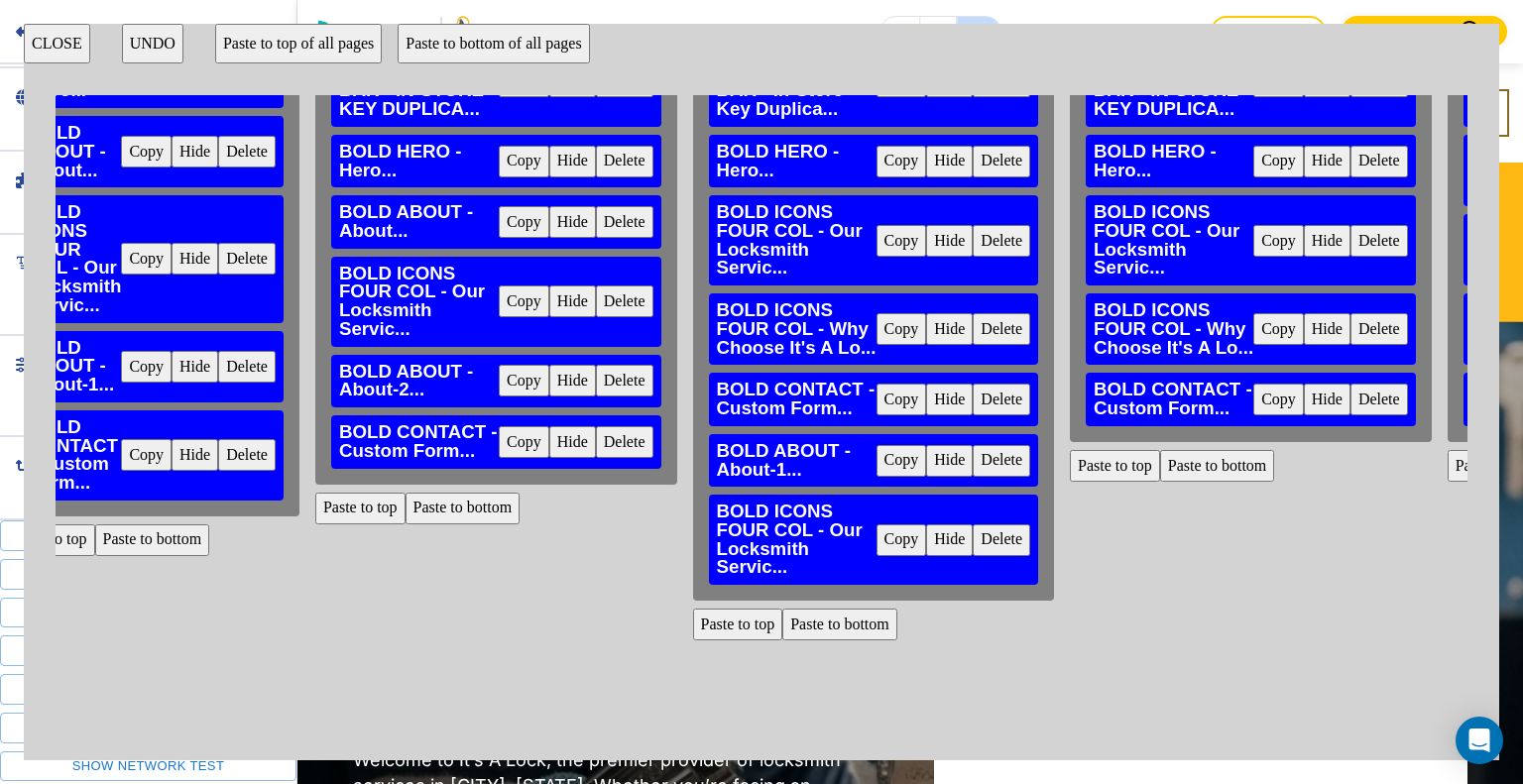 click on "Copy" at bounding box center [524, 381] 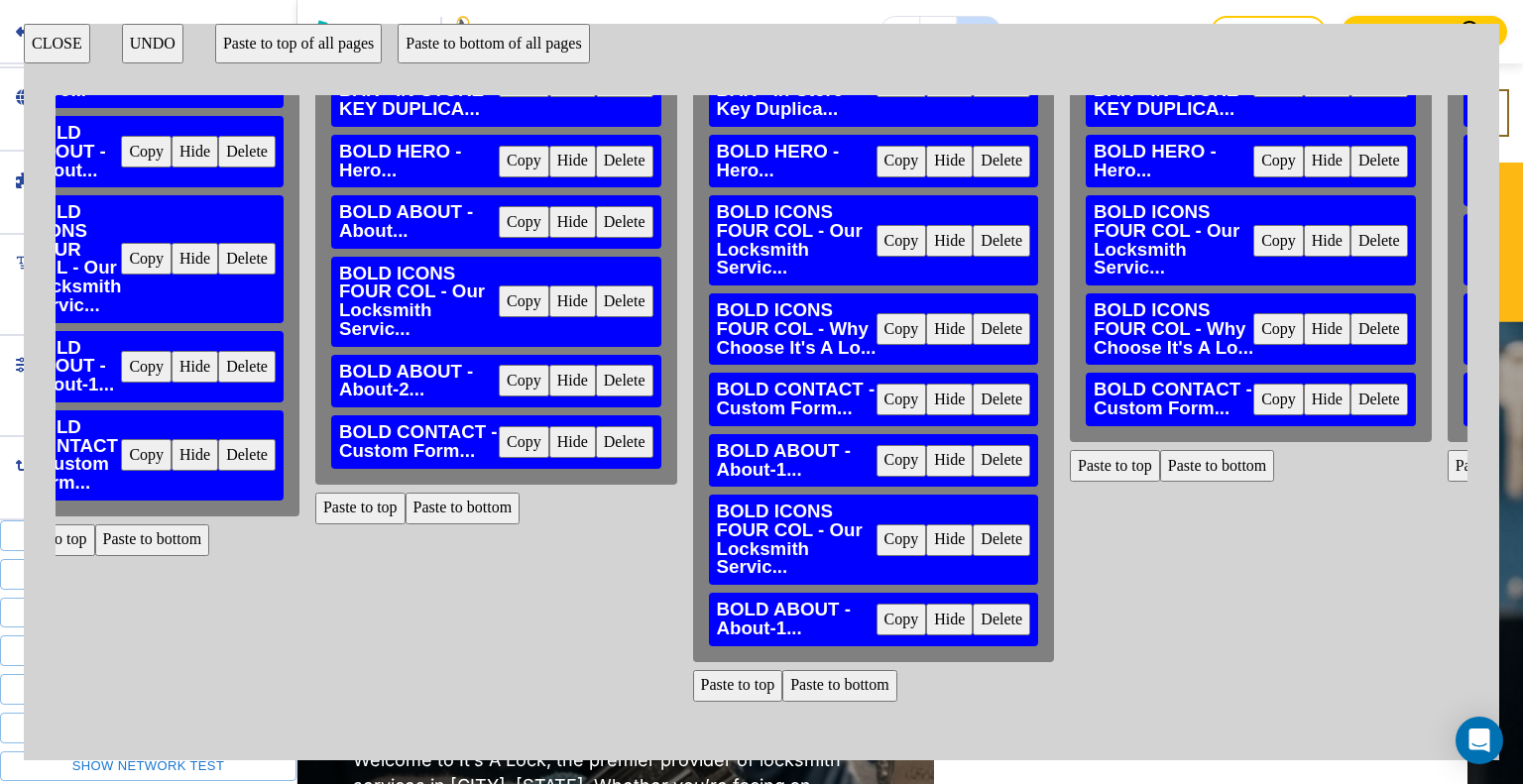 click on "Copy" at bounding box center (146, 455) 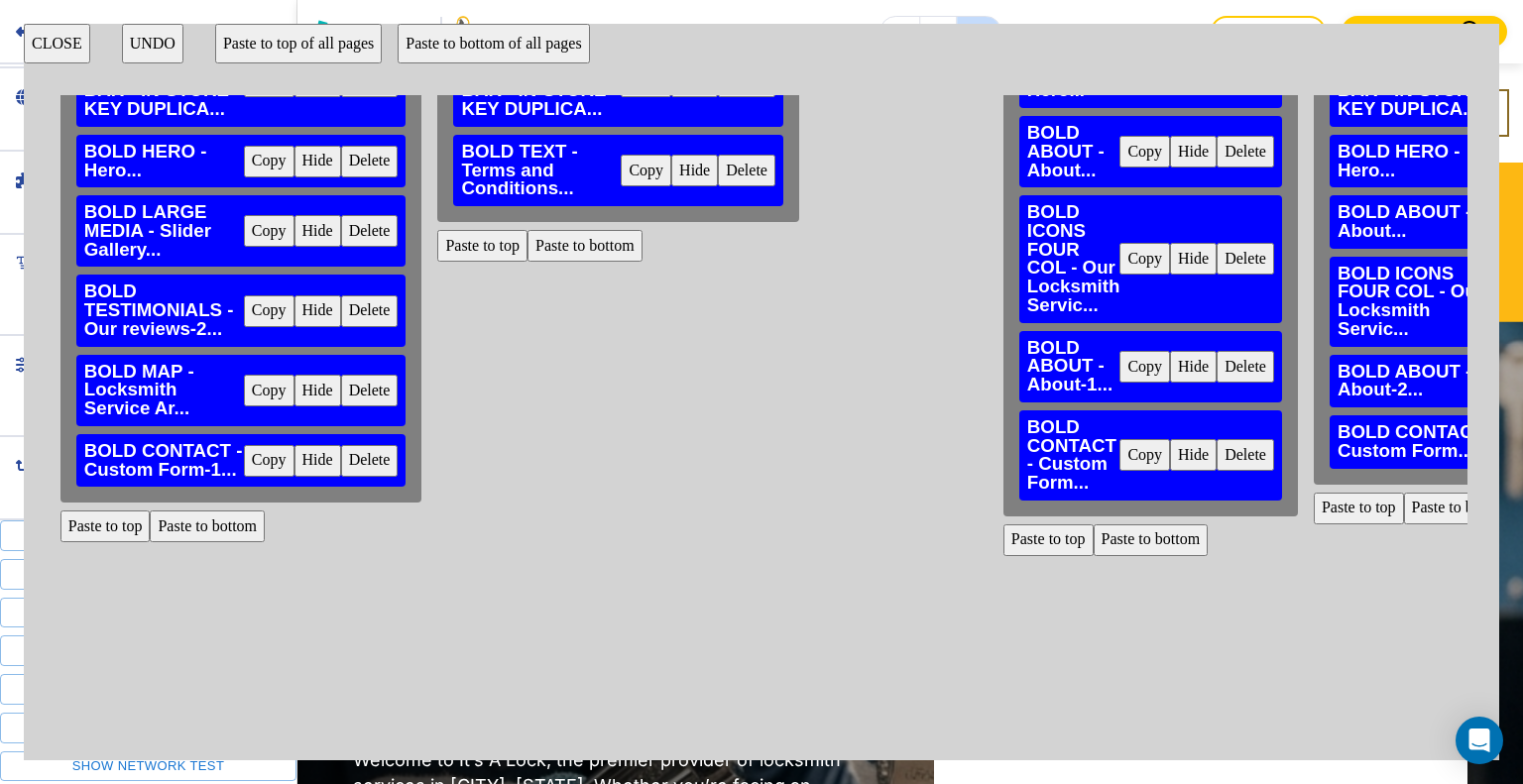 scroll, scrollTop: 99, scrollLeft: 3136, axis: both 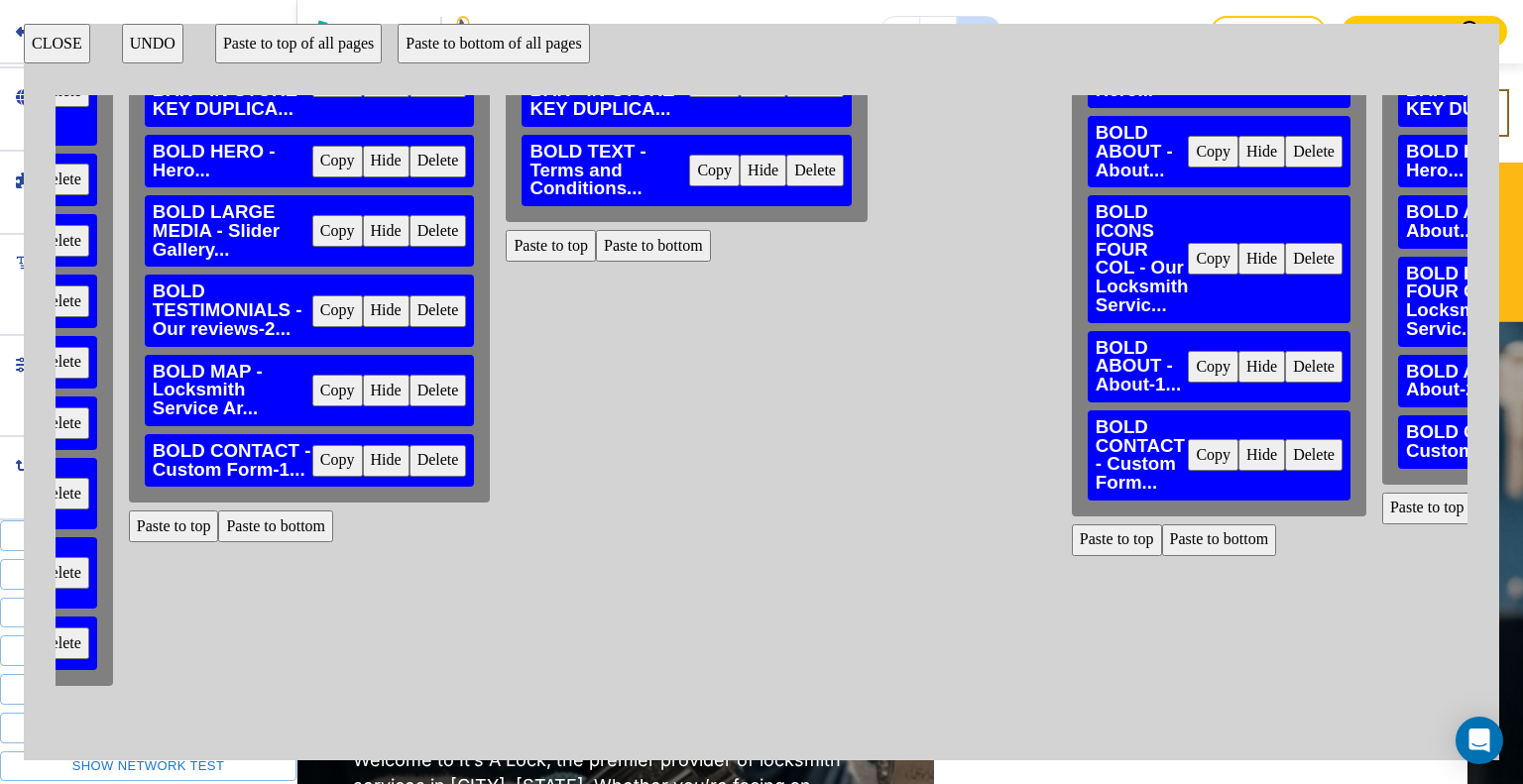 click on "Copy" at bounding box center (337, 391) 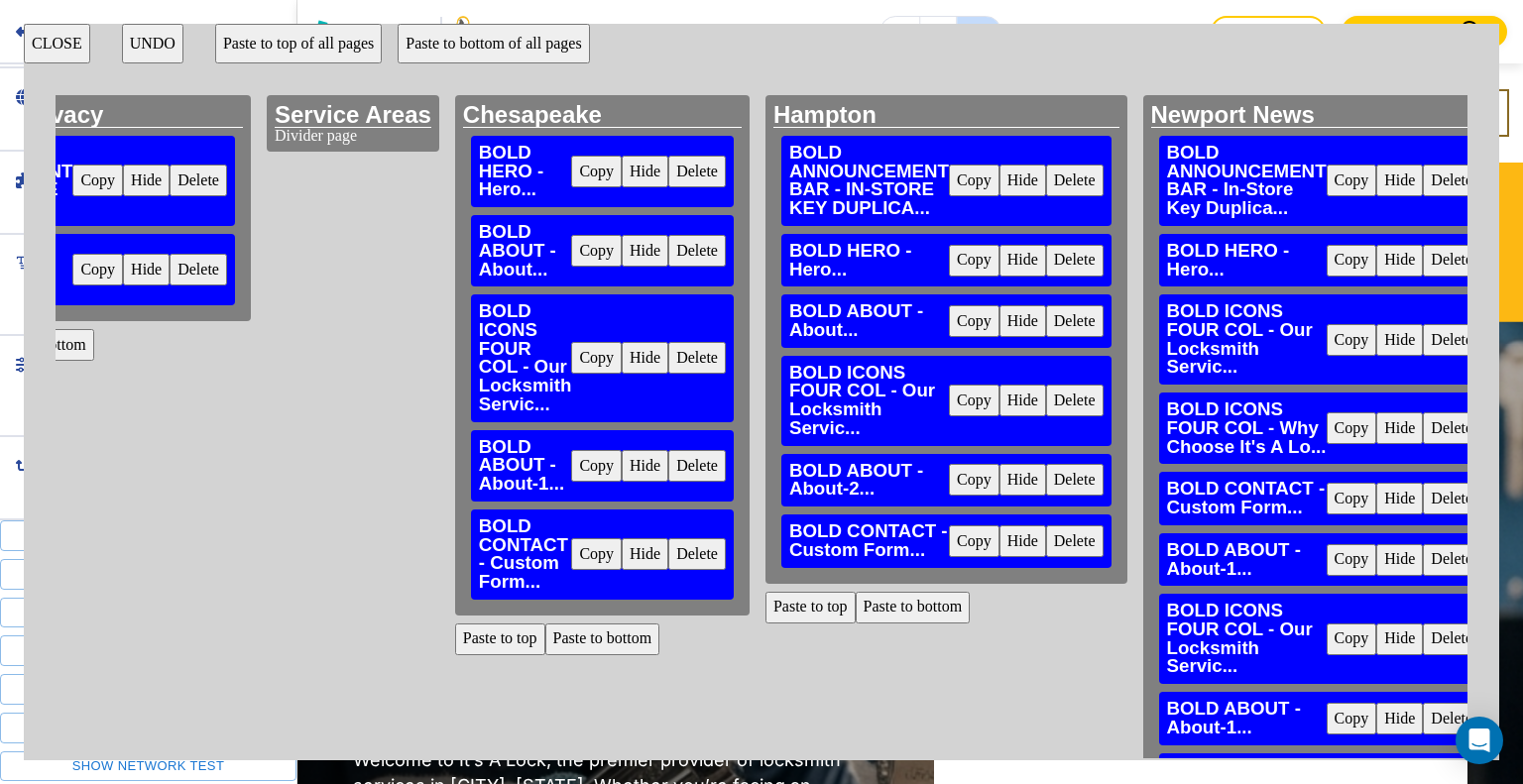 scroll, scrollTop: 0, scrollLeft: 3757, axis: horizontal 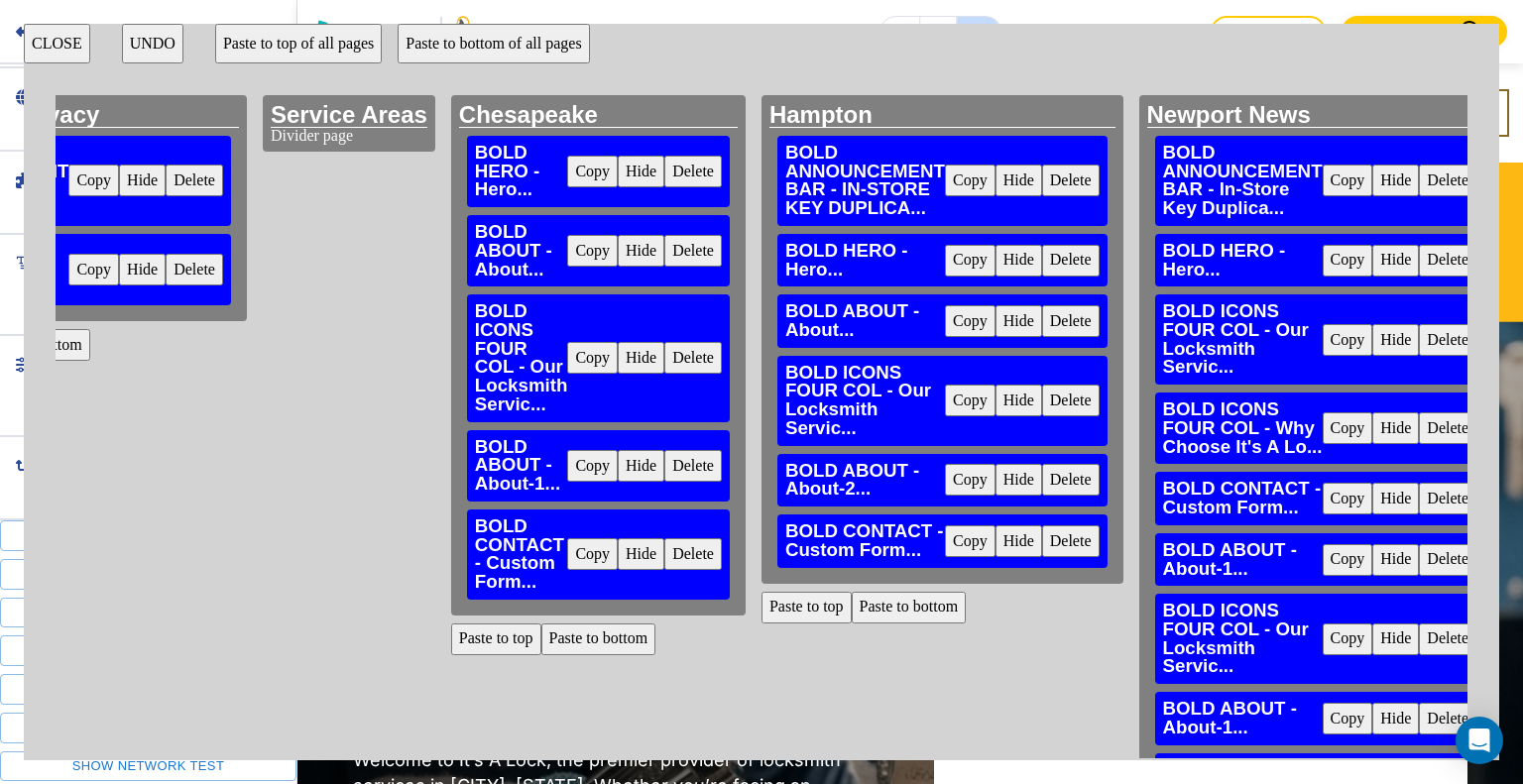 click on "Paste to bottom" at bounding box center [599, 639] 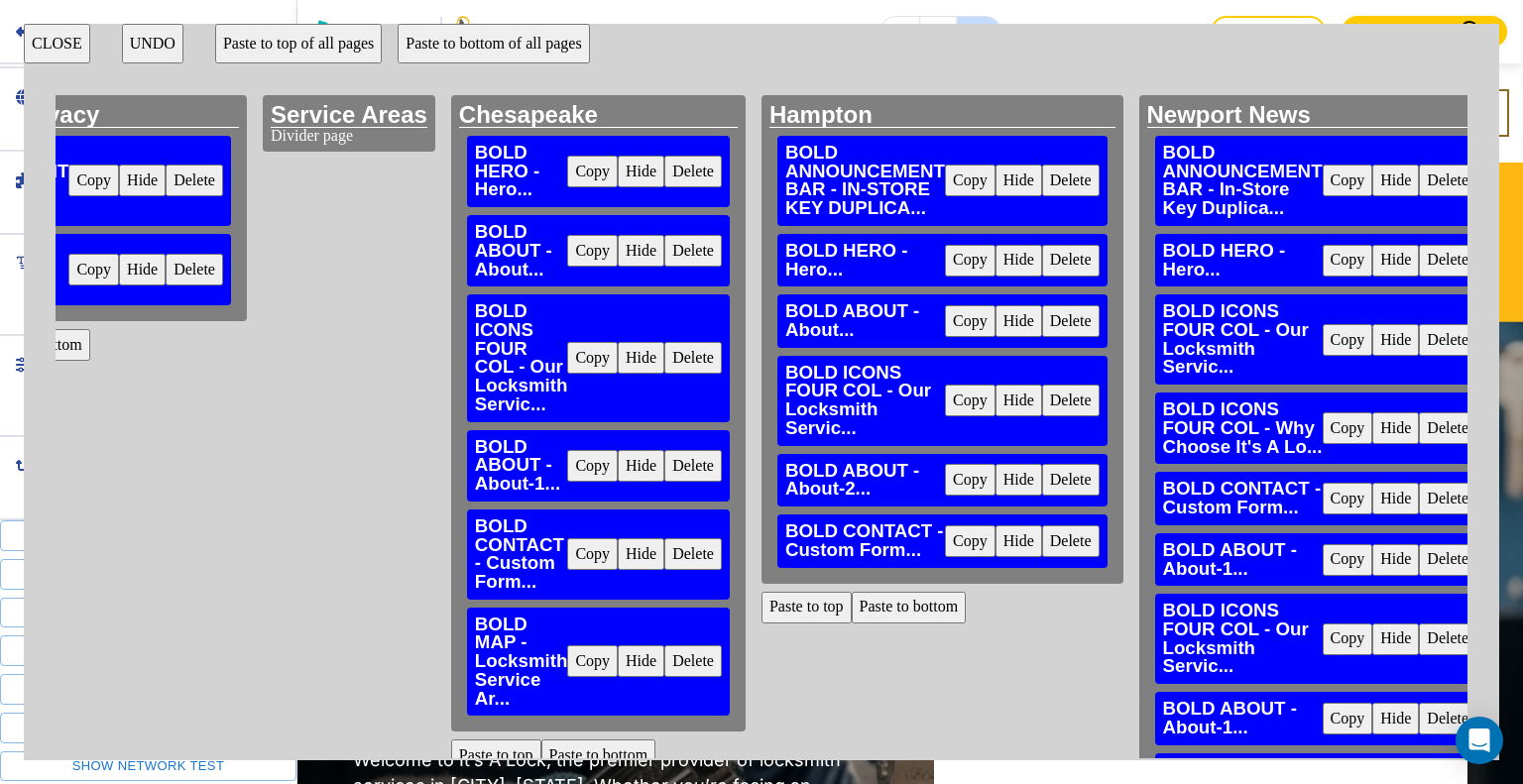 click on "Paste to bottom" at bounding box center (909, 608) 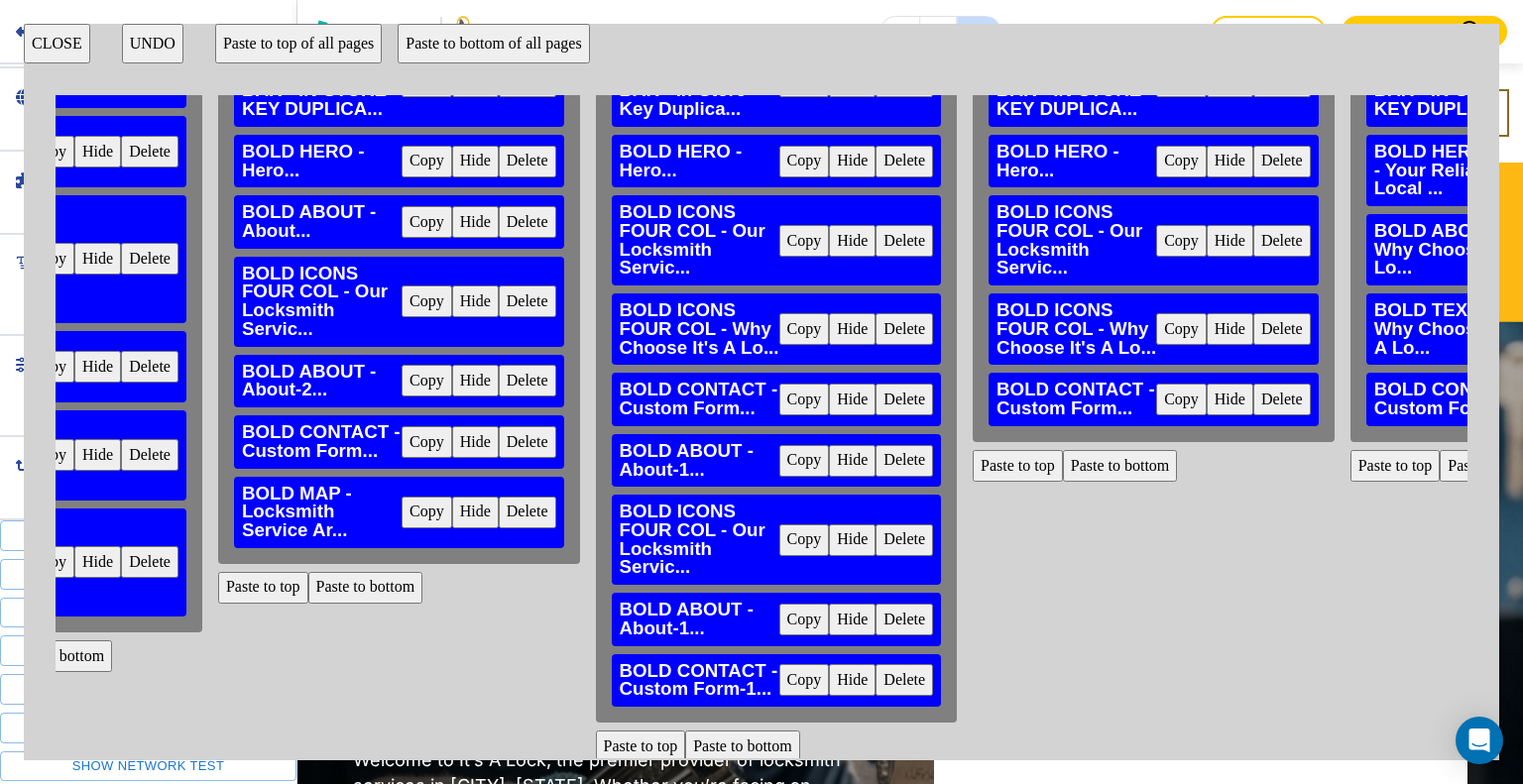 scroll, scrollTop: 155, scrollLeft: 4300, axis: both 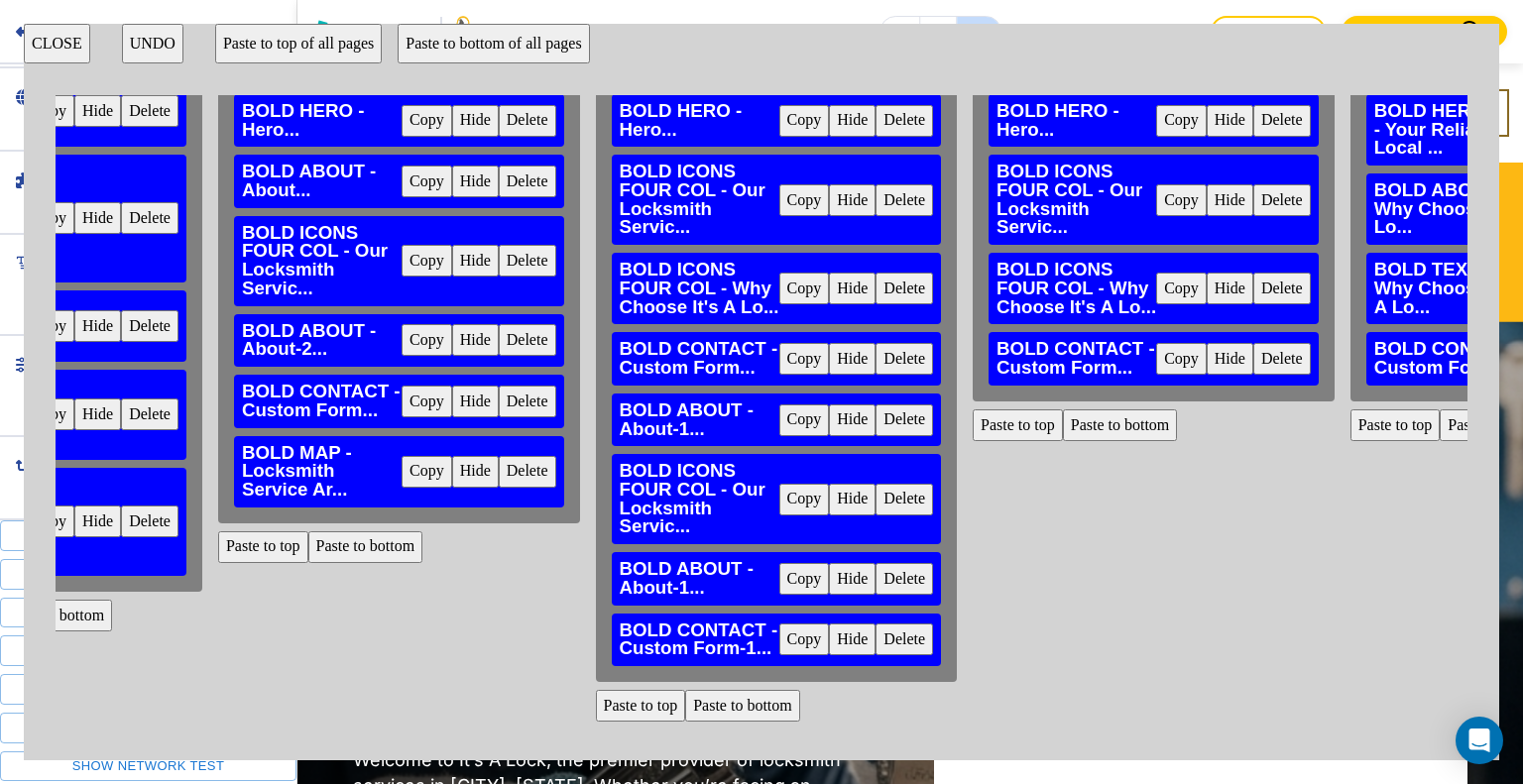 click on "Paste to bottom" at bounding box center [743, 706] 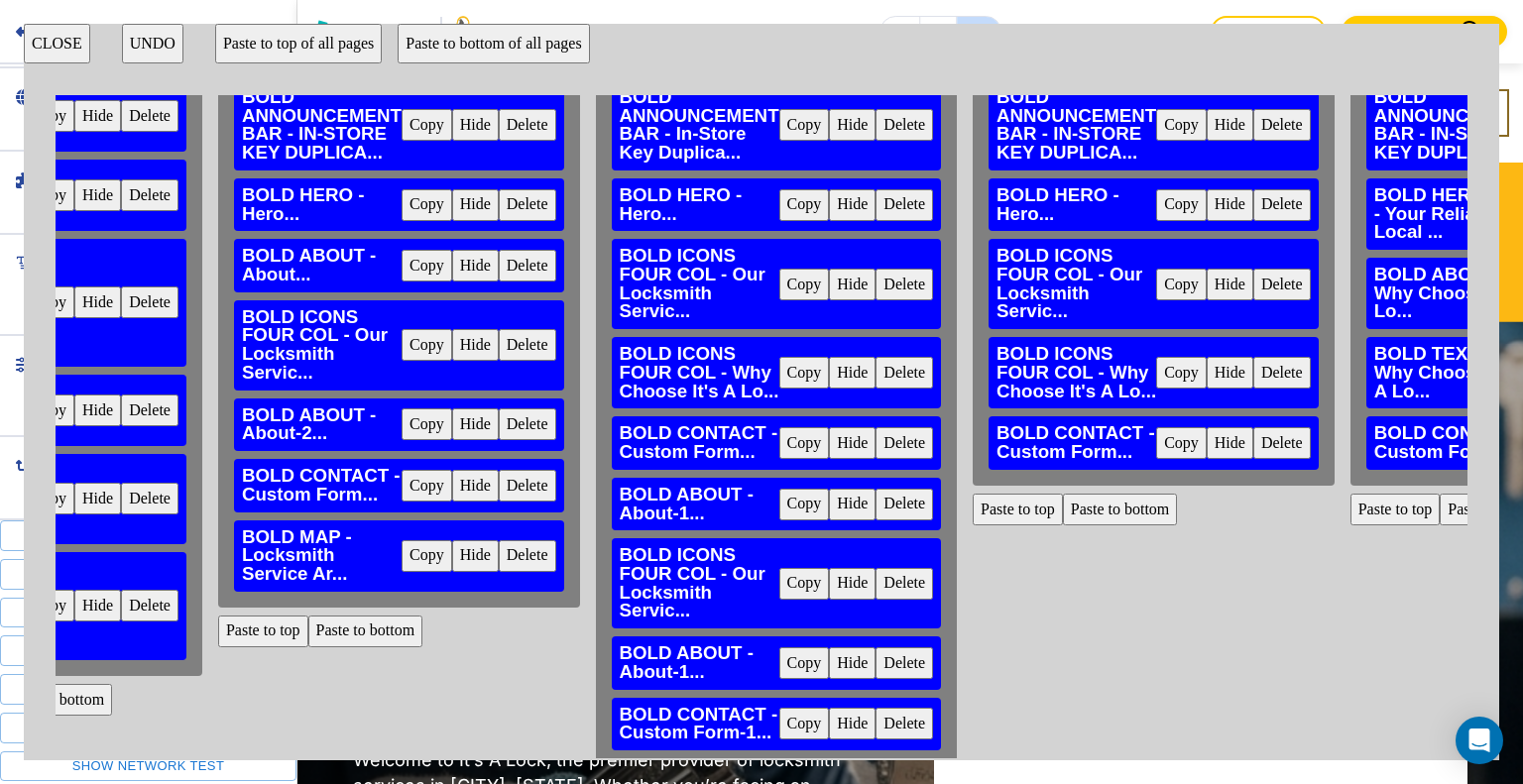 scroll, scrollTop: 0, scrollLeft: 4300, axis: horizontal 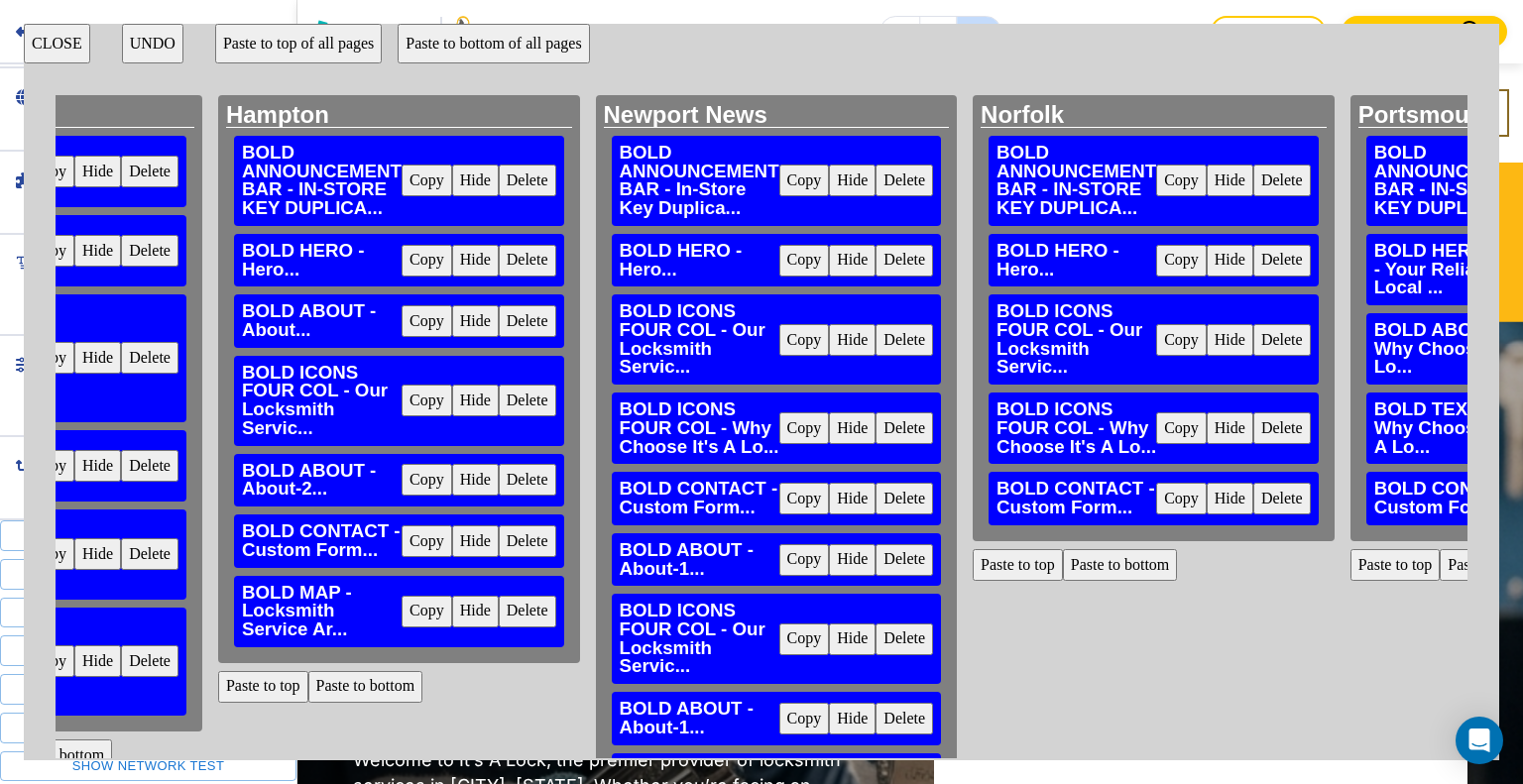 click on "CLOSE" at bounding box center [57, 44] 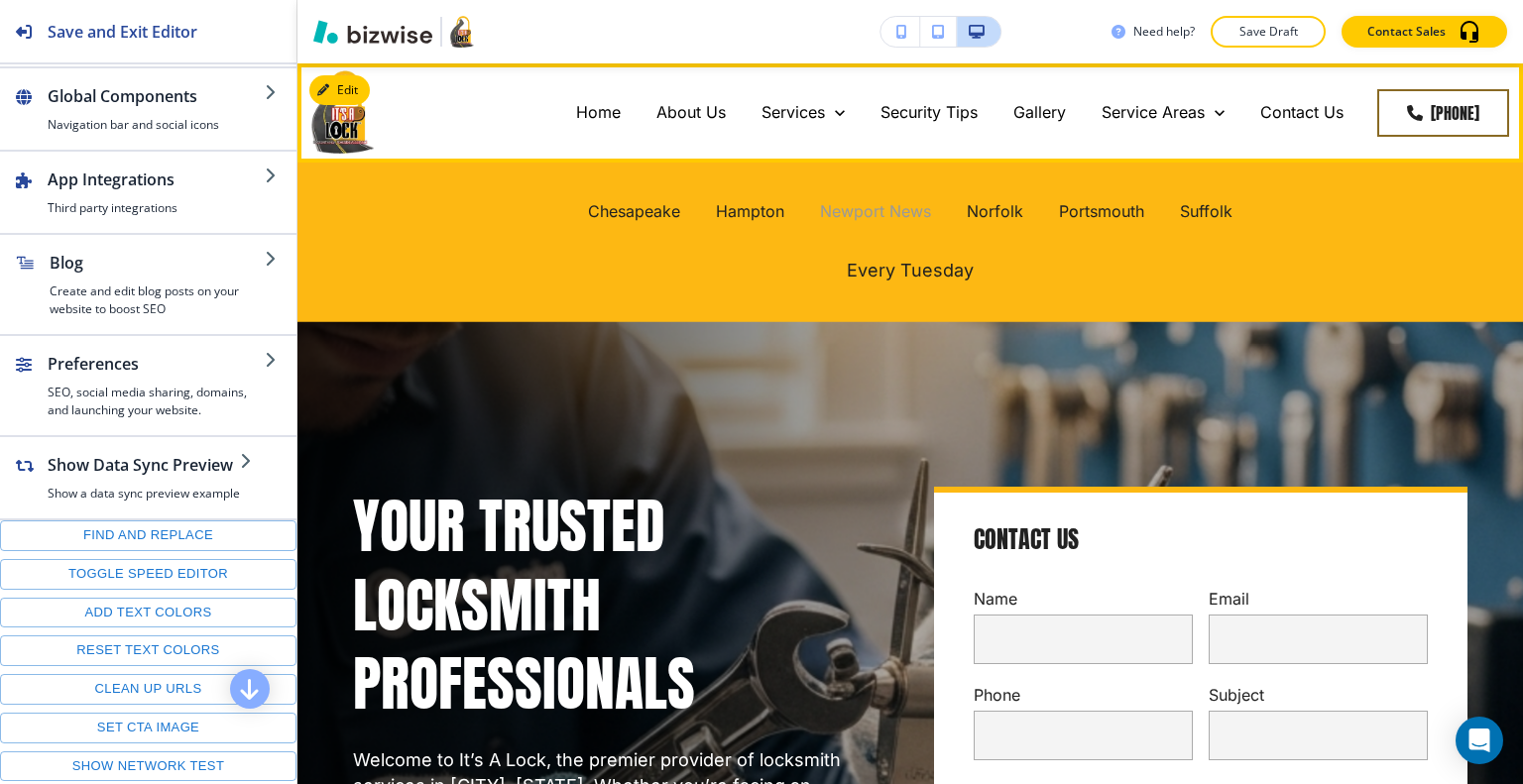 click on "Newport News" at bounding box center [876, 211] 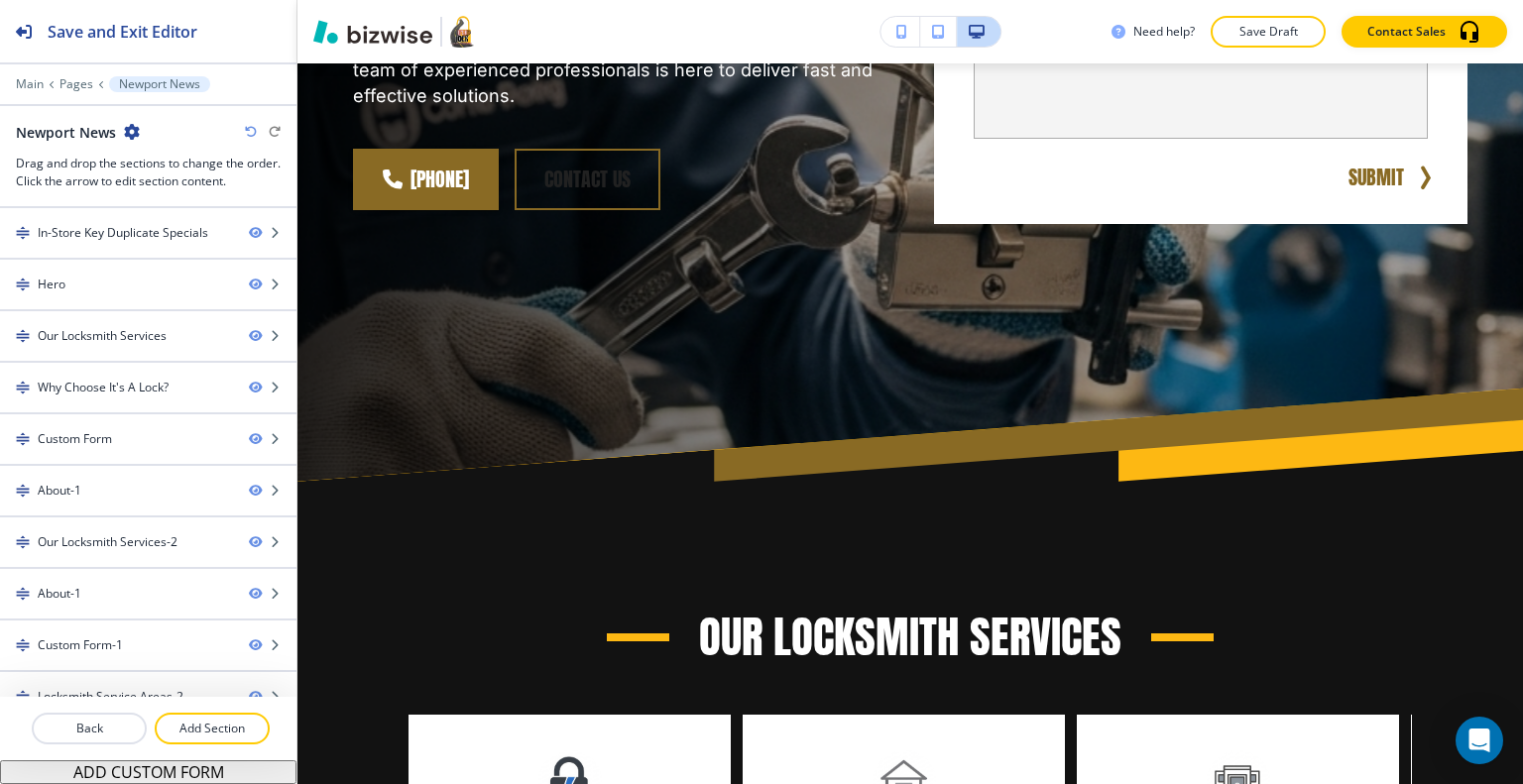scroll, scrollTop: 1189, scrollLeft: 0, axis: vertical 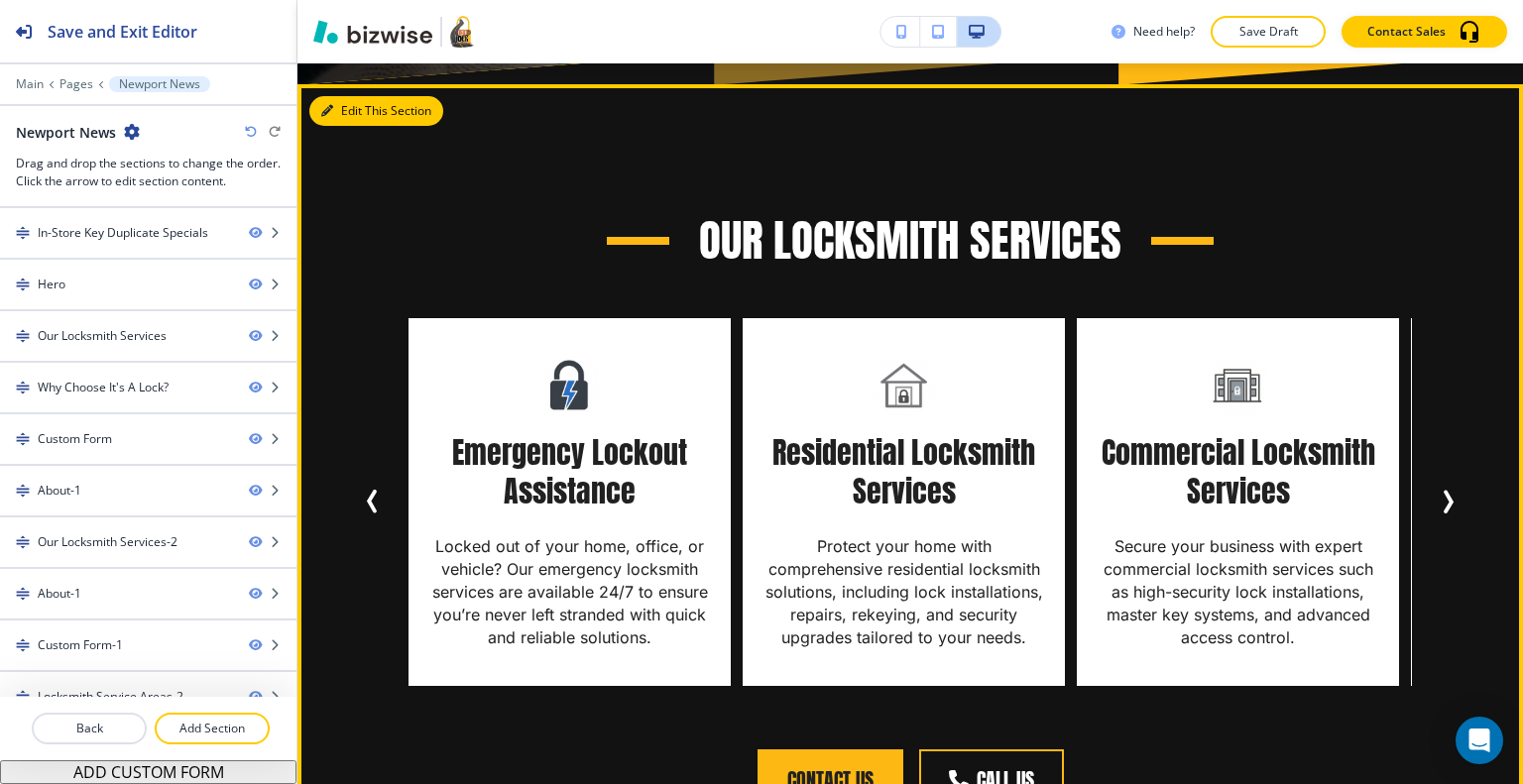 click on "Edit This Section Our Locksmith Services Residential Locksmith Services Protect your home with comprehensive residential locksmith solutions, including lock installations, repairs, rekeying, and security upgrades tailored to your needs. Commercial Locksmith Services Secure your business with expert commercial locksmith services such as high-security lock installations, master key systems, and advanced access control. Automotive Locksmith Services Experiencing a car lockout or need a key replacement? We handle vehicle unlocking, key programming, and ignition repairs to get you back on the road. Emergency Lockout Assistance Locked out of your home, office, or vehicle? Our emergency locksmith services are available 24/7 to ensure you’re never left stranded with quick and reliable solutions. Residential Locksmith Services Protect your home with comprehensive residential locksmith solutions, including lock installations, repairs, rekeying, and security upgrades tailored to your needs. Contact Us Call Us" at bounding box center [910, 510] 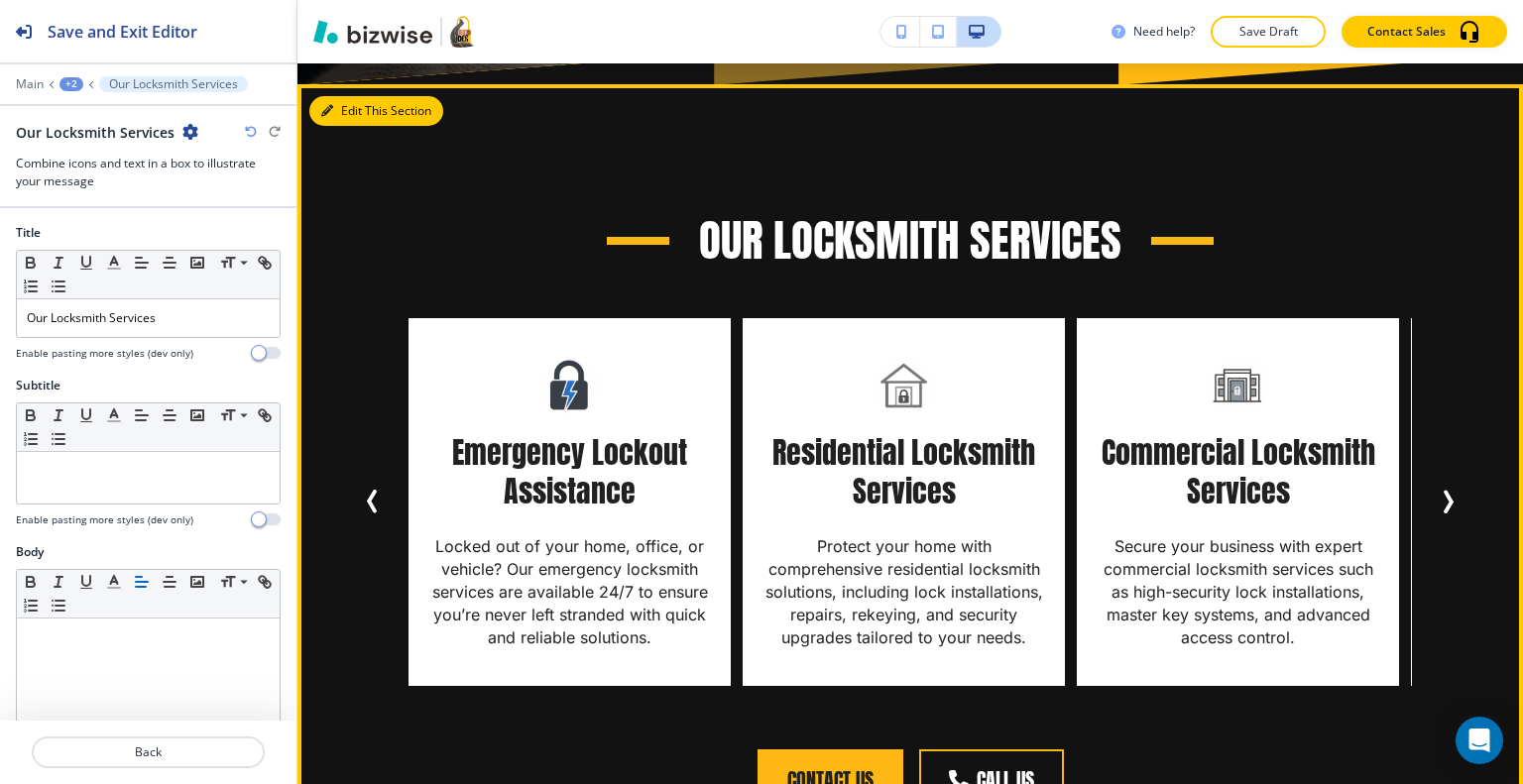 scroll, scrollTop: 1209, scrollLeft: 0, axis: vertical 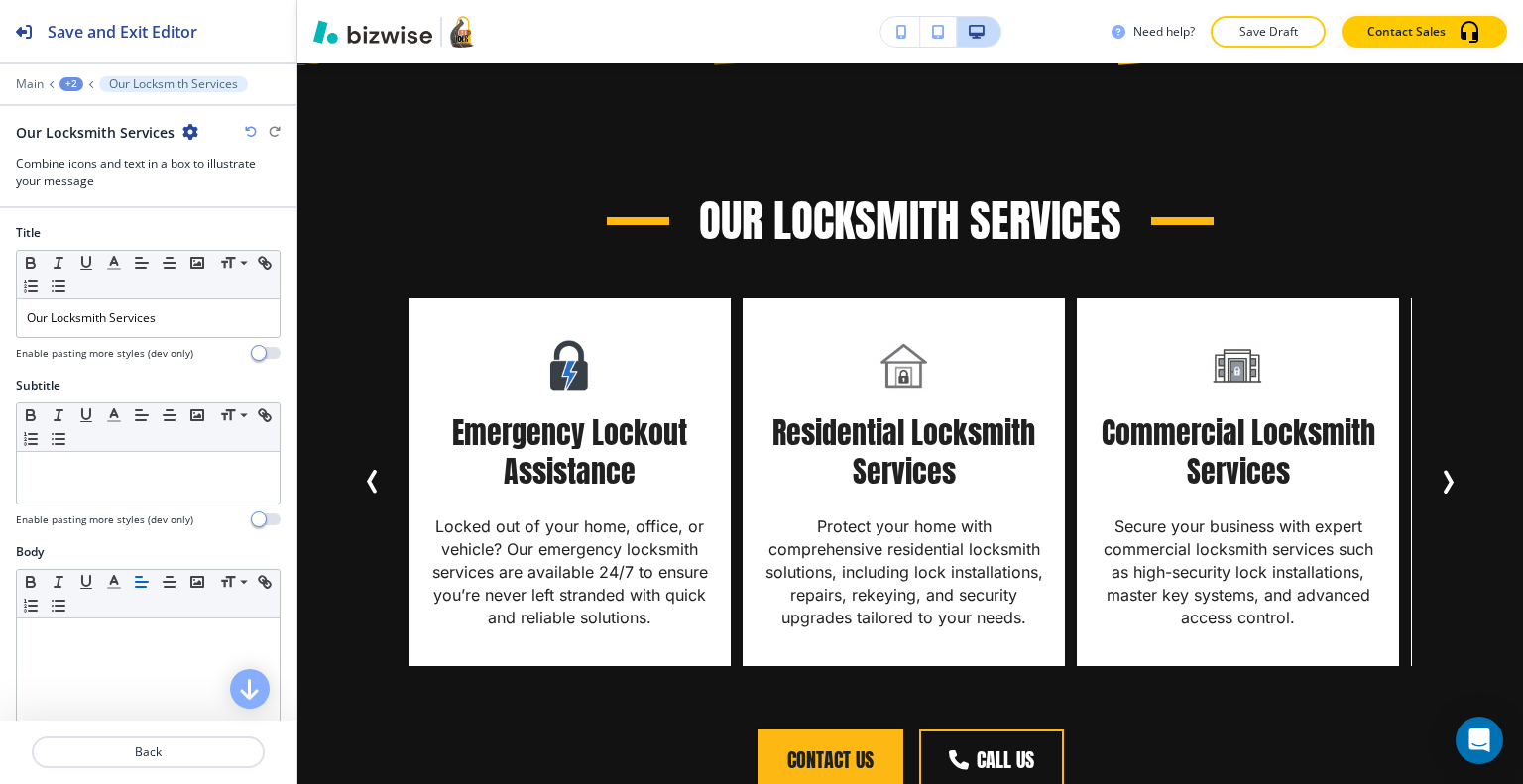 click on "Our Locksmith Services" at bounding box center (107, 132) 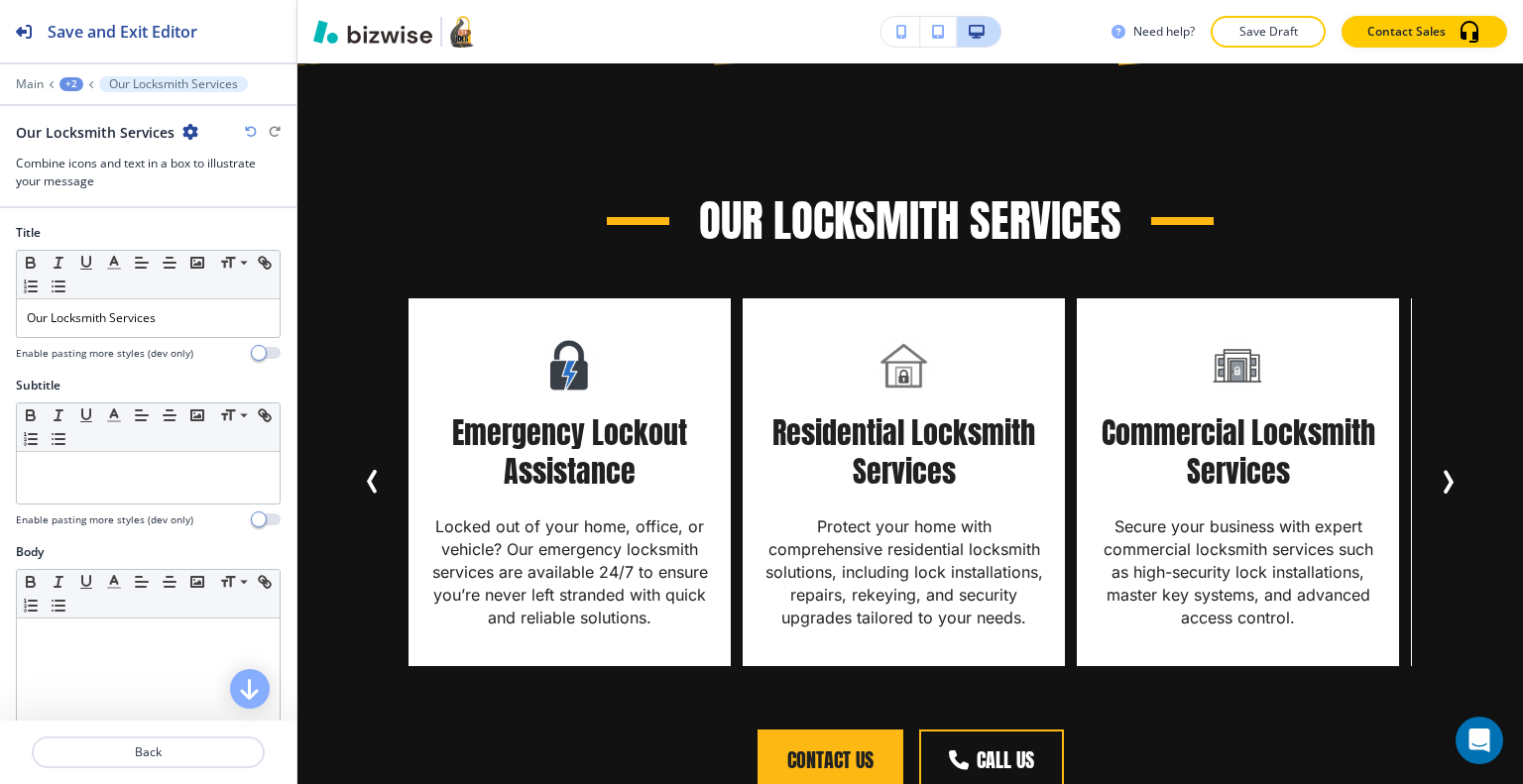 click at bounding box center [190, 132] 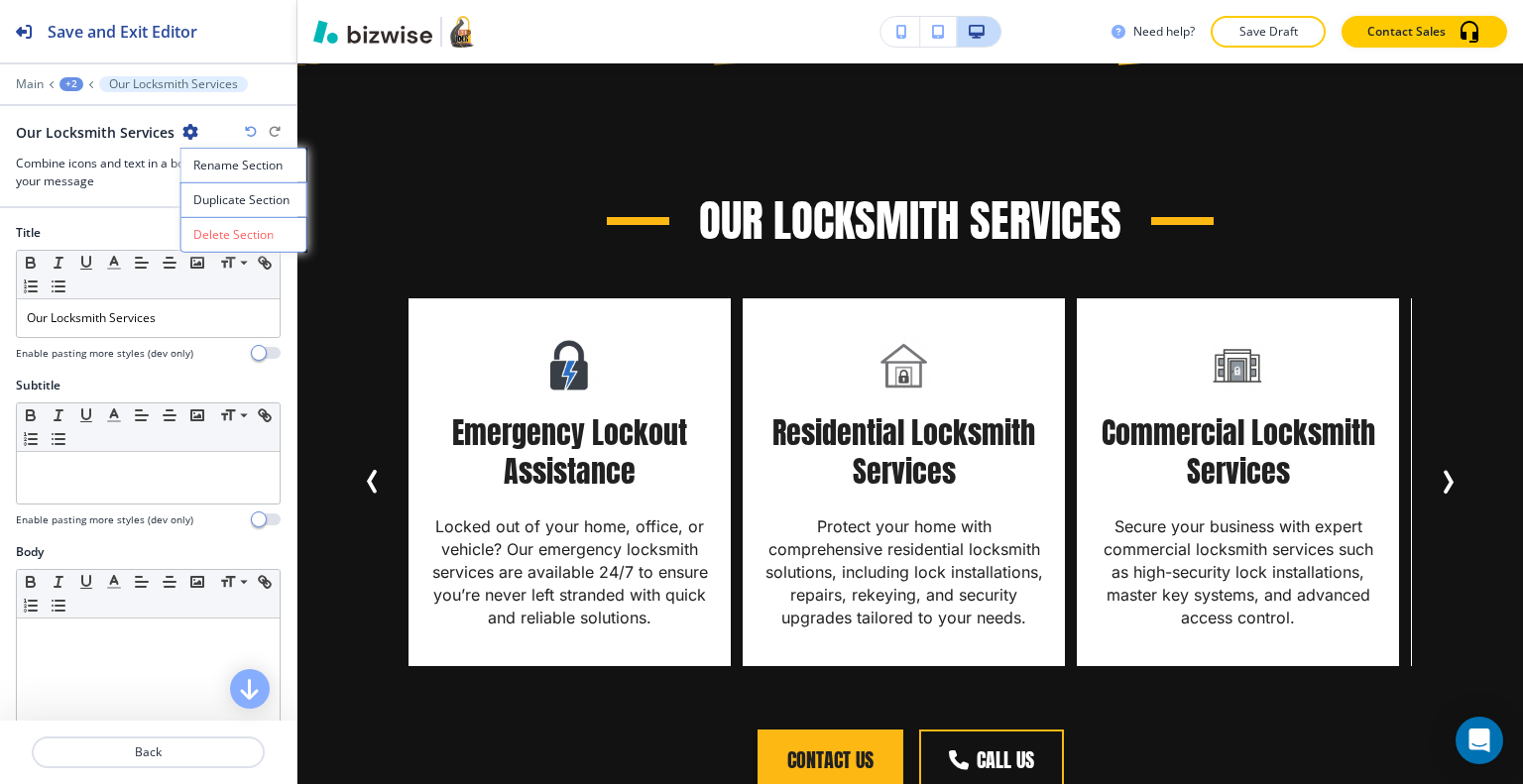 drag, startPoint x: 236, startPoint y: 238, endPoint x: 247, endPoint y: 243, distance: 12.083046 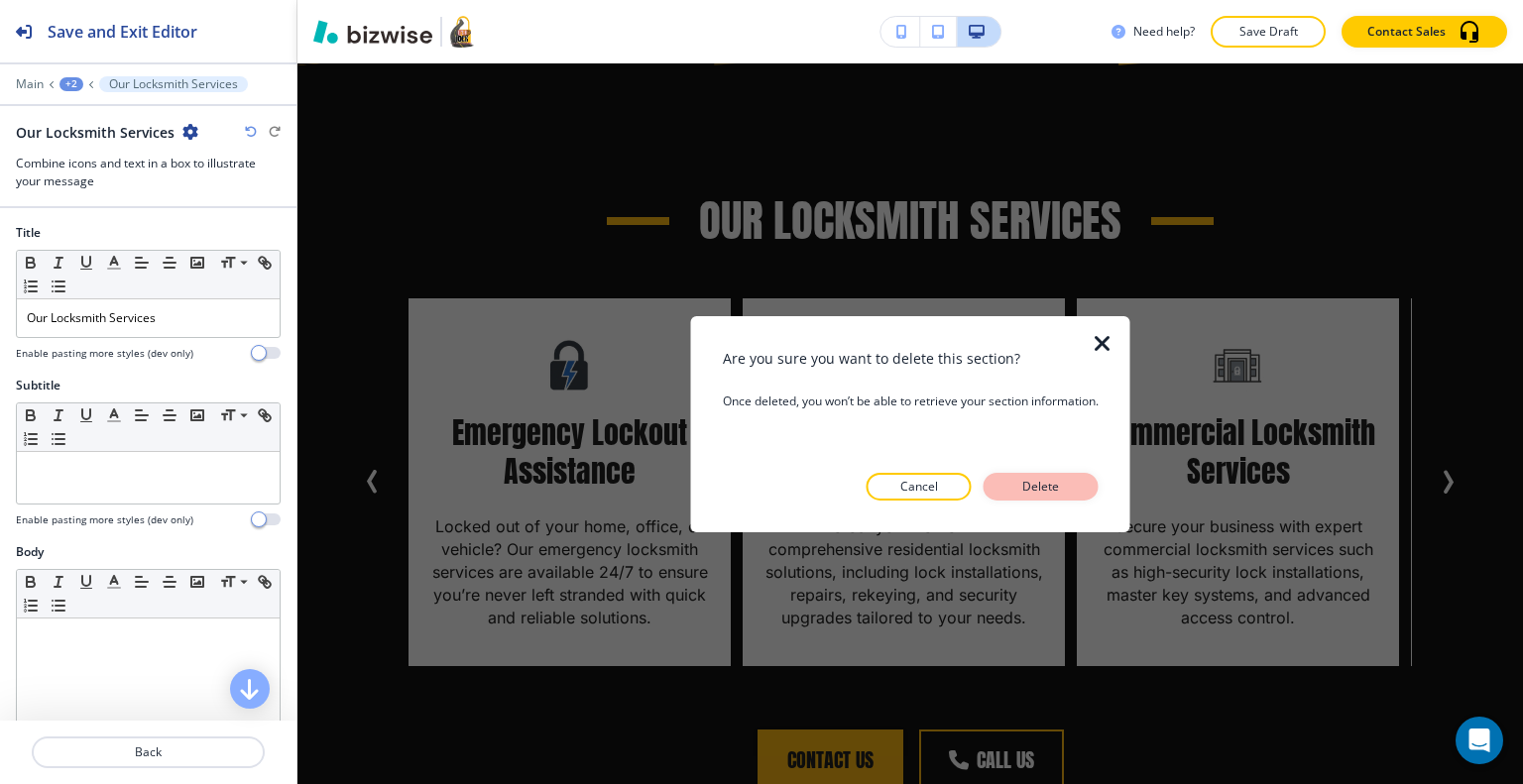 click on "Delete" at bounding box center [1041, 487] 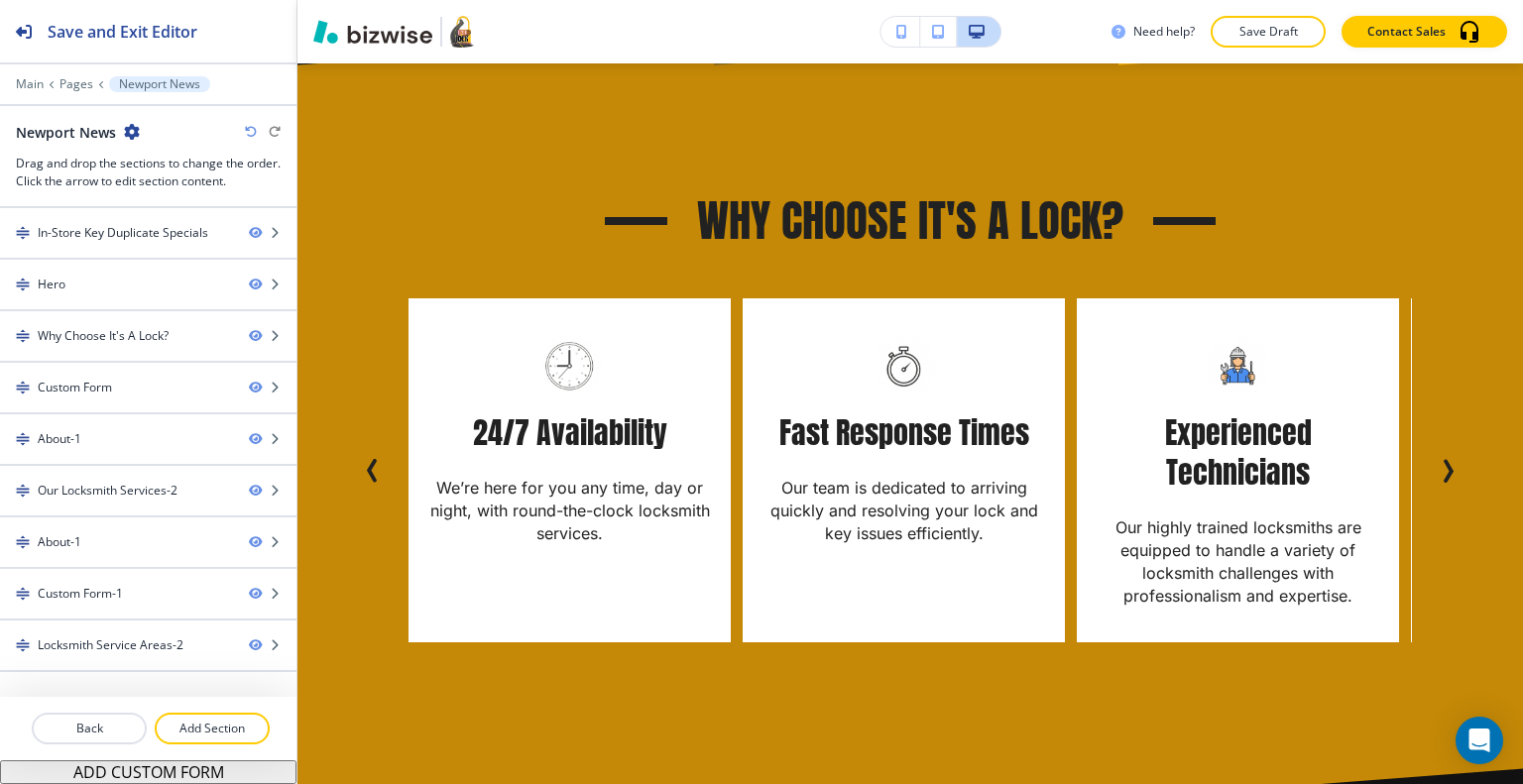 scroll, scrollTop: 1011, scrollLeft: 0, axis: vertical 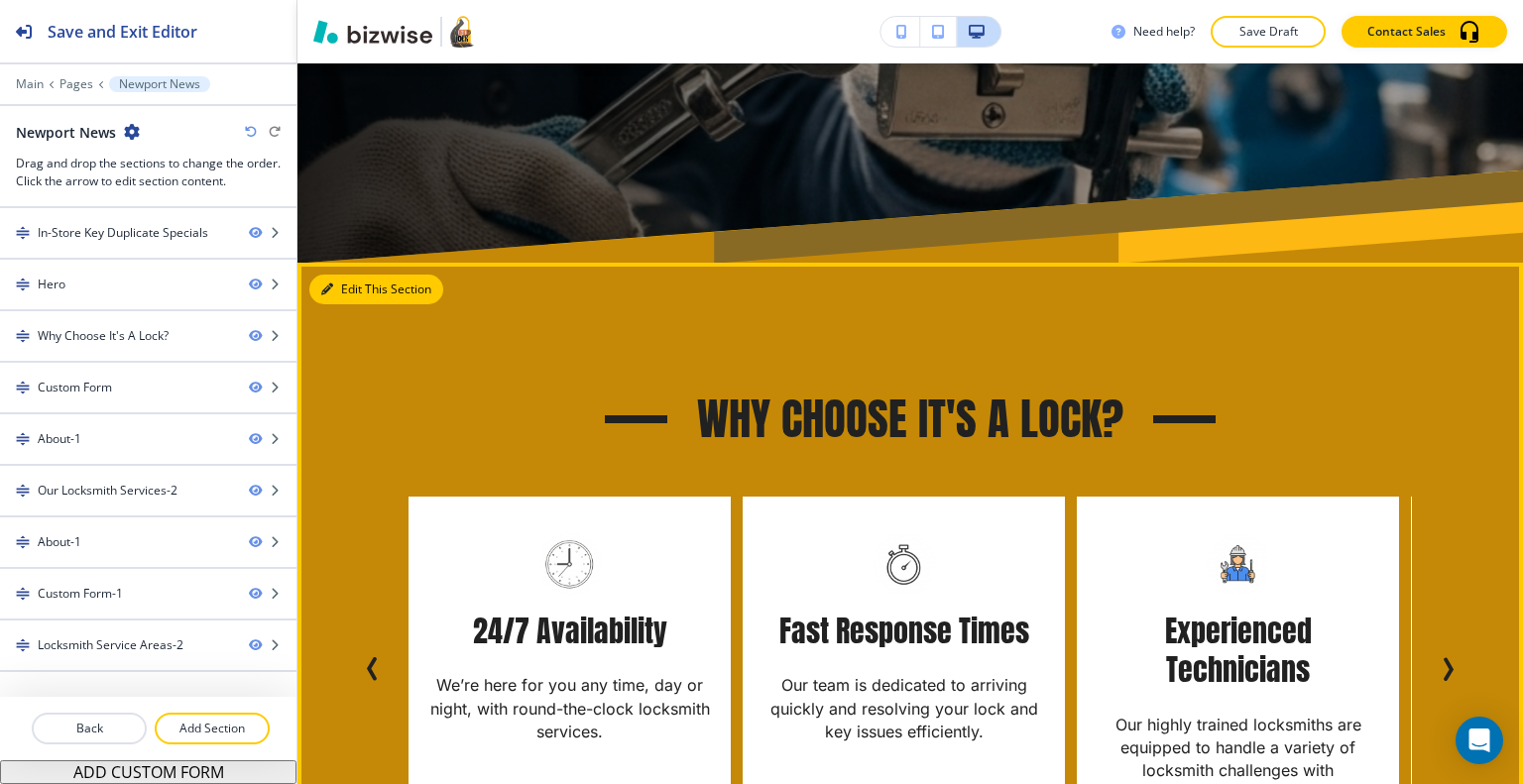 drag, startPoint x: 337, startPoint y: 282, endPoint x: 297, endPoint y: 241, distance: 57 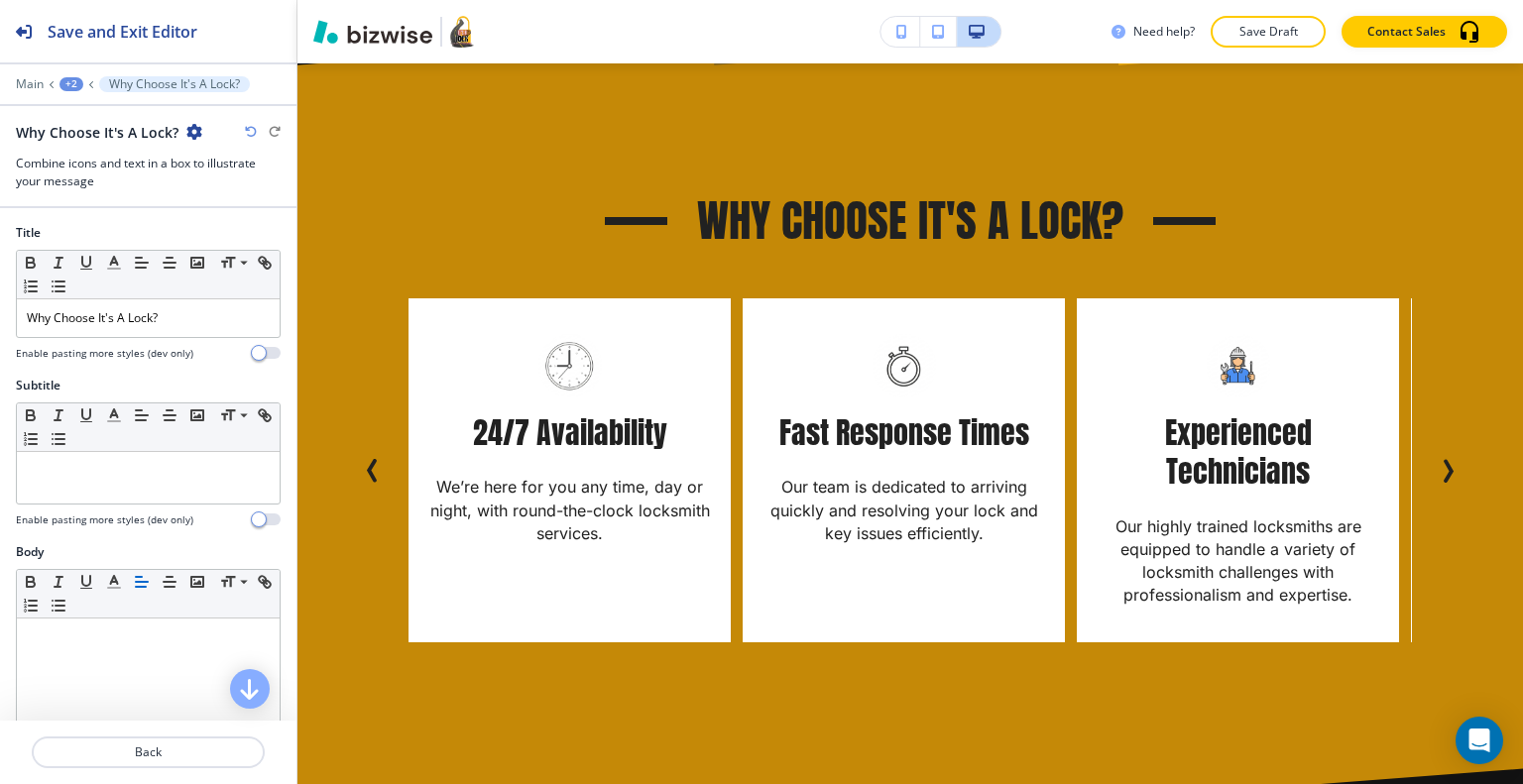click at bounding box center (194, 132) 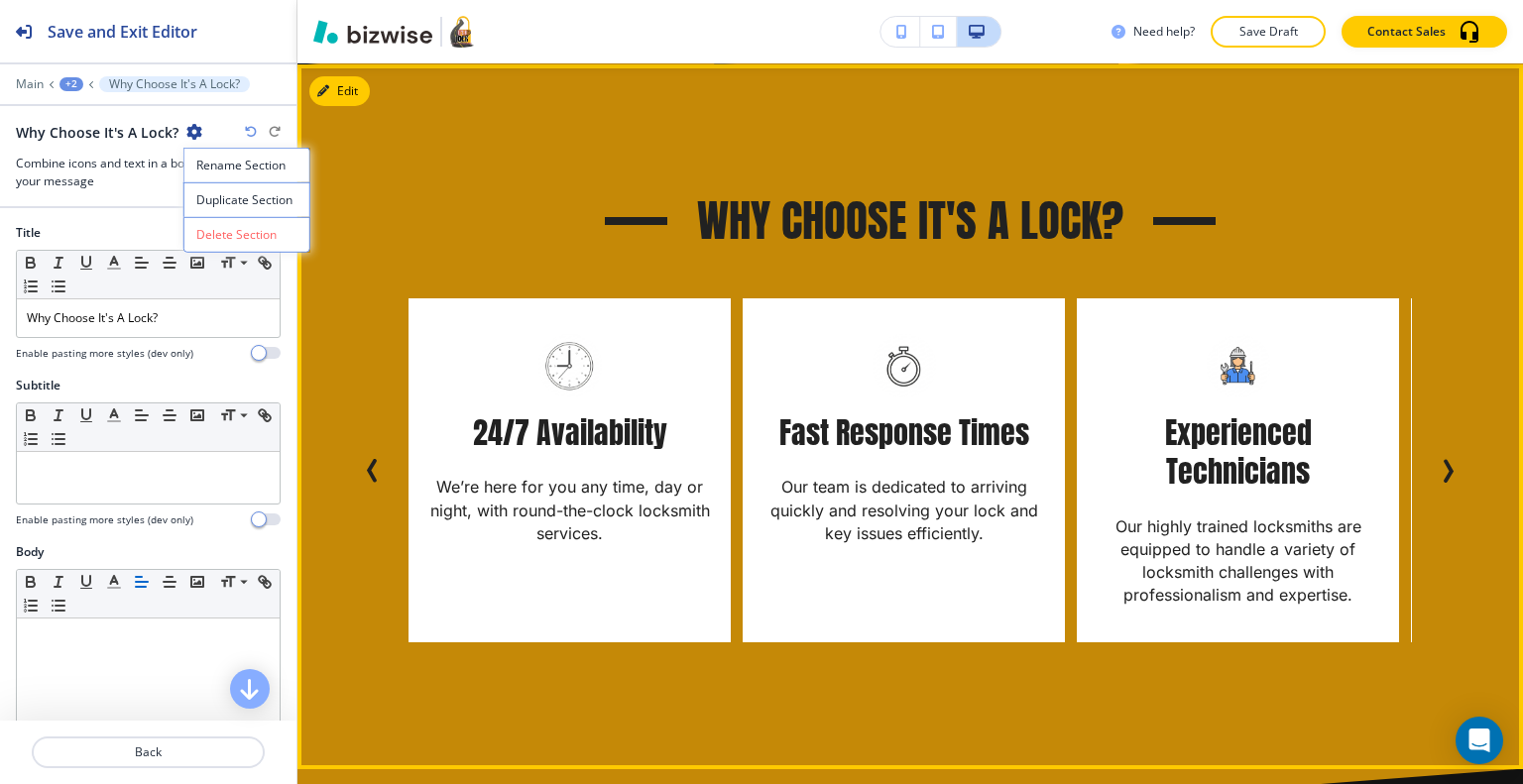 click on "Why Choose It's A Lock? Fast Response Times Our team is dedicated to arriving quickly and resolving your lock and key issues efficiently. Experienced Technicians Our highly trained locksmiths are equipped to handle a variety of locksmith challenges with professionalism and expertise. Local Expertise As a trusted local provider, we proudly serve Newport News and the surrounding areas with dedicated, community-focused service. 24/7 Availability We’re here for you any time, day or night, with round-the-clock locksmith services. Fast Response Times Our team is dedicated to arriving quickly and resolving your lock and key issues efficiently. Experienced Technicians Our highly trained locksmiths are equipped to handle a variety of locksmith challenges with professionalism and expertise. Local Expertise As a trusted local provider, we proudly serve Newport News and the surrounding areas with dedicated, community-focused service. 24/7 Availability Fast Response Times Experienced Technicians" at bounding box center (910, 417) 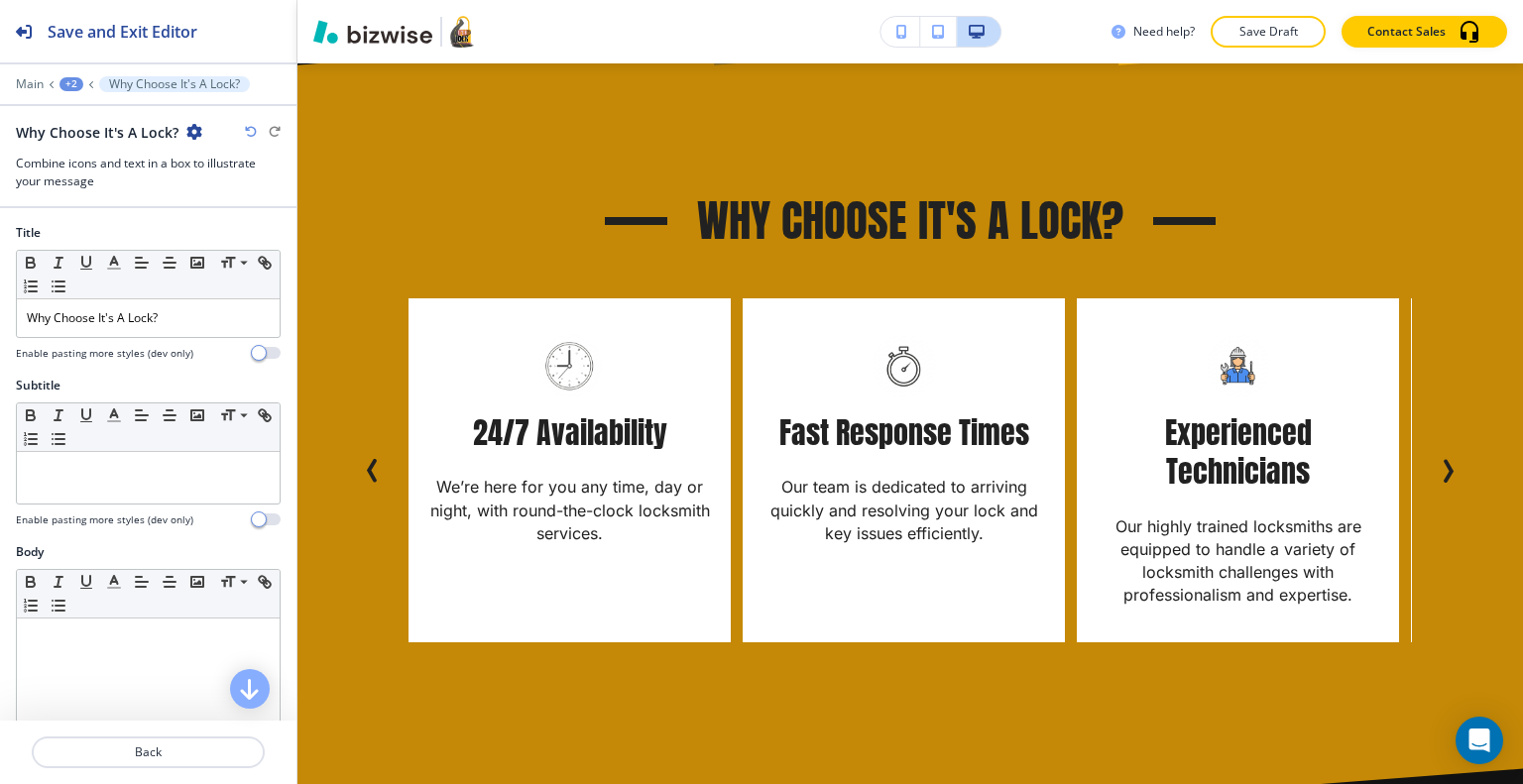 click at bounding box center [194, 132] 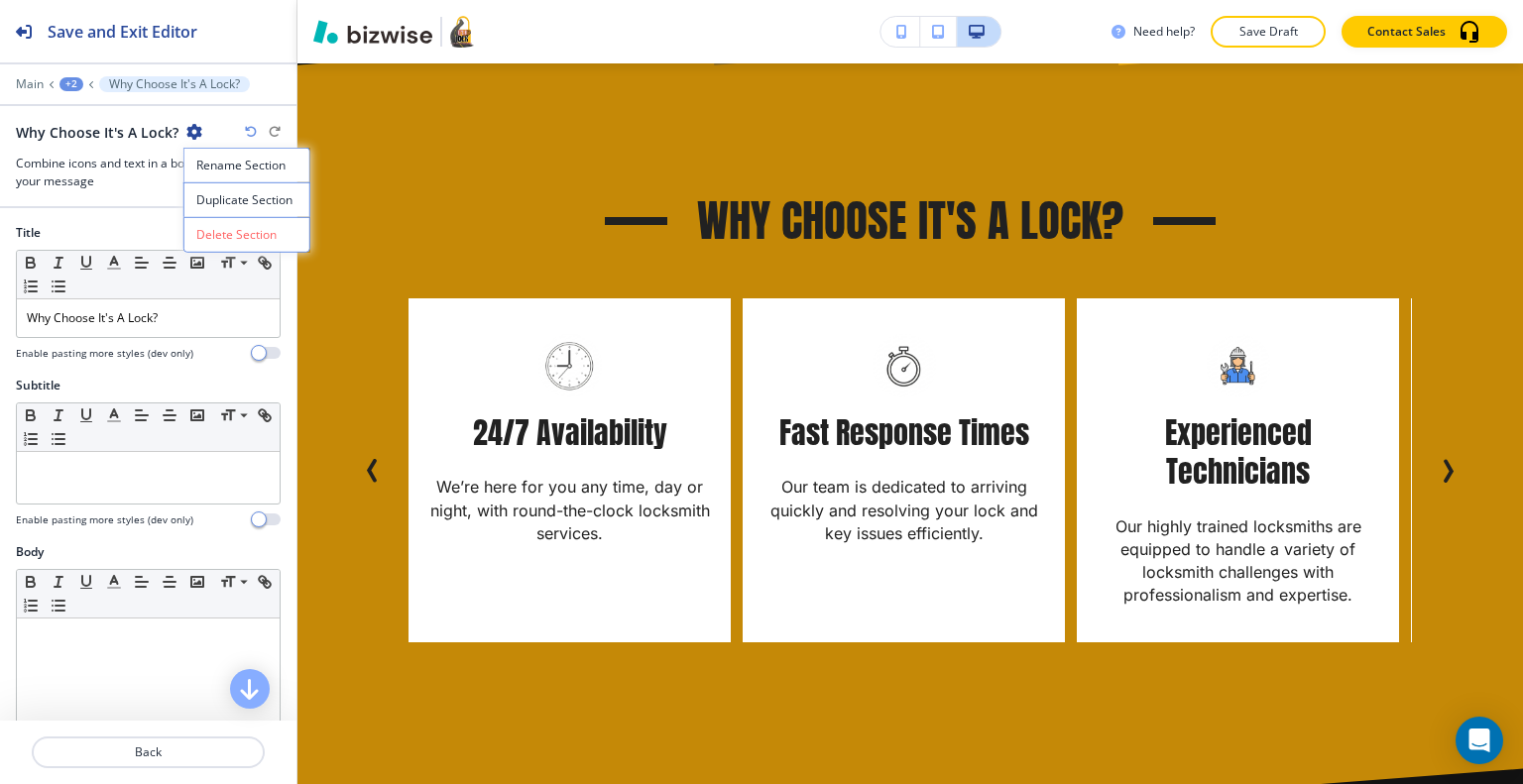 click on "Delete Section" at bounding box center (247, 235) 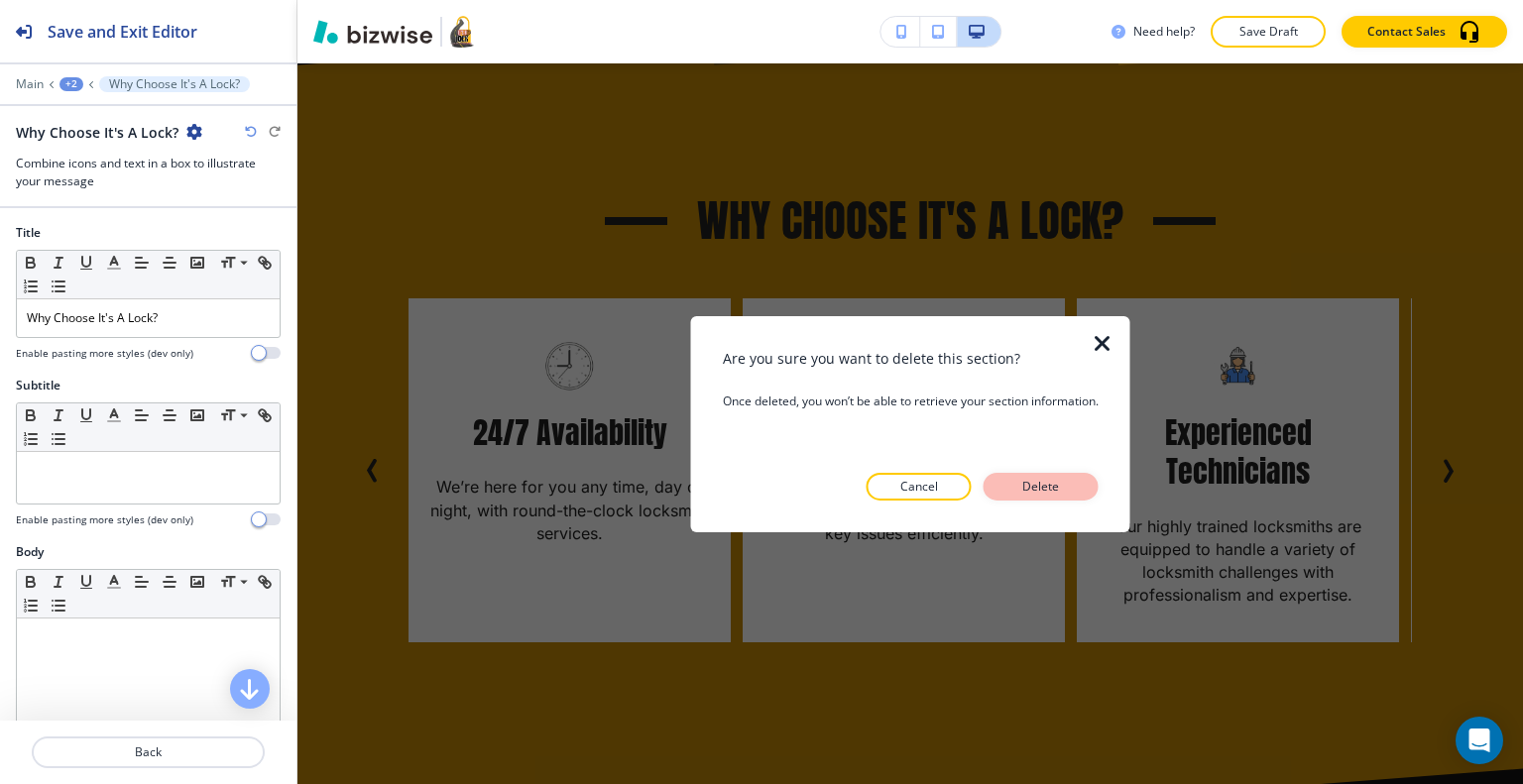 click on "Delete" at bounding box center [1041, 487] 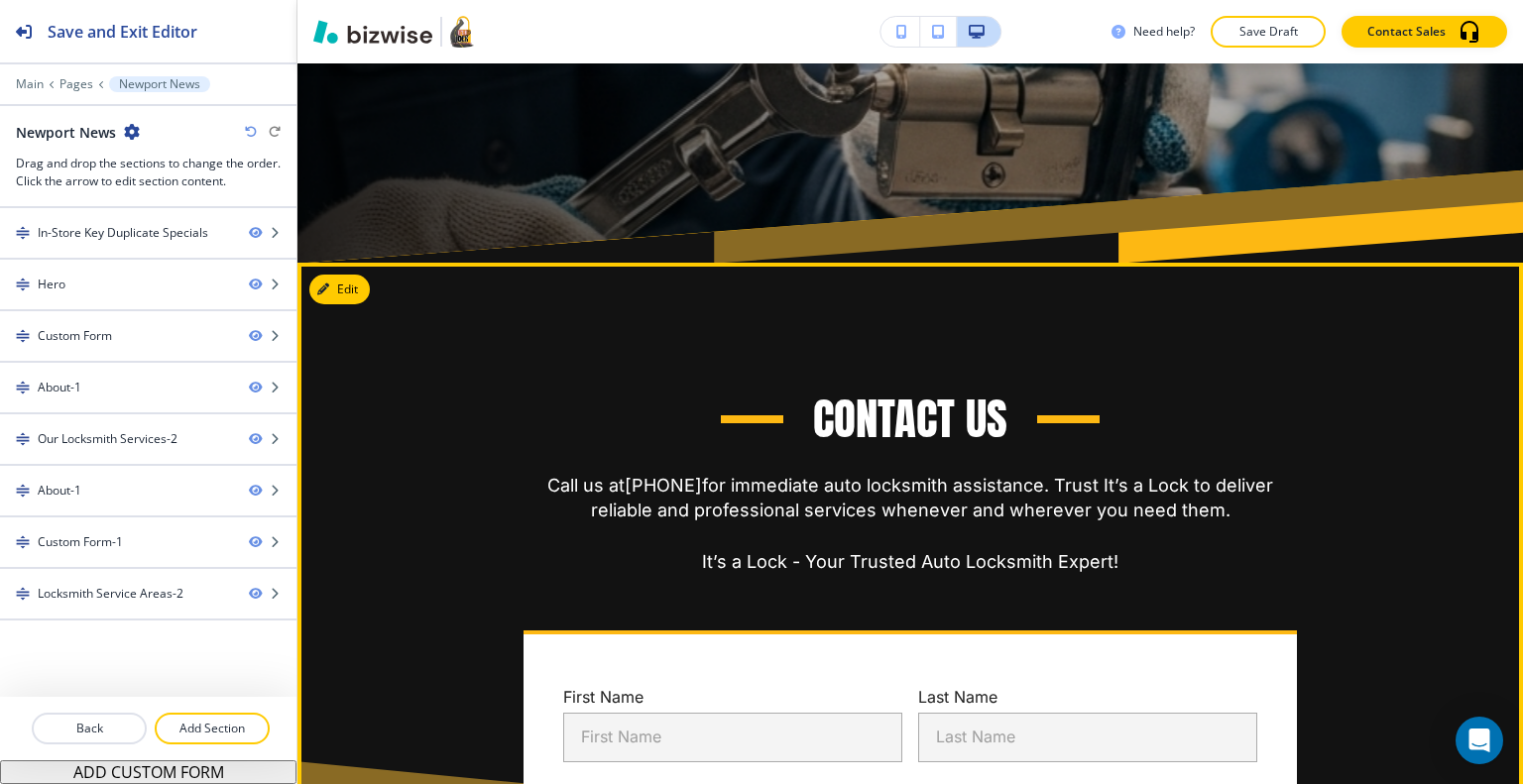 scroll, scrollTop: 1110, scrollLeft: 0, axis: vertical 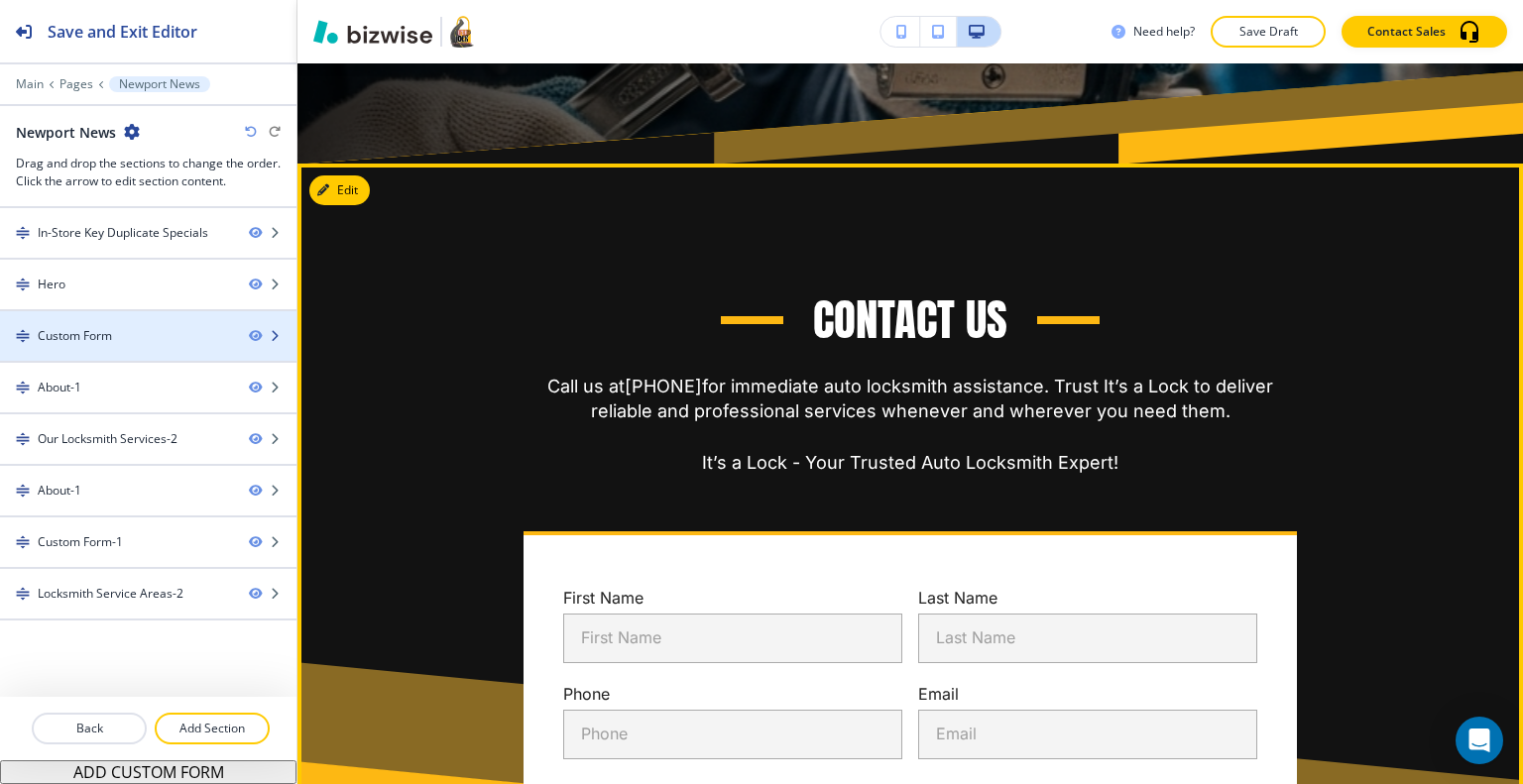 type 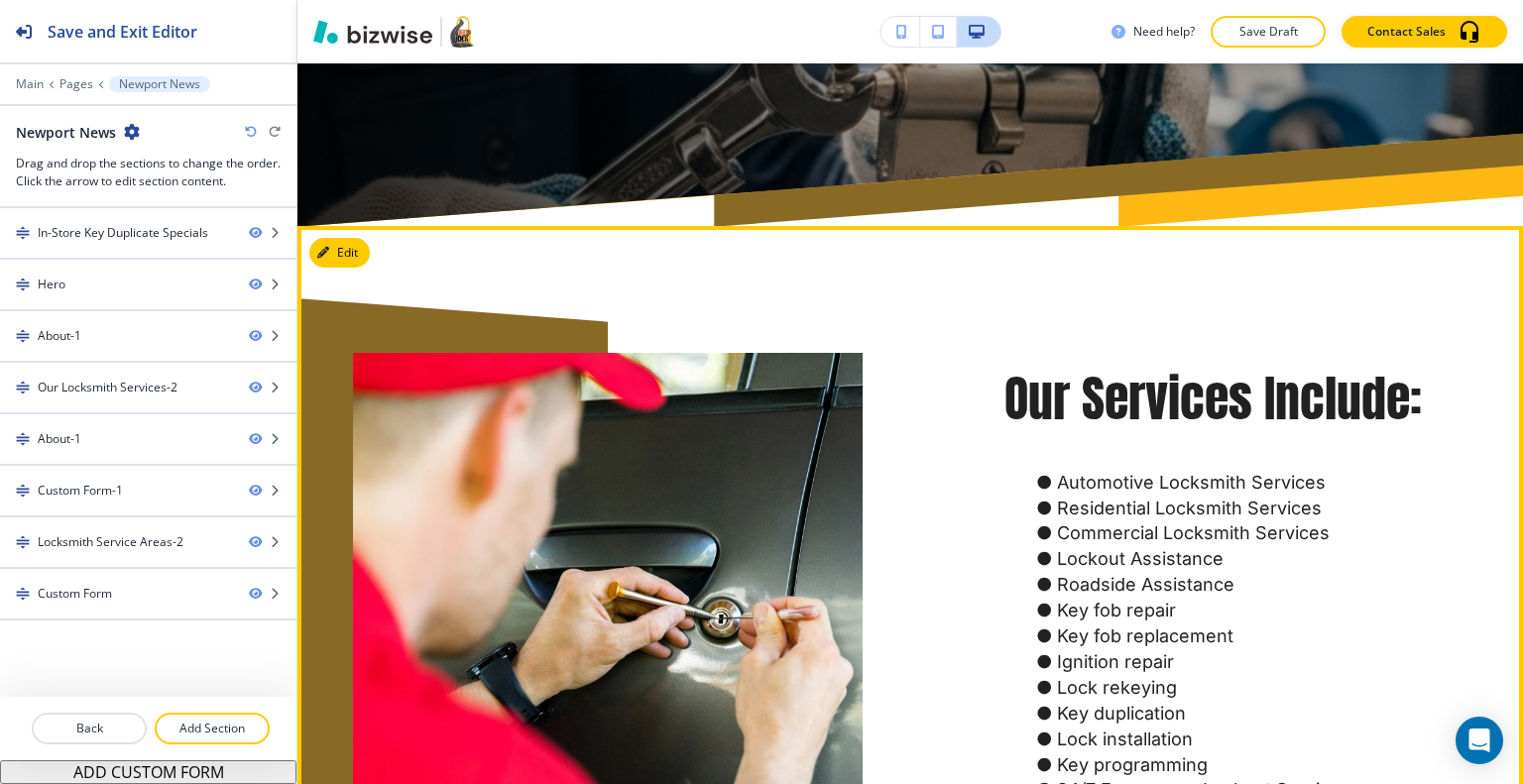 scroll, scrollTop: 1246, scrollLeft: 0, axis: vertical 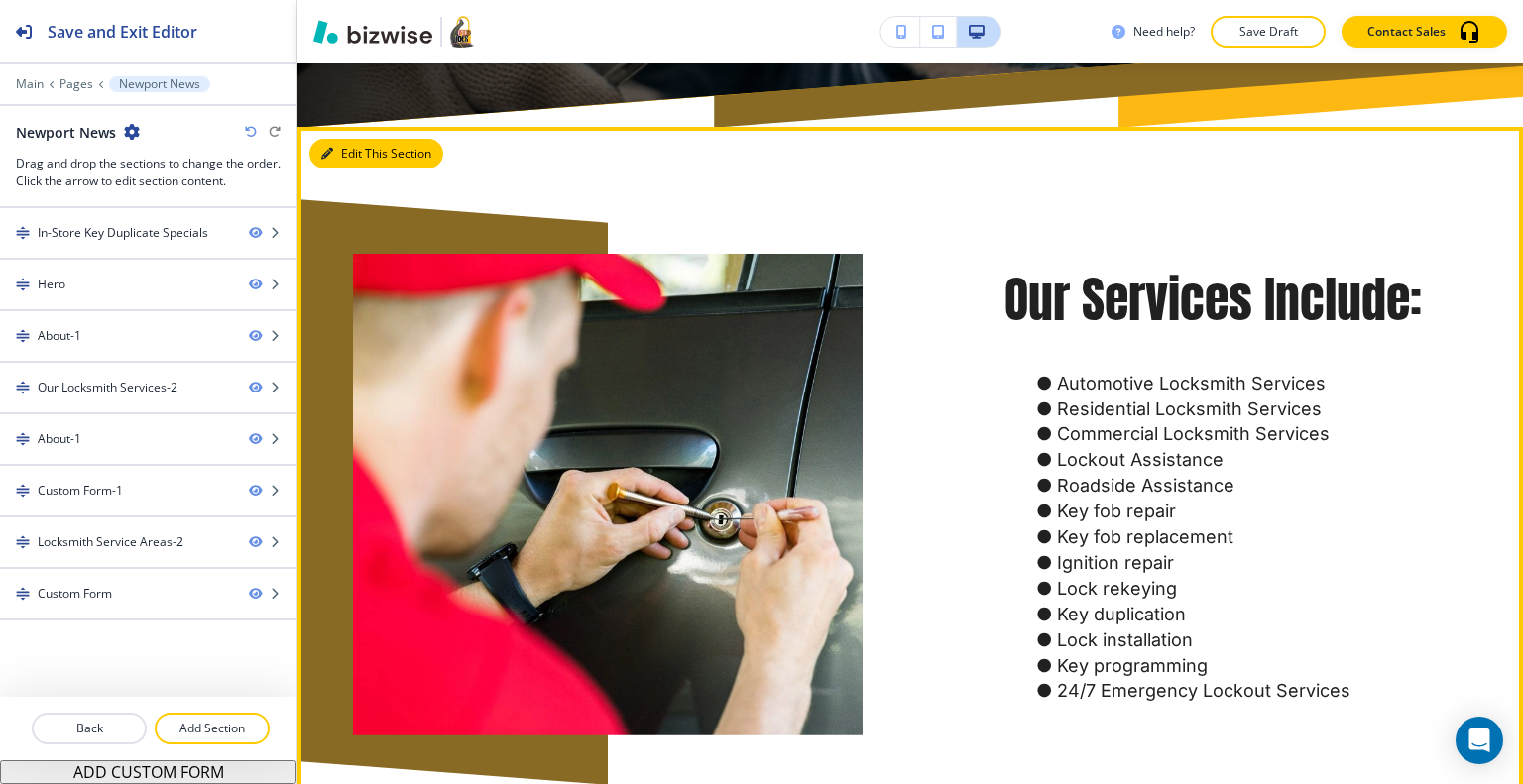 click on "Edit This Section" at bounding box center [376, 154] 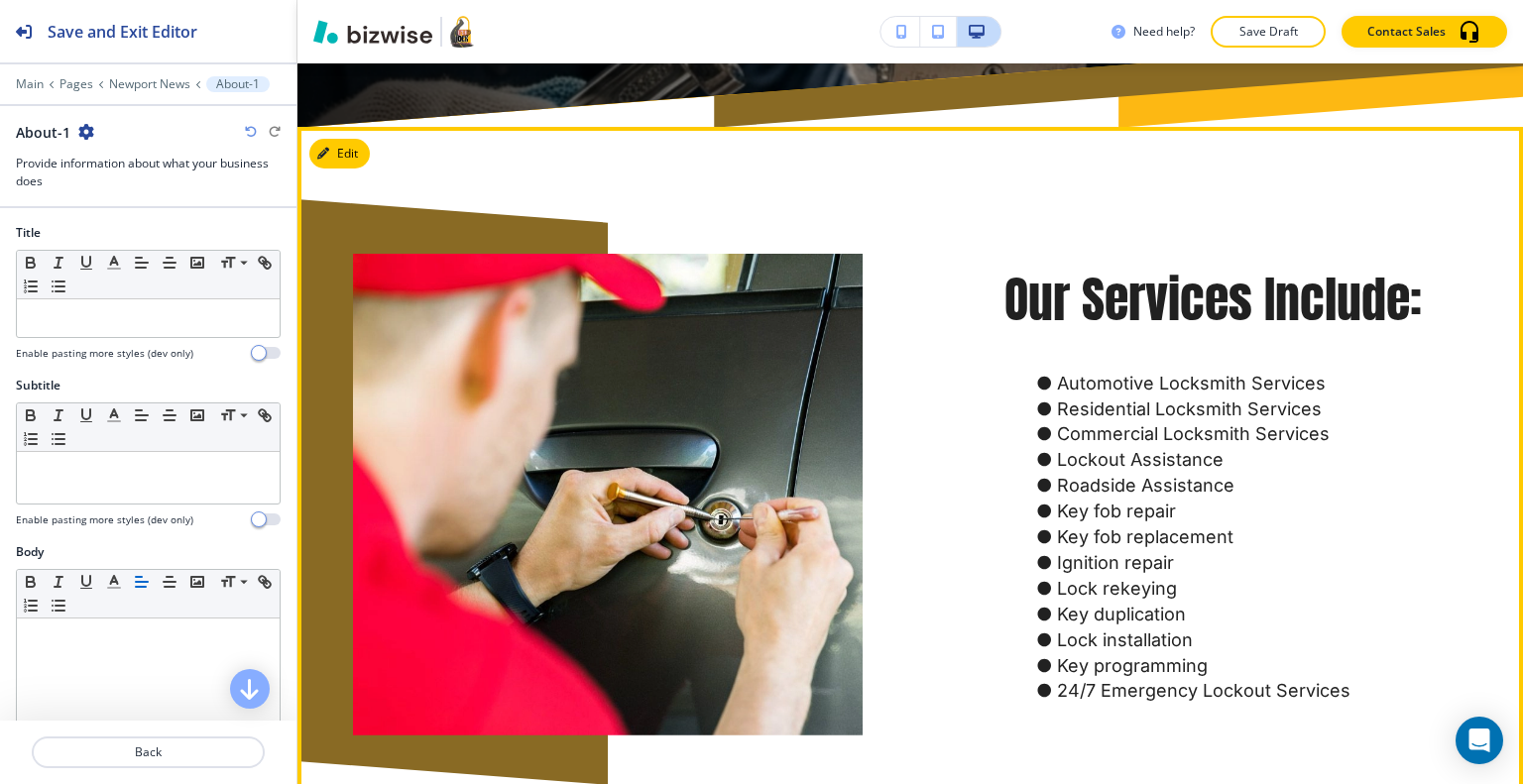scroll, scrollTop: 1209, scrollLeft: 0, axis: vertical 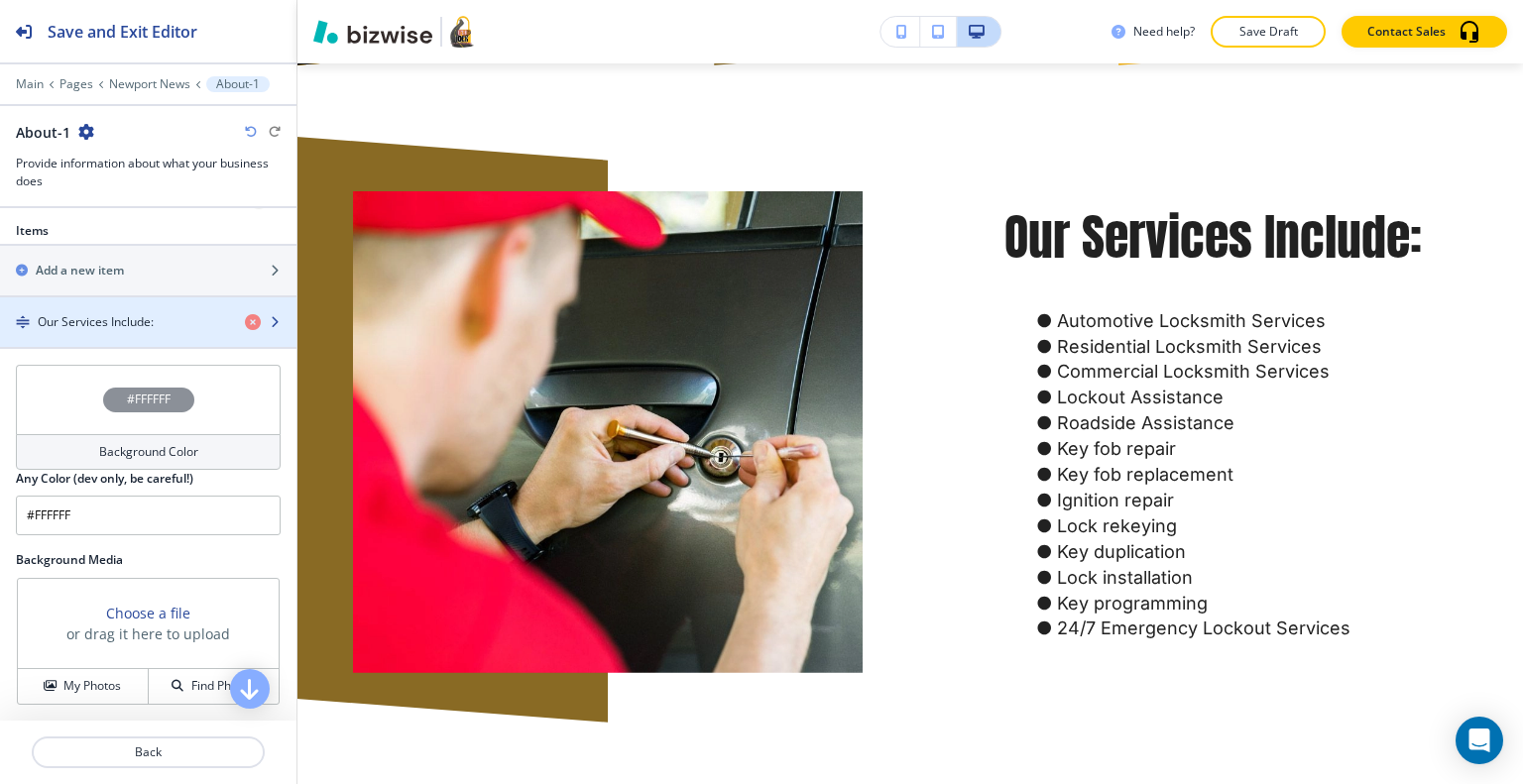 click on "Our Services Include:" at bounding box center (95, 322) 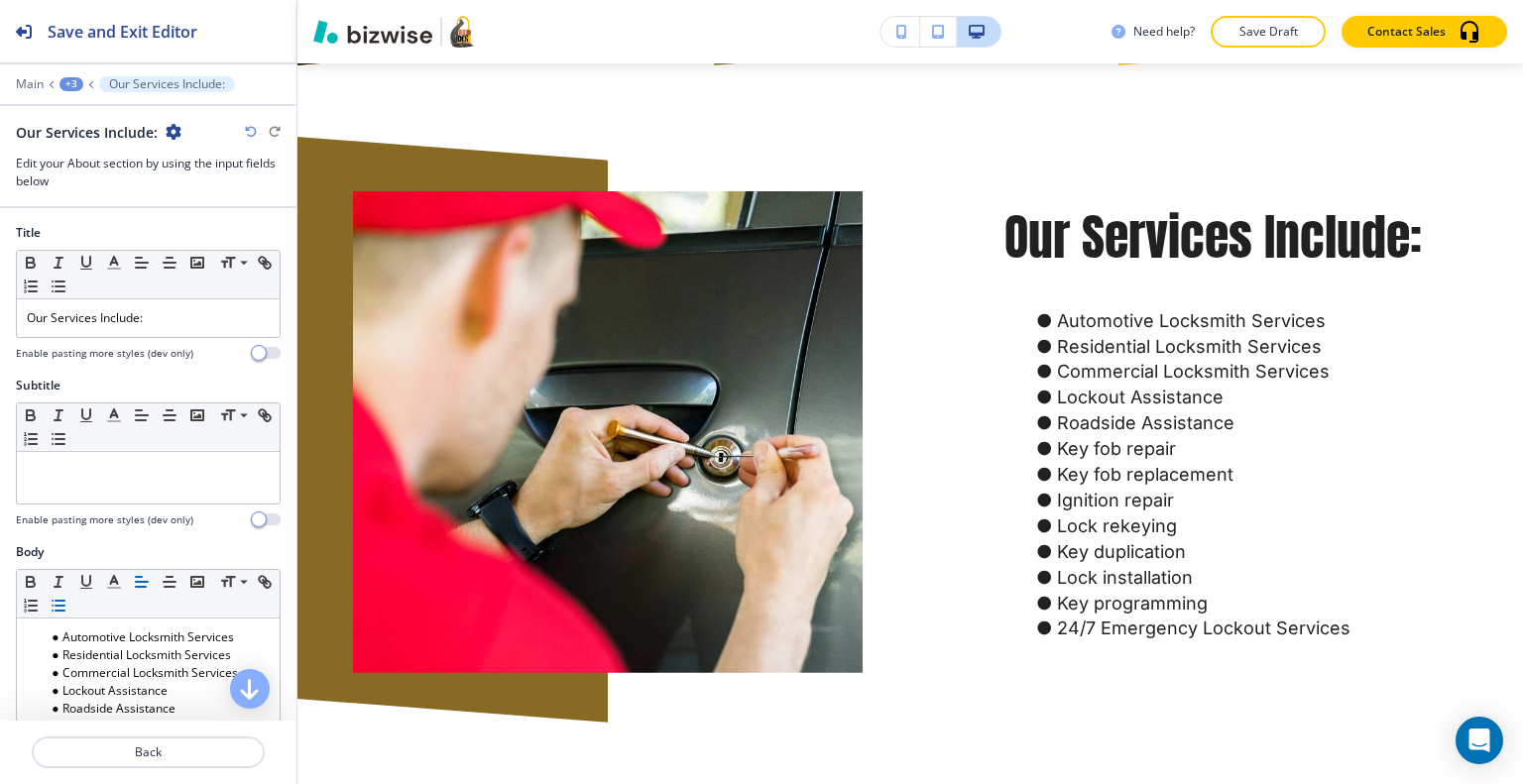 scroll, scrollTop: 1241, scrollLeft: 0, axis: vertical 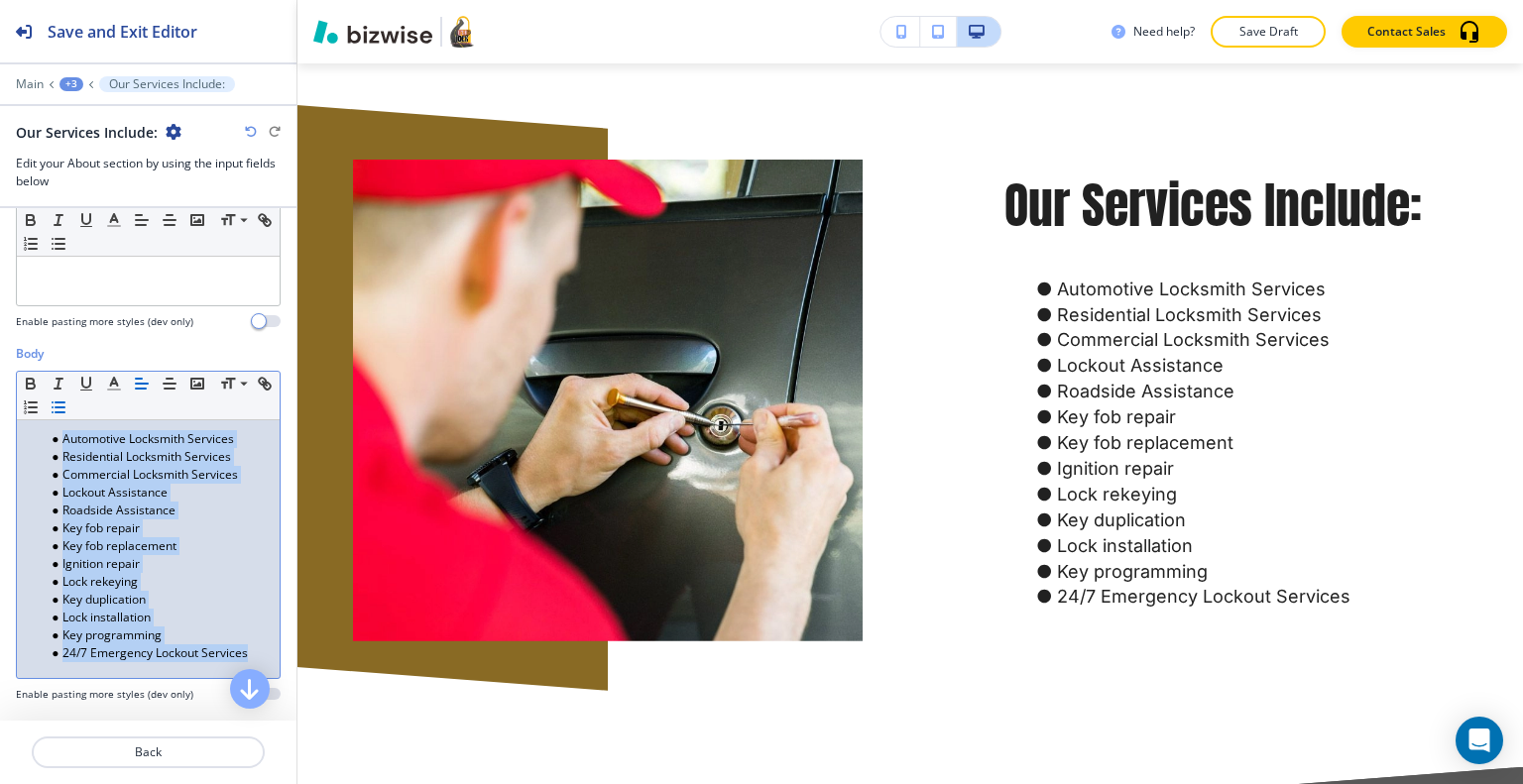 drag, startPoint x: 250, startPoint y: 463, endPoint x: 4, endPoint y: 275, distance: 309.61266 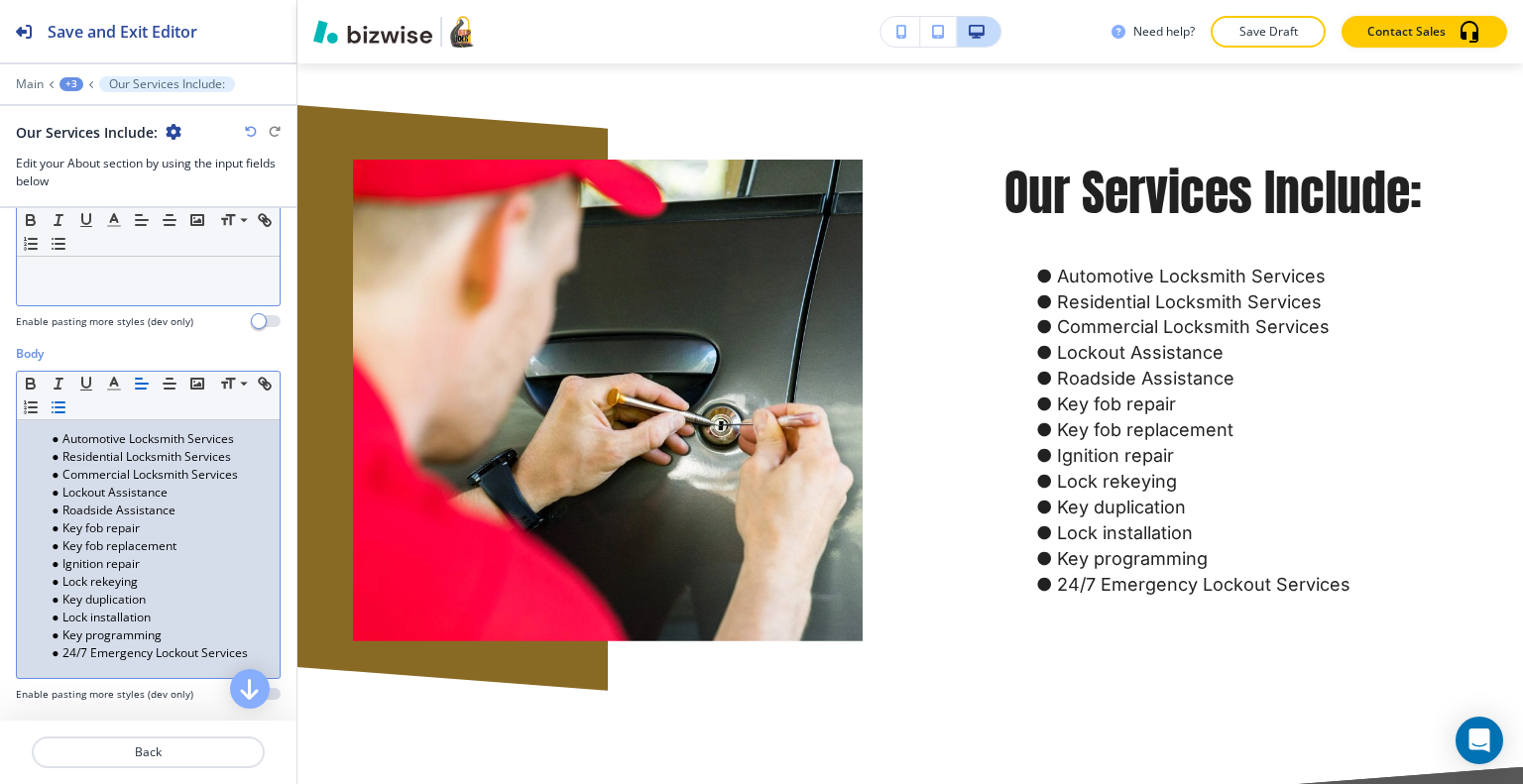 scroll, scrollTop: 0, scrollLeft: 0, axis: both 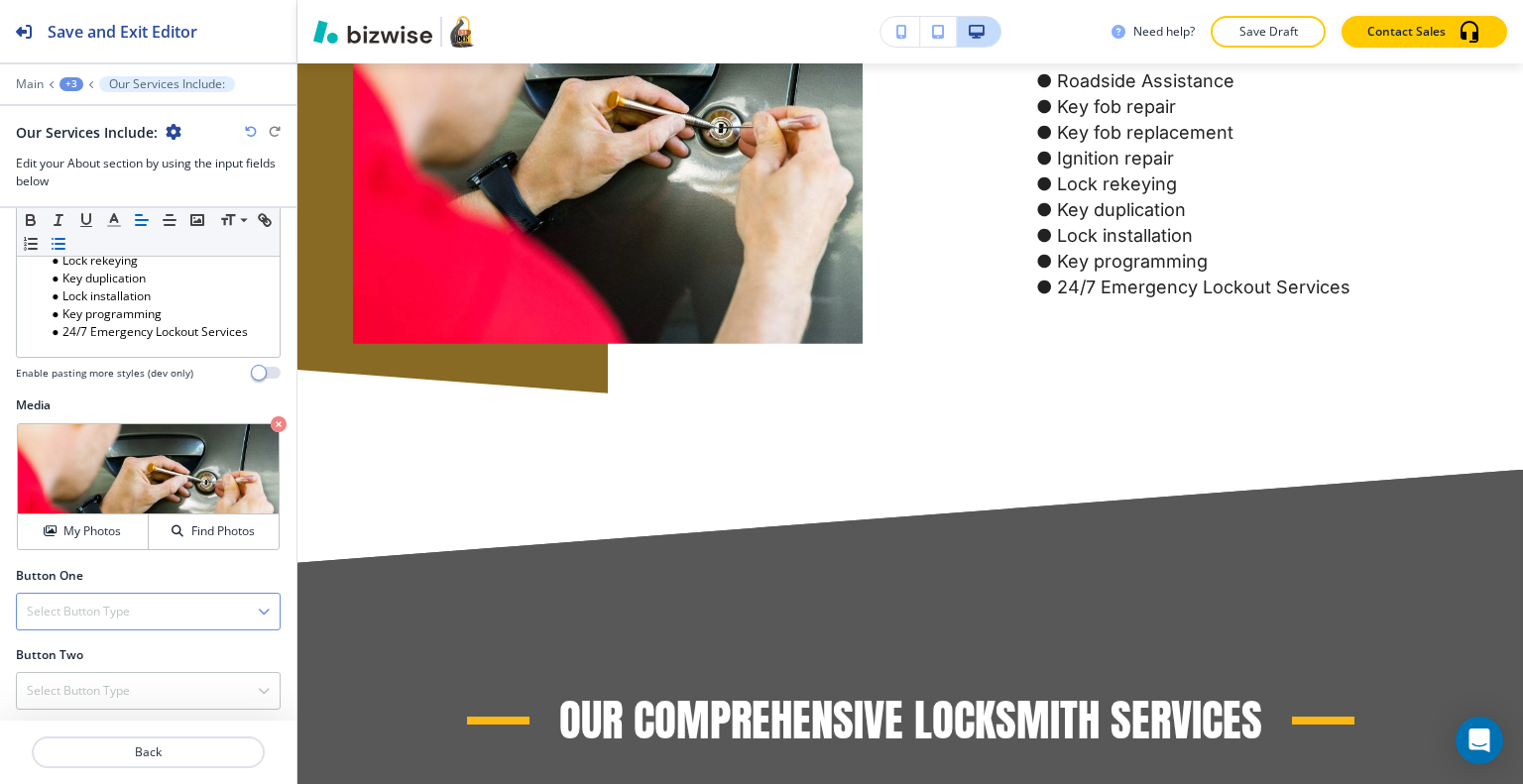 click on "Select Button Type" at bounding box center (78, 612) 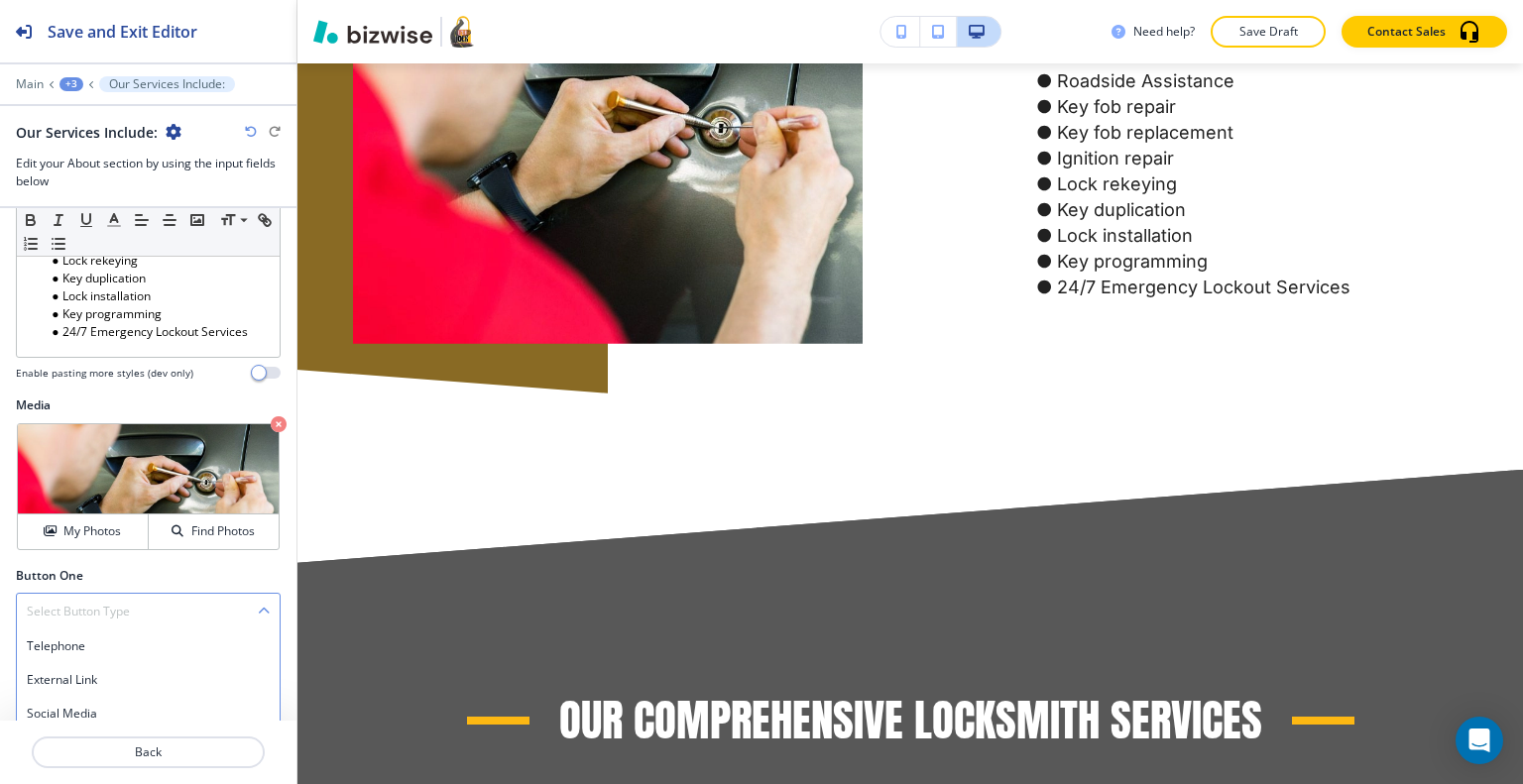 scroll, scrollTop: 626, scrollLeft: 0, axis: vertical 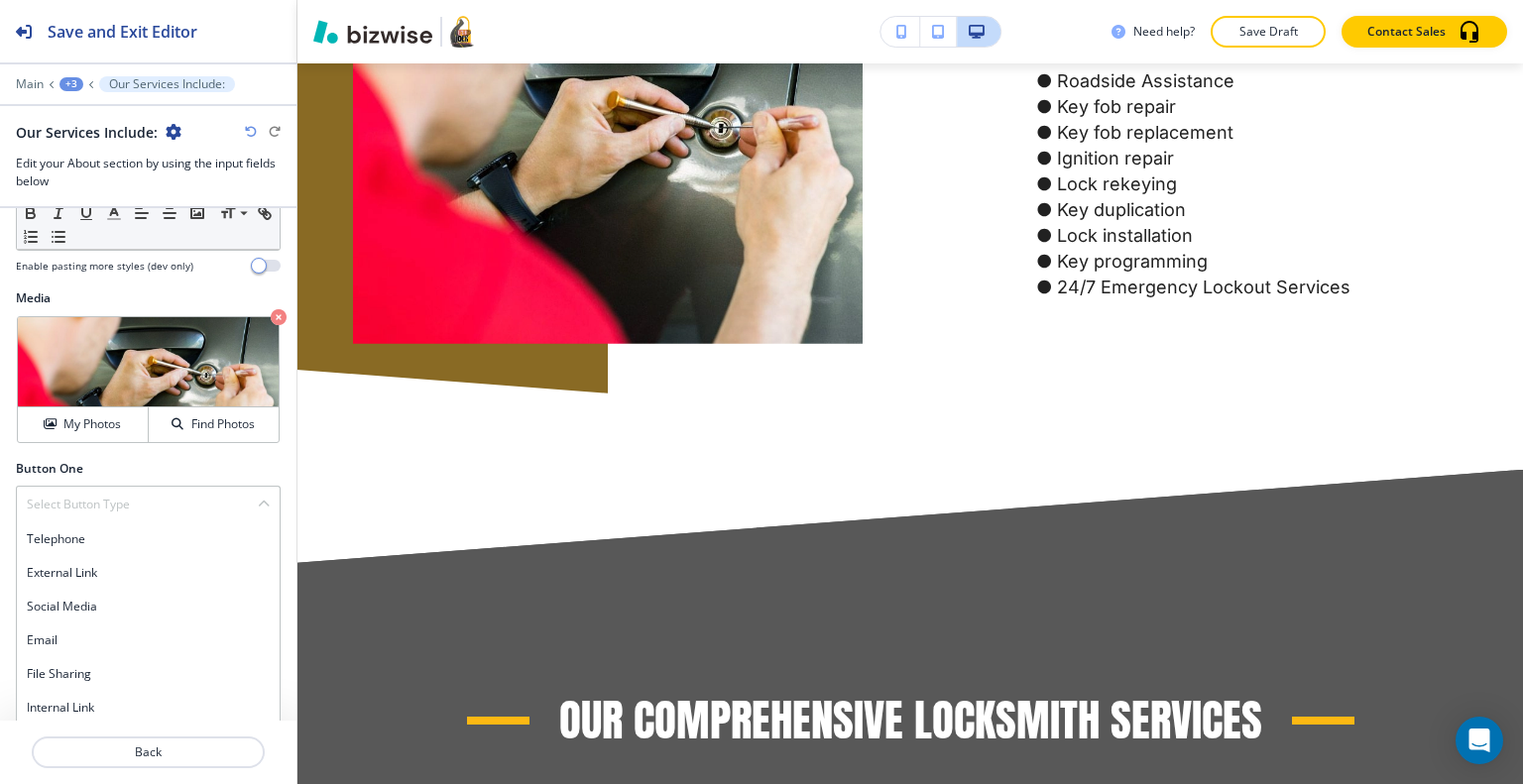 click on "Internal Link" at bounding box center [148, 708] 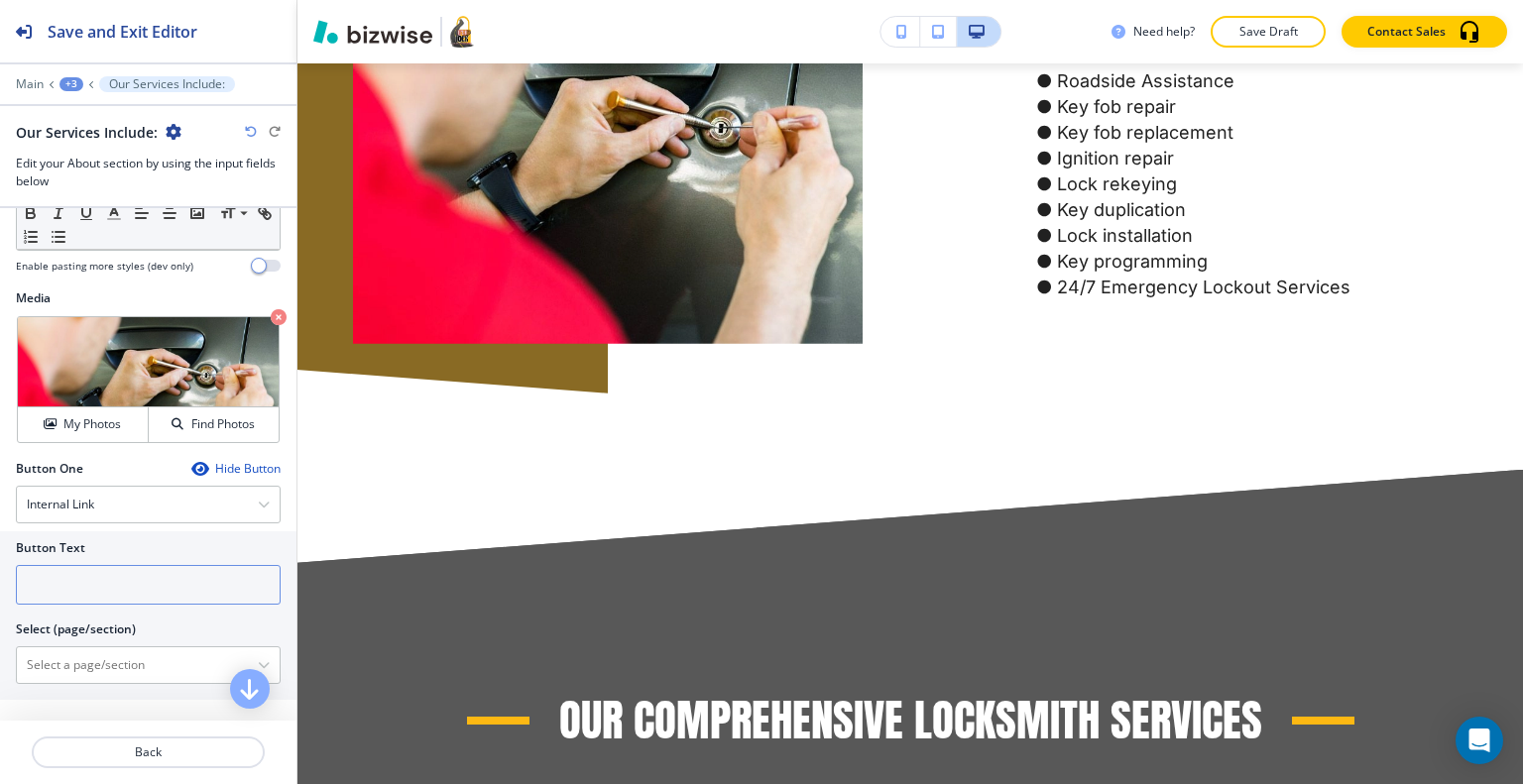 click at bounding box center [148, 585] 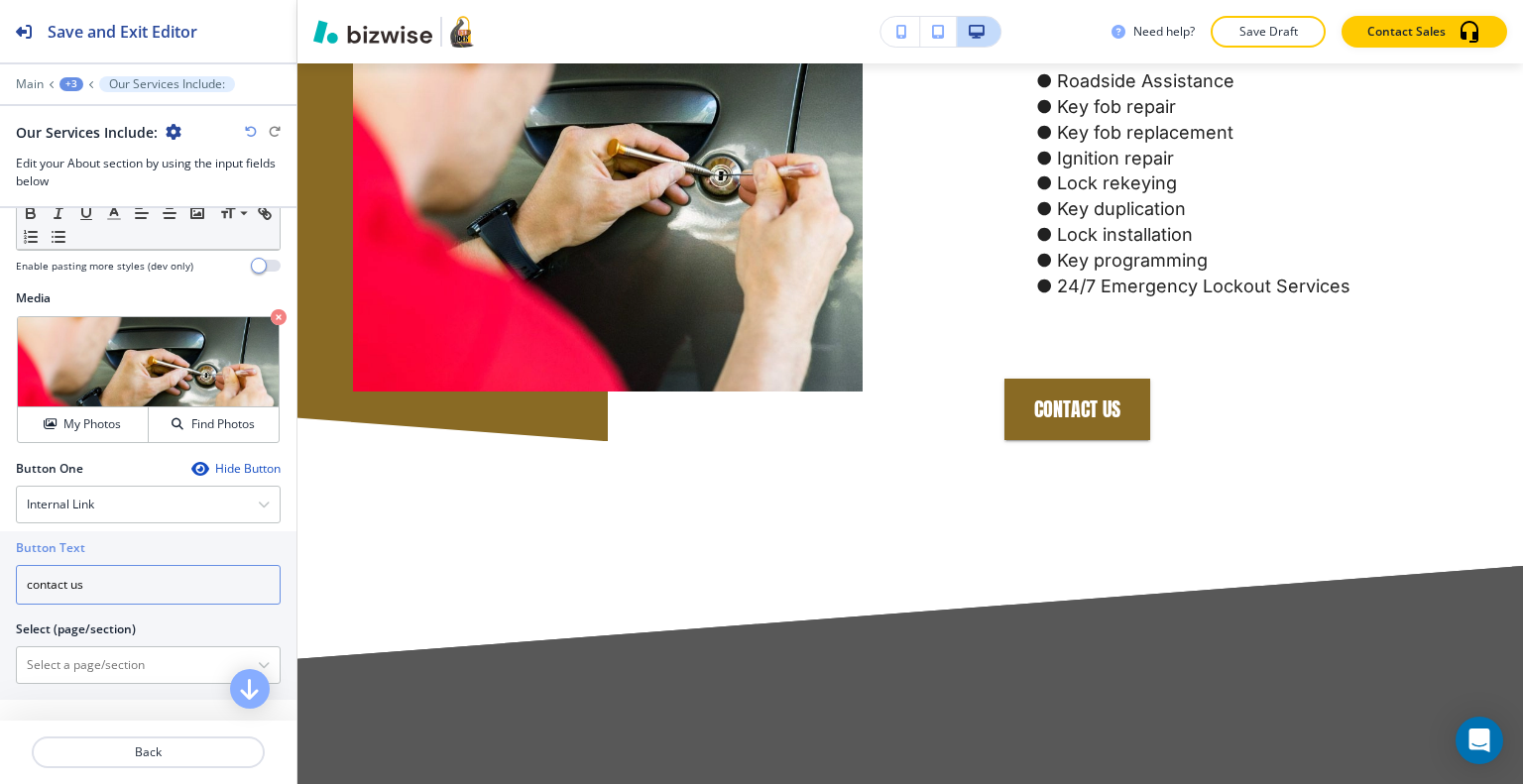 scroll, scrollTop: 703, scrollLeft: 0, axis: vertical 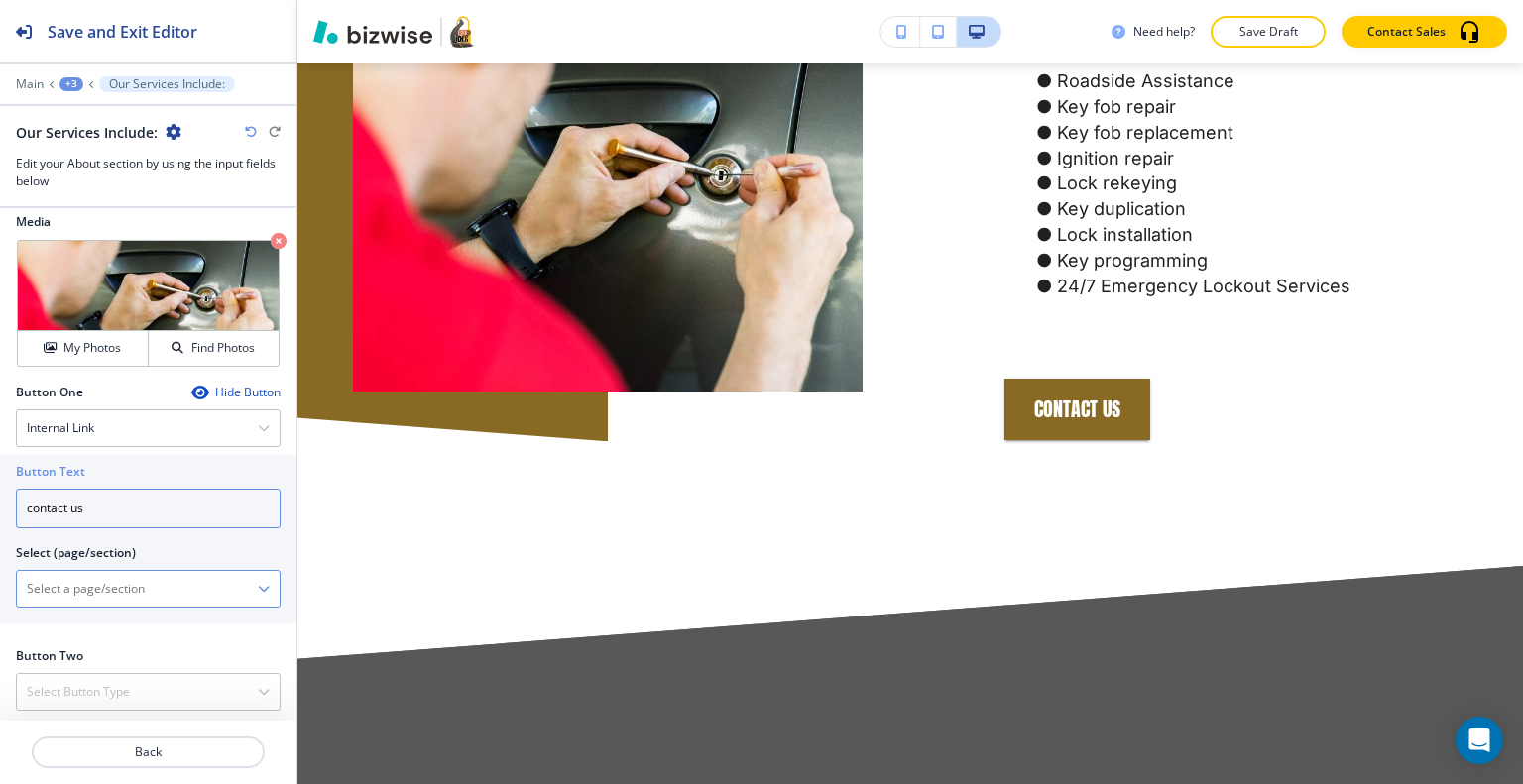 type on "contact us" 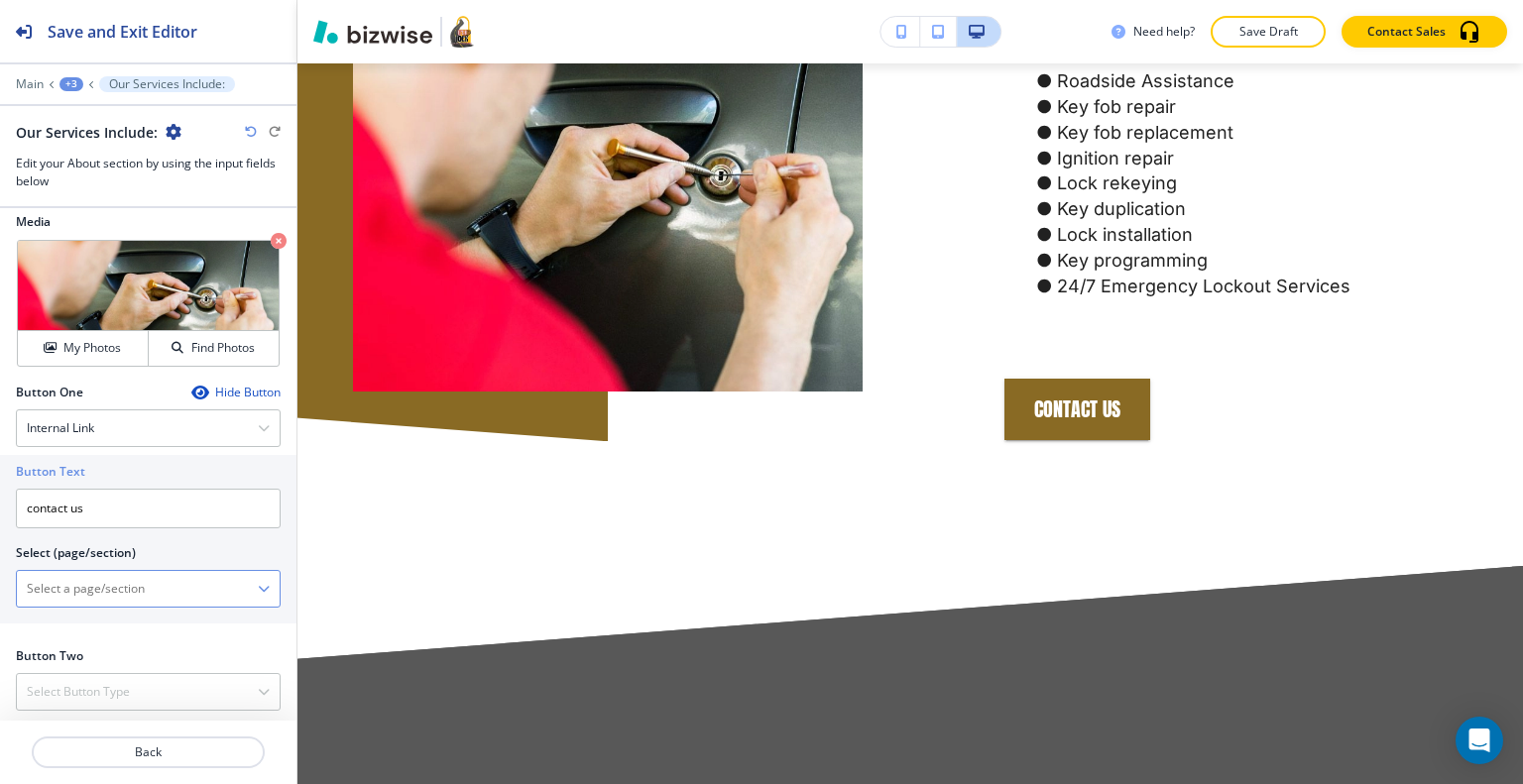 click at bounding box center (137, 589) 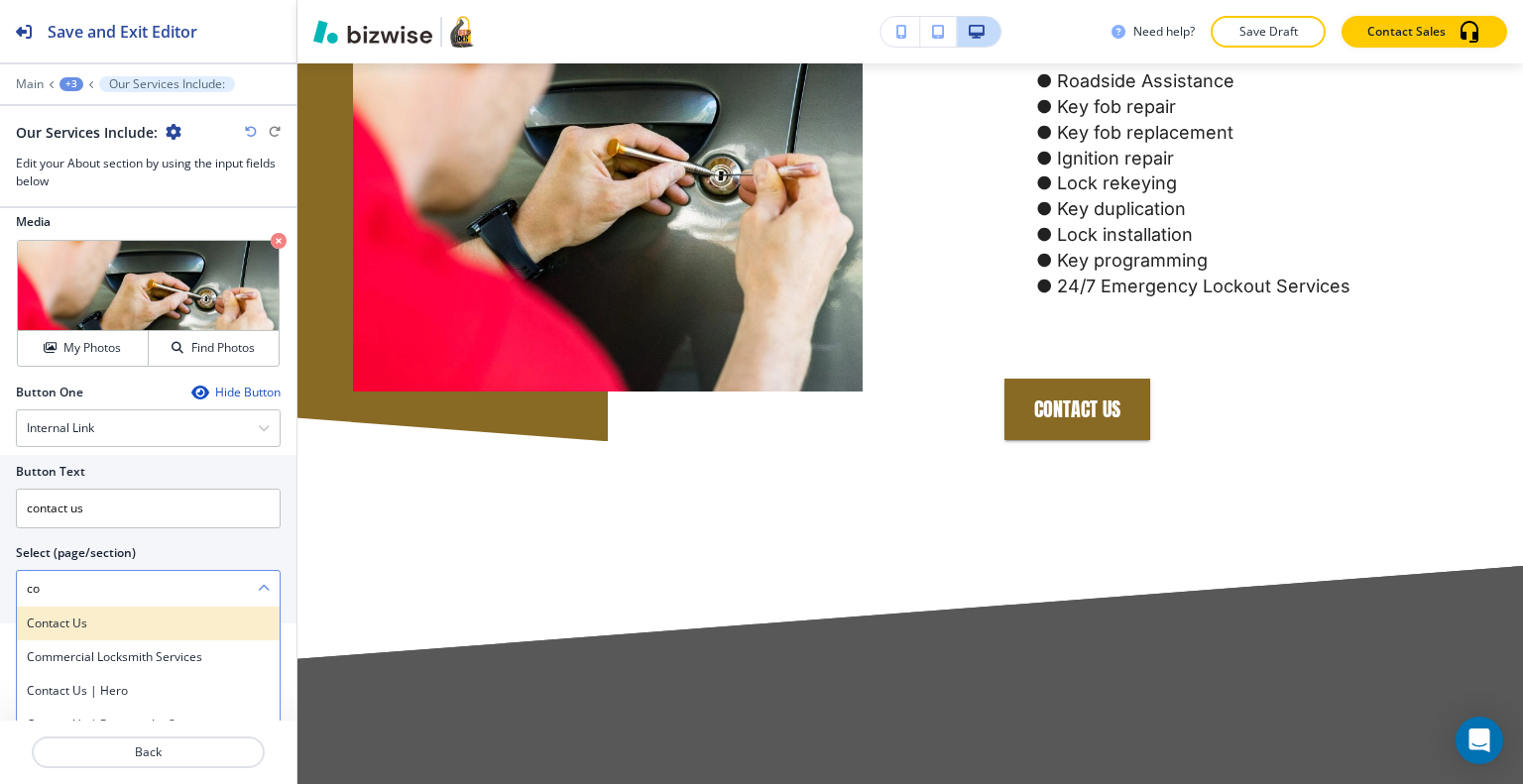 click on "Contact Us" at bounding box center [148, 623] 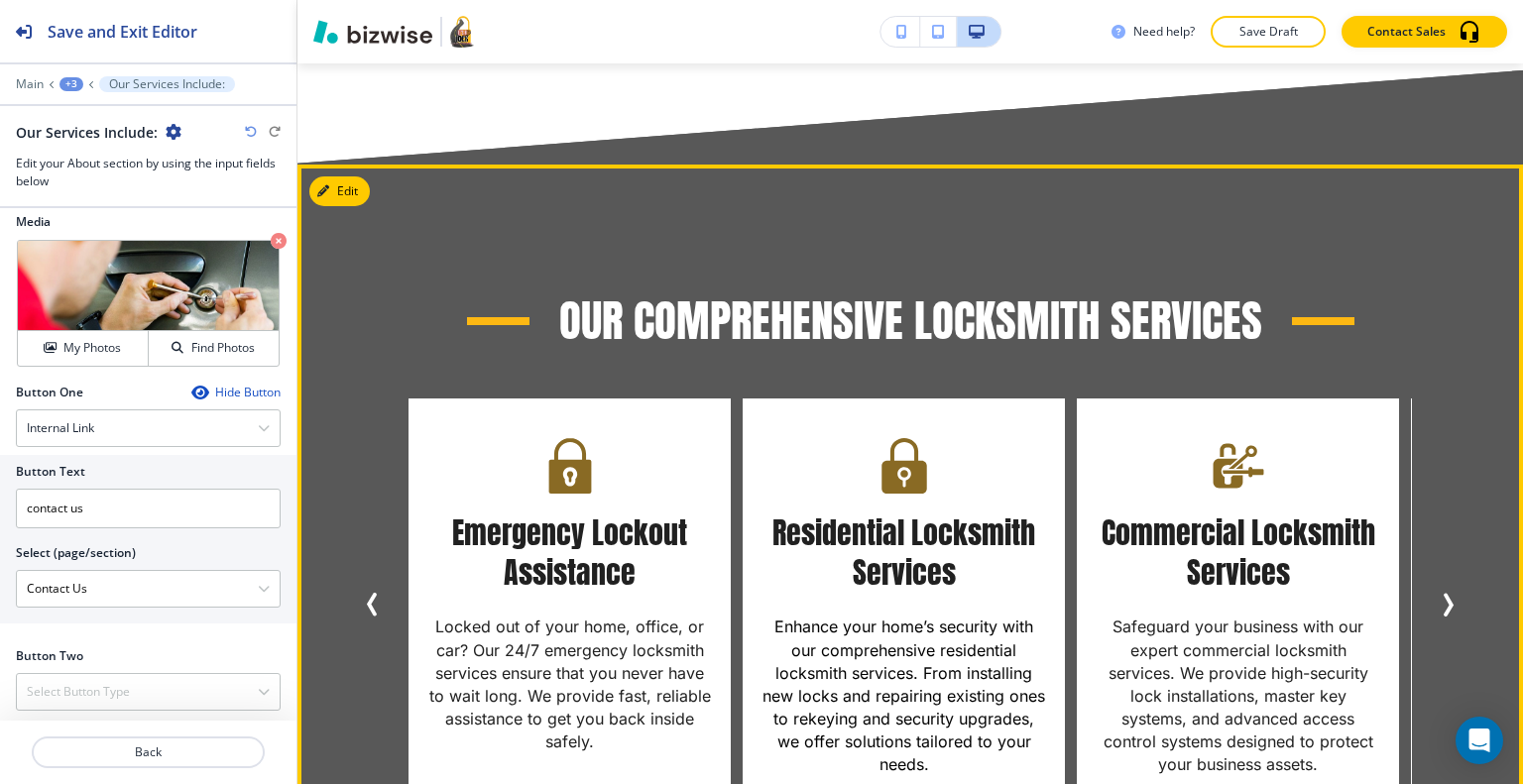 scroll, scrollTop: 2232, scrollLeft: 0, axis: vertical 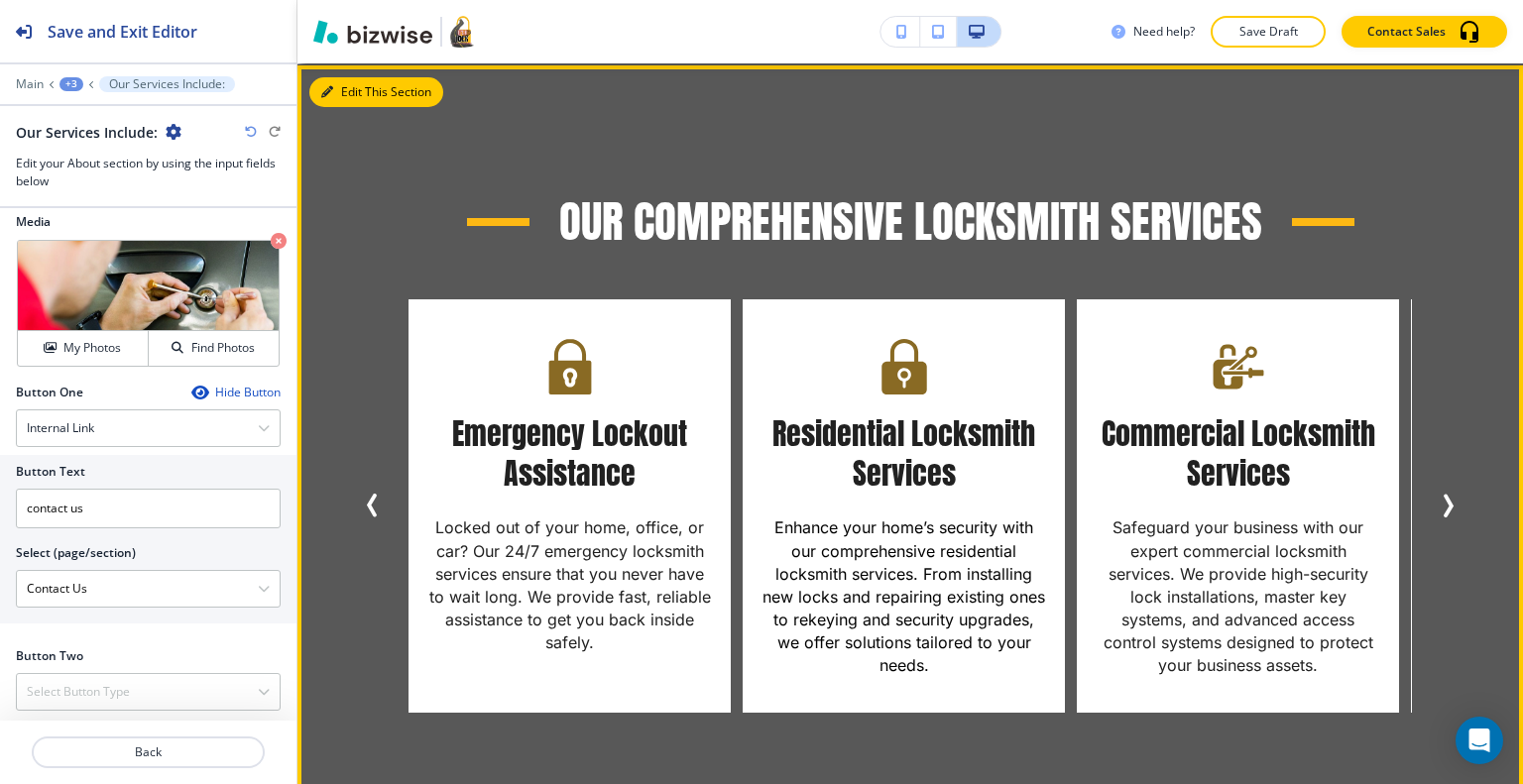 click on "Edit This Section" at bounding box center [376, 92] 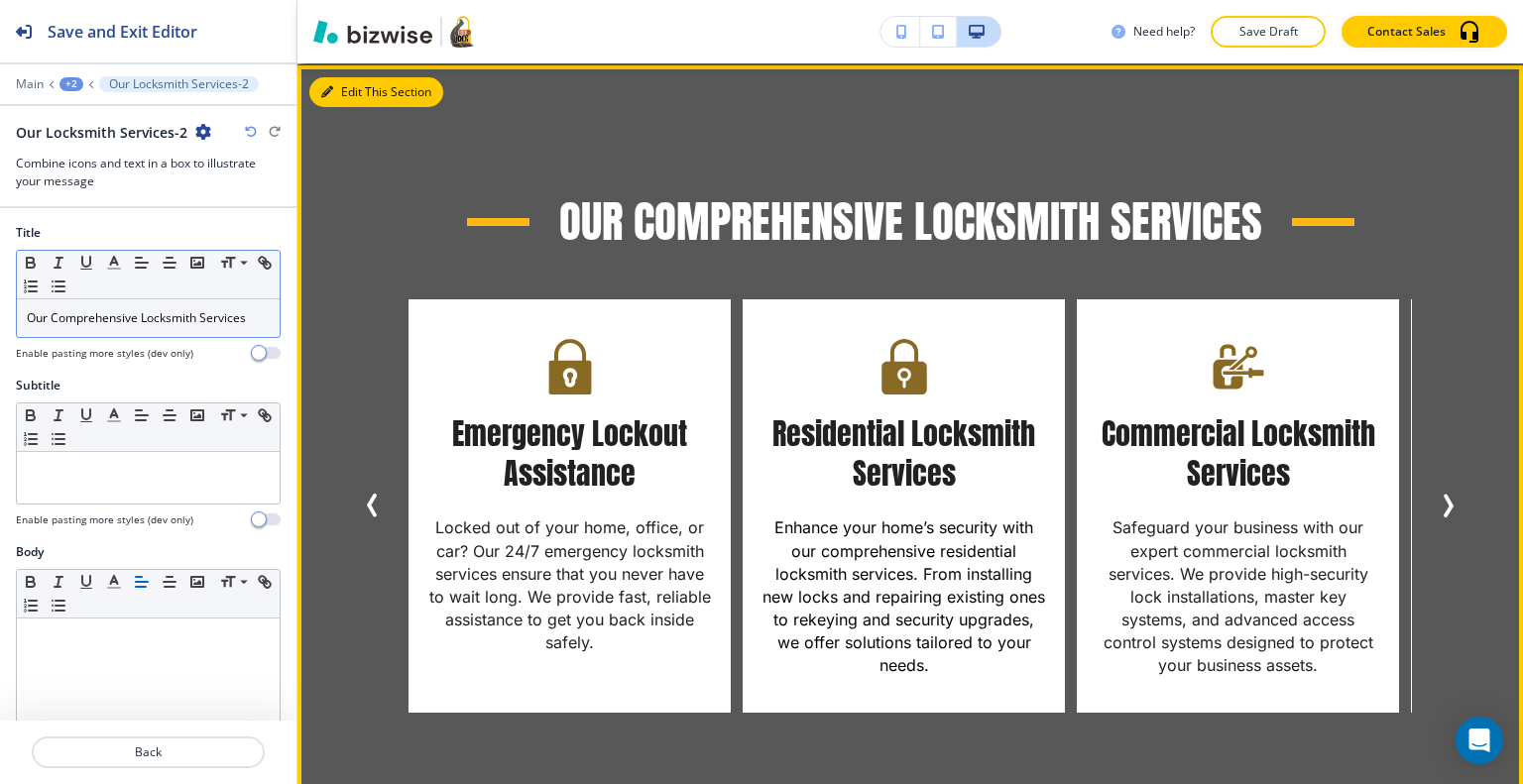 scroll, scrollTop: 2133, scrollLeft: 0, axis: vertical 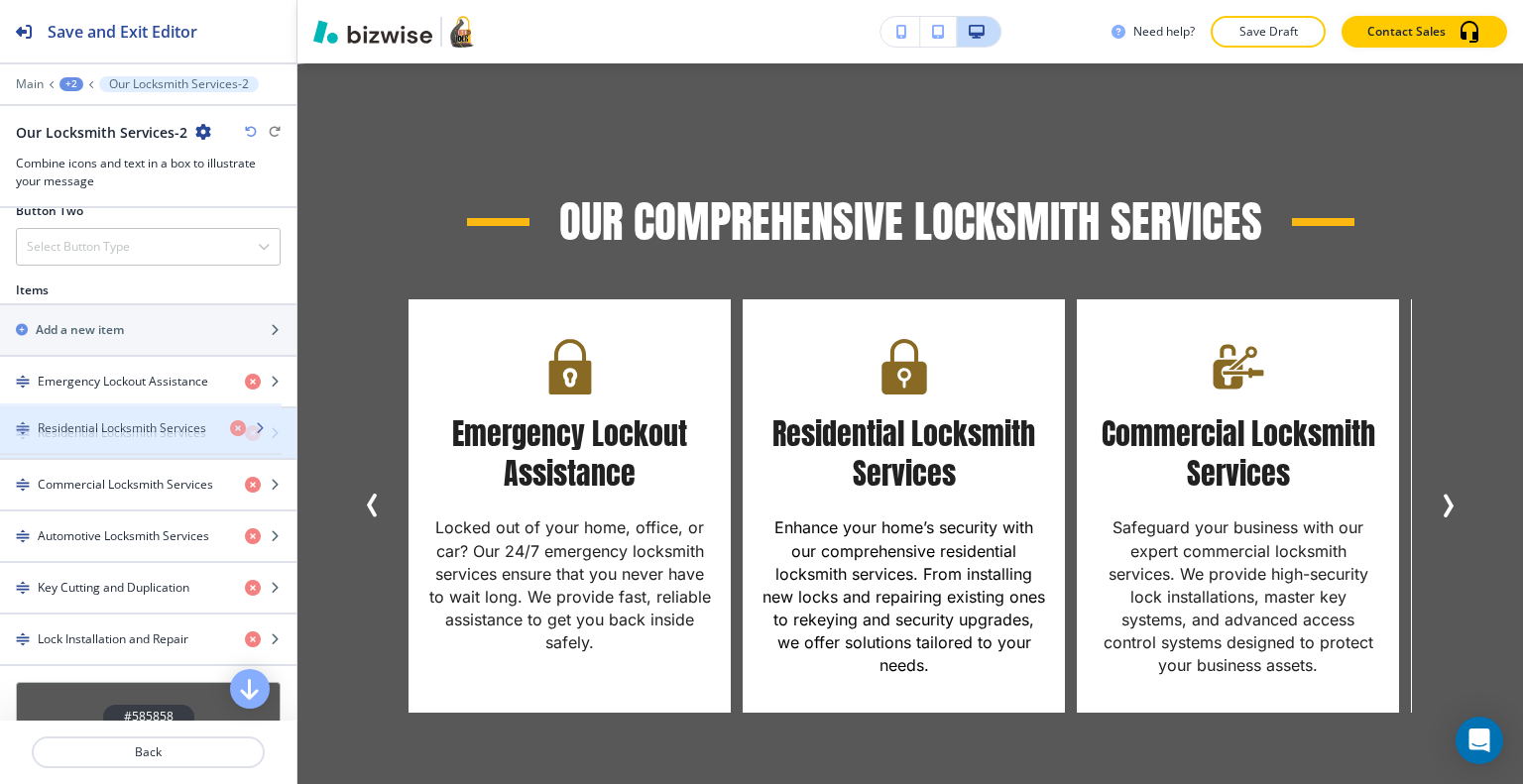 click on "Residential Locksmith Services" at bounding box center [122, 433] 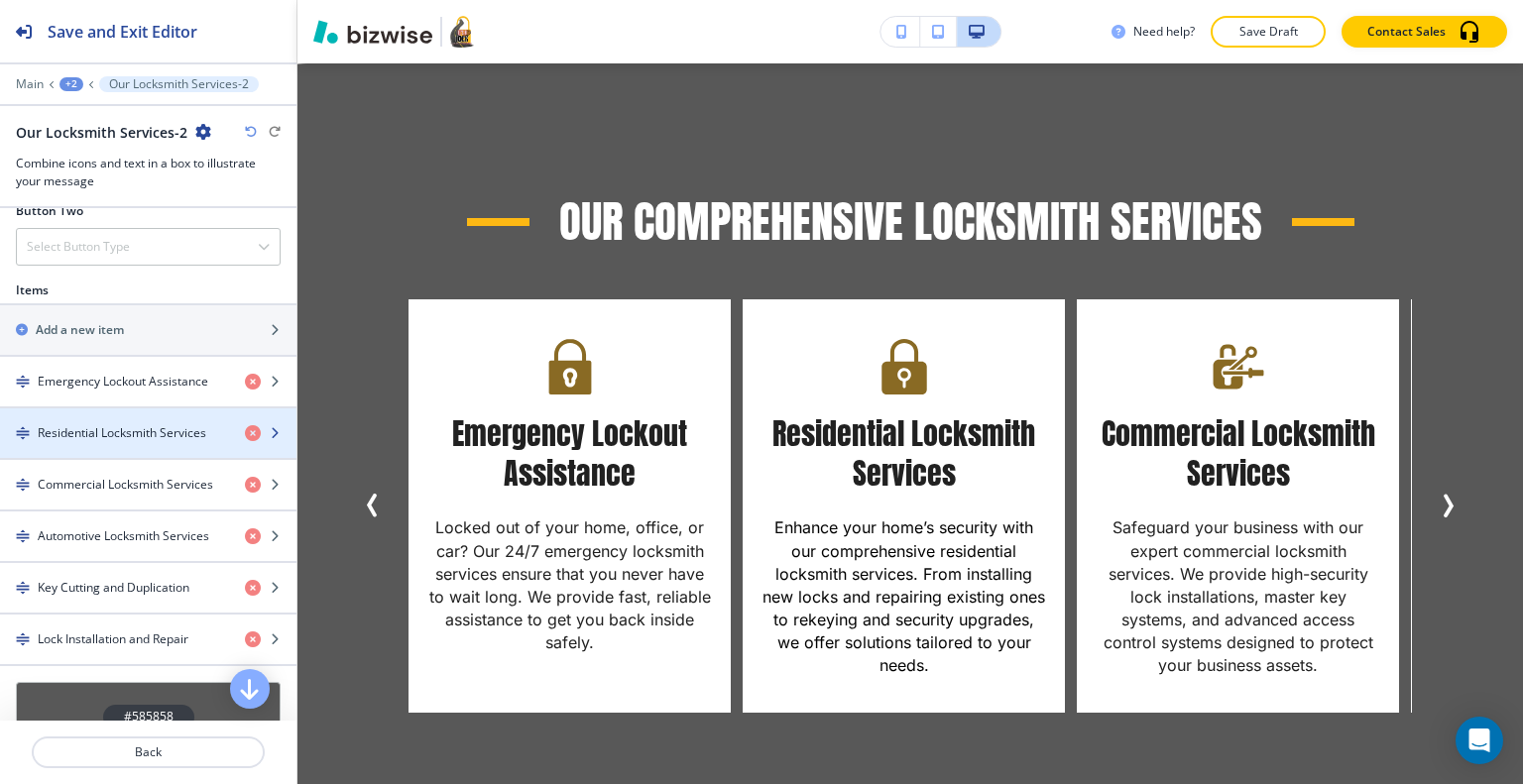 click on "Residential Locksmith Services" at bounding box center (122, 433) 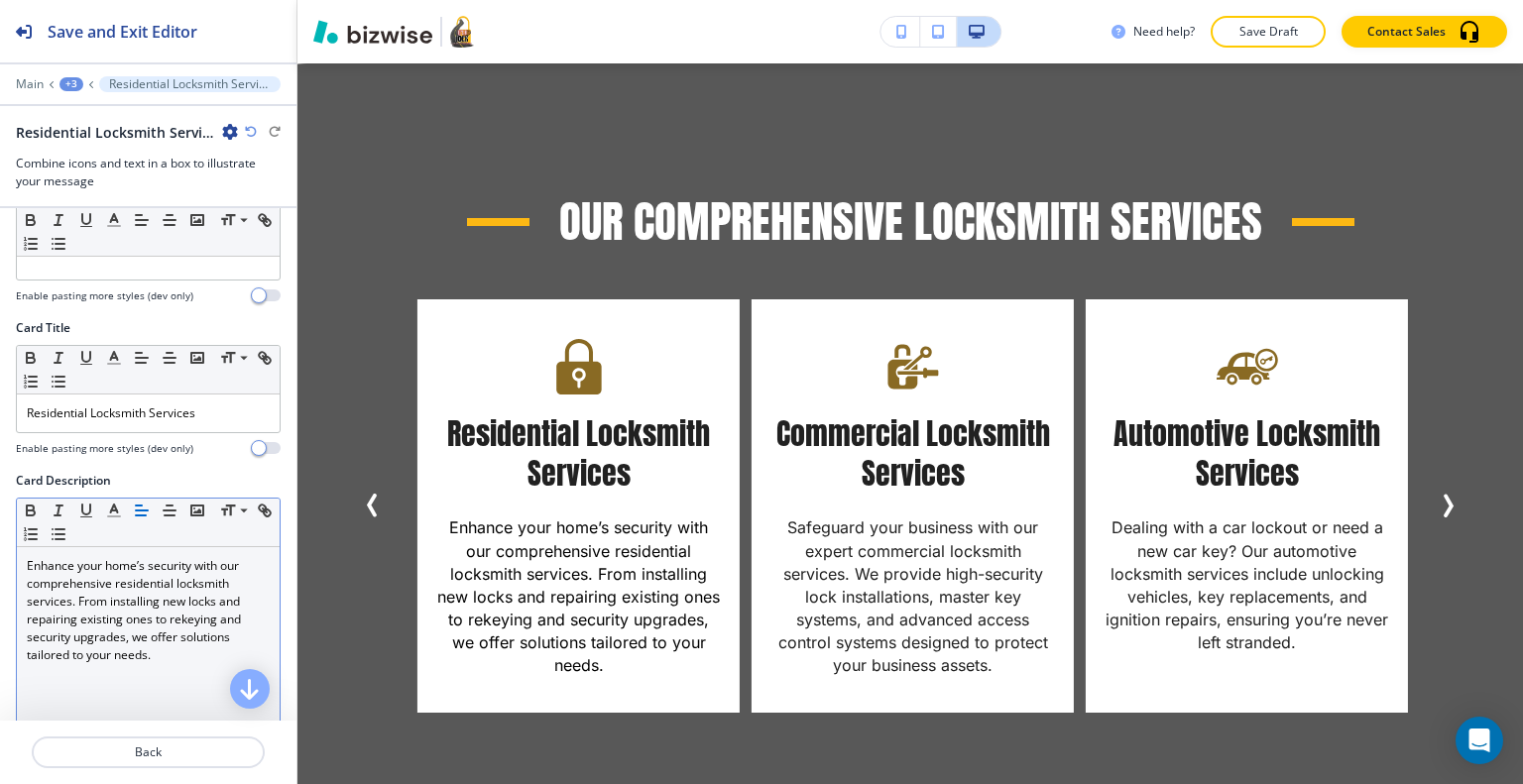 scroll, scrollTop: 396, scrollLeft: 0, axis: vertical 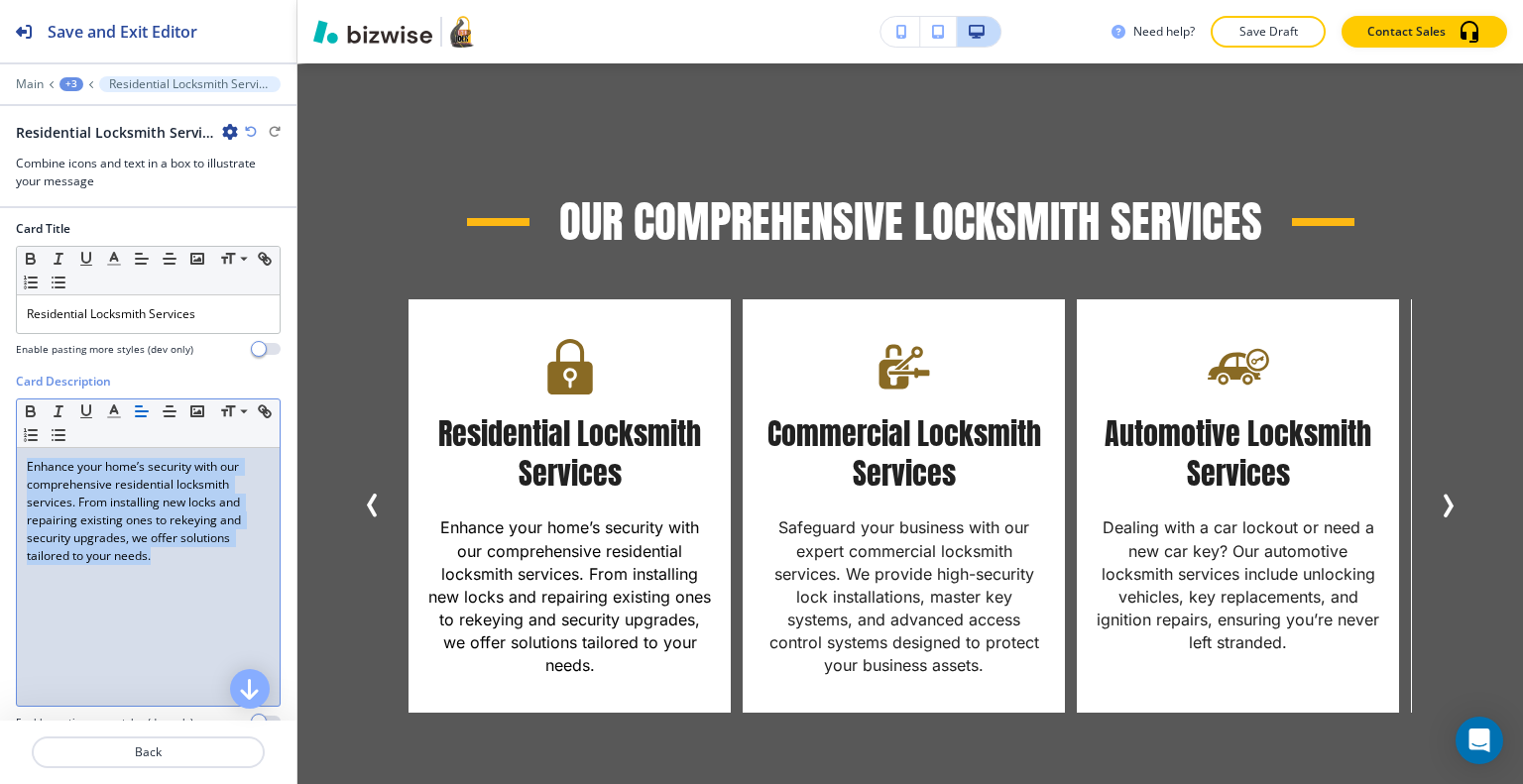 drag, startPoint x: 180, startPoint y: 566, endPoint x: 0, endPoint y: 447, distance: 216 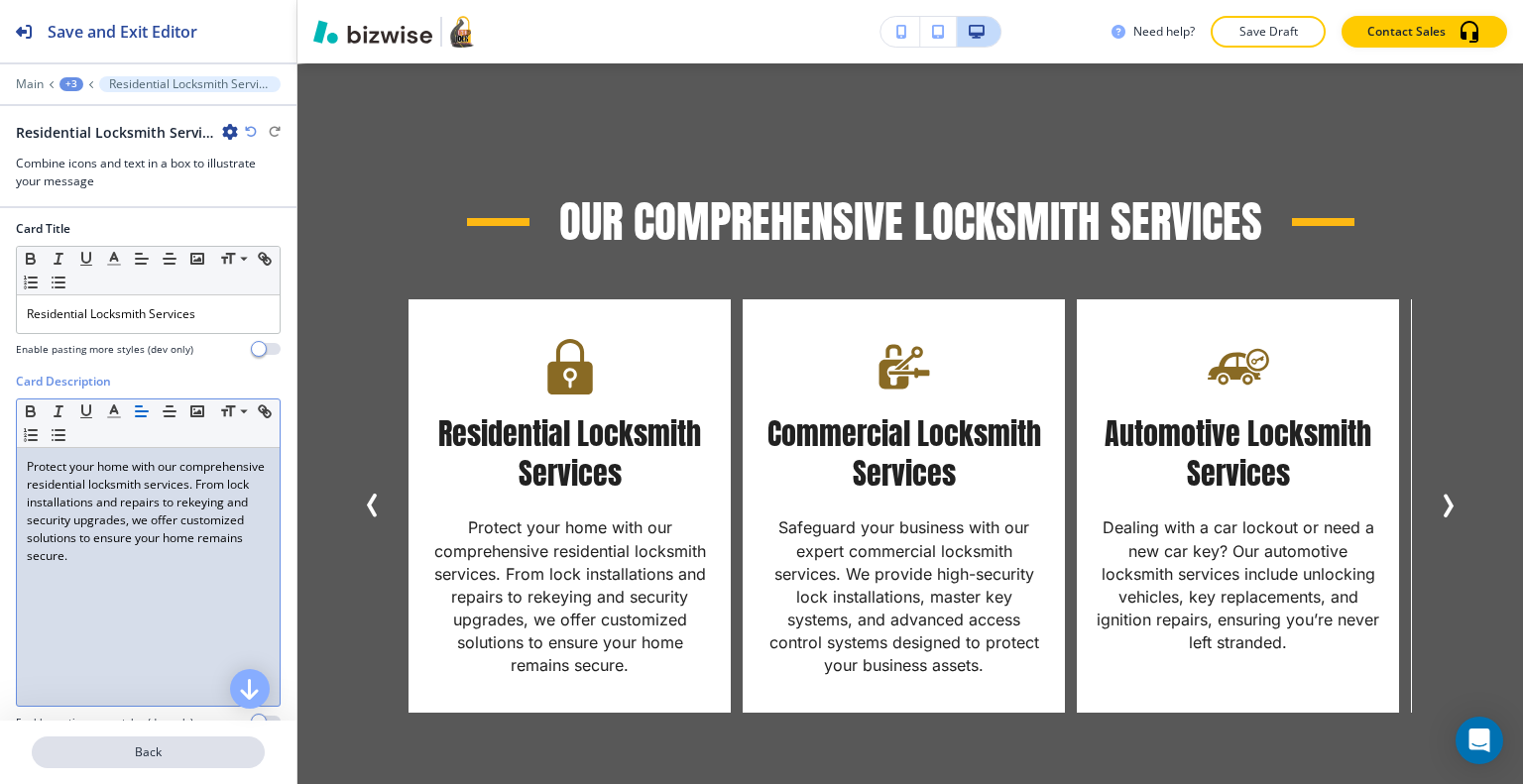 click on "Back" at bounding box center (148, 752) 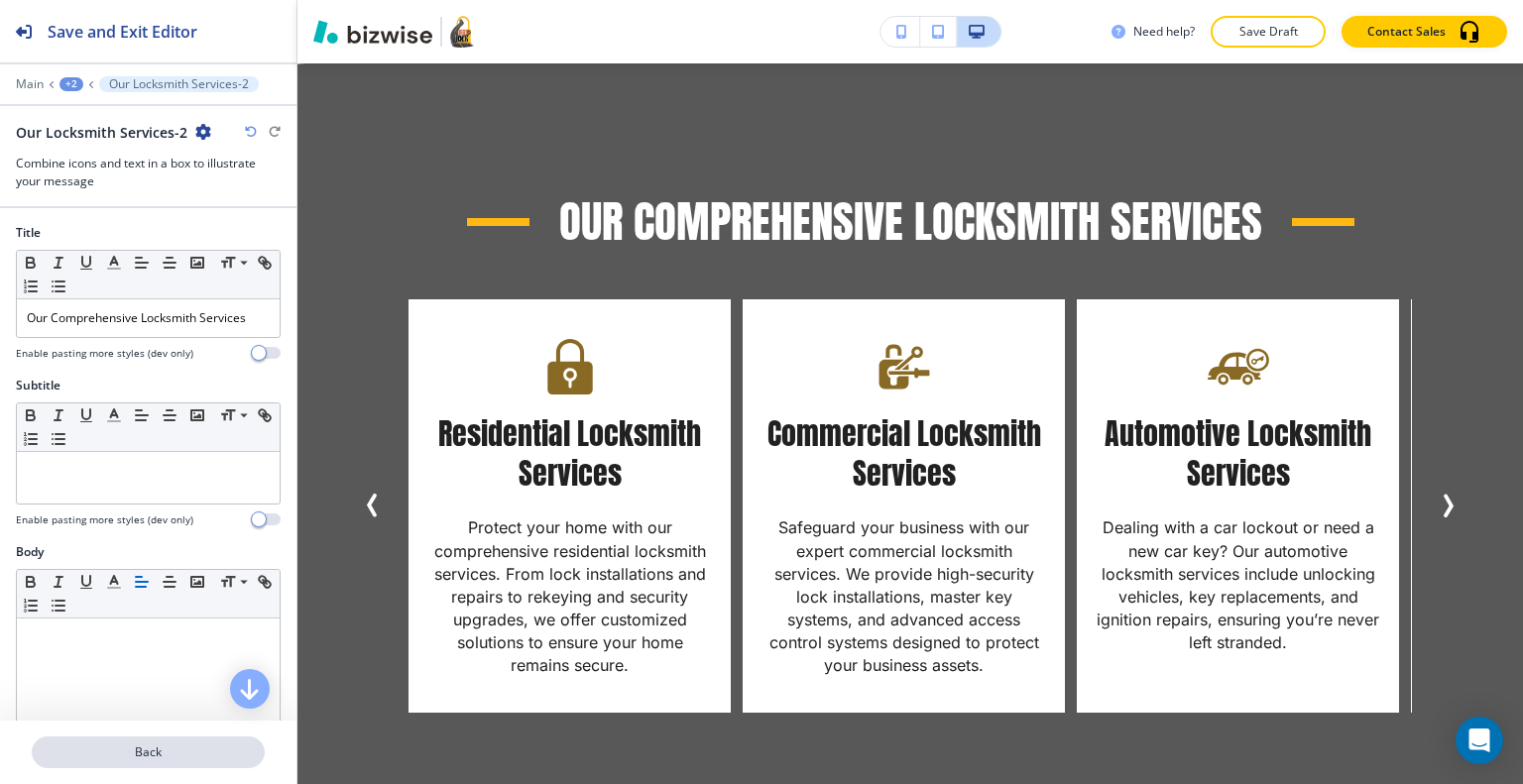 click on "Back" at bounding box center (148, 752) 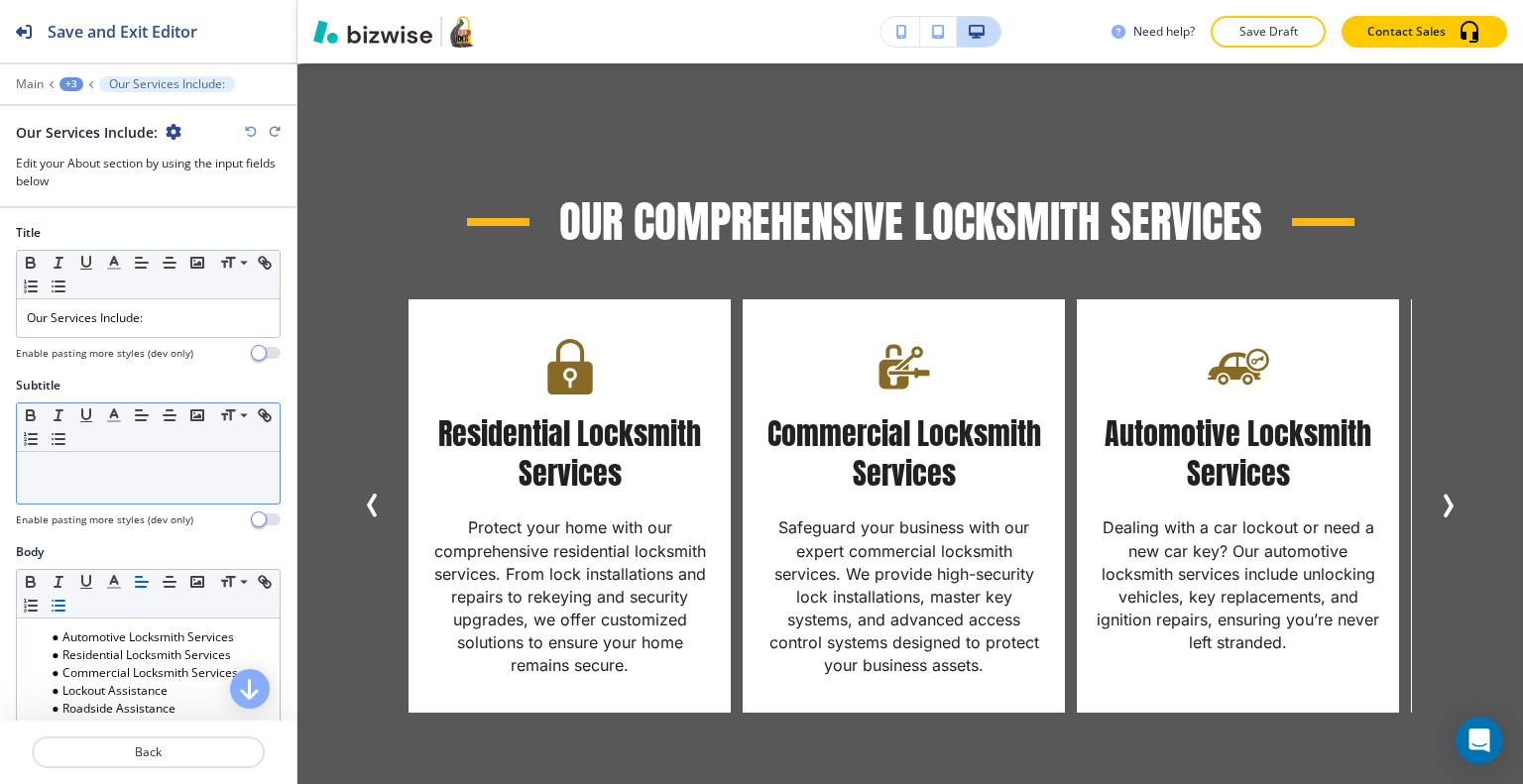 scroll, scrollTop: 1241, scrollLeft: 0, axis: vertical 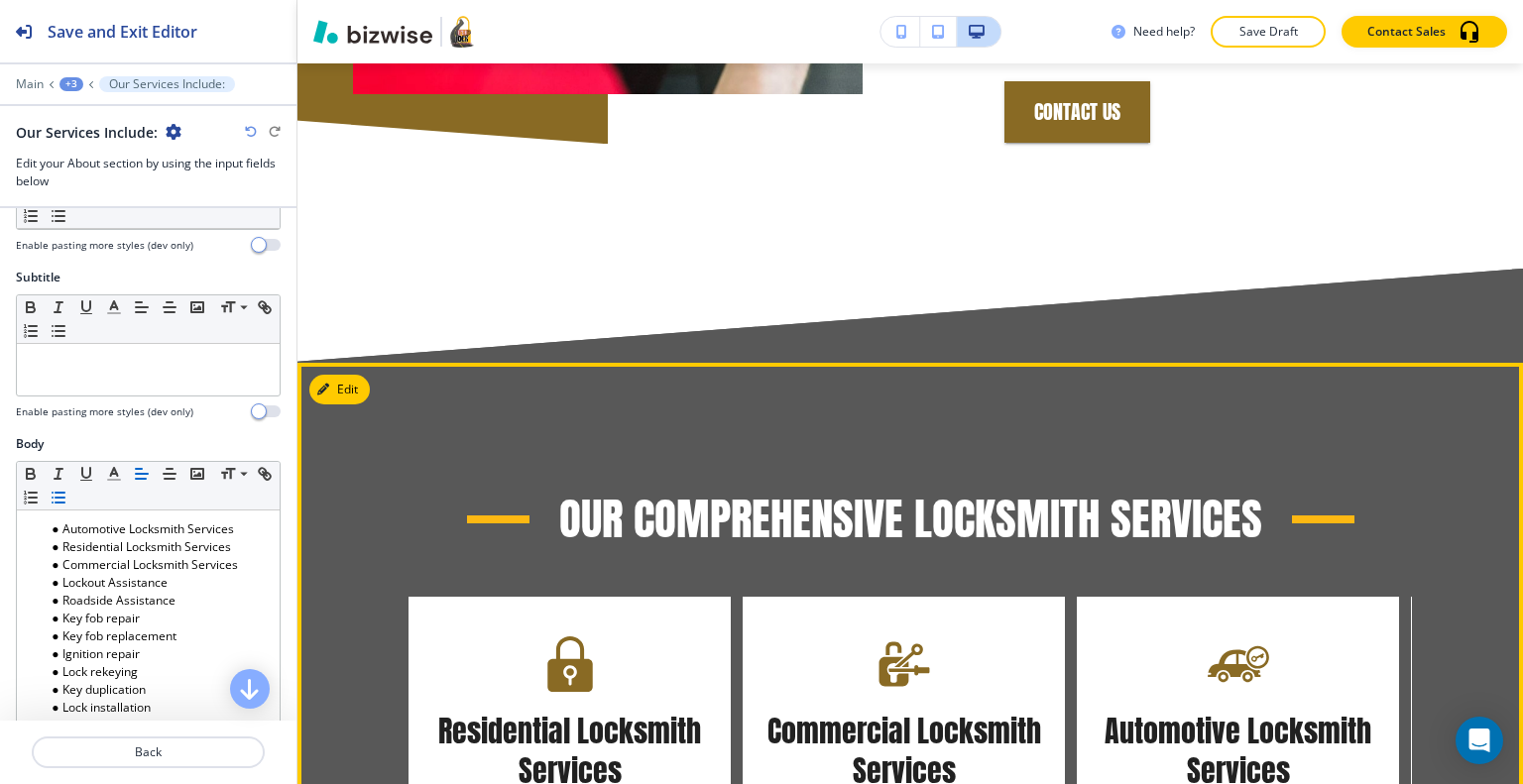 click on "Our Comprehensive Locksmith Services Automotive Locksmith Services Dealing with a car lockout or need a new car key? Our automotive locksmith services include unlocking vehicles, key replacements, and ignition repairs, ensuring you’re never left stranded. Key Cutting and Duplication Need spare keys? Our precise key cutting and duplication services ensure you always have an extra set for your home, business, or vehicle. Lock Installation and Repair Whether you need new locks installed or existing ones repaired, our experienced technicians deliver efficient and reliable service to keep your property secure. Emergency Lockout Assistance Locked out of your home, office, or car? Our 24/7 emergency locksmith services ensure that you never have to wait long. We provide fast, reliable assistance to get you back inside safely. Residential Locksmith Services Commercial Locksmith Services Automotive Locksmith Services Key Cutting and Duplication Lock Installation and Repair Emergency Lockout Assistance" at bounding box center [910, 749] 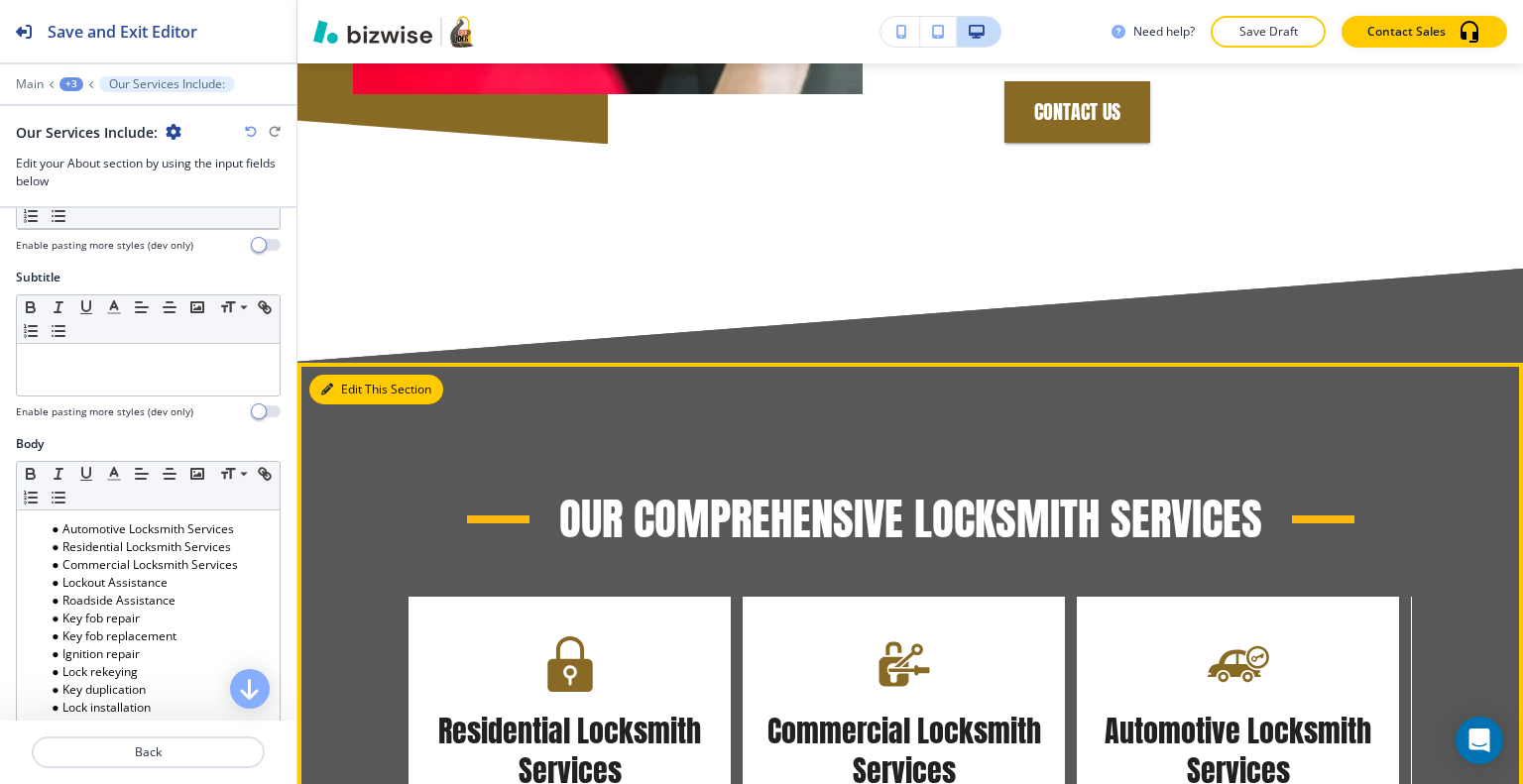click on "Edit This Section" at bounding box center [376, 390] 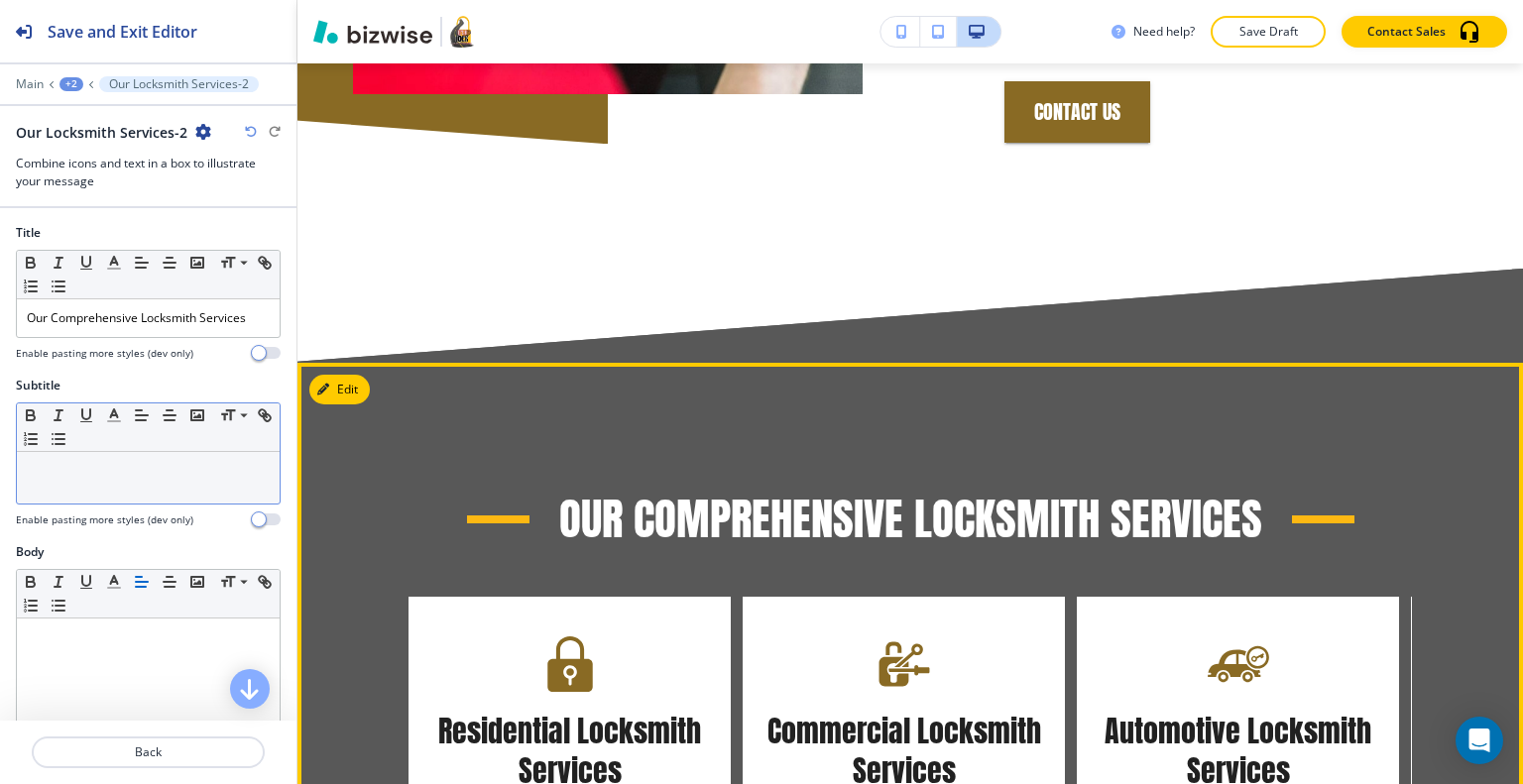 scroll, scrollTop: 2133, scrollLeft: 0, axis: vertical 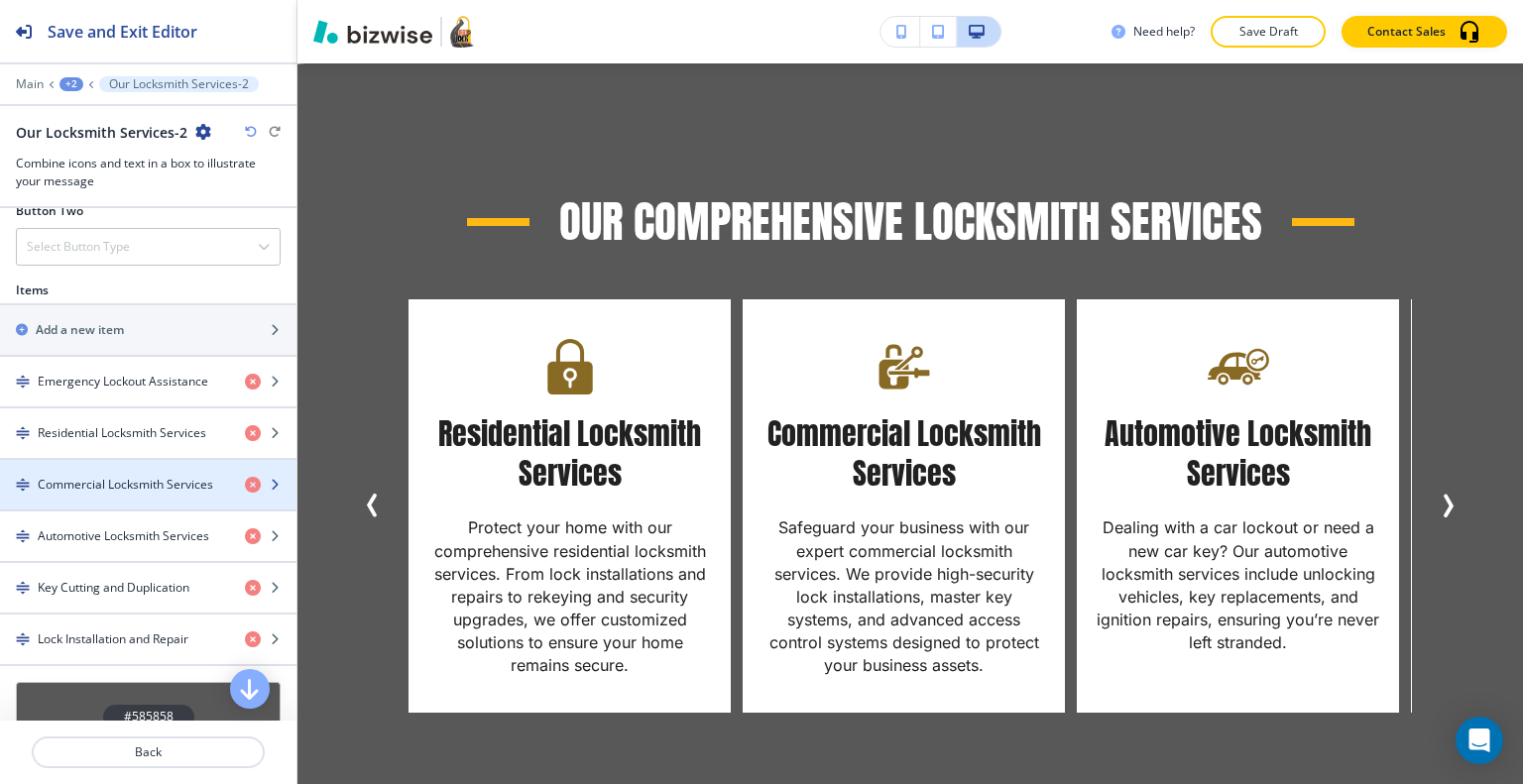 click on "Commercial Locksmith Services" at bounding box center (125, 485) 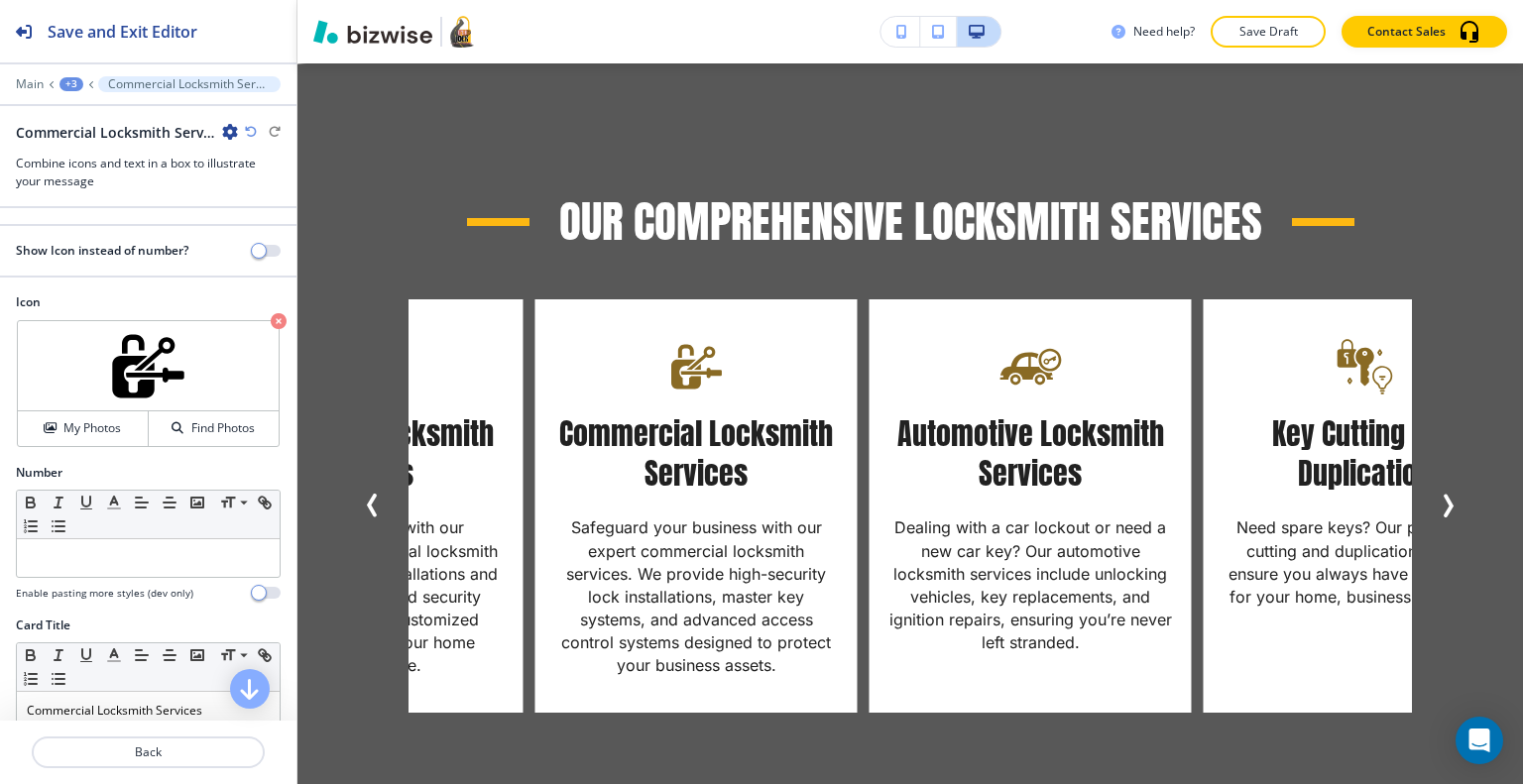 scroll, scrollTop: 297, scrollLeft: 0, axis: vertical 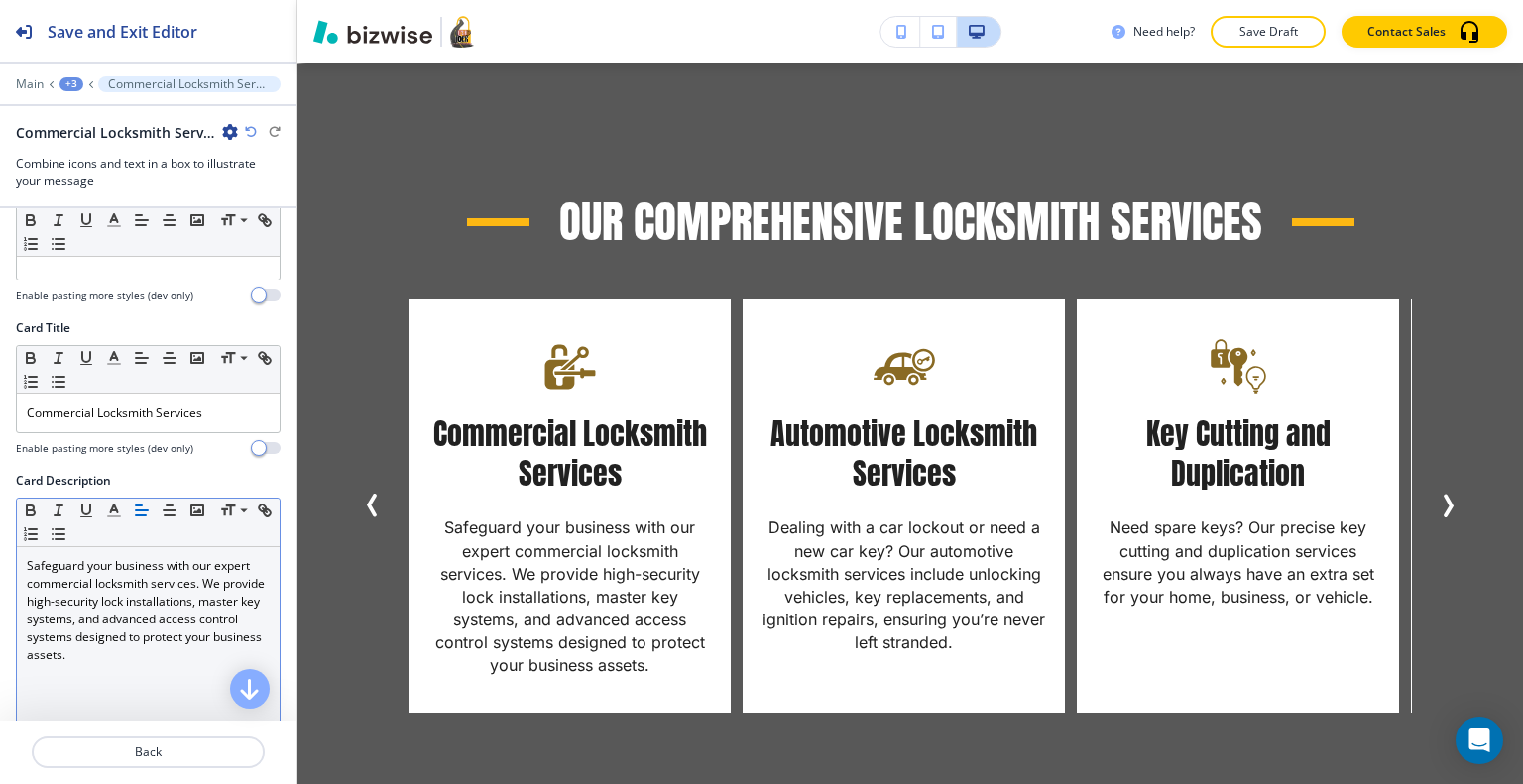 click on "Safeguard your business with our expert commercial locksmith services. We provide high-security lock installations, master key systems, and advanced access control systems designed to protect your business assets." at bounding box center [148, 611] 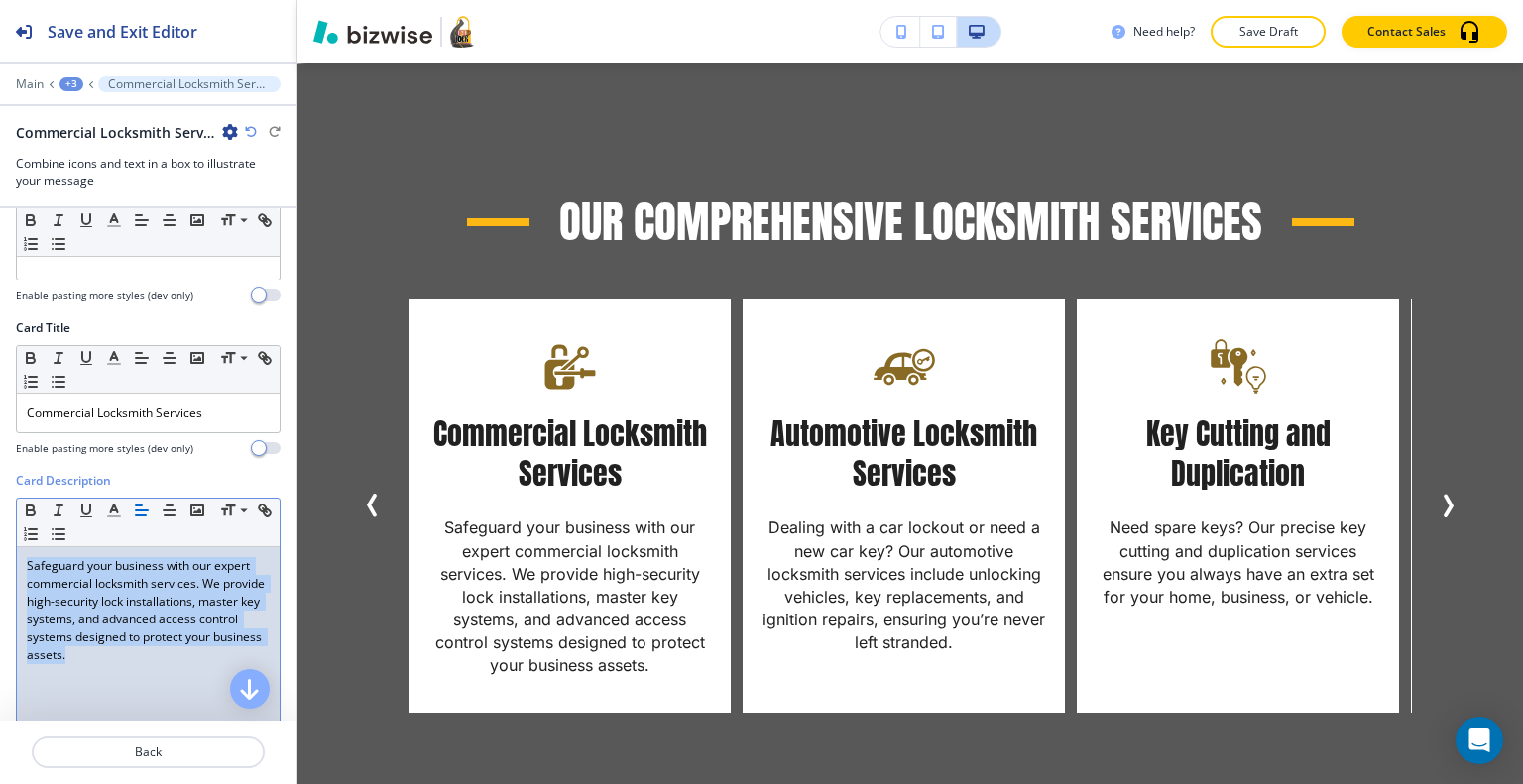 drag, startPoint x: 194, startPoint y: 654, endPoint x: 0, endPoint y: 558, distance: 216.45323 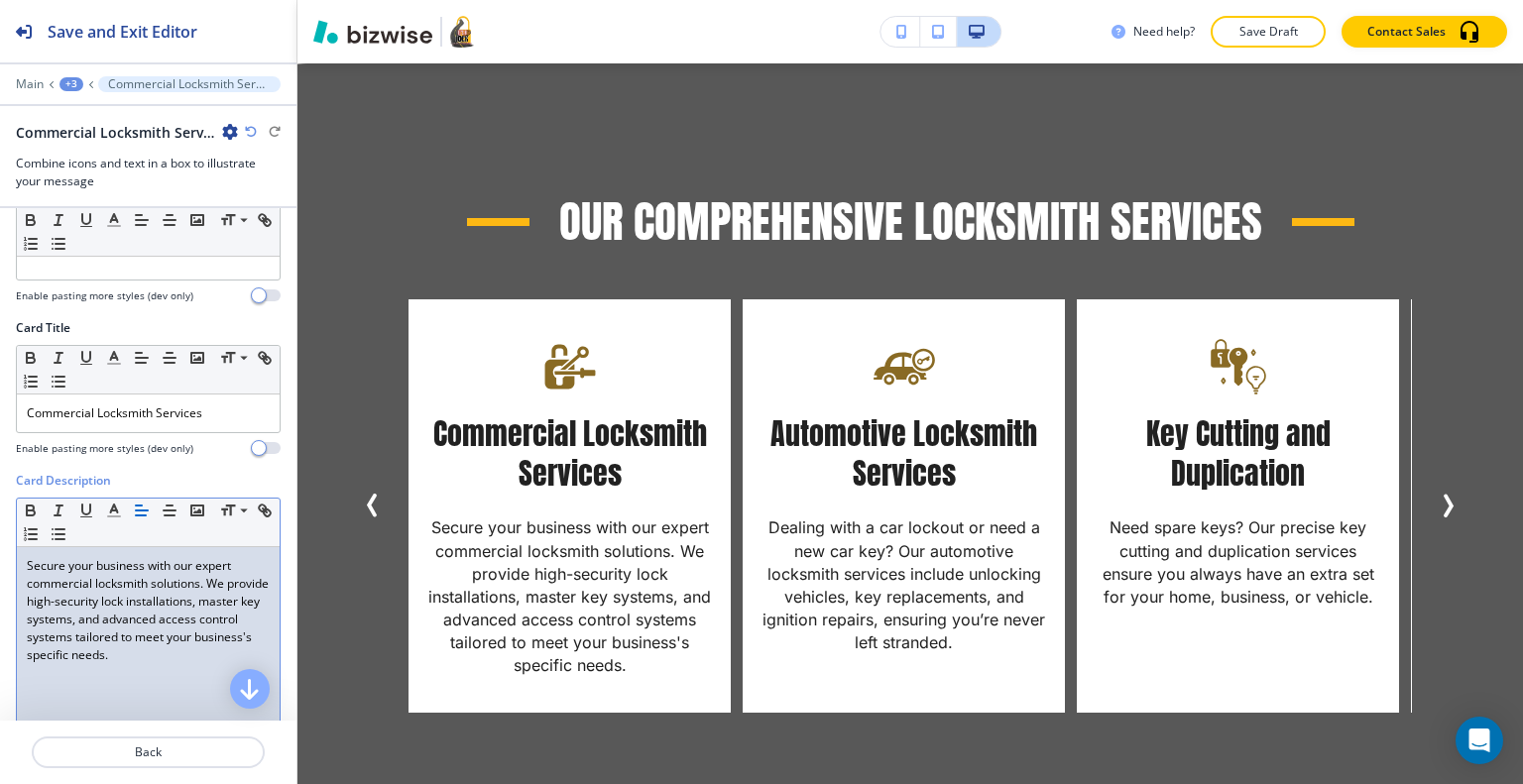 click on "Secure your business with our expert commercial locksmith solutions. We provide high-security lock installations, master key systems, and advanced access control systems tailored to meet your business's specific needs." at bounding box center (148, 611) 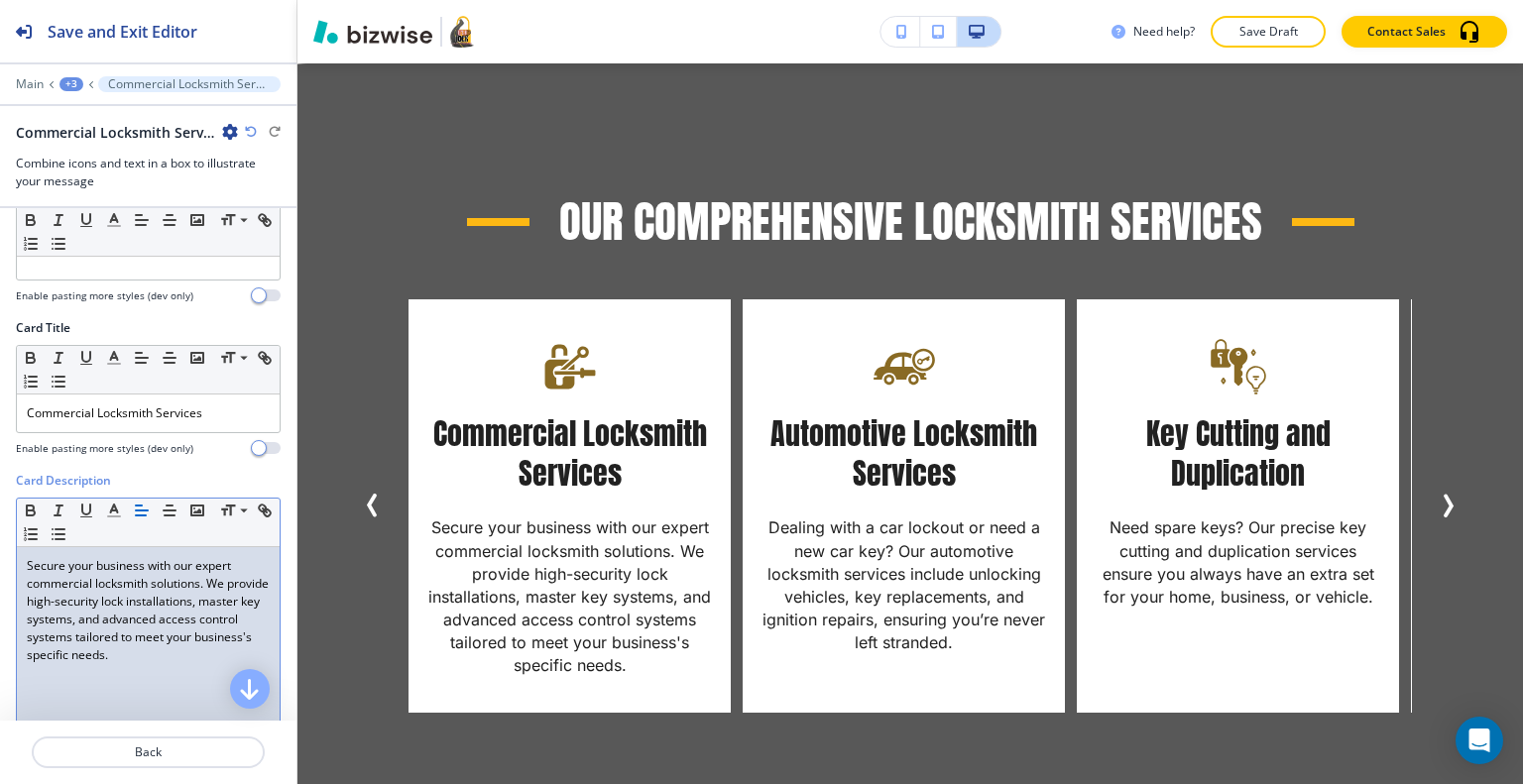 click on "Save Draft" at bounding box center [1268, 32] 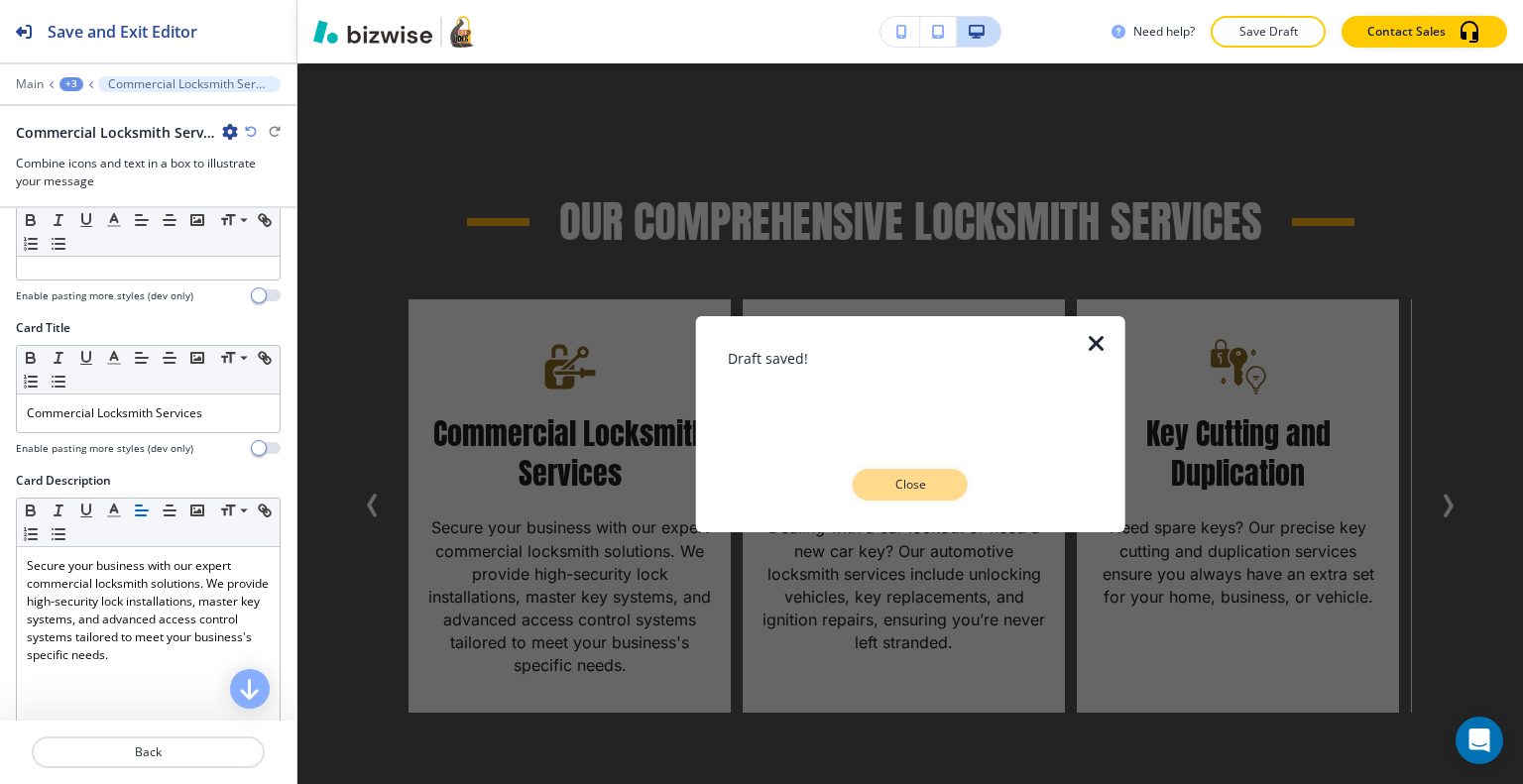 click on "Close" at bounding box center [910, 485] 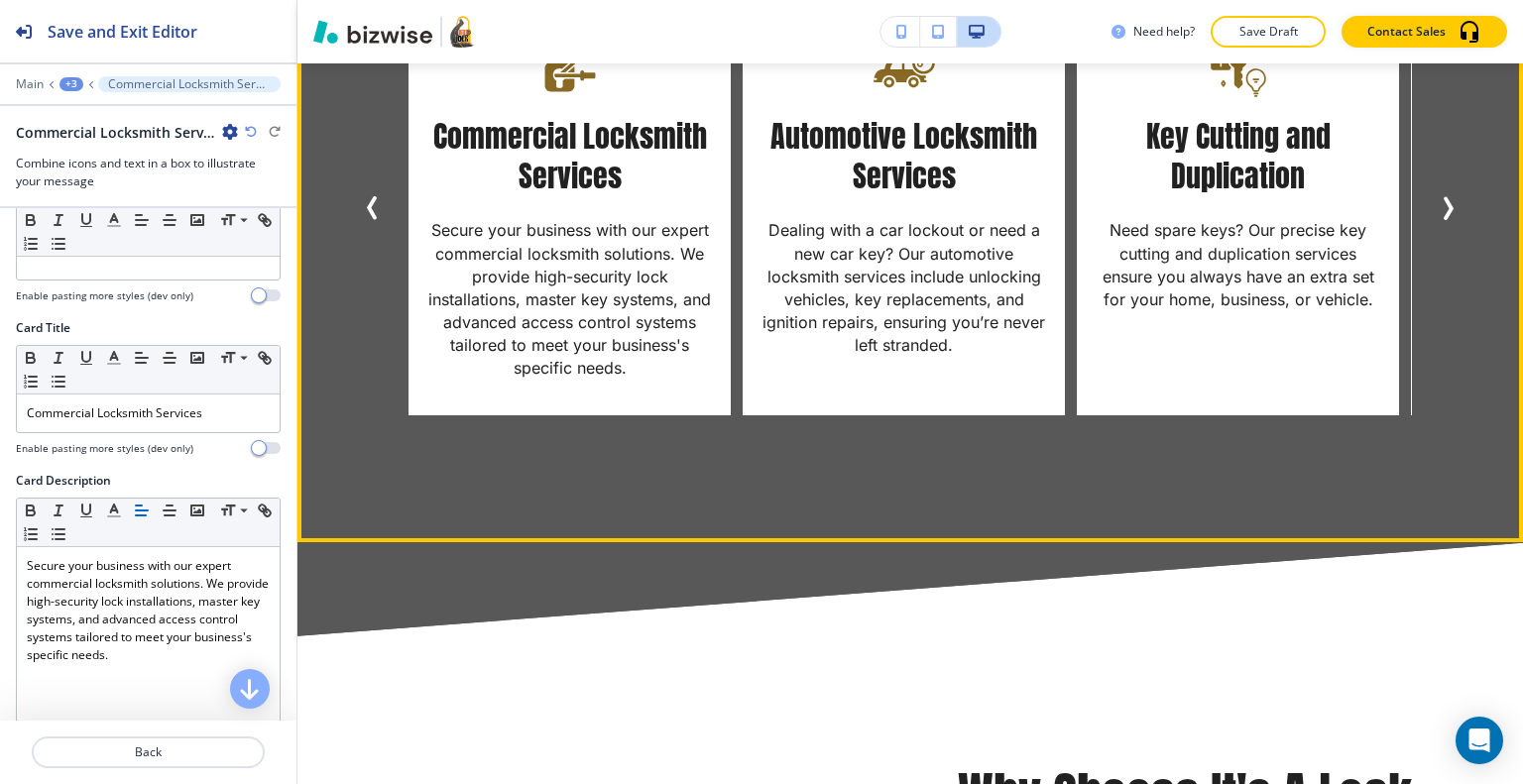 scroll, scrollTop: 2133, scrollLeft: 0, axis: vertical 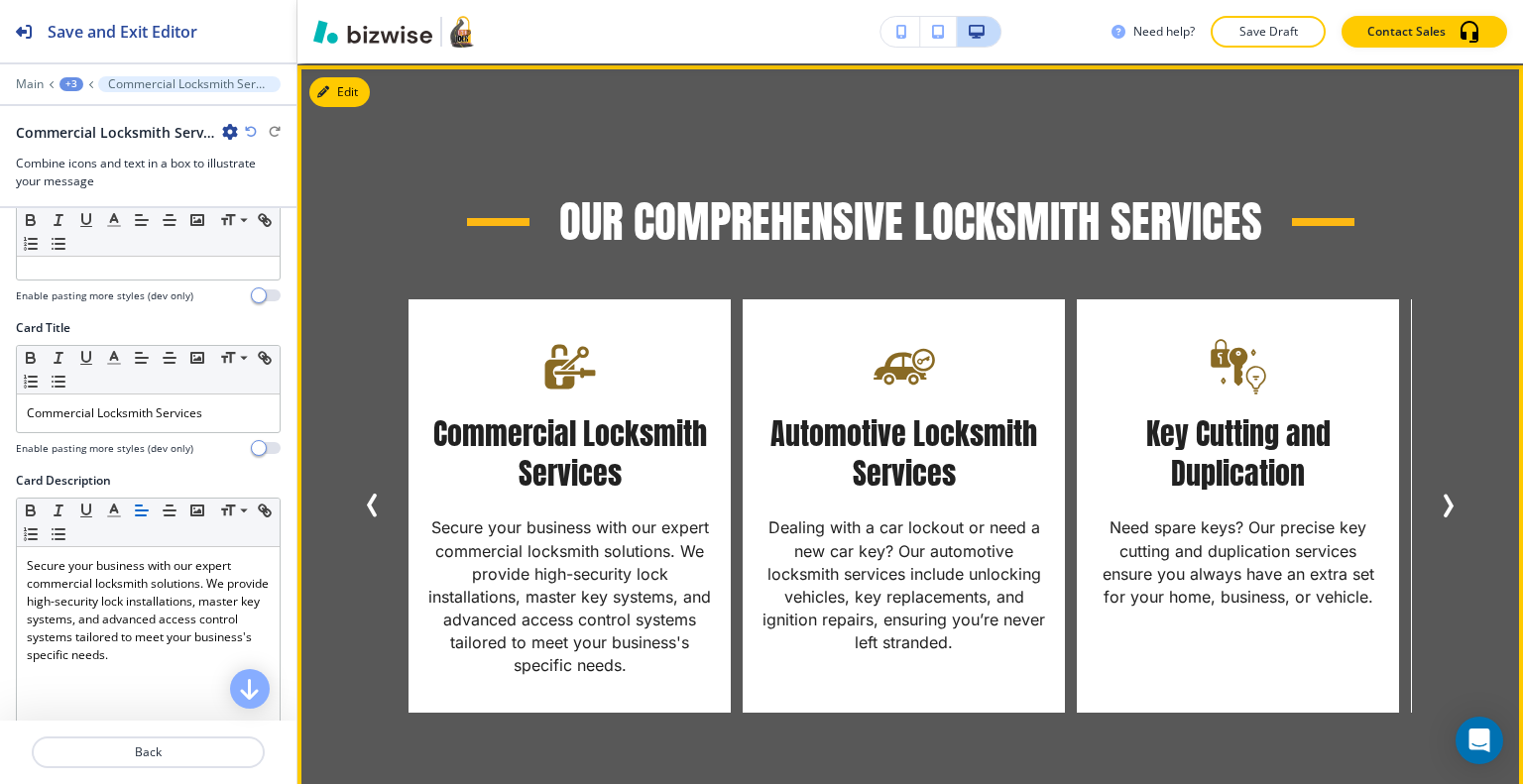 click on "Our Comprehensive Locksmith Services Automotive Locksmith Services Dealing with a car lockout or need a new car key? Our automotive locksmith services include unlocking vehicles, key replacements, and ignition repairs, ensuring you’re never left stranded. Key Cutting and Duplication Need spare keys? Our precise key cutting and duplication services ensure you always have an extra set for your home, business, or vehicle. Lock Installation and Repair Whether you need new locks installed or existing ones repaired, our experienced technicians deliver efficient and reliable service to keep your property secure. Emergency Lockout Assistance Locked out of your home, office, or car? Our 24/7 emergency locksmith services ensure that you never have to wait long. We provide fast, reliable assistance to get you back inside safely. Residential Locksmith Services Commercial Locksmith Services Automotive Locksmith Services Key Cutting and Duplication Lock Installation and Repair Emergency Lockout Assistance" at bounding box center [910, 452] 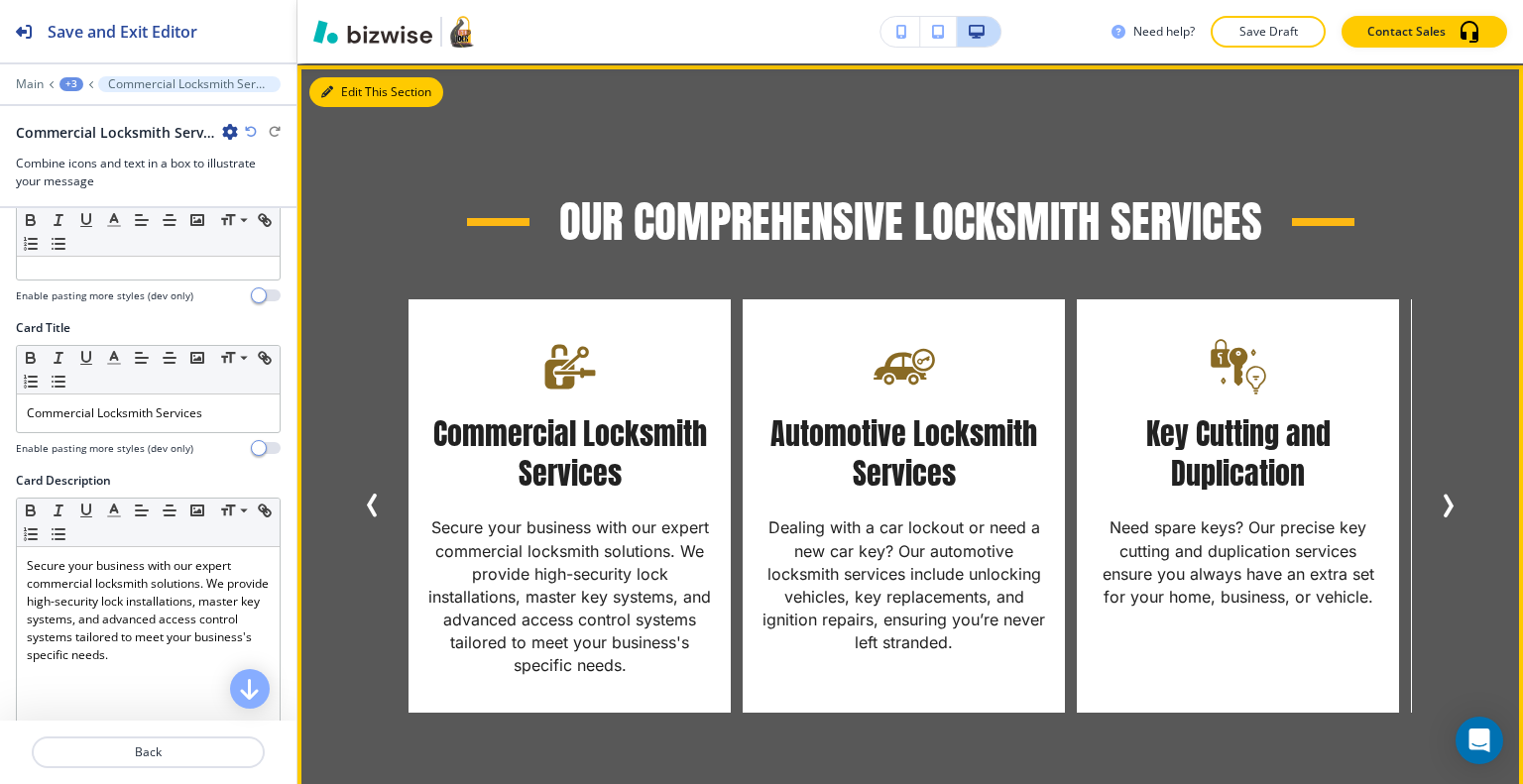 click on "Edit This Section" at bounding box center (376, 92) 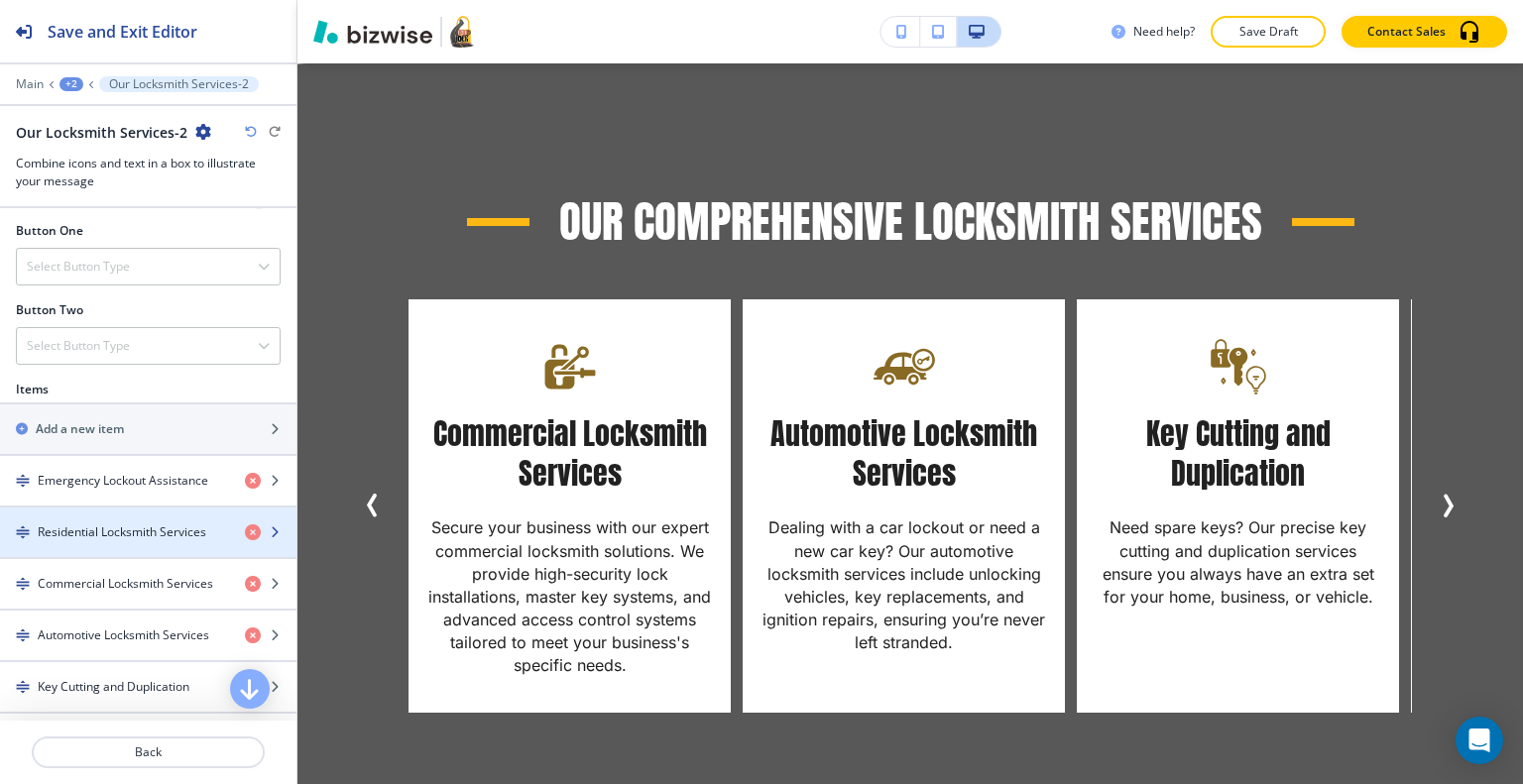scroll, scrollTop: 793, scrollLeft: 0, axis: vertical 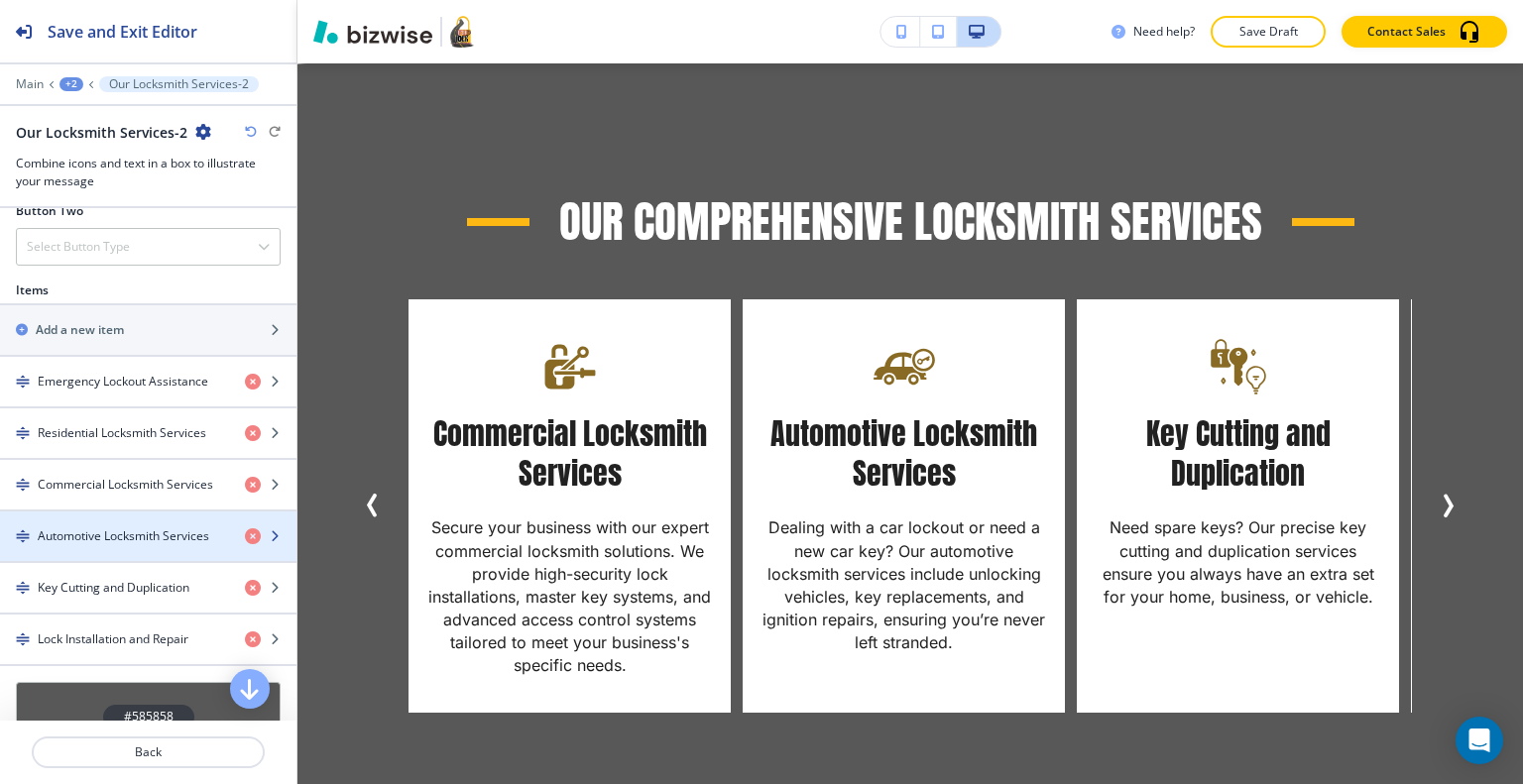 click at bounding box center (148, 519) 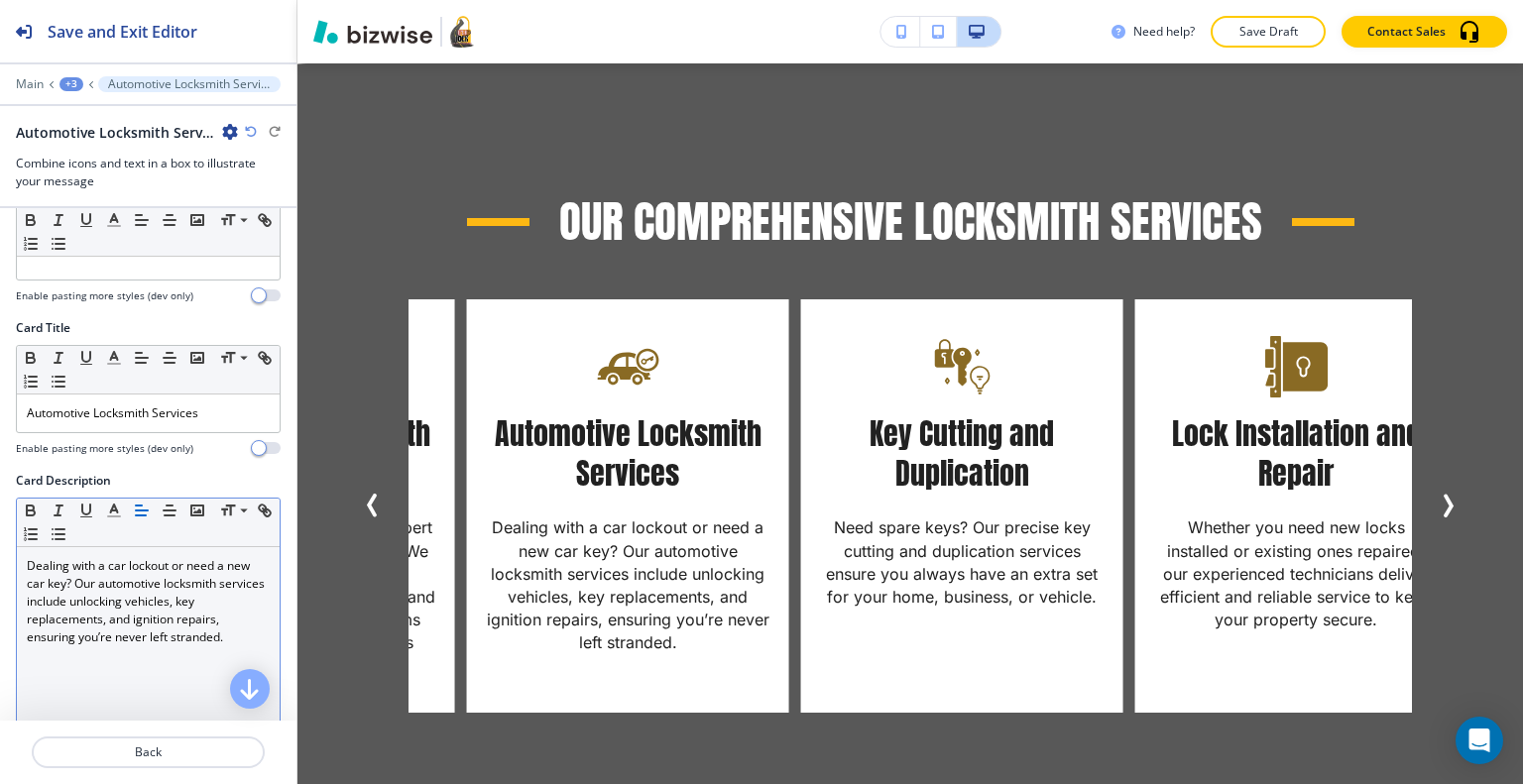 scroll, scrollTop: 396, scrollLeft: 0, axis: vertical 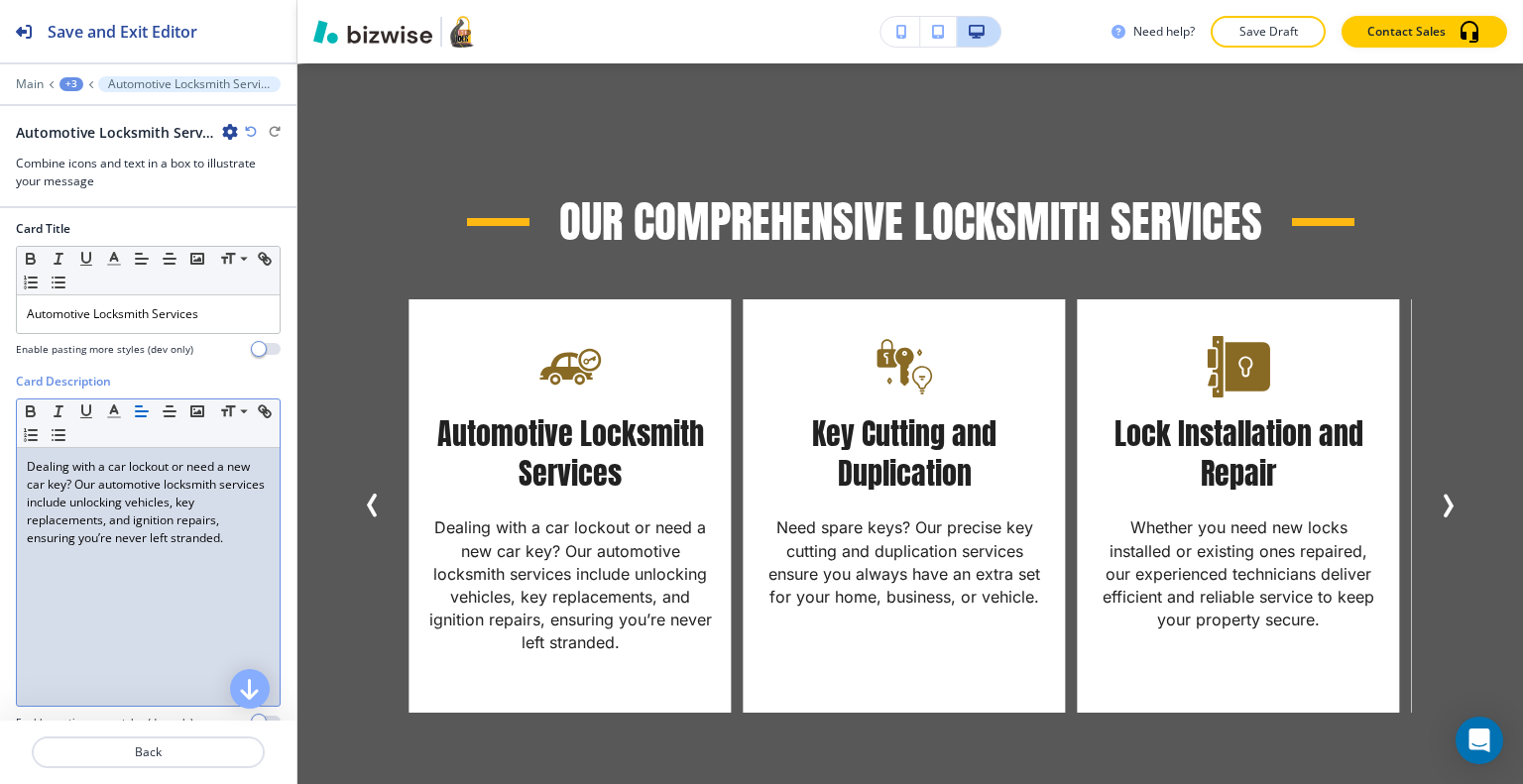 click on "Dealing with a car lockout or need a new car key? Our automotive locksmith services include unlocking vehicles, key replacements, and ignition repairs, ensuring you’re never left stranded." at bounding box center (148, 503) 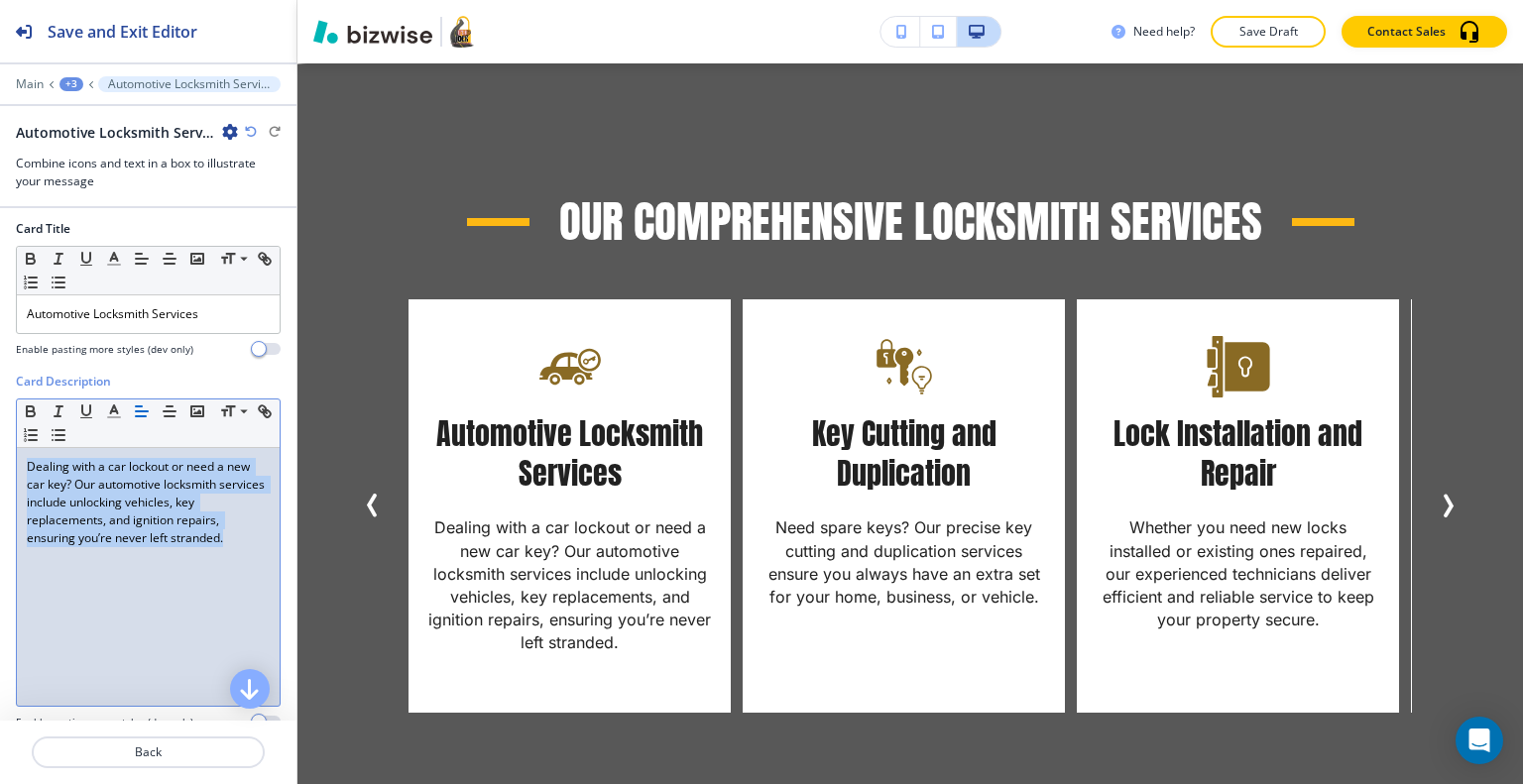 drag, startPoint x: 234, startPoint y: 541, endPoint x: 0, endPoint y: 450, distance: 251.0717 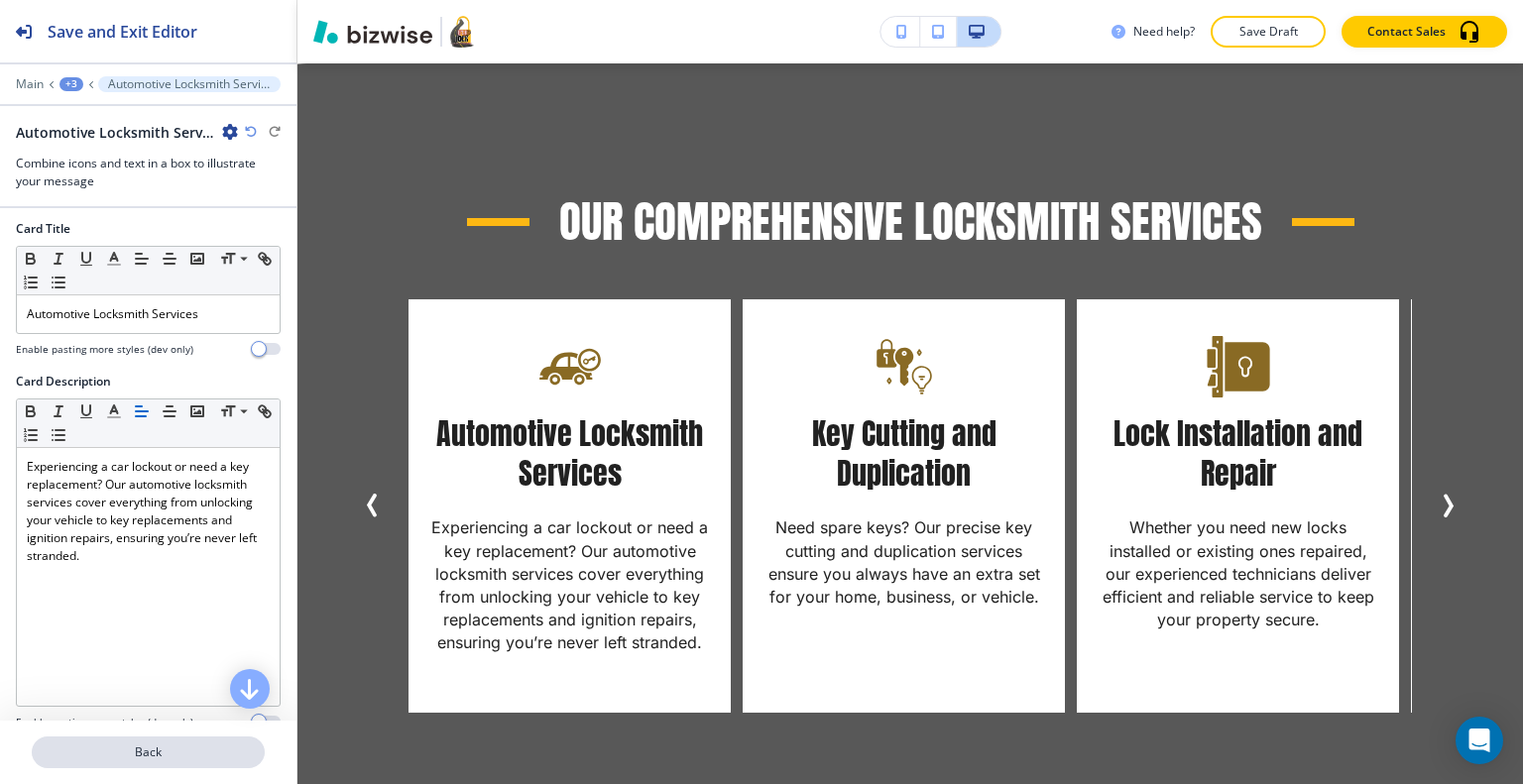click on "Back" at bounding box center [148, 752] 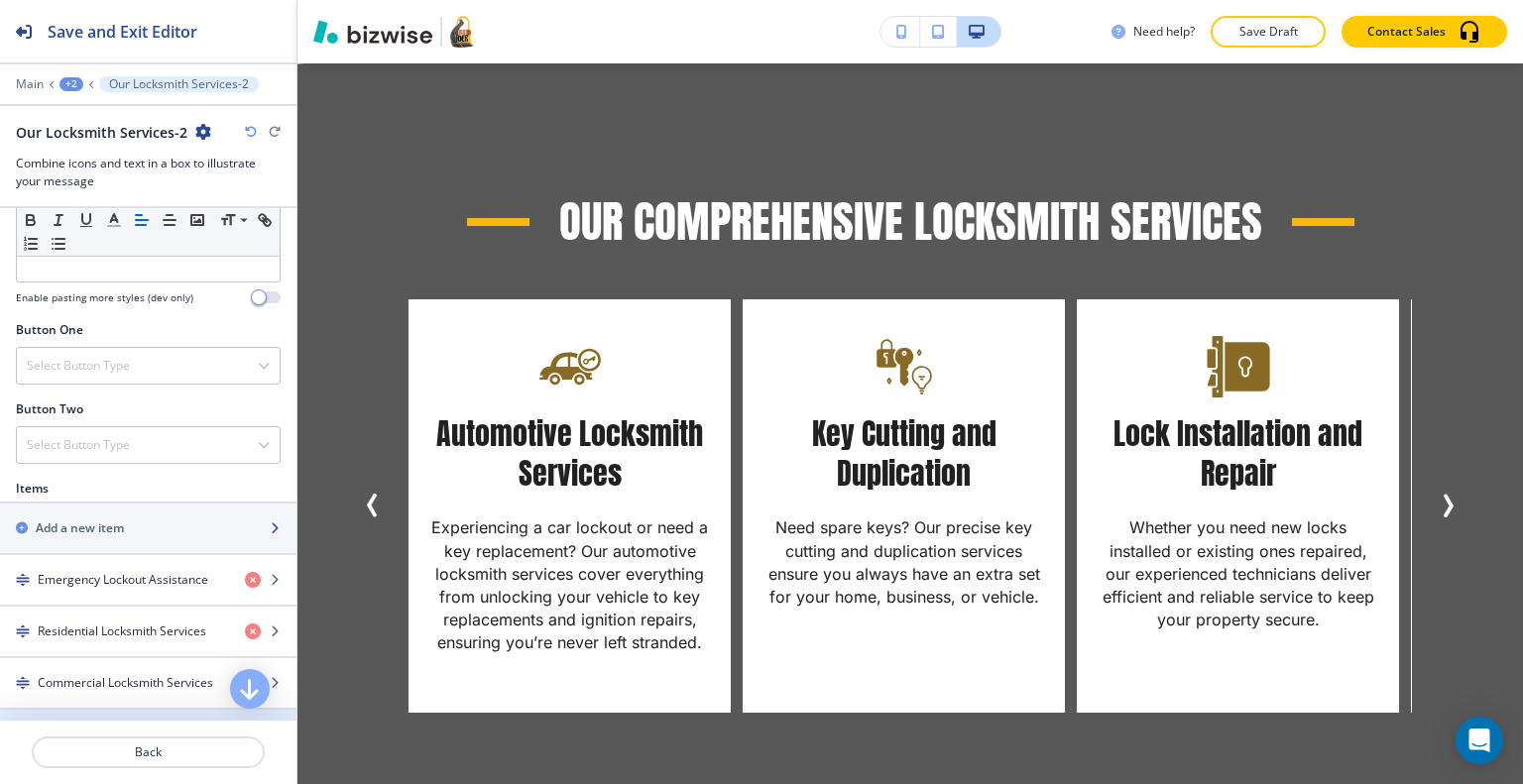 scroll, scrollTop: 793, scrollLeft: 0, axis: vertical 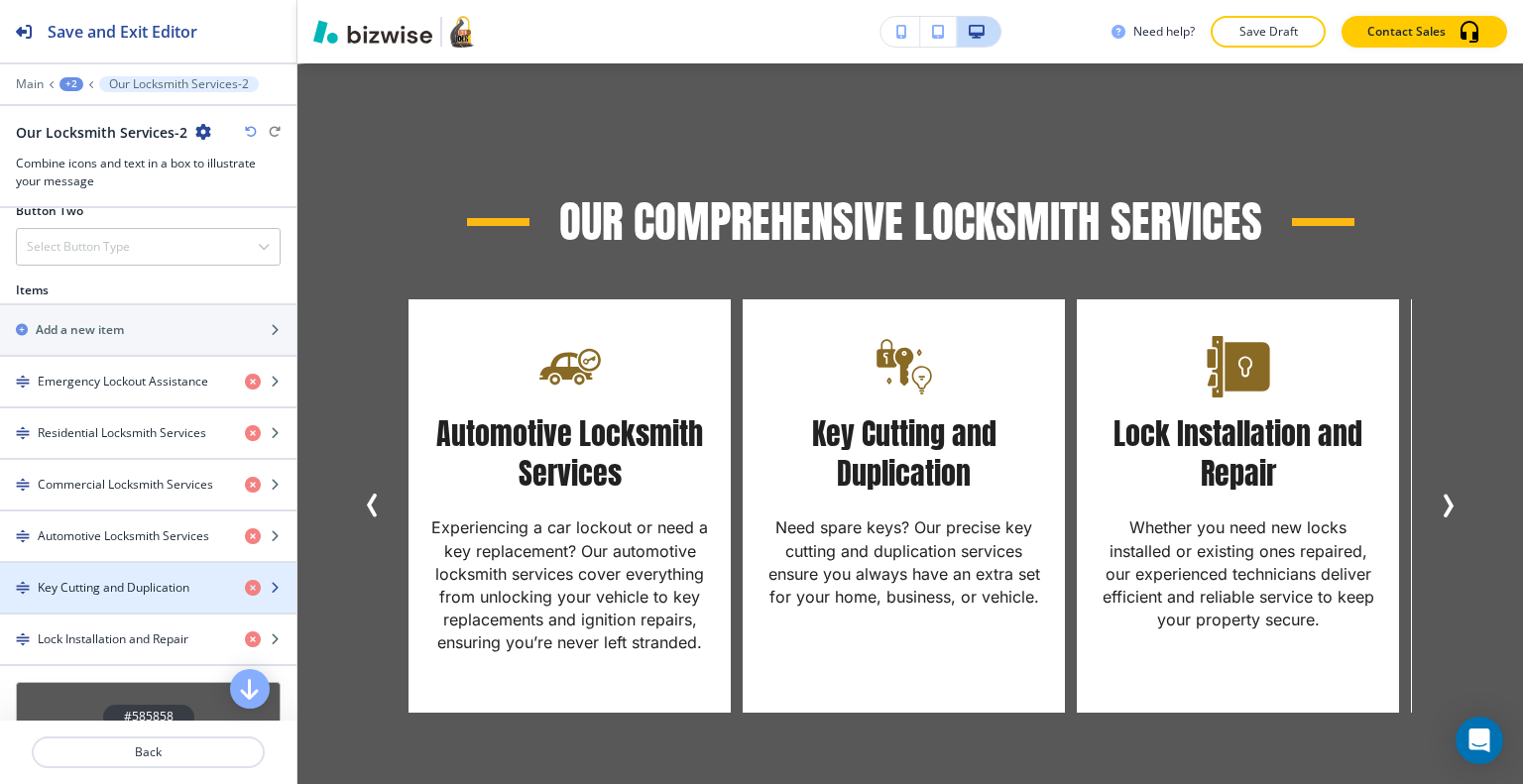 click at bounding box center [148, 571] 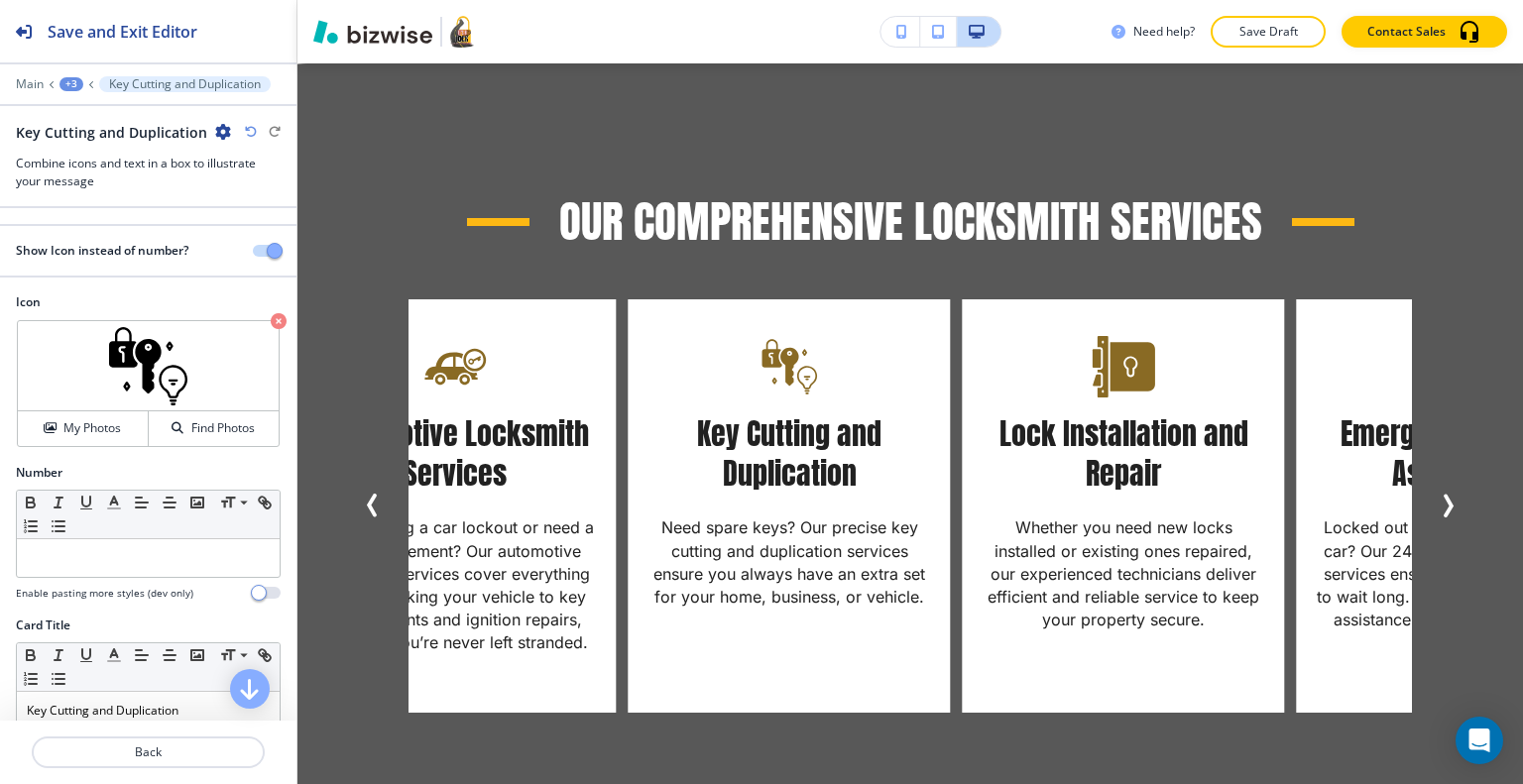 scroll, scrollTop: 297, scrollLeft: 0, axis: vertical 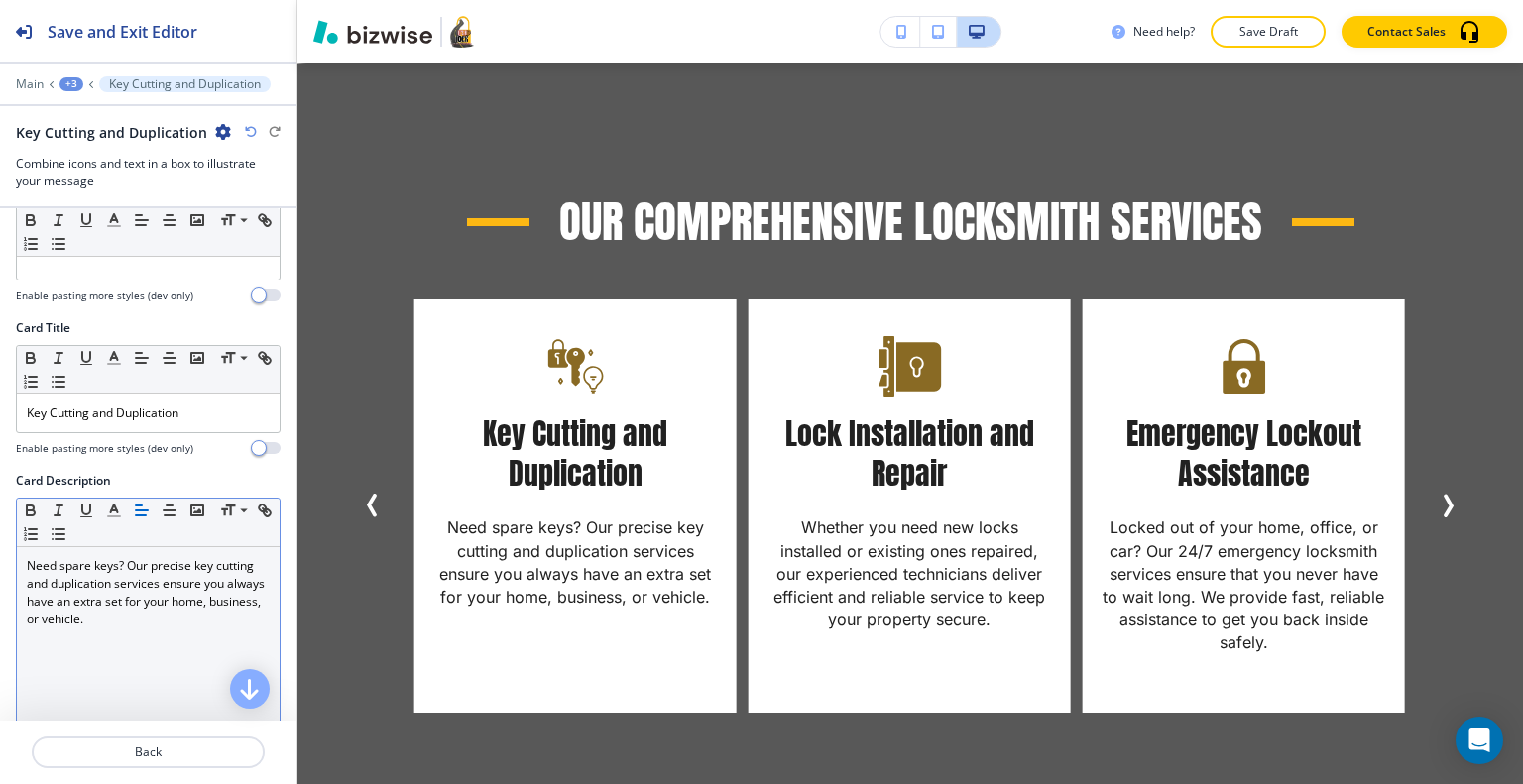 click on "Need spare keys? Our precise key cutting and duplication services ensure you always have an extra set for your home, business, or vehicle." at bounding box center [148, 593] 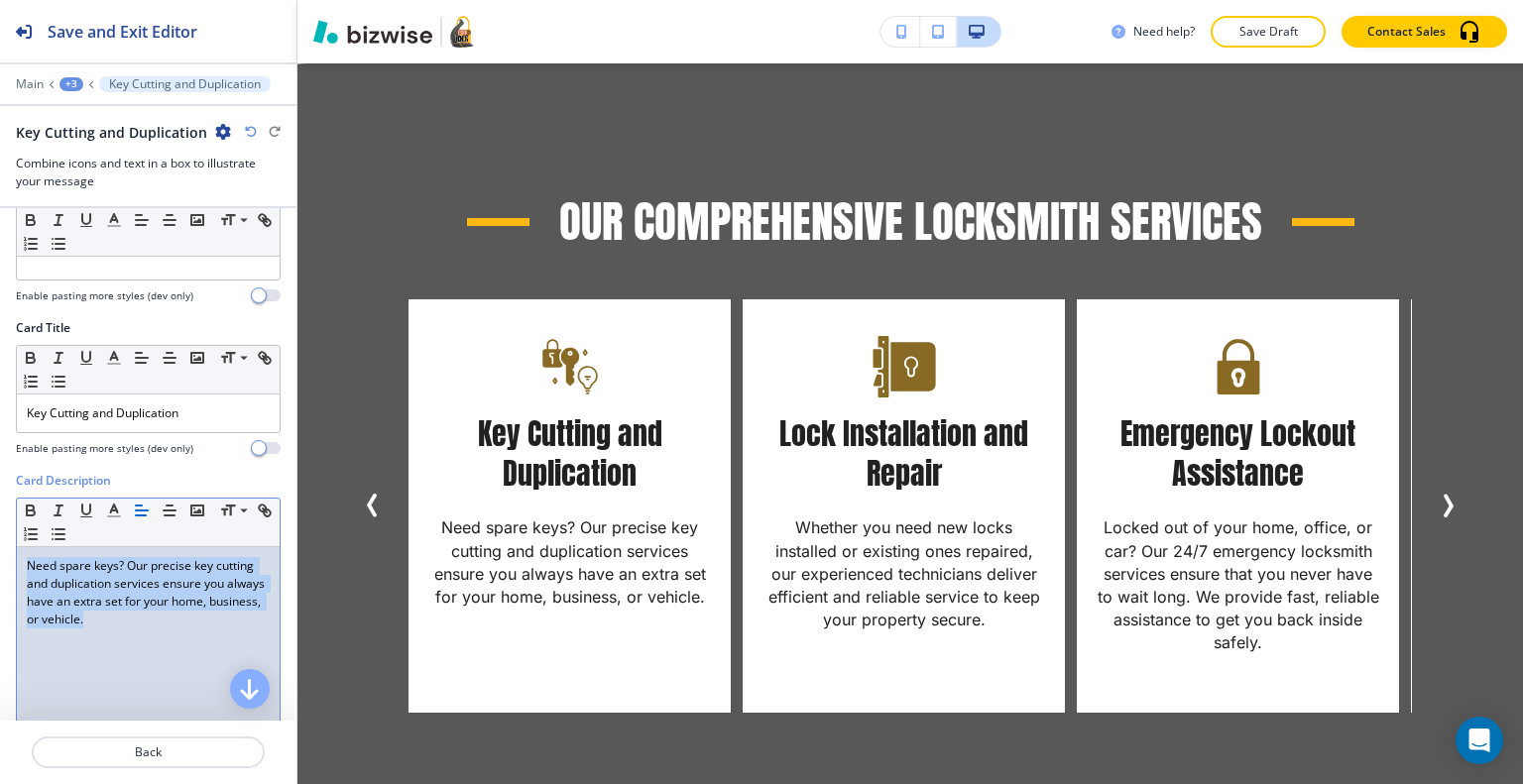 drag, startPoint x: 151, startPoint y: 625, endPoint x: 0, endPoint y: 547, distance: 169.95588 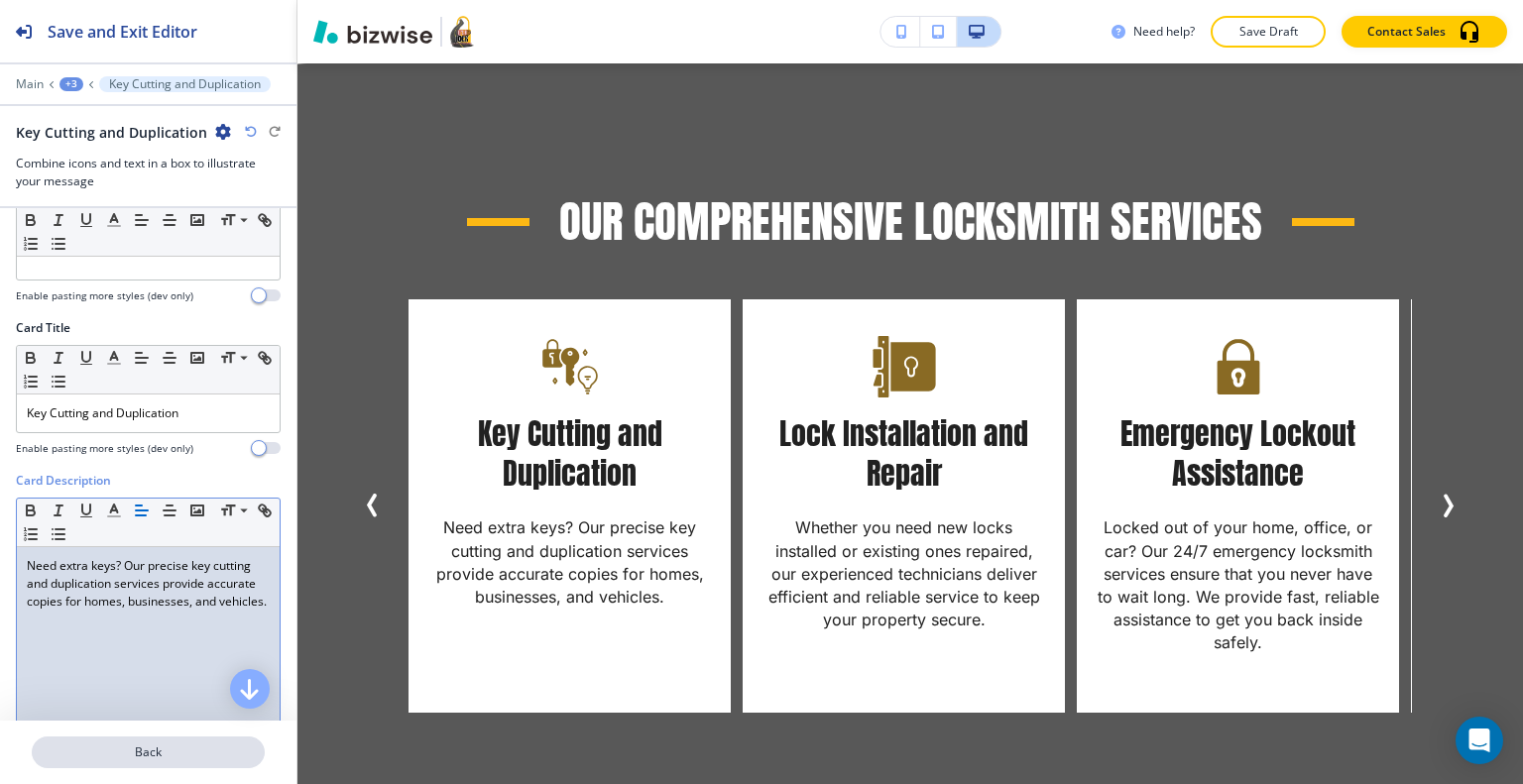 click on "Back" at bounding box center (148, 752) 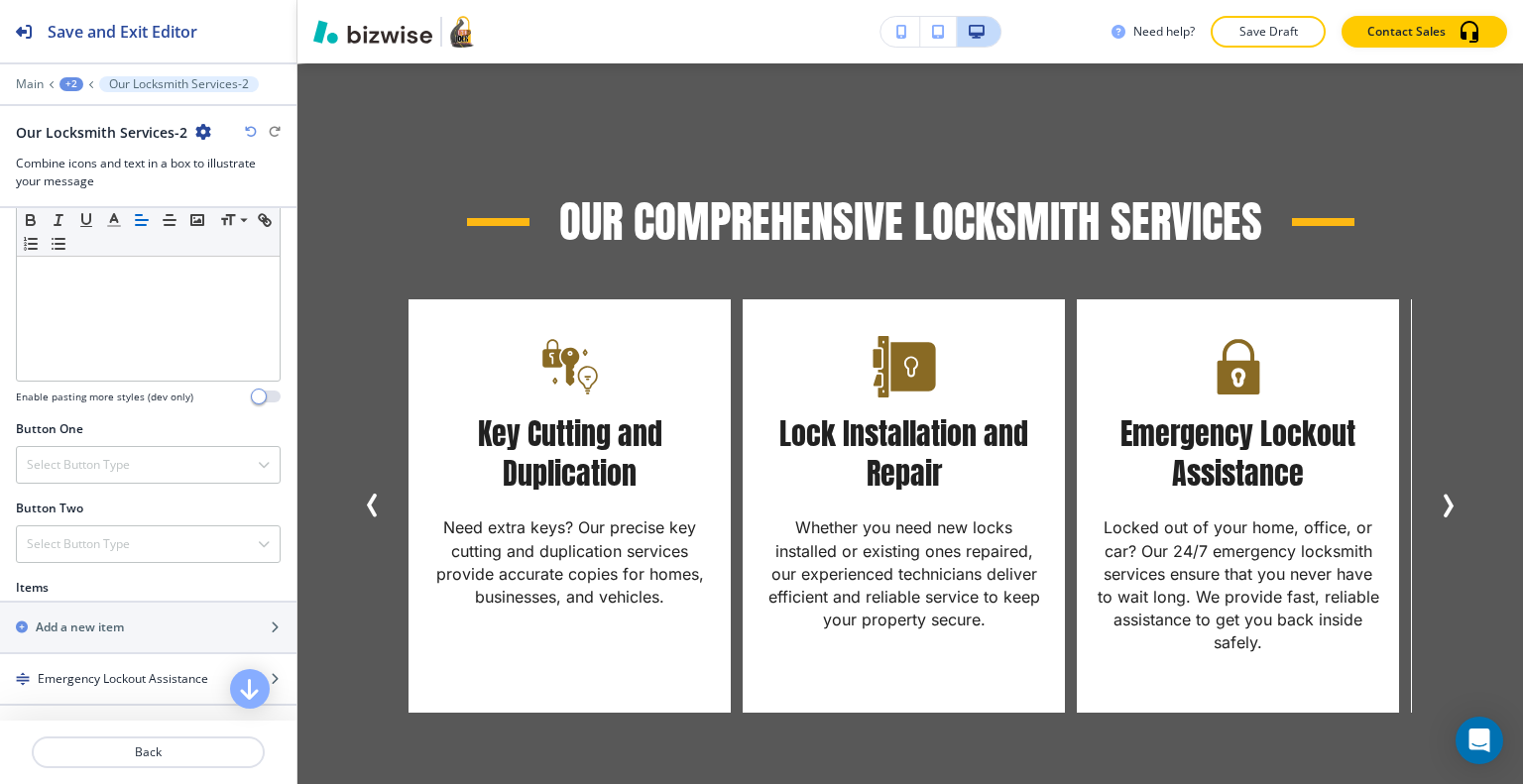 scroll, scrollTop: 991, scrollLeft: 0, axis: vertical 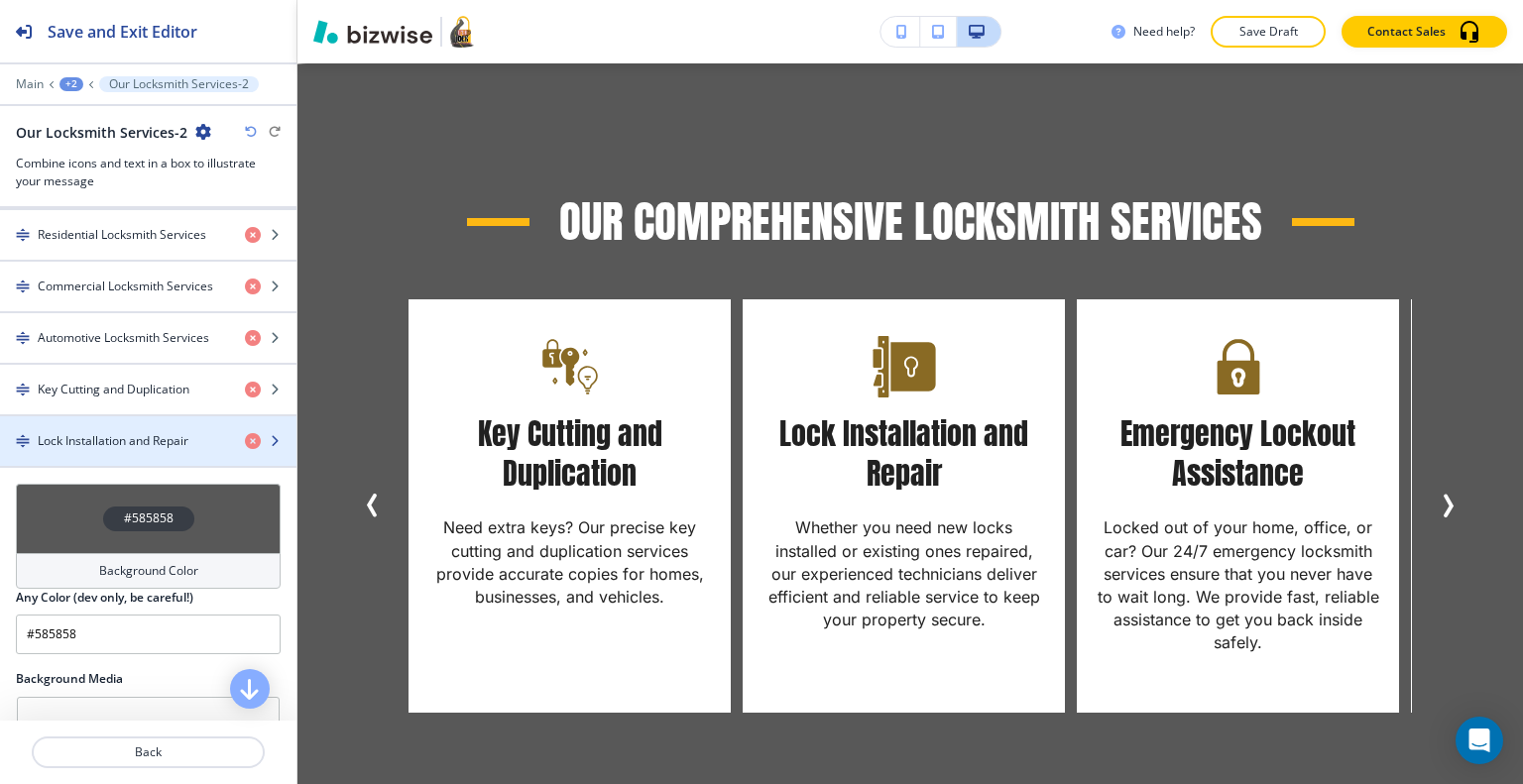 click at bounding box center (148, 458) 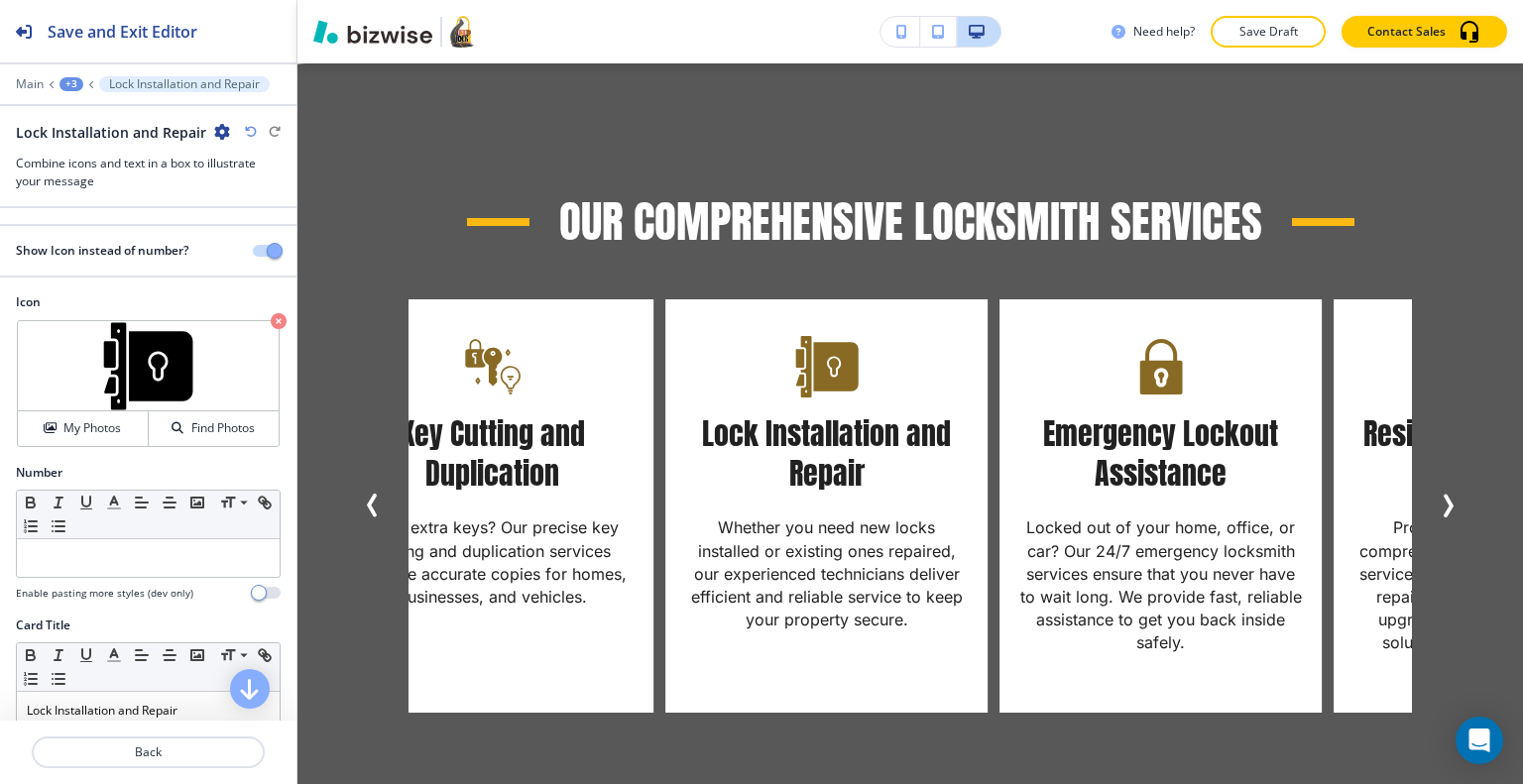 scroll, scrollTop: 297, scrollLeft: 0, axis: vertical 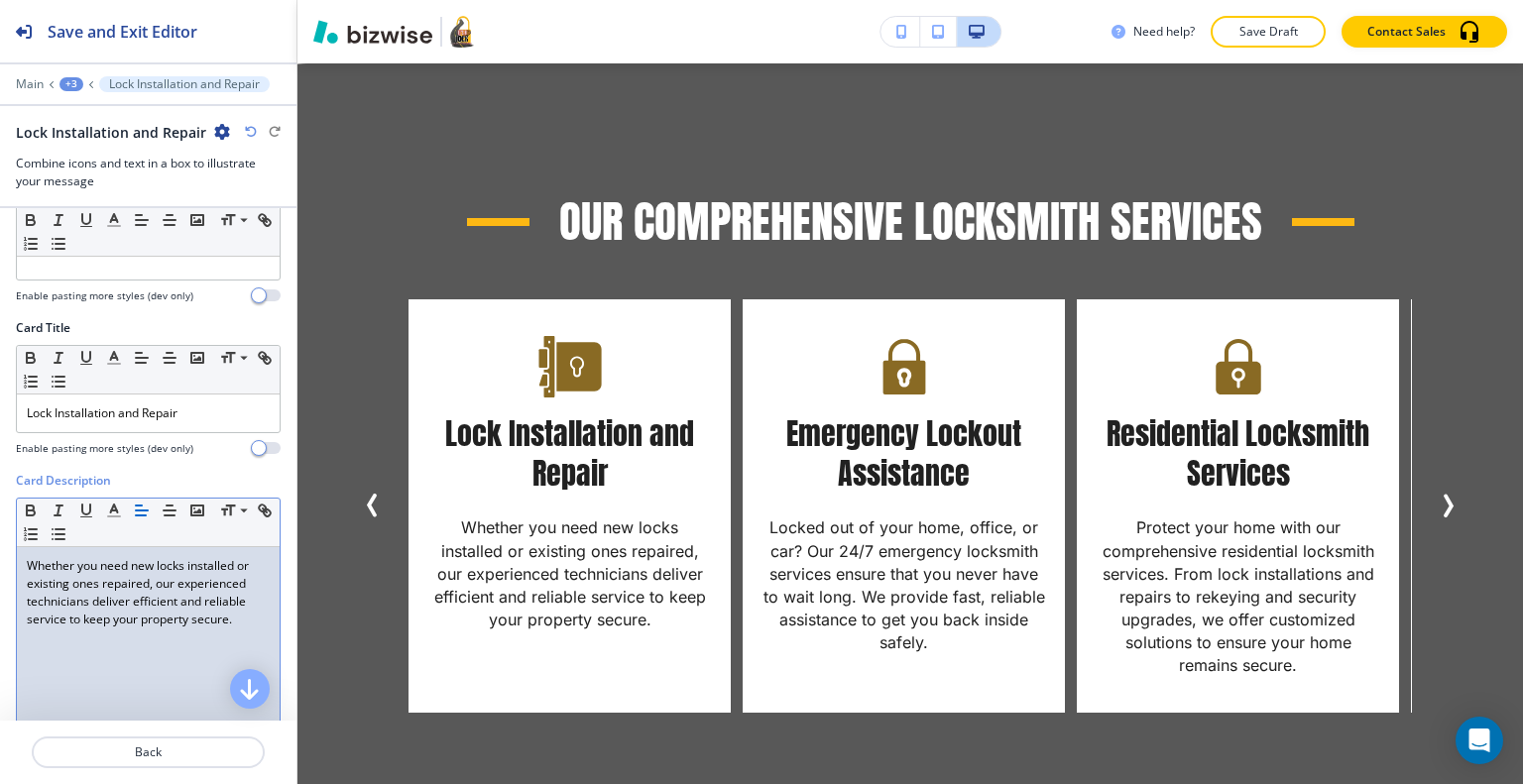 click on "Whether you need new locks installed or existing ones repaired, our experienced technicians deliver efficient and reliable service to keep your property secure." at bounding box center (148, 676) 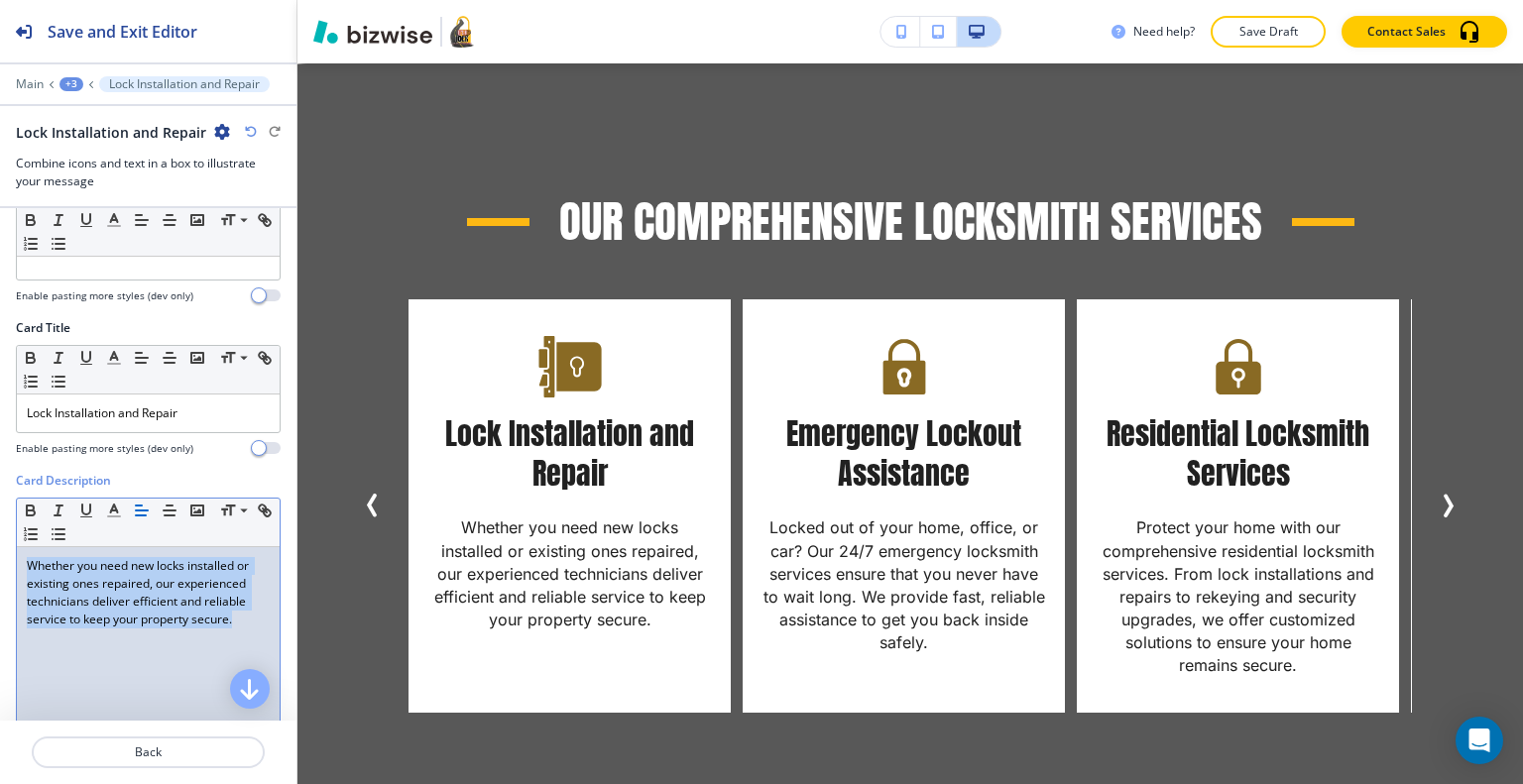drag, startPoint x: 242, startPoint y: 615, endPoint x: 16, endPoint y: 570, distance: 230.43654 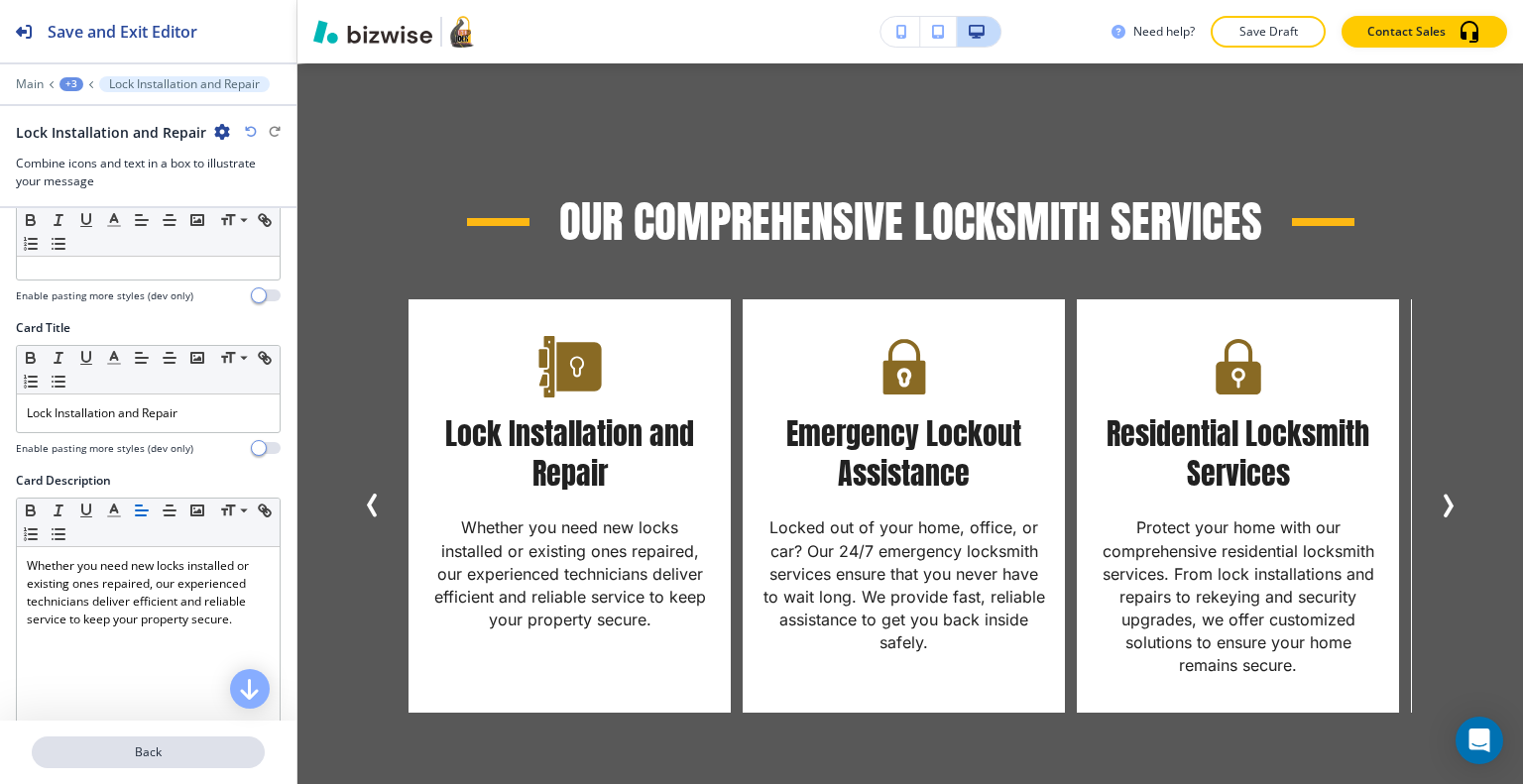 click on "Back" at bounding box center [148, 752] 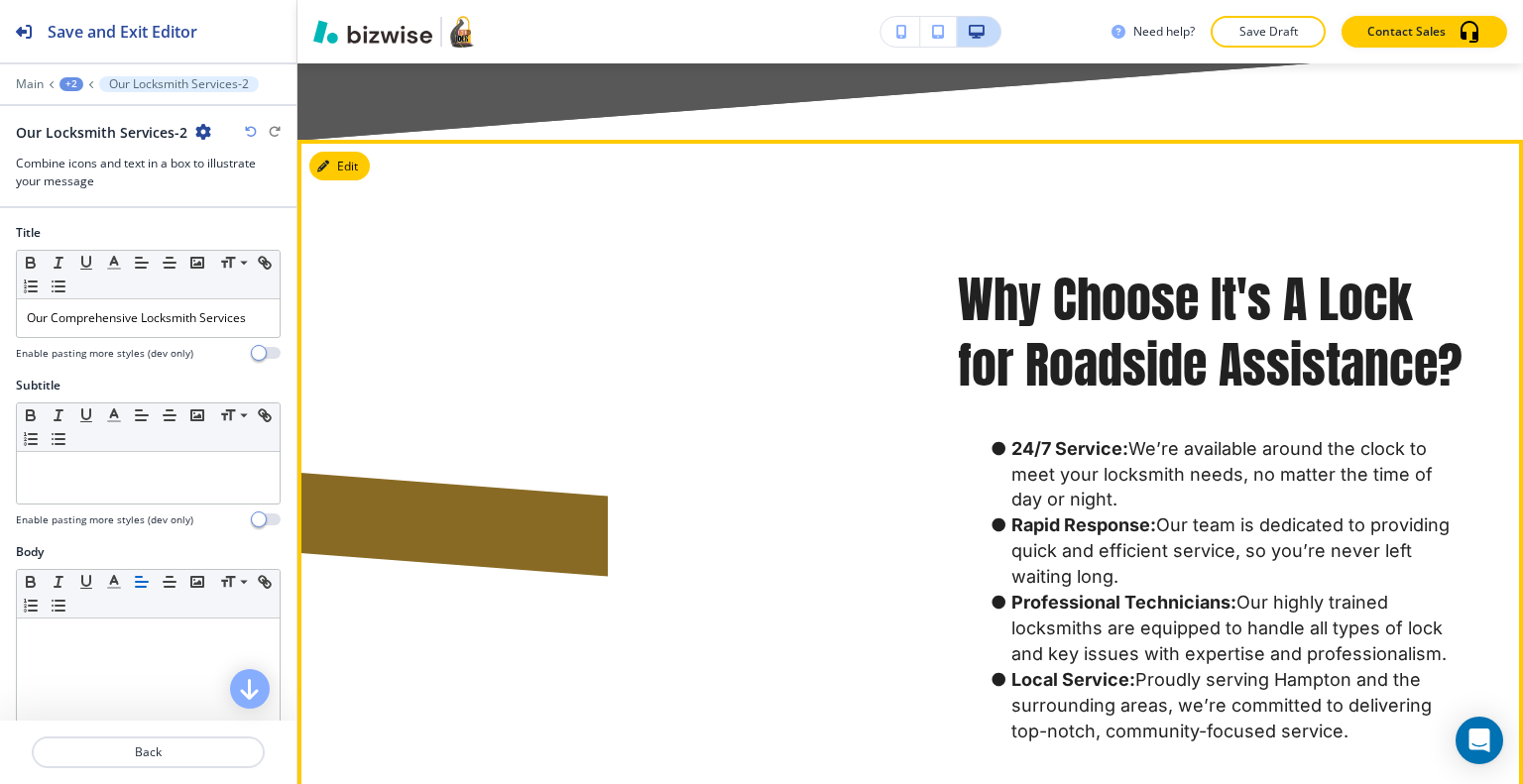 scroll, scrollTop: 3124, scrollLeft: 0, axis: vertical 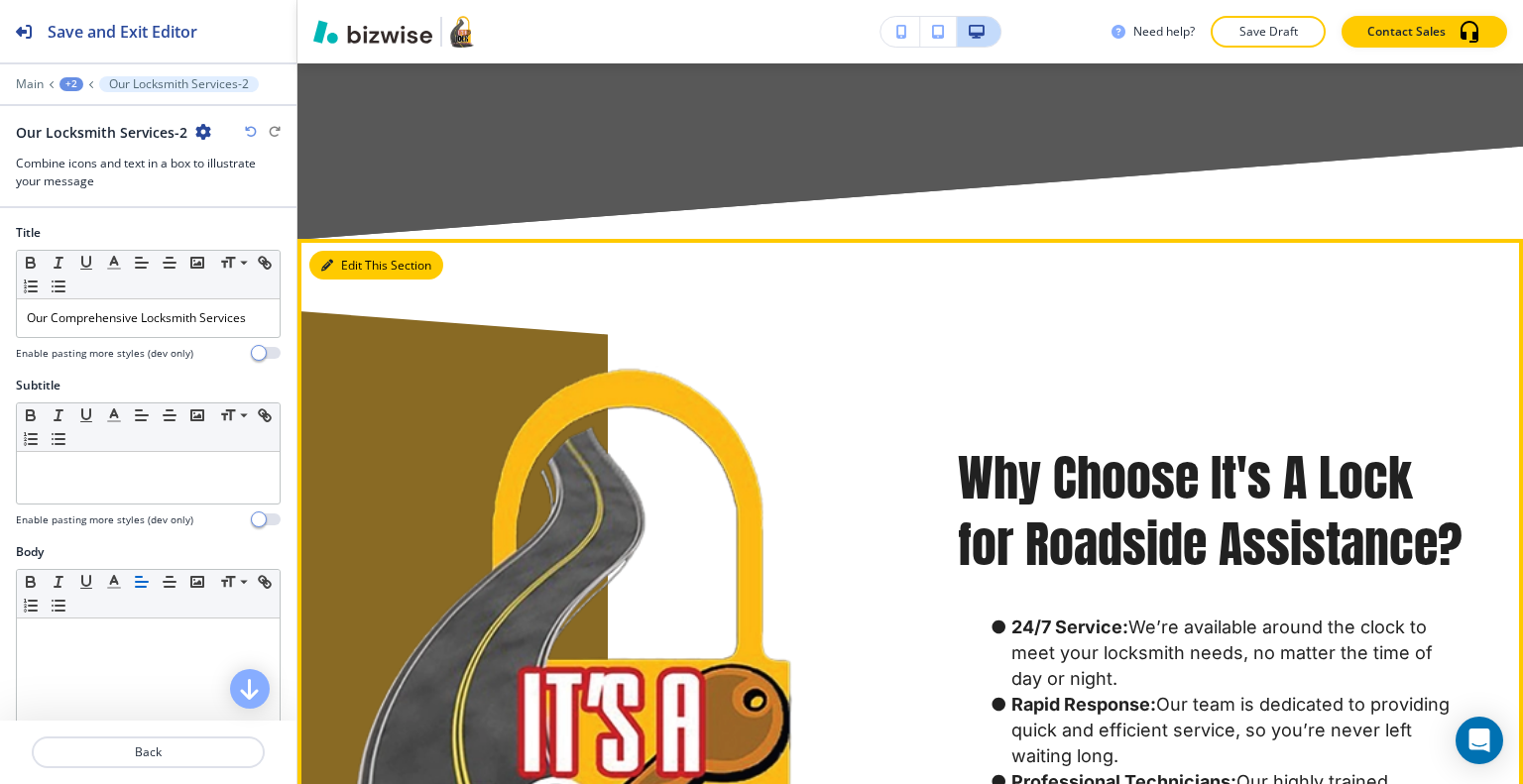 click on "Edit This Section" at bounding box center (376, 266) 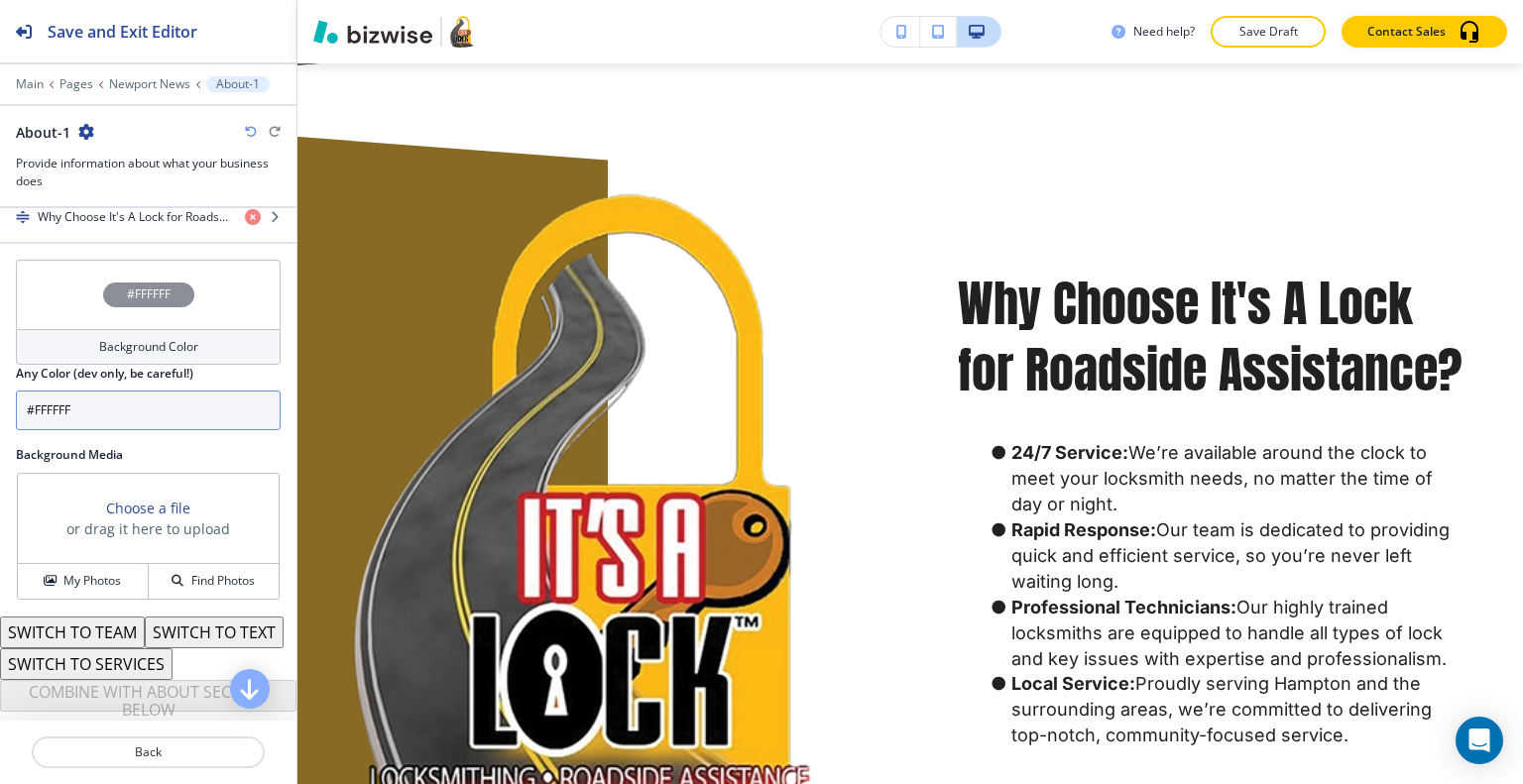 scroll, scrollTop: 626, scrollLeft: 0, axis: vertical 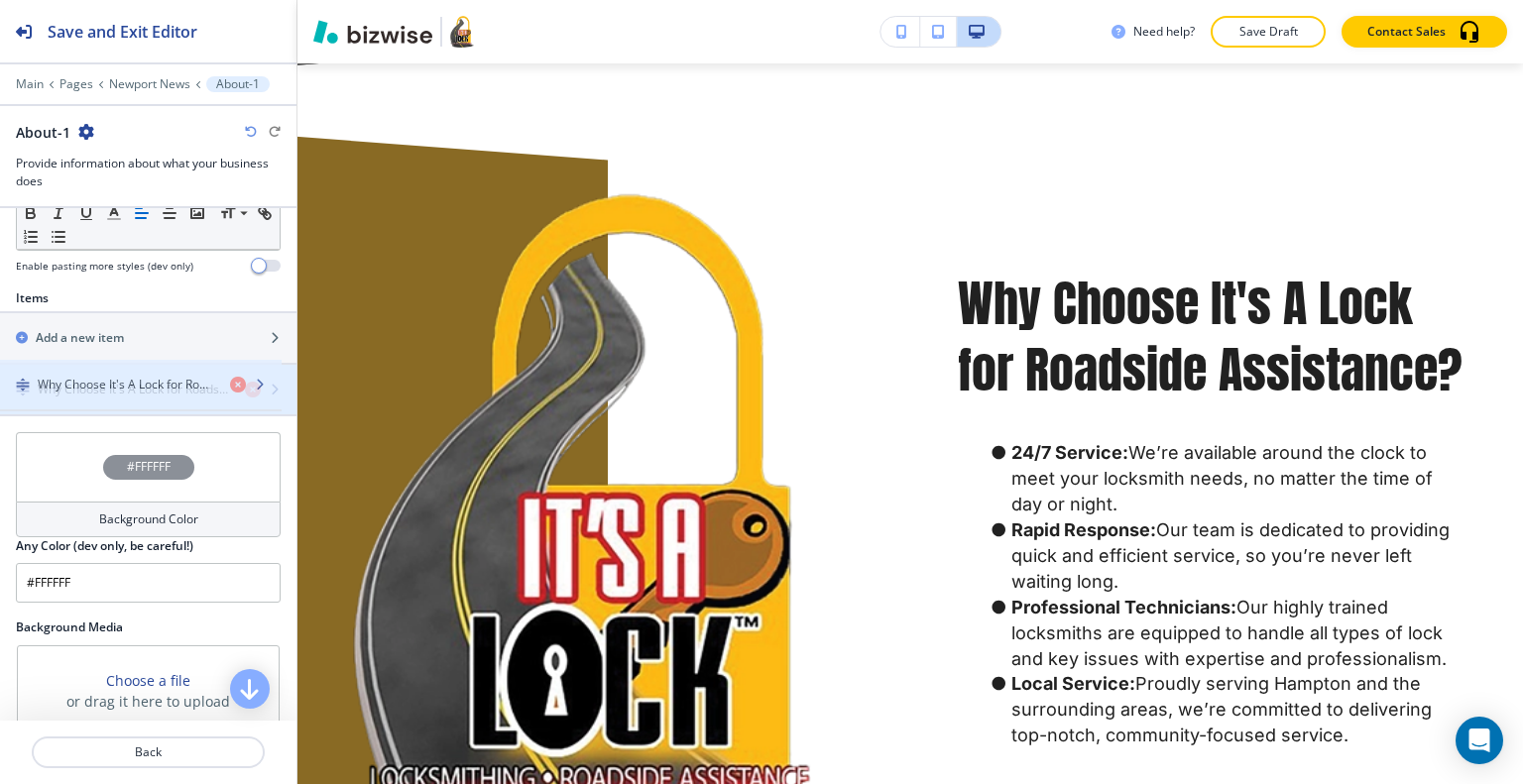 click on "Why Choose It's A Lock for Roadside Assistance?" at bounding box center (133, 390) 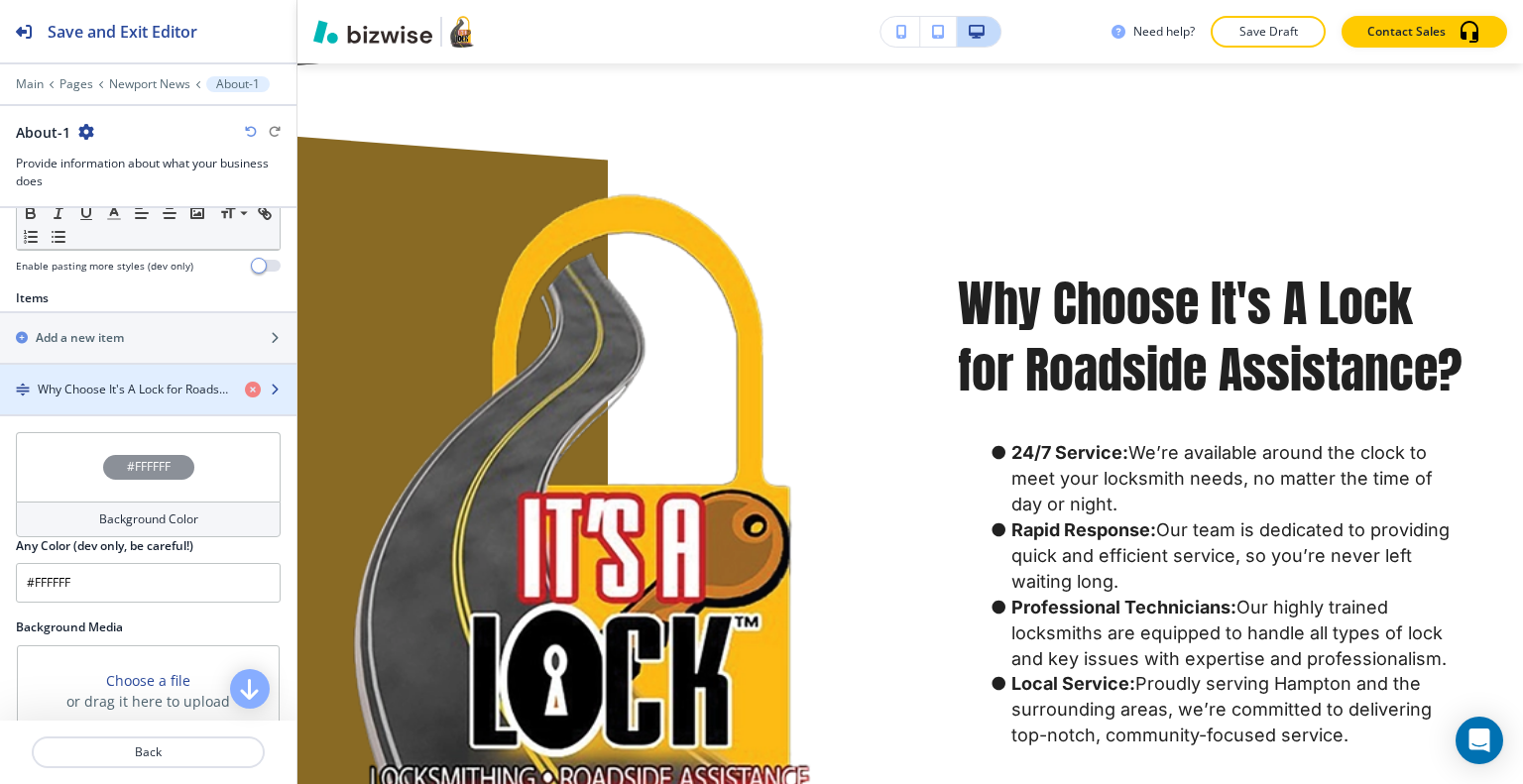 click on "Why Choose It's A Lock for Roadside Assistance?" at bounding box center [133, 390] 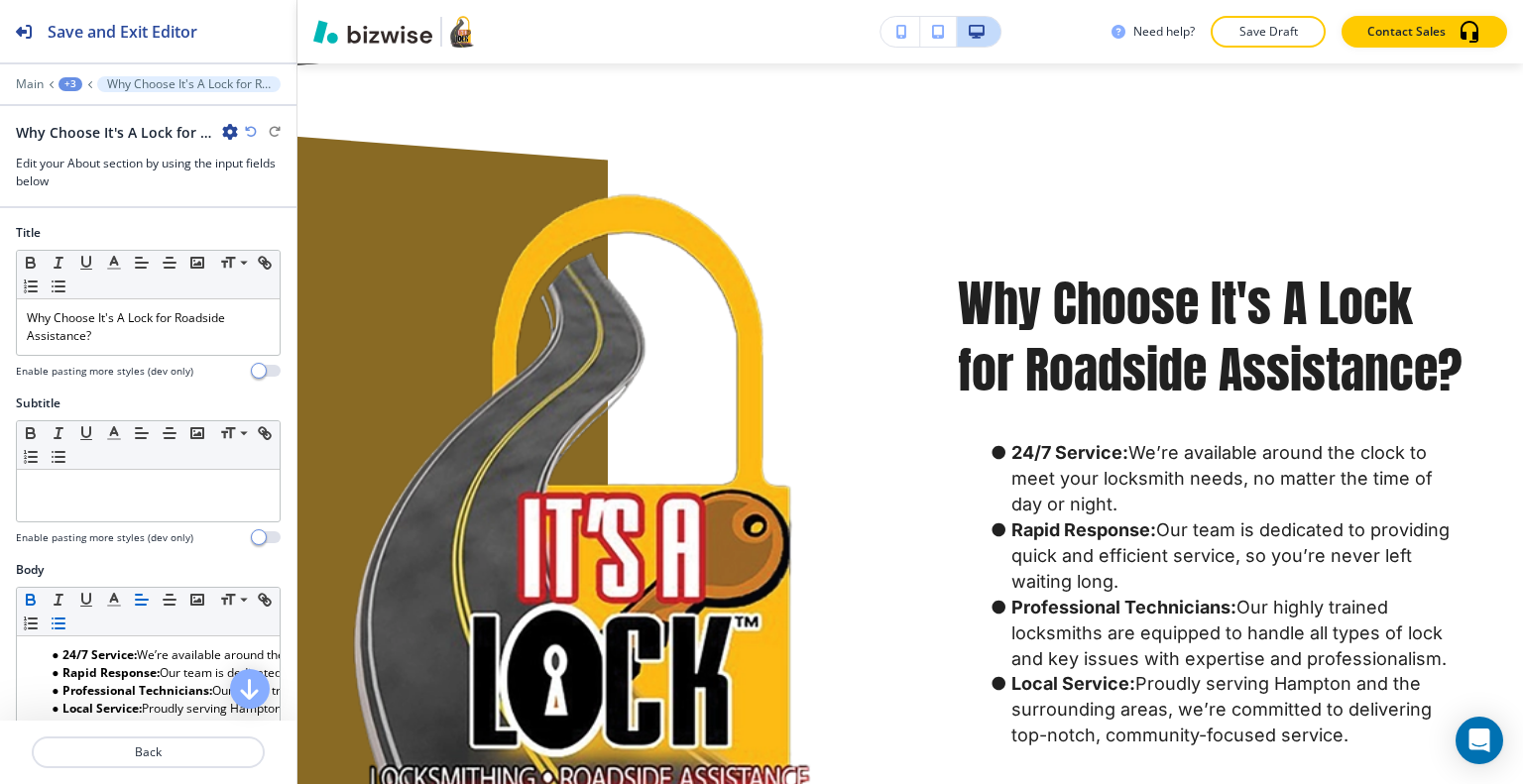 scroll, scrollTop: 3033, scrollLeft: 0, axis: vertical 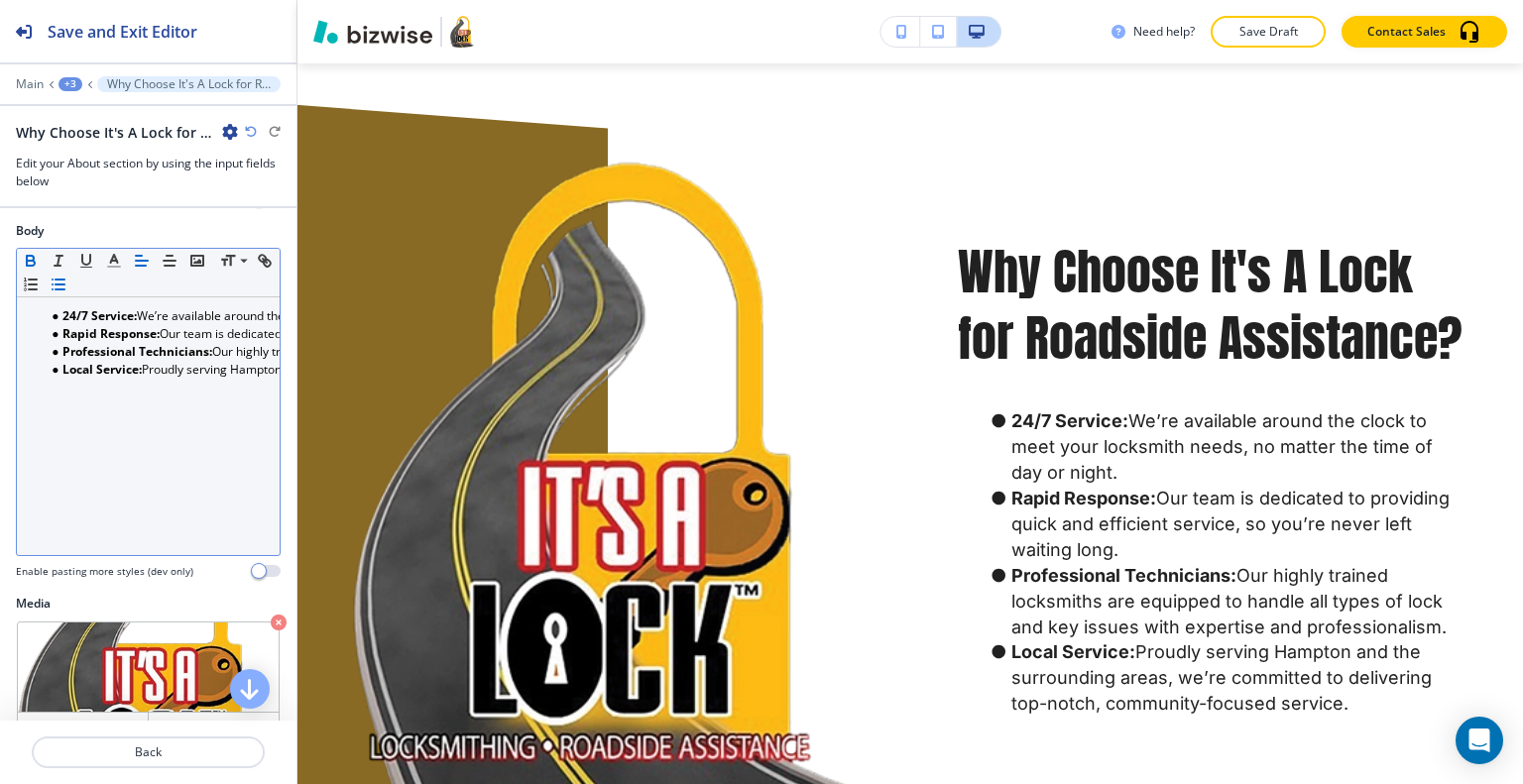 click on "24/7 Service:  We’re available around the clock to meet your locksmith needs, no matter the time of day or night. Rapid Response:  Our team is dedicated to providing quick and efficient service, so you’re never left waiting long. Professional Technicians:  Our highly trained locksmiths are equipped to handle all types of lock and key issues with expertise and professionalism. Local Service:  Proudly serving Hampton and the surrounding areas, we’re committed to delivering top-notch, community-focused service." at bounding box center (148, 426) 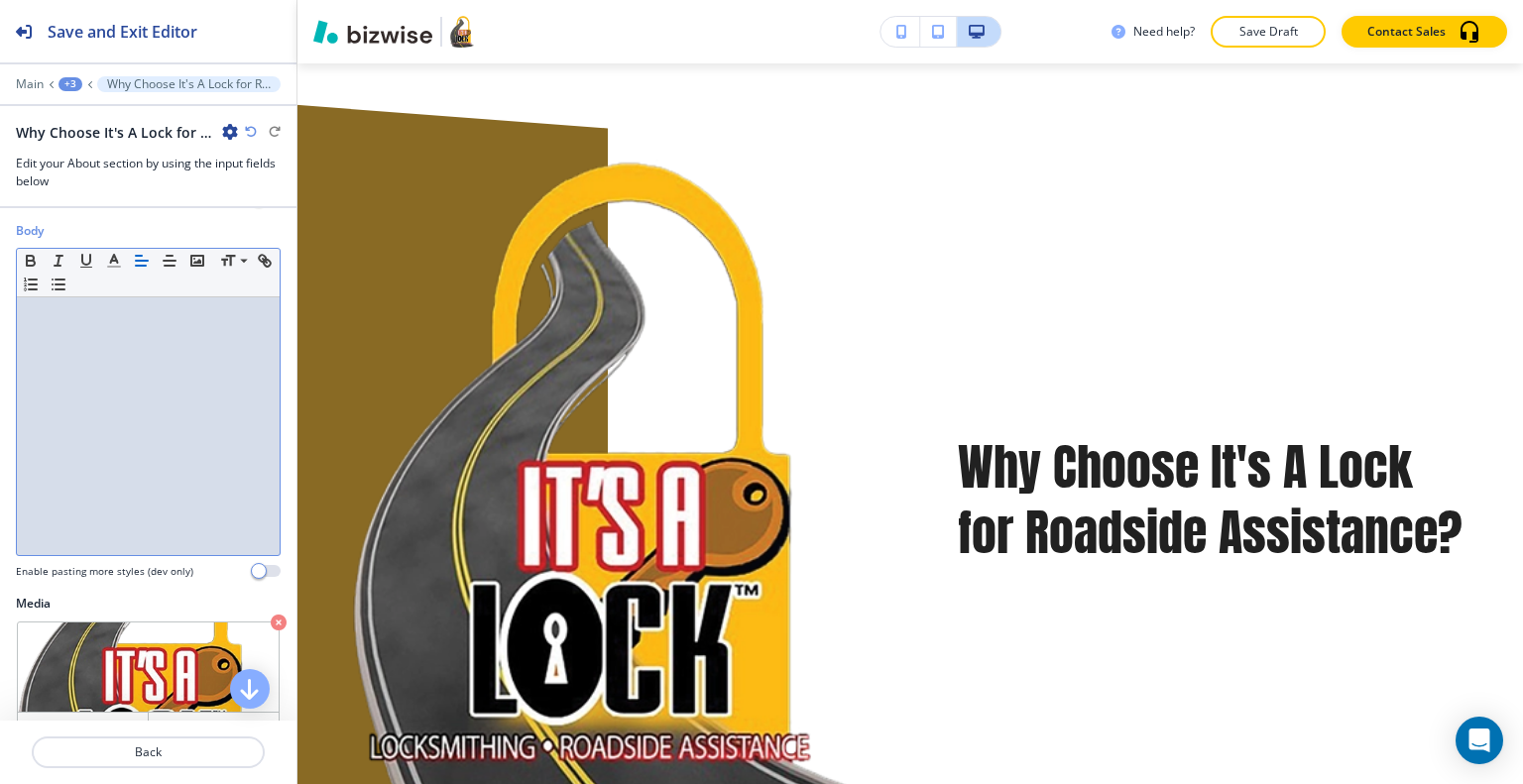 scroll, scrollTop: 0, scrollLeft: 0, axis: both 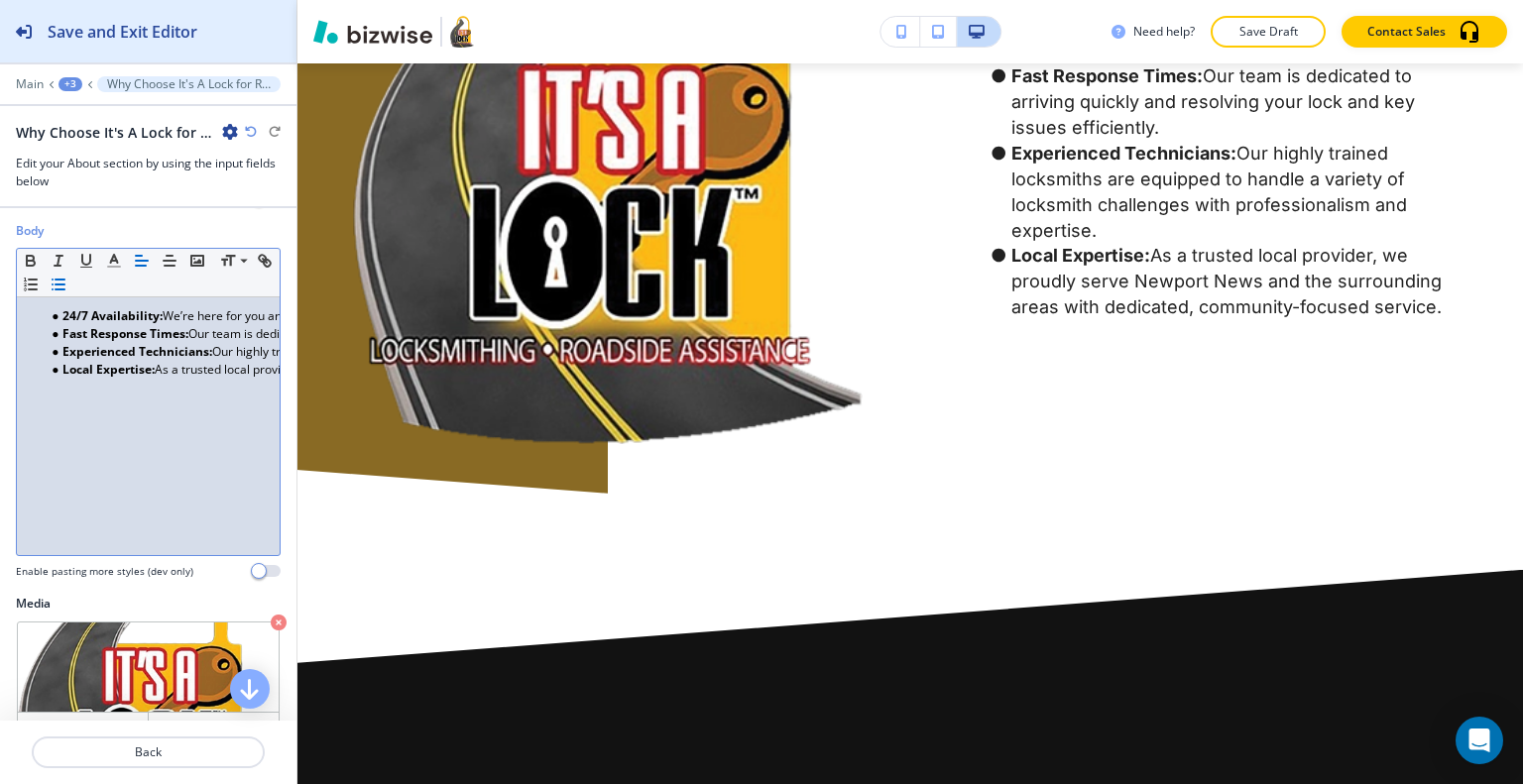 click on "Save and Exit Editor" at bounding box center [122, 32] 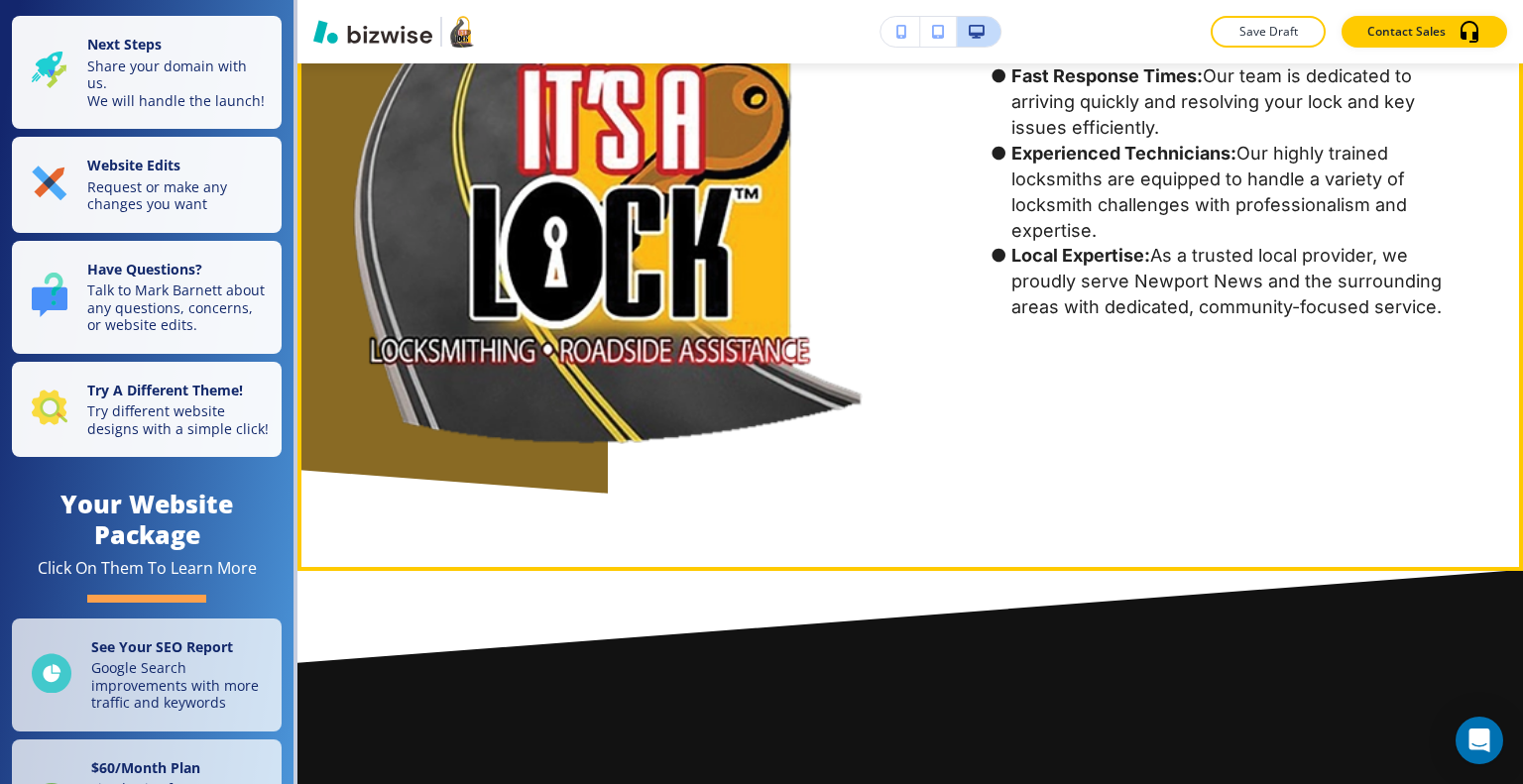 scroll, scrollTop: 3528, scrollLeft: 0, axis: vertical 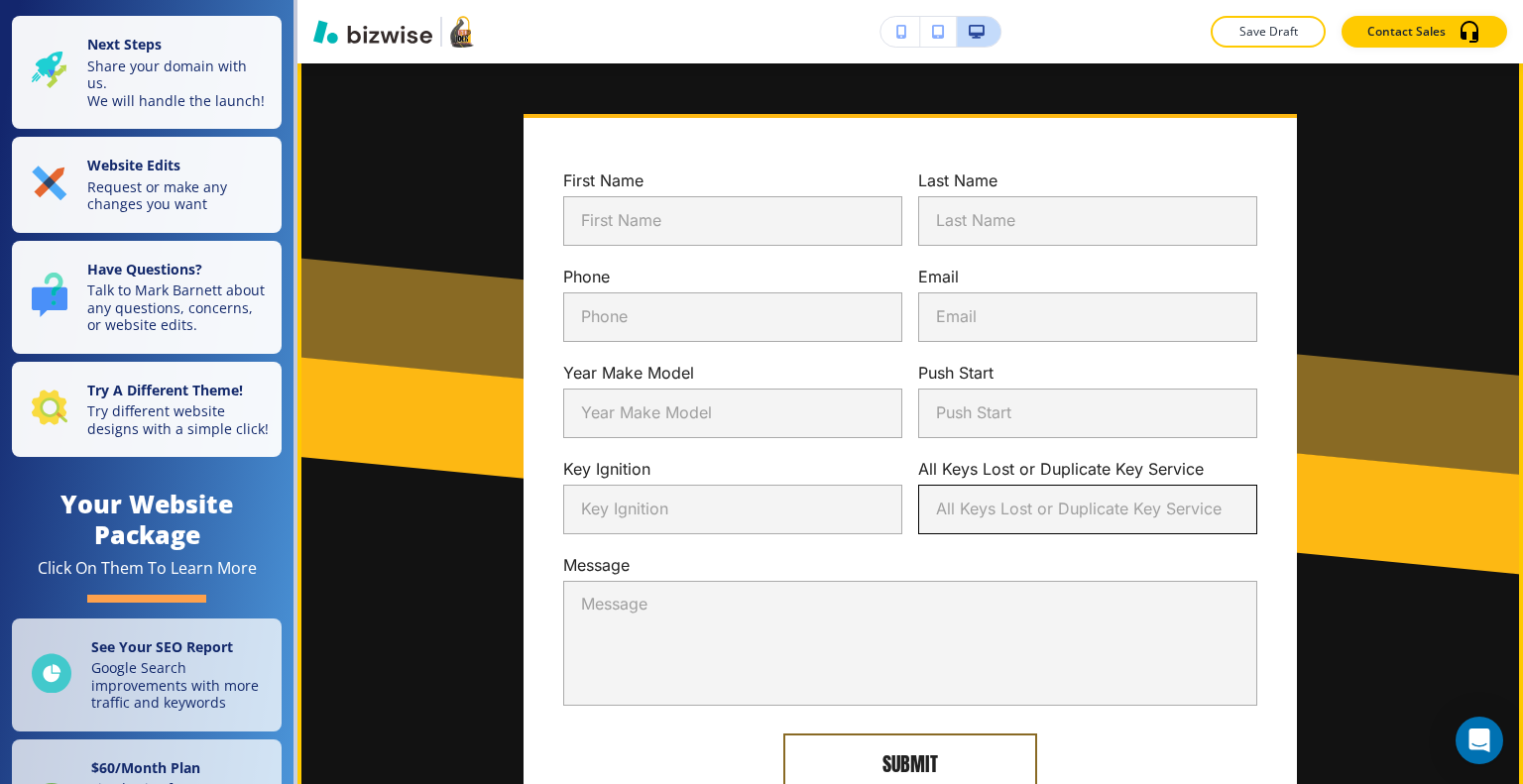 click on "All Keys Lost or Duplicate Key Service" at bounding box center (1088, 509) 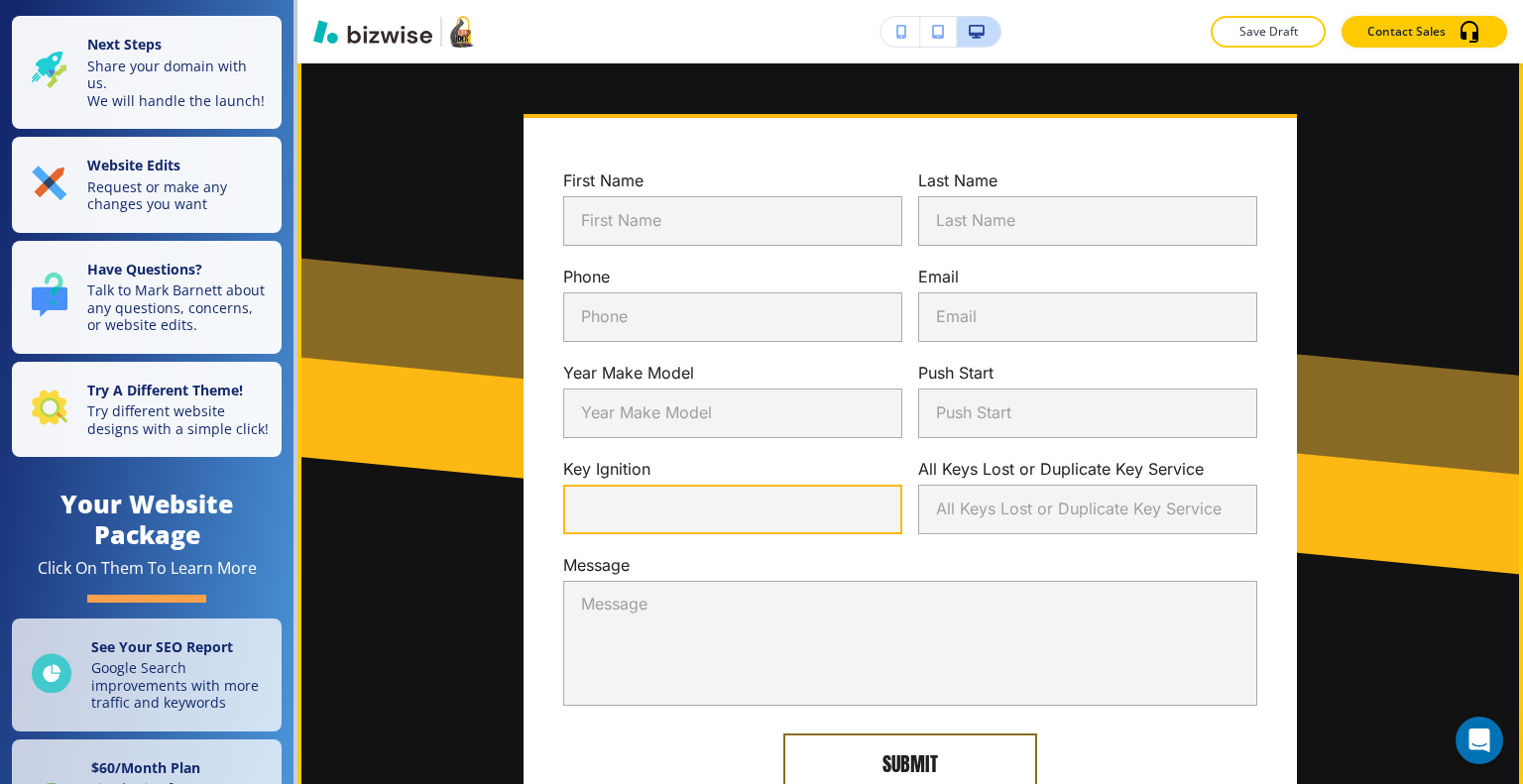 click on "Key Ignition" at bounding box center [733, 509] 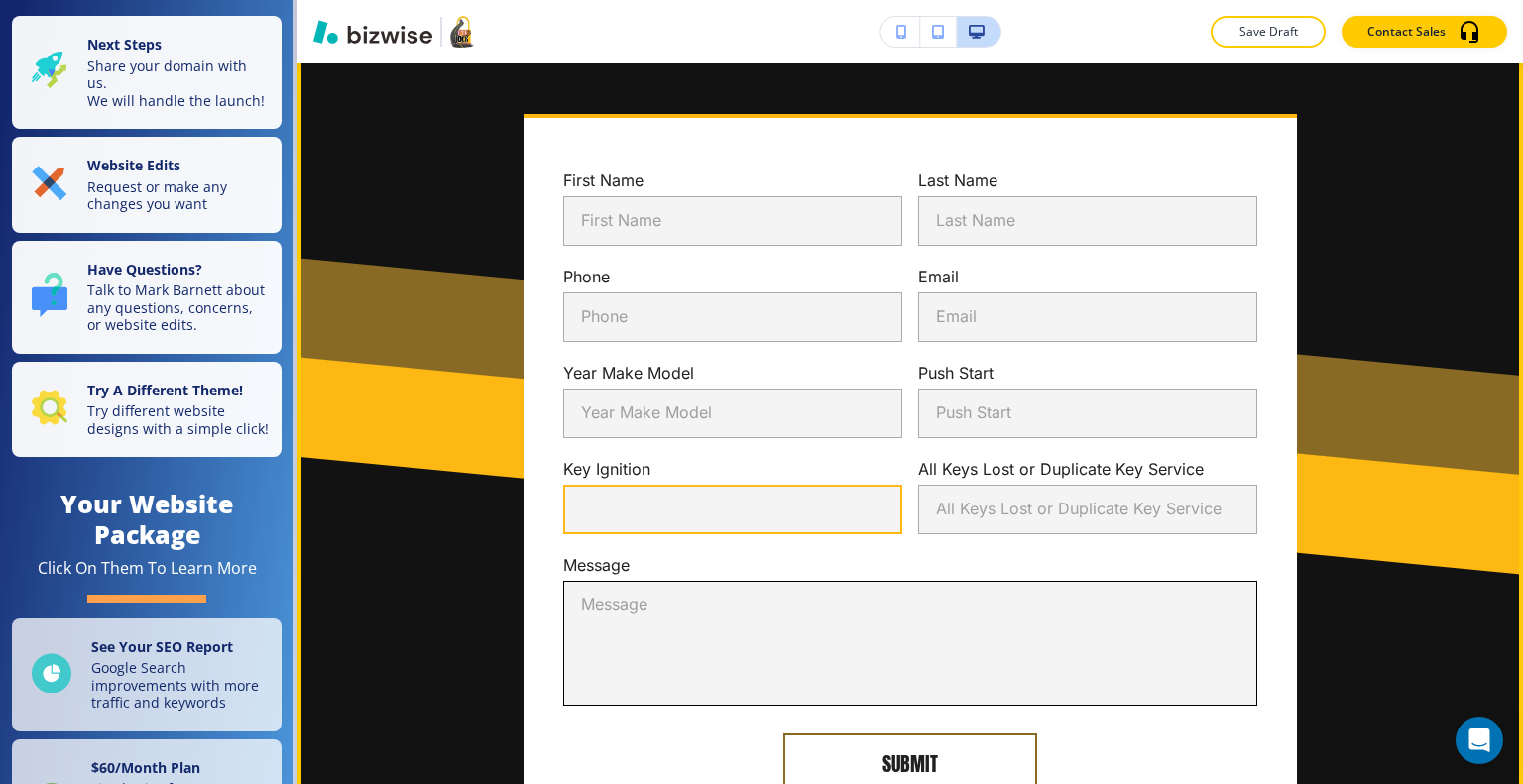 scroll, scrollTop: 4421, scrollLeft: 0, axis: vertical 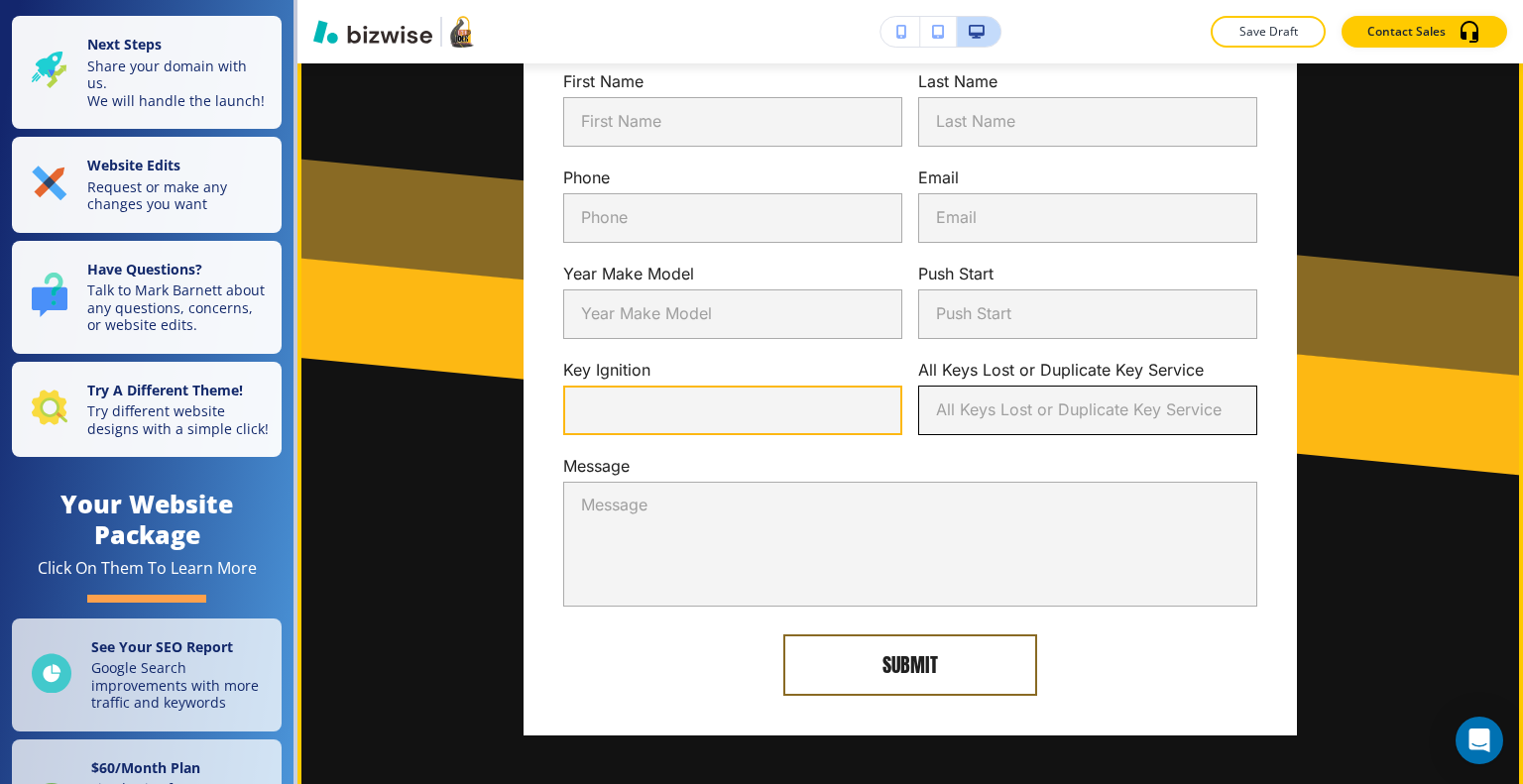 click on "All Keys Lost or Duplicate Key Service" at bounding box center [1088, 410] 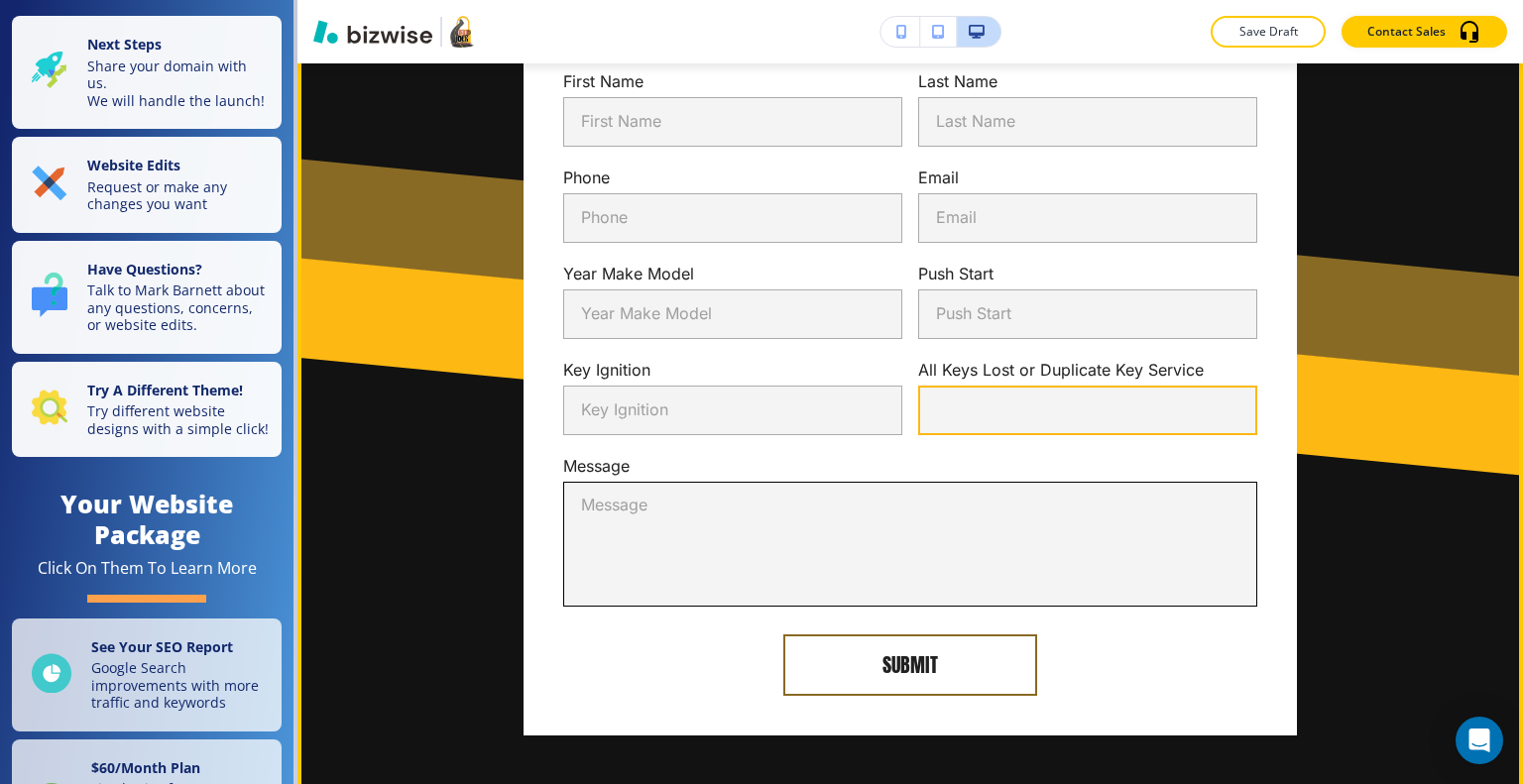 click on "x Message" at bounding box center (910, 544) 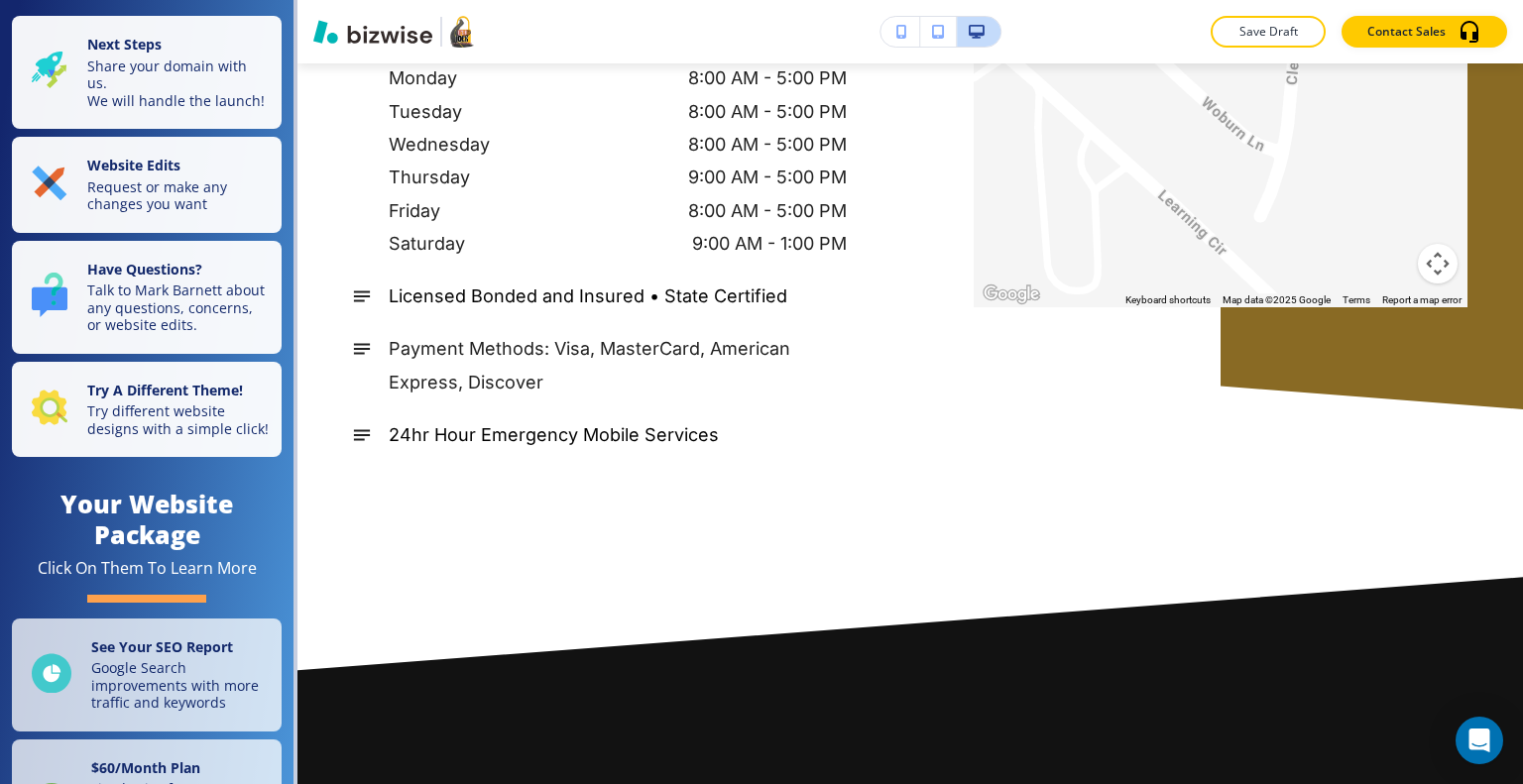 scroll, scrollTop: 6502, scrollLeft: 0, axis: vertical 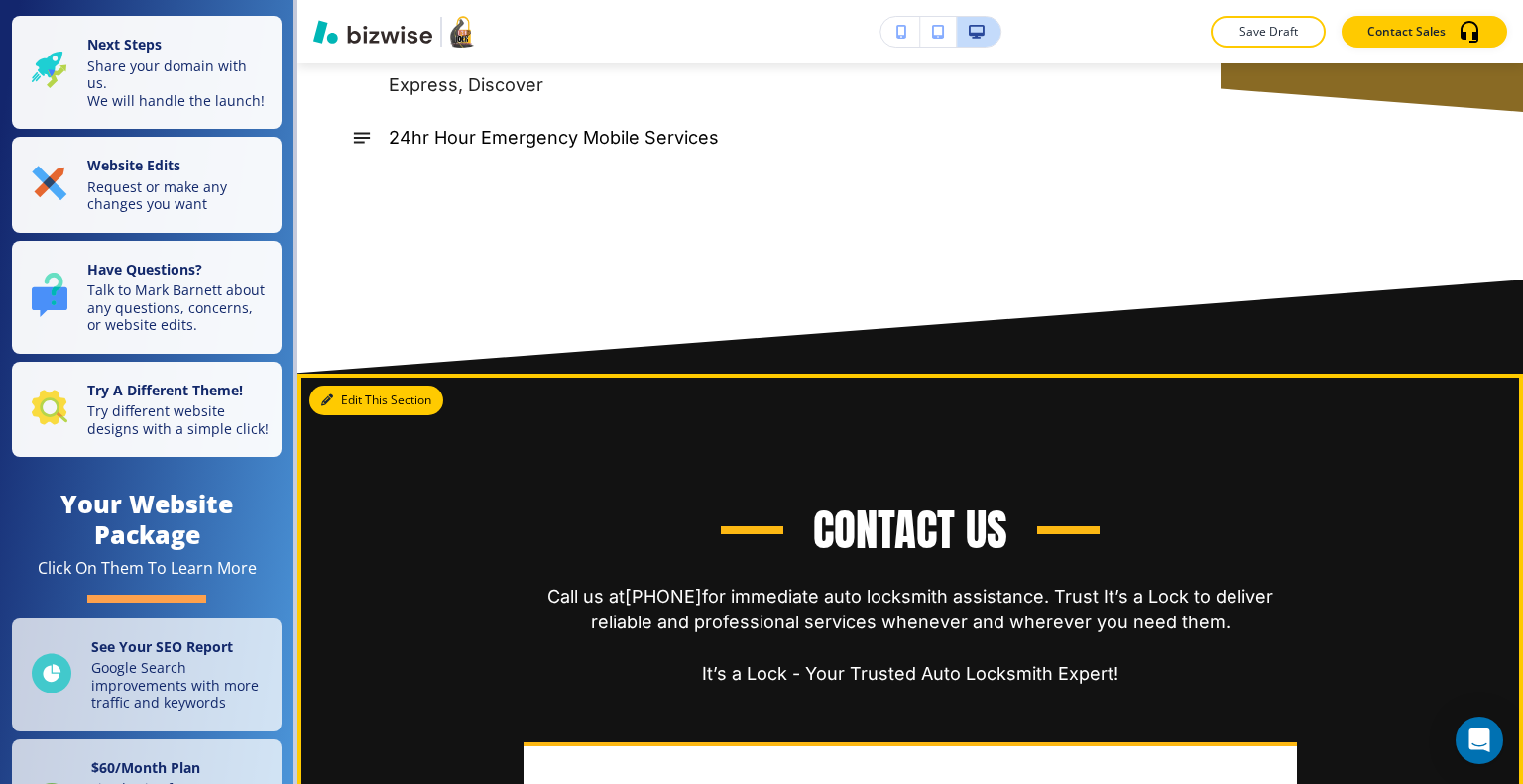 click on "Edit This Section" at bounding box center [376, 400] 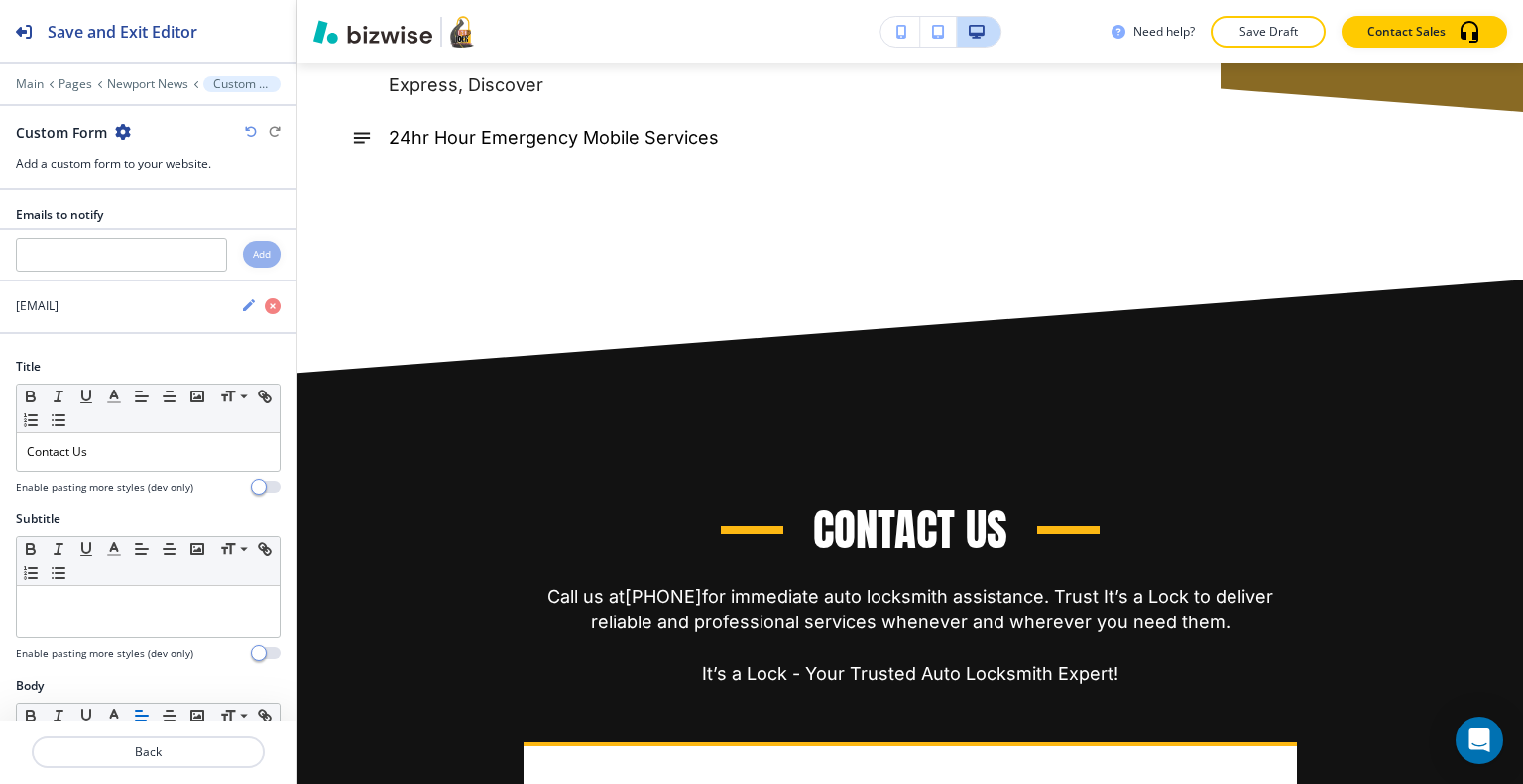 scroll, scrollTop: 6800, scrollLeft: 0, axis: vertical 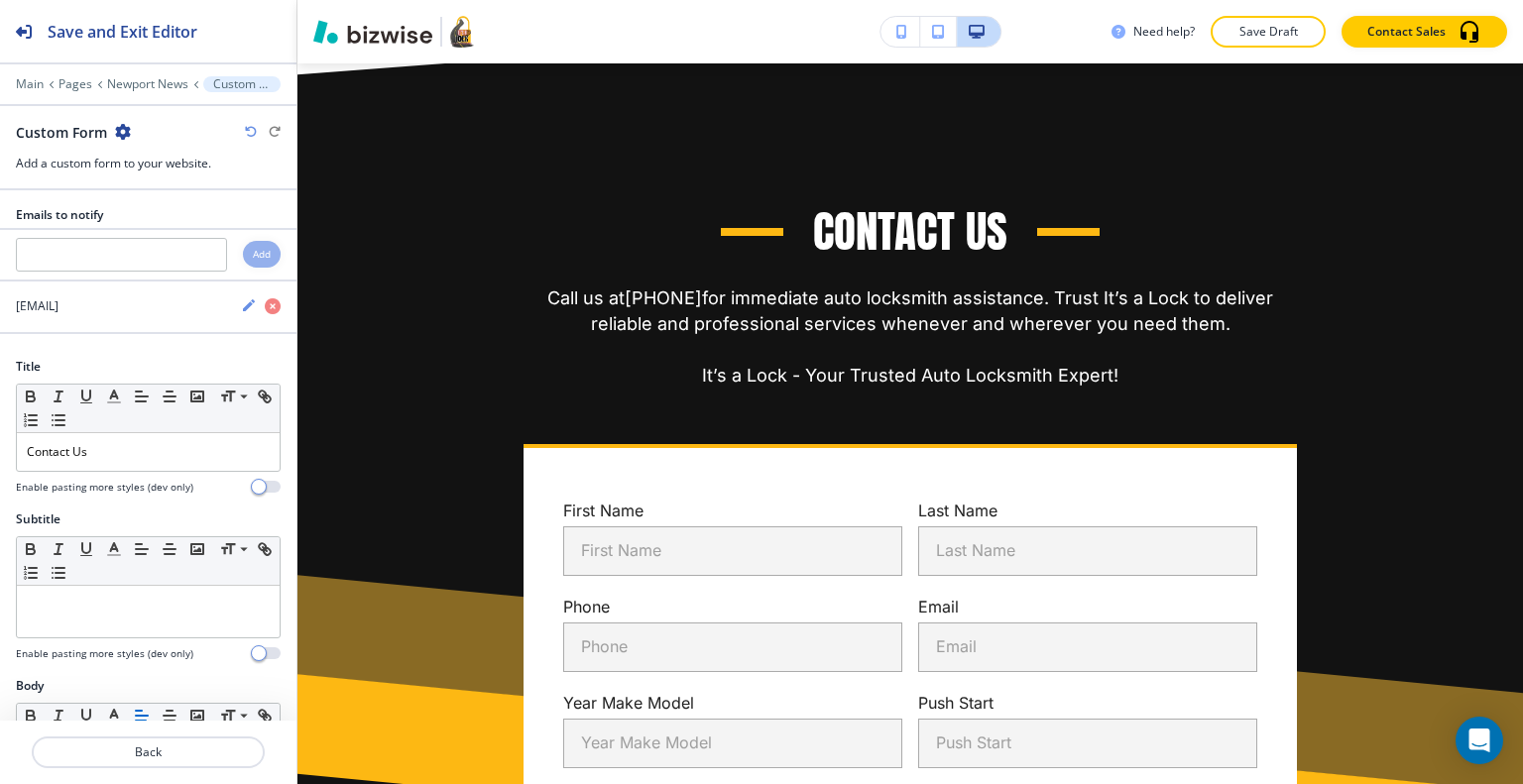 click at bounding box center [123, 132] 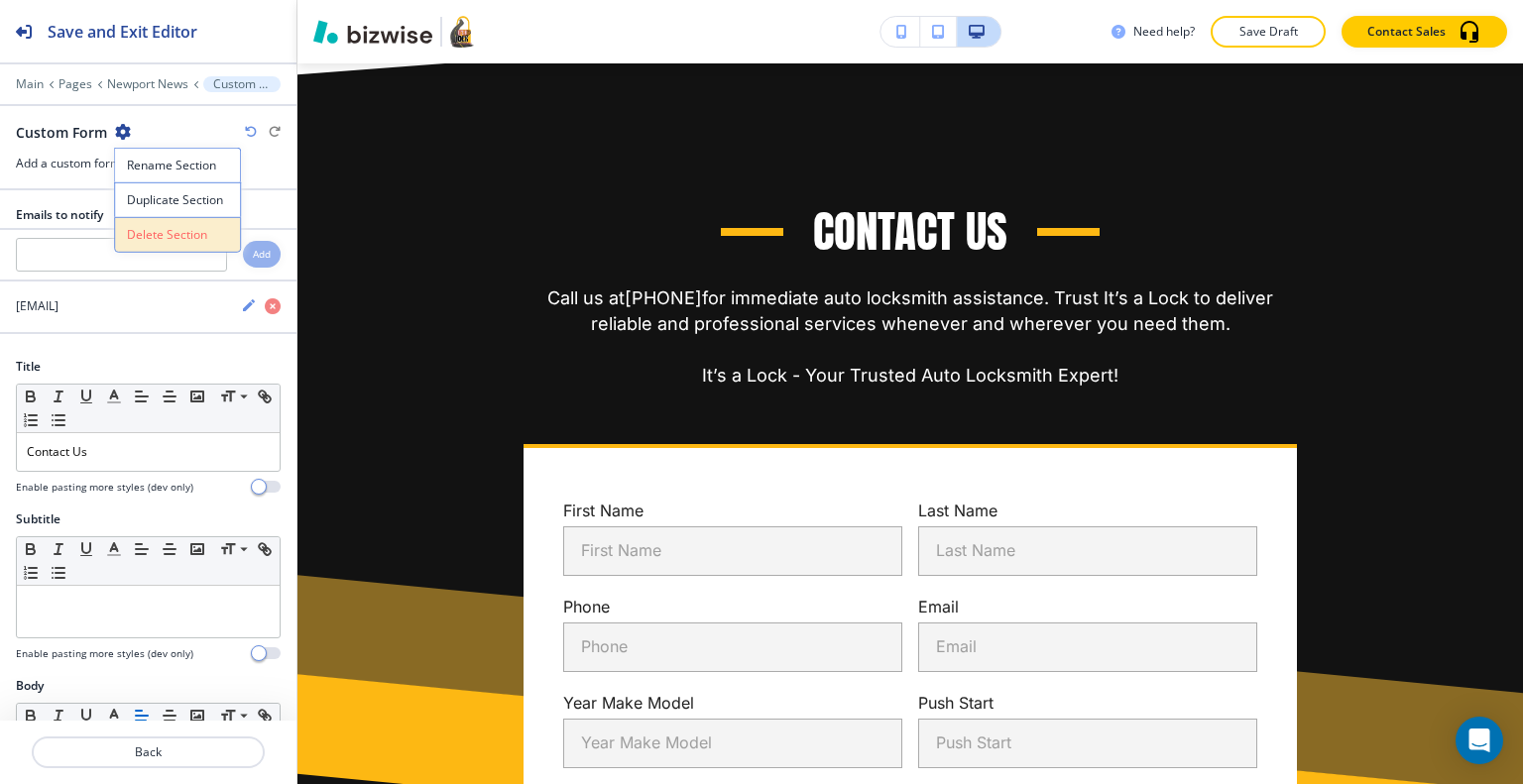 click on "Delete Section" at bounding box center [177, 235] 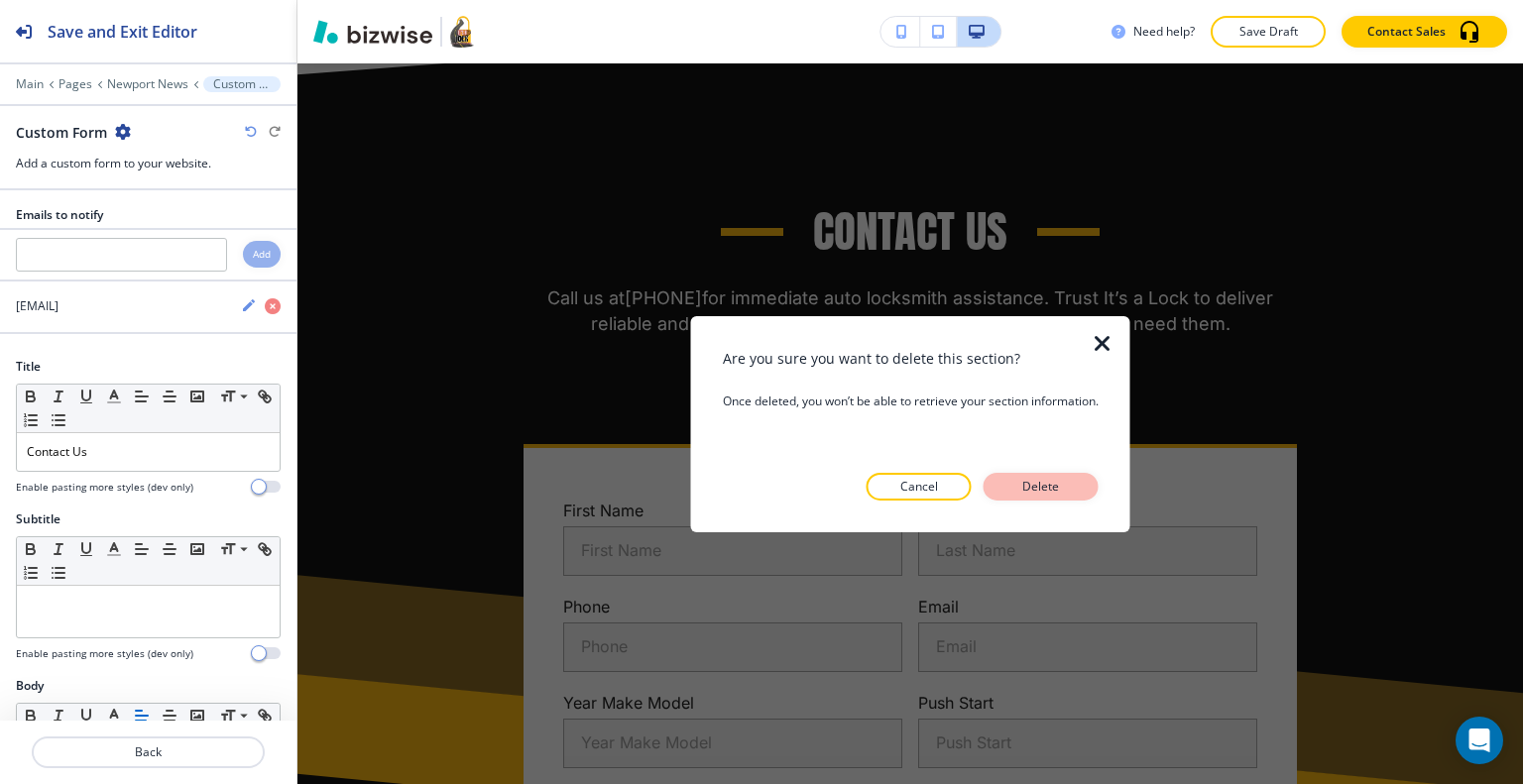 click on "Delete" at bounding box center (1041, 487) 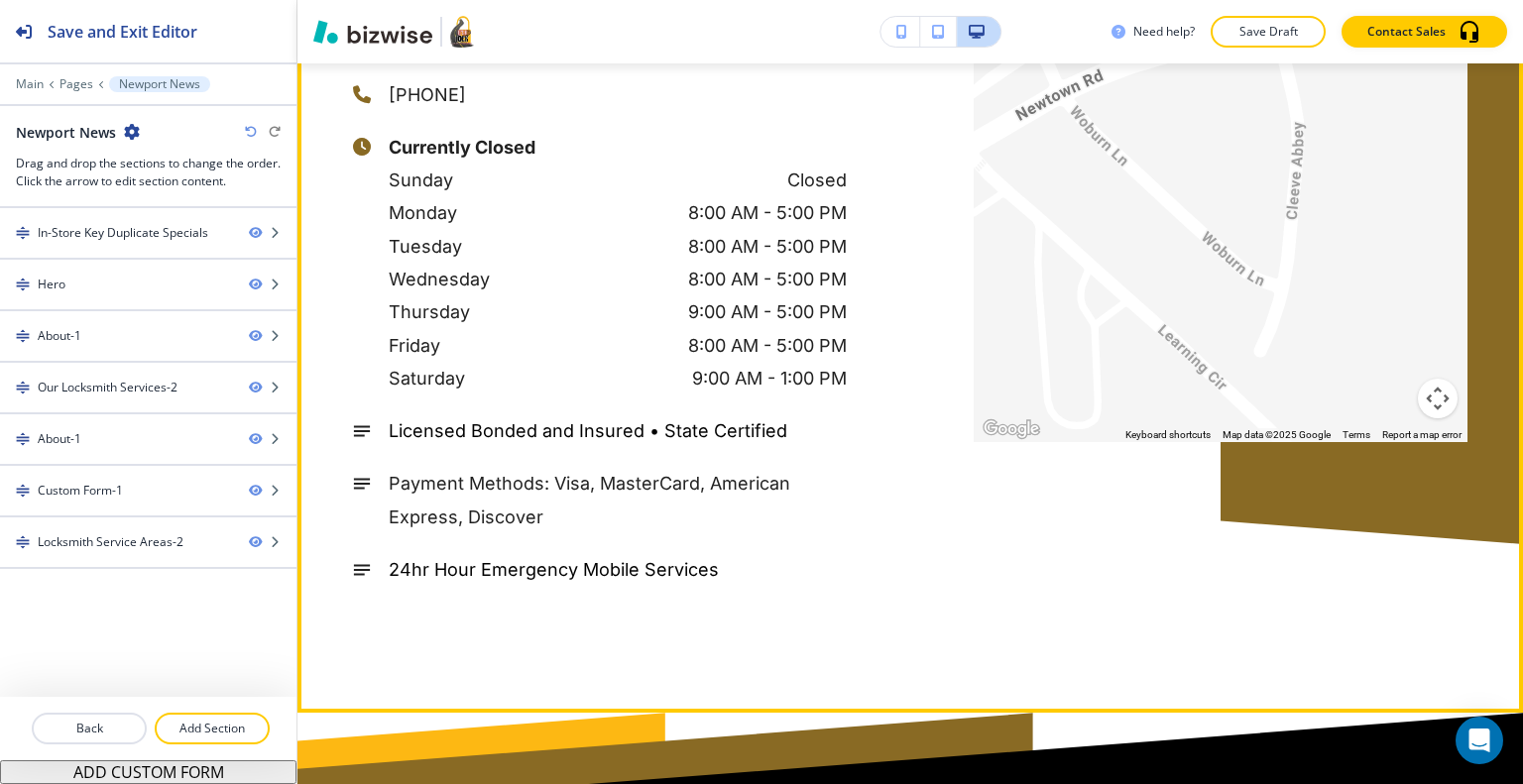 scroll, scrollTop: 5673, scrollLeft: 0, axis: vertical 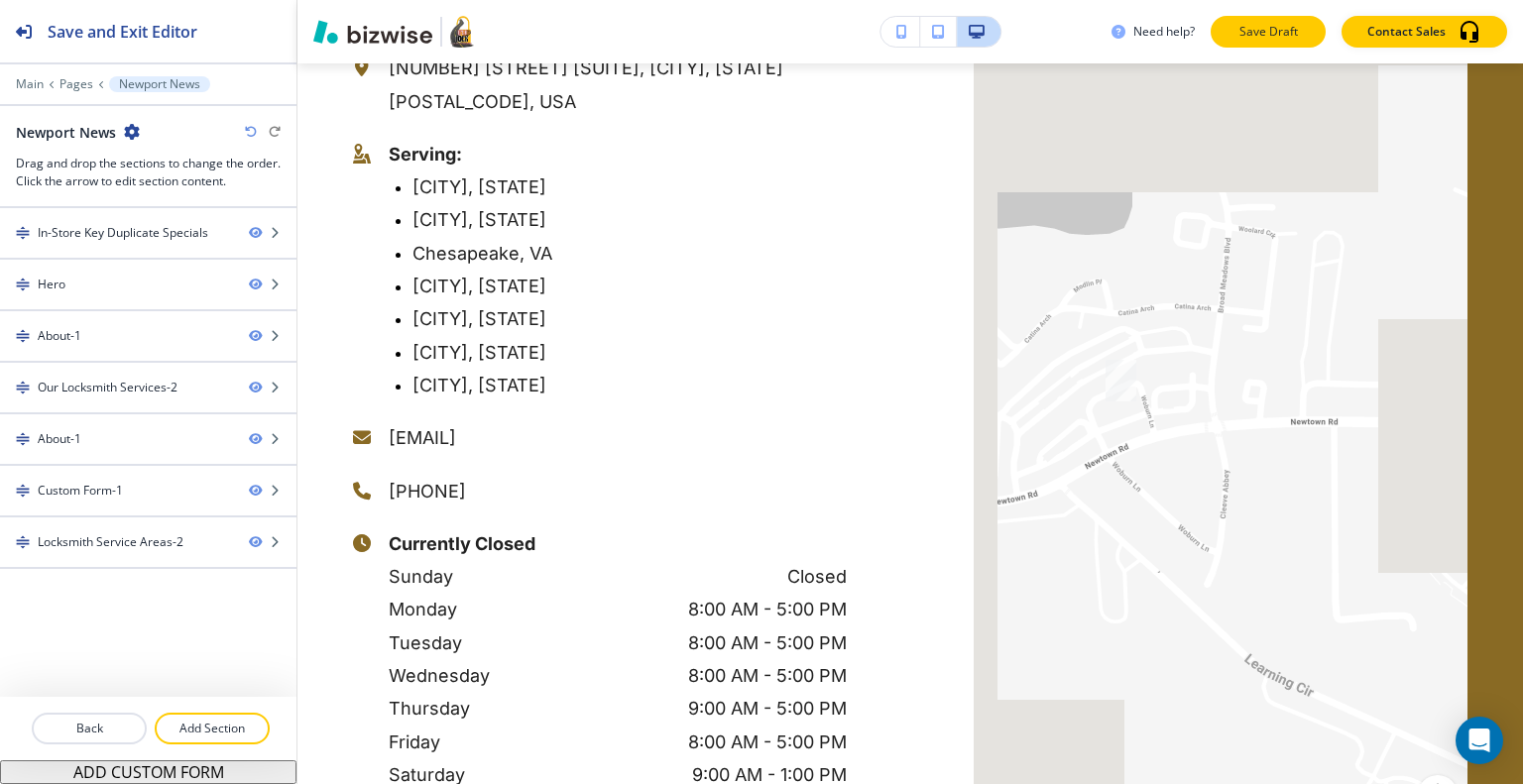 click on "Save Draft" at bounding box center (1268, 32) 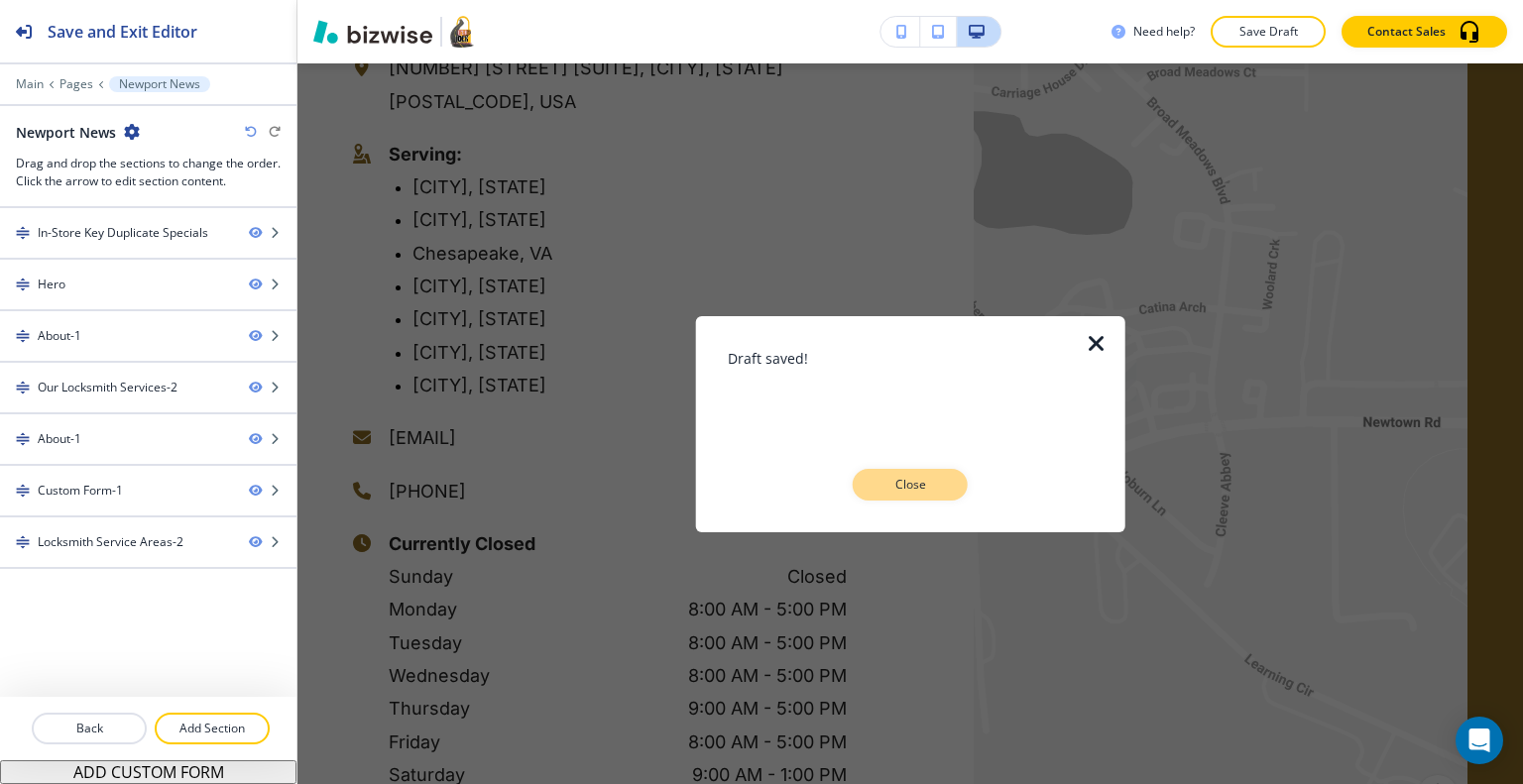 click on "Close" at bounding box center [910, 485] 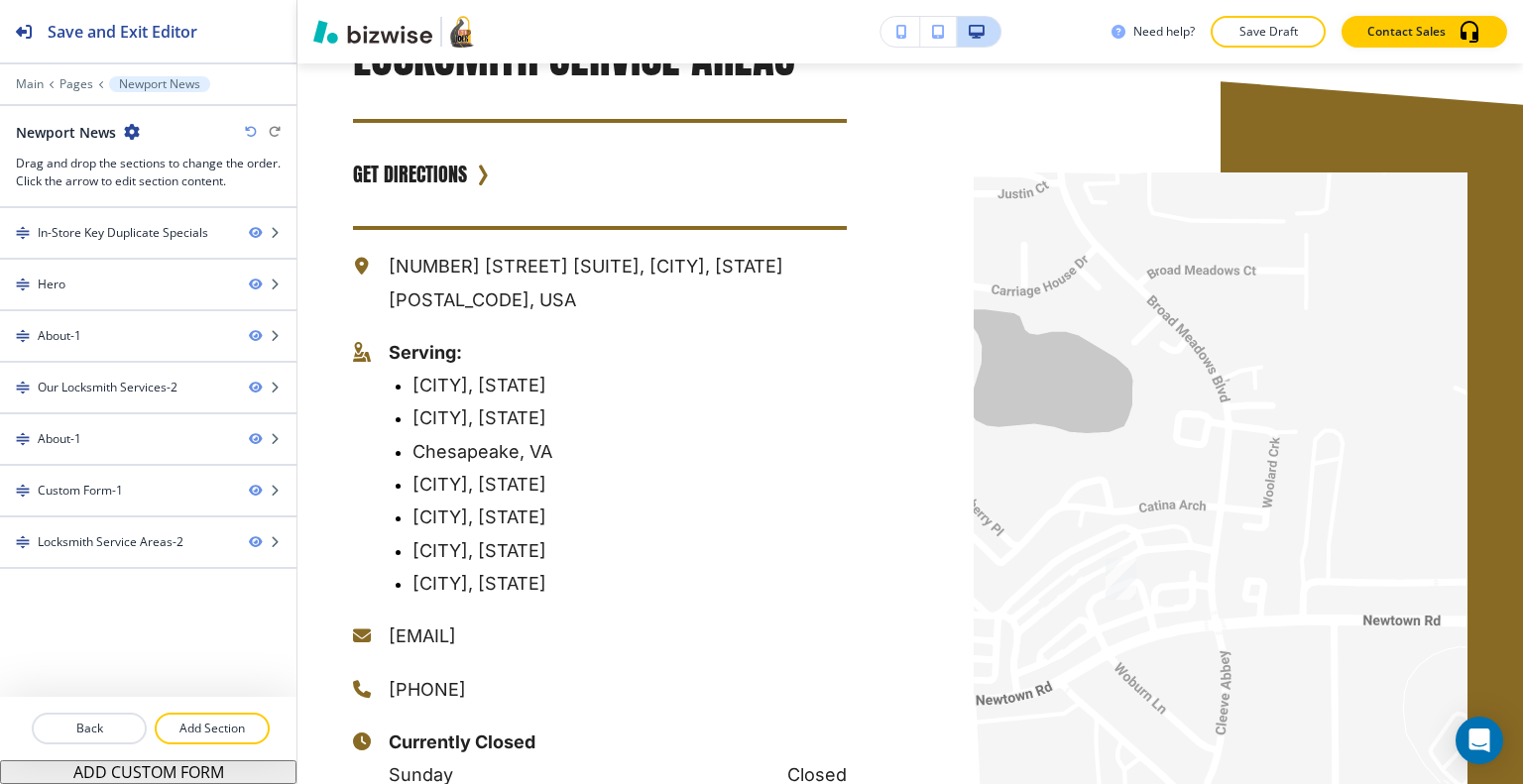 scroll, scrollTop: 5376, scrollLeft: 0, axis: vertical 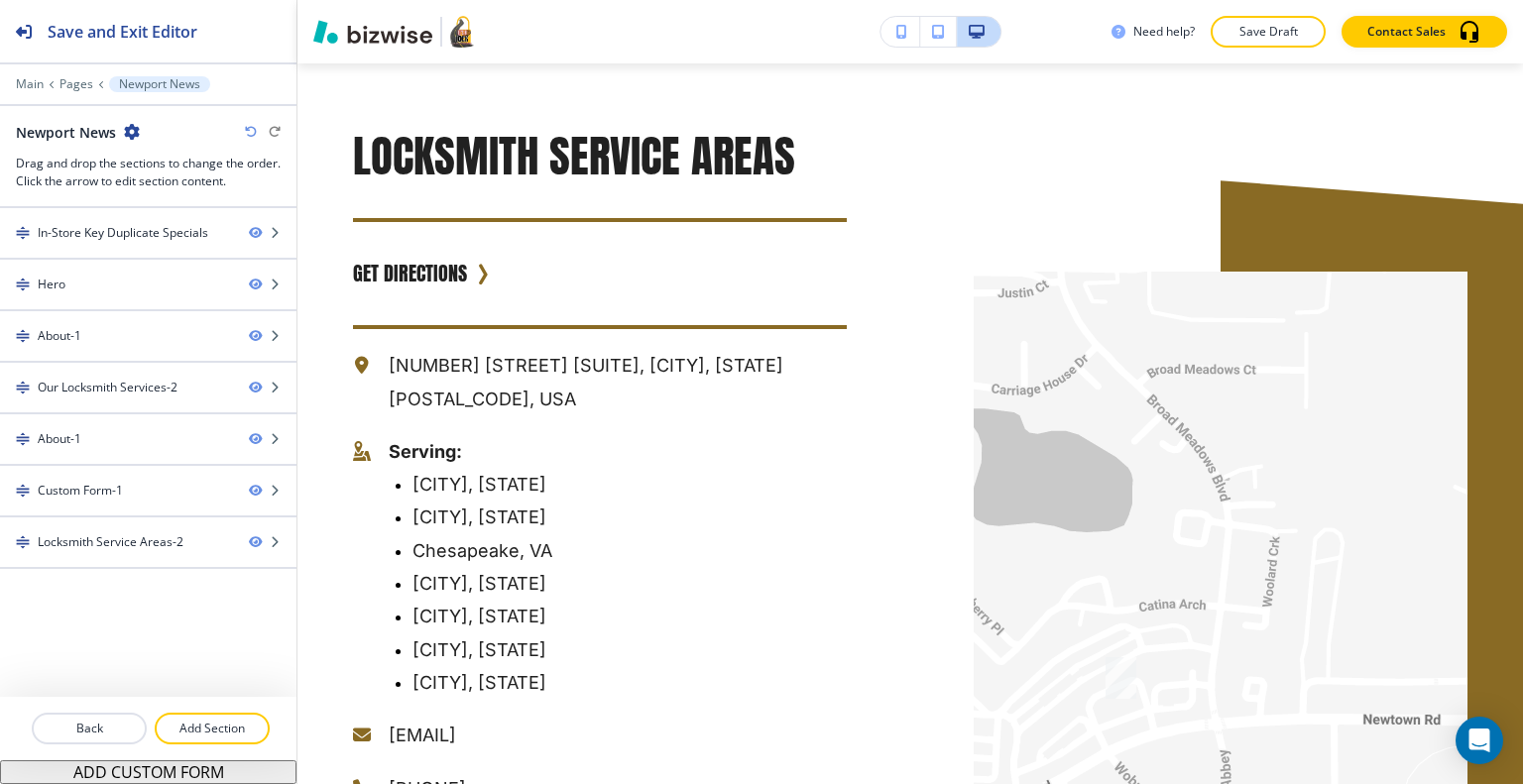 drag, startPoint x: 1506, startPoint y: 593, endPoint x: 1505, endPoint y: 492, distance: 101.005 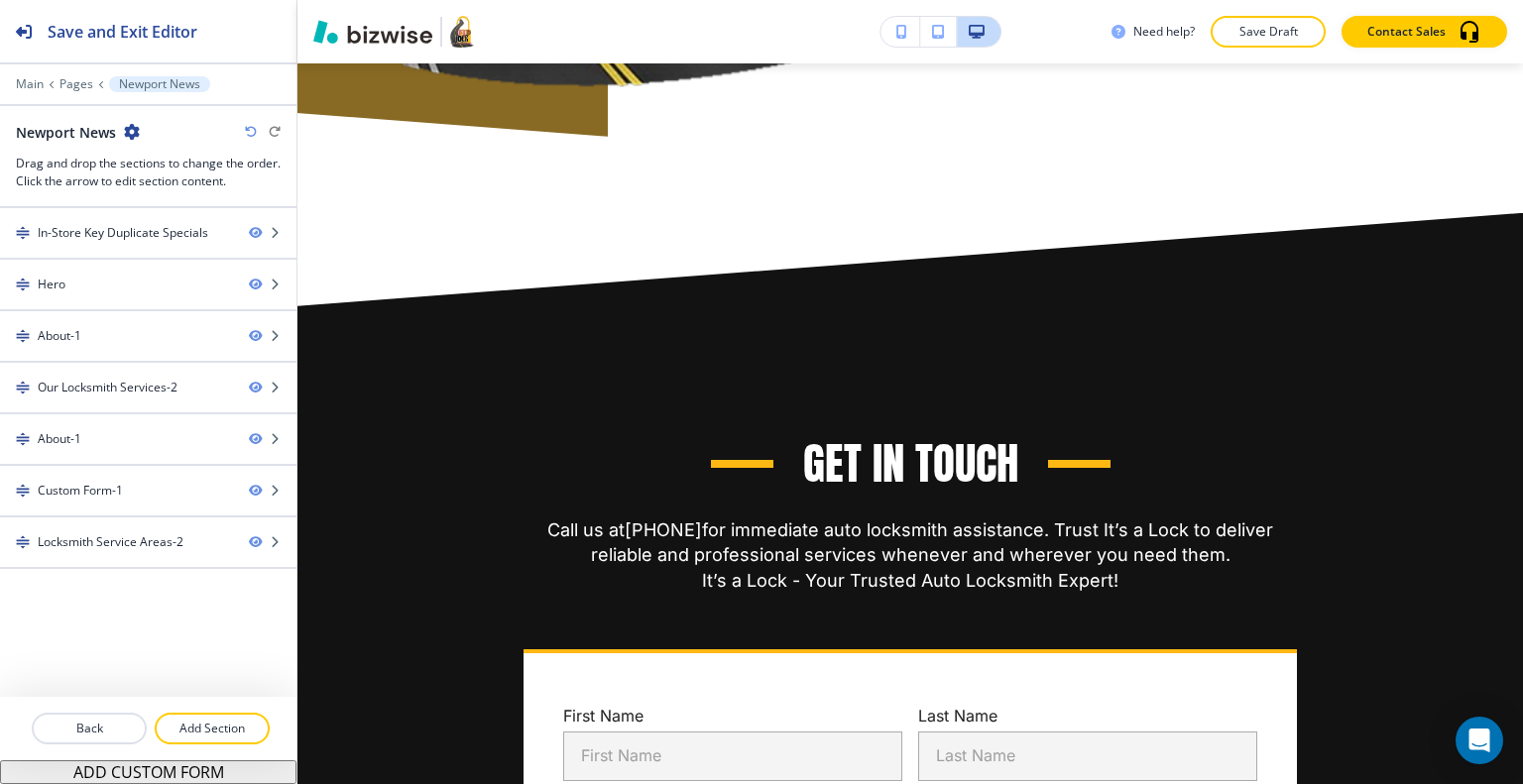 scroll, scrollTop: 0, scrollLeft: 0, axis: both 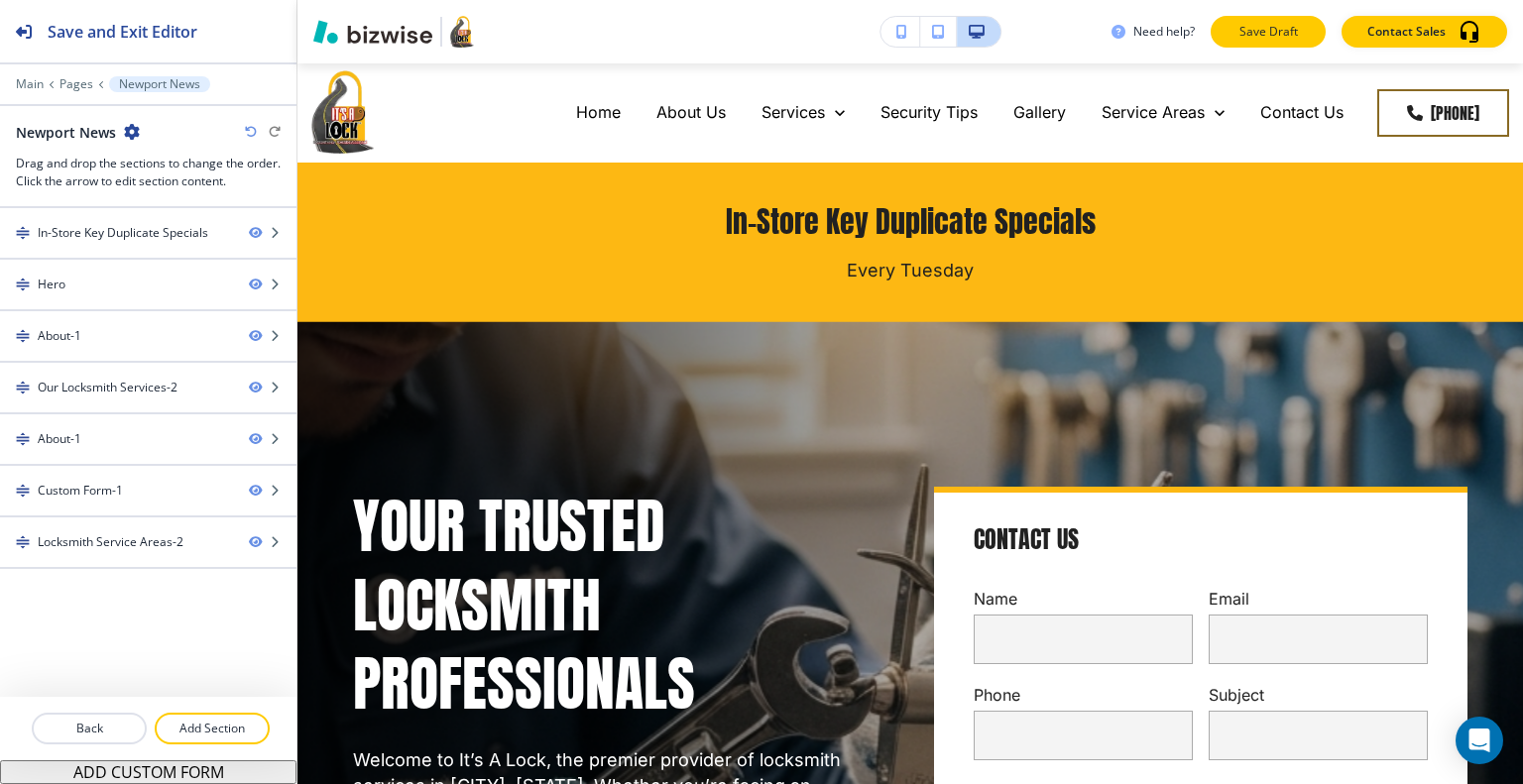 click on "Save Draft" at bounding box center (1268, 32) 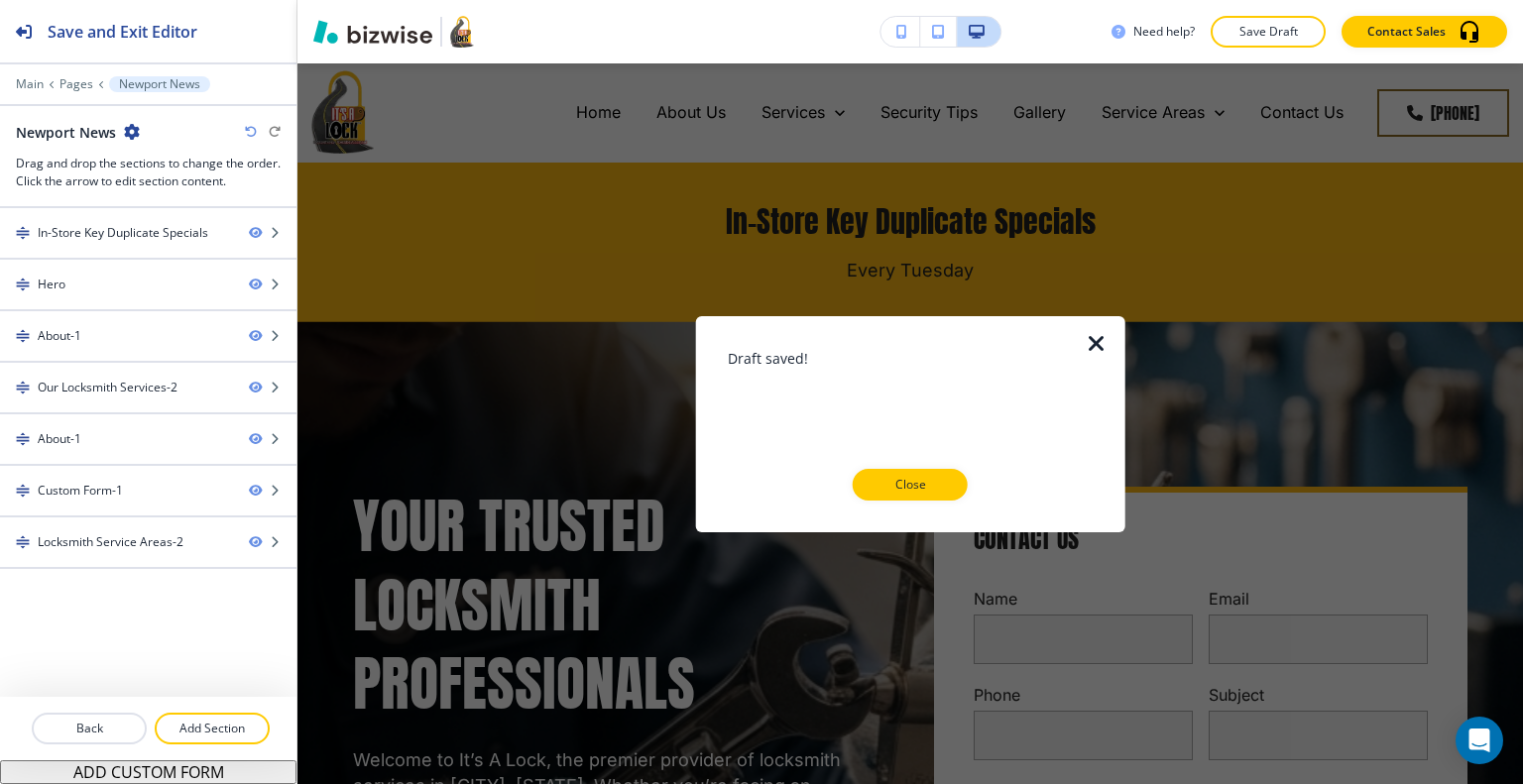 click at bounding box center [1097, 343] 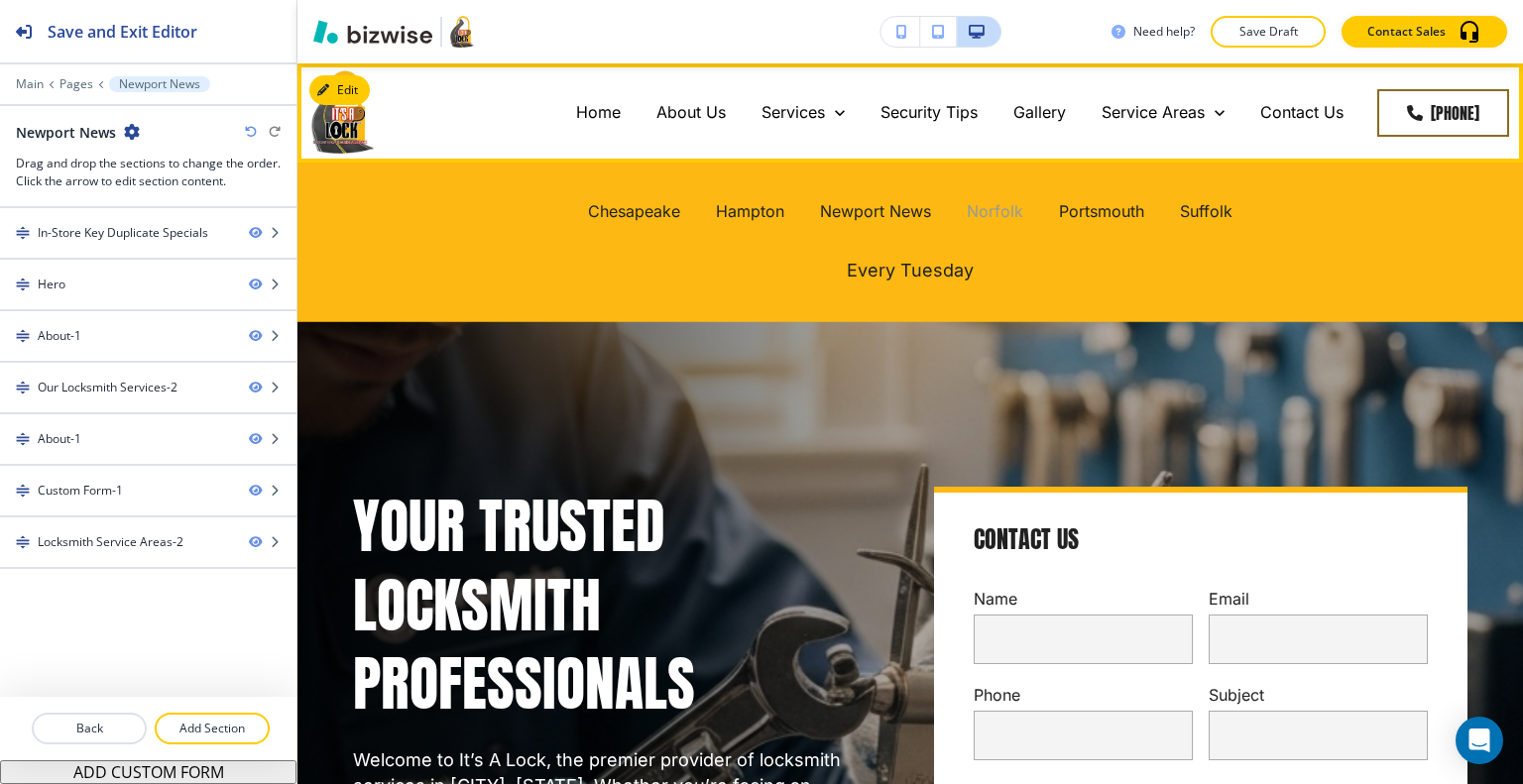 click on "Norfolk" at bounding box center (995, 211) 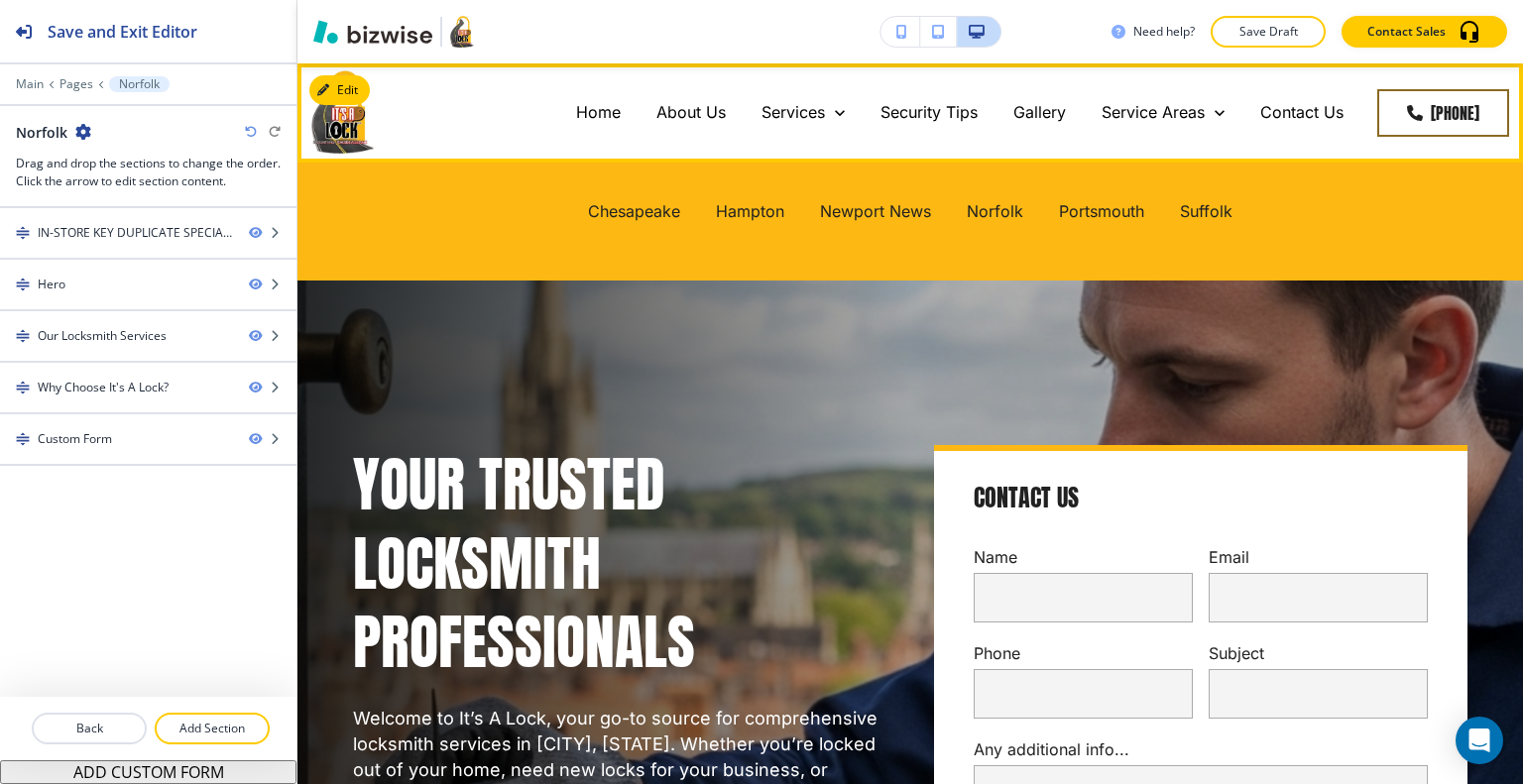 click on "Norfolk" at bounding box center [995, 212] 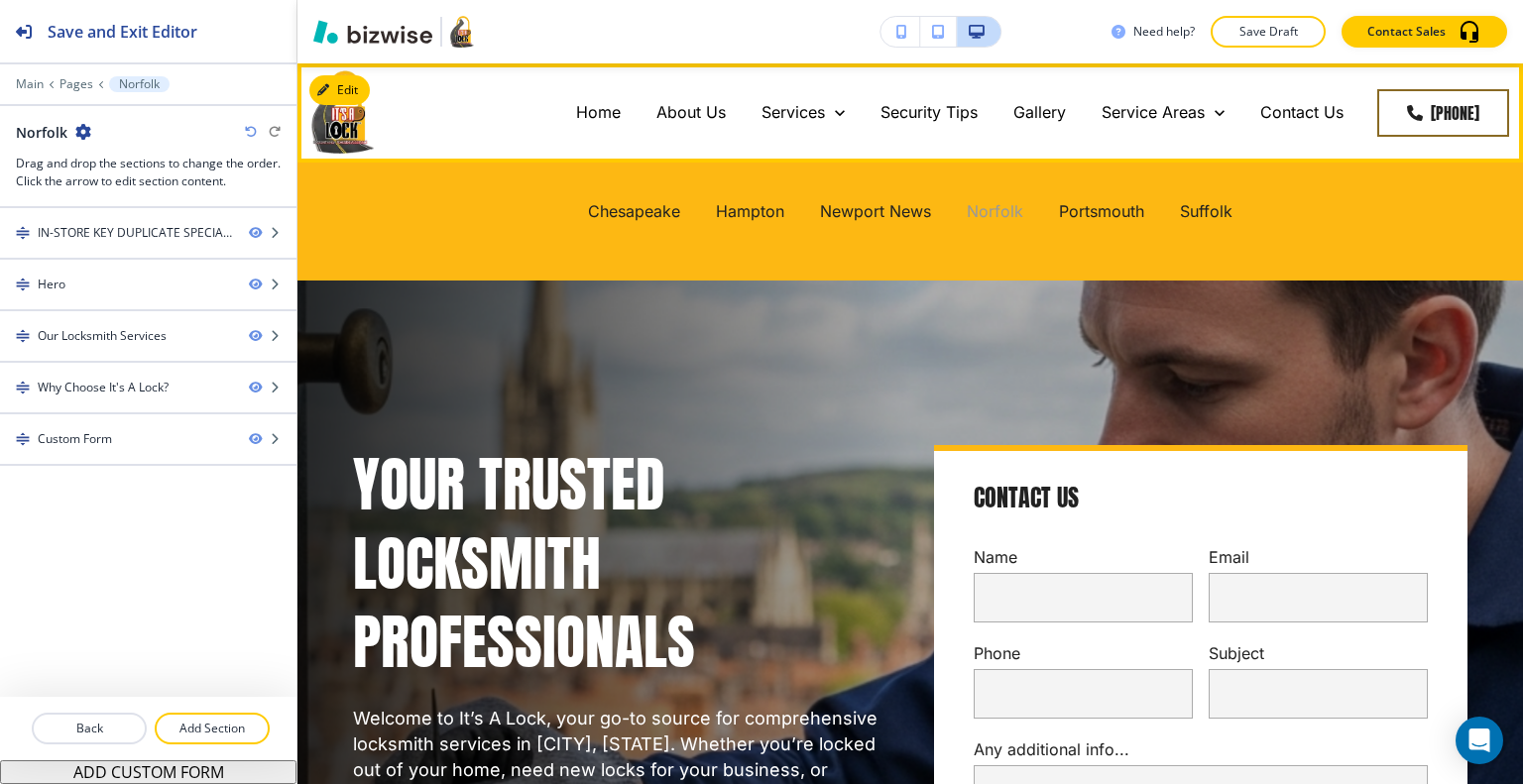 click on "Norfolk" at bounding box center (995, 211) 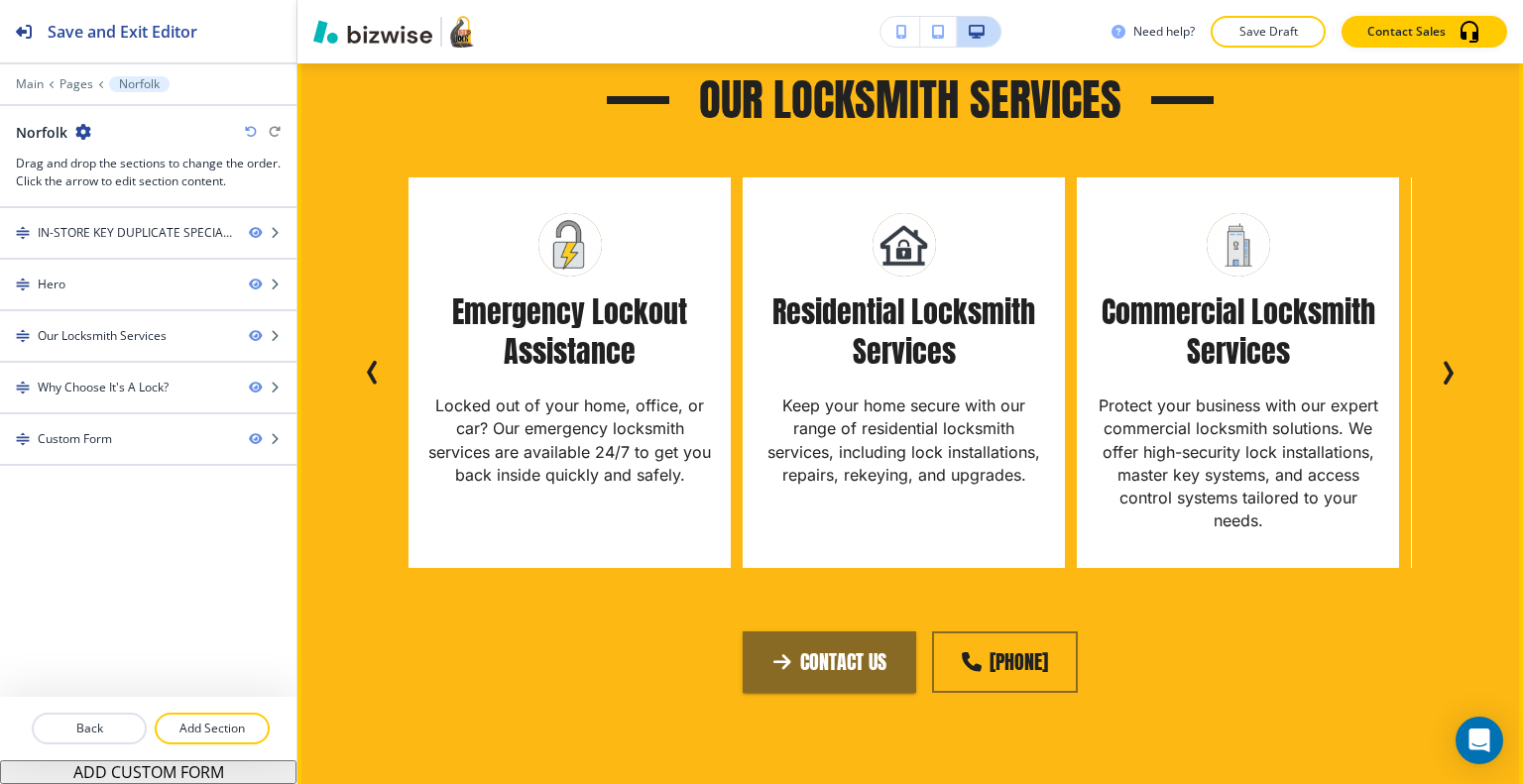 scroll, scrollTop: 1189, scrollLeft: 0, axis: vertical 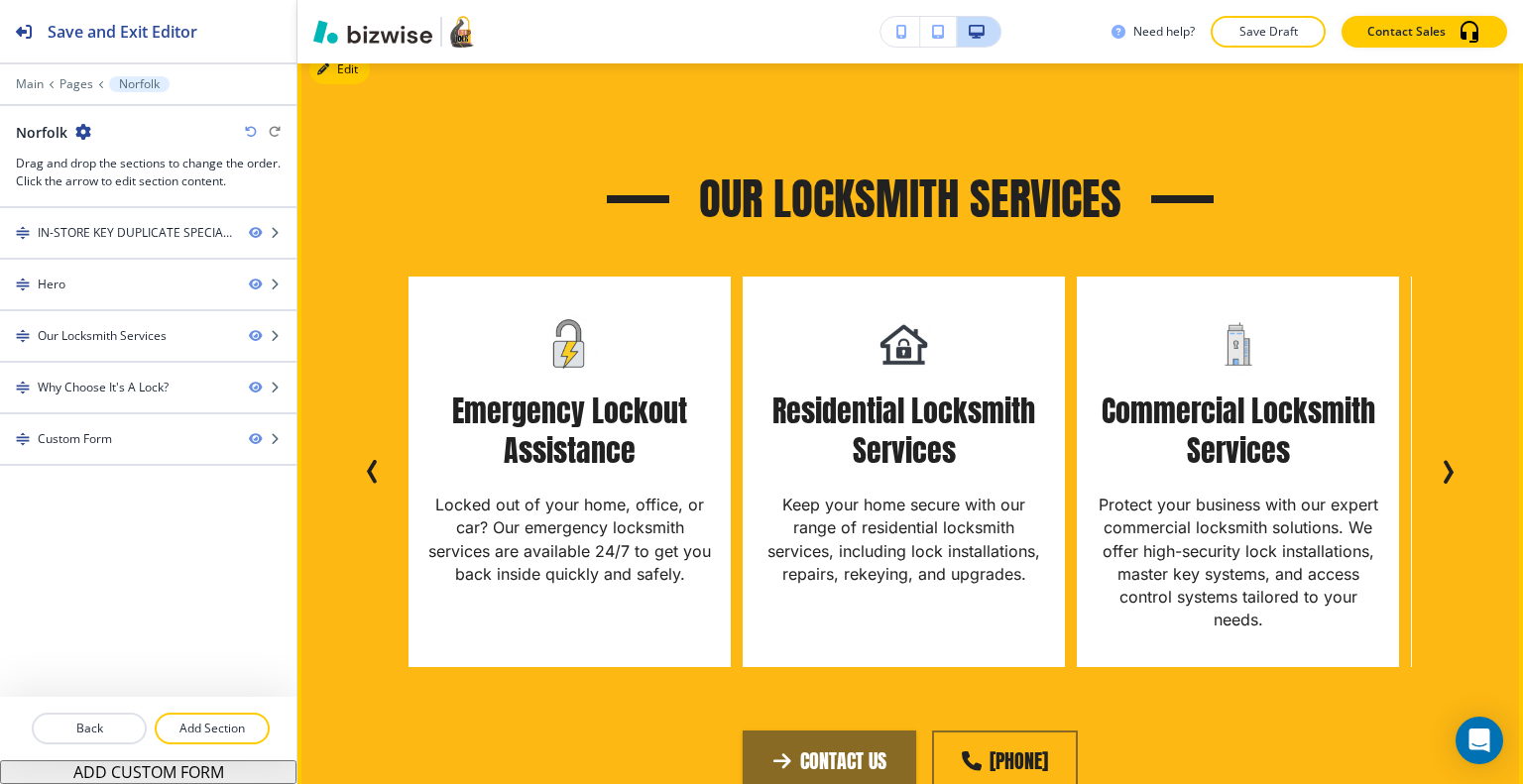 click 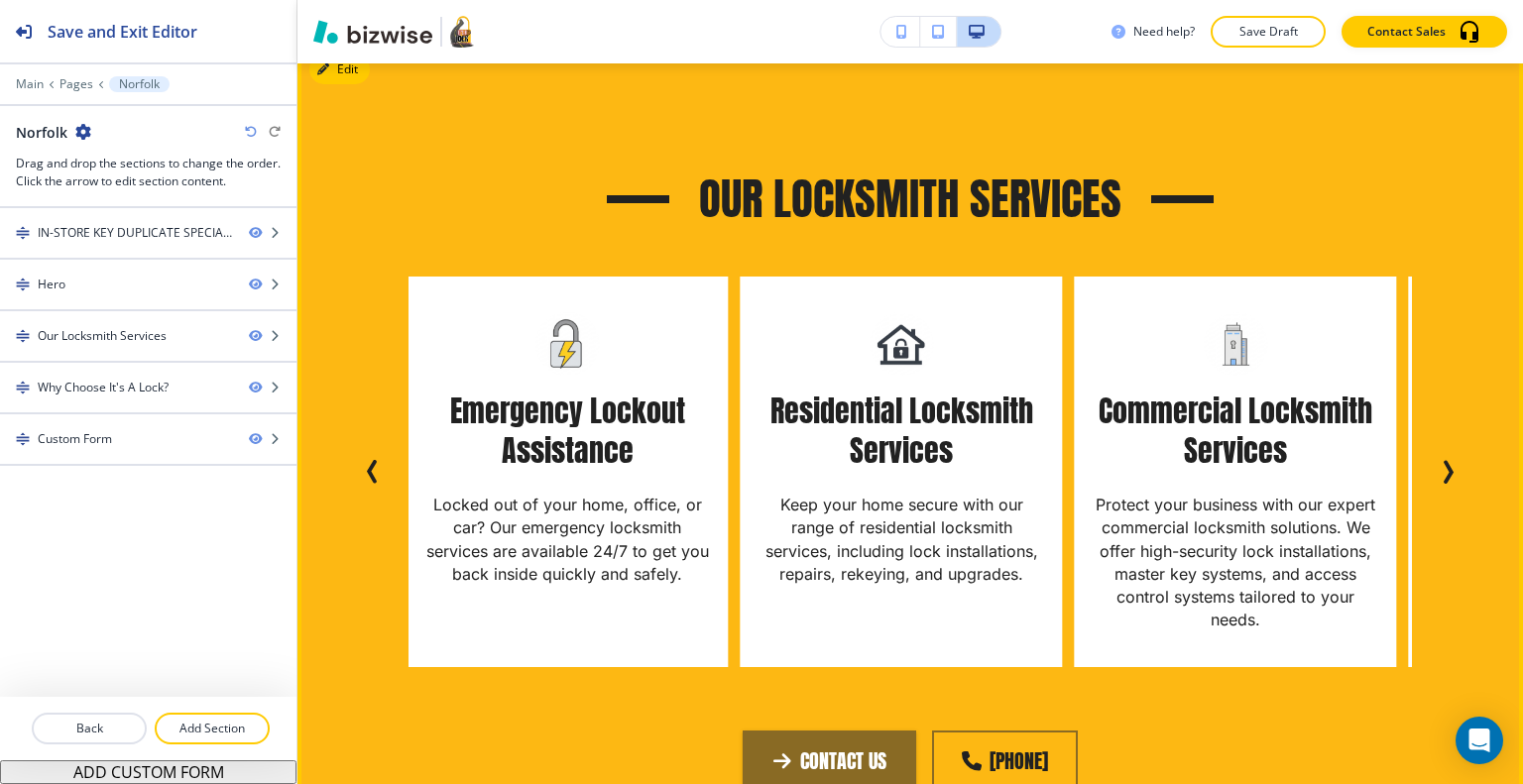 click 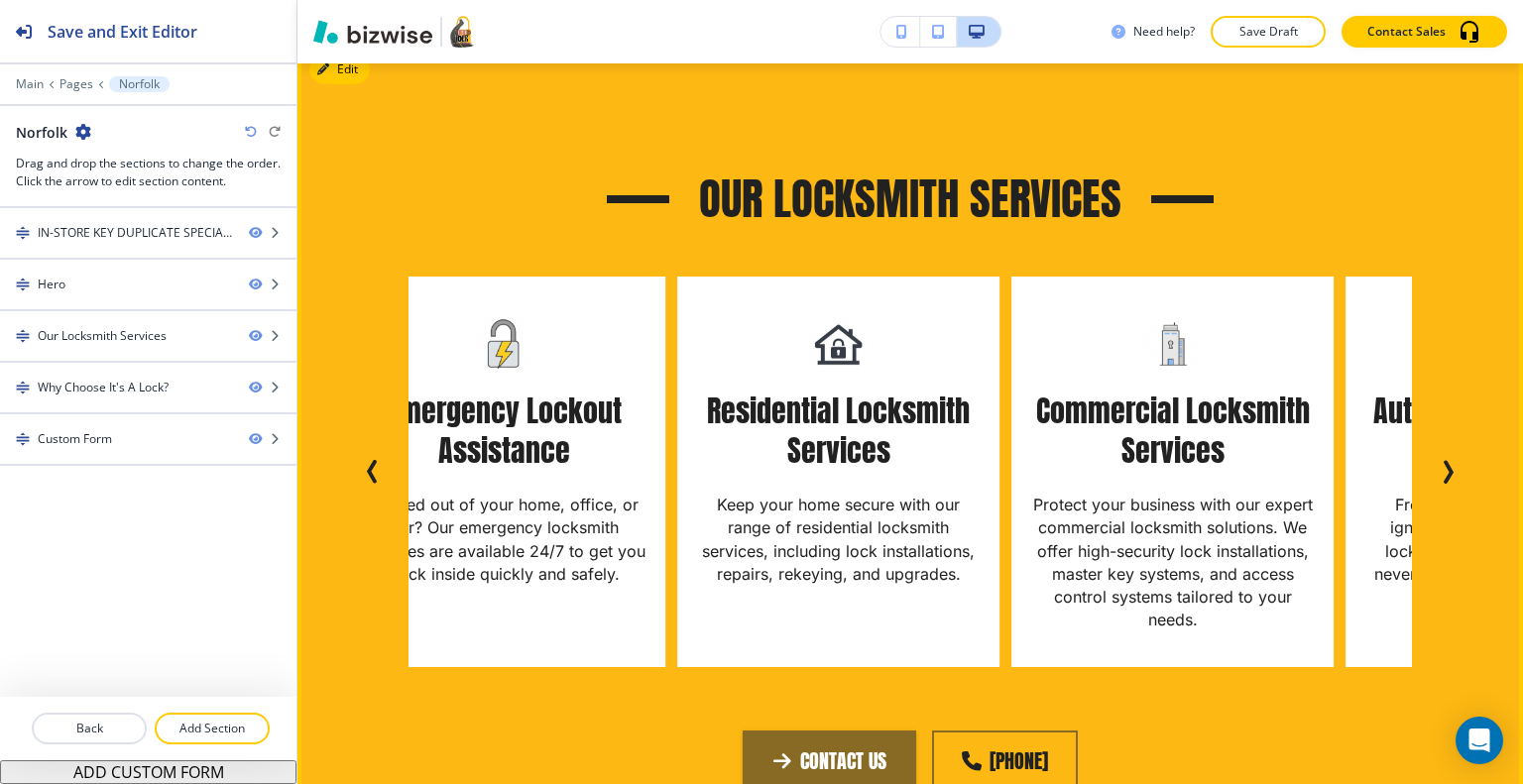 click 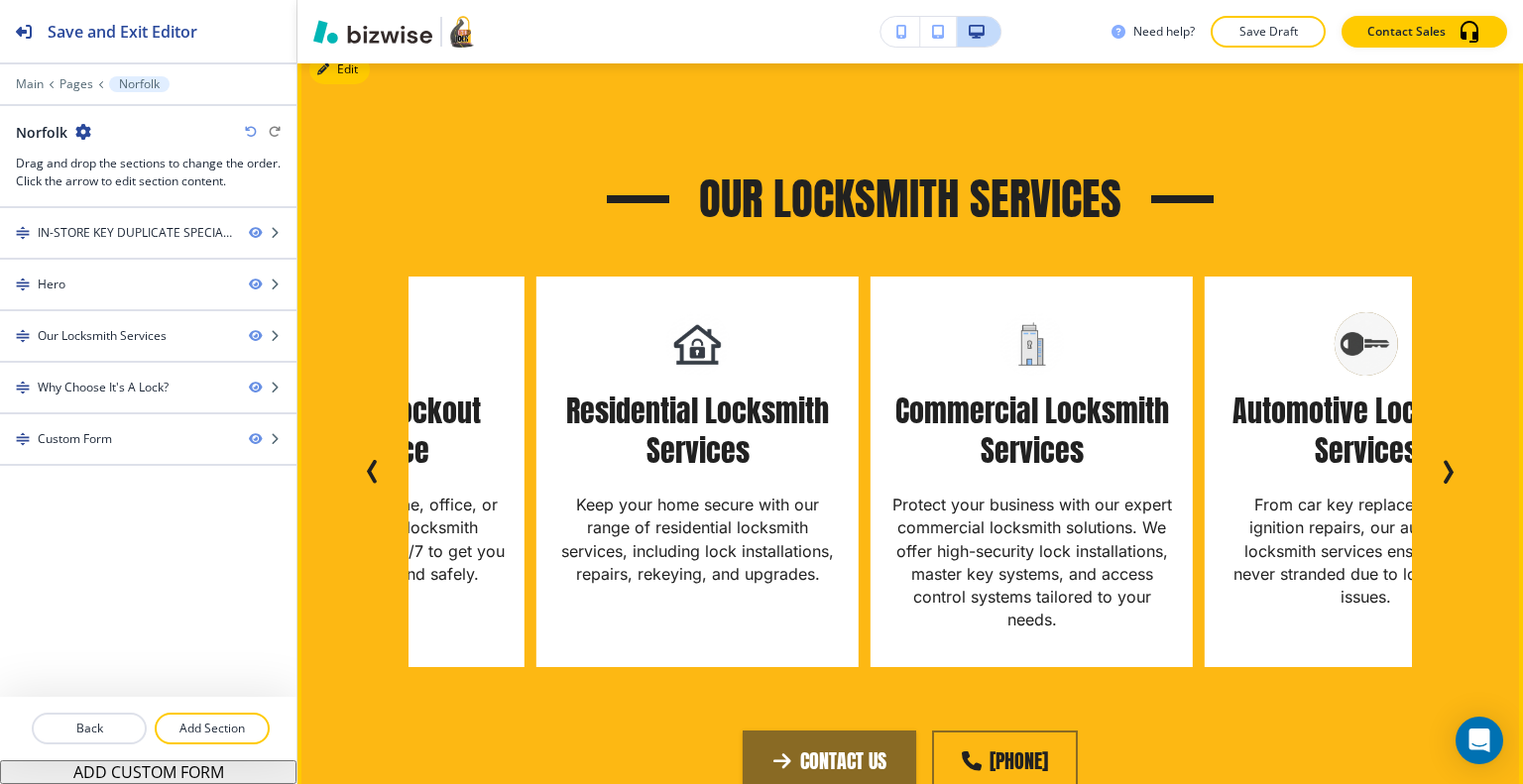 click 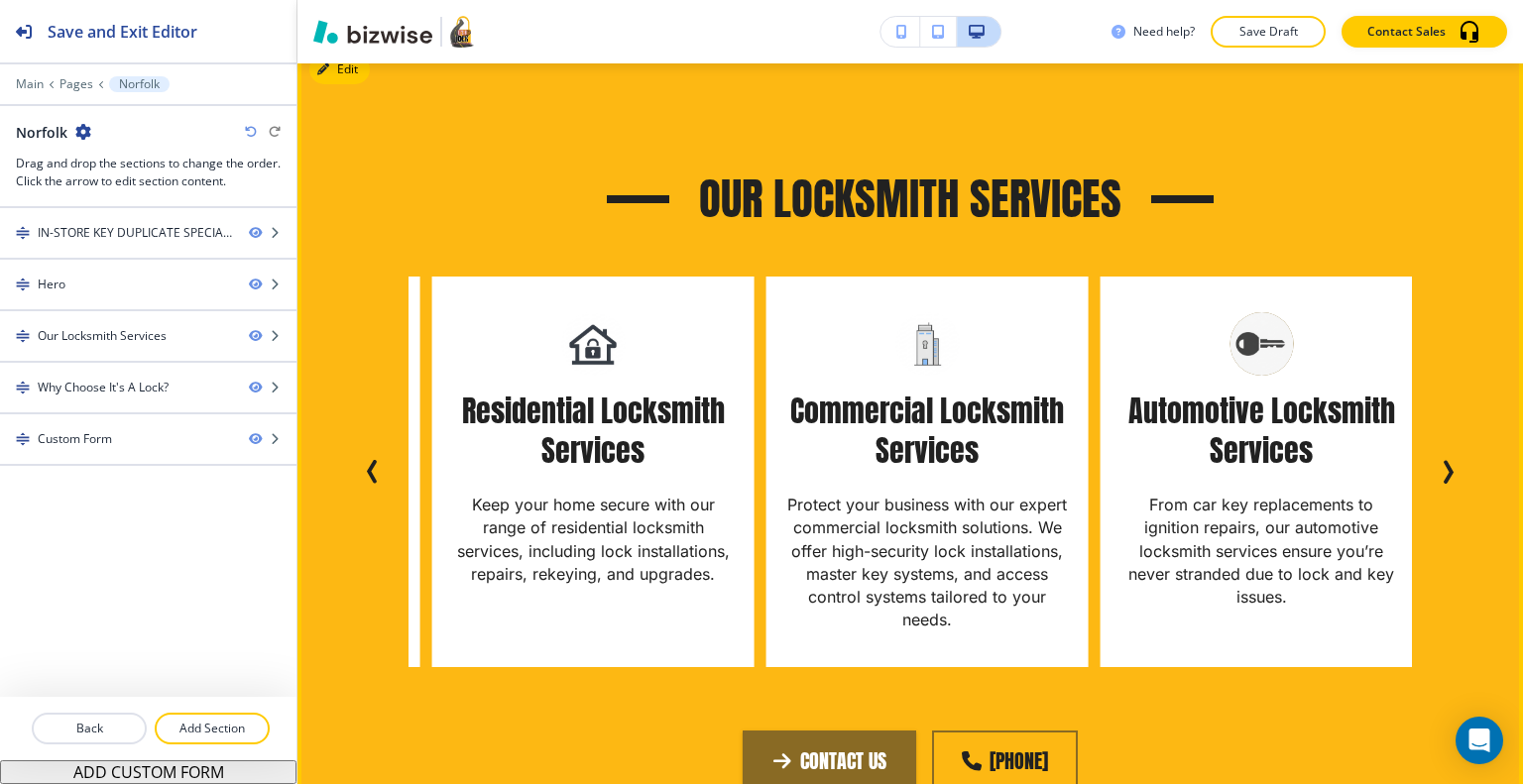 click 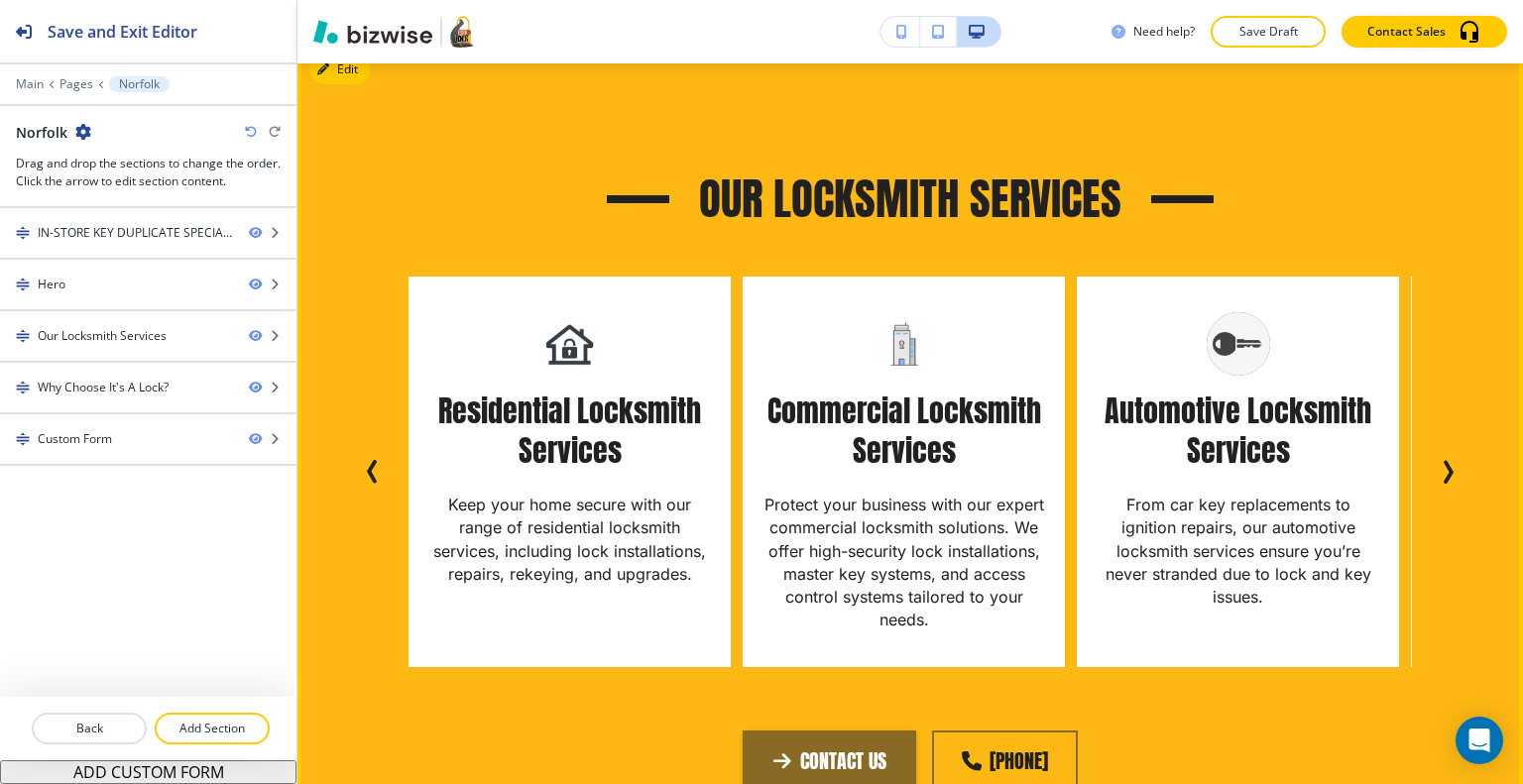 click 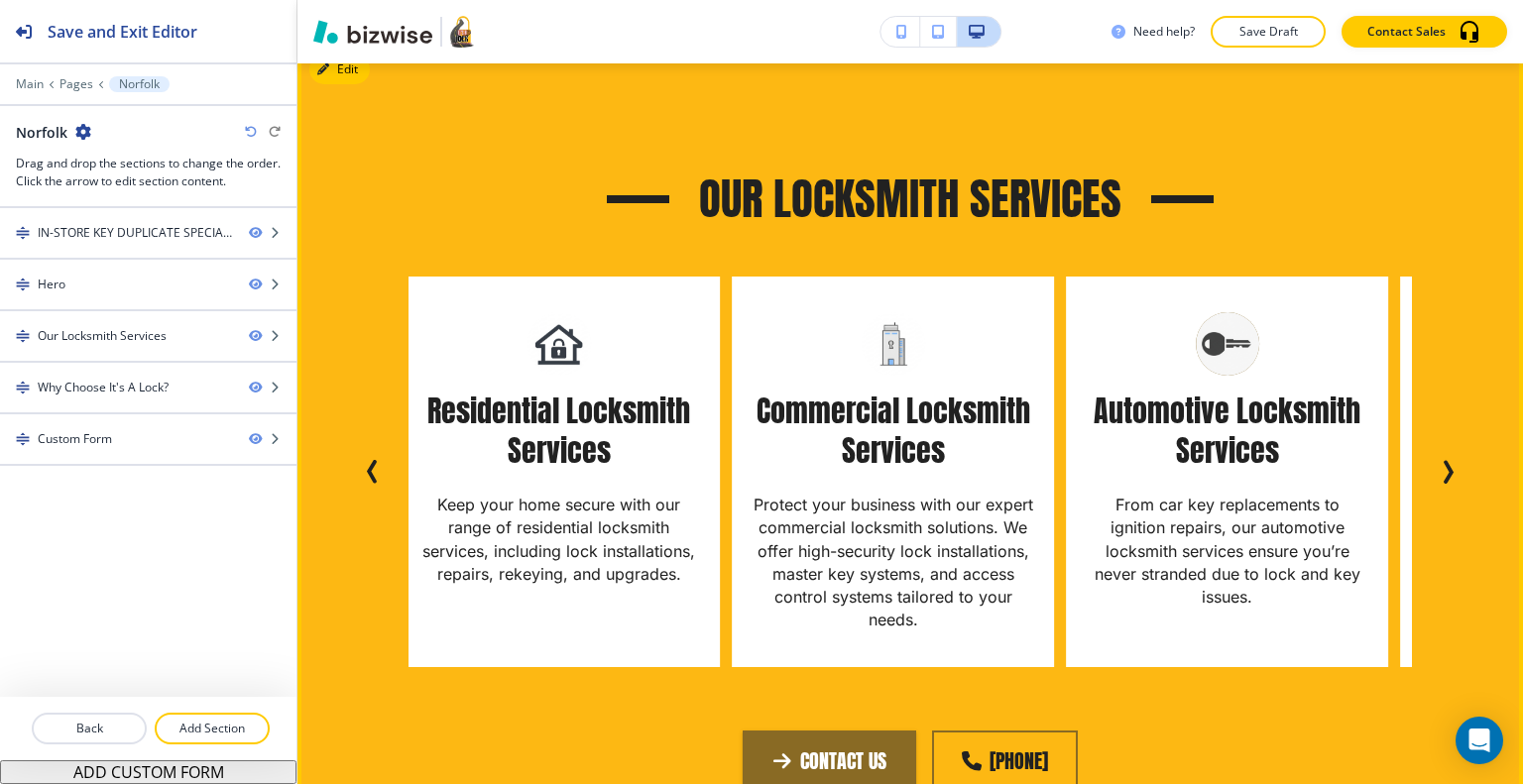 click 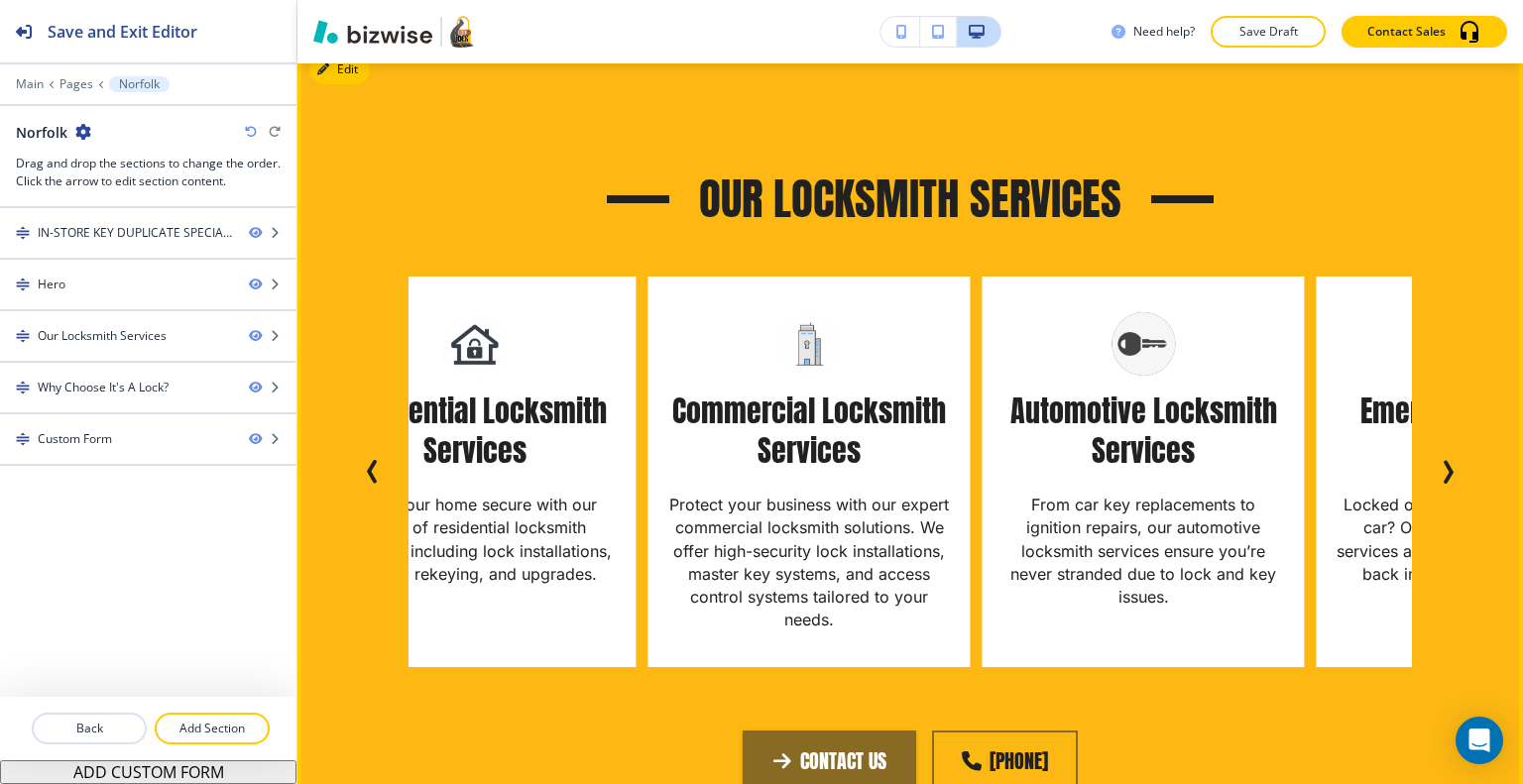 click 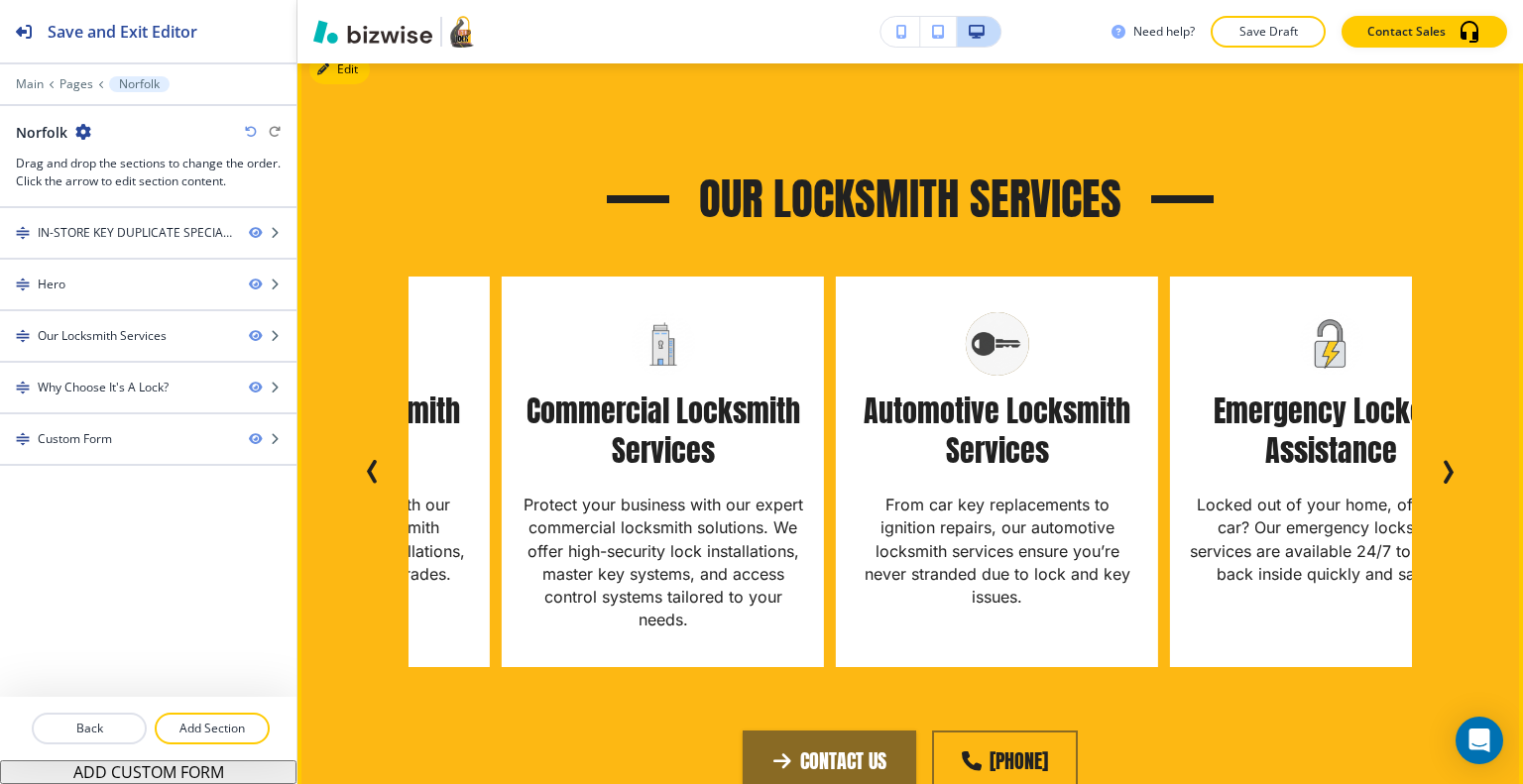 click 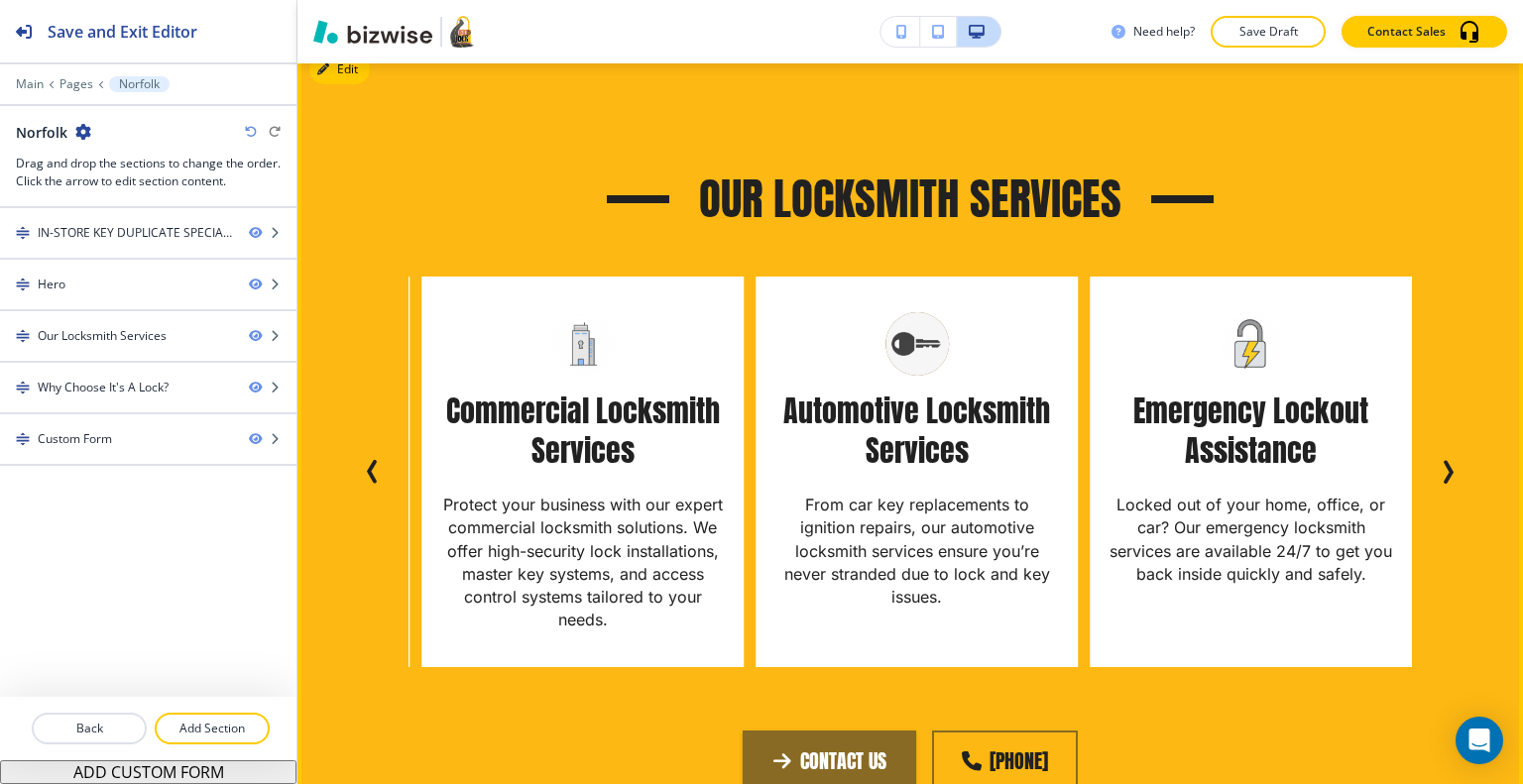 click 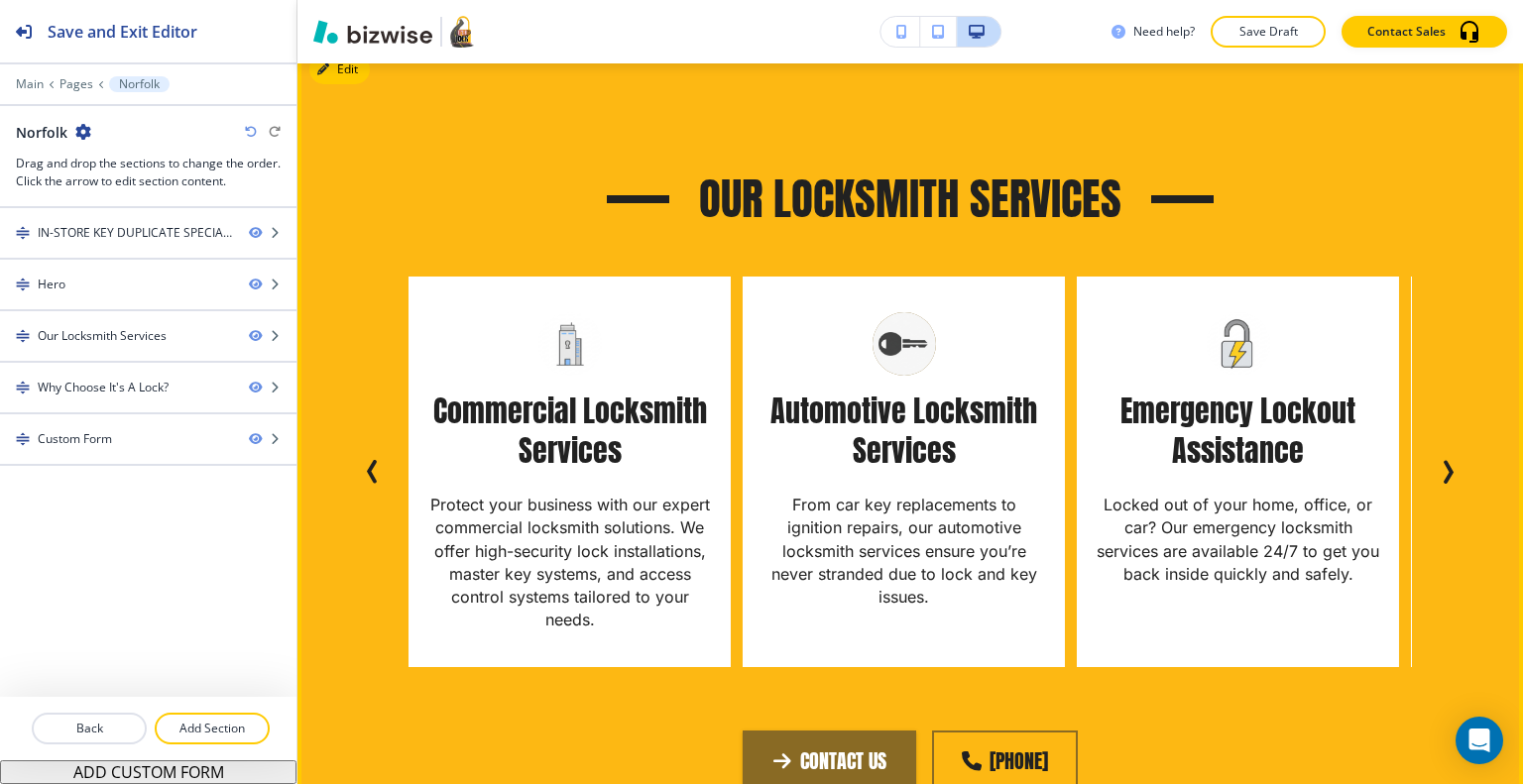 click 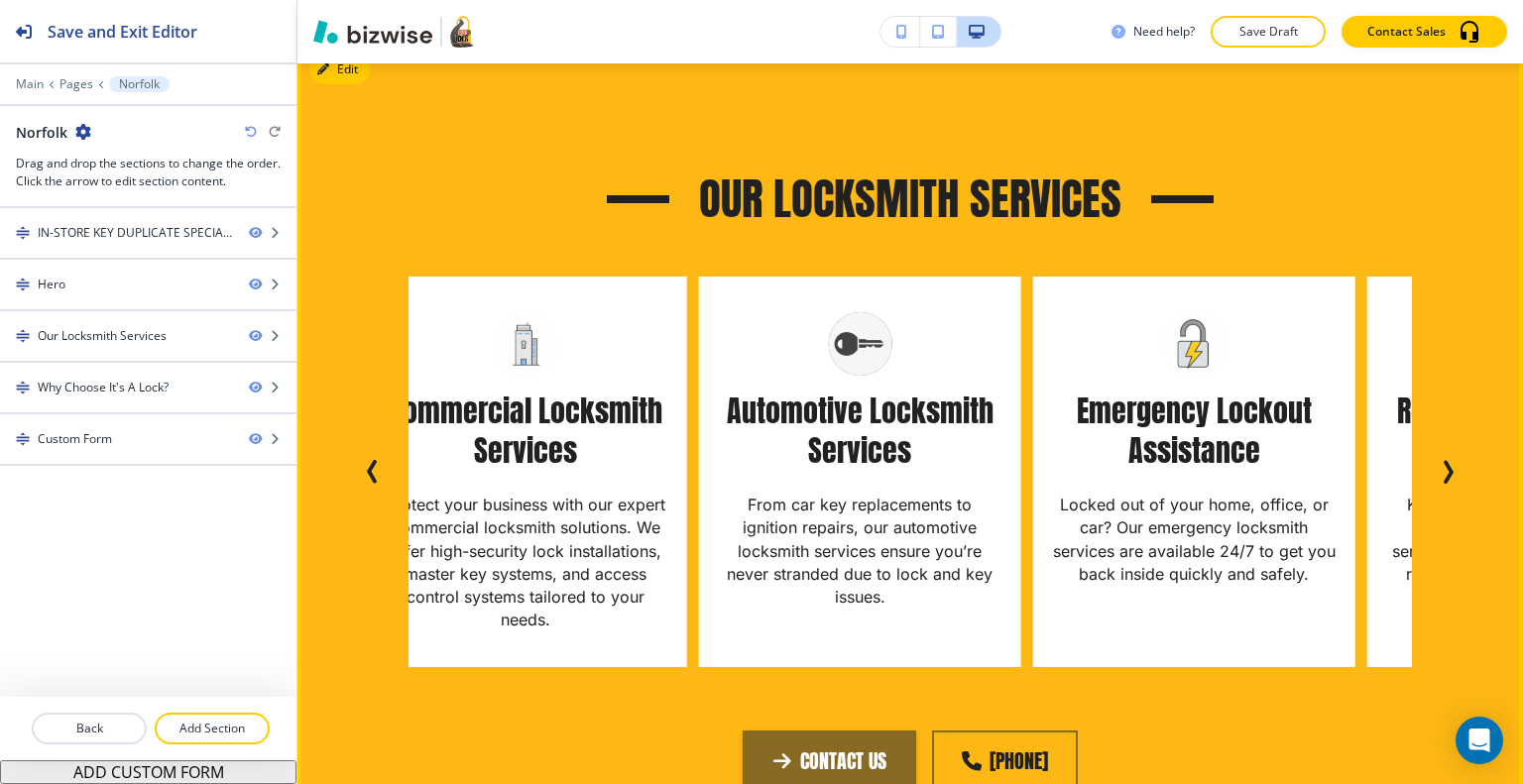 click 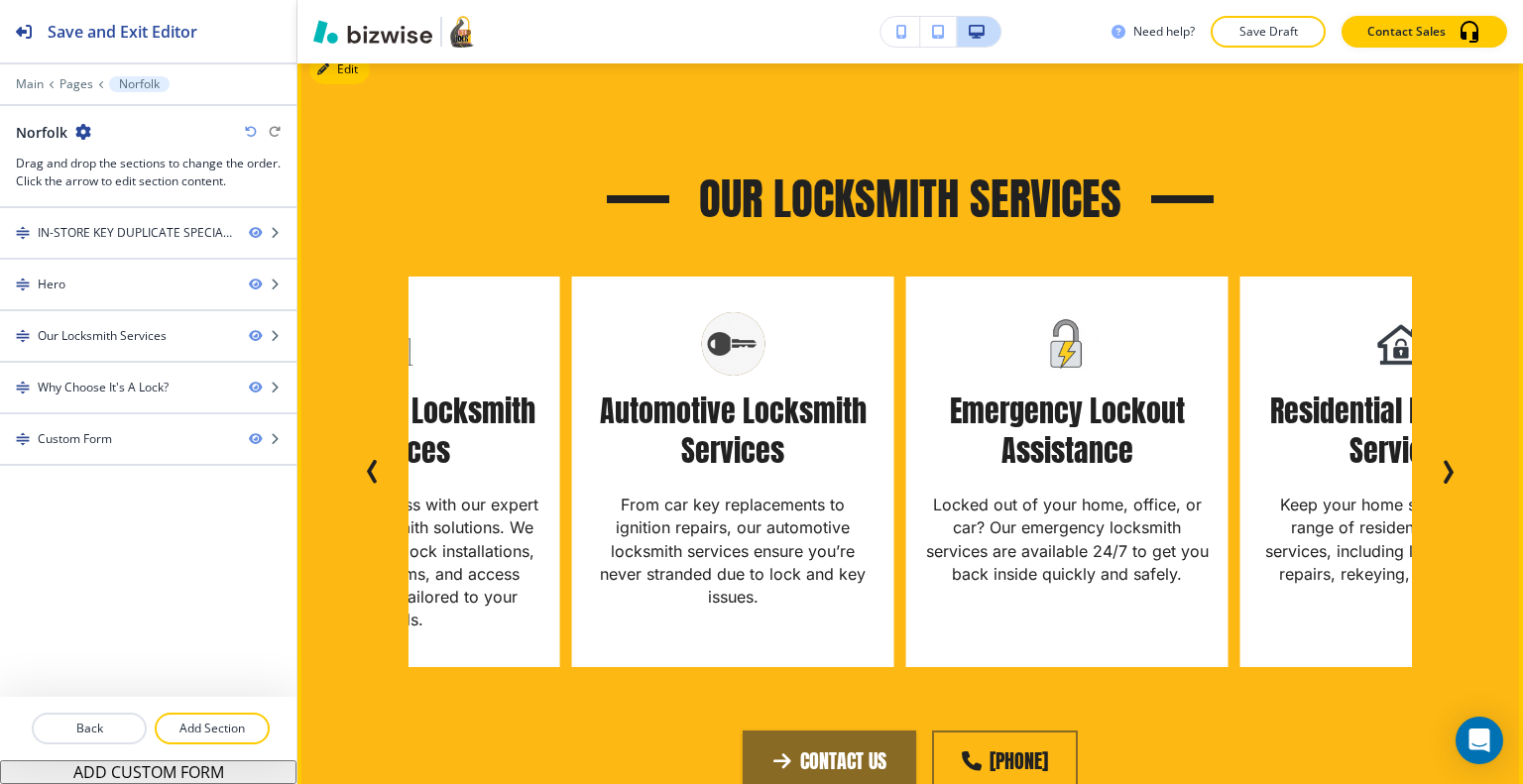 click 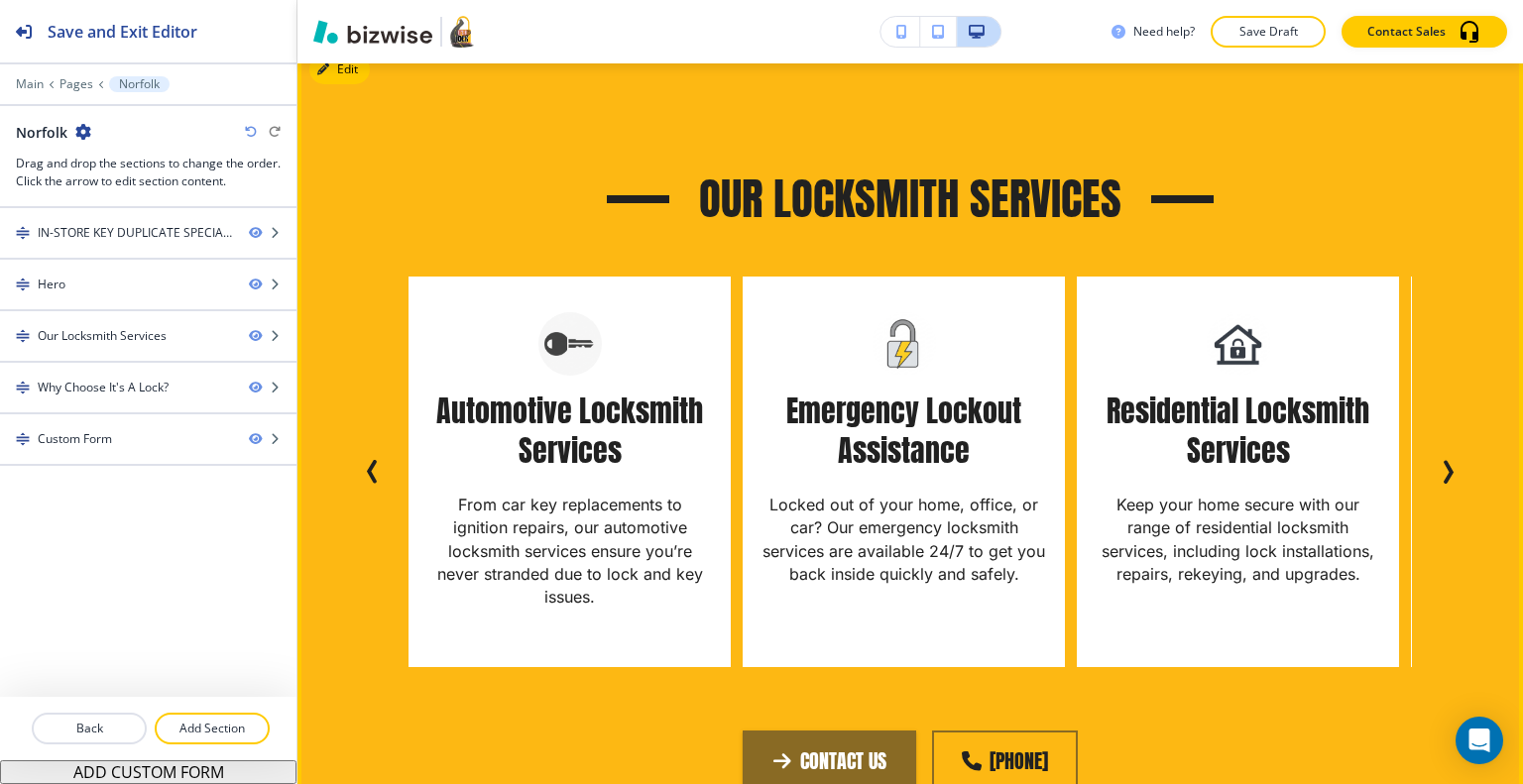click 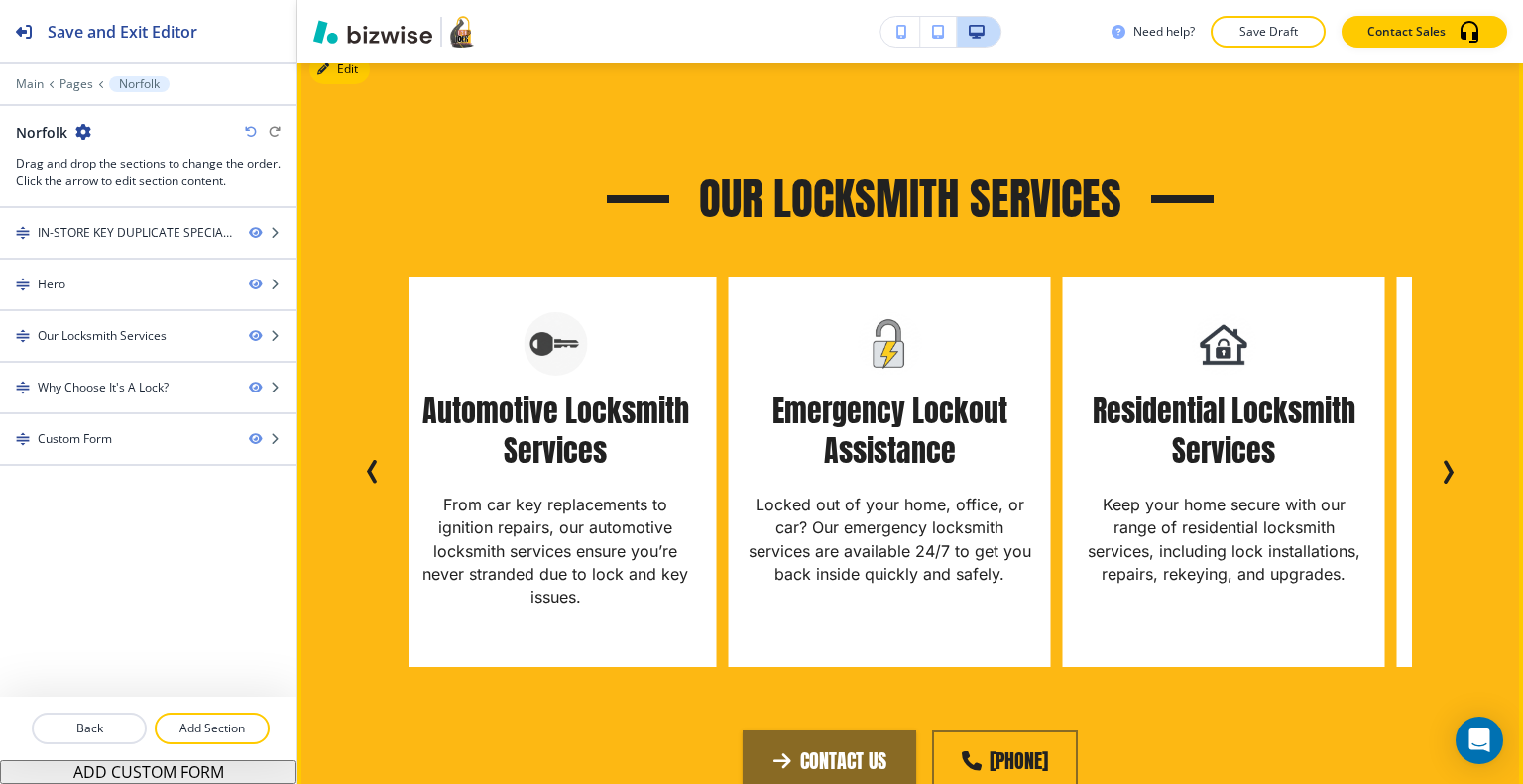 click 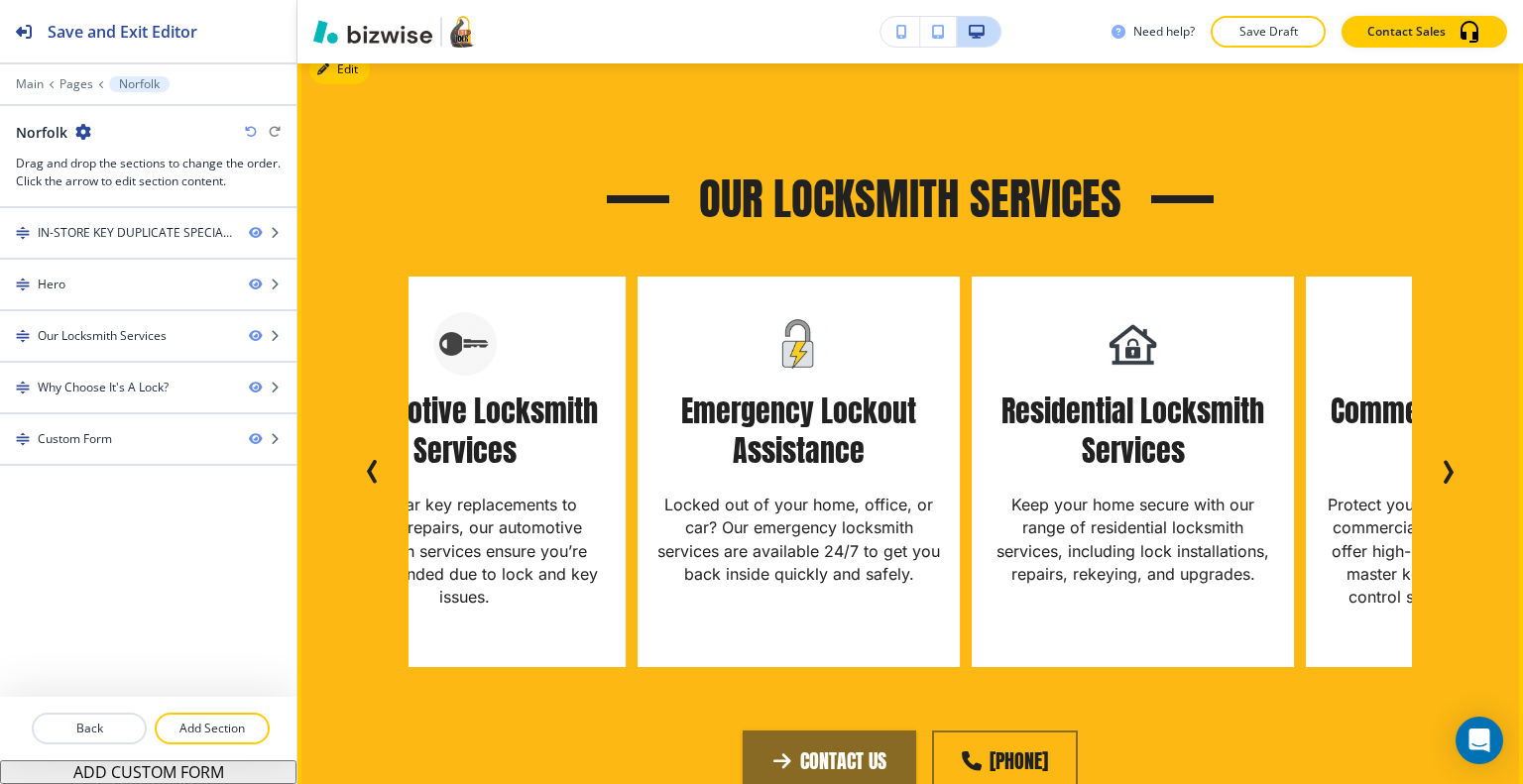 click 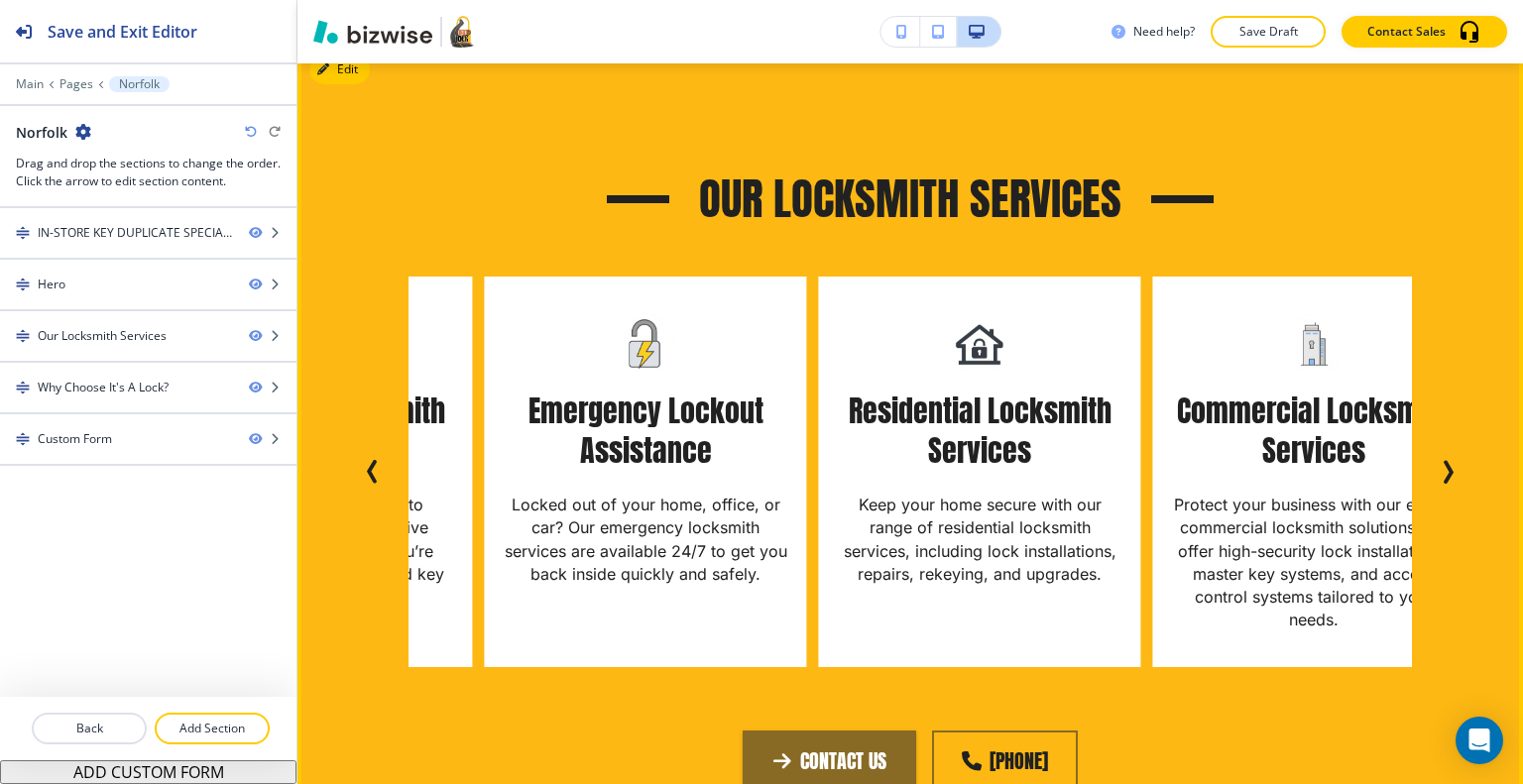 click 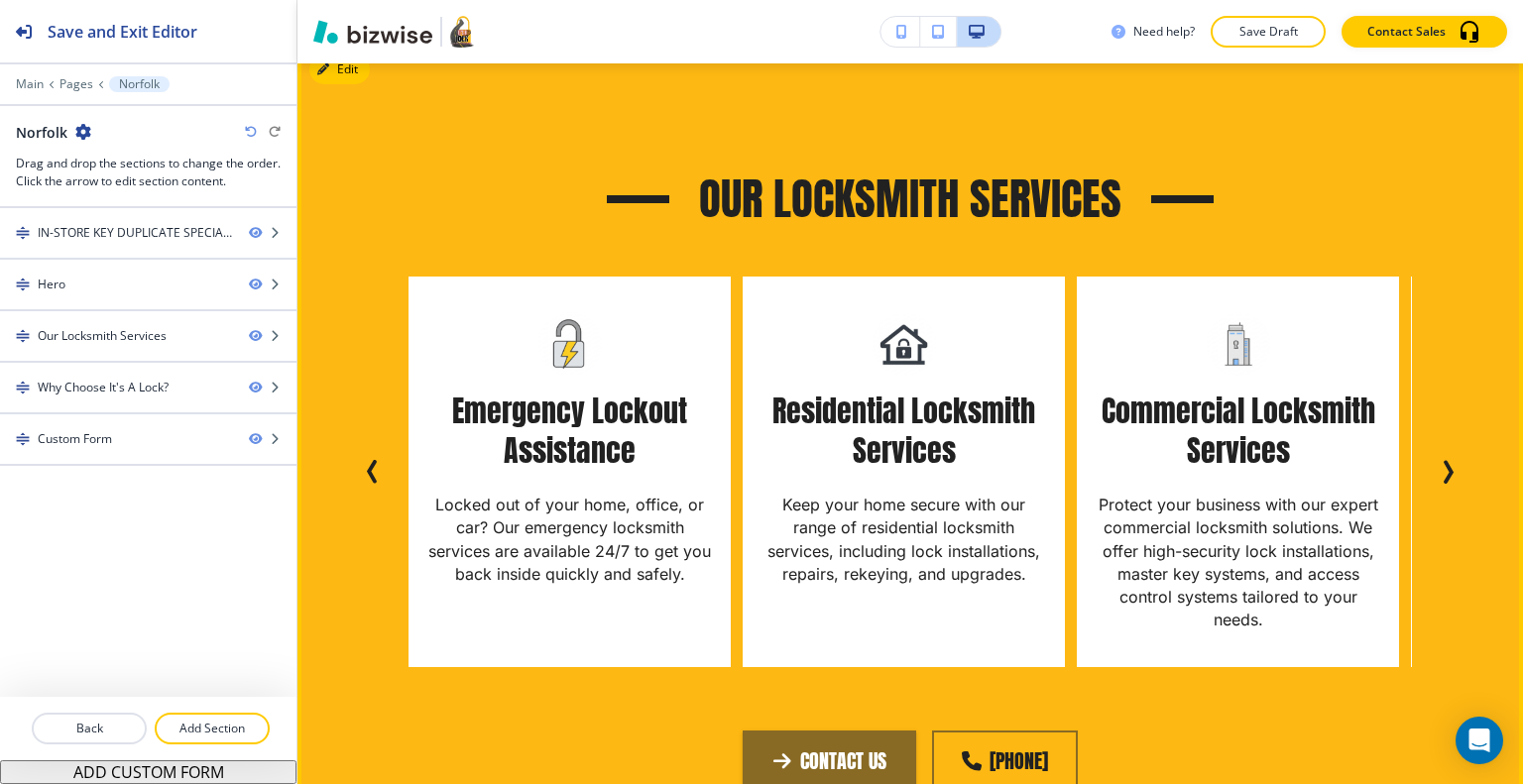 click 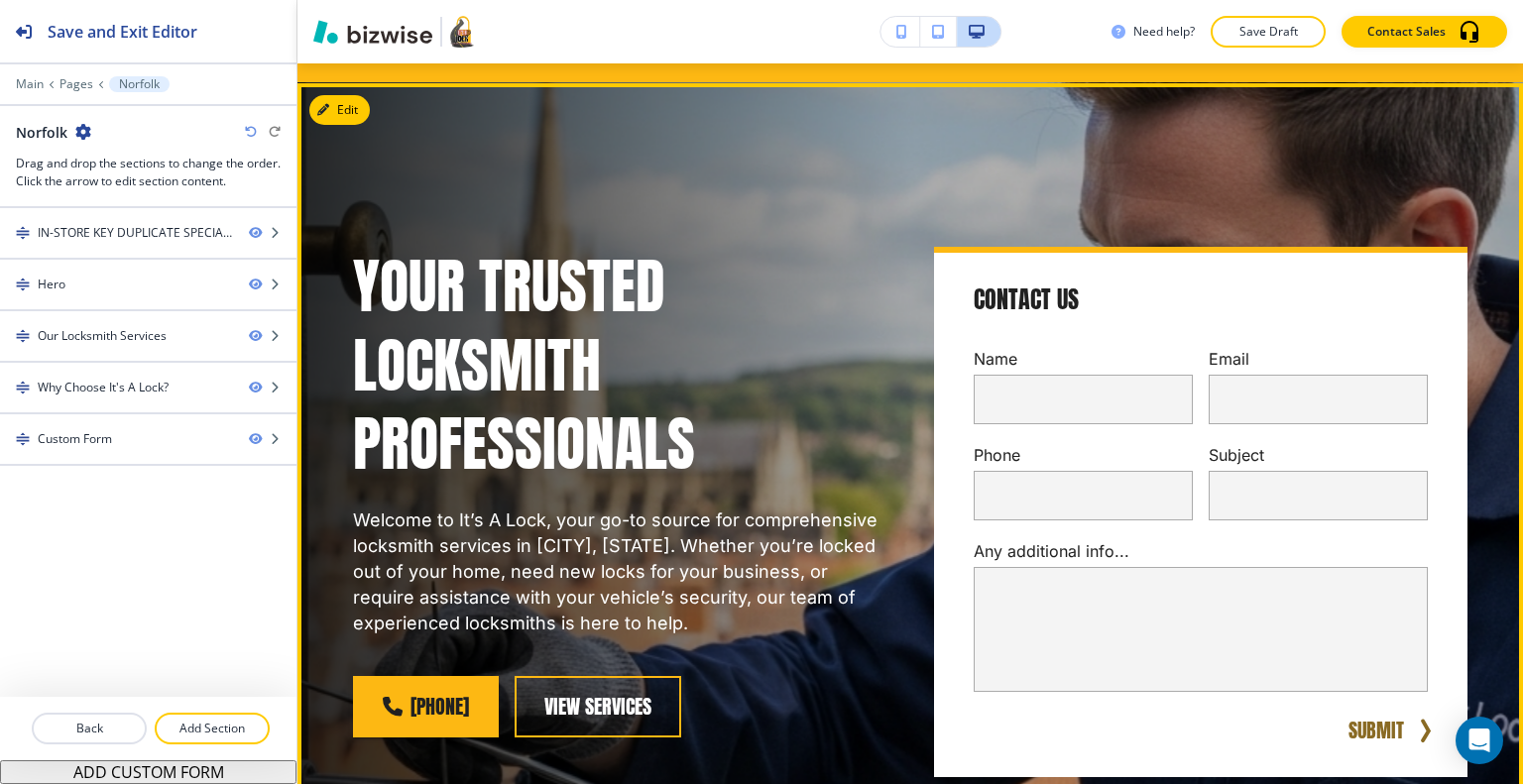 scroll, scrollTop: 0, scrollLeft: 0, axis: both 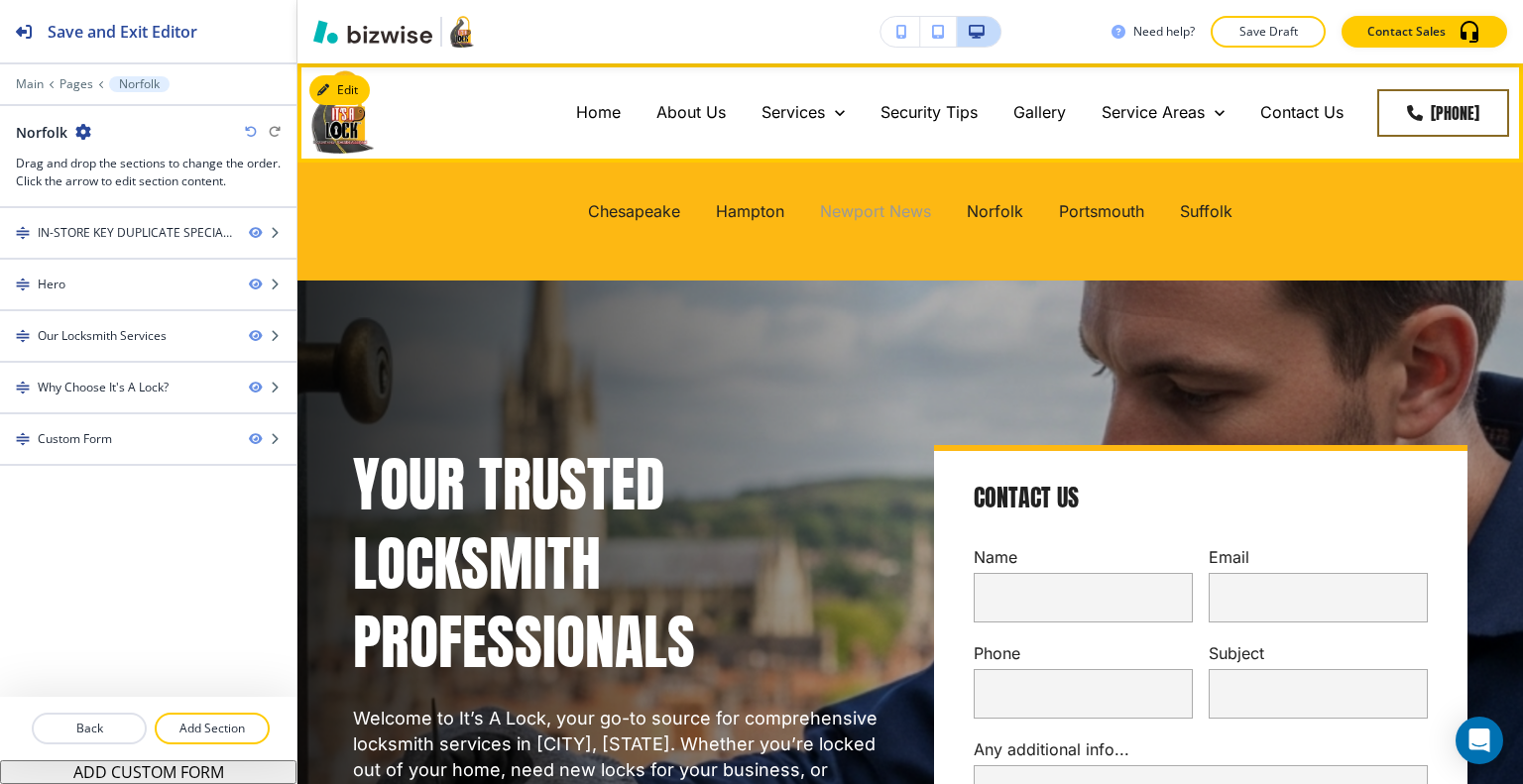click on "Newport News" at bounding box center [876, 211] 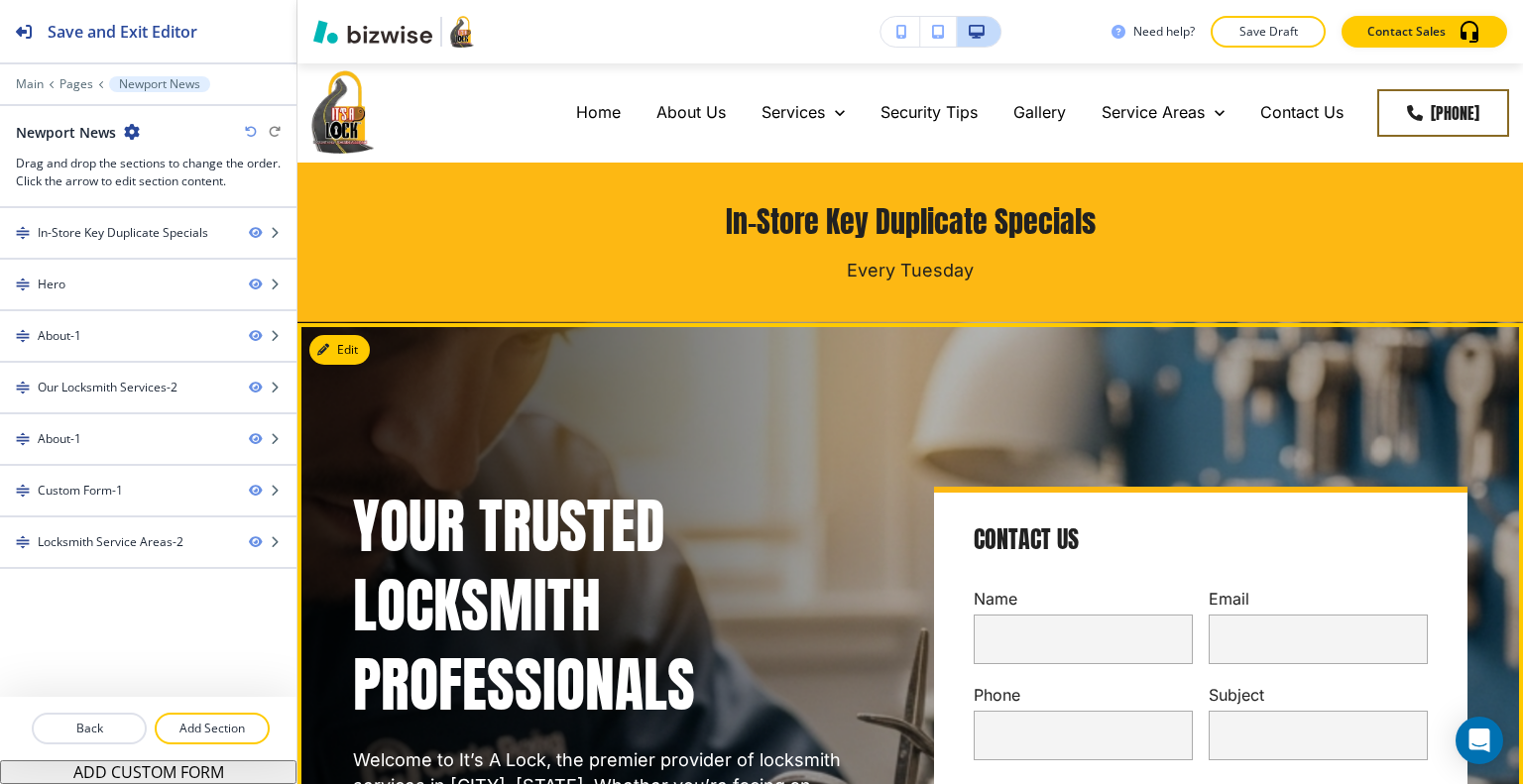 scroll, scrollTop: 496, scrollLeft: 0, axis: vertical 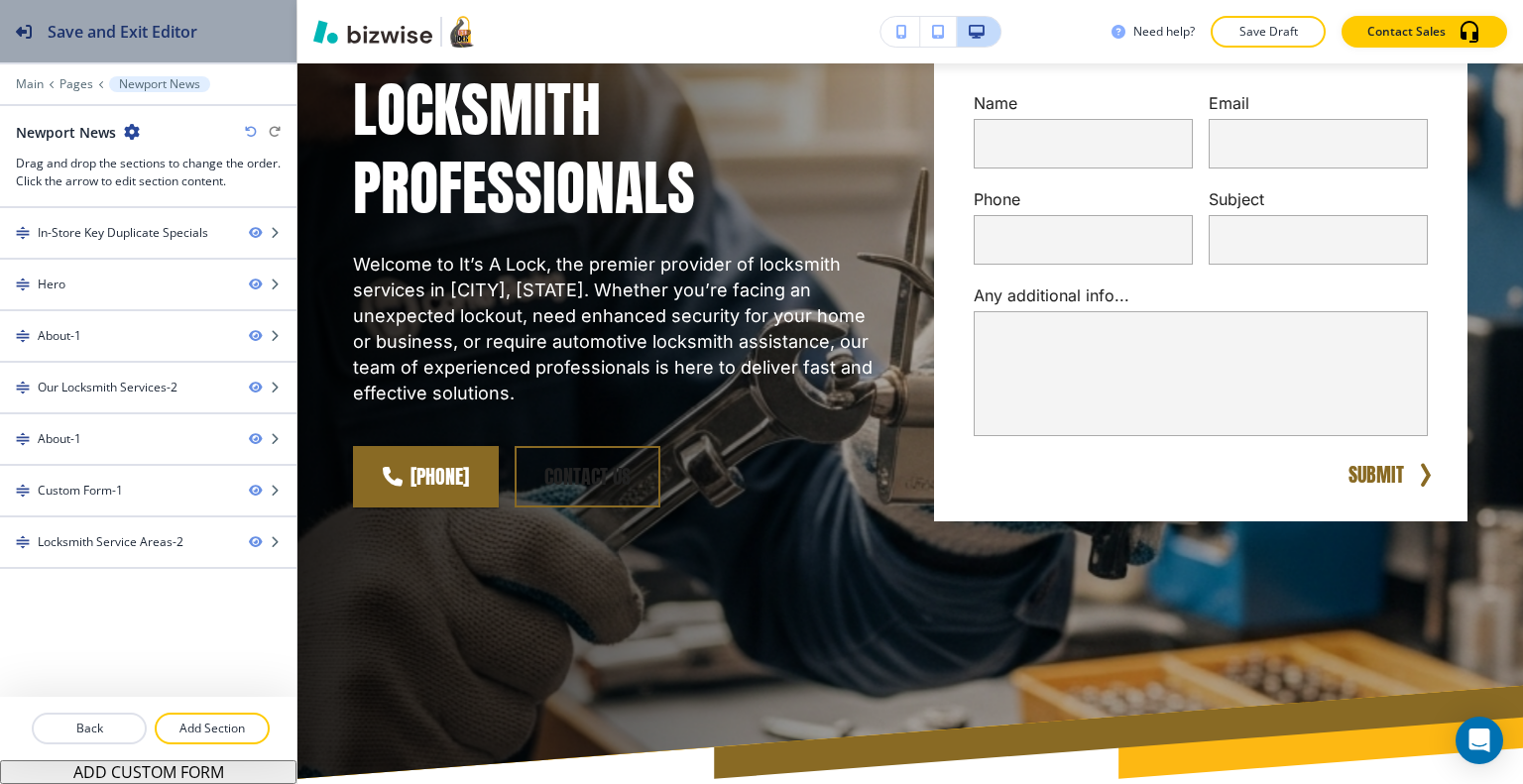 click on "Save and Exit Editor" at bounding box center (122, 32) 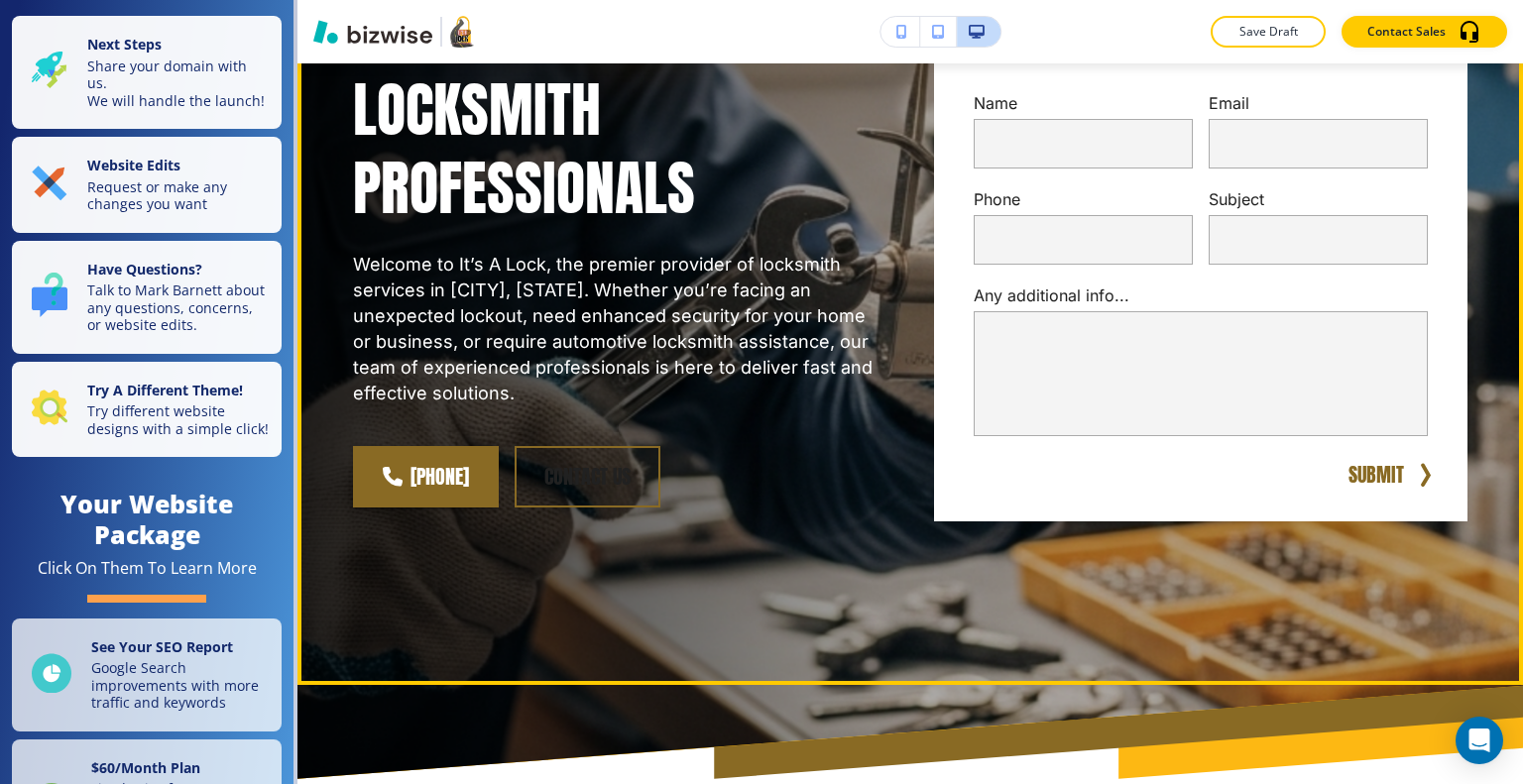 scroll, scrollTop: 99, scrollLeft: 0, axis: vertical 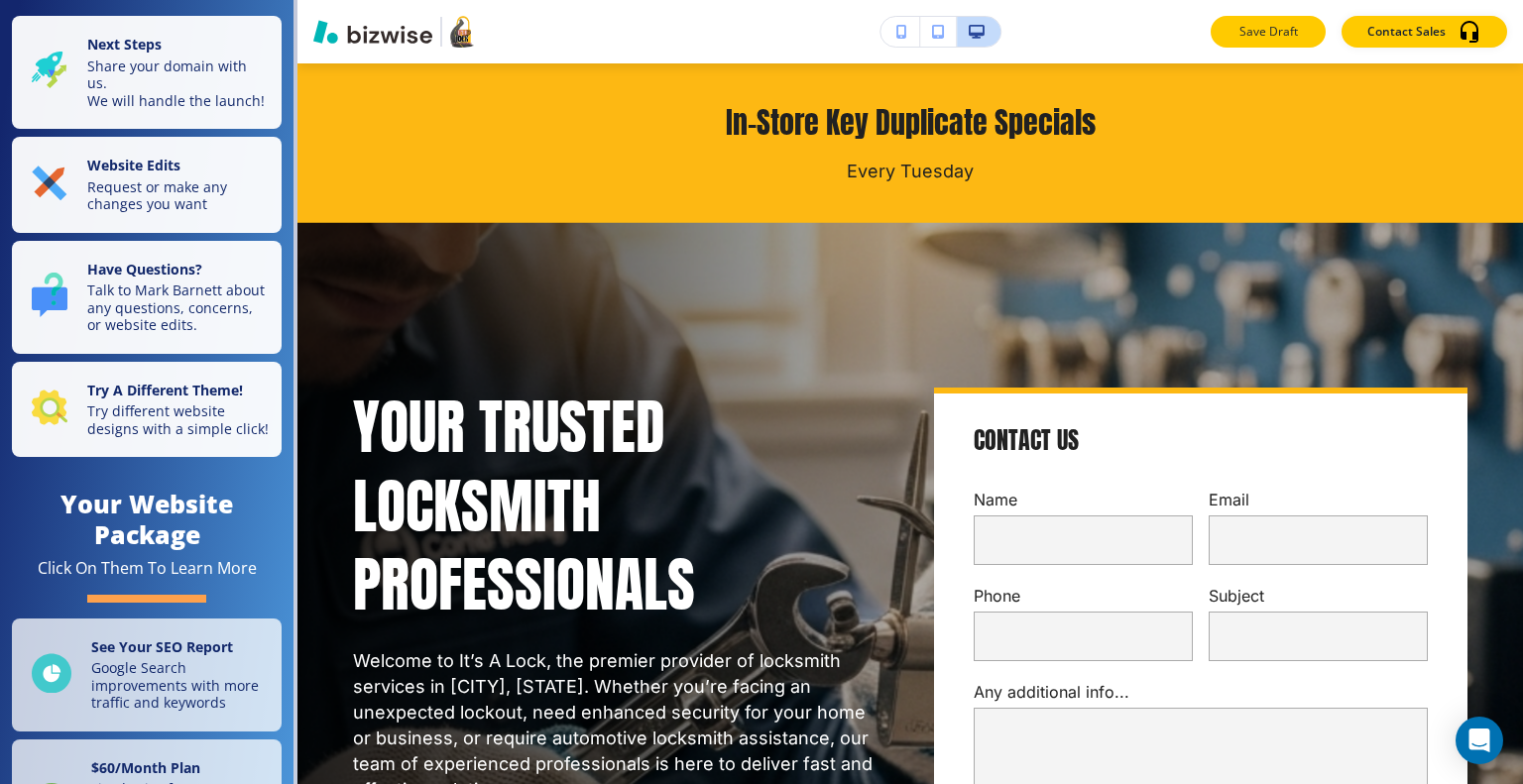 click on "Save Draft" at bounding box center (1268, 32) 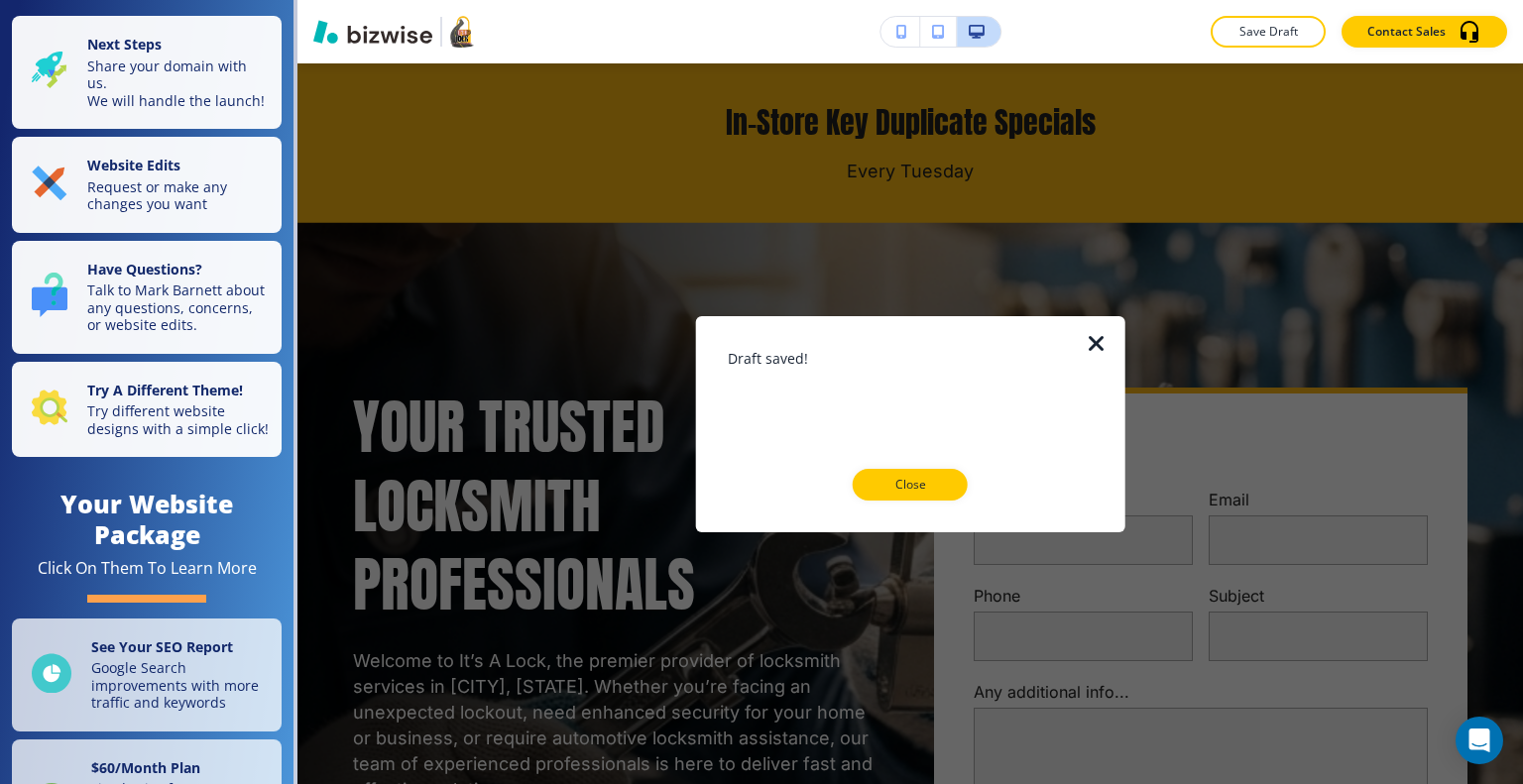 scroll, scrollTop: 0, scrollLeft: 0, axis: both 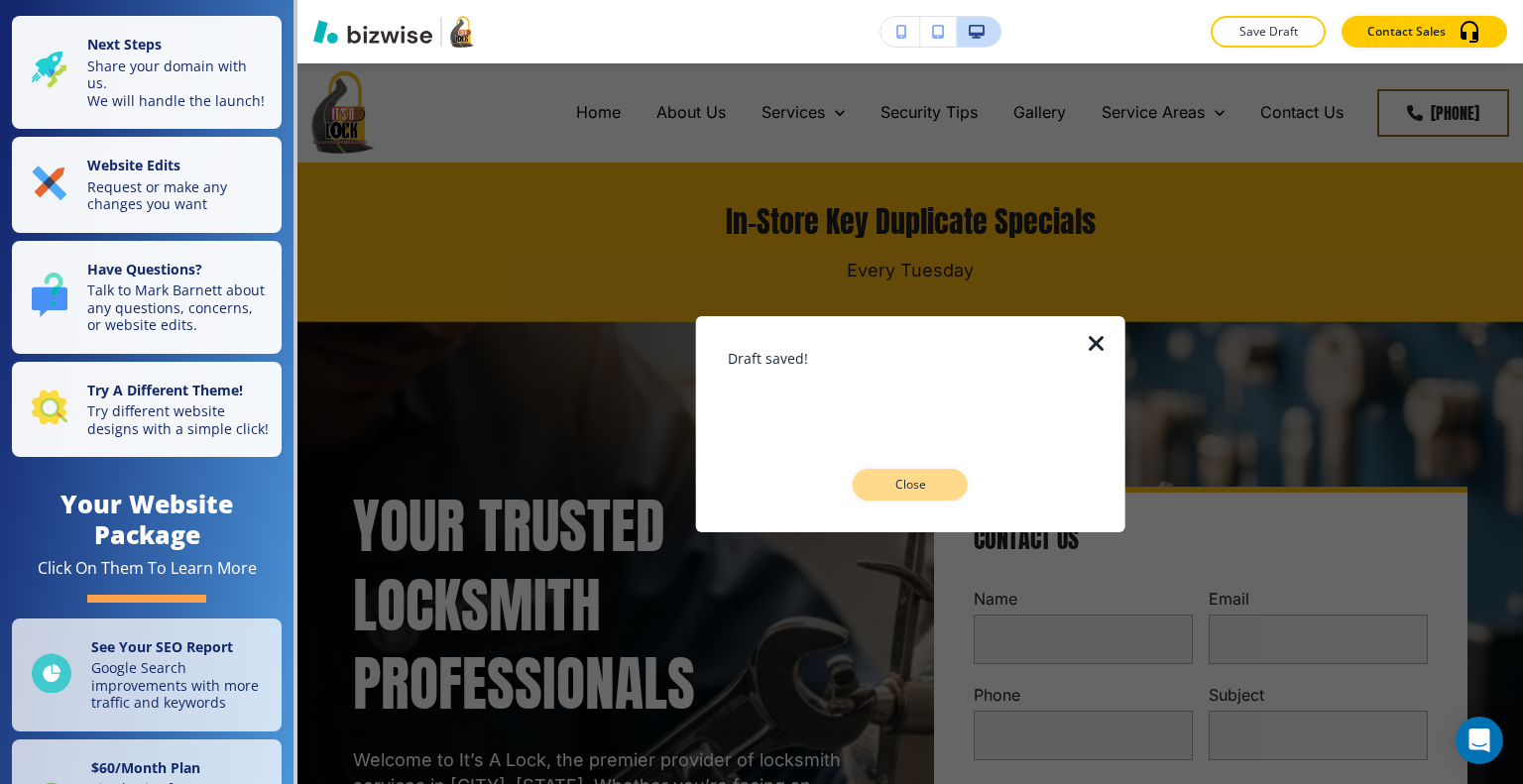 click on "Draft saved! Close" at bounding box center [910, 423] 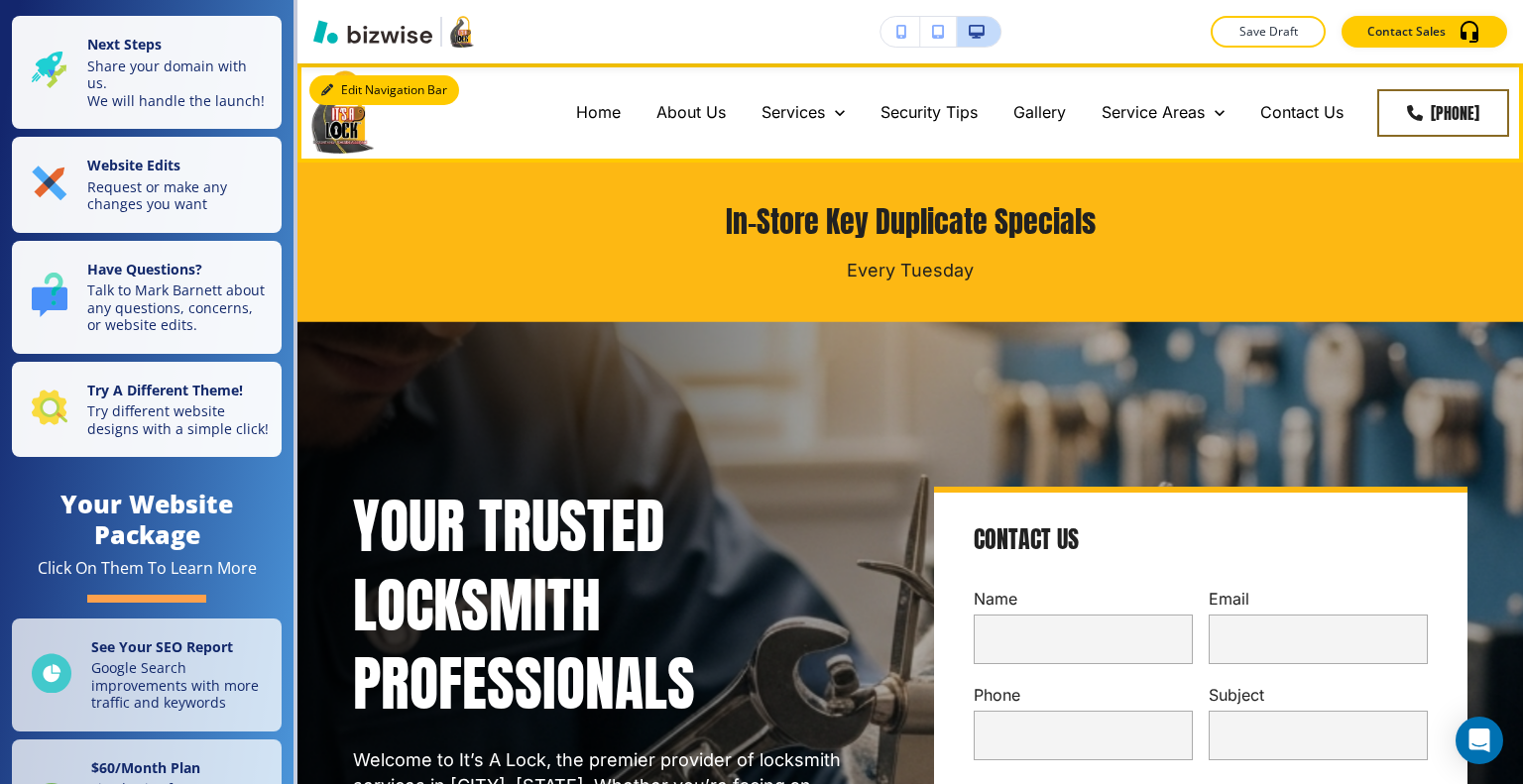 click on "Edit Navigation Bar" at bounding box center [384, 90] 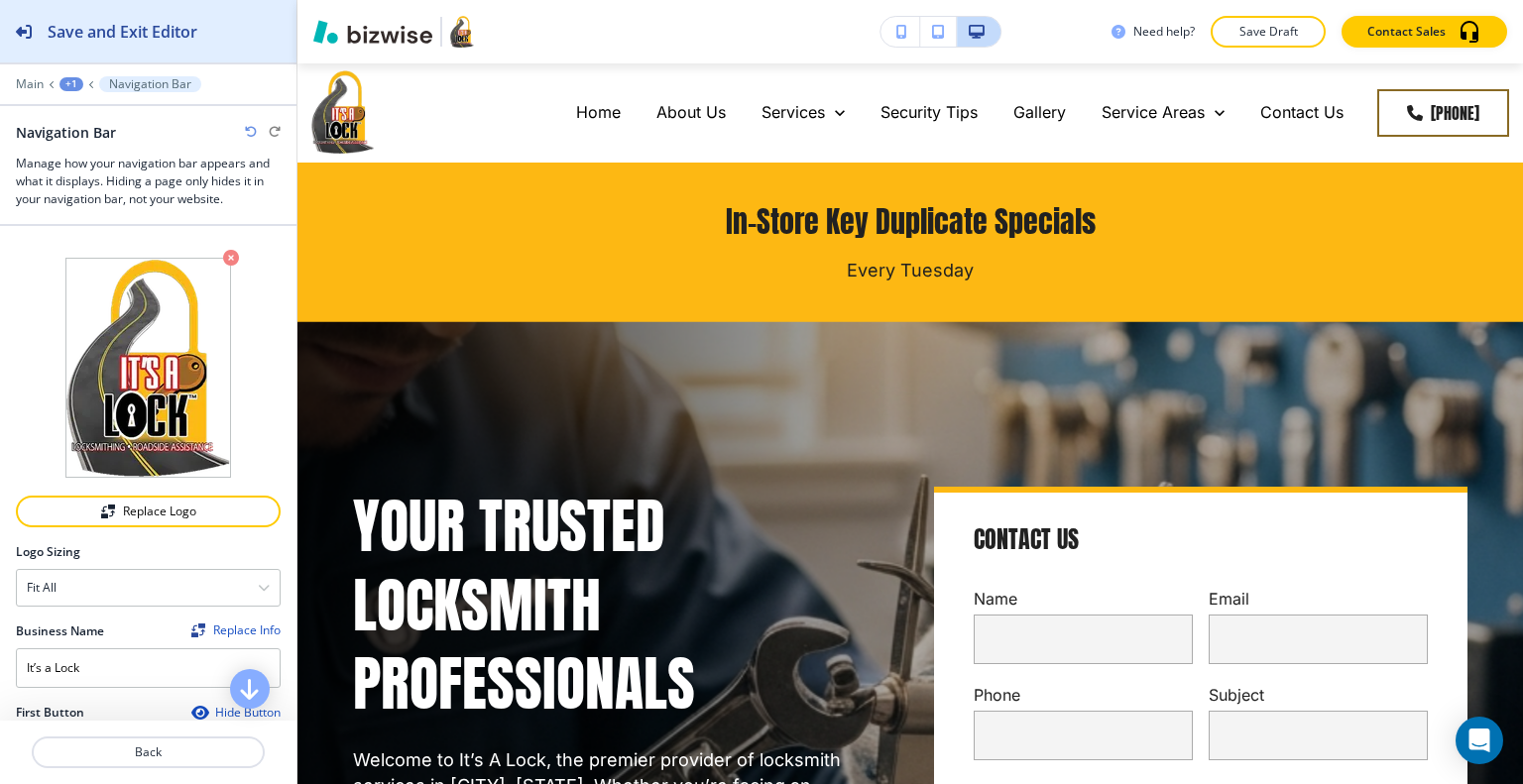 click on "Save and Exit Editor" at bounding box center [98, 31] 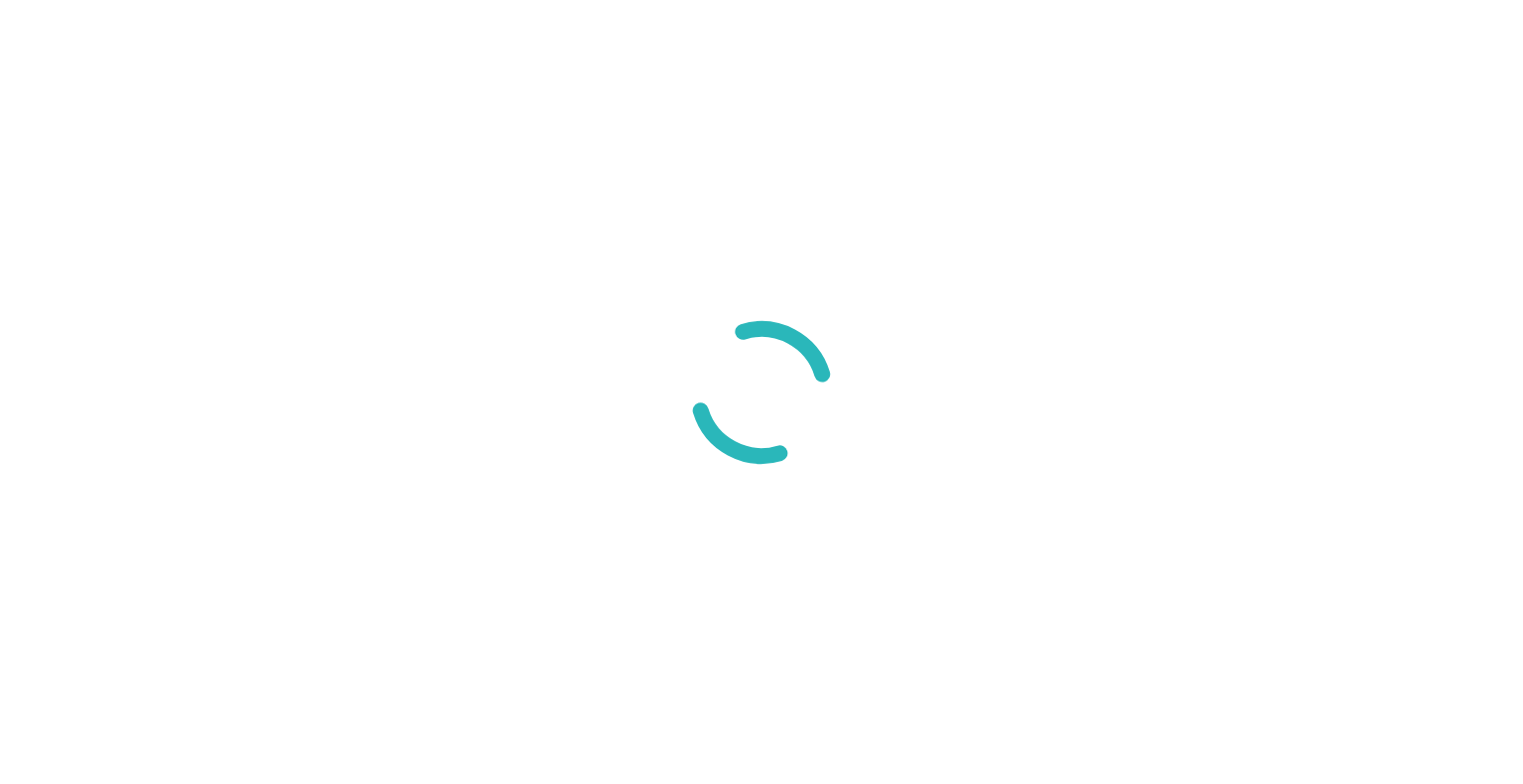 scroll, scrollTop: 0, scrollLeft: 0, axis: both 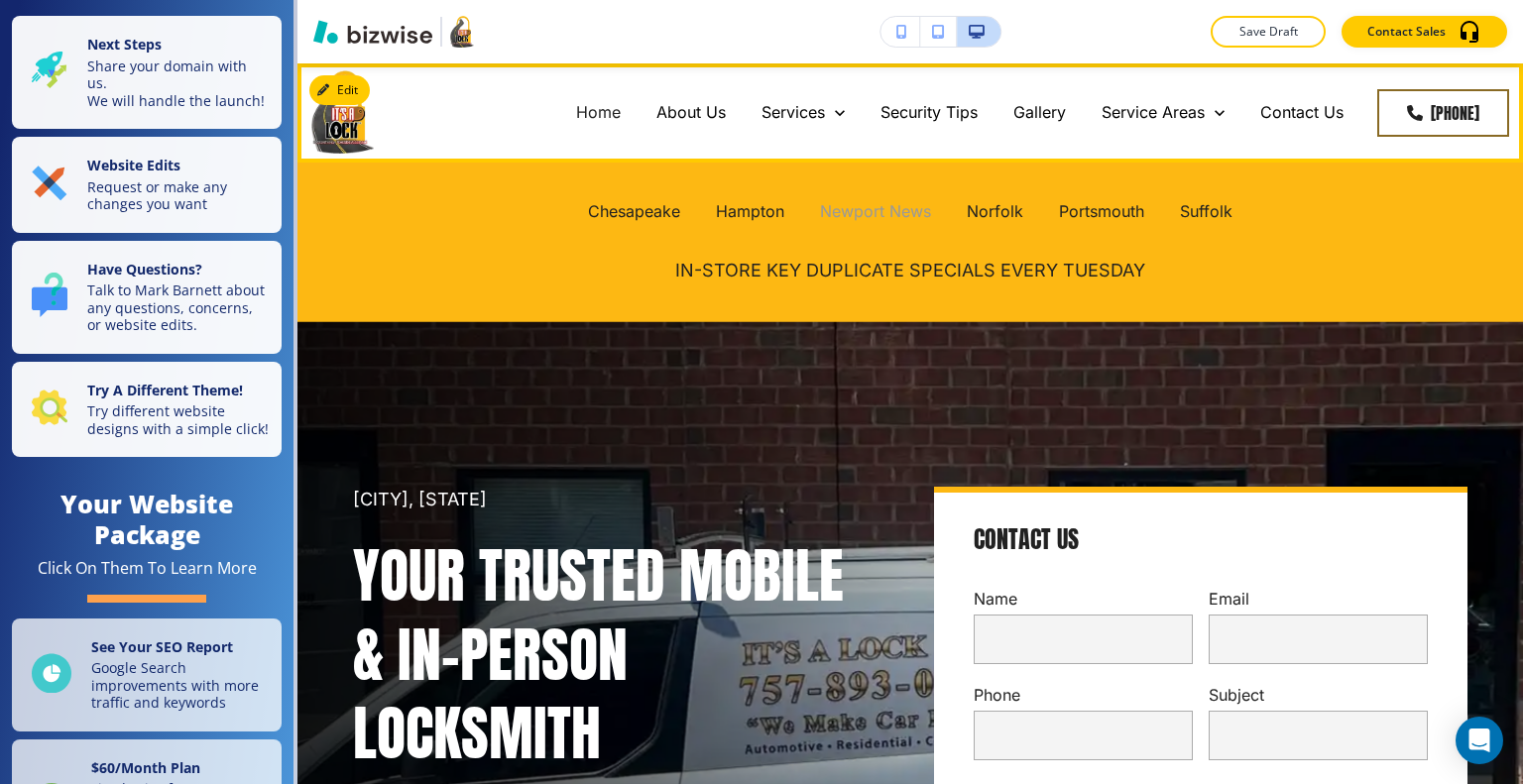 drag, startPoint x: 912, startPoint y: 202, endPoint x: 903, endPoint y: 216, distance: 16.643317 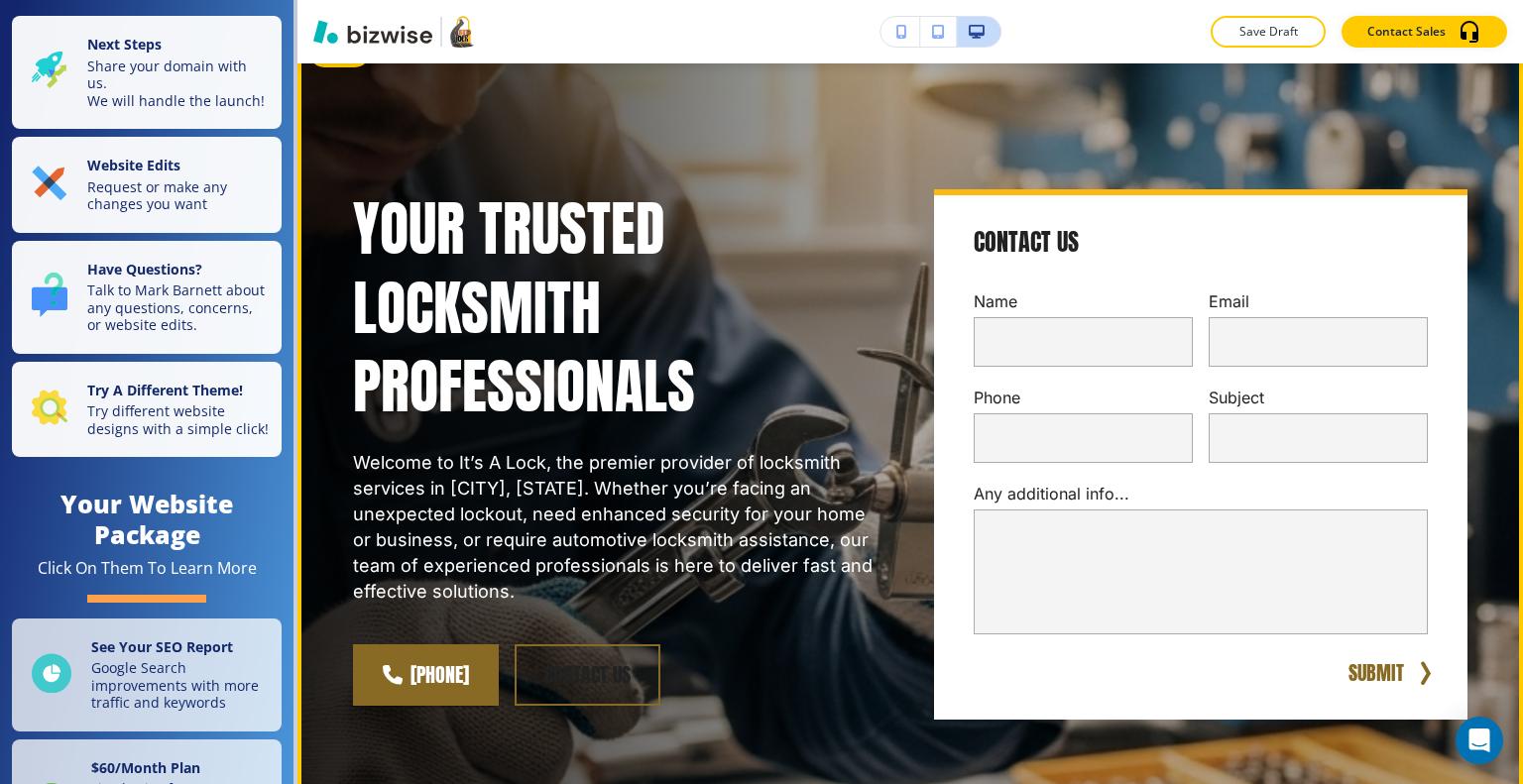 scroll, scrollTop: 0, scrollLeft: 0, axis: both 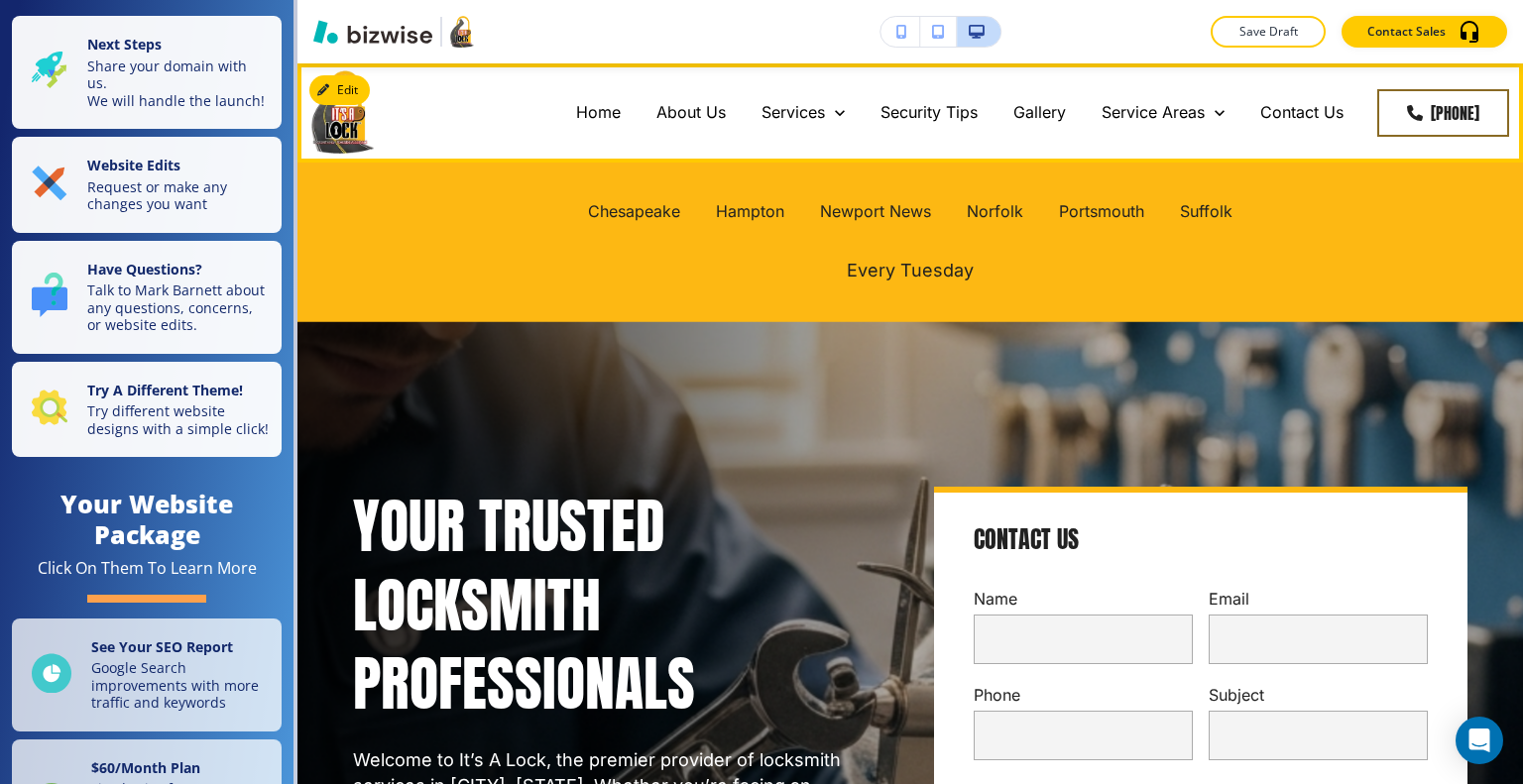 click on "Norfolk" at bounding box center (995, 212) 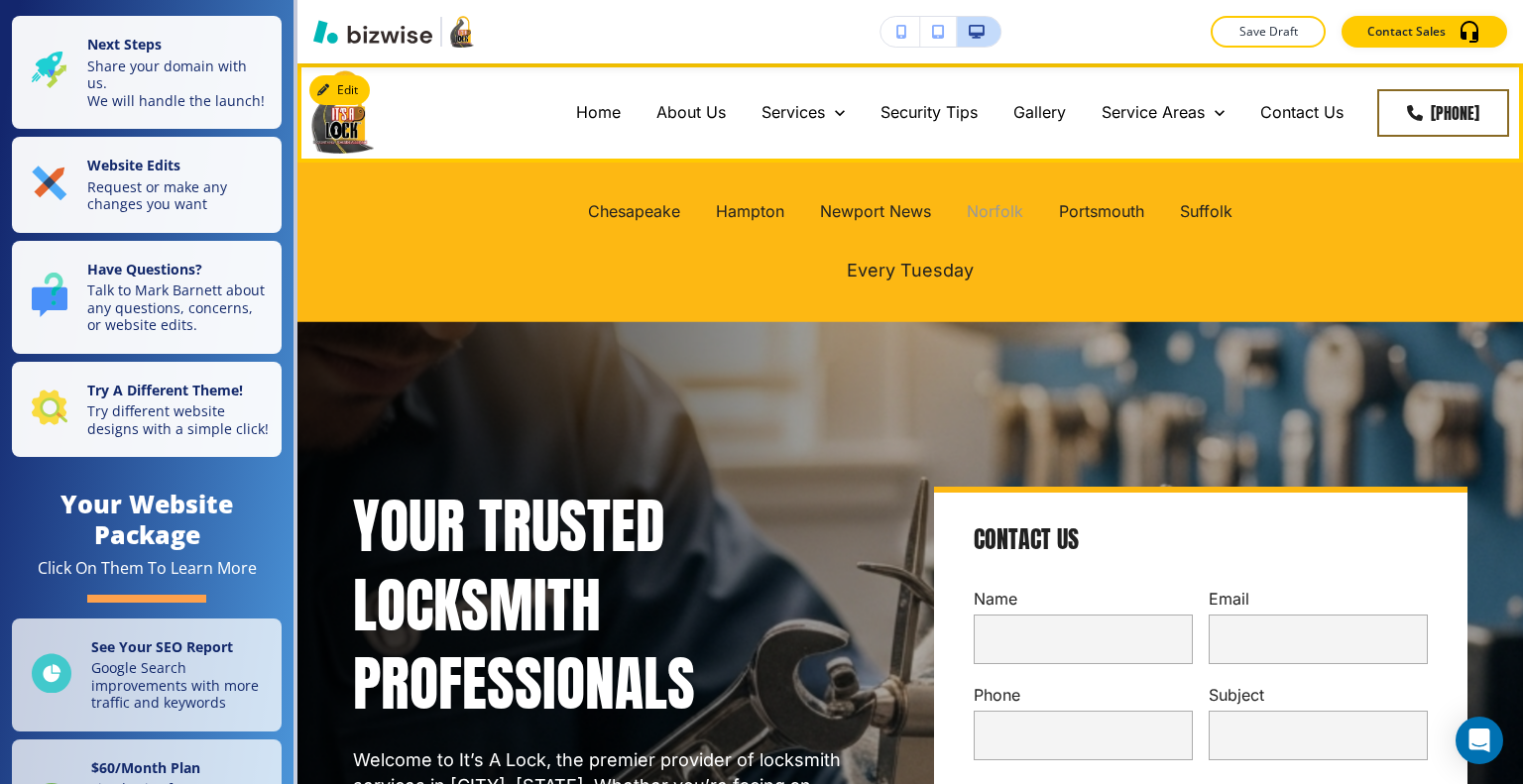 click on "Norfolk" at bounding box center (995, 211) 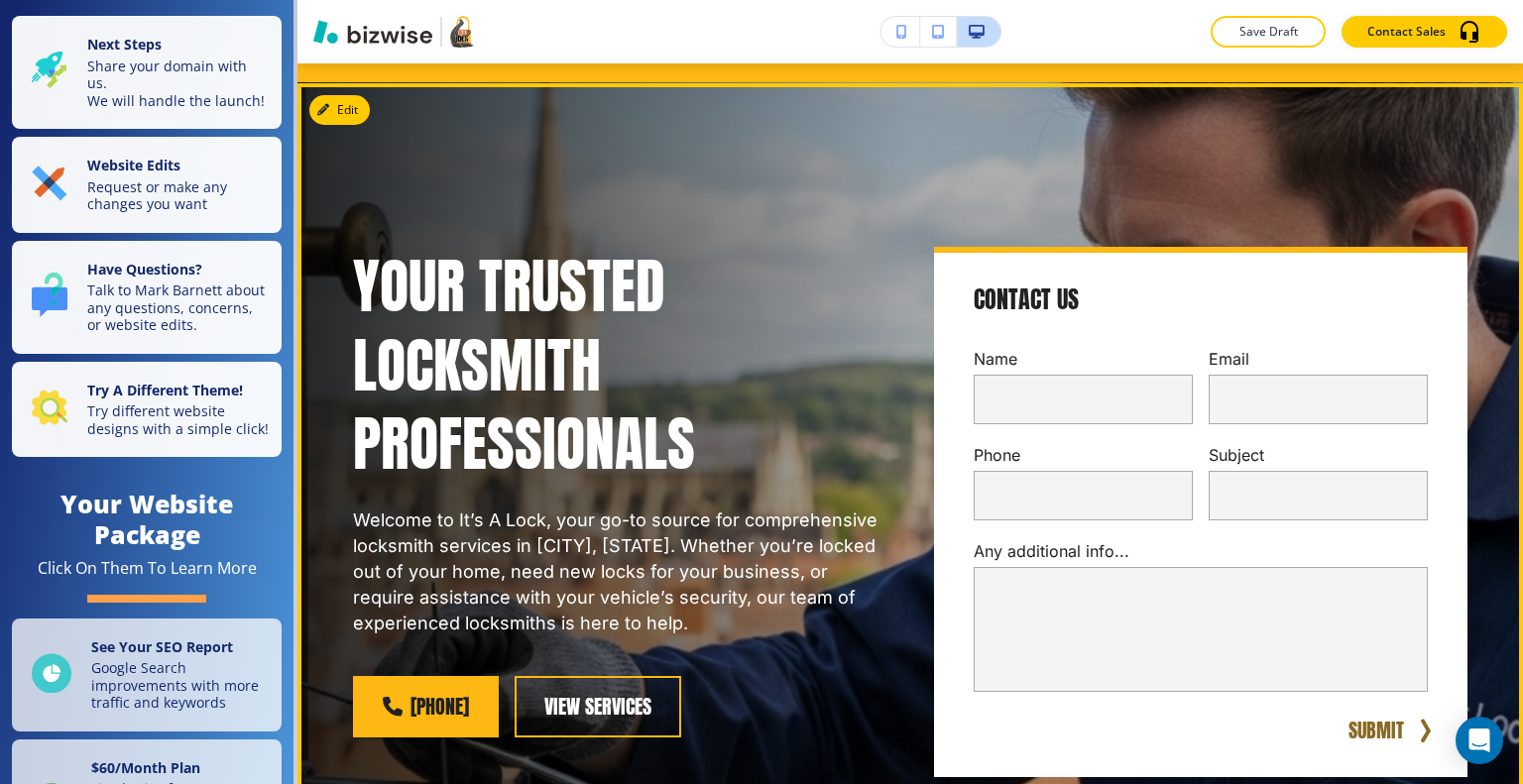 scroll, scrollTop: 99, scrollLeft: 0, axis: vertical 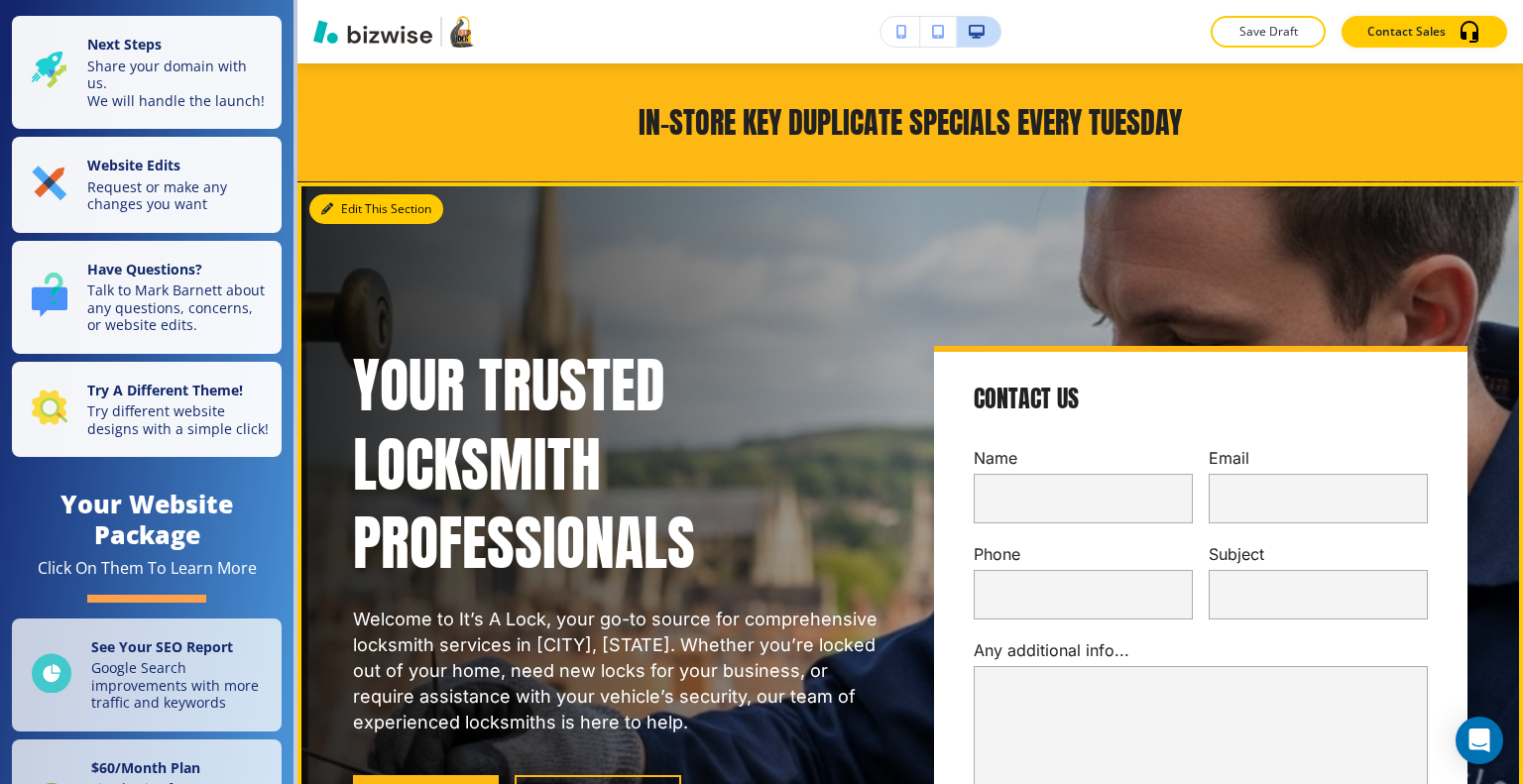 click on "Edit This Section" at bounding box center [376, 209] 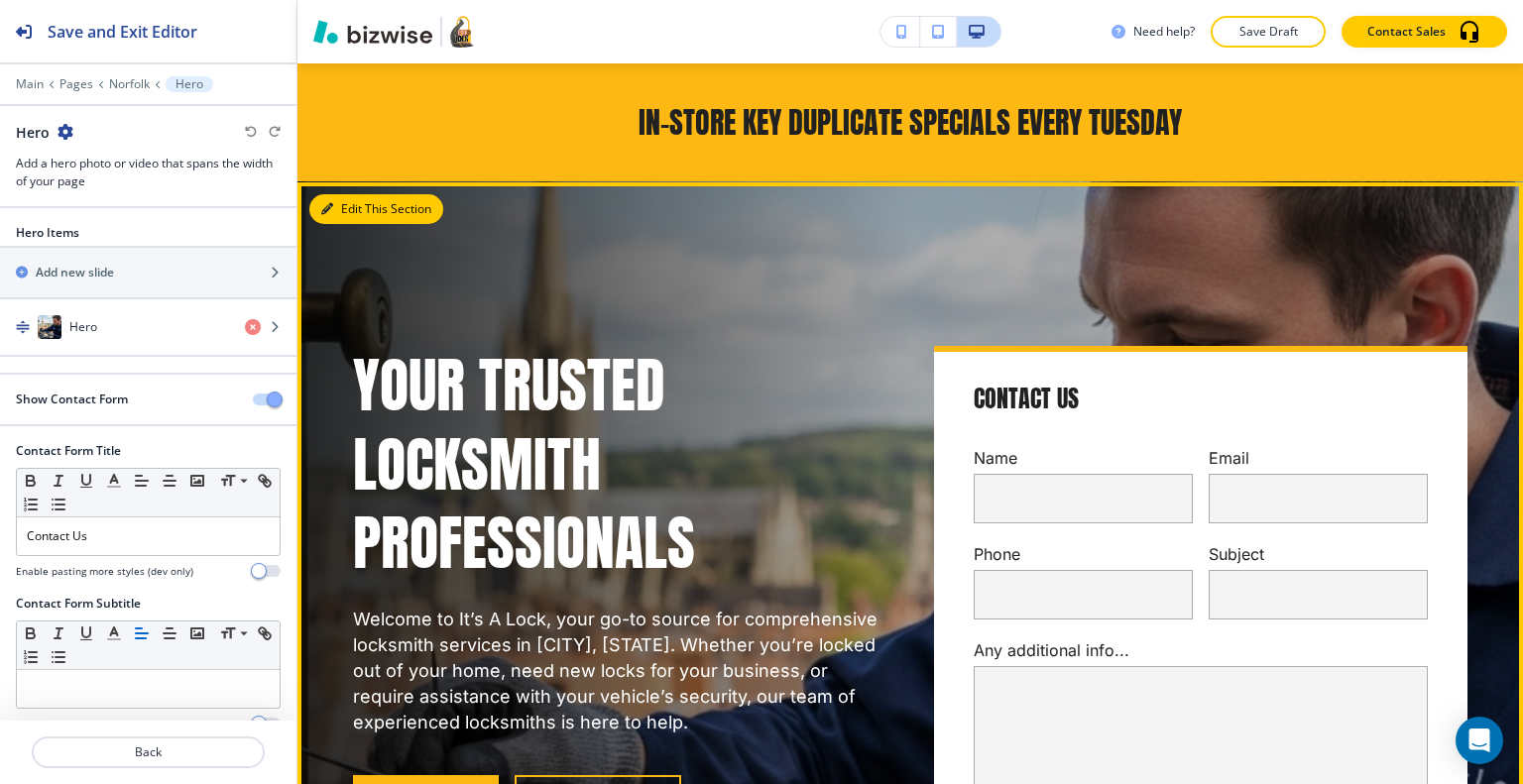 scroll, scrollTop: 218, scrollLeft: 0, axis: vertical 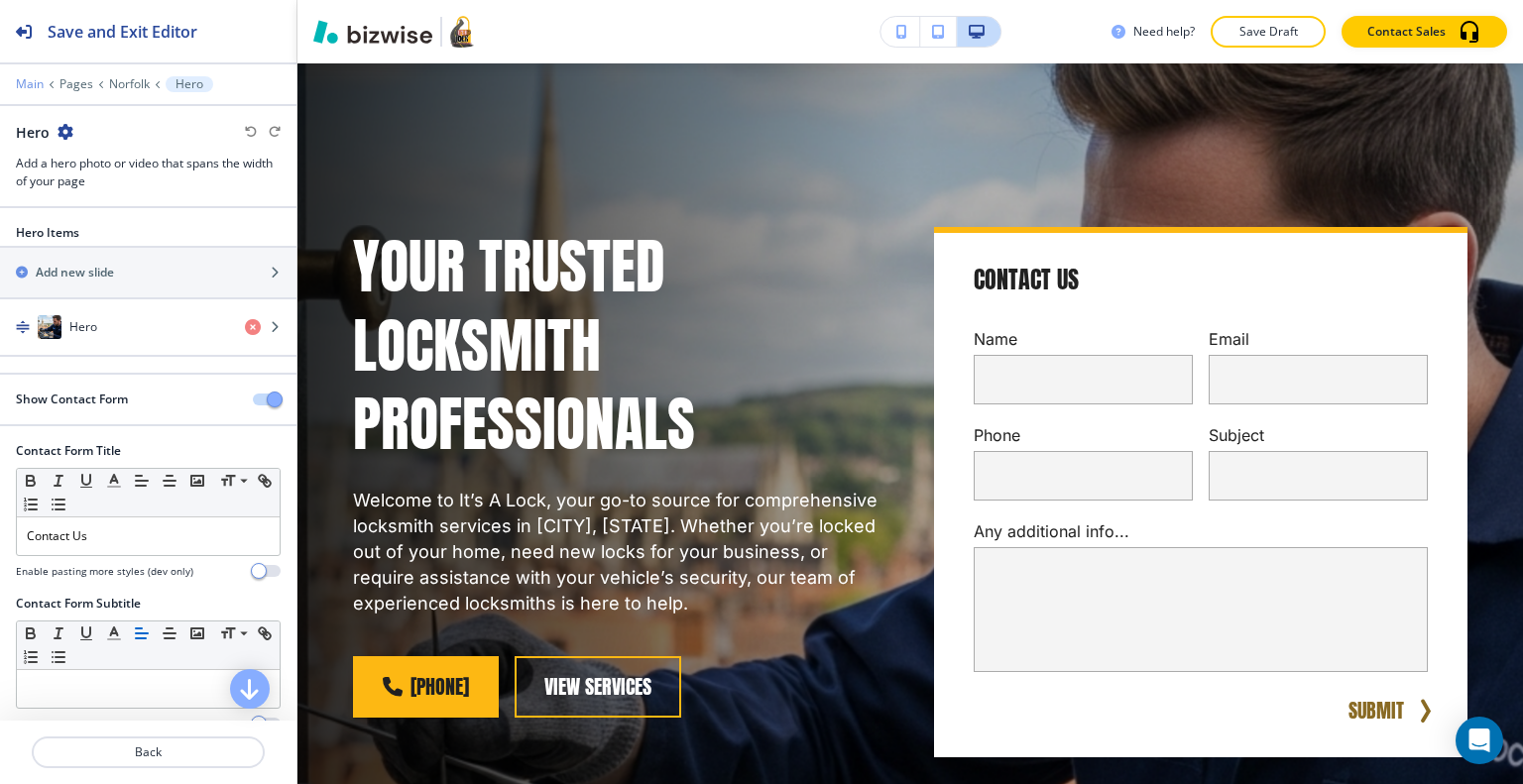click on "Main" at bounding box center (30, 84) 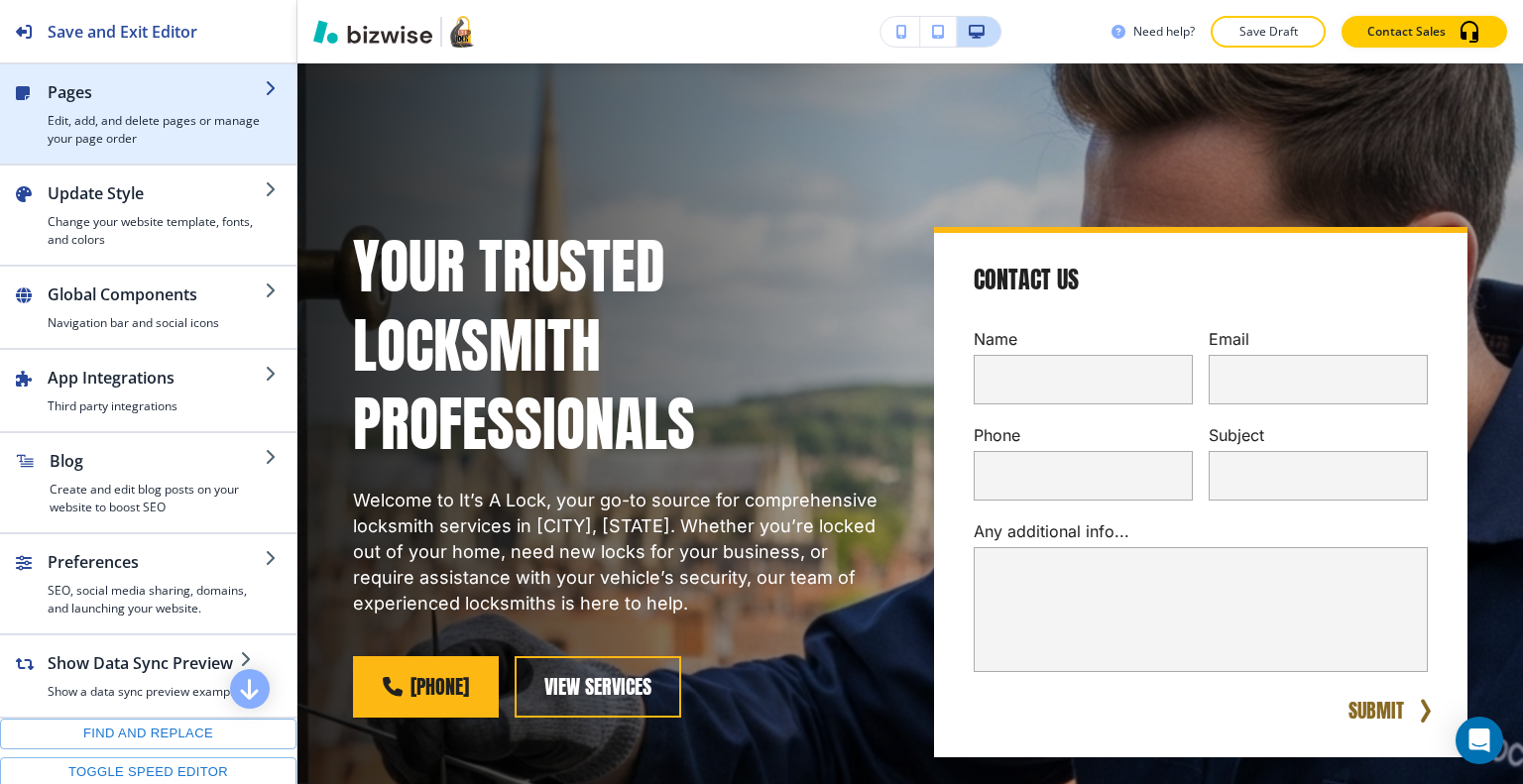 click at bounding box center [156, 108] 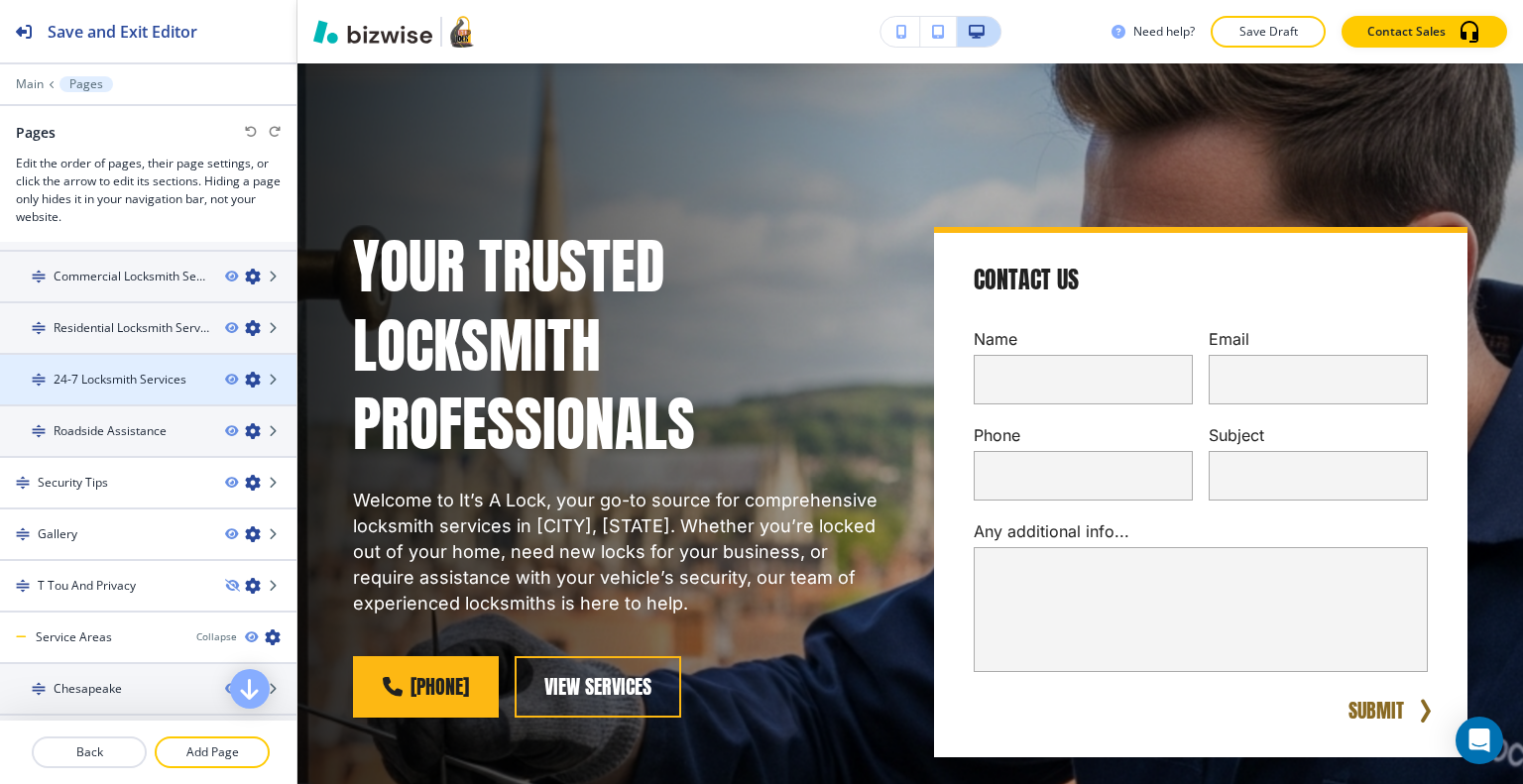 scroll, scrollTop: 0, scrollLeft: 0, axis: both 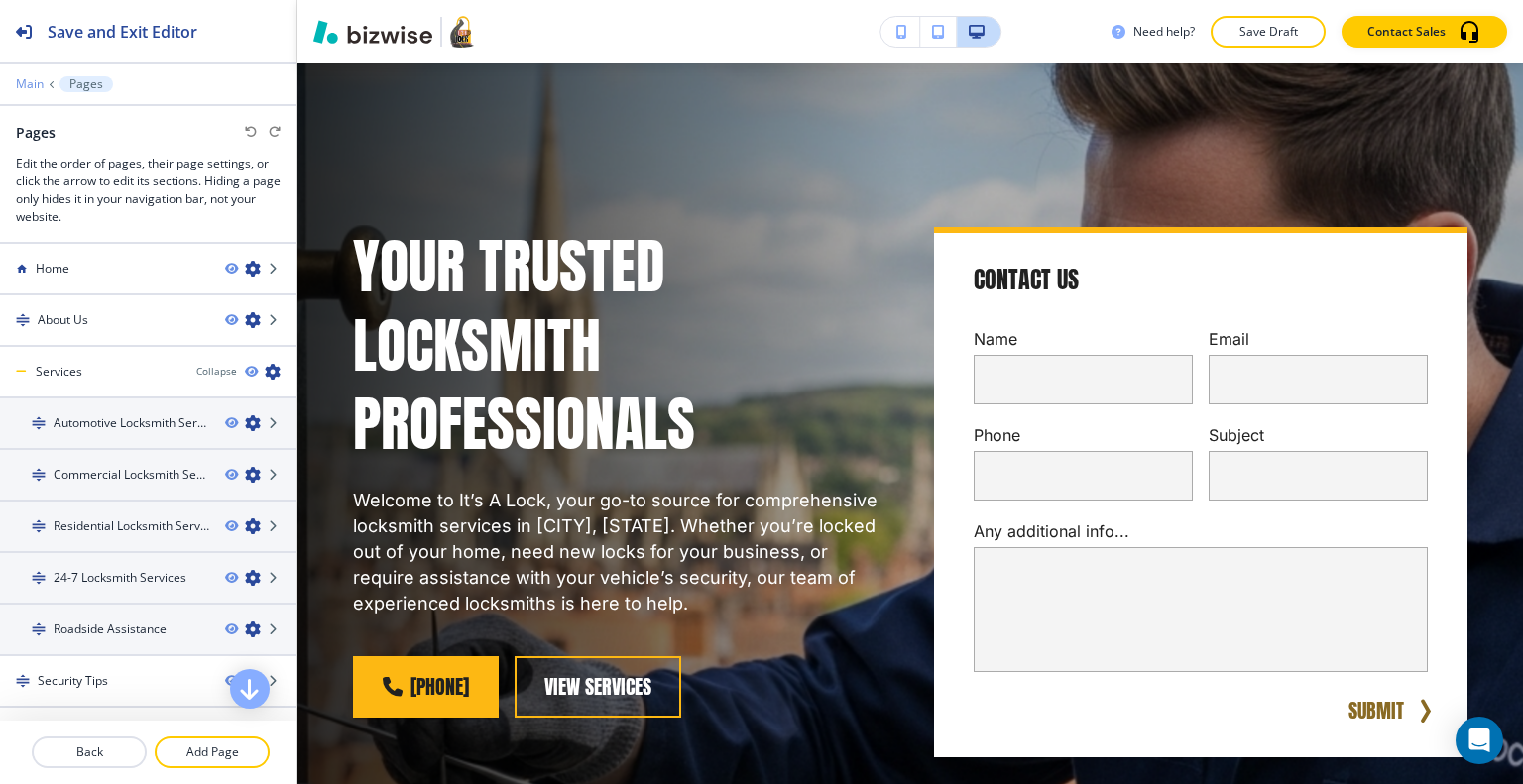 click on "Main" at bounding box center (30, 84) 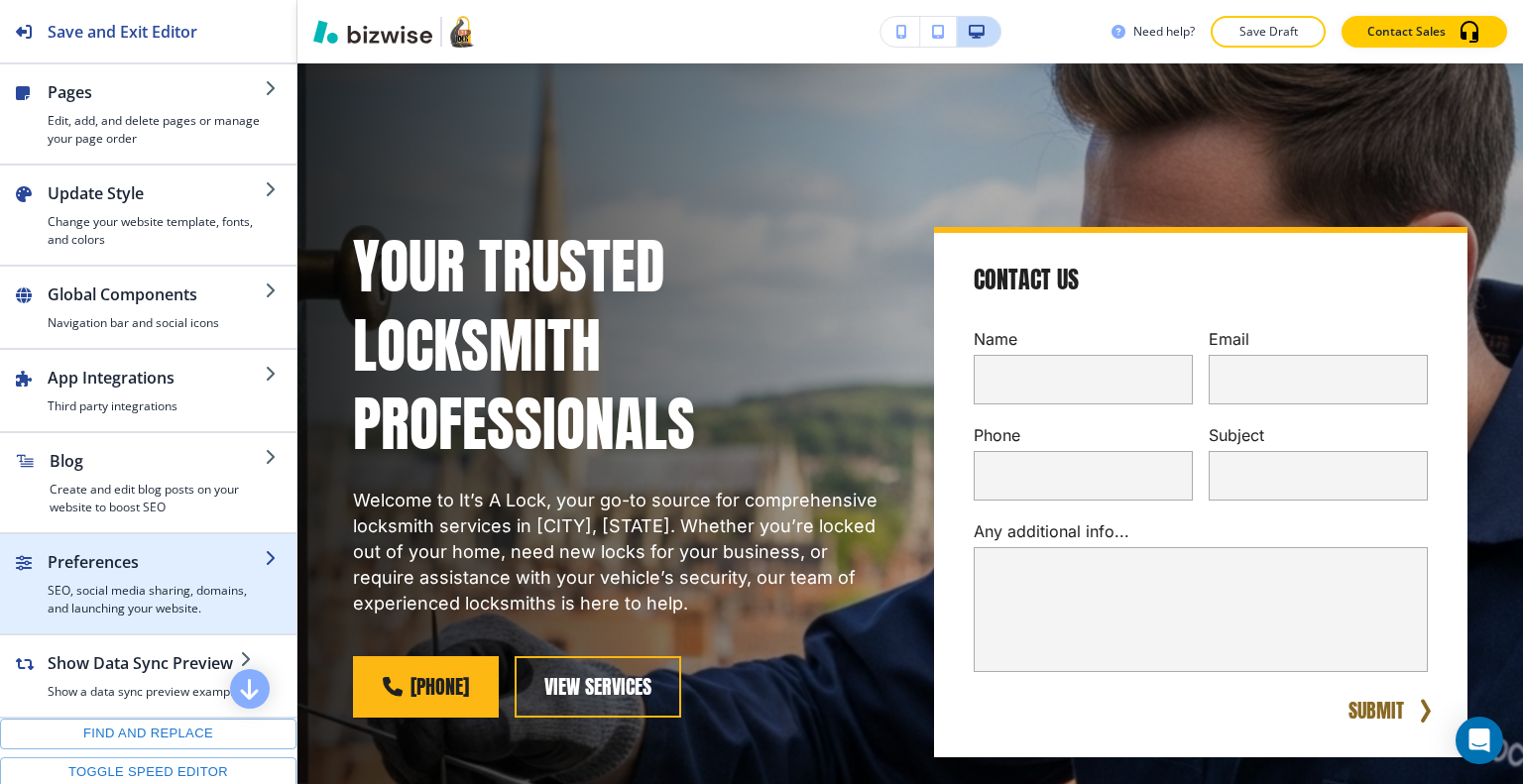 scroll, scrollTop: 266, scrollLeft: 0, axis: vertical 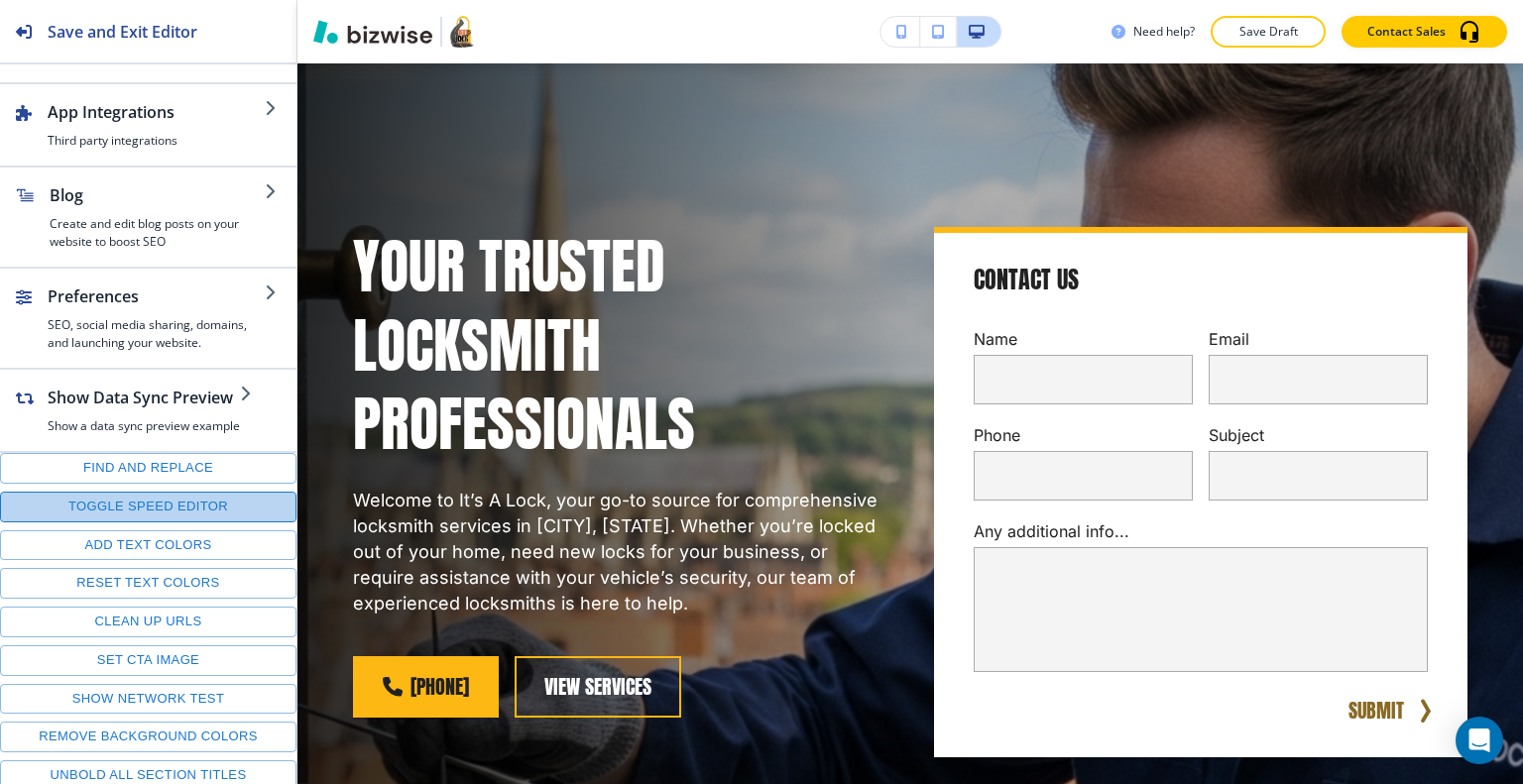 click on "Toggle speed editor" at bounding box center [148, 506] 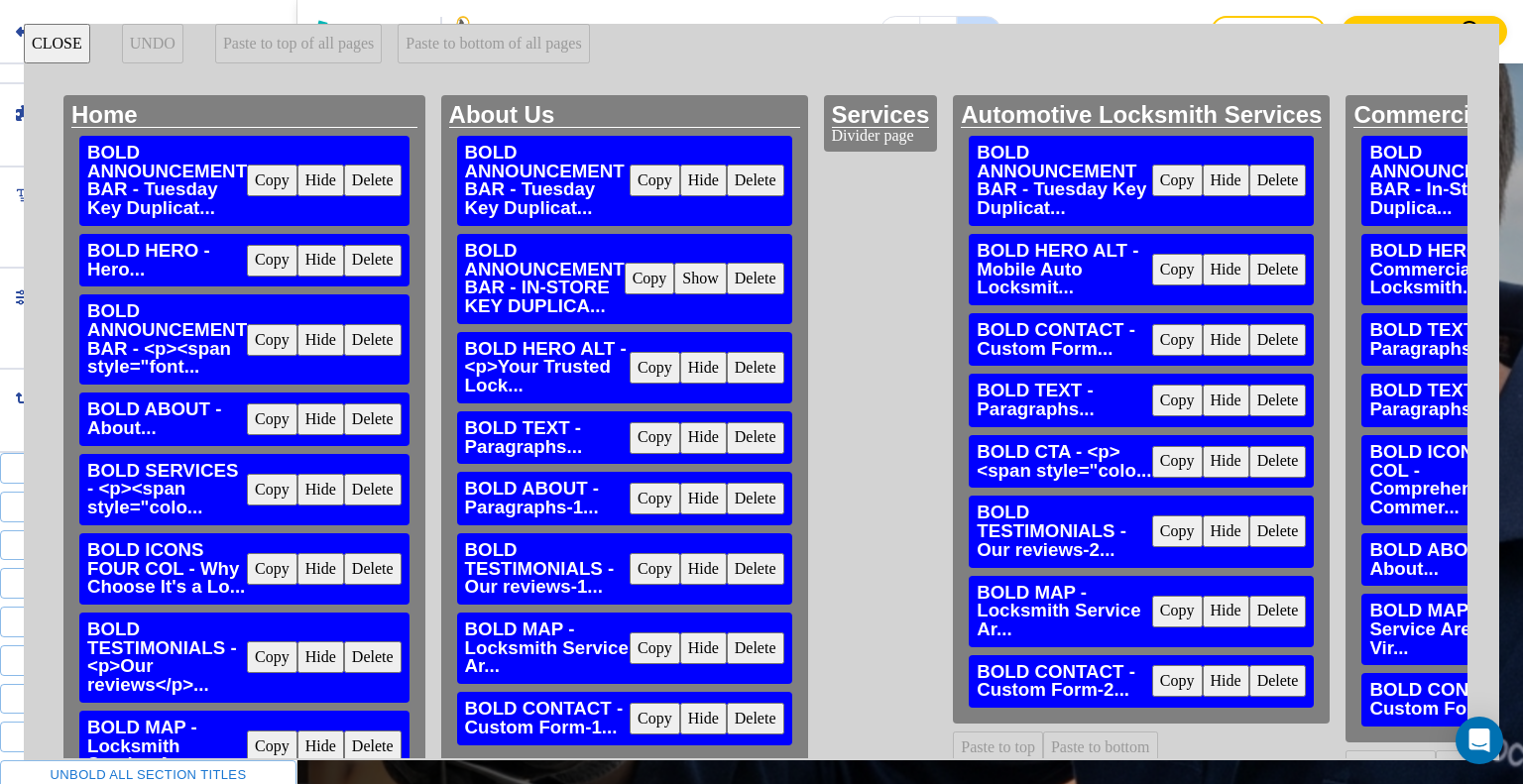 scroll, scrollTop: 155, scrollLeft: 0, axis: vertical 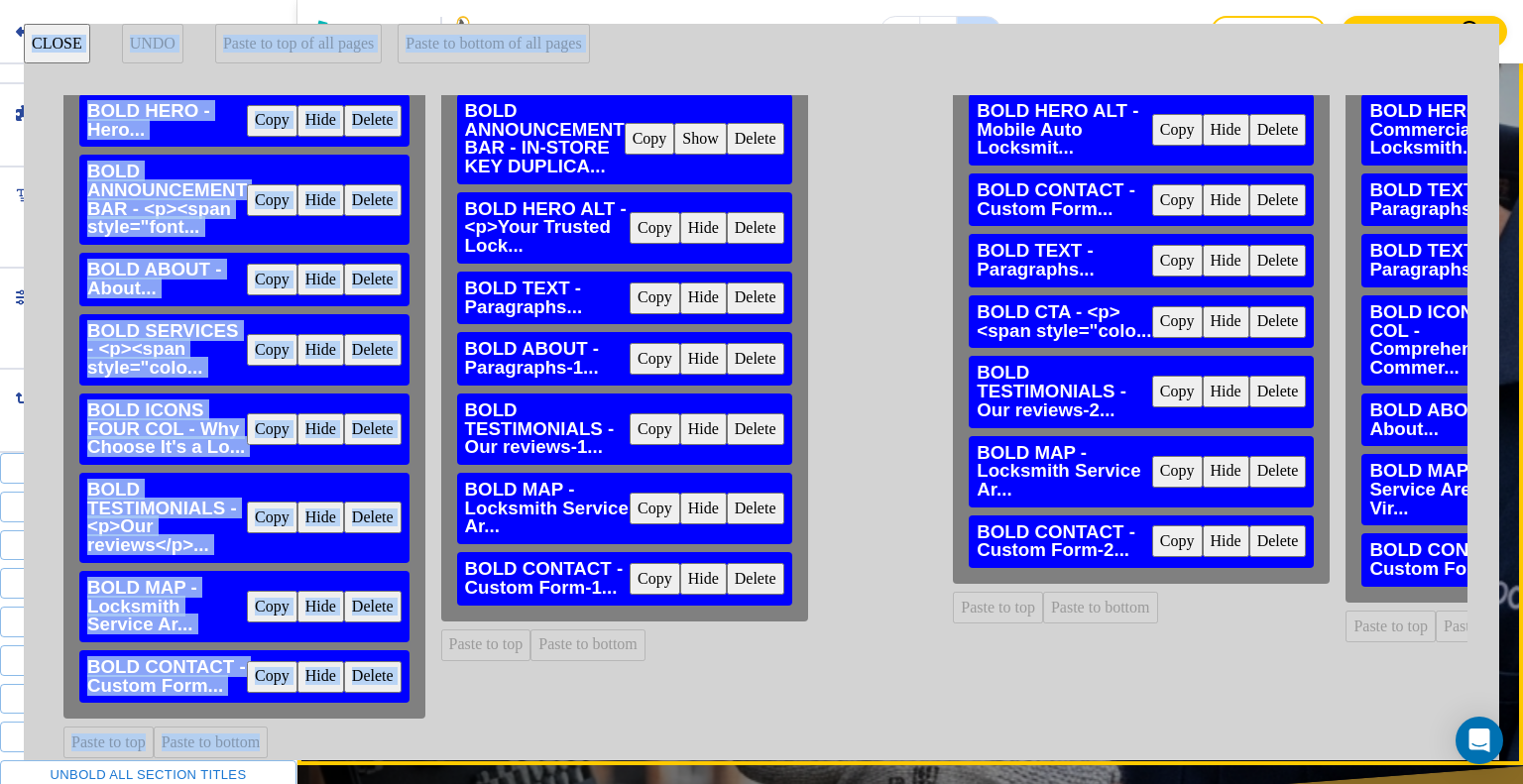 drag, startPoint x: 330, startPoint y: 758, endPoint x: 474, endPoint y: 776, distance: 145.12064 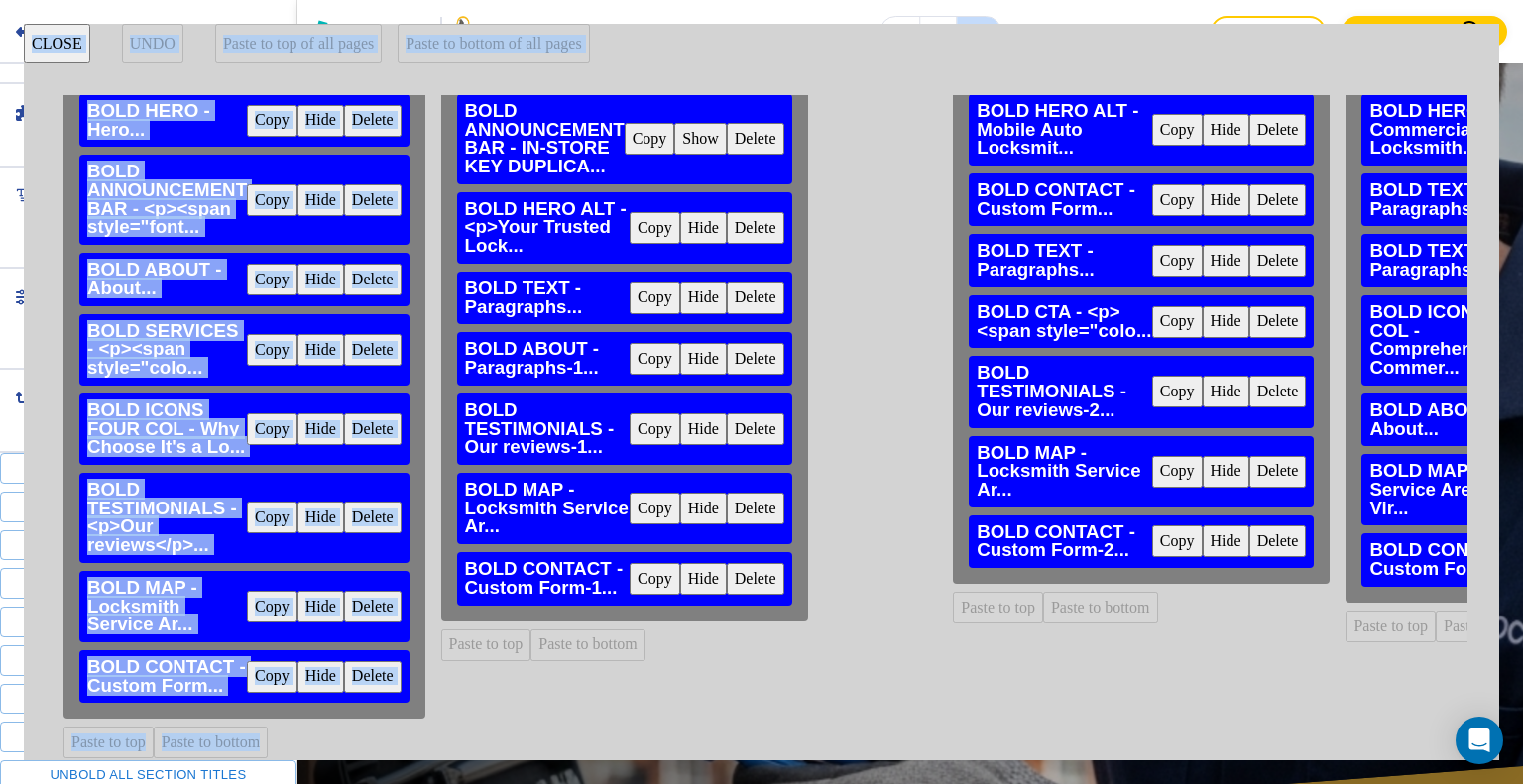 scroll, scrollTop: 392, scrollLeft: 0, axis: vertical 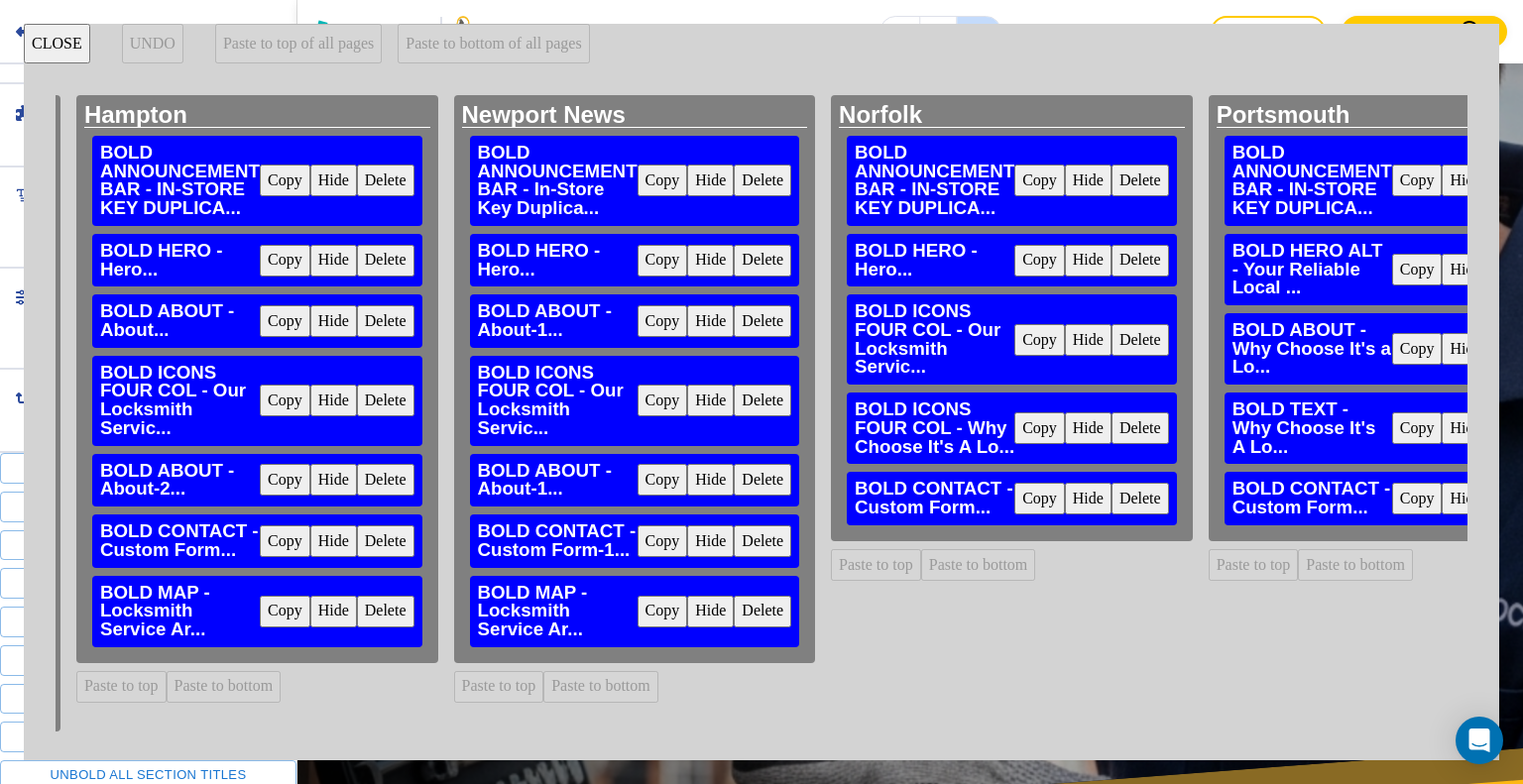 click on "Copy" at bounding box center (662, 321) 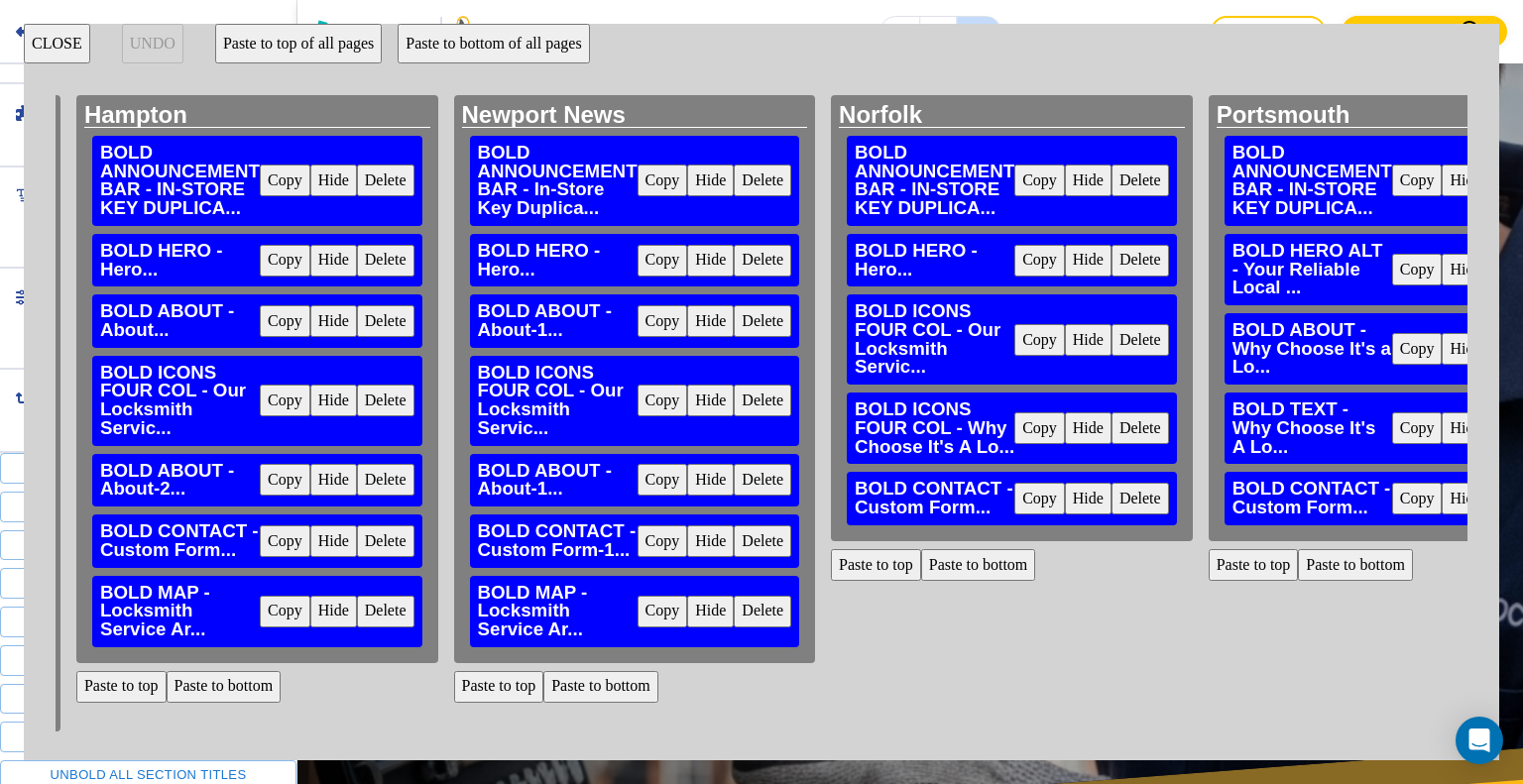 click on "Paste to bottom" at bounding box center [979, 565] 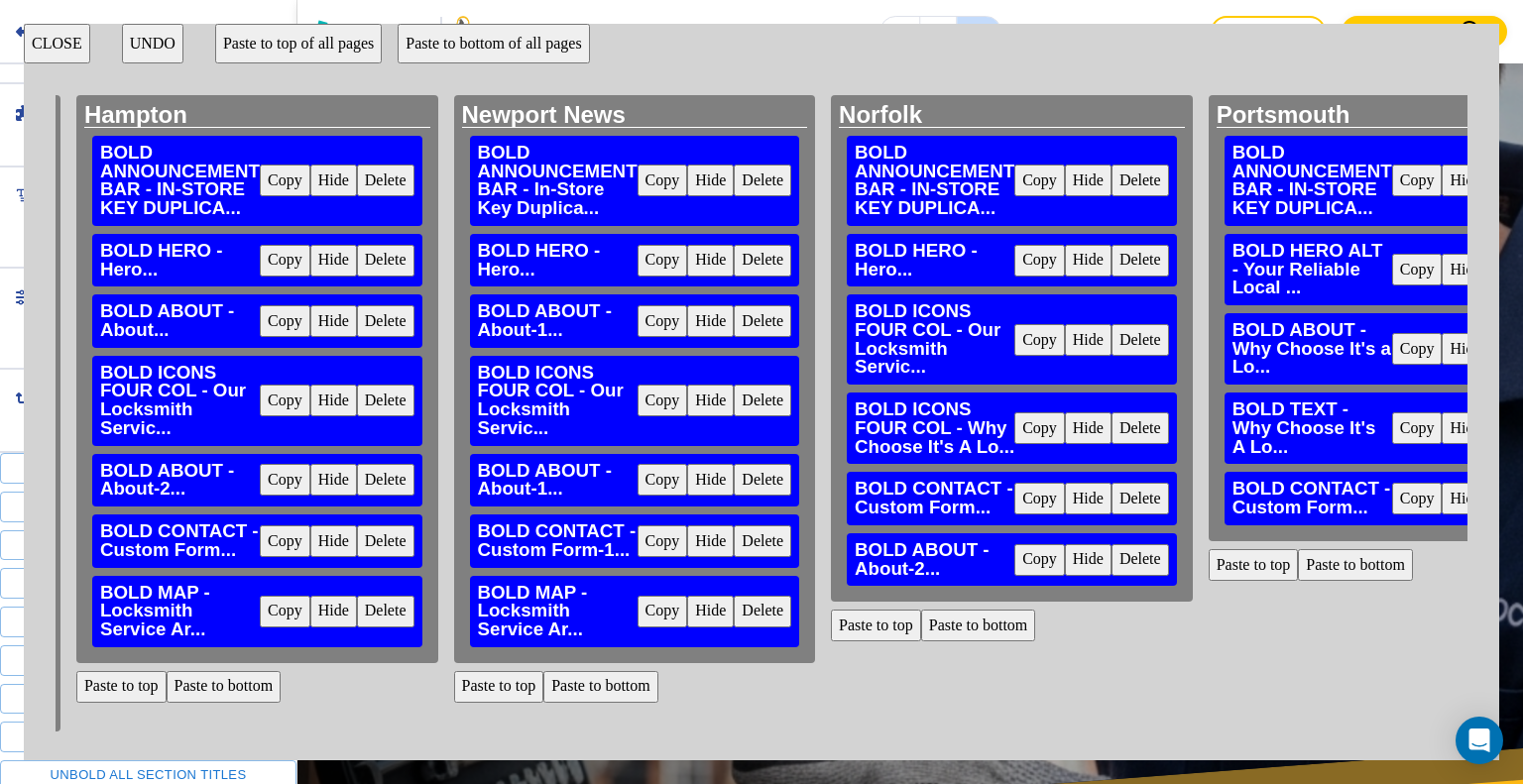 click on "Copy" at bounding box center (662, 400) 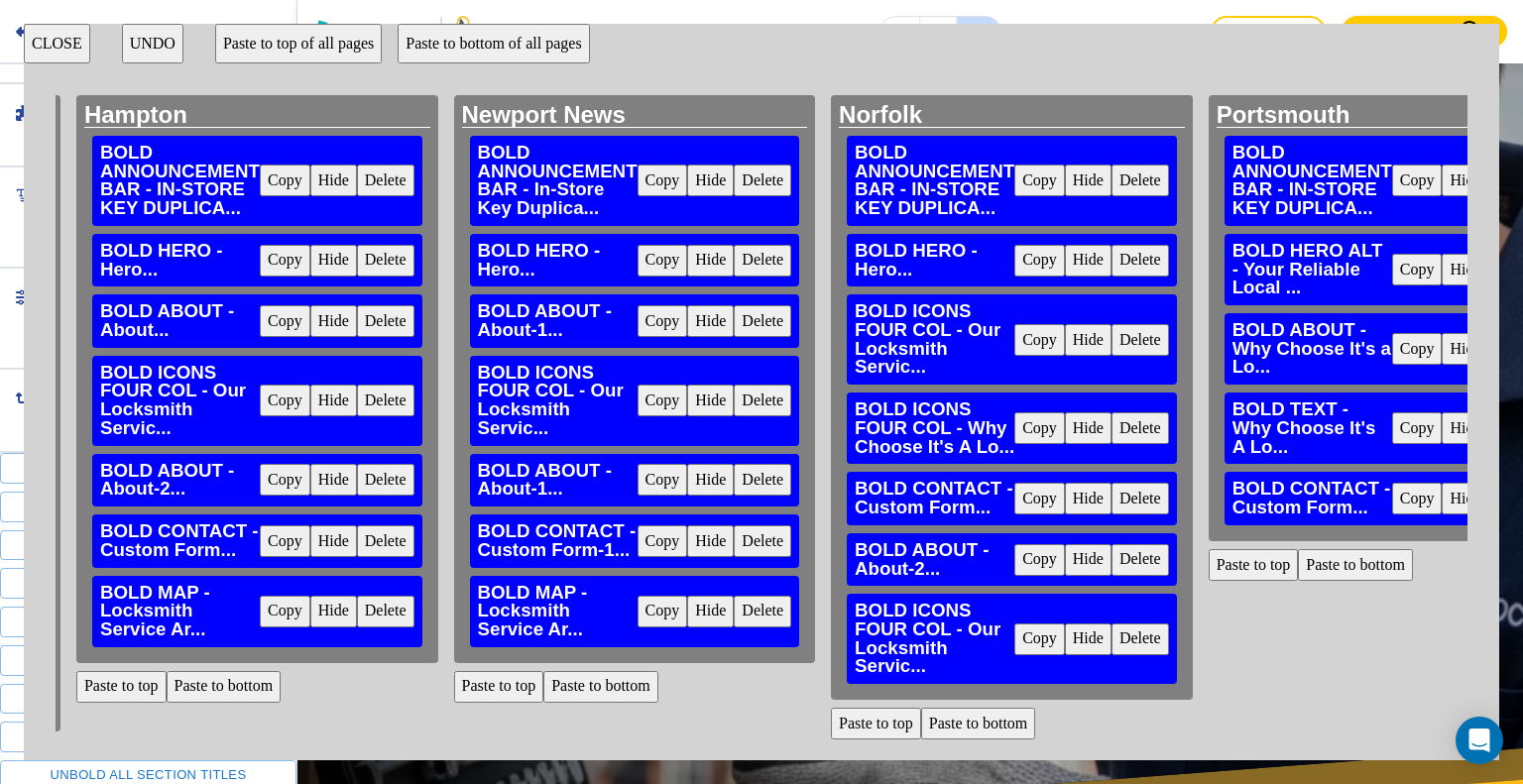 click on "Copy" at bounding box center (662, 480) 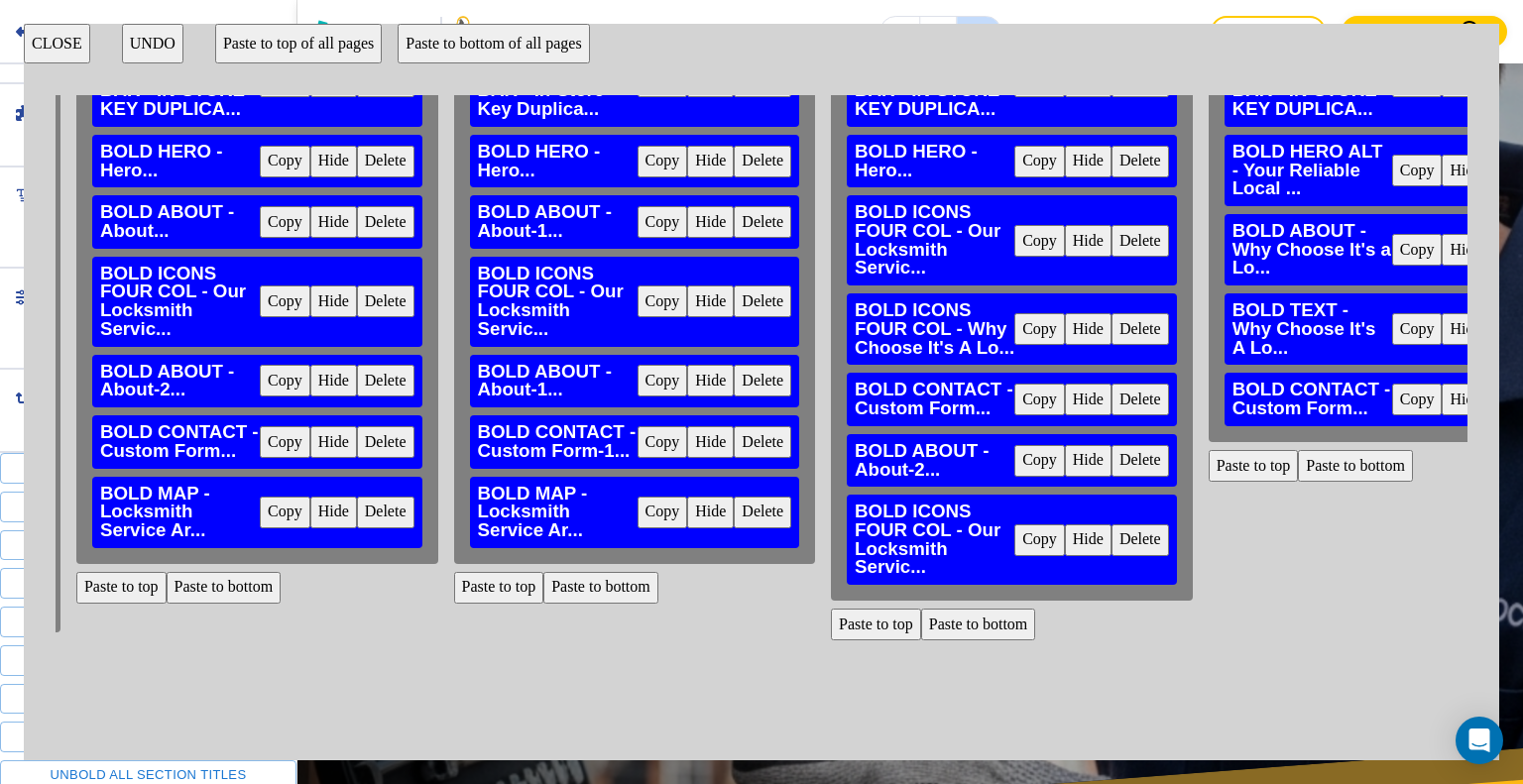 click on "Paste to bottom" at bounding box center (979, 624) 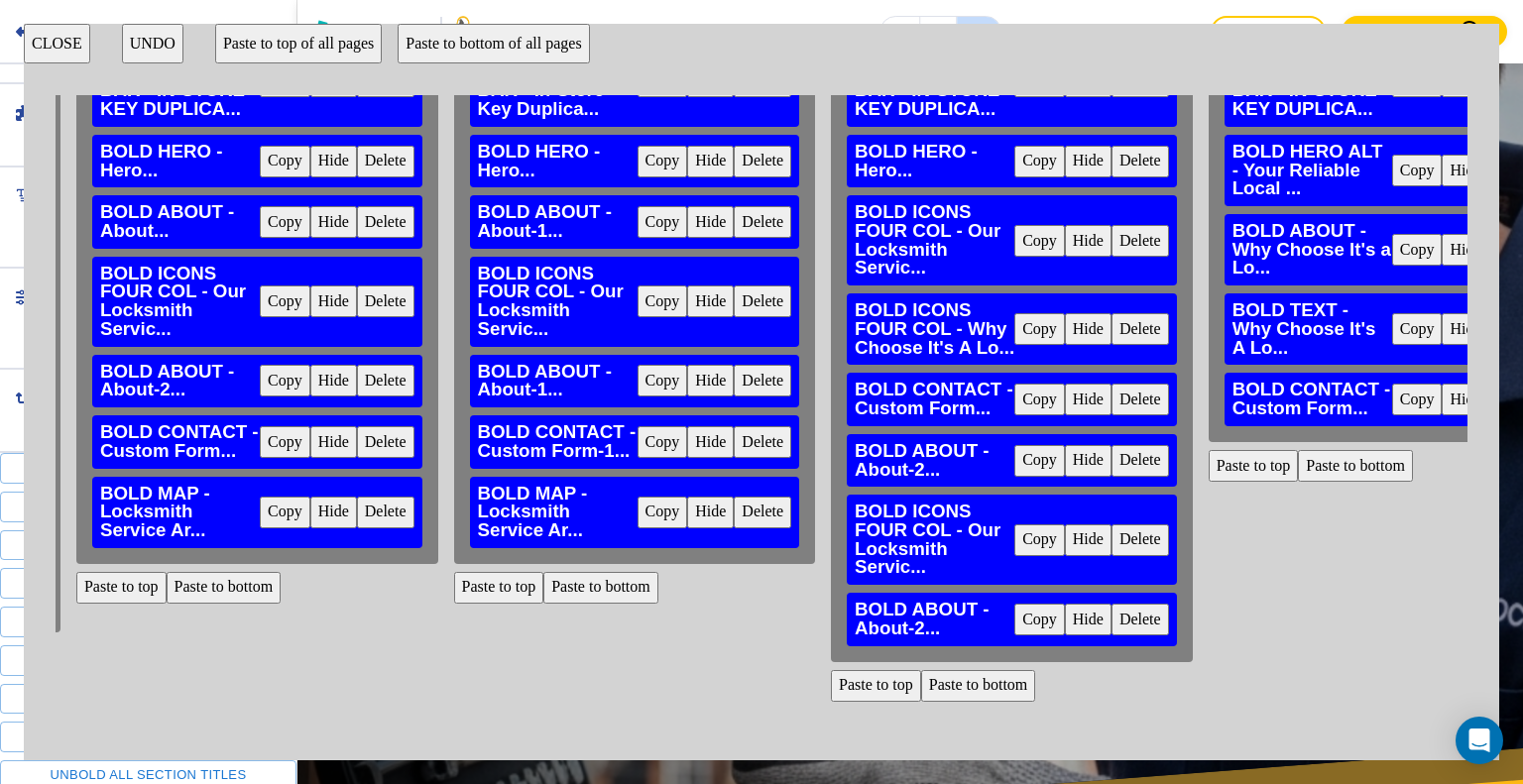click on "Copy" at bounding box center (662, 442) 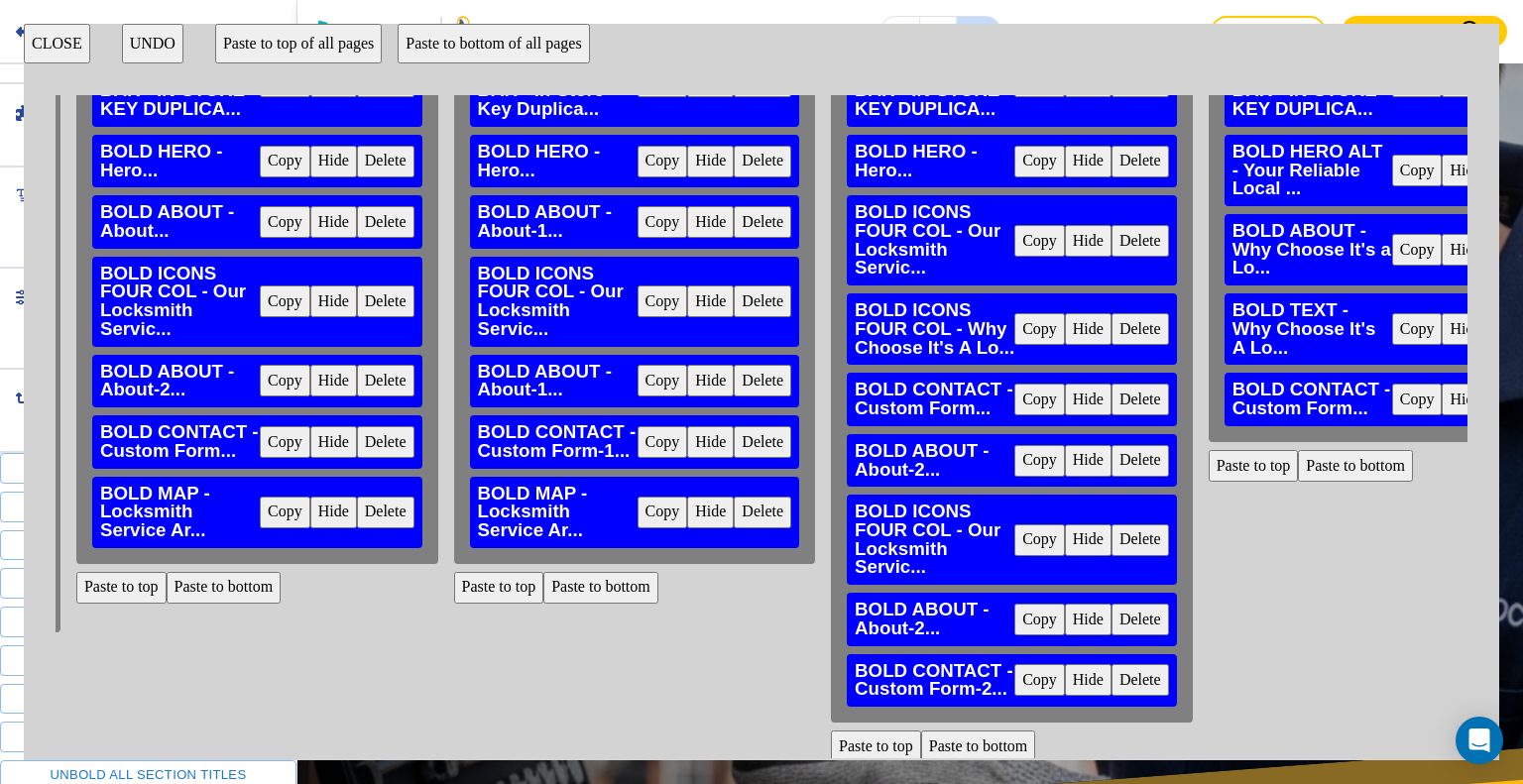click on "Copy" at bounding box center (662, 512) 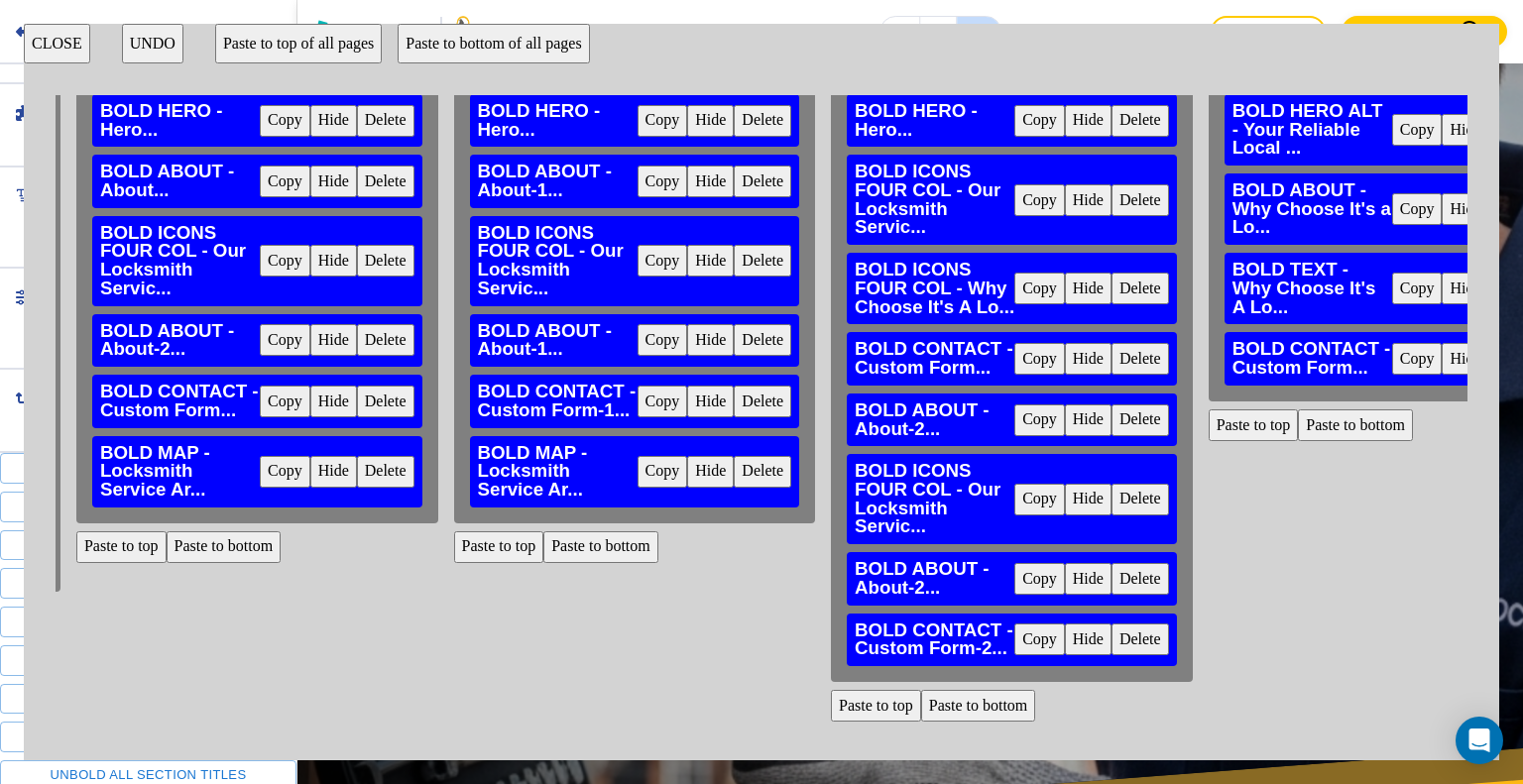 click on "Paste to bottom" at bounding box center (979, 706) 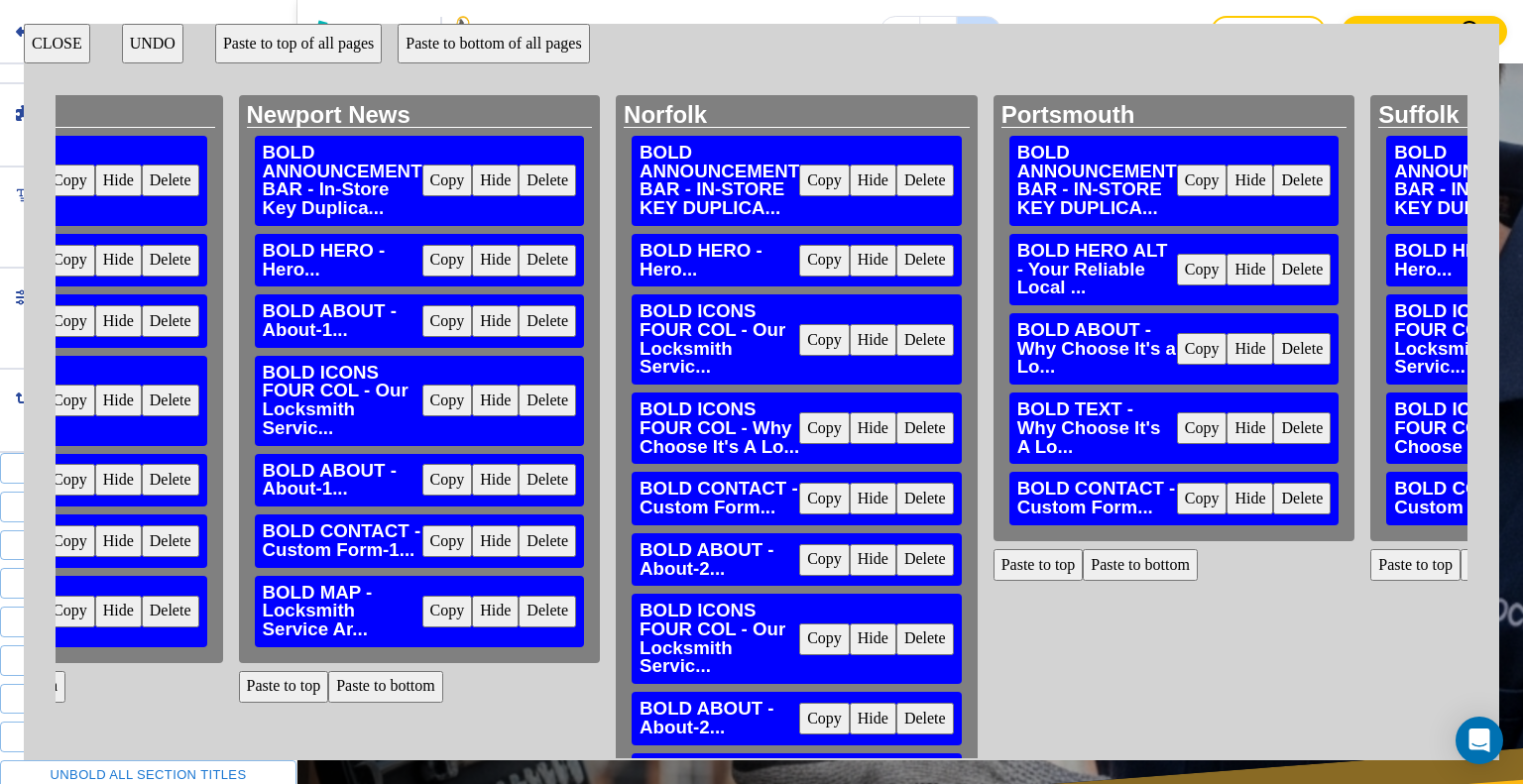 scroll, scrollTop: 0, scrollLeft: 4678, axis: horizontal 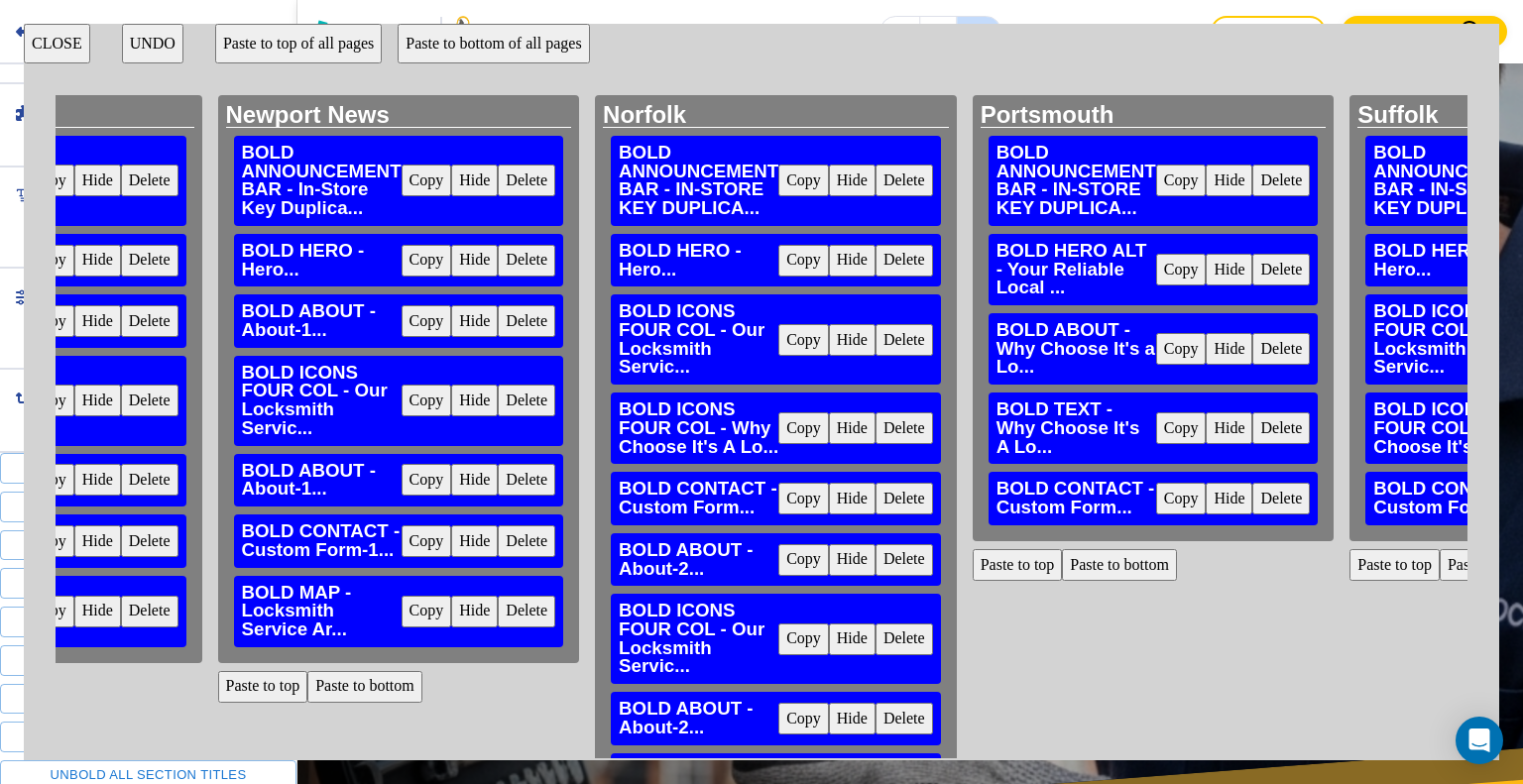 click on "Copy" at bounding box center (426, 321) 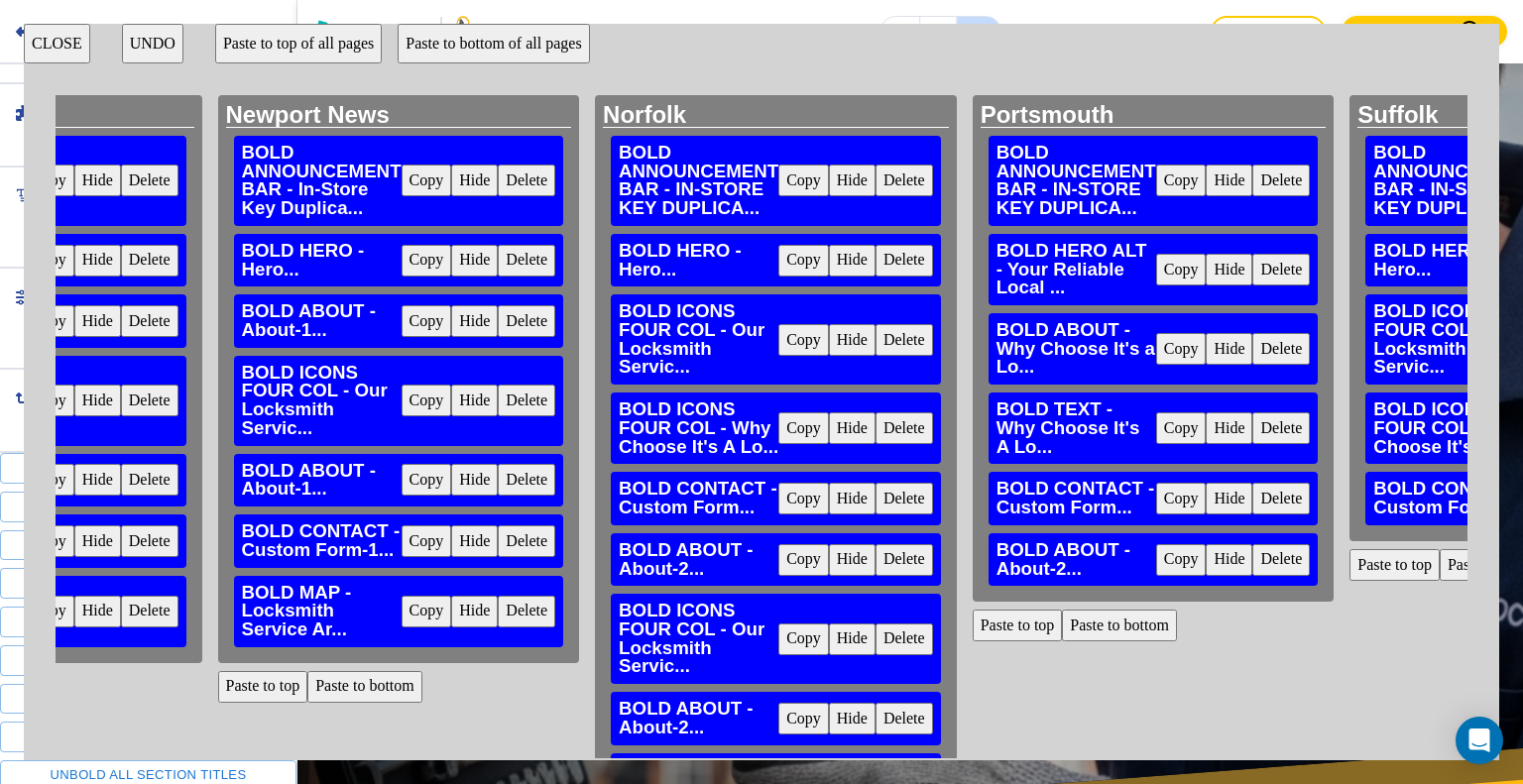 click on "Copy" at bounding box center (426, 400) 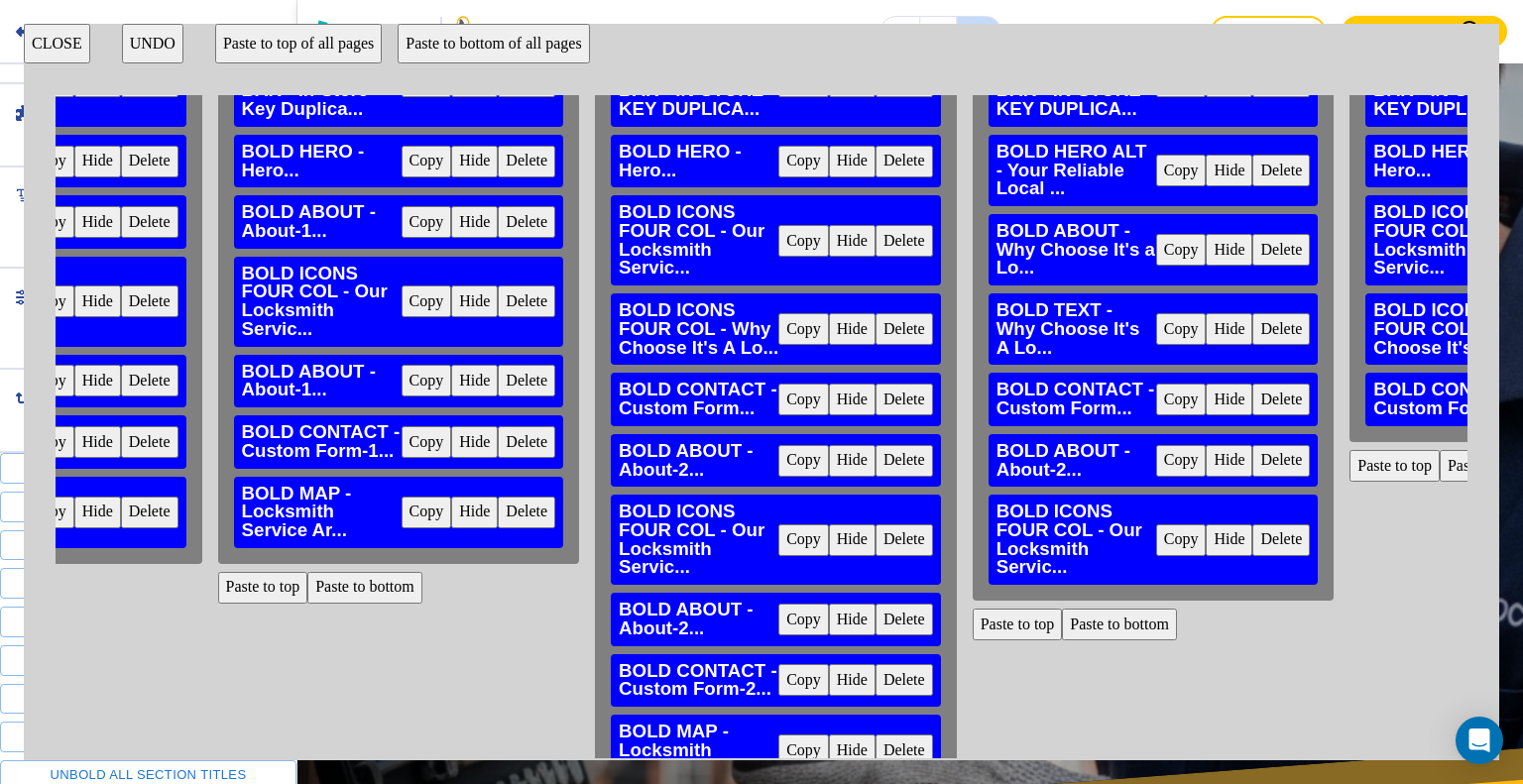 scroll, scrollTop: 0, scrollLeft: 4678, axis: horizontal 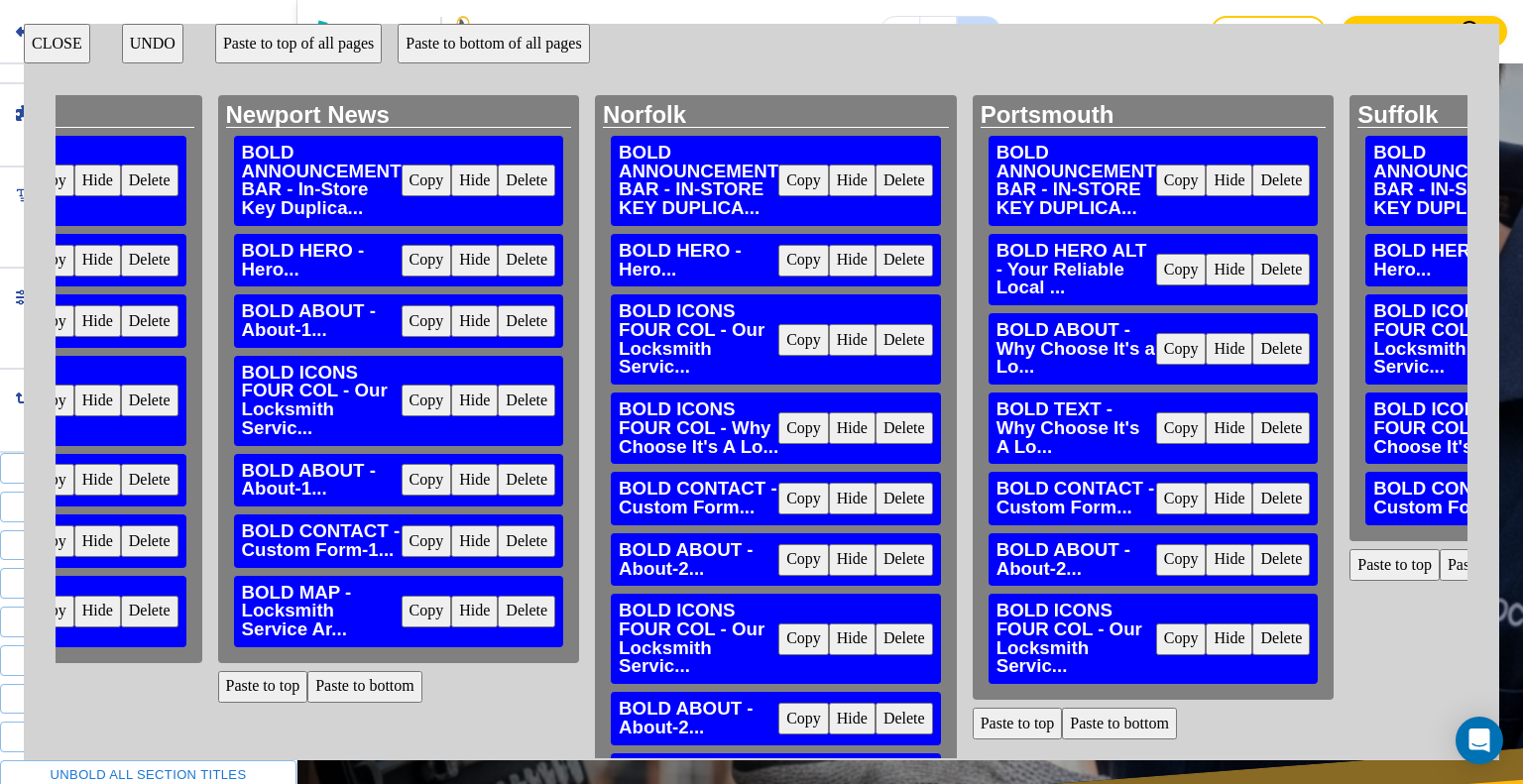 click on "Copy" at bounding box center [426, 480] 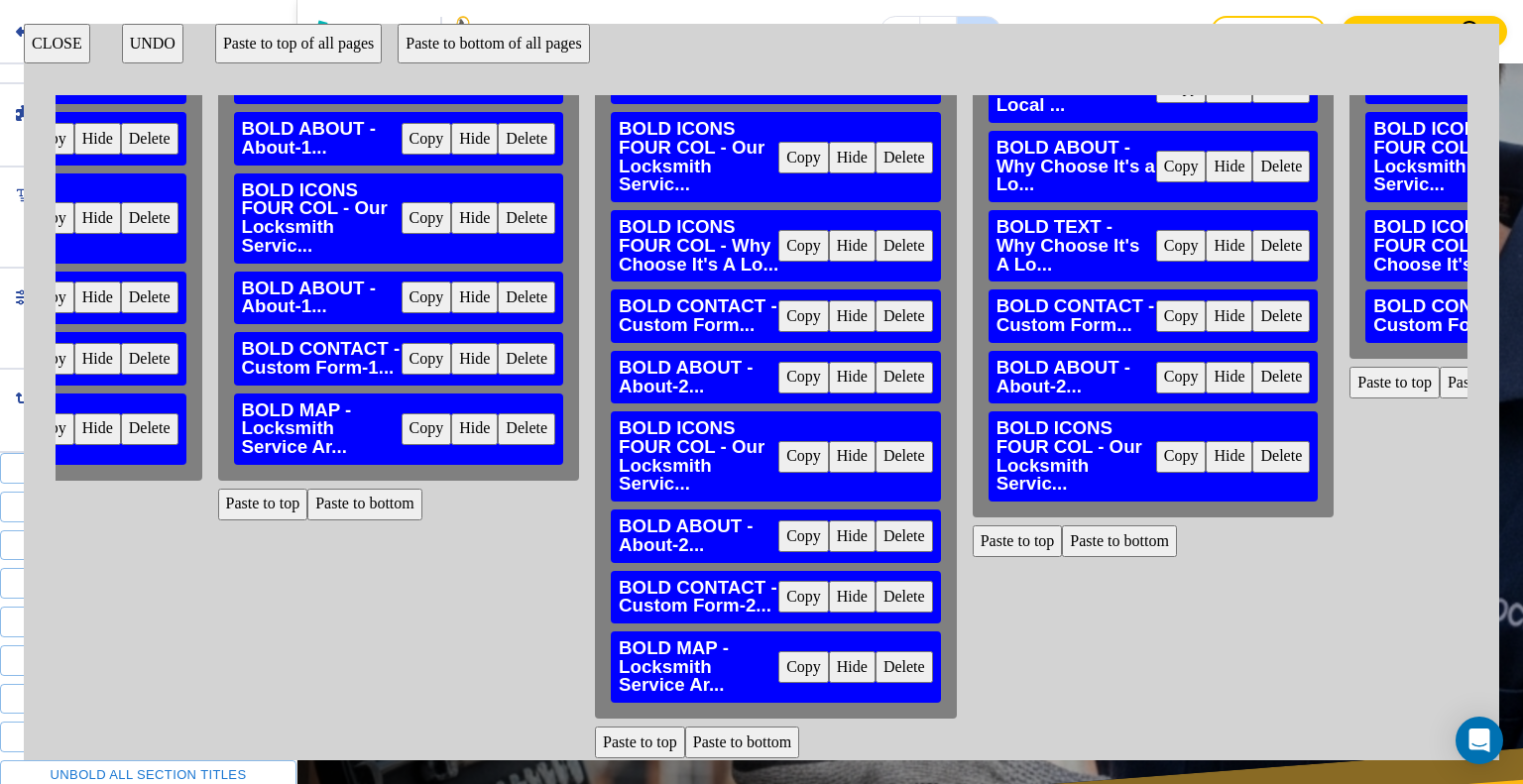 click on "Paste to bottom" at bounding box center (1119, 541) 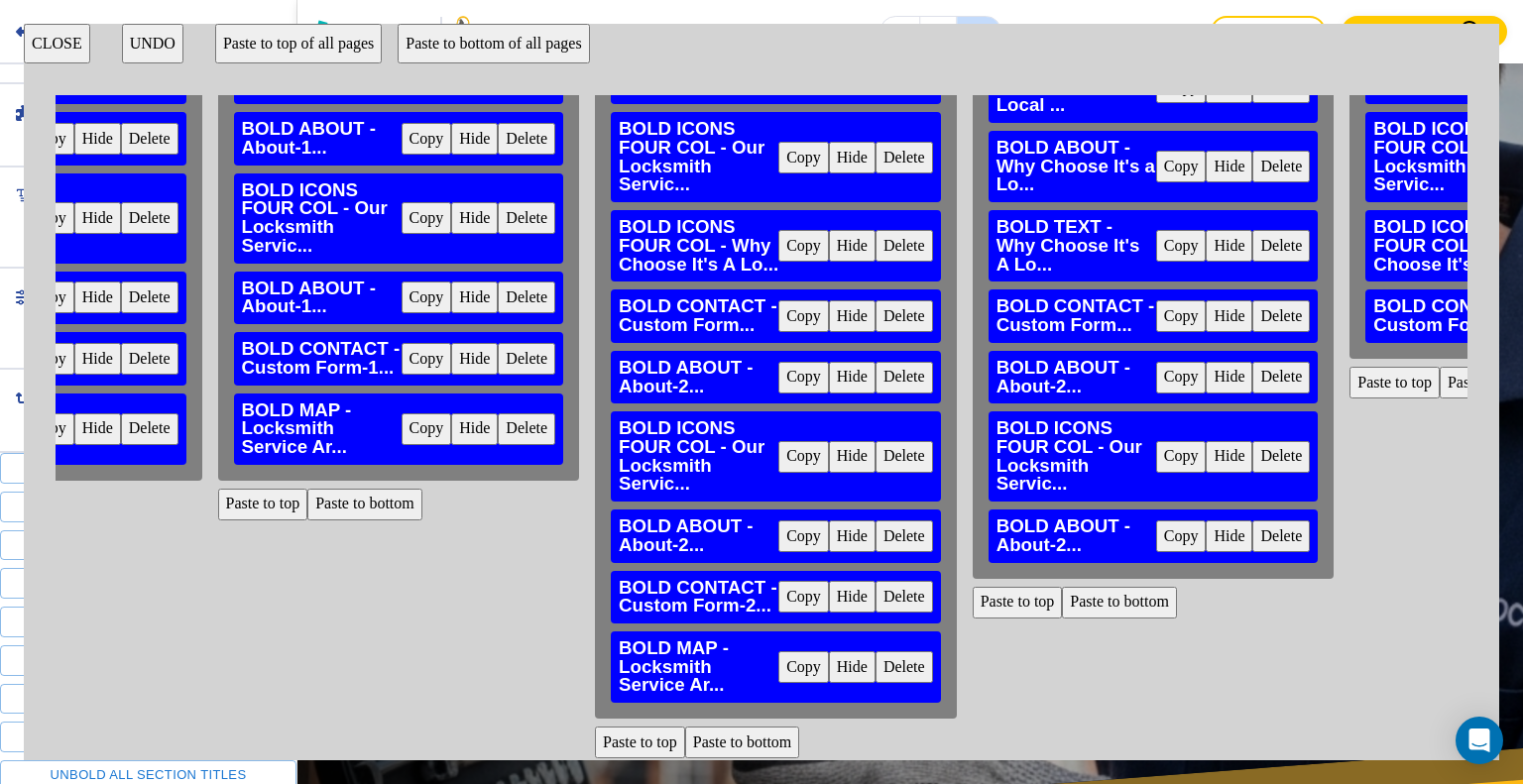 click on "Copy" at bounding box center [426, 359] 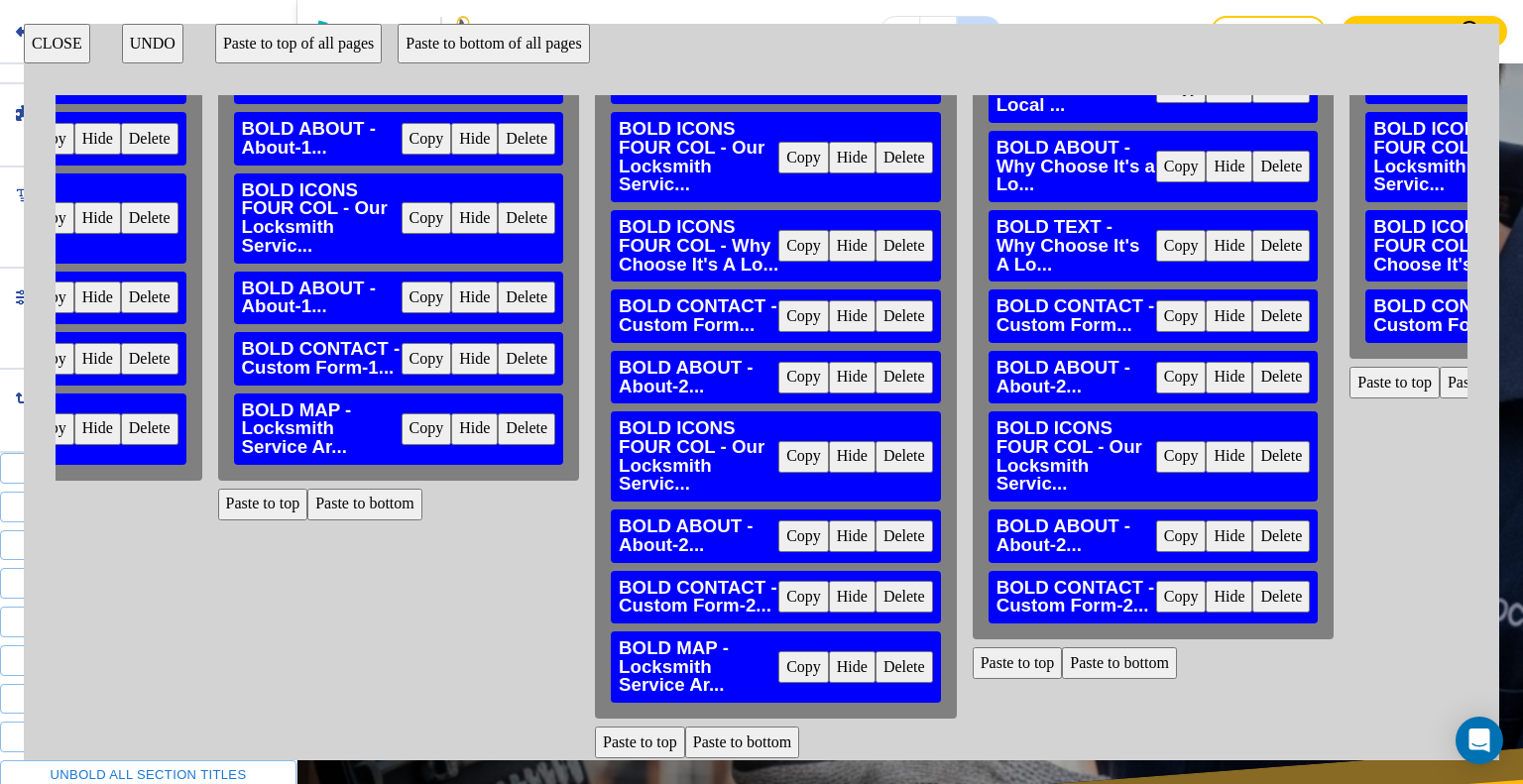 click on "Copy" at bounding box center [426, 429] 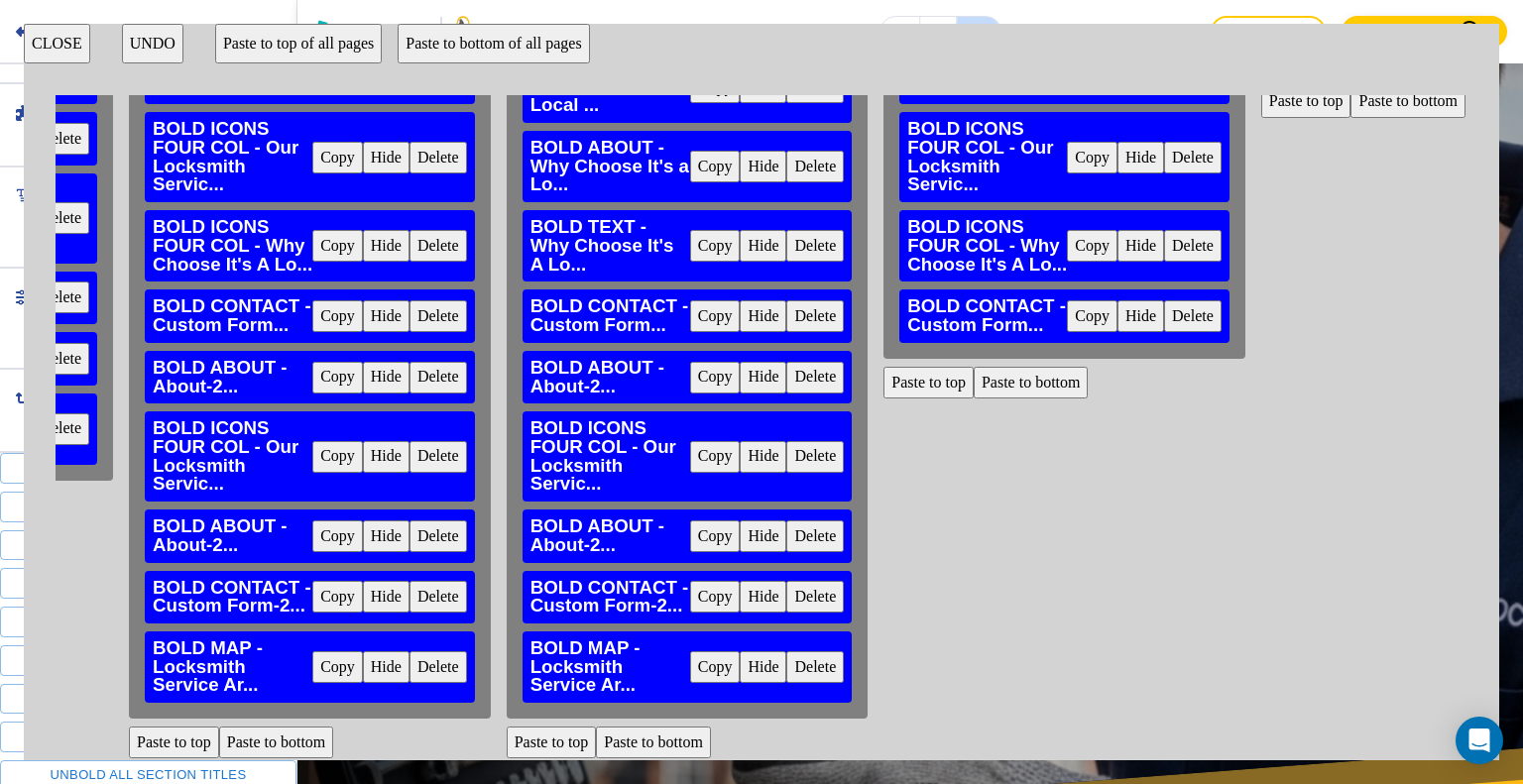 scroll, scrollTop: 99, scrollLeft: 5144, axis: both 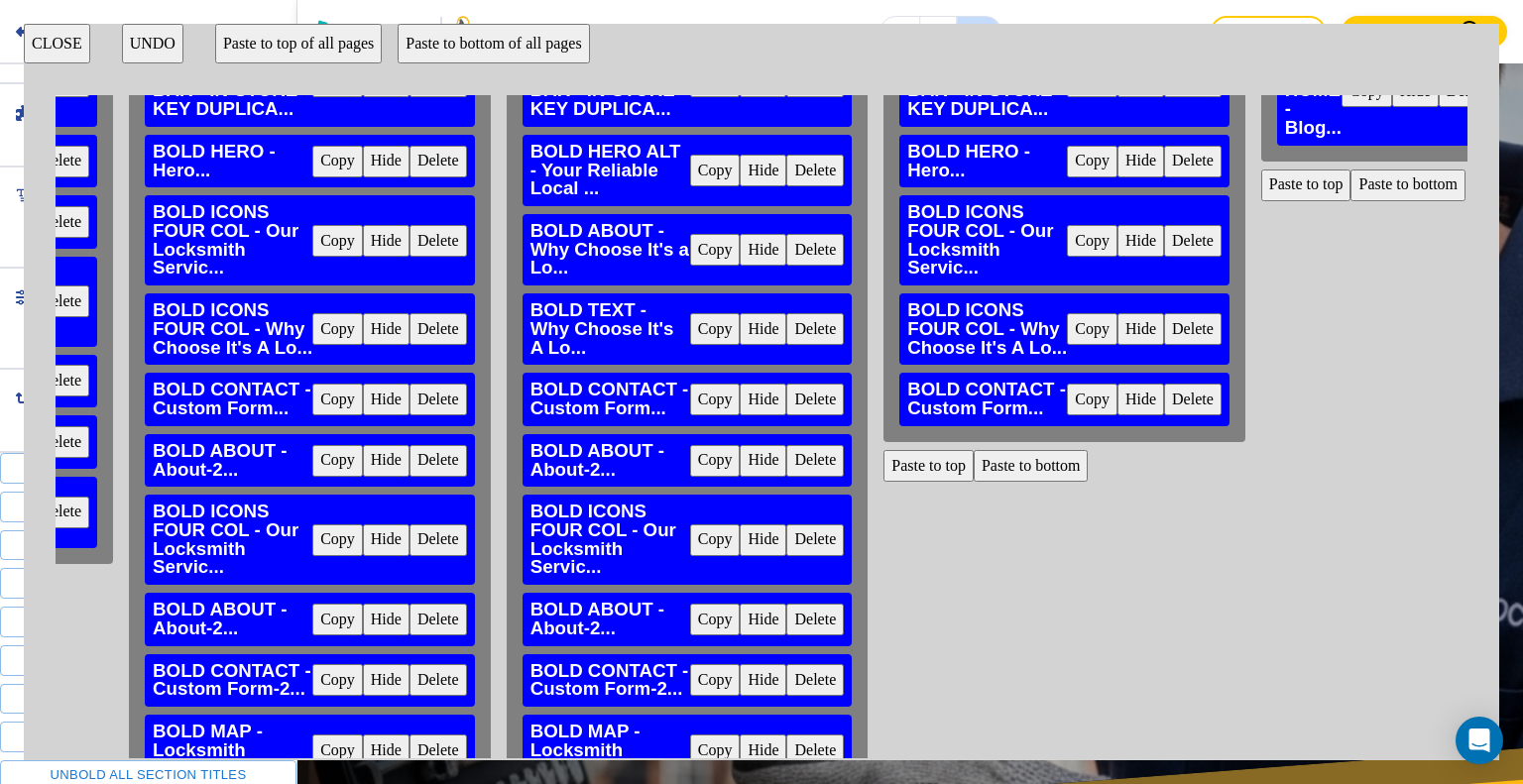 click on "Copy" at bounding box center [715, 461] 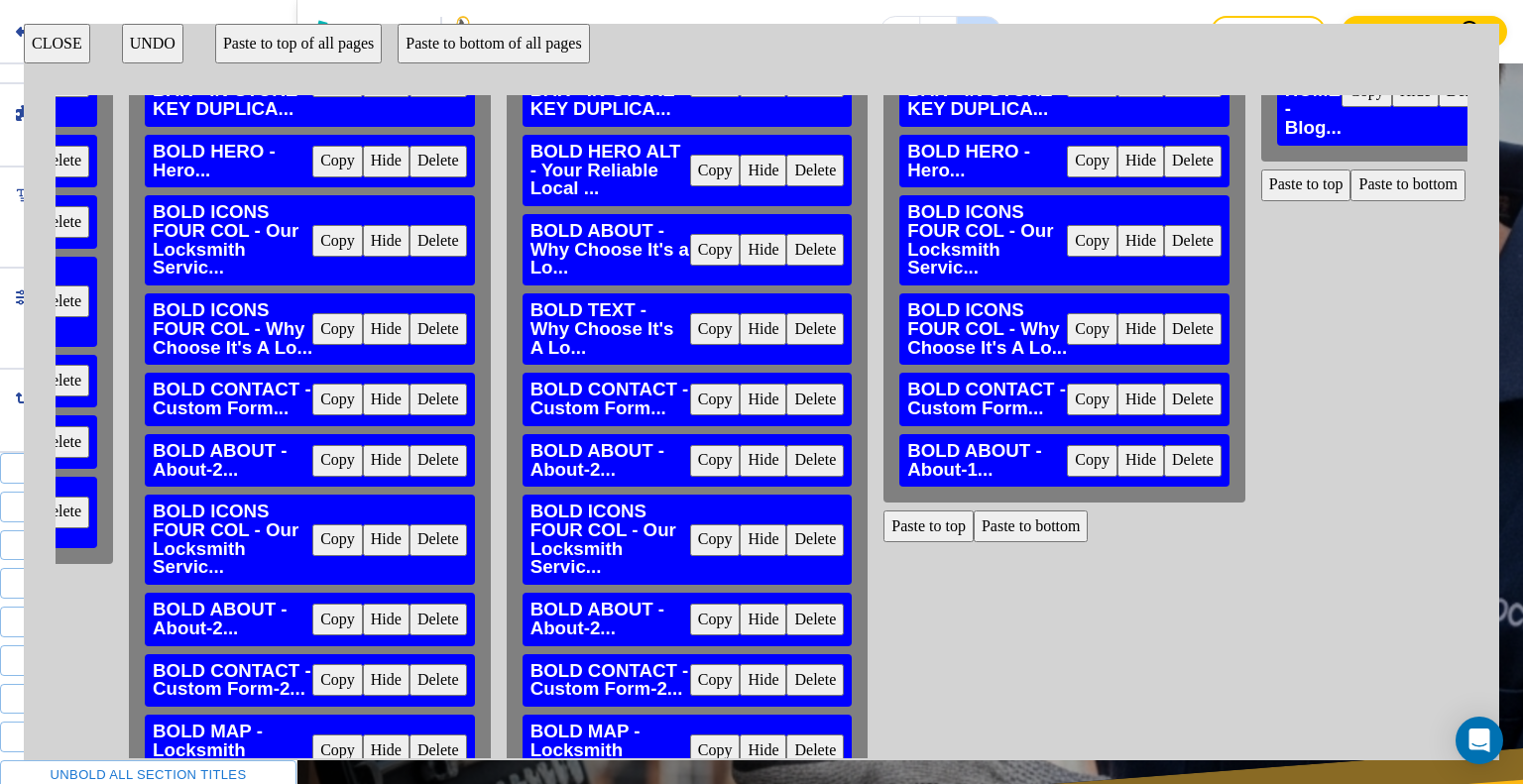 click on "Copy" at bounding box center [715, 540] 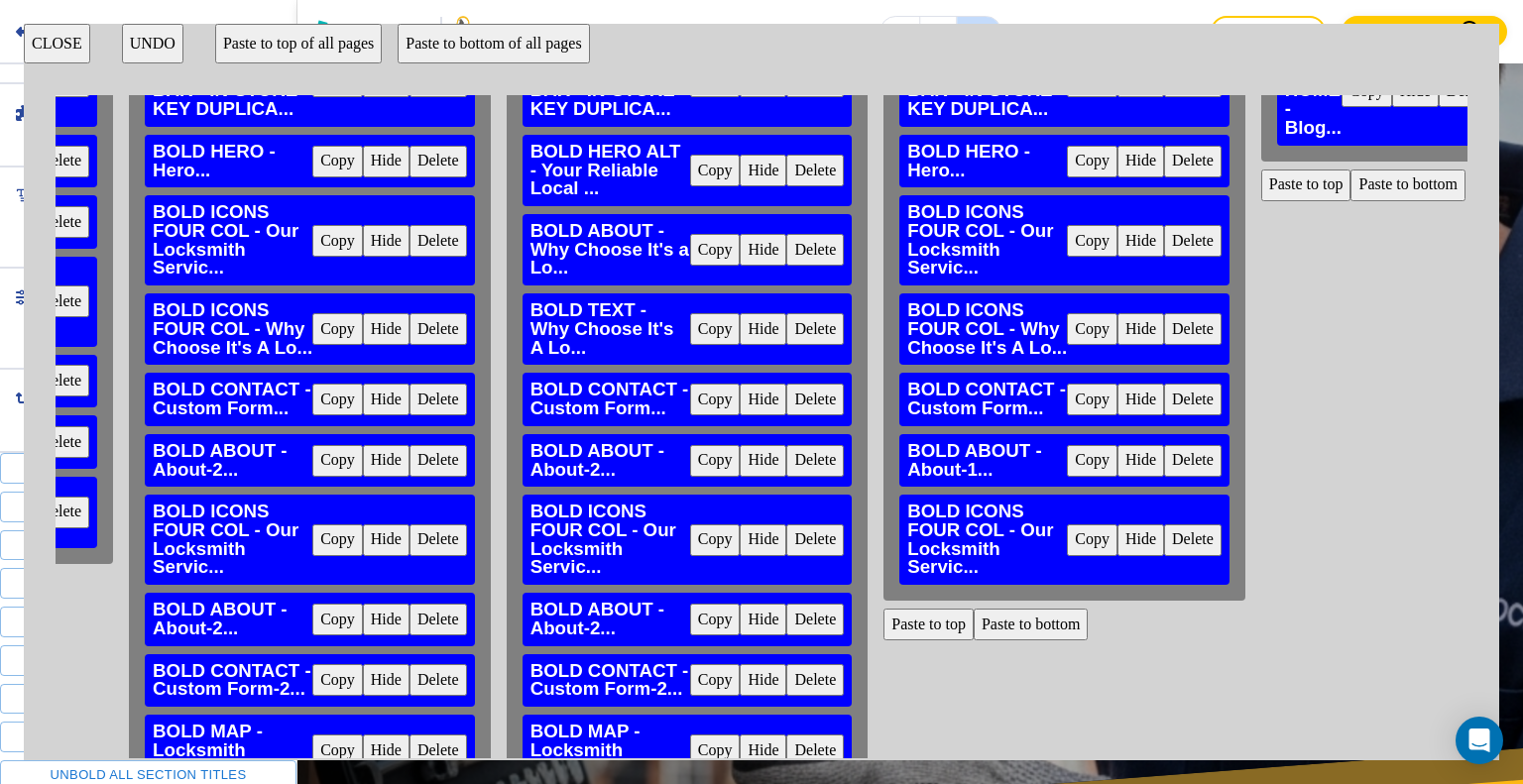 scroll, scrollTop: 198, scrollLeft: 5144, axis: both 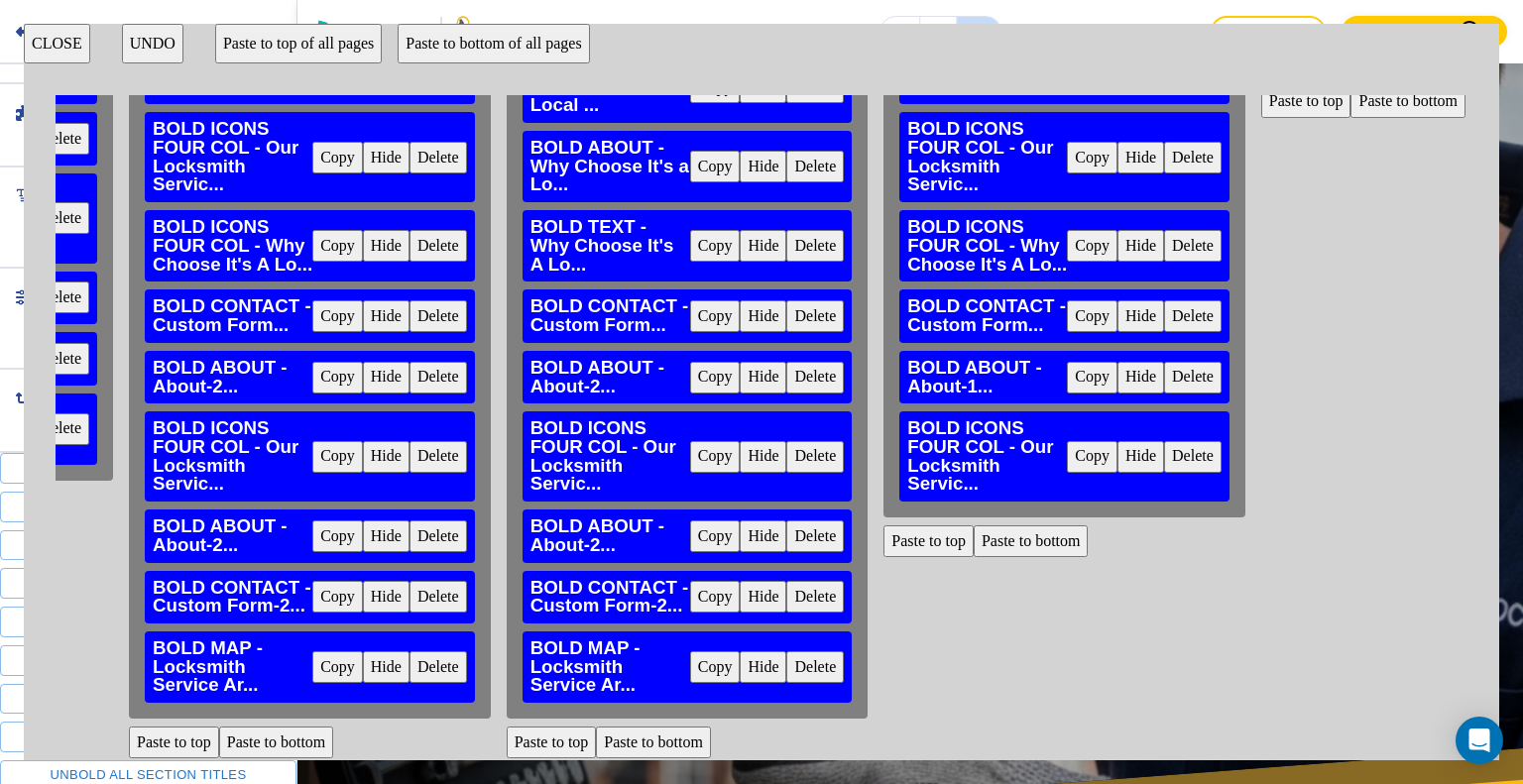 click on "Copy" at bounding box center [715, 536] 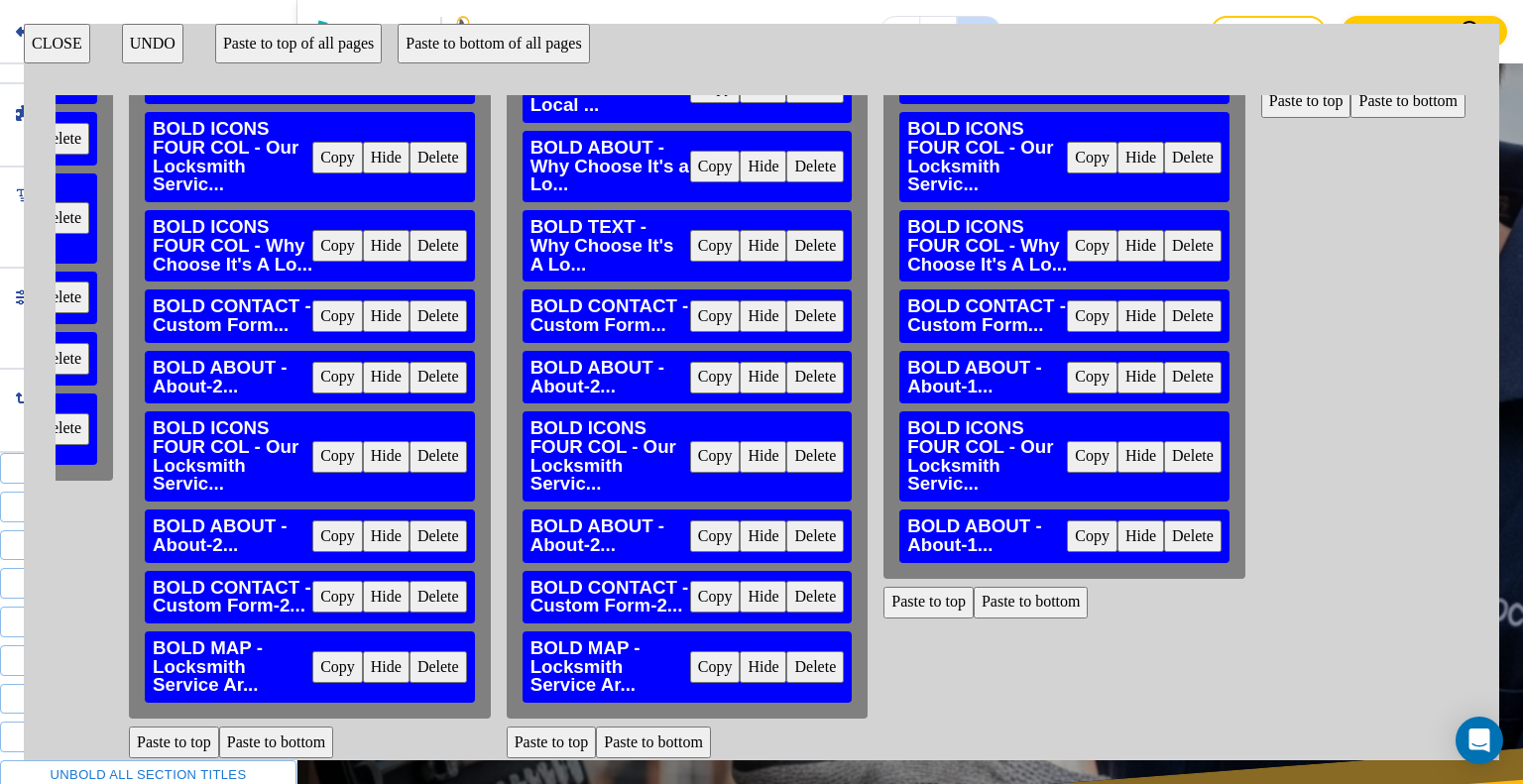 click on "Copy" at bounding box center [715, 597] 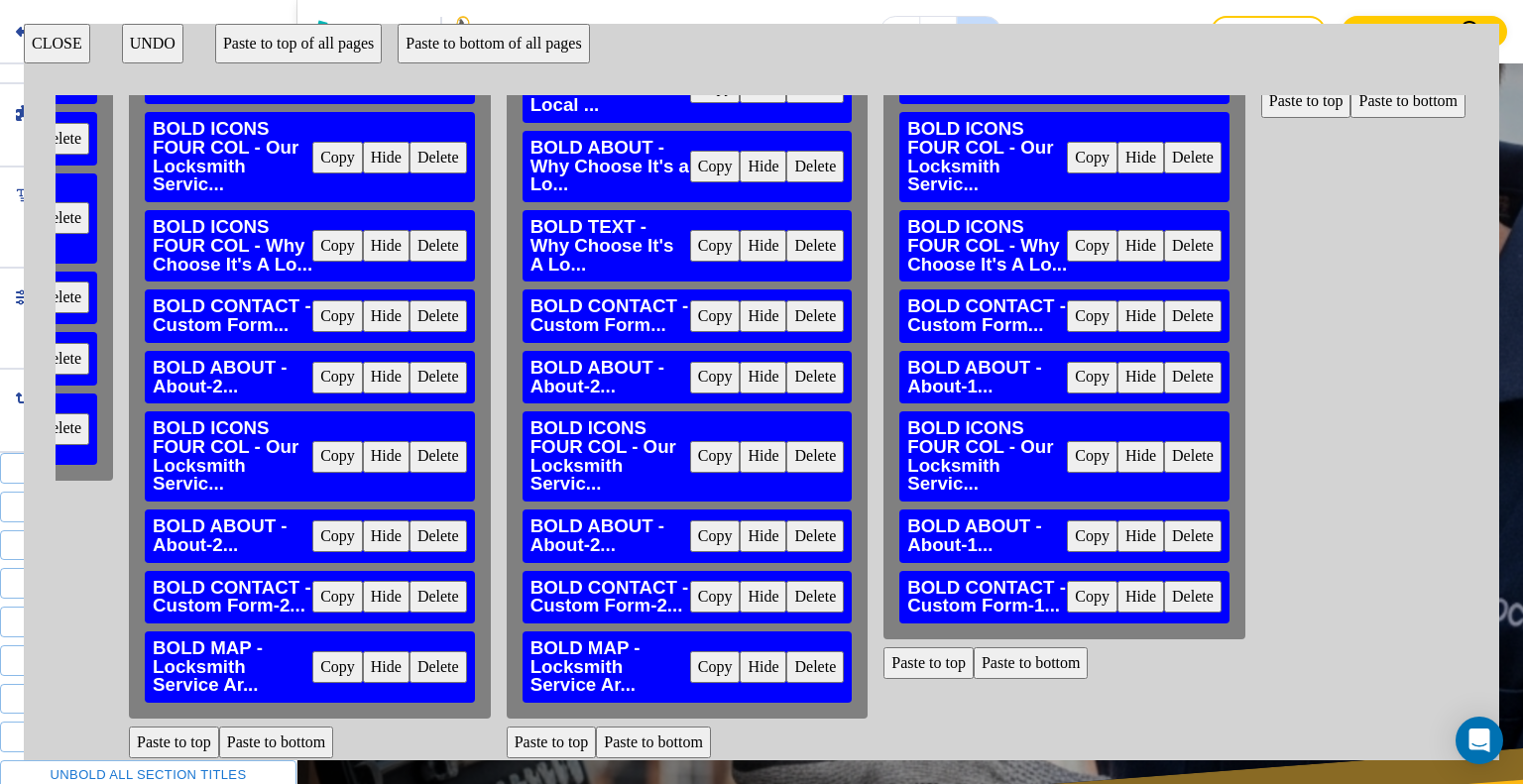 click on "Copy" at bounding box center [715, 667] 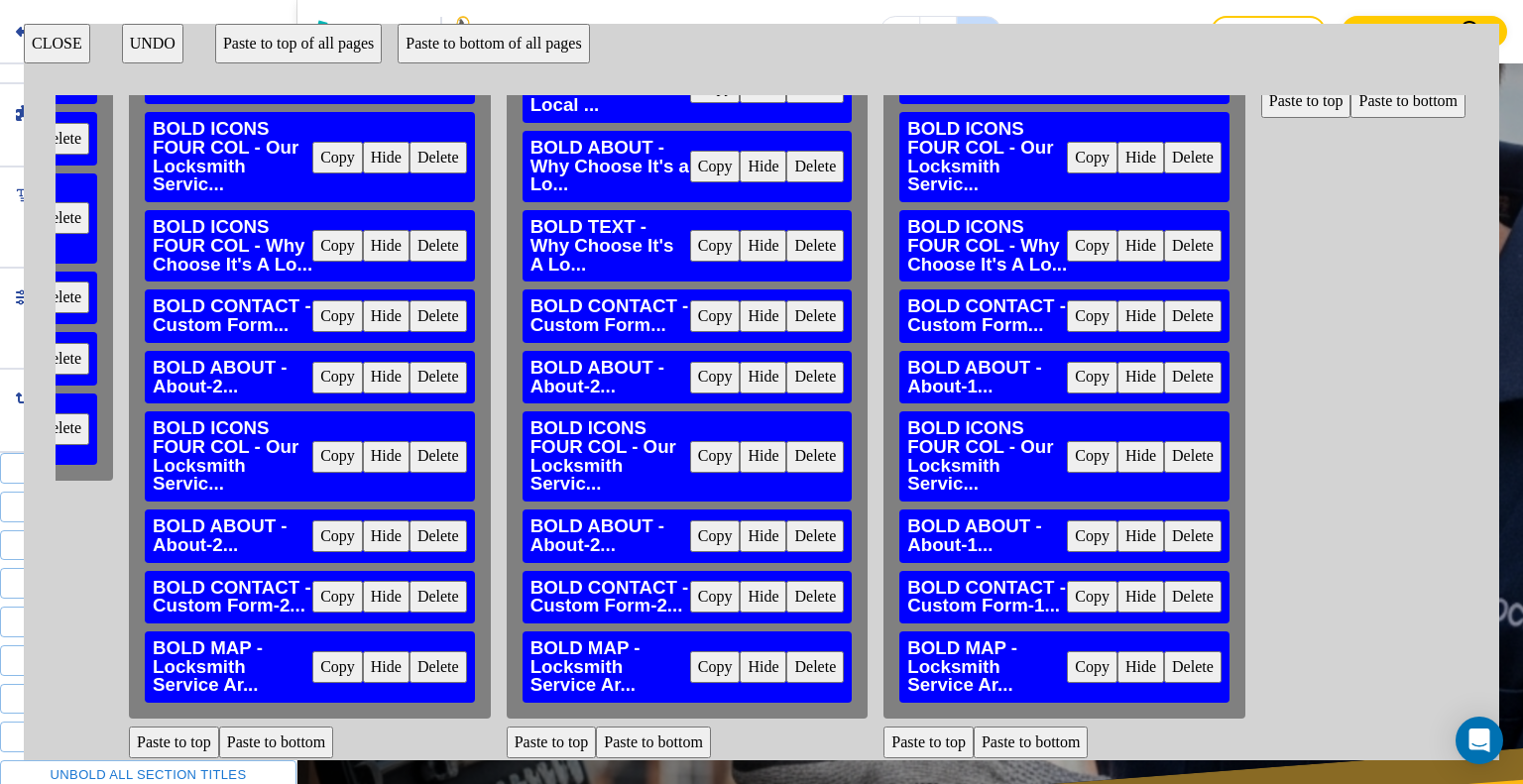 scroll, scrollTop: 0, scrollLeft: 5144, axis: horizontal 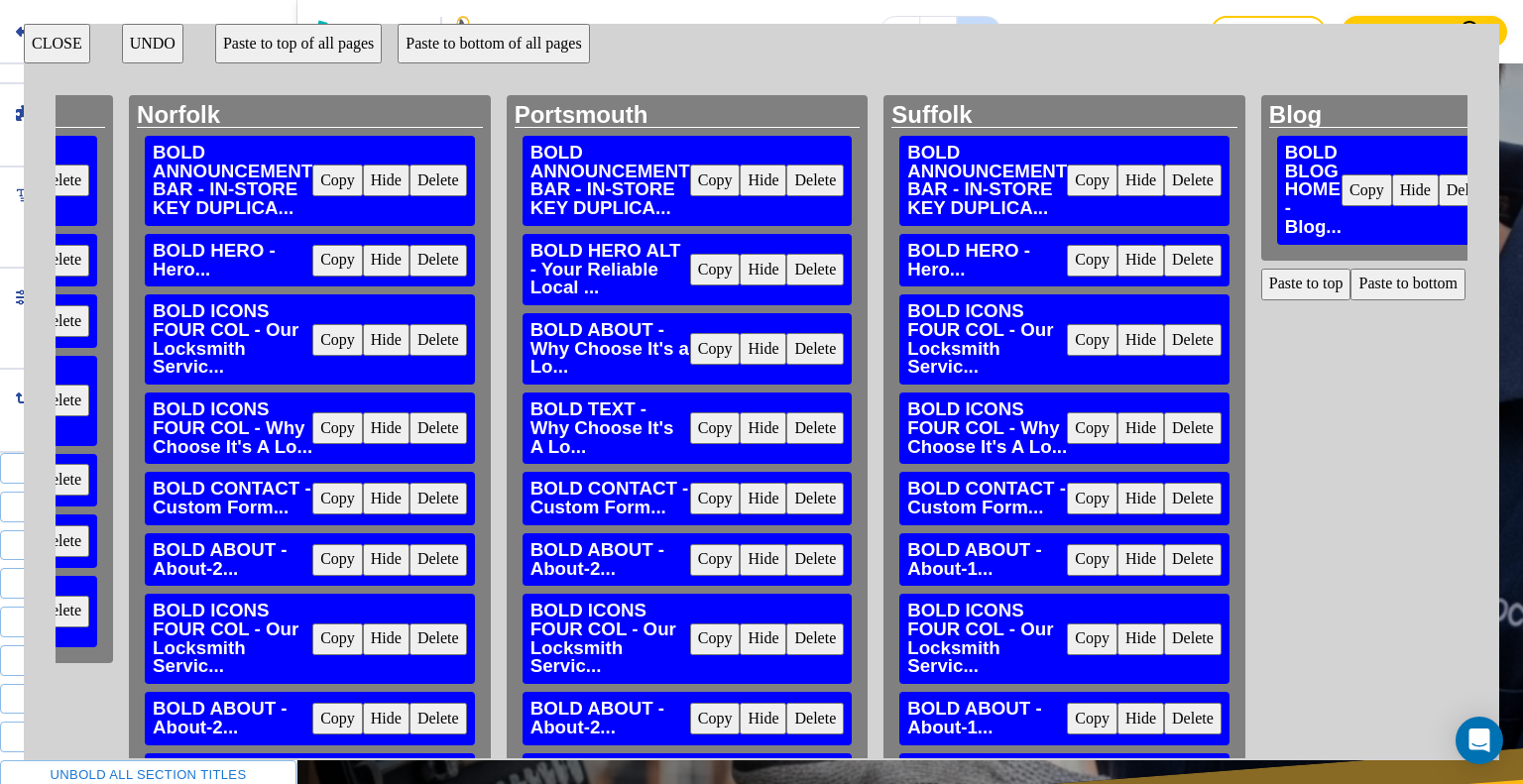 click on "CLOSE" at bounding box center [57, 44] 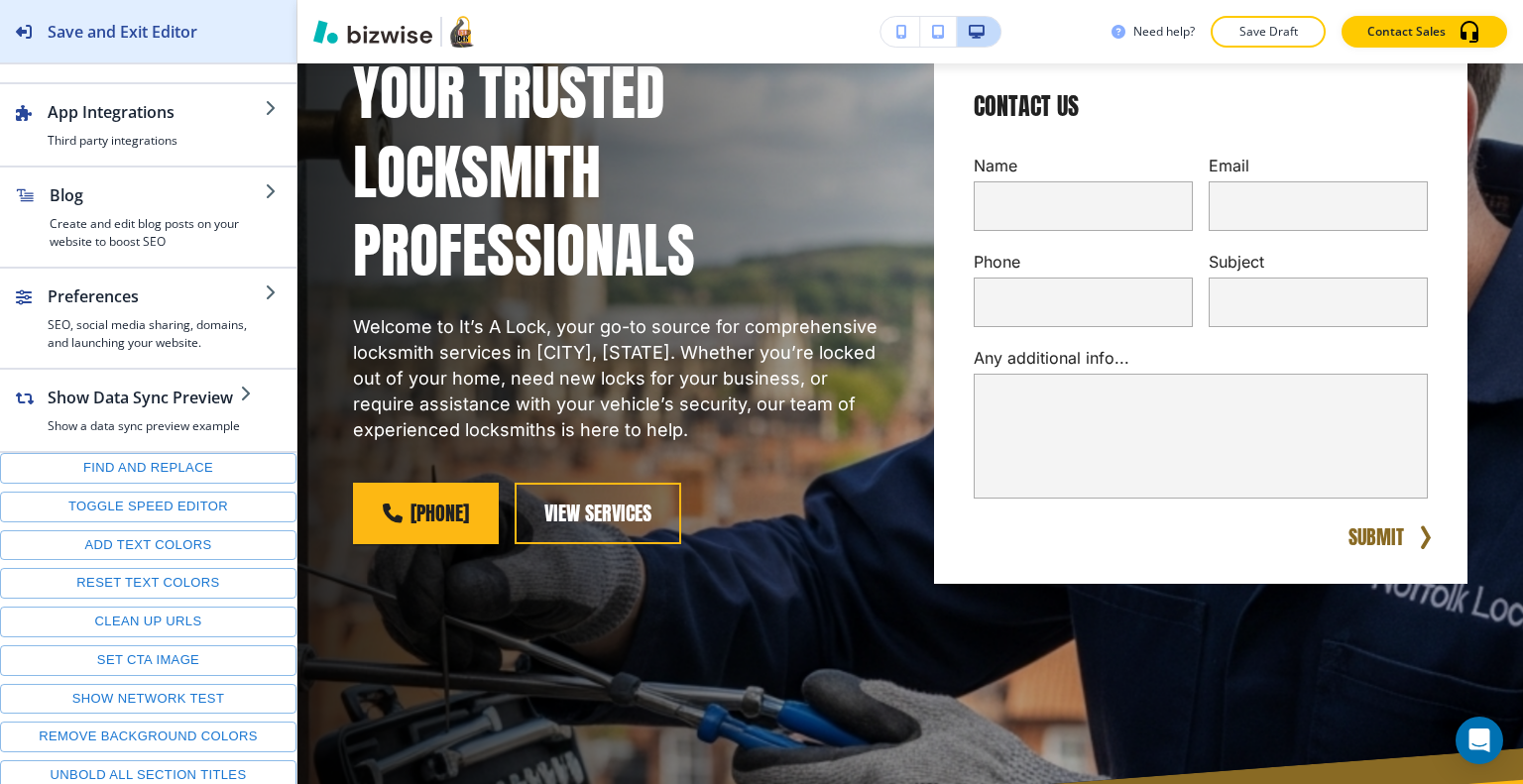click on "Save and Exit Editor" at bounding box center (98, 31) 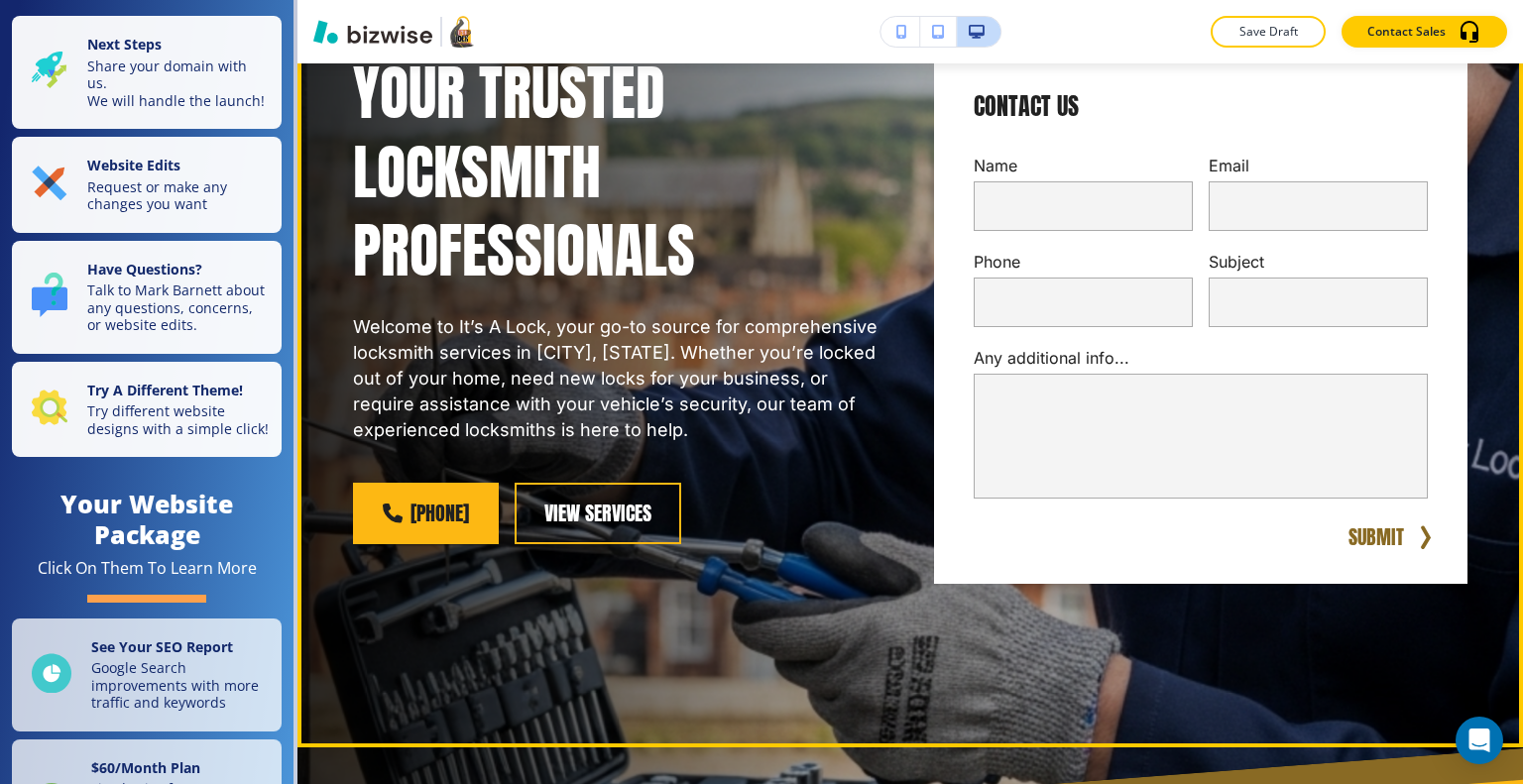 scroll, scrollTop: 0, scrollLeft: 0, axis: both 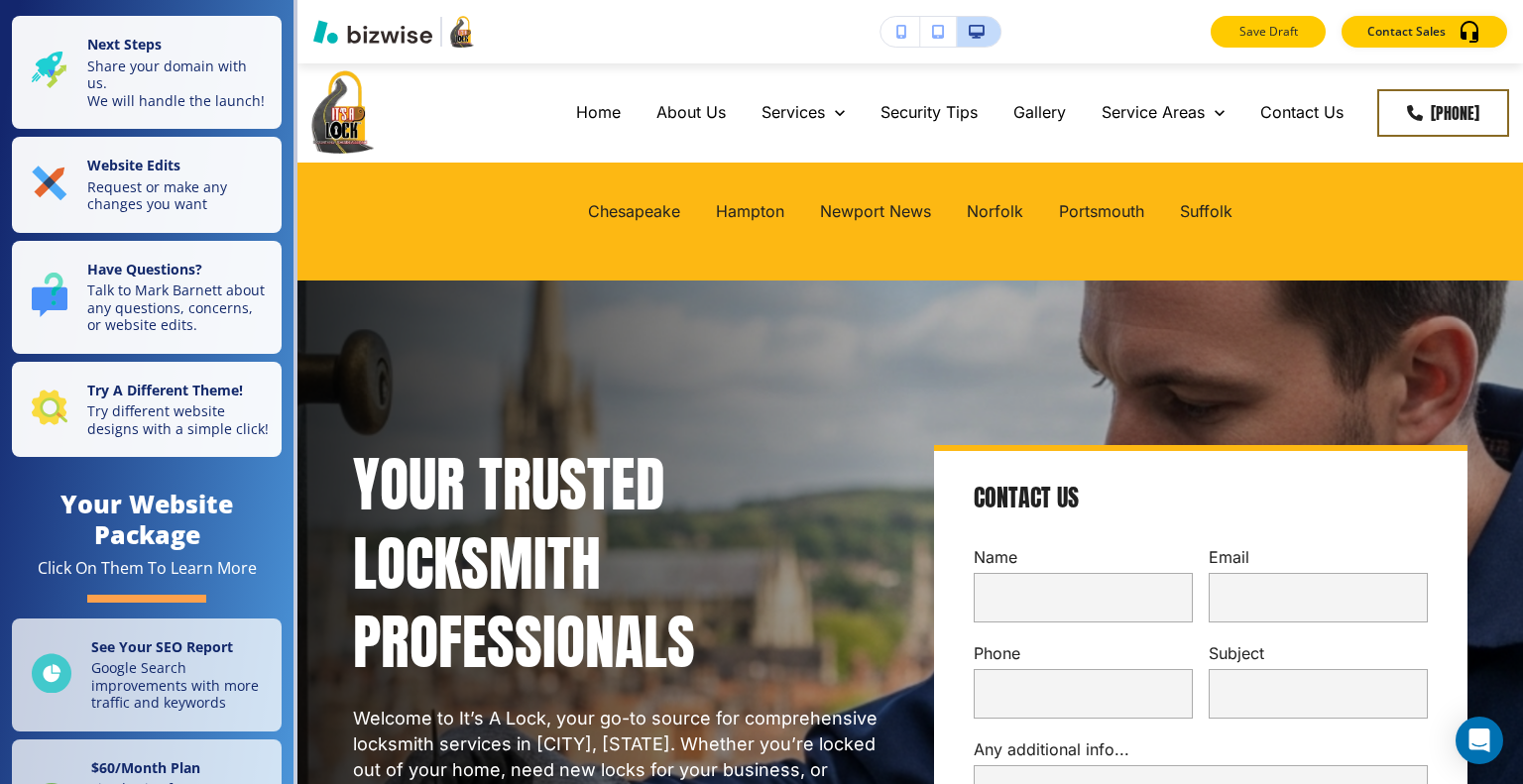click on "Save Draft" at bounding box center [1268, 32] 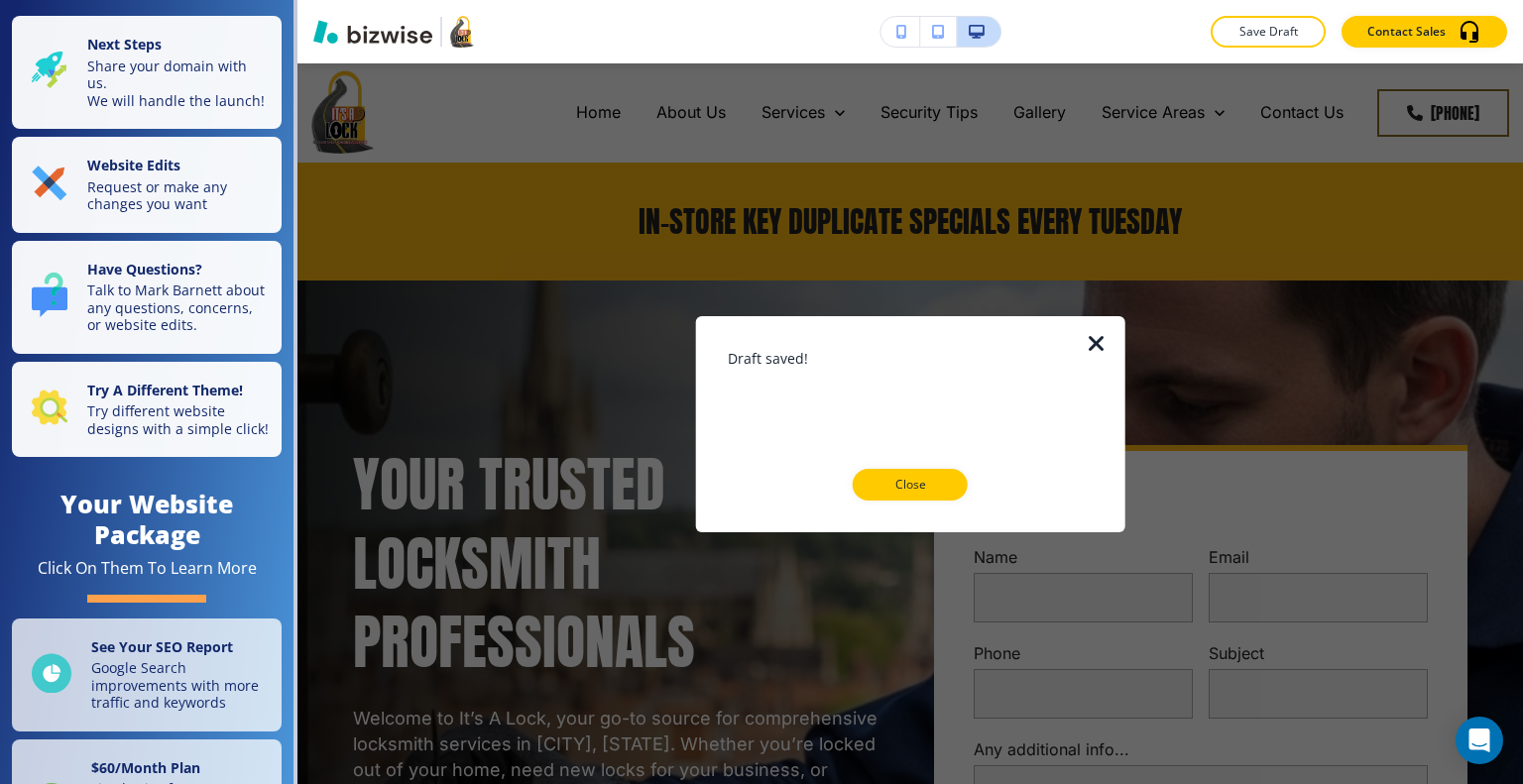 click at bounding box center (910, 516) 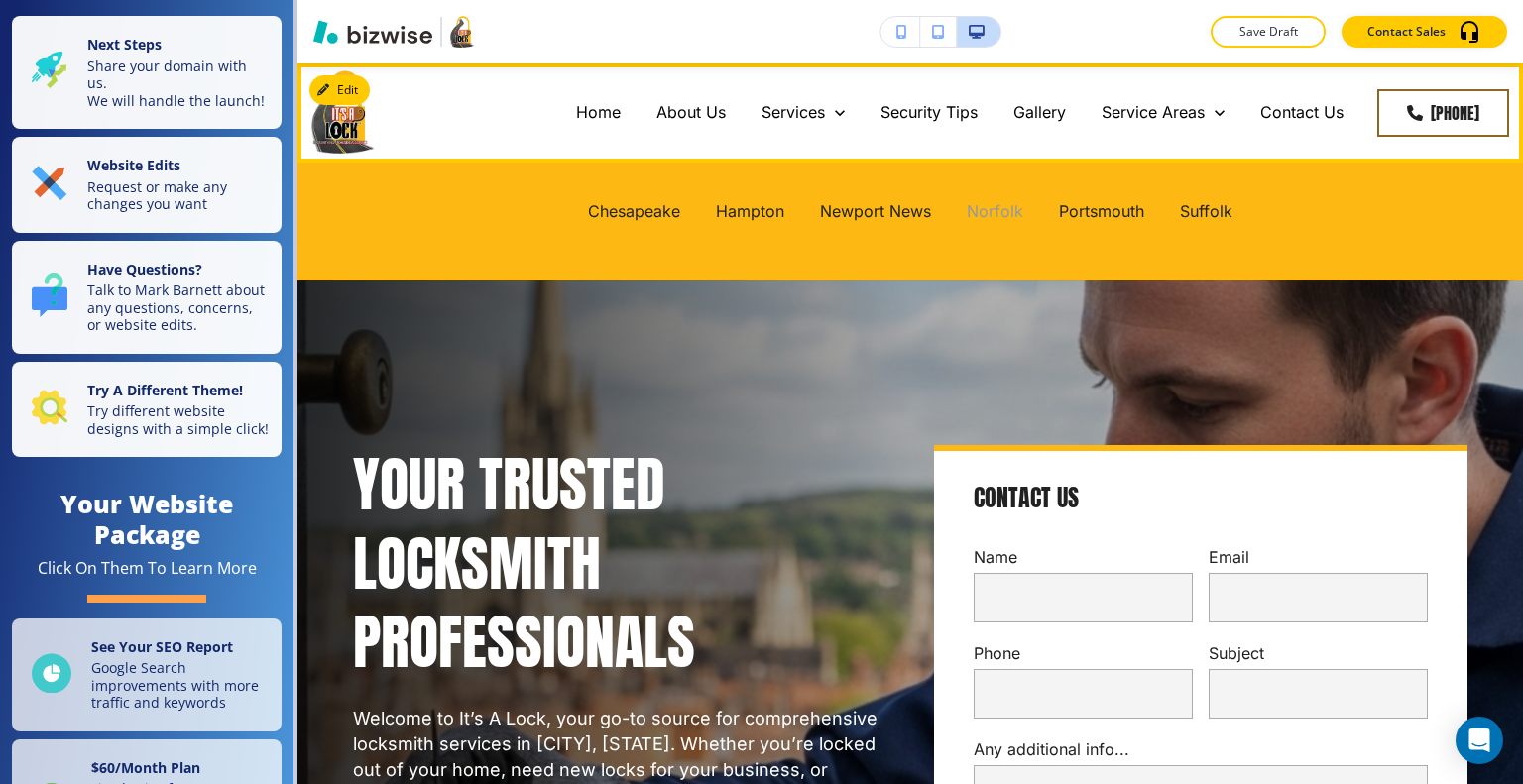 click on "Norfolk" at bounding box center (995, 211) 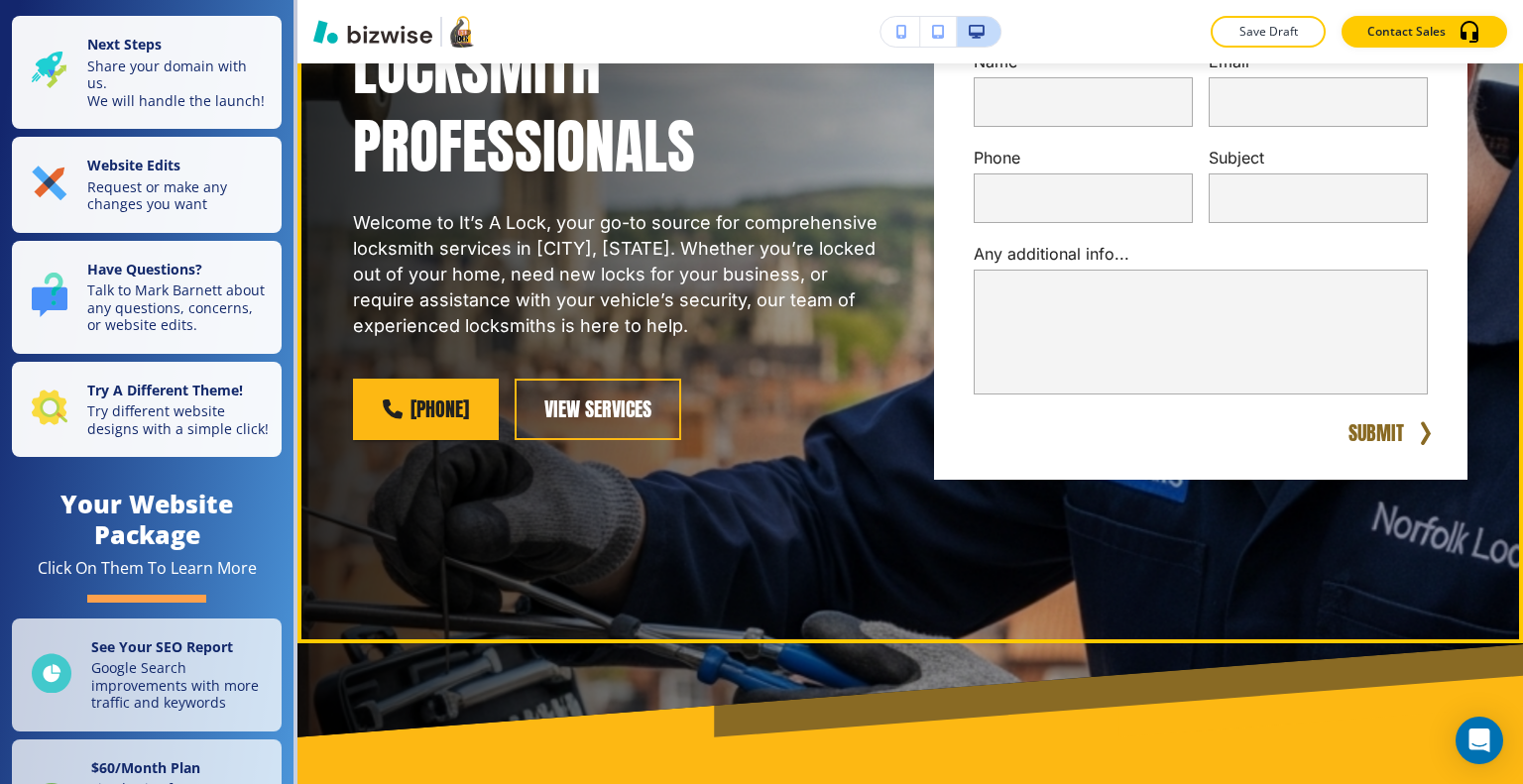 scroll, scrollTop: 991, scrollLeft: 0, axis: vertical 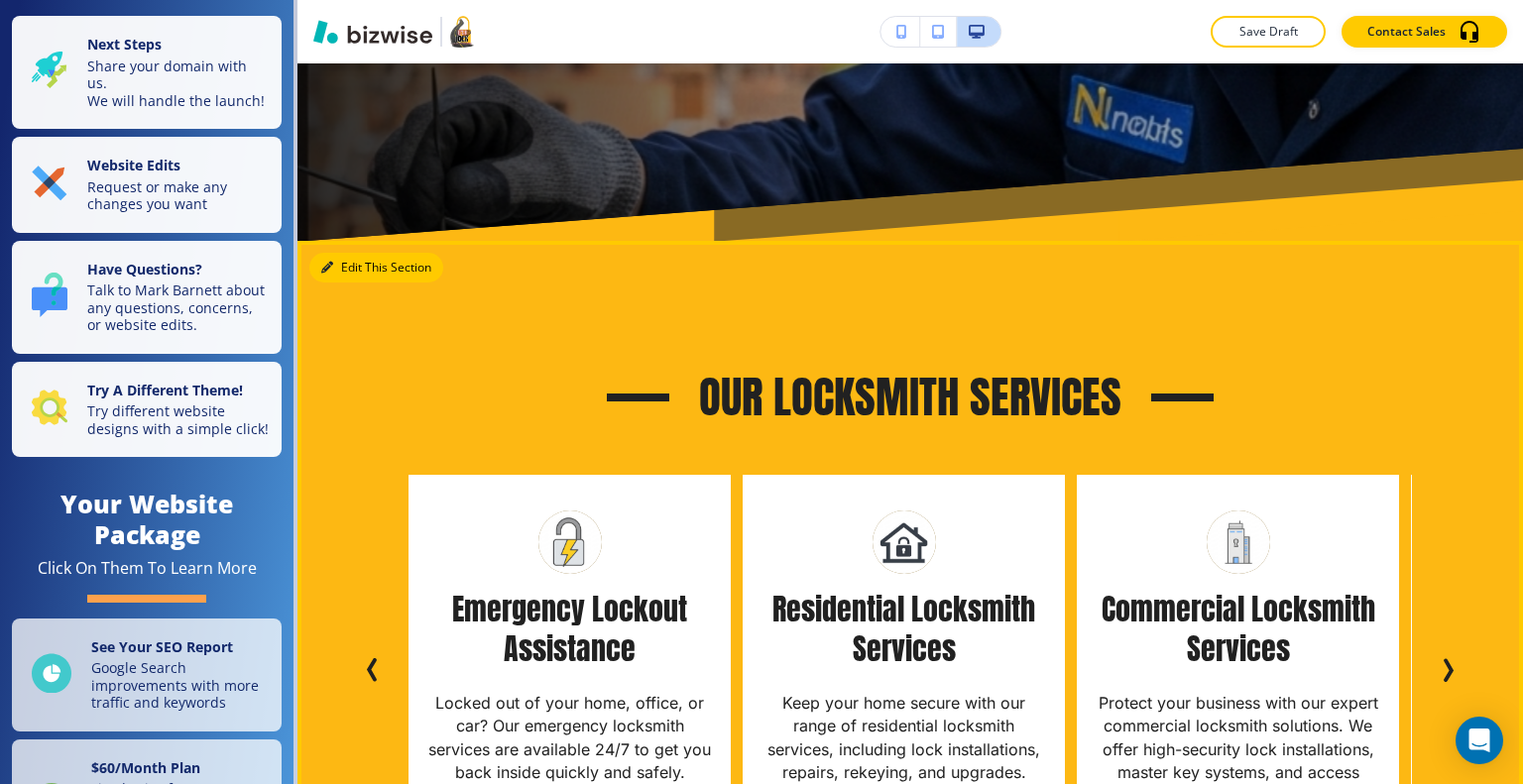 click on "Edit This Section" at bounding box center [376, 268] 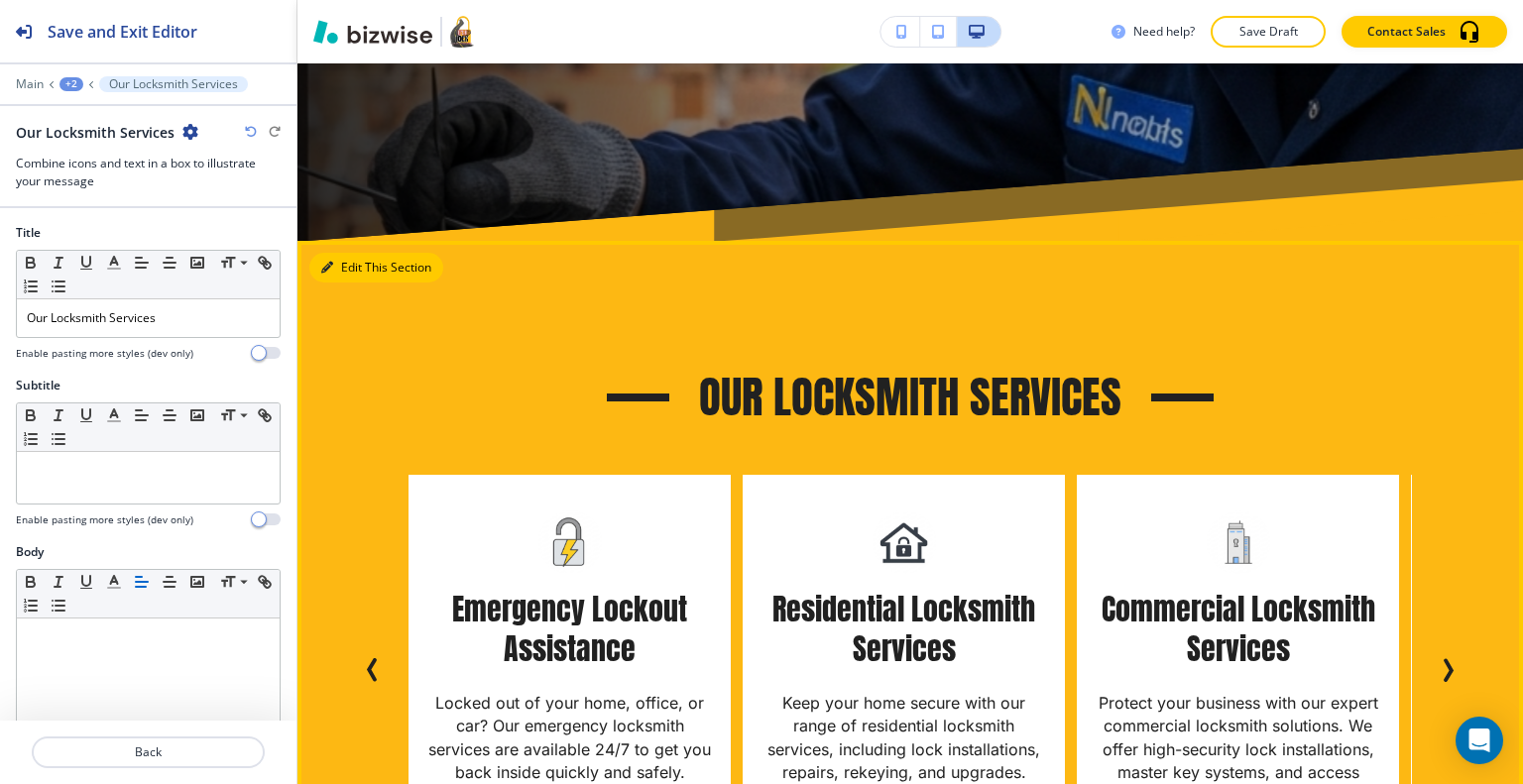 scroll, scrollTop: 1168, scrollLeft: 0, axis: vertical 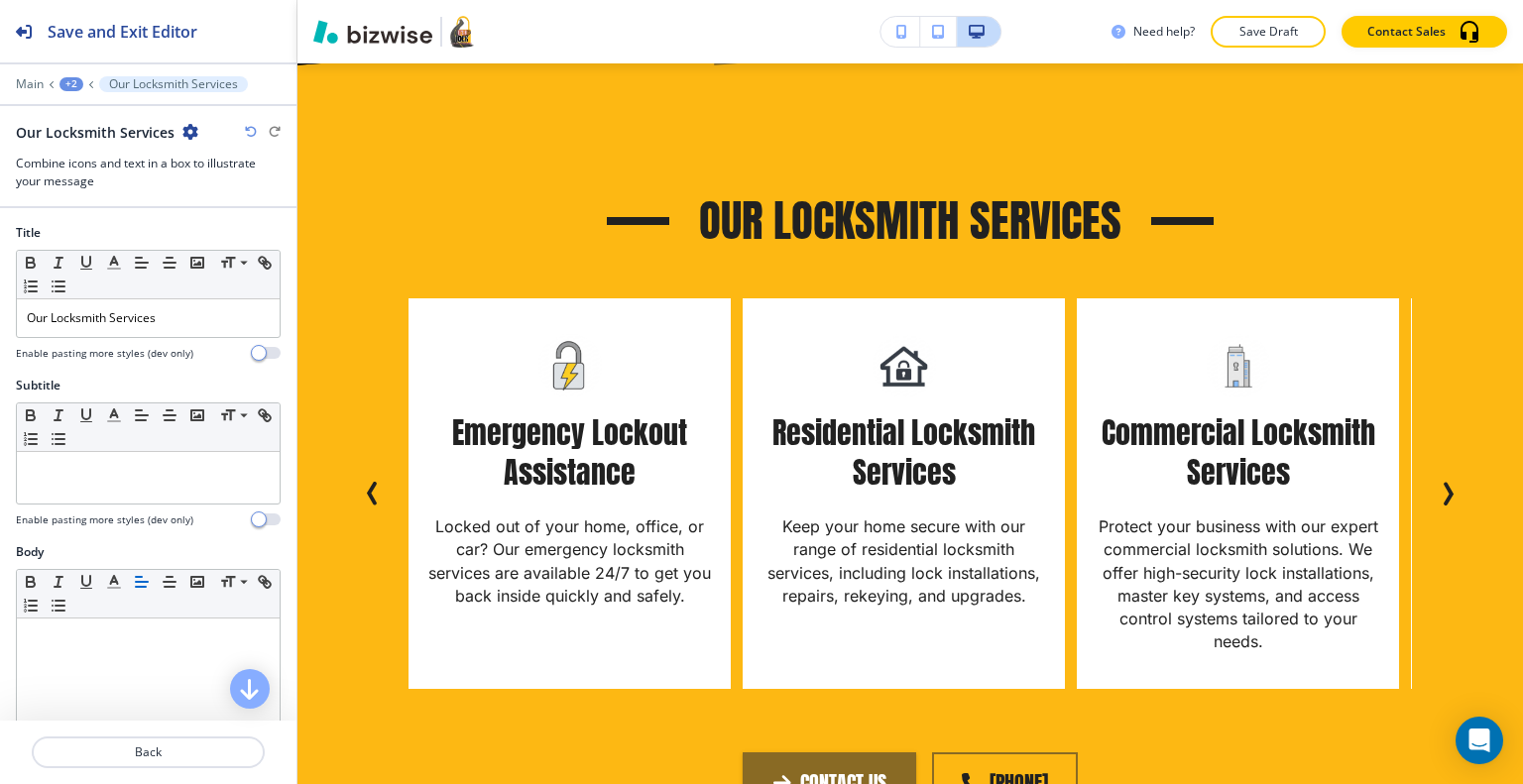 drag, startPoint x: 198, startPoint y: 122, endPoint x: 194, endPoint y: 137, distance: 15.524175 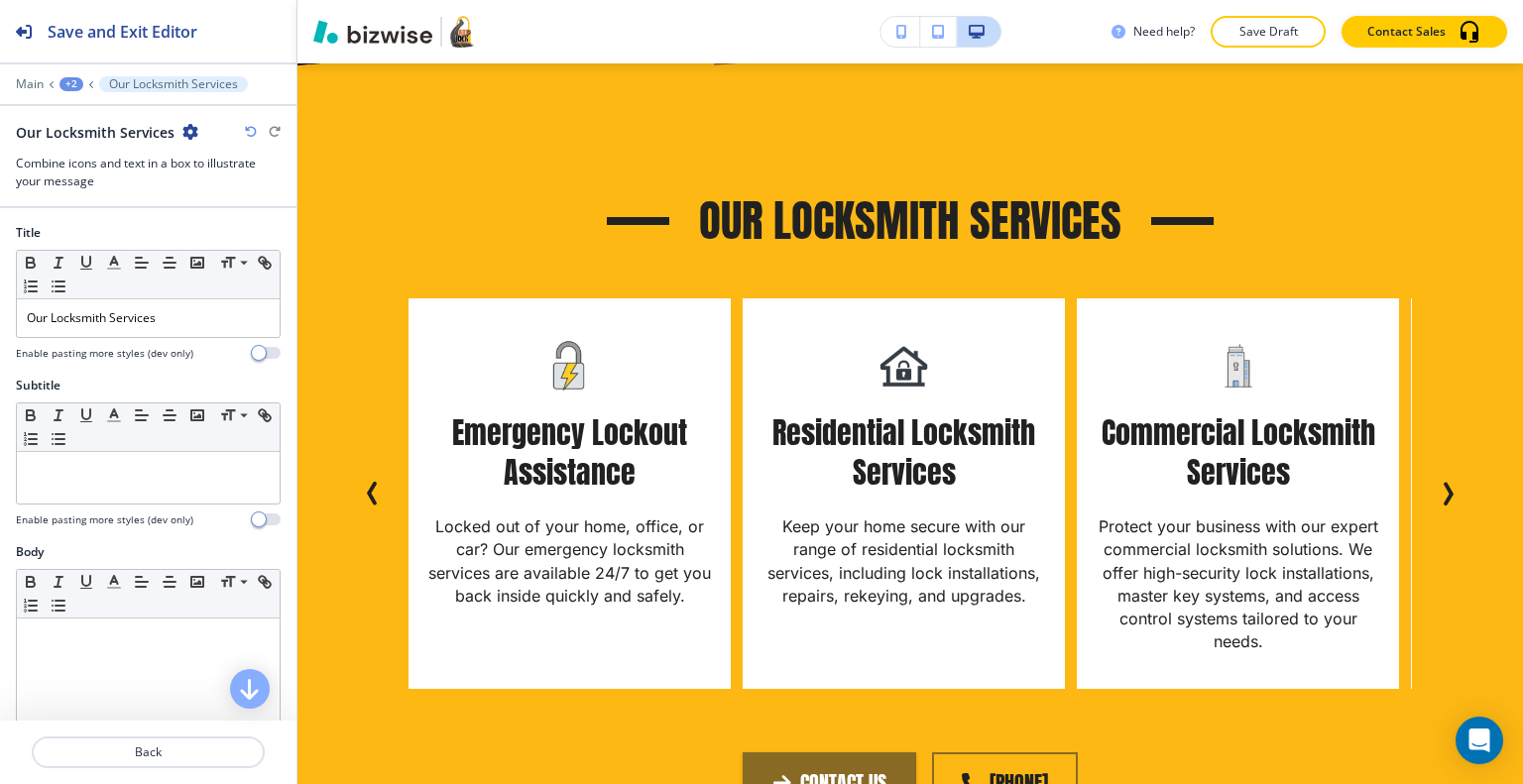 click at bounding box center (190, 132) 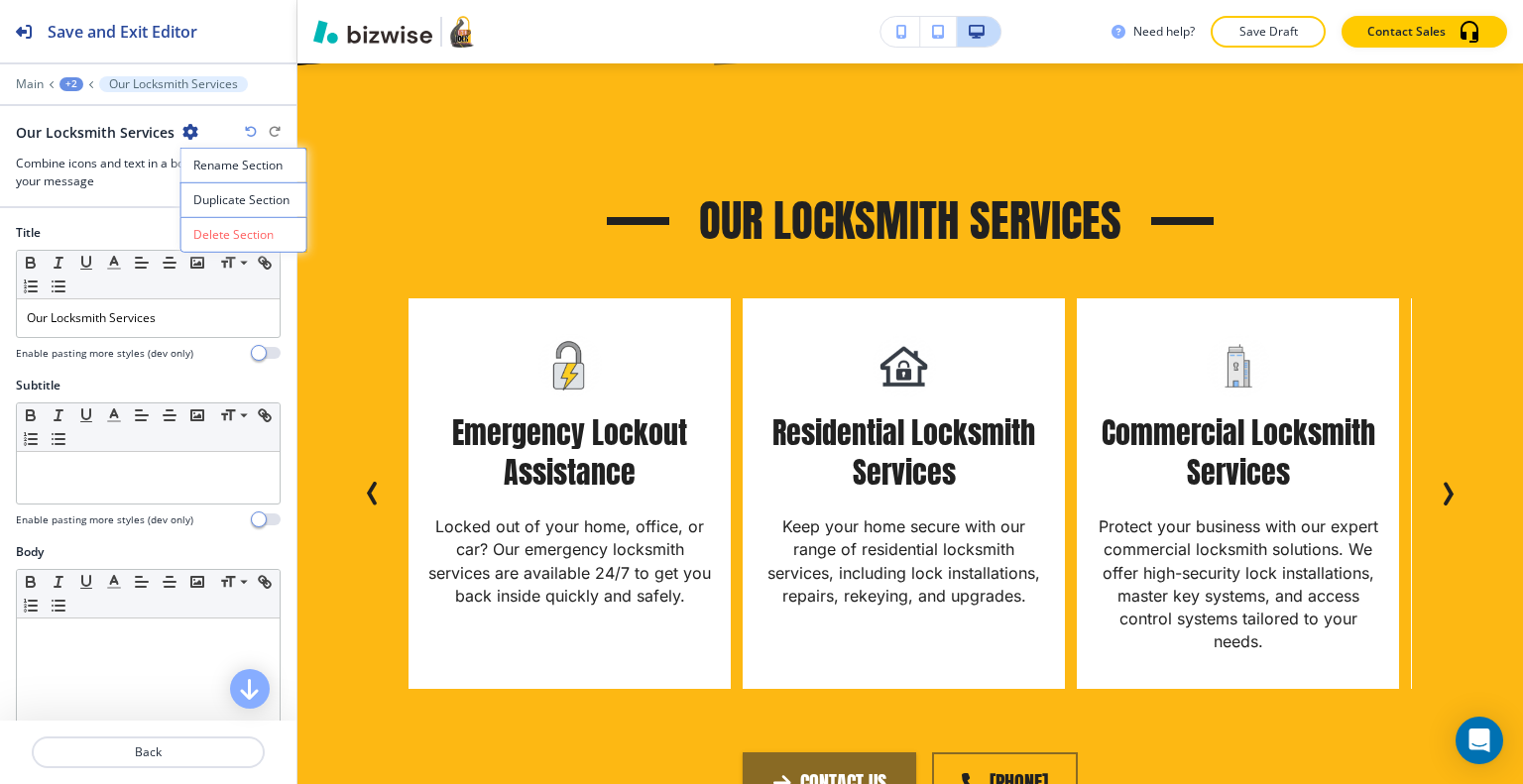 click on "Delete Section" at bounding box center (244, 235) 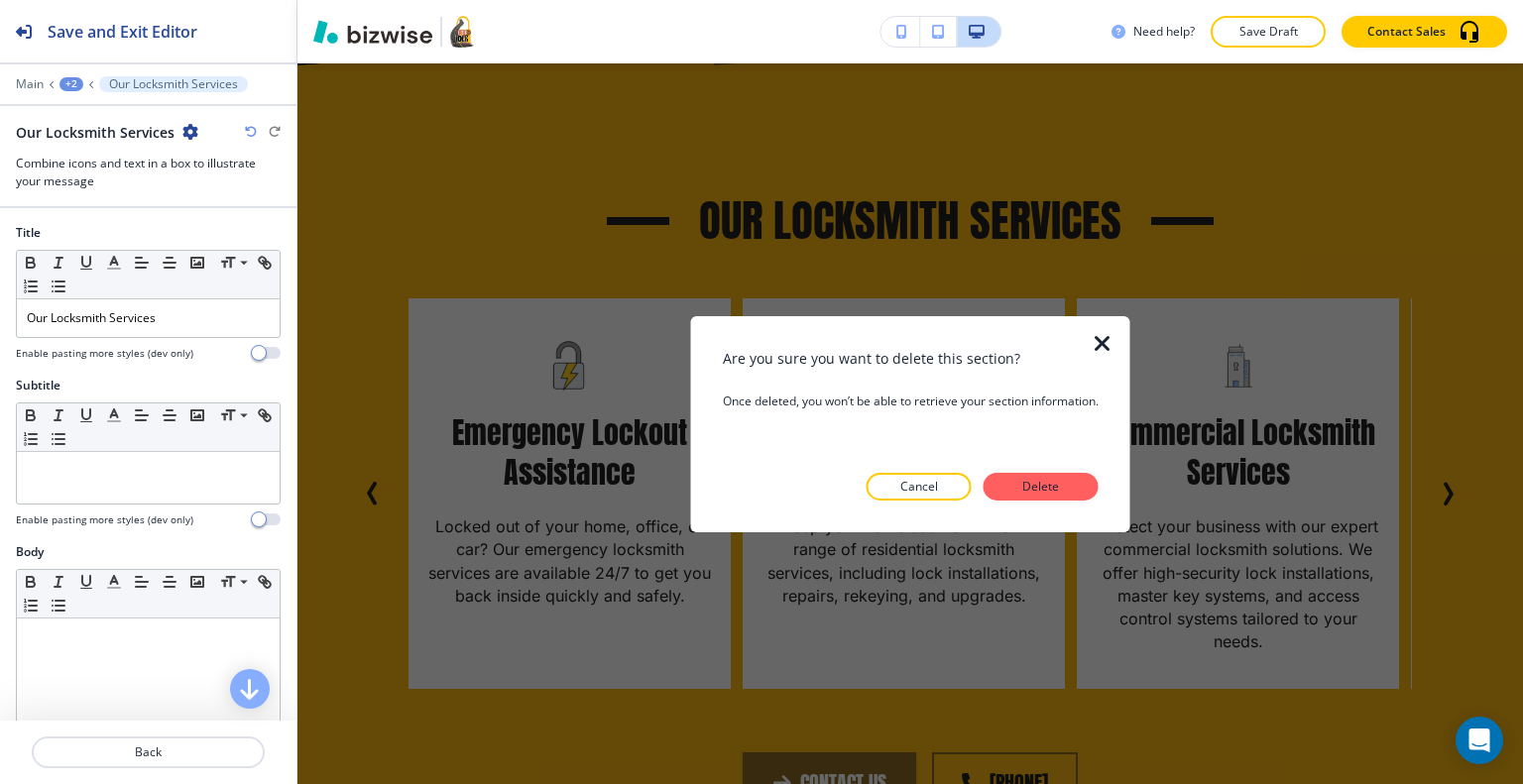 click on "Delete" at bounding box center (1041, 487) 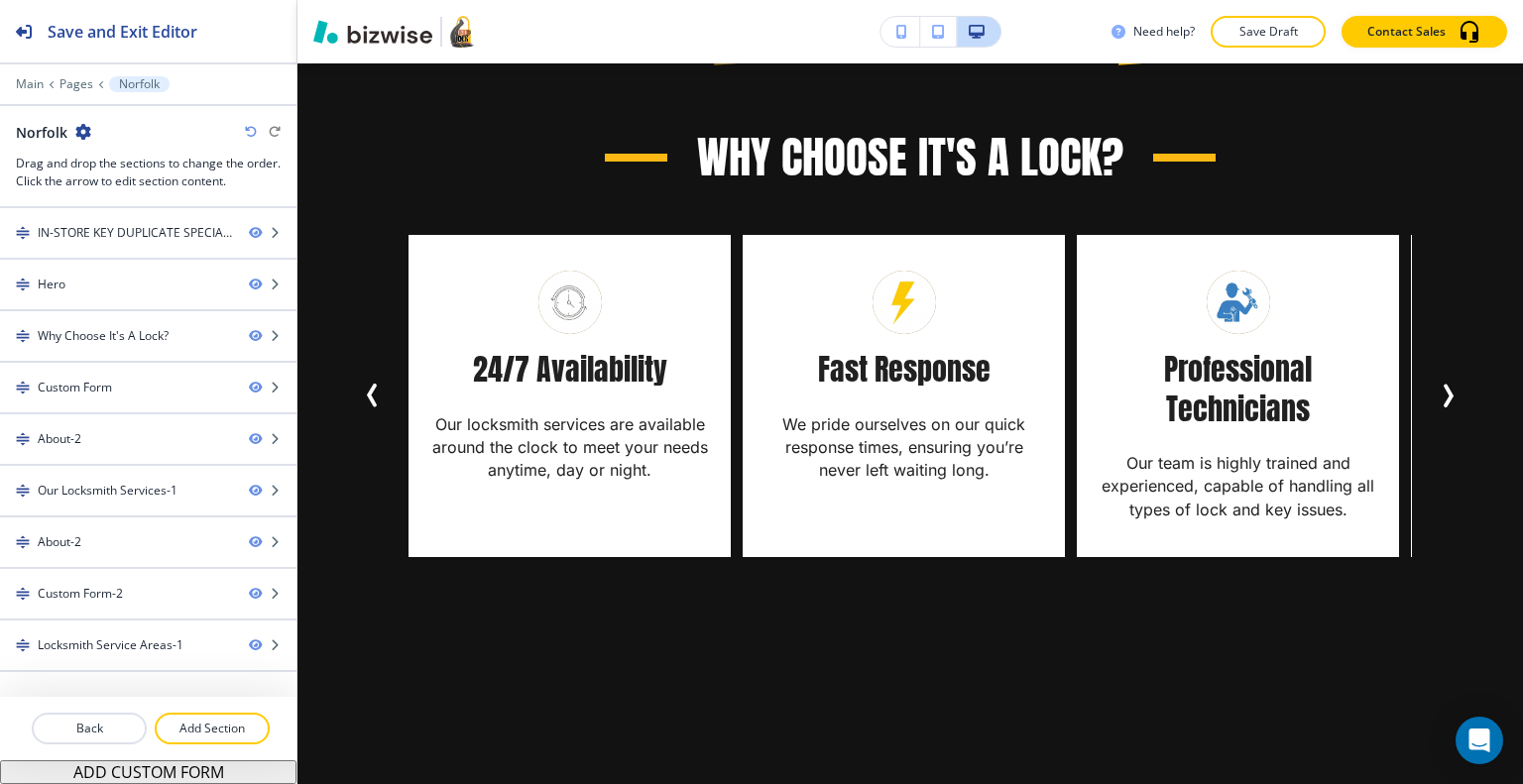 scroll, scrollTop: 969, scrollLeft: 0, axis: vertical 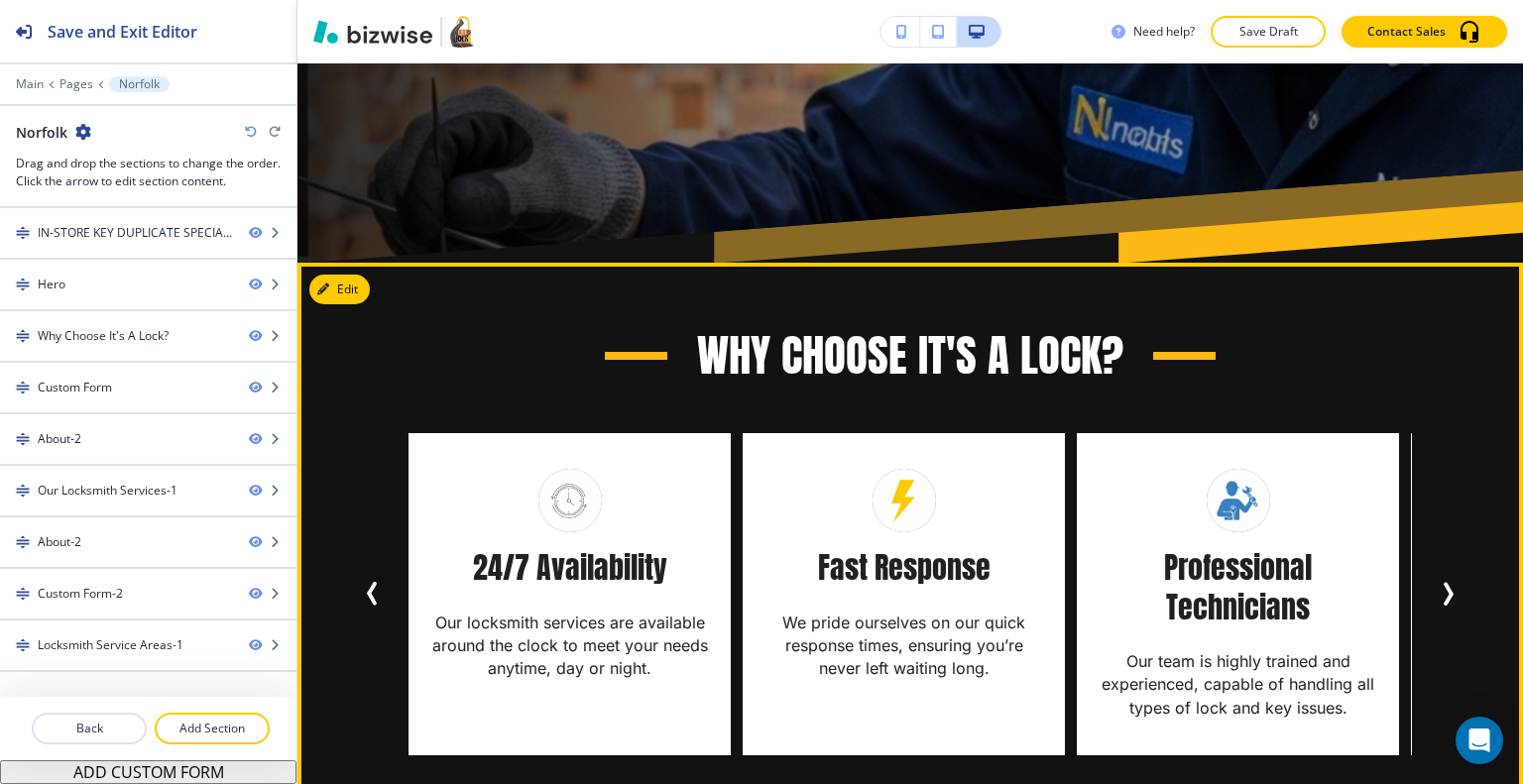 click on "Edit" at bounding box center [339, 289] 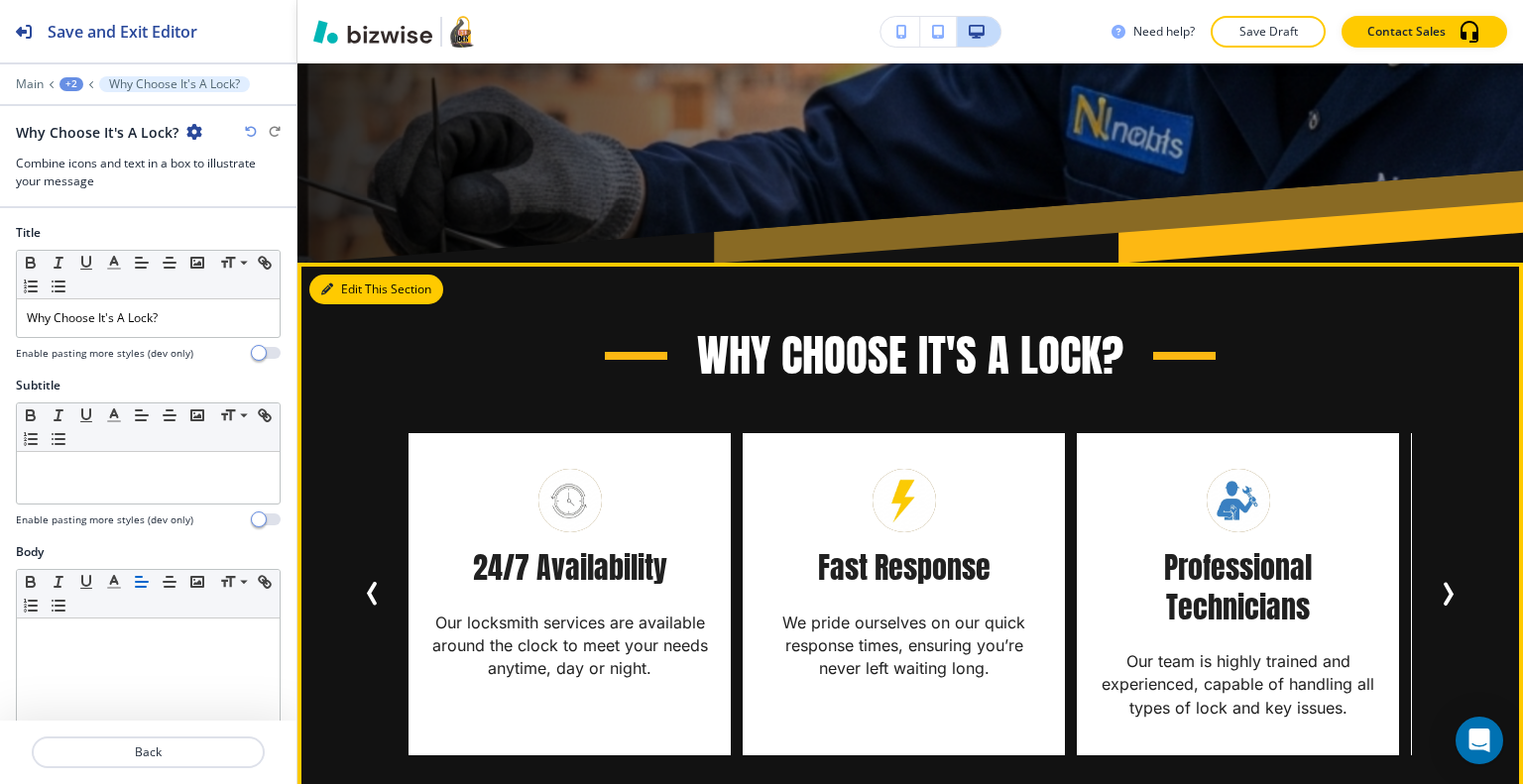 scroll, scrollTop: 1168, scrollLeft: 0, axis: vertical 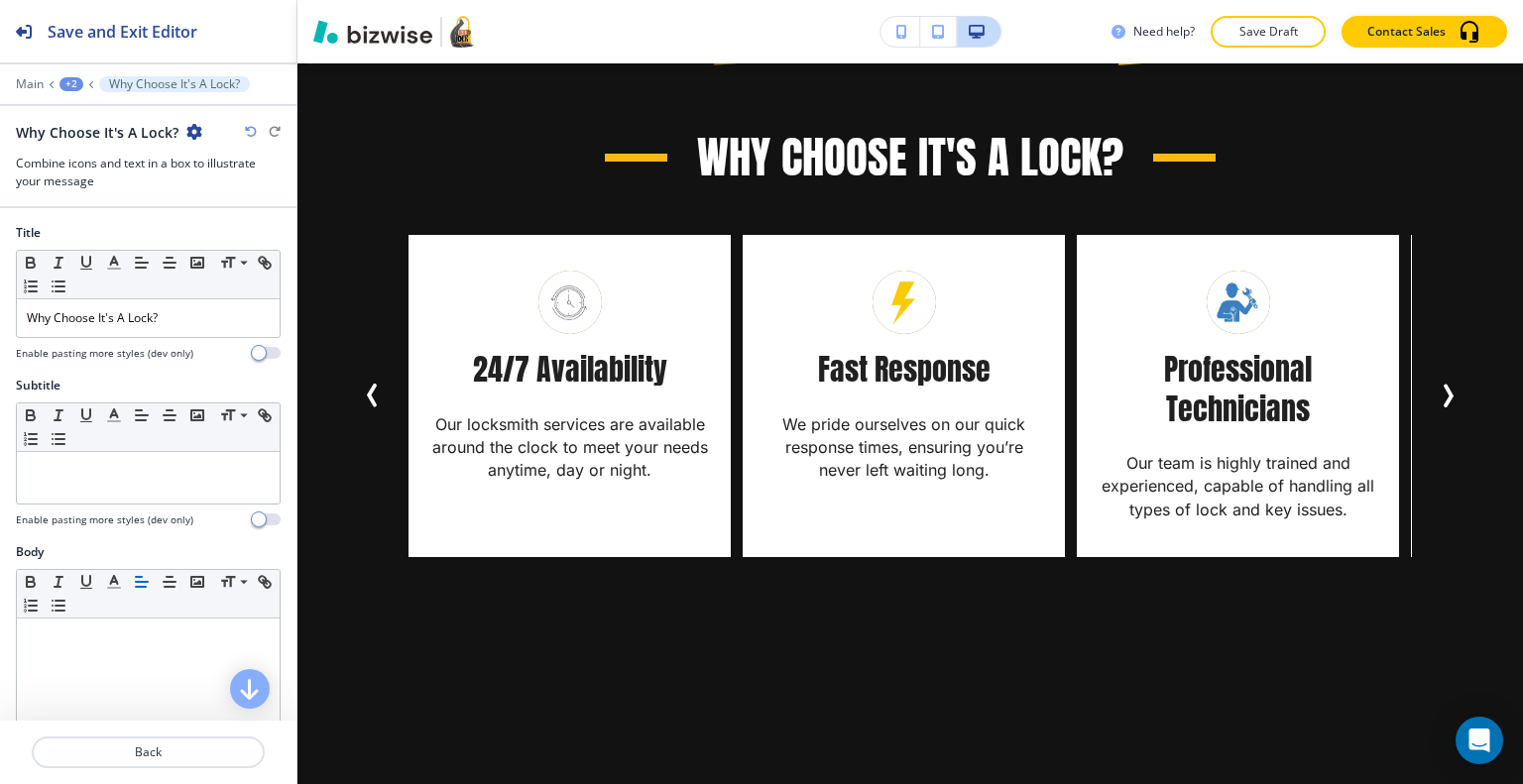 click on "Why Choose It's A Lock?" at bounding box center (148, 132) 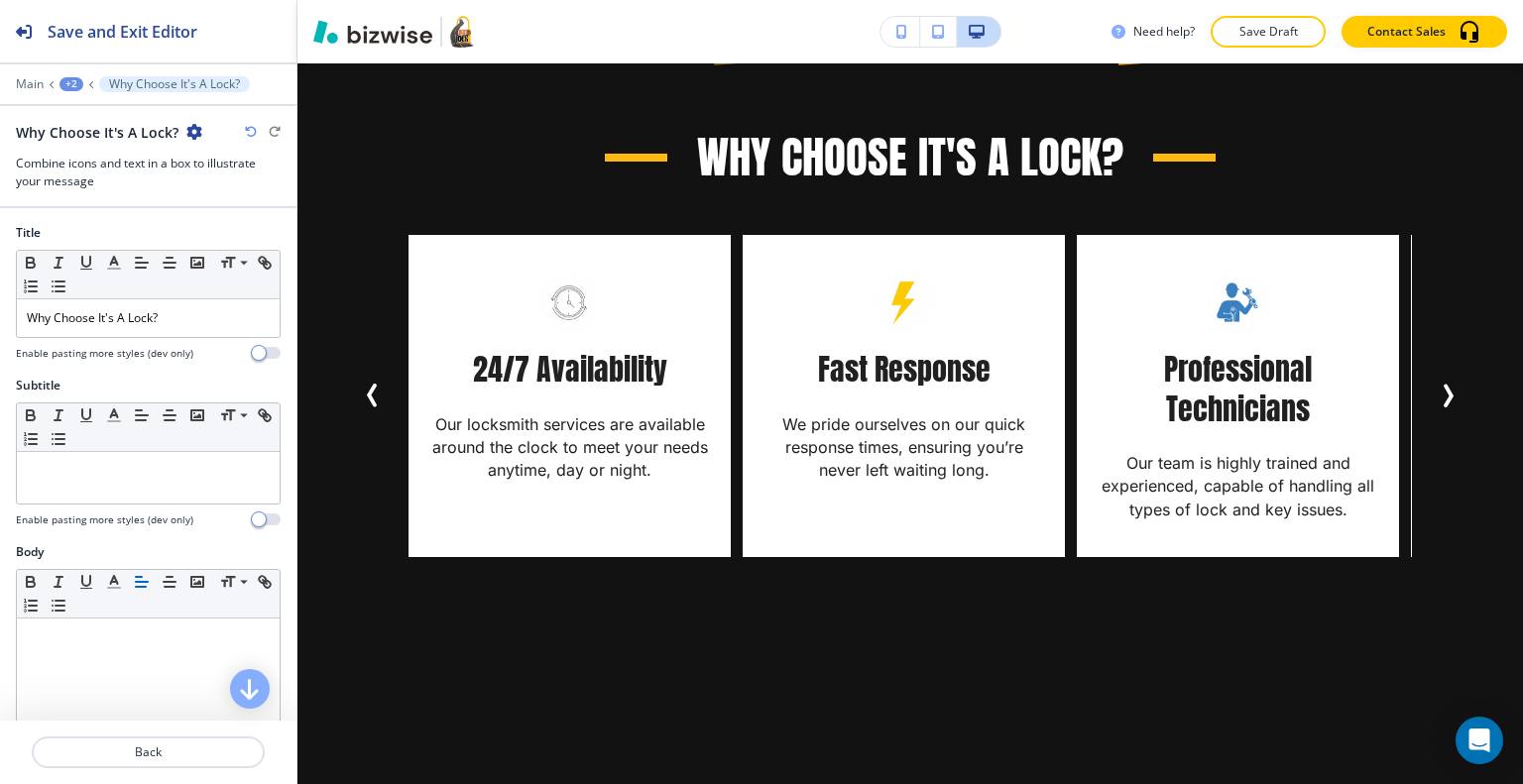 click at bounding box center (194, 132) 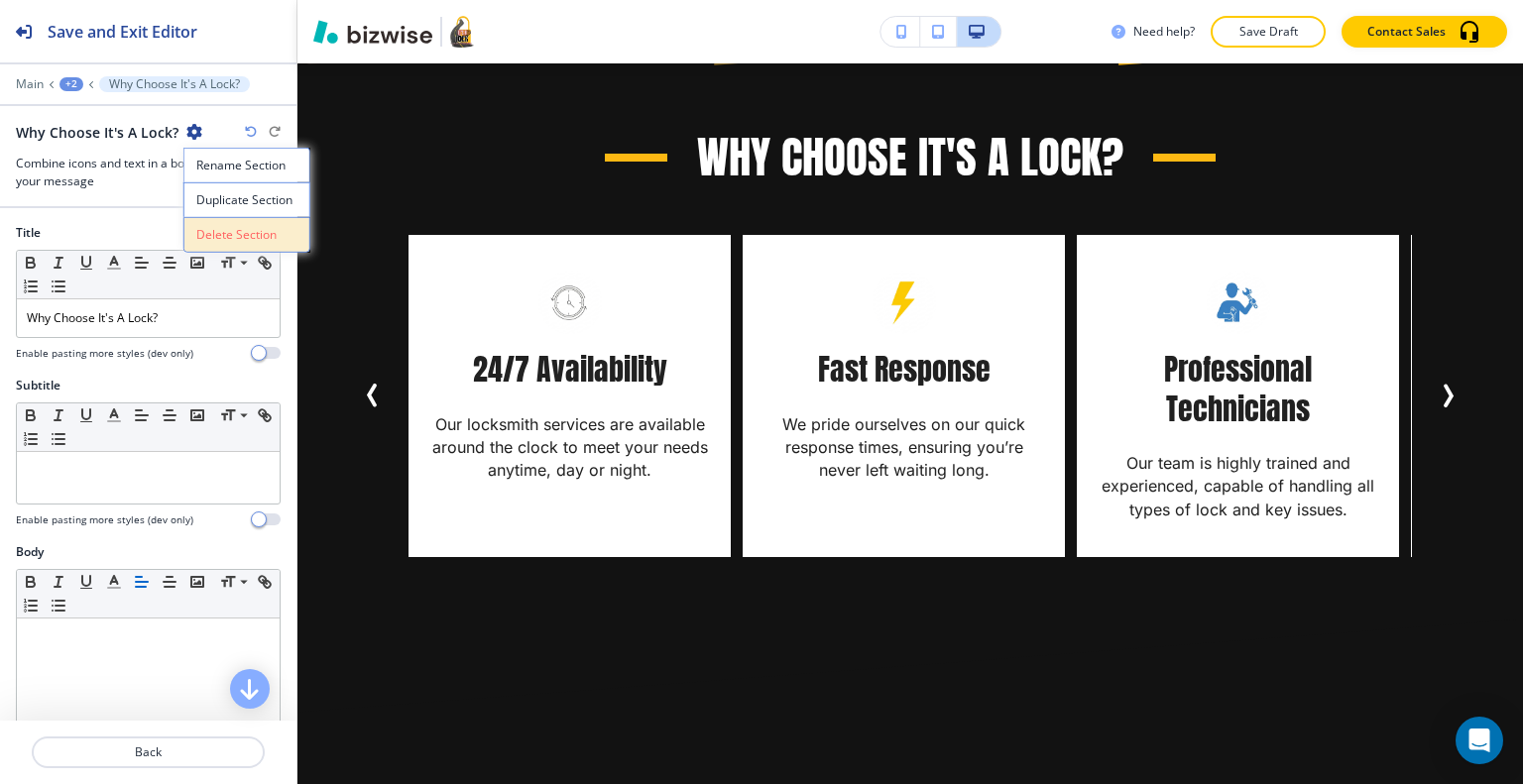 click on "Delete Section" at bounding box center (247, 235) 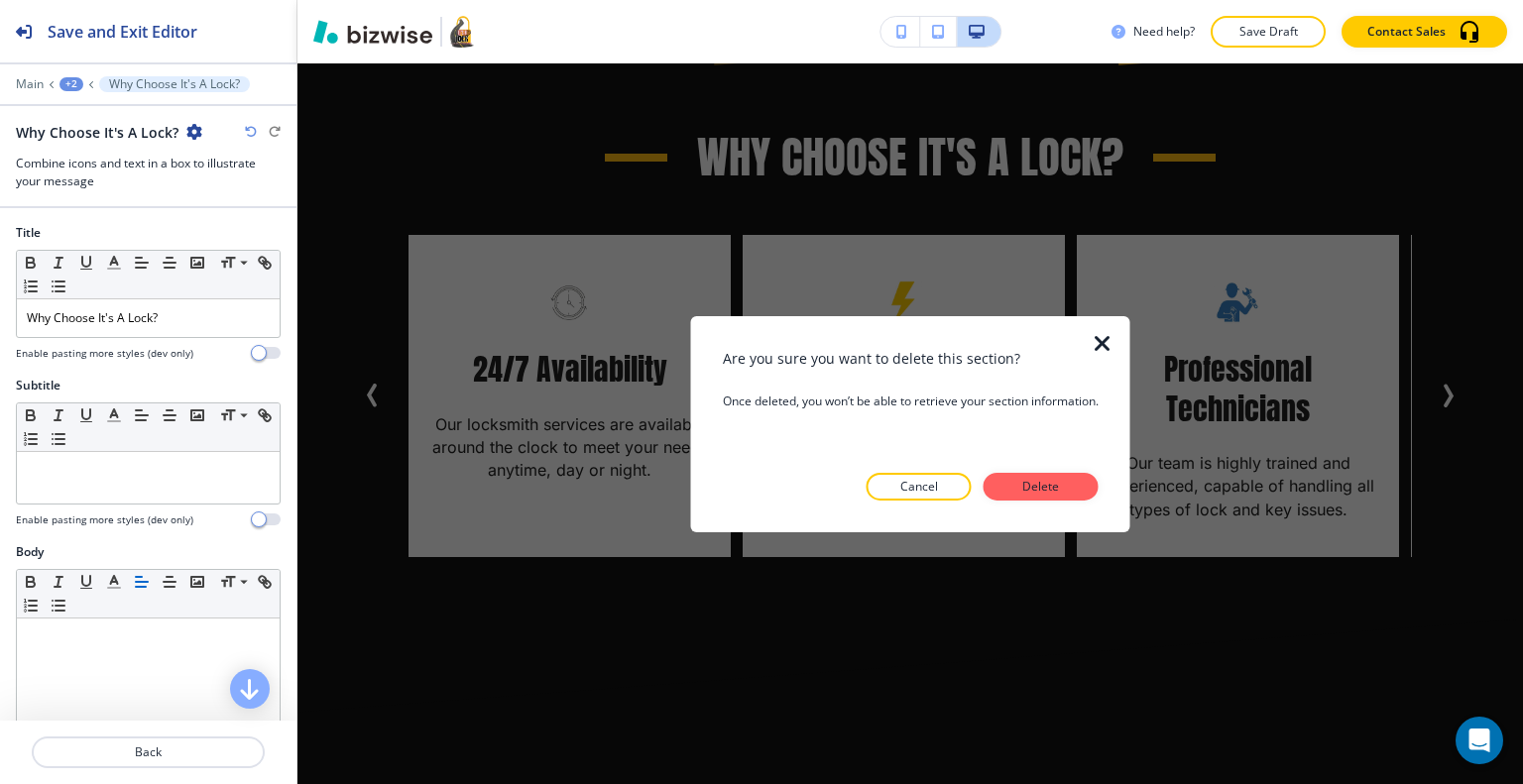 click on "Delete" at bounding box center [1041, 487] 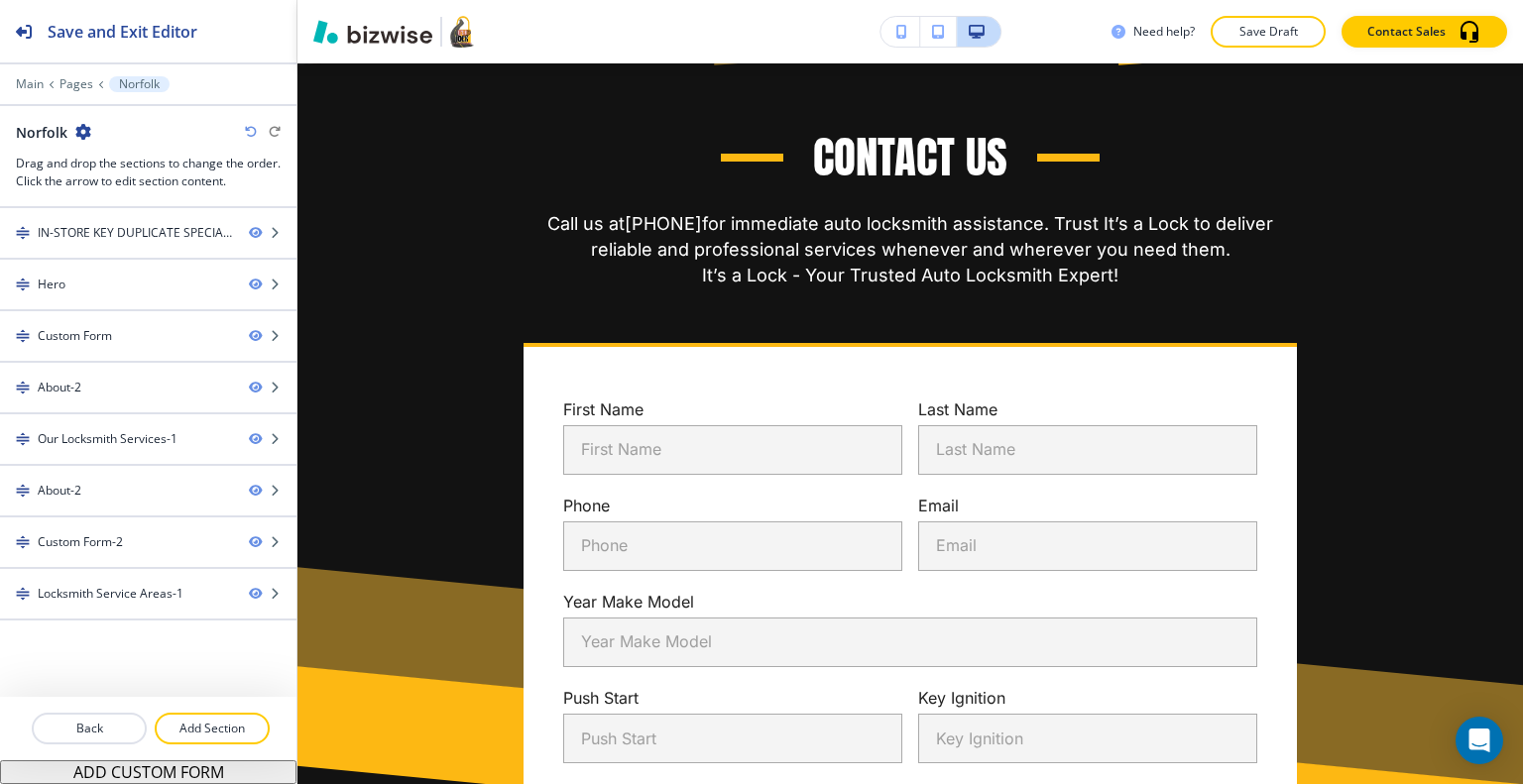 scroll, scrollTop: 870, scrollLeft: 0, axis: vertical 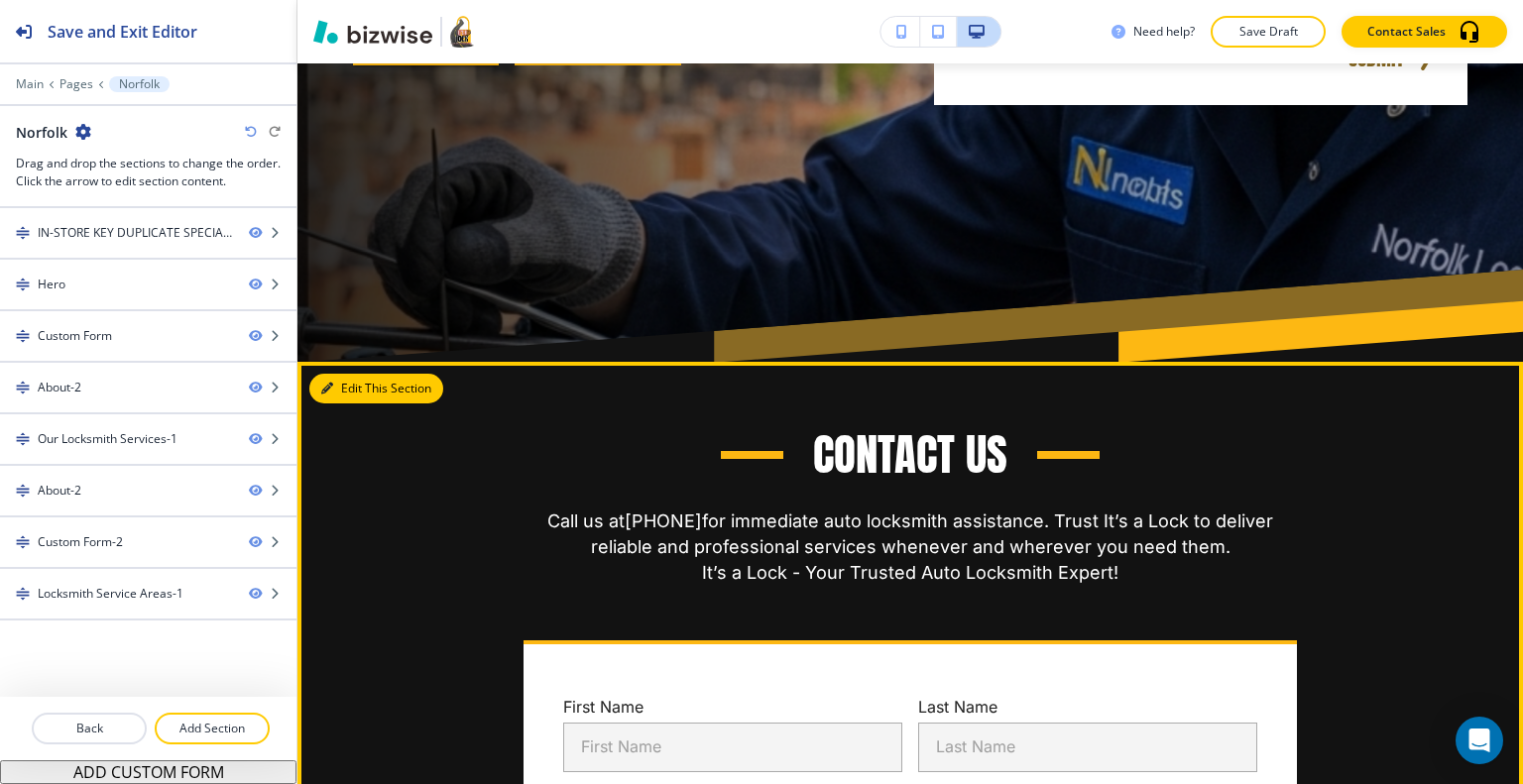 click on "Edit This Section" at bounding box center [376, 389] 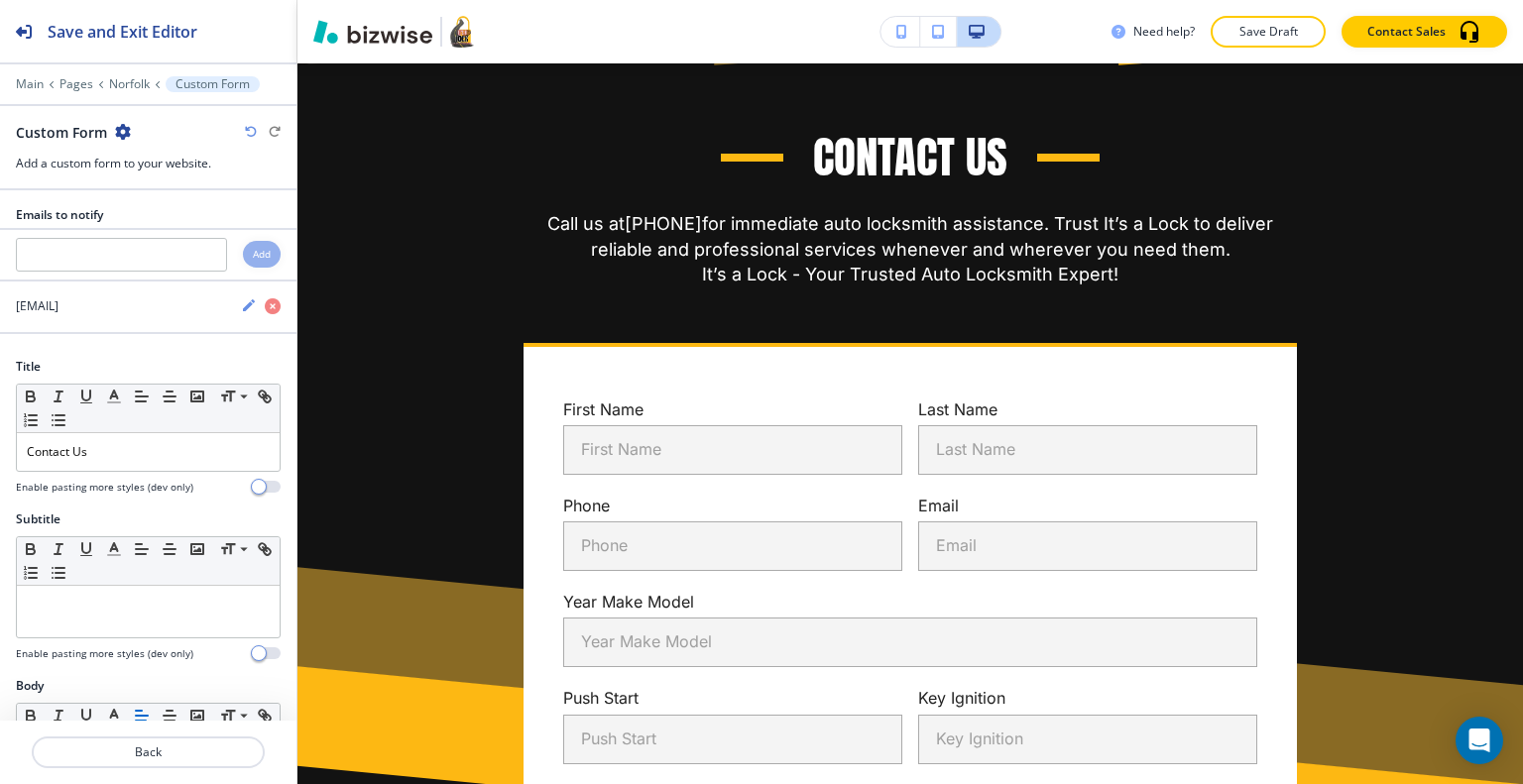 click at bounding box center [123, 132] 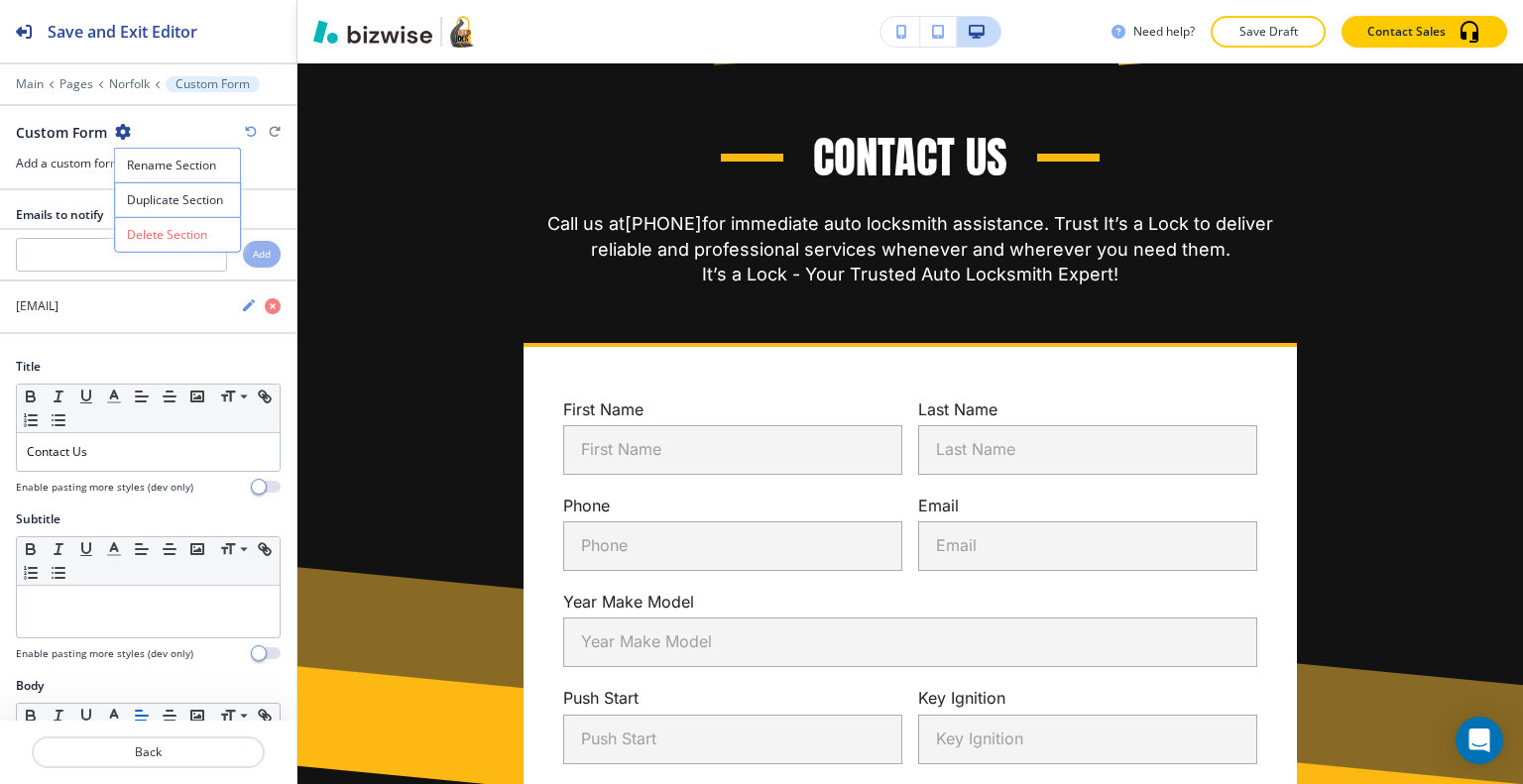 click on "Delete Section" at bounding box center [177, 235] 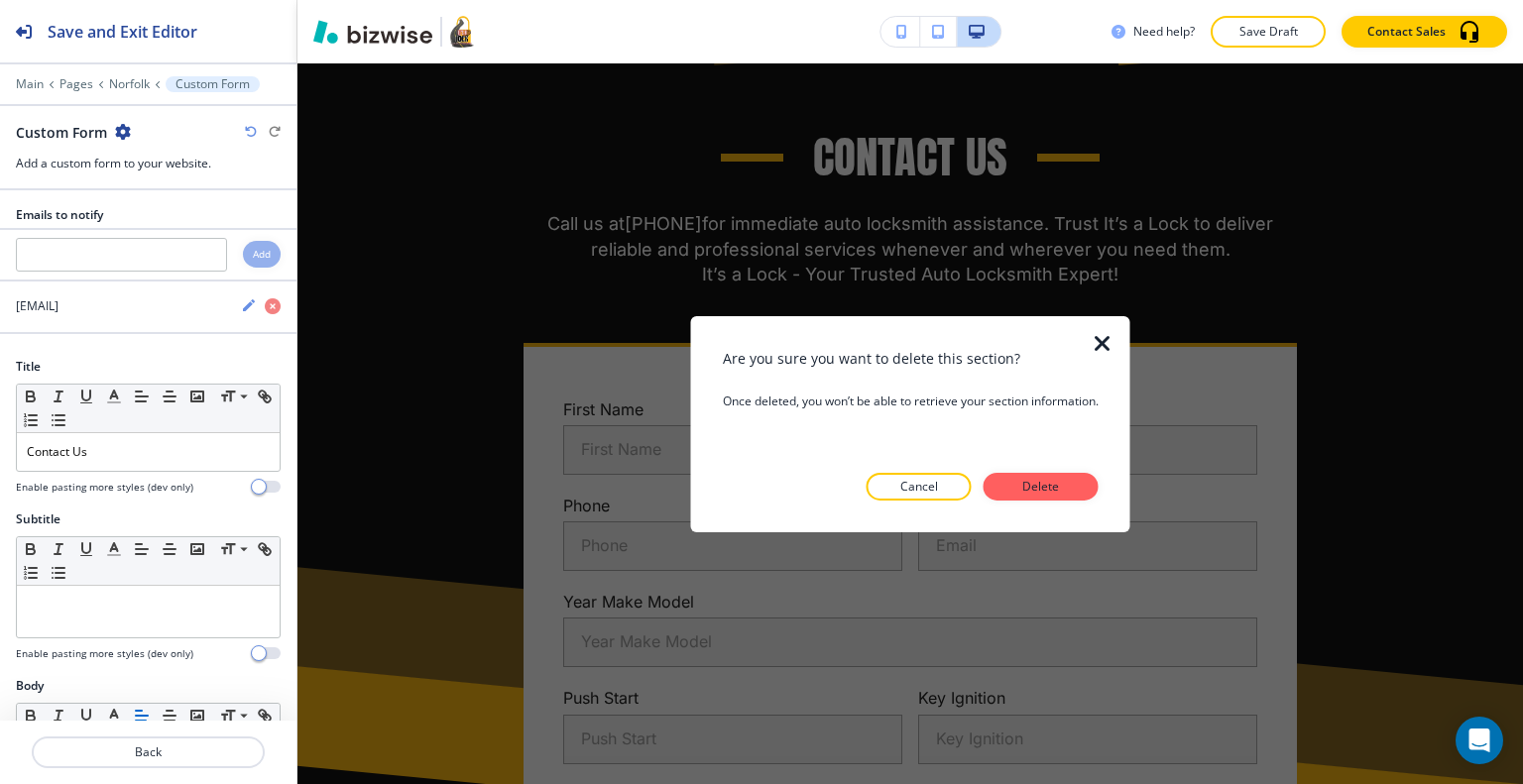 click at bounding box center (910, 516) 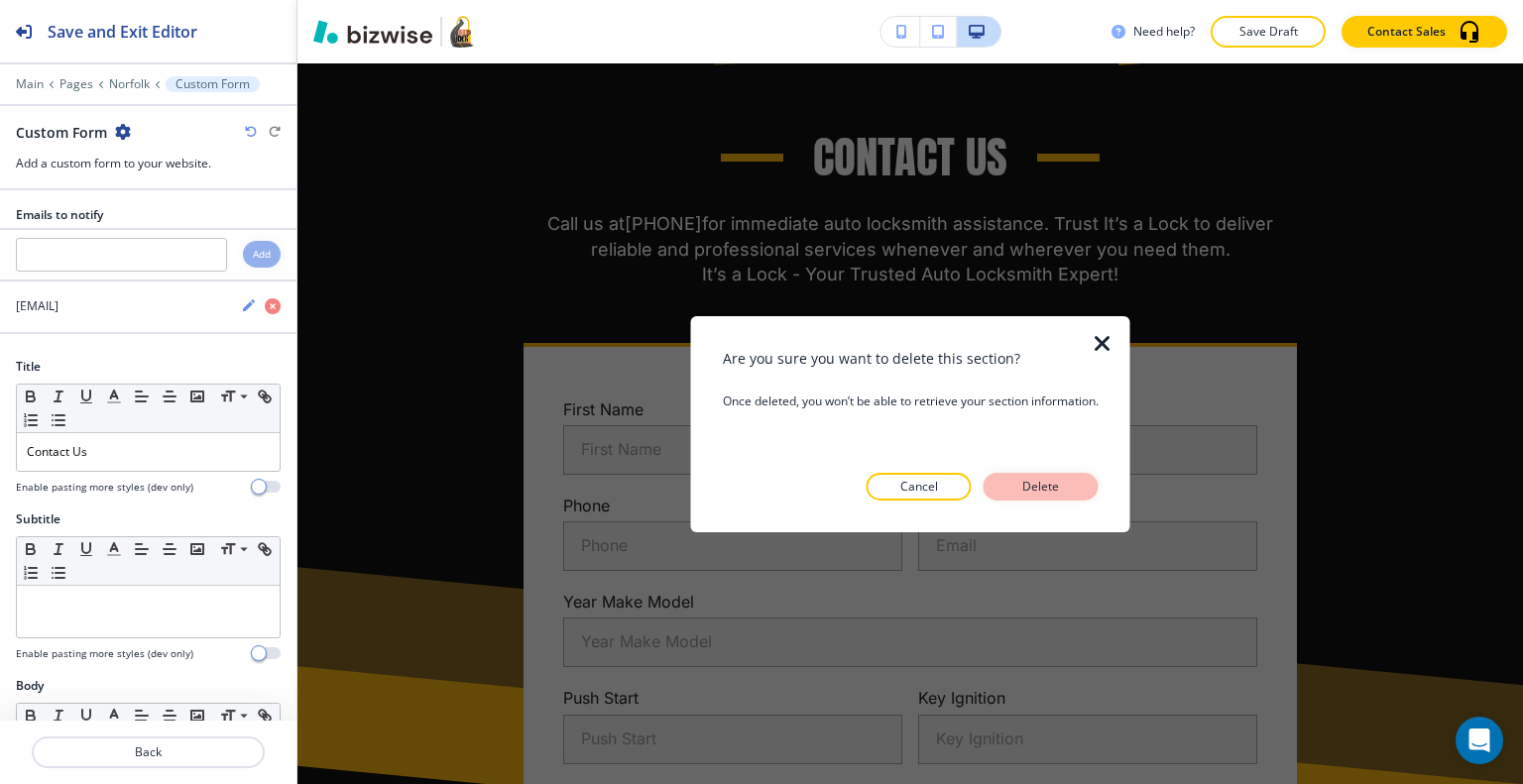 click on "Delete" at bounding box center (1041, 487) 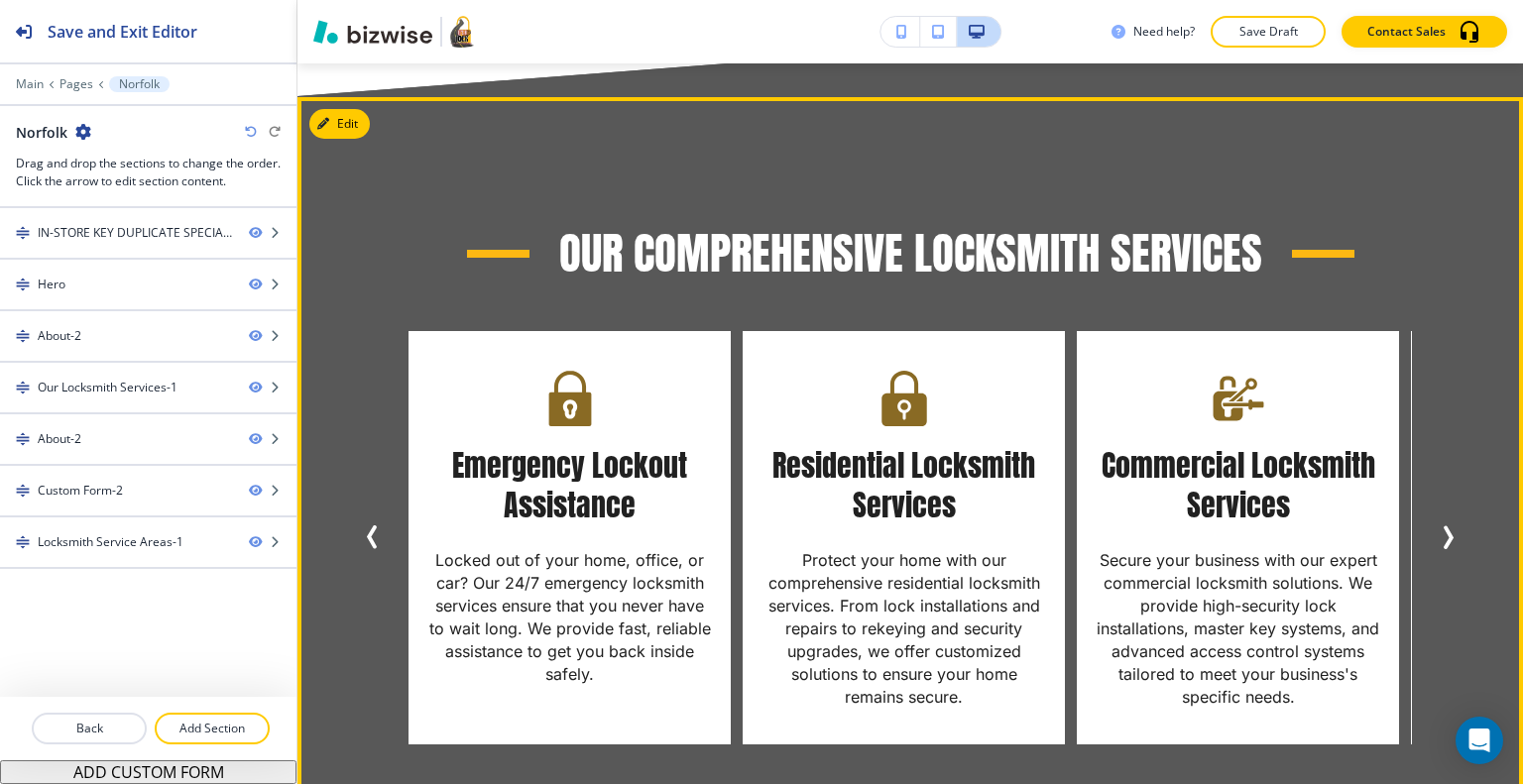 scroll, scrollTop: 2258, scrollLeft: 0, axis: vertical 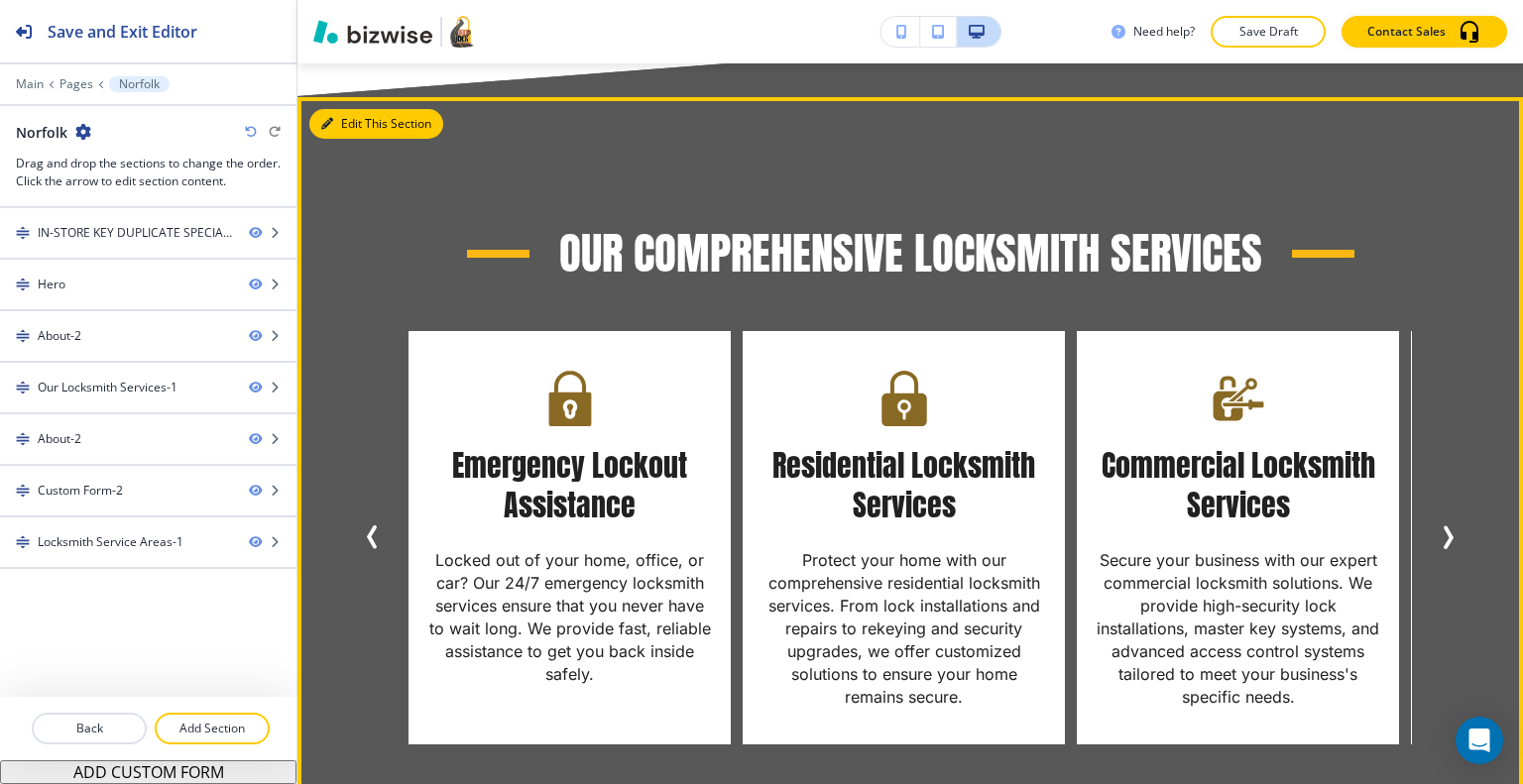 click on "Edit This Section" at bounding box center [376, 124] 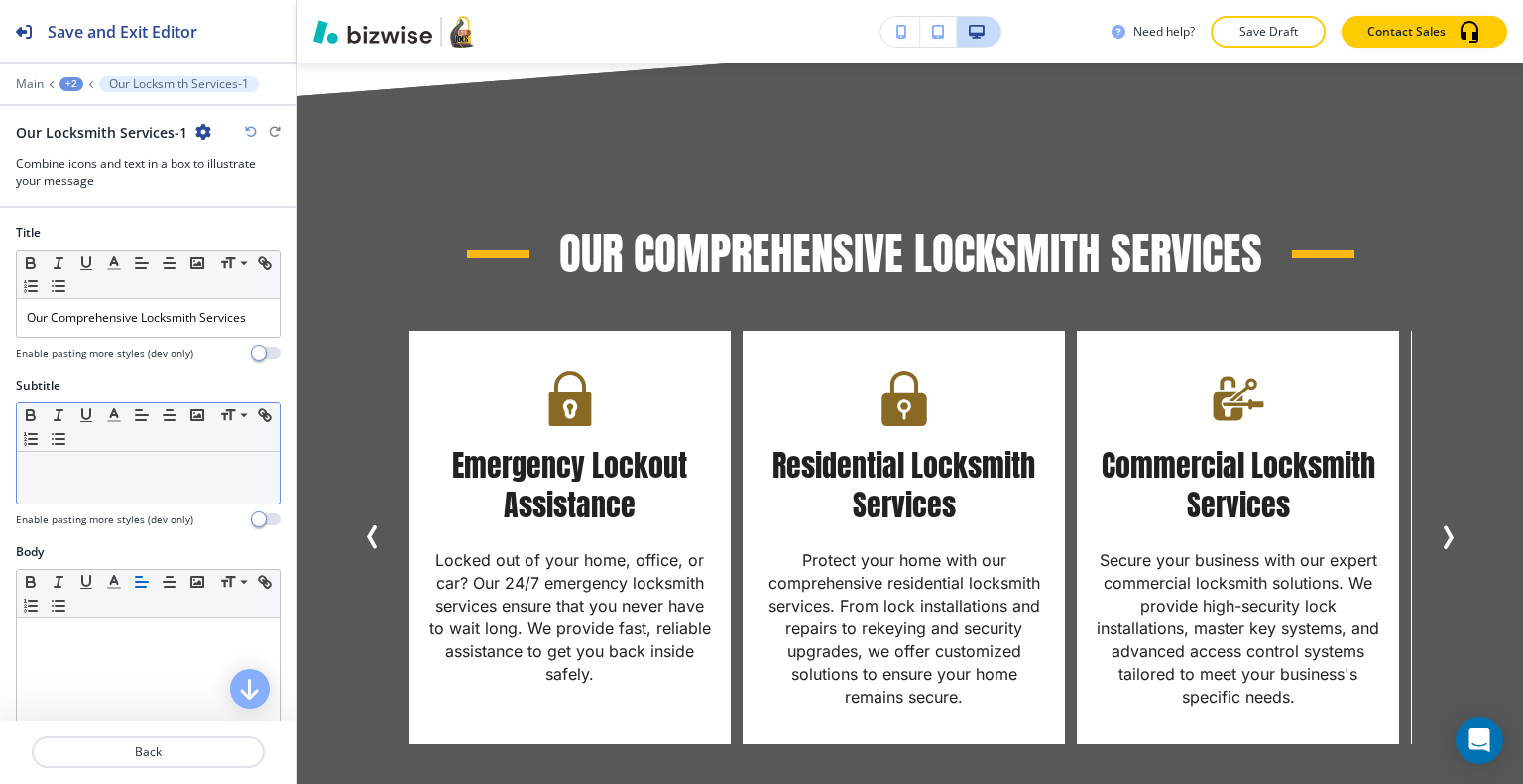 scroll, scrollTop: 2092, scrollLeft: 0, axis: vertical 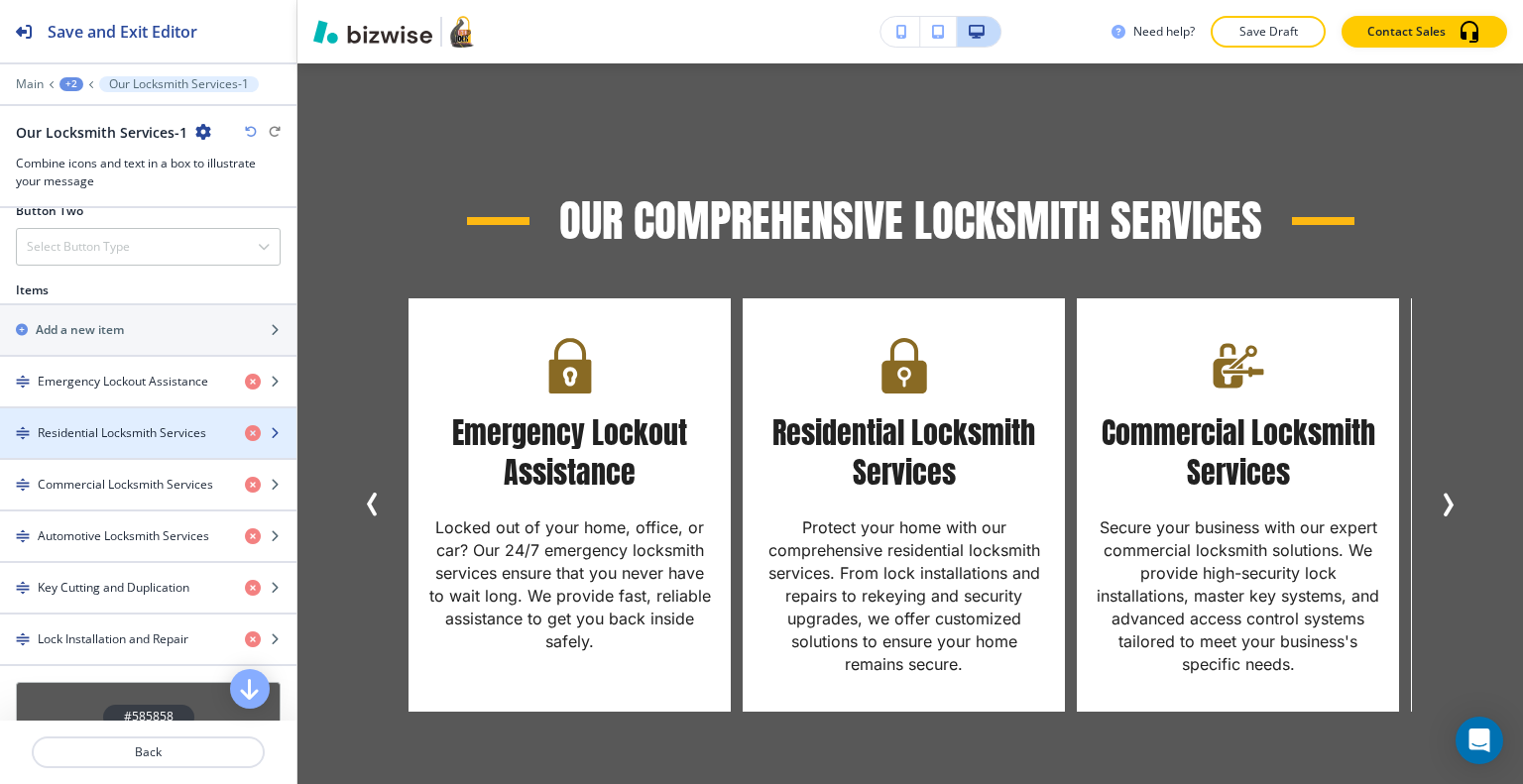 click at bounding box center [148, 450] 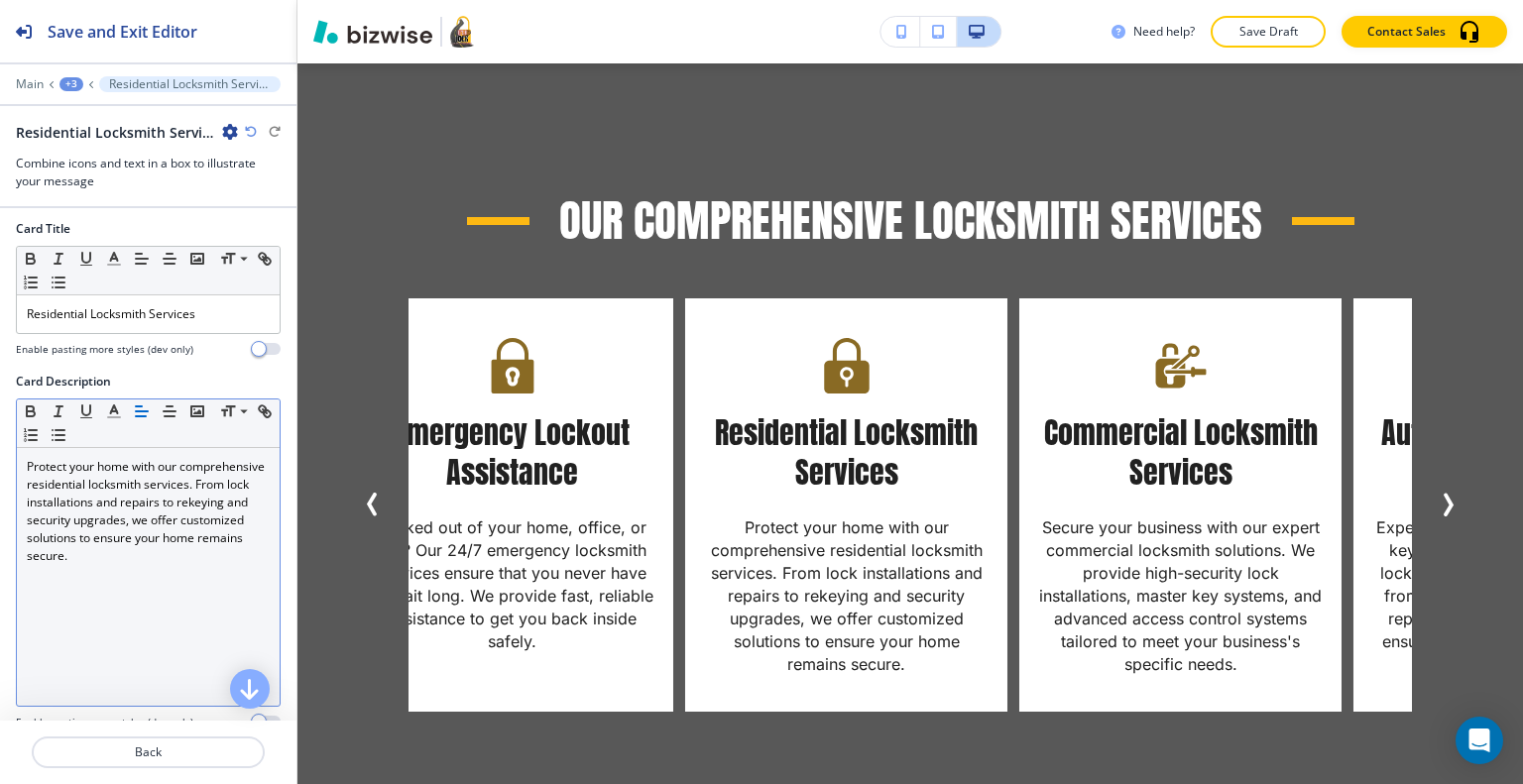 scroll, scrollTop: 496, scrollLeft: 0, axis: vertical 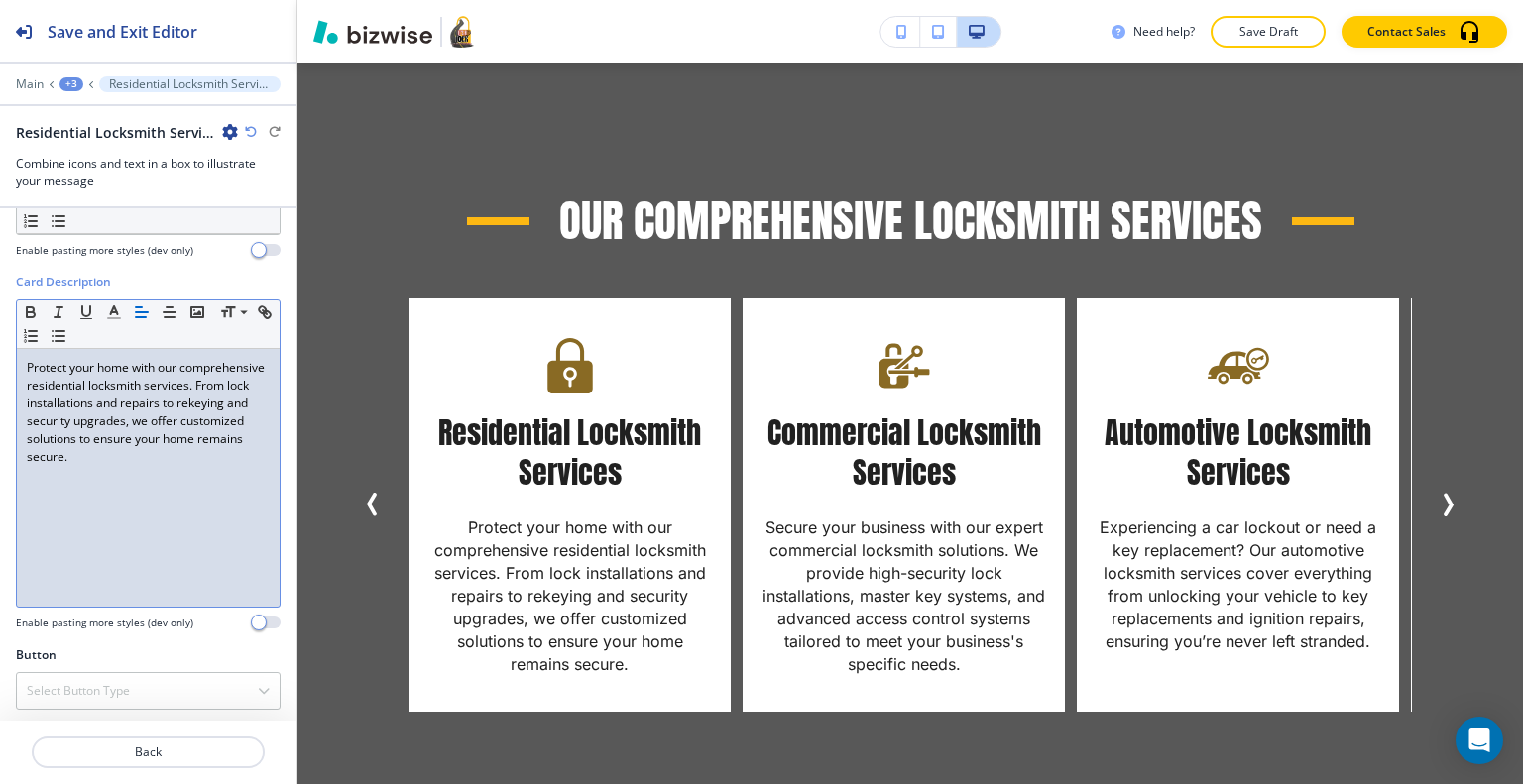 click on "Protect your home with our comprehensive residential locksmith services. From lock installations and repairs to rekeying and security upgrades, we offer customized solutions to ensure your home remains secure." at bounding box center [148, 412] 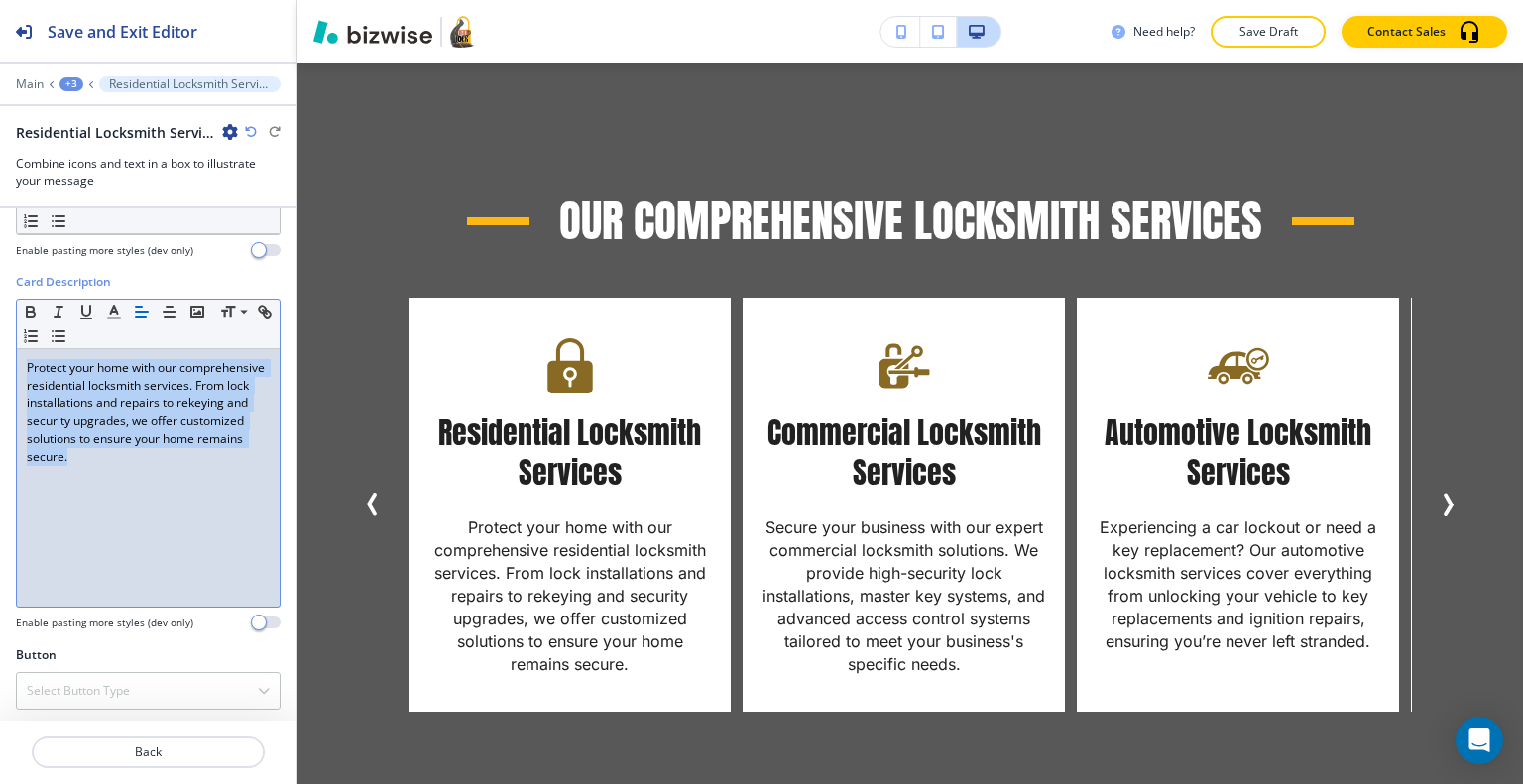 drag, startPoint x: 238, startPoint y: 460, endPoint x: 32, endPoint y: 380, distance: 220.98869 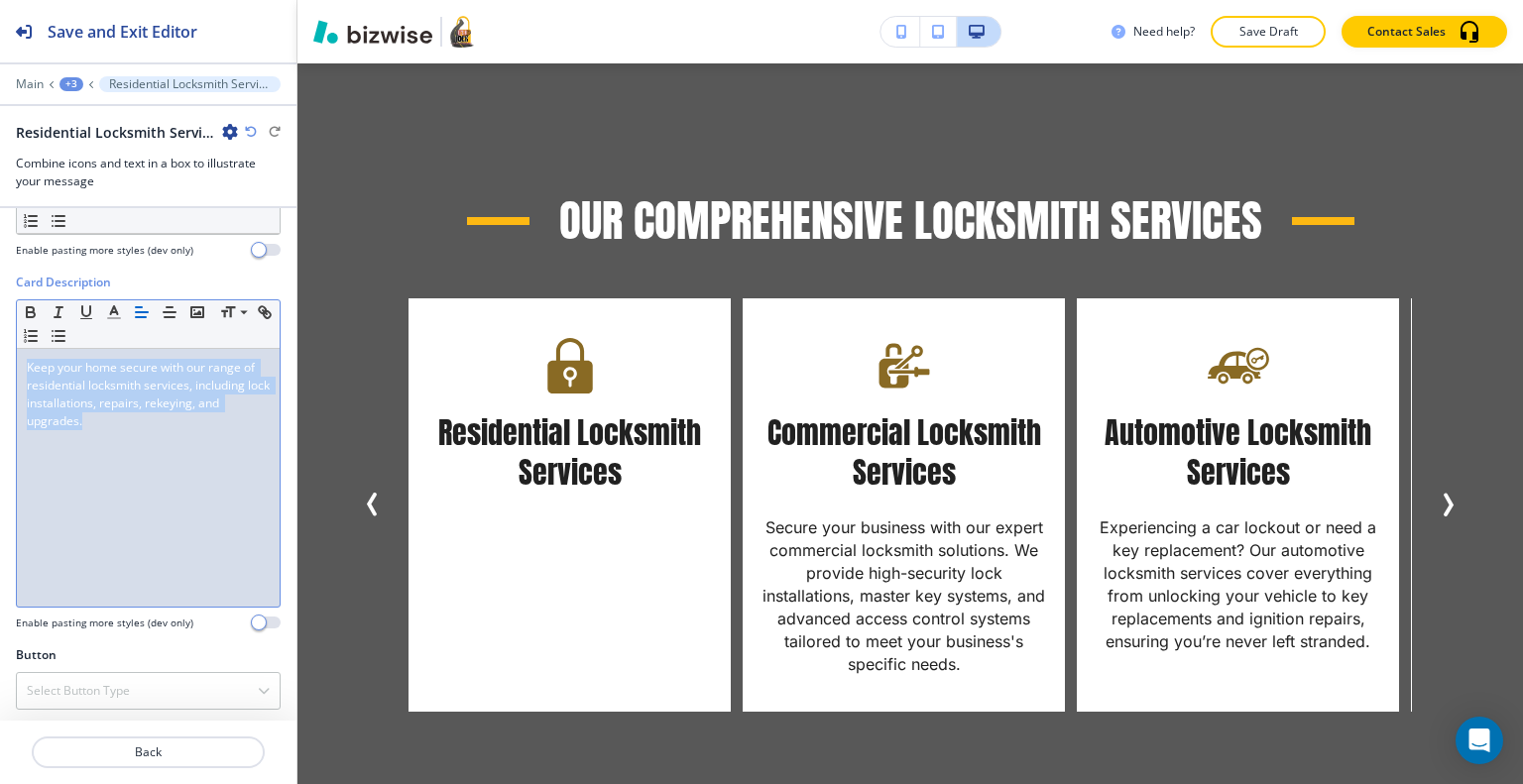 drag, startPoint x: 204, startPoint y: 423, endPoint x: 1, endPoint y: 354, distance: 214.4062 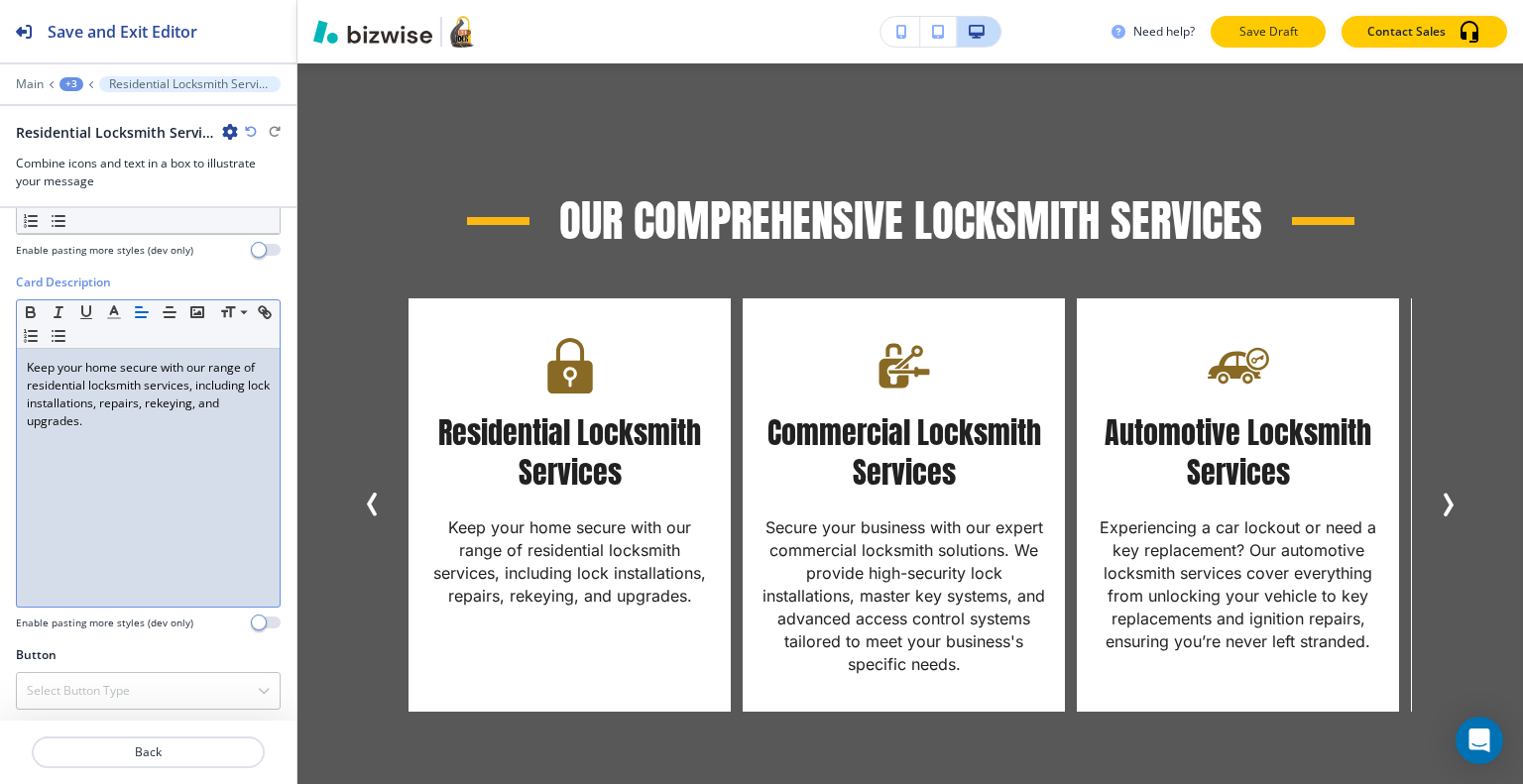 click on "Save Draft" at bounding box center (1268, 32) 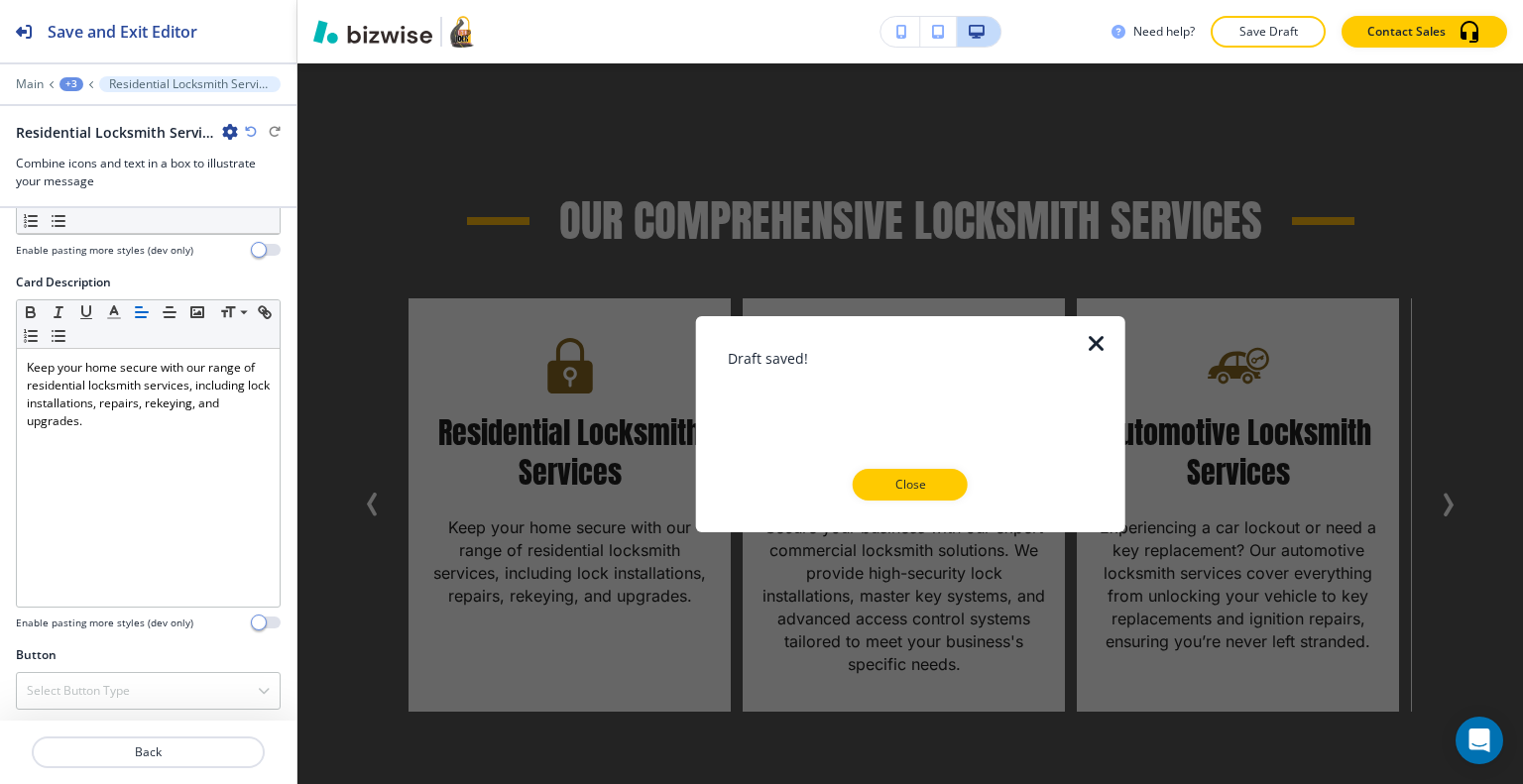 scroll, scrollTop: 1894, scrollLeft: 0, axis: vertical 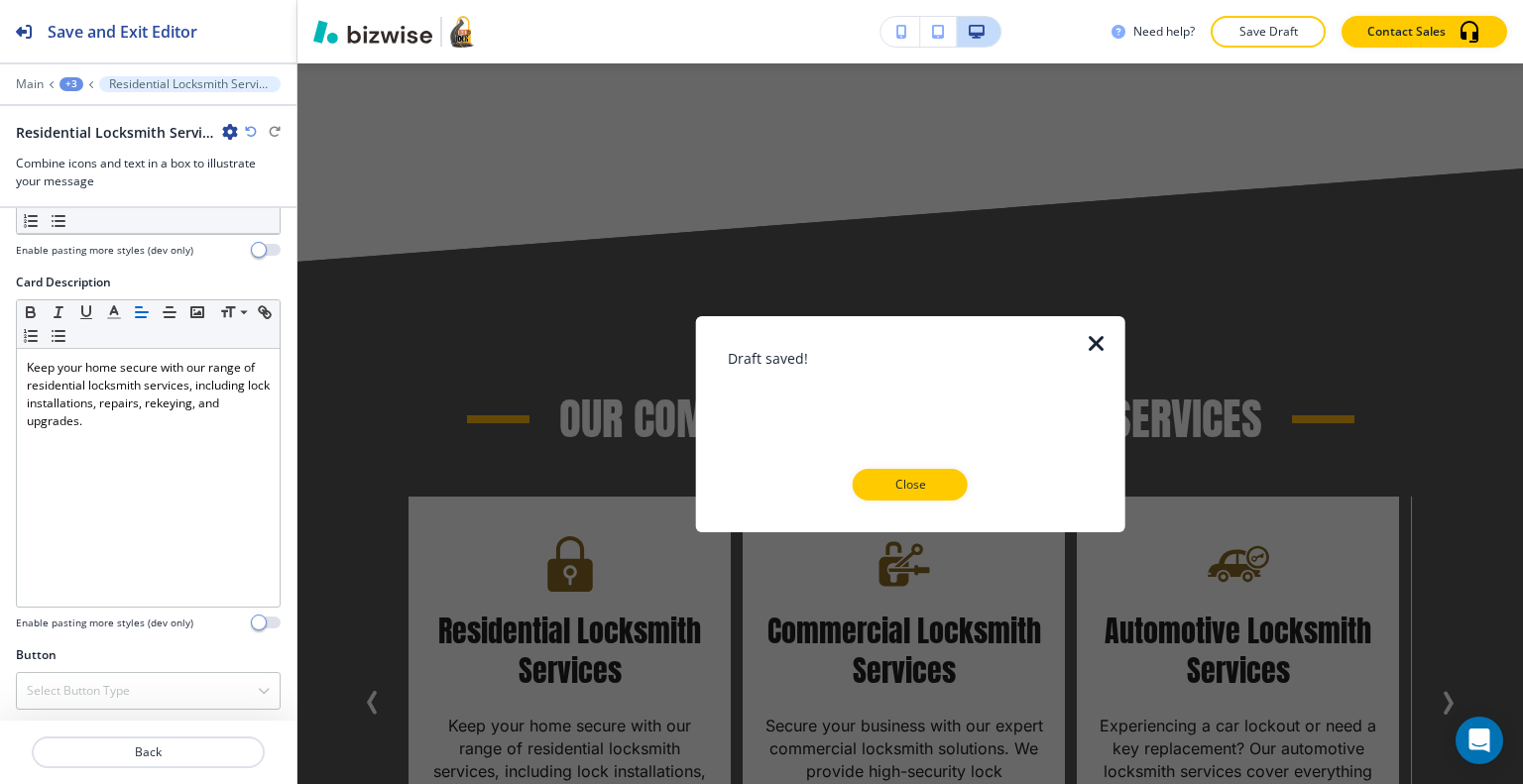 click on "Close" at bounding box center [910, 485] 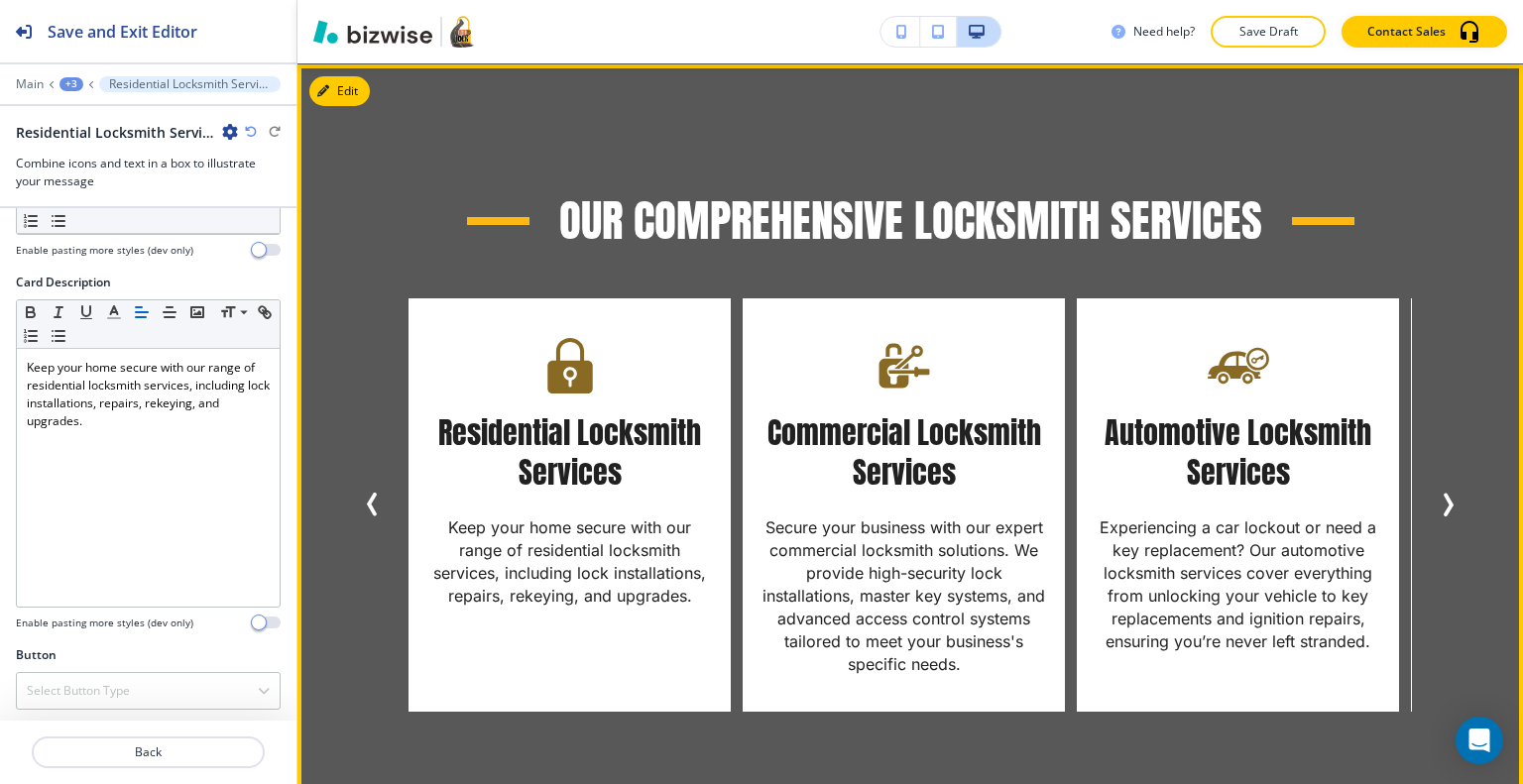 scroll, scrollTop: 1993, scrollLeft: 0, axis: vertical 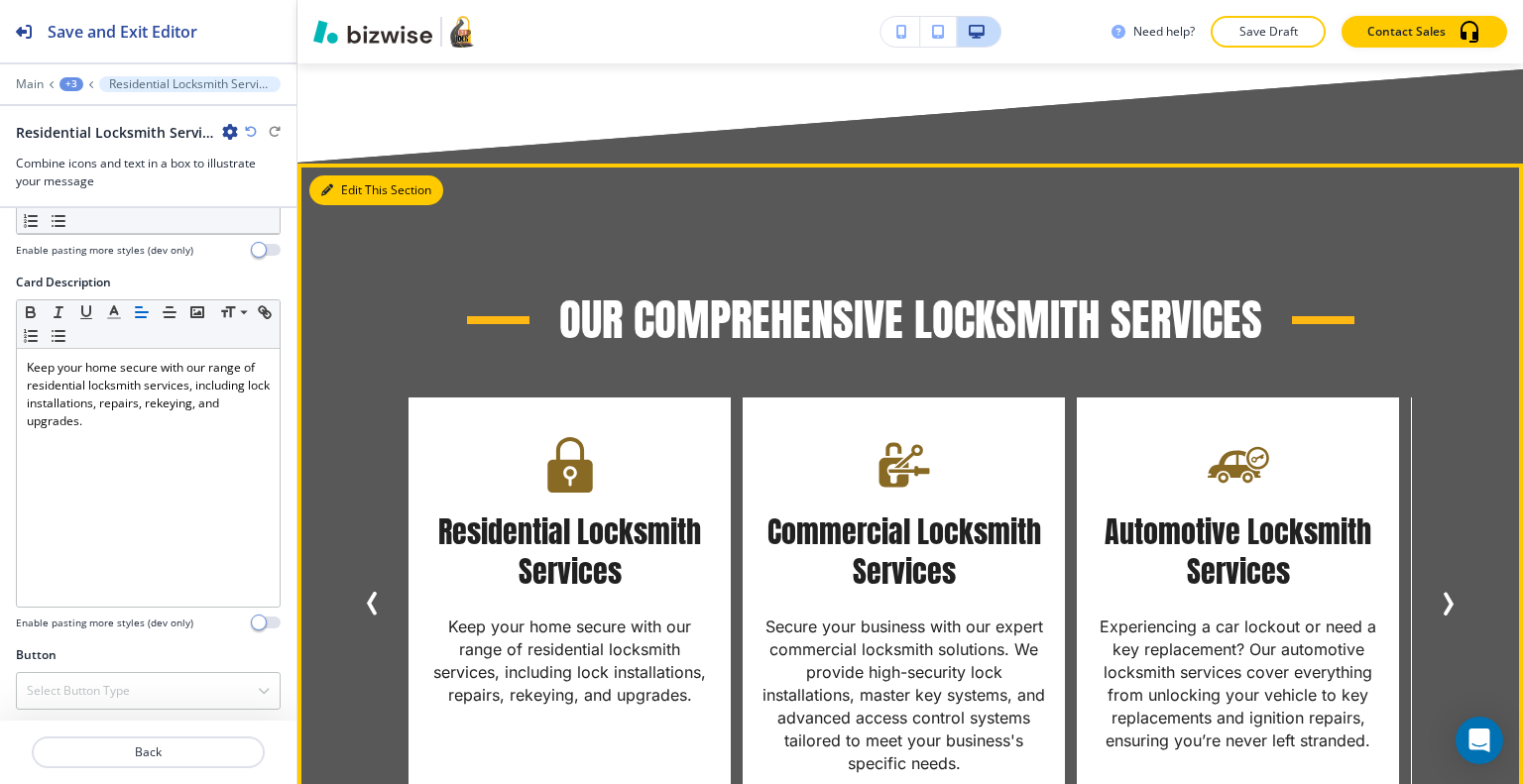click on "Edit This Section" at bounding box center [376, 190] 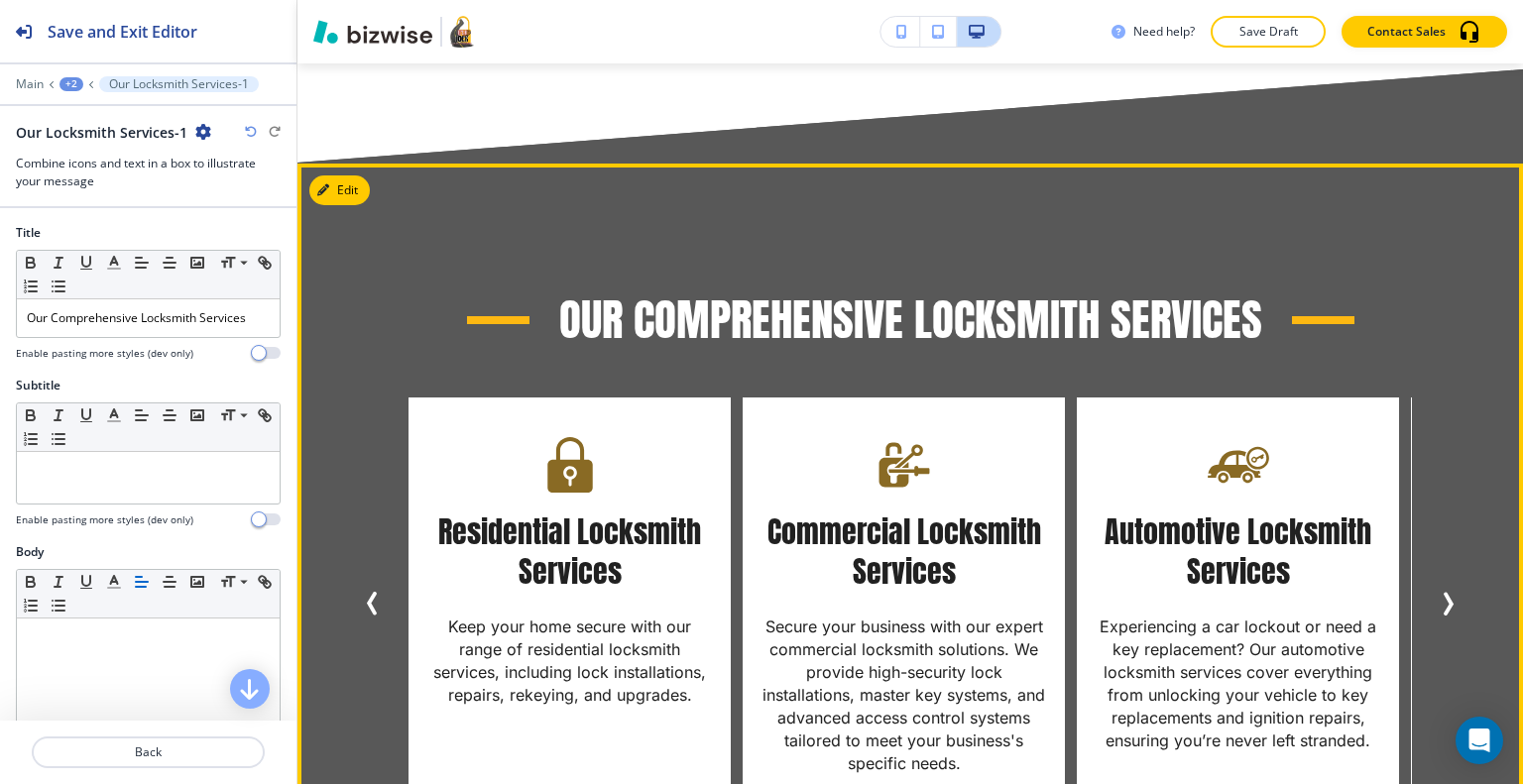 scroll, scrollTop: 2092, scrollLeft: 0, axis: vertical 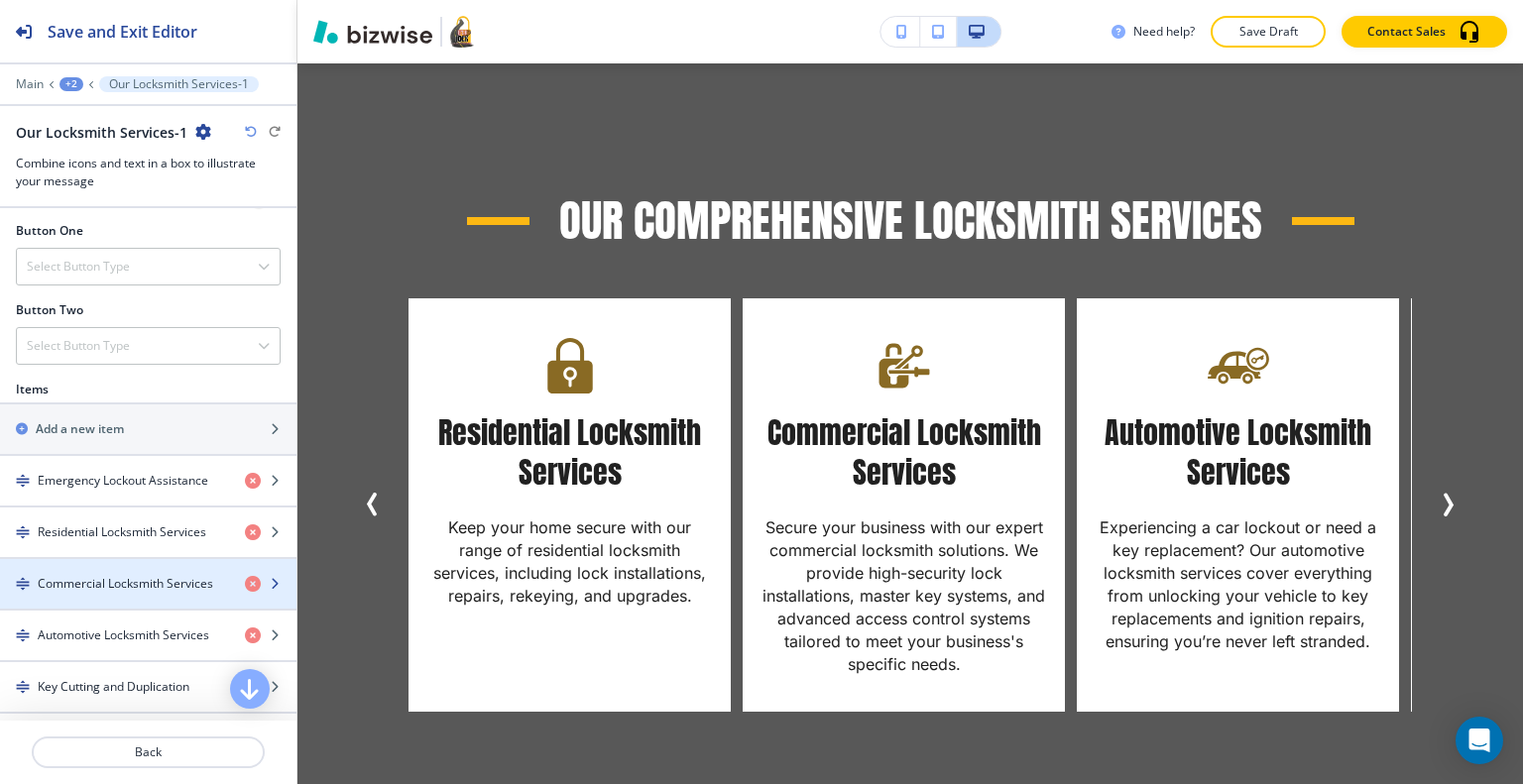 click at bounding box center (148, 601) 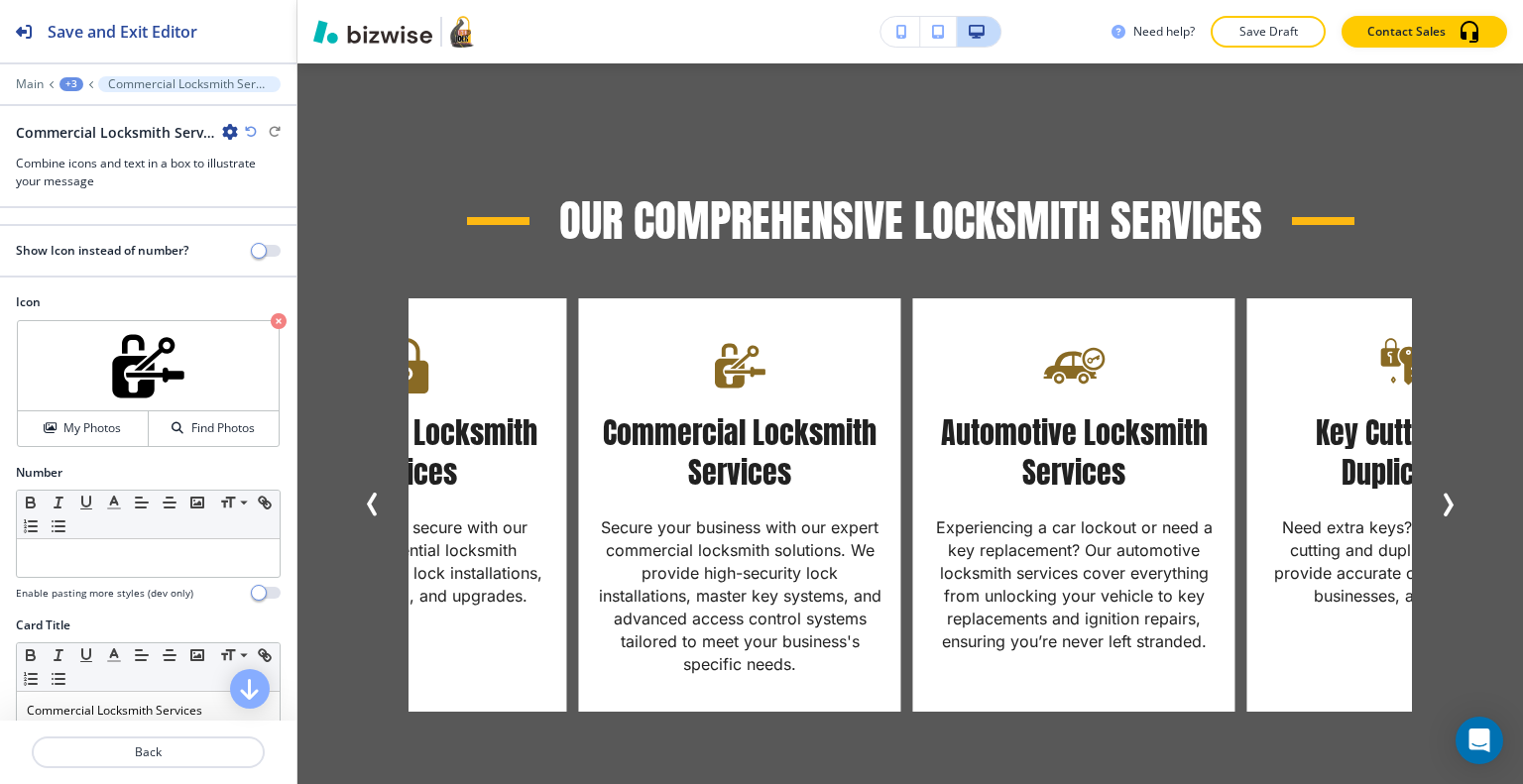 scroll, scrollTop: 297, scrollLeft: 0, axis: vertical 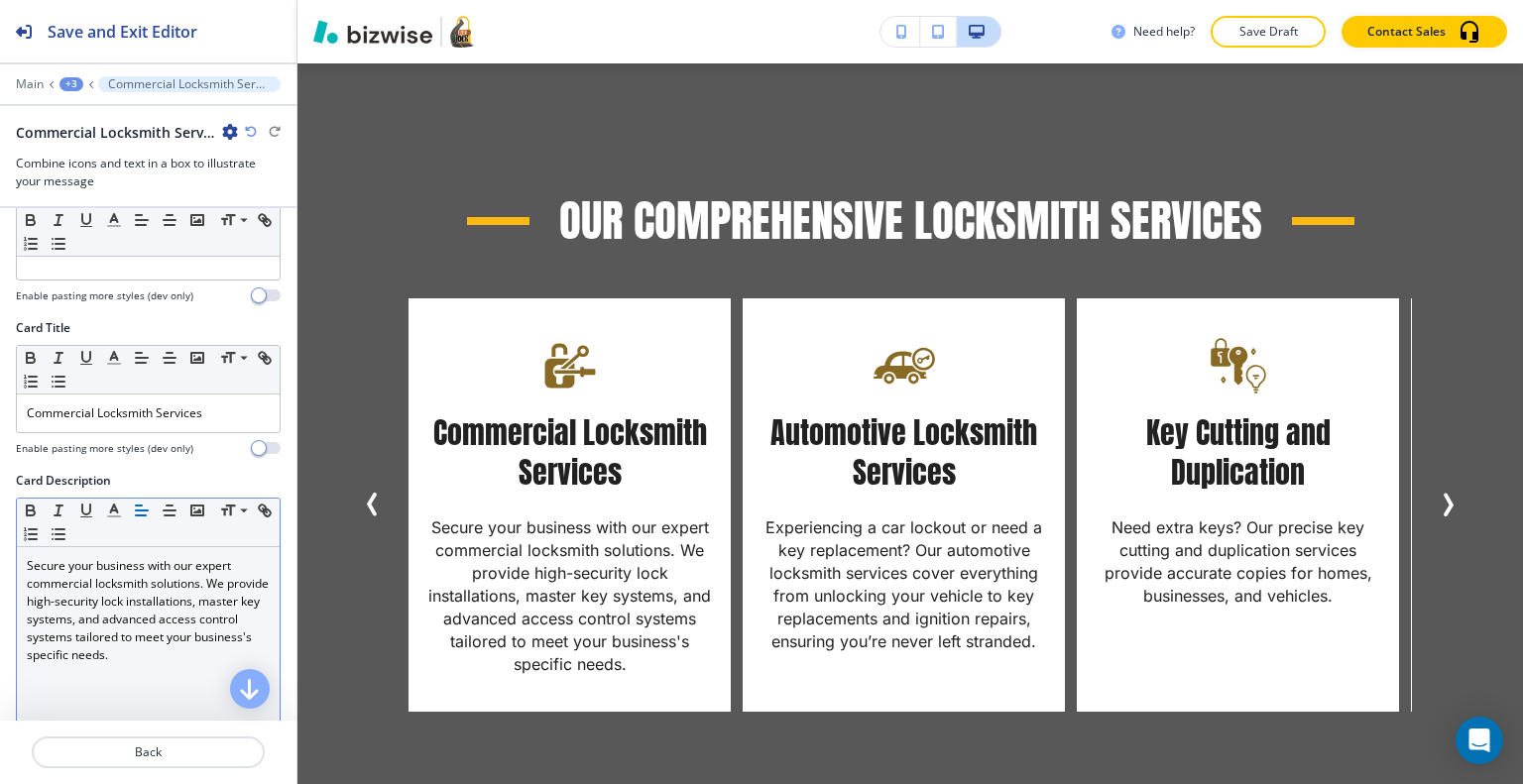 click on "Secure your business with our expert commercial locksmith solutions. We provide high-security lock installations, master key systems, and advanced access control systems tailored to meet your business's specific needs." at bounding box center [148, 611] 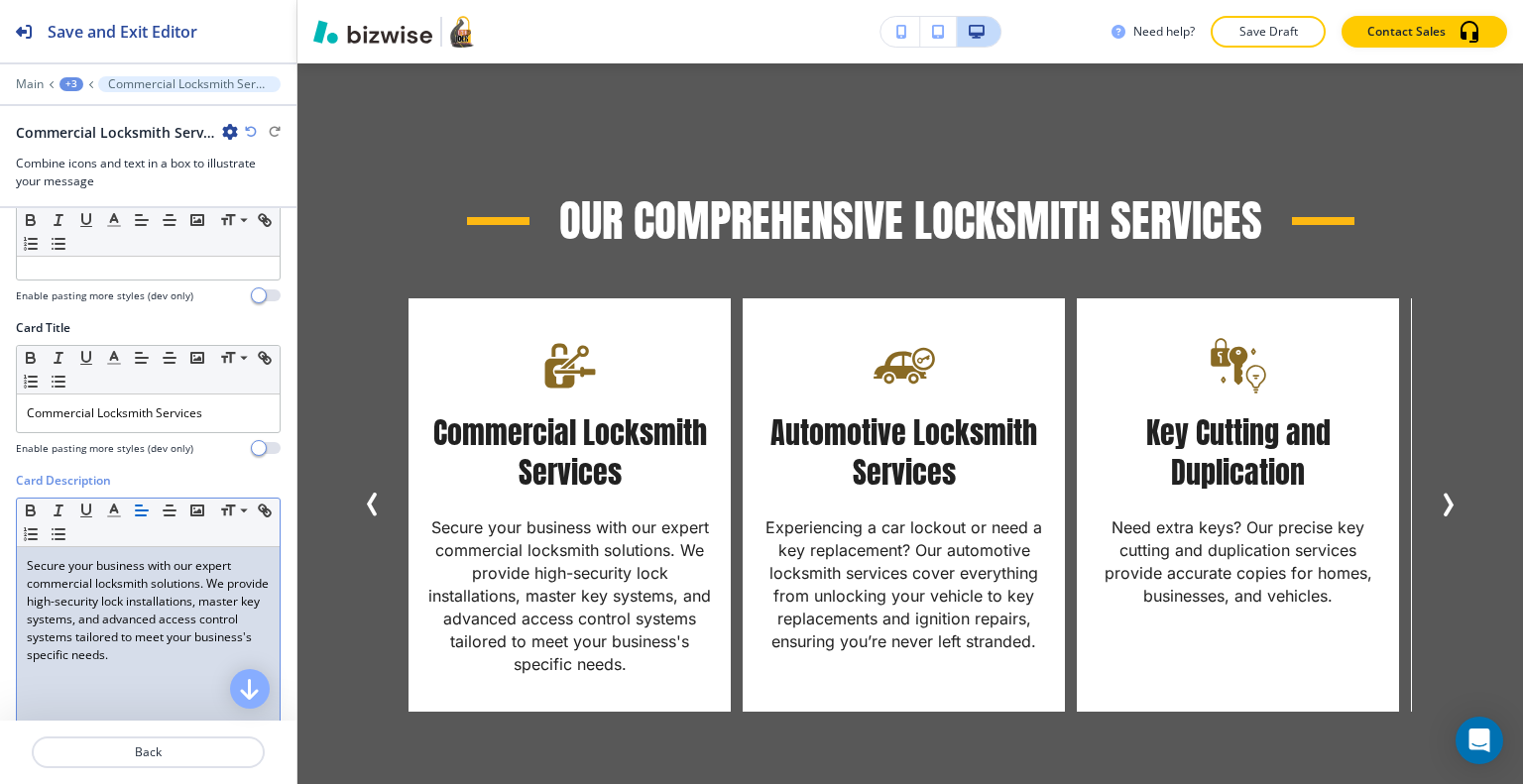 scroll, scrollTop: 396, scrollLeft: 0, axis: vertical 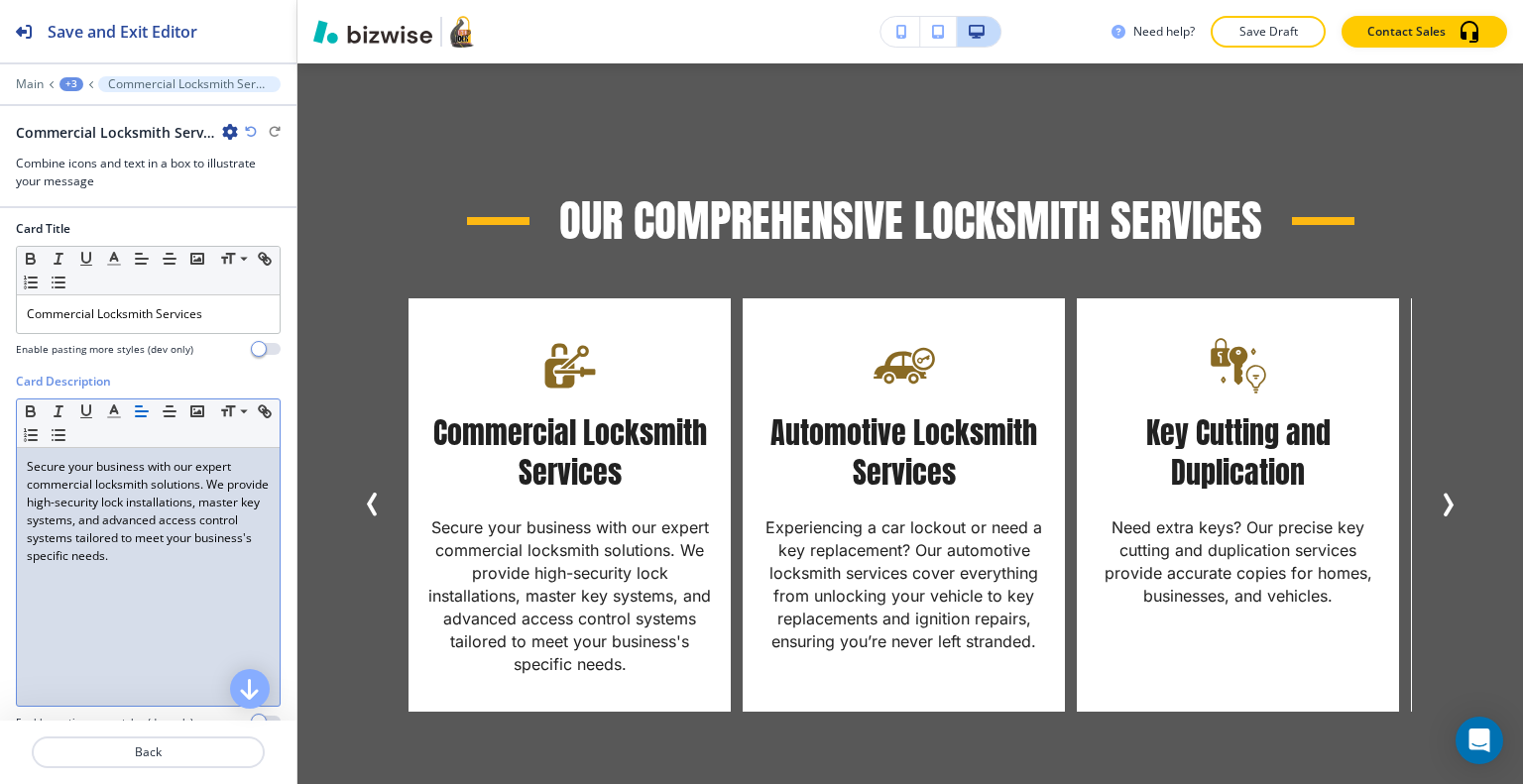 click on "Secure your business with our expert commercial locksmith solutions. We provide high-security lock installations, master key systems, and advanced access control systems tailored to meet your business's specific needs." at bounding box center [148, 577] 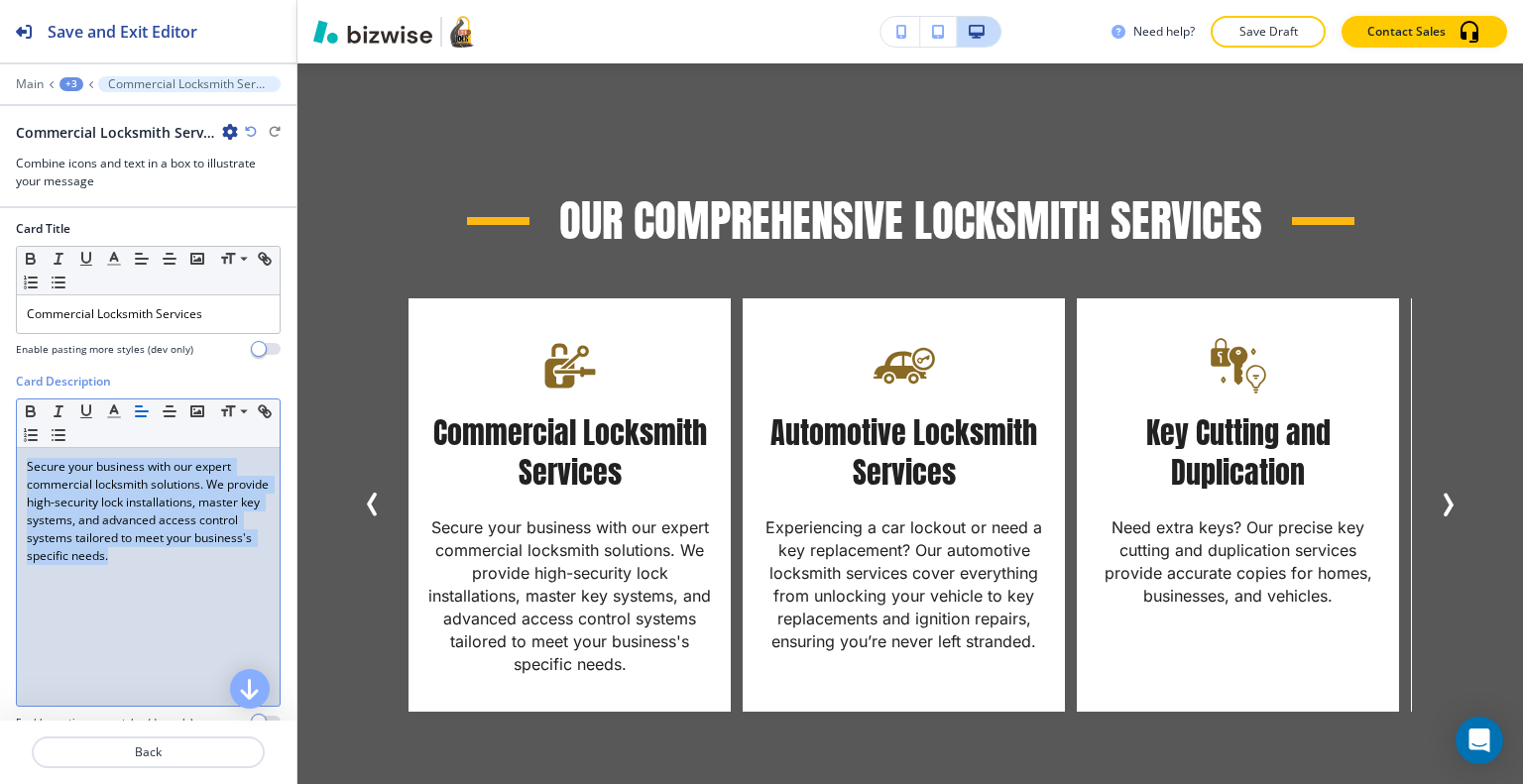 drag, startPoint x: 218, startPoint y: 565, endPoint x: 0, endPoint y: 450, distance: 246.47312 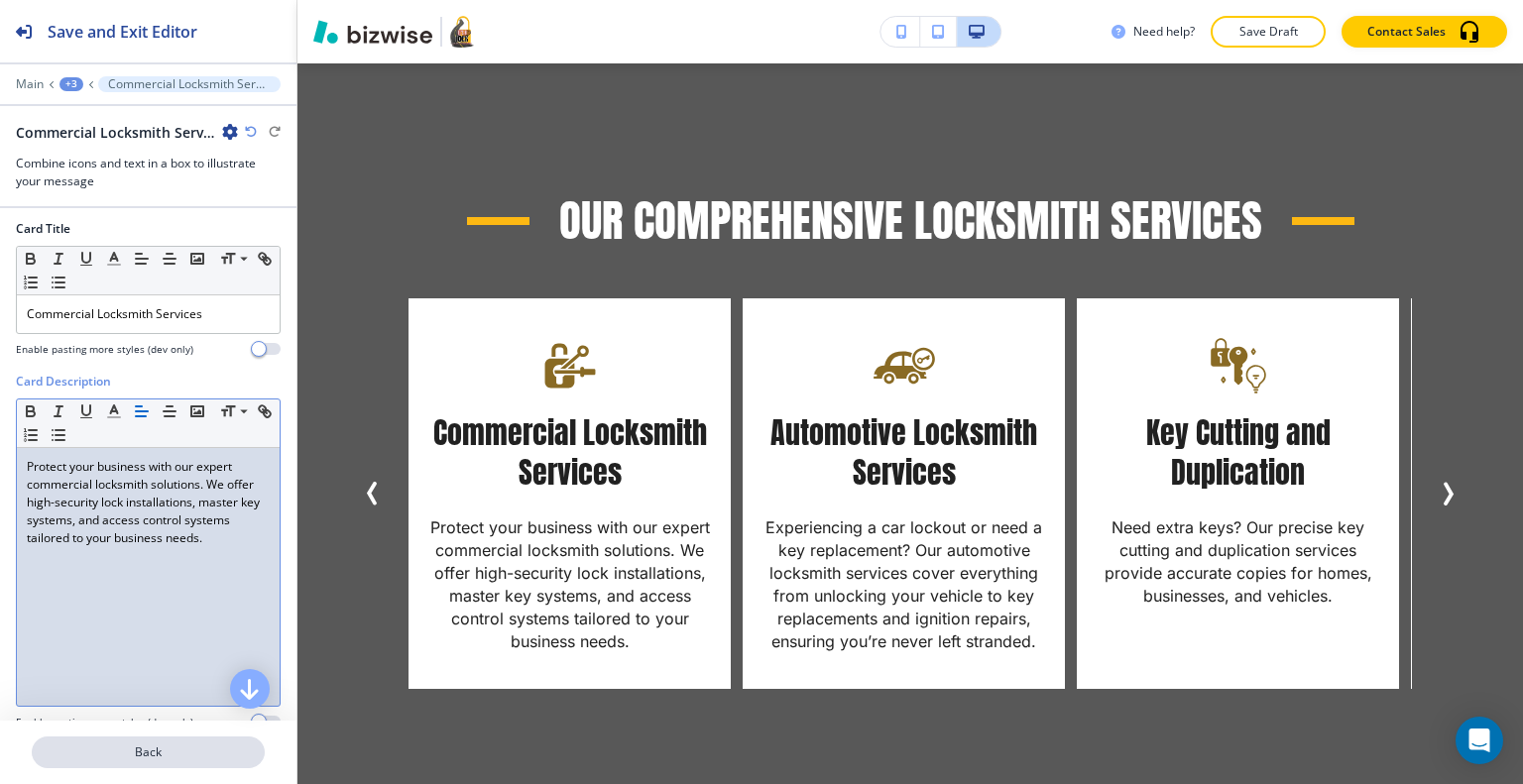 click on "Back" at bounding box center [148, 752] 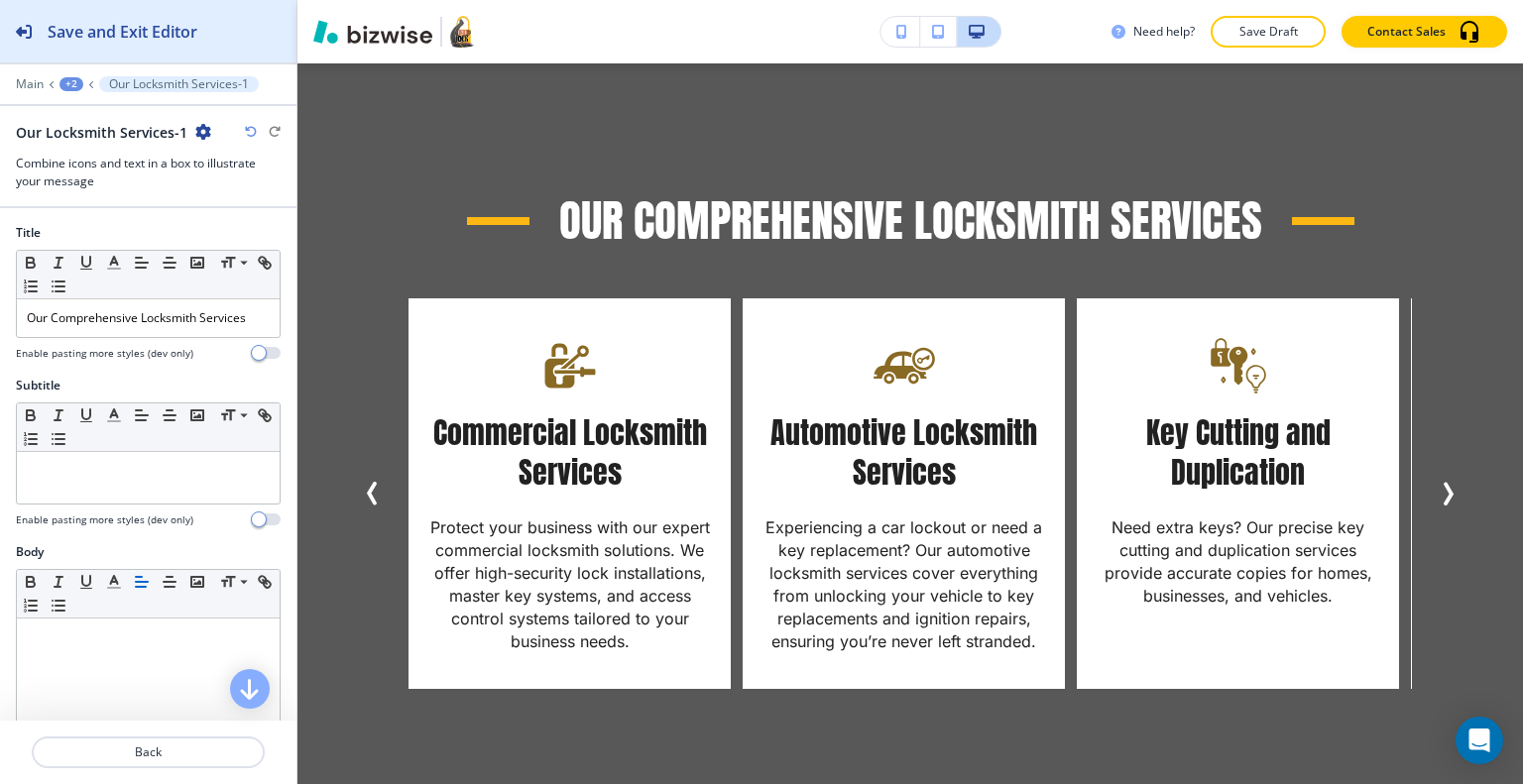 click on "Save and Exit Editor" at bounding box center (98, 31) 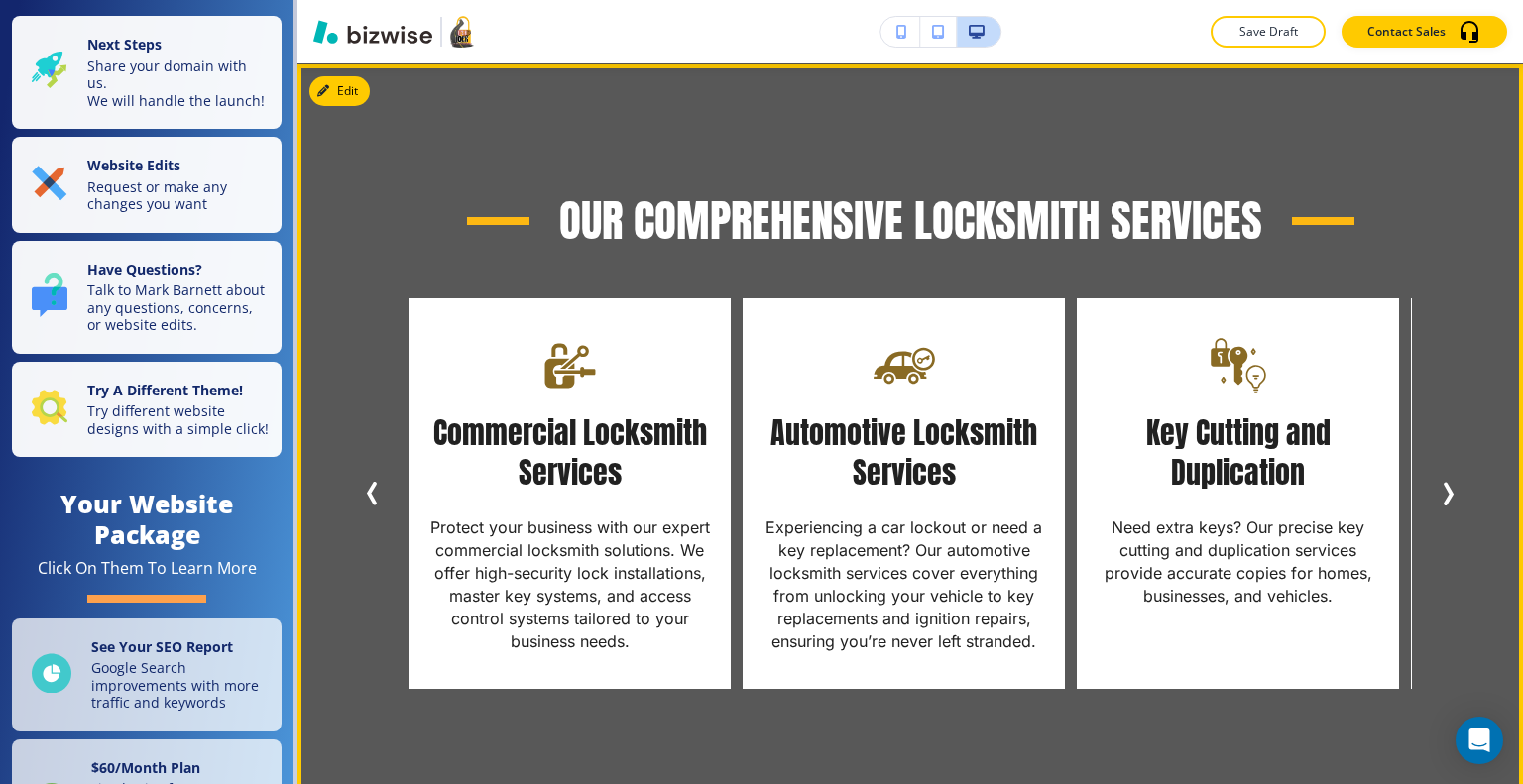 scroll, scrollTop: 1993, scrollLeft: 0, axis: vertical 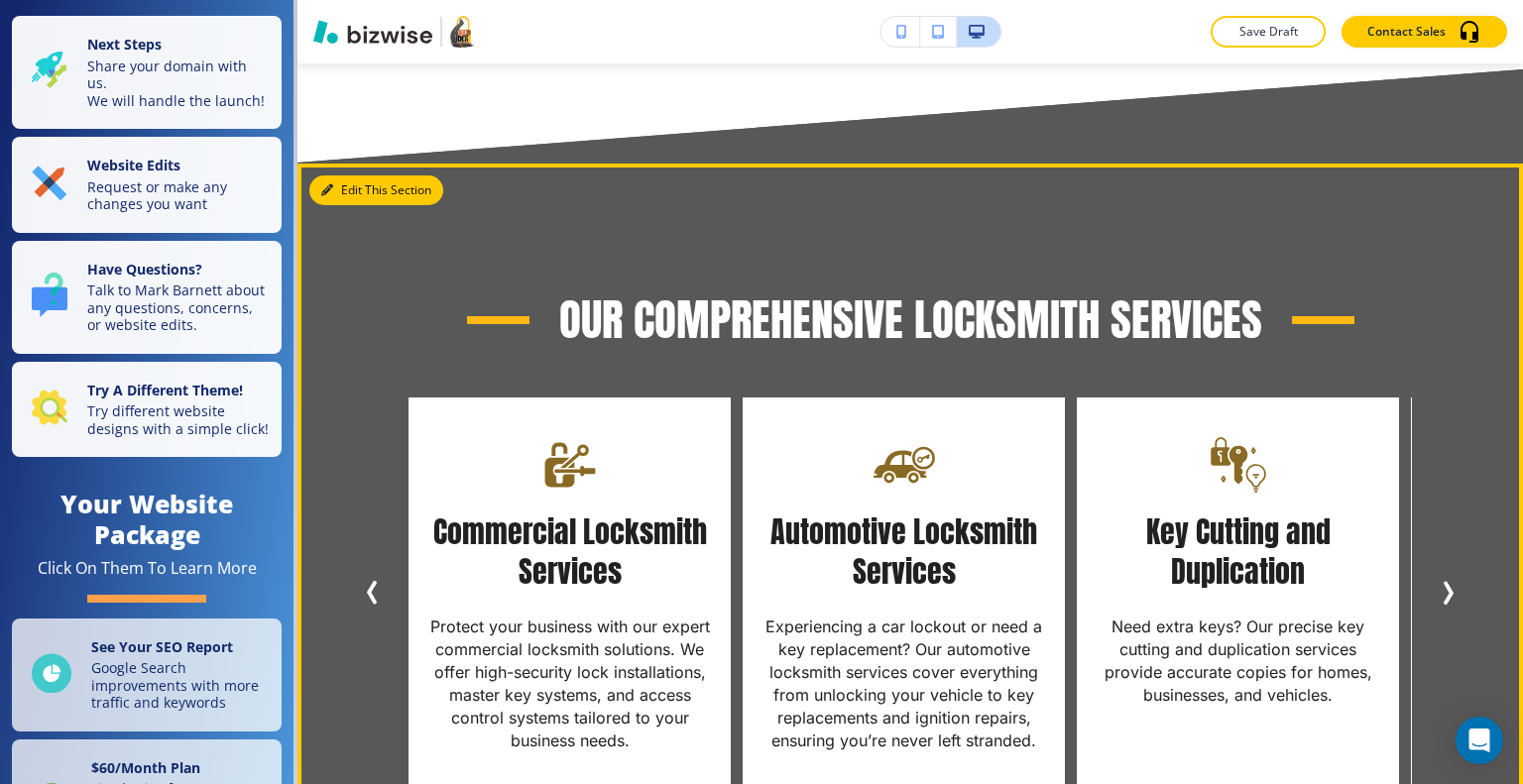 click on "Edit This Section" at bounding box center (376, 190) 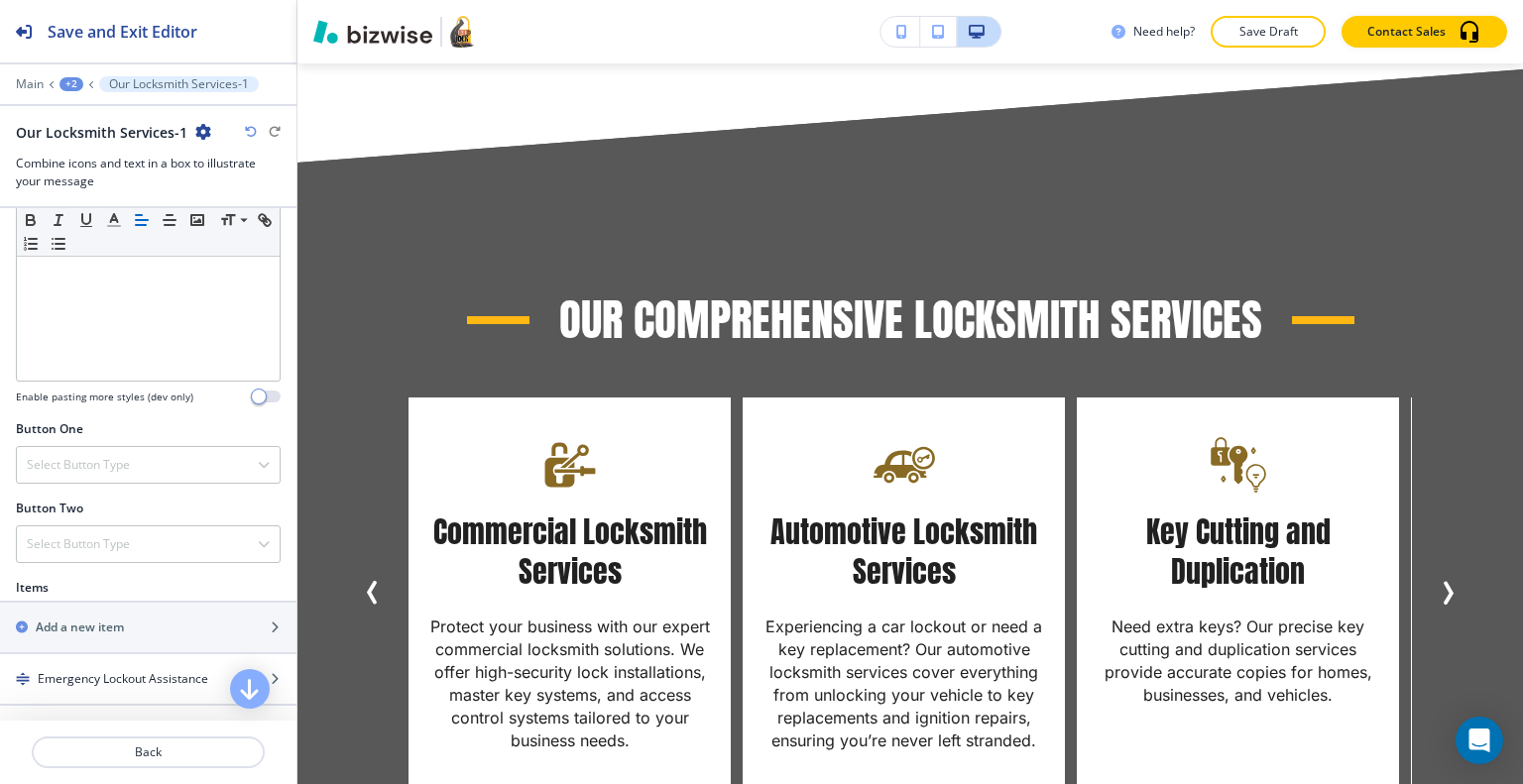 scroll, scrollTop: 793, scrollLeft: 0, axis: vertical 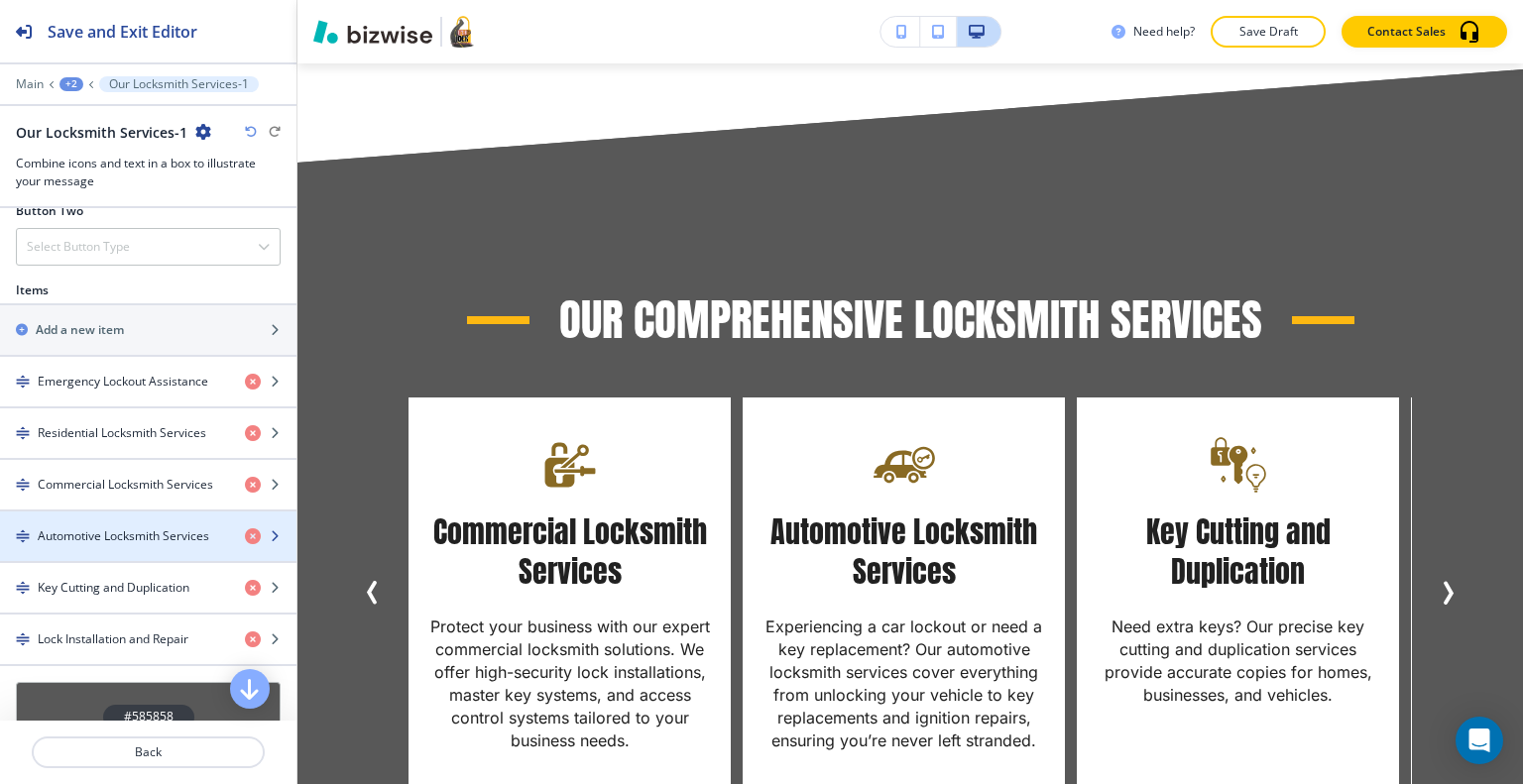 click on "Automotive Locksmith Services" at bounding box center (123, 536) 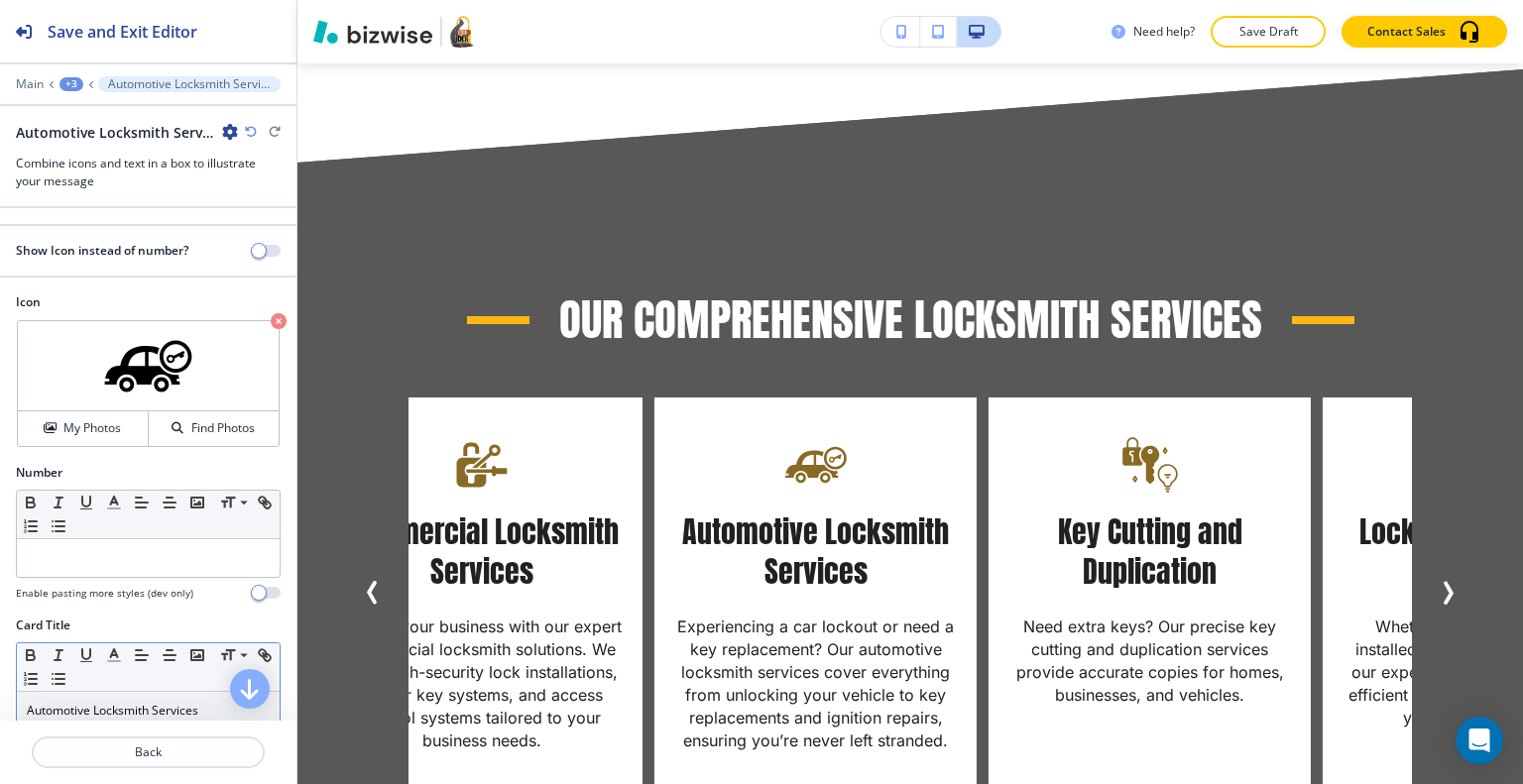 scroll, scrollTop: 198, scrollLeft: 0, axis: vertical 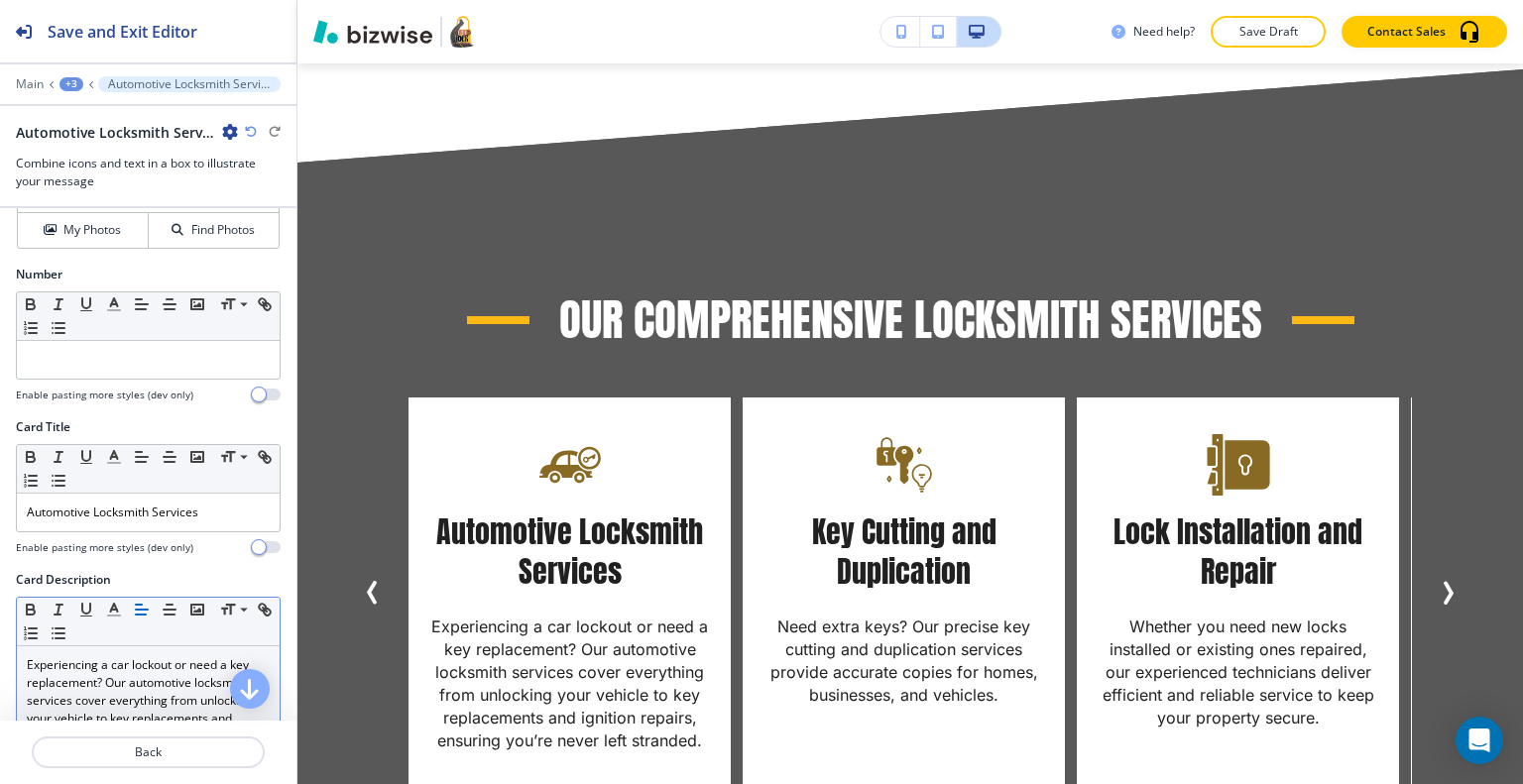 click on "Experiencing a car lockout or need a key replacement? Our automotive locksmith services cover everything from unlocking your vehicle to key replacements and ignition repairs, ensuring you’re never left stranded." at bounding box center (148, 710) 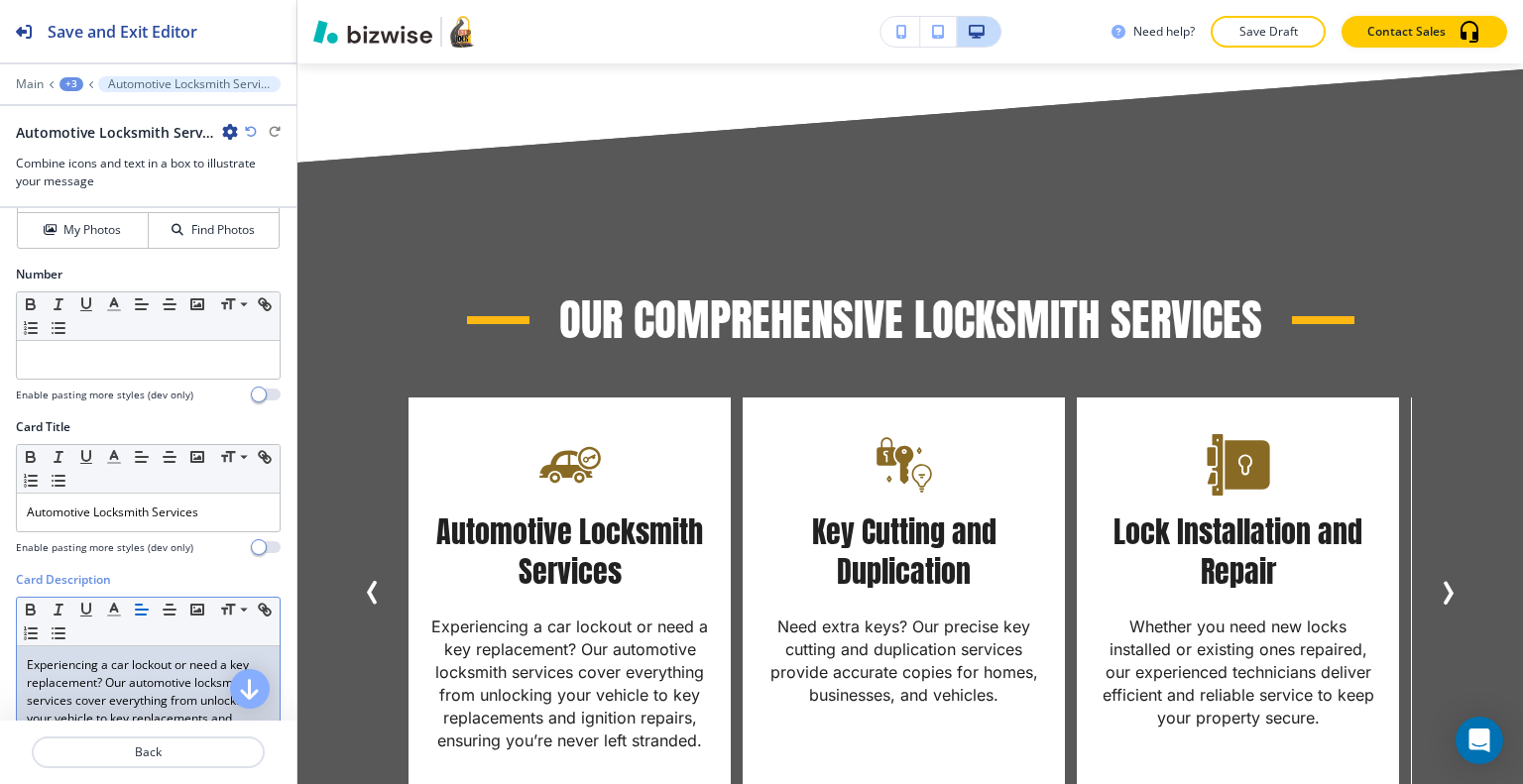 scroll, scrollTop: 396, scrollLeft: 0, axis: vertical 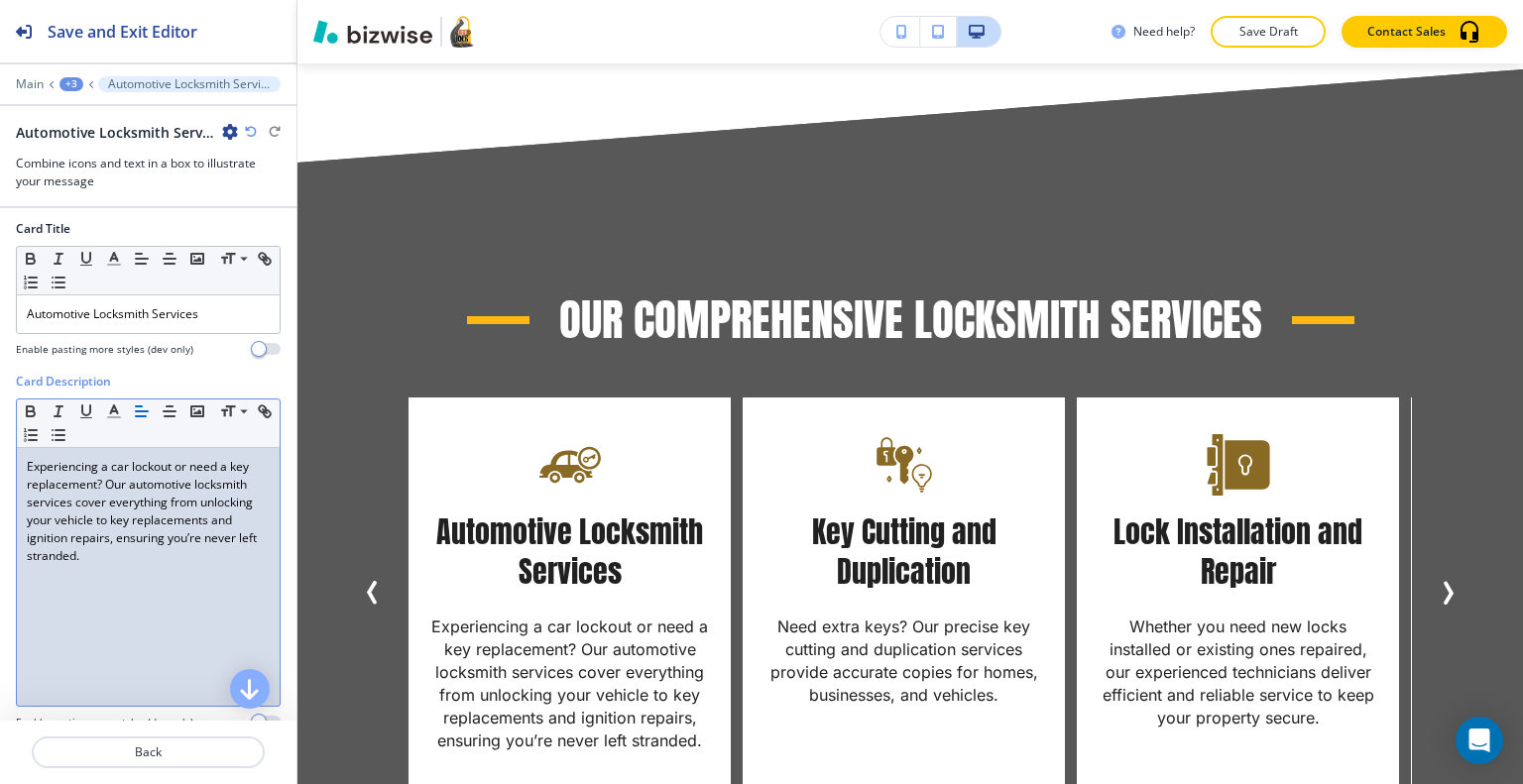 click on "Experiencing a car lockout or need a key replacement? Our automotive locksmith services cover everything from unlocking your vehicle to key replacements and ignition repairs, ensuring you’re never left stranded." at bounding box center [148, 577] 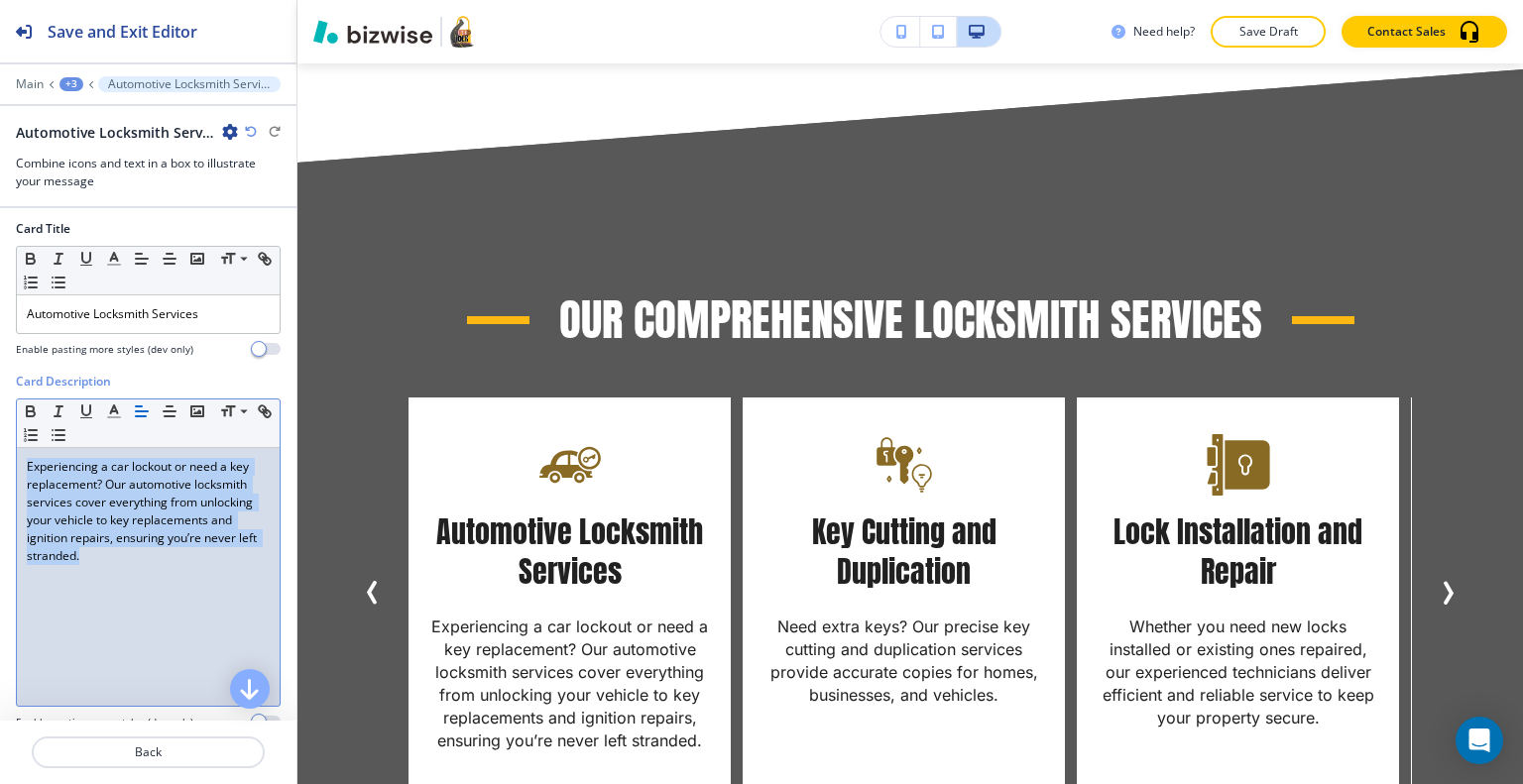 drag, startPoint x: 89, startPoint y: 530, endPoint x: 6, endPoint y: 464, distance: 106.04244 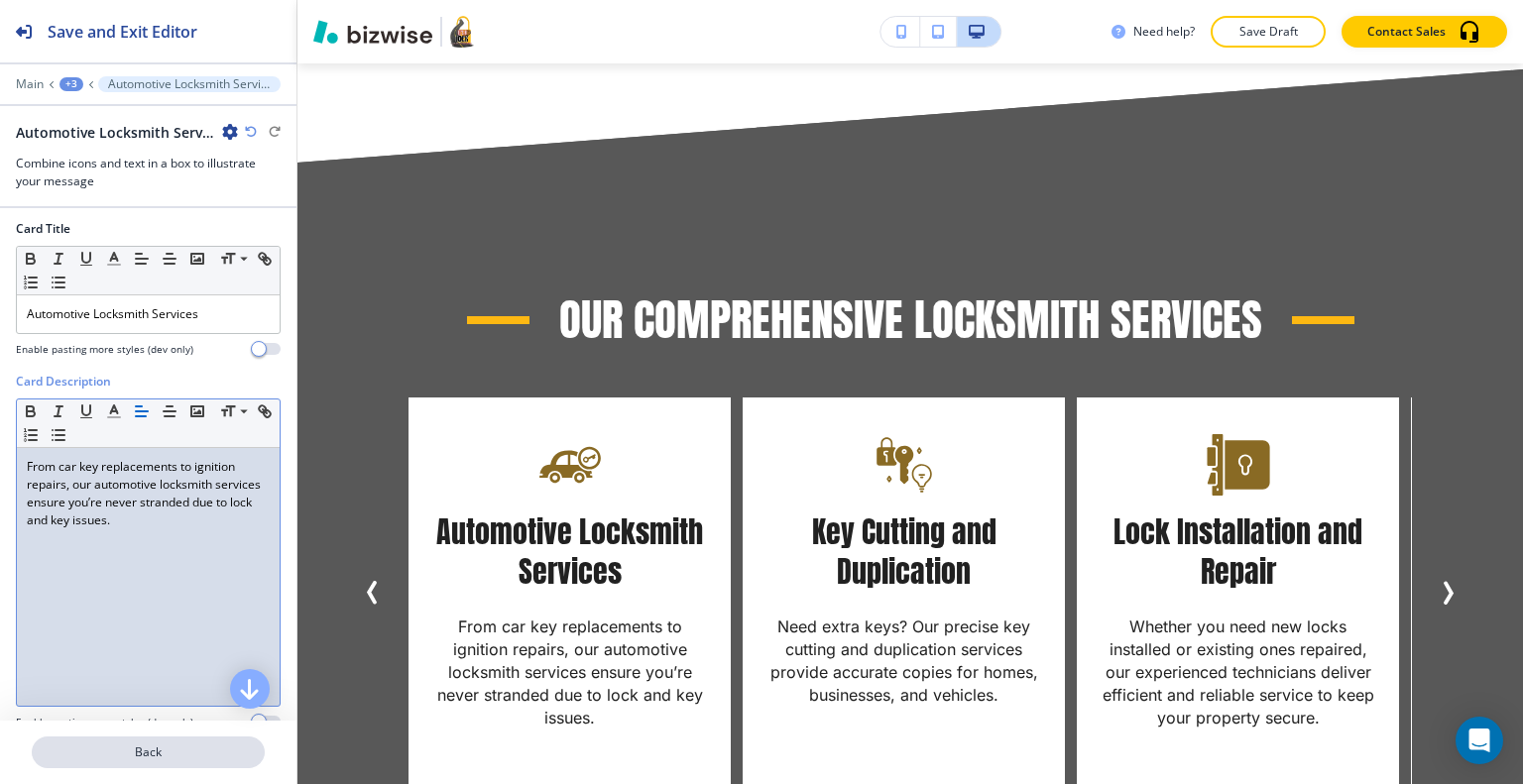 click on "Back" at bounding box center [148, 752] 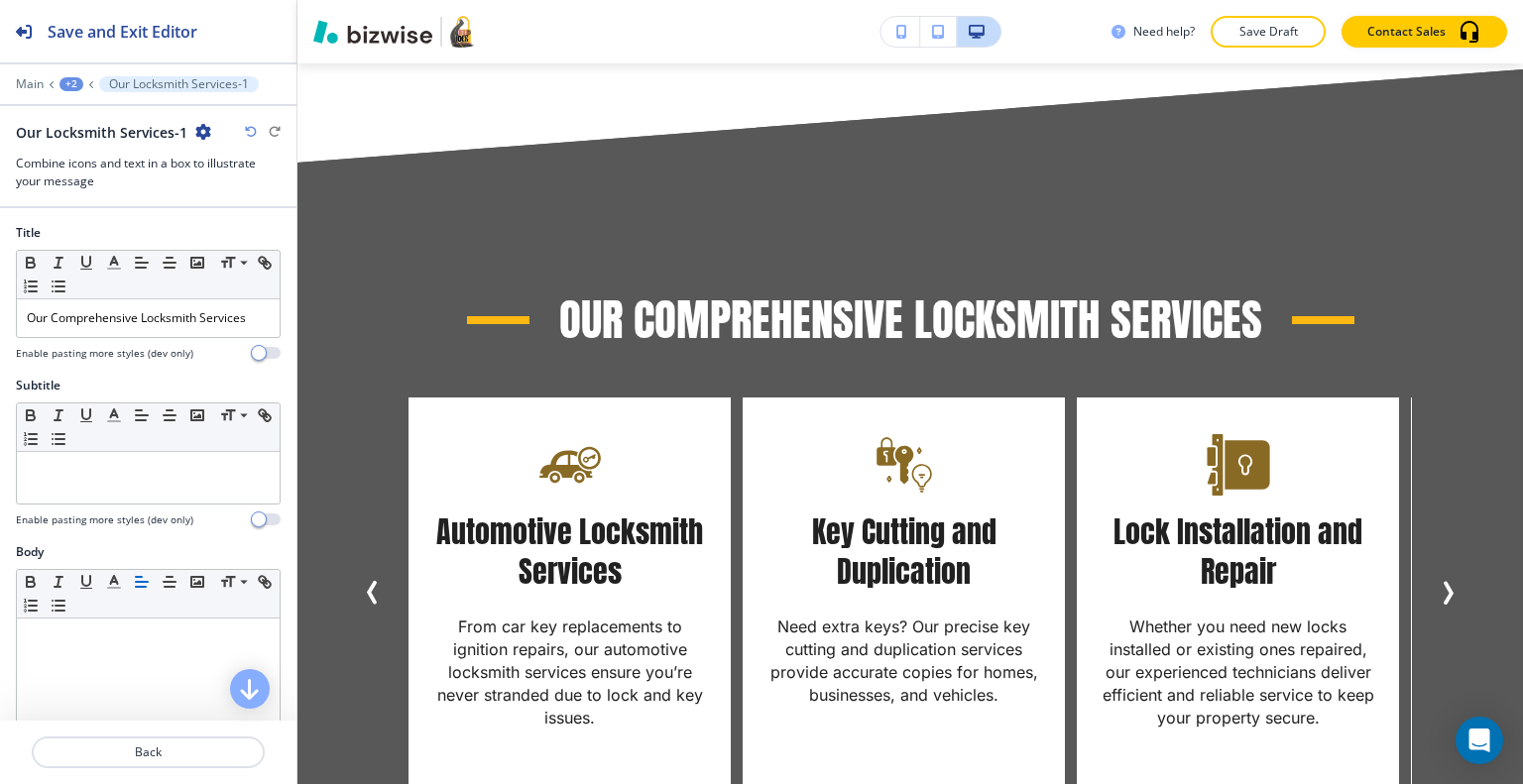 scroll, scrollTop: 2092, scrollLeft: 0, axis: vertical 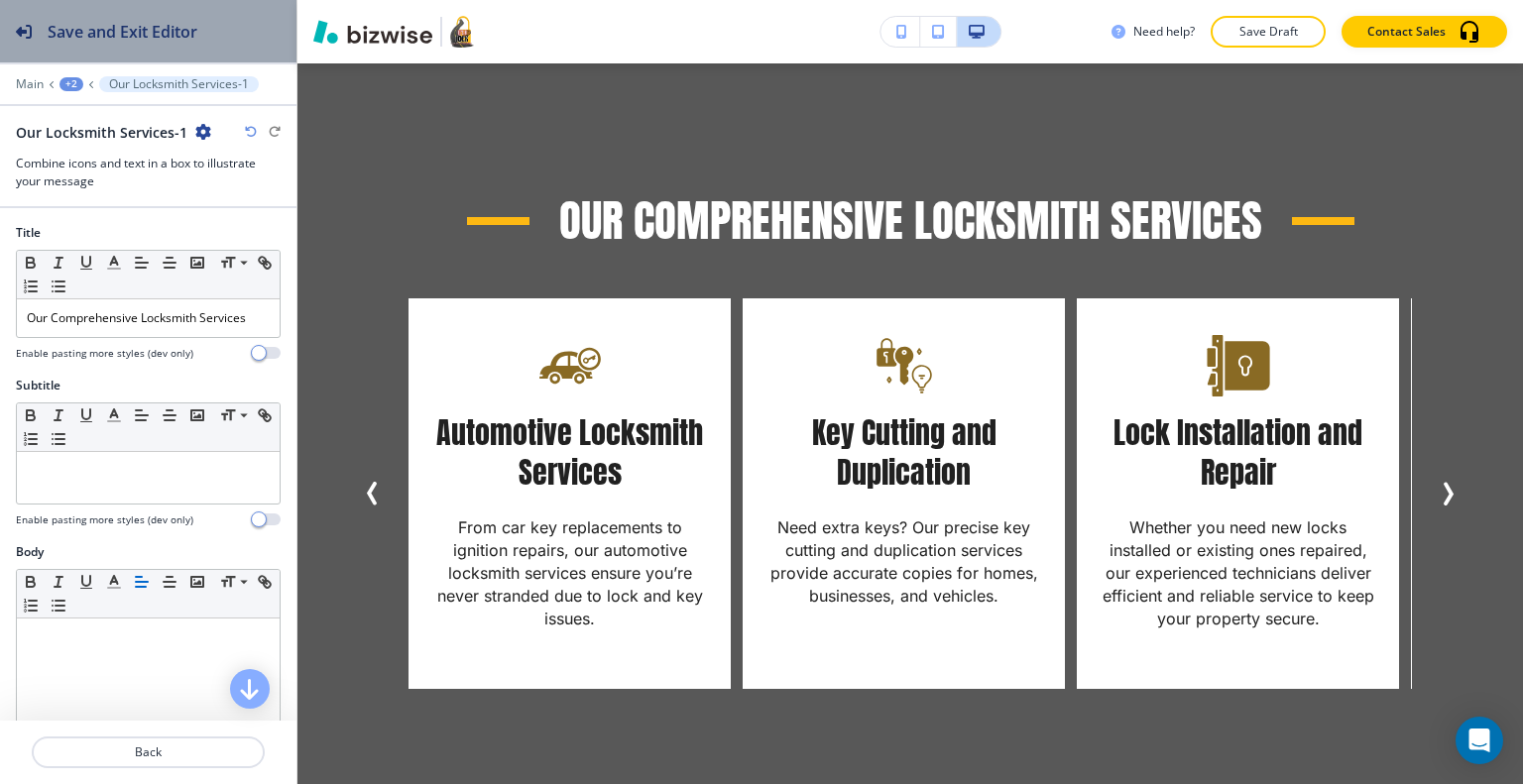 click on "Save and Exit Editor" at bounding box center [122, 32] 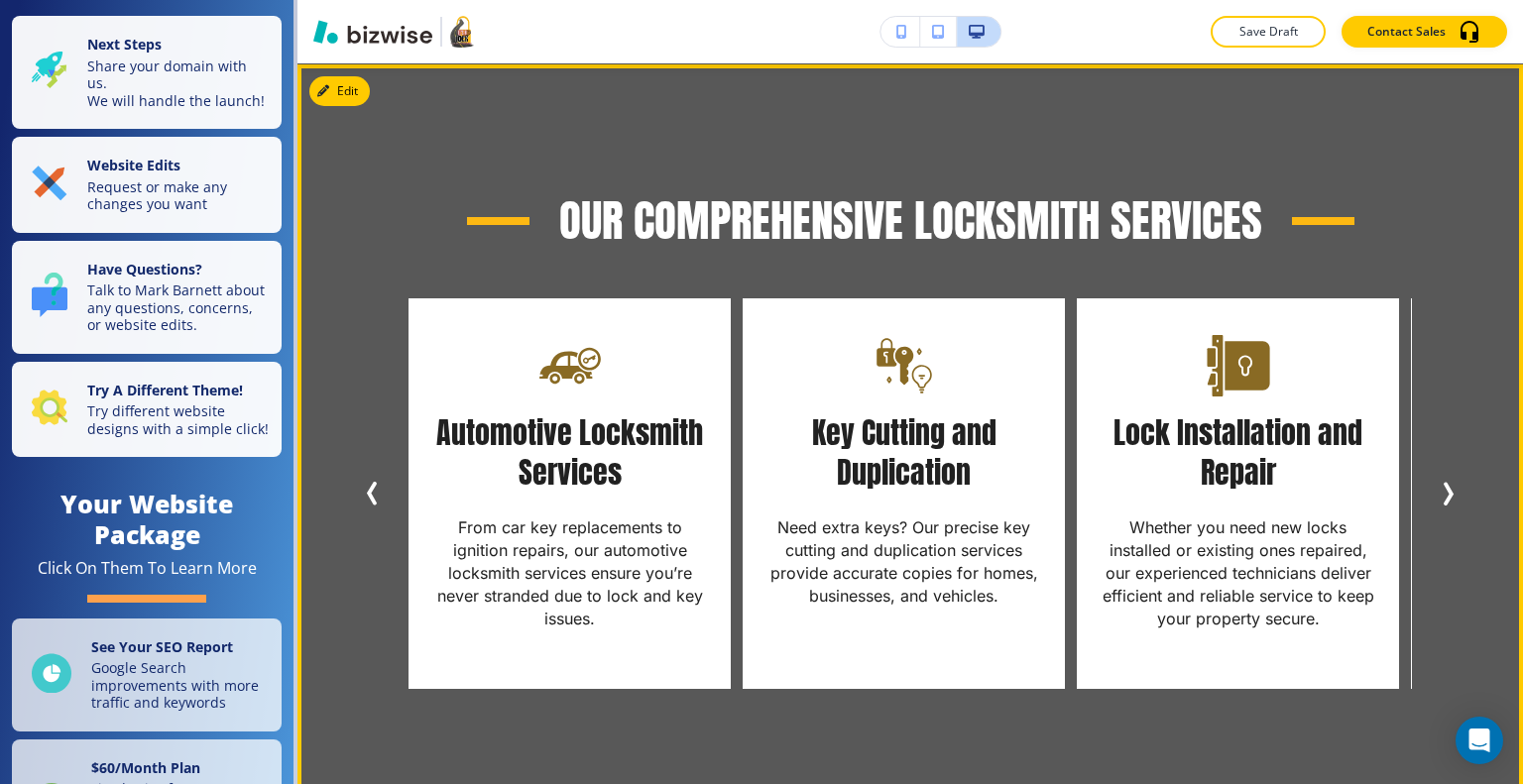 scroll, scrollTop: 1993, scrollLeft: 0, axis: vertical 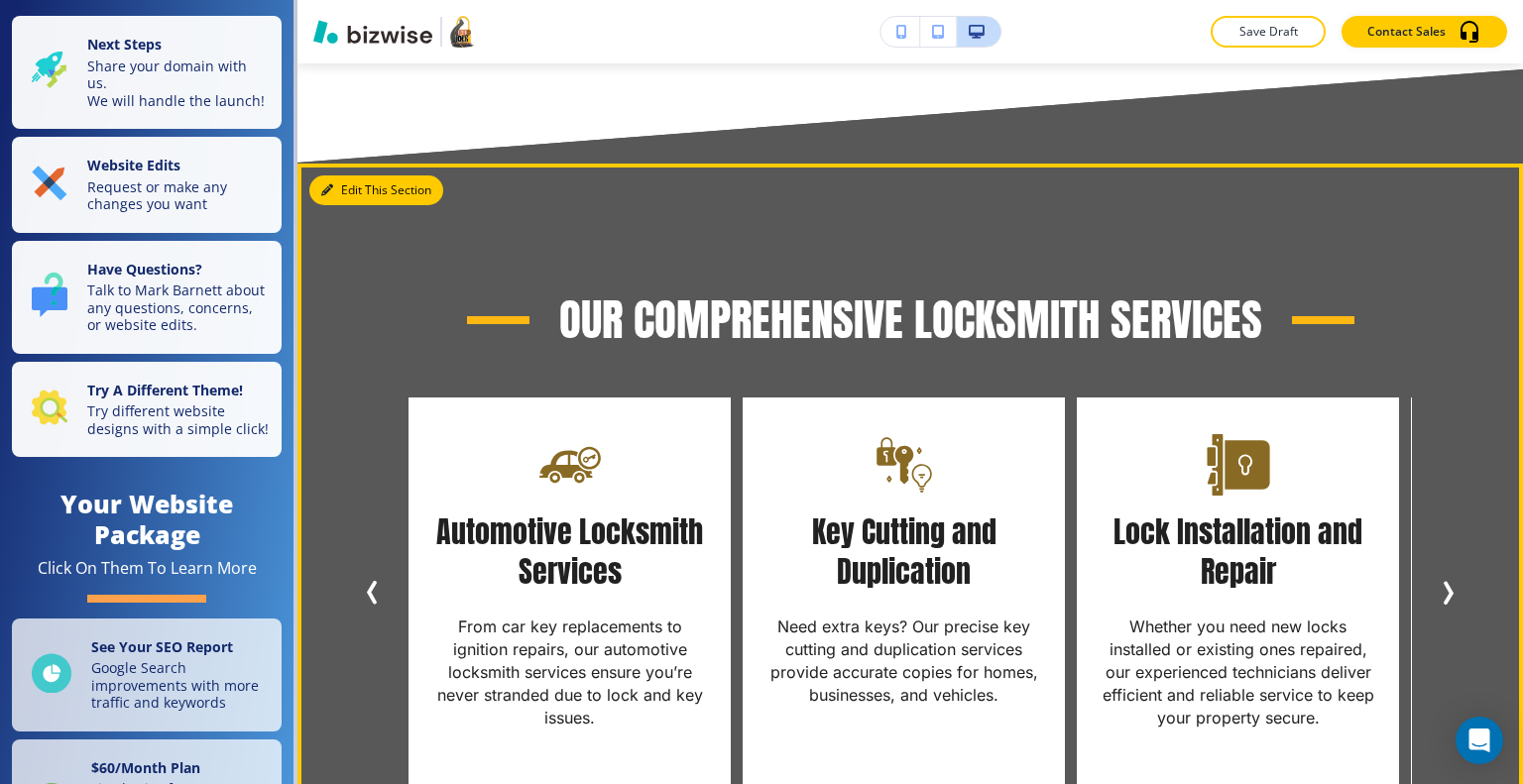 click on "Edit This Section" at bounding box center [376, 190] 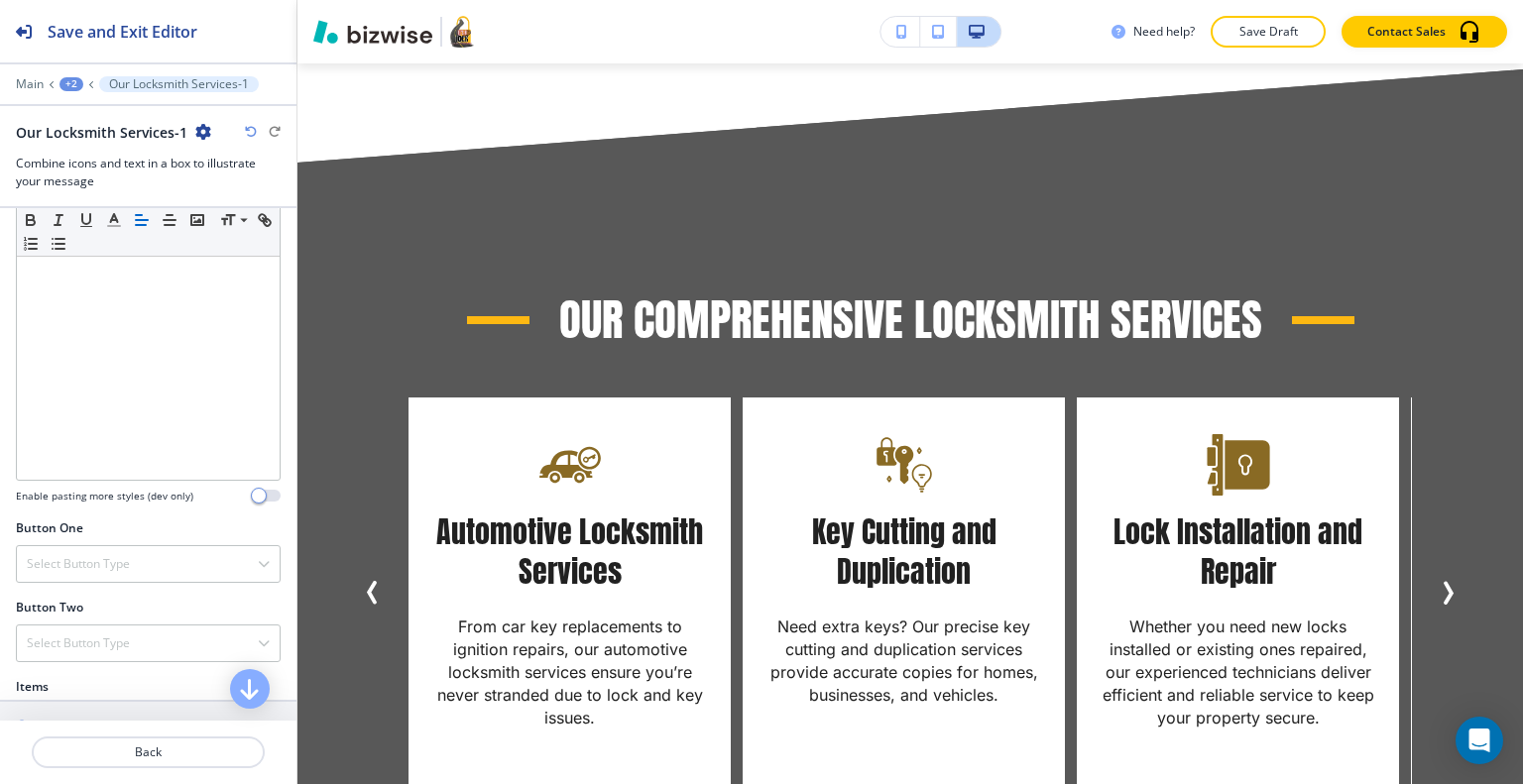 scroll, scrollTop: 892, scrollLeft: 0, axis: vertical 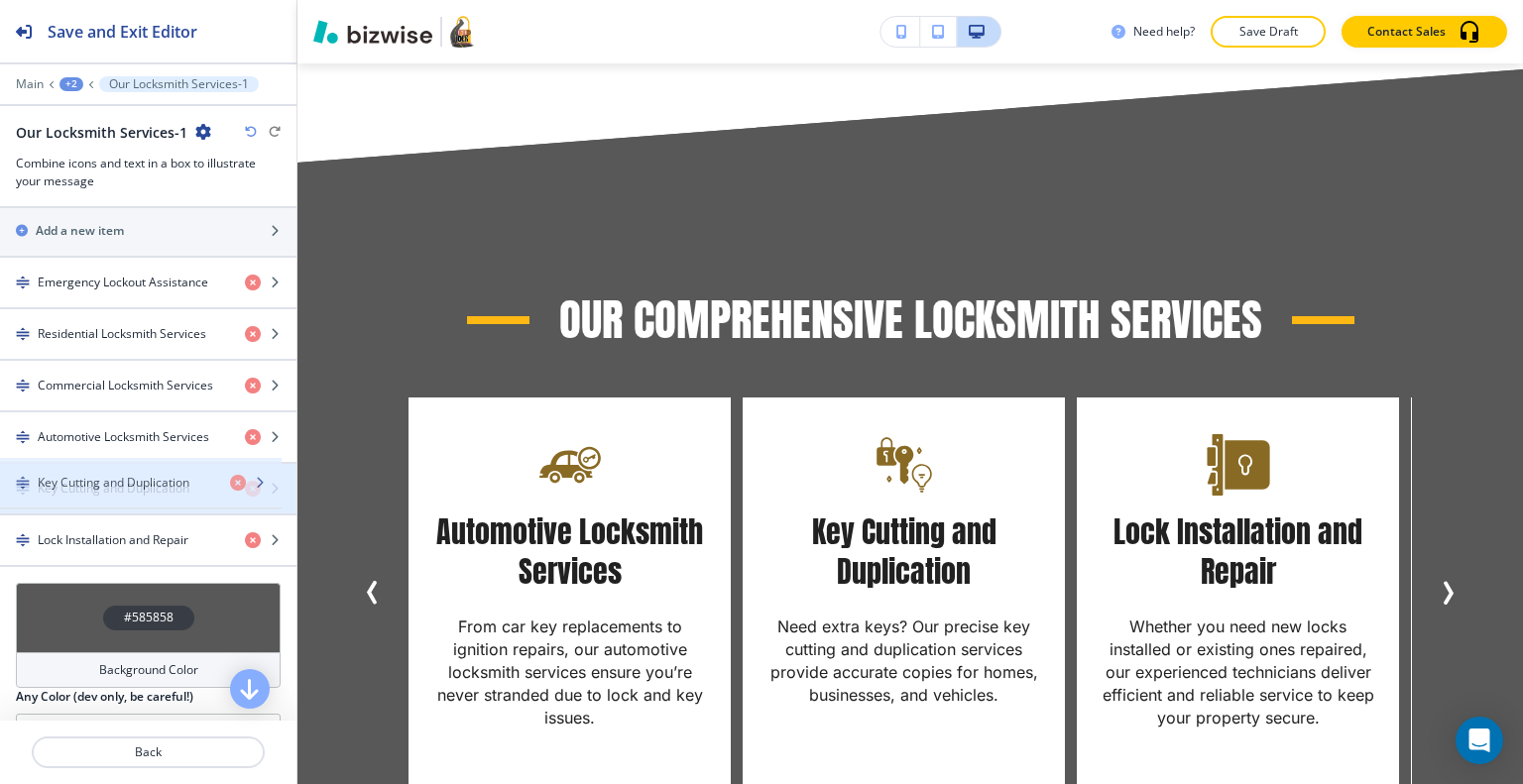 click on "Key Cutting and Duplication" at bounding box center [113, 489] 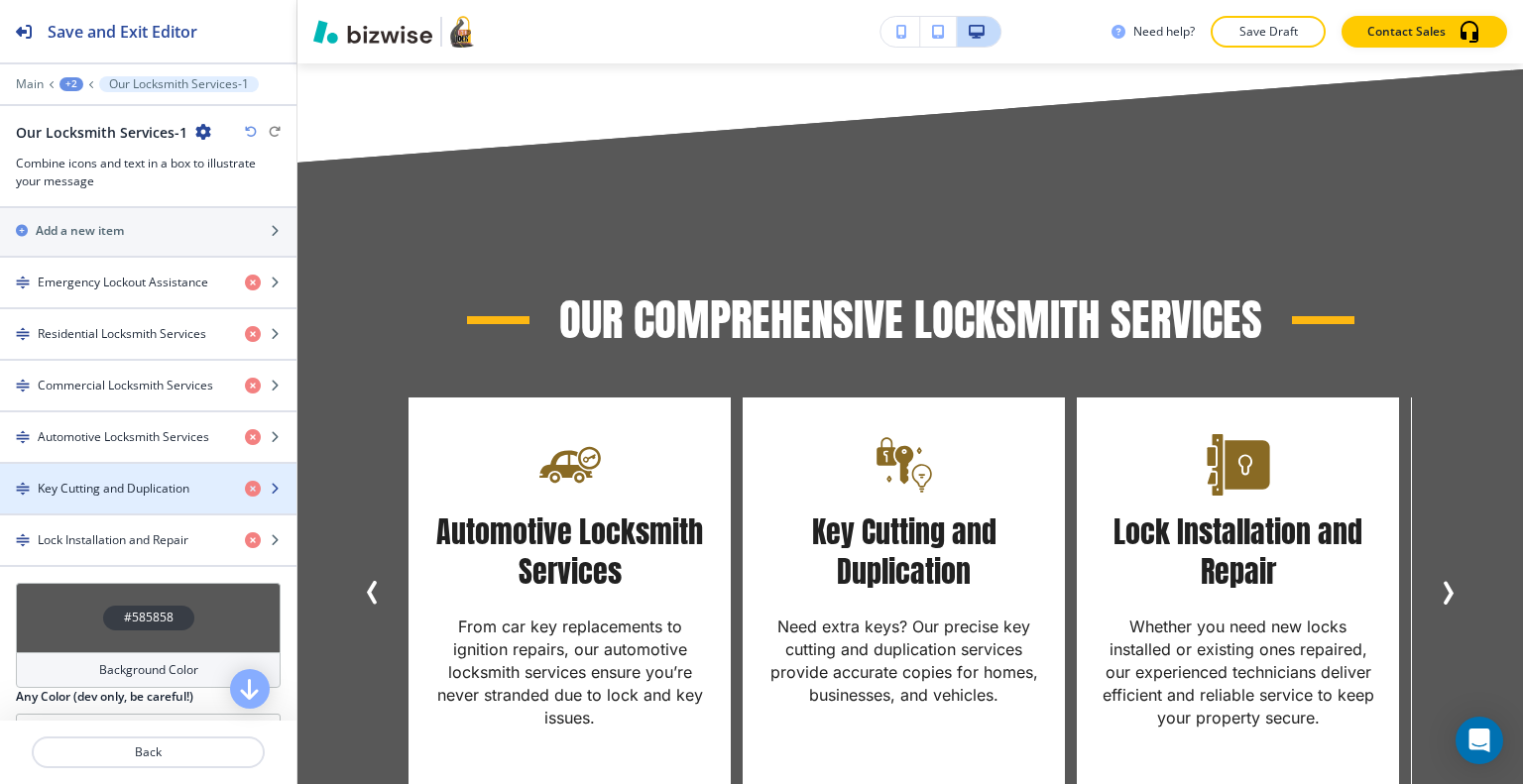 click at bounding box center (148, 472) 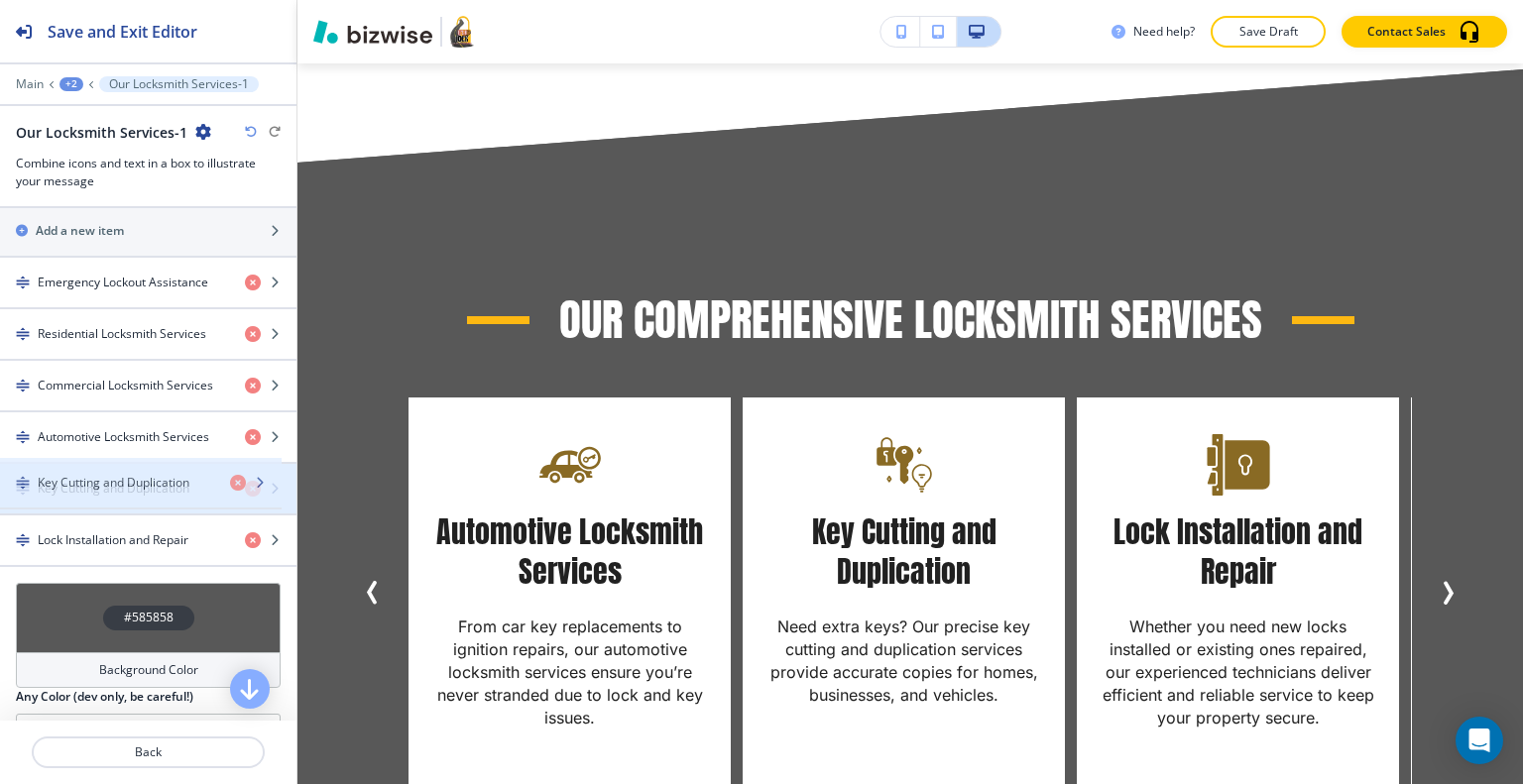 click on "Key Cutting and Duplication" at bounding box center [113, 489] 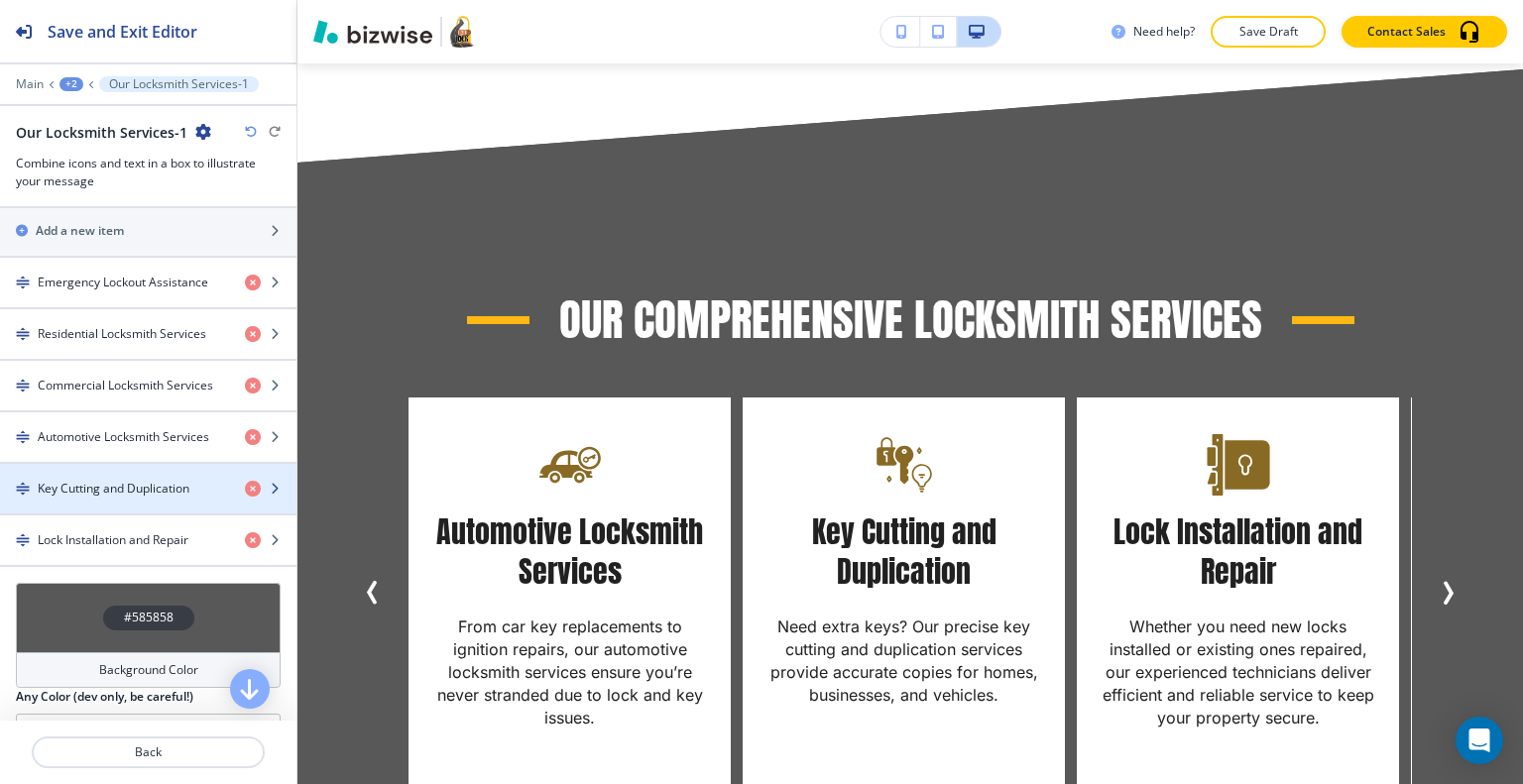 click on "Key Cutting and Duplication" at bounding box center (113, 489) 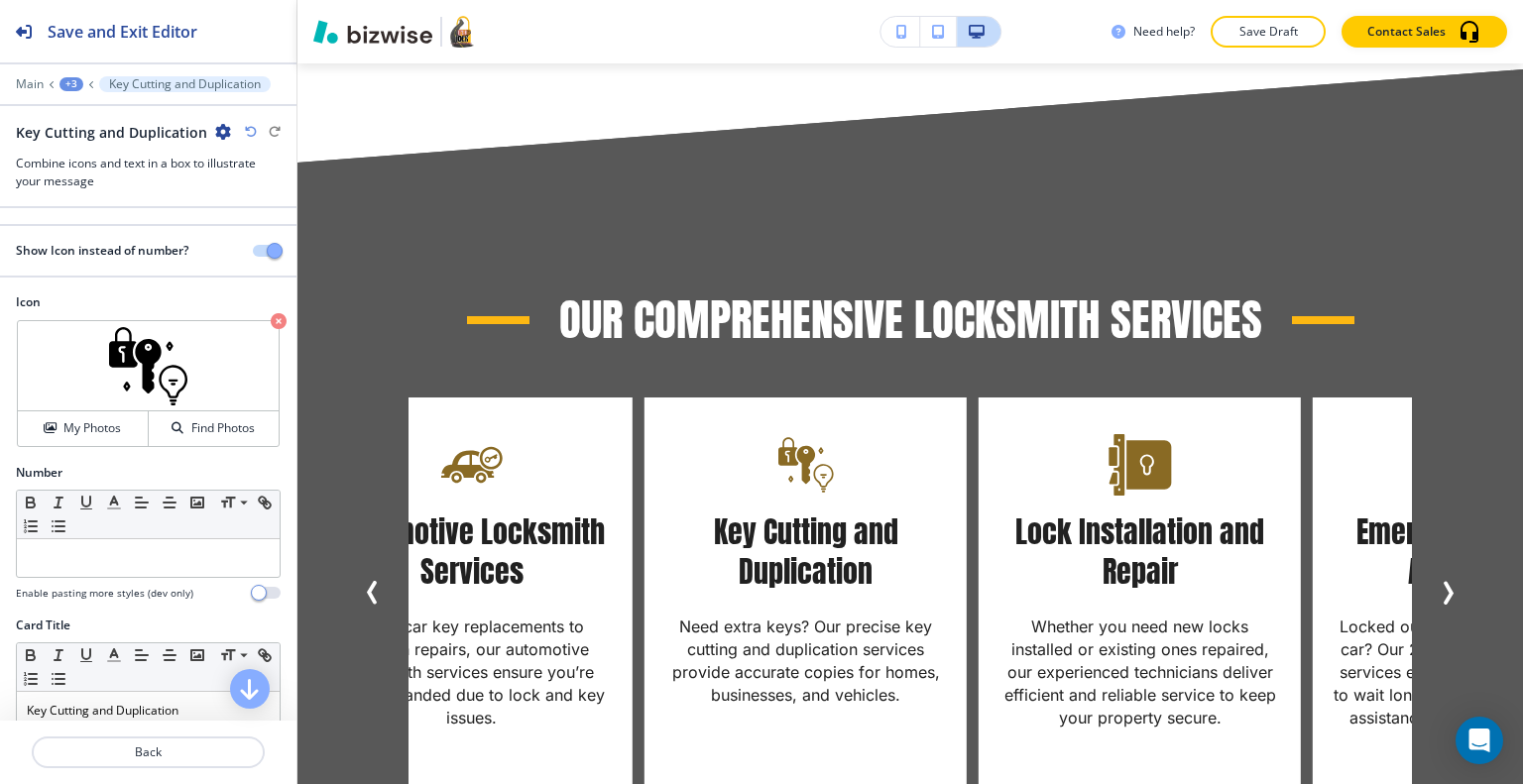 scroll, scrollTop: 396, scrollLeft: 0, axis: vertical 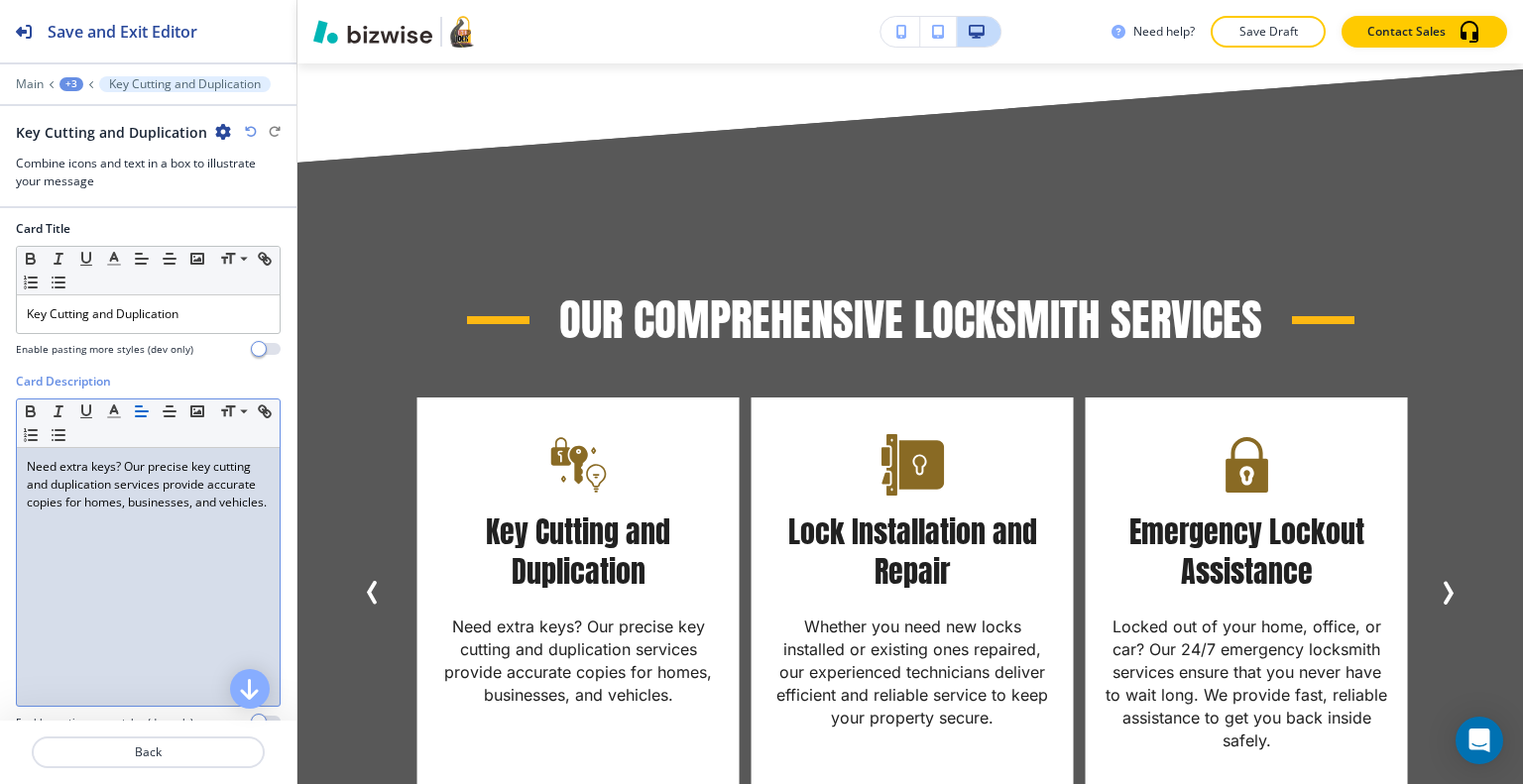 click on "Need extra keys? Our precise key cutting and duplication services provide accurate copies for homes, businesses, and vehicles." at bounding box center [148, 485] 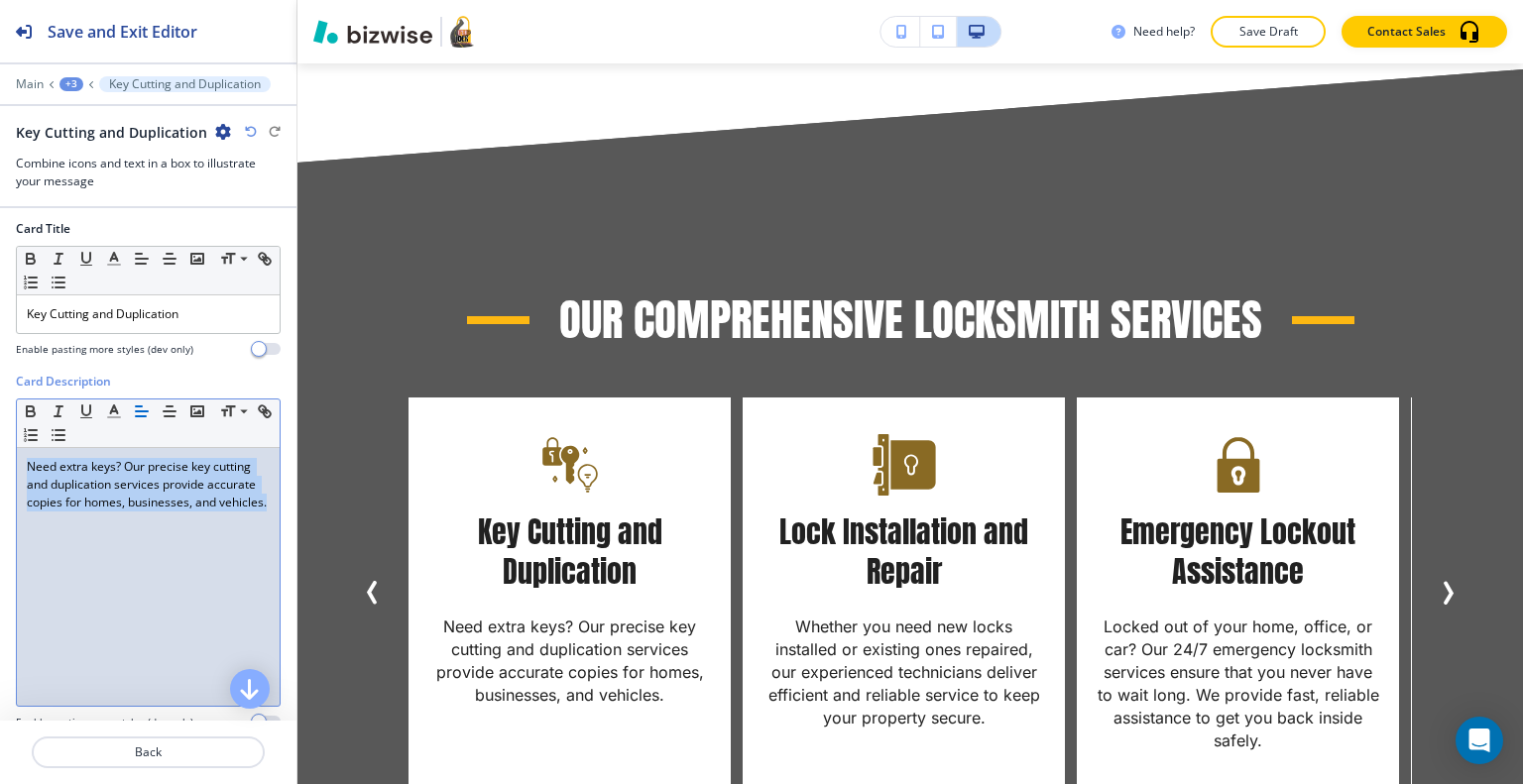 drag, startPoint x: 118, startPoint y: 527, endPoint x: 14, endPoint y: 469, distance: 119.07981 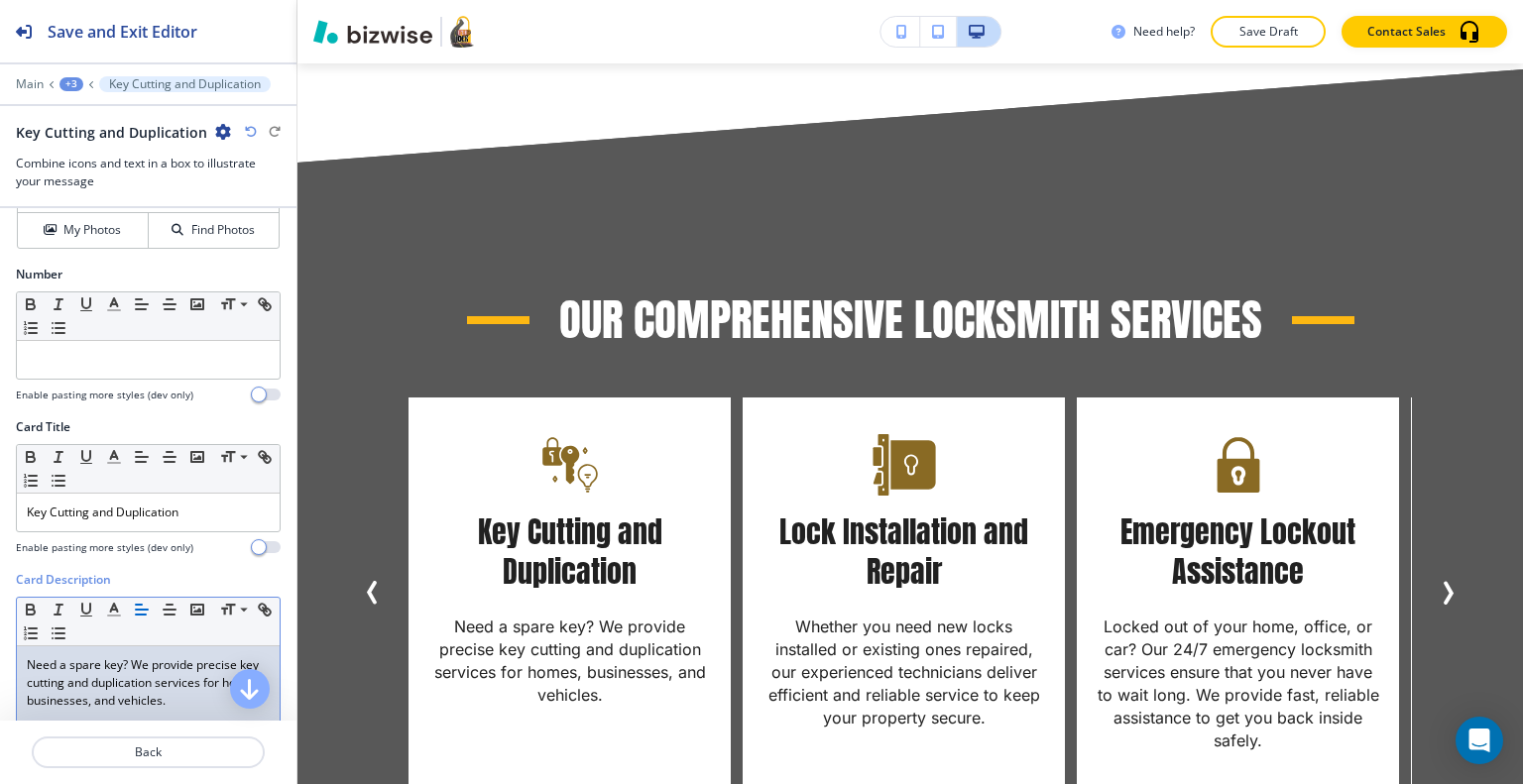 scroll, scrollTop: 496, scrollLeft: 0, axis: vertical 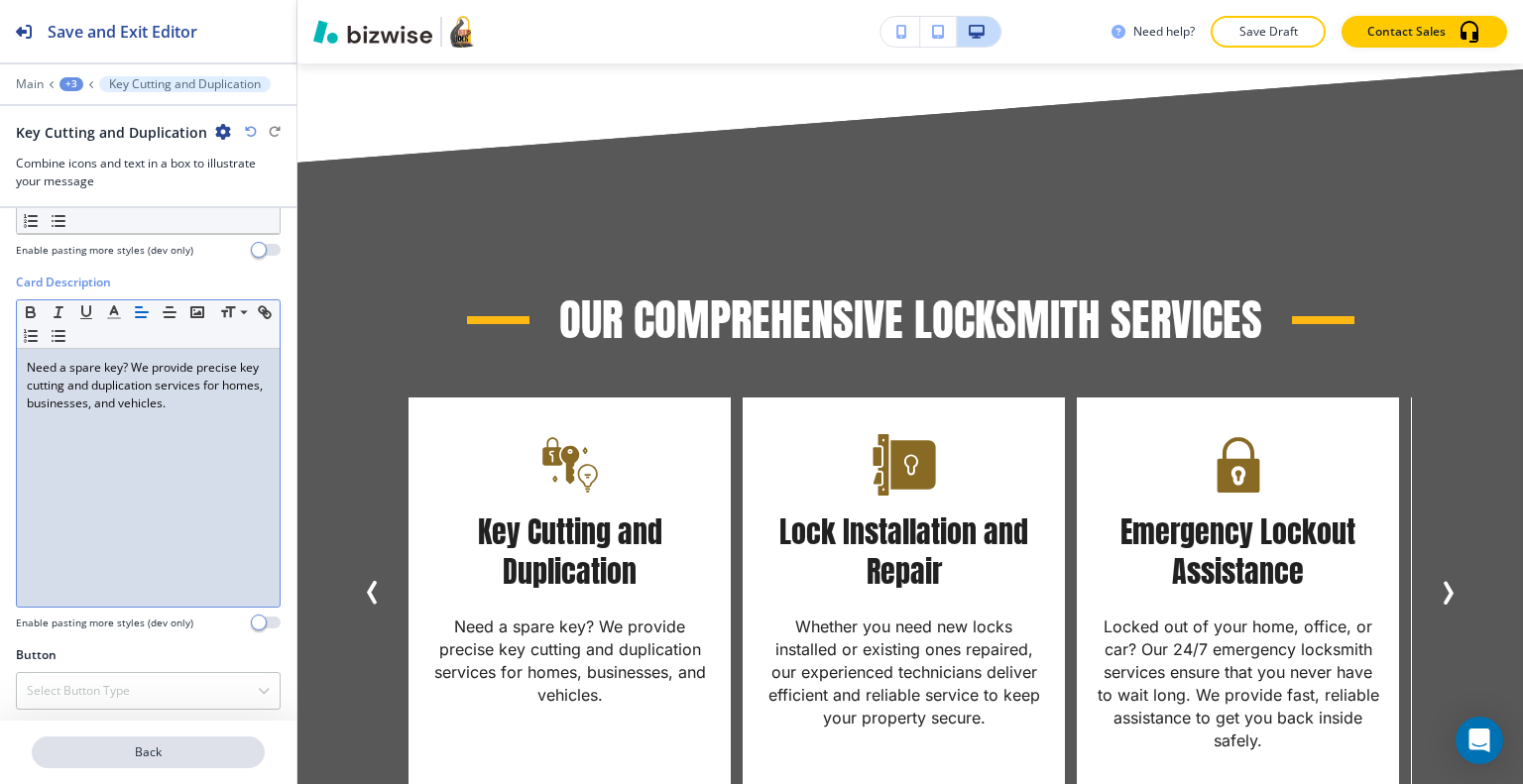 click on "Back" at bounding box center (148, 752) 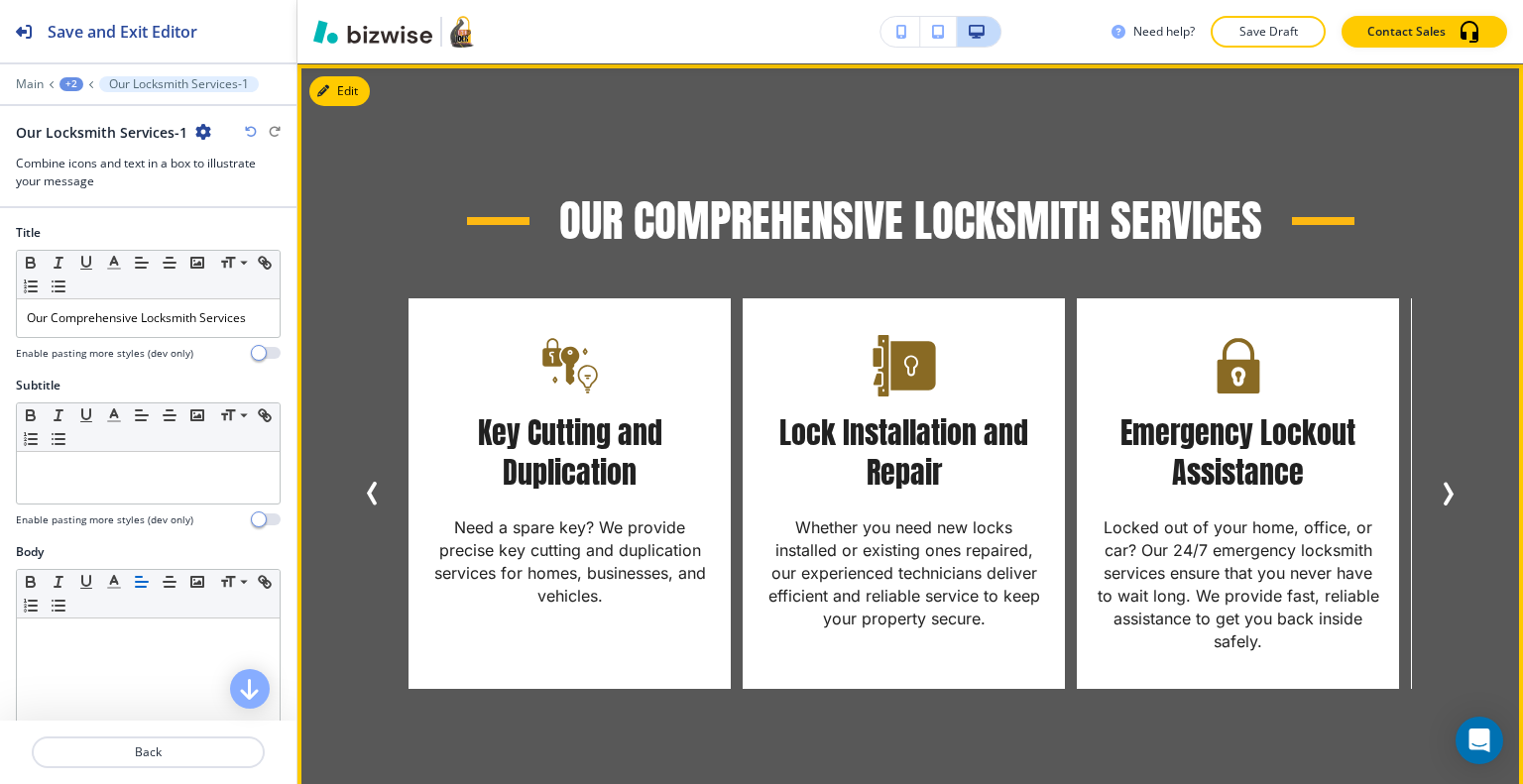 scroll, scrollTop: 1993, scrollLeft: 0, axis: vertical 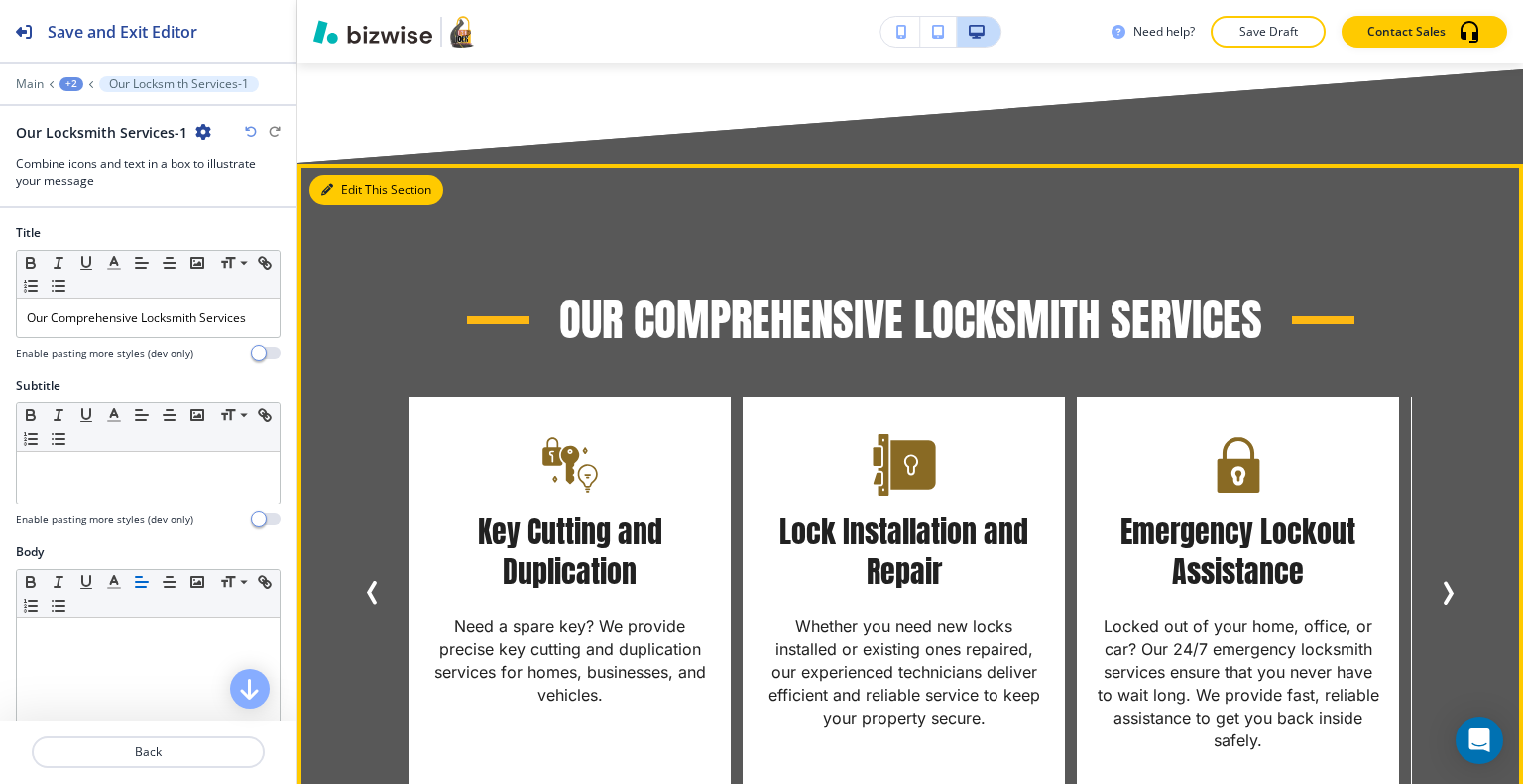 click on "Edit This Section" at bounding box center [376, 190] 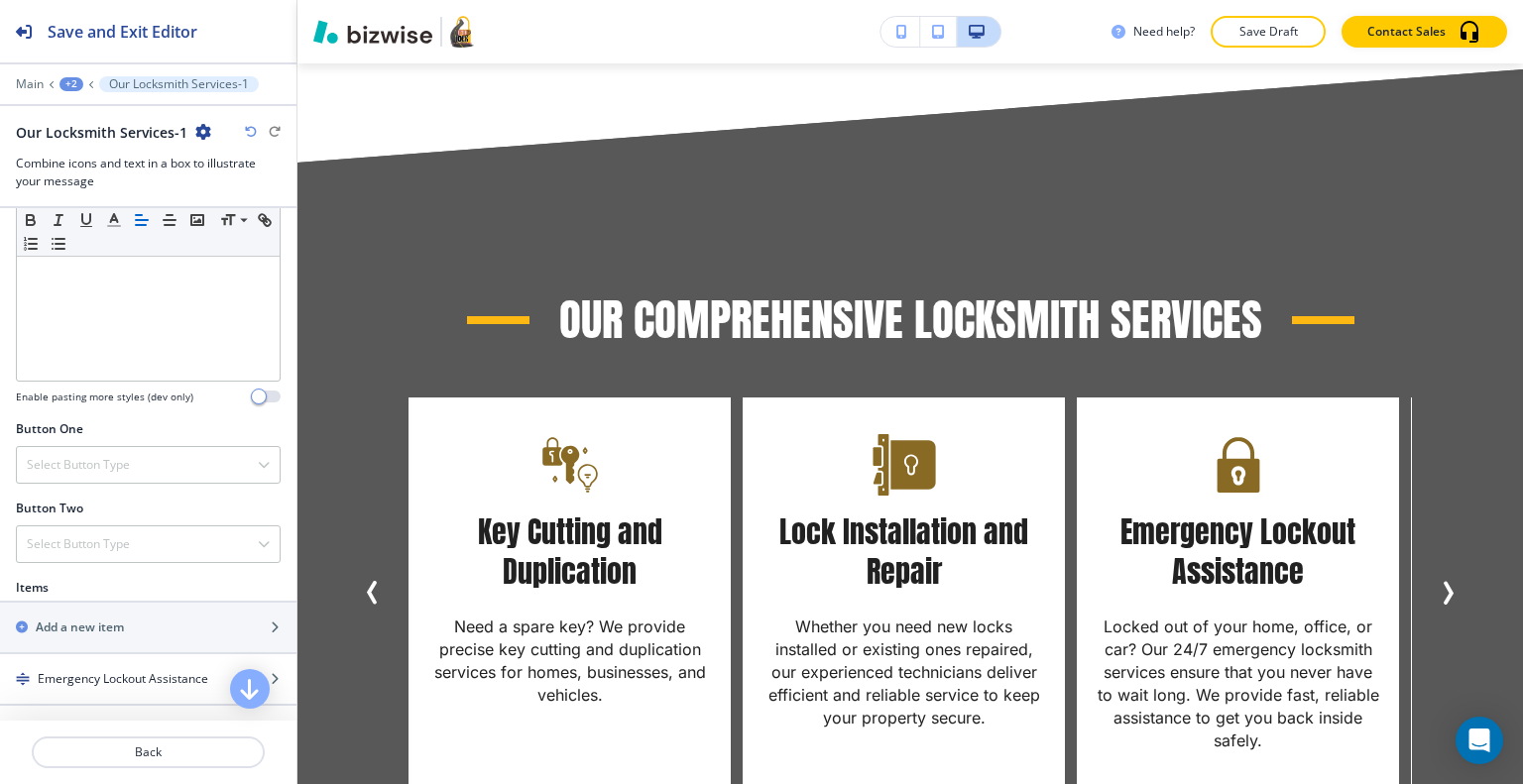 scroll, scrollTop: 892, scrollLeft: 0, axis: vertical 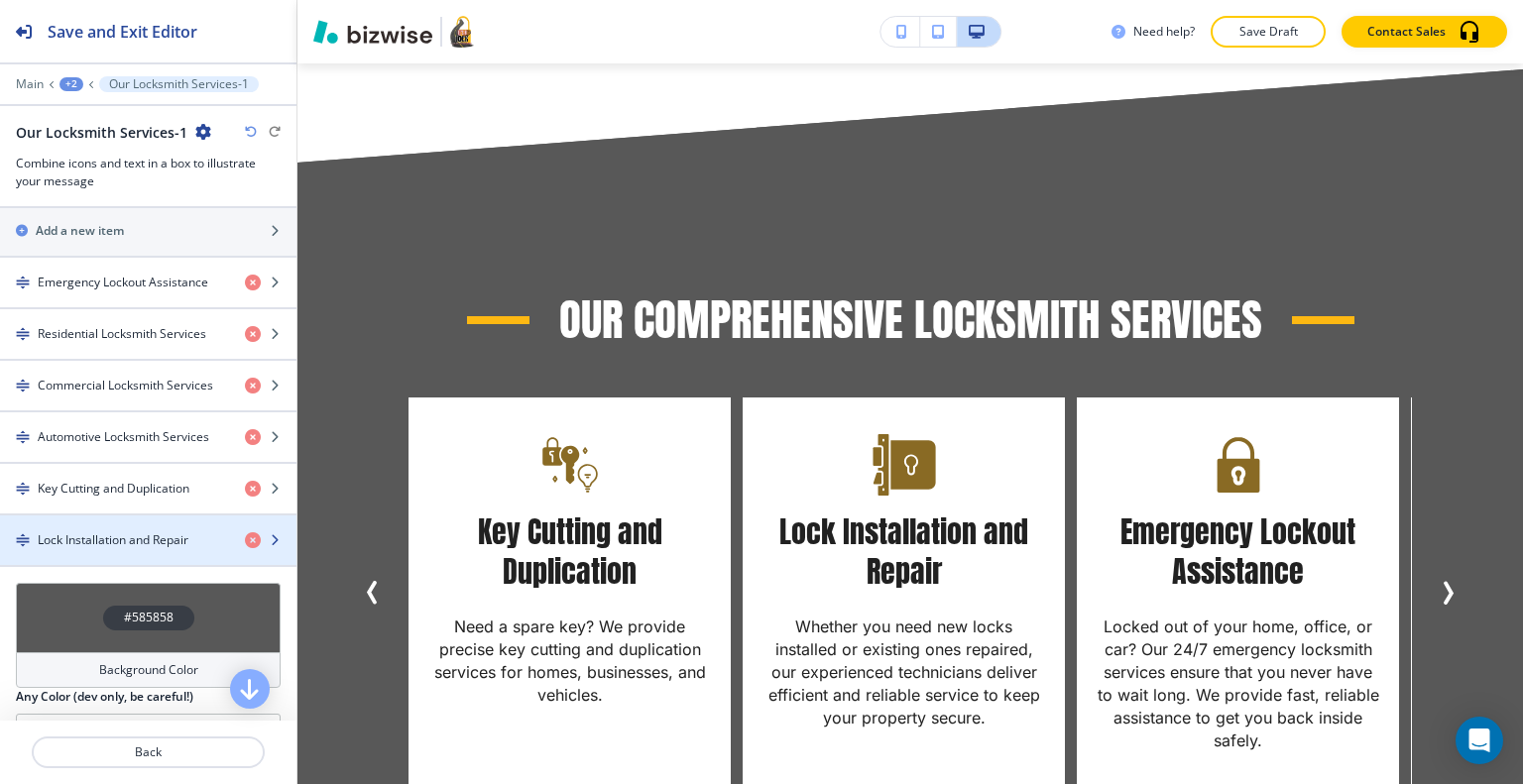 click on "Lock Installation and Repair" at bounding box center [113, 540] 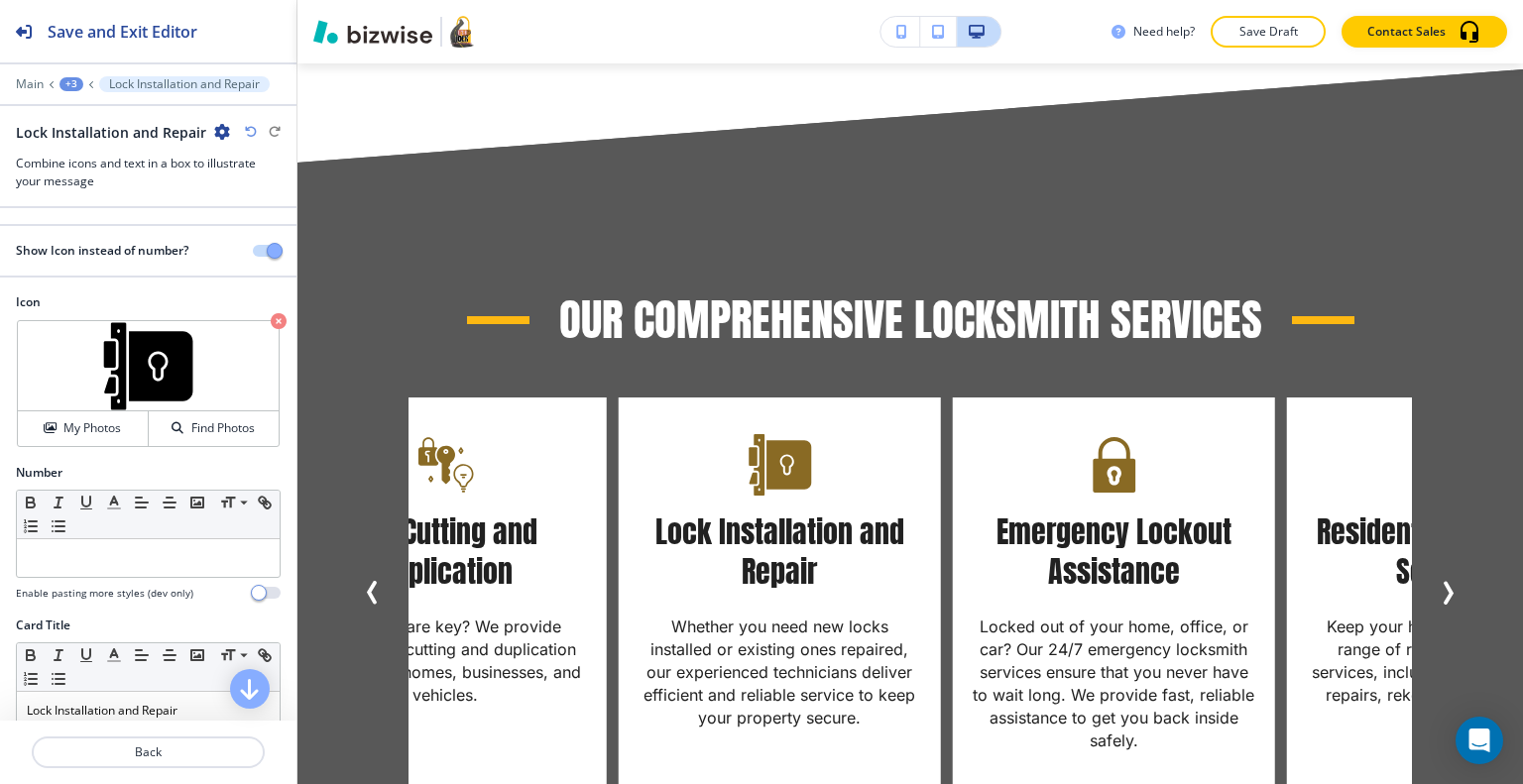scroll, scrollTop: 198, scrollLeft: 0, axis: vertical 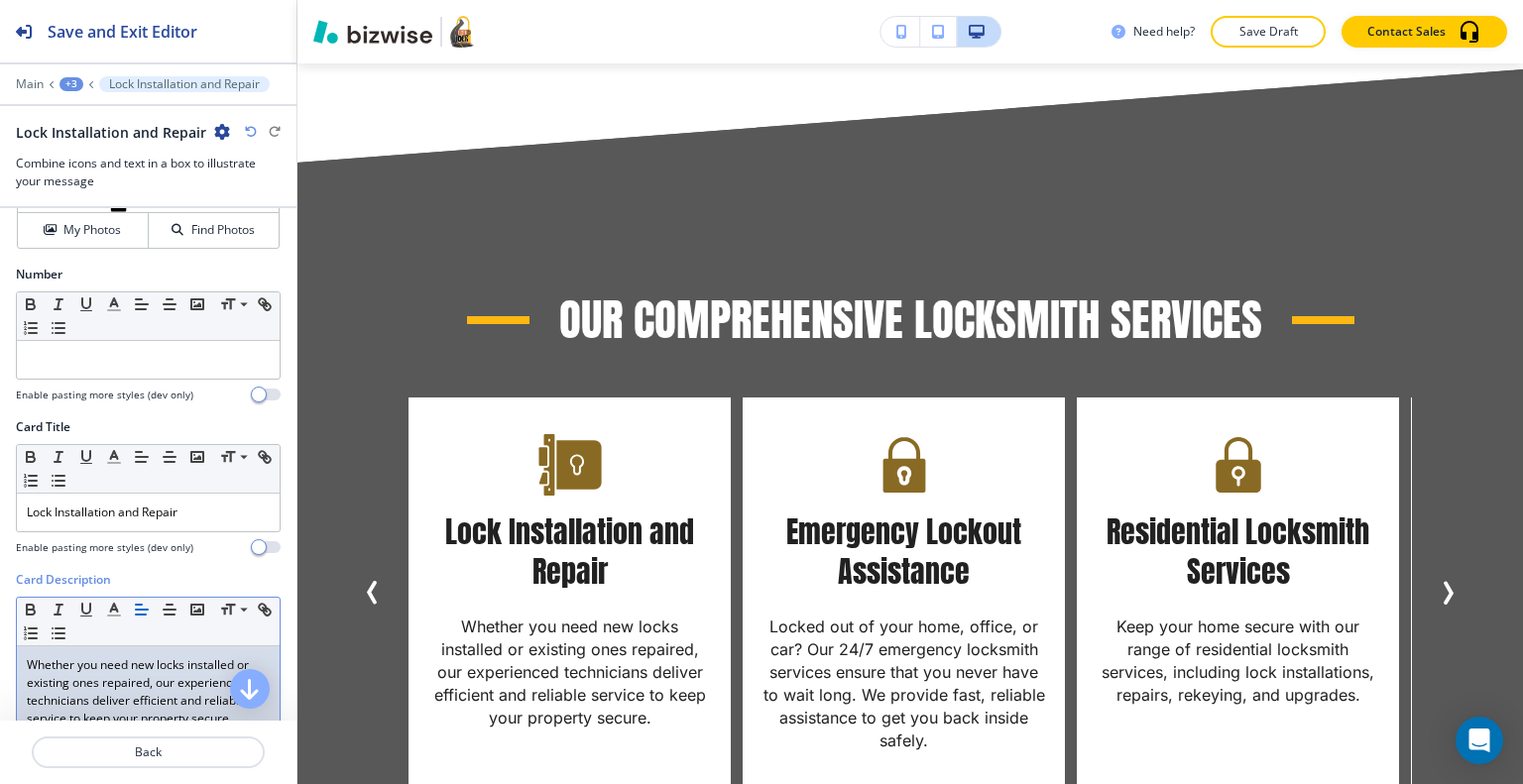 click on "Whether you need new locks installed or existing ones repaired, our experienced technicians deliver efficient and reliable service to keep your property secure." at bounding box center [148, 692] 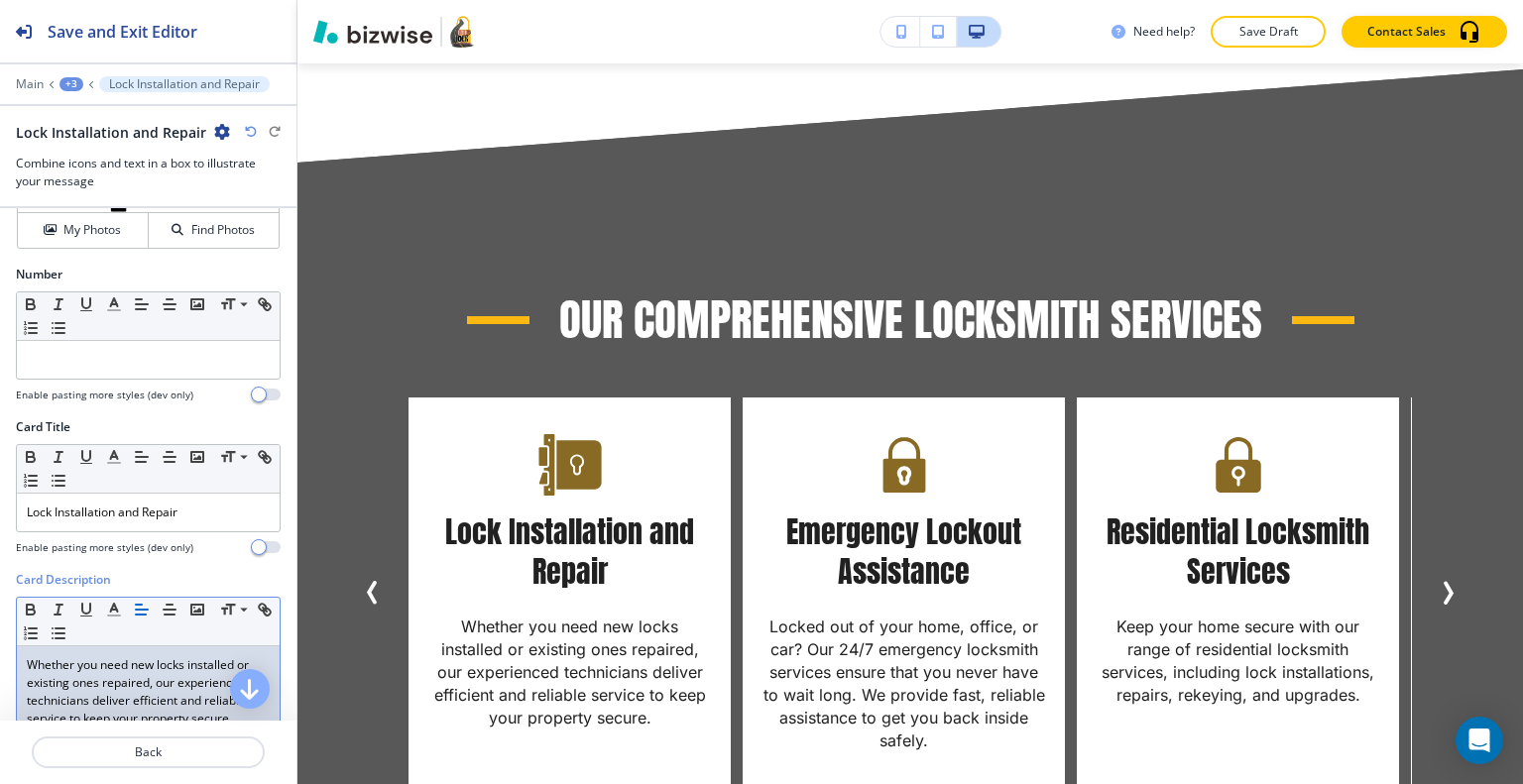 scroll, scrollTop: 297, scrollLeft: 0, axis: vertical 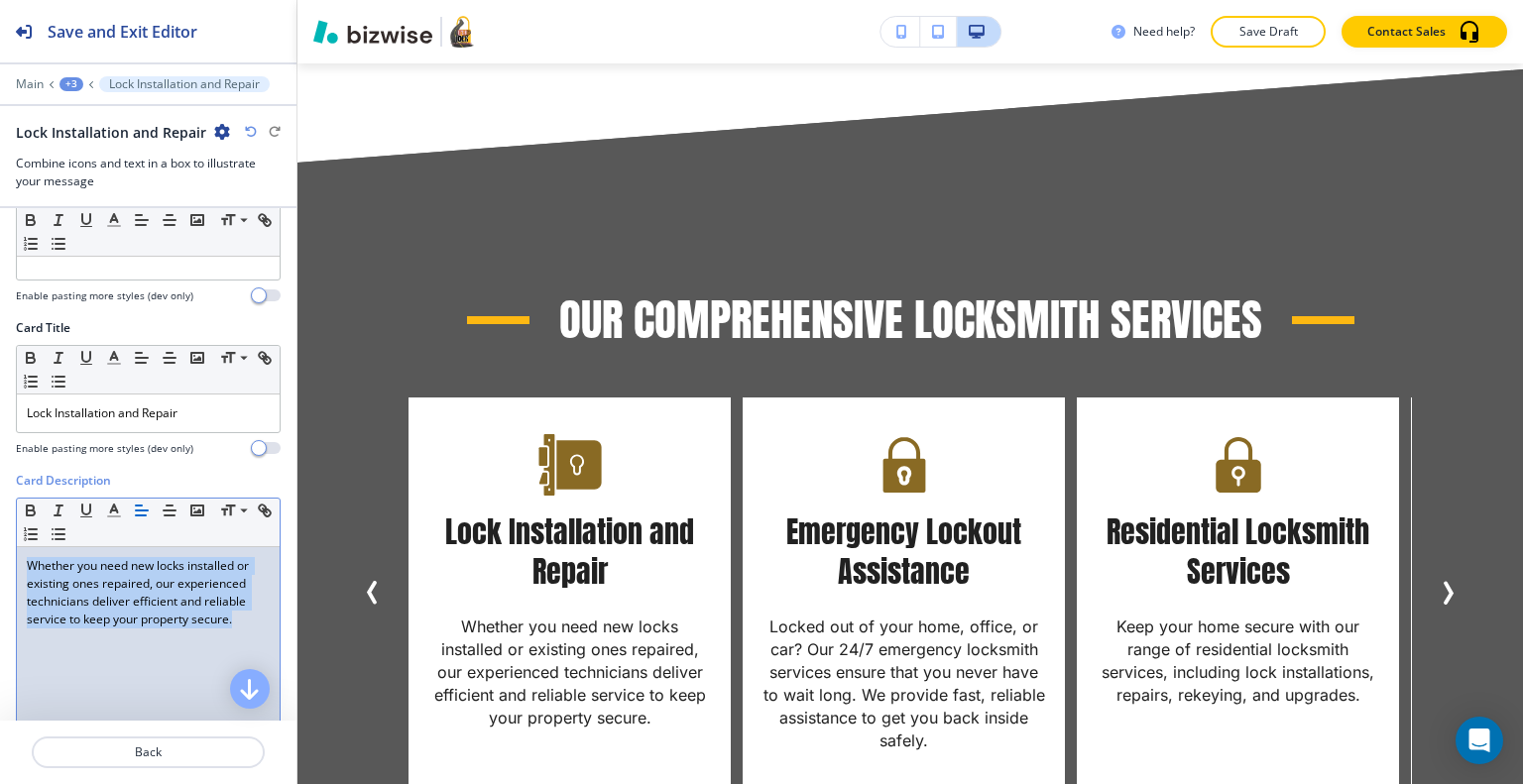 drag, startPoint x: 233, startPoint y: 613, endPoint x: 9, endPoint y: 559, distance: 230.41701 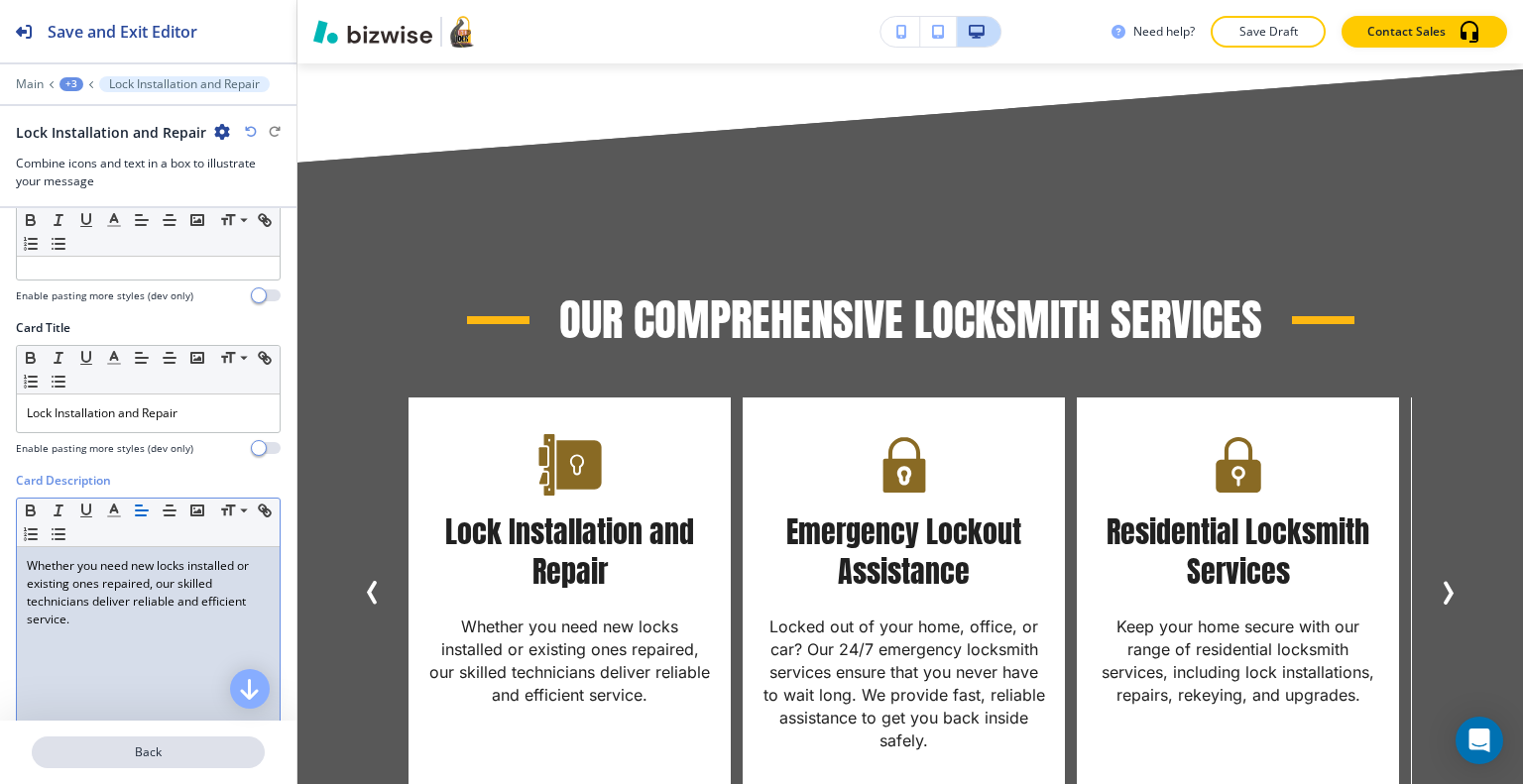 click on "Back" at bounding box center [148, 752] 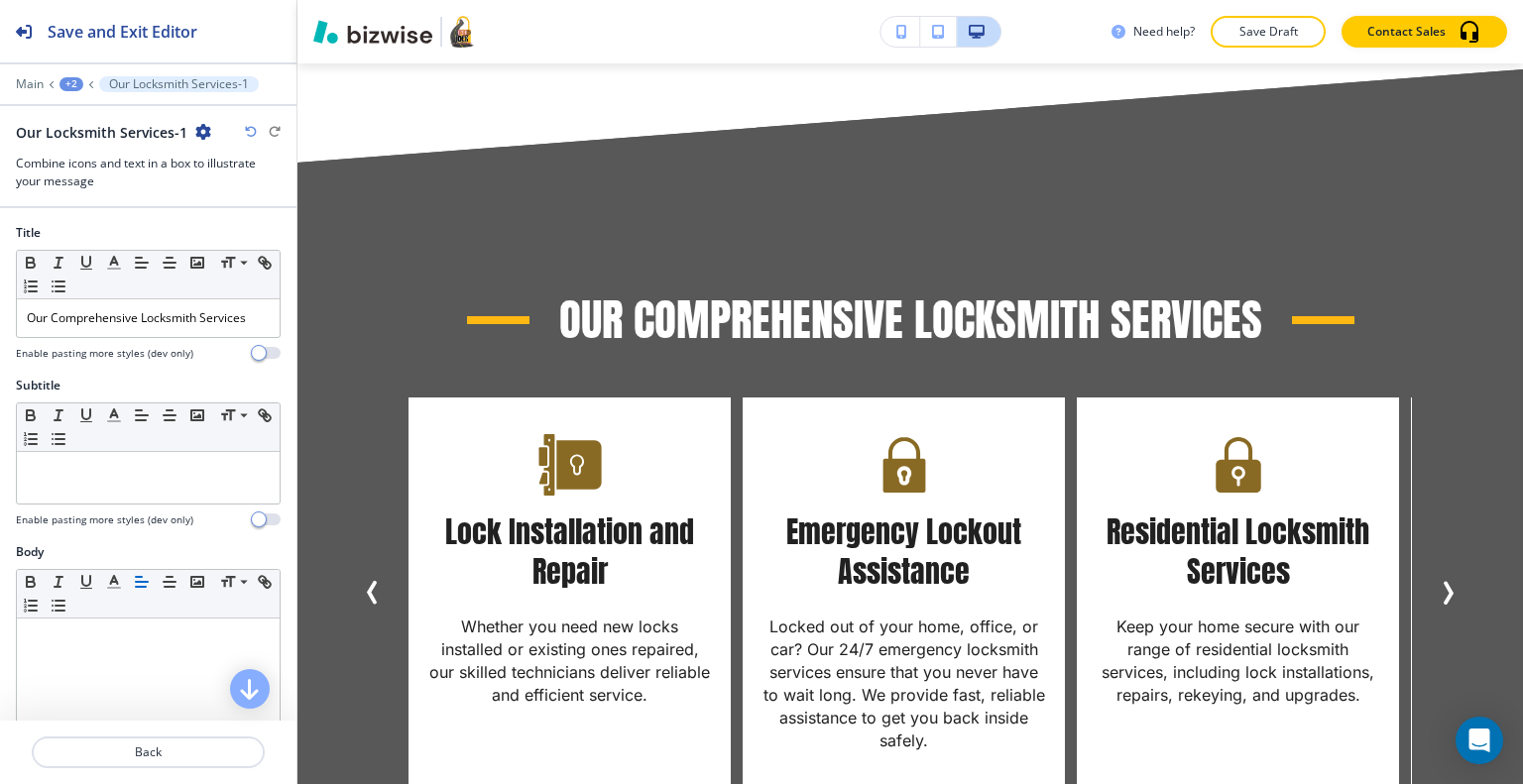 scroll, scrollTop: 2092, scrollLeft: 0, axis: vertical 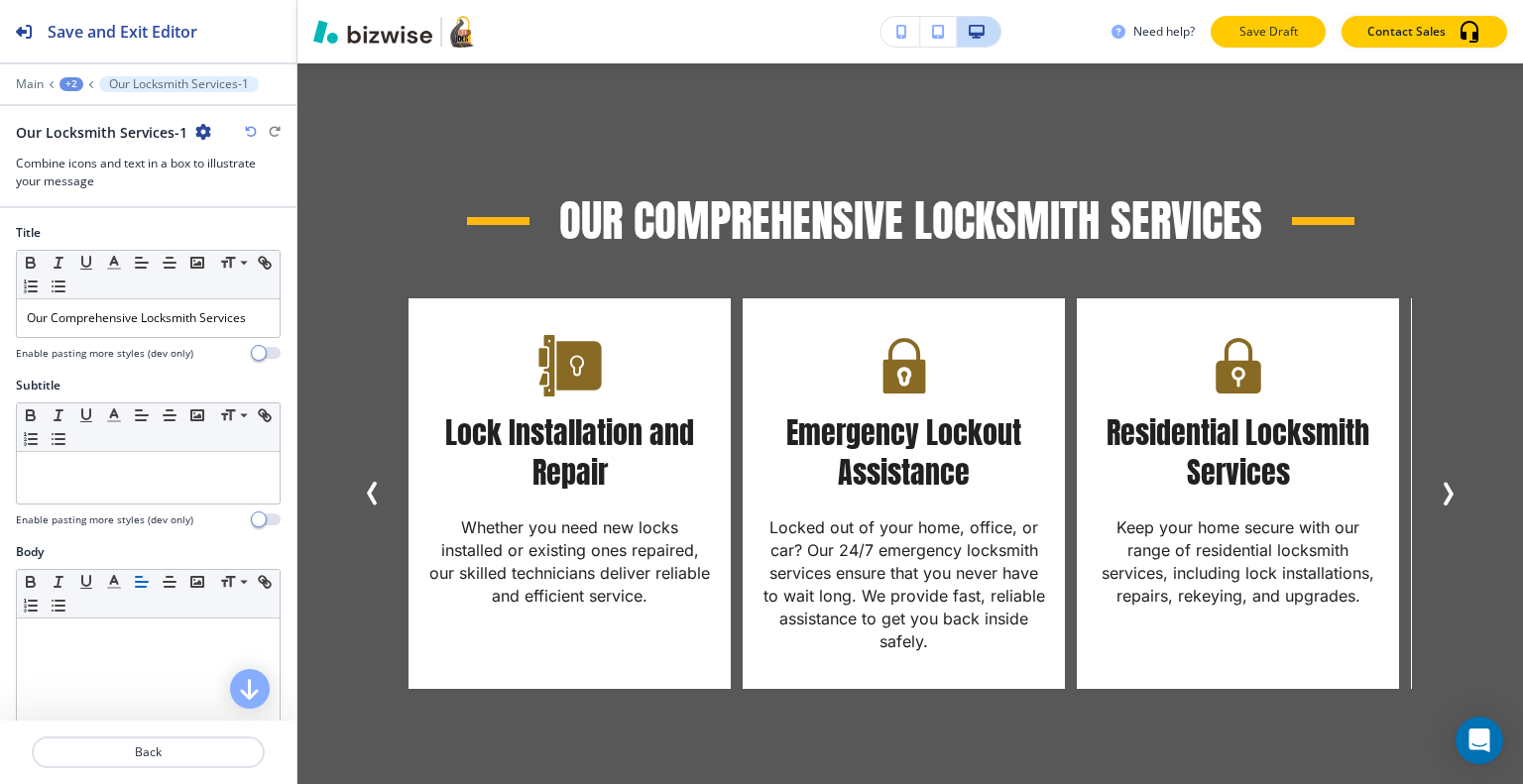 click on "Save Draft" at bounding box center (1268, 32) 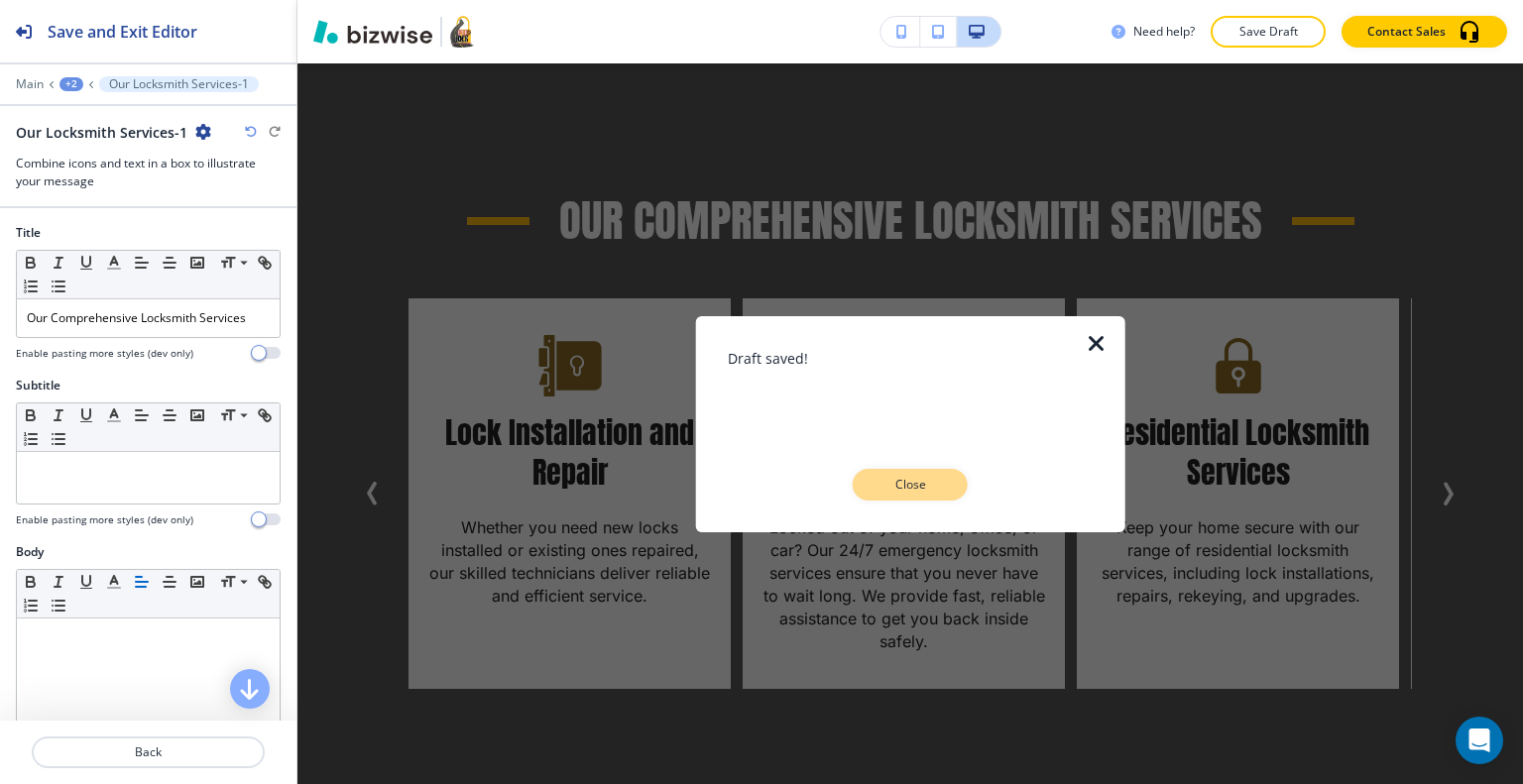 click on "Close" at bounding box center [910, 485] 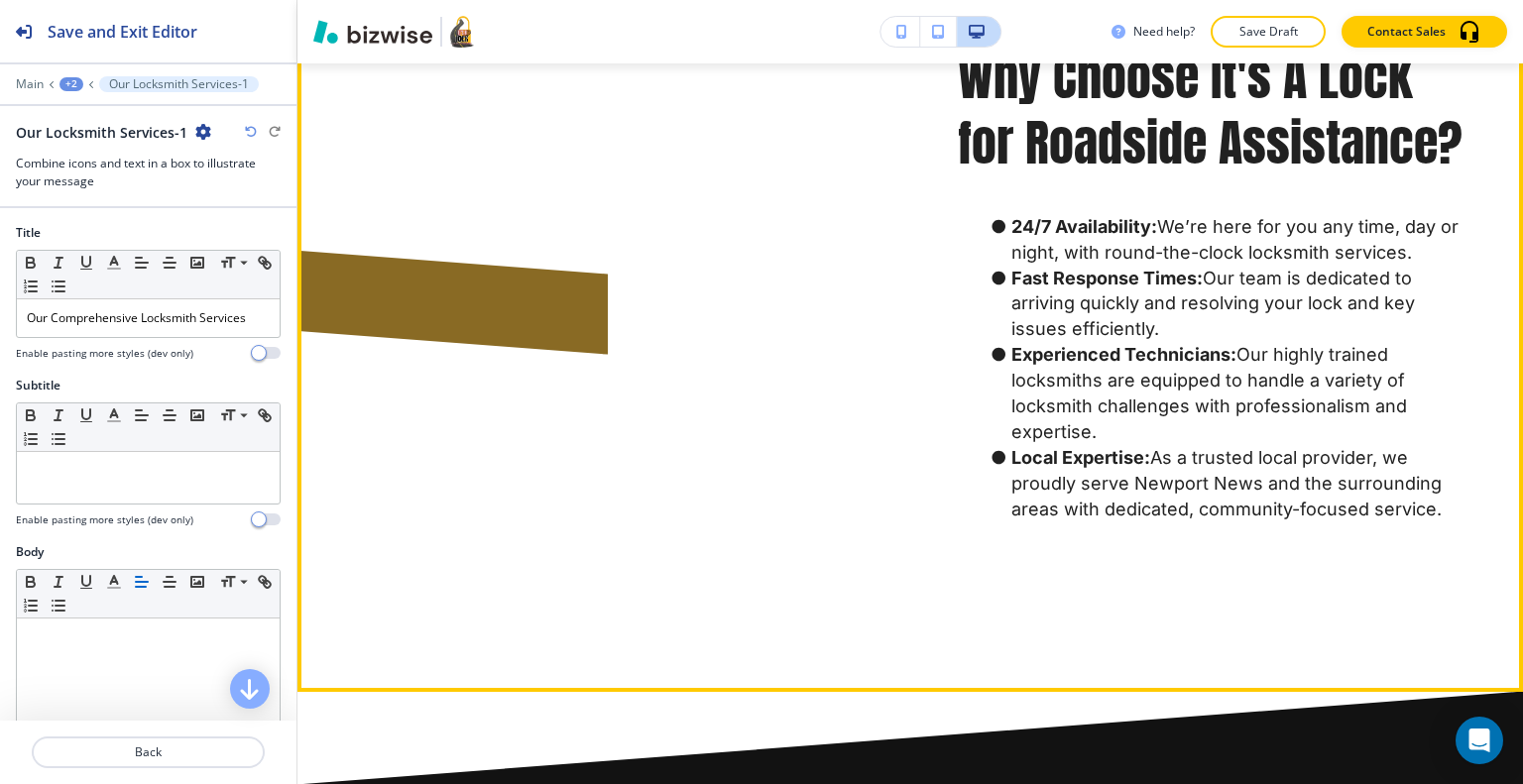 scroll, scrollTop: 2786, scrollLeft: 0, axis: vertical 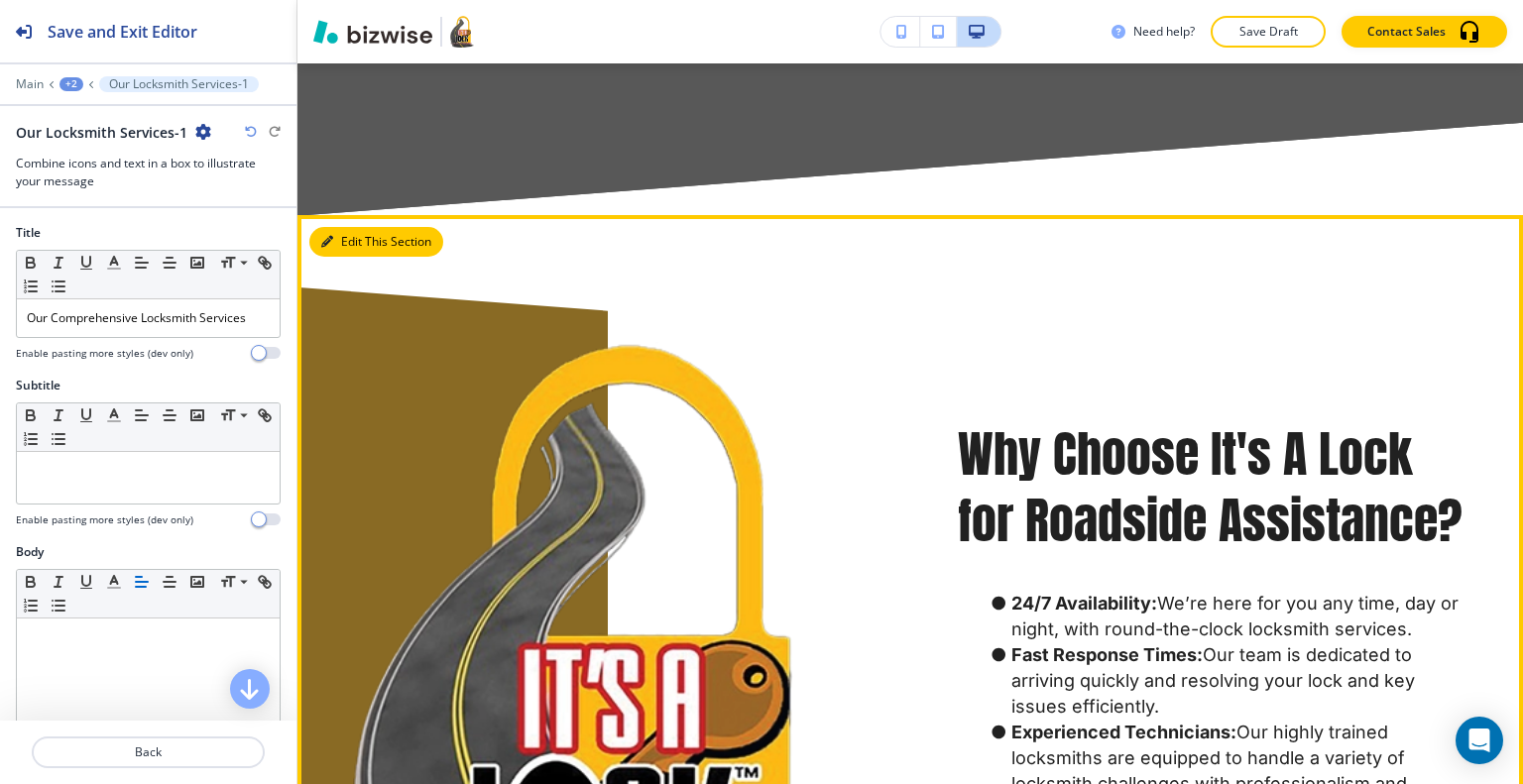 click on "Edit This Section" at bounding box center (376, 242) 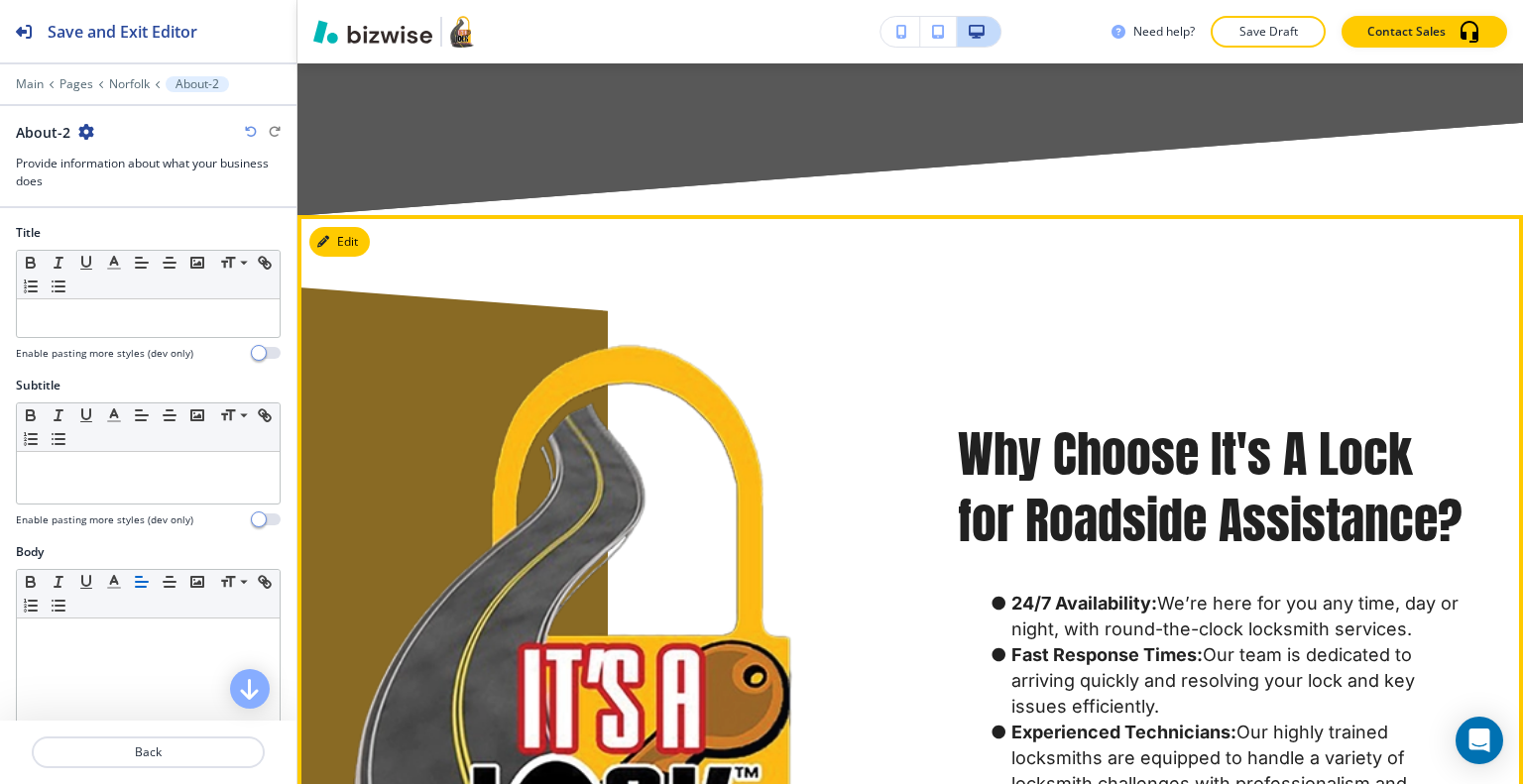 scroll, scrollTop: 2936, scrollLeft: 0, axis: vertical 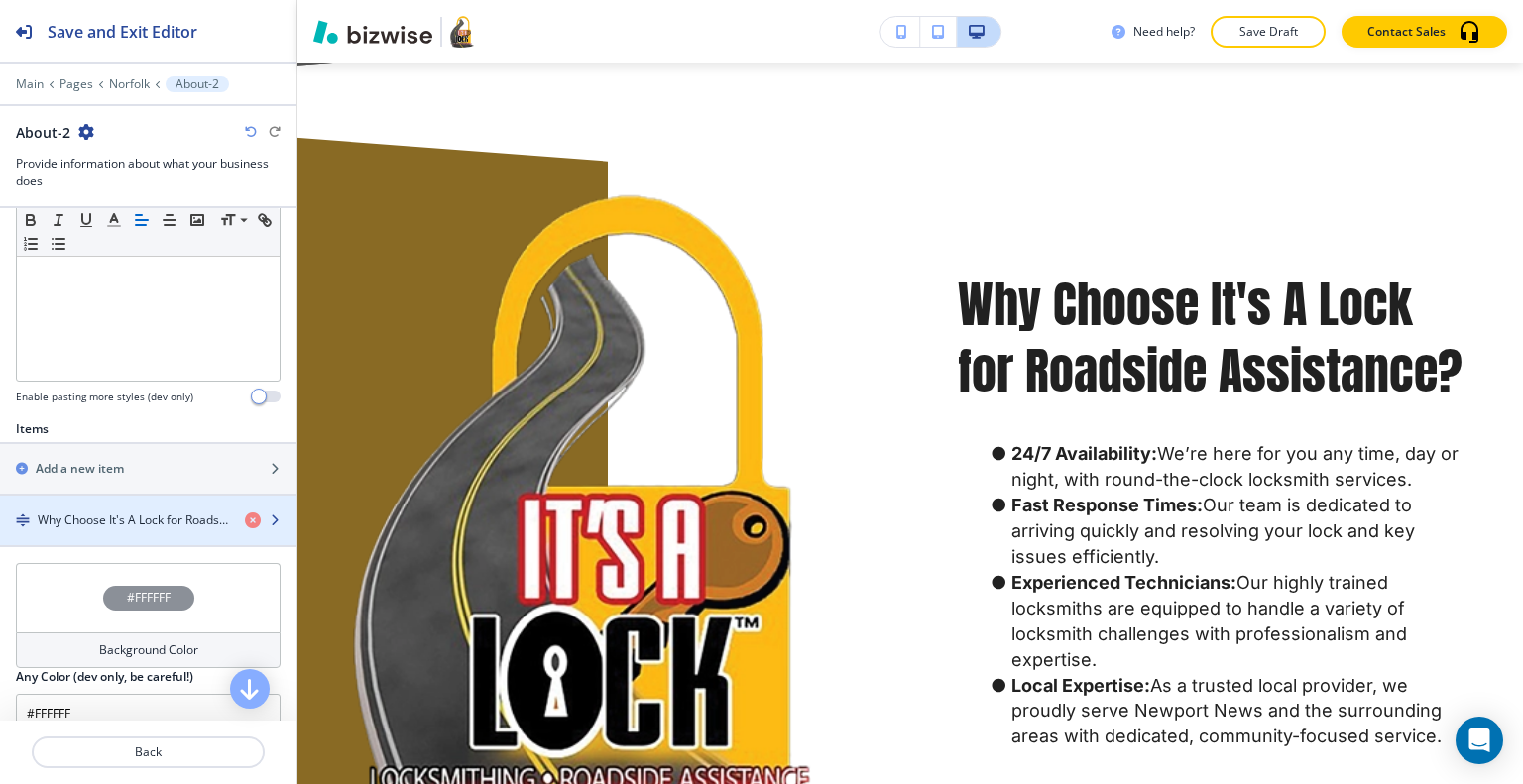 click at bounding box center (148, 504) 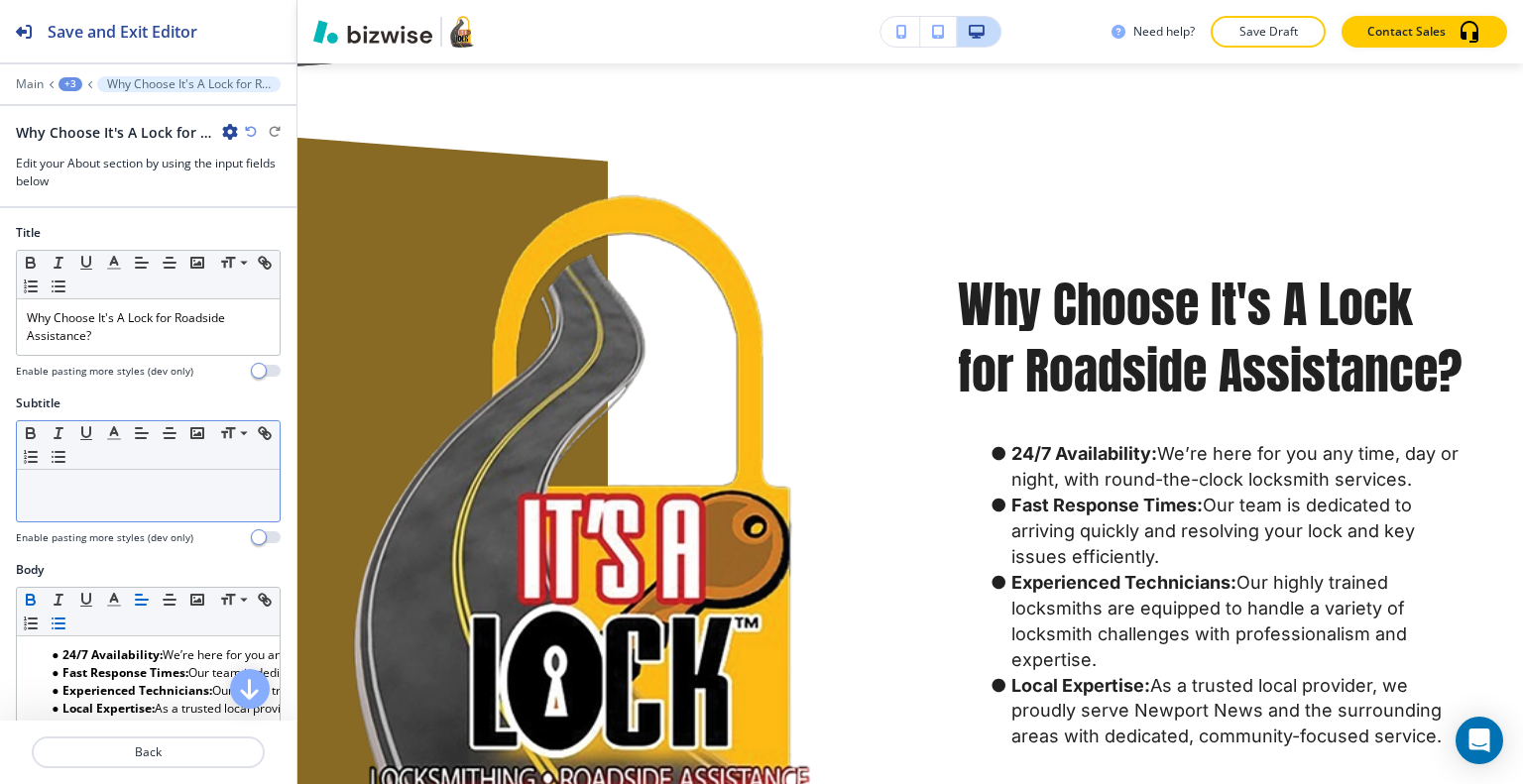 scroll, scrollTop: 2968, scrollLeft: 0, axis: vertical 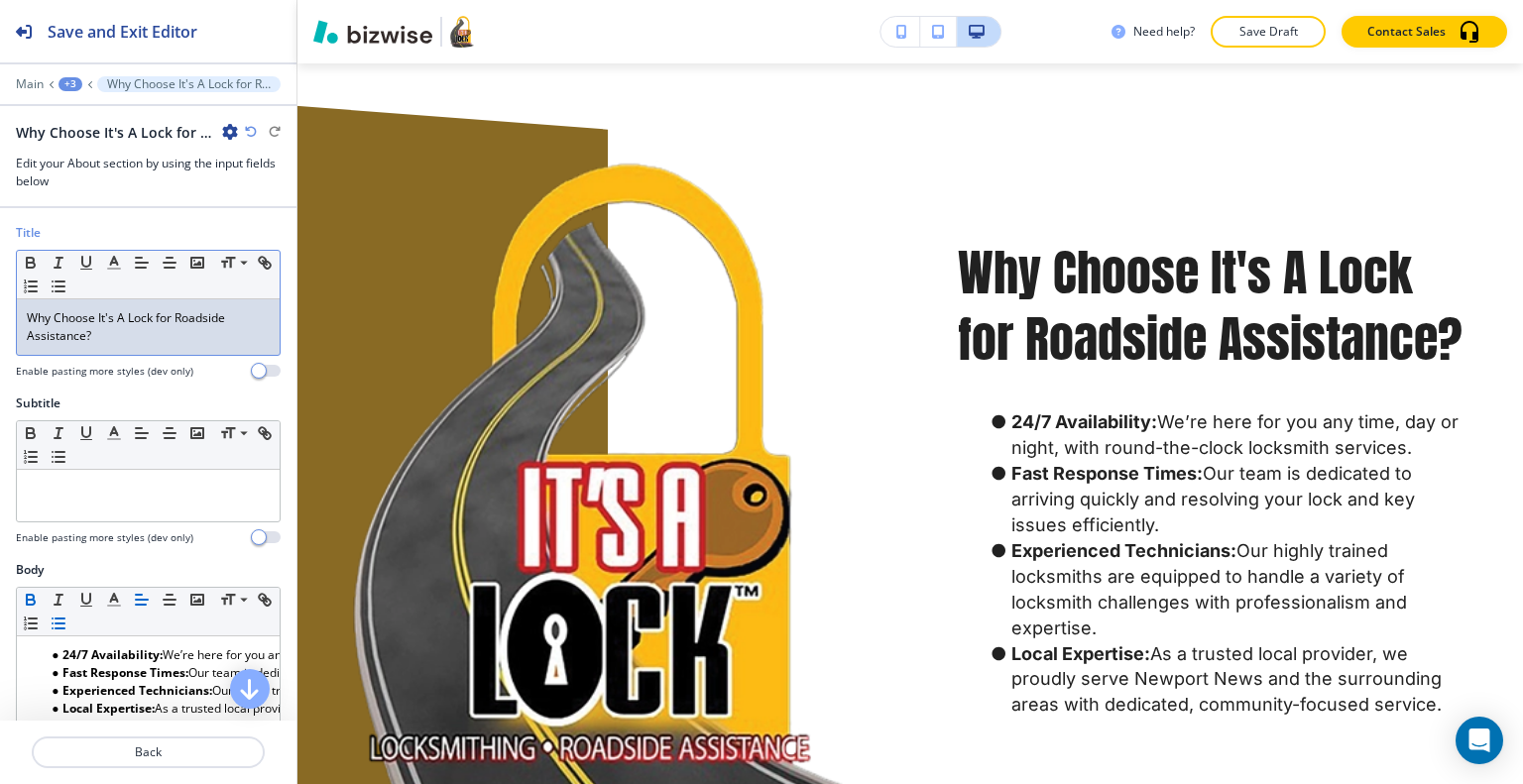 click on "Why Choose It's A Lock for Roadside Assistance?" at bounding box center [148, 327] 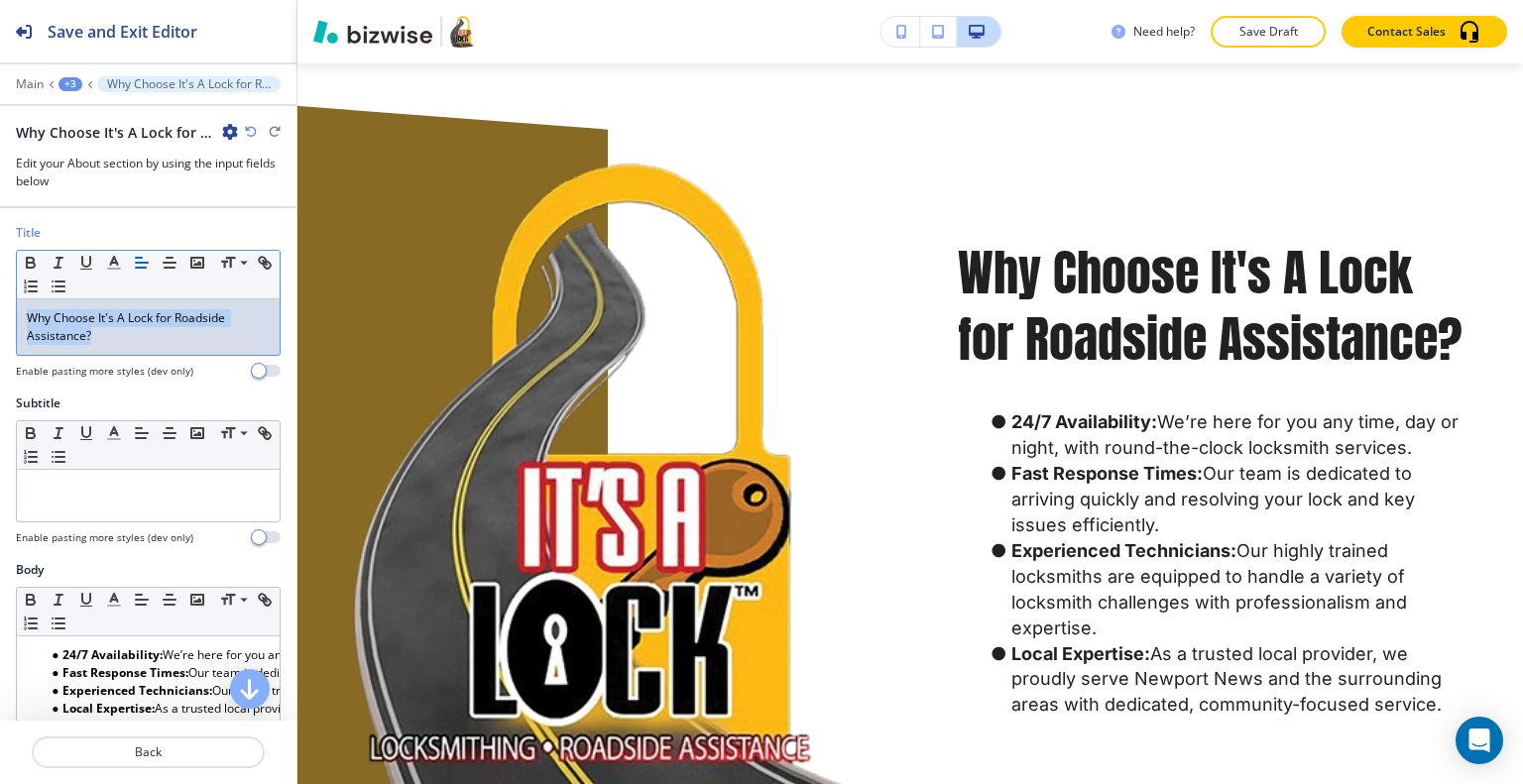 drag, startPoint x: 163, startPoint y: 348, endPoint x: 0, endPoint y: 296, distance: 171.09354 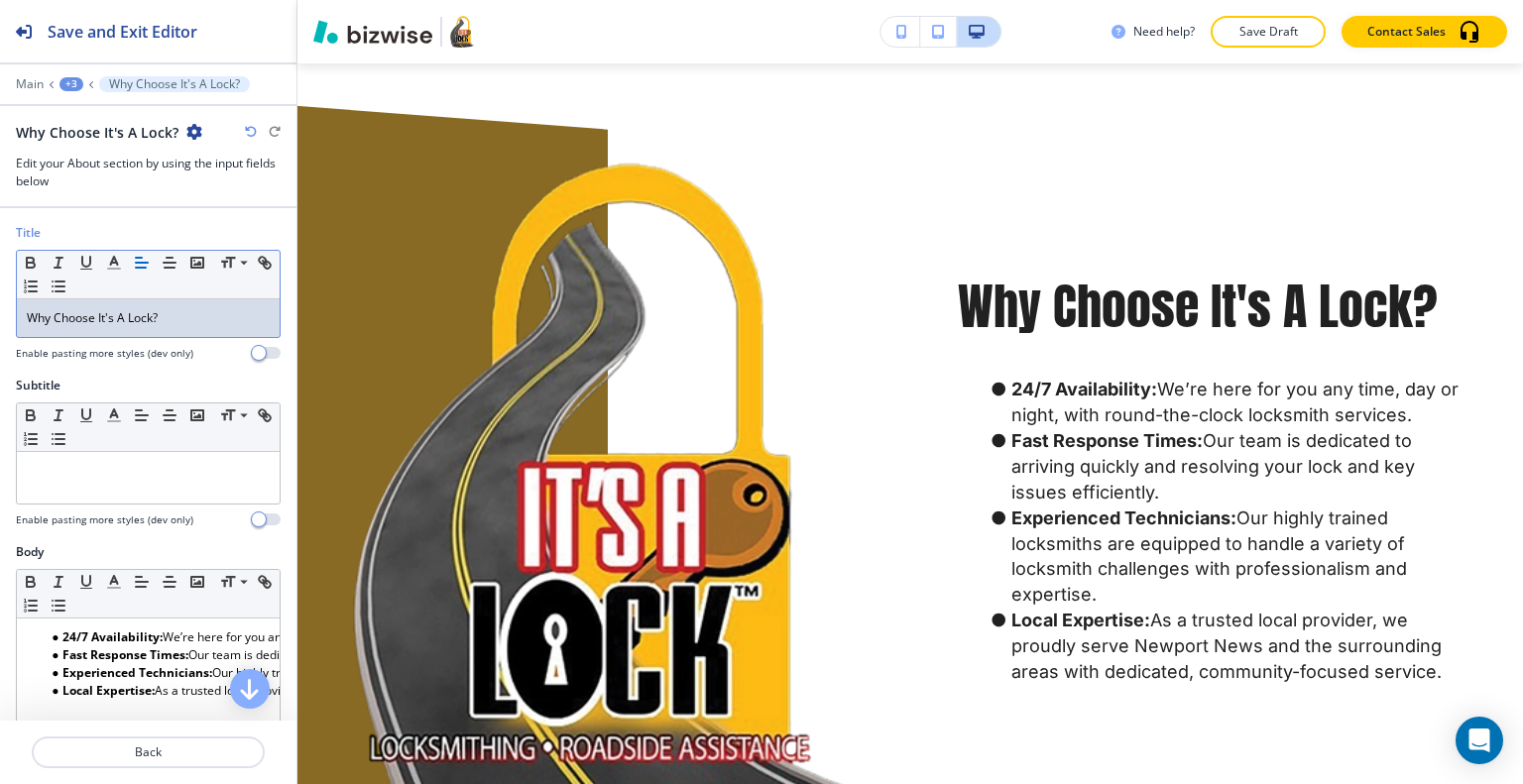 click on "Why Choose It's A Lock?" at bounding box center [148, 318] 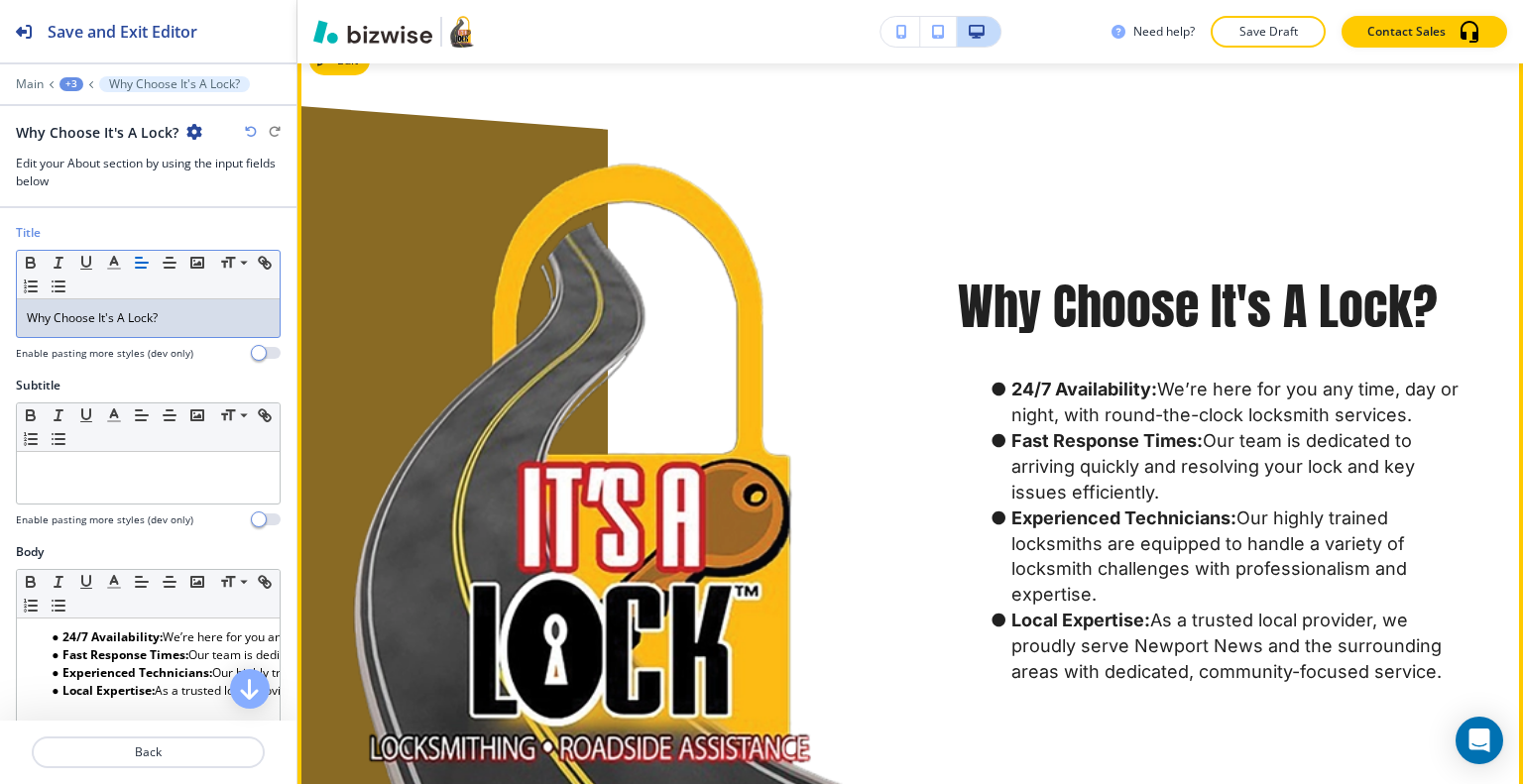 scroll, scrollTop: 3364, scrollLeft: 0, axis: vertical 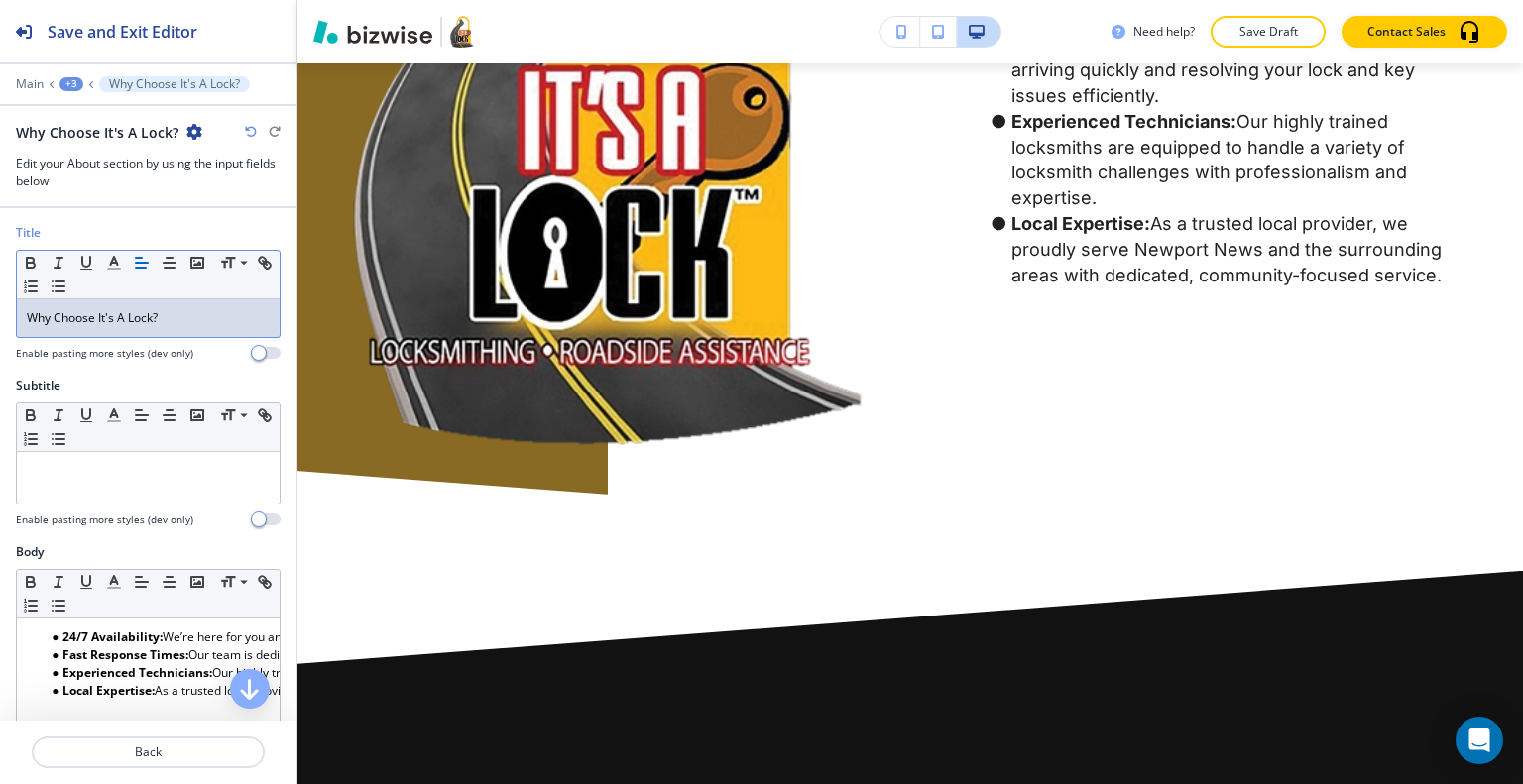 click at bounding box center (251, 132) 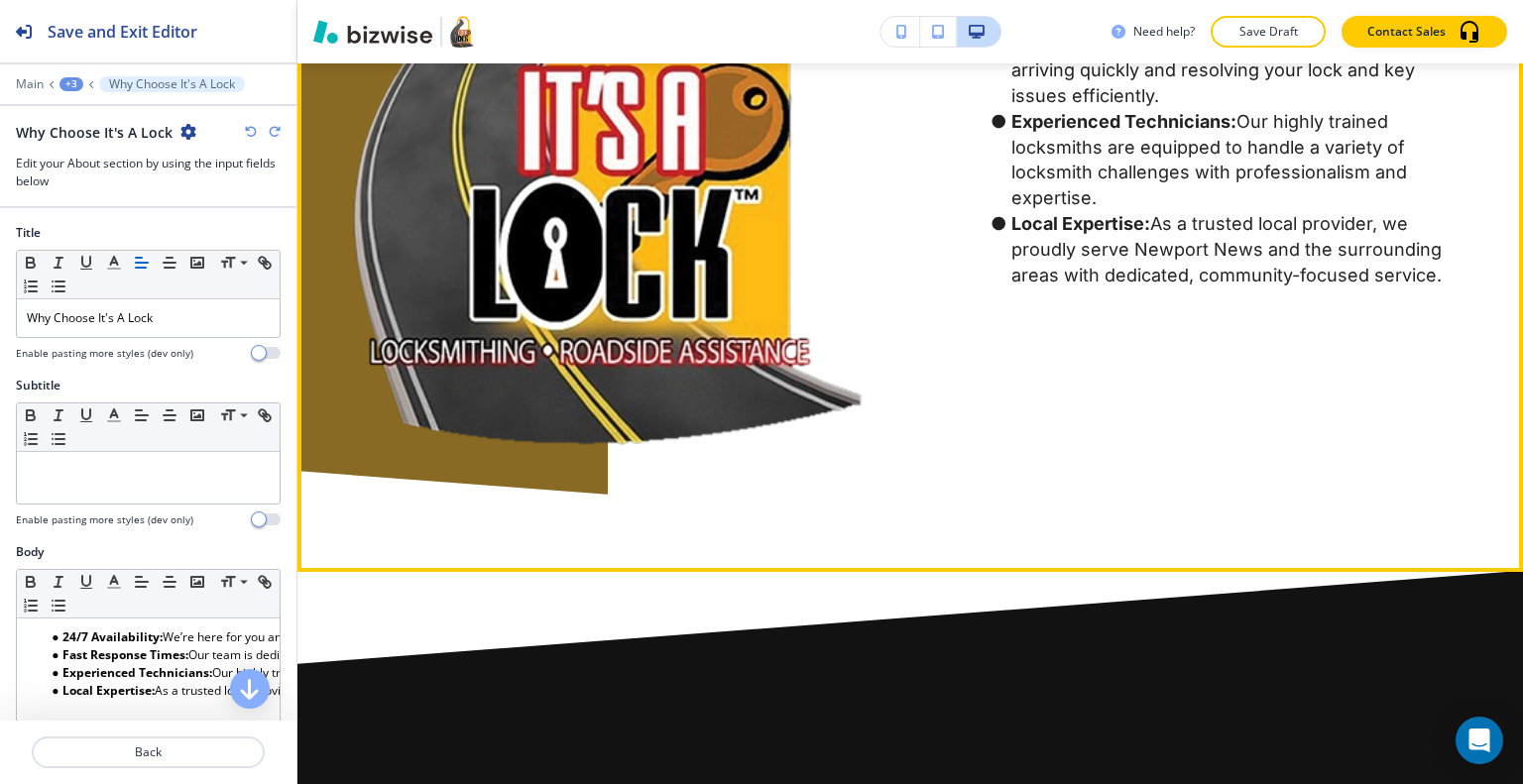 scroll, scrollTop: 2968, scrollLeft: 0, axis: vertical 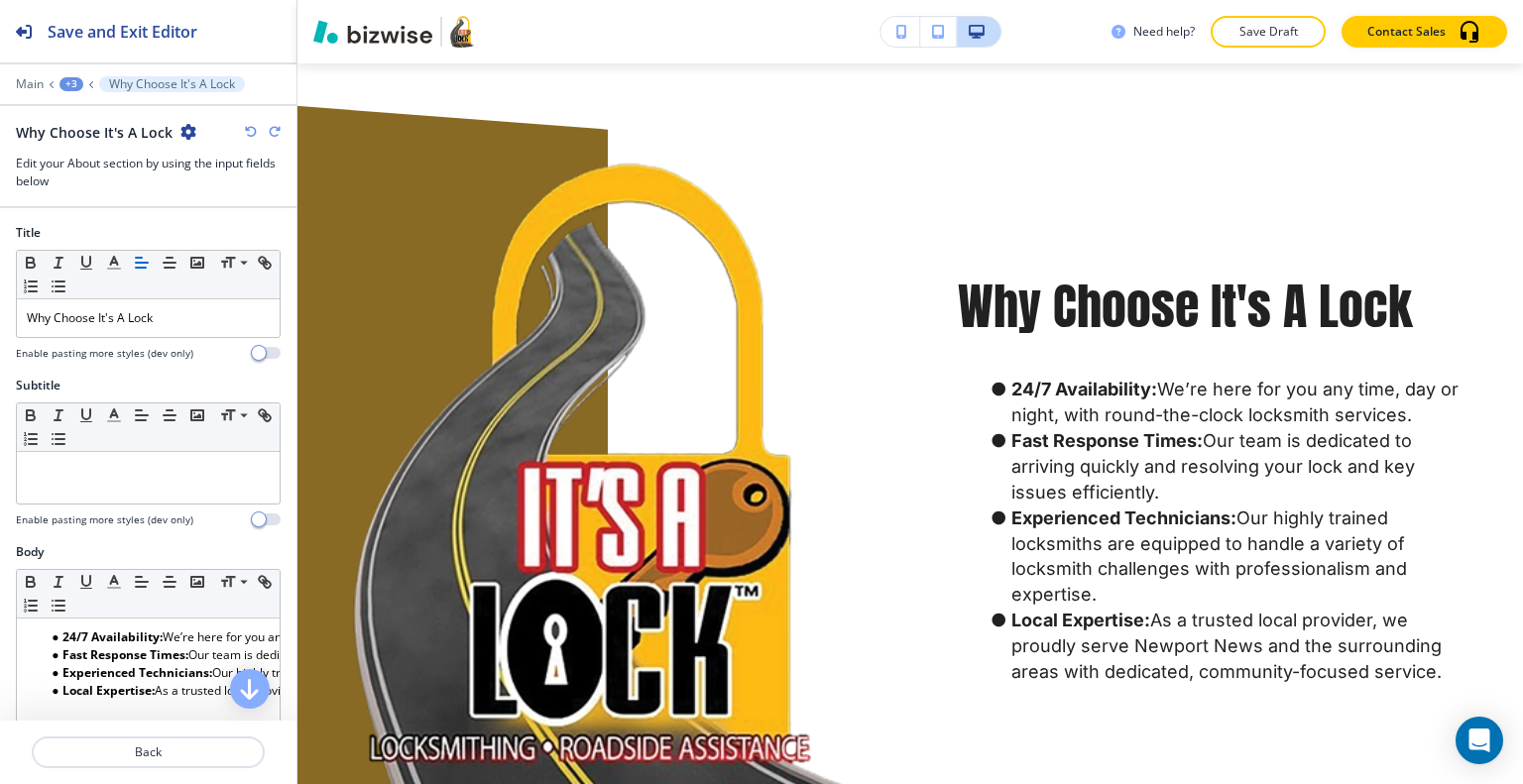 click at bounding box center (251, 132) 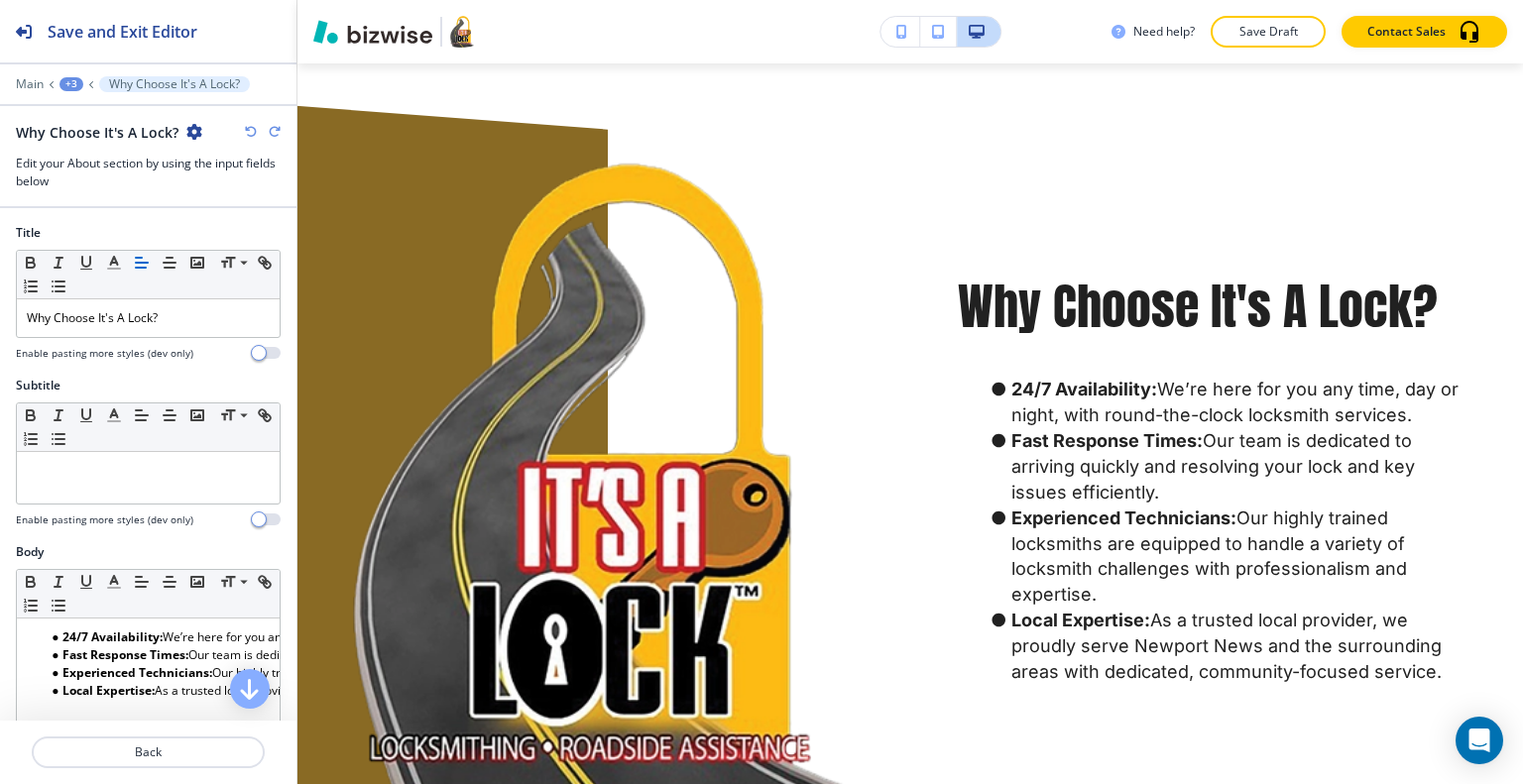click at bounding box center (251, 132) 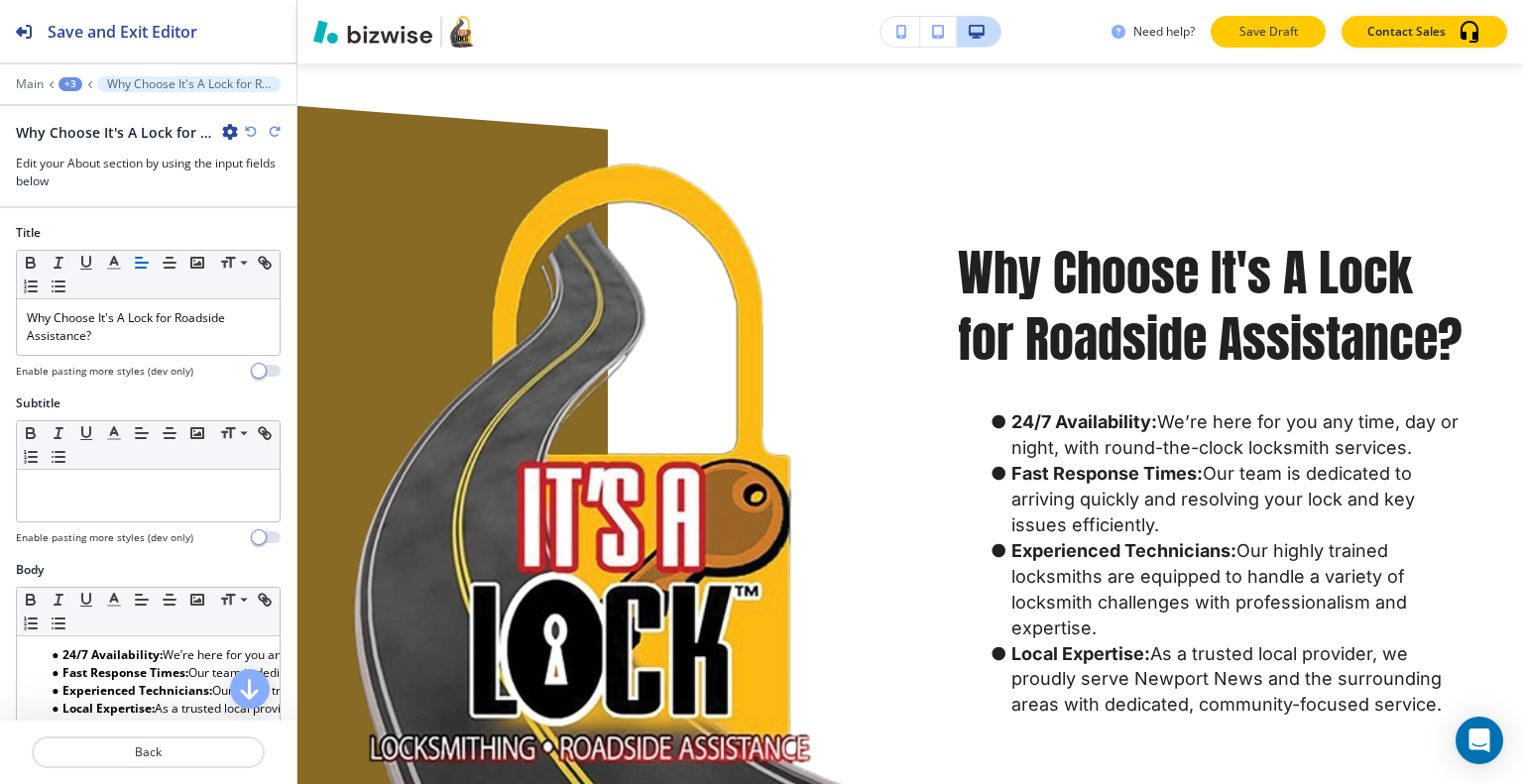click on "Save Draft" at bounding box center (1268, 32) 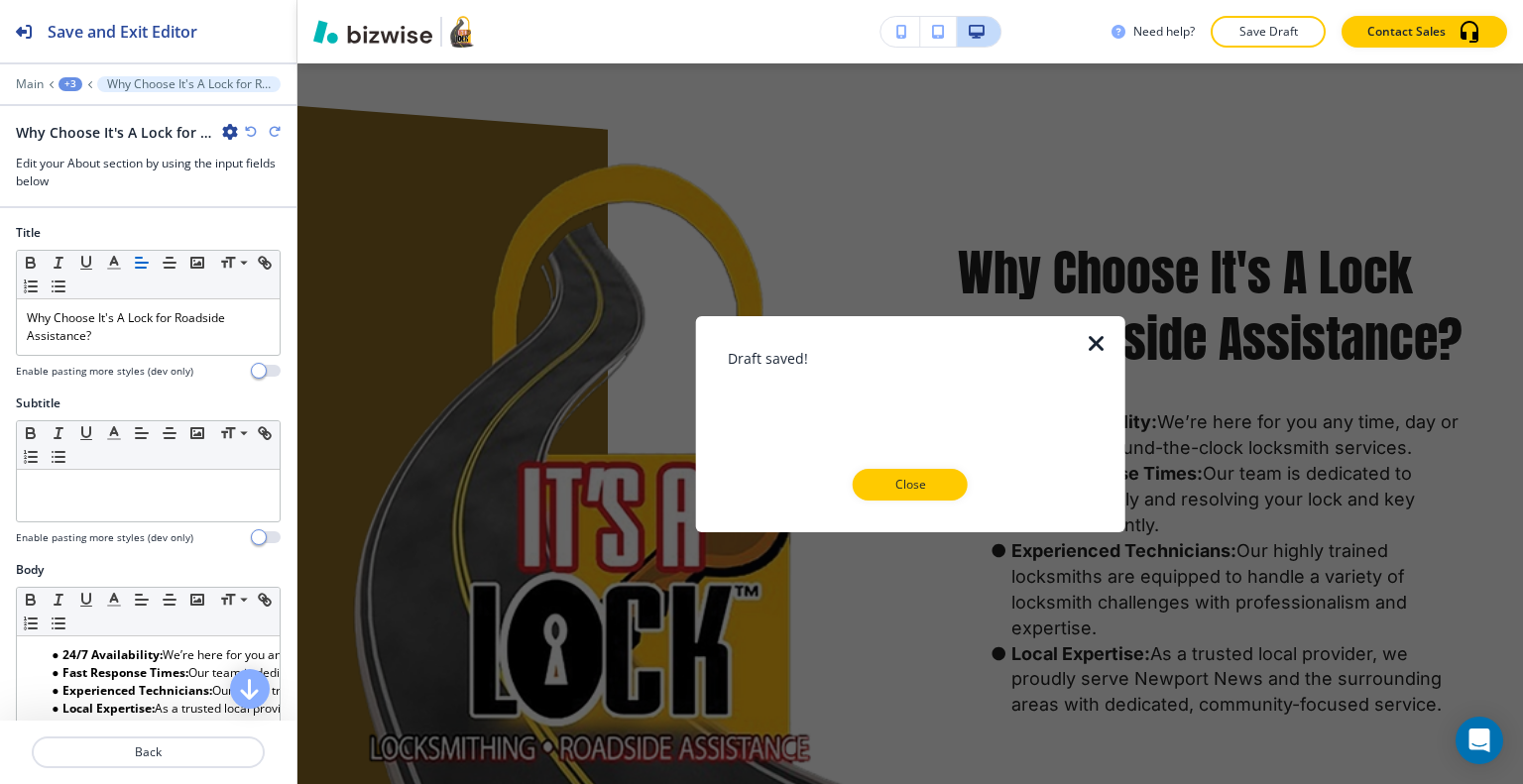 click on "Close" at bounding box center [910, 485] 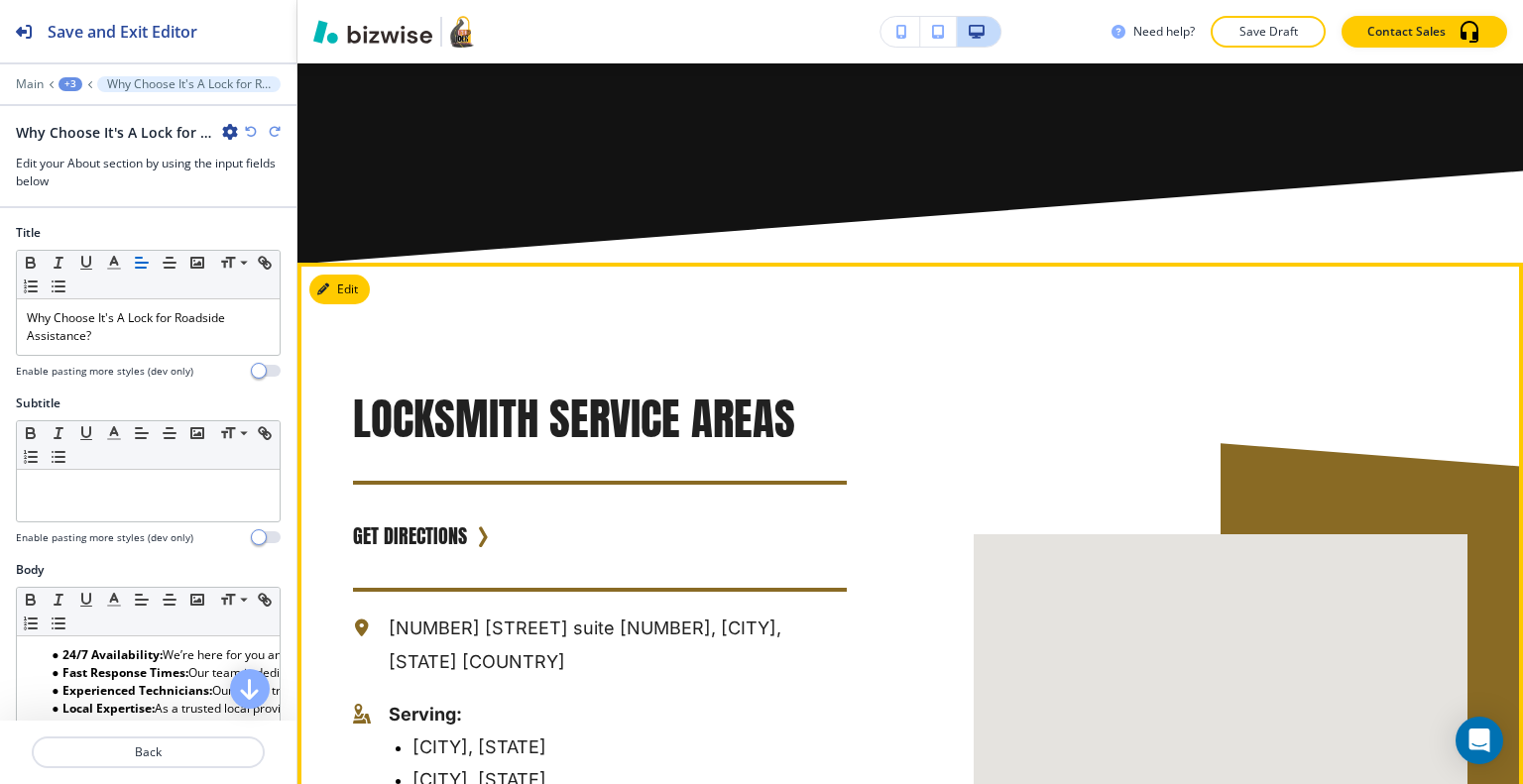 scroll, scrollTop: 5544, scrollLeft: 0, axis: vertical 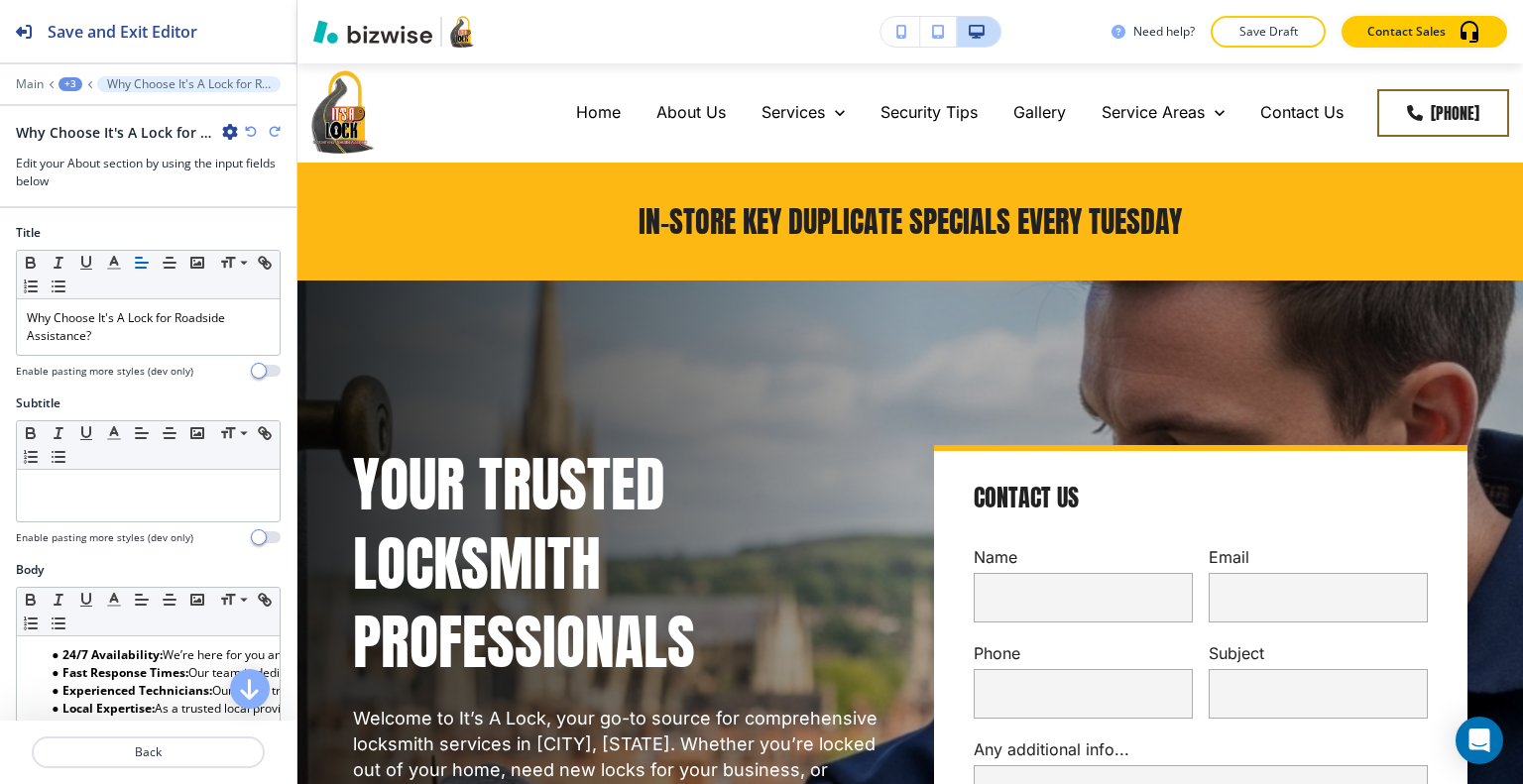 click on "Save Draft" at bounding box center [1268, 32] 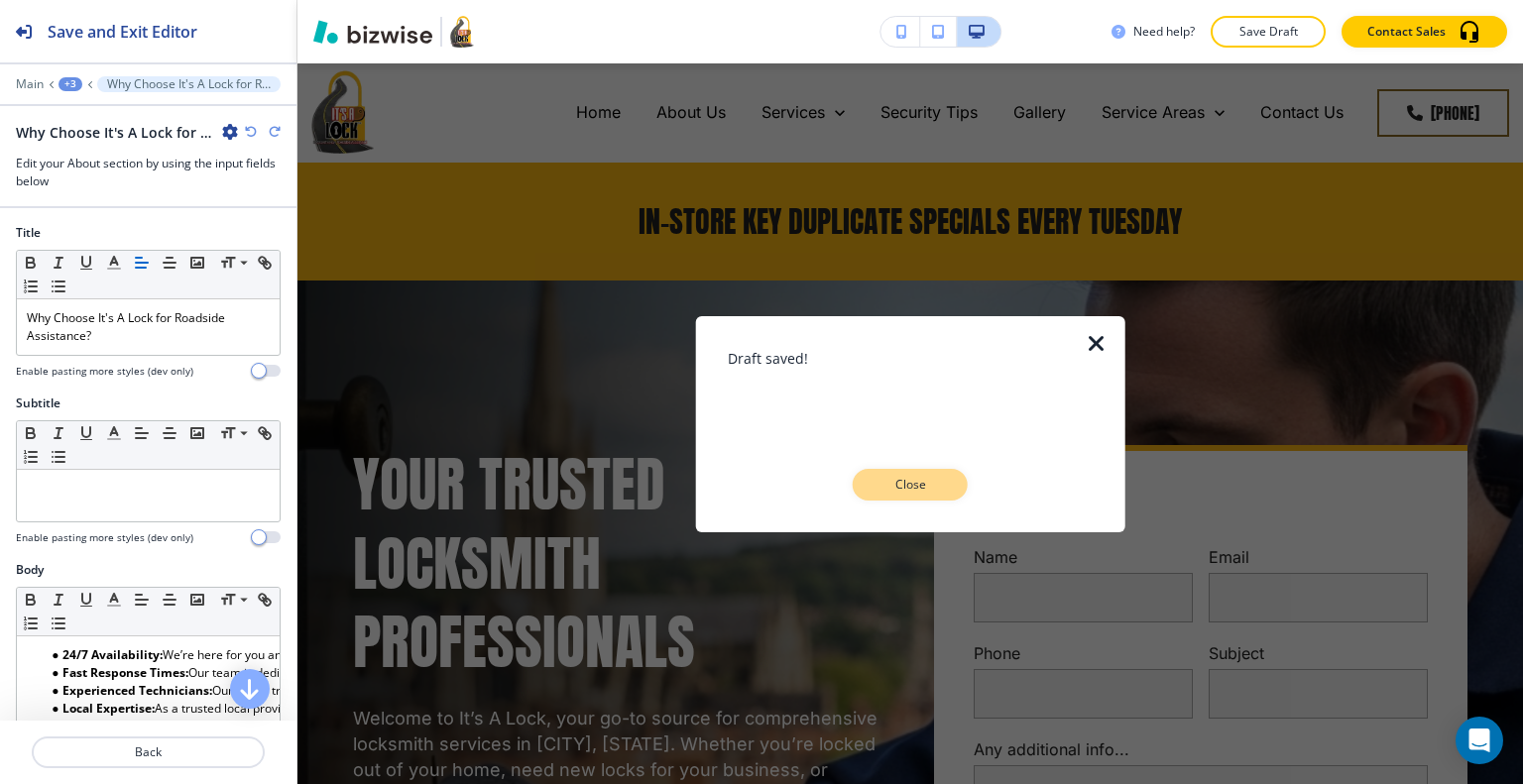 click on "Close" at bounding box center (910, 485) 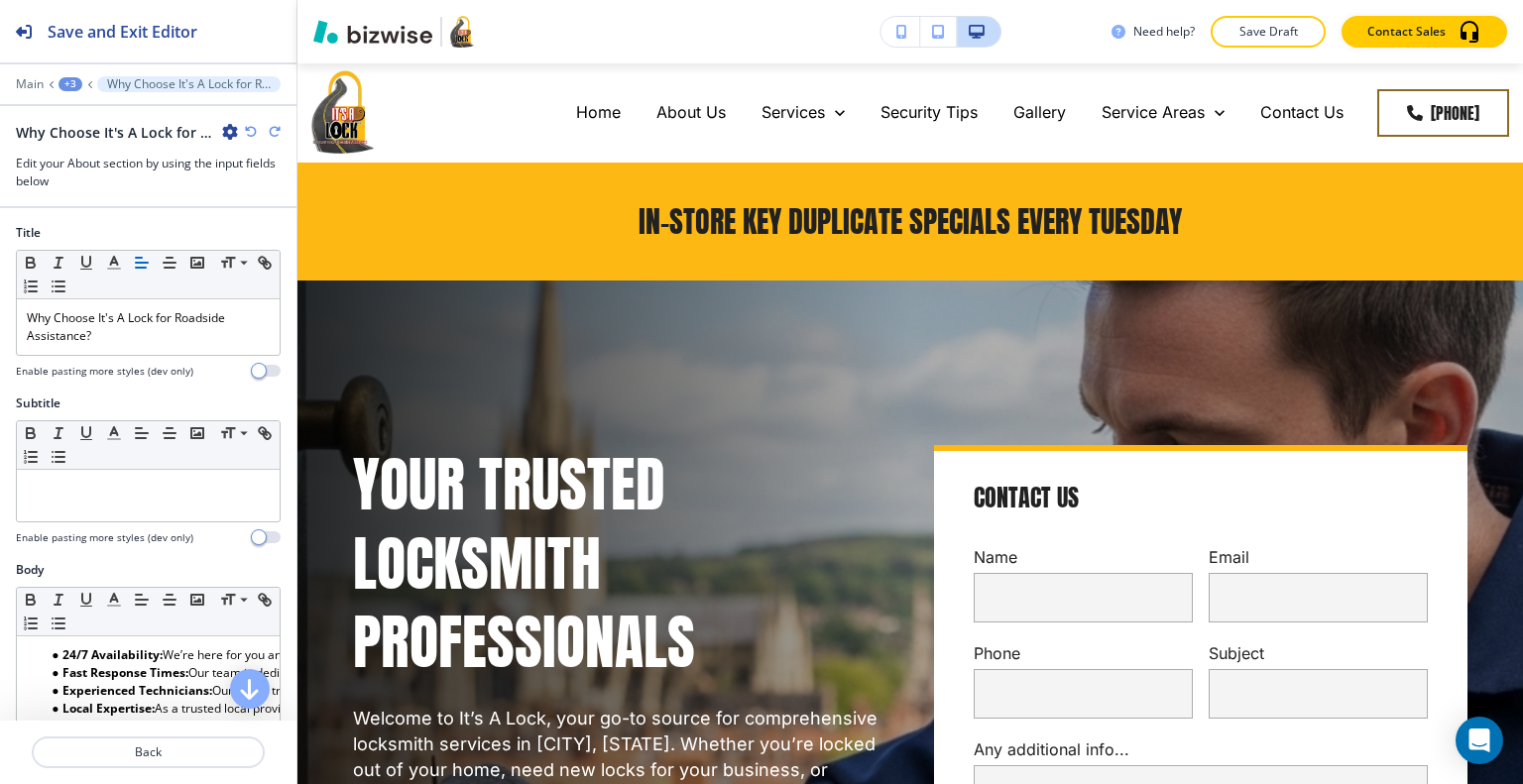 click on "+3" at bounding box center (70, 84) 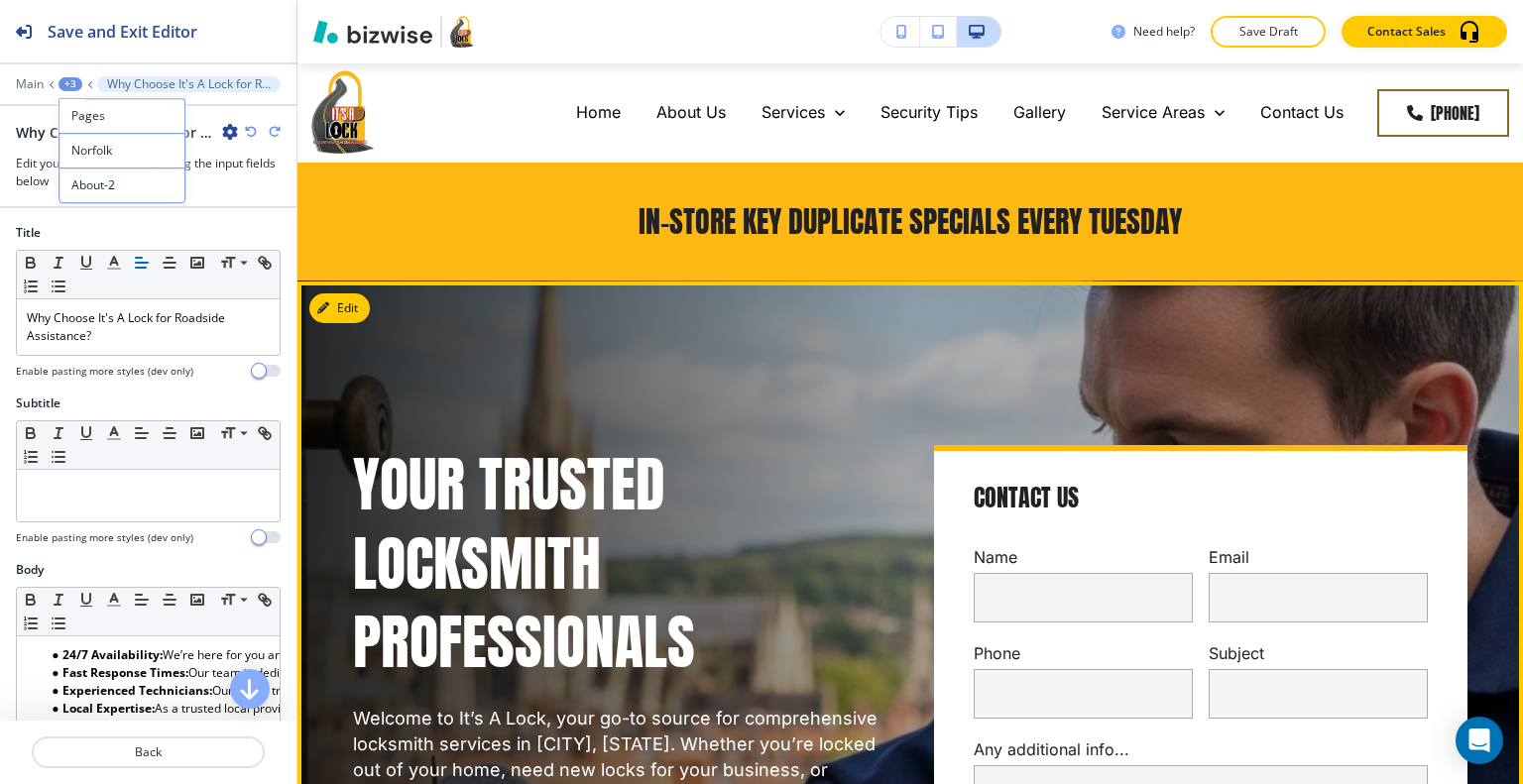 drag, startPoint x: 1125, startPoint y: 446, endPoint x: 1202, endPoint y: 338, distance: 132.63861 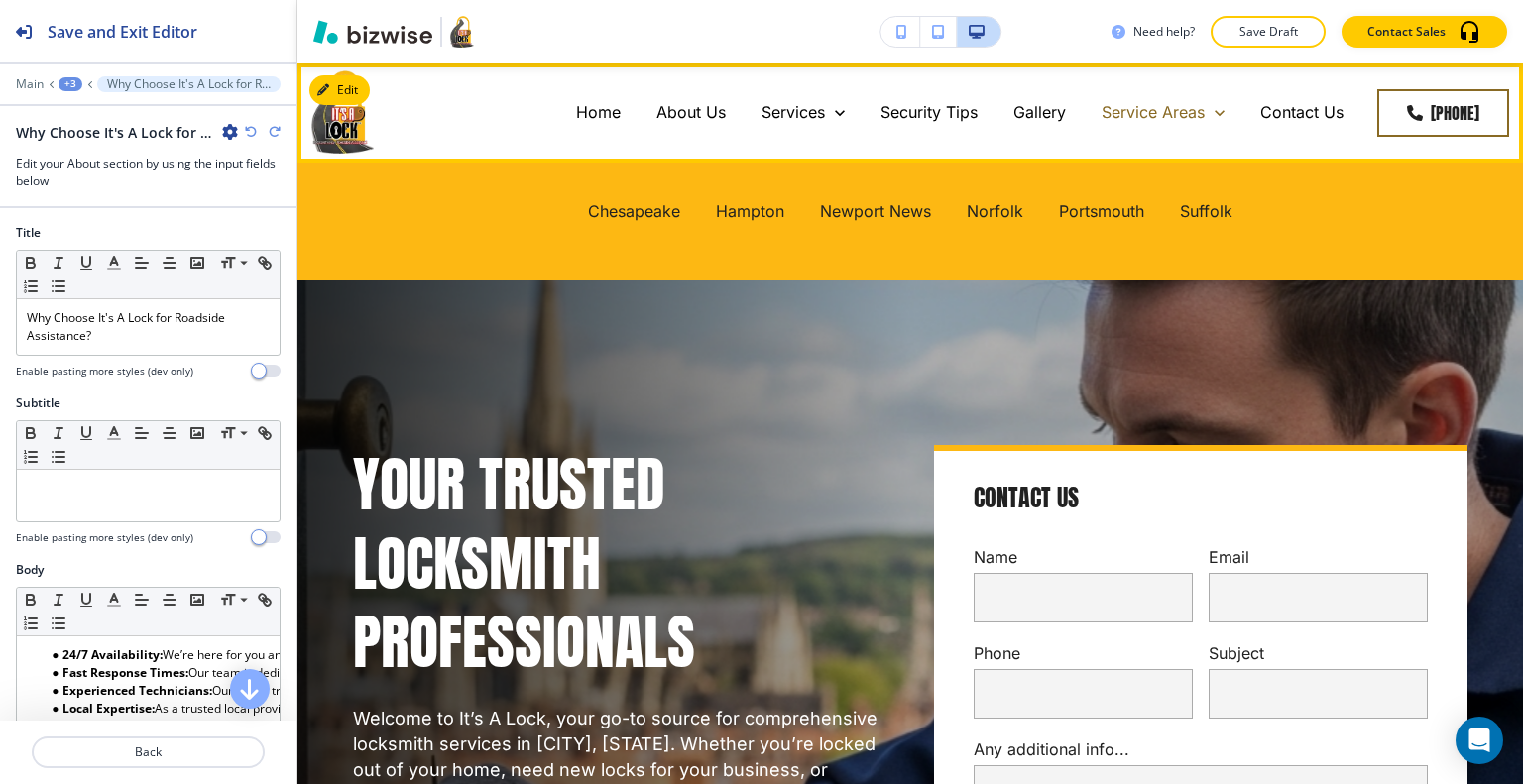 click 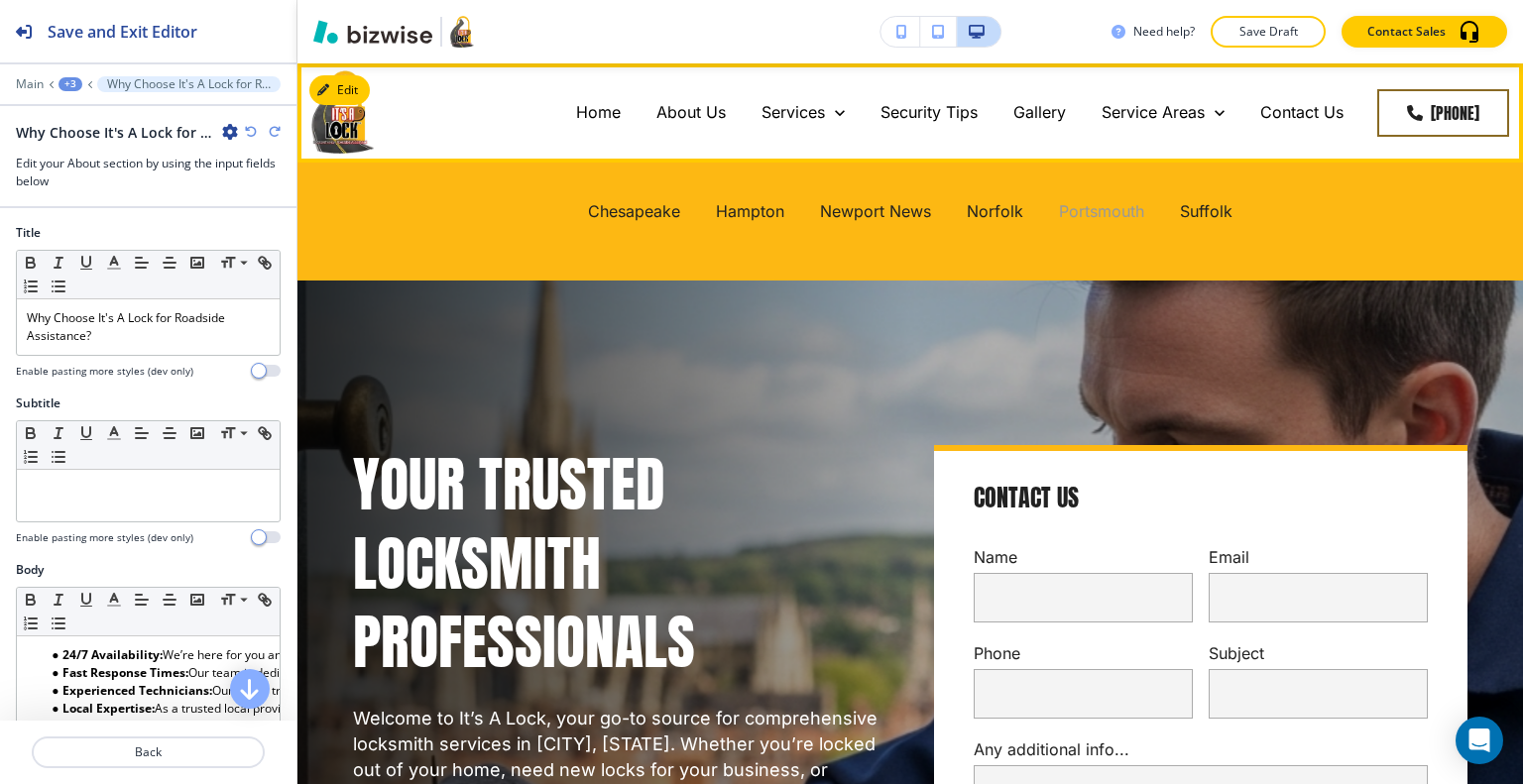 click on "Portsmouth" at bounding box center (1102, 211) 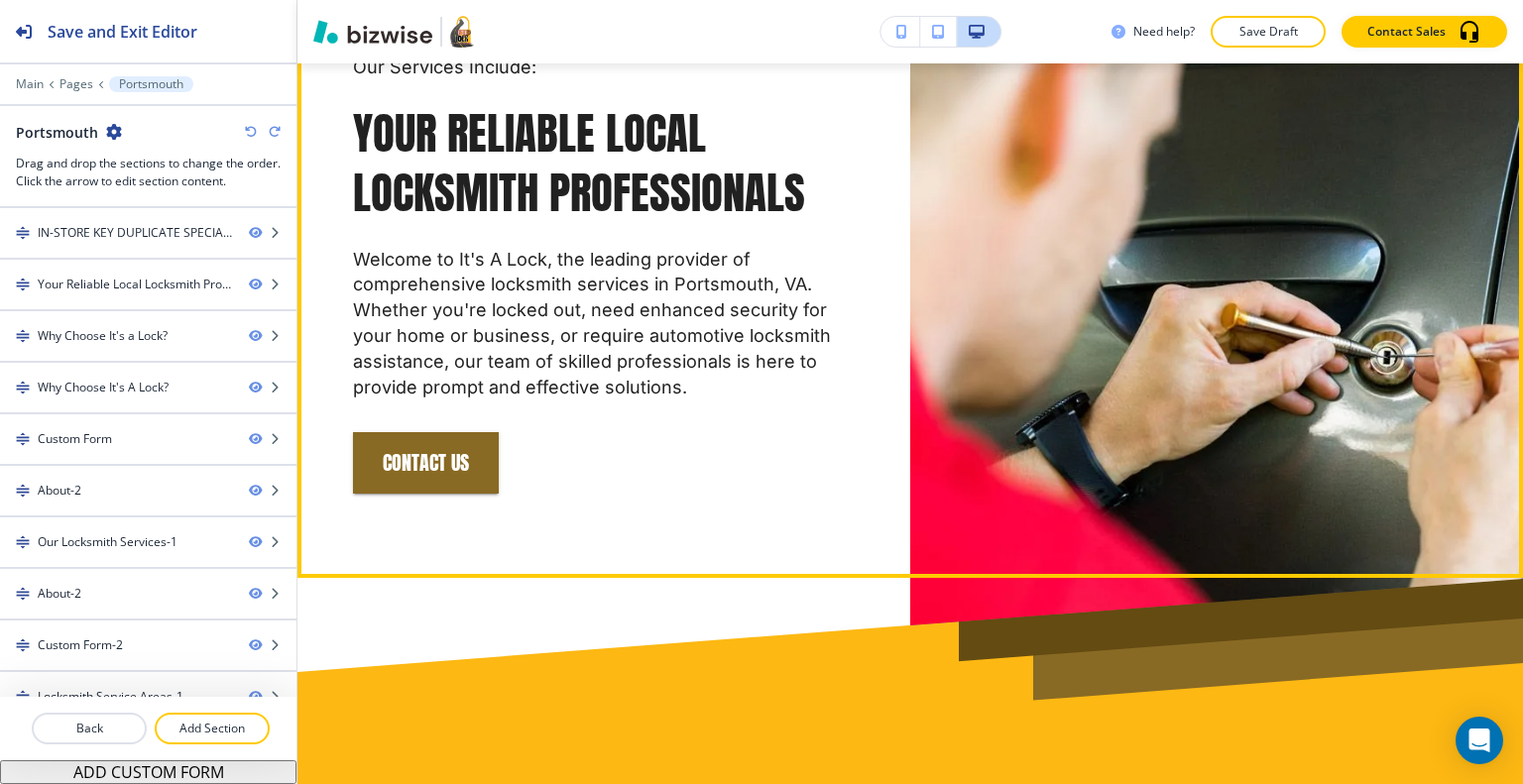 scroll, scrollTop: 0, scrollLeft: 0, axis: both 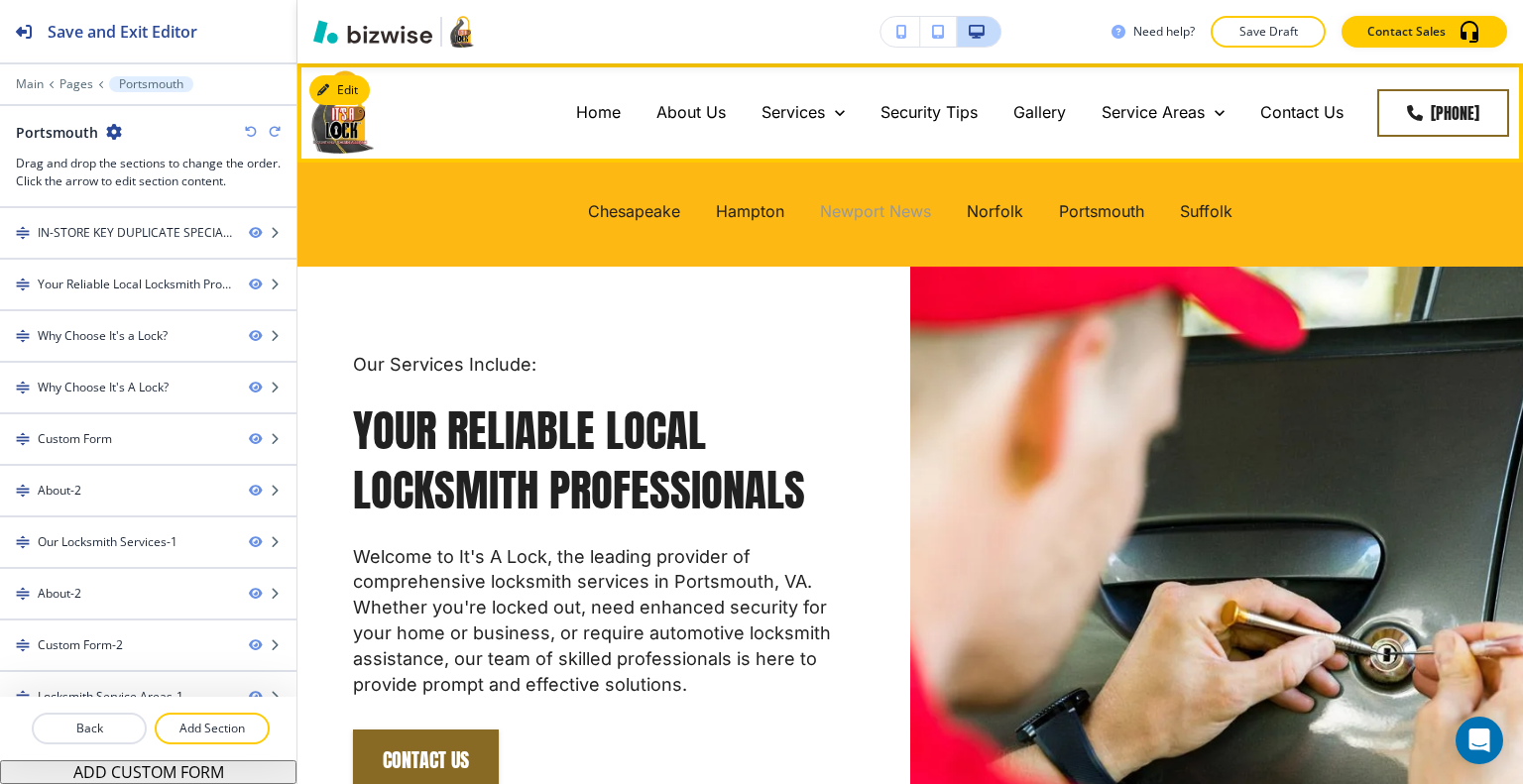 click on "Newport News" at bounding box center [876, 211] 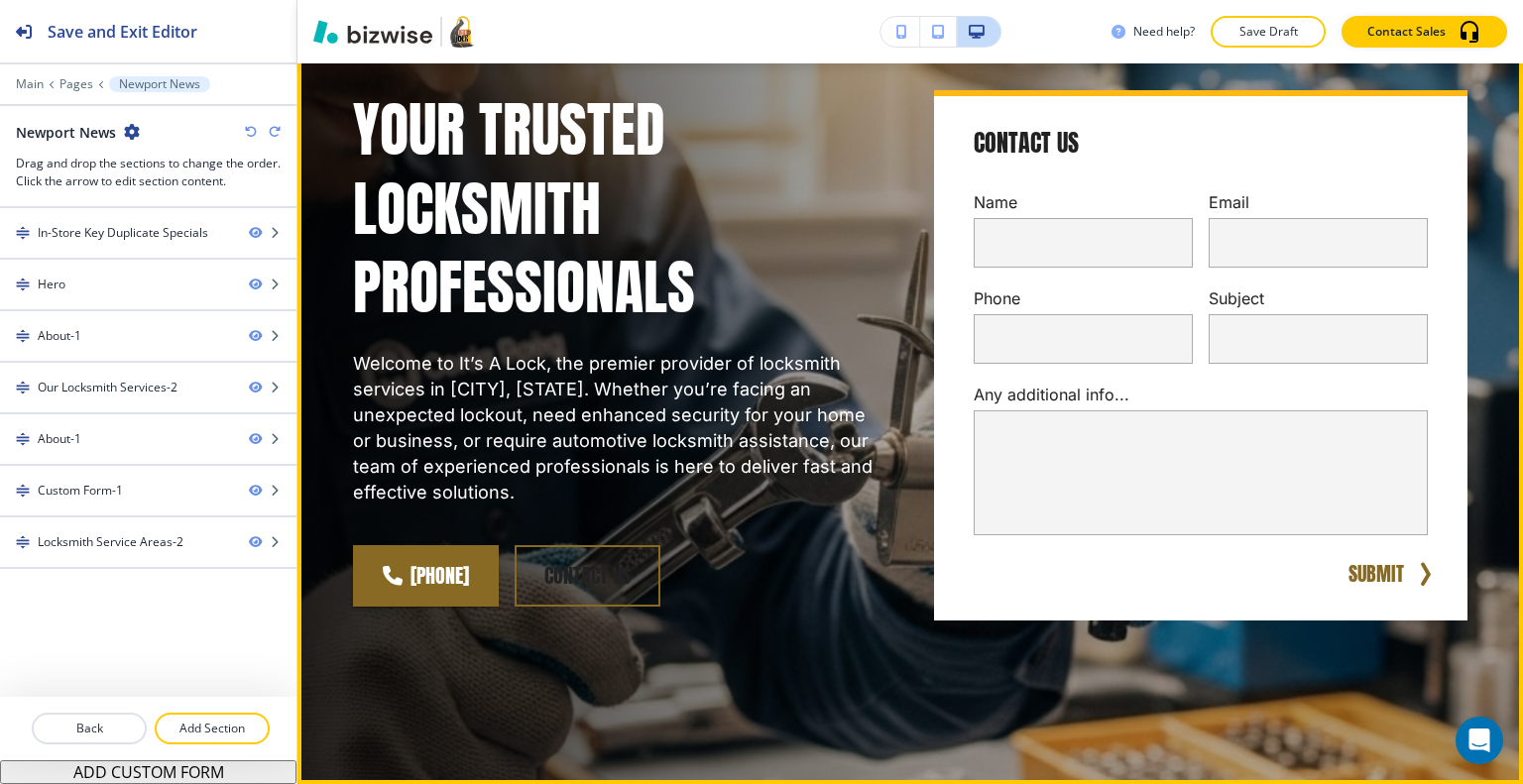 scroll, scrollTop: 198, scrollLeft: 0, axis: vertical 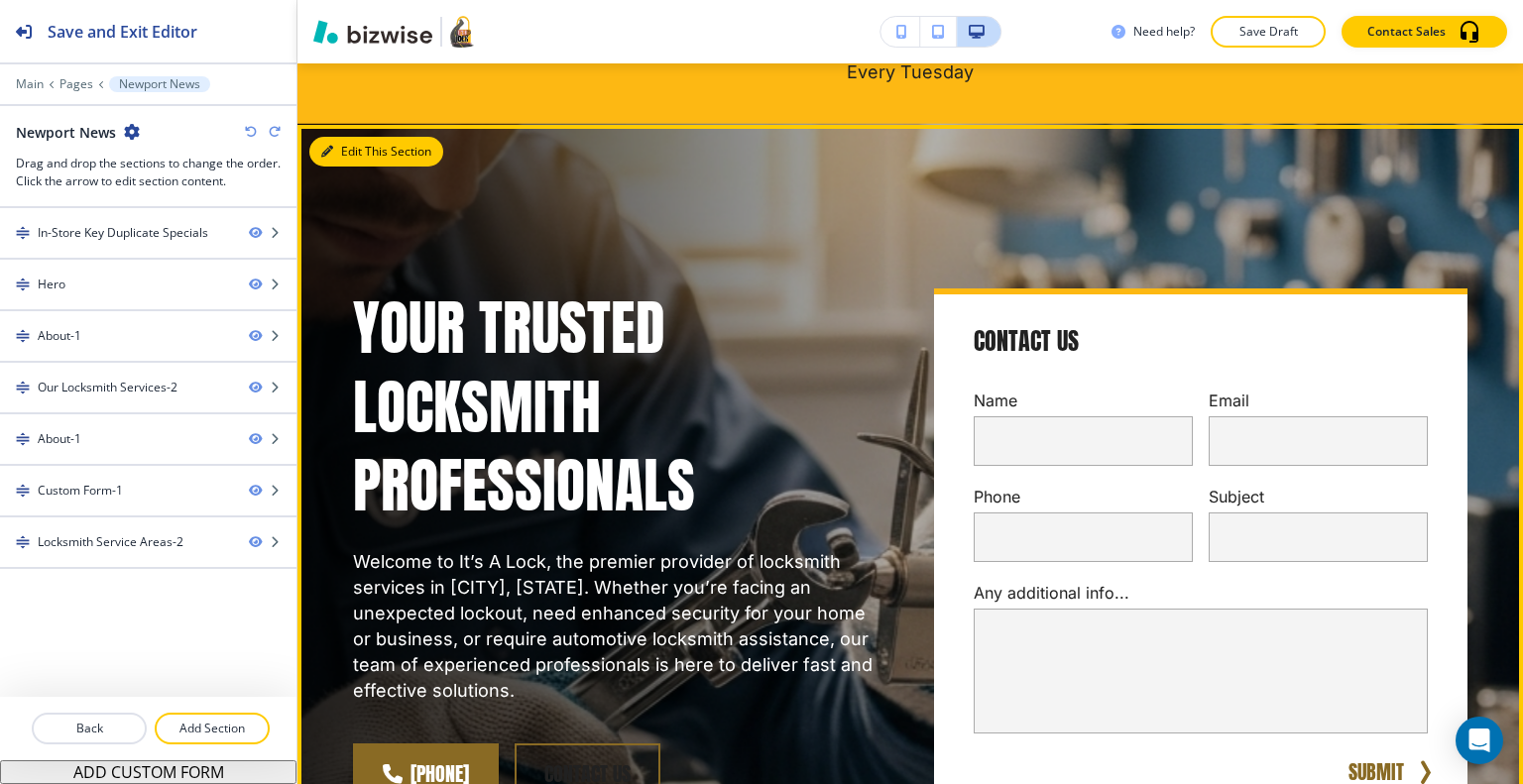 click on "Edit This Section" at bounding box center (376, 152) 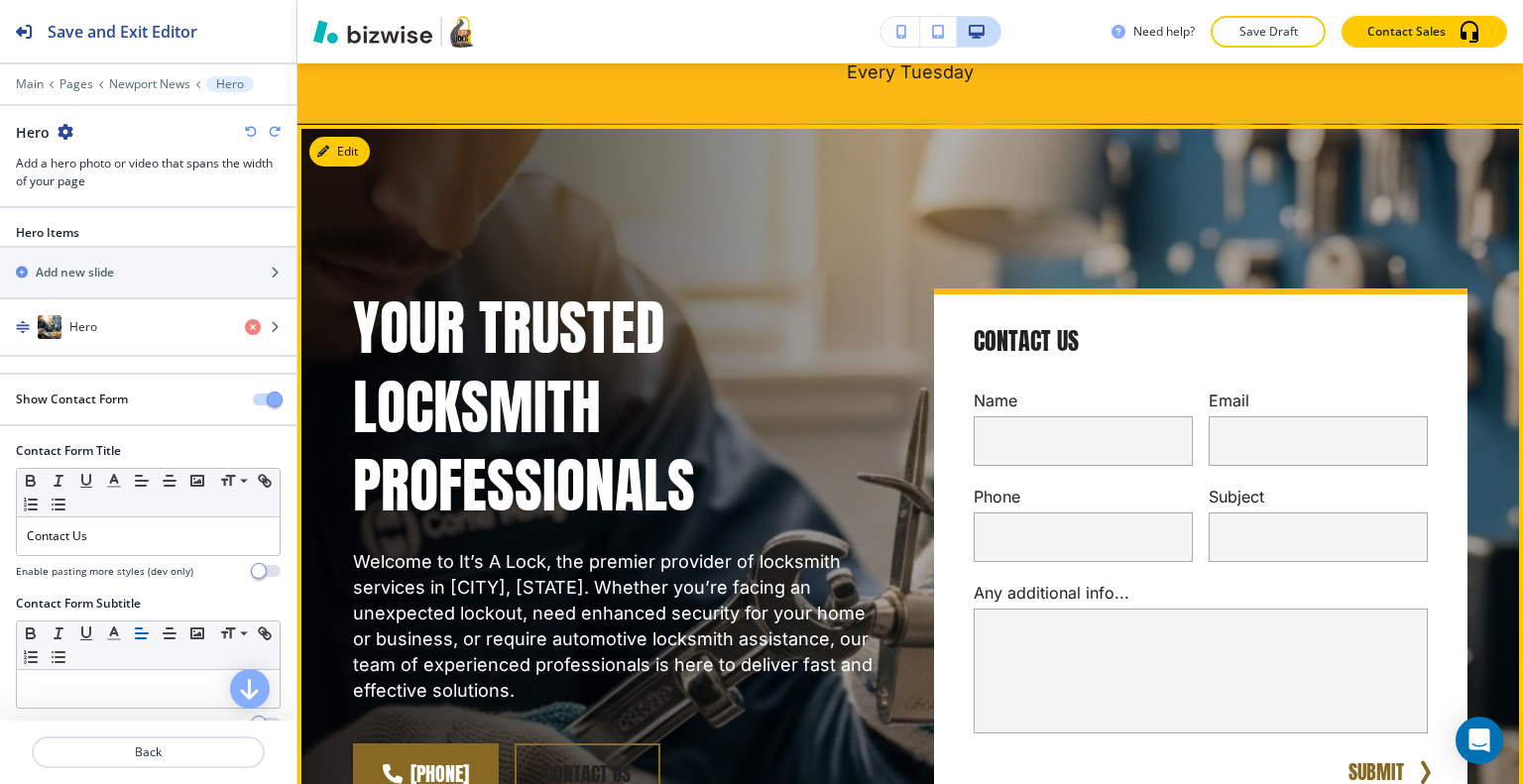 scroll, scrollTop: 259, scrollLeft: 0, axis: vertical 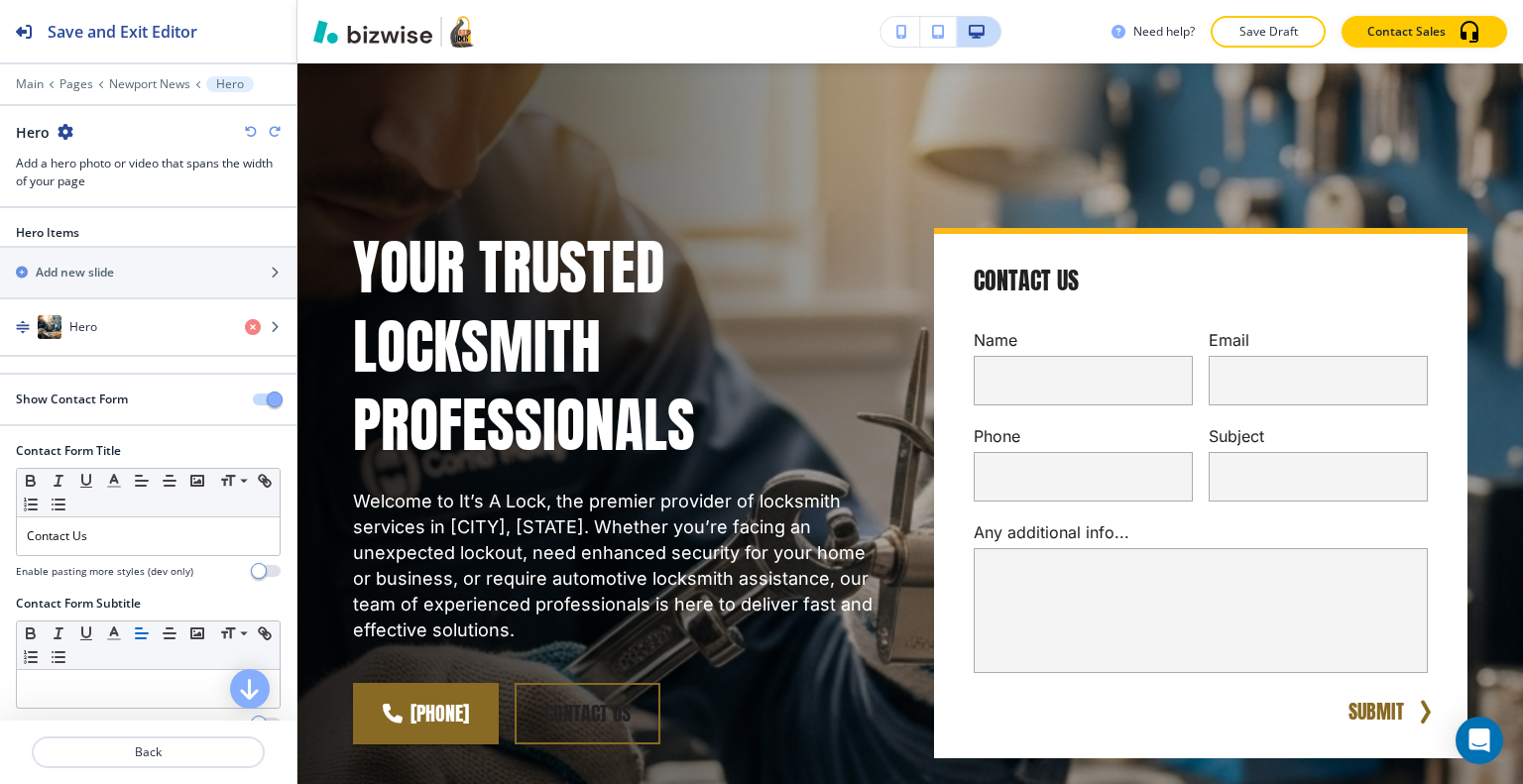 click on "Hero" at bounding box center (148, 132) 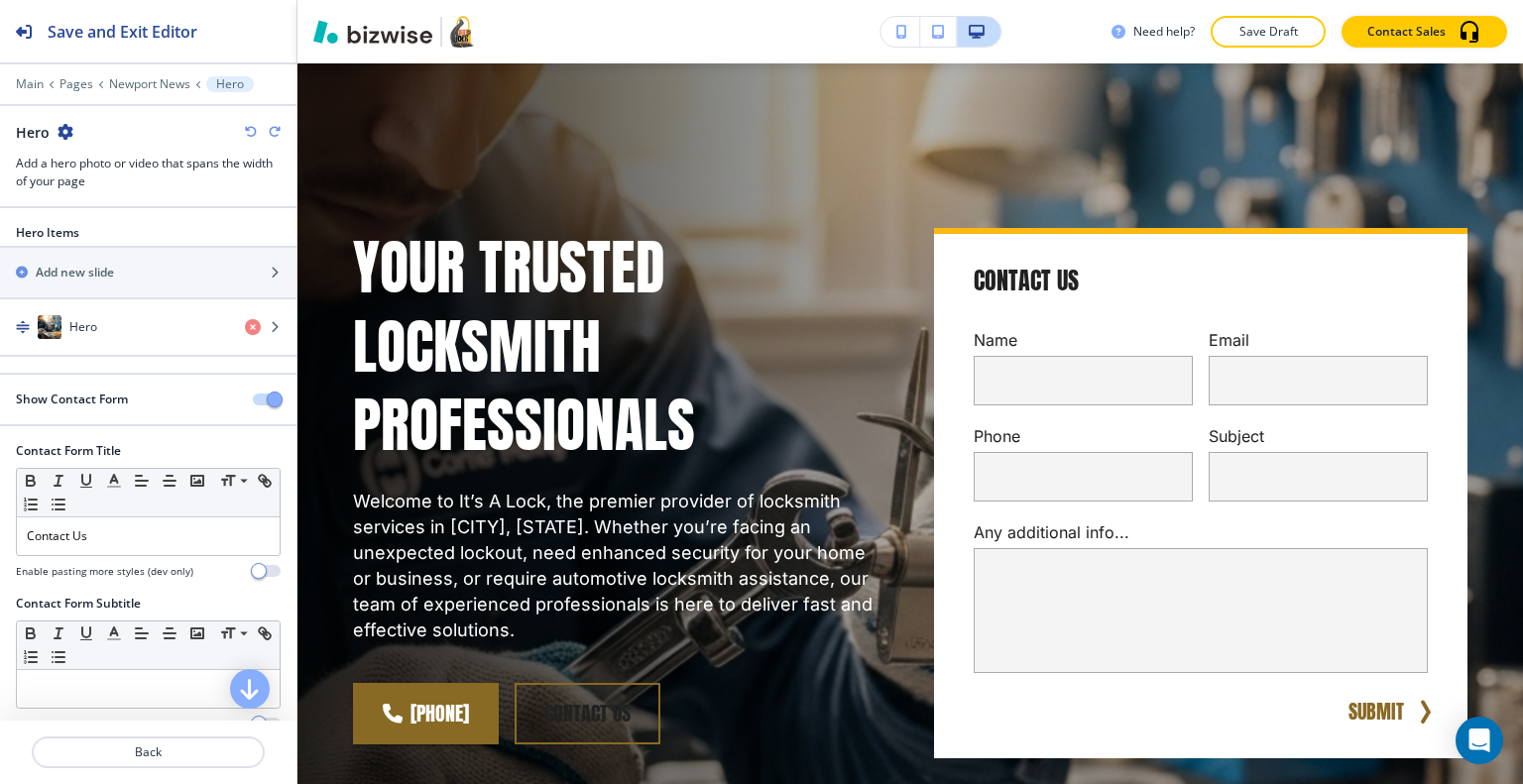 click at bounding box center (65, 132) 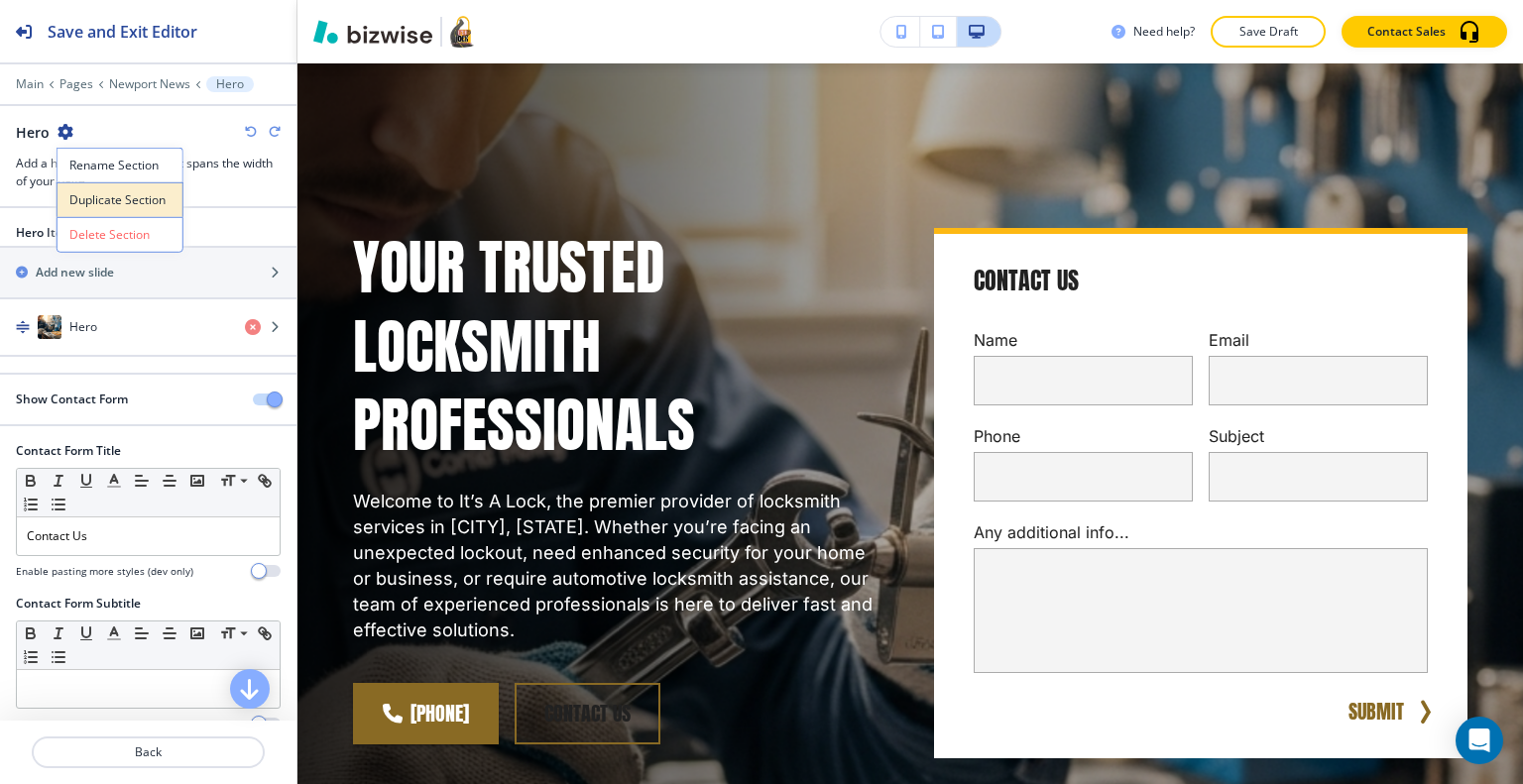 click on "Duplicate Section" at bounding box center [120, 200] 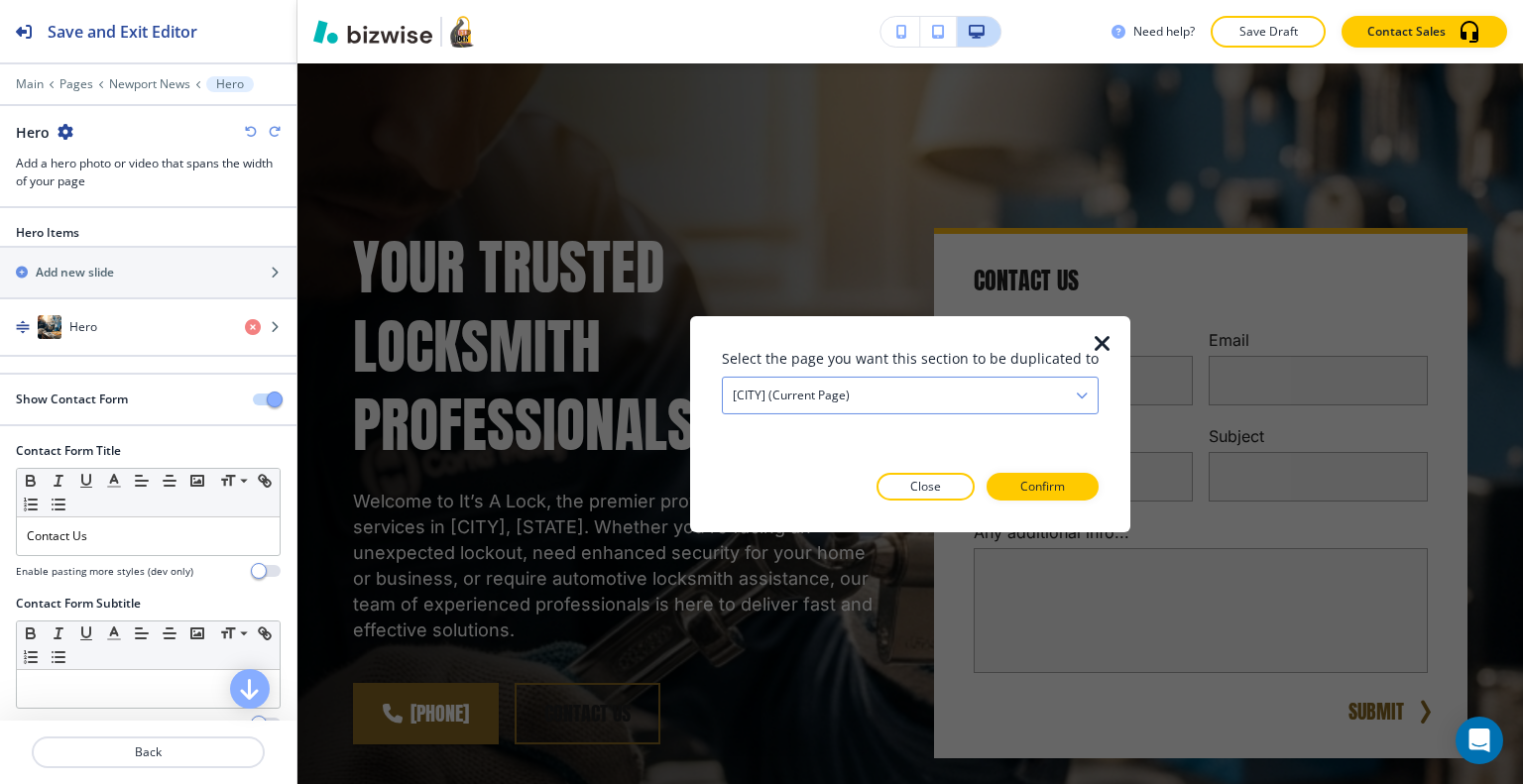 click on "Newport News (current page)" at bounding box center (910, 394) 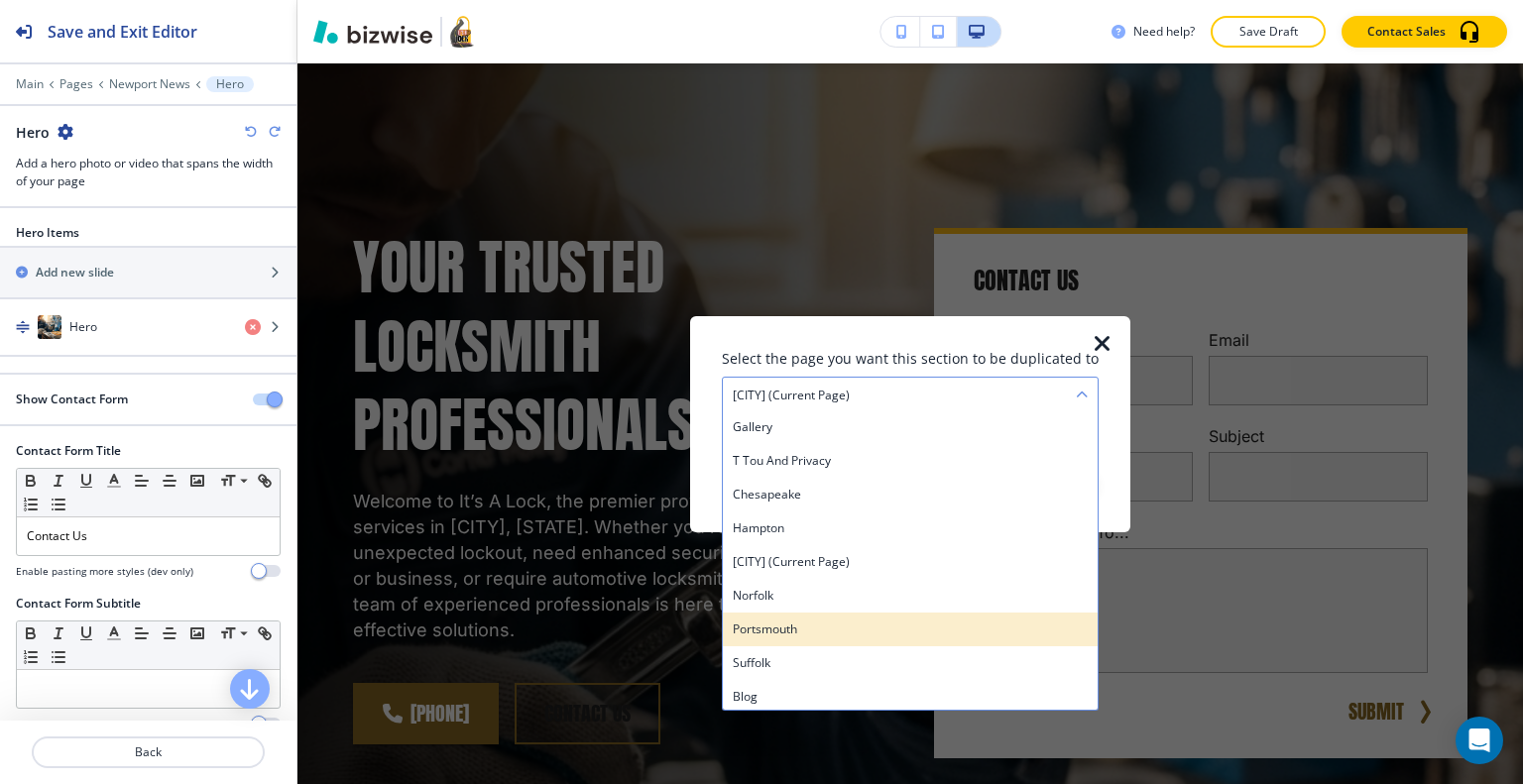 click on "Portsmouth" at bounding box center [910, 628] 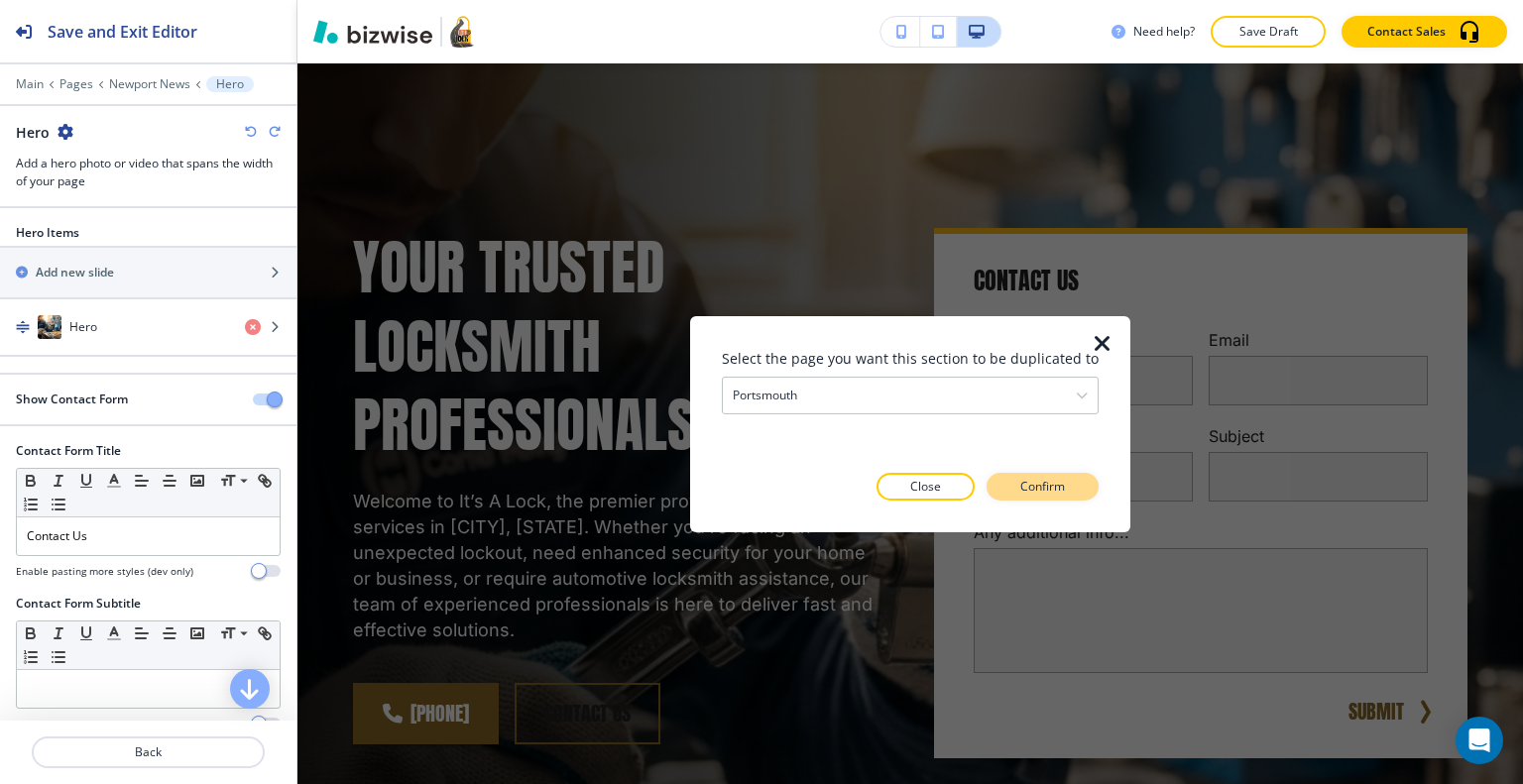 click on "Confirm" at bounding box center (1042, 487) 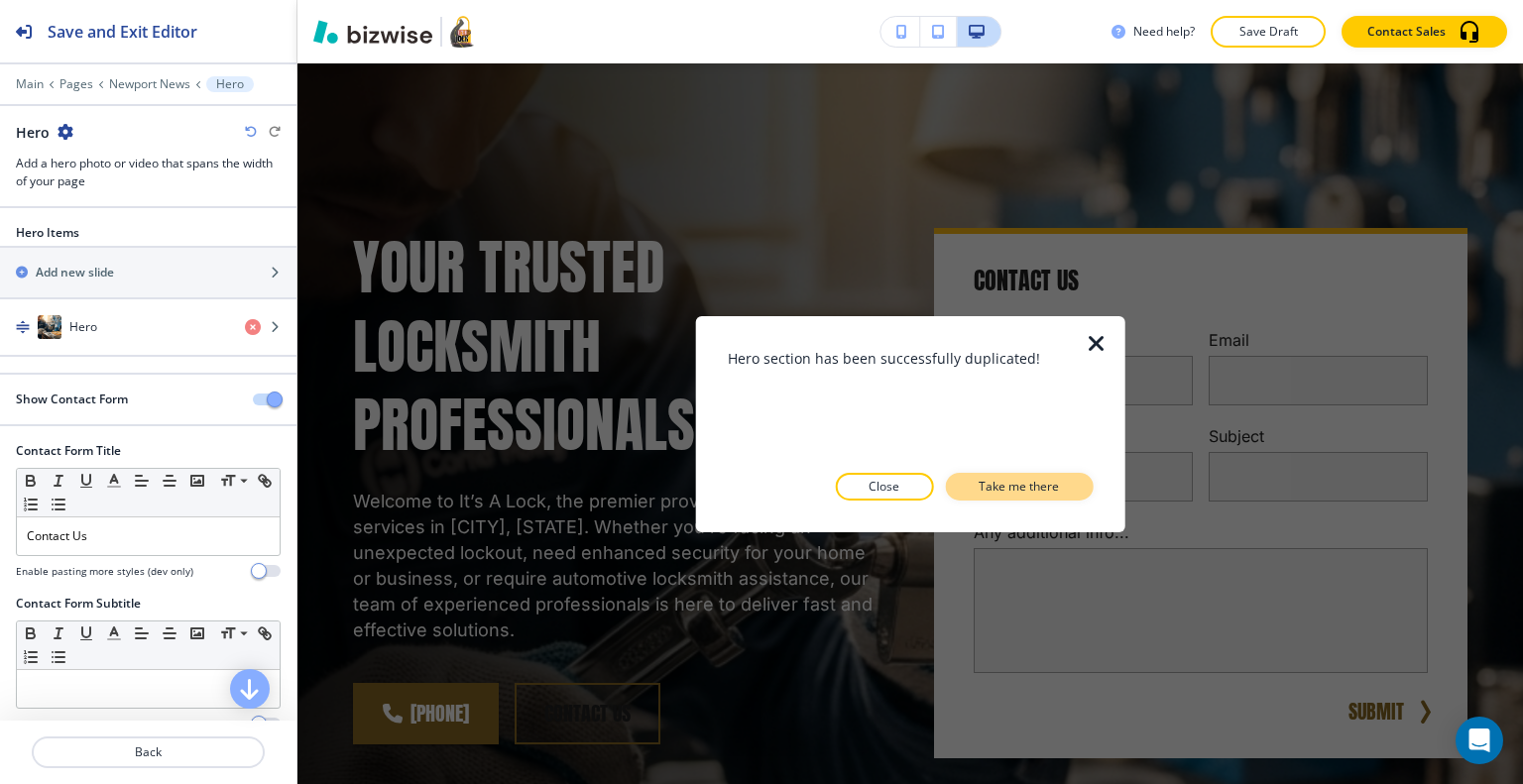 click on "Take me there" at bounding box center [1018, 487] 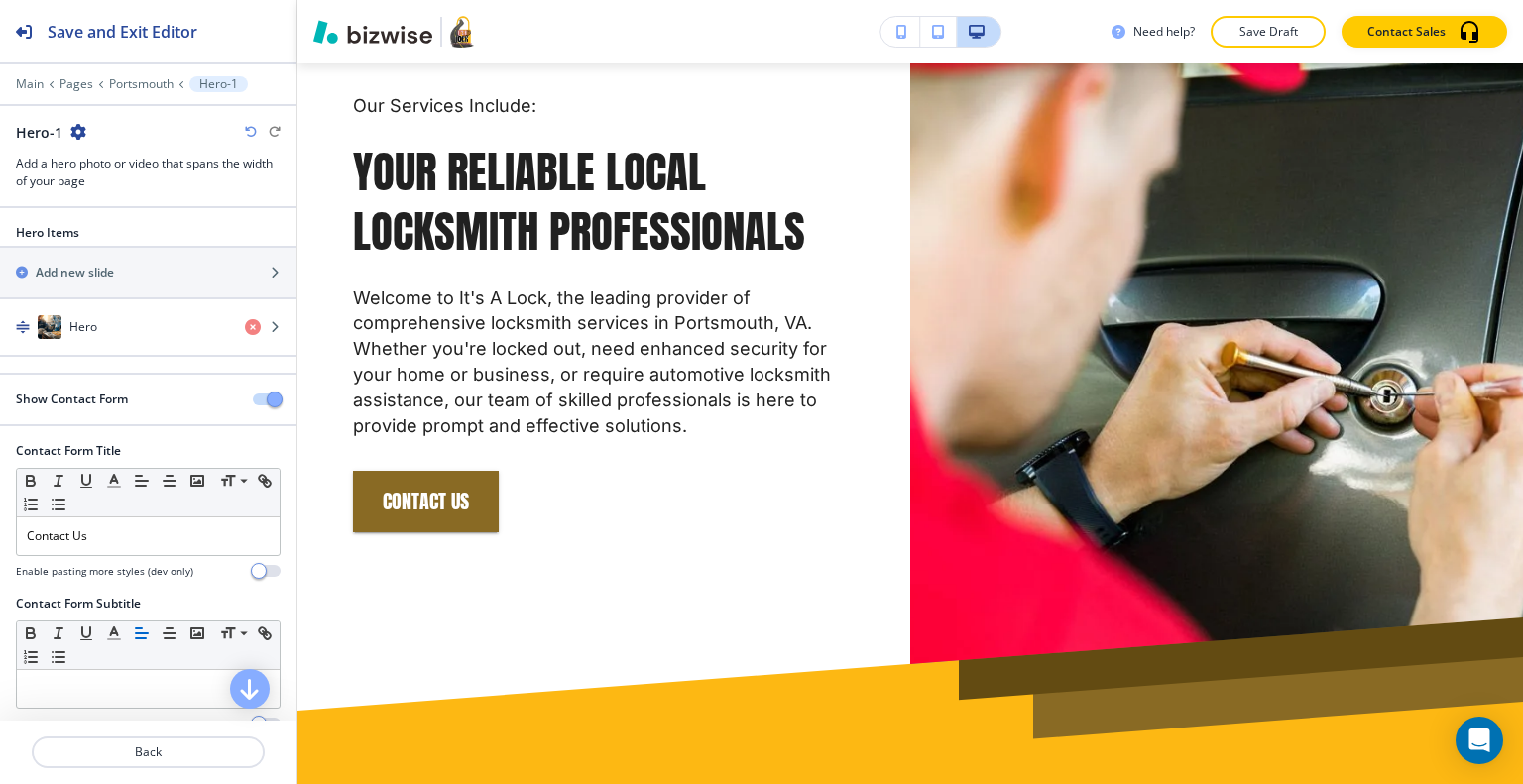 scroll, scrollTop: 10948, scrollLeft: 0, axis: vertical 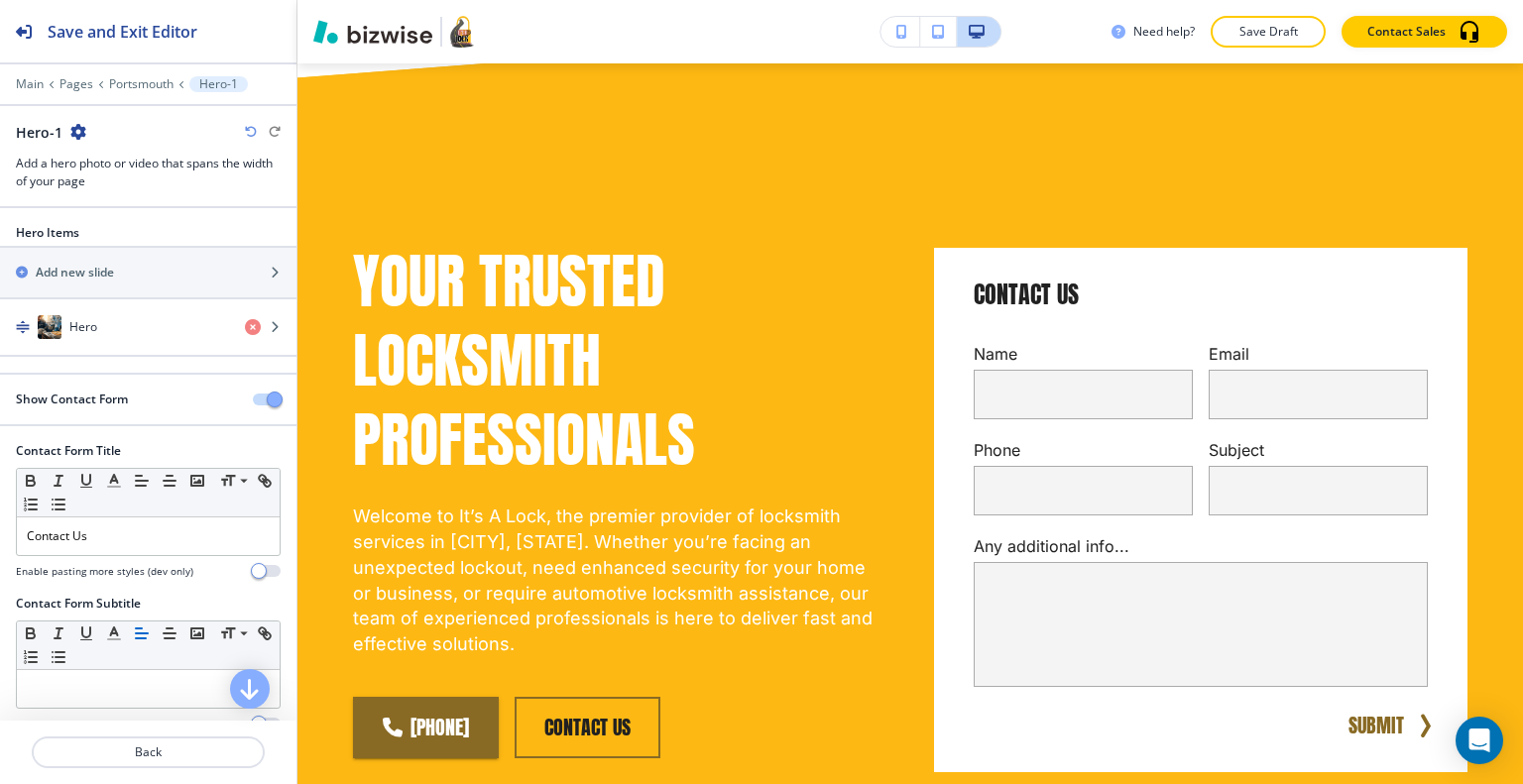 click at bounding box center (148, 98) 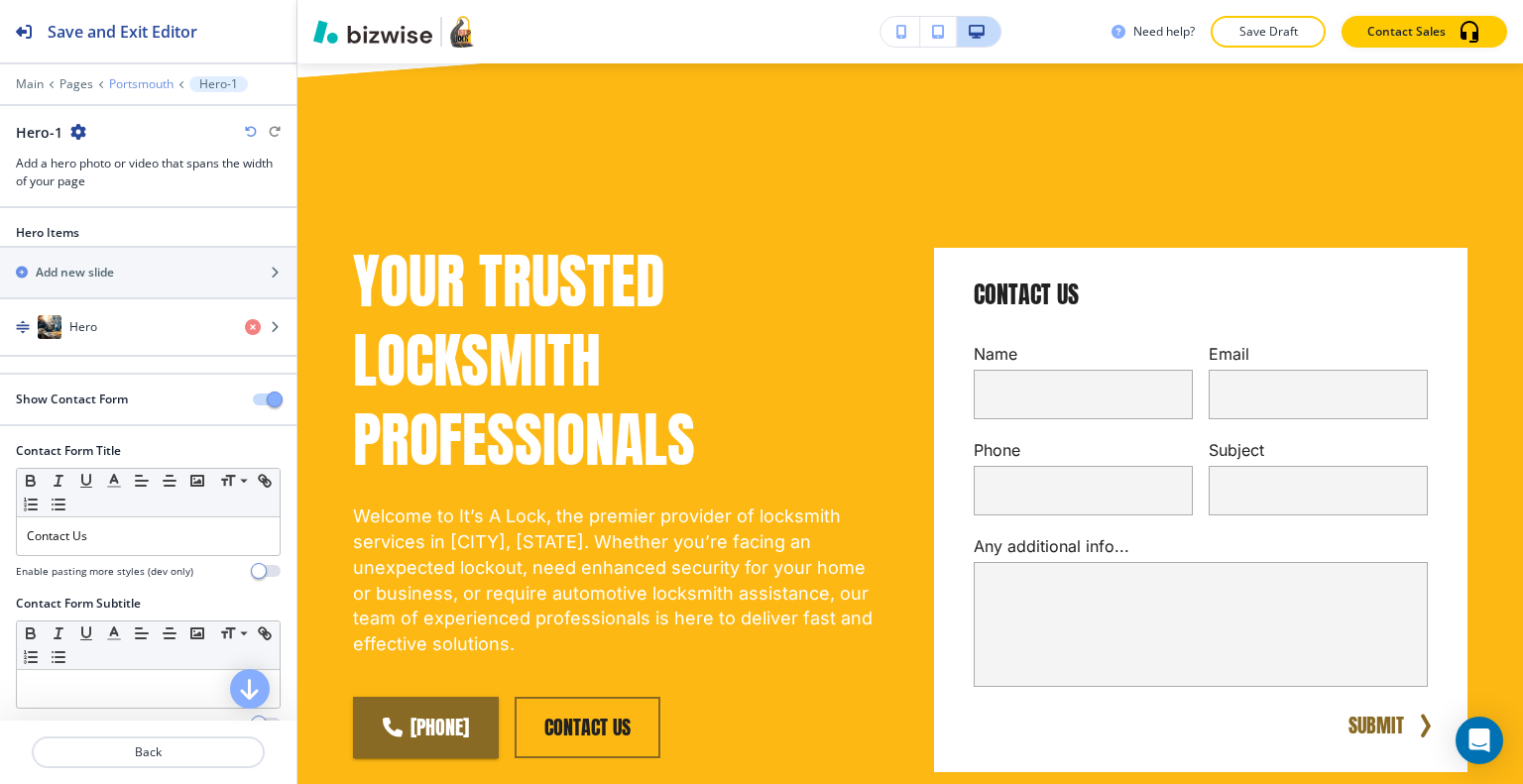 click on "Portsmouth" at bounding box center [141, 84] 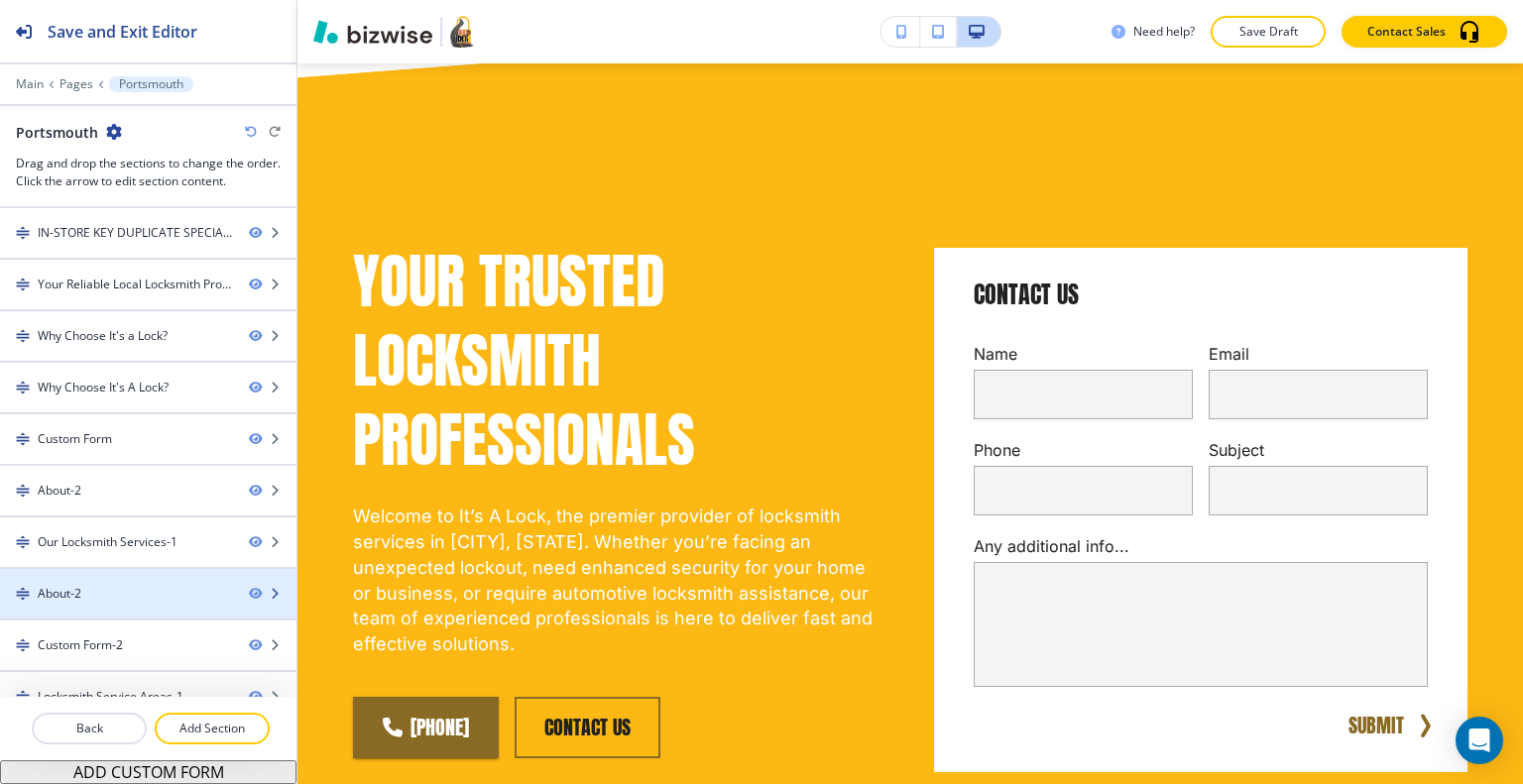 scroll, scrollTop: 71, scrollLeft: 0, axis: vertical 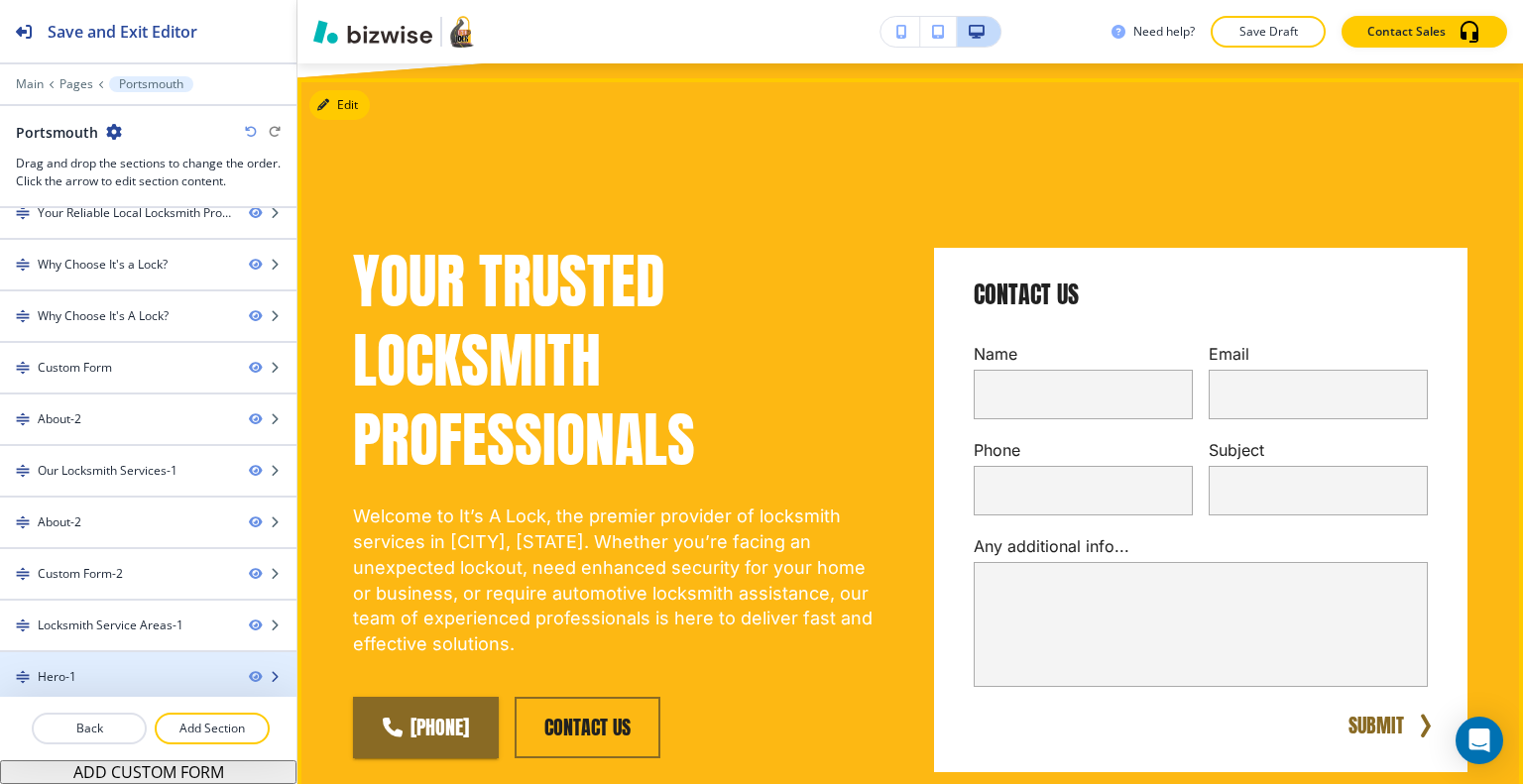 type 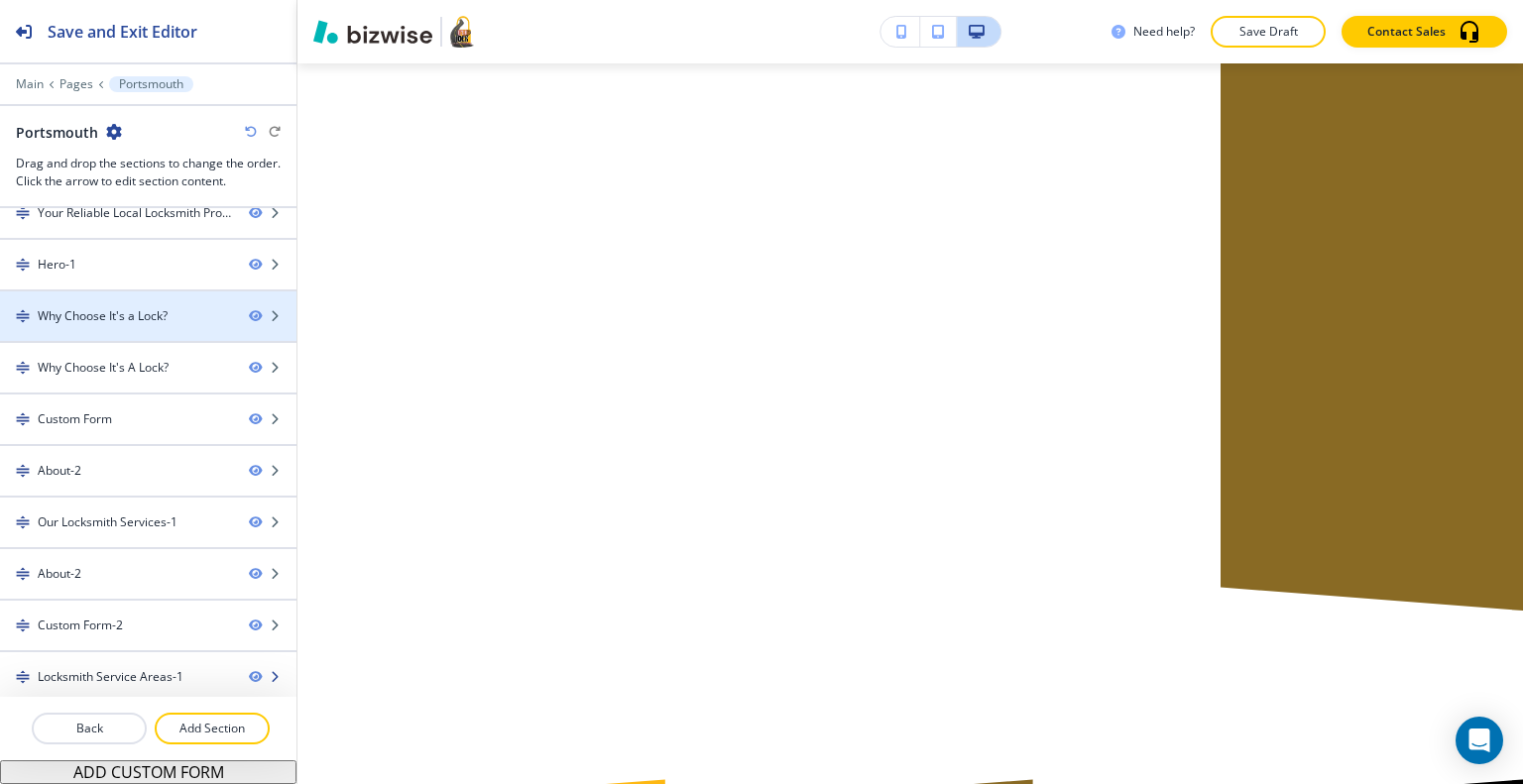 scroll, scrollTop: 811, scrollLeft: 0, axis: vertical 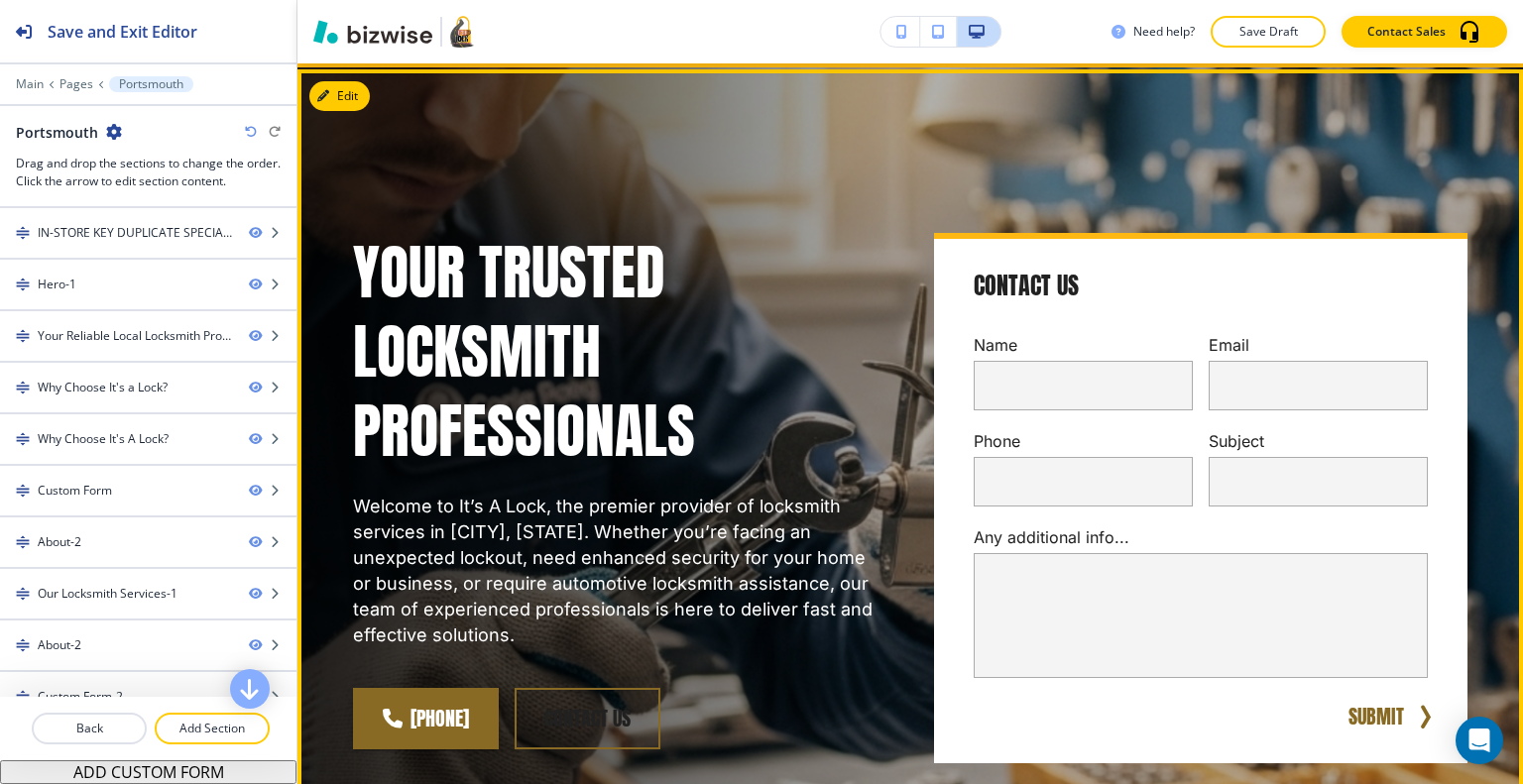 click on "Edit" at bounding box center (339, 96) 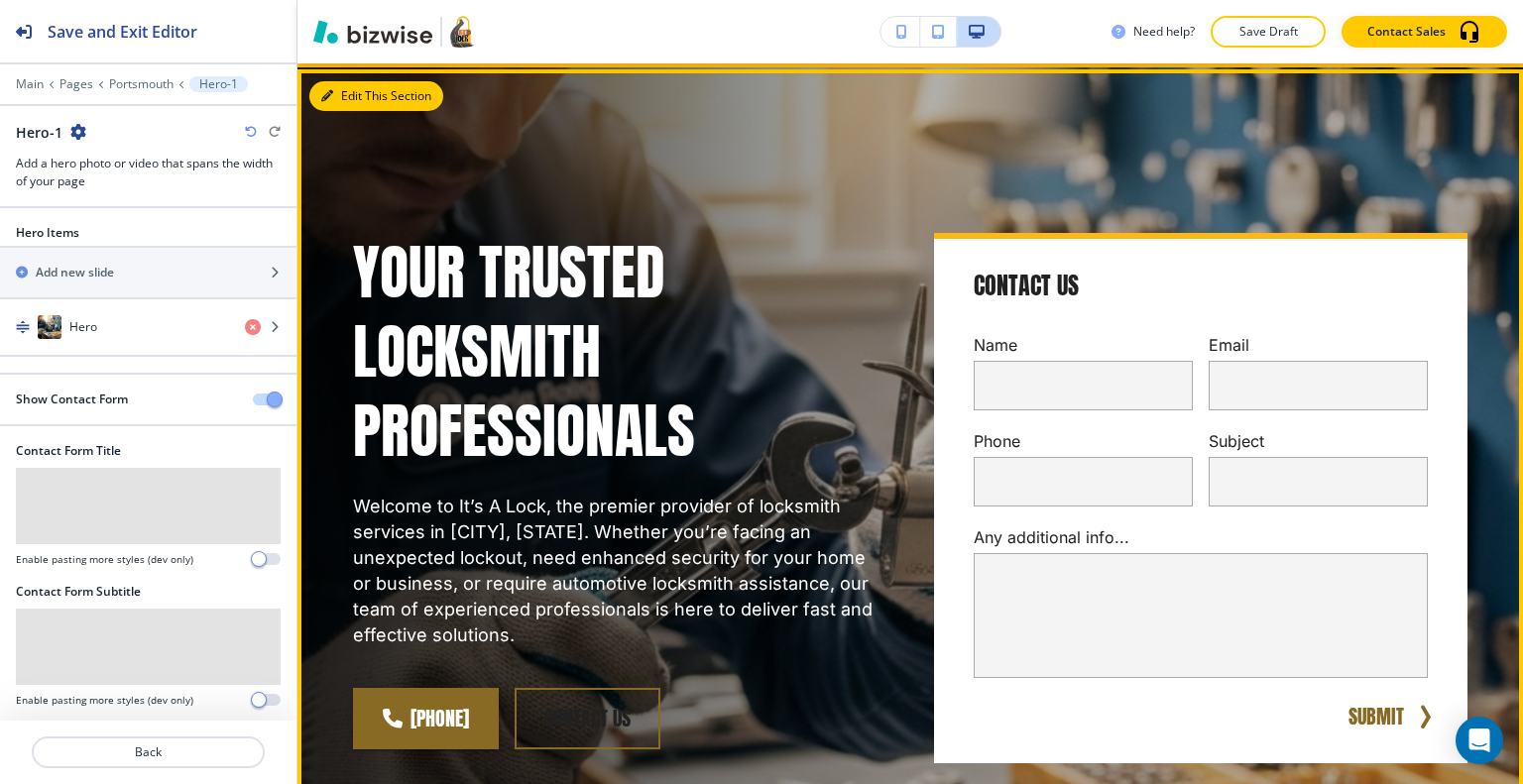 scroll, scrollTop: 203, scrollLeft: 0, axis: vertical 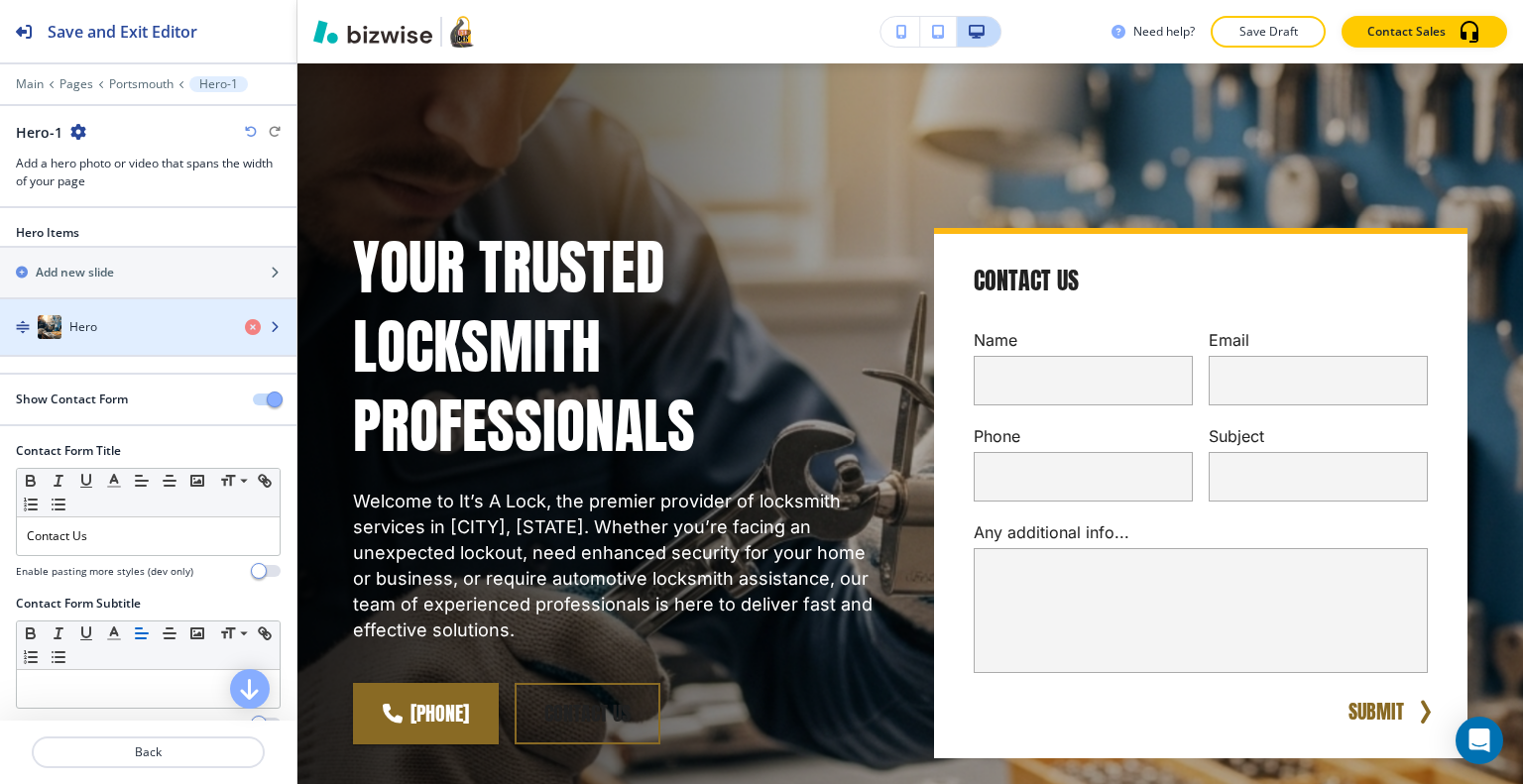 click at bounding box center [148, 307] 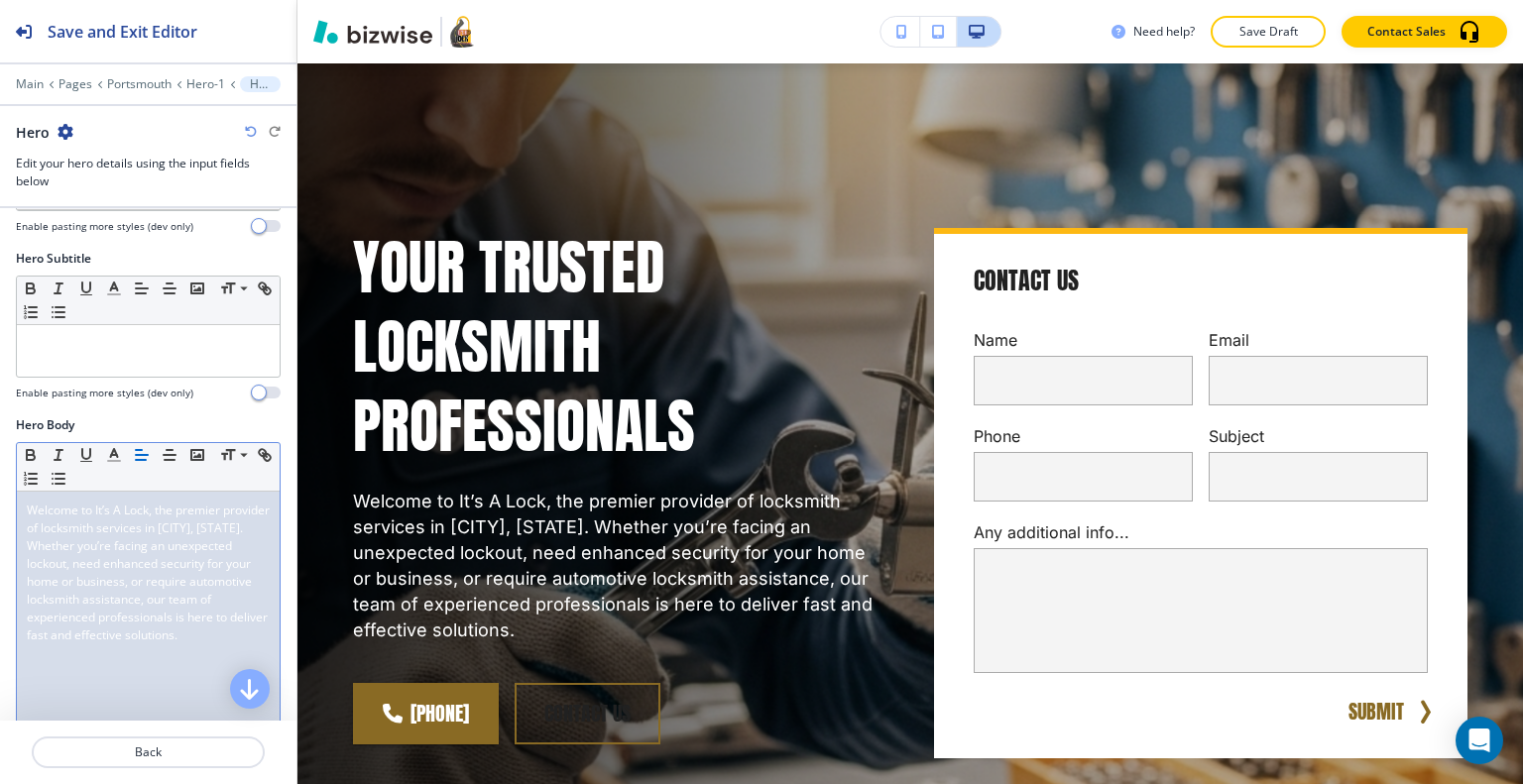 scroll, scrollTop: 396, scrollLeft: 0, axis: vertical 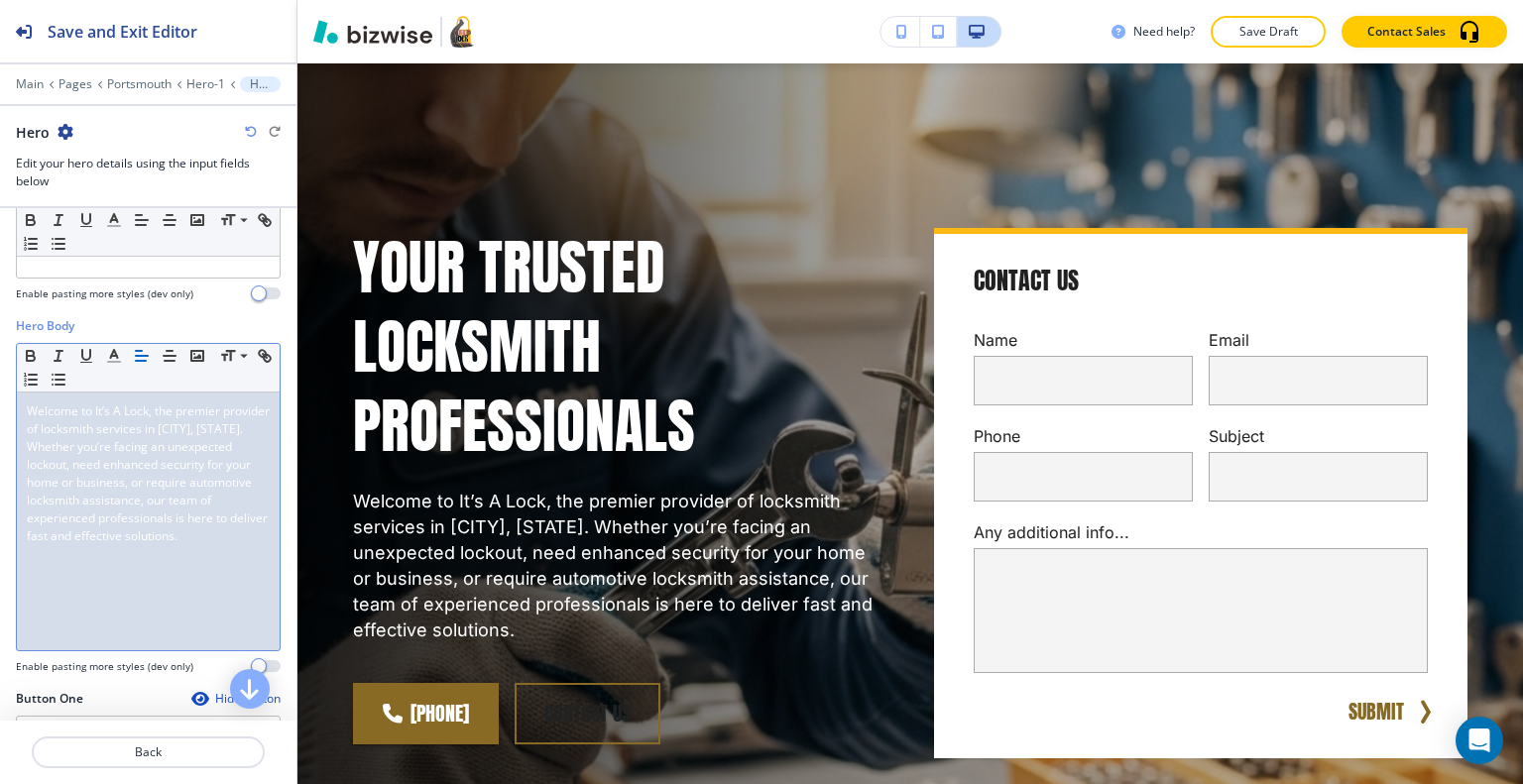 click on "Welcome to It’s A Lock, the premier provider of locksmith services in Newport News, VA. Whether you’re facing an unexpected lockout, need enhanced security for your home or business, or require automotive locksmith assistance, our team of experienced professionals is here to deliver fast and effective solutions." at bounding box center [150, 473] 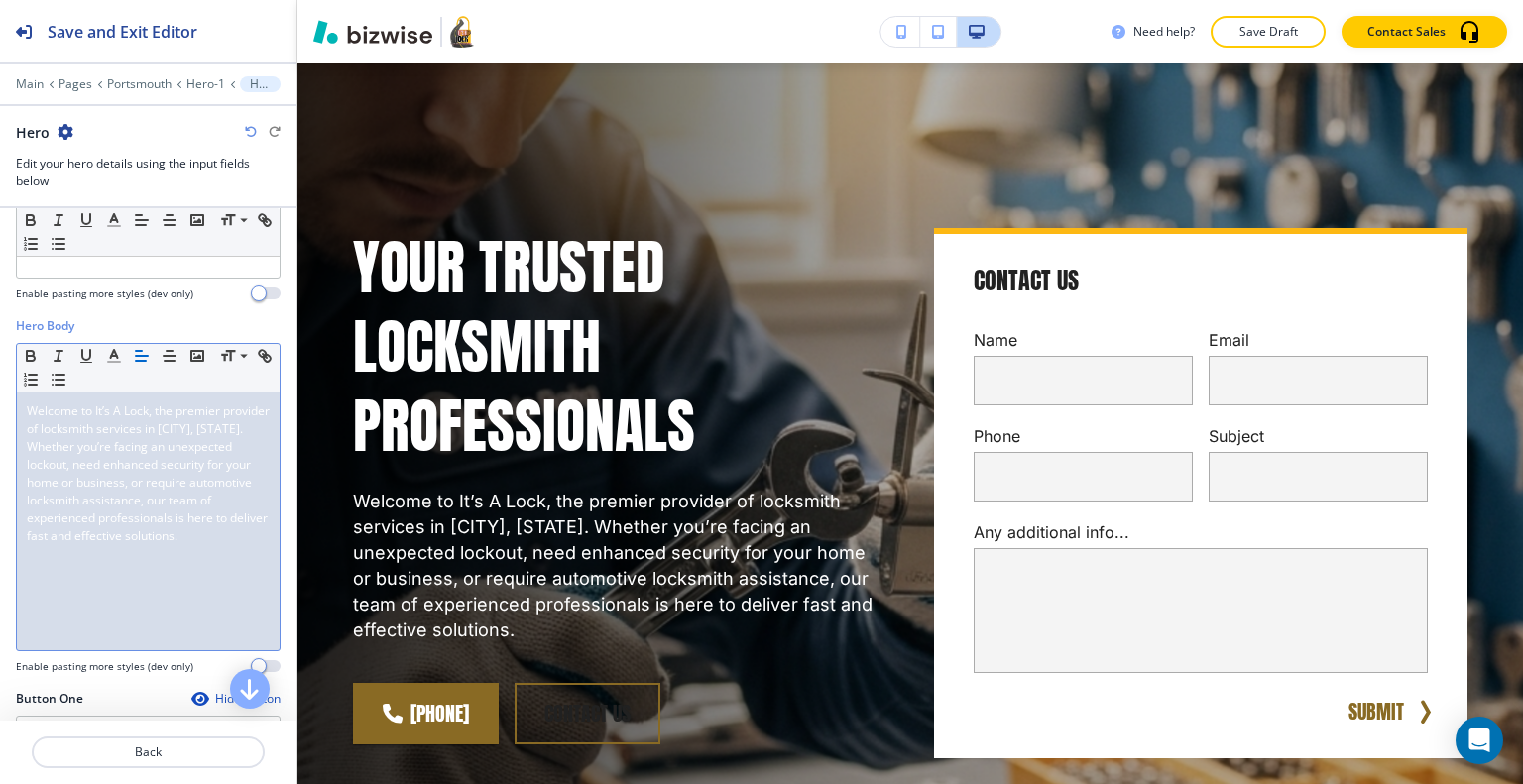 drag, startPoint x: 228, startPoint y: 556, endPoint x: 0, endPoint y: 425, distance: 262.95437 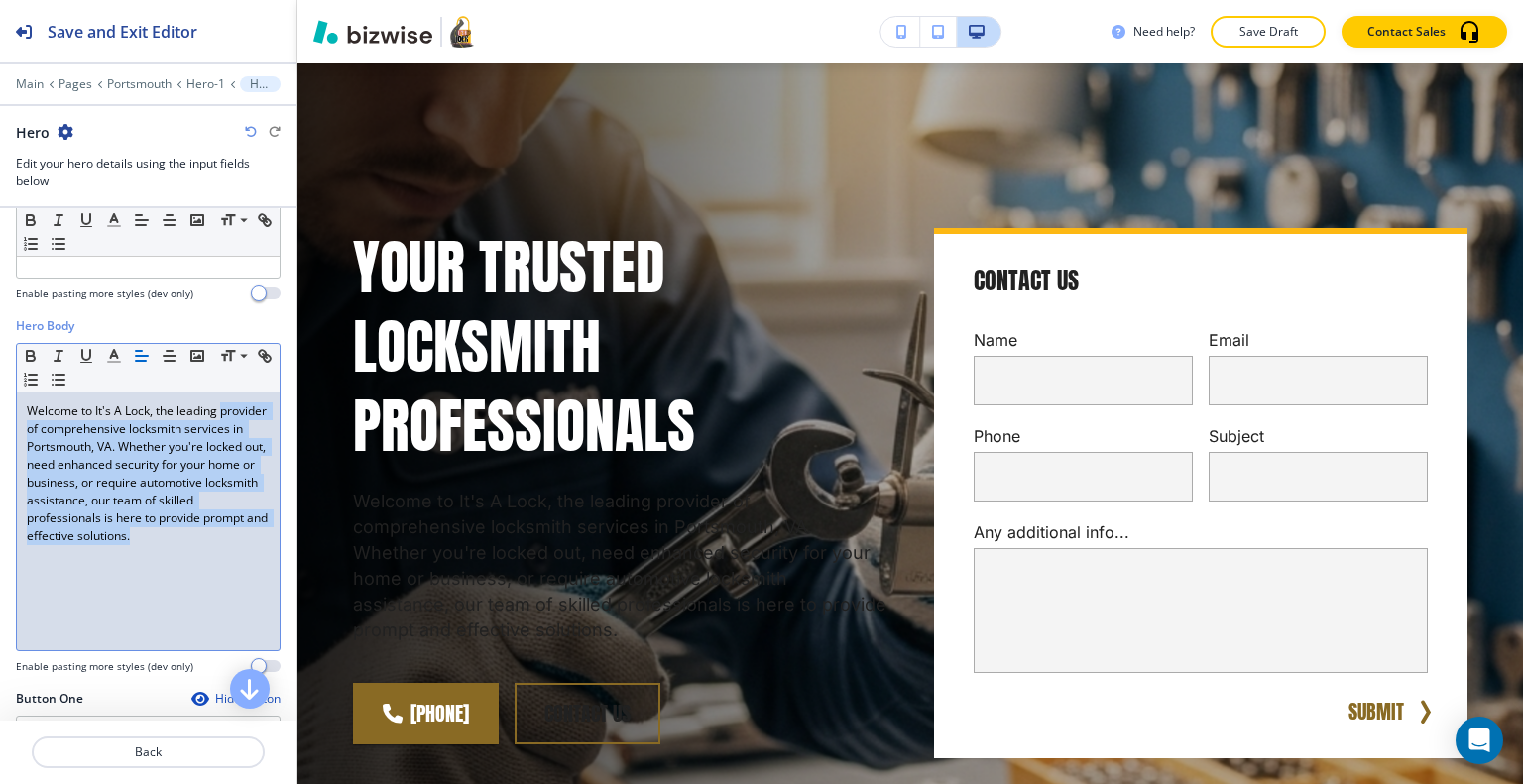 drag, startPoint x: 107, startPoint y: 577, endPoint x: 0, endPoint y: 421, distance: 189.16924 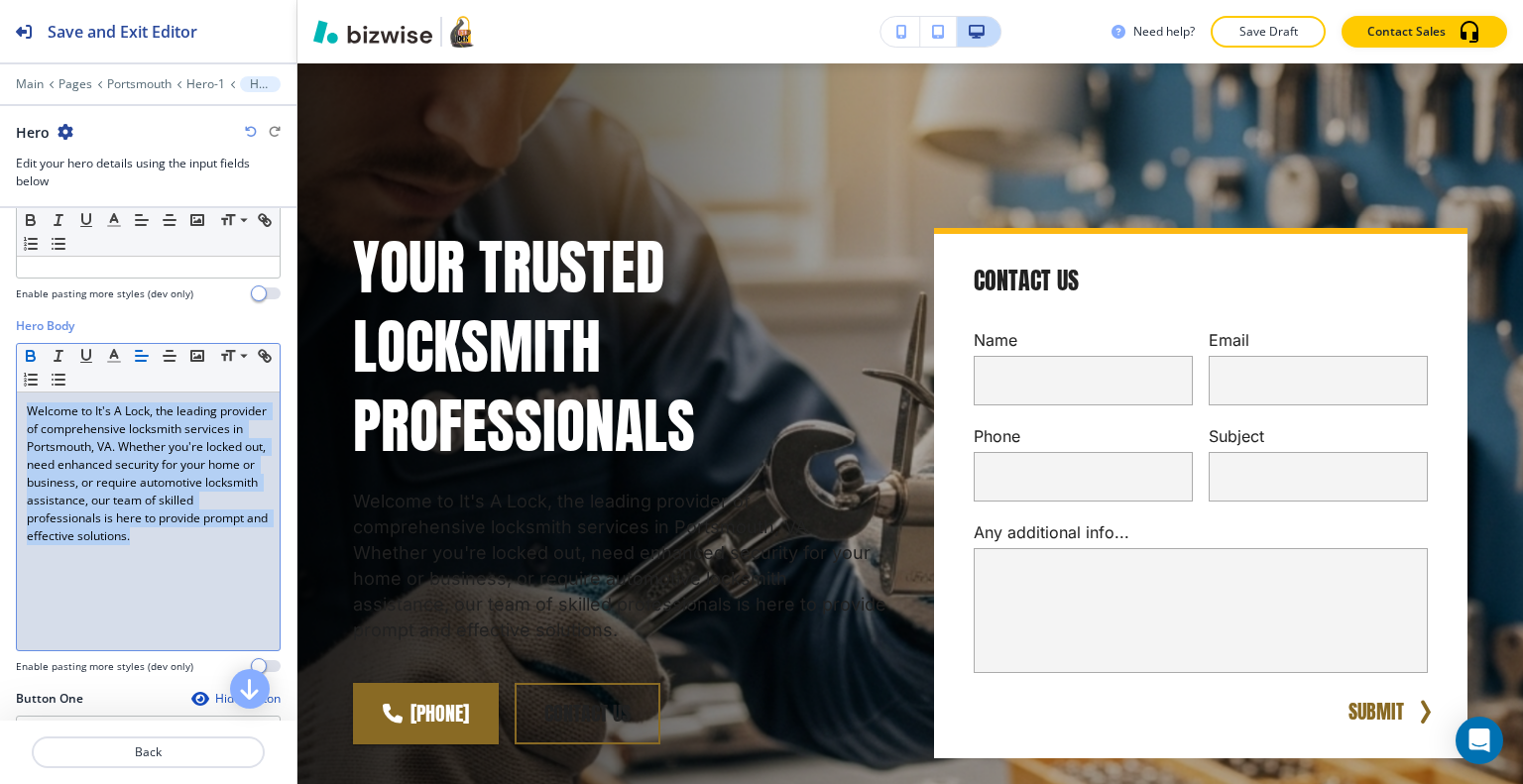 drag, startPoint x: 103, startPoint y: 557, endPoint x: 18, endPoint y: 351, distance: 222.84748 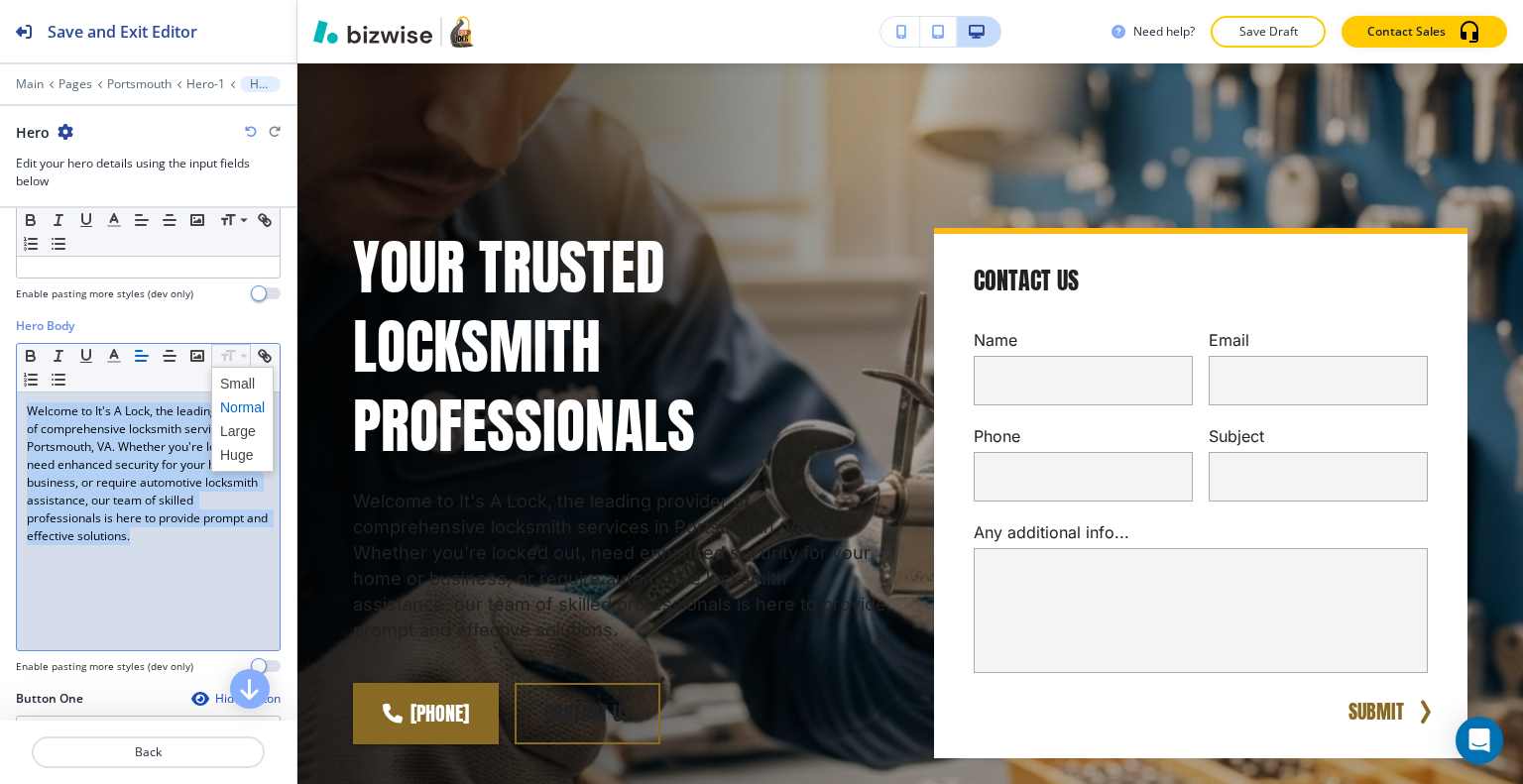 click on "Welcome to It's A Lock, the leading provider of comprehensive locksmith services in Portsmouth, VA. Whether you're locked out, need enhanced security for your home or business, or require automotive locksmith assistance, our team of skilled professionals is here to provide prompt and effective solutions." at bounding box center [148, 474] 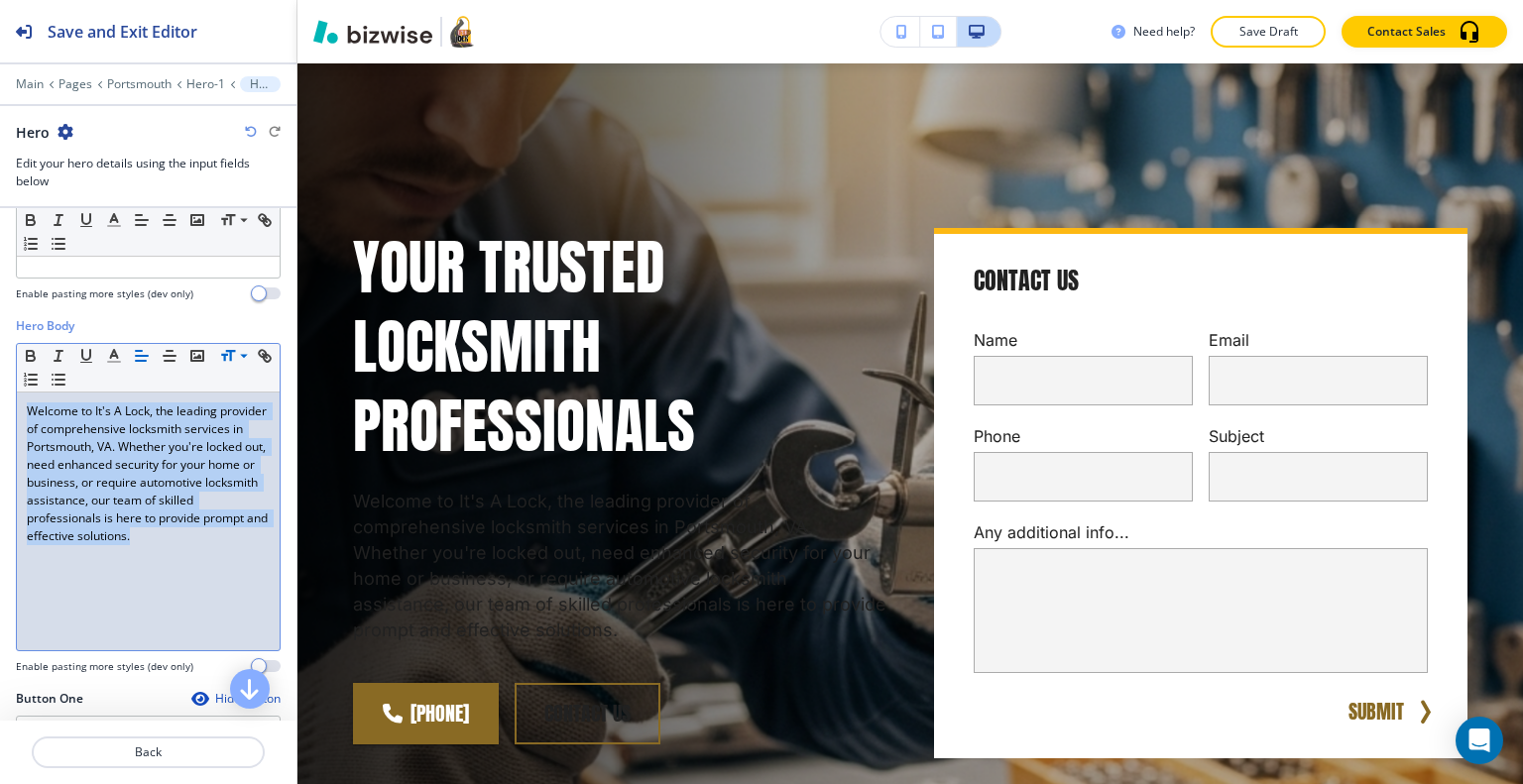 click on "Welcome to It's A Lock, the leading provider of comprehensive locksmith services in Portsmouth, VA. Whether you're locked out, need enhanced security for your home or business, or require automotive locksmith assistance, our team of skilled professionals is here to provide prompt and effective solutions." at bounding box center (148, 474) 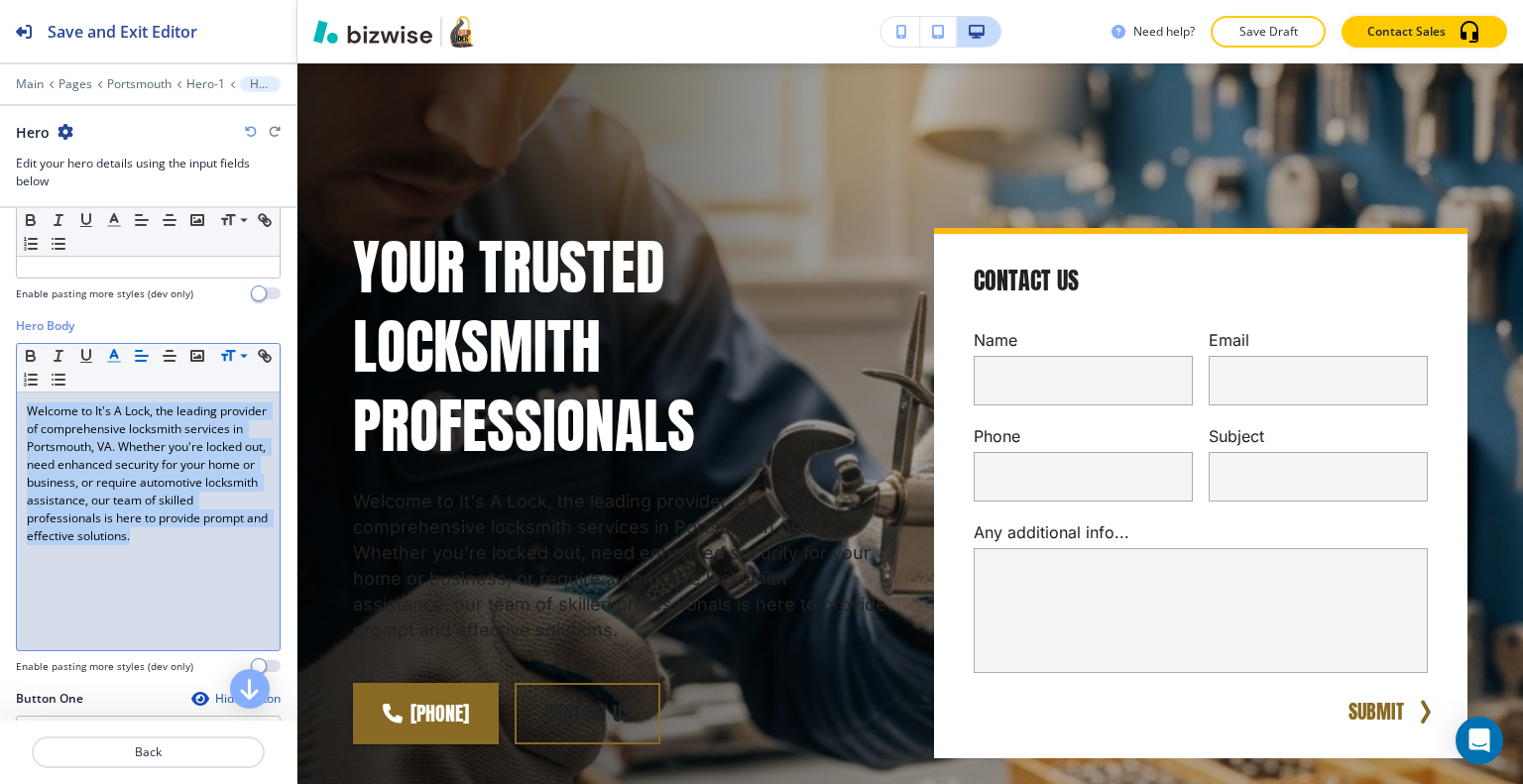 click 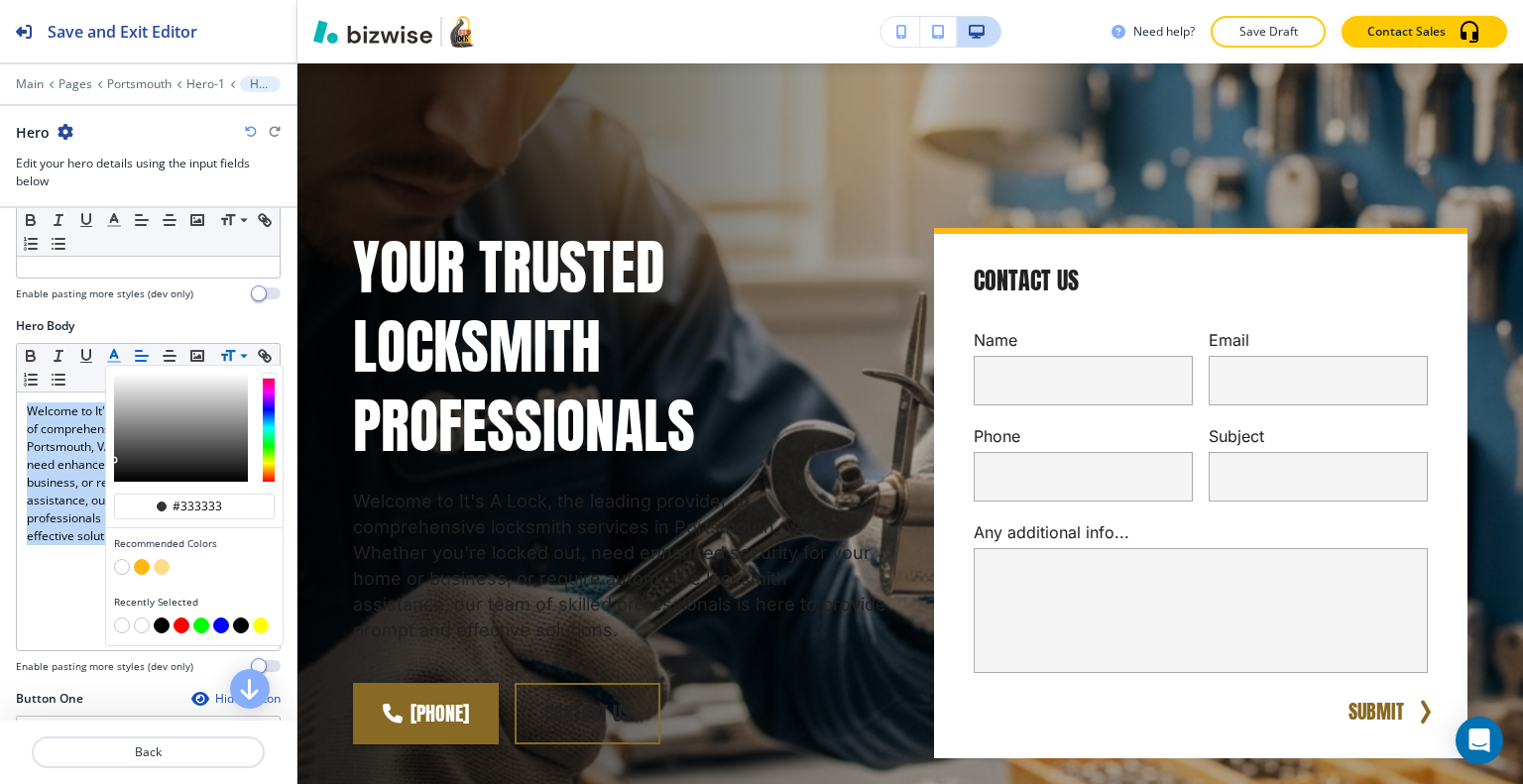 click at bounding box center [122, 567] 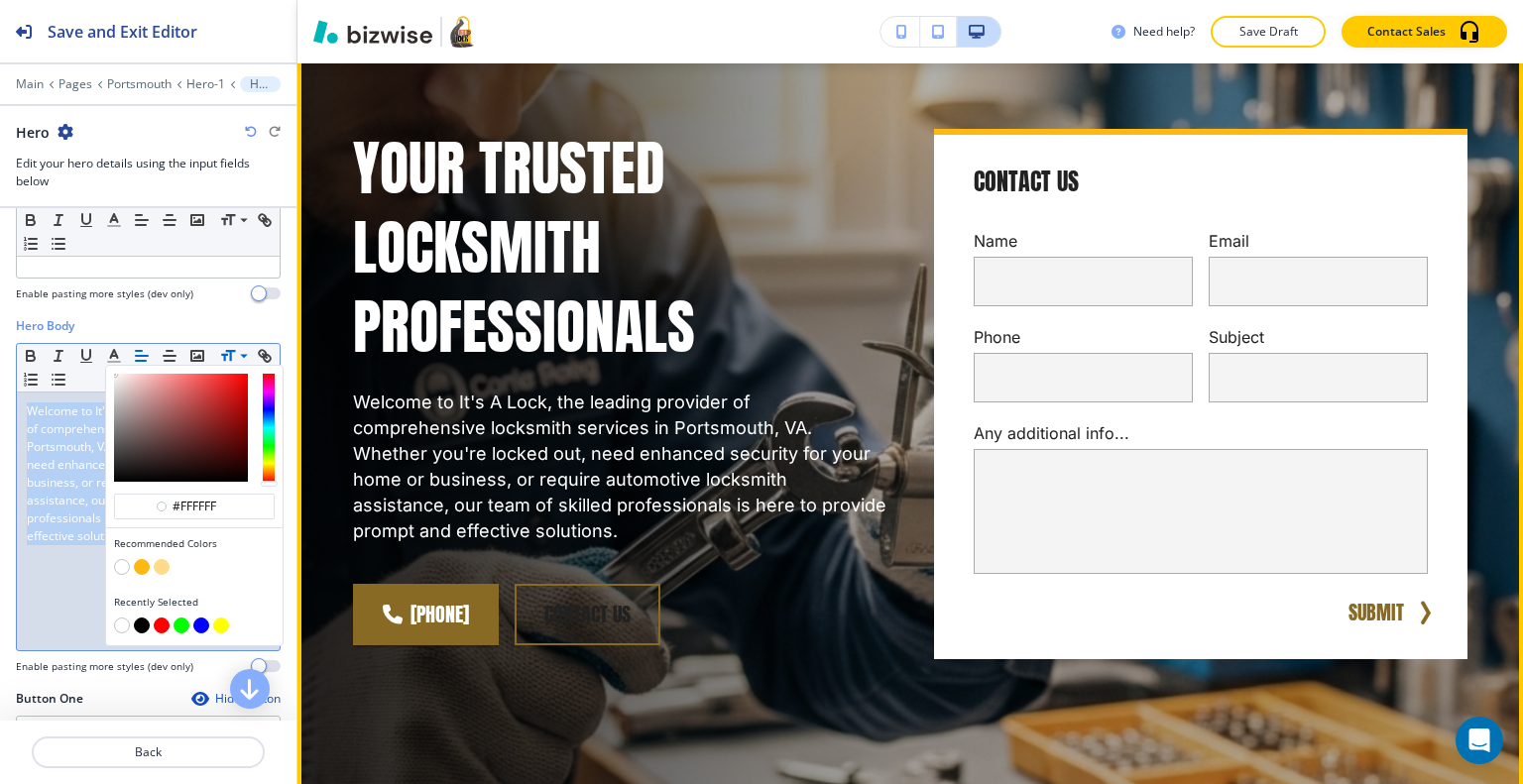scroll, scrollTop: 401, scrollLeft: 0, axis: vertical 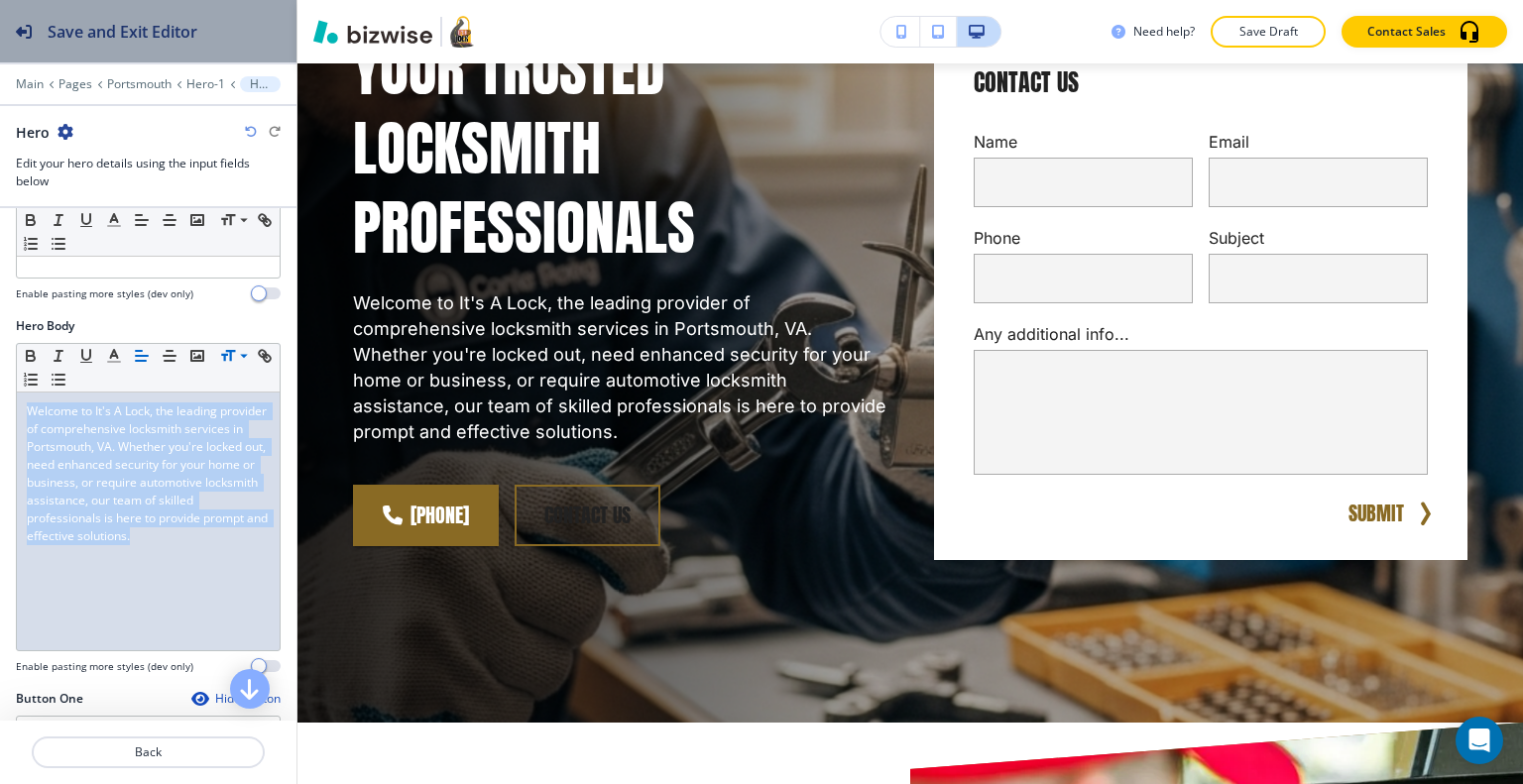 click on "Save and Exit Editor" at bounding box center [122, 32] 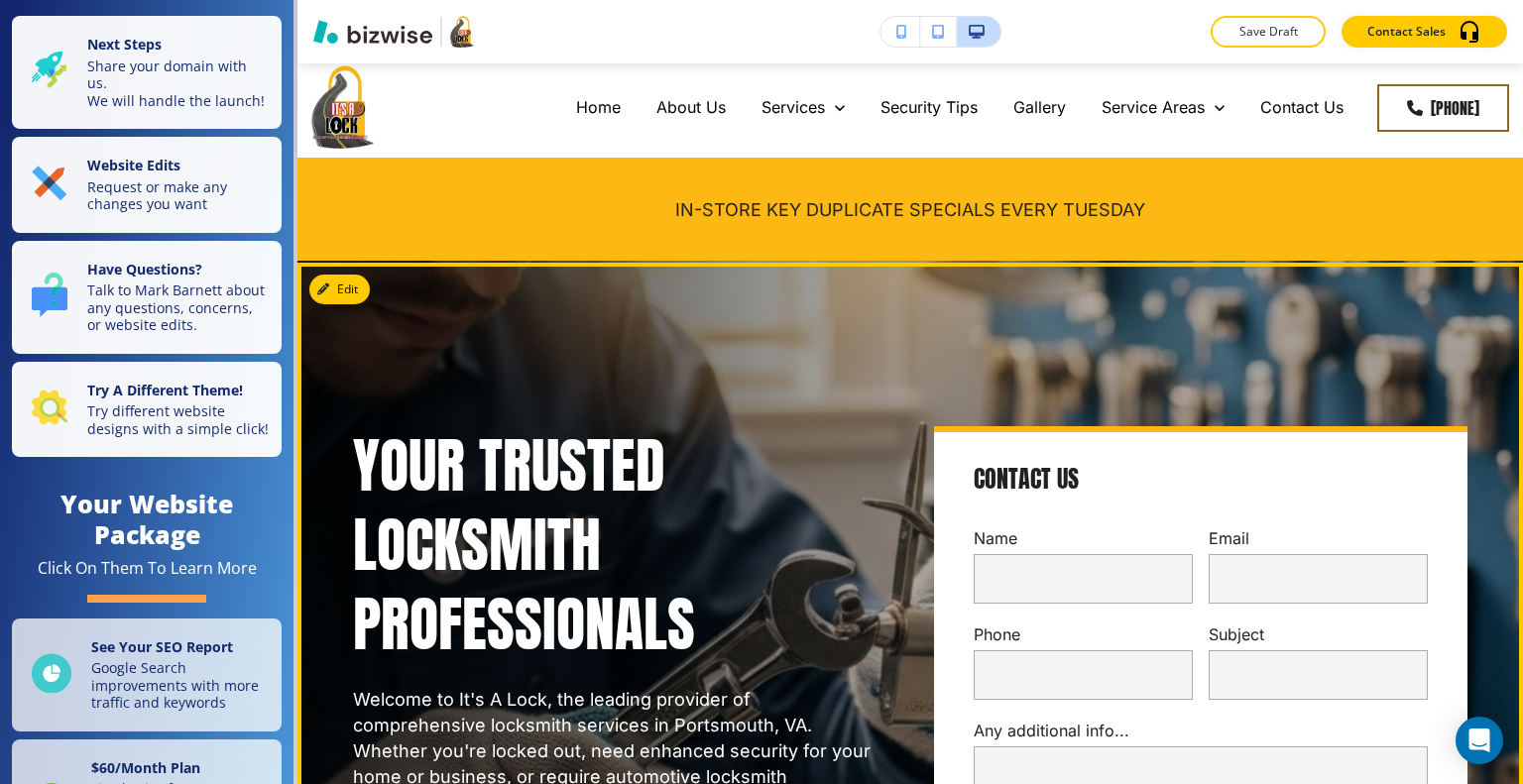 scroll, scrollTop: 0, scrollLeft: 0, axis: both 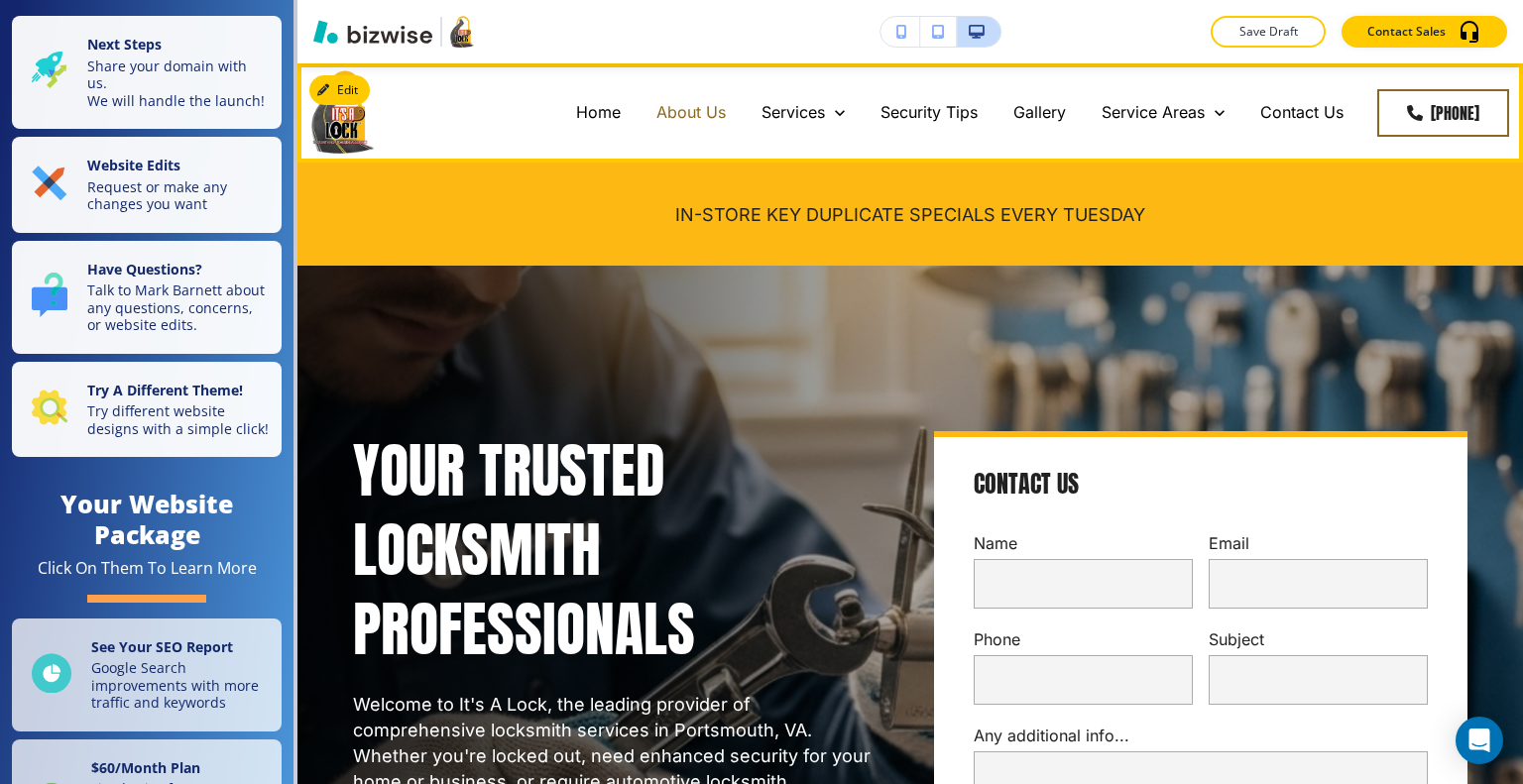 click on "About Us" at bounding box center [691, 112] 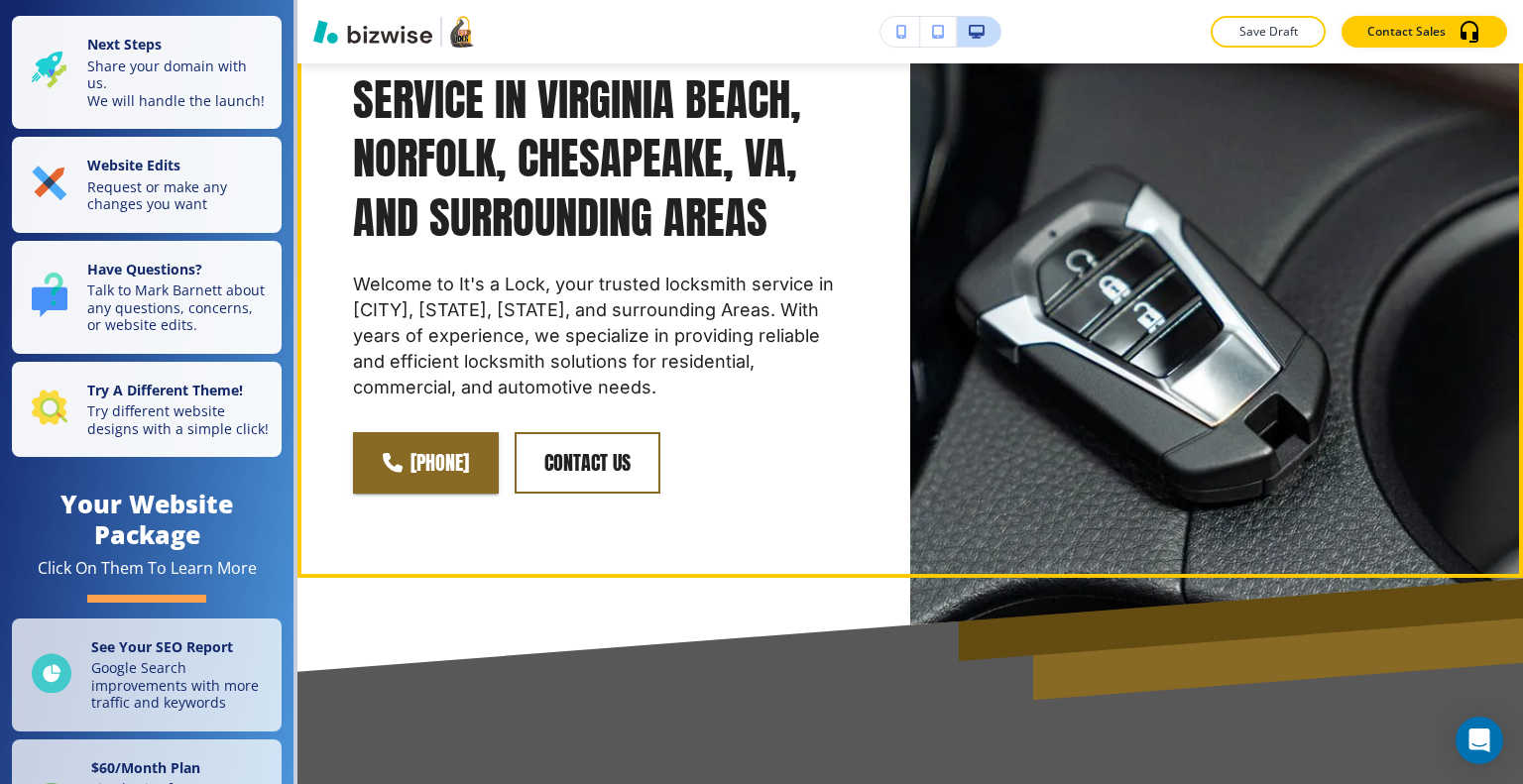 scroll, scrollTop: 0, scrollLeft: 0, axis: both 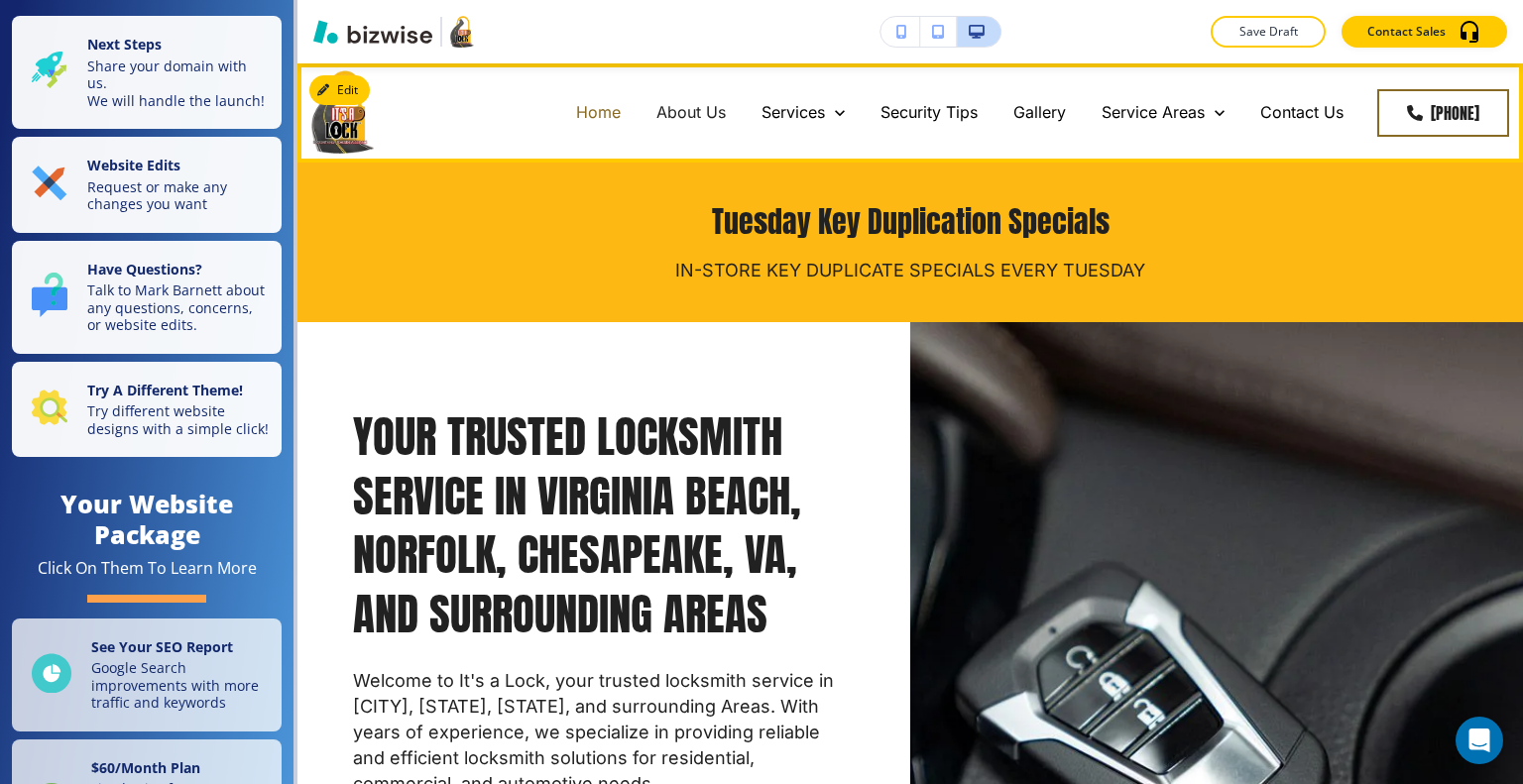 click on "Home" at bounding box center [598, 112] 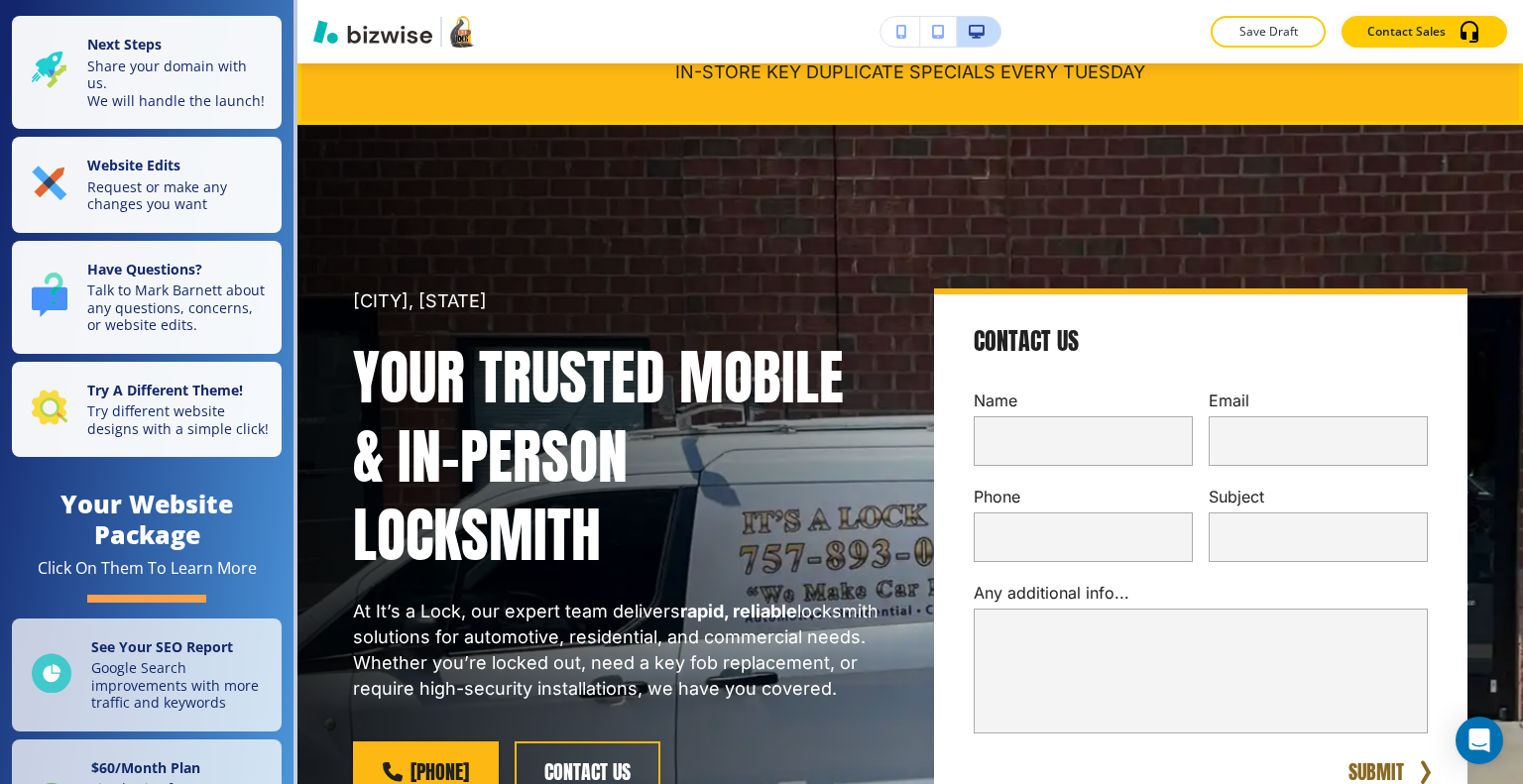 scroll, scrollTop: 0, scrollLeft: 0, axis: both 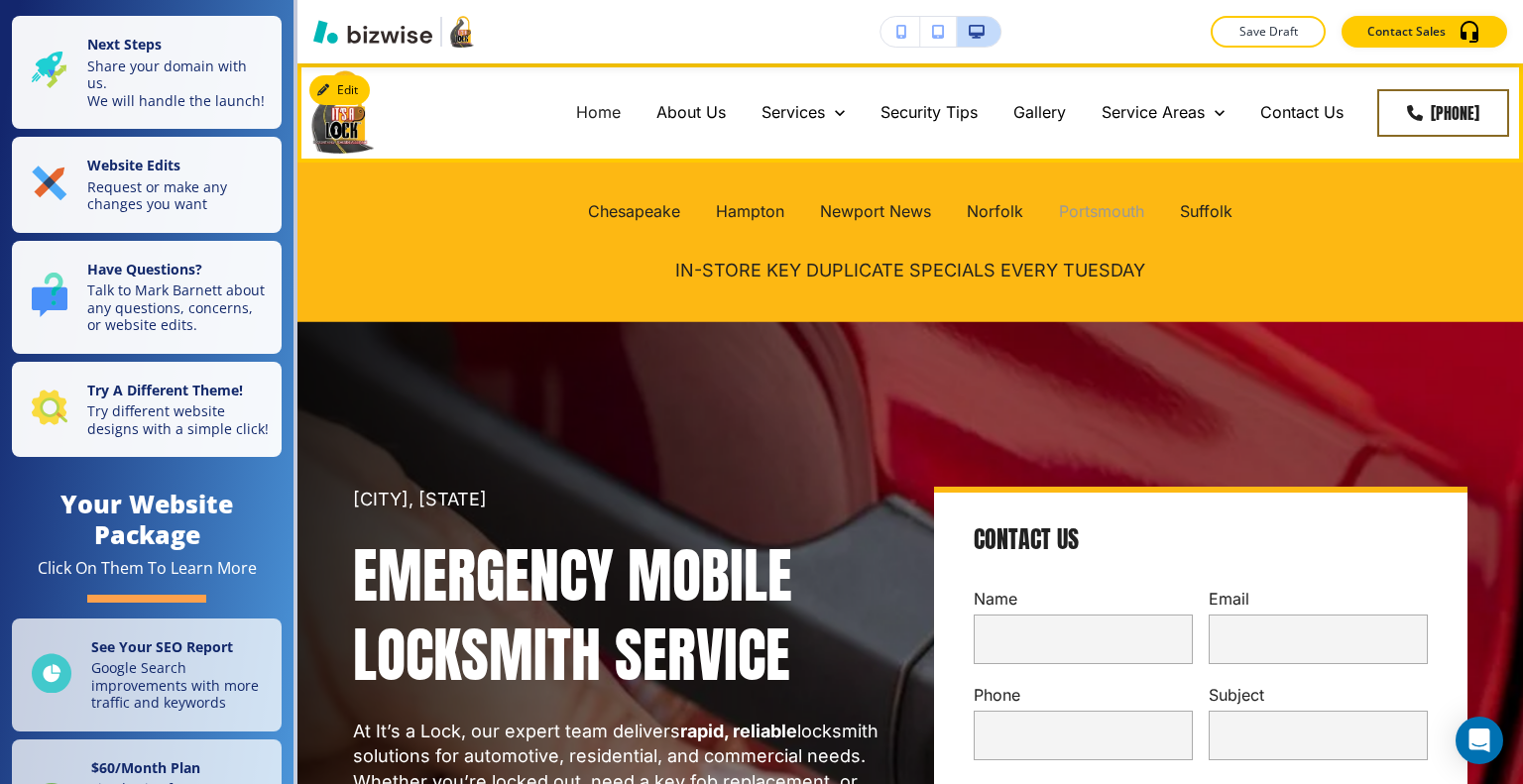click on "Portsmouth" at bounding box center (1102, 211) 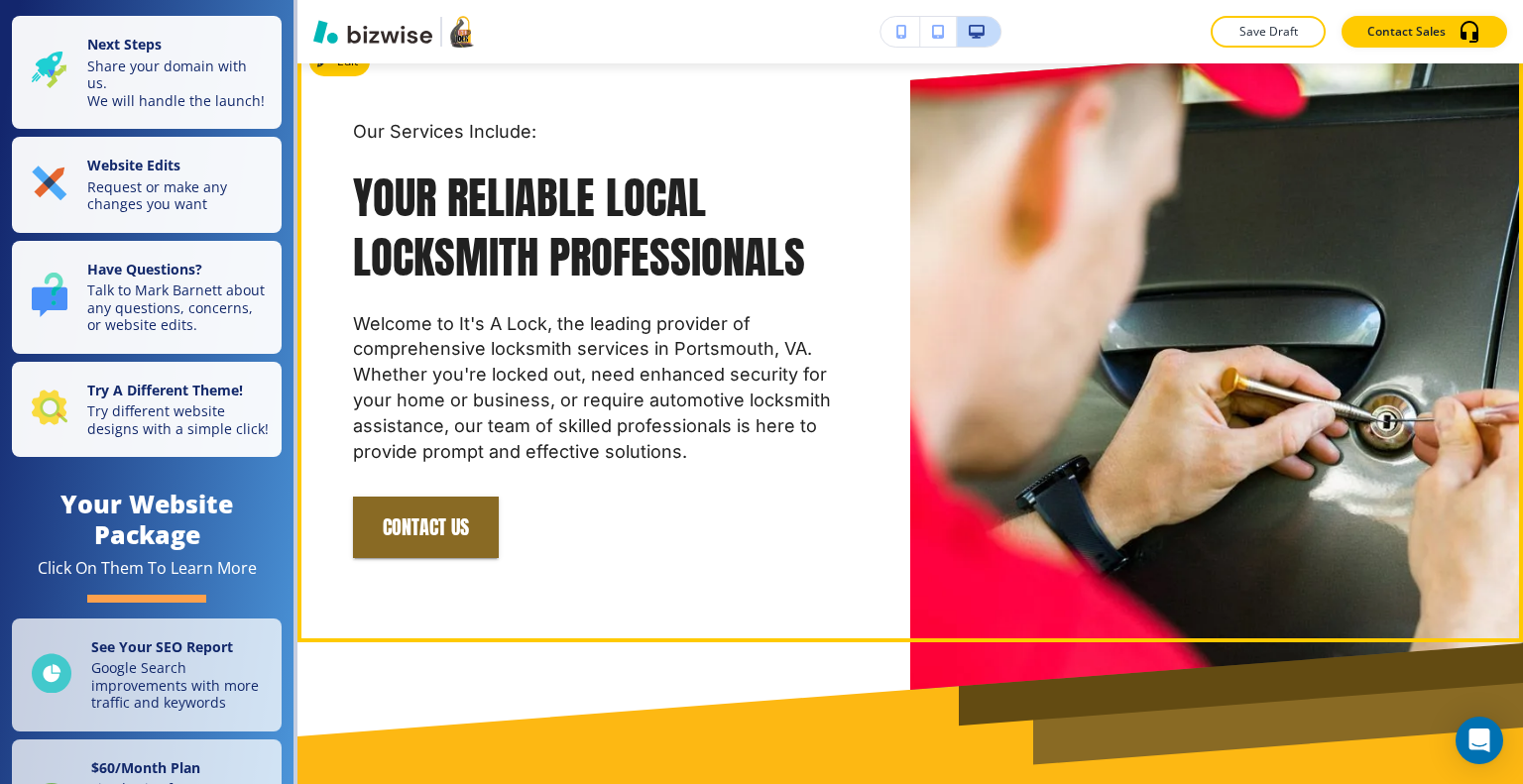 scroll, scrollTop: 991, scrollLeft: 0, axis: vertical 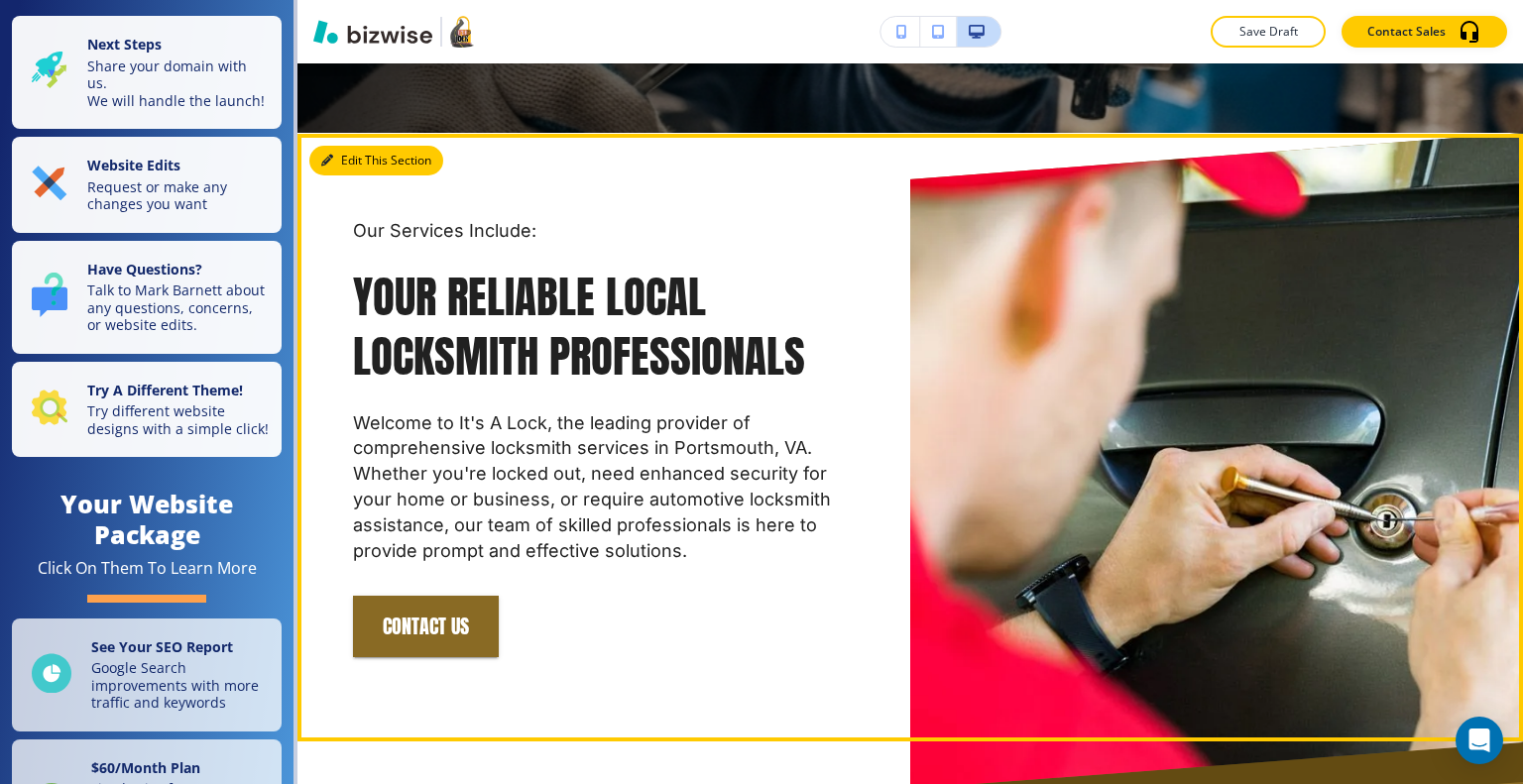 click on "Edit This Section" at bounding box center [376, 161] 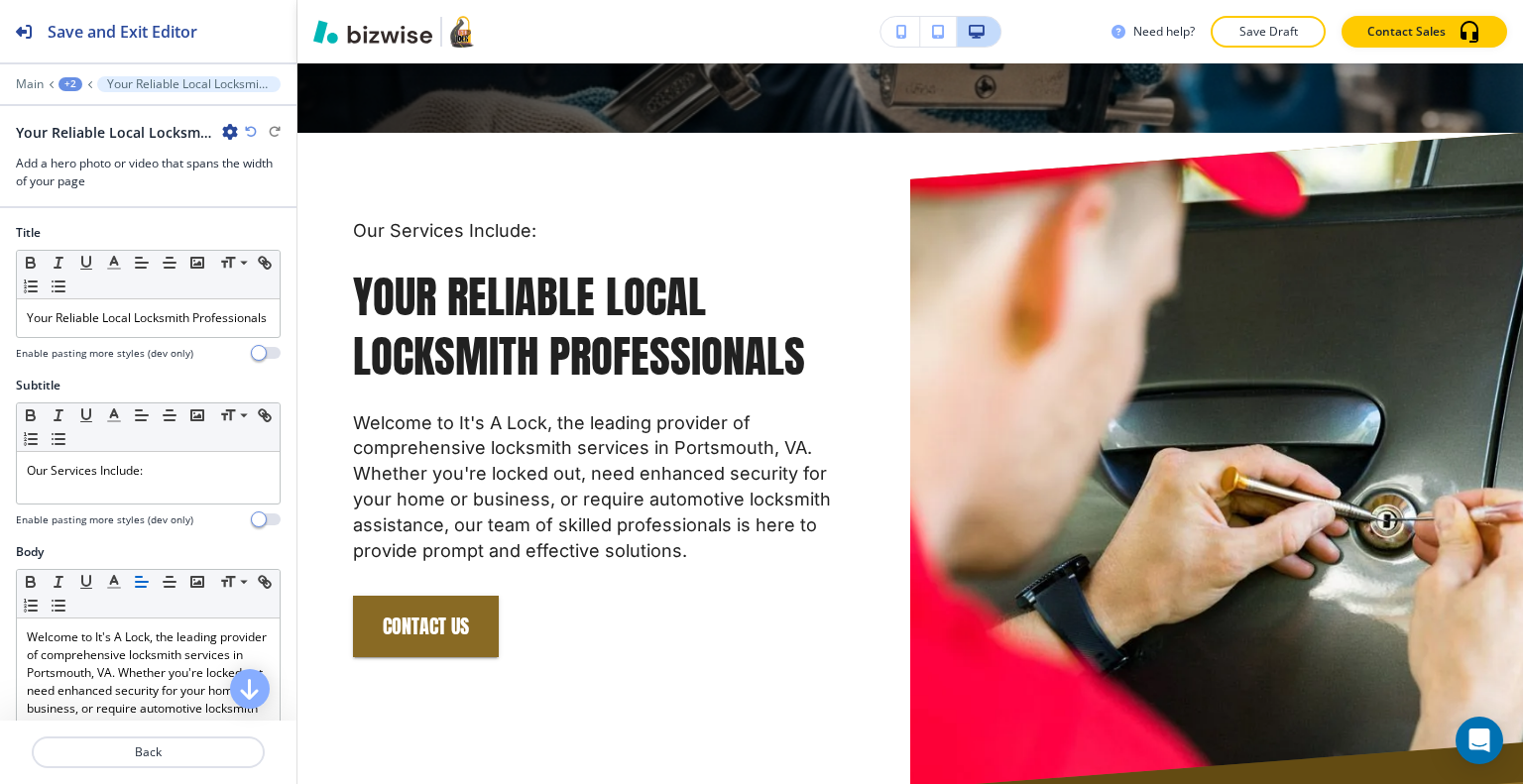 scroll, scrollTop: 1061, scrollLeft: 0, axis: vertical 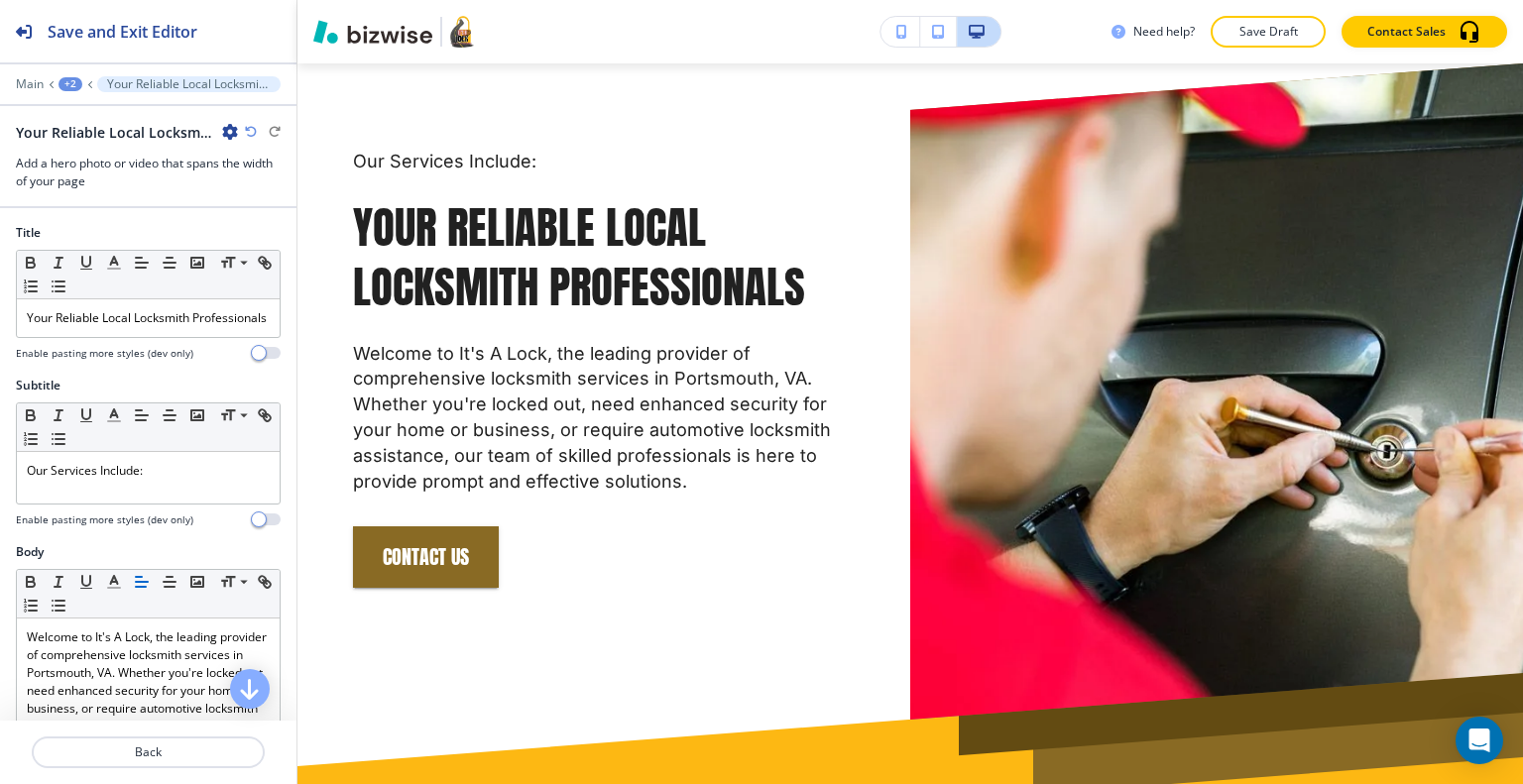 click at bounding box center [230, 132] 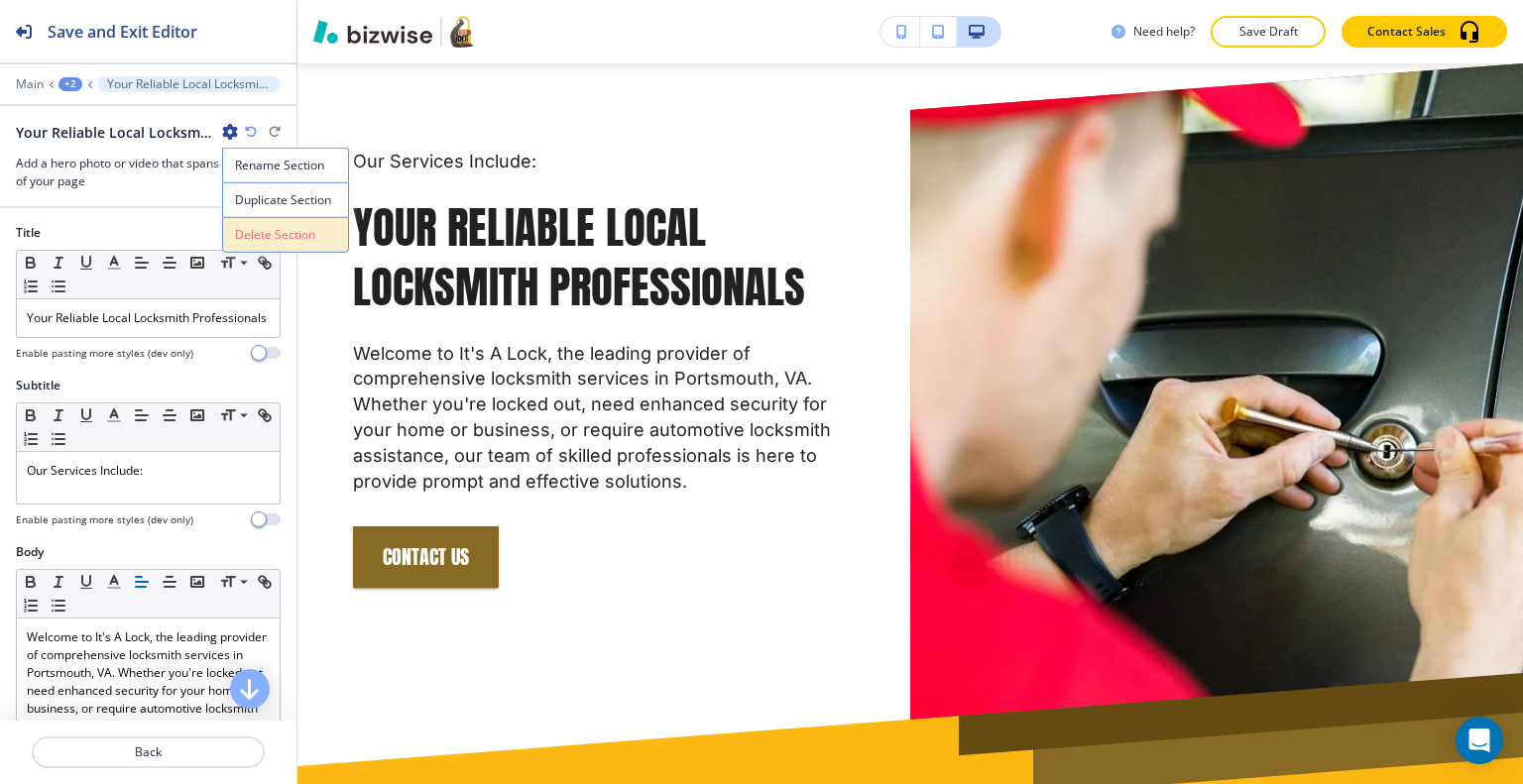 click on "Delete Section" at bounding box center [286, 235] 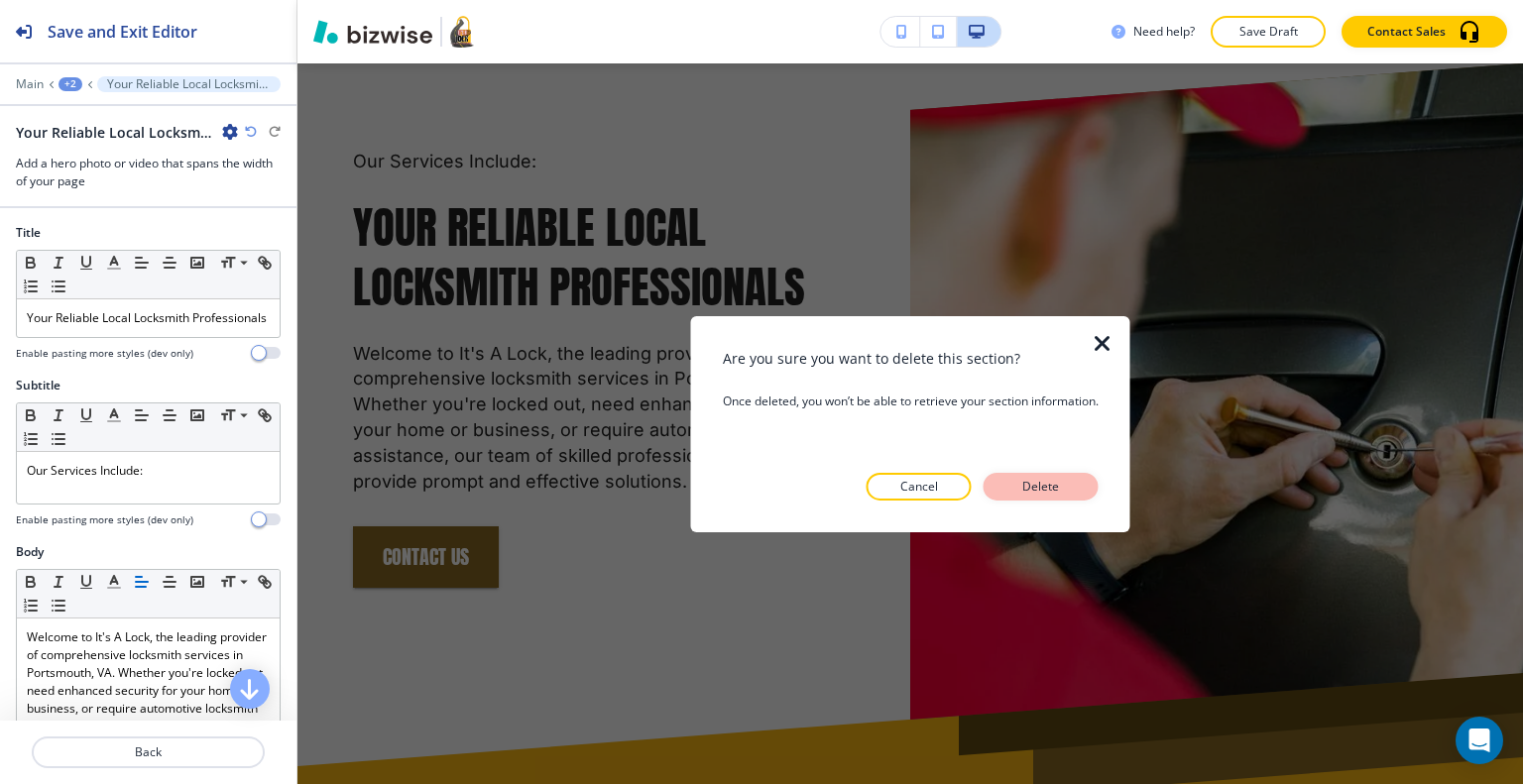 click on "Delete" at bounding box center [1041, 487] 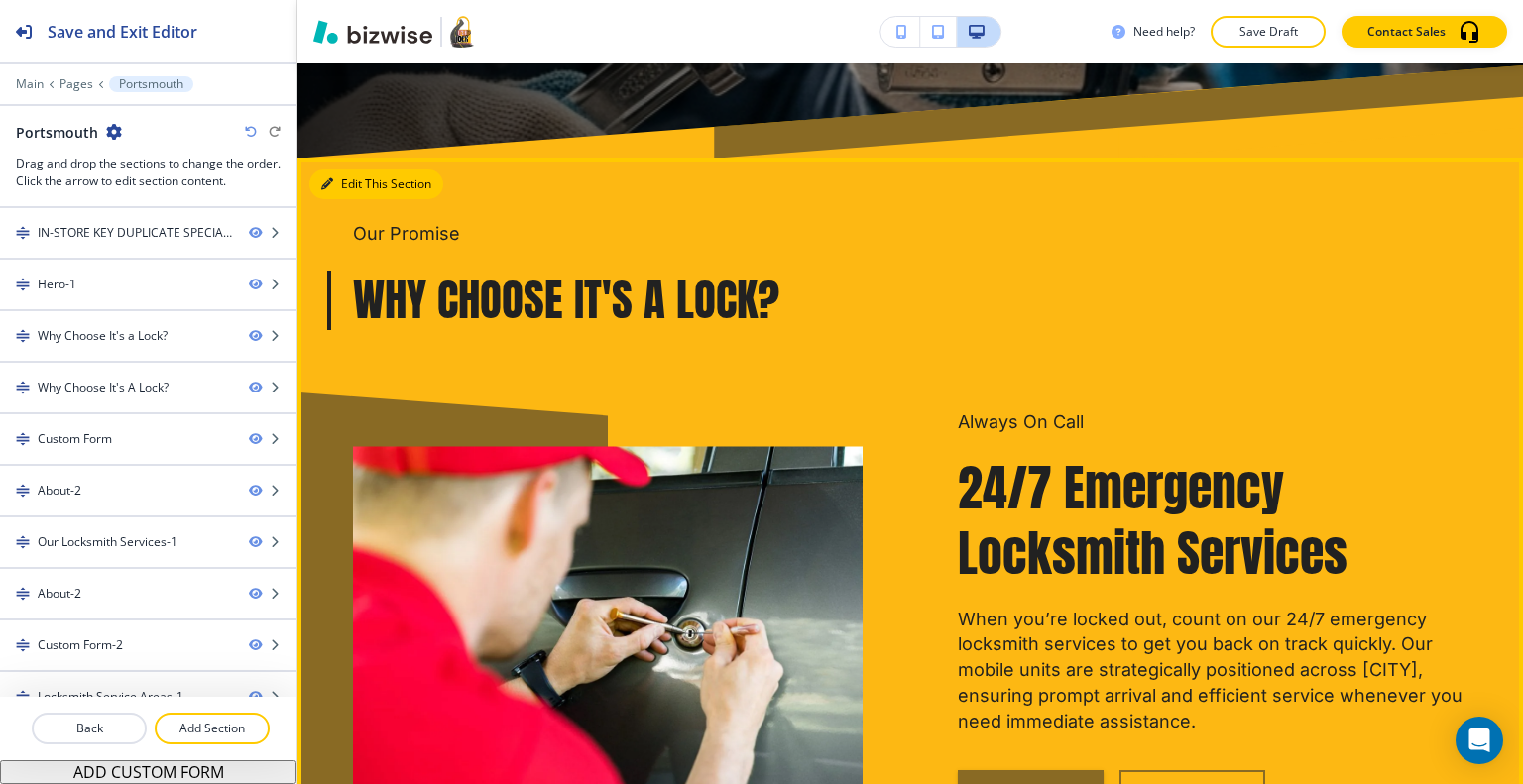 click on "Edit This Section" at bounding box center [376, 184] 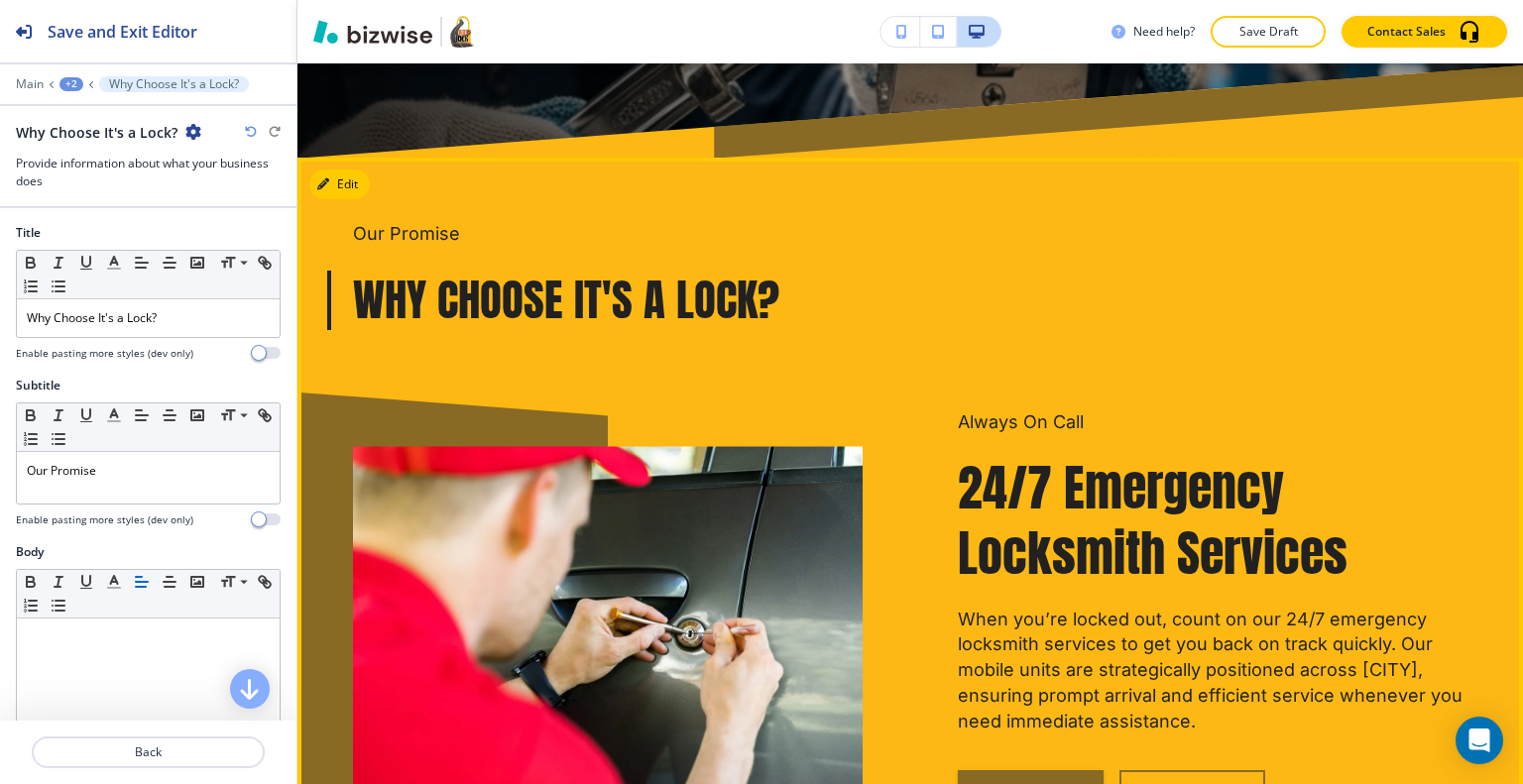 scroll, scrollTop: 1154, scrollLeft: 0, axis: vertical 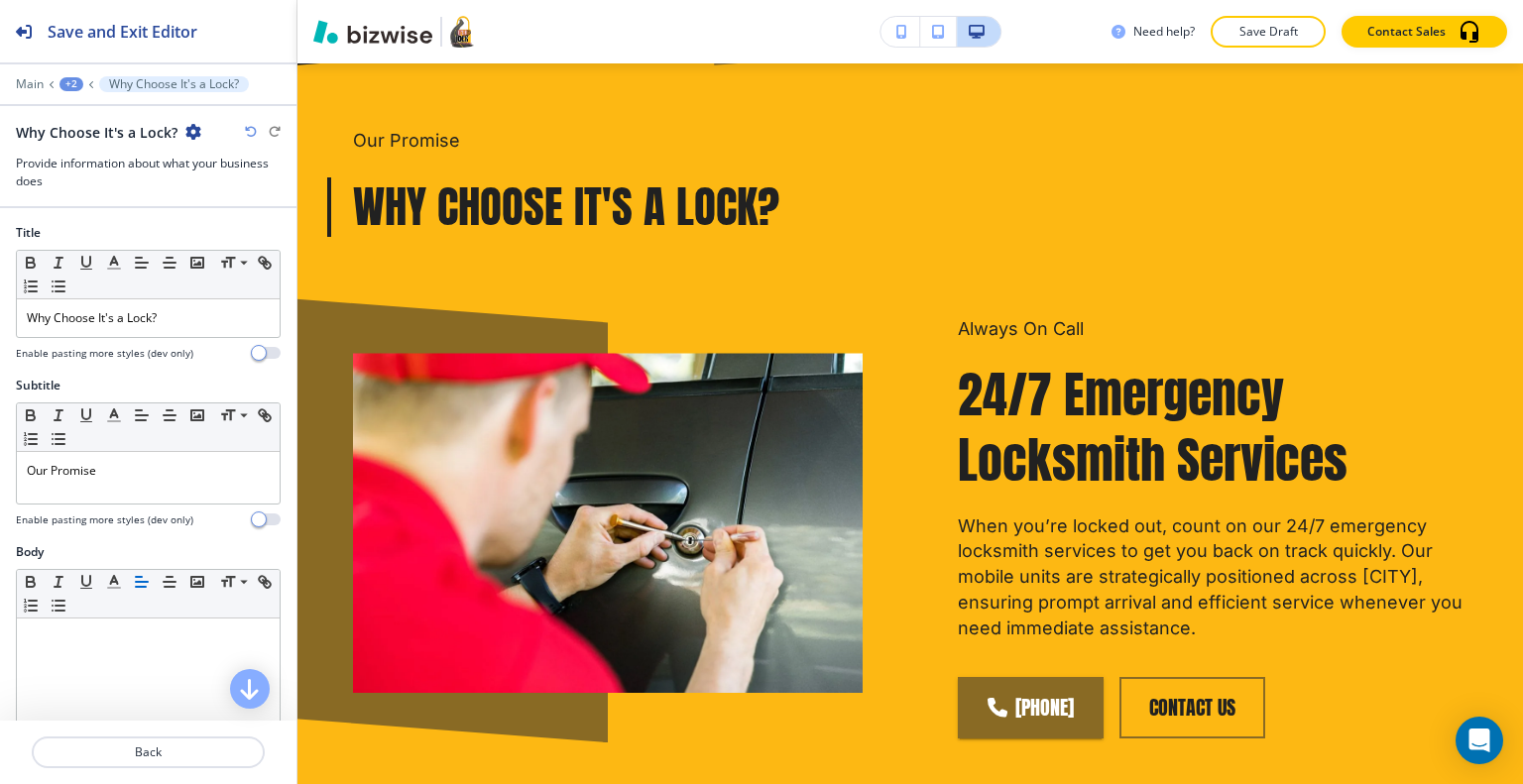 click on "Why Choose It's a Lock?" at bounding box center (108, 132) 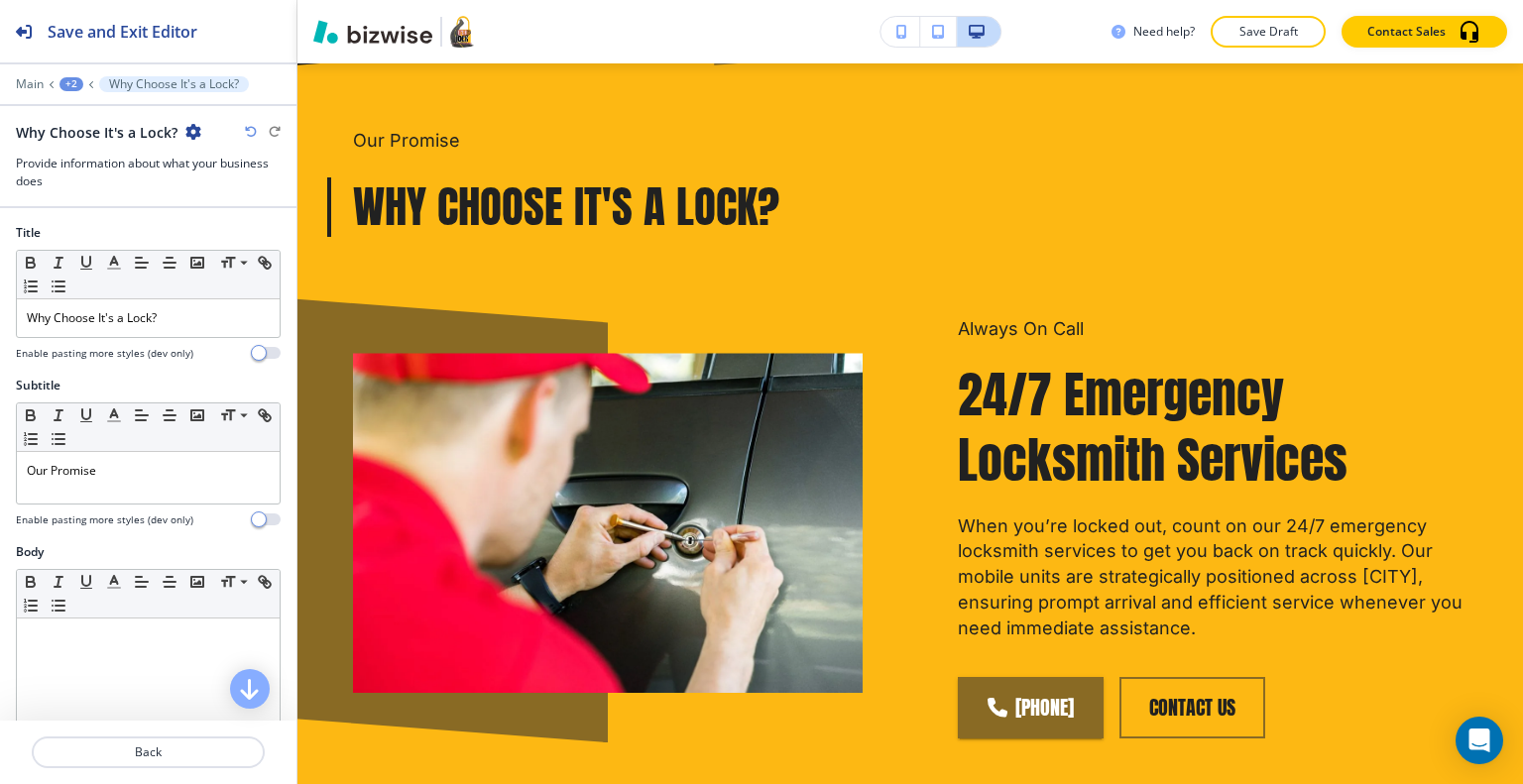 click at bounding box center [193, 132] 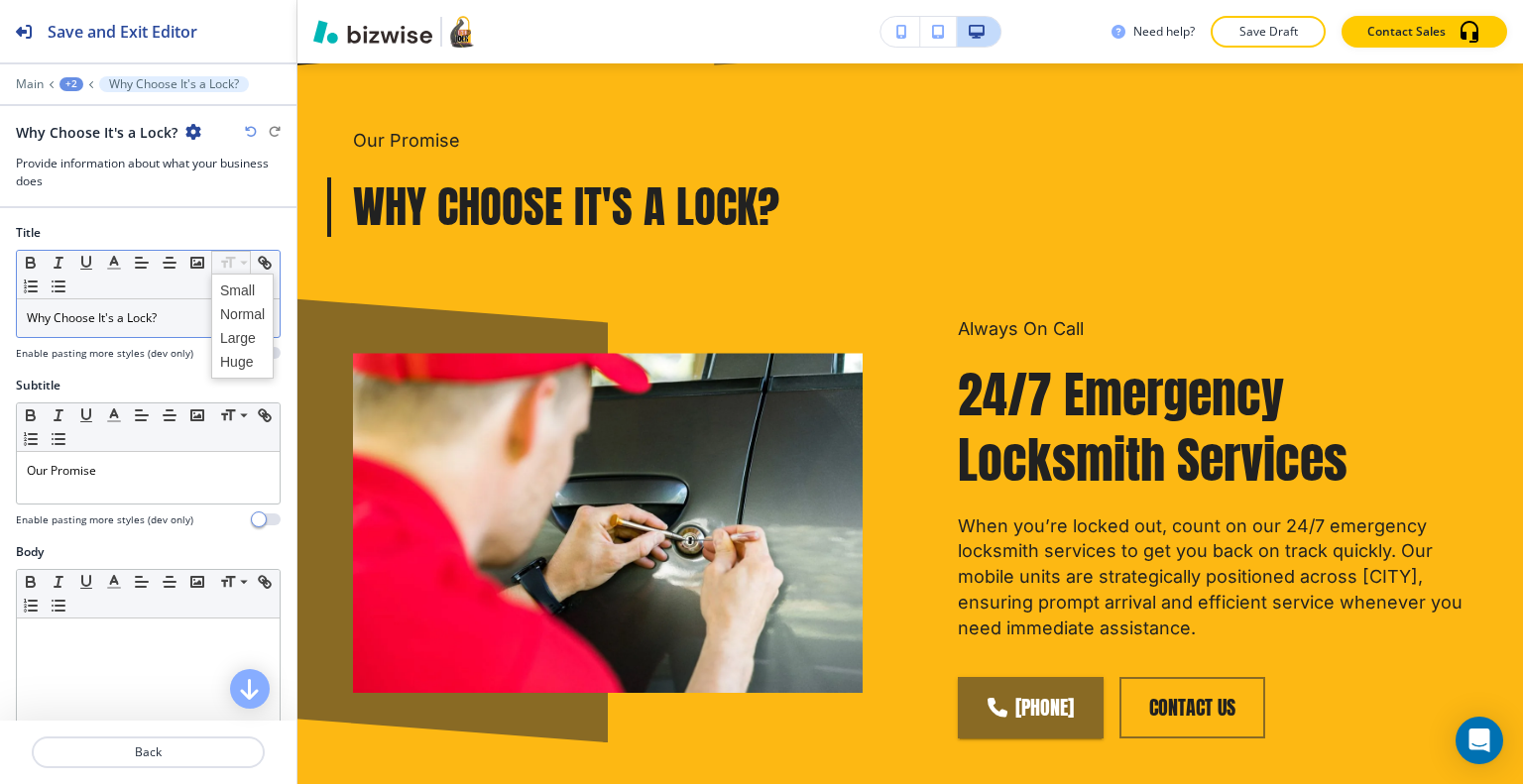 click 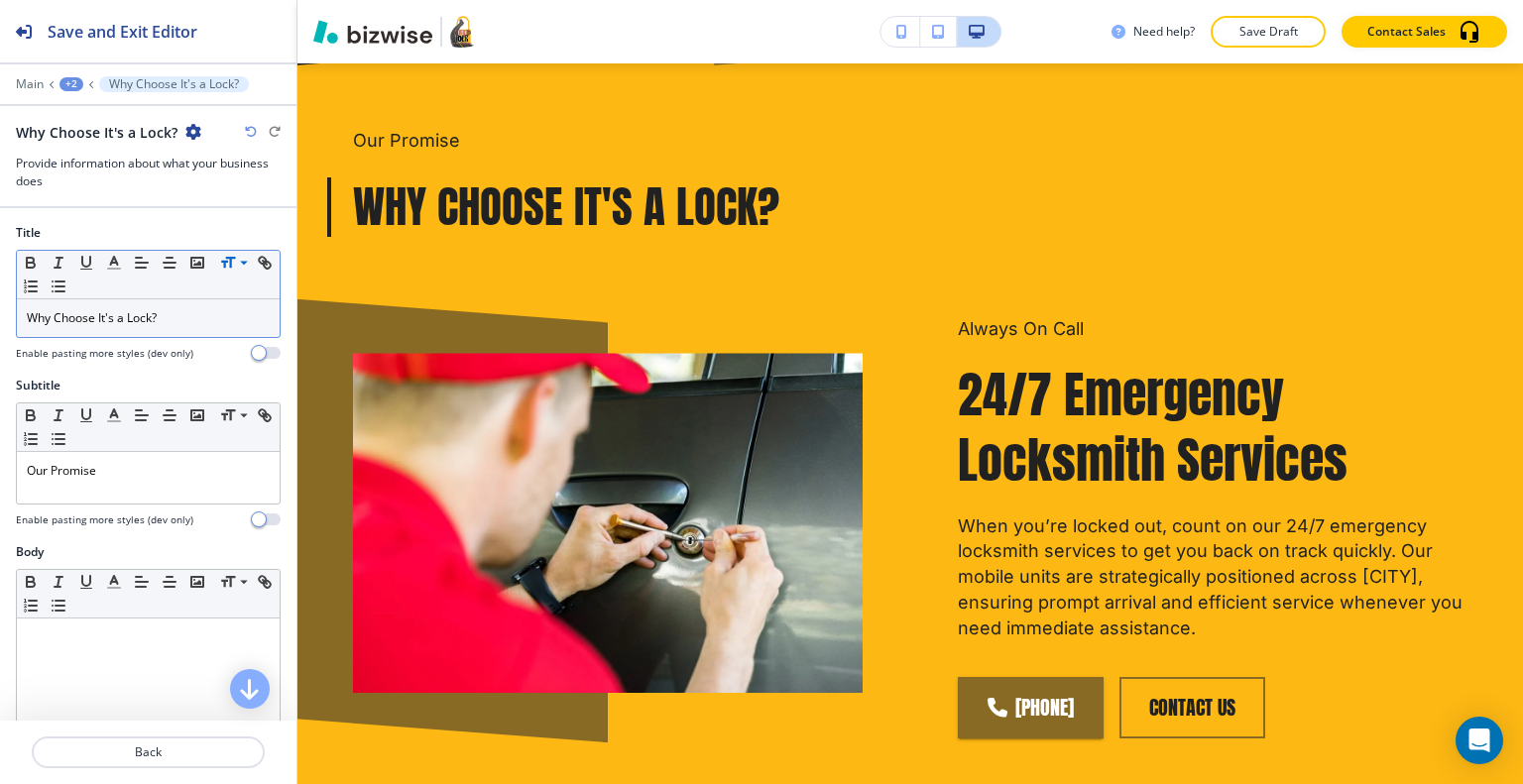click at bounding box center (193, 132) 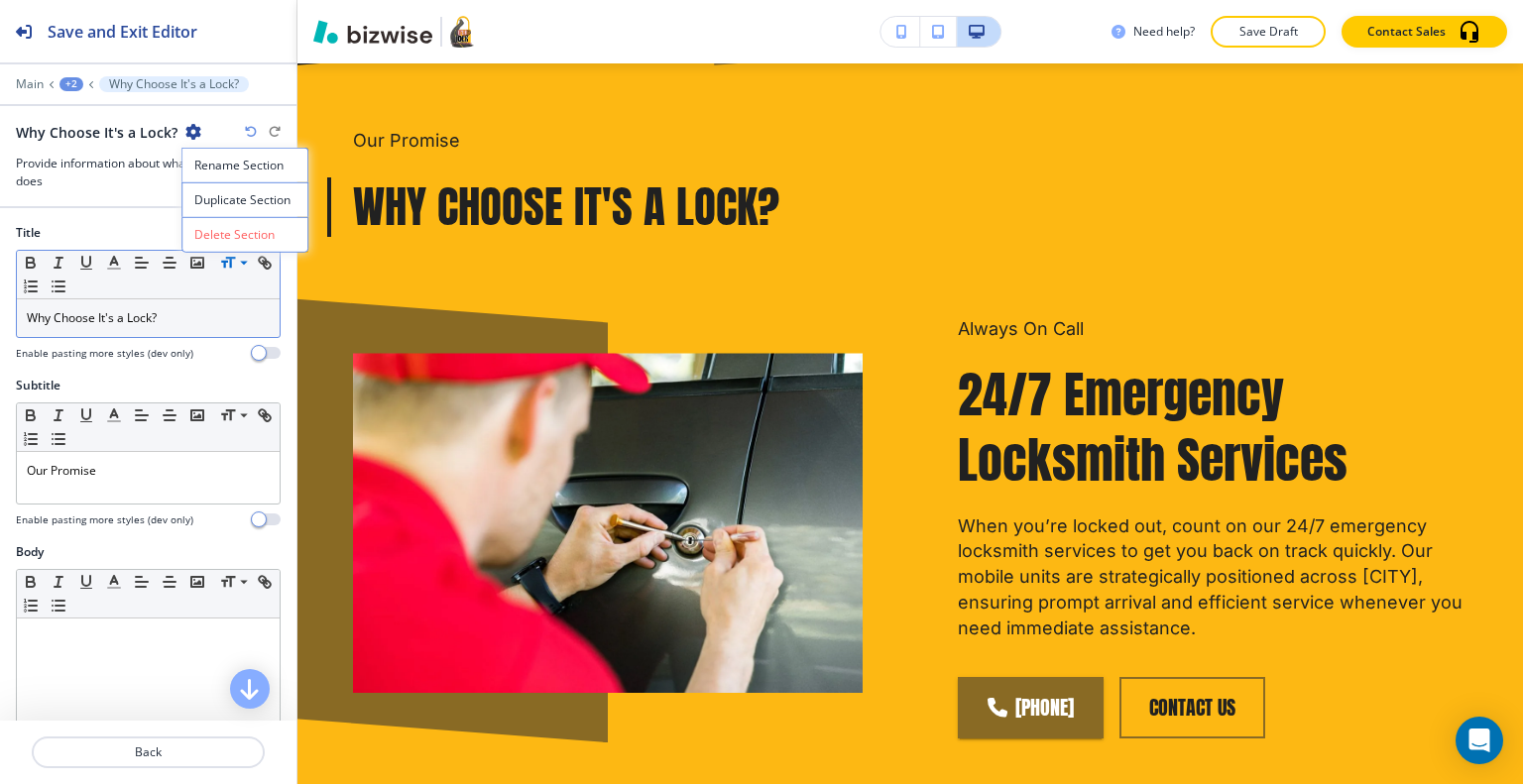 click on "Delete Section" at bounding box center (245, 235) 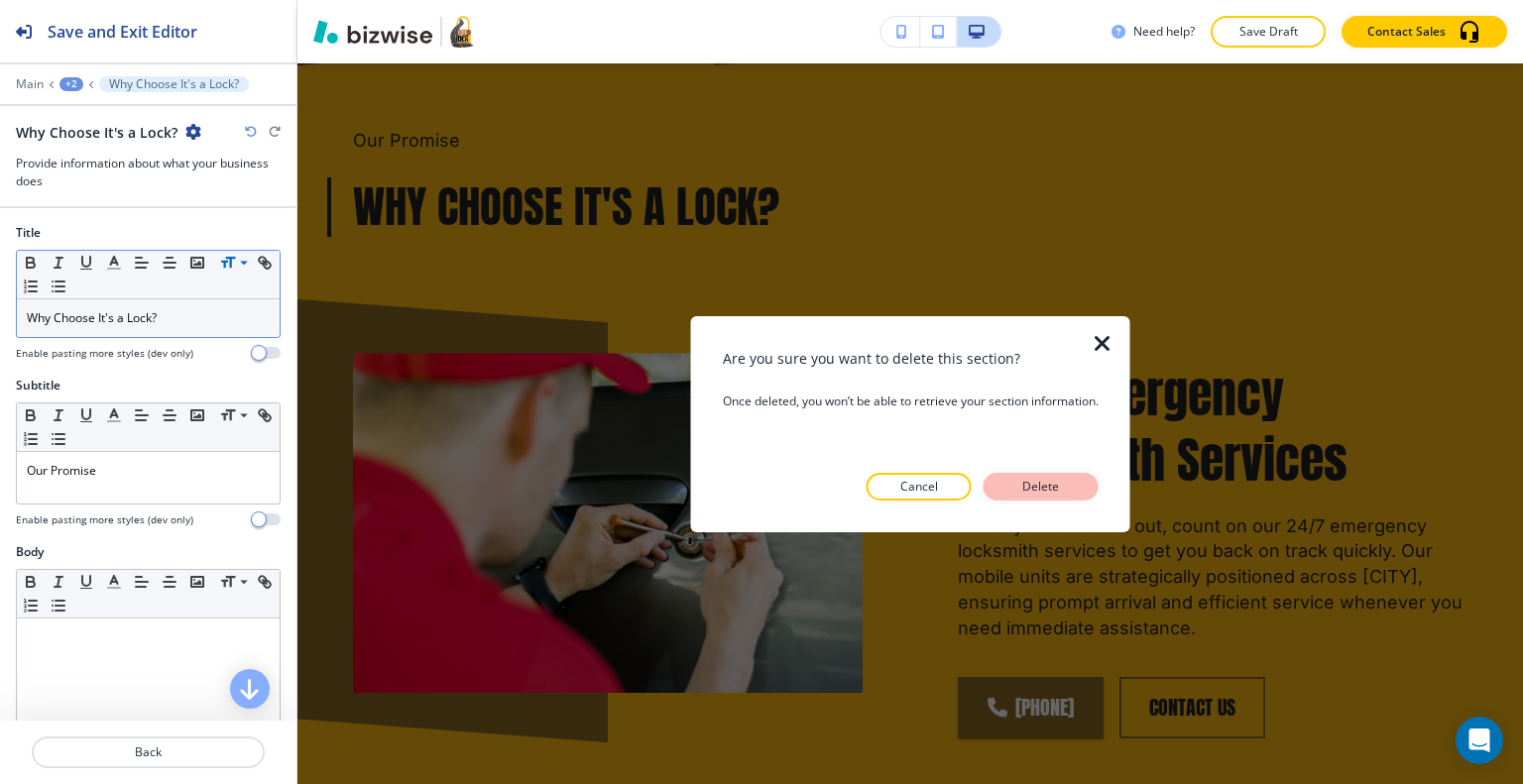 click on "Delete" at bounding box center [1041, 487] 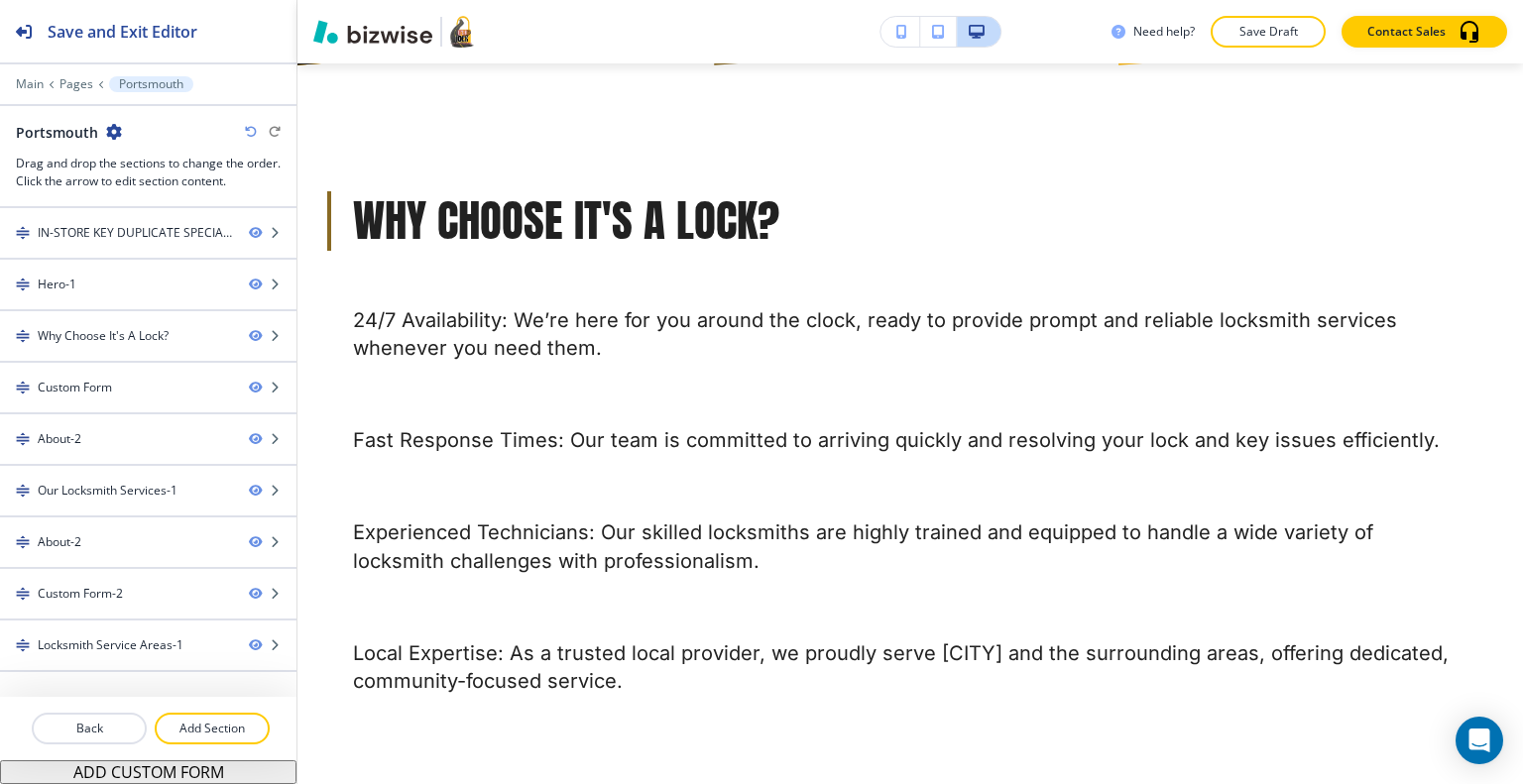 scroll, scrollTop: 1055, scrollLeft: 0, axis: vertical 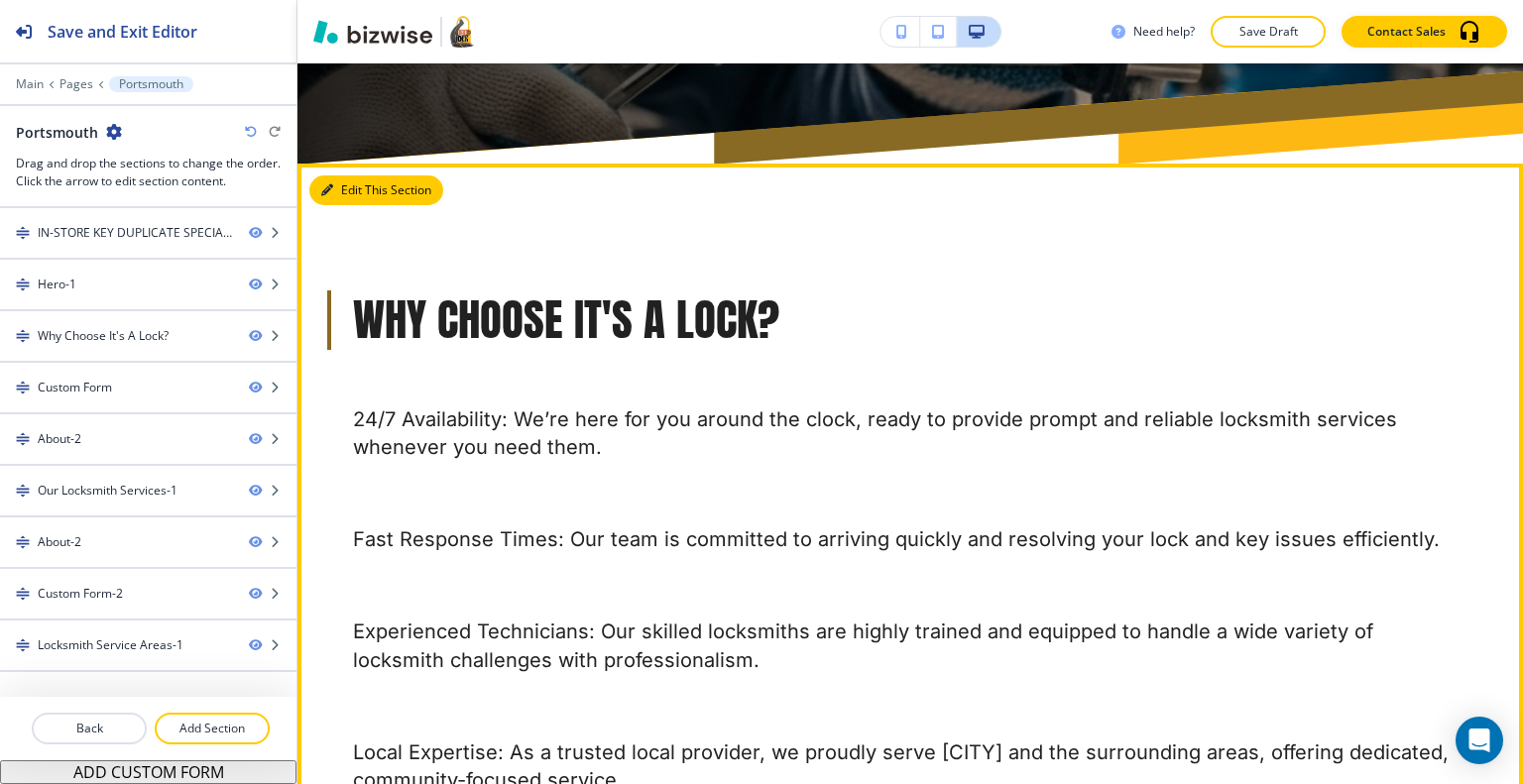 click on "Edit This Section" at bounding box center [376, 190] 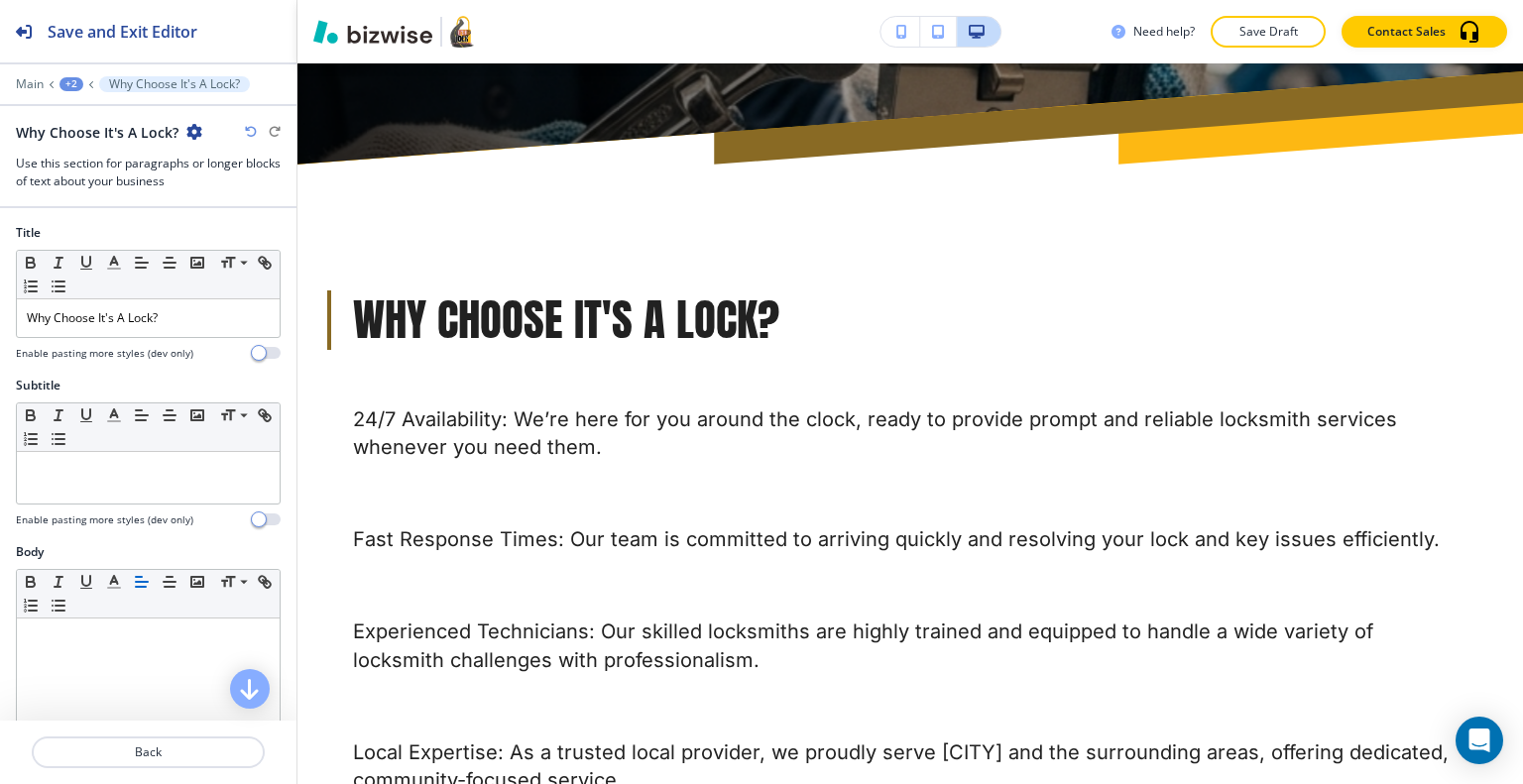 scroll, scrollTop: 1154, scrollLeft: 0, axis: vertical 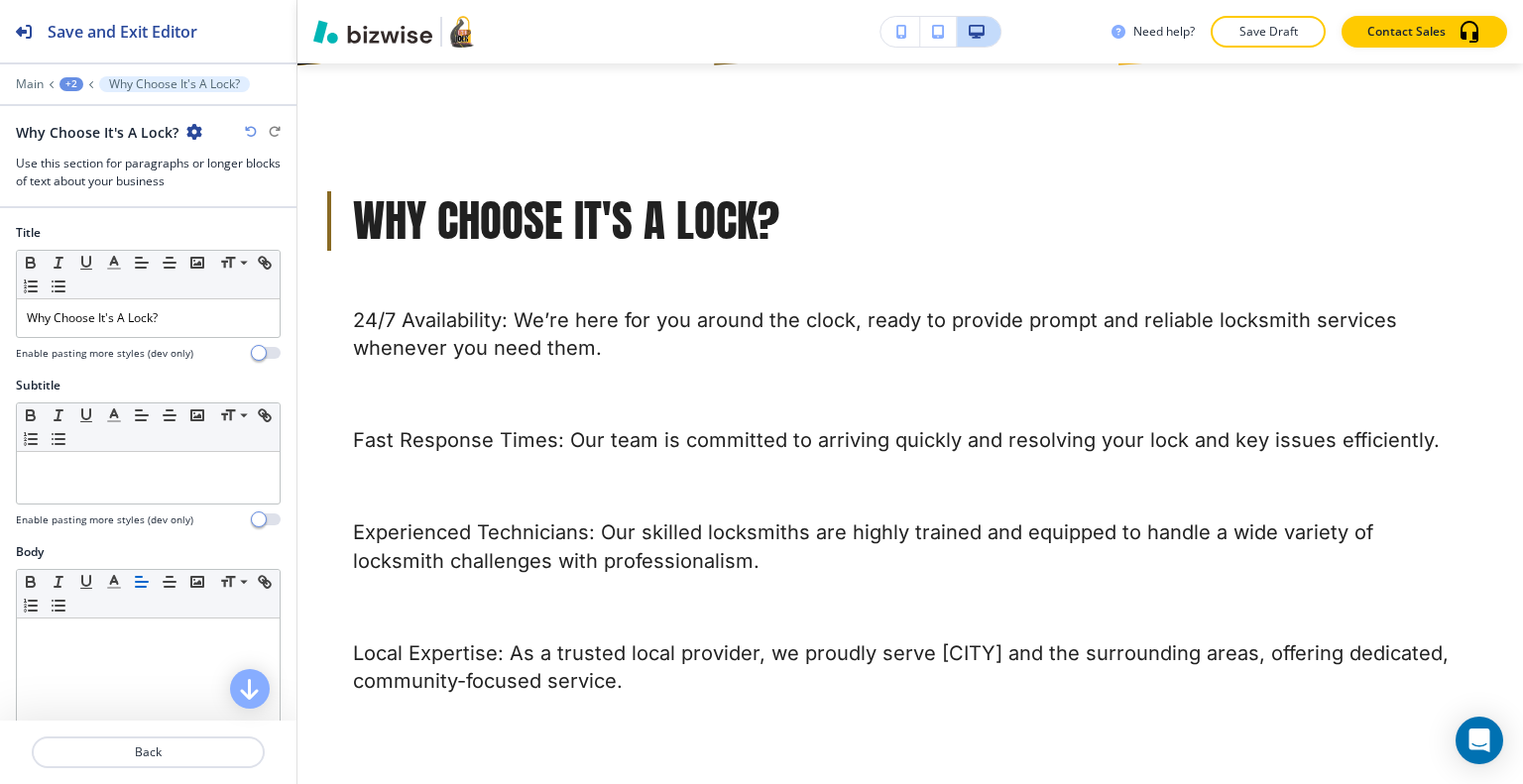 click at bounding box center (194, 132) 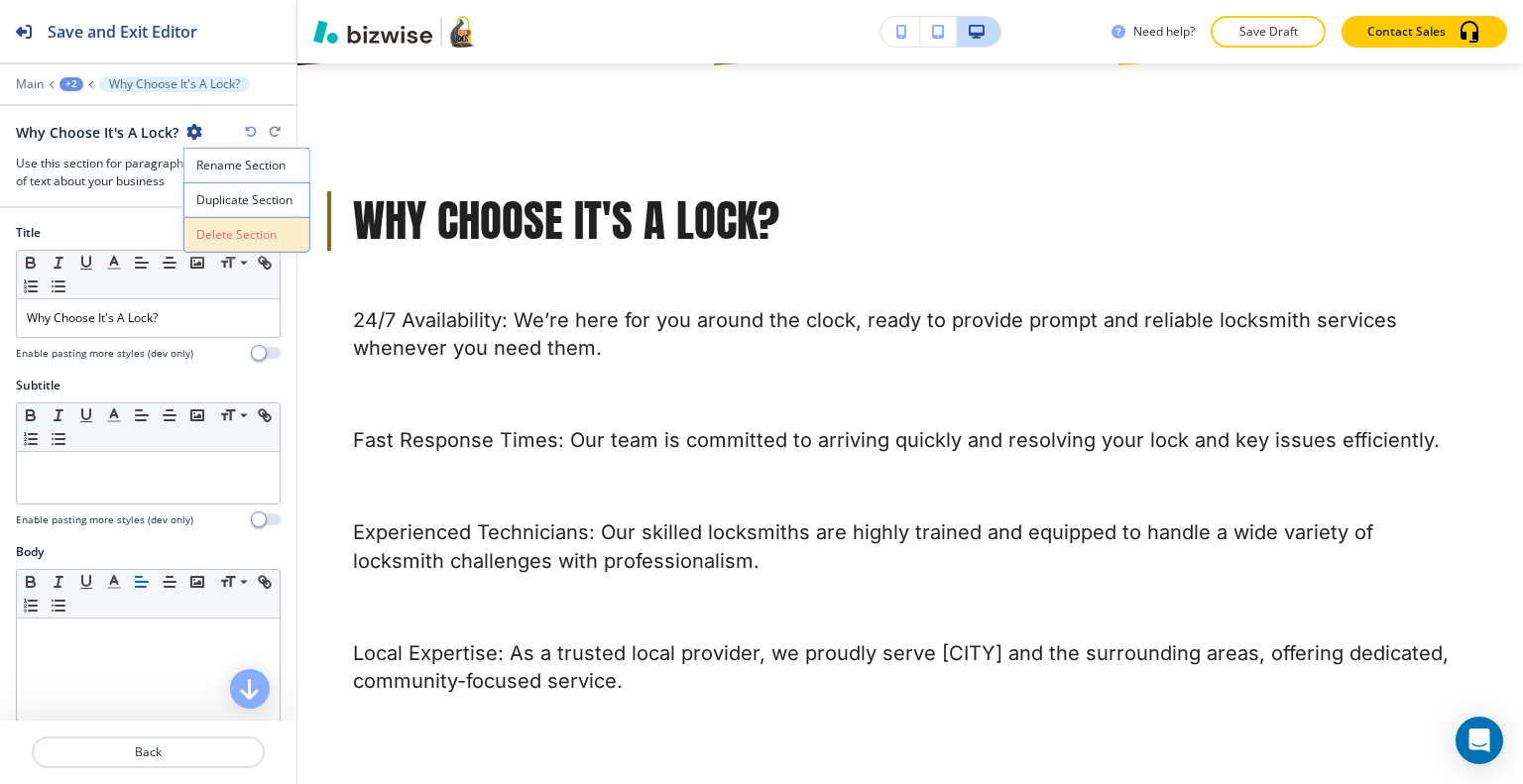 click on "Delete Section" at bounding box center (247, 235) 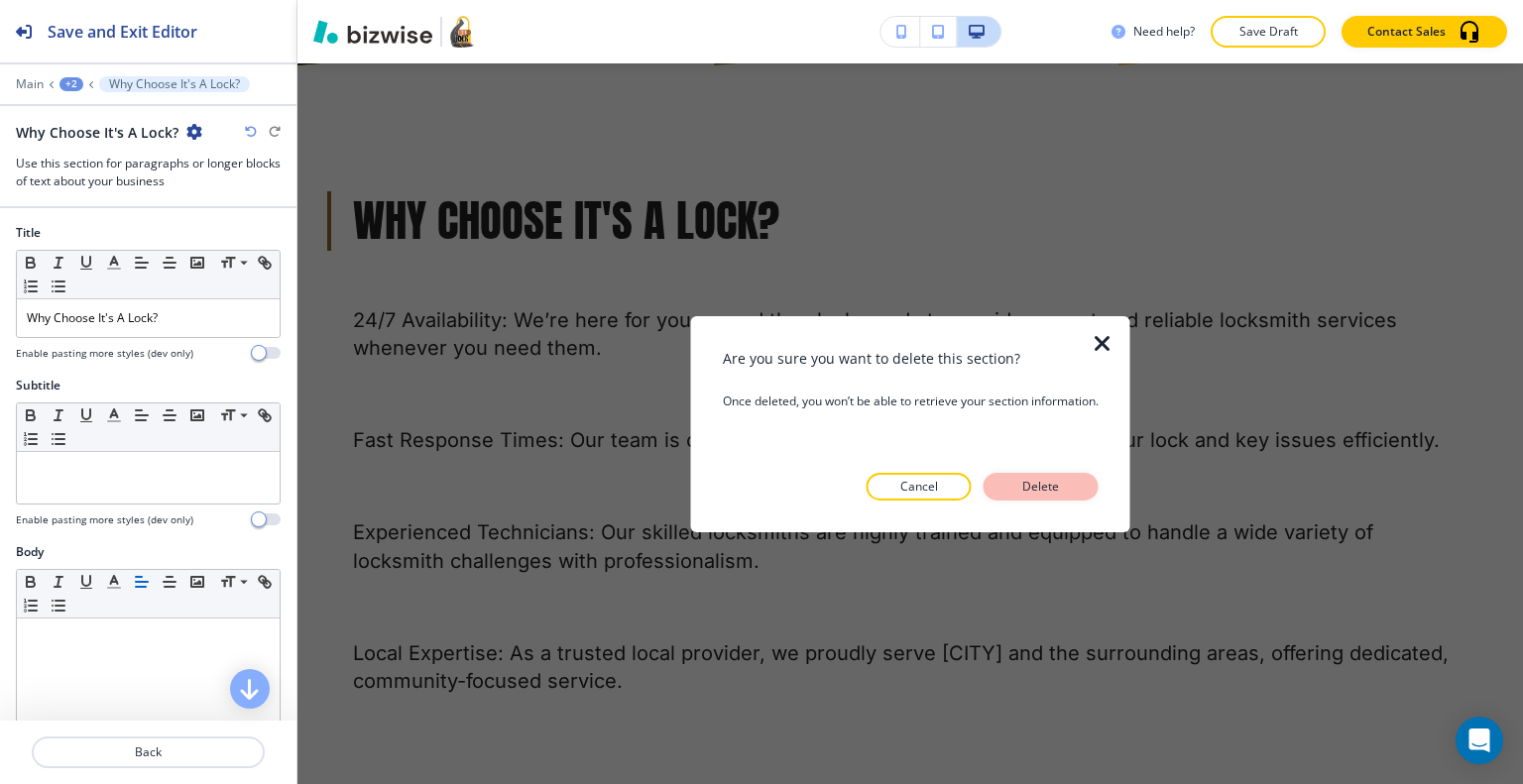 click on "Delete" at bounding box center [1041, 487] 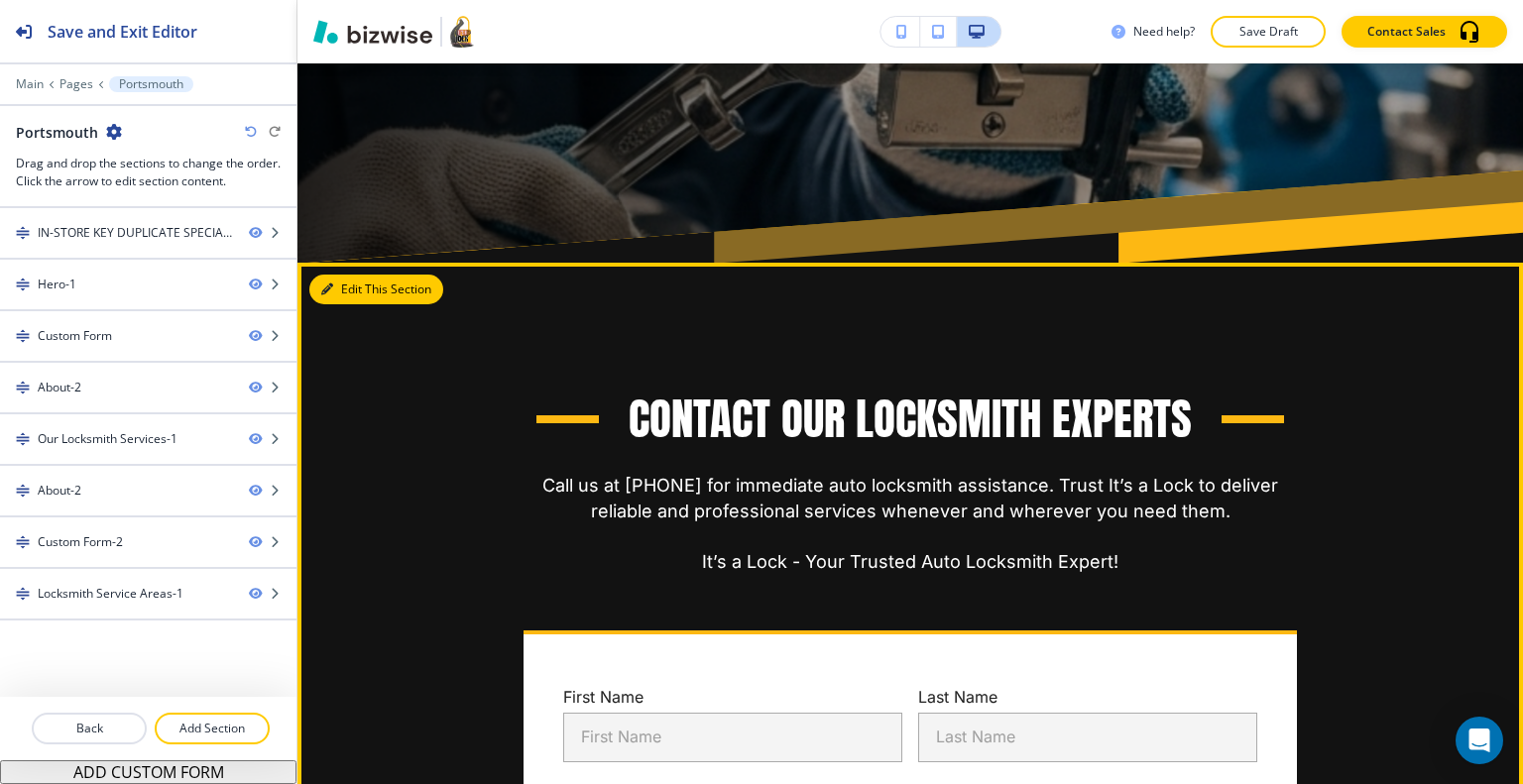 click on "Edit This Section" at bounding box center (376, 289) 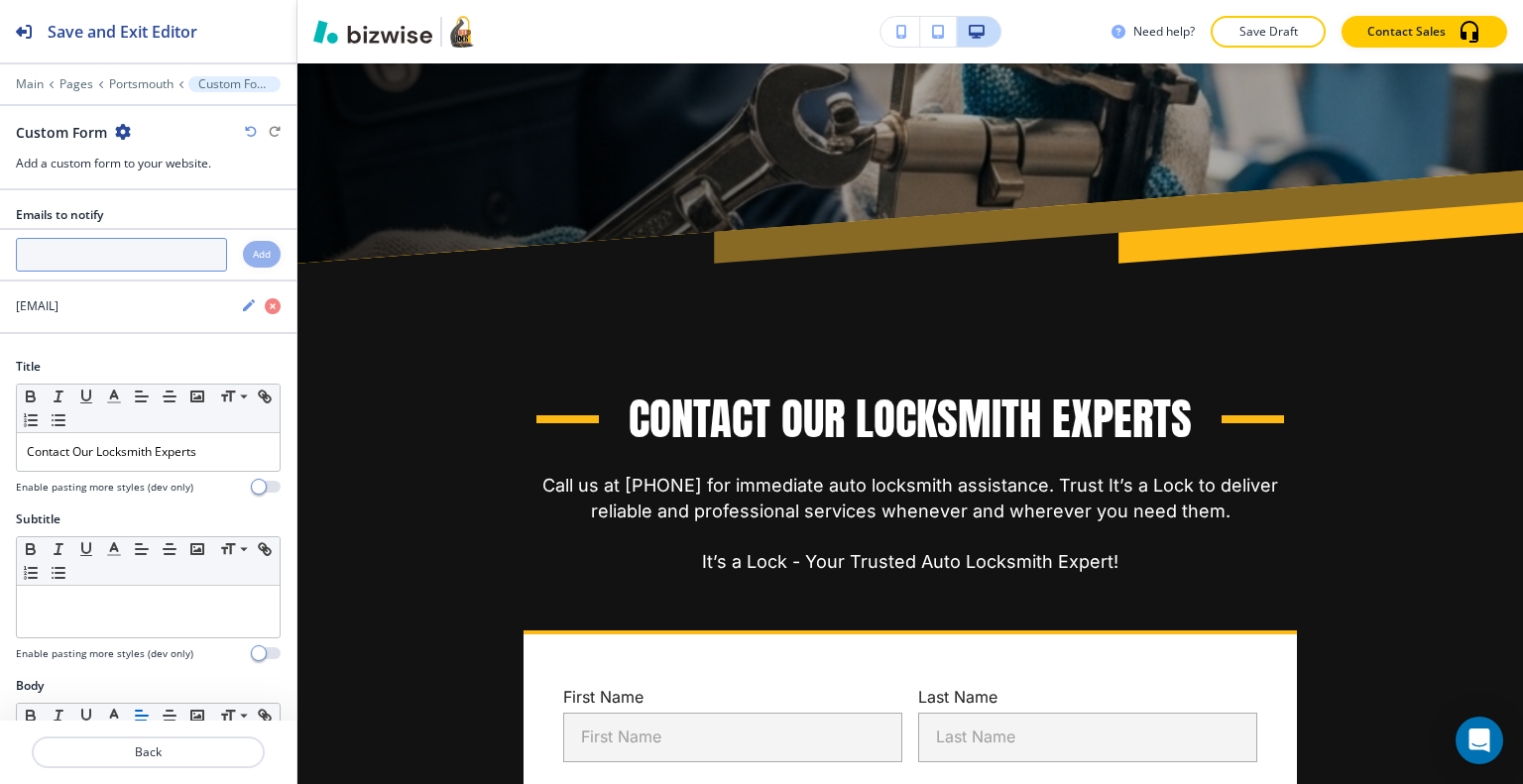 scroll, scrollTop: 1154, scrollLeft: 0, axis: vertical 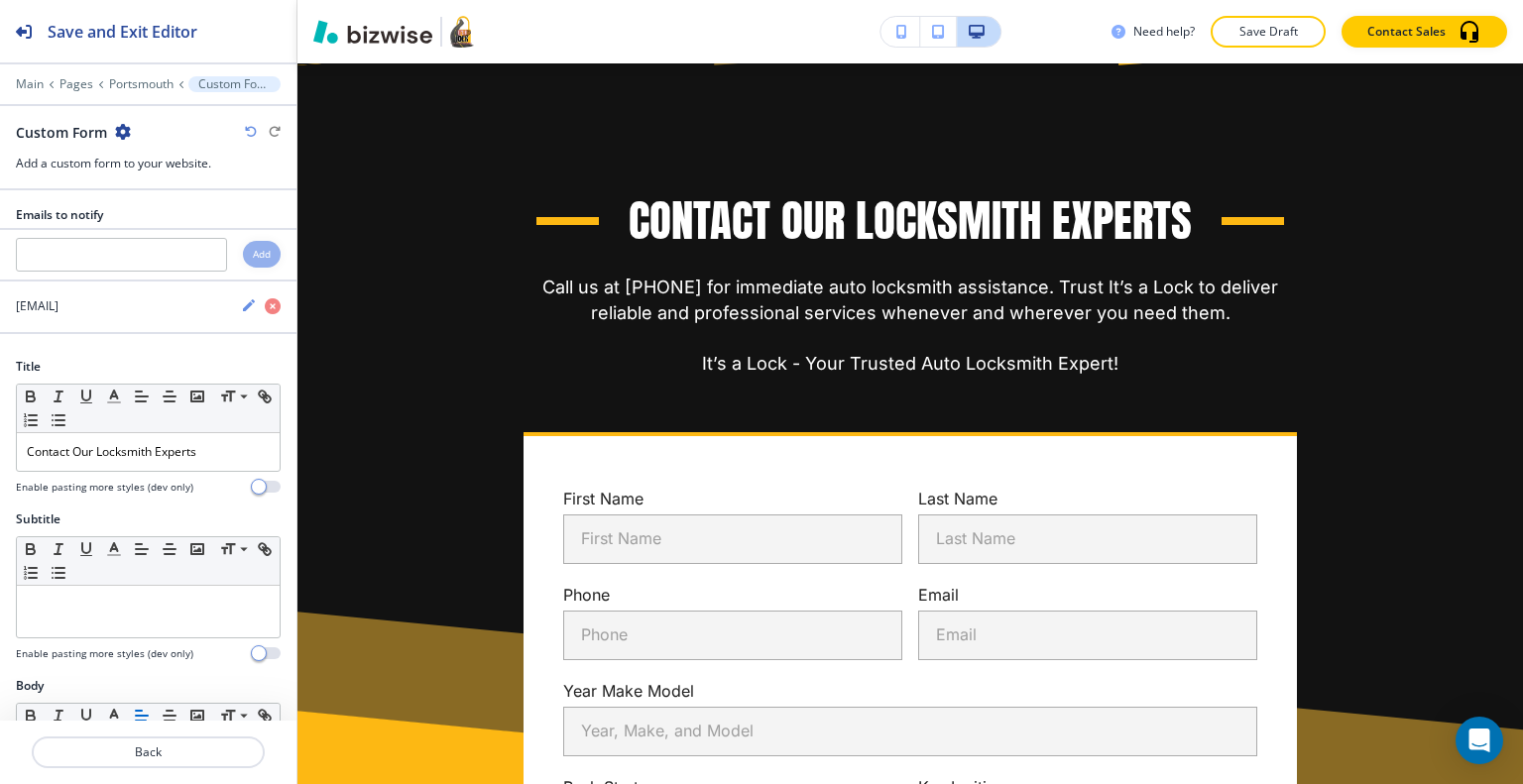 click at bounding box center [123, 132] 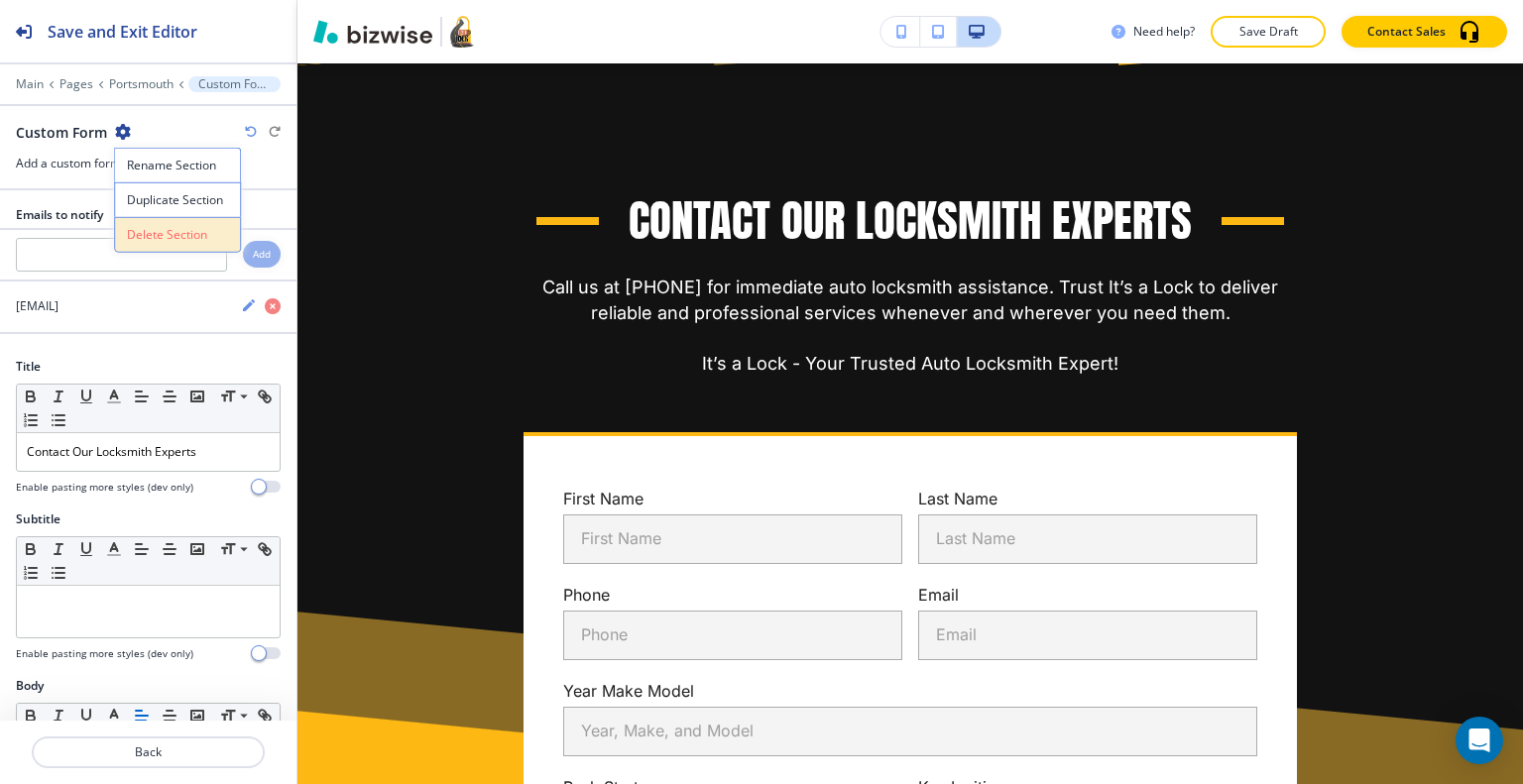 click on "Delete Section" at bounding box center [177, 235] 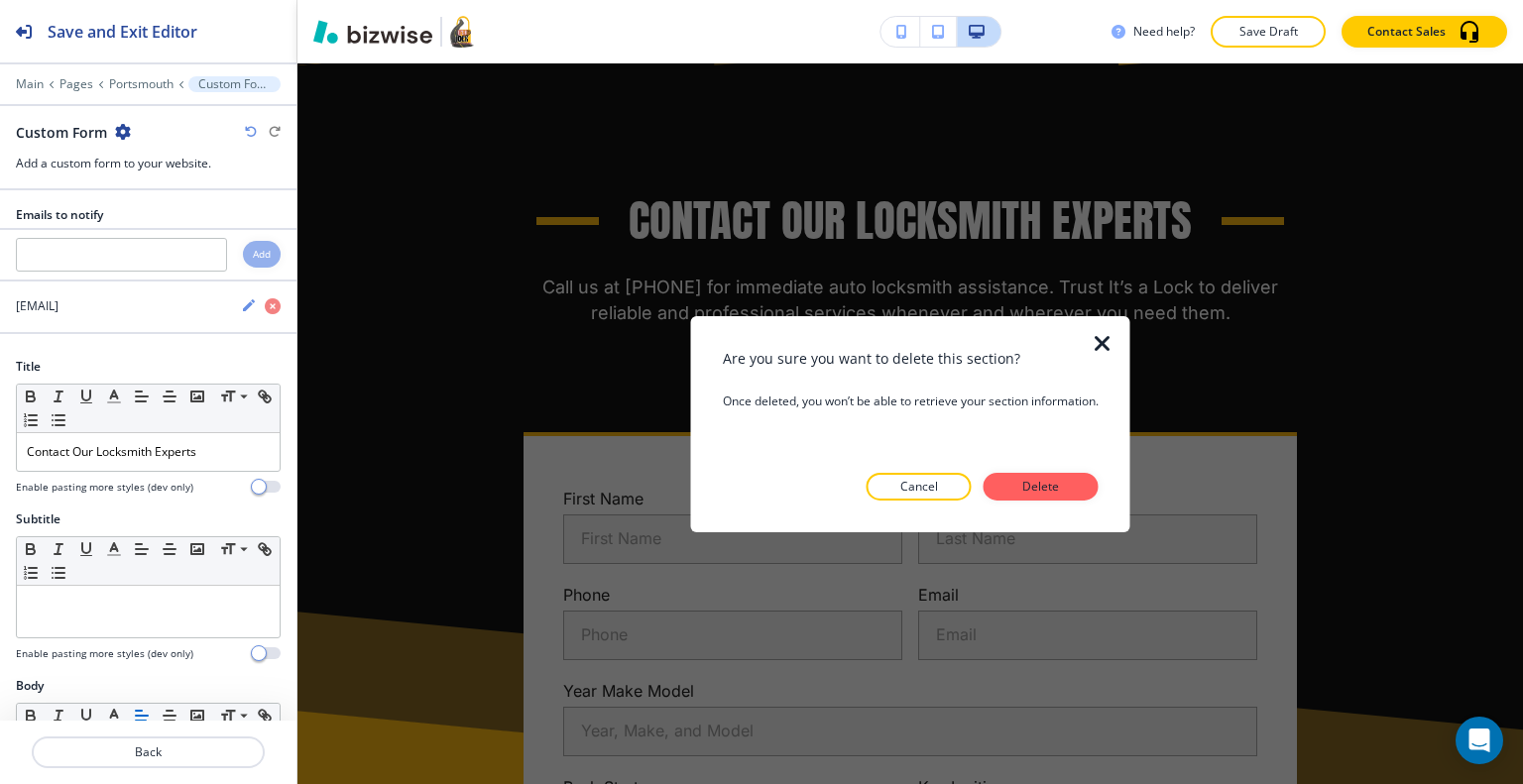 click at bounding box center [1114, 423] 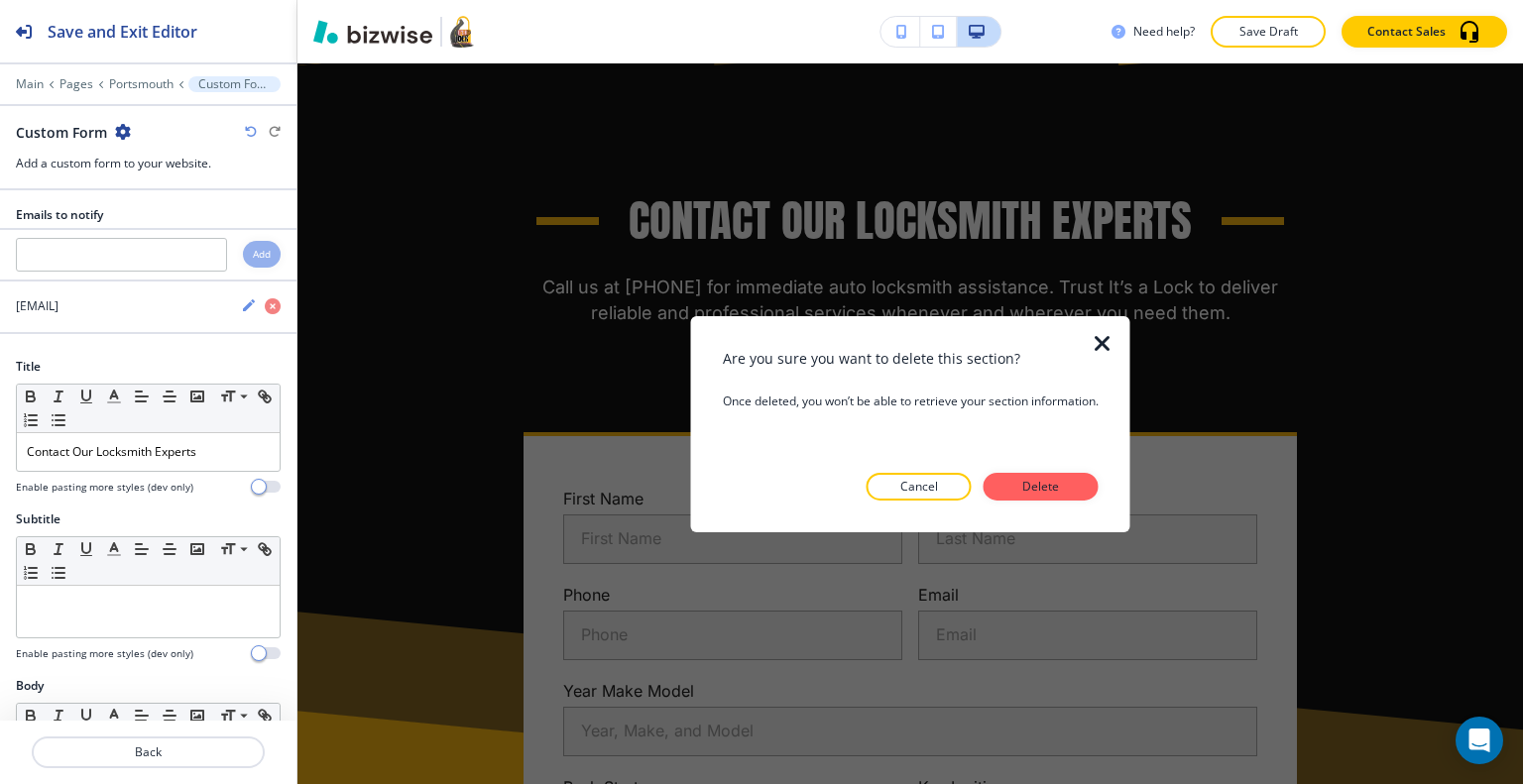 click at bounding box center (1103, 343) 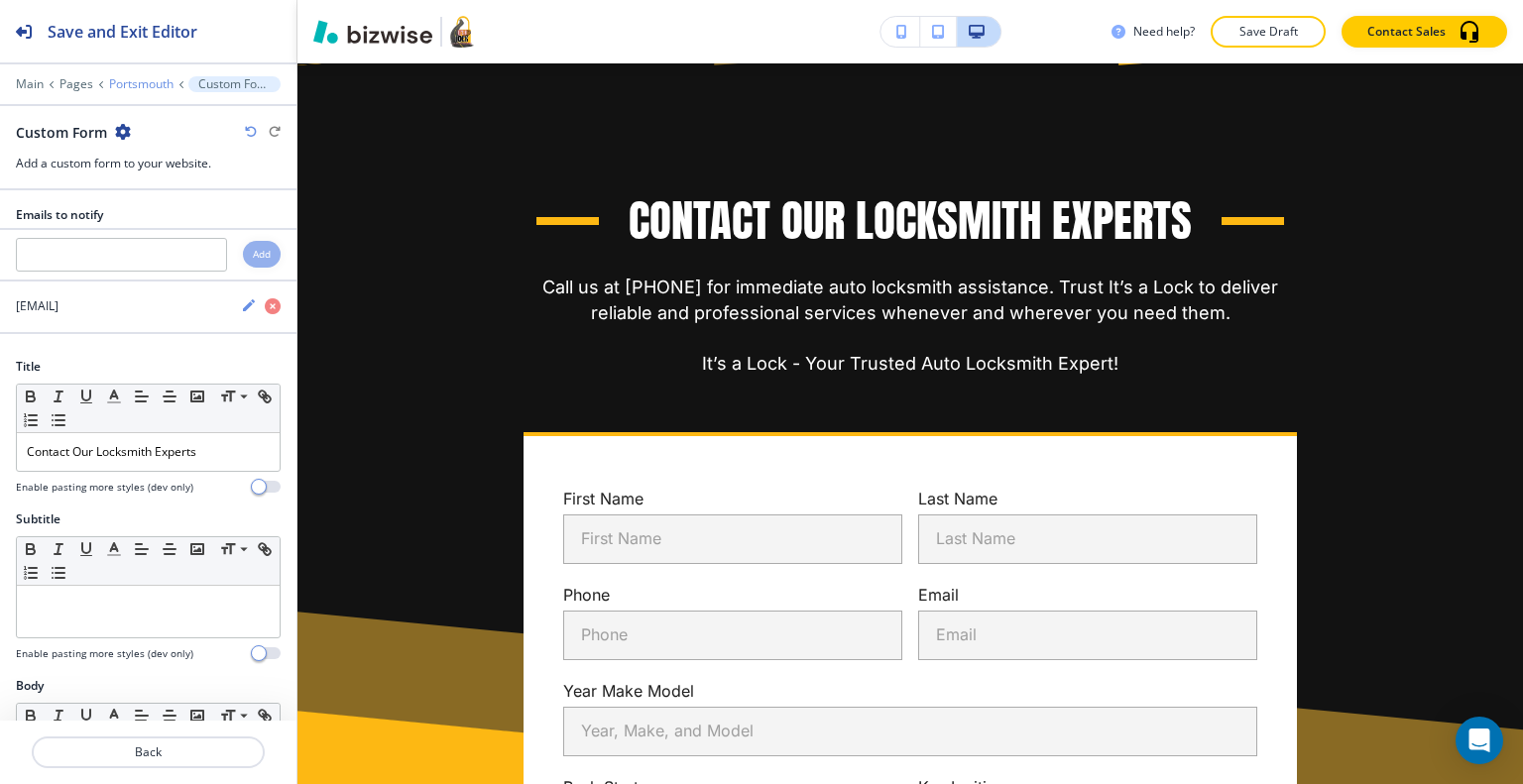 click on "Portsmouth" at bounding box center [141, 84] 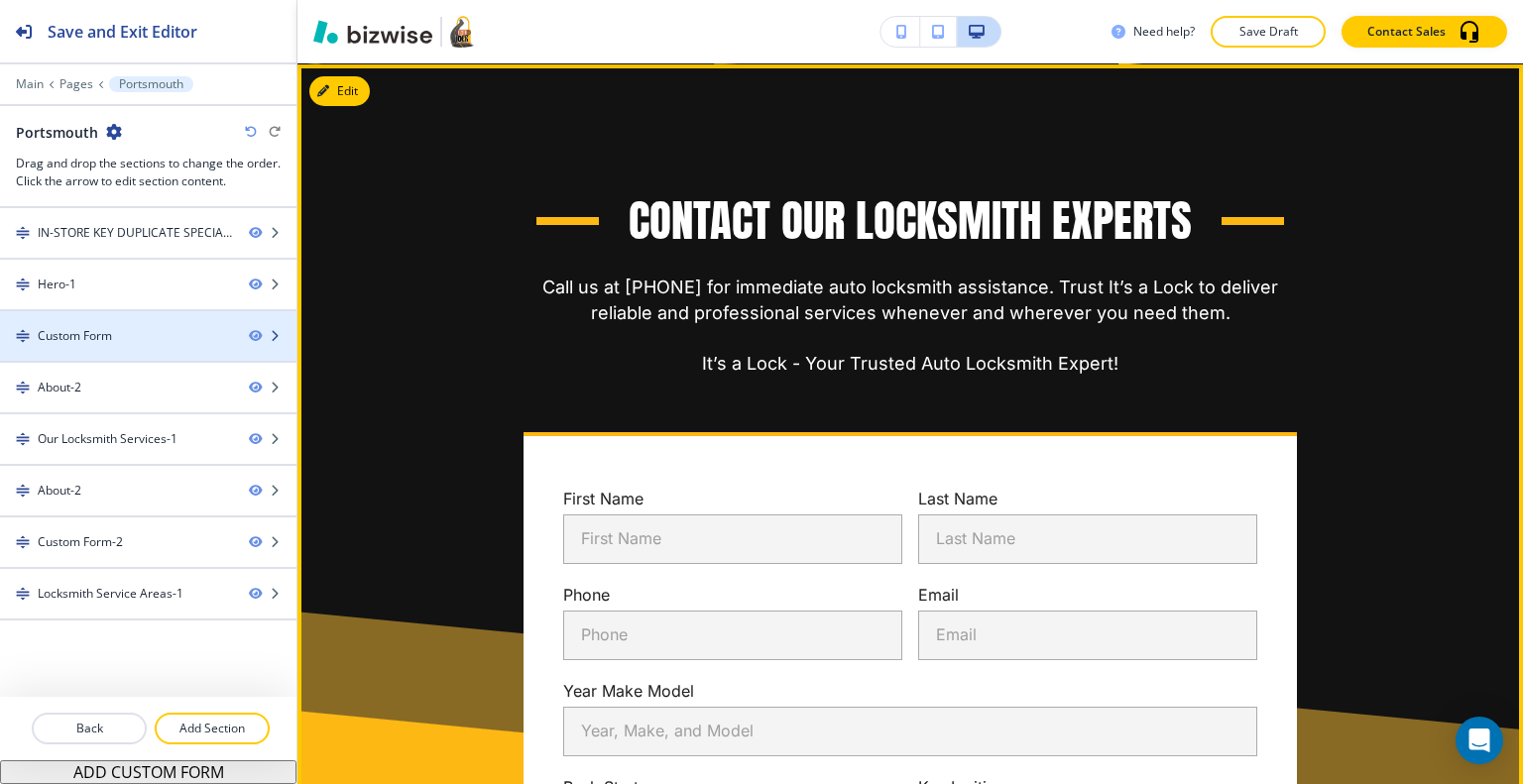 type 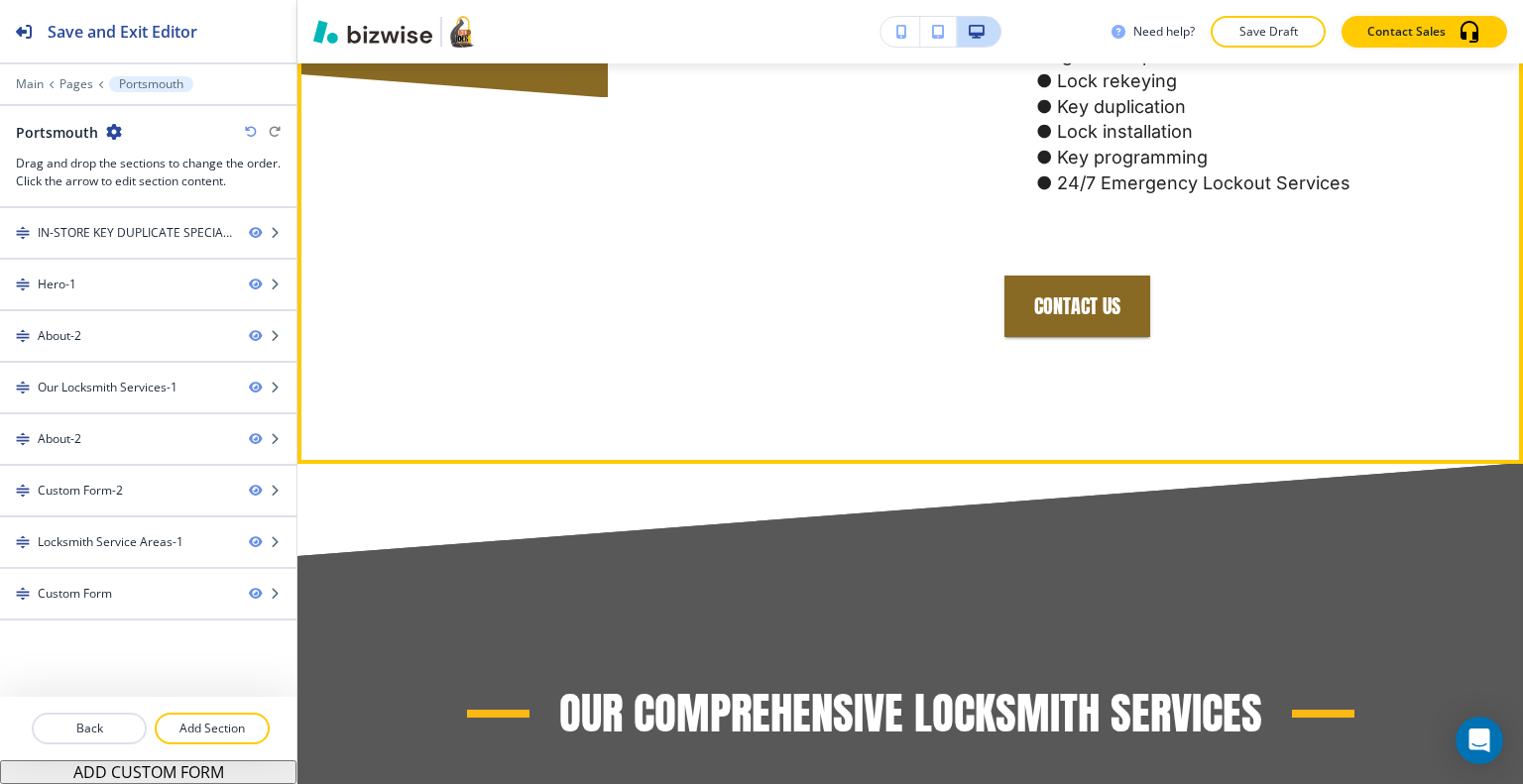 scroll, scrollTop: 1982, scrollLeft: 0, axis: vertical 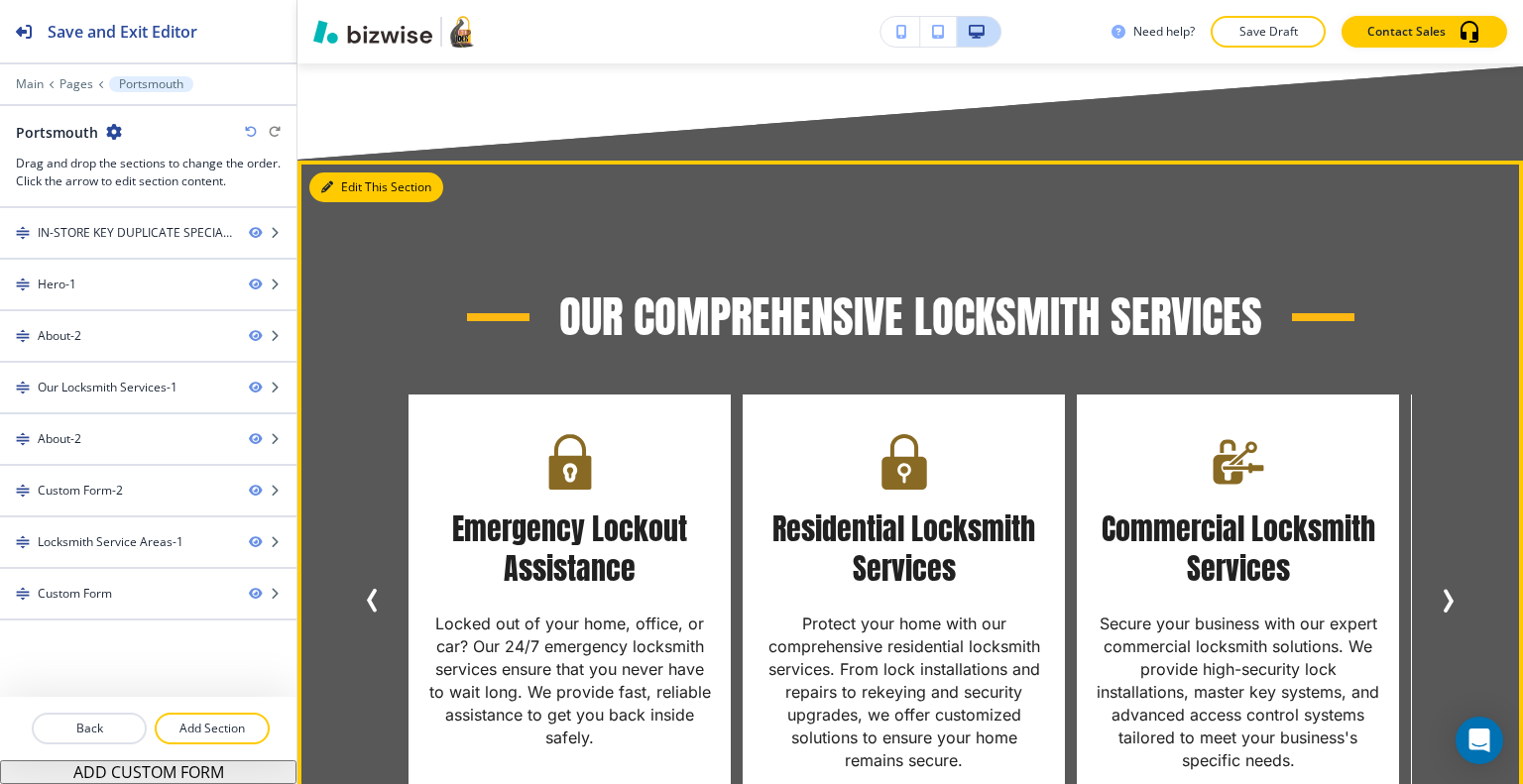 click on "Edit This Section" at bounding box center (376, 187) 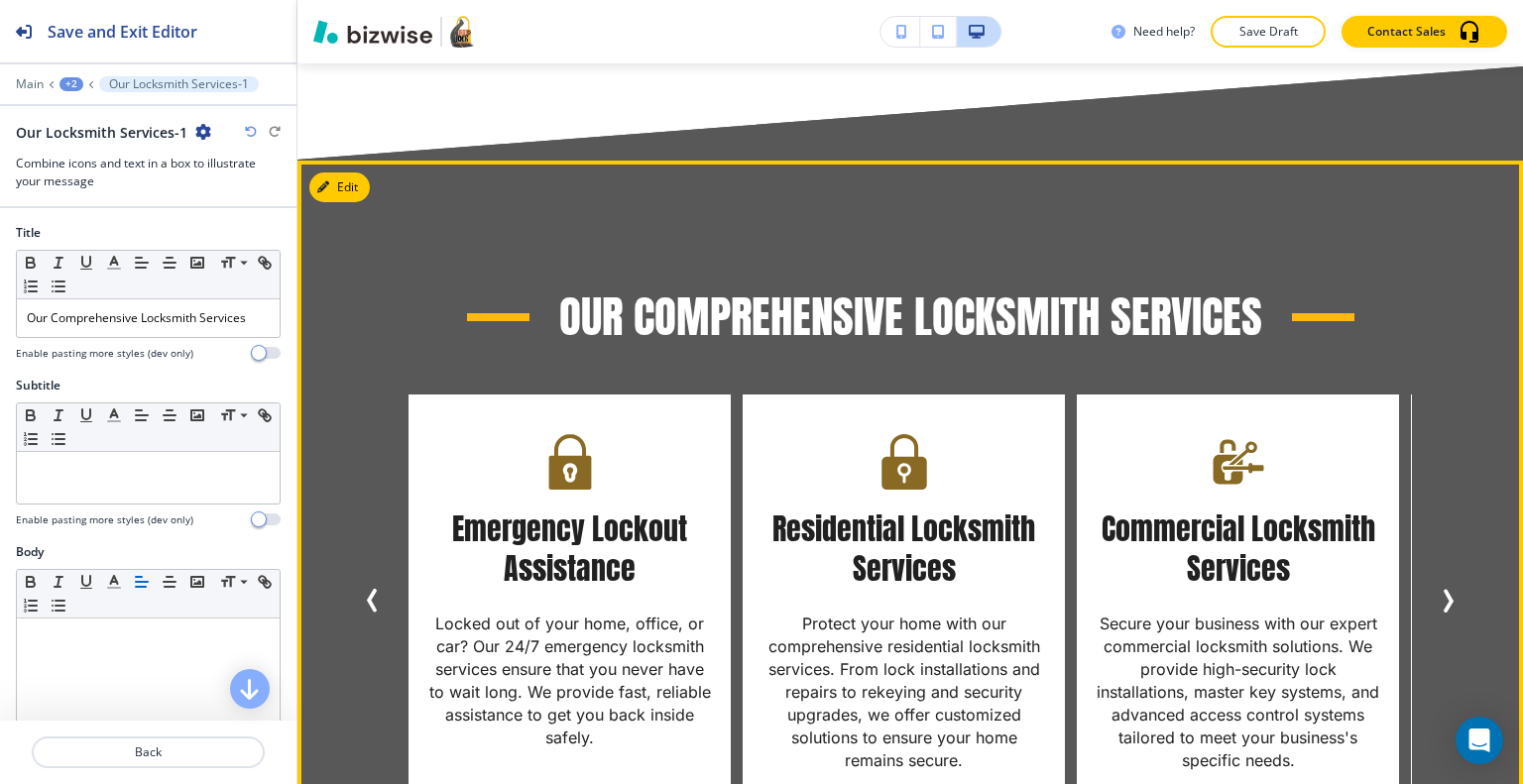 scroll, scrollTop: 2077, scrollLeft: 0, axis: vertical 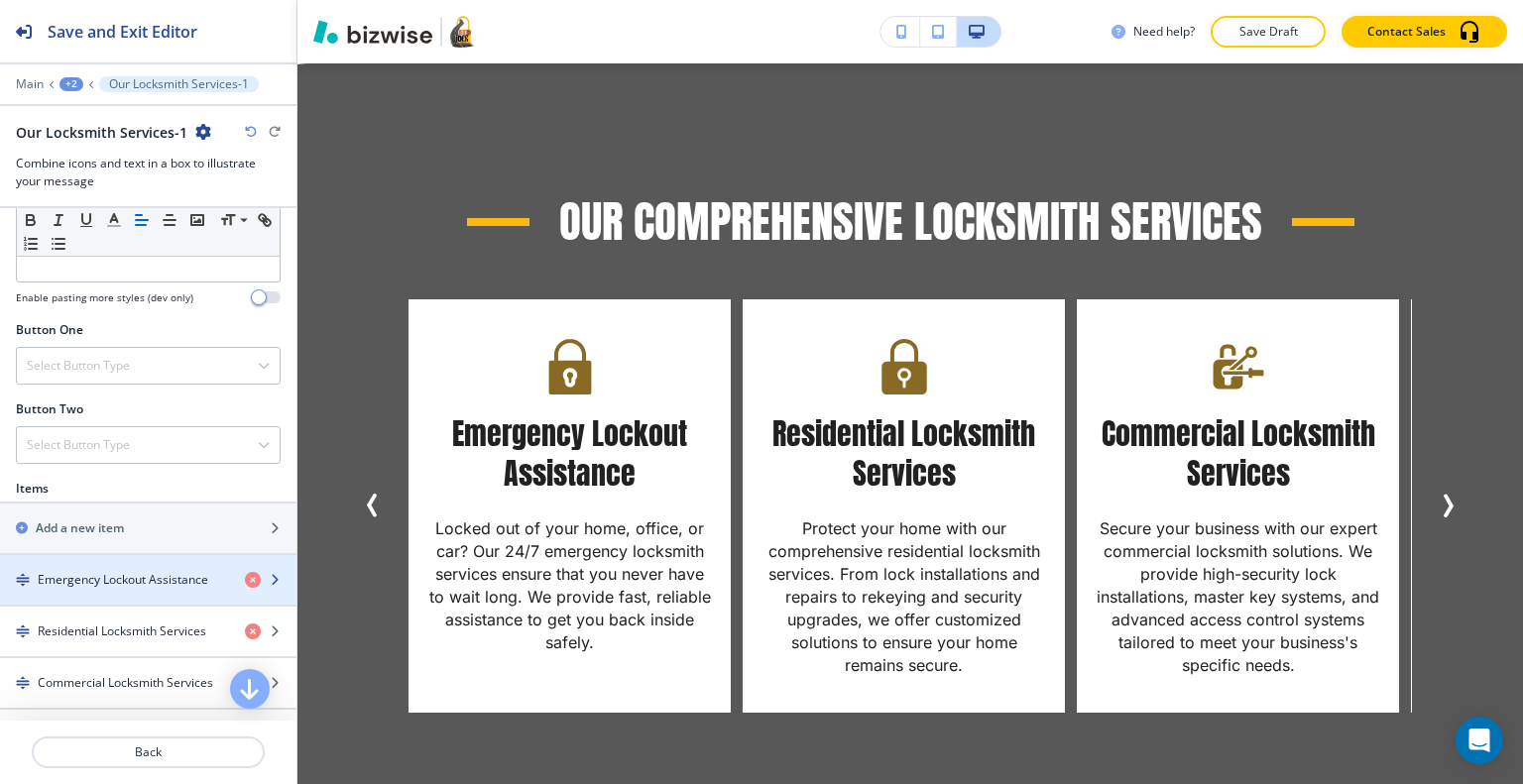 click at bounding box center [148, 563] 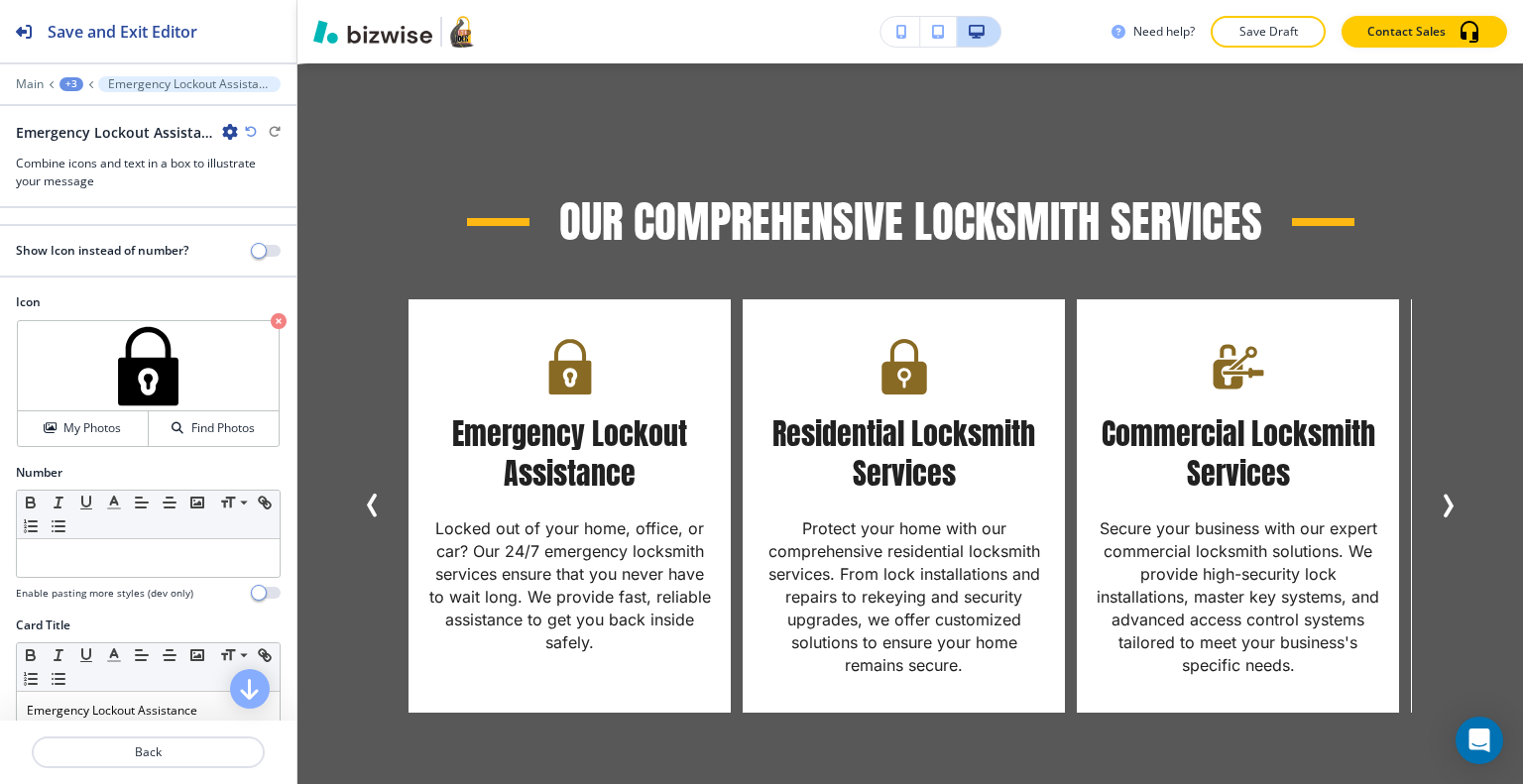 scroll, scrollTop: 297, scrollLeft: 0, axis: vertical 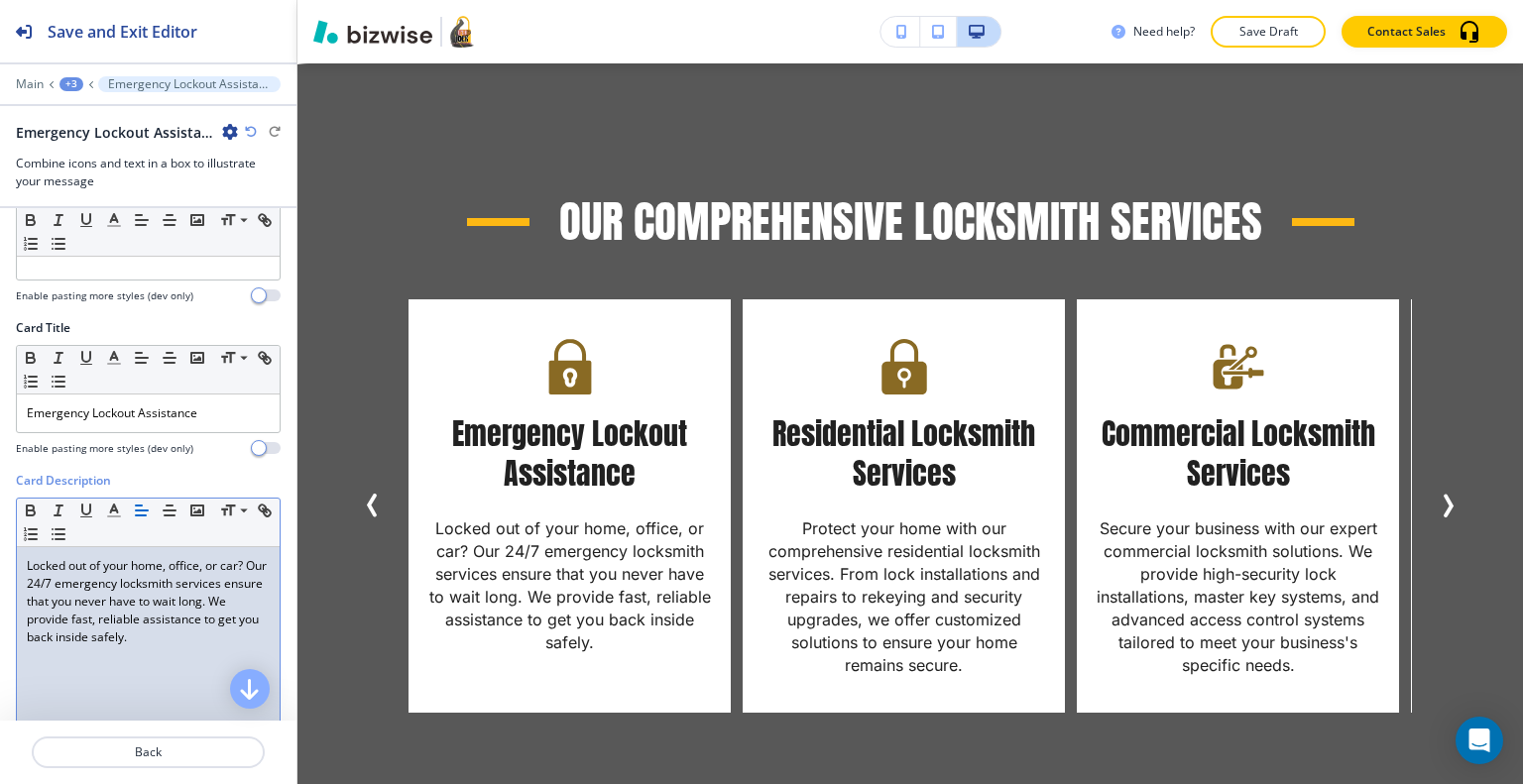 click on "Locked out of your home, office, or car? Our 24/7 emergency locksmith services ensure that you never have to wait long. We provide fast, reliable assistance to get you back inside safely." at bounding box center (148, 602) 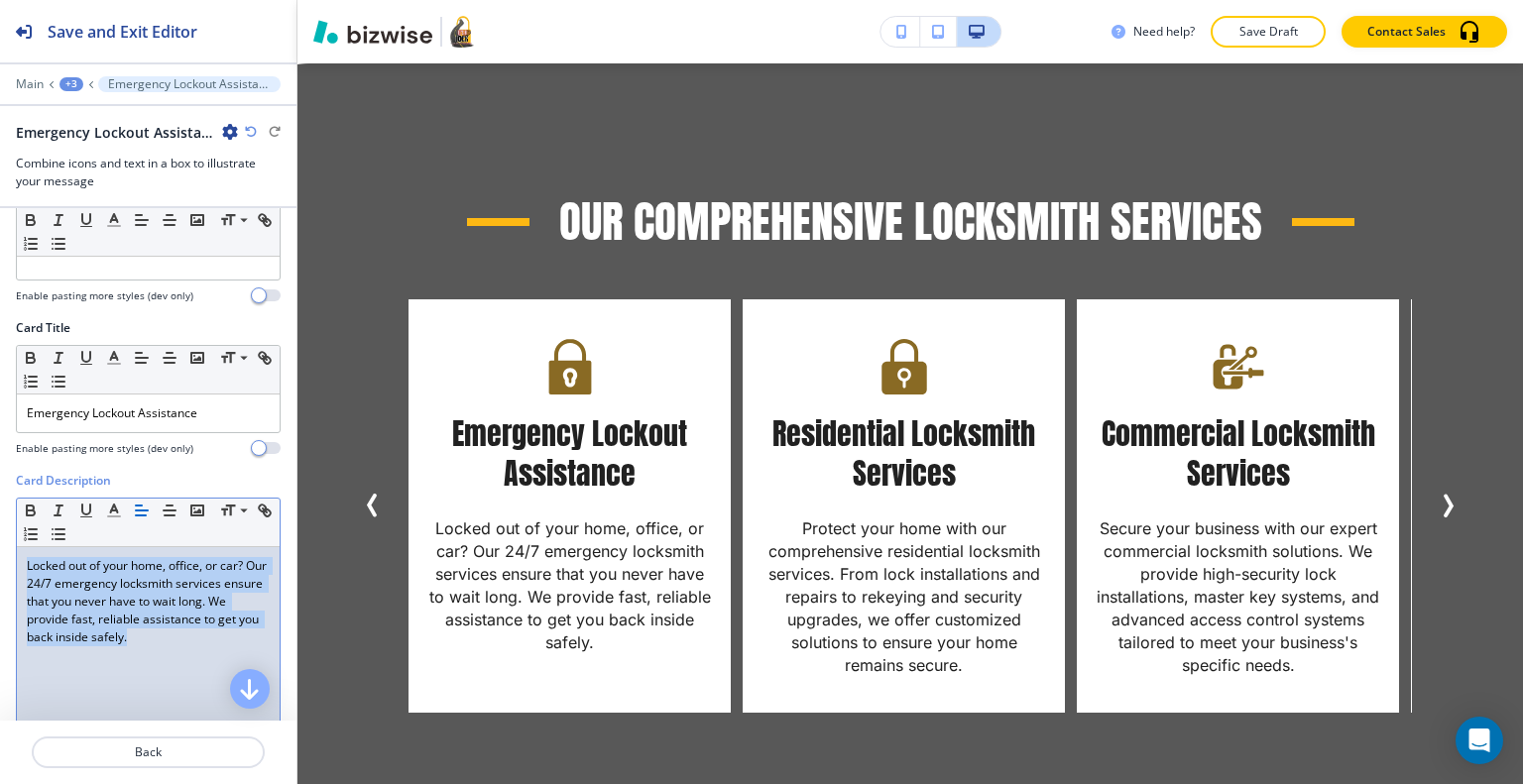 drag, startPoint x: 193, startPoint y: 630, endPoint x: 97, endPoint y: 623, distance: 96.25487 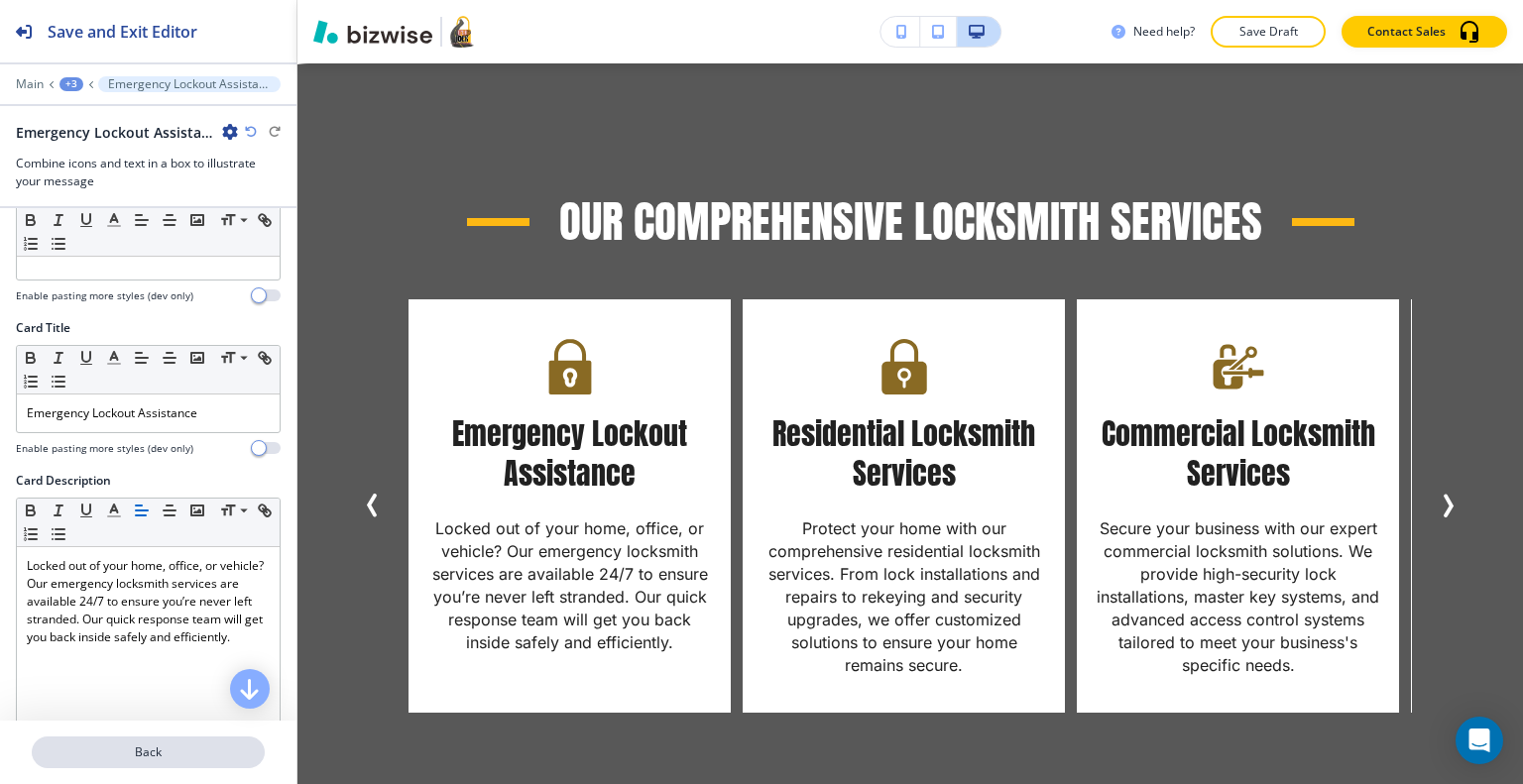 click on "Back" at bounding box center (148, 752) 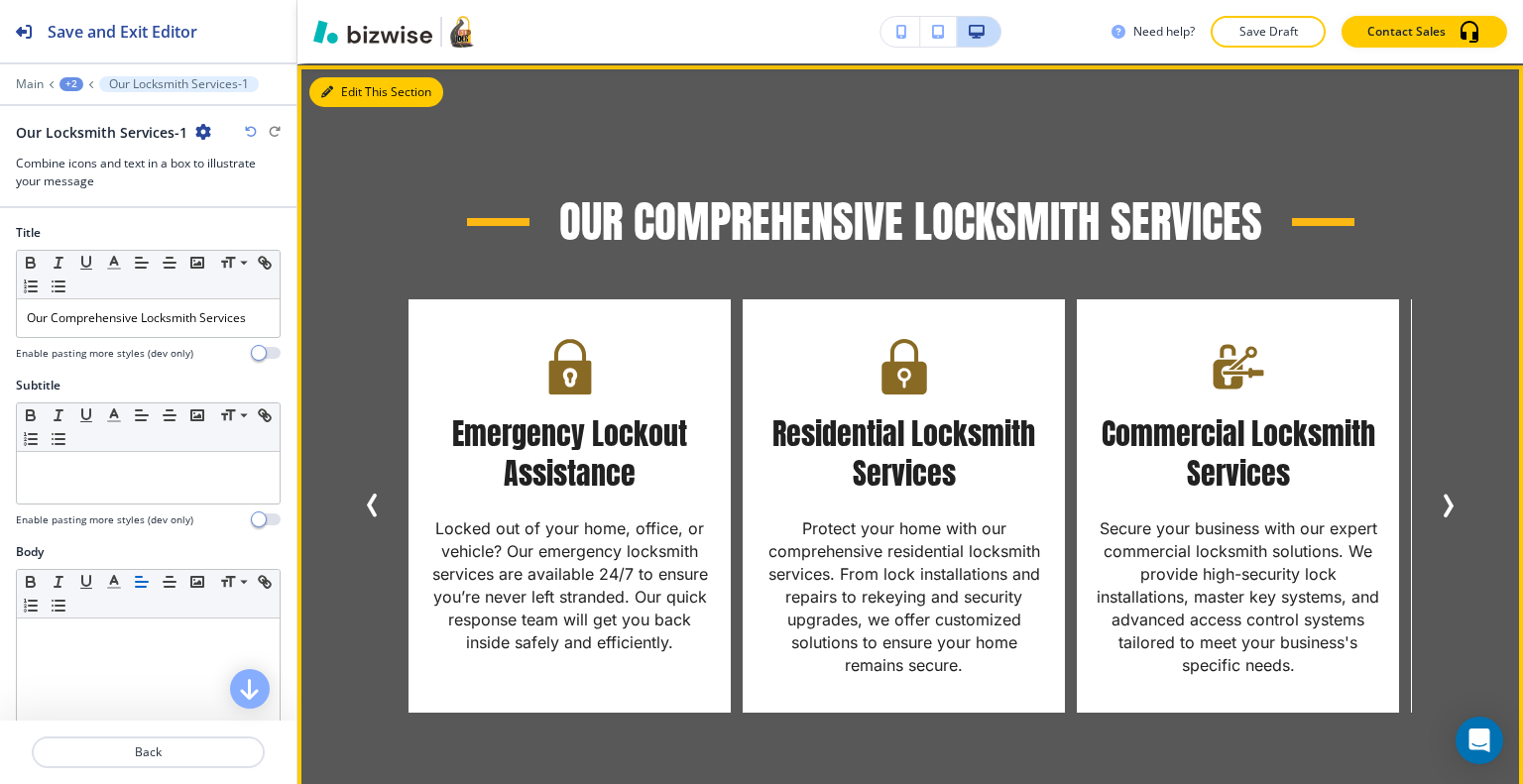 click on "Edit This Section" at bounding box center (376, 92) 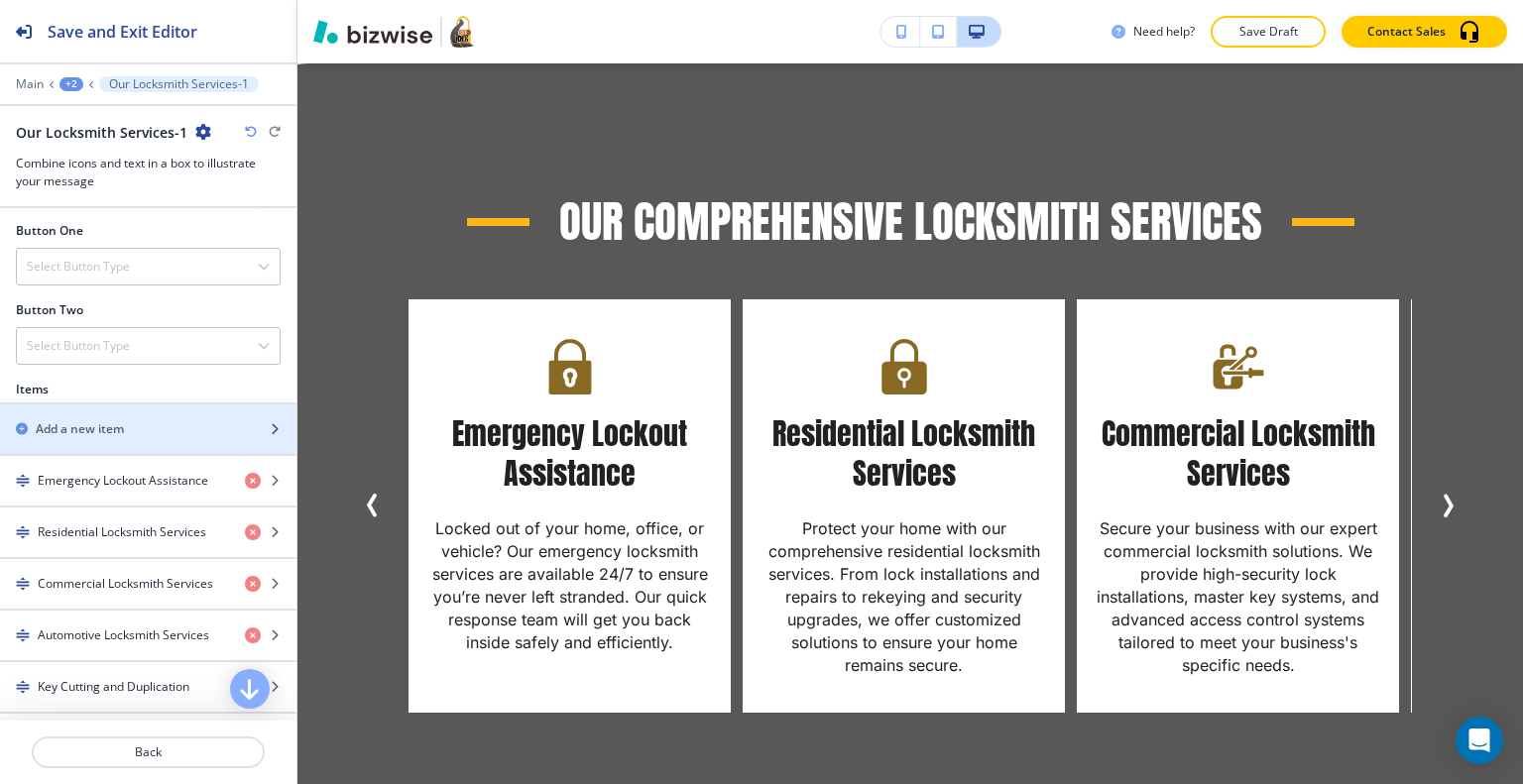 scroll, scrollTop: 793, scrollLeft: 0, axis: vertical 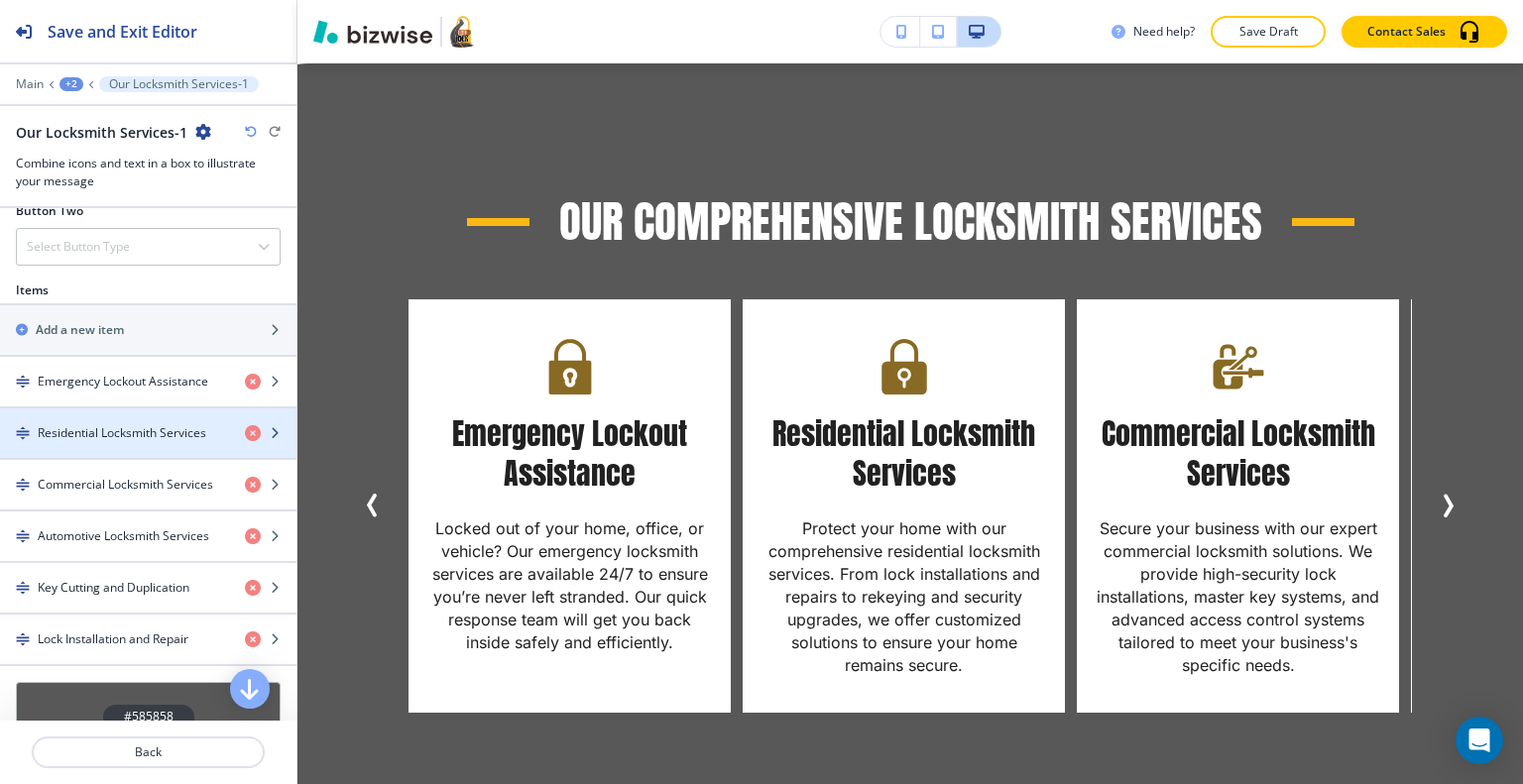 click on "Residential Locksmith Services" at bounding box center [122, 433] 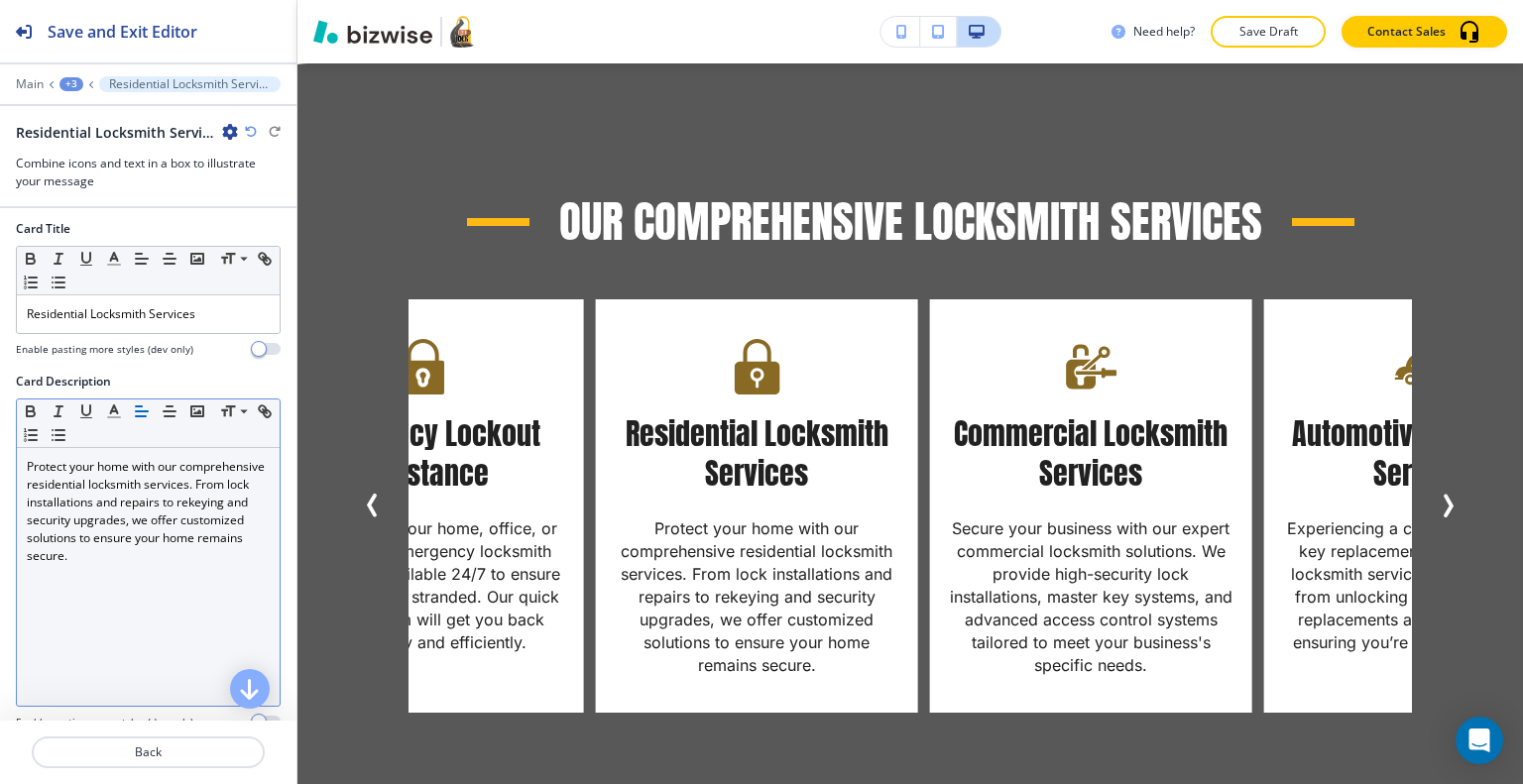 scroll, scrollTop: 496, scrollLeft: 0, axis: vertical 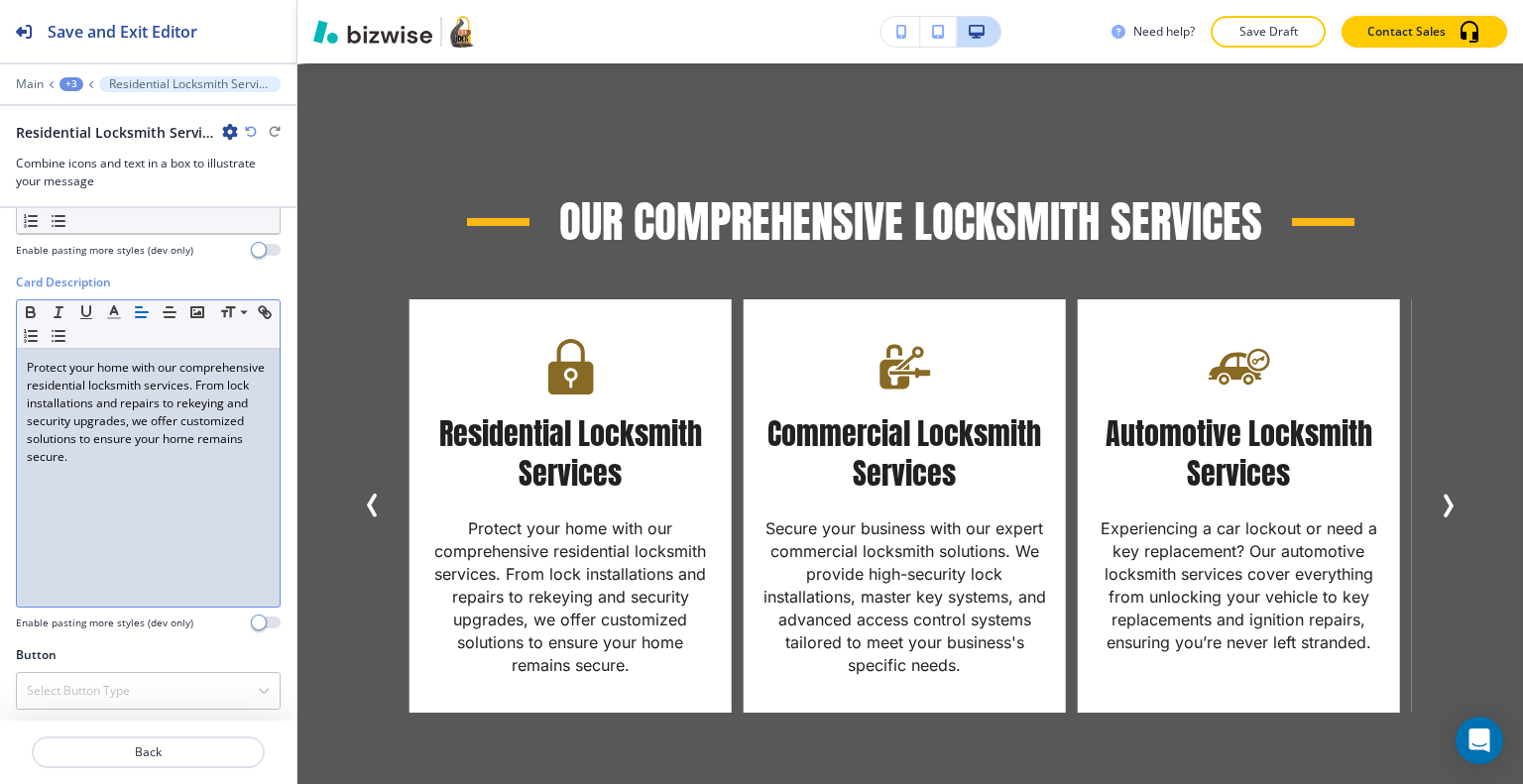 click on "Protect your home with our comprehensive residential locksmith services. From lock installations and repairs to rekeying and security upgrades, we offer customized solutions to ensure your home remains secure." at bounding box center [148, 478] 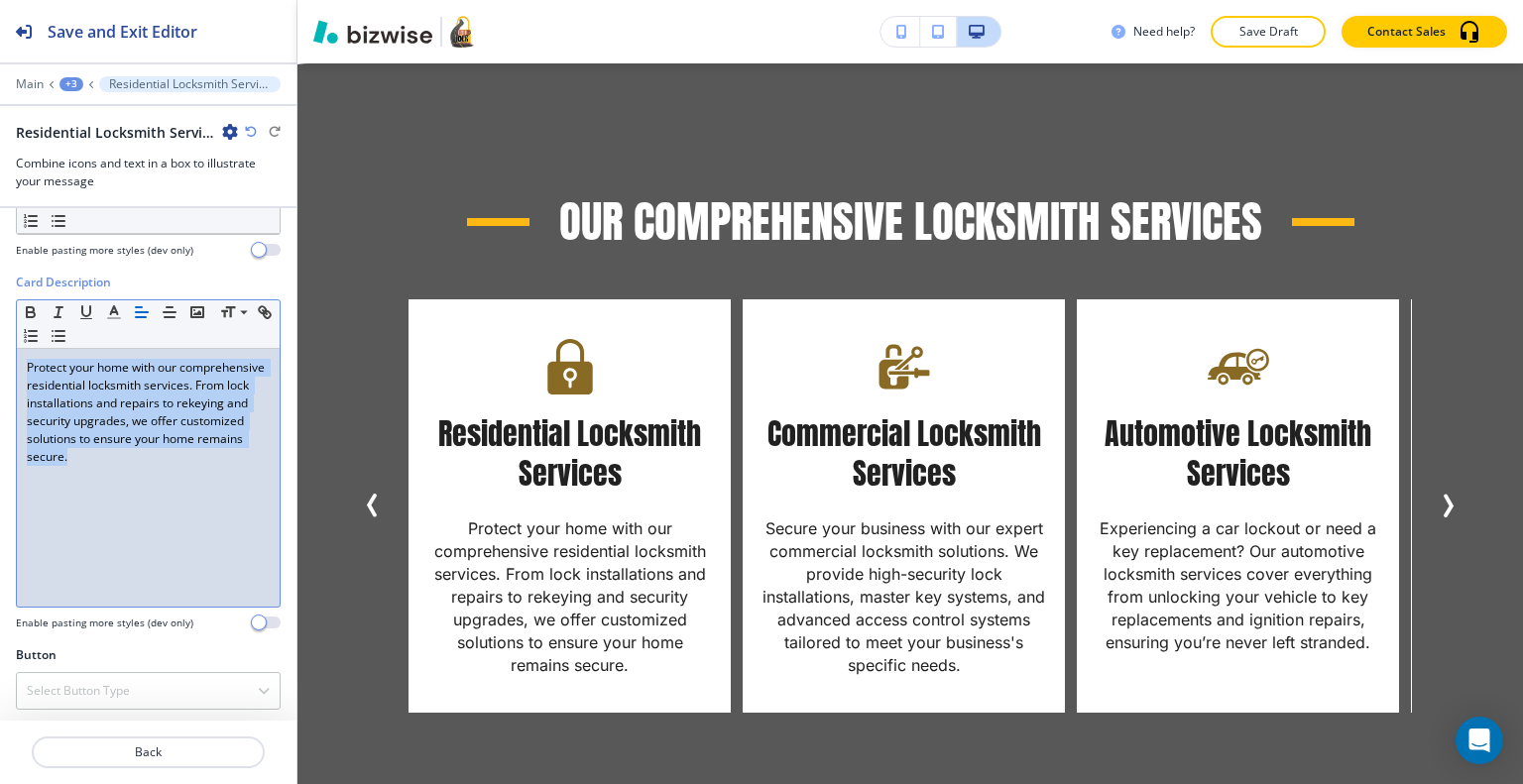drag, startPoint x: 248, startPoint y: 456, endPoint x: 7, endPoint y: 349, distance: 263.68542 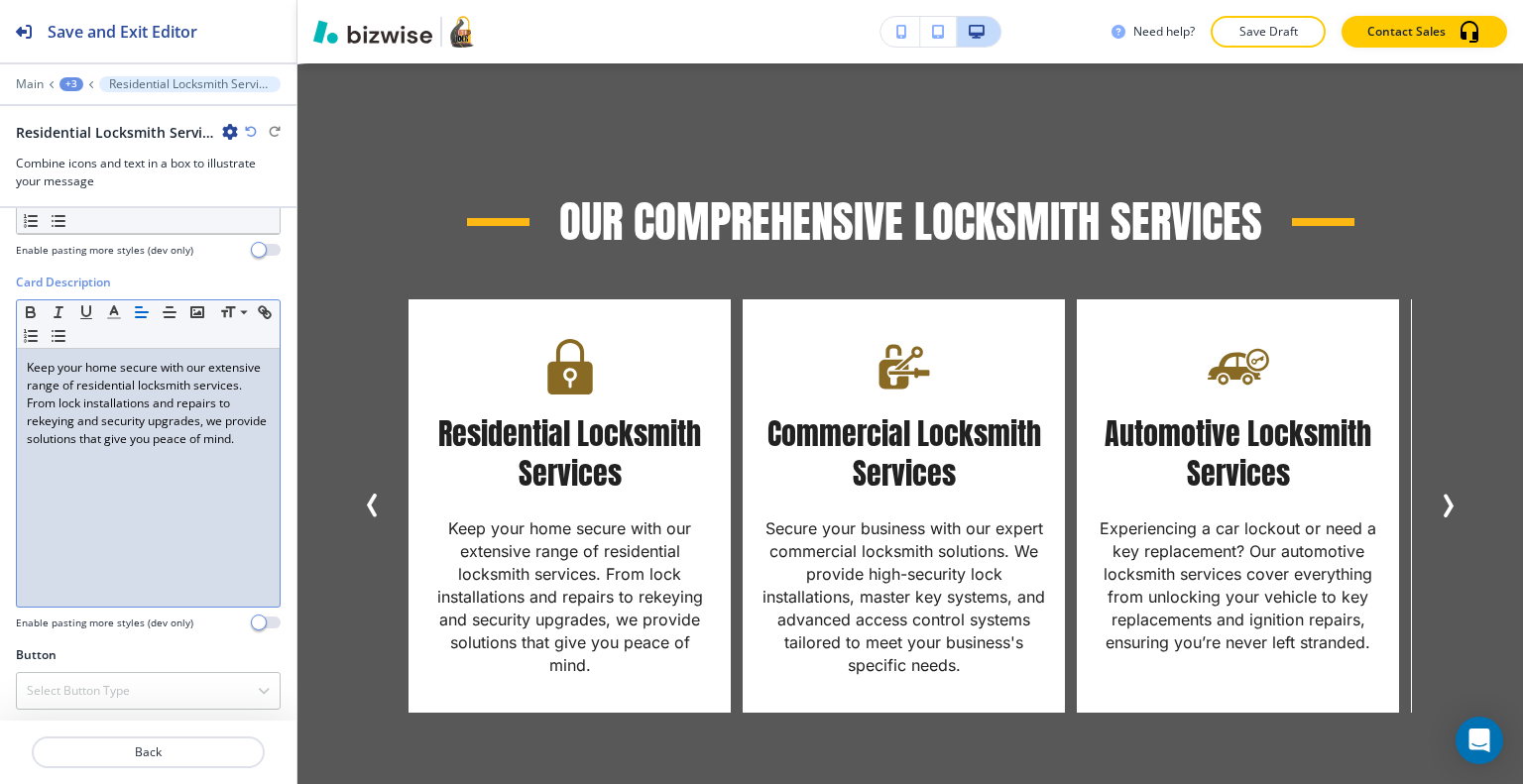 click at bounding box center (148, 728) 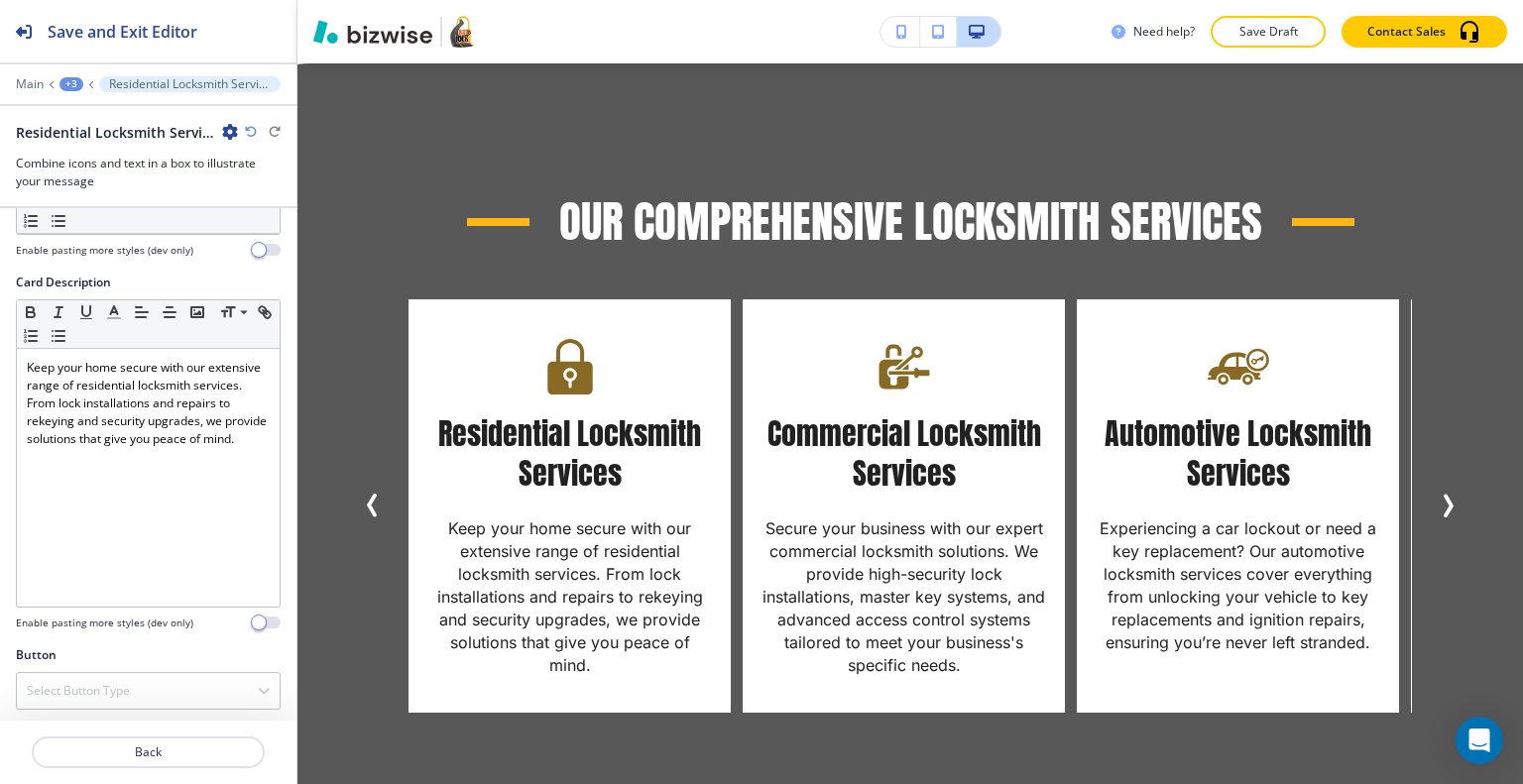 click at bounding box center (148, 728) 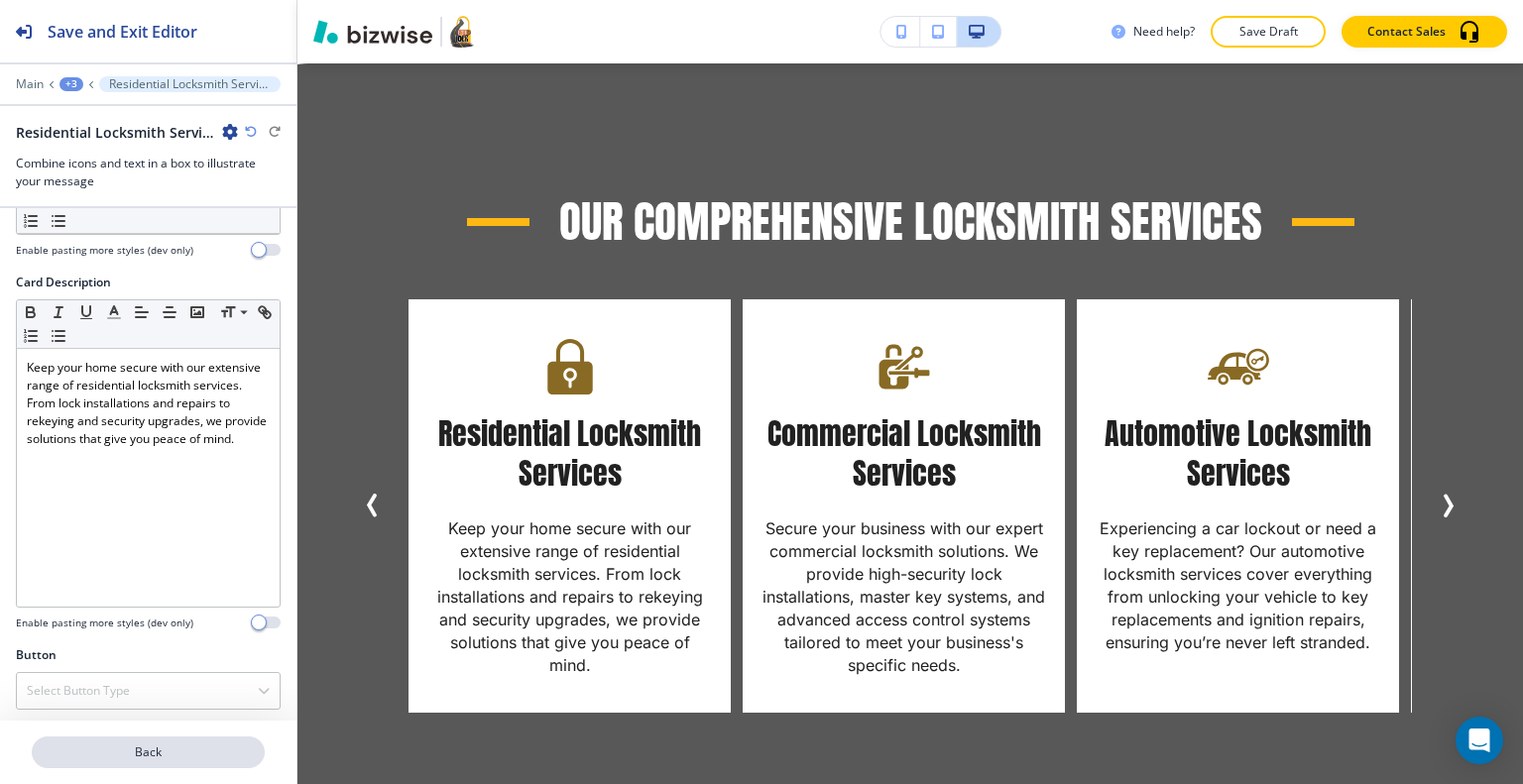 click on "Back" at bounding box center [148, 752] 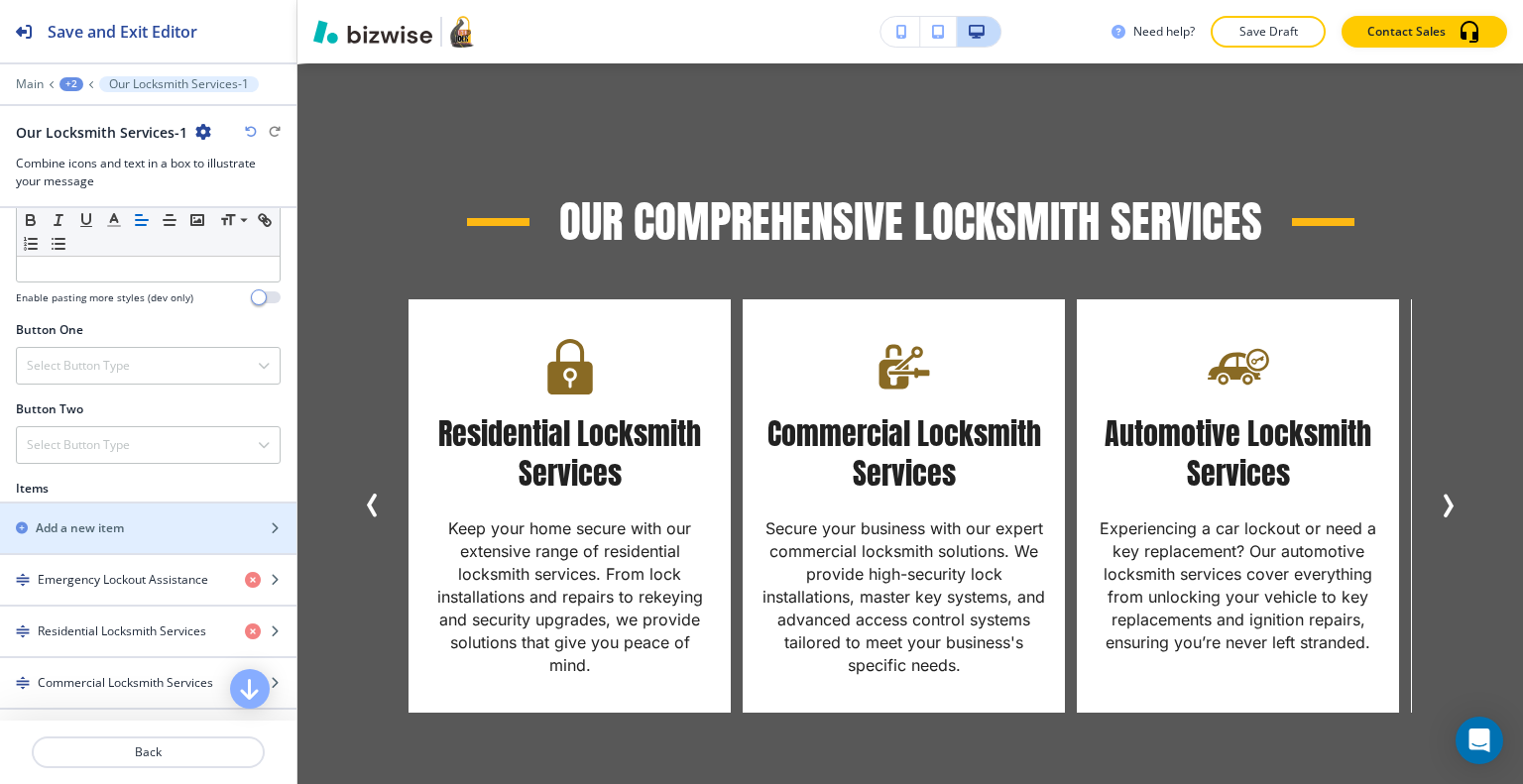 scroll, scrollTop: 793, scrollLeft: 0, axis: vertical 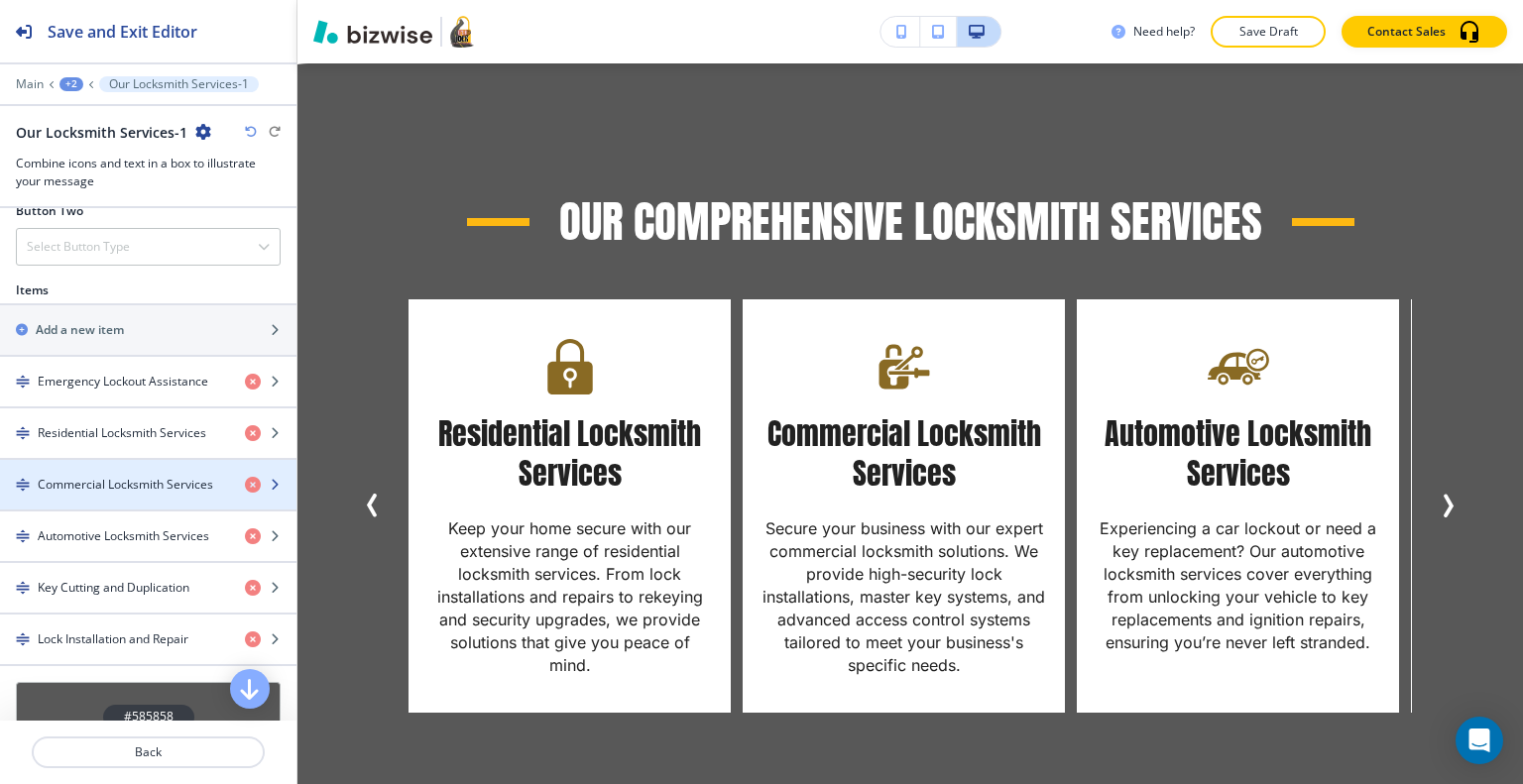 click on "Commercial Locksmith Services" at bounding box center [125, 485] 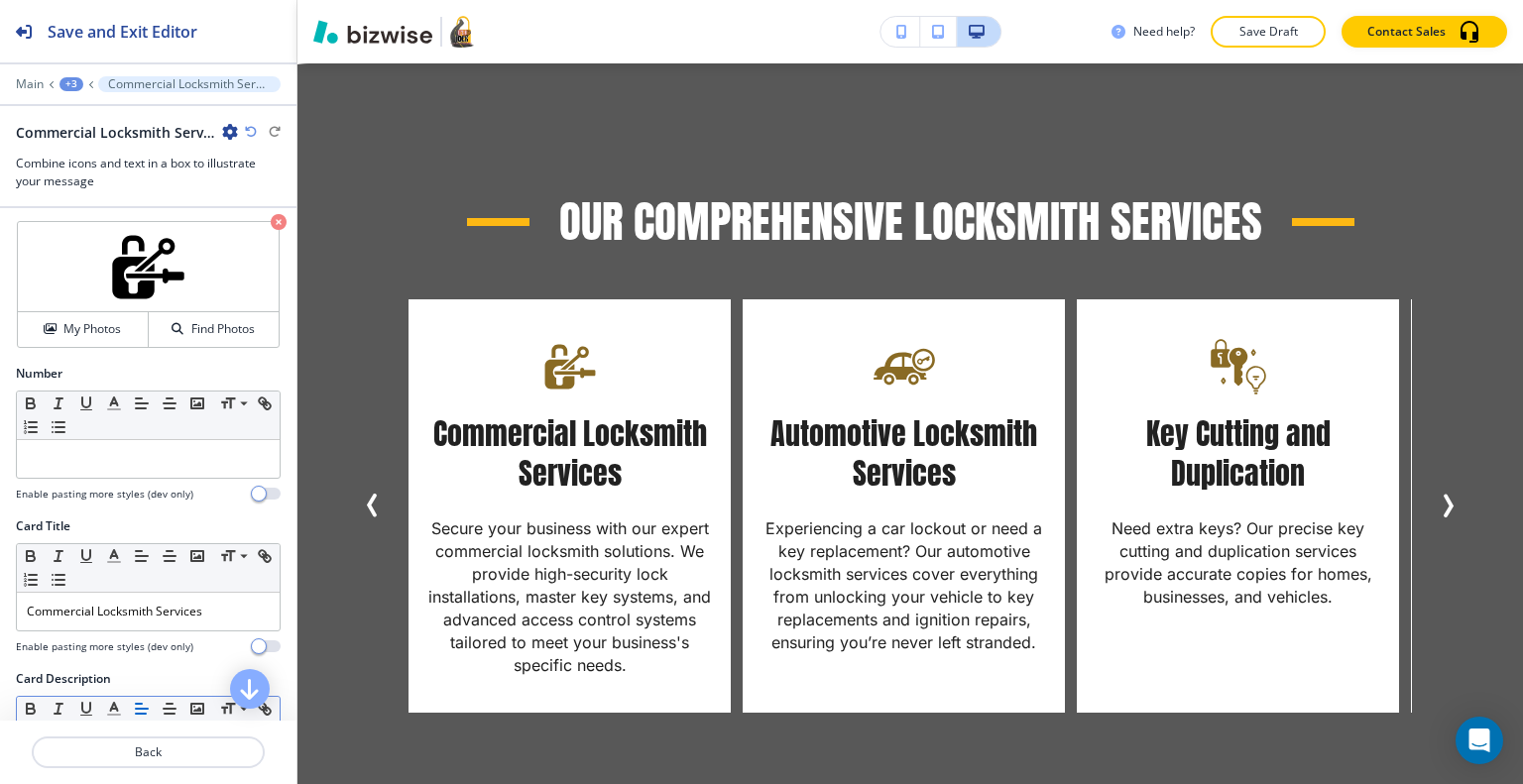 scroll, scrollTop: 496, scrollLeft: 0, axis: vertical 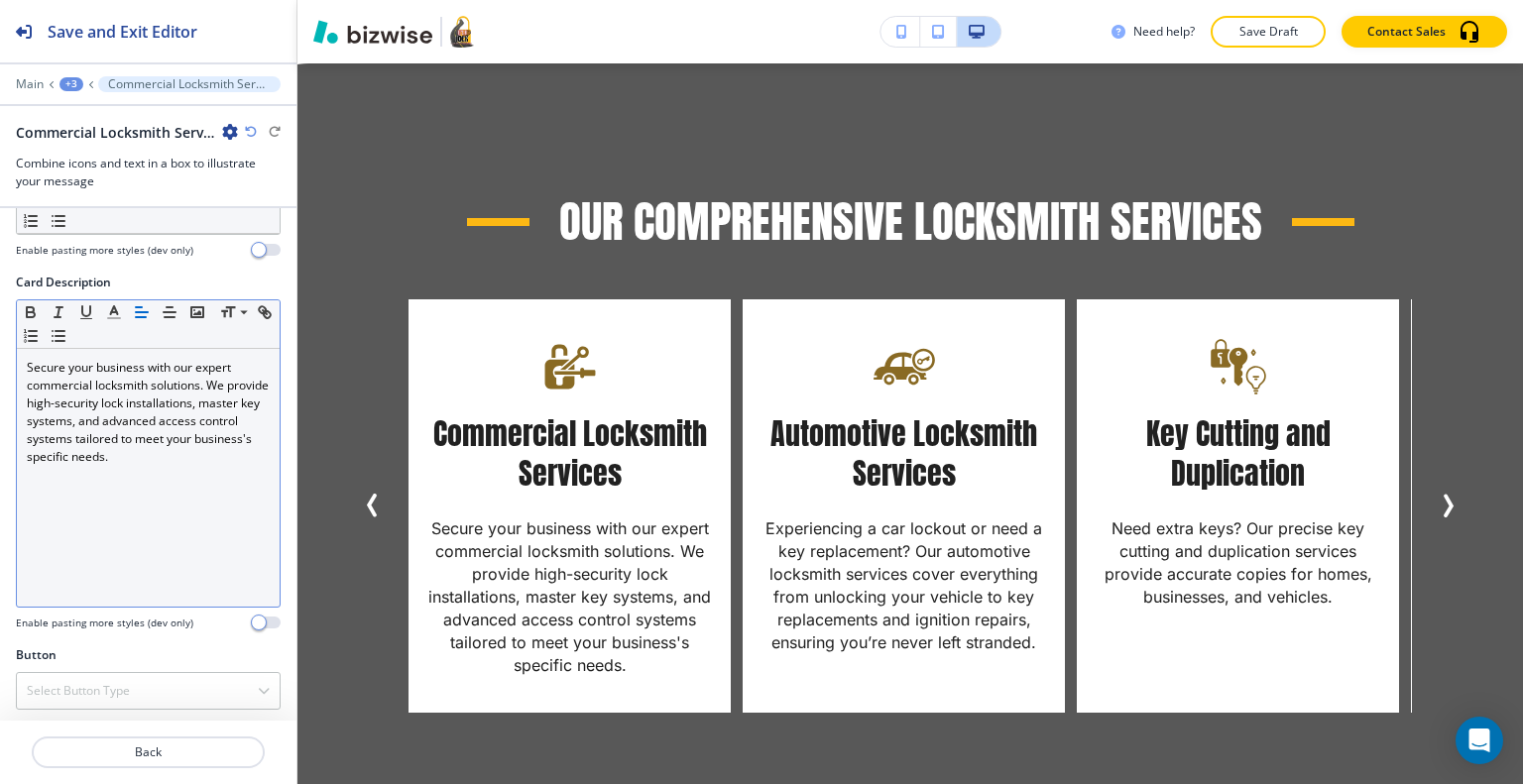 click on "Secure your business with our expert commercial locksmith solutions. We provide high-security lock installations, master key systems, and advanced access control systems tailored to meet your business's specific needs." at bounding box center [148, 478] 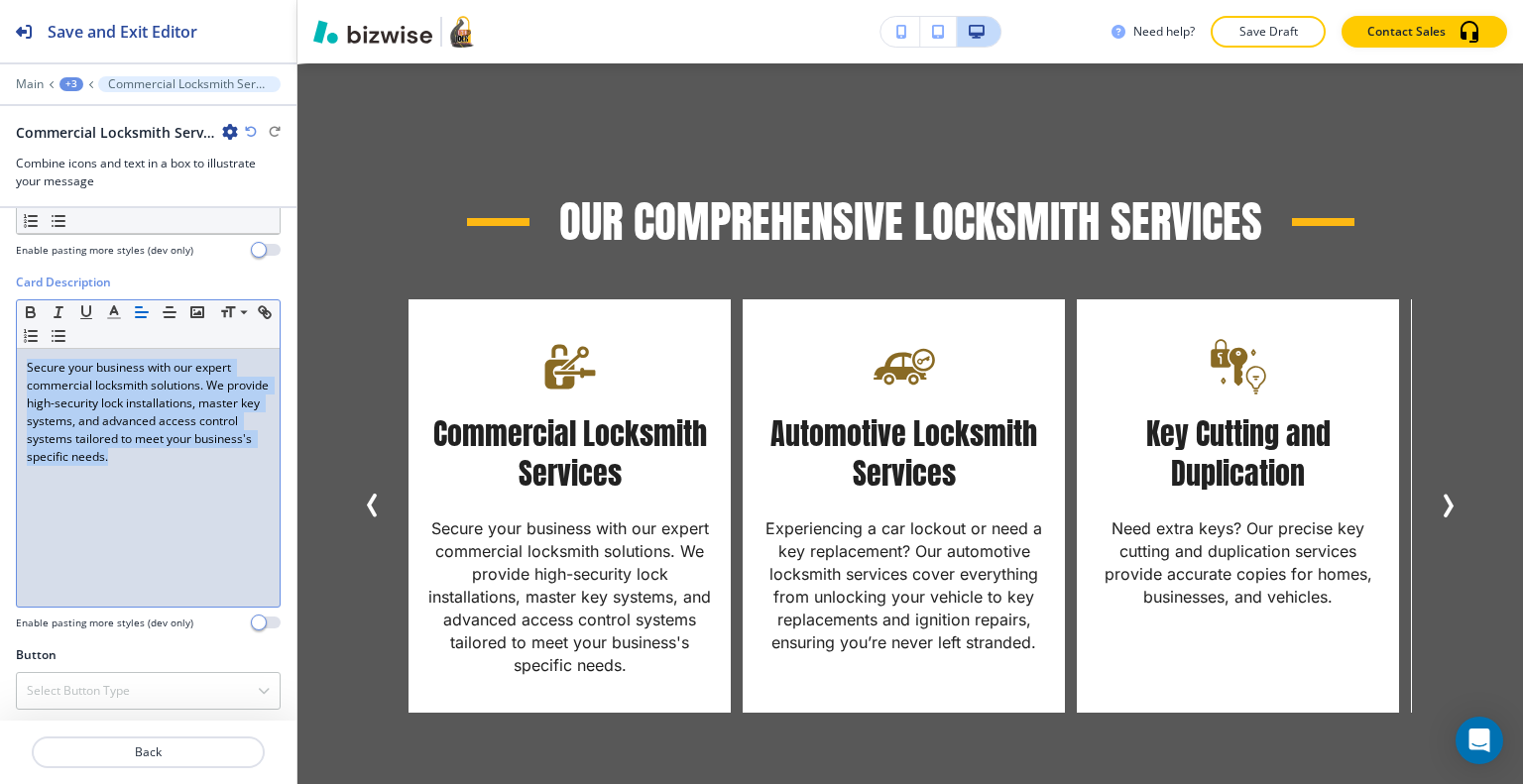 drag, startPoint x: 236, startPoint y: 460, endPoint x: 0, endPoint y: 355, distance: 258.3041 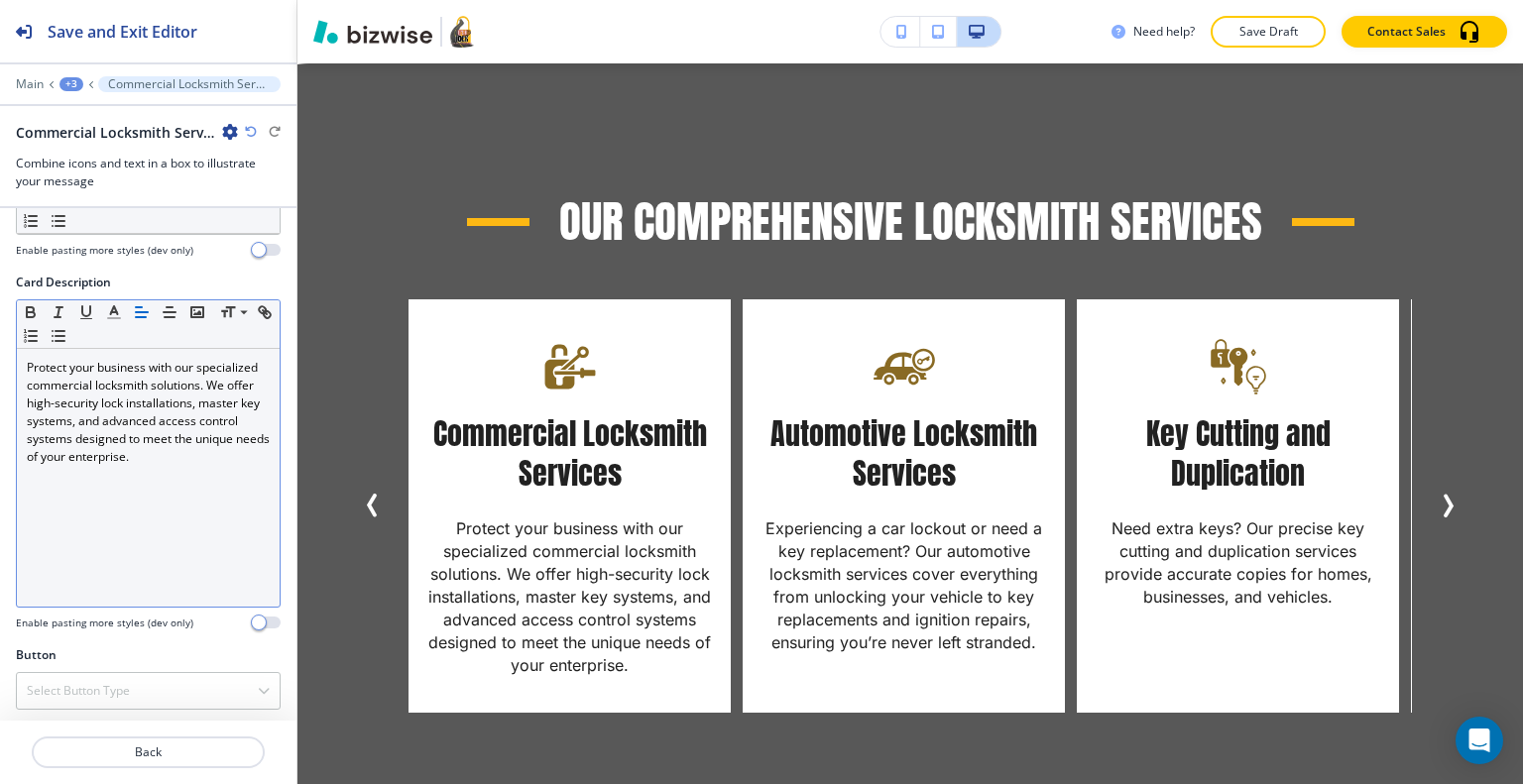 click at bounding box center [148, 776] 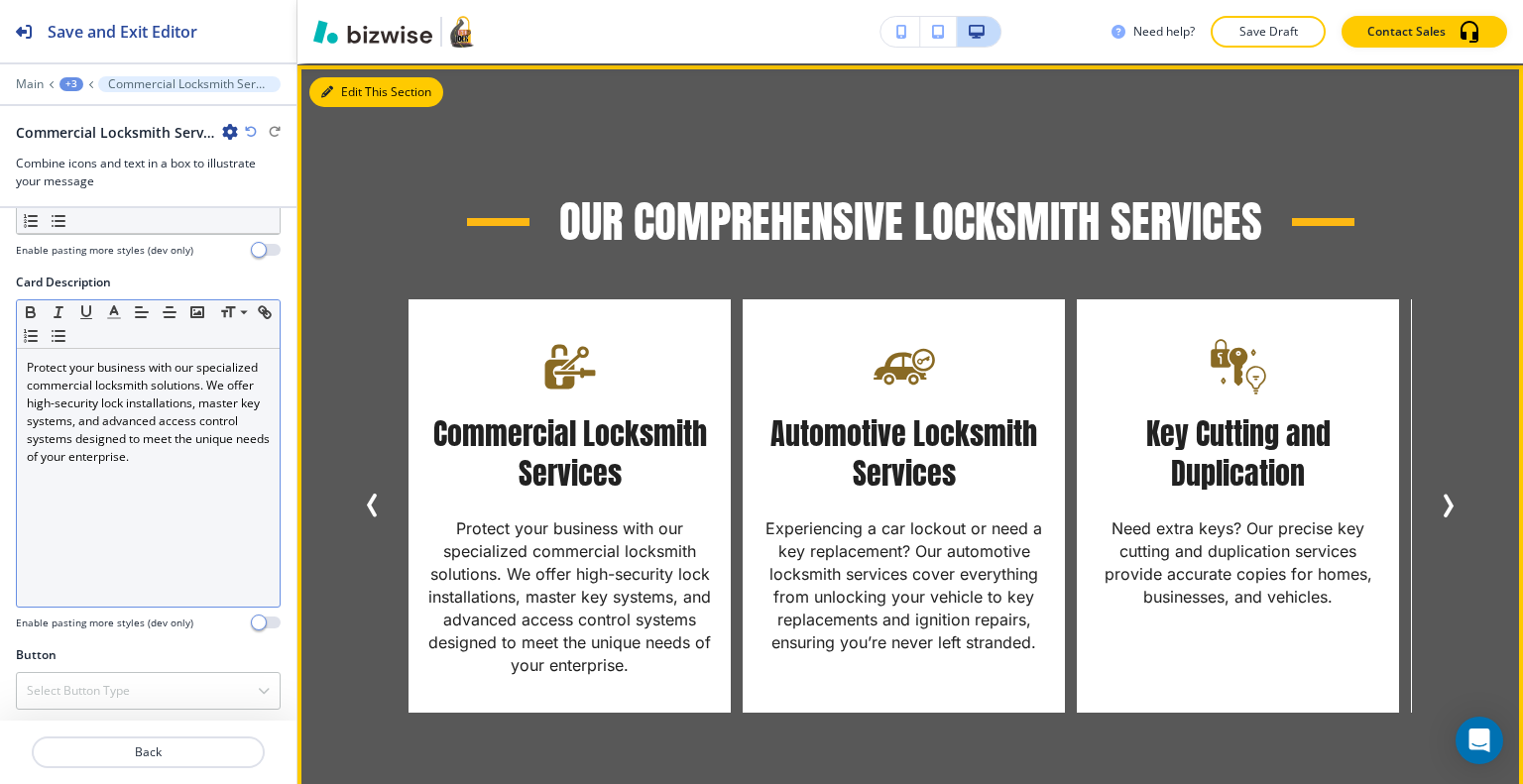 click on "Edit This Section" at bounding box center [376, 92] 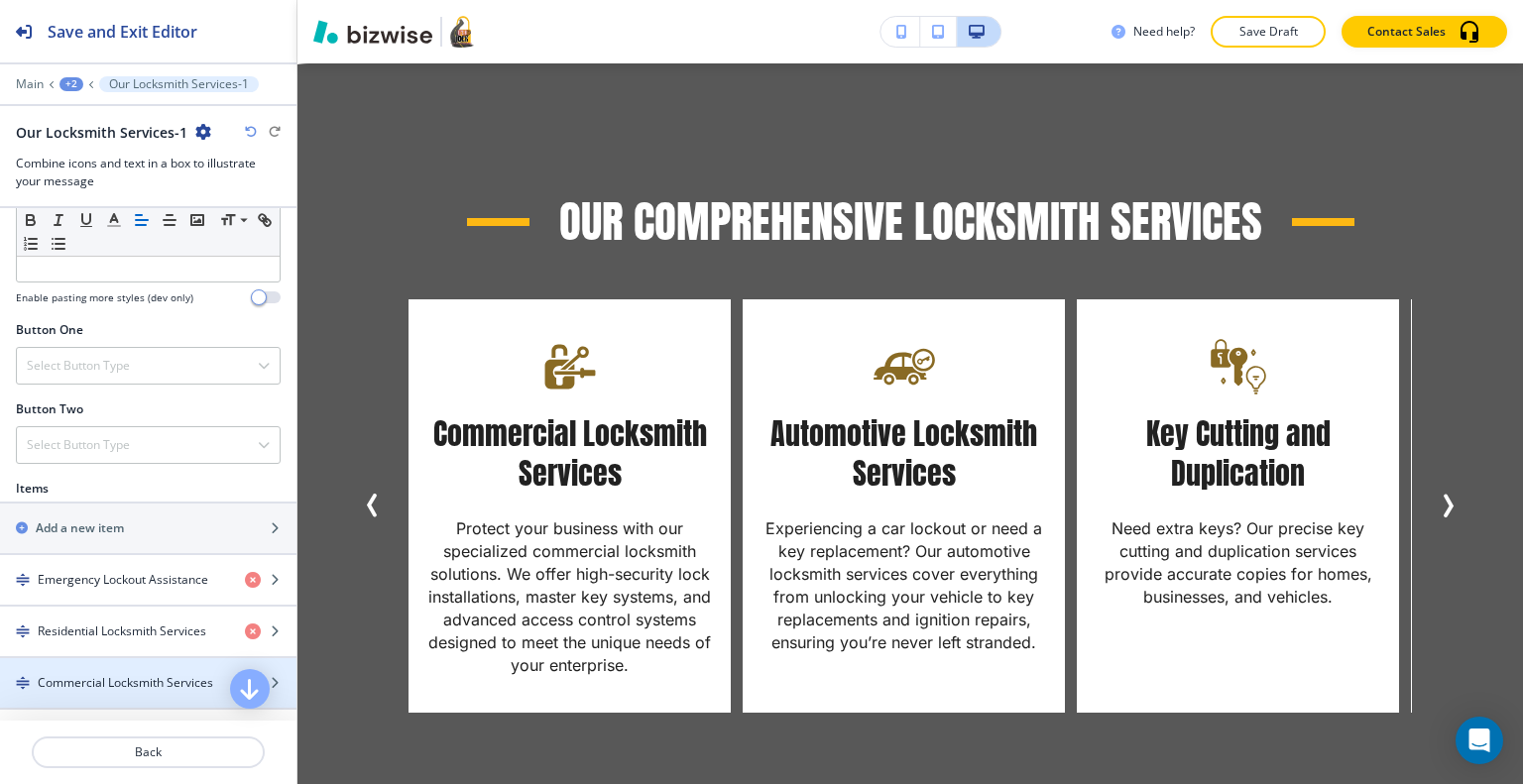 scroll, scrollTop: 892, scrollLeft: 0, axis: vertical 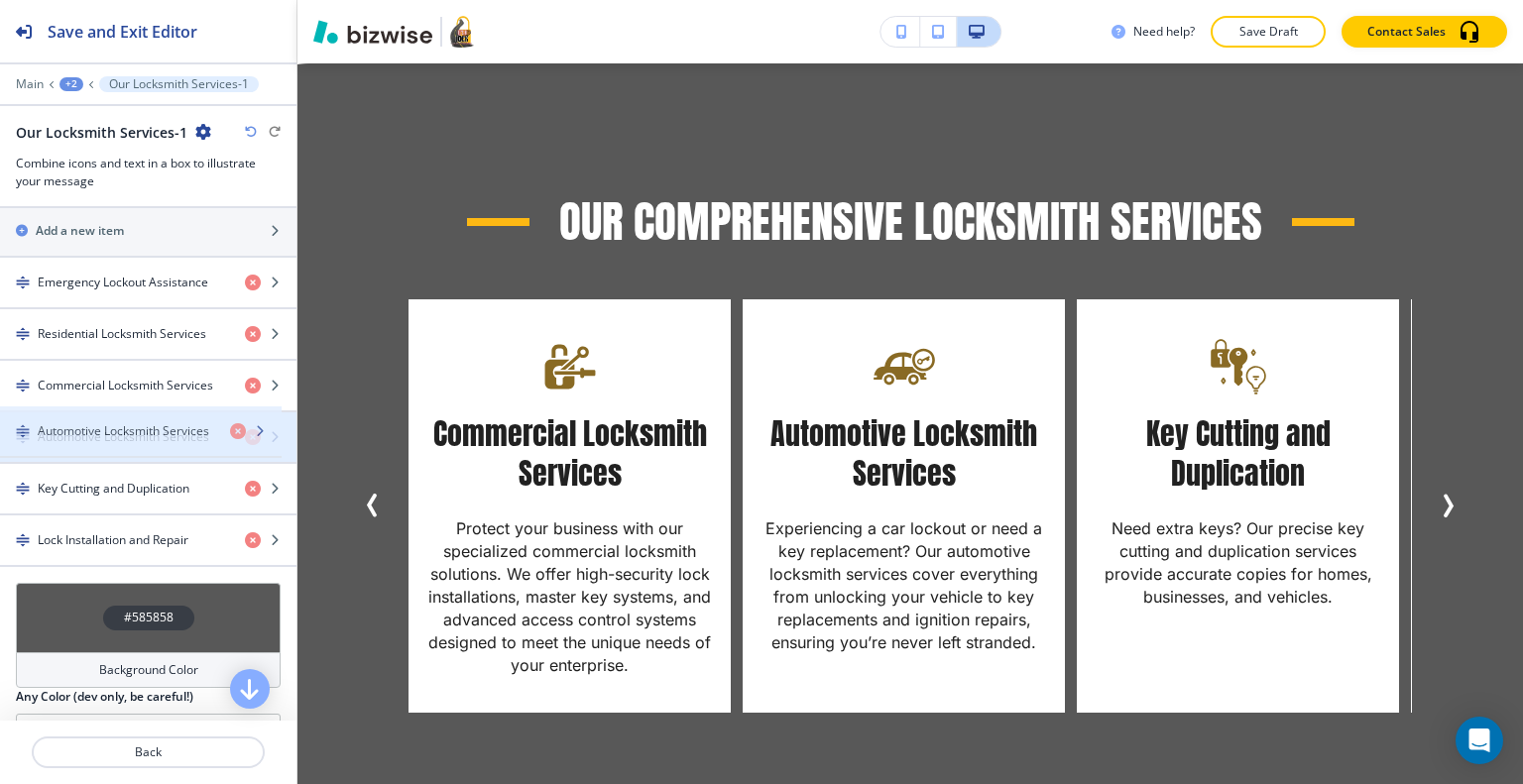 click on "Automotive Locksmith Services" at bounding box center [123, 437] 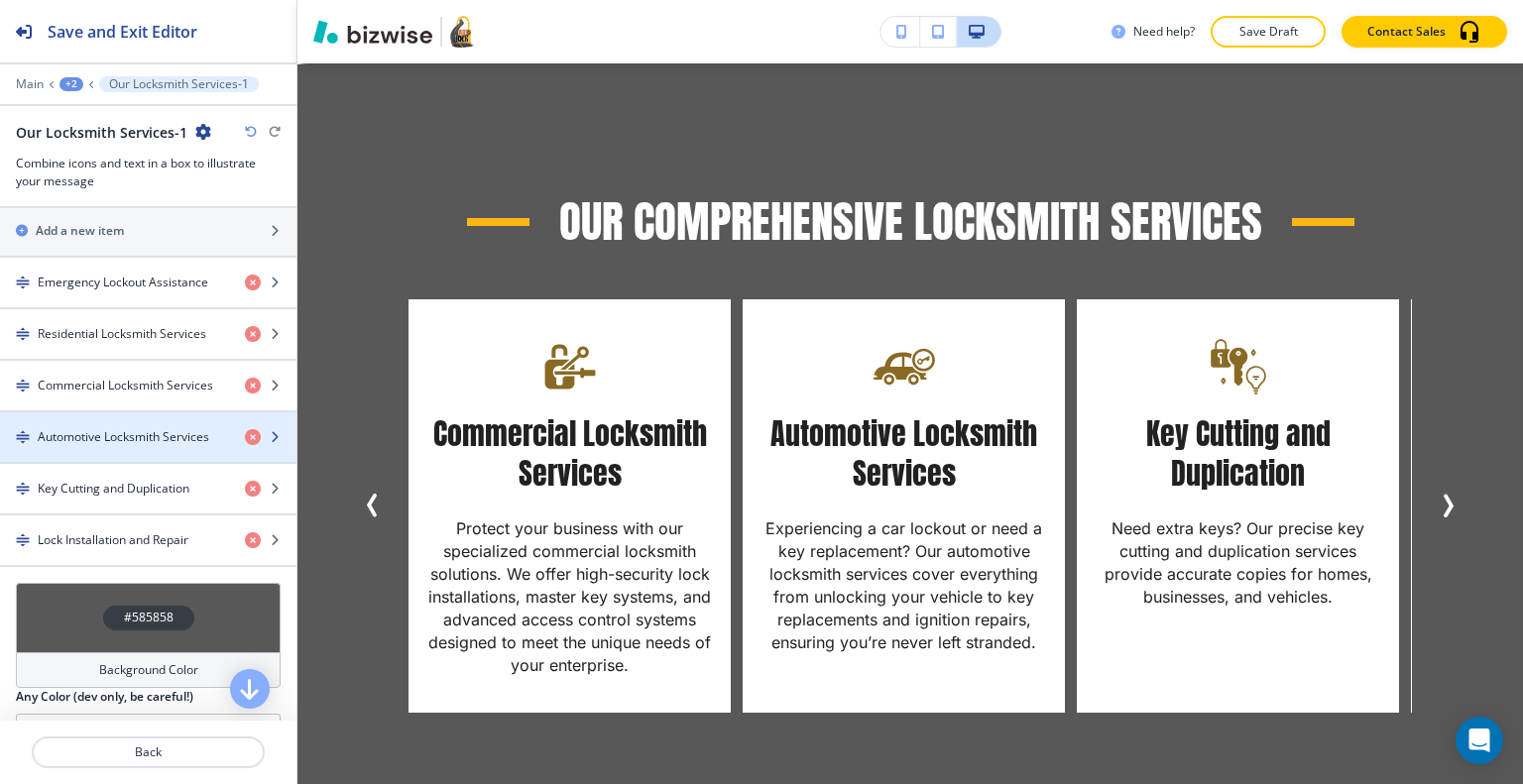 click on "Automotive Locksmith Services" at bounding box center (123, 437) 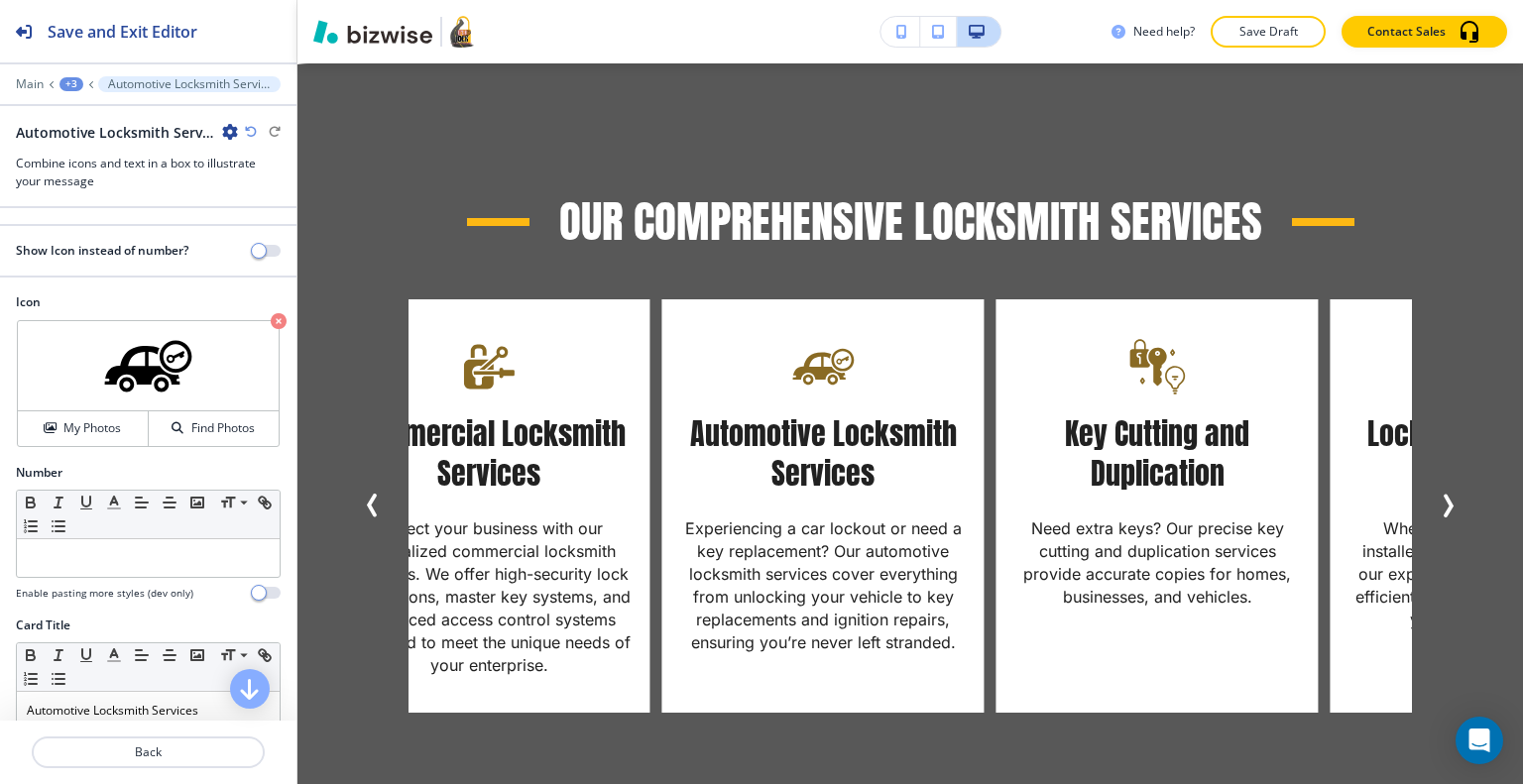 scroll, scrollTop: 396, scrollLeft: 0, axis: vertical 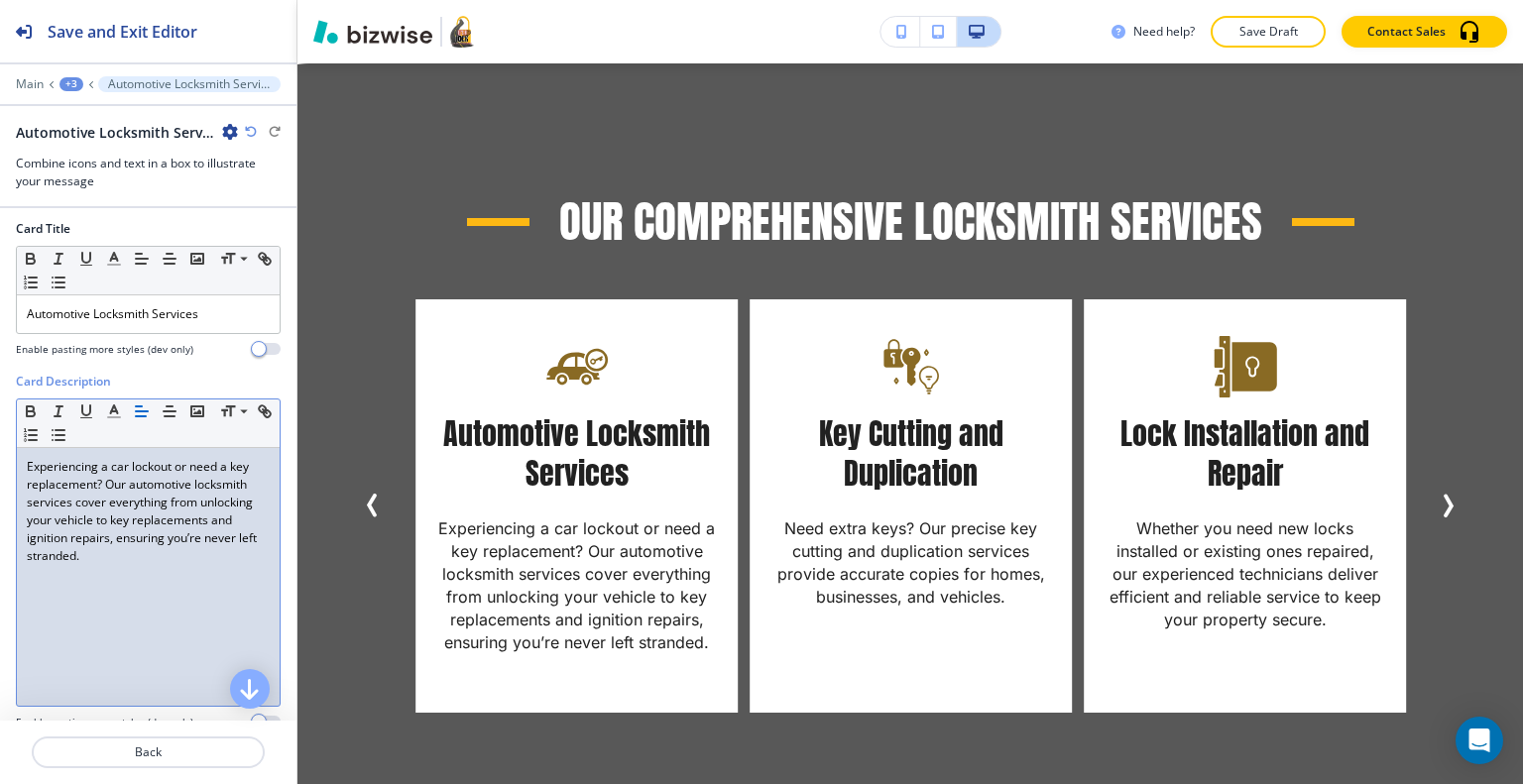 click on "Experiencing a car lockout or need a key replacement? Our automotive locksmith services cover everything from unlocking your vehicle to key replacements and ignition repairs, ensuring you’re never left stranded." at bounding box center (148, 577) 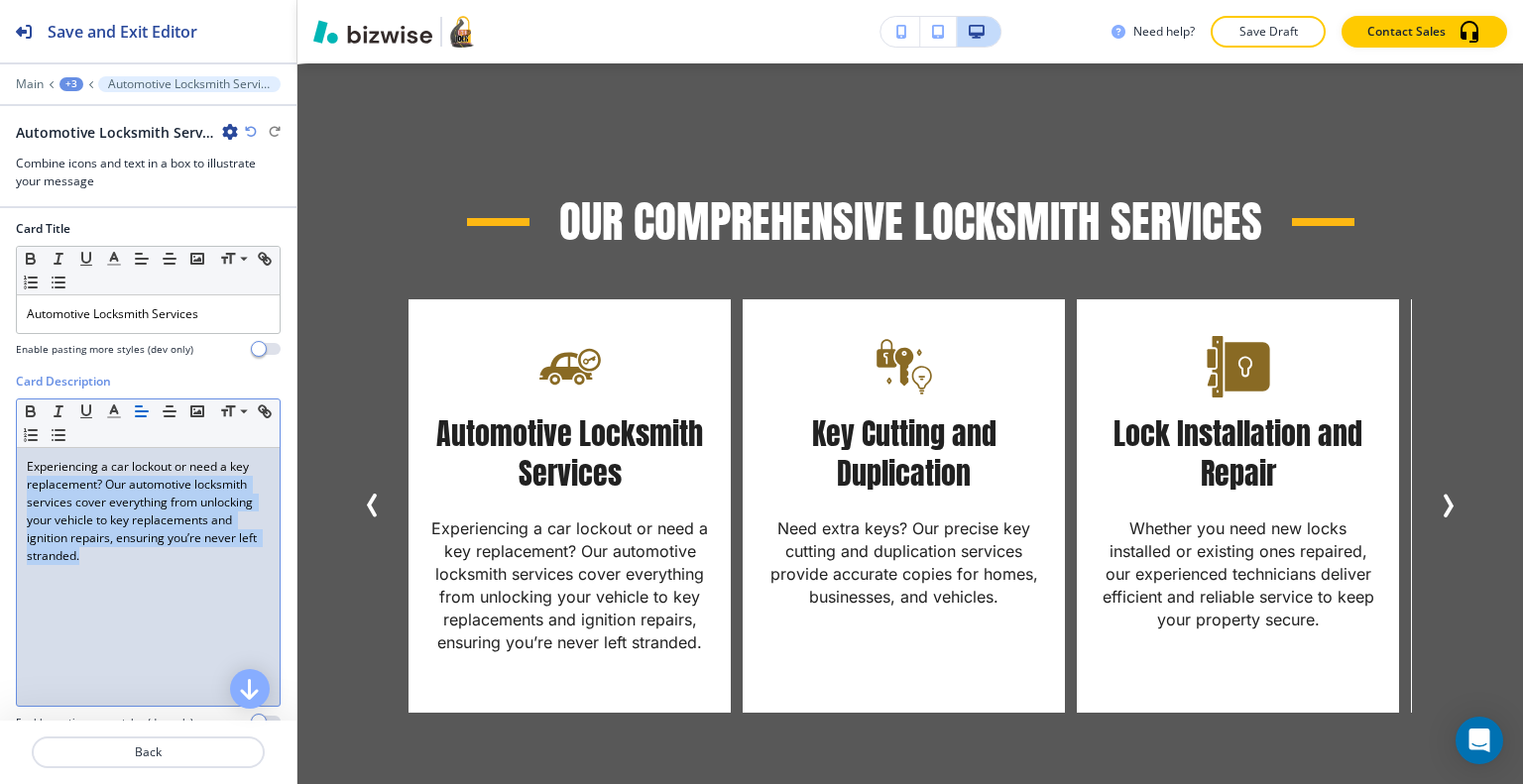 drag, startPoint x: 158, startPoint y: 581, endPoint x: 6, endPoint y: 472, distance: 187.04278 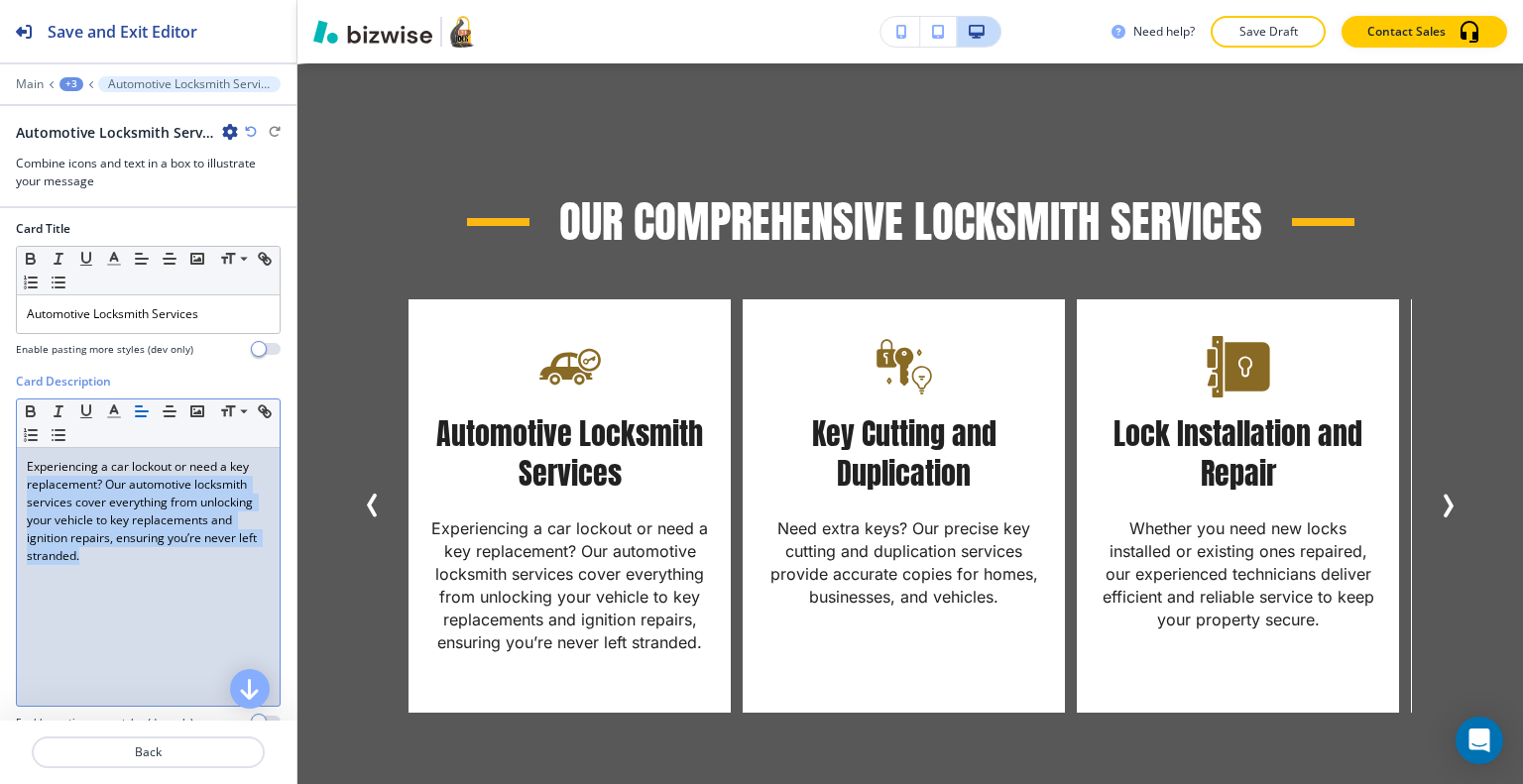 click on "Experiencing a car lockout or need a key replacement? Our automotive locksmith services cover everything from unlocking your vehicle to key replacements and ignition repairs, ensuring you’re never left stranded." at bounding box center (148, 511) 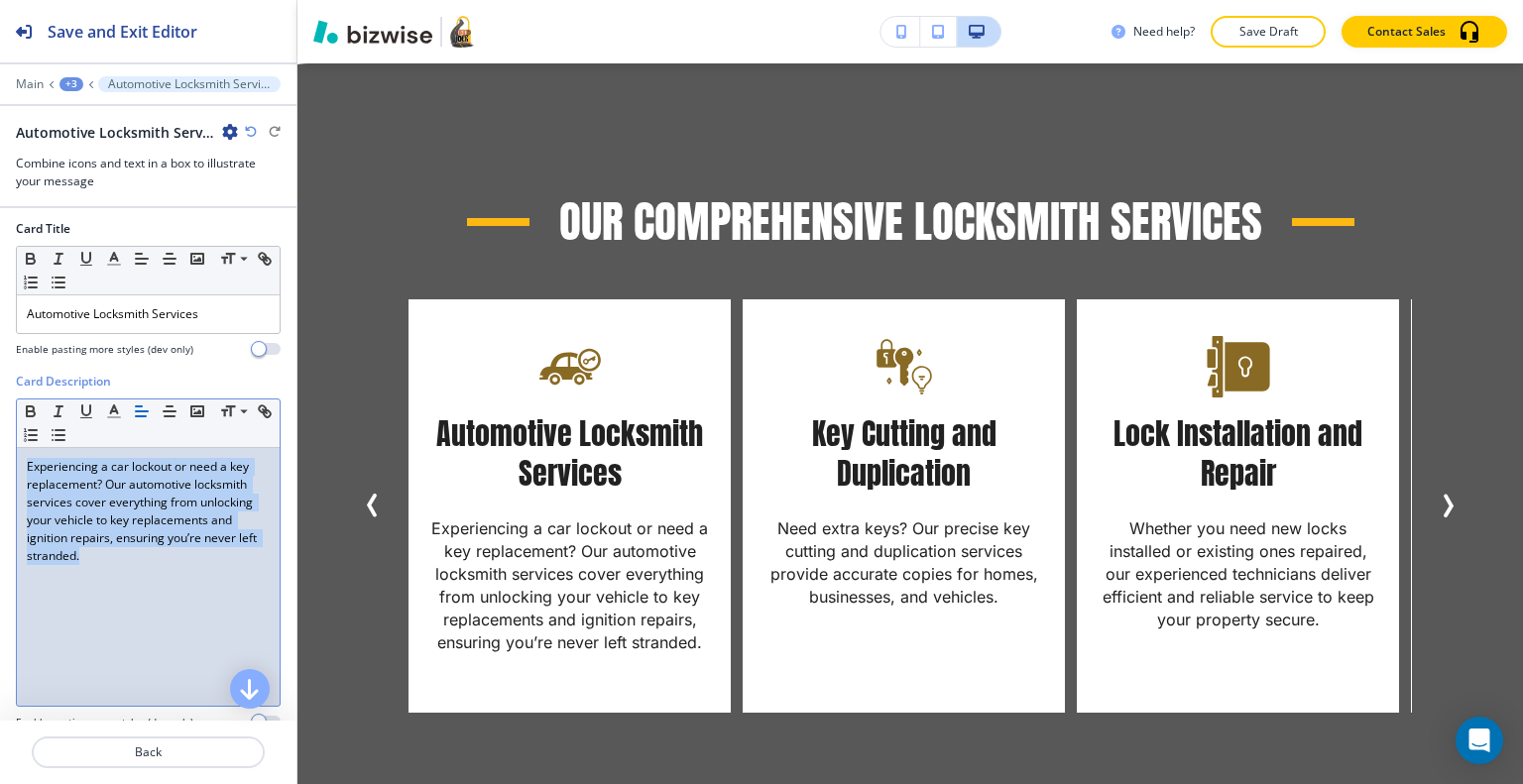 drag, startPoint x: 107, startPoint y: 554, endPoint x: 24, endPoint y: 455, distance: 129.18978 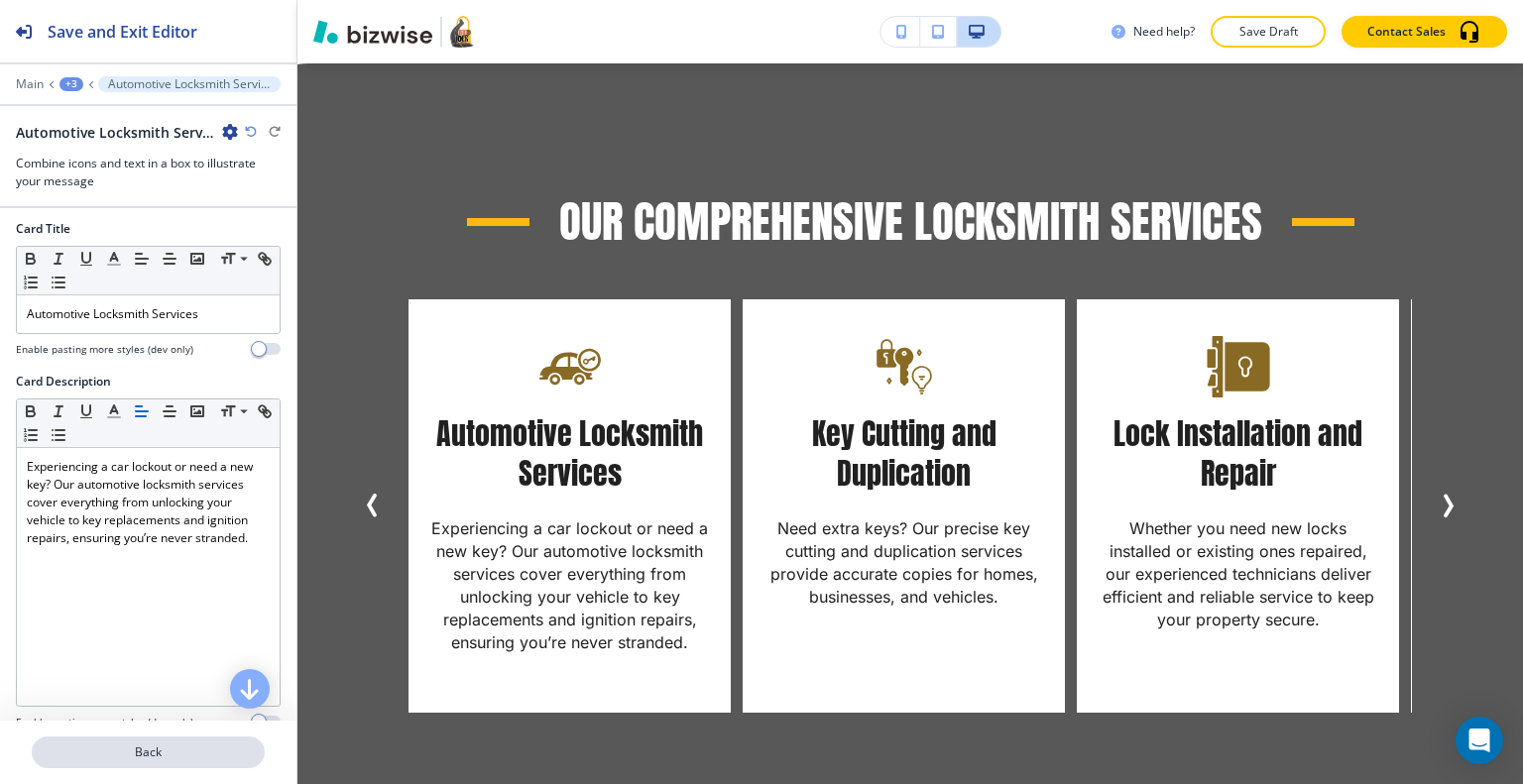 click on "Back" at bounding box center (148, 752) 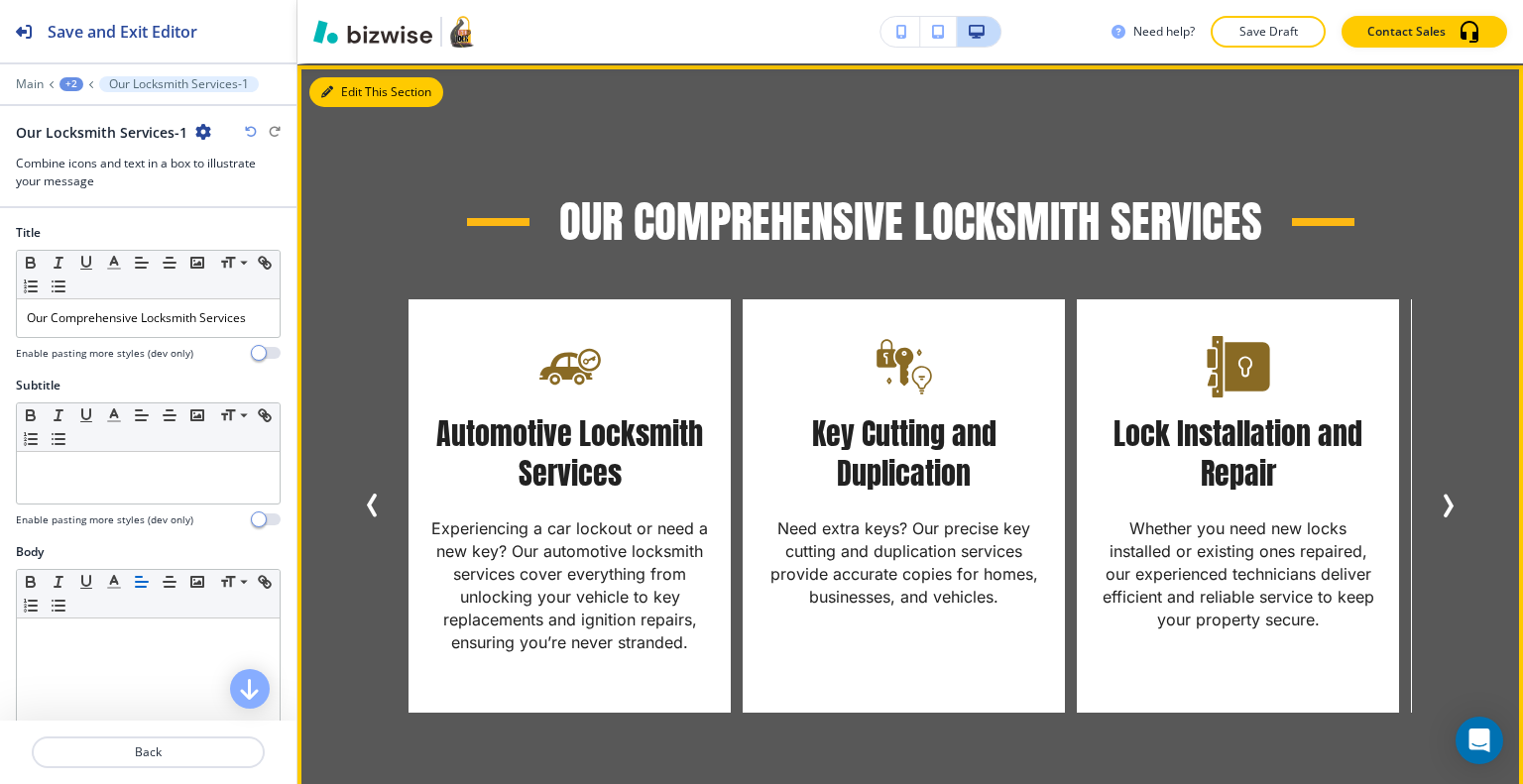 click on "Edit This Section" at bounding box center (376, 92) 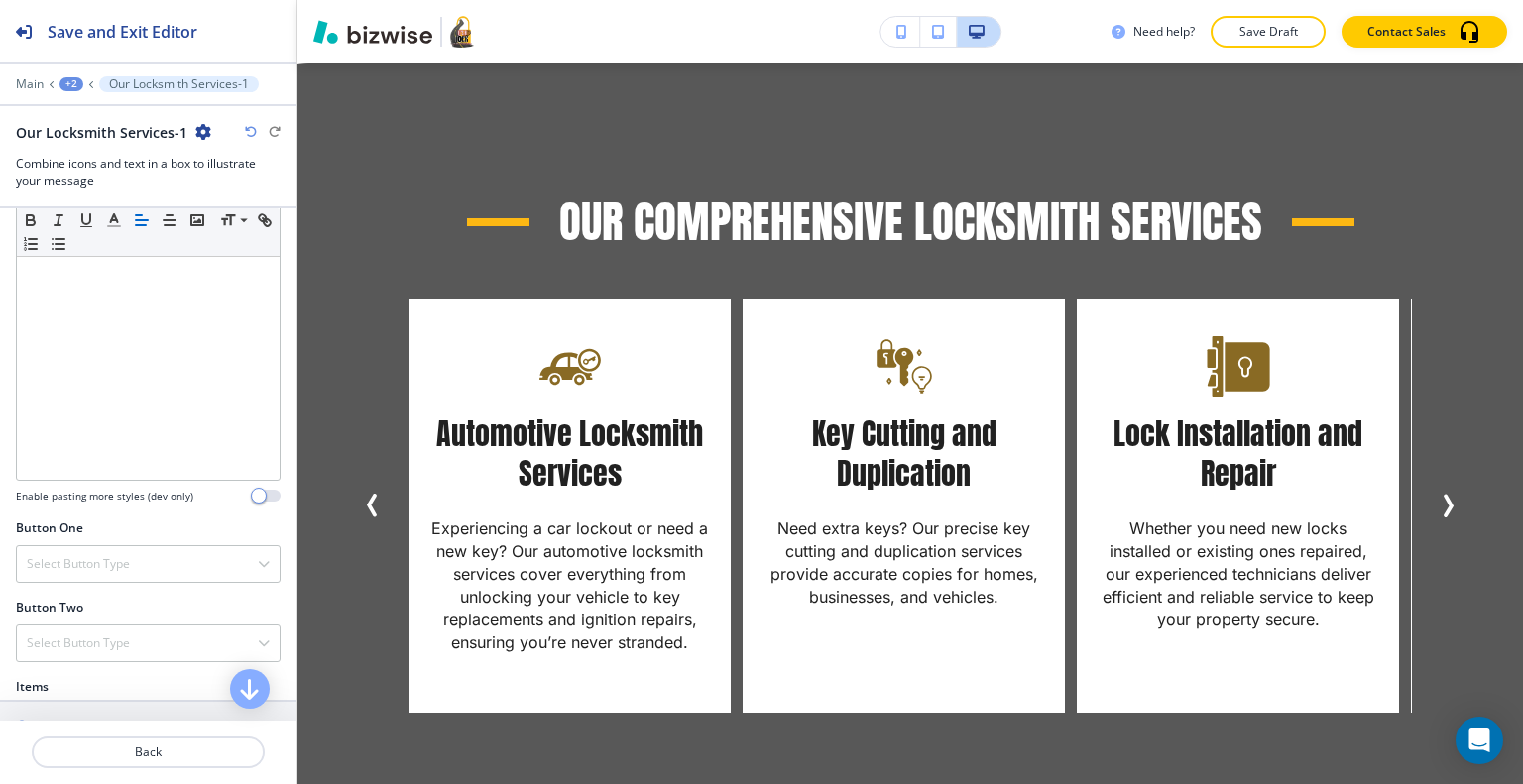 scroll, scrollTop: 892, scrollLeft: 0, axis: vertical 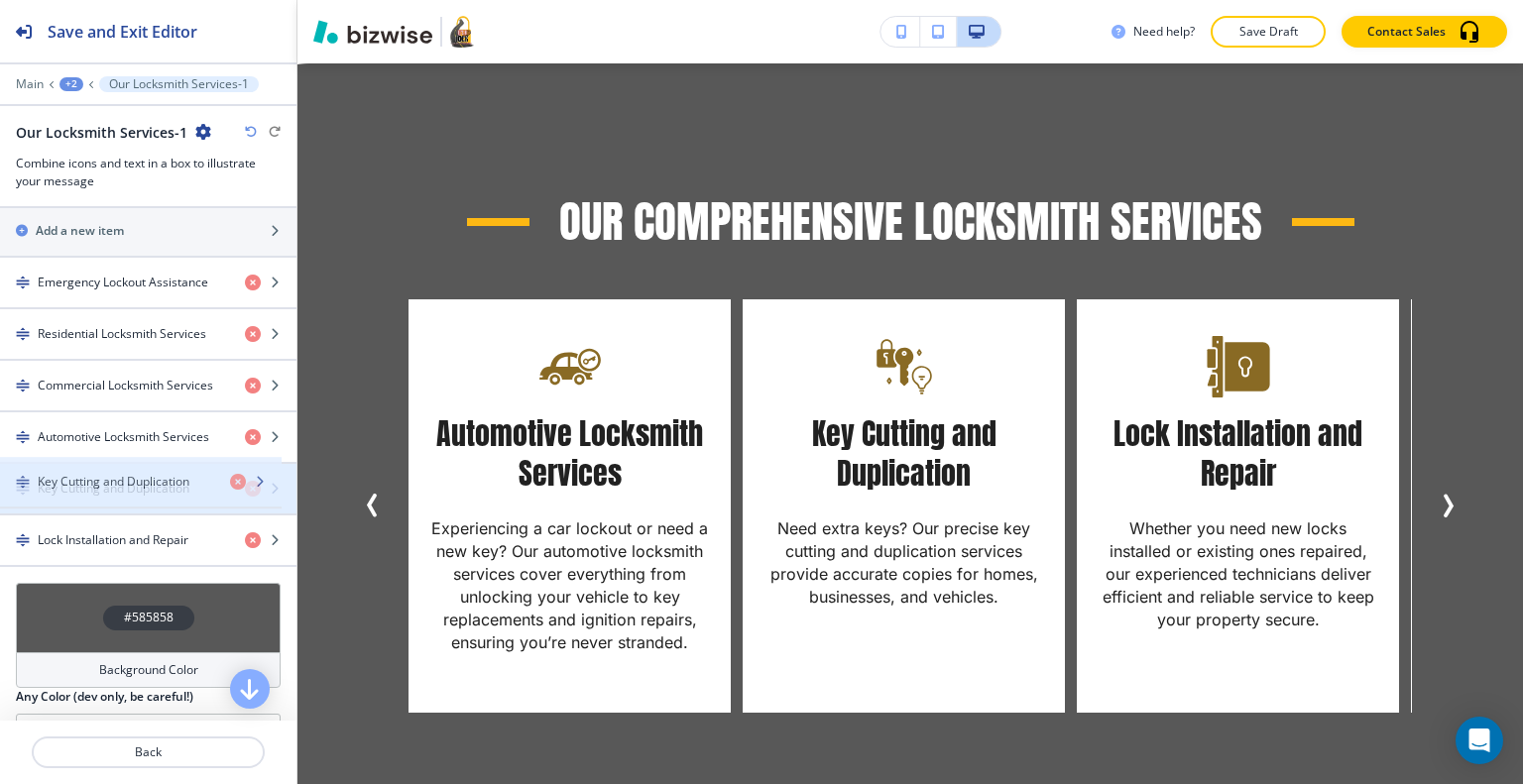 click at bounding box center [148, 472] 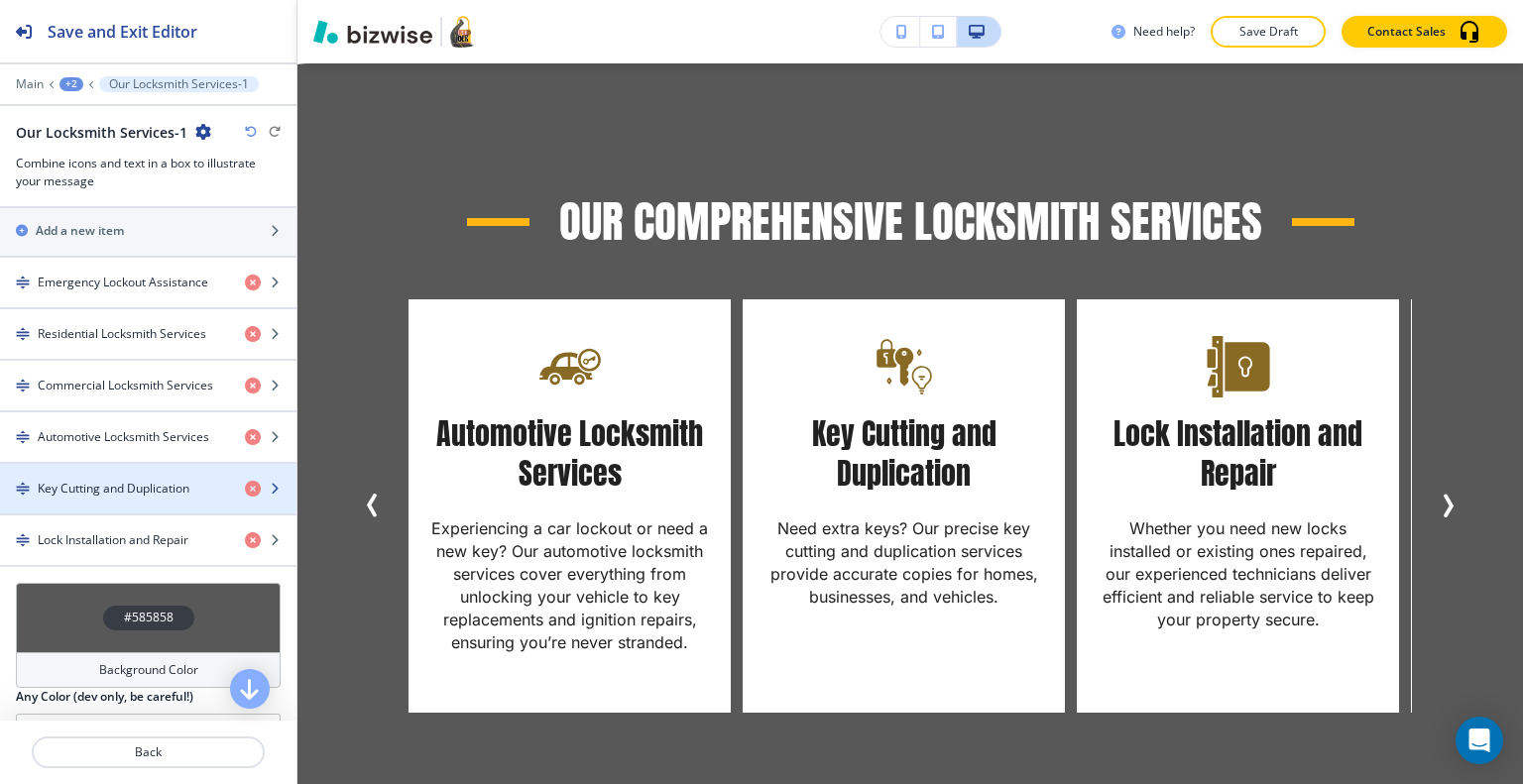 click at bounding box center (148, 472) 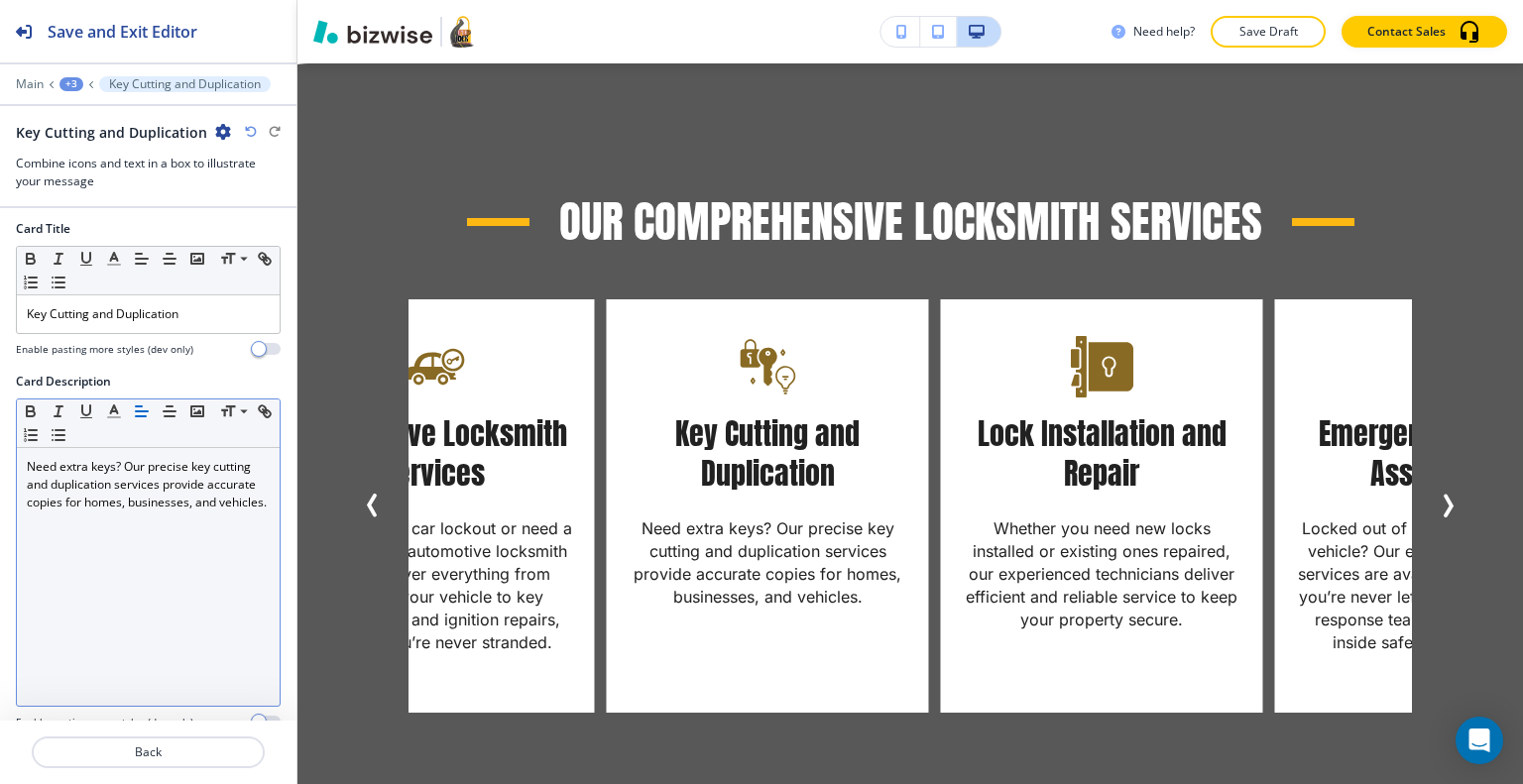 scroll, scrollTop: 496, scrollLeft: 0, axis: vertical 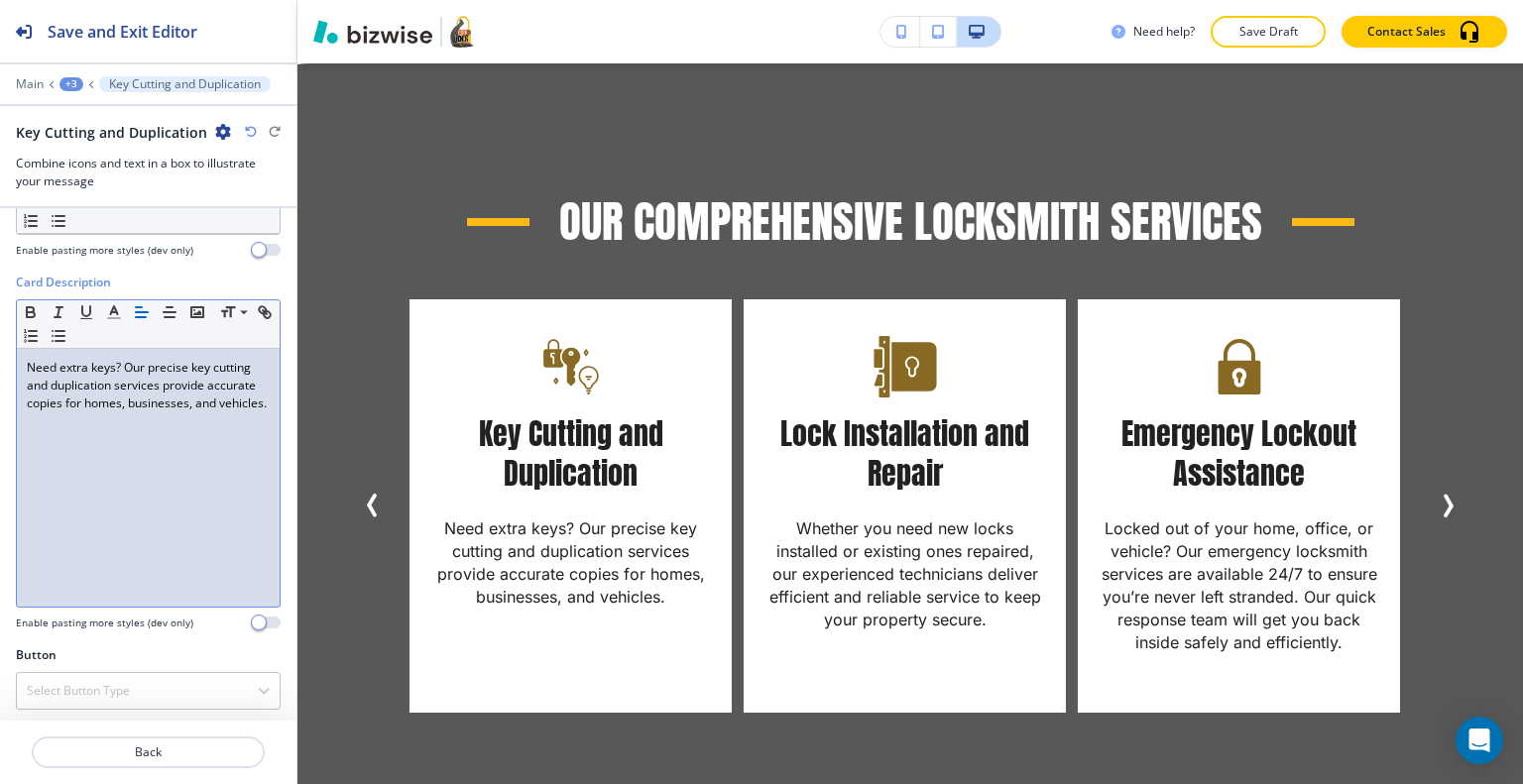 click on "Need extra keys? Our precise key cutting and duplication services provide accurate copies for homes, businesses, and vehicles." at bounding box center (148, 478) 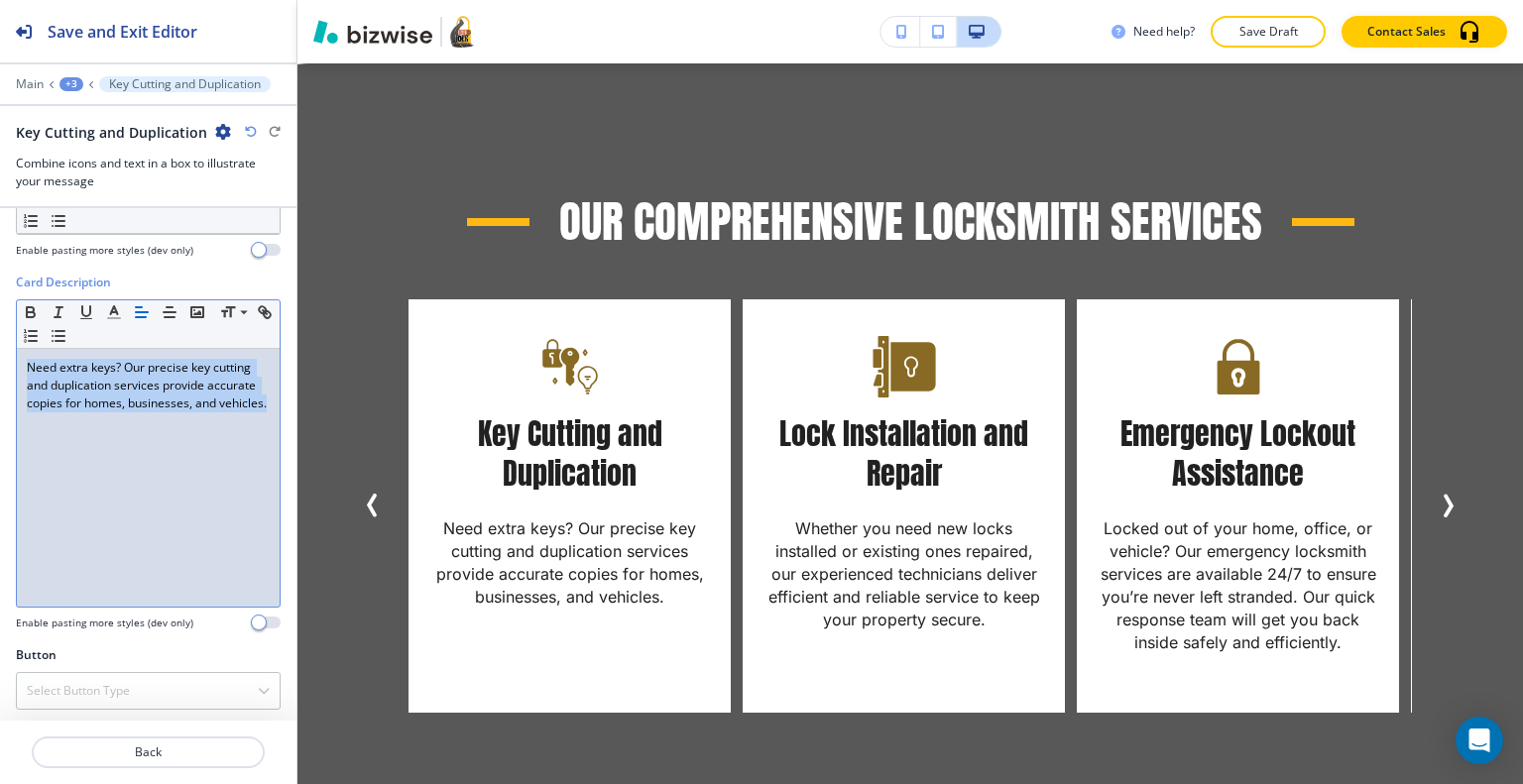 drag, startPoint x: 113, startPoint y: 426, endPoint x: 3, endPoint y: 351, distance: 133.13527 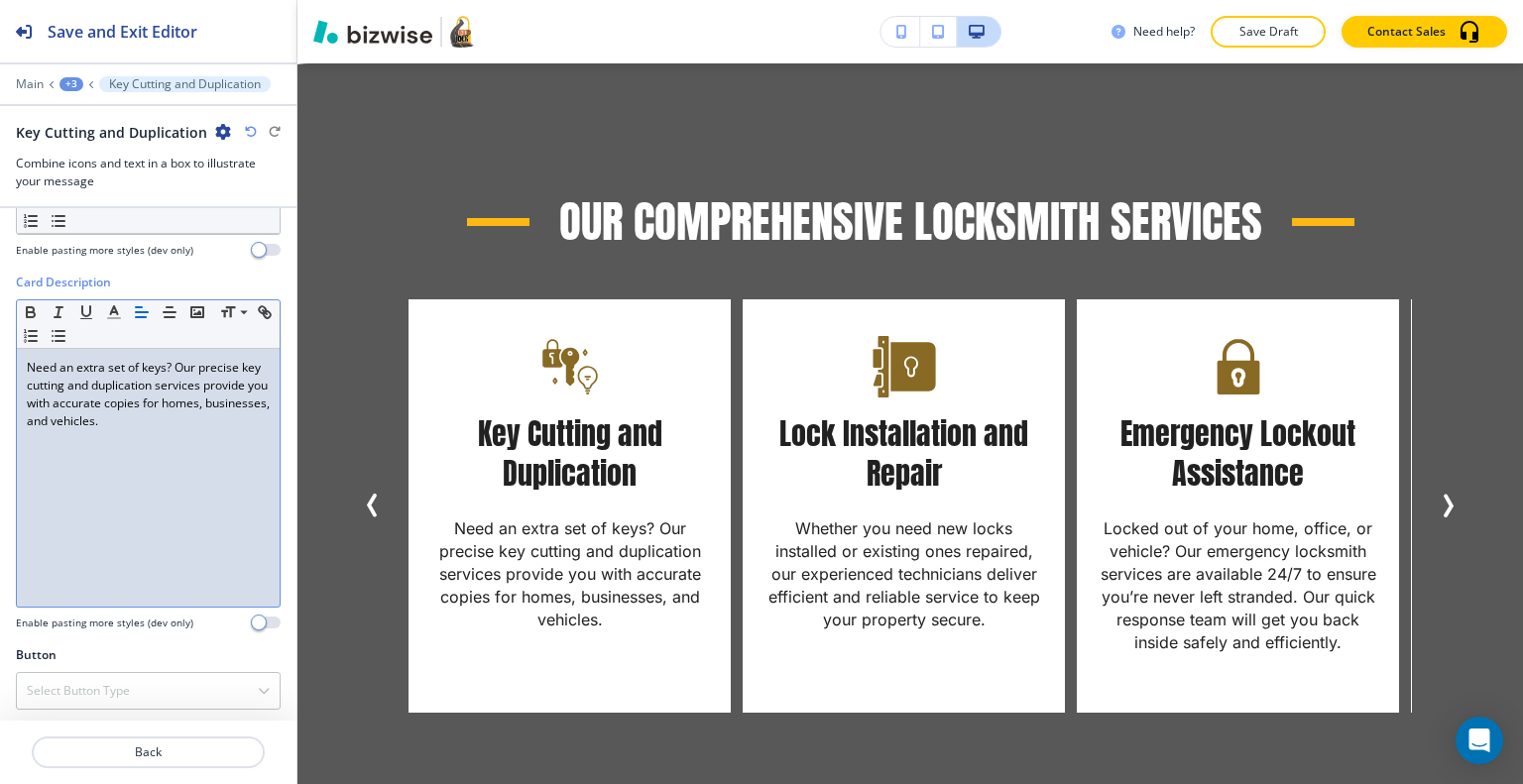 click at bounding box center (148, 776) 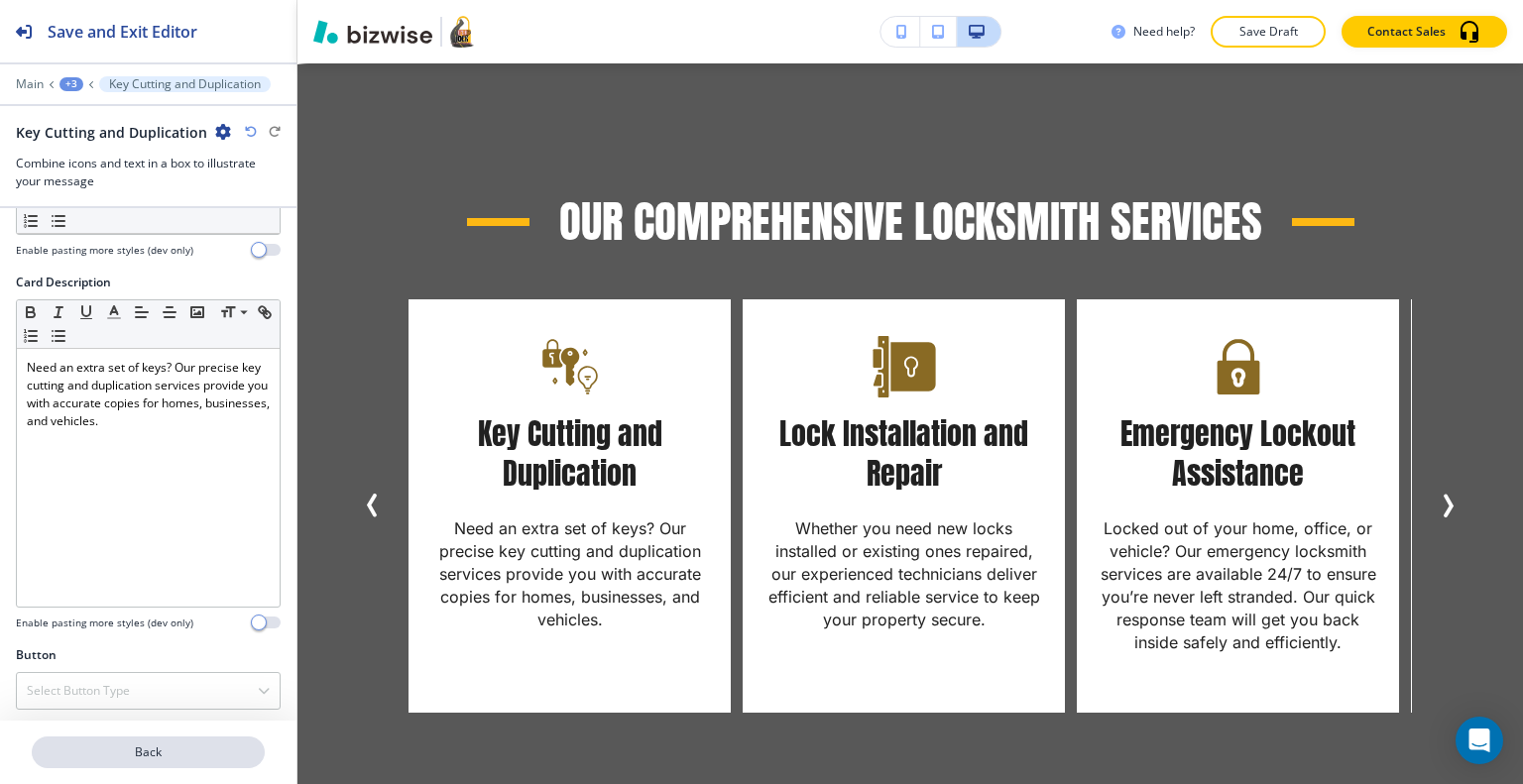 click on "Back" at bounding box center [148, 752] 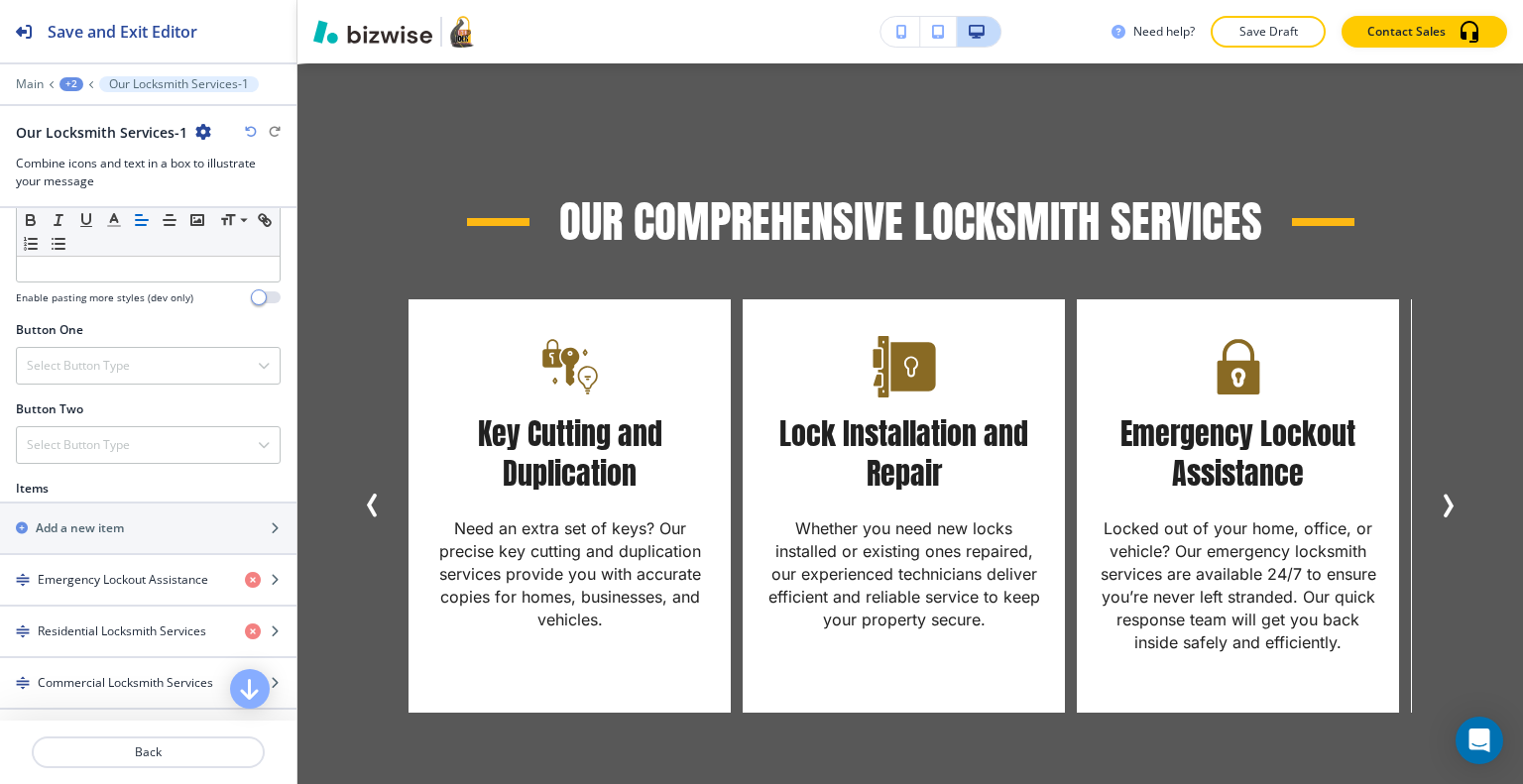 scroll, scrollTop: 892, scrollLeft: 0, axis: vertical 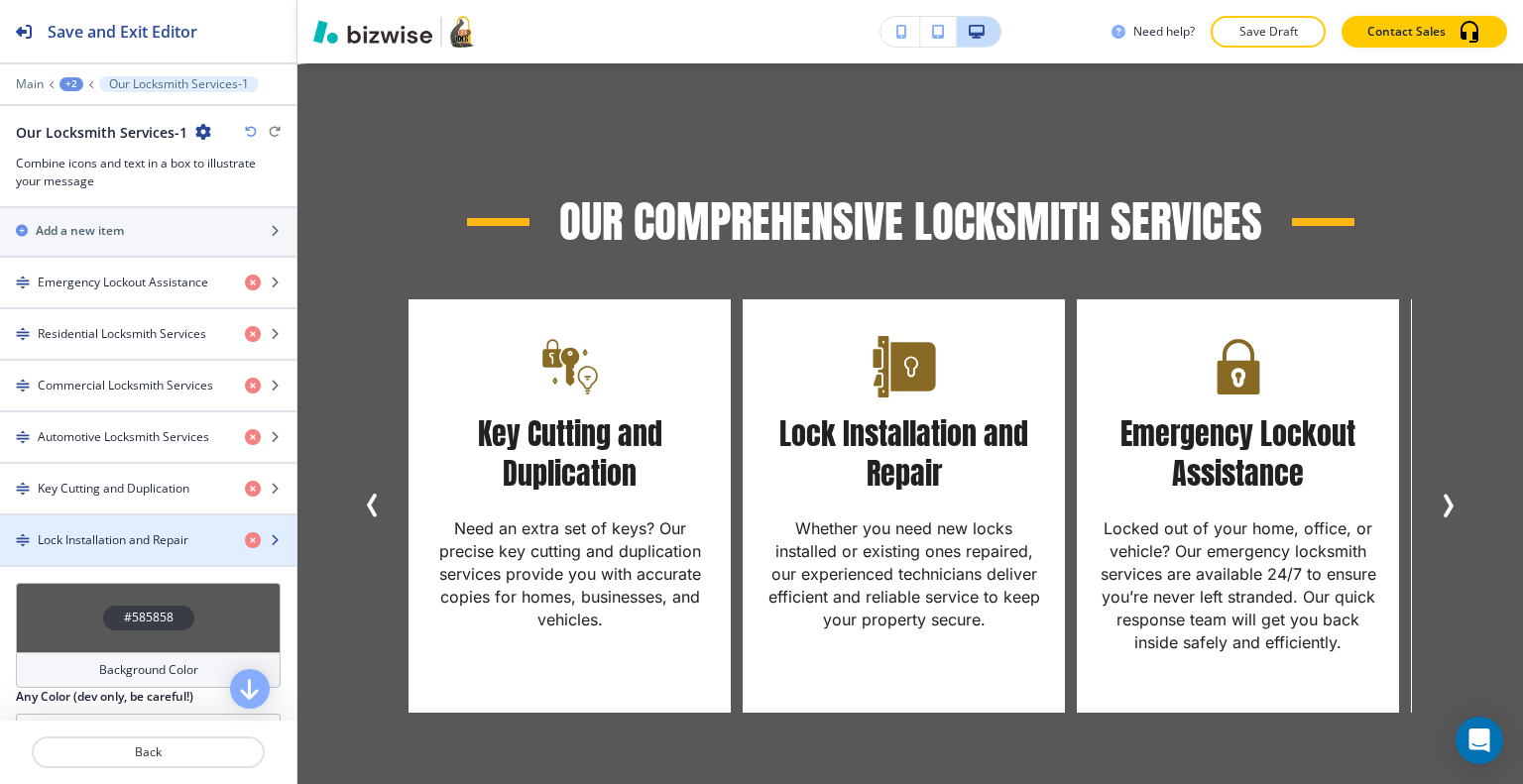 click on "Lock Installation and Repair" at bounding box center [113, 540] 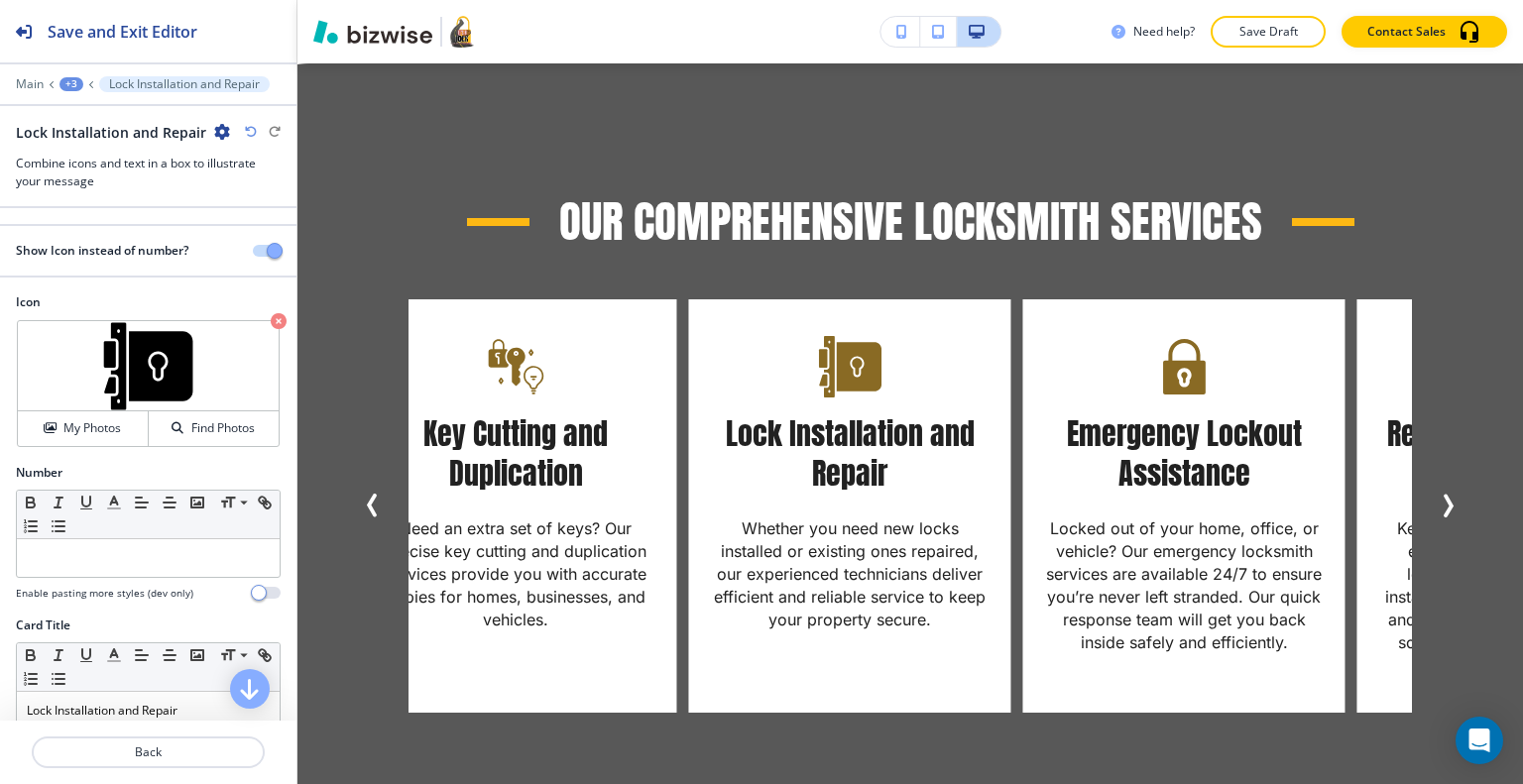scroll, scrollTop: 297, scrollLeft: 0, axis: vertical 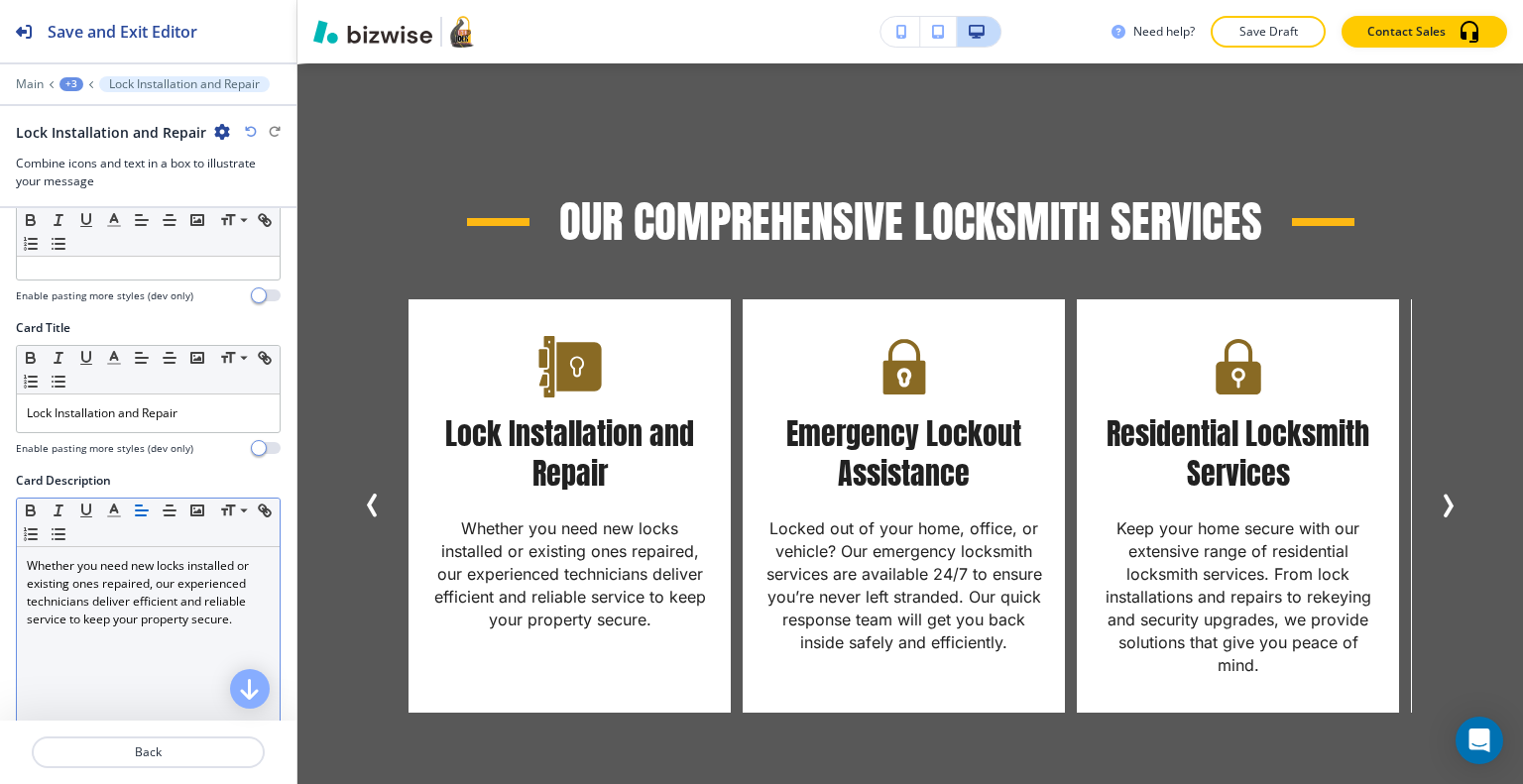 click on "Whether you need new locks installed or existing ones repaired, our experienced technicians deliver efficient and reliable service to keep your property secure." at bounding box center (148, 676) 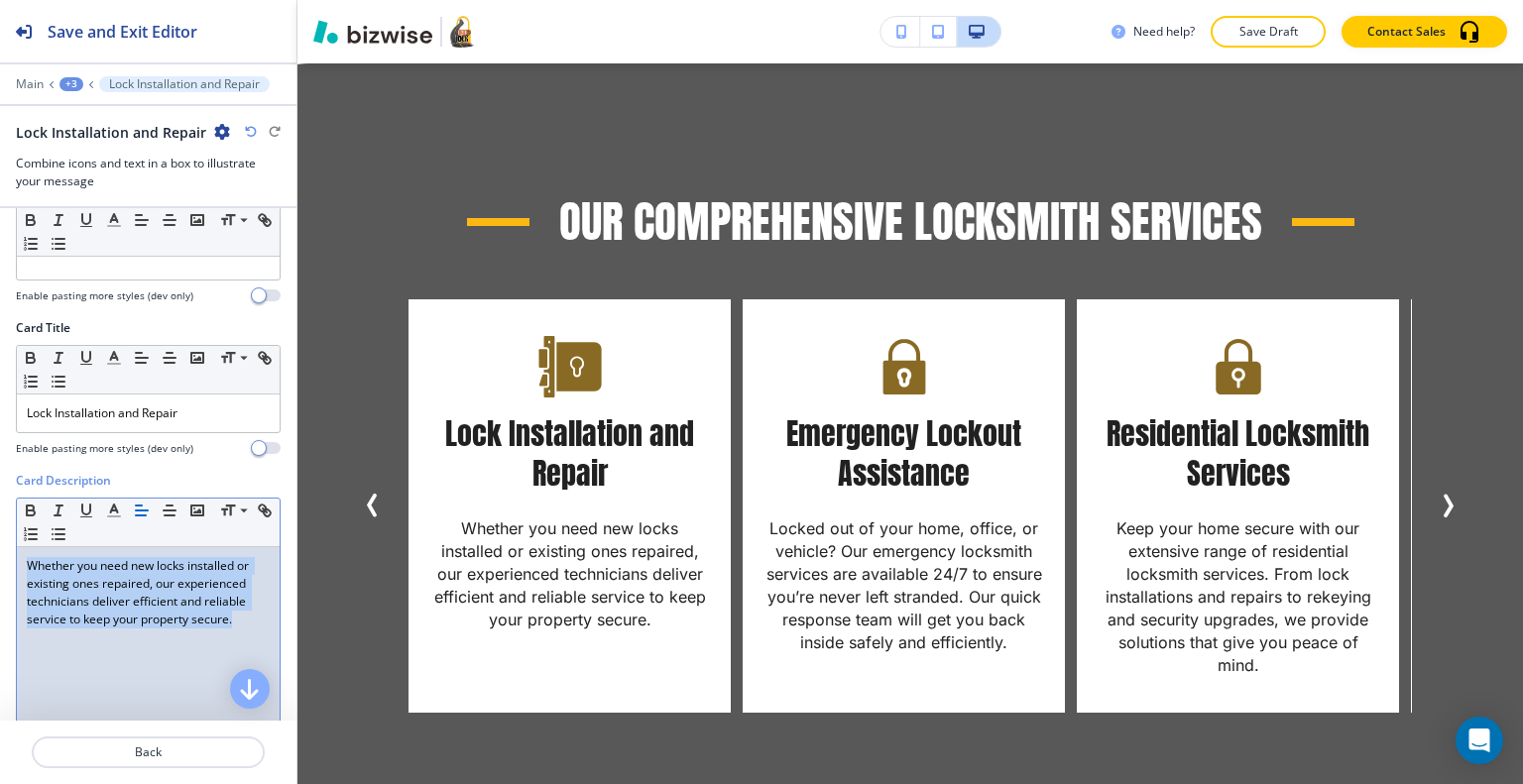 drag, startPoint x: 248, startPoint y: 622, endPoint x: 0, endPoint y: 553, distance: 257.4199 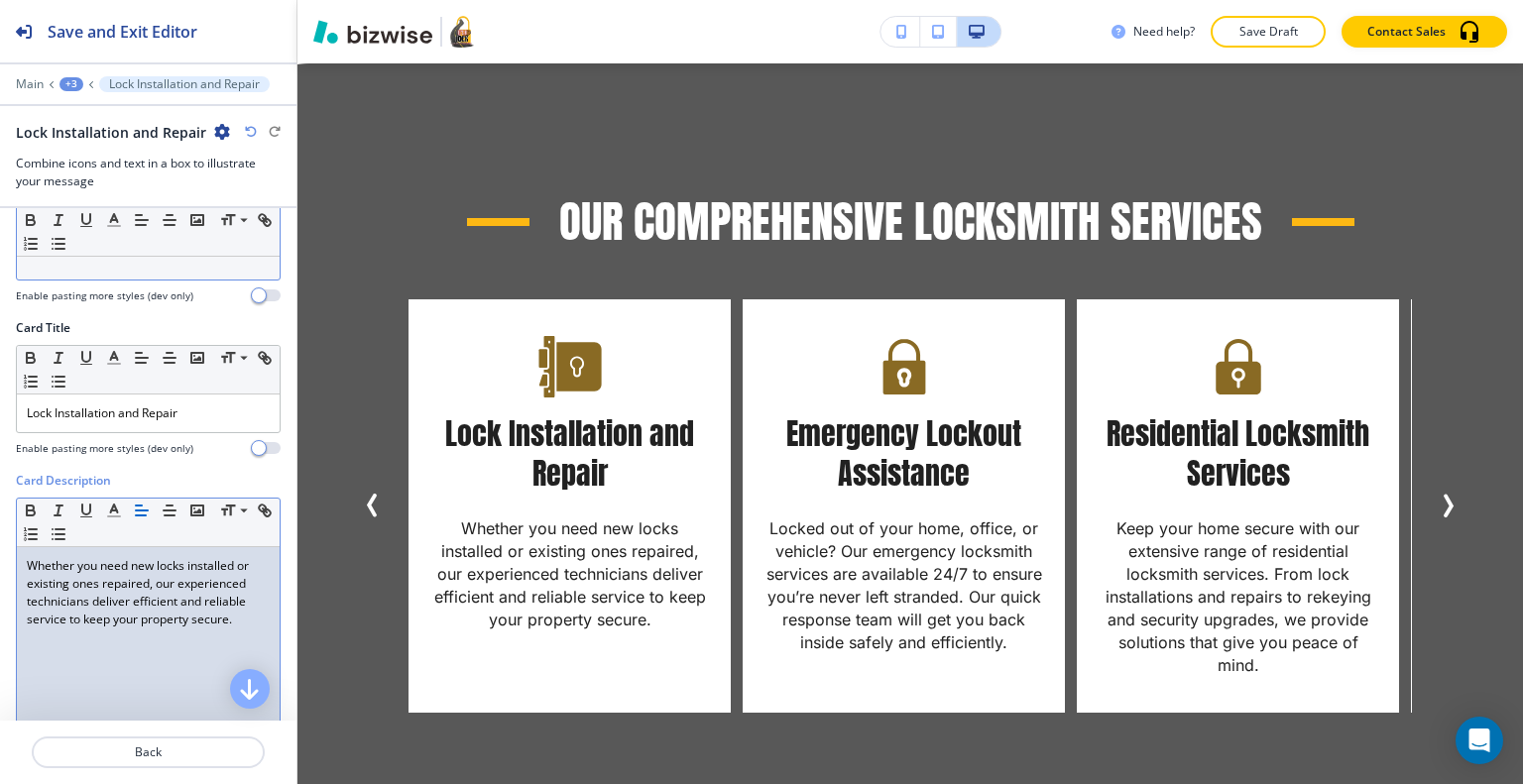 scroll, scrollTop: 0, scrollLeft: 0, axis: both 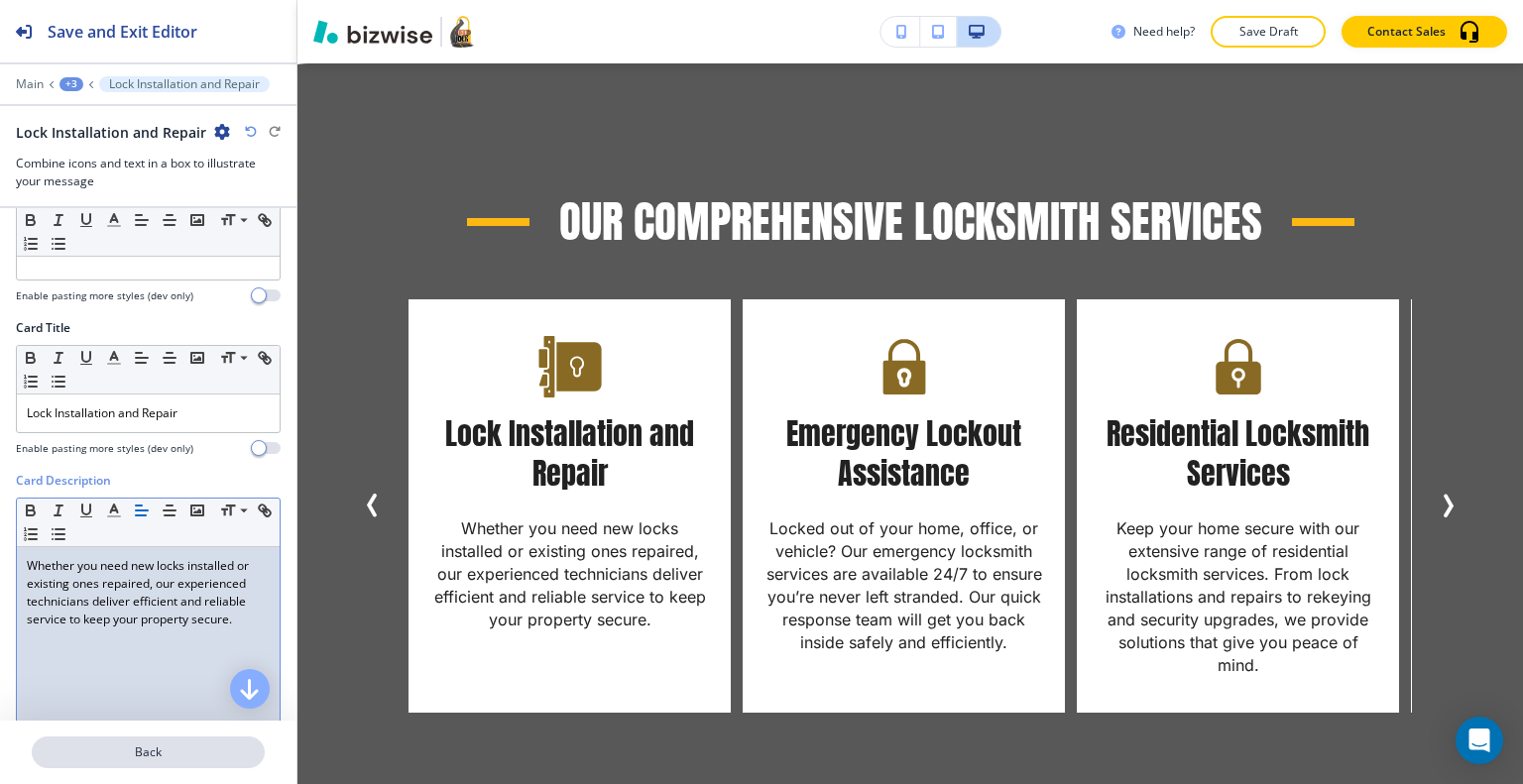 click on "Back" at bounding box center (148, 752) 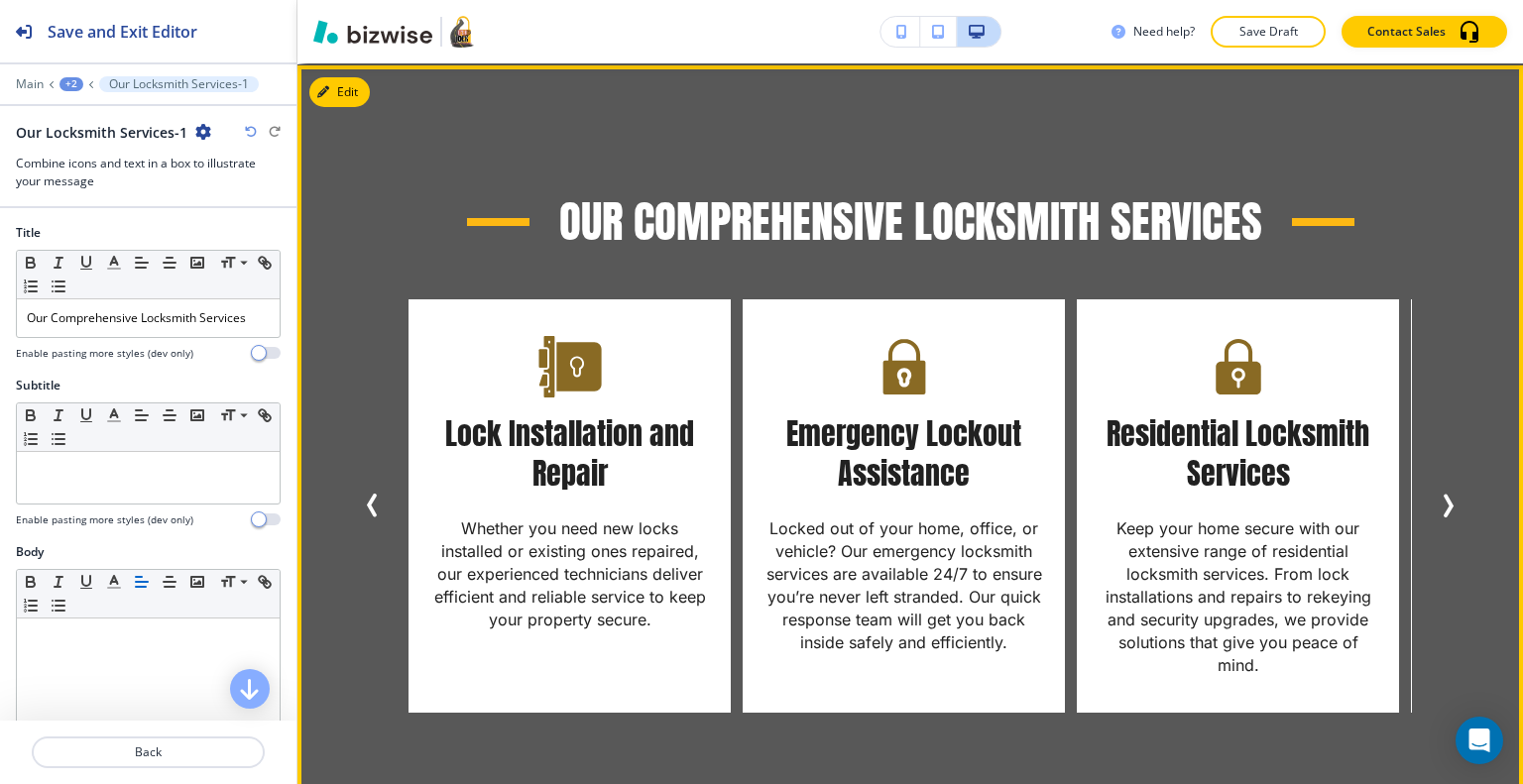 click 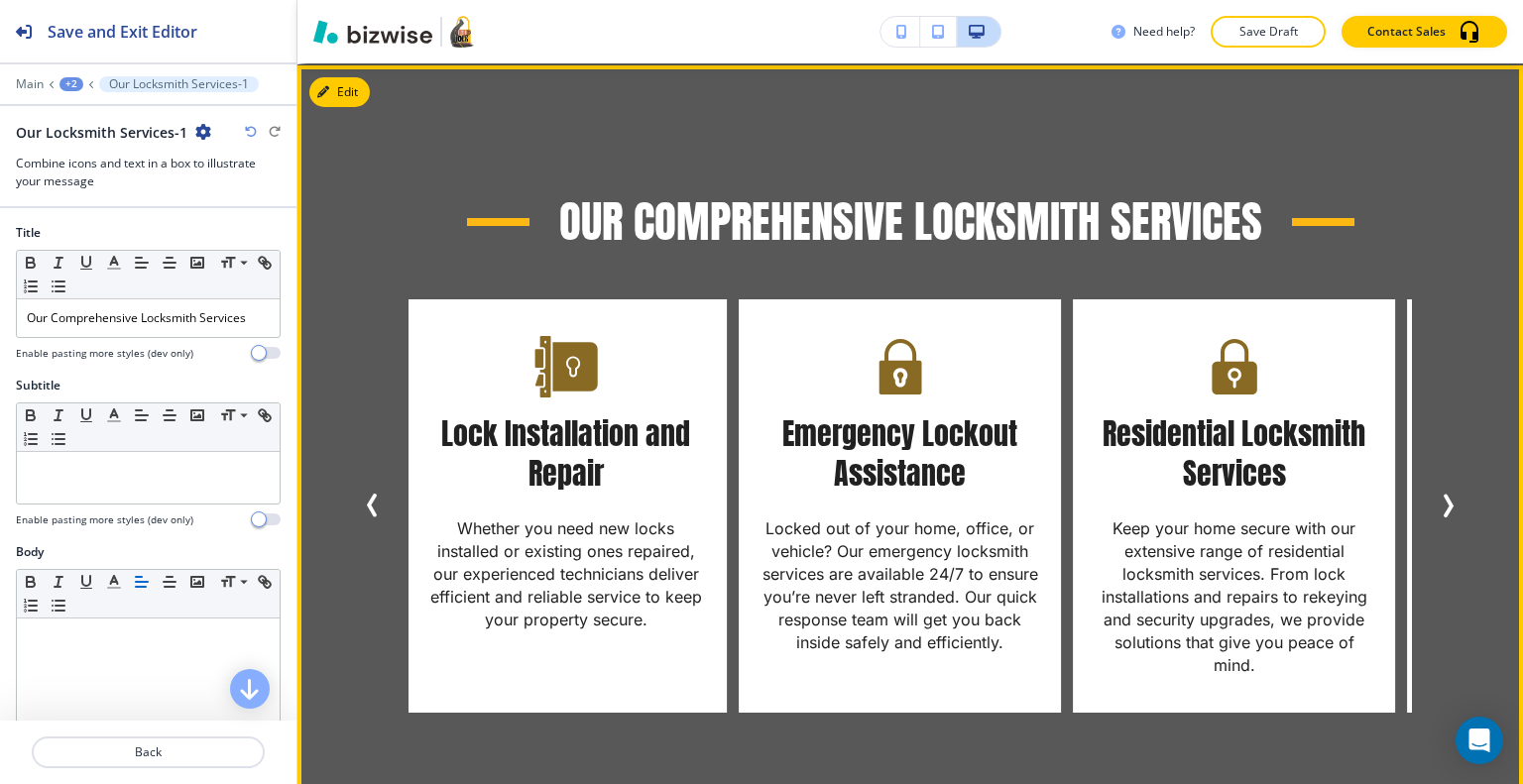 click 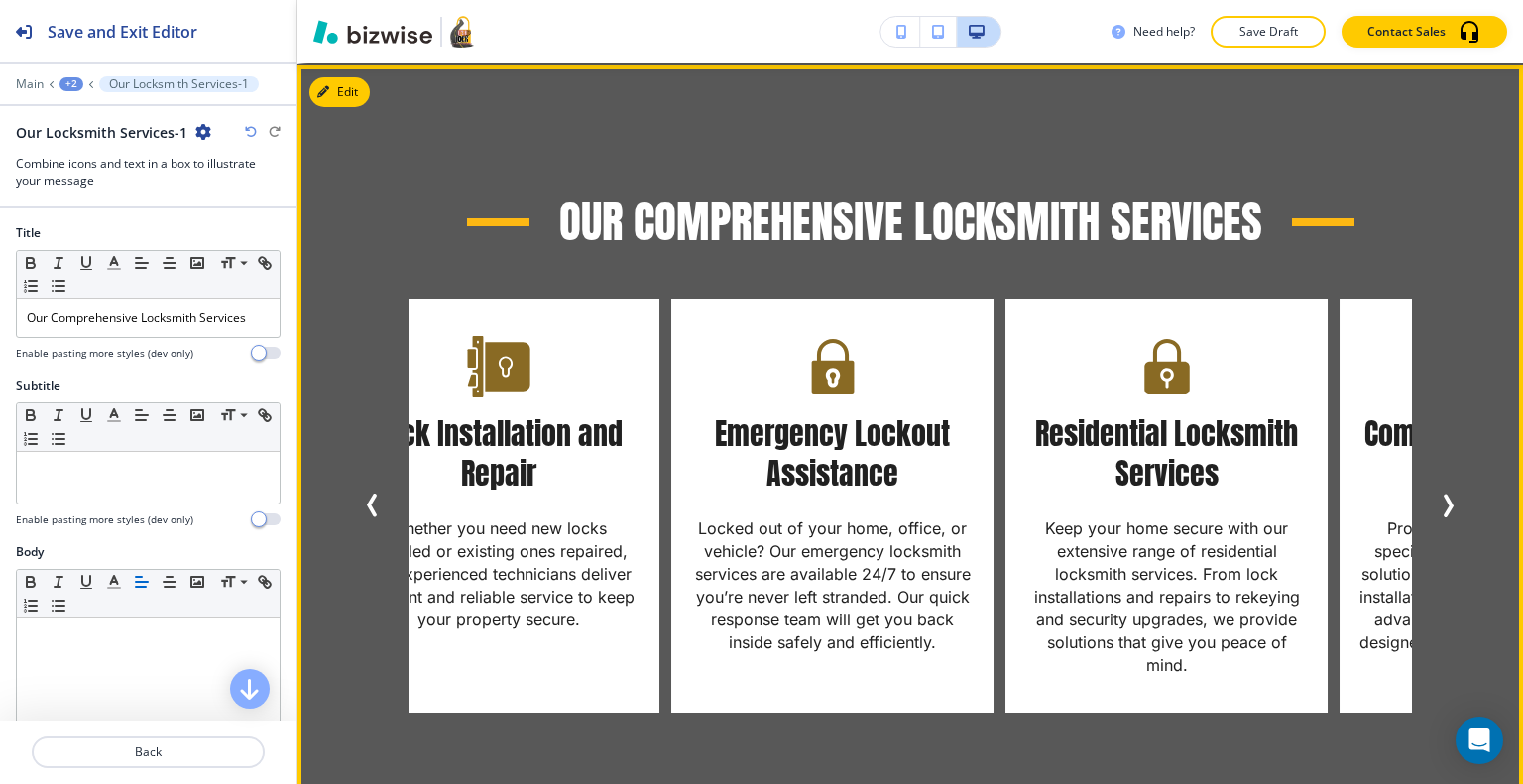 click 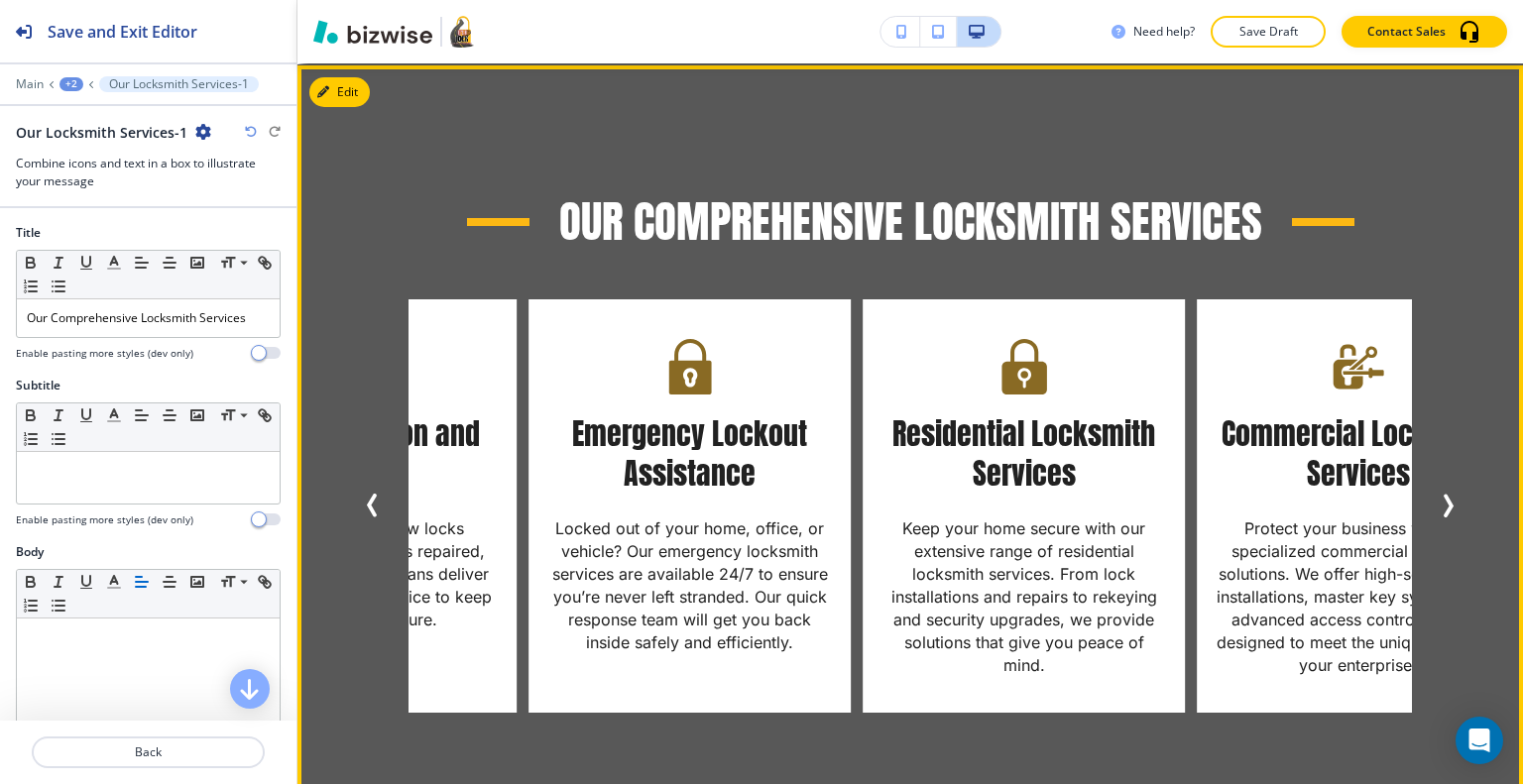 click 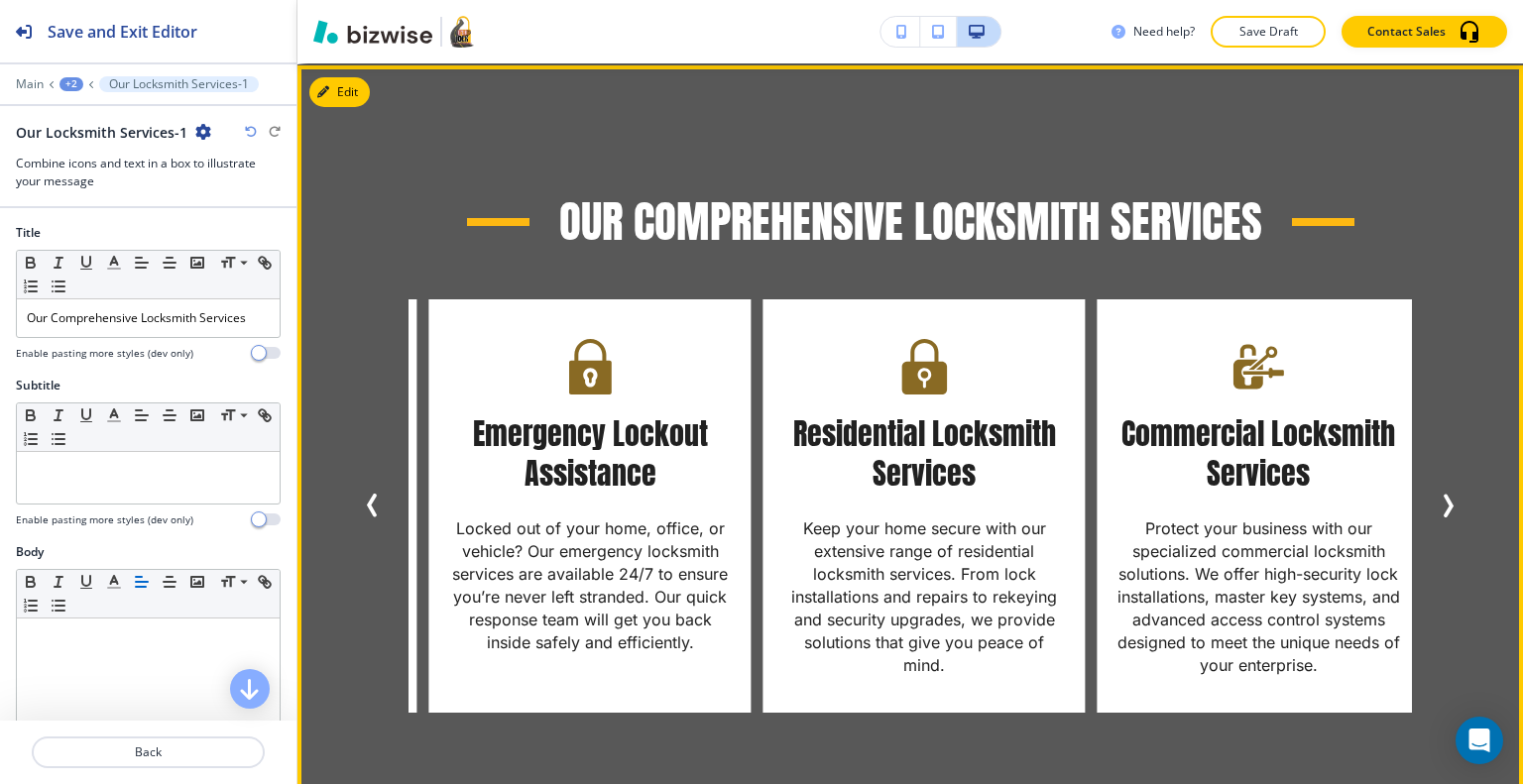 click 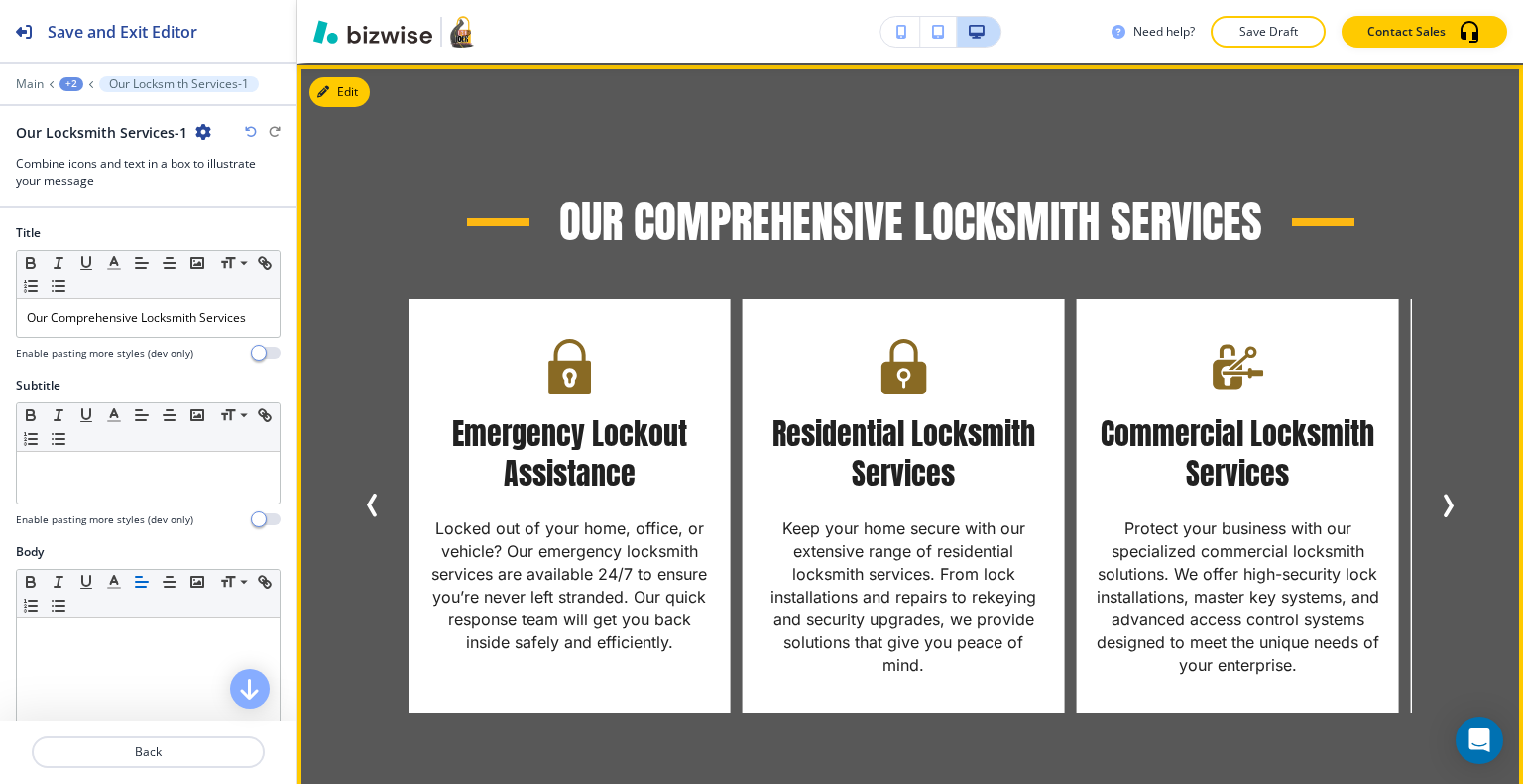 click 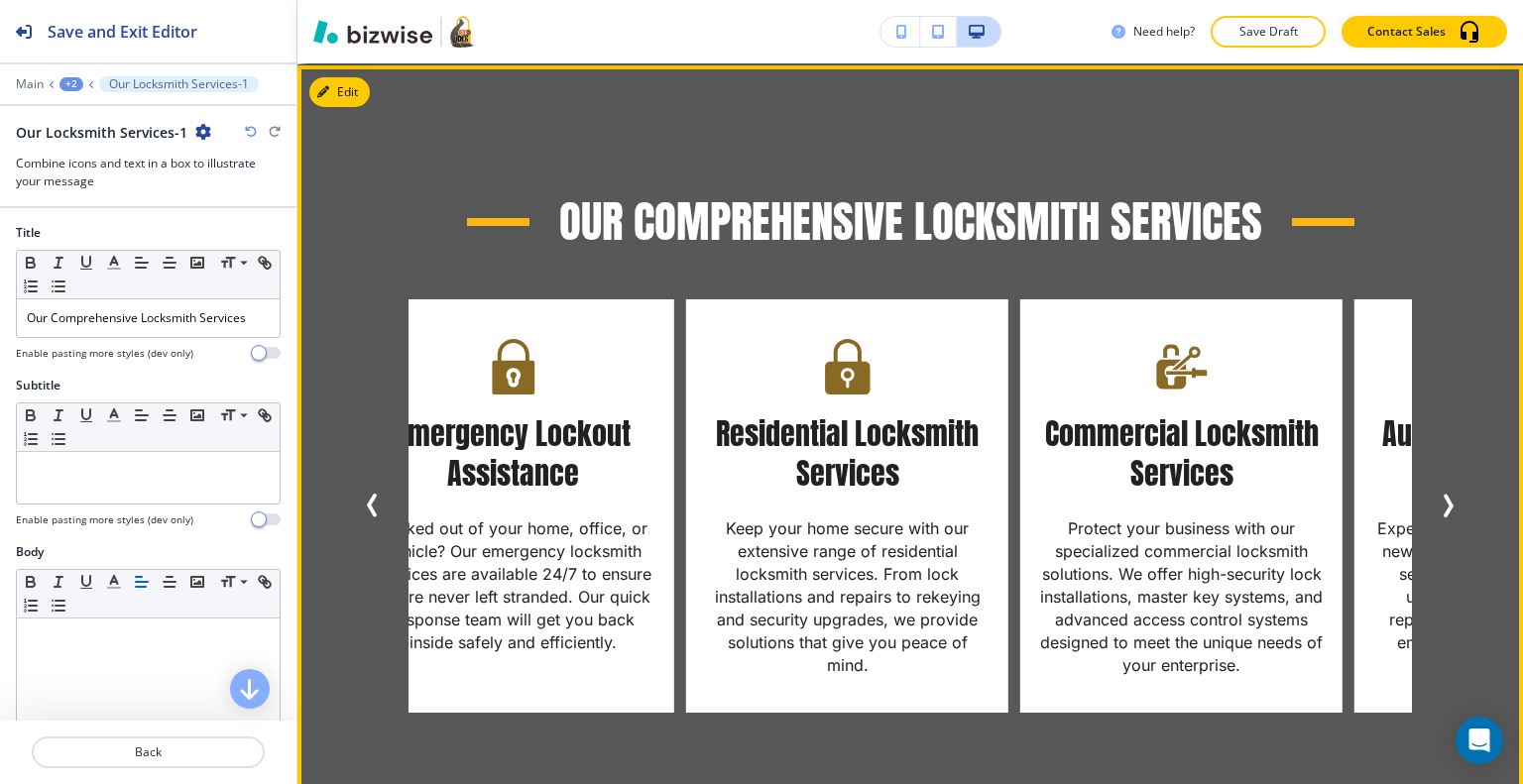 click 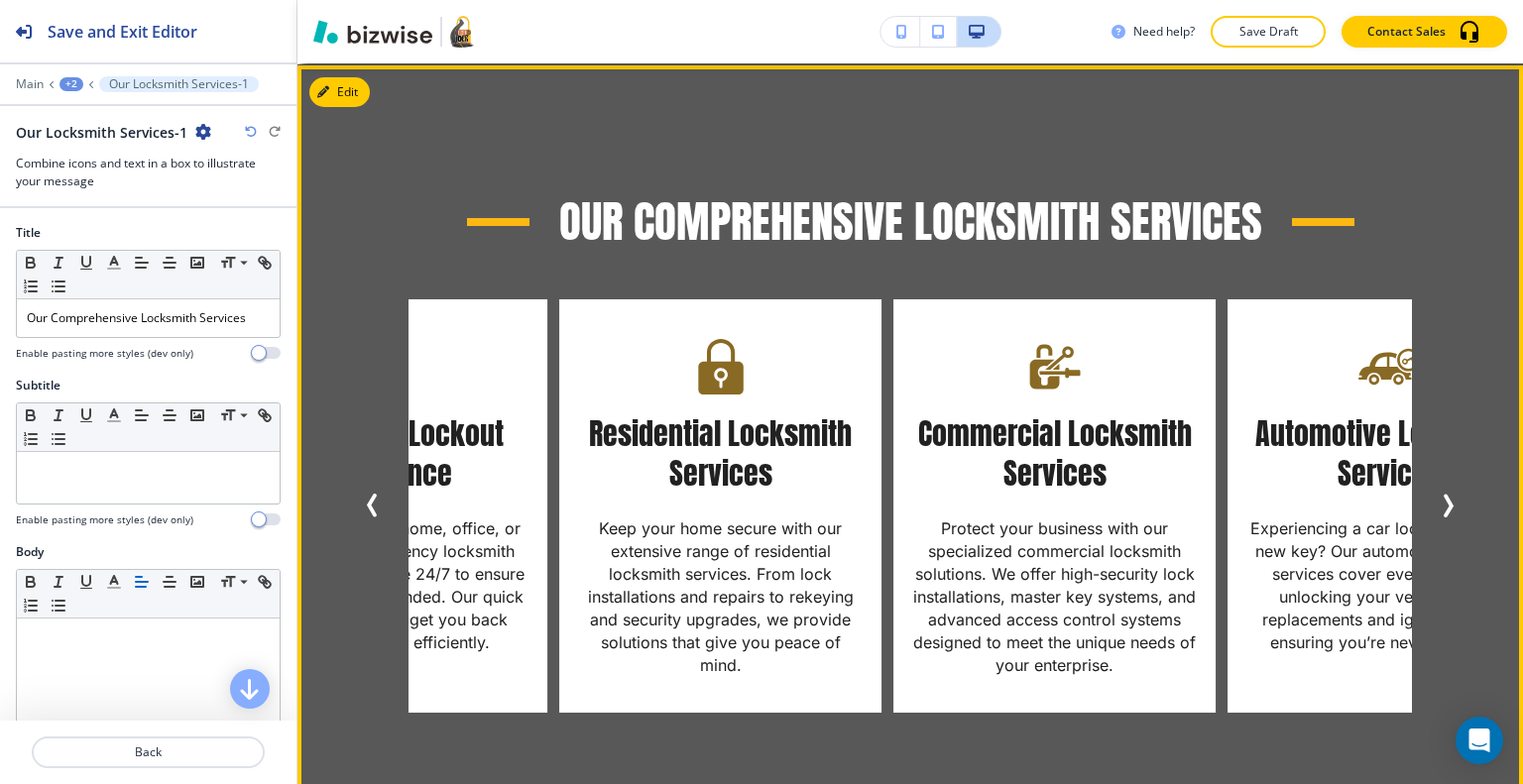 click 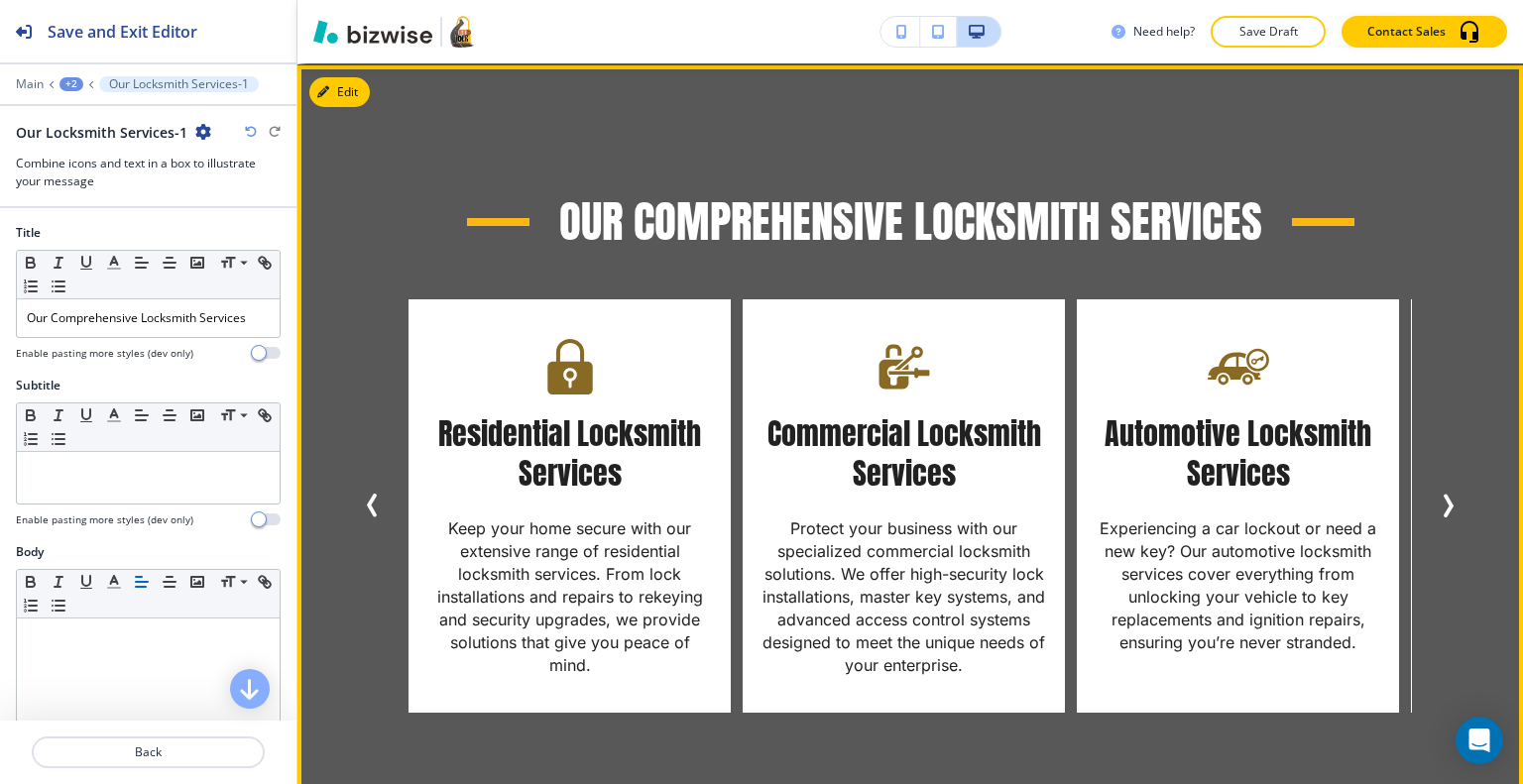 click 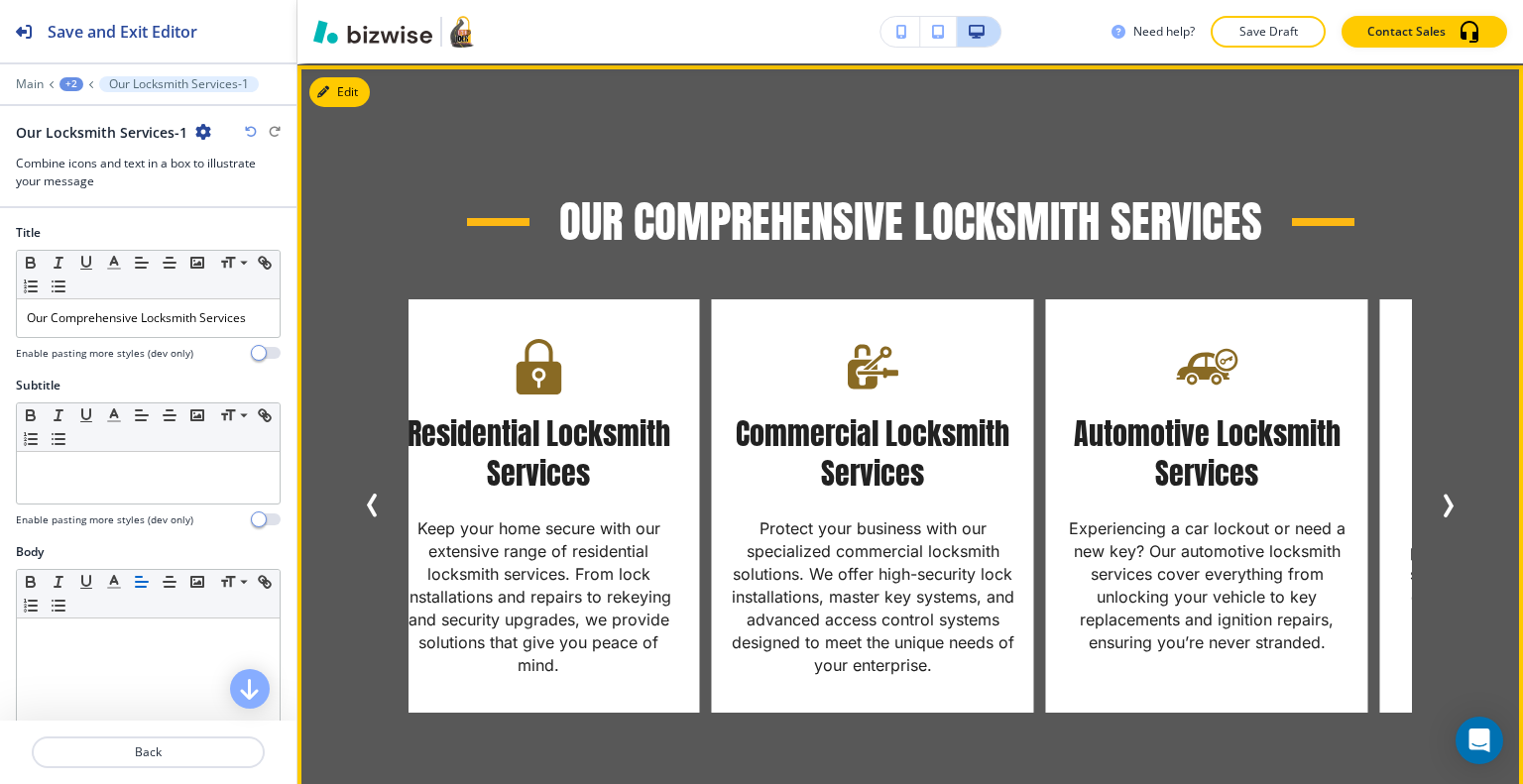 click 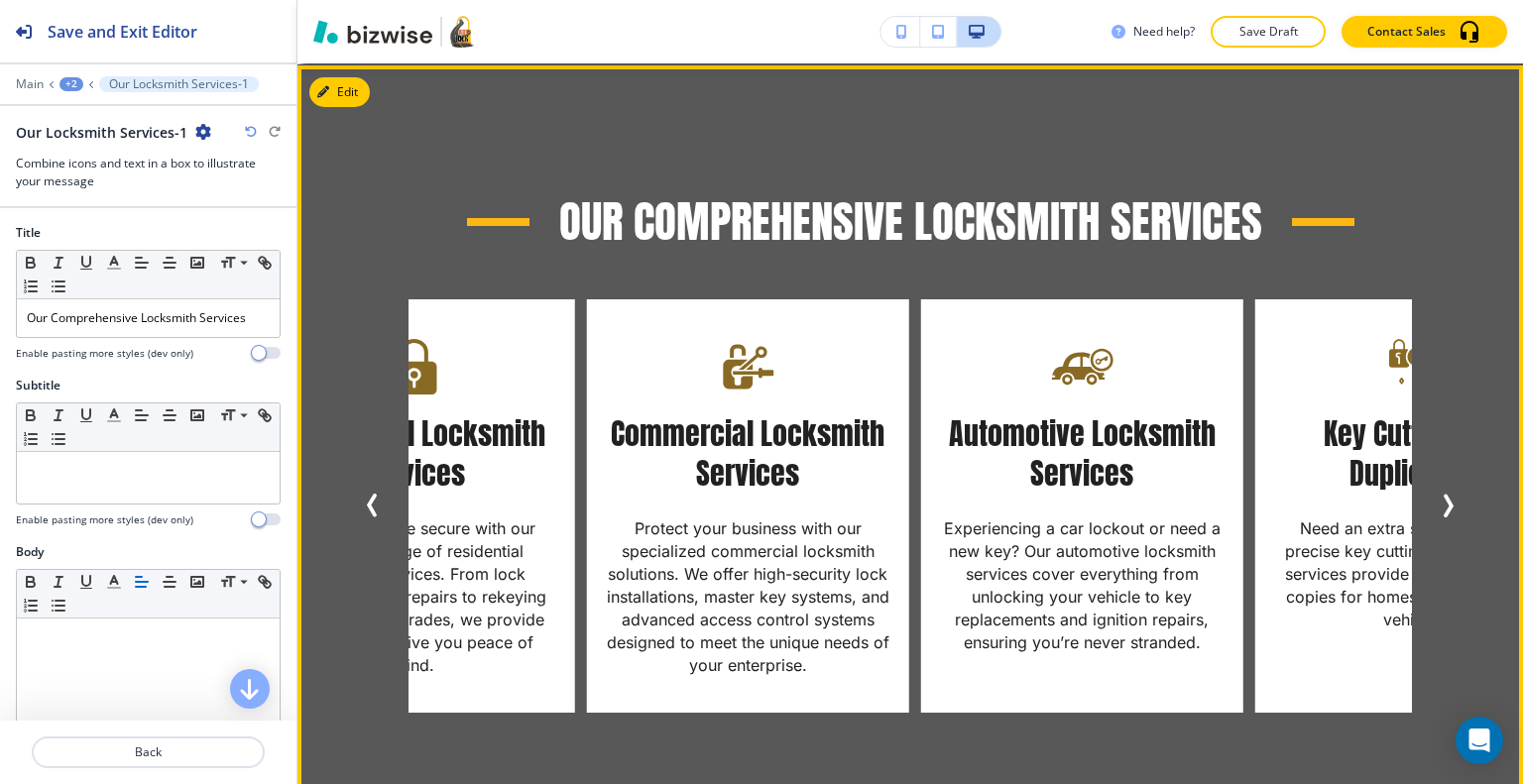 click 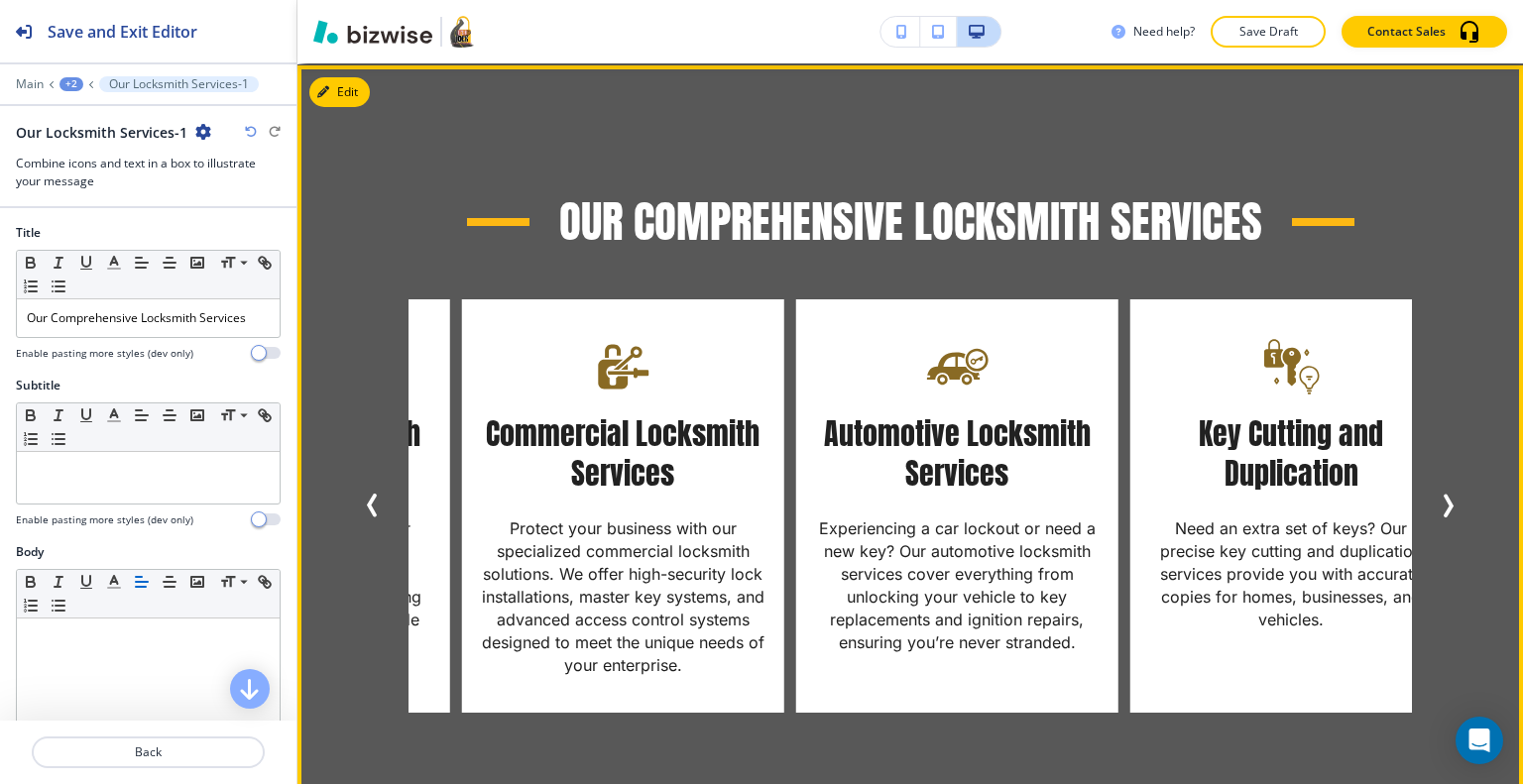 click 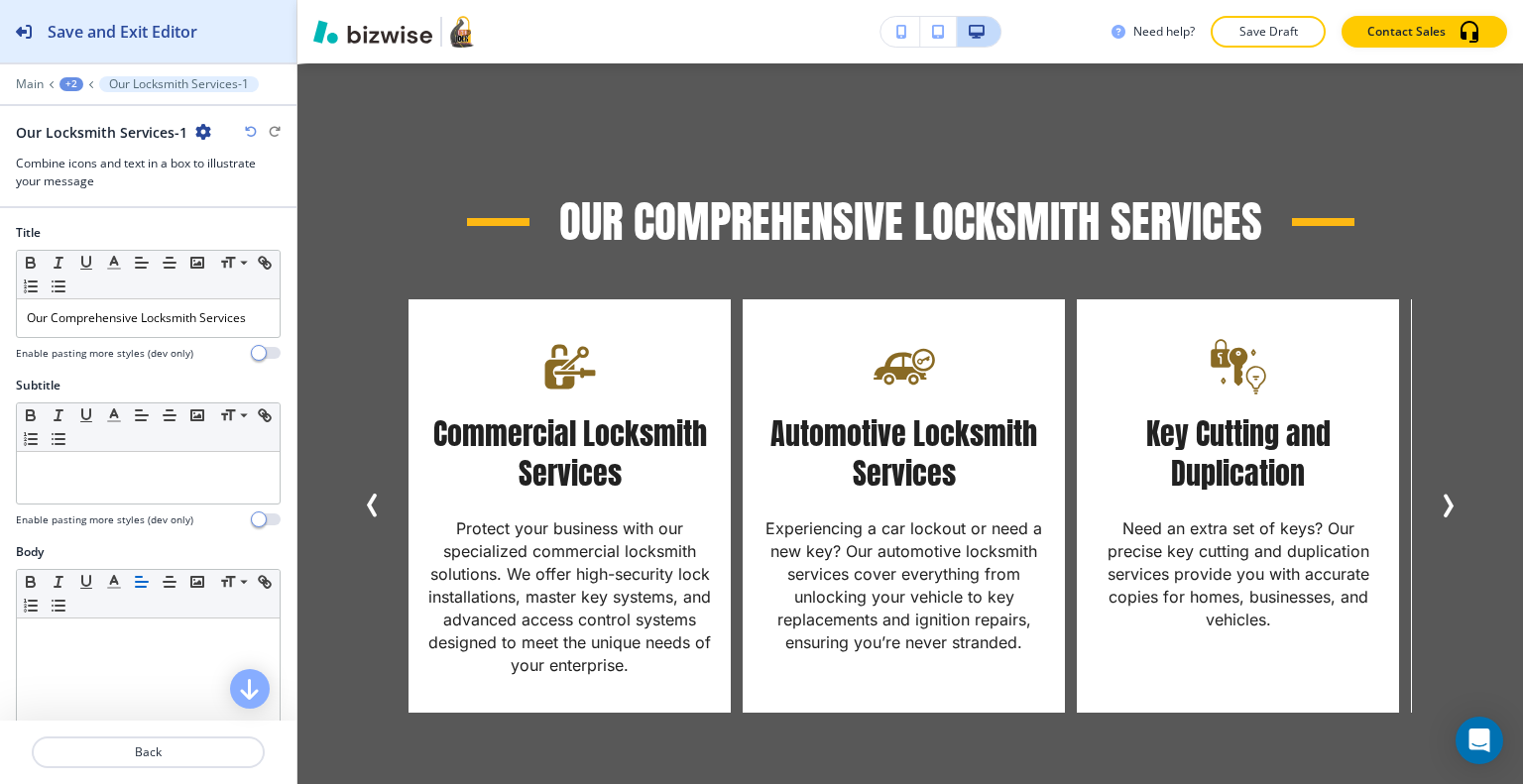 click on "Save and Exit Editor" at bounding box center [122, 32] 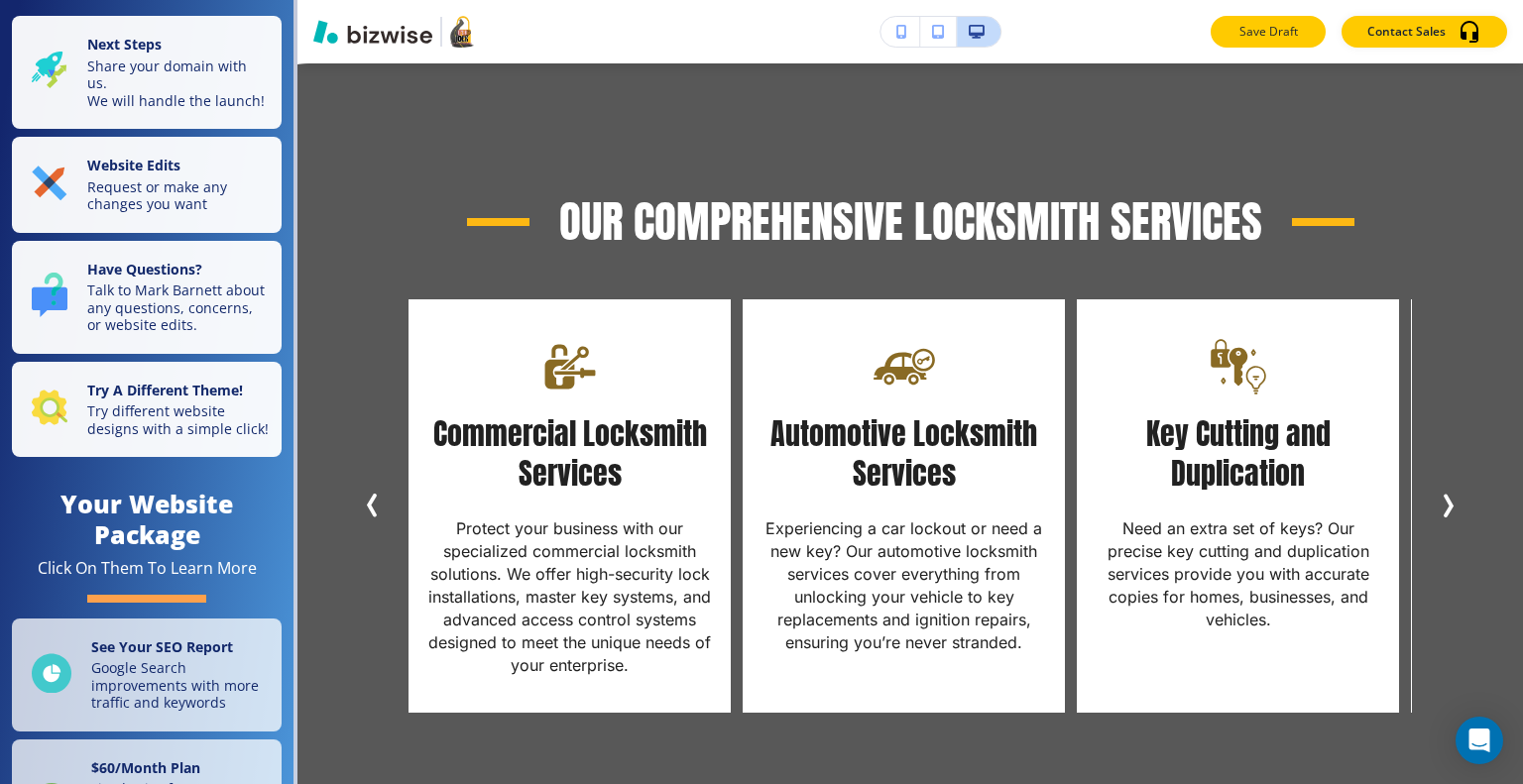 click on "Save Draft" at bounding box center [1268, 32] 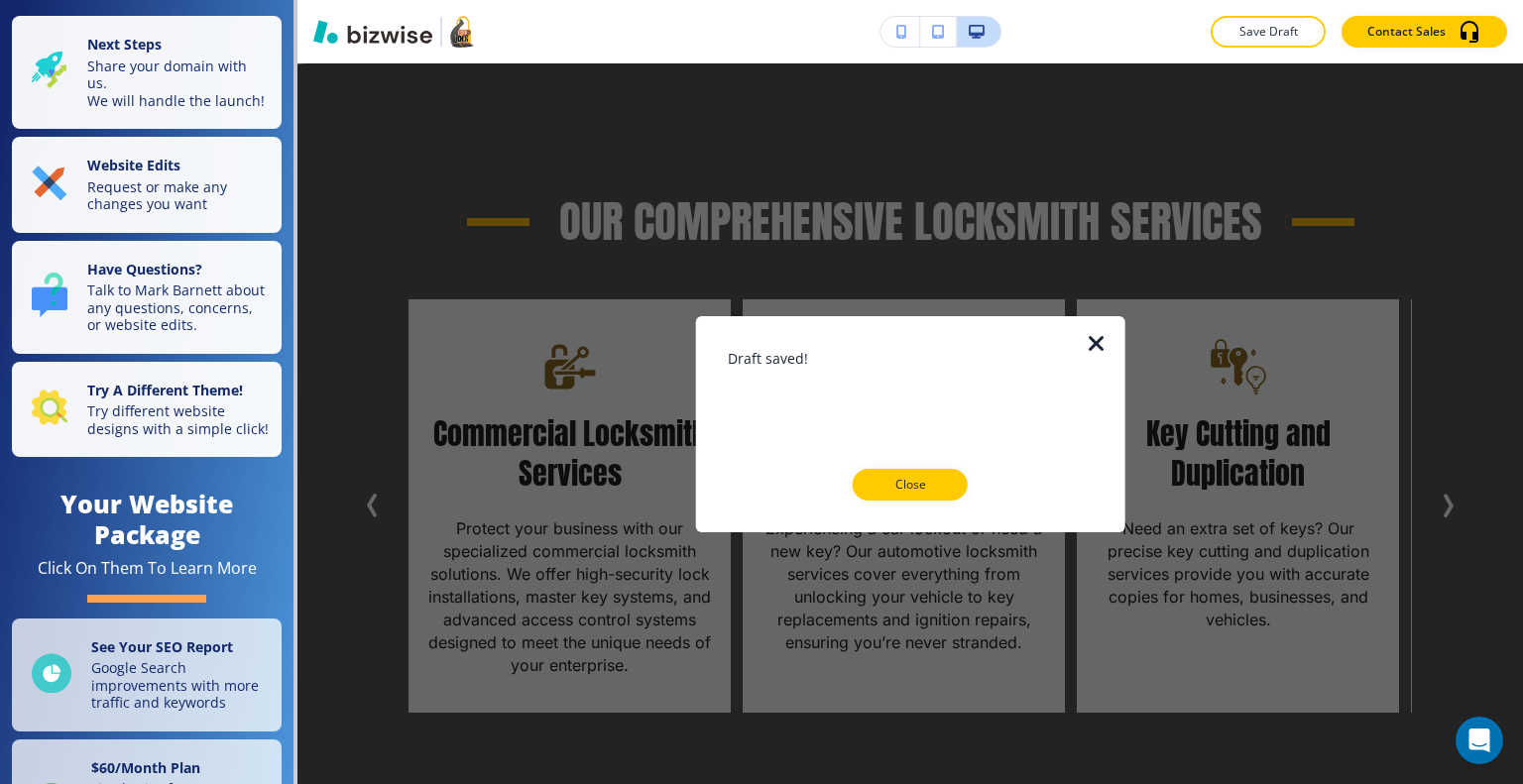 click on "Close" at bounding box center [910, 485] 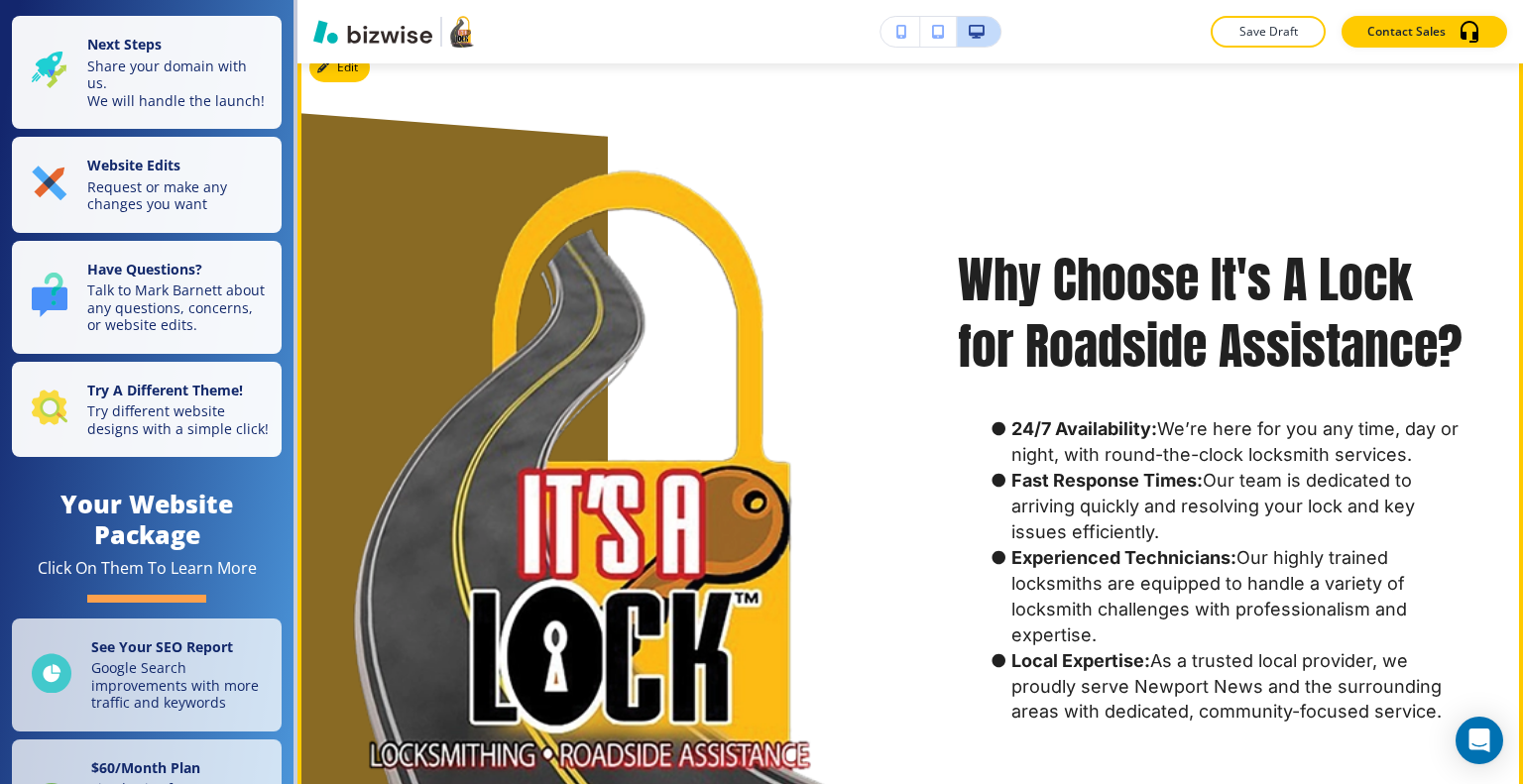 scroll, scrollTop: 2870, scrollLeft: 0, axis: vertical 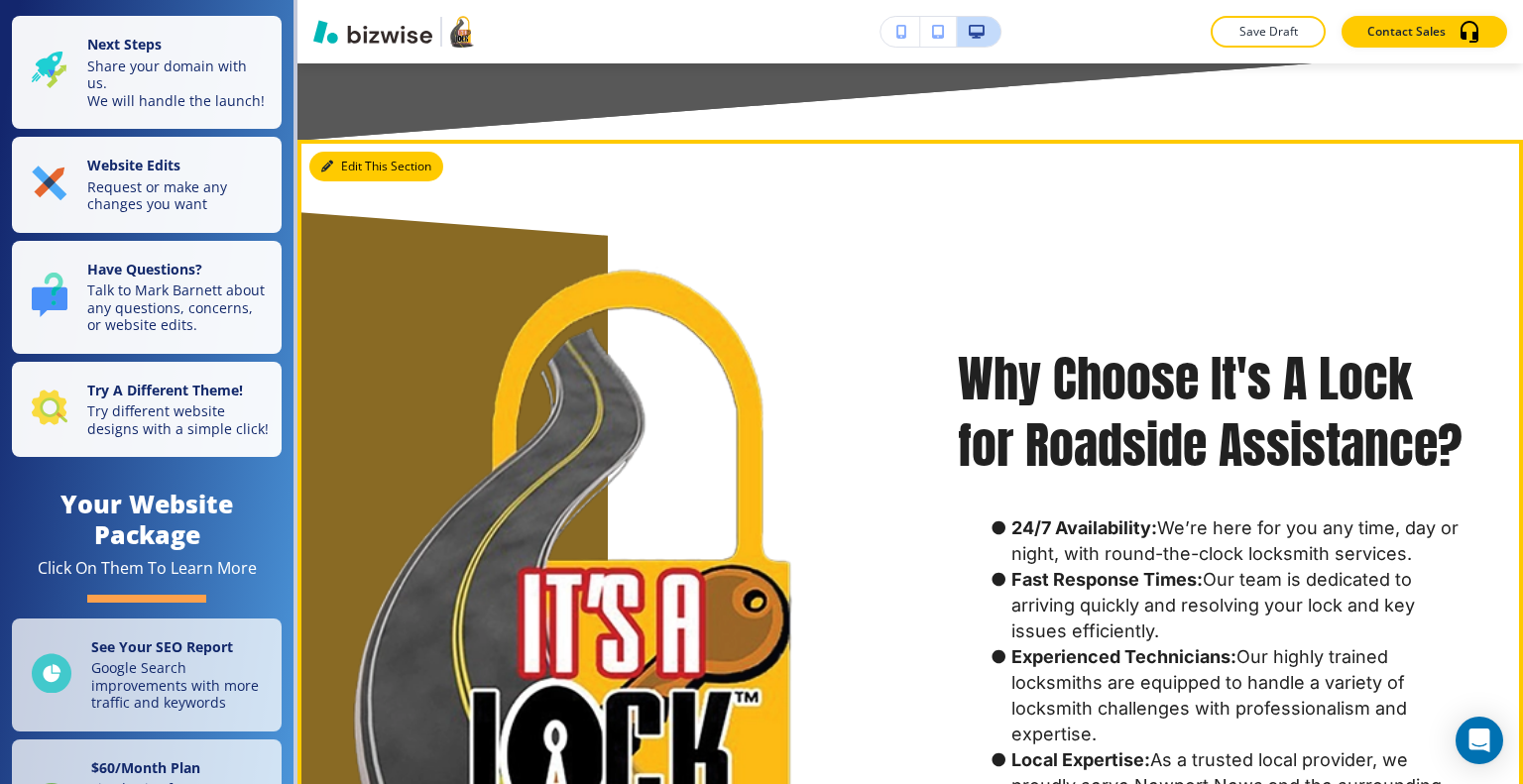 click on "Edit This Section" at bounding box center [376, 167] 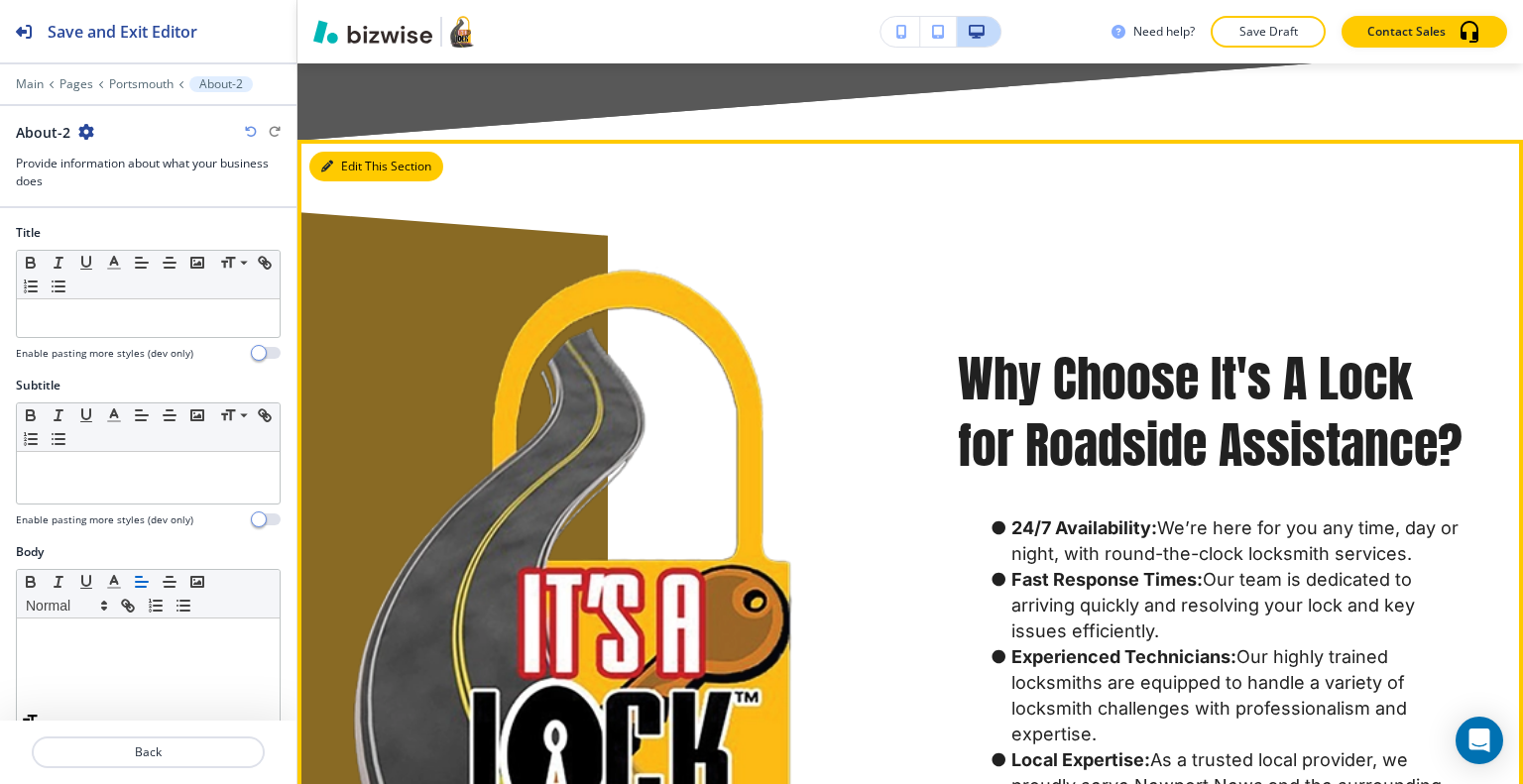 scroll, scrollTop: 2946, scrollLeft: 0, axis: vertical 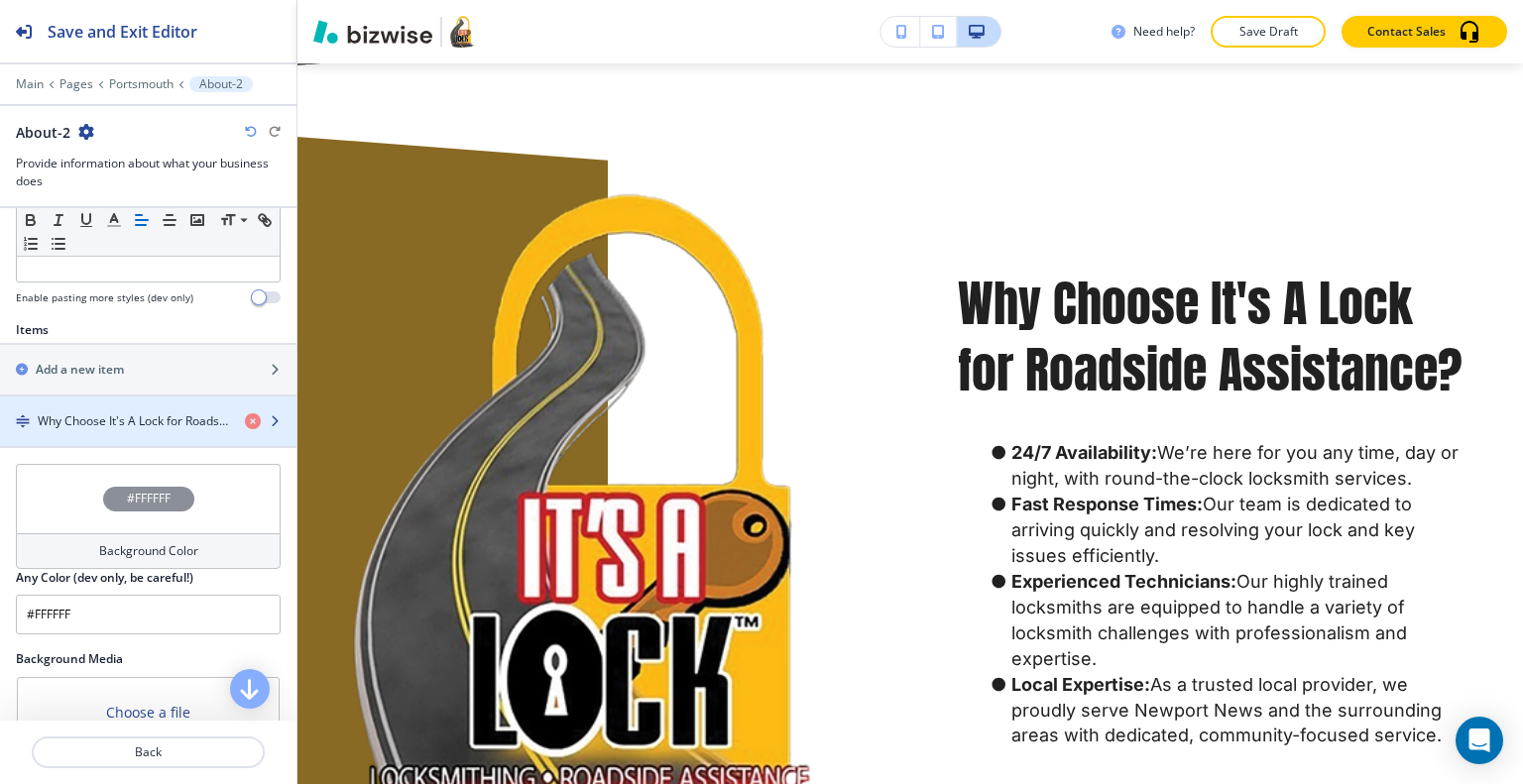 click at bounding box center (148, 438) 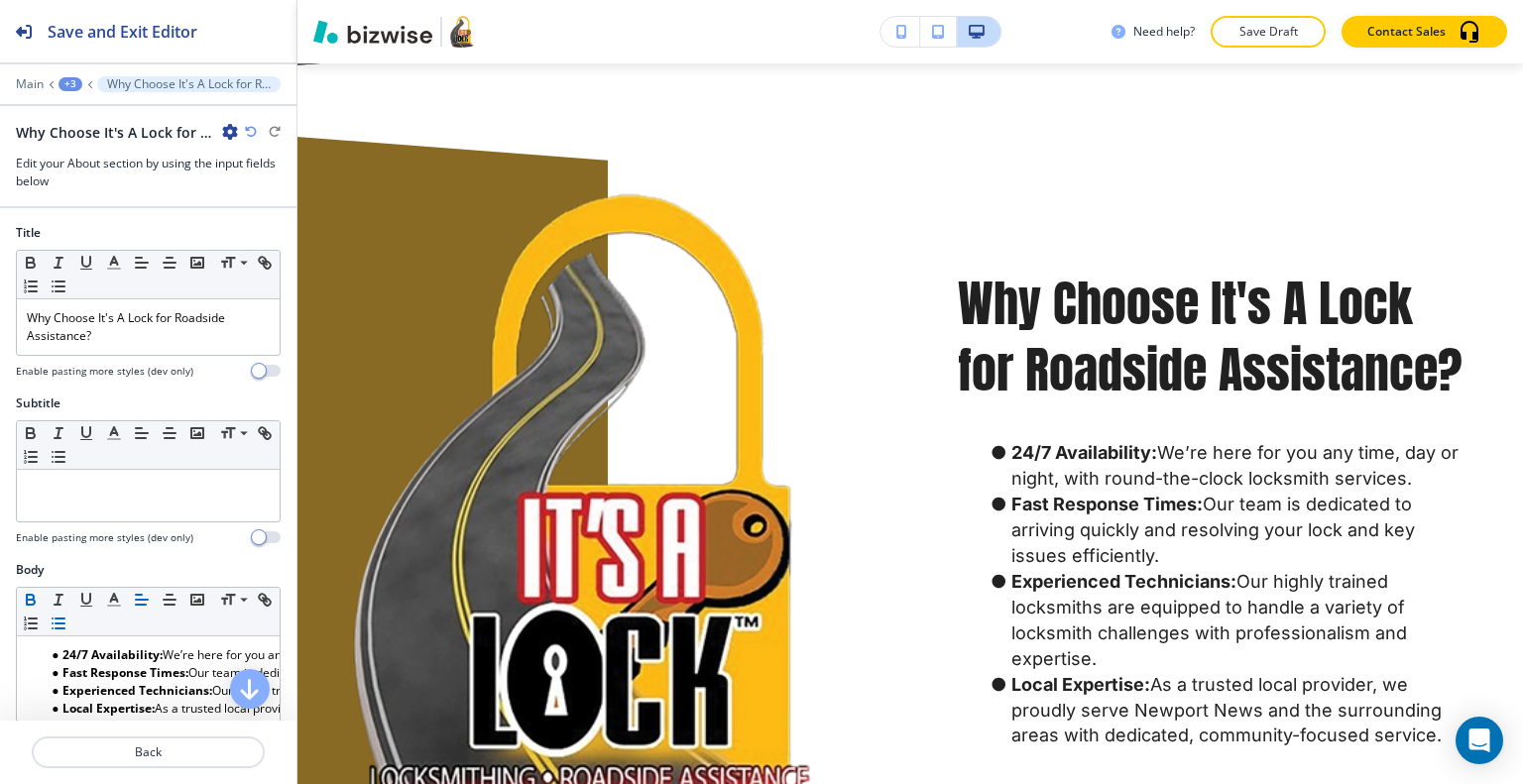 scroll, scrollTop: 2977, scrollLeft: 0, axis: vertical 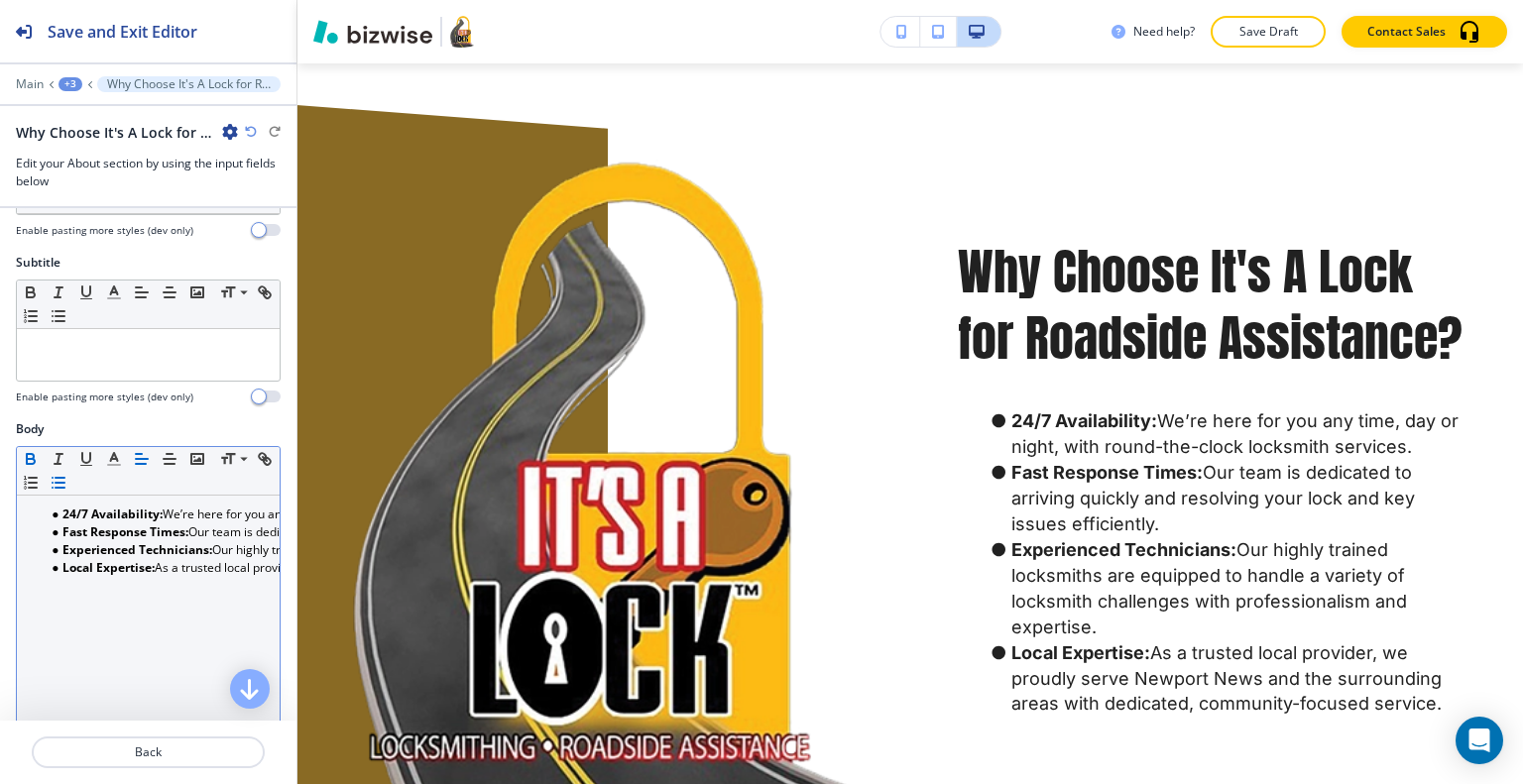 click on "Local Expertise:" at bounding box center [108, 567] 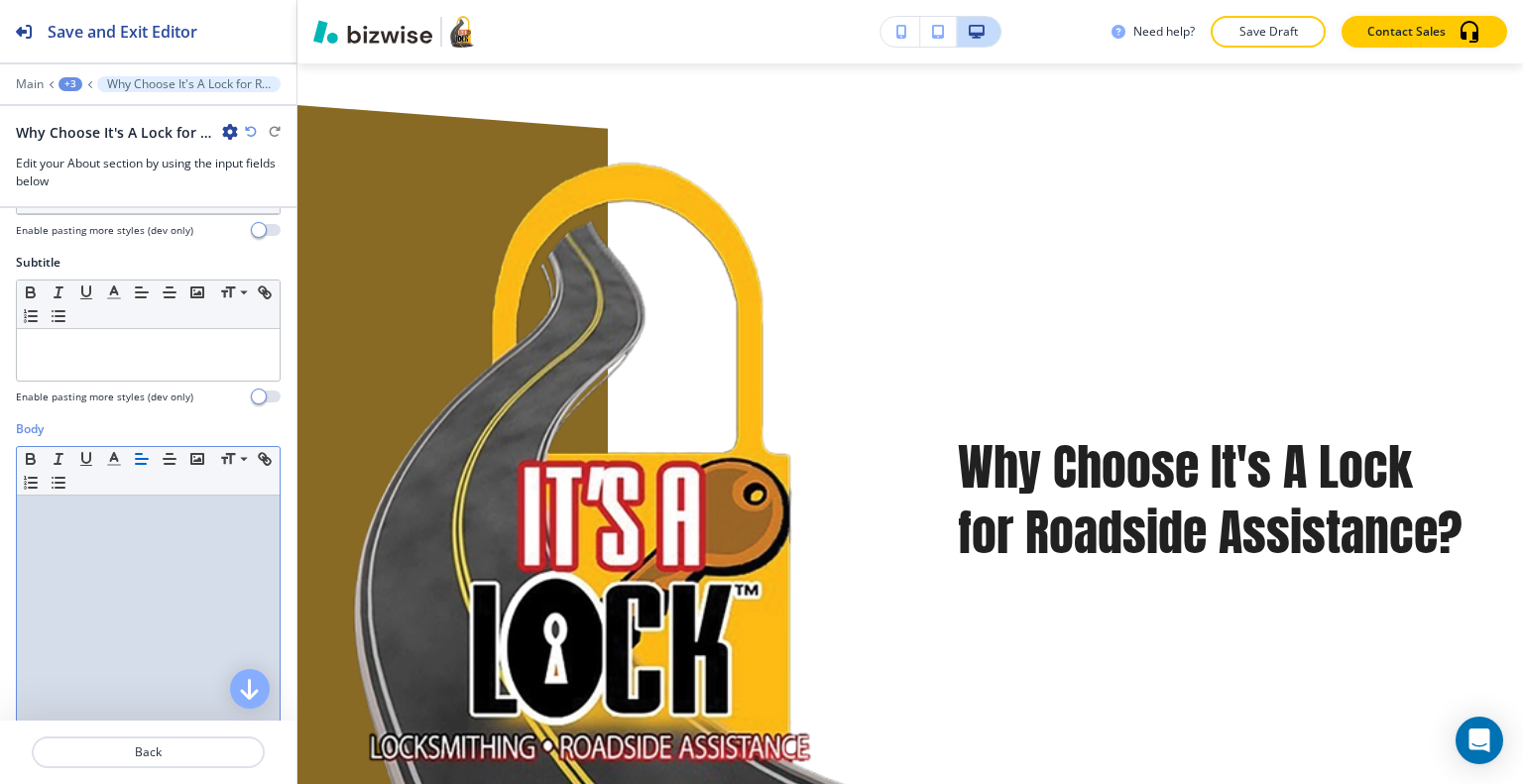 drag, startPoint x: 98, startPoint y: 528, endPoint x: 110, endPoint y: 532, distance: 12.649111 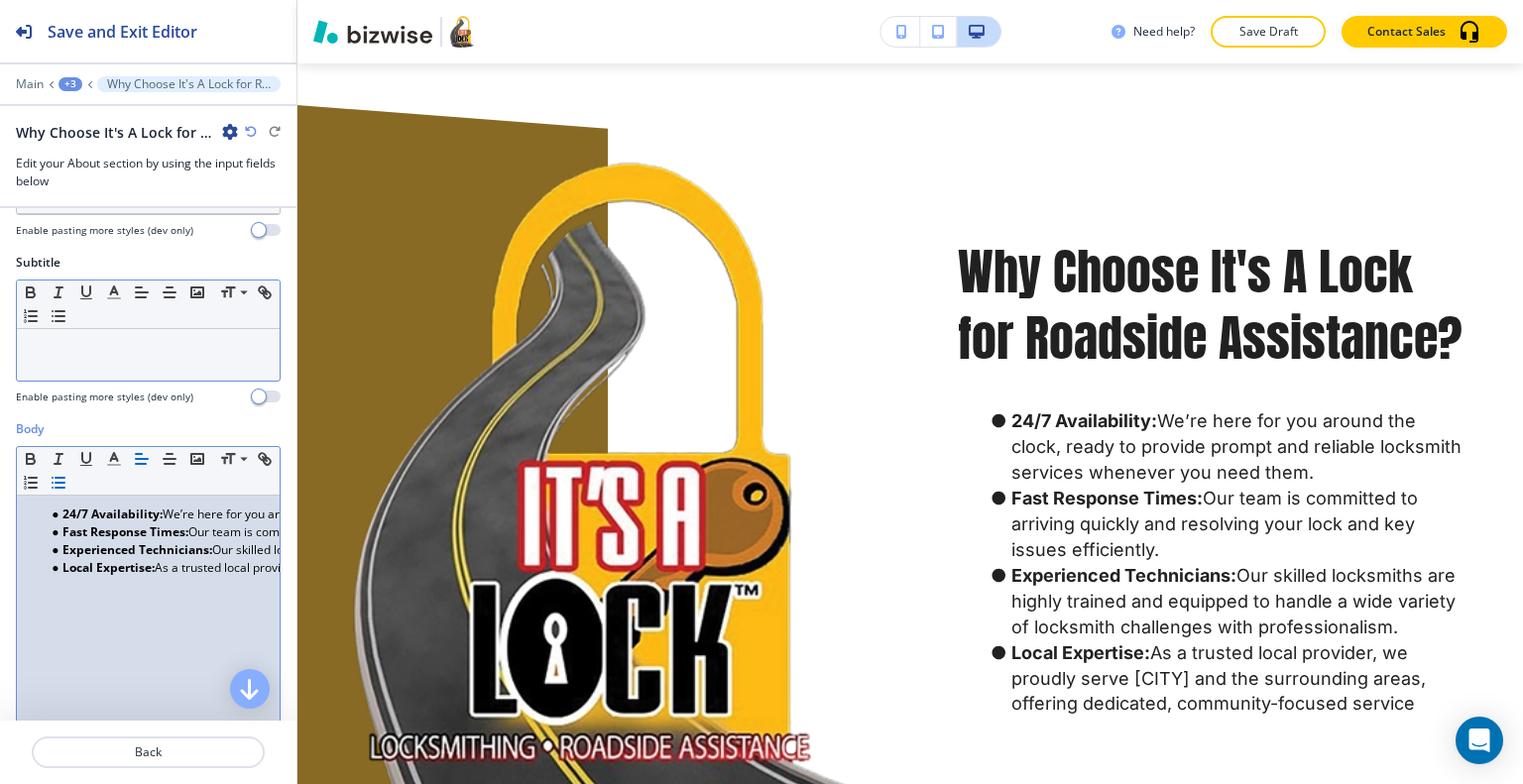 scroll, scrollTop: 0, scrollLeft: 0, axis: both 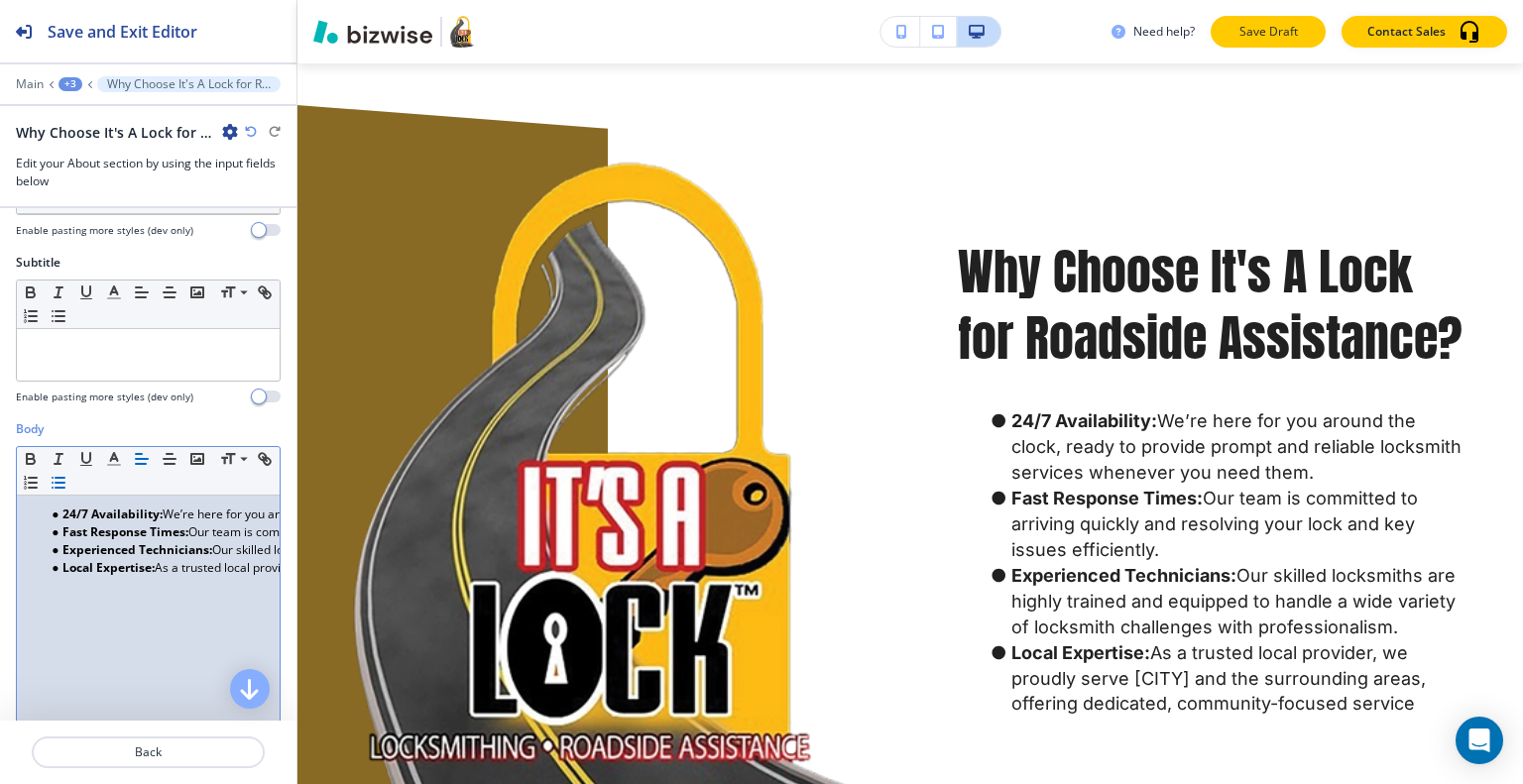 click on "Save Draft" at bounding box center [1268, 32] 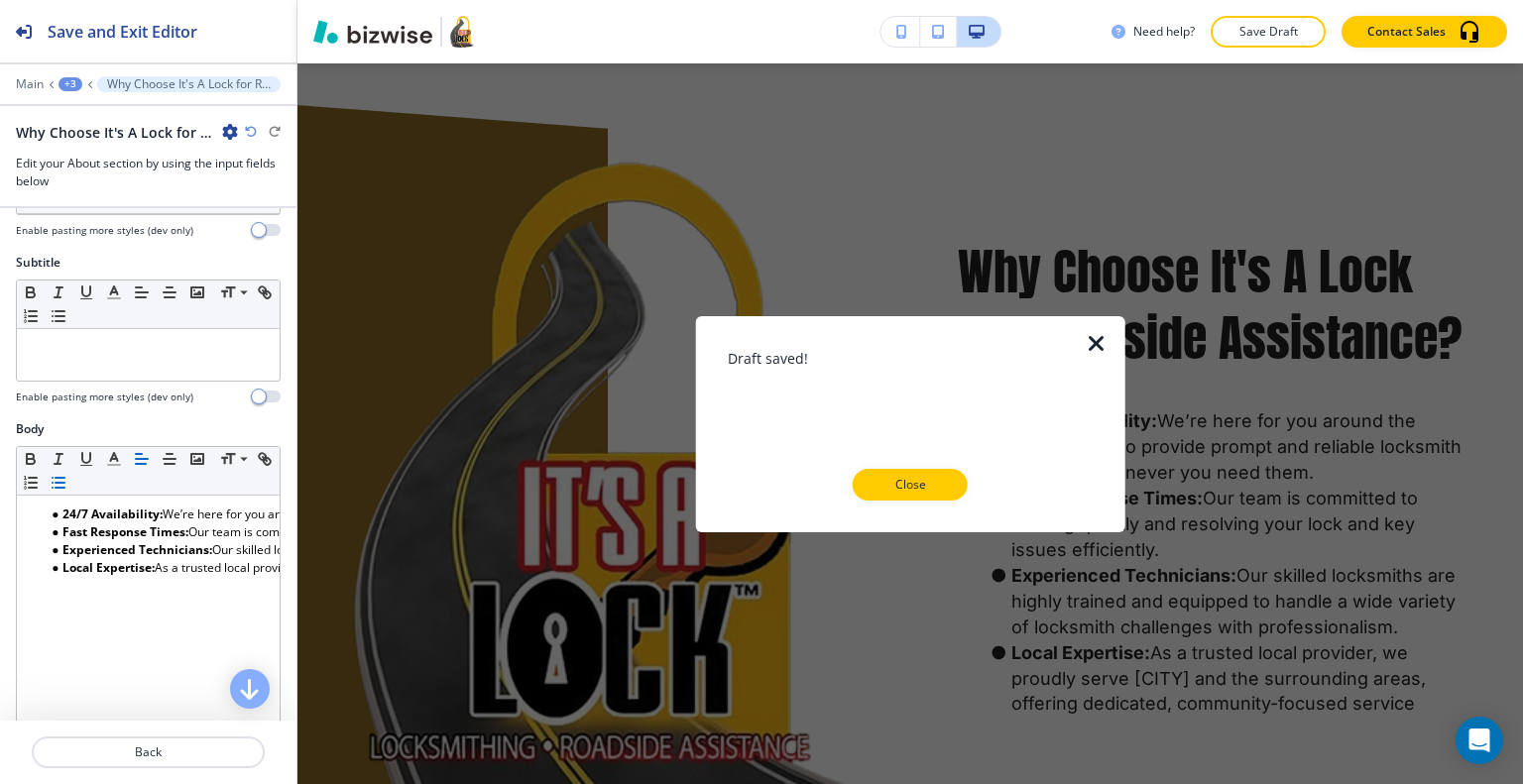 scroll, scrollTop: 3374, scrollLeft: 0, axis: vertical 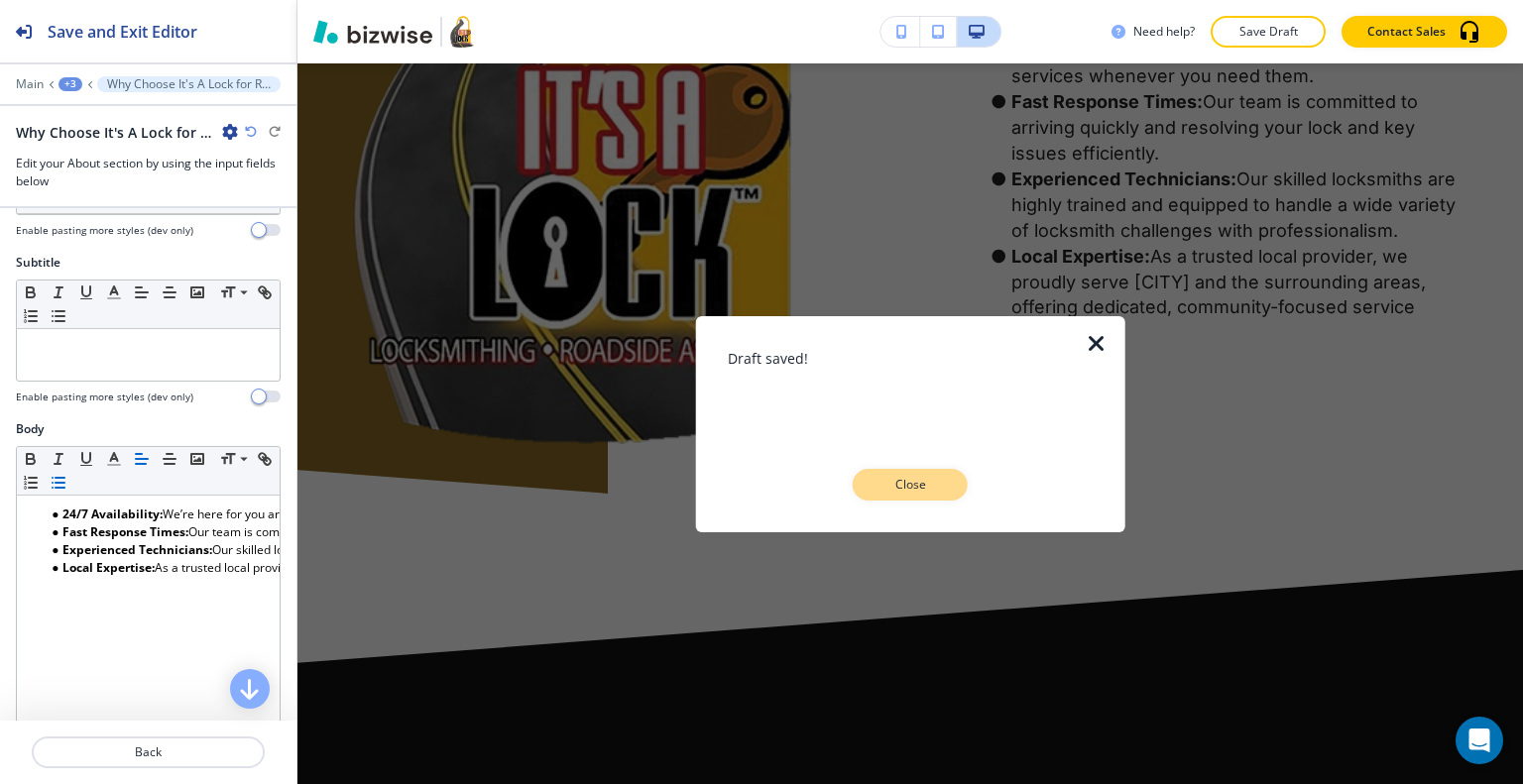click on "Close" at bounding box center (910, 485) 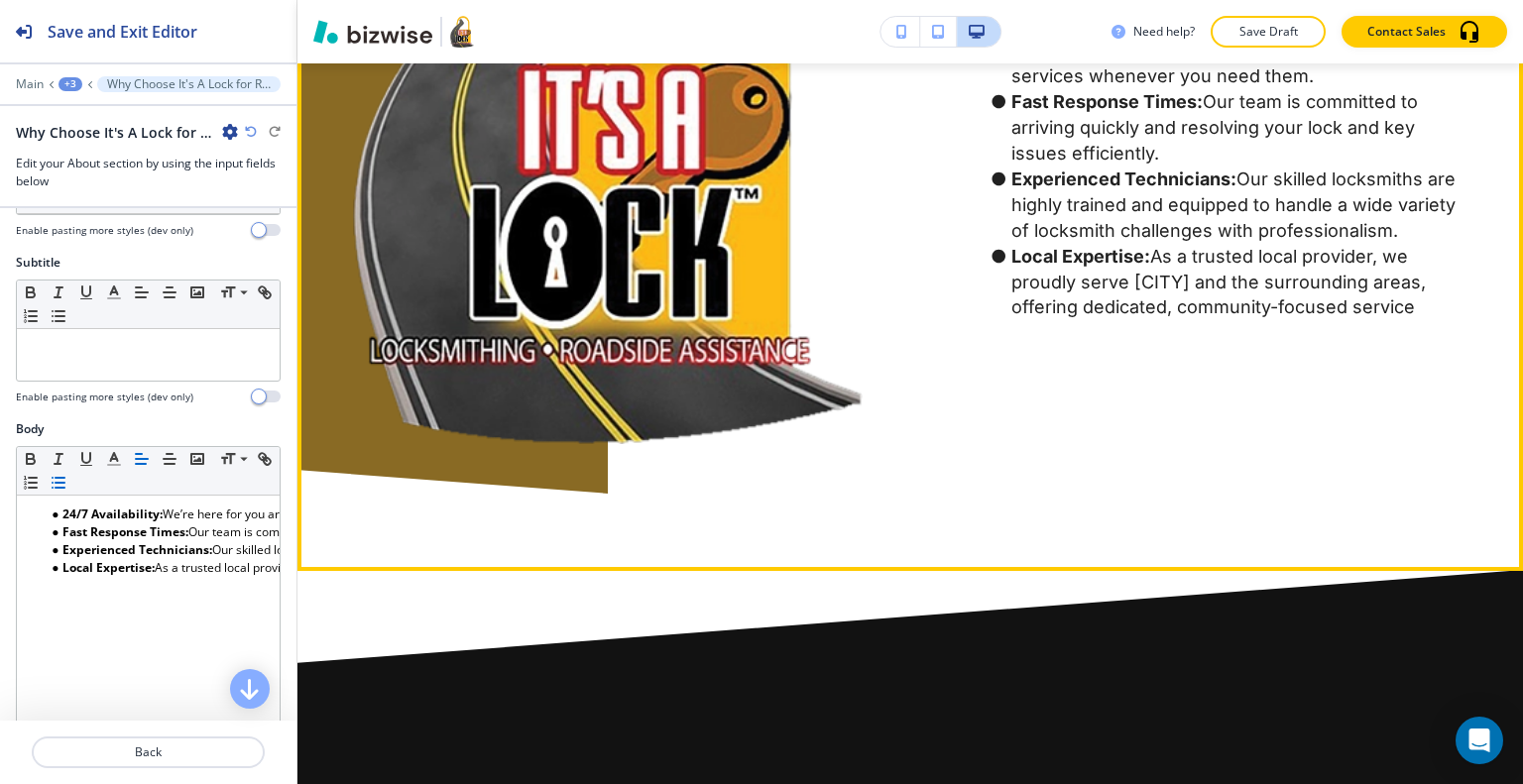 scroll, scrollTop: 3077, scrollLeft: 0, axis: vertical 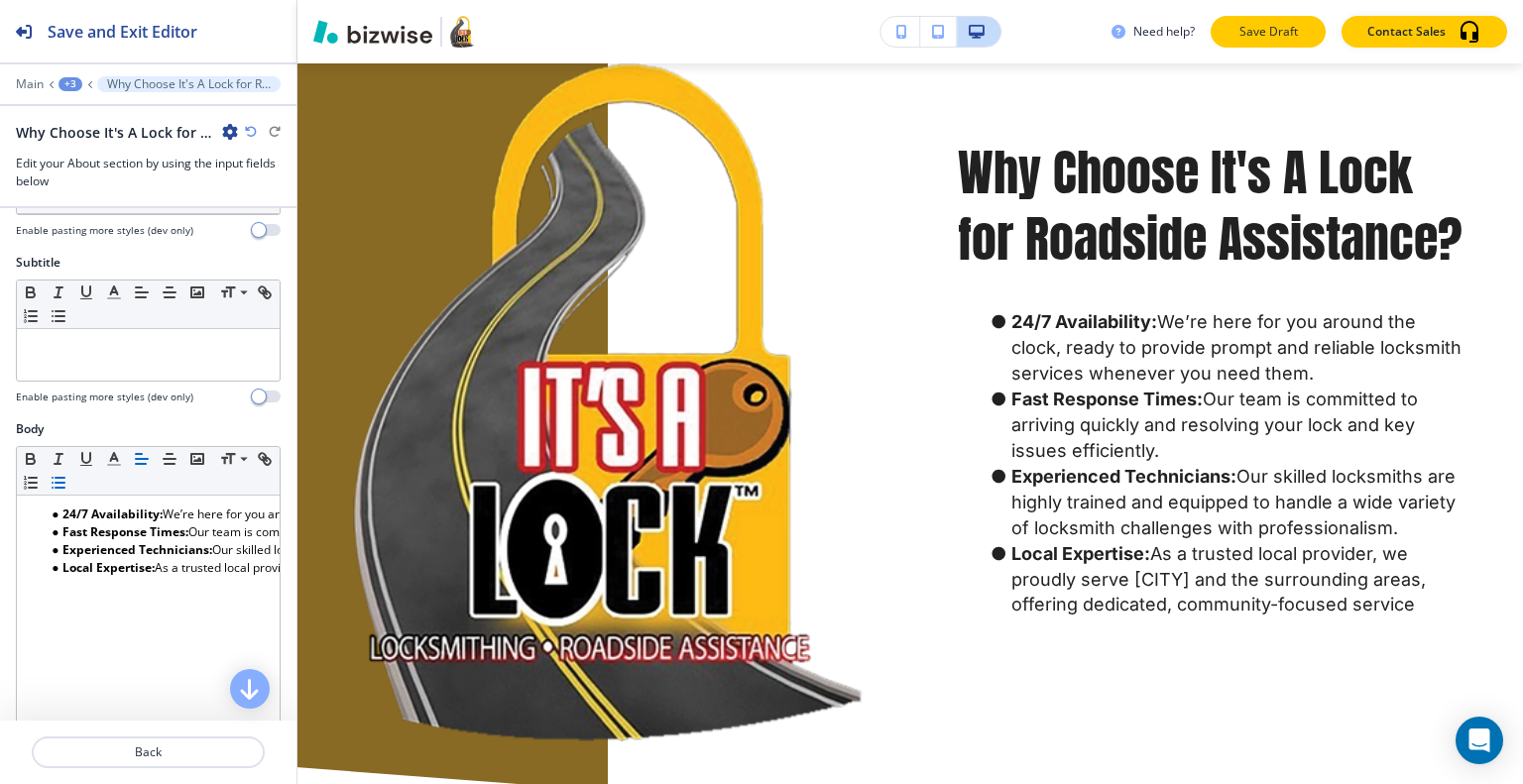 click on "Save Draft" at bounding box center (1268, 32) 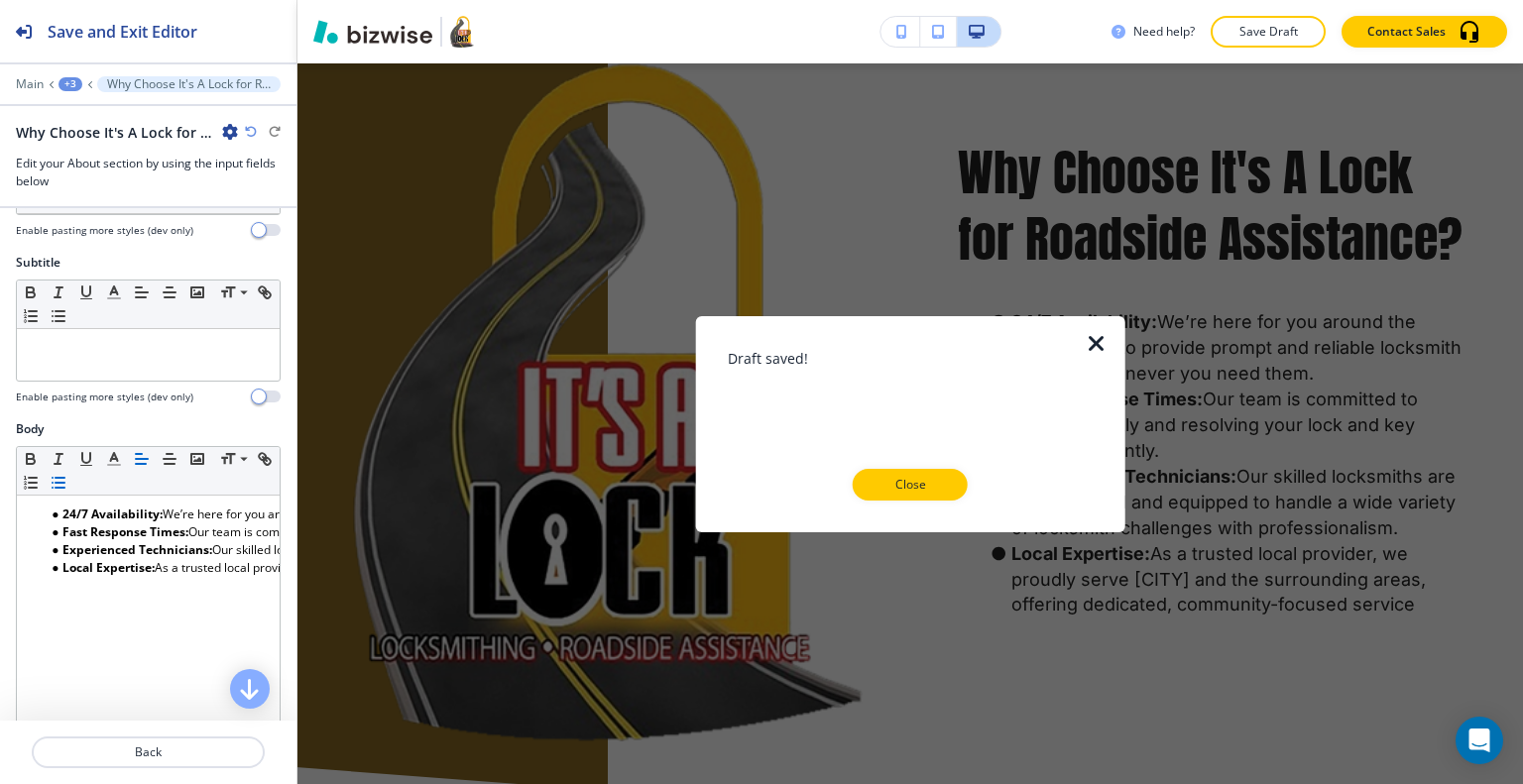 click at bounding box center (910, 516) 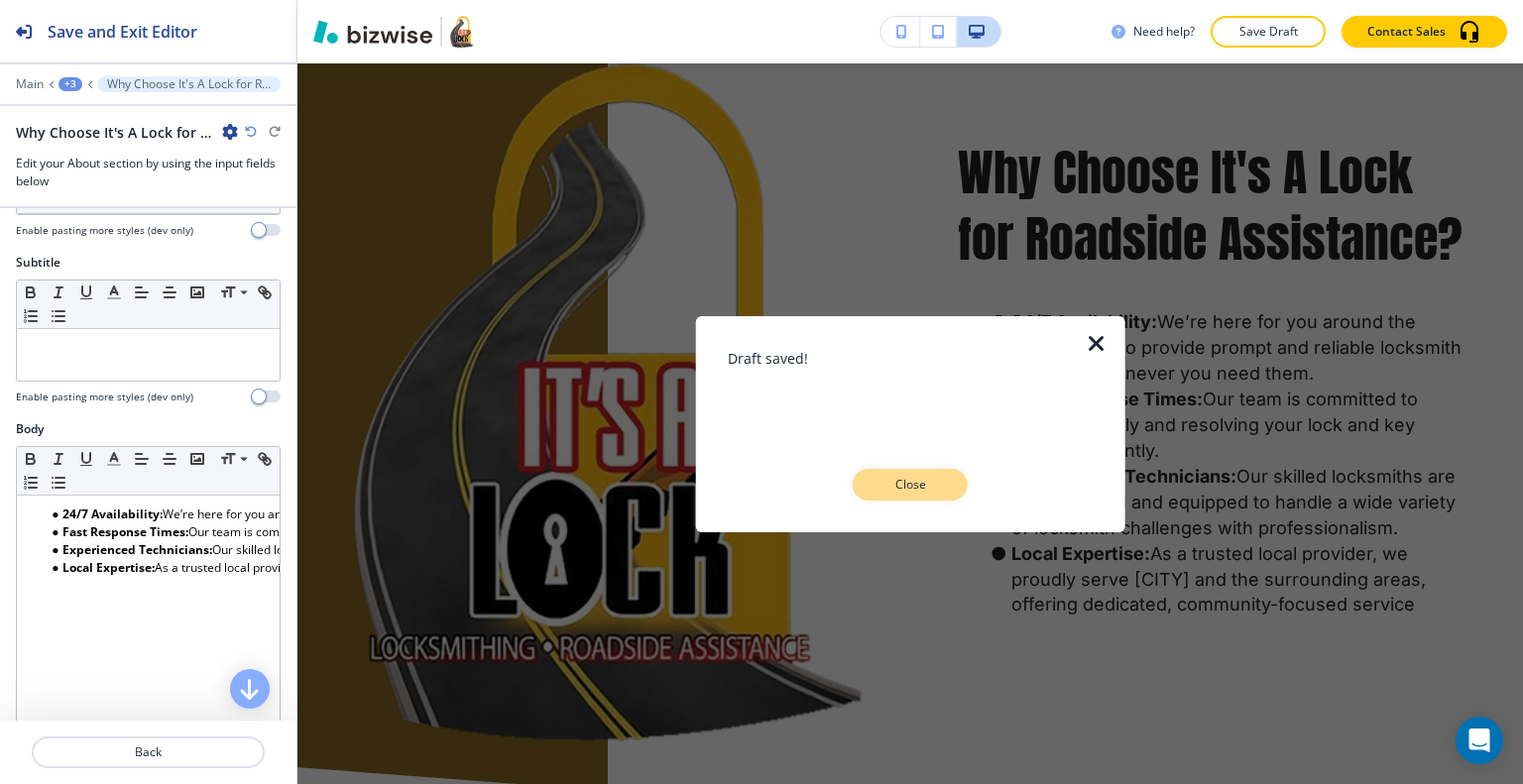 click on "Close" at bounding box center (910, 485) 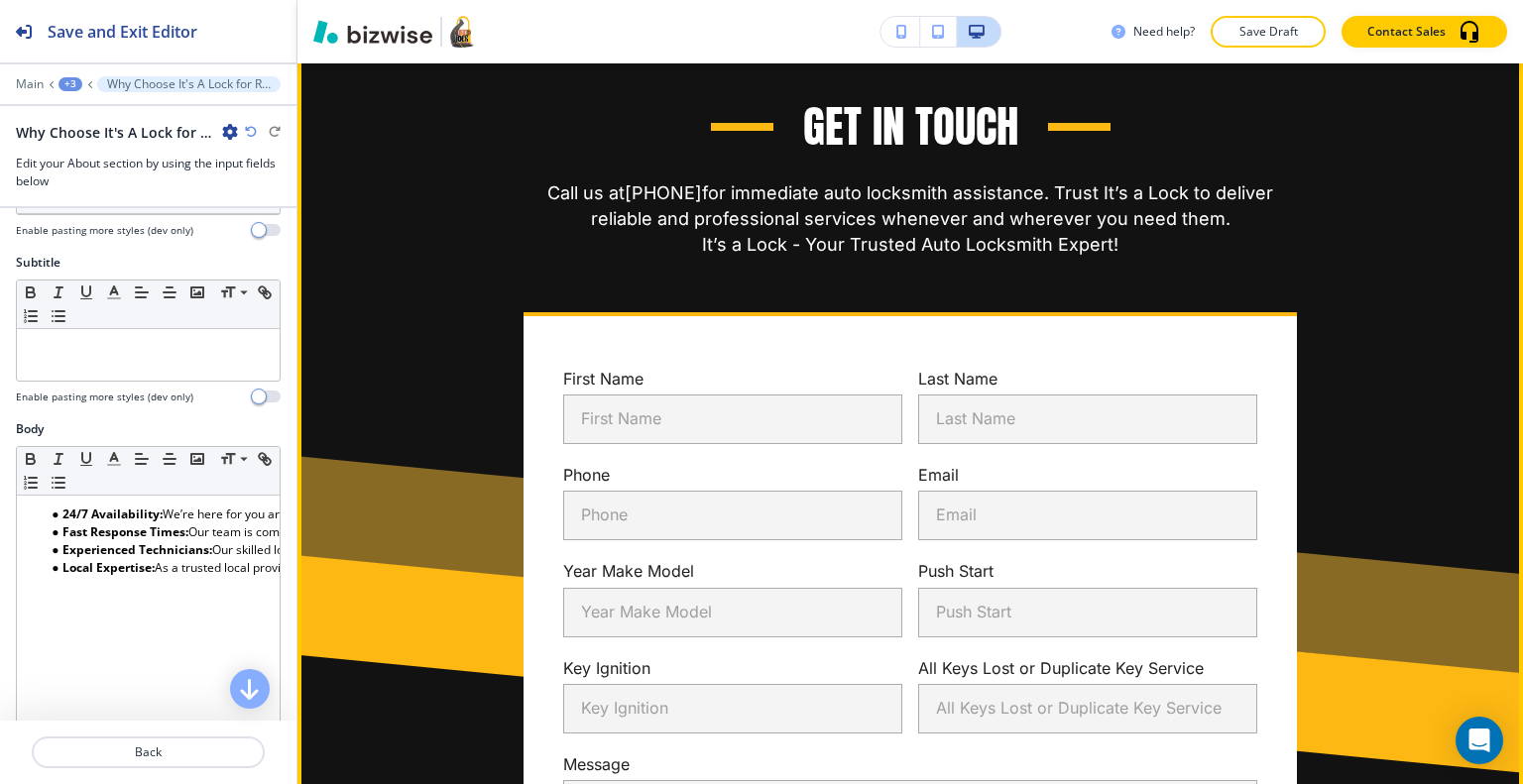 scroll, scrollTop: 3572, scrollLeft: 0, axis: vertical 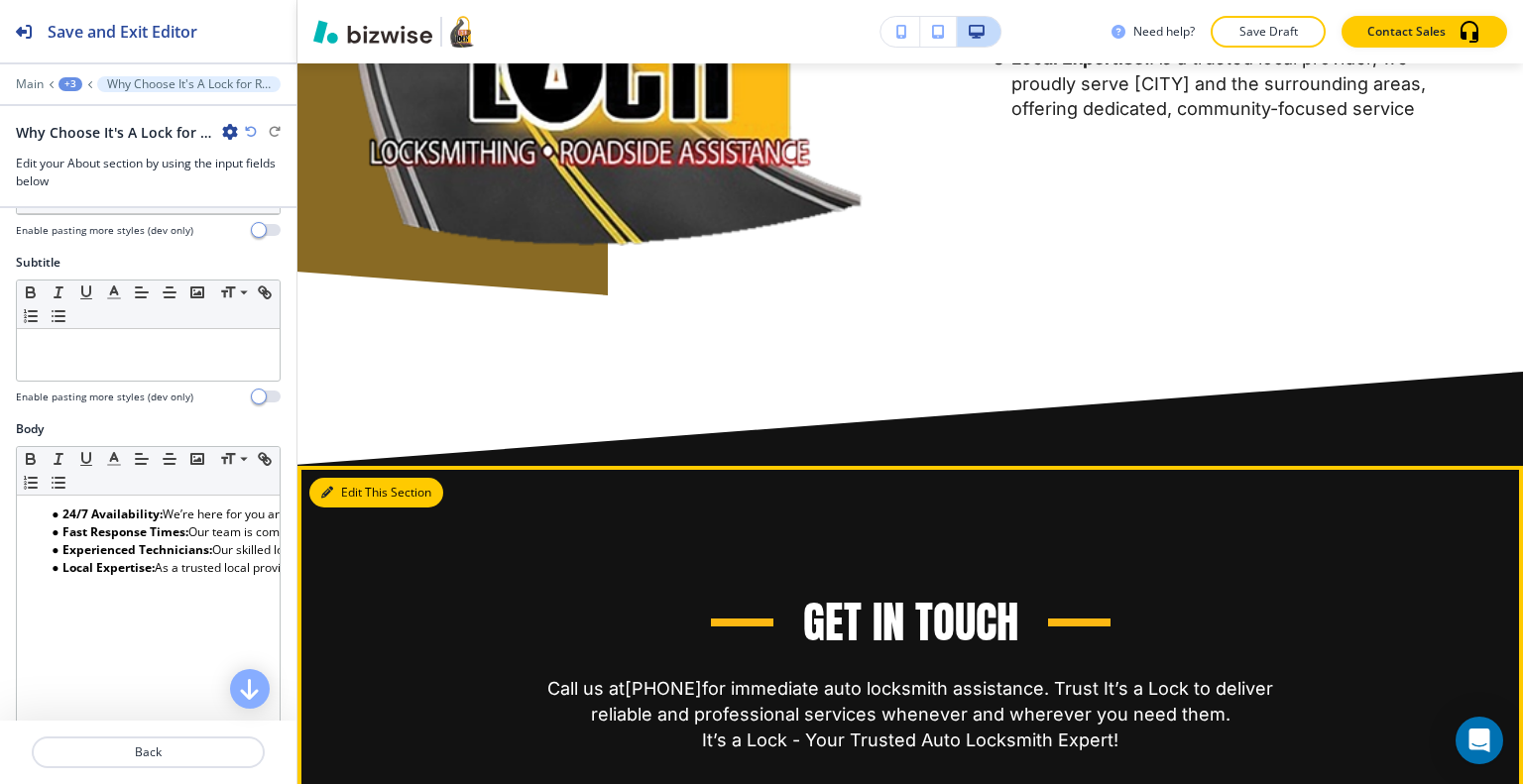 click on "Edit This Section" at bounding box center [376, 493] 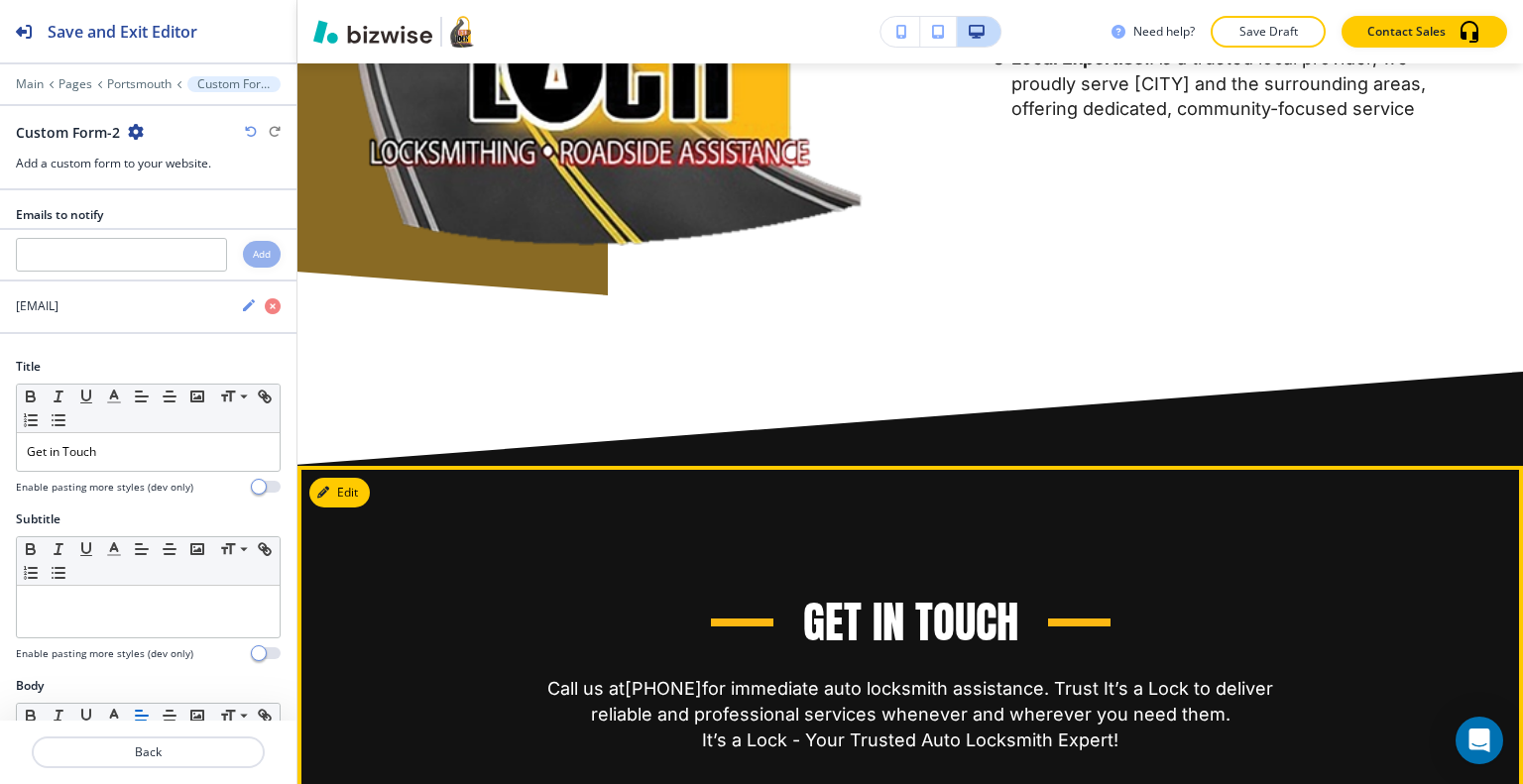 scroll, scrollTop: 3963, scrollLeft: 0, axis: vertical 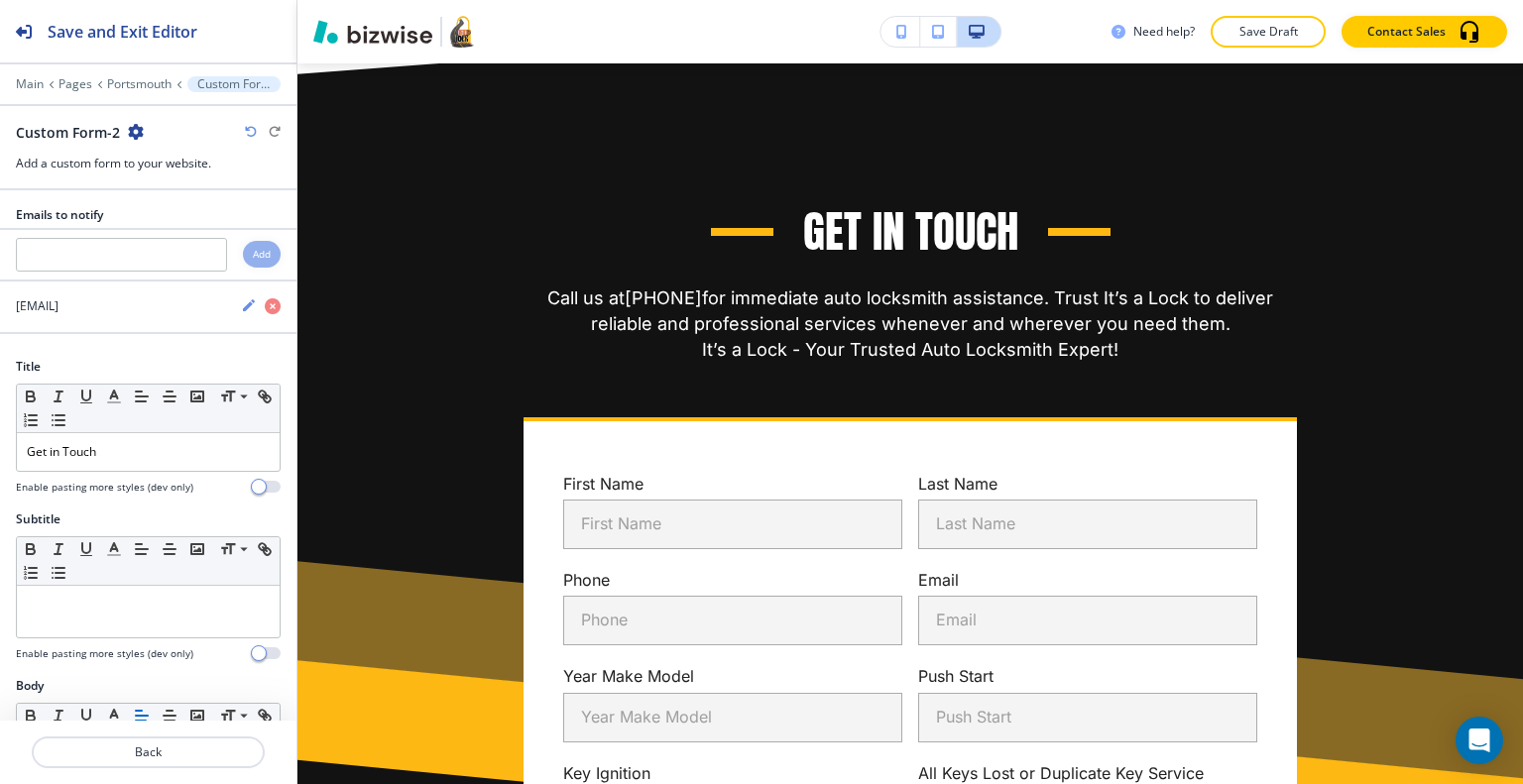 click at bounding box center [136, 132] 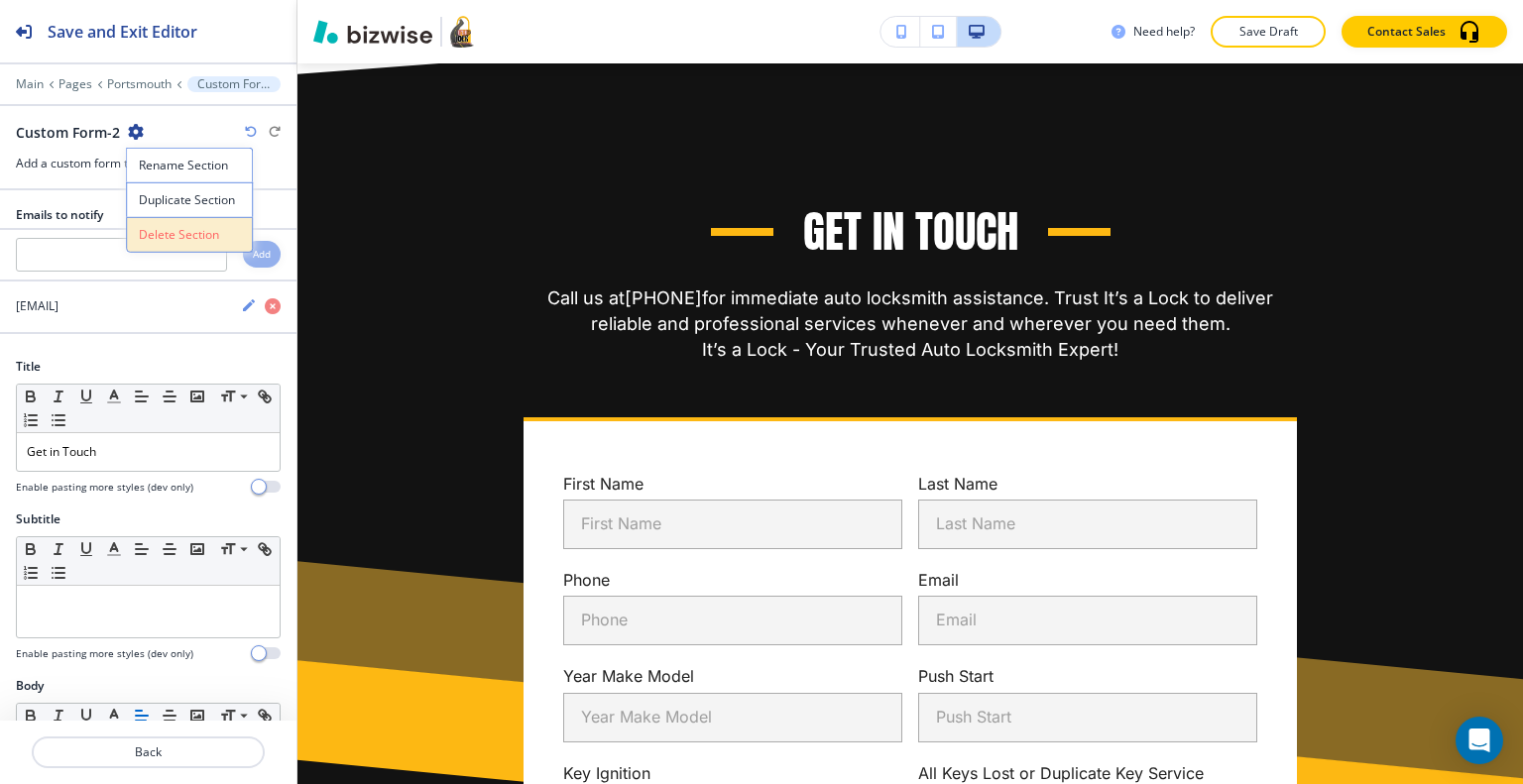 click on "Delete Section" at bounding box center (189, 235) 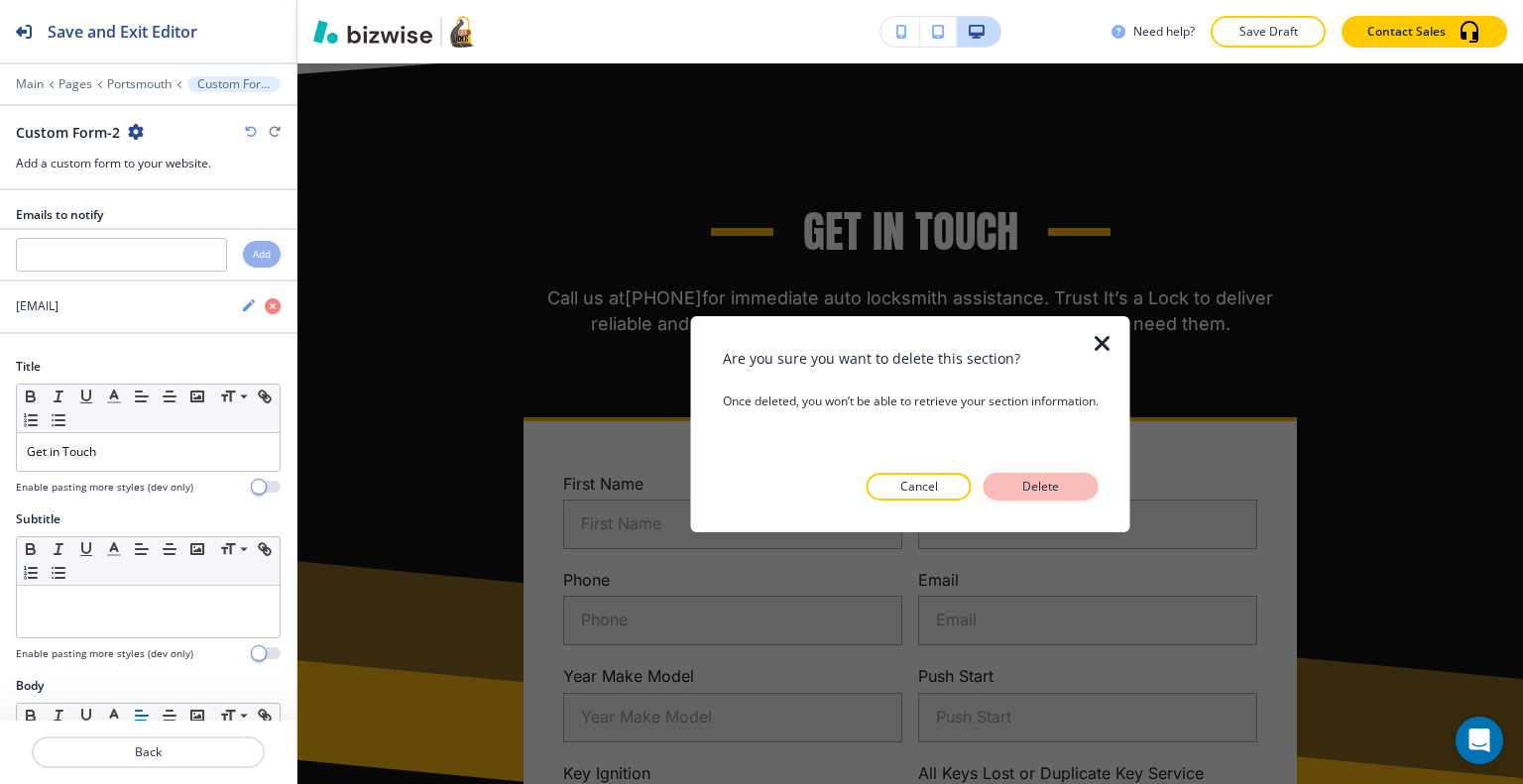 click on "Delete" at bounding box center (1041, 487) 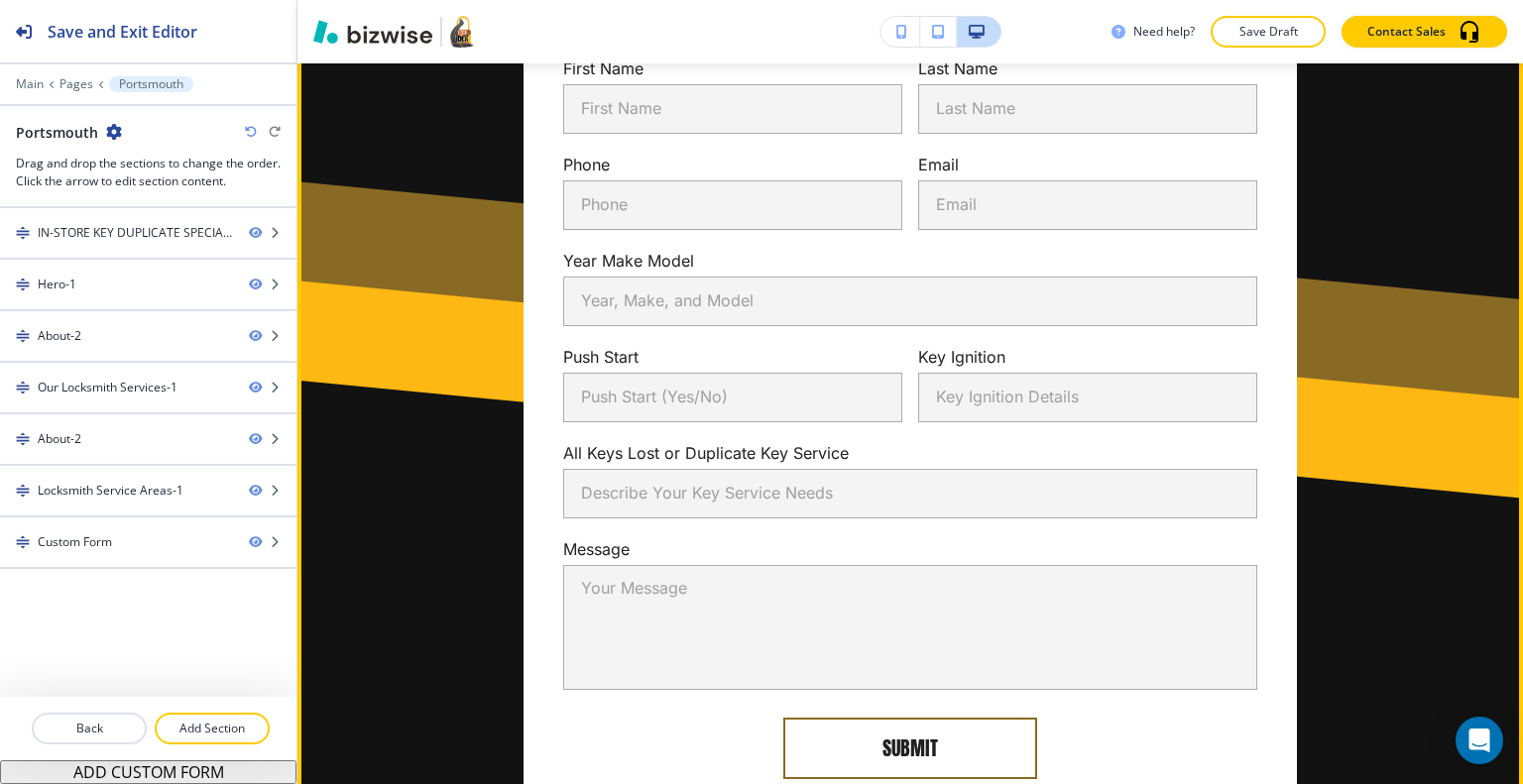 scroll, scrollTop: 5548, scrollLeft: 0, axis: vertical 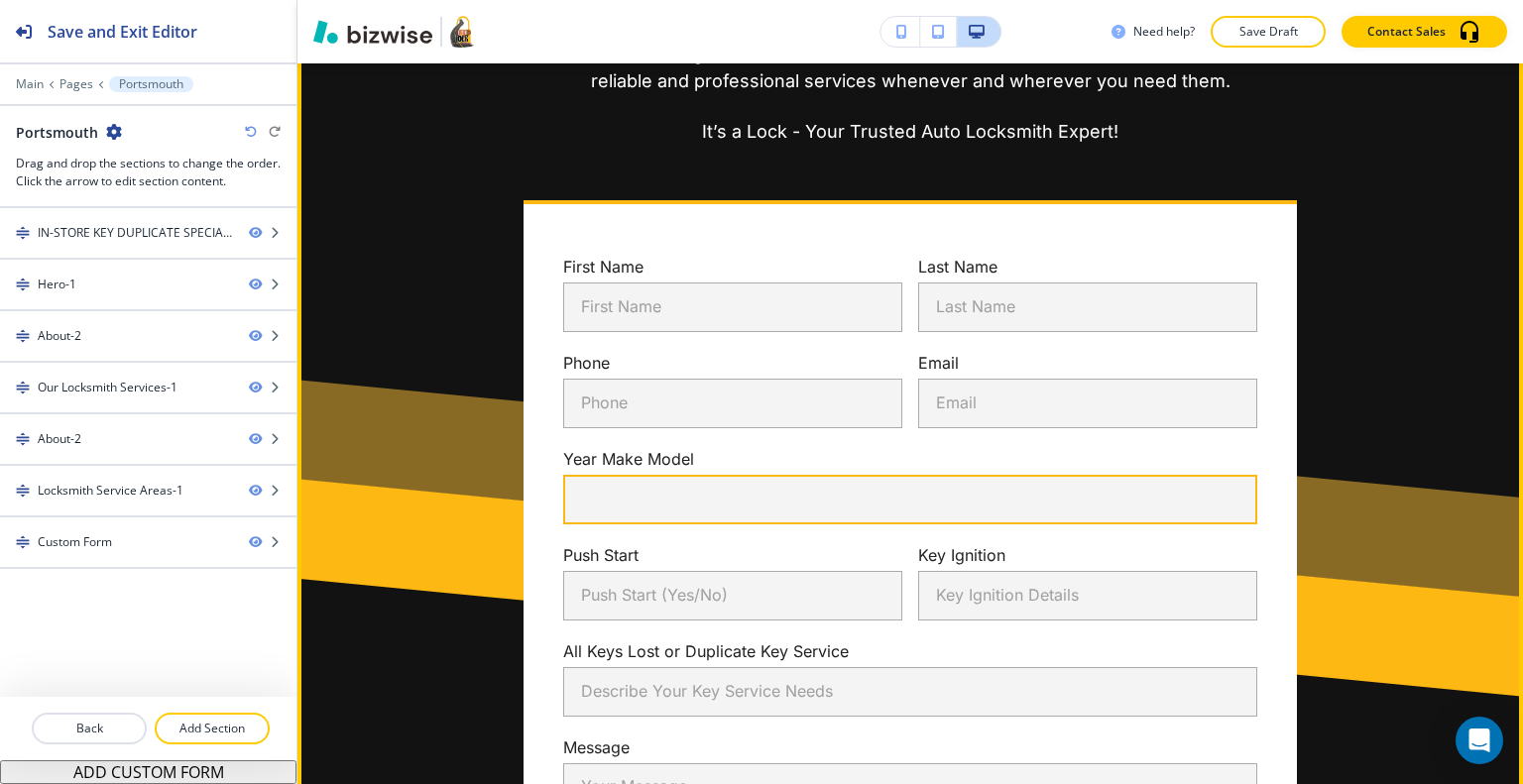click on "Year, Make, and Model" at bounding box center (910, 500) 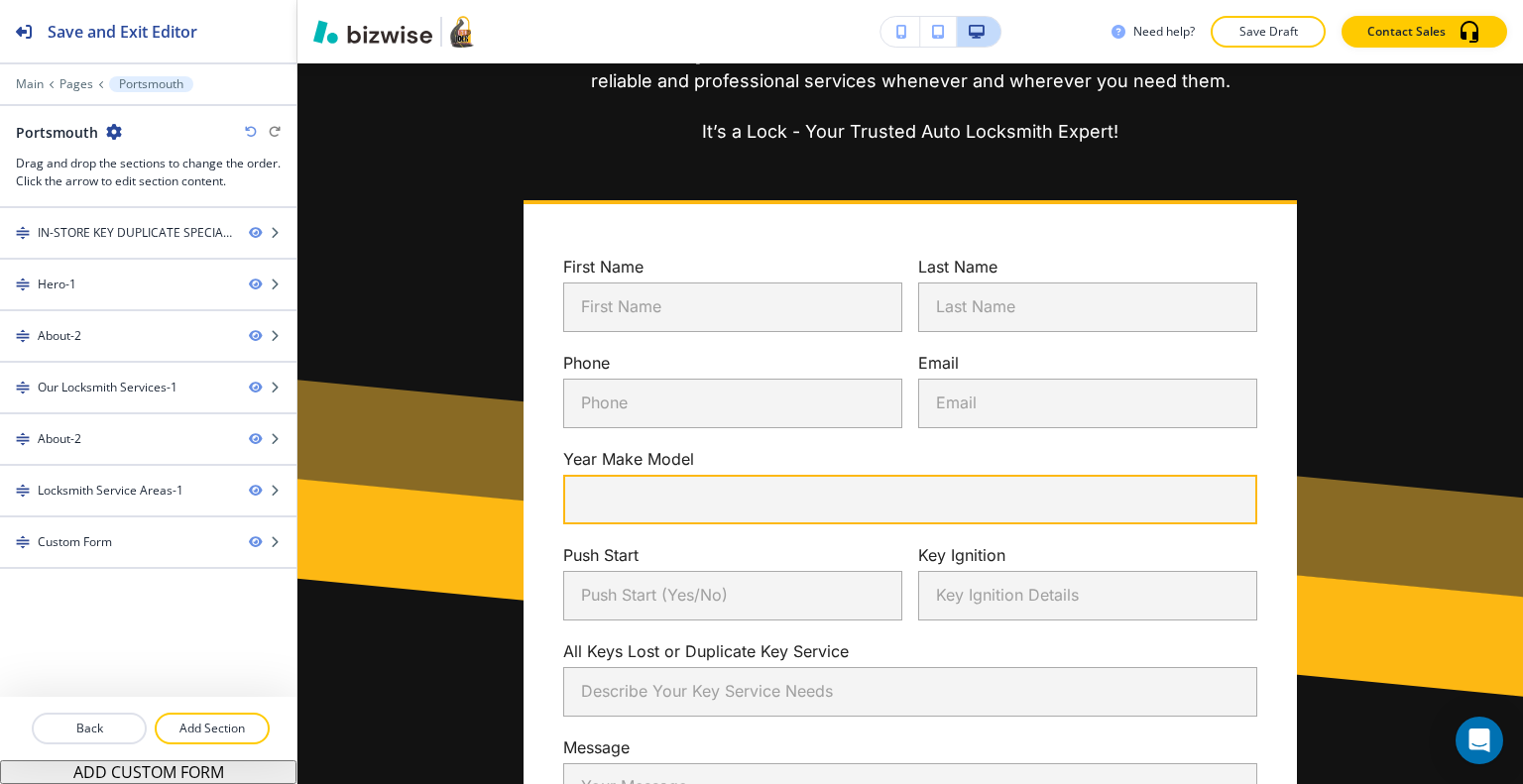click at bounding box center (251, 132) 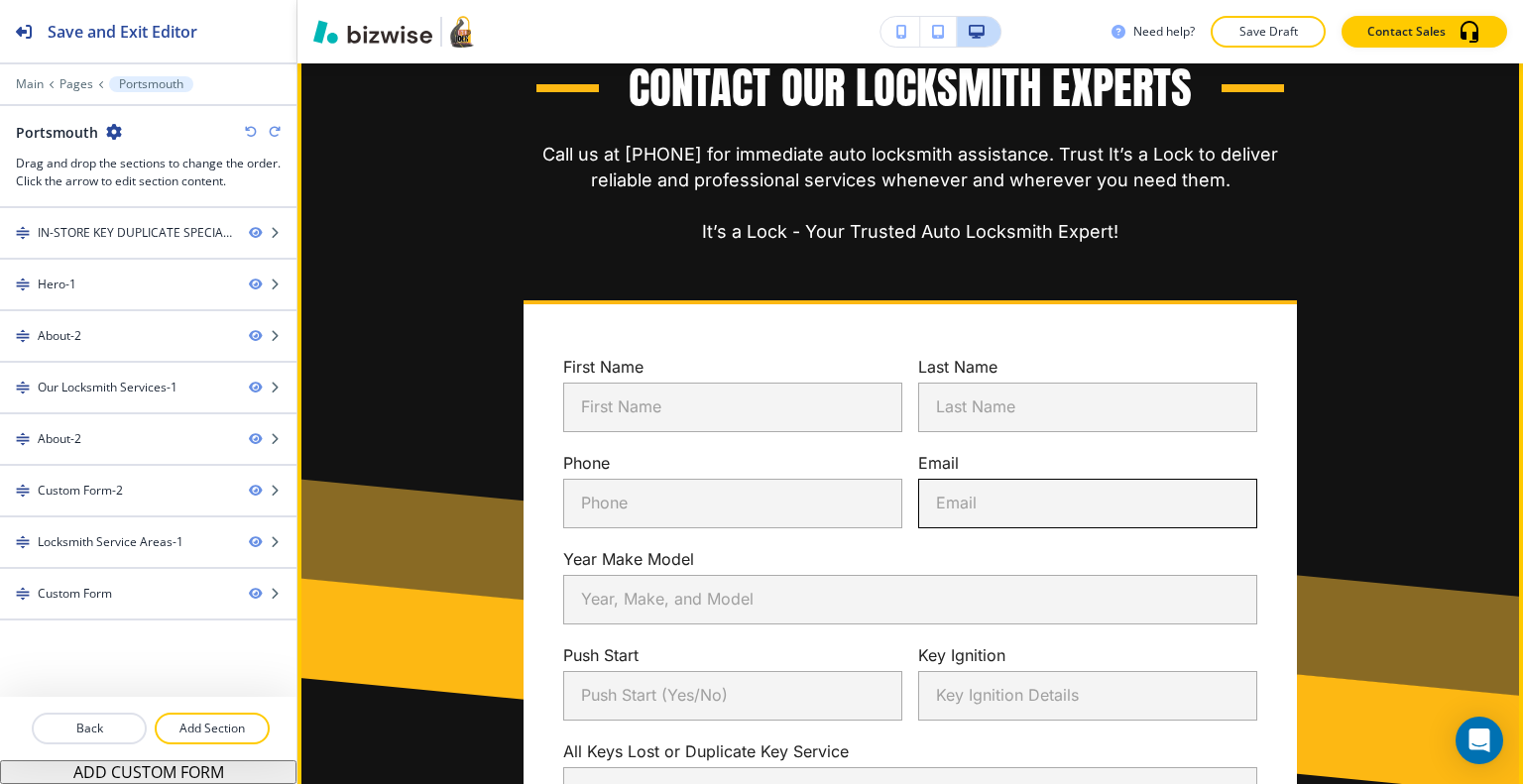 scroll, scrollTop: 6591, scrollLeft: 0, axis: vertical 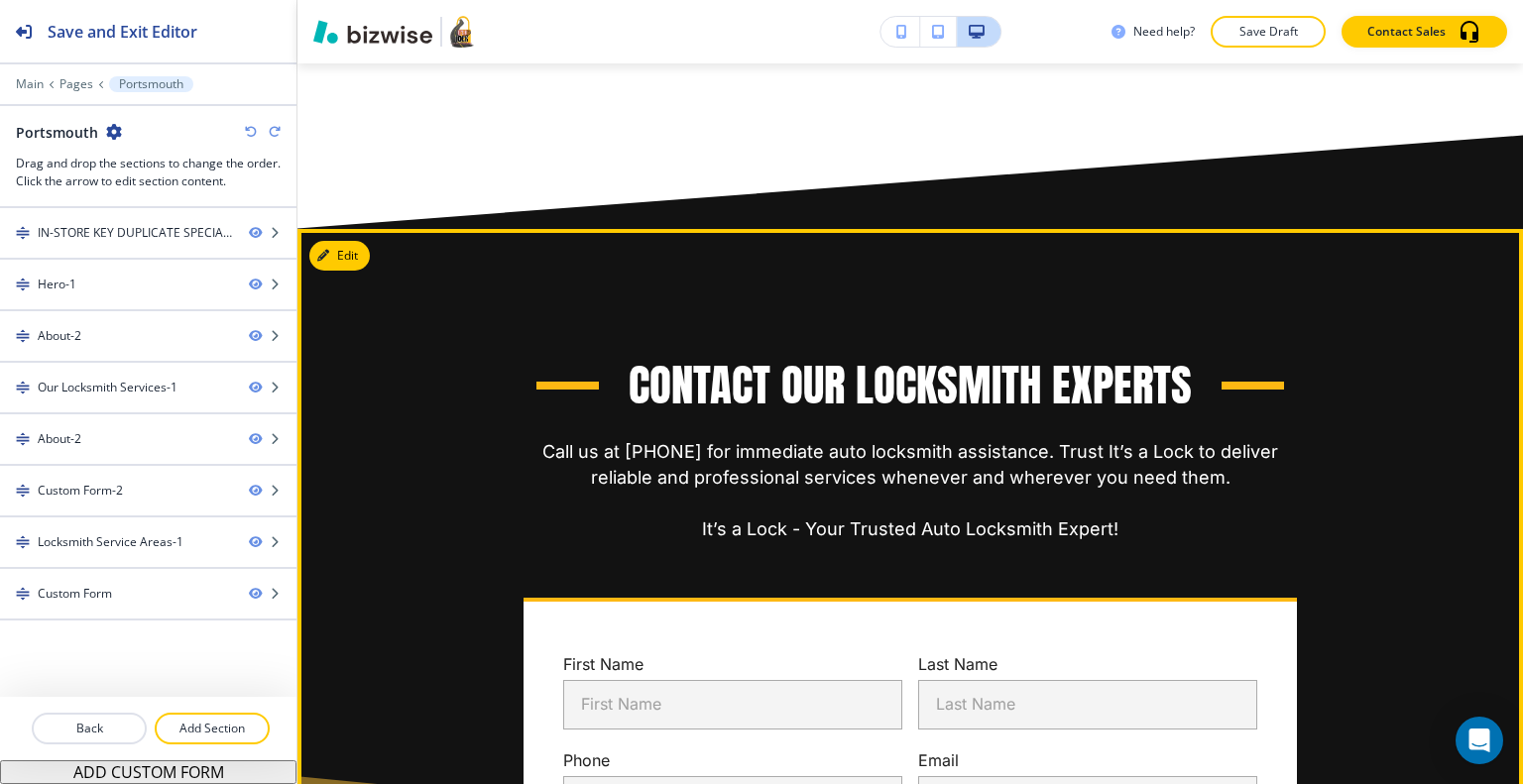 drag, startPoint x: 1154, startPoint y: 541, endPoint x: 1130, endPoint y: 537, distance: 24.33105 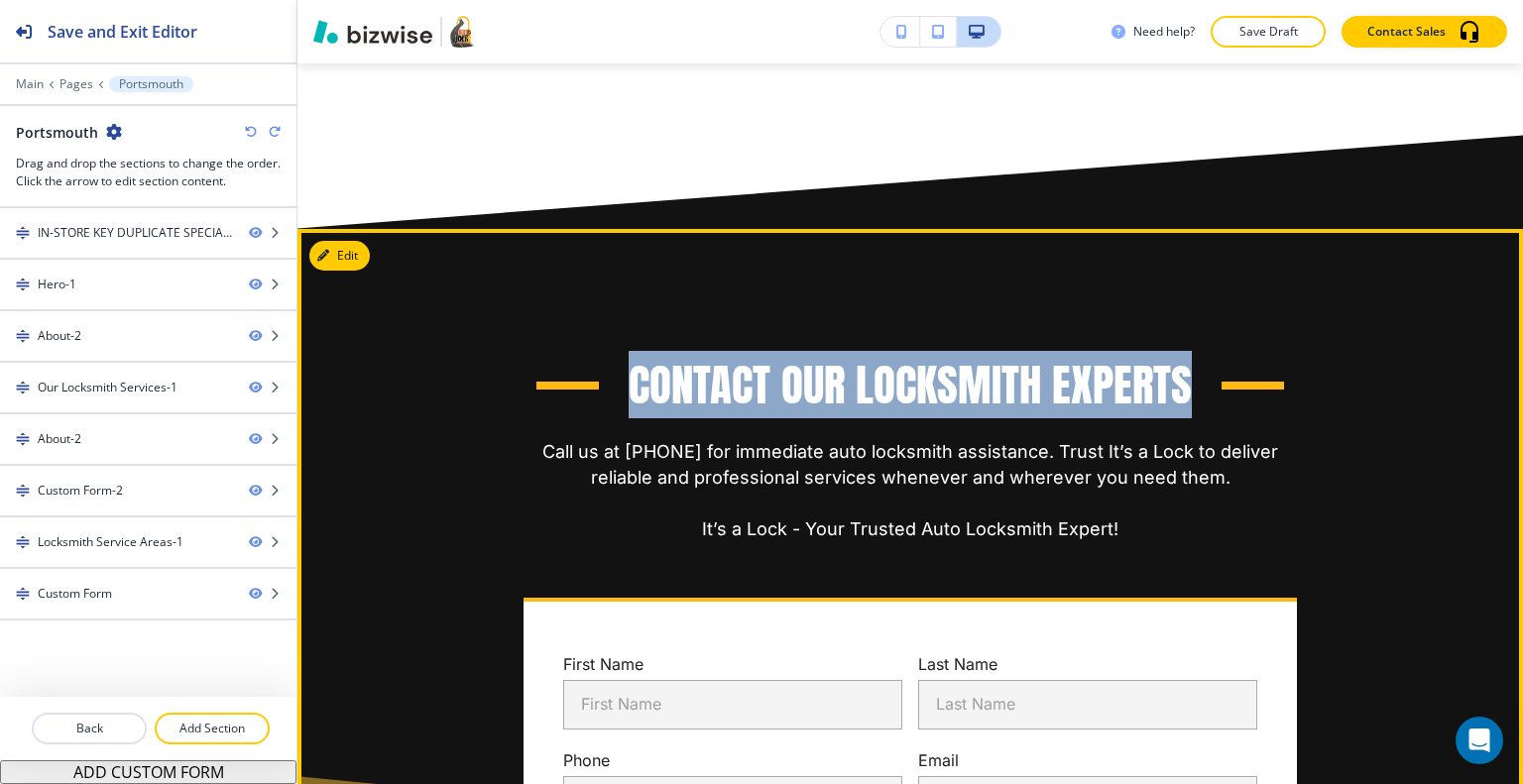drag, startPoint x: 1190, startPoint y: 376, endPoint x: 619, endPoint y: 351, distance: 571.547 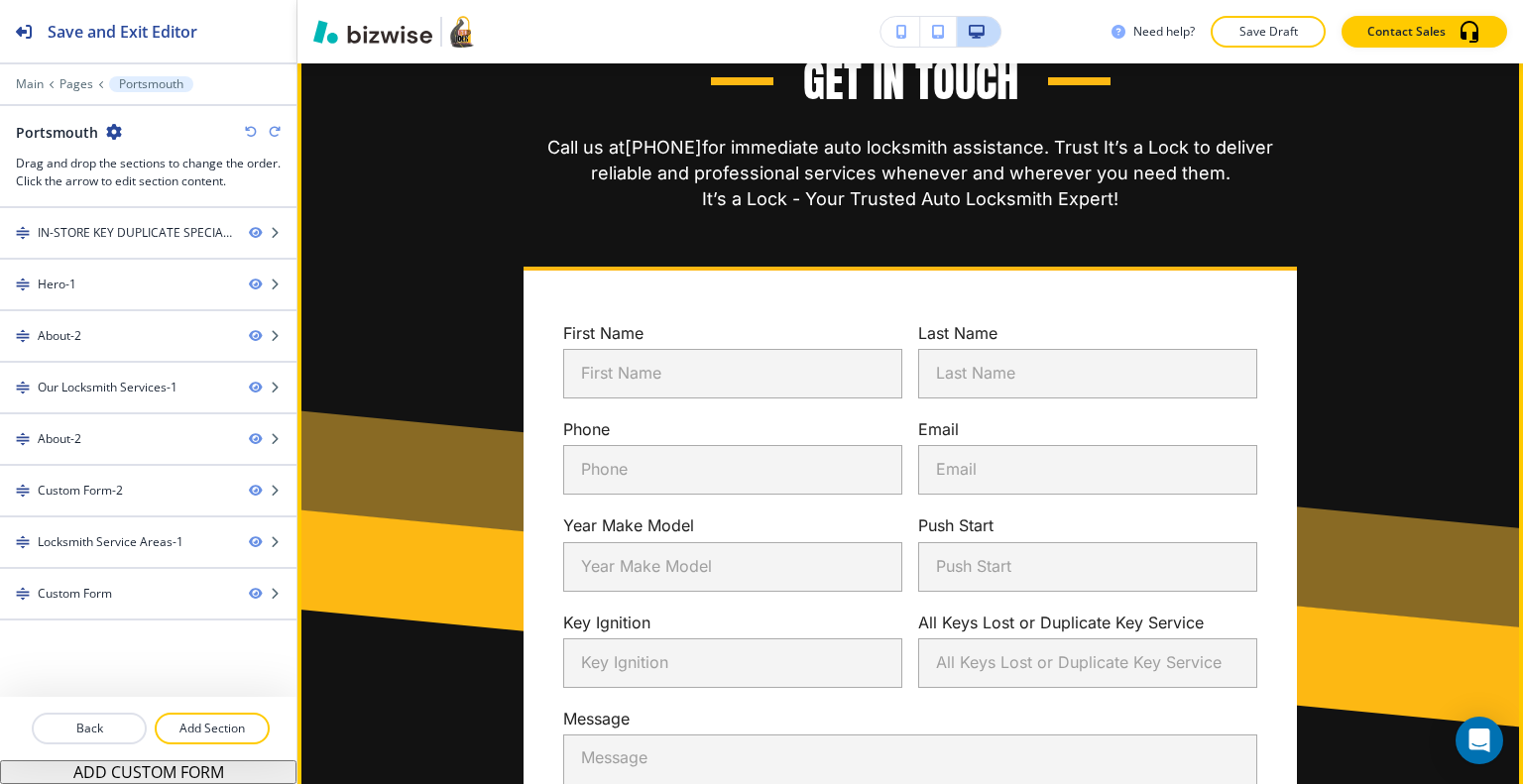 scroll, scrollTop: 3915, scrollLeft: 0, axis: vertical 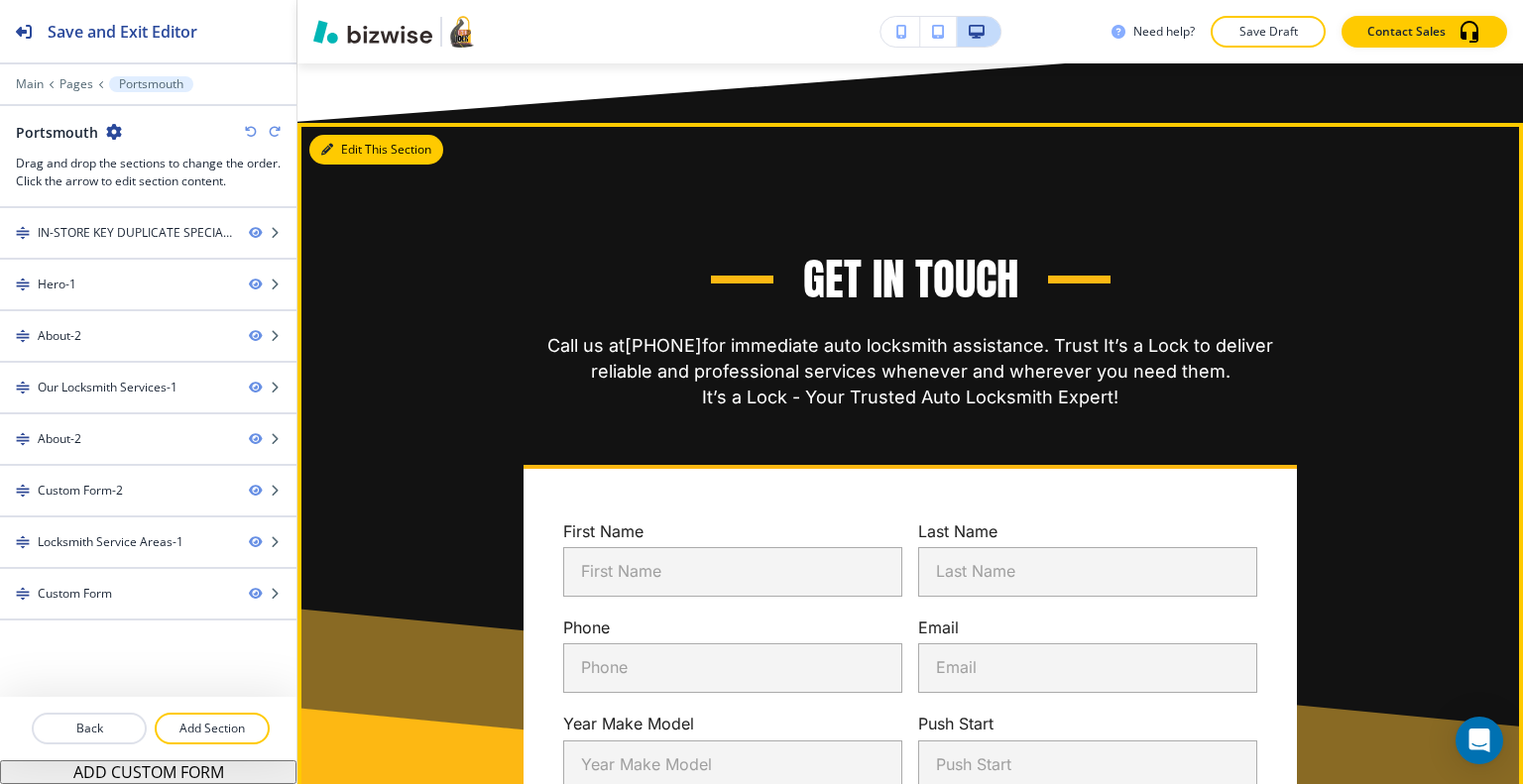 click on "Edit This Section" at bounding box center (376, 150) 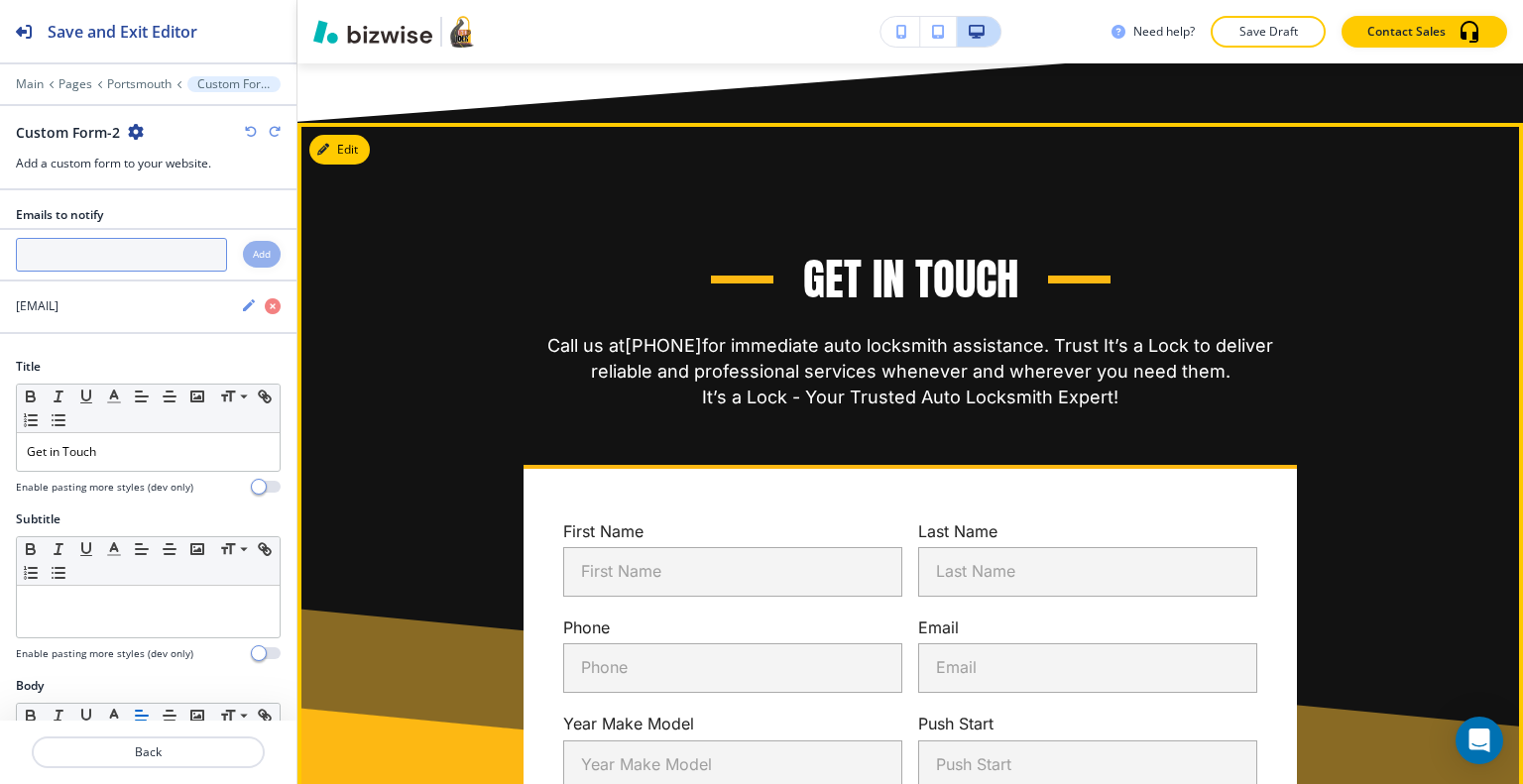 scroll, scrollTop: 3963, scrollLeft: 0, axis: vertical 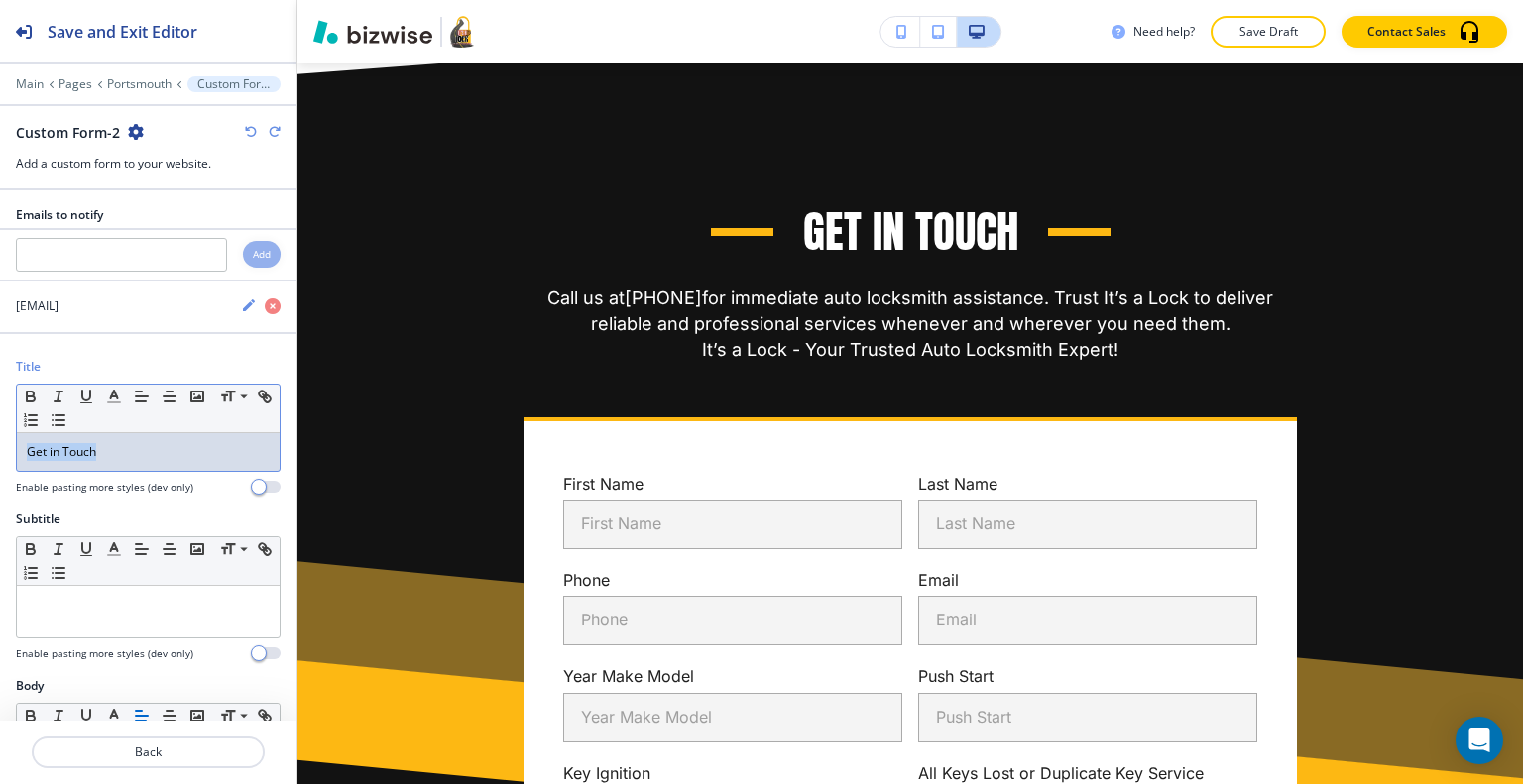 drag, startPoint x: 167, startPoint y: 439, endPoint x: 33, endPoint y: 459, distance: 135.48432 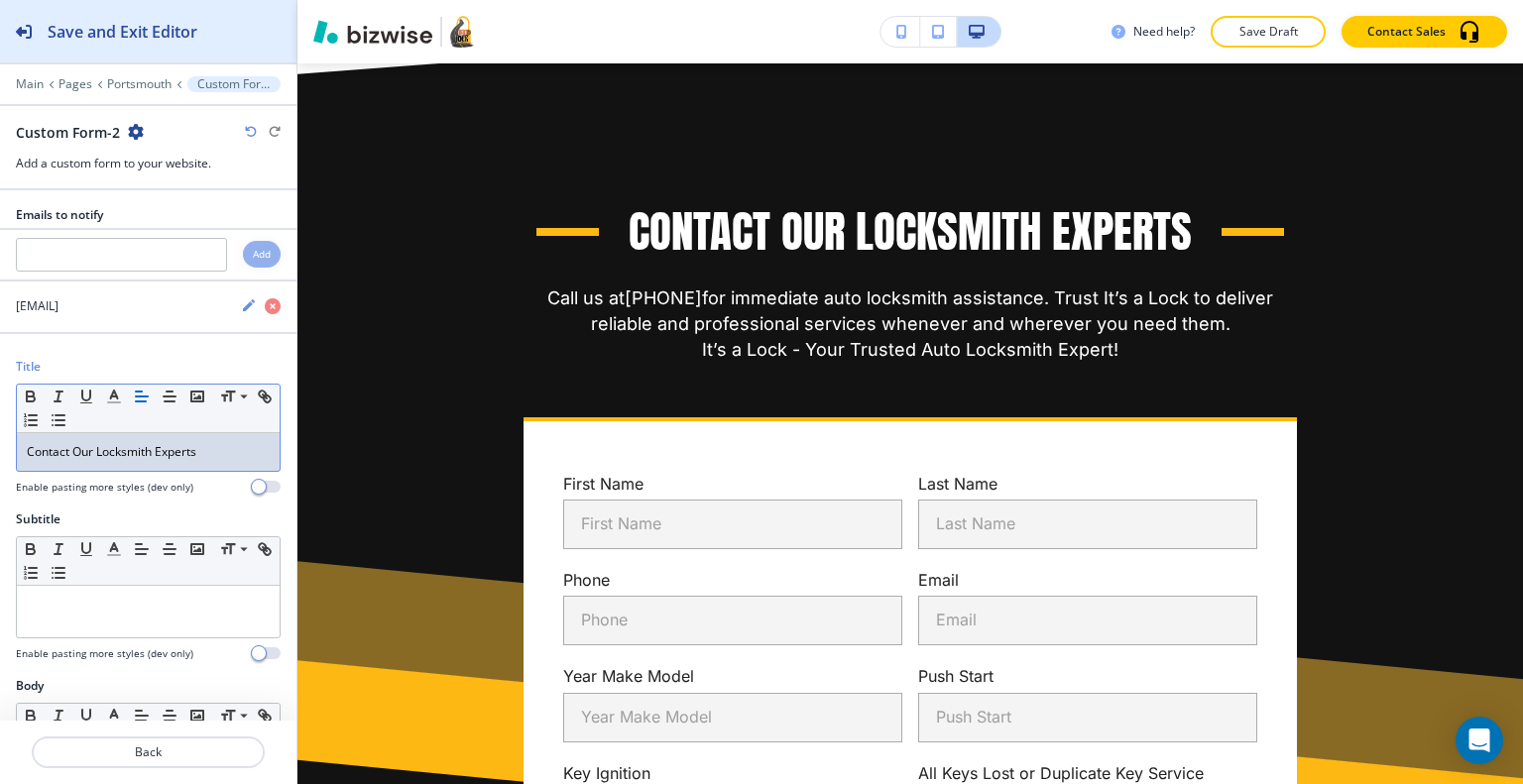 click on "Save and Exit Editor" at bounding box center (148, 31) 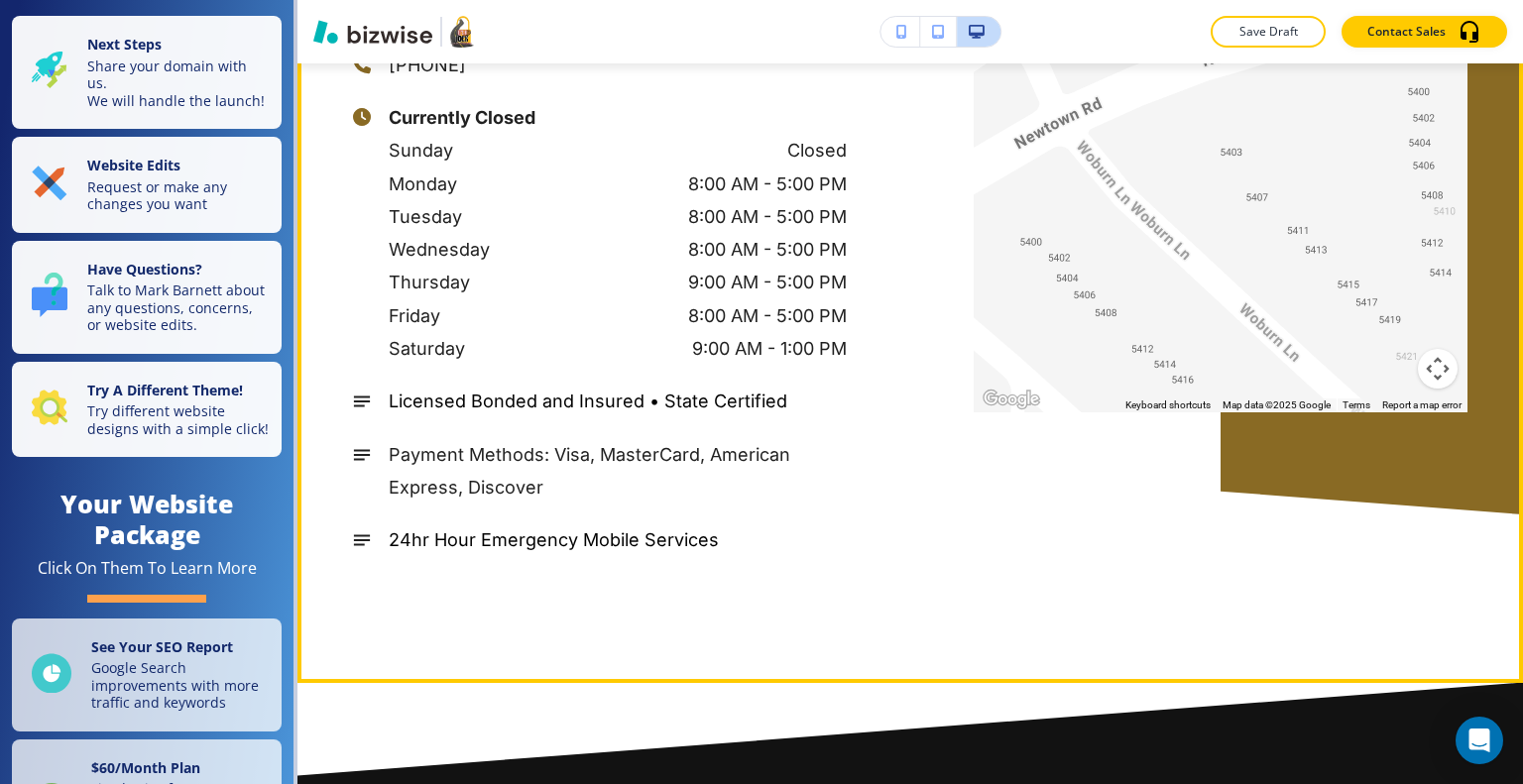 scroll, scrollTop: 6540, scrollLeft: 0, axis: vertical 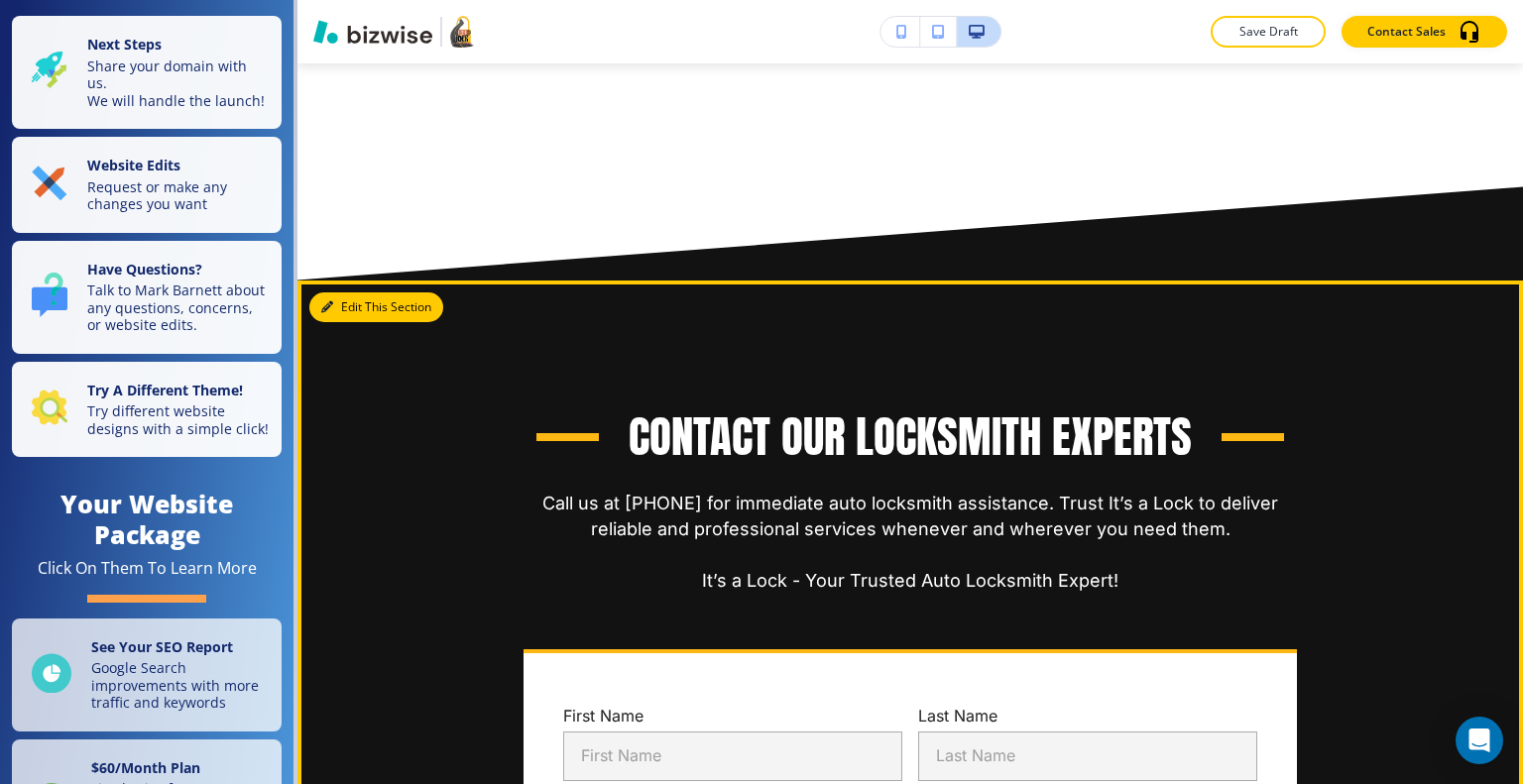 click on "Edit This Section" at bounding box center [376, 307] 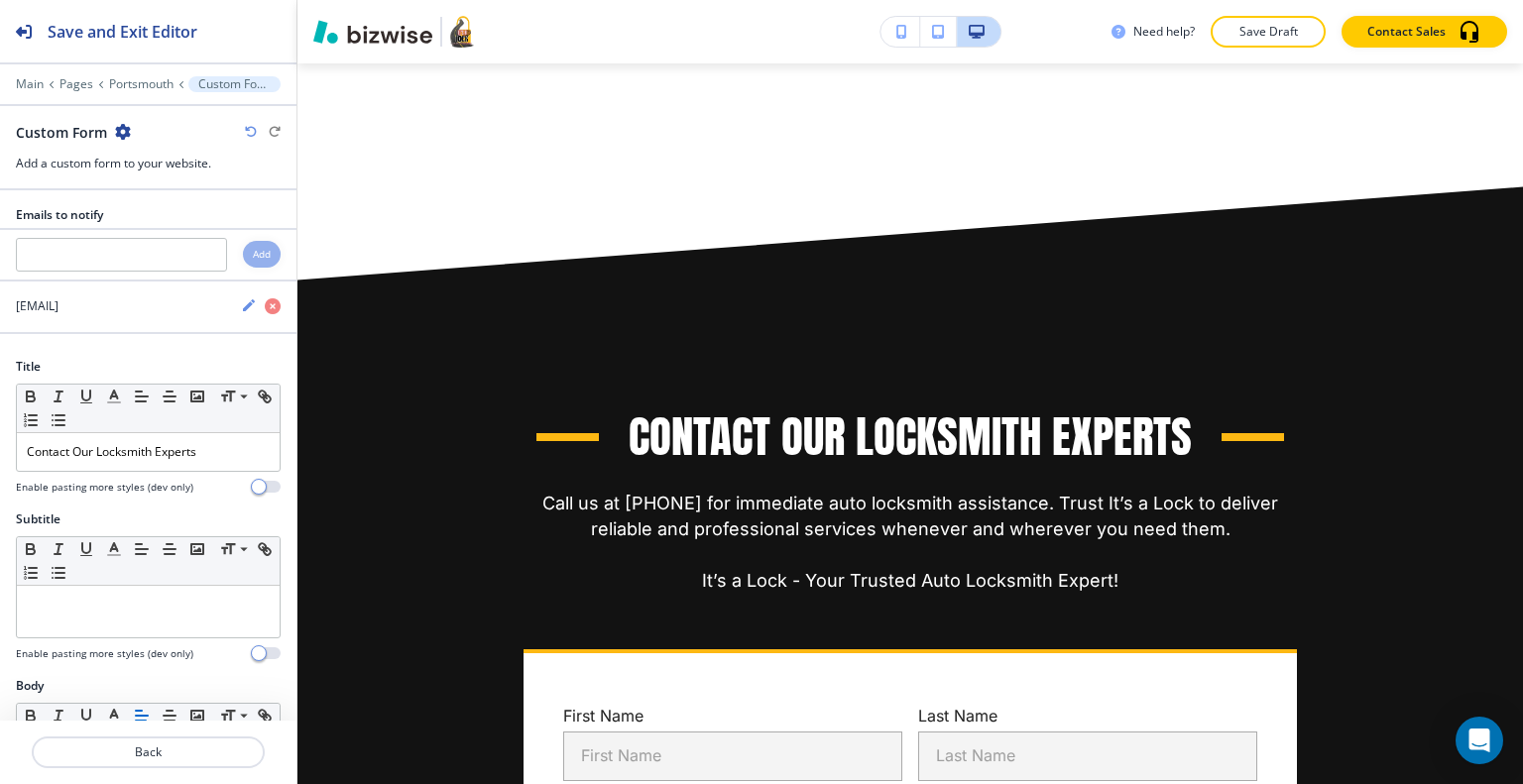 scroll, scrollTop: 6745, scrollLeft: 0, axis: vertical 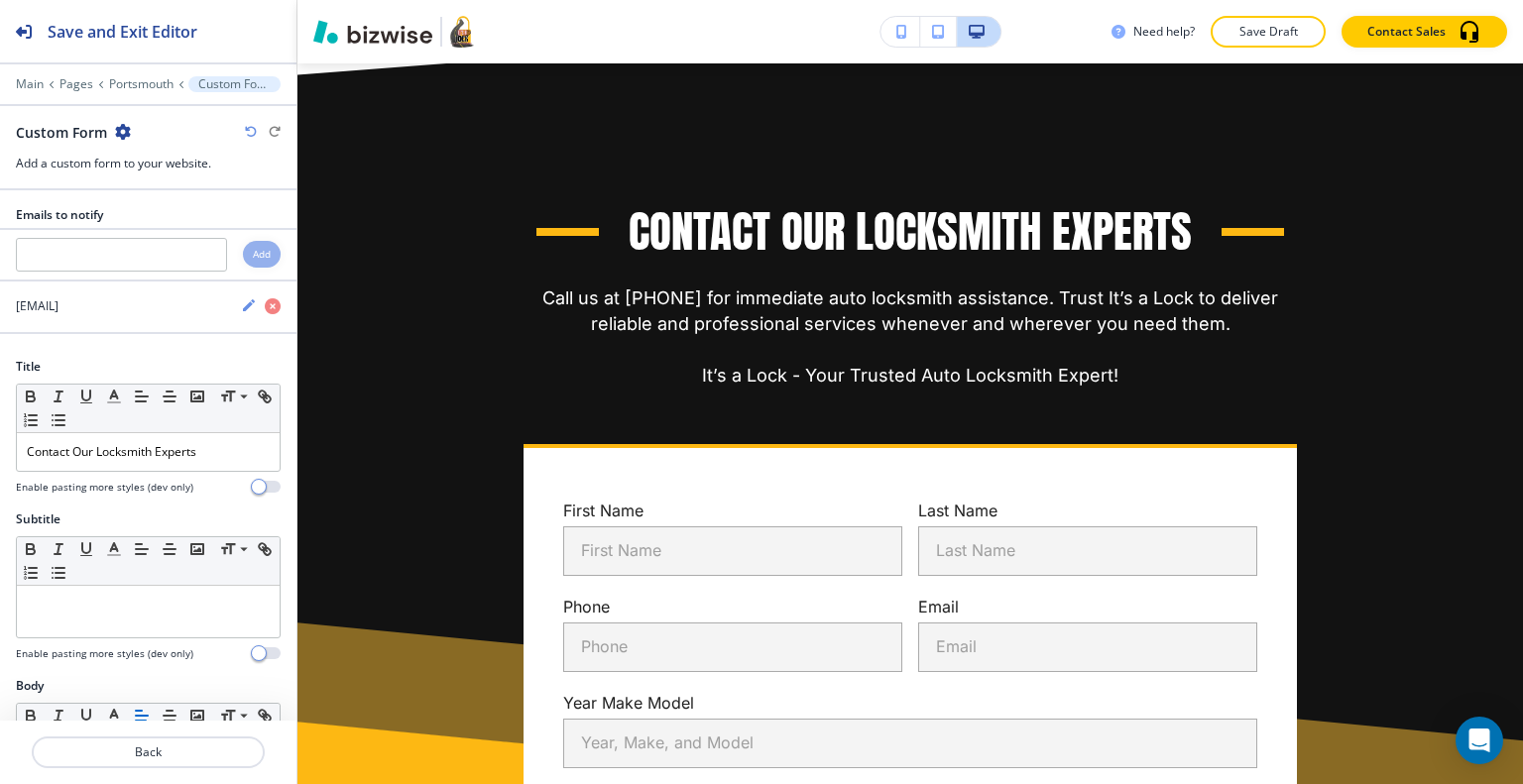 click at bounding box center [123, 132] 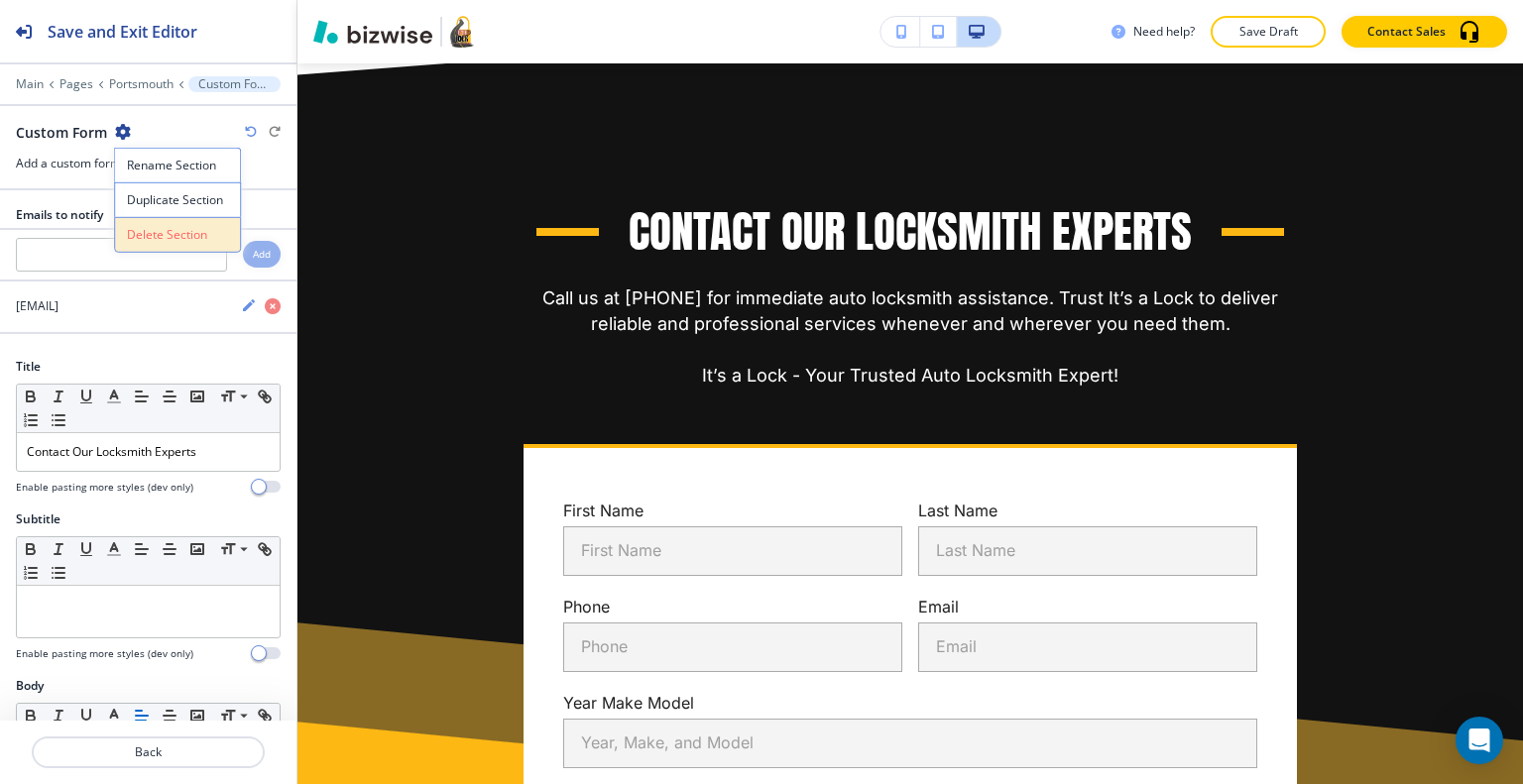 click on "Delete Section" at bounding box center (177, 235) 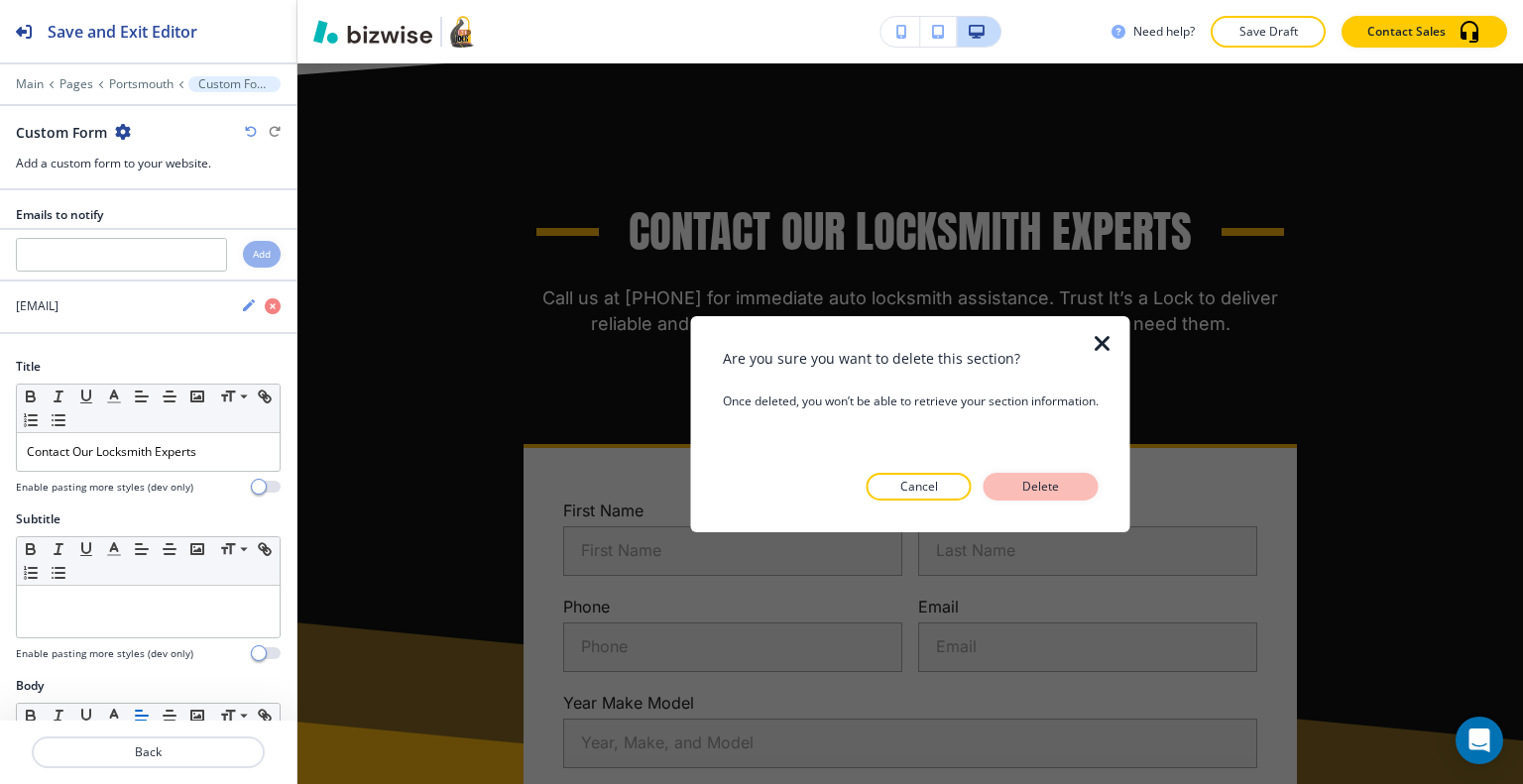 click on "Delete" at bounding box center (1041, 487) 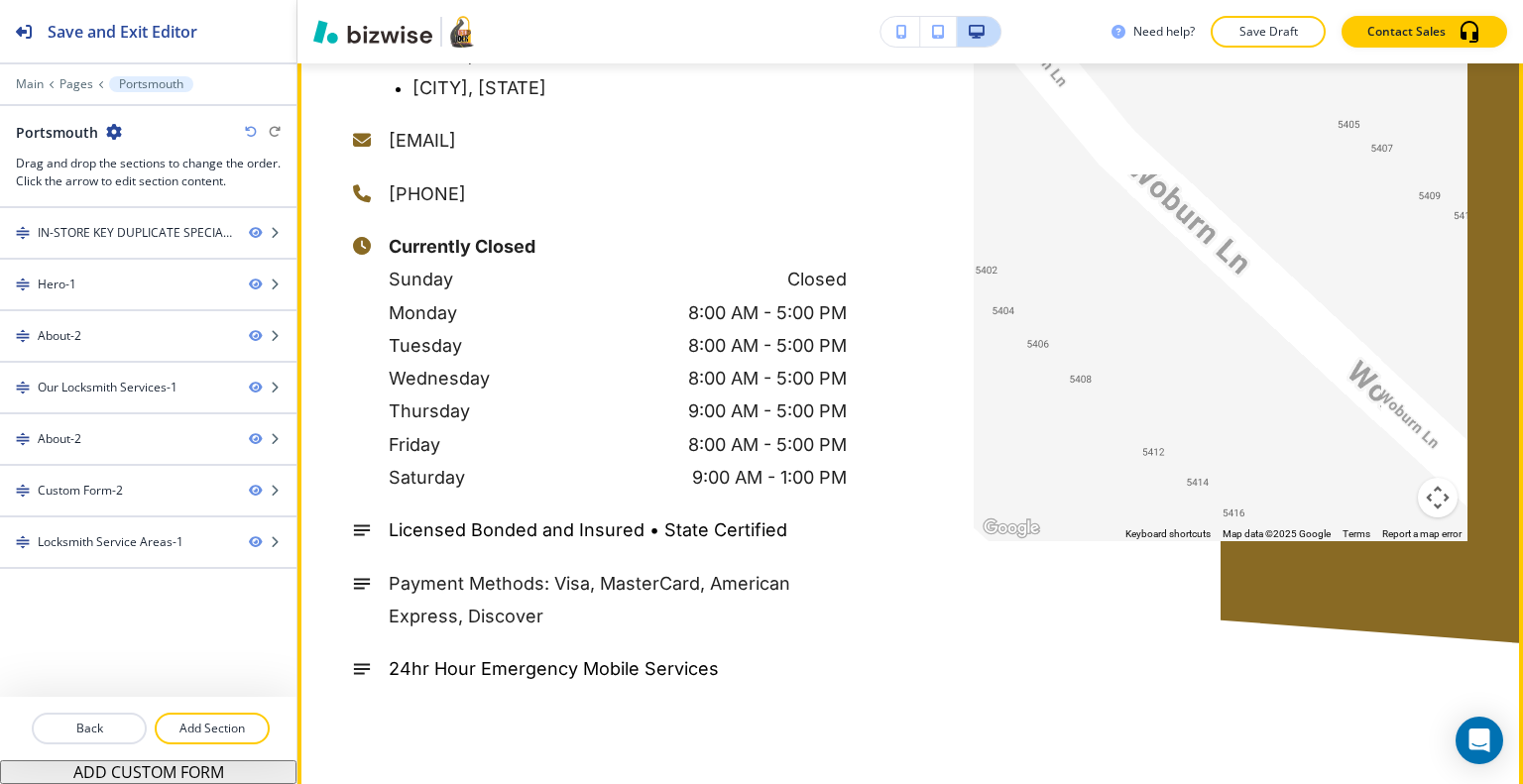 scroll, scrollTop: 5320, scrollLeft: 0, axis: vertical 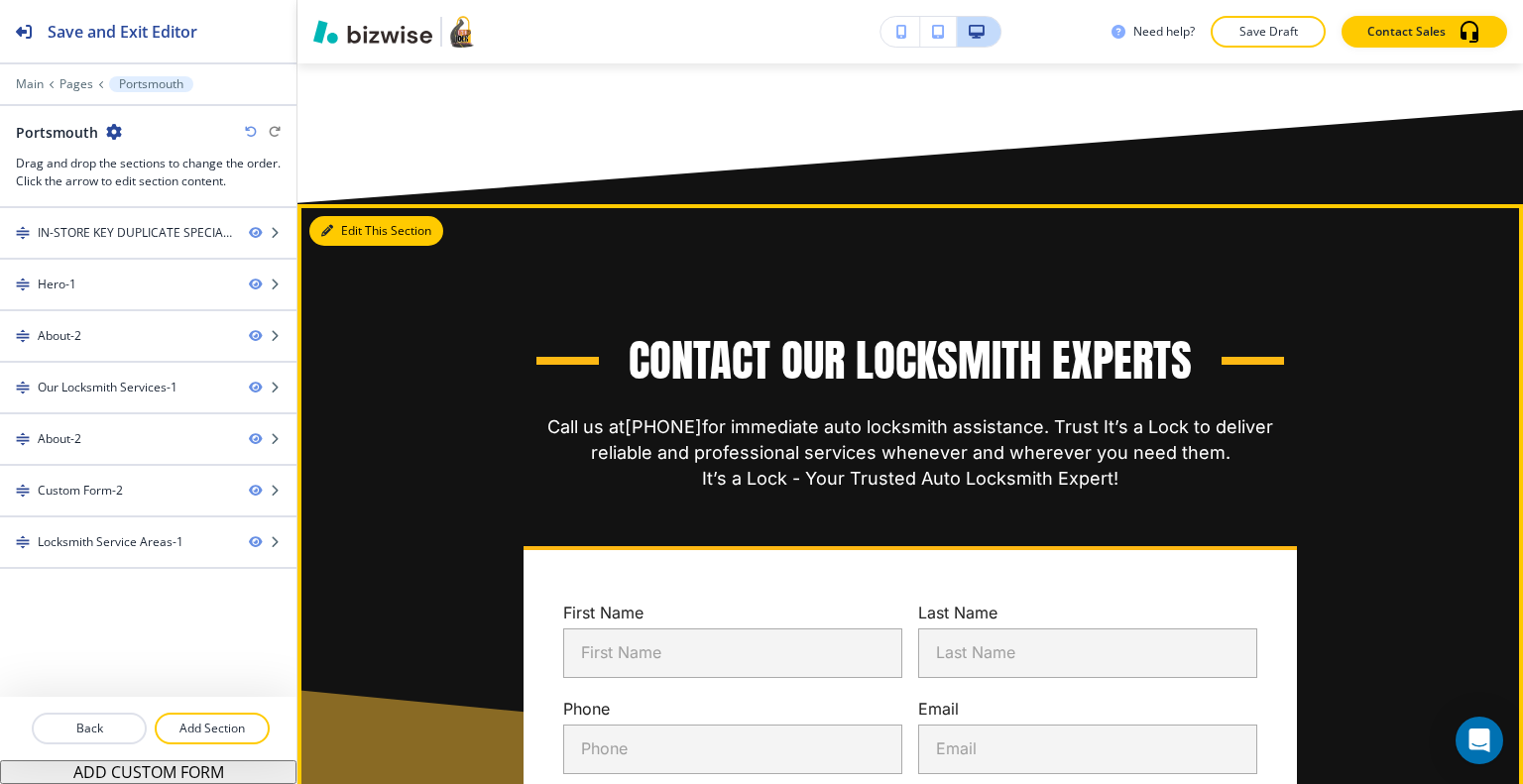 click on "Edit This Section" at bounding box center (376, 231) 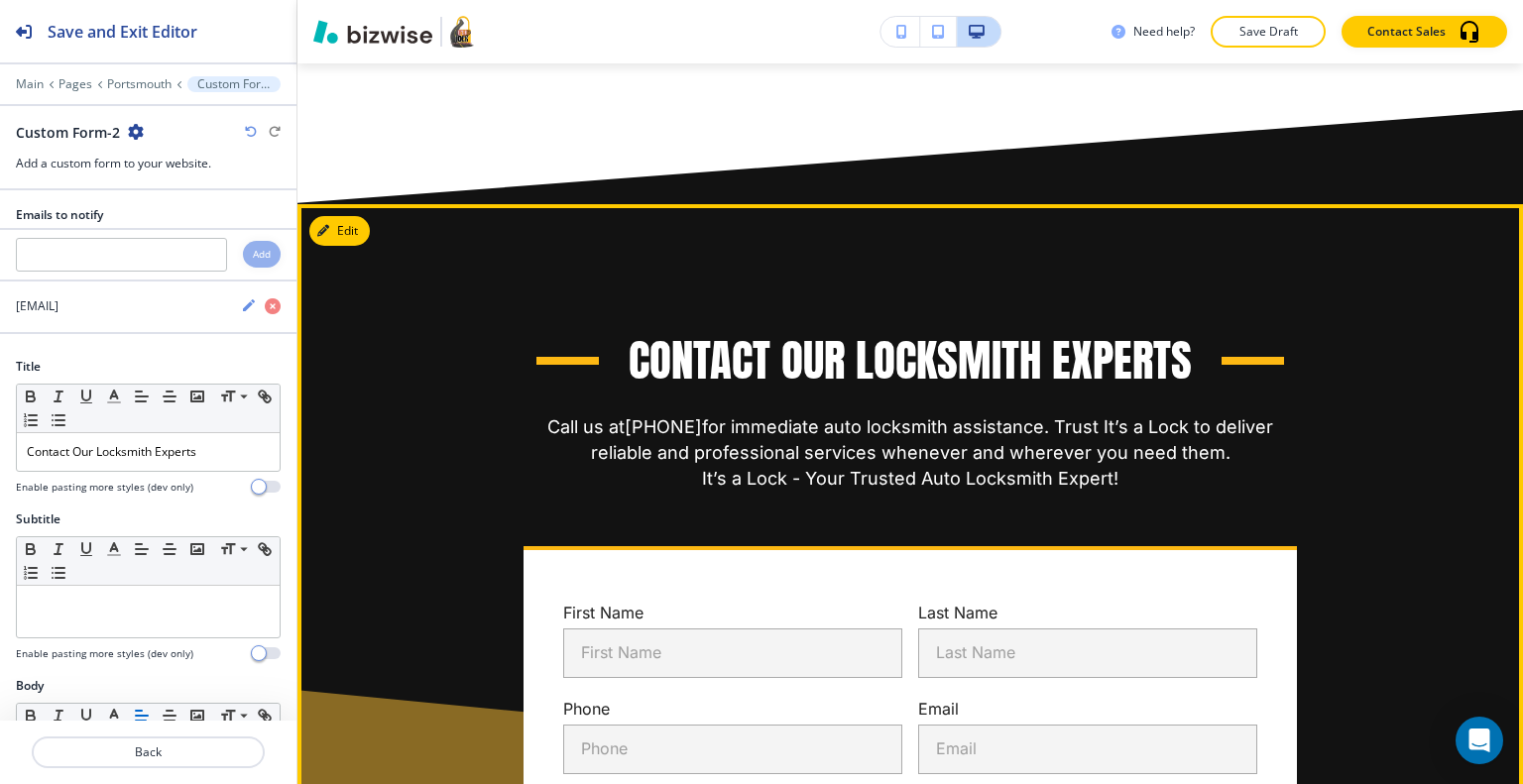 scroll, scrollTop: 3963, scrollLeft: 0, axis: vertical 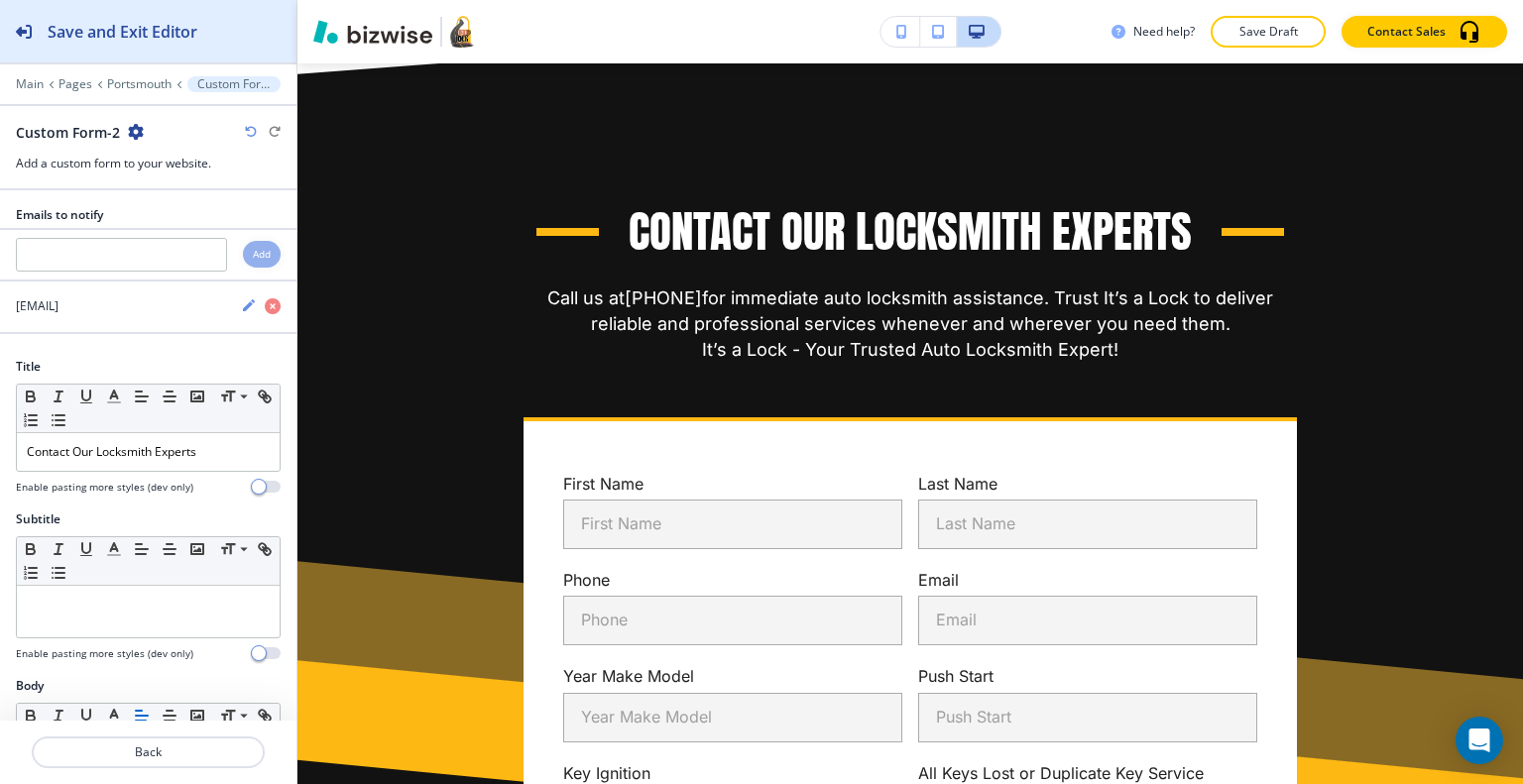 click on "Save and Exit Editor" at bounding box center (98, 31) 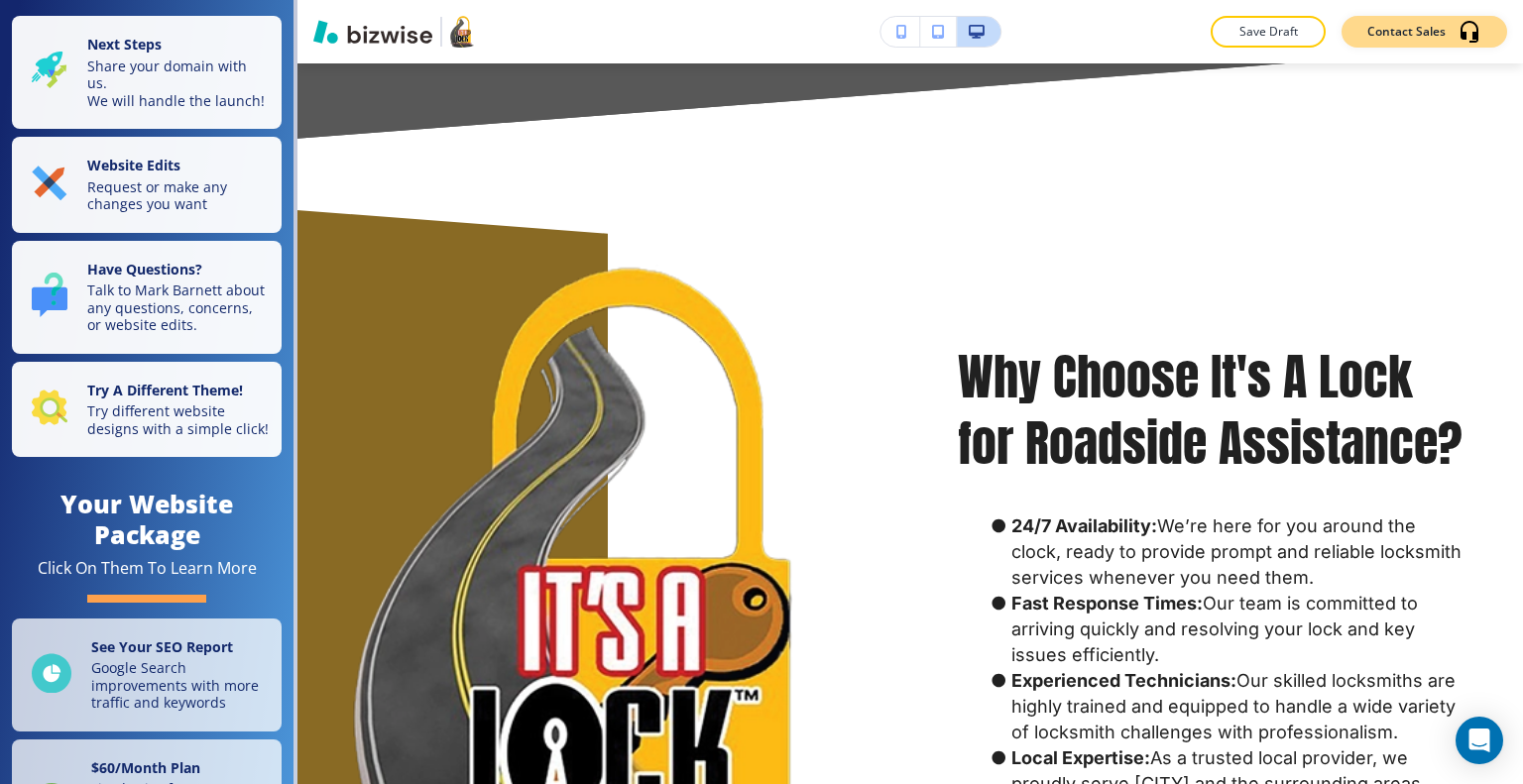 scroll, scrollTop: 2773, scrollLeft: 0, axis: vertical 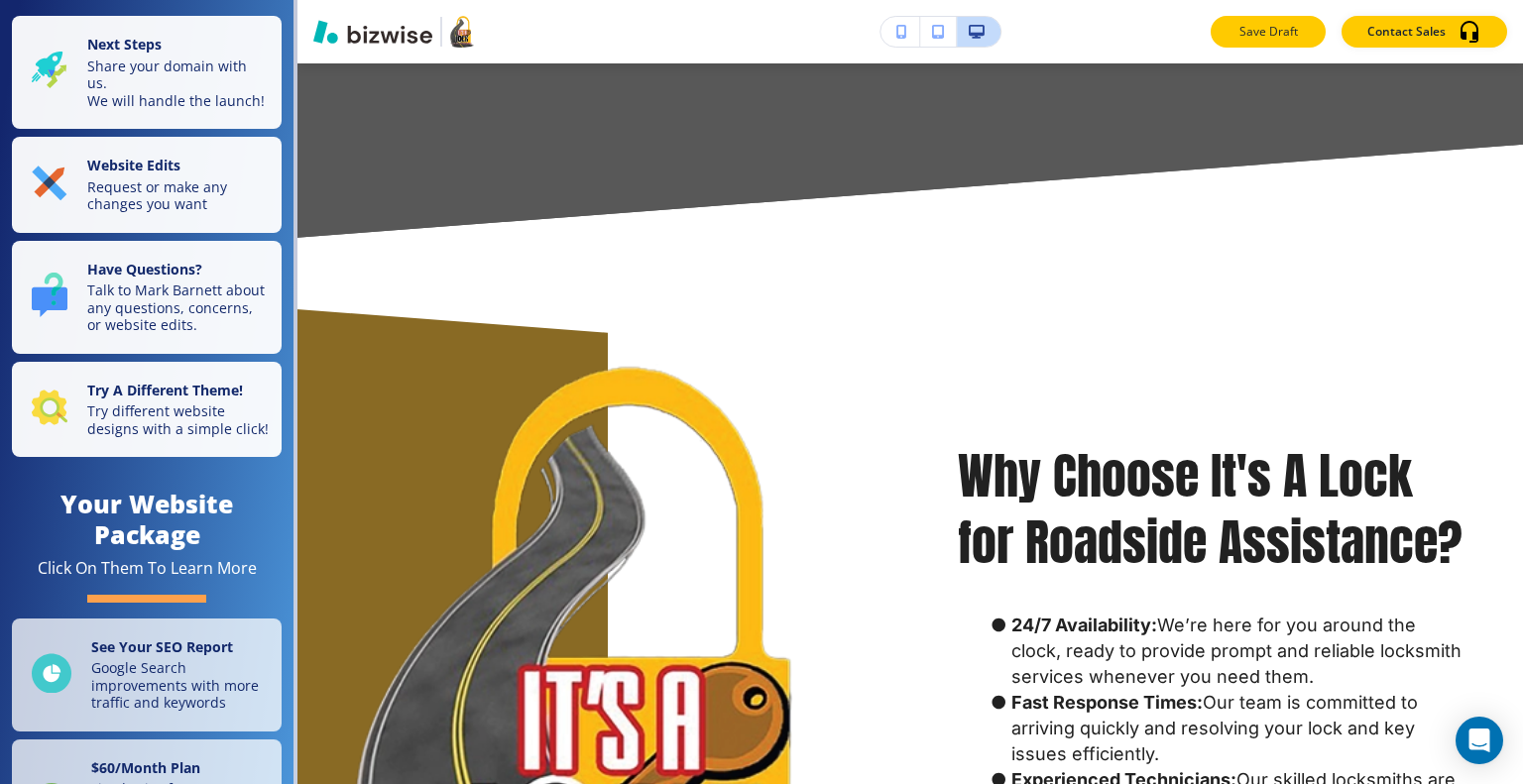 click on "Save Draft" at bounding box center [1268, 32] 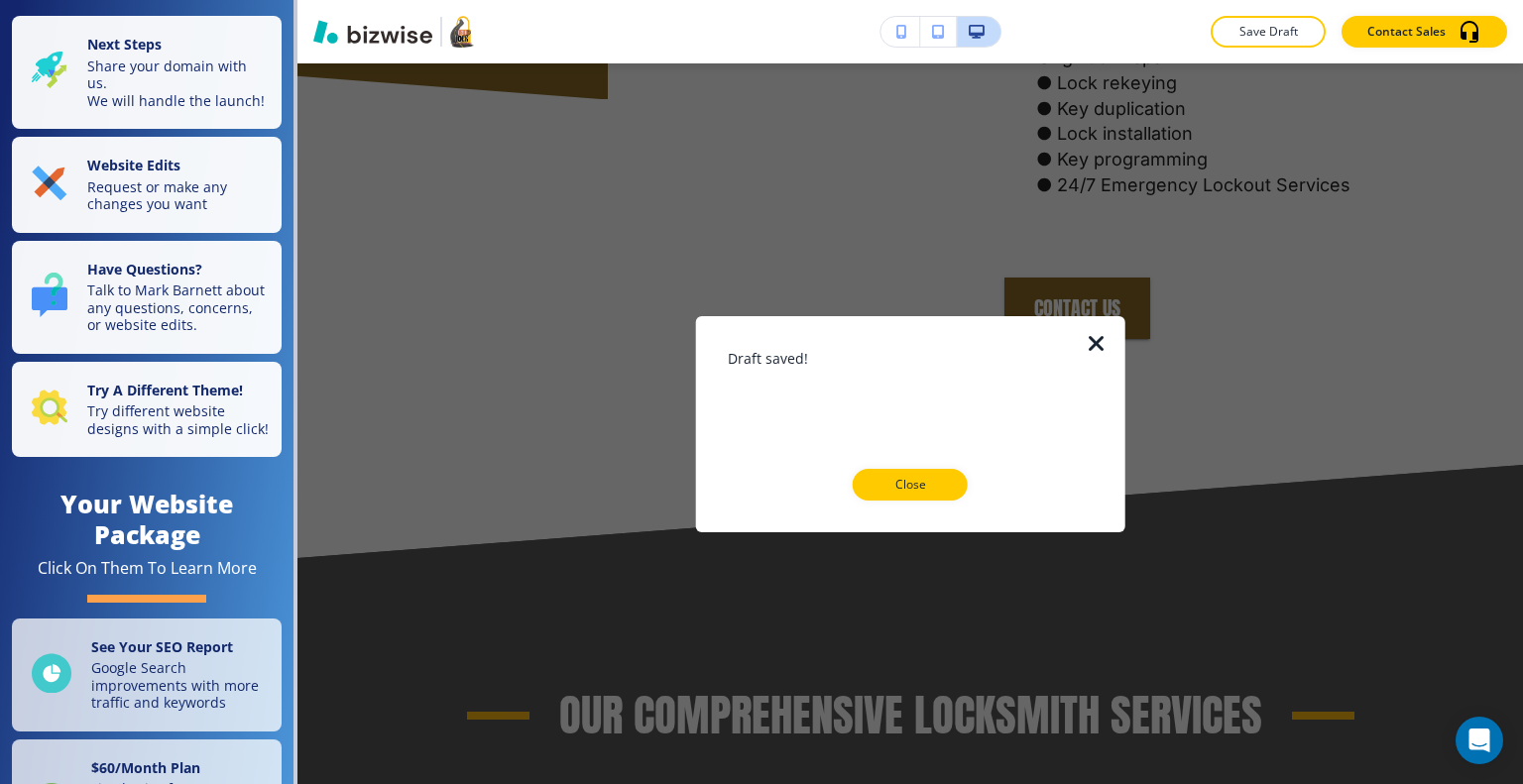 scroll, scrollTop: 989, scrollLeft: 0, axis: vertical 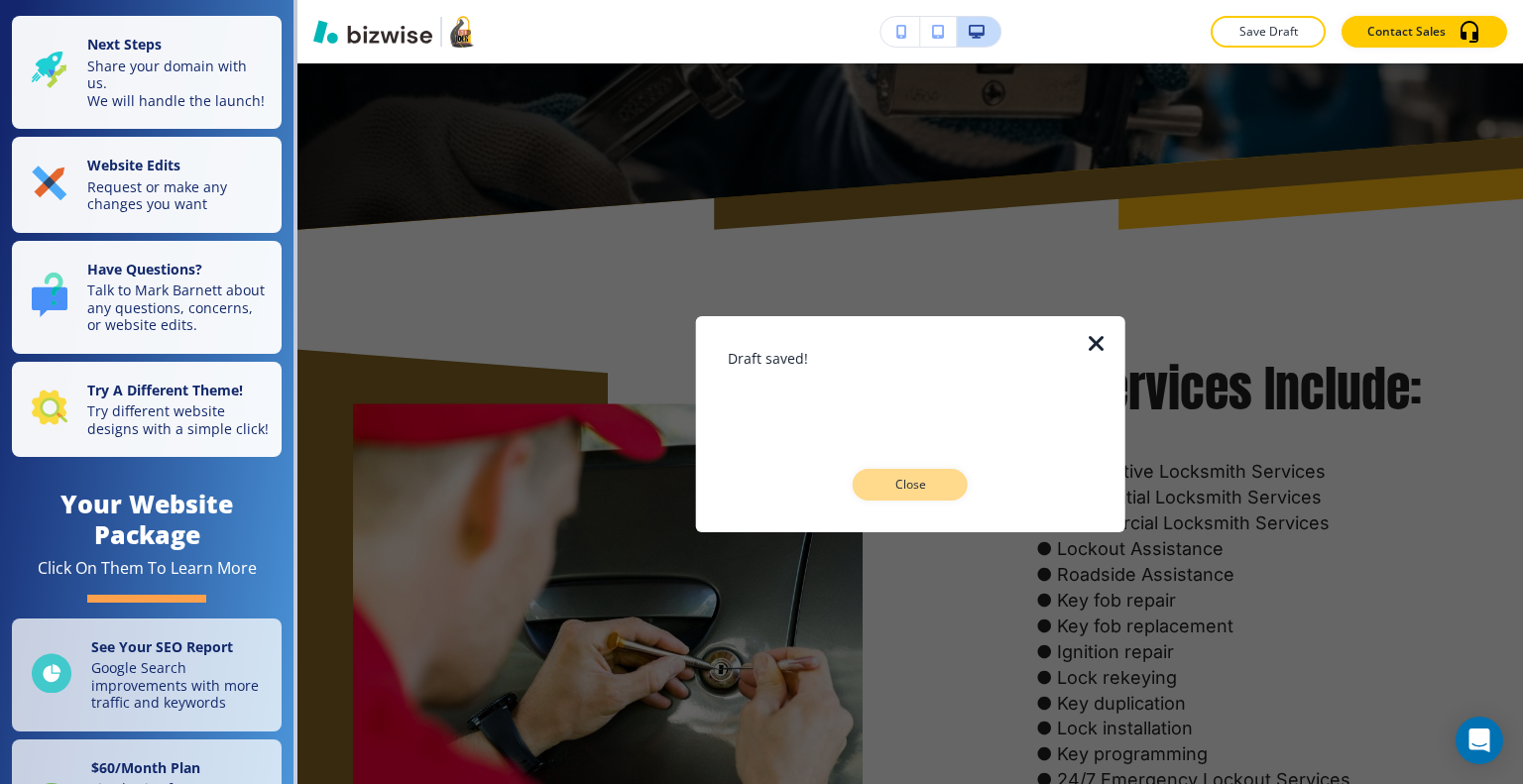 click on "Close" at bounding box center (910, 485) 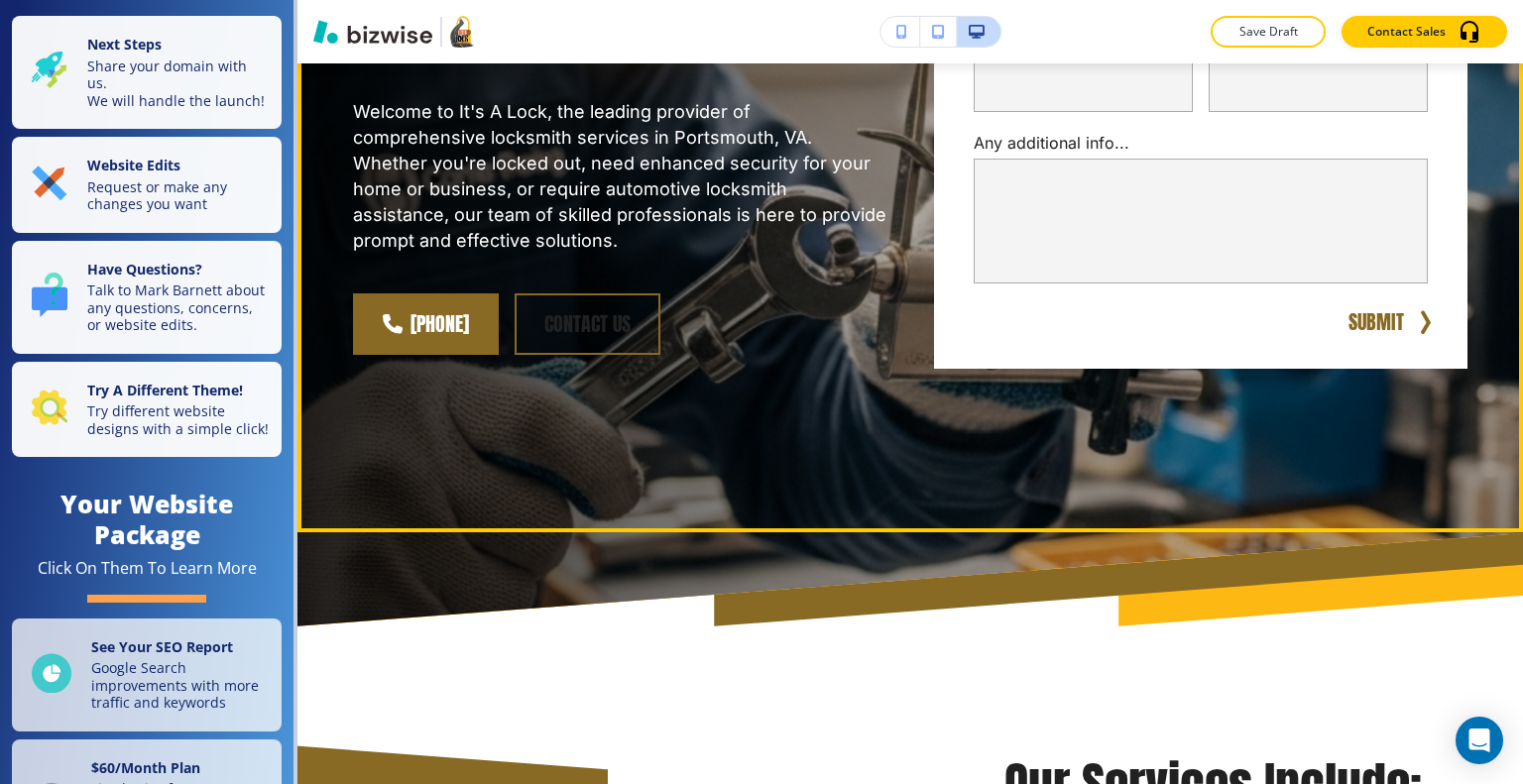 scroll, scrollTop: 0, scrollLeft: 0, axis: both 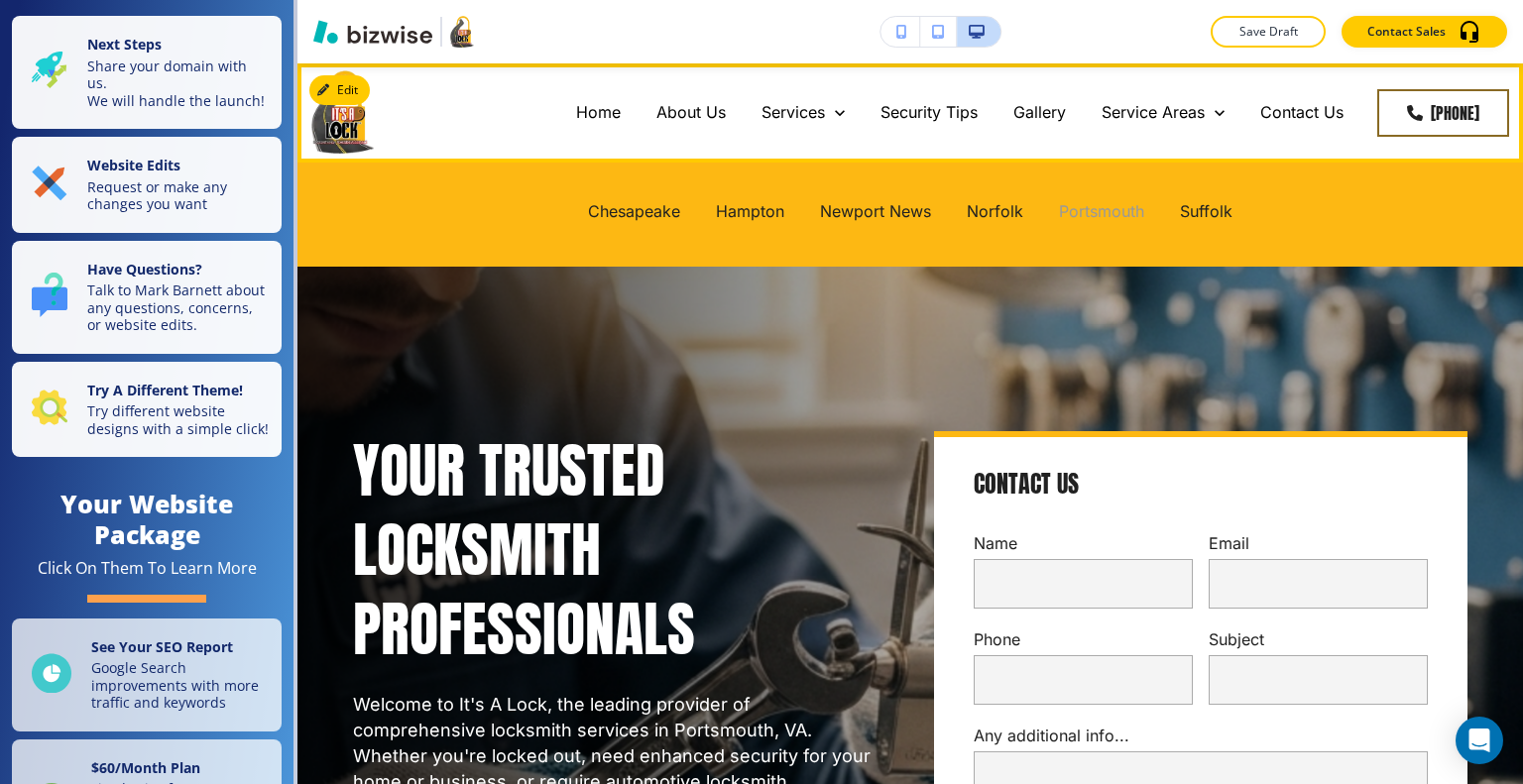 click on "Portsmouth" at bounding box center (1102, 211) 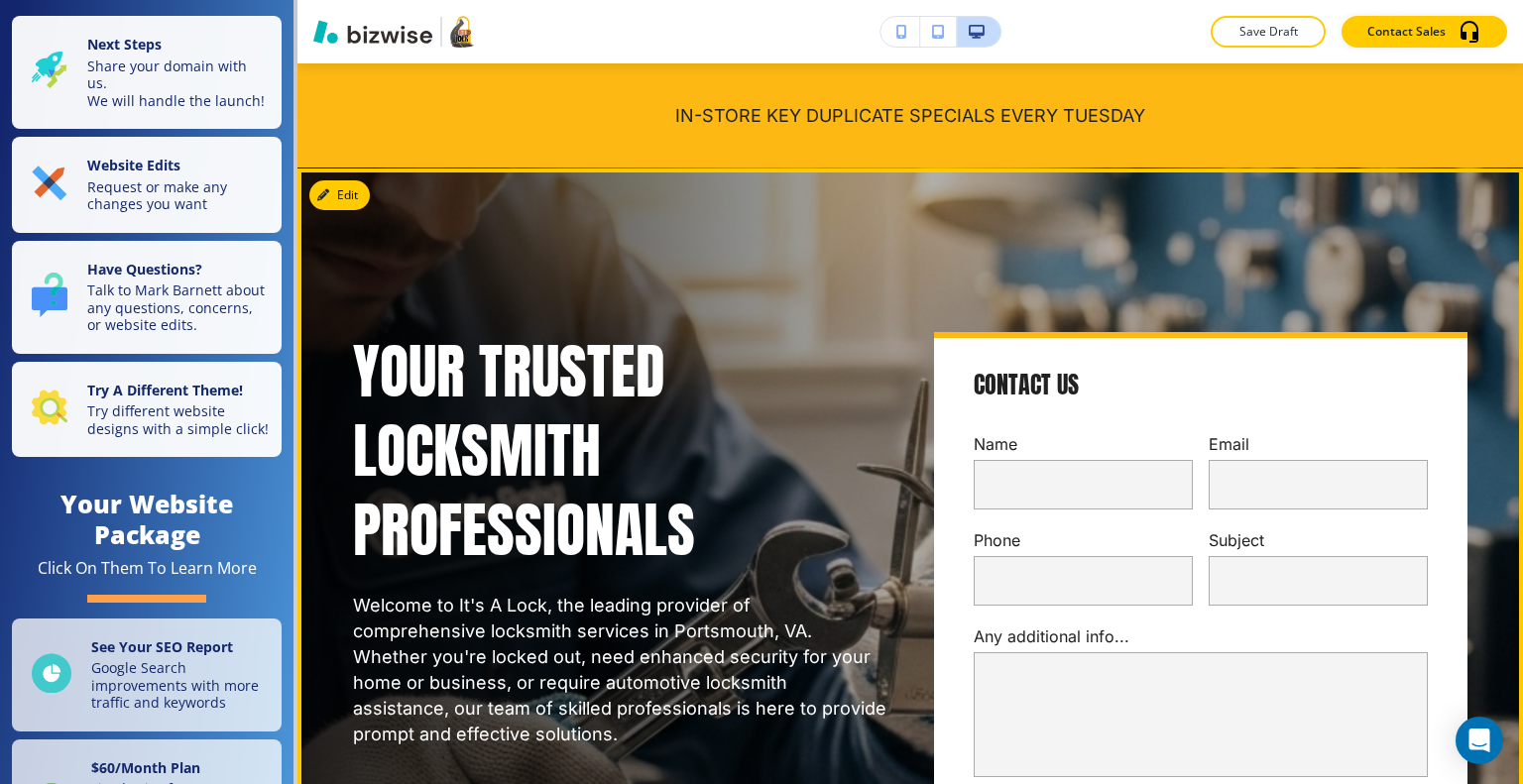 scroll, scrollTop: 0, scrollLeft: 0, axis: both 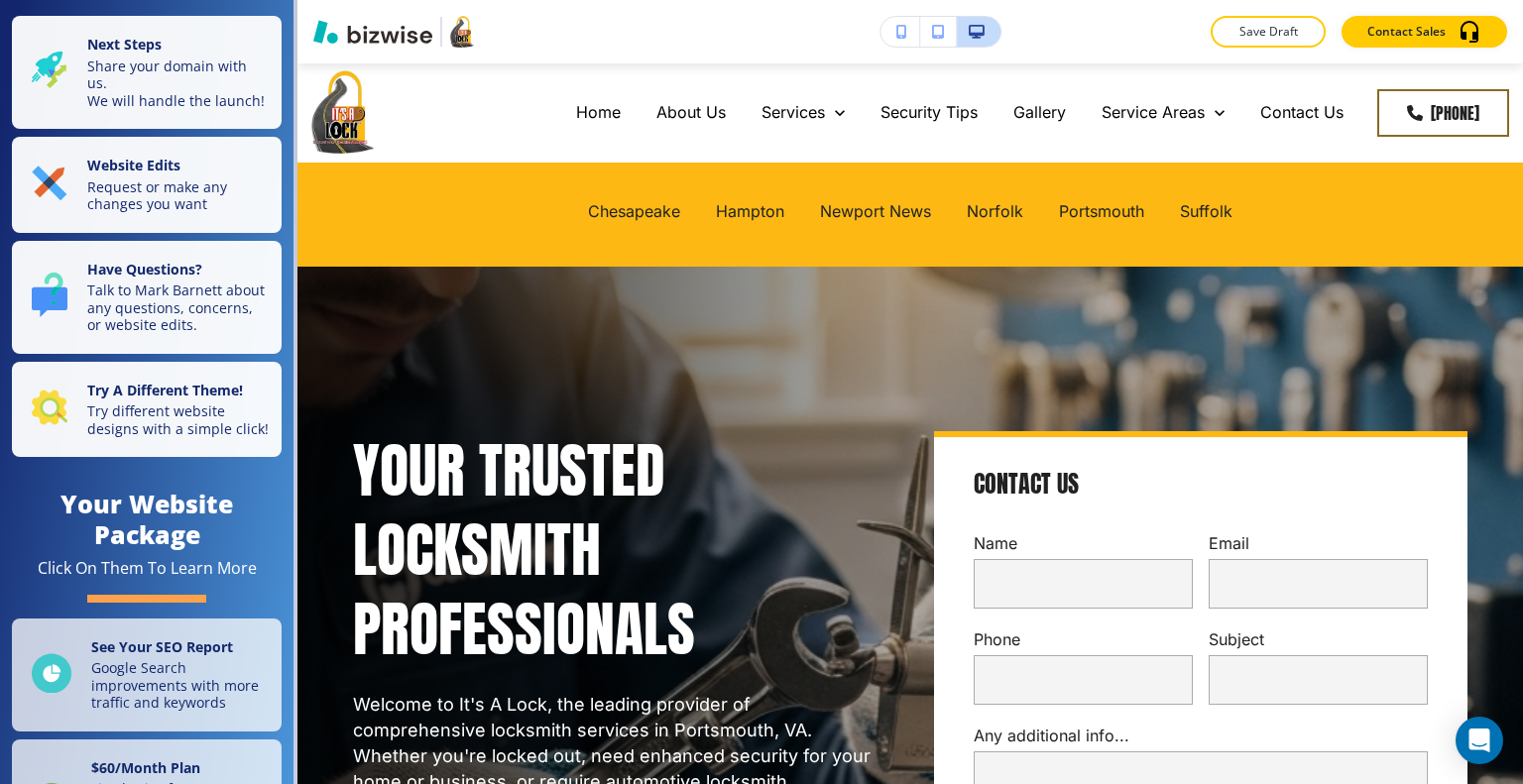 click on "Save Draft" at bounding box center [1268, 32] 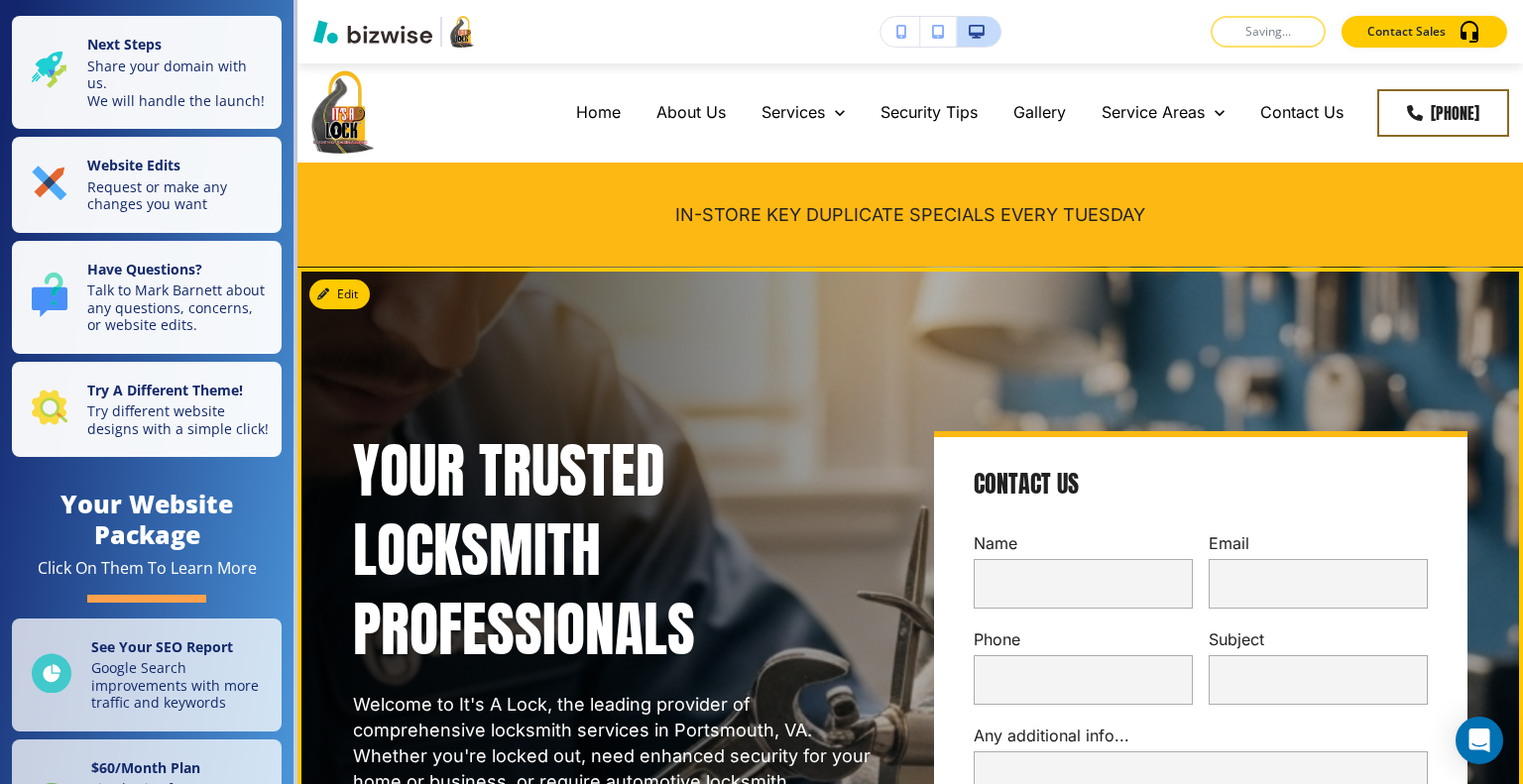 scroll, scrollTop: 496, scrollLeft: 0, axis: vertical 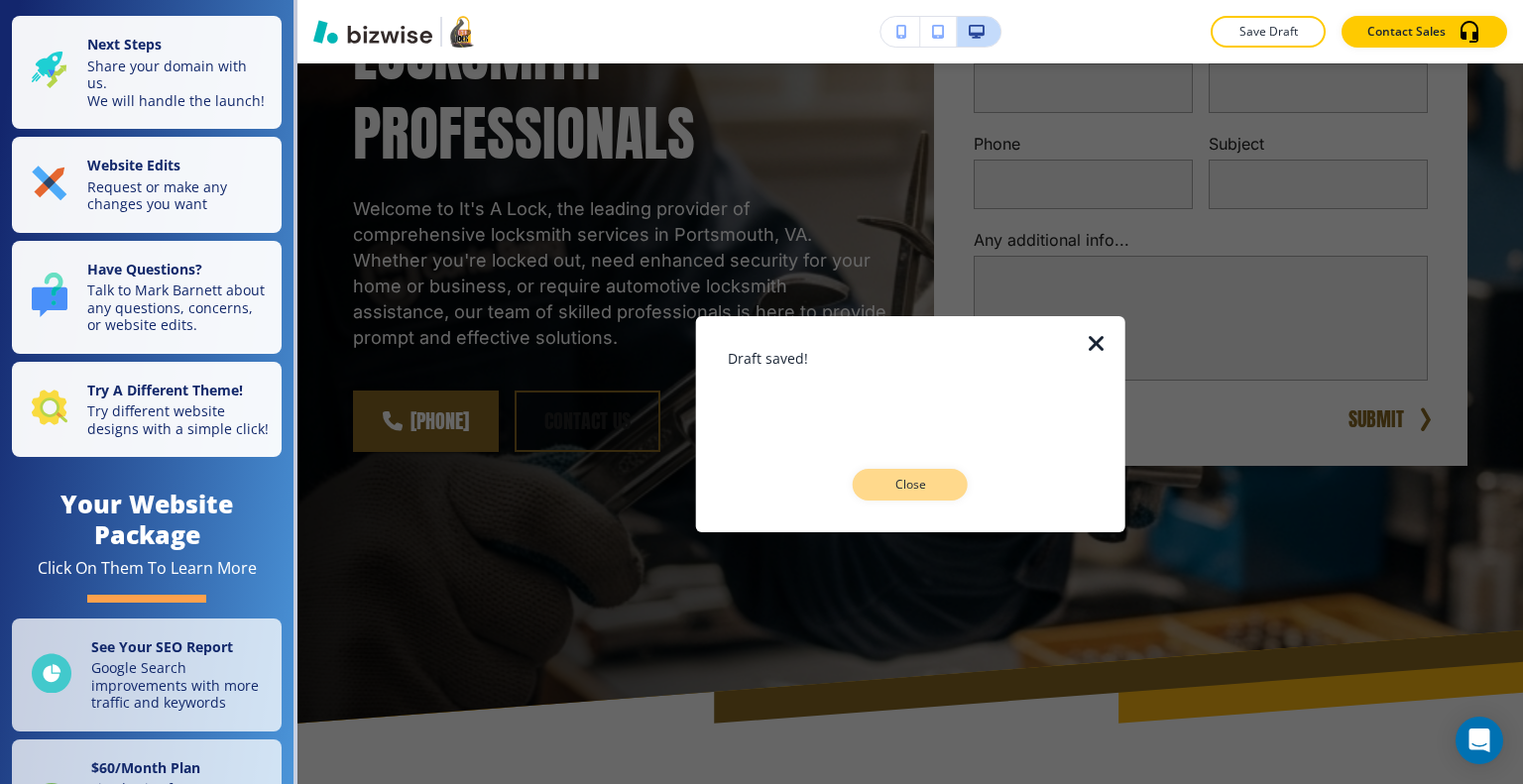 click on "Close" at bounding box center (910, 485) 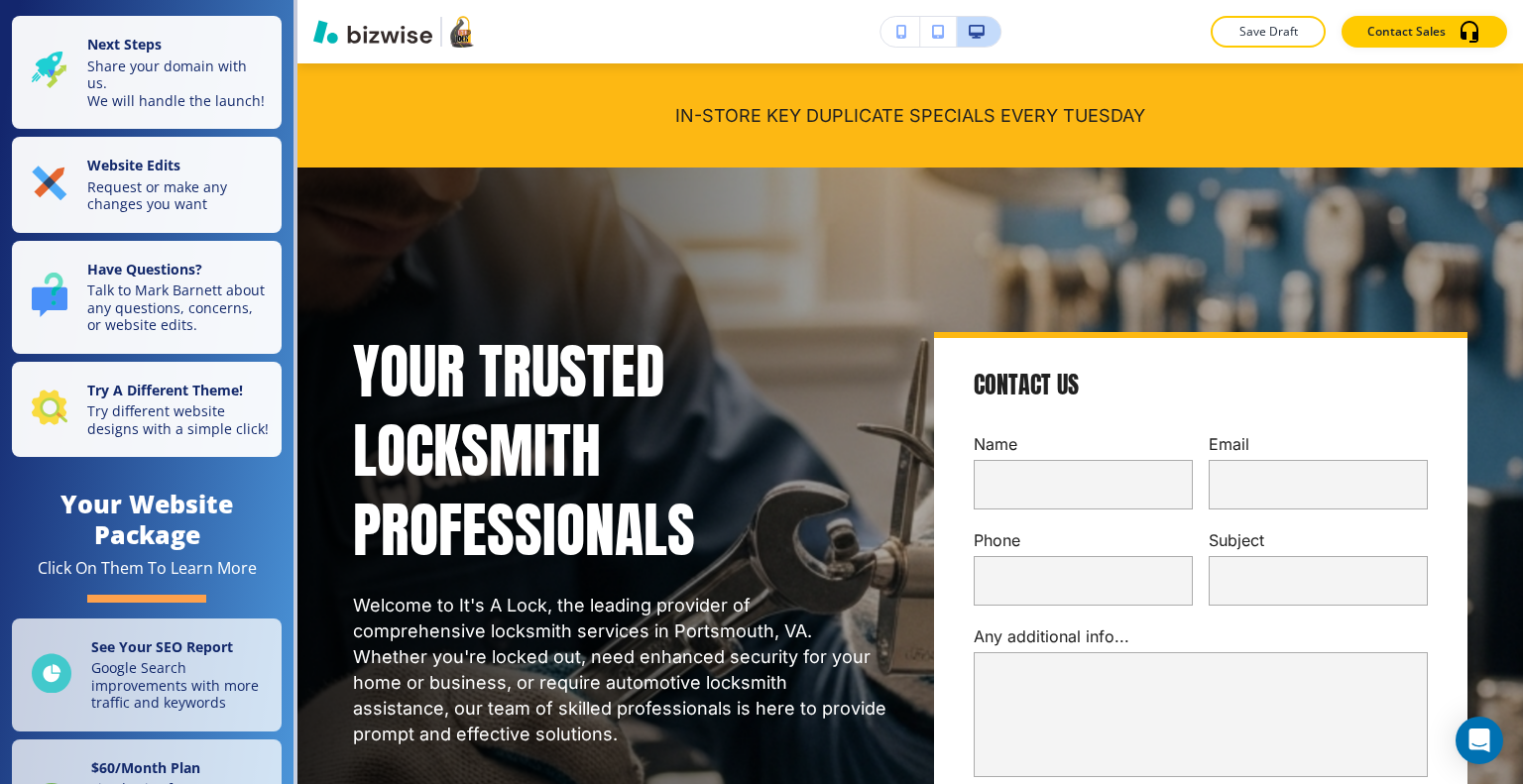 scroll, scrollTop: 0, scrollLeft: 0, axis: both 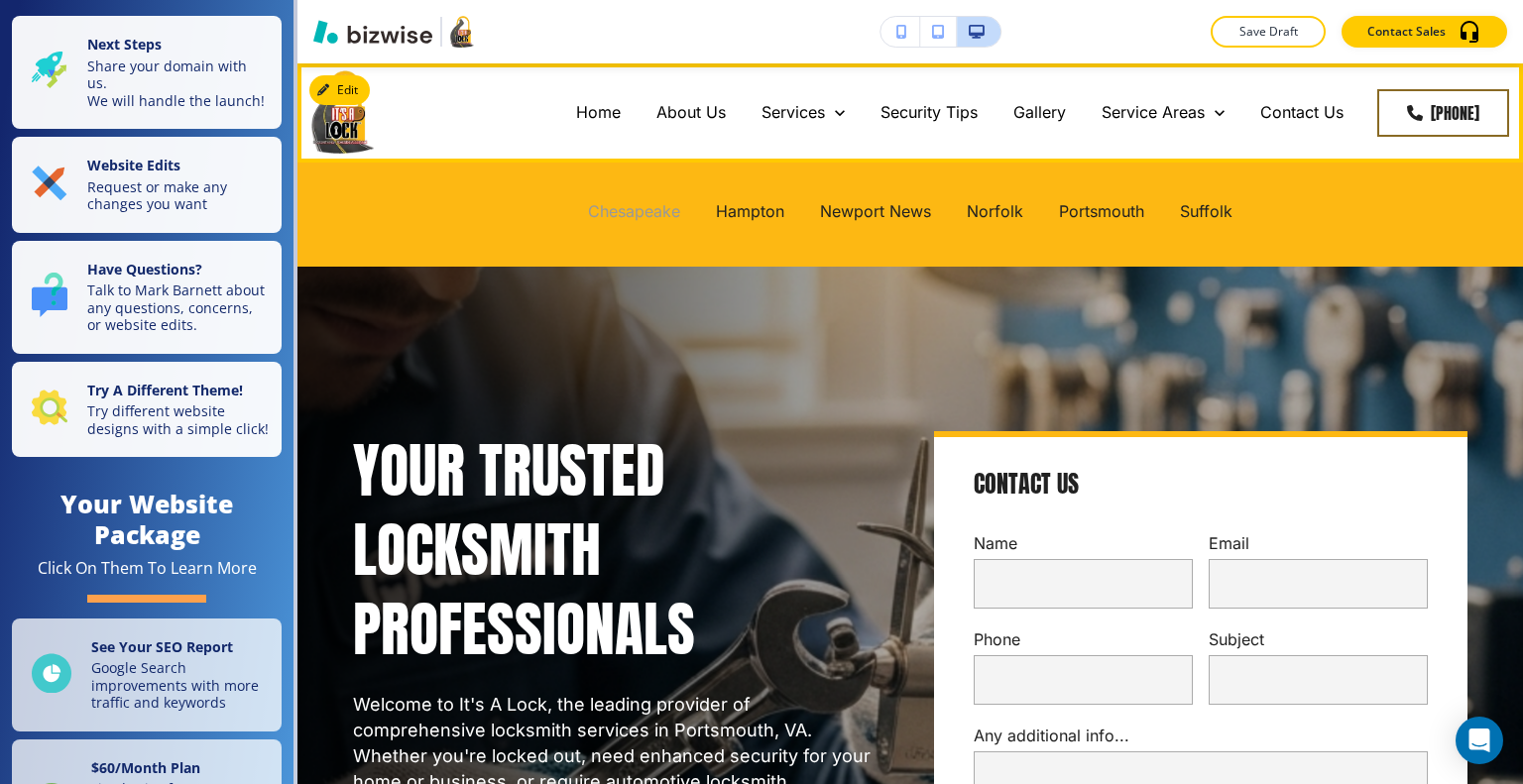click on "Chesapeake" at bounding box center [634, 211] 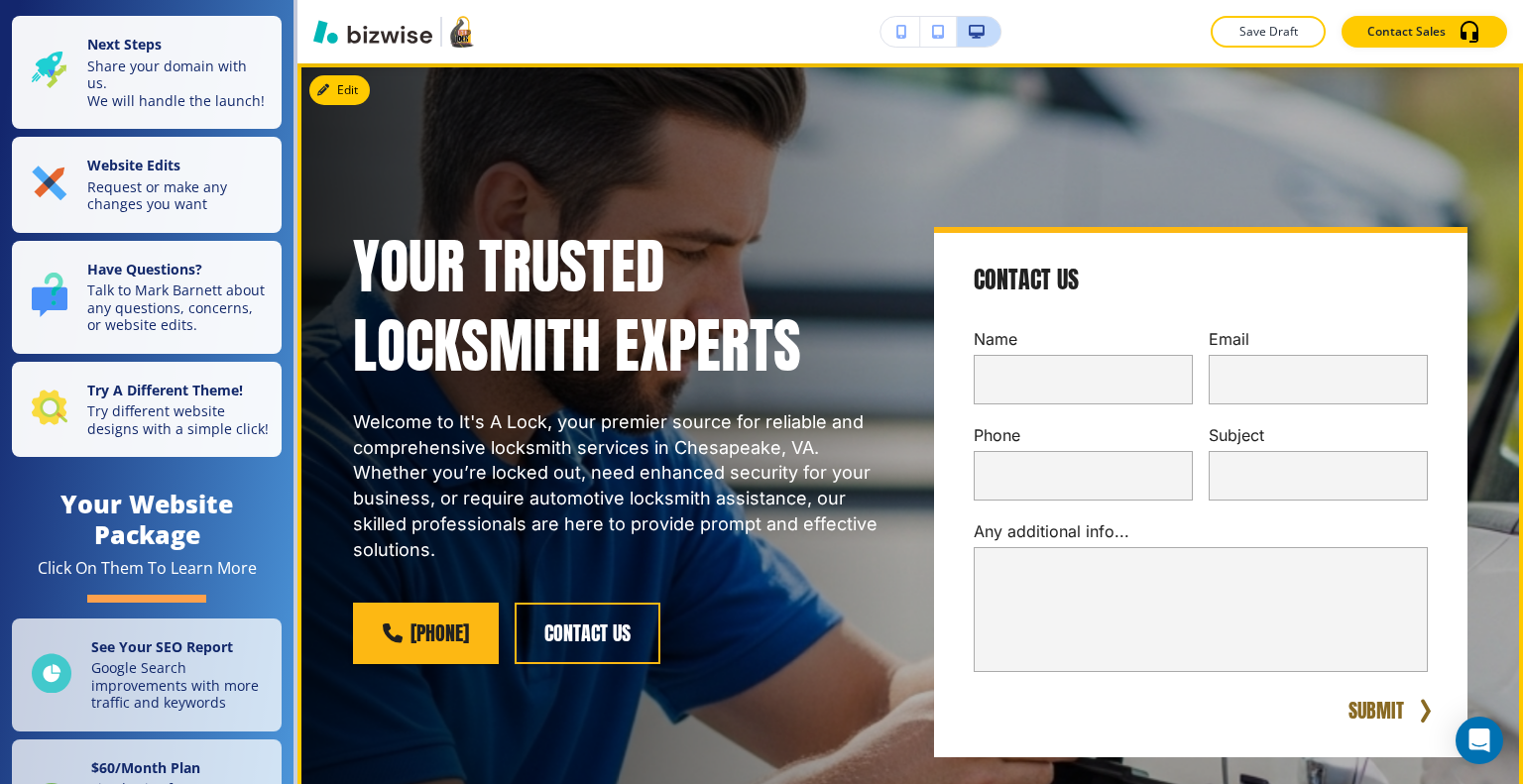 scroll, scrollTop: 0, scrollLeft: 0, axis: both 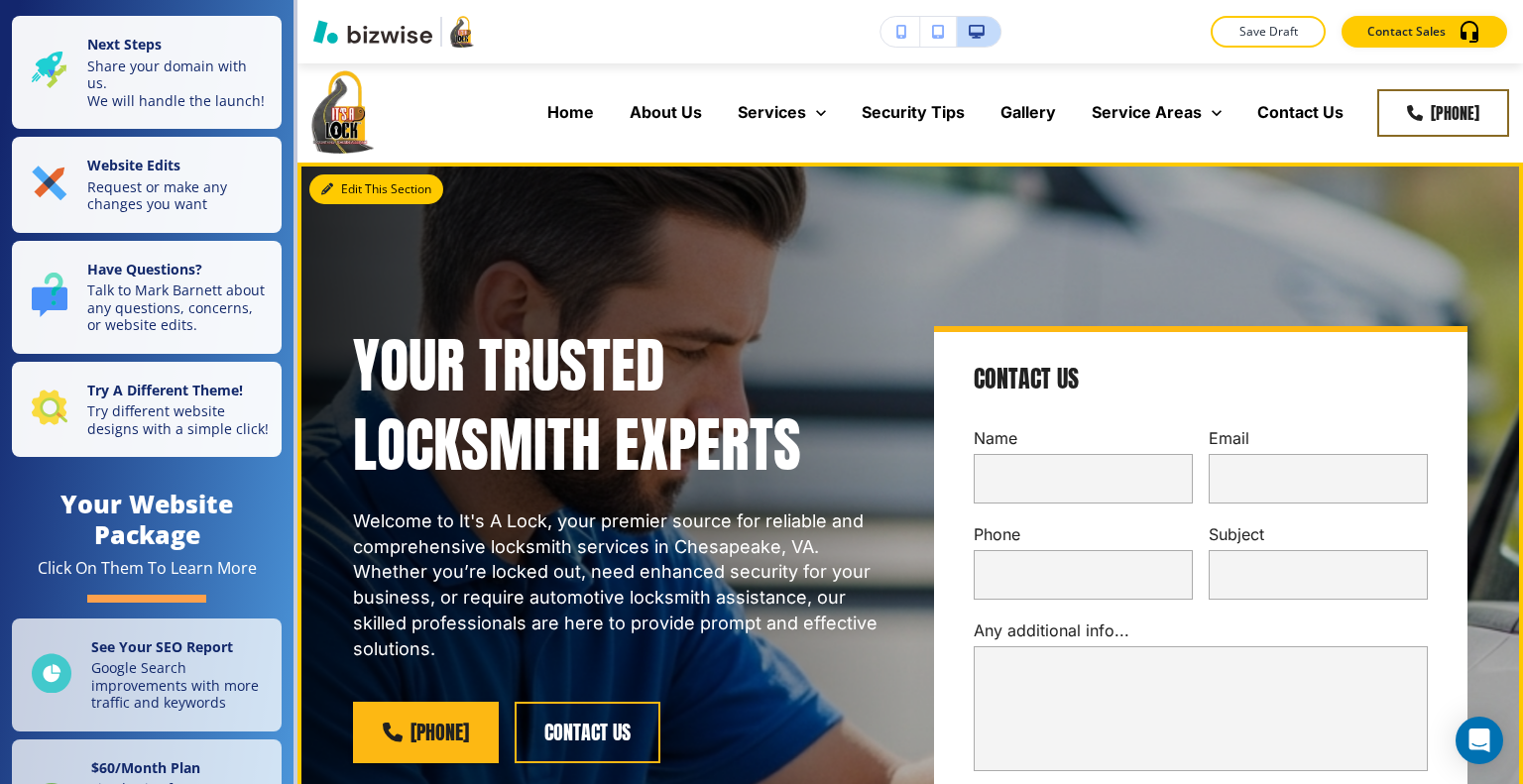 click on "Edit This Section" at bounding box center [376, 189] 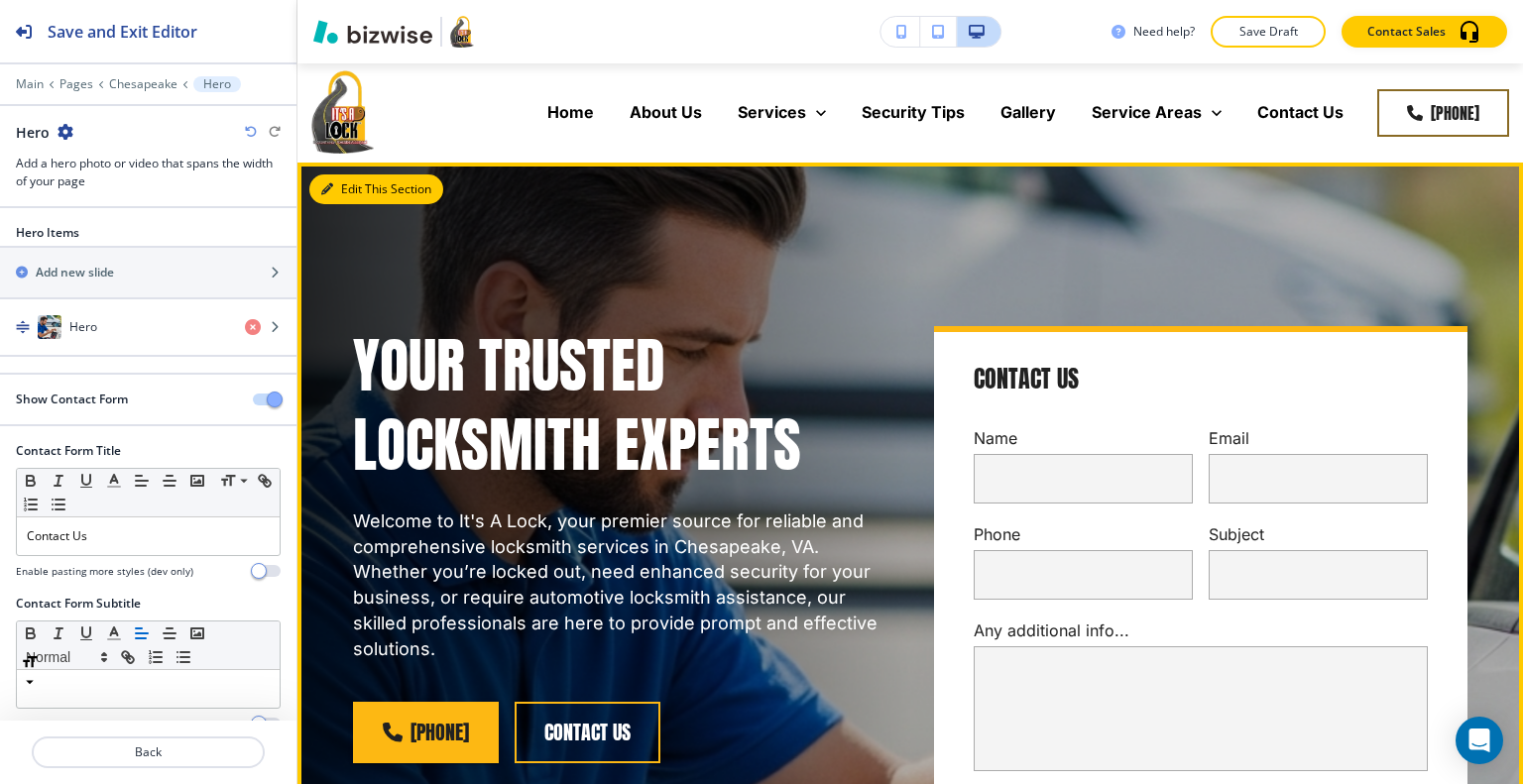scroll, scrollTop: 99, scrollLeft: 0, axis: vertical 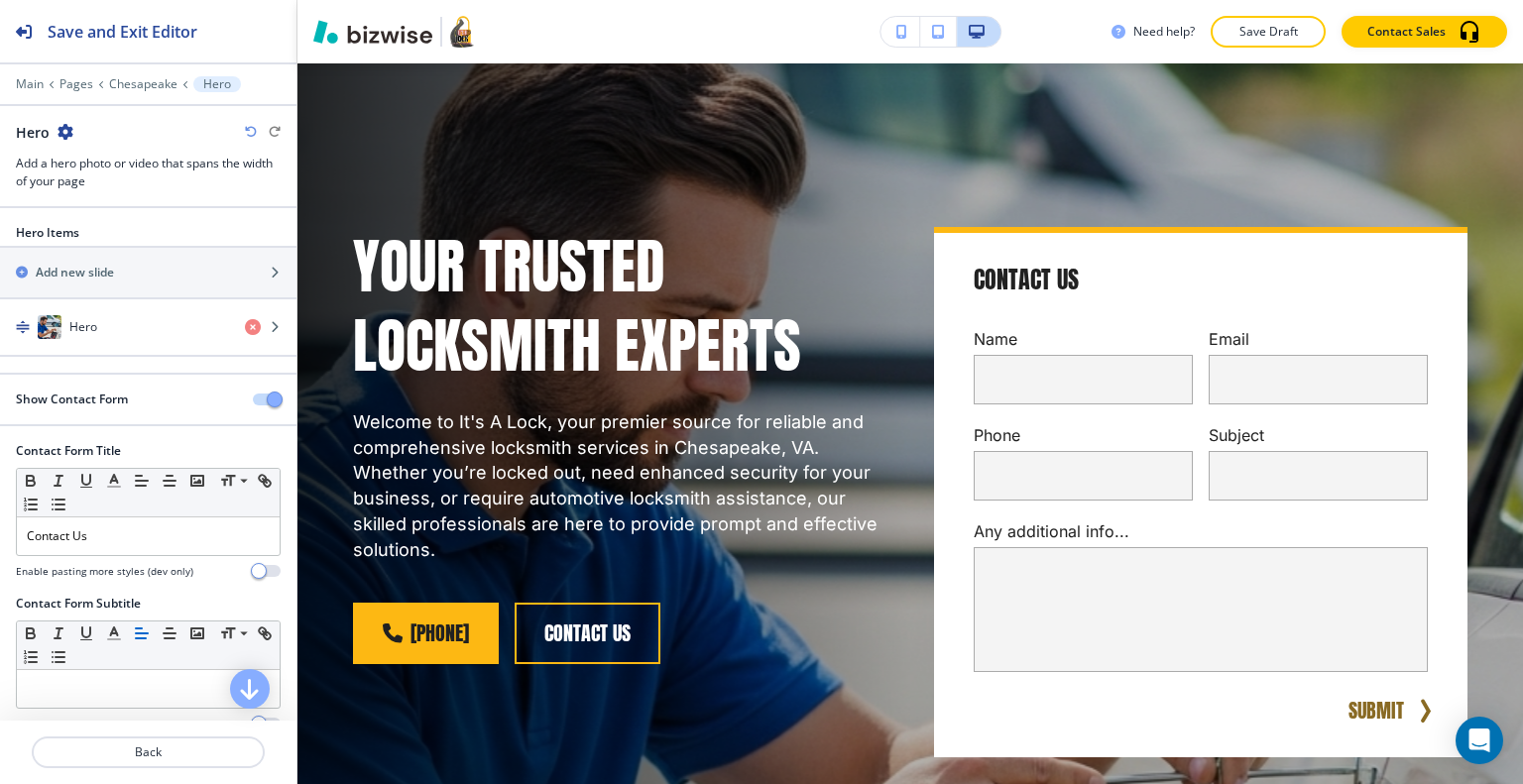 click at bounding box center (65, 132) 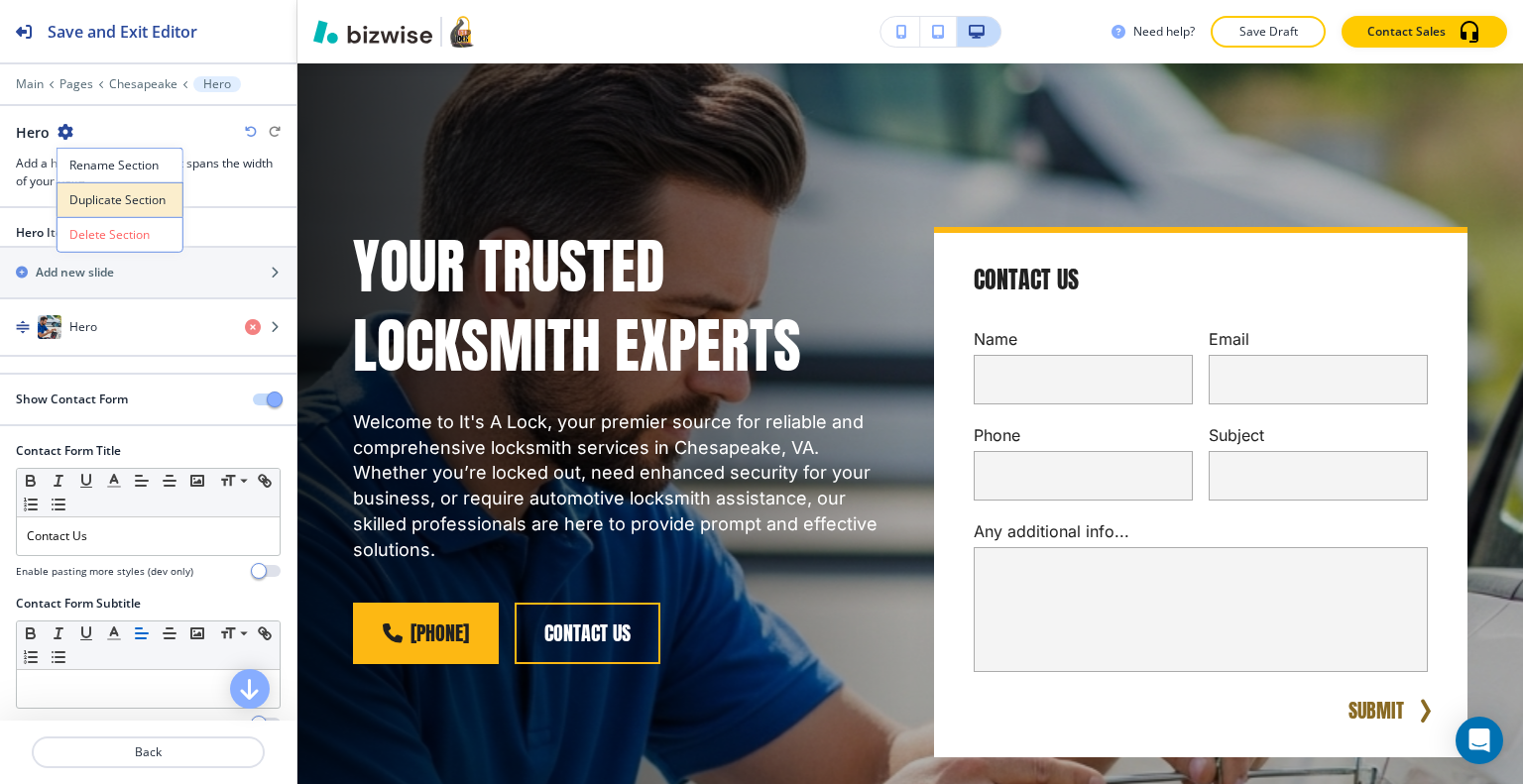 click on "Duplicate Section" at bounding box center (120, 200) 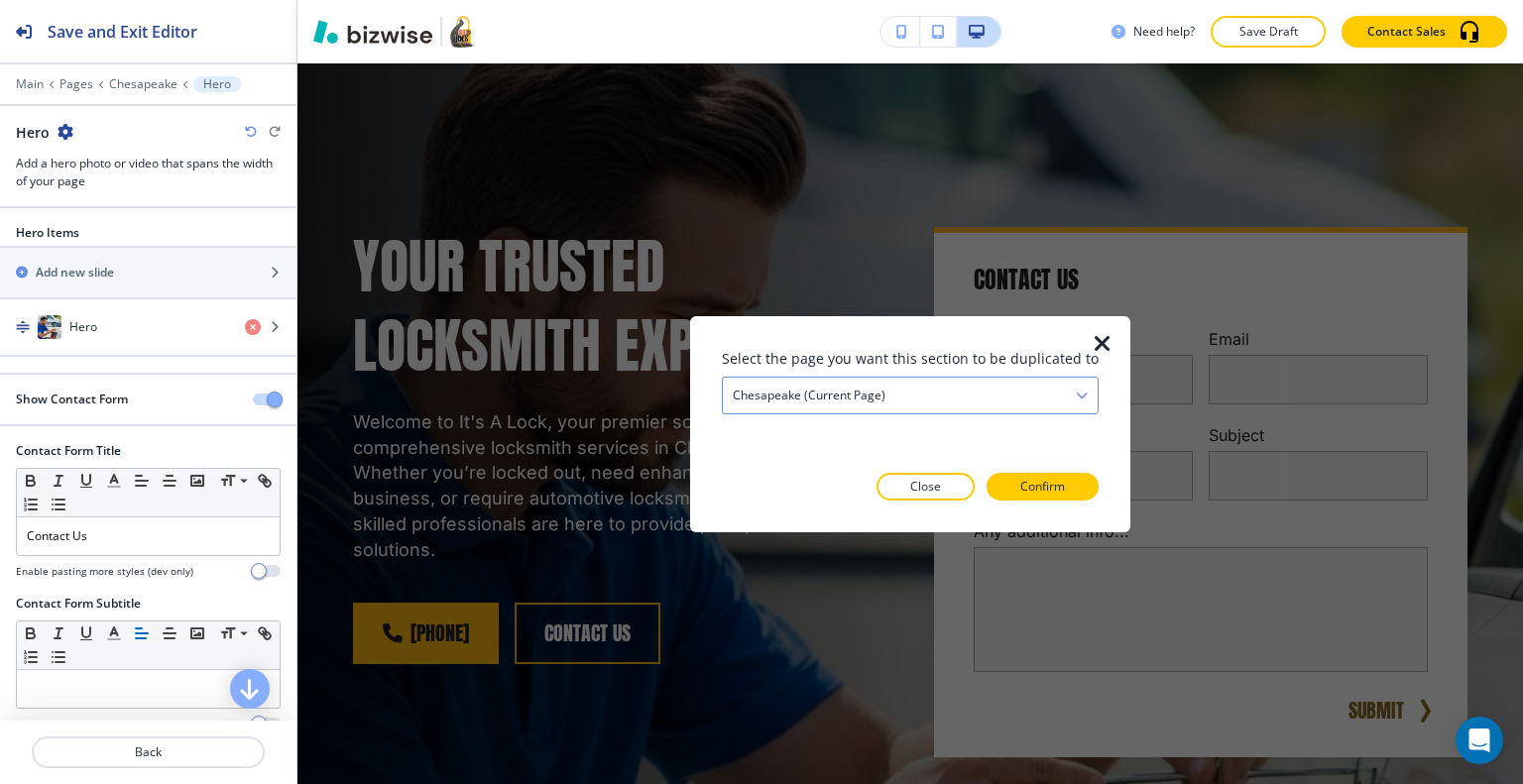 click on "Chesapeake (current page)" at bounding box center (910, 394) 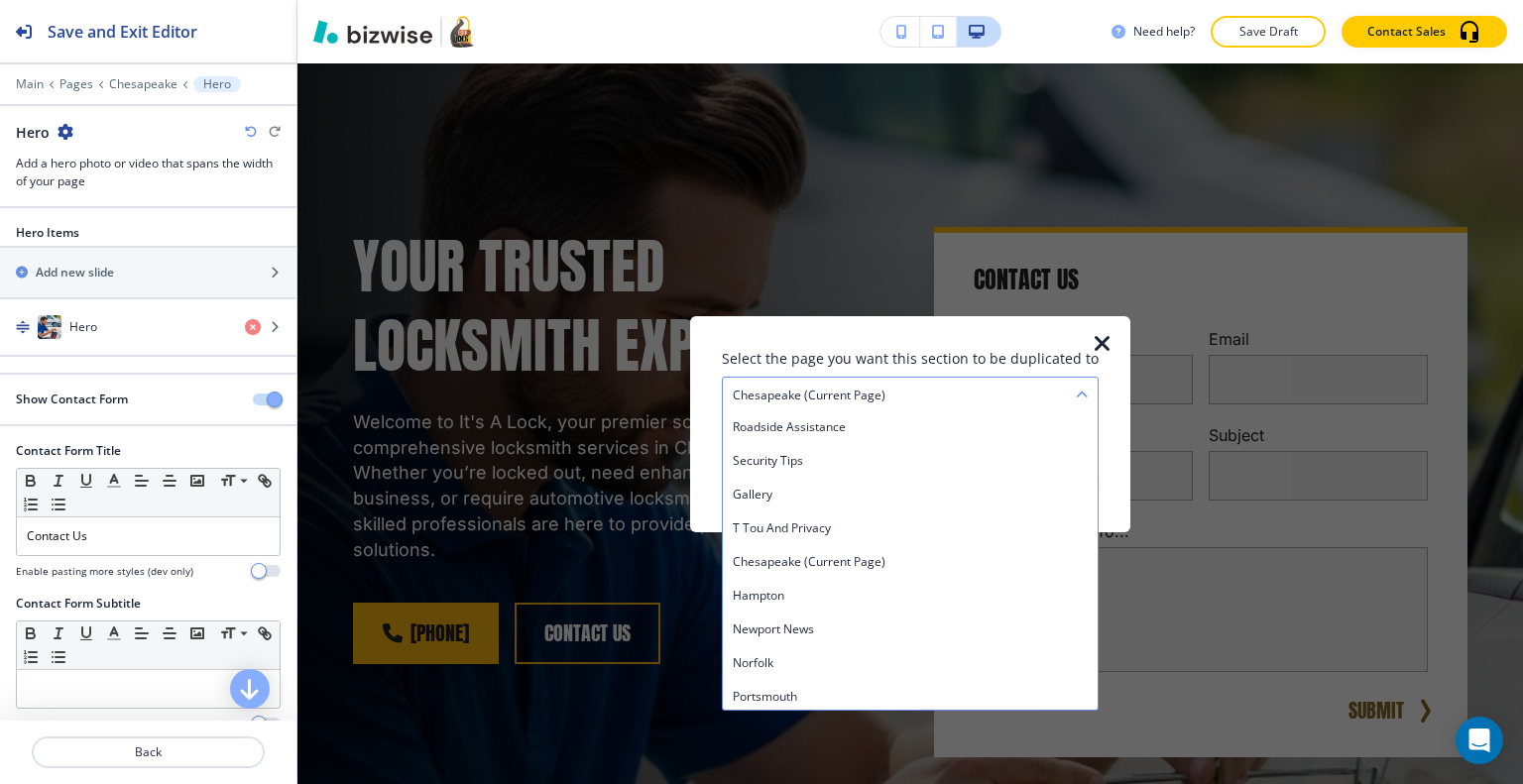 scroll, scrollTop: 309, scrollLeft: 0, axis: vertical 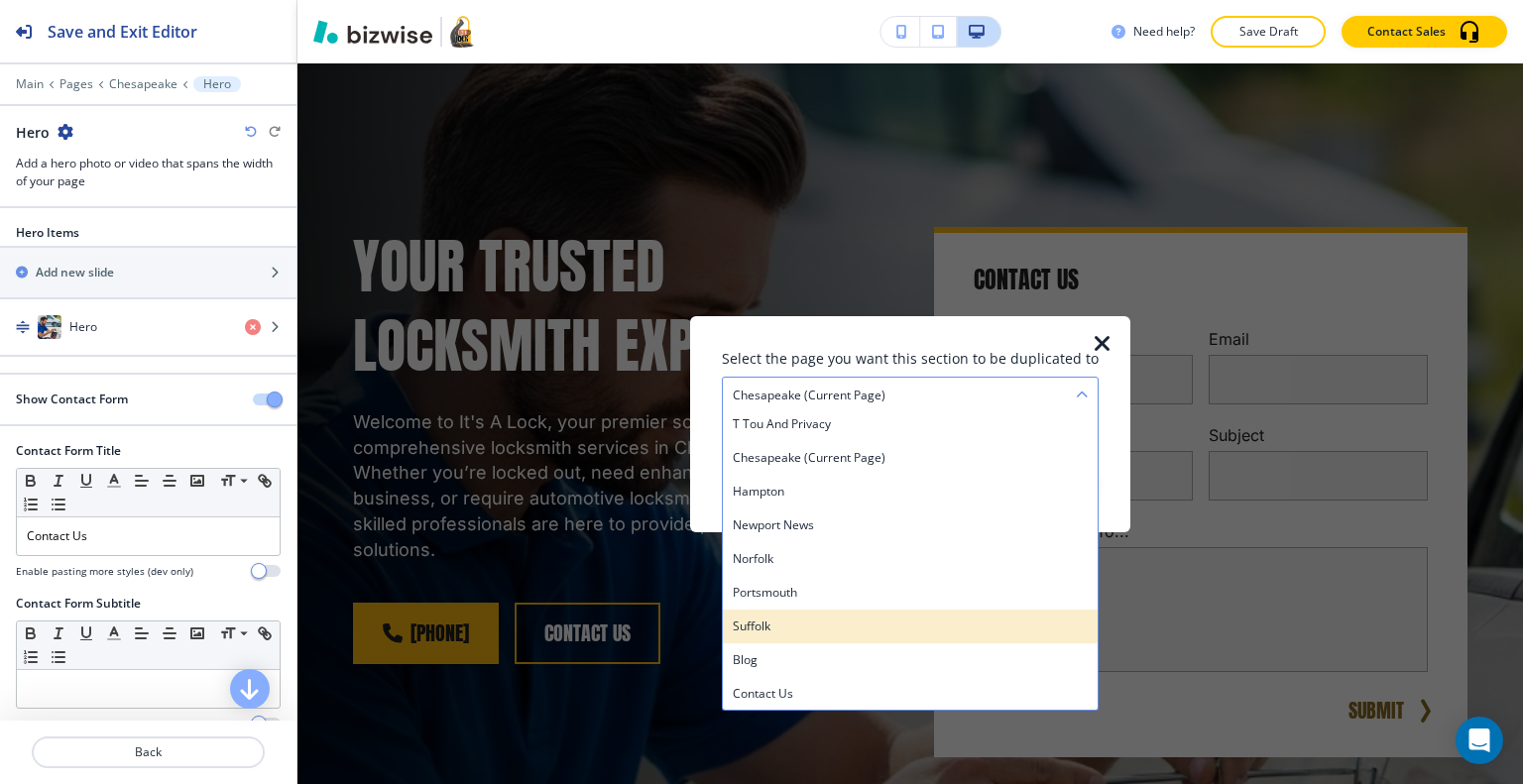 click on "Suffolk" at bounding box center [910, 625] 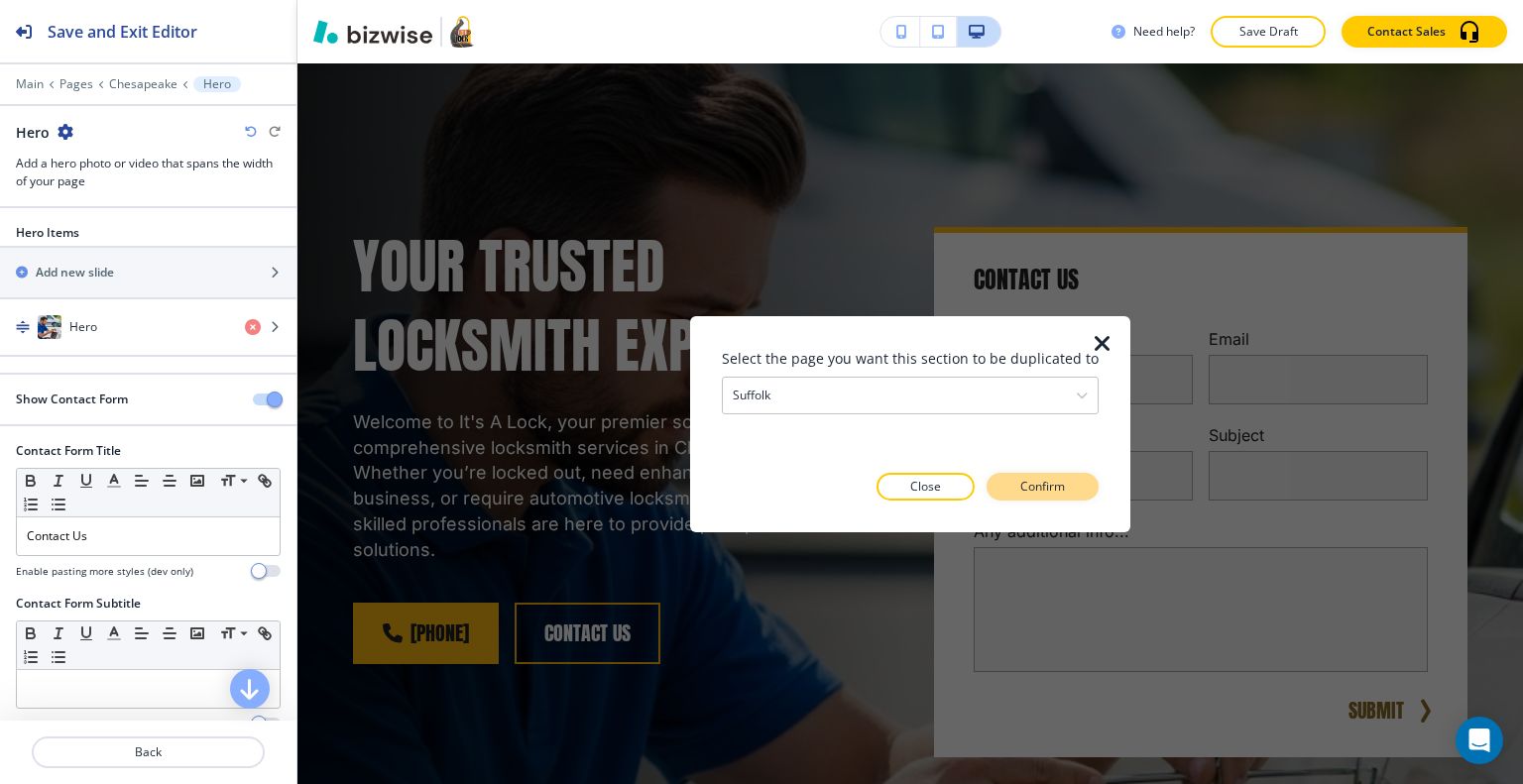 click on "Confirm" at bounding box center [1042, 487] 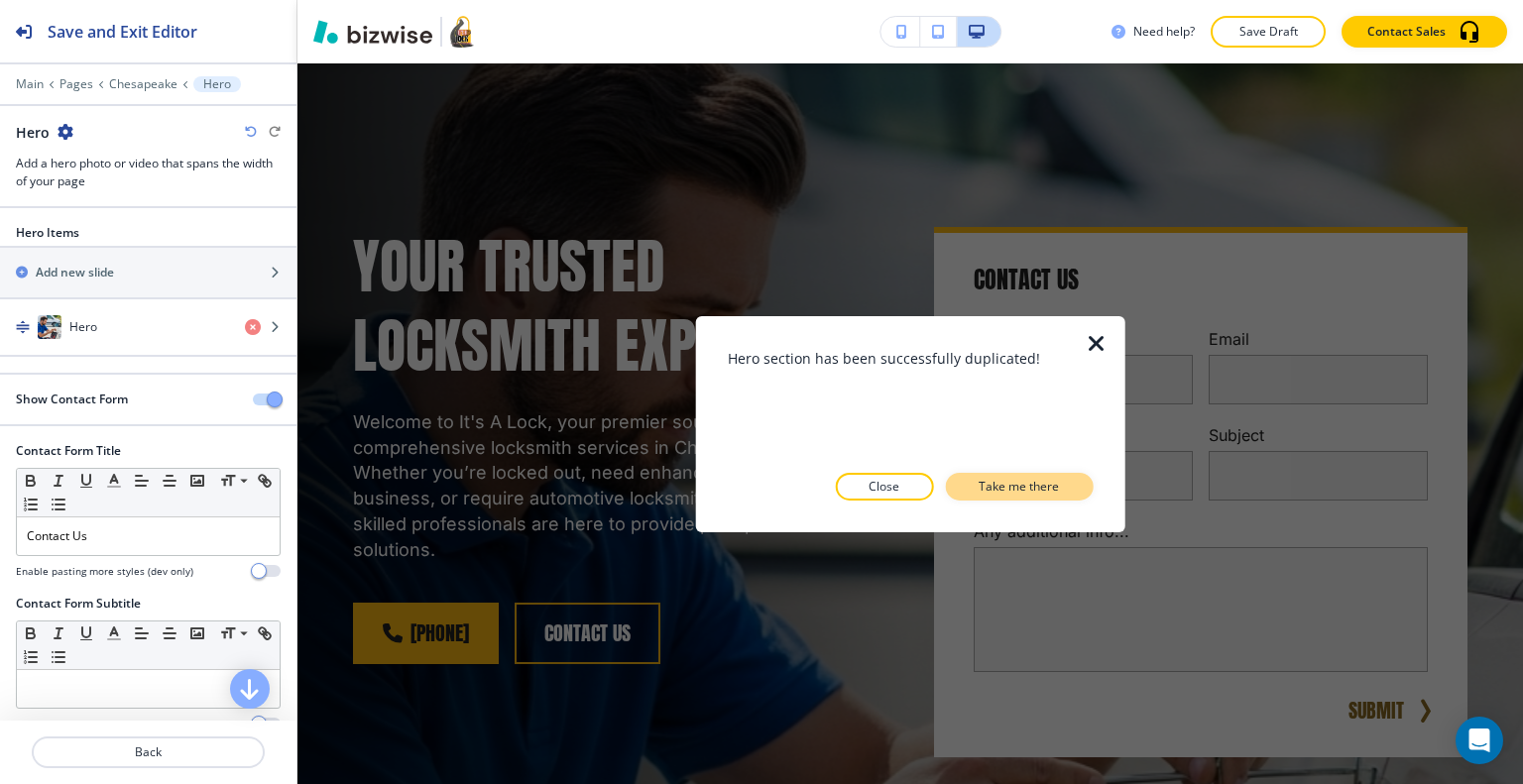 click on "Take me there" at bounding box center (1018, 487) 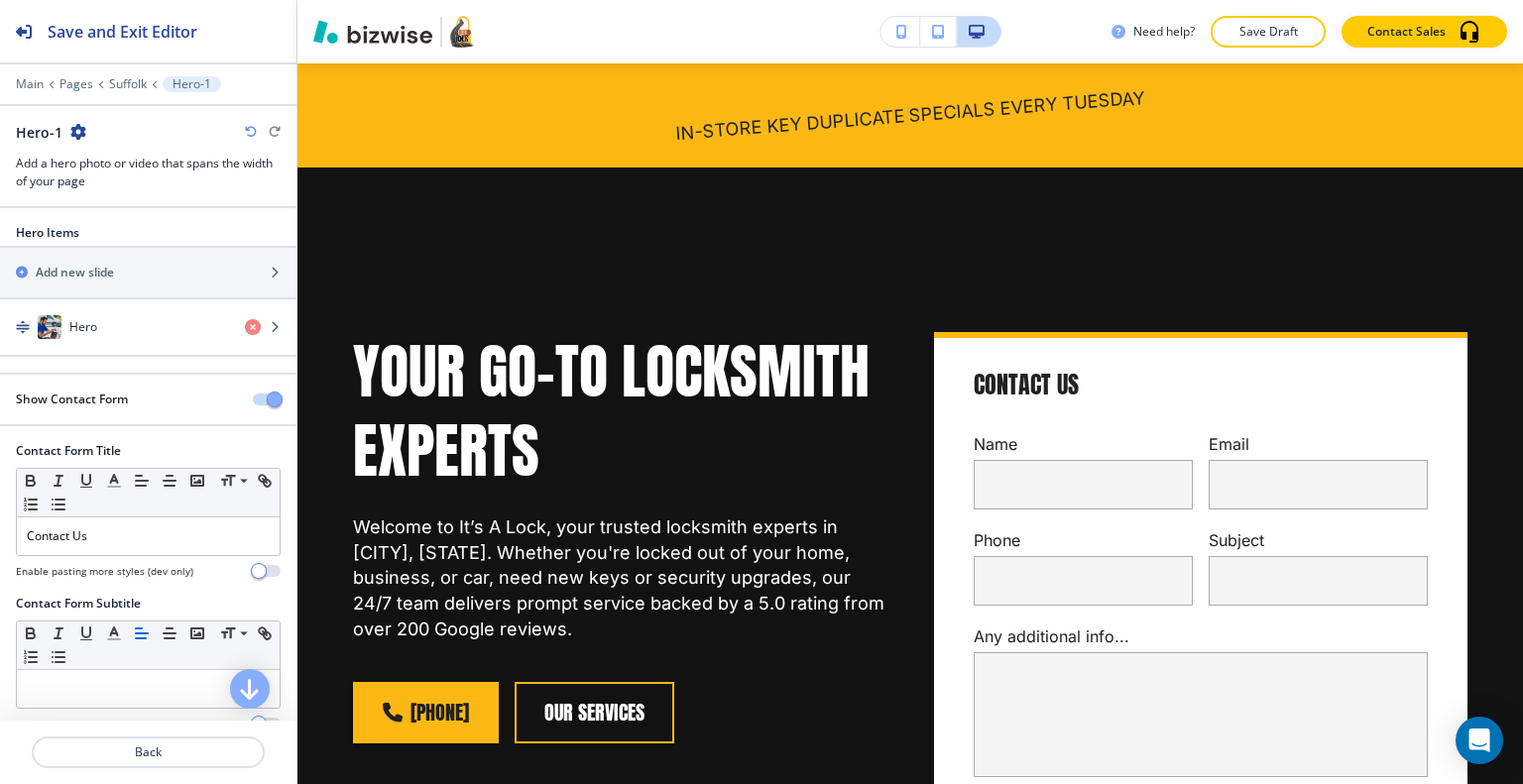 scroll, scrollTop: 9648, scrollLeft: 0, axis: vertical 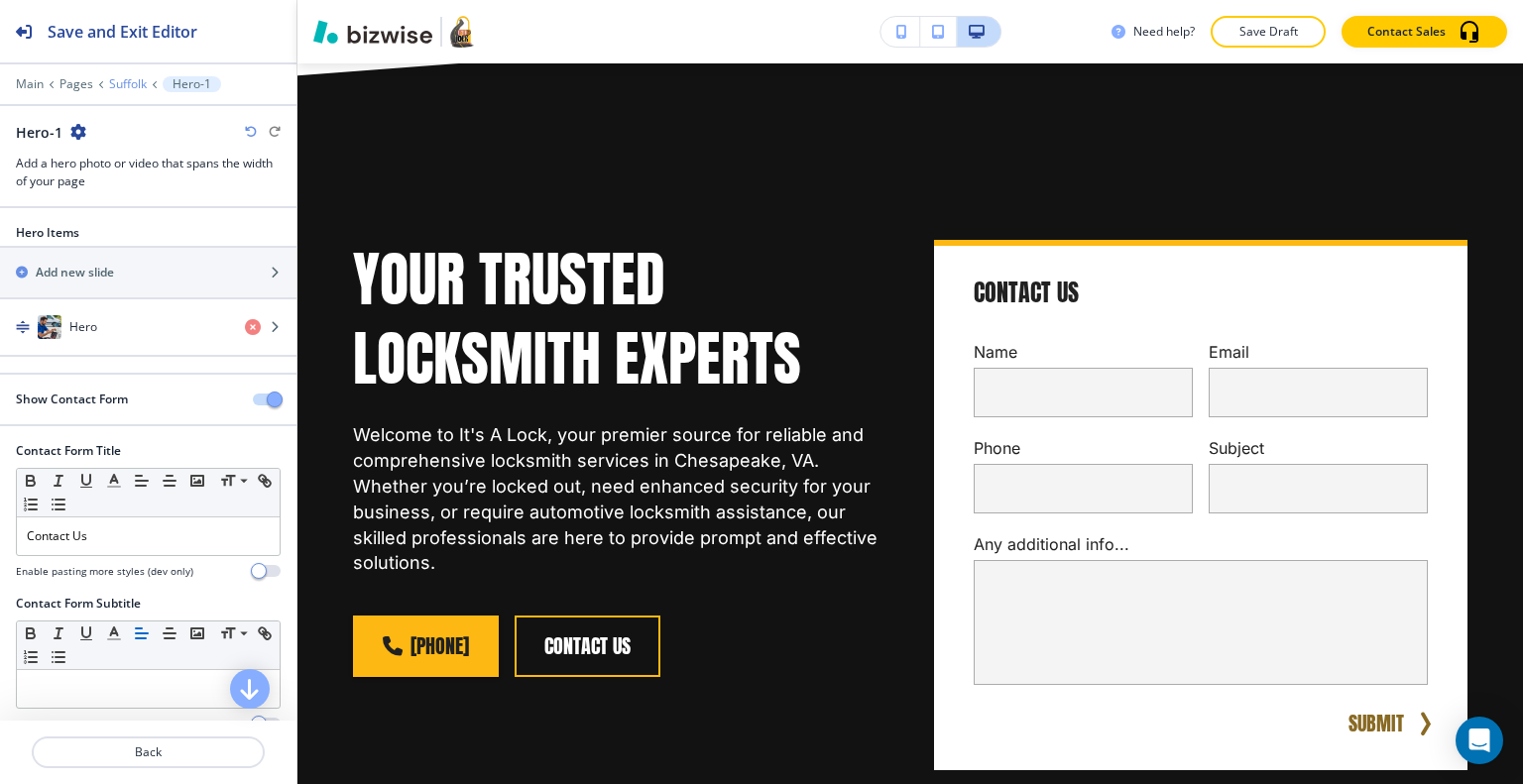 click on "Suffolk" at bounding box center [128, 84] 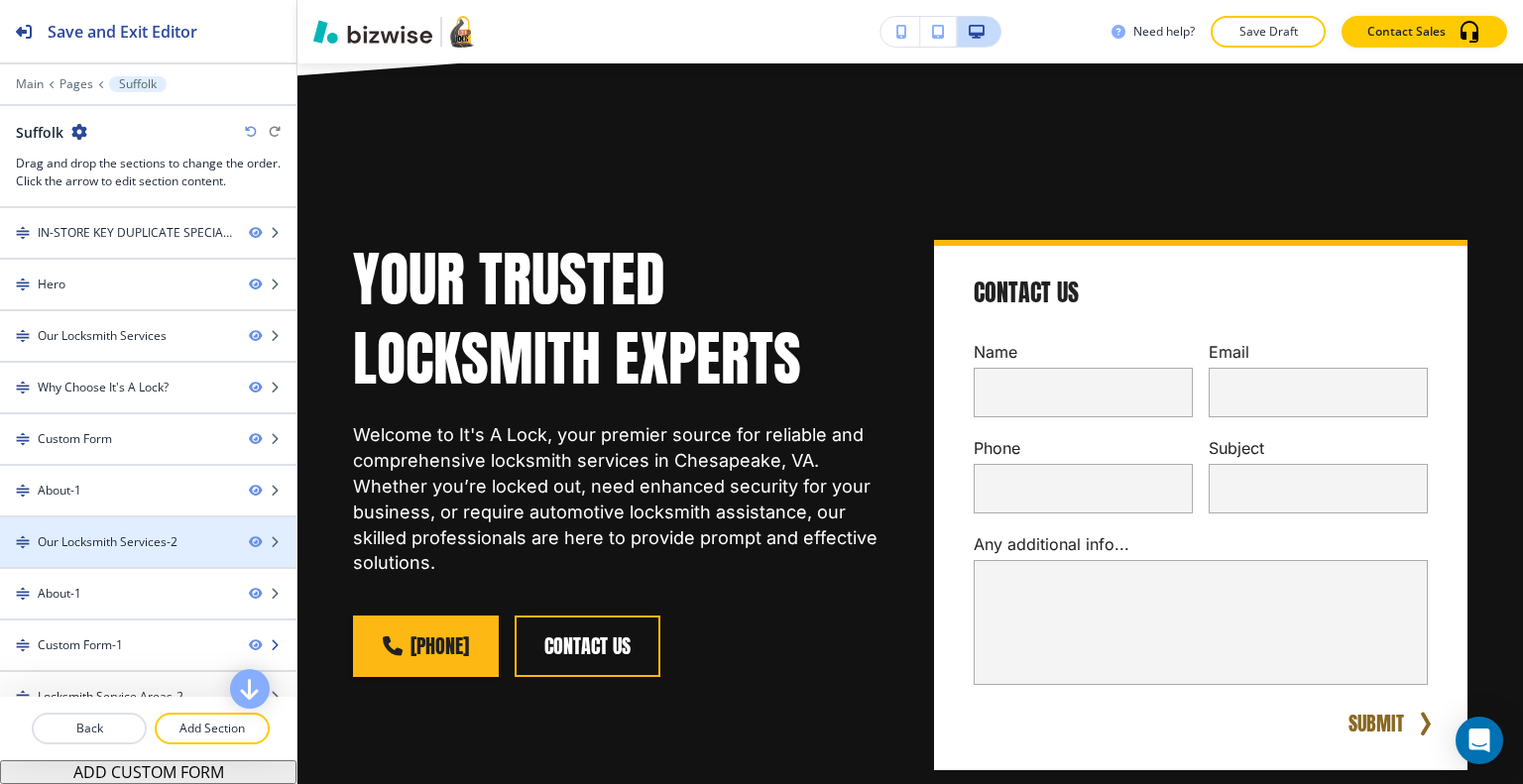 scroll, scrollTop: 71, scrollLeft: 0, axis: vertical 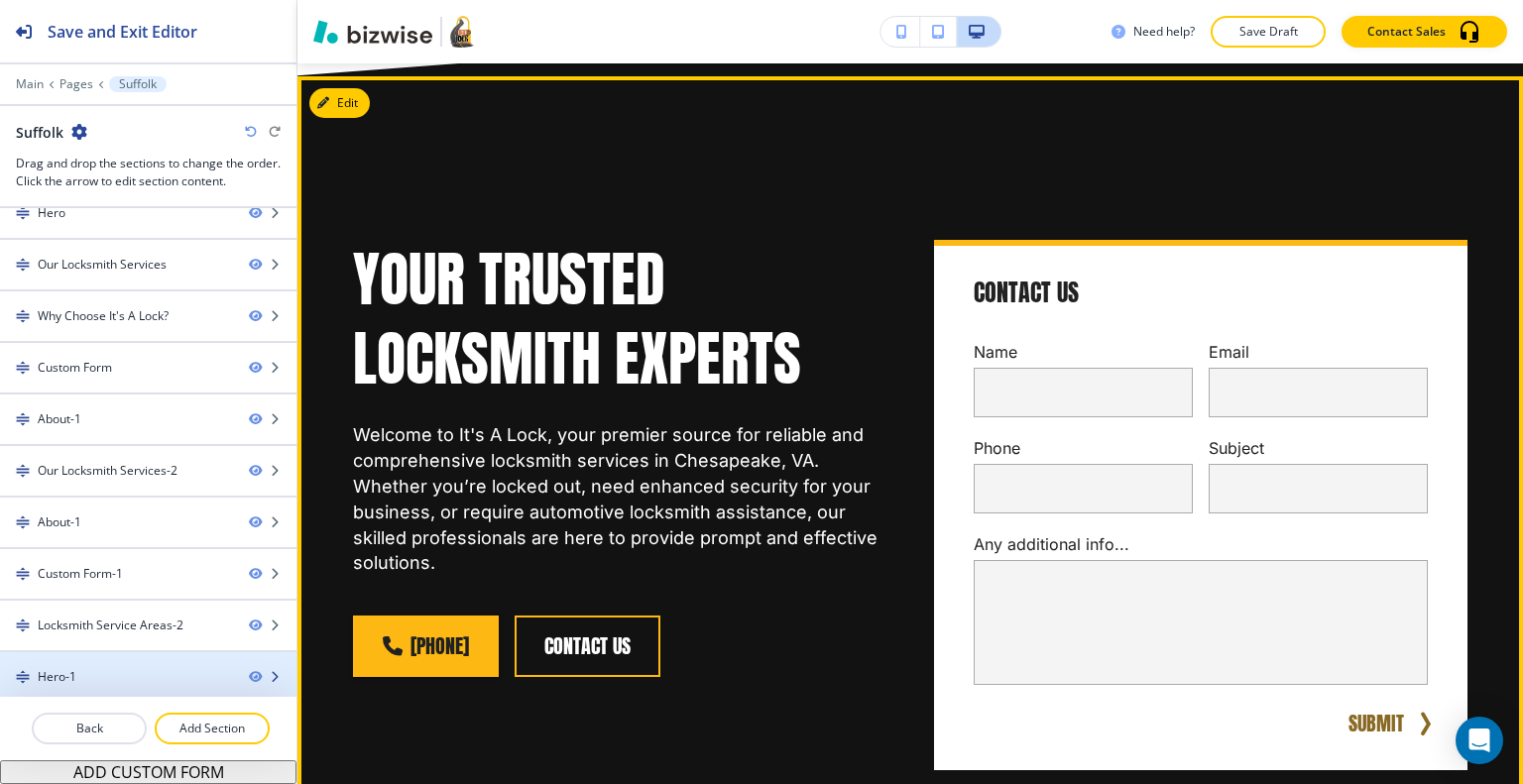 type 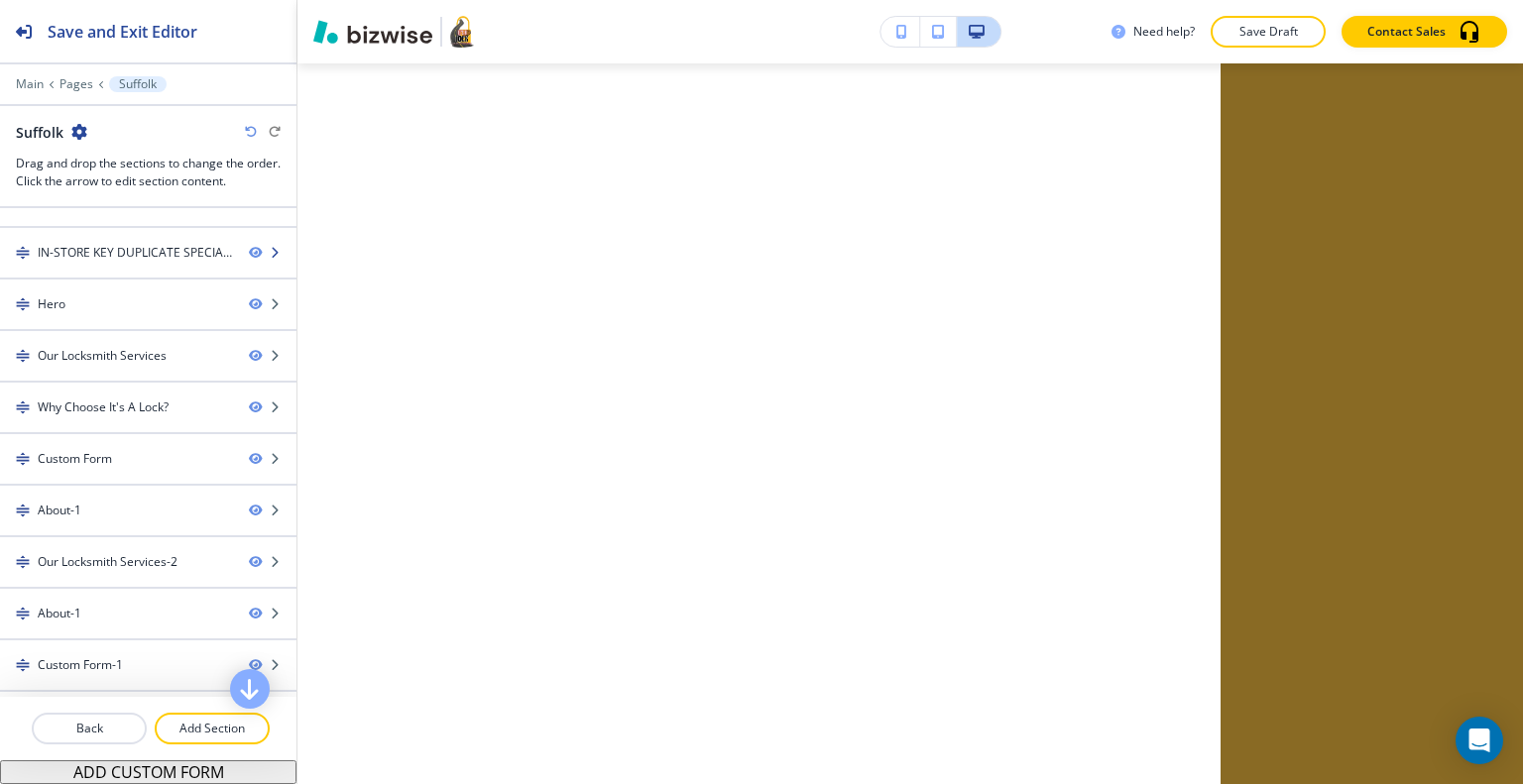scroll, scrollTop: 0, scrollLeft: 0, axis: both 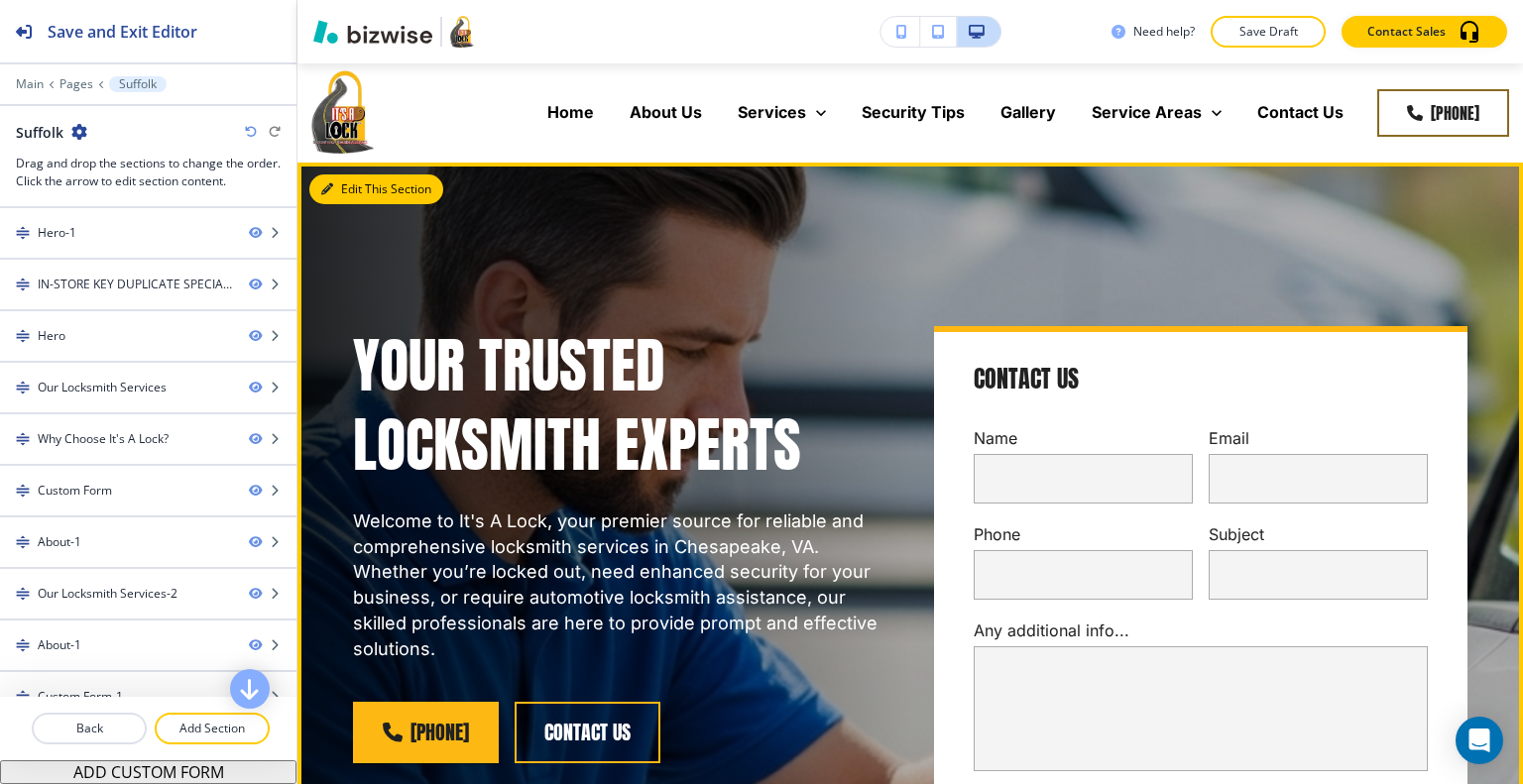 click on "Edit This Section" at bounding box center (376, 189) 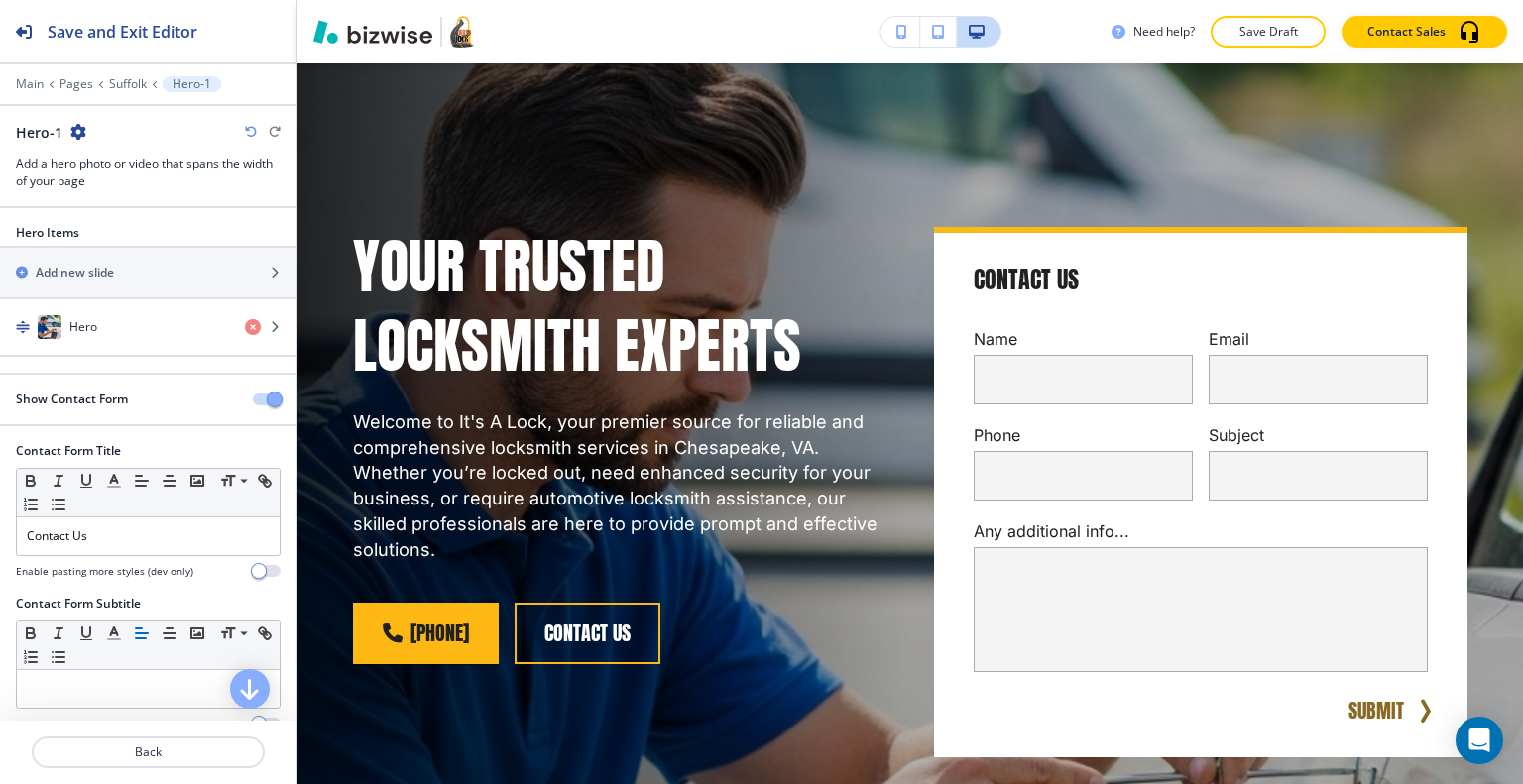 click at bounding box center [78, 132] 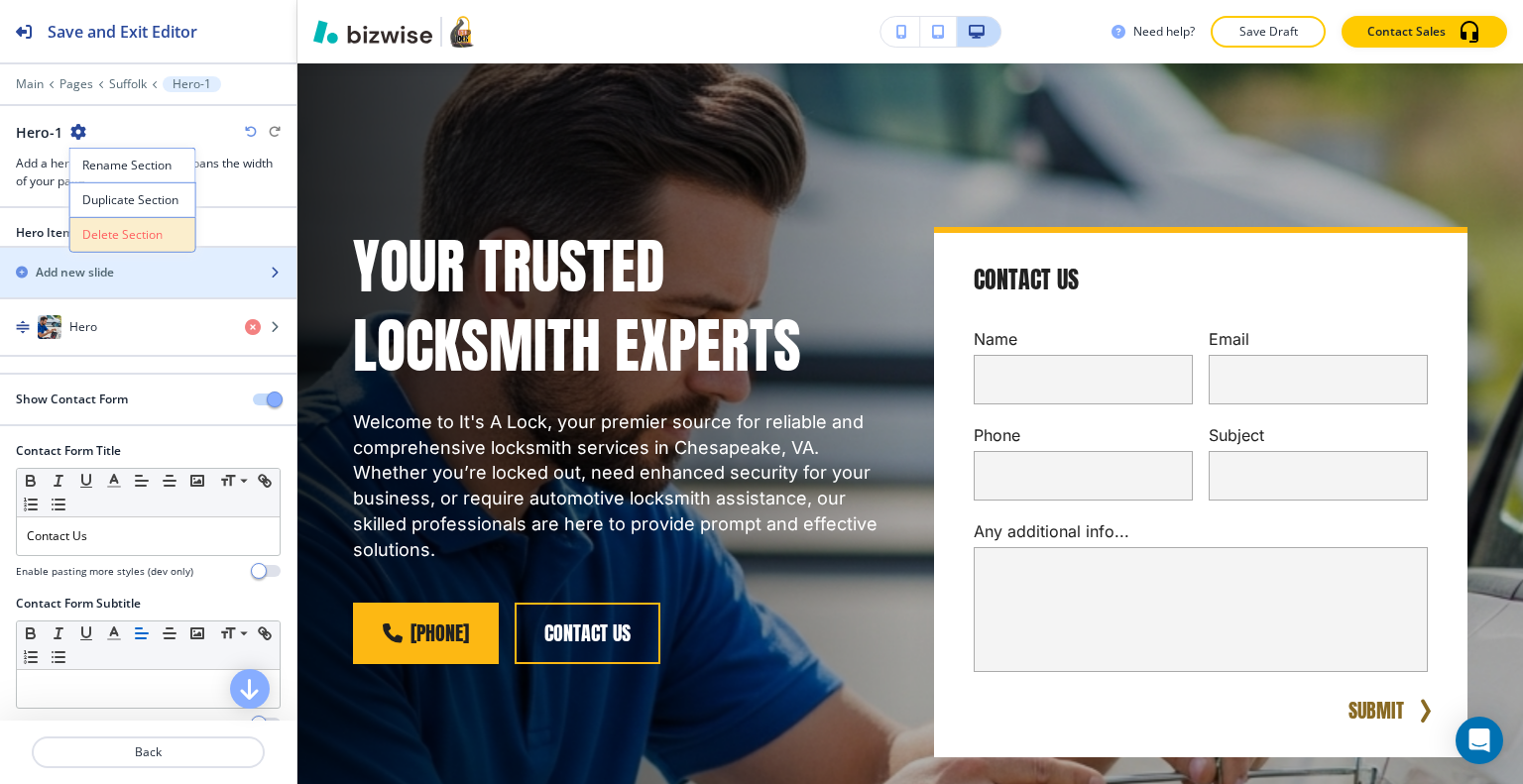 drag, startPoint x: 144, startPoint y: 193, endPoint x: 127, endPoint y: 245, distance: 54.708317 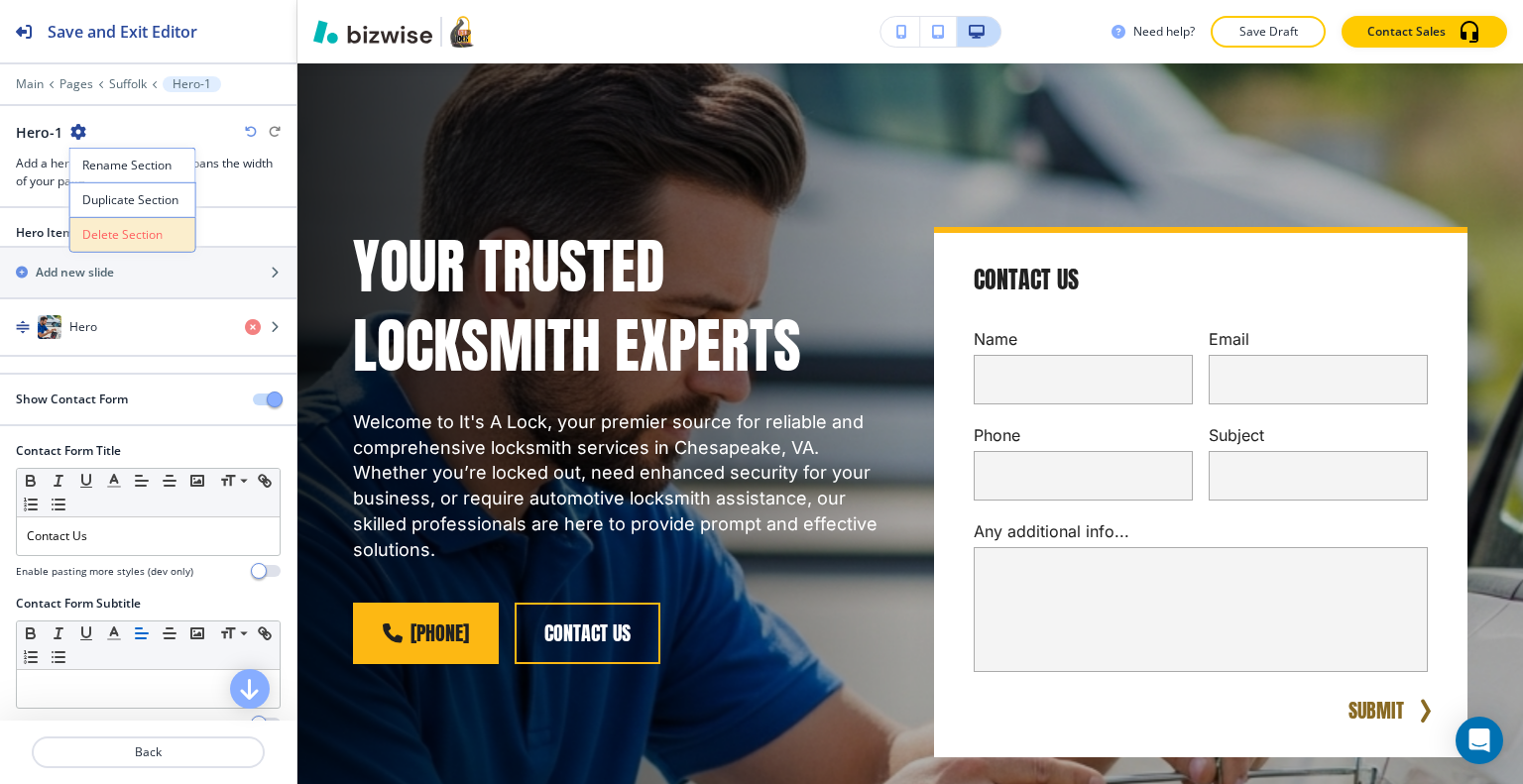 click on "Delete Section" at bounding box center (133, 235) 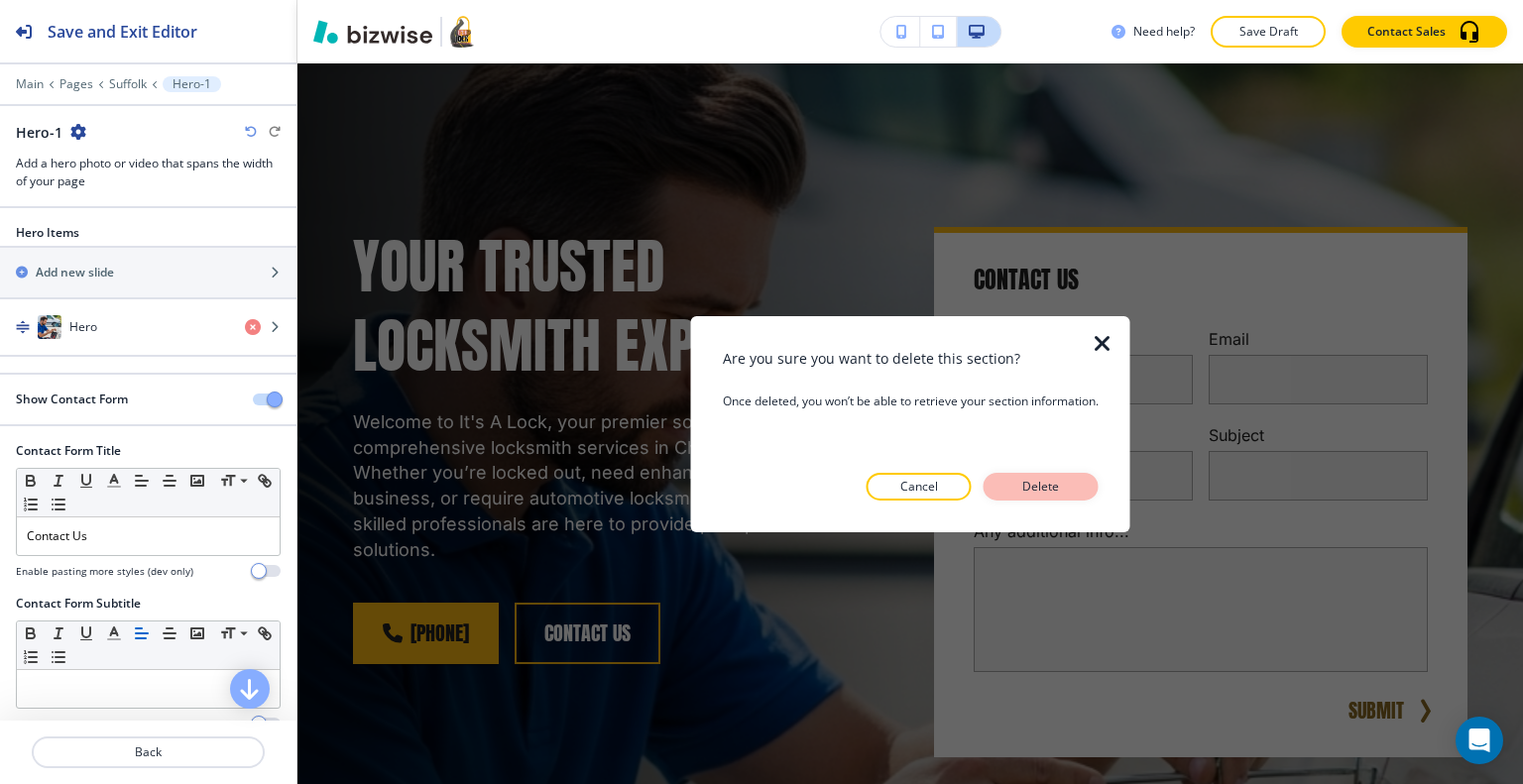 click on "Delete" at bounding box center (1041, 487) 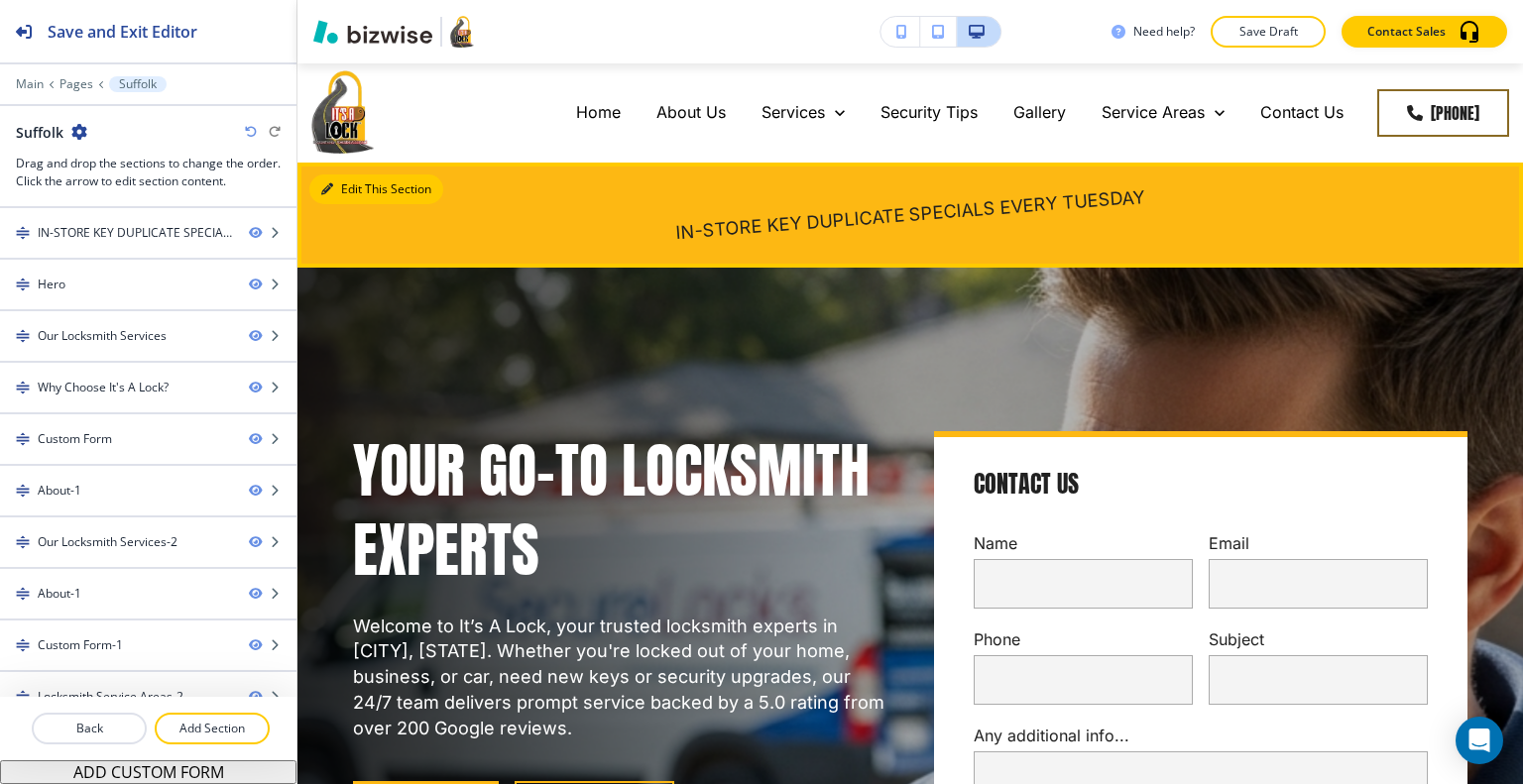 click at bounding box center [327, 189] 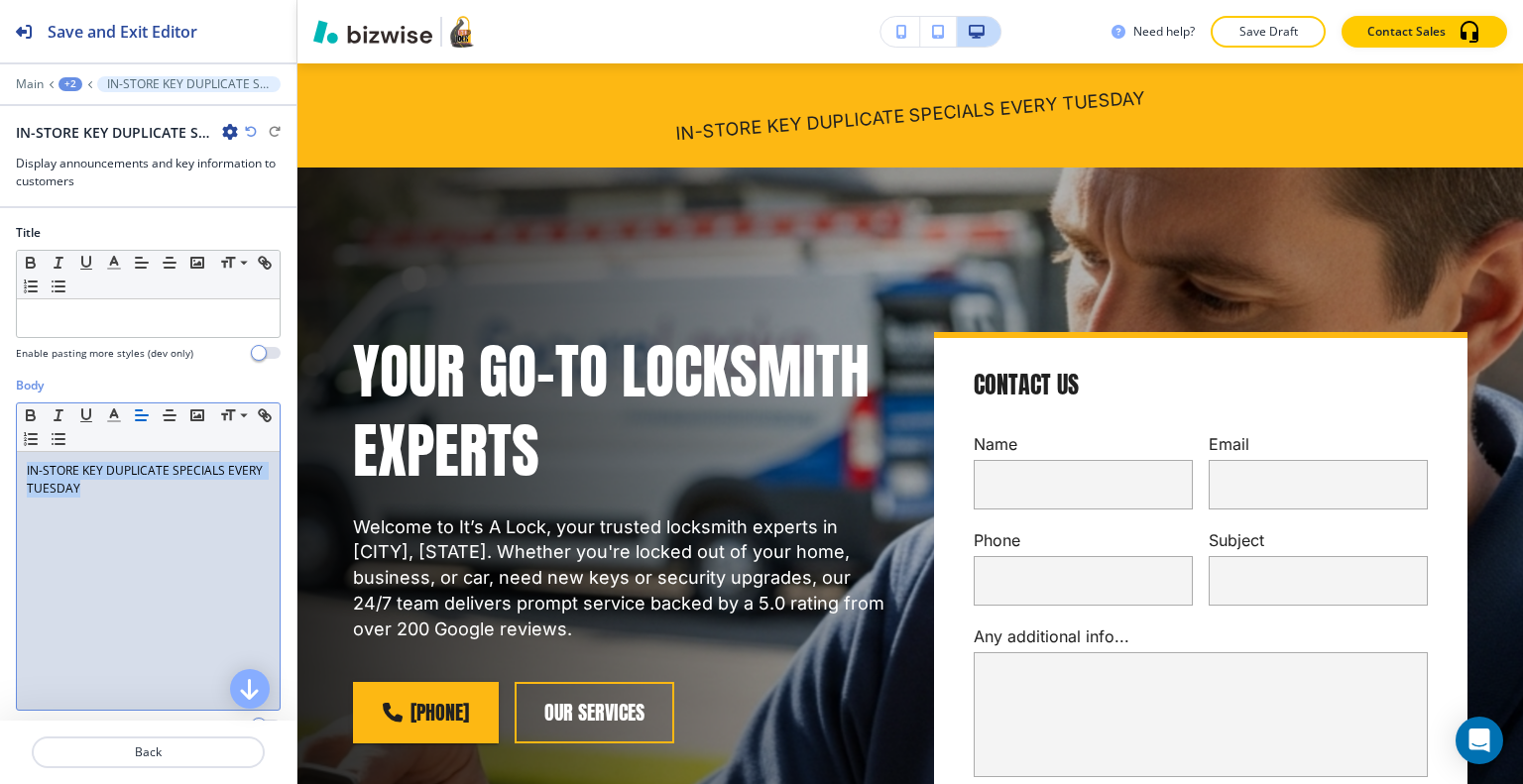 drag, startPoint x: 157, startPoint y: 518, endPoint x: 0, endPoint y: 462, distance: 166.68833 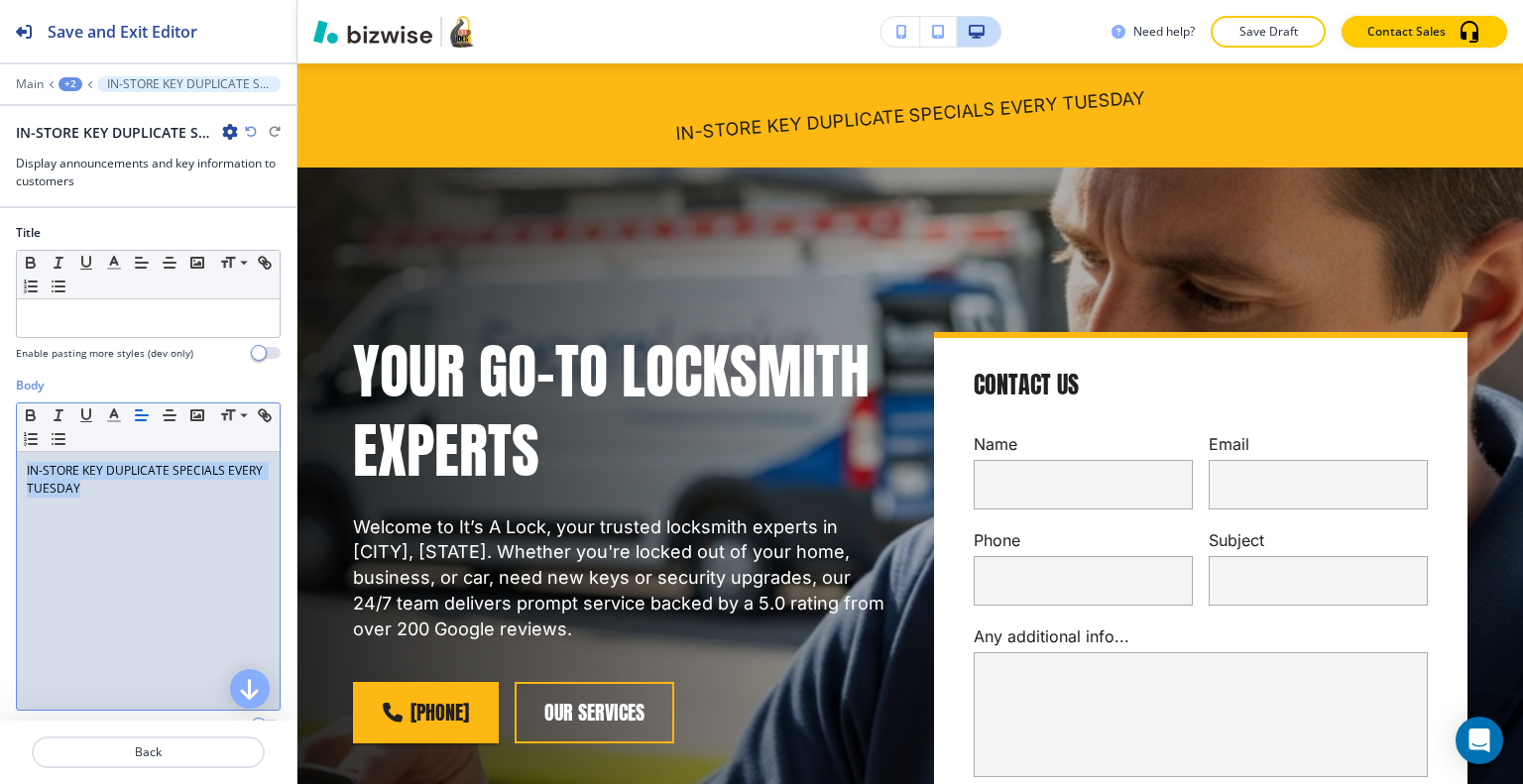 copy on "IN-STORE KEY DUPLICATE SPECIALS EVERY TUESDAY" 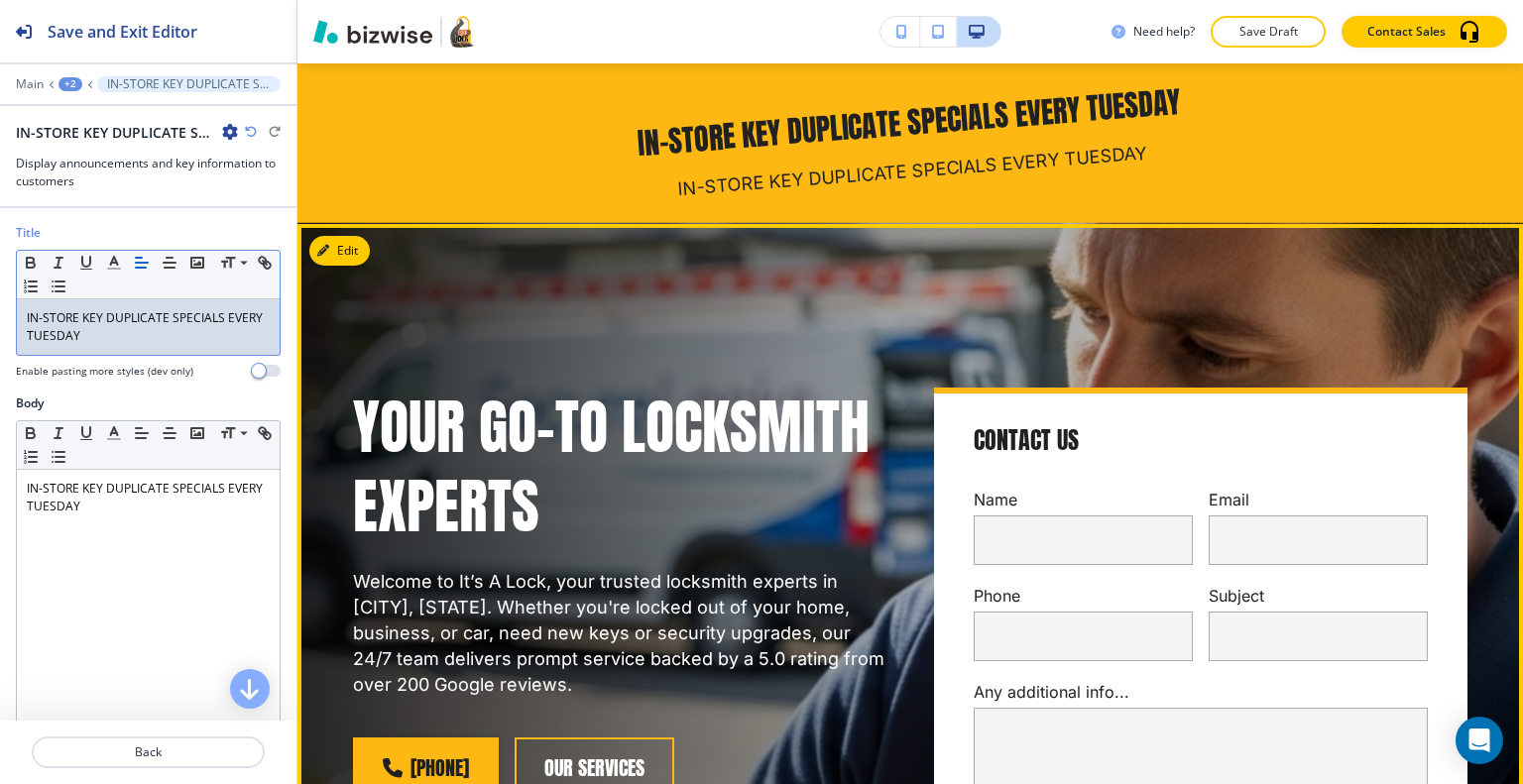scroll, scrollTop: 0, scrollLeft: 0, axis: both 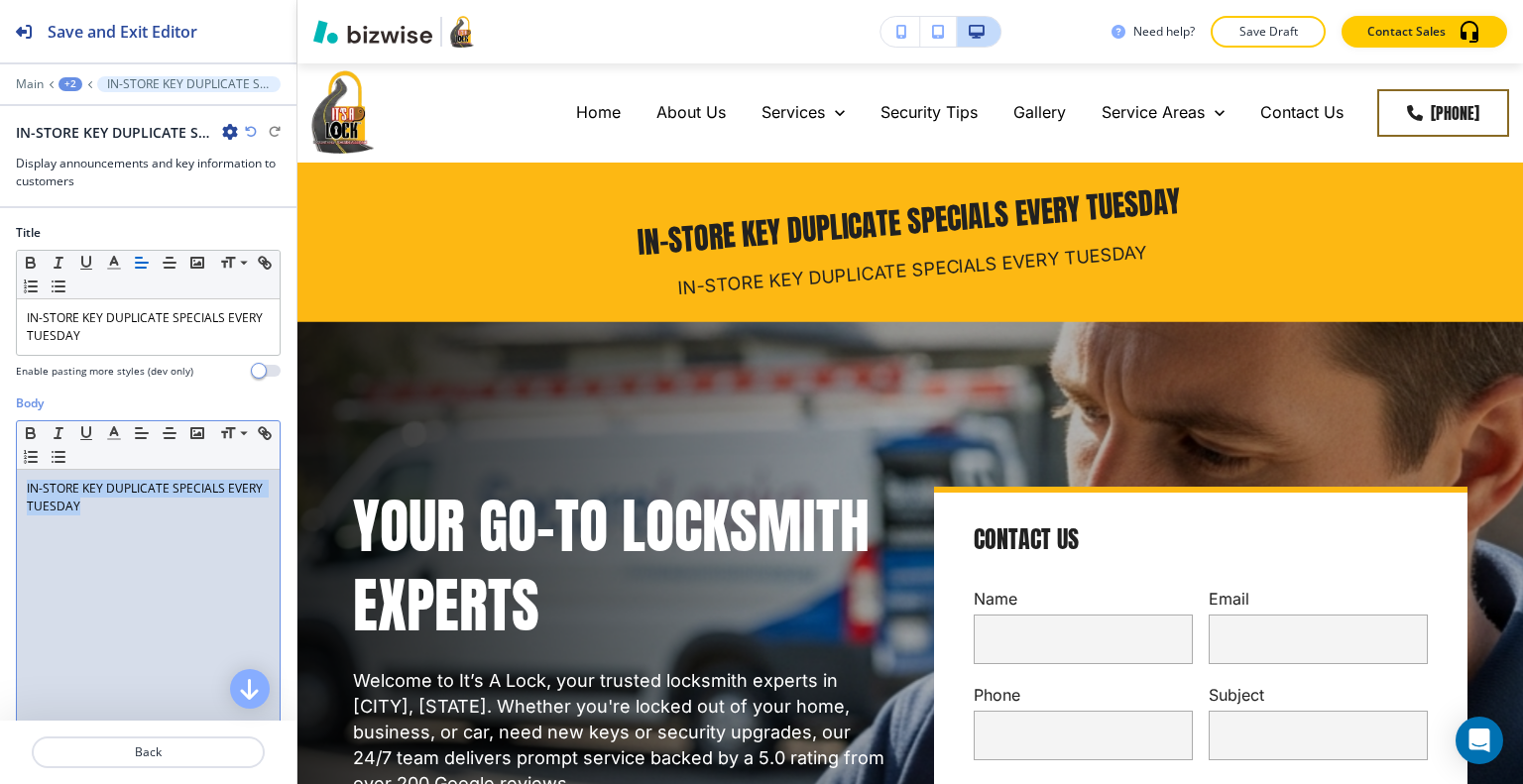 drag, startPoint x: 185, startPoint y: 521, endPoint x: 0, endPoint y: 440, distance: 201.95544 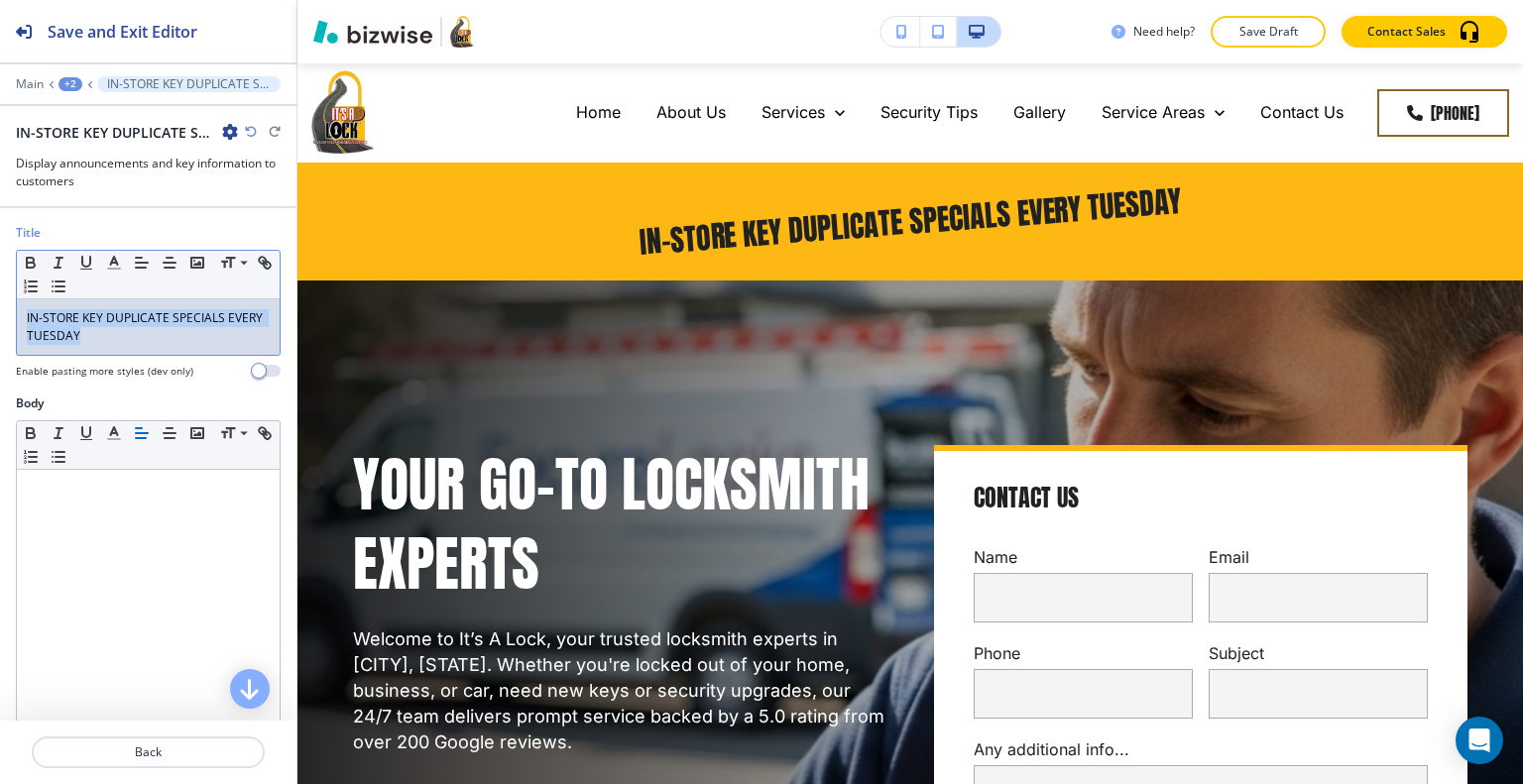 drag, startPoint x: 57, startPoint y: 333, endPoint x: 0, endPoint y: 250, distance: 100.68764 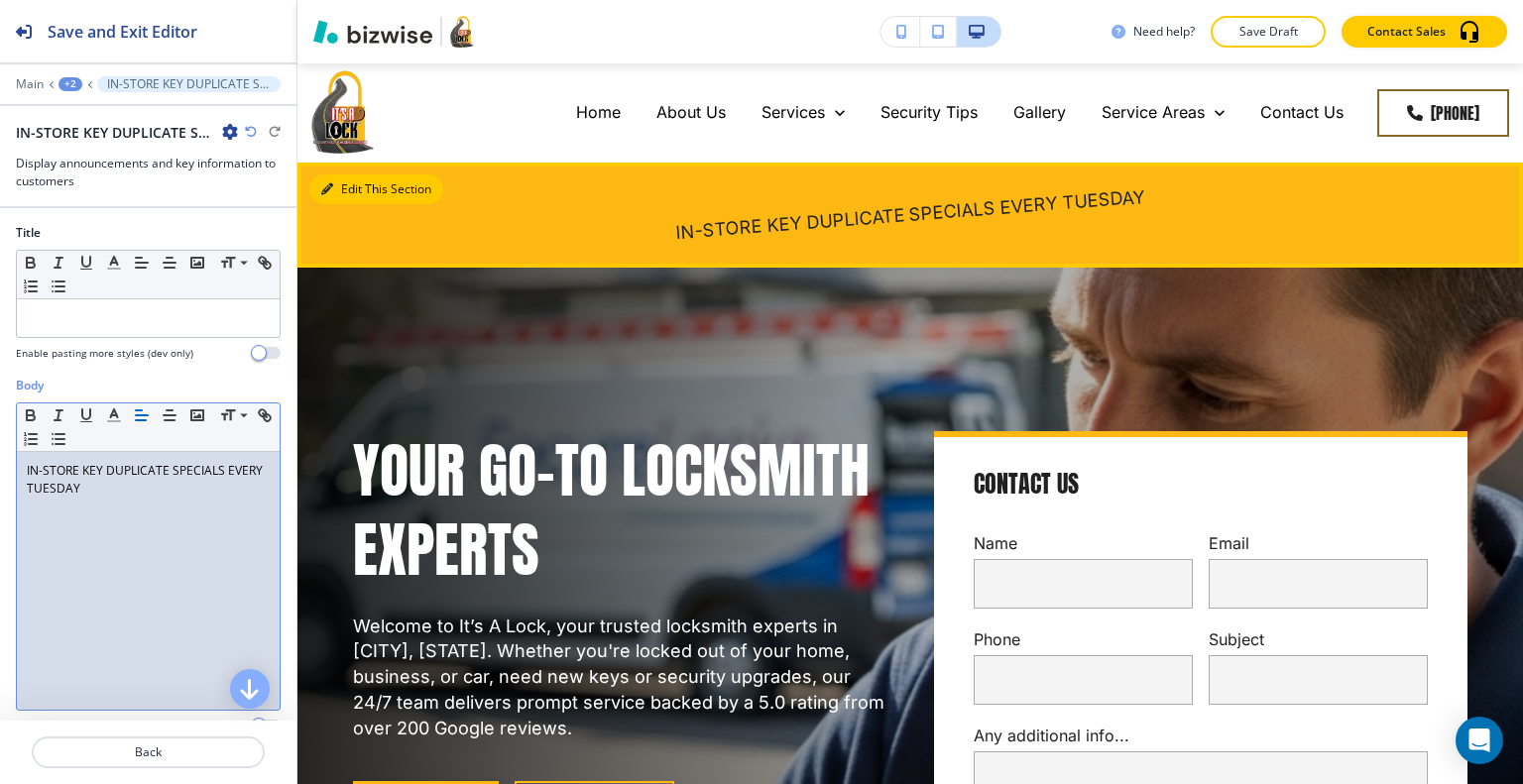 click on "Edit This Section" at bounding box center [376, 189] 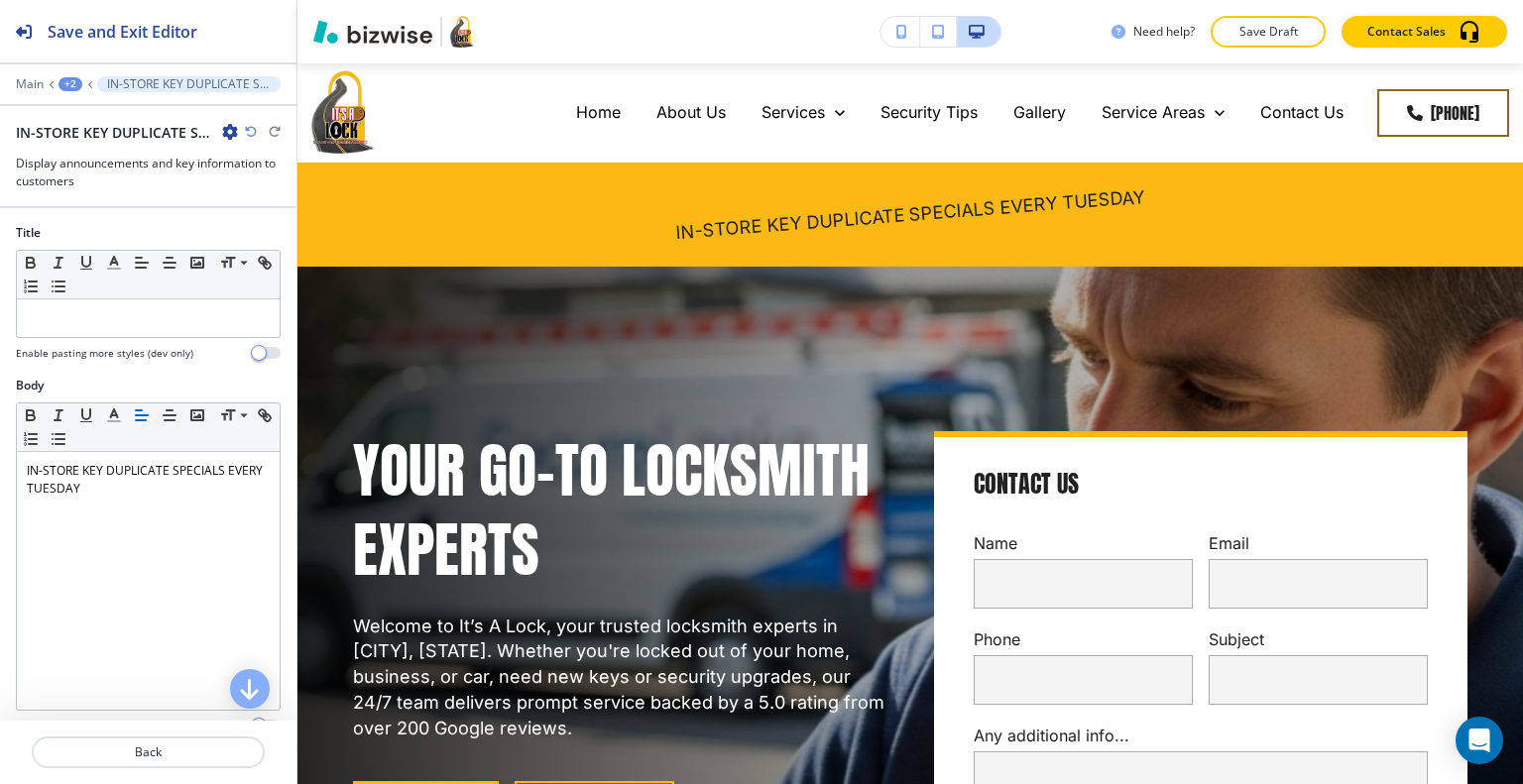 click at bounding box center [230, 132] 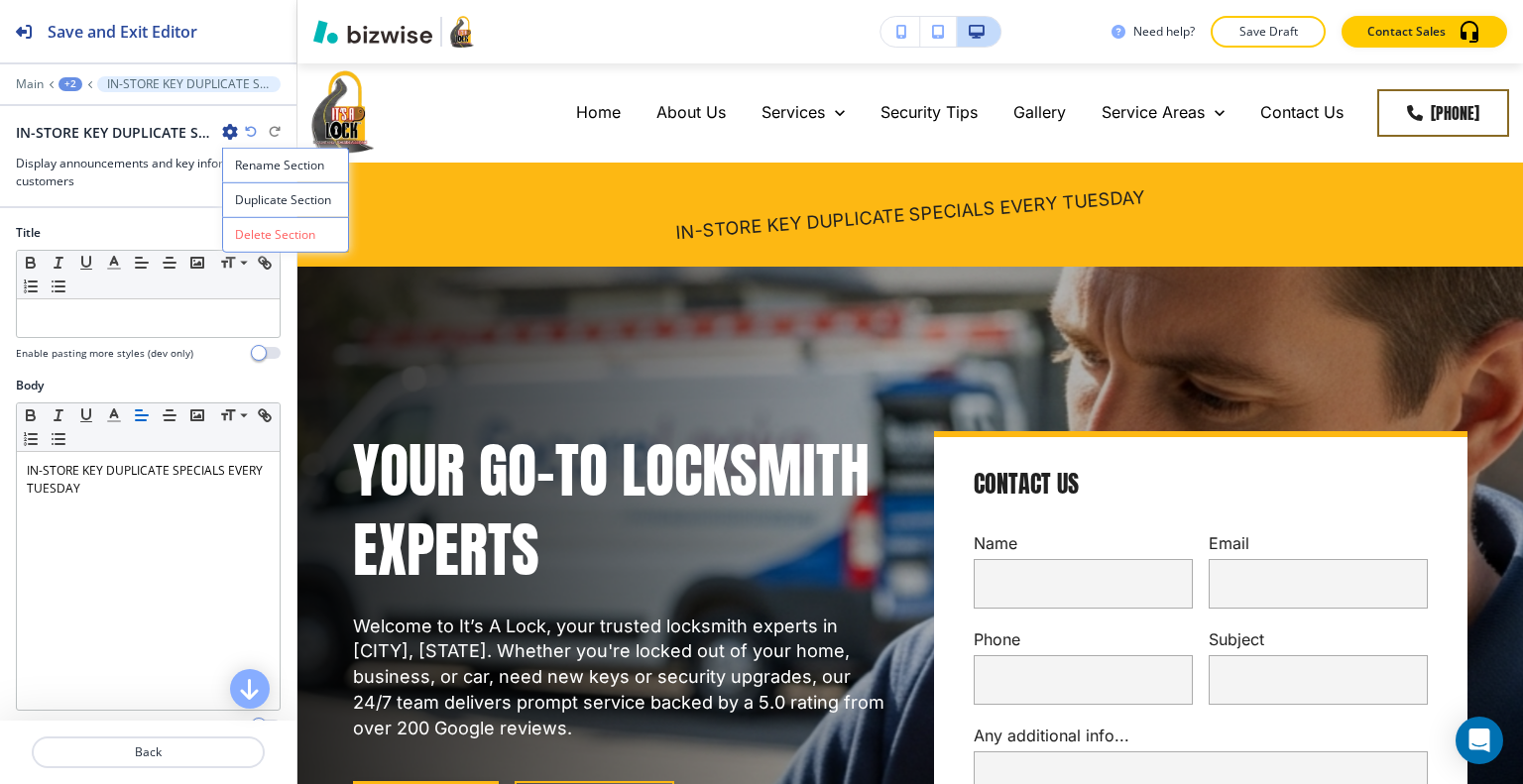 drag, startPoint x: 202, startPoint y: 15, endPoint x: 310, endPoint y: 27, distance: 108.66462 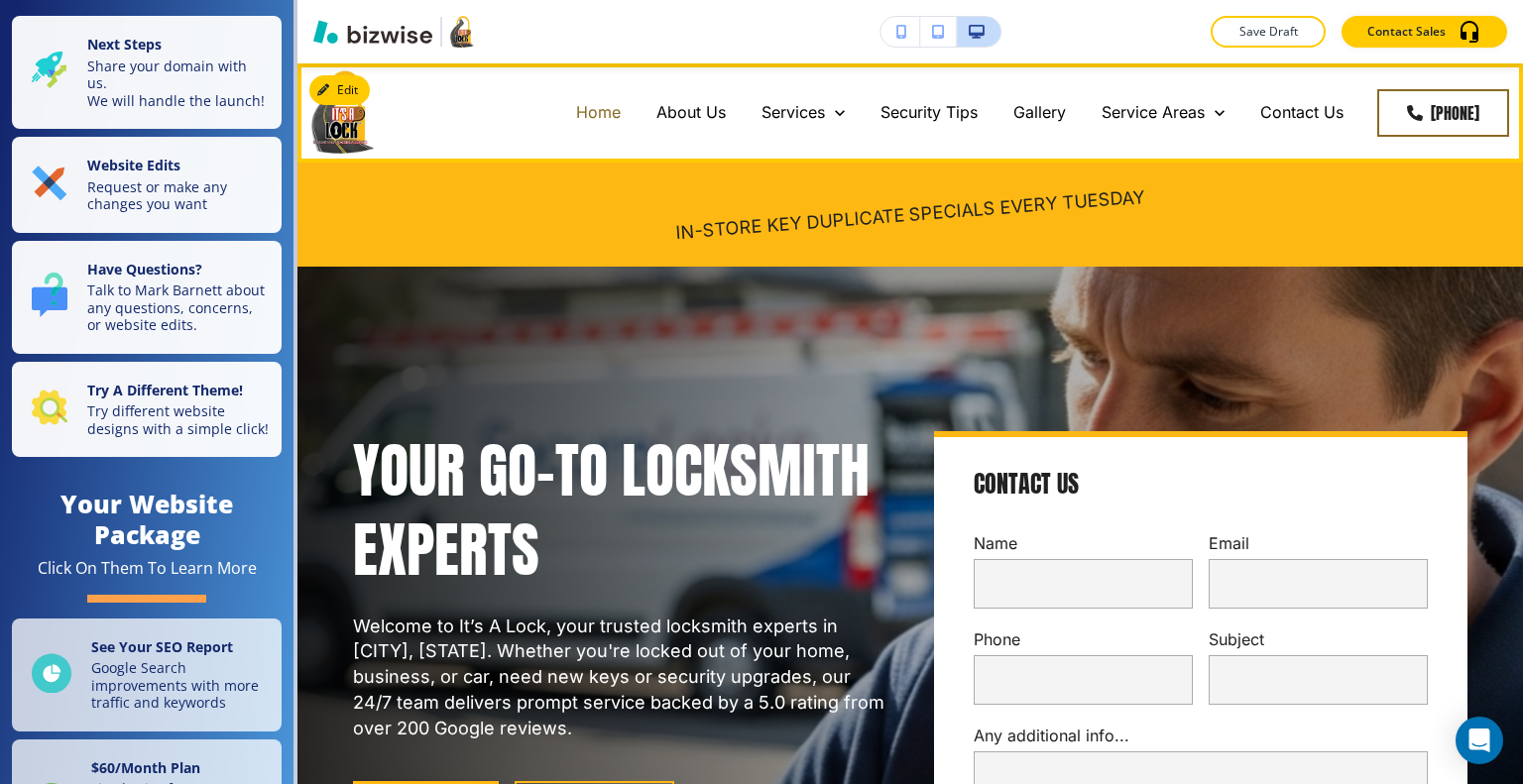 click on "Home" at bounding box center [598, 112] 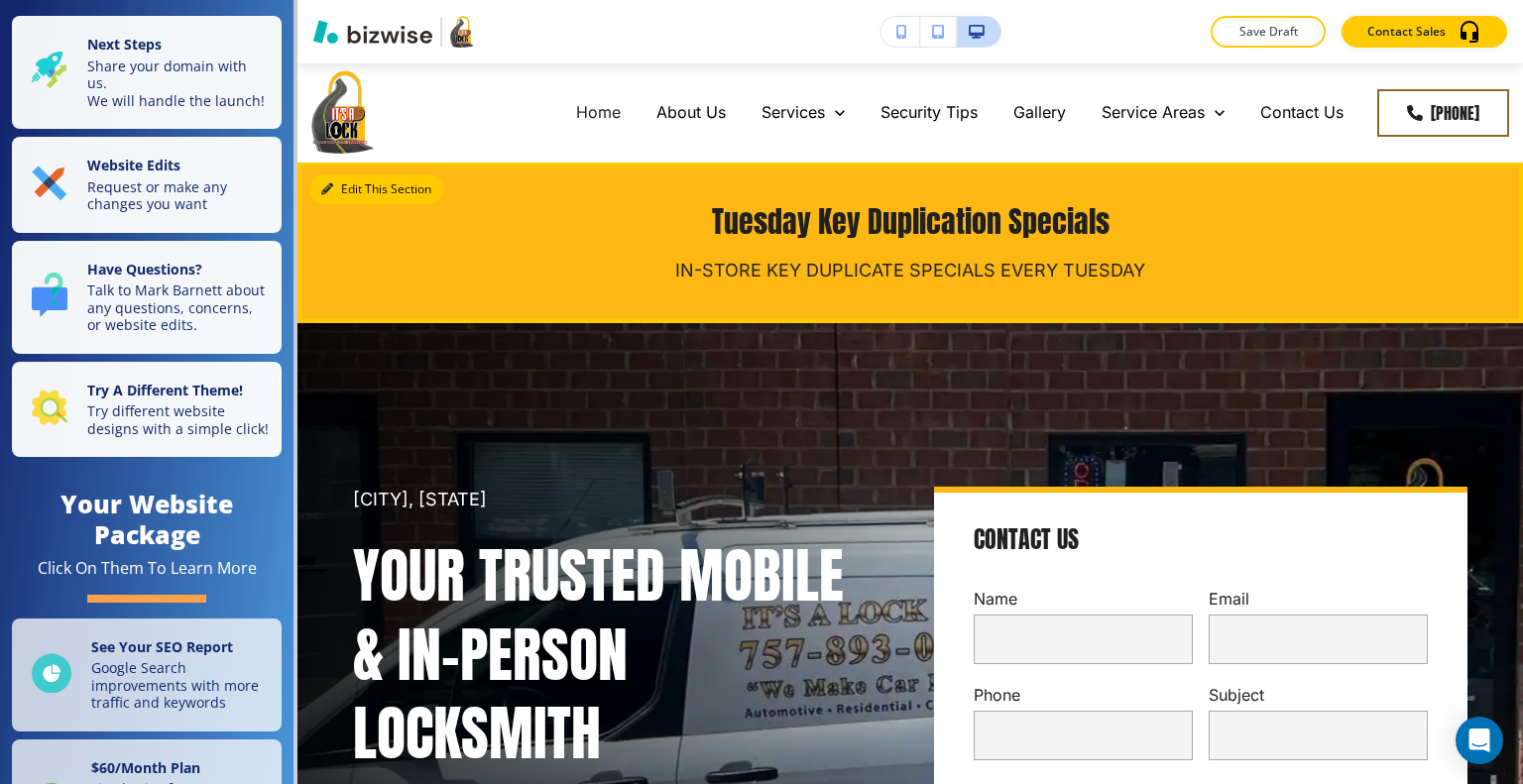 click on "Edit This Section" at bounding box center (376, 189) 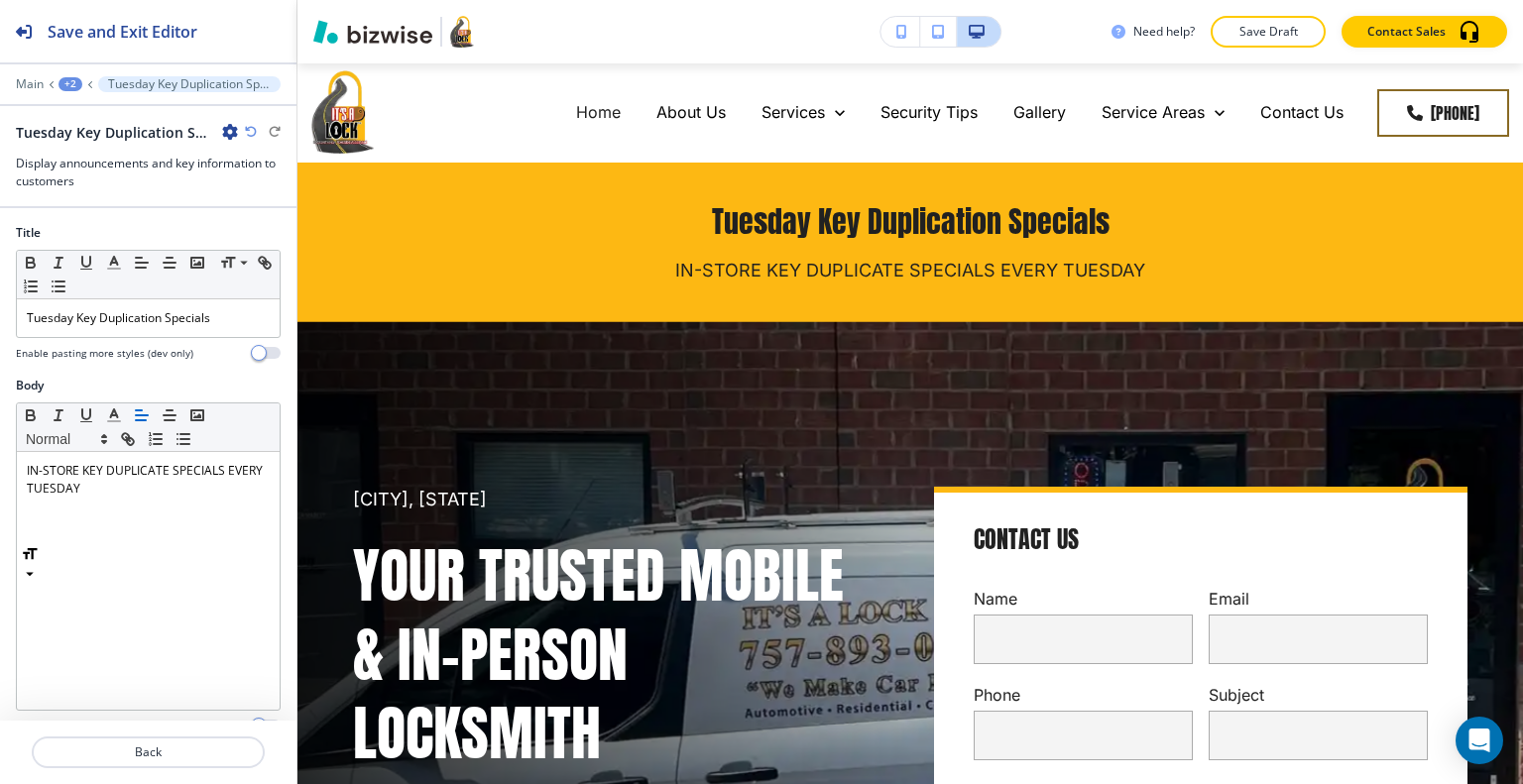 scroll, scrollTop: 99, scrollLeft: 0, axis: vertical 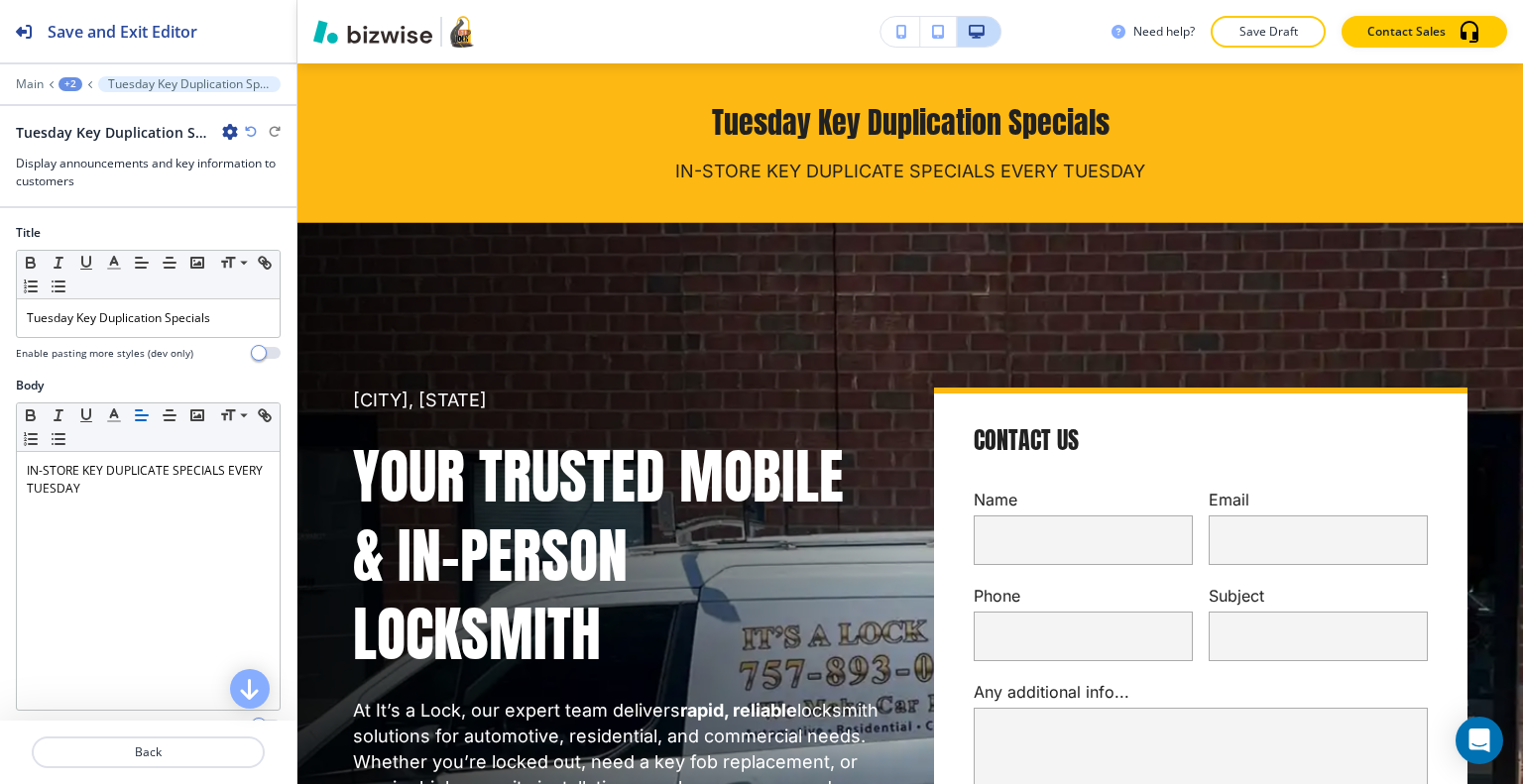 click at bounding box center (230, 132) 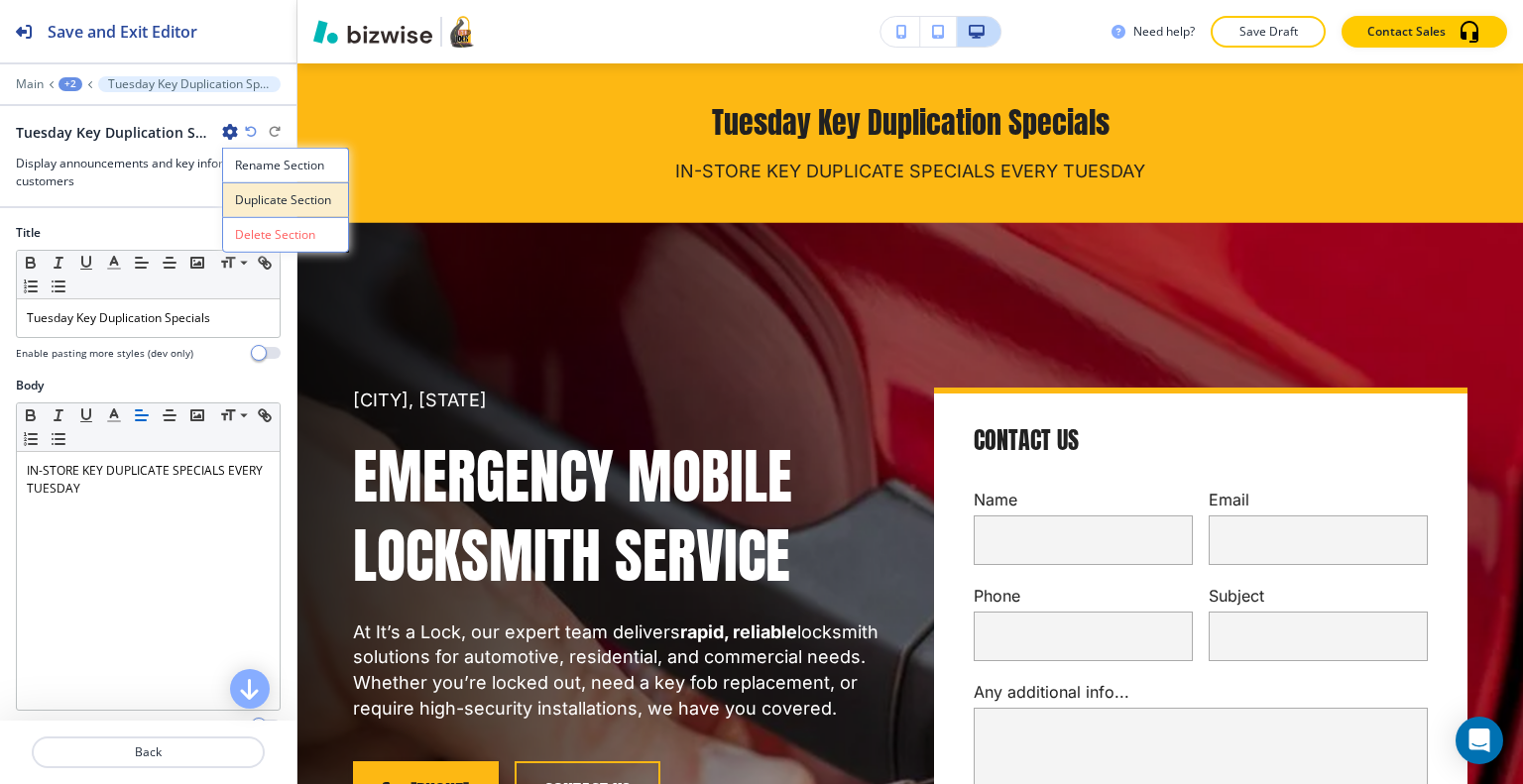click on "Duplicate Section" at bounding box center (286, 200) 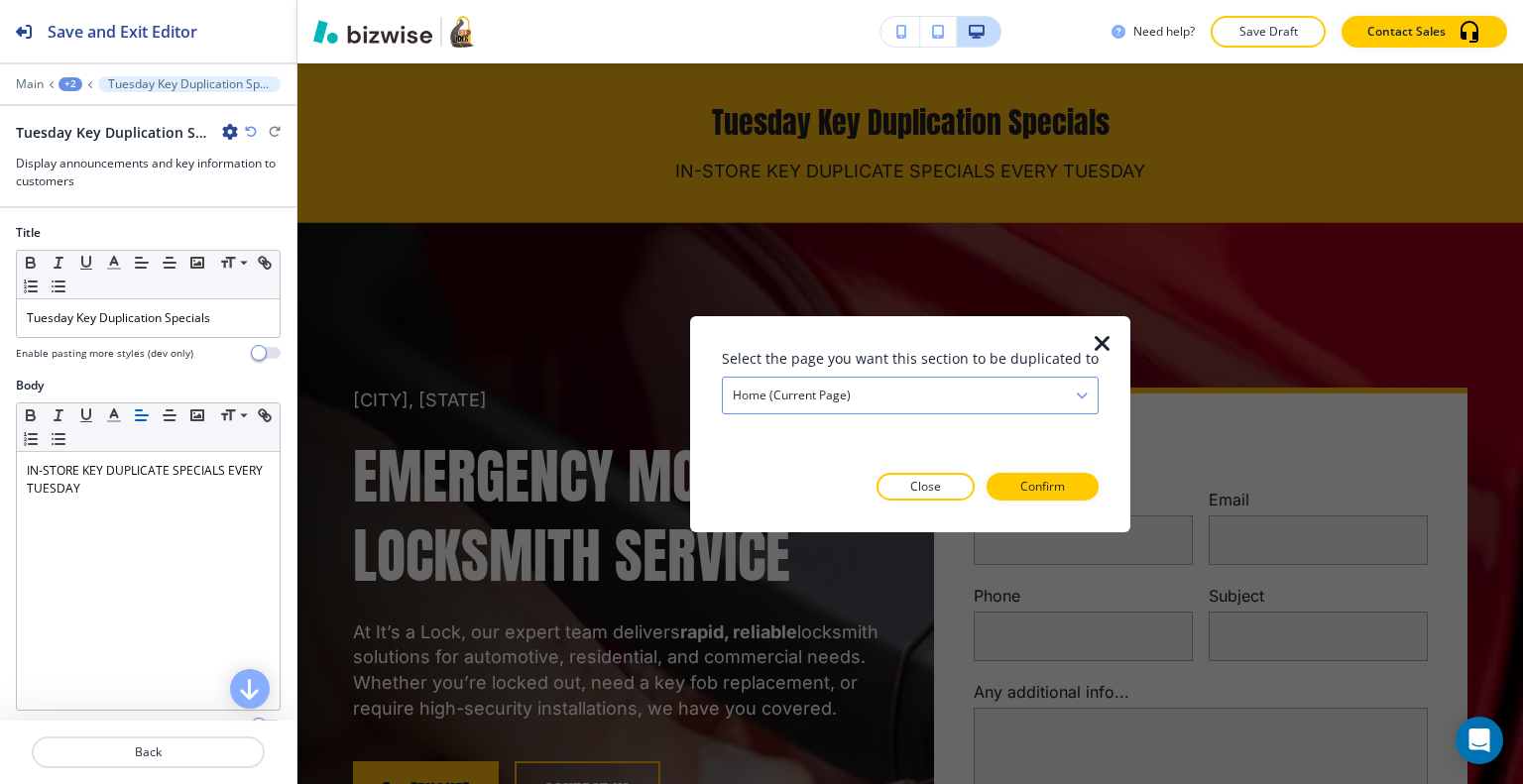 click on "Home (current page)" at bounding box center (910, 394) 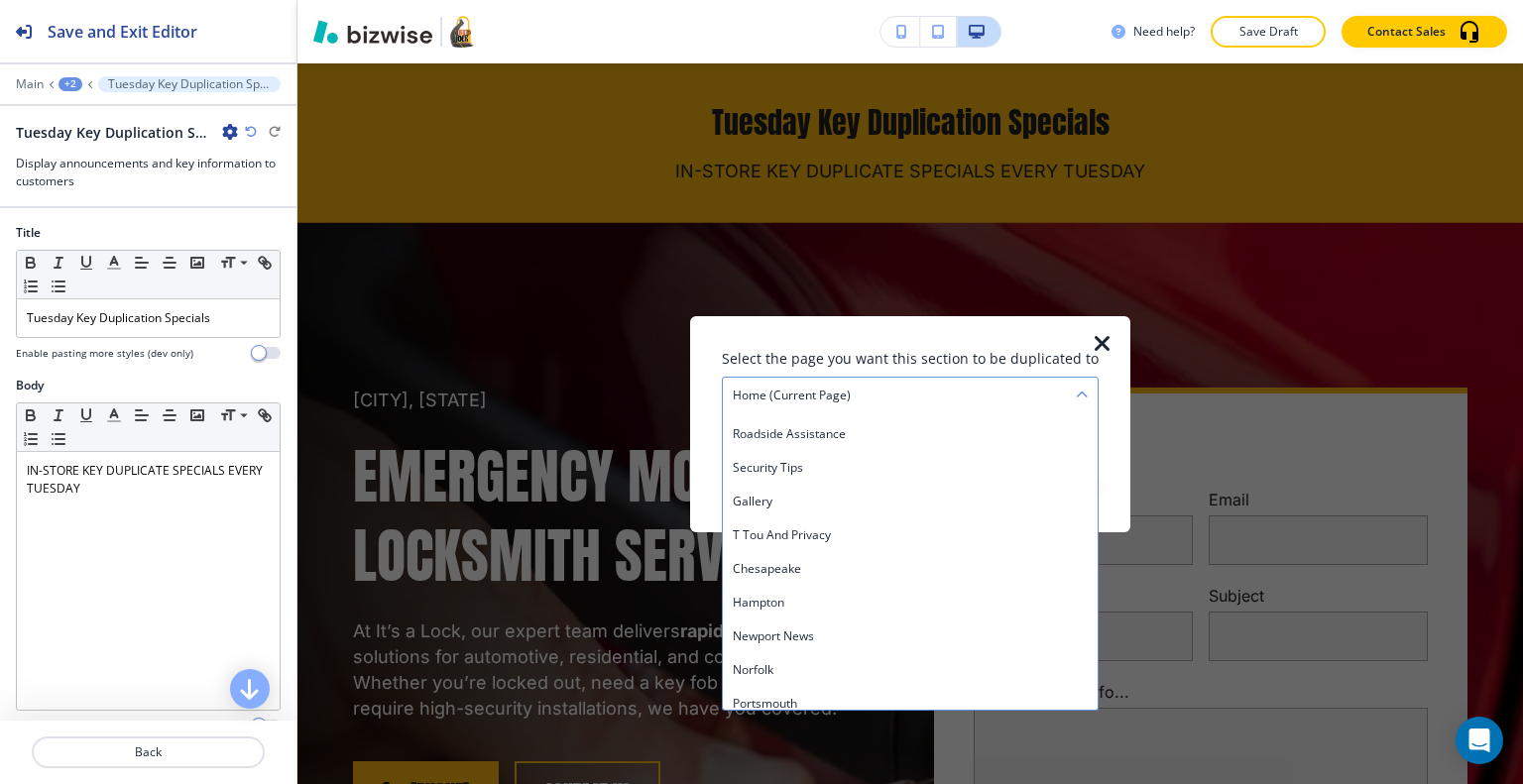 scroll, scrollTop: 309, scrollLeft: 0, axis: vertical 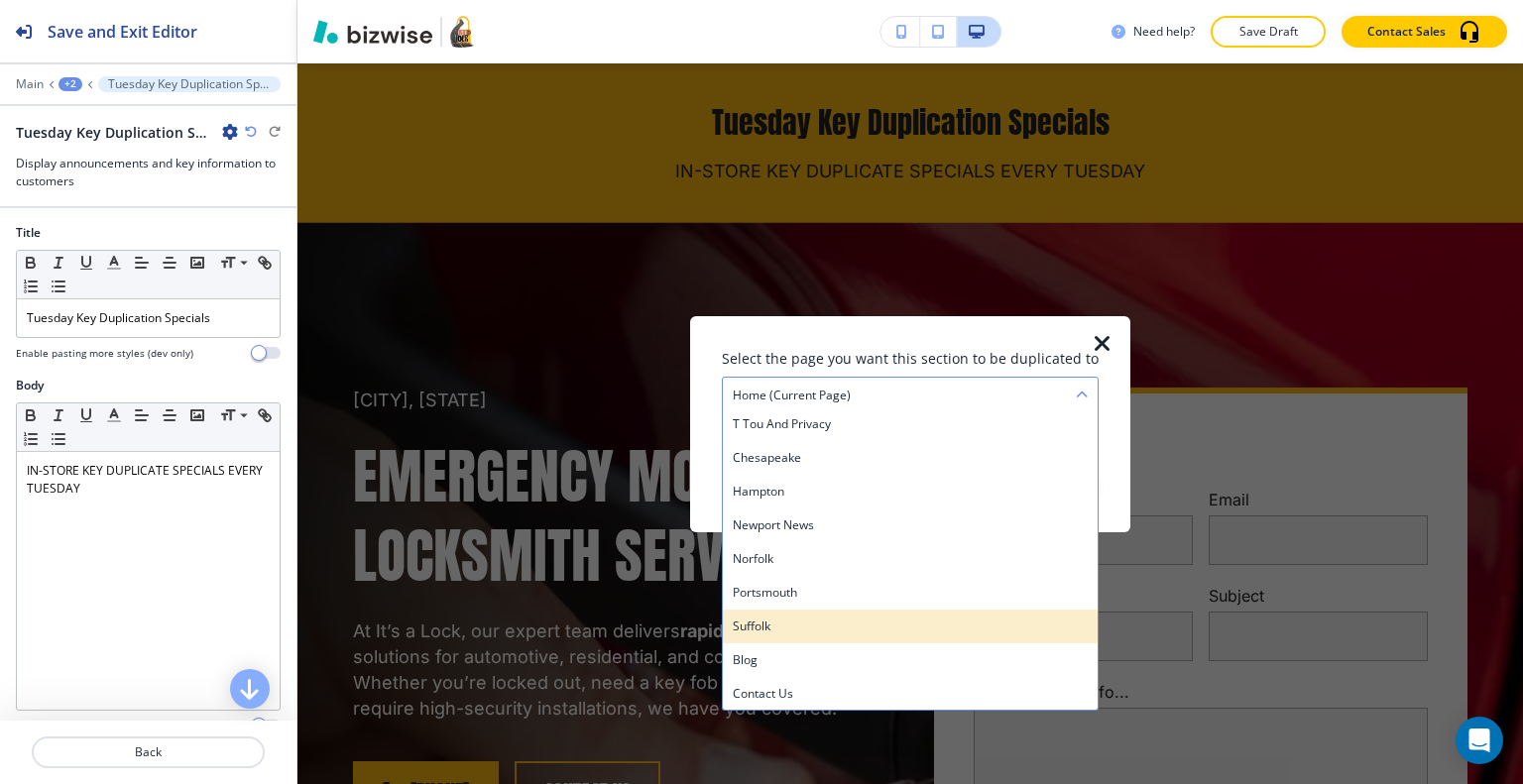 click on "Suffolk" at bounding box center [910, 625] 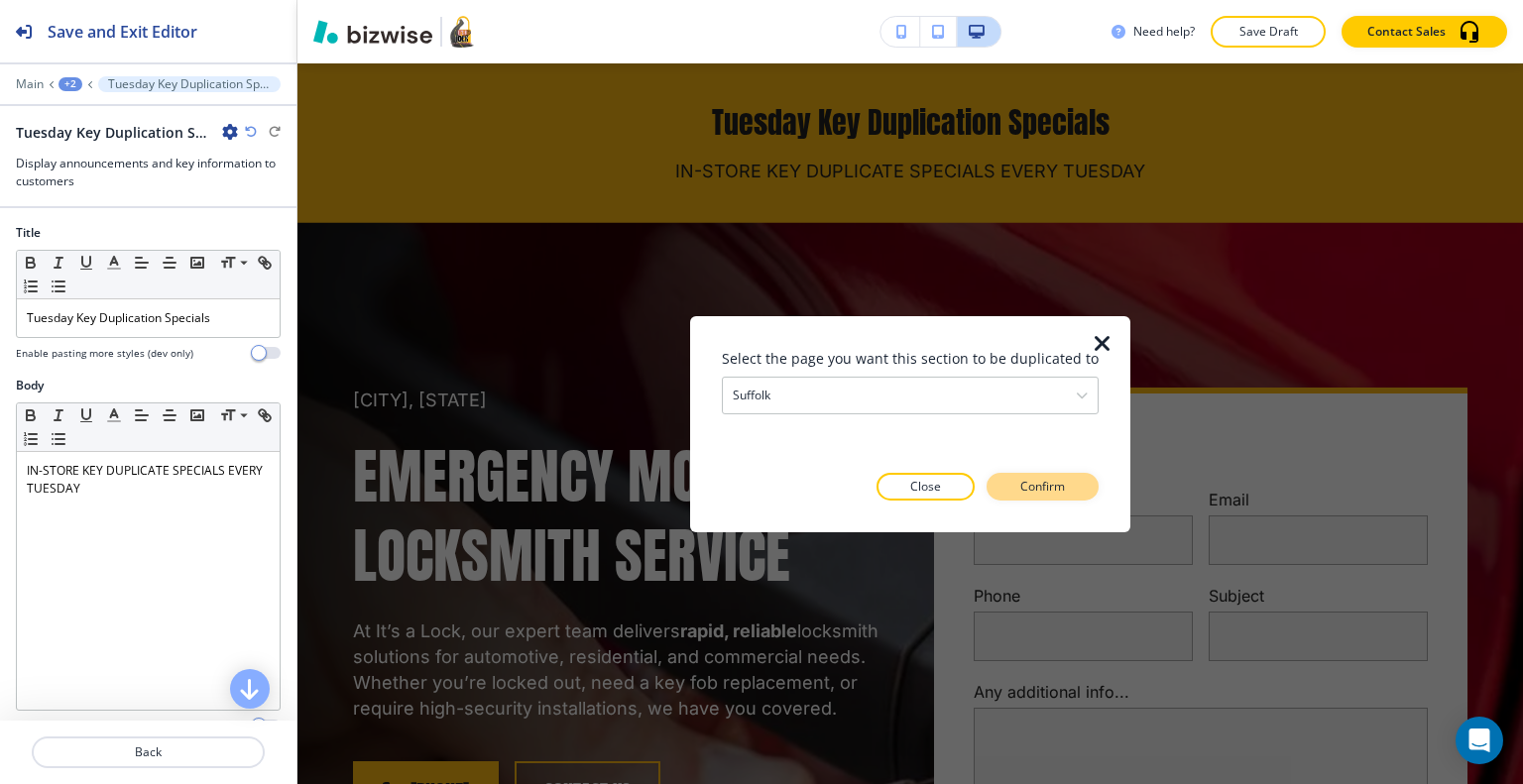 click on "Confirm" at bounding box center [1042, 487] 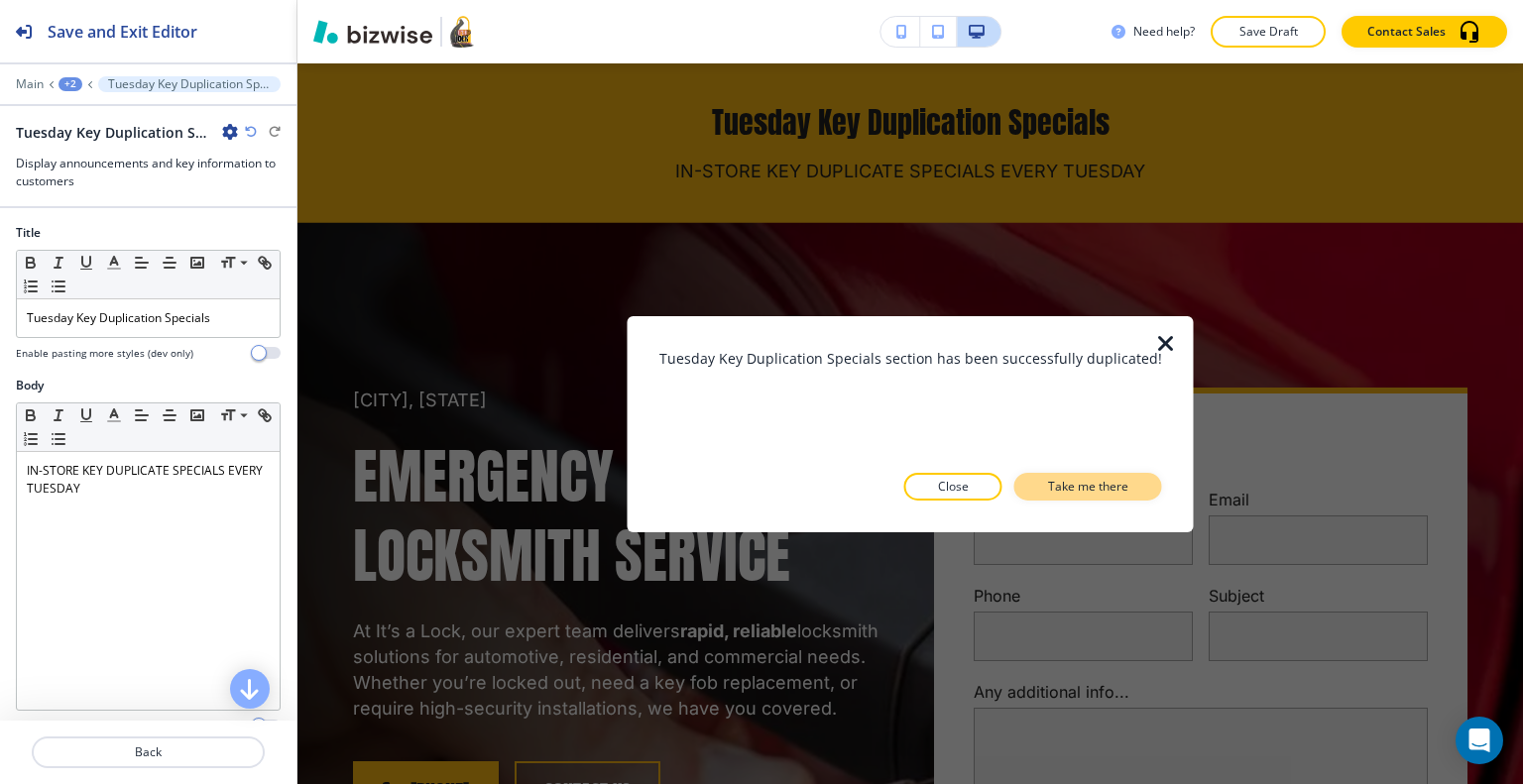 click on "Take me there" at bounding box center (1088, 487) 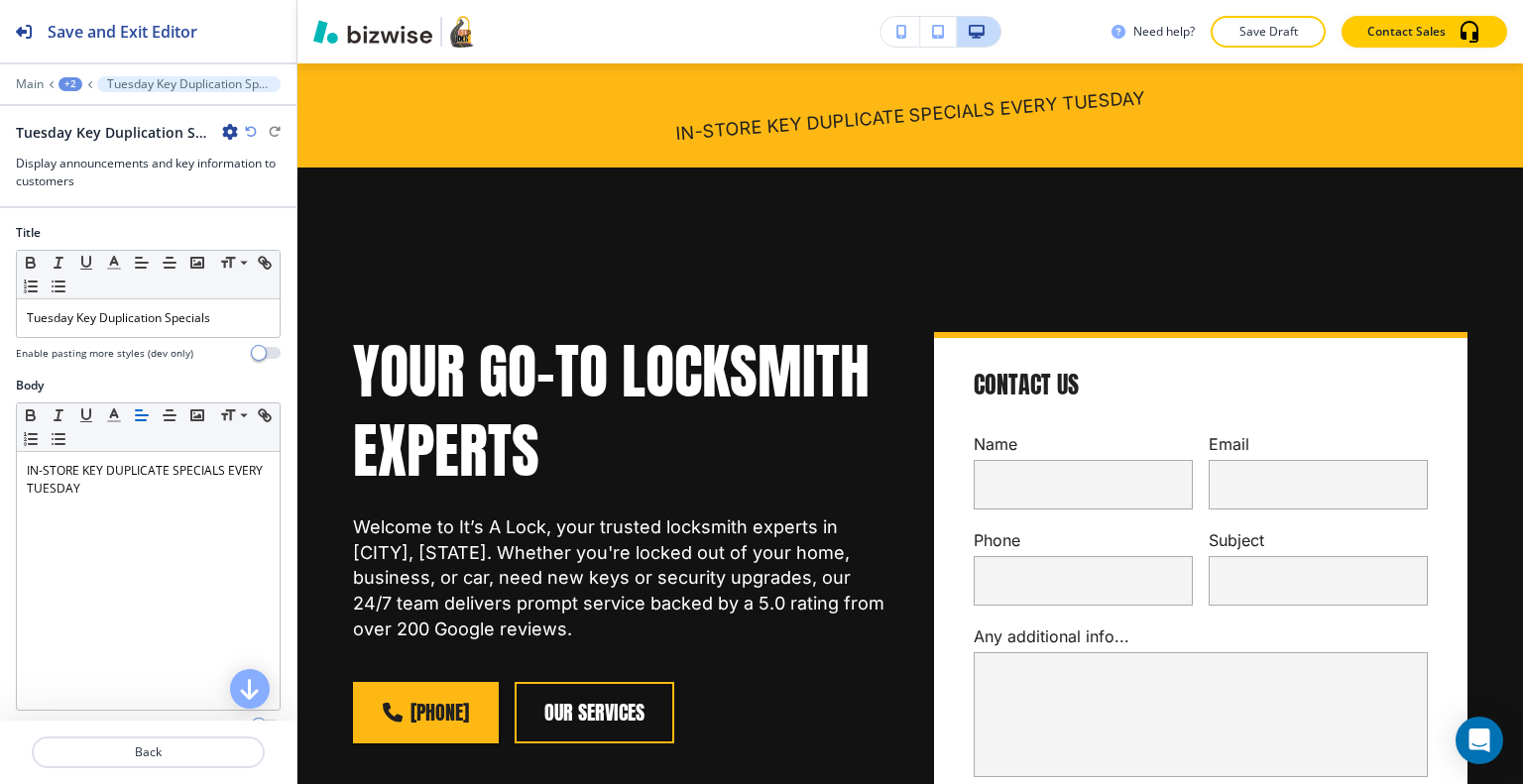 scroll, scrollTop: 9648, scrollLeft: 0, axis: vertical 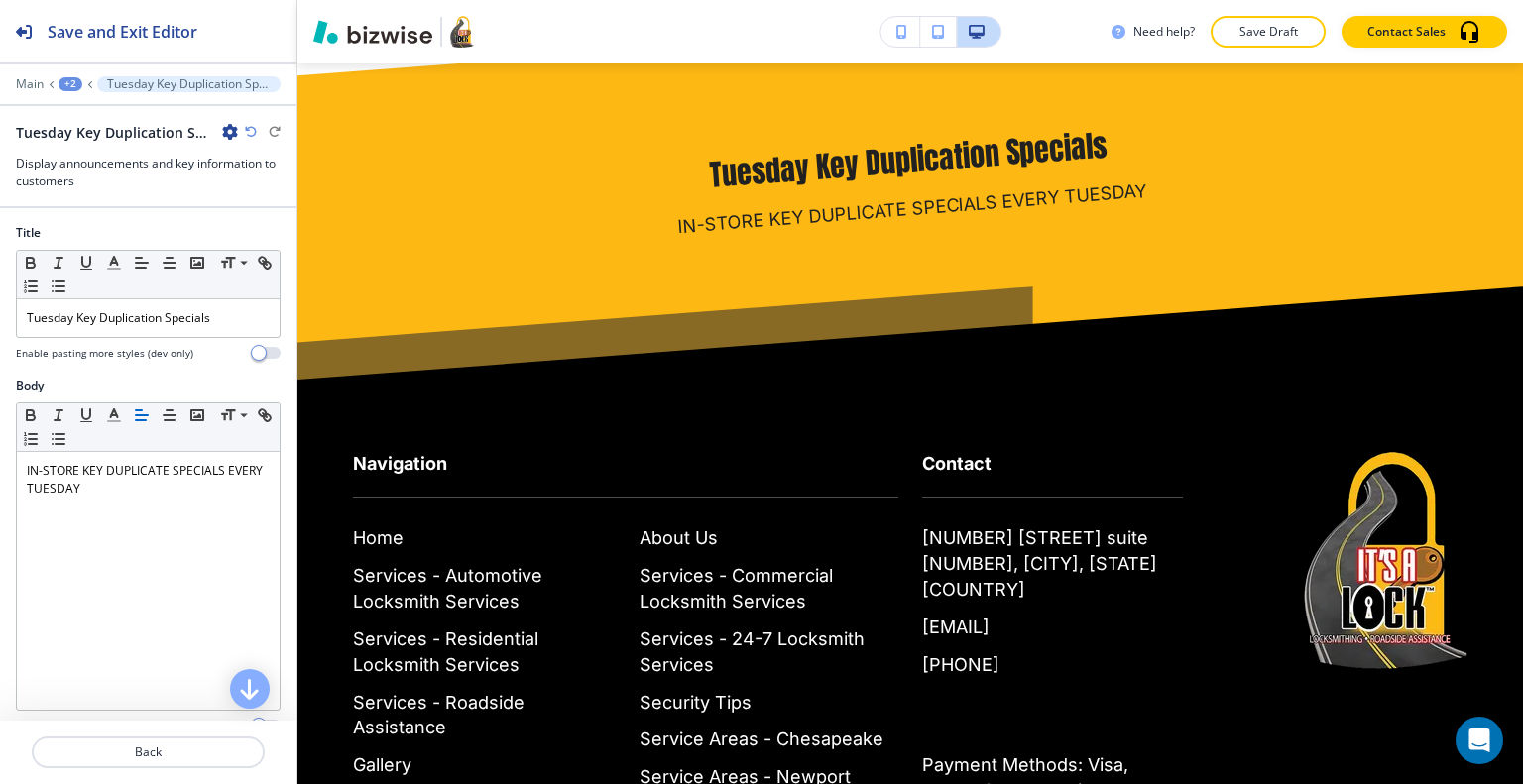 click on "Main +2 Tuesday Key Duplication Specials-1" at bounding box center (148, 84) 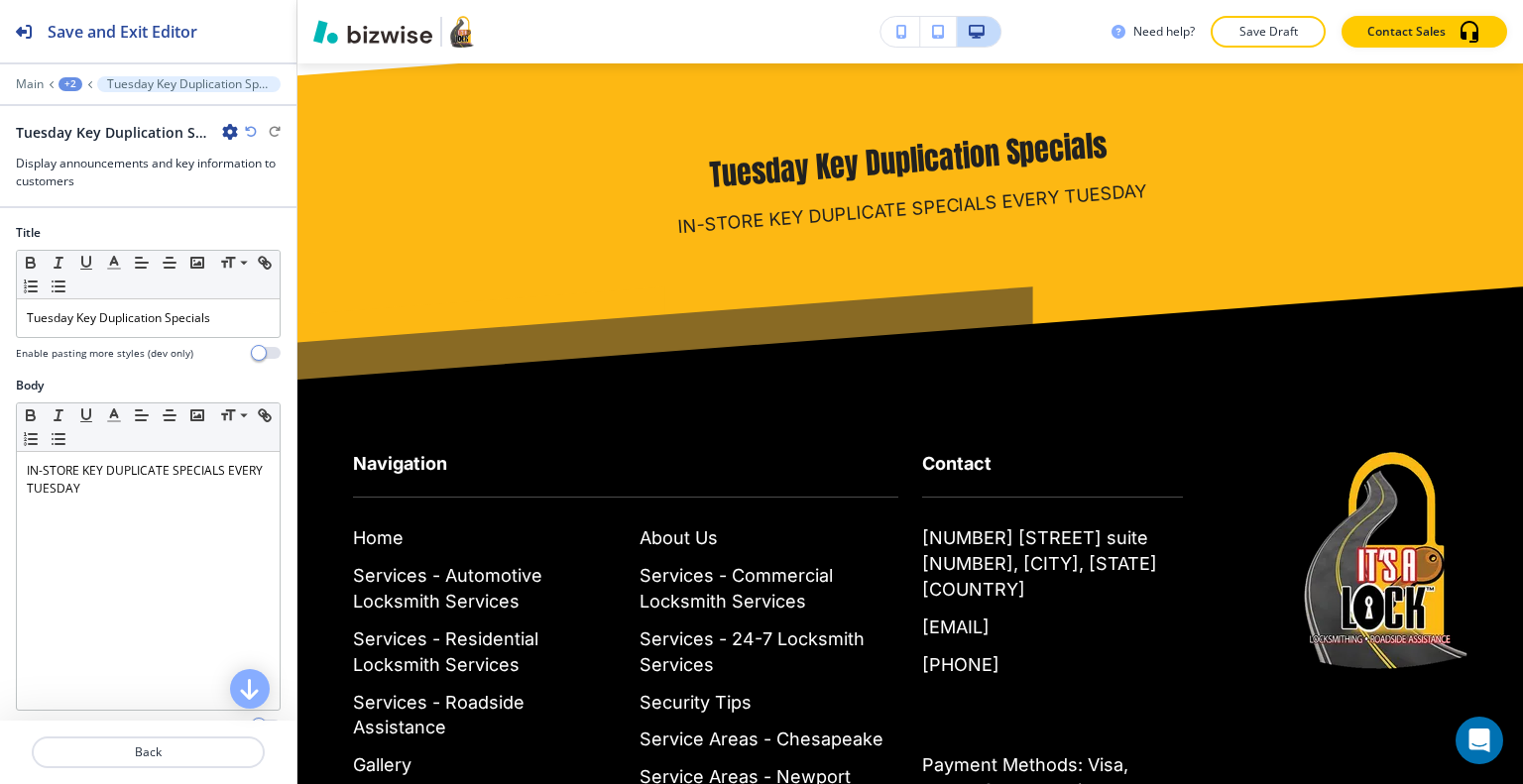 click on "+2" at bounding box center (70, 84) 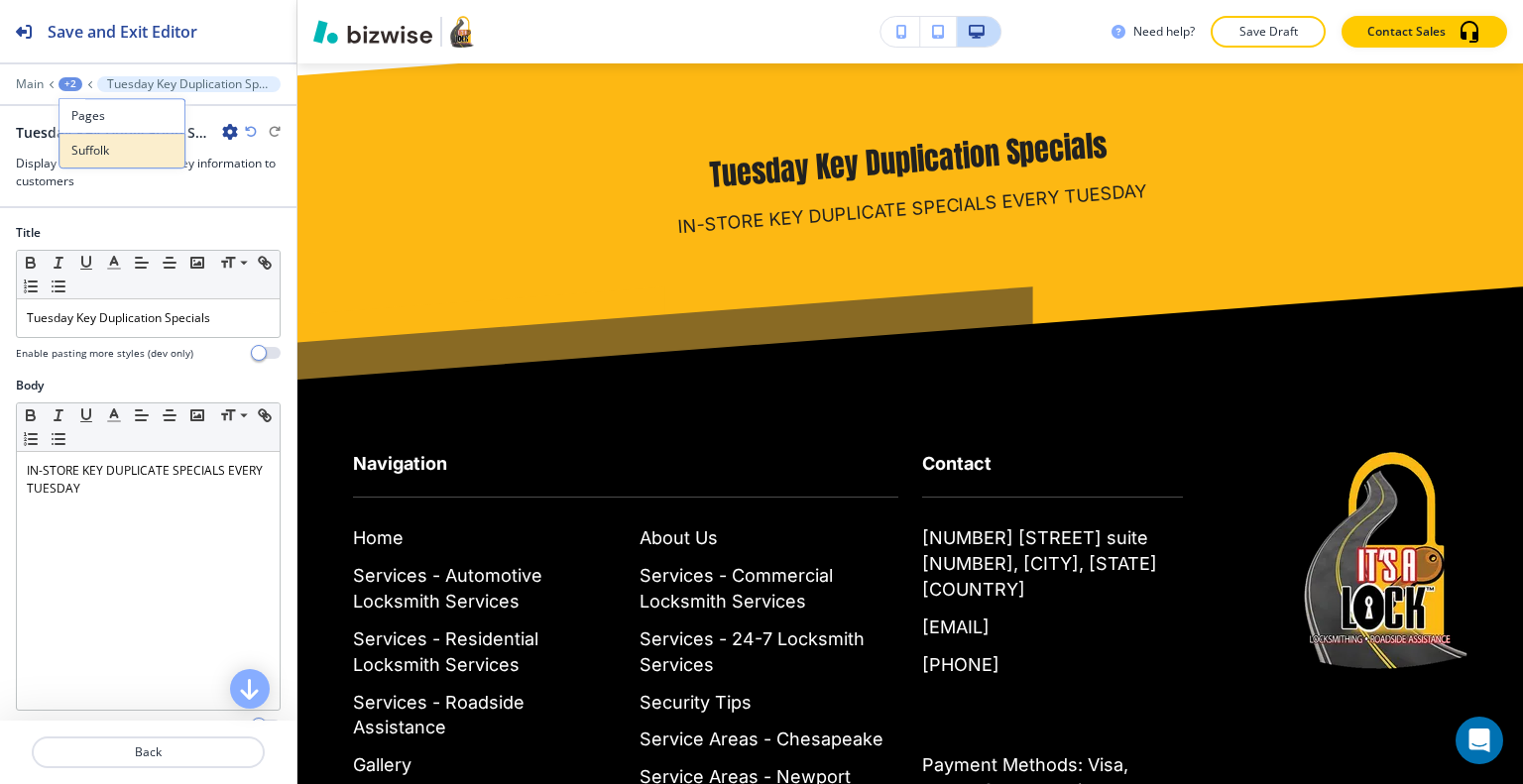 click on "Suffolk" at bounding box center [122, 151] 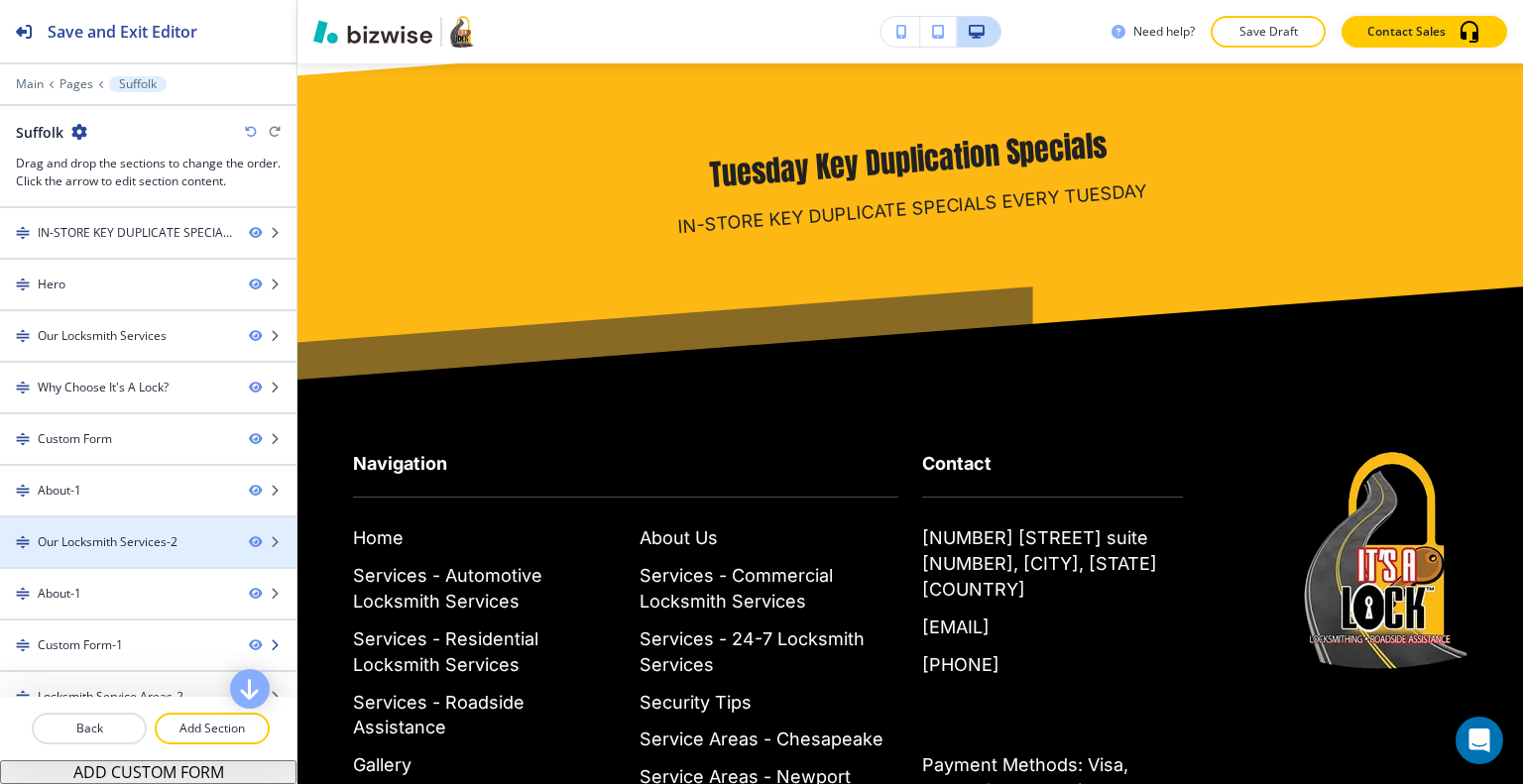 scroll, scrollTop: 71, scrollLeft: 0, axis: vertical 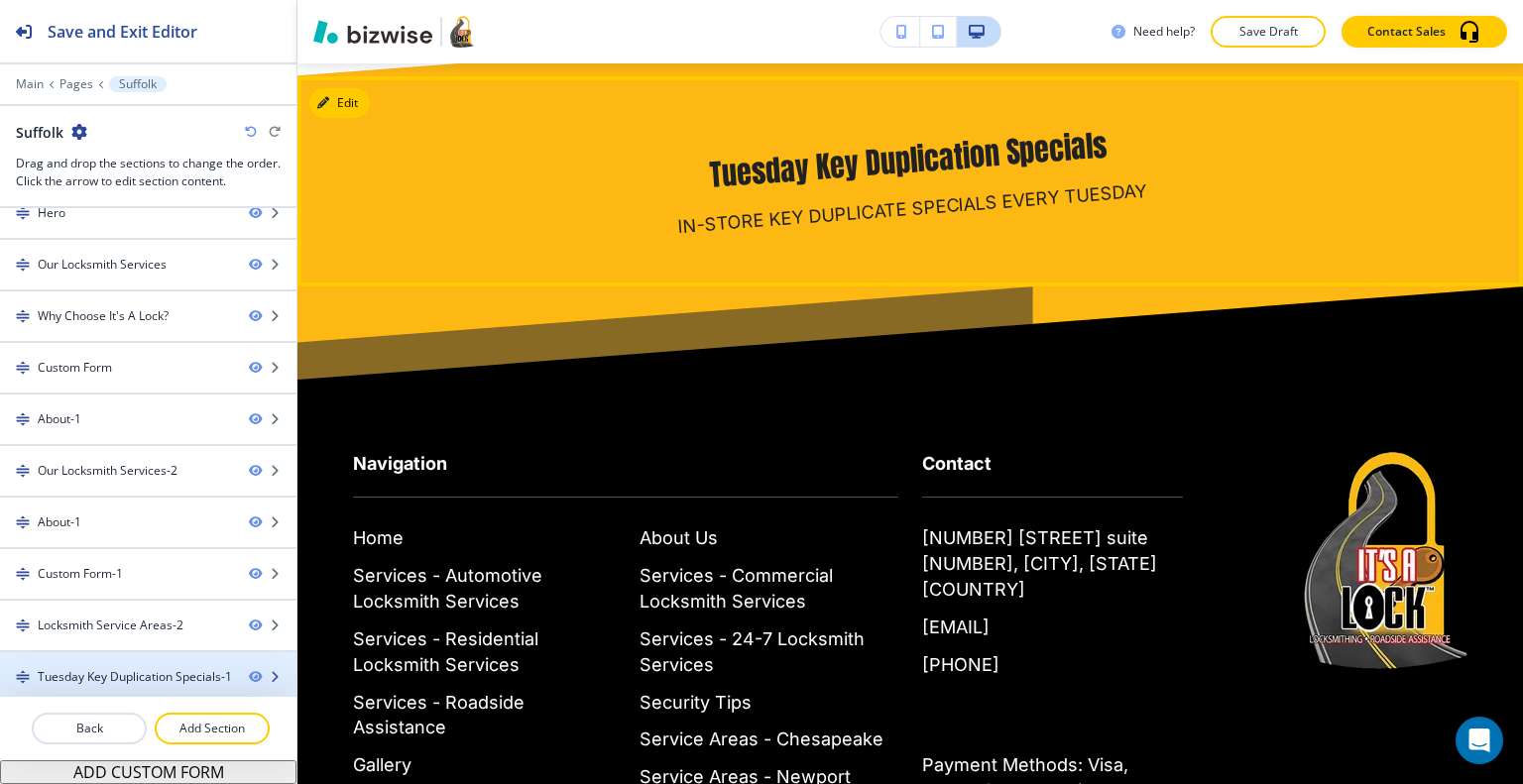 type 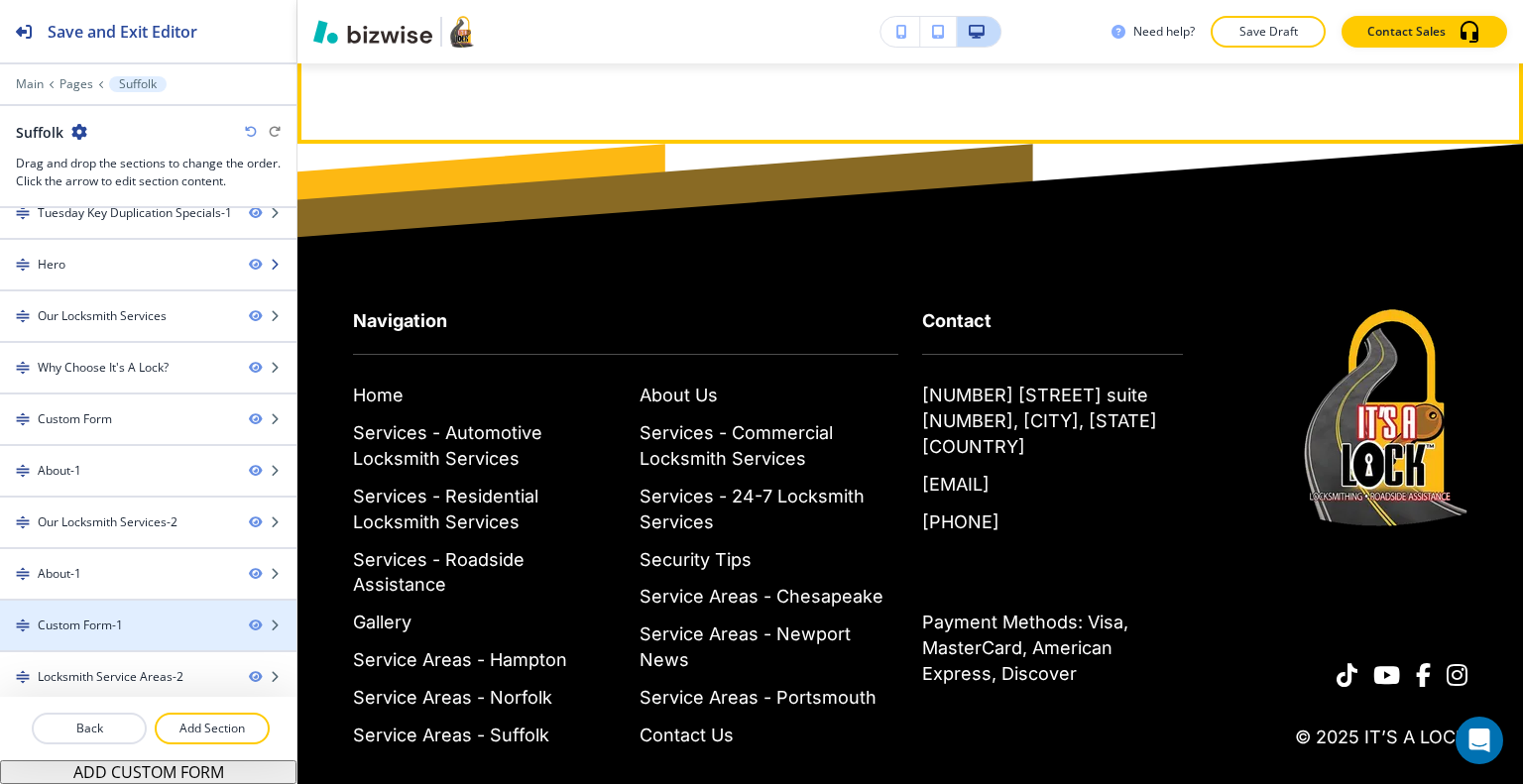scroll, scrollTop: 20, scrollLeft: 0, axis: vertical 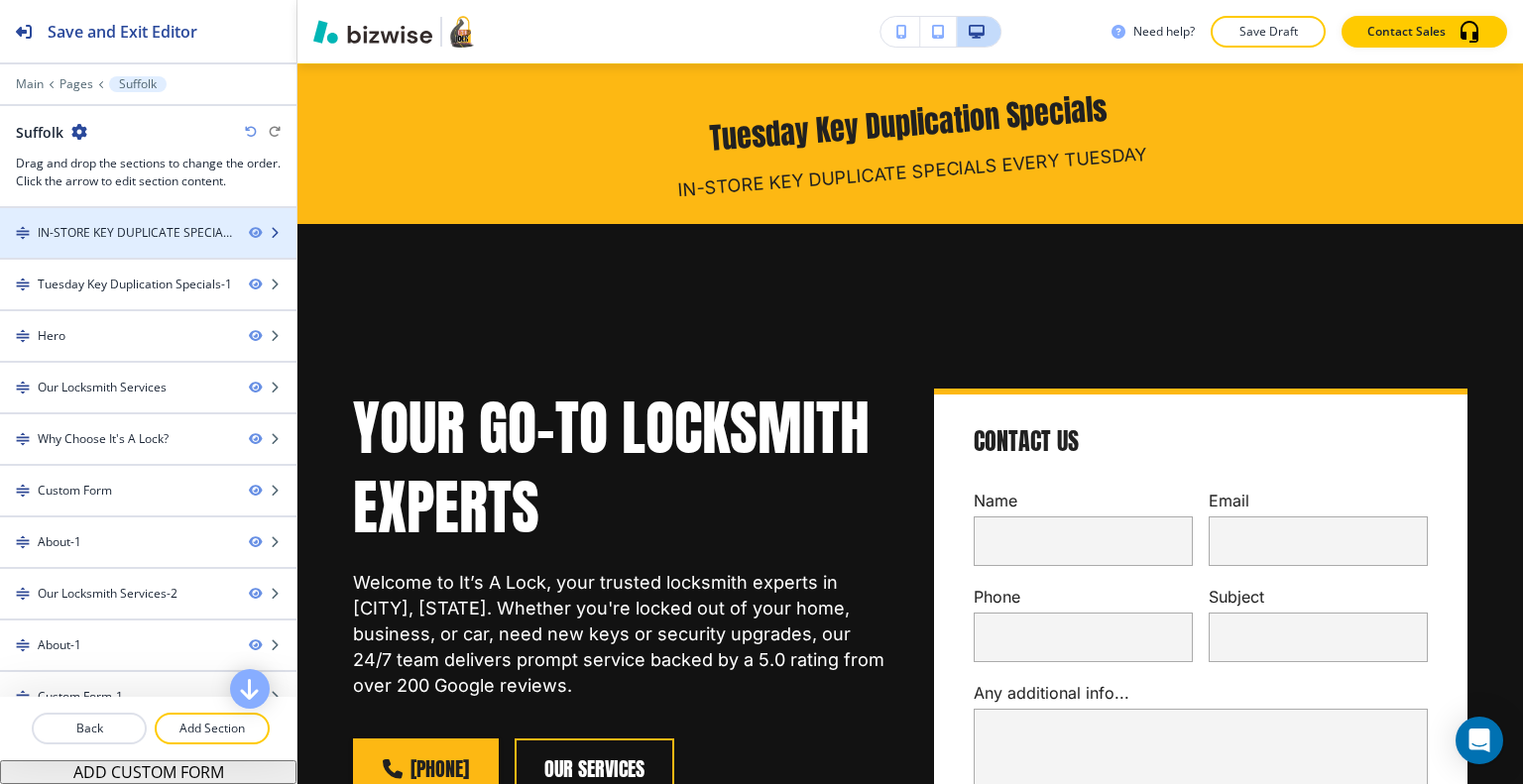 click on "IN-STORE KEY DUPLICATE SPECIALS EVERY TUESDAY" at bounding box center (135, 233) 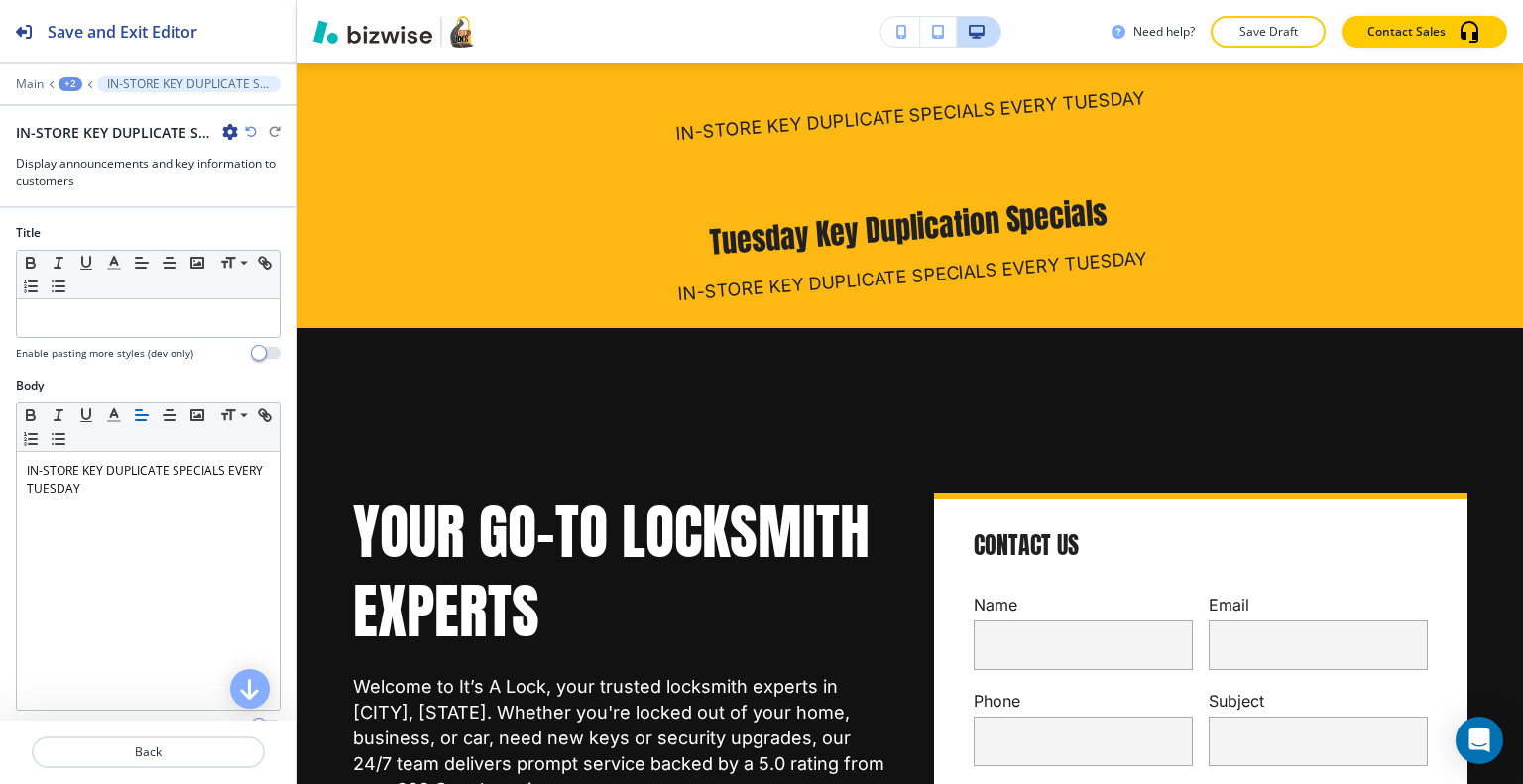 click at bounding box center [230, 132] 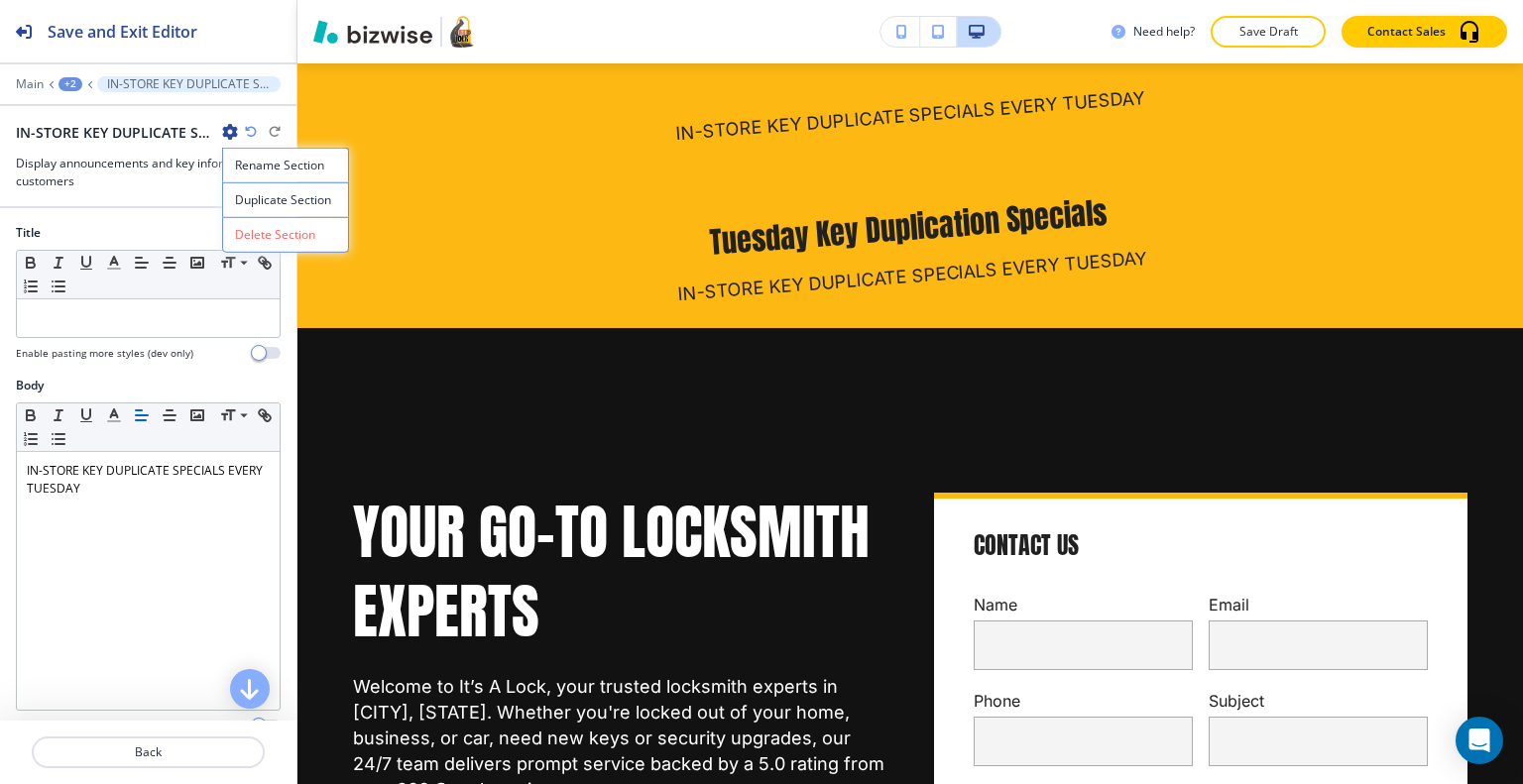 click on "Delete Section" at bounding box center [286, 235] 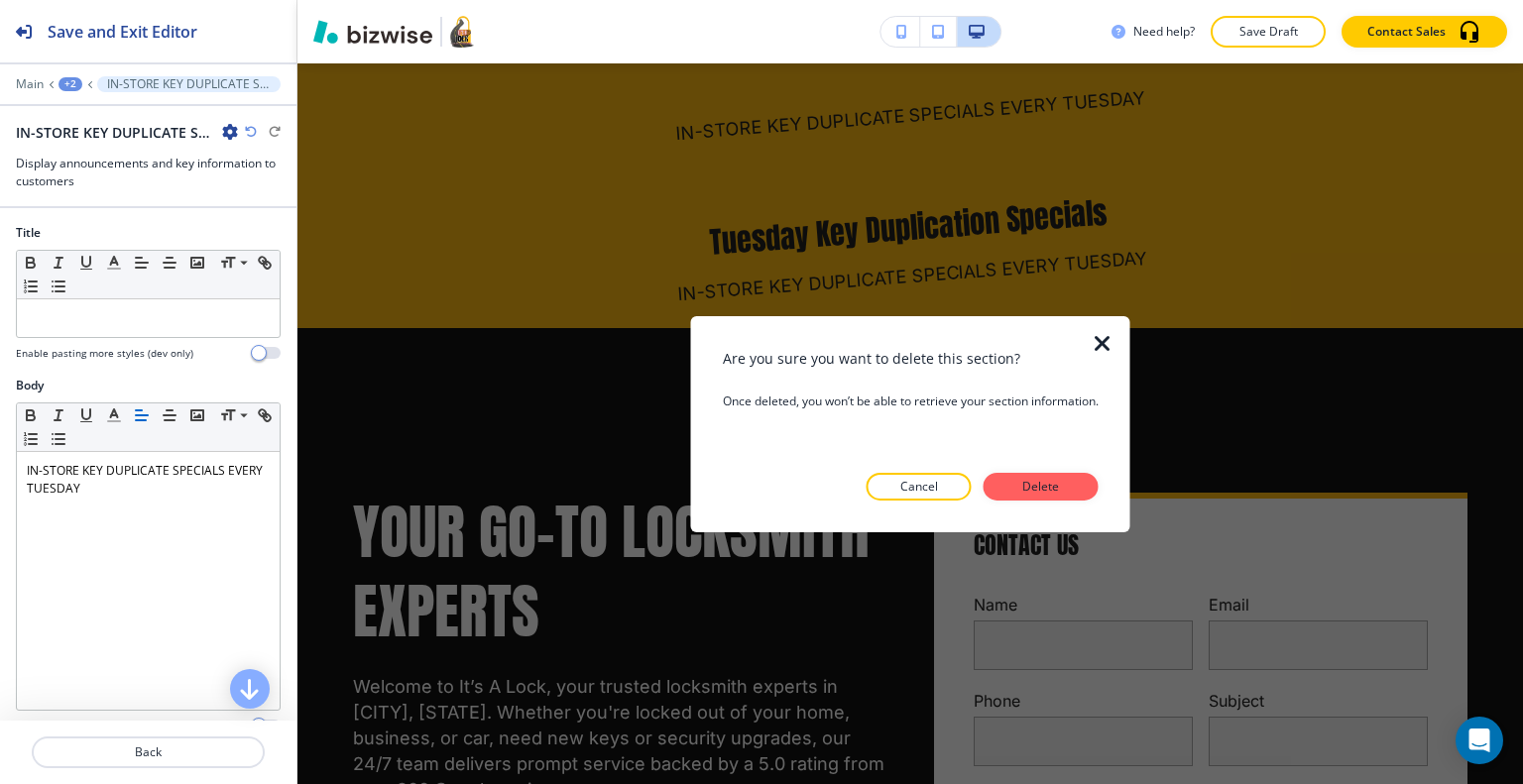 click on "Are you sure you want to delete this section? Once deleted, you won’t be able to retrieve your section information. Cancel Delete" at bounding box center [910, 423] 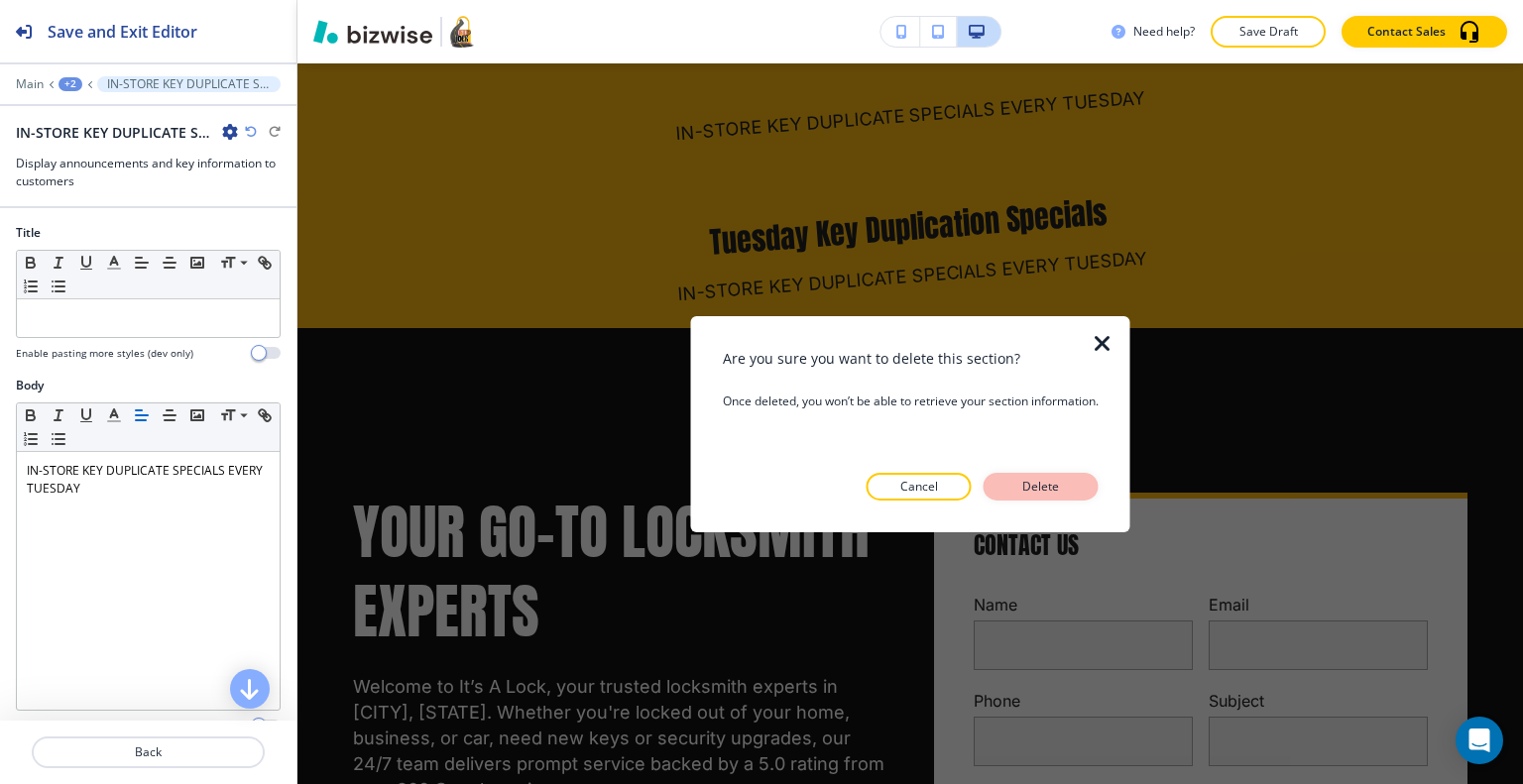 click on "Delete" at bounding box center [1041, 487] 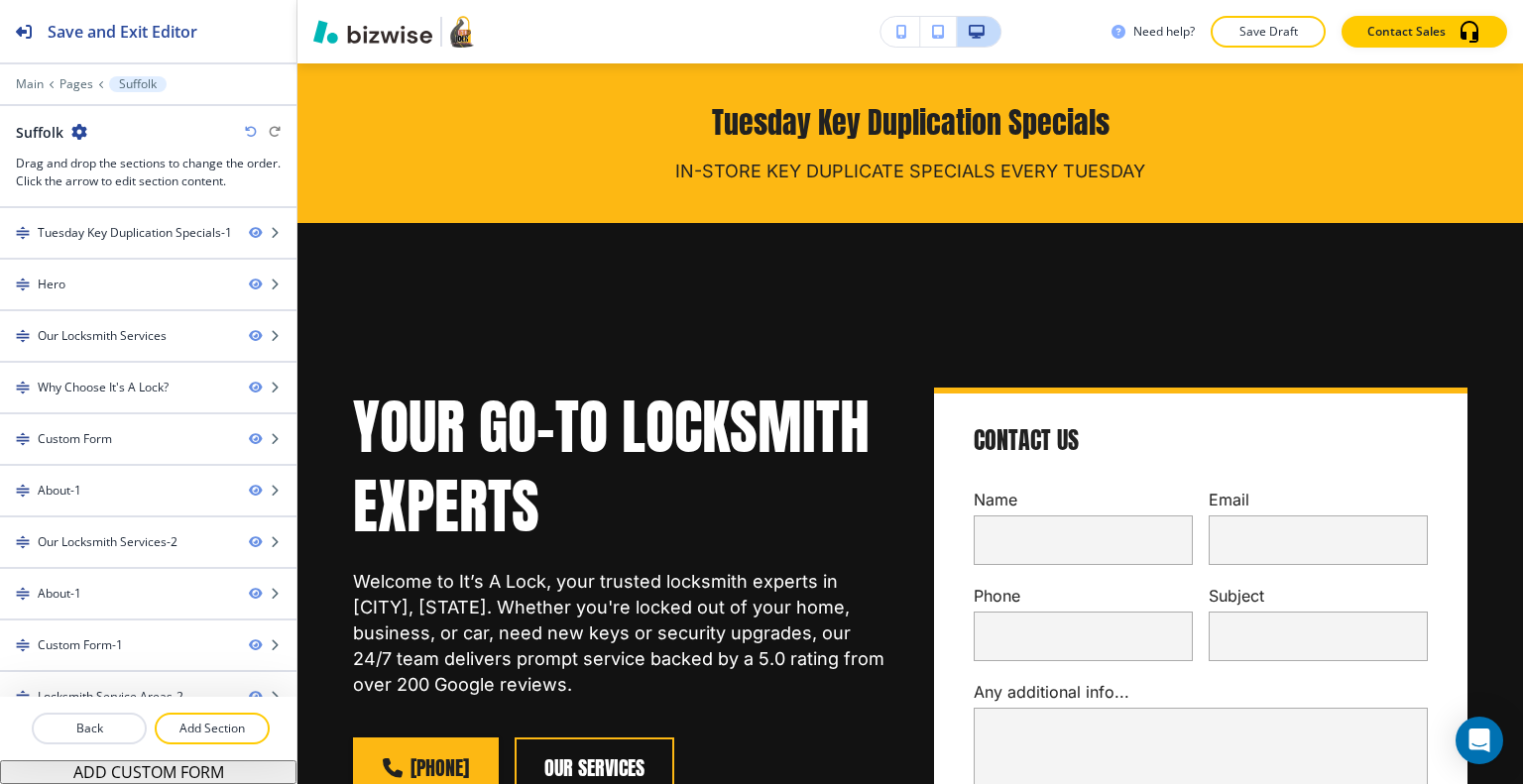 scroll, scrollTop: 0, scrollLeft: 0, axis: both 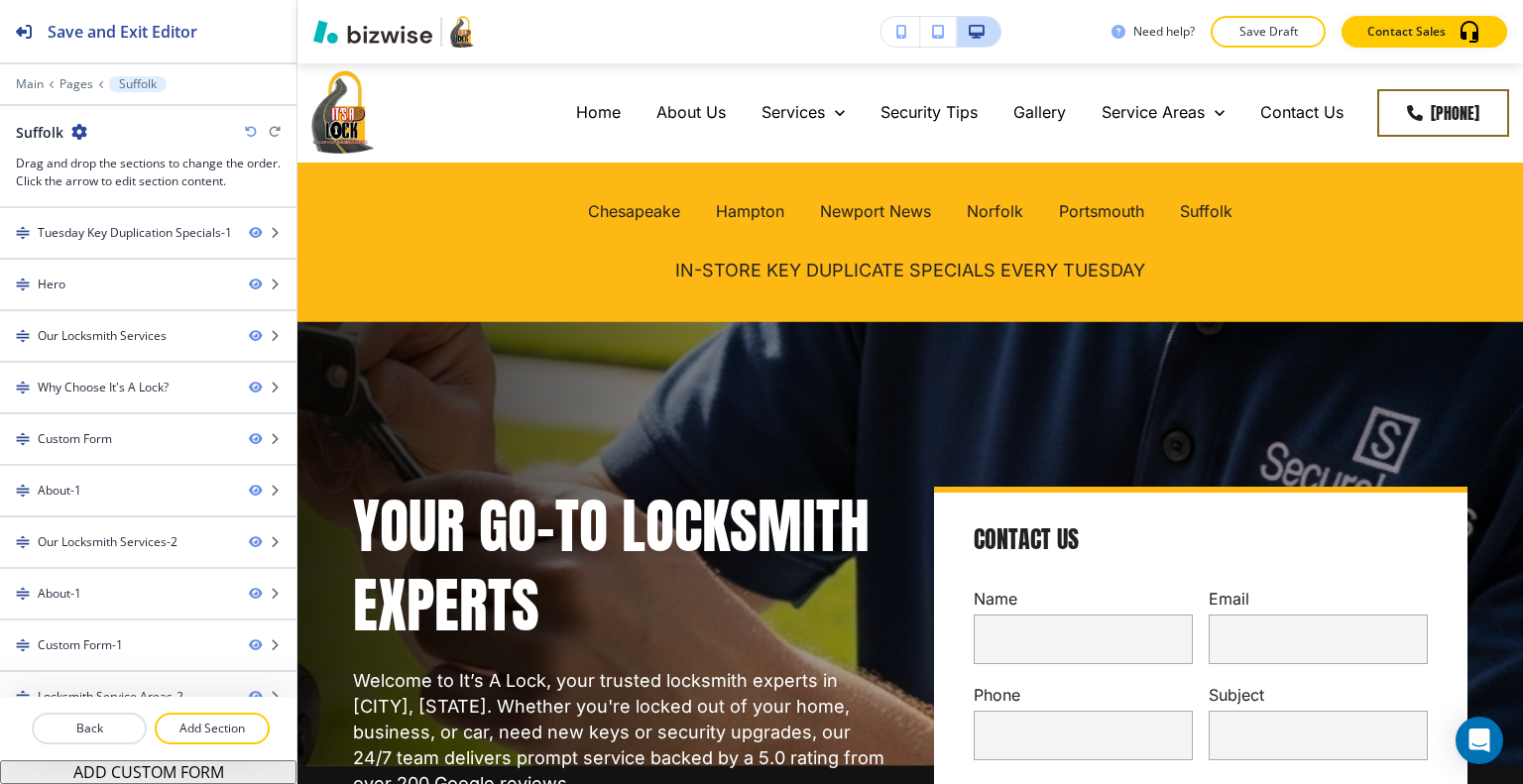 click on "Save Draft" at bounding box center (1268, 32) 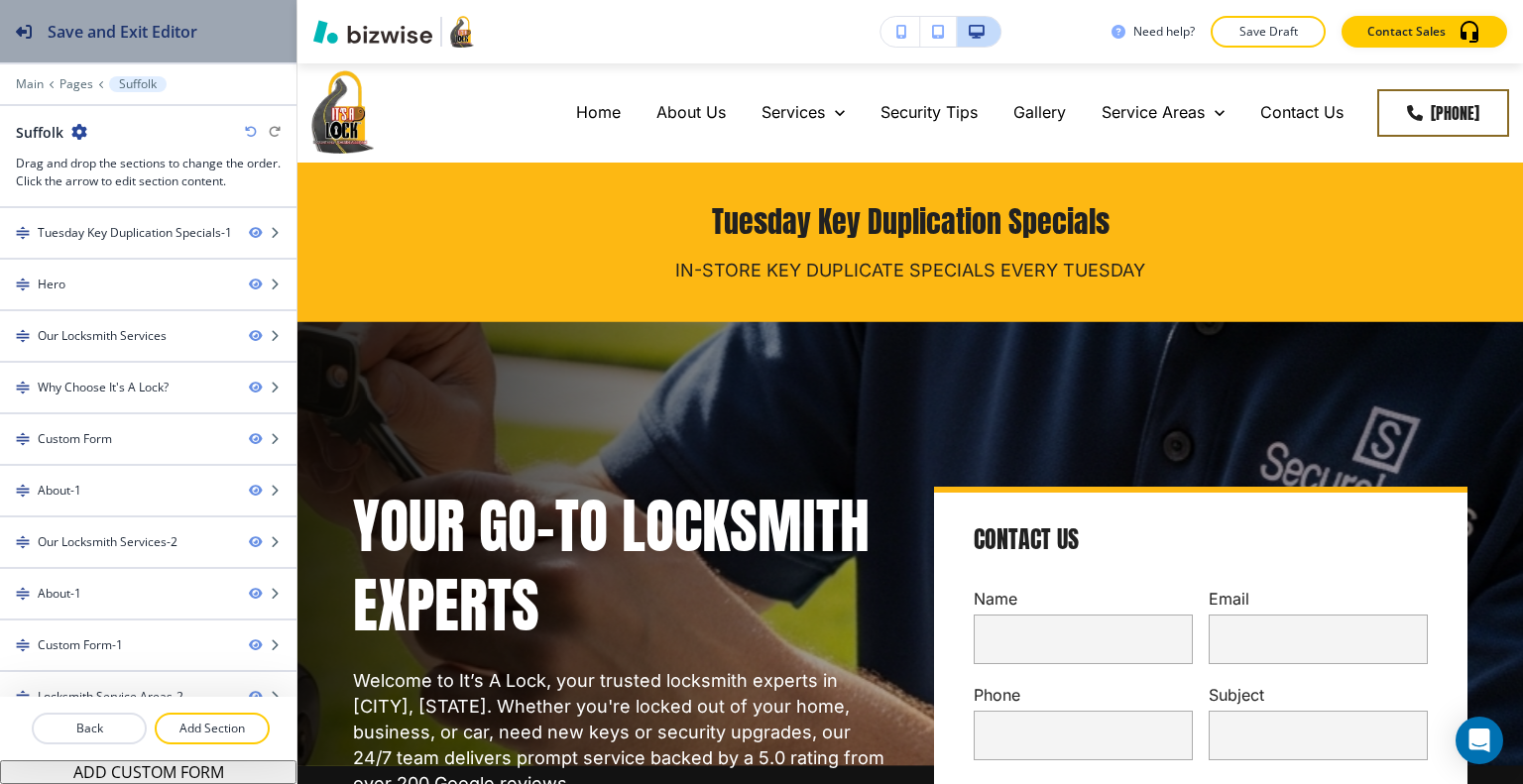 click on "Save and Exit Editor" at bounding box center (122, 32) 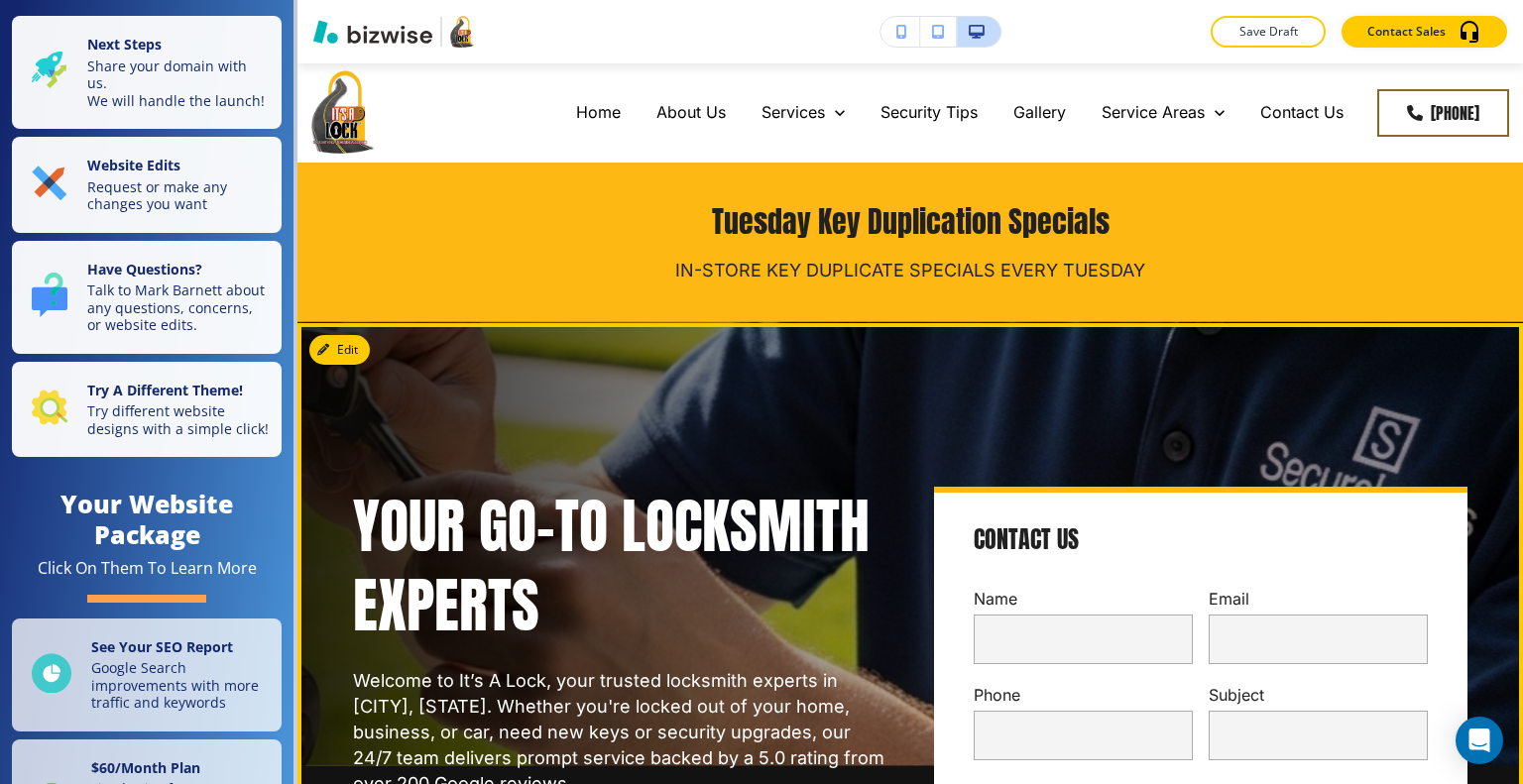 click on "Your Go-To Locksmith Experts Welcome to It’s A Lock, your trusted locksmith experts in Suffolk, VA. Whether you're locked out of your home, business, or car, need new keys or security upgrades, our 24/7 team delivers prompt service backed by a 5.0 rating from over 200 Google reviews. (757) 893-0101 Our Services Contact Us Name Email Phone Subject Any additional info... x SUBMIT" at bounding box center (886, 728) 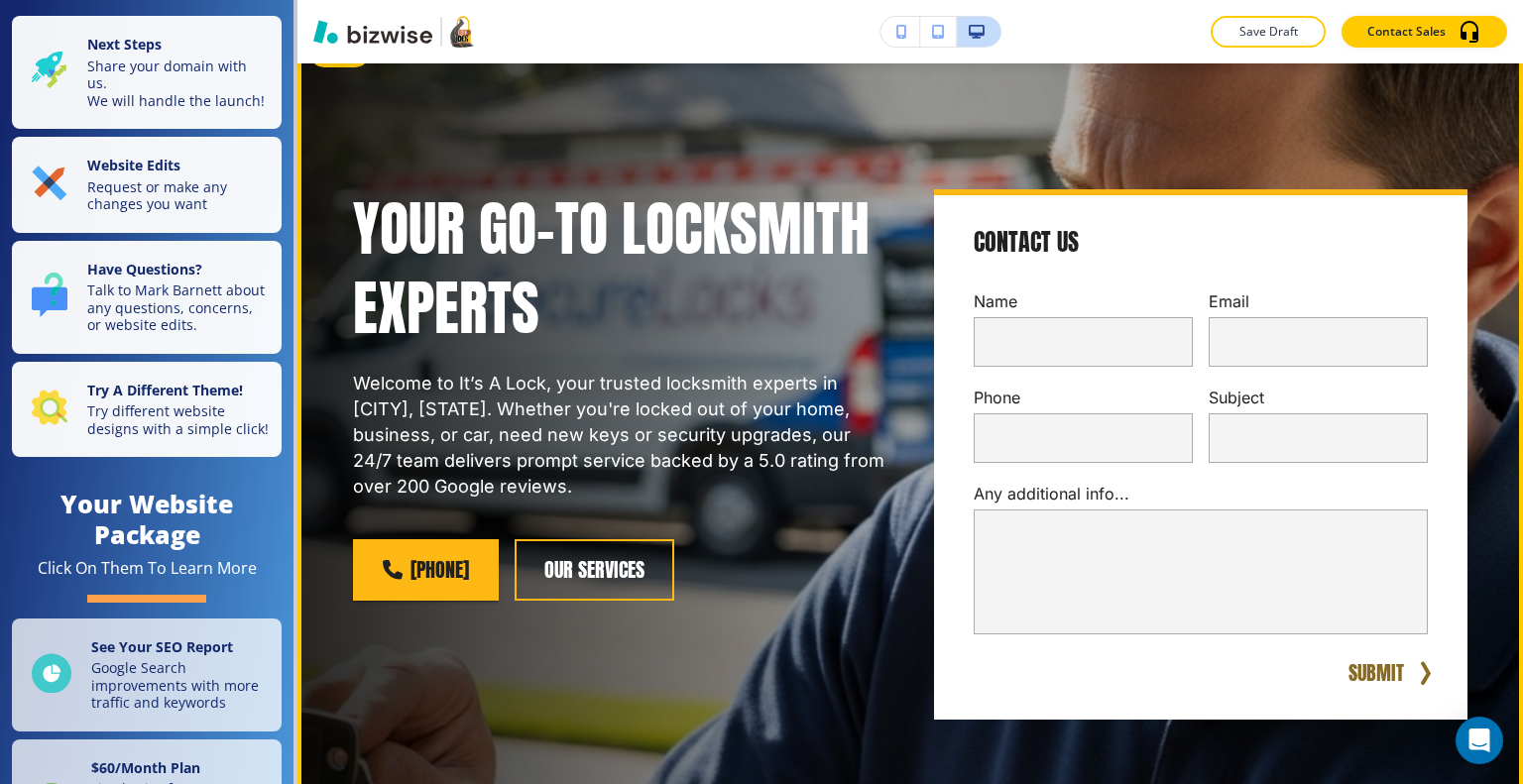 scroll, scrollTop: 198, scrollLeft: 0, axis: vertical 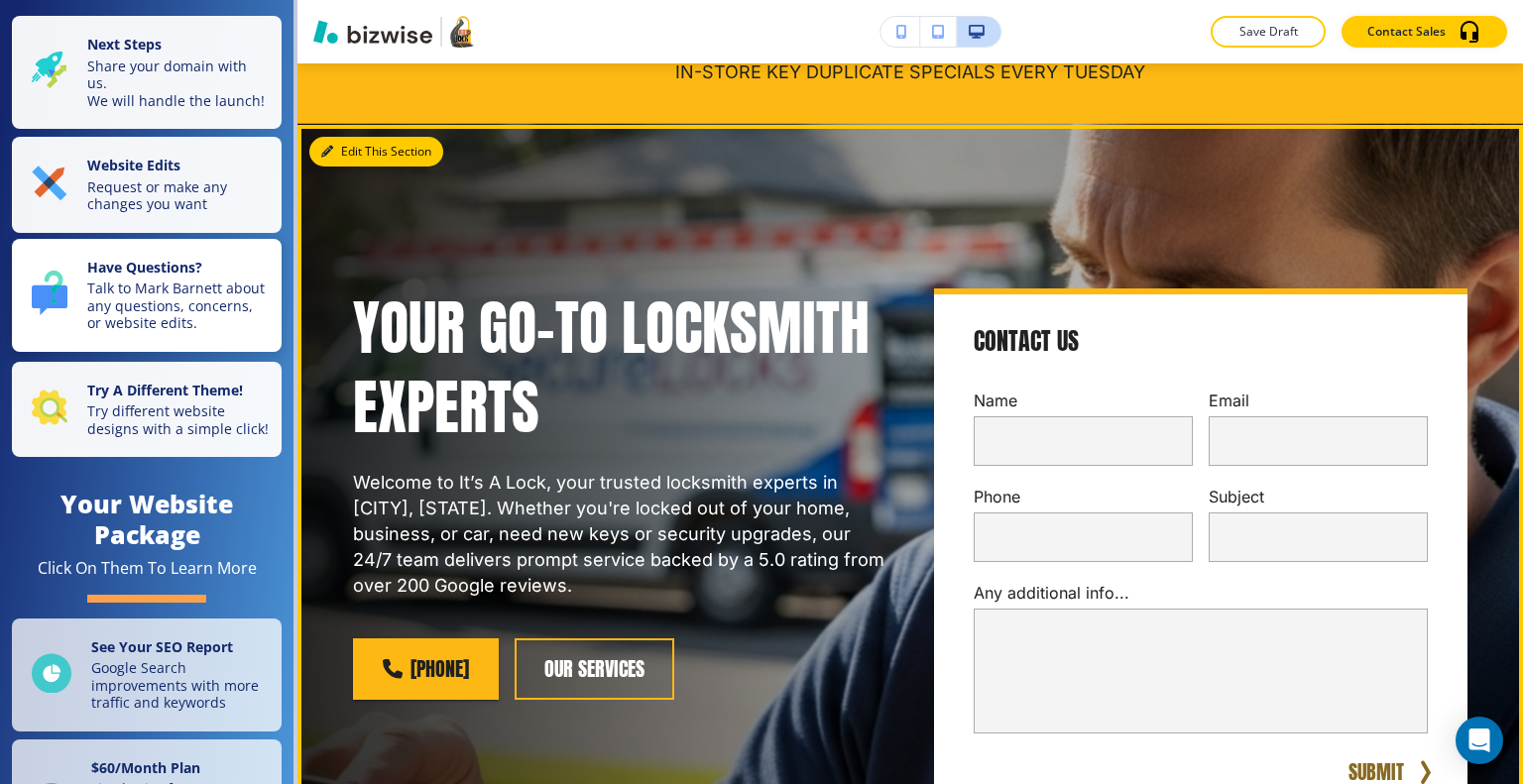 click on "Edit This Section" at bounding box center [376, 152] 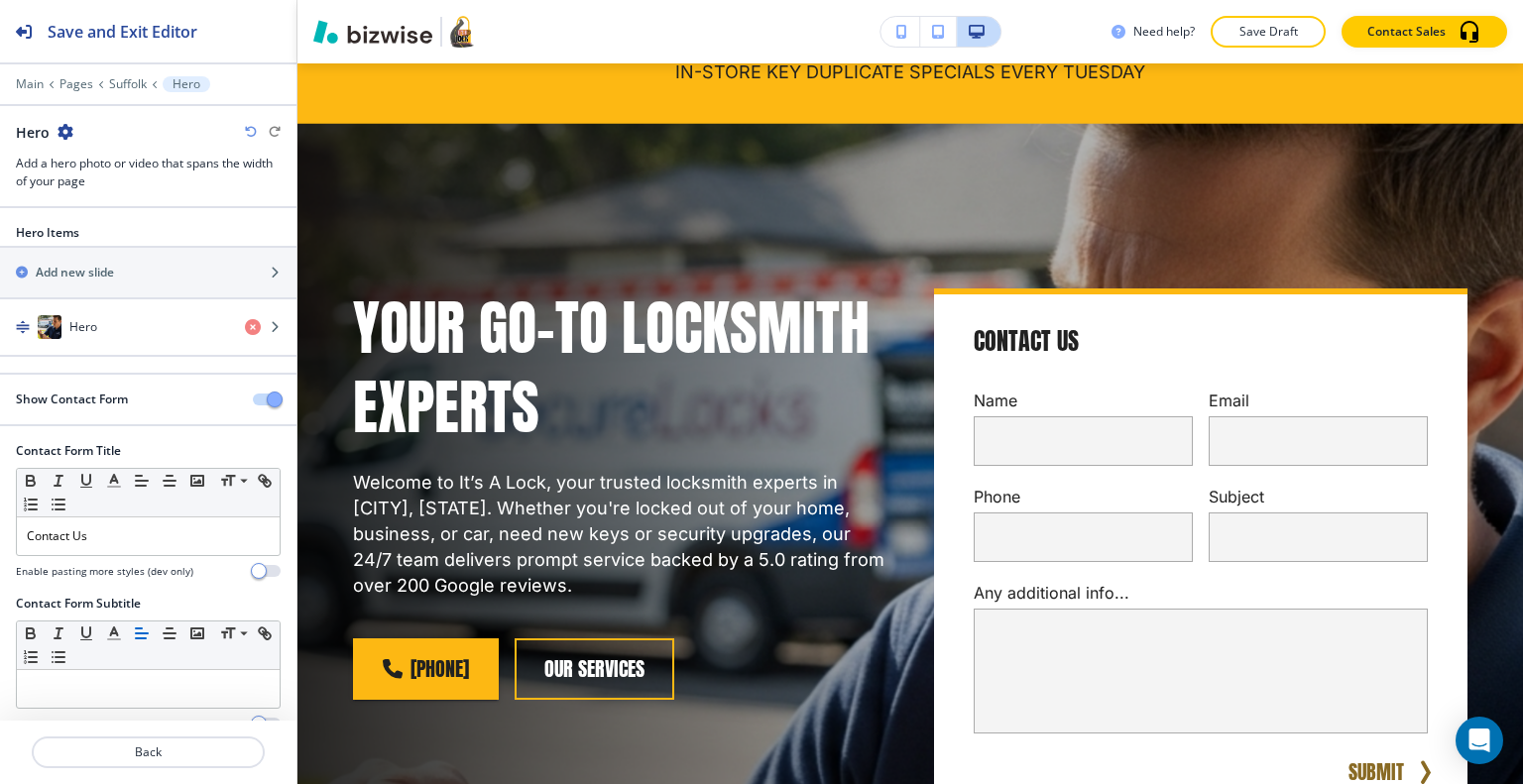 scroll, scrollTop: 259, scrollLeft: 0, axis: vertical 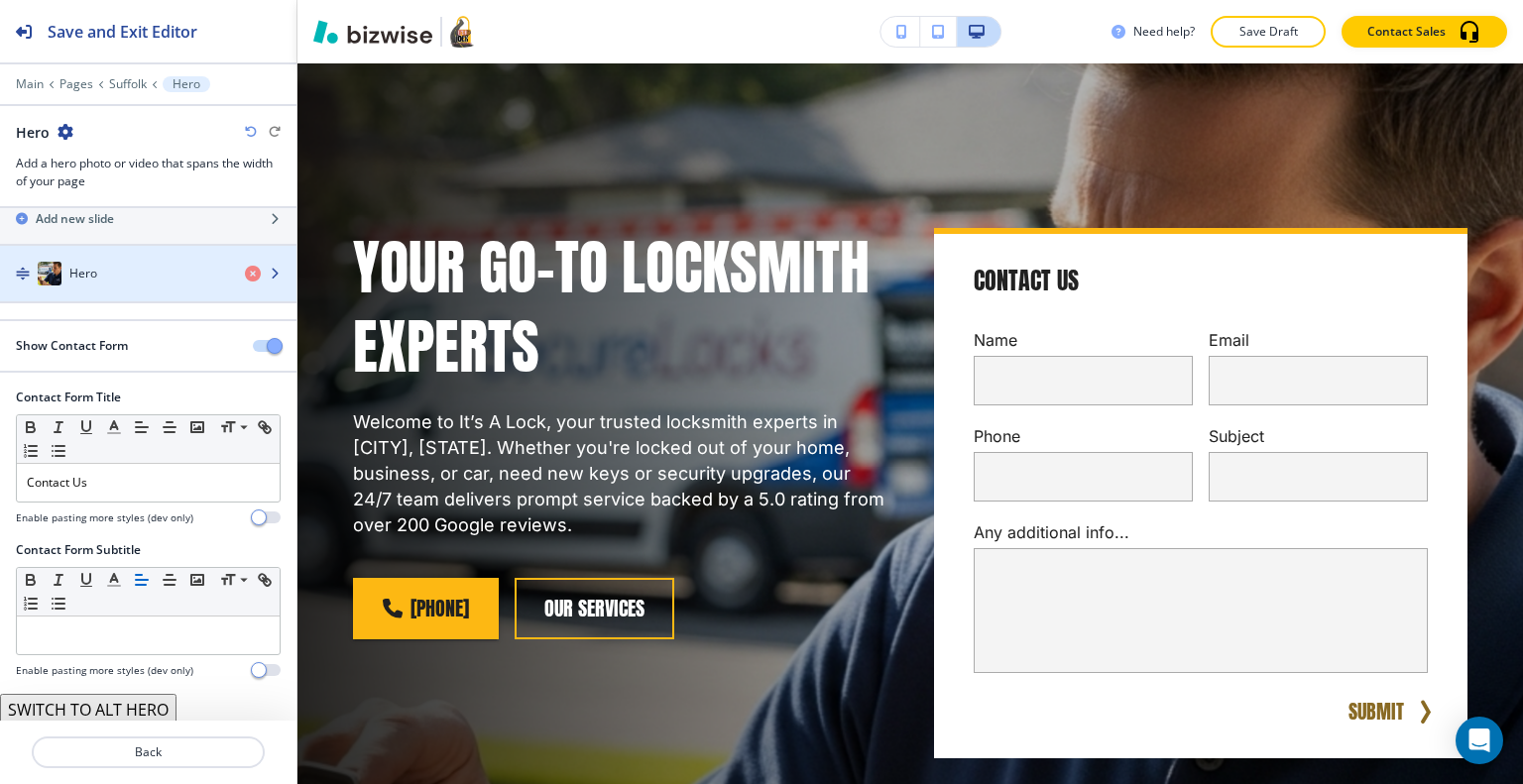 click on "Hero" at bounding box center (114, 274) 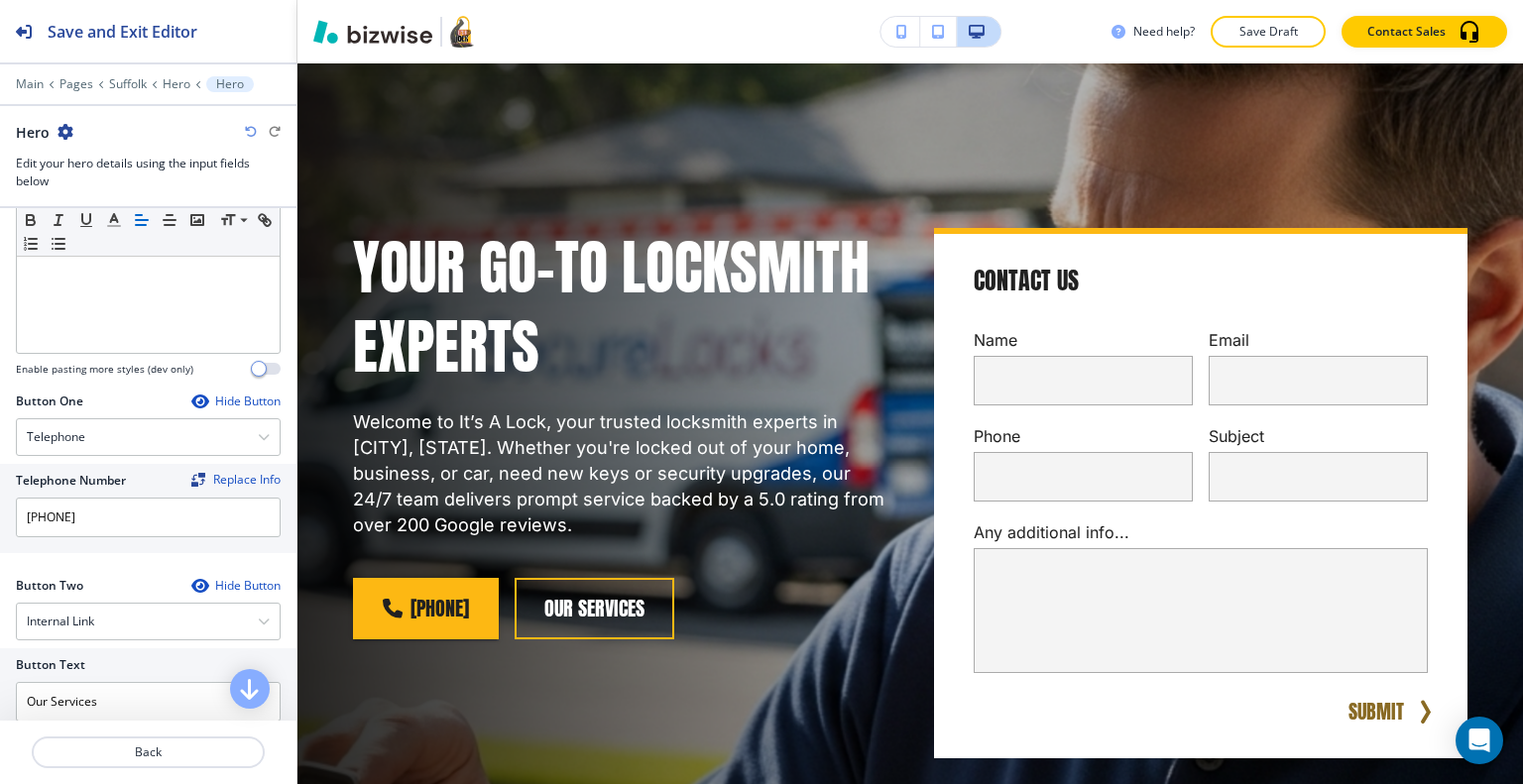 scroll, scrollTop: 892, scrollLeft: 0, axis: vertical 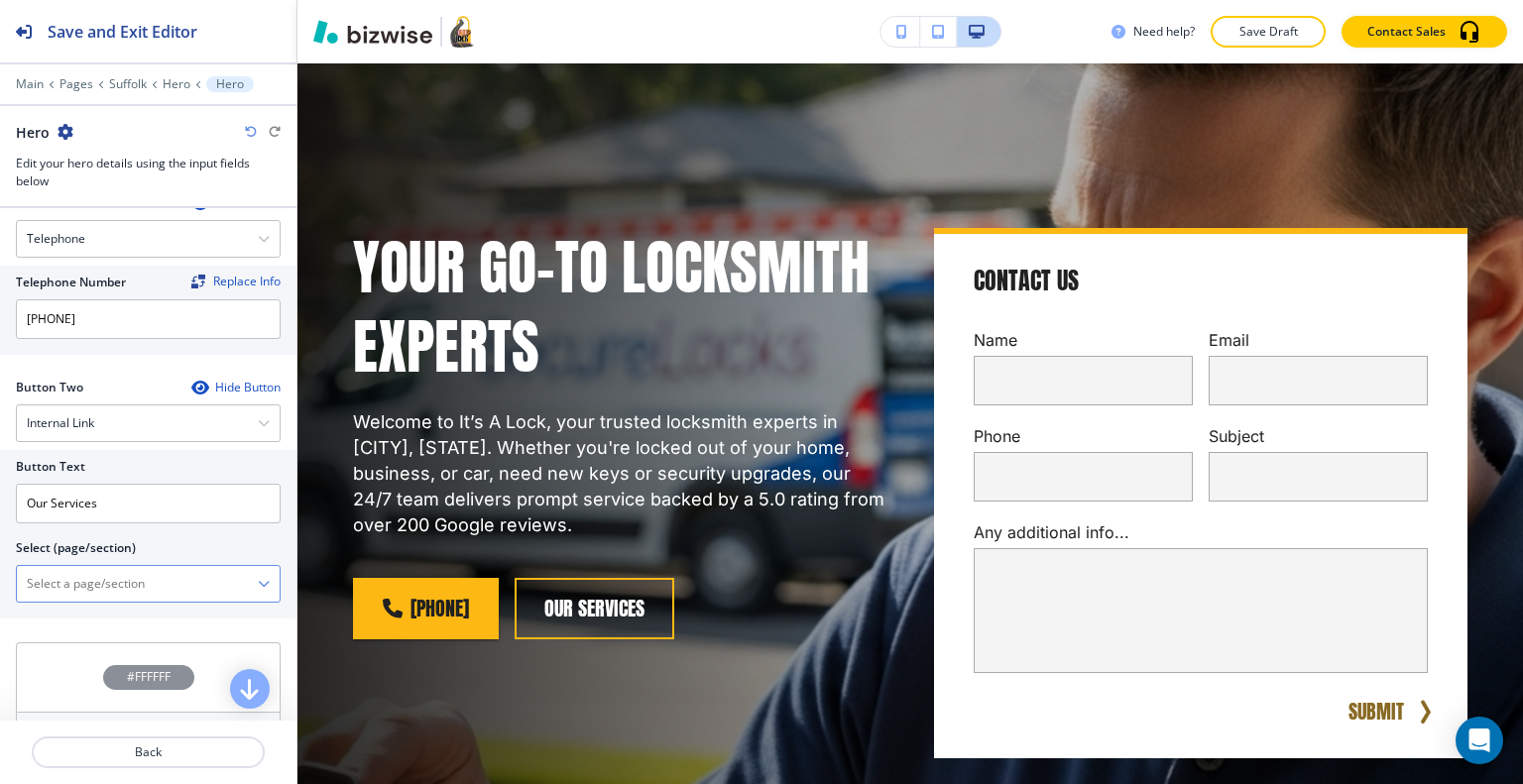 click at bounding box center (148, 584) 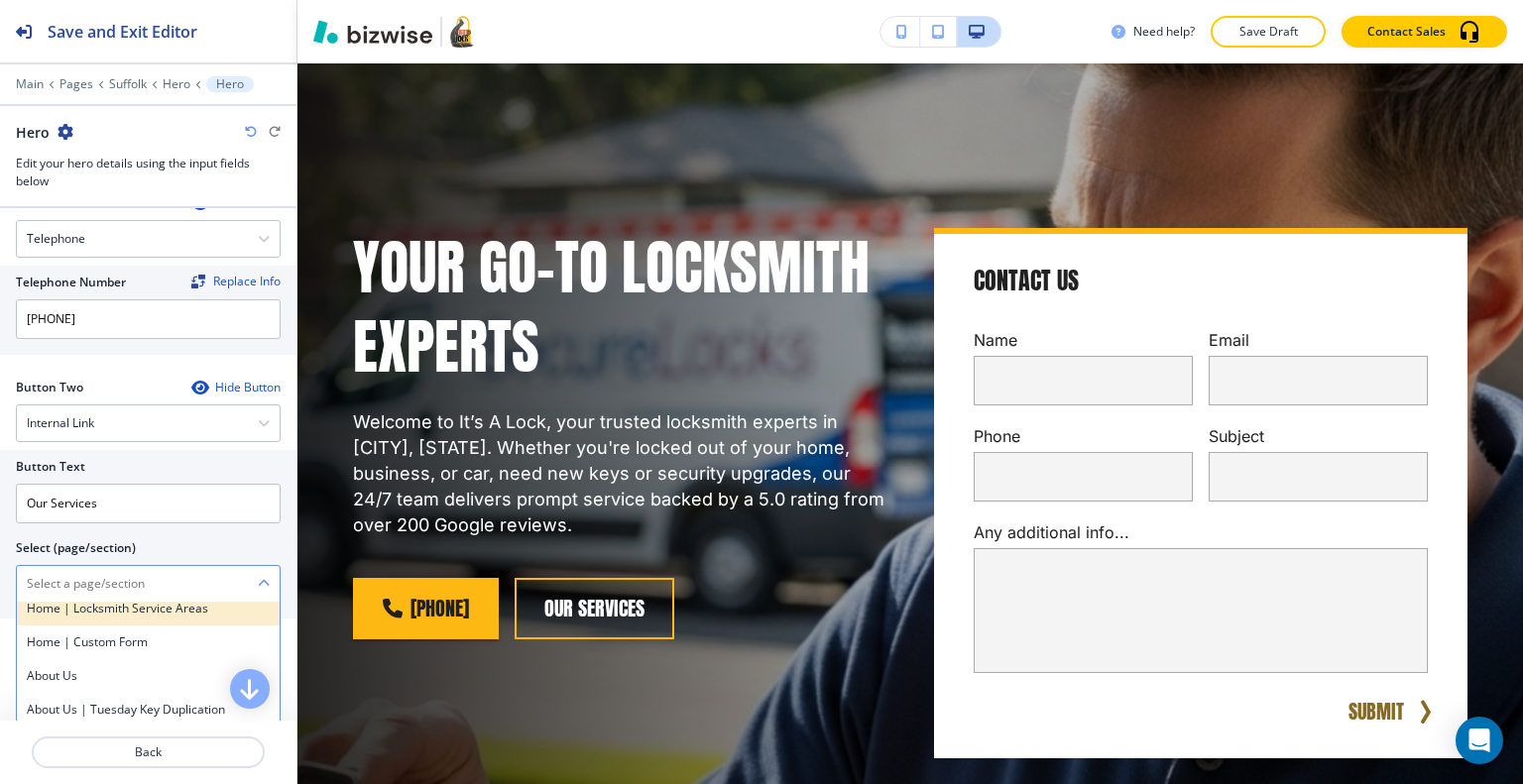 scroll, scrollTop: 198, scrollLeft: 0, axis: vertical 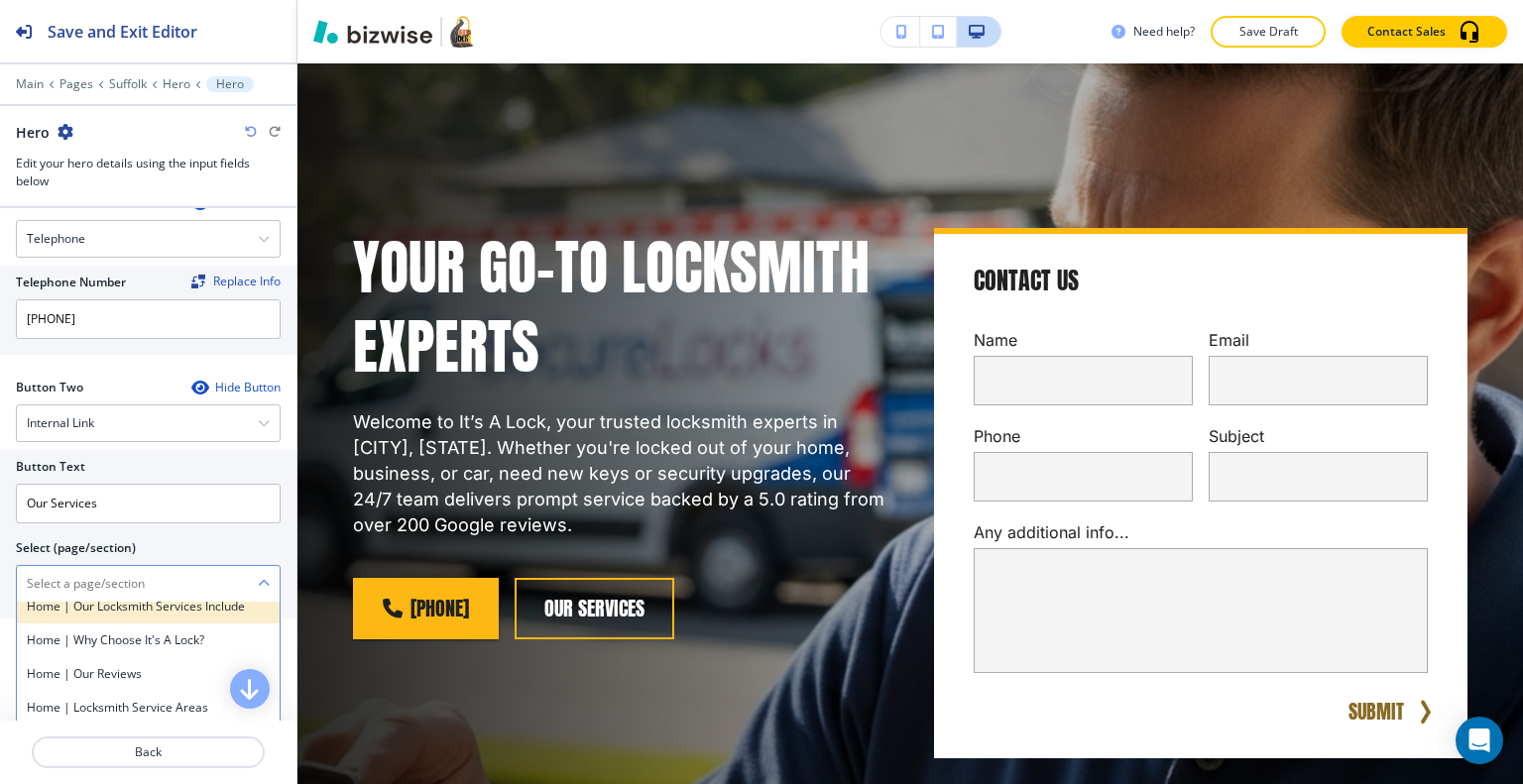 click on "Home | Our Locksmith Services Include" at bounding box center (148, 607) 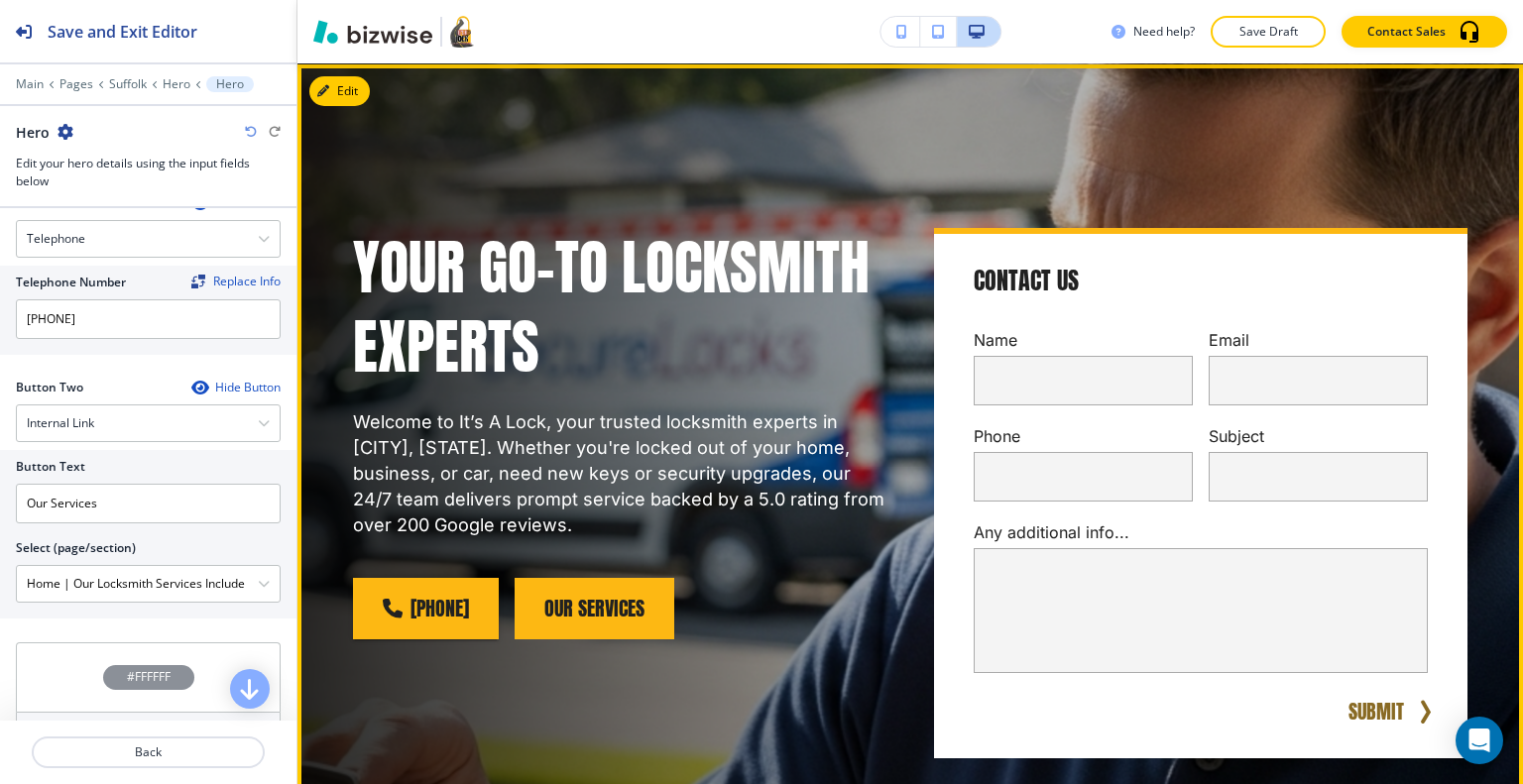 click on "Our Services" at bounding box center (594, 609) 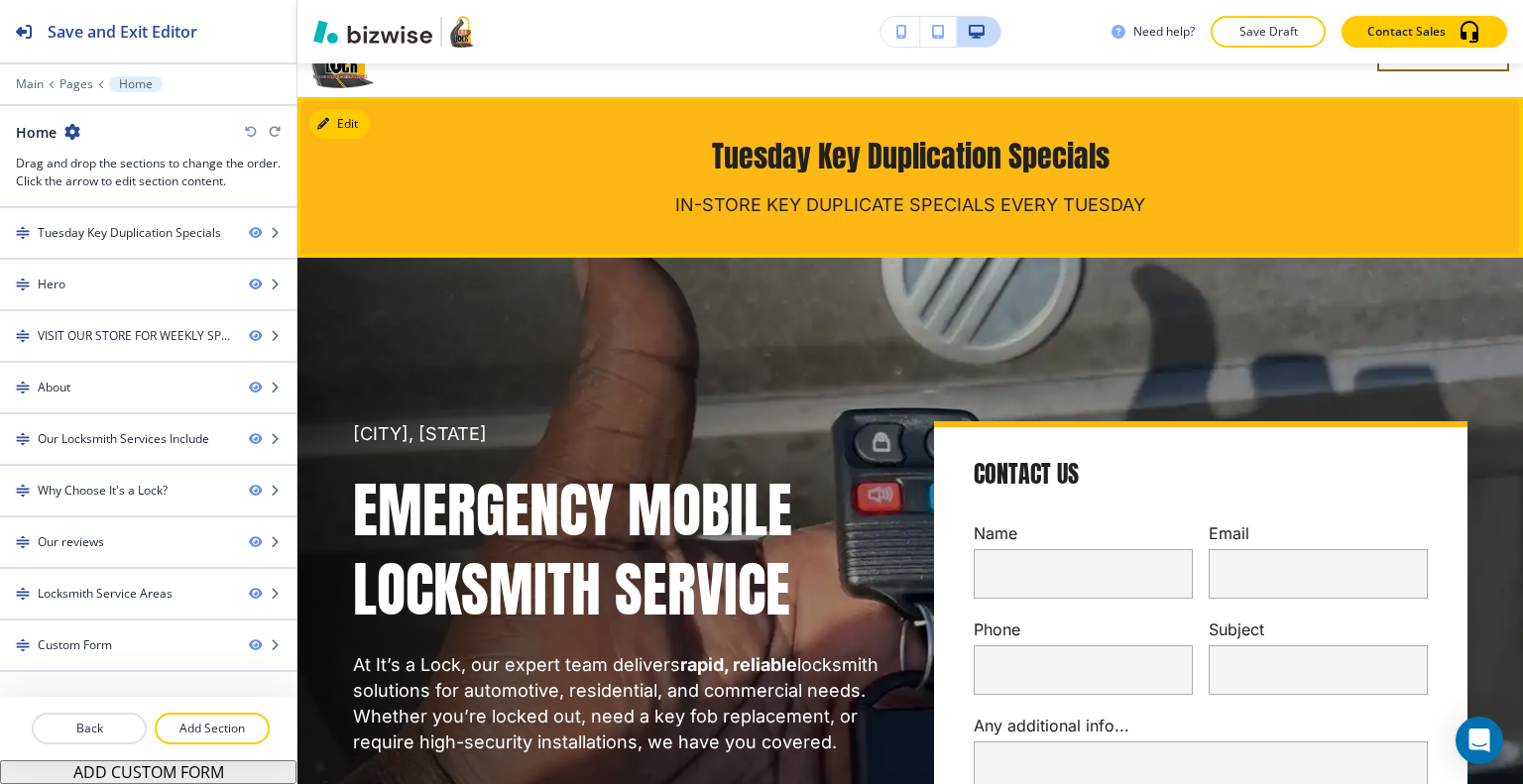 scroll, scrollTop: 0, scrollLeft: 0, axis: both 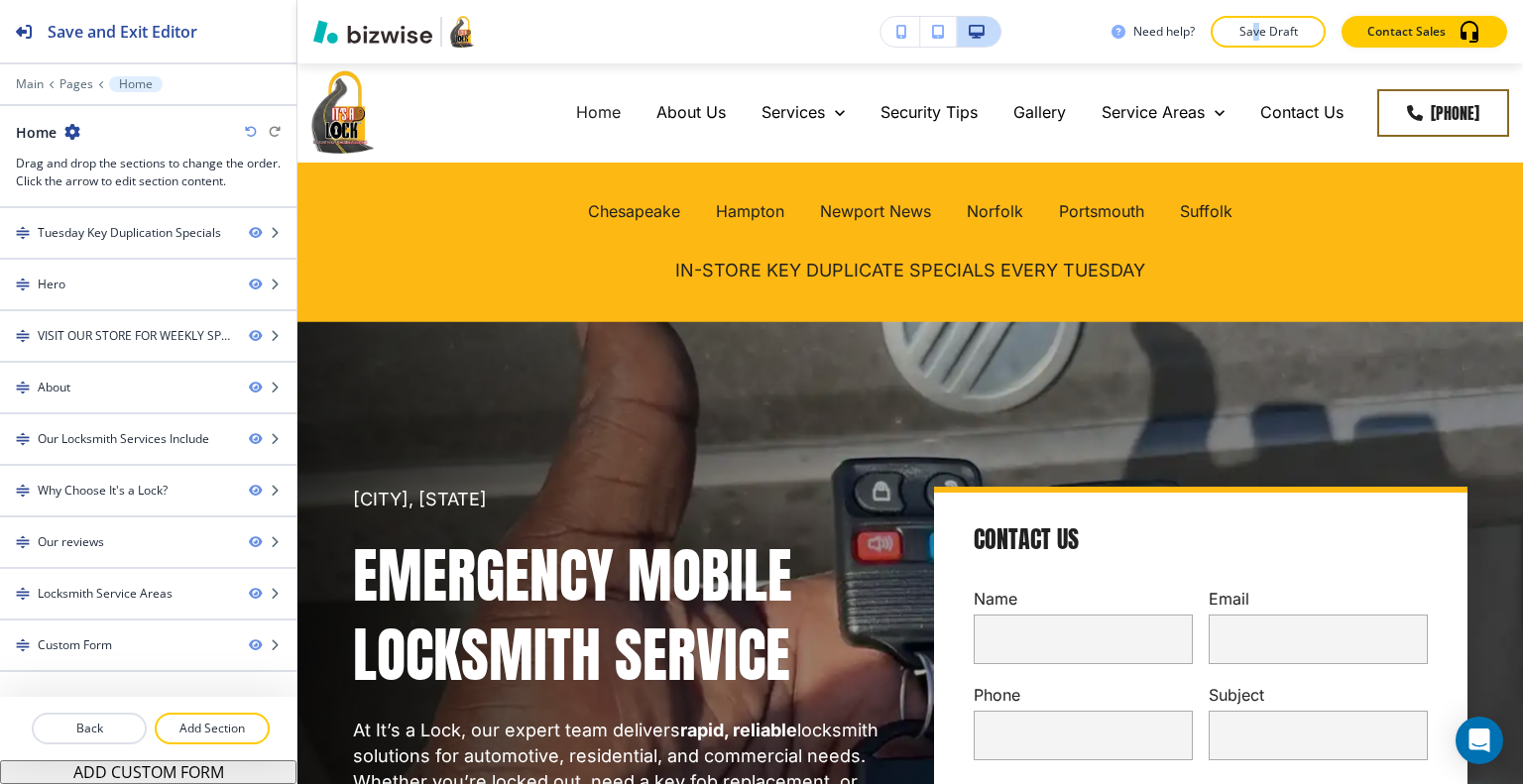 click on "Need help? Save Draft Contact Sales" at bounding box center [910, 32] 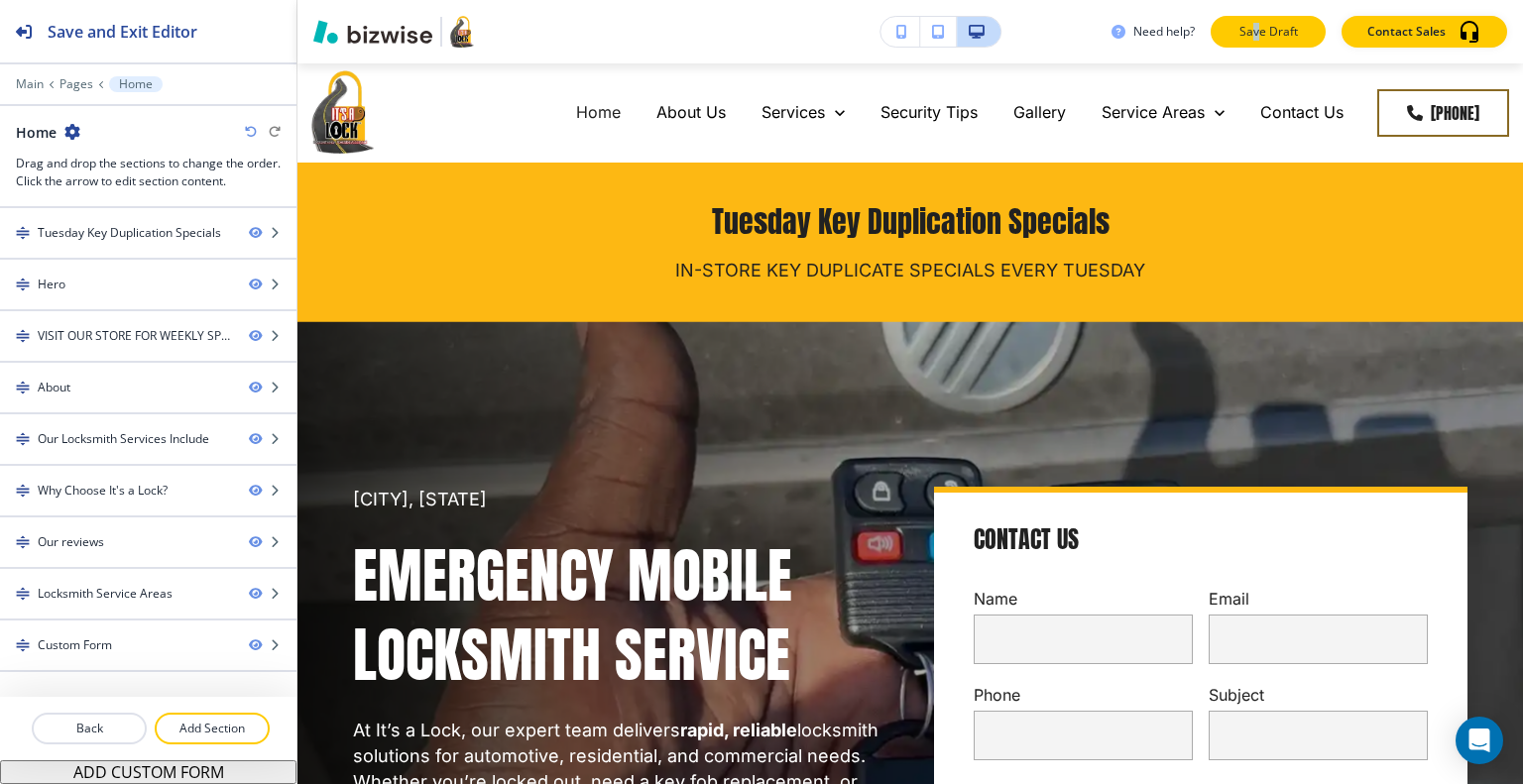 click on "Save Draft" at bounding box center [1268, 32] 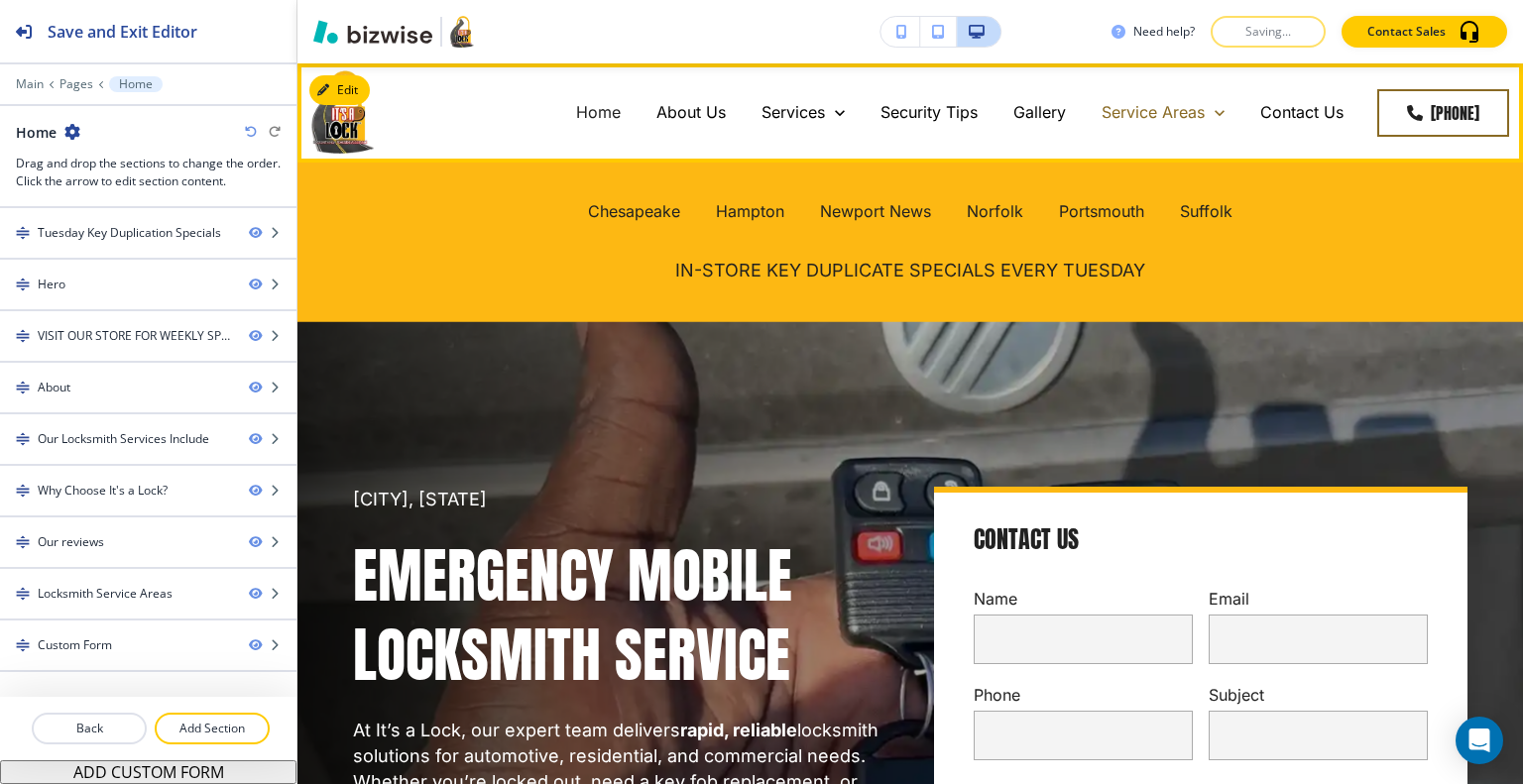 click on "Service Areas" at bounding box center (1163, 112) 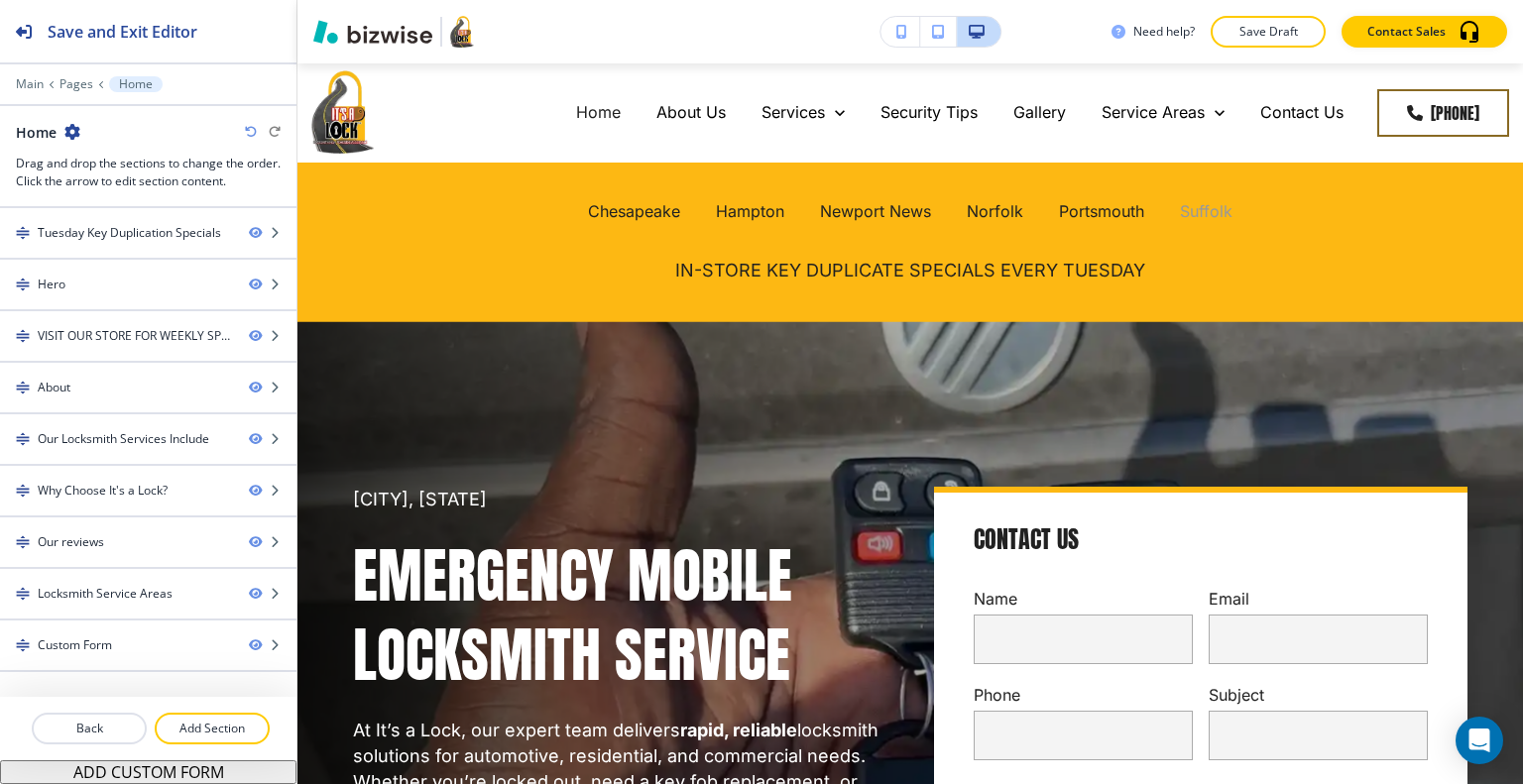 click on "Suffolk" at bounding box center (1206, 211) 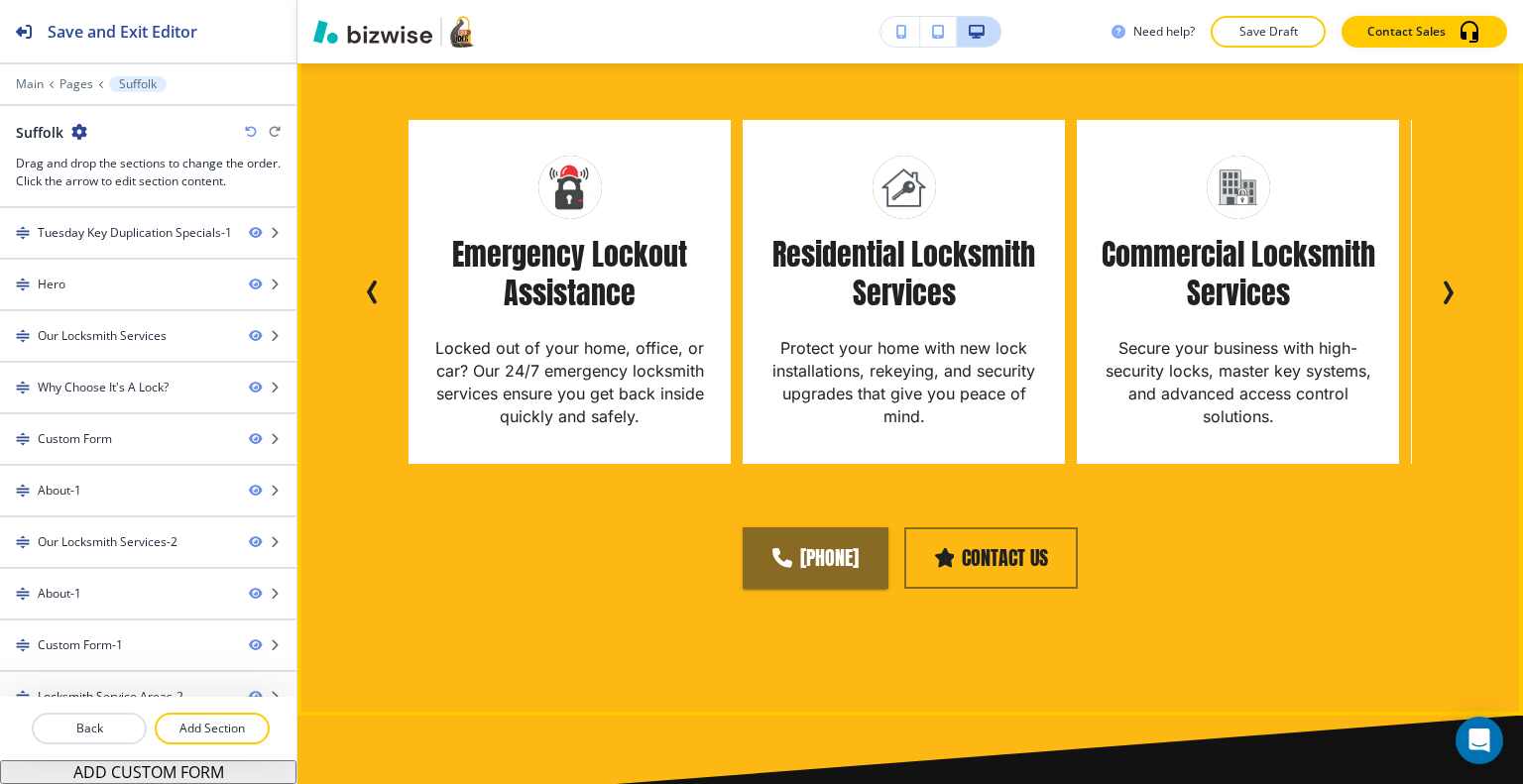 scroll, scrollTop: 1090, scrollLeft: 0, axis: vertical 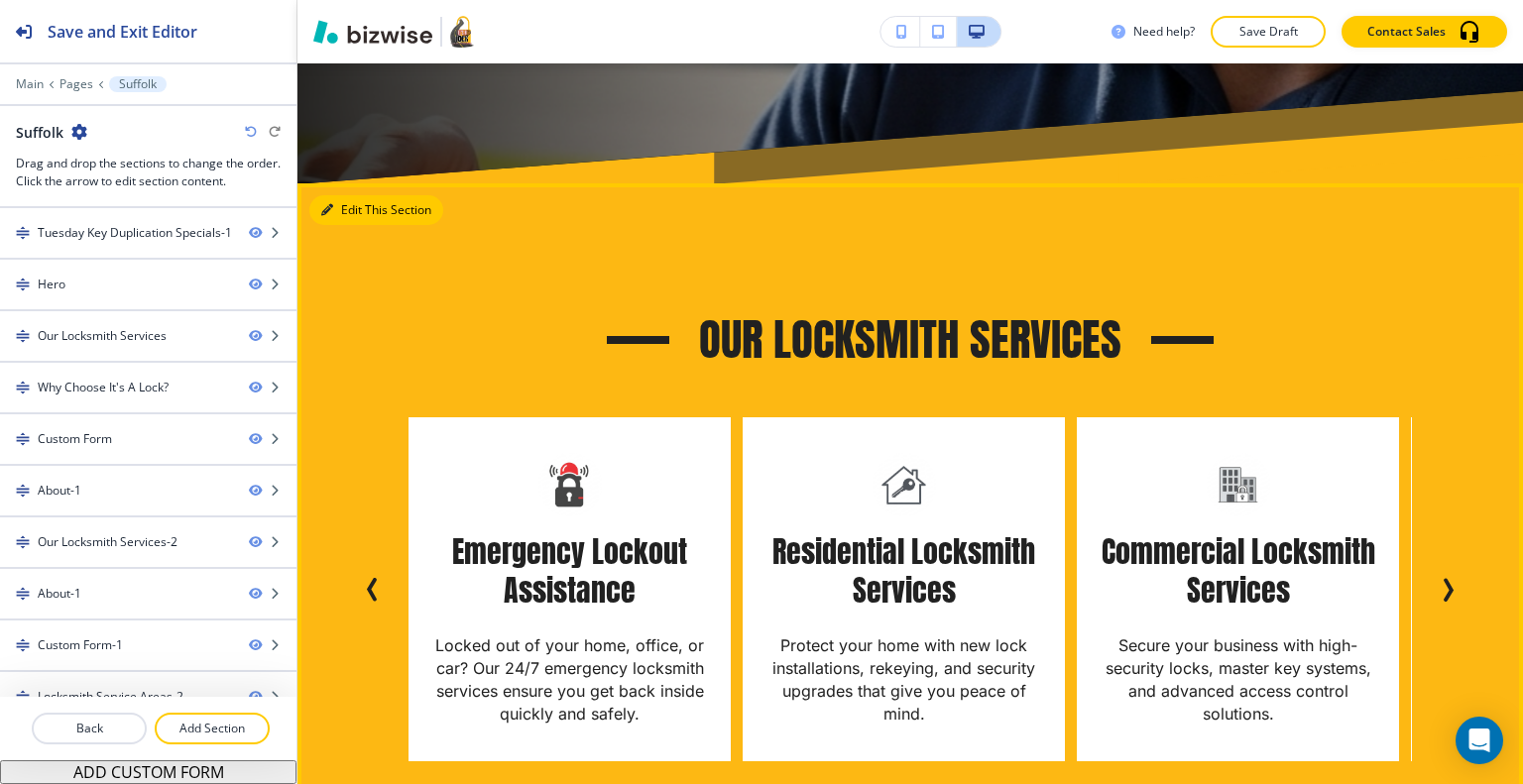 click at bounding box center (327, 210) 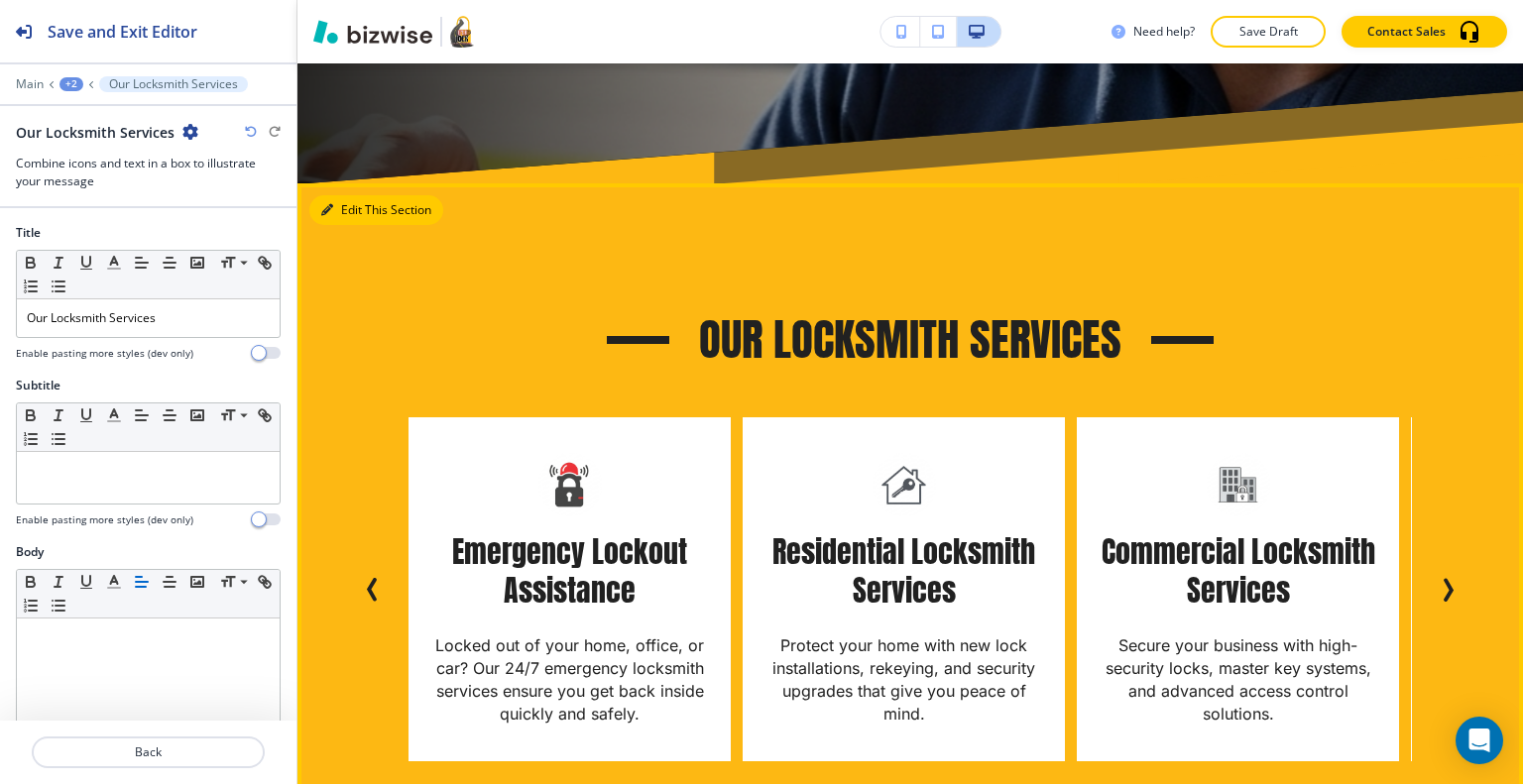 scroll, scrollTop: 1209, scrollLeft: 0, axis: vertical 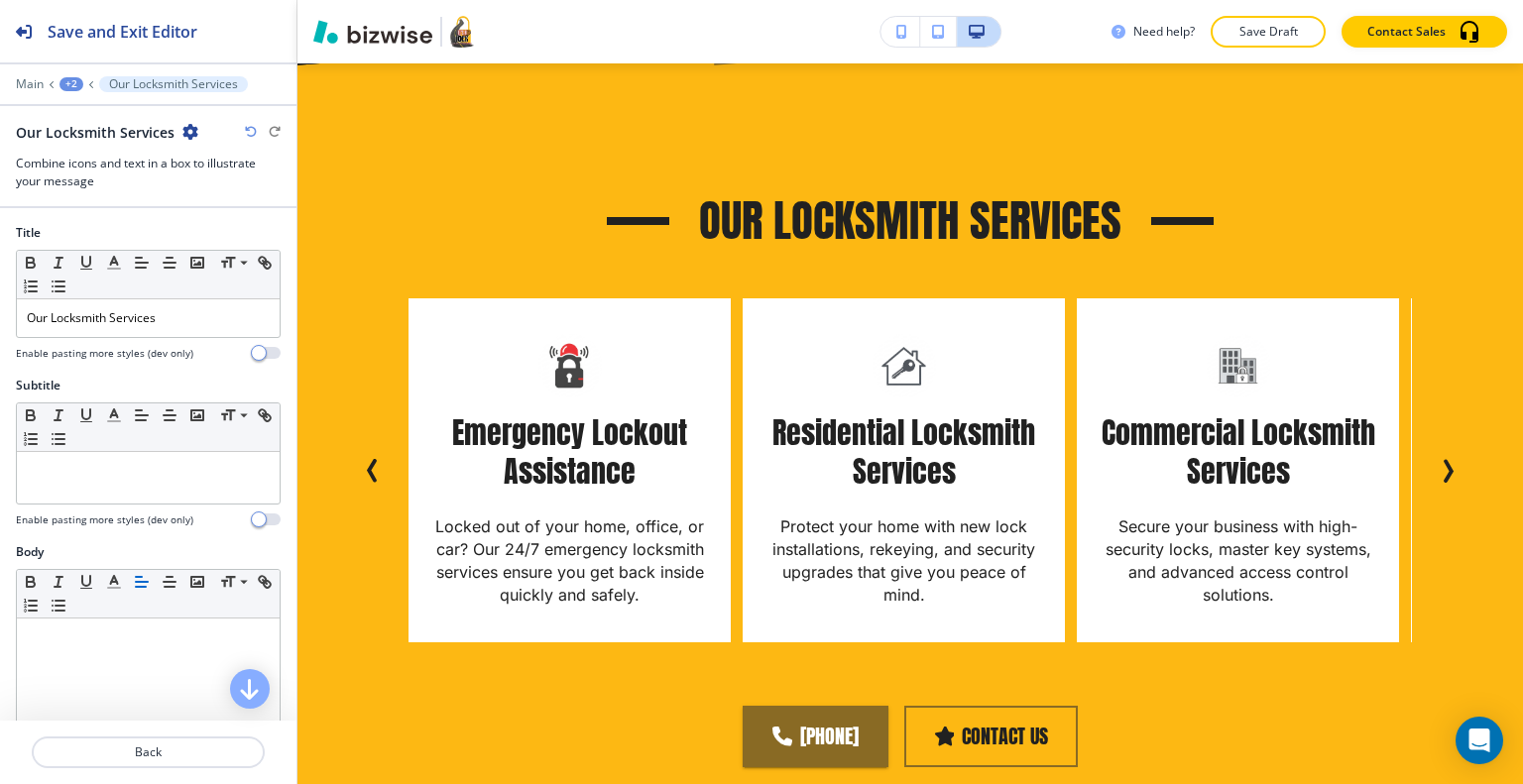 click at bounding box center (190, 132) 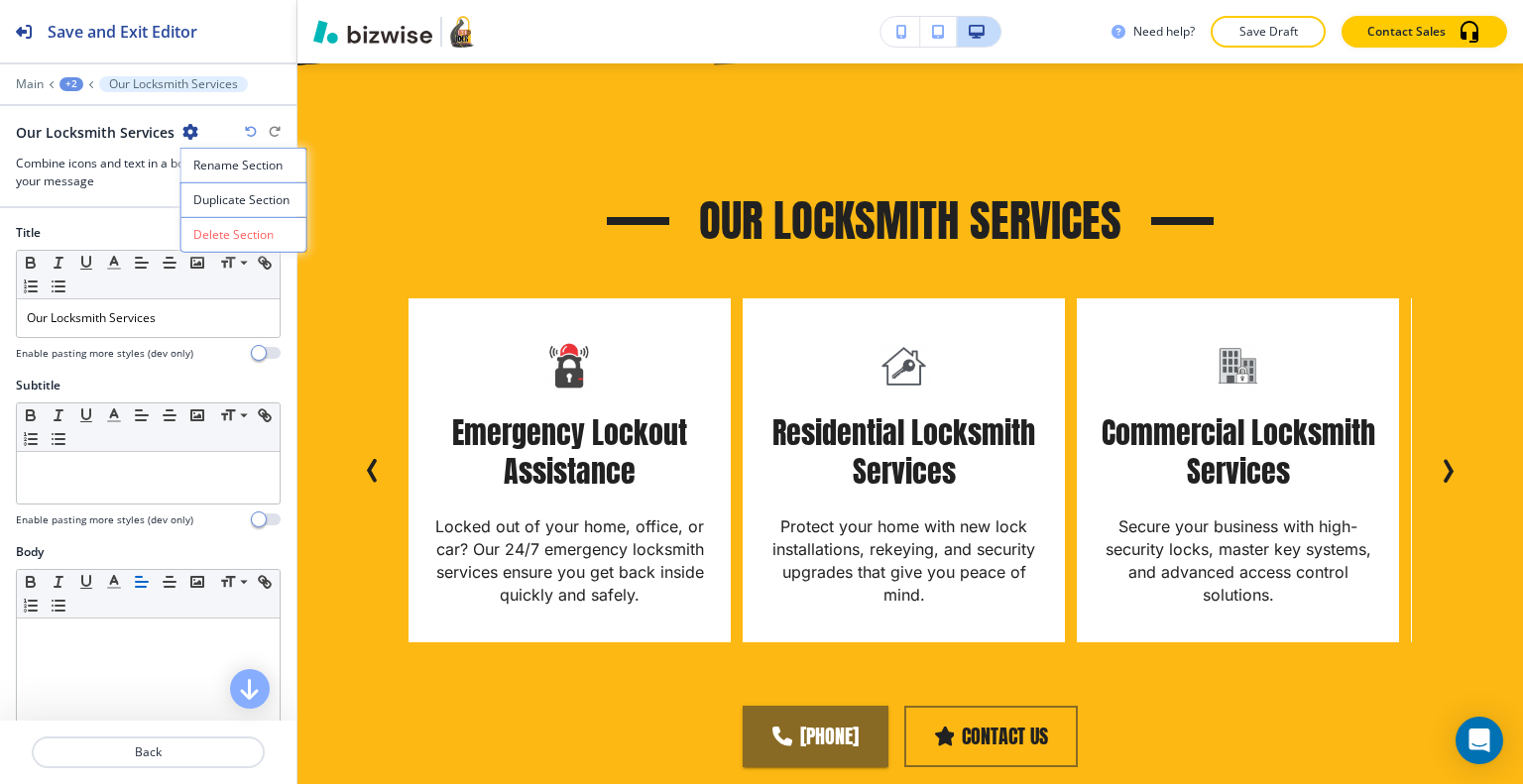 click on "Delete Section" at bounding box center (244, 235) 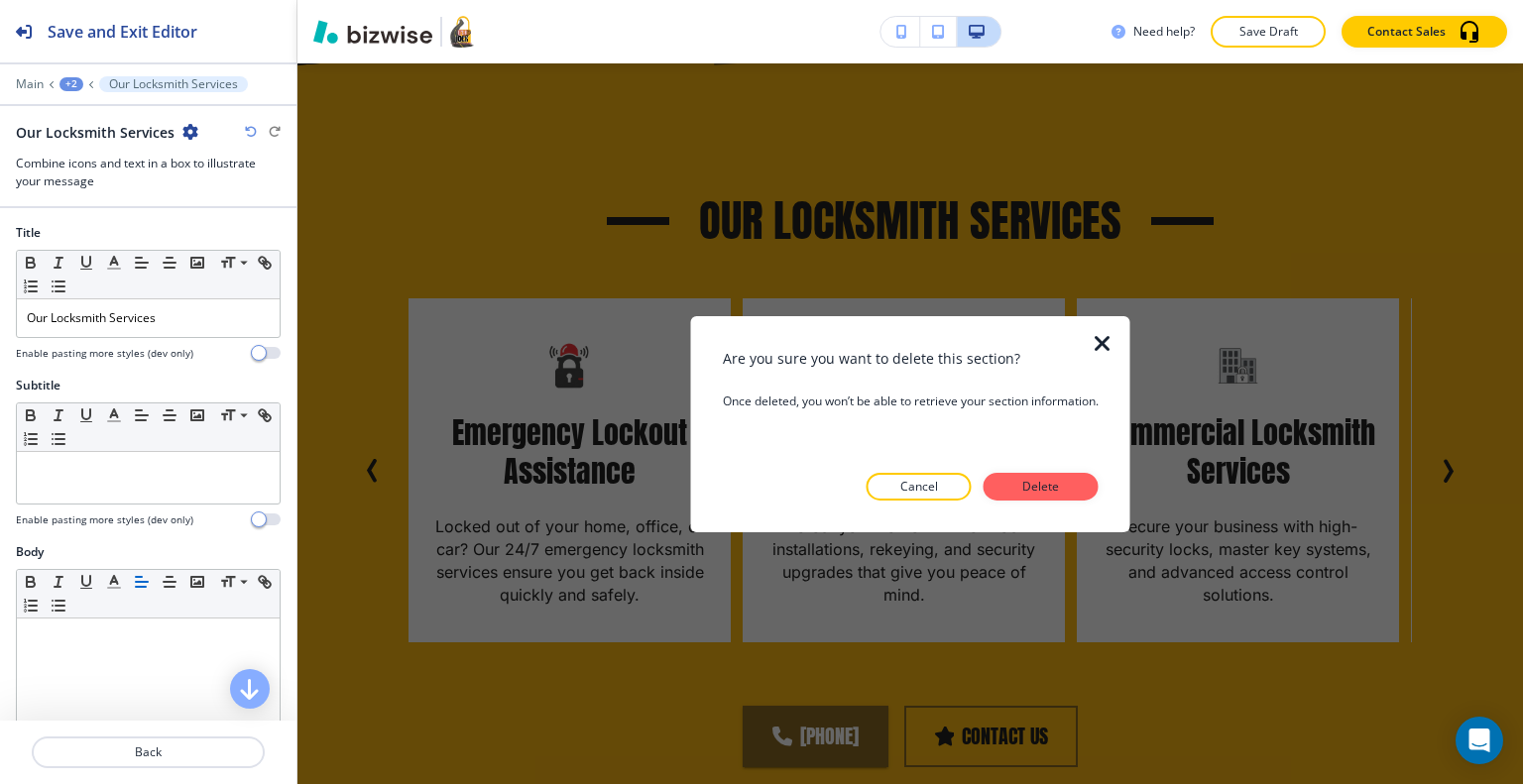 drag, startPoint x: 1022, startPoint y: 492, endPoint x: 1020, endPoint y: 481, distance: 11.18034 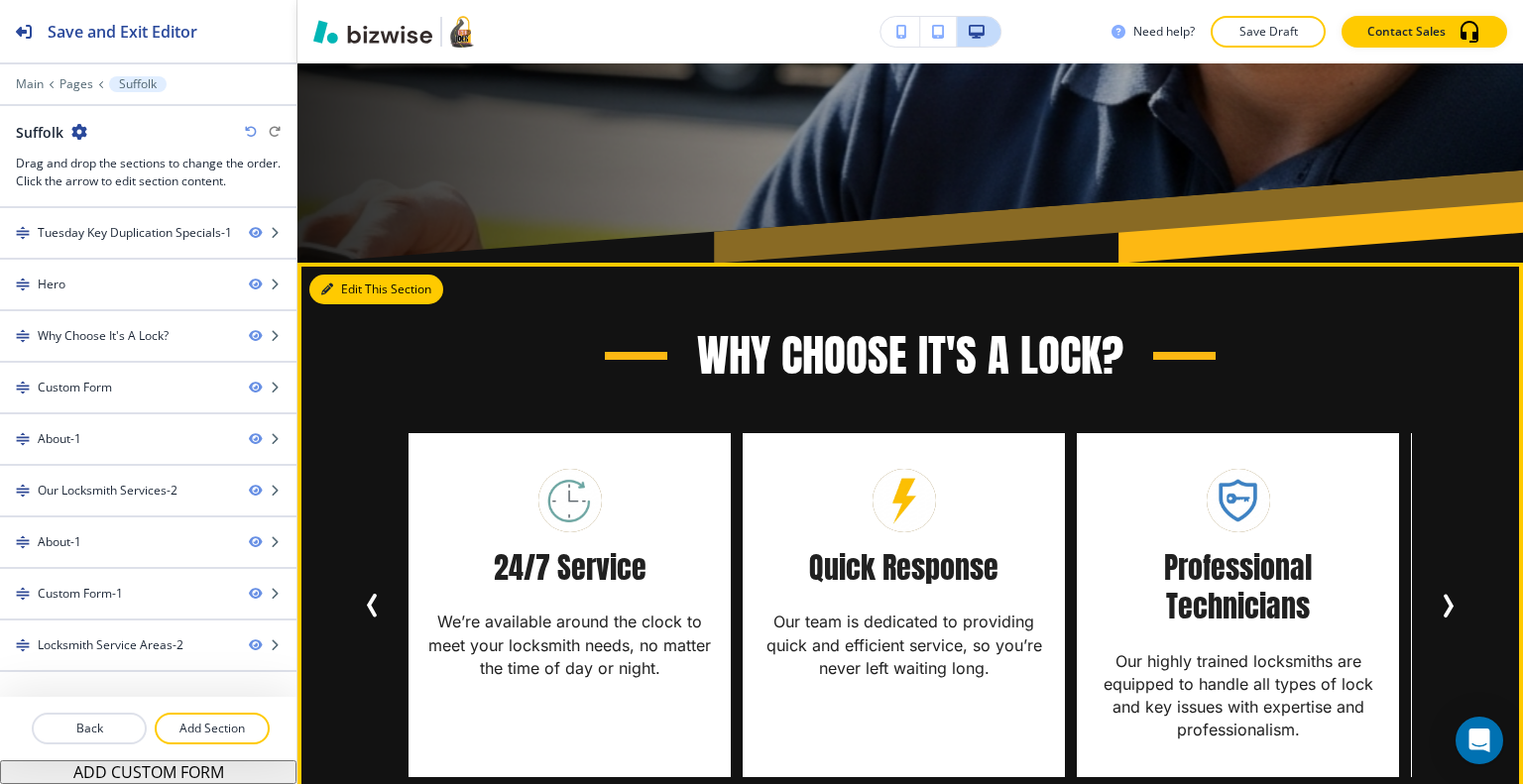 drag, startPoint x: 367, startPoint y: 292, endPoint x: 334, endPoint y: 258, distance: 47.381431 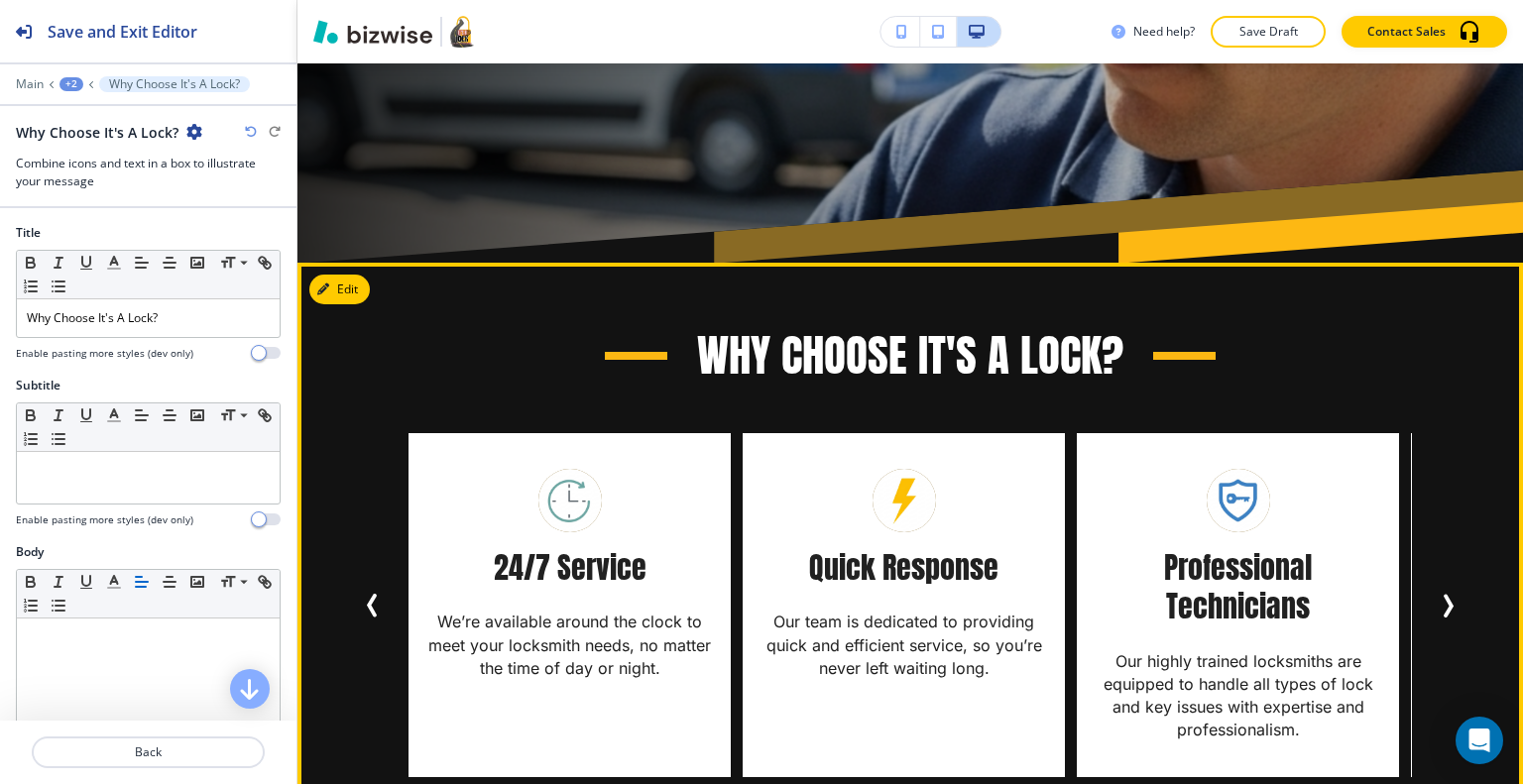 scroll, scrollTop: 1209, scrollLeft: 0, axis: vertical 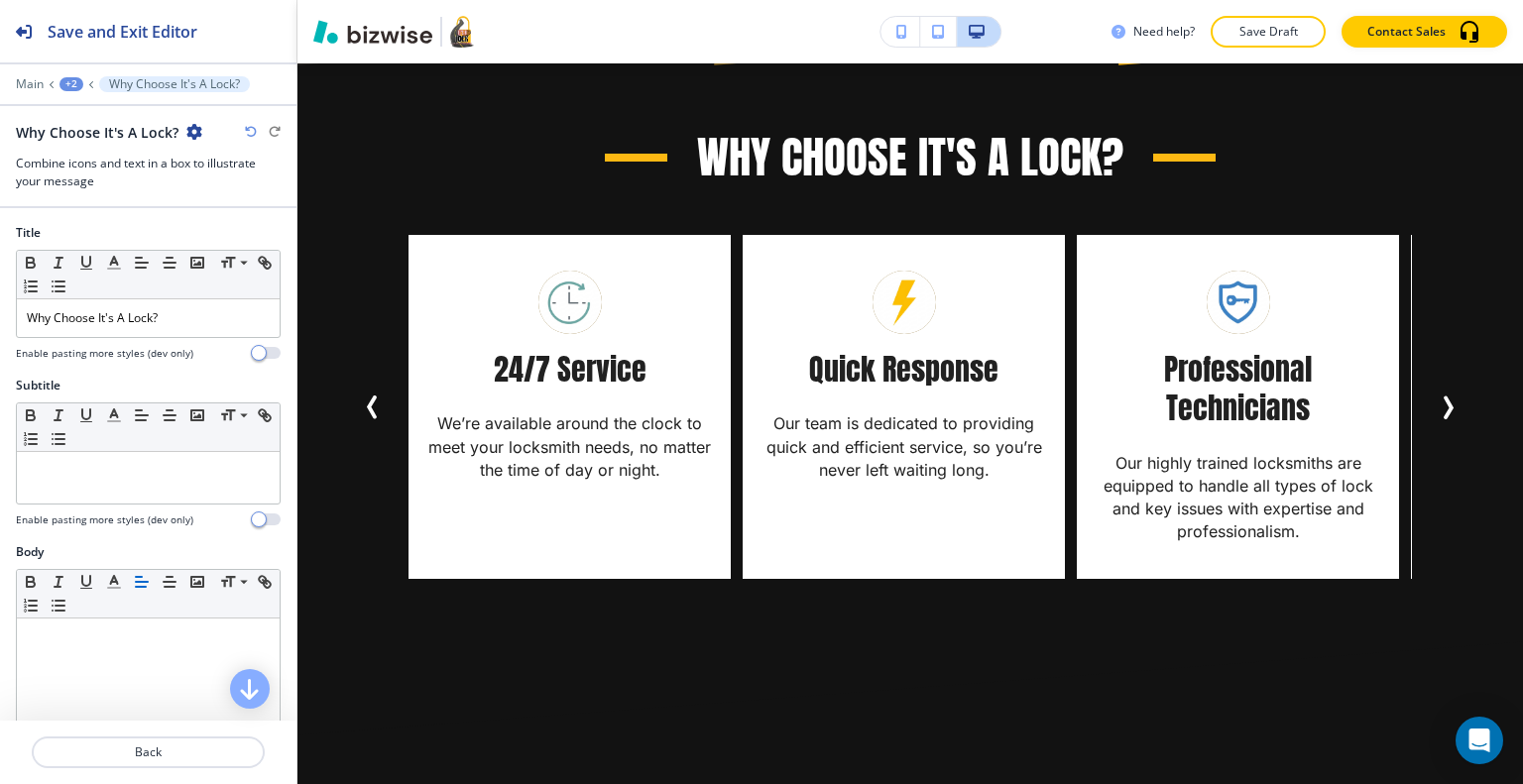 click at bounding box center [194, 132] 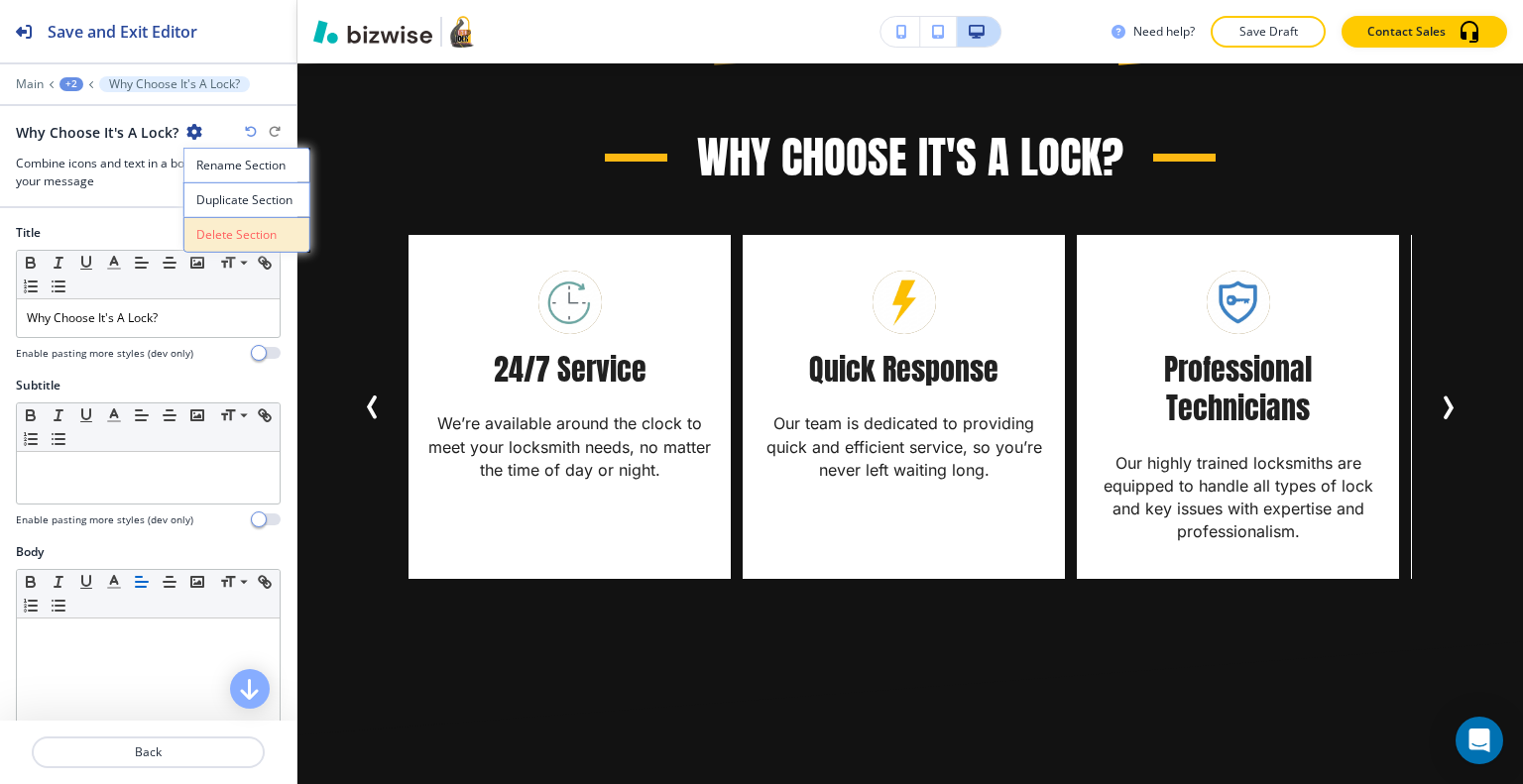 click on "Delete Section" at bounding box center [247, 235] 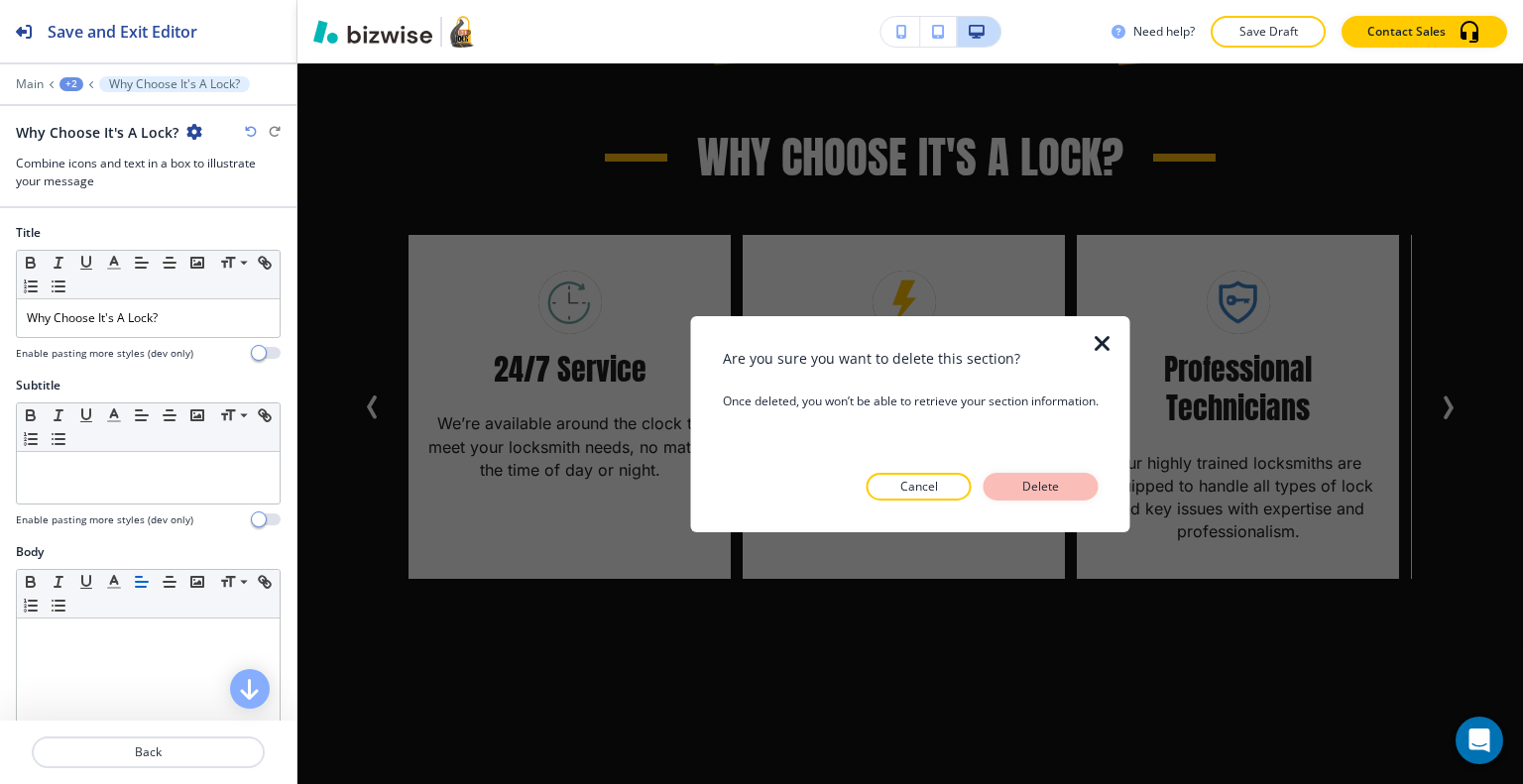 click on "Delete" at bounding box center [1041, 487] 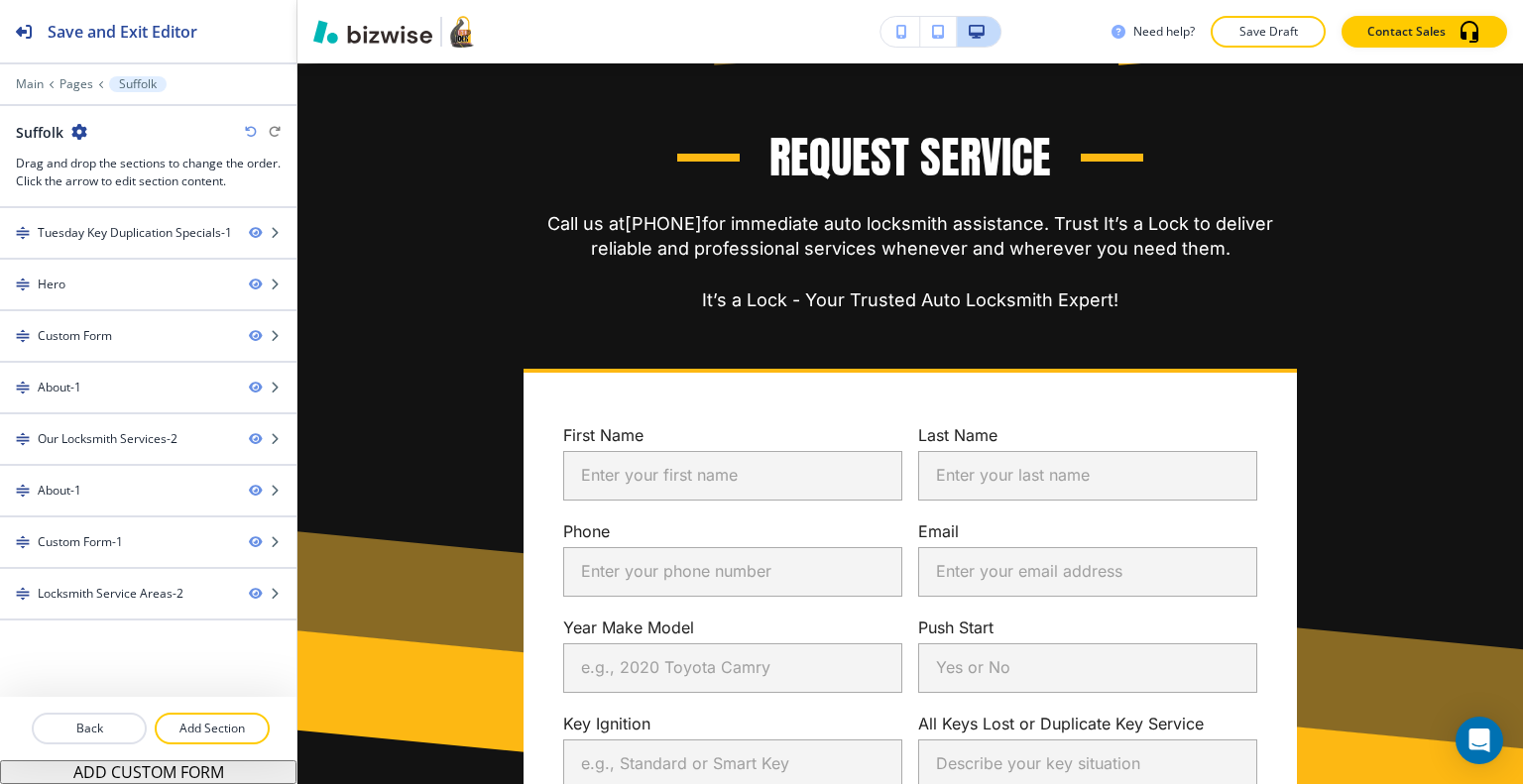 scroll, scrollTop: 1011, scrollLeft: 0, axis: vertical 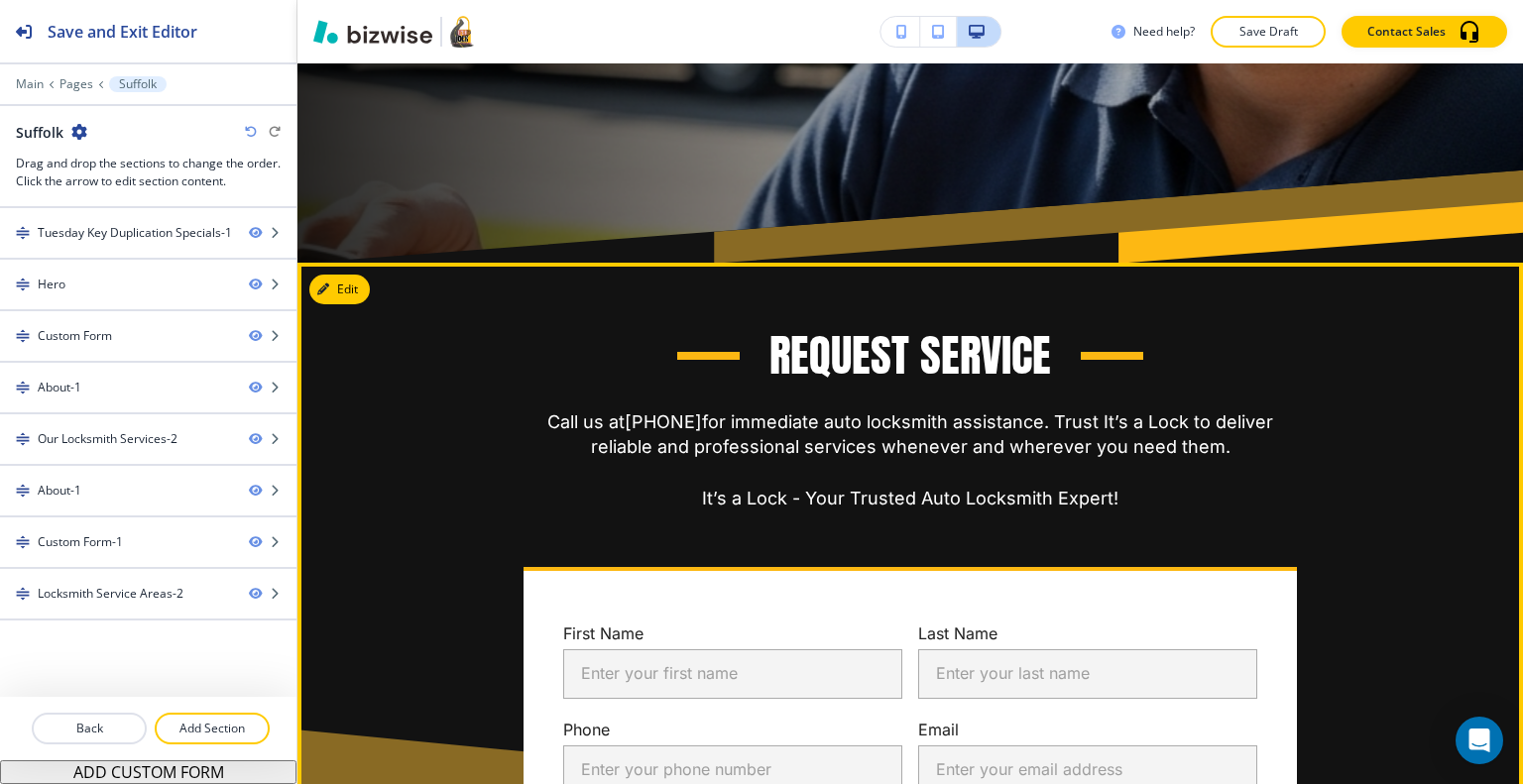 click on "Edit Request Service Call us at  (757) 893-0101  for immediate auto locksmith assistance. Trust It’s a Lock to deliver reliable and professional services whenever and wherever you need them. It’s a Lock - Your Trusted Auto Locksmith Expert! First Name Enter your first name Enter your first name Last Name Enter your last name Enter your last name Phone Enter your phone number Enter your phone number Email Enter your email address Enter your email address Year Make Model e.g., 2020 Toyota Camry e.g., 2020 Toyota Camry Push Start Yes or No Yes or No Key Ignition e.g., Standard or Smart Key e.g., Standard or Smart Key All Keys Lost or Duplicate Key Service Describe your key situation Describe your key situation Message Additional details or questions x Additional details or questions SUBMIT" at bounding box center (910, 839) 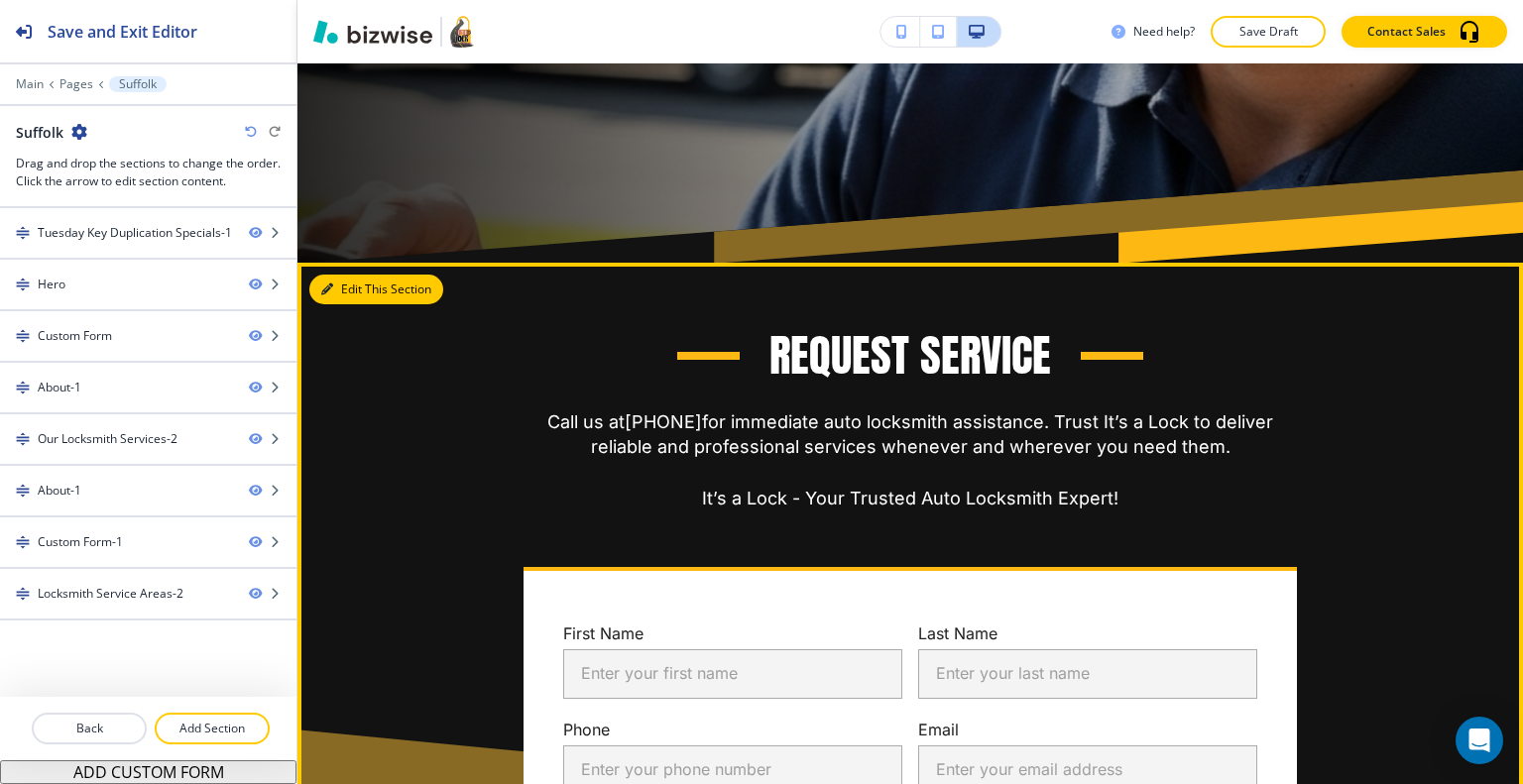 click on "Edit This Section" at bounding box center [376, 289] 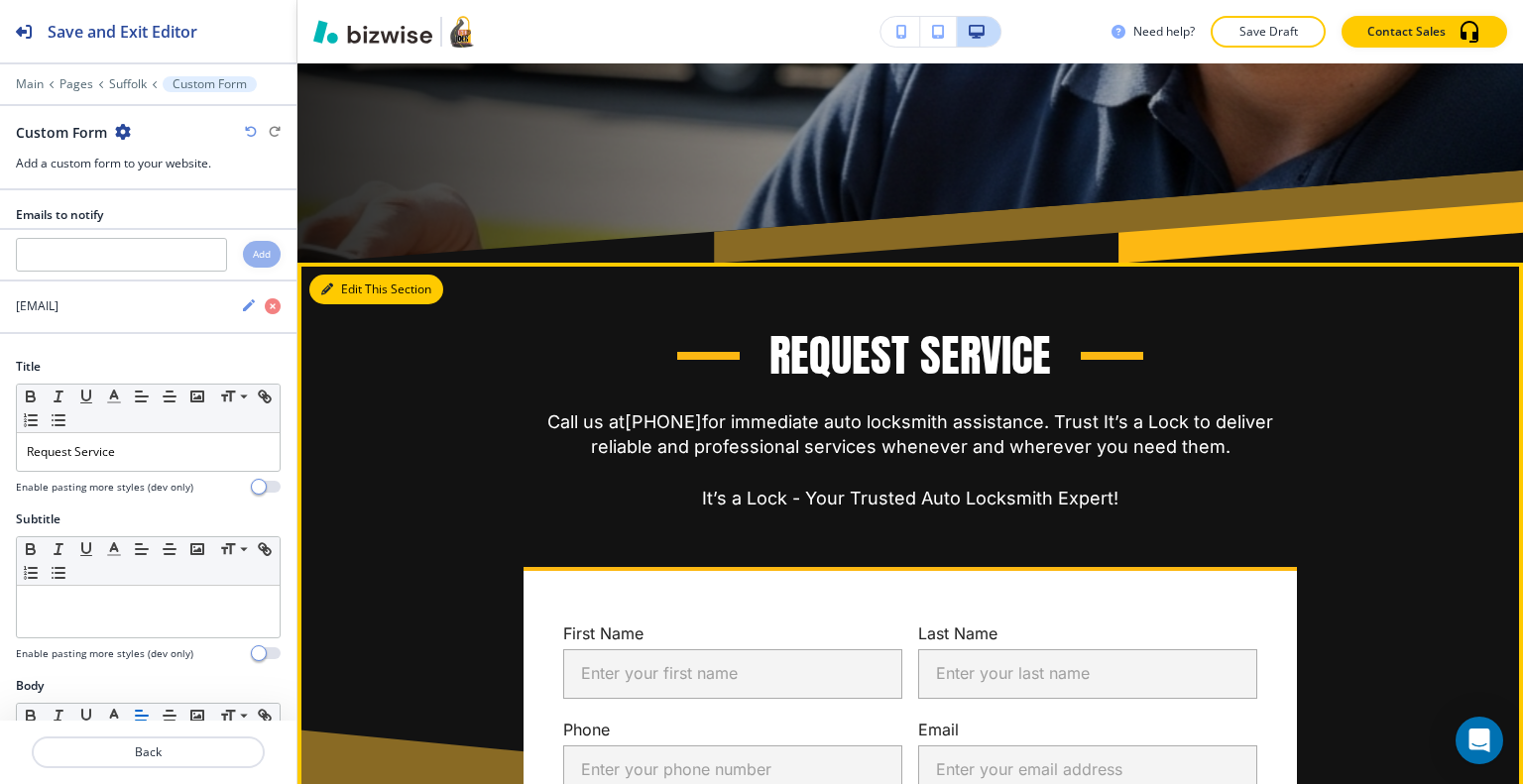 scroll, scrollTop: 1209, scrollLeft: 0, axis: vertical 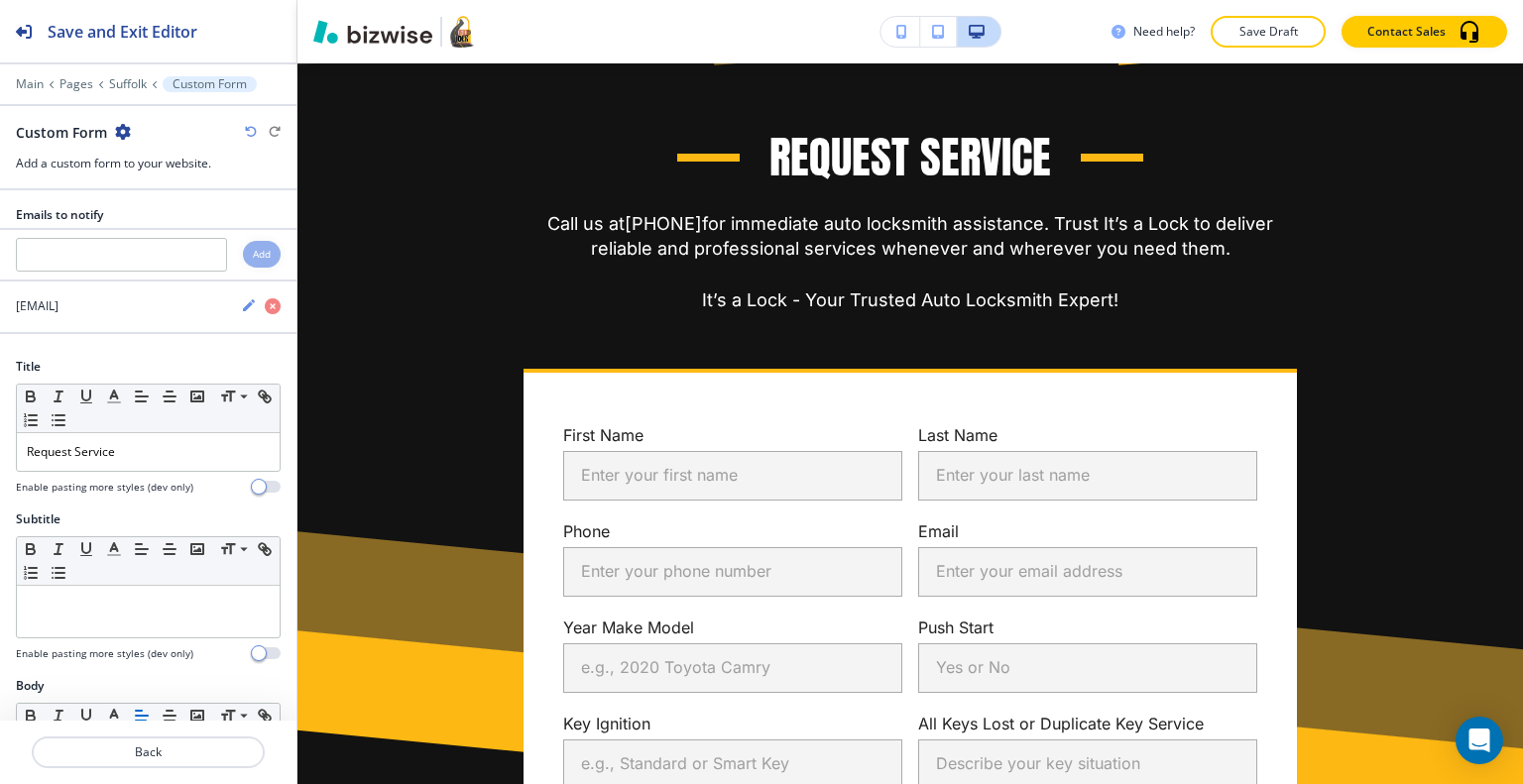 click at bounding box center [123, 132] 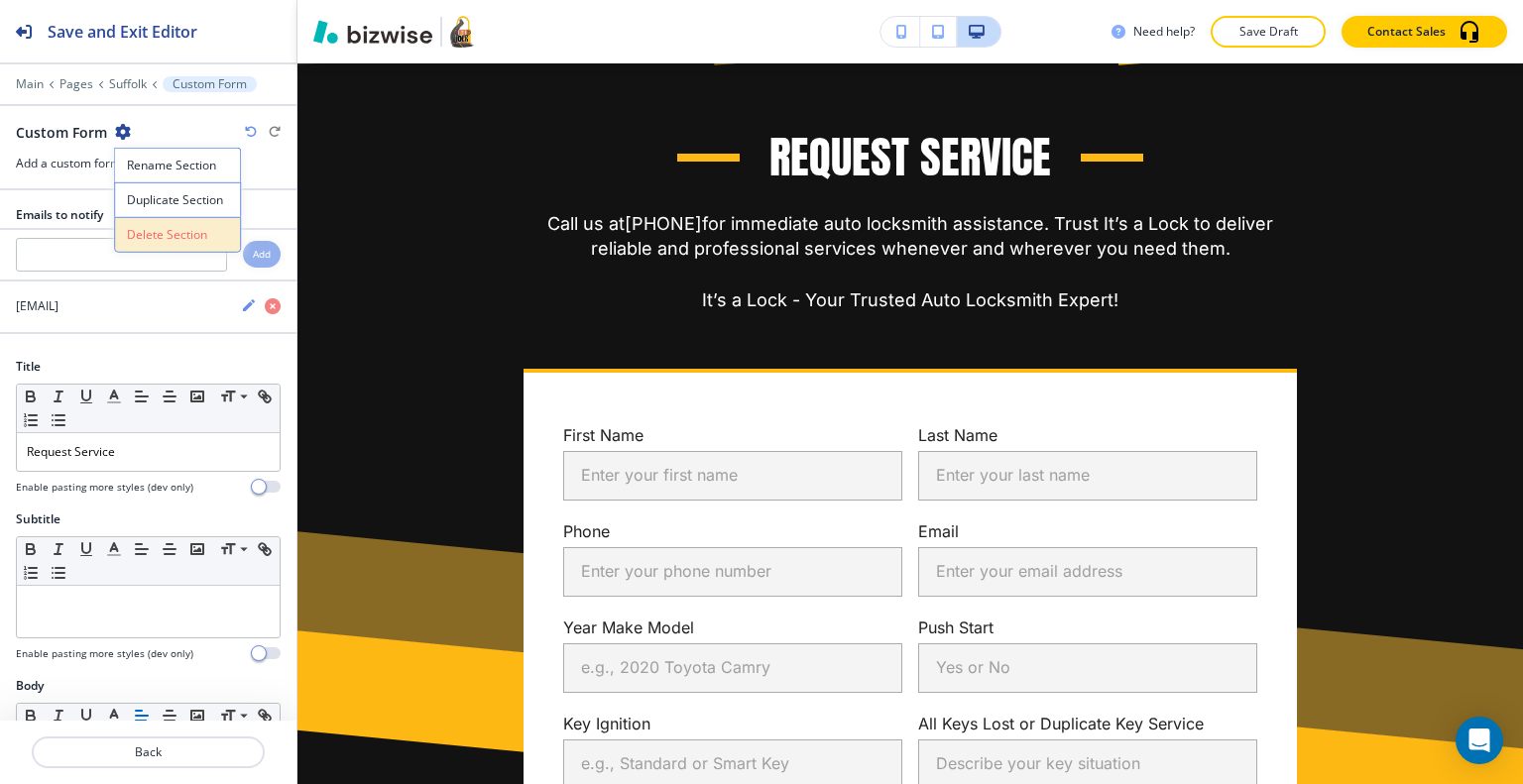 click on "Delete Section" at bounding box center (177, 235) 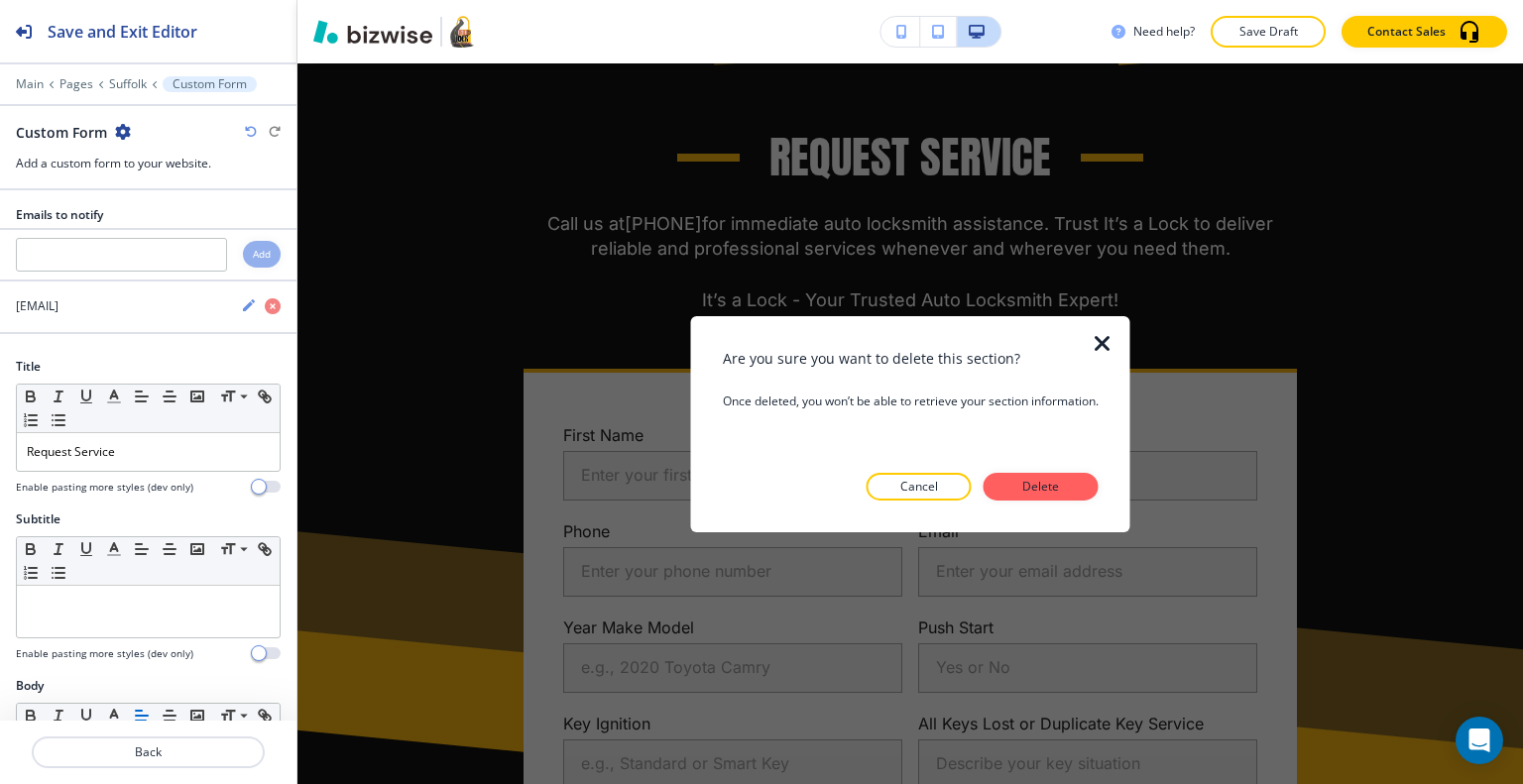 click on "Delete" at bounding box center (1041, 487) 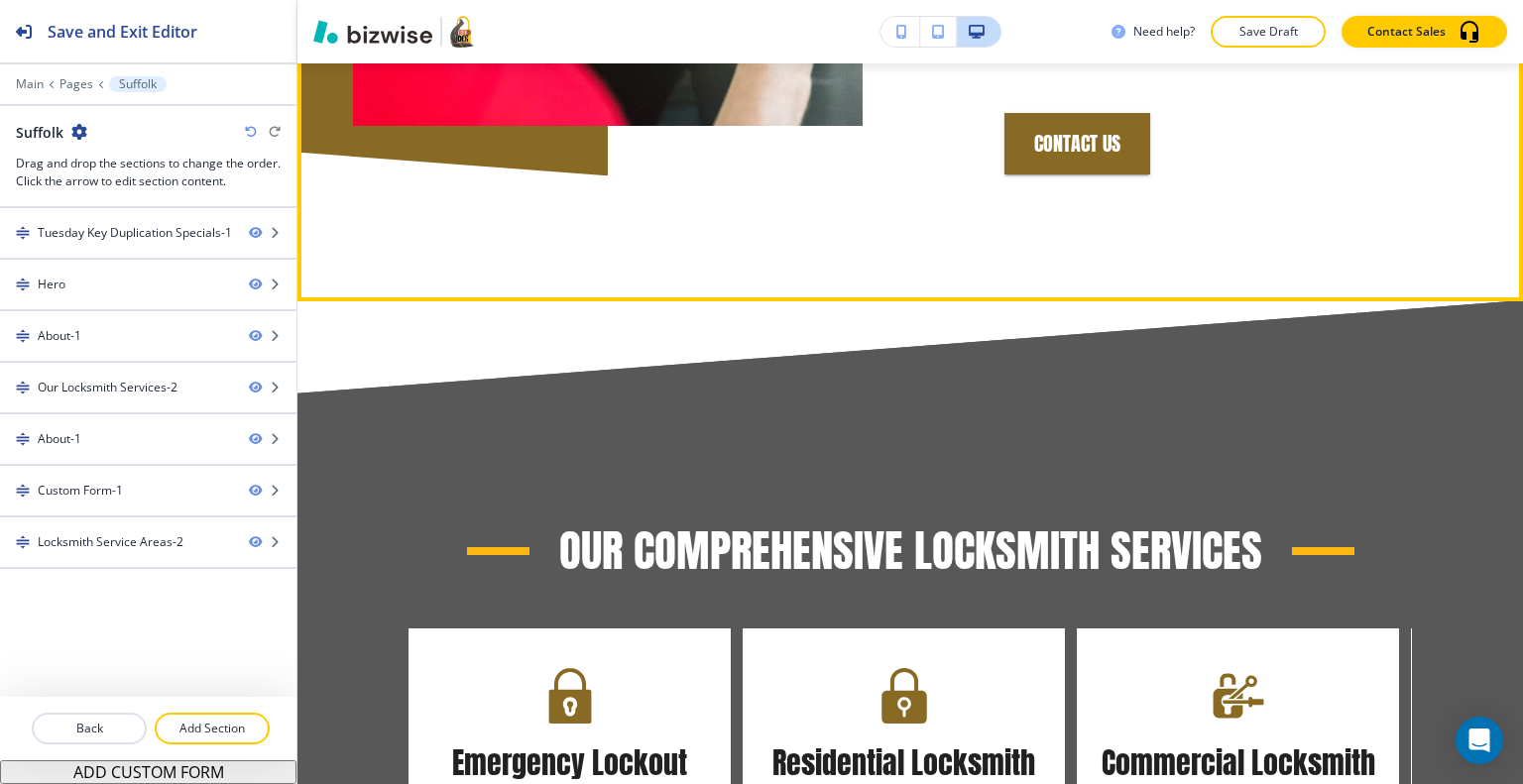 scroll, scrollTop: 2101, scrollLeft: 0, axis: vertical 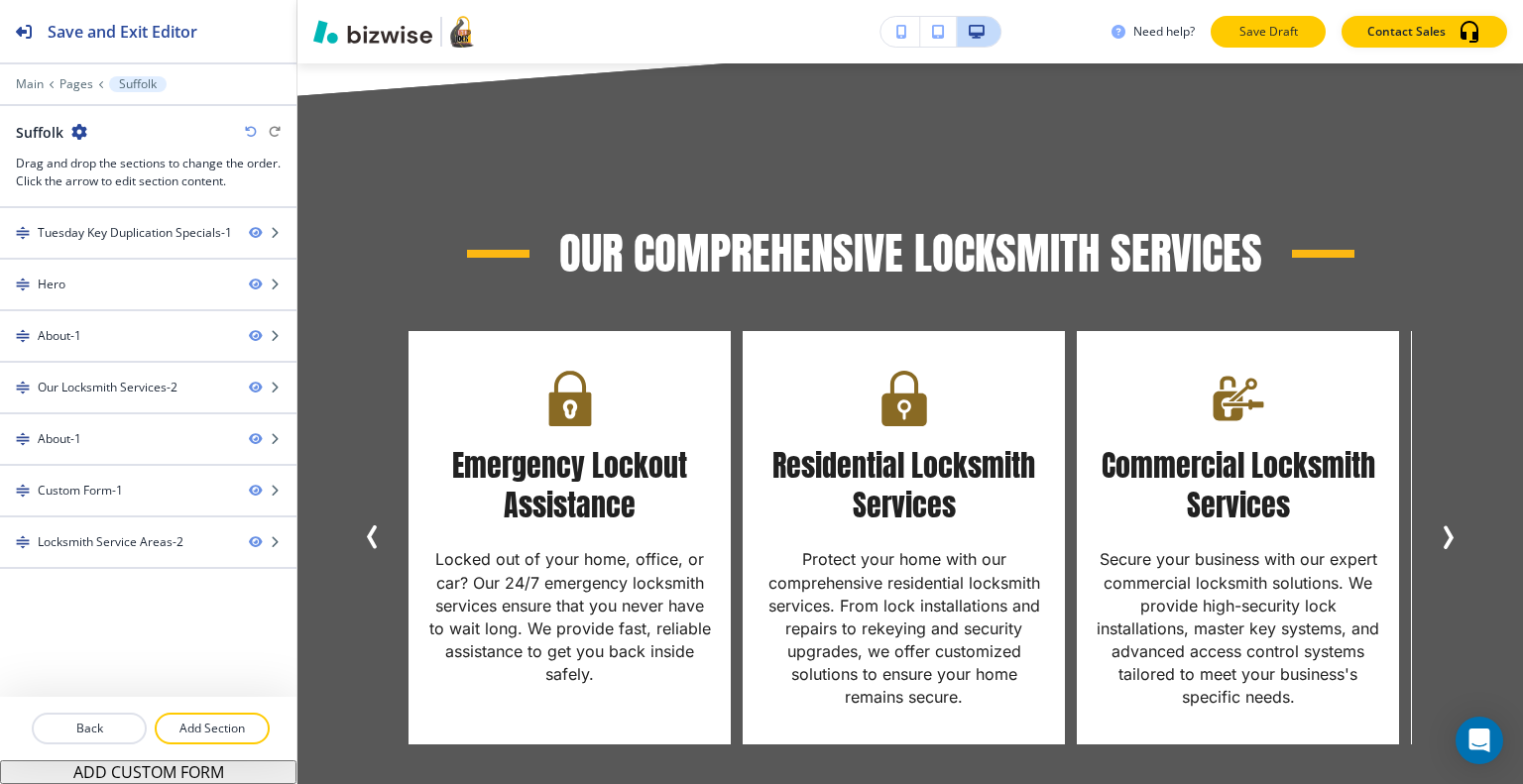 click on "Save Draft" at bounding box center (1268, 32) 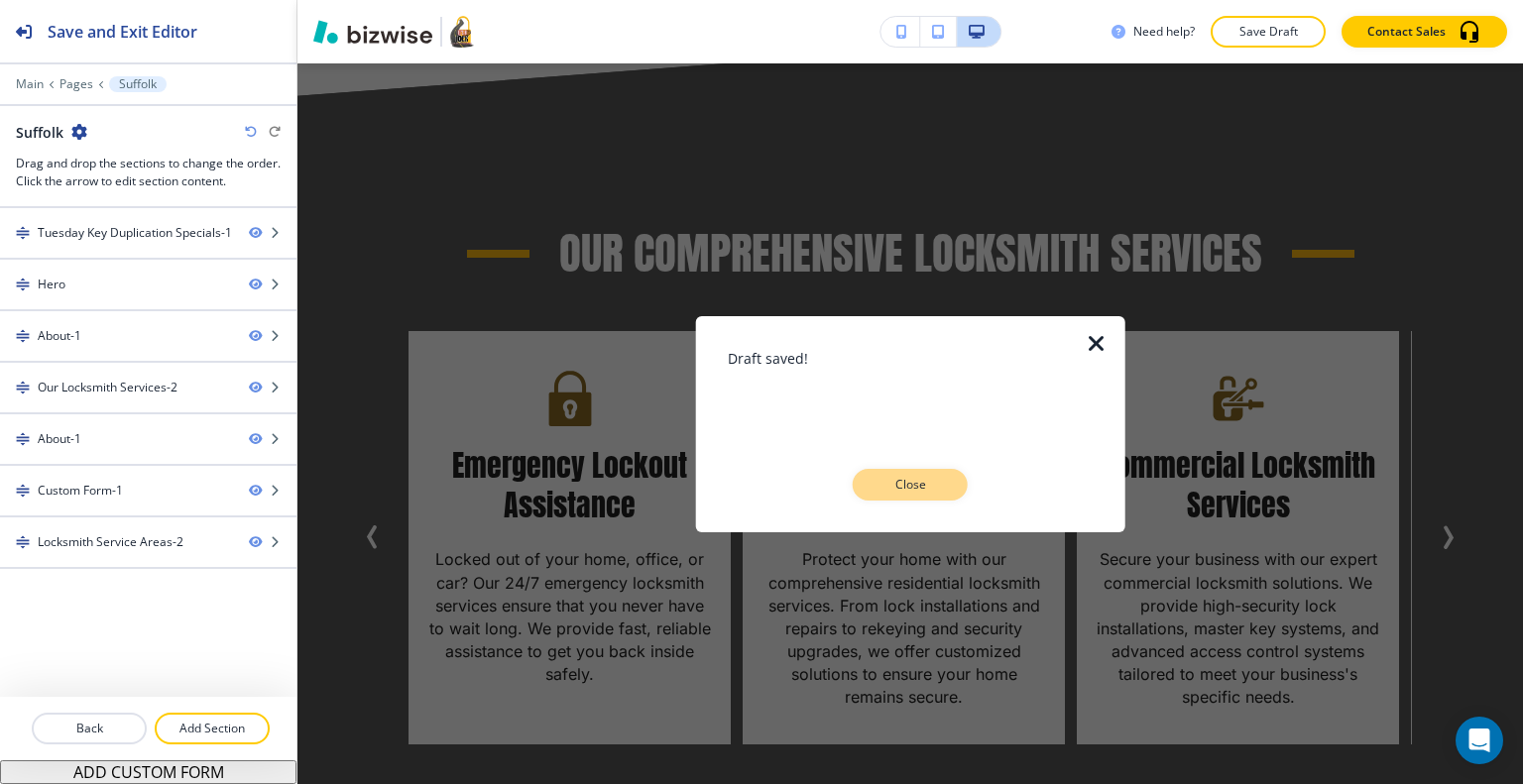 click on "Close" at bounding box center (910, 485) 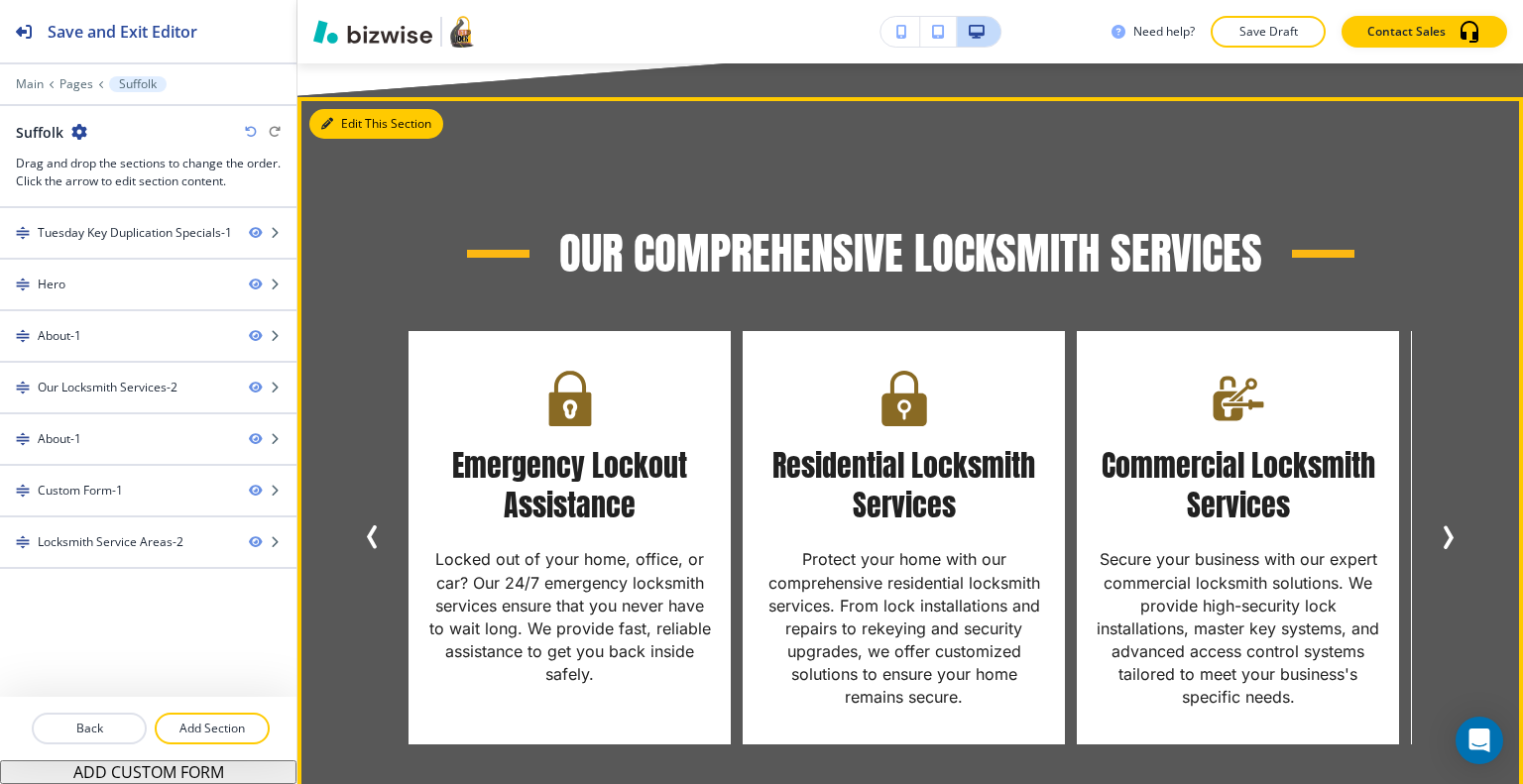 click on "Edit This Section" at bounding box center [376, 124] 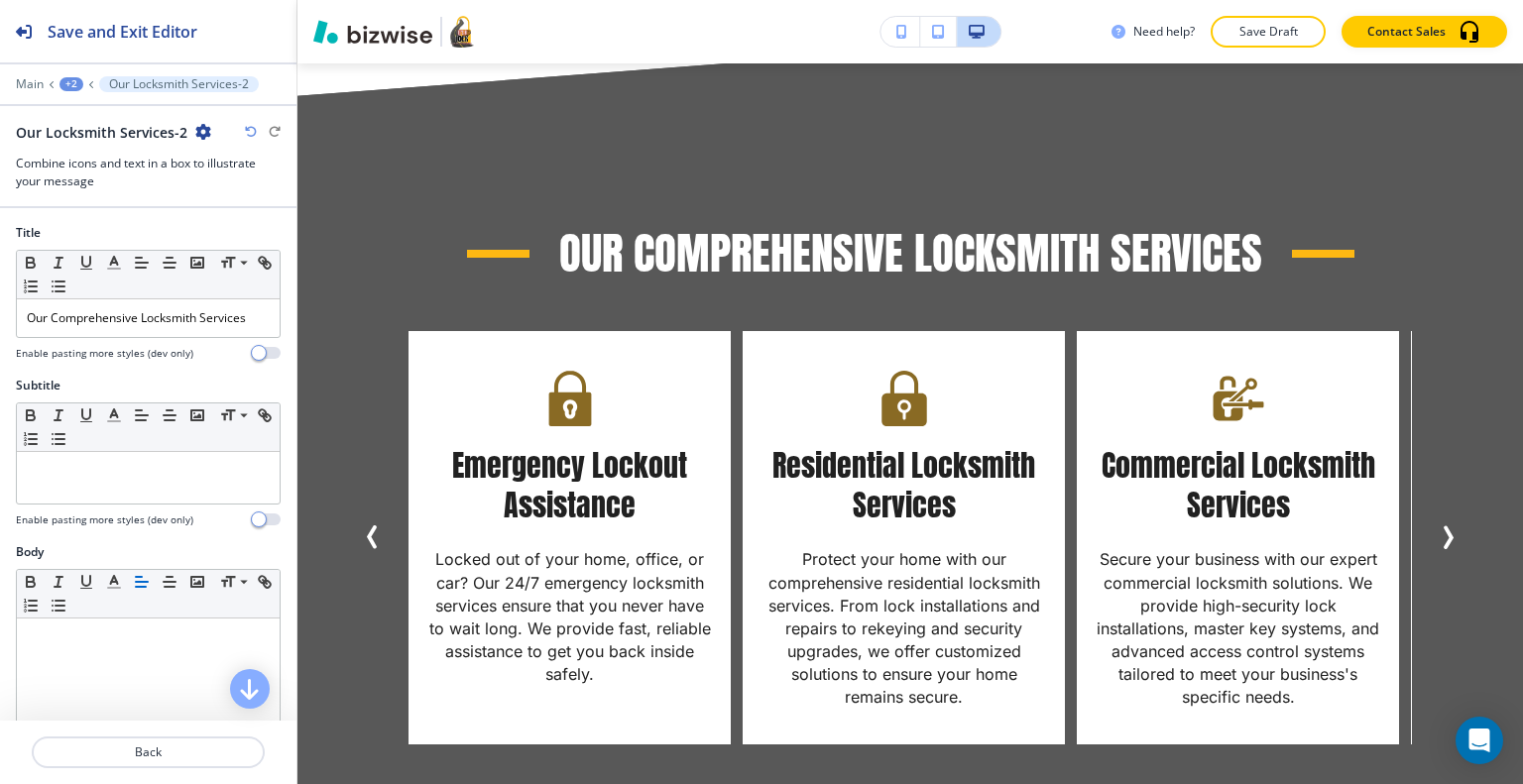scroll, scrollTop: 2133, scrollLeft: 0, axis: vertical 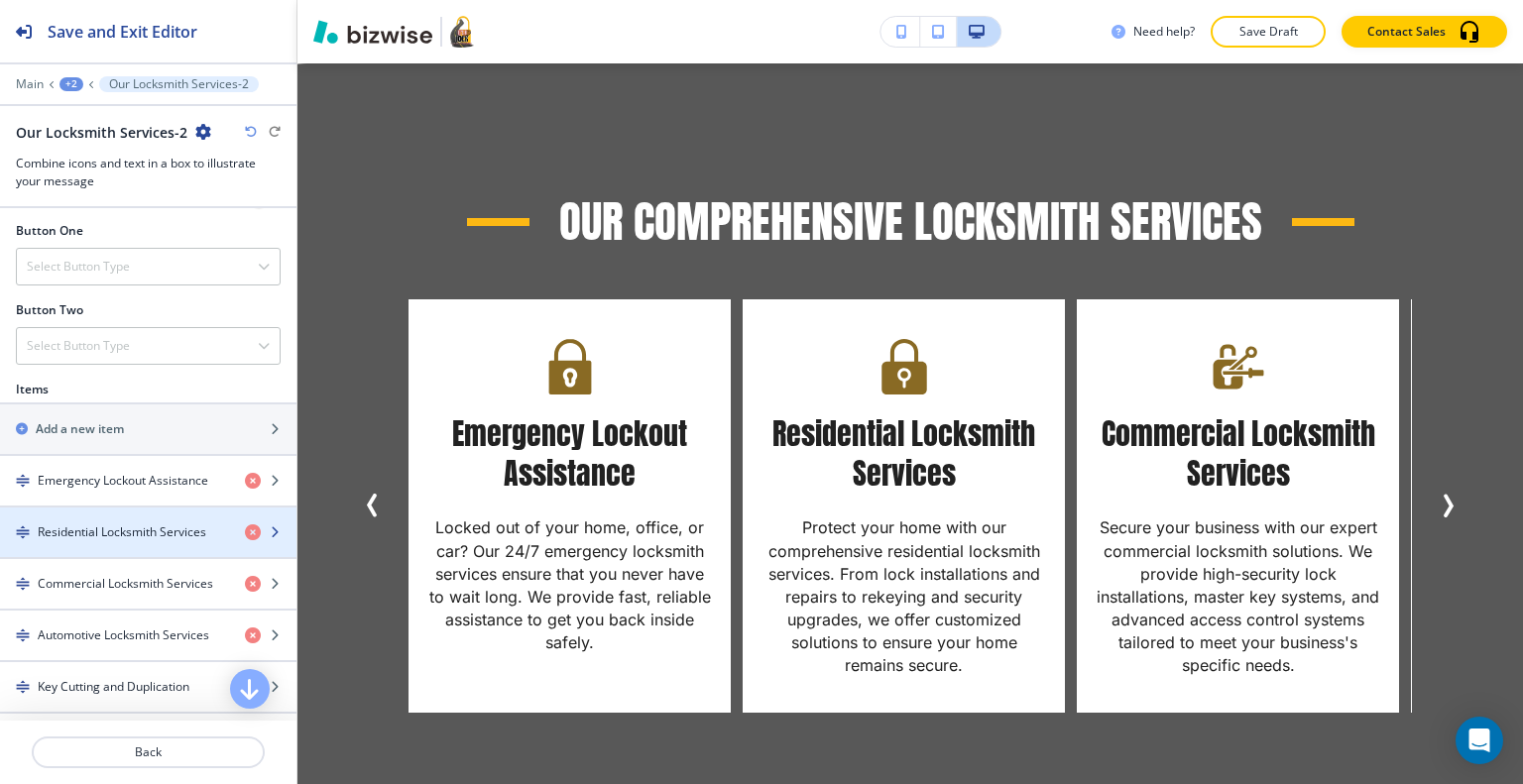 click on "Residential Locksmith Services" at bounding box center (122, 532) 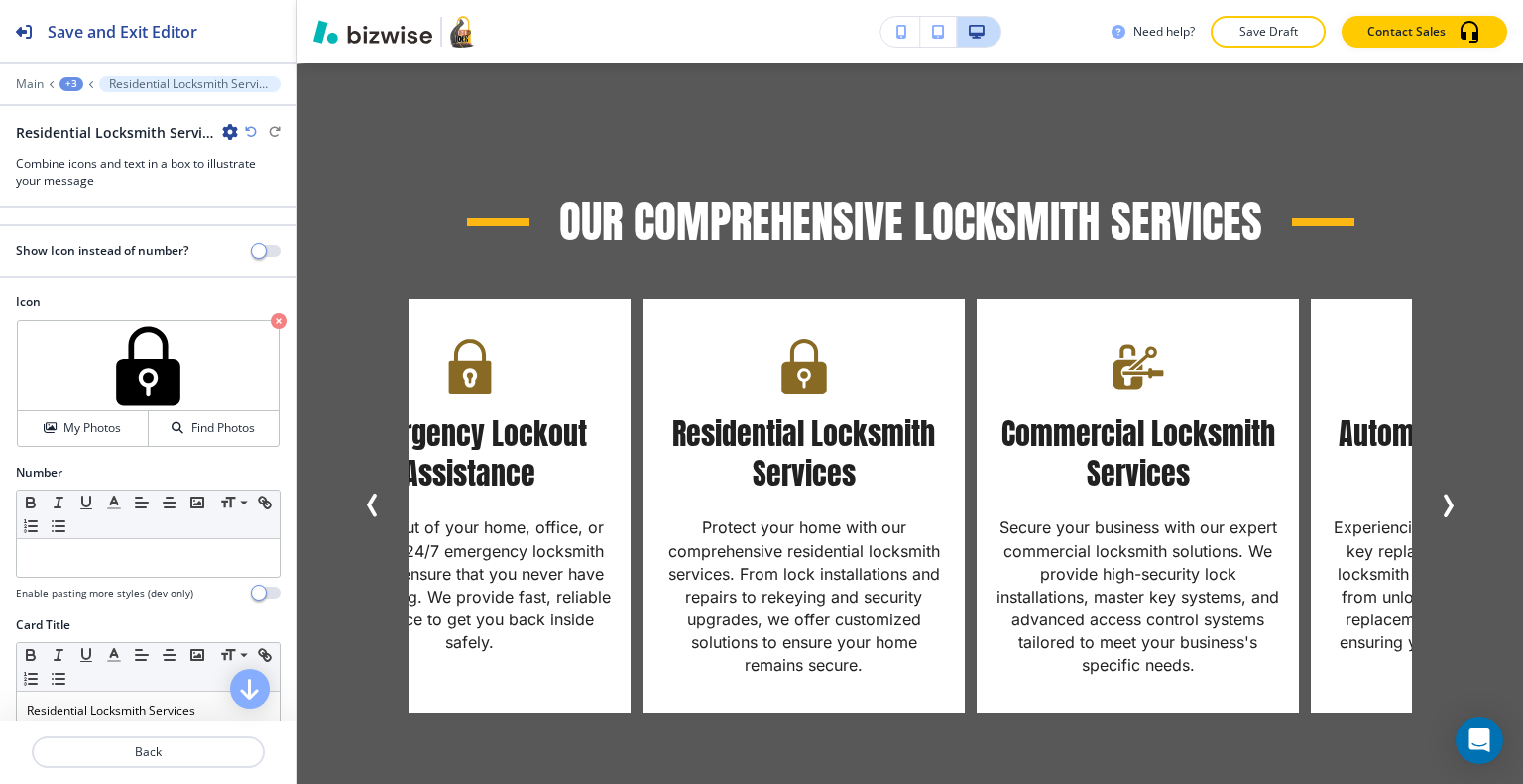 scroll, scrollTop: 396, scrollLeft: 0, axis: vertical 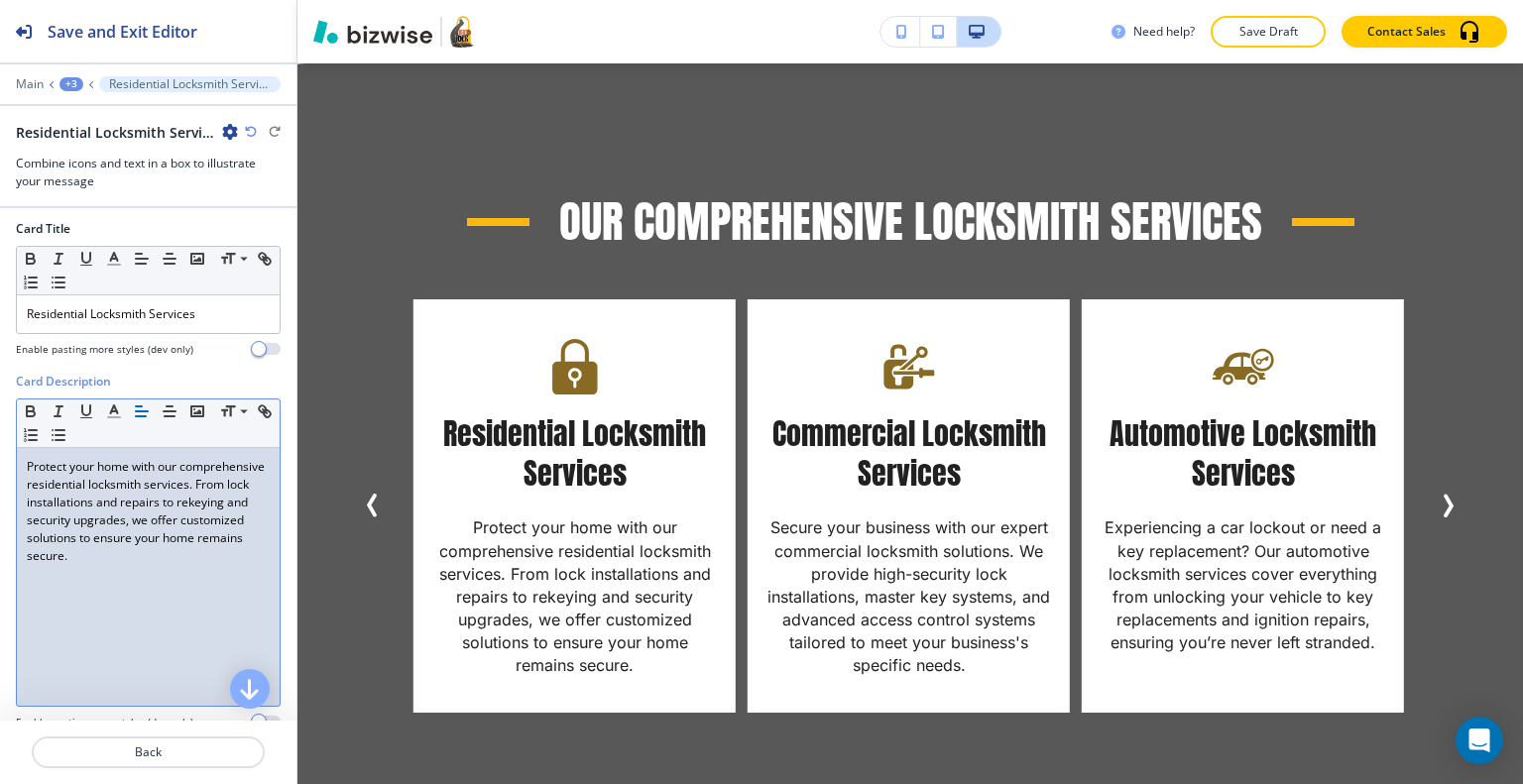 click on "Protect your home with our comprehensive residential locksmith services. From lock installations and repairs to rekeying and security upgrades, we offer customized solutions to ensure your home remains secure." at bounding box center (148, 577) 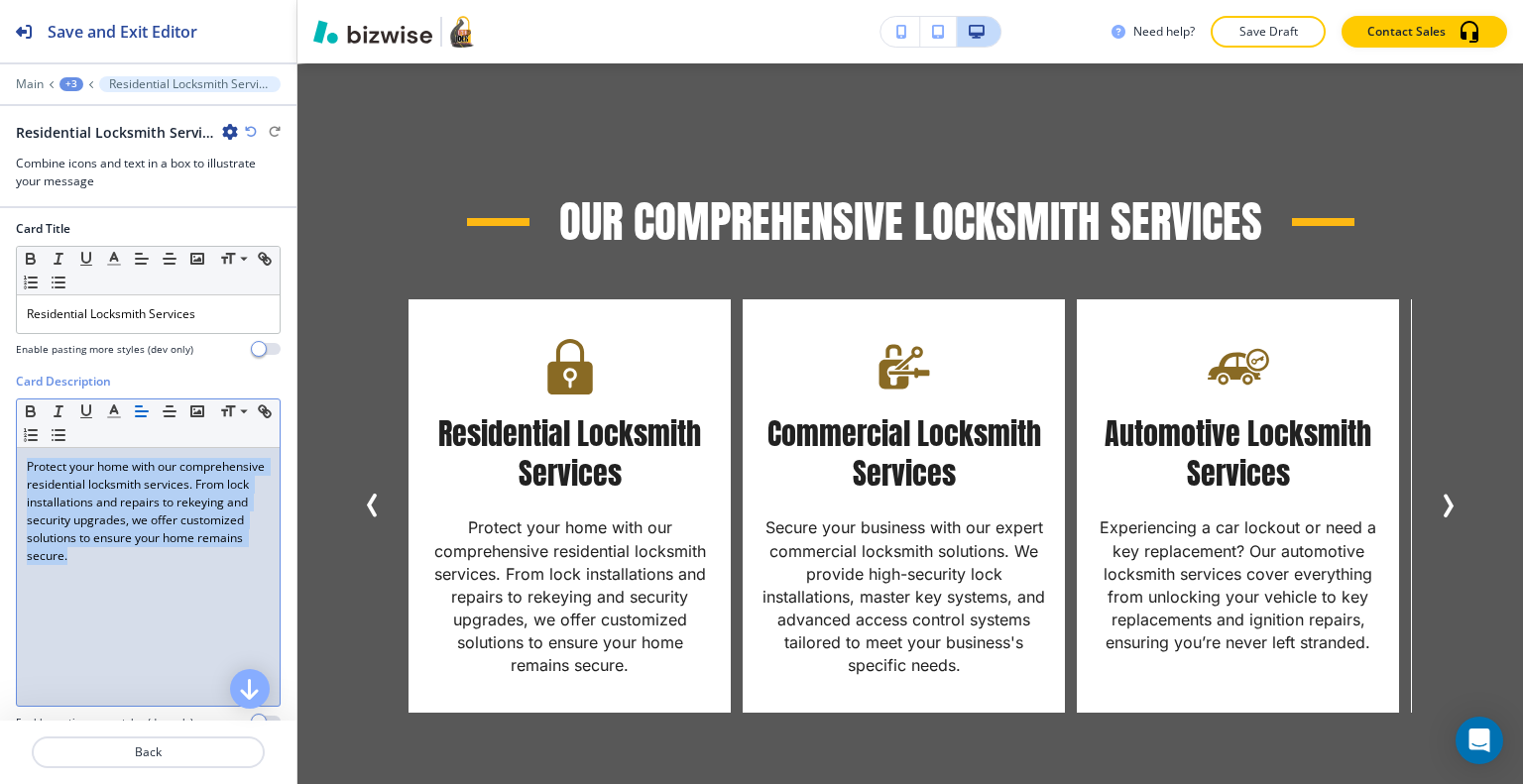 drag, startPoint x: 242, startPoint y: 561, endPoint x: 0, endPoint y: 467, distance: 259.6151 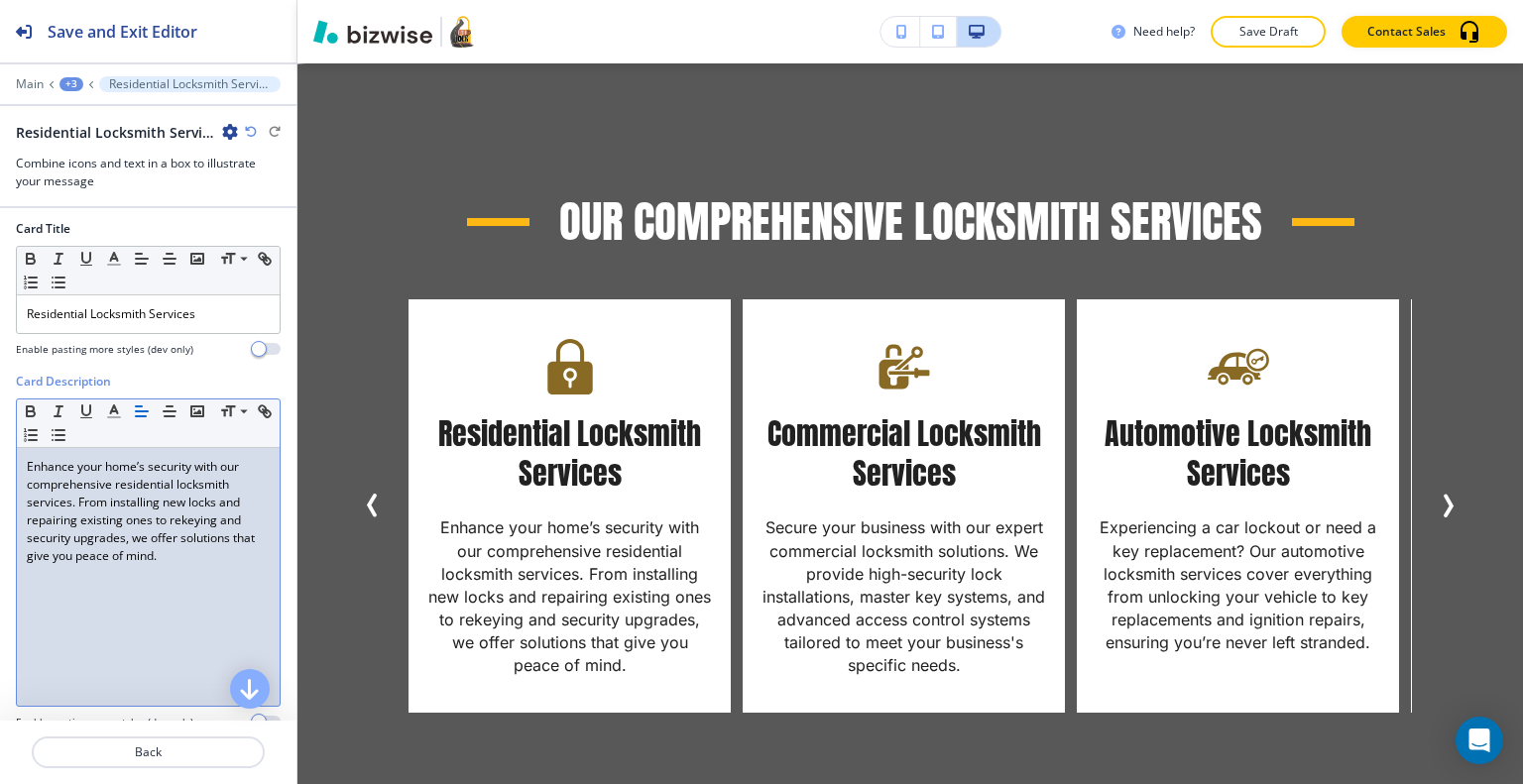 click at bounding box center (148, 776) 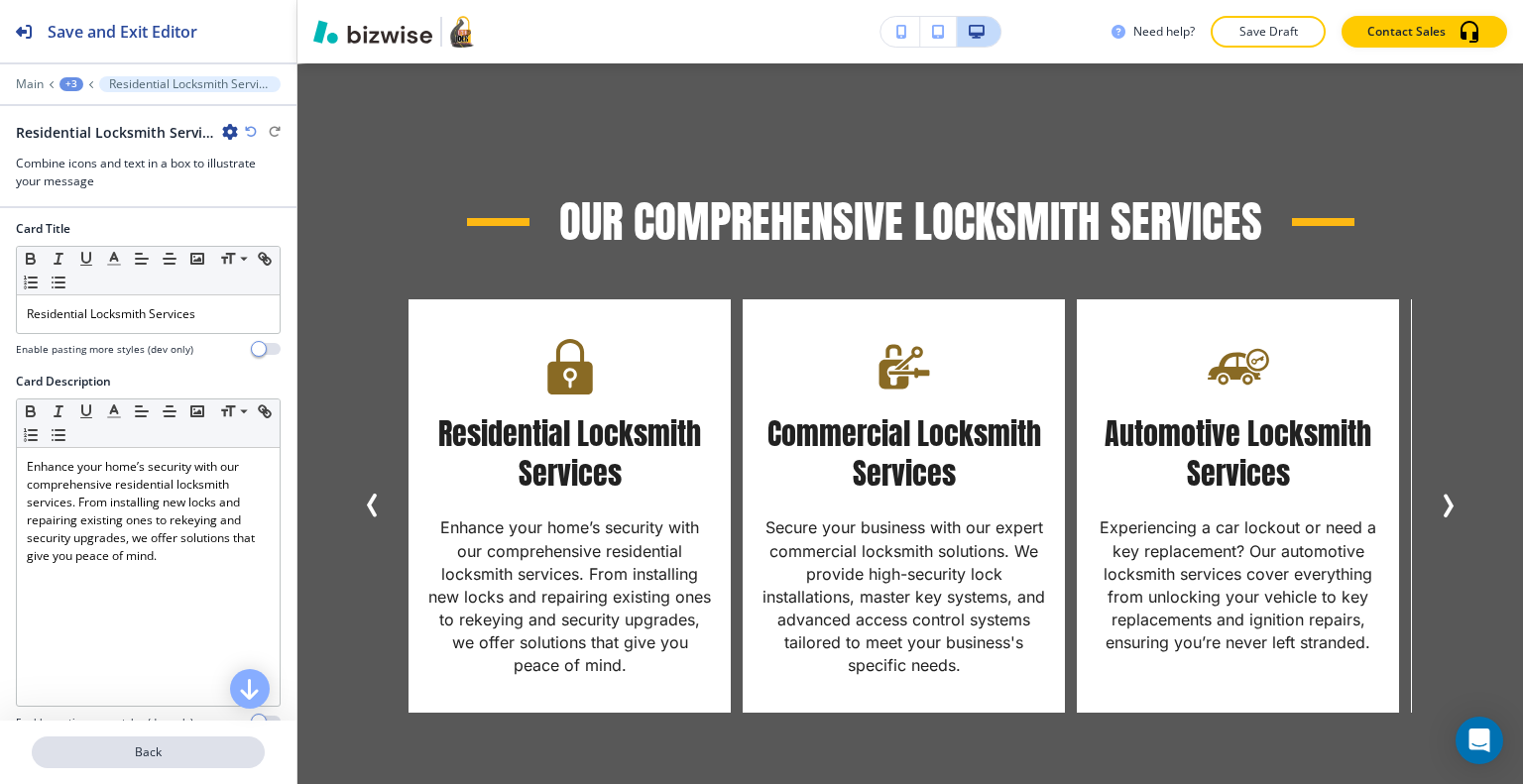 click on "Back" at bounding box center [148, 752] 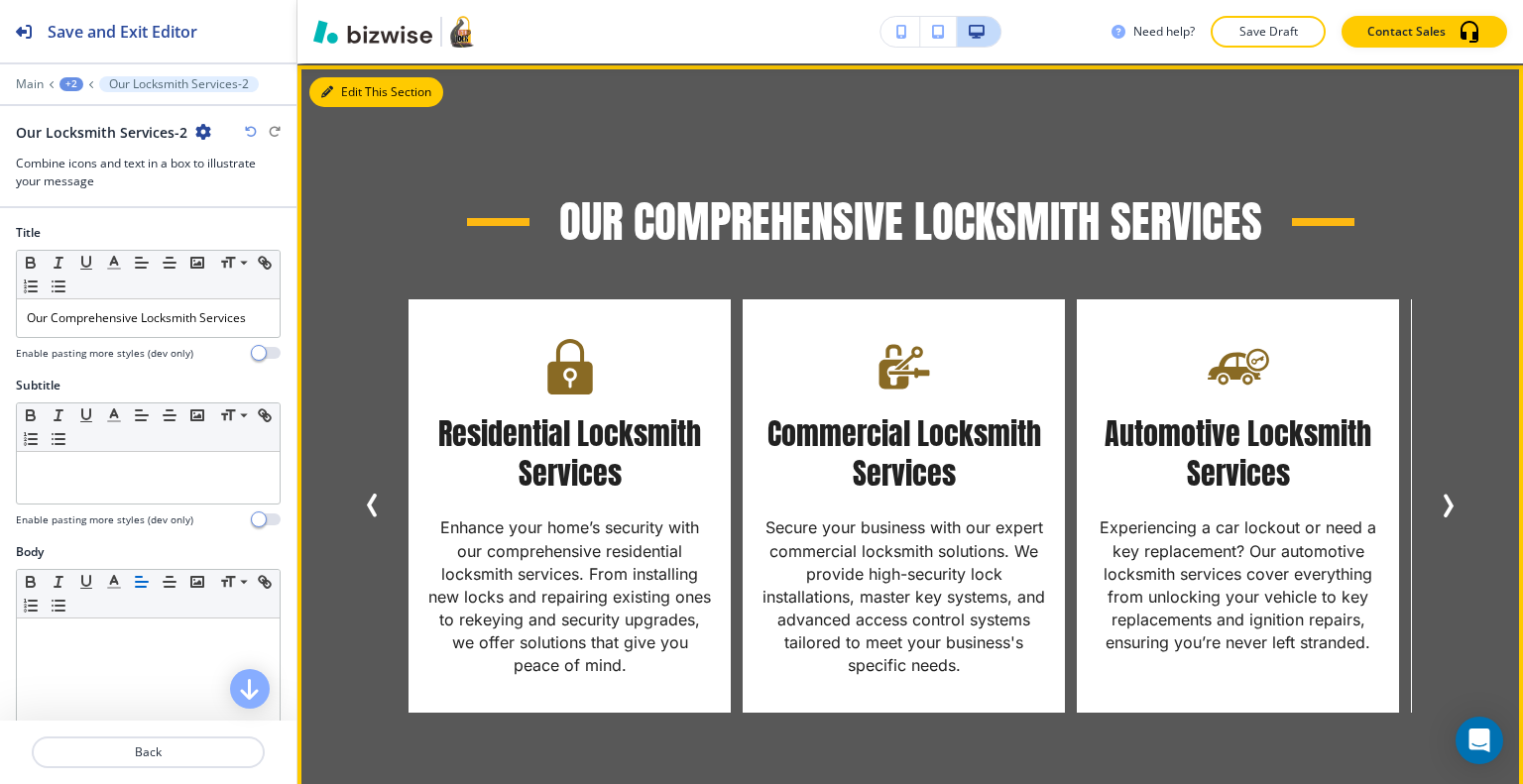click on "Edit This Section" at bounding box center (376, 92) 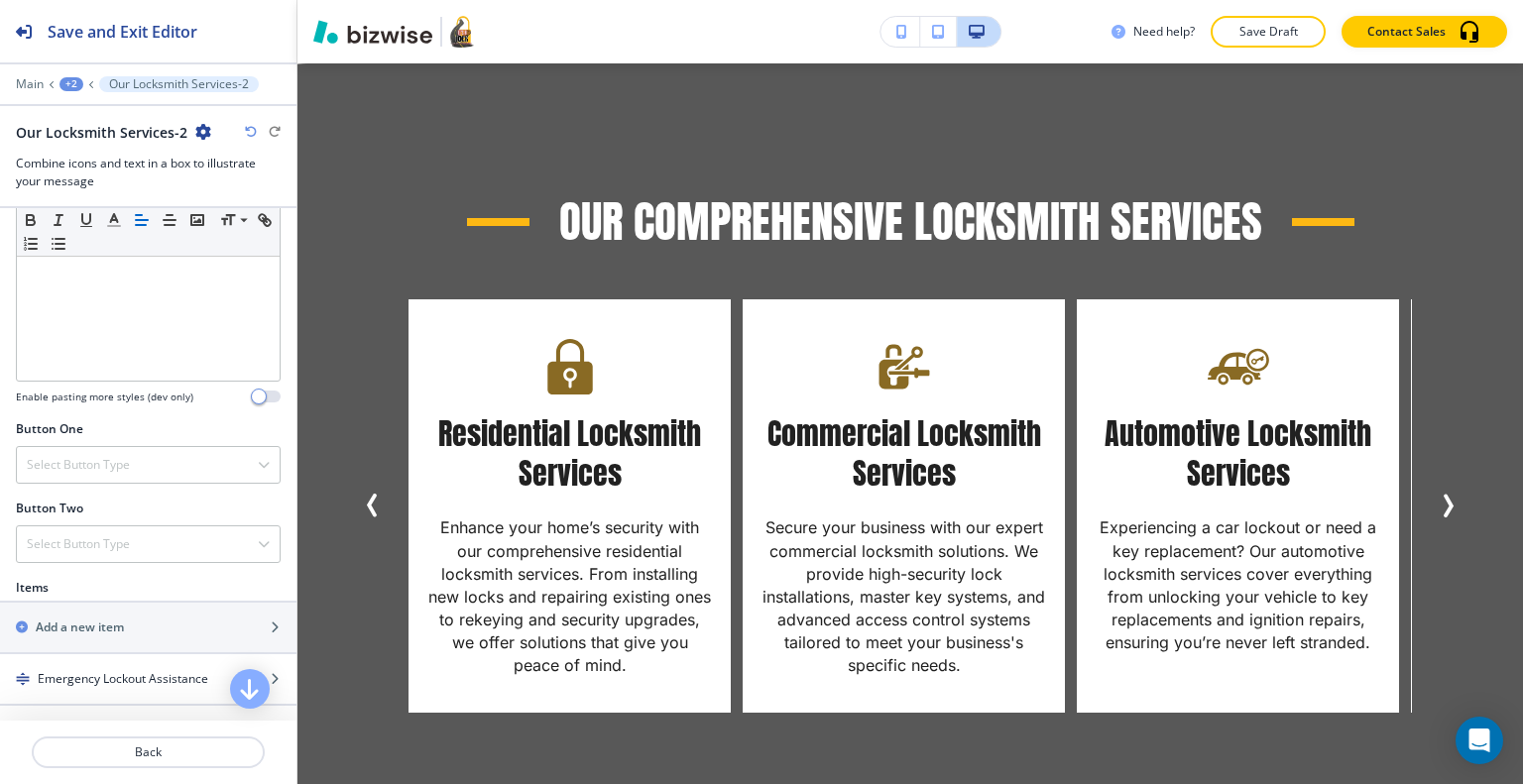 scroll, scrollTop: 694, scrollLeft: 0, axis: vertical 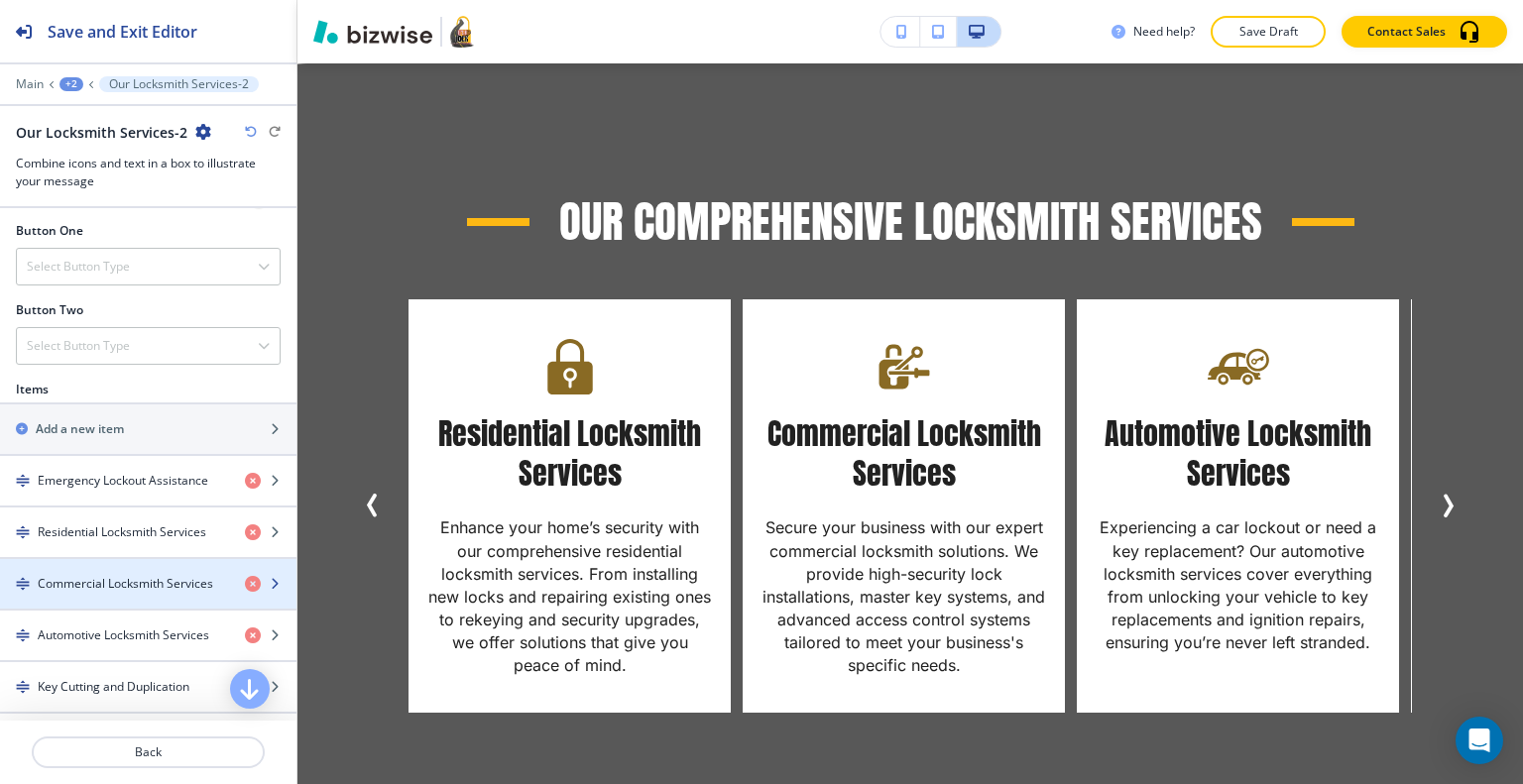 click on "Commercial Locksmith Services" at bounding box center [125, 584] 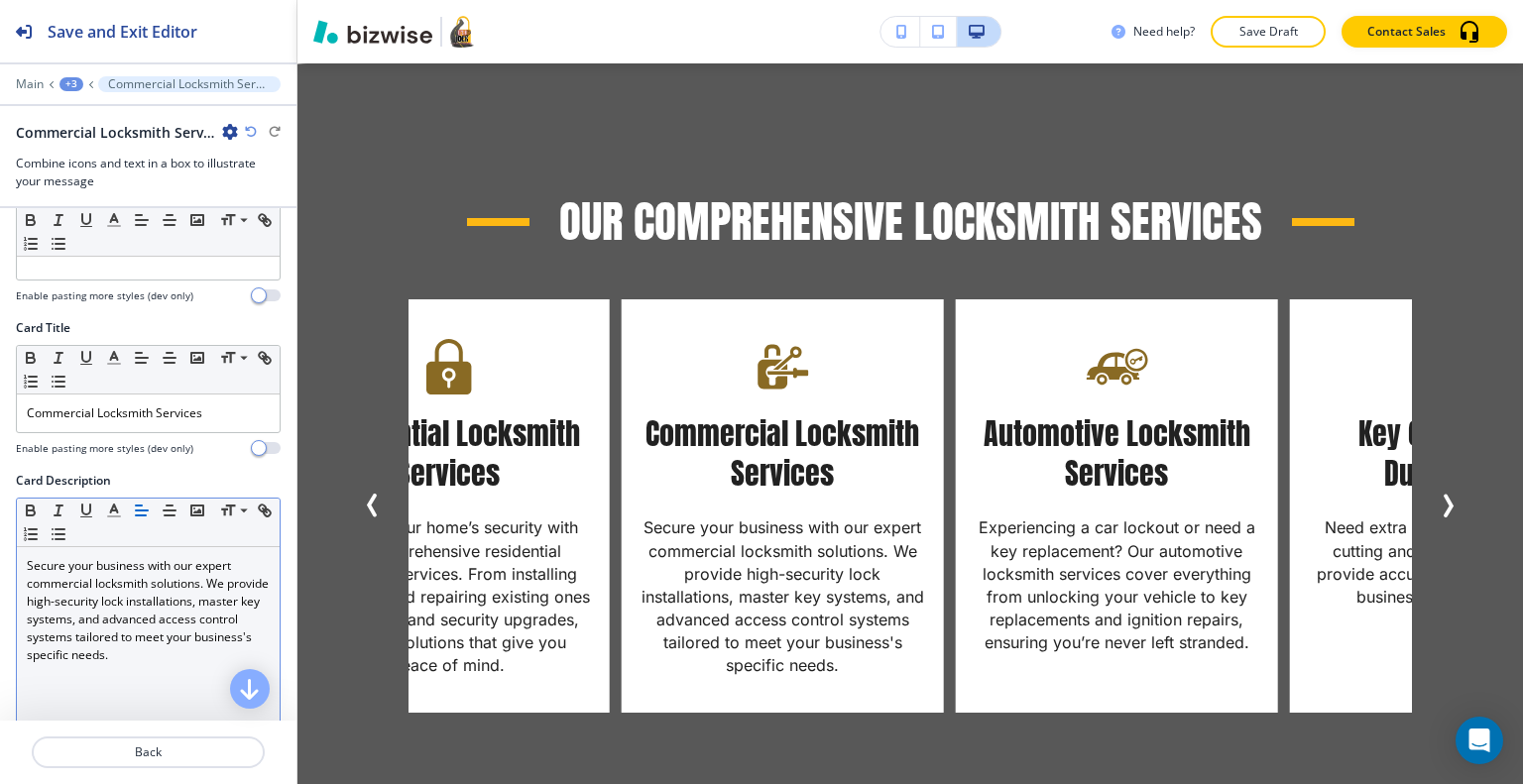 scroll, scrollTop: 396, scrollLeft: 0, axis: vertical 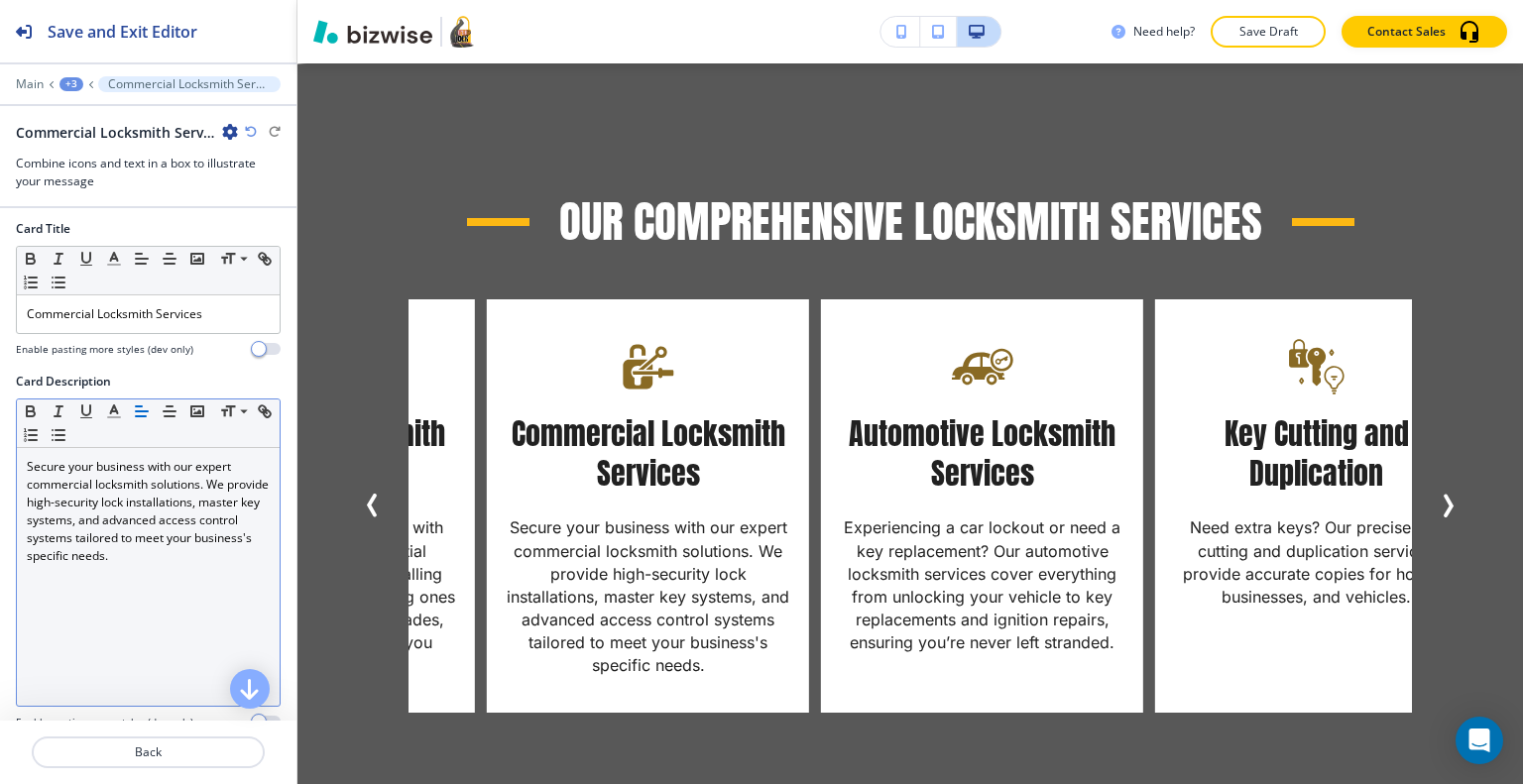 click on "Secure your business with our expert commercial locksmith solutions. We provide high-security lock installations, master key systems, and advanced access control systems tailored to meet your business's specific needs." at bounding box center [148, 511] 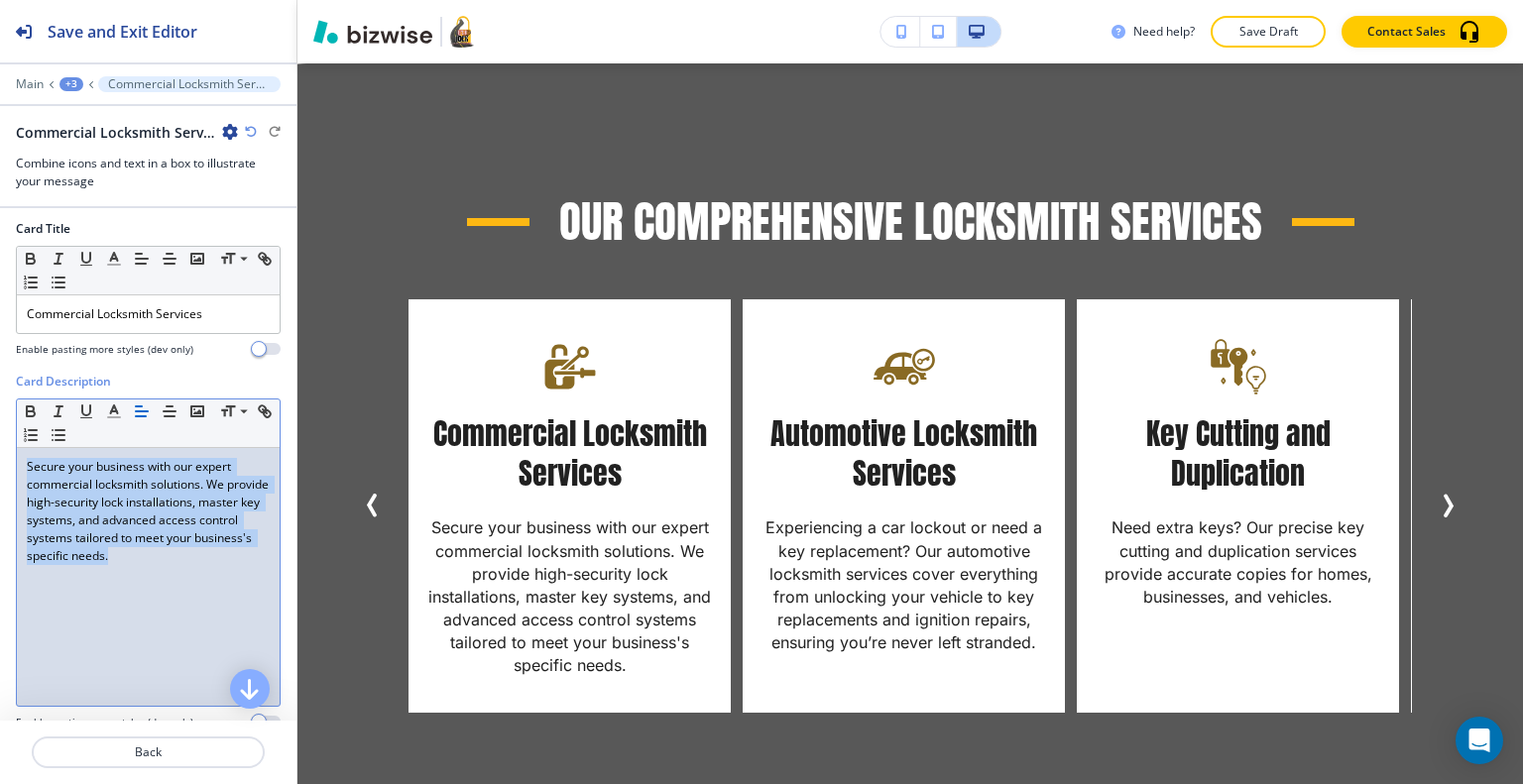 drag, startPoint x: 214, startPoint y: 566, endPoint x: 0, endPoint y: 399, distance: 271.4498 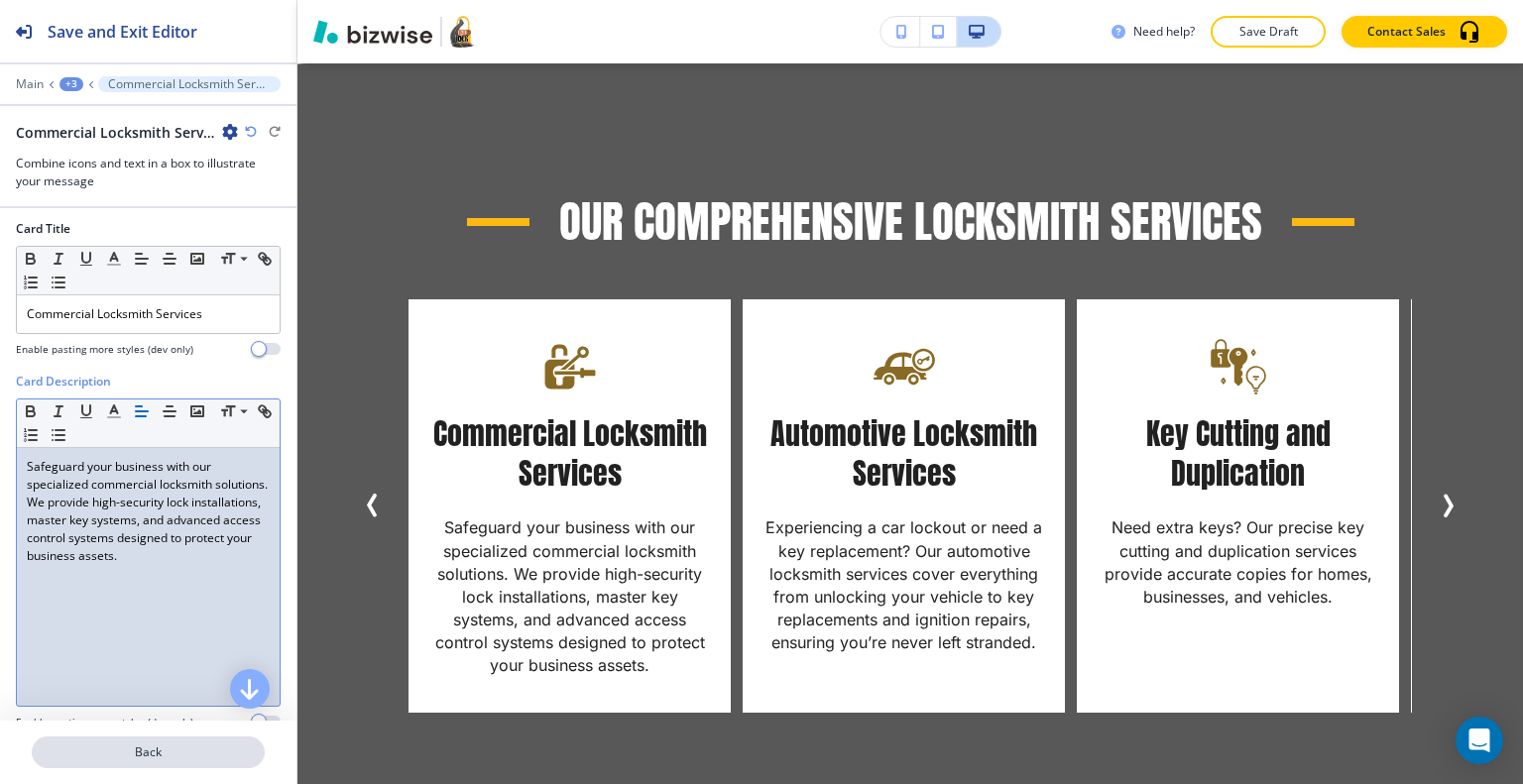 click on "Back" at bounding box center [148, 752] 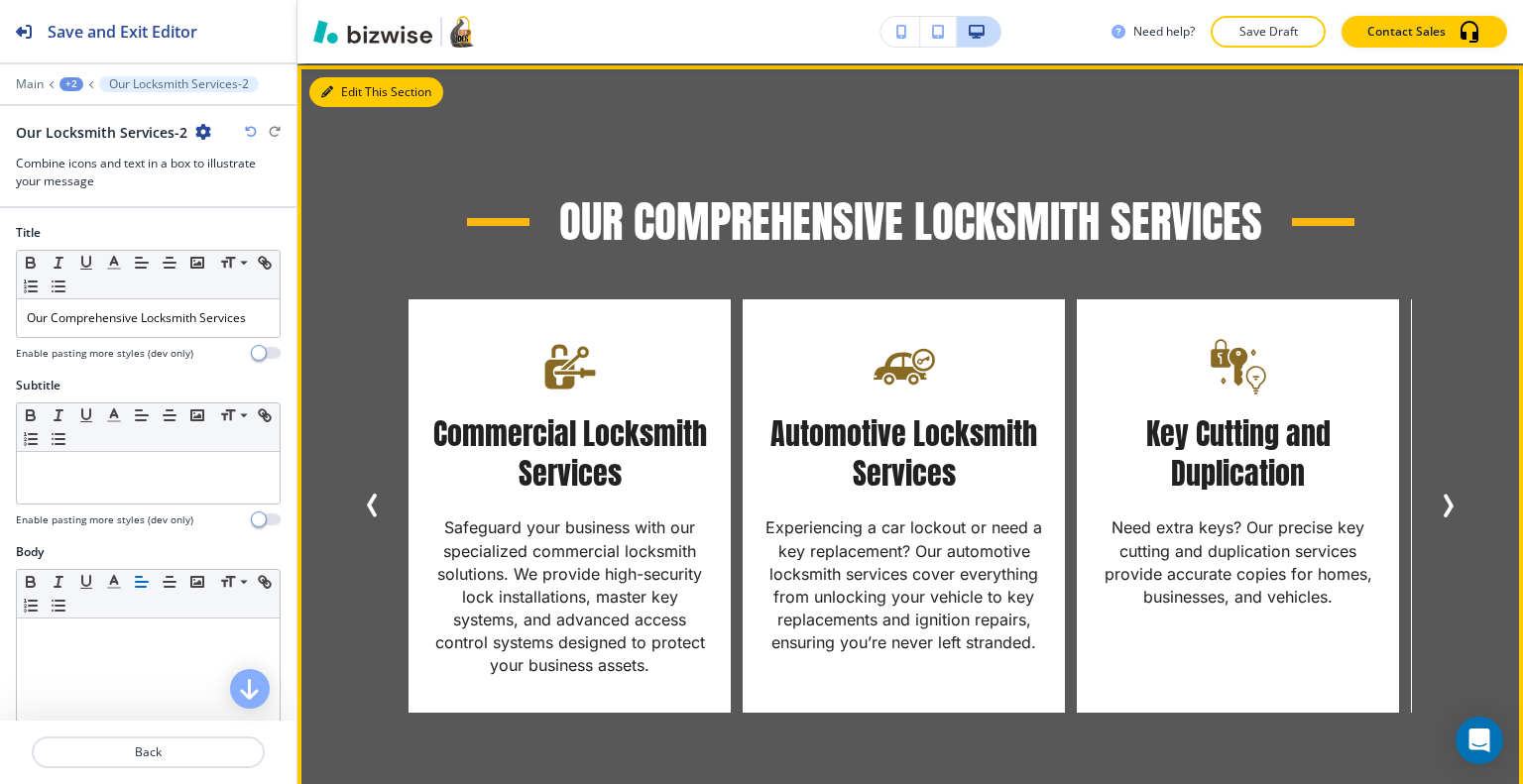 click on "Edit This Section" at bounding box center (376, 92) 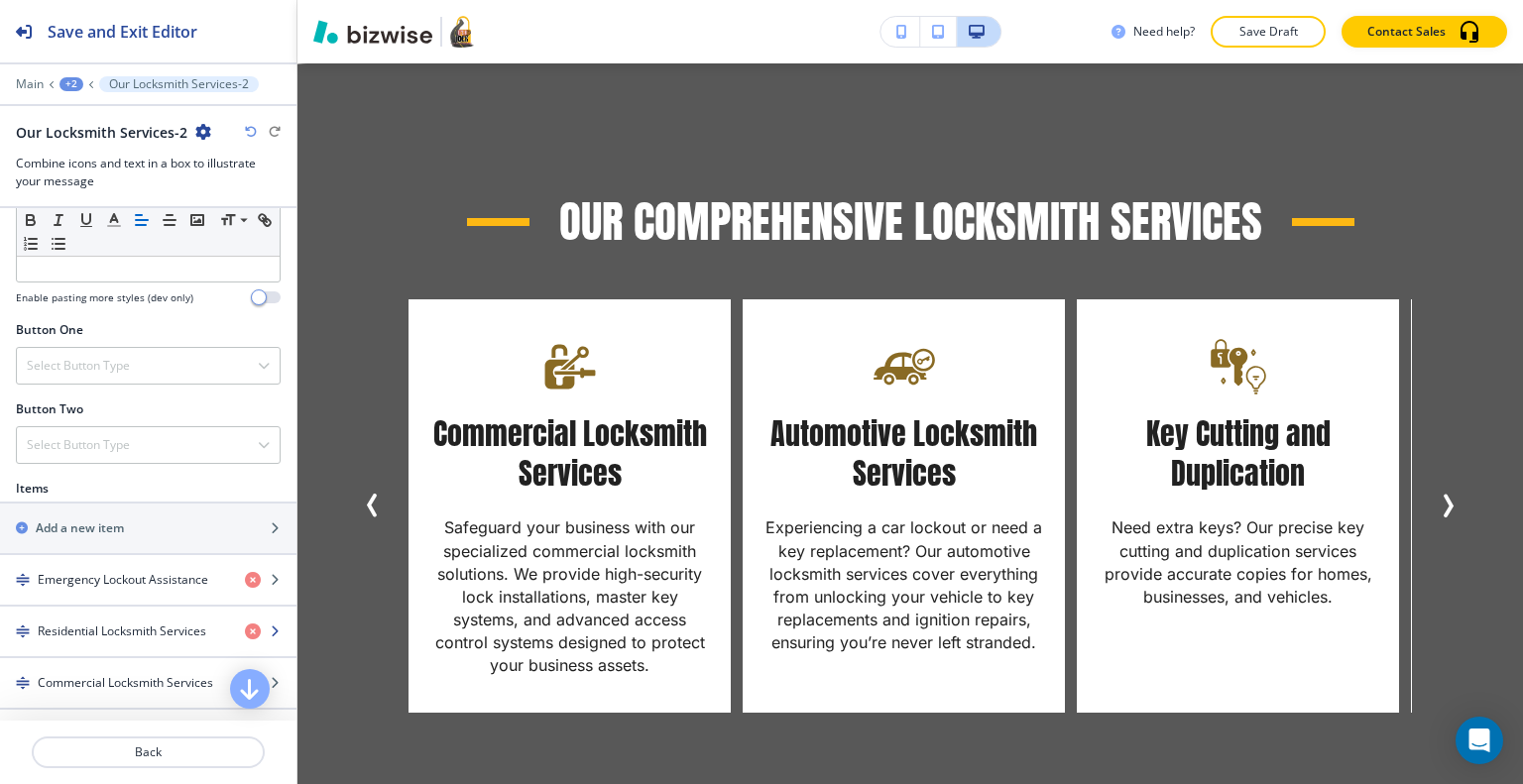 scroll, scrollTop: 991, scrollLeft: 0, axis: vertical 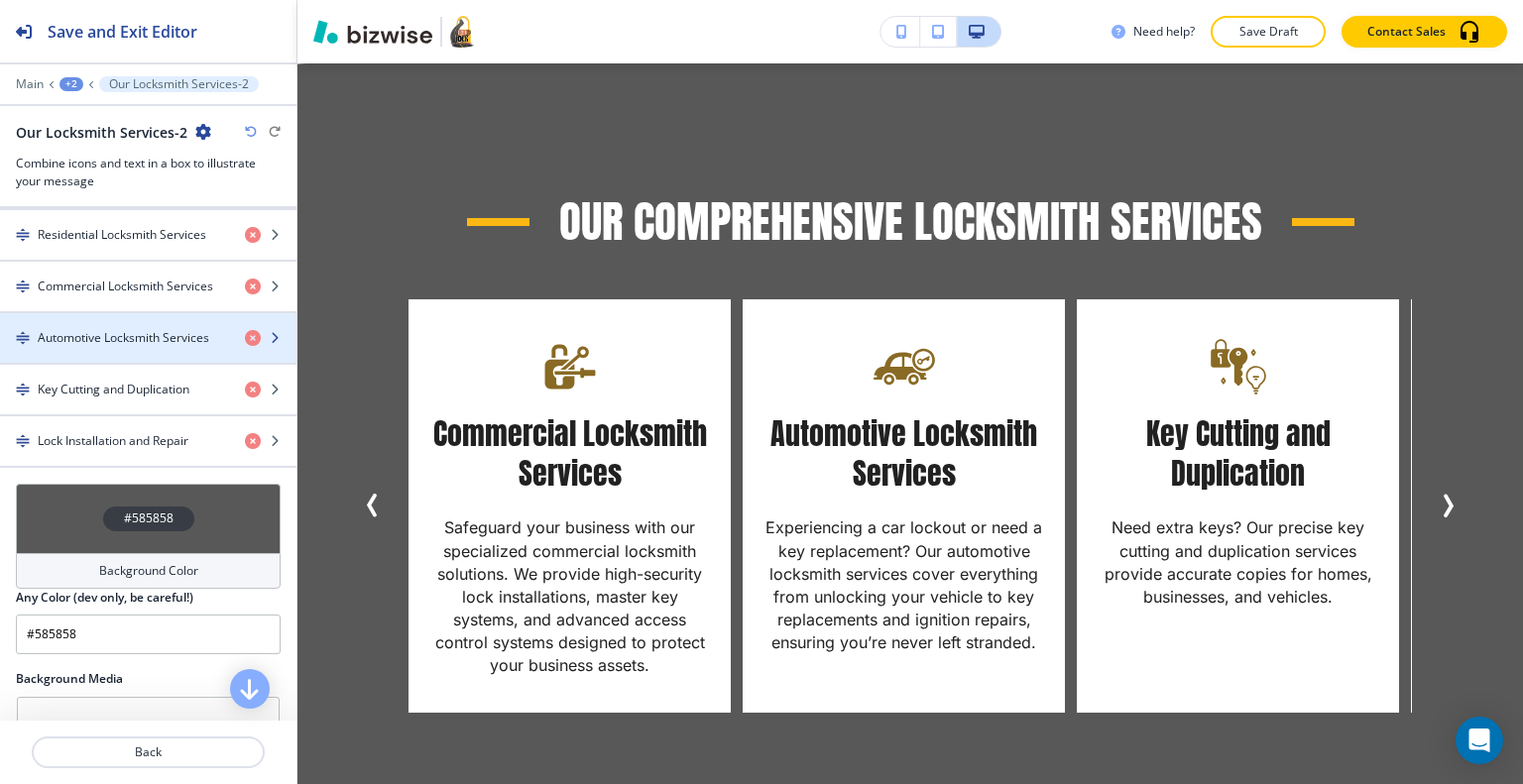 click at bounding box center (148, 355) 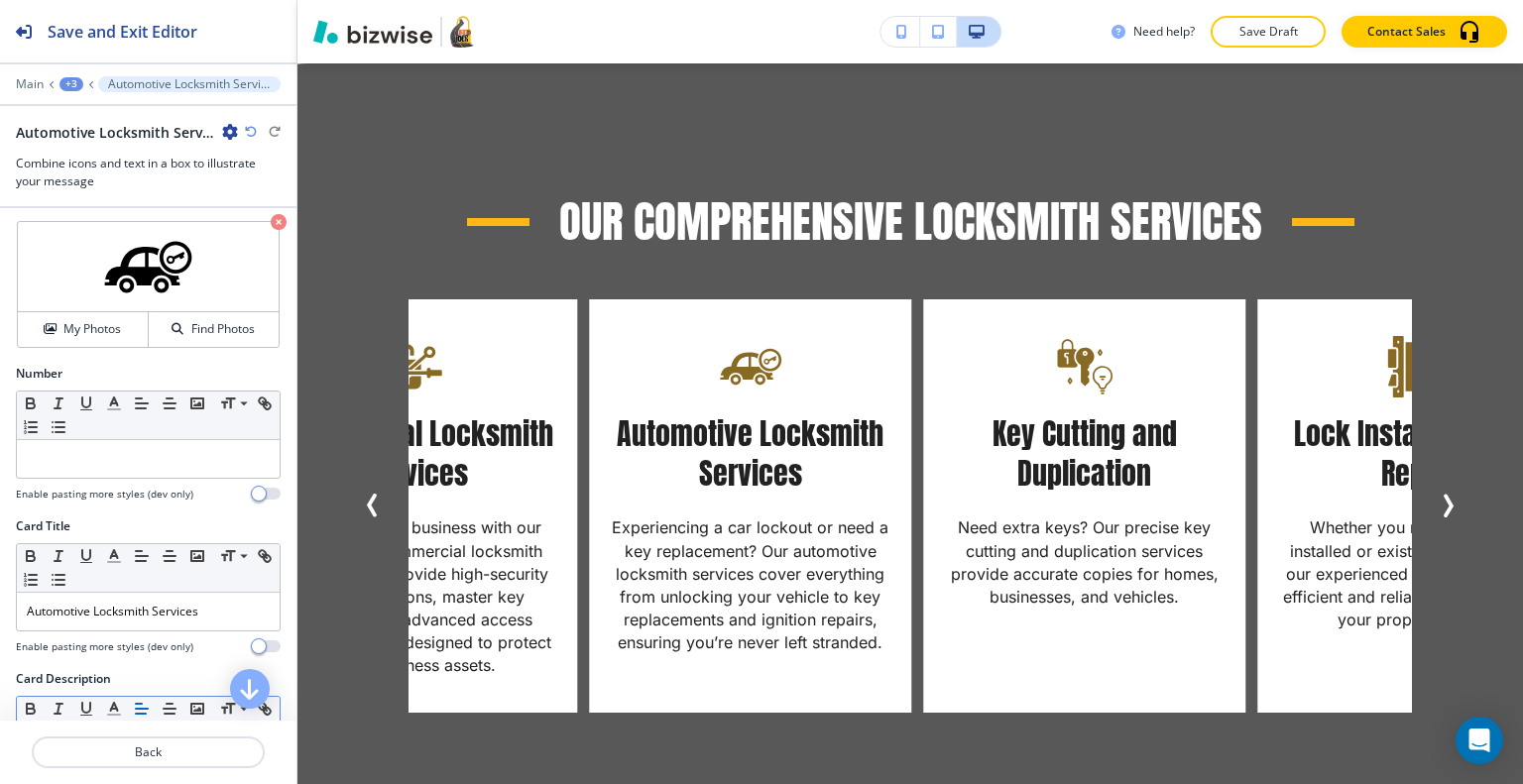 scroll, scrollTop: 297, scrollLeft: 0, axis: vertical 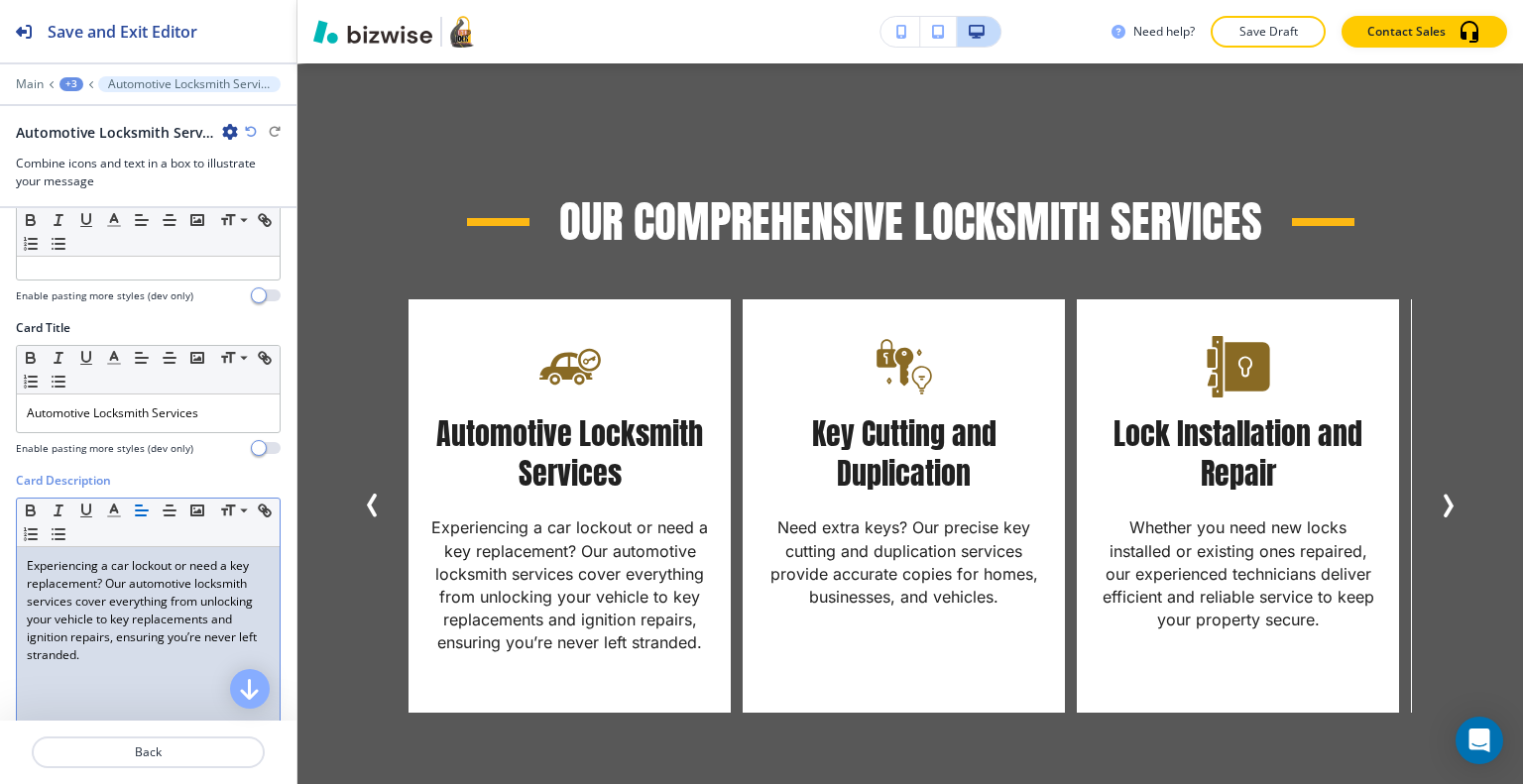 click on "Experiencing a car lockout or need a key replacement? Our automotive locksmith services cover everything from unlocking your vehicle to key replacements and ignition repairs, ensuring you’re never left stranded." at bounding box center [148, 611] 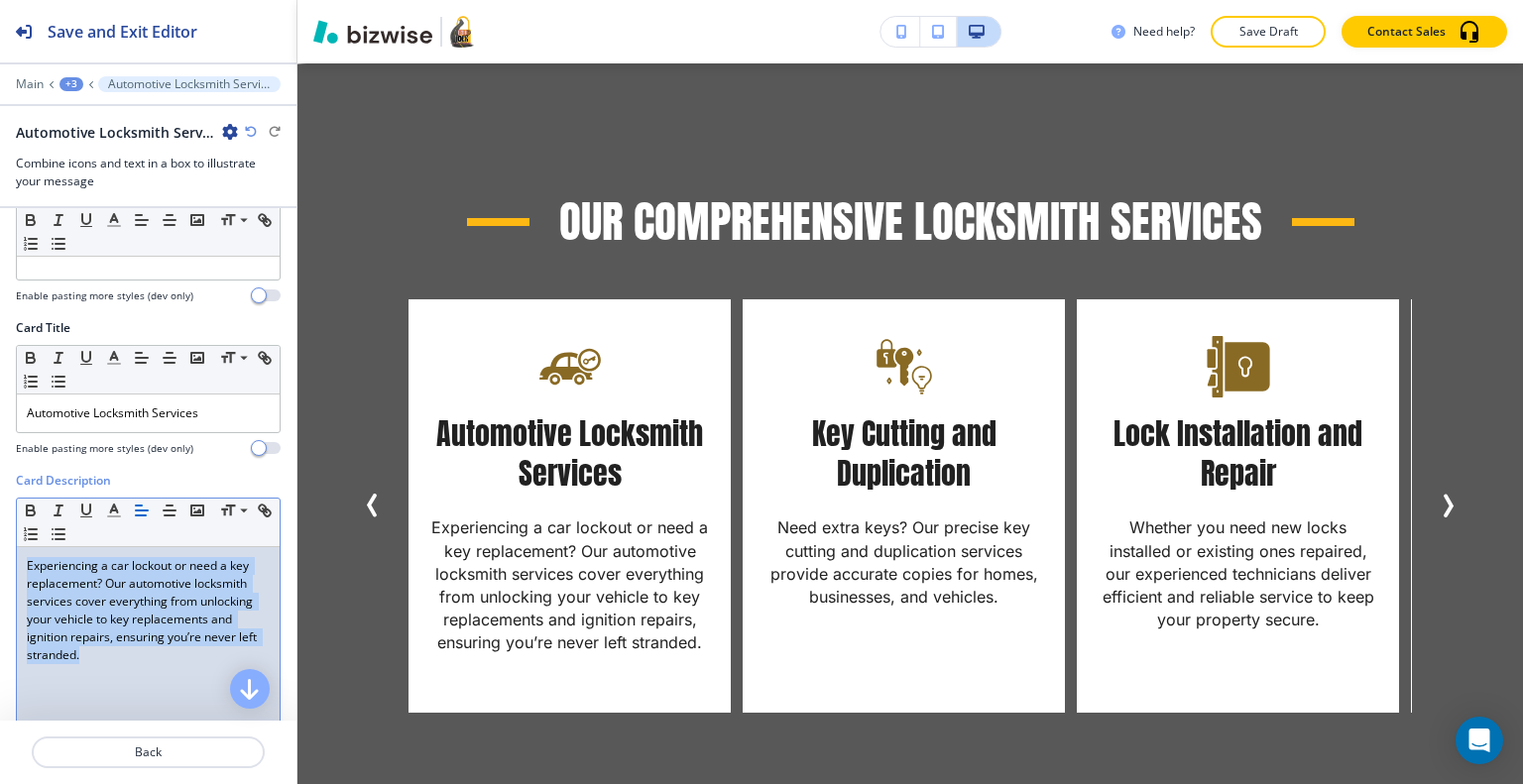 drag, startPoint x: 117, startPoint y: 676, endPoint x: 50, endPoint y: 590, distance: 109.01835 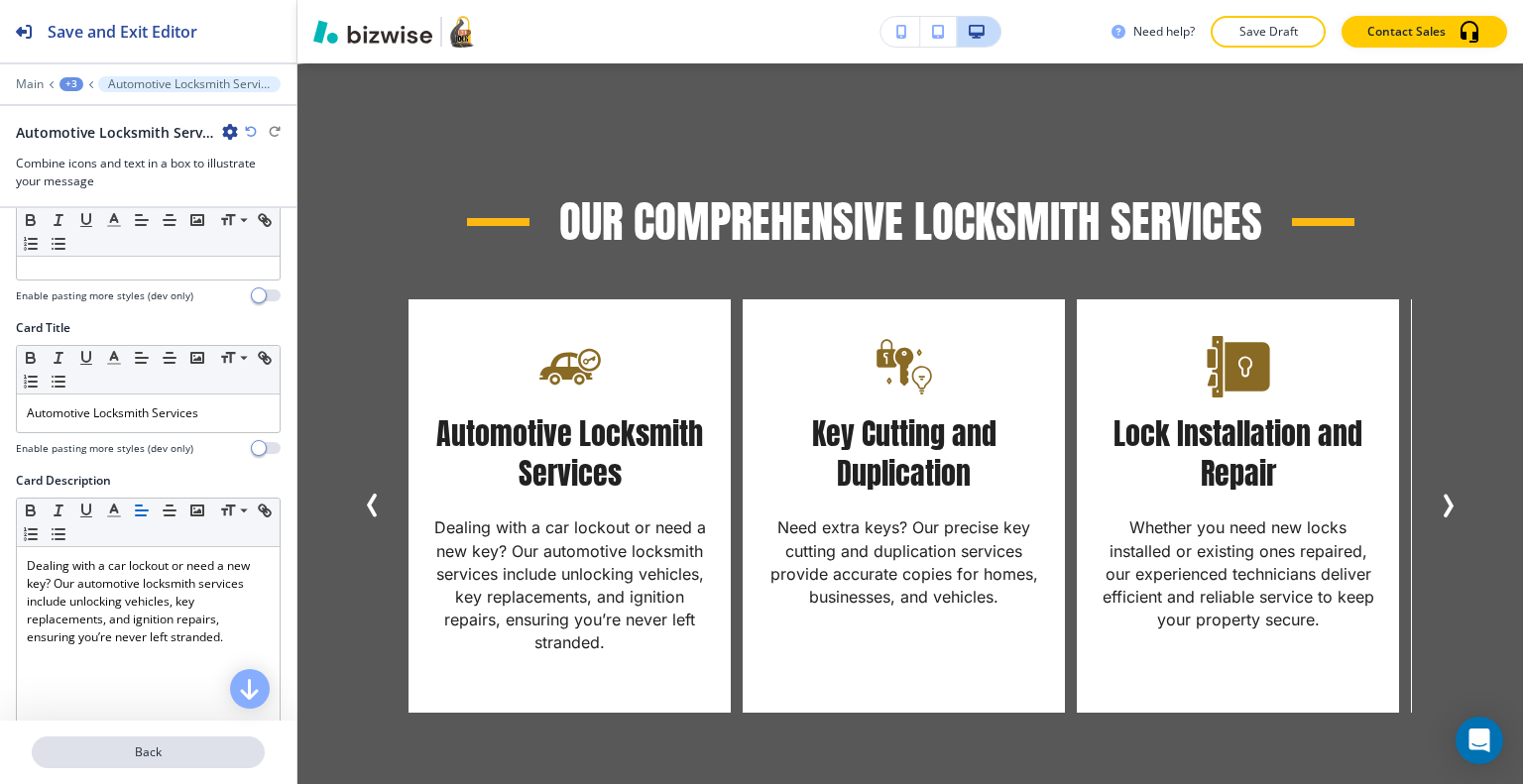 click on "Back" at bounding box center (148, 752) 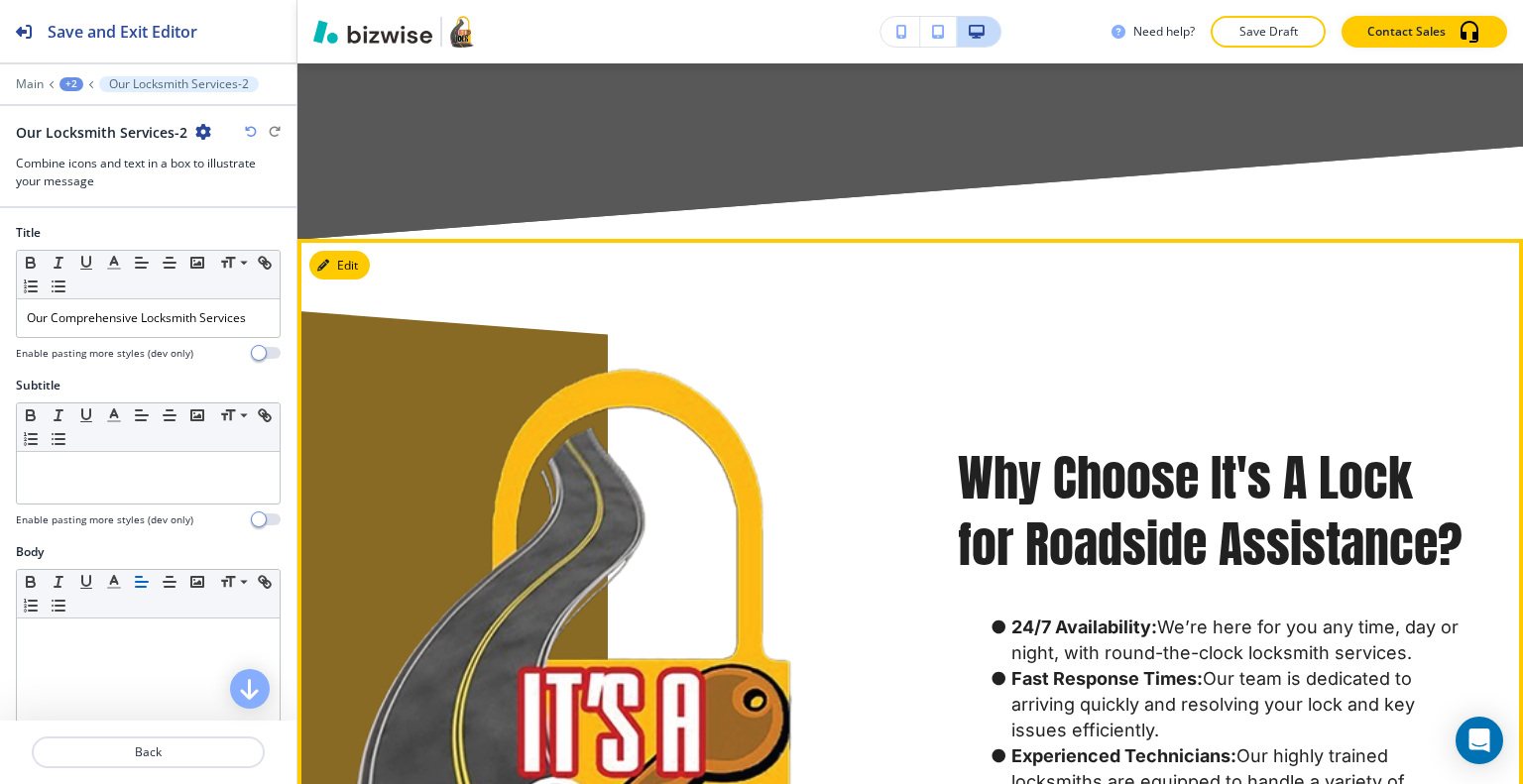 scroll, scrollTop: 3025, scrollLeft: 0, axis: vertical 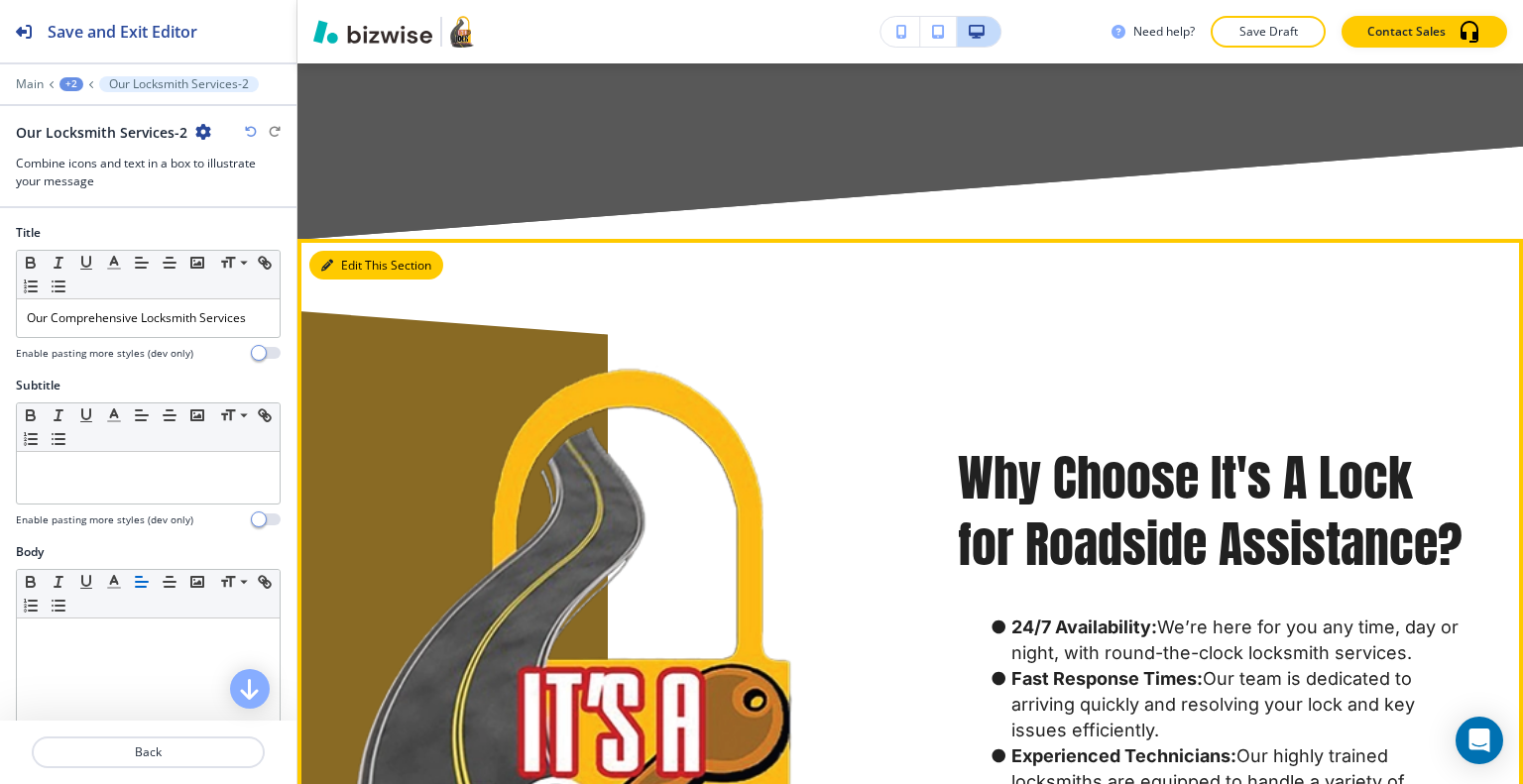 click on "Edit This Section" at bounding box center (376, 266) 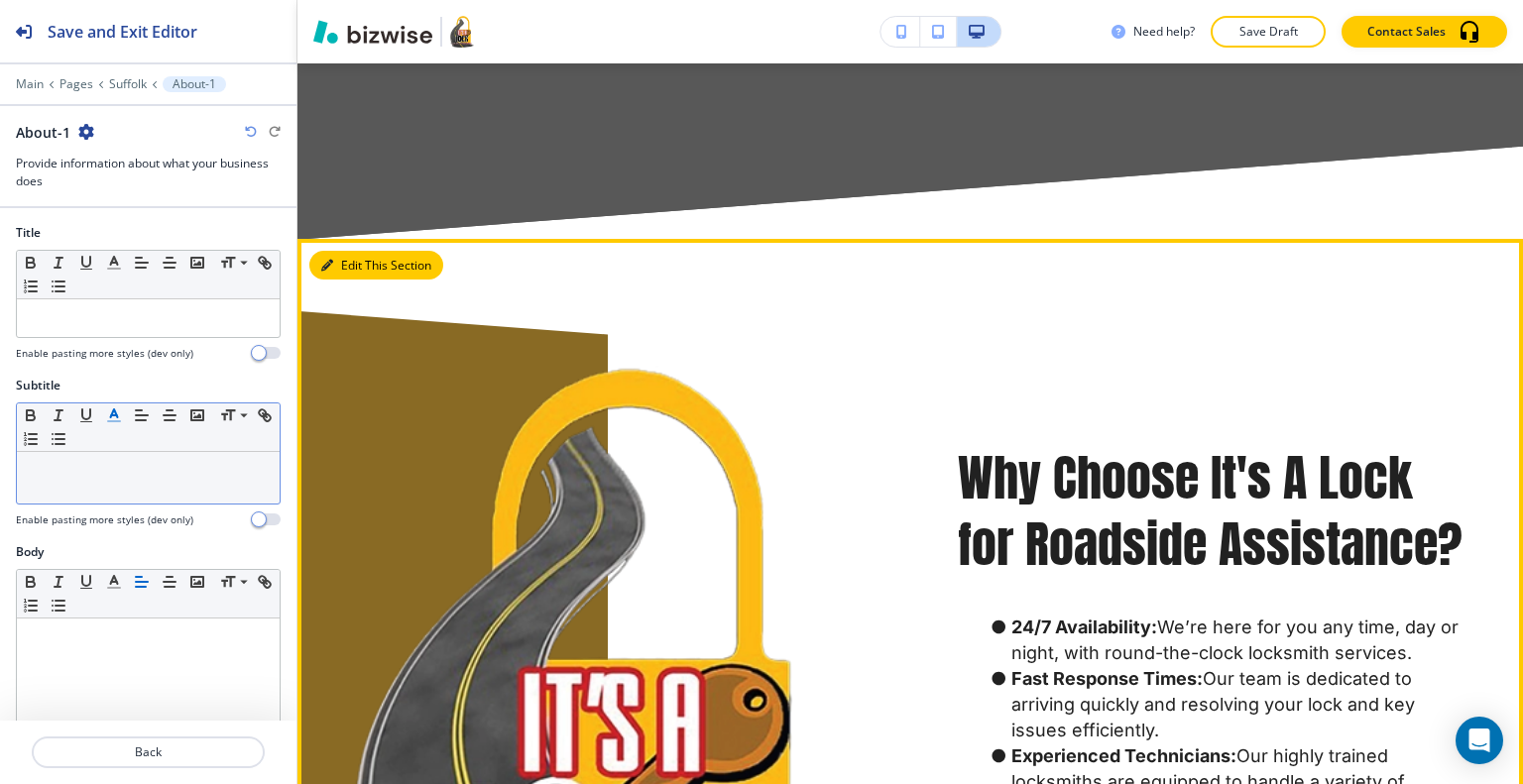 scroll, scrollTop: 3001, scrollLeft: 0, axis: vertical 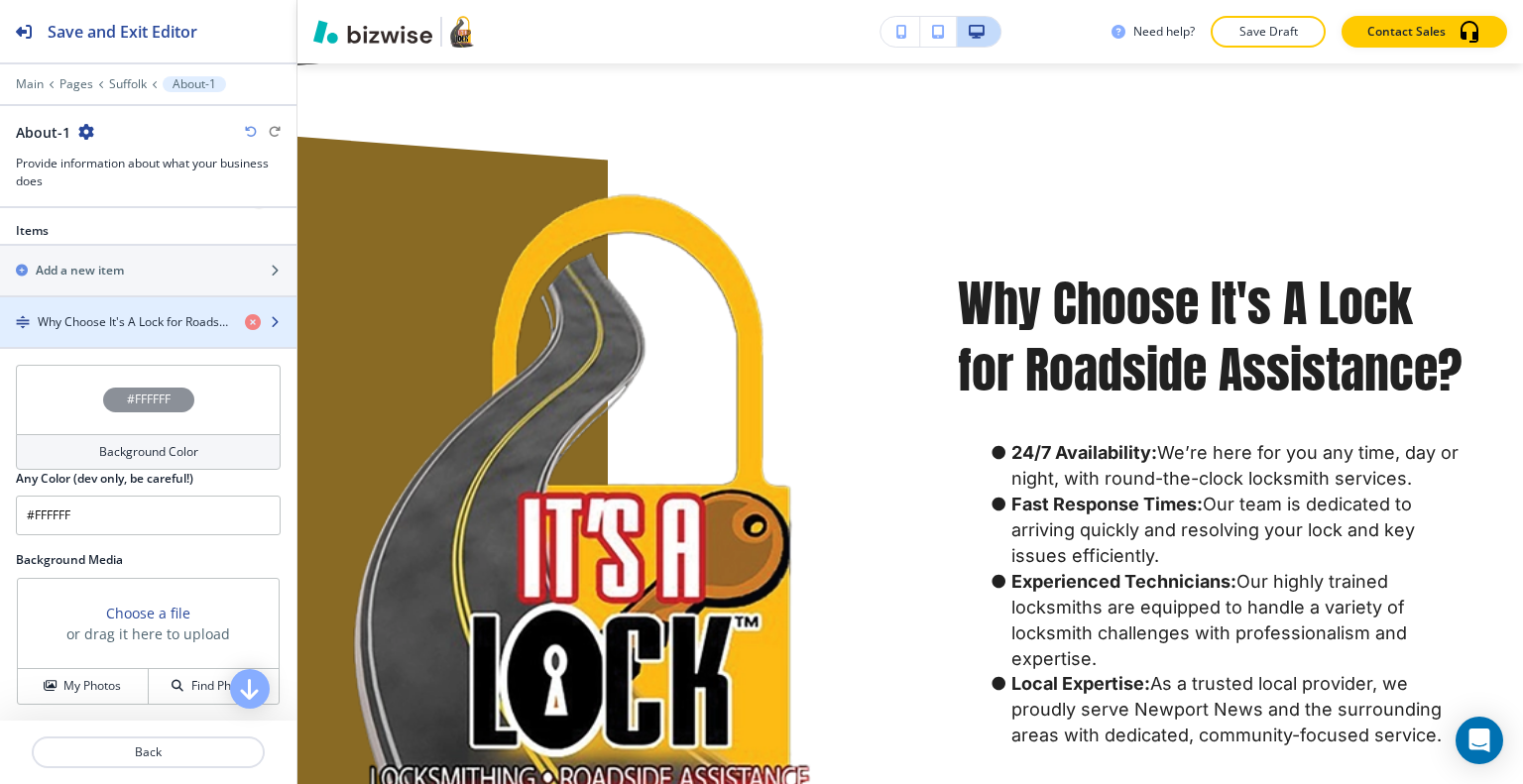 click at bounding box center [148, 305] 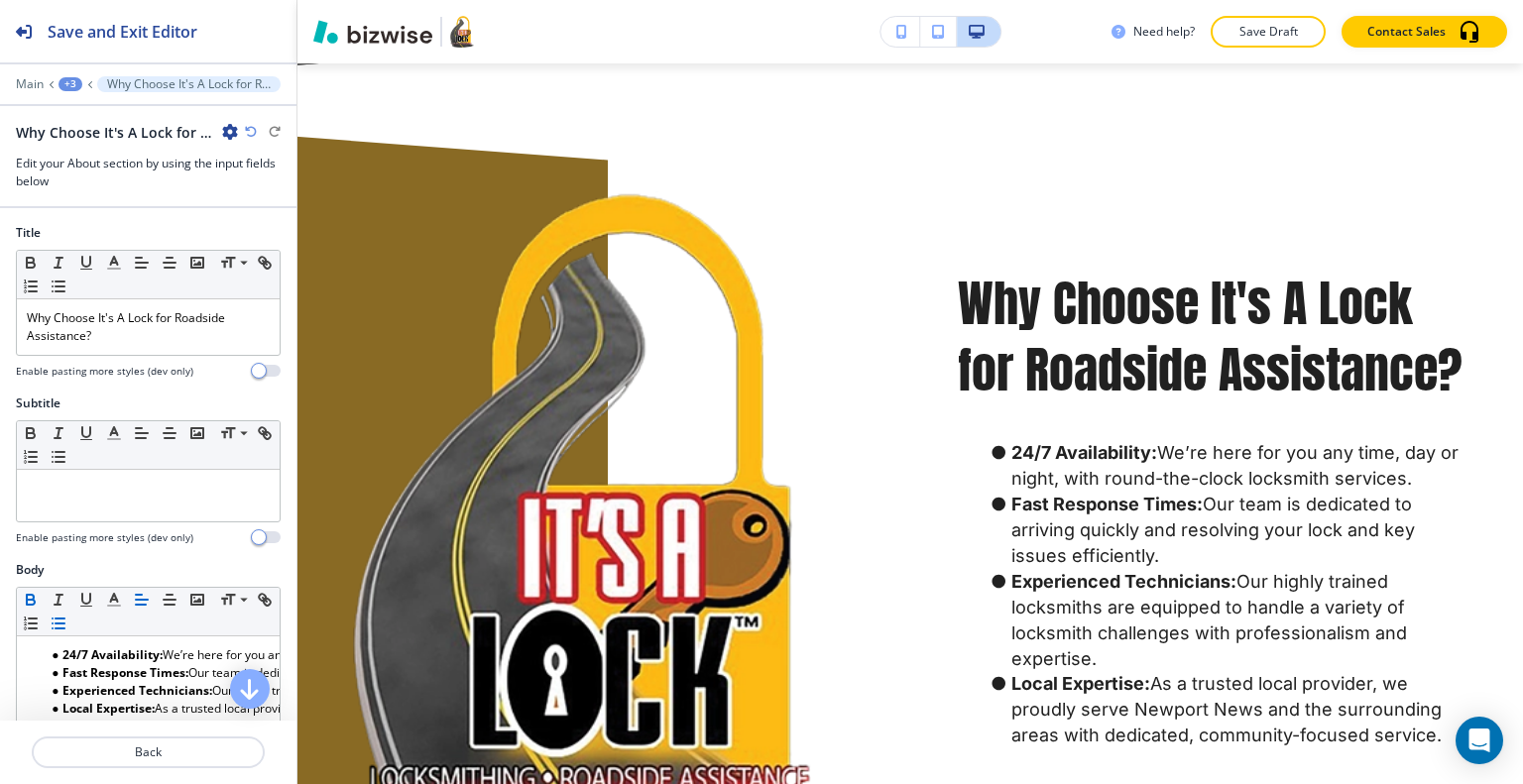 scroll, scrollTop: 3033, scrollLeft: 0, axis: vertical 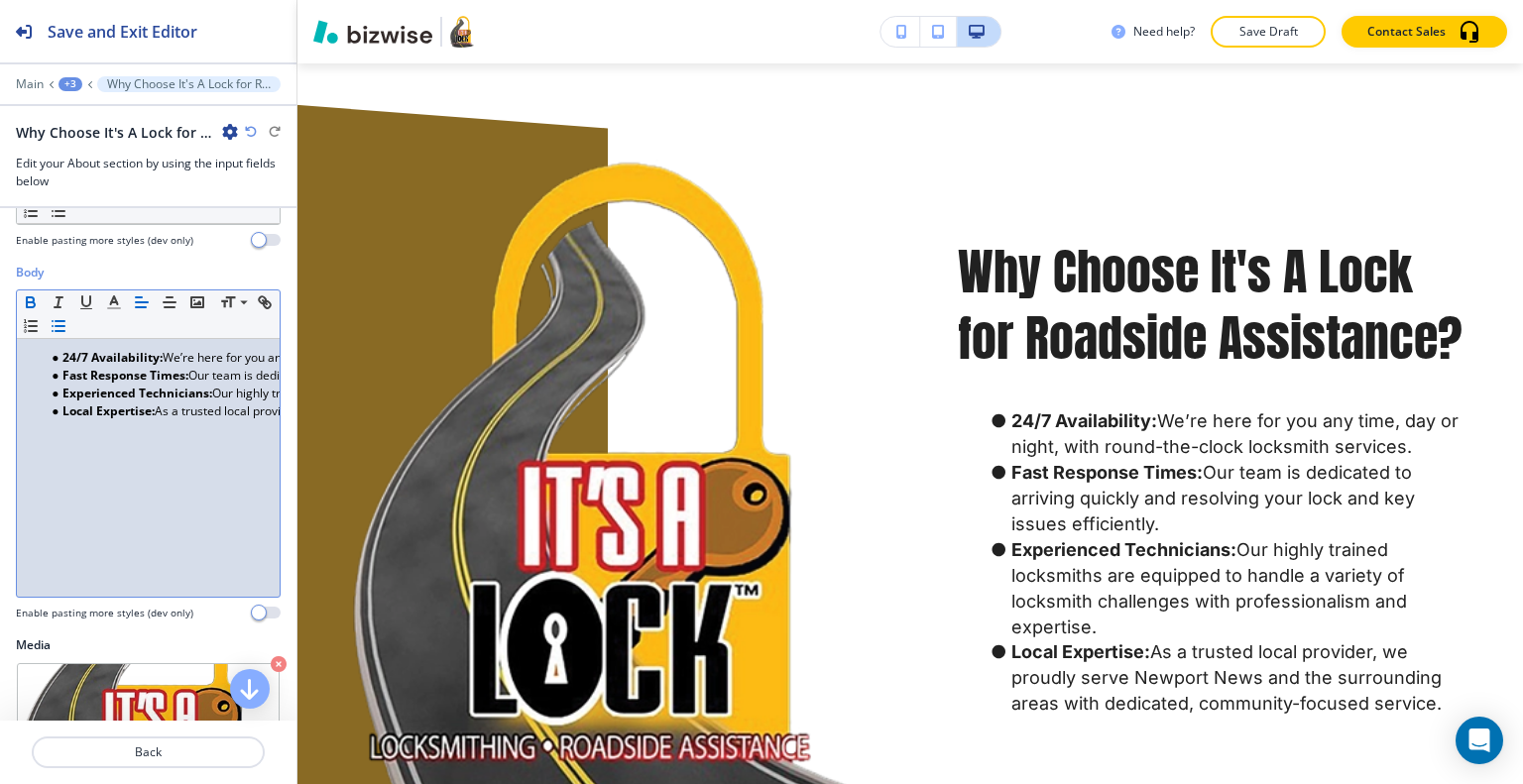 click on "24/7 Availability:  We’re here for you any time, day or night, with round-the-clock locksmith services. Fast Response Times:  Our team is dedicated to arriving quickly and resolving your lock and key issues efficiently. Experienced Technicians:  Our highly trained locksmiths are equipped to handle a variety of locksmith challenges with professionalism and expertise. Local Expertise:  As a trusted local provider, we proudly serve Newport News and the surrounding areas with dedicated, community-focused service." at bounding box center [148, 468] 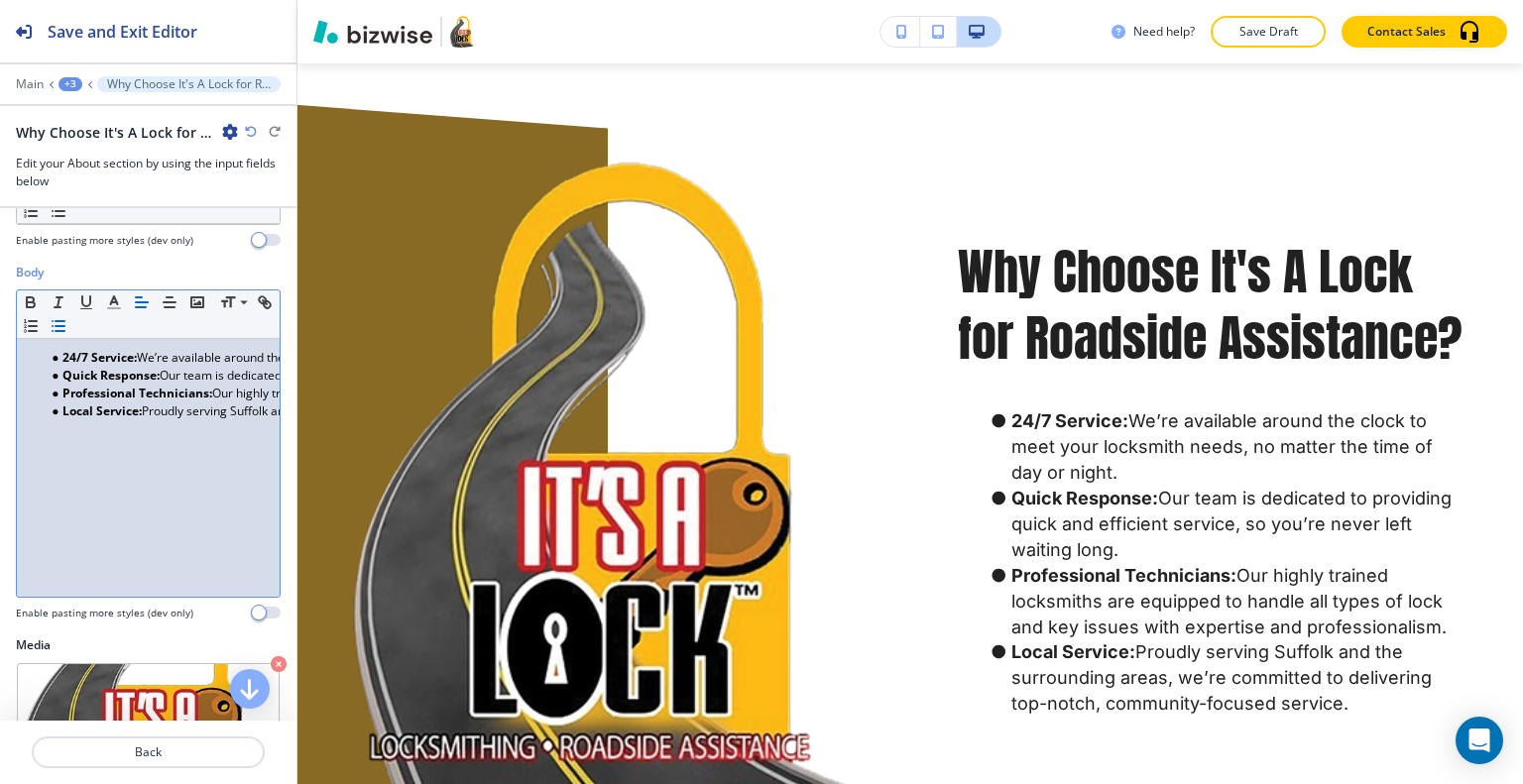 scroll, scrollTop: 0, scrollLeft: 0, axis: both 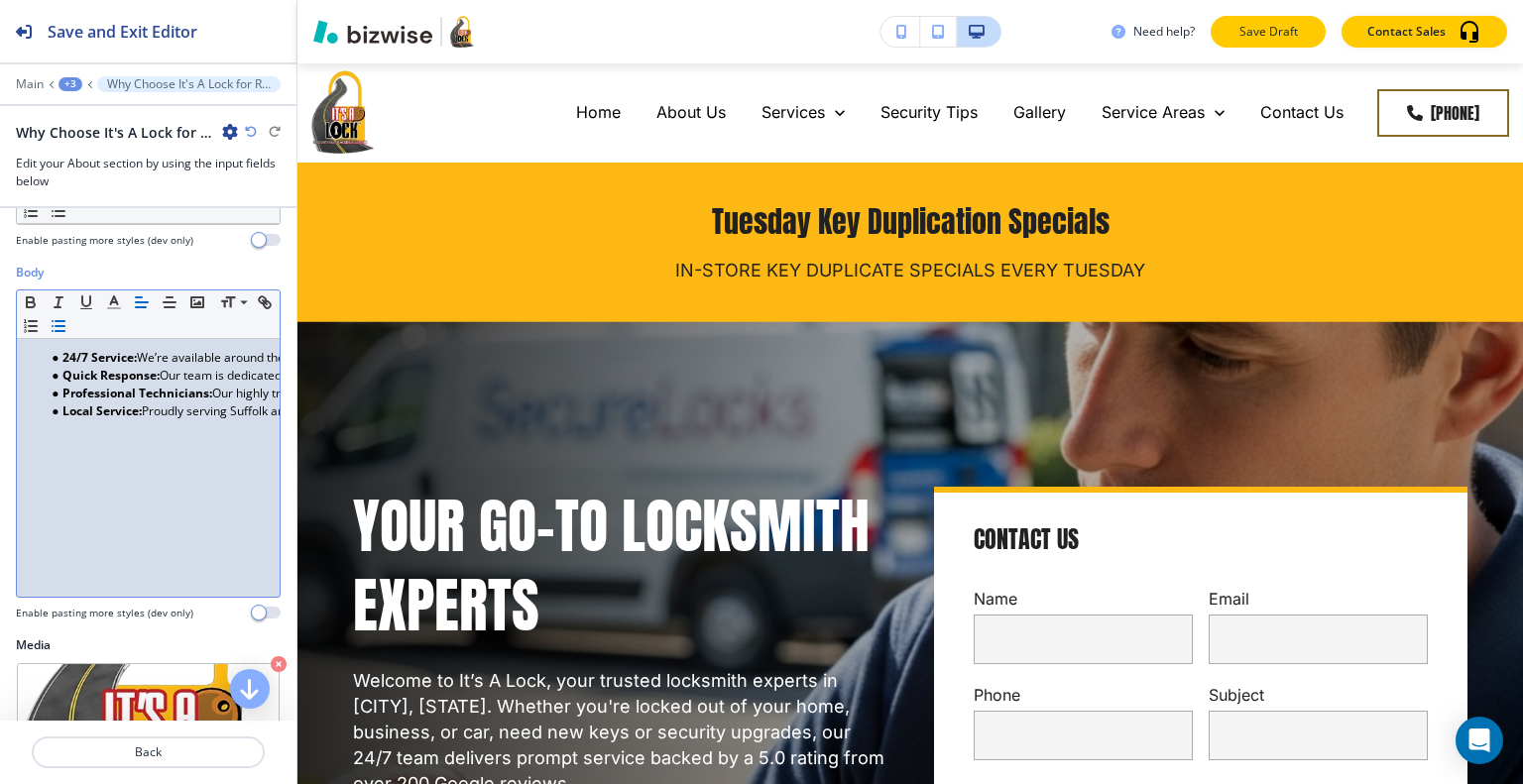 click on "Save Draft" at bounding box center (1268, 32) 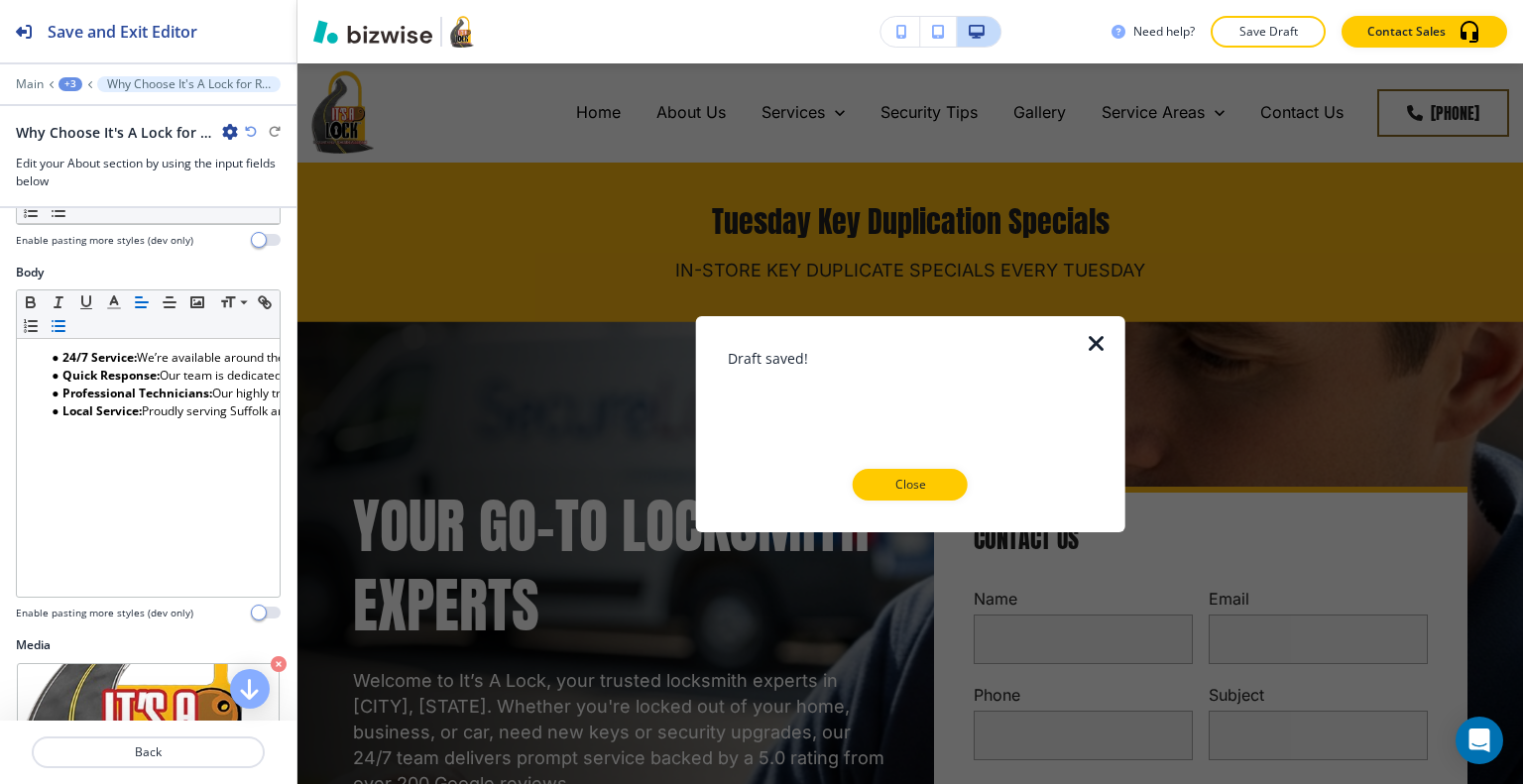 click on "Close" at bounding box center (910, 485) 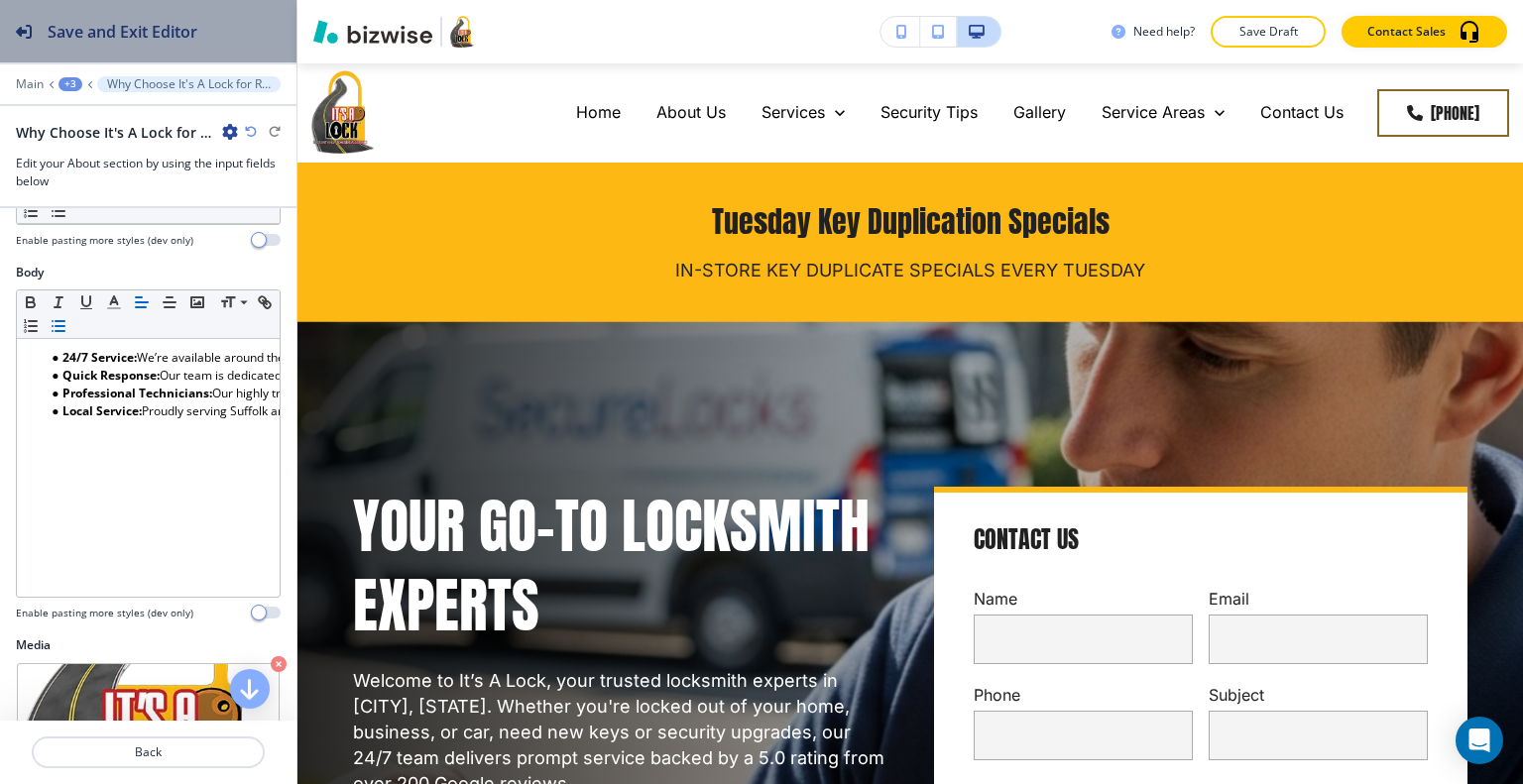 click on "Save and Exit Editor" at bounding box center [122, 32] 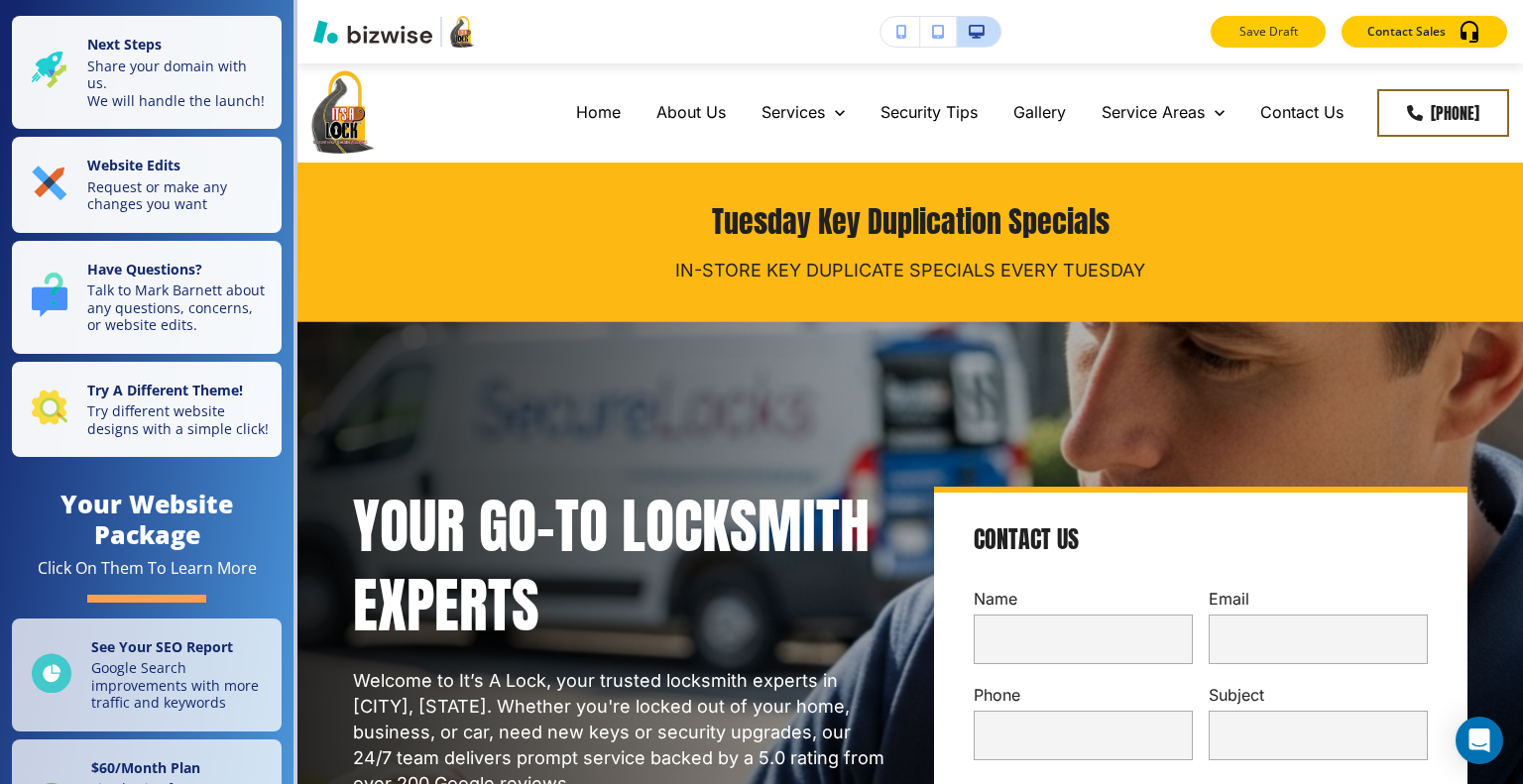 click on "Save Draft" at bounding box center (1268, 32) 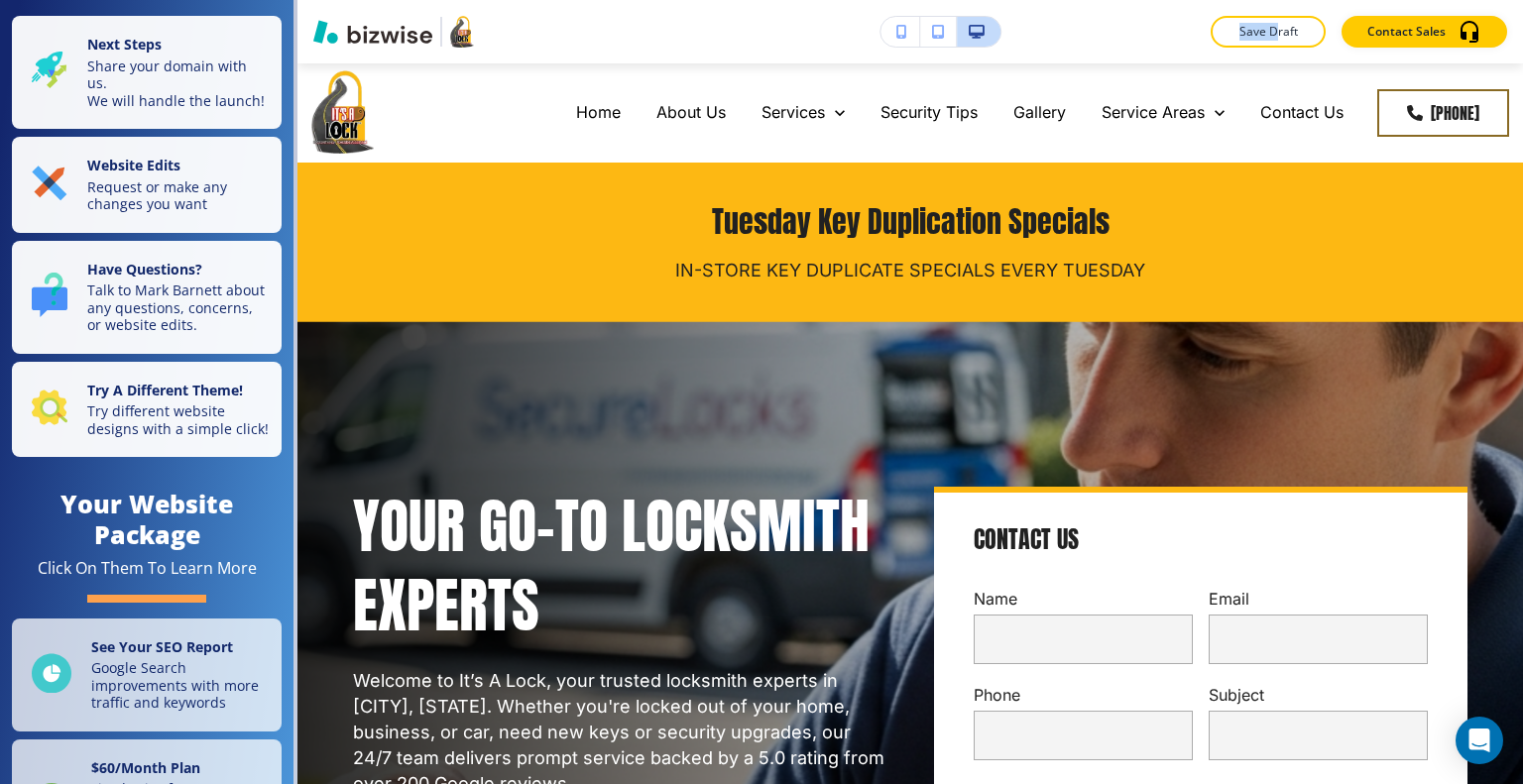click on "Save Draft Contact Sales" at bounding box center (1366, 32) 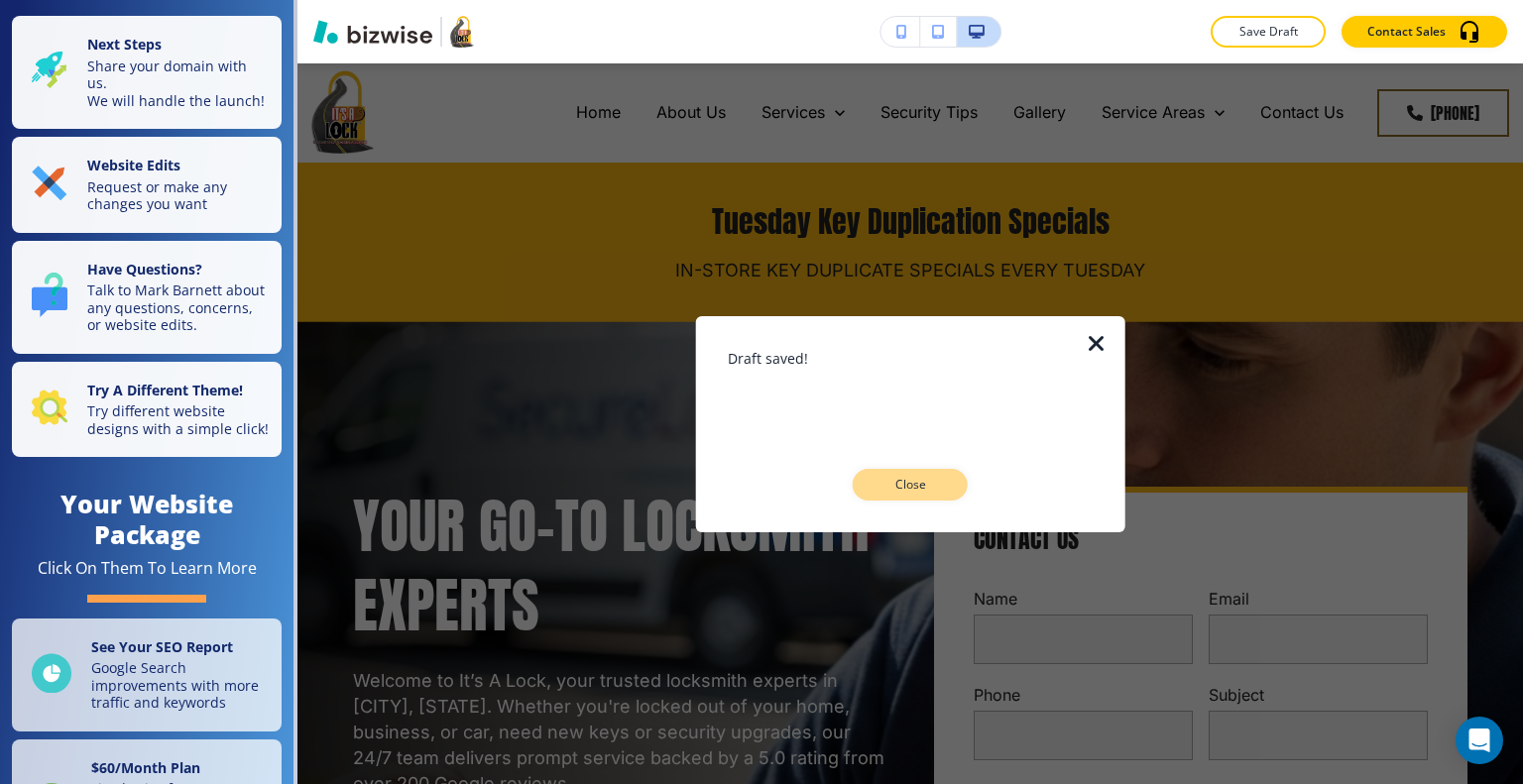click on "Close" at bounding box center [910, 485] 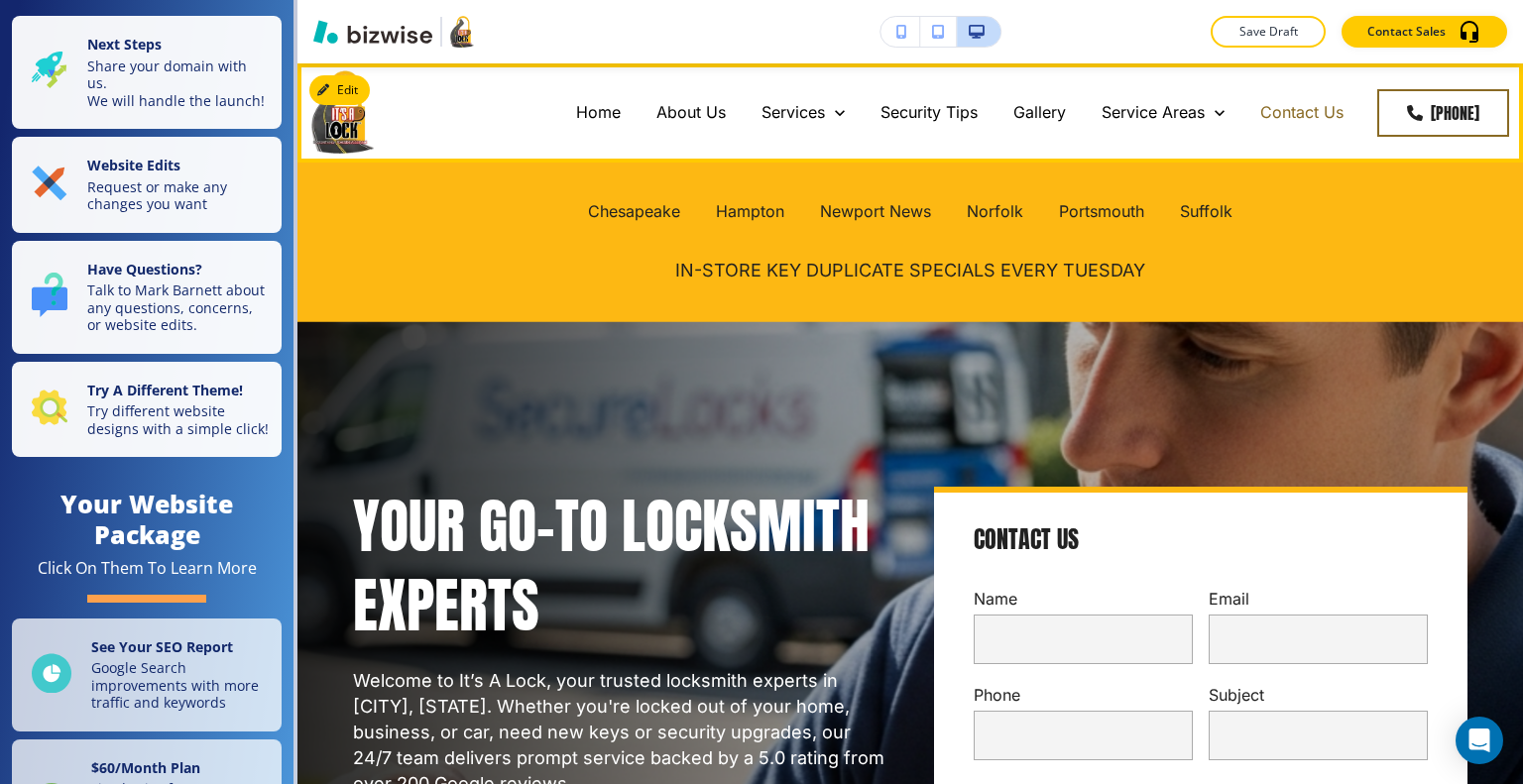click on "Contact Us" at bounding box center [1302, 112] 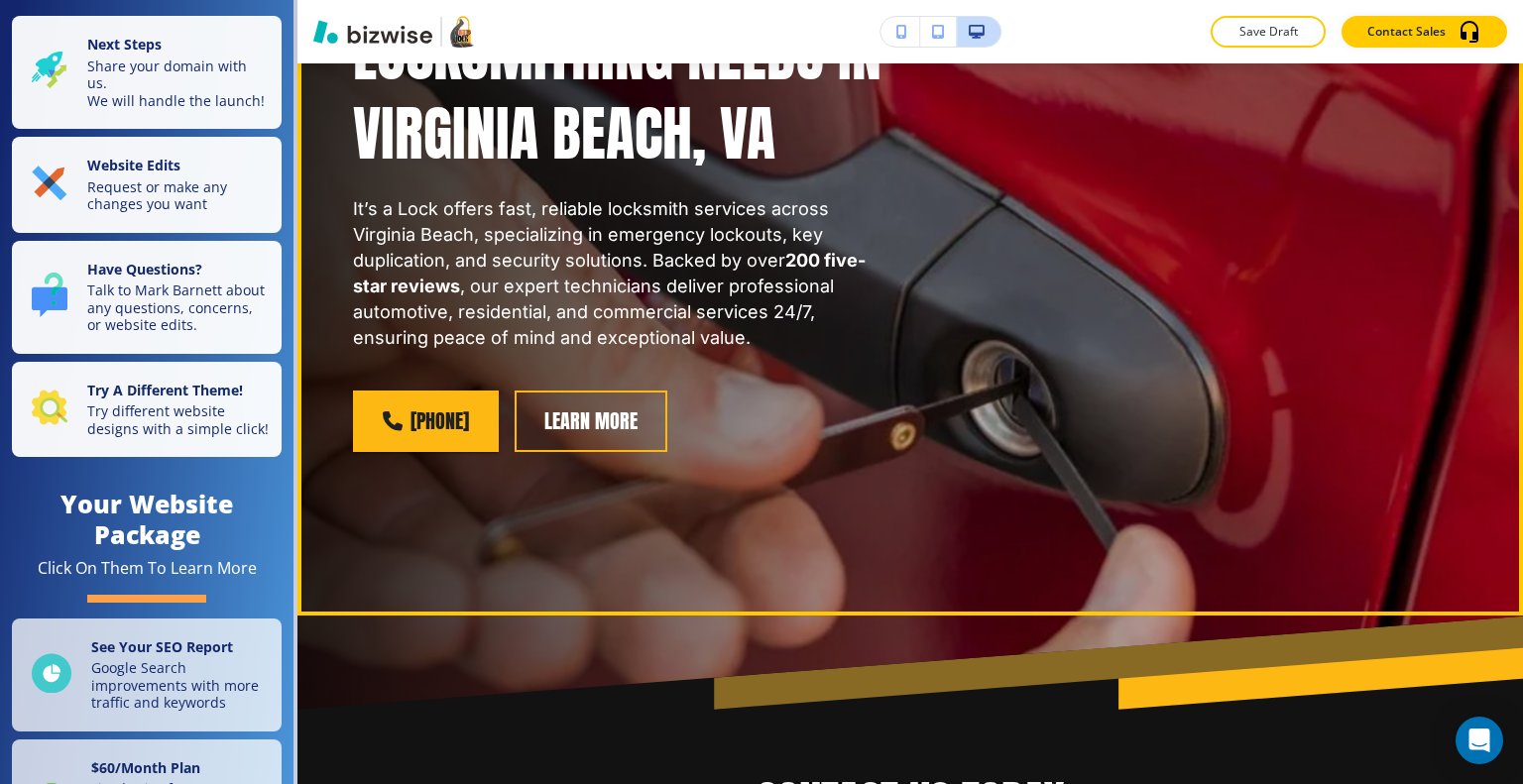 scroll, scrollTop: 198, scrollLeft: 0, axis: vertical 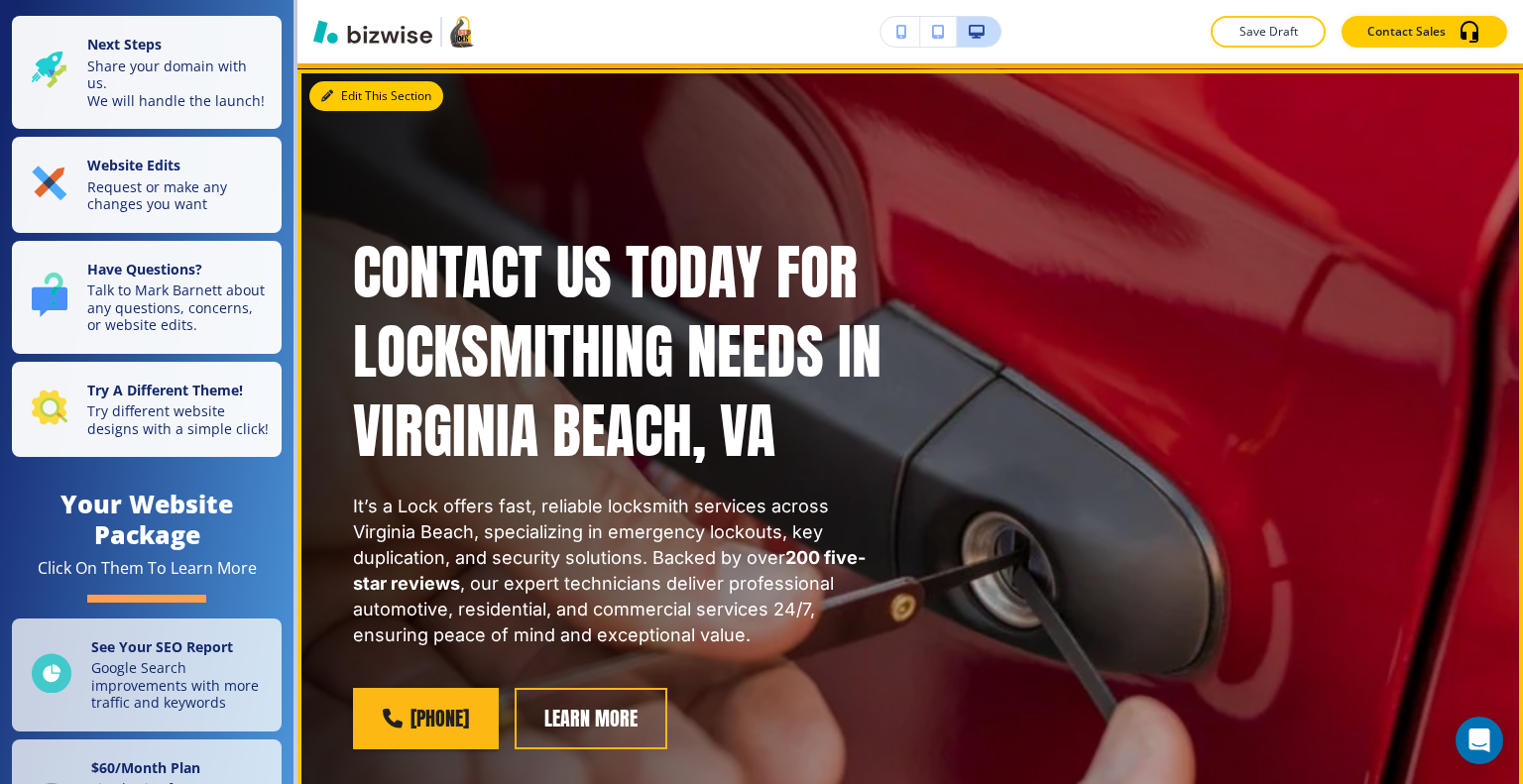 click on "Edit This Section" at bounding box center (376, 96) 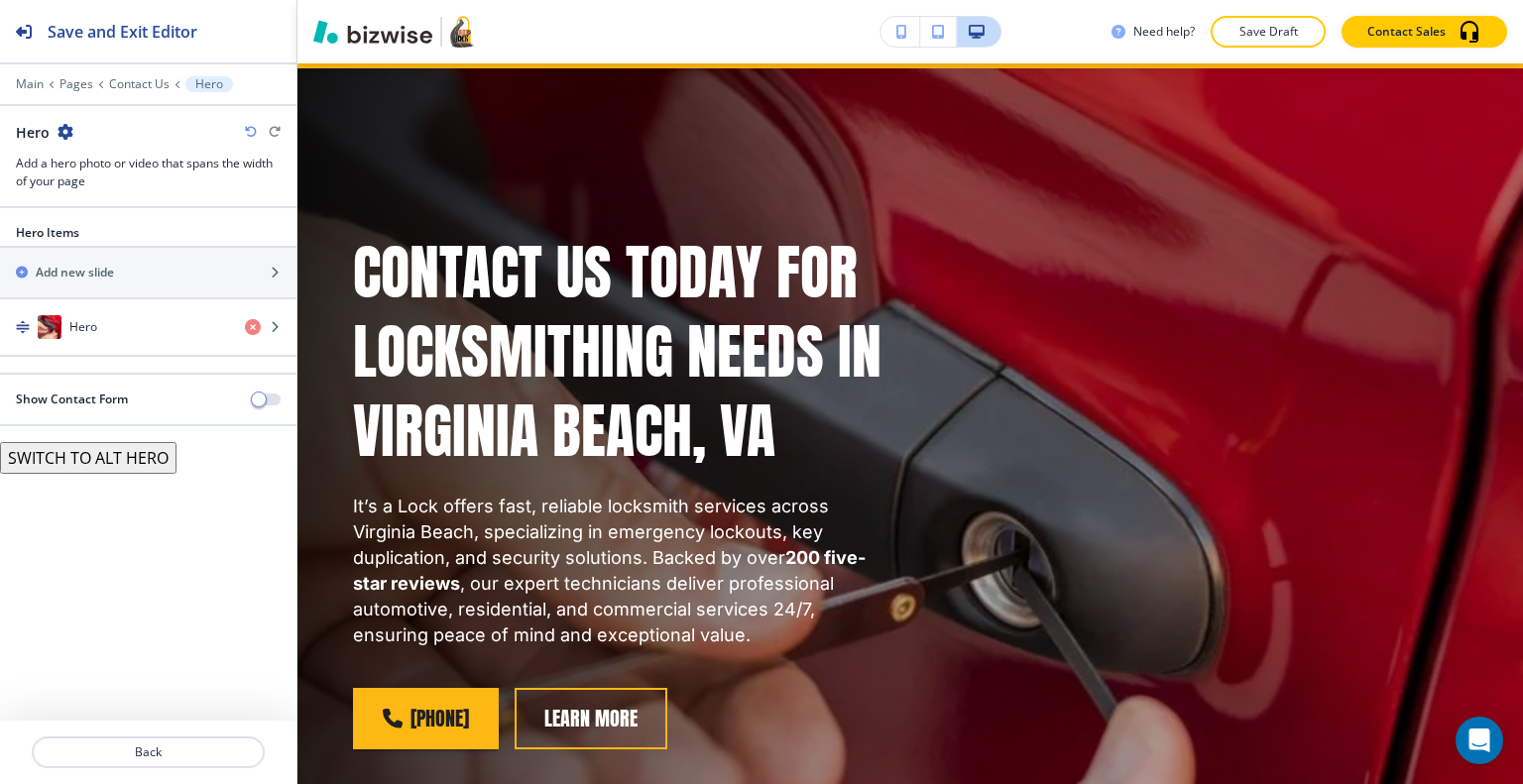 scroll, scrollTop: 203, scrollLeft: 0, axis: vertical 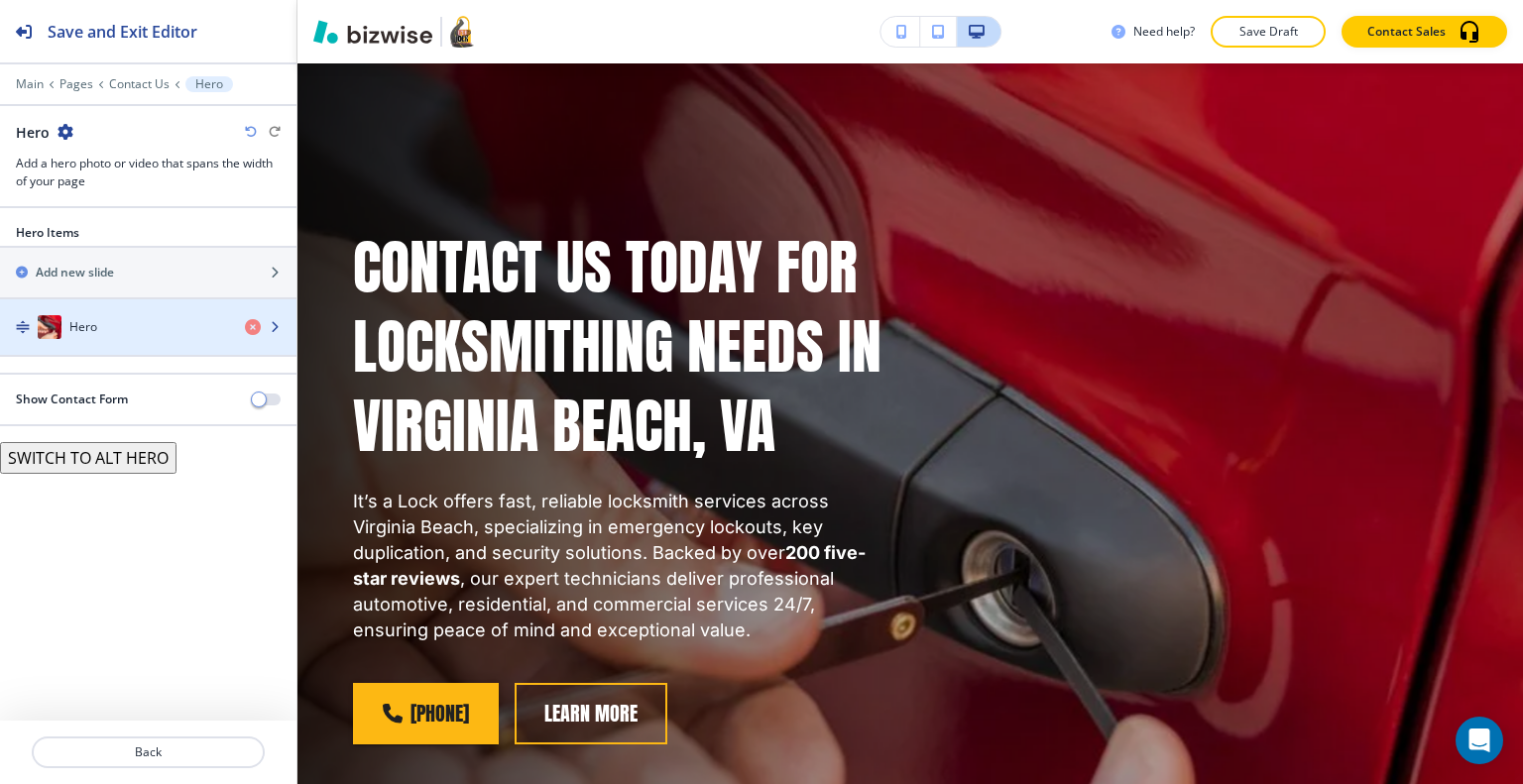 click at bounding box center [148, 307] 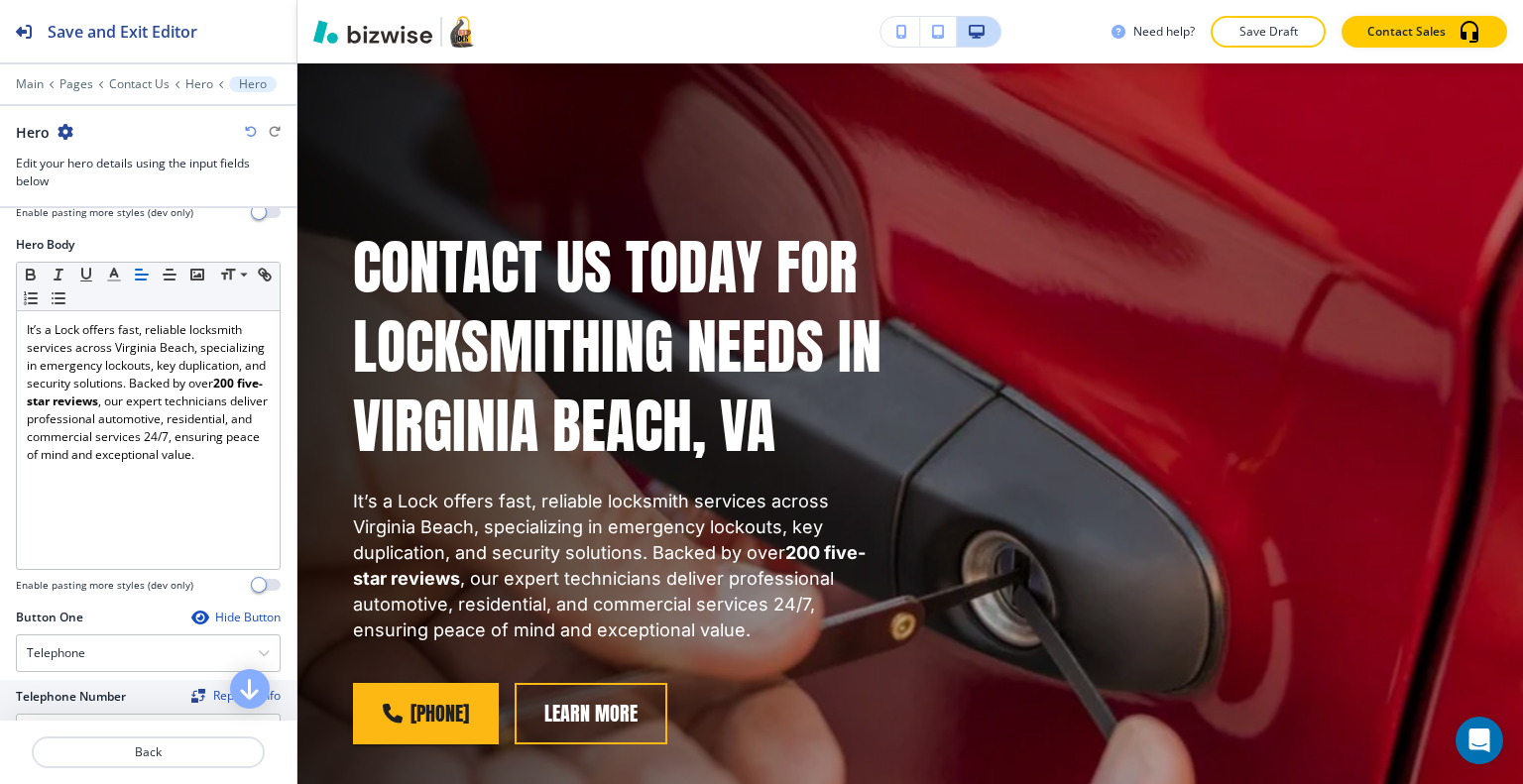 scroll, scrollTop: 892, scrollLeft: 0, axis: vertical 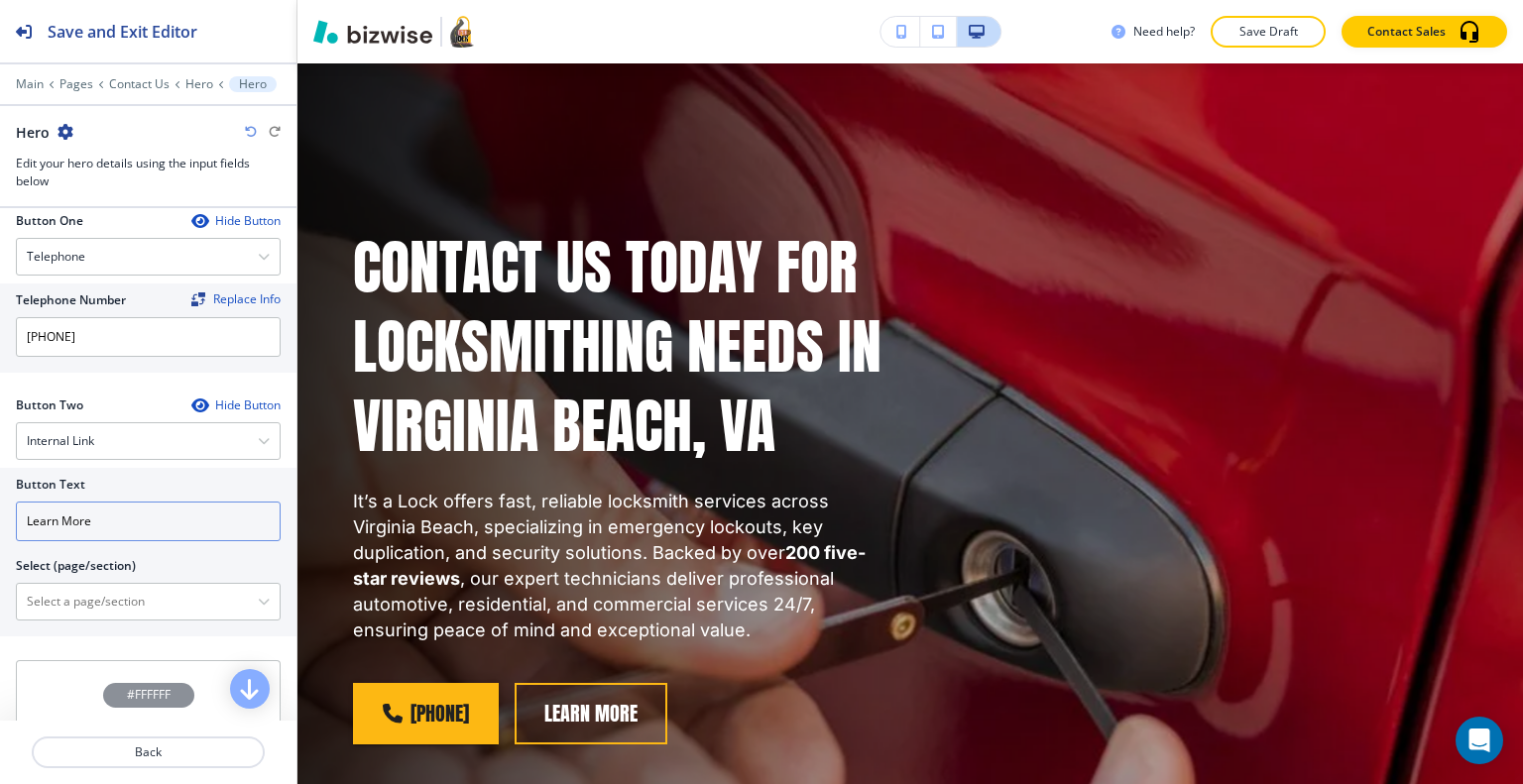click on "Learn More" at bounding box center [148, 521] 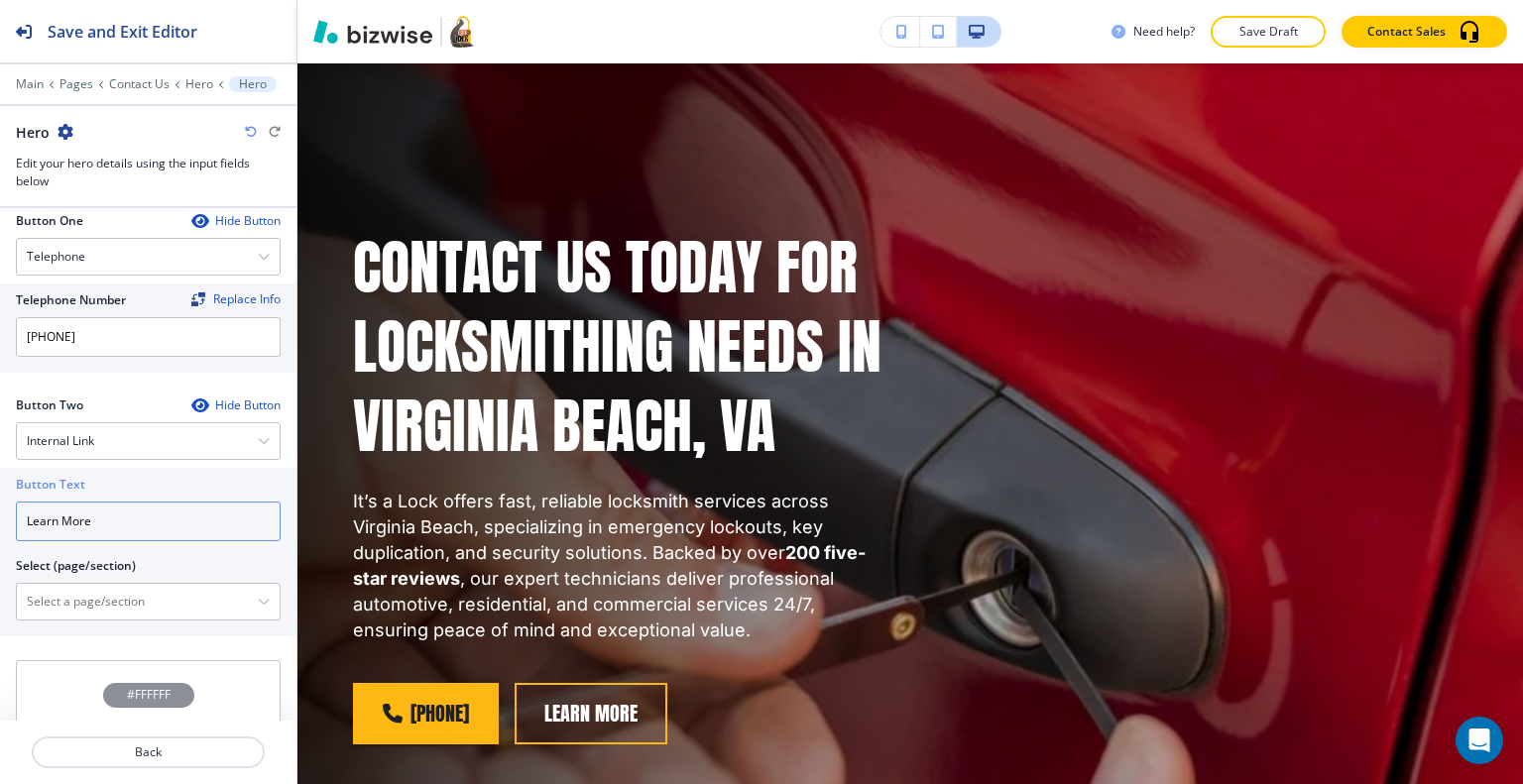 scroll, scrollTop: 991, scrollLeft: 0, axis: vertical 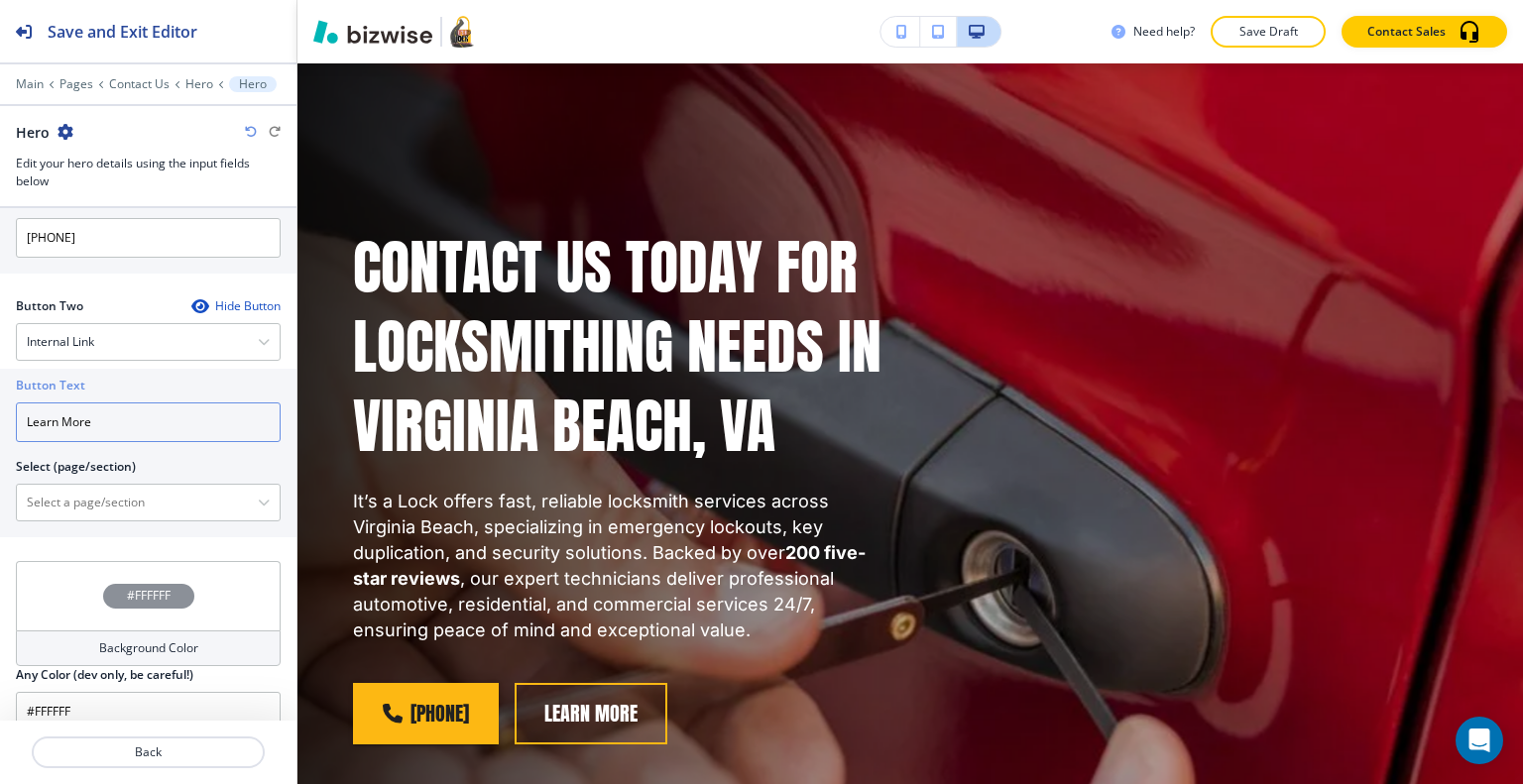 drag, startPoint x: 148, startPoint y: 405, endPoint x: 0, endPoint y: 367, distance: 152.80052 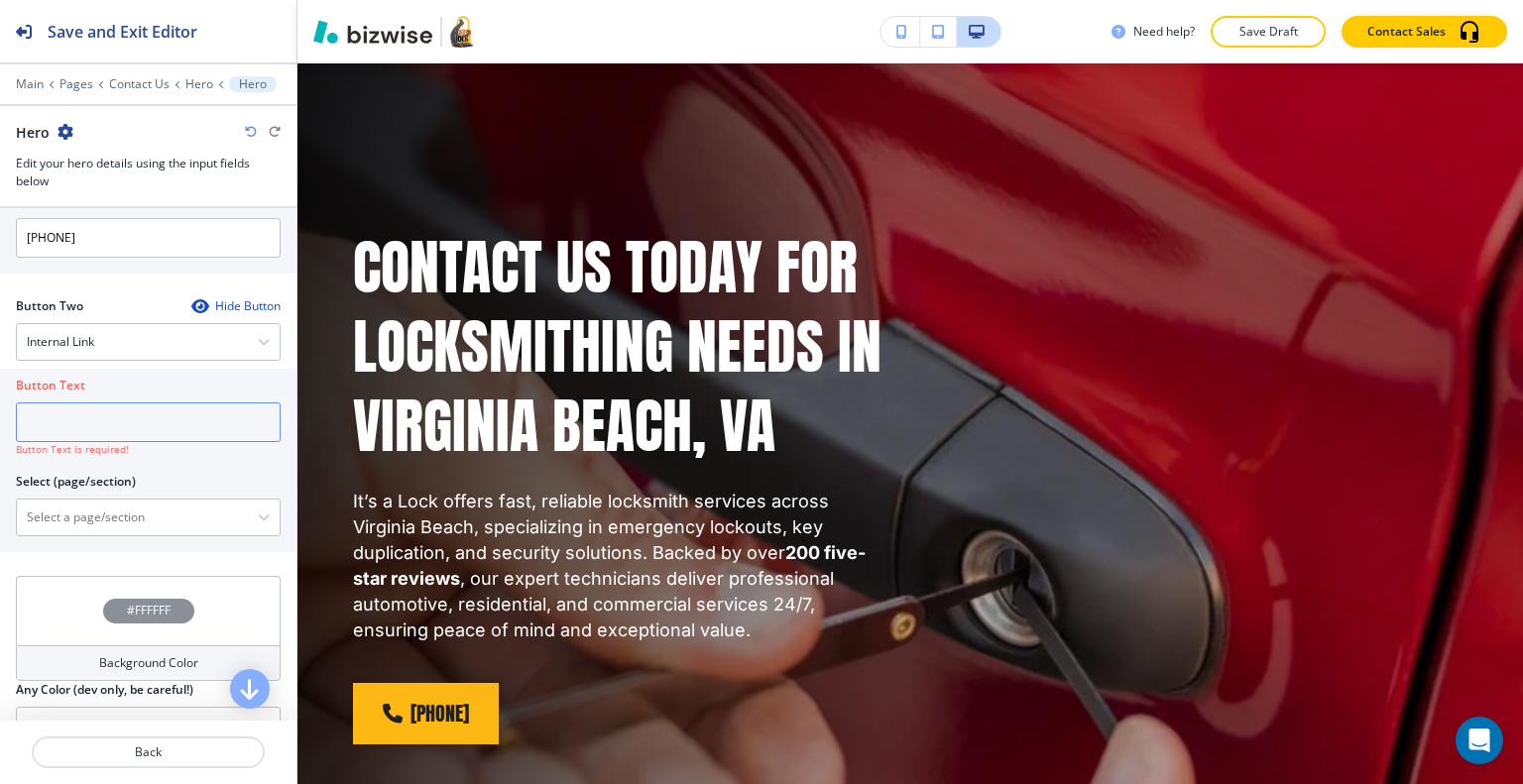 type 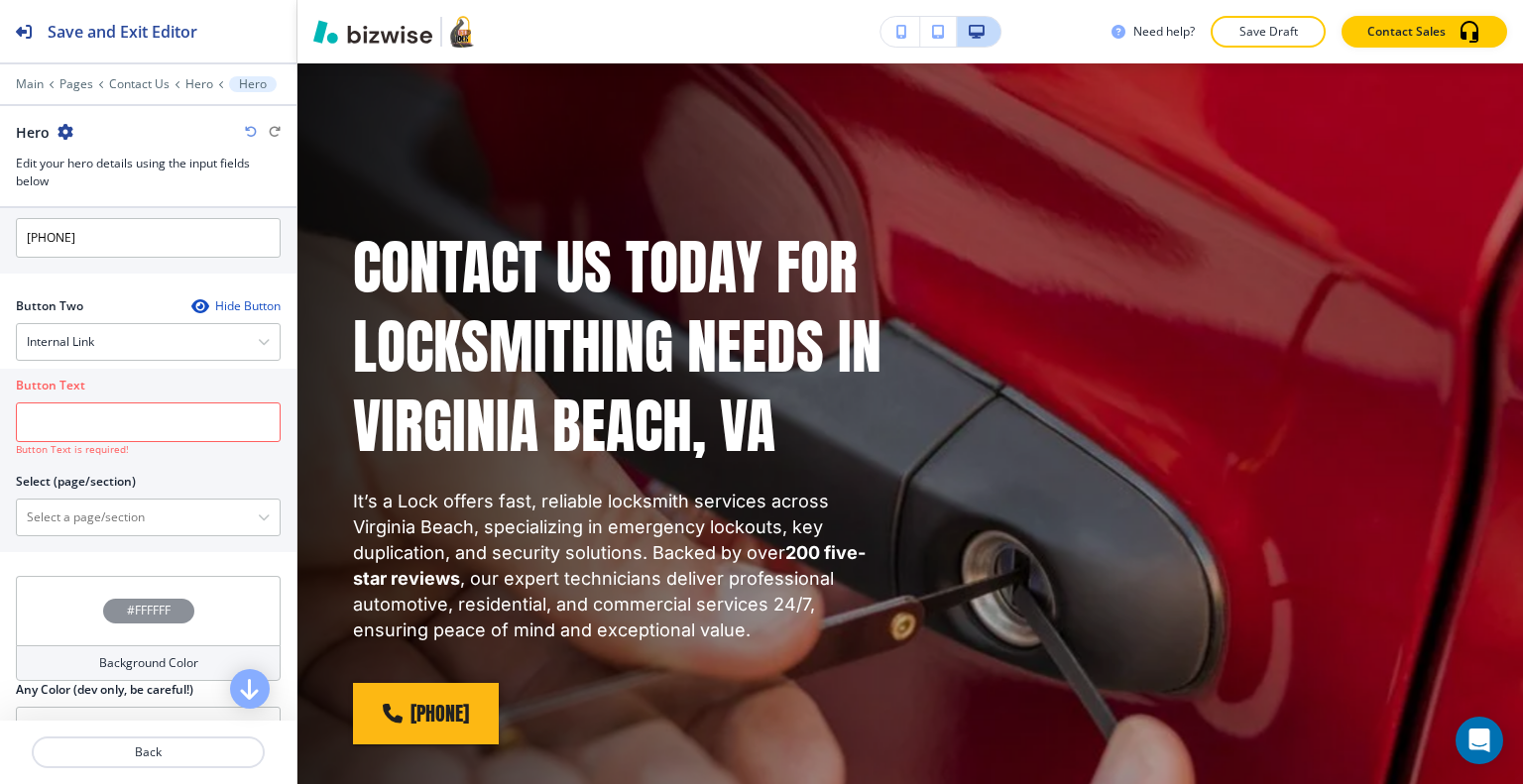 click on "Hide Button" at bounding box center [236, 306] 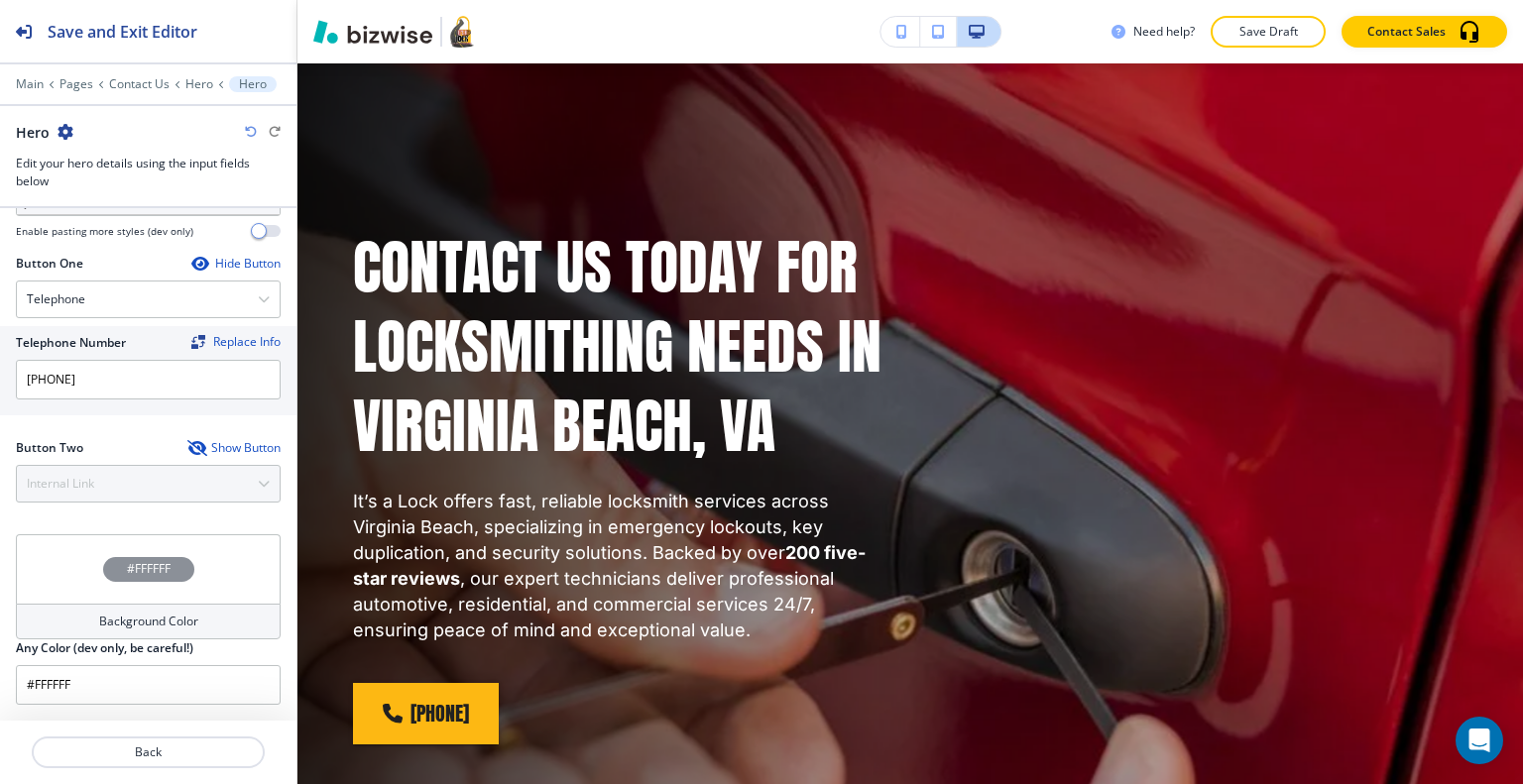 scroll, scrollTop: 844, scrollLeft: 0, axis: vertical 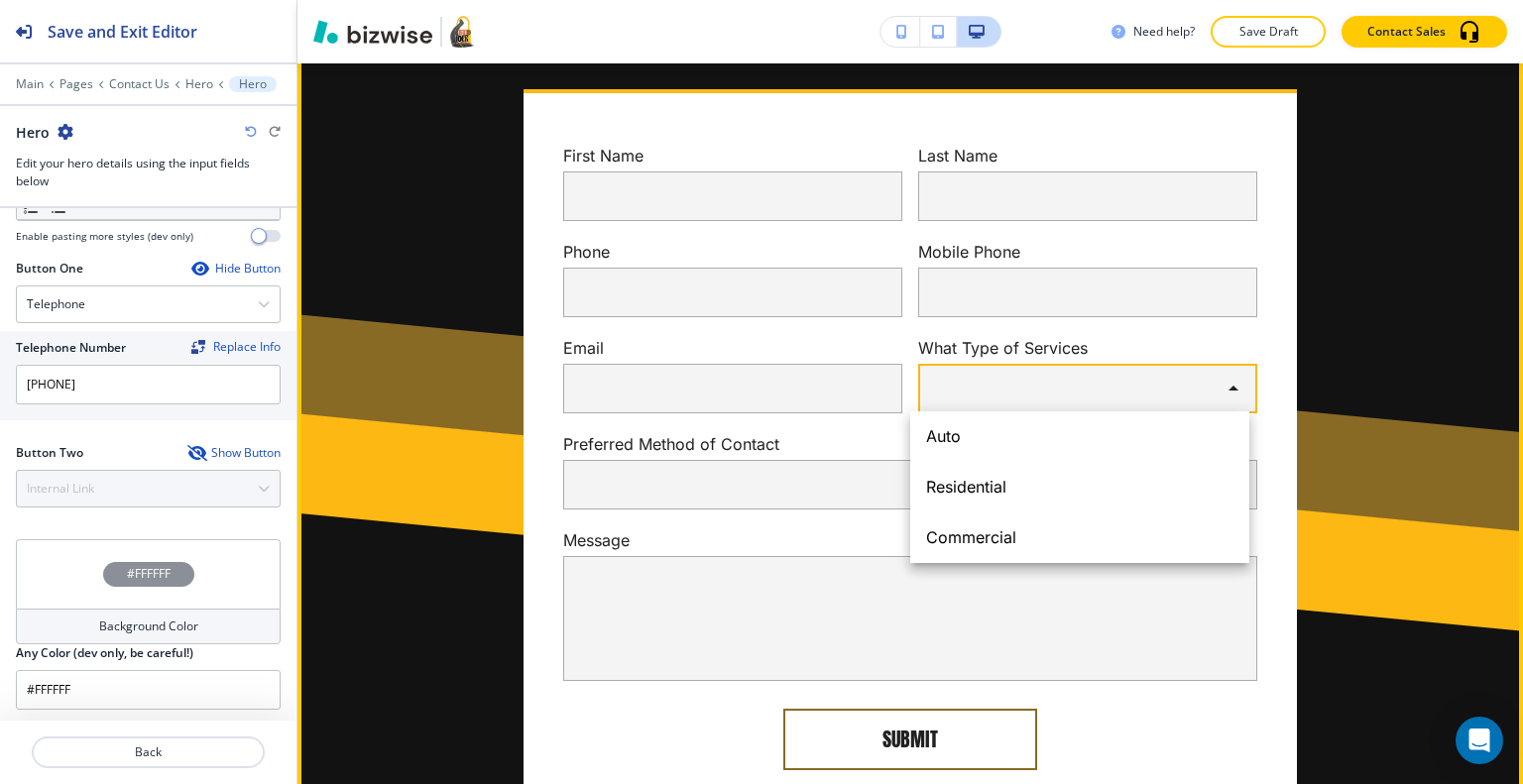 click on "Save and Exit Editor Main Pages Contact Us Hero Hero Hero Edit your hero details using the input fields below Media Crop My Photos Find Photos Hero Title                                                   Small Normal Large Huge                                       Contact Us Today for Locksmithing Needs in Virginia Beach, VA Enable pasting more styles (dev only) Hero Subtitle                                                   Small Normal Large Huge                                       Enable pasting more styles (dev only) Hero Body                                                   Small Normal Large Huge                                       It’s a Lock offers fast, reliable locksmith services across Virginia Beach, specializing in emergency lockouts, key duplication, and security solutions. Backed by over  200 five-star reviews , our expert technicians deliver professional automotive, residential, and commercial services 24/7, ensuring peace of mind and exceptional value. Button One Hide Button Telephone" at bounding box center (762, 0) 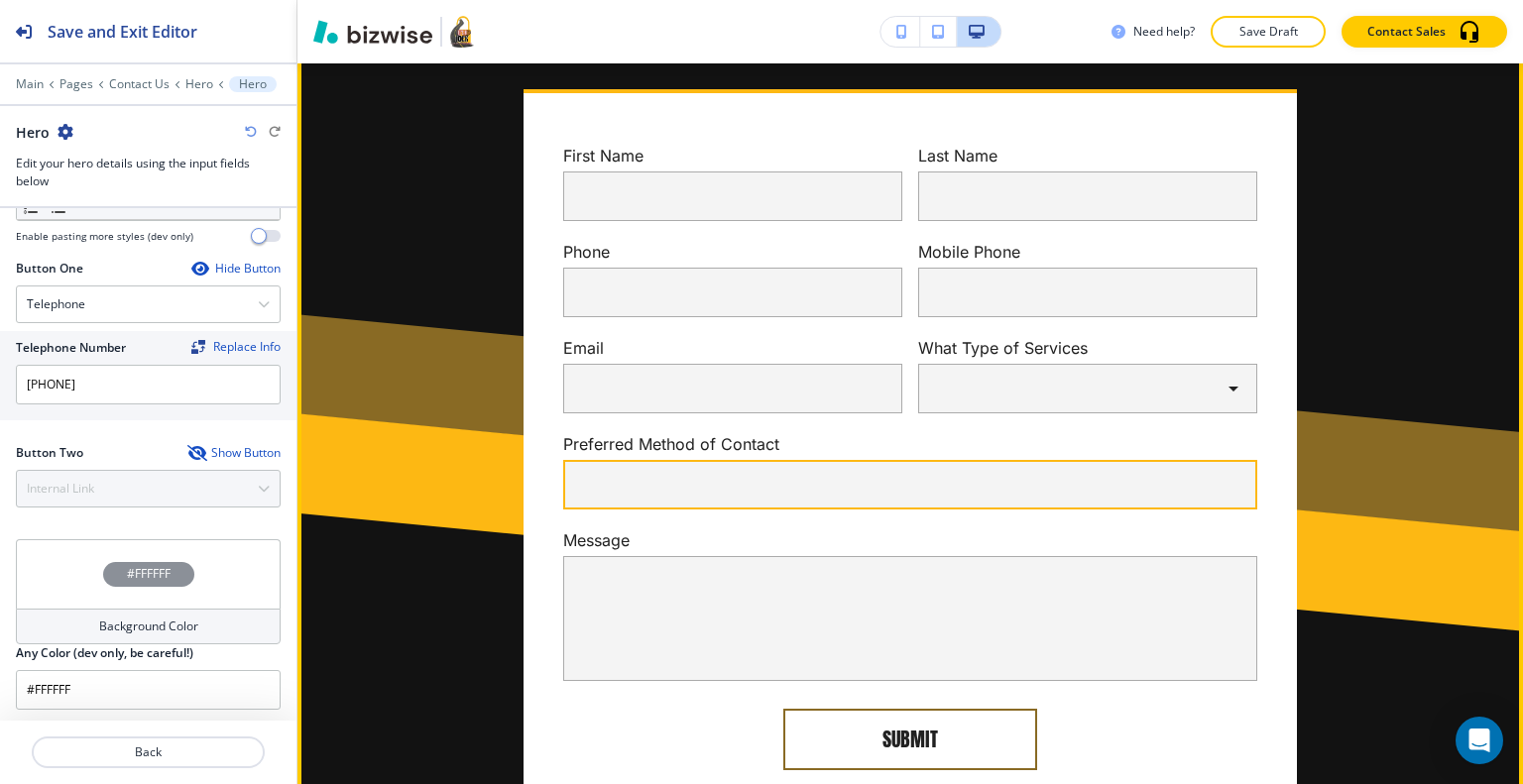 click at bounding box center [910, 485] 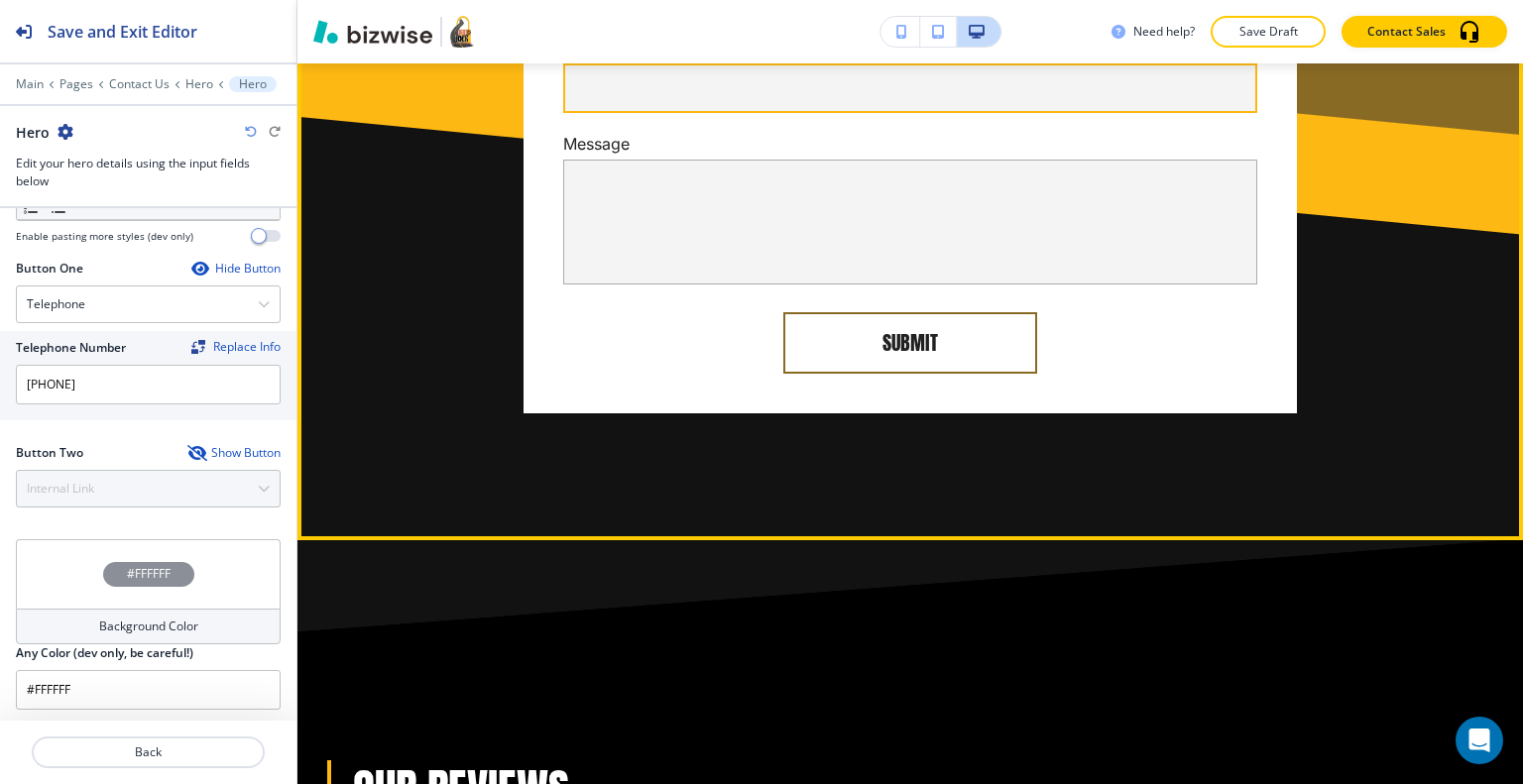 scroll, scrollTop: 1591, scrollLeft: 0, axis: vertical 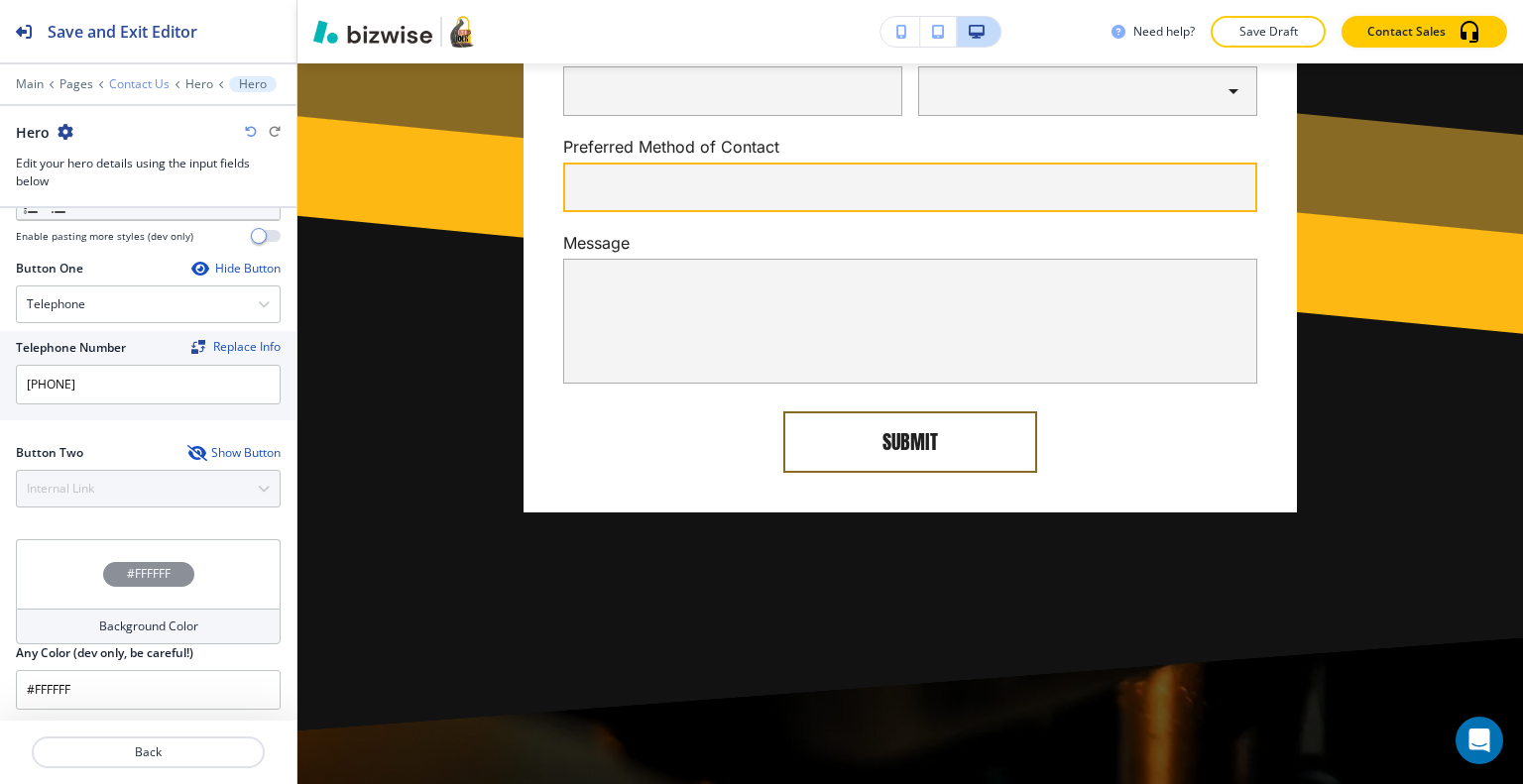 click on "Contact Us" at bounding box center (139, 84) 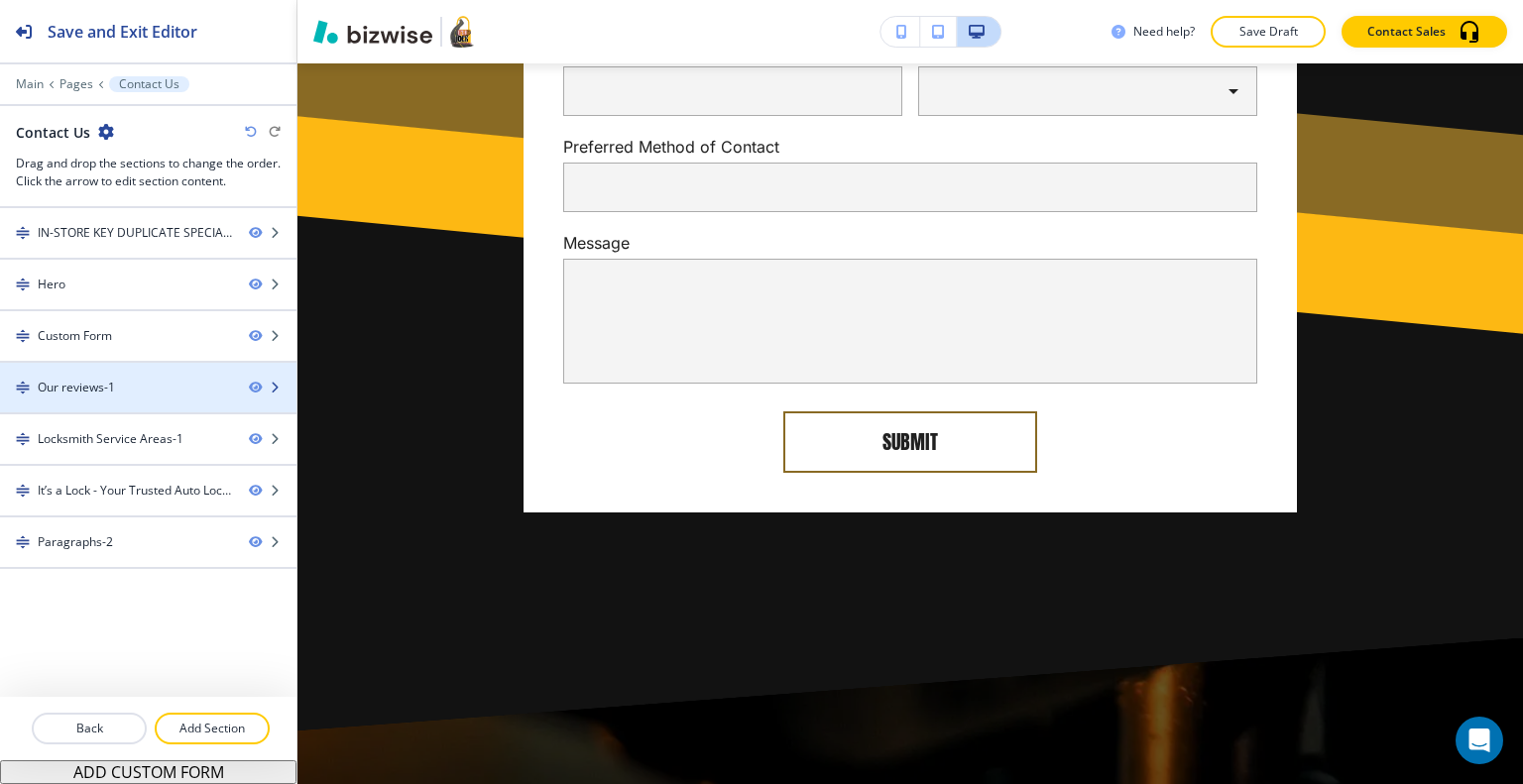type 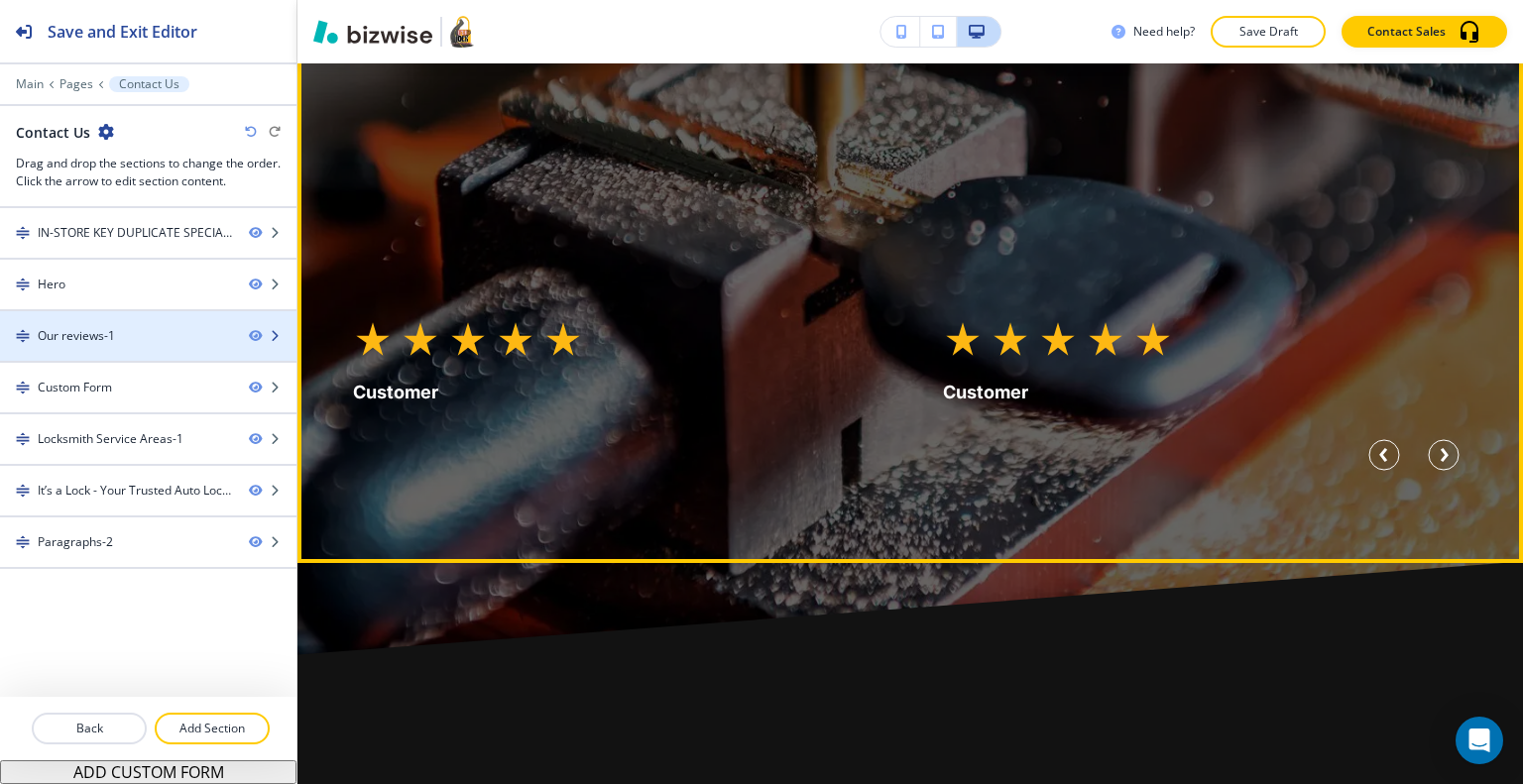 scroll, scrollTop: 1139, scrollLeft: 0, axis: vertical 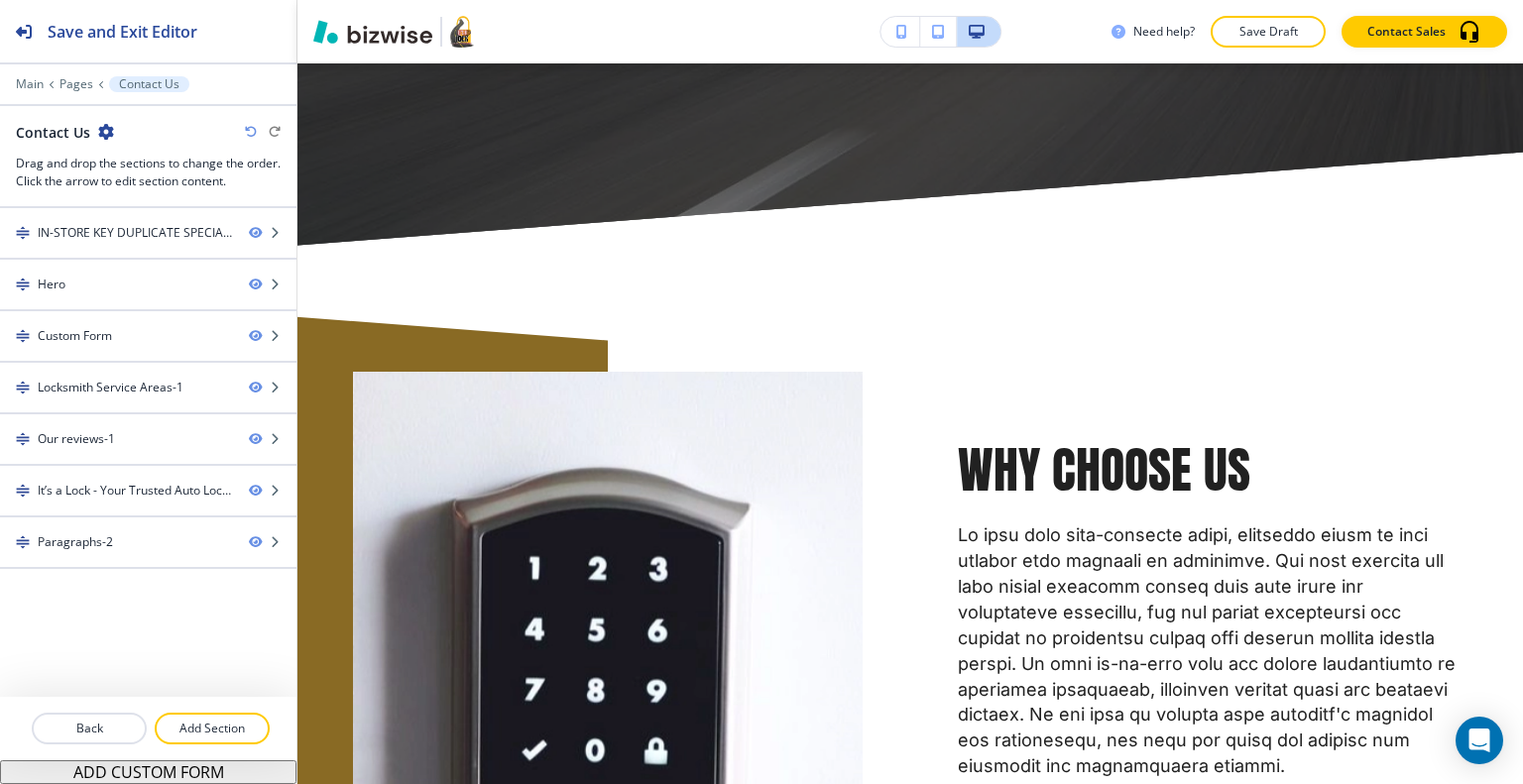 click at bounding box center [251, 132] 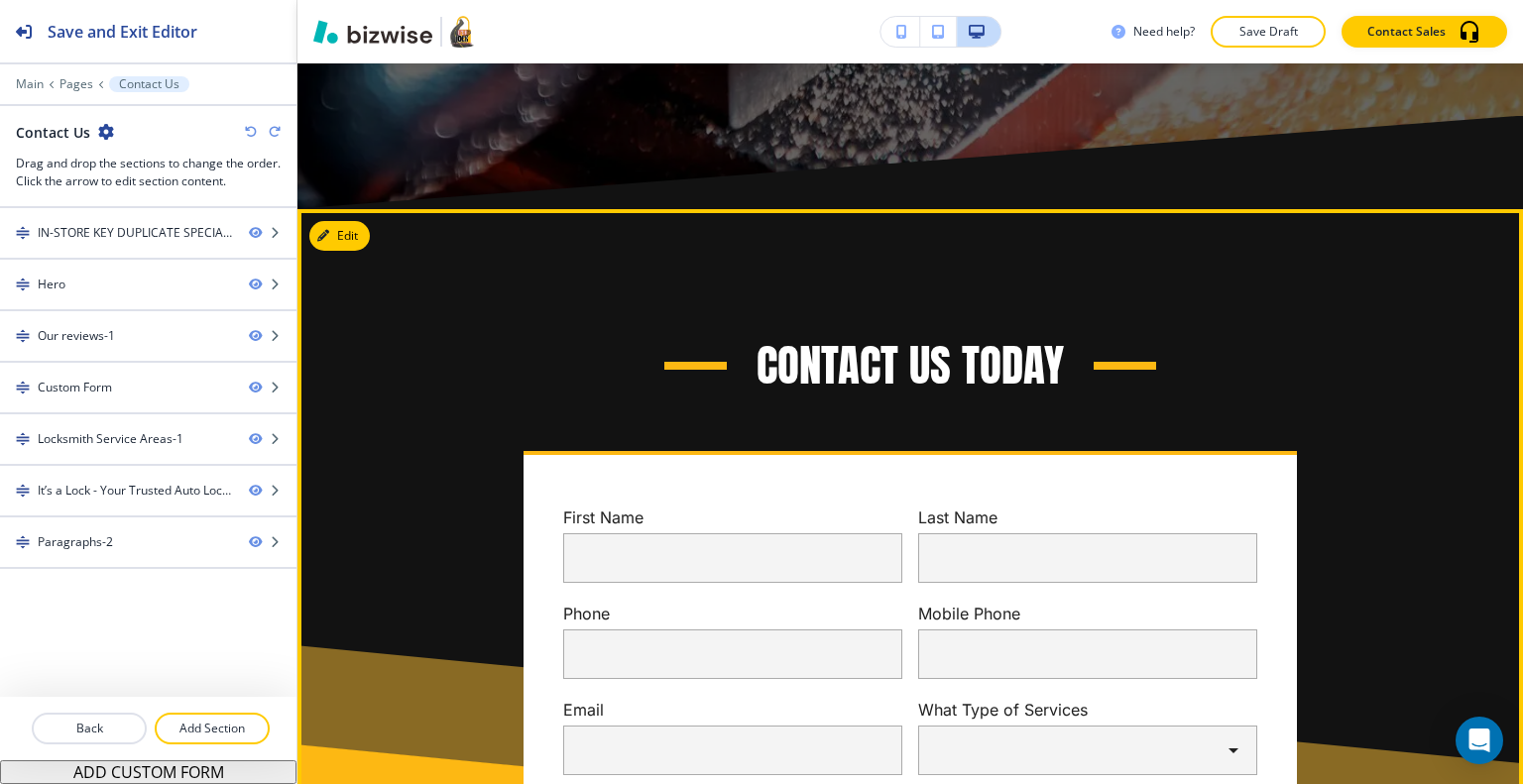 scroll, scrollTop: 1541, scrollLeft: 0, axis: vertical 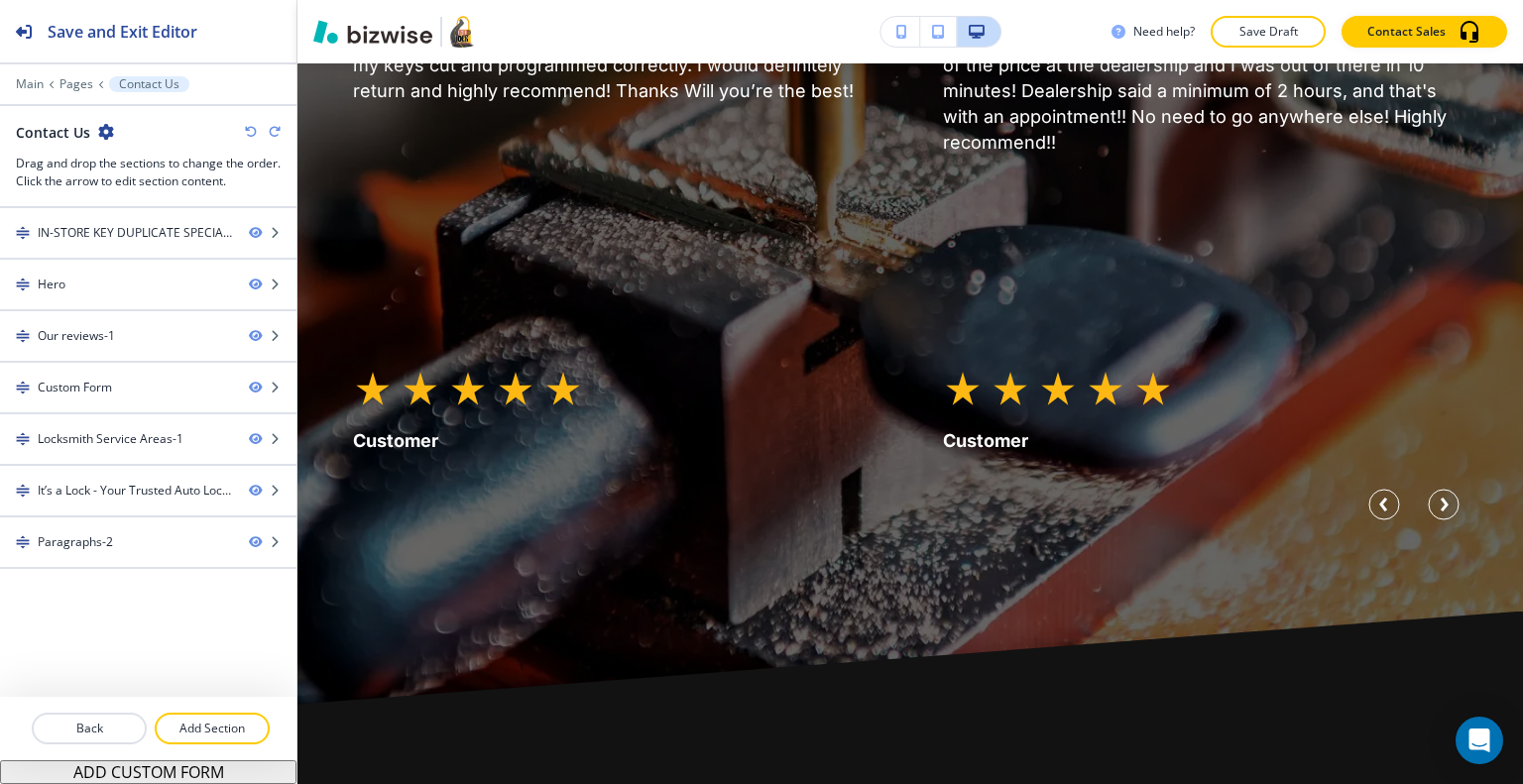click at bounding box center (251, 132) 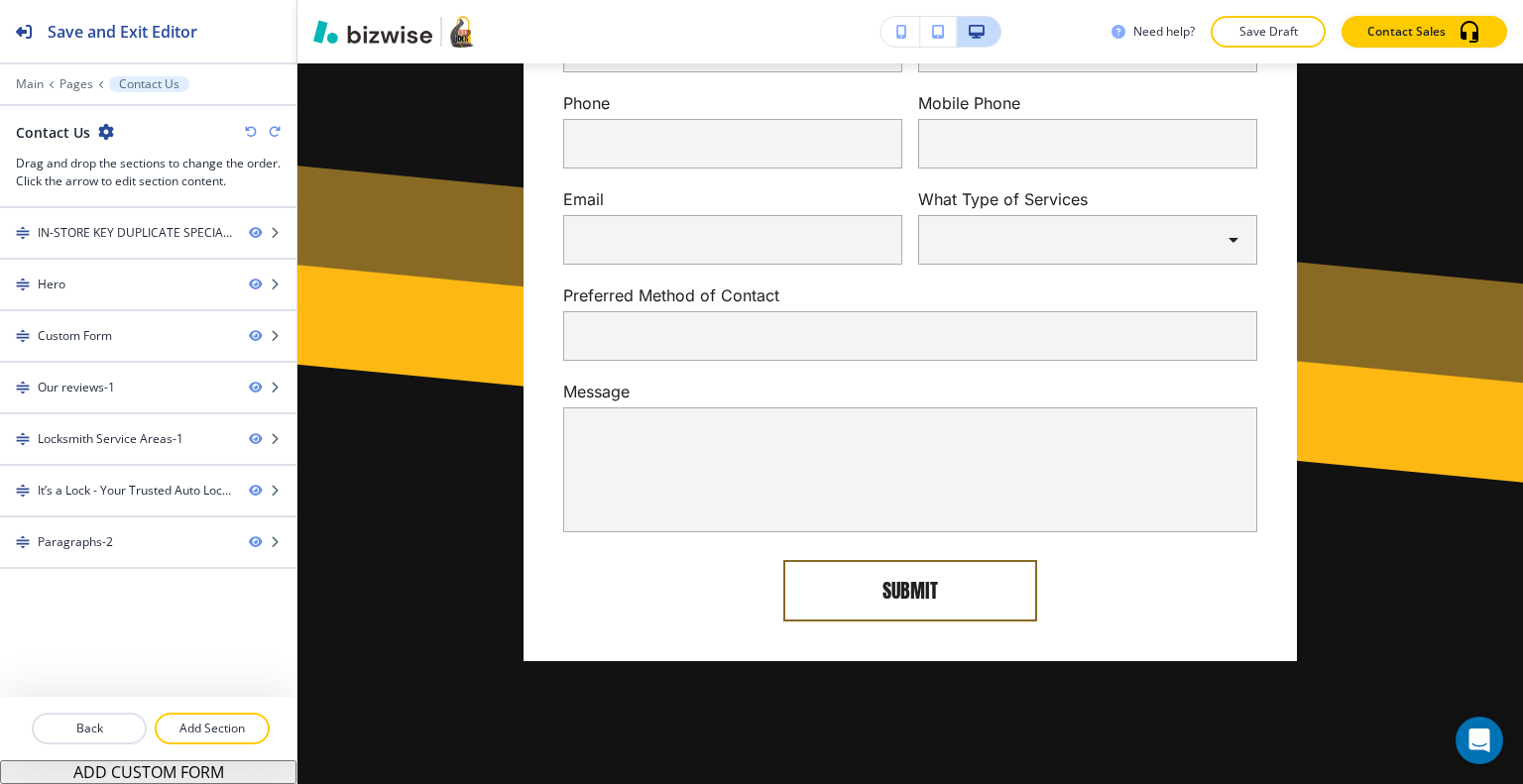 scroll, scrollTop: 1244, scrollLeft: 0, axis: vertical 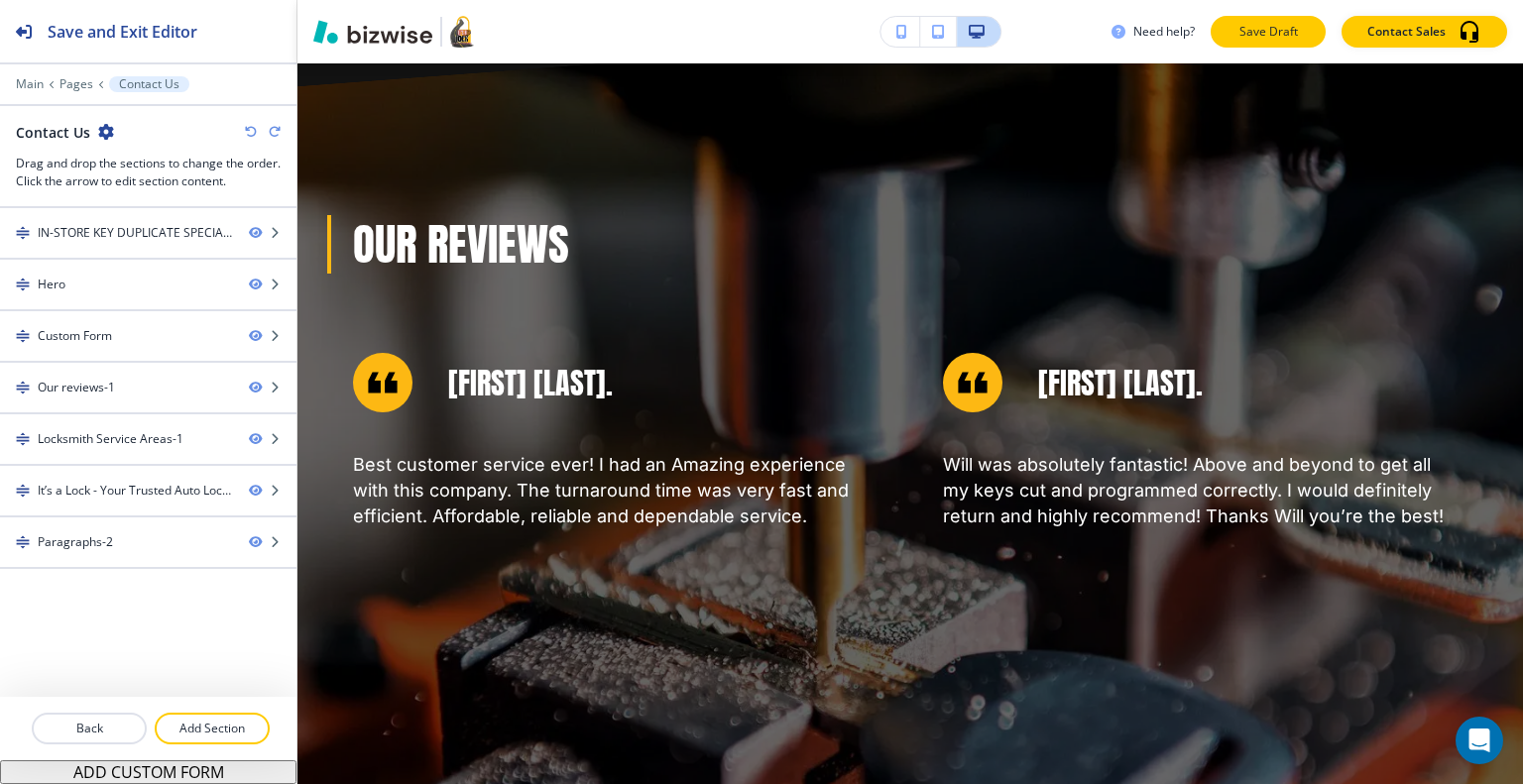 click on "Save Draft" at bounding box center (1268, 32) 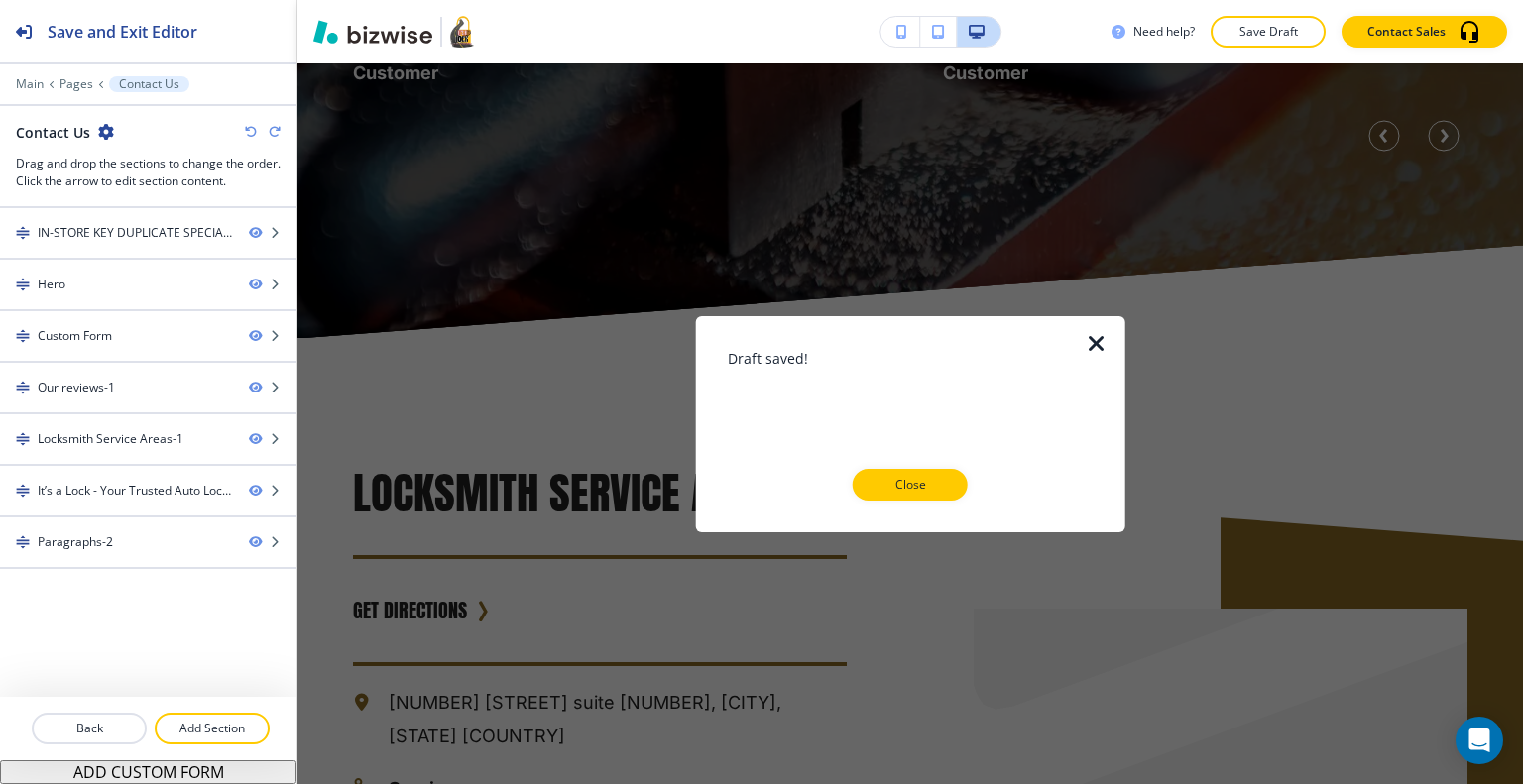 scroll, scrollTop: 3424, scrollLeft: 0, axis: vertical 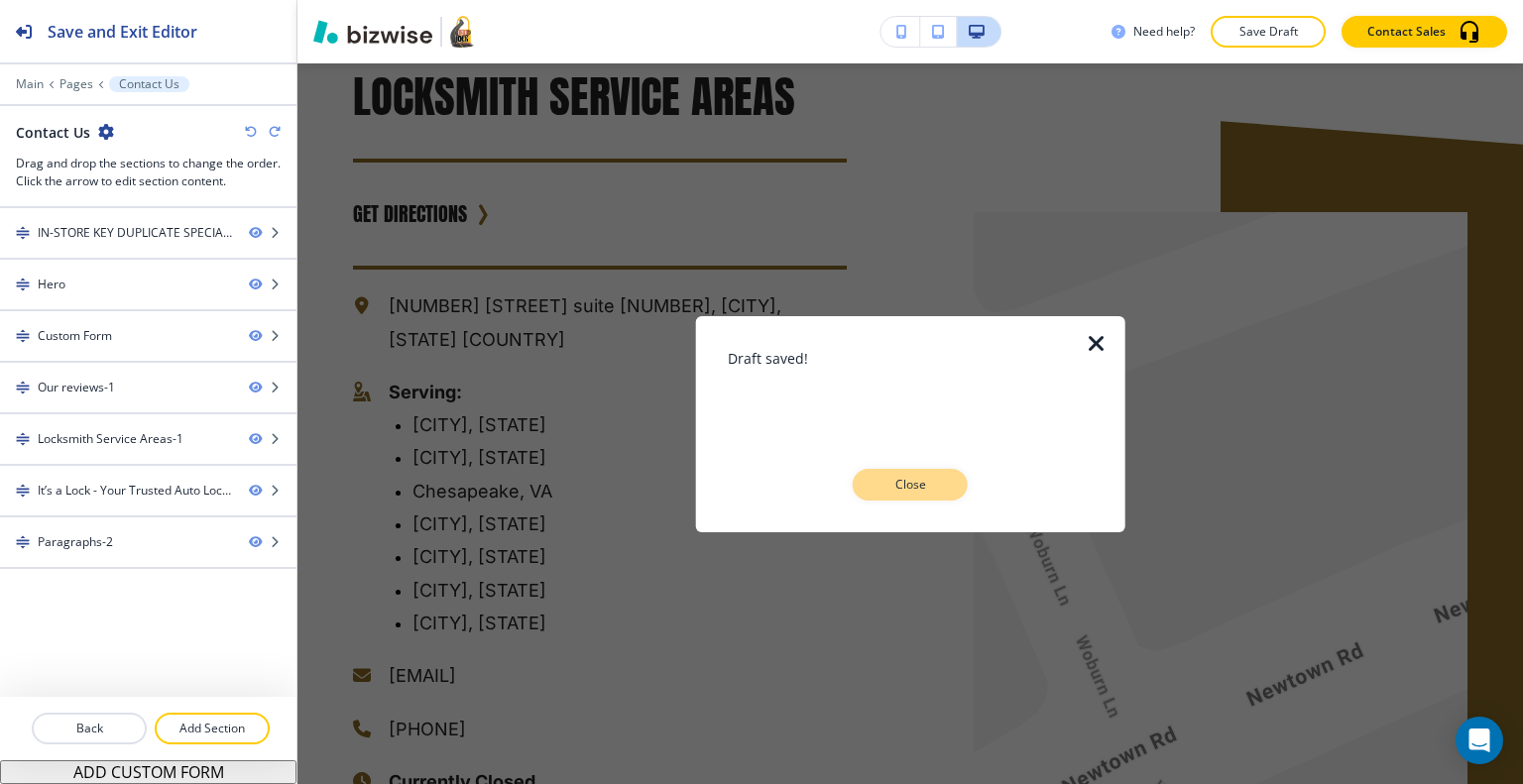 click on "Close" at bounding box center (910, 485) 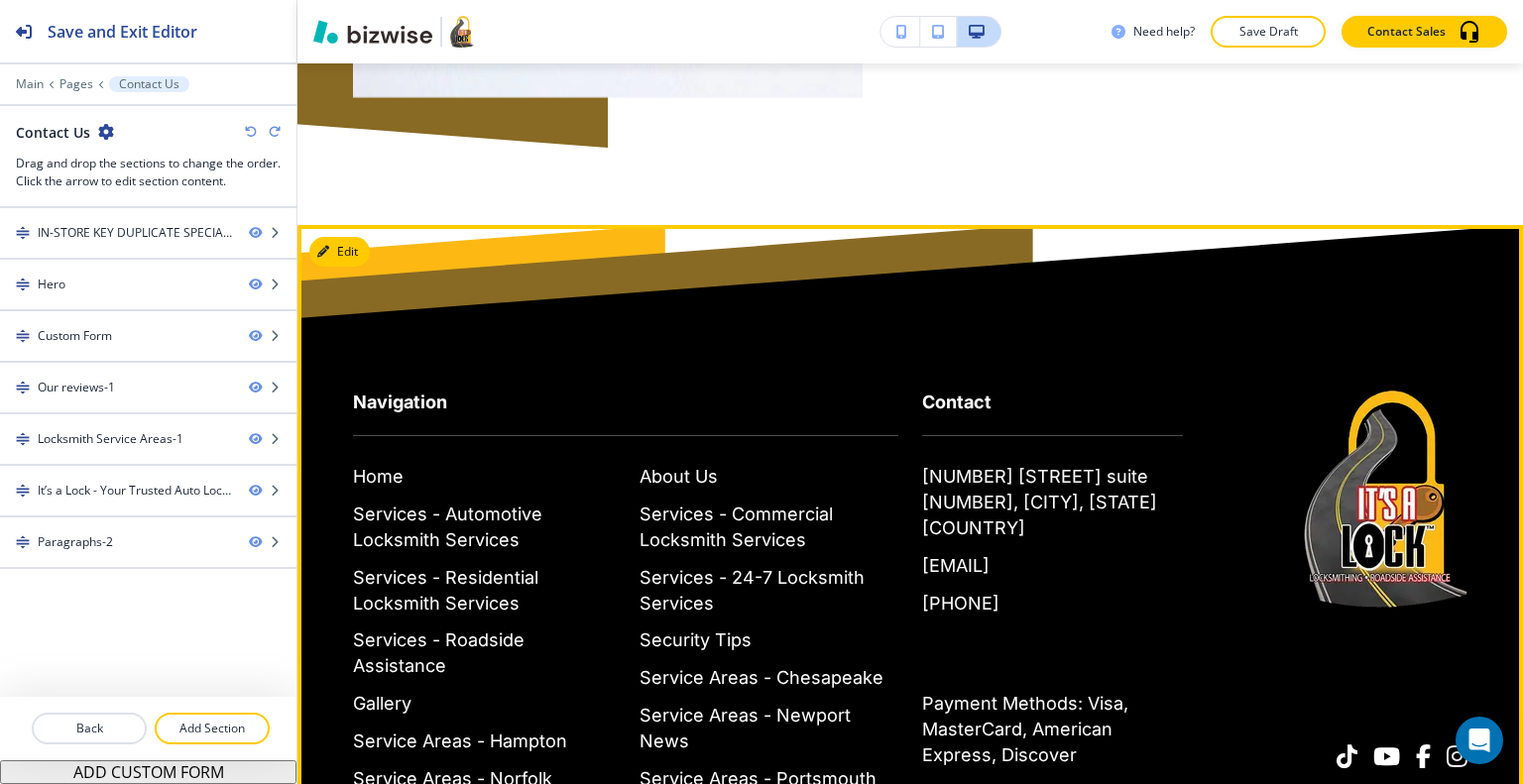scroll, scrollTop: 6502, scrollLeft: 0, axis: vertical 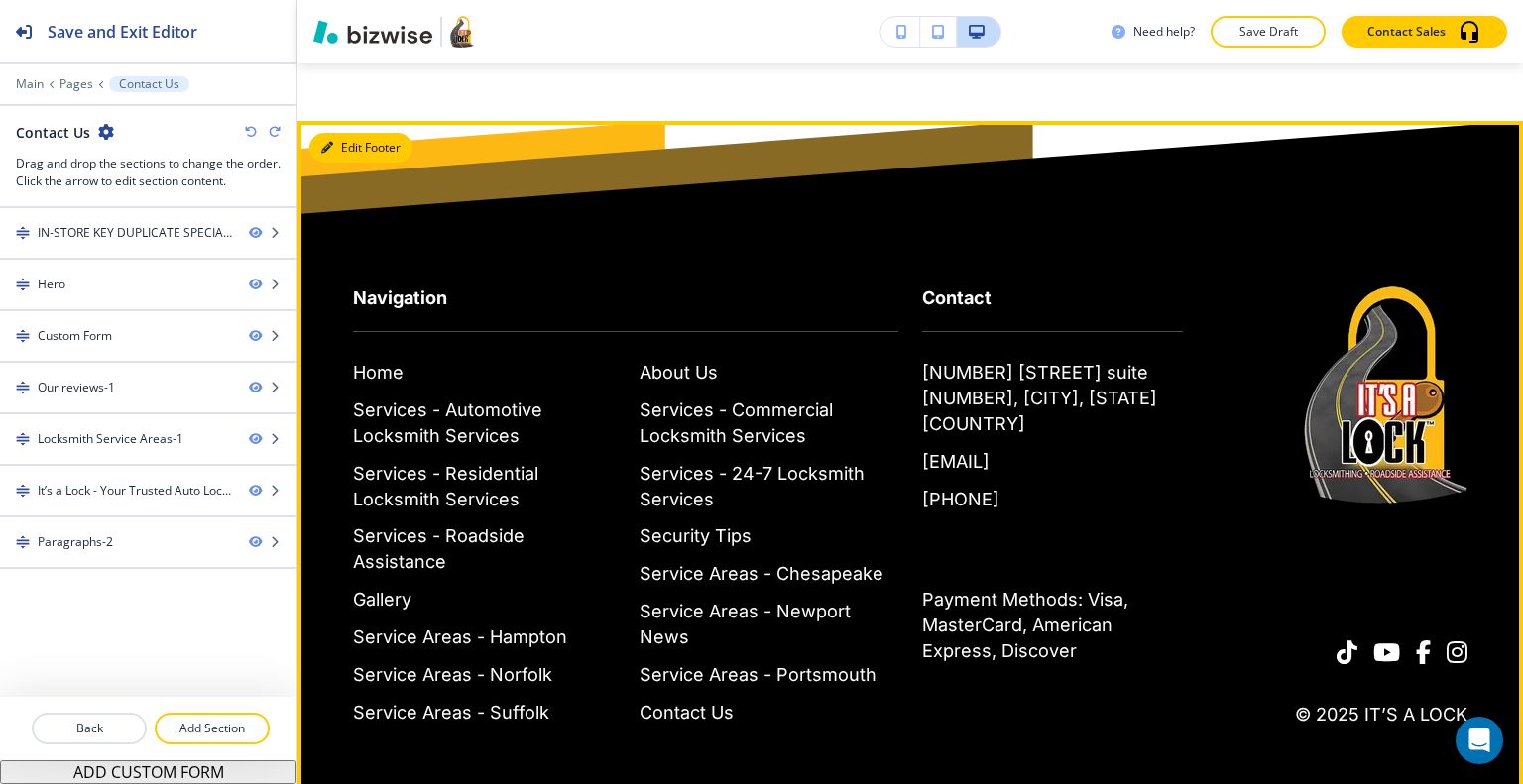 click on "Edit Footer" at bounding box center (361, 148) 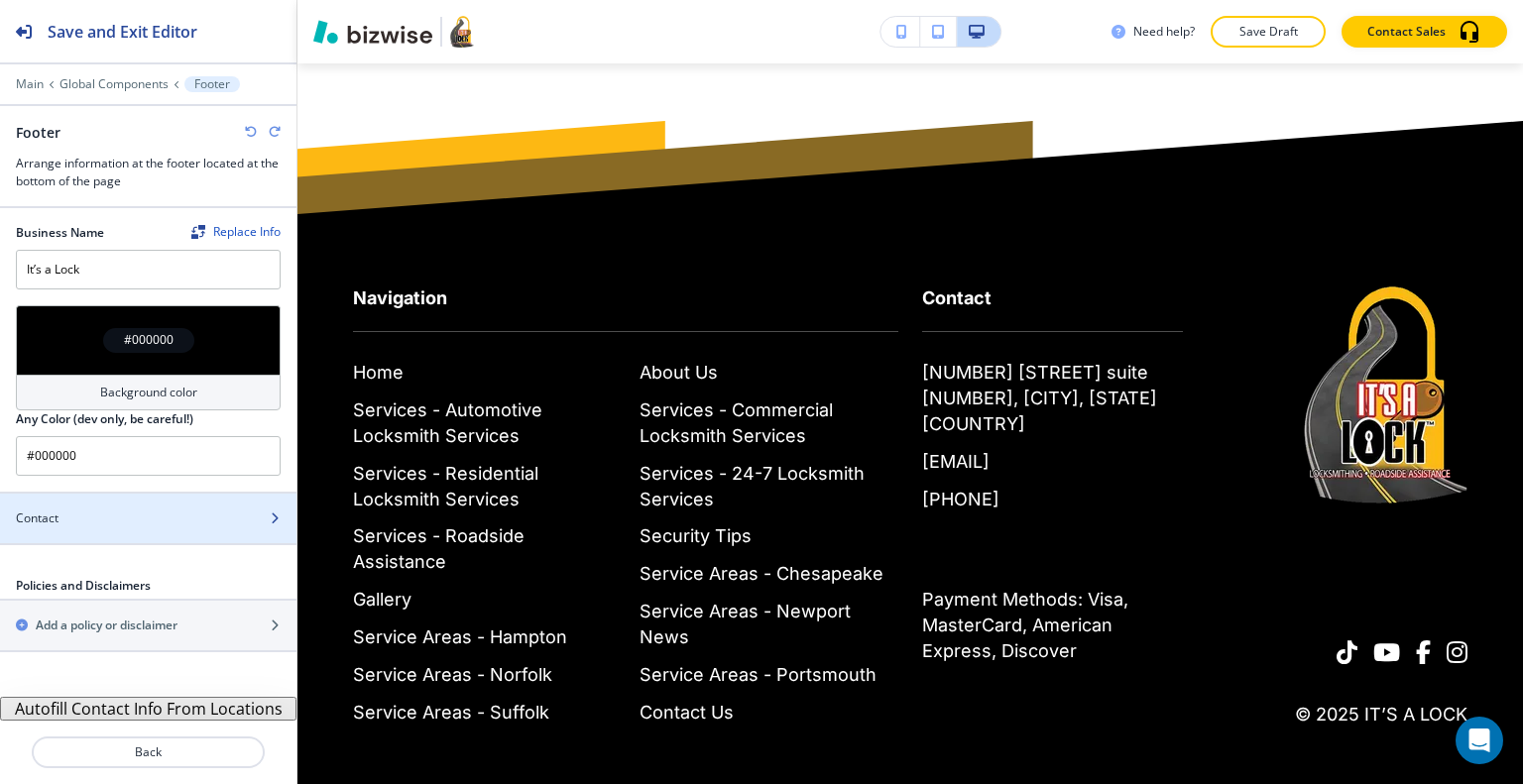 click on "Contact" at bounding box center (126, 518) 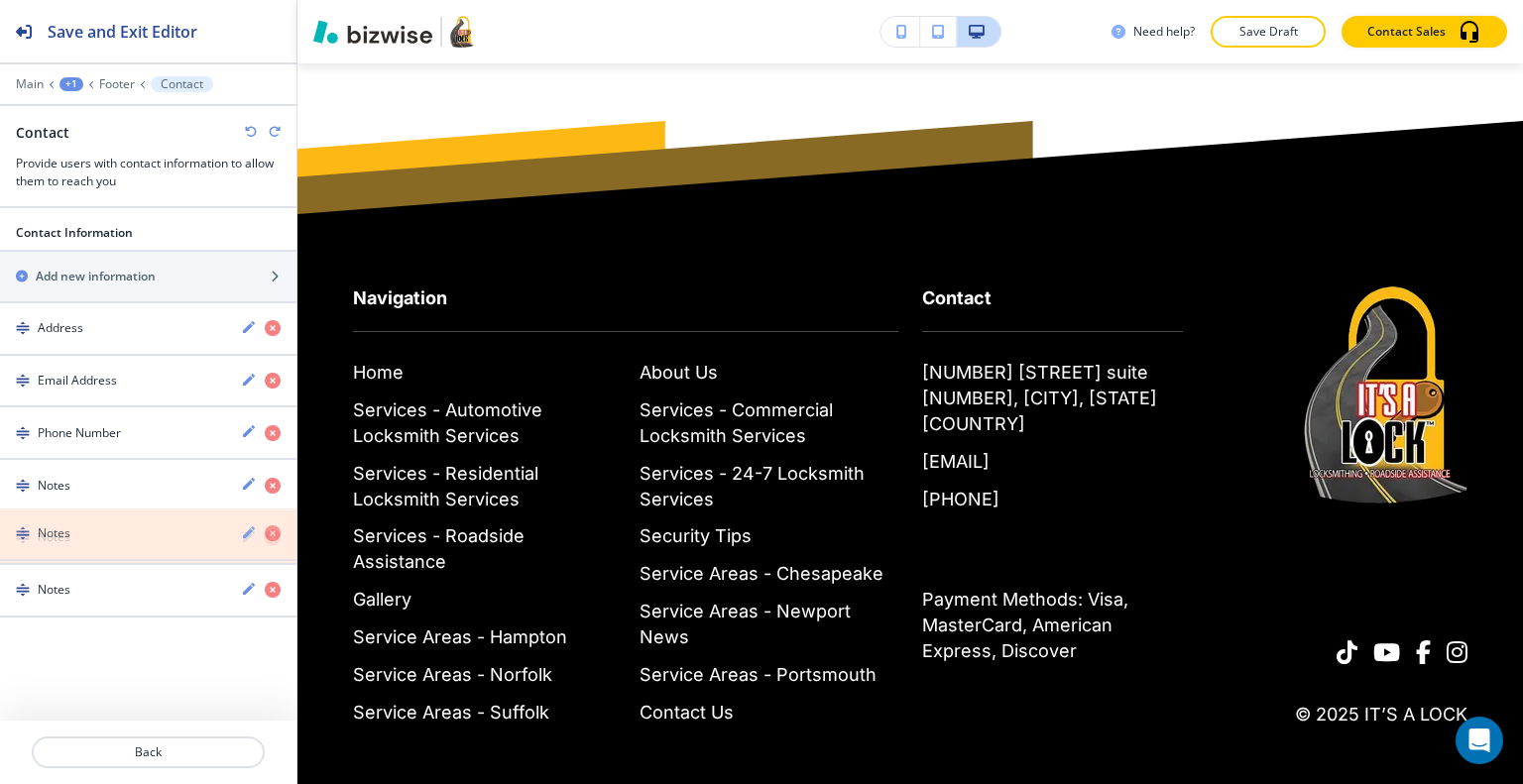 click at bounding box center (273, 537) 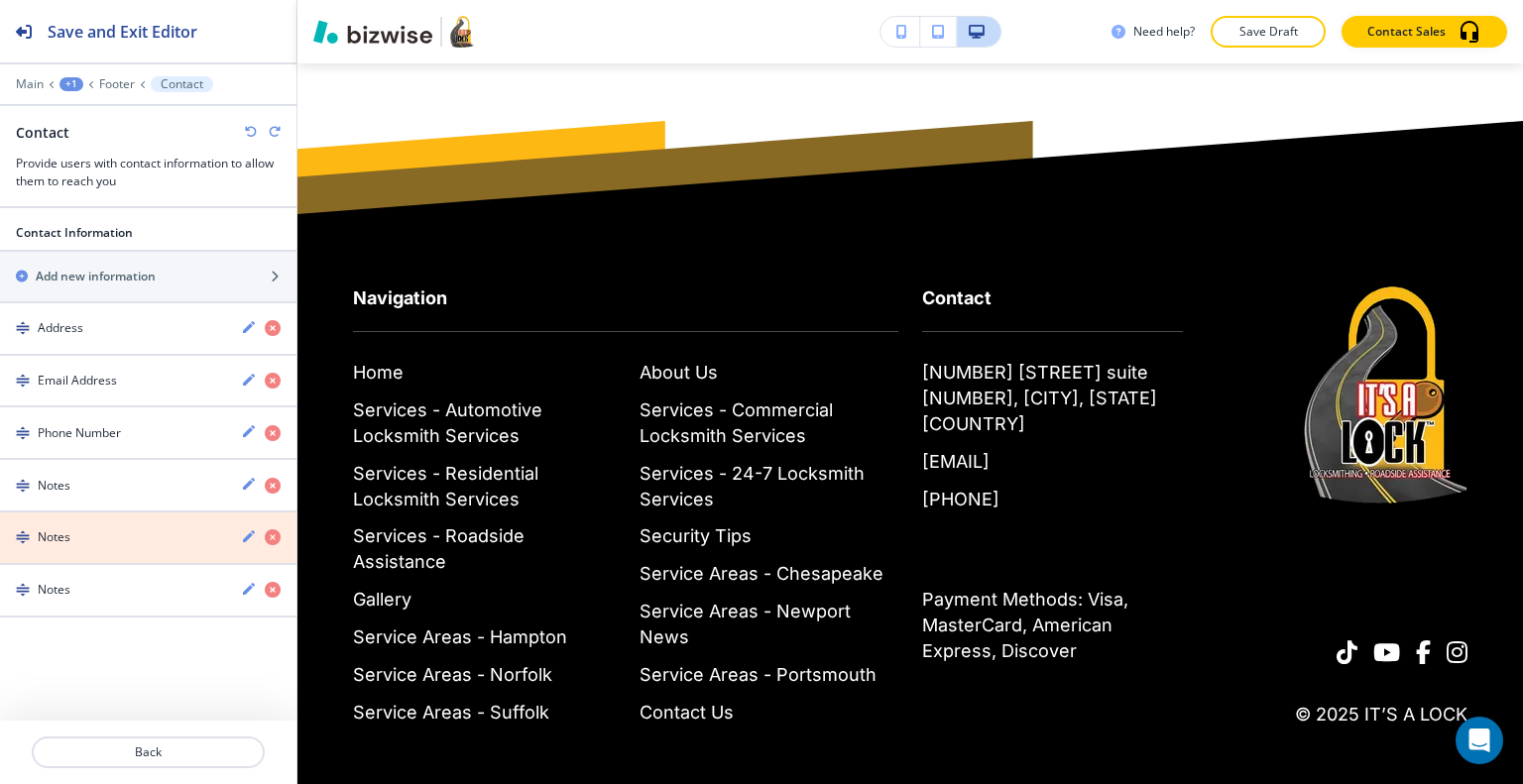 click at bounding box center [273, 537] 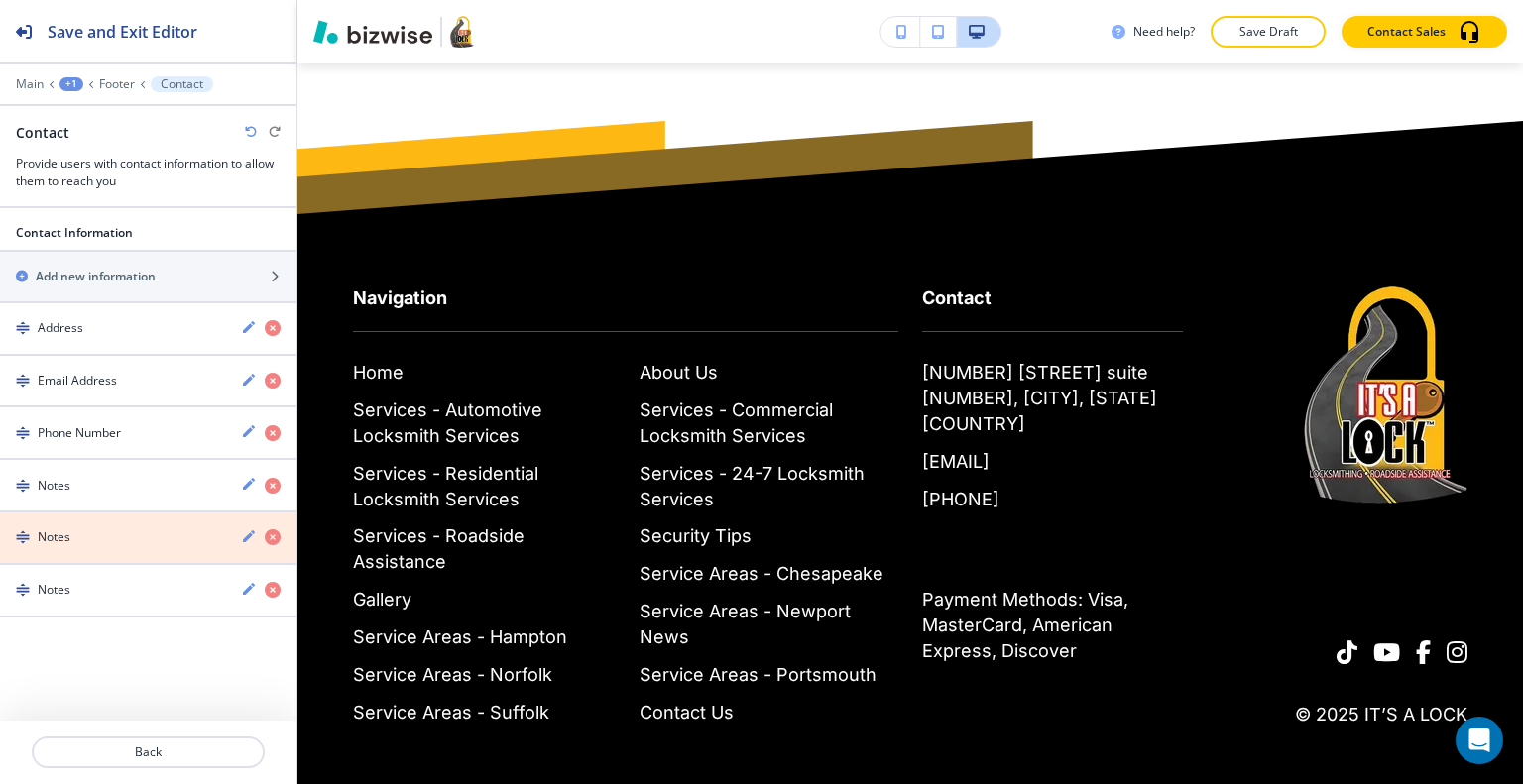 scroll, scrollTop: 6500, scrollLeft: 0, axis: vertical 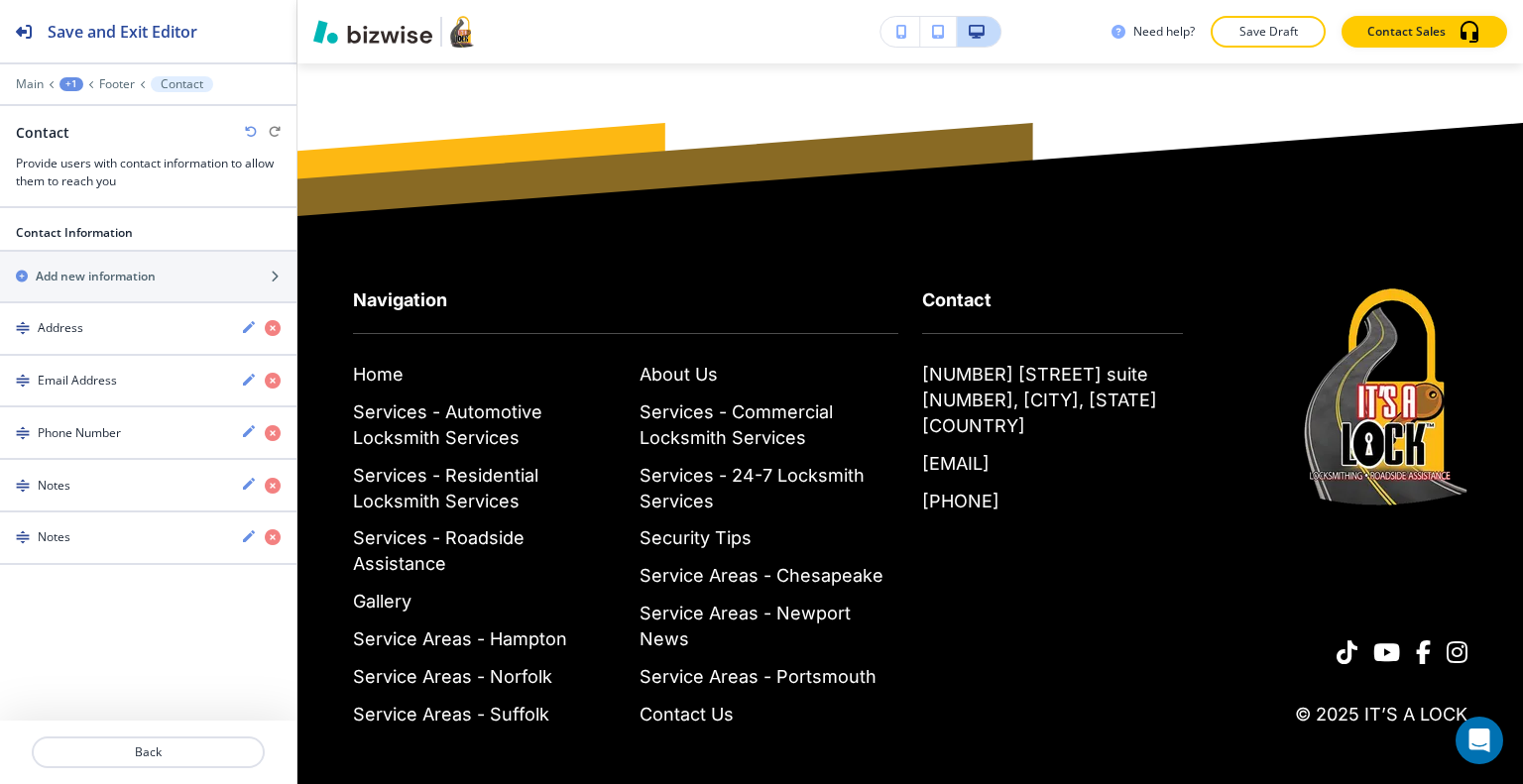 click at bounding box center [251, 132] 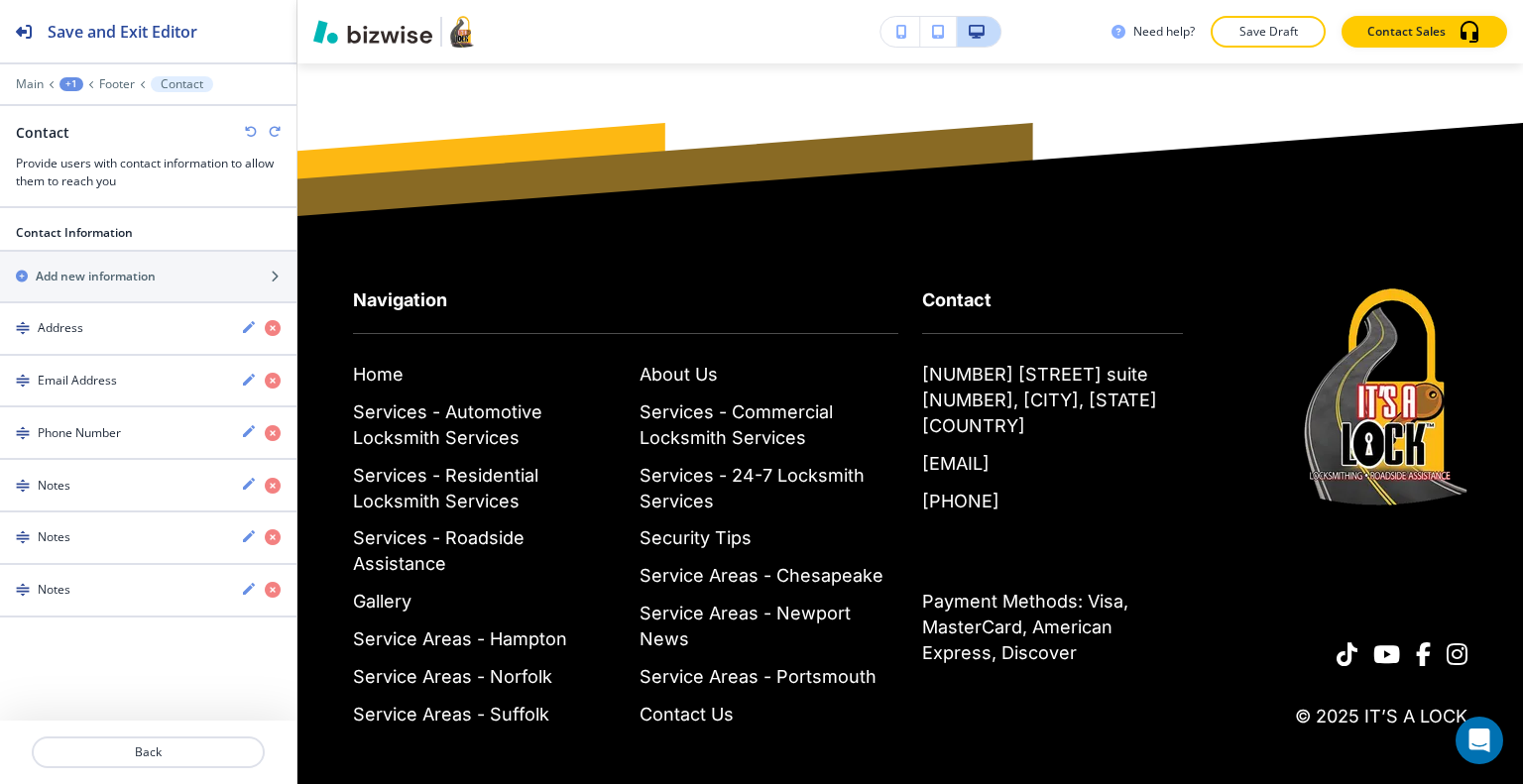 scroll, scrollTop: 6502, scrollLeft: 0, axis: vertical 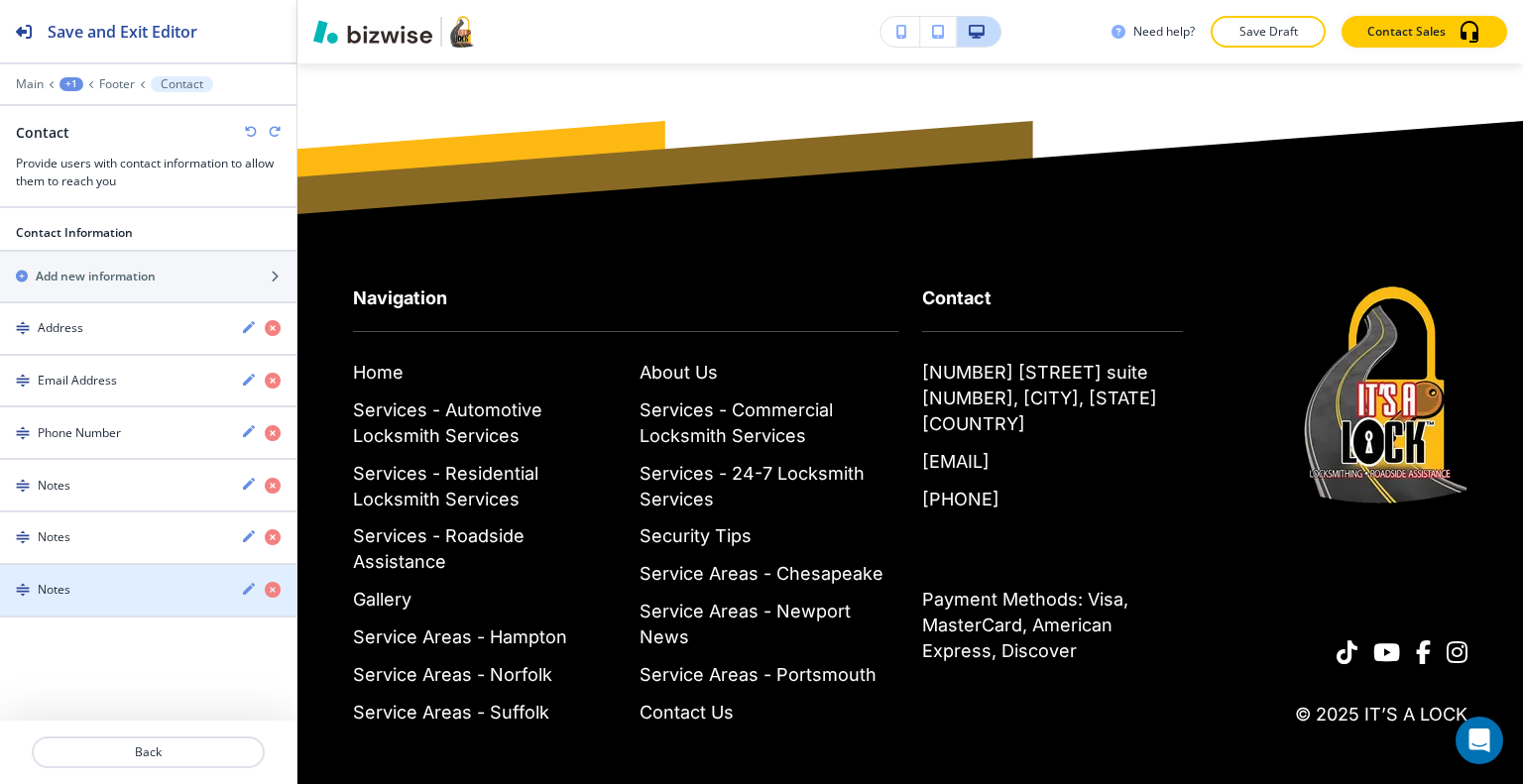 click on "Notes" at bounding box center [112, 590] 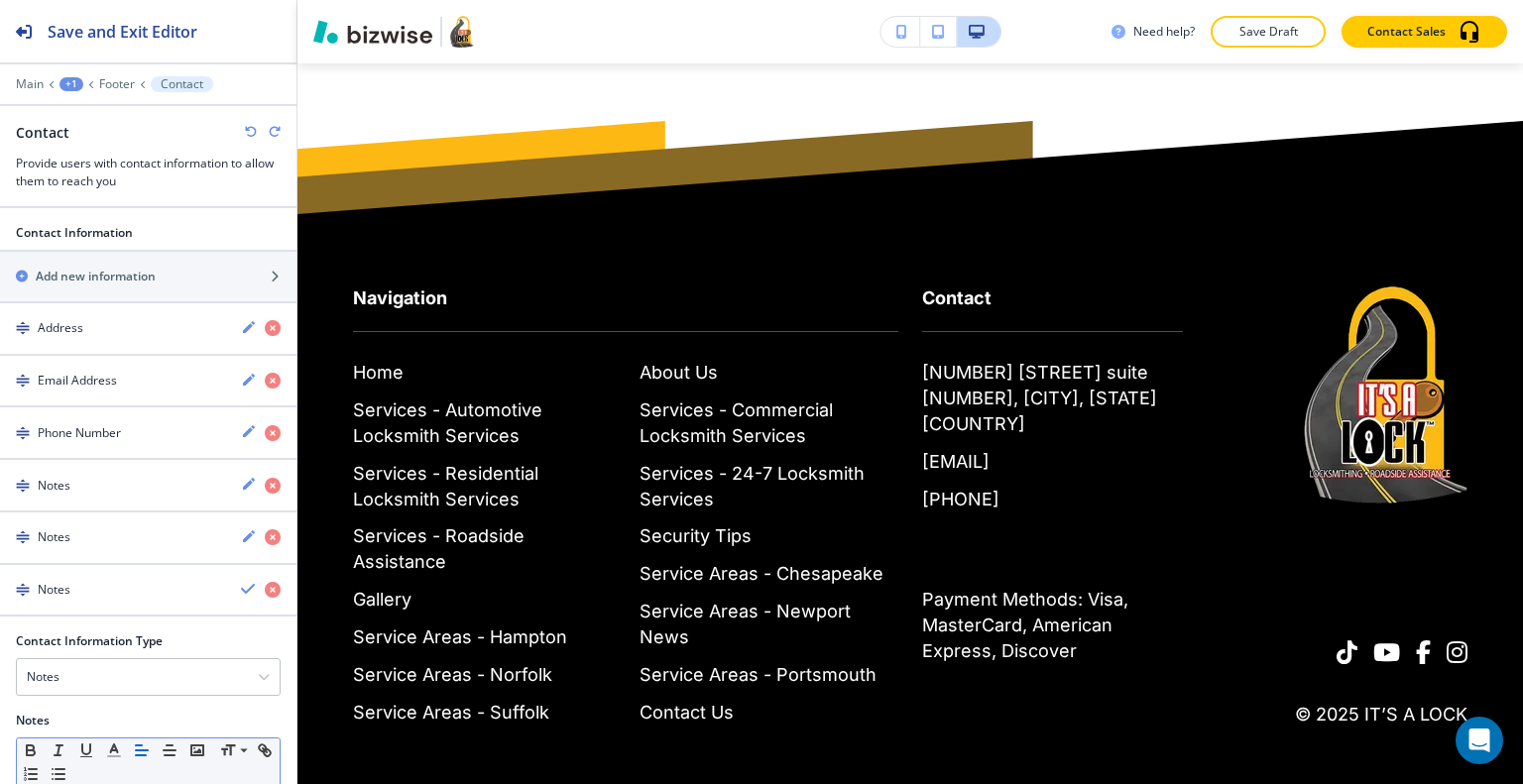 scroll, scrollTop: 152, scrollLeft: 0, axis: vertical 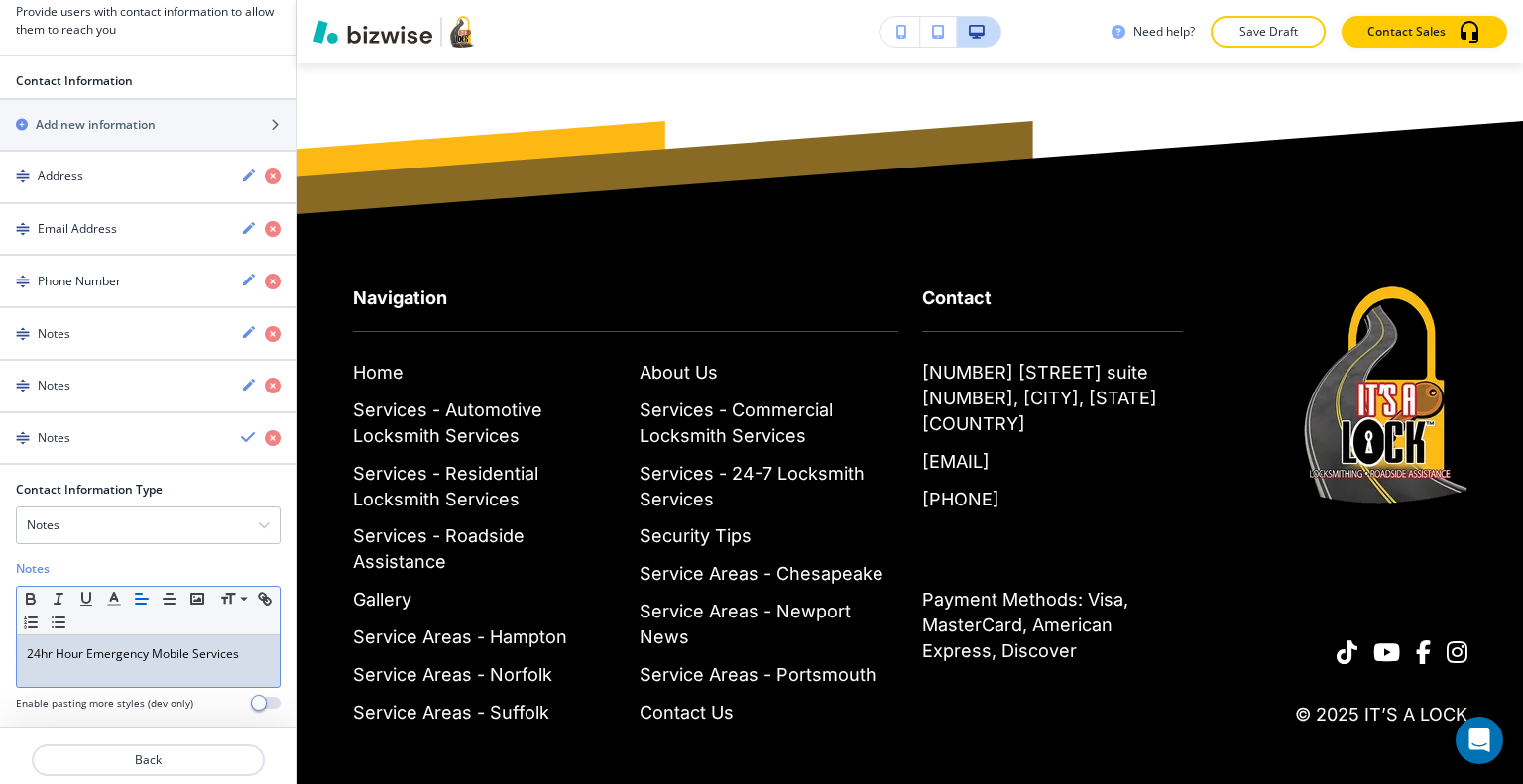 drag, startPoint x: 254, startPoint y: 656, endPoint x: 0, endPoint y: 617, distance: 256.97665 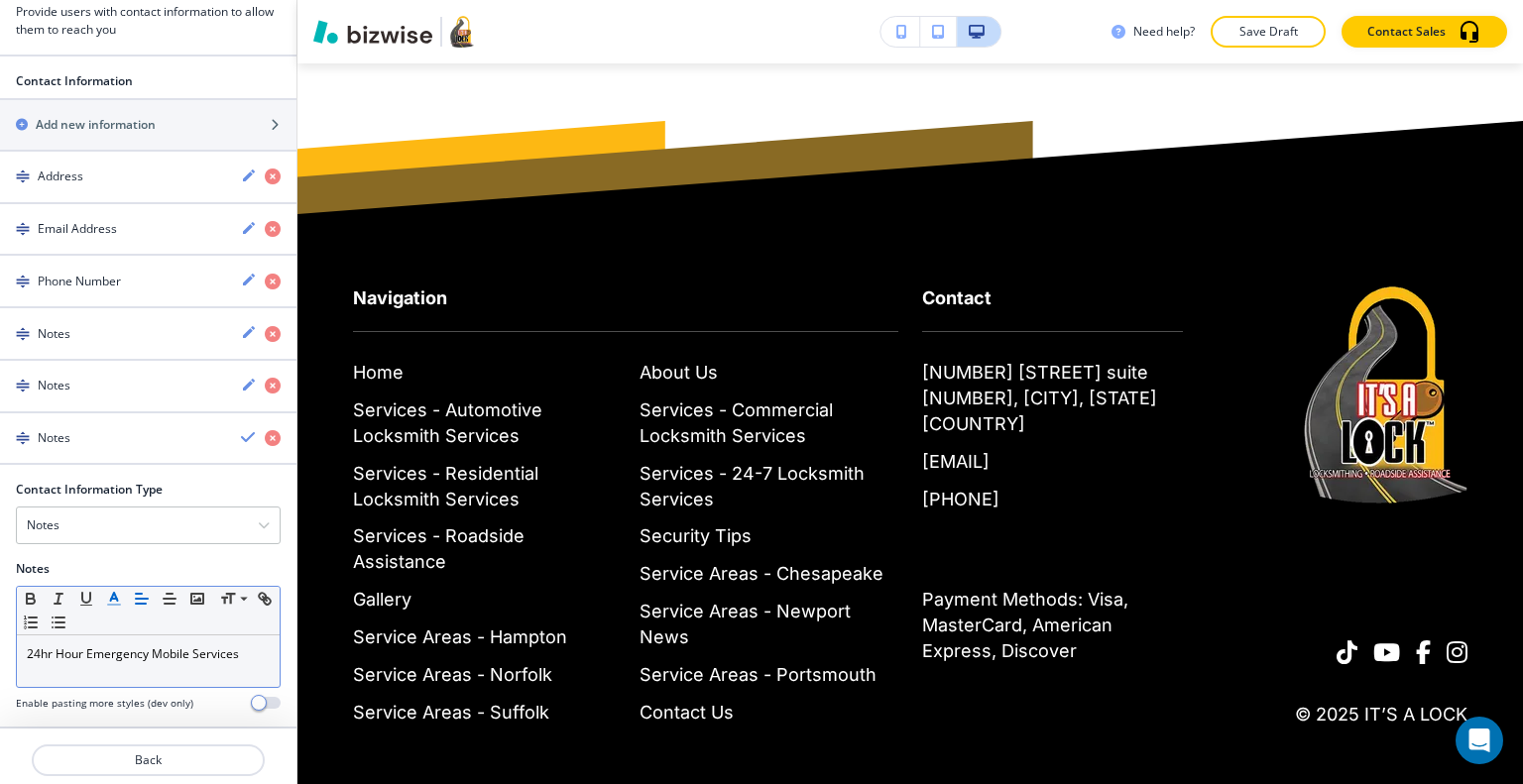 click 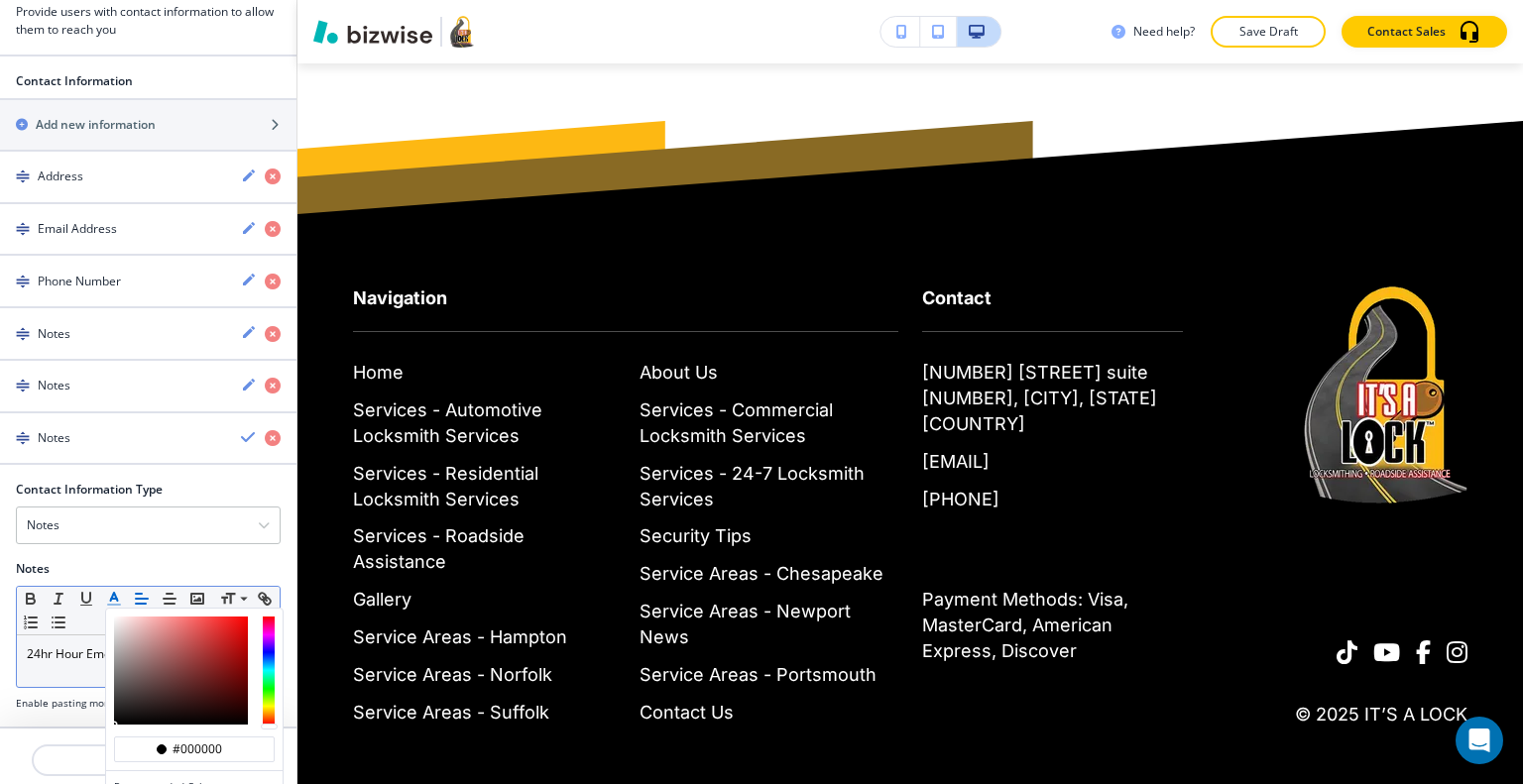 scroll, scrollTop: 249, scrollLeft: 0, axis: vertical 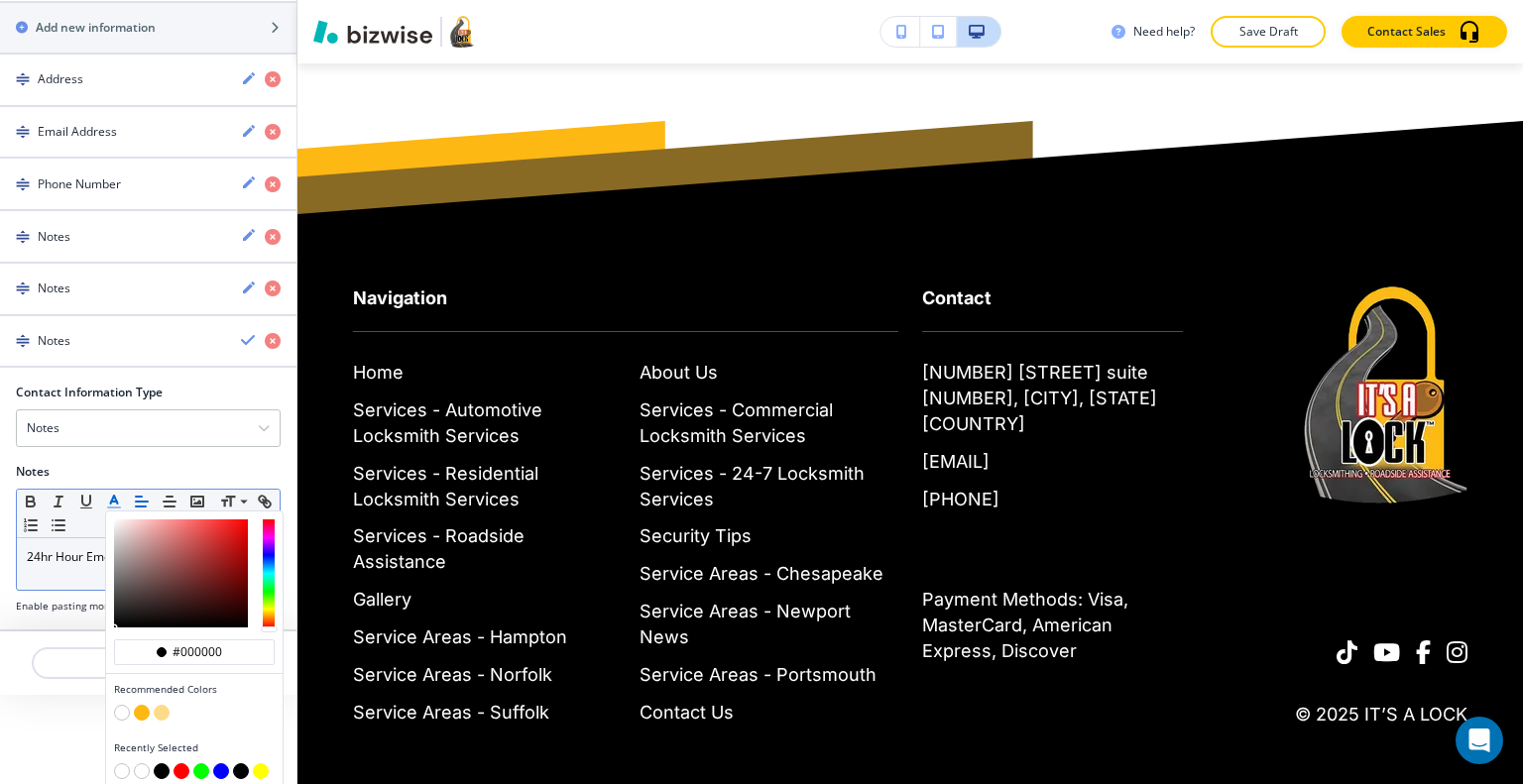 click at bounding box center (122, 713) 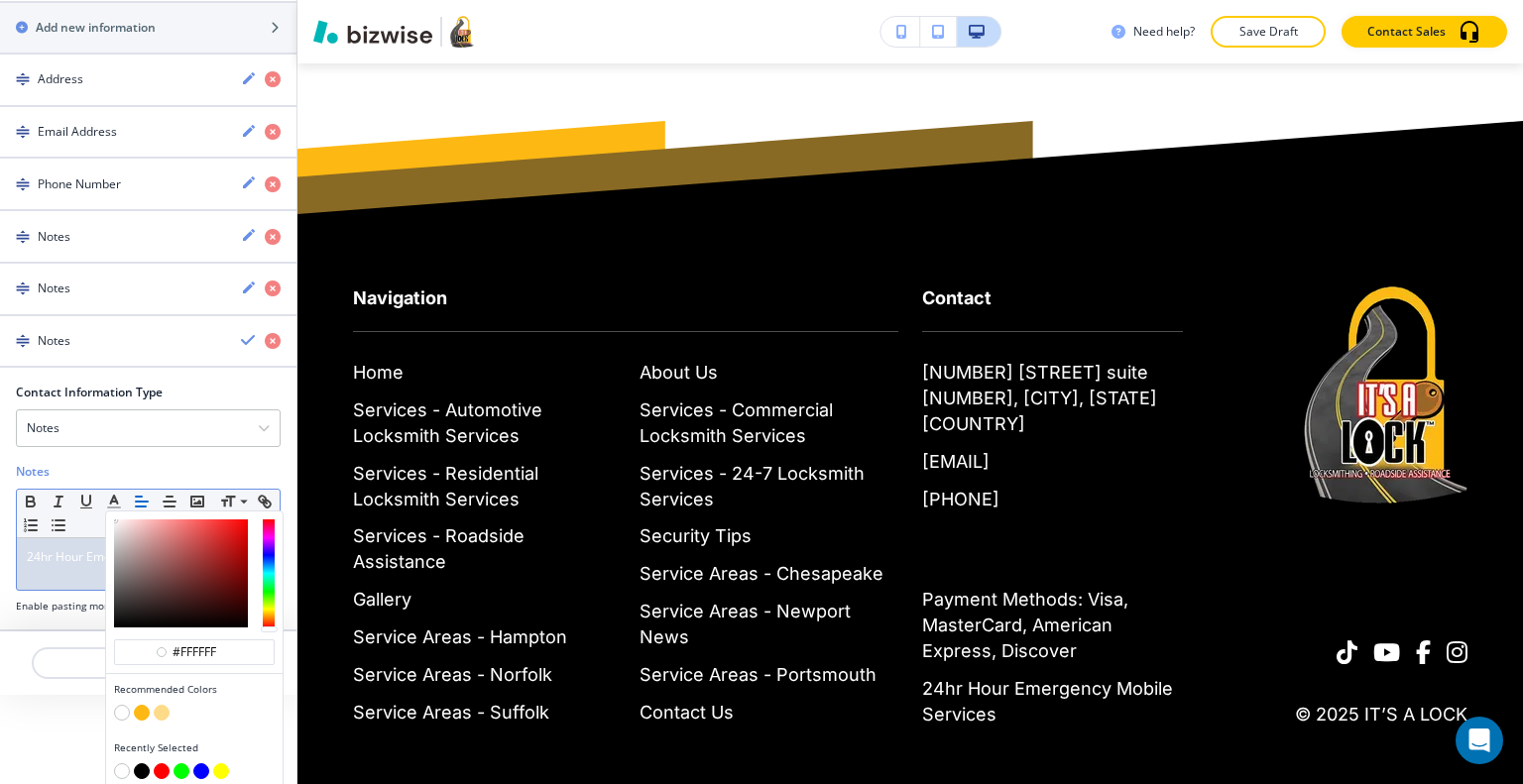 click on "Save and Exit Editor Main +1 Footer Contact Contact Provide users with contact information to allow them to reach you Contact Information Add new information Address Email Address Phone Number Notes Notes Notes Contact Information Type Notes Address Email Address Phone Number PO Box Fax Number Notes                     #ffffff Recommended Colors Recently Selected                               Small Normal Large Huge                                       24hr Hour Emergency Mobile Services  Enable pasting more styles (dev only) Back" at bounding box center [149, 392] 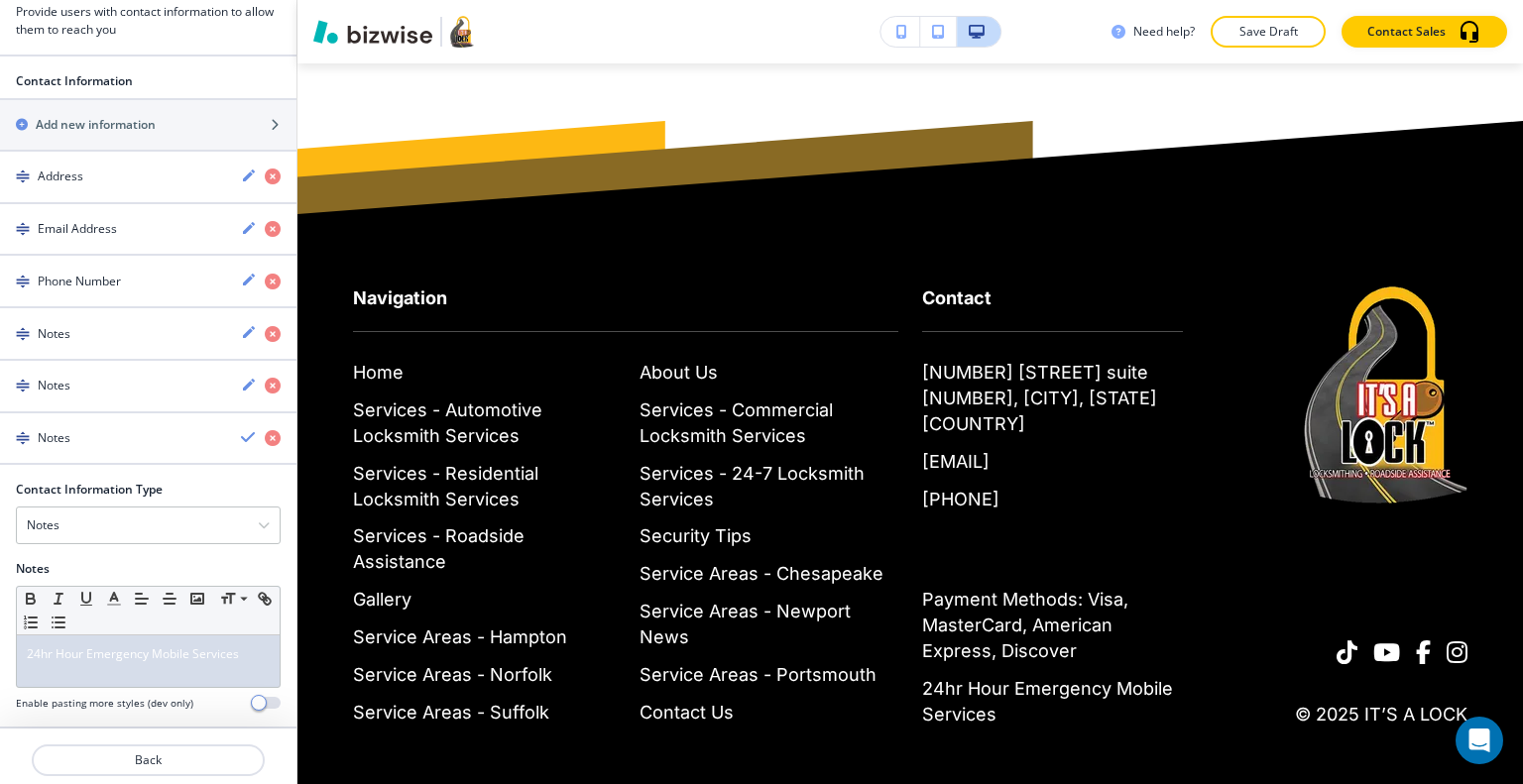 scroll, scrollTop: 0, scrollLeft: 0, axis: both 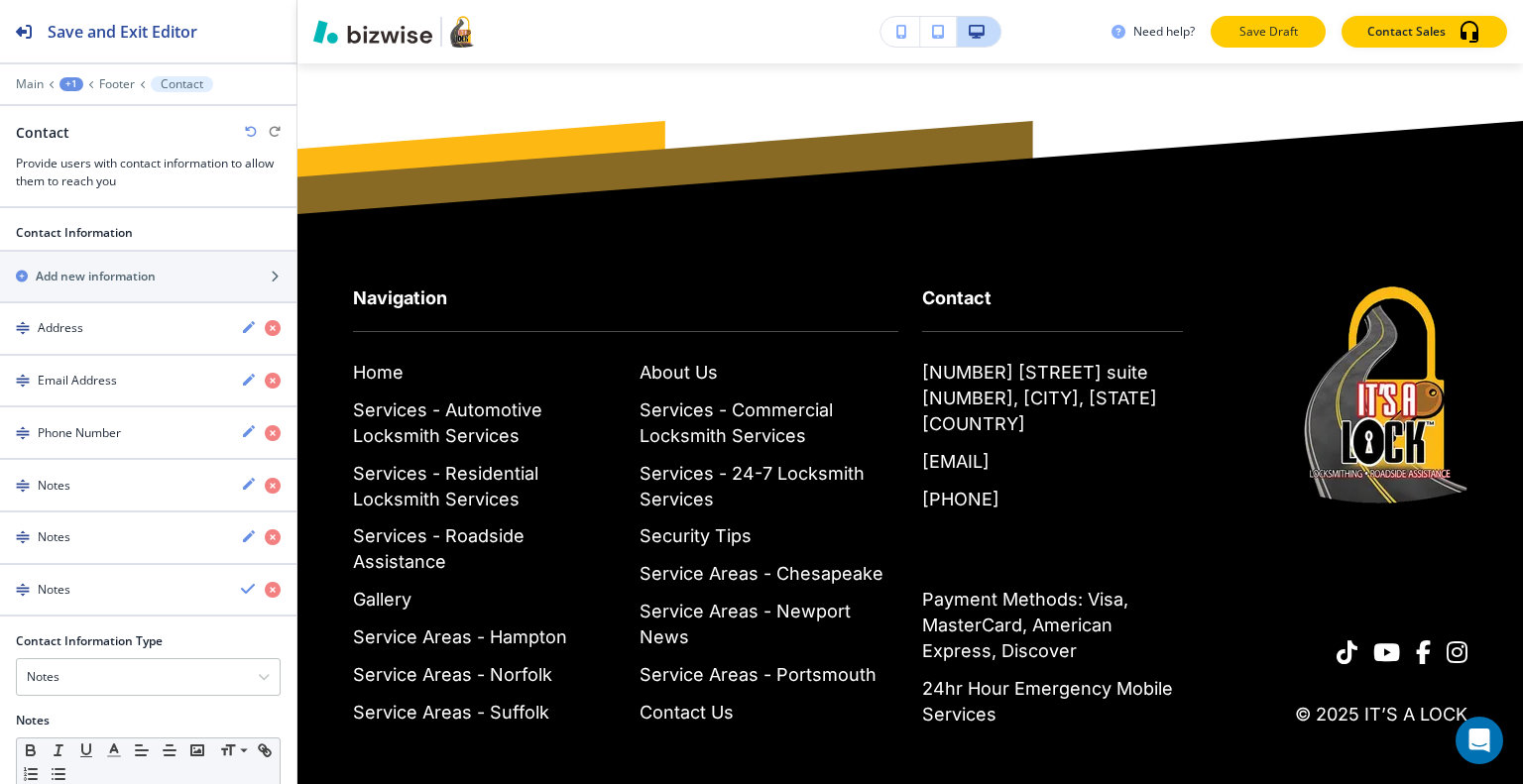 click on "Save Draft" at bounding box center (1268, 32) 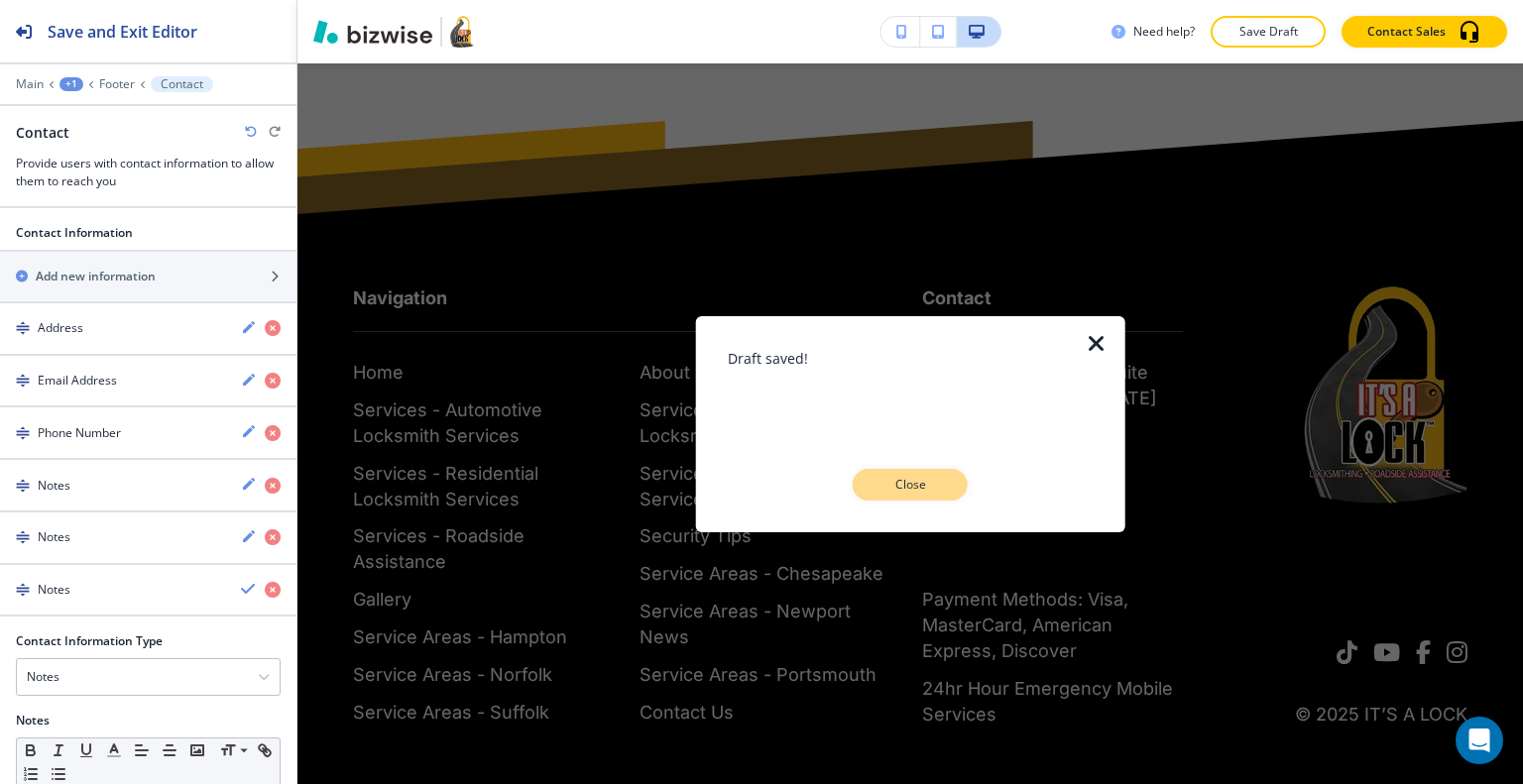 click on "Close" at bounding box center [910, 485] 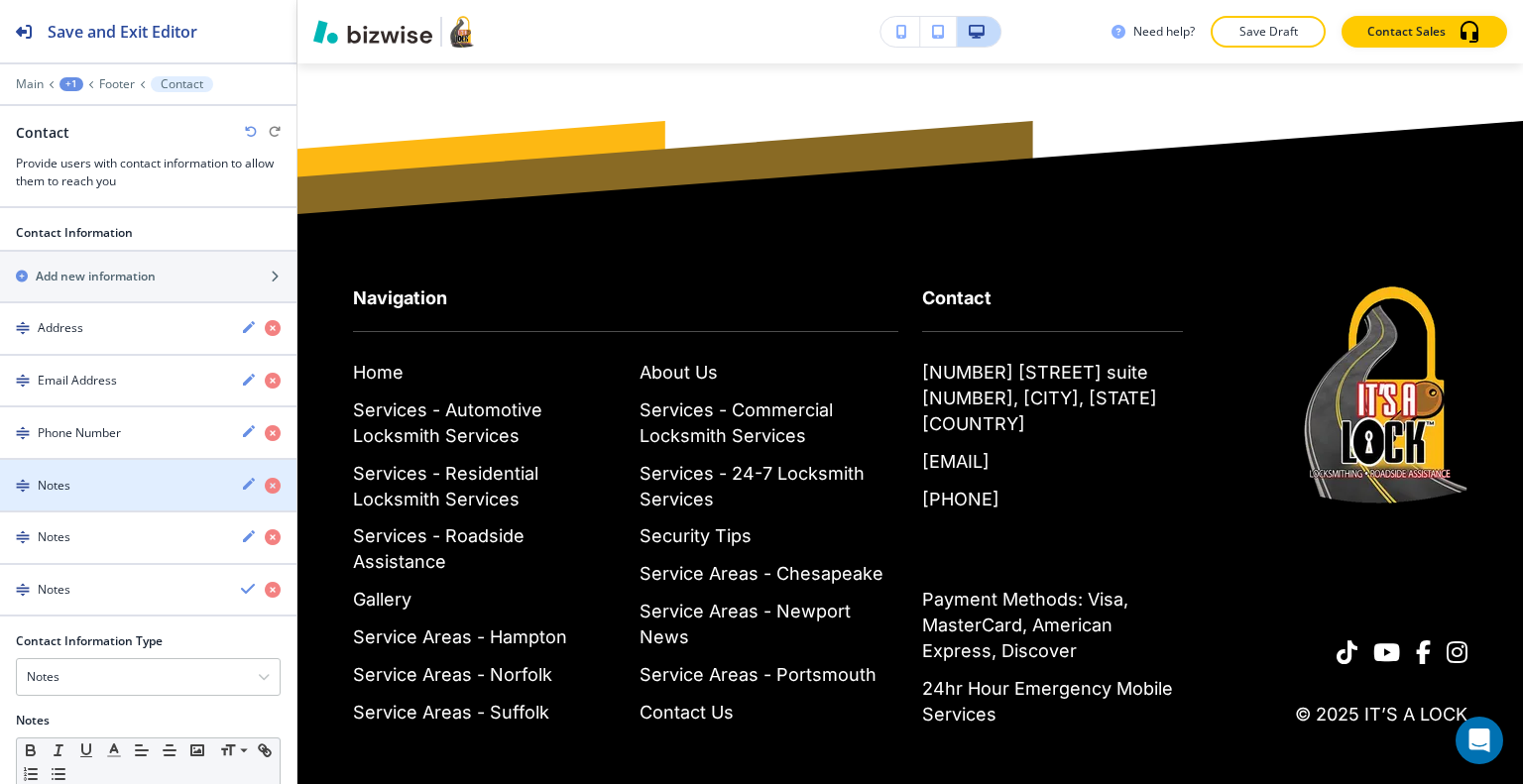 click on "Notes" at bounding box center [112, 486] 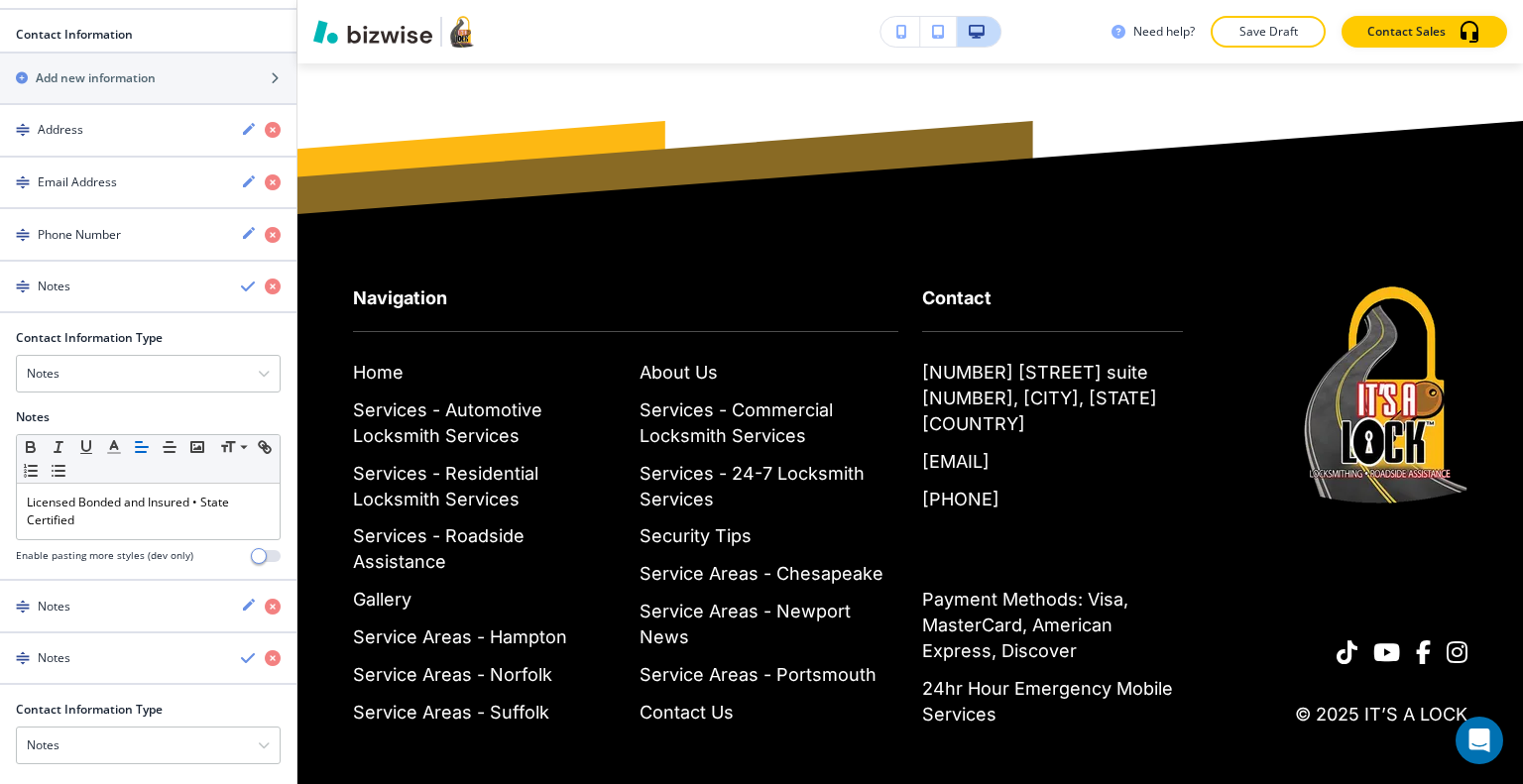 scroll, scrollTop: 297, scrollLeft: 0, axis: vertical 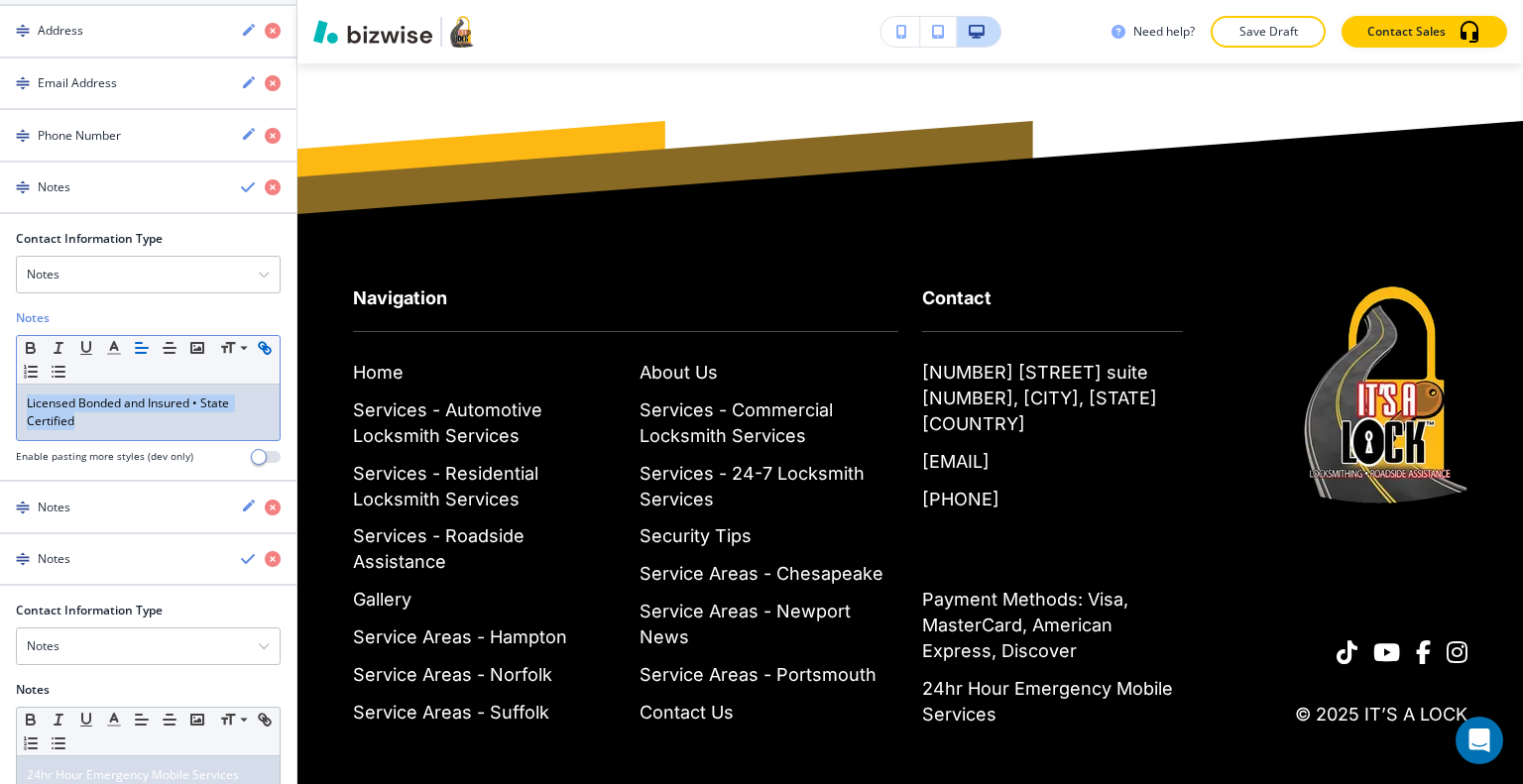 drag, startPoint x: 132, startPoint y: 426, endPoint x: 20, endPoint y: 368, distance: 126.12692 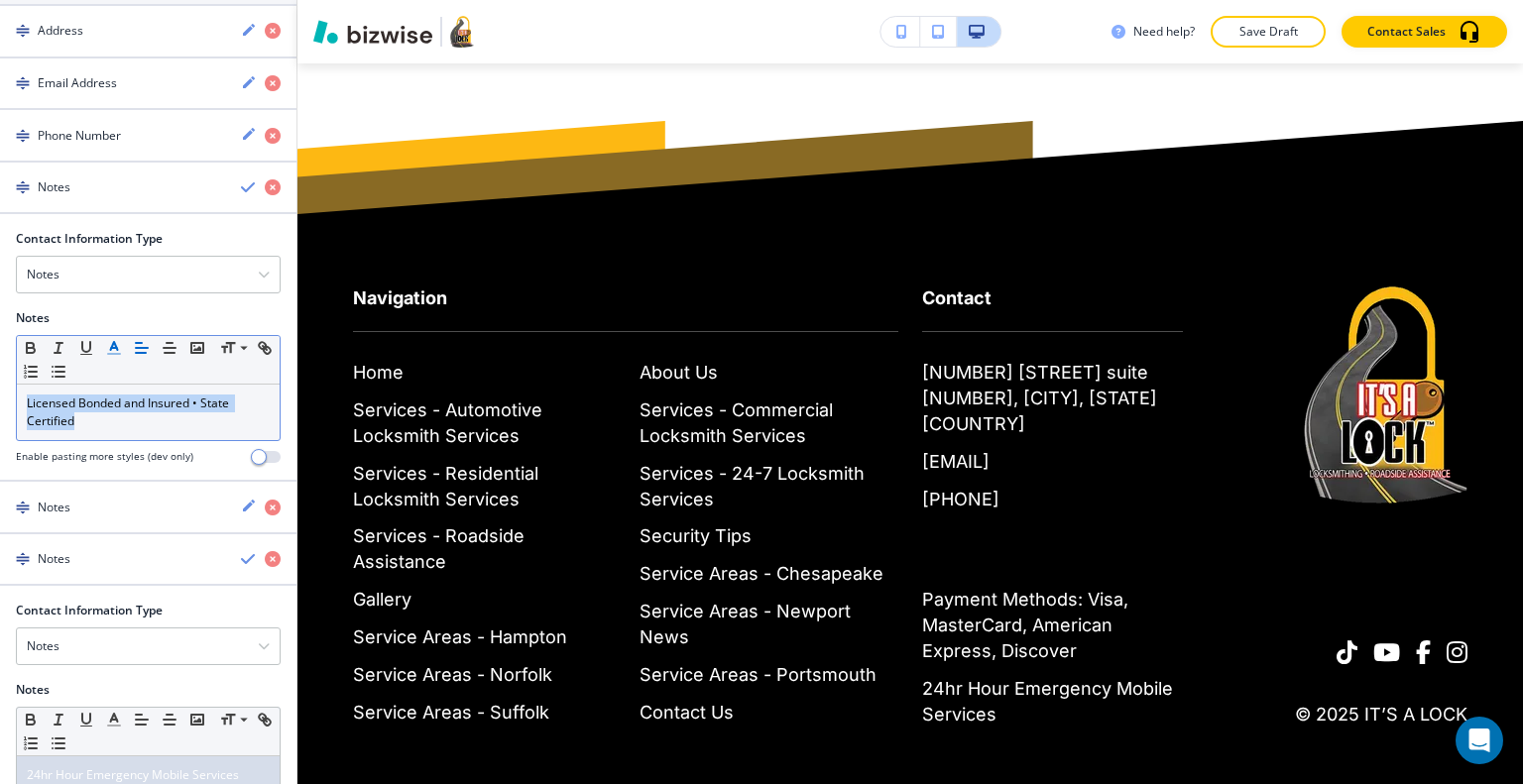 click 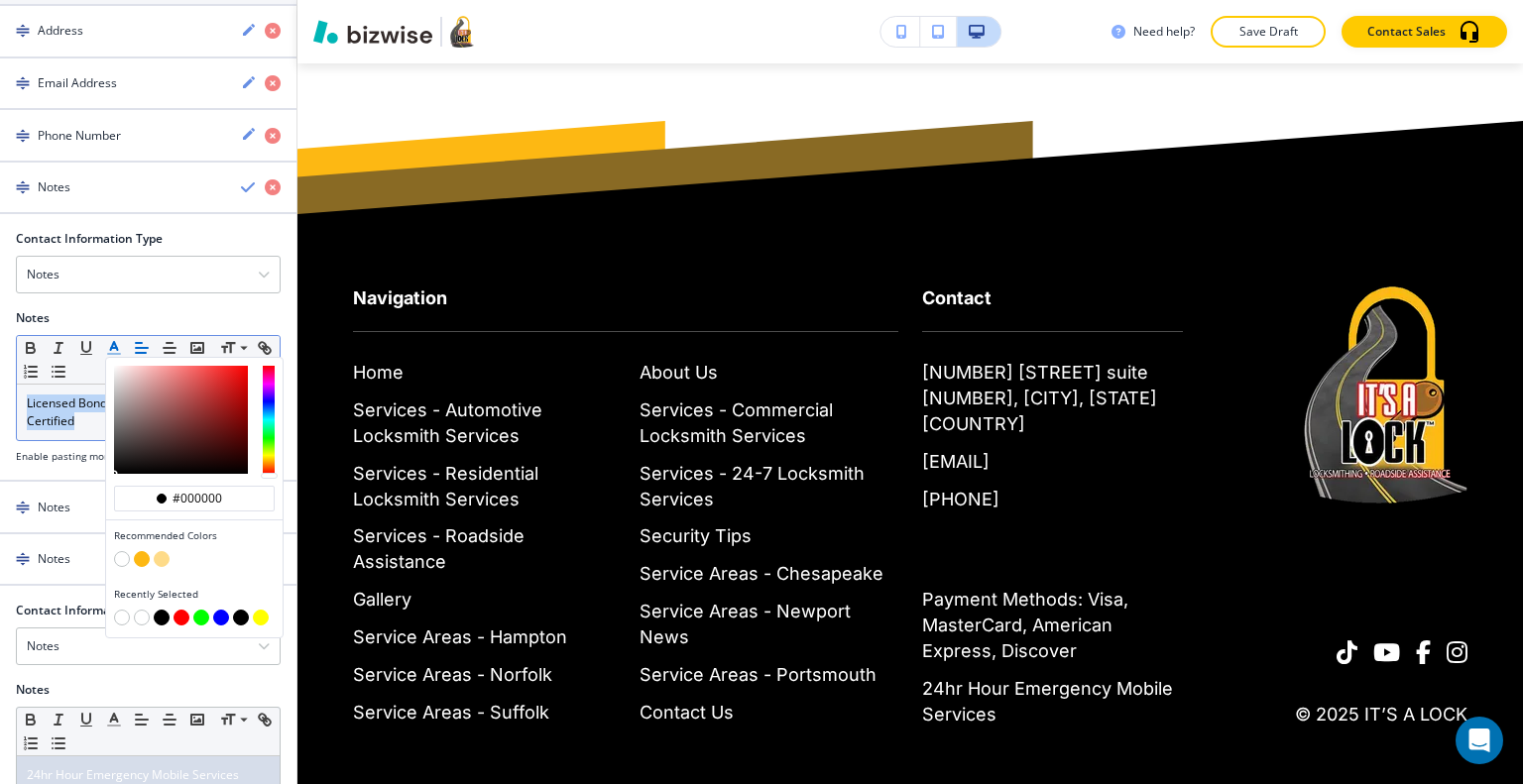 click at bounding box center (122, 559) 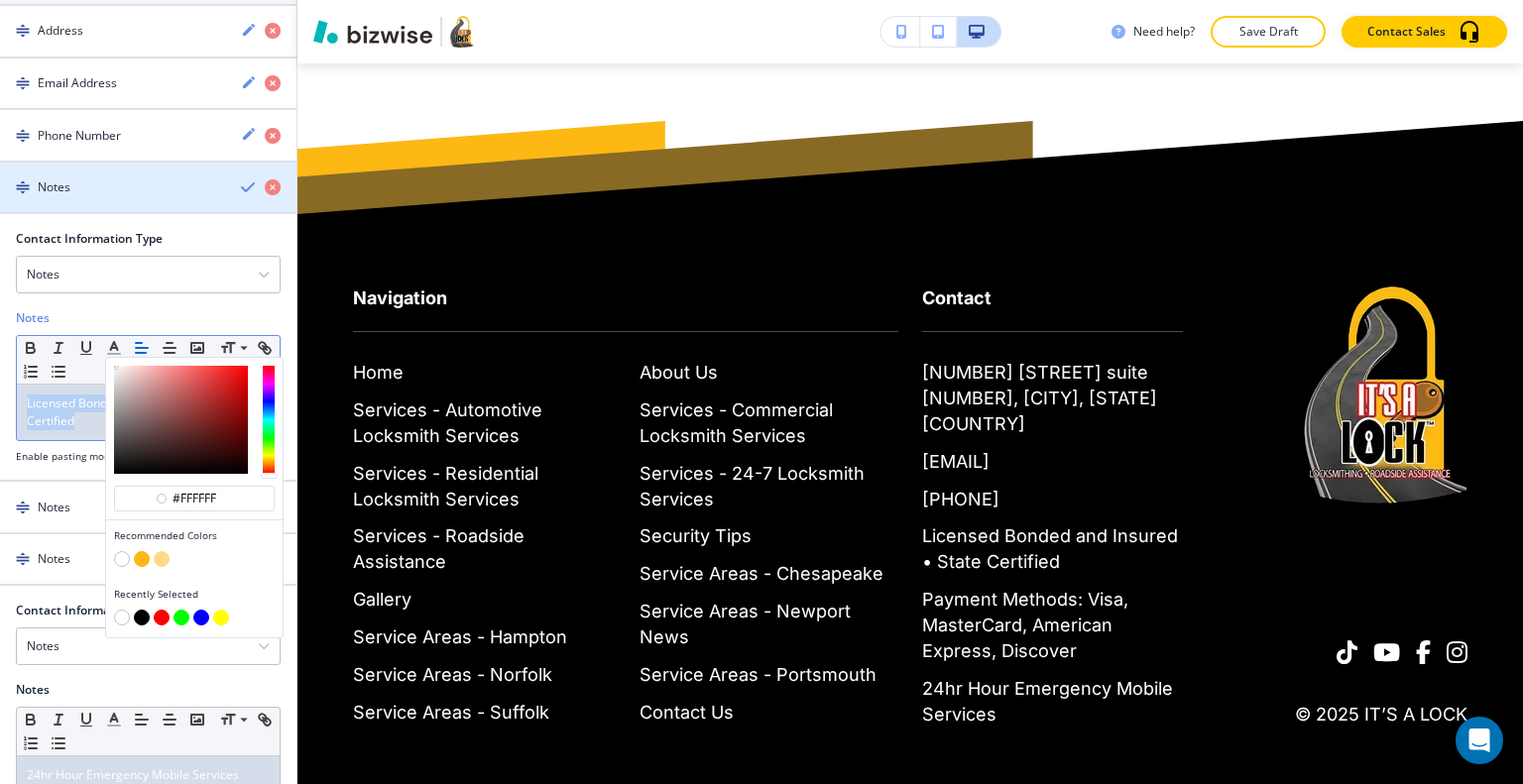 click at bounding box center (249, 187) 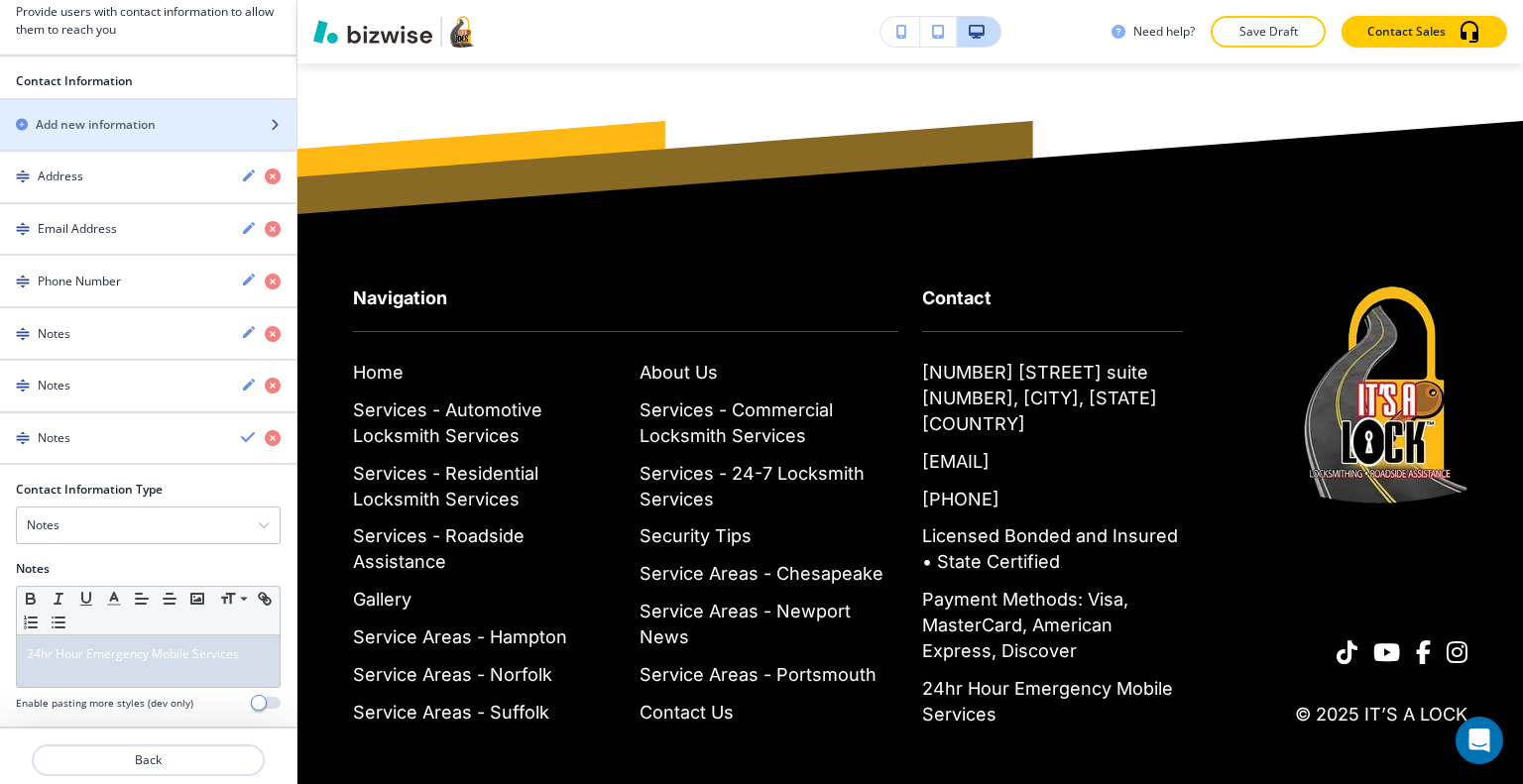 scroll, scrollTop: 0, scrollLeft: 0, axis: both 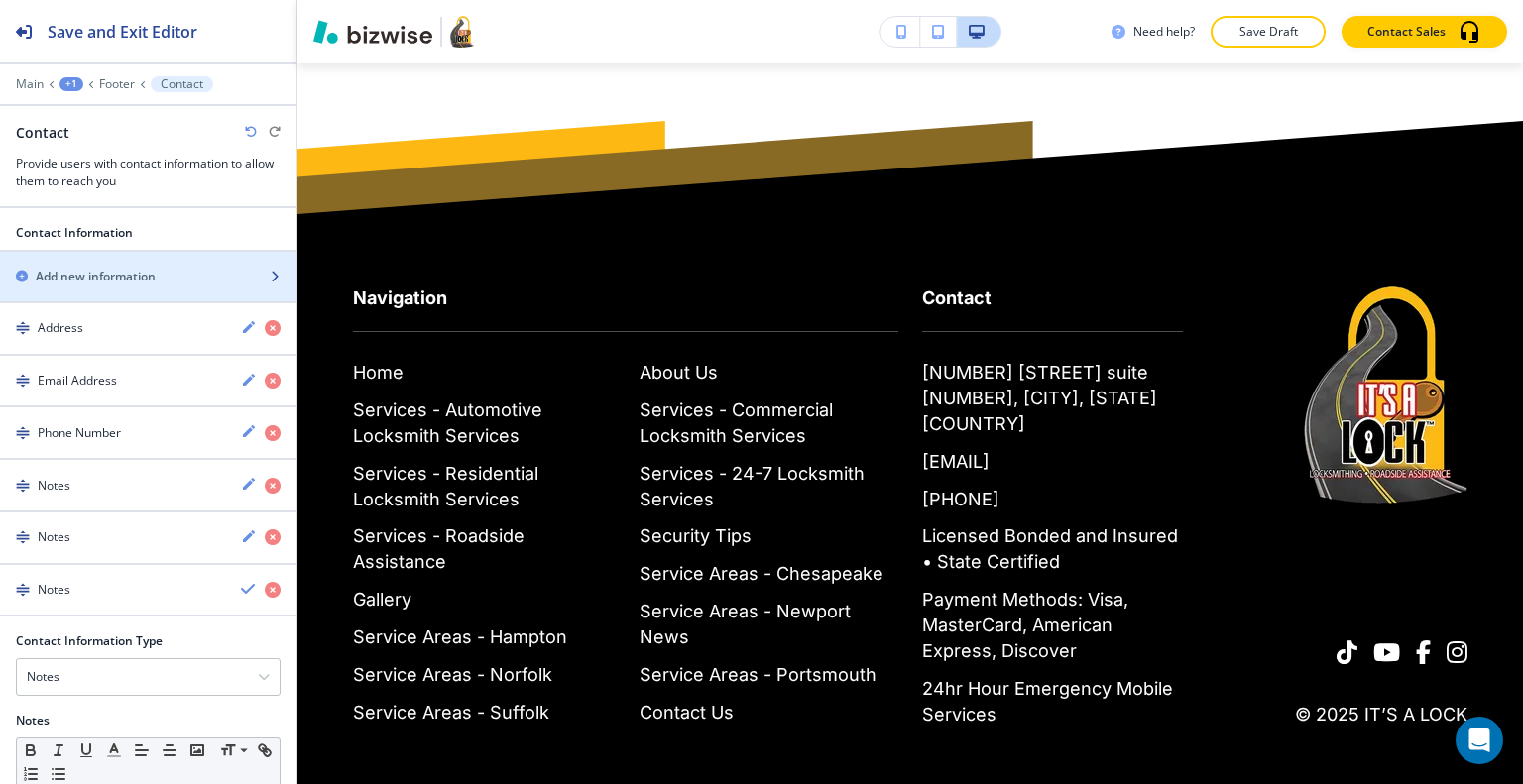 click on "Add new information" at bounding box center [95, 277] 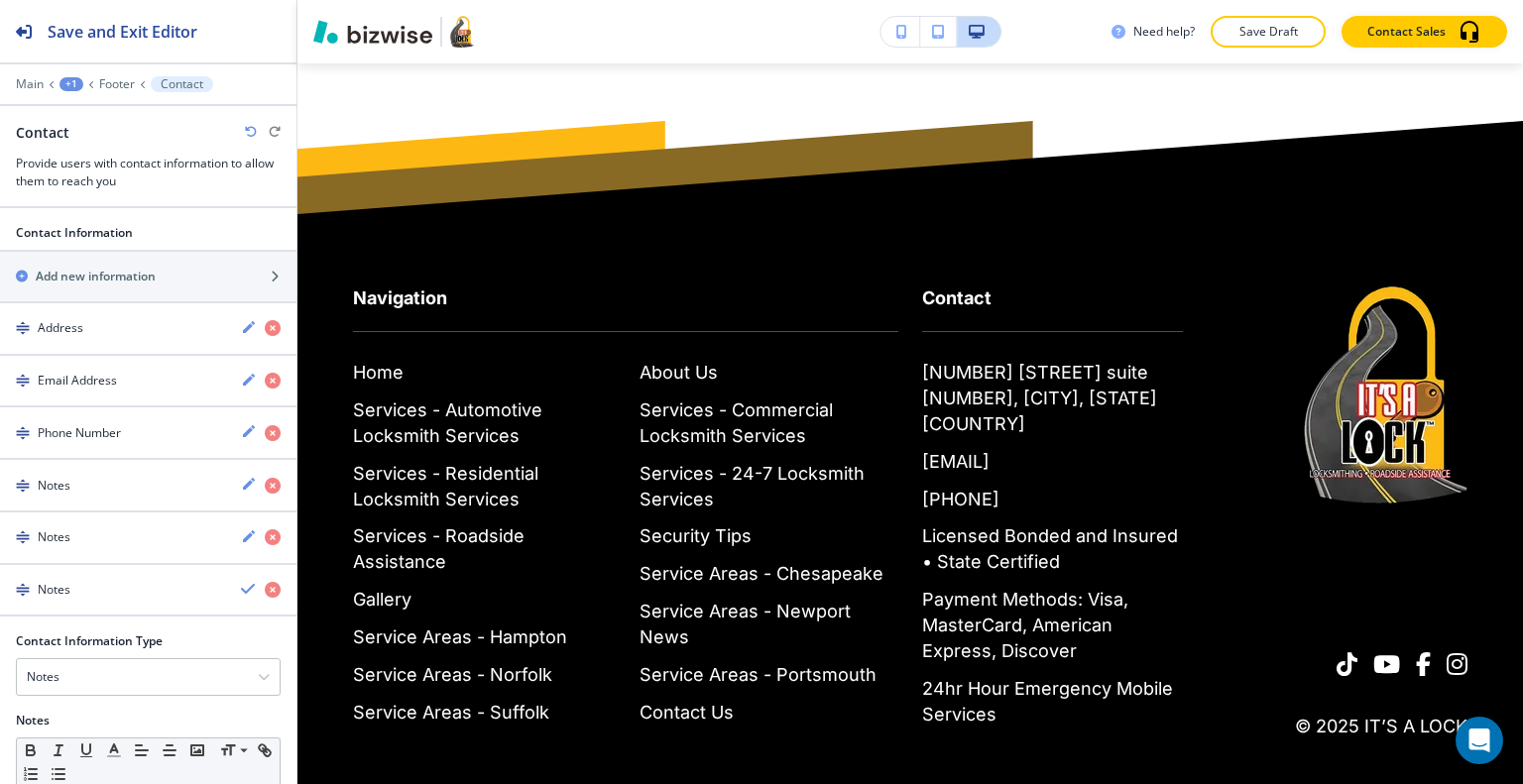 scroll, scrollTop: 396, scrollLeft: 0, axis: vertical 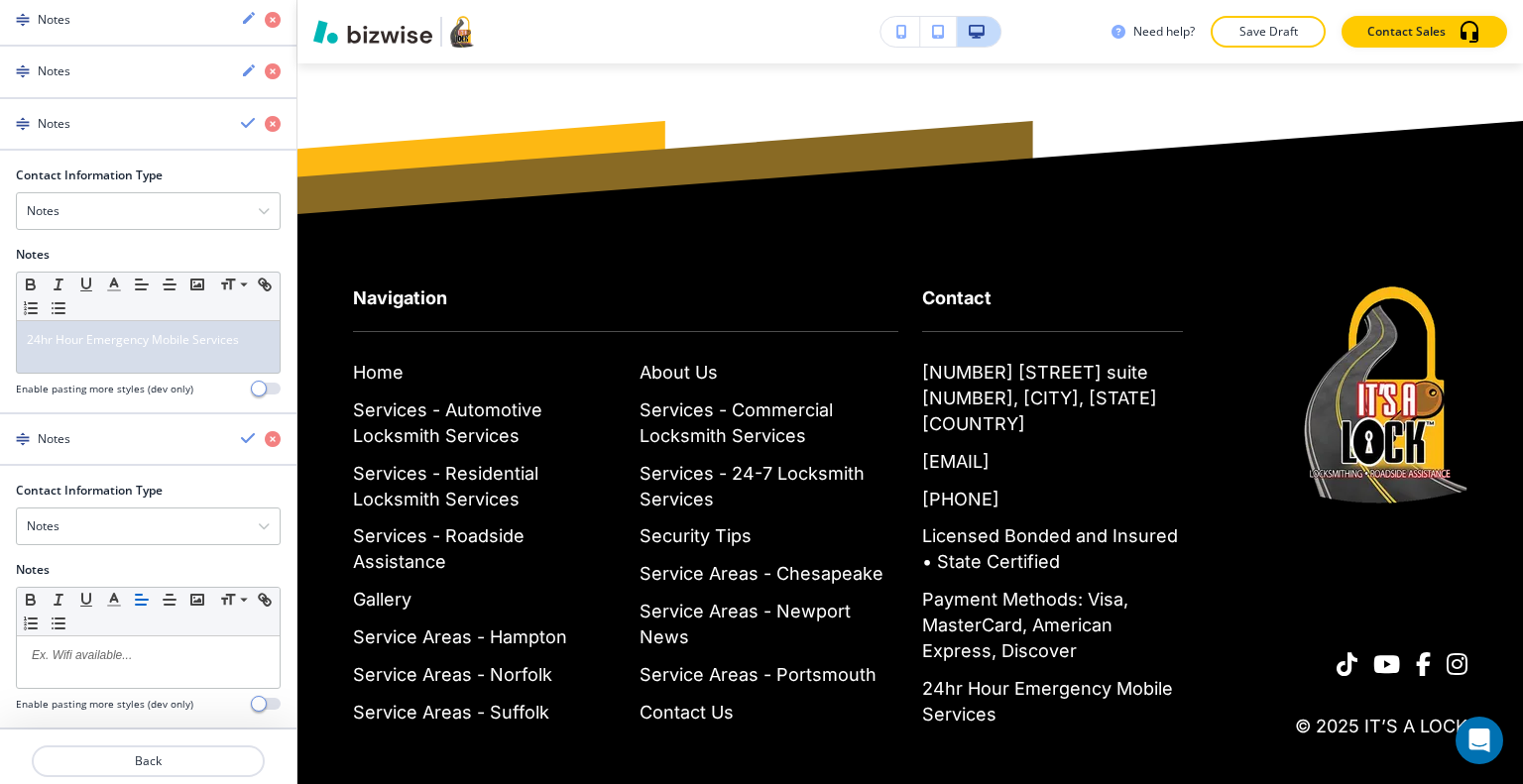 click at bounding box center (148, 693) 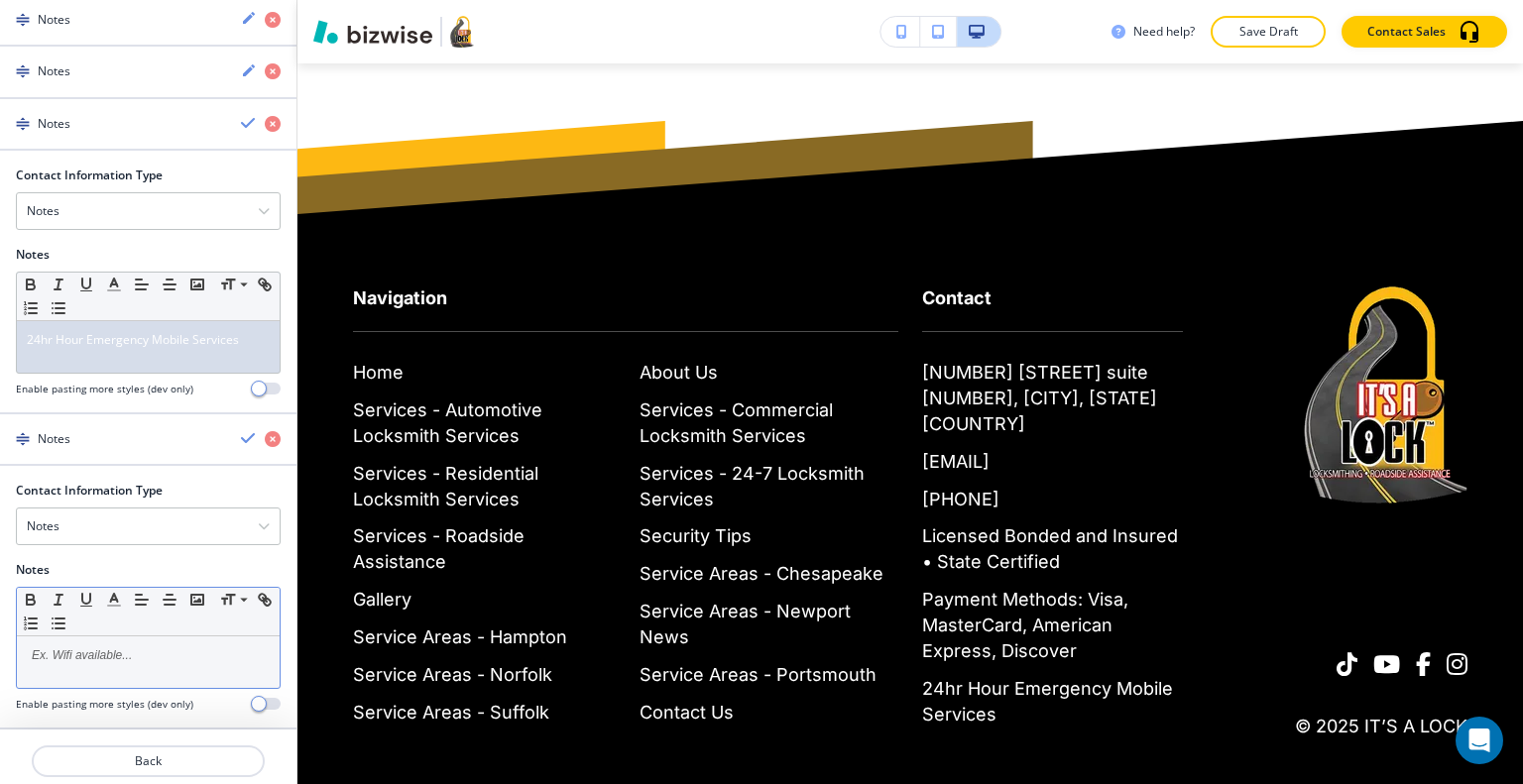 click at bounding box center [148, 655] 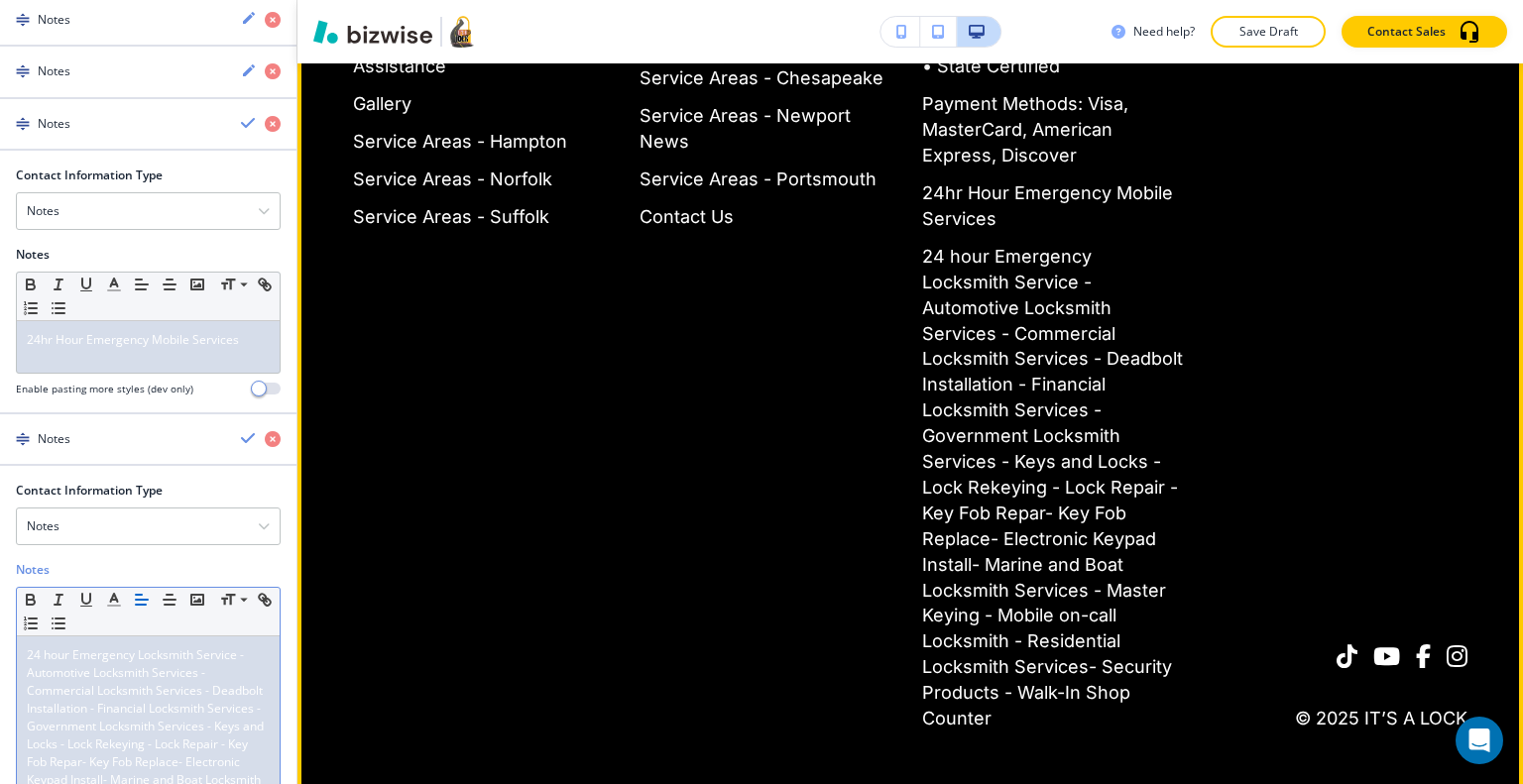 scroll, scrollTop: 6799, scrollLeft: 0, axis: vertical 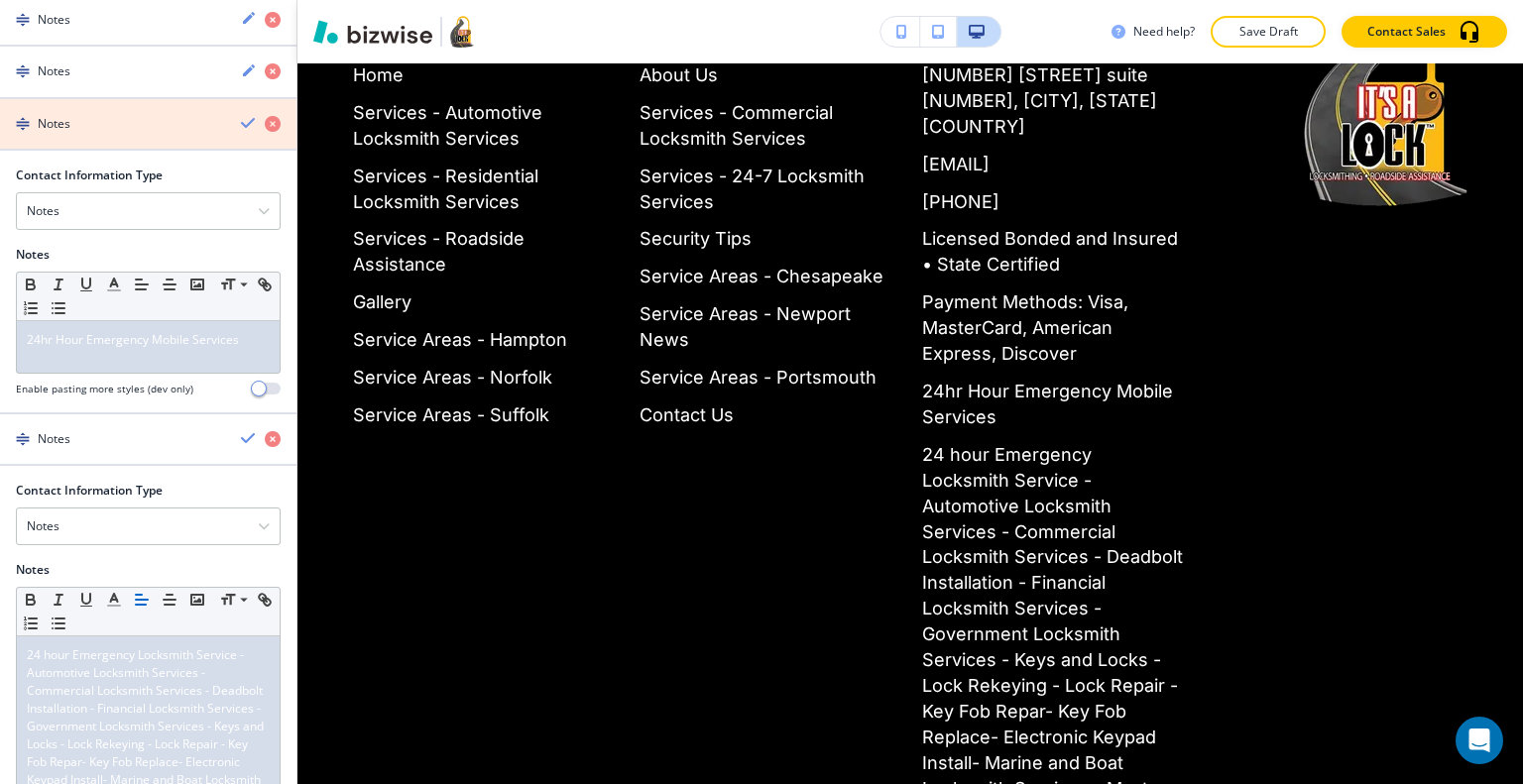 click at bounding box center [273, 124] 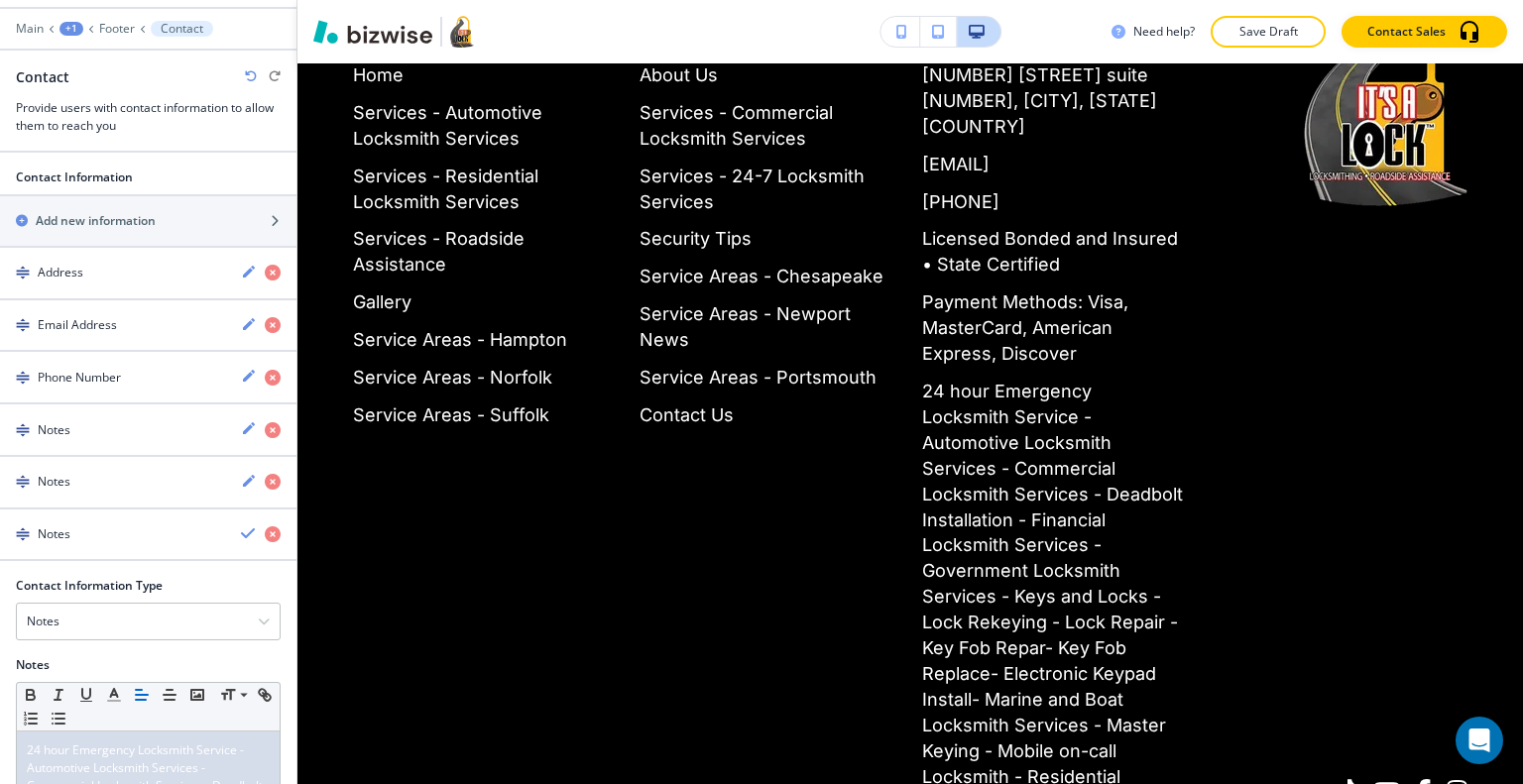 scroll, scrollTop: 0, scrollLeft: 0, axis: both 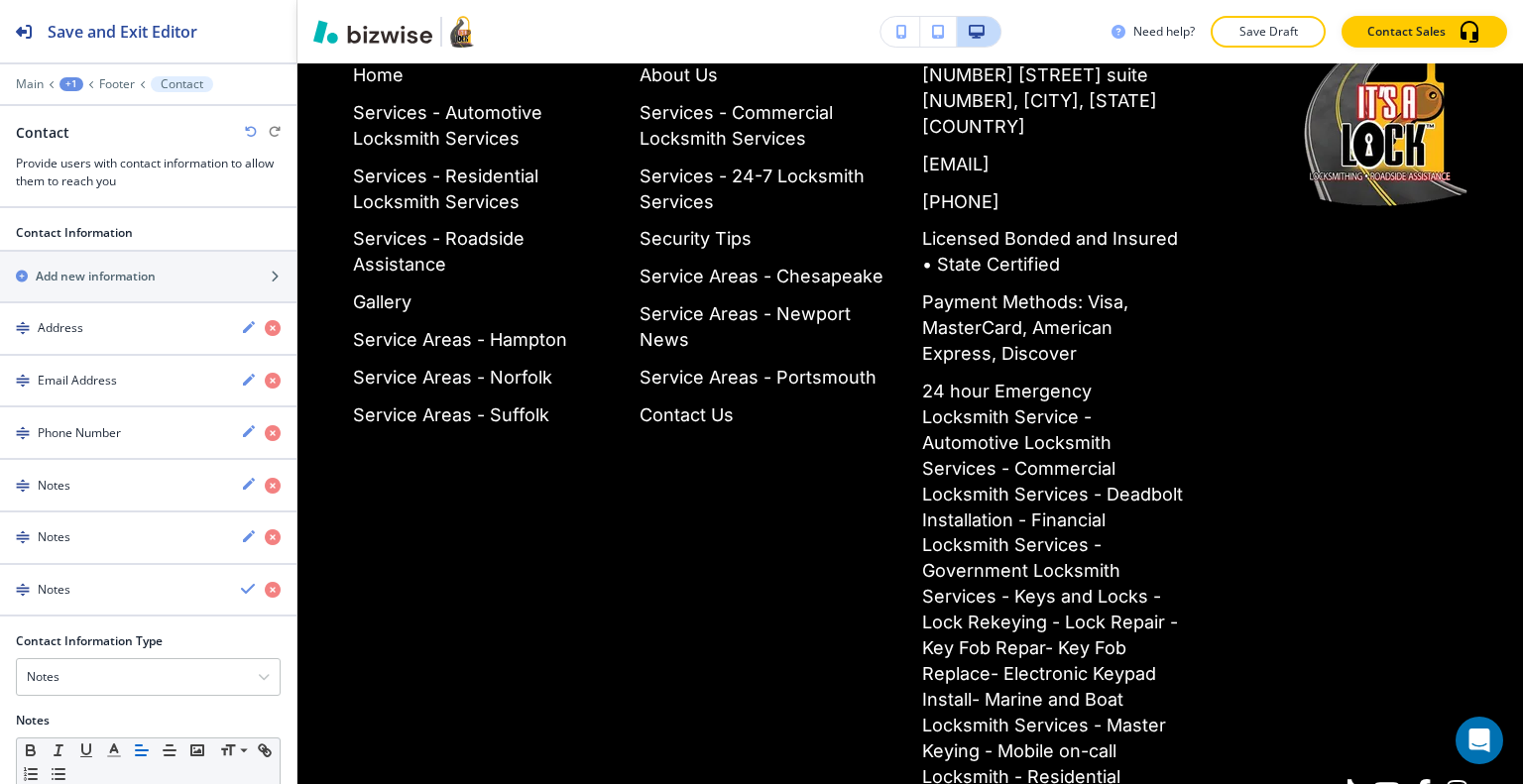 click at bounding box center [251, 132] 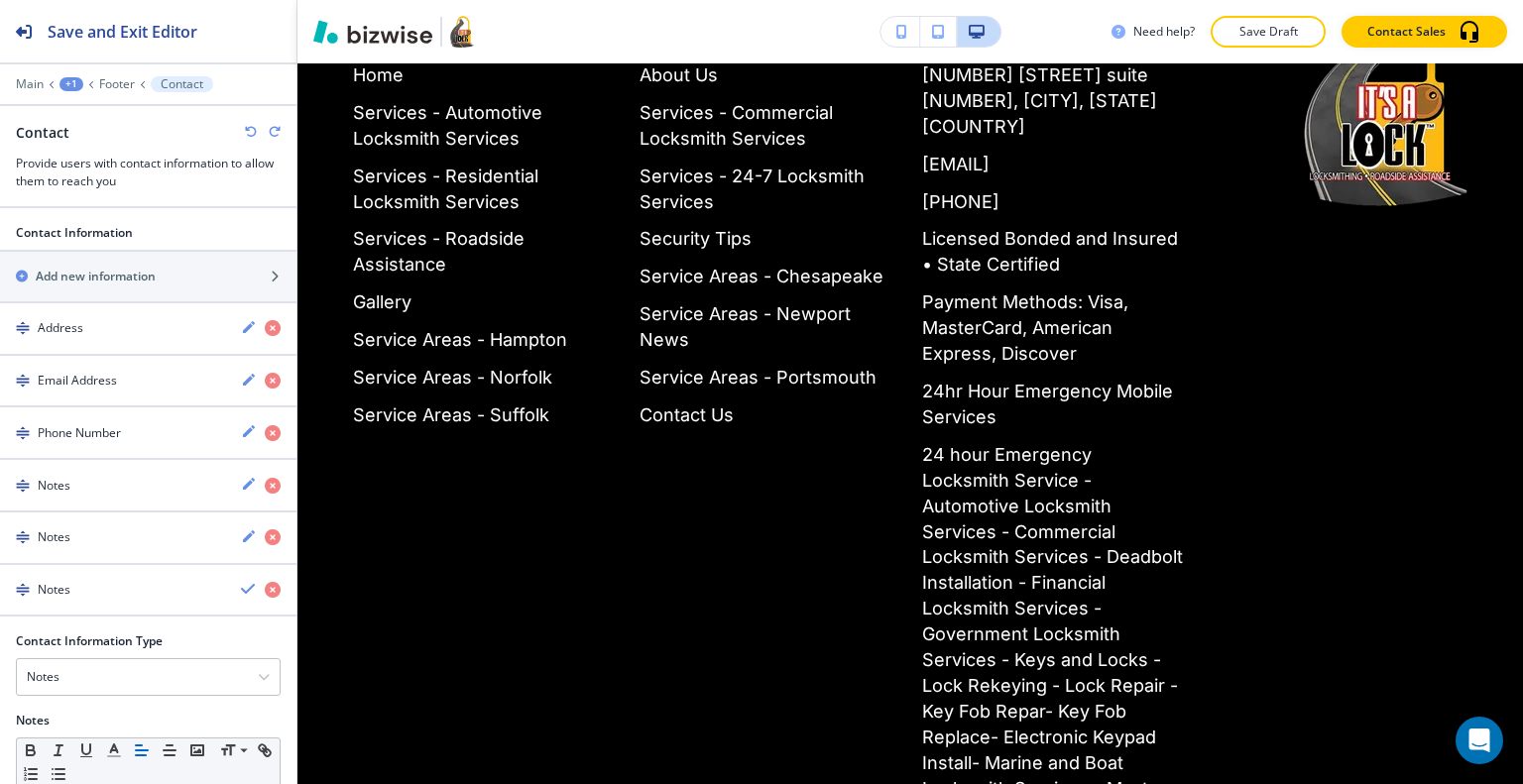 click at bounding box center (251, 132) 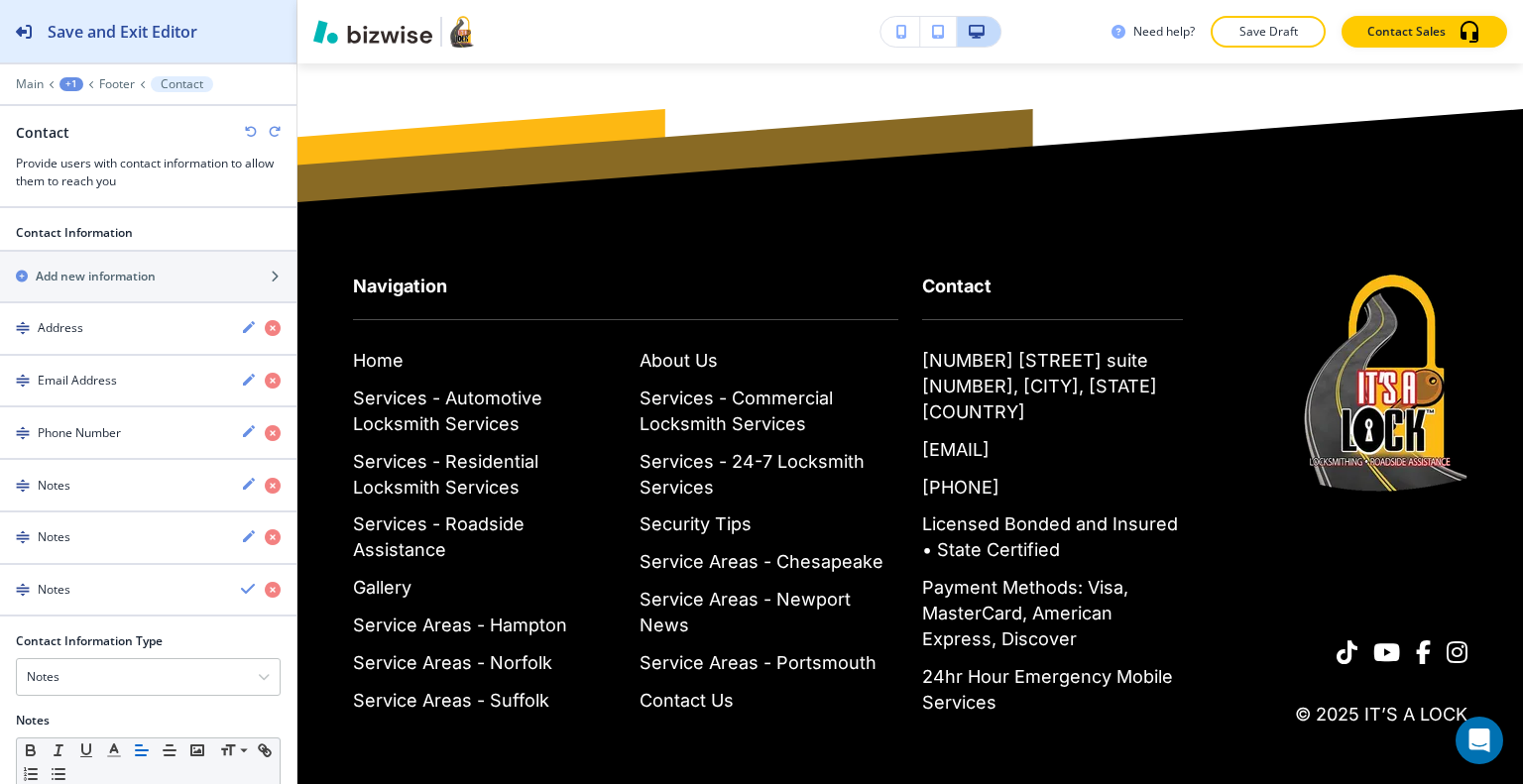 click on "Save and Exit Editor" at bounding box center [148, 31] 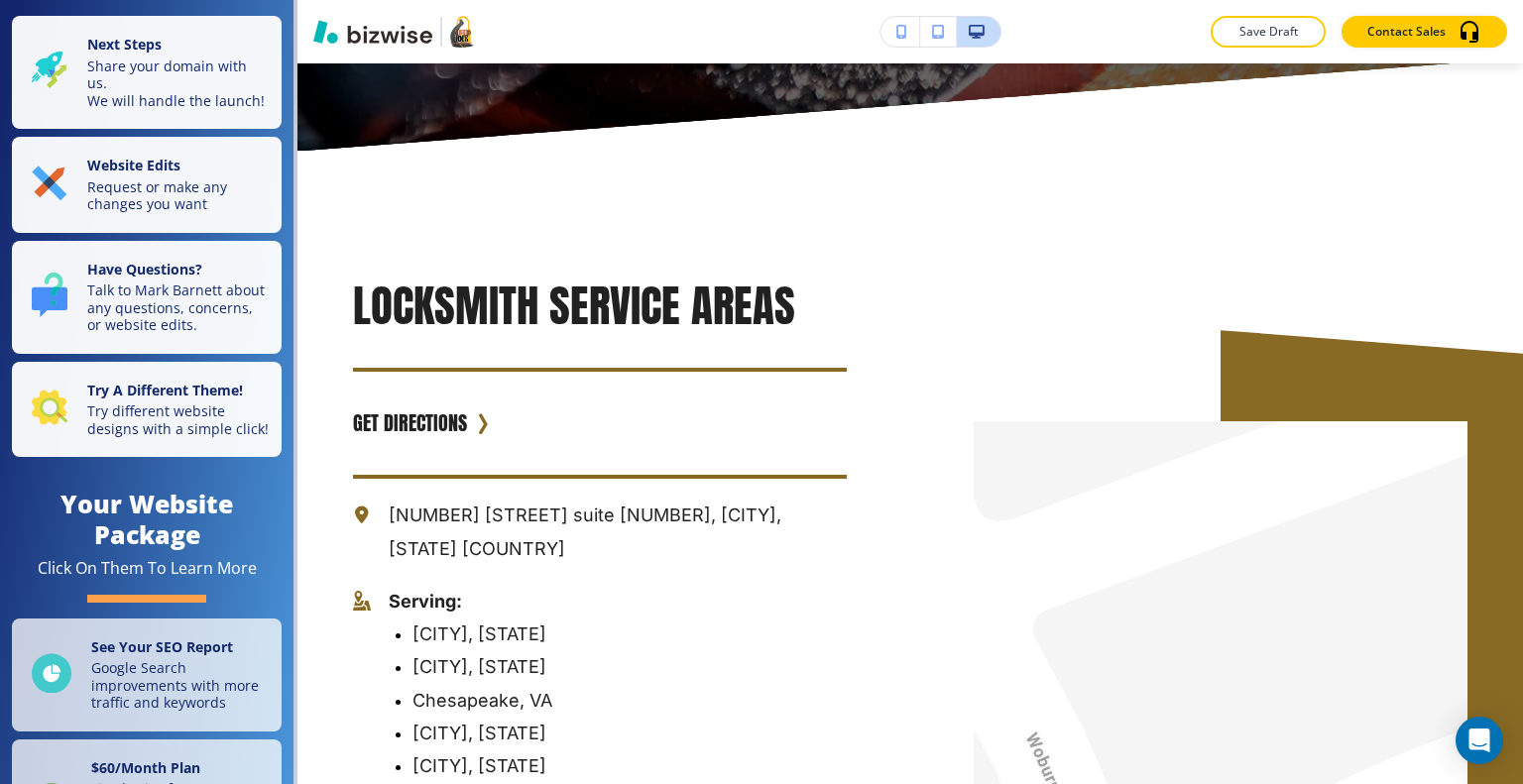 scroll, scrollTop: 0, scrollLeft: 0, axis: both 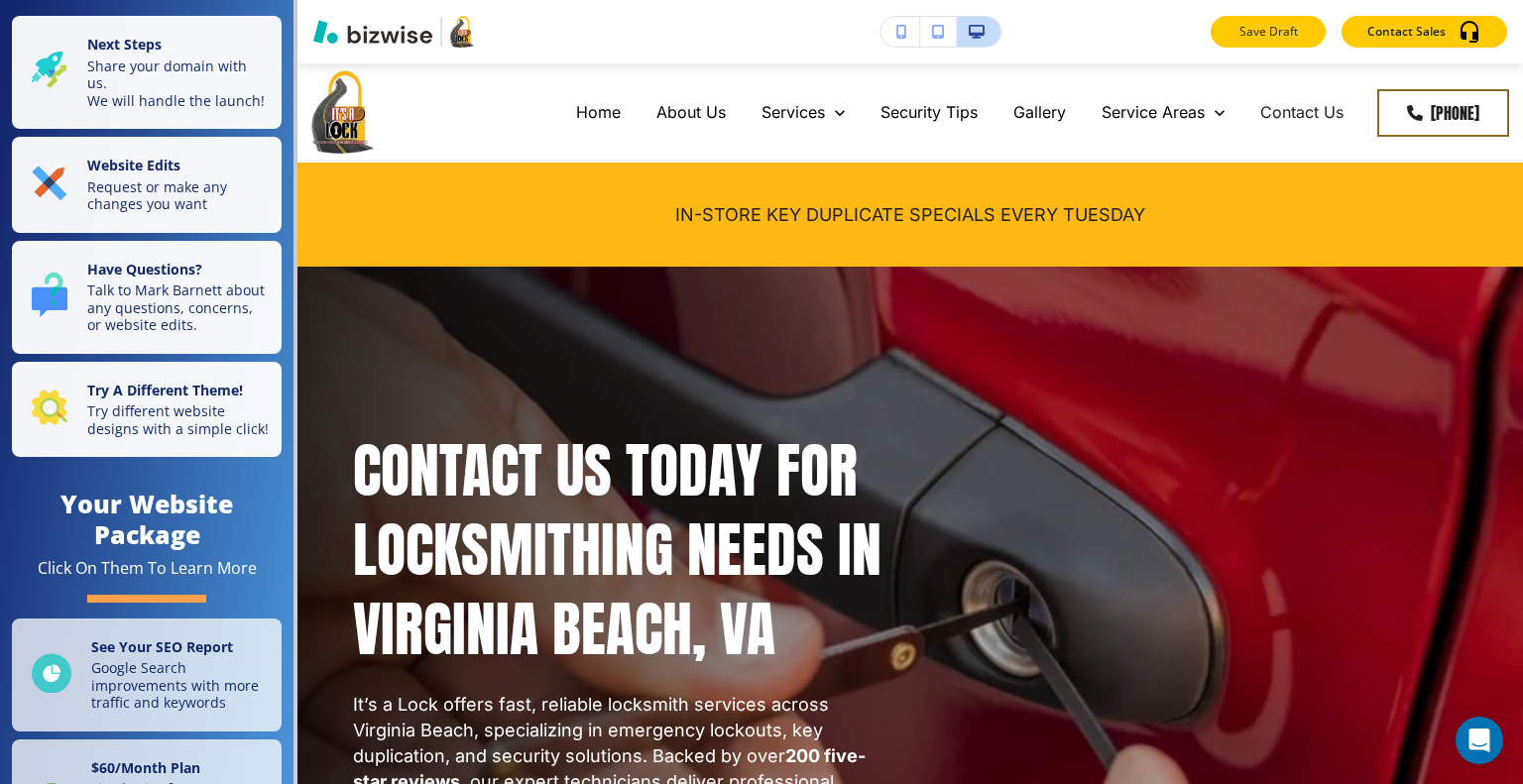 click on "Save Draft Contact Sales" at bounding box center (910, 32) 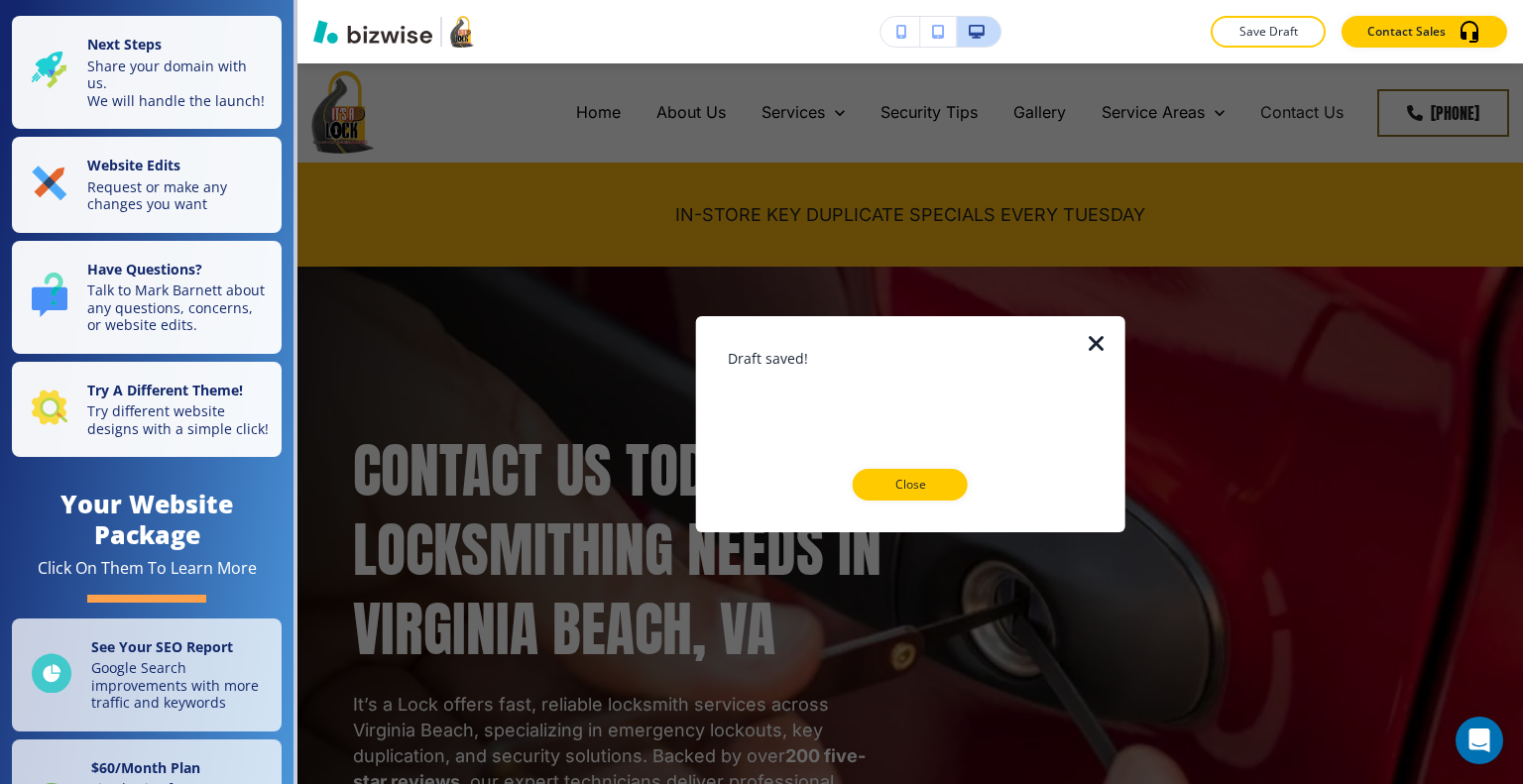 drag, startPoint x: 916, startPoint y: 486, endPoint x: 920, endPoint y: 457, distance: 29.274562 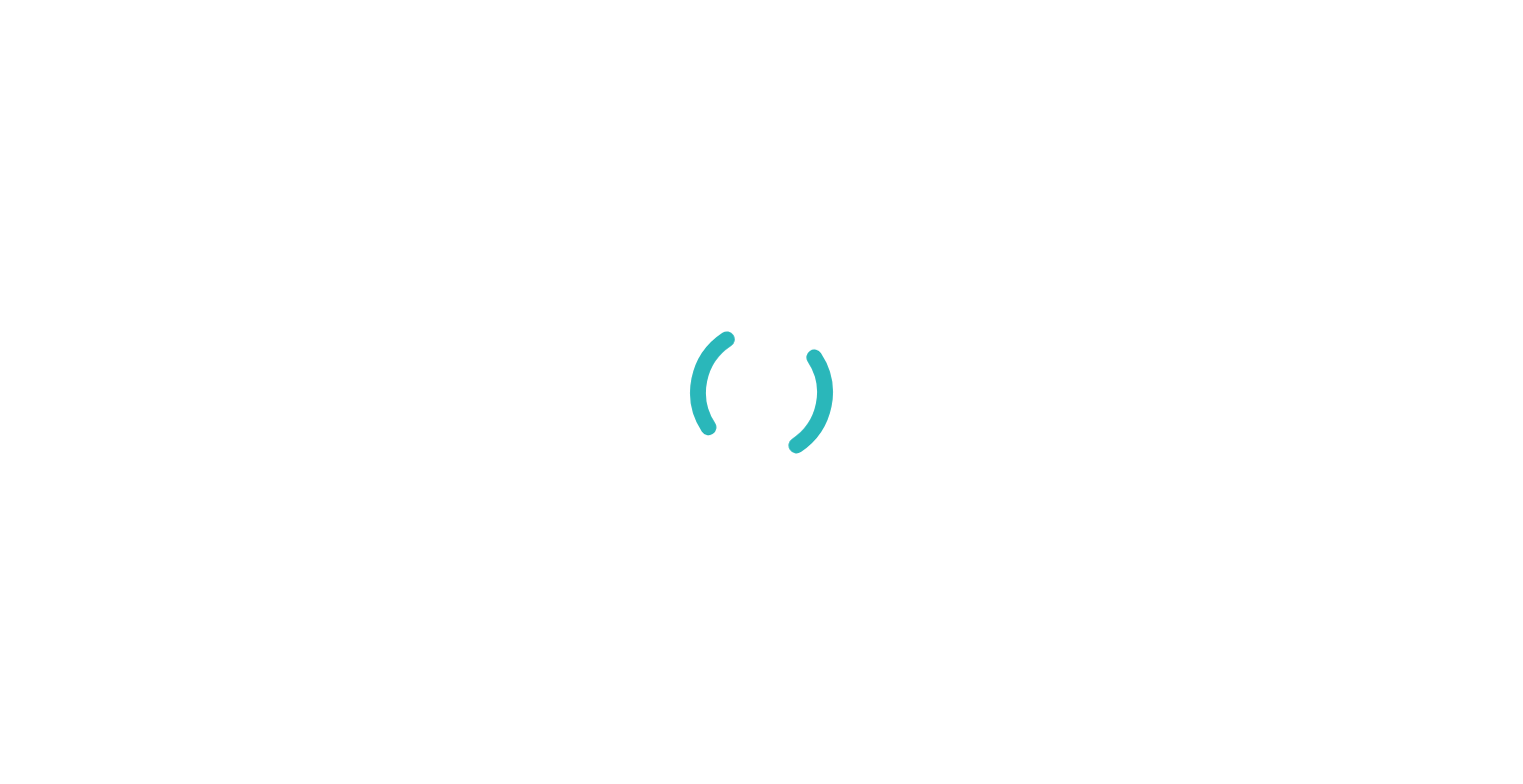 scroll, scrollTop: 0, scrollLeft: 0, axis: both 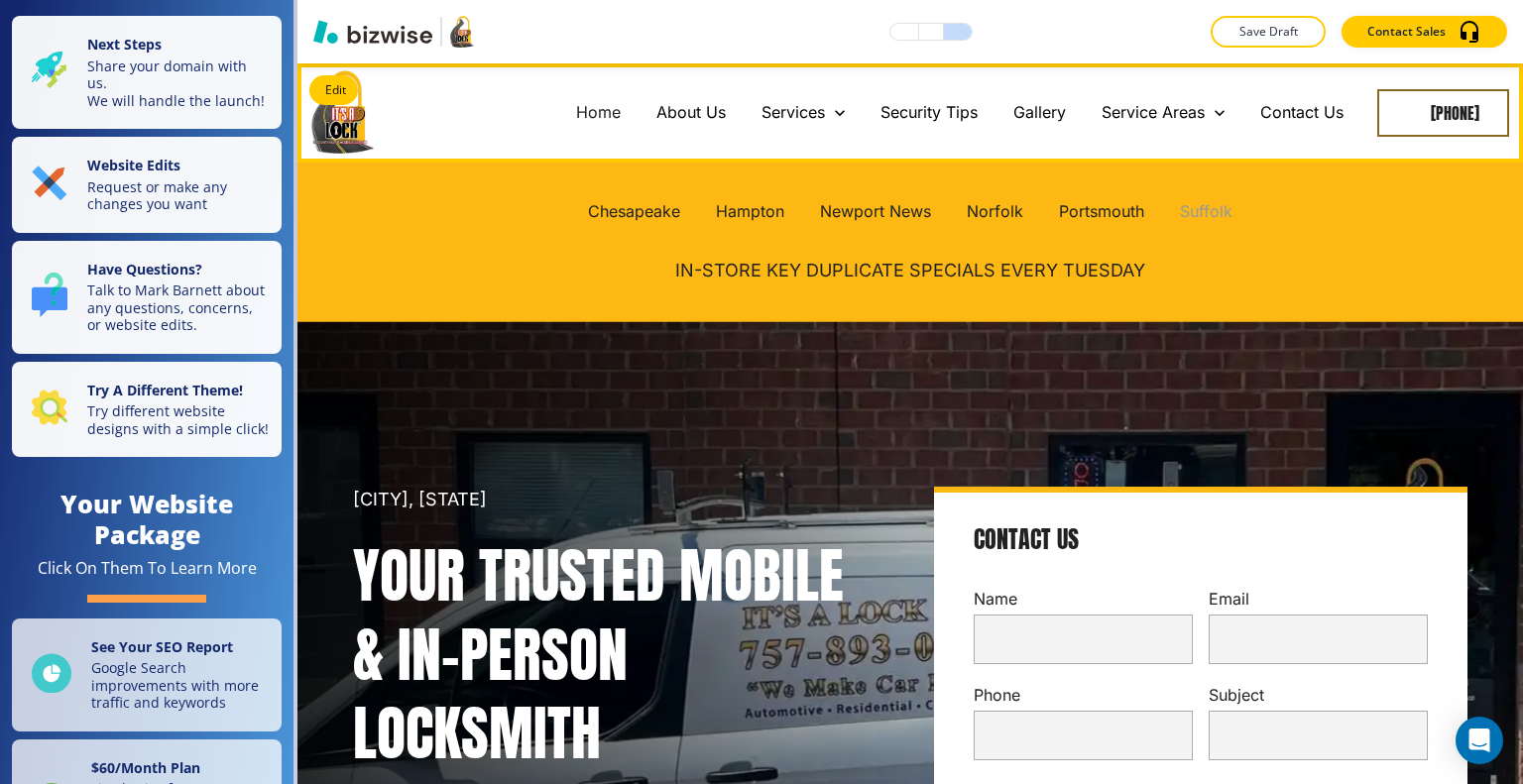 click on "Suffolk" at bounding box center (1206, 211) 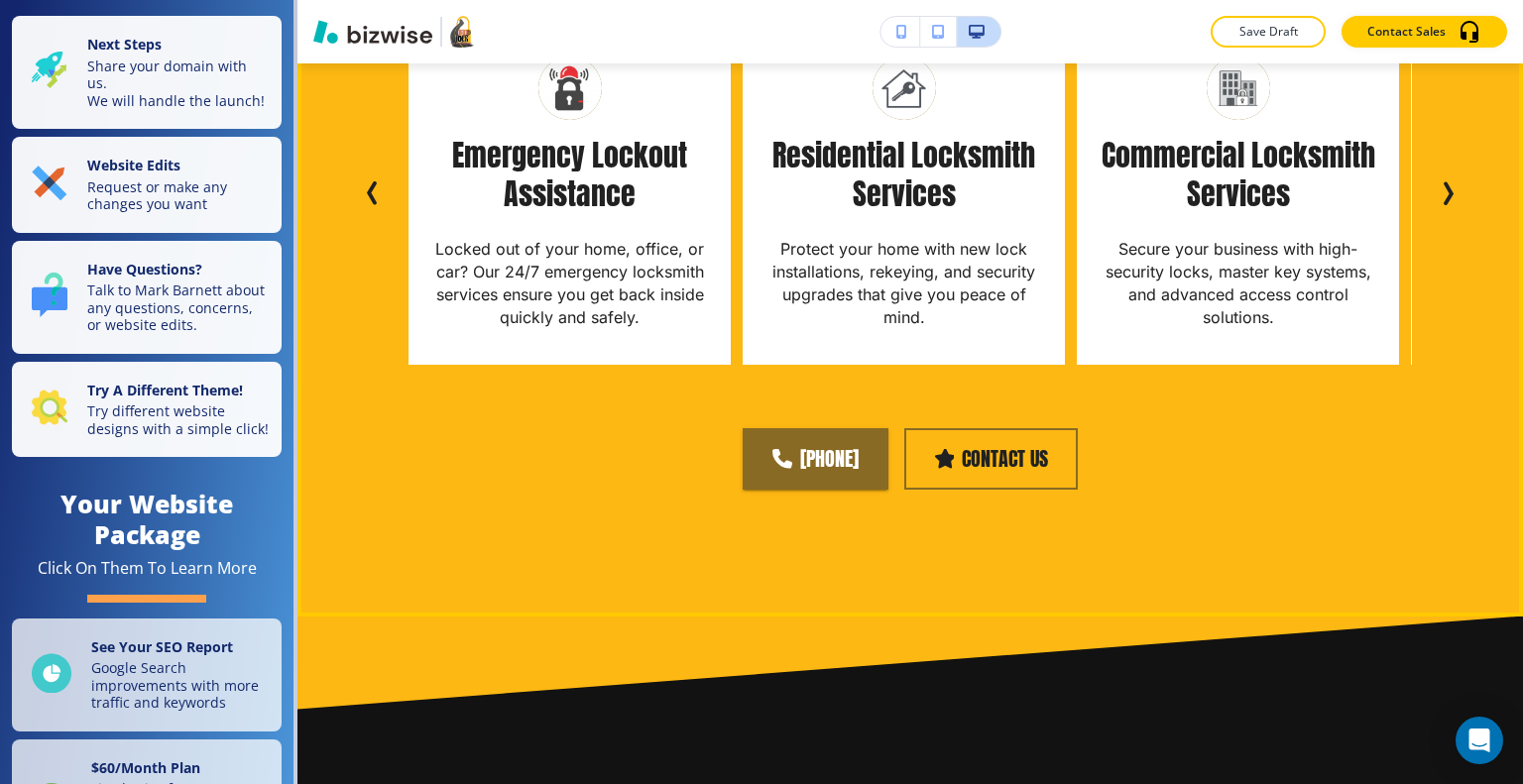 scroll, scrollTop: 1090, scrollLeft: 0, axis: vertical 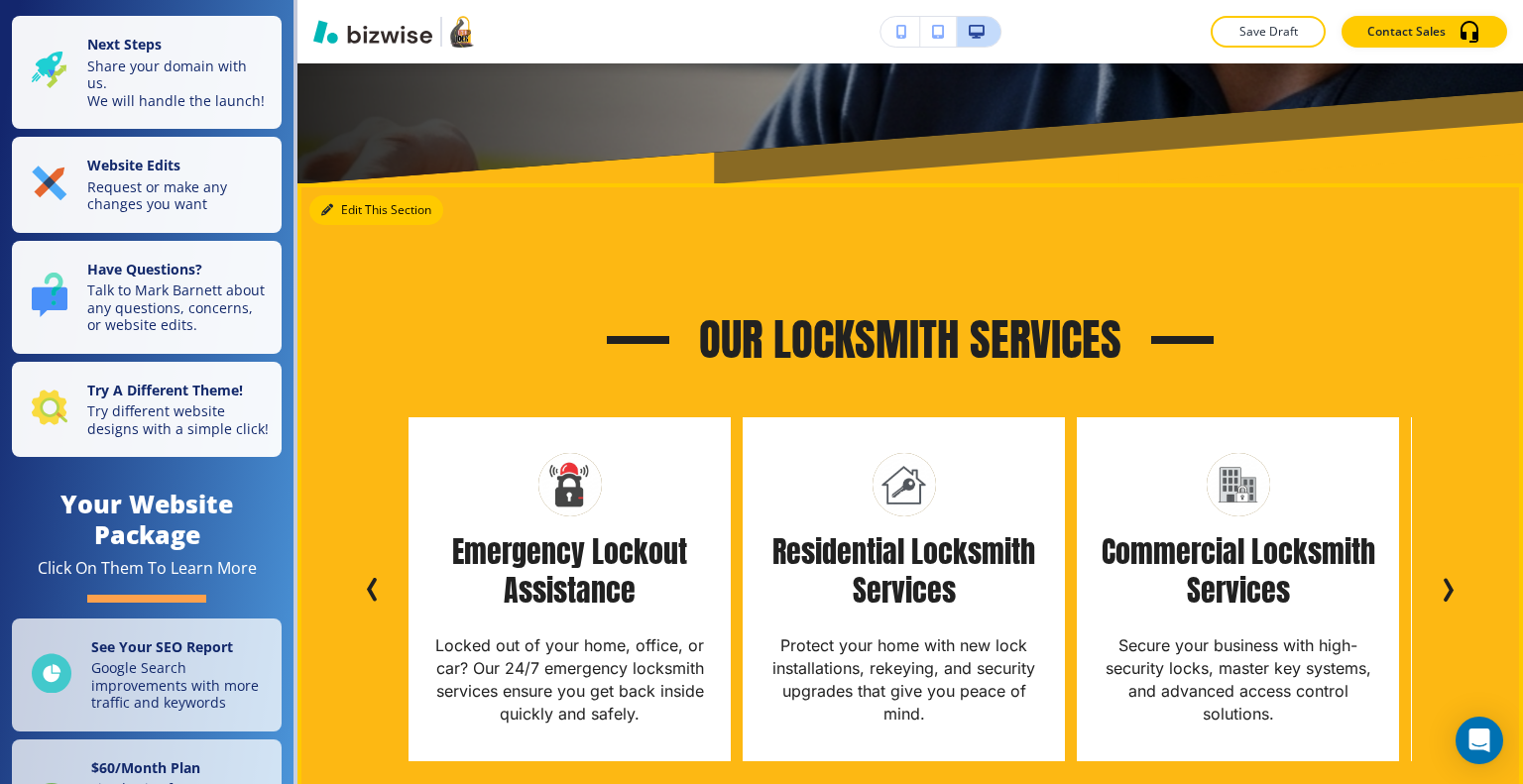click on "Edit This Section" at bounding box center (376, 210) 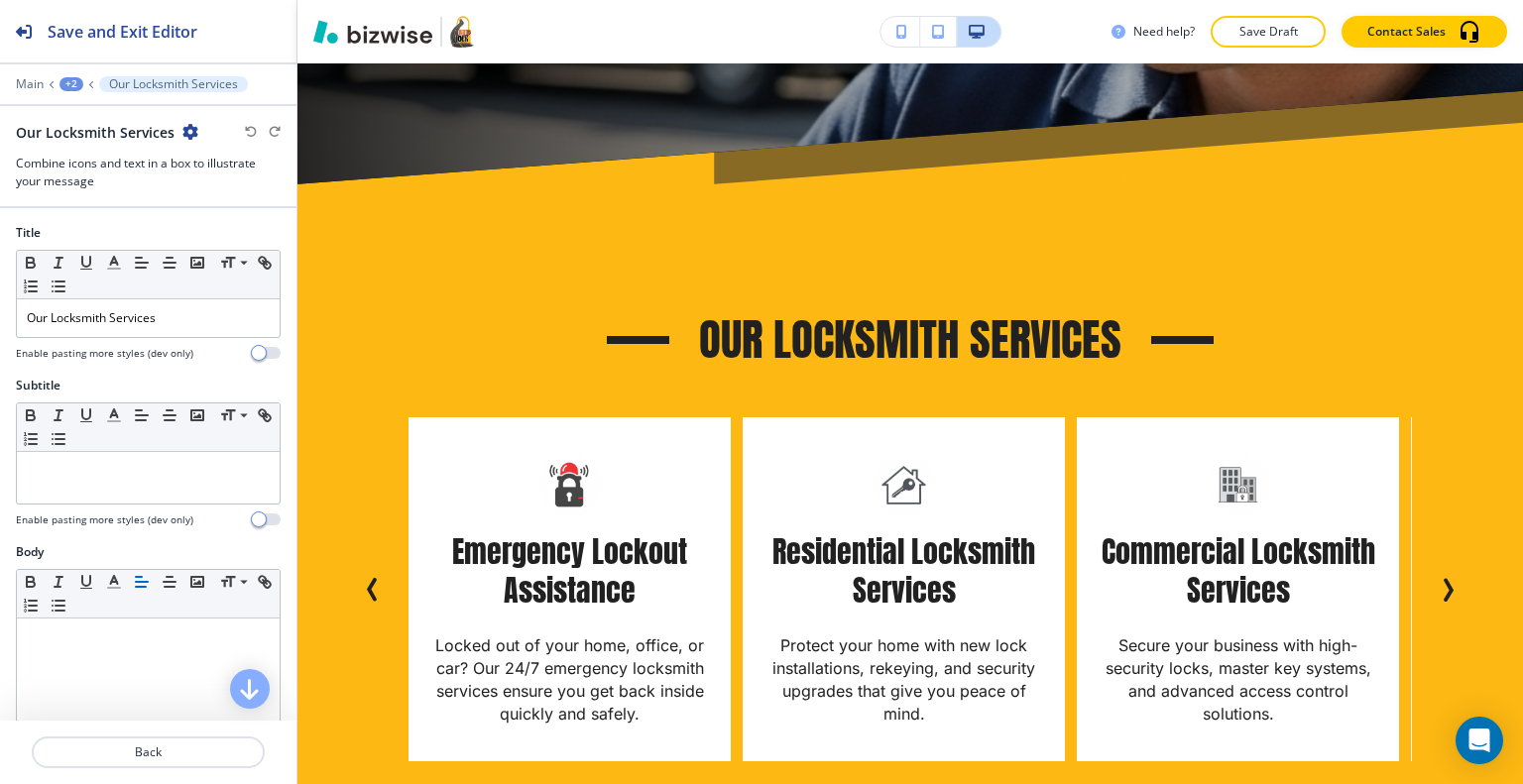 scroll, scrollTop: 1209, scrollLeft: 0, axis: vertical 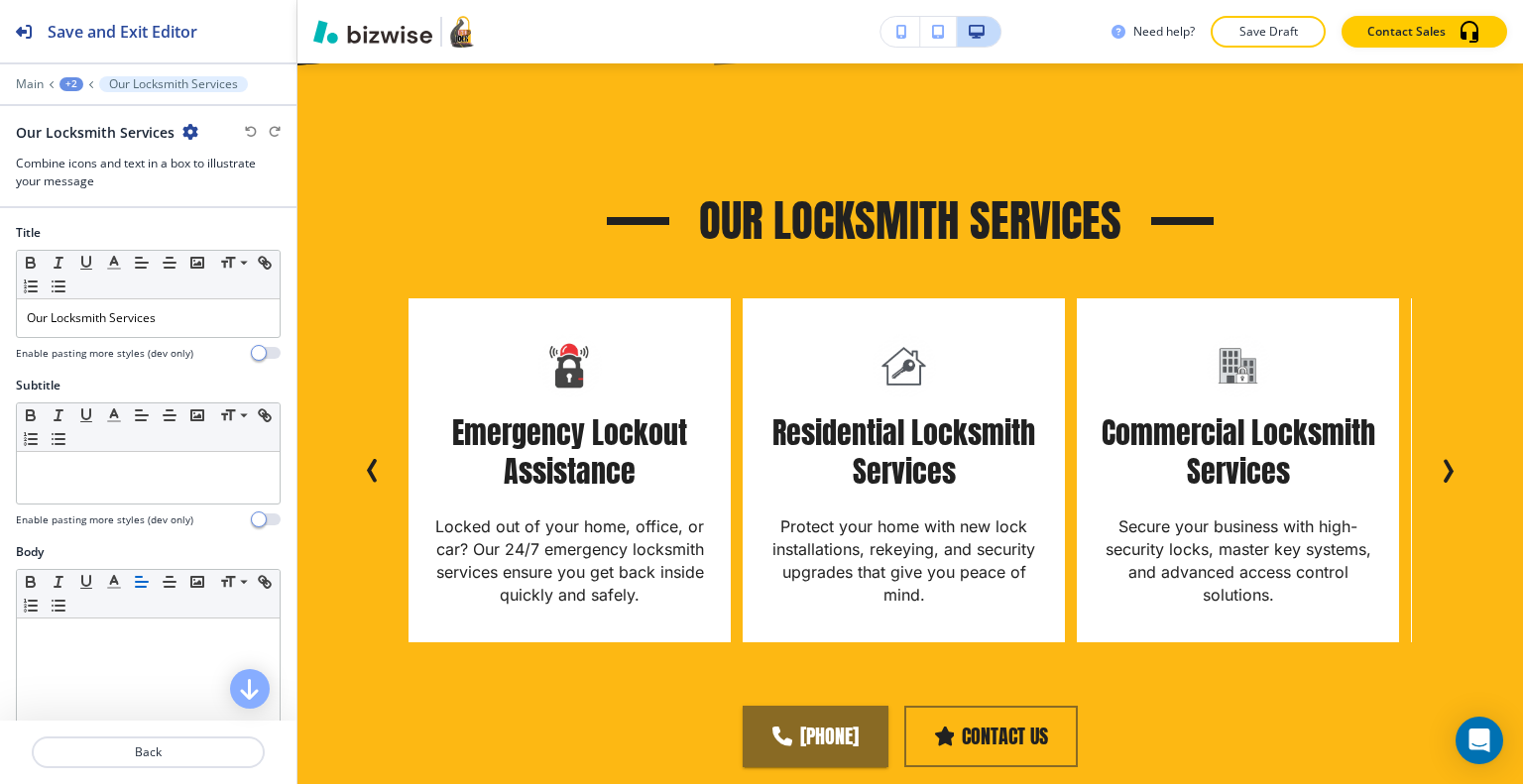 click at bounding box center (190, 132) 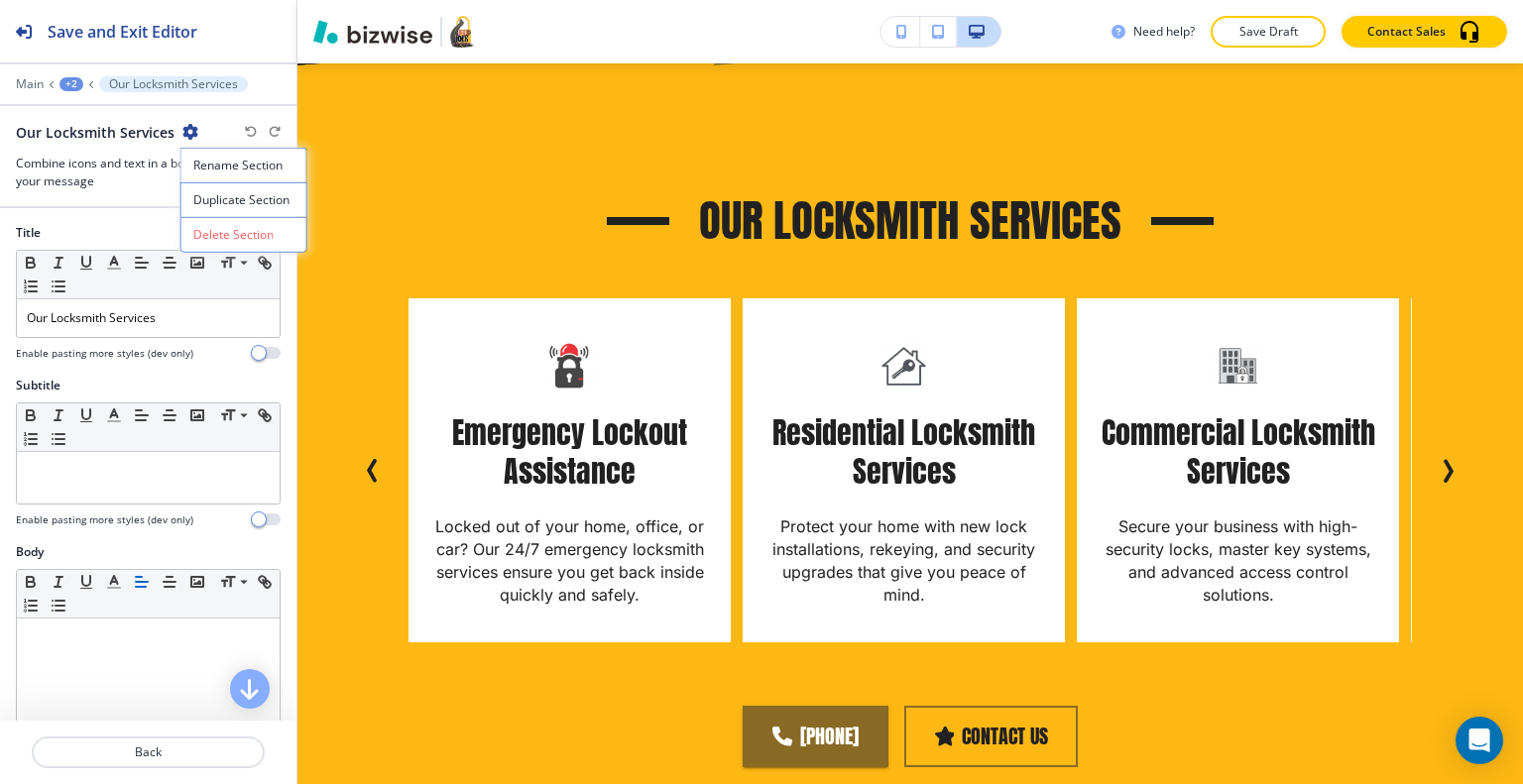 click on "Delete Section" at bounding box center [244, 235] 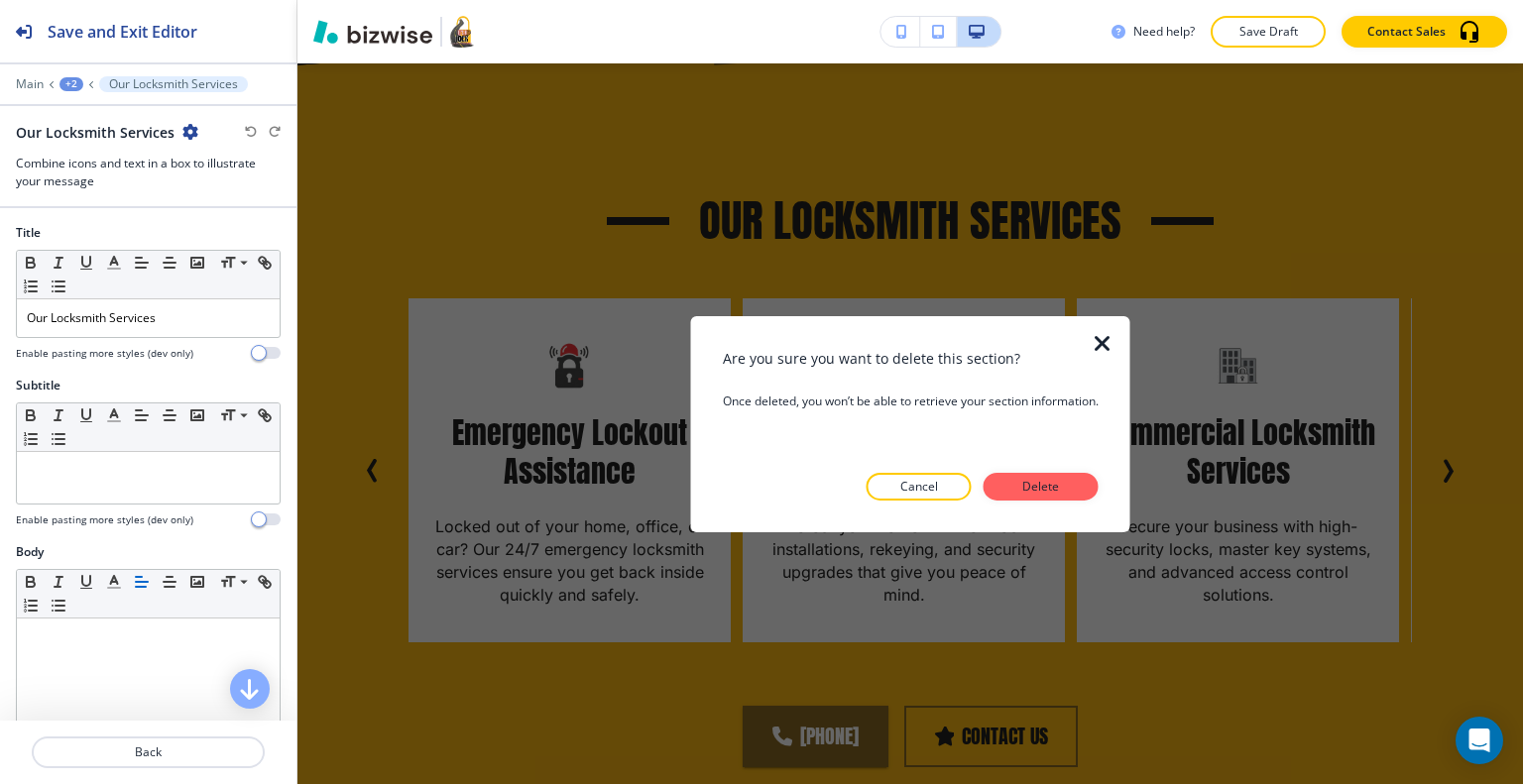 click on "Delete" at bounding box center (1041, 487) 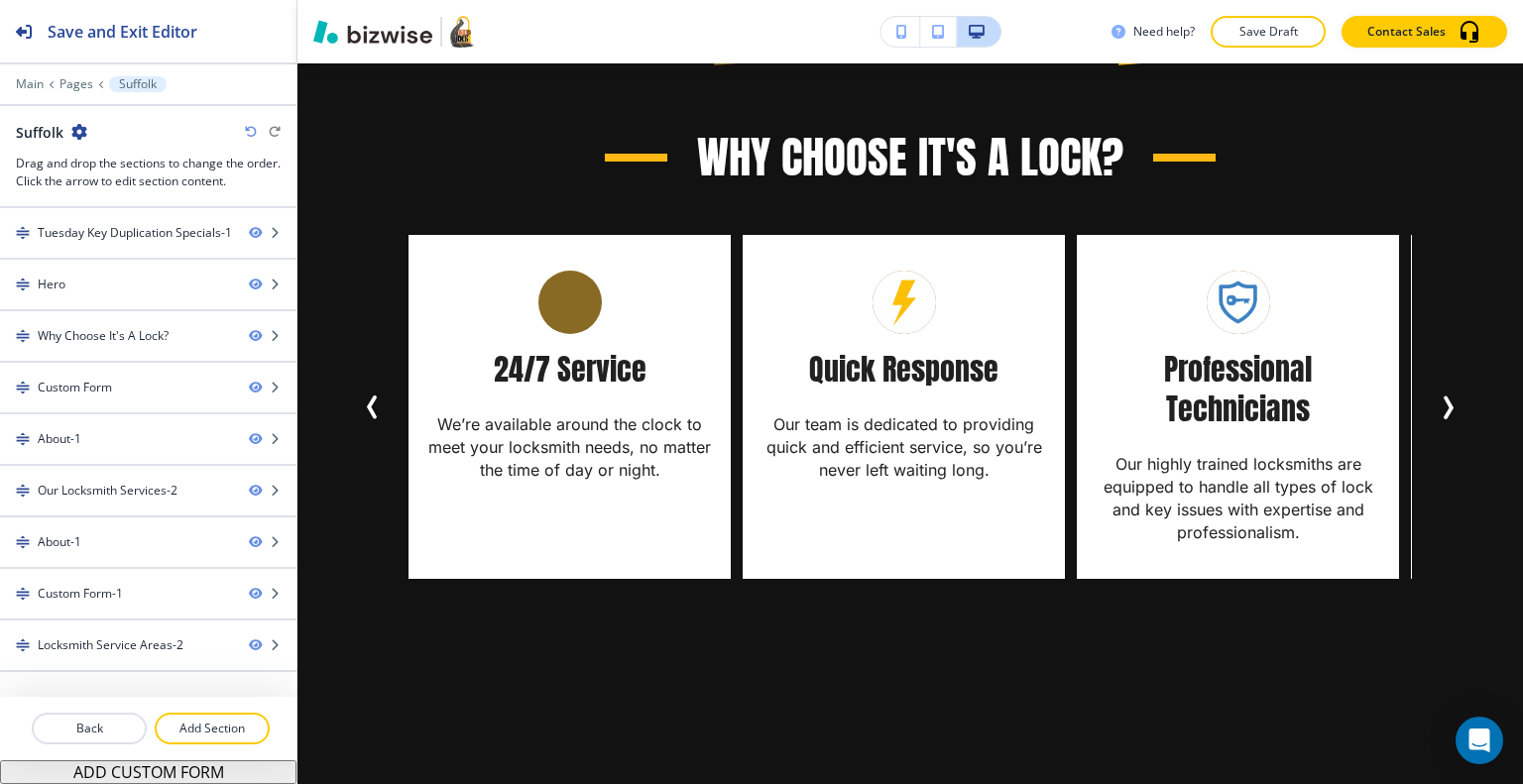 scroll, scrollTop: 912, scrollLeft: 0, axis: vertical 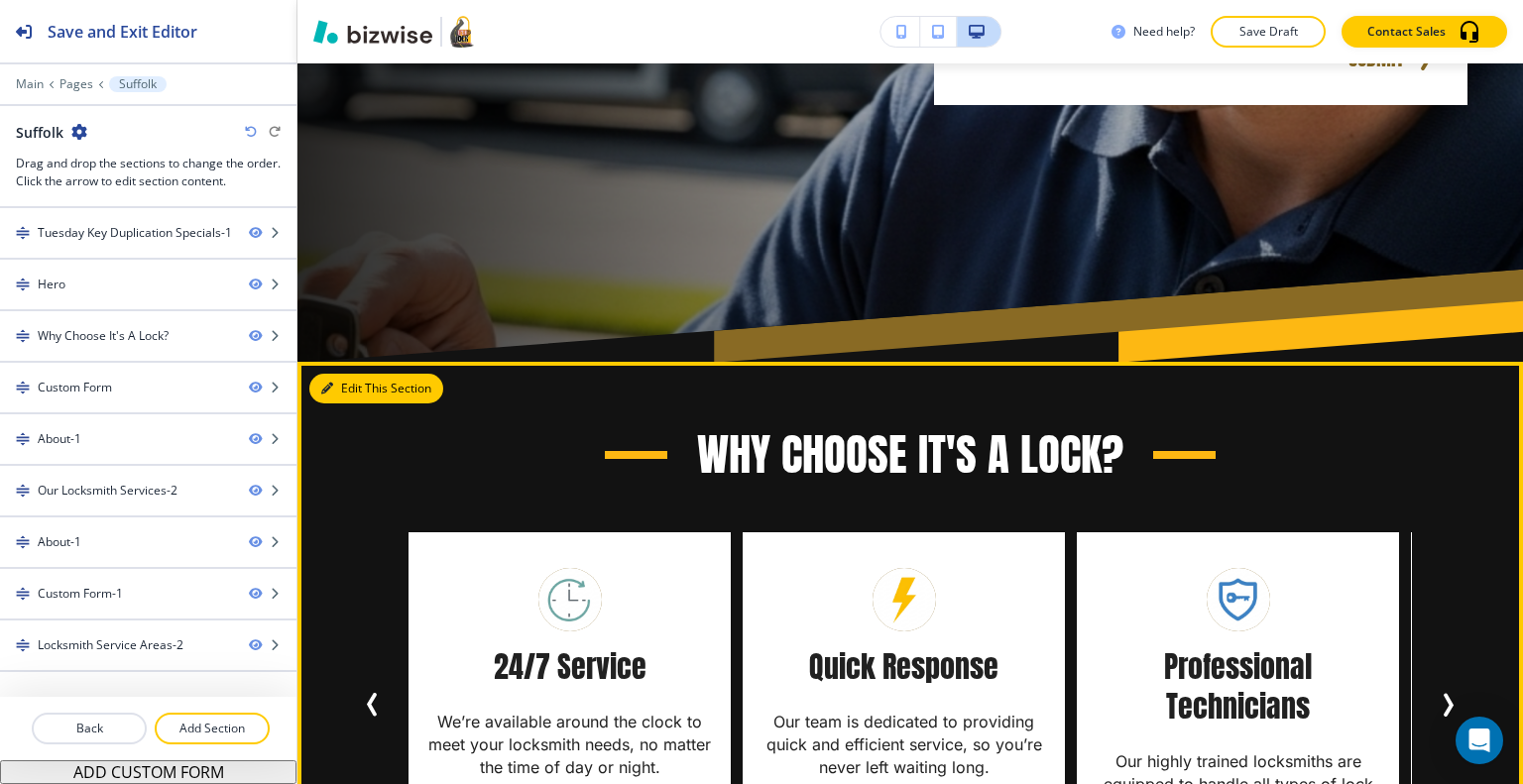 click on "Edit This Section" at bounding box center [376, 389] 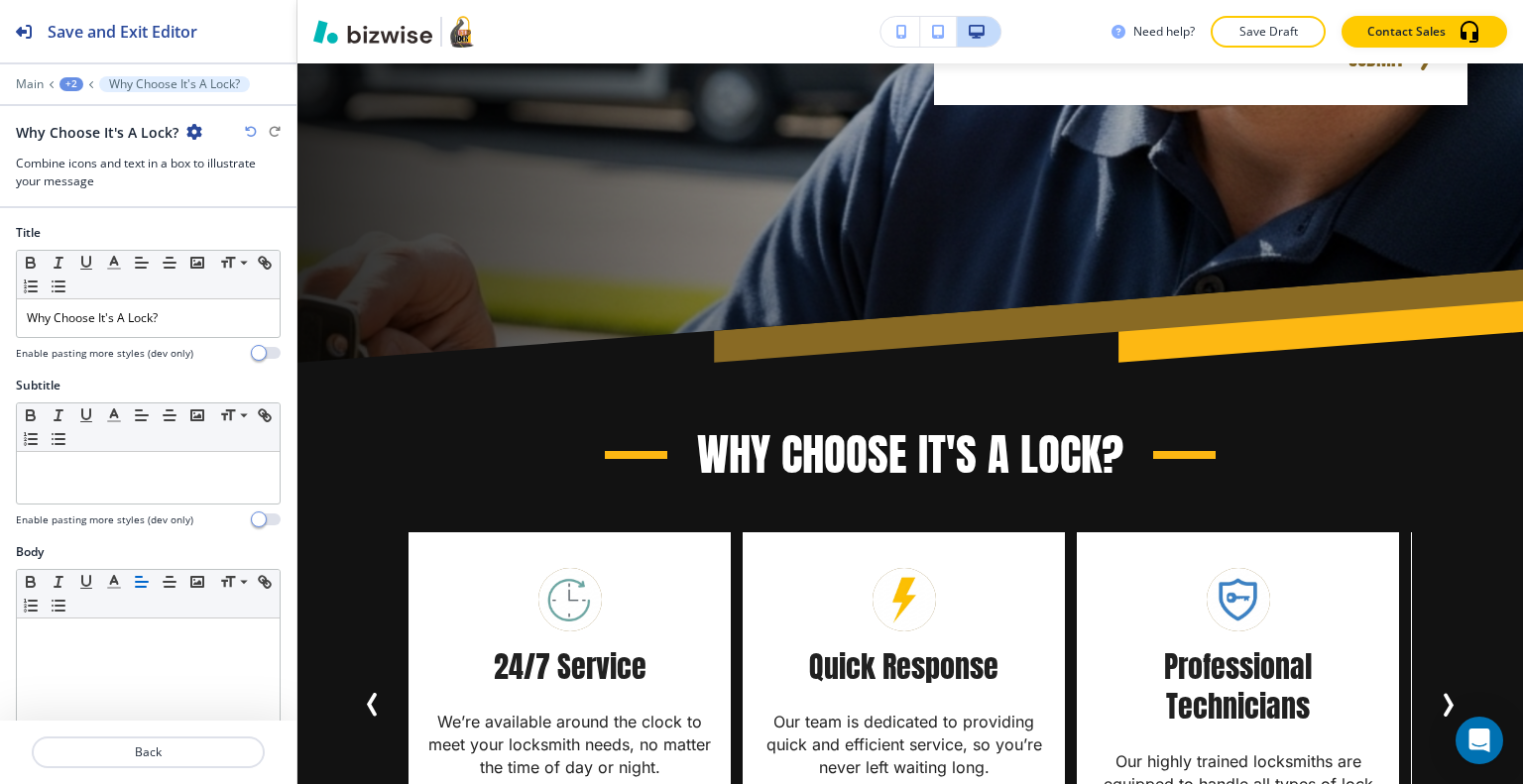 scroll, scrollTop: 1209, scrollLeft: 0, axis: vertical 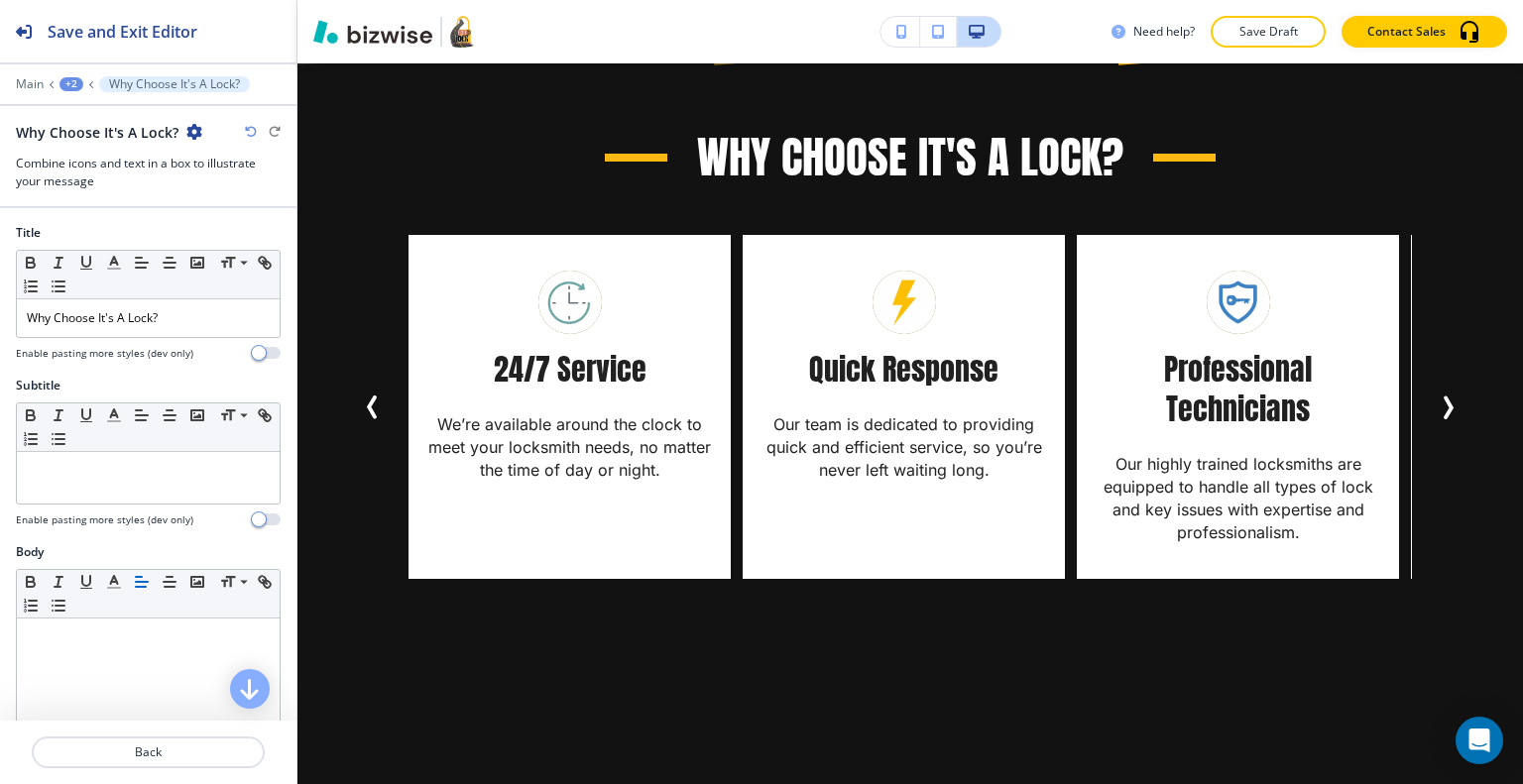 click on "Why Choose It's A Lock?" at bounding box center (109, 132) 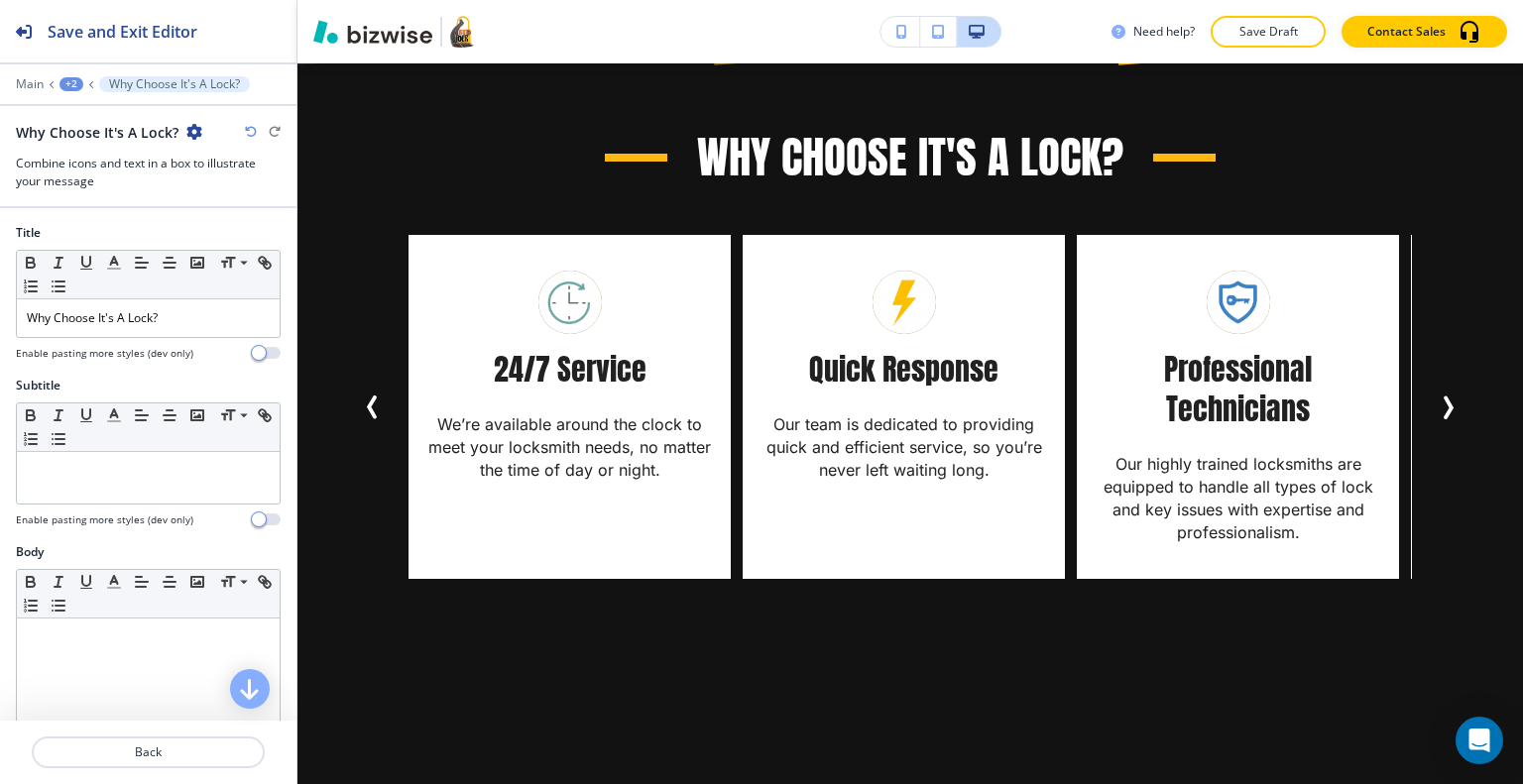 click at bounding box center (194, 132) 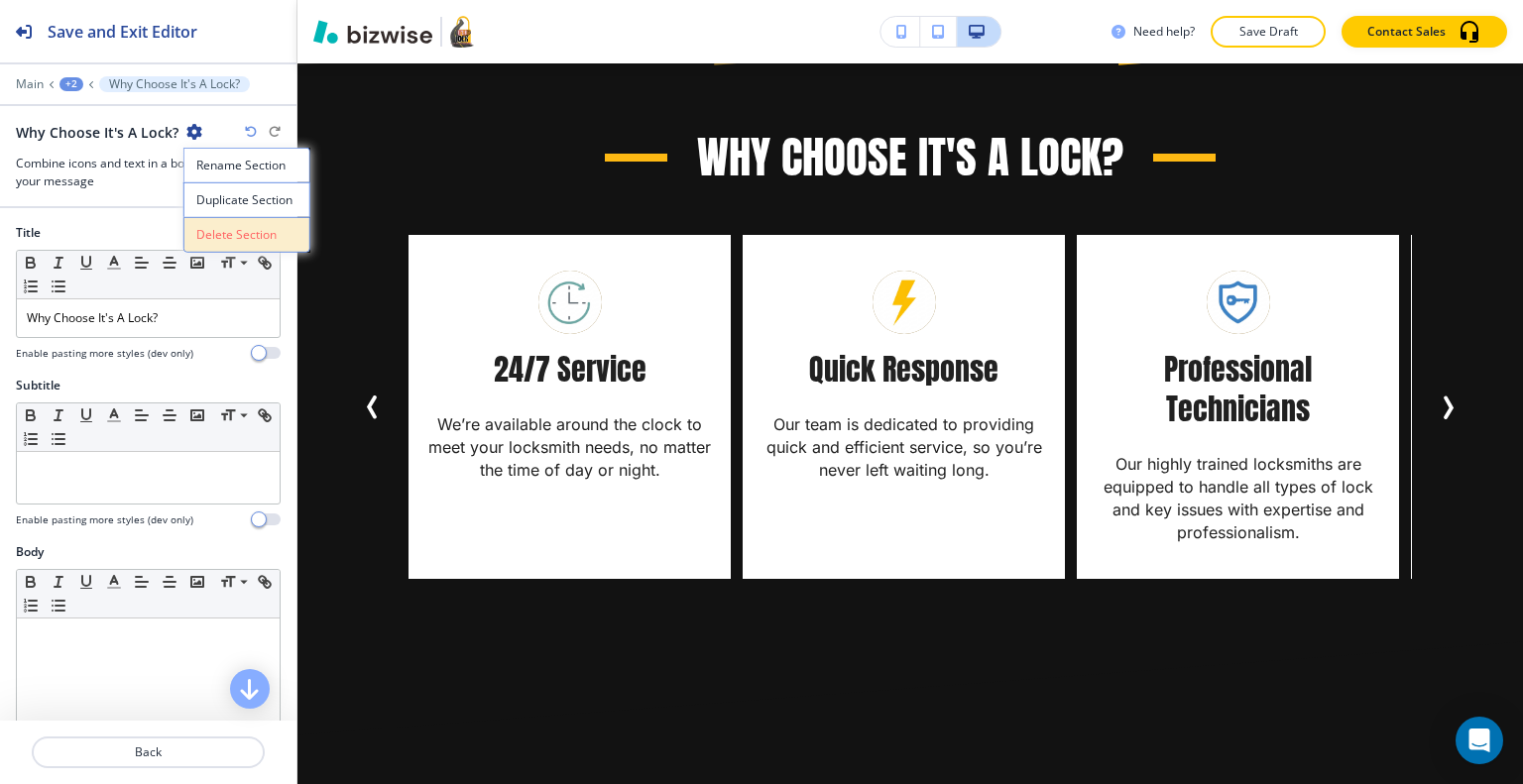 click on "Delete Section" at bounding box center [247, 235] 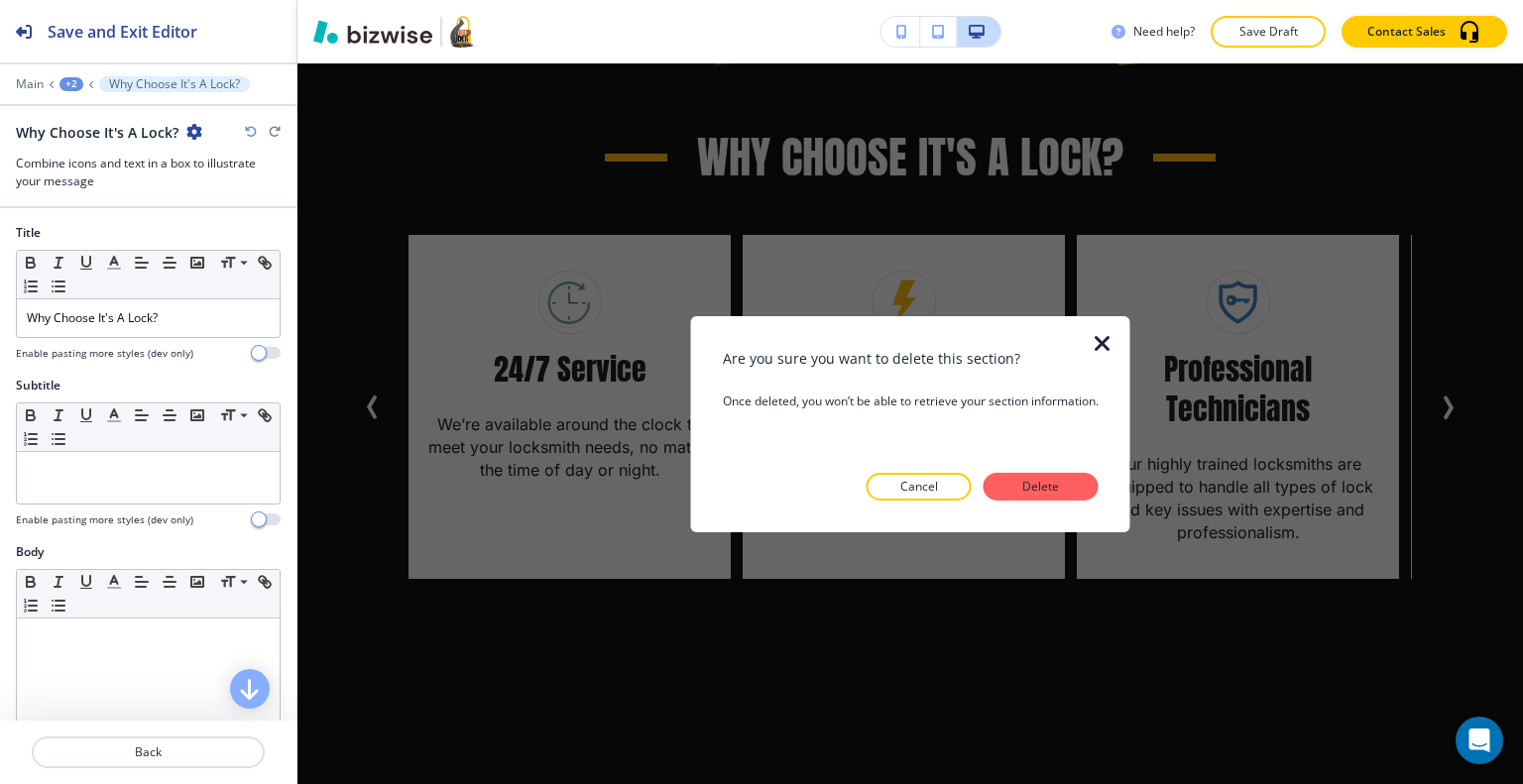 click at bounding box center (910, 516) 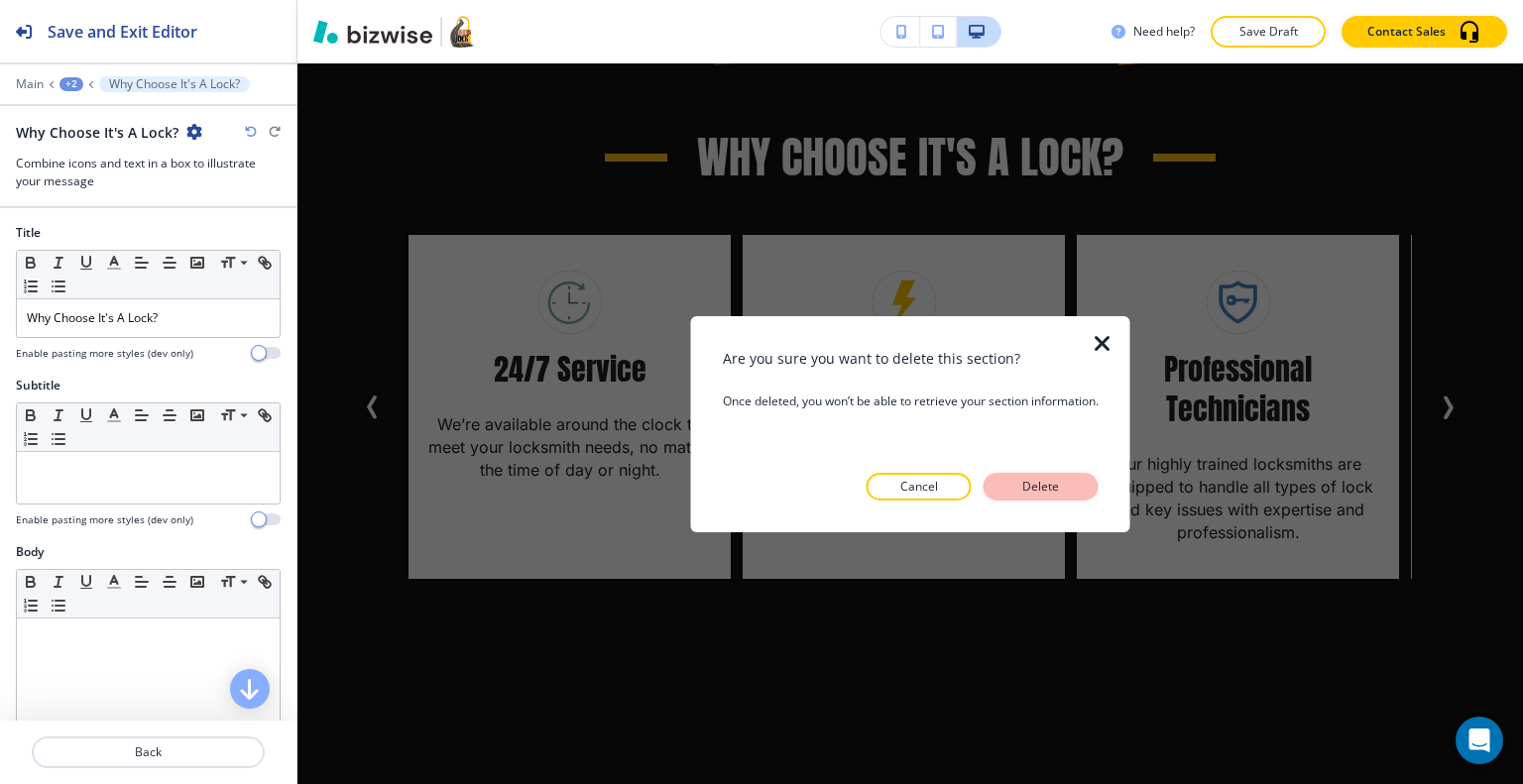 click on "Delete" at bounding box center [1041, 487] 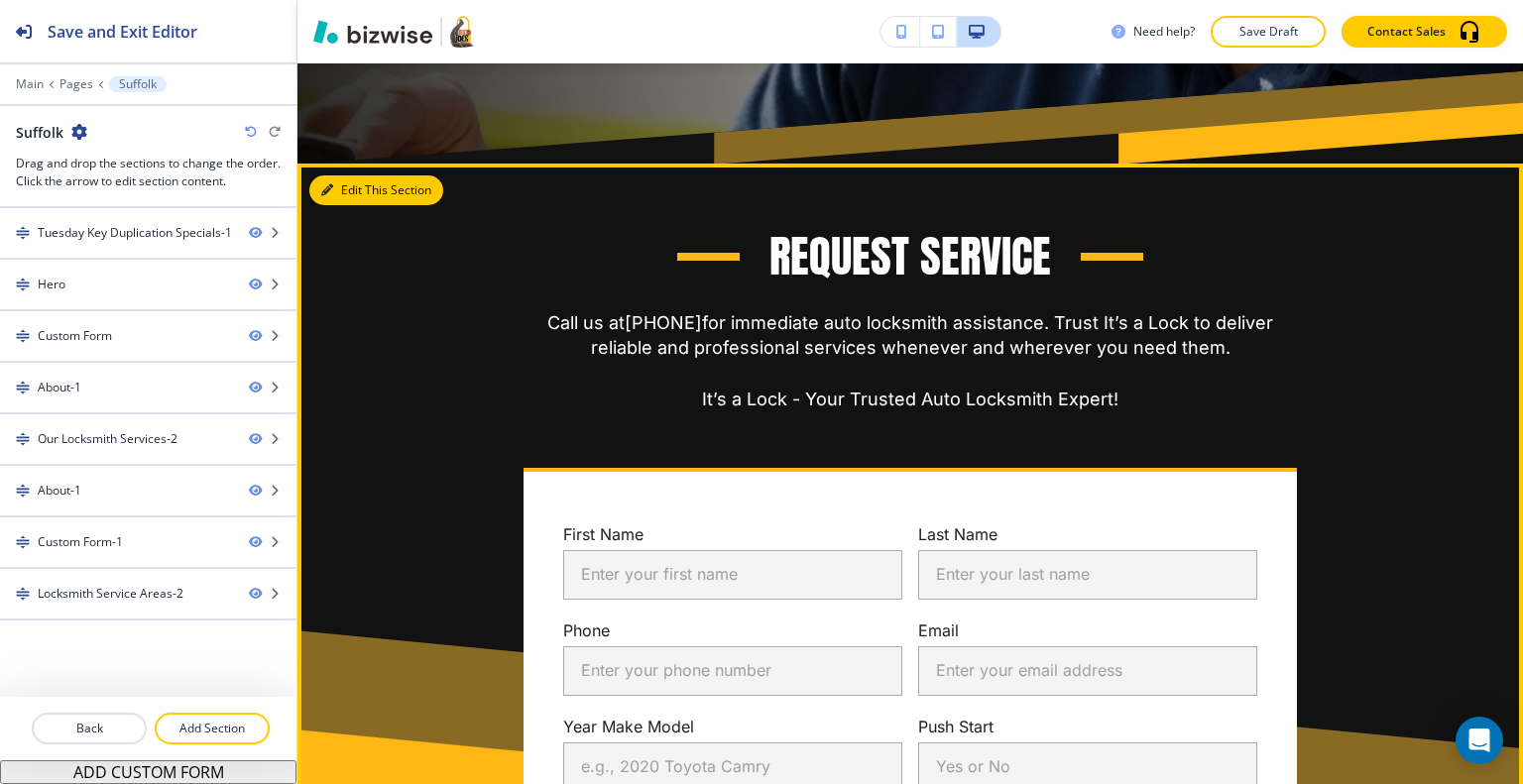 click on "Edit This Section" at bounding box center [376, 190] 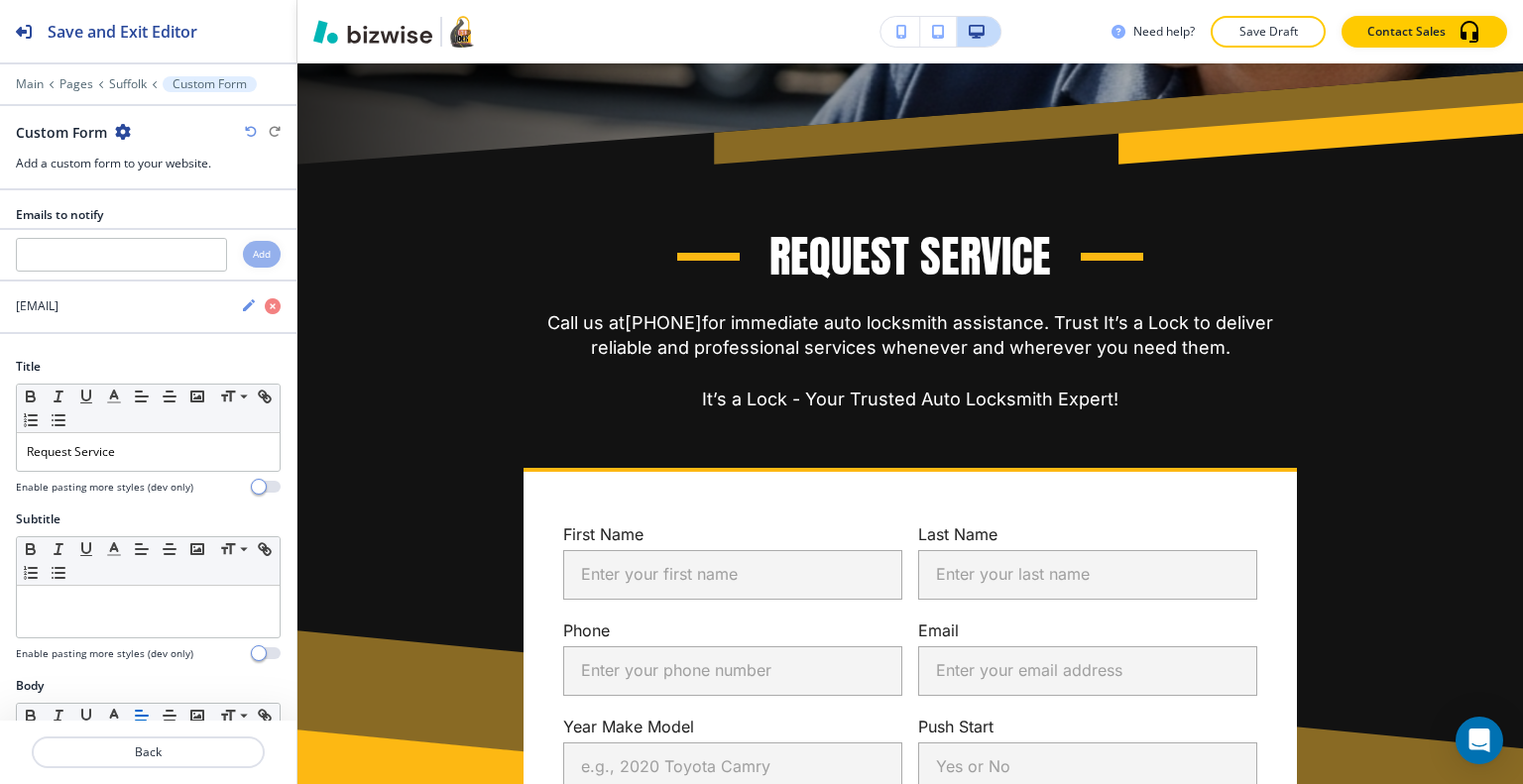 scroll, scrollTop: 1209, scrollLeft: 0, axis: vertical 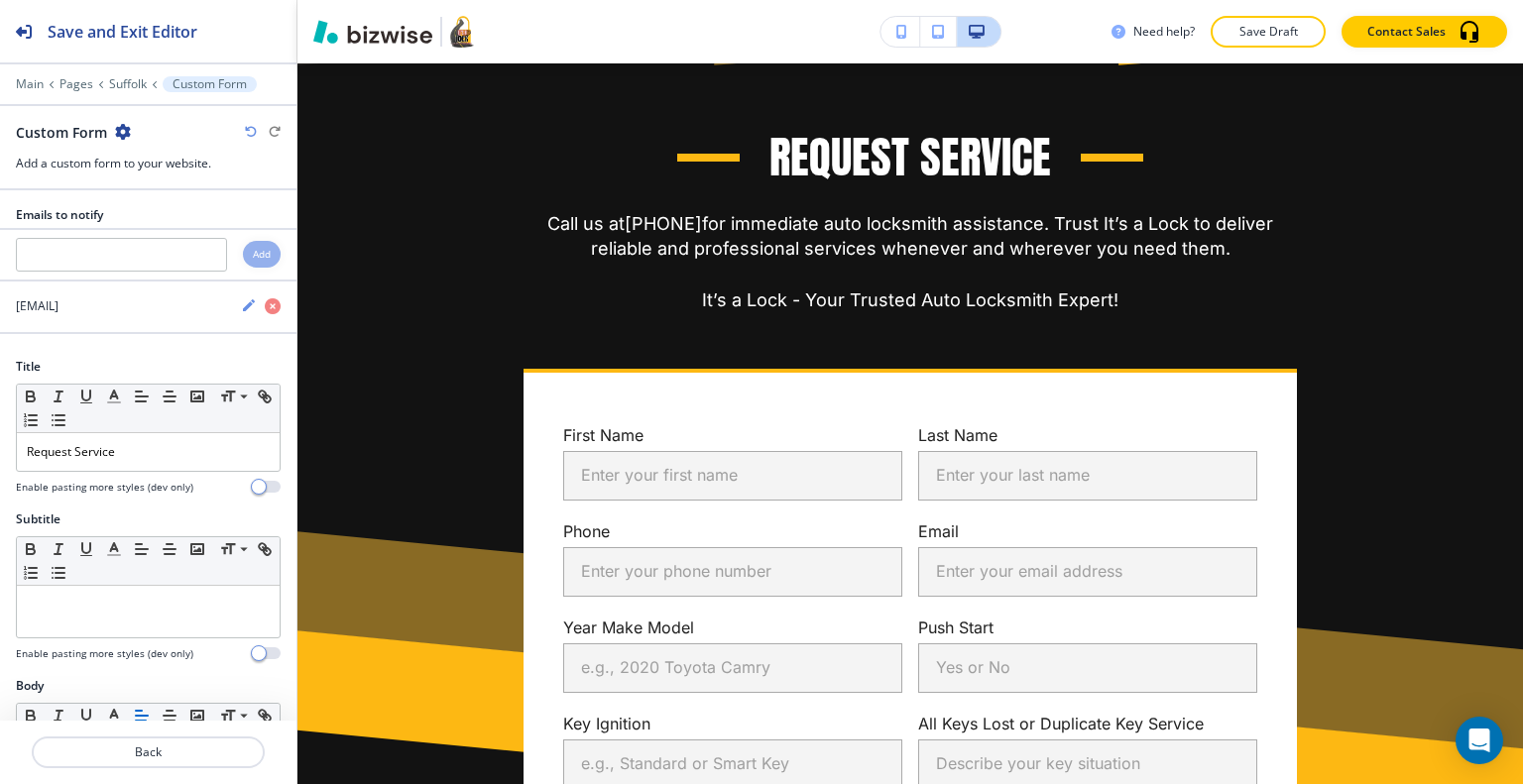 click at bounding box center (123, 132) 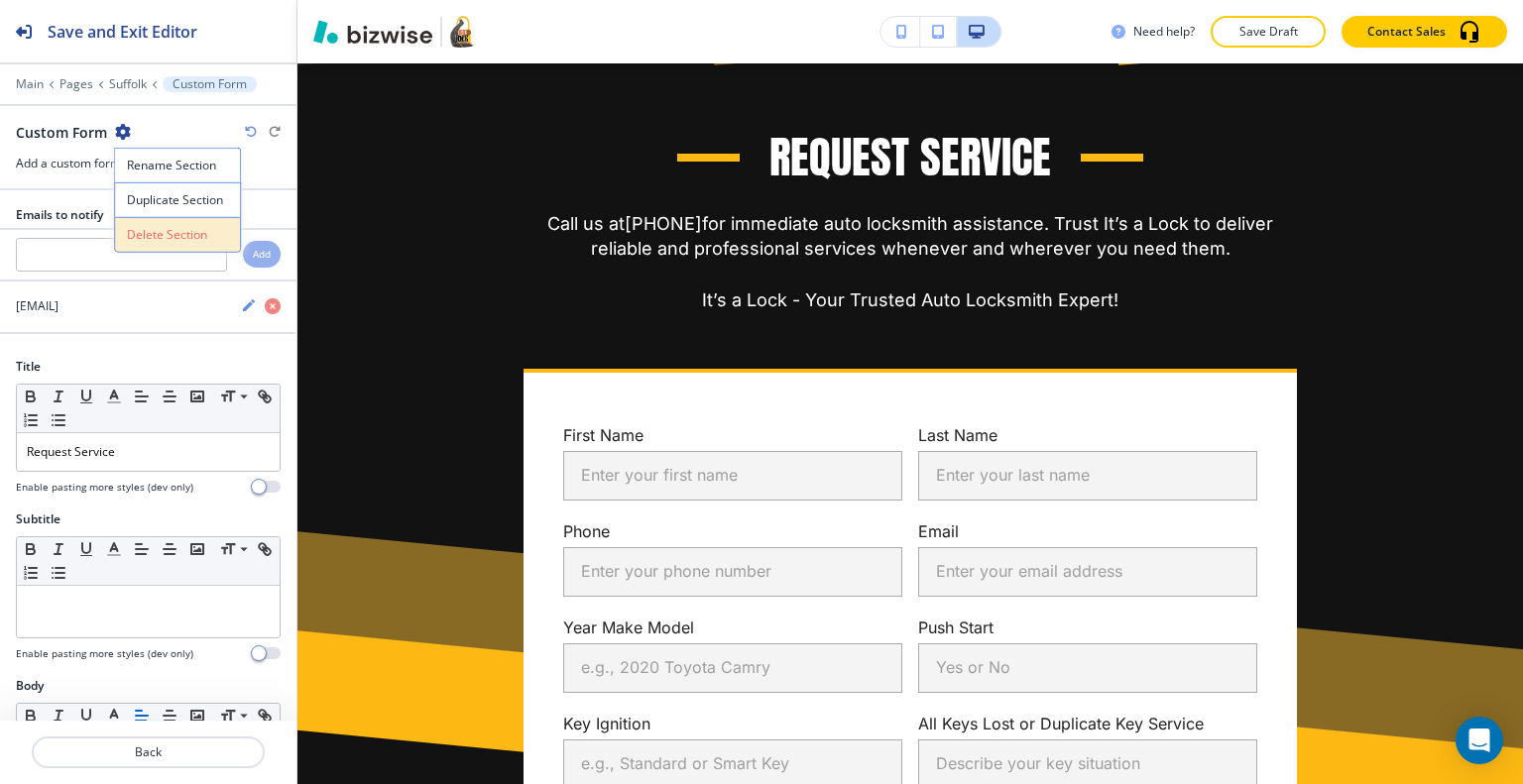 click on "Delete Section" at bounding box center [177, 235] 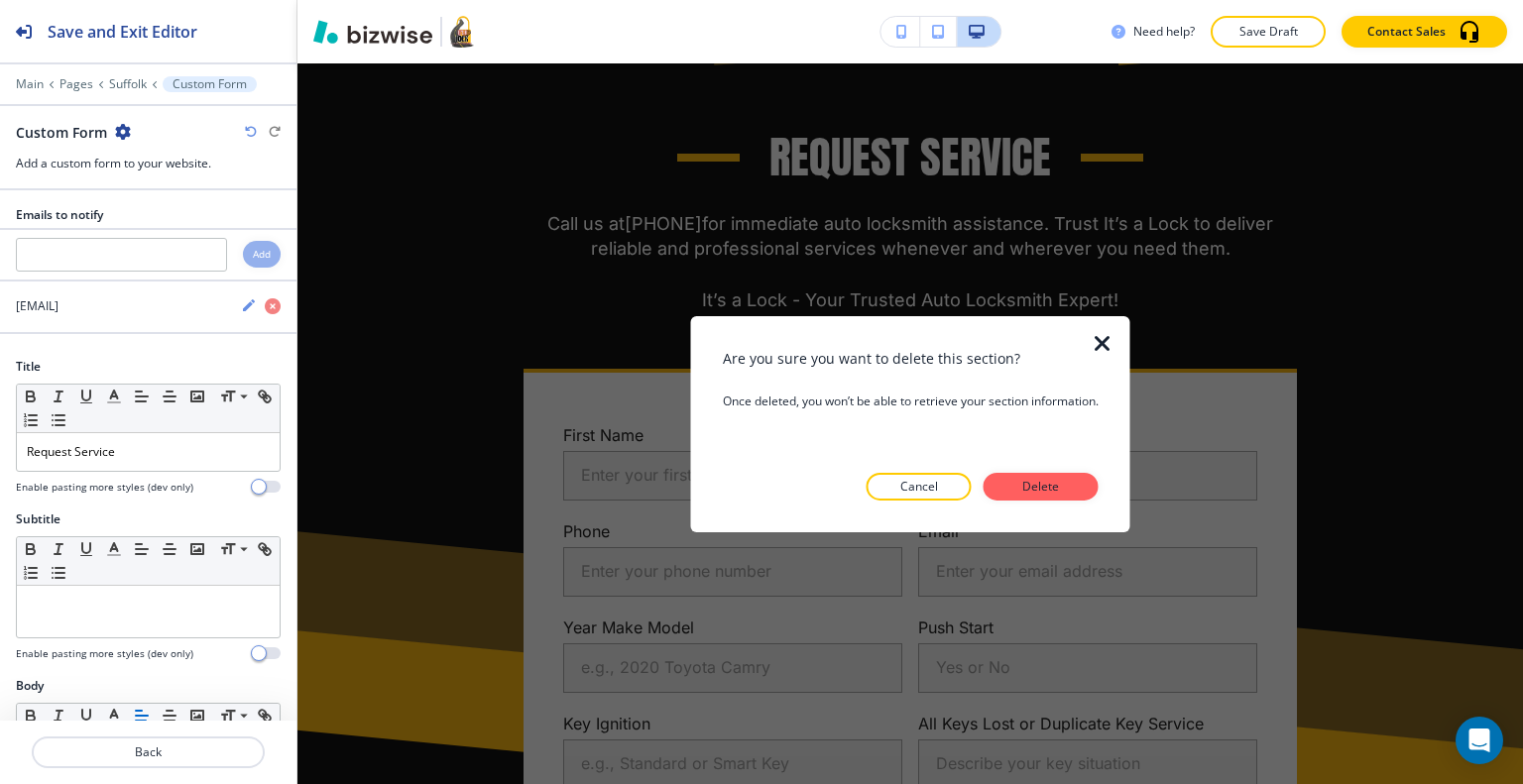 click at bounding box center [910, 516] 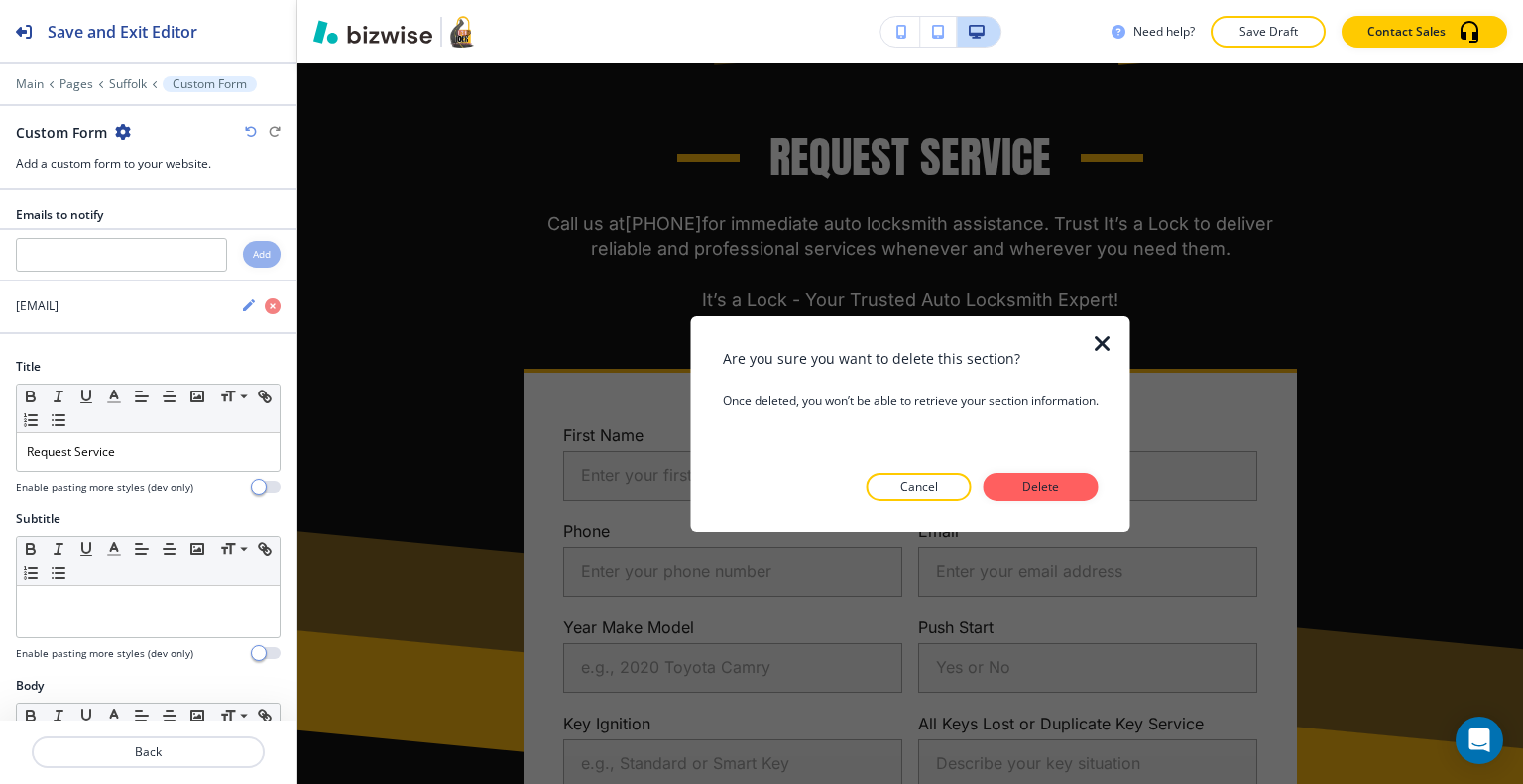 click at bounding box center [910, 516] 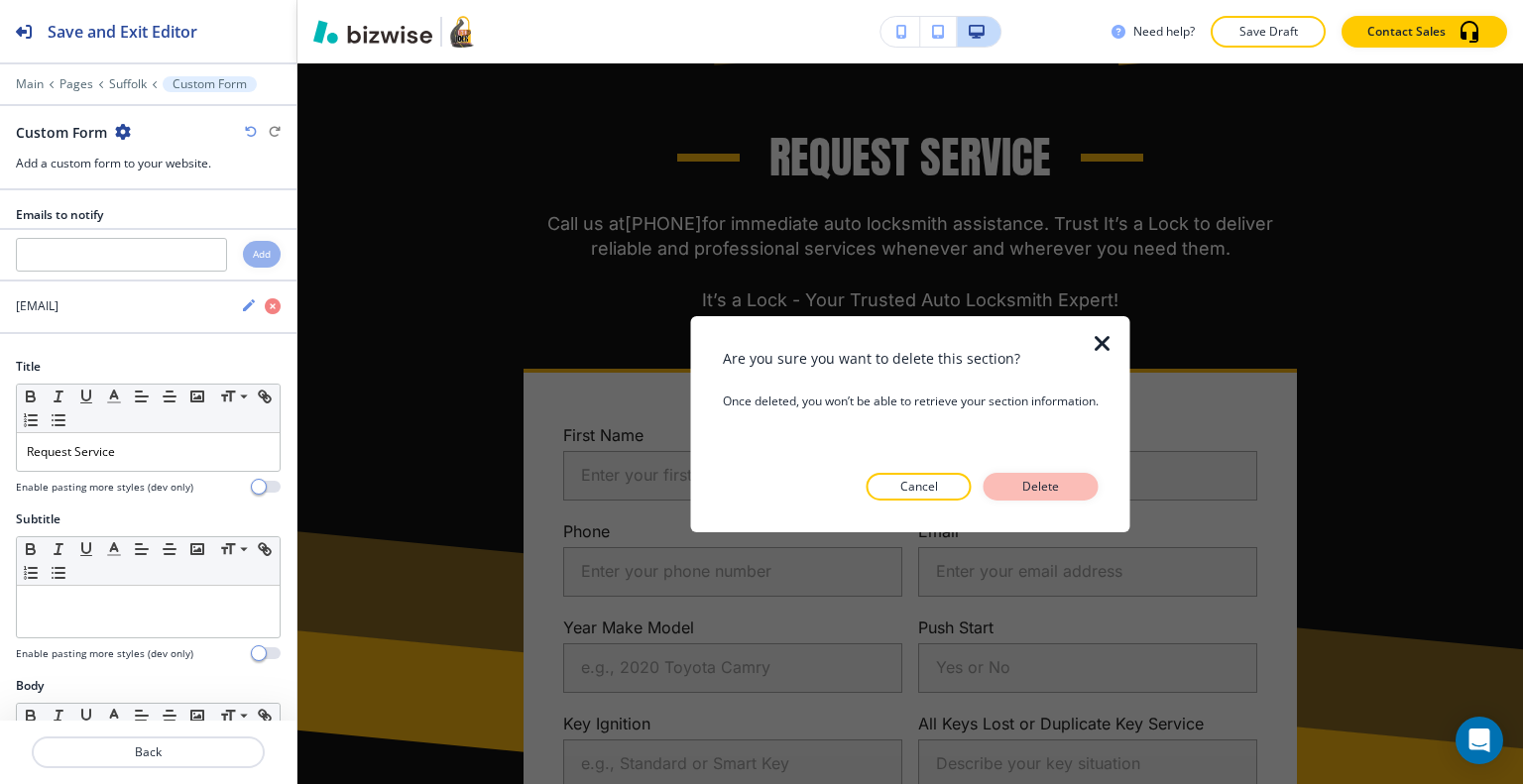 click on "Delete" at bounding box center (1041, 487) 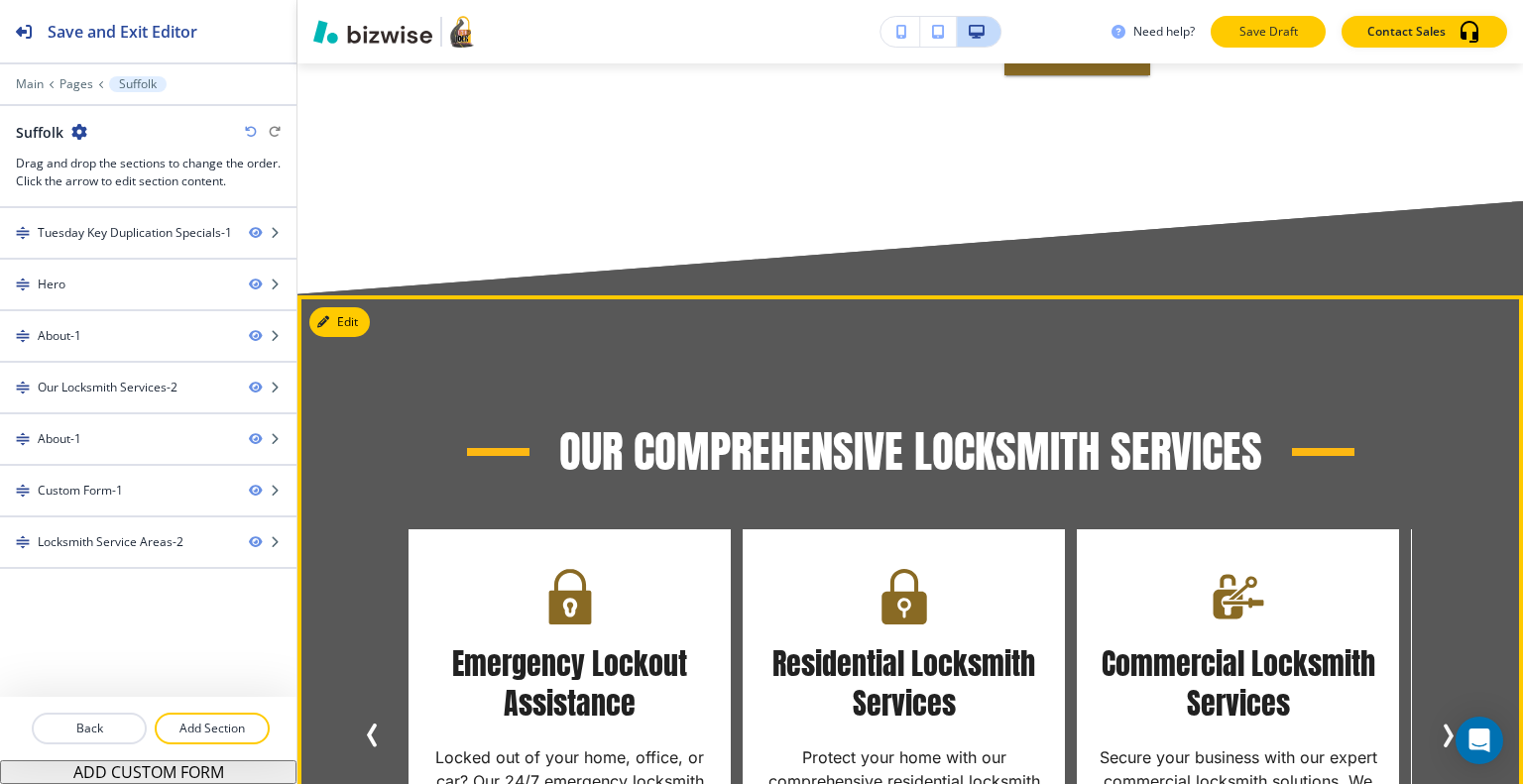 scroll, scrollTop: 1705, scrollLeft: 0, axis: vertical 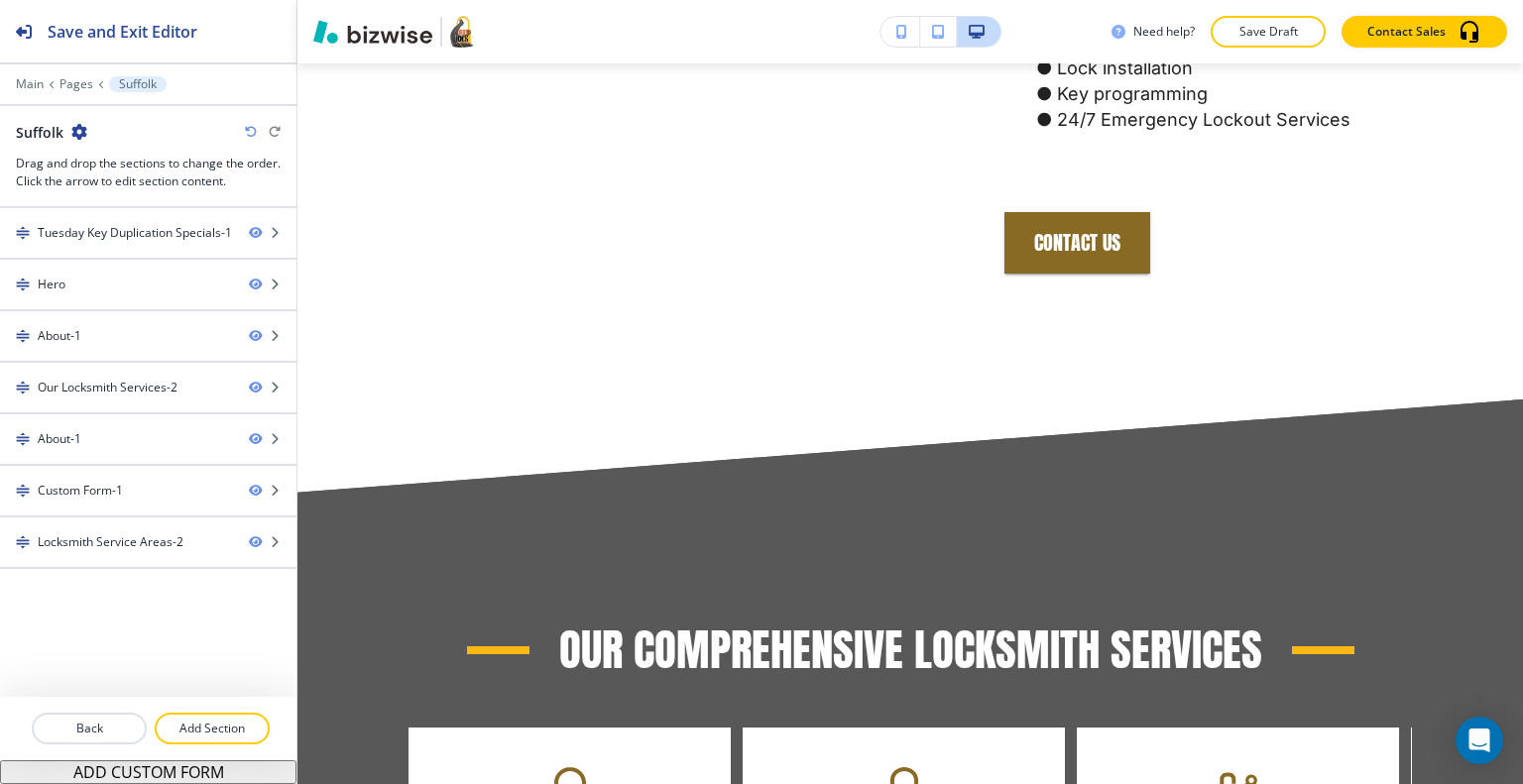 click on "Save Draft" at bounding box center [1268, 32] 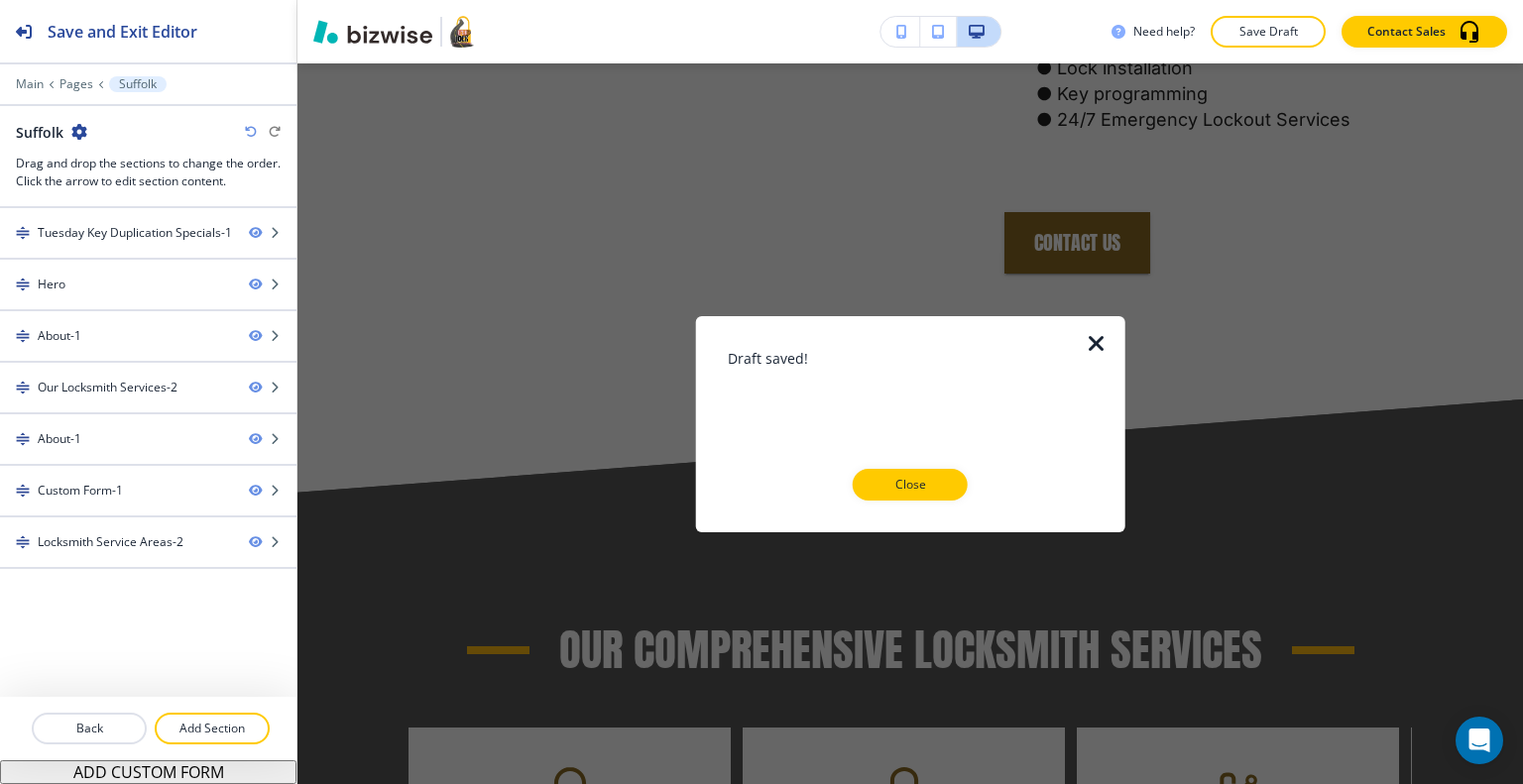 click at bounding box center [910, 516] 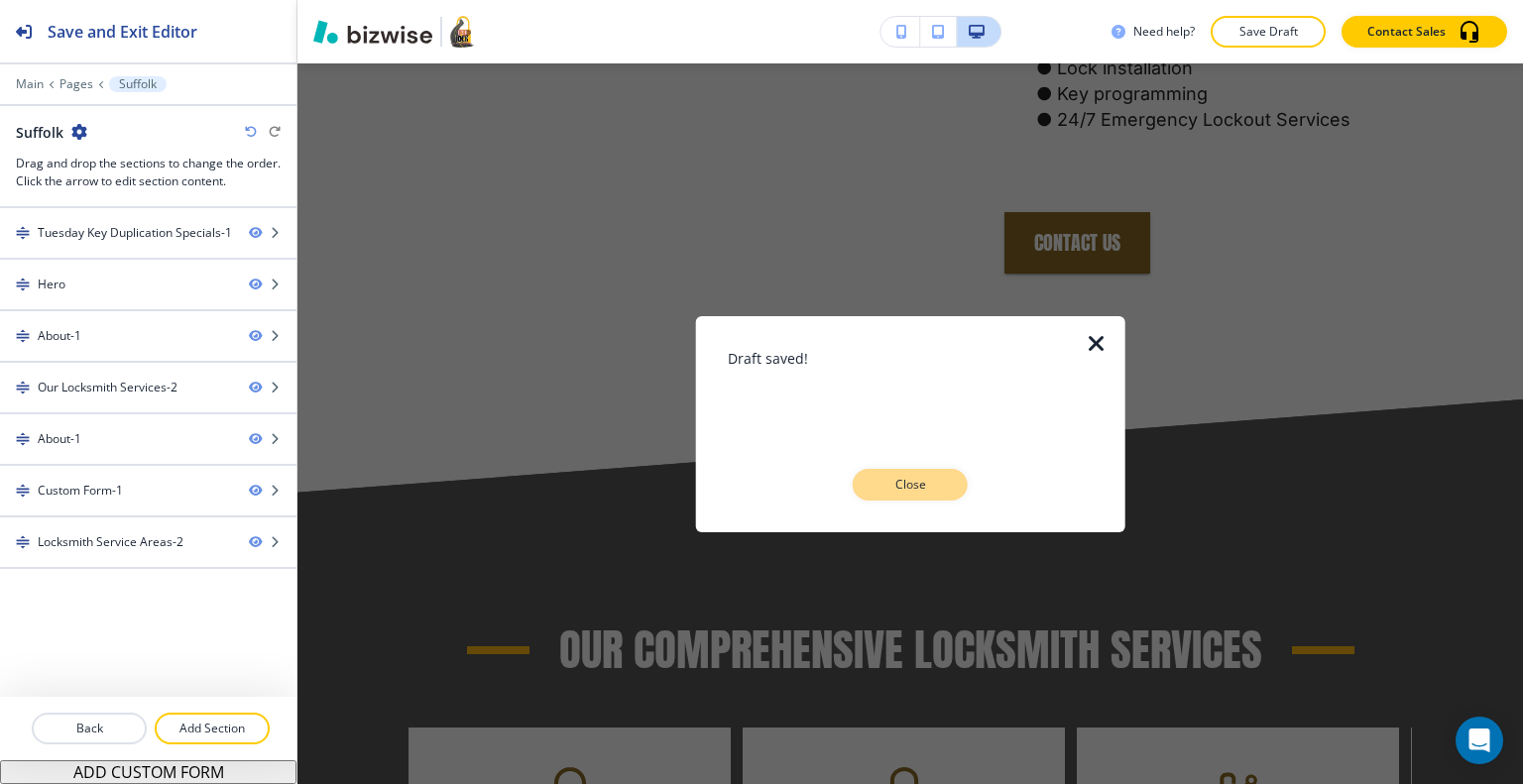 click on "Close" at bounding box center (910, 485) 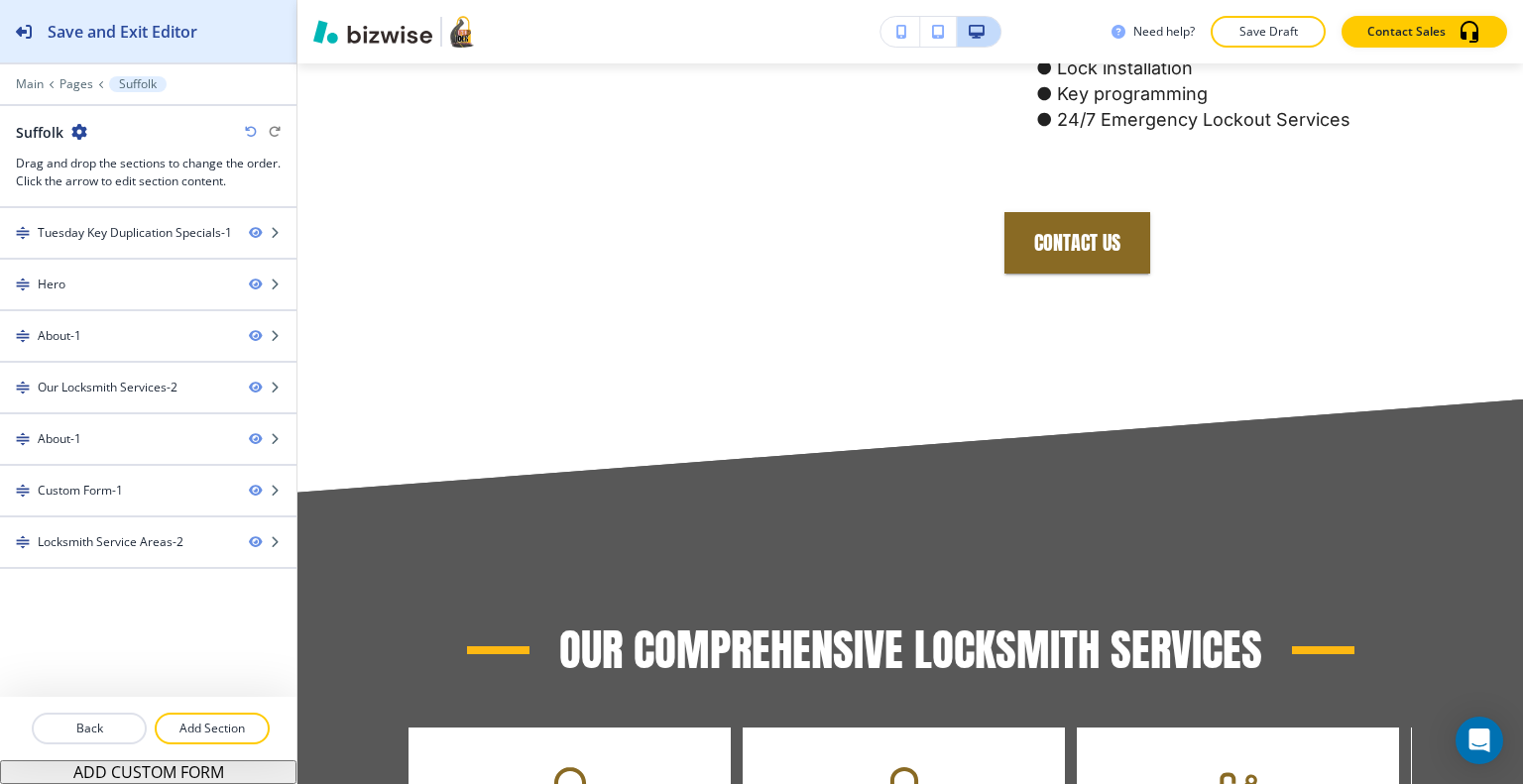 drag, startPoint x: 128, startPoint y: 47, endPoint x: 270, endPoint y: 55, distance: 142.2252 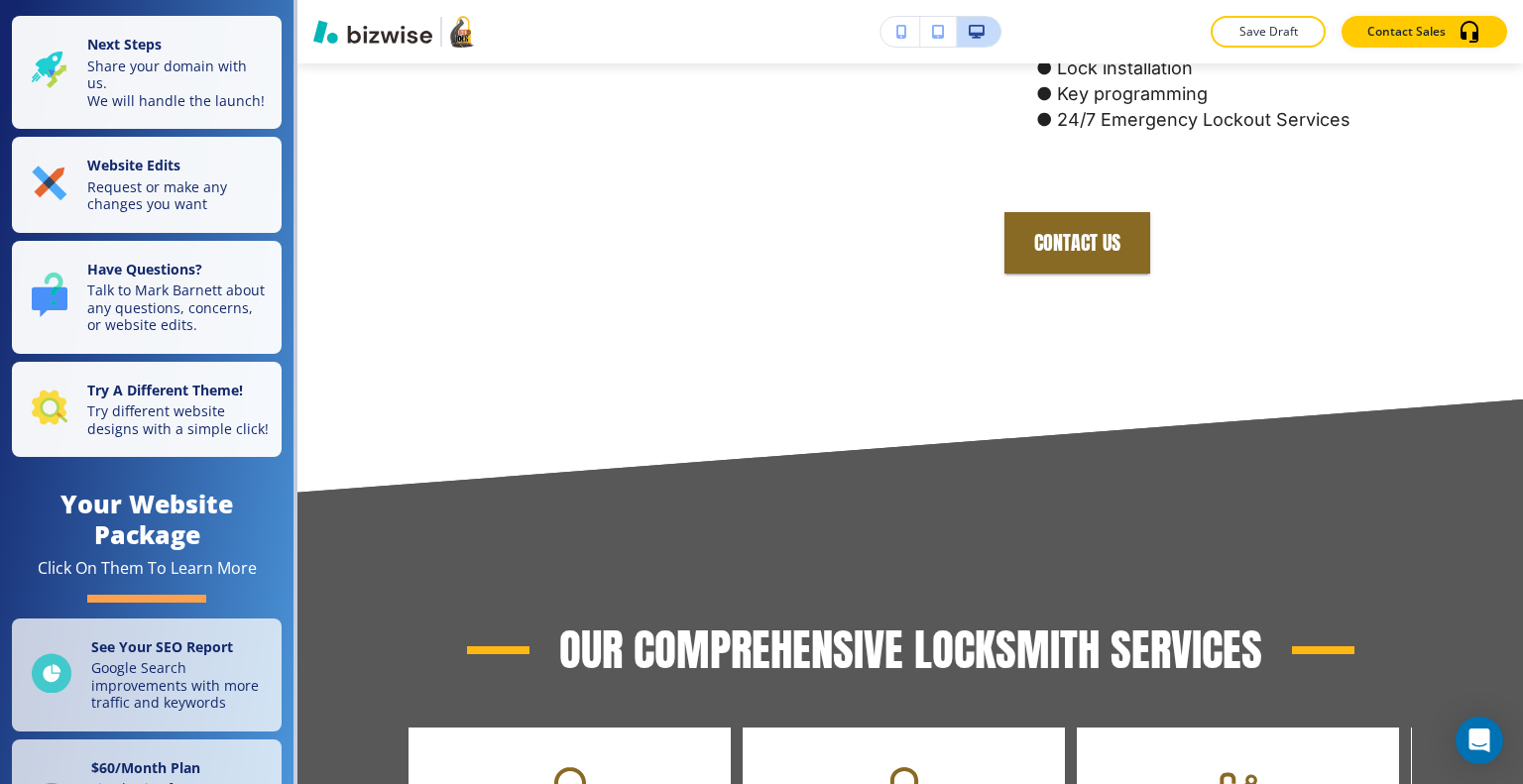 click on "Save Draft" at bounding box center (1268, 32) 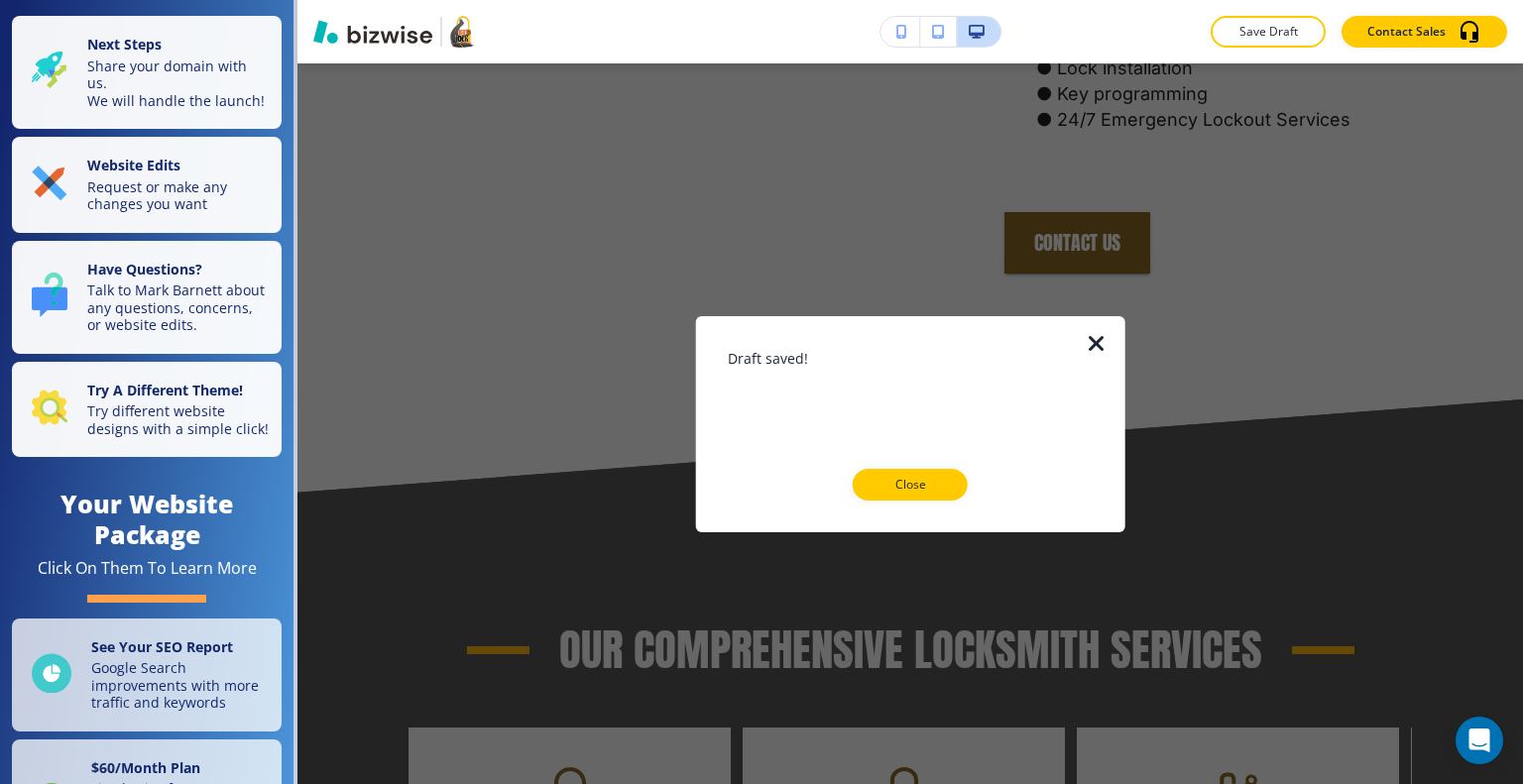click on "Close" at bounding box center (910, 485) 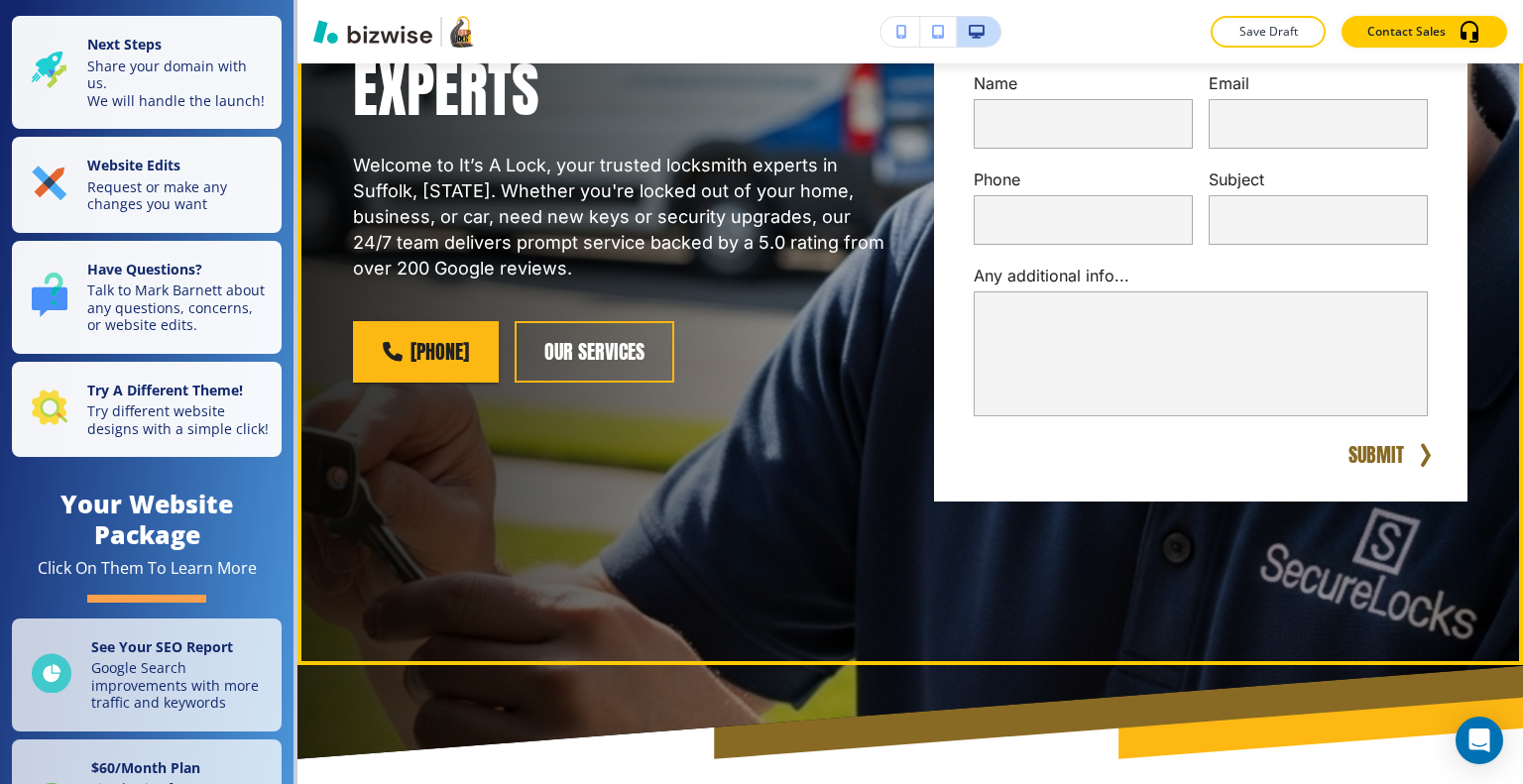 scroll, scrollTop: 20, scrollLeft: 0, axis: vertical 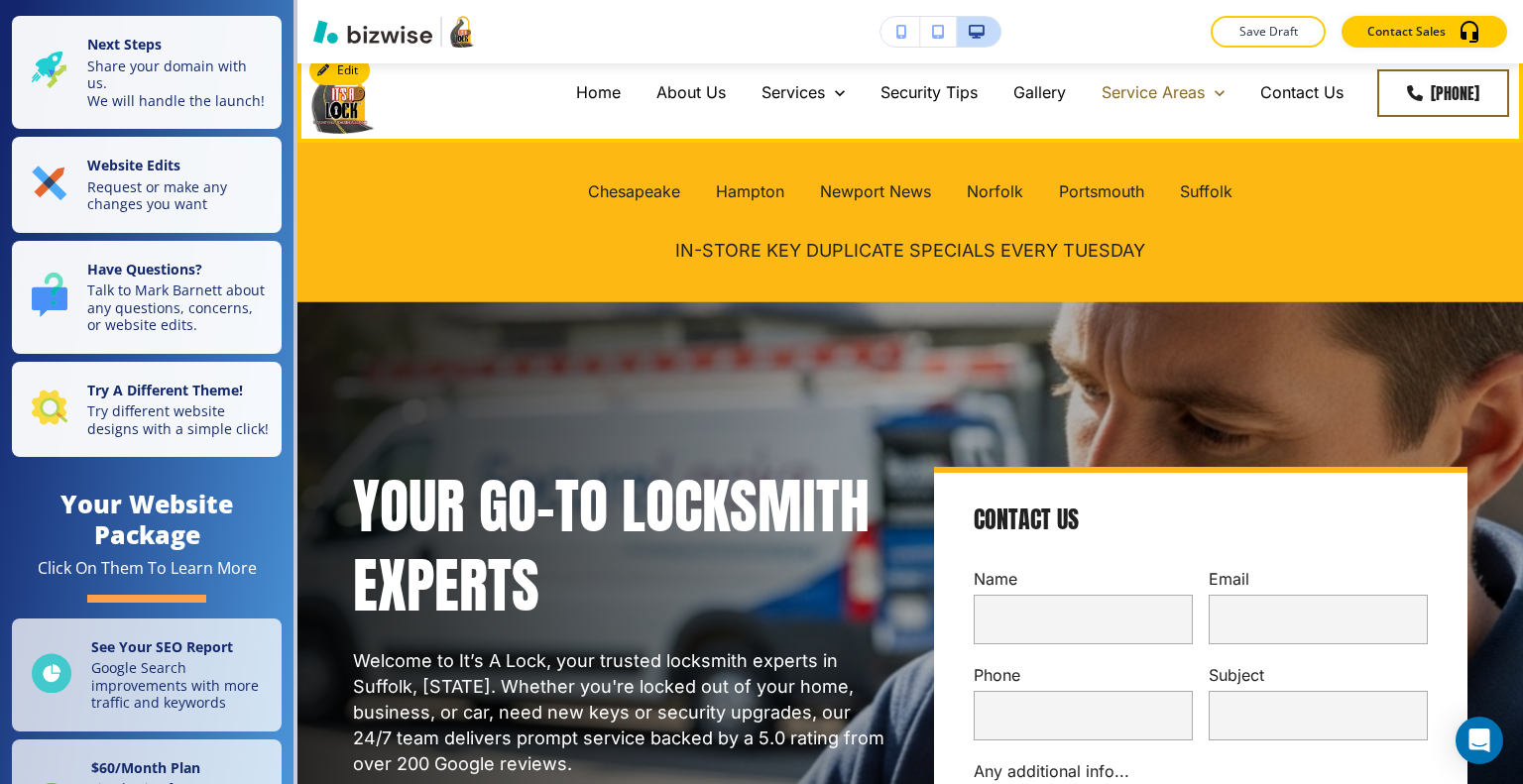 click on "Service Areas" at bounding box center (1153, 92) 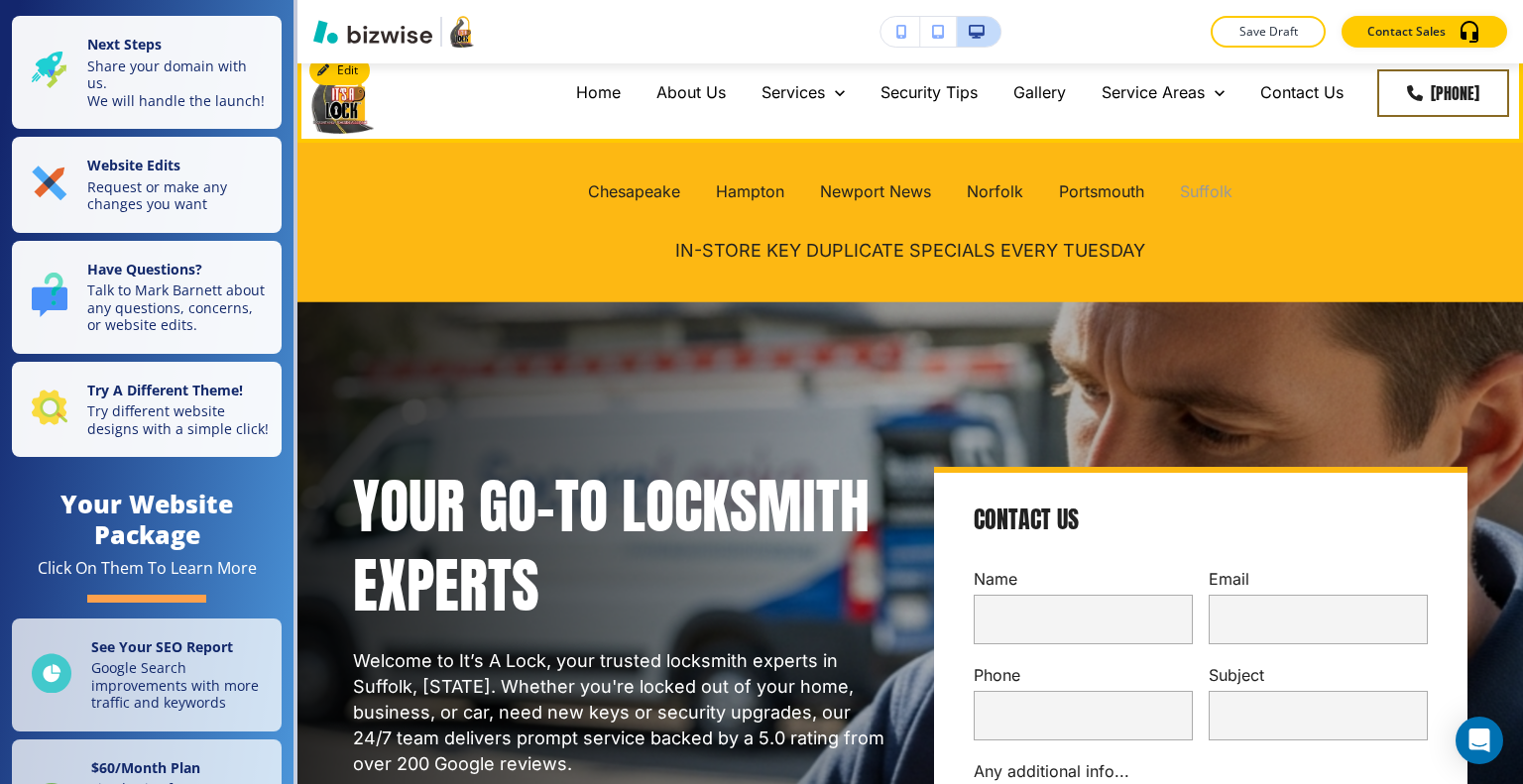 click on "Suffolk" at bounding box center [1206, 191] 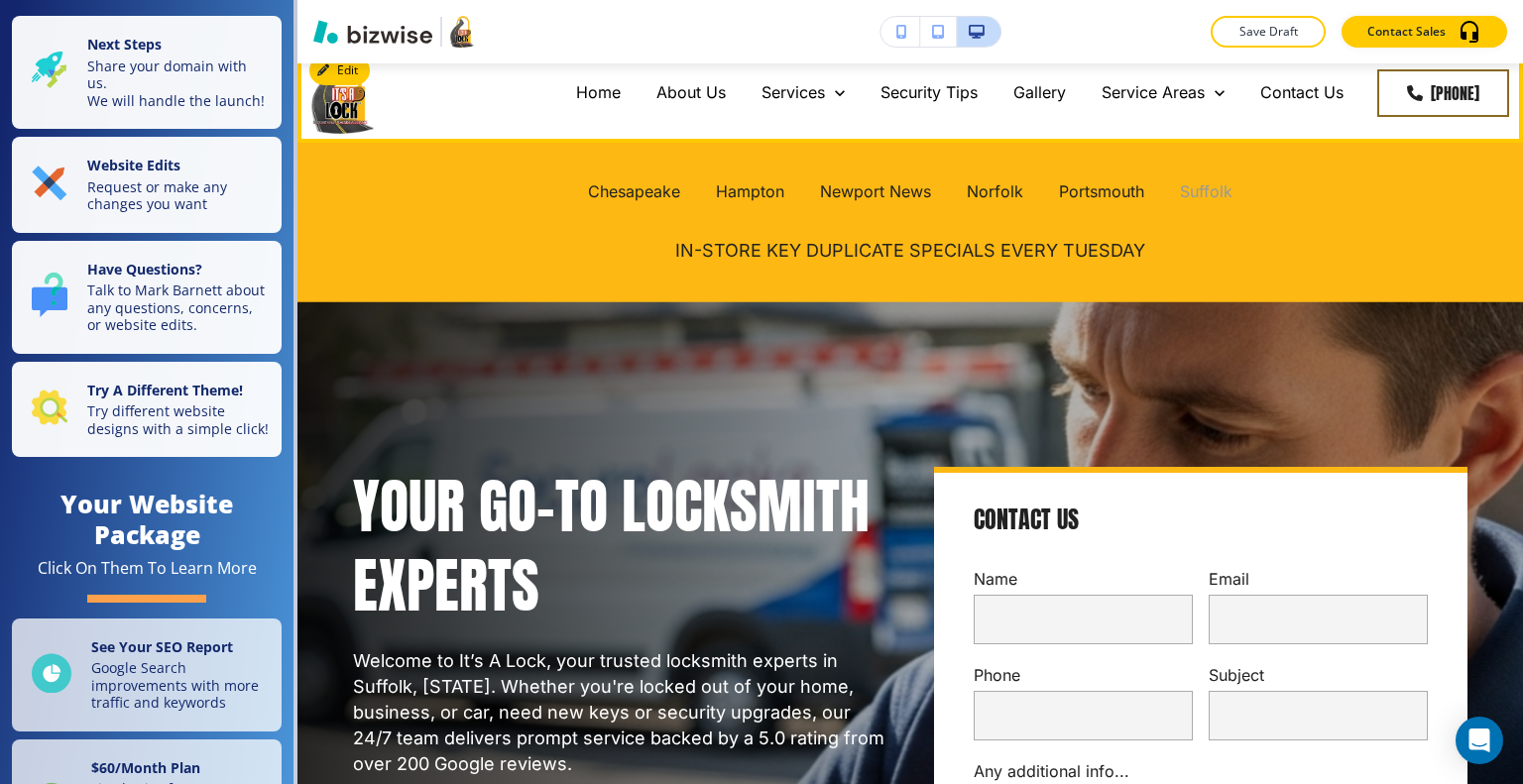 click on "Suffolk" at bounding box center (1206, 191) 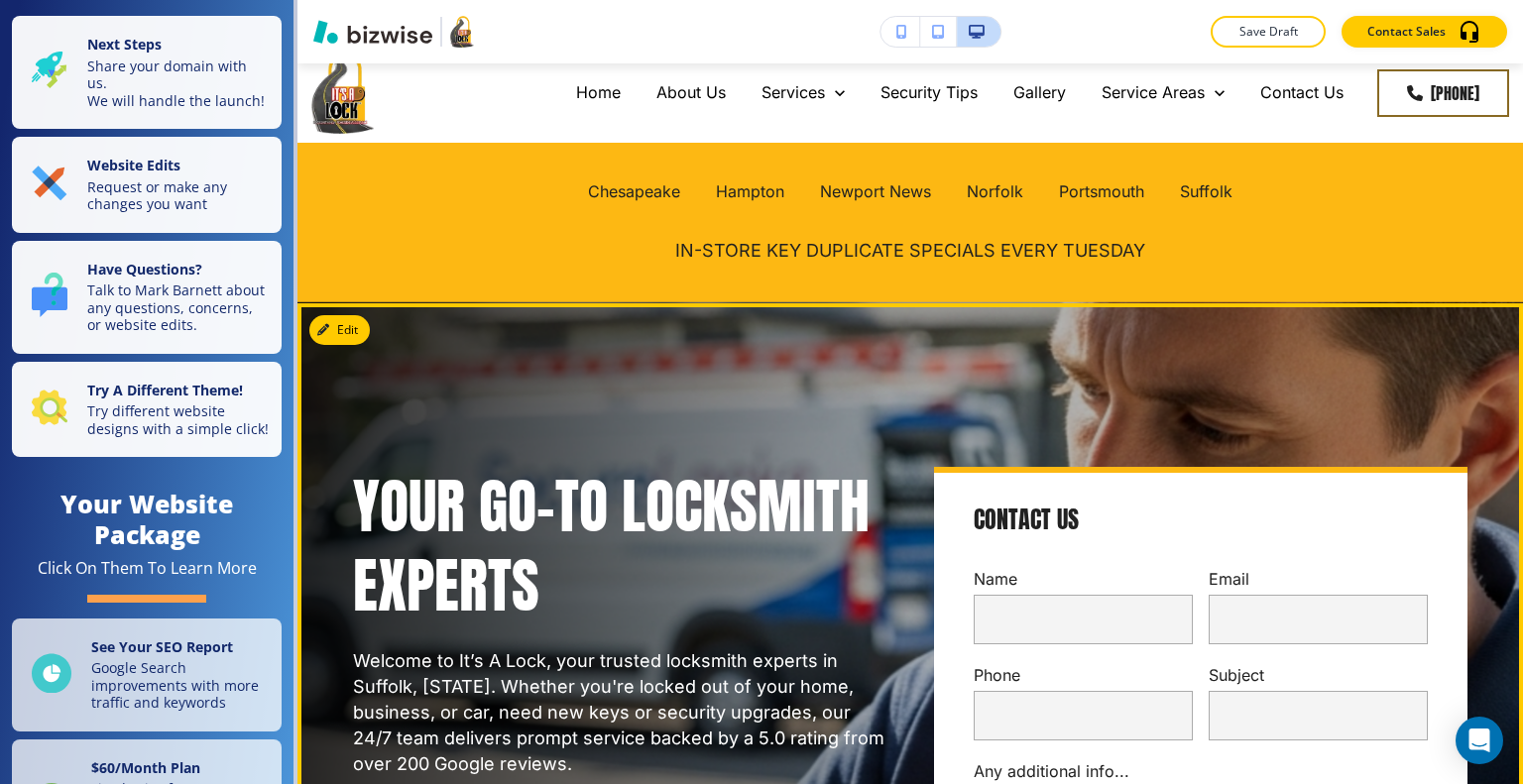click on "Your Go-To Locksmith Experts Welcome to It’s A Lock, your trusted locksmith experts in [CITY], [STATE]. Whether you're locked out of your home, business, or car, need new keys or security upgrades, our 24/7 team delivers prompt service backed by a 5.0 rating from over 200 Google reviews. [PHONE] Our Services Contact Us Name Email Phone Subject Any additional info... x SUBMIT" at bounding box center [886, 708] 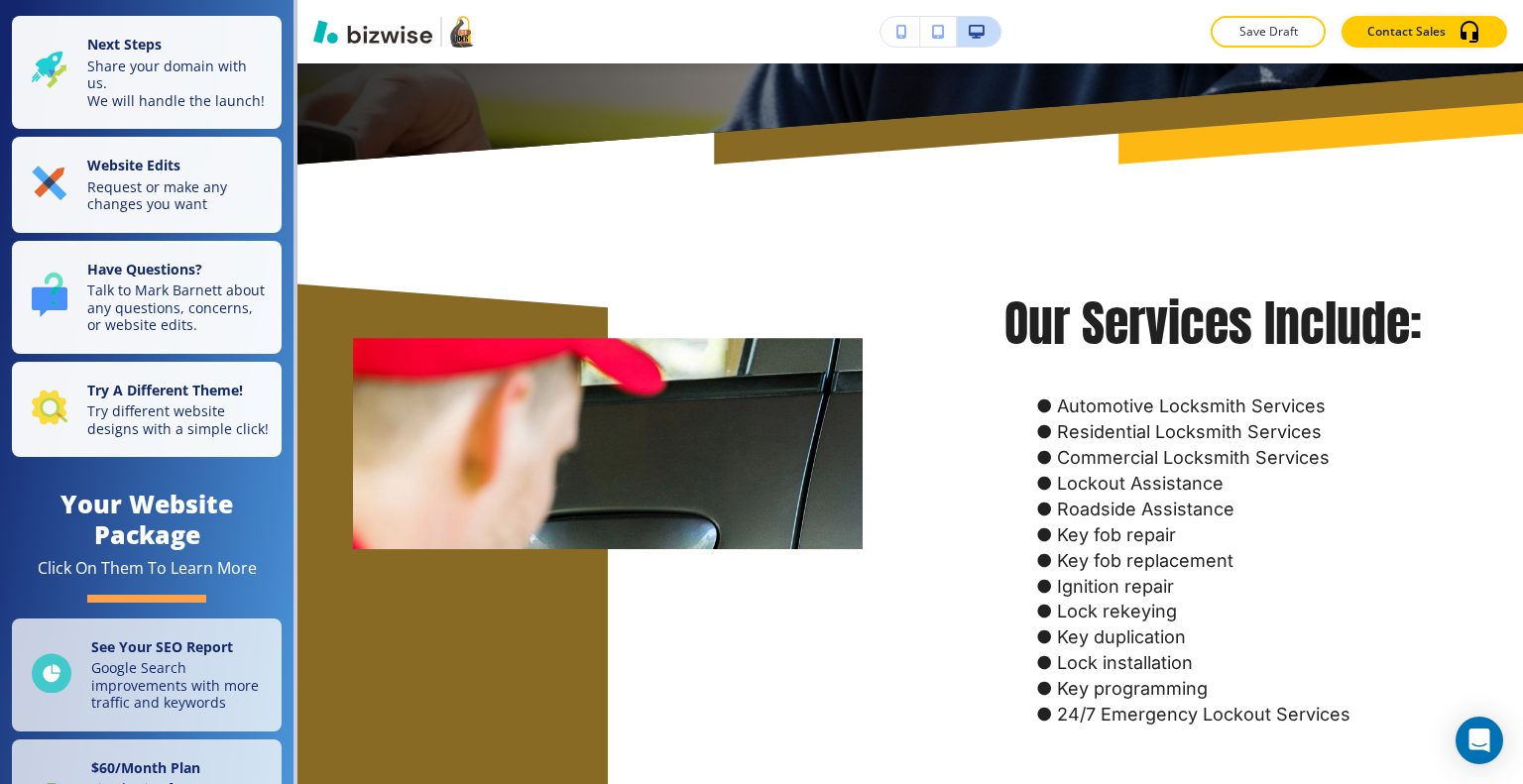 scroll, scrollTop: 1308, scrollLeft: 0, axis: vertical 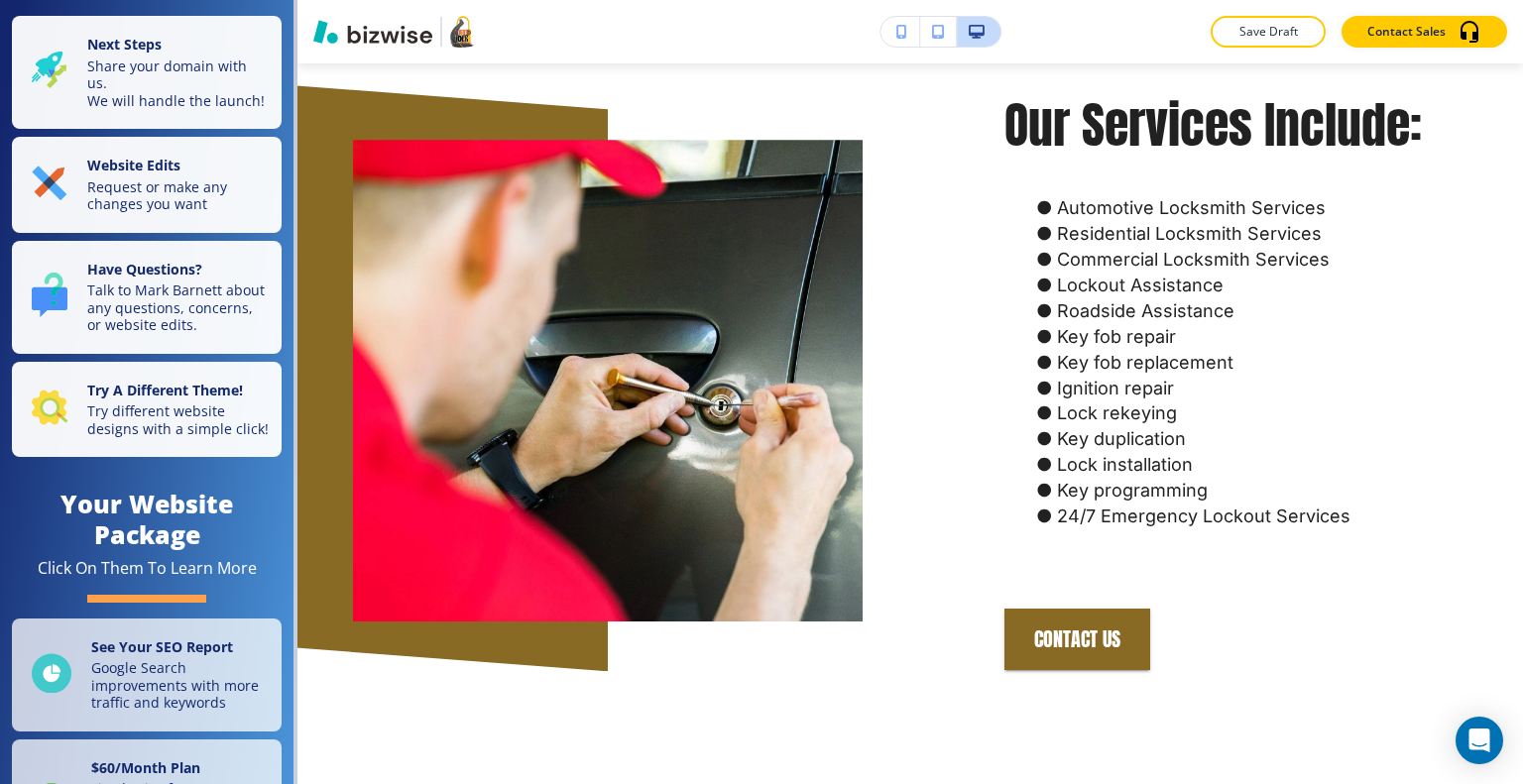 click on "Save Draft" at bounding box center [1268, 32] 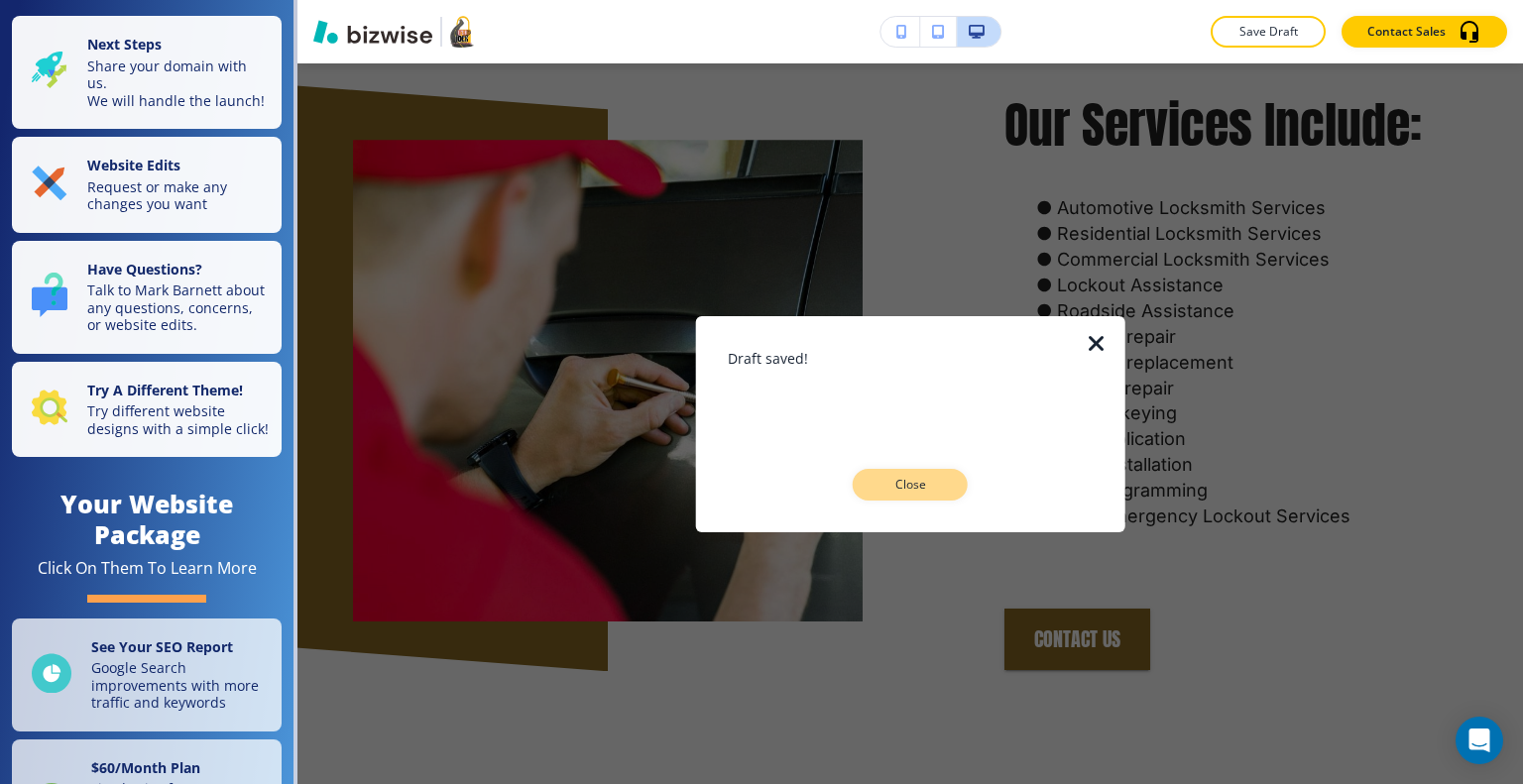 click on "Close" at bounding box center [910, 485] 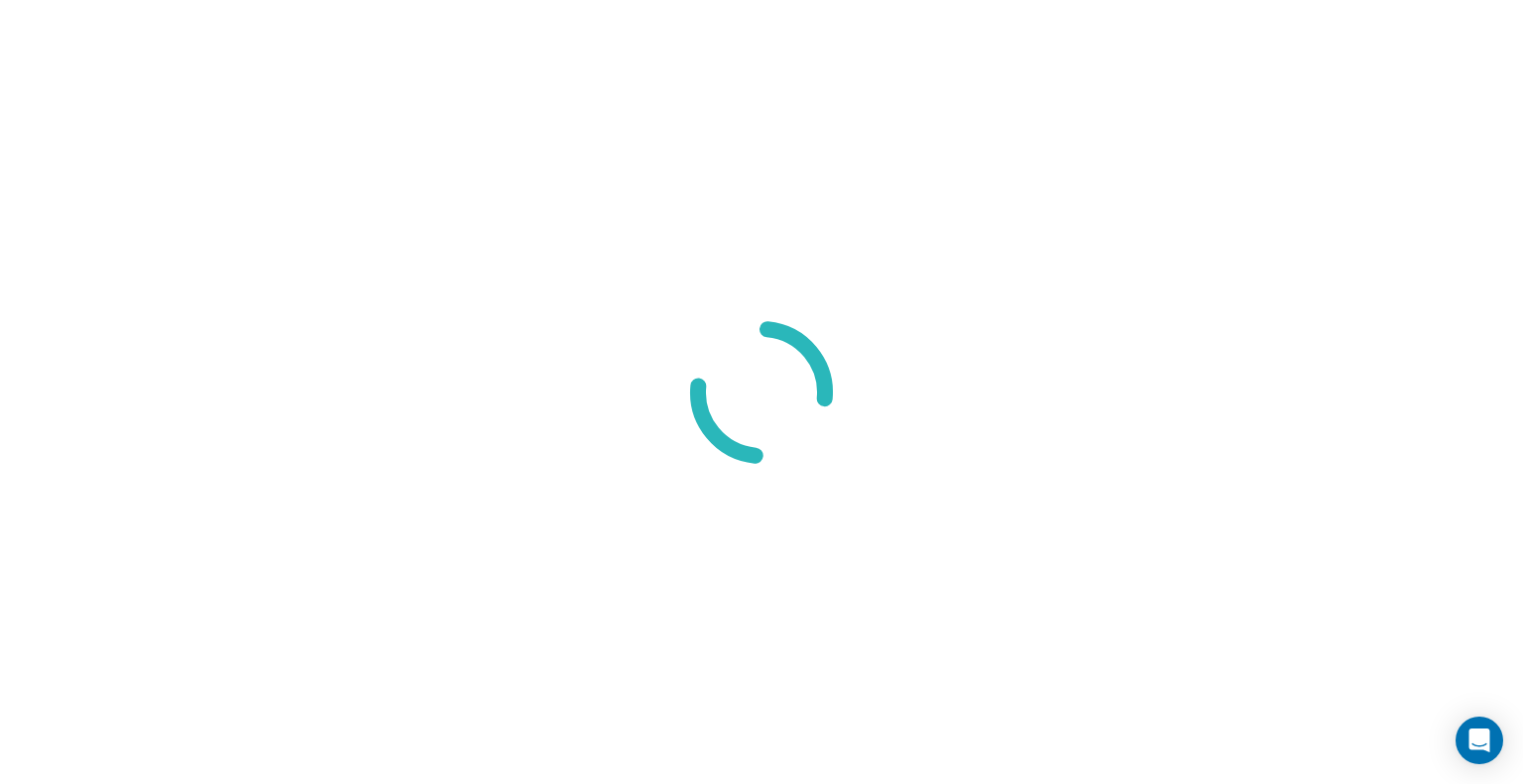 scroll, scrollTop: 0, scrollLeft: 0, axis: both 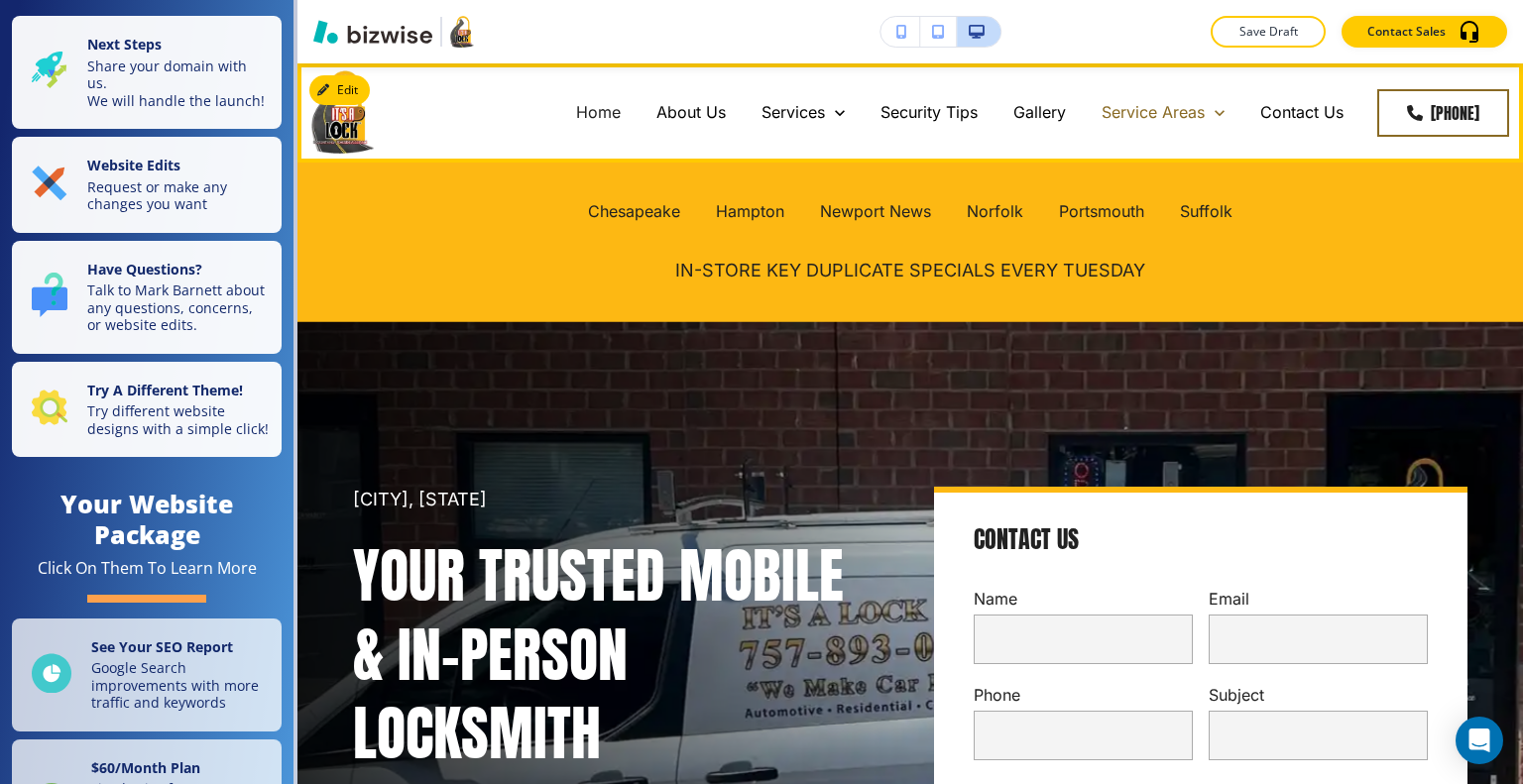 click 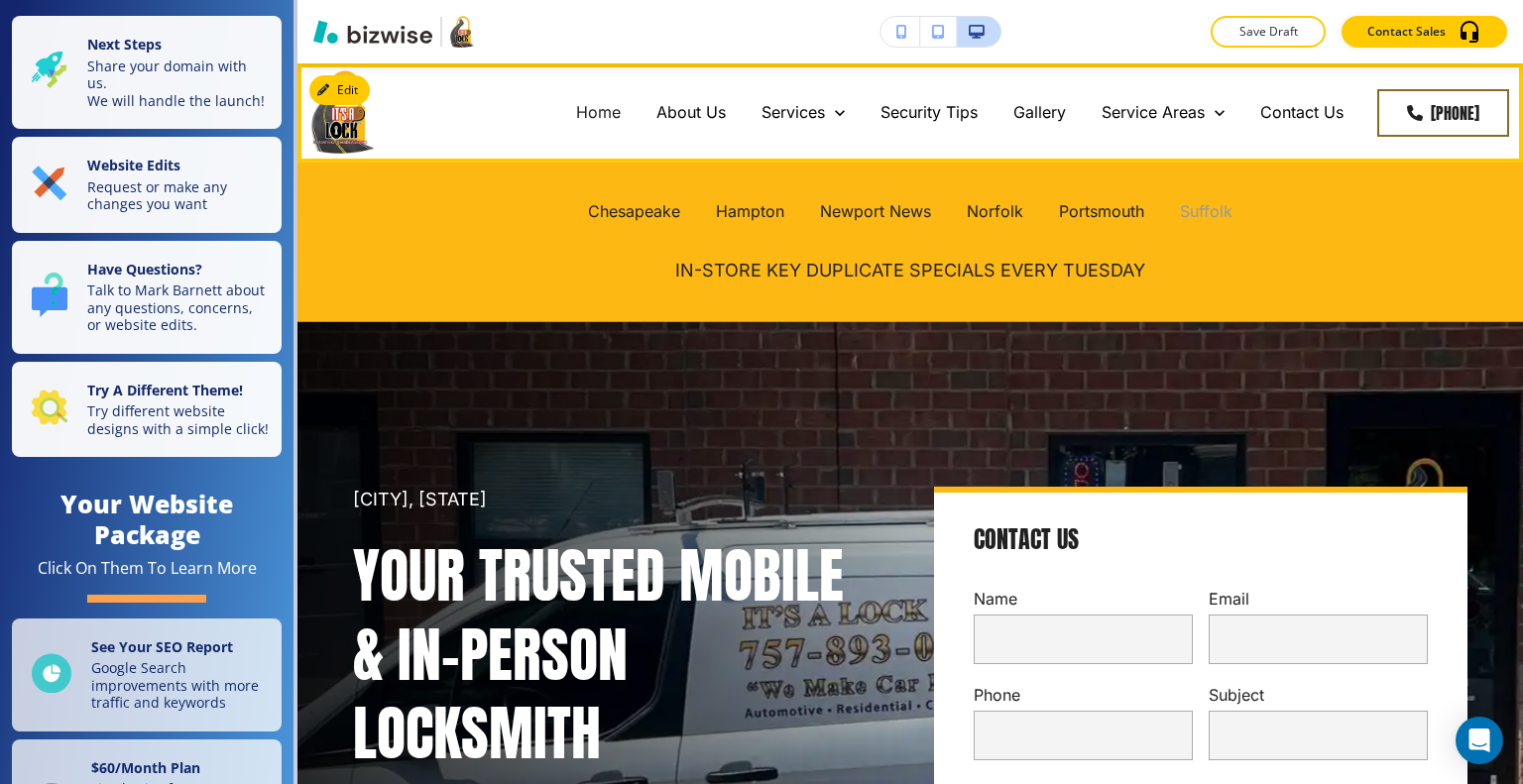 click on "Suffolk" at bounding box center [1206, 211] 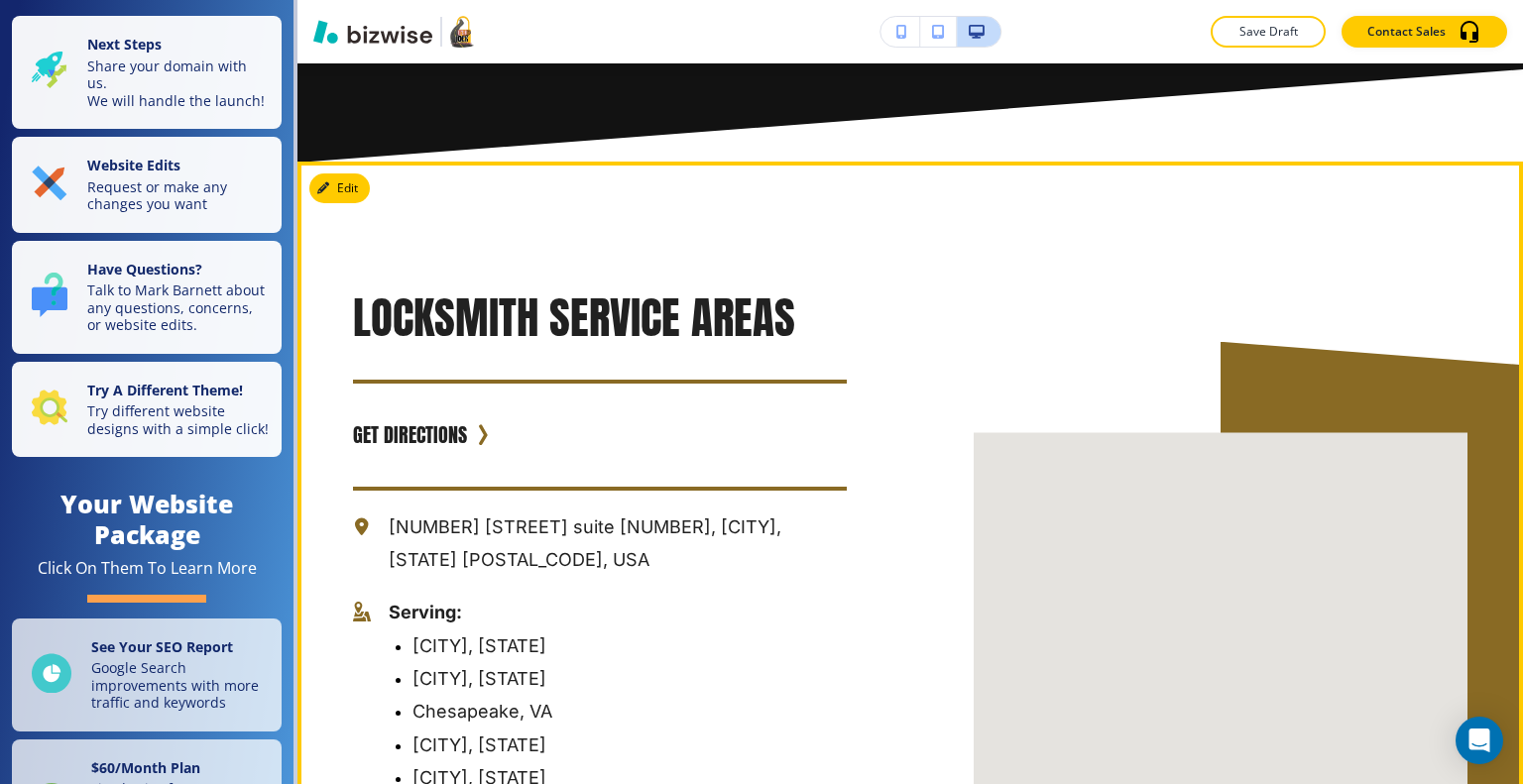 scroll, scrollTop: 5550, scrollLeft: 0, axis: vertical 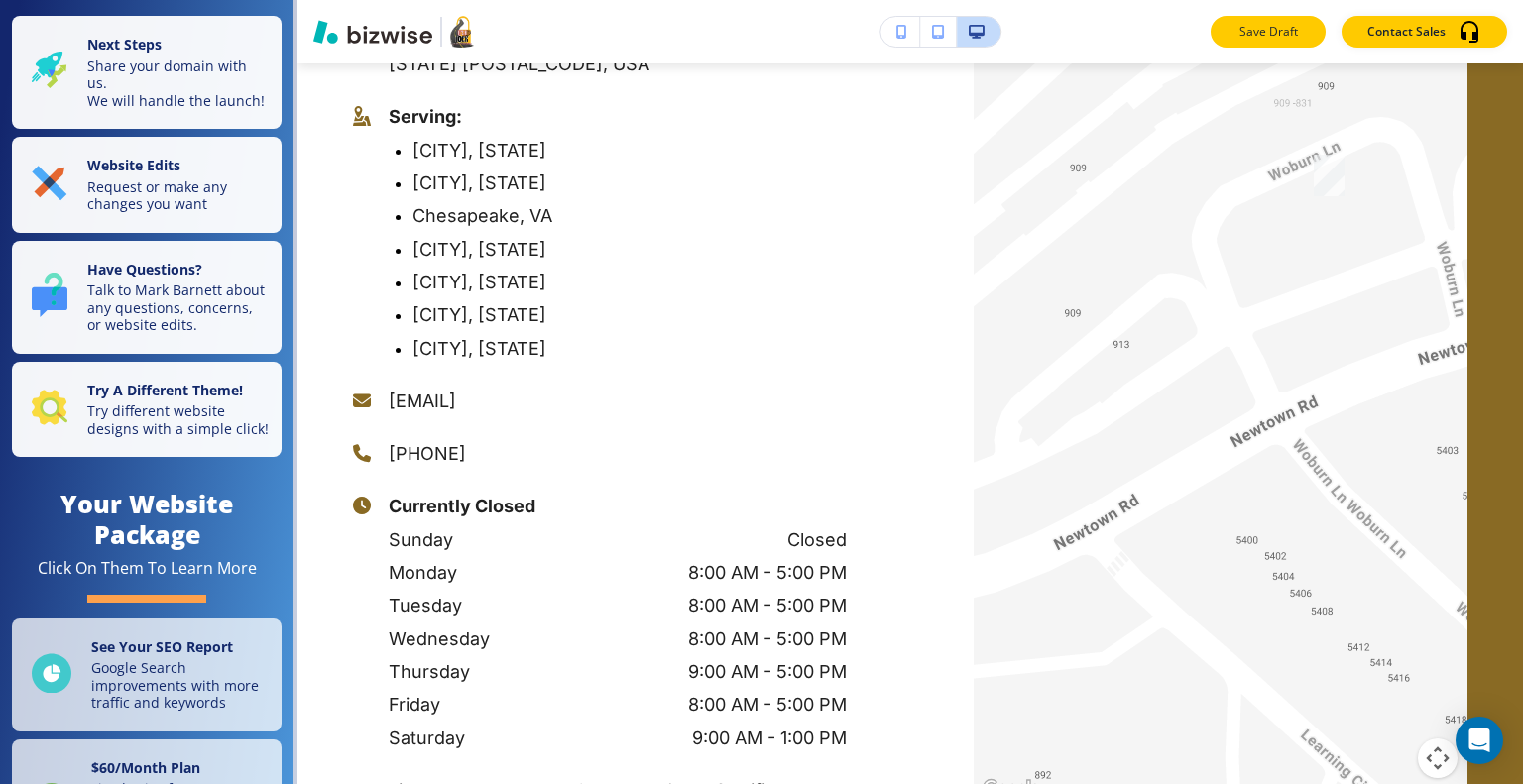 click on "Save Draft" at bounding box center (1268, 32) 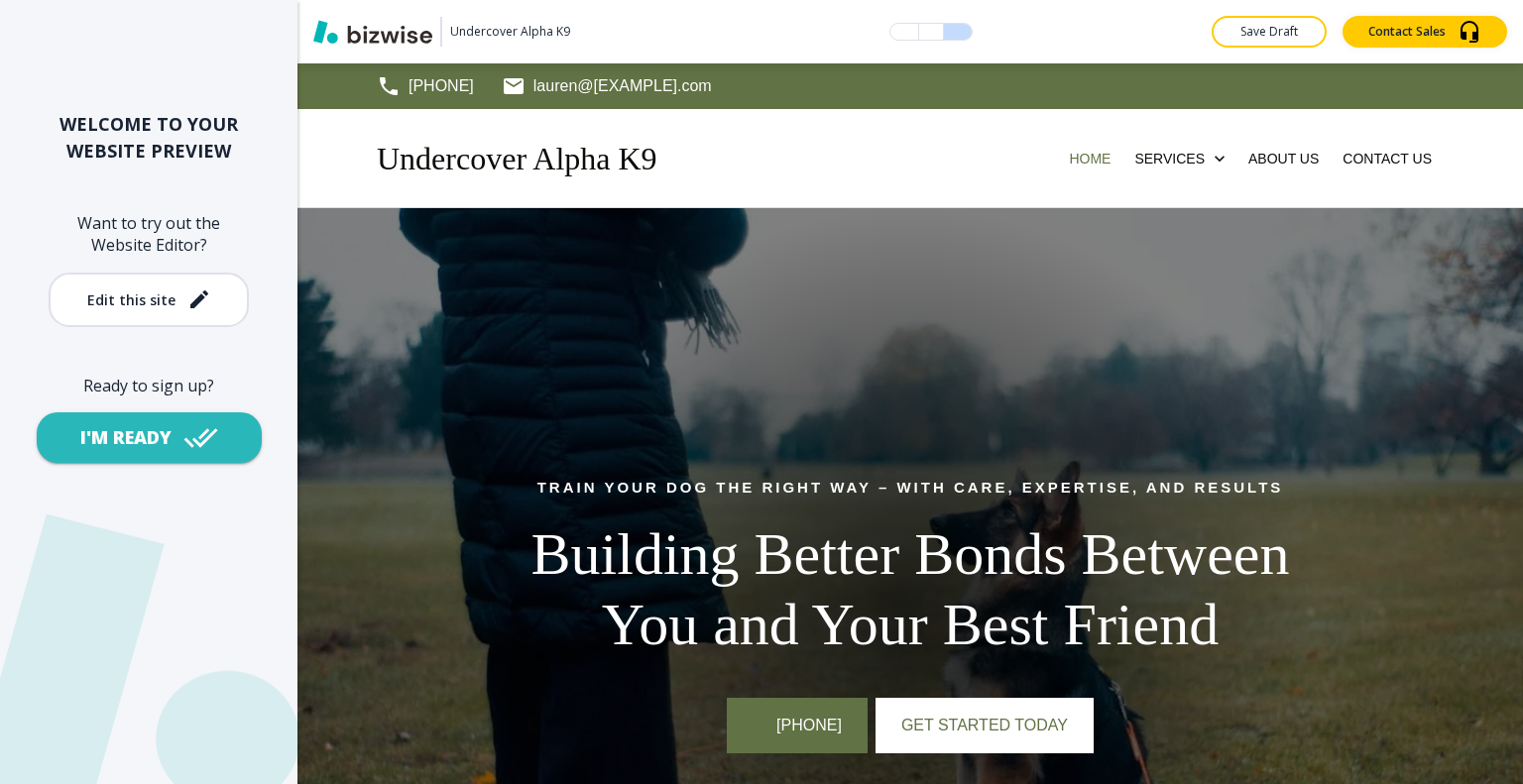 scroll, scrollTop: 0, scrollLeft: 0, axis: both 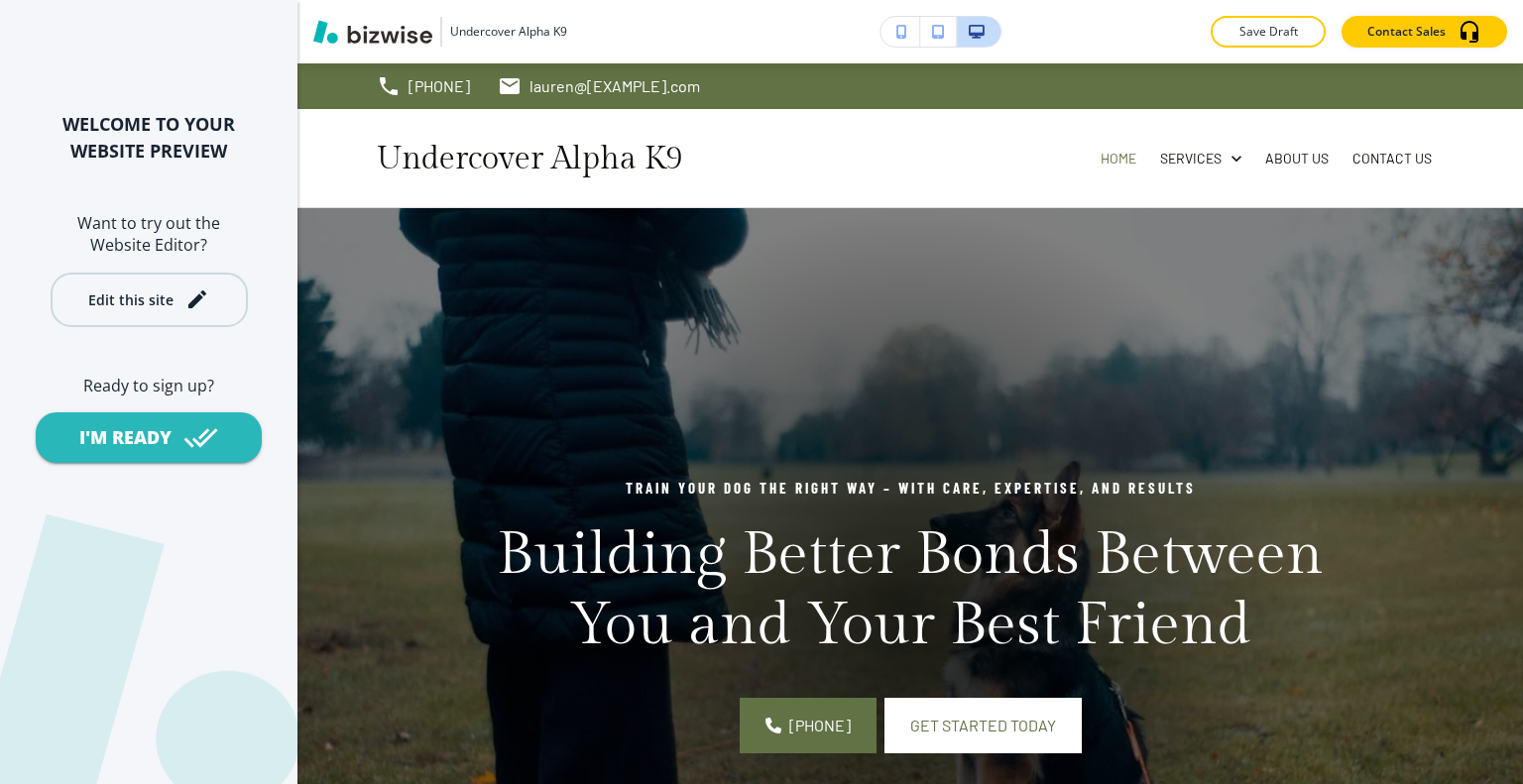 click on "Edit this site" at bounding box center [131, 299] 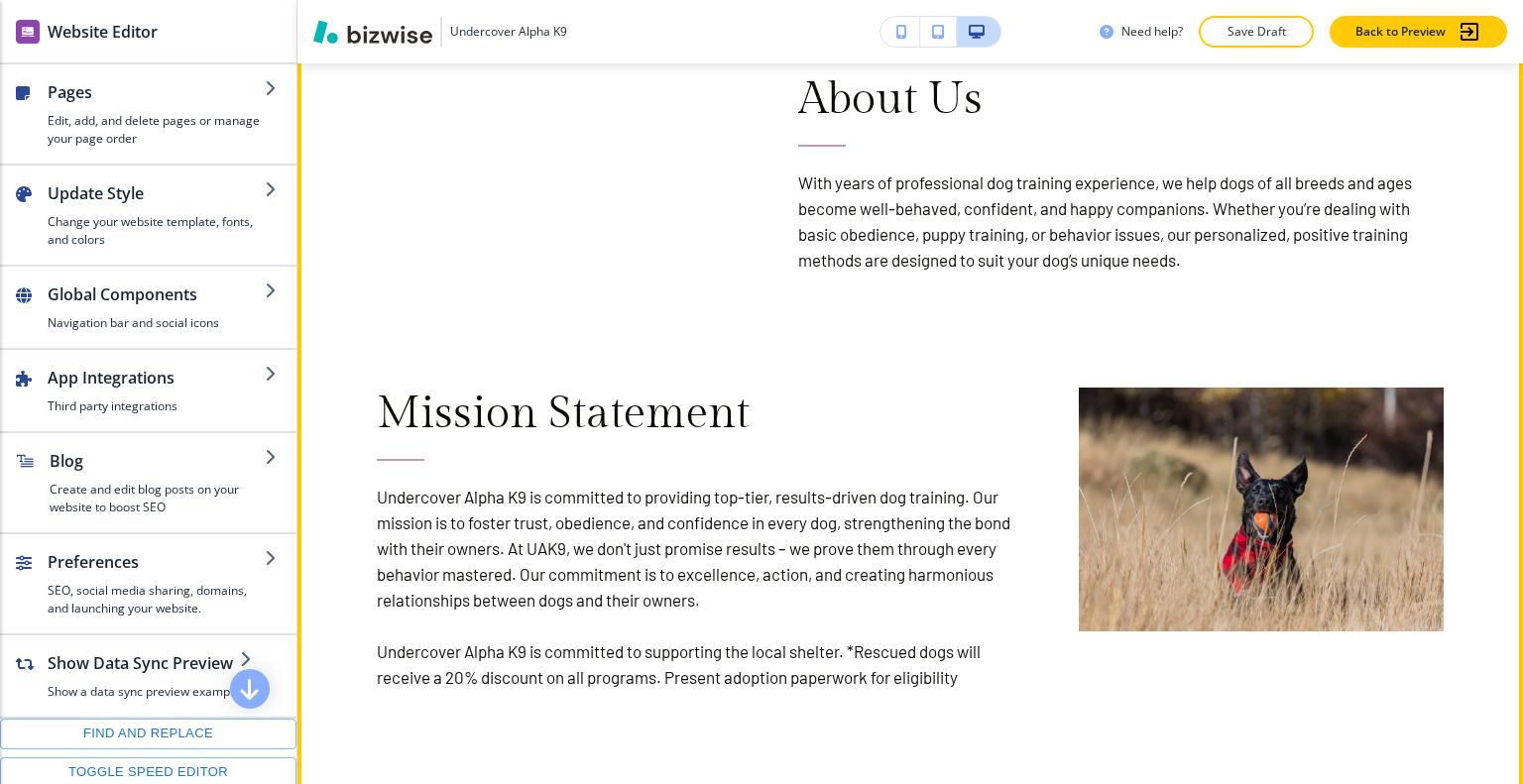 scroll, scrollTop: 892, scrollLeft: 0, axis: vertical 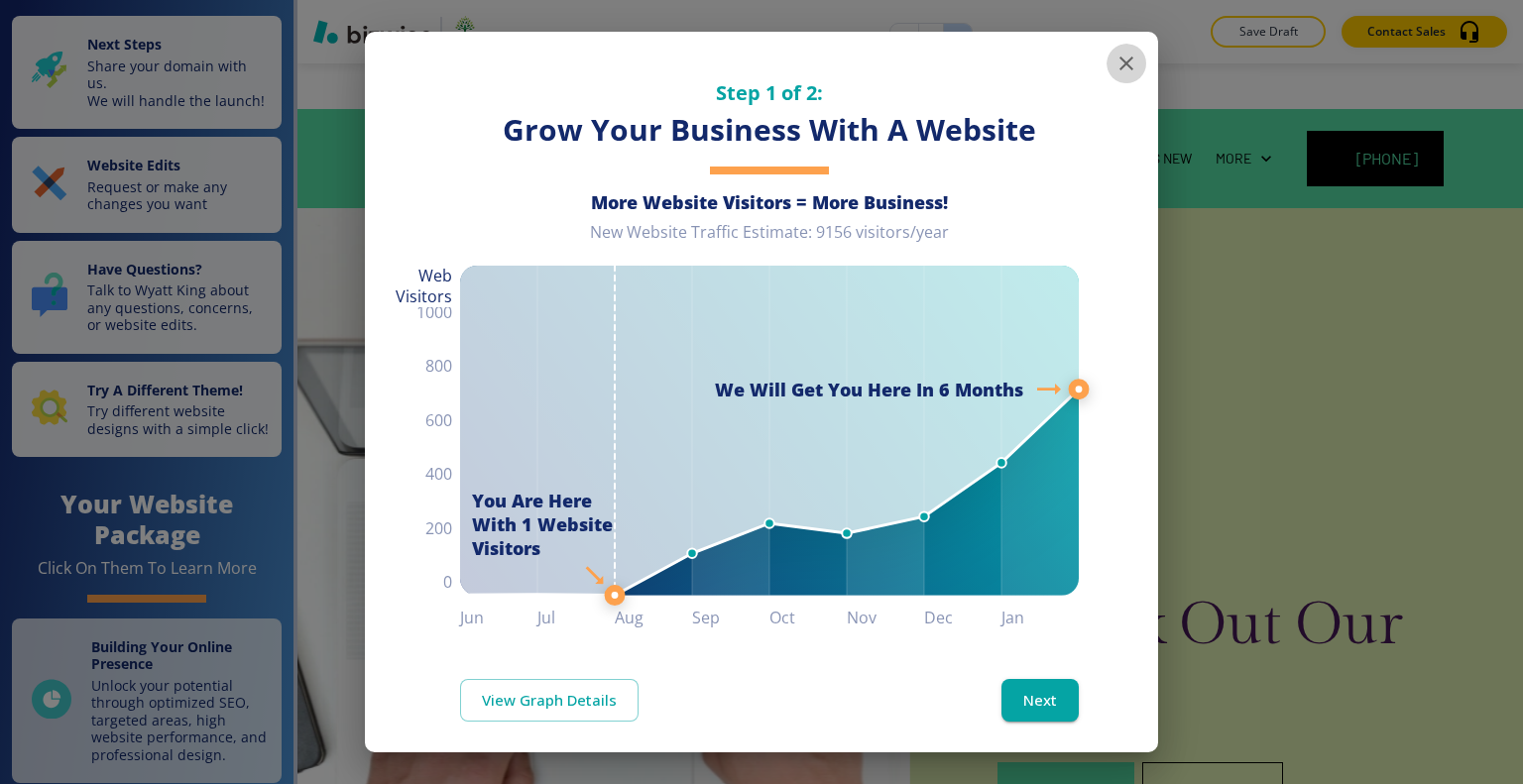 click 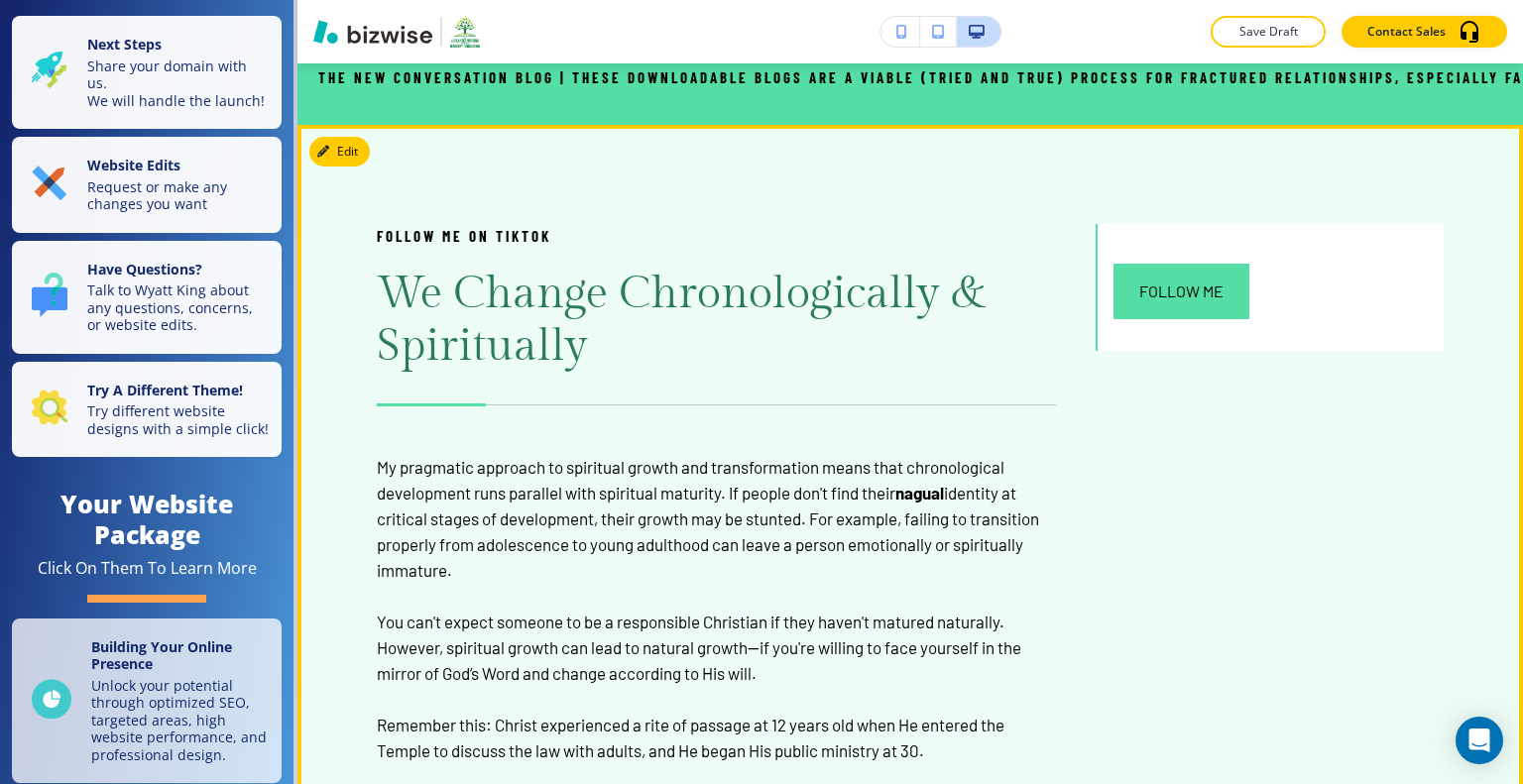 scroll, scrollTop: 892, scrollLeft: 0, axis: vertical 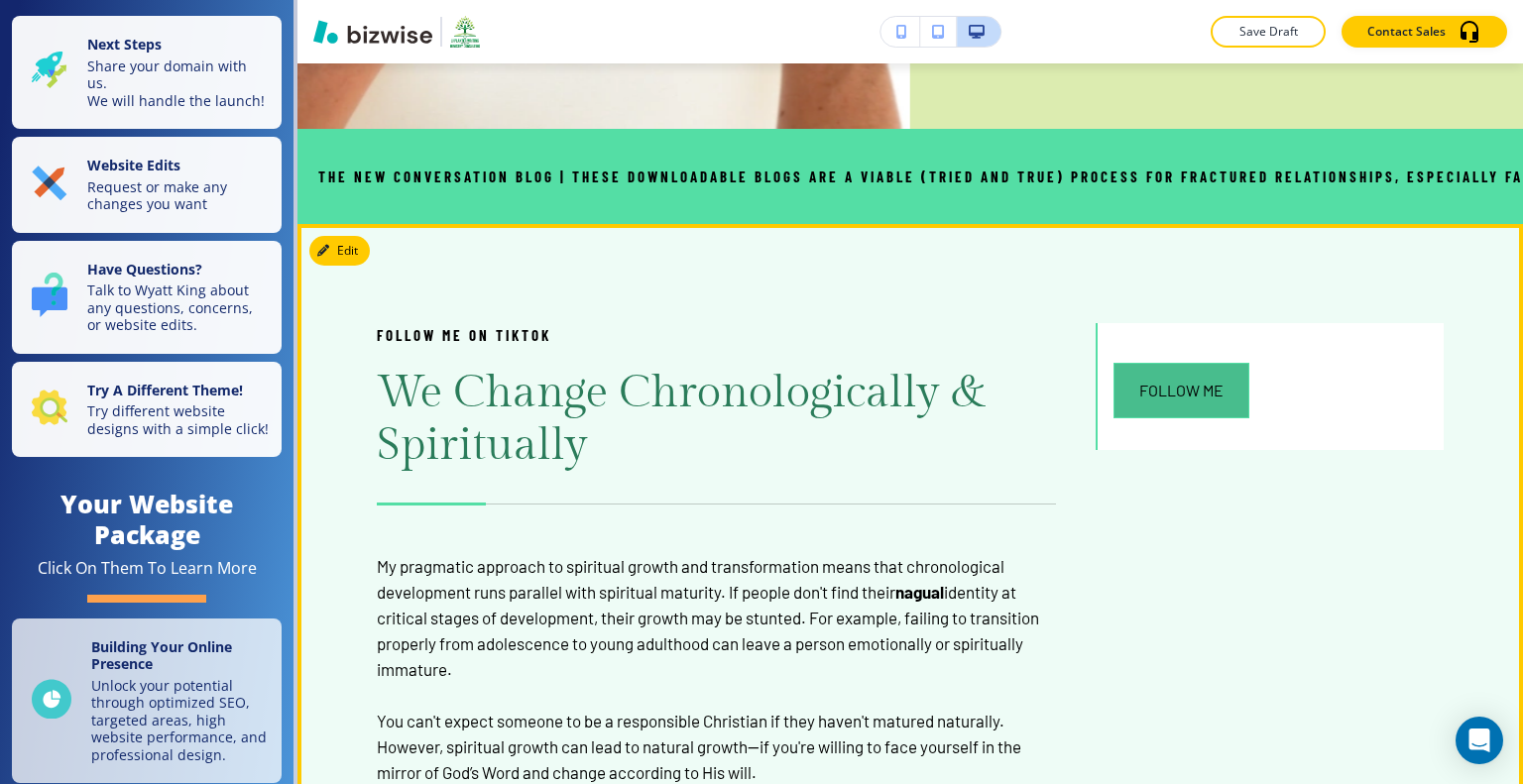 click on "follow me" at bounding box center (1181, 391) 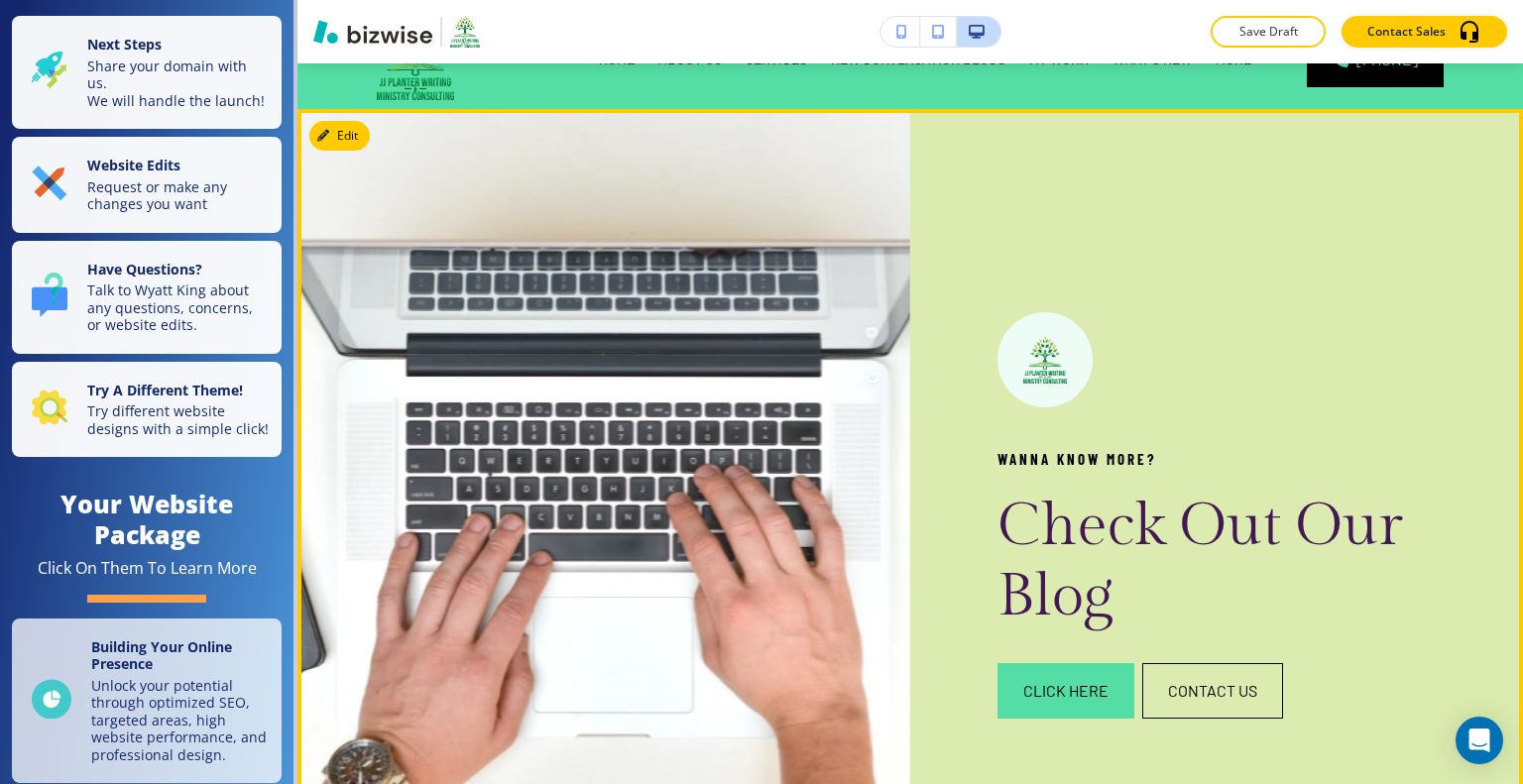 scroll, scrollTop: 0, scrollLeft: 0, axis: both 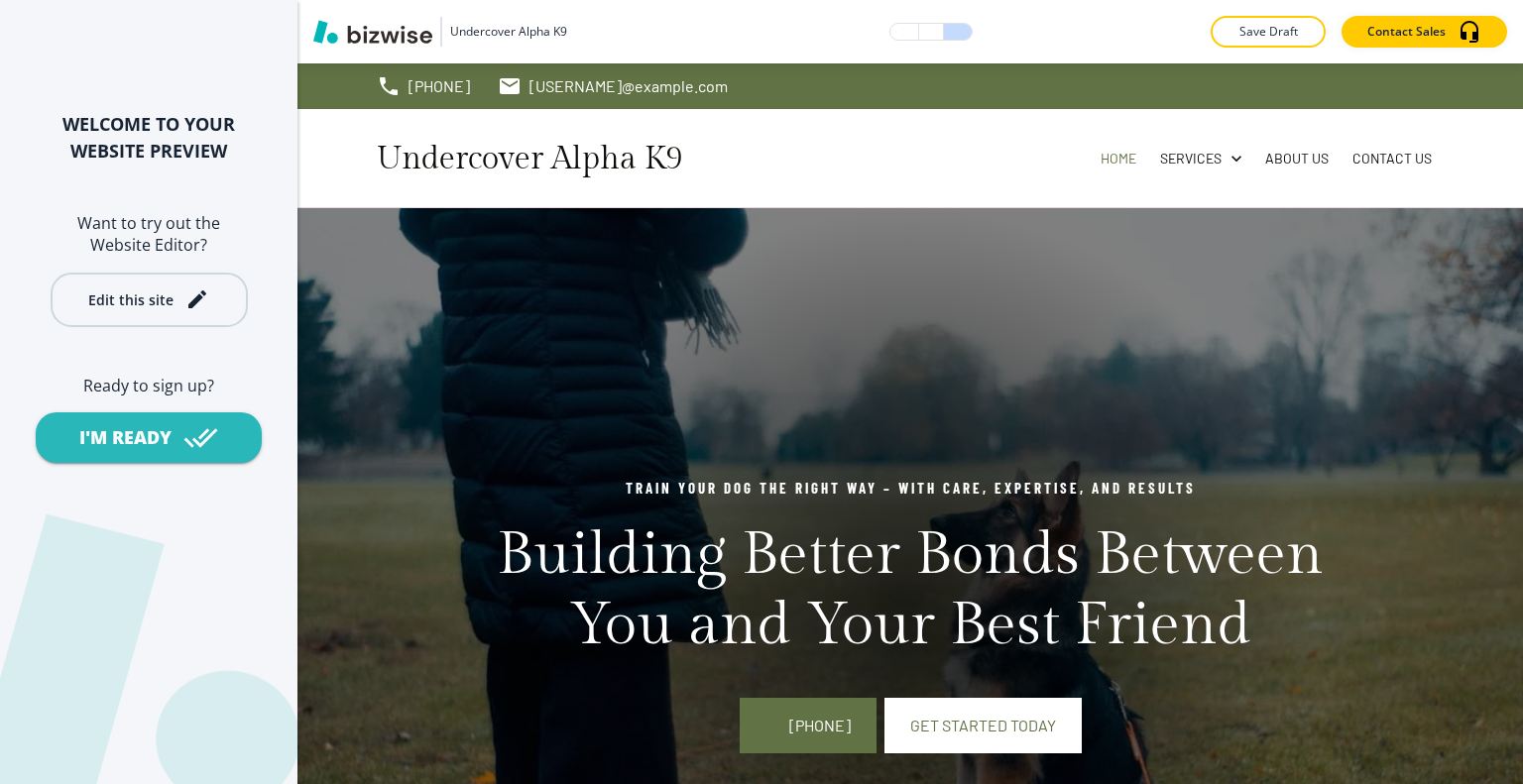 click on "Edit this site" at bounding box center (149, 299) 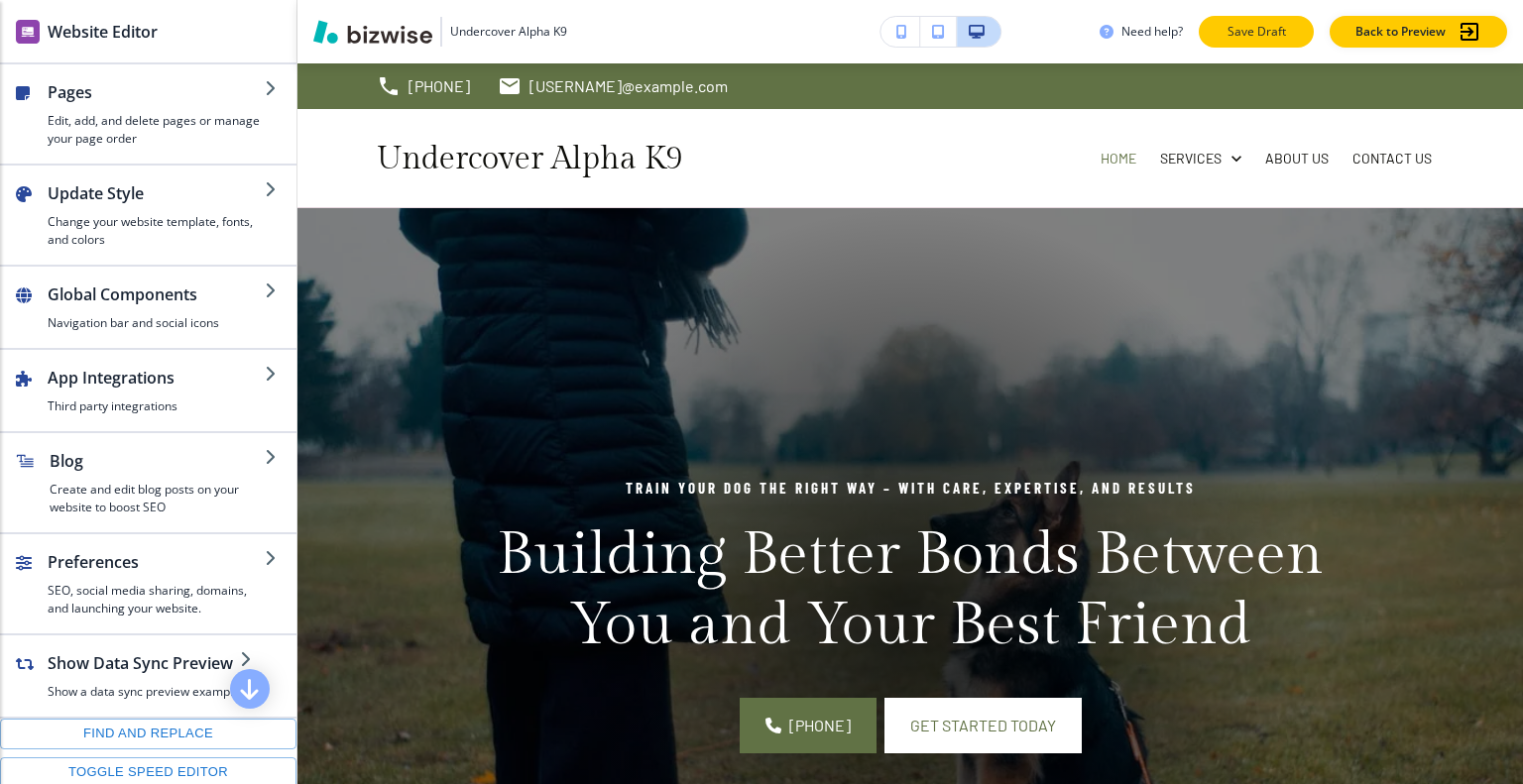 click on "Save Draft" at bounding box center [1256, 32] 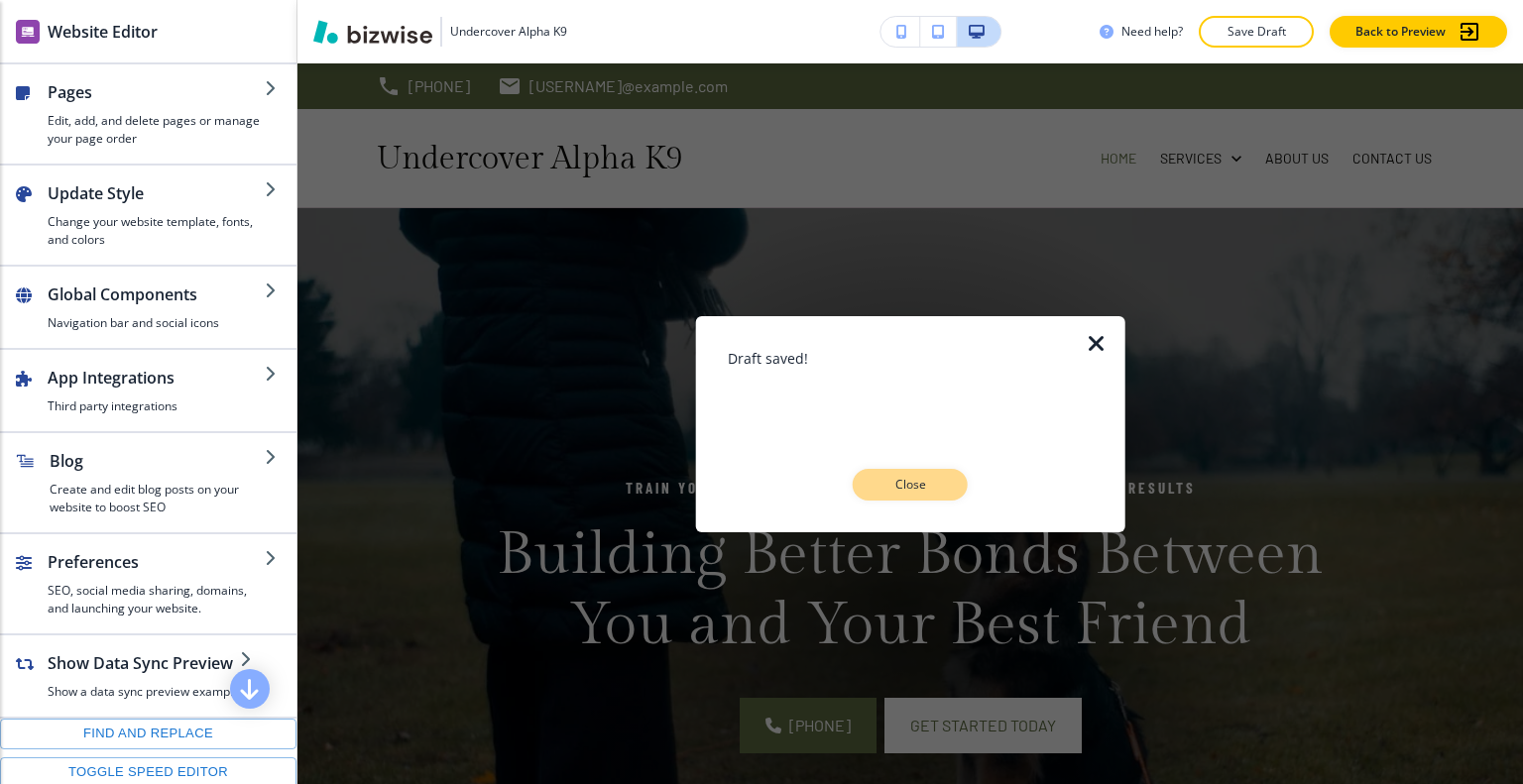 click on "Close" at bounding box center [910, 485] 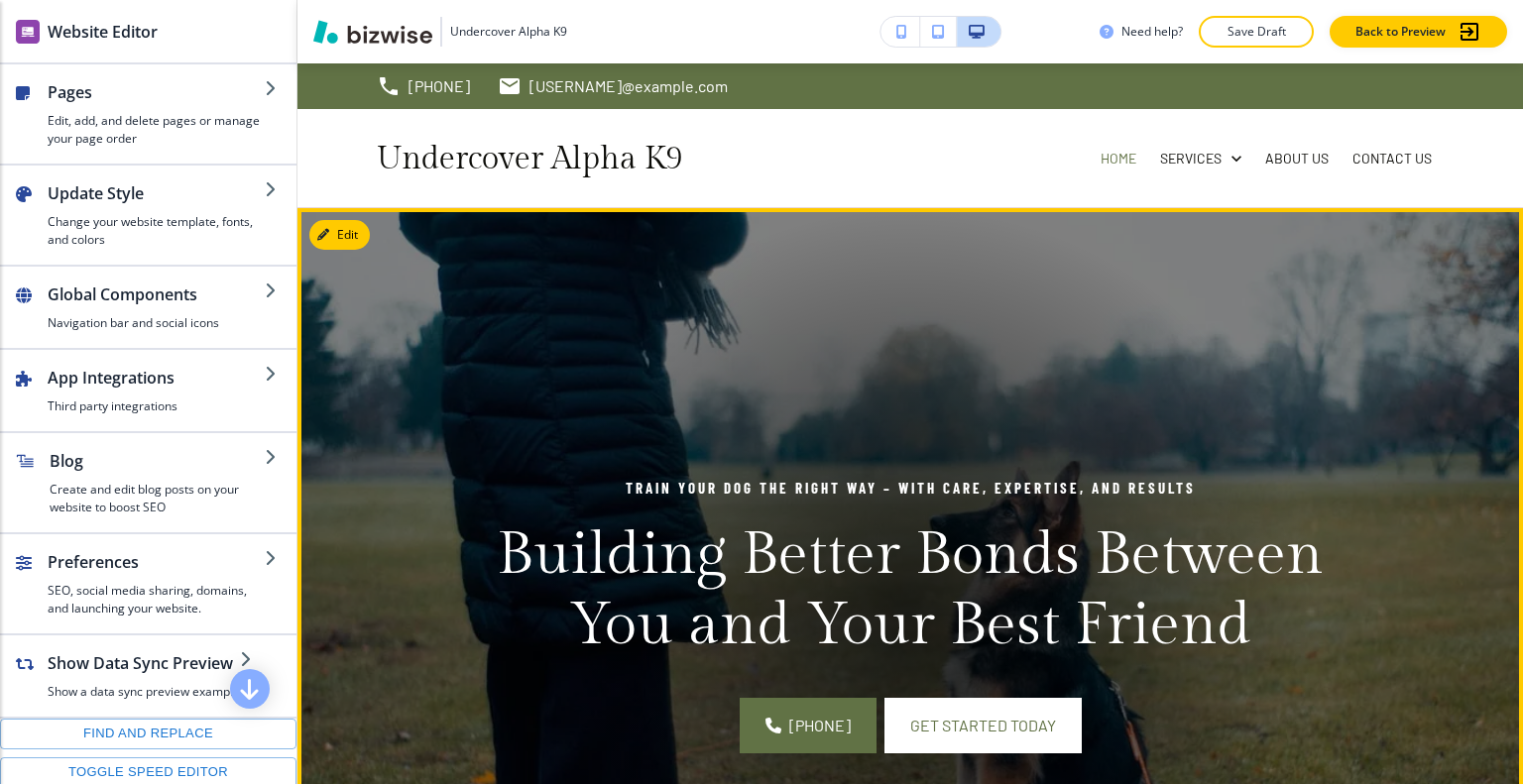 click at bounding box center (910, 615) 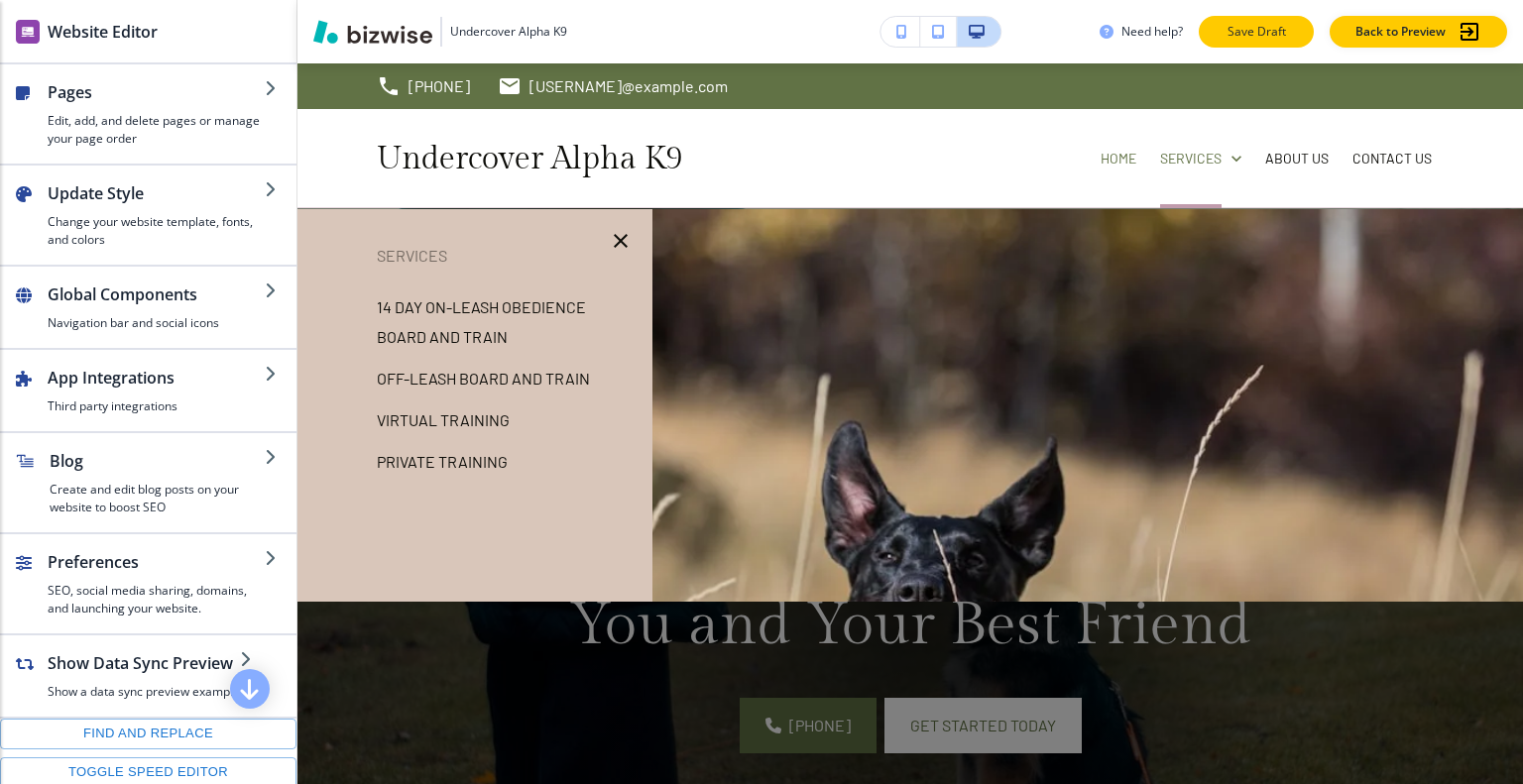 click on "Save Draft" at bounding box center [1256, 32] 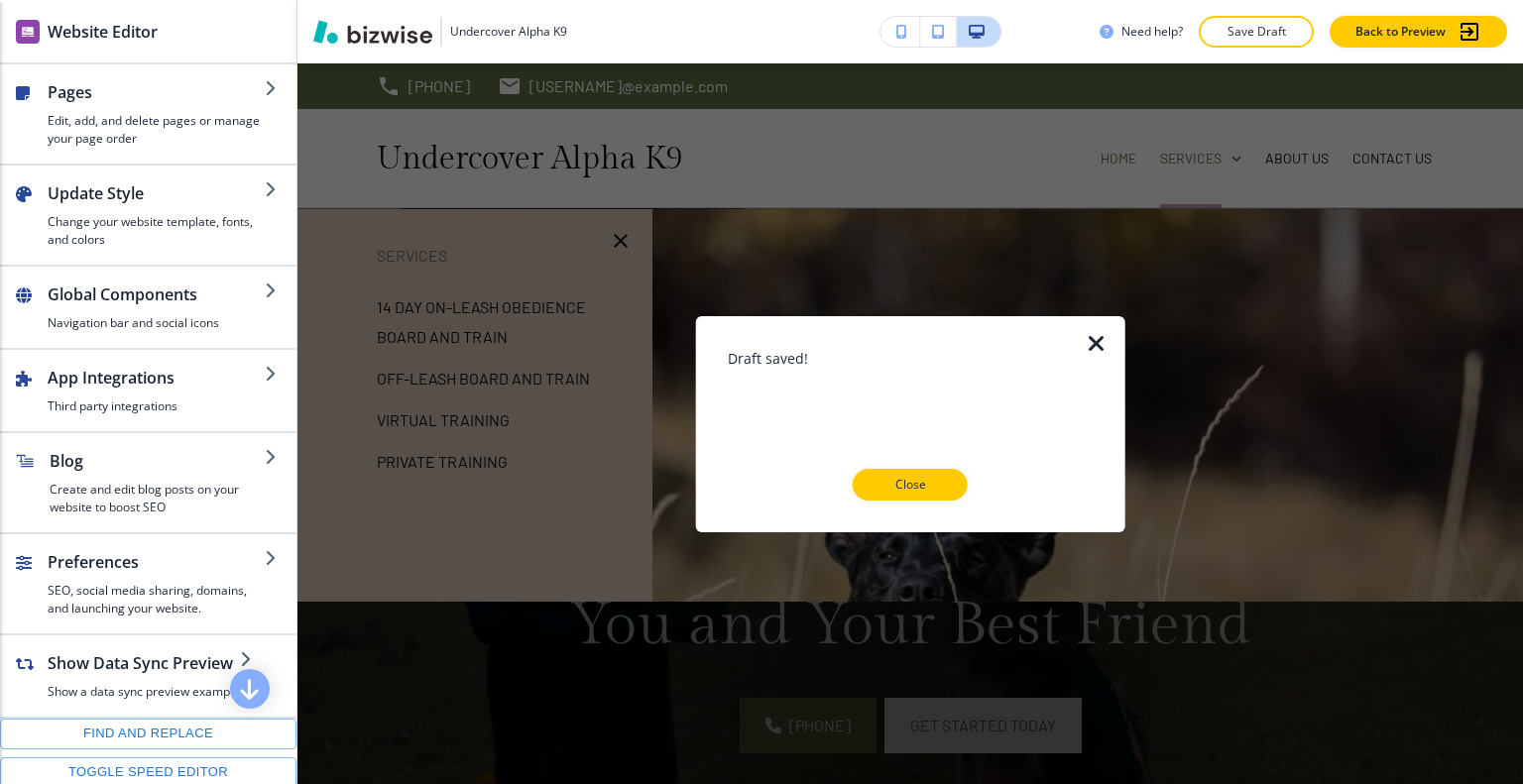 click on "Close" at bounding box center (910, 485) 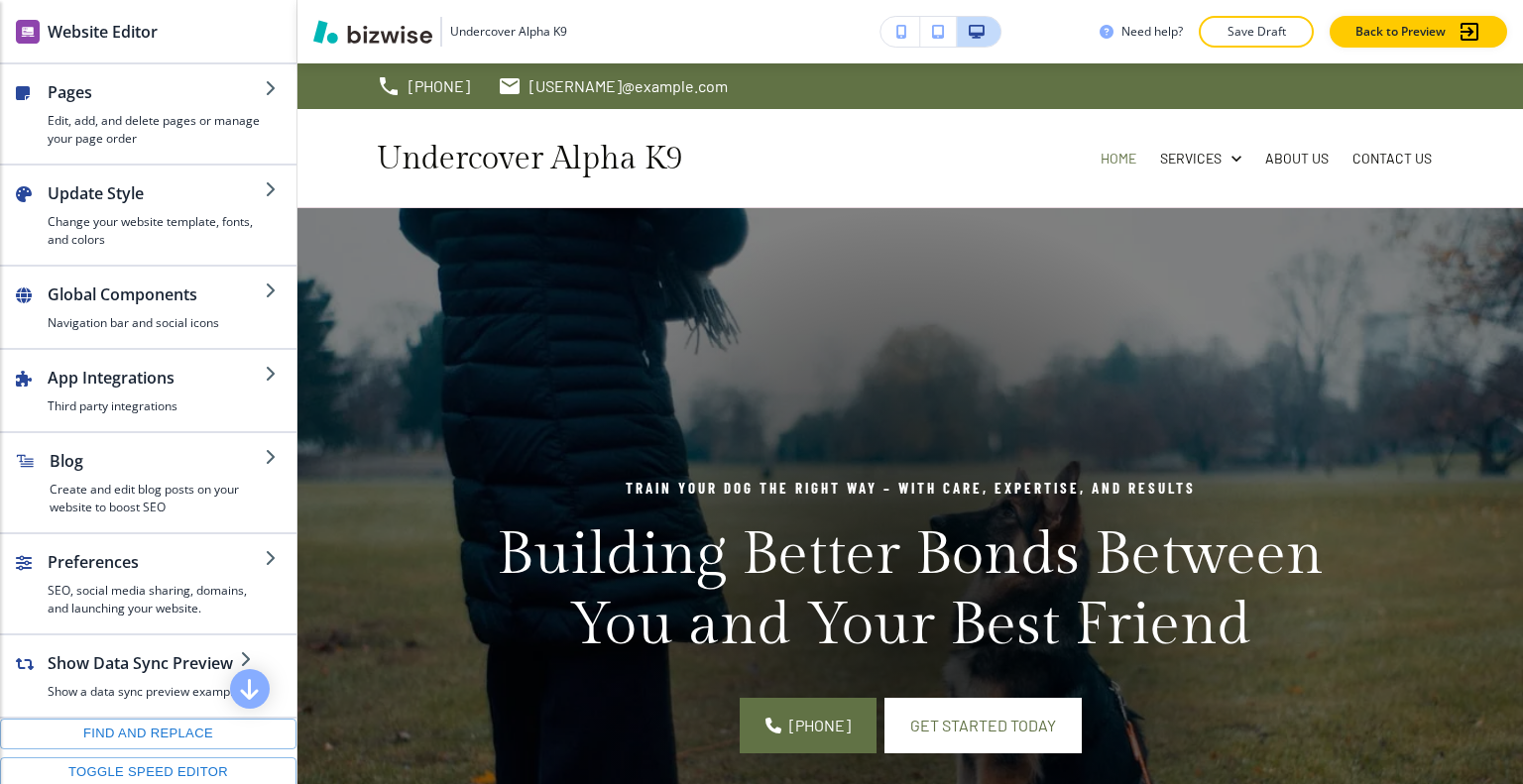 scroll, scrollTop: 396, scrollLeft: 0, axis: vertical 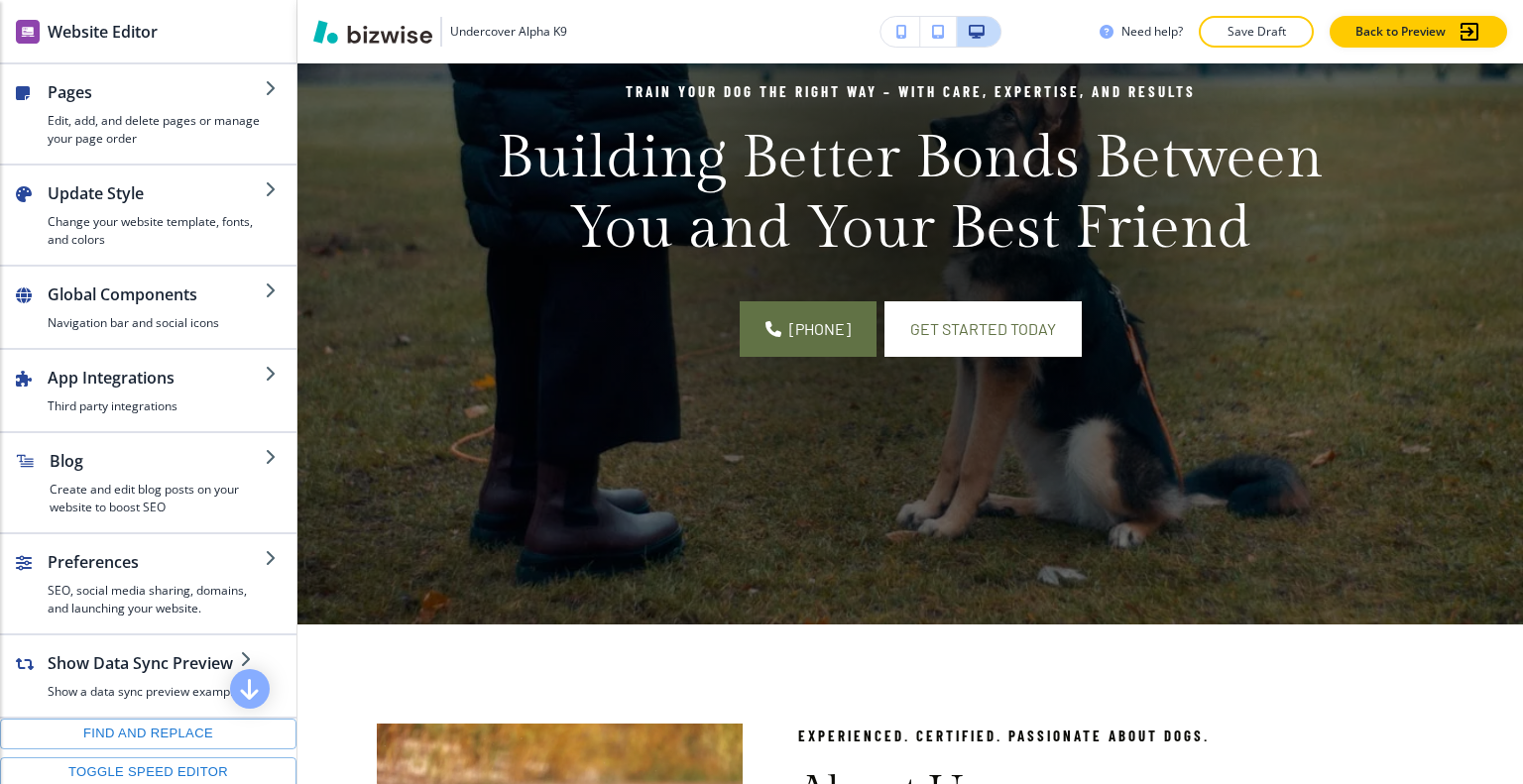 click at bounding box center [910, 218] 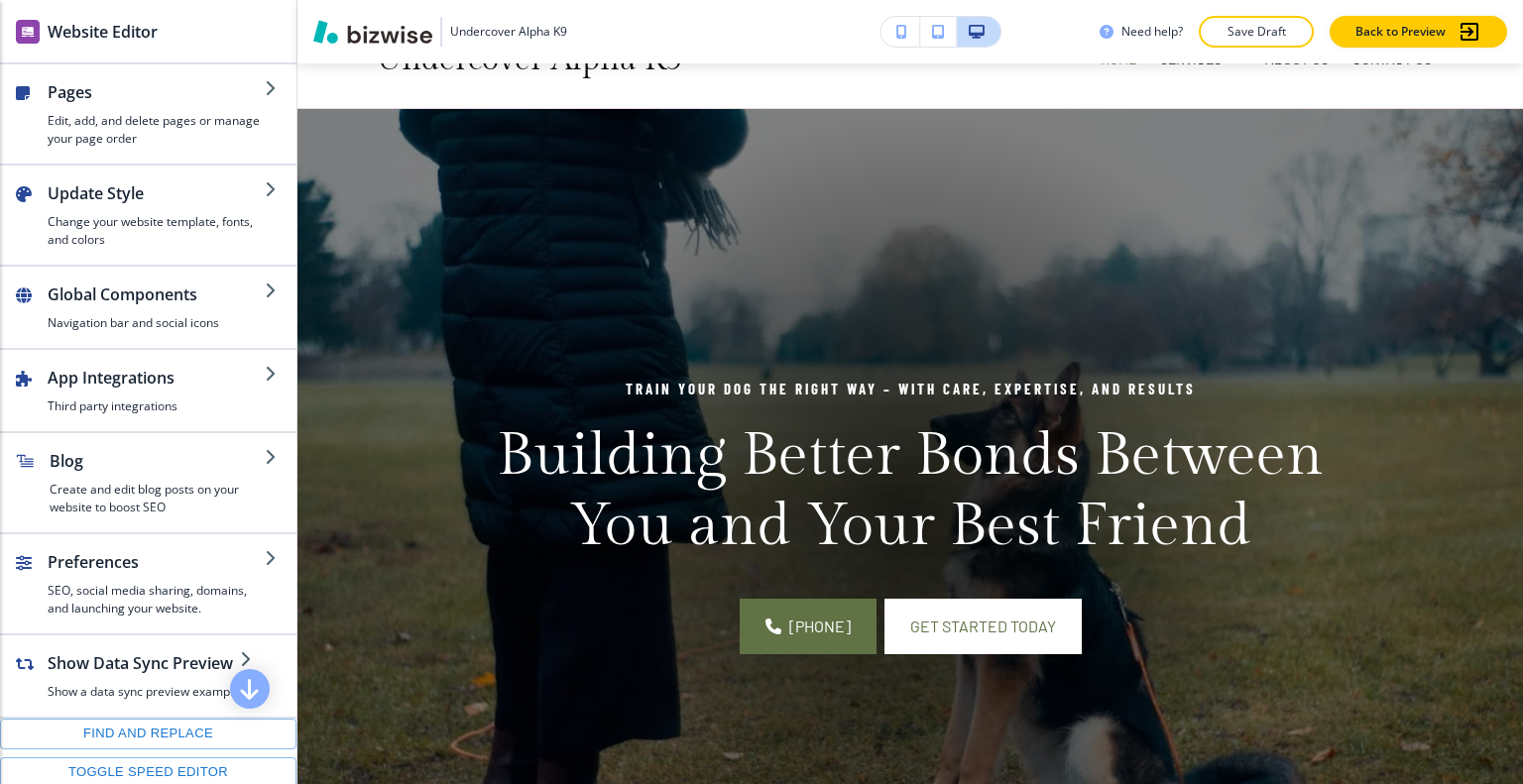 scroll, scrollTop: 0, scrollLeft: 0, axis: both 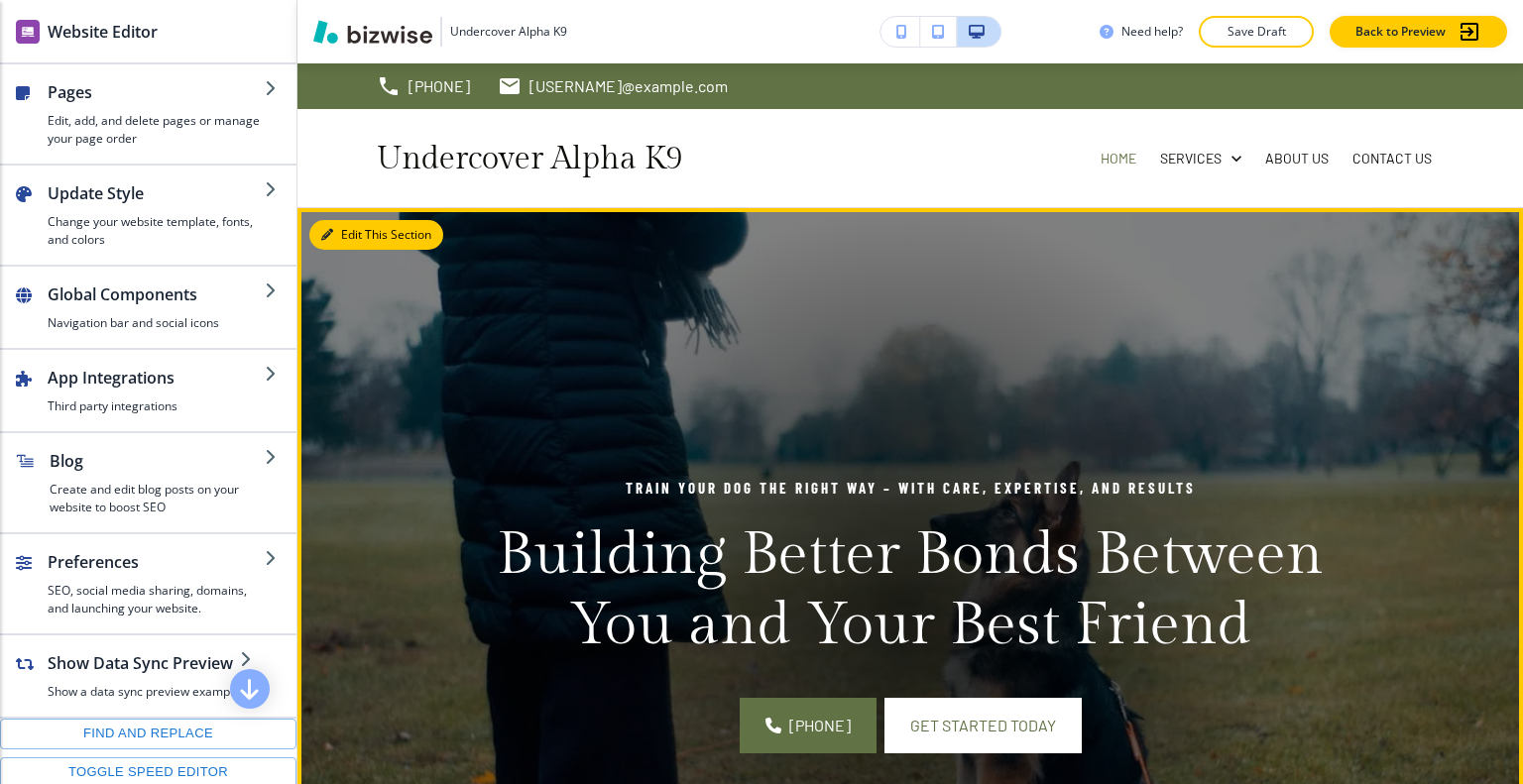 click on "Edit This Section" at bounding box center [376, 235] 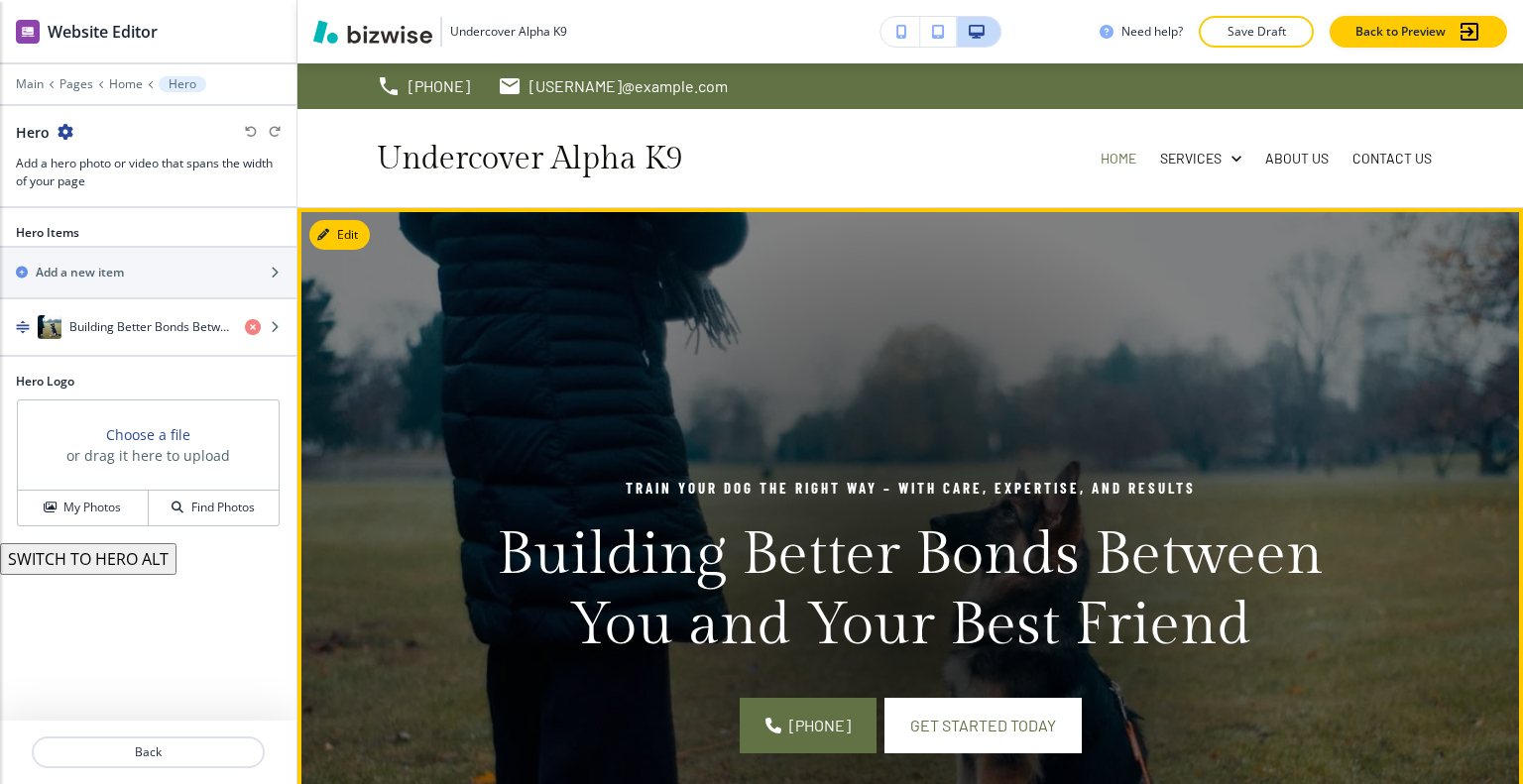 scroll, scrollTop: 145, scrollLeft: 0, axis: vertical 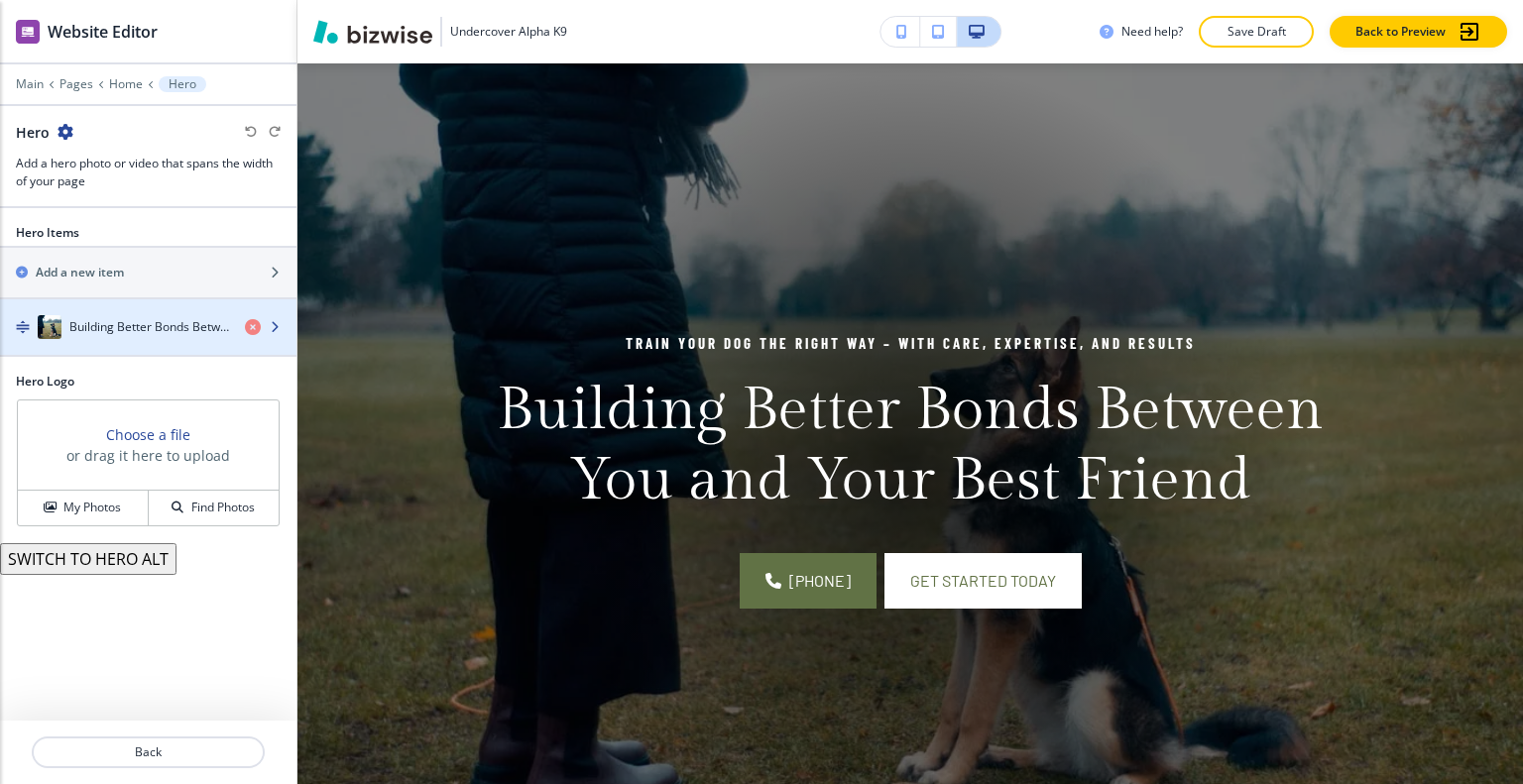click at bounding box center (148, 347) 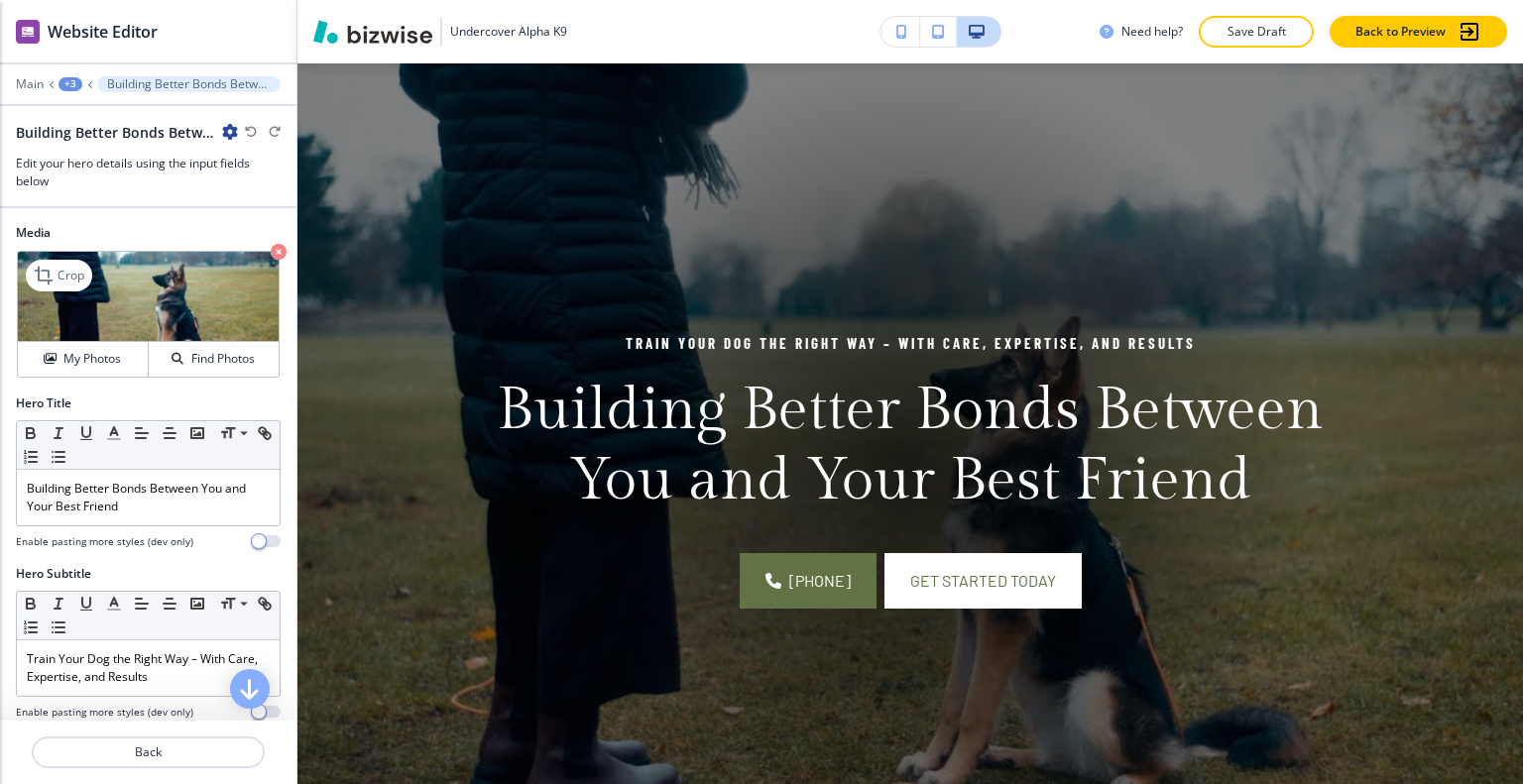 click at bounding box center (148, 296) 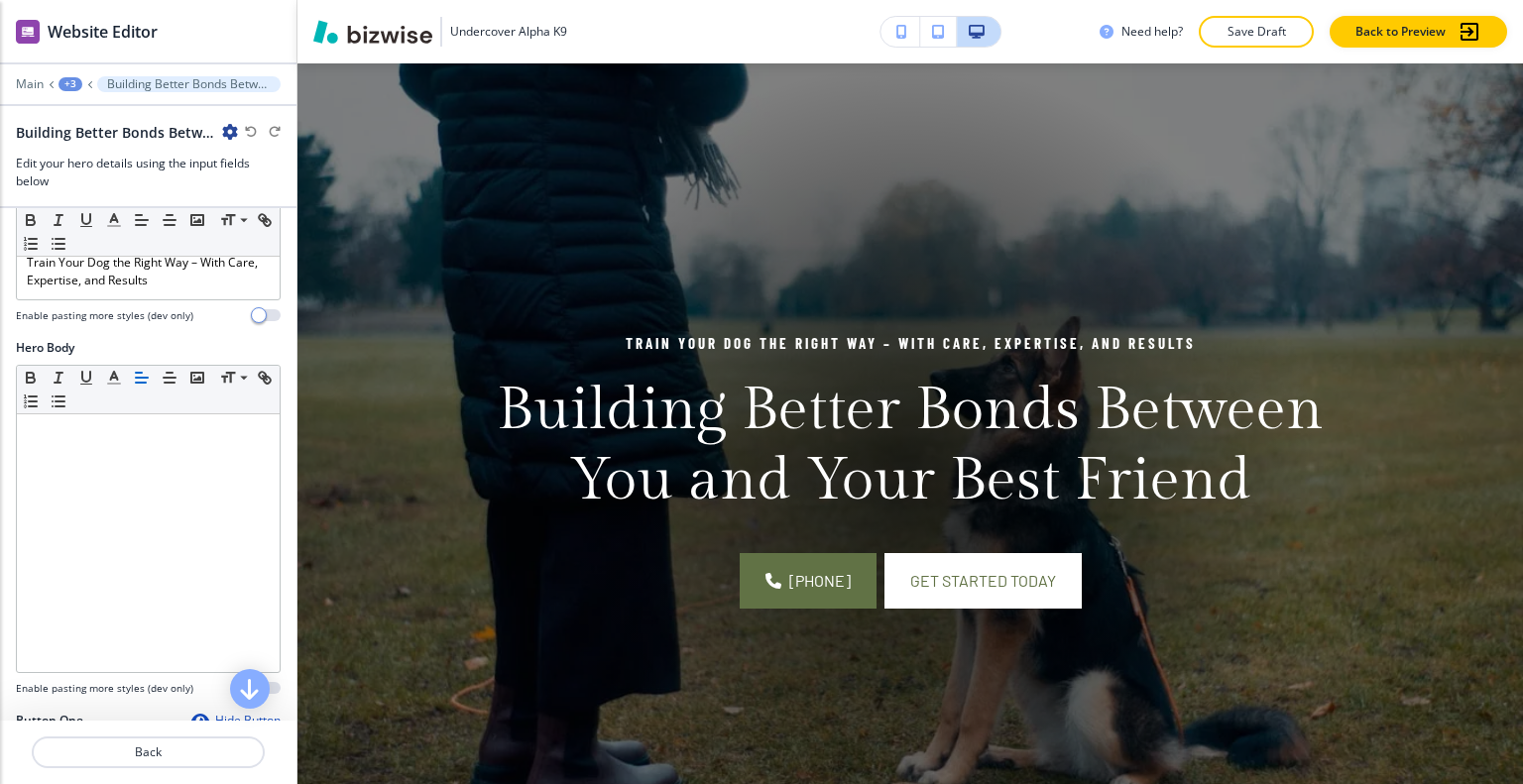 scroll, scrollTop: 793, scrollLeft: 0, axis: vertical 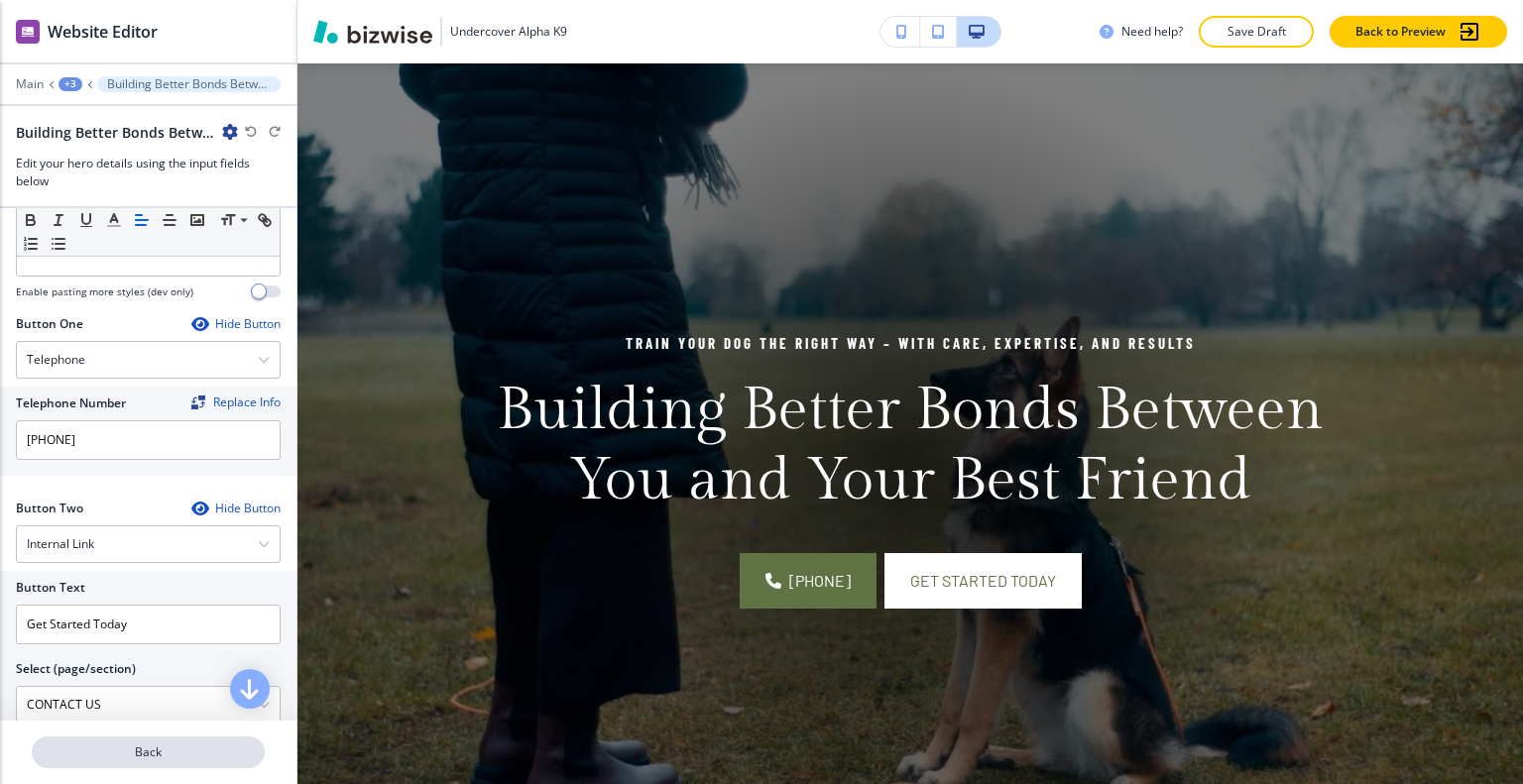 click on "Back" at bounding box center (148, 752) 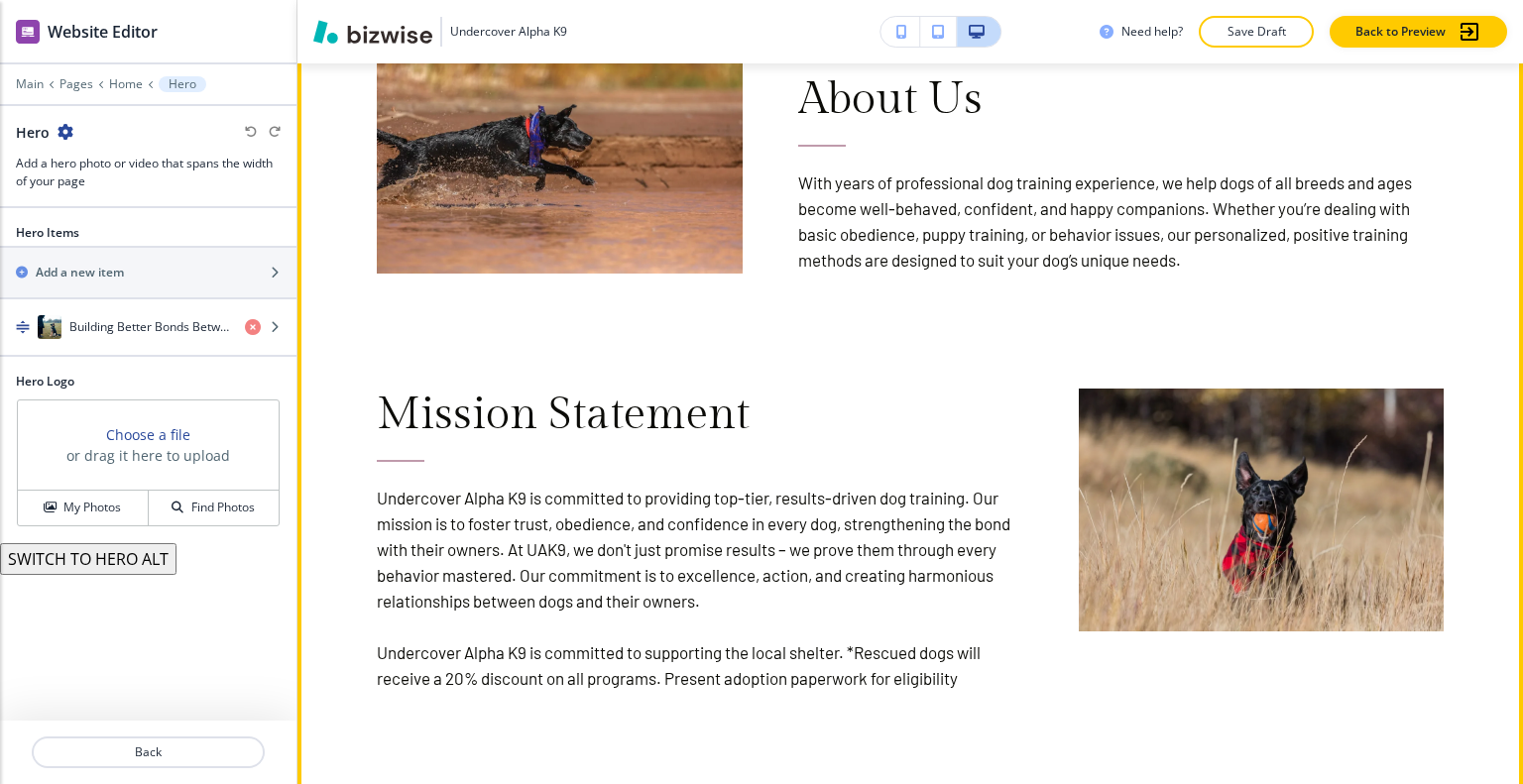 scroll, scrollTop: 892, scrollLeft: 0, axis: vertical 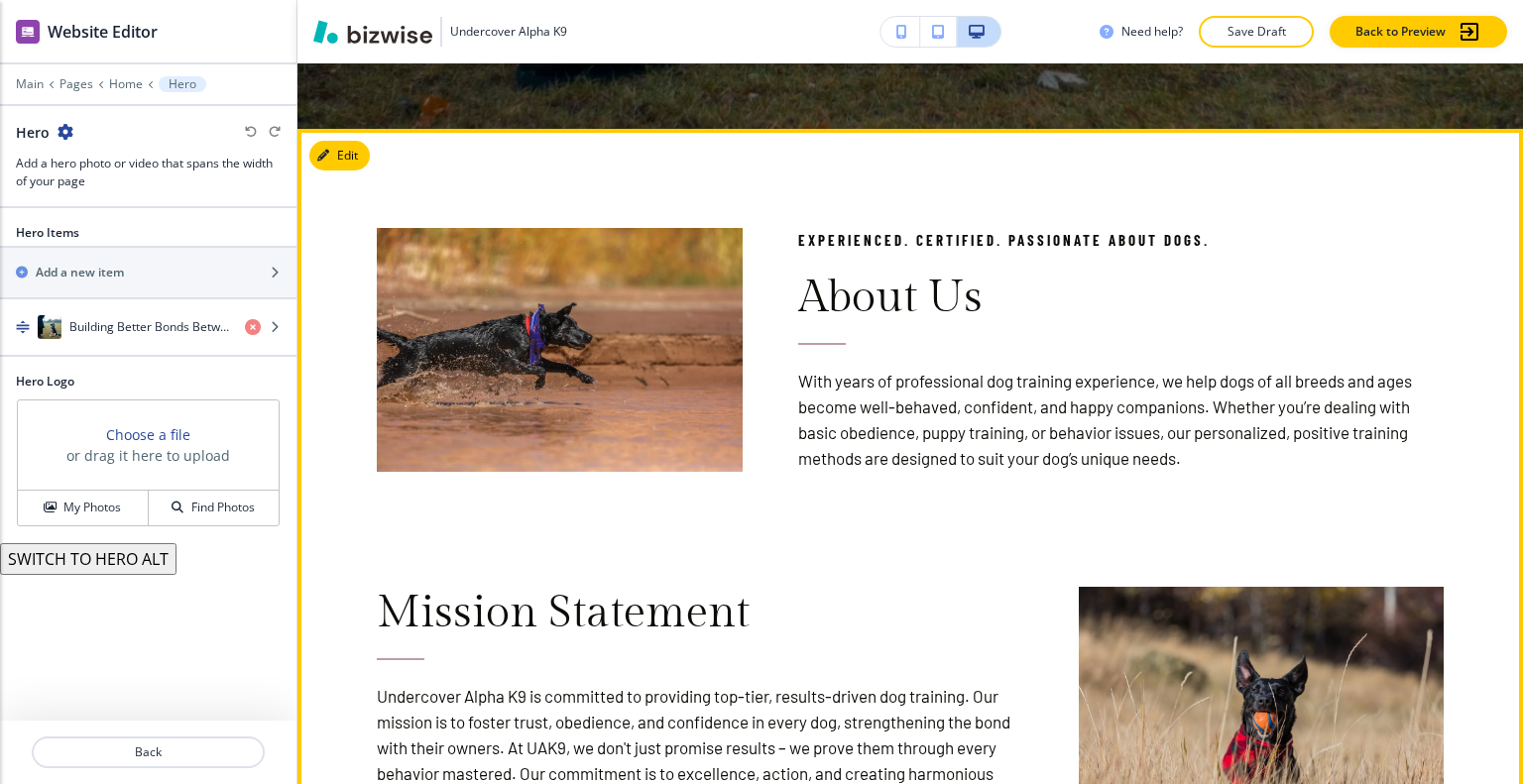 click on "Edit" at bounding box center [339, 156] 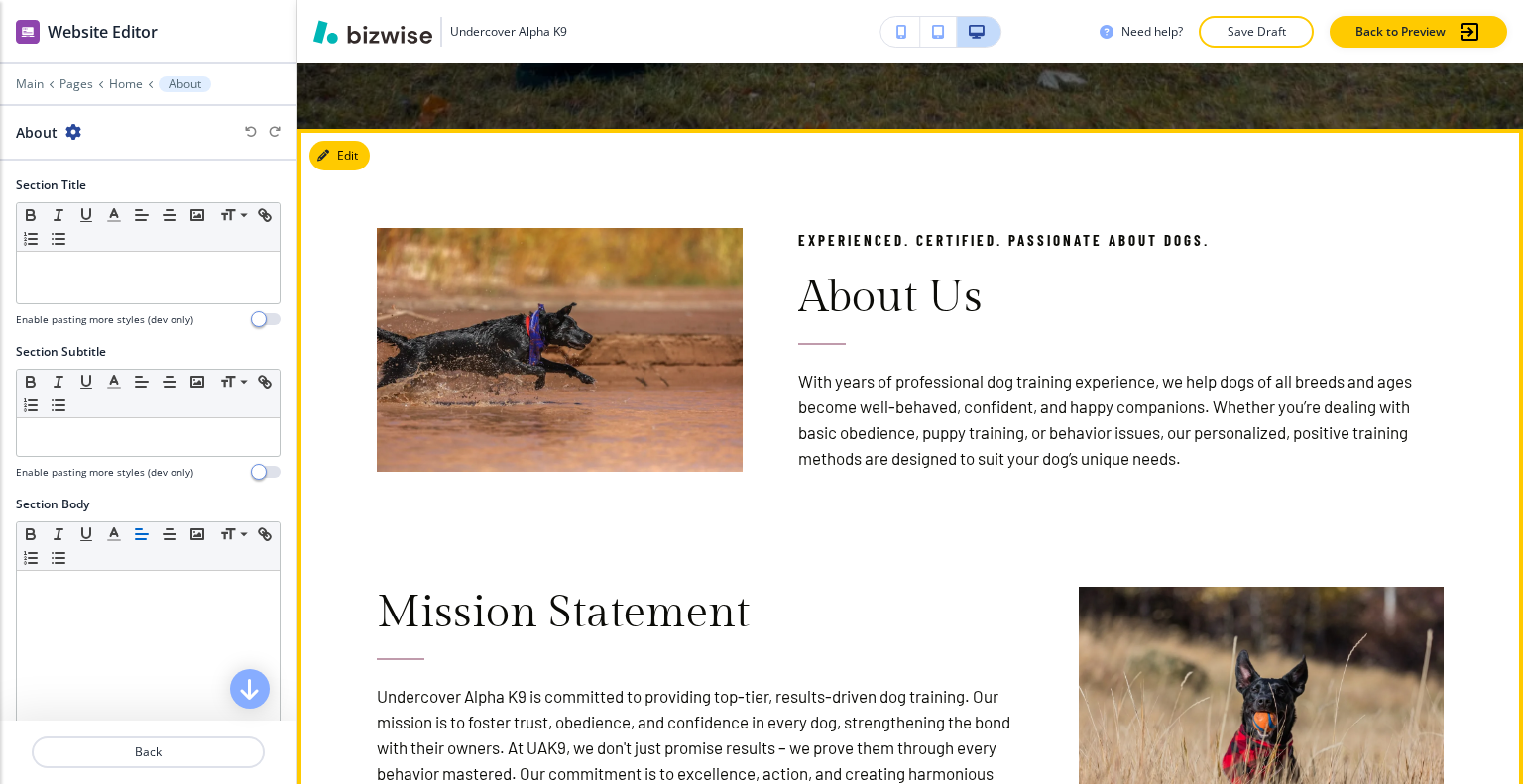 scroll, scrollTop: 957, scrollLeft: 0, axis: vertical 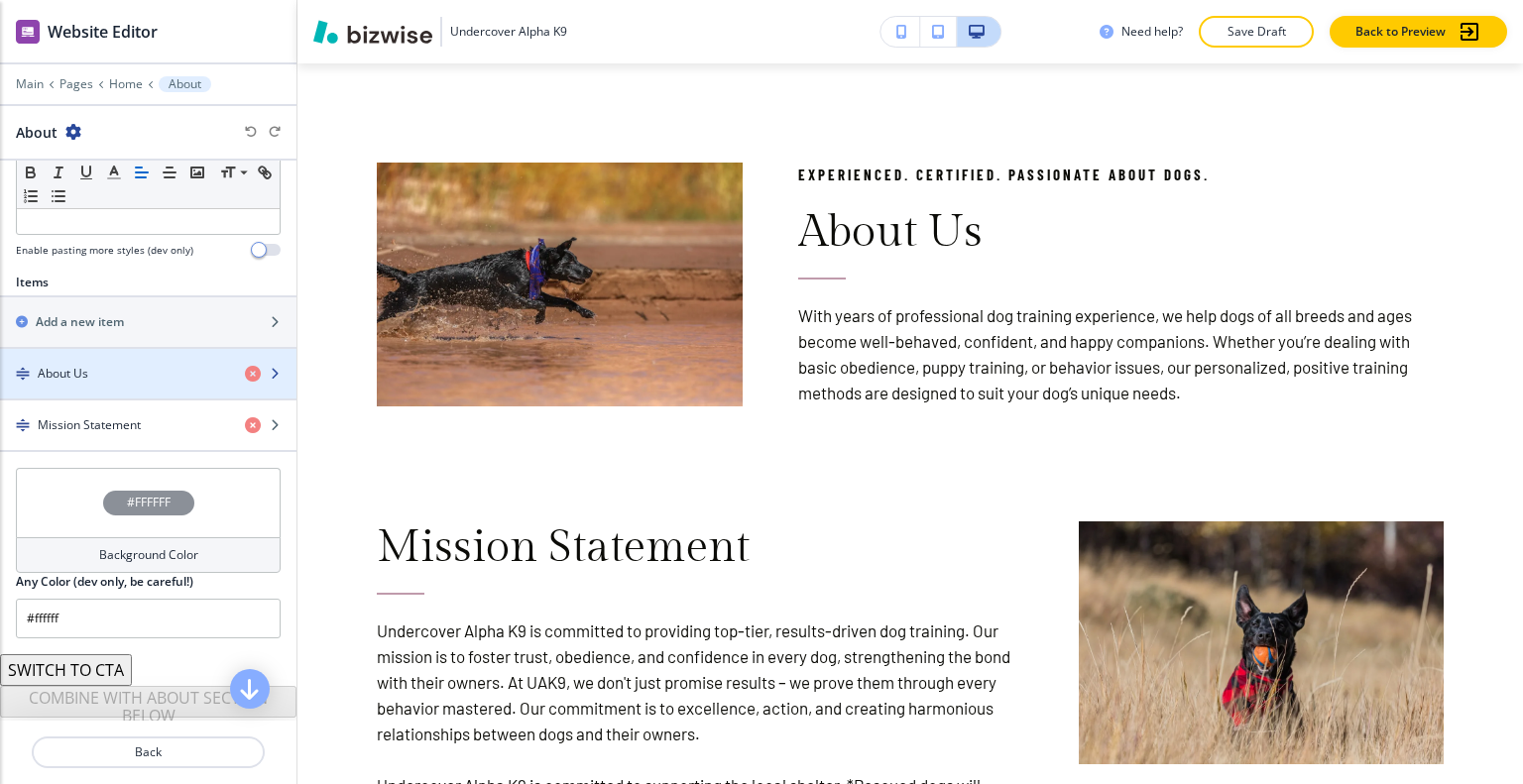 click on "About Us" at bounding box center (114, 374) 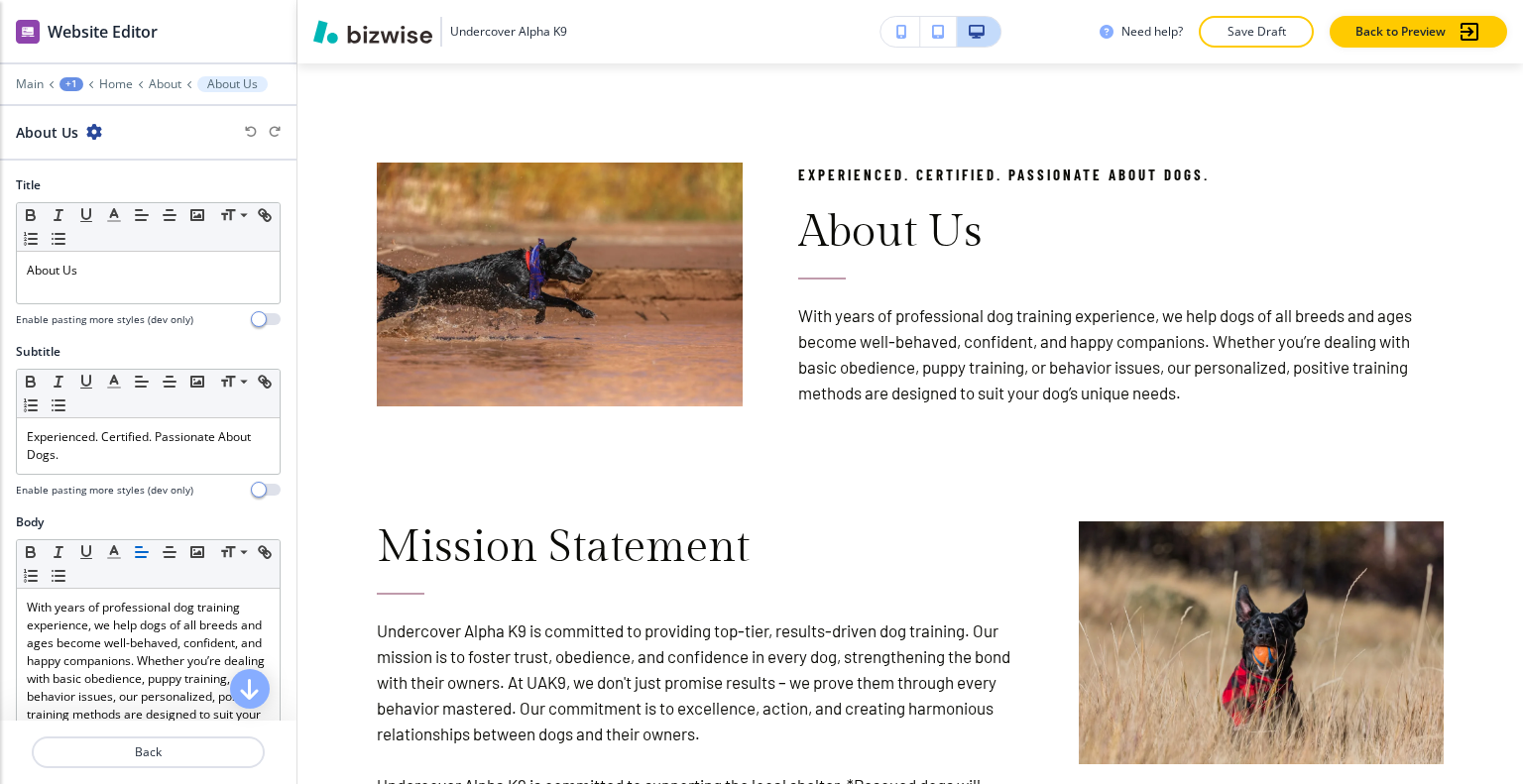 scroll, scrollTop: 580, scrollLeft: 0, axis: vertical 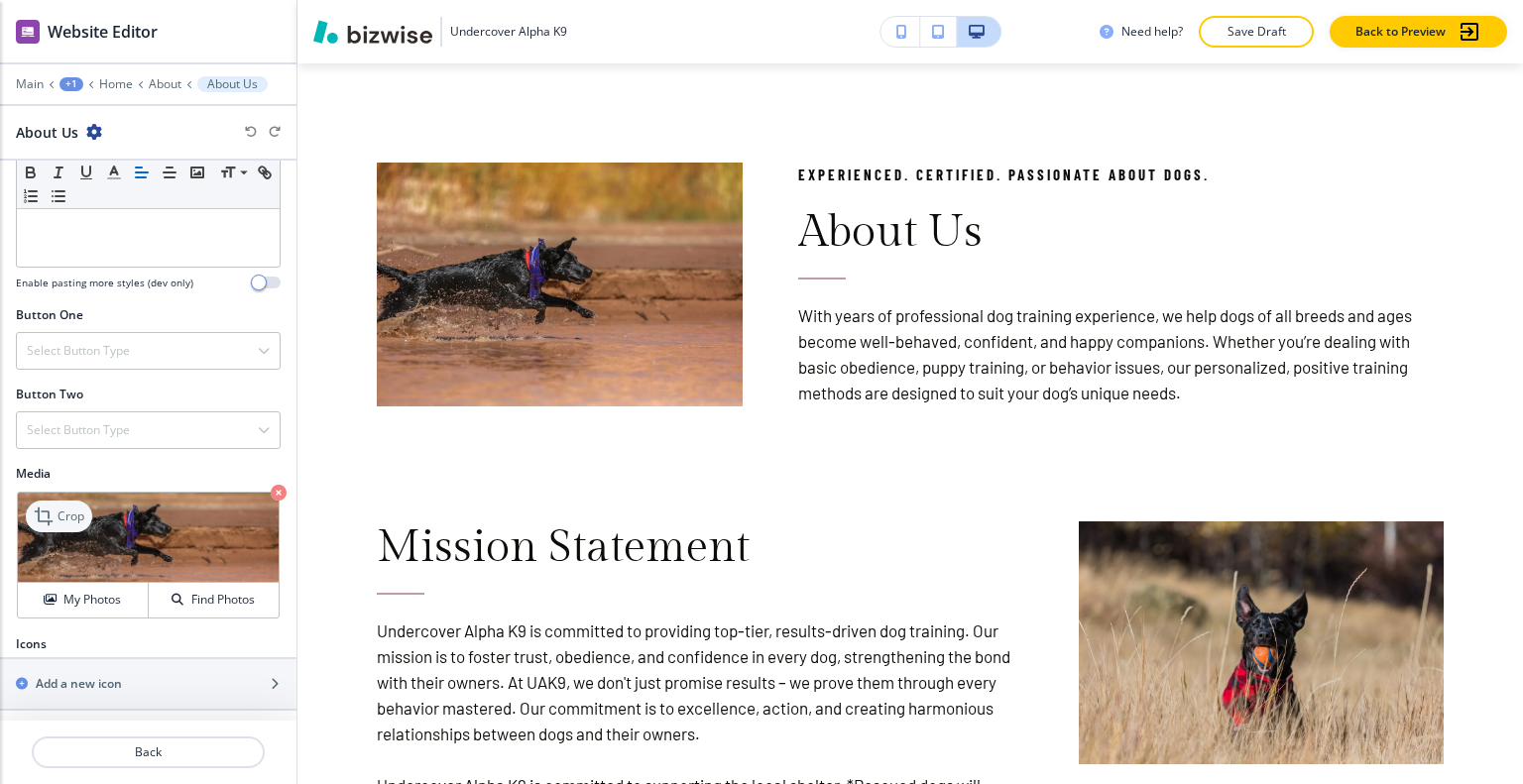 click on "Crop" at bounding box center (70, 516) 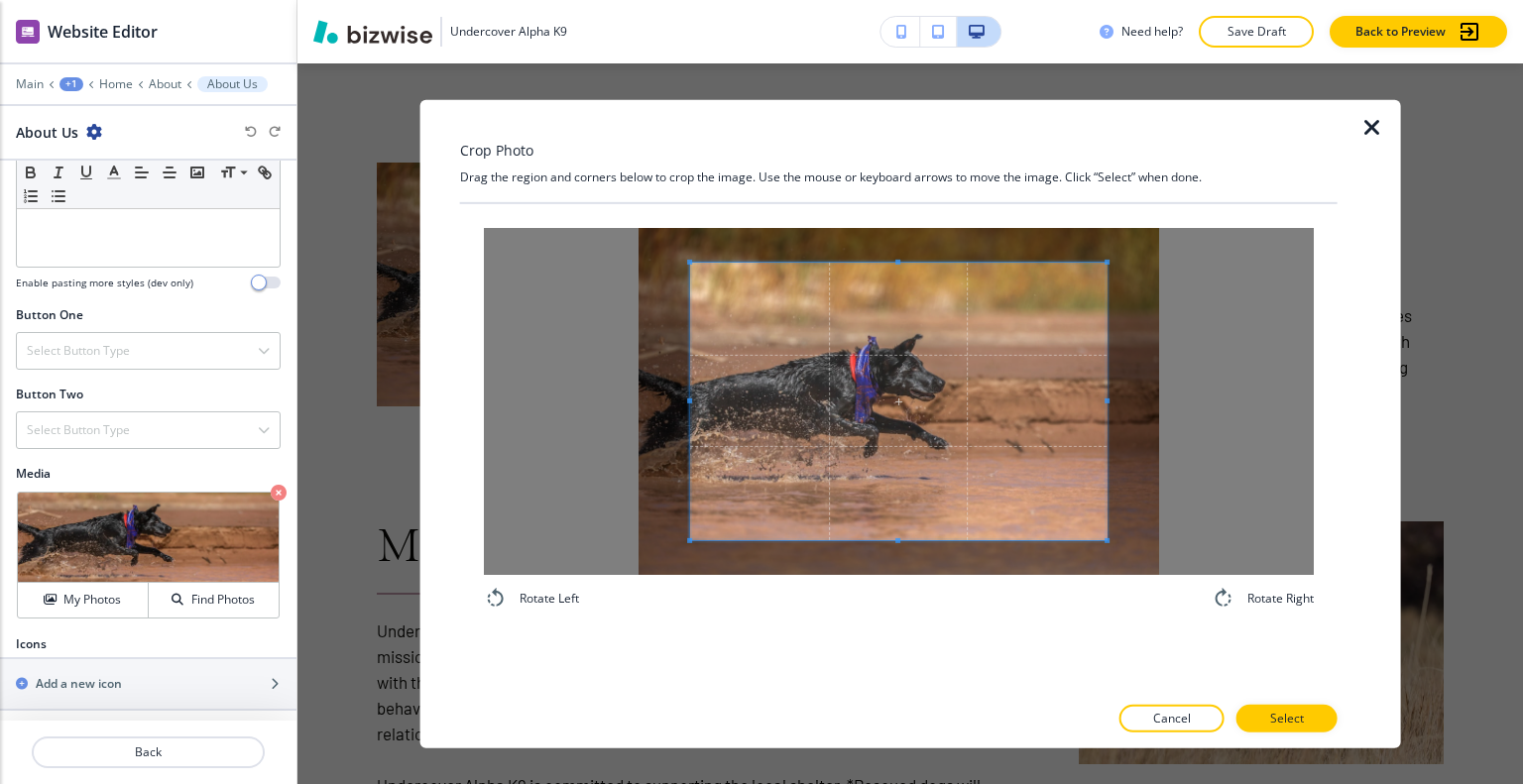 click at bounding box center [1372, 127] 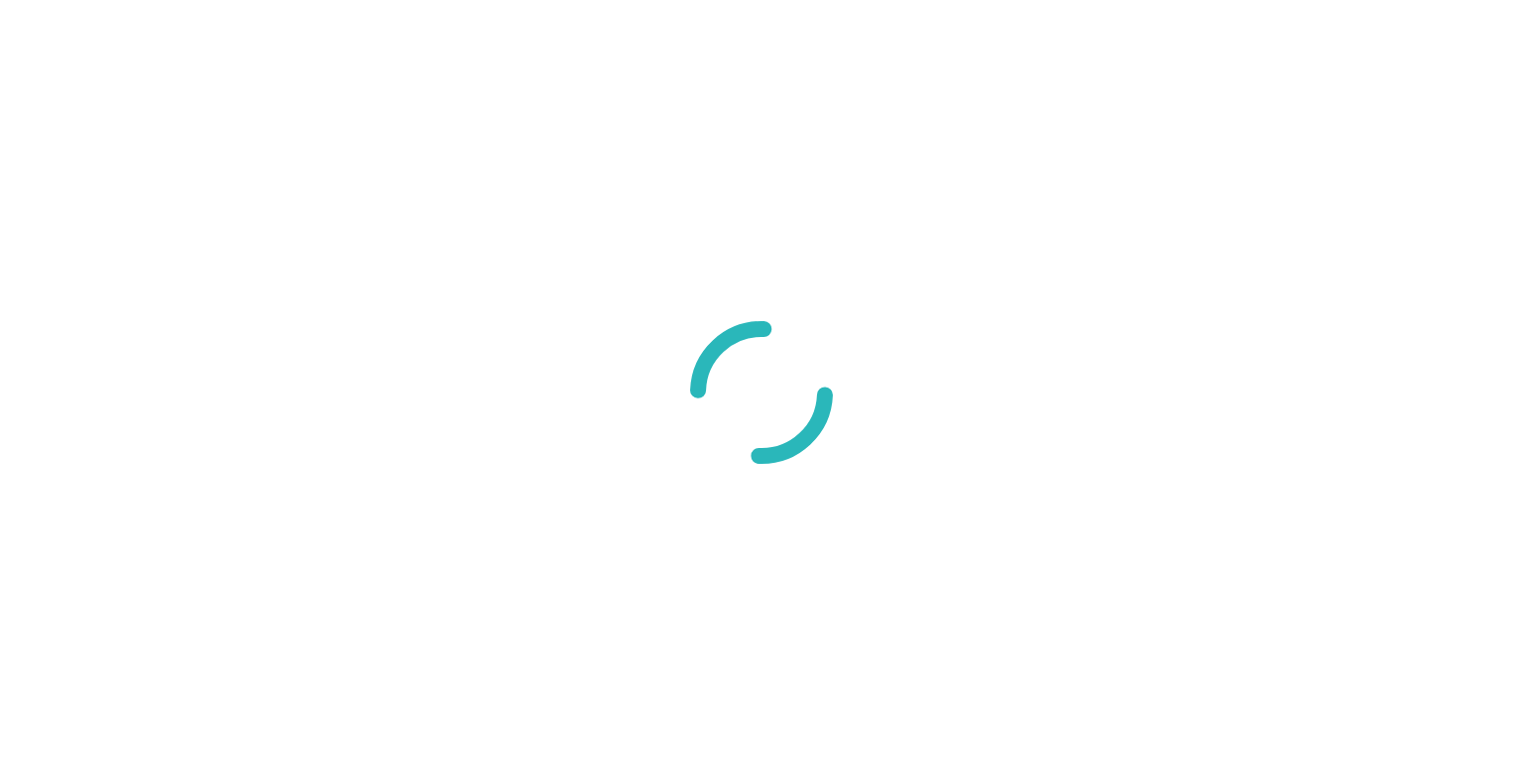 scroll, scrollTop: 0, scrollLeft: 0, axis: both 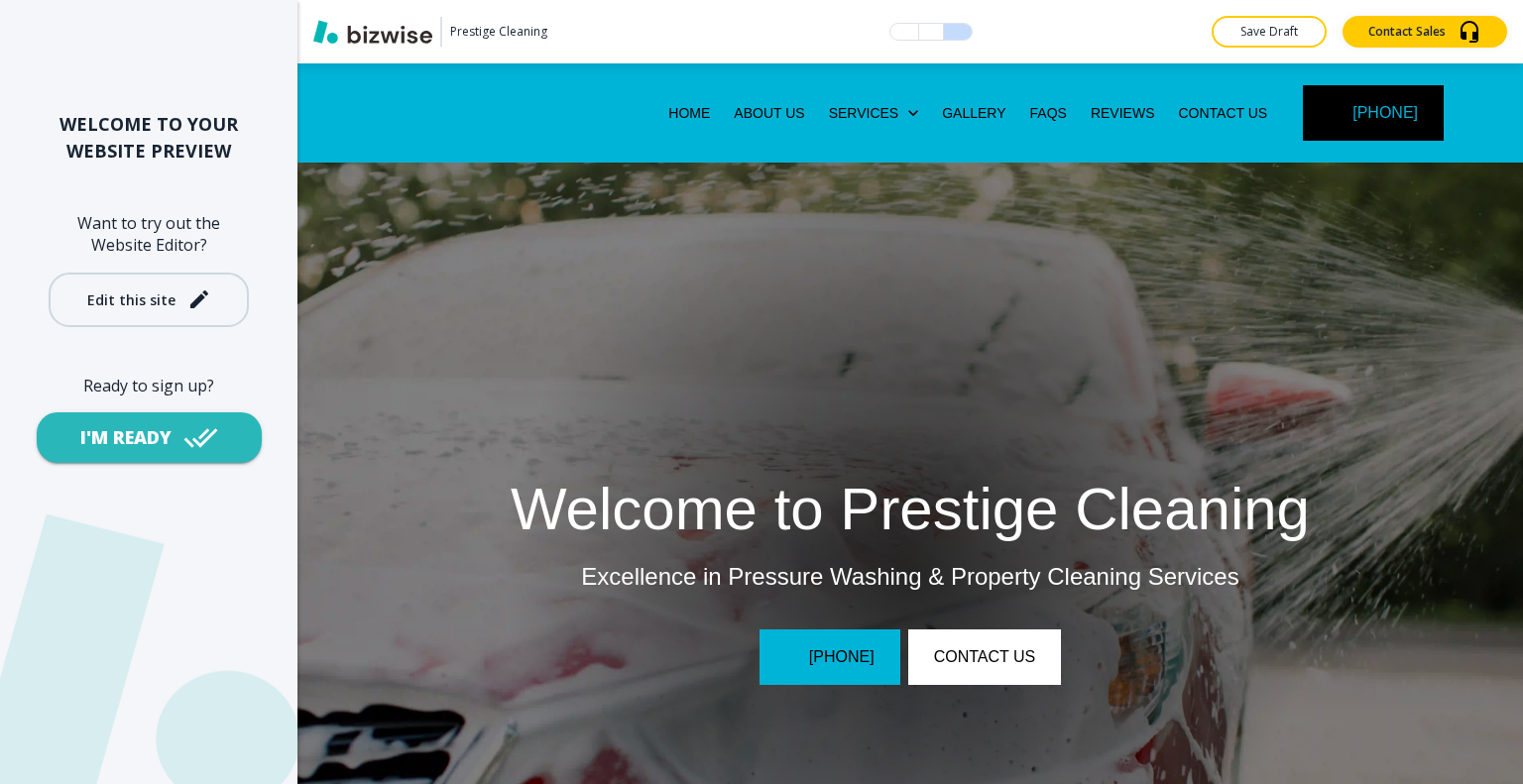 click on "Edit this site" at bounding box center [131, 299] 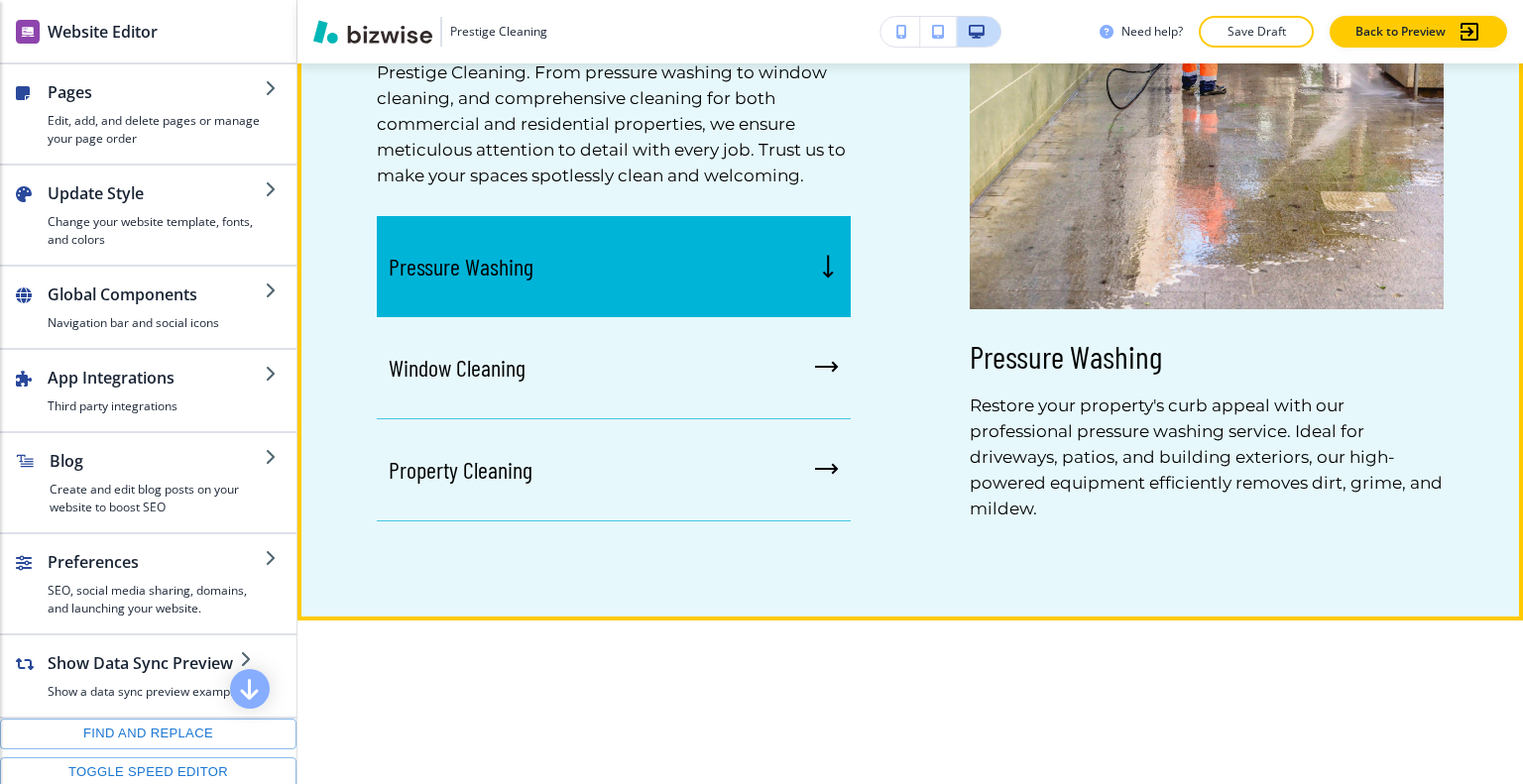 scroll, scrollTop: 1388, scrollLeft: 0, axis: vertical 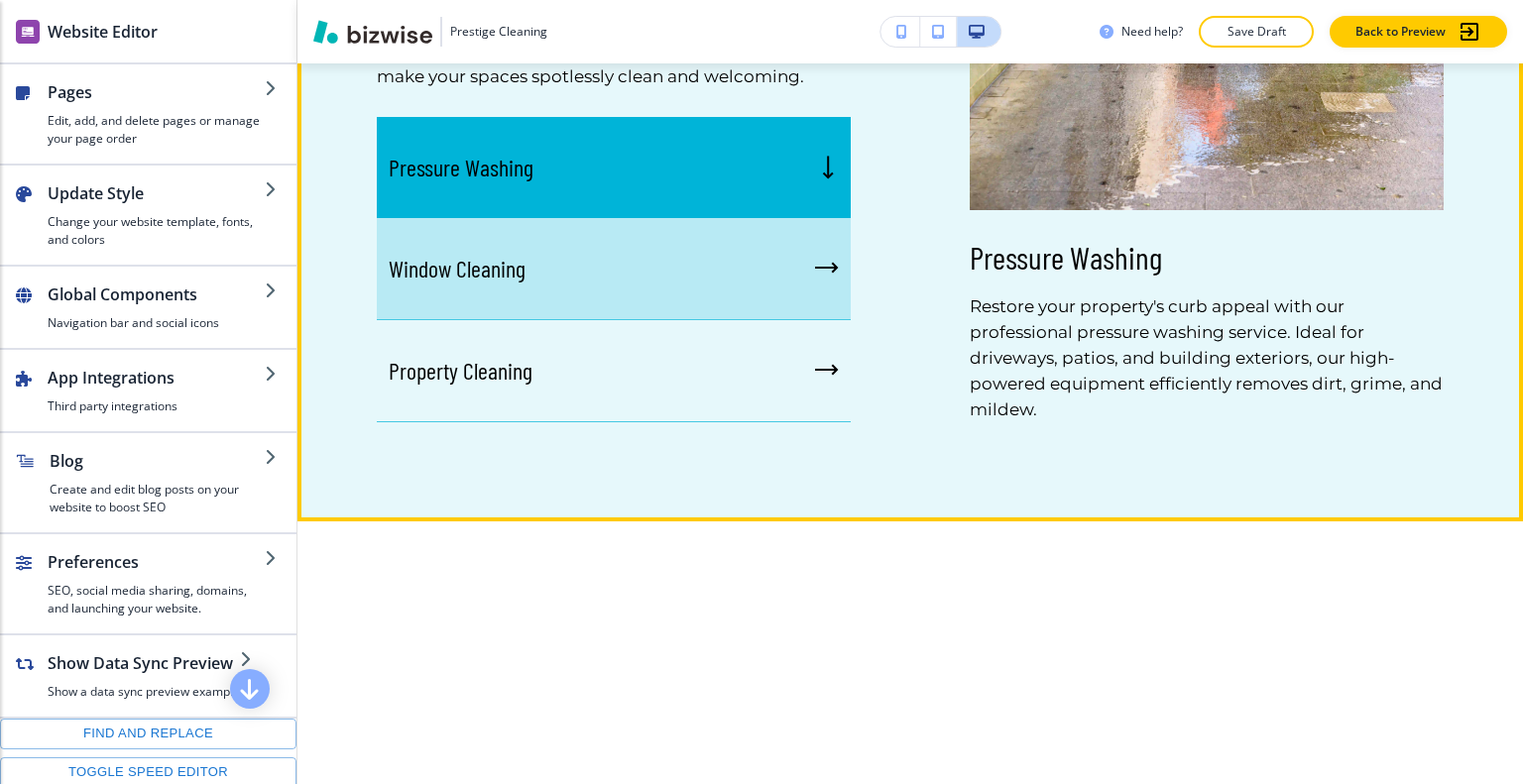 click on "Window Cleaning" at bounding box center (614, 269) 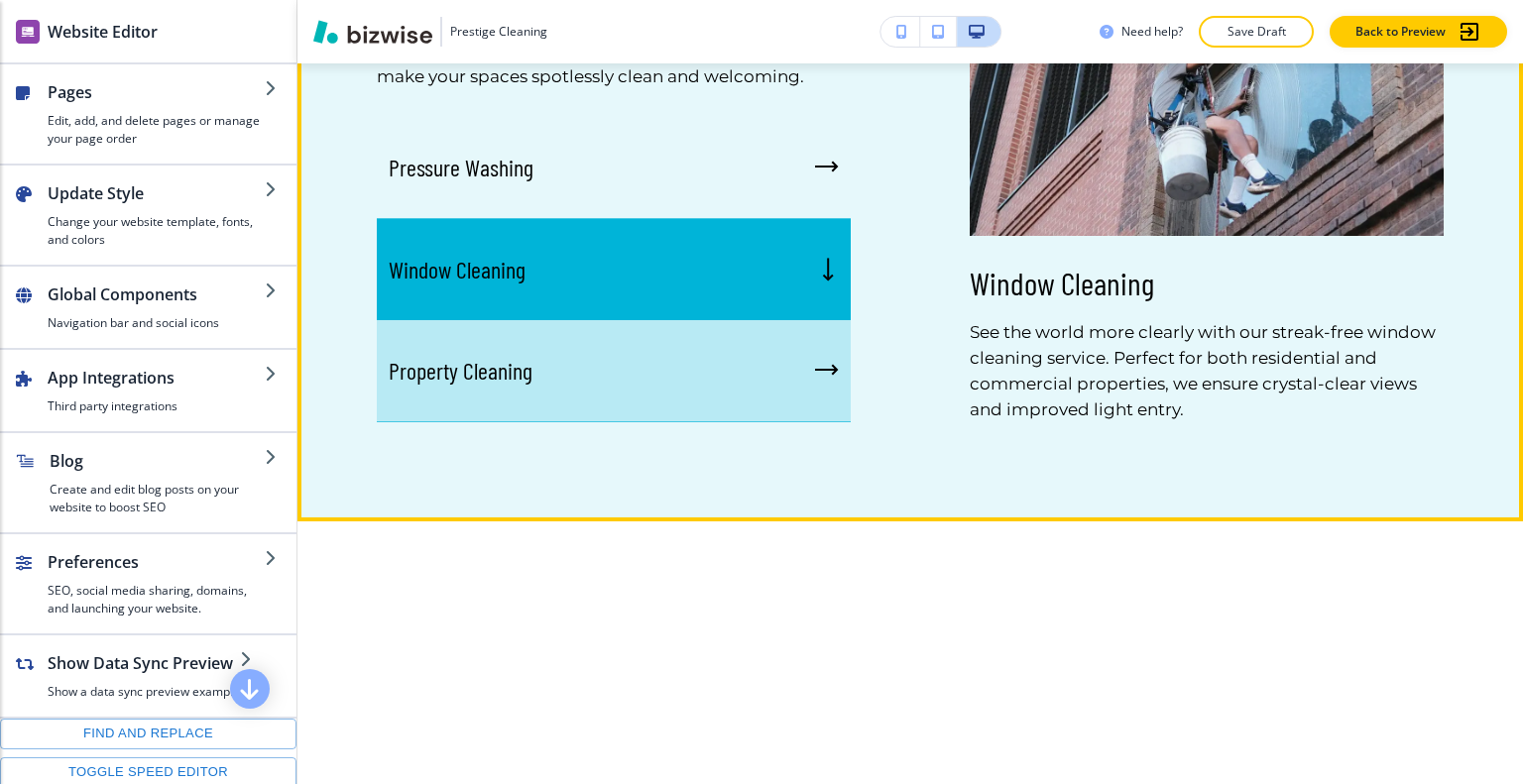 click on "Property Cleaning" at bounding box center [614, 371] 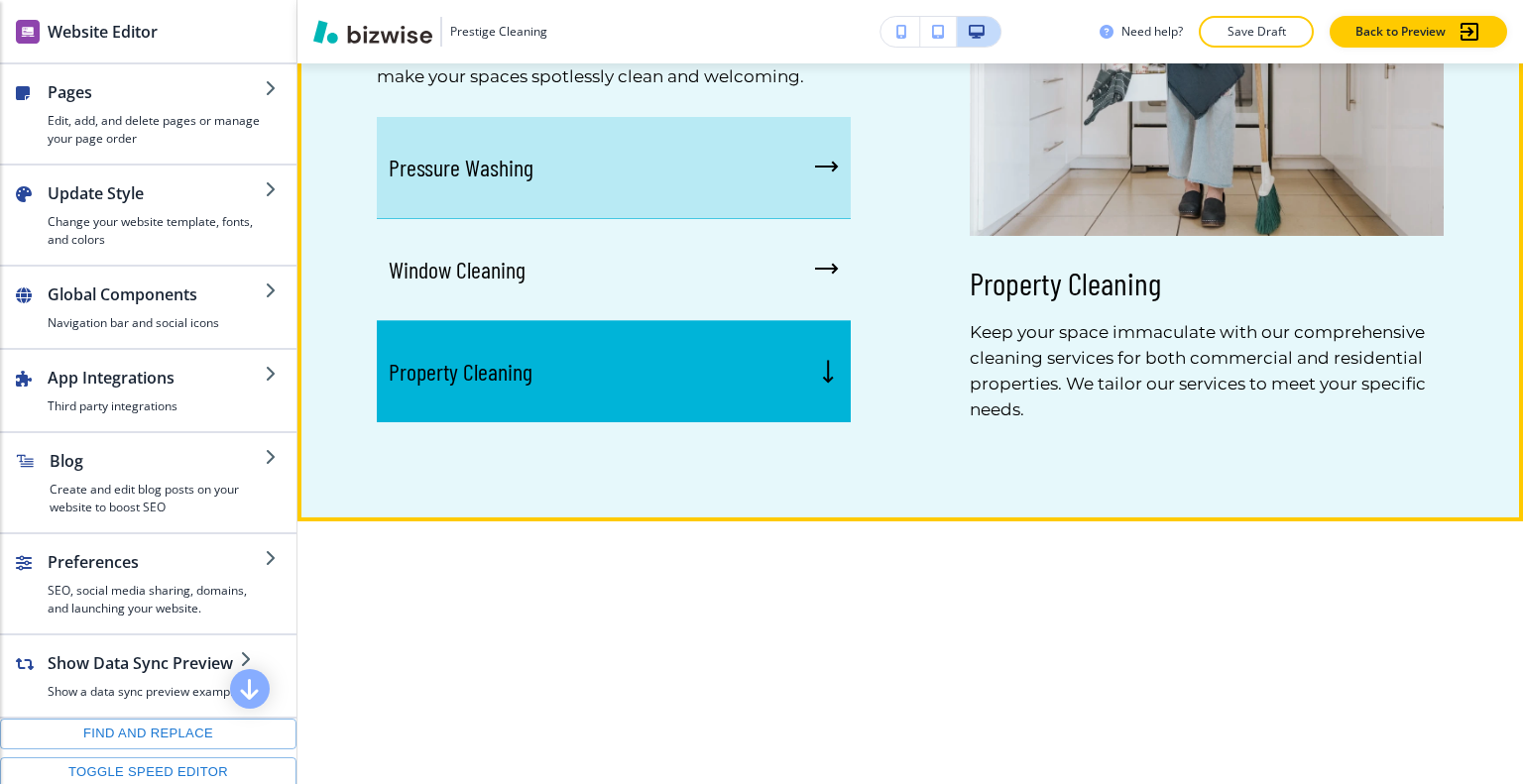 click on "Pressure Washing" at bounding box center [614, 168] 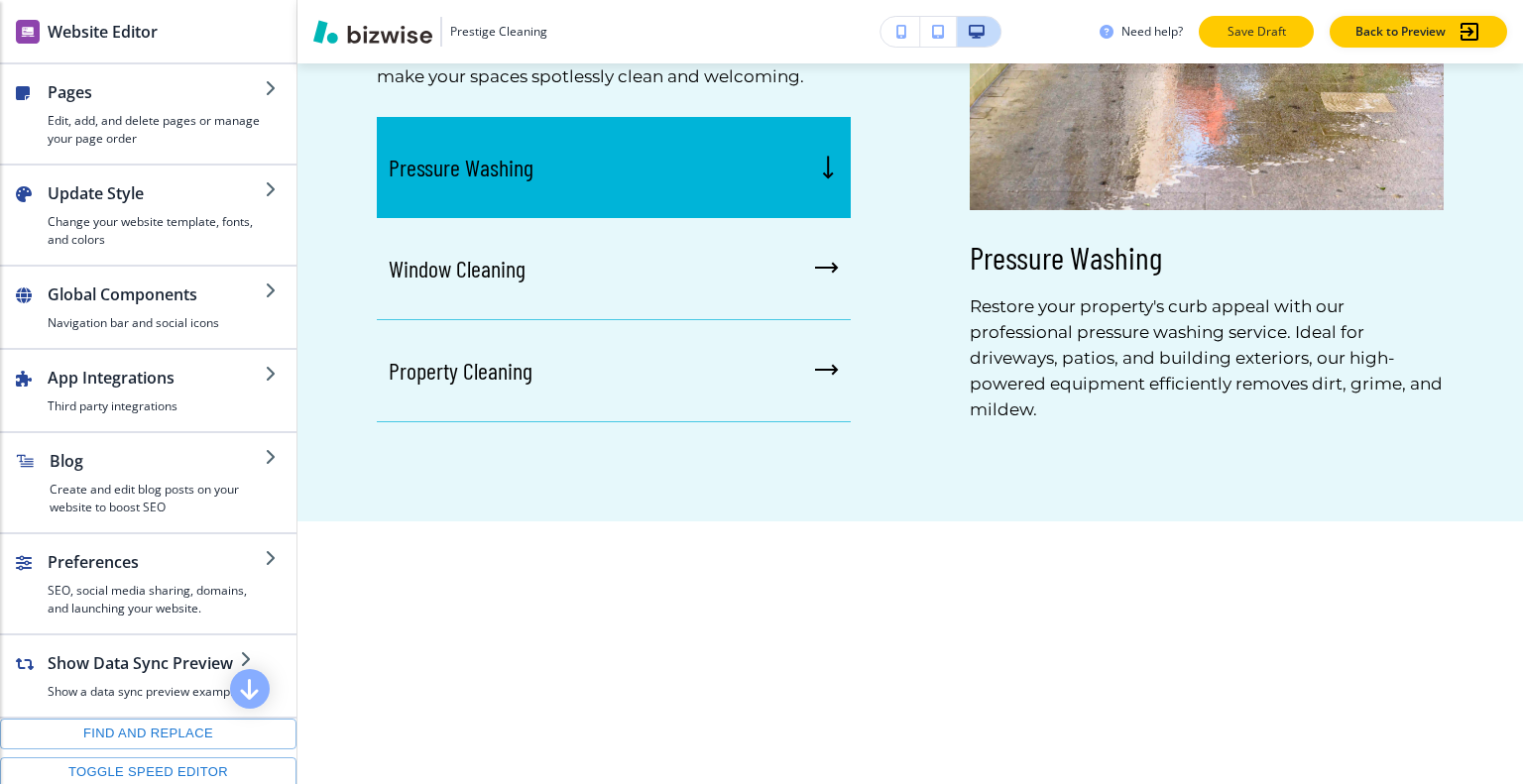 click on "Save Draft" at bounding box center [1256, 32] 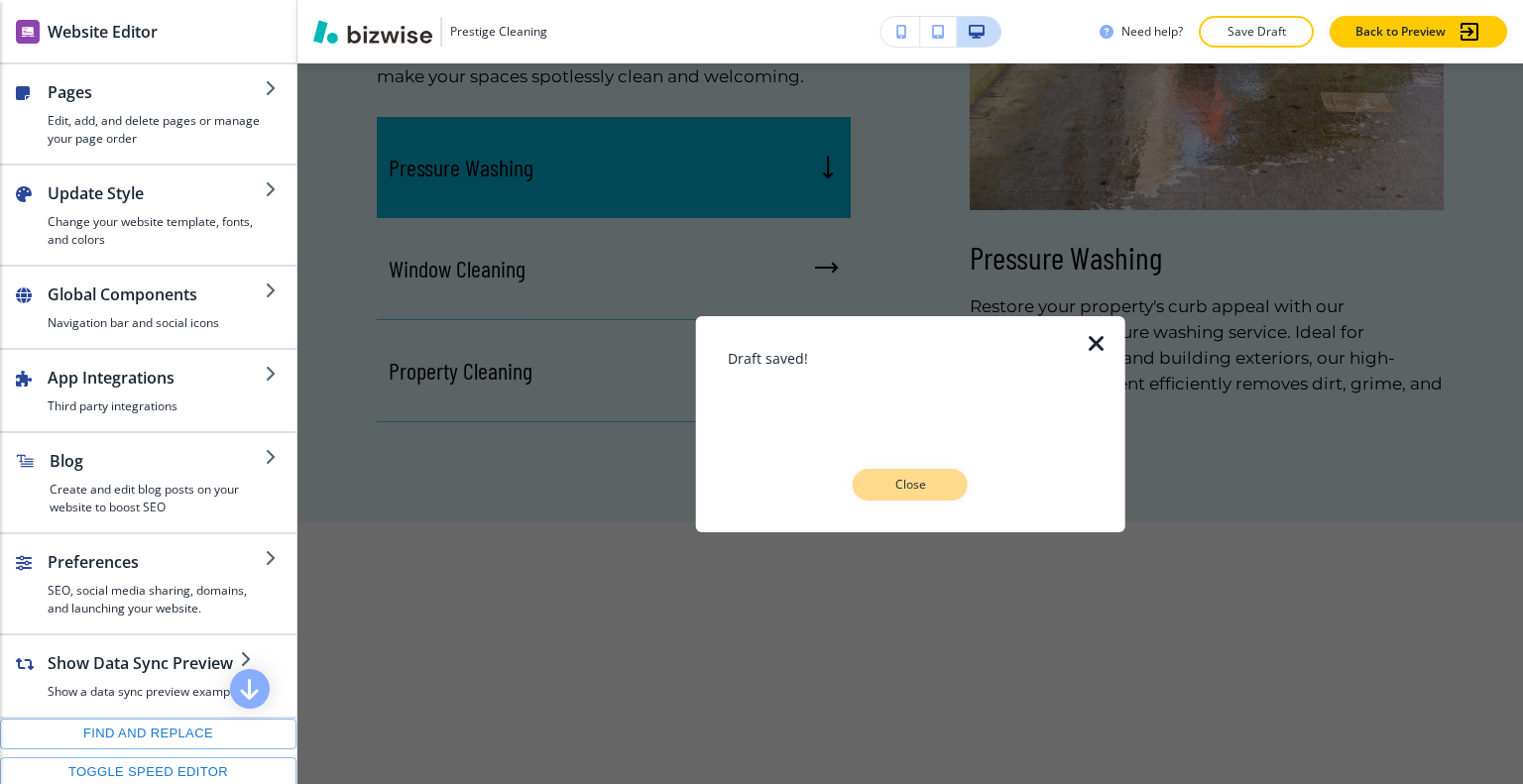 click on "Close" at bounding box center (910, 485) 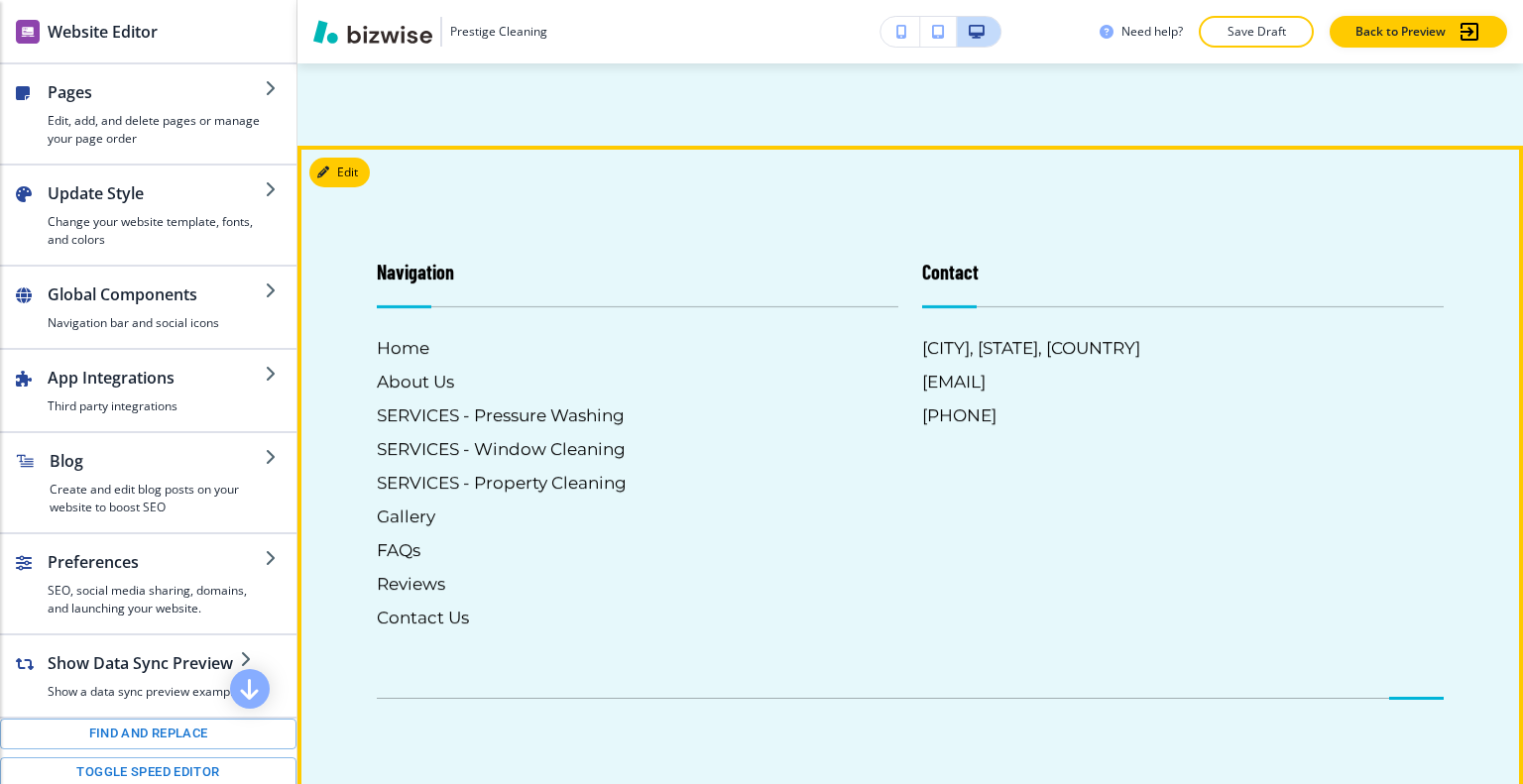 scroll, scrollTop: 7749, scrollLeft: 0, axis: vertical 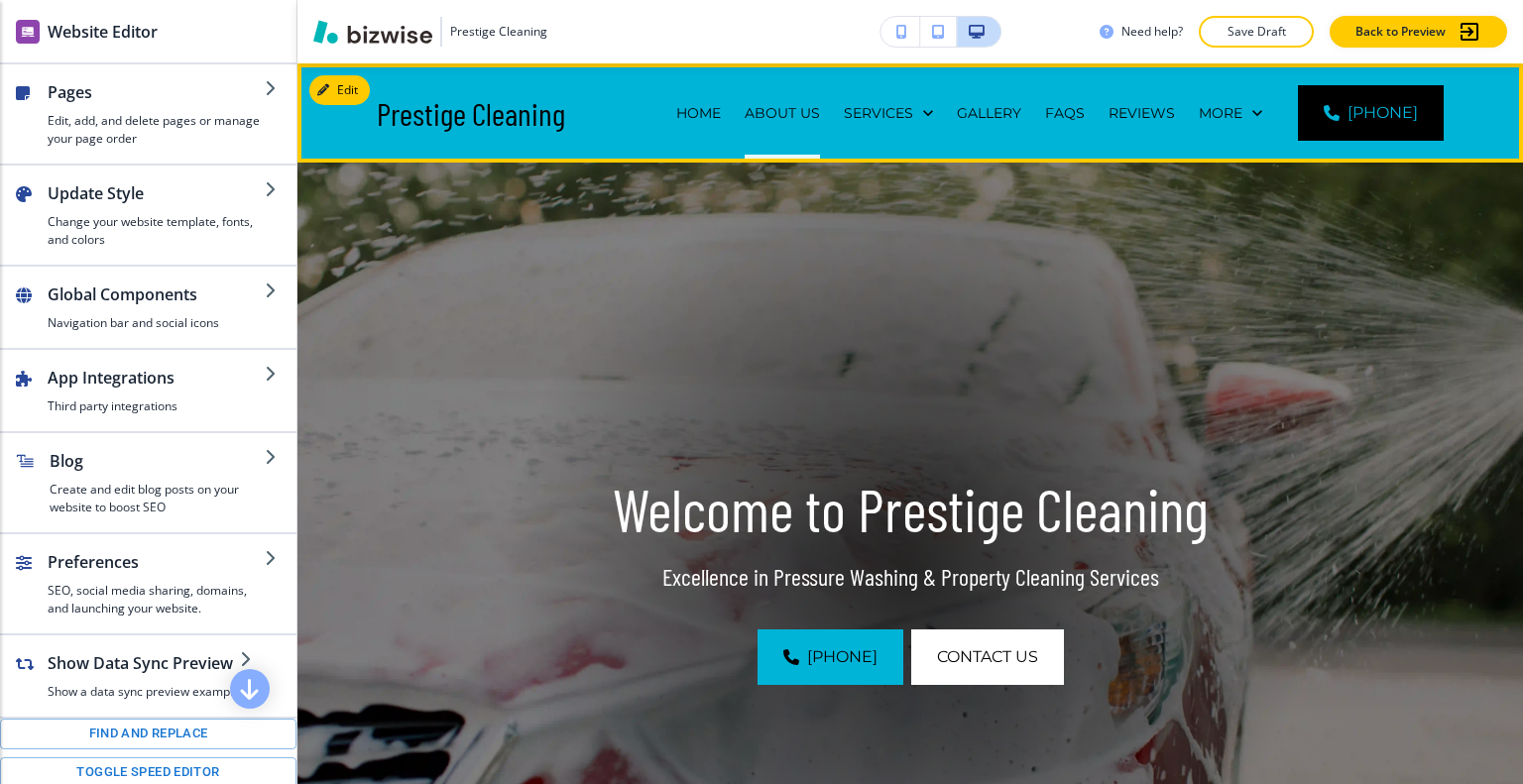 click on "About Us" at bounding box center [782, 113] 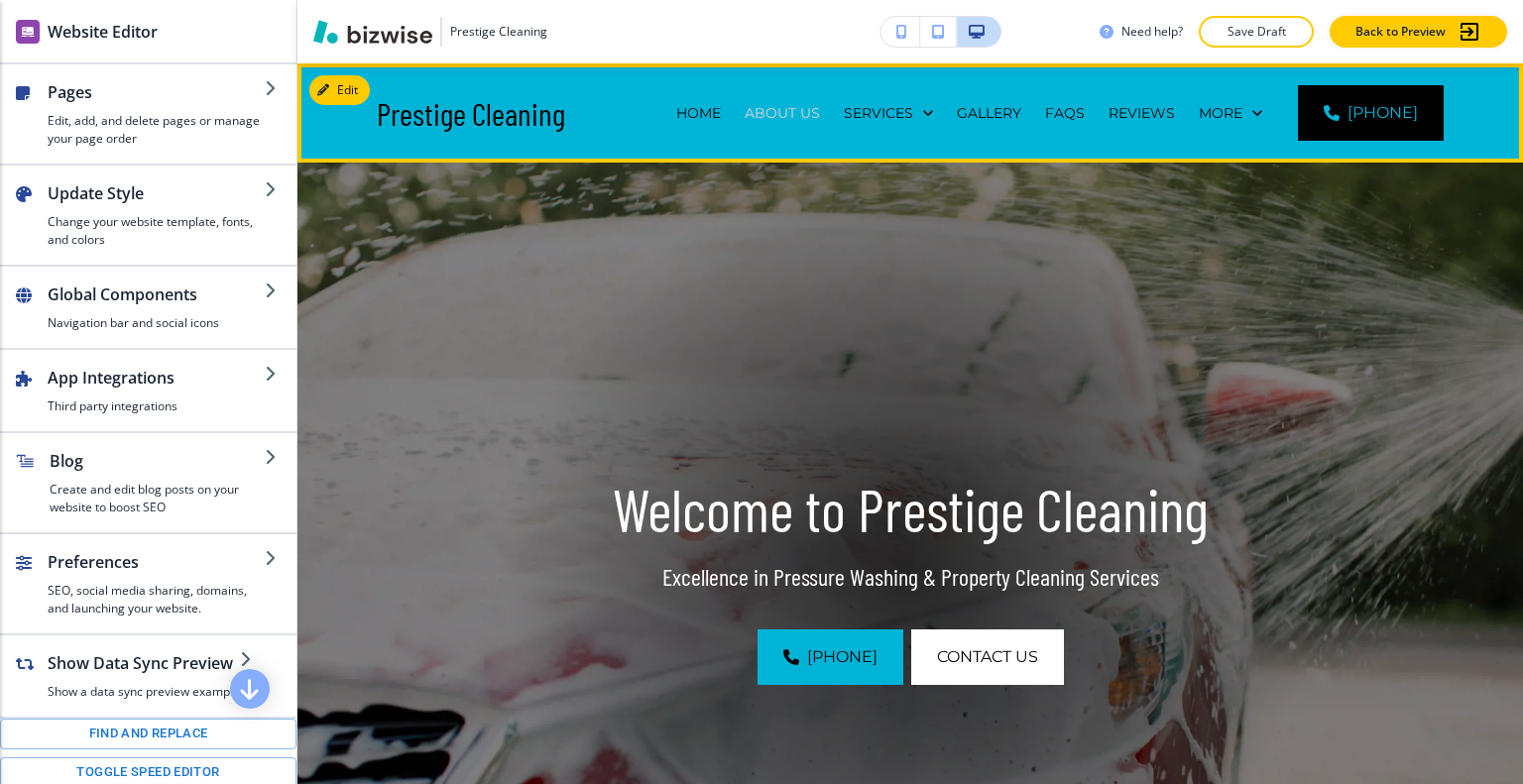 click on "About Us" at bounding box center (782, 113) 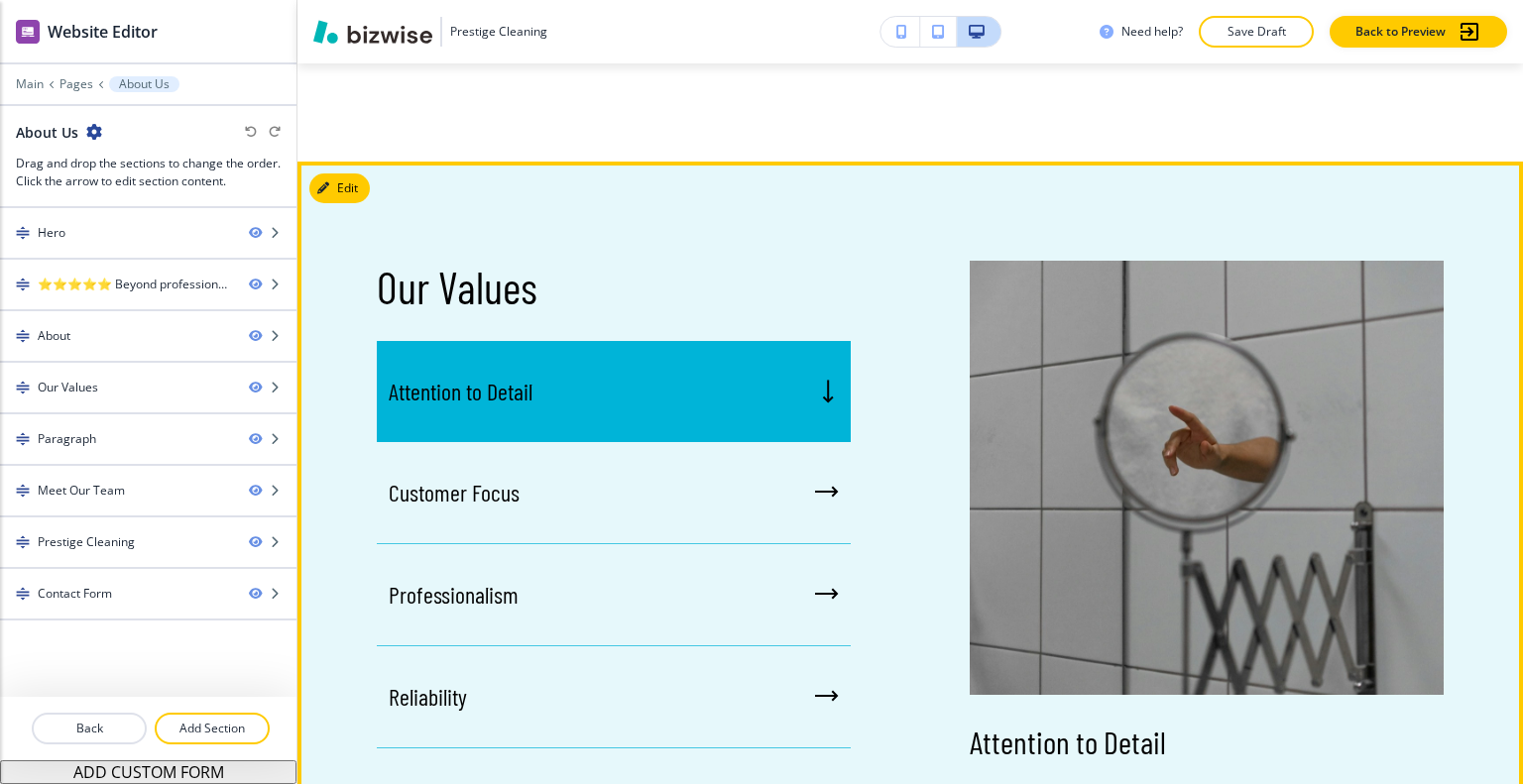 scroll, scrollTop: 1586, scrollLeft: 0, axis: vertical 